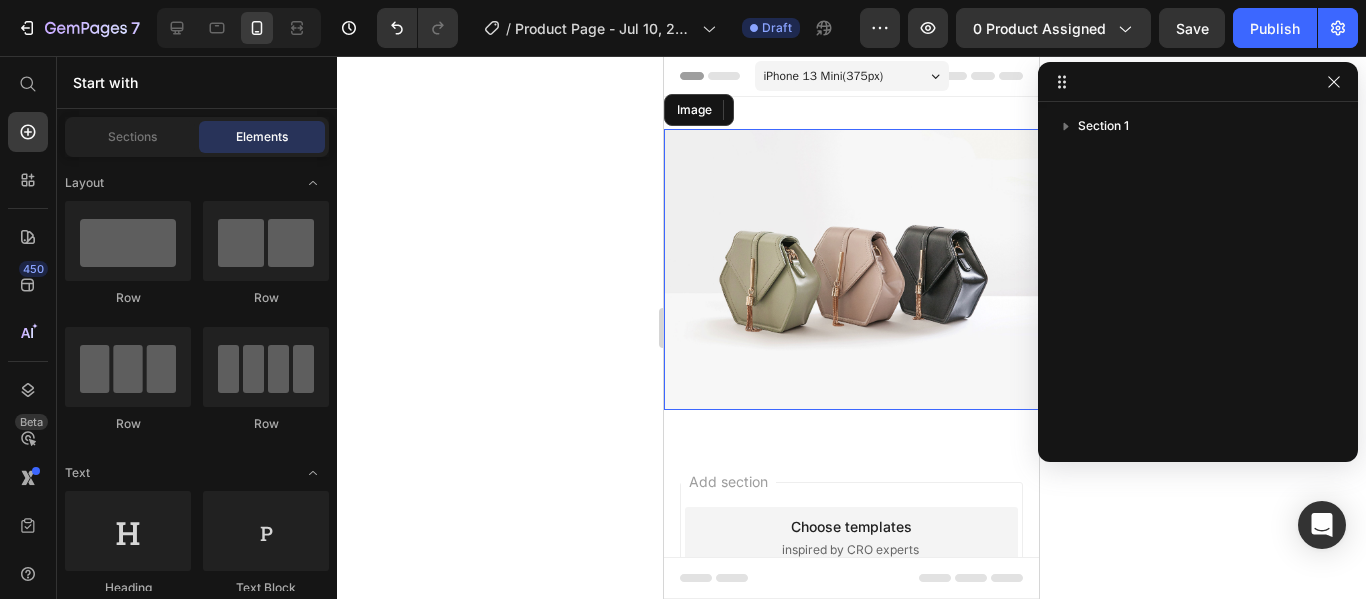 scroll, scrollTop: 0, scrollLeft: 0, axis: both 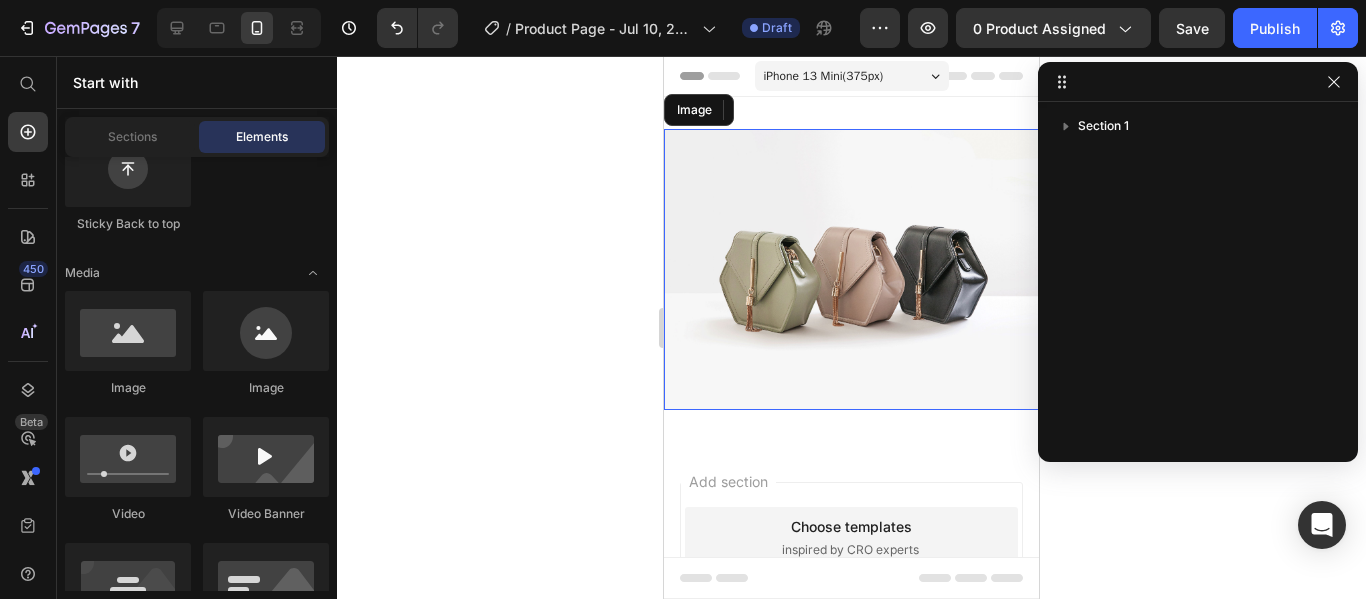 click at bounding box center [851, 269] 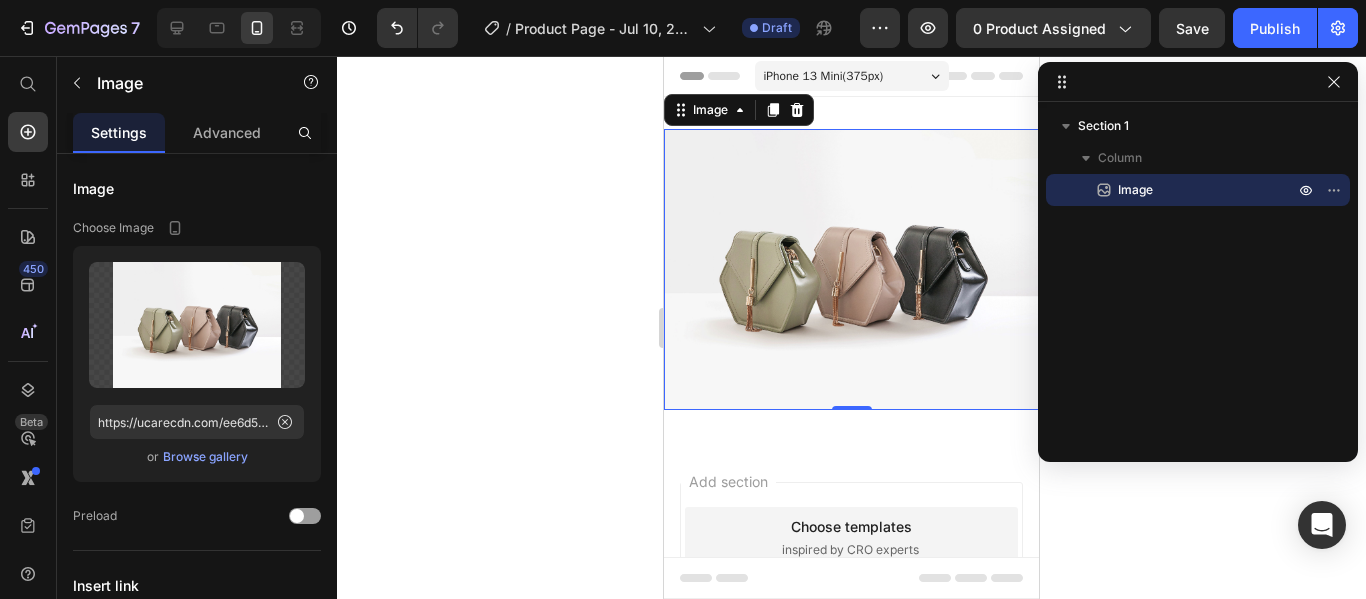 click 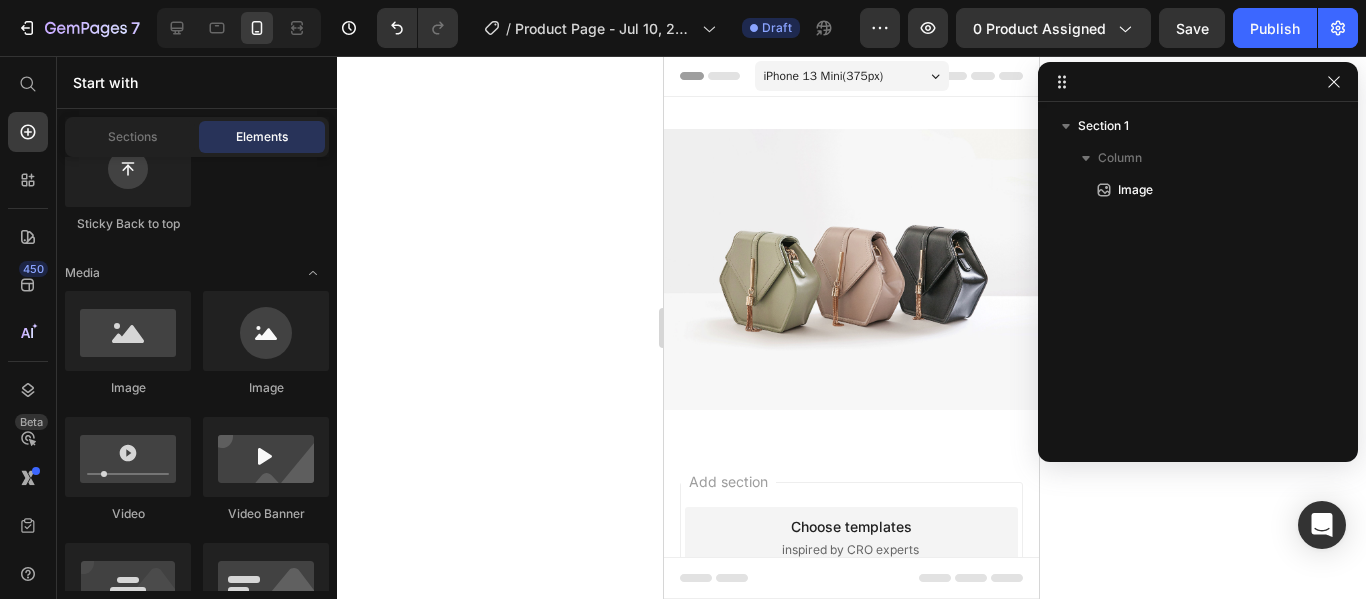 click 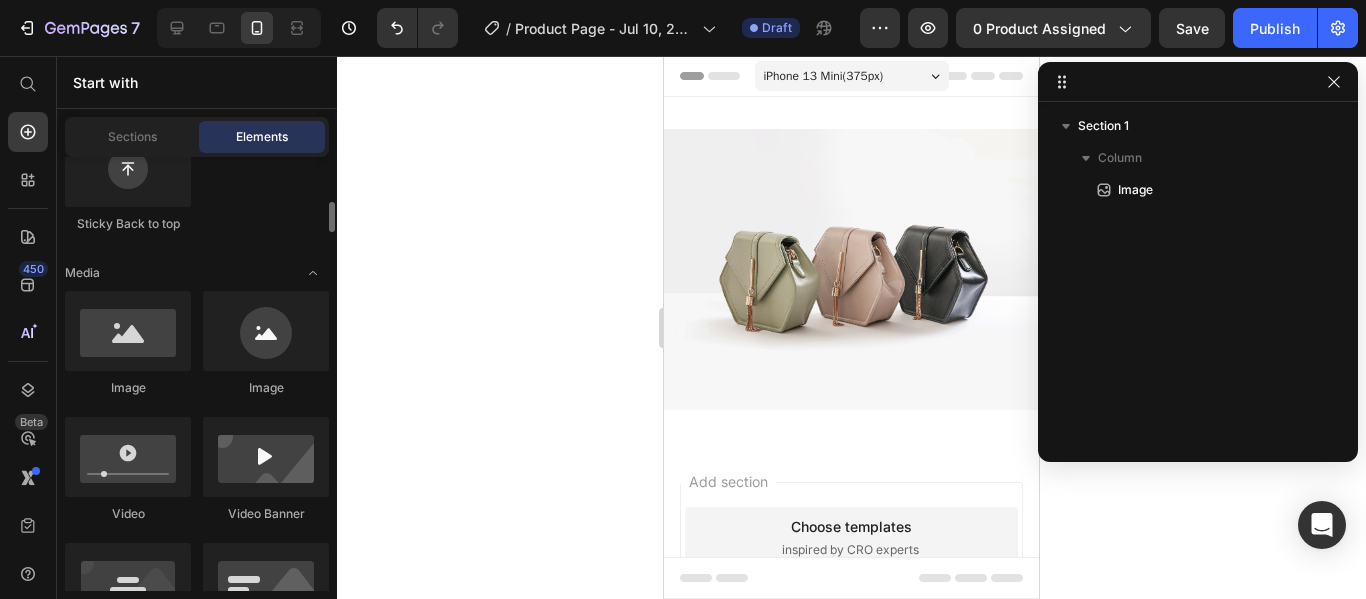 scroll, scrollTop: 0, scrollLeft: 0, axis: both 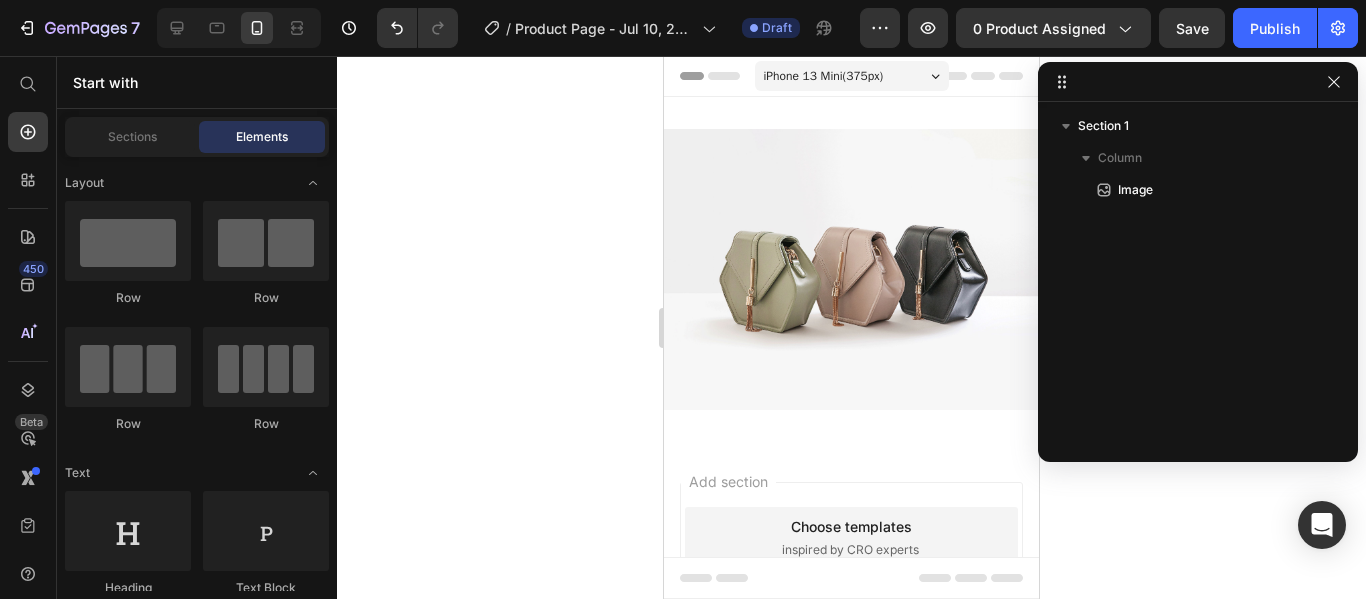 click 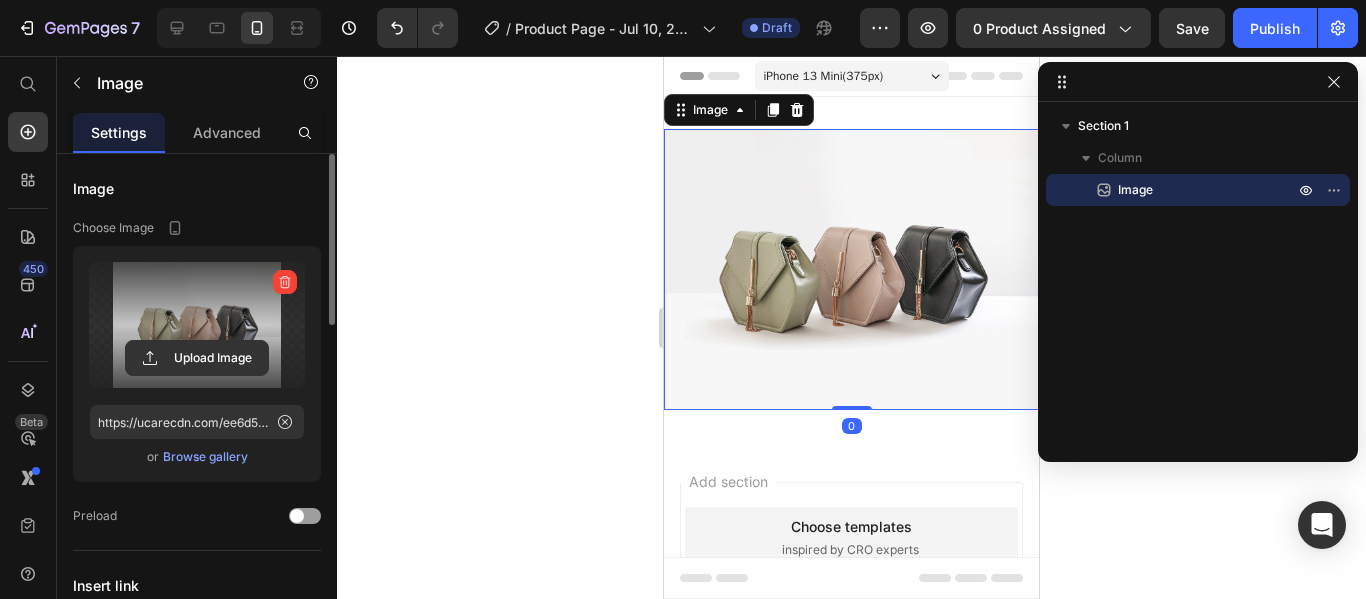 click at bounding box center [197, 325] 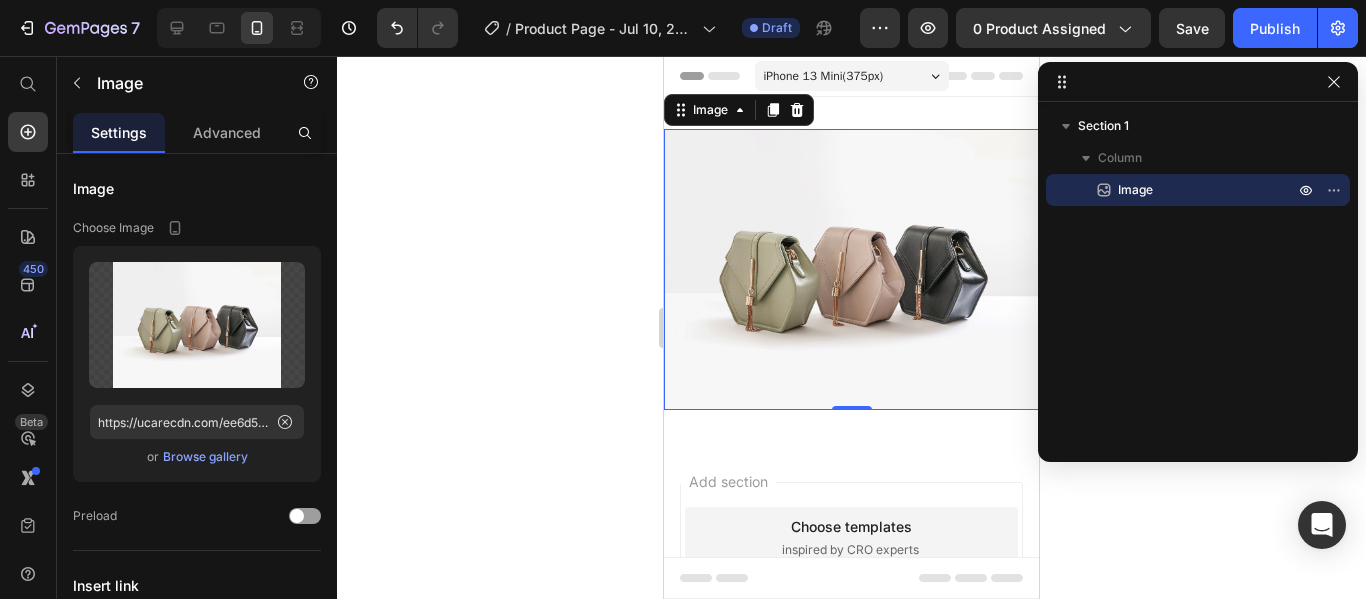click 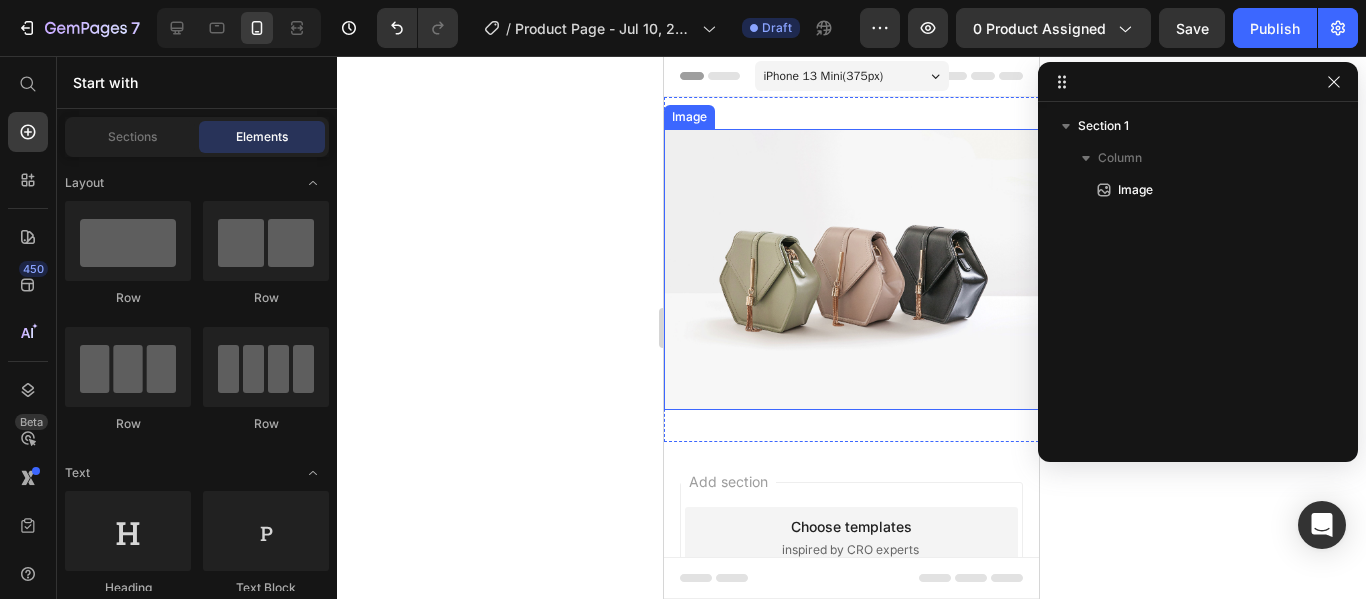 click at bounding box center (851, 269) 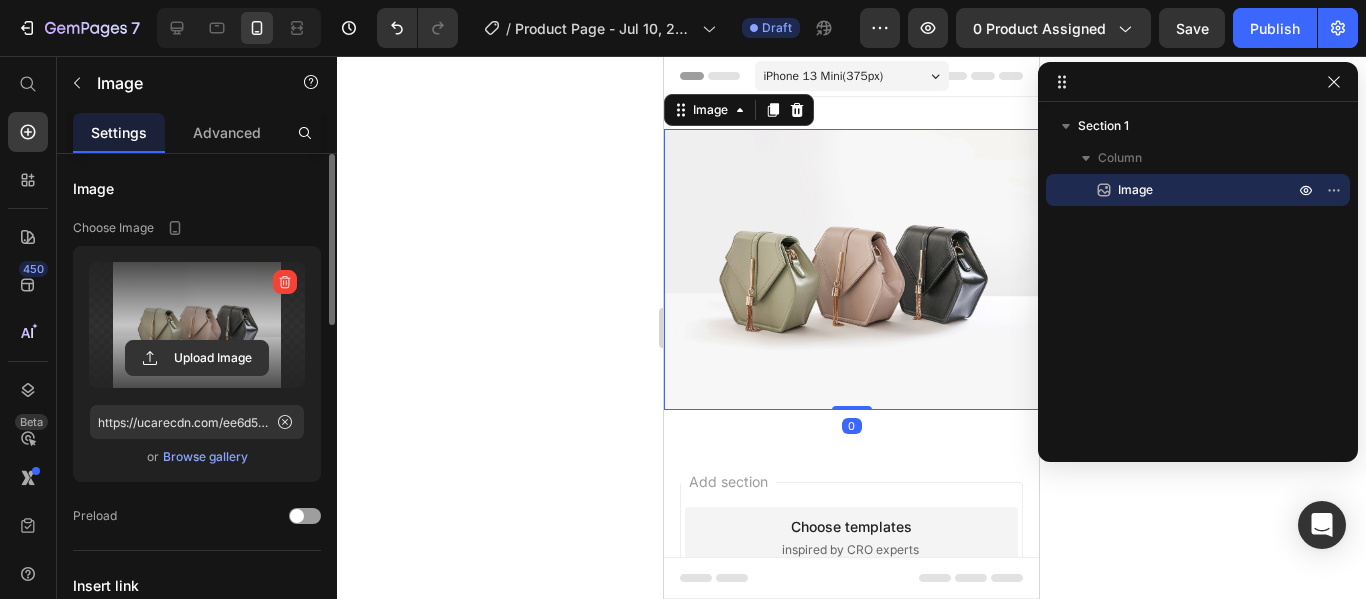 click at bounding box center [197, 325] 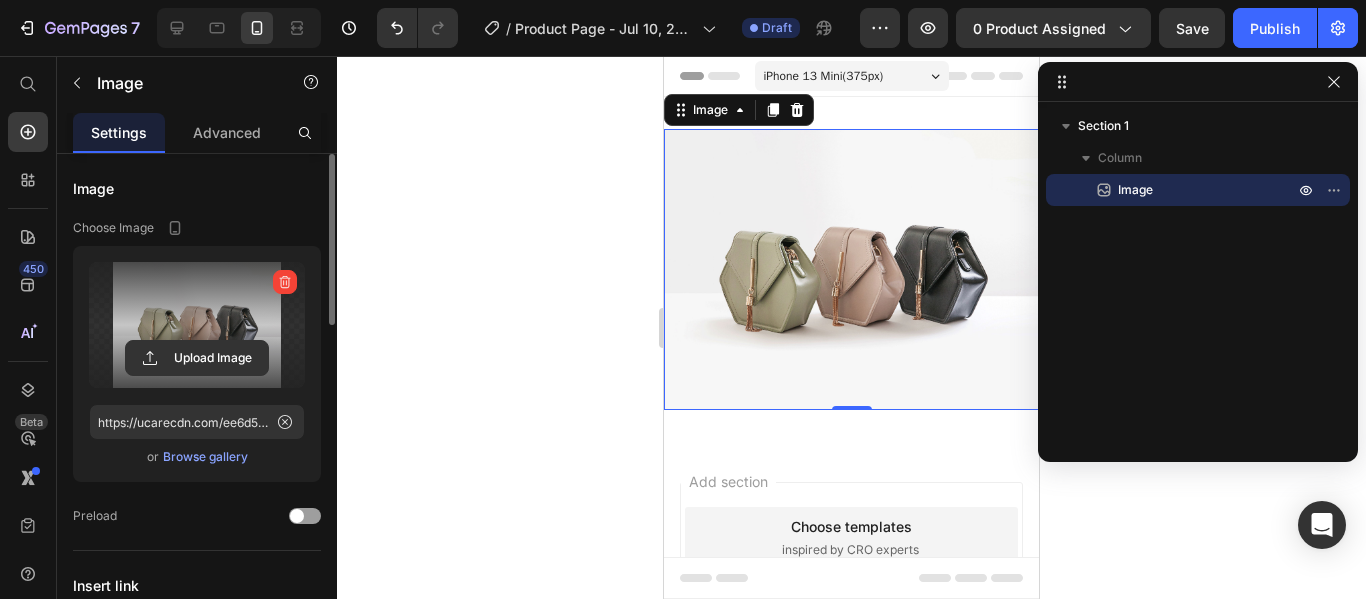 click at bounding box center [197, 325] 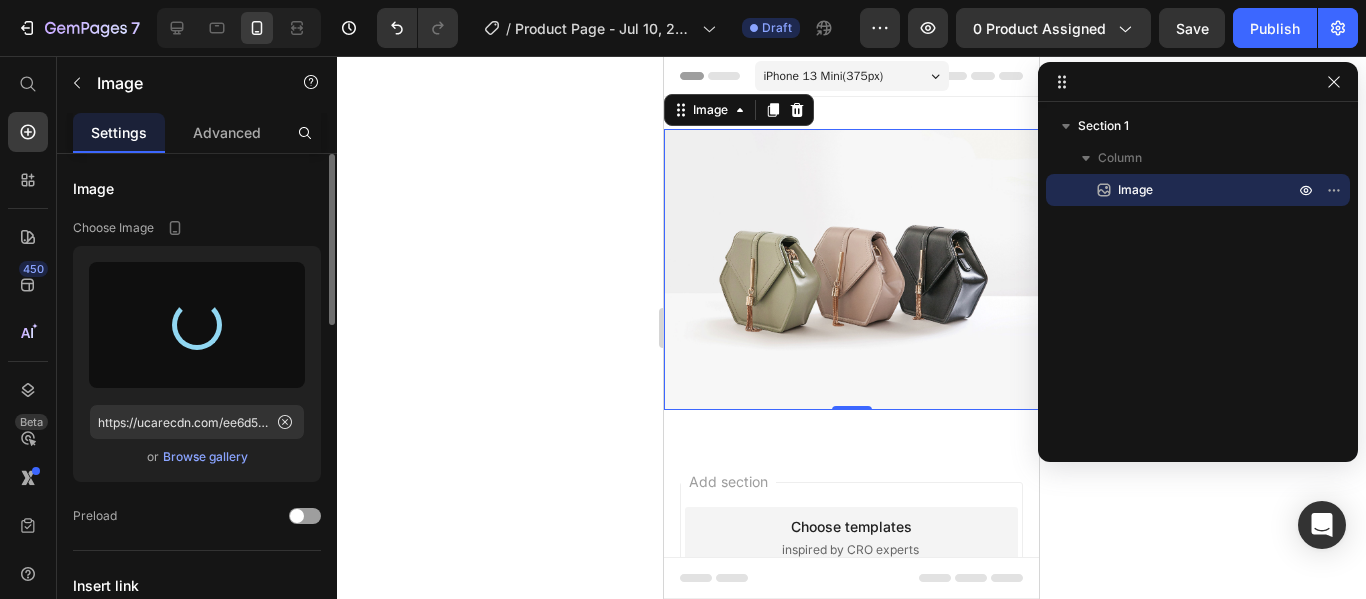 type on "https://cdn.shopify.com/s/files/1/0711/1878/2660/files/gempages_574912714825007972-71309ff7-e206-4b14-a61b-ed25f32a63a4.png" 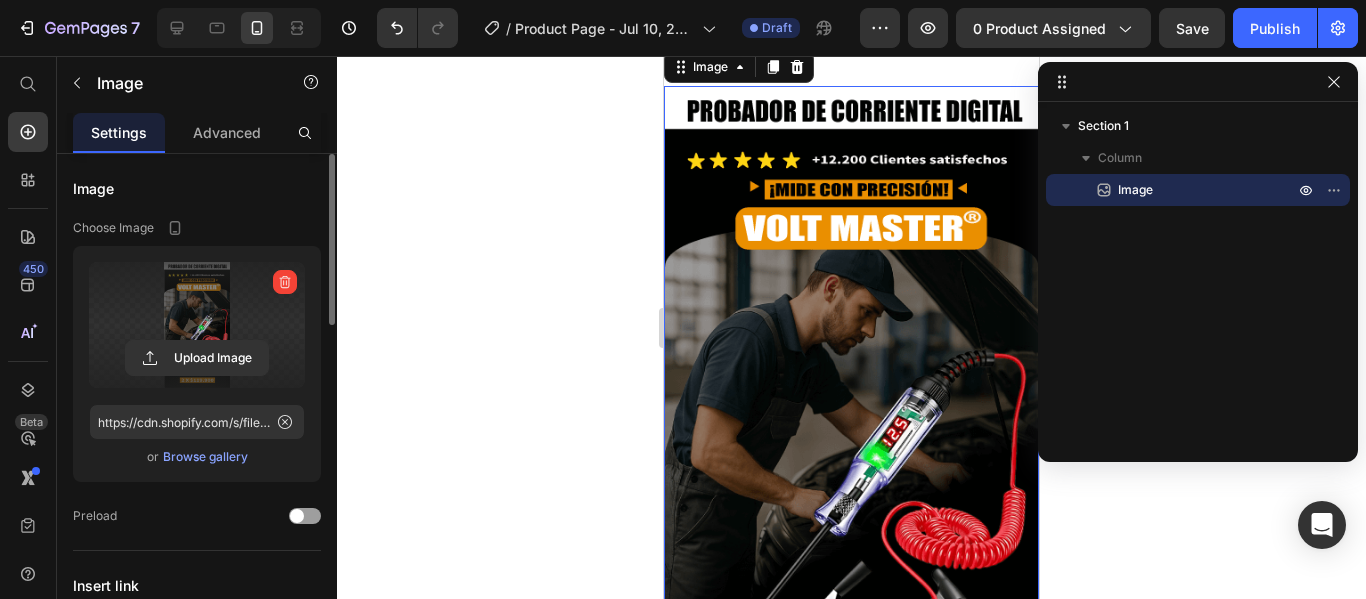 scroll, scrollTop: 0, scrollLeft: 0, axis: both 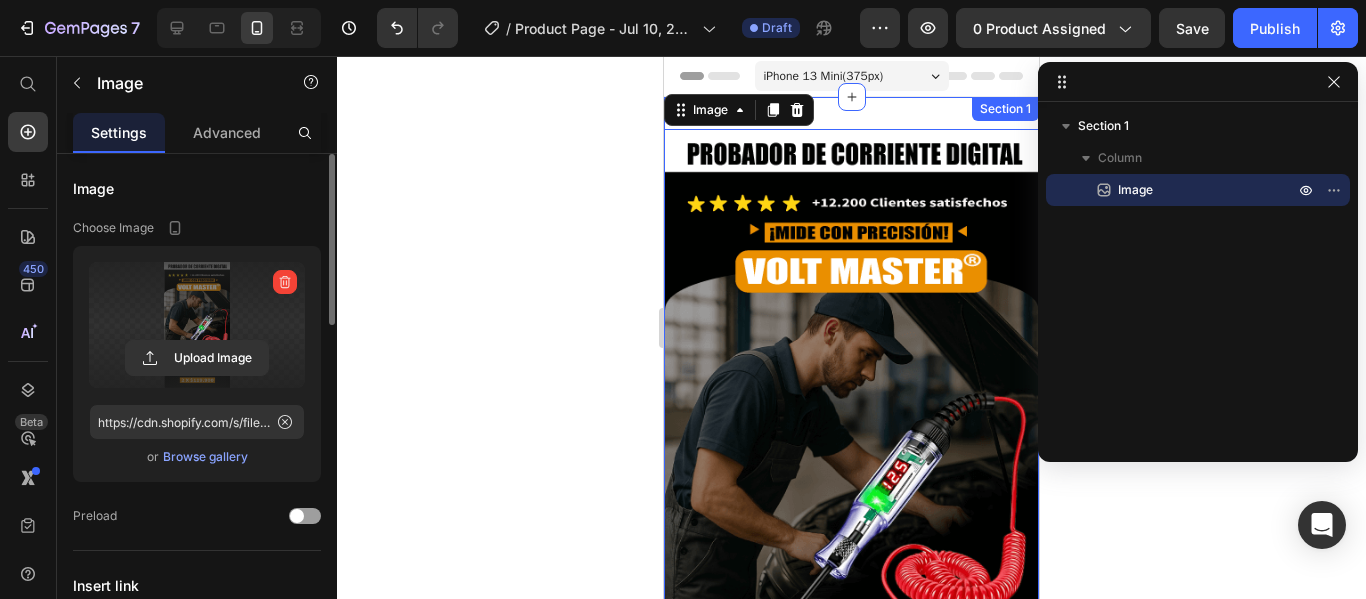 click on "Image   0 Section 1" at bounding box center (851, 485) 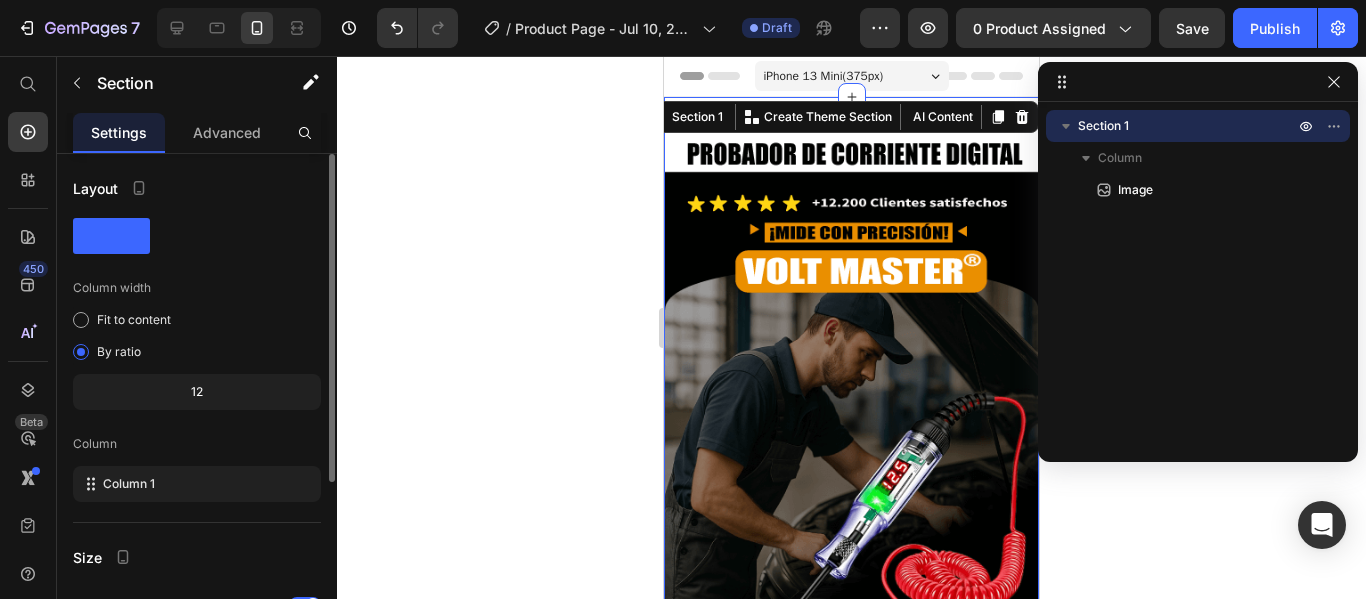 click at bounding box center (1022, 117) 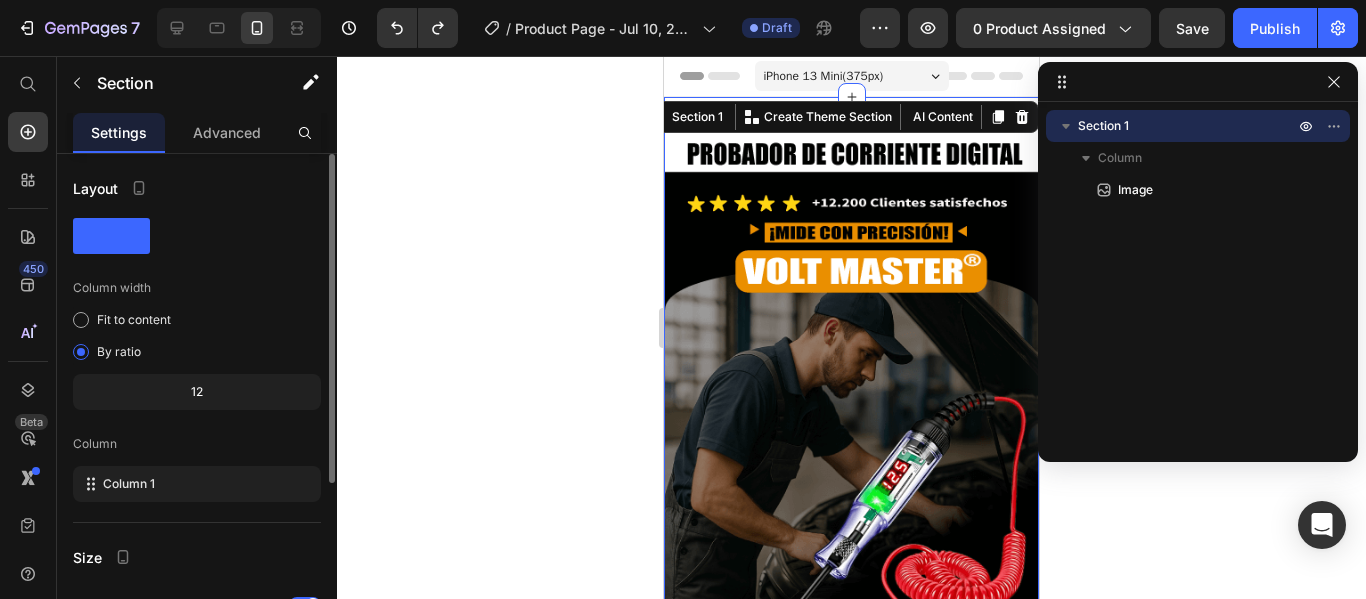 click on "Image Section 1   You can create reusable sections Create Theme Section AI Content Write with GemAI What would you like to describe here? Tone and Voice Persuasive Product Alicate multifuncional Show more Generate" at bounding box center [851, 485] 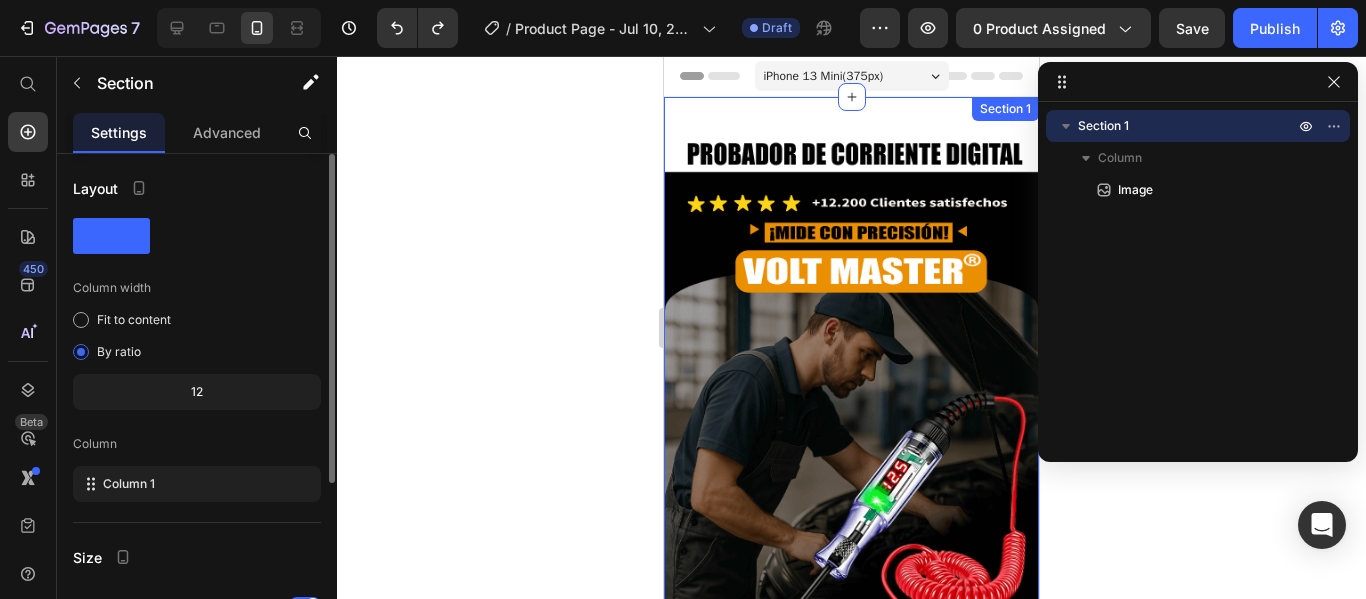 click on "Image Section 1" at bounding box center (851, 485) 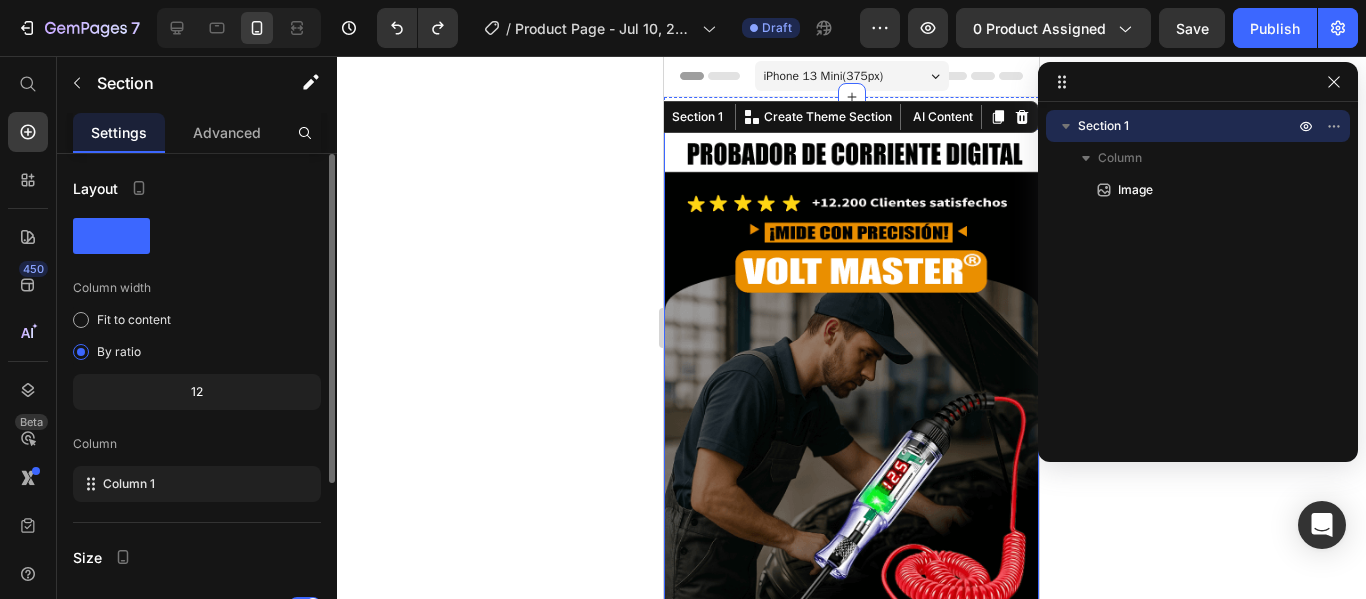 click at bounding box center [851, 485] 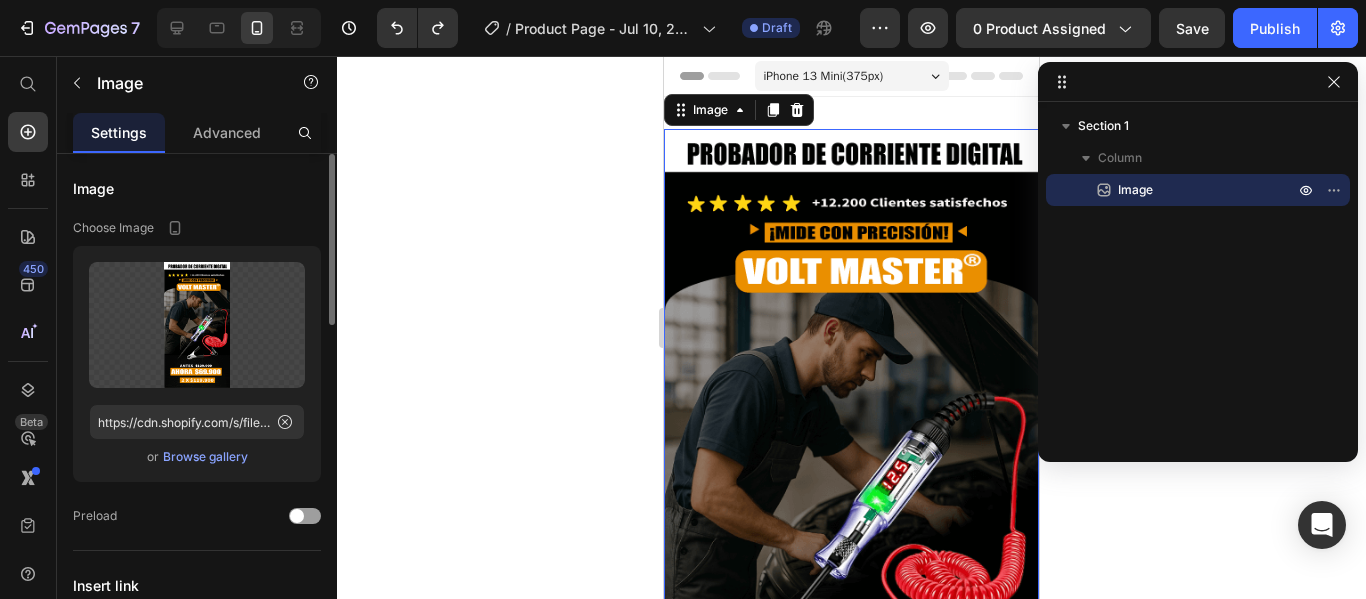 click at bounding box center (851, 485) 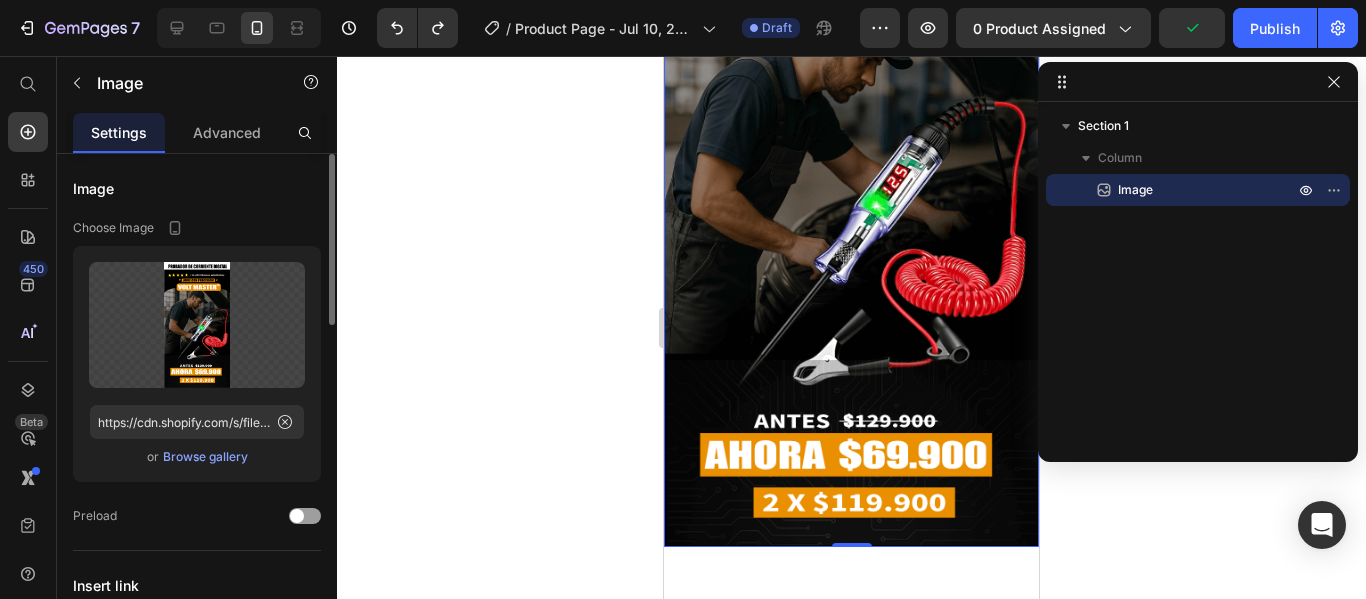 scroll, scrollTop: 297, scrollLeft: 0, axis: vertical 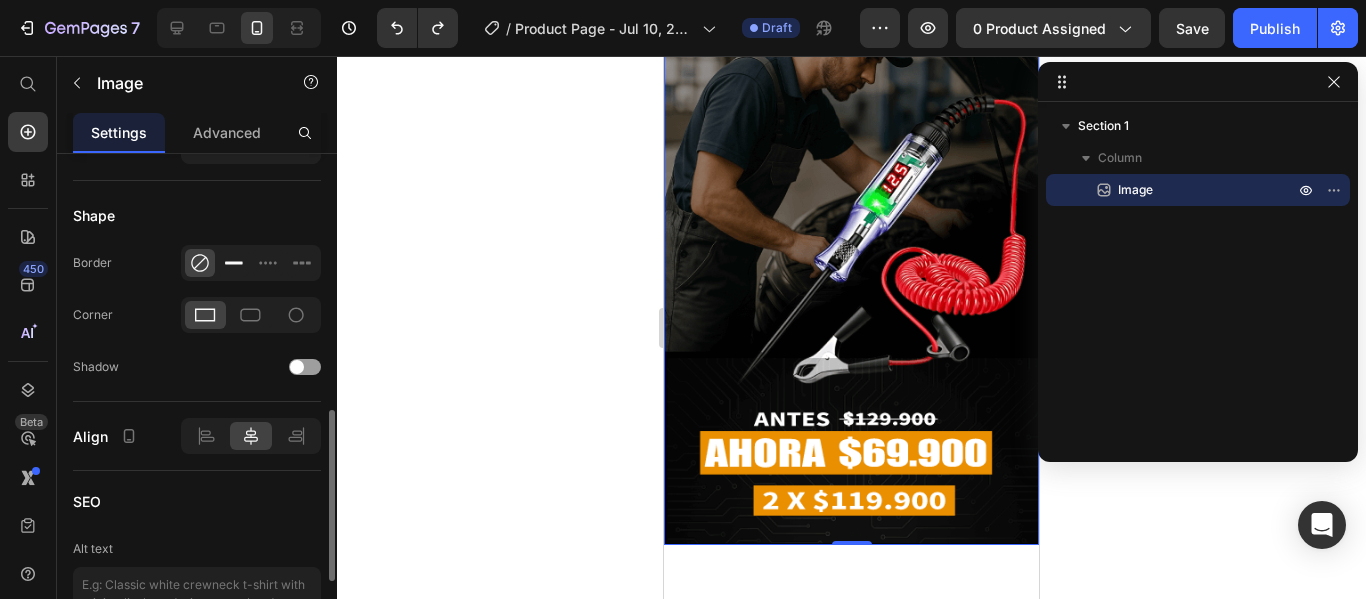 click 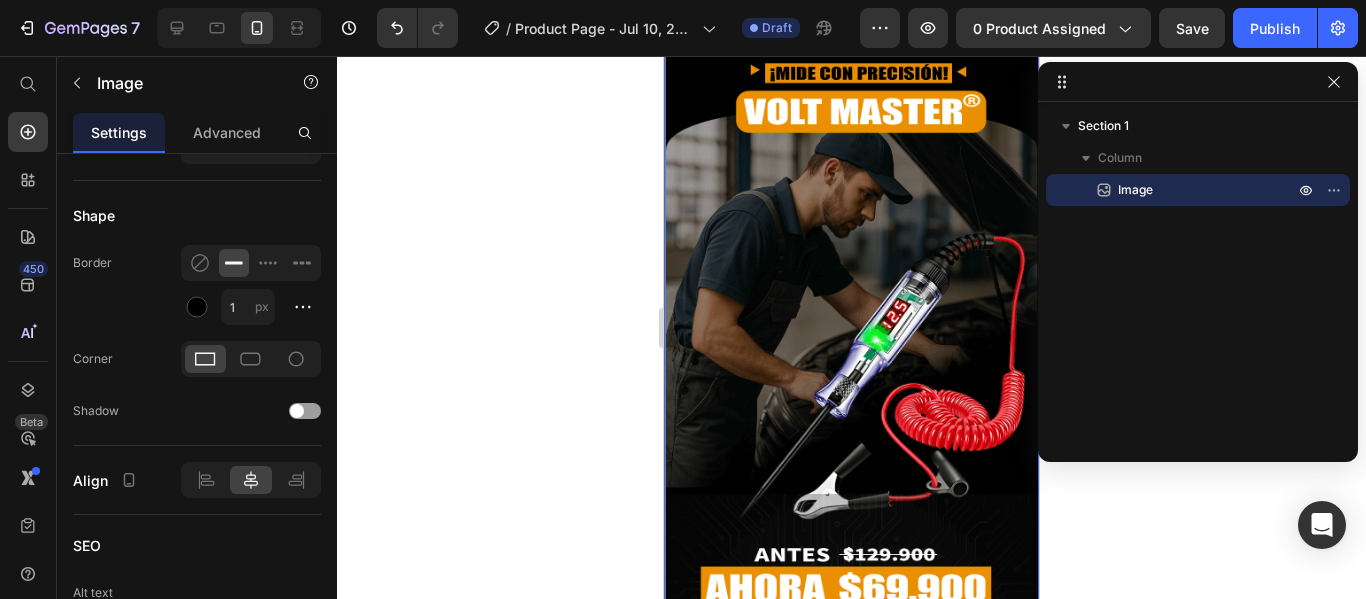 scroll, scrollTop: 0, scrollLeft: 0, axis: both 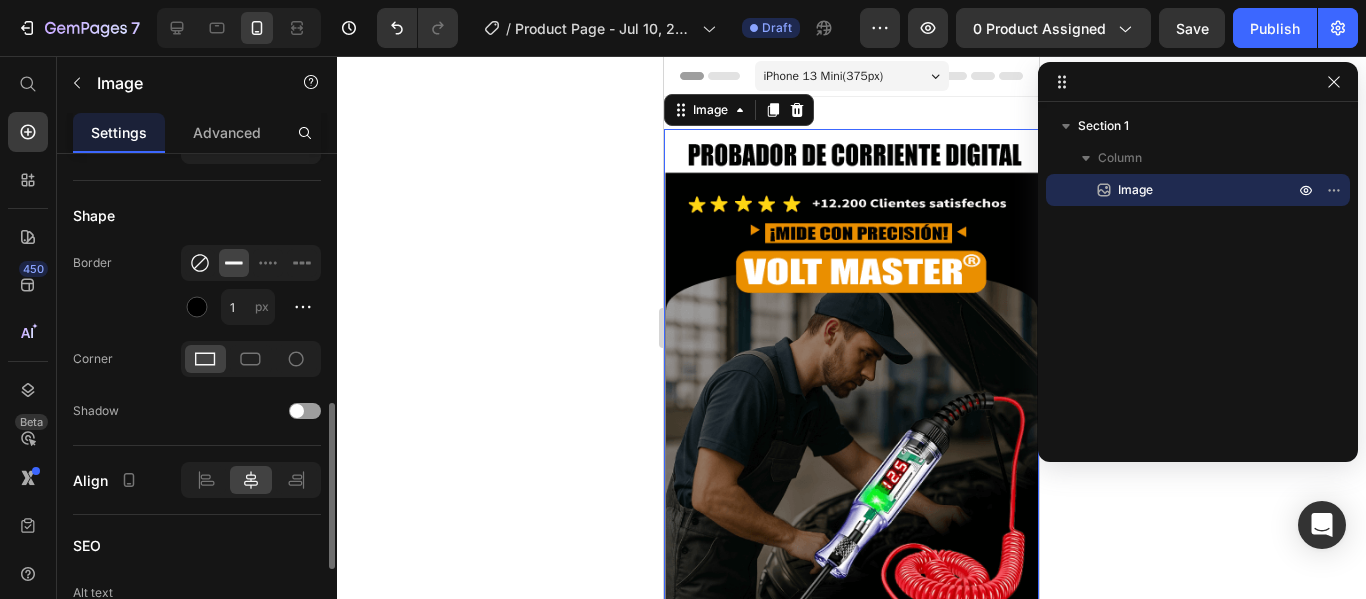 click 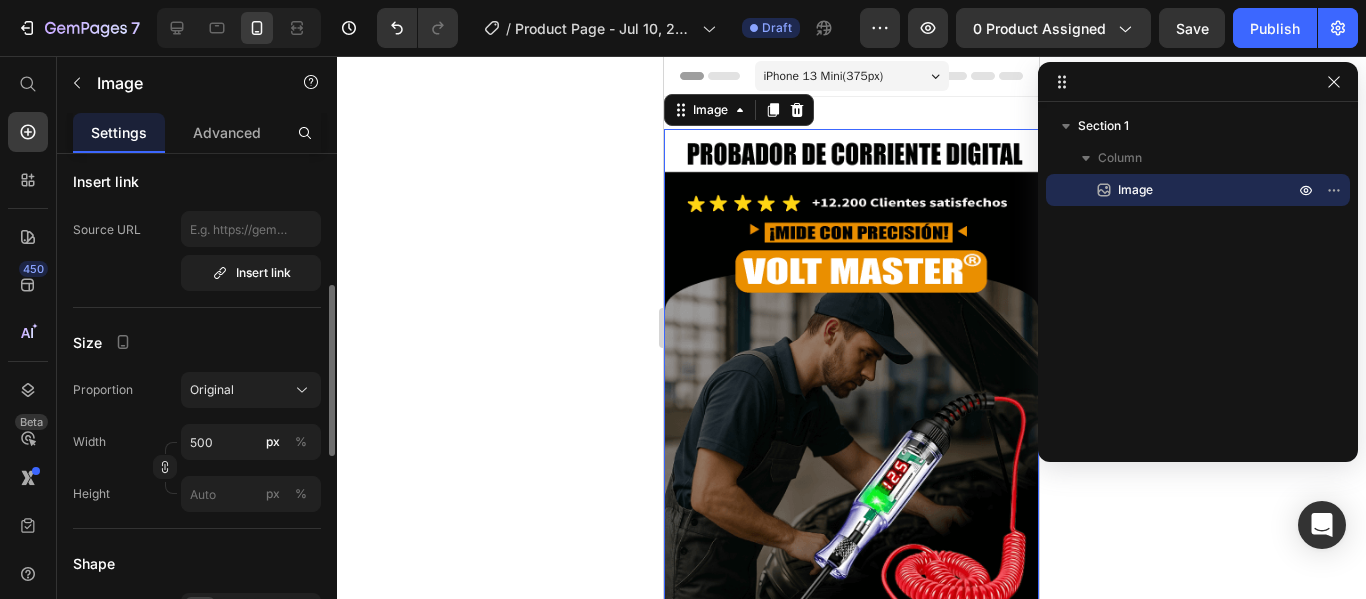 scroll, scrollTop: 0, scrollLeft: 0, axis: both 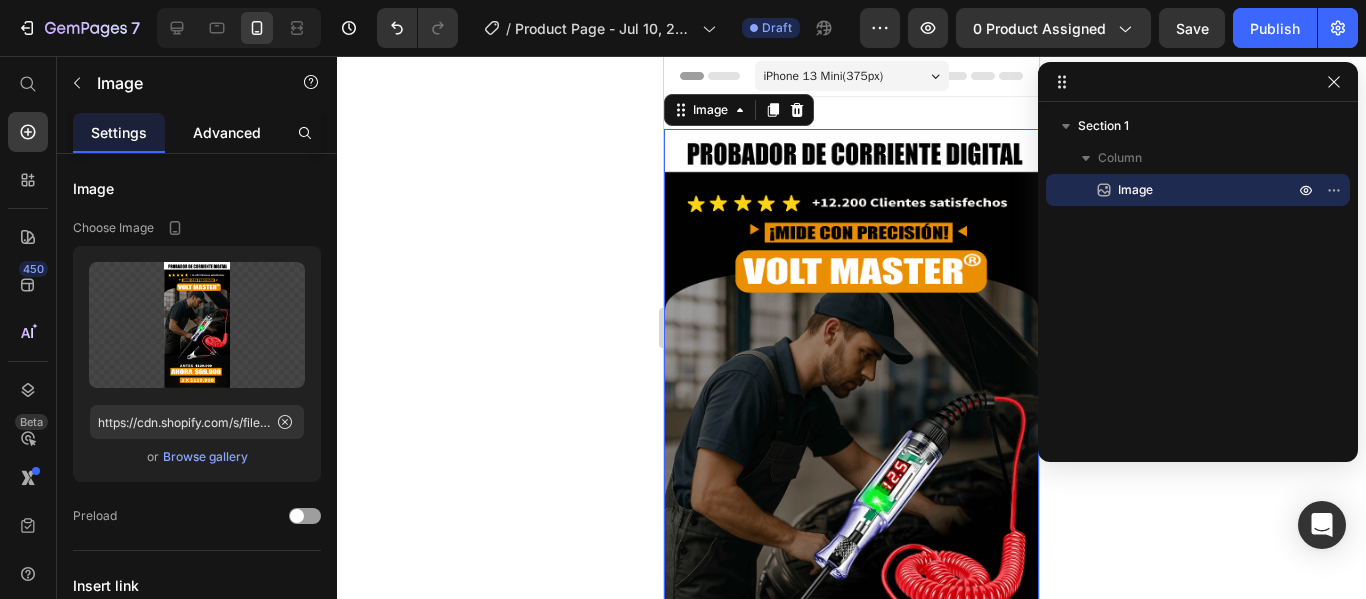 click on "Advanced" at bounding box center (227, 132) 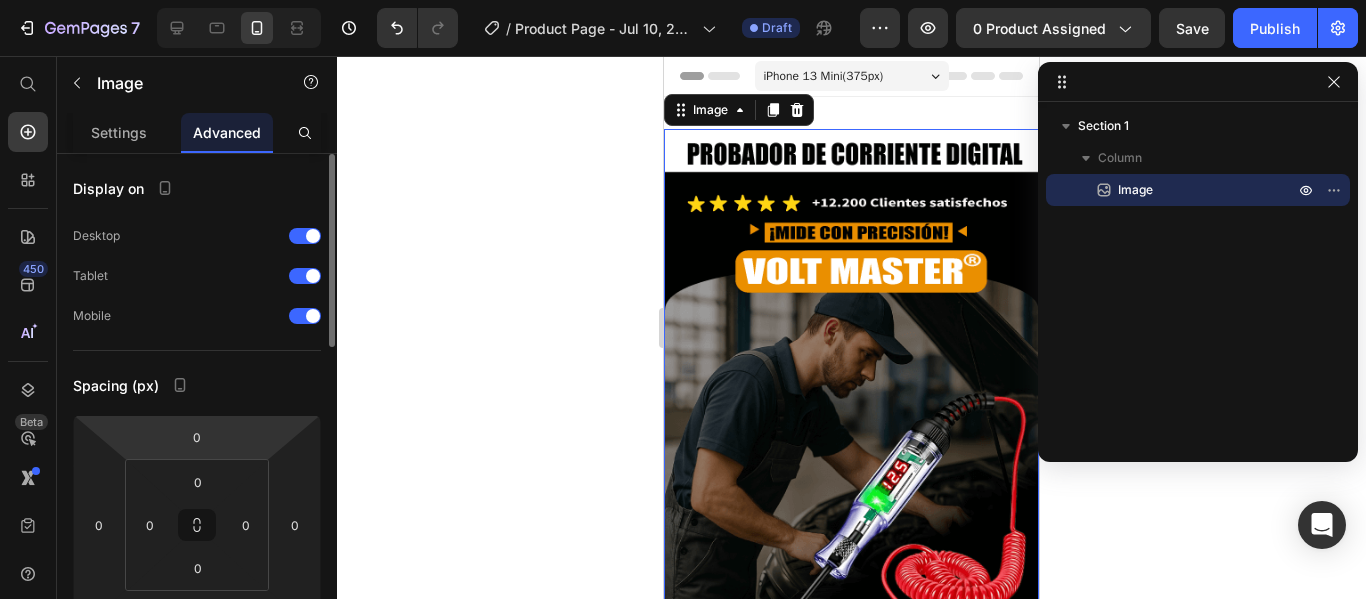 scroll, scrollTop: 227, scrollLeft: 0, axis: vertical 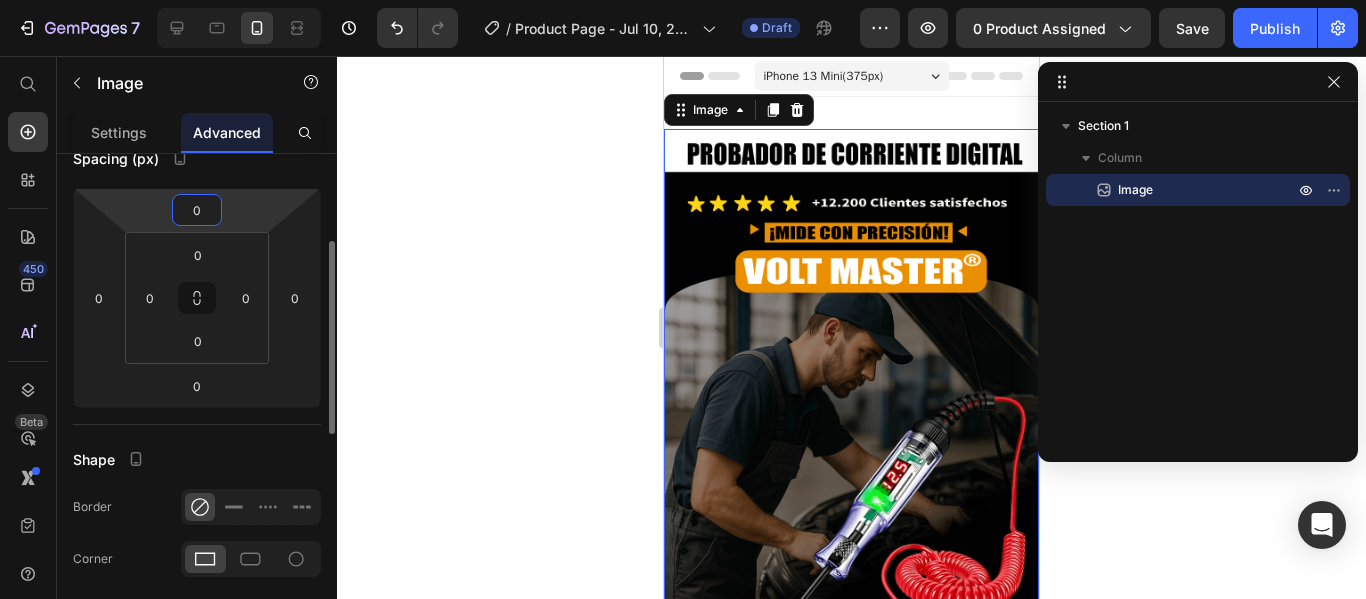 click on "0" at bounding box center [197, 210] 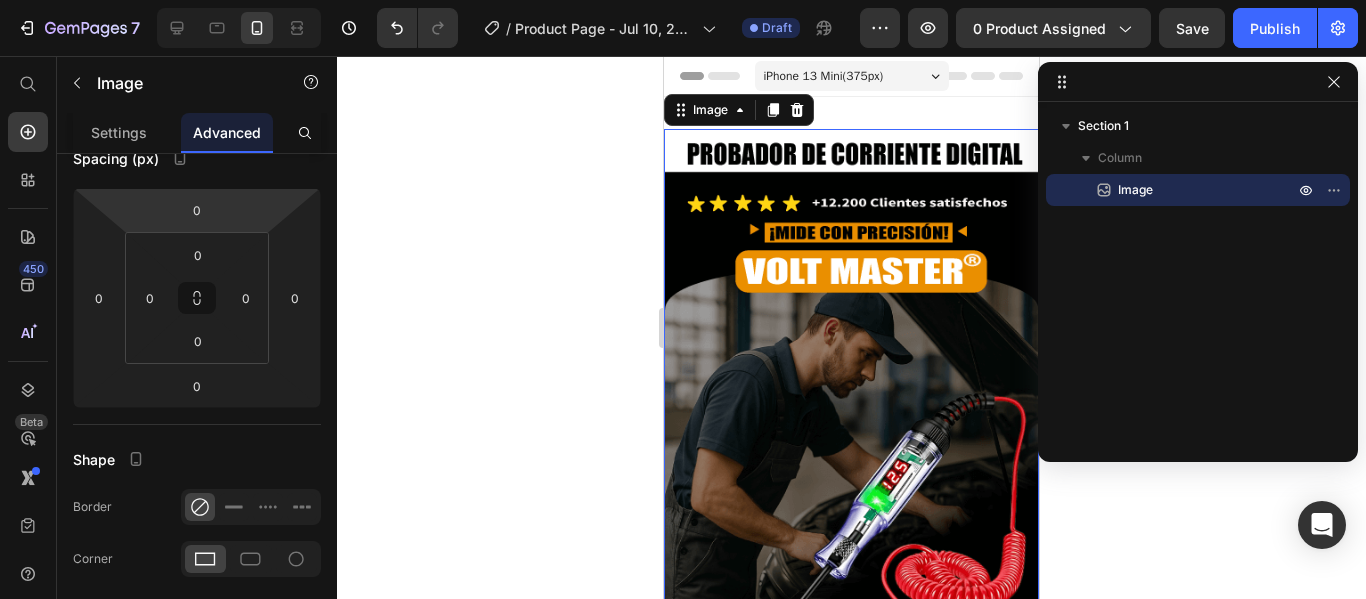 click 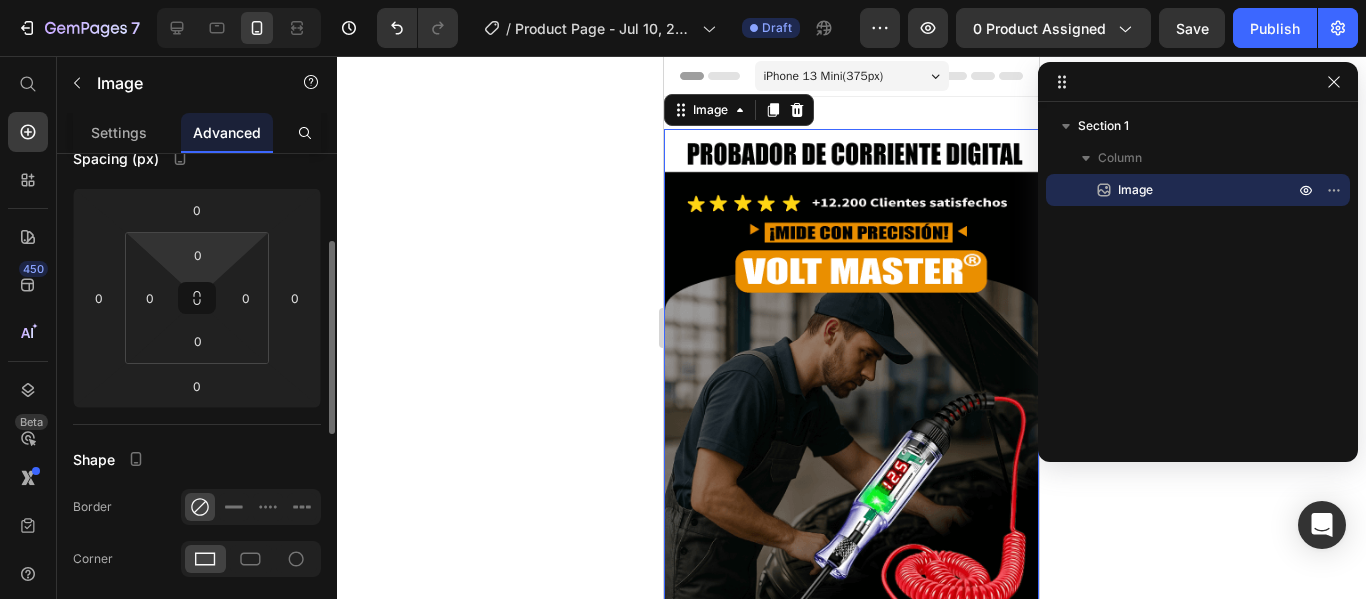 click on "7   /  Product Page - Jul 10, 22:31:50 Draft Preview 0 product assigned  Save   Publish  450 Beta Start with Sections Elements Hero Section Product Detail Brands Trusted Badges Guarantee Product Breakdown How to use Testimonials Compare Bundle FAQs Social Proof Brand Story Product List Collection Blog List Contact Sticky Add to Cart Custom Footer Browse Library 450 Layout
Row
Row
Row
Row Text
Heading
Text Block Button
Button
Button
Sticky Back to top Media
Image" at bounding box center (683, 0) 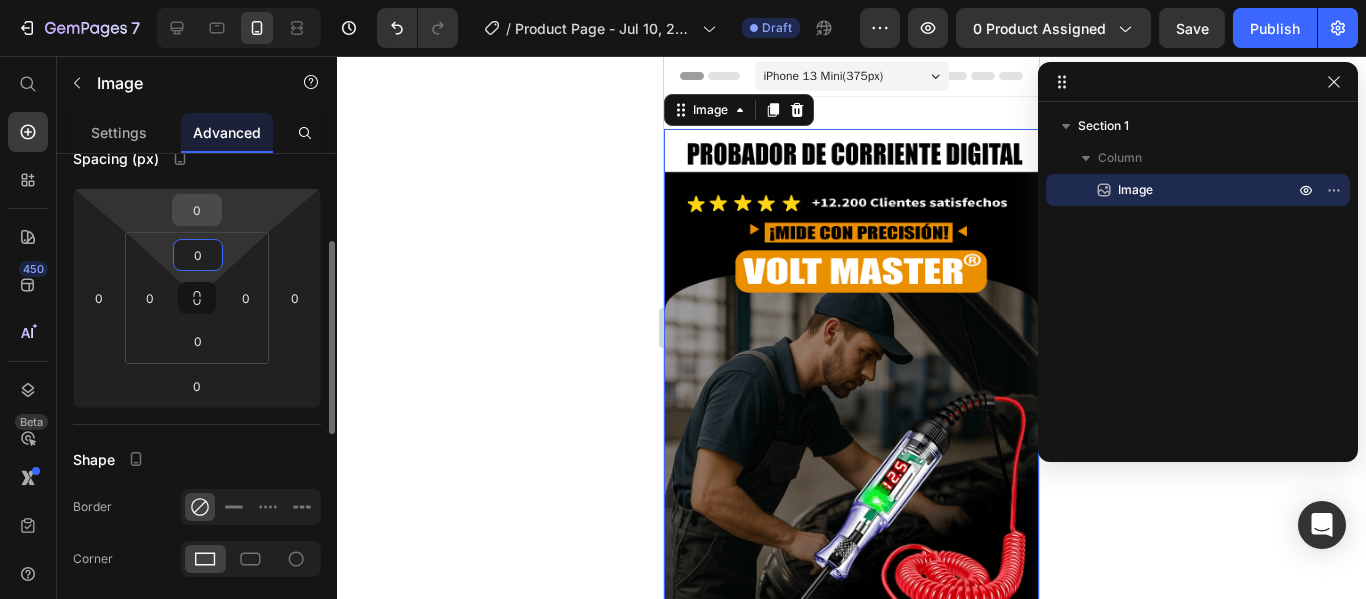 type on "0" 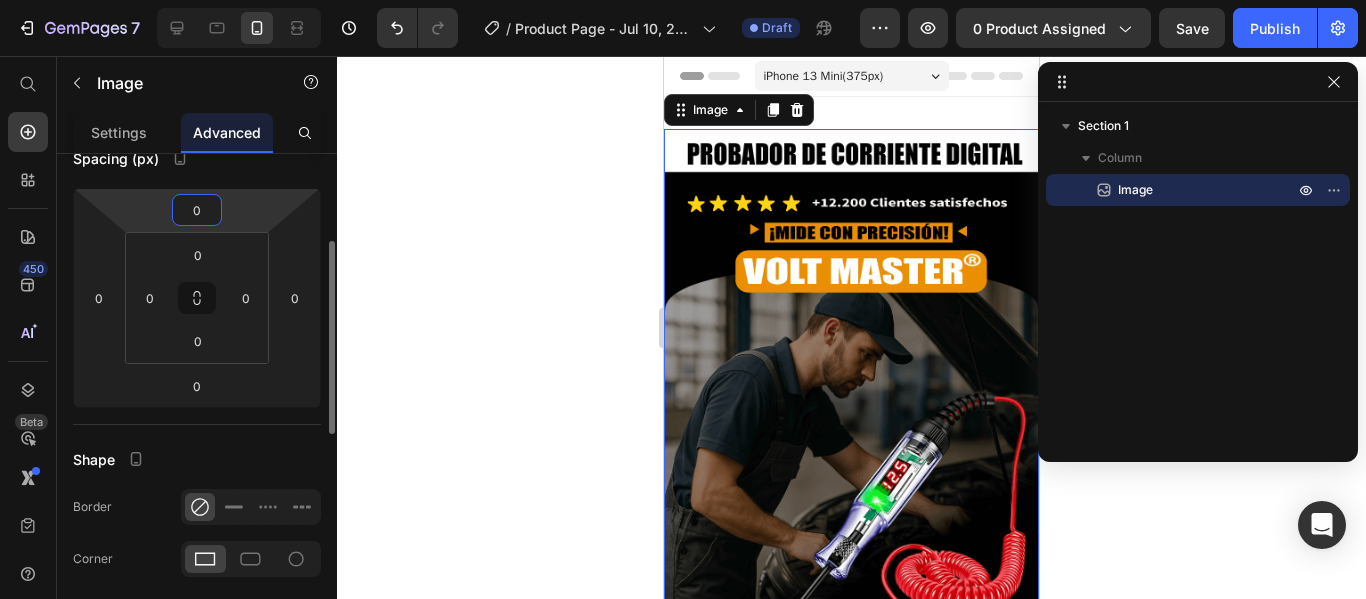 click on "0" at bounding box center [197, 210] 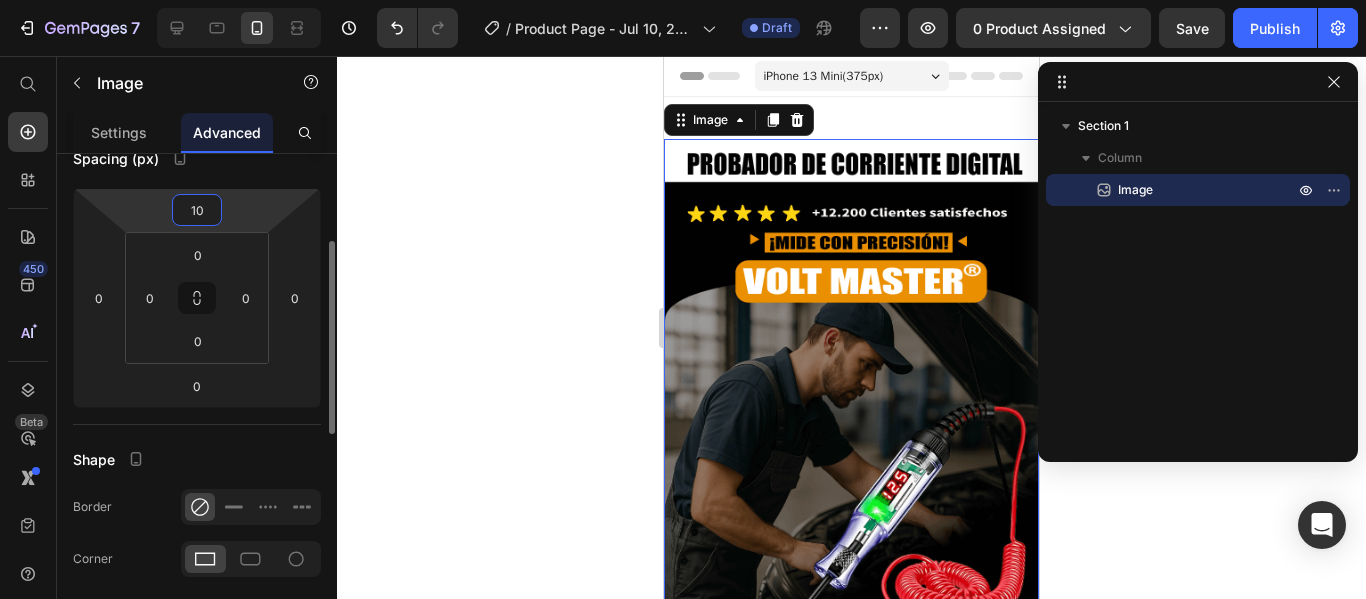 type on "1" 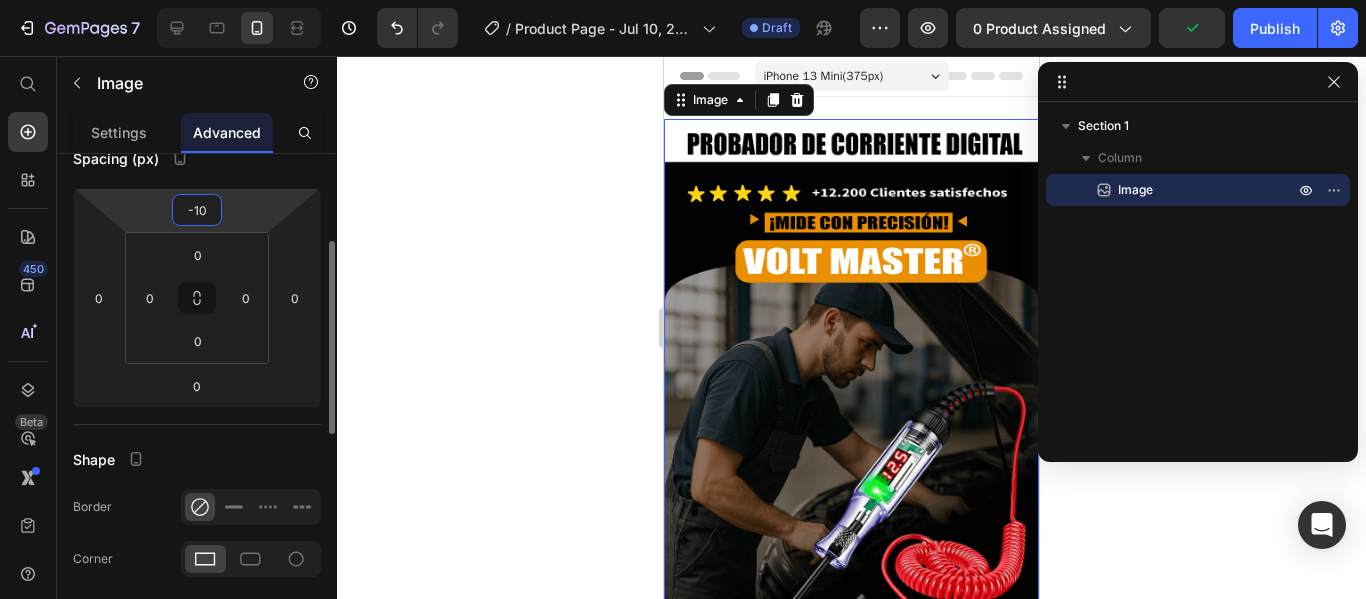 type on "-1" 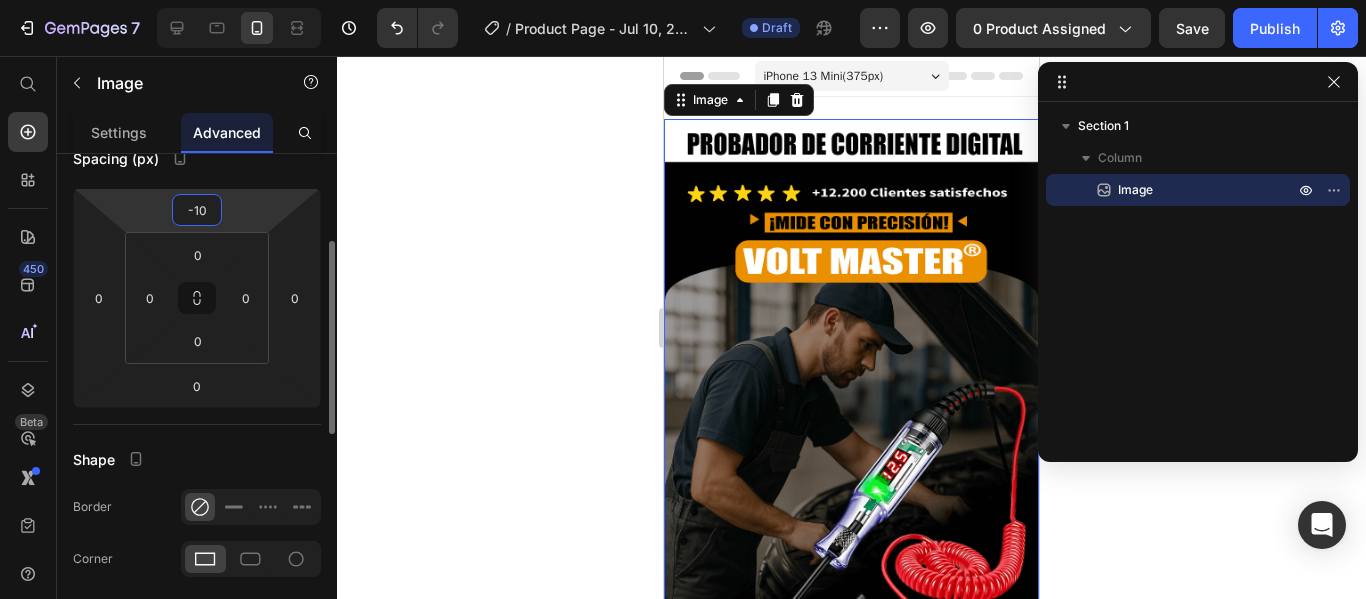 type on "-1" 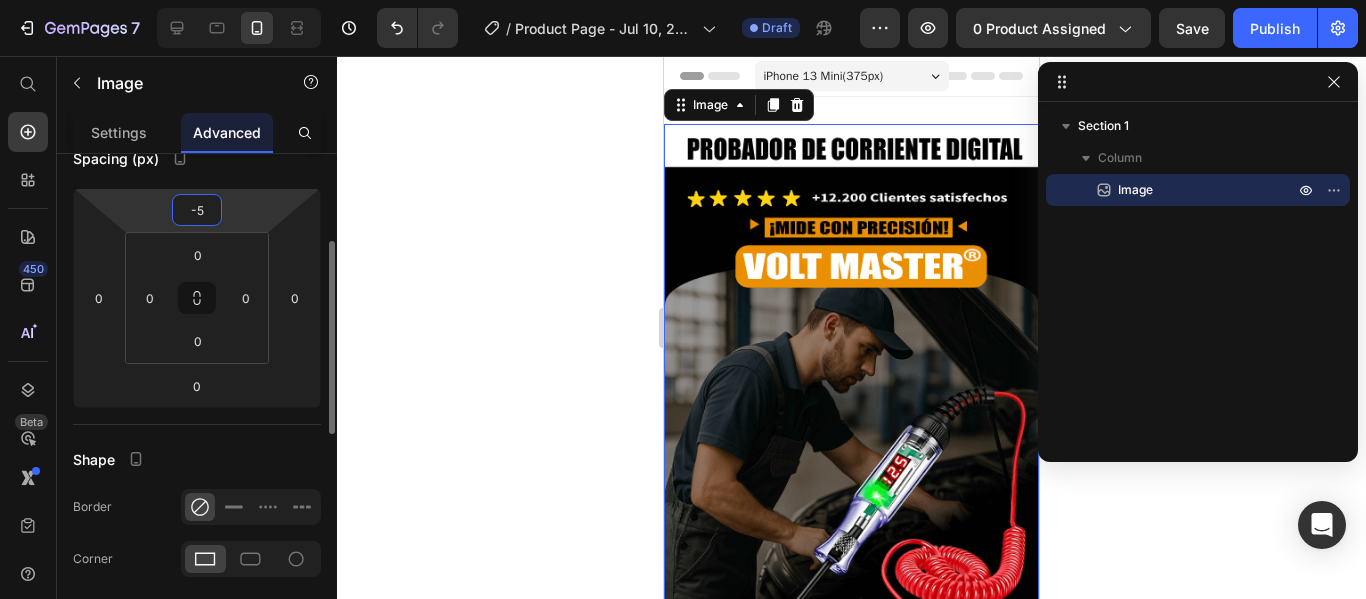 type on "-50" 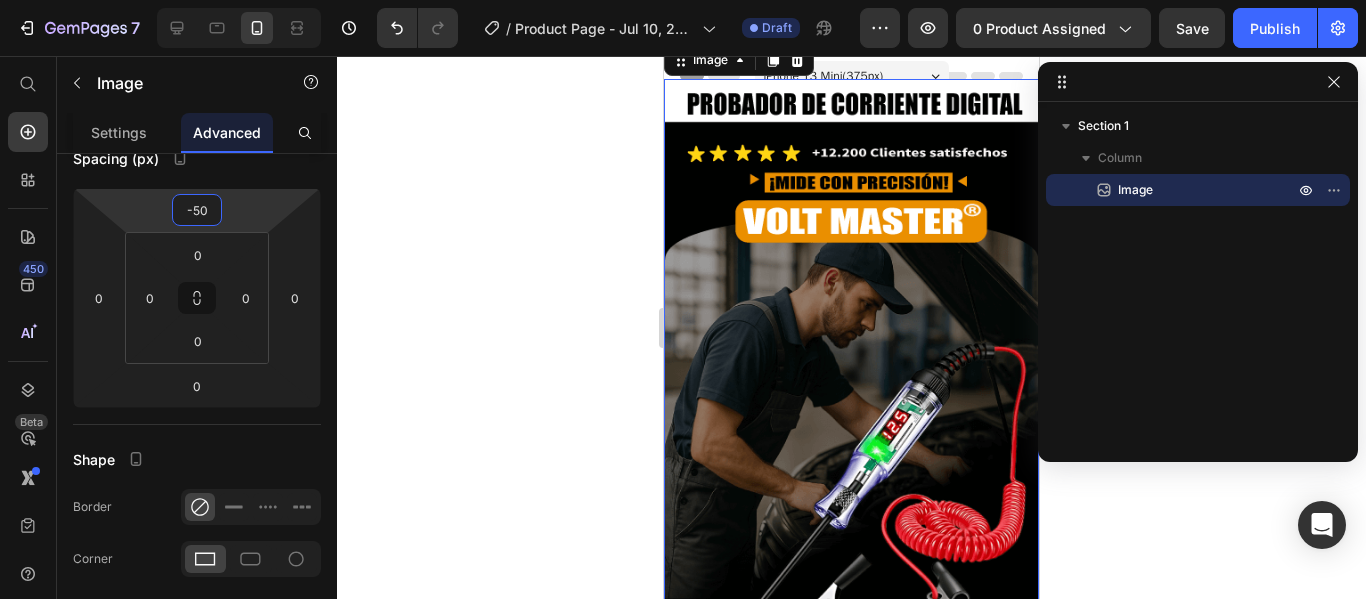 click 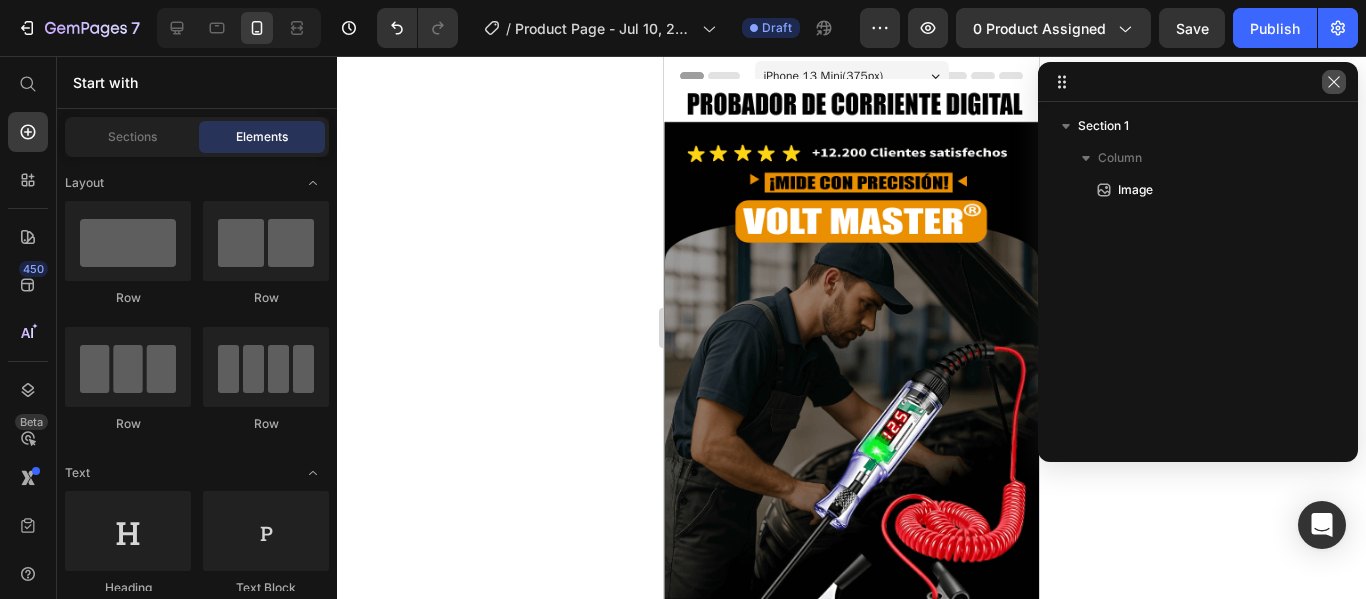 click 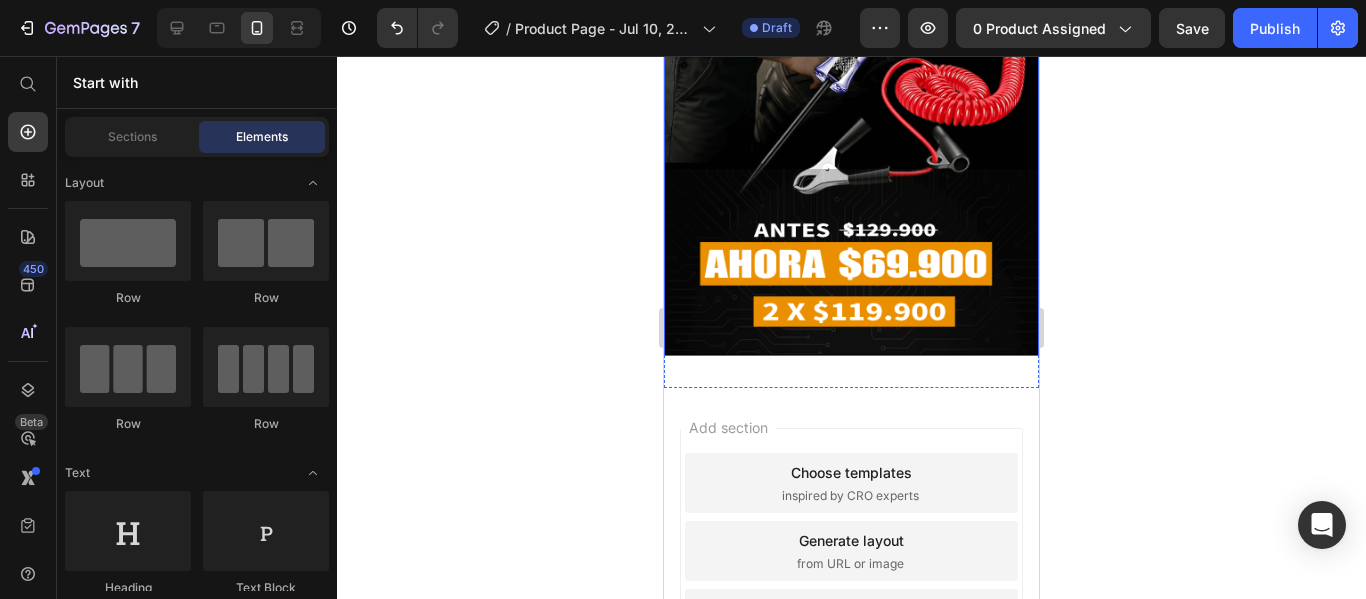 scroll, scrollTop: 437, scrollLeft: 0, axis: vertical 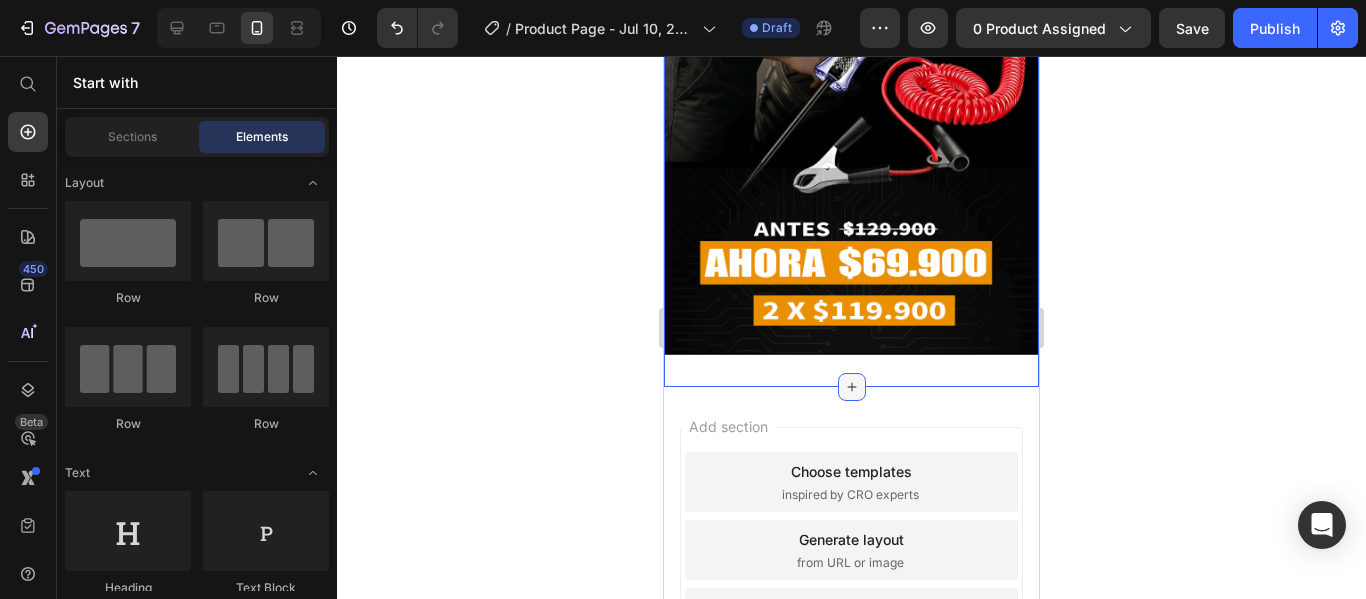 click 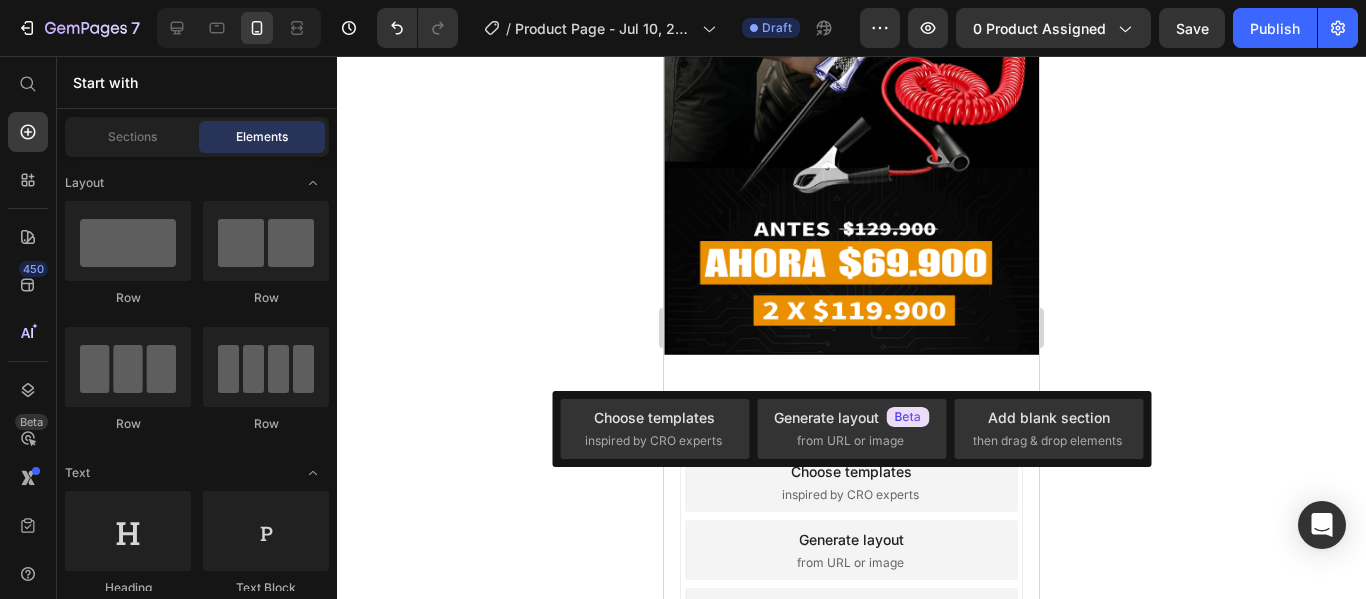 click 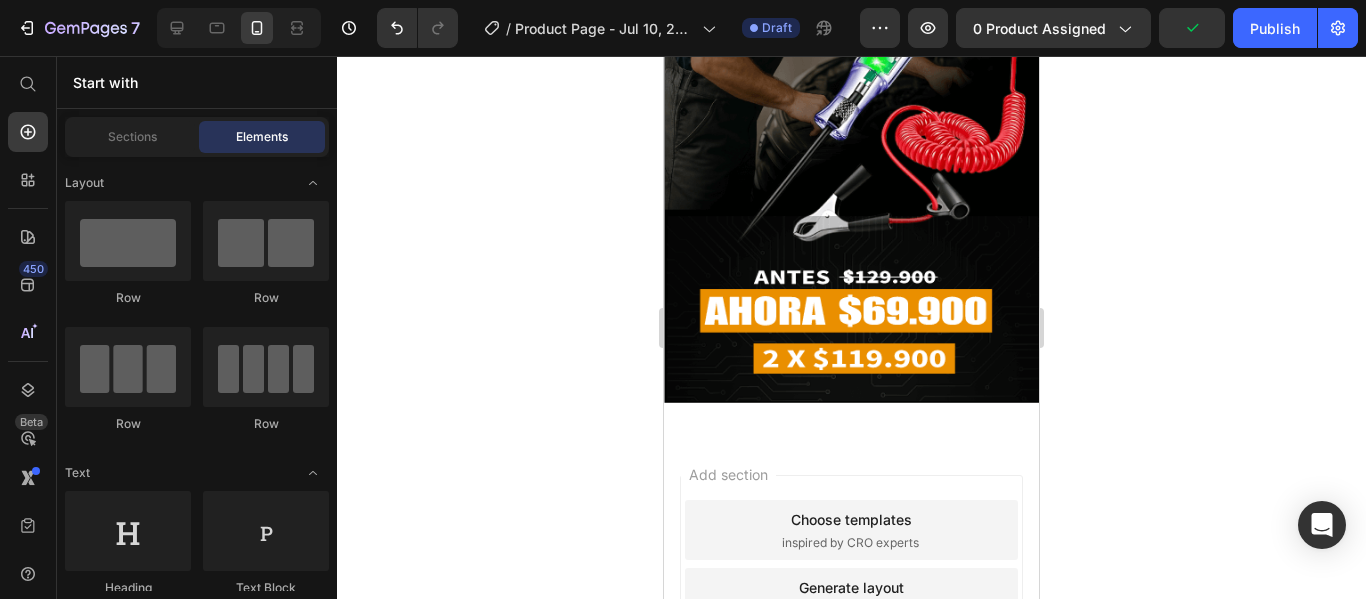 scroll, scrollTop: 0, scrollLeft: 0, axis: both 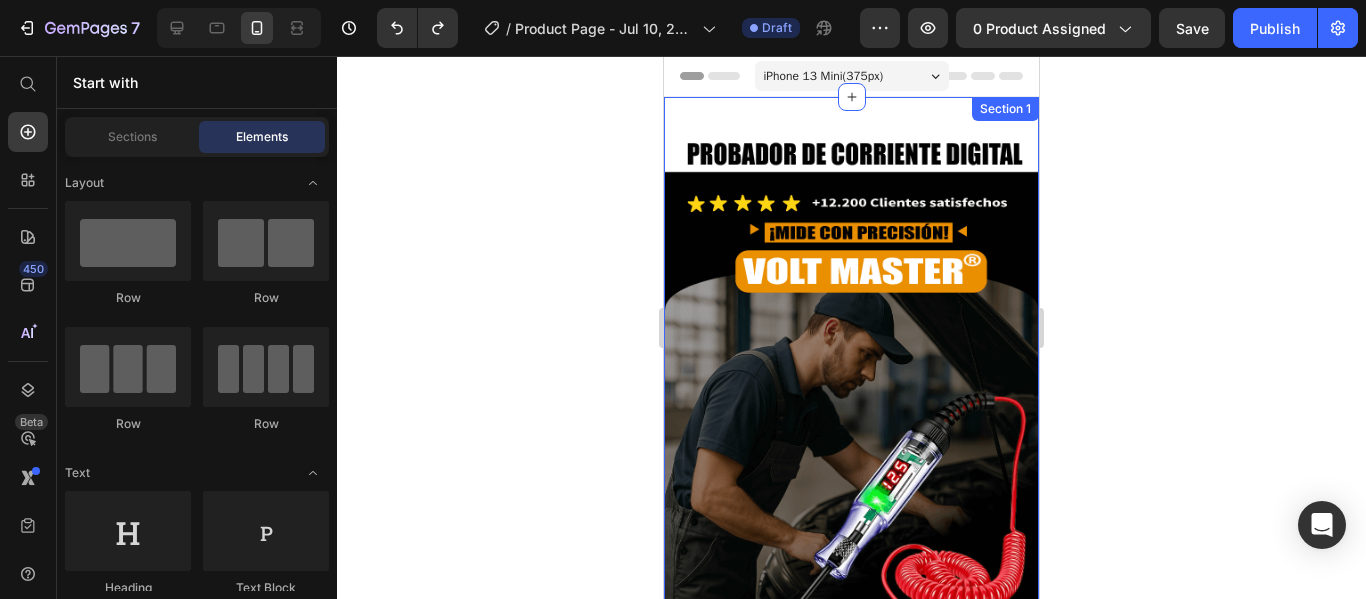 click on "Image Section 1" at bounding box center (851, 485) 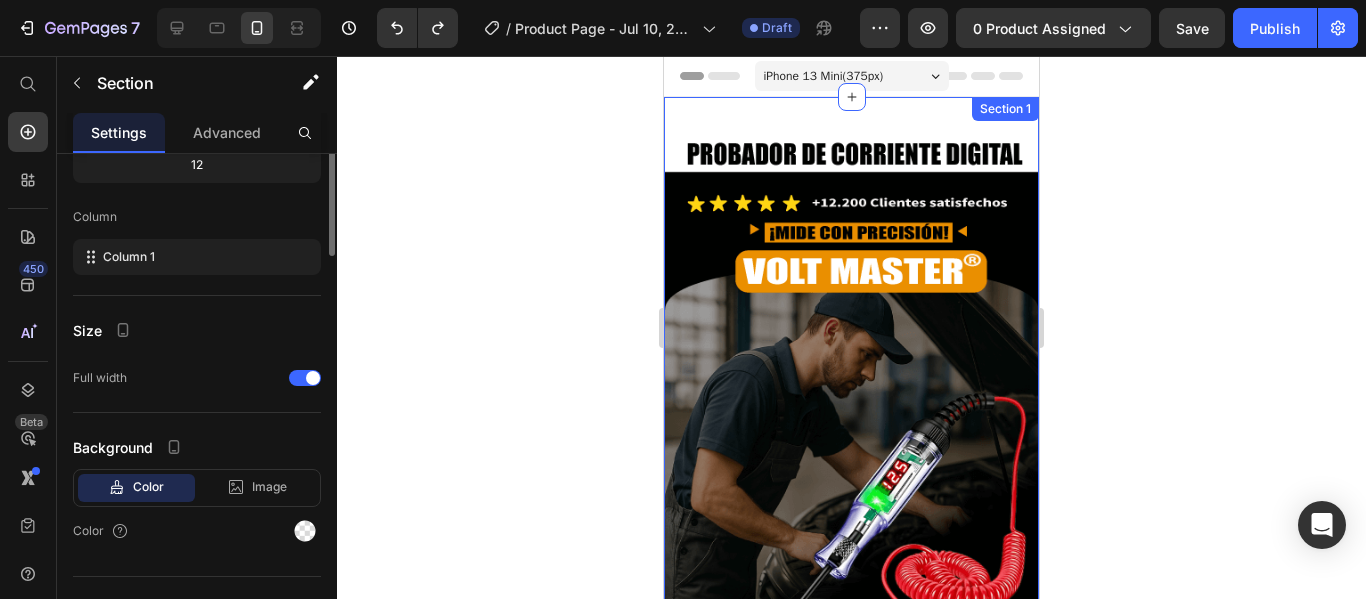 scroll, scrollTop: 0, scrollLeft: 0, axis: both 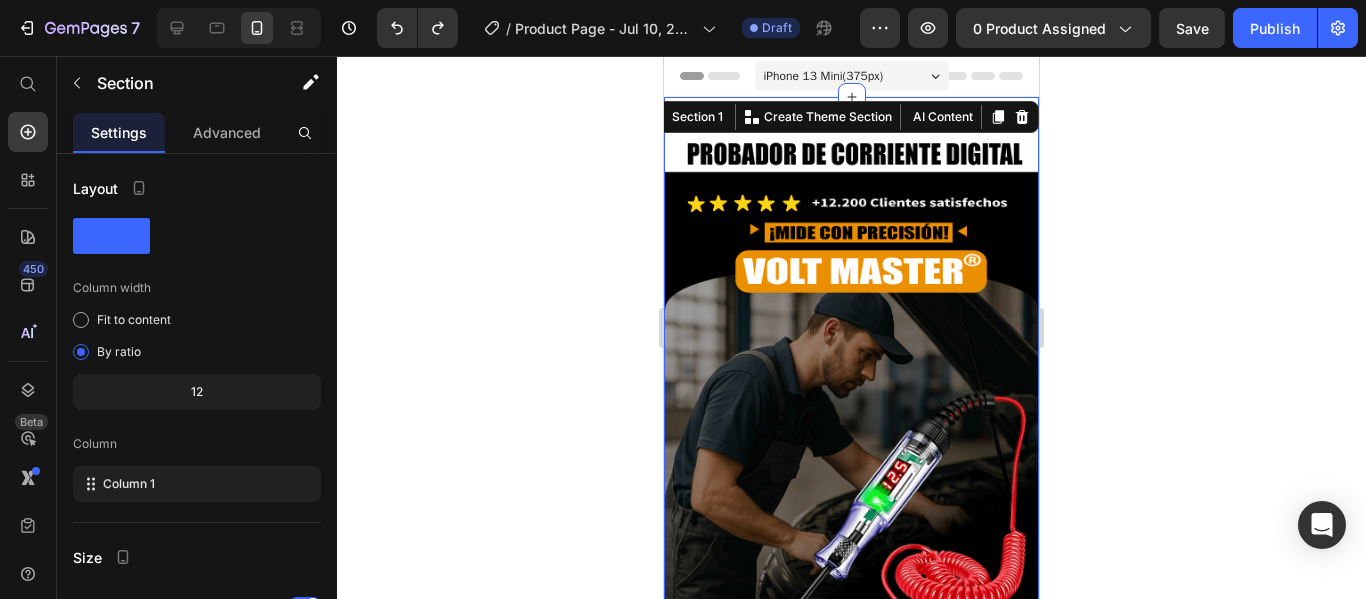 click 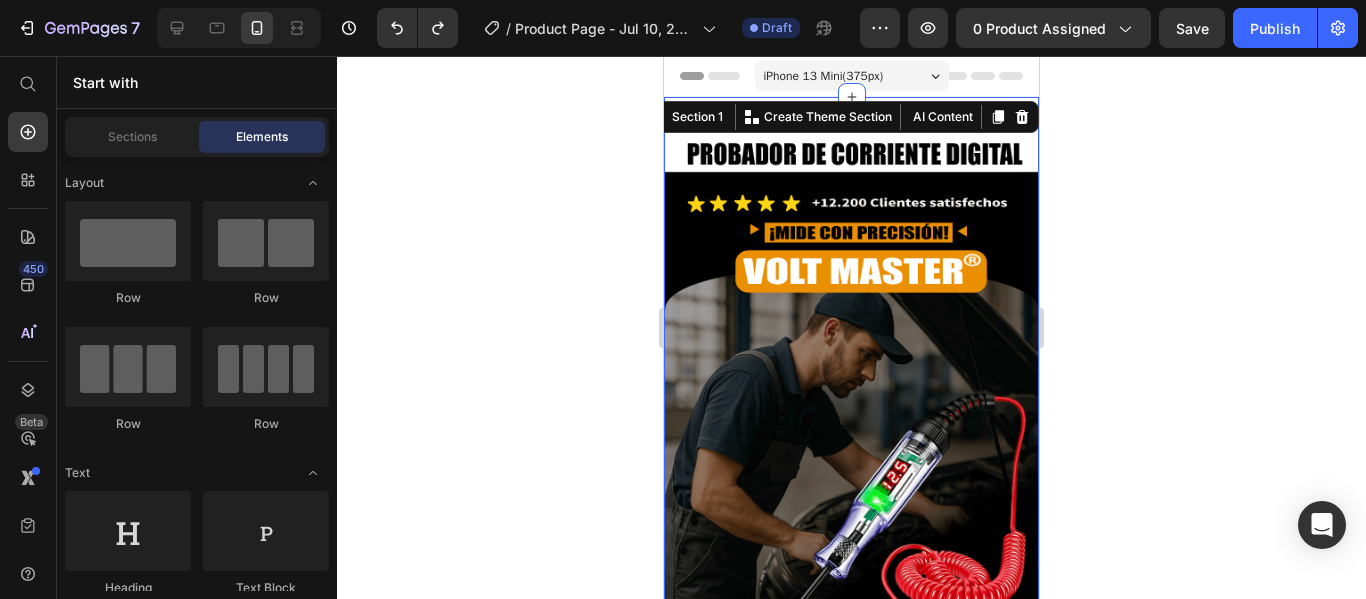 click on "Image Section 1   You can create reusable sections Create Theme Section AI Content Write with GemAI What would you like to describe here? Tone and Voice Persuasive Product Alicate multifuncional Show more Generate" at bounding box center [851, 485] 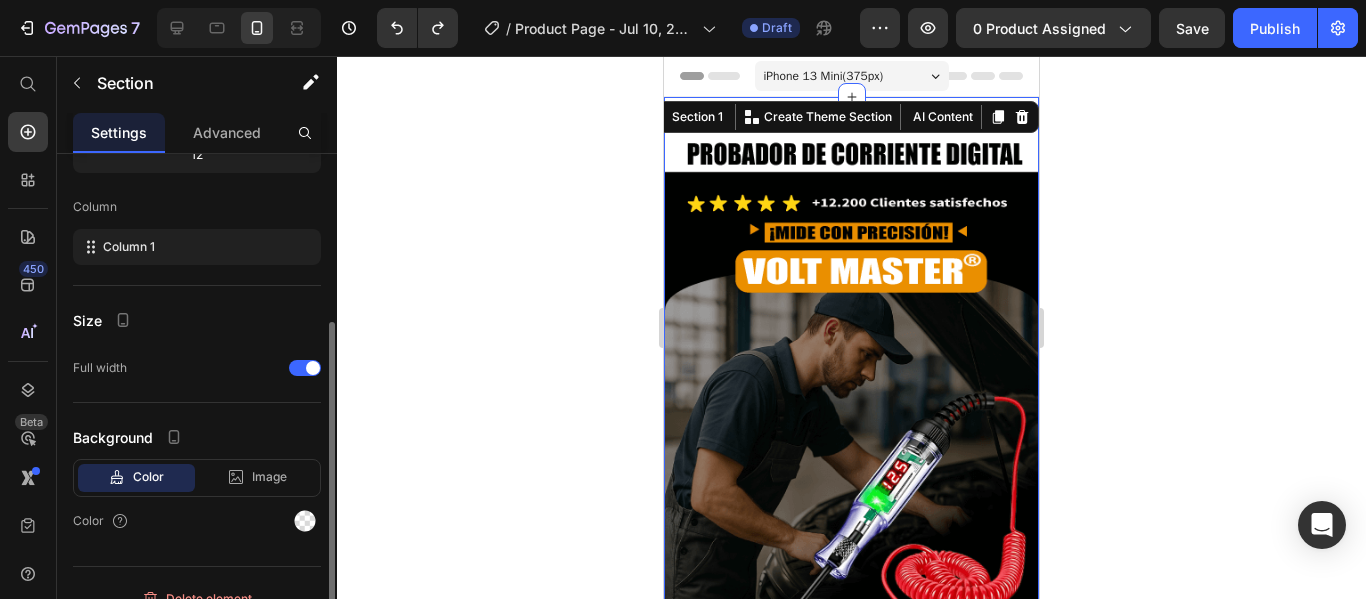 scroll, scrollTop: 250, scrollLeft: 0, axis: vertical 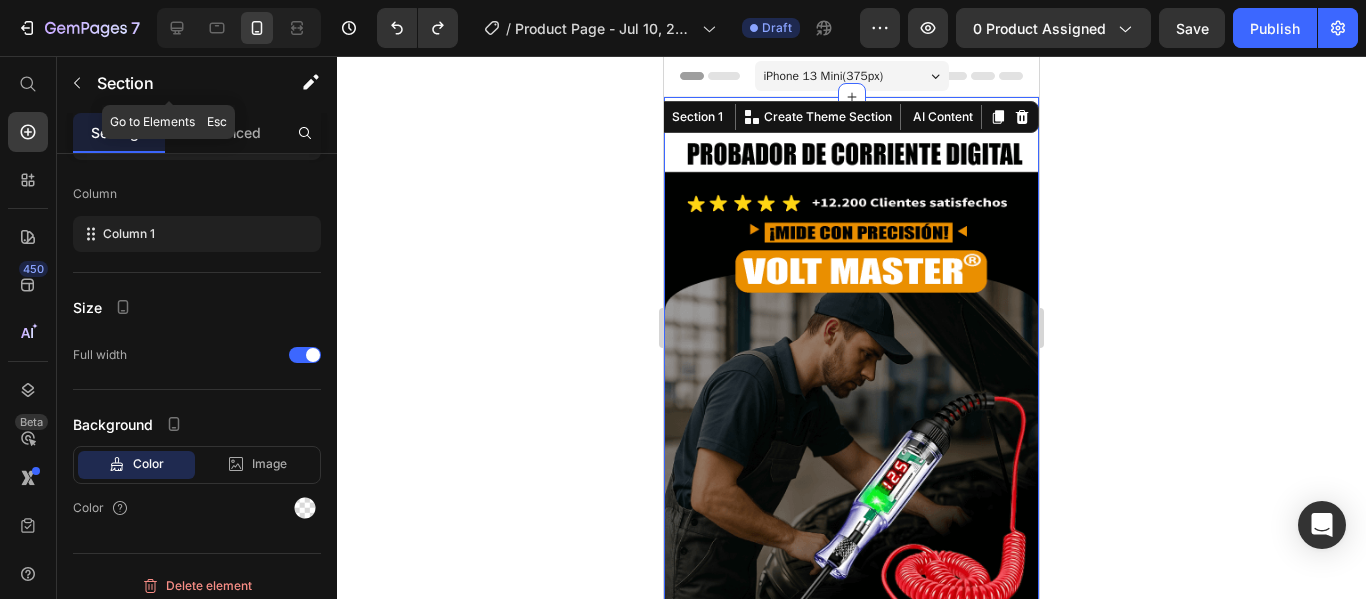 click at bounding box center [77, 83] 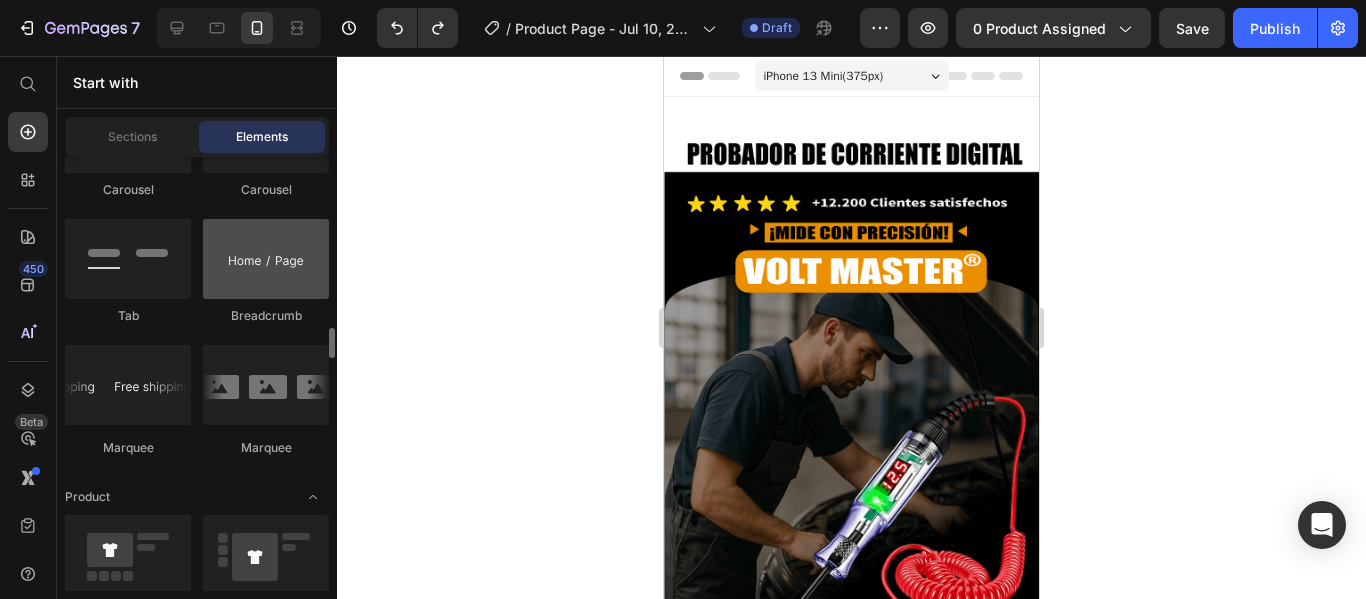 scroll, scrollTop: 2363, scrollLeft: 0, axis: vertical 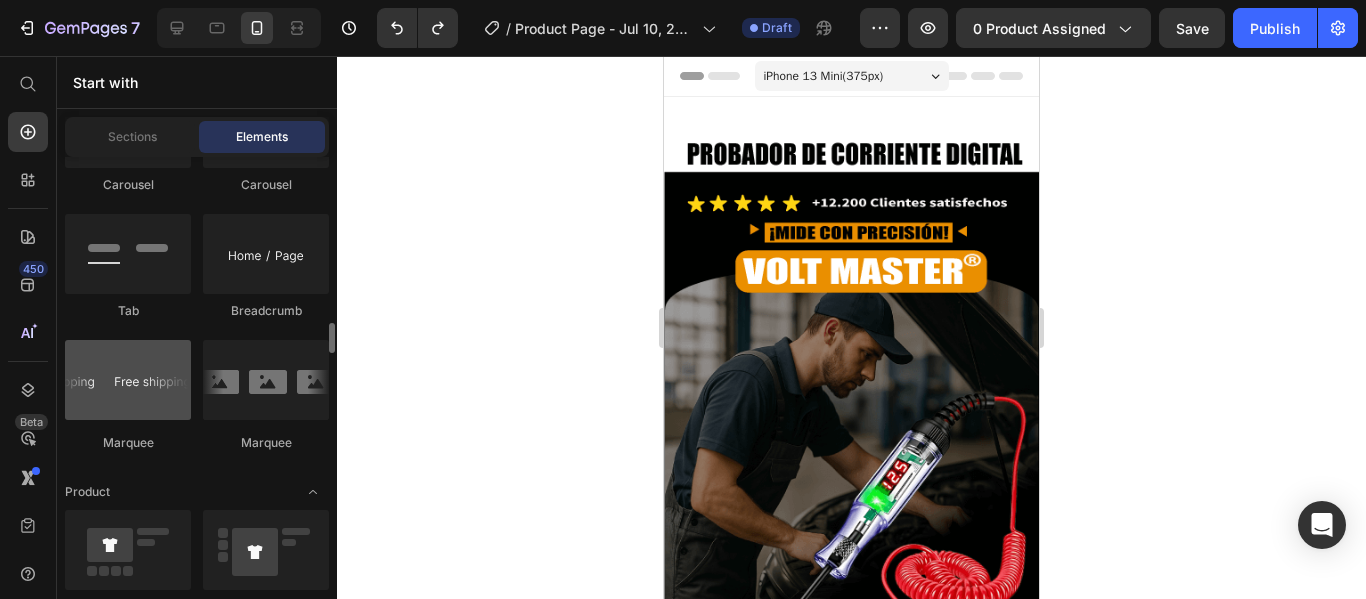 click at bounding box center (128, 380) 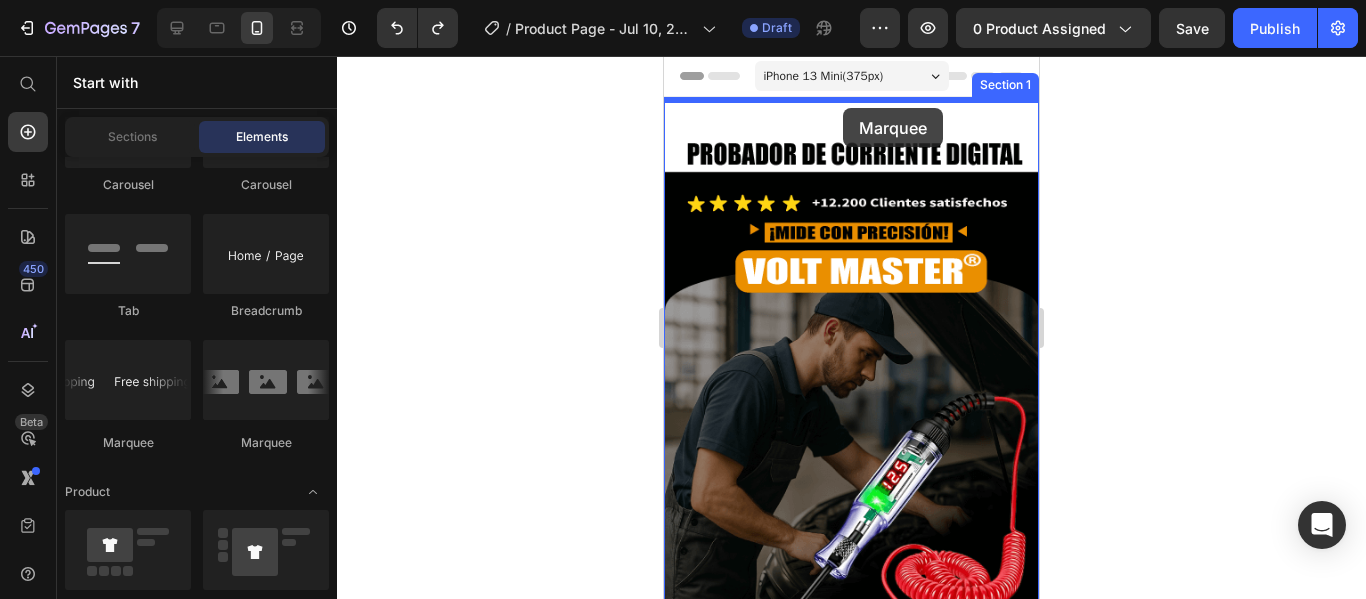 drag, startPoint x: 814, startPoint y: 430, endPoint x: 843, endPoint y: 108, distance: 323.30325 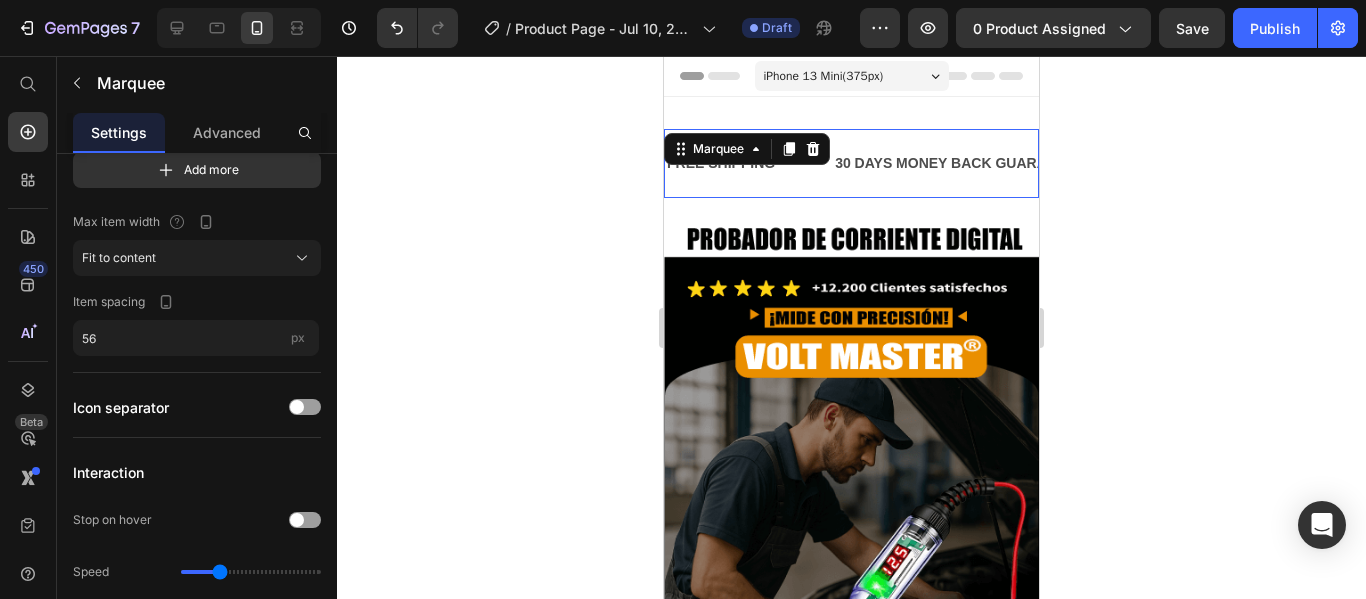 scroll, scrollTop: 0, scrollLeft: 0, axis: both 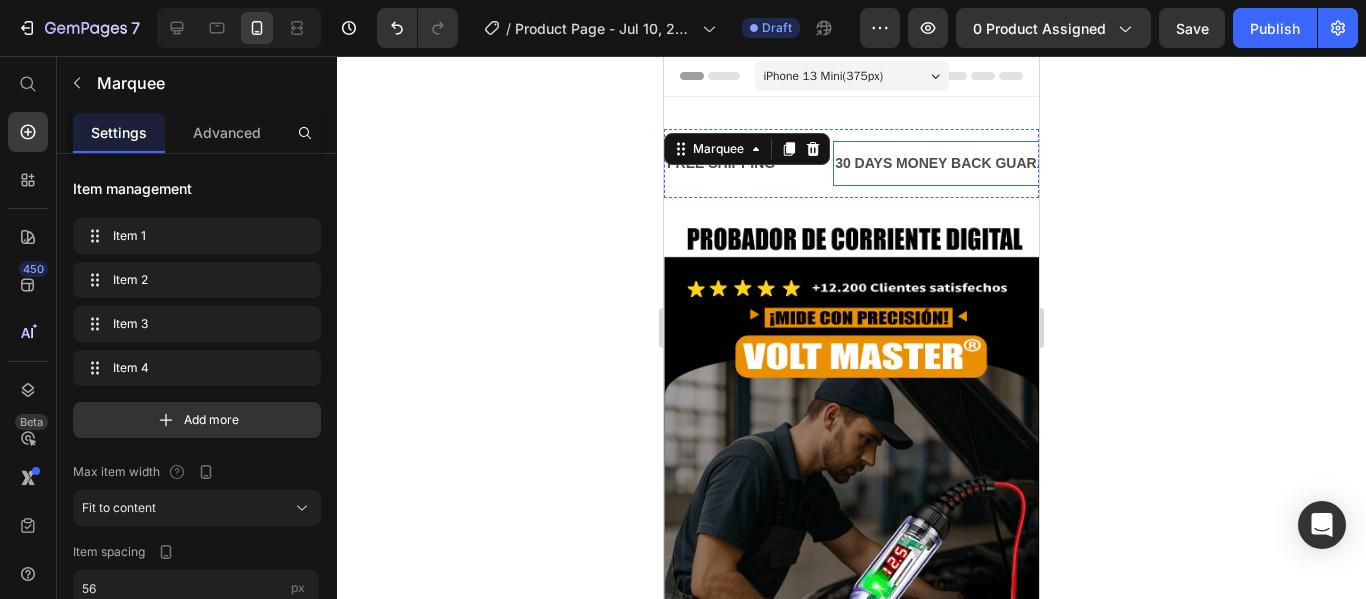 click on "30 DAYS MONEY BACK GUARANTEE" at bounding box center [959, 163] 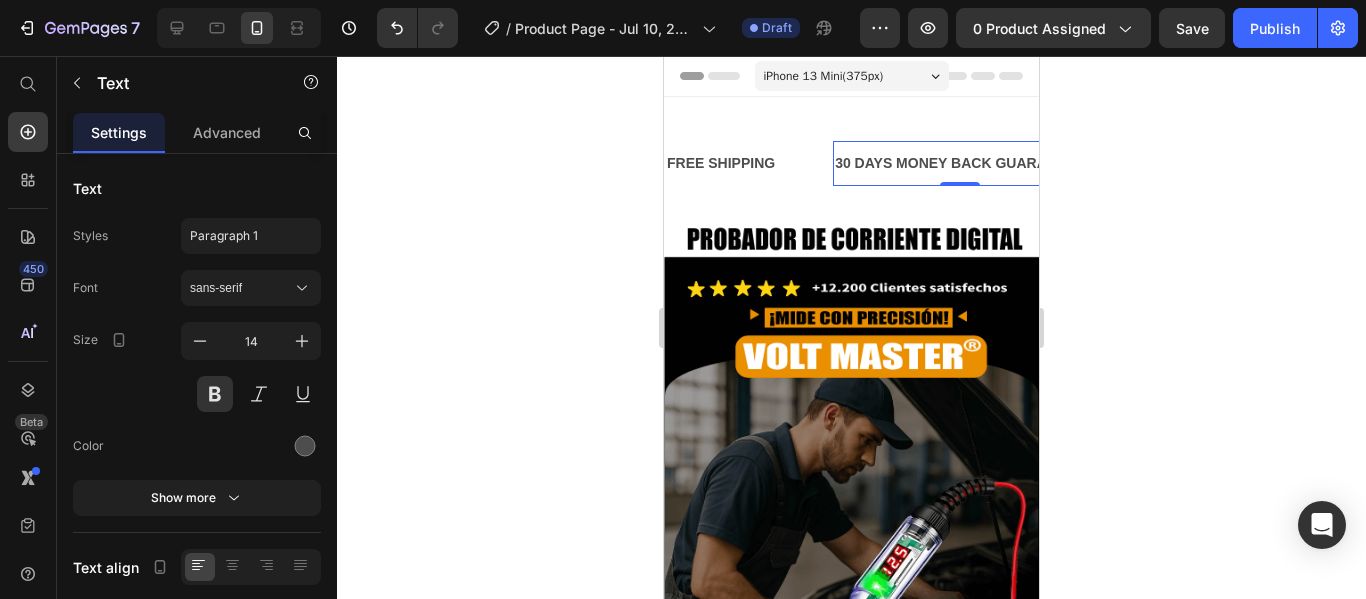 click on "30 DAYS MONEY BACK GUARANTEE" at bounding box center [959, 163] 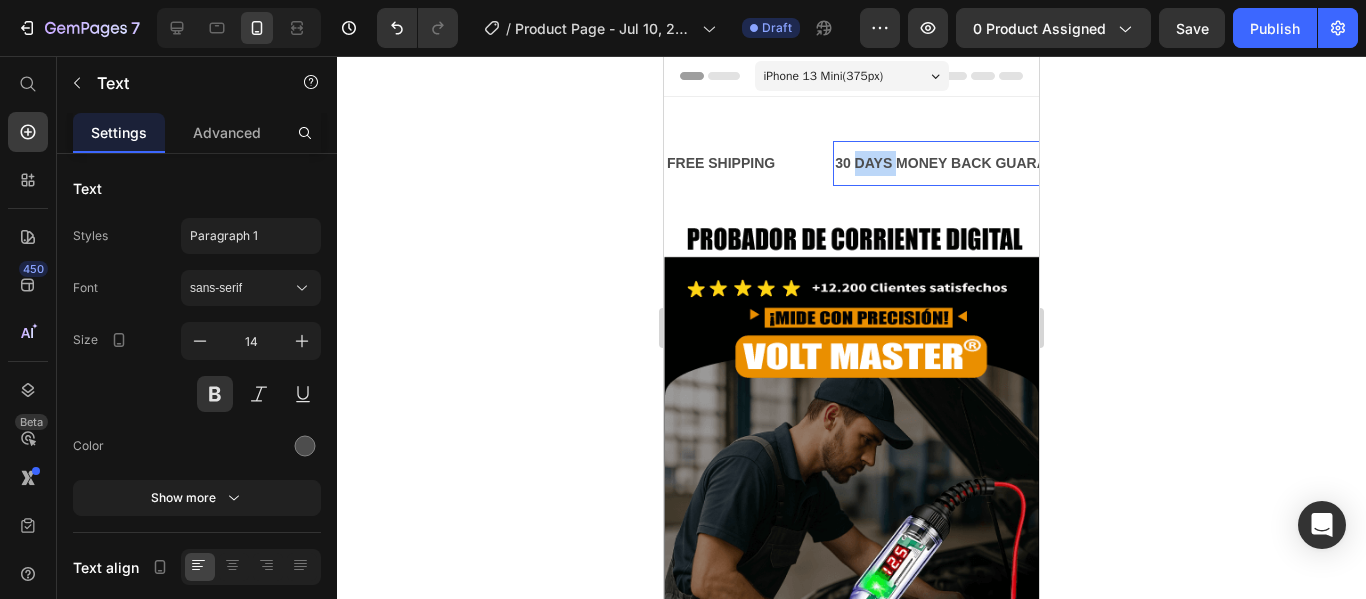 click on "30 DAYS MONEY BACK GUARANTEE" at bounding box center (959, 163) 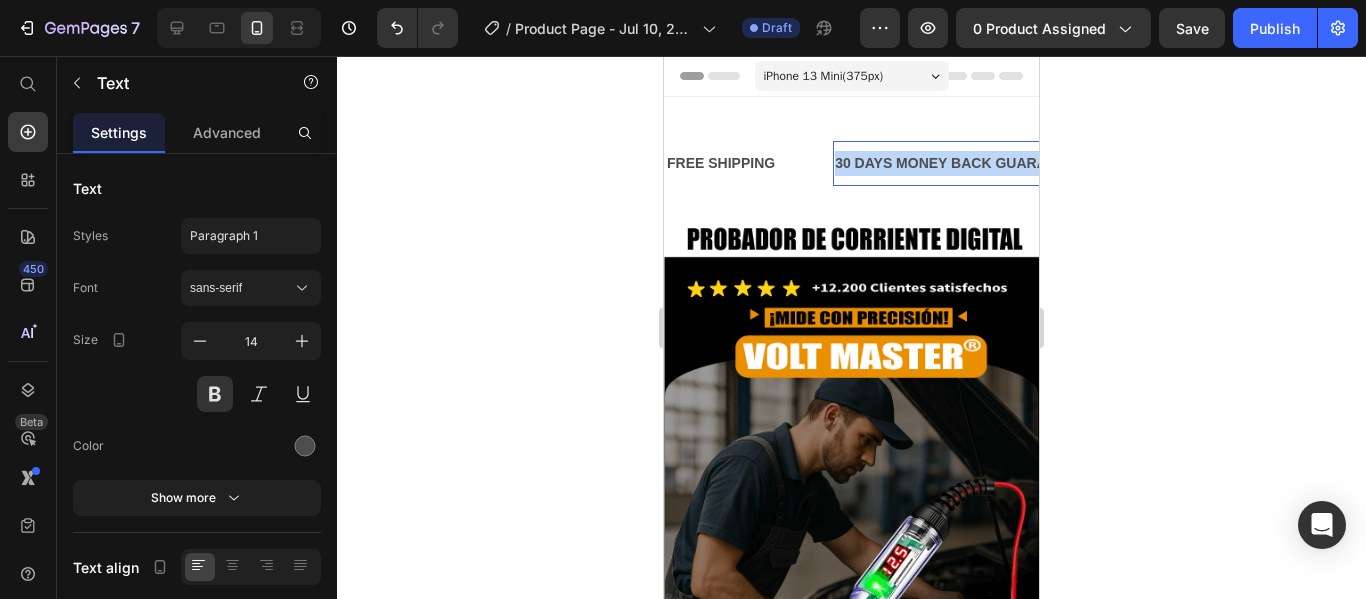 click on "30 DAYS MONEY BACK GUARANTEE" at bounding box center [959, 163] 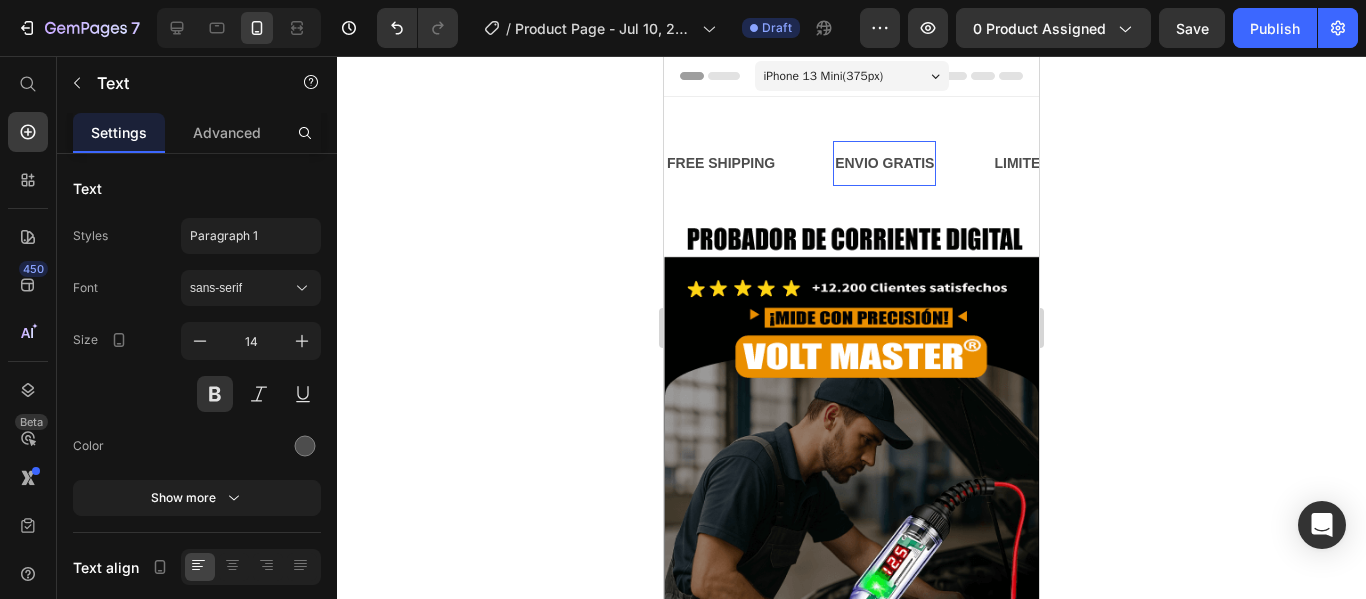 type 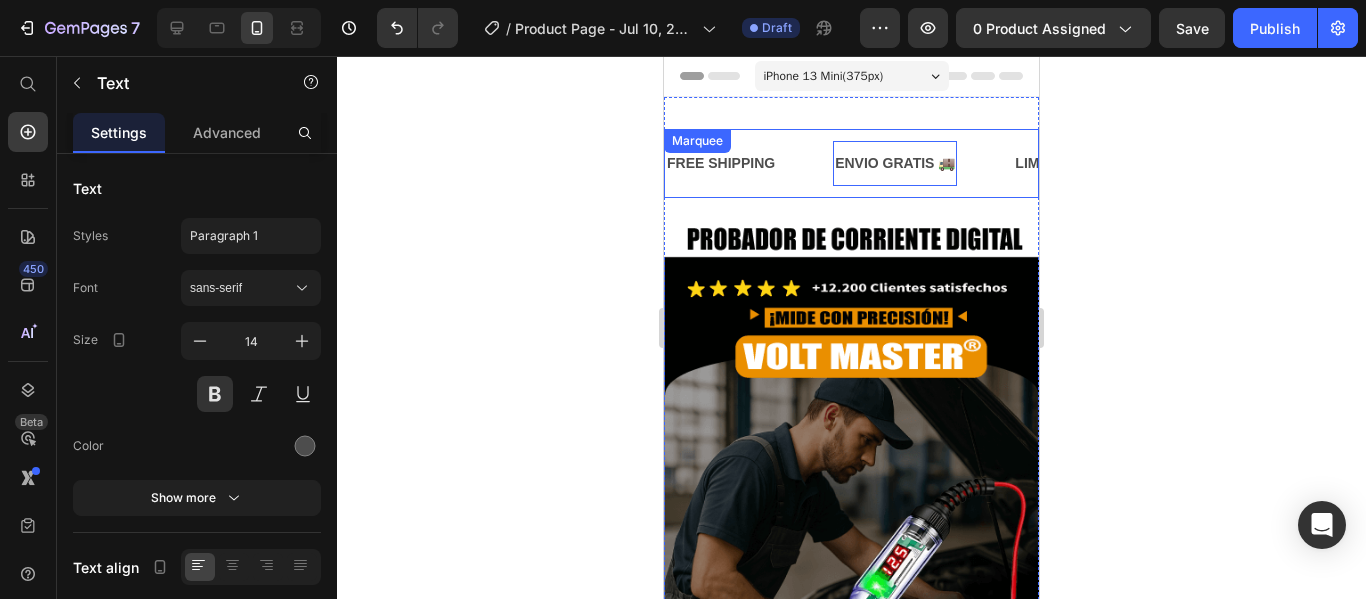 click on "FREE SHIPPING" at bounding box center (721, 163) 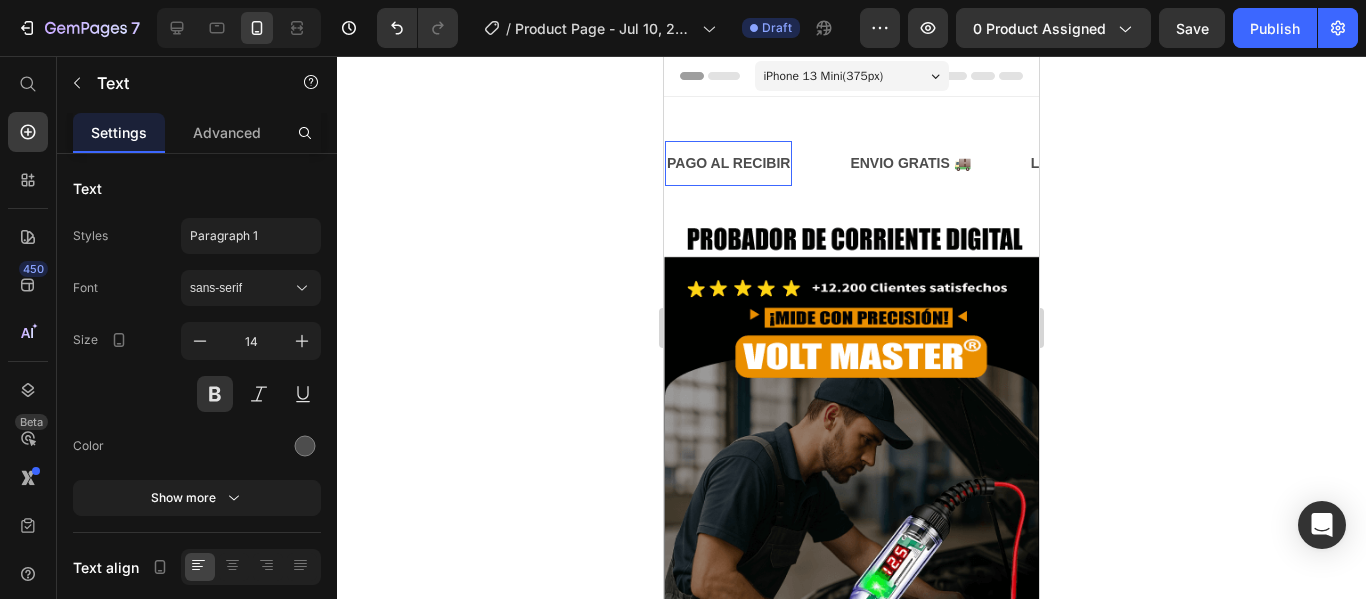type 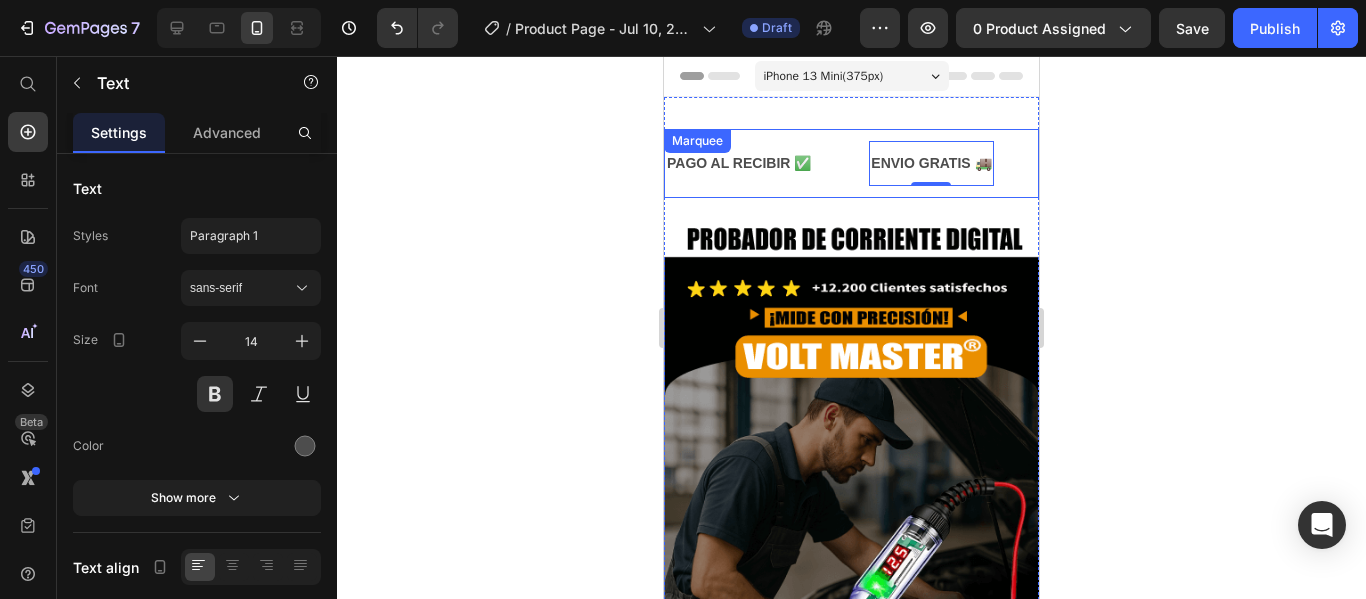 drag, startPoint x: 944, startPoint y: 179, endPoint x: 884, endPoint y: 169, distance: 60.827625 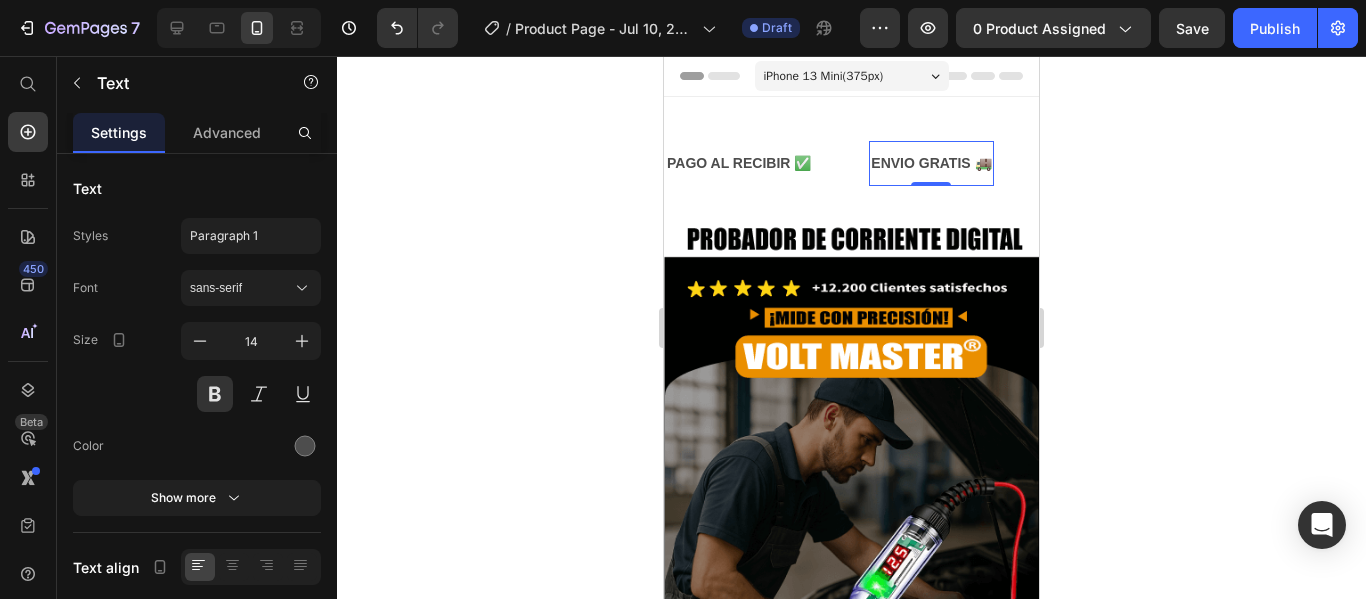 click on "ENVIO GRATIS 🚚" at bounding box center (931, 163) 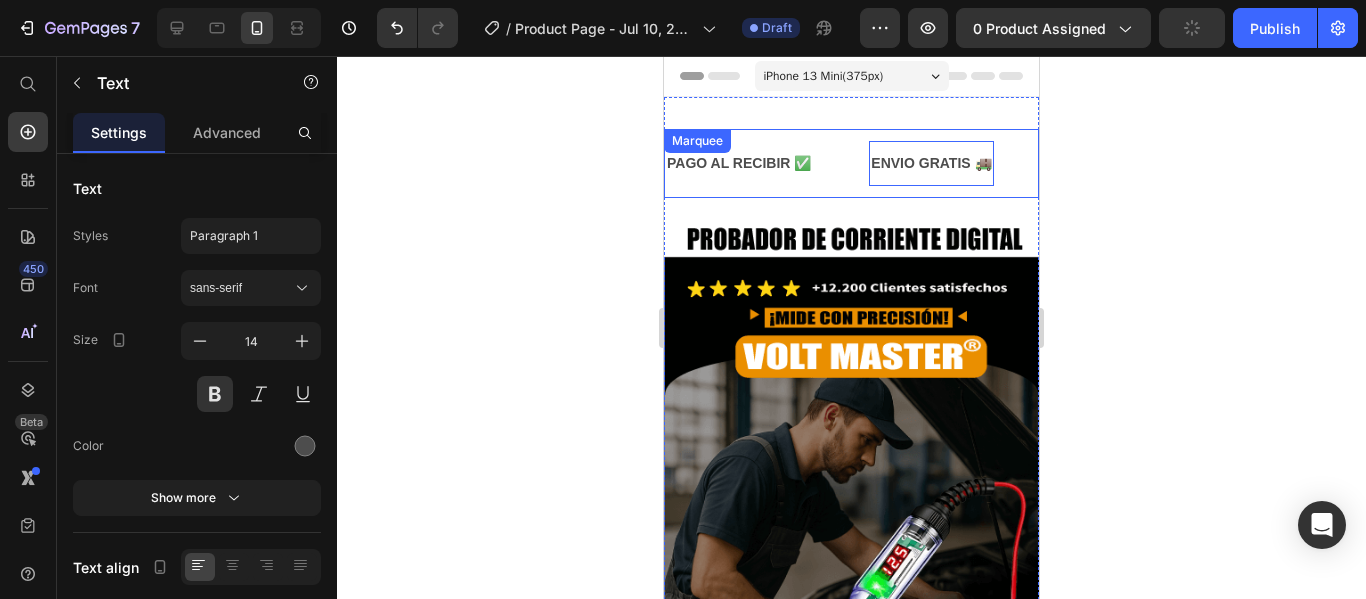click on "ENVIO GRATIS 🚚 Text   0" at bounding box center [959, 163] 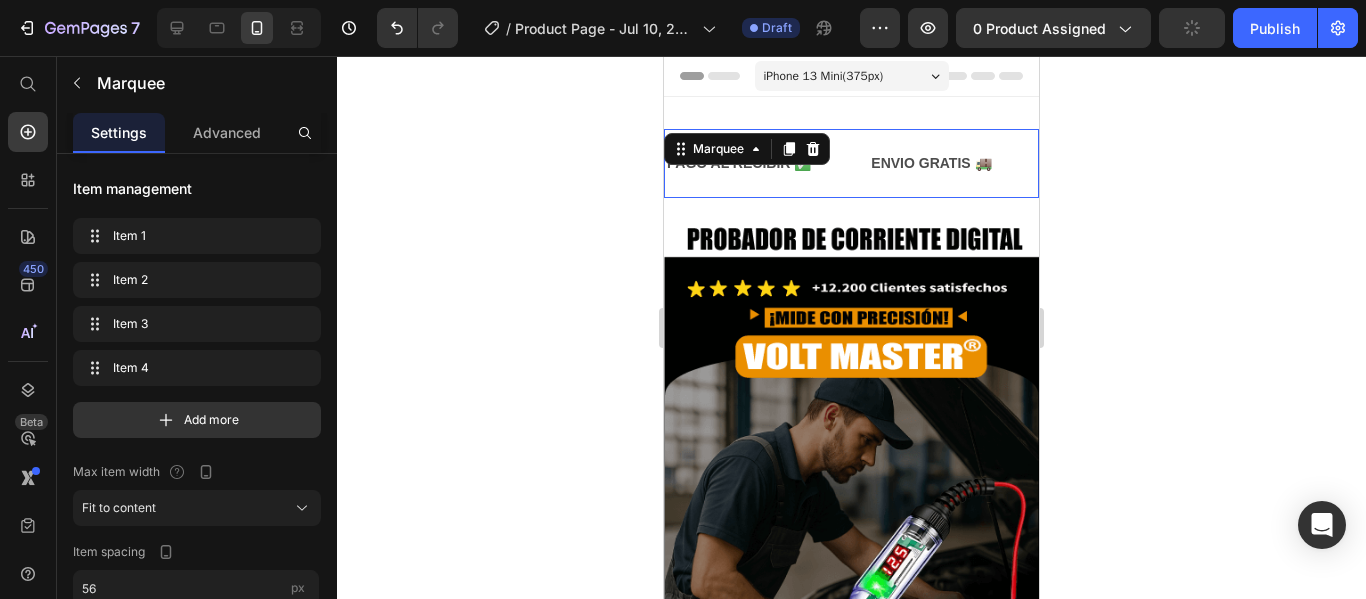 click on "ENVIO GRATIS 🚚 Text" at bounding box center [959, 163] 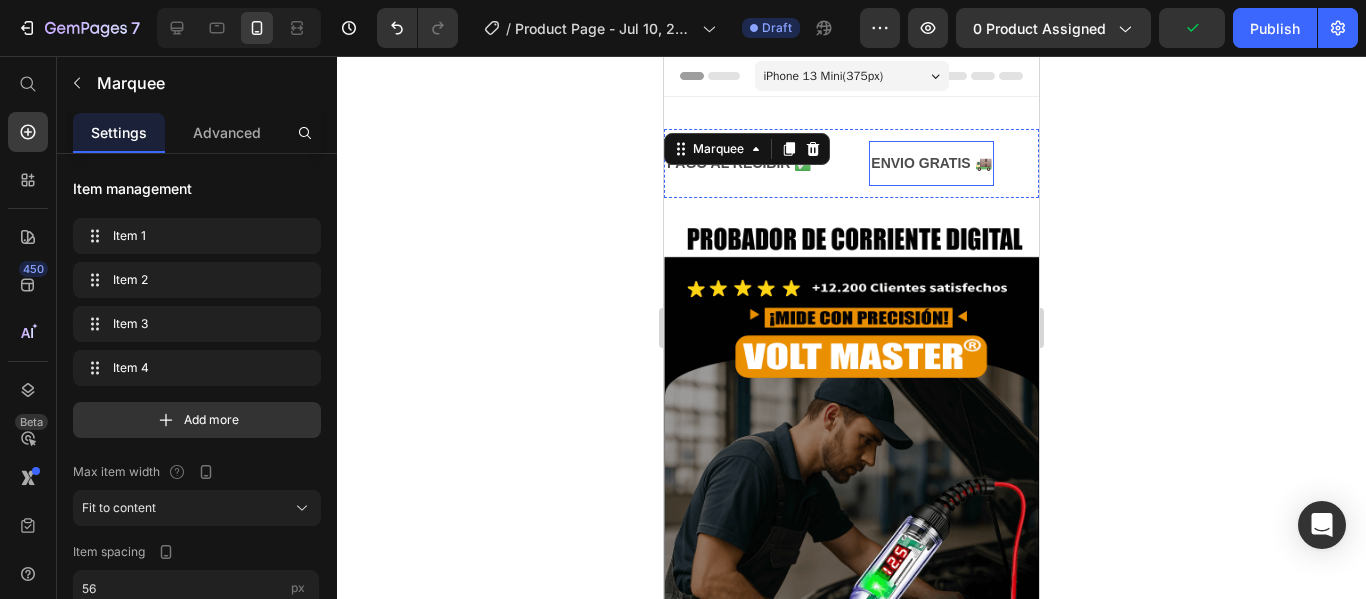 click on "ENVIO GRATIS 🚚" at bounding box center [931, 163] 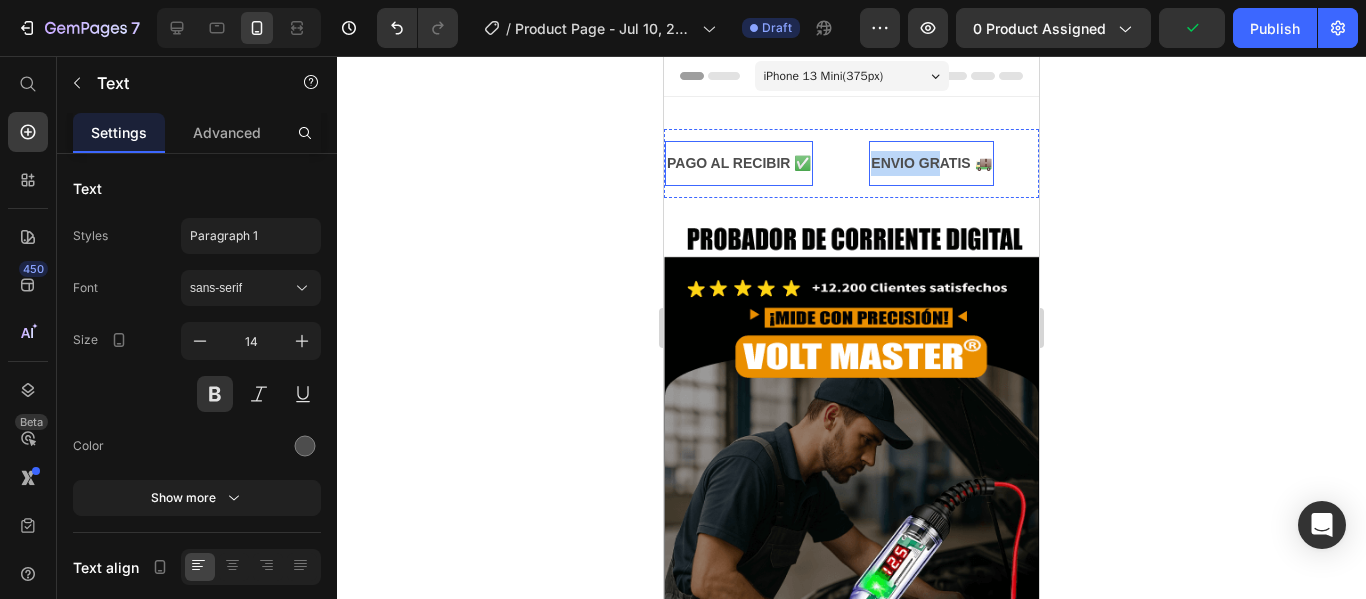 drag, startPoint x: 941, startPoint y: 171, endPoint x: 722, endPoint y: 168, distance: 219.02055 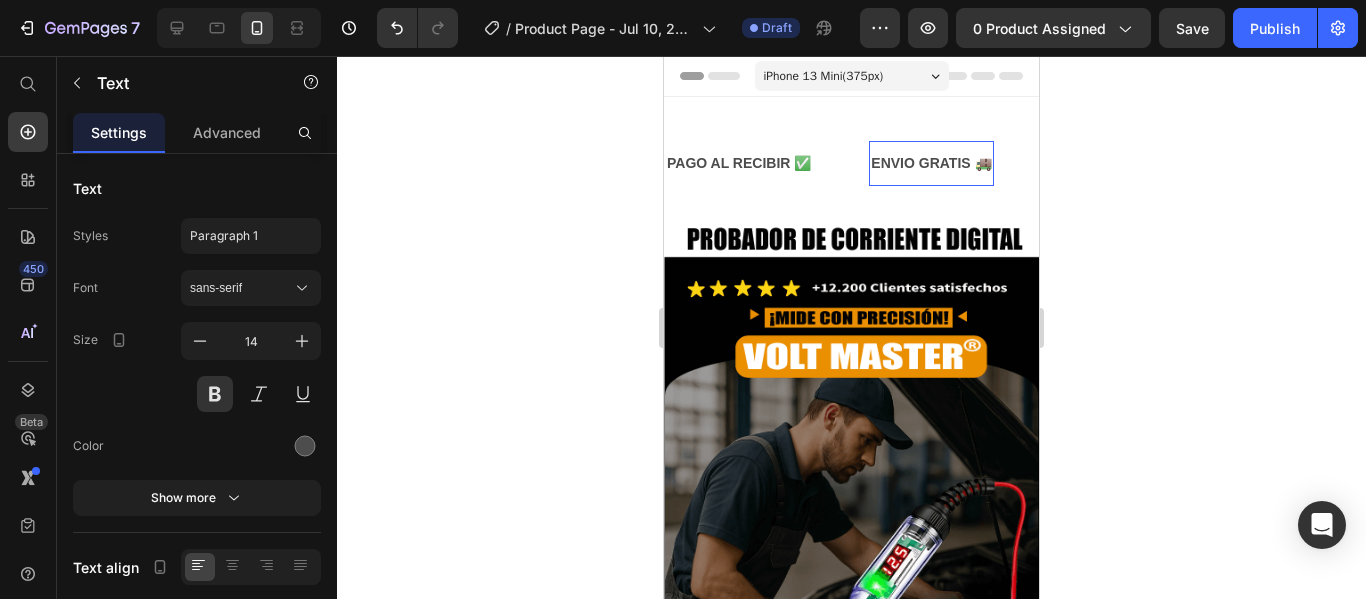 click on "ENVIO GRATIS 🚚 Text" at bounding box center (931, 163) 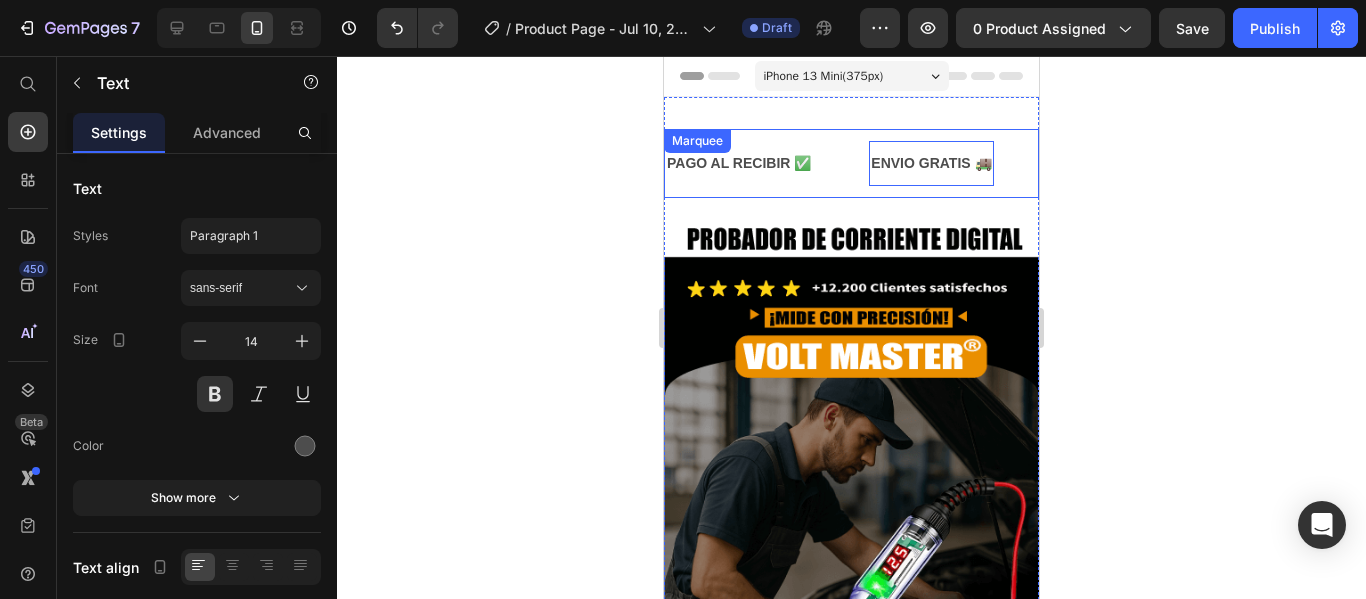 click on "PAGO AL RECIBIR ✅ Text" at bounding box center (767, 163) 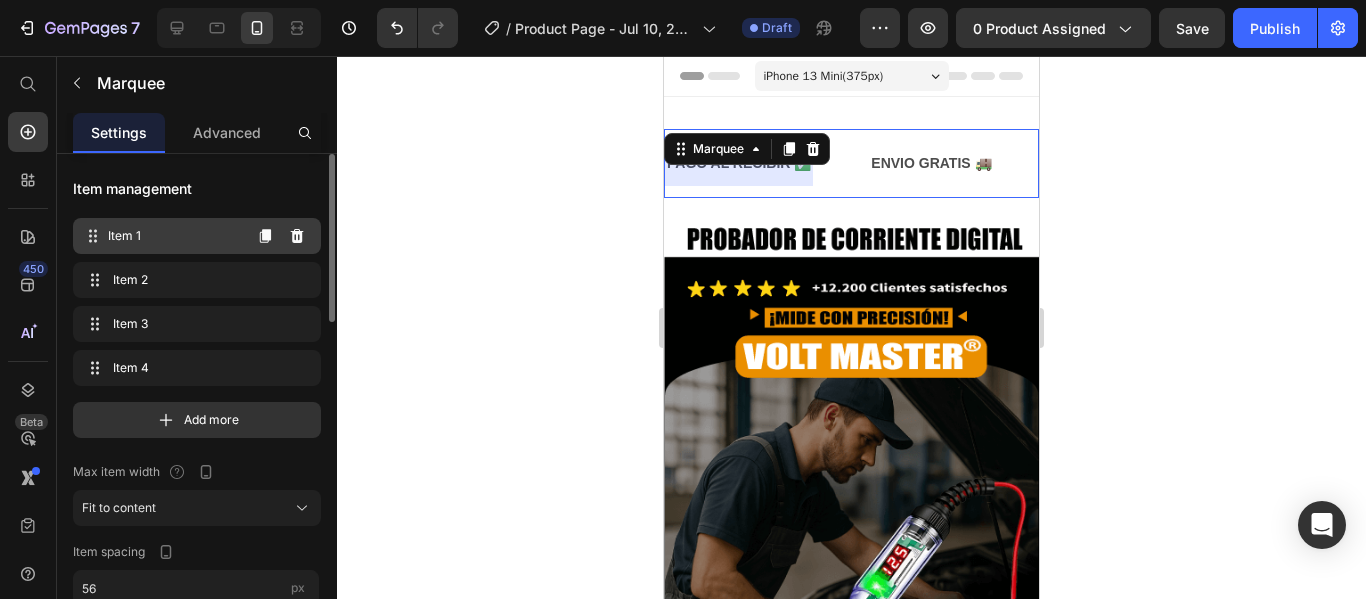 click on "Item 1" at bounding box center (174, 236) 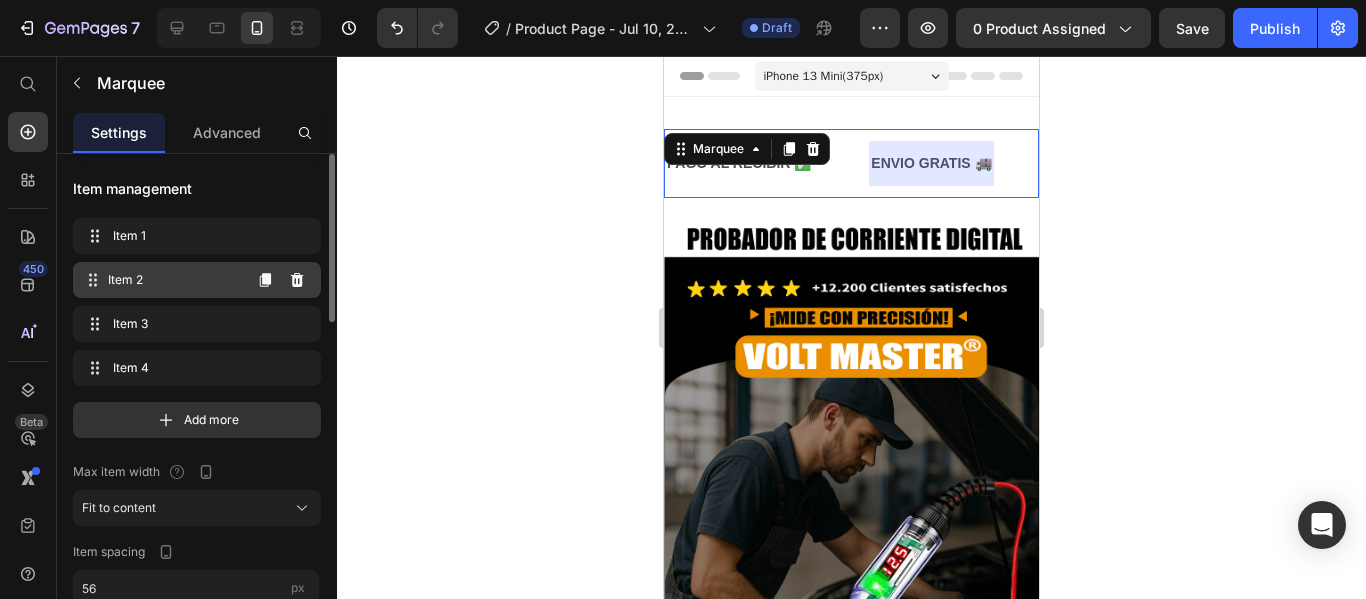 click on "Item 2" at bounding box center [174, 280] 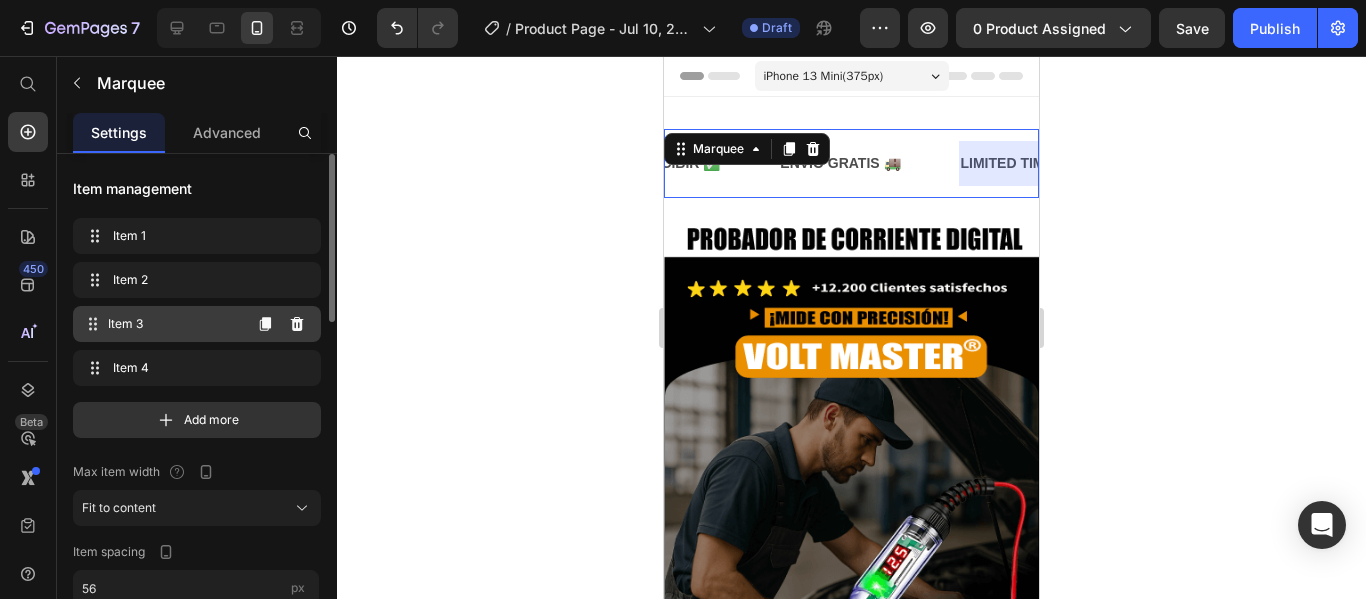 click on "Item 3 Item 3" at bounding box center [161, 324] 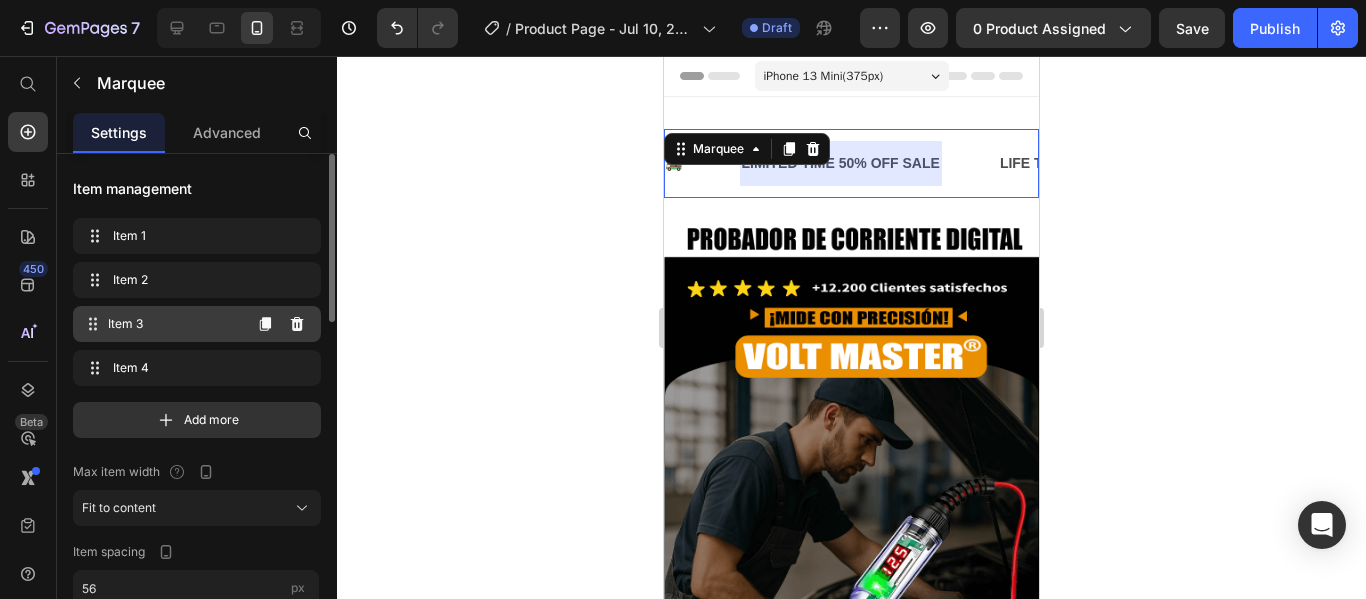 scroll, scrollTop: 0, scrollLeft: 311, axis: horizontal 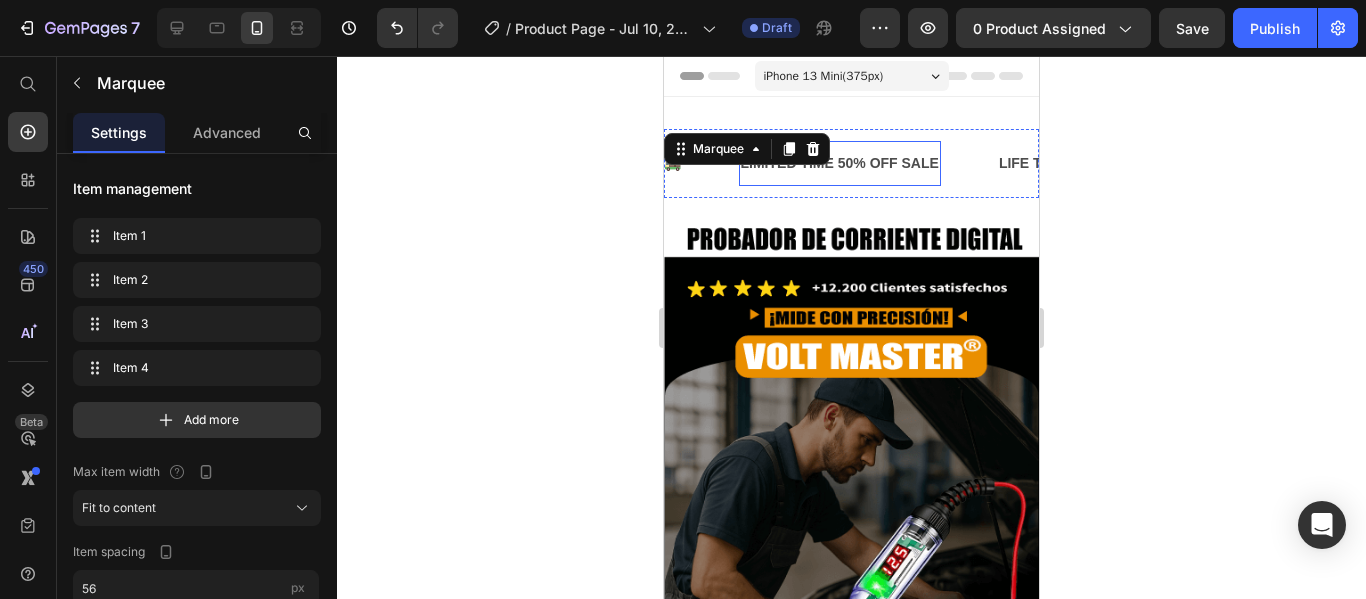 click on "LIMITED TIME 50% OFF SALE" at bounding box center (840, 163) 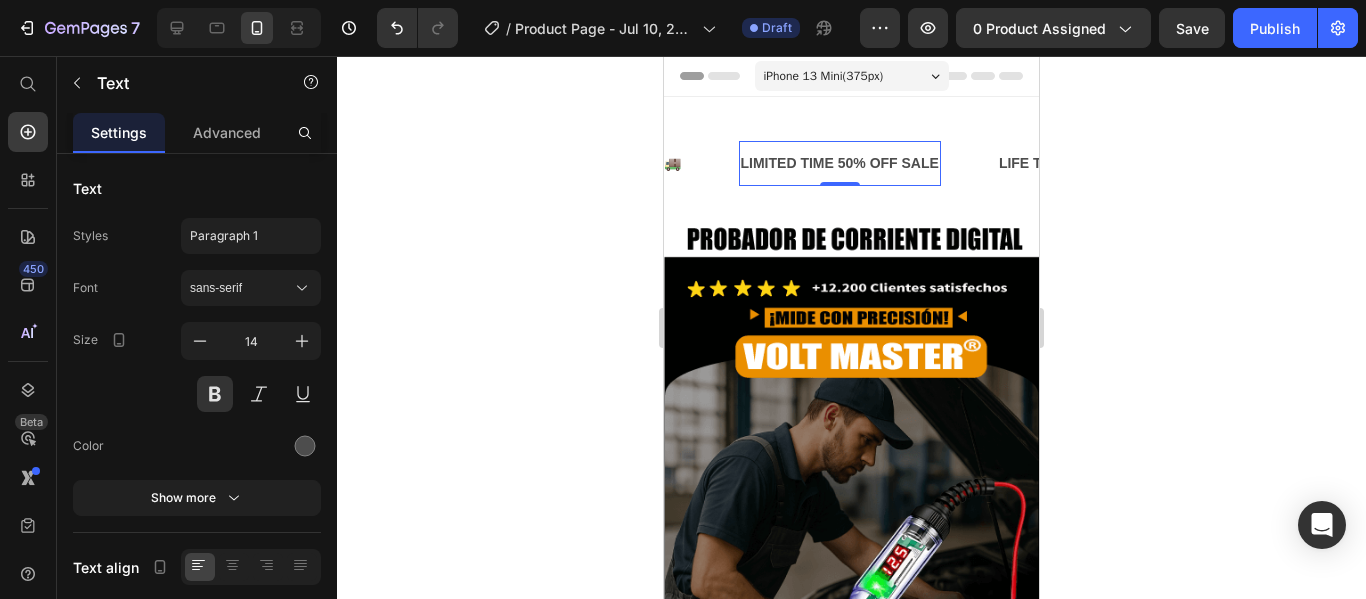 click on "LIMITED TIME 50% OFF SALE" at bounding box center [840, 163] 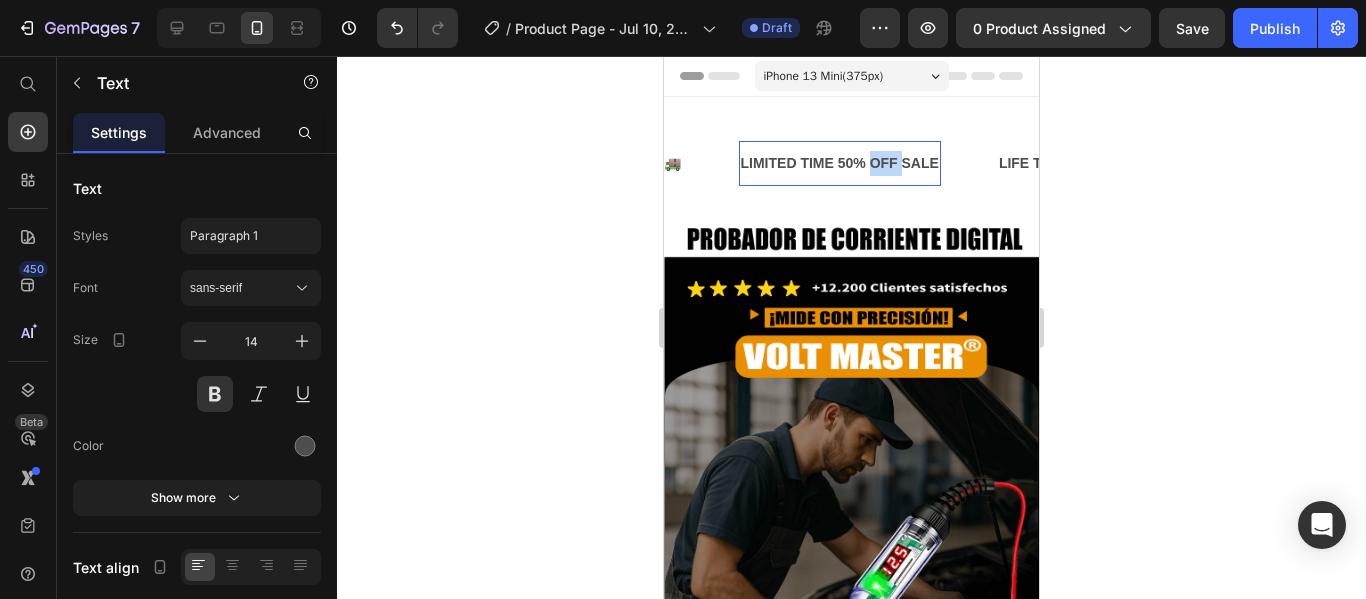click on "LIMITED TIME 50% OFF SALE" at bounding box center [840, 163] 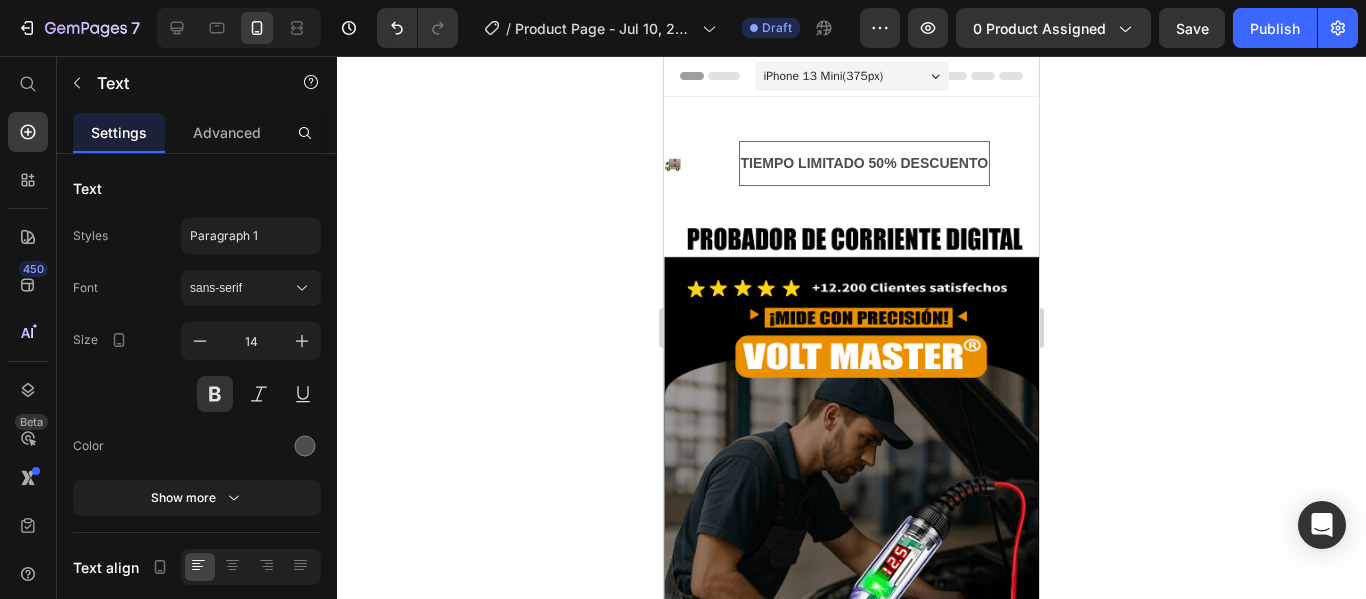 type 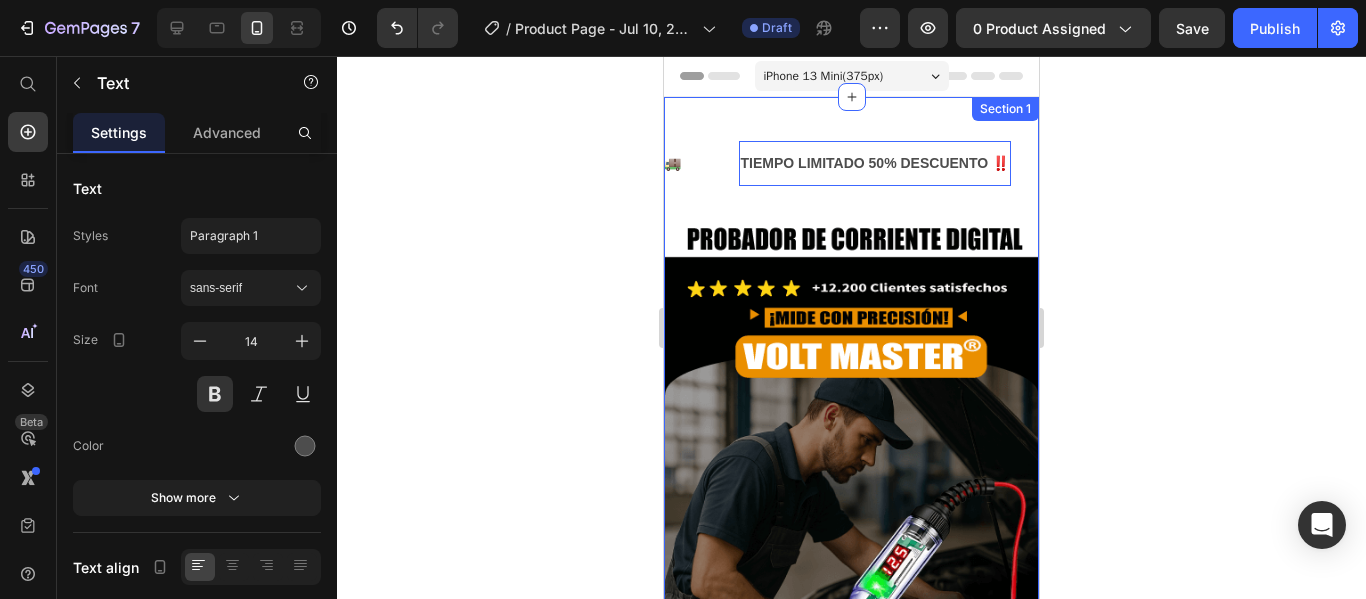 click on "PAGO AL RECIBIR ✅ Text ENVIO GRATIS 🚚 Text TIEMPO LIMITADO 50% DESCUENTO ‼️ Text   0 LIFE TIME WARRANTY Text PAGO AL RECIBIR ✅ Text ENVIO GRATIS 🚚 Text TIEMPO LIMITADO 50% DESCUENTO ‼️ Text   0 LIFE TIME WARRANTY Text Marquee" at bounding box center [851, 171] 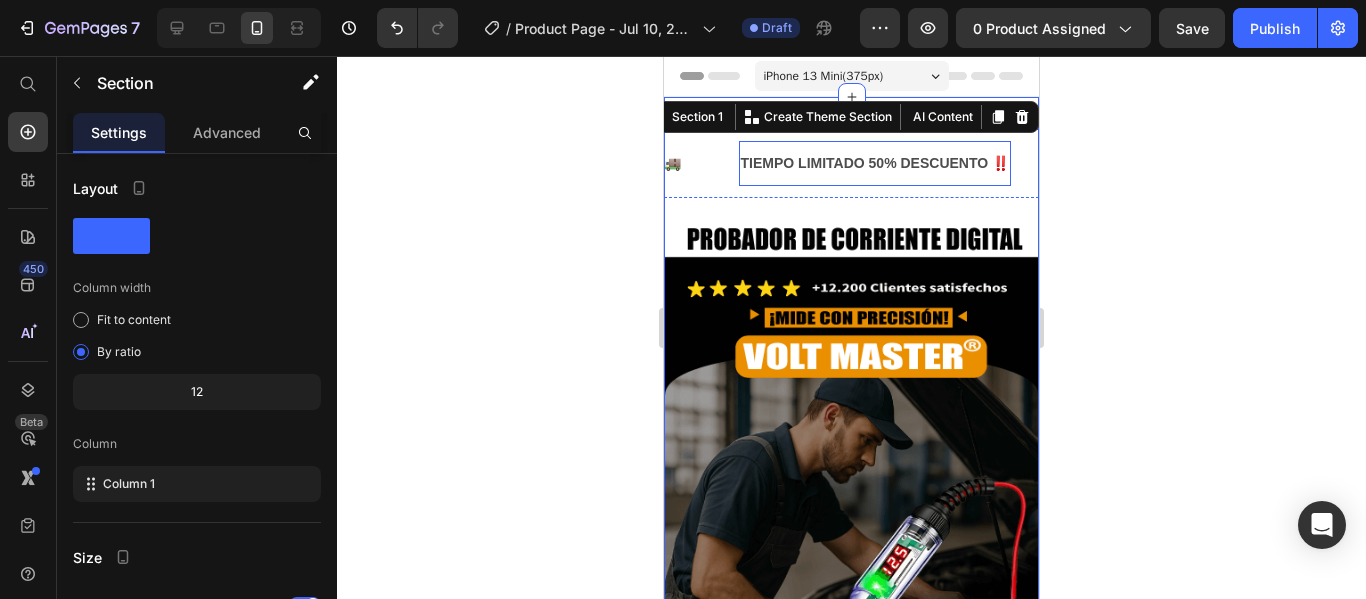 click on "TIEMPO LIMITADO 50% DESCUENTO ‼️ Text" at bounding box center (875, 163) 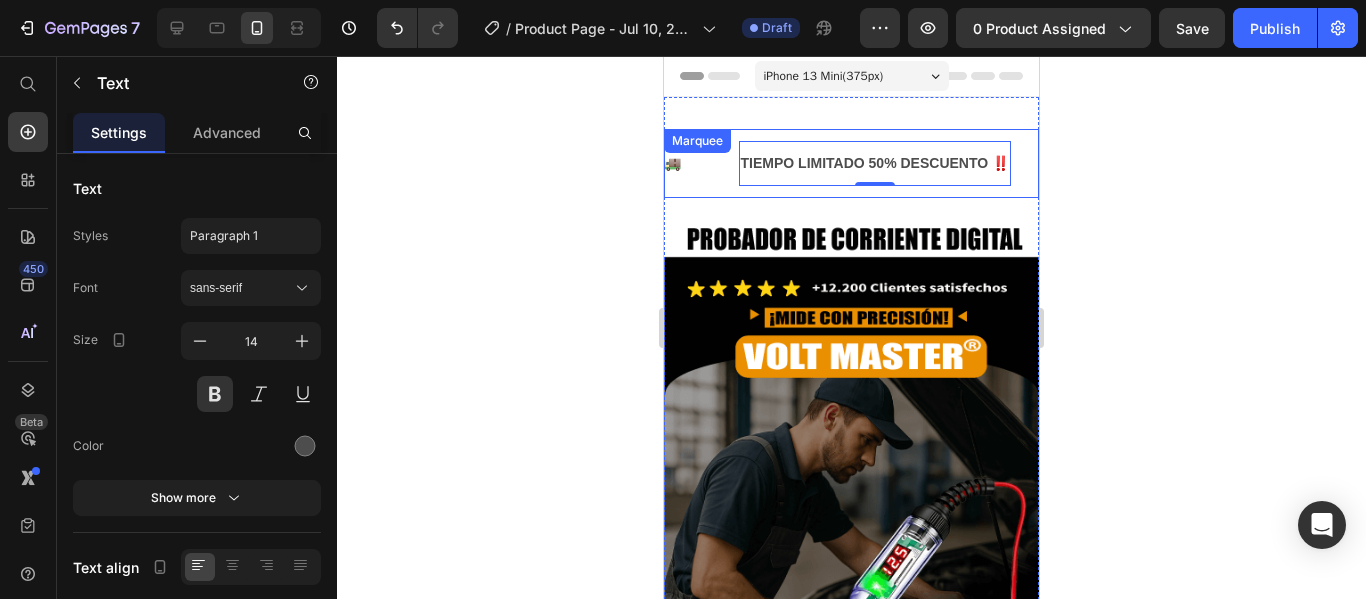 click on "ENVIO GRATIS 🚚 Text" at bounding box center [648, 163] 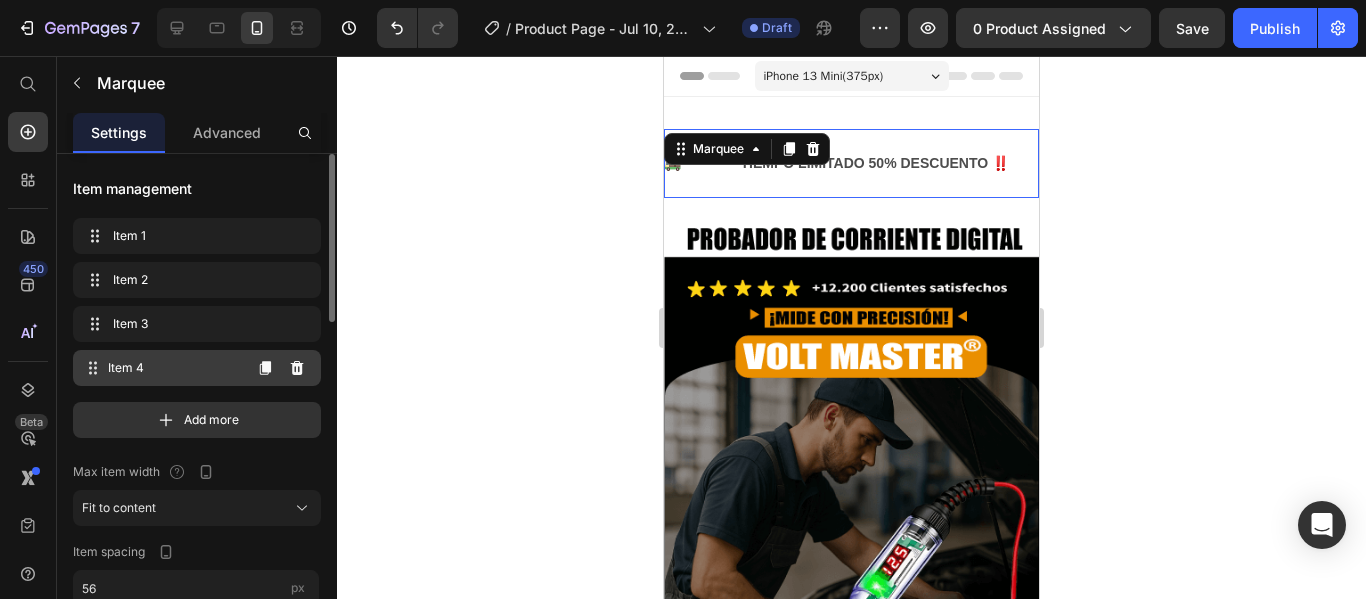click 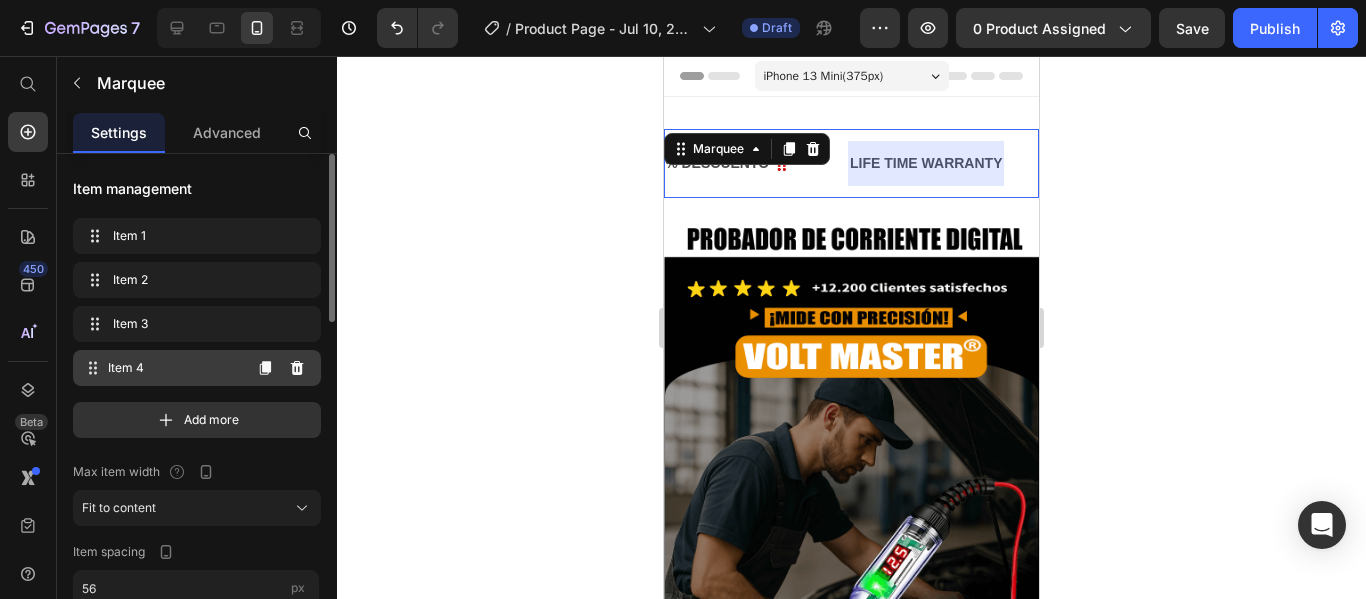 scroll, scrollTop: 0, scrollLeft: 619, axis: horizontal 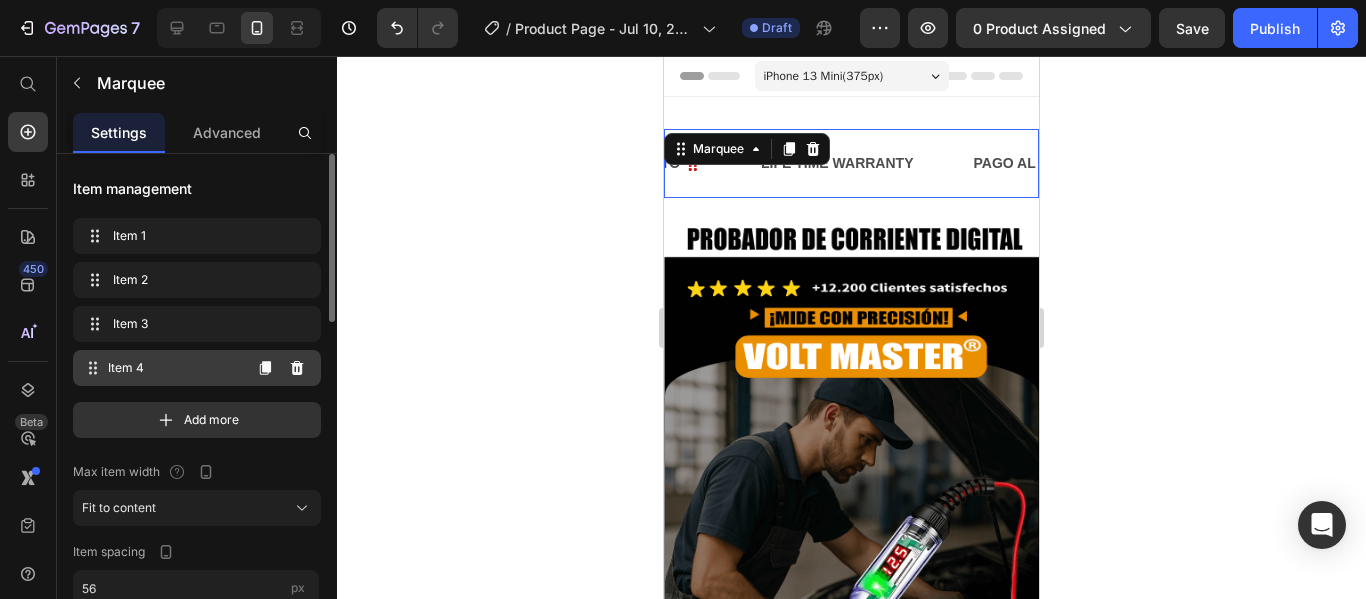 click on "Item 4" at bounding box center [174, 368] 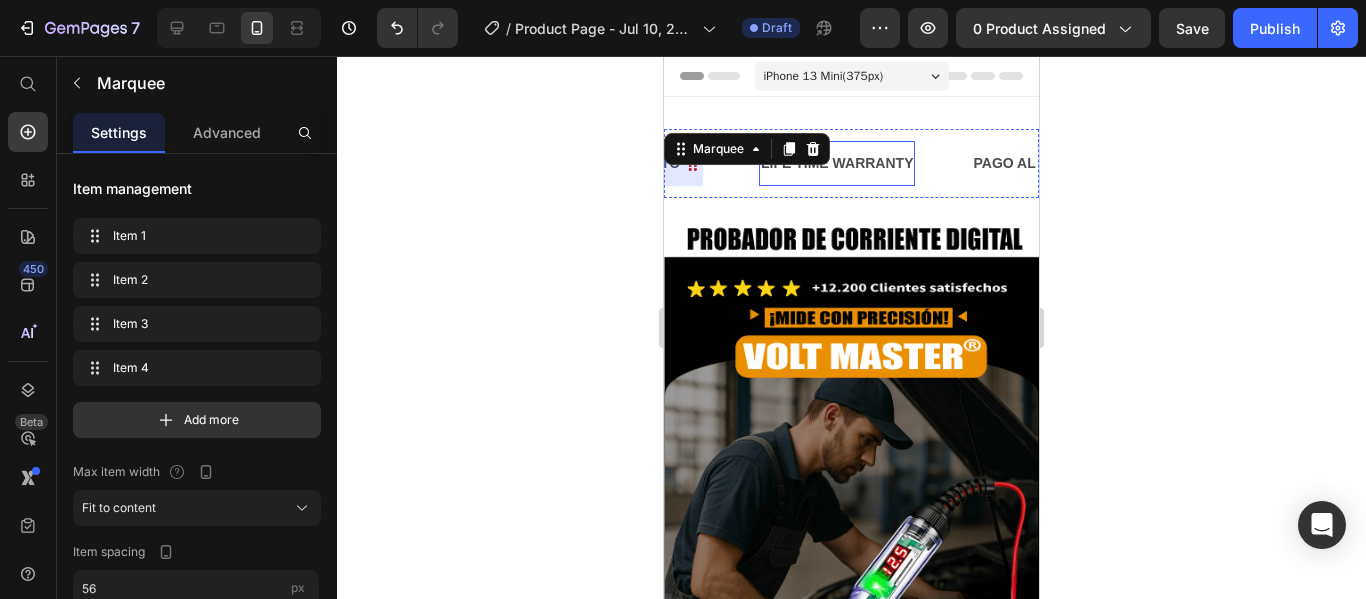 click on "LIFE TIME WARRANTY" at bounding box center (837, 163) 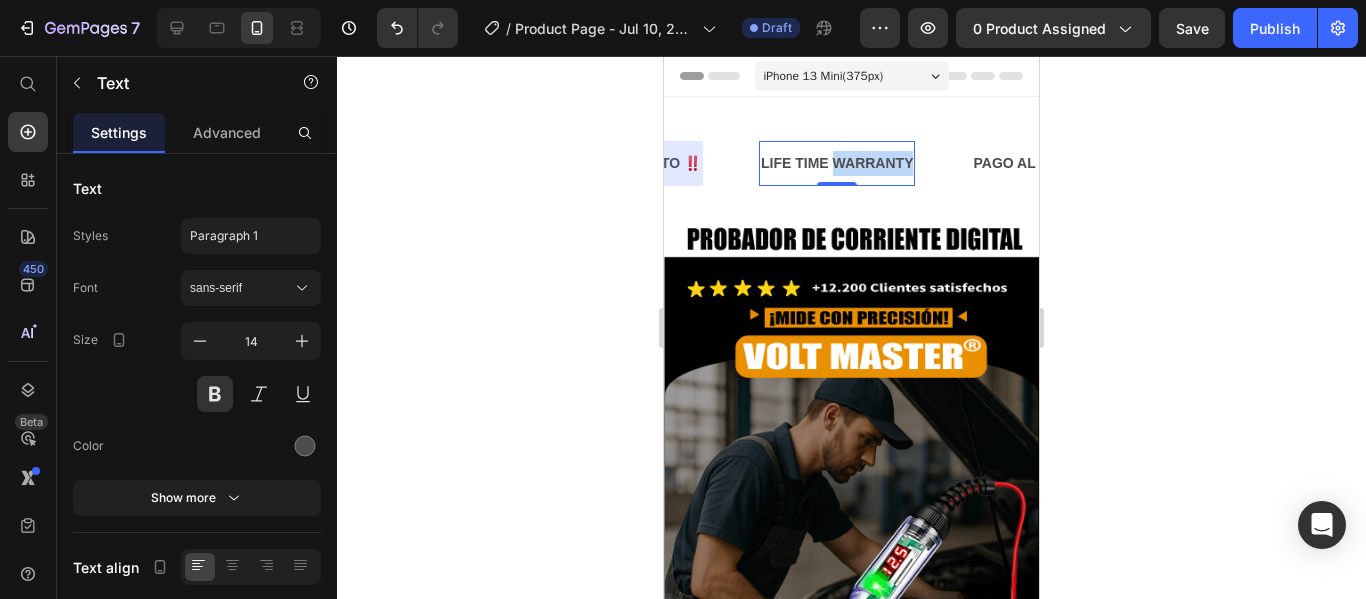 click on "LIFE TIME WARRANTY" at bounding box center (837, 163) 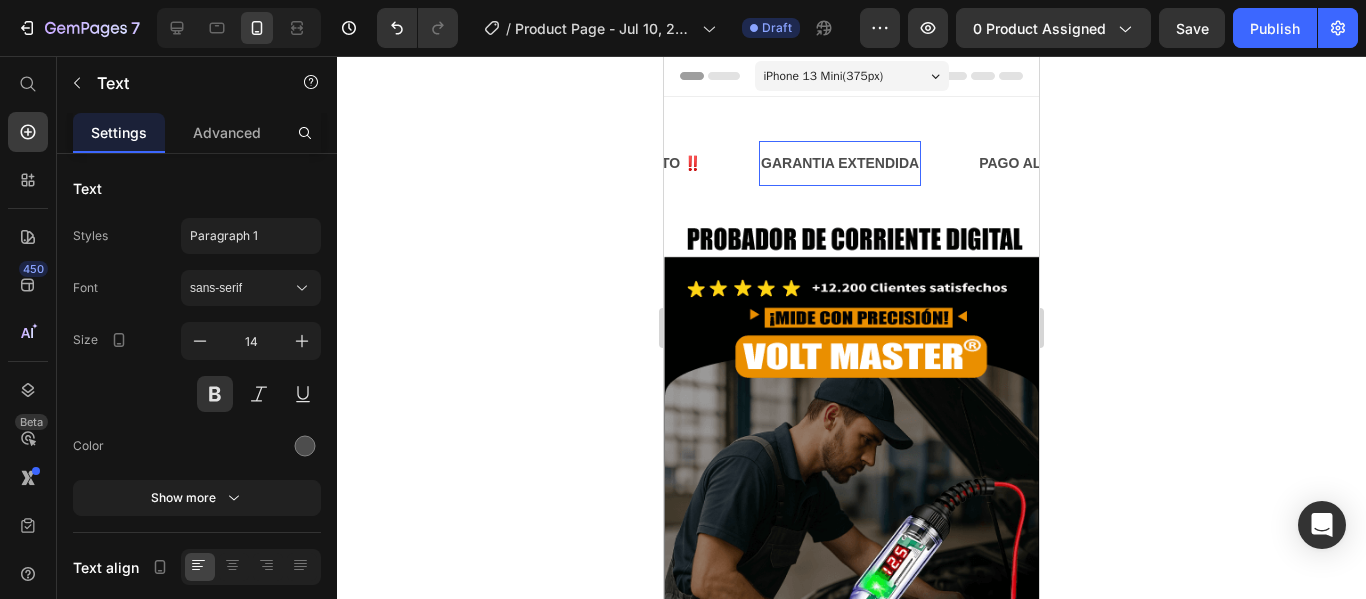 type 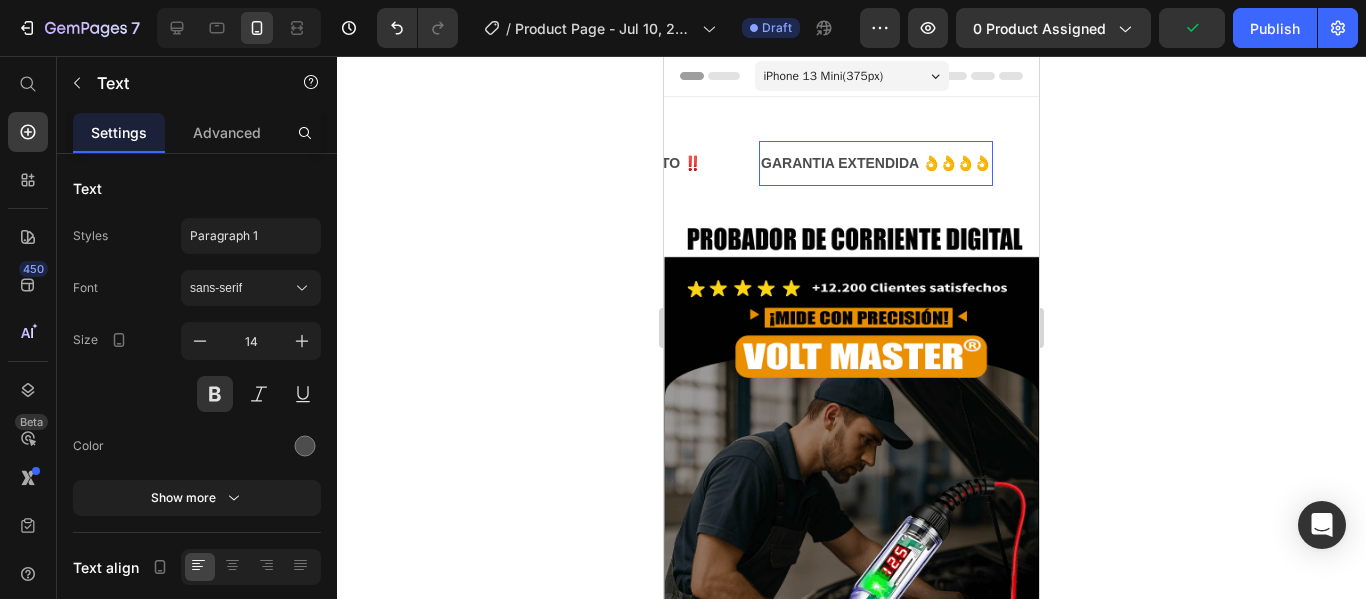 scroll, scrollTop: 0, scrollLeft: 620, axis: horizontal 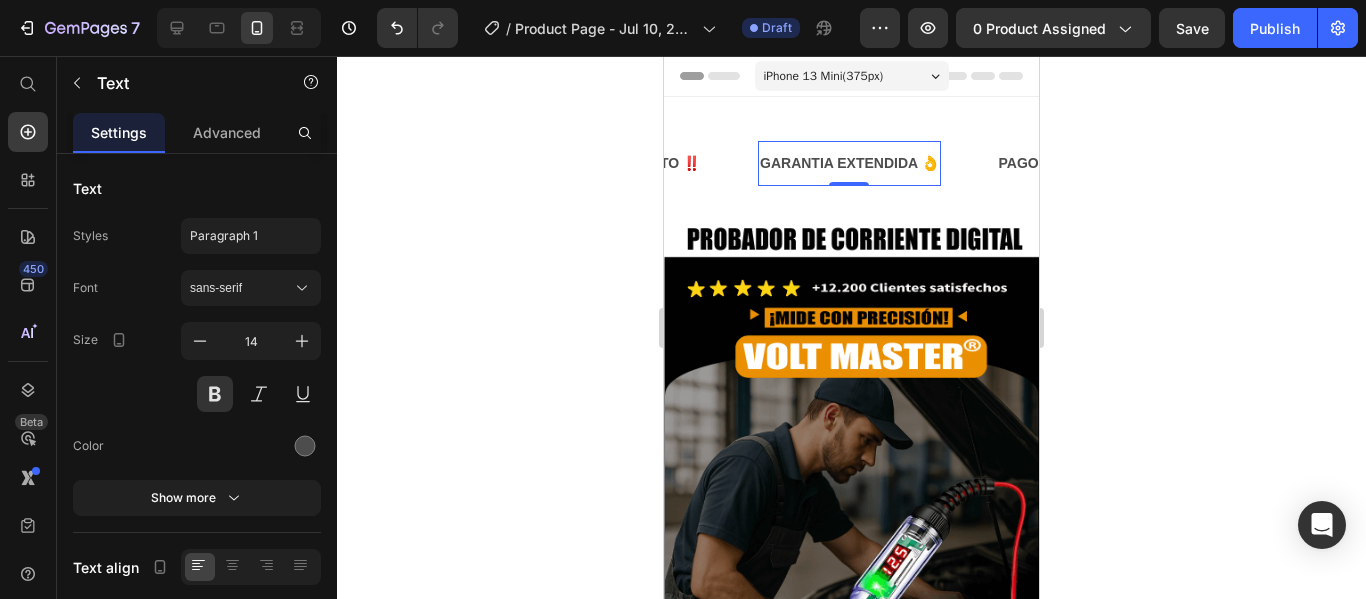 click 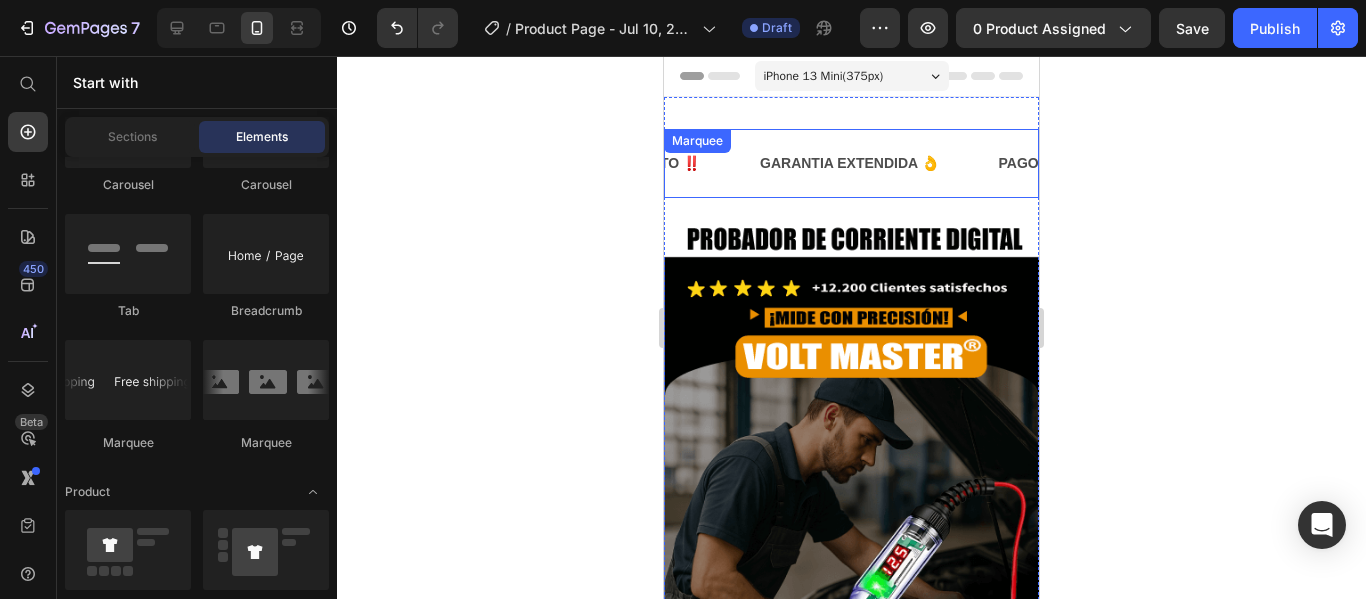 click on "PAGO AL RECIBIR ✅ Text ENVIO GRATIS 🚚 Text TIEMPO LIMITADO 50% DESCUENTO ‼️ Text GARANTIA EXTENDIDA 👌 Text PAGO AL RECIBIR ✅ Text ENVIO GRATIS 🚚 Text TIEMPO LIMITADO 50% DESCUENTO ‼️ Text GARANTIA EXTENDIDA 👌 Text Marquee" at bounding box center [851, 163] 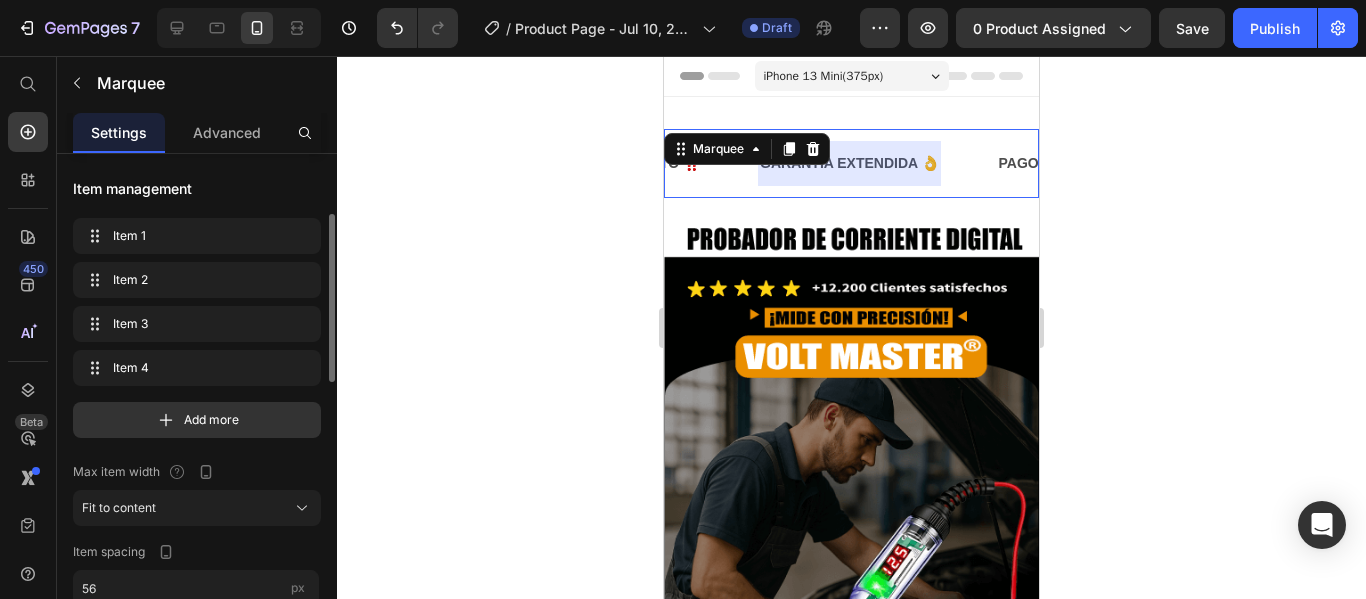 scroll, scrollTop: 160, scrollLeft: 0, axis: vertical 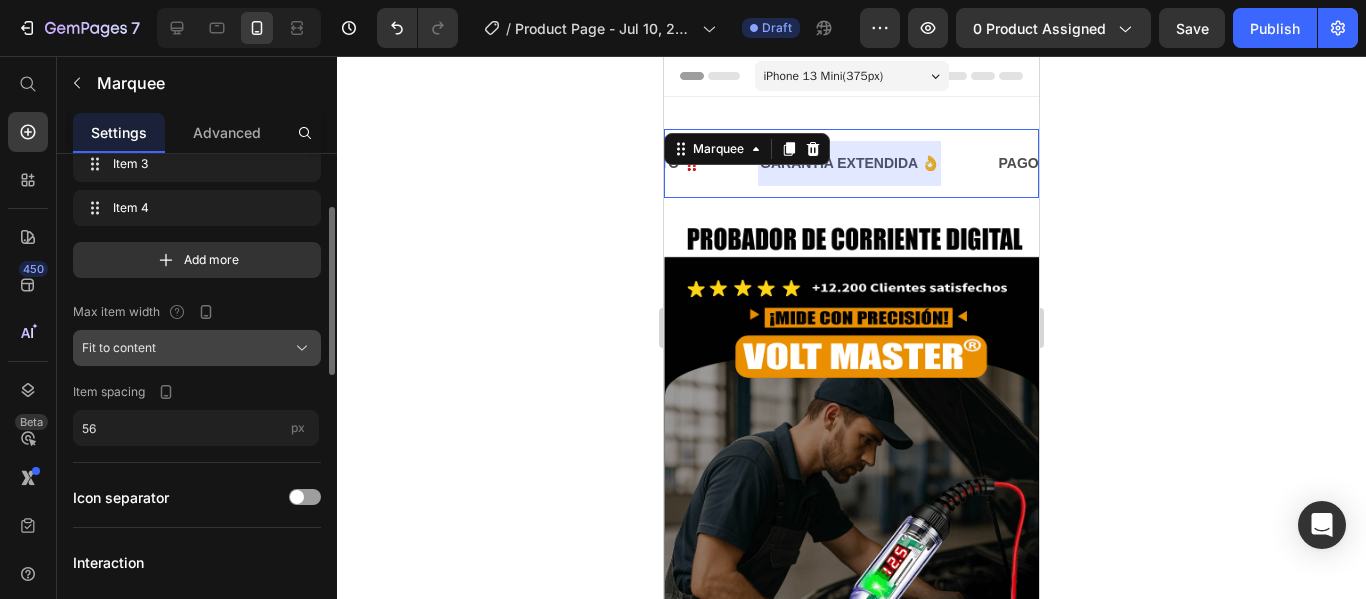 click on "Fit to content" at bounding box center [119, 348] 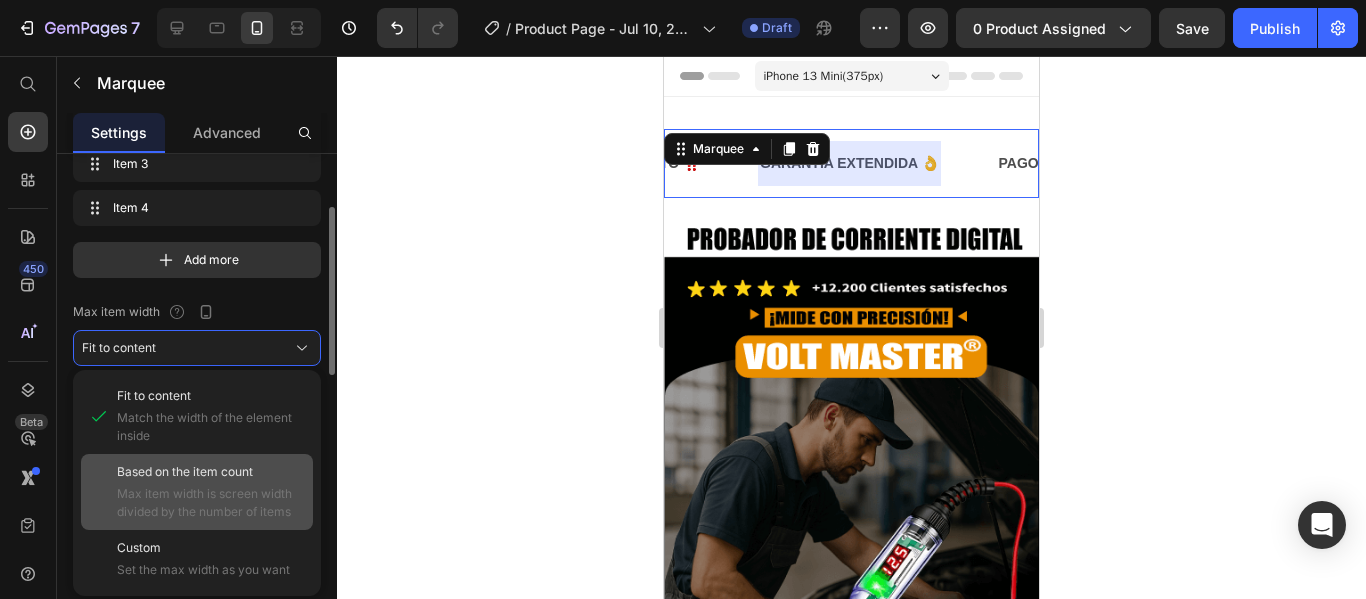 click on "Max item width is screen width divided by the number of items" at bounding box center [211, 503] 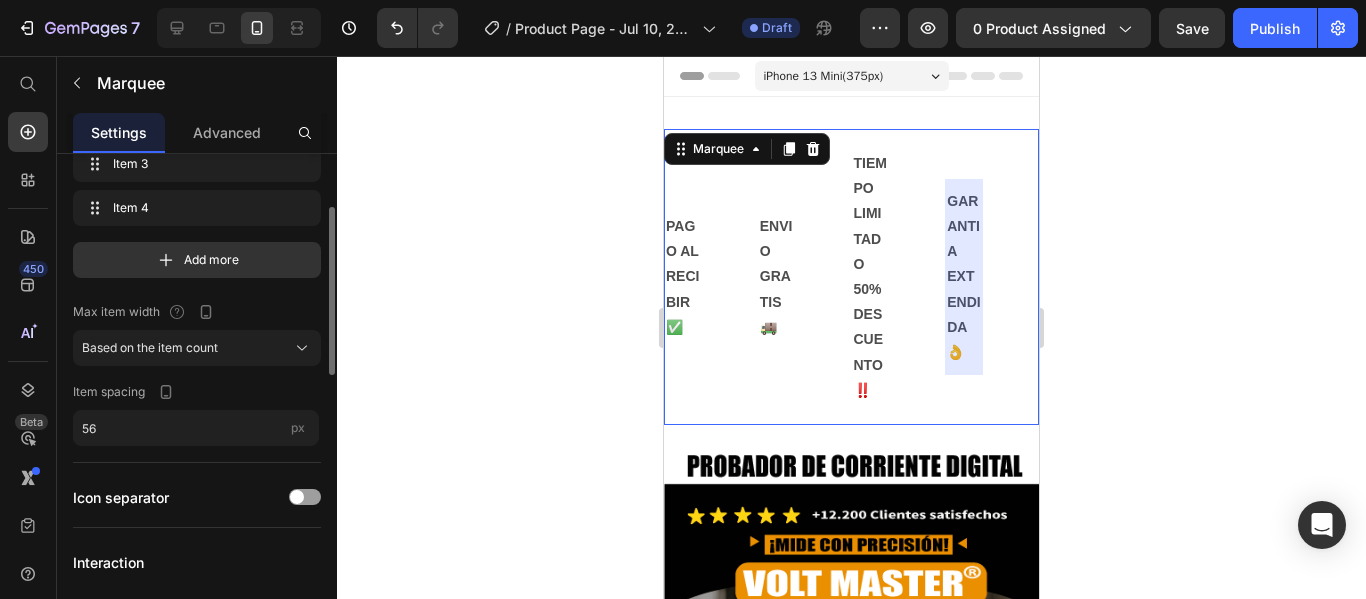 scroll, scrollTop: 0, scrollLeft: 361, axis: horizontal 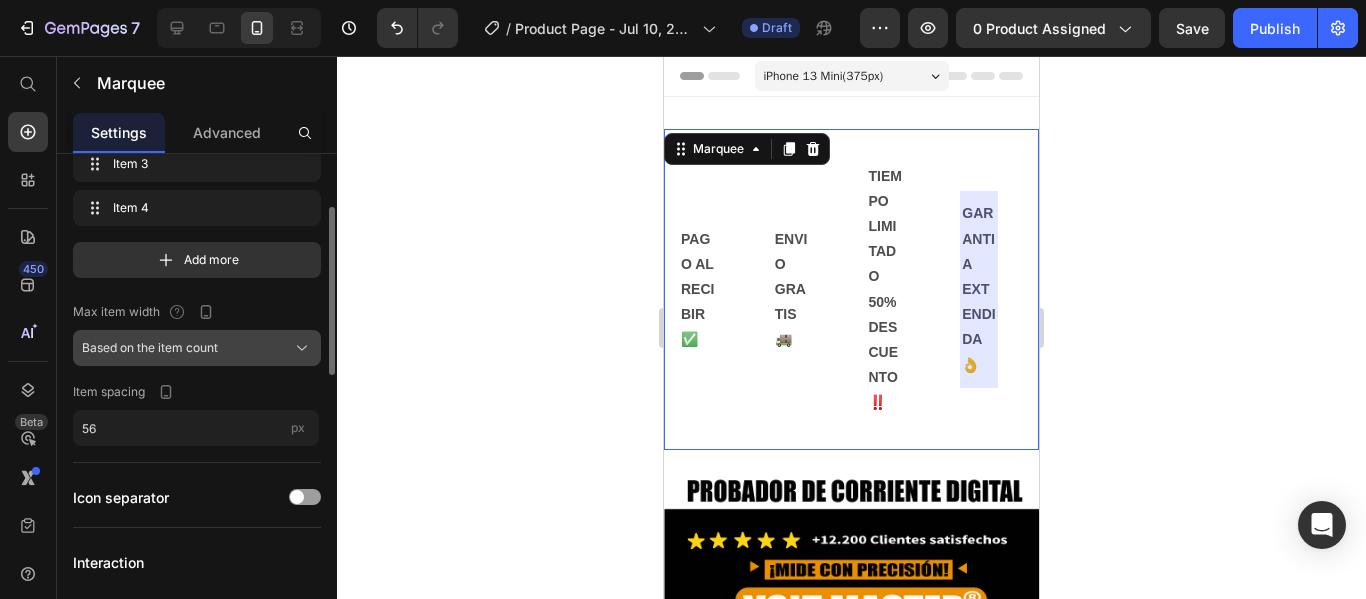 click on "Based on the item count" 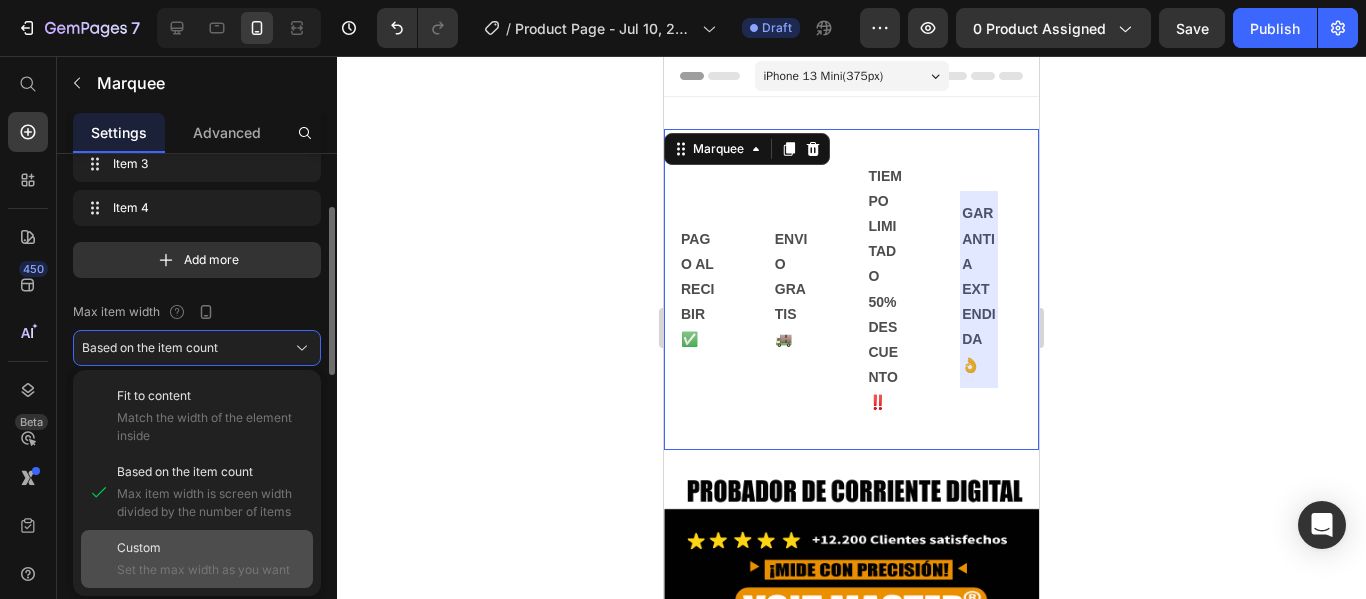 click on "Custom" at bounding box center [211, 548] 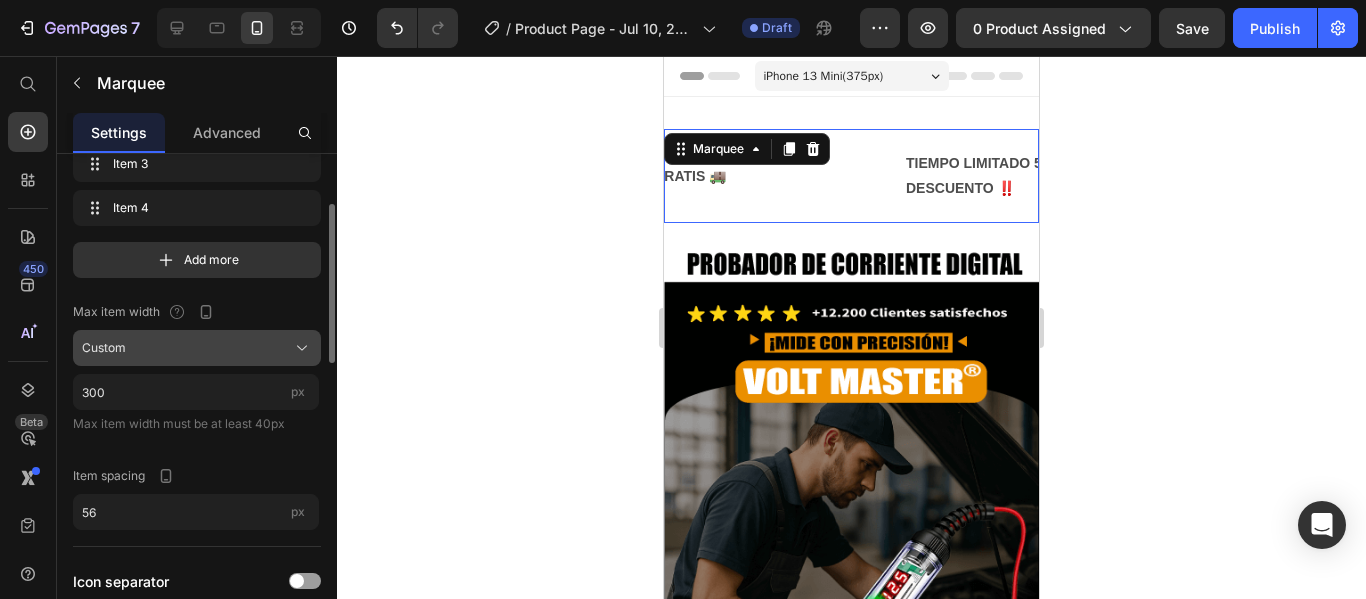click on "Custom" at bounding box center (197, 348) 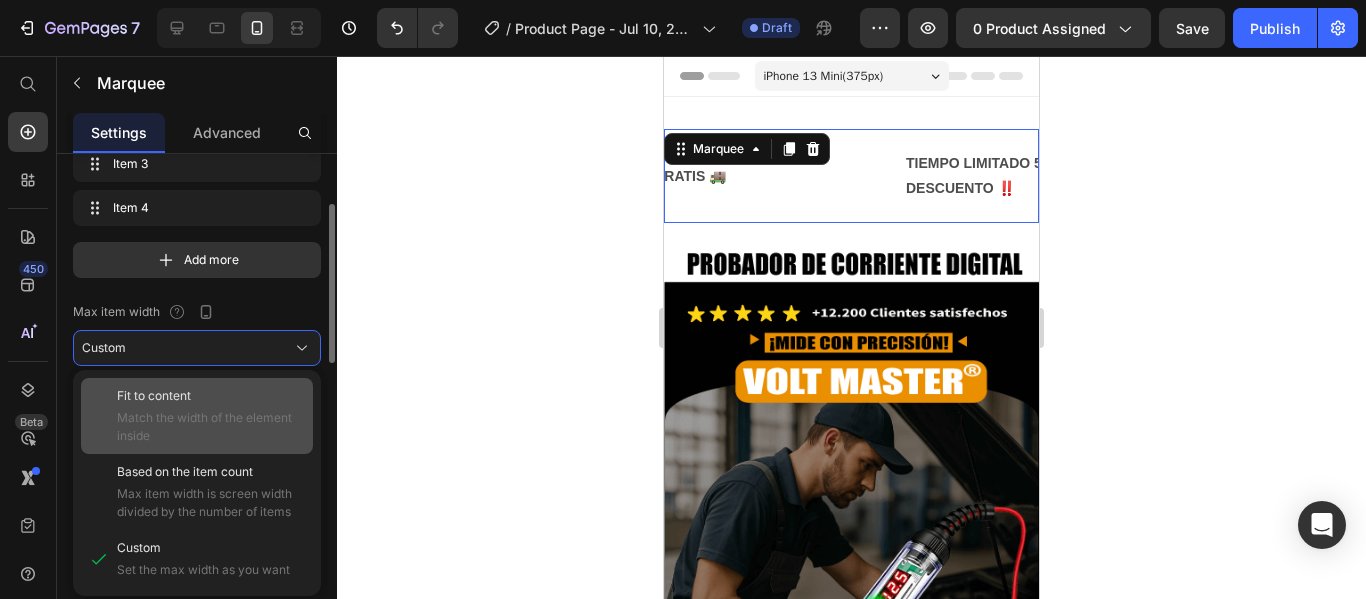 click on "Fit to content" at bounding box center [211, 396] 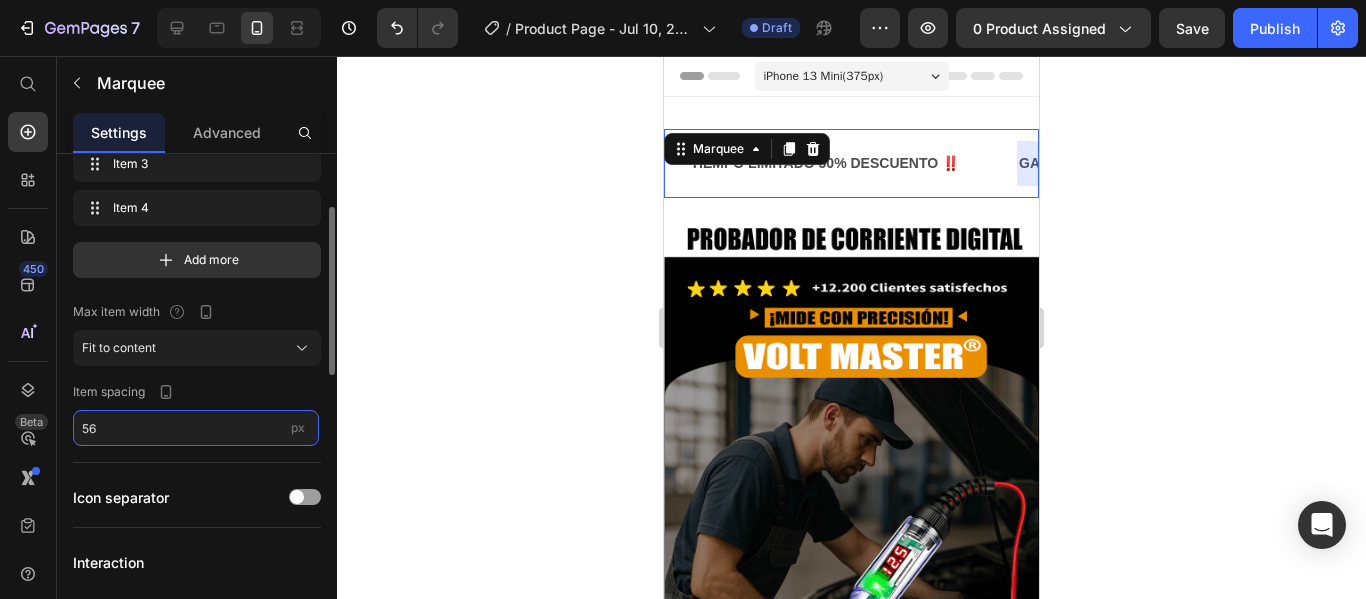 click on "56" at bounding box center (196, 428) 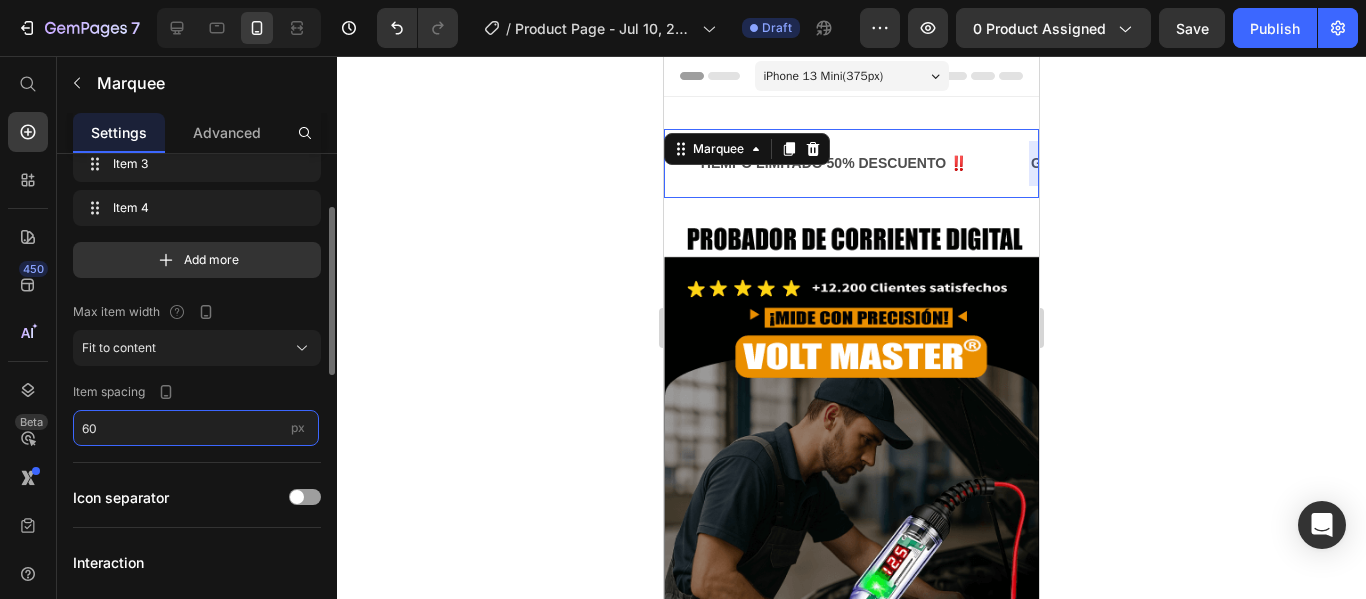 type on "6" 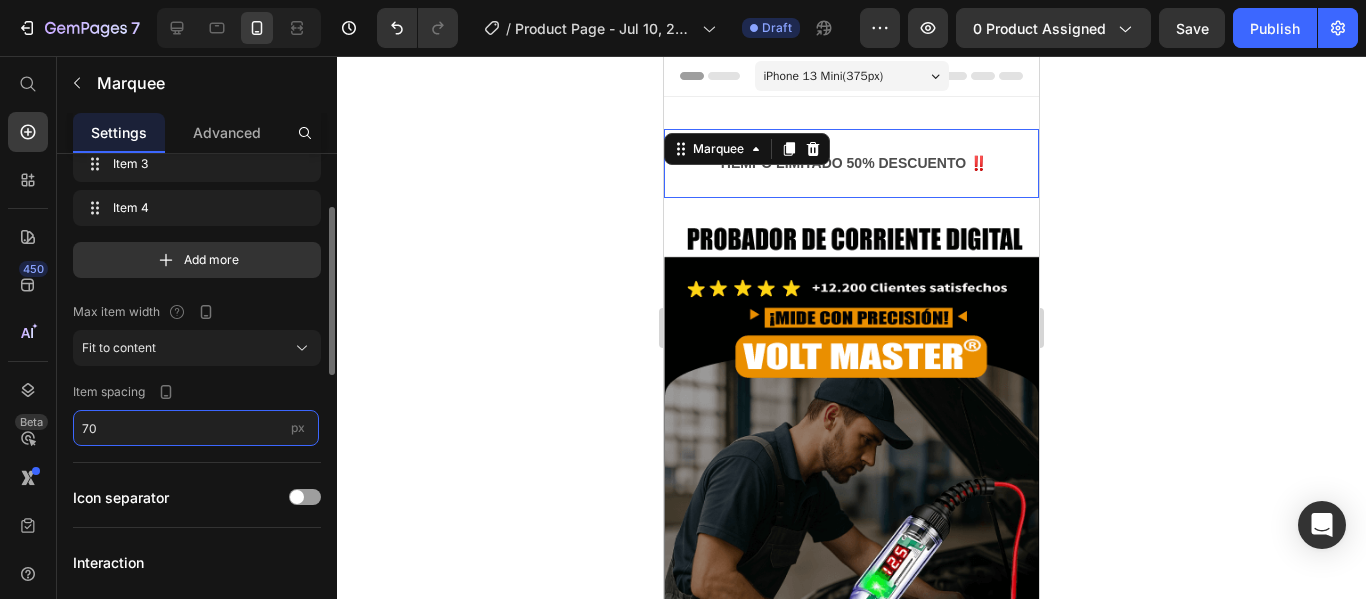 type on "7" 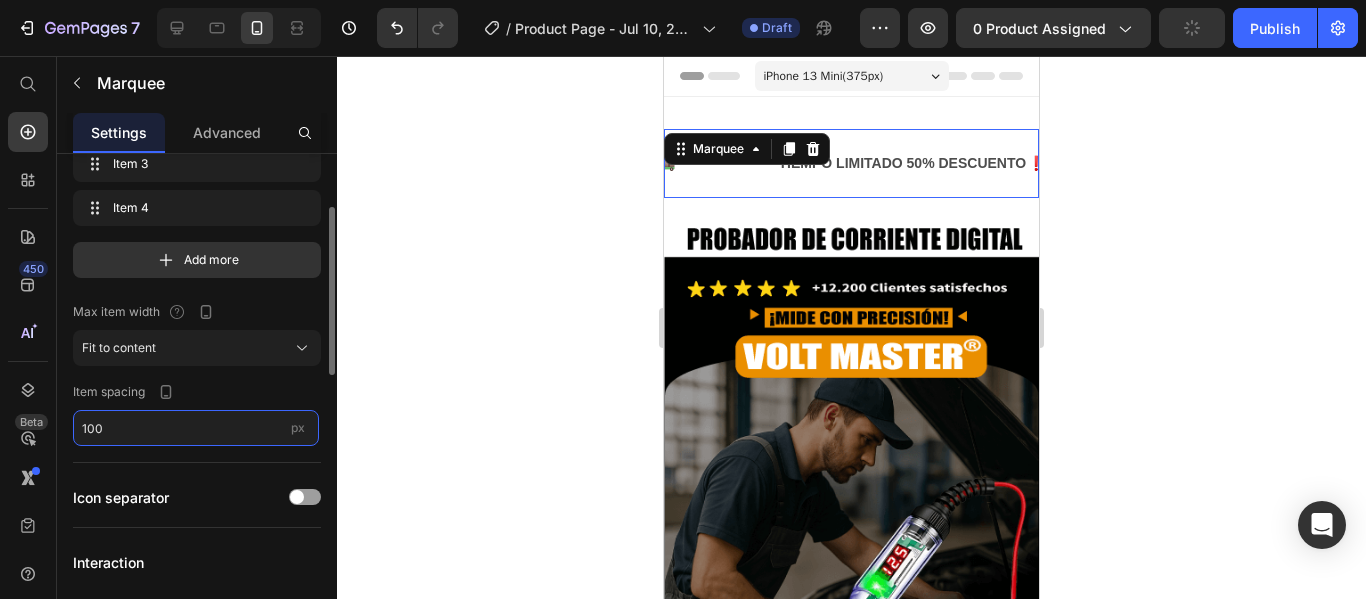 type on "56" 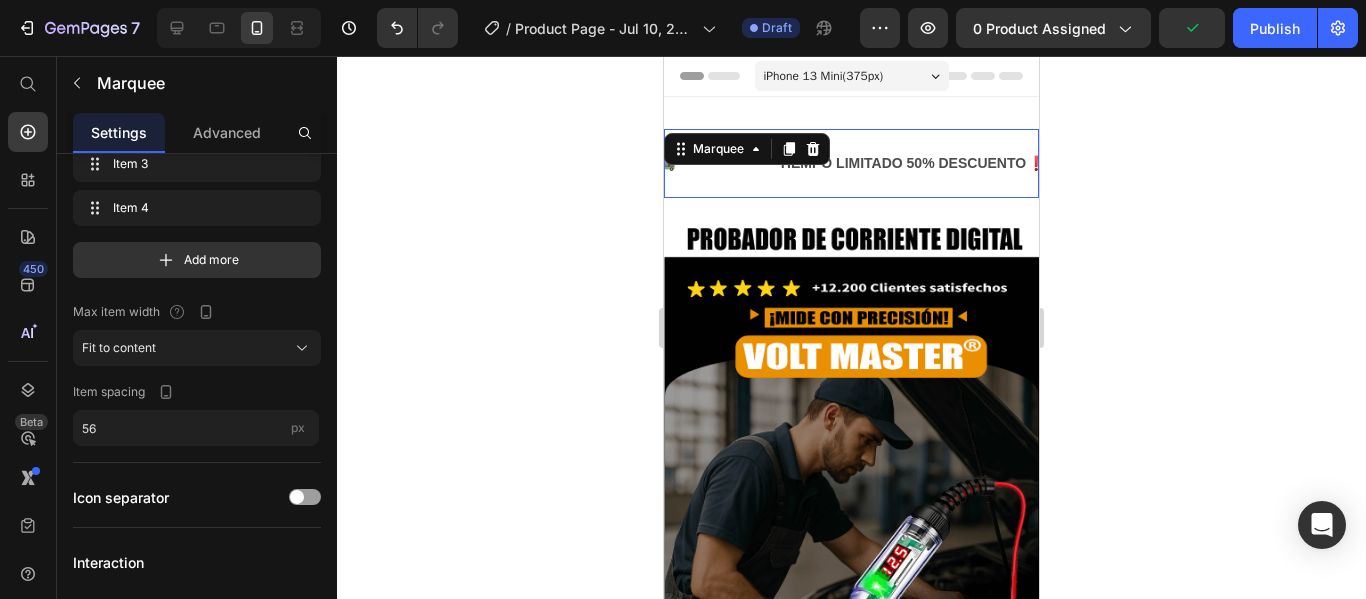 click 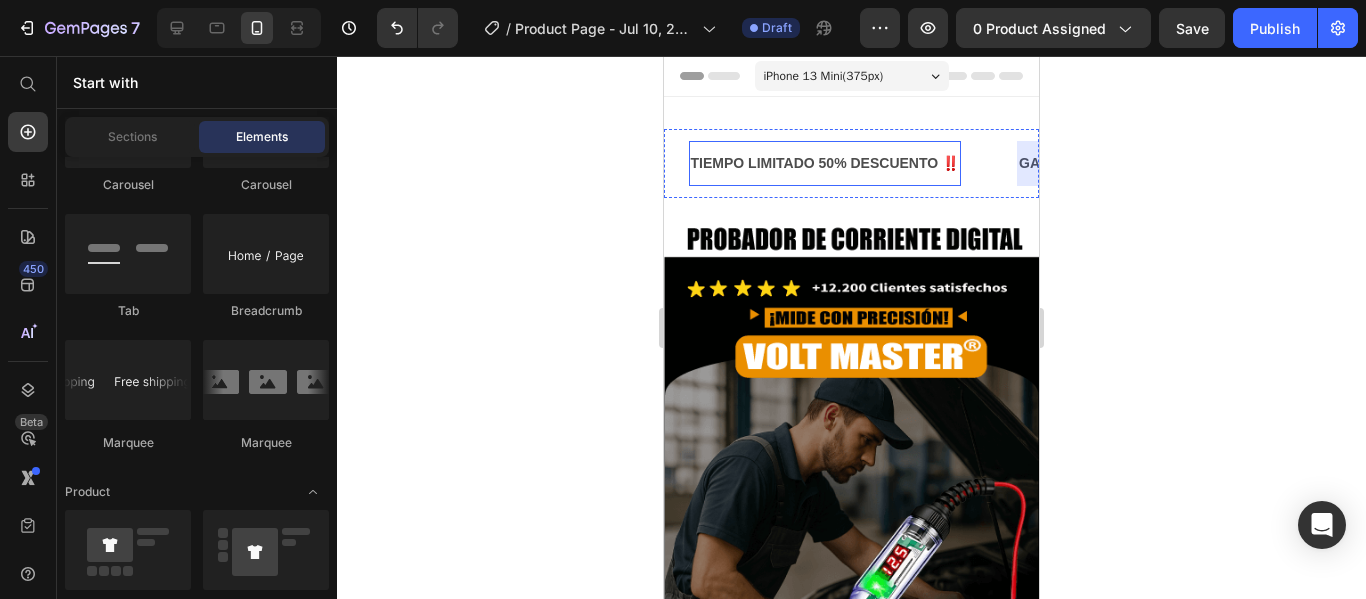 click on "TIEMPO LIMITADO 50% DESCUENTO ‼️" at bounding box center (825, 163) 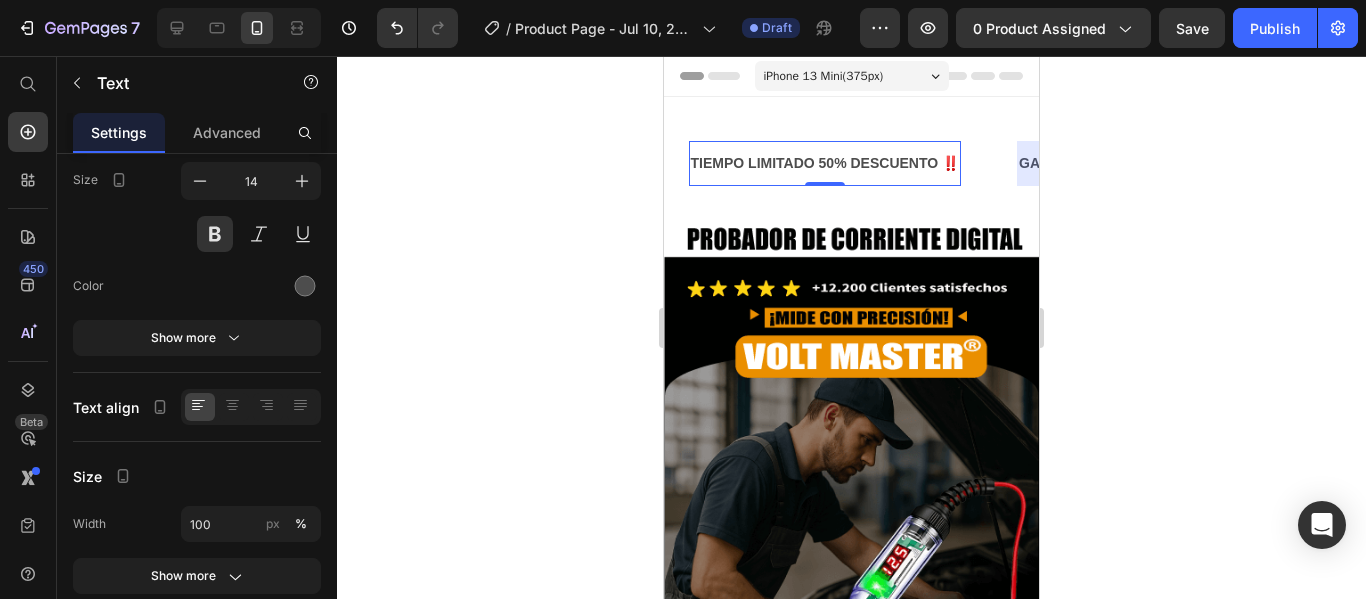 scroll, scrollTop: 0, scrollLeft: 0, axis: both 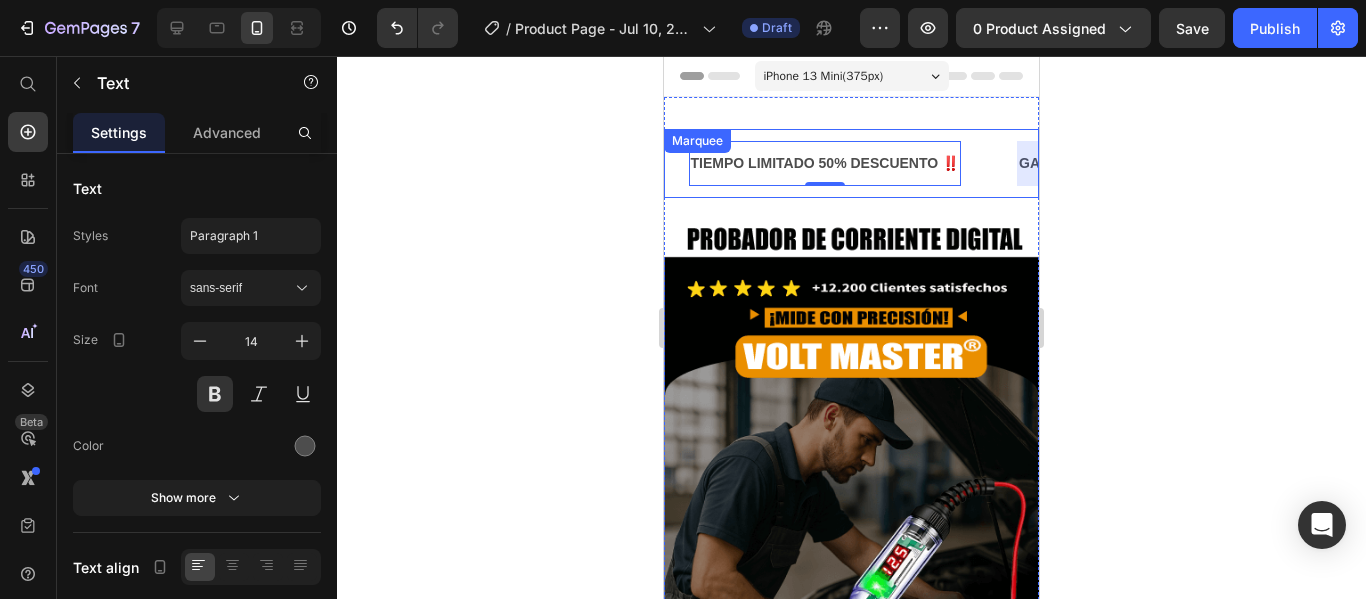 click on "TIEMPO LIMITADO 50% DESCUENTO ‼️ Text   0" at bounding box center [853, 163] 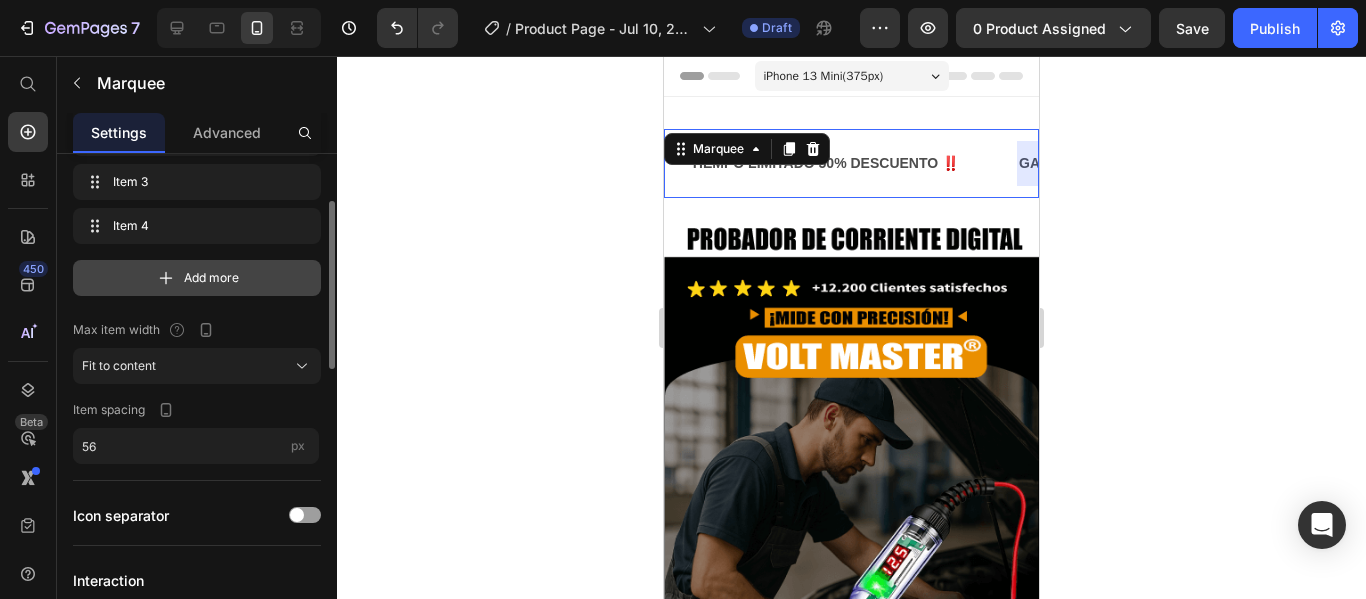 scroll, scrollTop: 140, scrollLeft: 0, axis: vertical 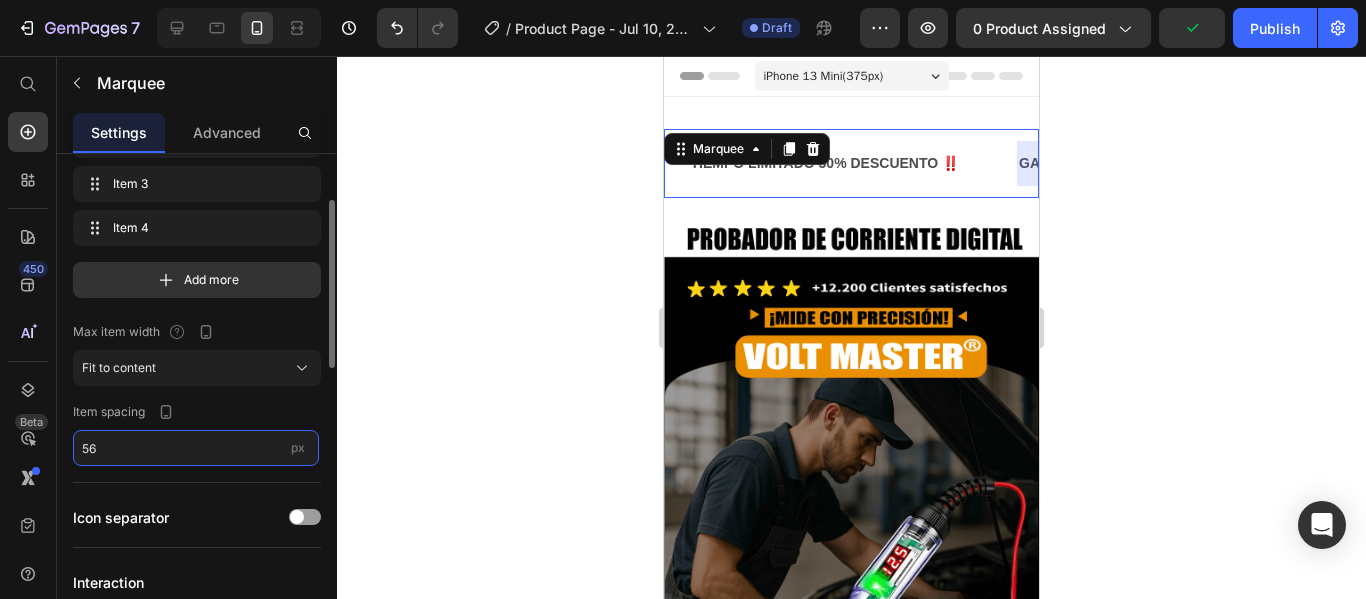 click on "56" at bounding box center (196, 448) 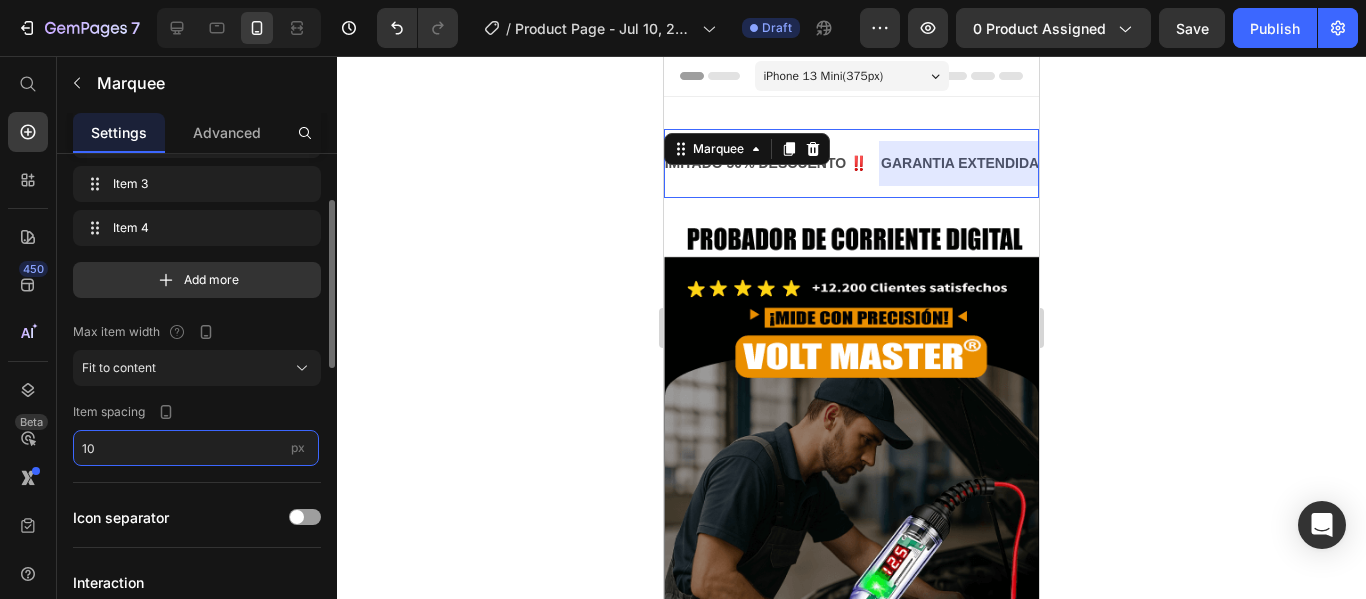 type on "1" 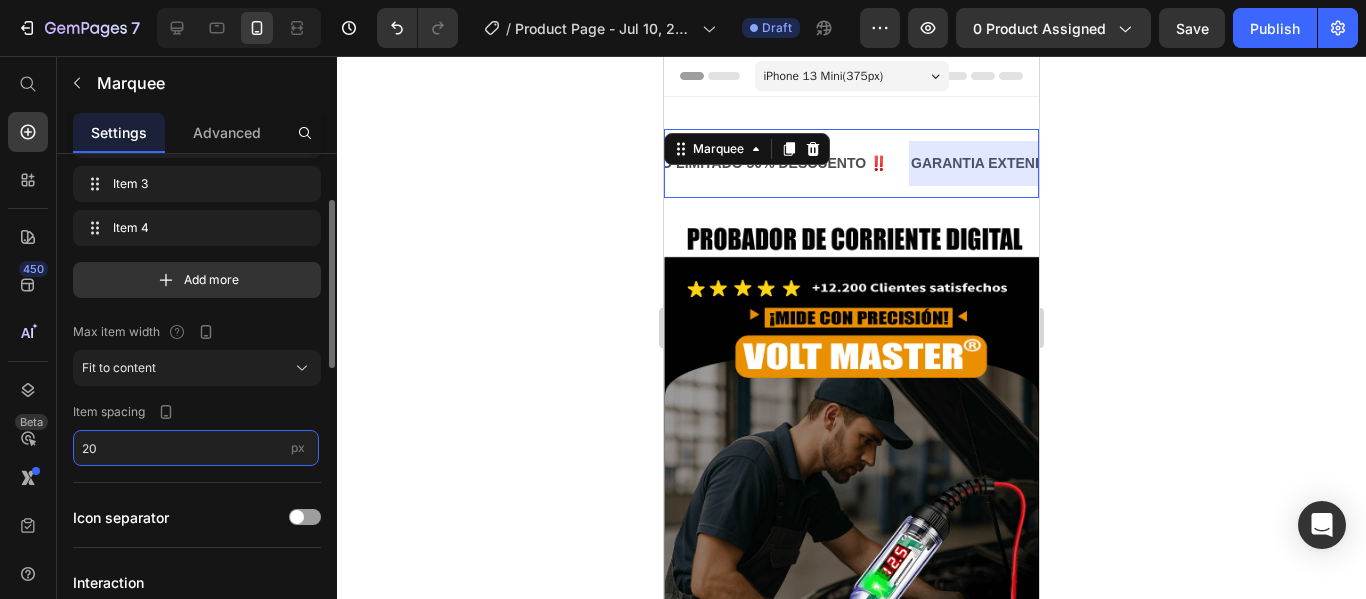 type on "2" 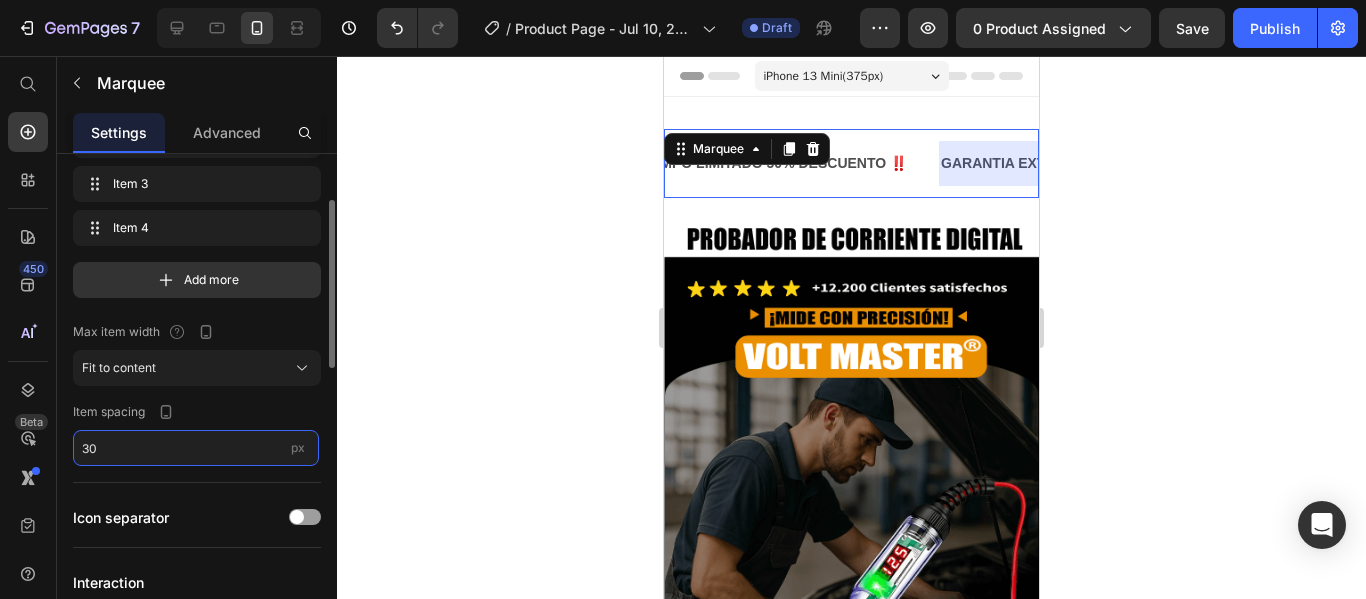 type on "3" 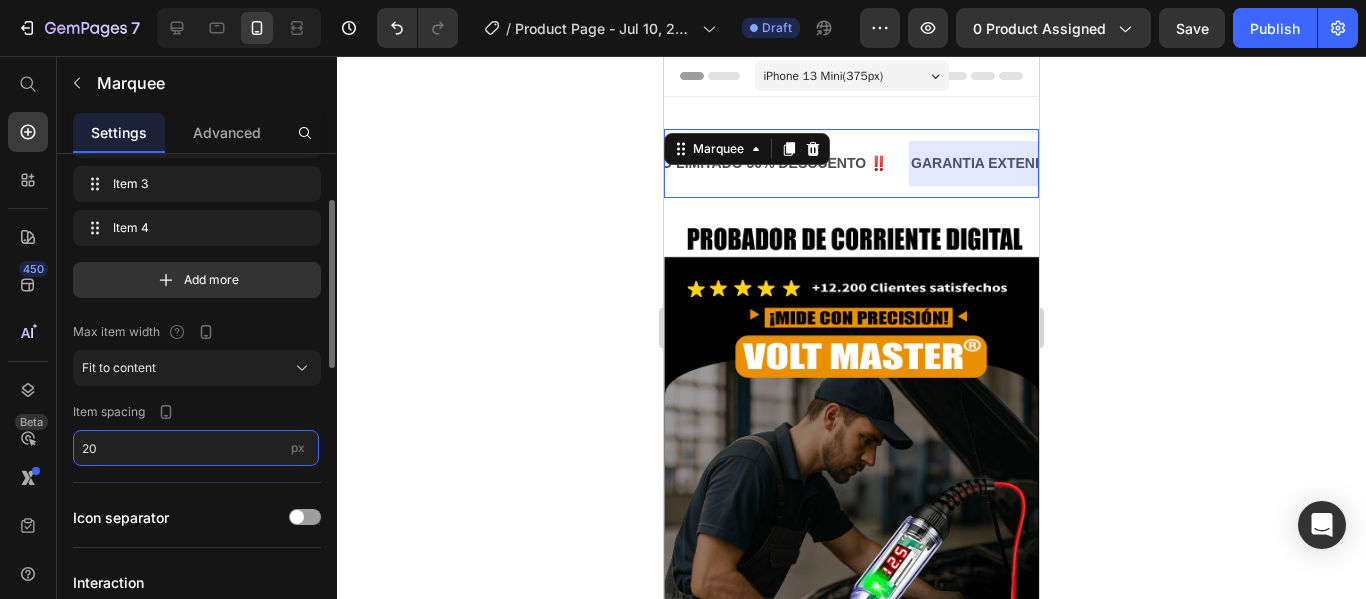 scroll, scrollTop: 247, scrollLeft: 0, axis: vertical 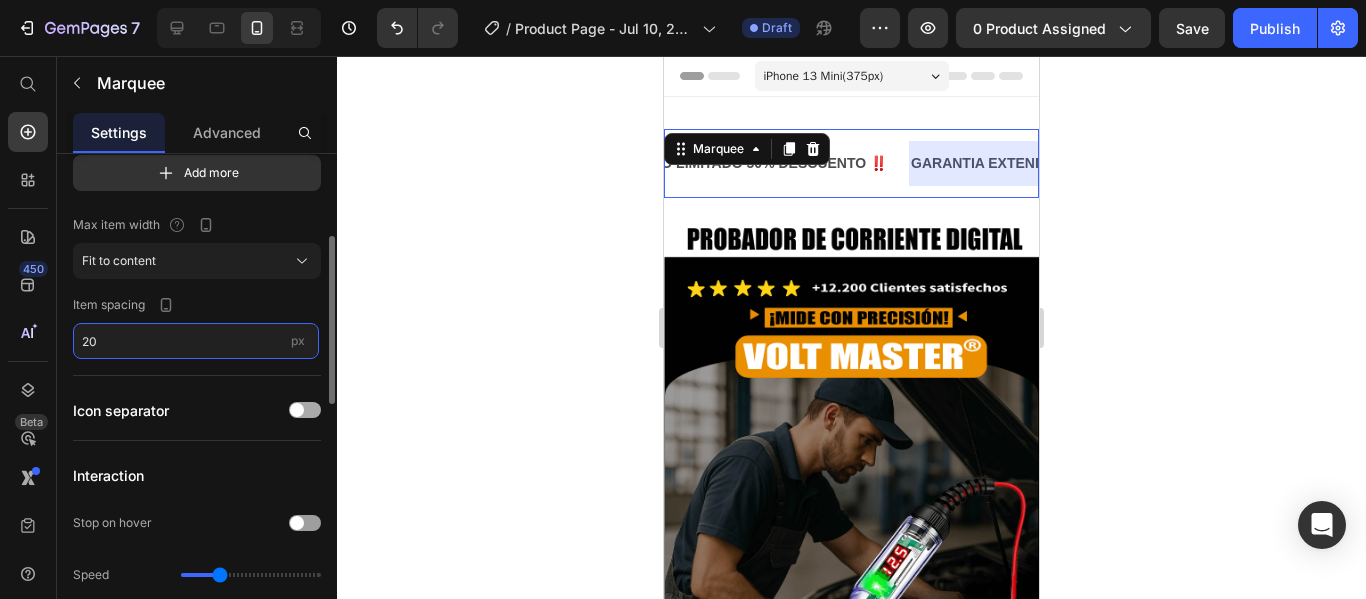 type on "20" 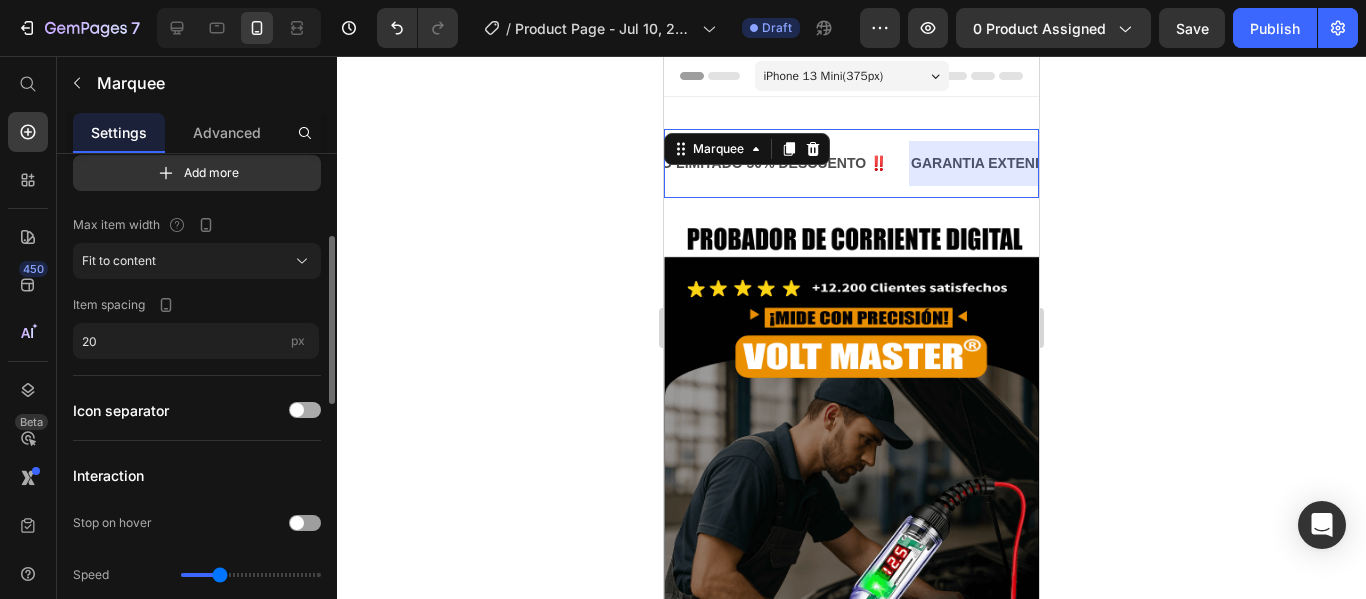 click at bounding box center [305, 410] 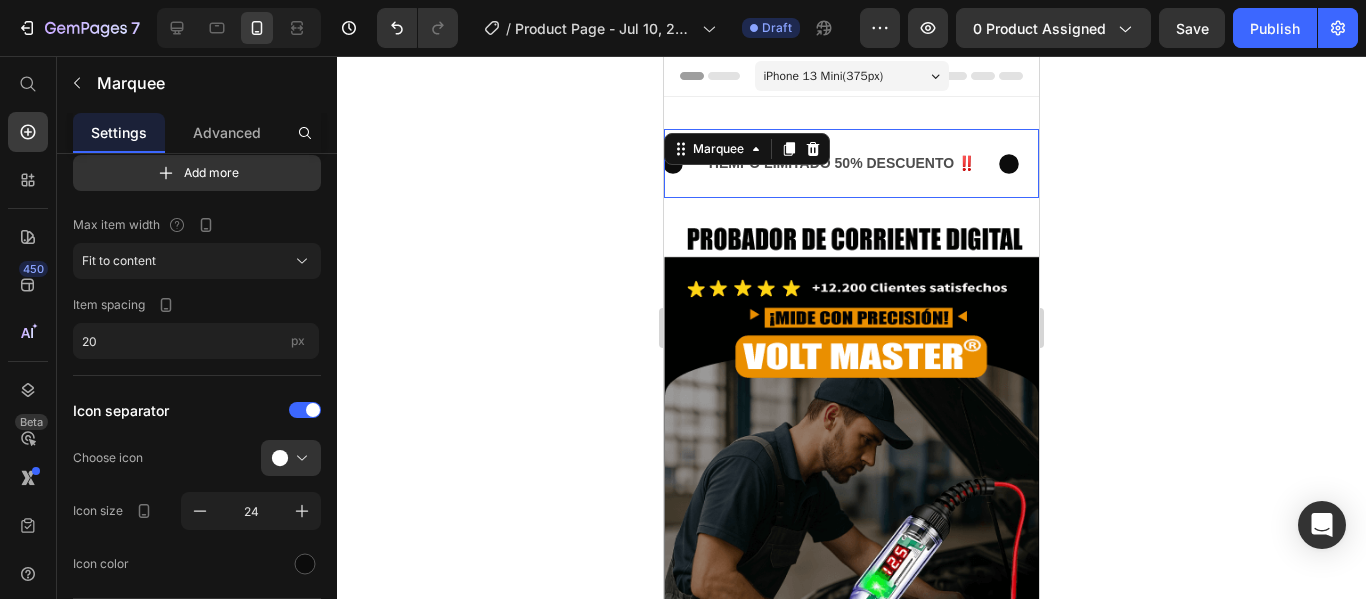 click at bounding box center (299, 458) 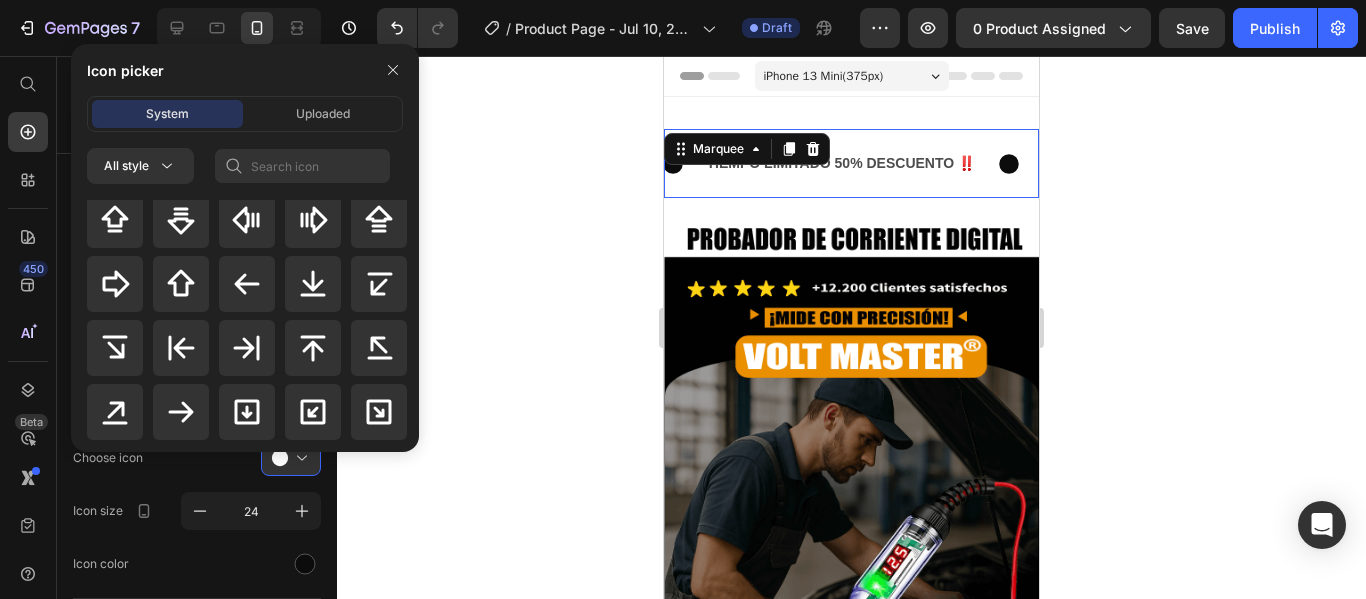 scroll, scrollTop: 931, scrollLeft: 0, axis: vertical 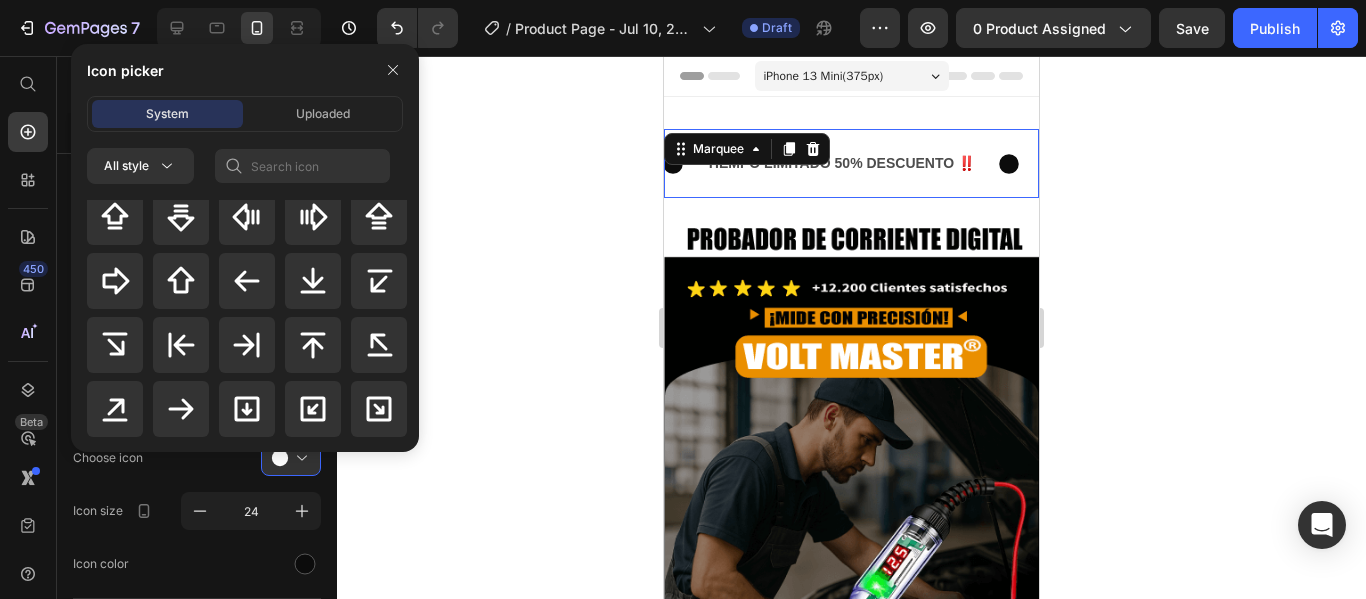click 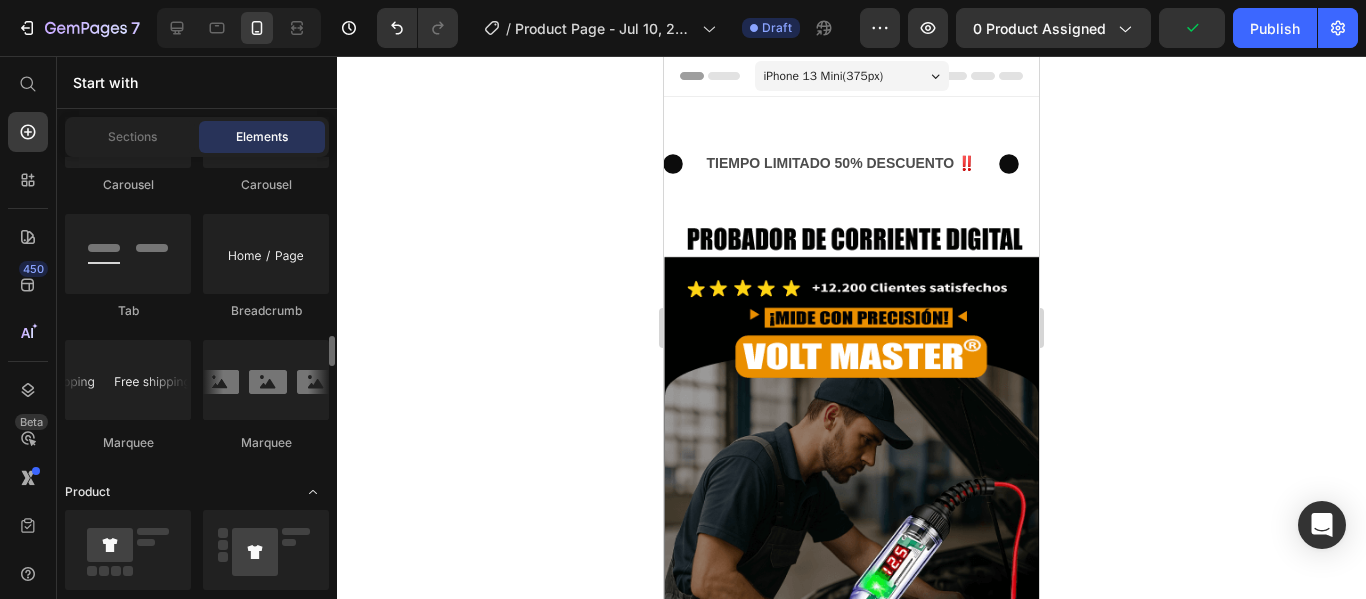 scroll, scrollTop: 2380, scrollLeft: 0, axis: vertical 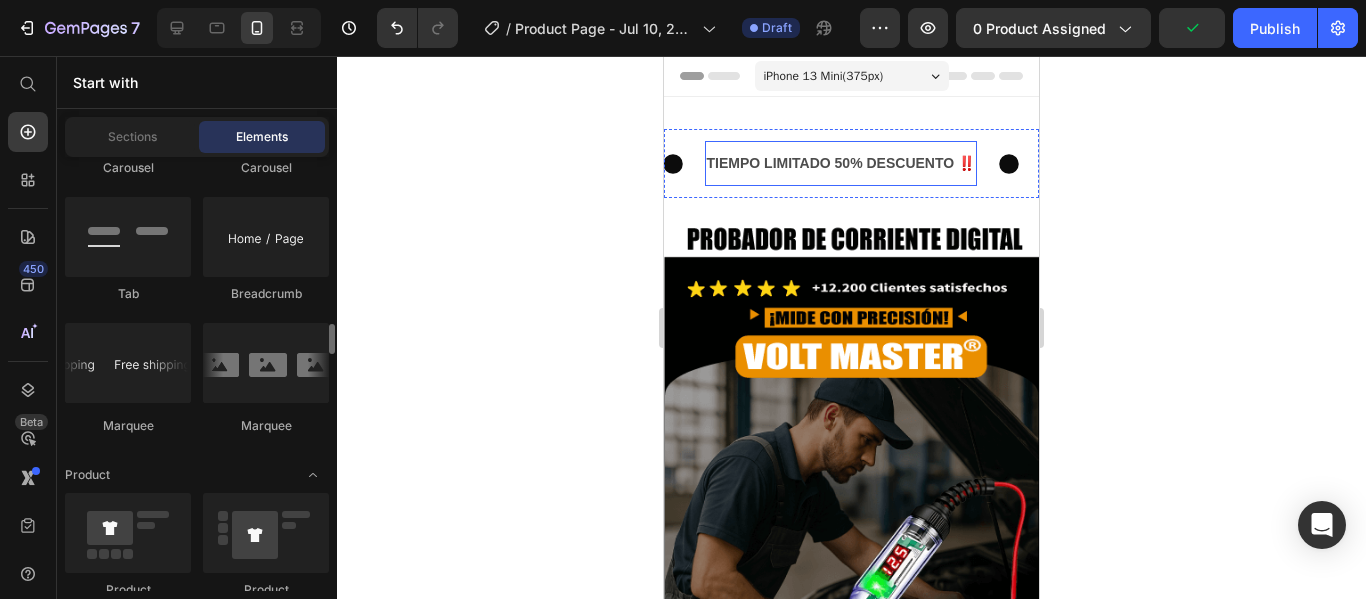 click on "TIEMPO LIMITADO 50% DESCUENTO ‼️ Text" at bounding box center [841, 163] 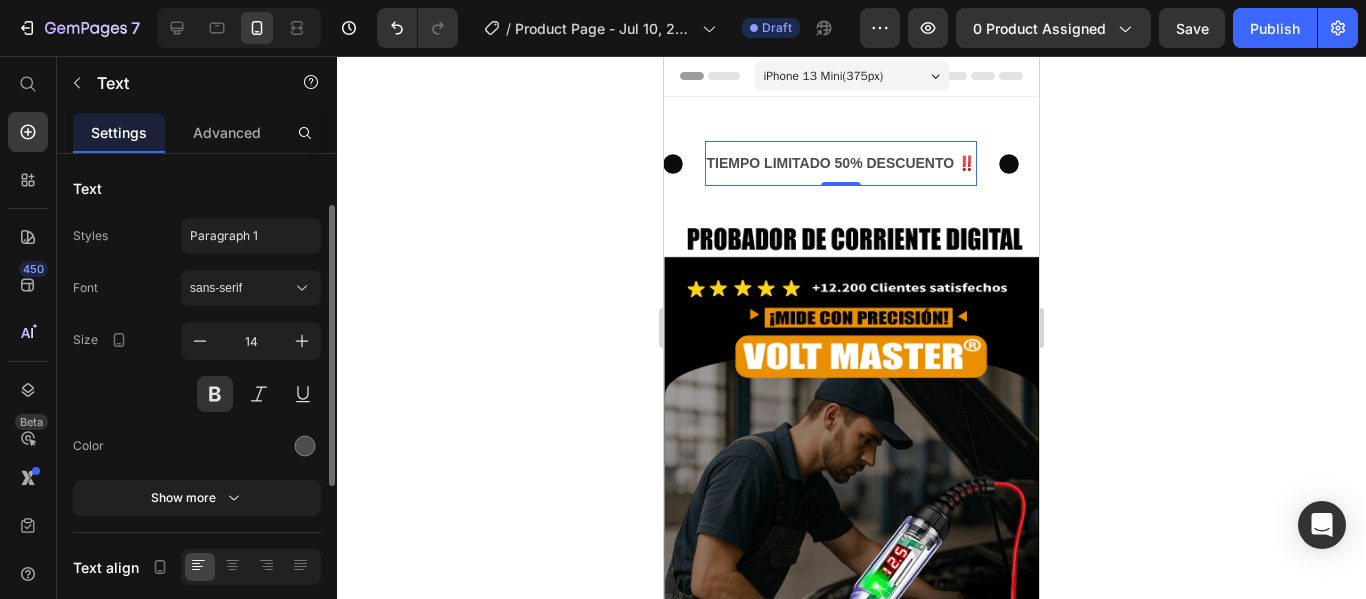 scroll, scrollTop: 104, scrollLeft: 0, axis: vertical 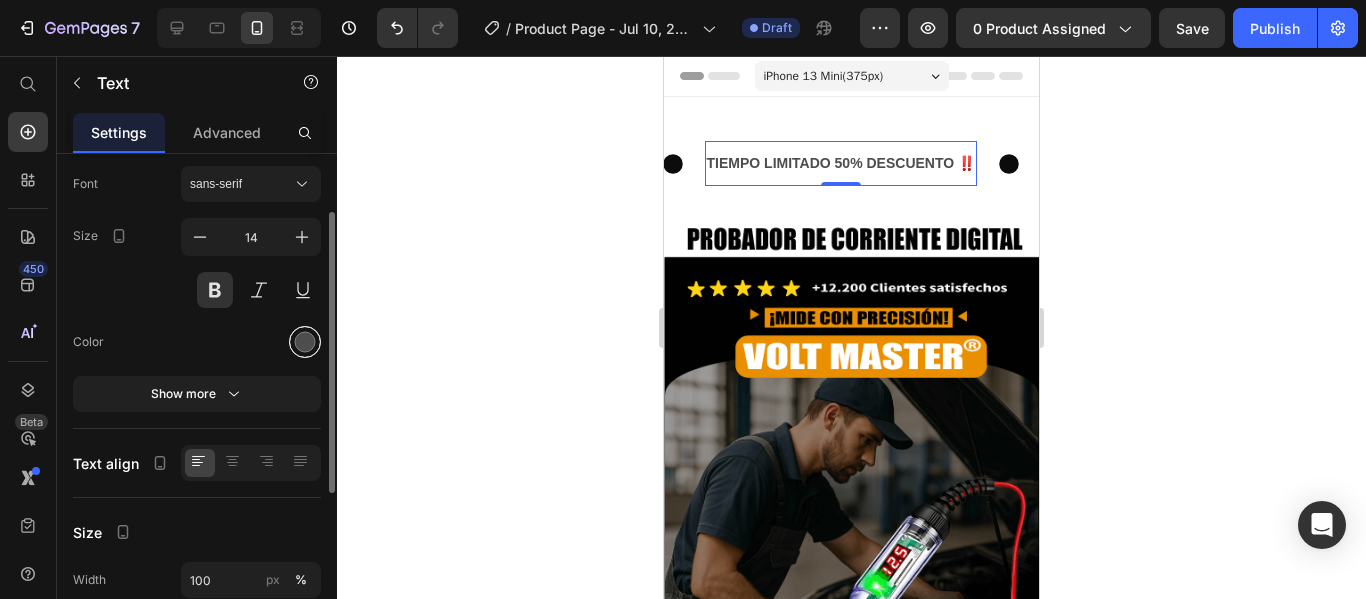 click at bounding box center (305, 342) 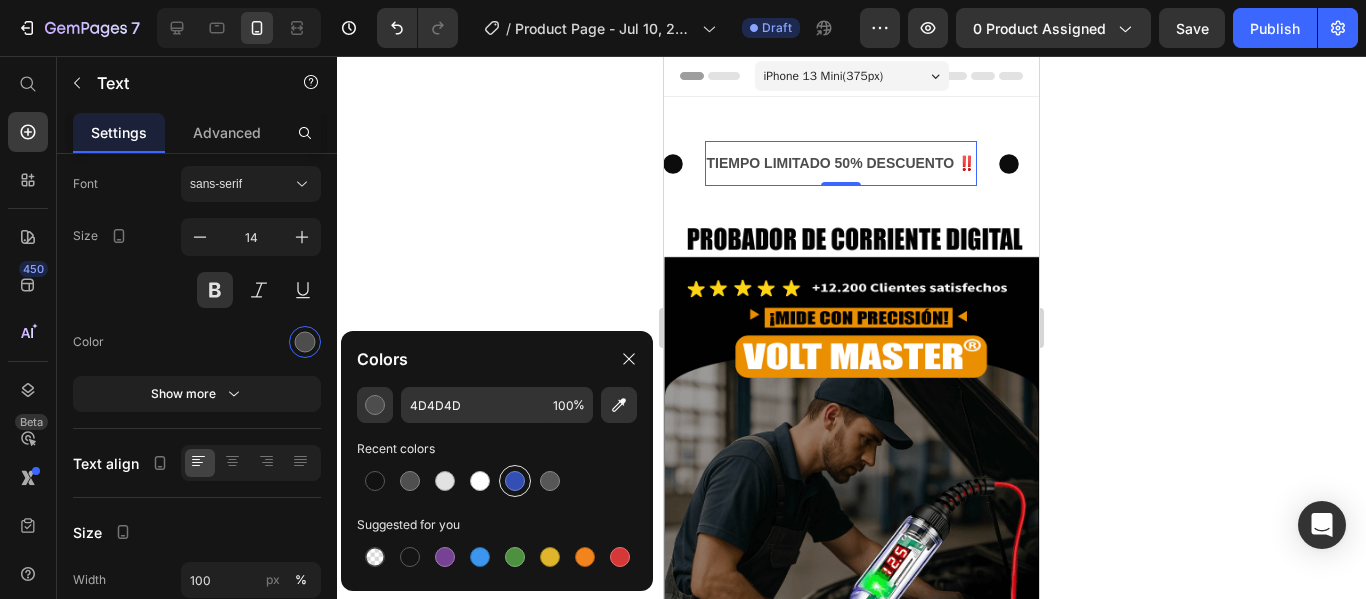 click at bounding box center (515, 481) 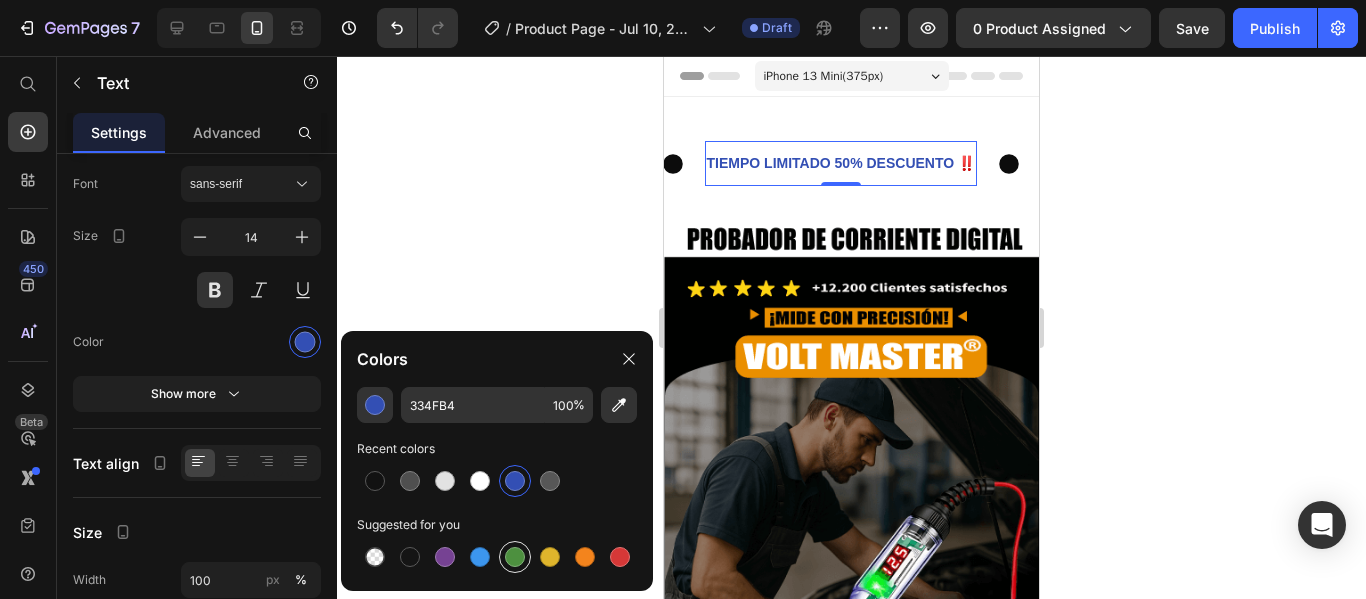 click at bounding box center [515, 557] 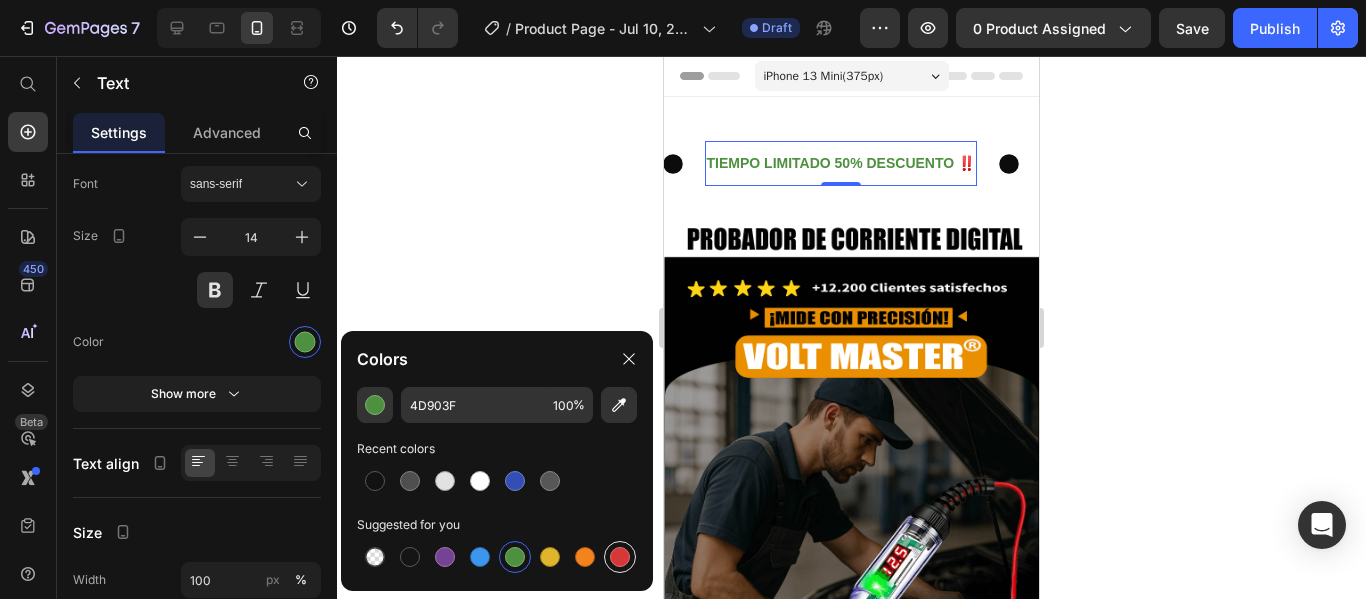 click at bounding box center [620, 557] 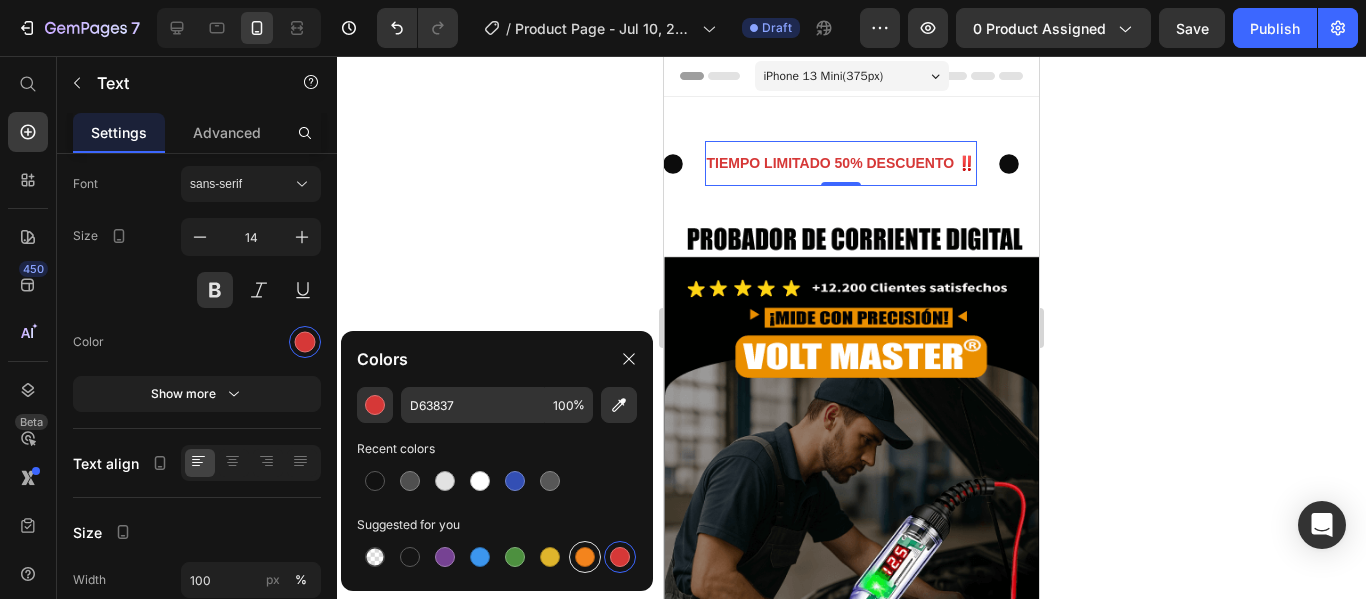 click at bounding box center (585, 557) 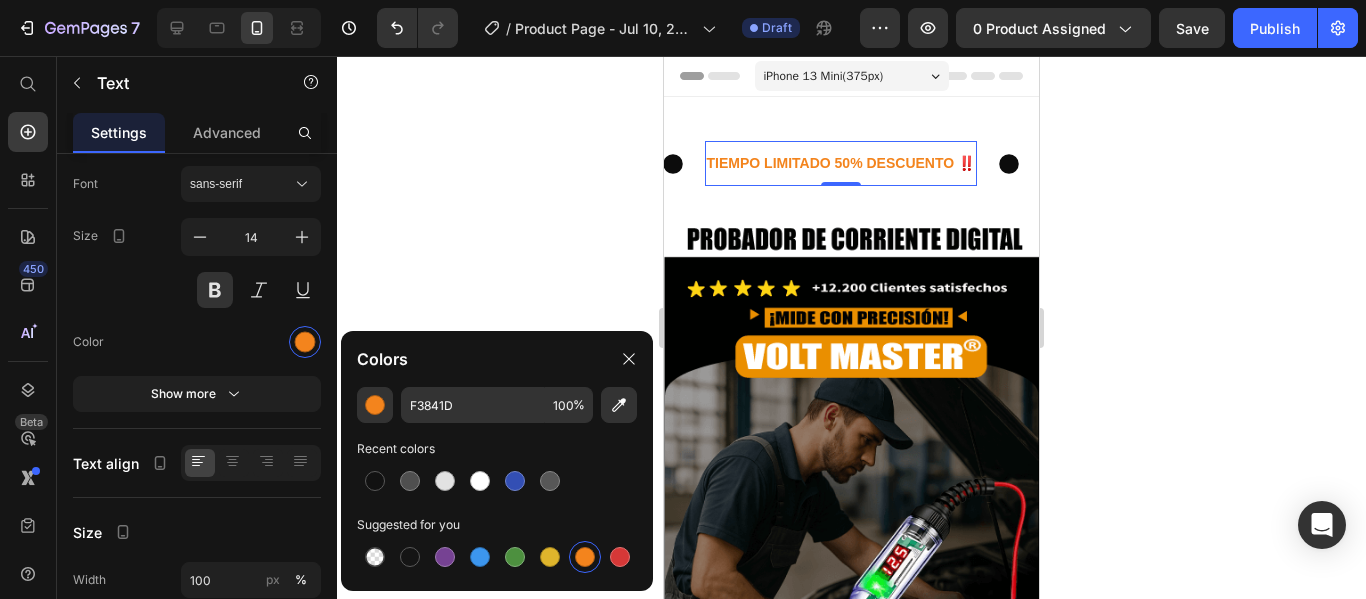 click 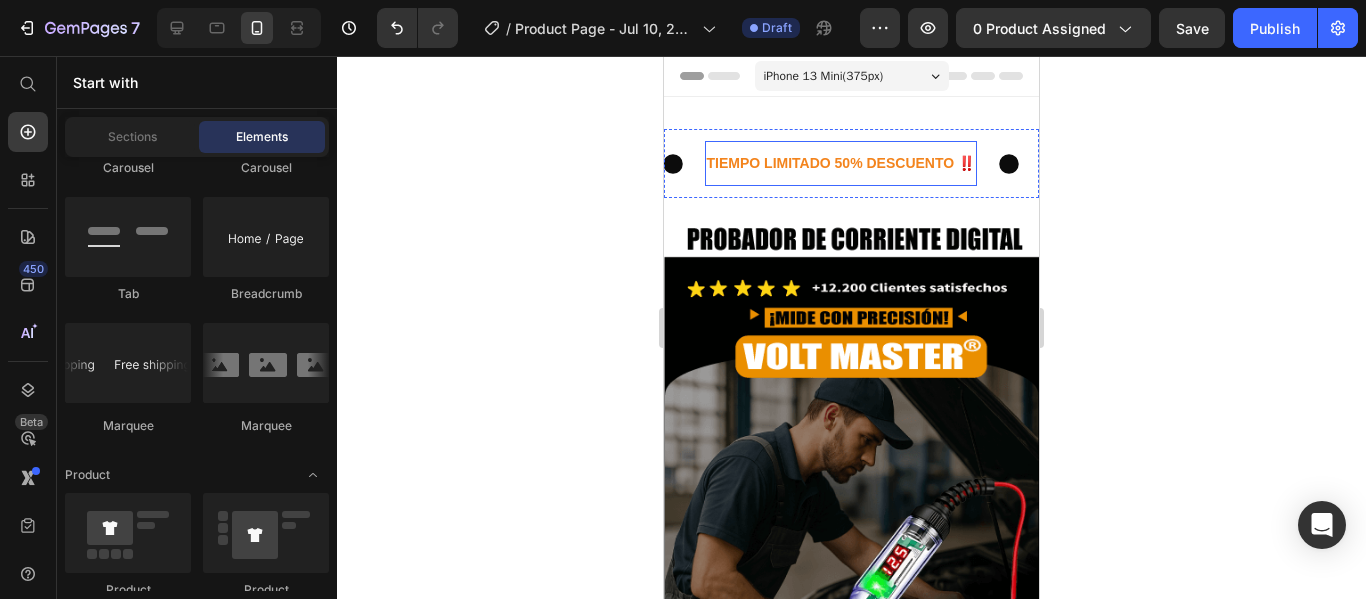 click on "TIEMPO LIMITADO 50% DESCUENTO ‼️ Text" at bounding box center (841, 163) 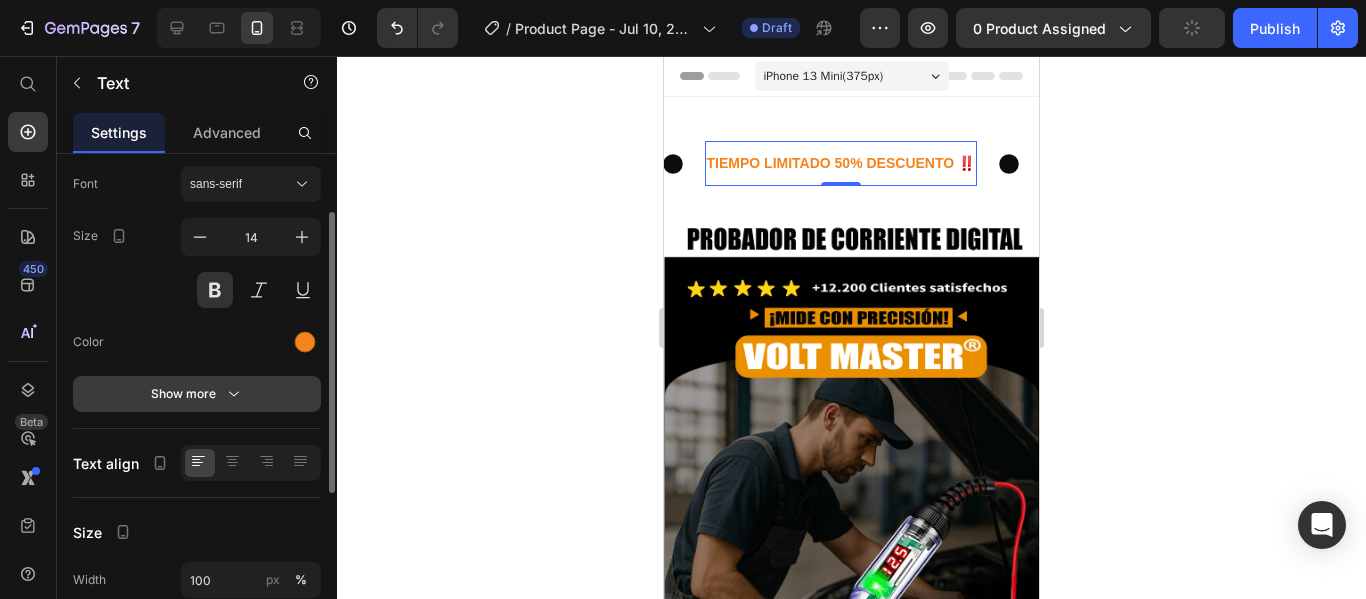 click 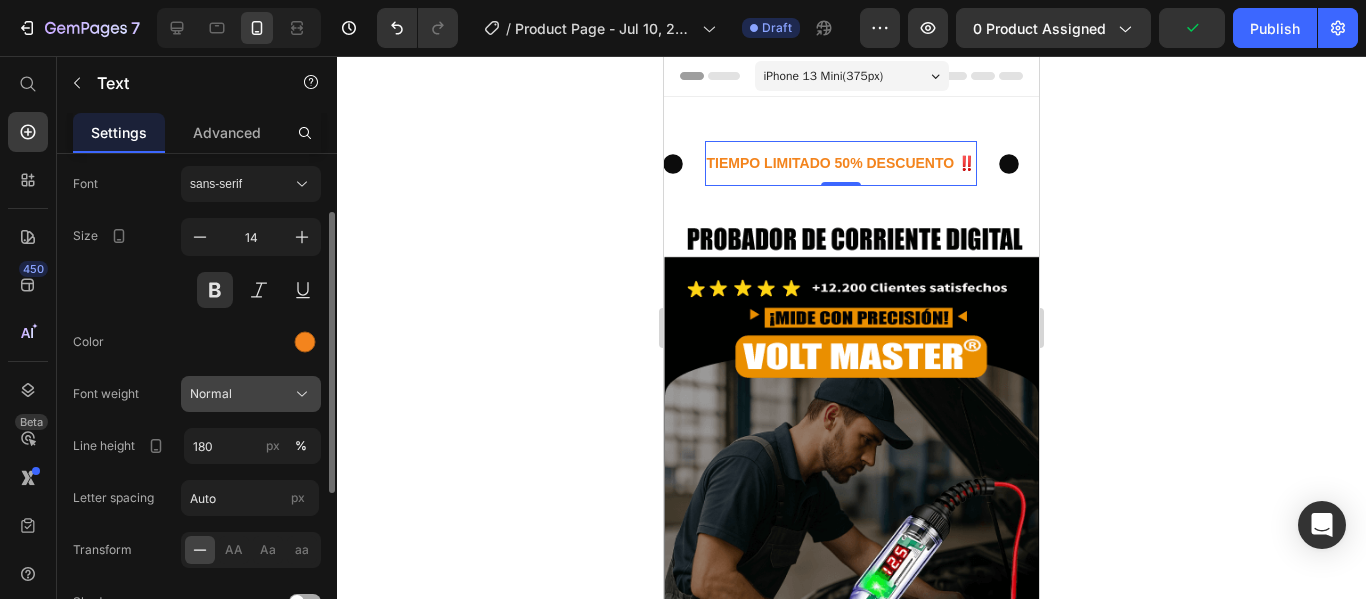 click on "Normal" 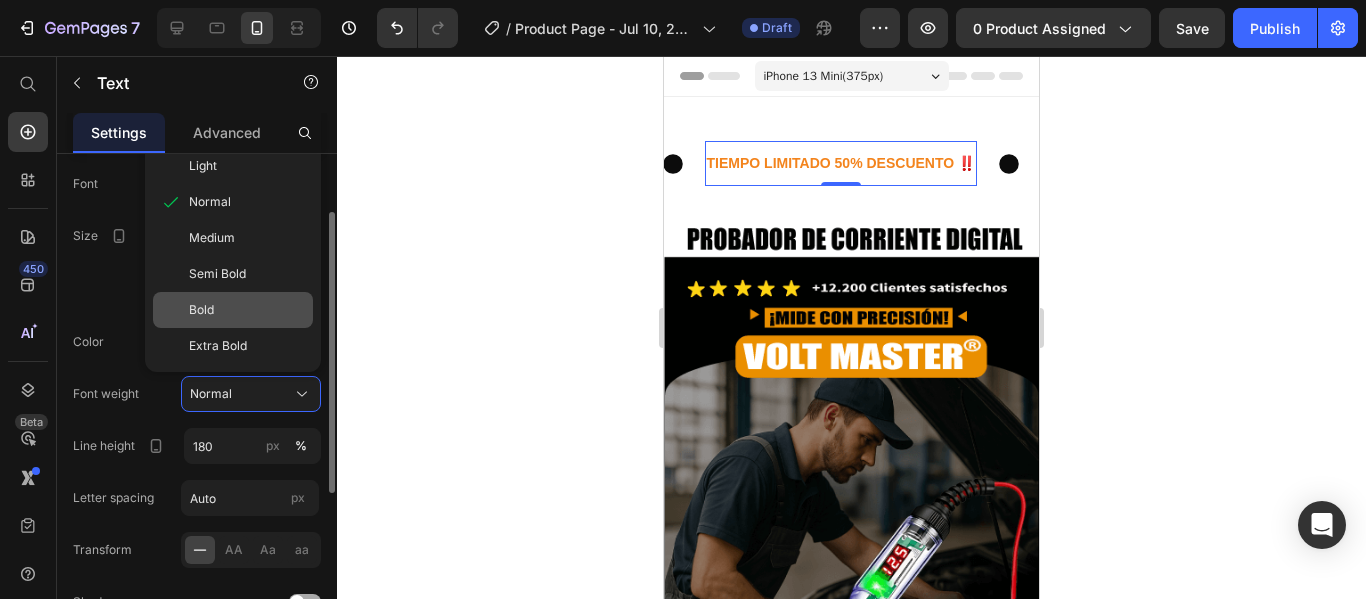 click on "Bold" 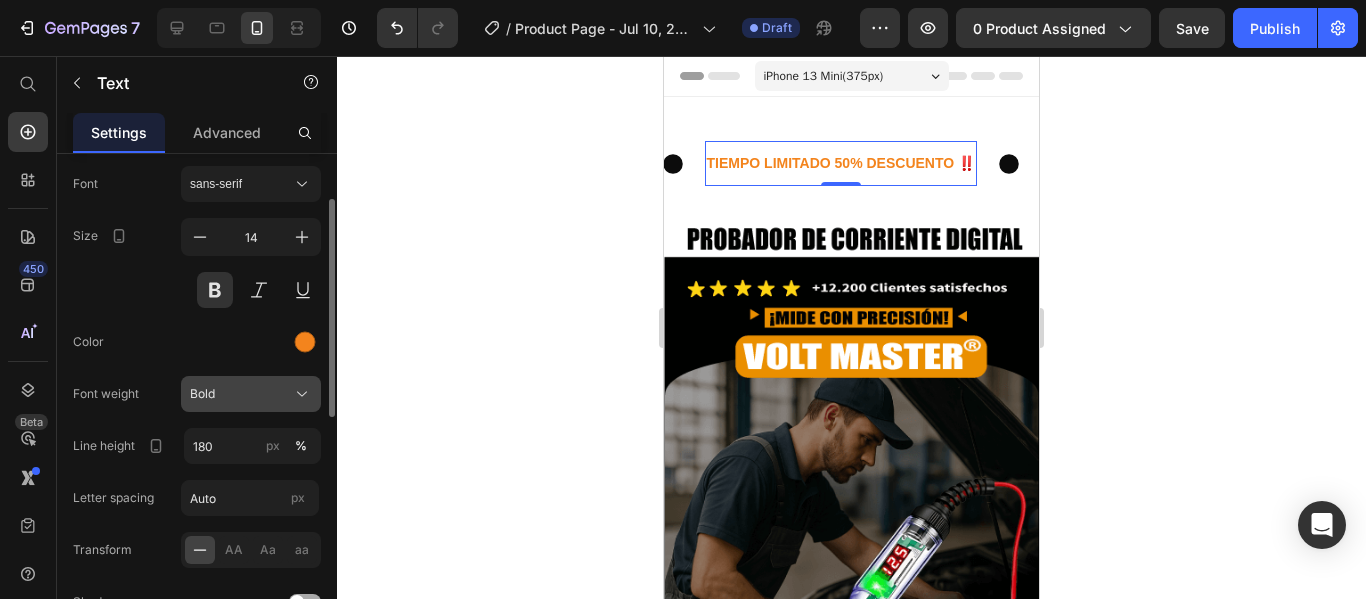 click on "Bold" at bounding box center (251, 394) 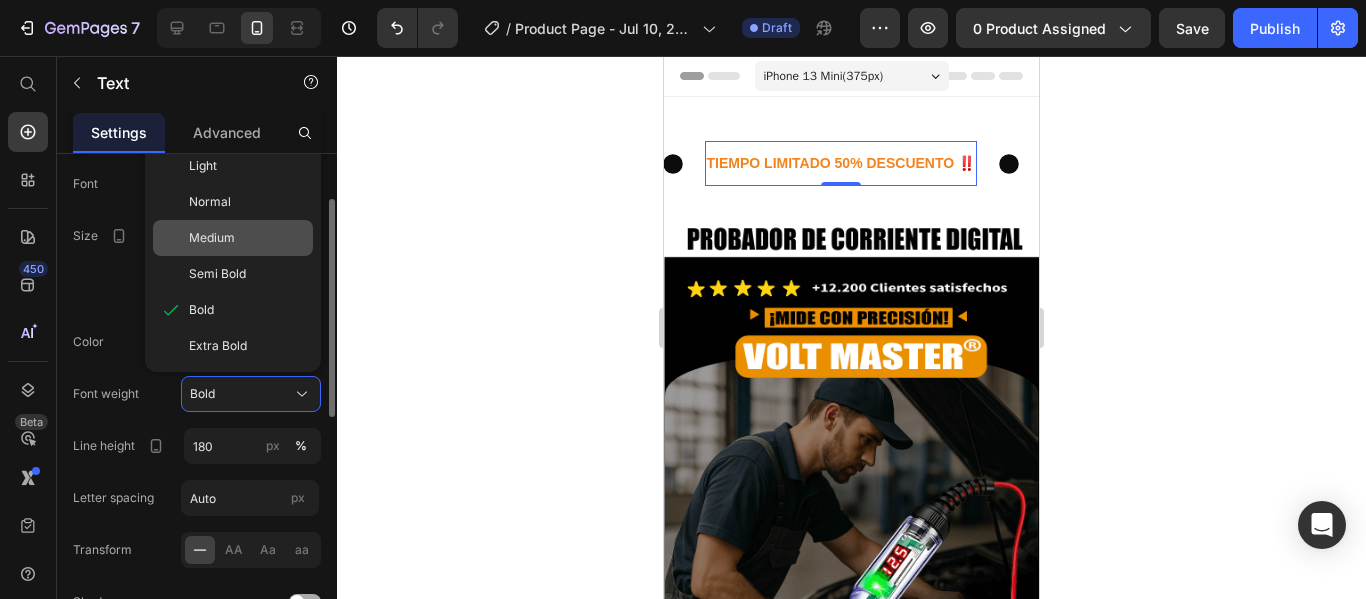 click on "Medium" at bounding box center [247, 238] 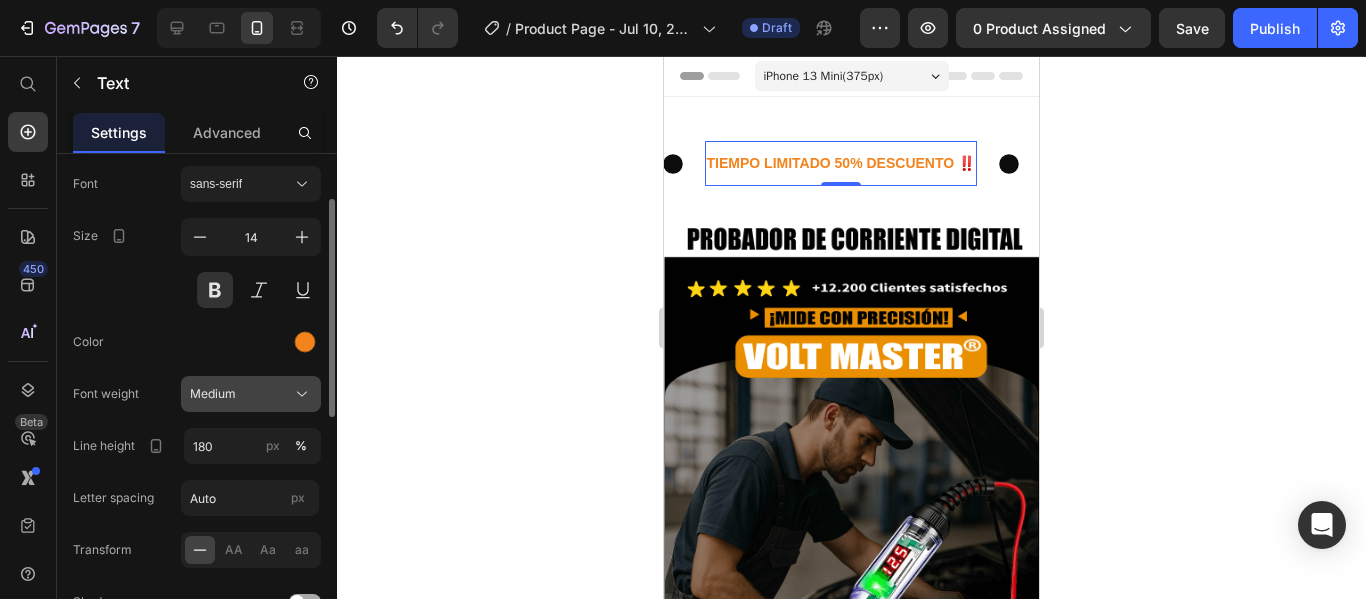 click 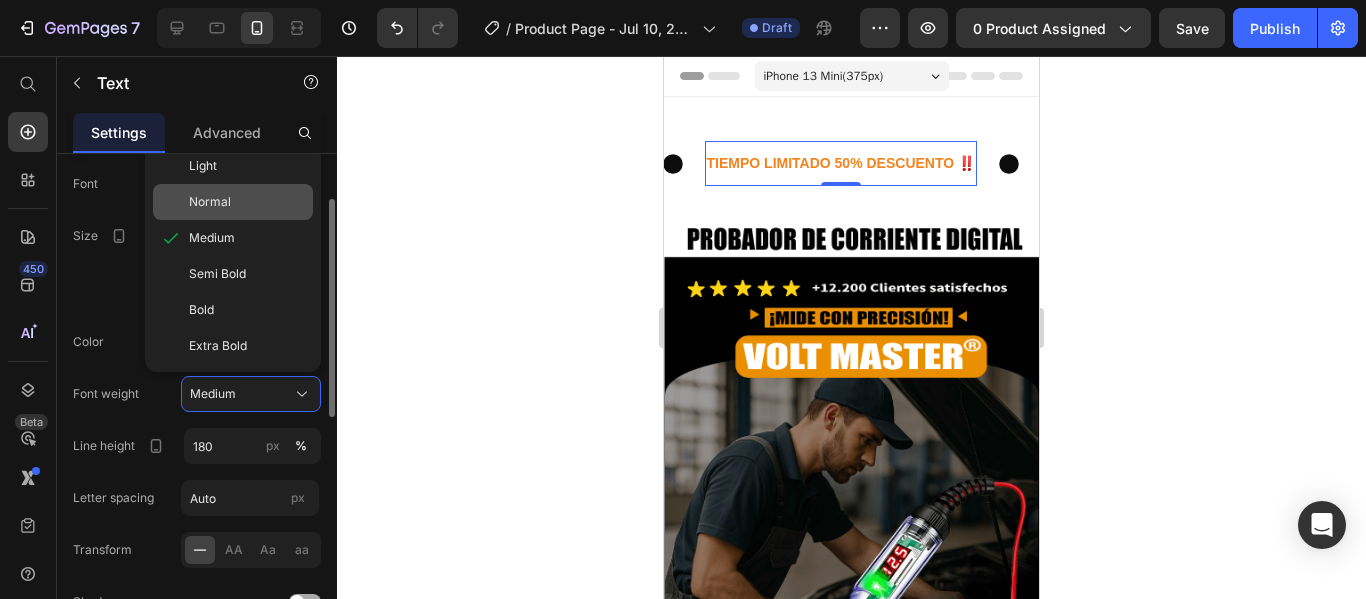 click on "Normal" at bounding box center [247, 202] 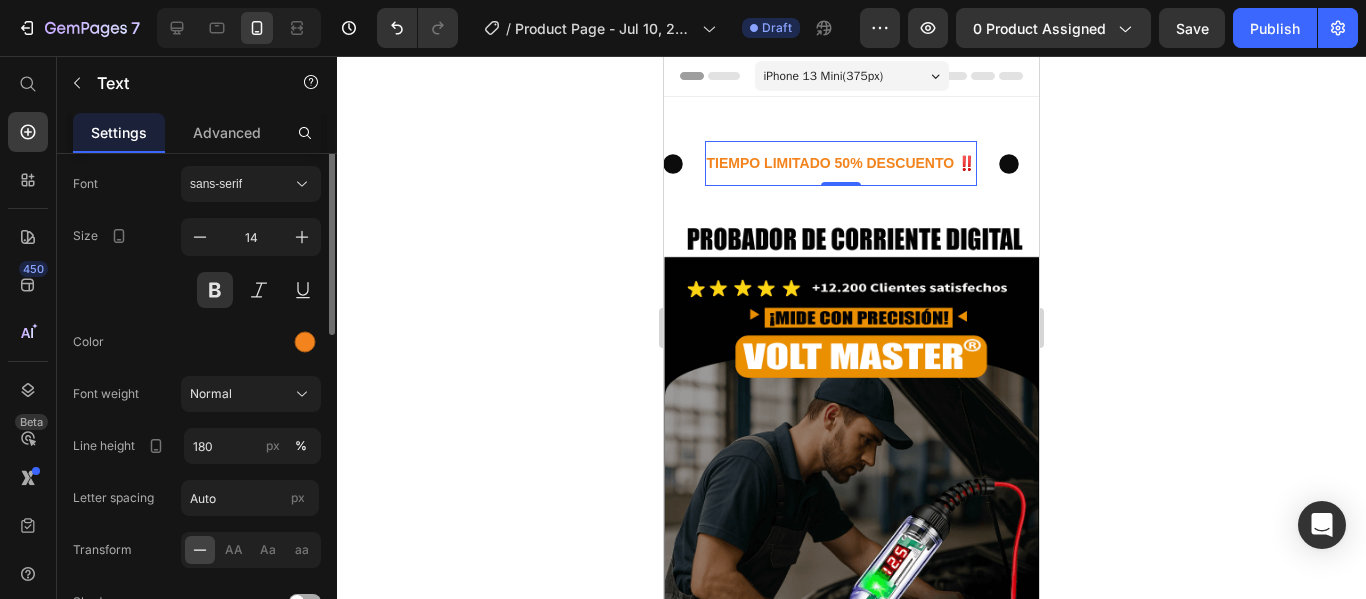 scroll, scrollTop: 0, scrollLeft: 0, axis: both 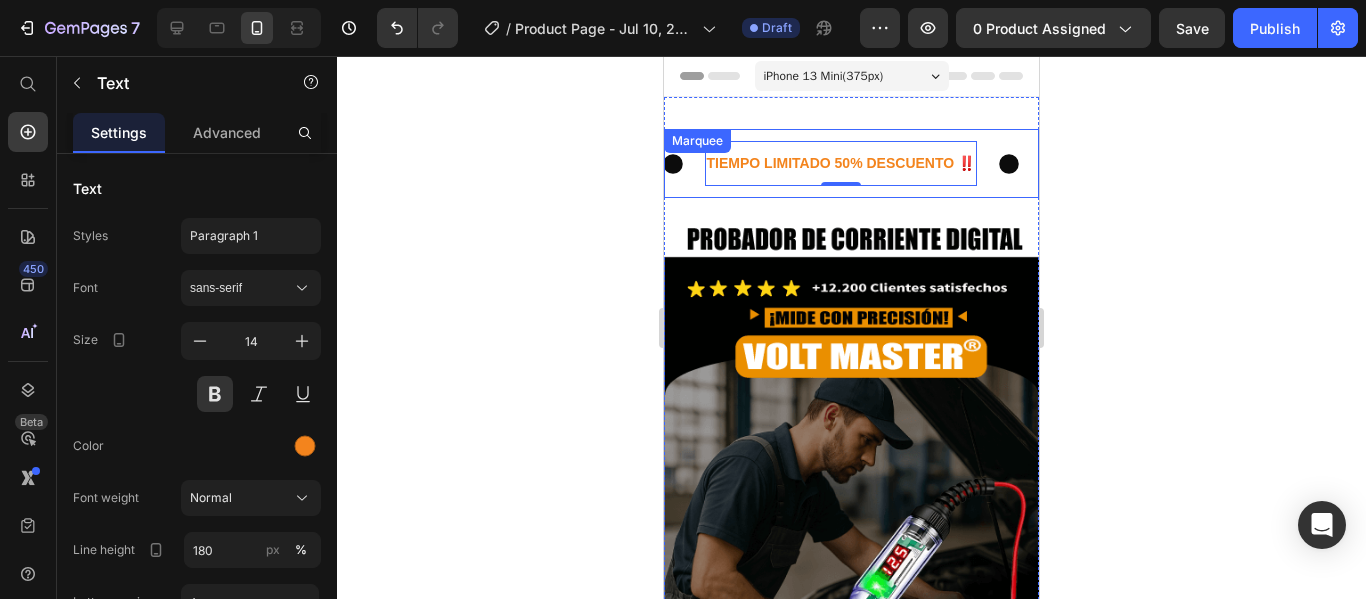 click on "ENVIO GRATIS 🚚 Text" at bounding box center (610, 163) 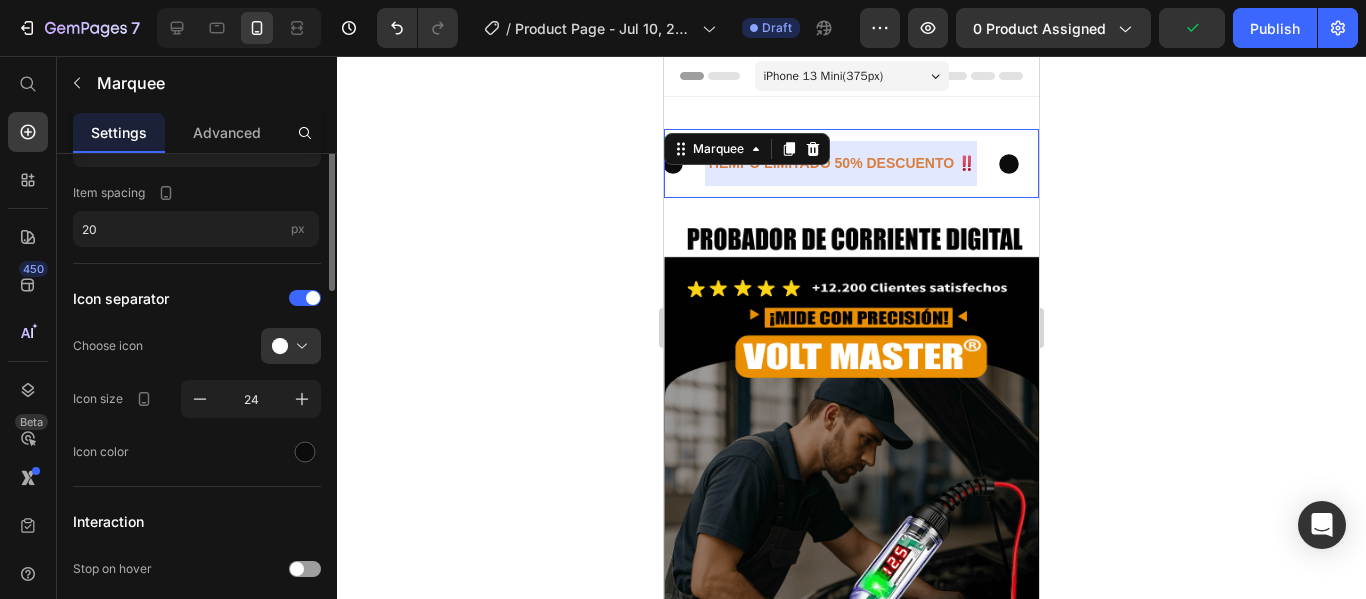 scroll, scrollTop: 475, scrollLeft: 0, axis: vertical 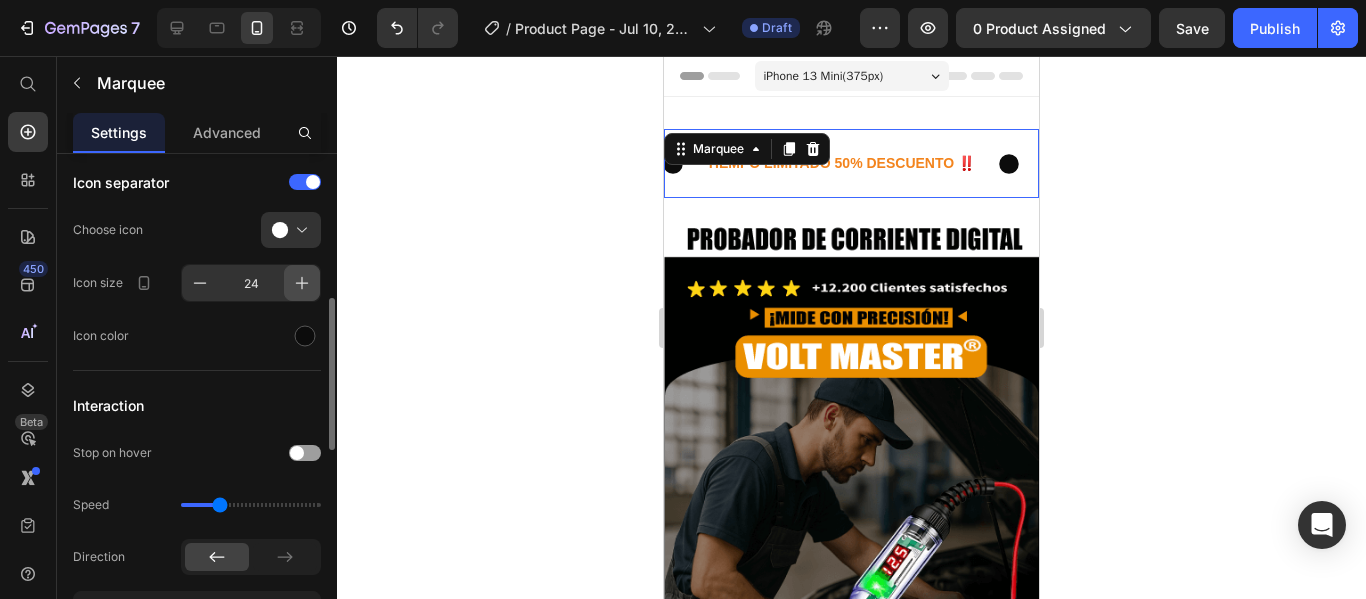 click 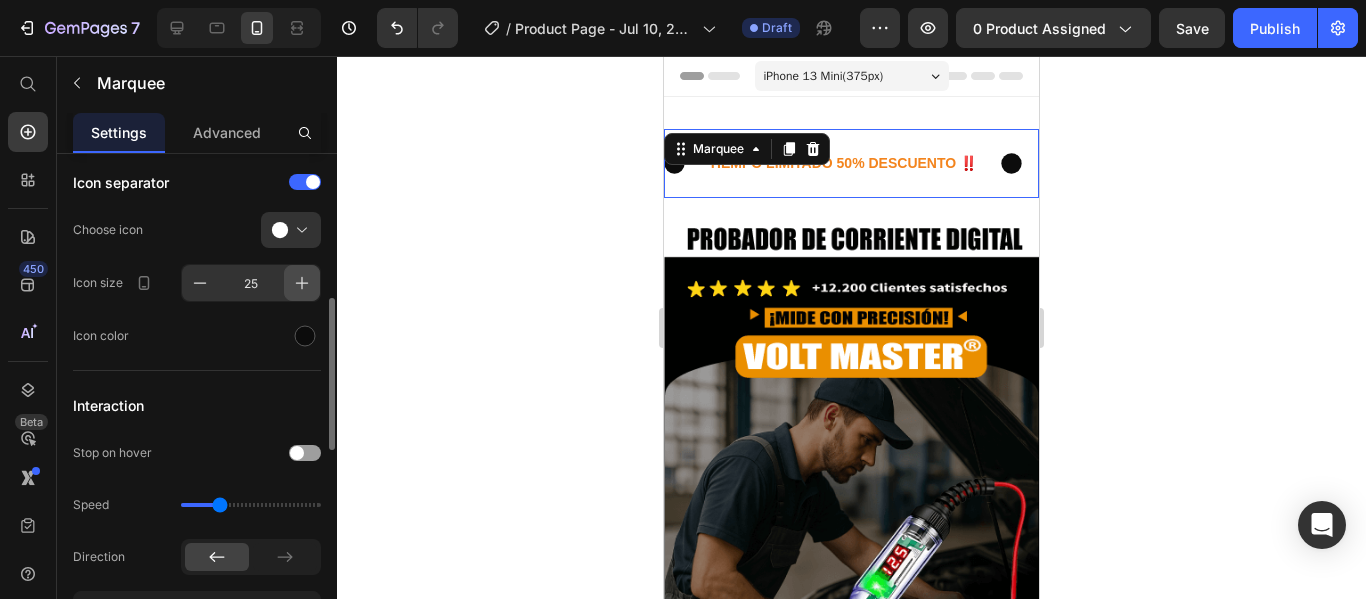 click 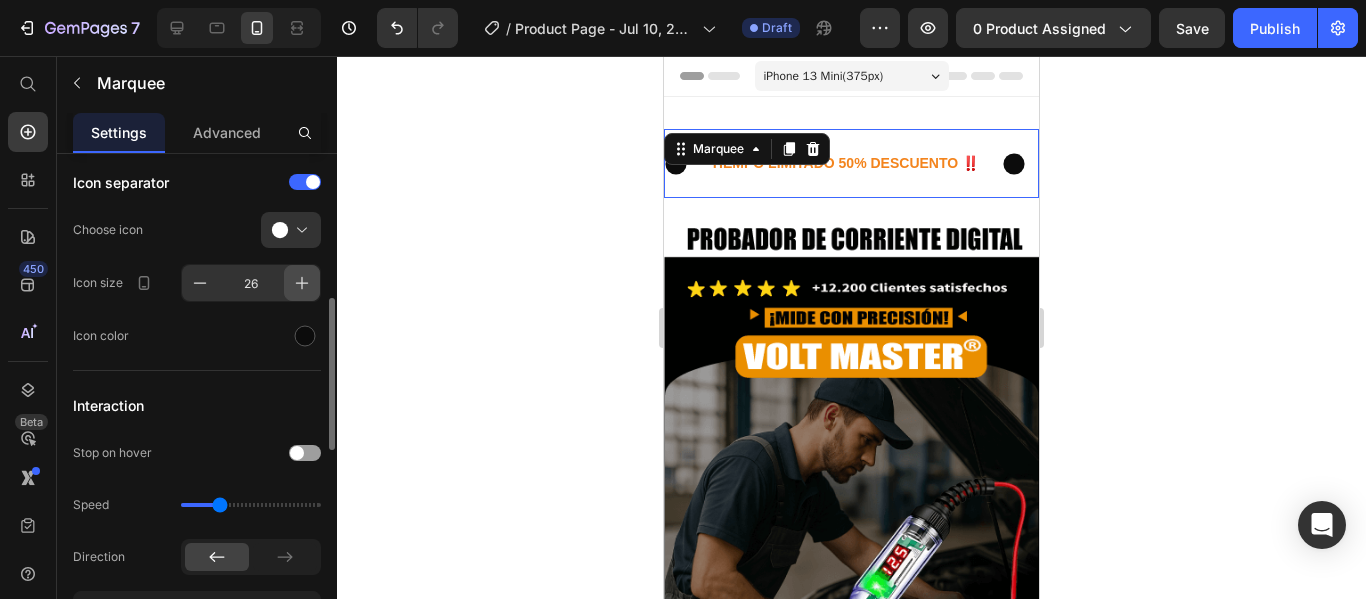 click 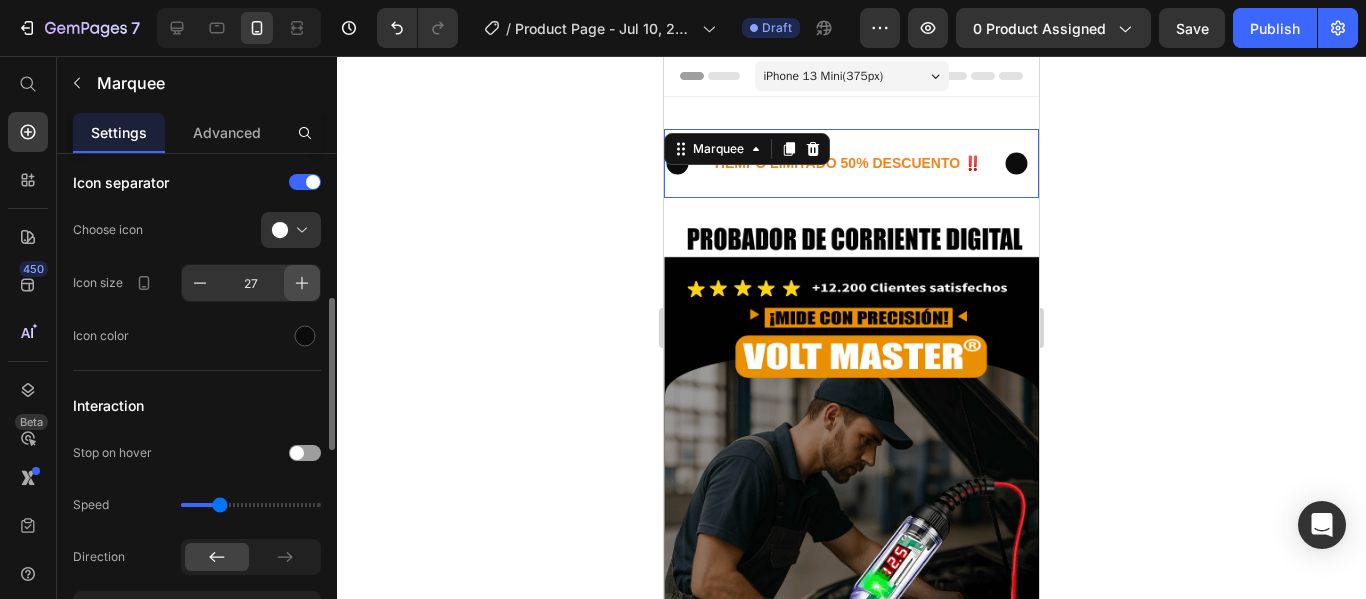 click 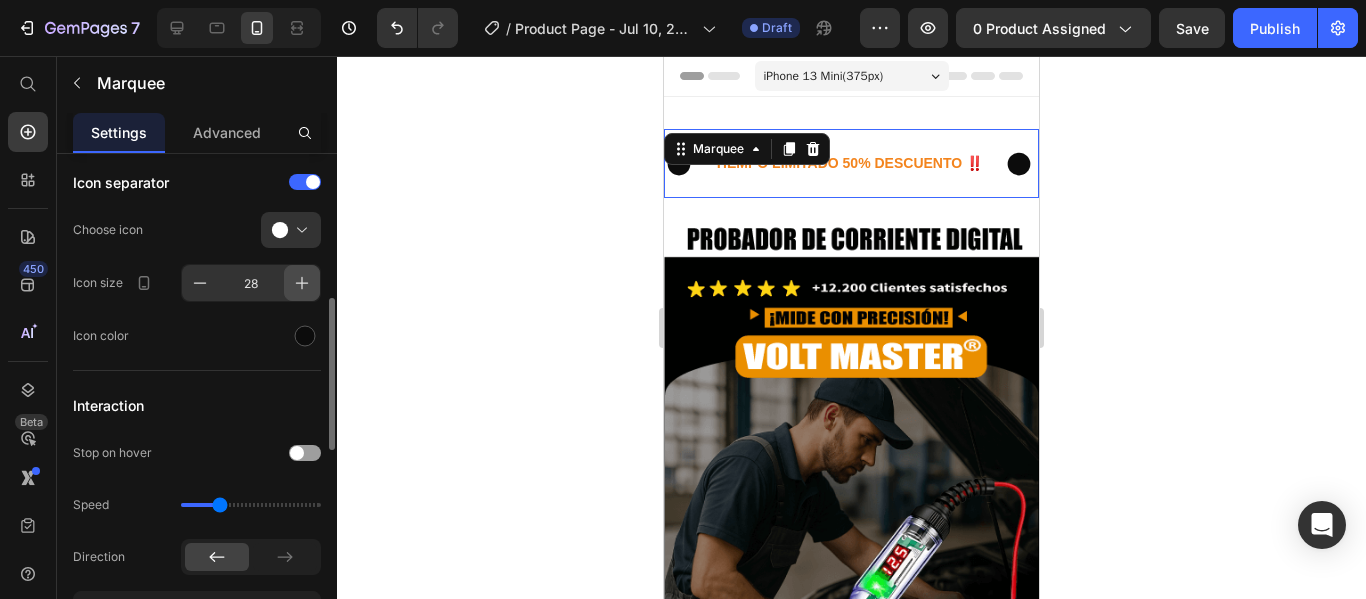 click 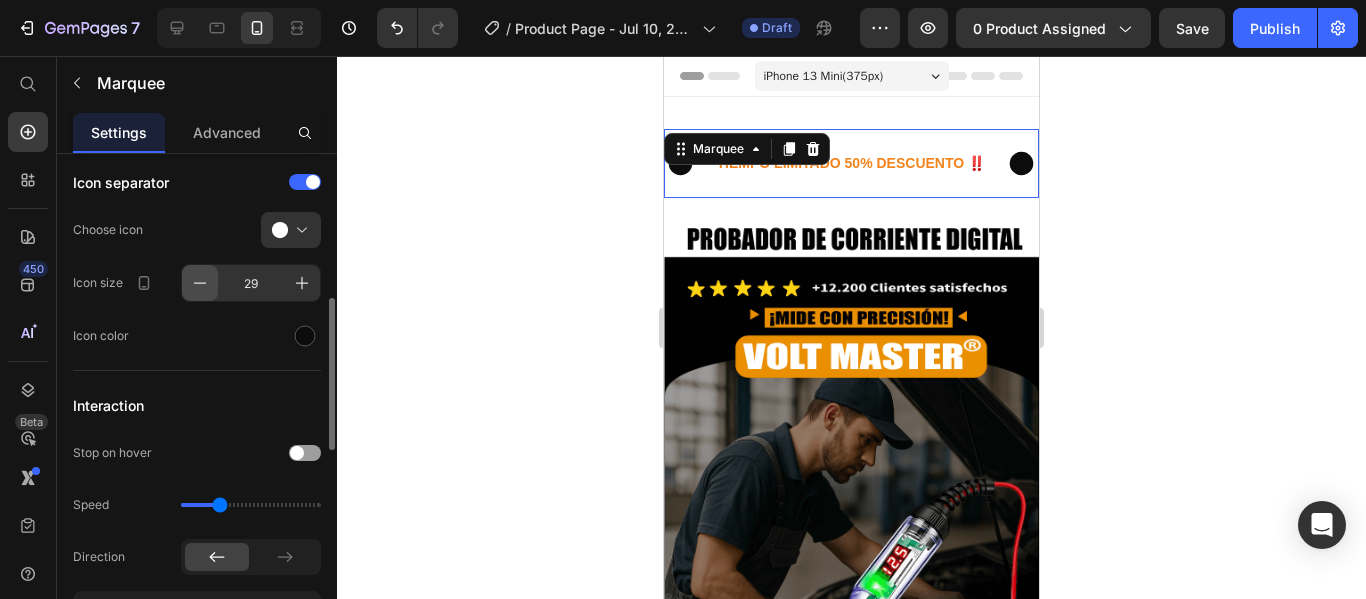 click 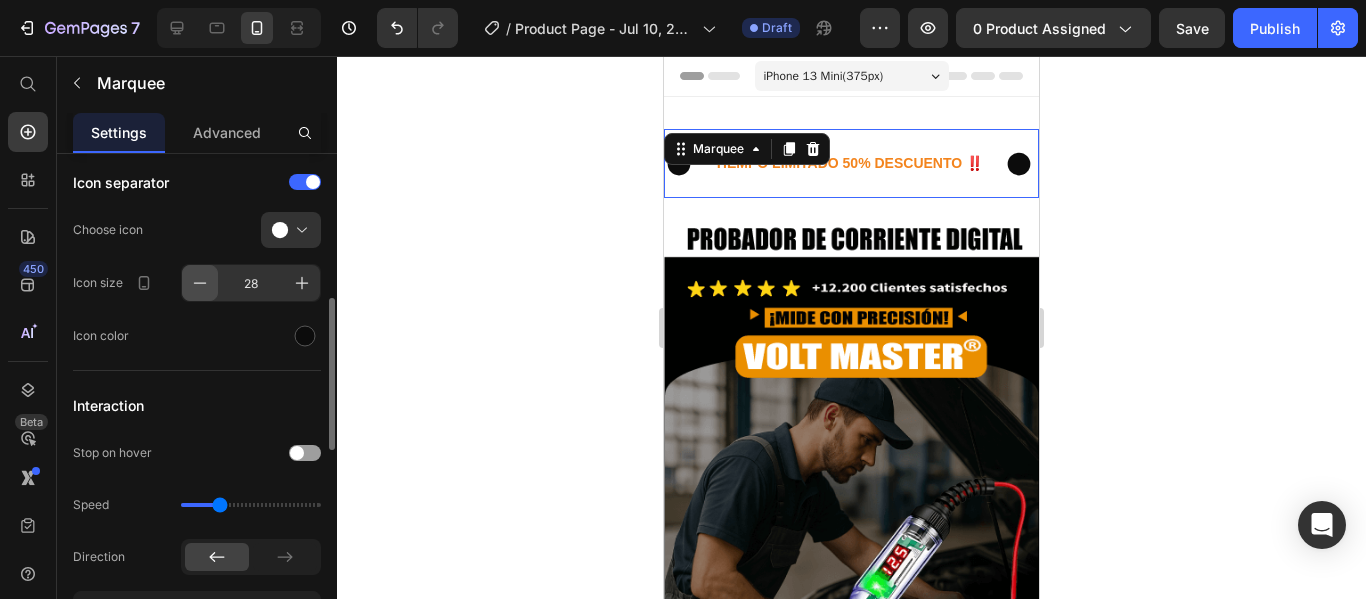 click 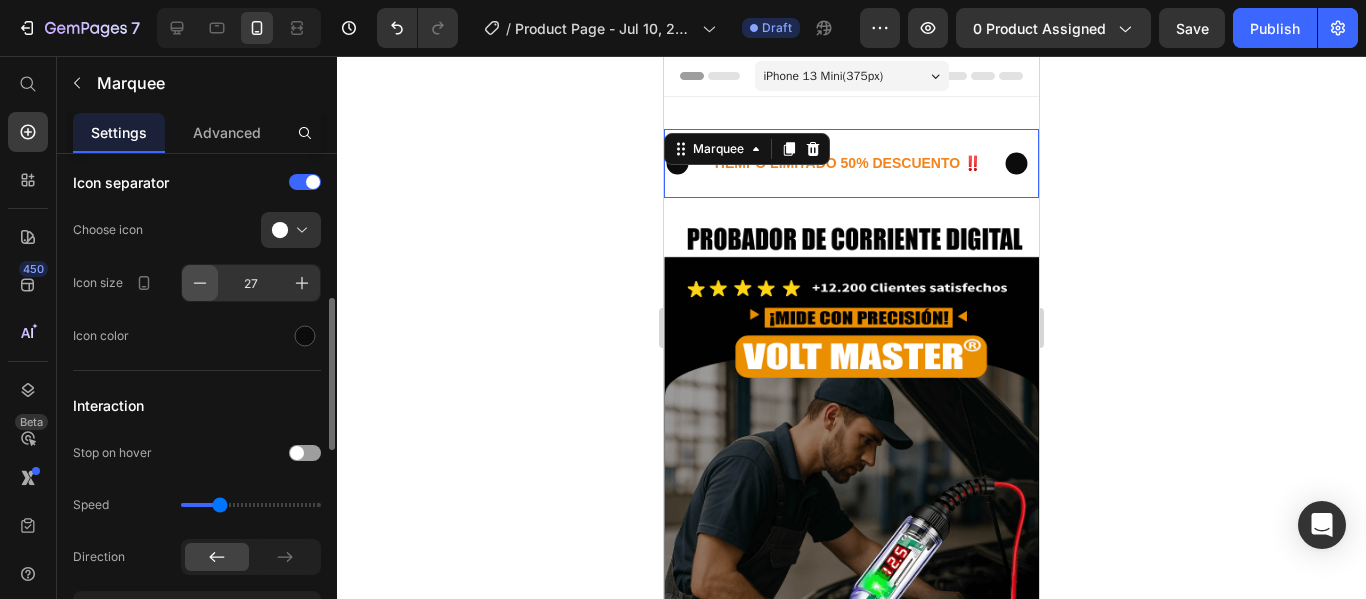 click 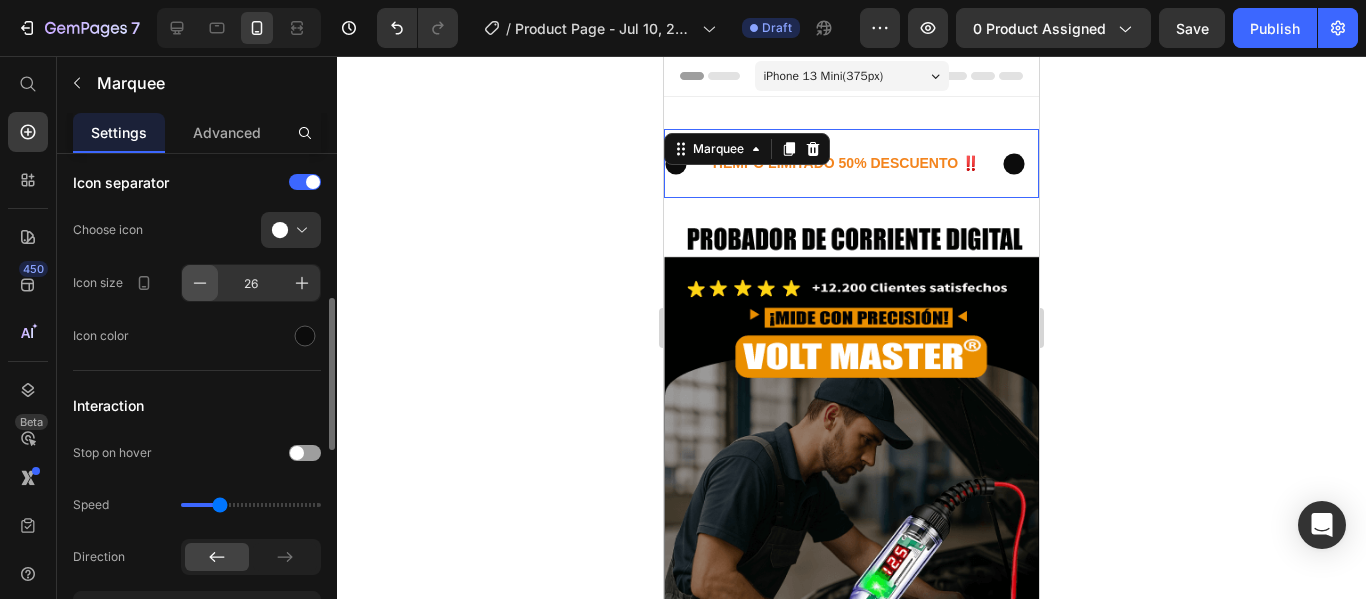click 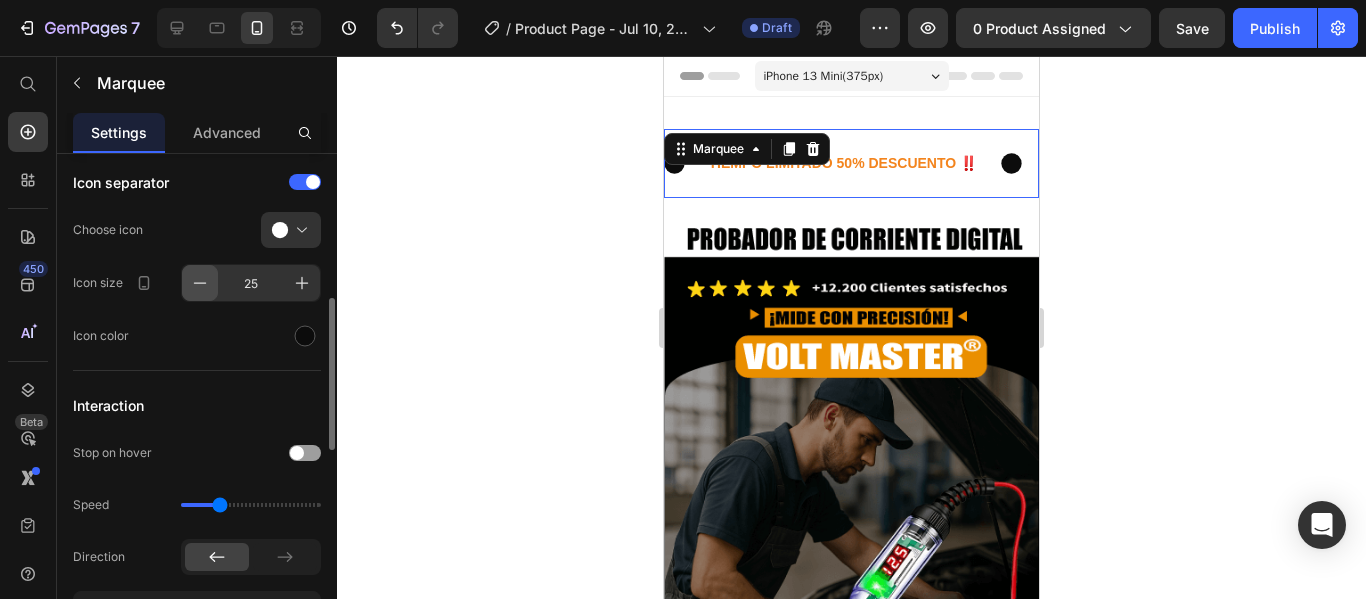 click 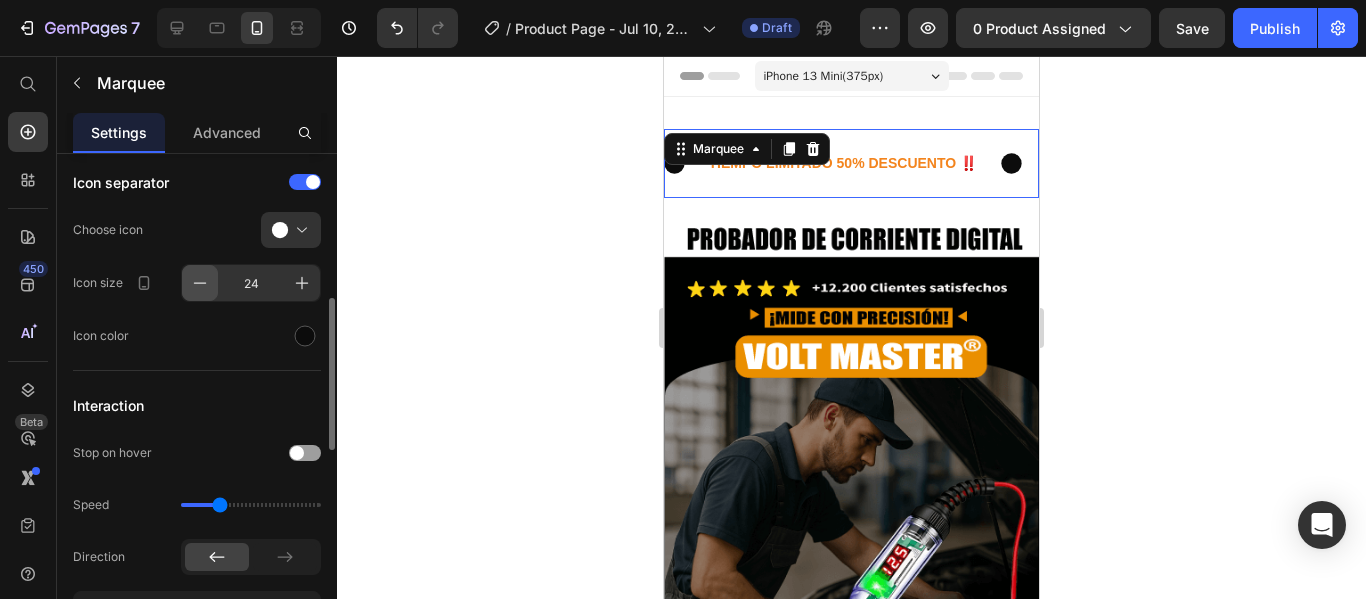 click 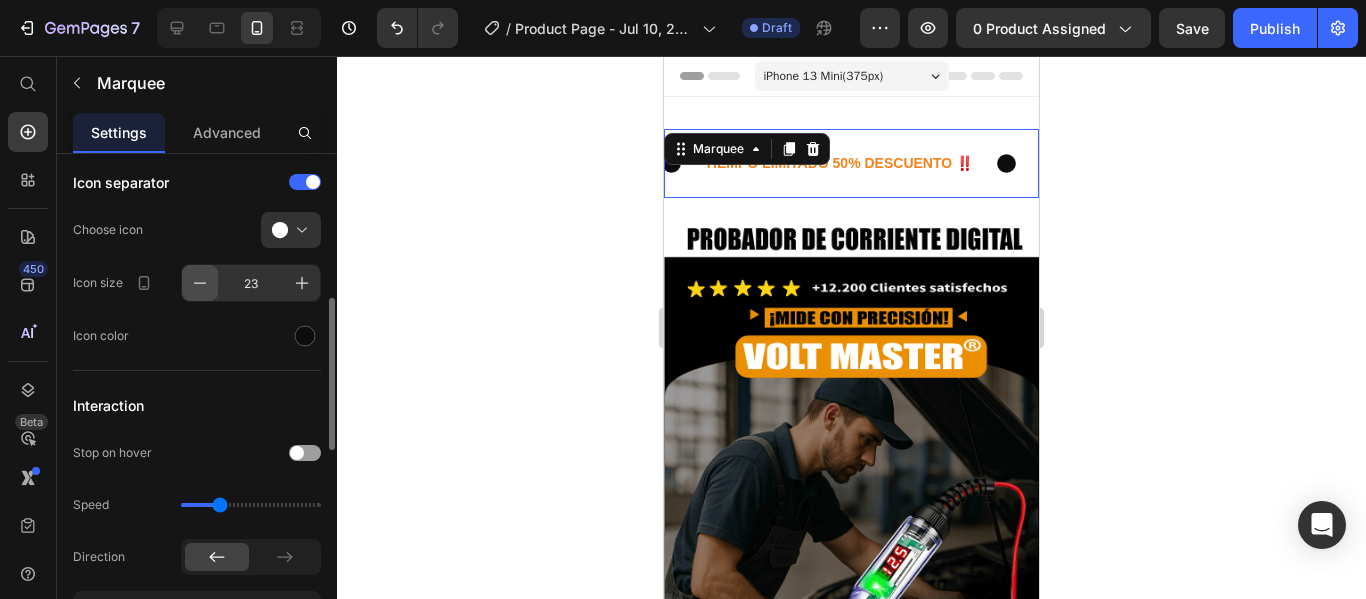 click 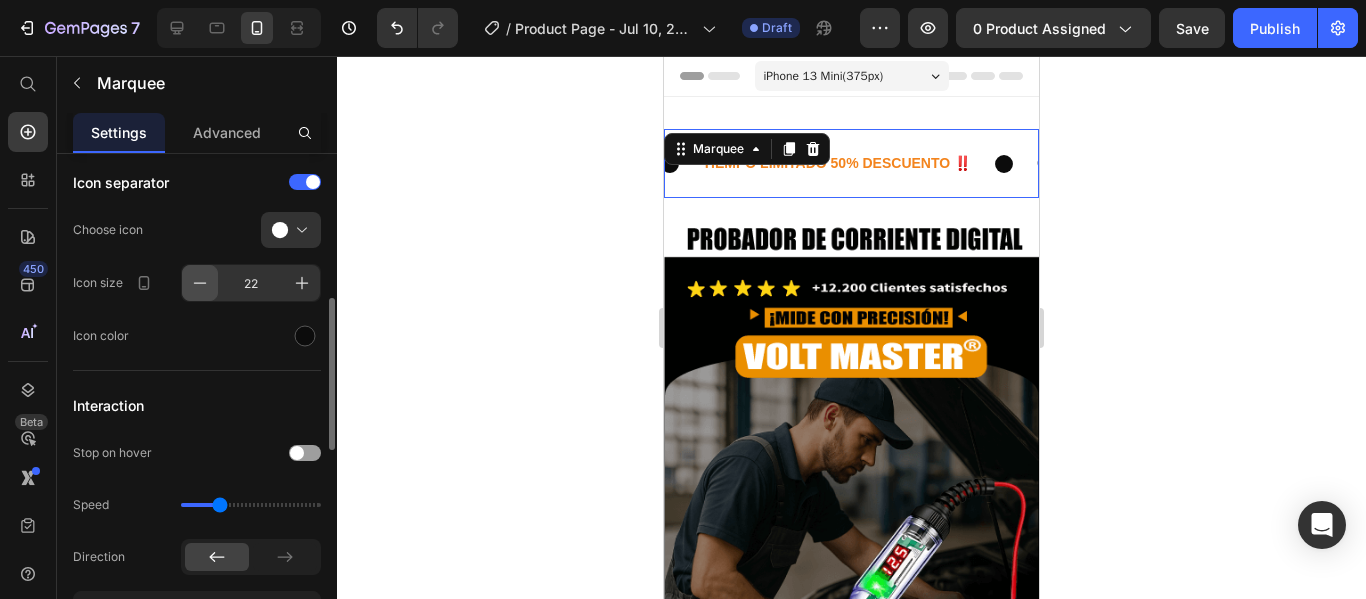 click 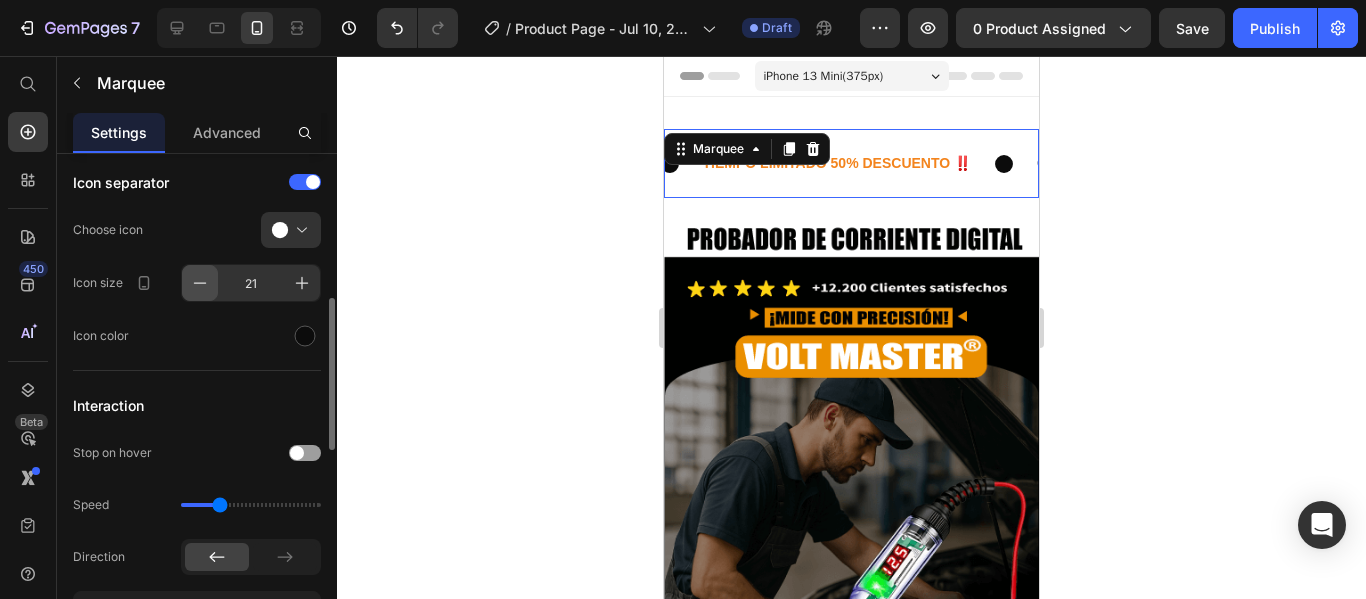 click 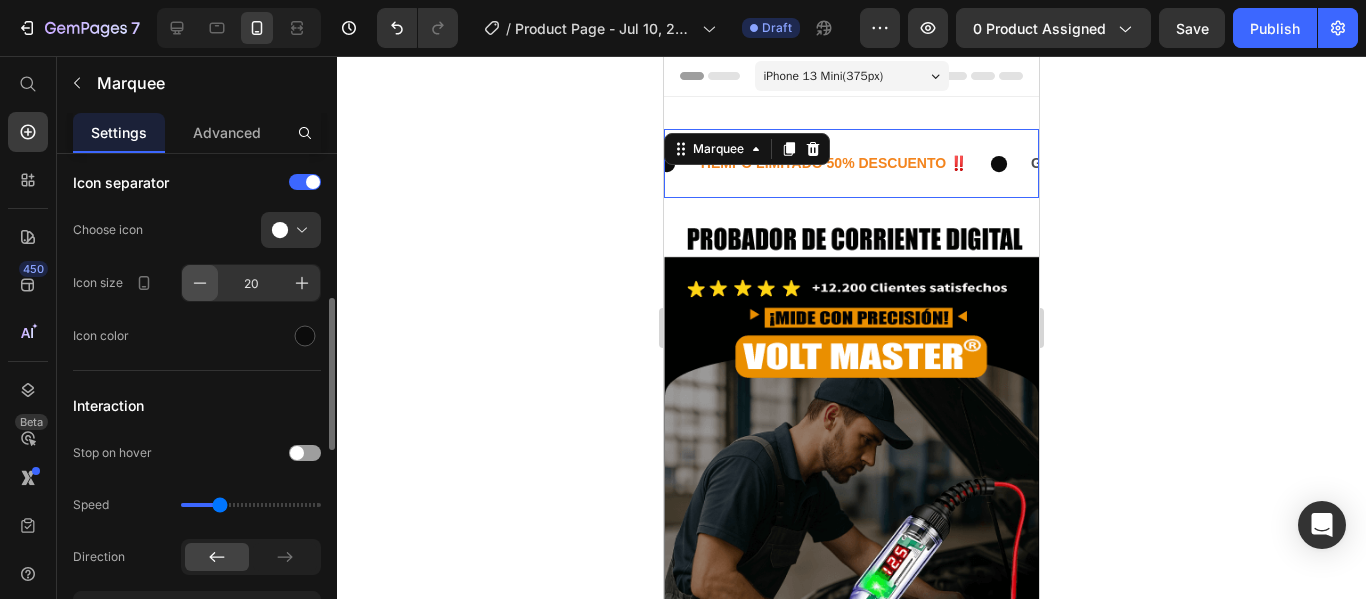 click 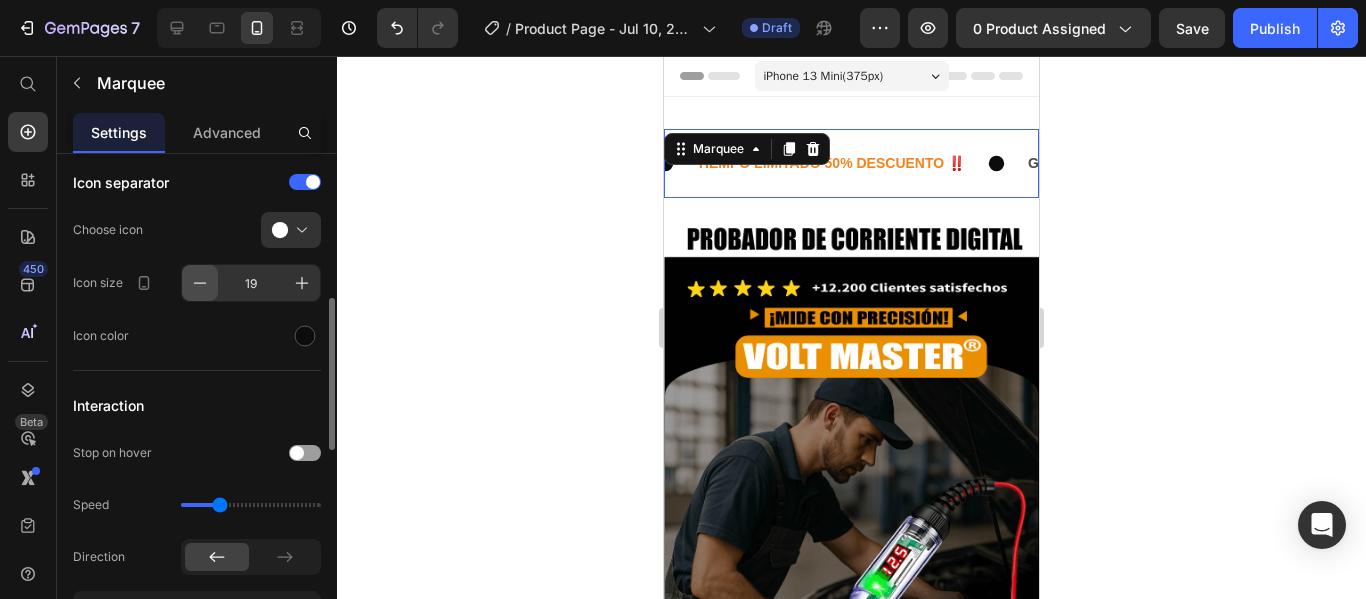 click 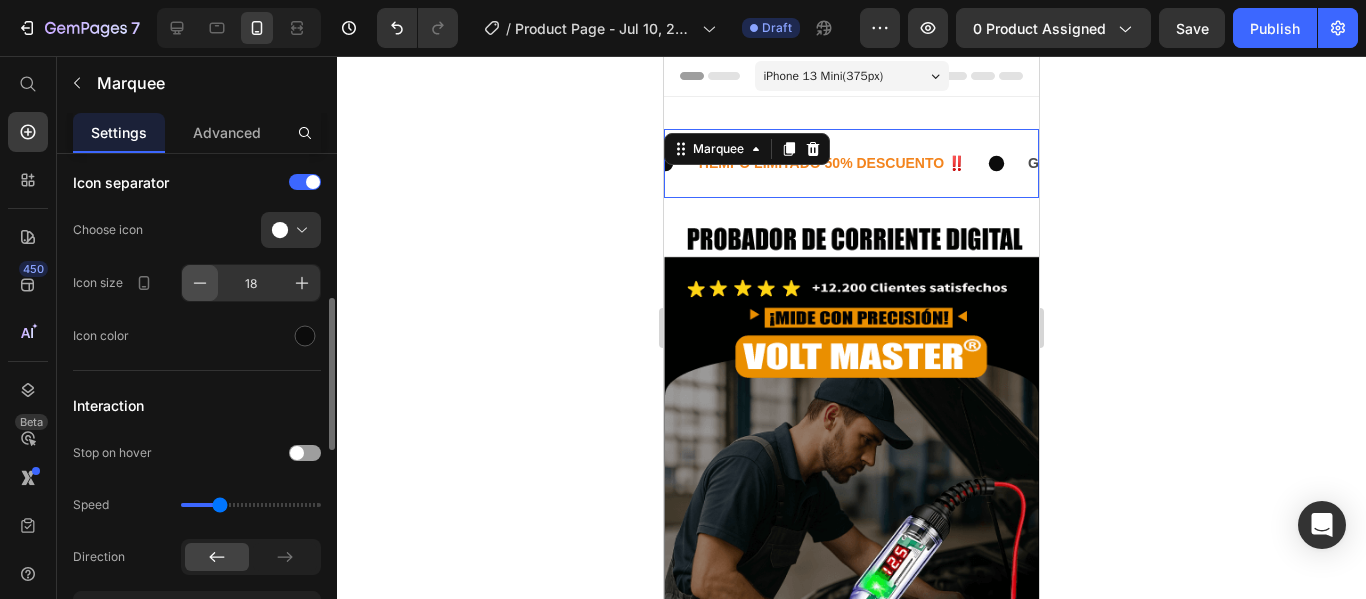 click 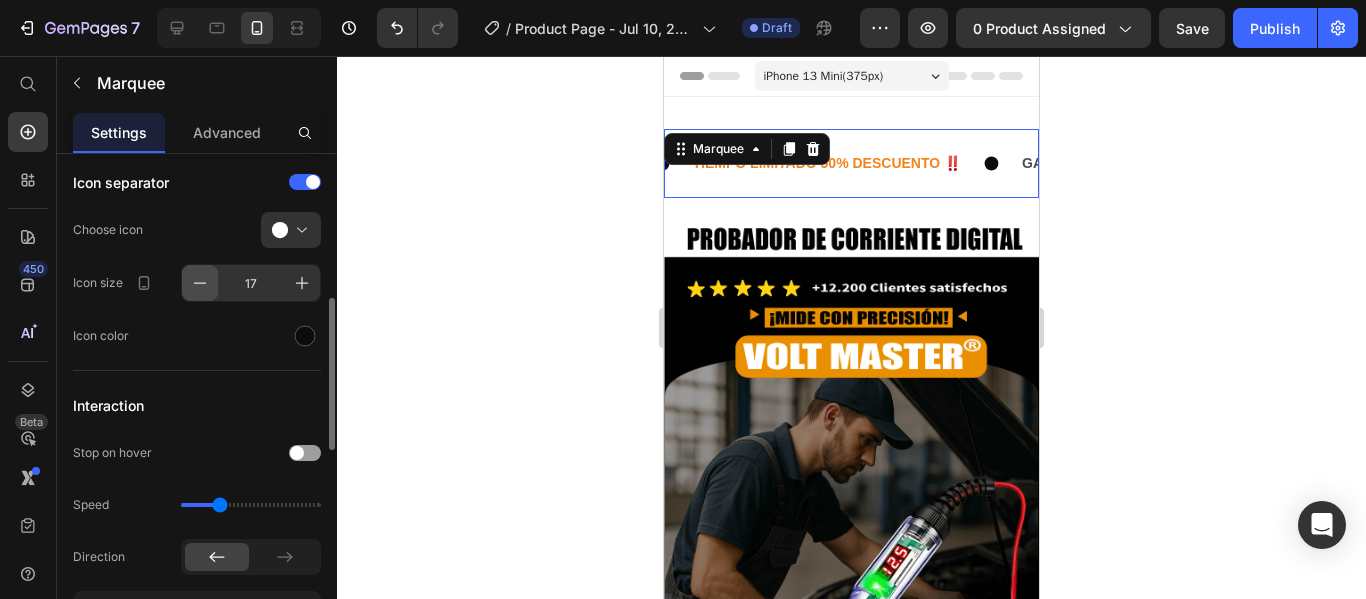click 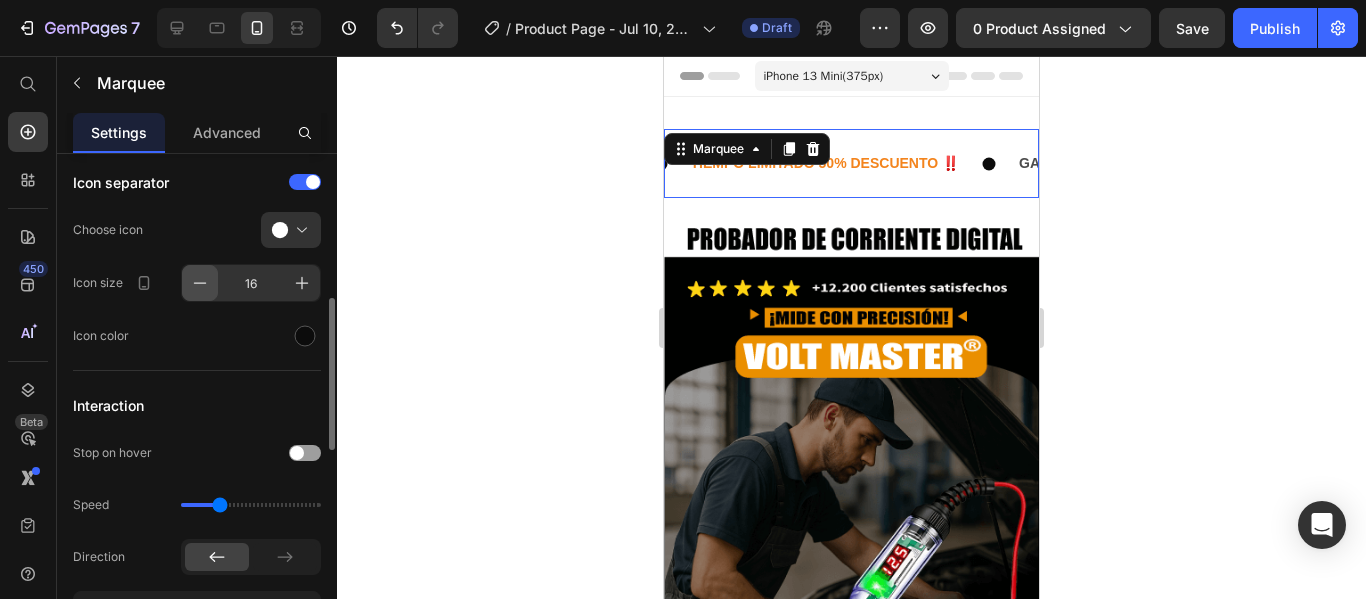 click 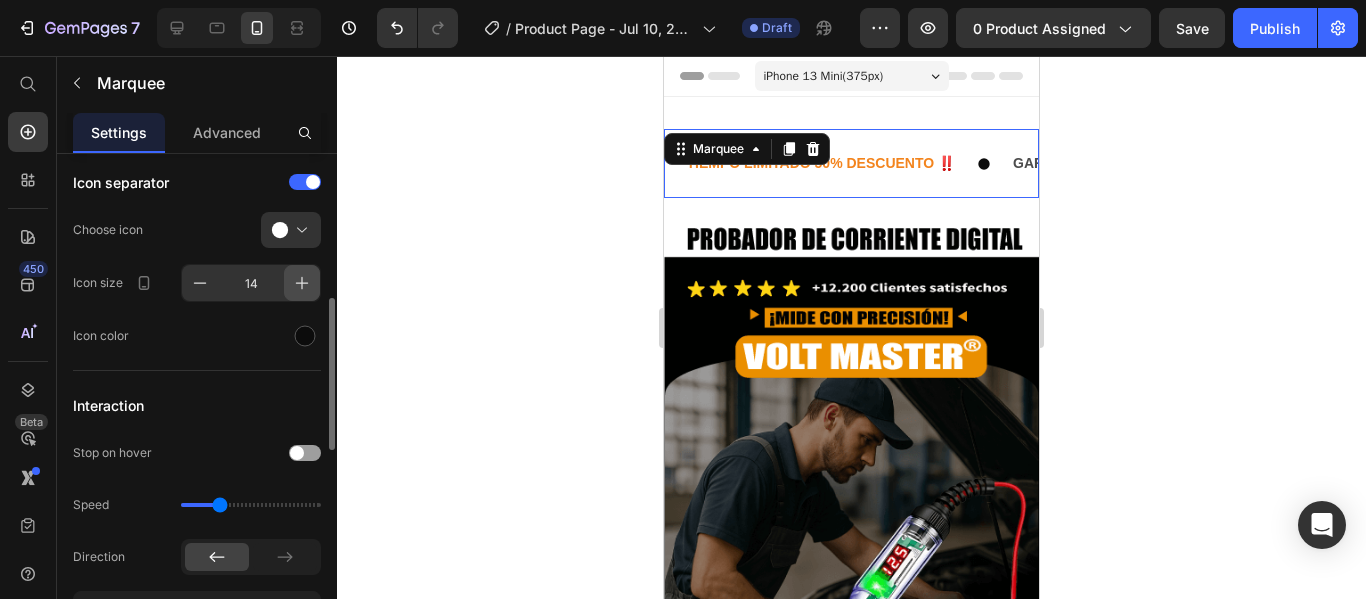 click 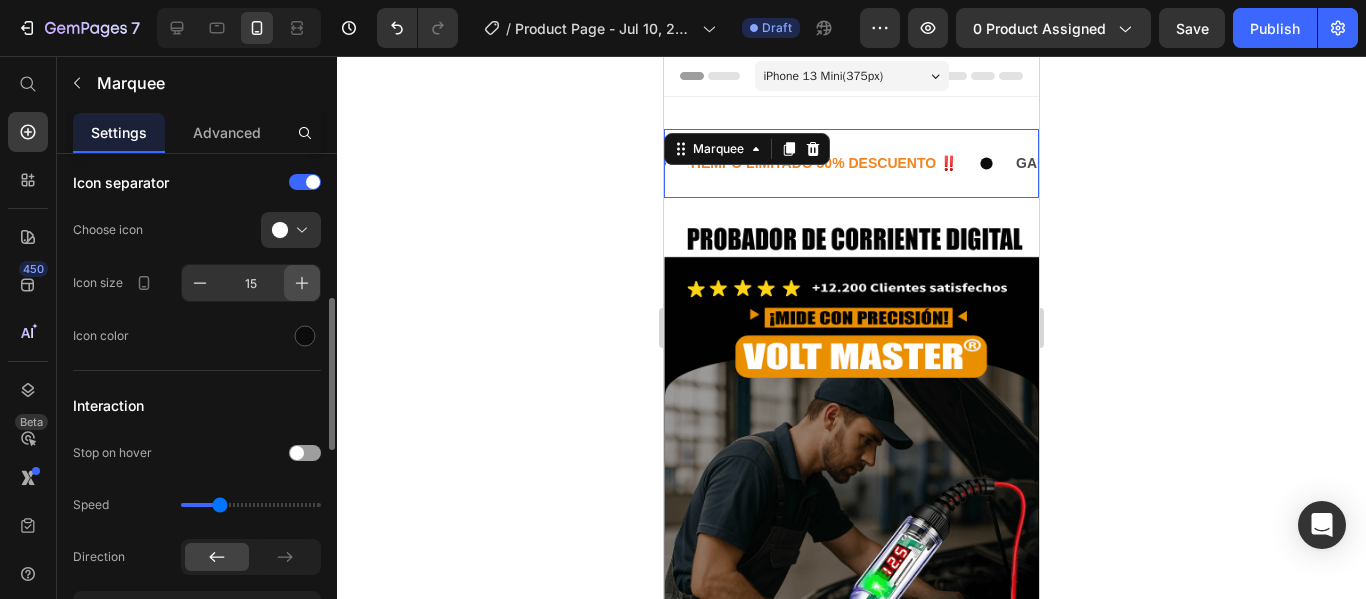click 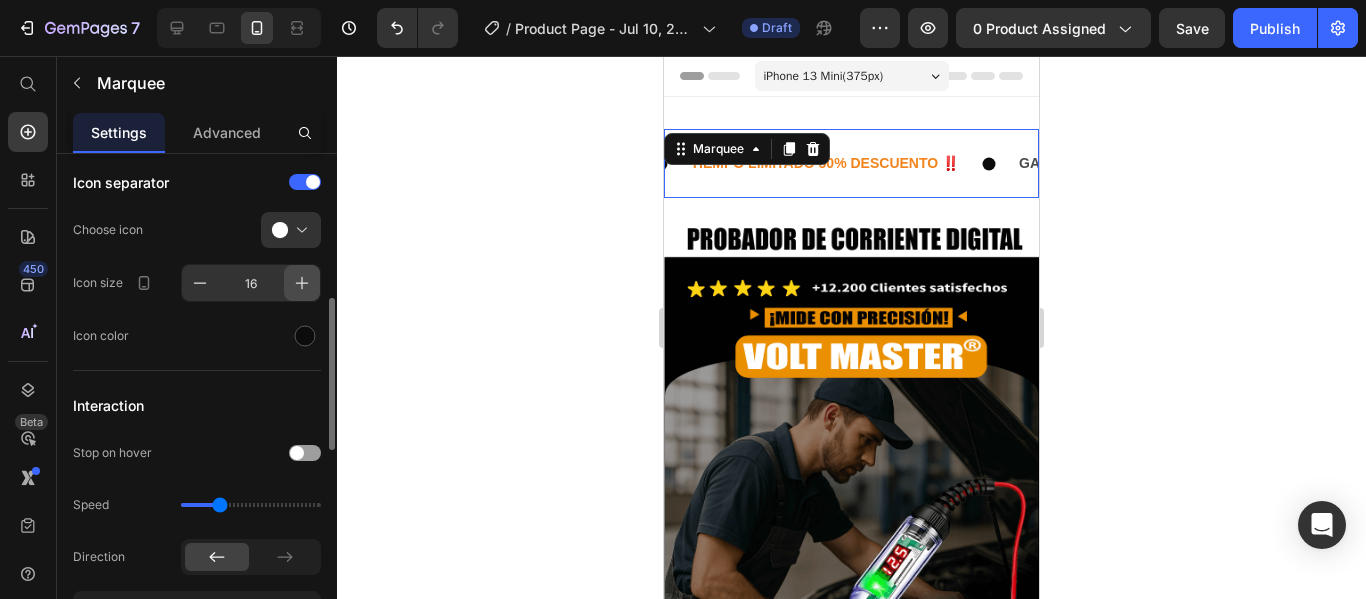 click 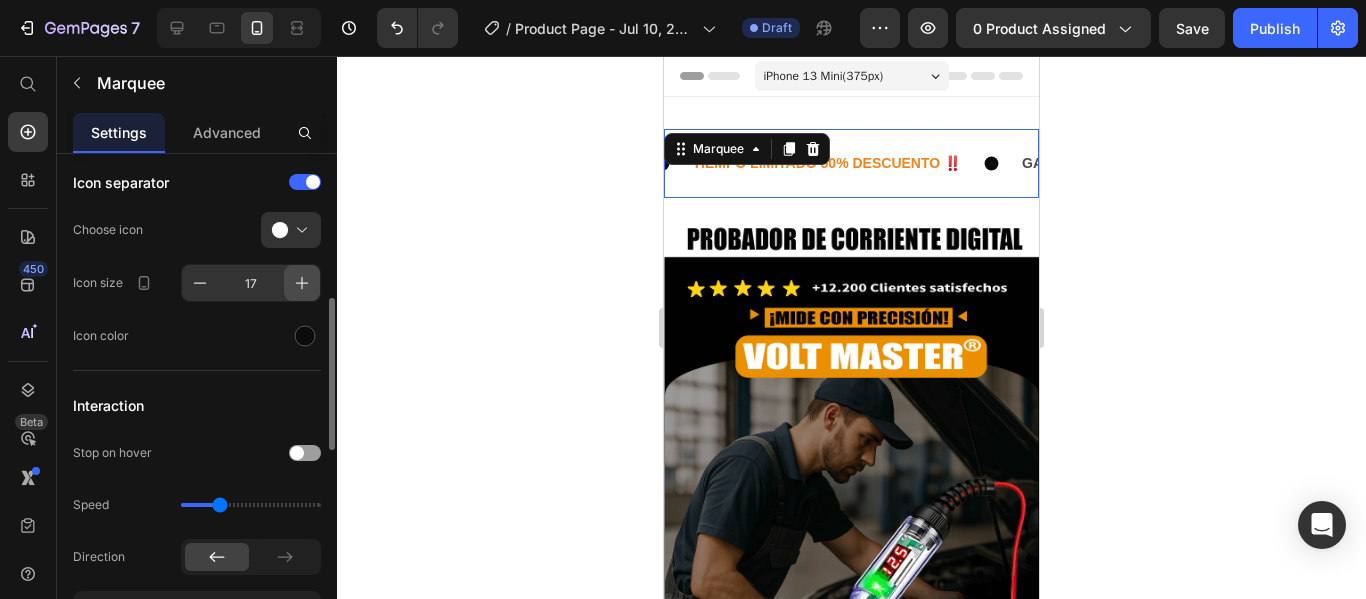 click 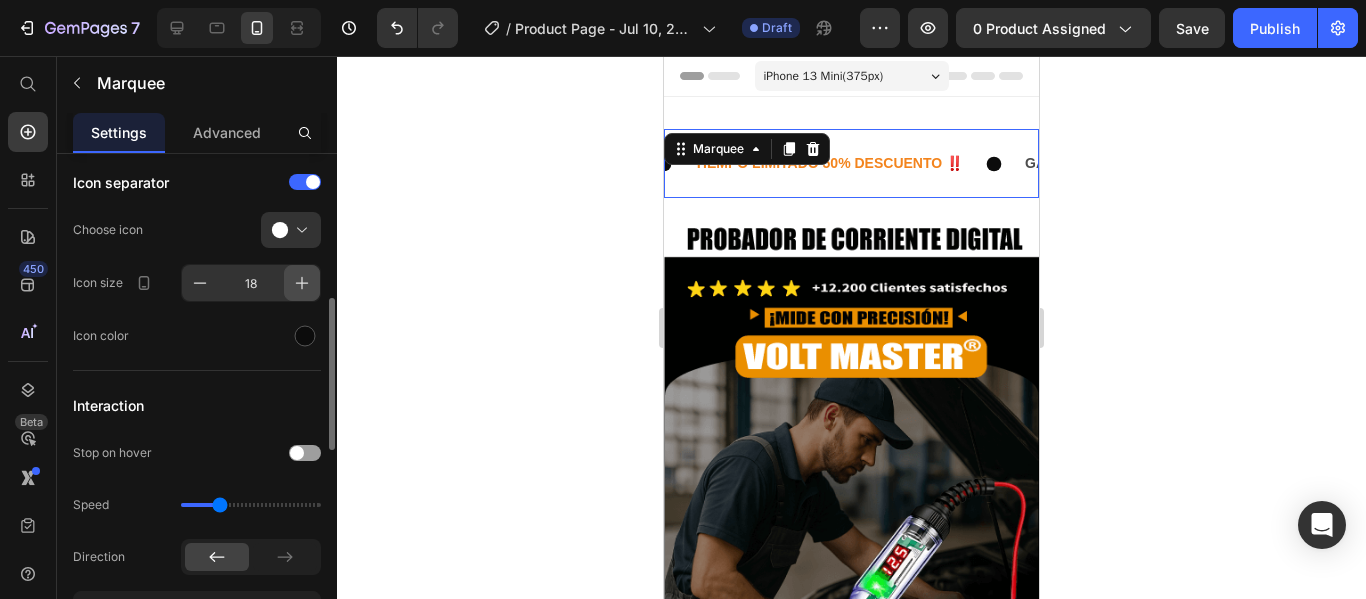 click 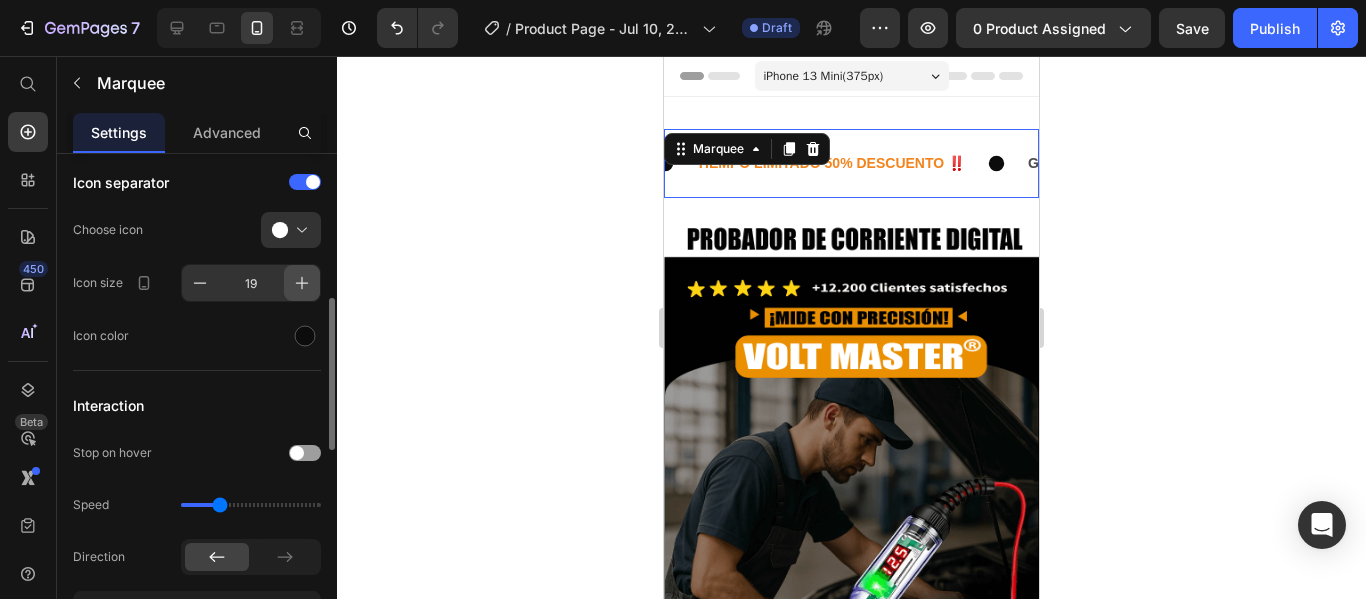 click 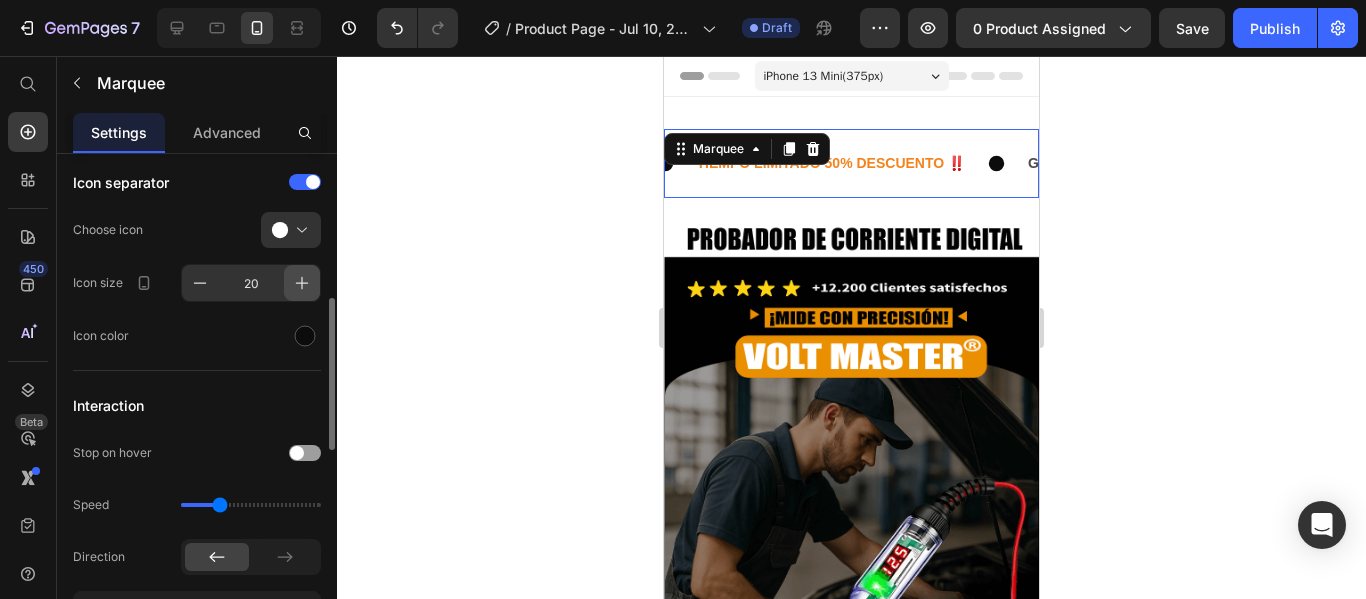click 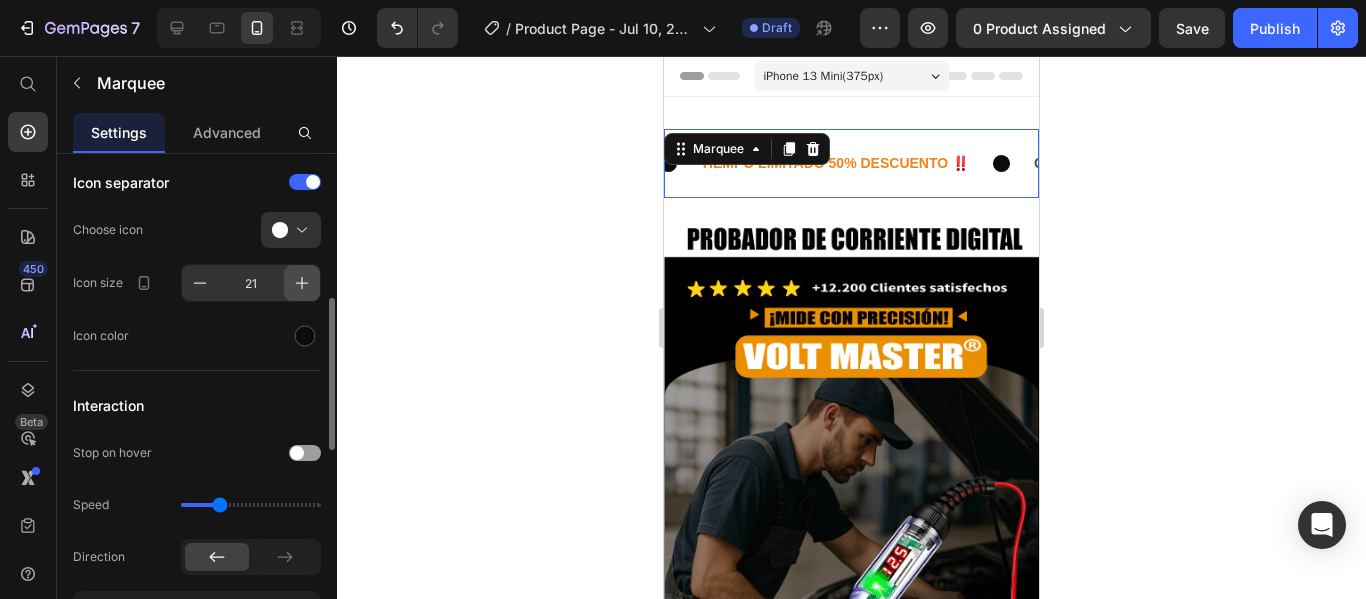 click 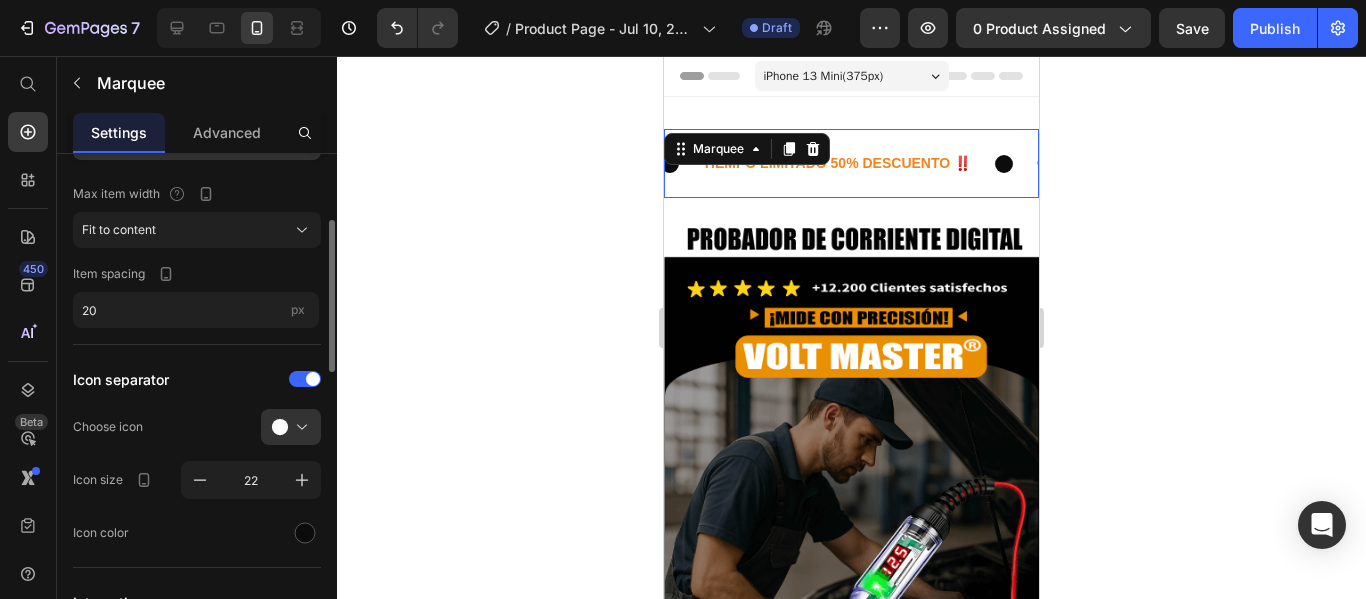 scroll, scrollTop: 264, scrollLeft: 0, axis: vertical 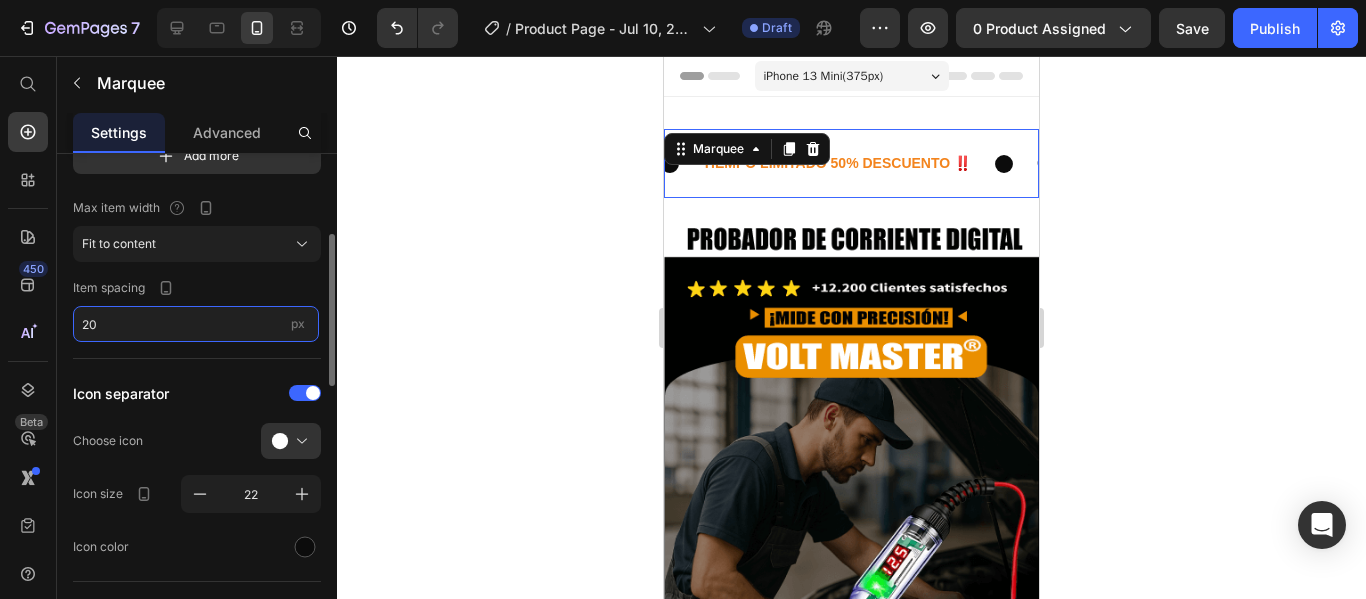 click on "20" at bounding box center [196, 324] 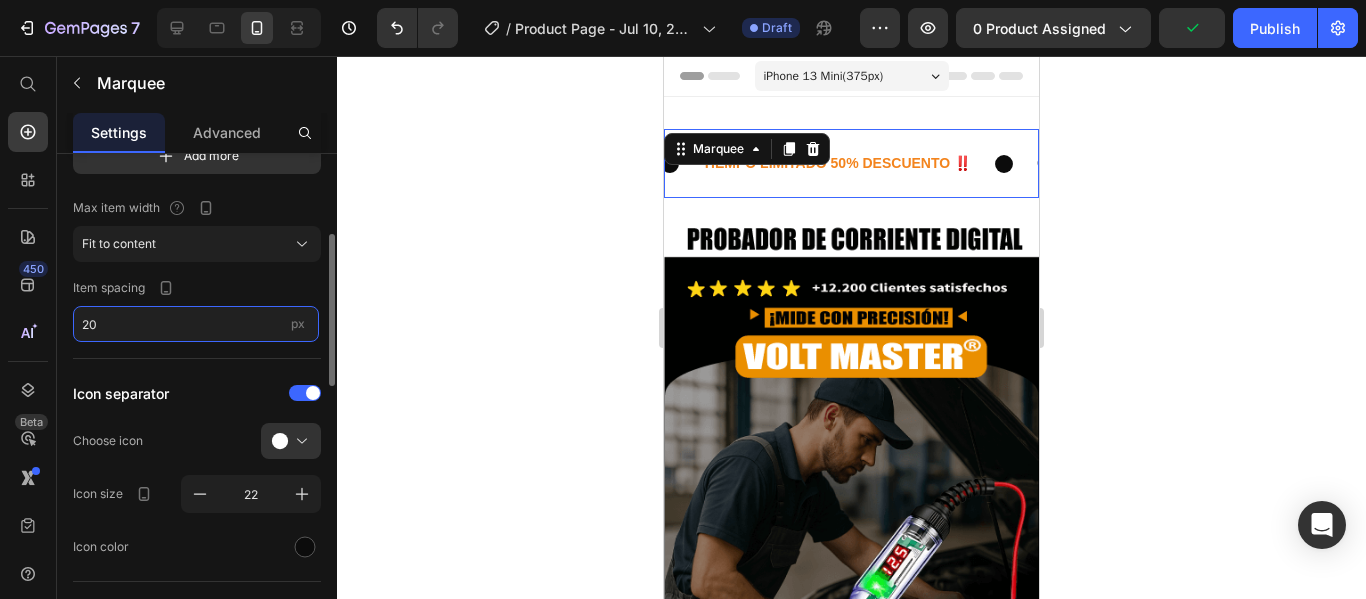 type on "2" 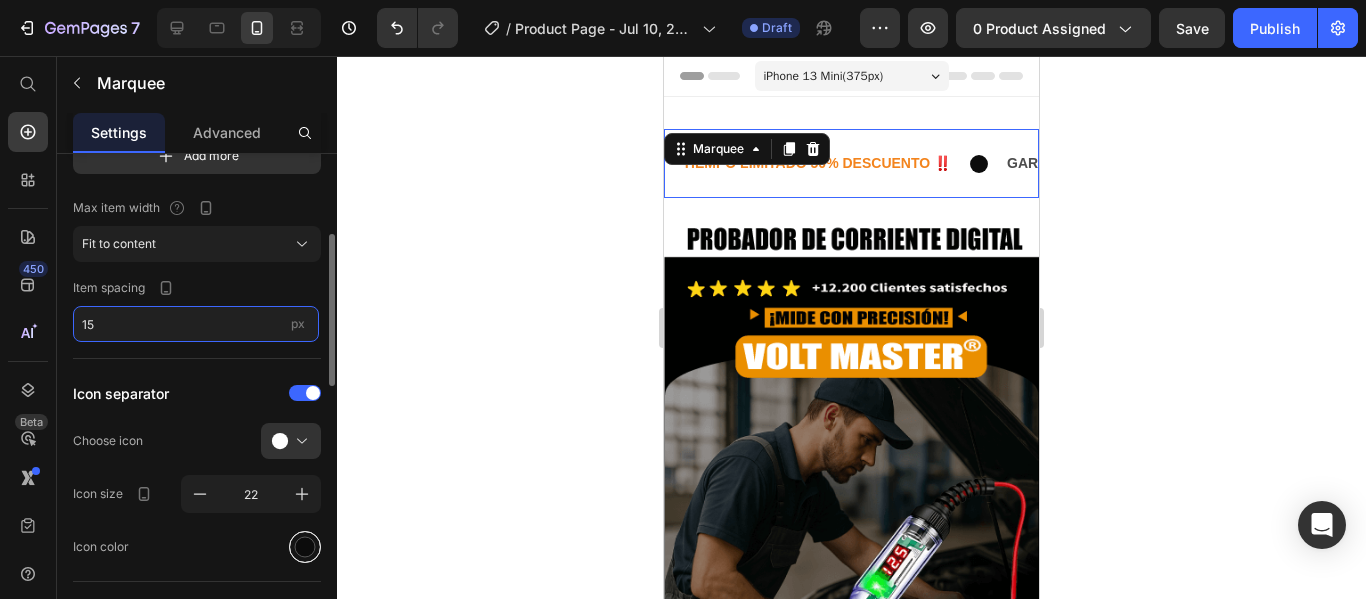 type on "15" 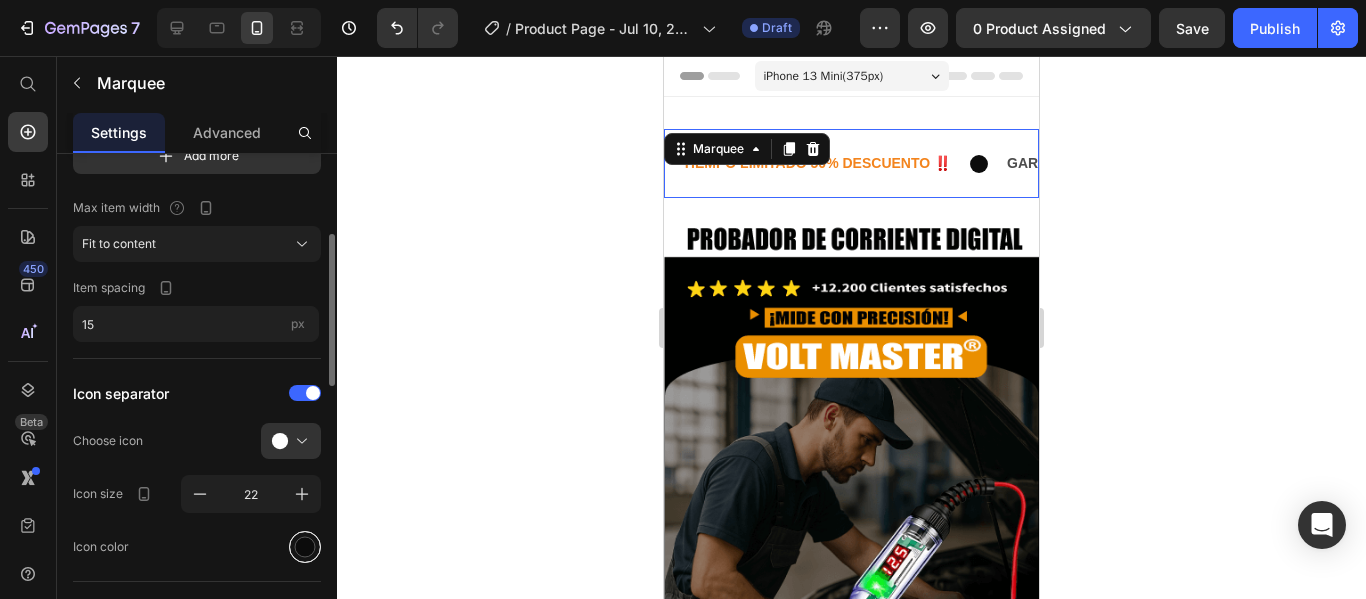 click at bounding box center [305, 547] 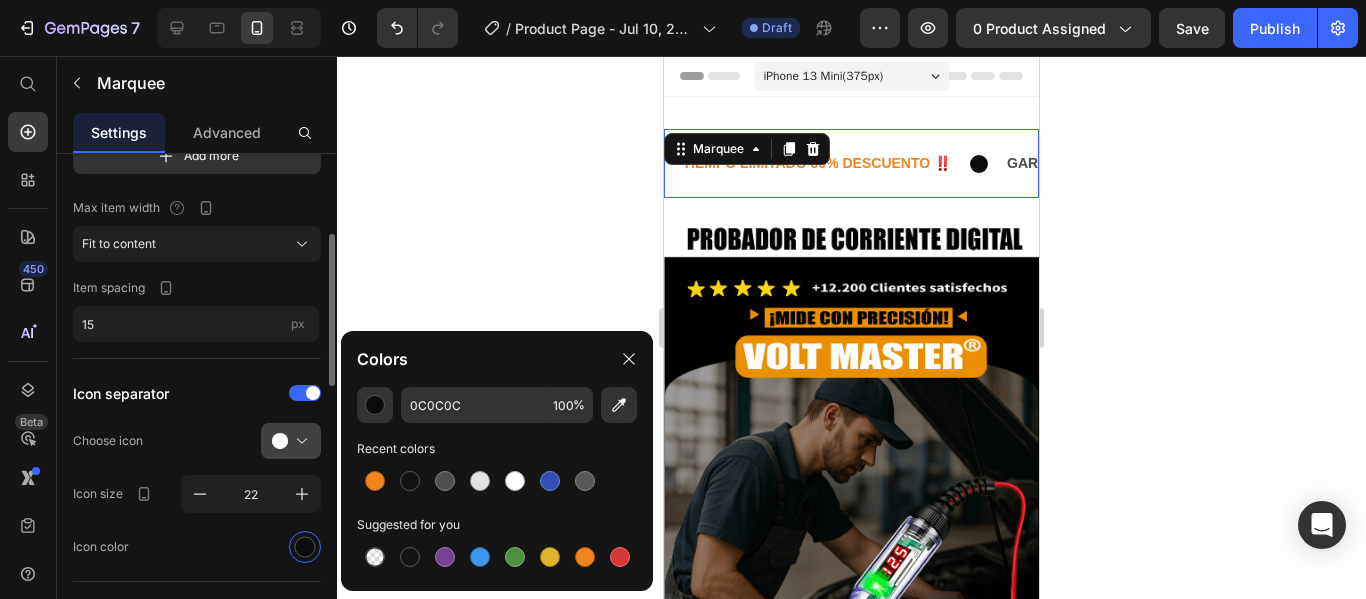 click at bounding box center [299, 441] 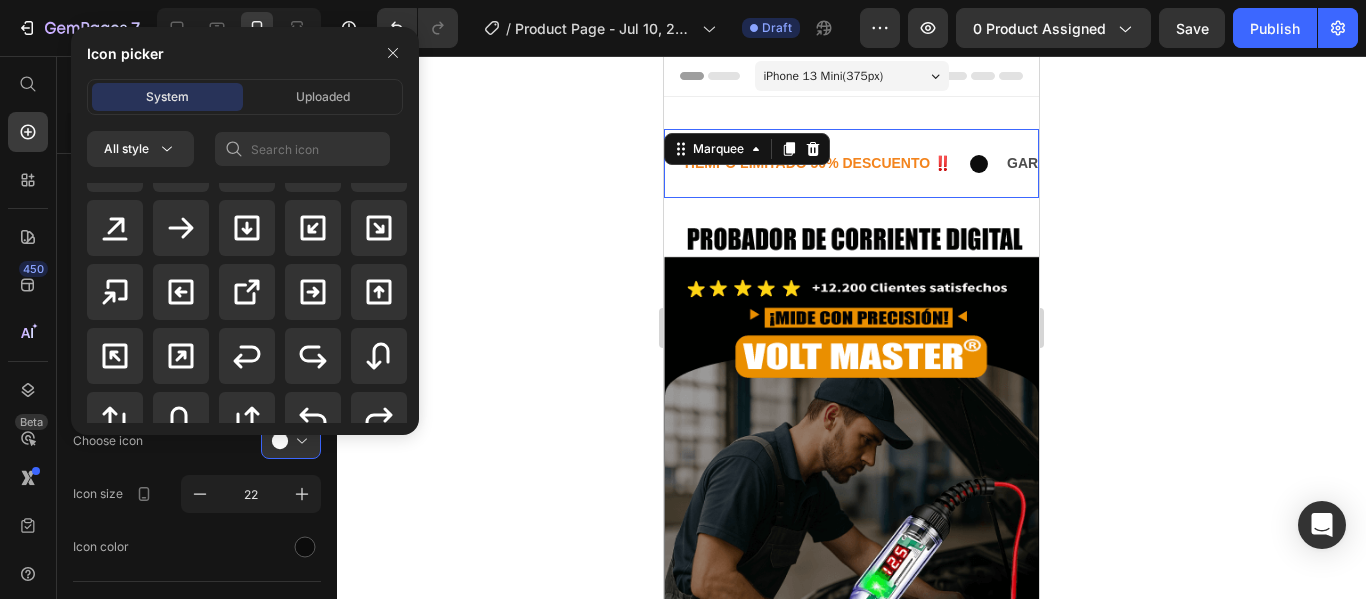 scroll, scrollTop: 1085, scrollLeft: 0, axis: vertical 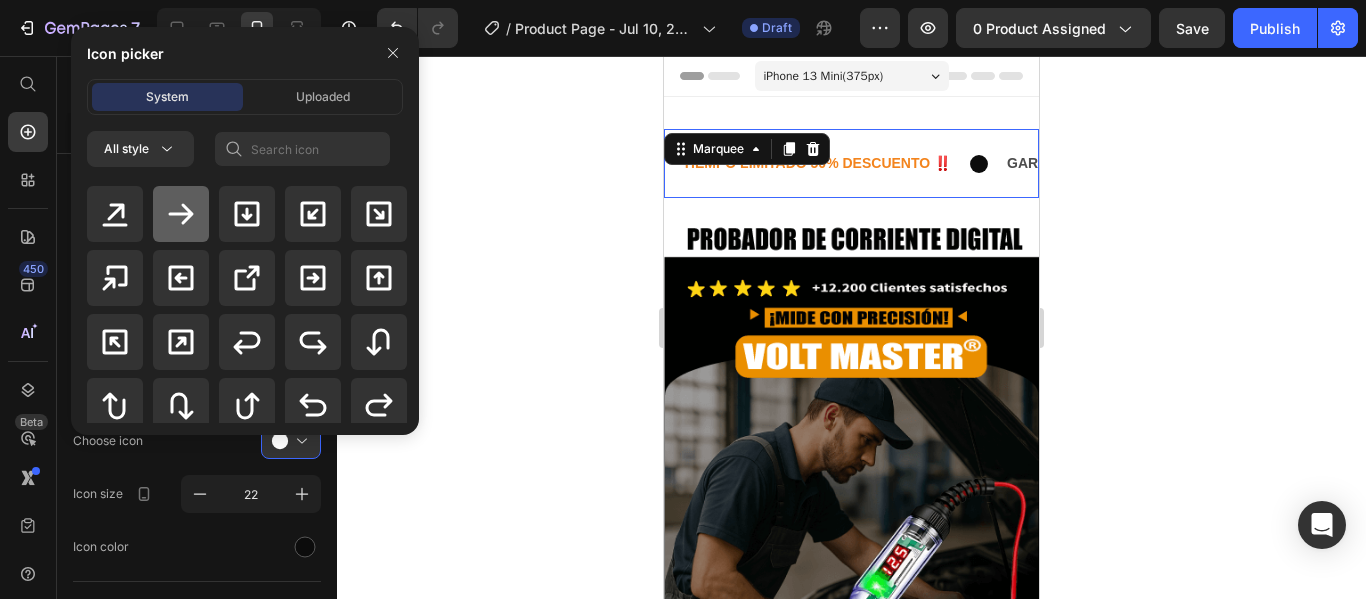 click 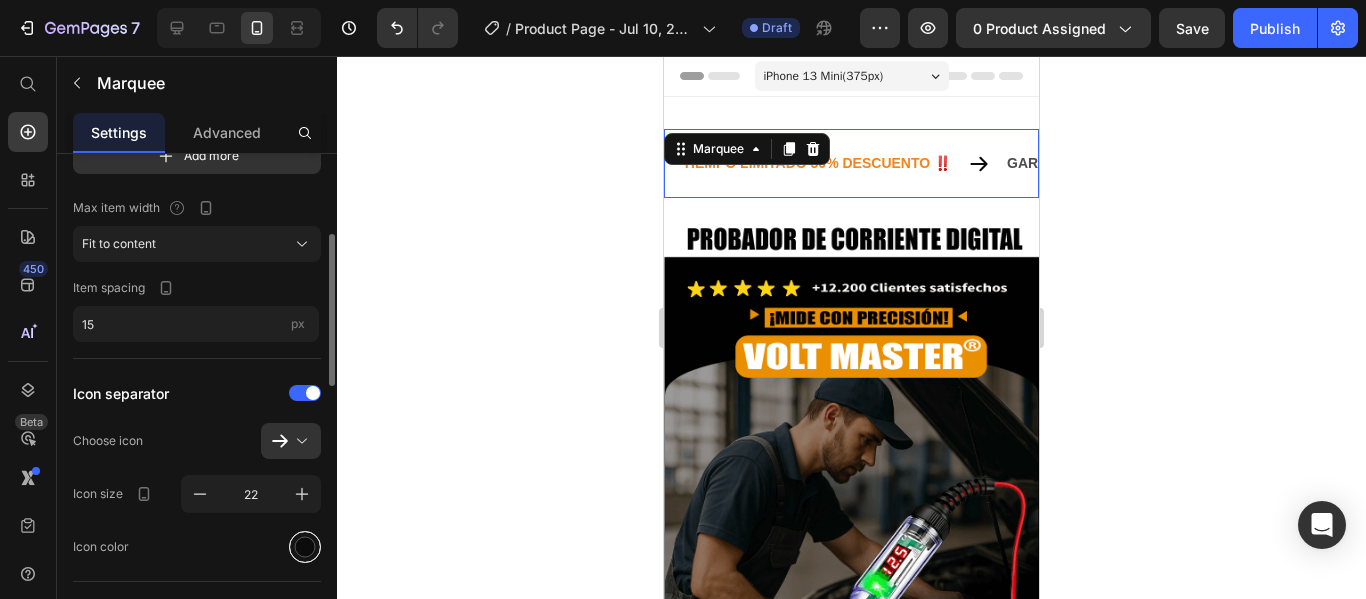 click at bounding box center [305, 547] 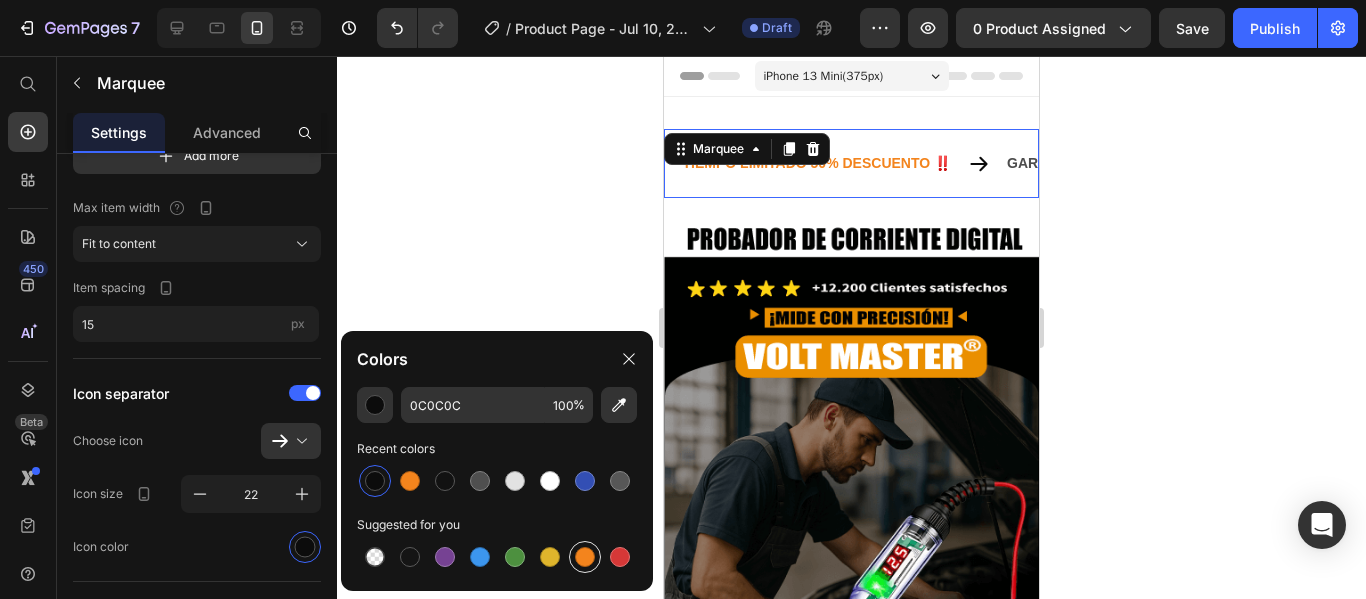 click at bounding box center (585, 557) 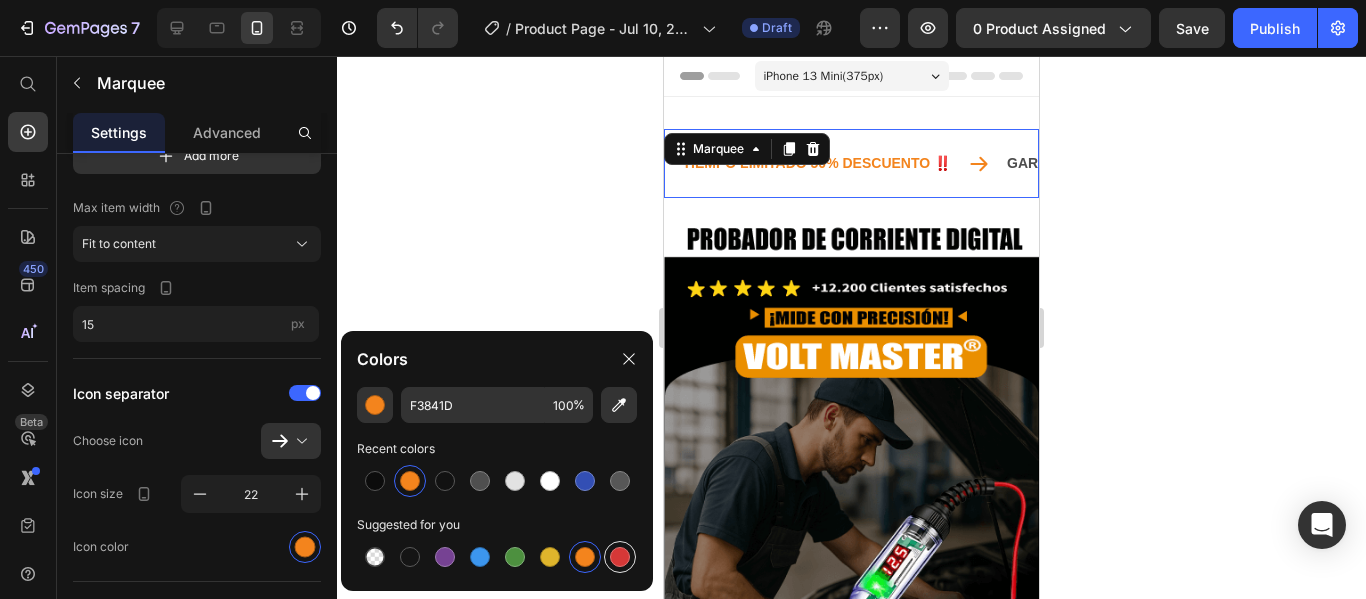 click at bounding box center [620, 557] 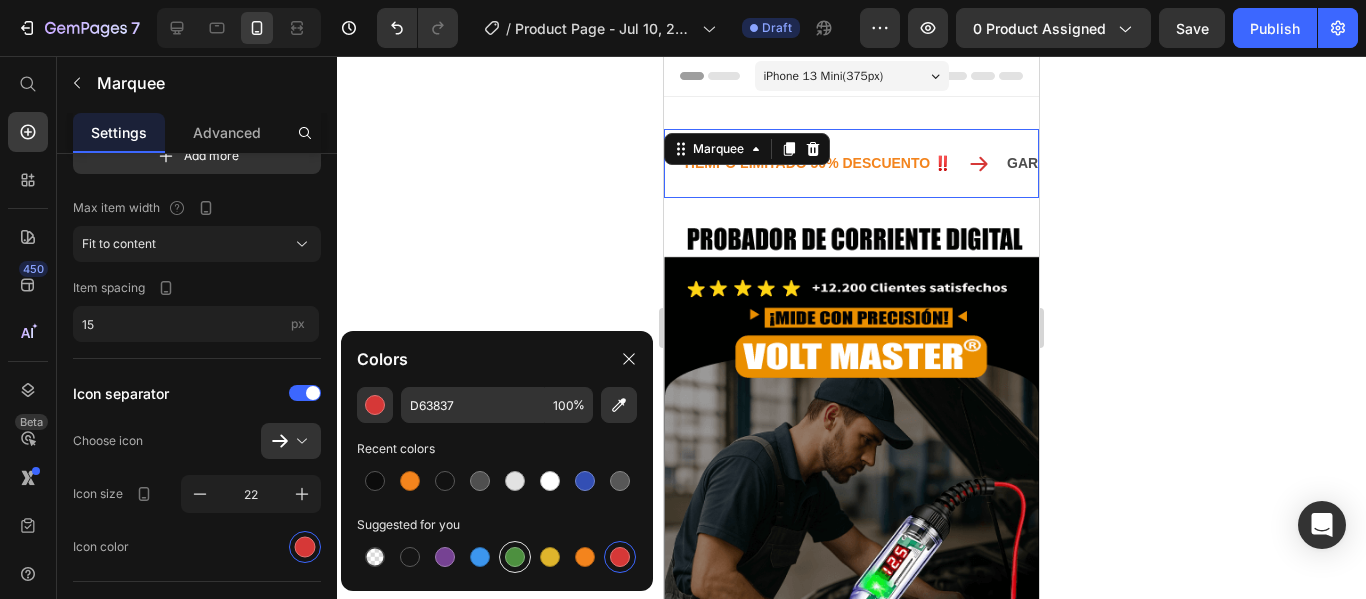 click at bounding box center (515, 557) 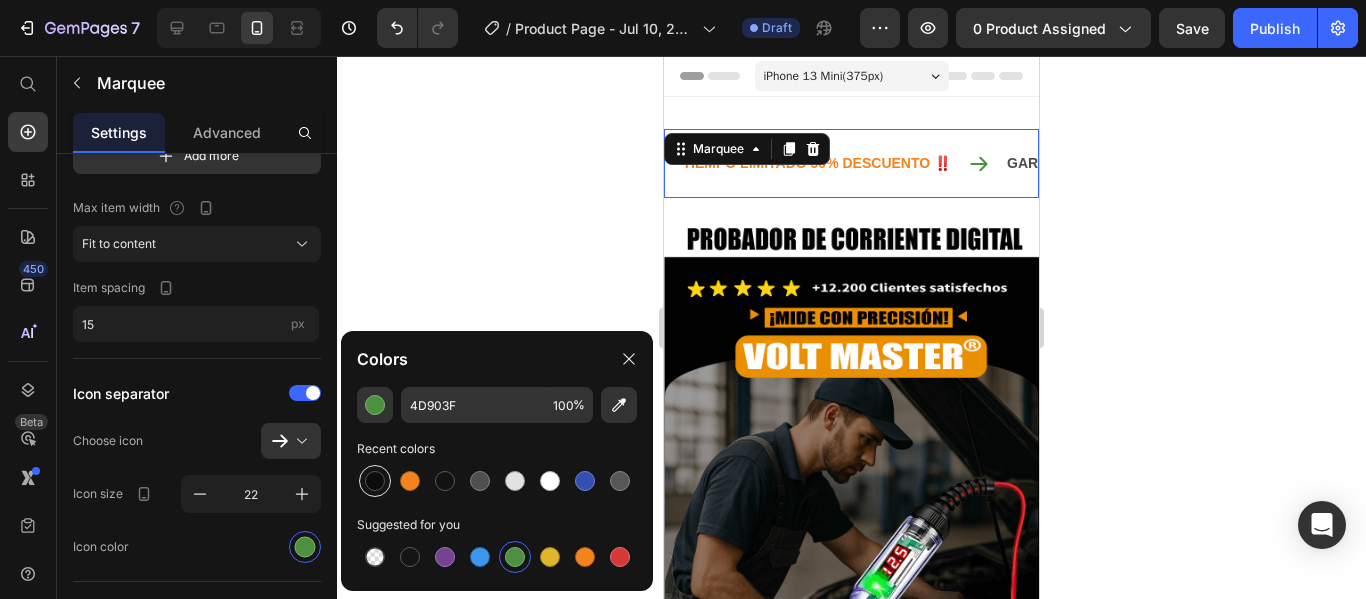 click at bounding box center (375, 481) 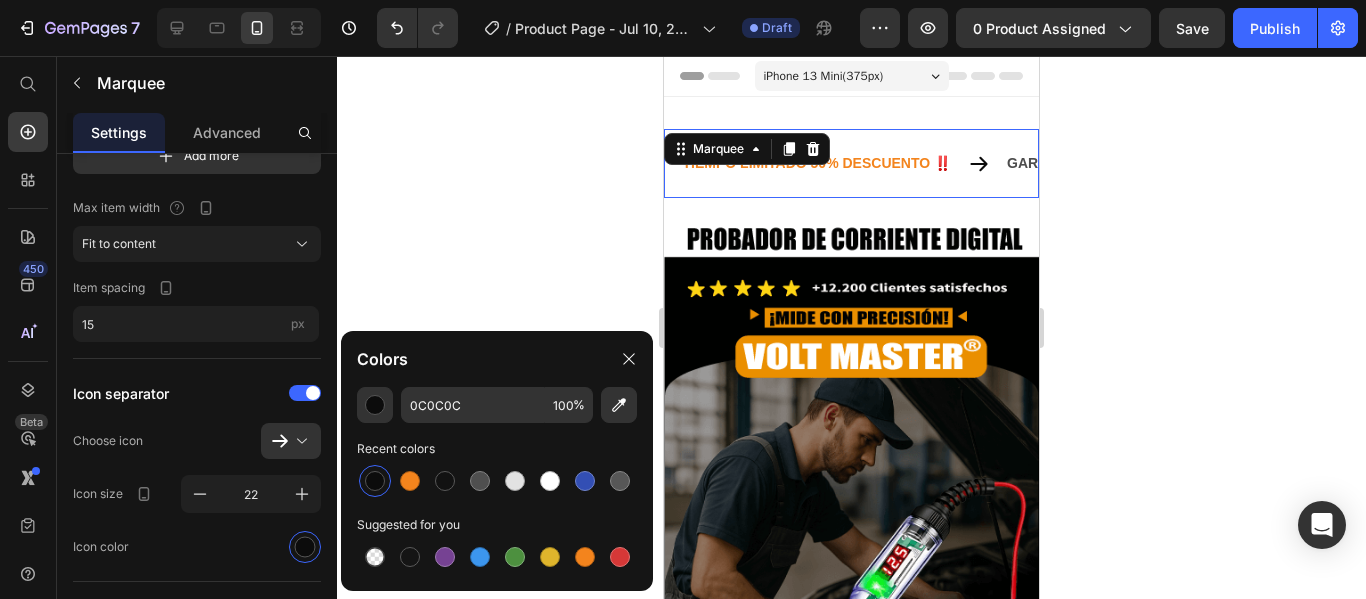 click on "PAGO AL RECIBIR ✅ Text
ENVIO GRATIS 🚚 Text
TIEMPO LIMITADO 50% DESCUENTO ‼️ Text
GARANTIA EXTENDIDA 👌 Text
PAGO AL RECIBIR ✅ Text
ENVIO GRATIS 🚚 Text
TIEMPO LIMITADO 50% DESCUENTO ‼️ Text
GARANTIA EXTENDIDA 👌 Text
Marquee   16" at bounding box center [851, 163] 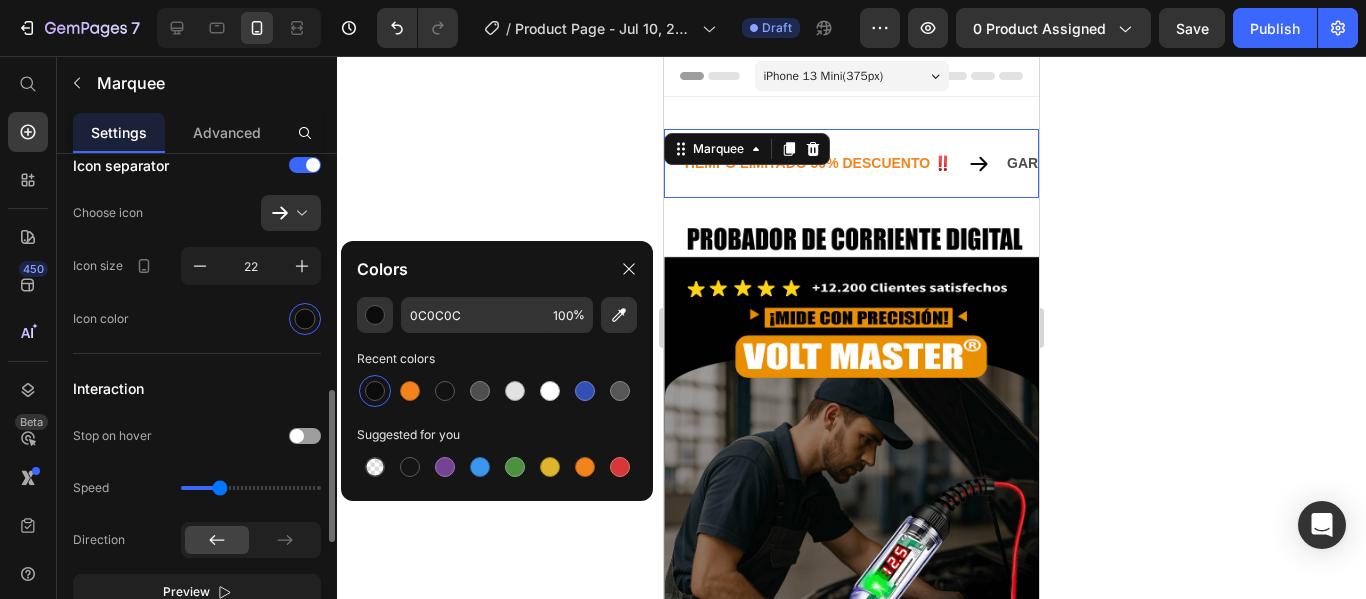 scroll, scrollTop: 561, scrollLeft: 0, axis: vertical 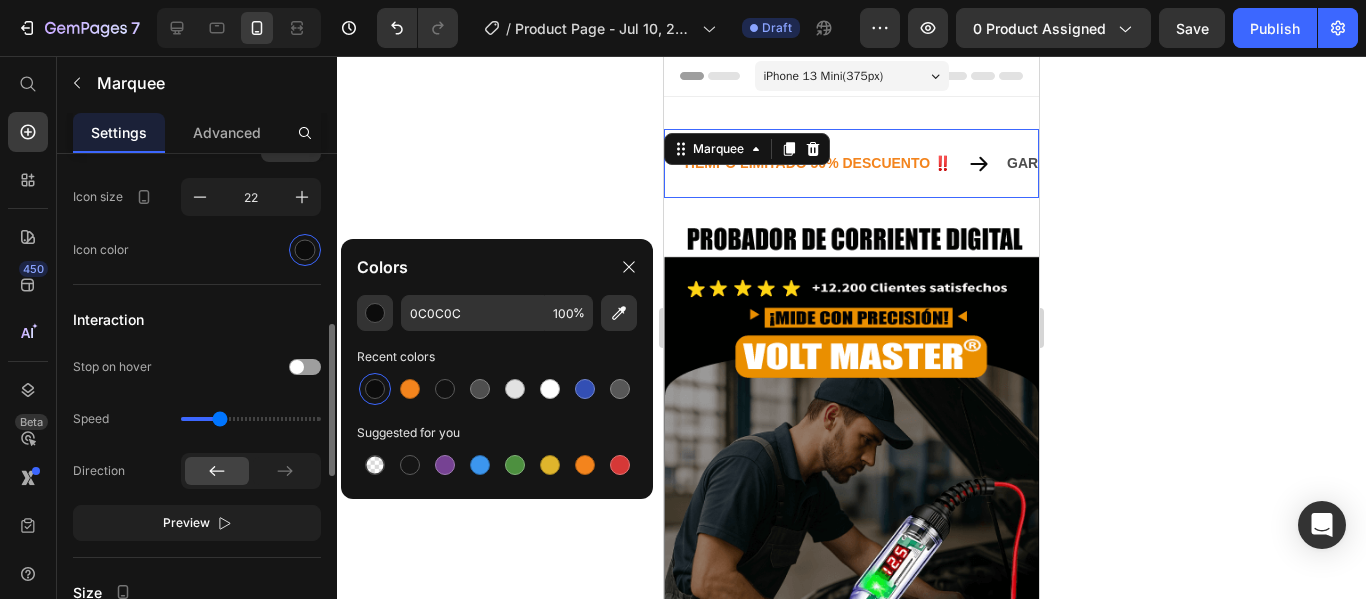 click on "Speed" 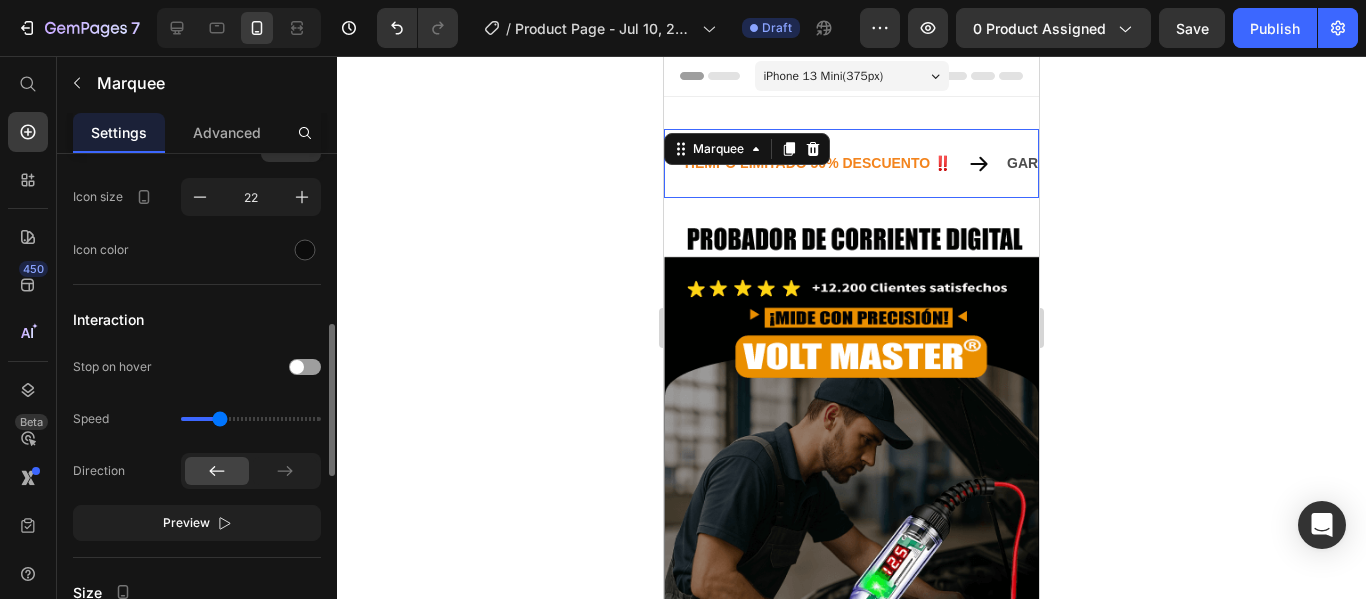 click on "Speed" 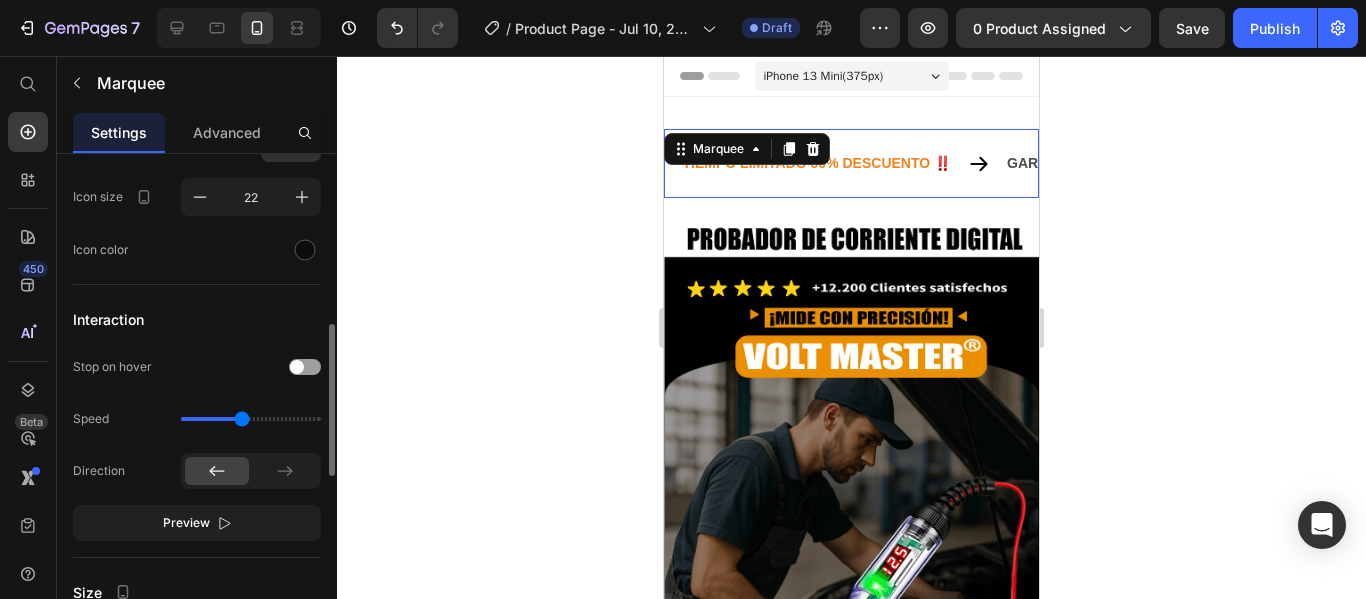 type on "1.7" 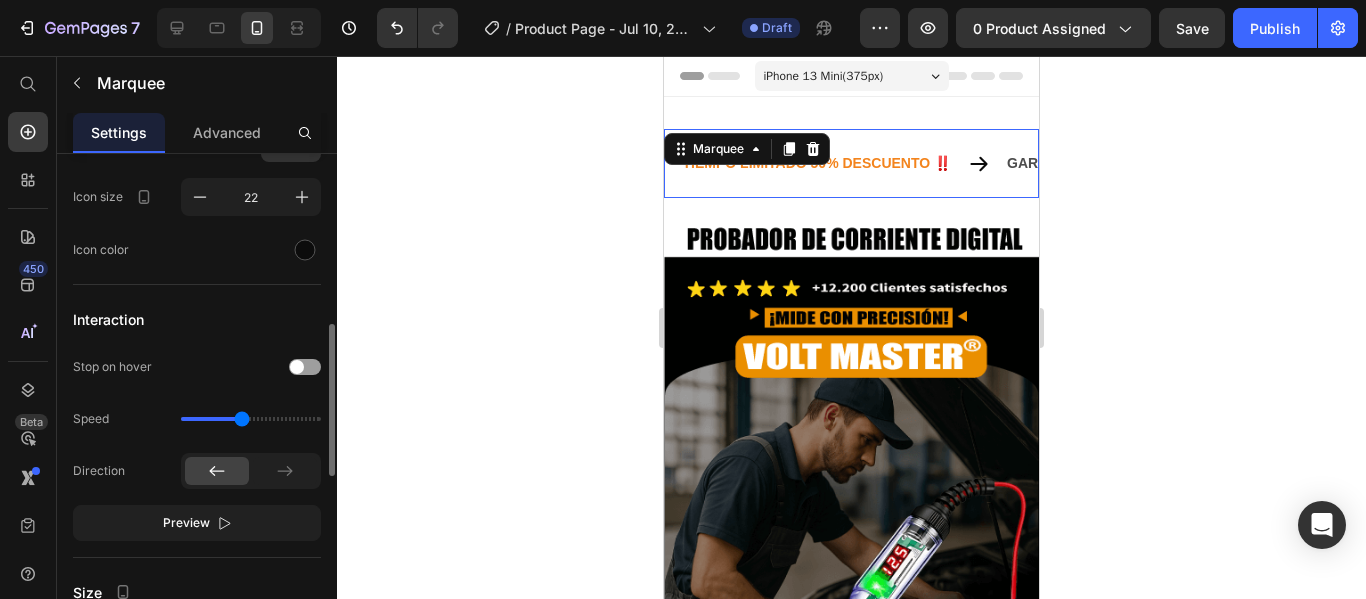 scroll, scrollTop: 0, scrollLeft: 0, axis: both 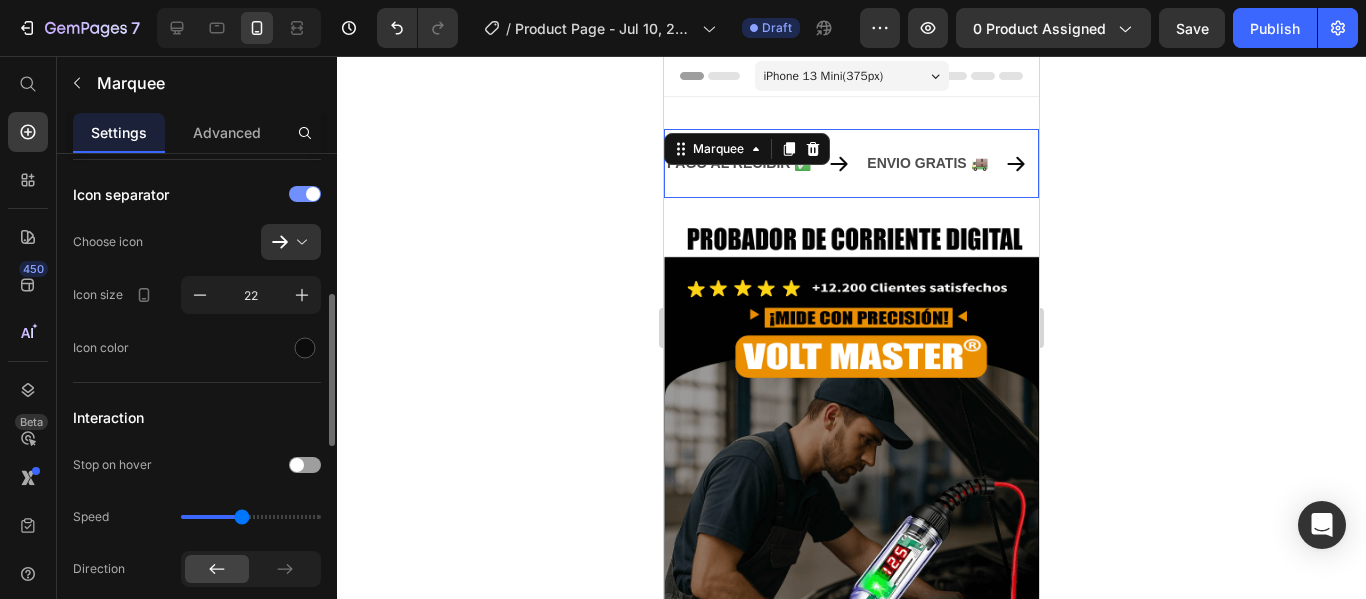 click at bounding box center (305, 194) 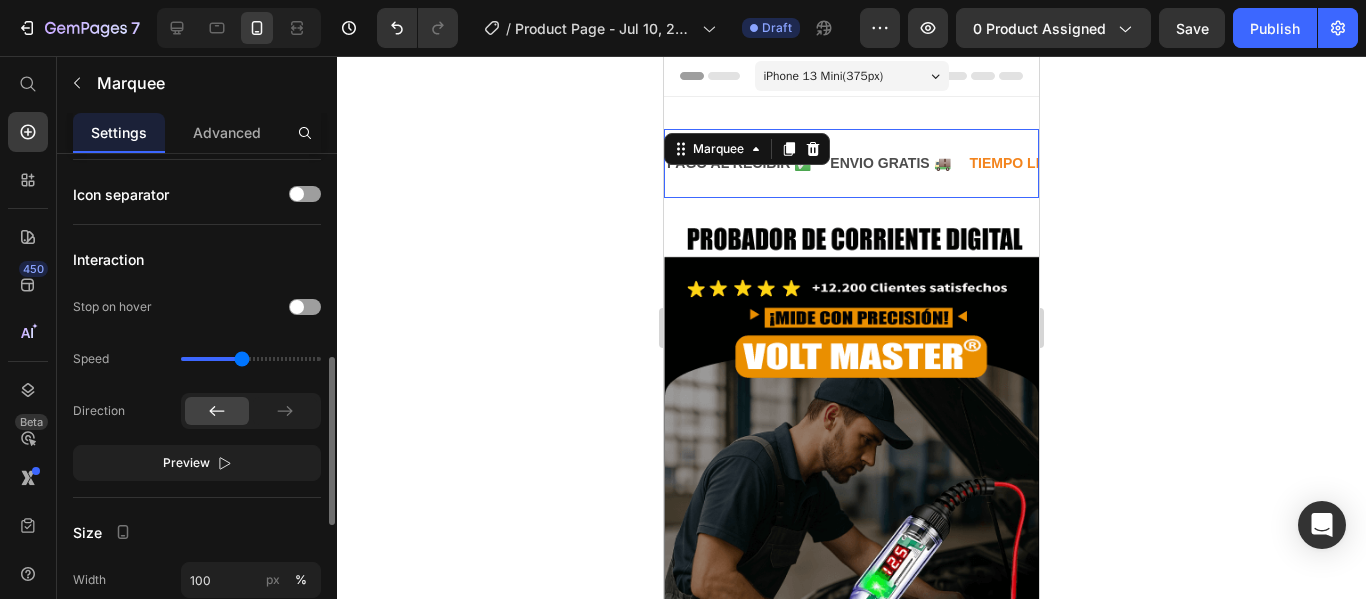 scroll, scrollTop: 499, scrollLeft: 0, axis: vertical 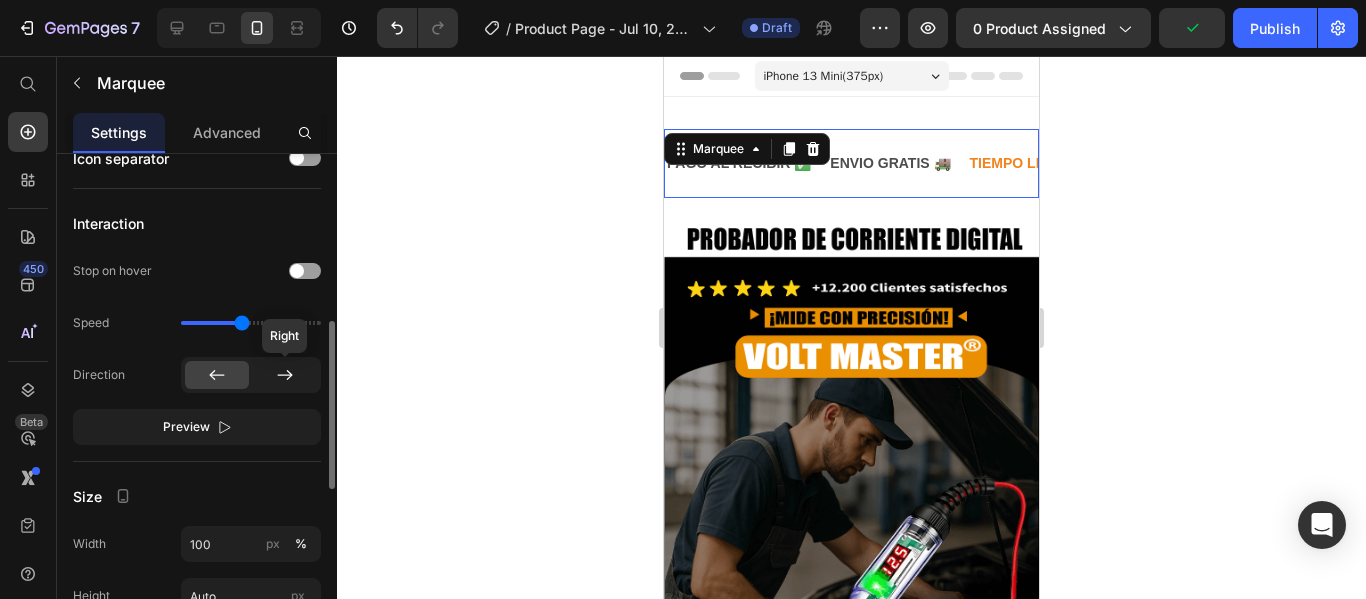 click 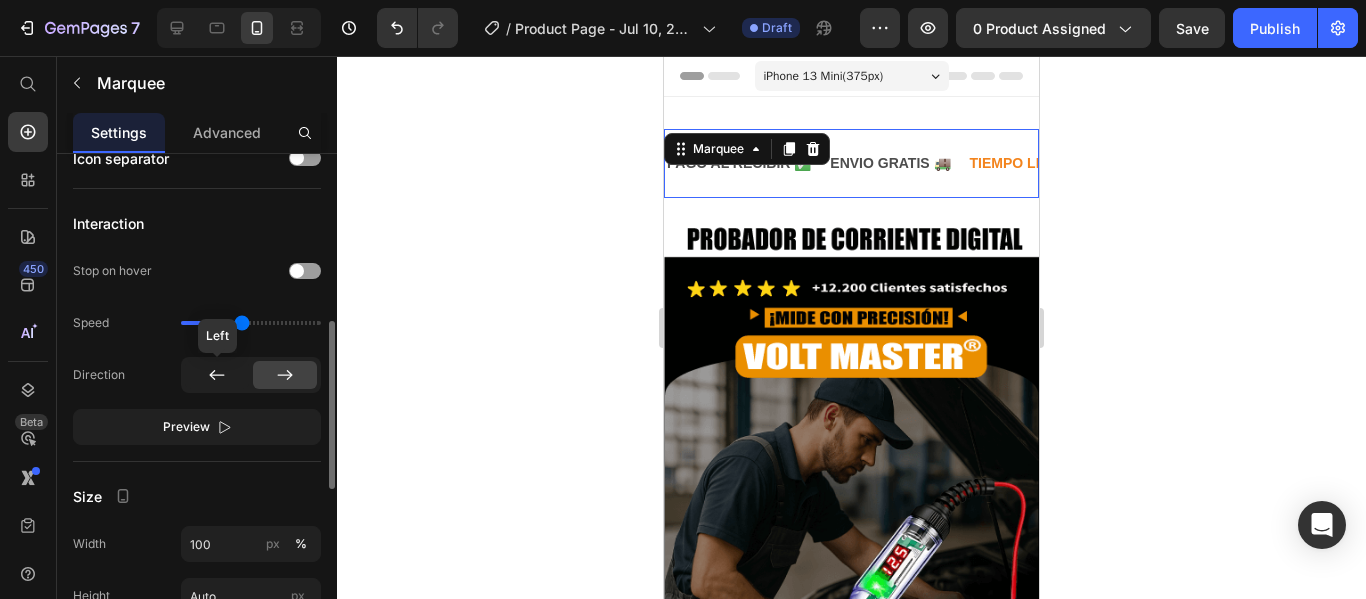 click 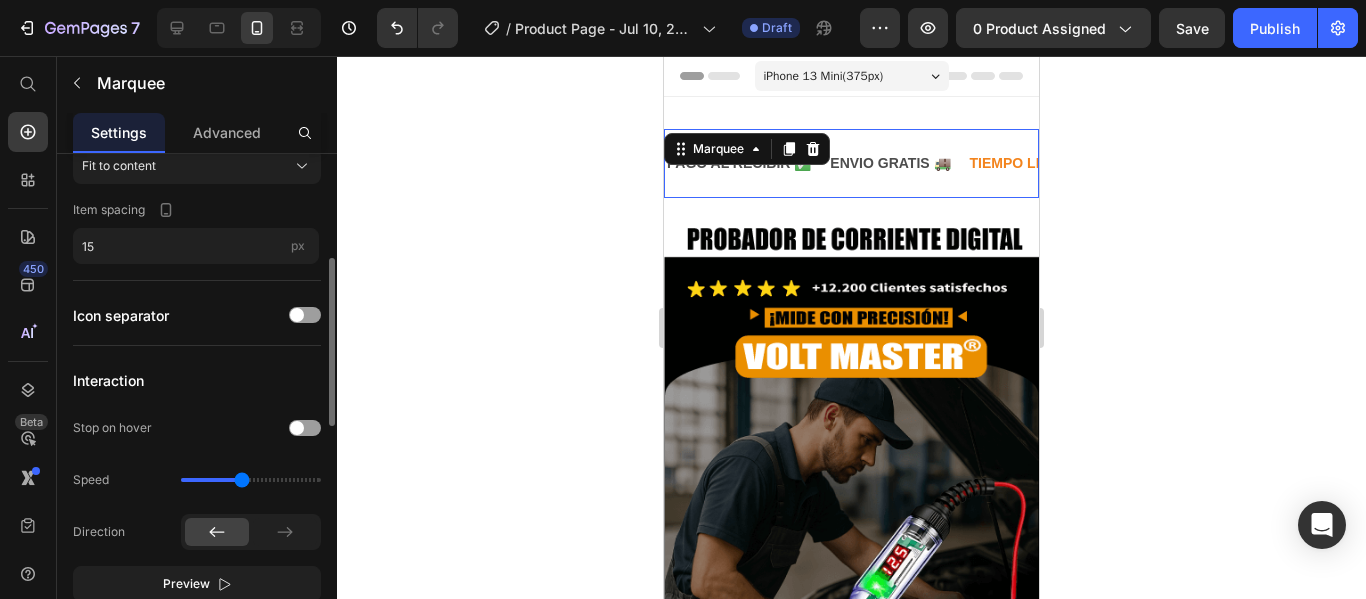 scroll, scrollTop: 334, scrollLeft: 0, axis: vertical 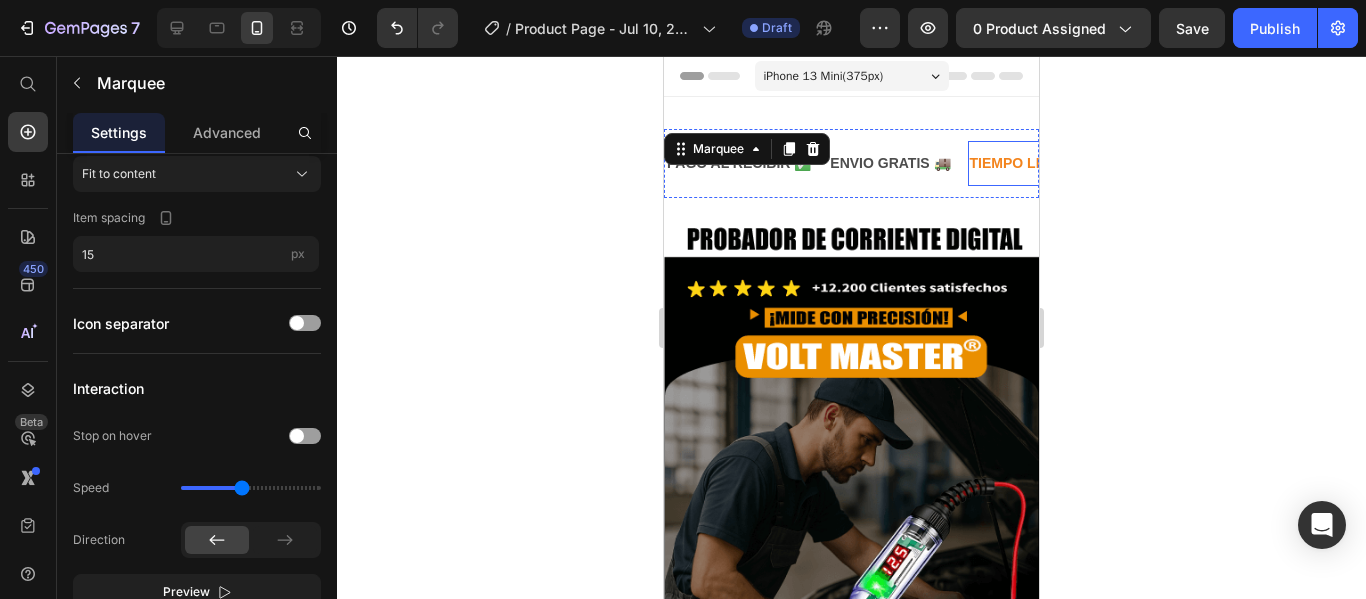 click on "TIEMPO LIMITADO 50% DESCUENTO ‼️" at bounding box center [322, 163] 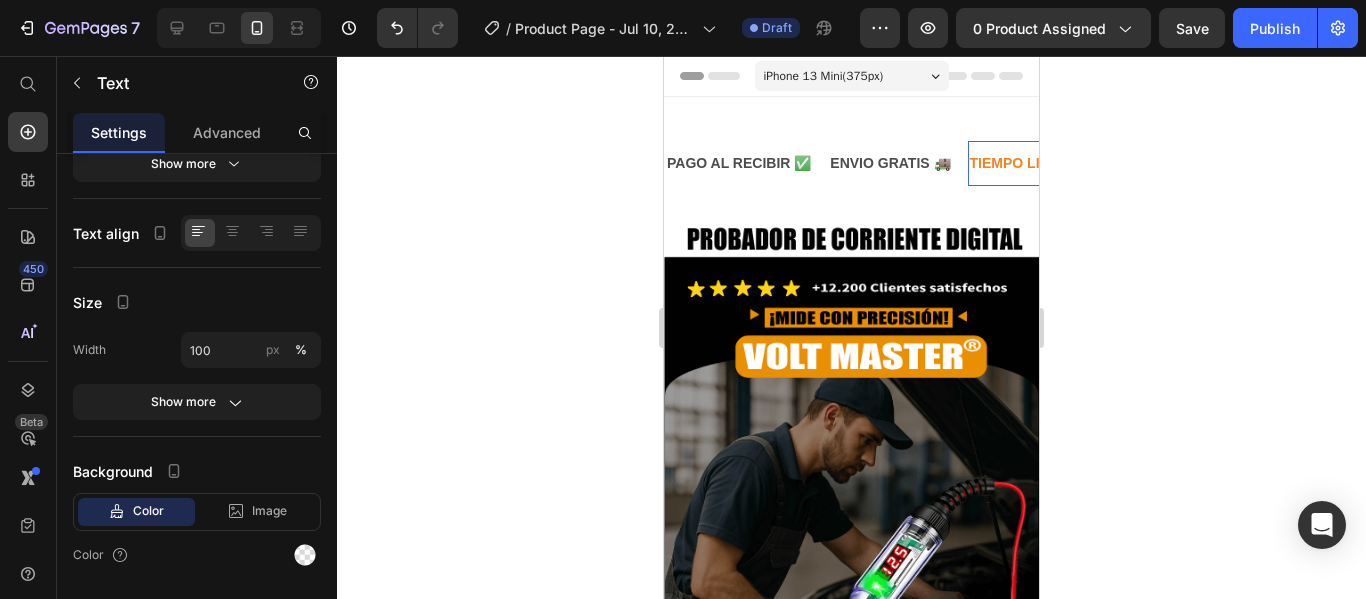 scroll, scrollTop: 0, scrollLeft: 0, axis: both 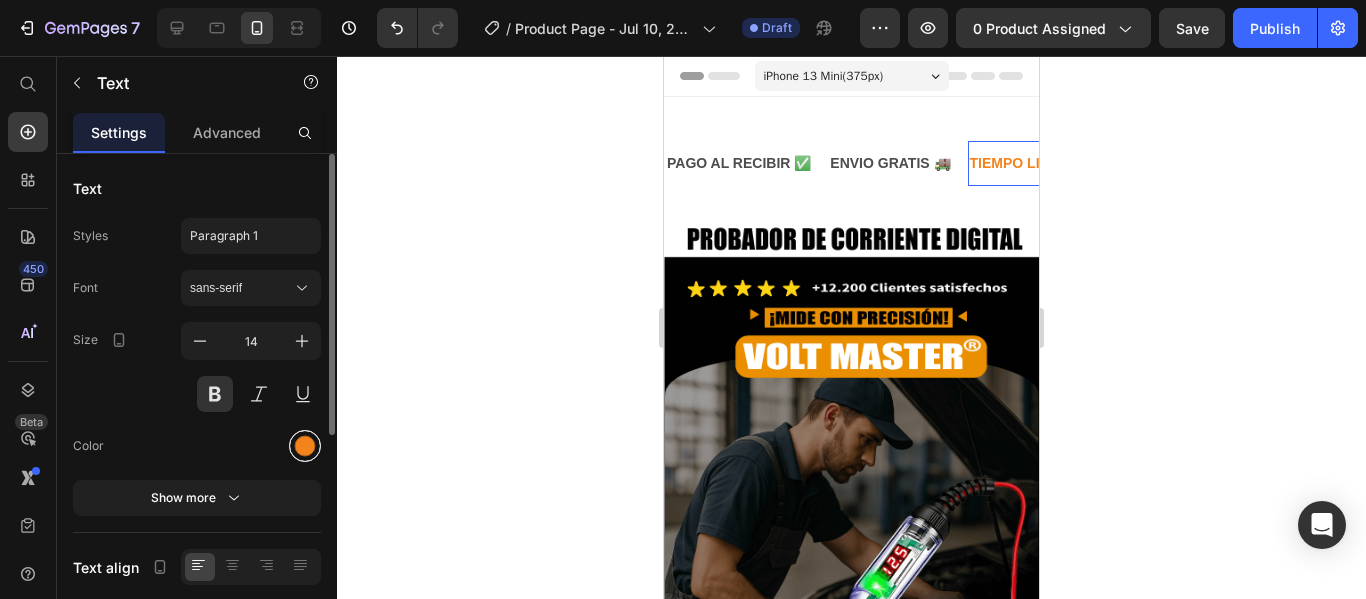 click at bounding box center [305, 446] 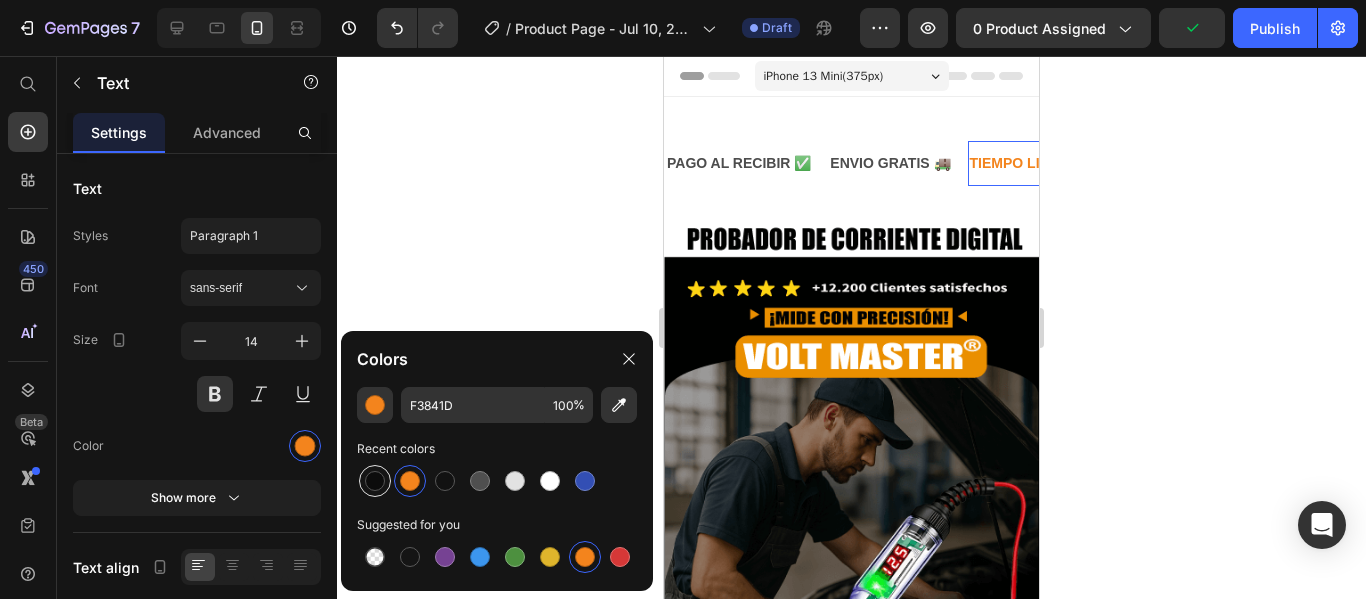 click at bounding box center (375, 481) 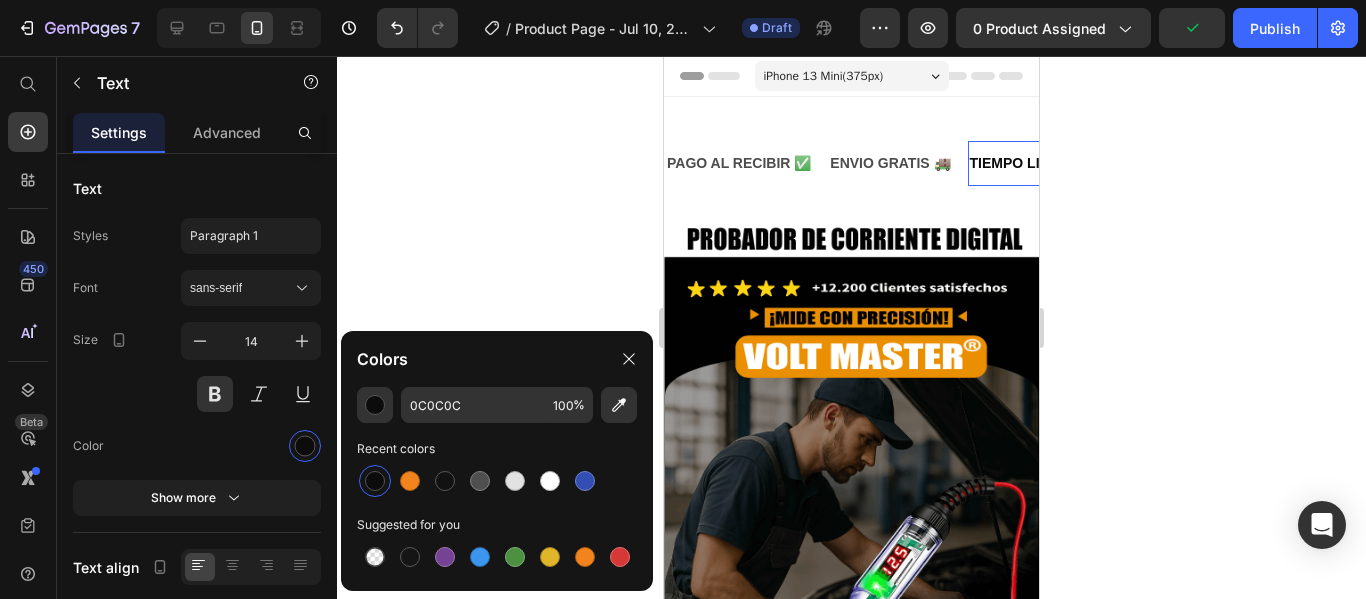 click 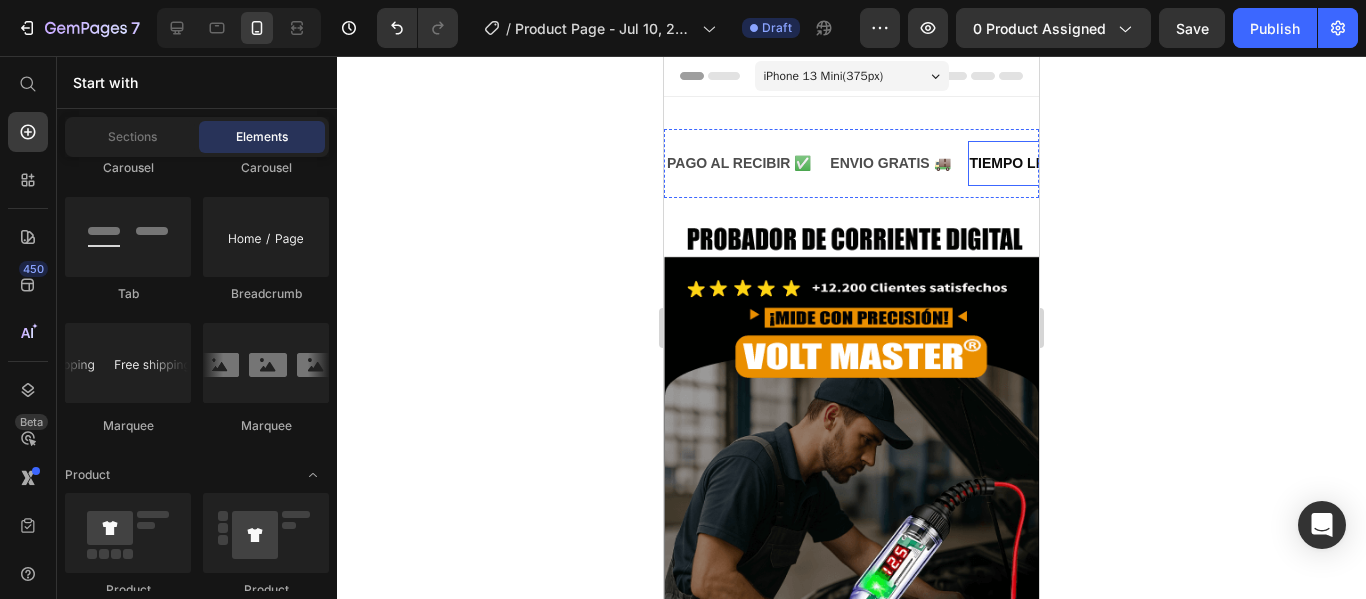 click on "TIEMPO LIMITADO 50% DESCUENTO ‼️" at bounding box center (330, 163) 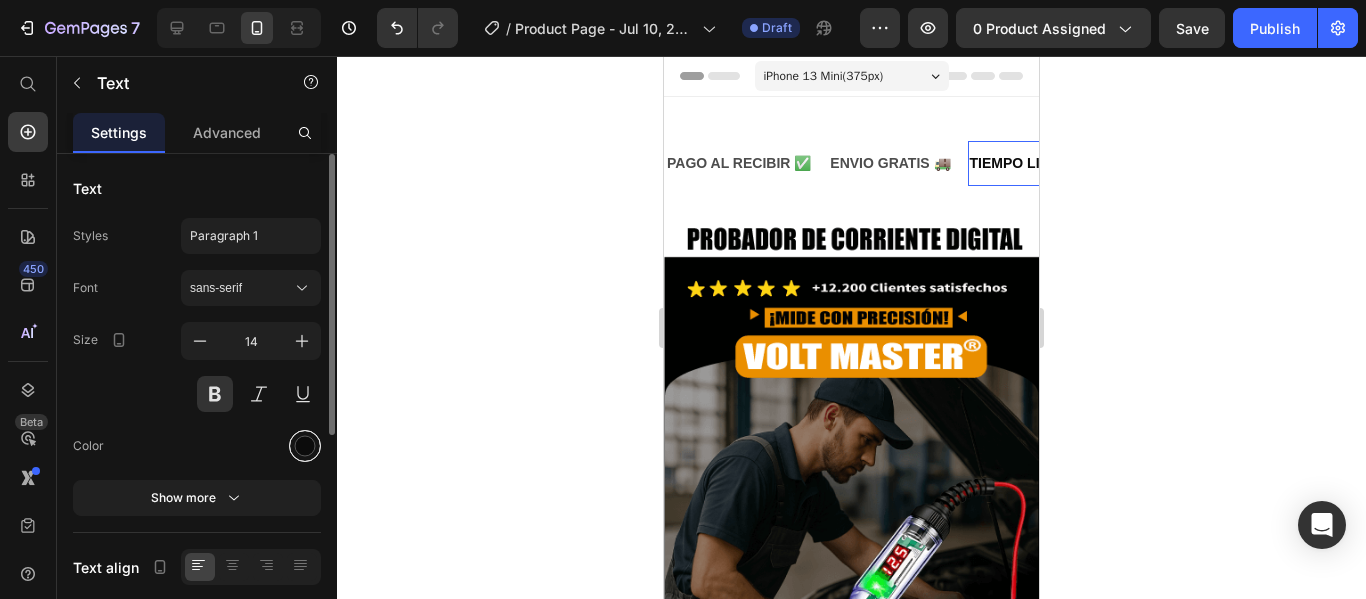click at bounding box center (305, 446) 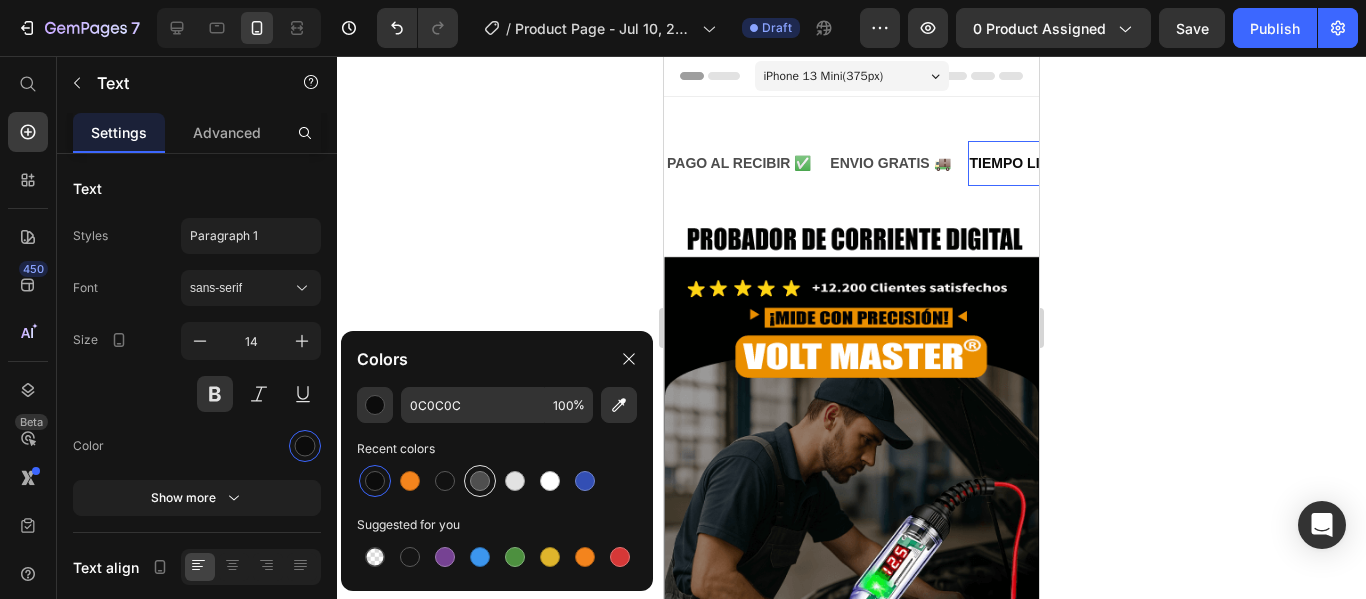 click at bounding box center (480, 481) 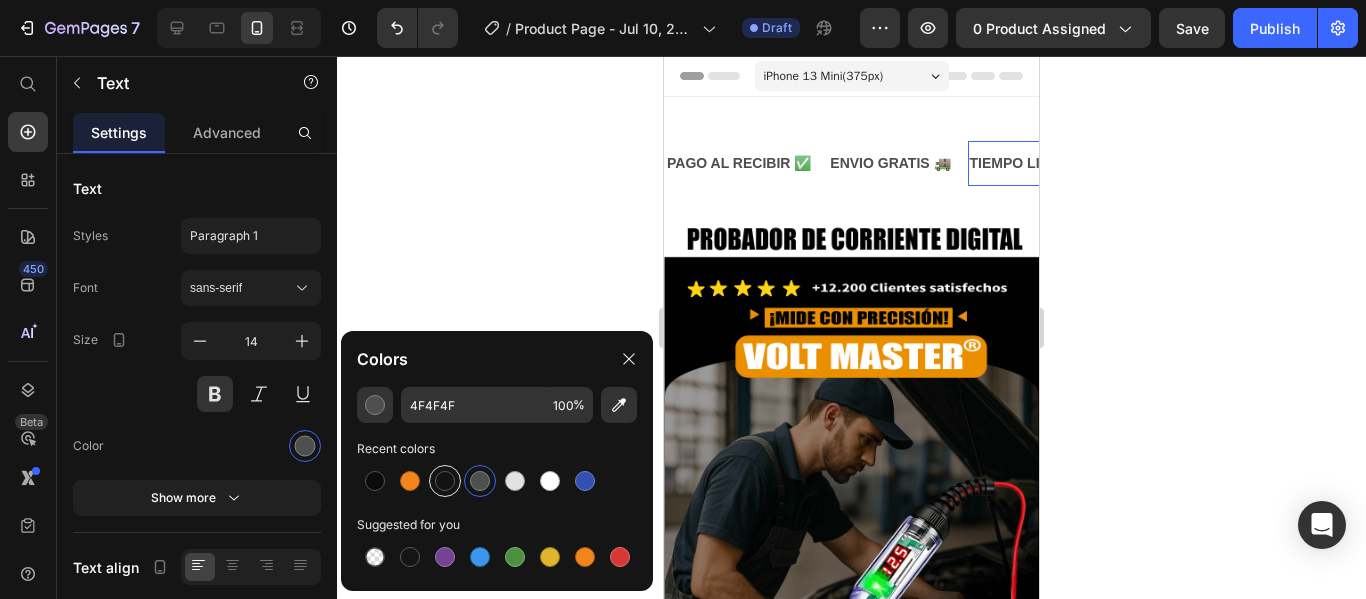 click at bounding box center (445, 481) 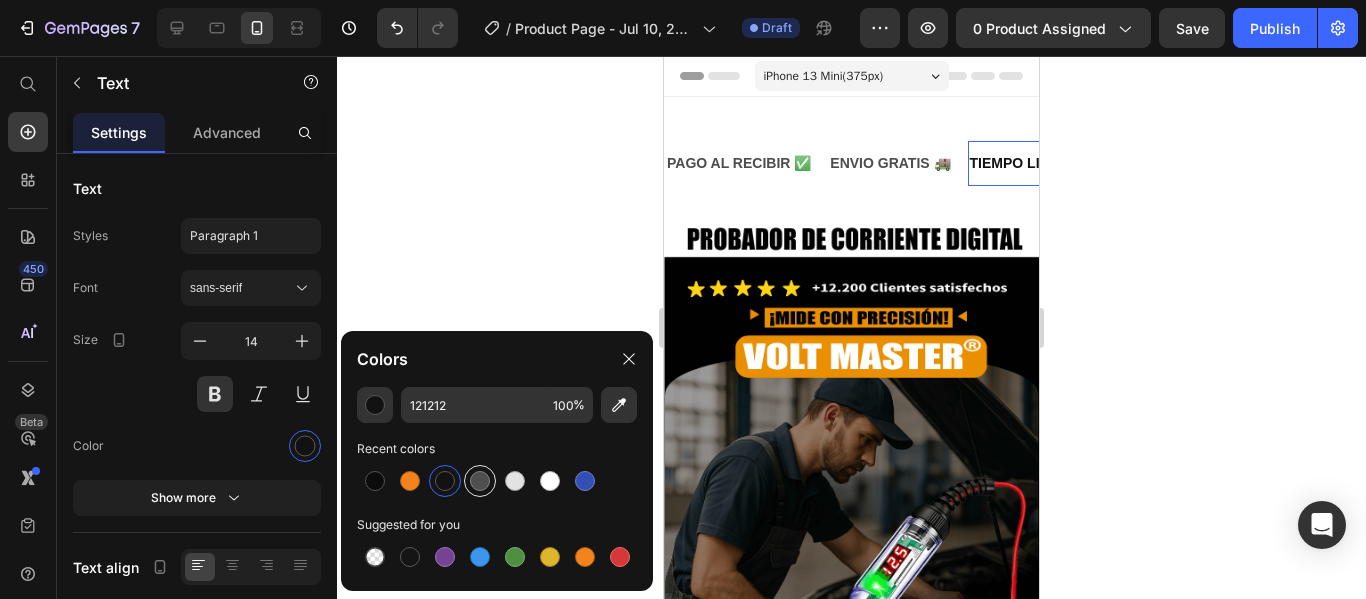 click at bounding box center (480, 481) 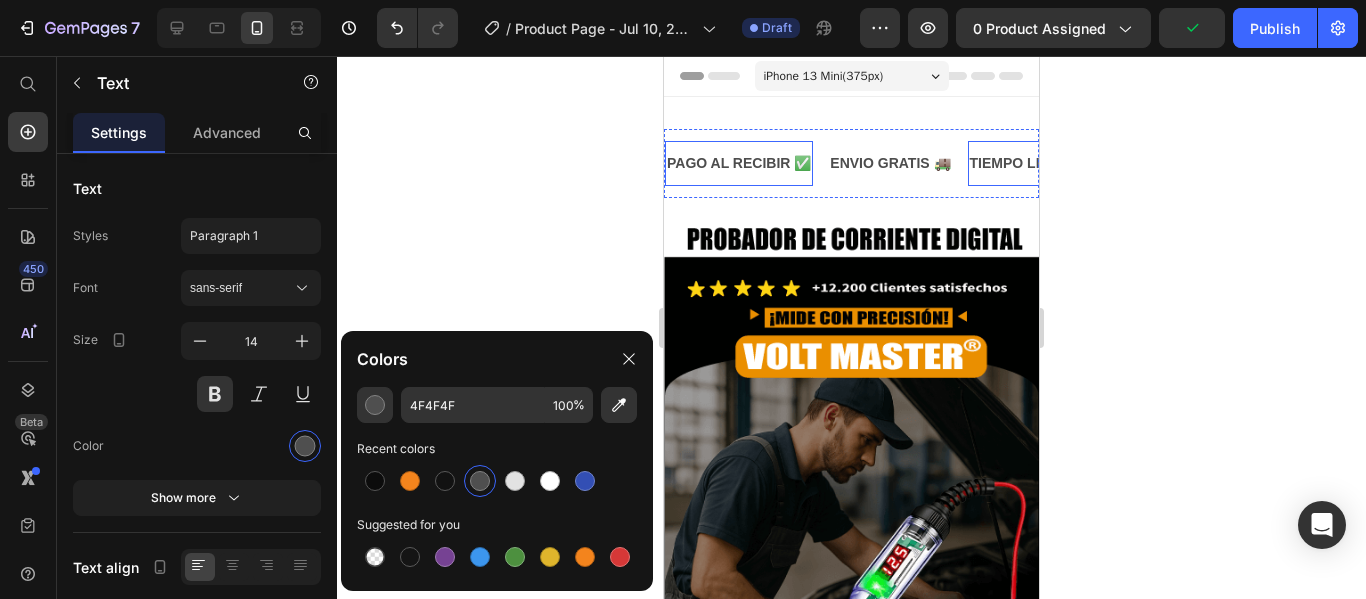 click on "PAGO AL RECIBIR ✅ Text" at bounding box center (-49, 163) 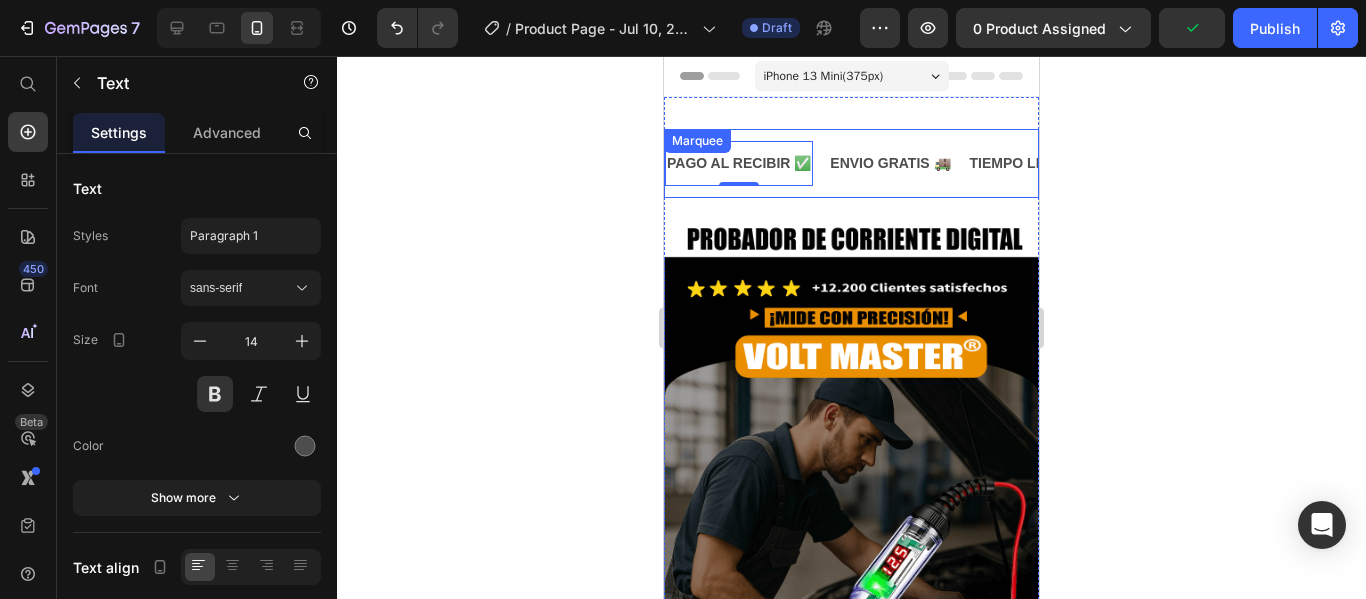 click on "PAGO AL RECIBIR ✅ Text   0 ENVIO GRATIS 🚚 Text TIEMPO LIMITADO 50% DESCUENTO ‼️ Text GARANTIA EXTENDIDA 👌 Text PAGO AL RECIBIR ✅ Text   0 ENVIO GRATIS 🚚 Text TIEMPO LIMITADO 50% DESCUENTO ‼️ Text GARANTIA EXTENDIDA 👌 Text Marquee" at bounding box center [851, 163] 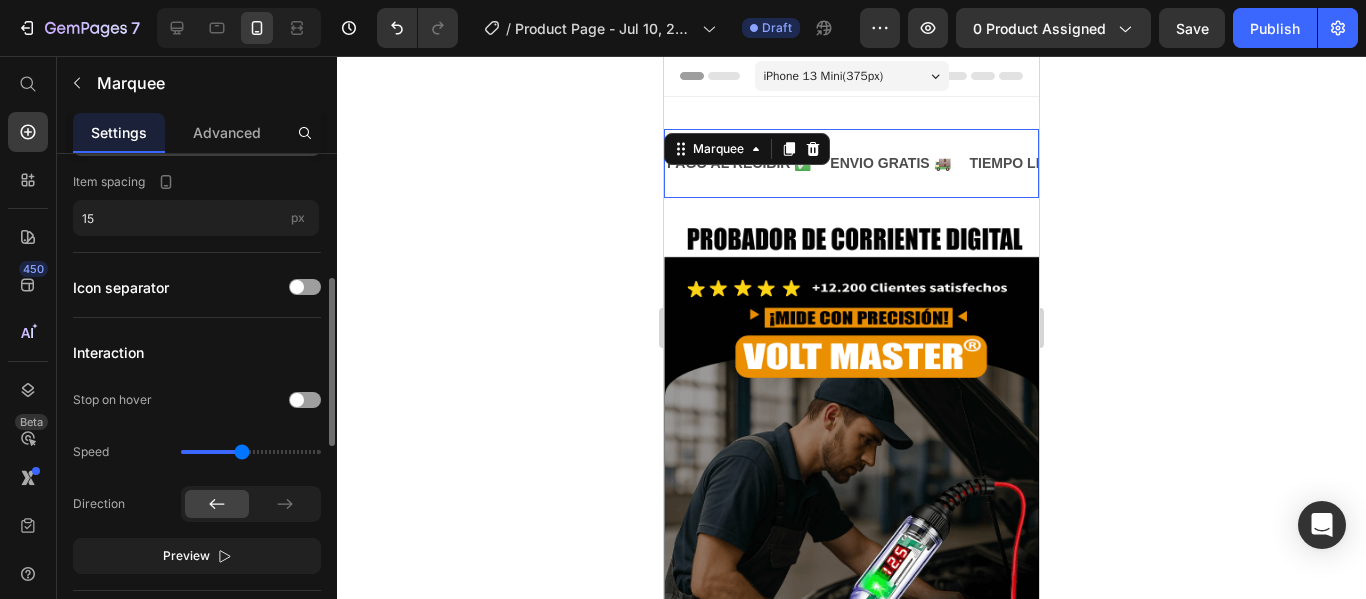 scroll, scrollTop: 115, scrollLeft: 0, axis: vertical 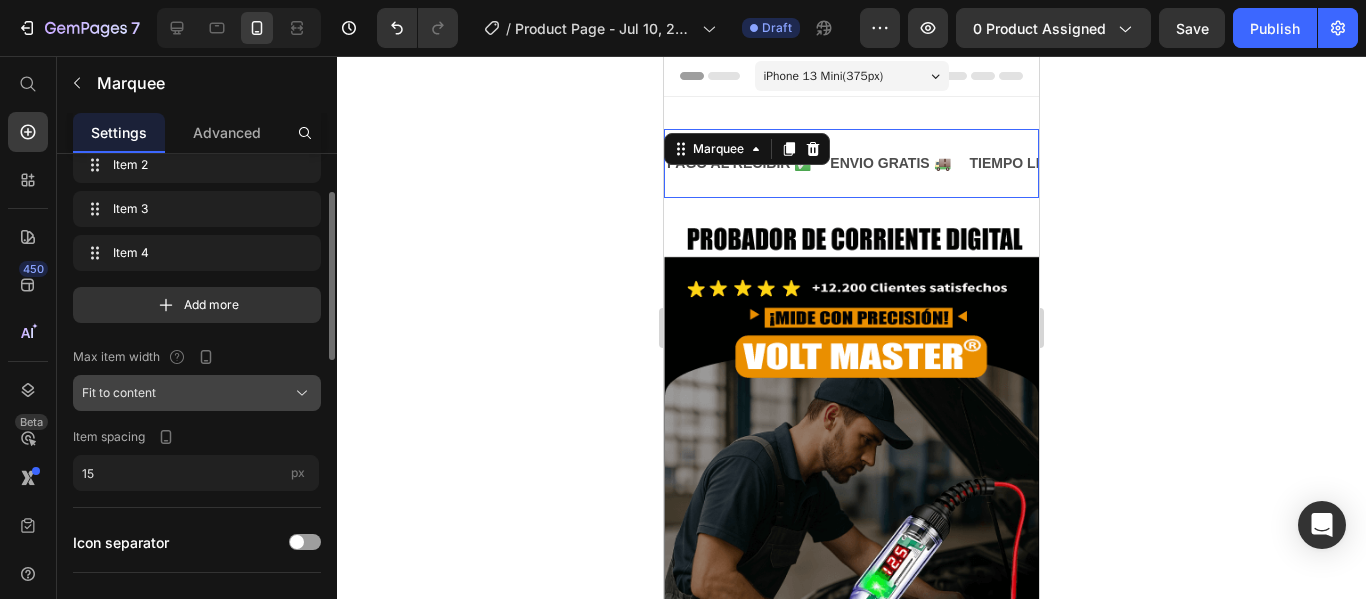 click on "Fit to content" 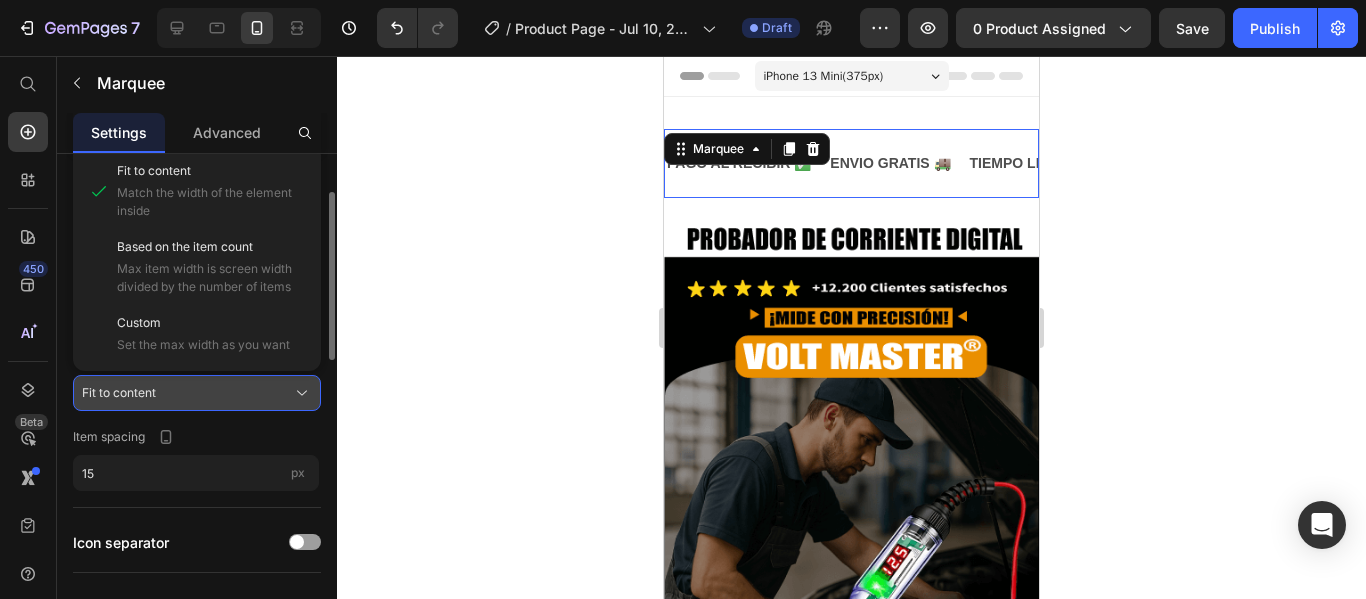 click on "Fit to content" at bounding box center (197, 393) 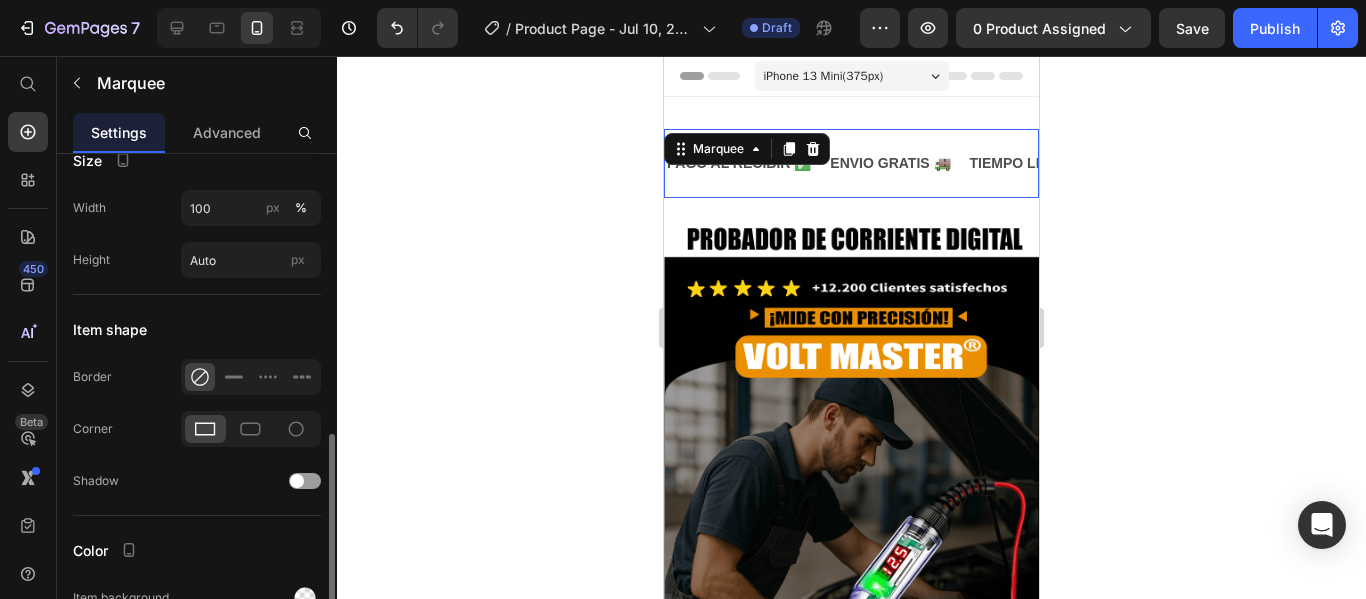 scroll, scrollTop: 837, scrollLeft: 0, axis: vertical 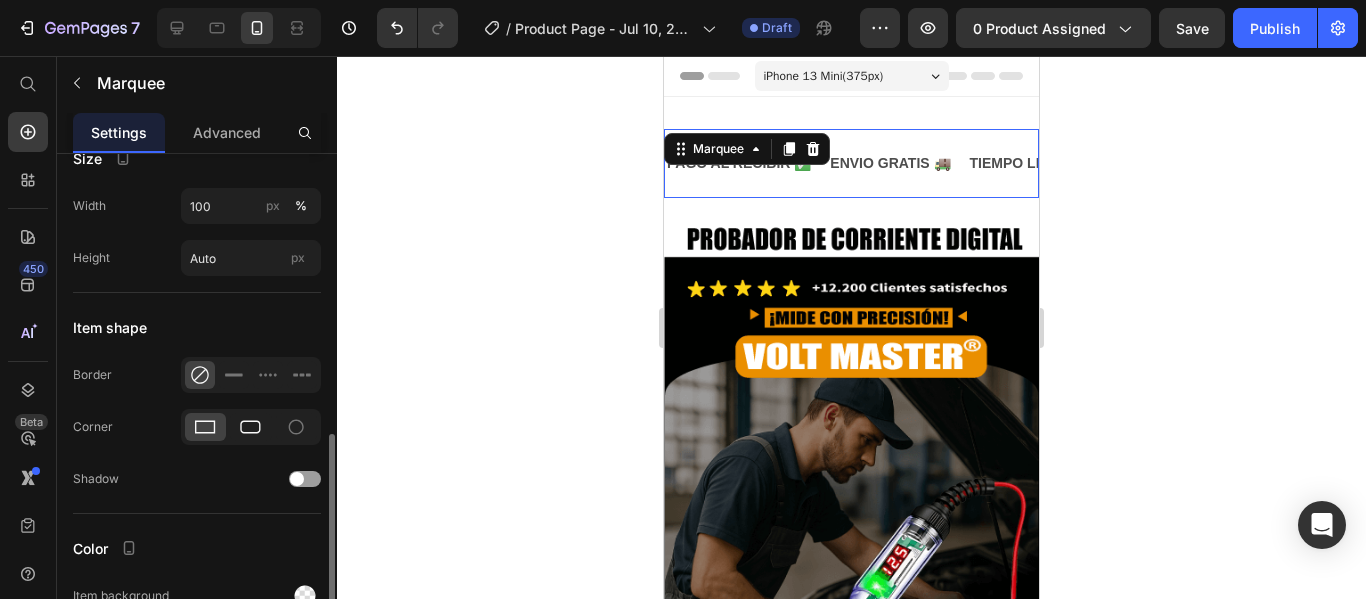 click 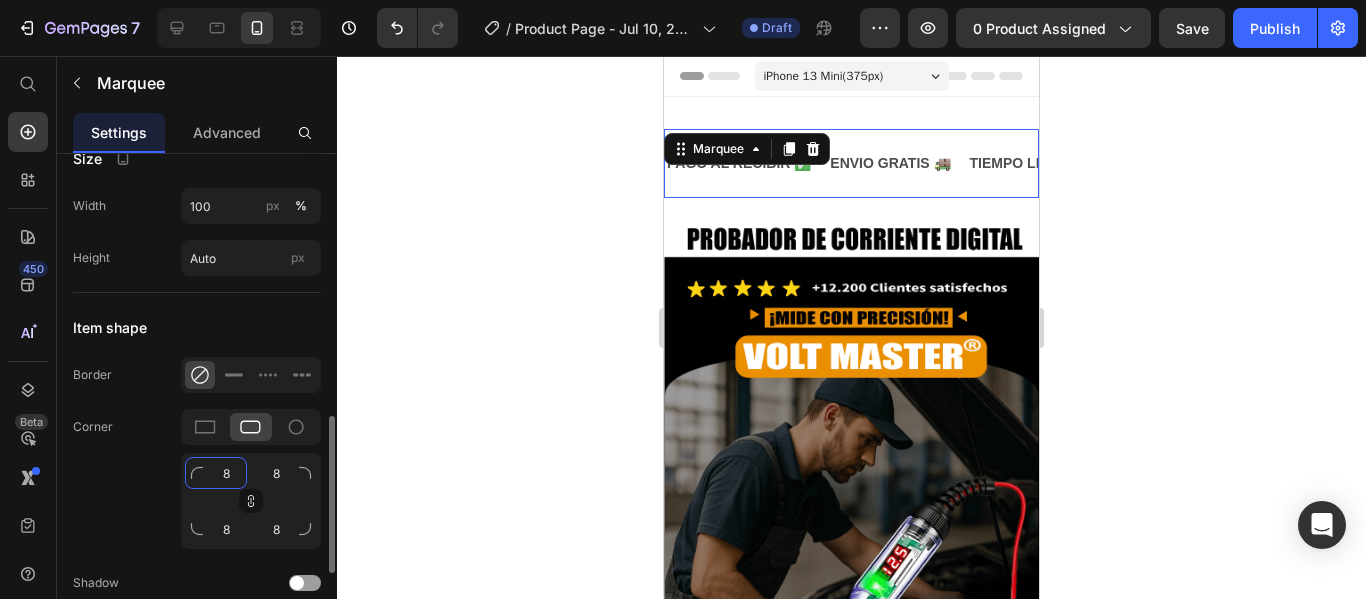 click on "8" 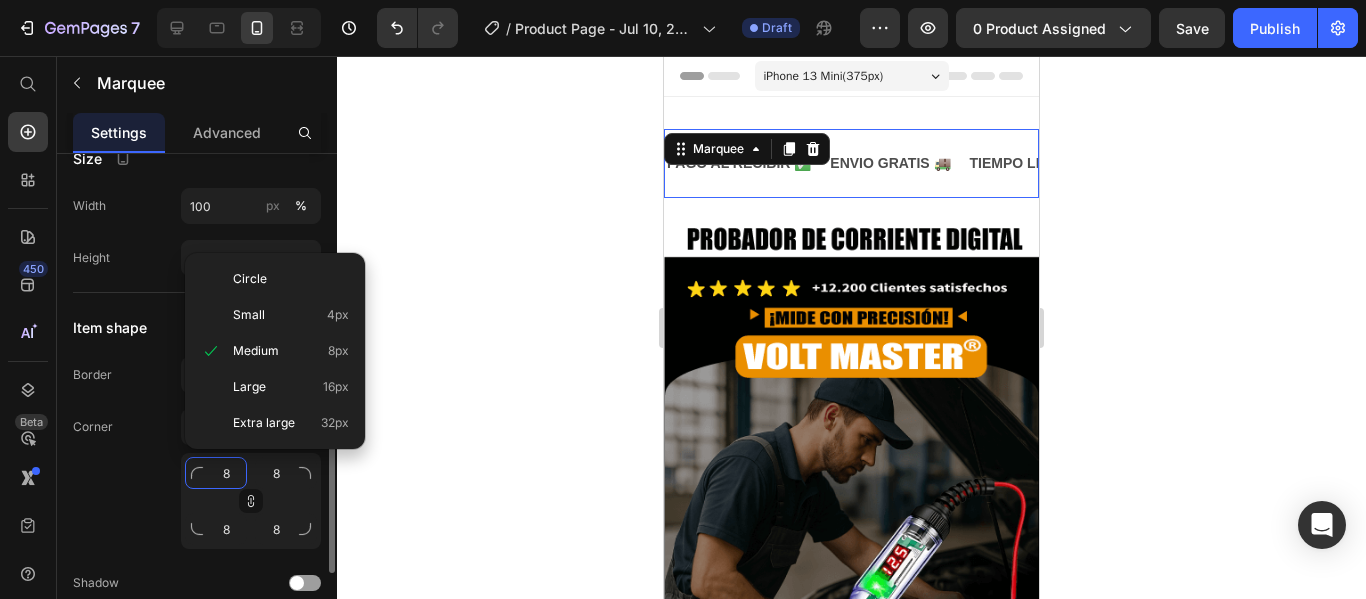 type on "1" 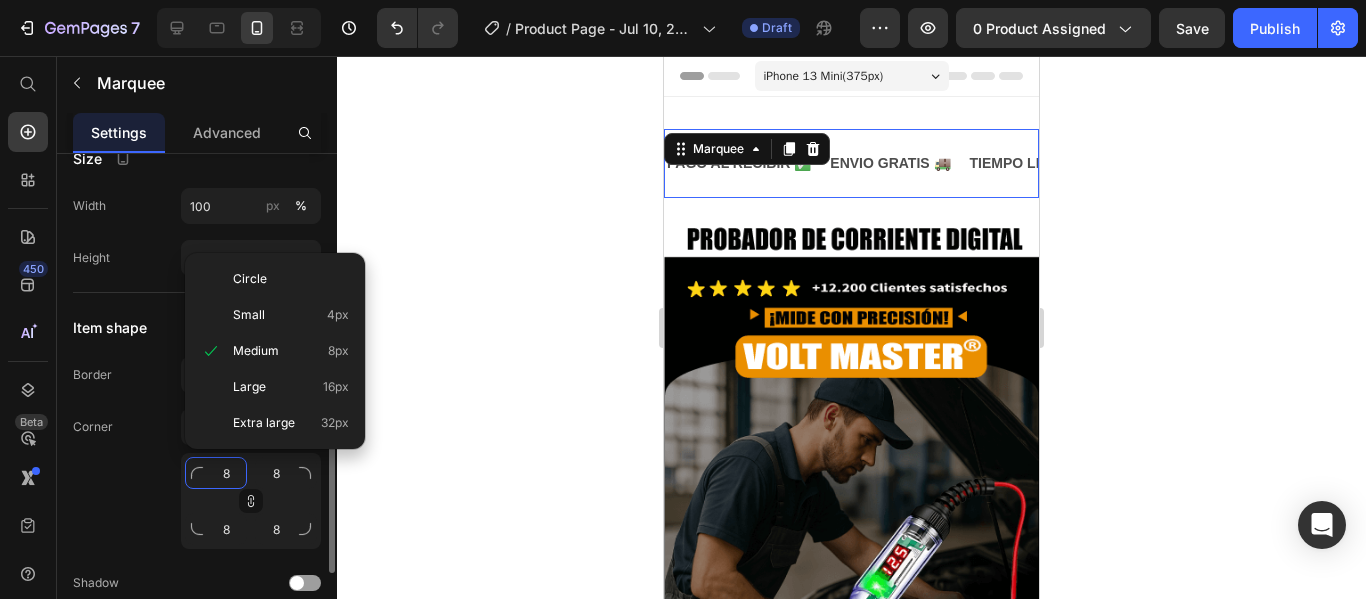 type on "1" 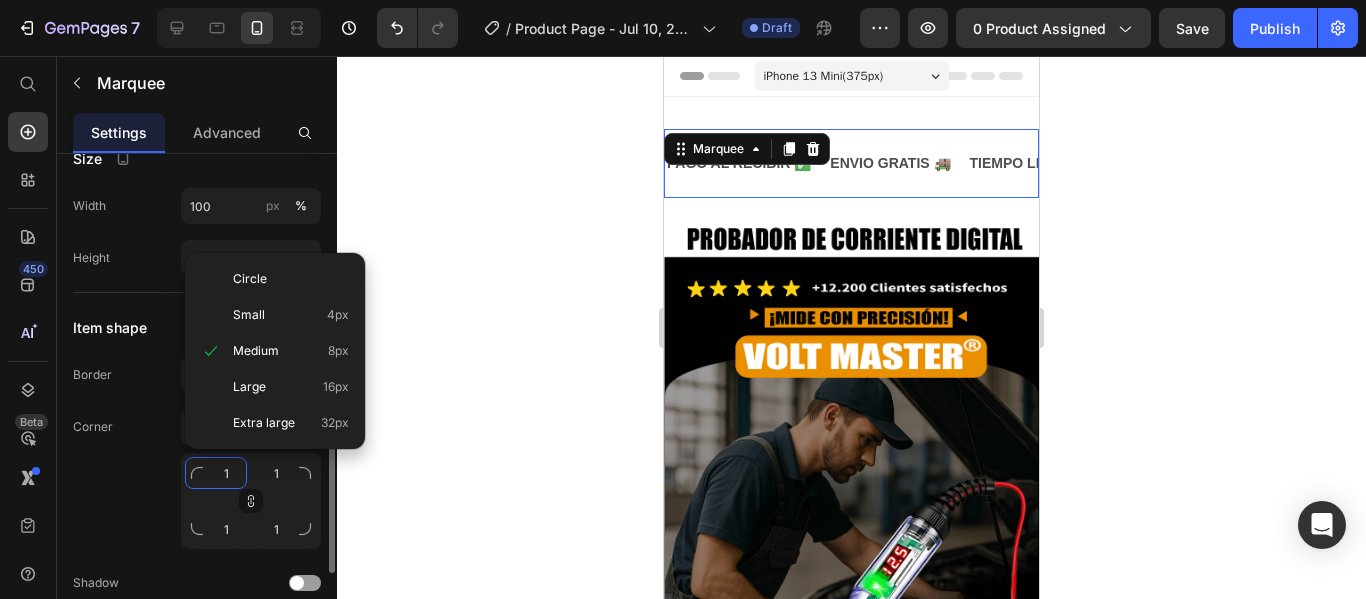 type on "10" 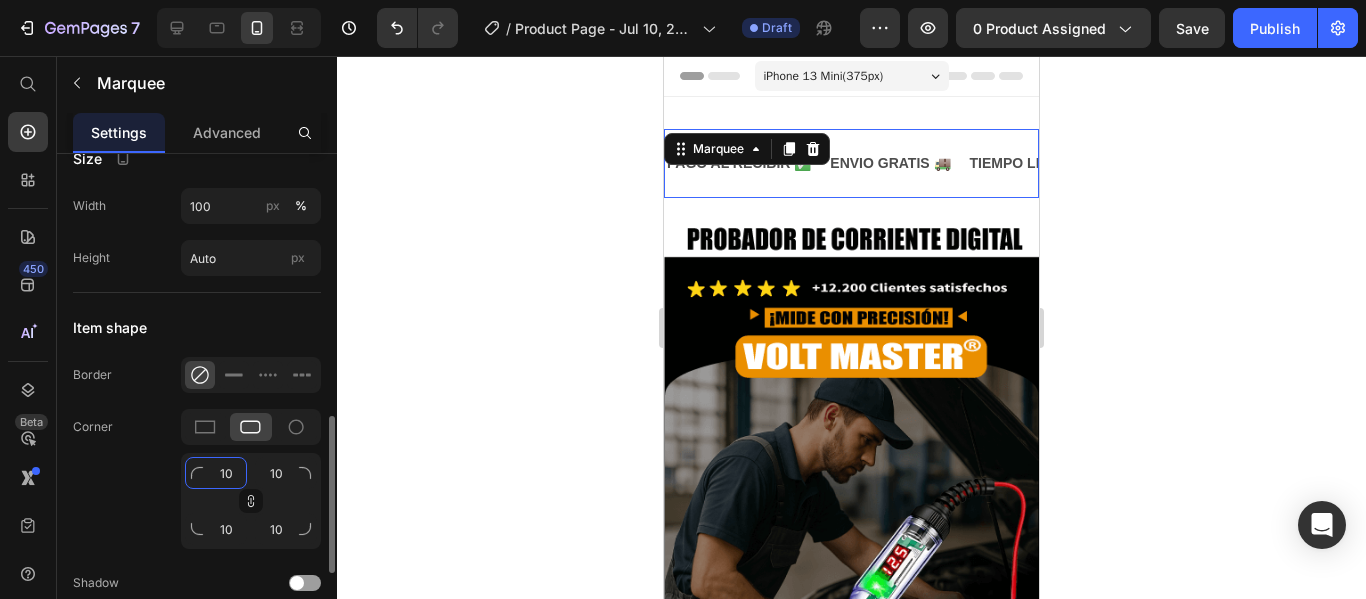 type on "1" 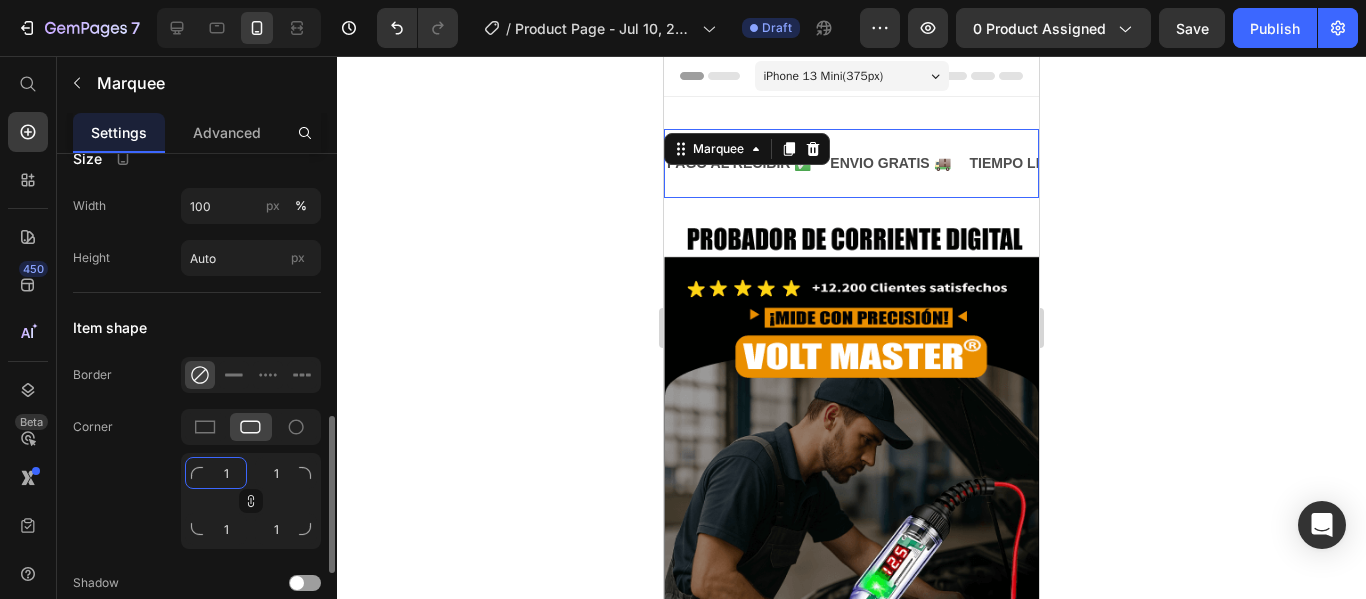 type 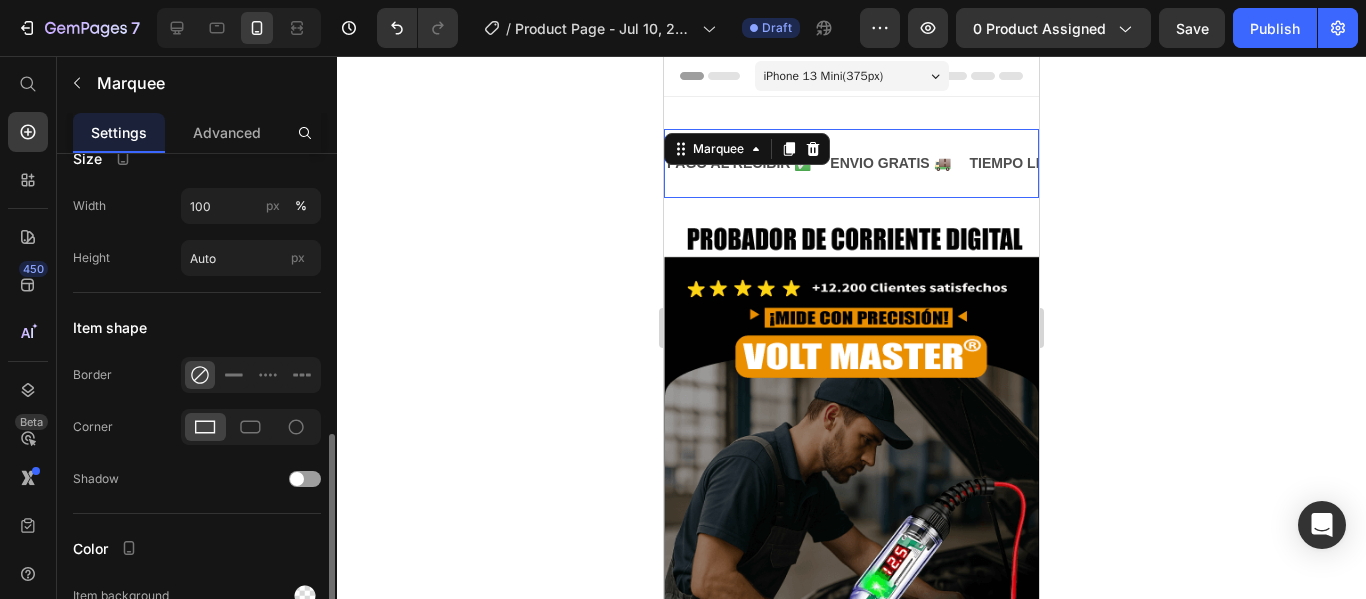 click 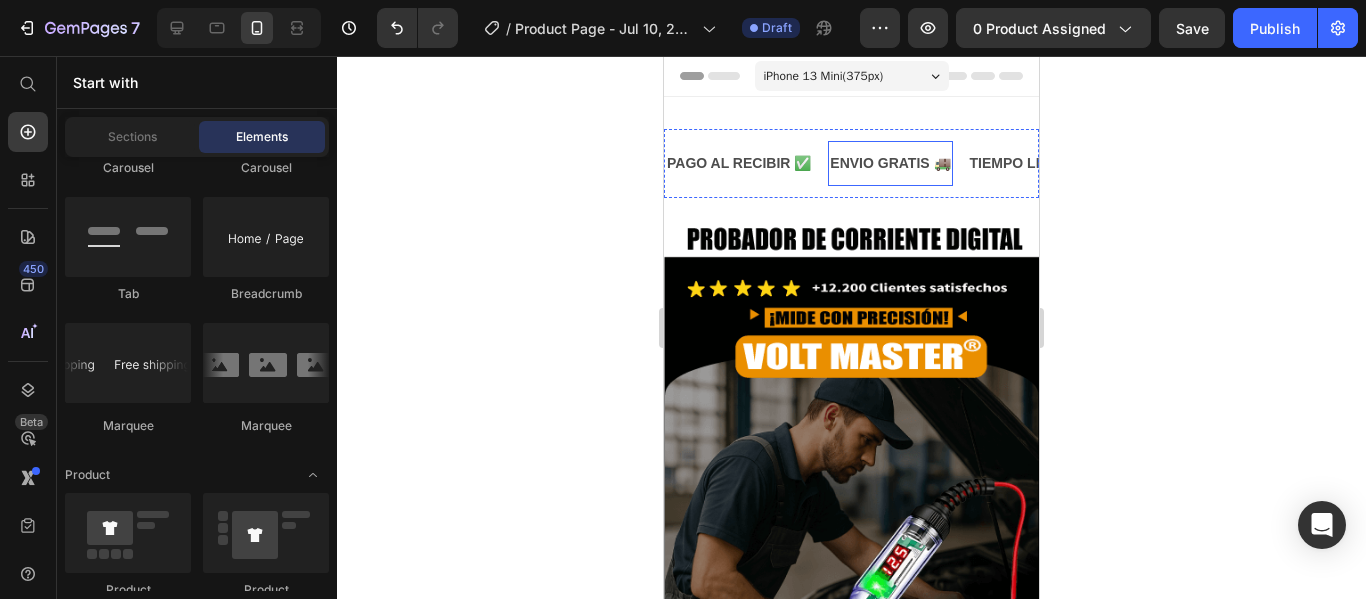 click on "ENVIO GRATIS 🚚" at bounding box center [114, 163] 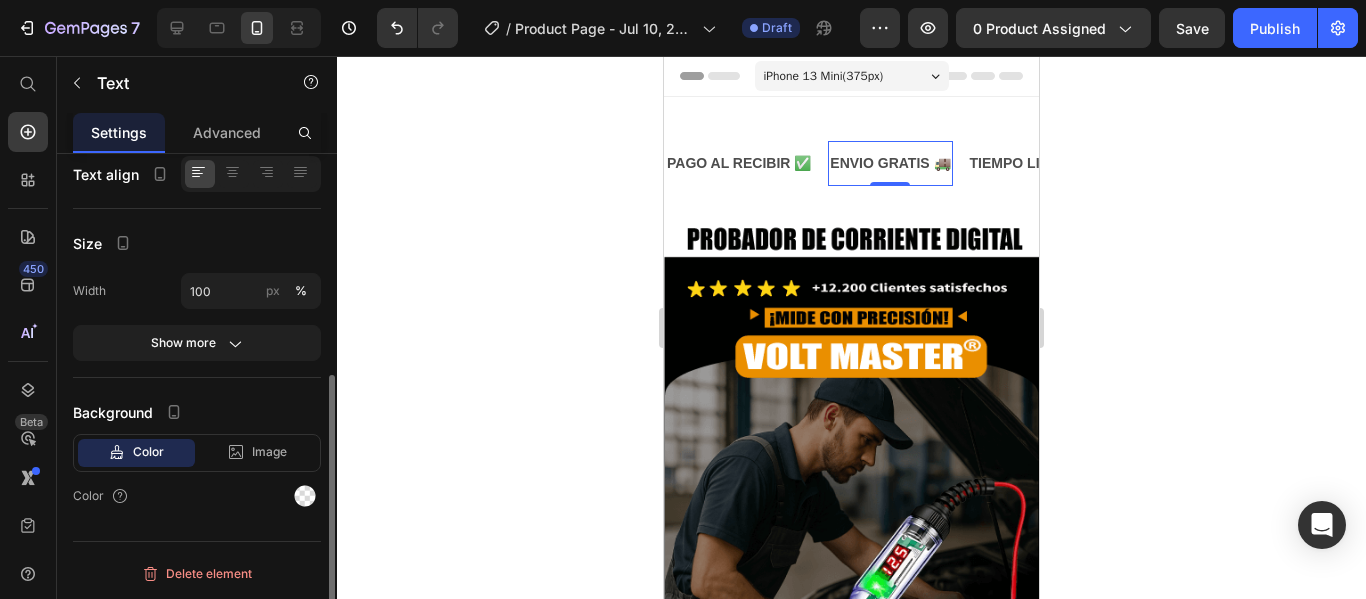 scroll, scrollTop: 0, scrollLeft: 0, axis: both 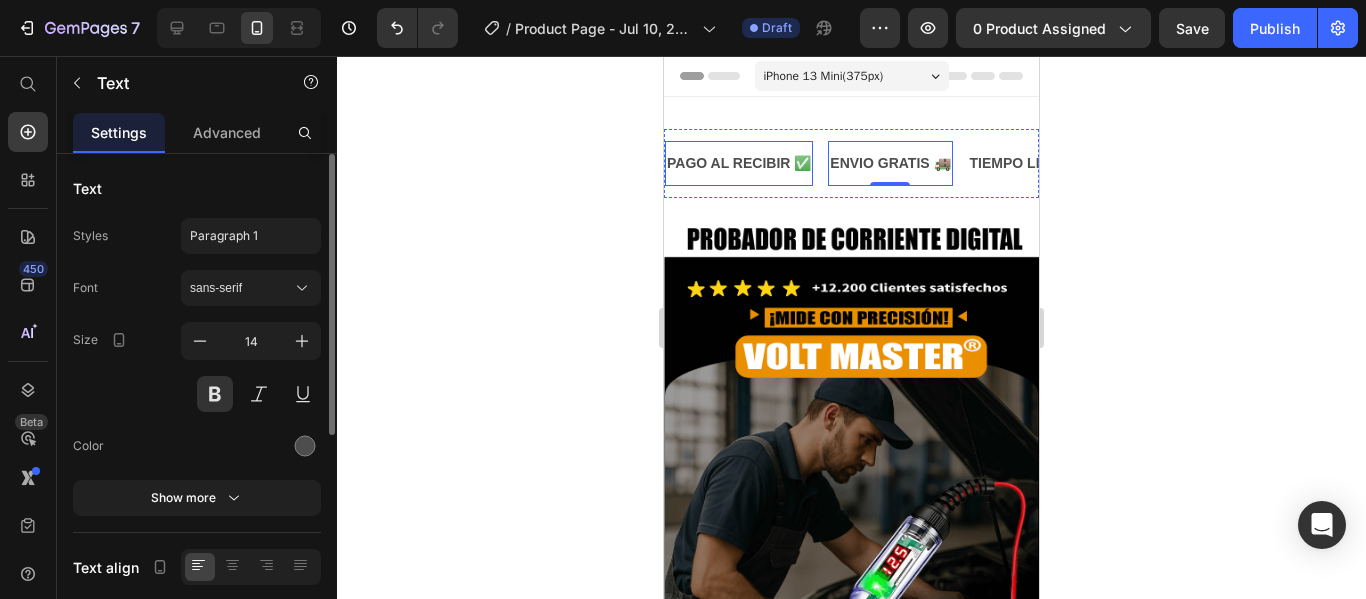 click on "PAGO AL RECIBIR ✅ Text" at bounding box center [-43, 163] 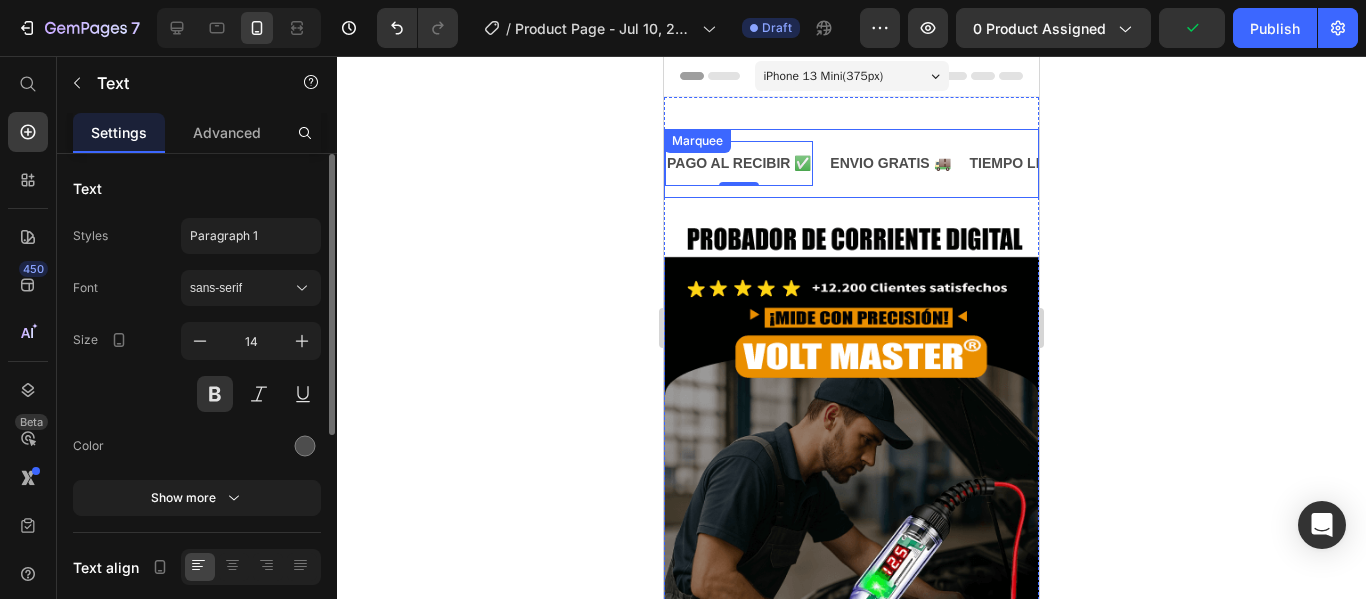 click on "PAGO AL RECIBIR ✅ Text   0" at bounding box center [-36, 163] 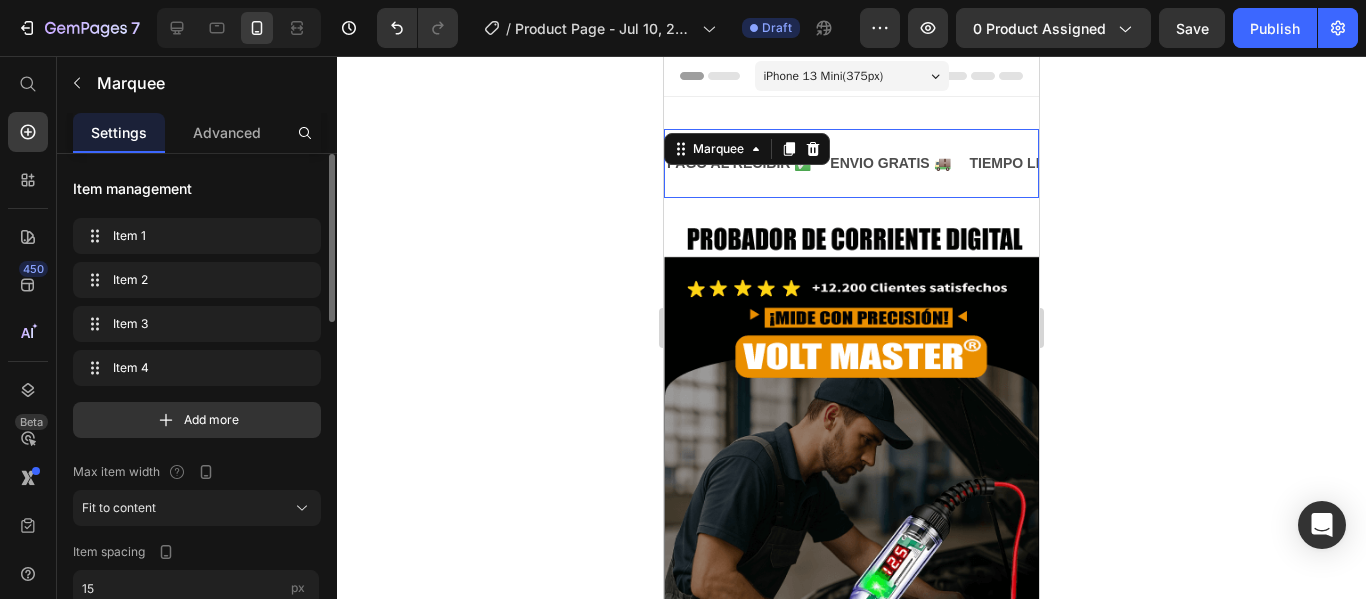 scroll, scrollTop: 995, scrollLeft: 0, axis: vertical 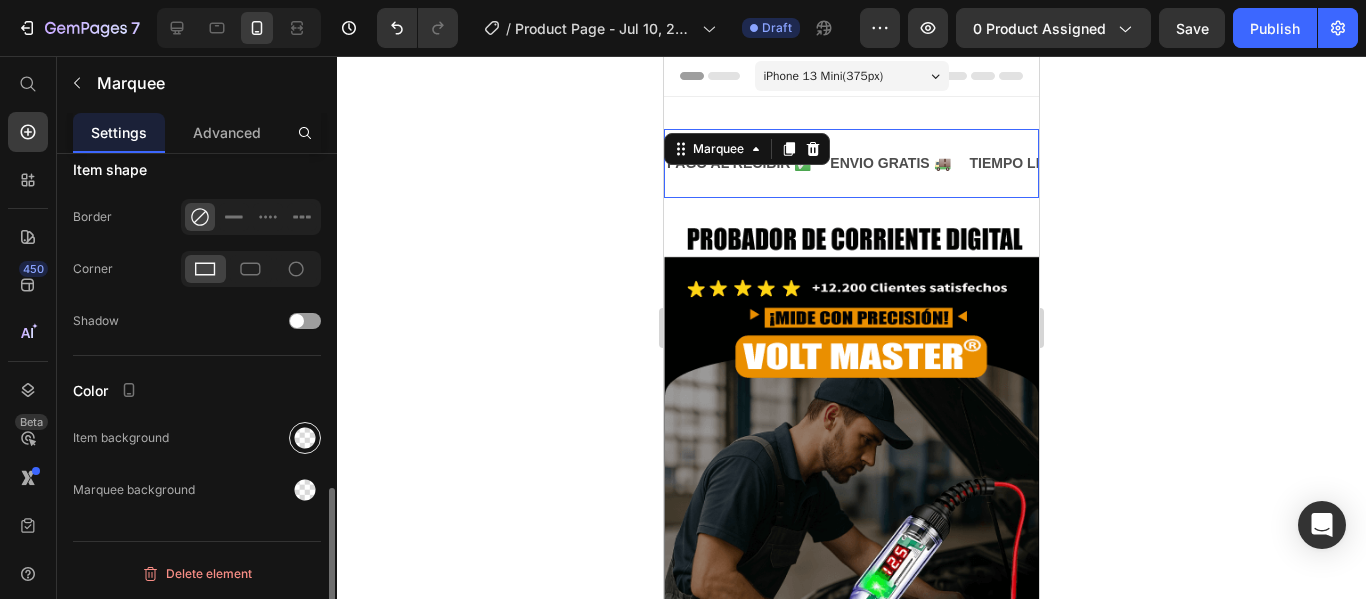 click at bounding box center [305, 438] 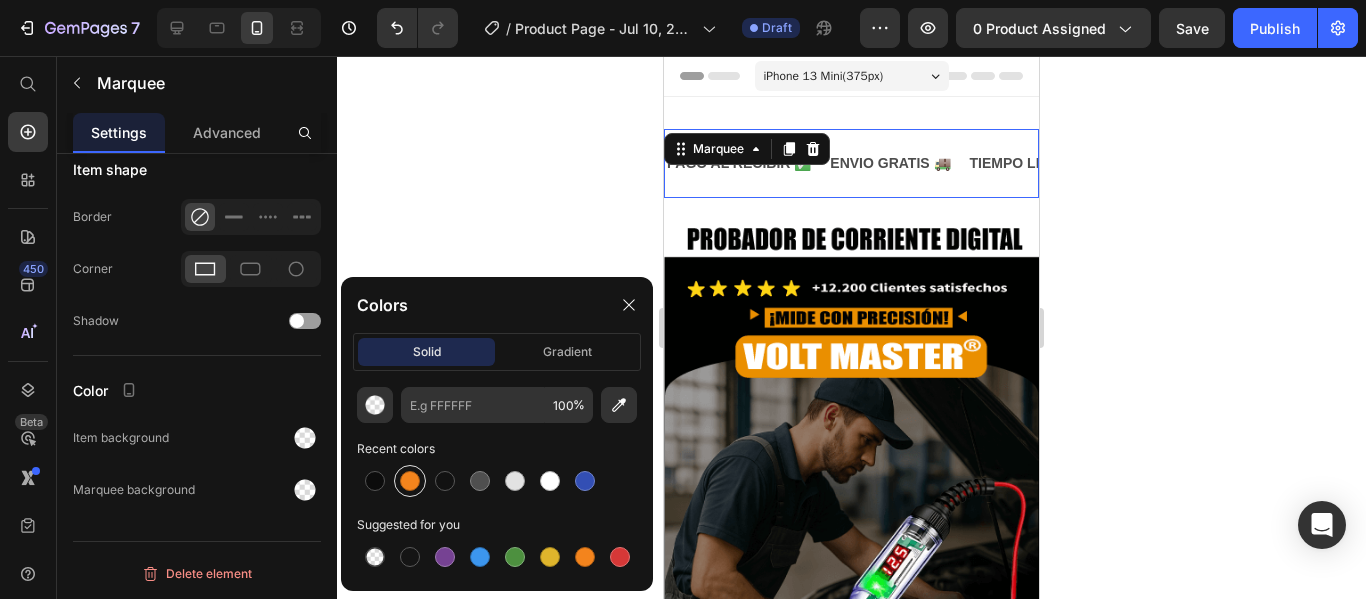 click at bounding box center (410, 481) 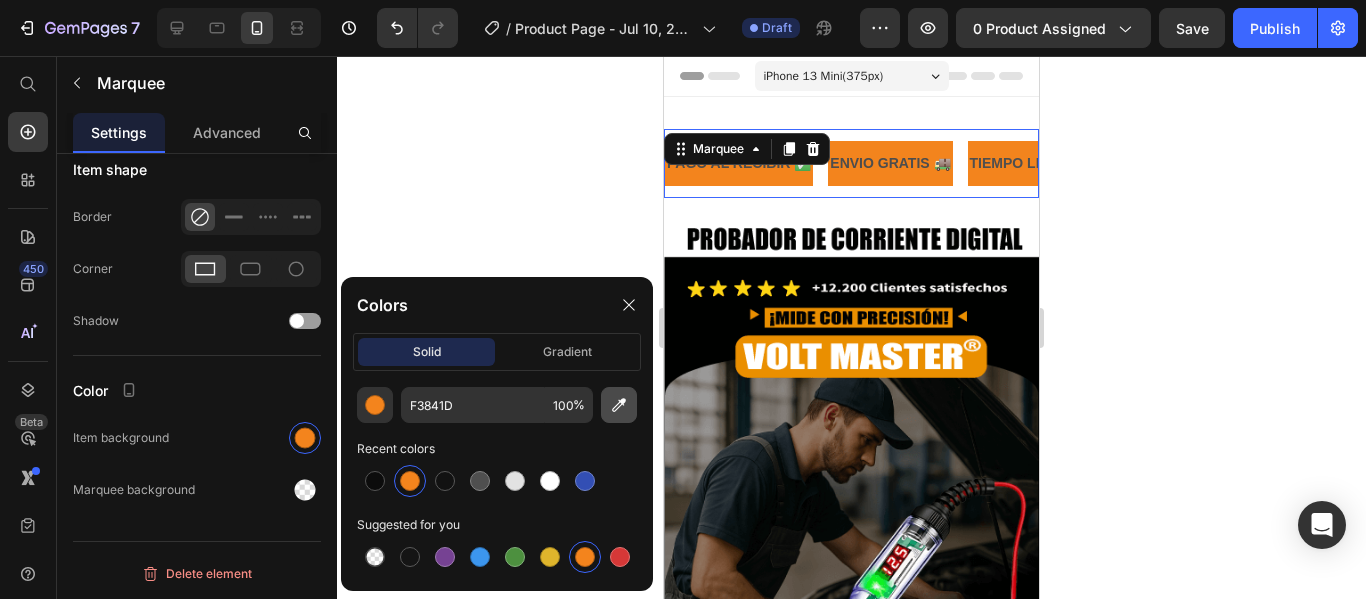 click 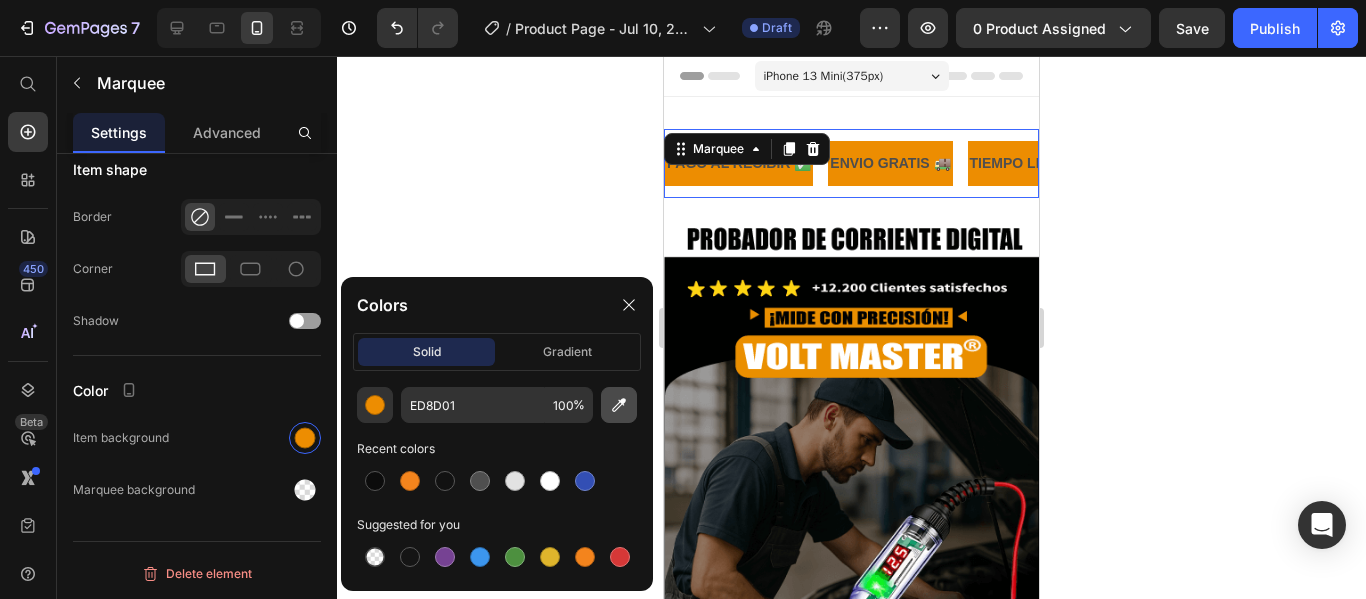 click 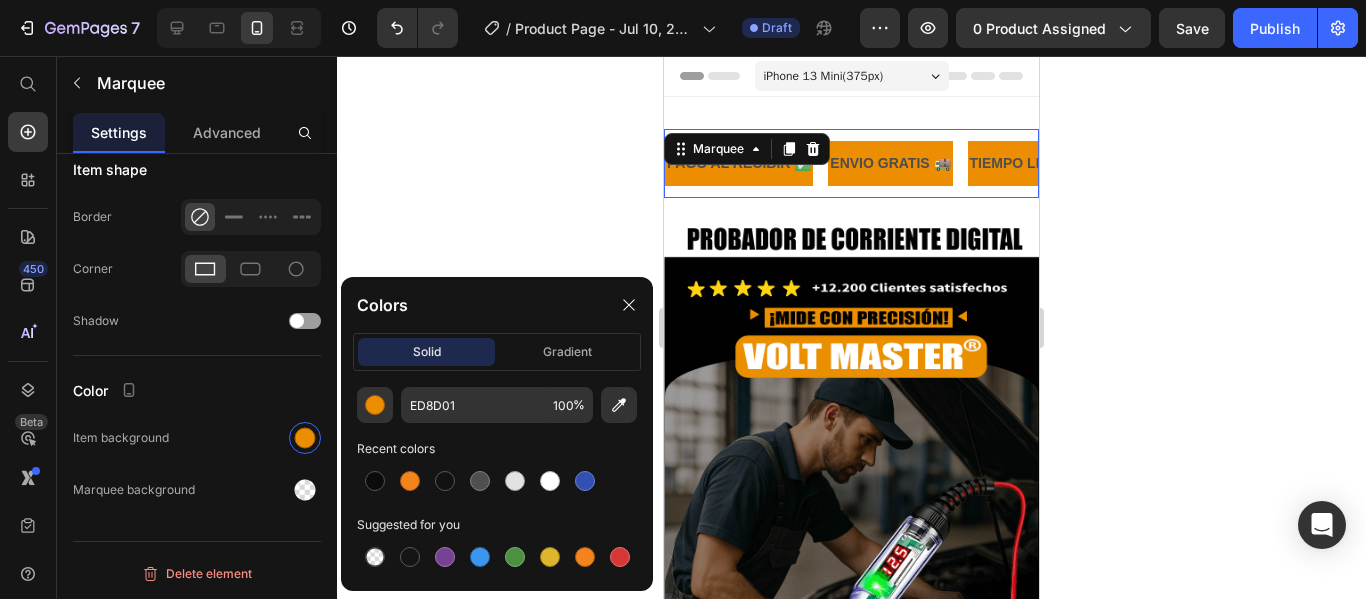type on "FDD515" 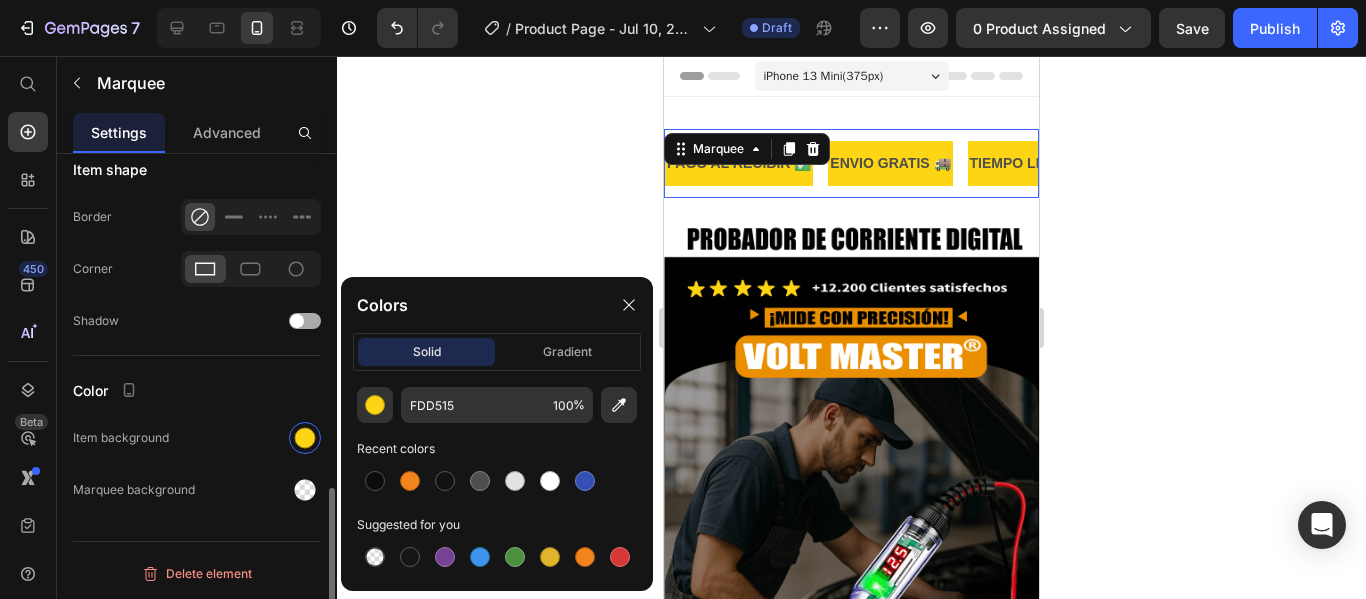 click at bounding box center [305, 321] 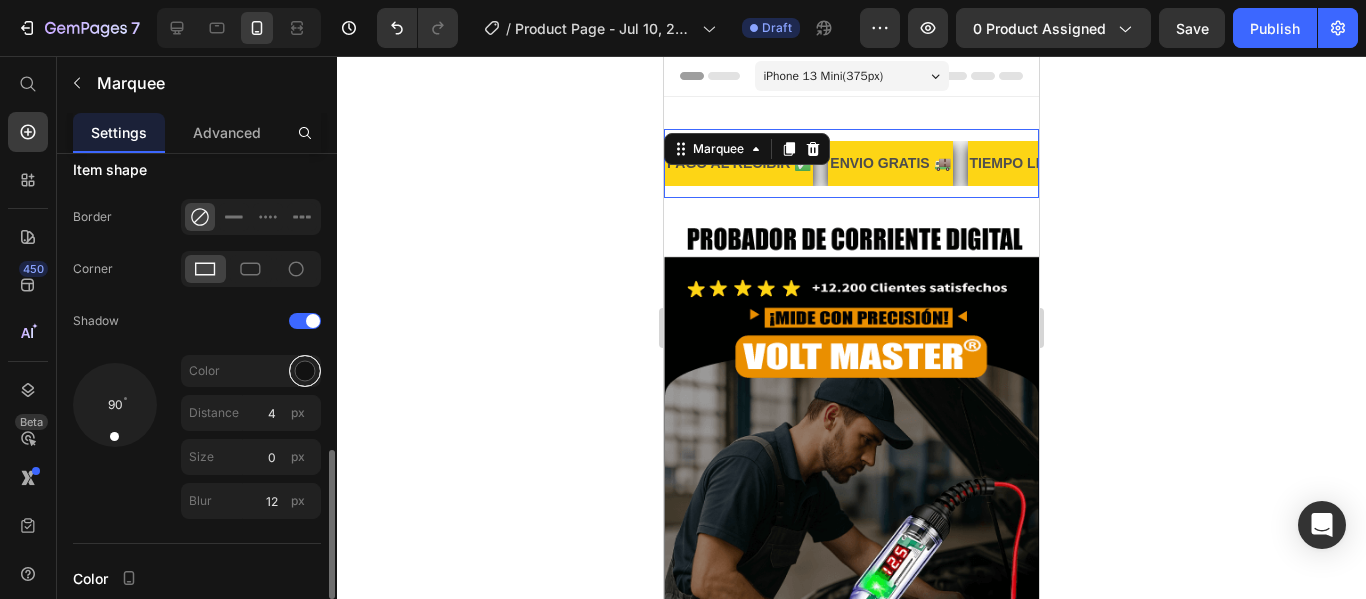 click at bounding box center [305, 371] 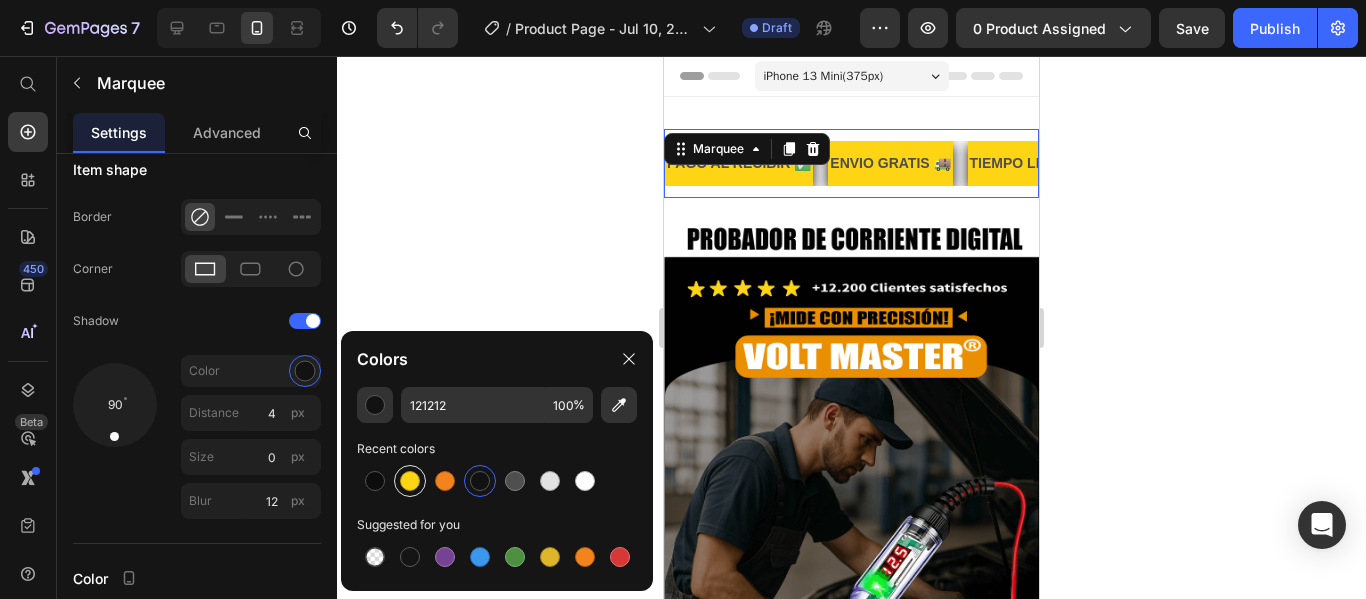 click at bounding box center (410, 481) 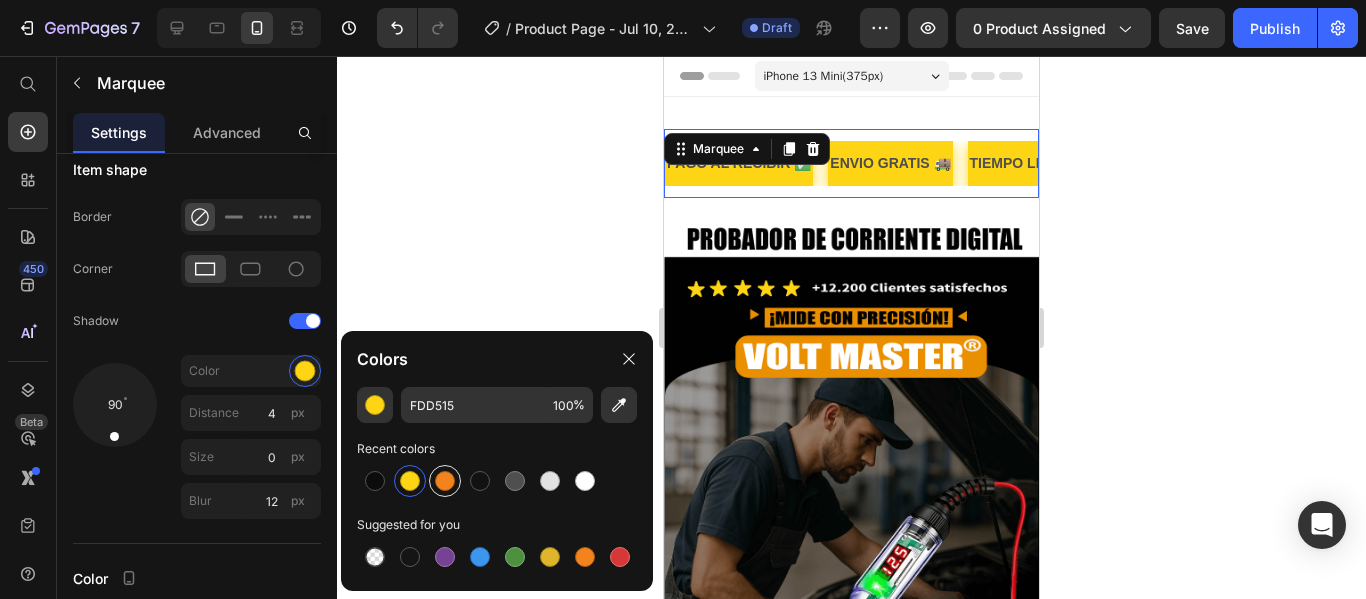 click at bounding box center [445, 481] 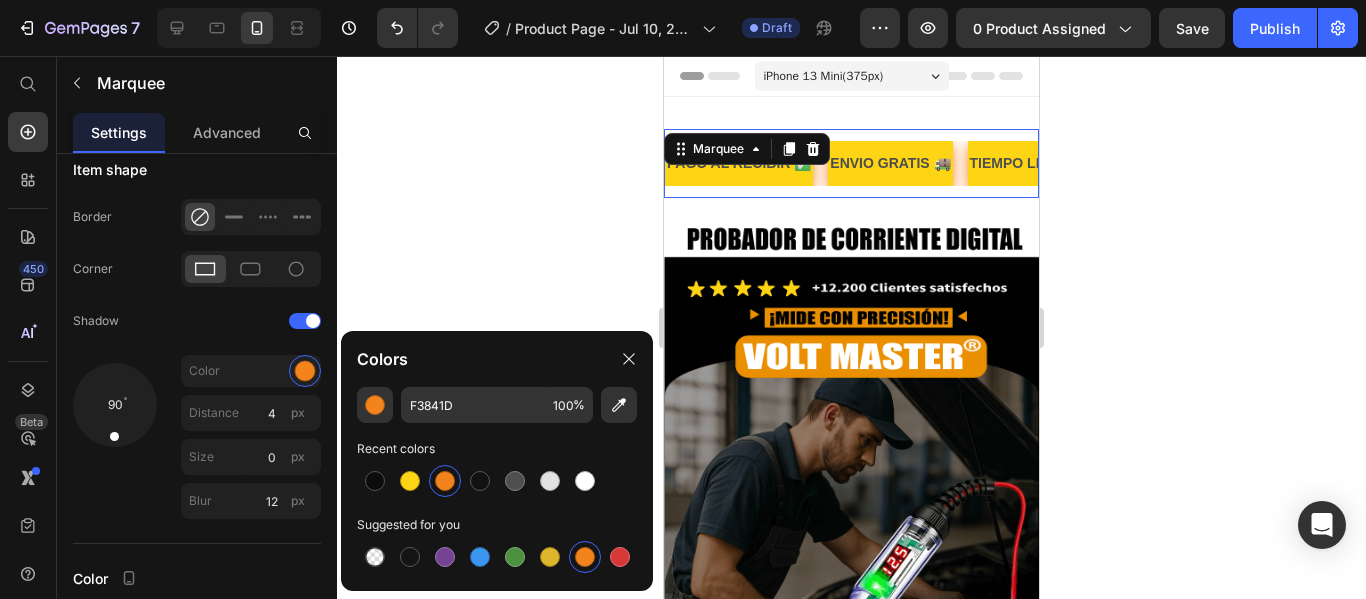 click at bounding box center [445, 481] 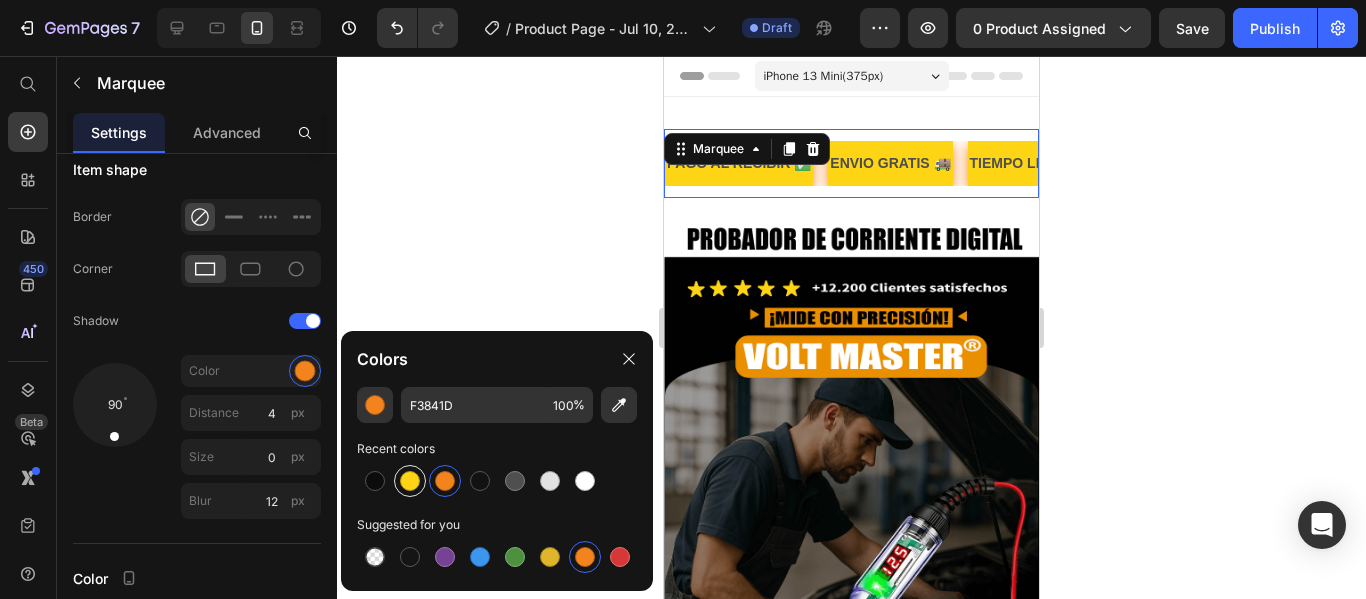 click at bounding box center (410, 481) 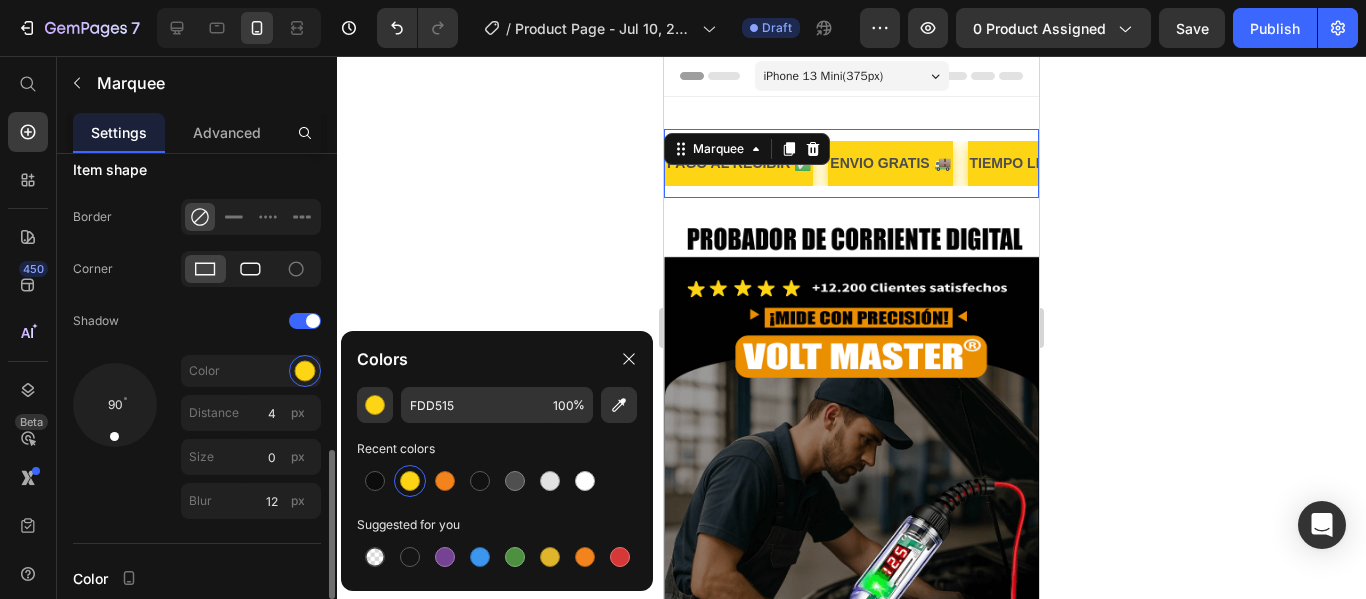 click 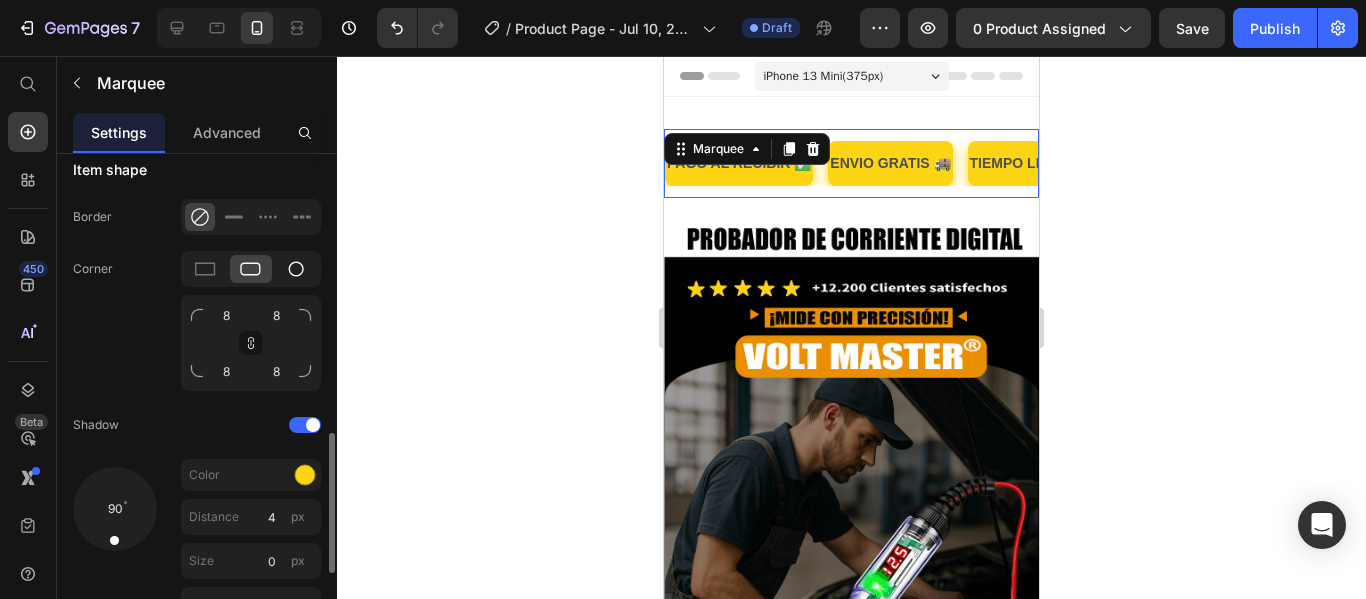 click 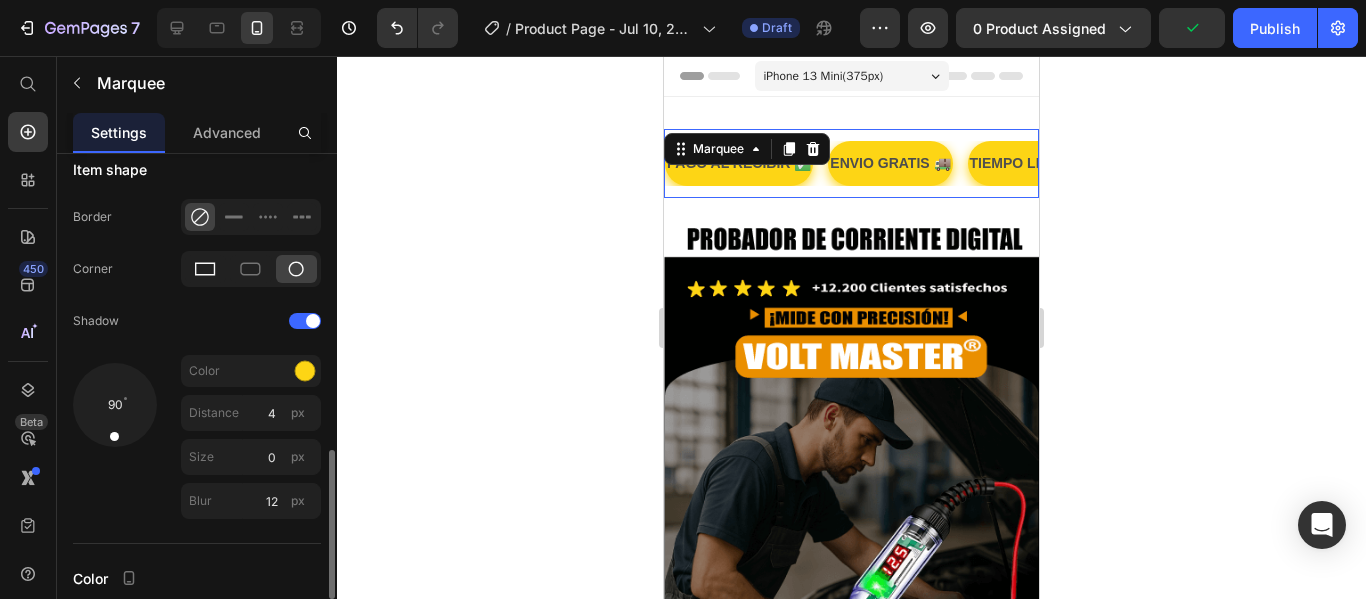 drag, startPoint x: 296, startPoint y: 277, endPoint x: 216, endPoint y: 279, distance: 80.024994 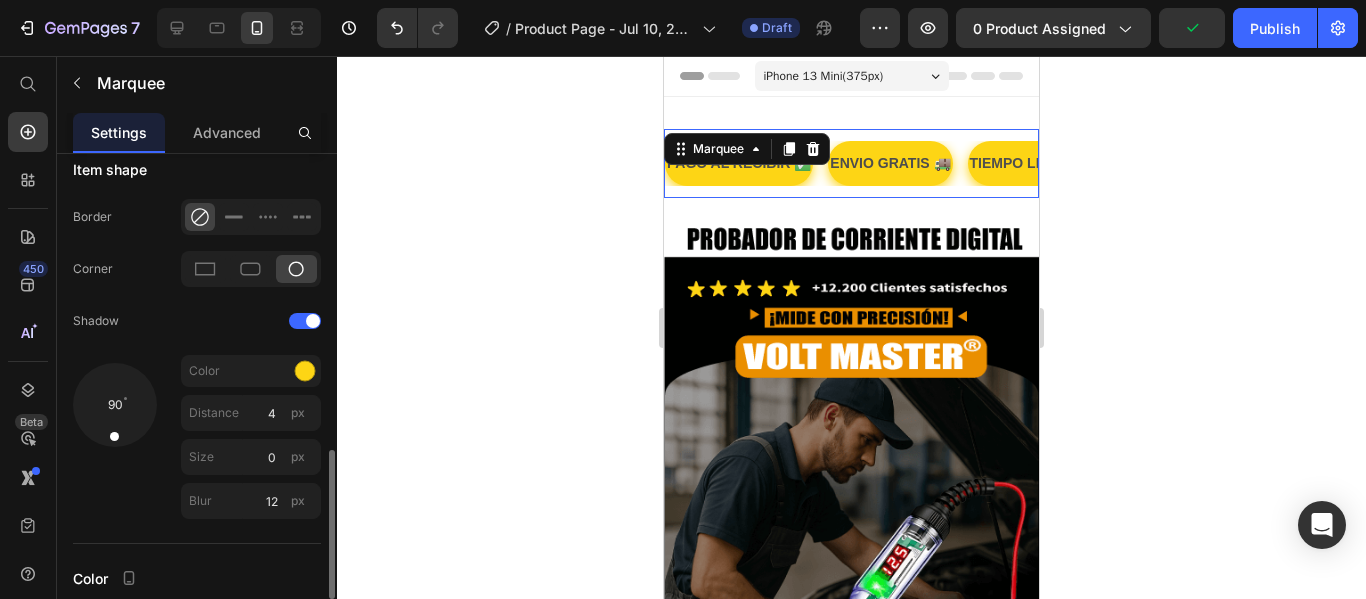 click 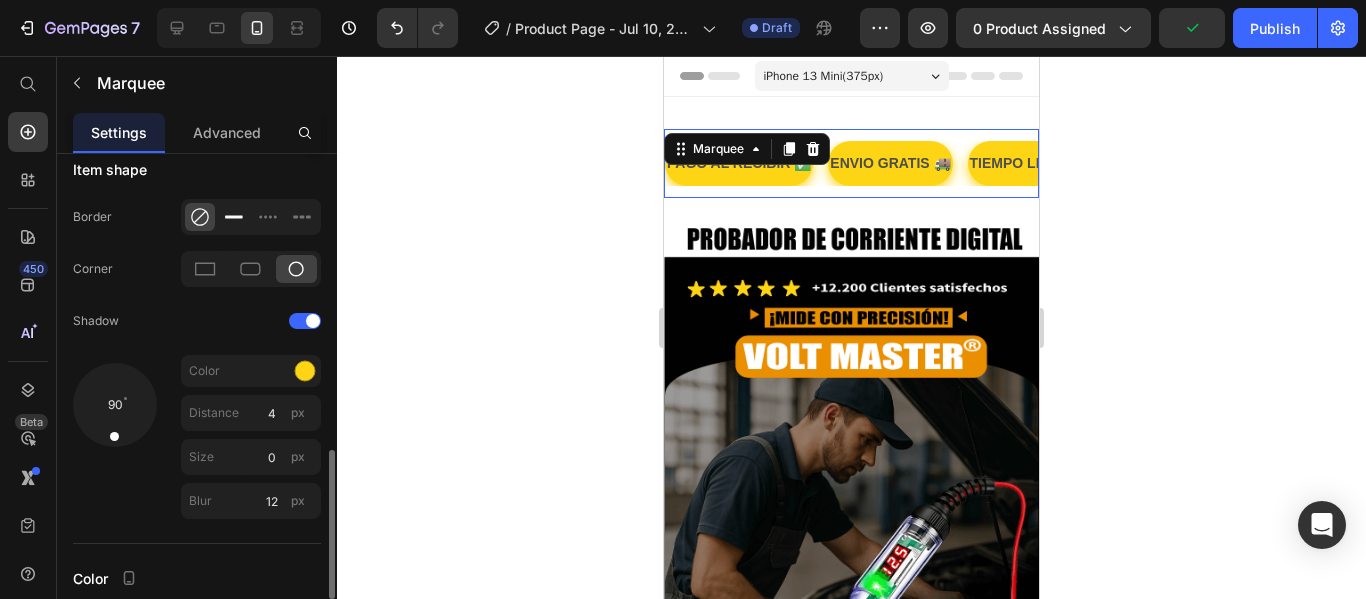 click 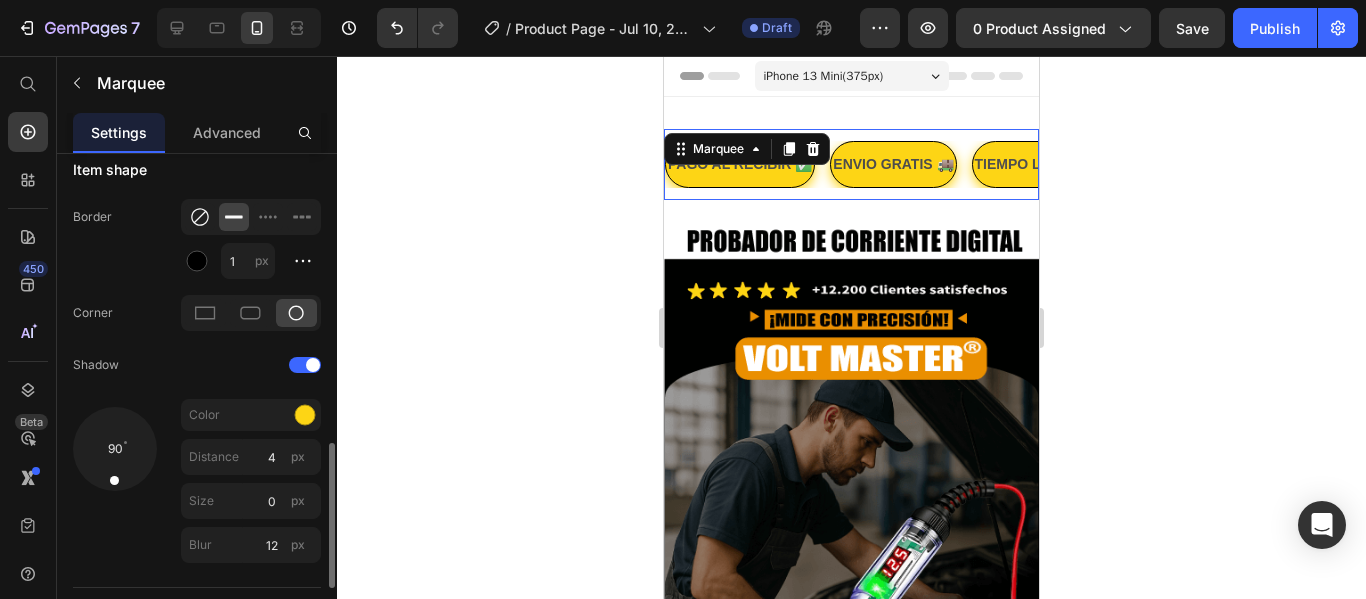 click 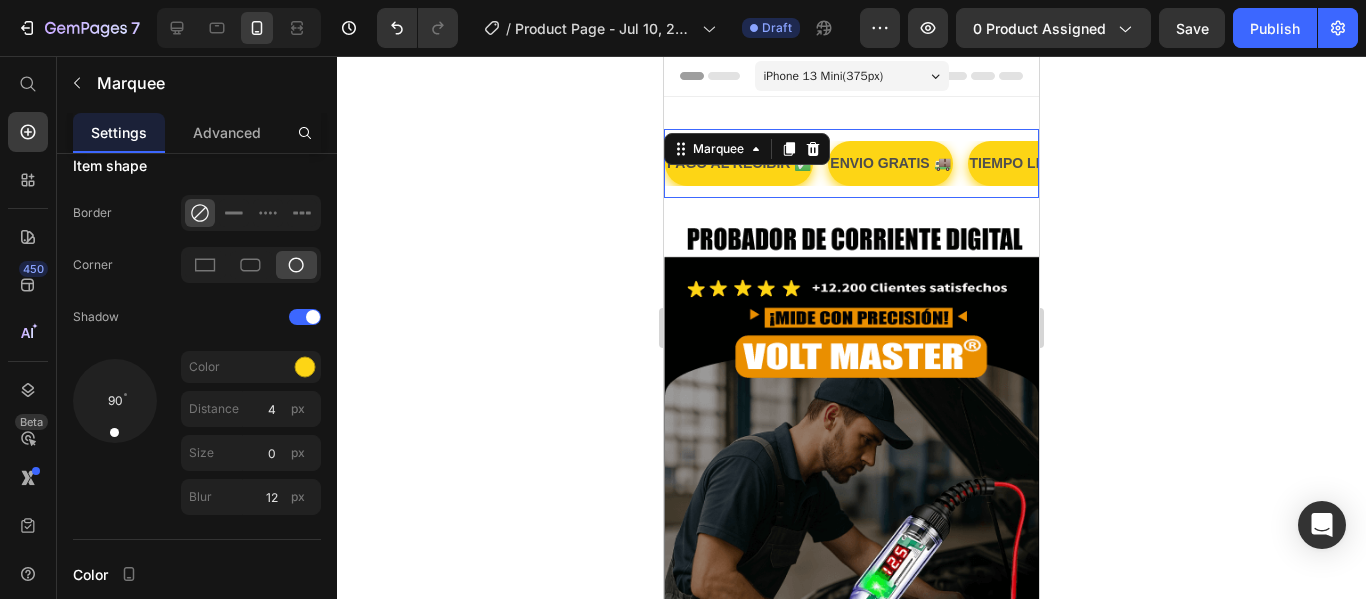 scroll, scrollTop: 1183, scrollLeft: 0, axis: vertical 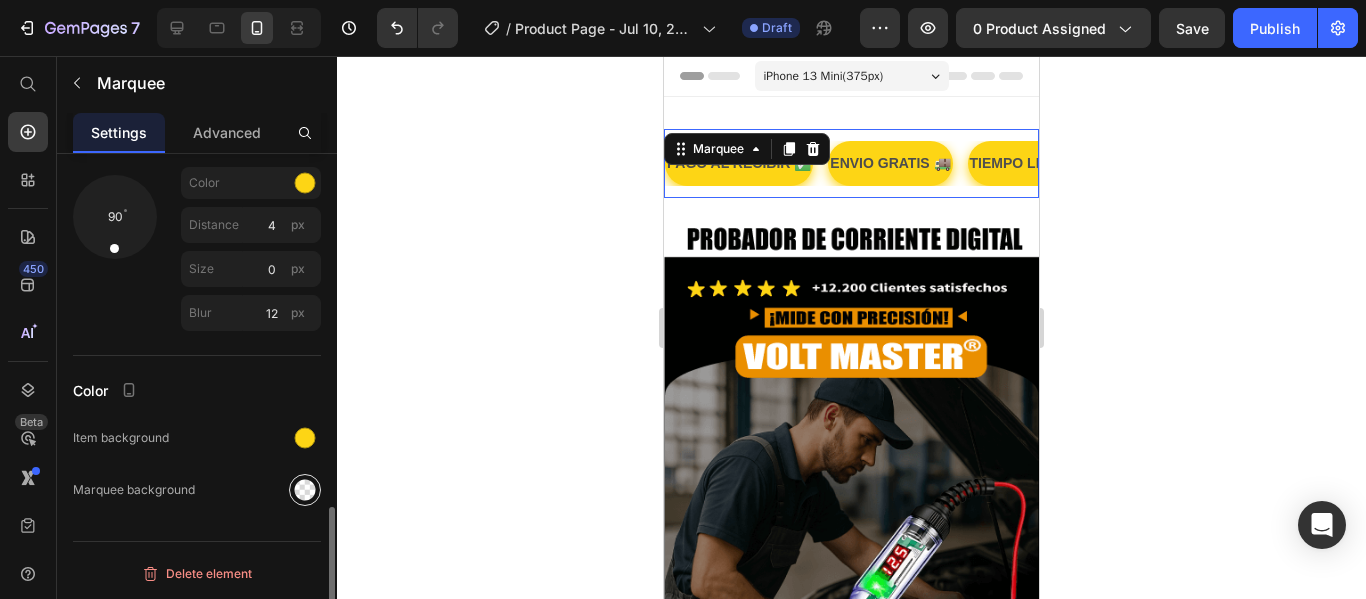 click at bounding box center [305, 490] 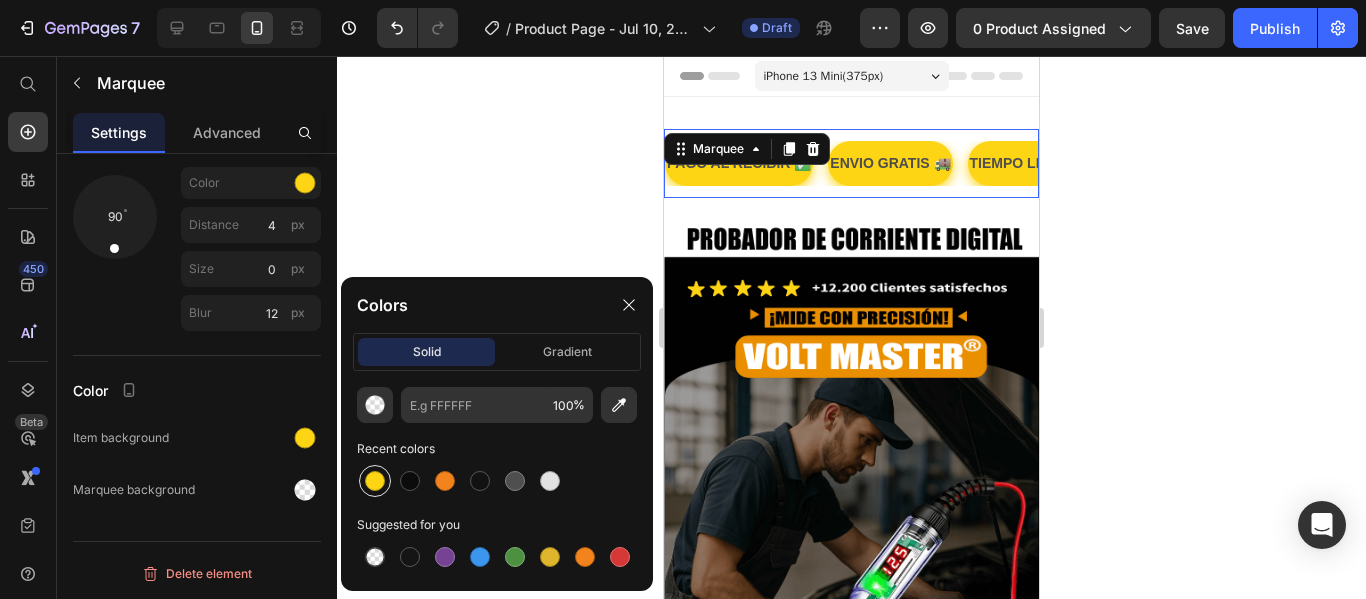 click at bounding box center (375, 481) 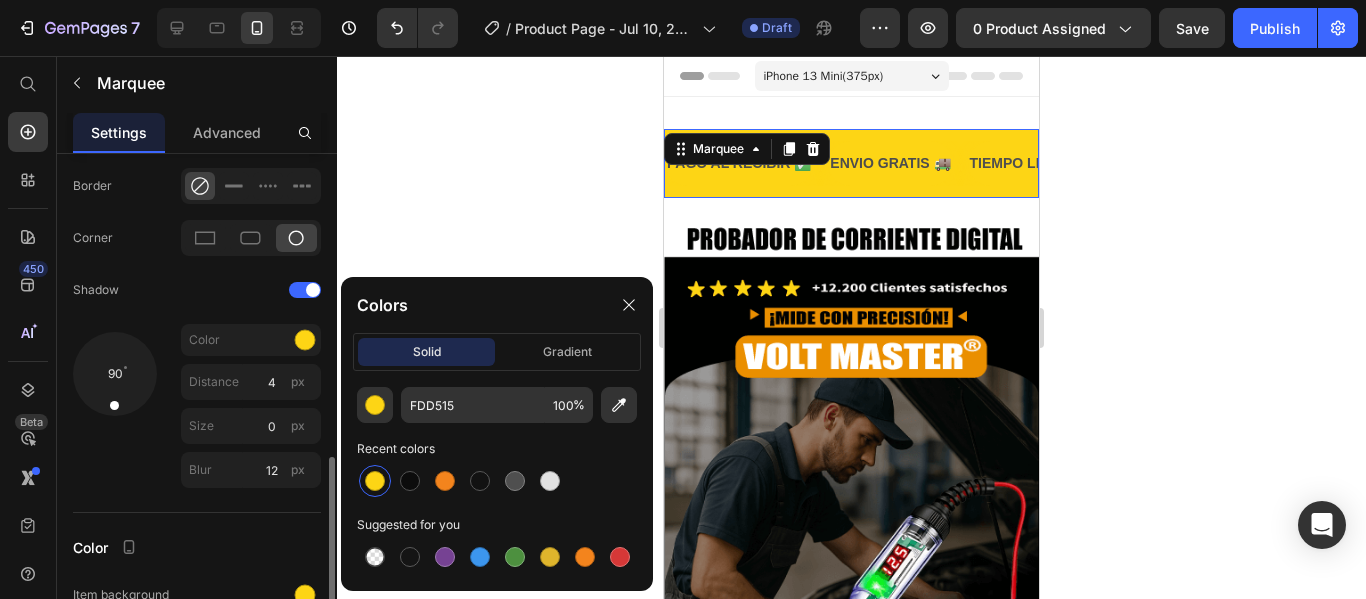 scroll, scrollTop: 1022, scrollLeft: 0, axis: vertical 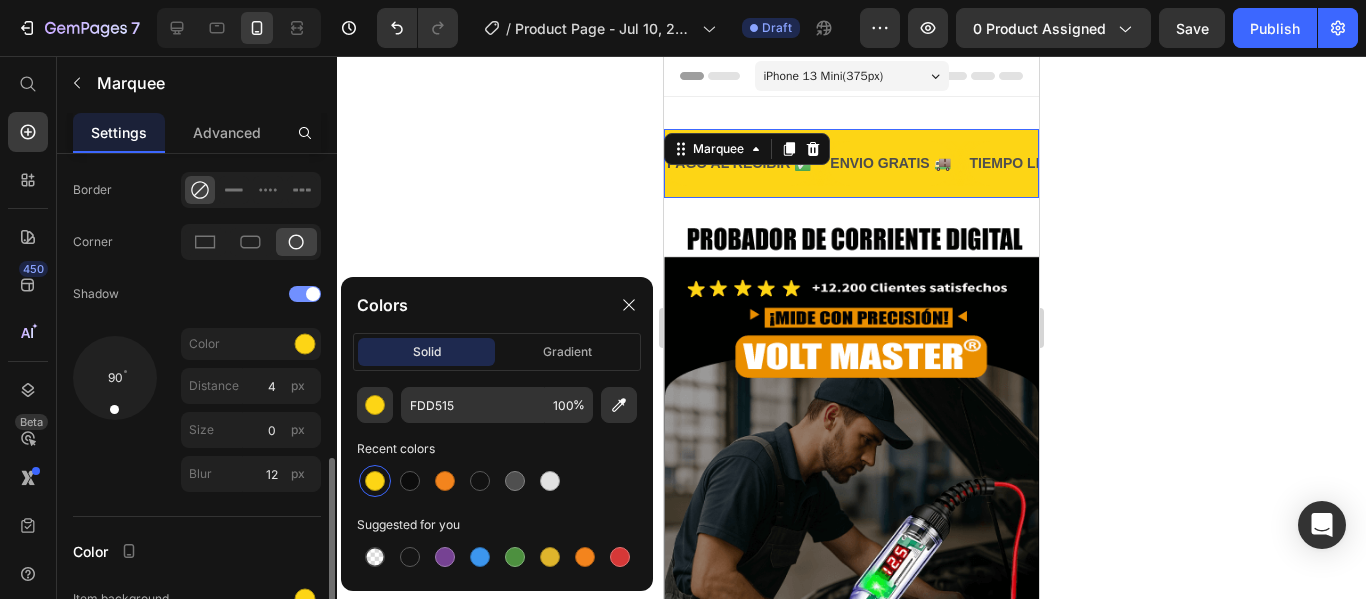 click on "Shadow" 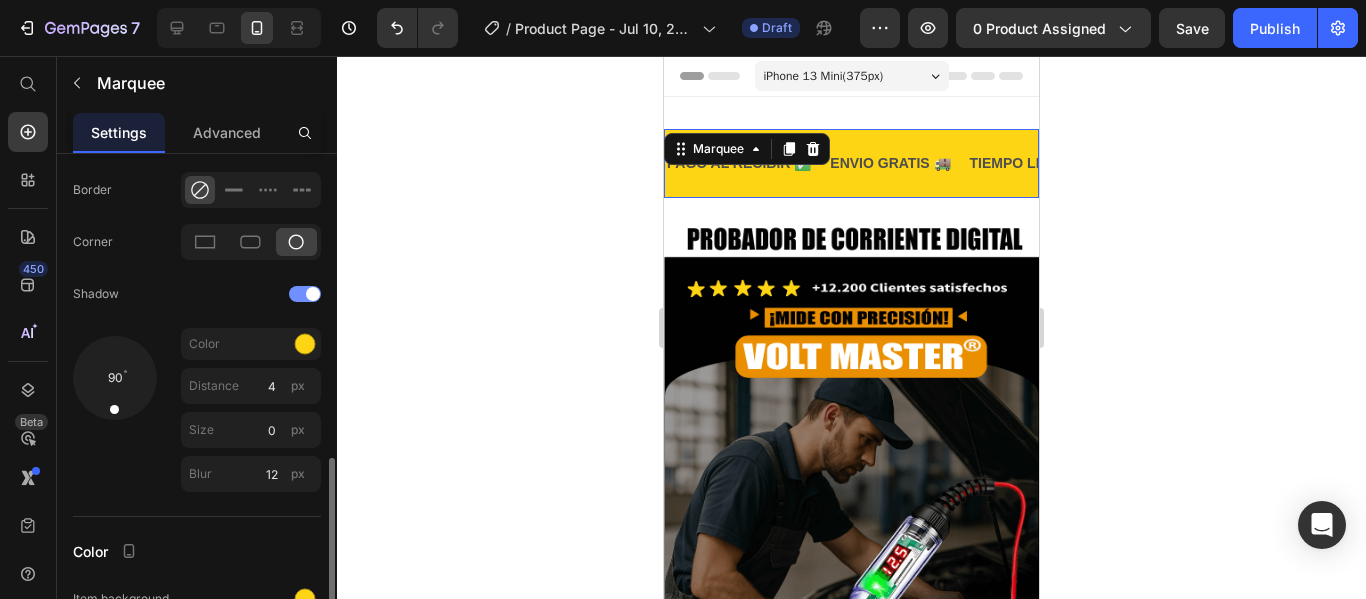 scroll, scrollTop: 920, scrollLeft: 0, axis: vertical 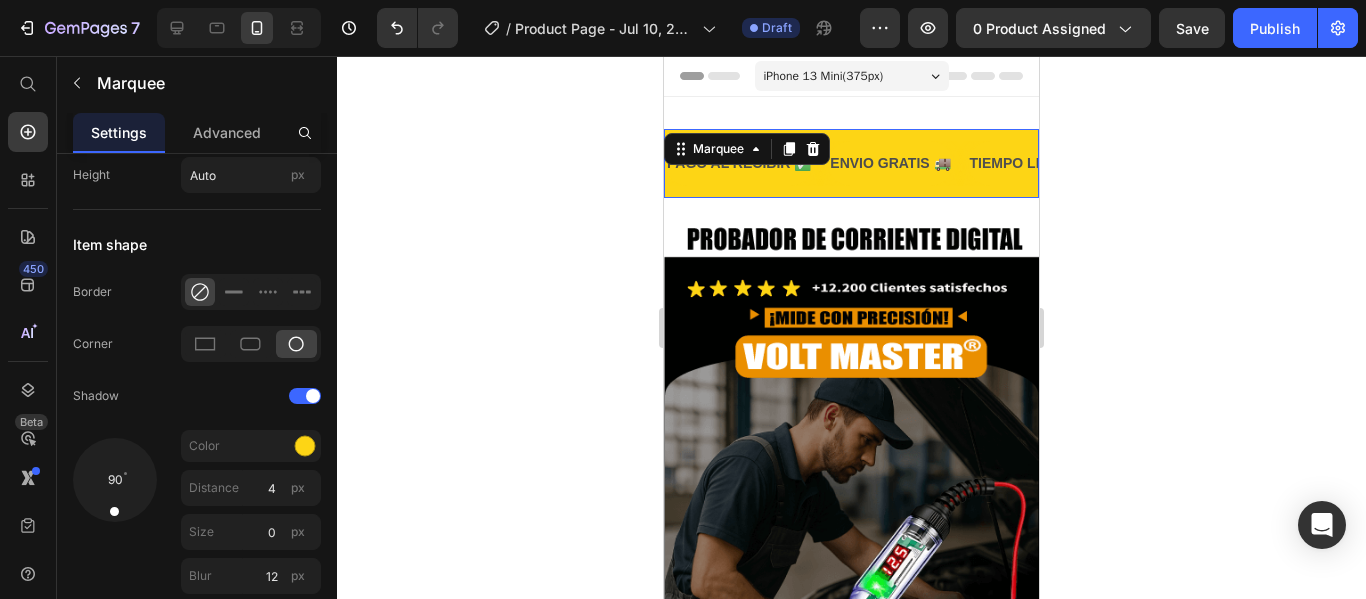 click on "PAGO AL RECIBIR ✅ Text ENVIO GRATIS 🚚 Text TIEMPO LIMITADO 50% DESCUENTO ‼️ Text GARANTIA EXTENDIDA 👌 Text PAGO AL RECIBIR ✅ Text ENVIO GRATIS 🚚 Text TIEMPO LIMITADO 50% DESCUENTO ‼️ Text GARANTIA EXTENDIDA 👌 Text Marquee   16" at bounding box center [851, 163] 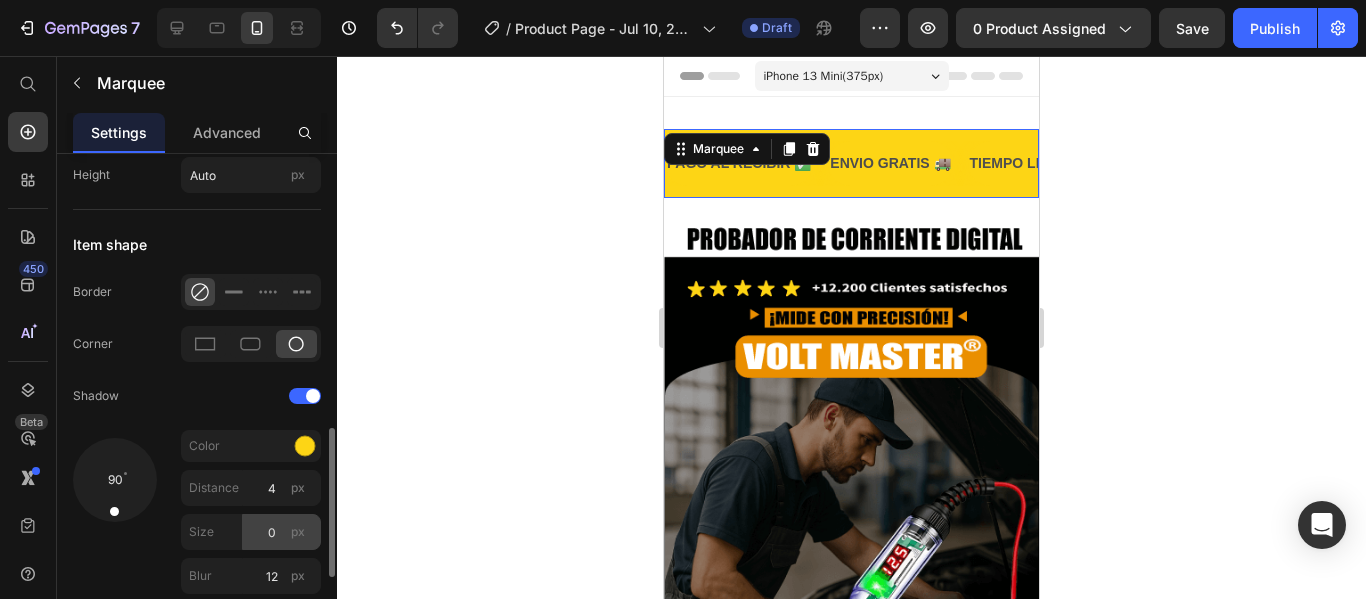 scroll, scrollTop: 945, scrollLeft: 0, axis: vertical 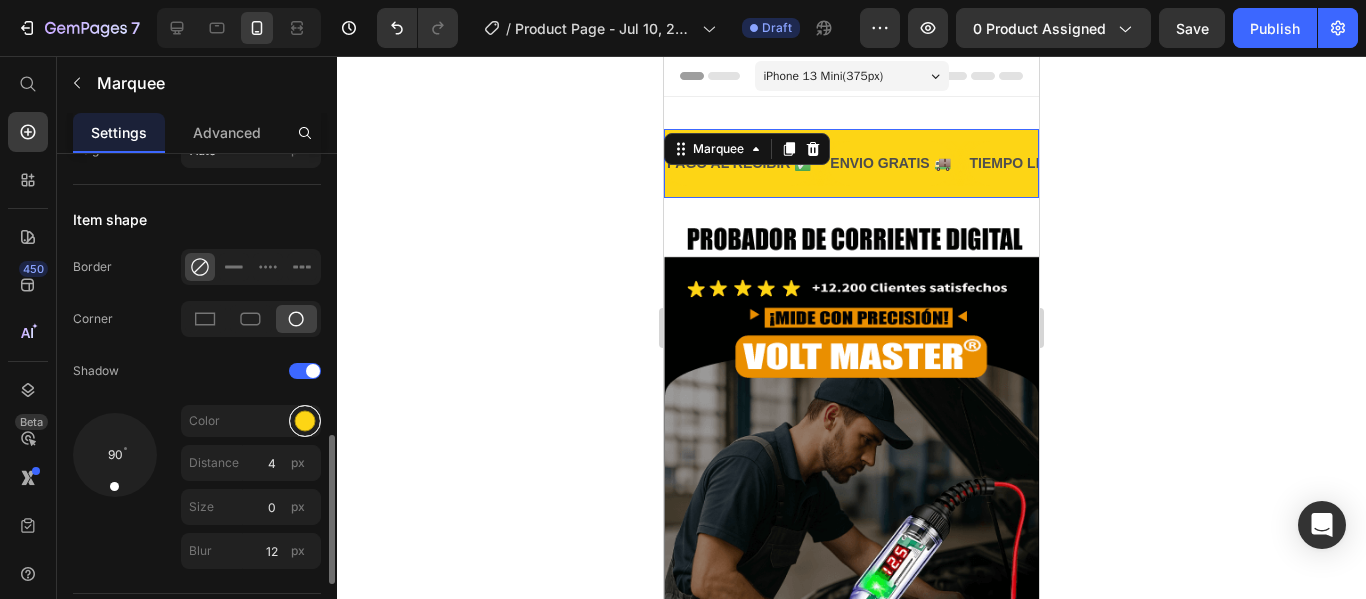 click at bounding box center (305, 421) 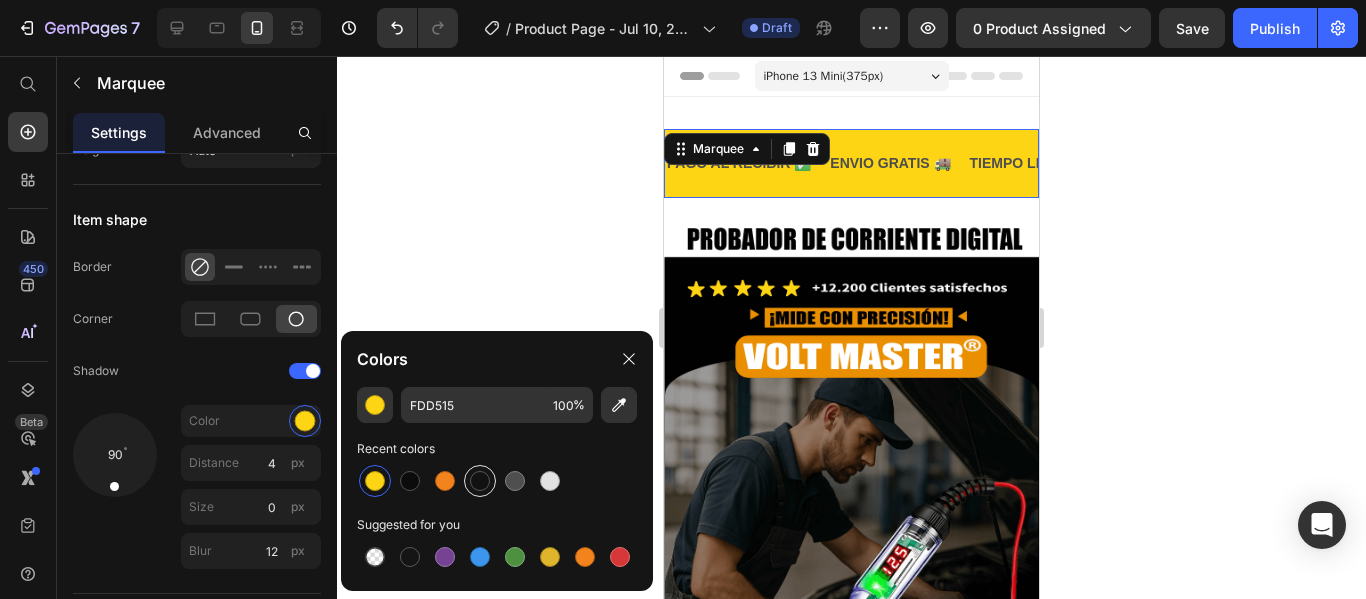 click at bounding box center (480, 481) 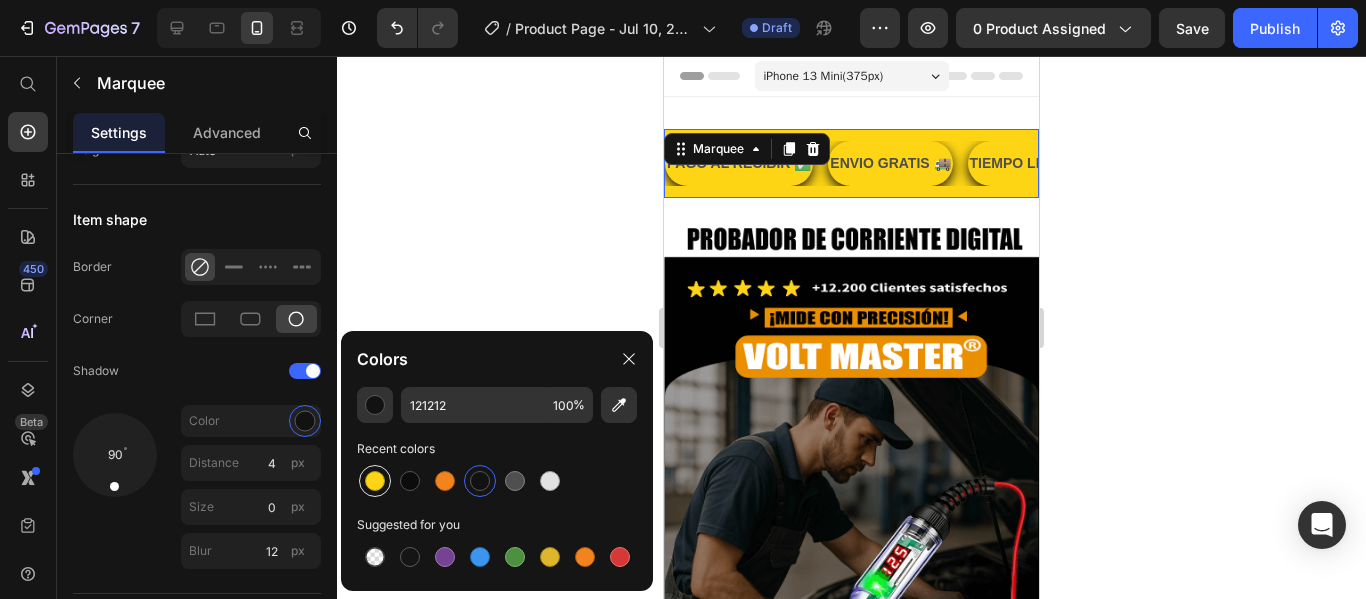 click at bounding box center [375, 481] 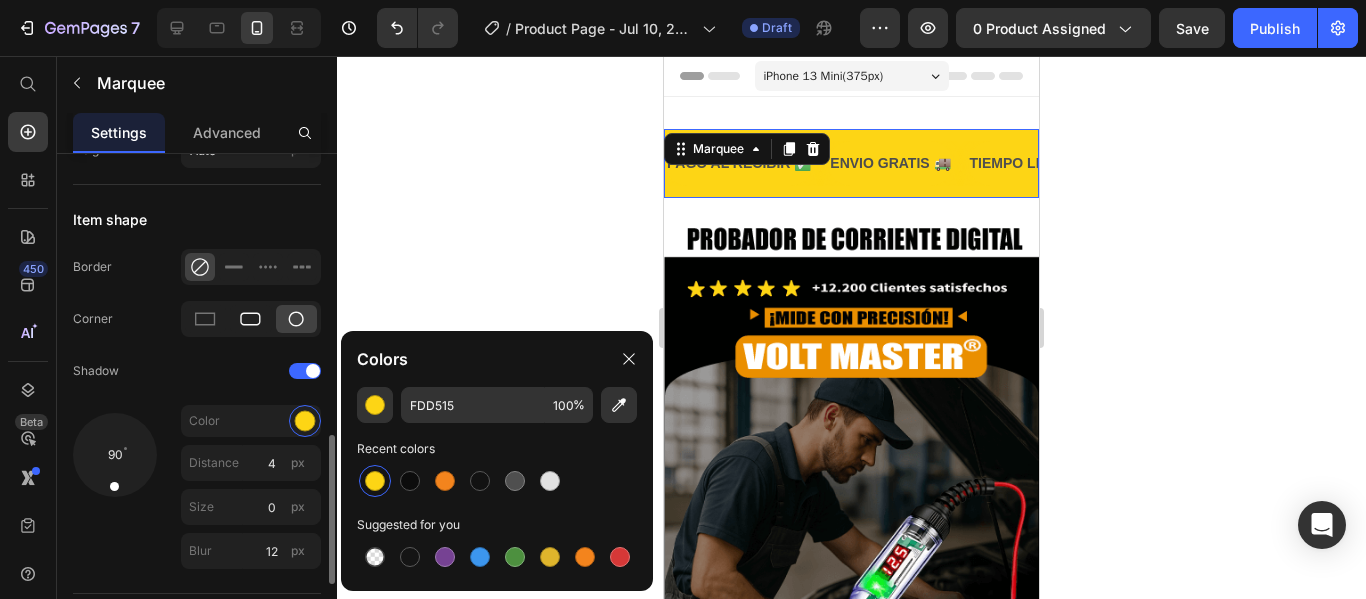 click 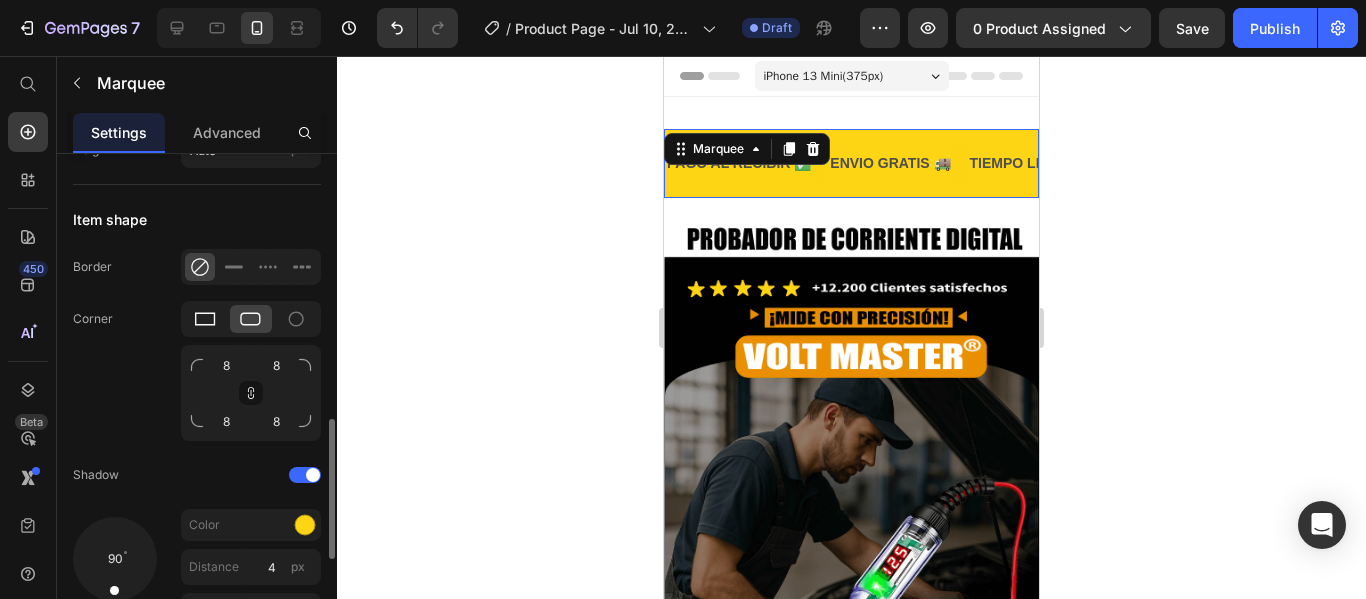 click 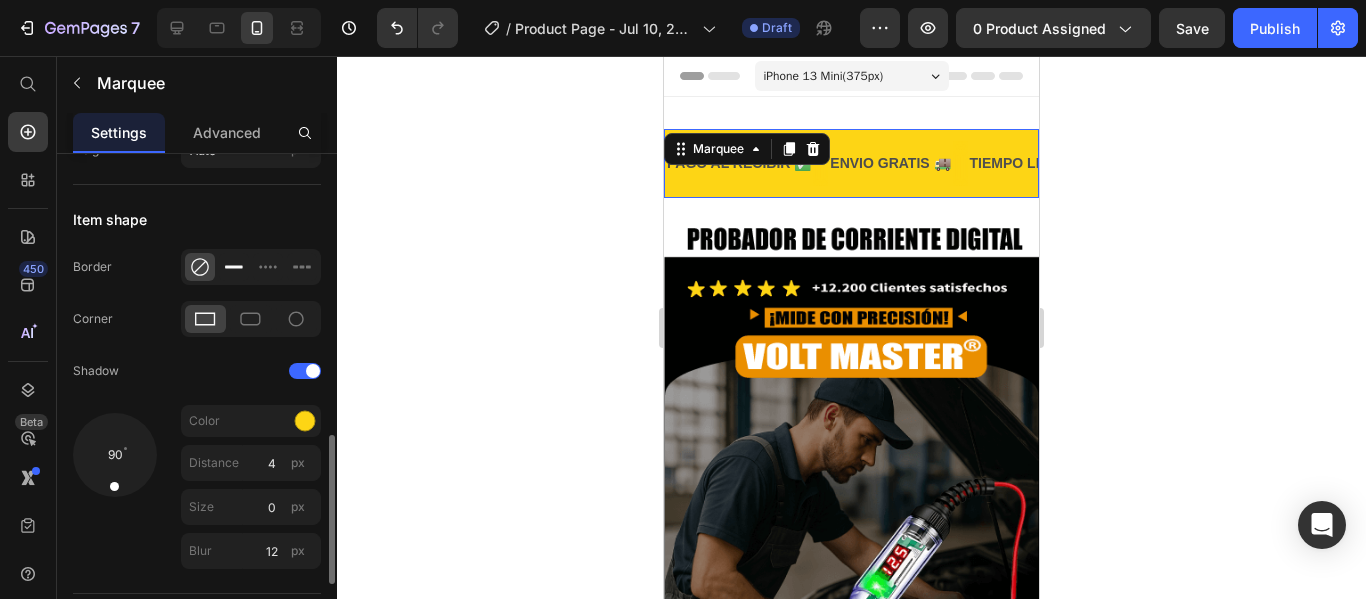 click 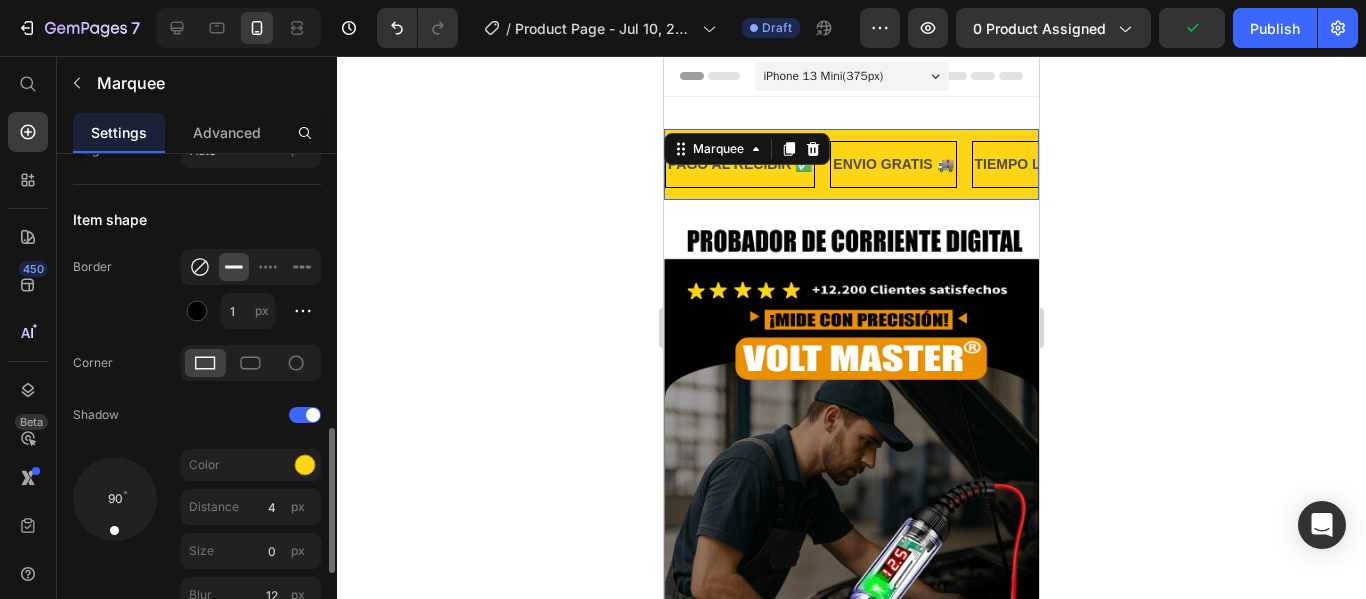 click 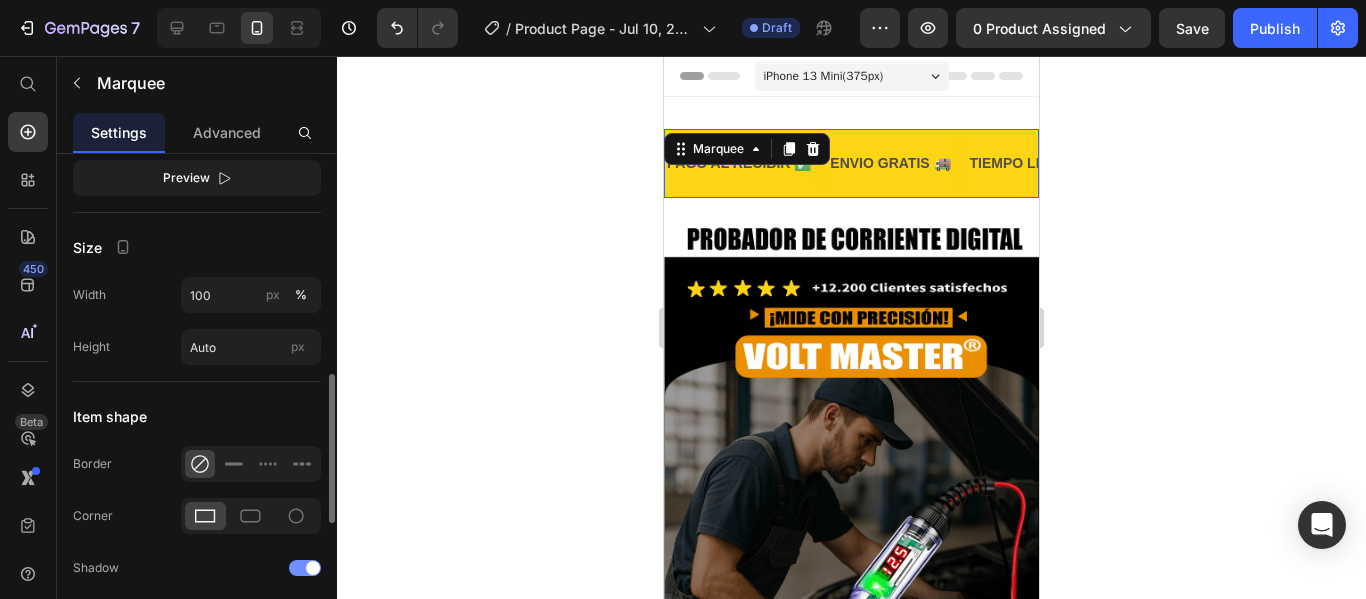 scroll, scrollTop: 746, scrollLeft: 0, axis: vertical 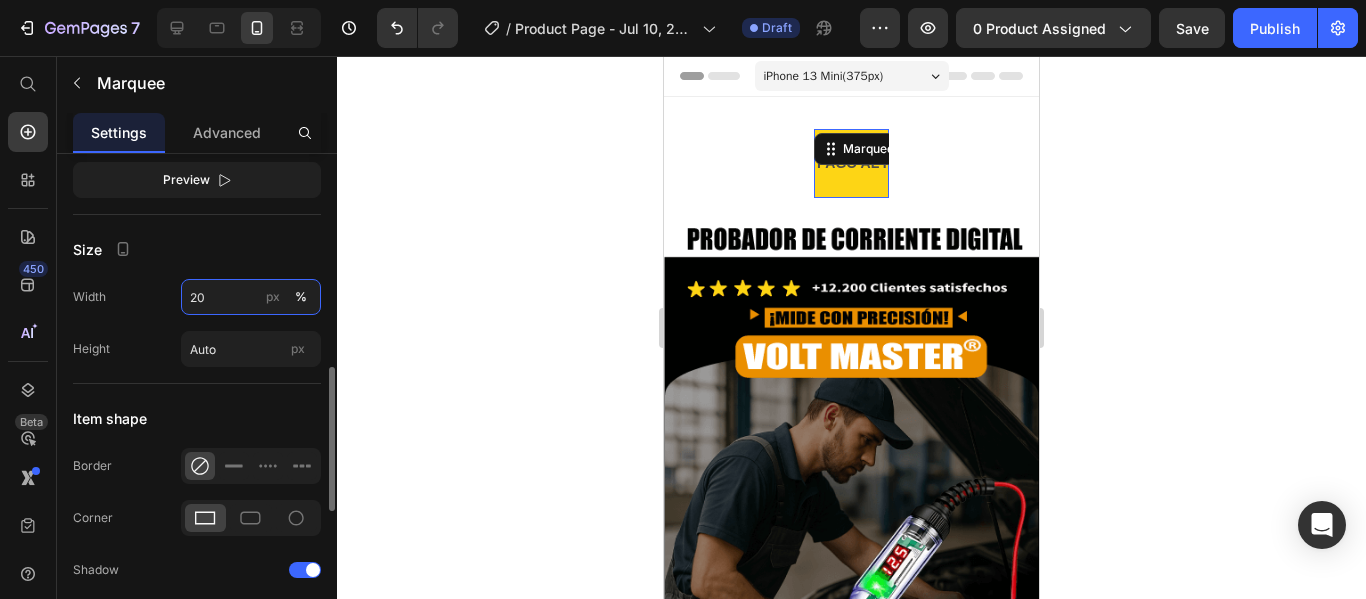 type on "2" 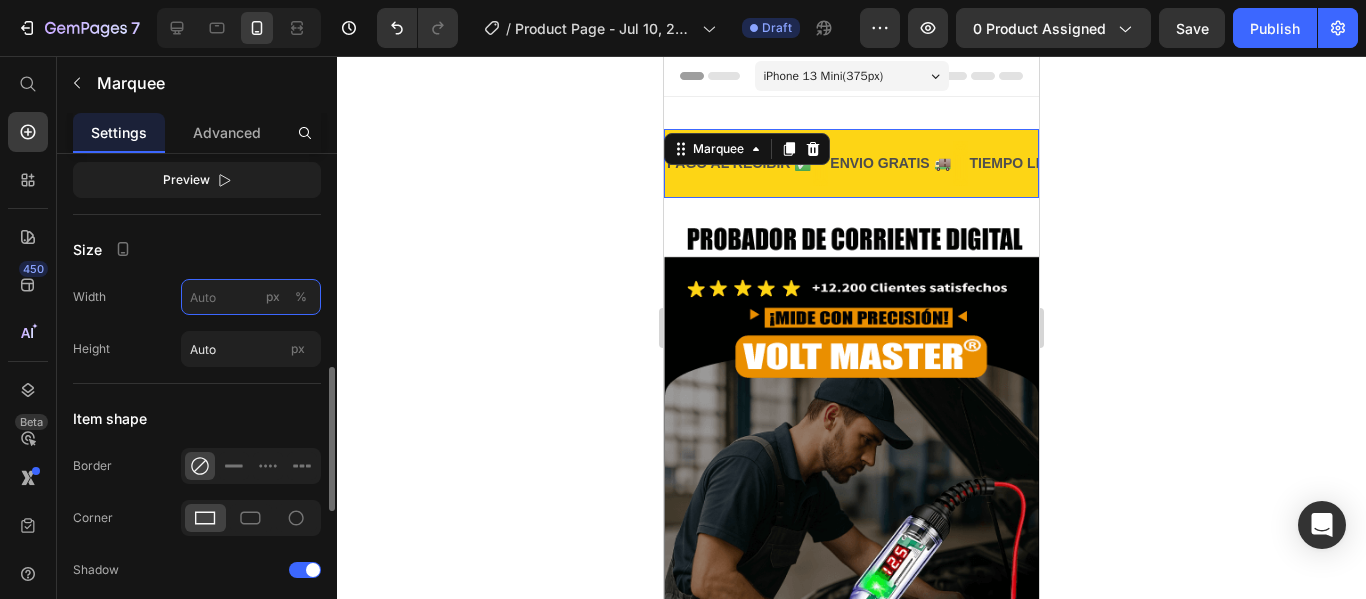 type on "5" 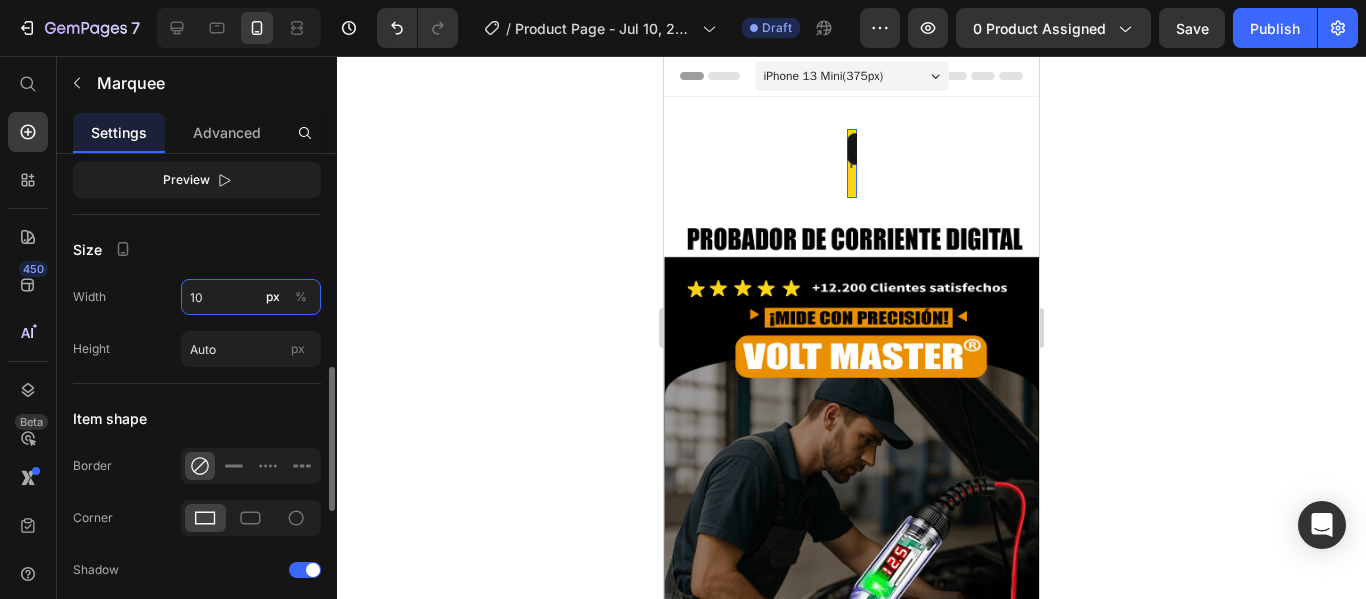 type on "1" 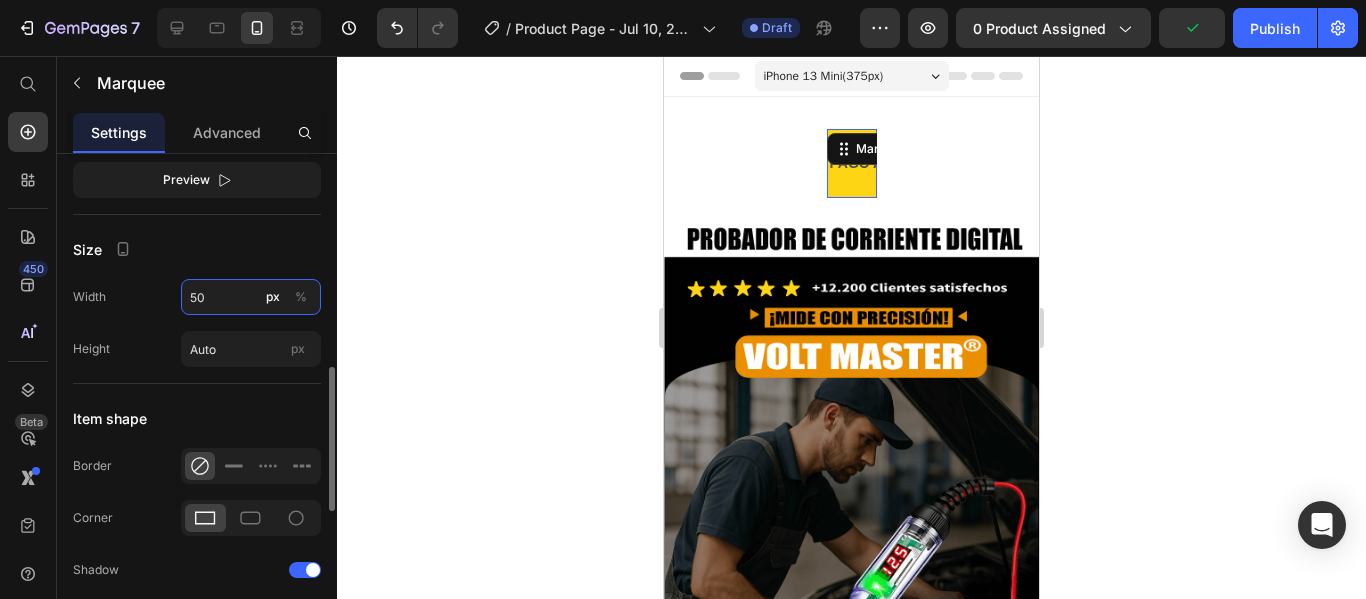 type on "5" 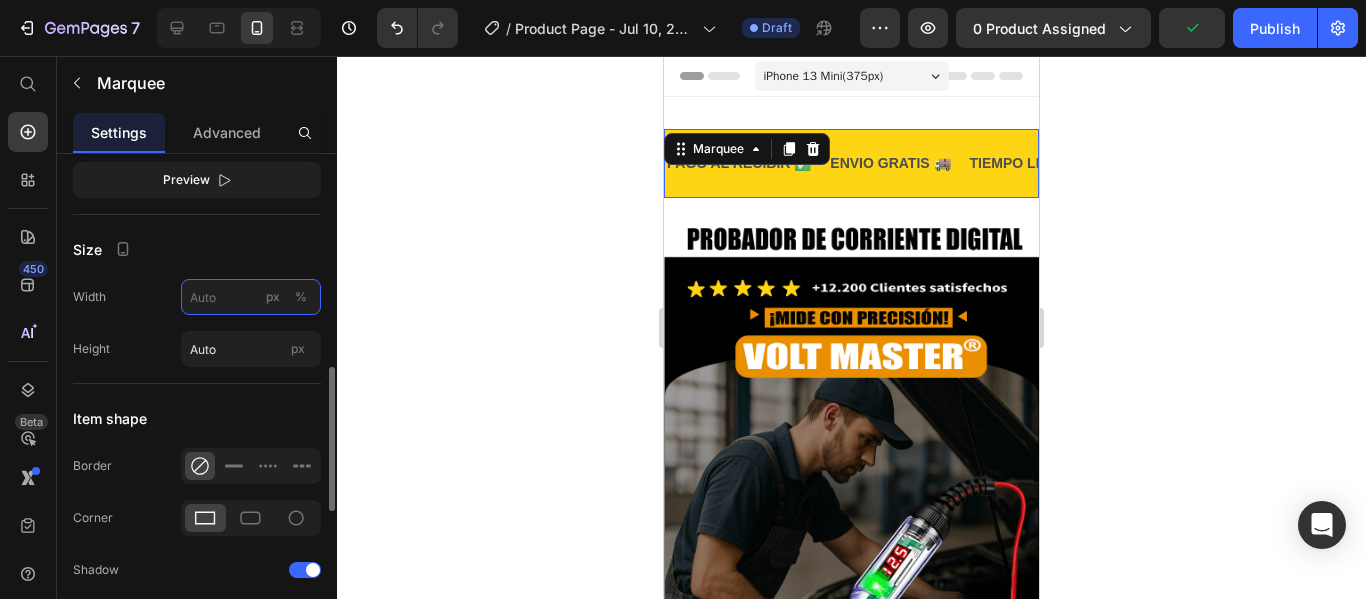 type on "5" 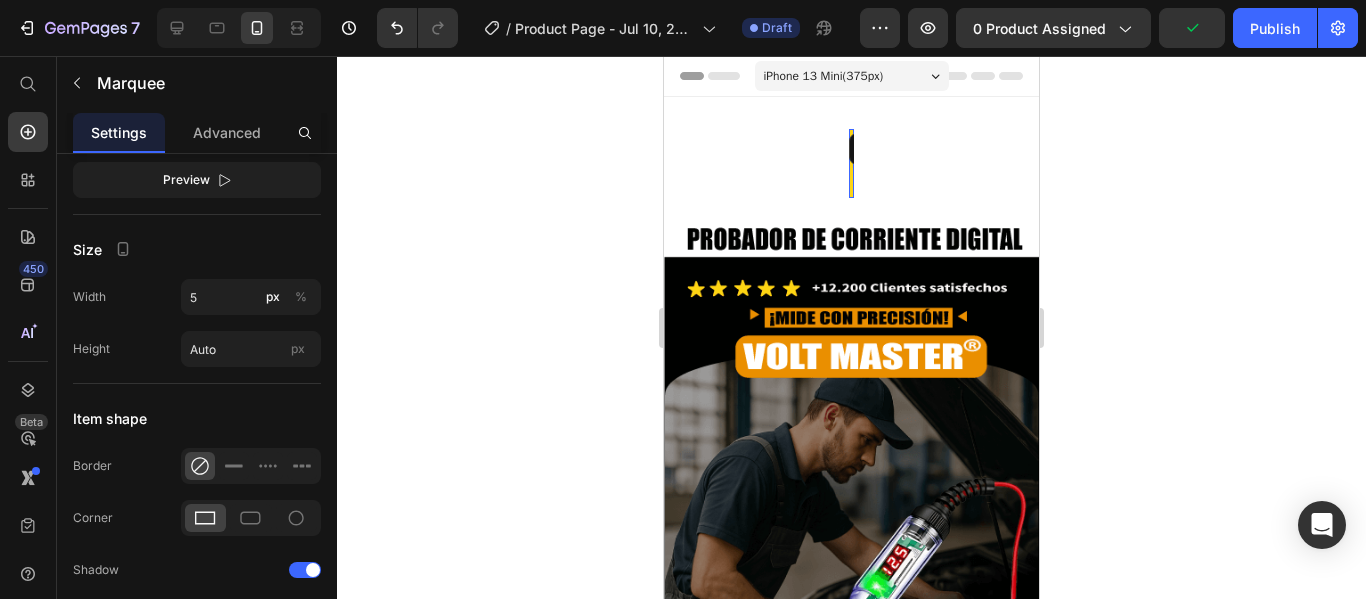 click 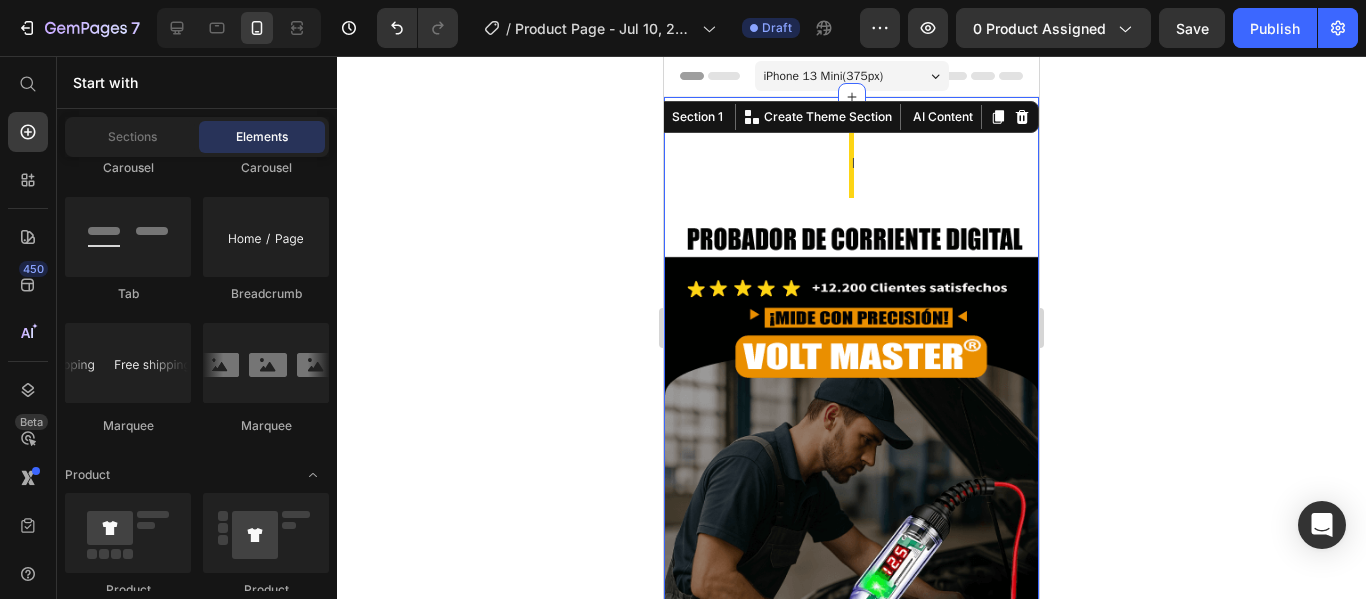 click on "PAGO AL RECIBIR ✅ Text ENVIO GRATIS 🚚 Text TIEMPO LIMITADO 50% DESCUENTO ‼️ Text GARANTIA EXTENDIDA 👌 Text PAGO AL RECIBIR ✅ Text ENVIO GRATIS 🚚 Text TIEMPO LIMITADO 50% DESCUENTO ‼️ Text GARANTIA EXTENDIDA 👌 Text Marquee" at bounding box center [851, 171] 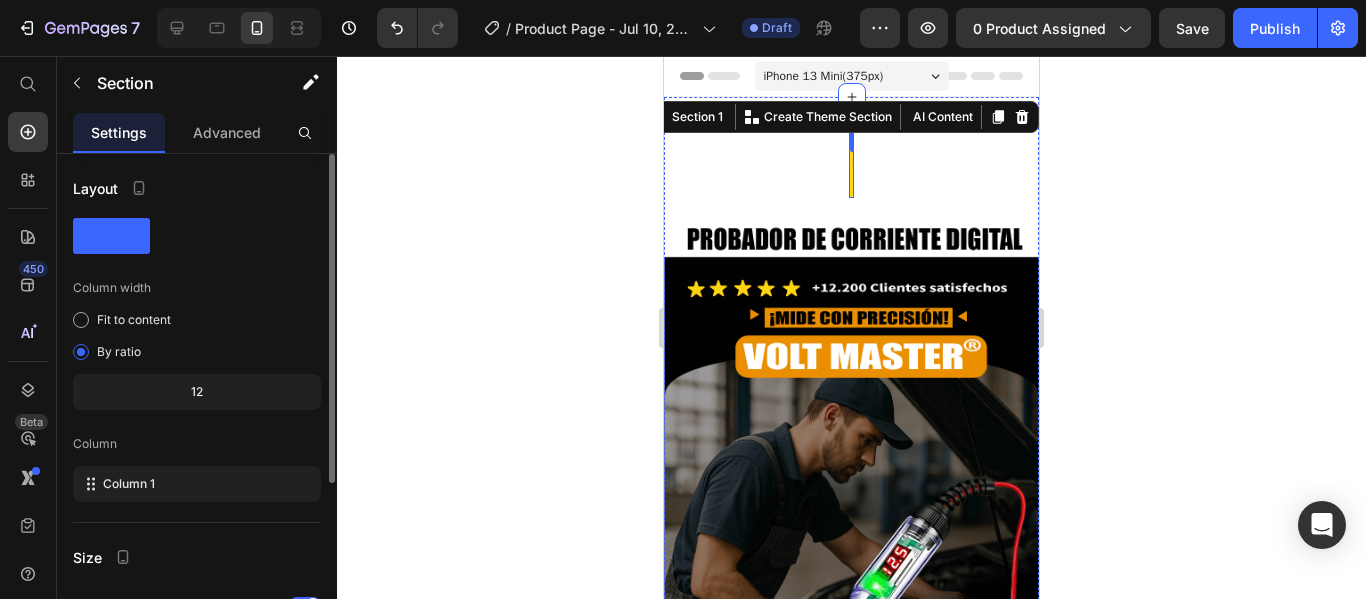 click on "PAGO AL RECIBIR ✅ Text ENVIO GRATIS 🚚 Text TIEMPO LIMITADO 50% DESCUENTO ‼️ Text GARANTIA EXTENDIDA 👌 Text PAGO AL RECIBIR ✅ Text ENVIO GRATIS 🚚 Text TIEMPO LIMITADO 50% DESCUENTO ‼️ Text GARANTIA EXTENDIDA 👌 Text Marquee" at bounding box center [851, 171] 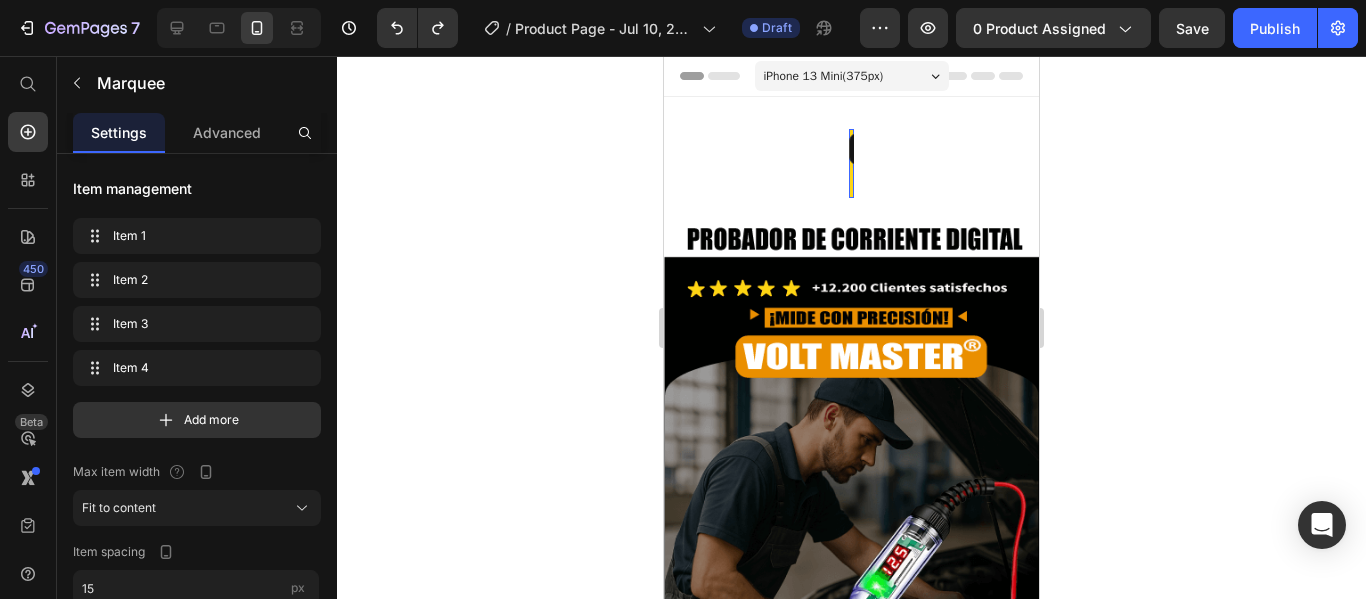 click on "Marquee" at bounding box center [903, 149] 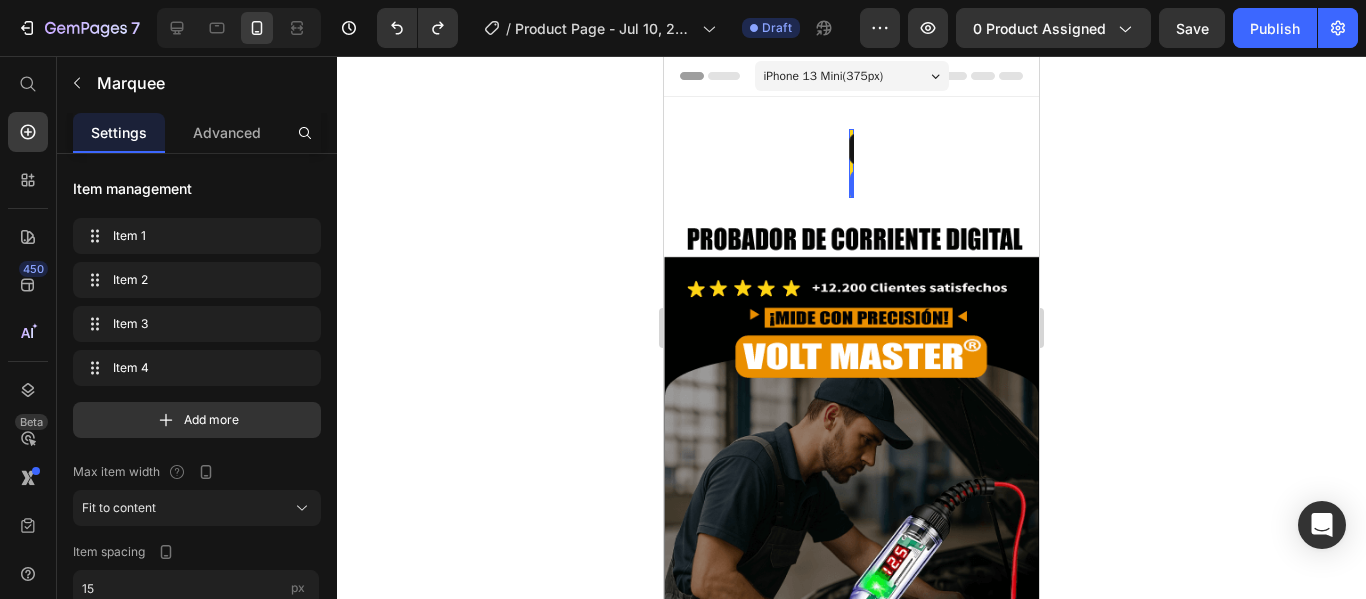 type on "200" 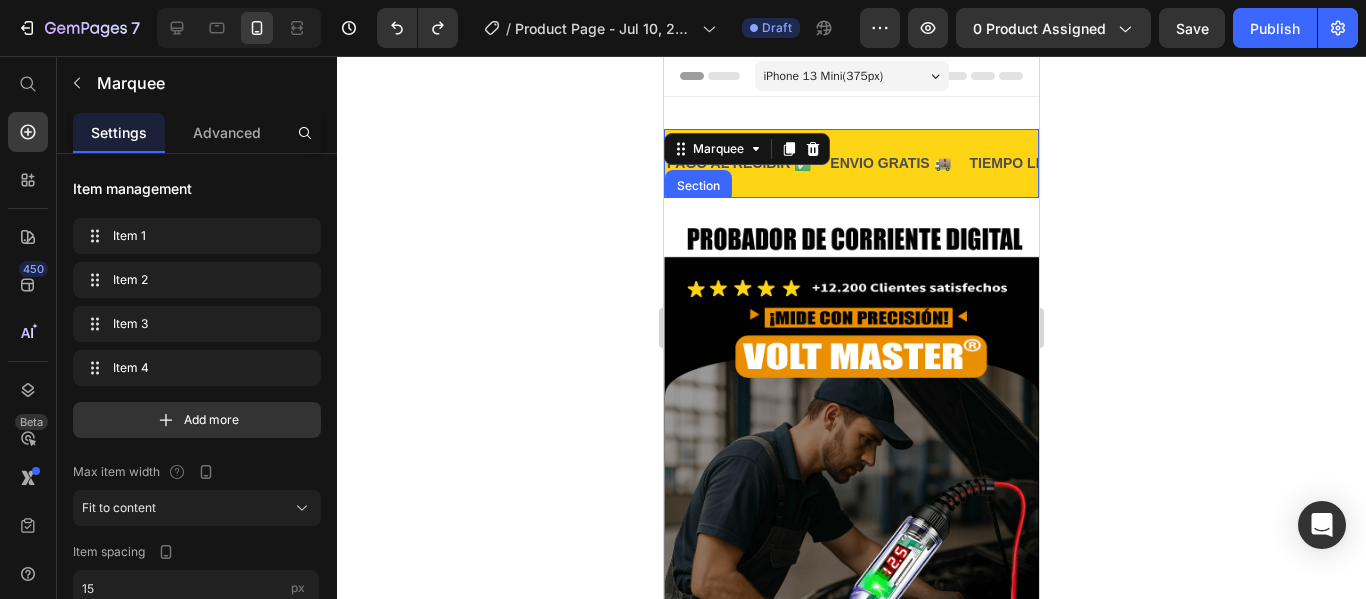 click 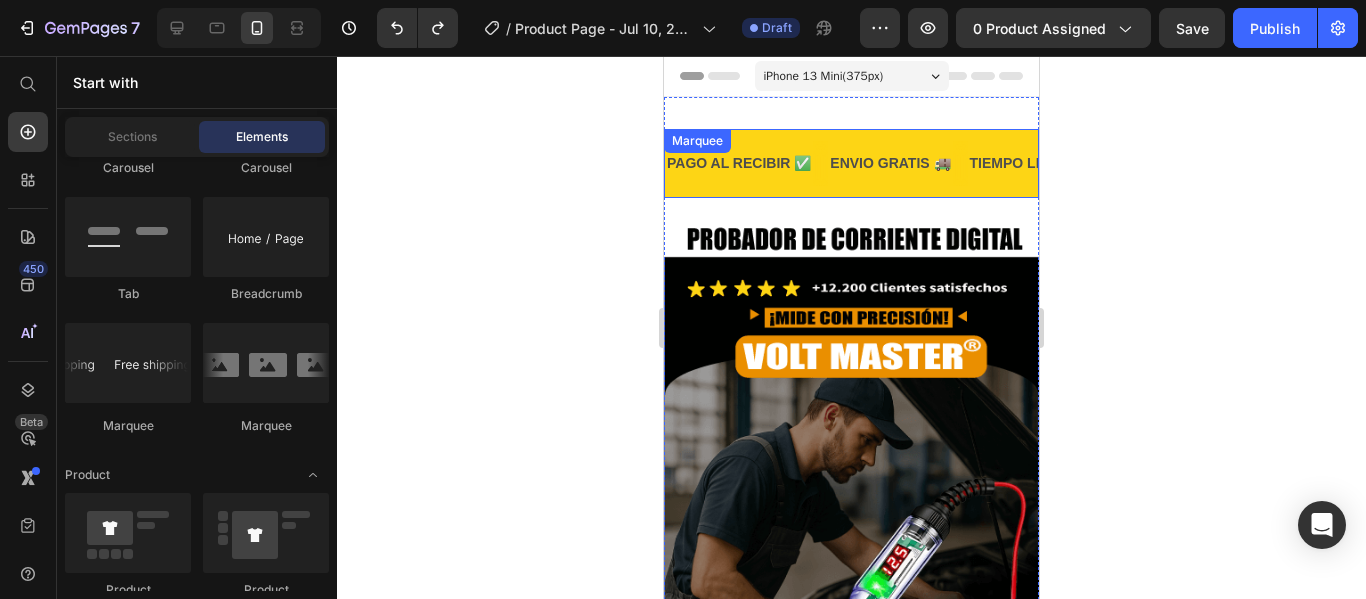 click on "PAGO AL RECIBIR ✅ Text ENVIO GRATIS 🚚 Text TIEMPO LIMITADO 50% DESCUENTO ‼️ Text GARANTIA EXTENDIDA 👌 Text PAGO AL RECIBIR ✅ Text ENVIO GRATIS 🚚 Text TIEMPO LIMITADO 50% DESCUENTO ‼️ Text GARANTIA EXTENDIDA 👌 Text Marquee" at bounding box center [851, 163] 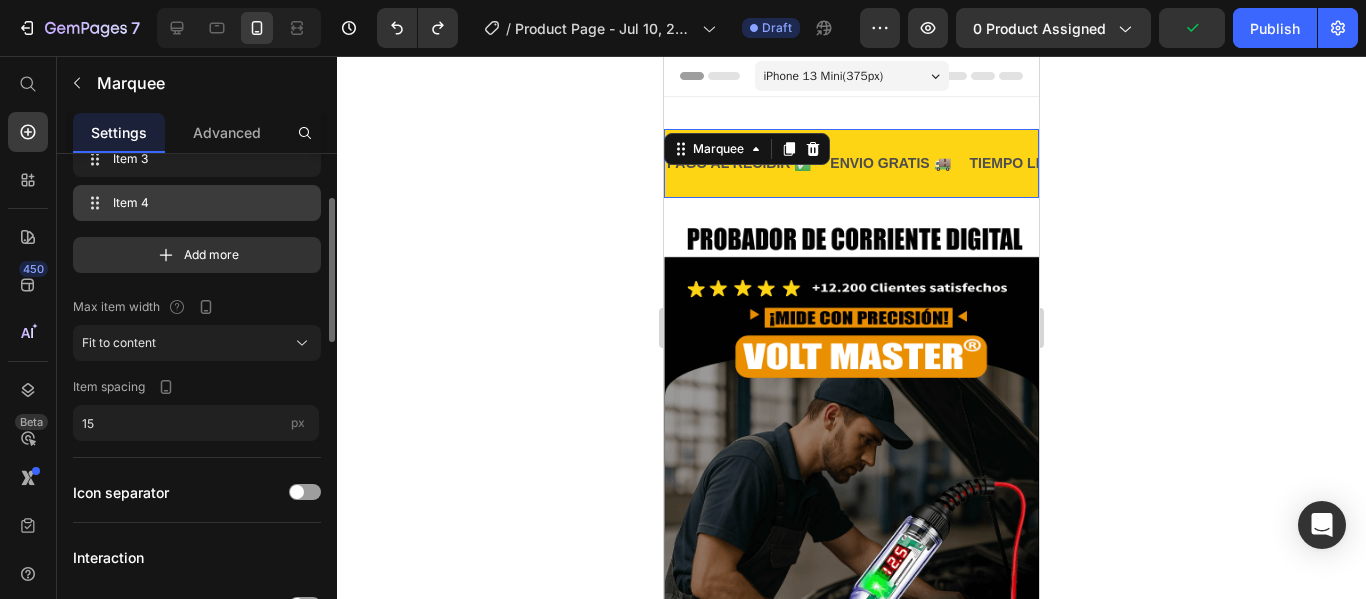 scroll, scrollTop: 169, scrollLeft: 0, axis: vertical 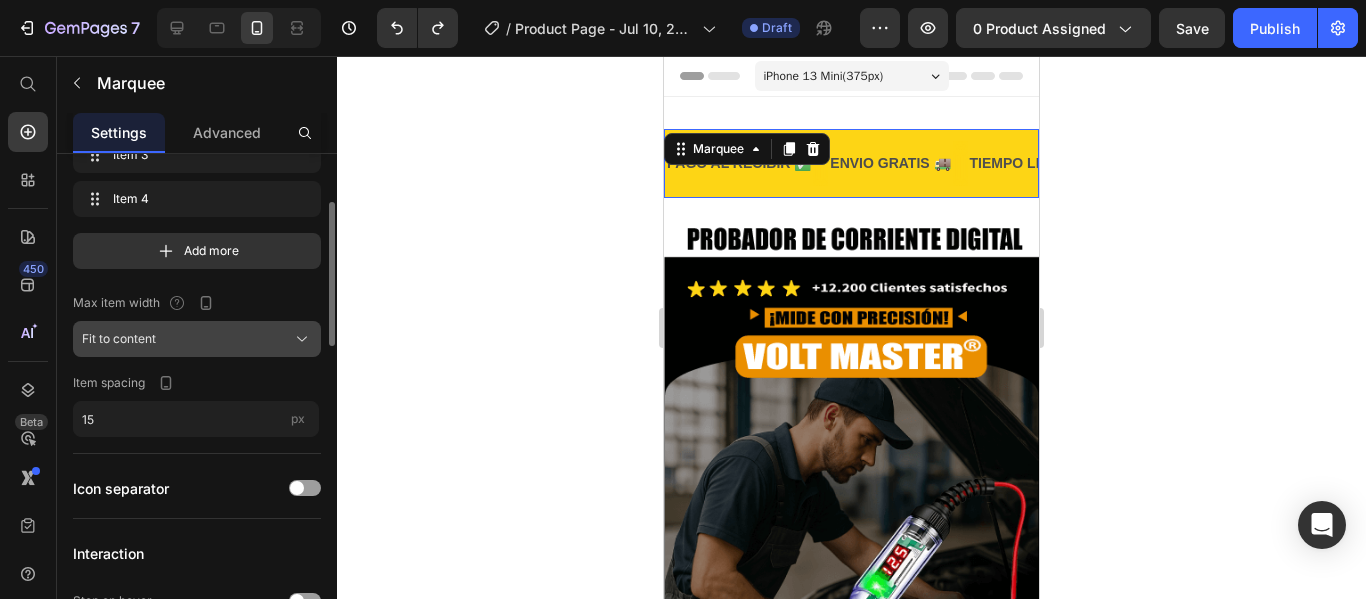 click on "Fit to content" 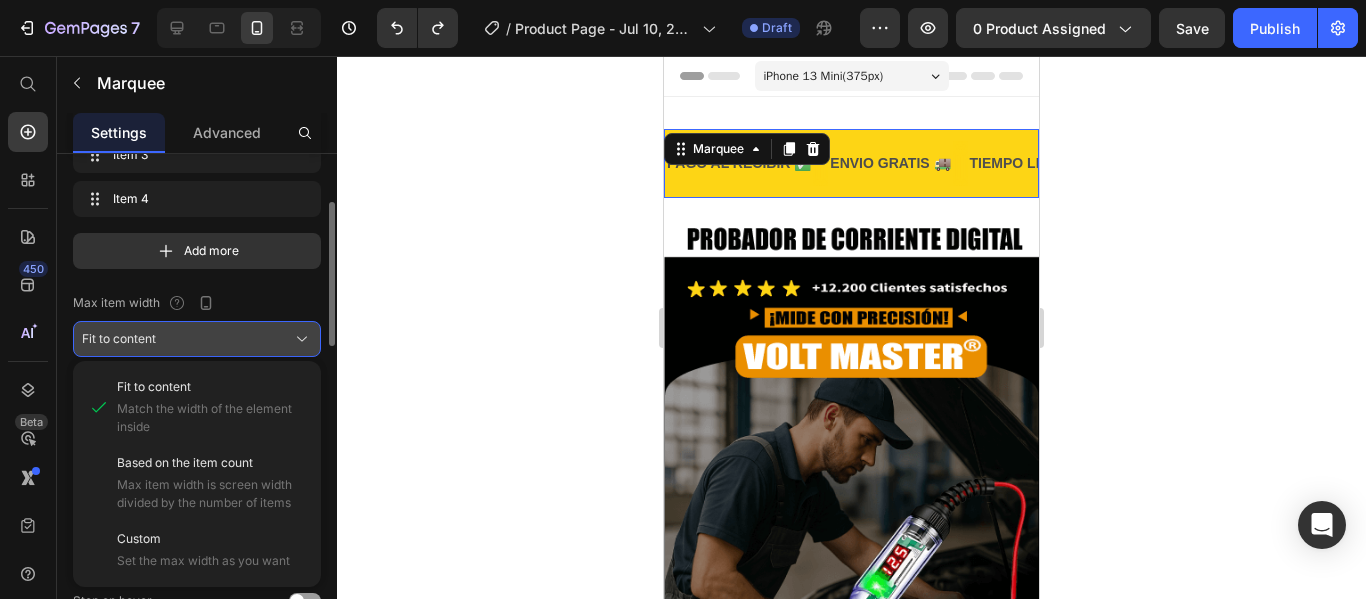 click on "Fit to content" 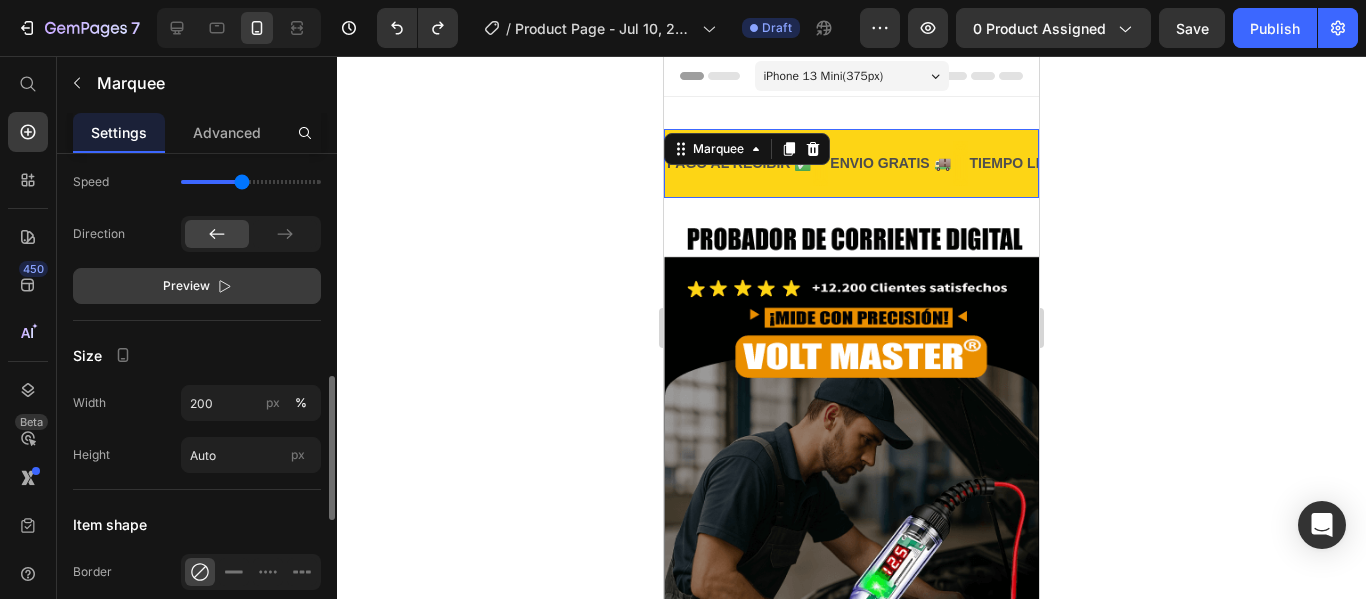 scroll, scrollTop: 682, scrollLeft: 0, axis: vertical 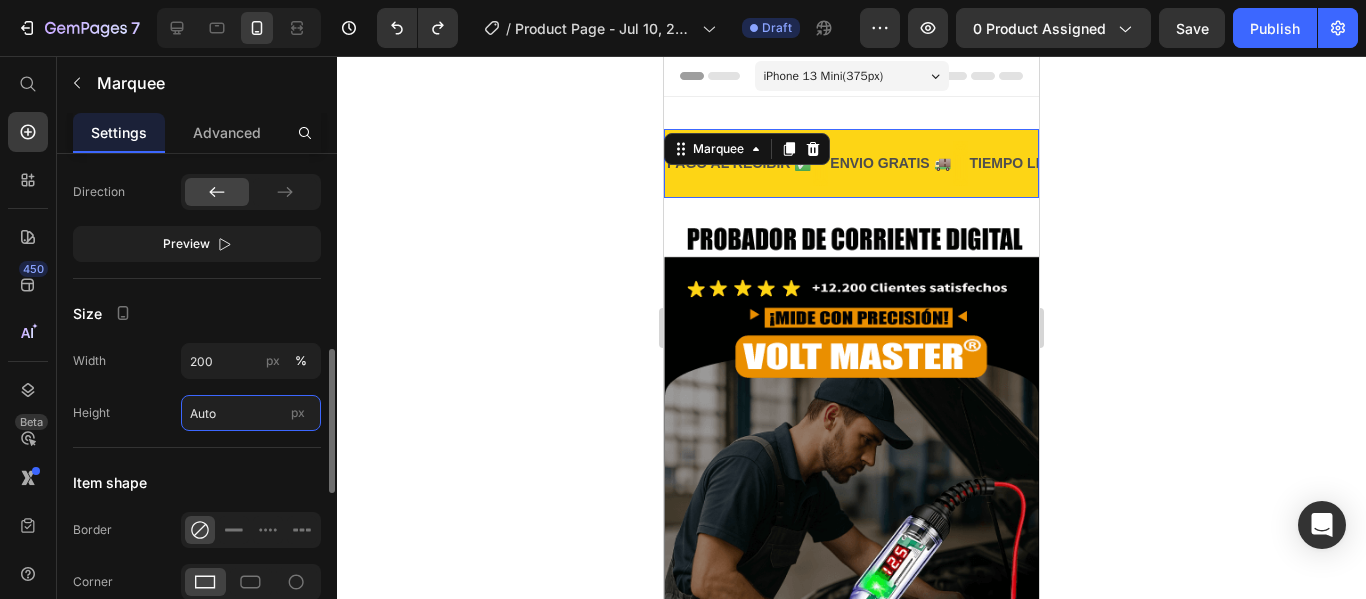 click on "Auto" at bounding box center [251, 413] 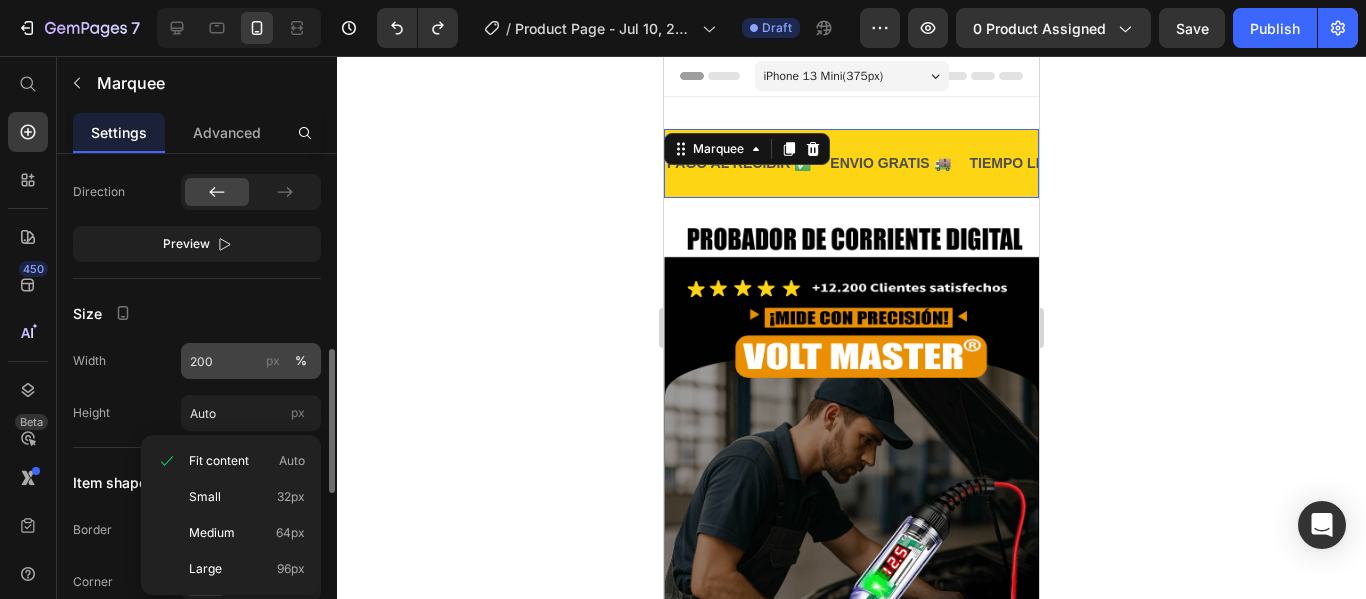 click on "px %" at bounding box center (287, 361) 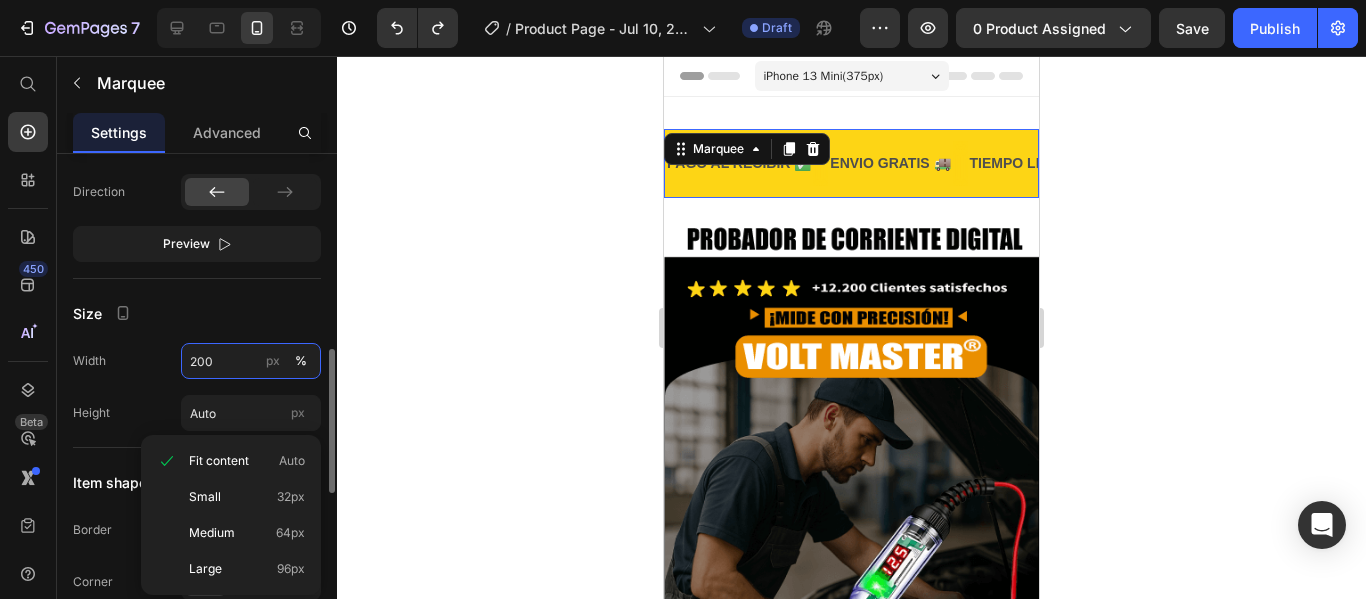 click on "200" at bounding box center [251, 361] 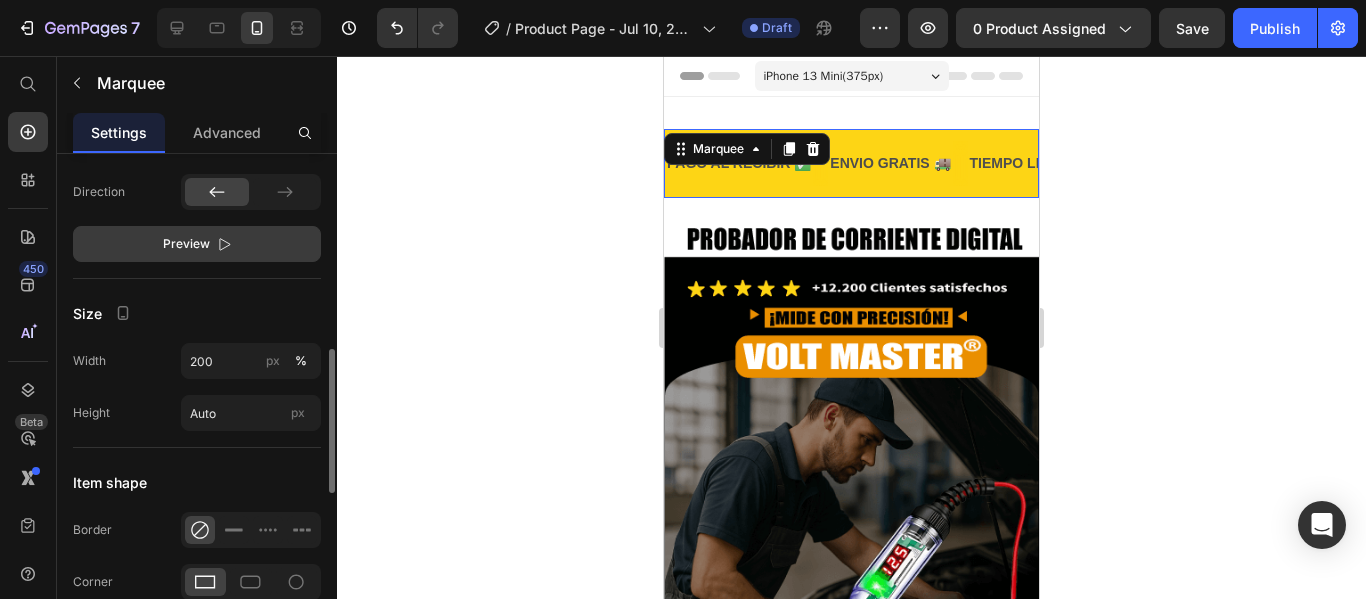 click 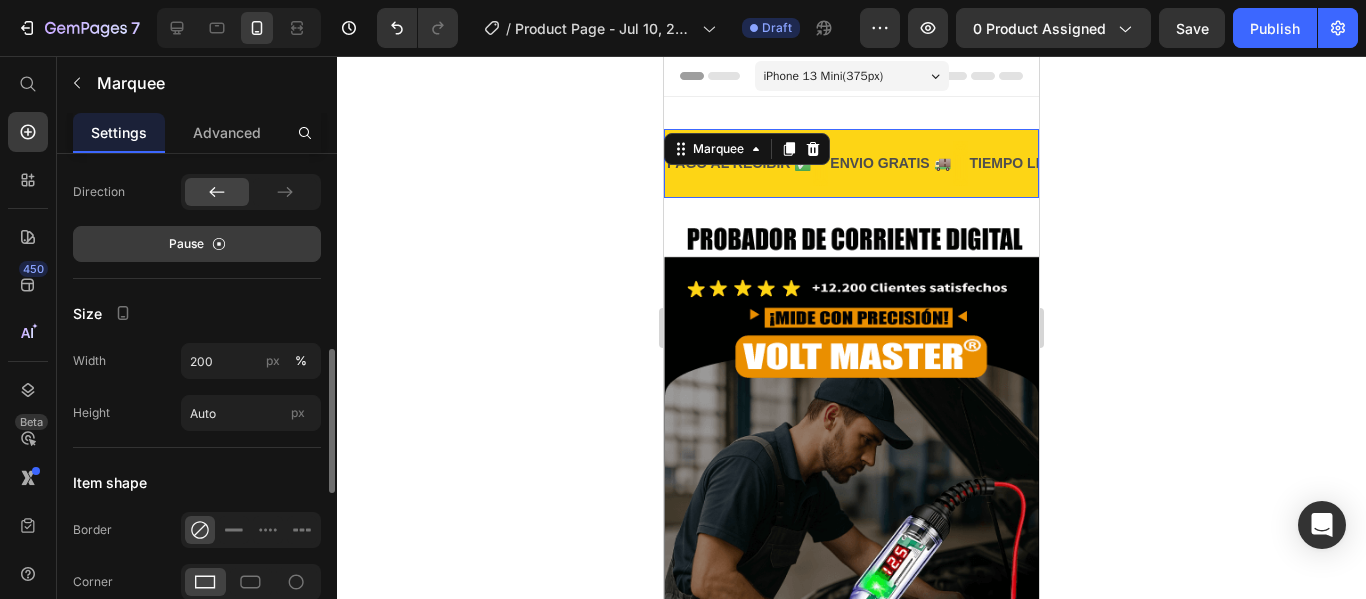 click 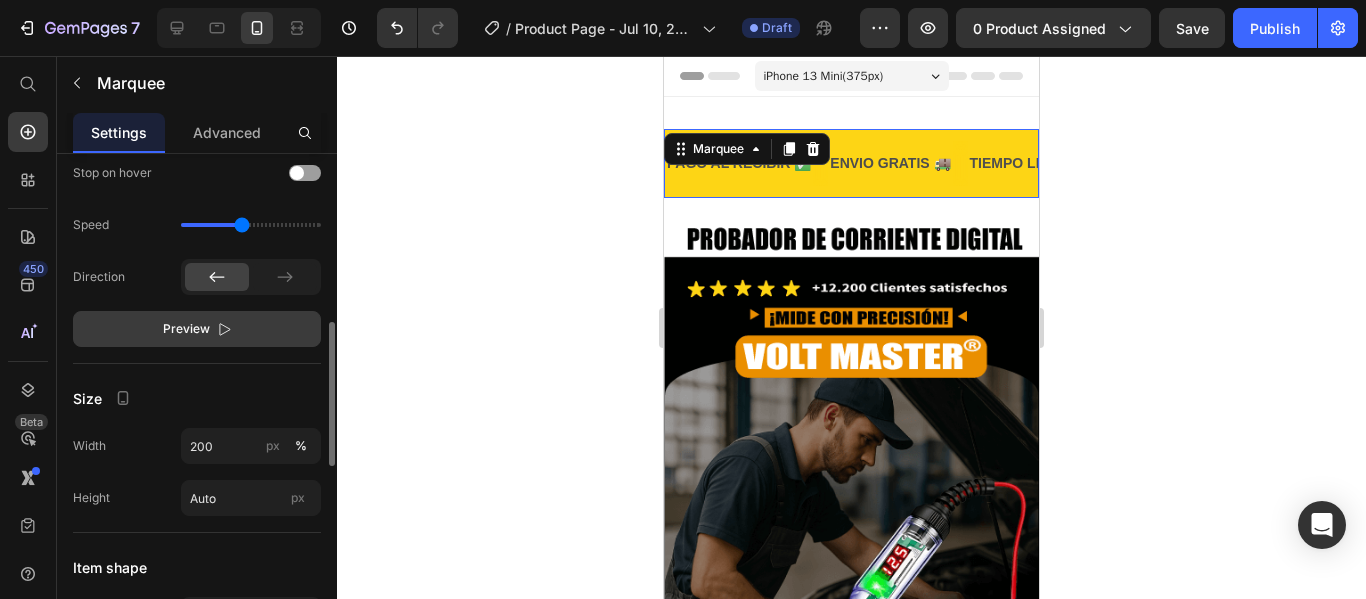 scroll, scrollTop: 595, scrollLeft: 0, axis: vertical 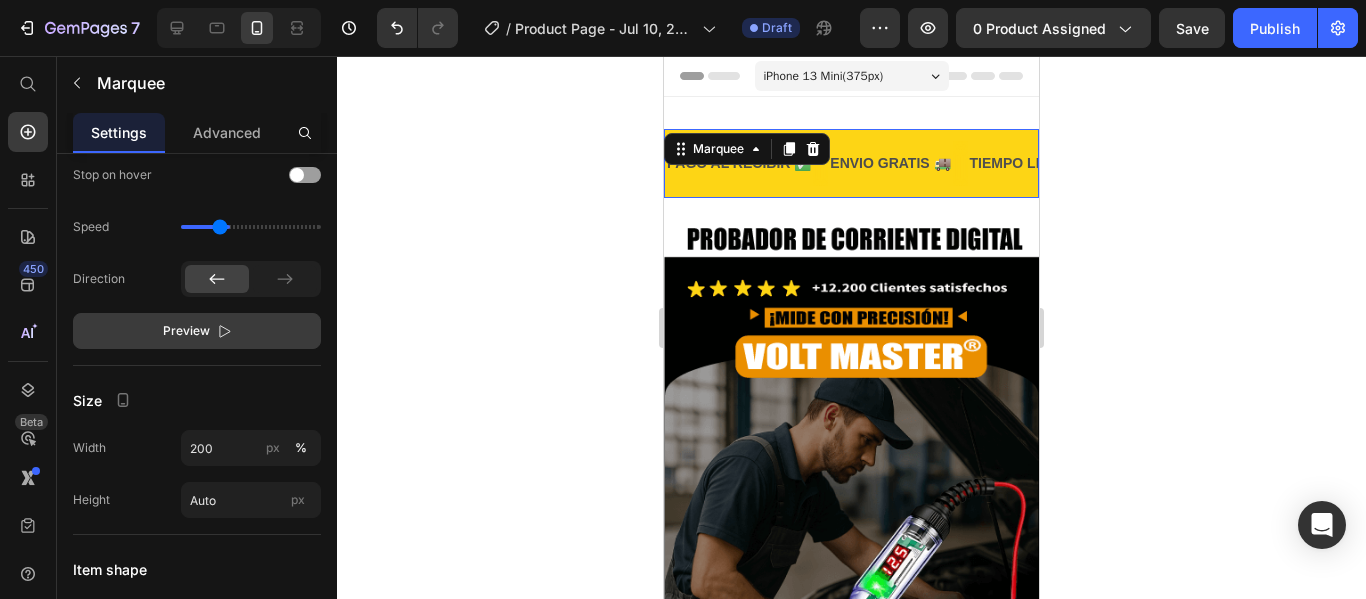 drag, startPoint x: 239, startPoint y: 224, endPoint x: 220, endPoint y: 225, distance: 19.026299 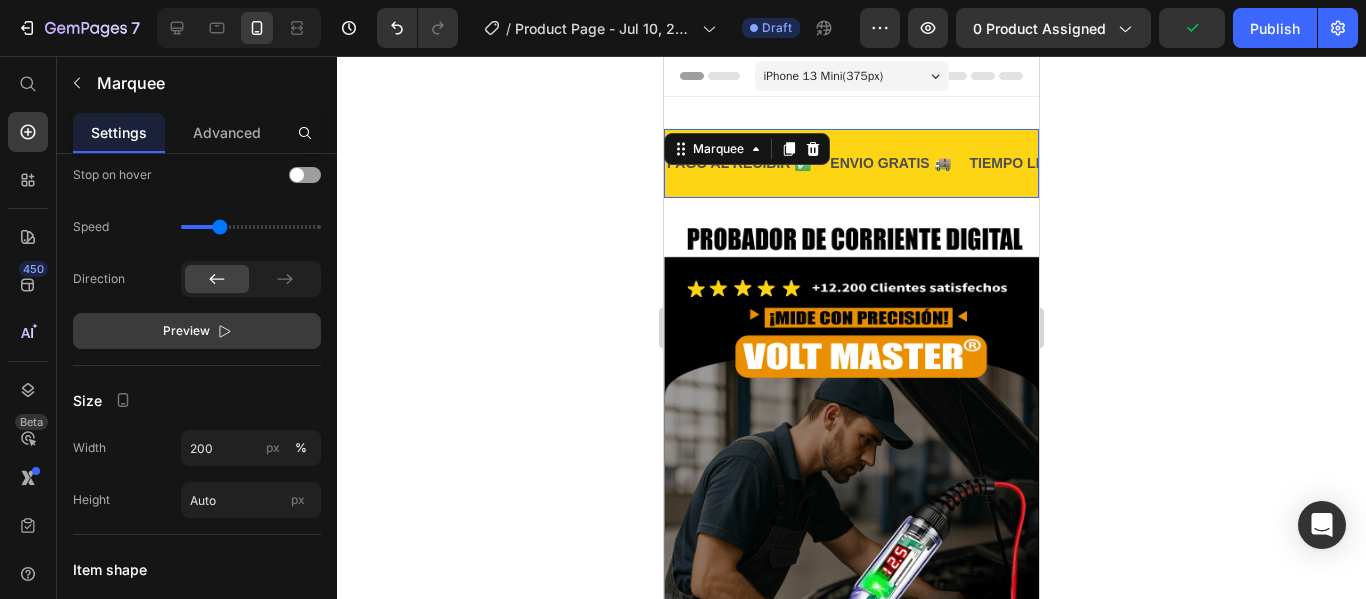 click on "Preview" 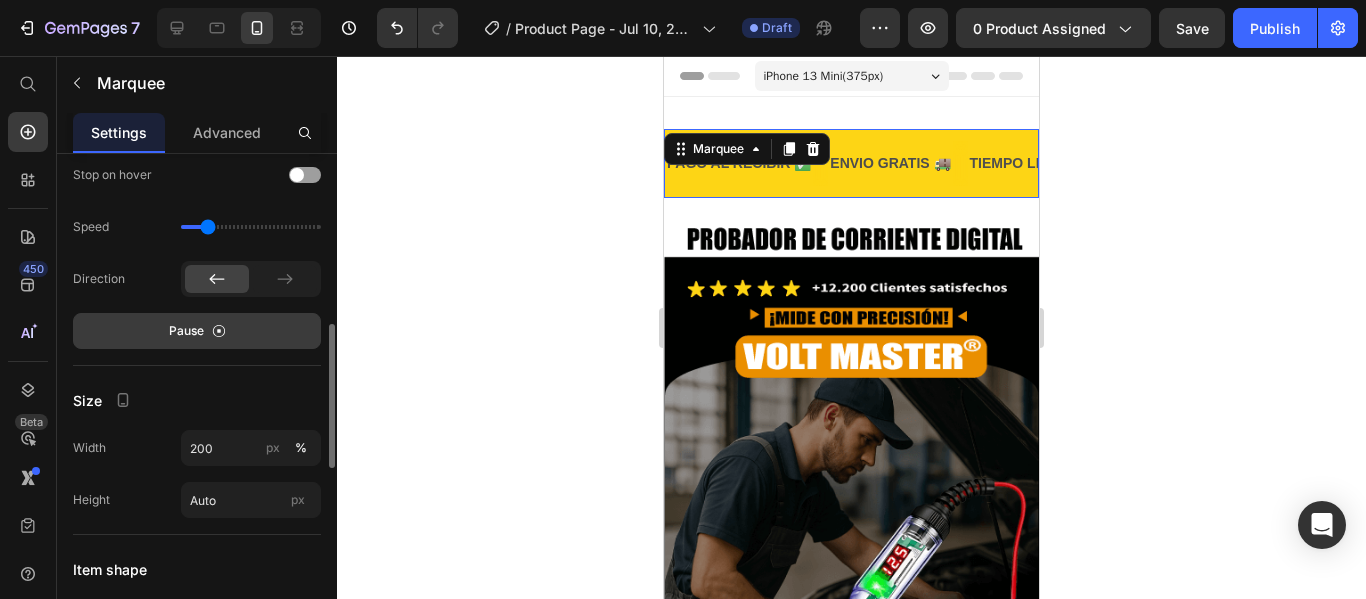 click at bounding box center (251, 227) 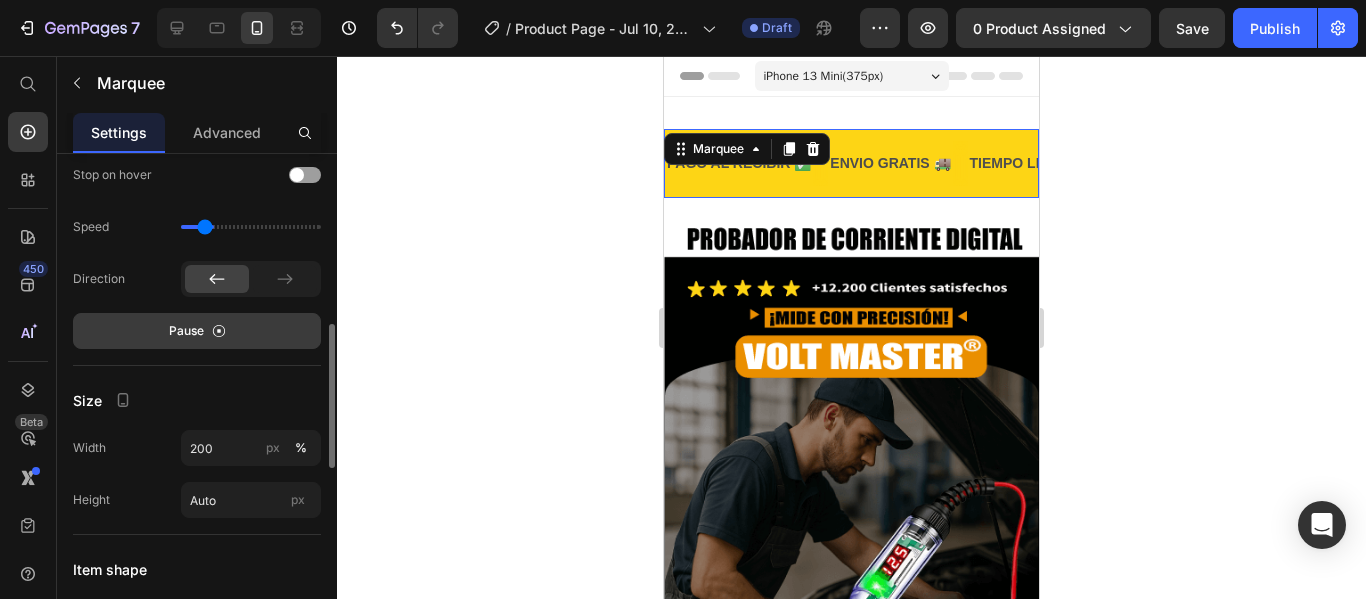 click at bounding box center (251, 227) 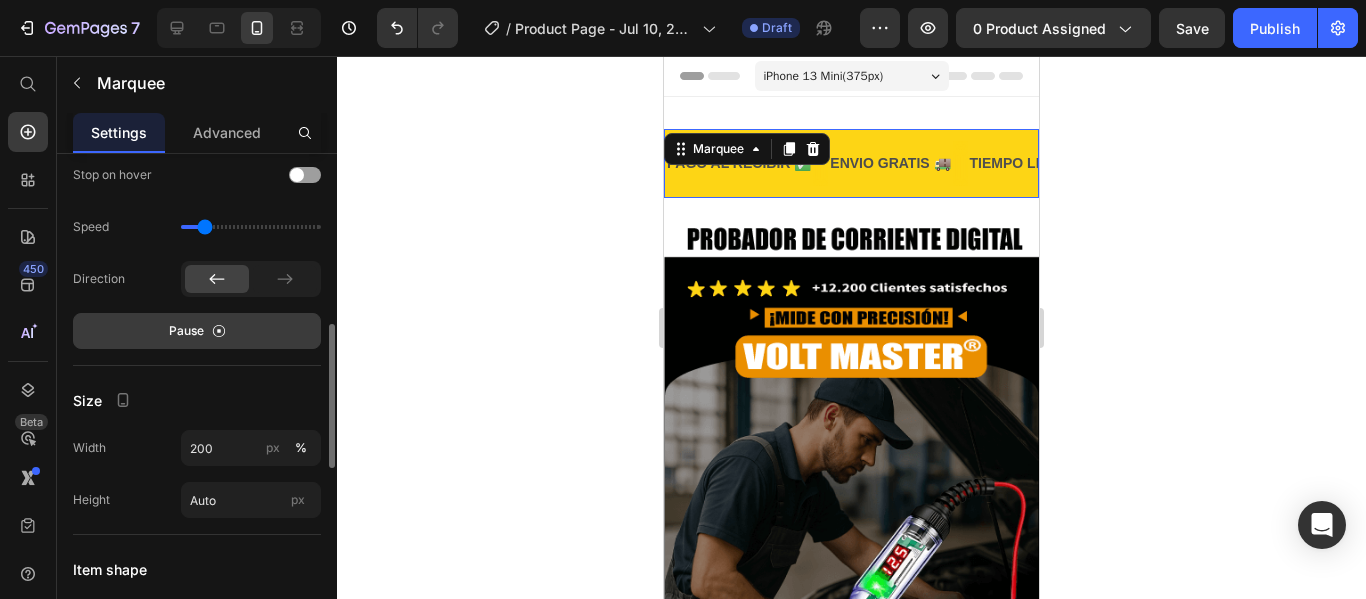 click on "Speed" 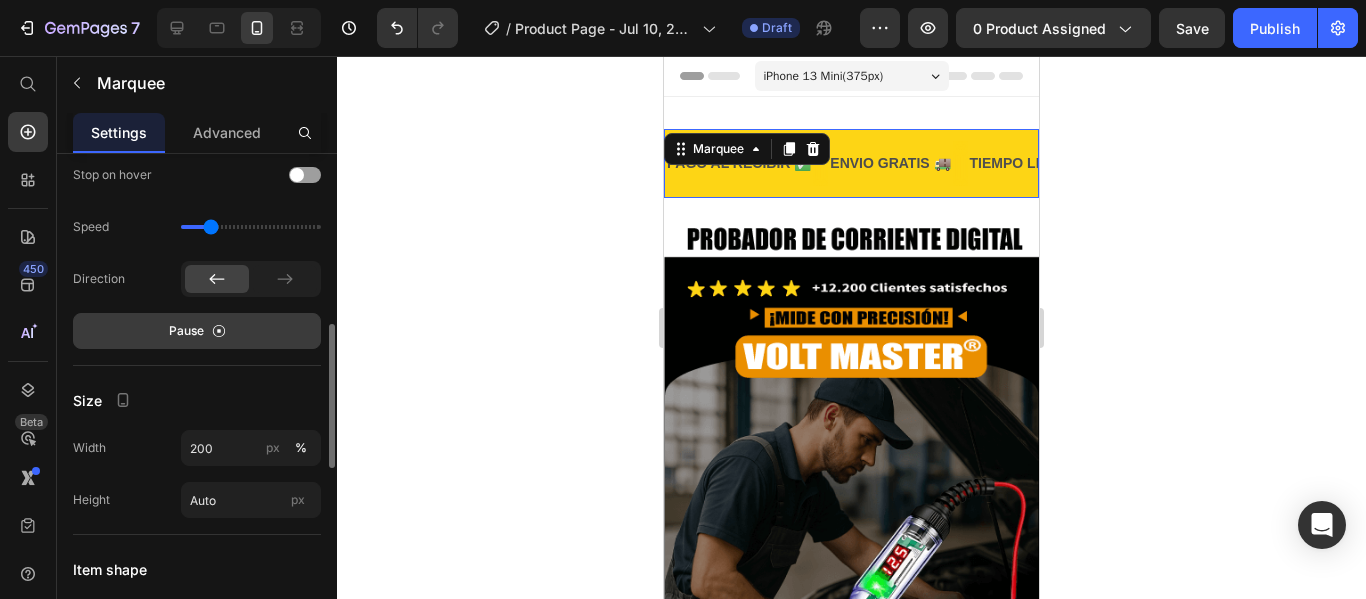 type on "0.7" 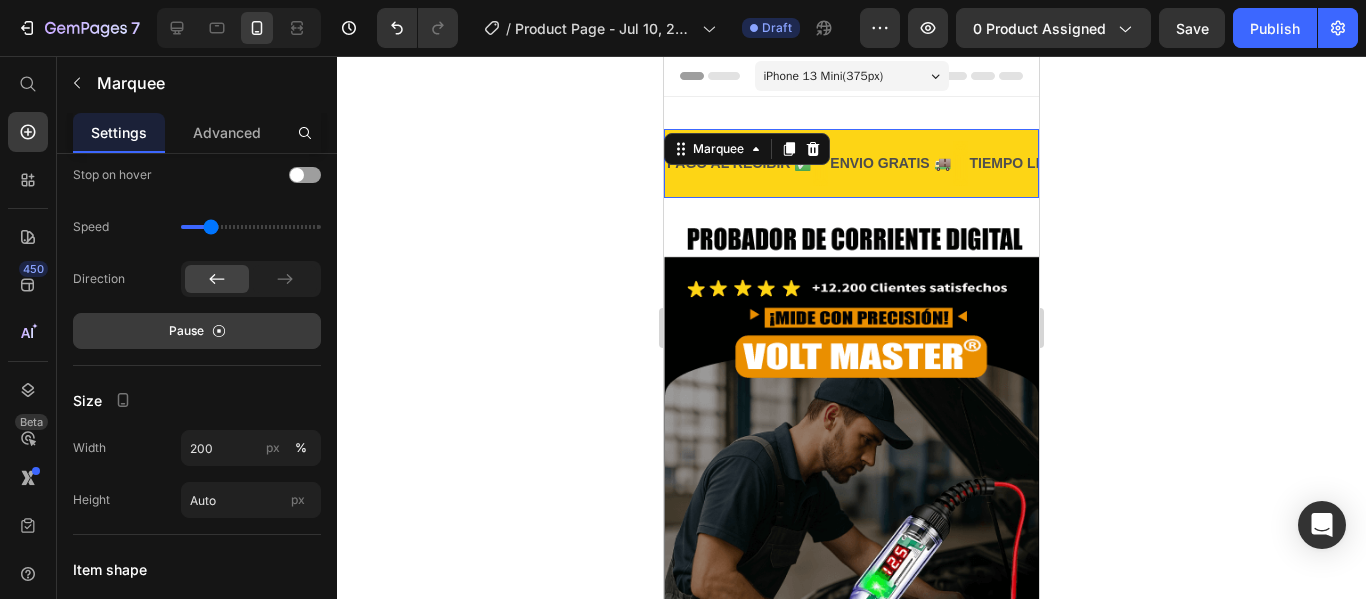 click at bounding box center (1343, 163) 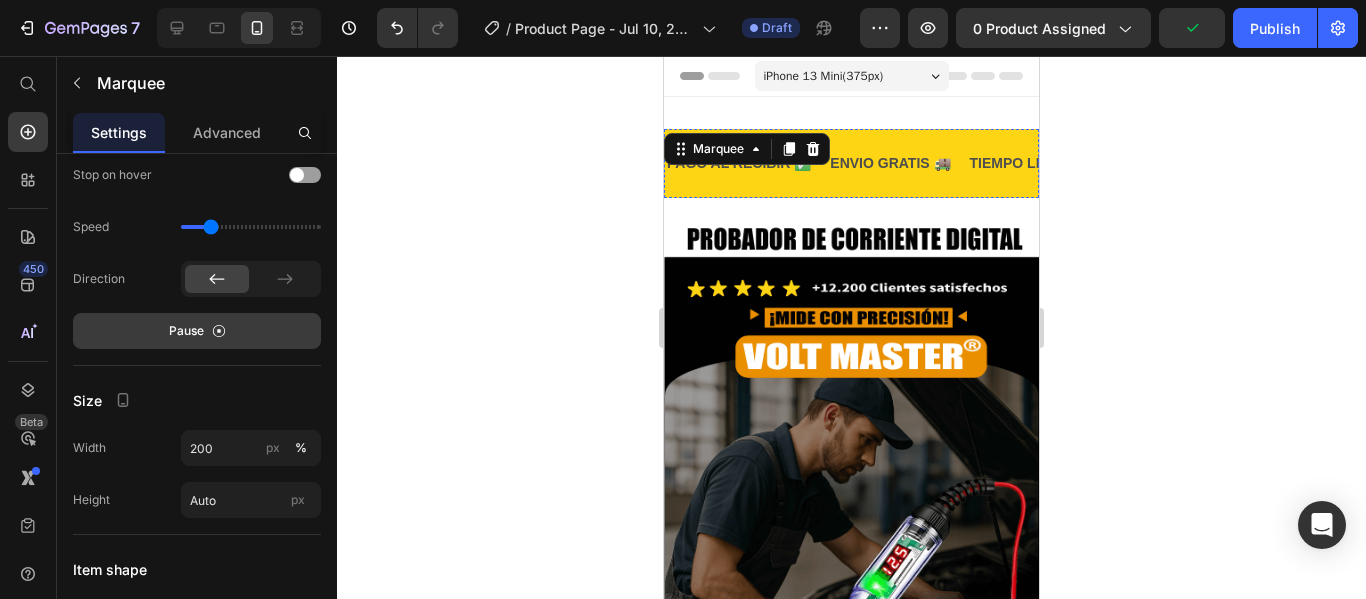 click on "PAGO AL RECIBIR ✅" at bounding box center (719, 163) 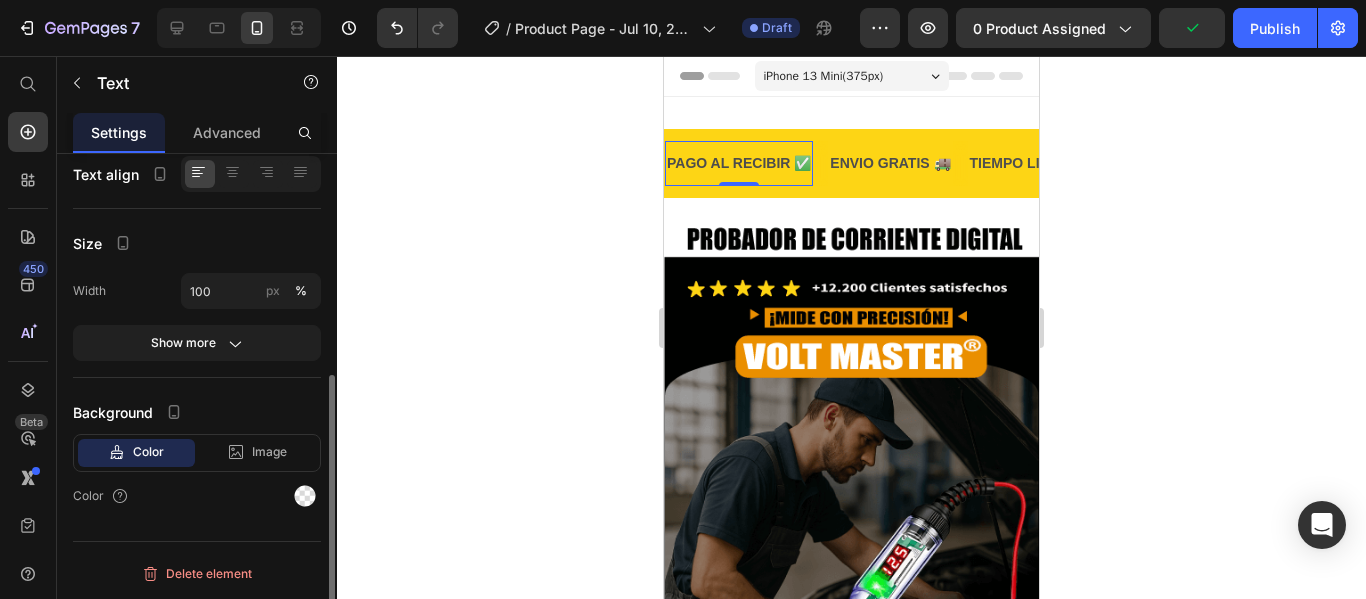 scroll, scrollTop: 0, scrollLeft: 0, axis: both 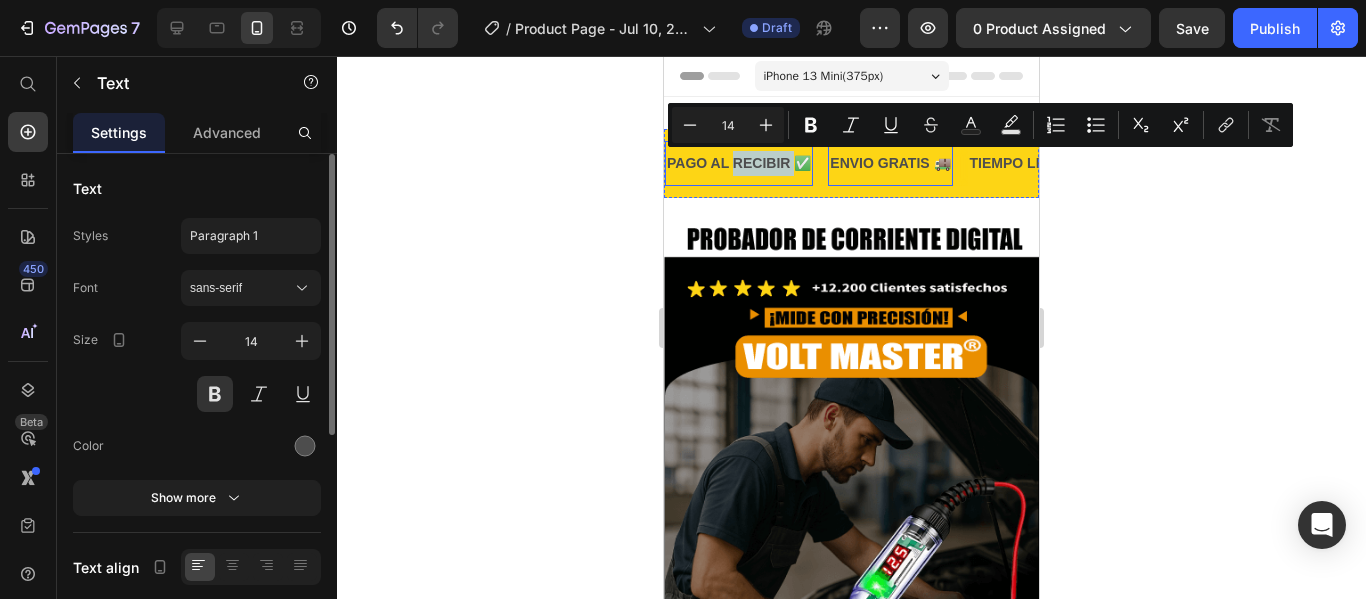 click on "ENVIO GRATIS 🚚" at bounding box center (888, 163) 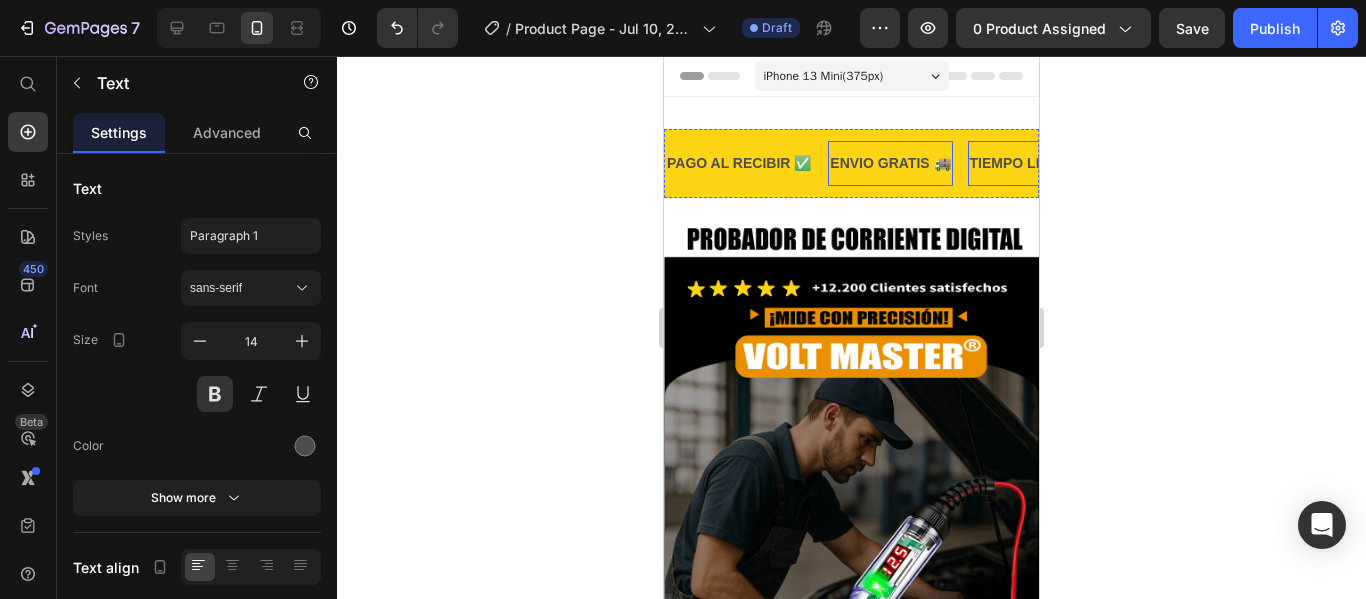 click on "TIEMPO LIMITADO 50% DESCUENTO ‼️" at bounding box center [1104, 163] 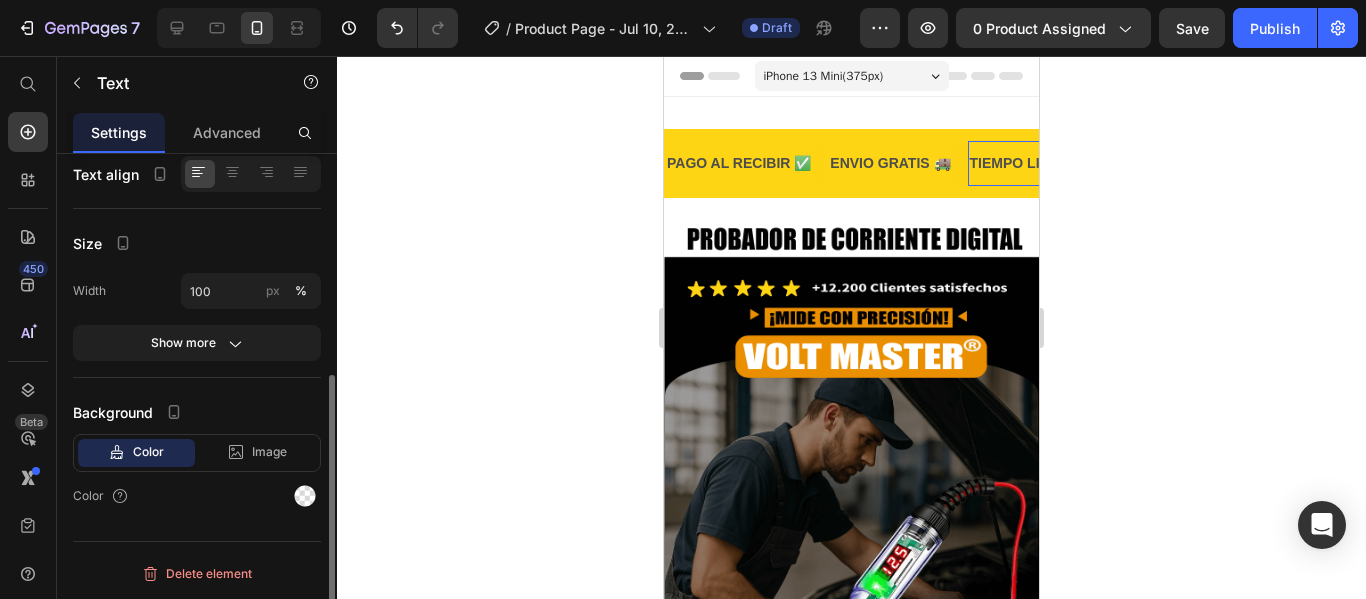 scroll, scrollTop: 0, scrollLeft: 0, axis: both 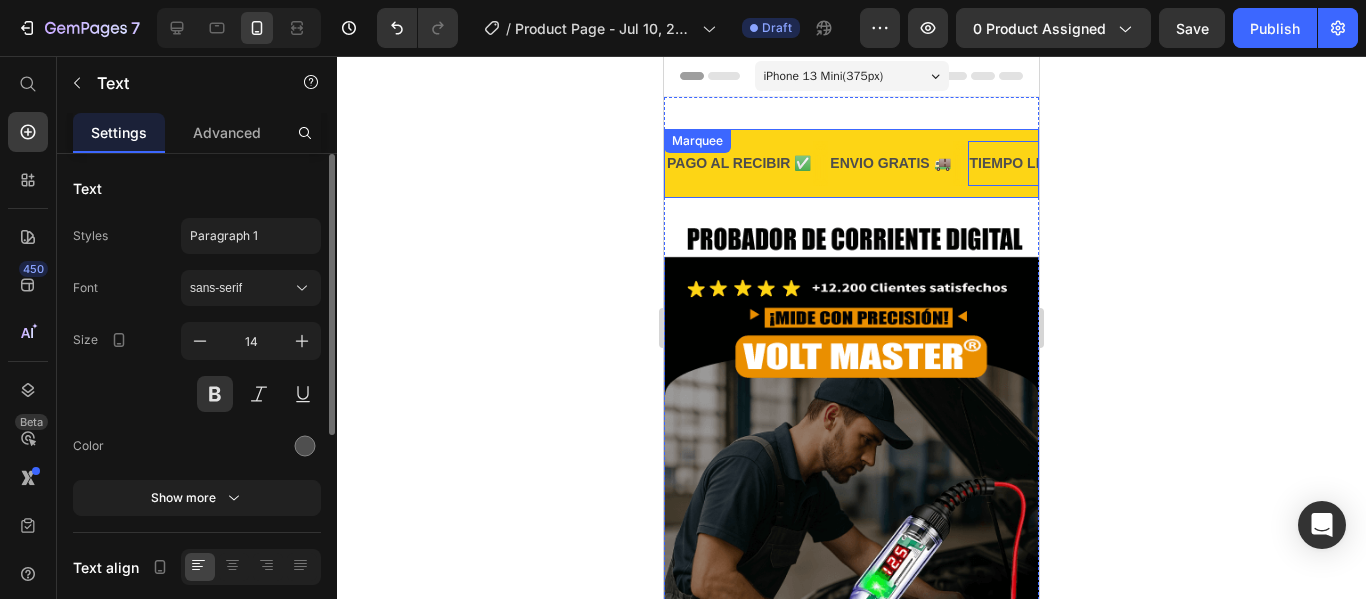 click at bounding box center [1340, 163] 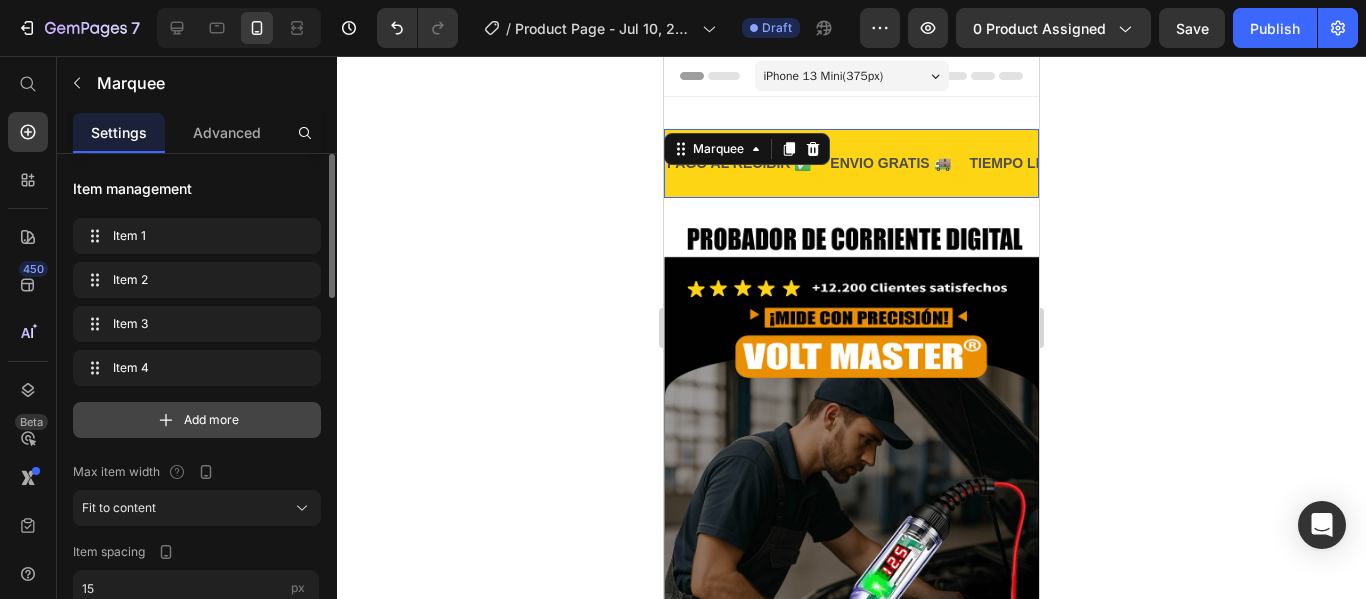 scroll, scrollTop: 537, scrollLeft: 0, axis: vertical 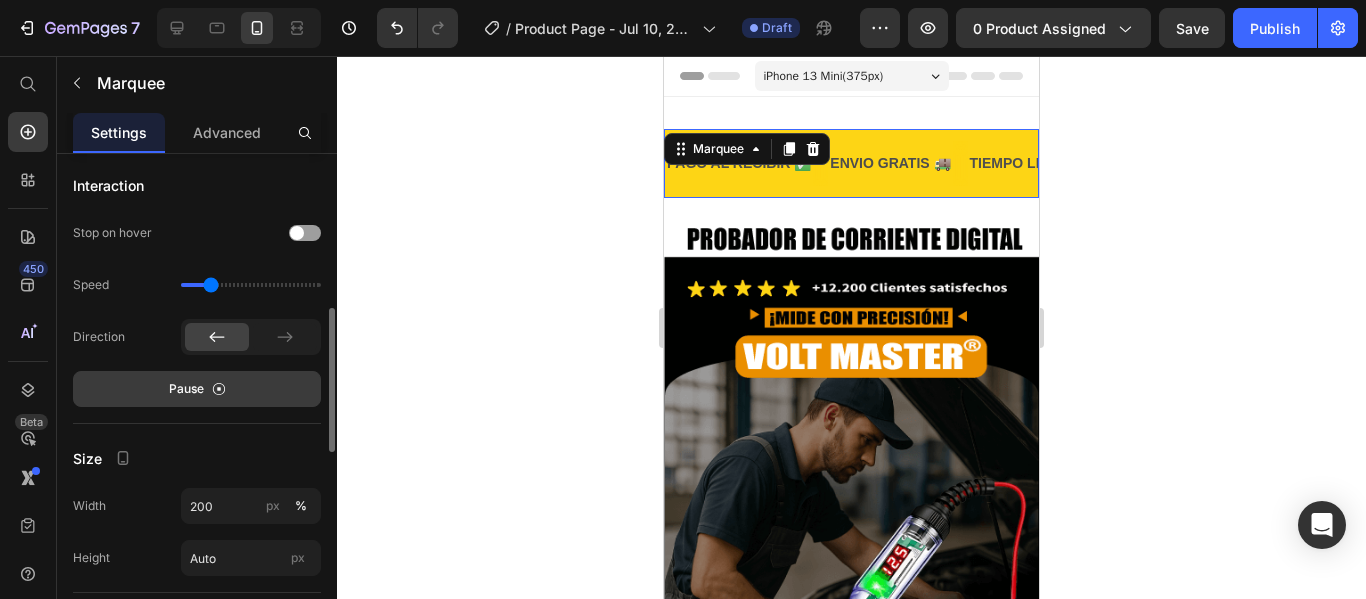 click on "Pause" 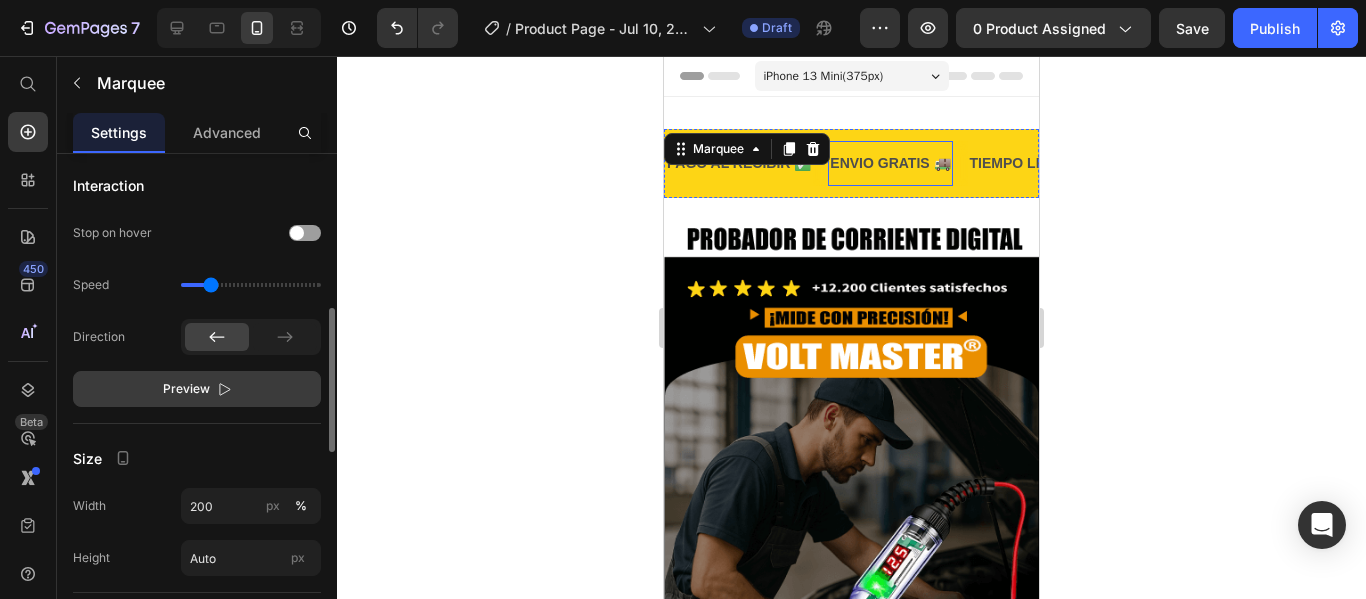 click on "ENVIO GRATIS 🚚" at bounding box center [886, 163] 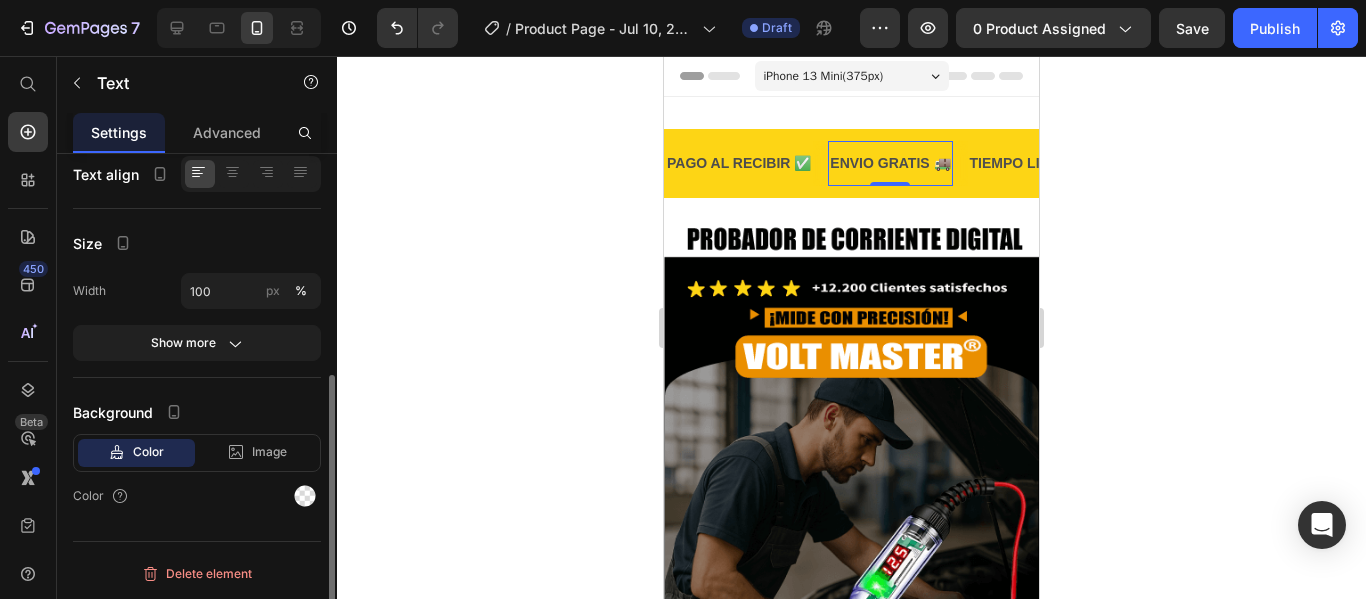 scroll, scrollTop: 0, scrollLeft: 0, axis: both 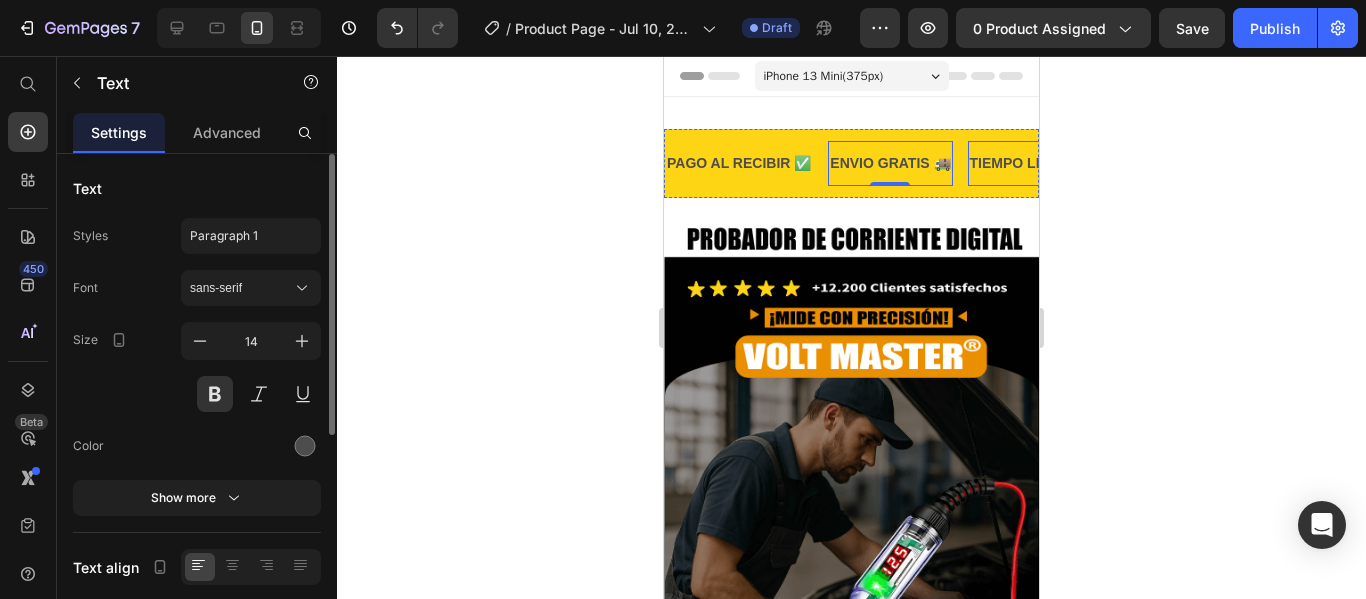 click on "PAGO AL RECIBIR ✅ Text ENVIO GRATIS 🚚 Text   0 TIEMPO LIMITADO 50% DESCUENTO ‼️ Text GARANTIA EXTENDIDA 👌 Text PAGO AL RECIBIR ✅ Text ENVIO GRATIS 🚚 Text   0 TIEMPO LIMITADO 50% DESCUENTO ‼️ Text GARANTIA EXTENDIDA 👌 Text Marquee" at bounding box center [851, 163] 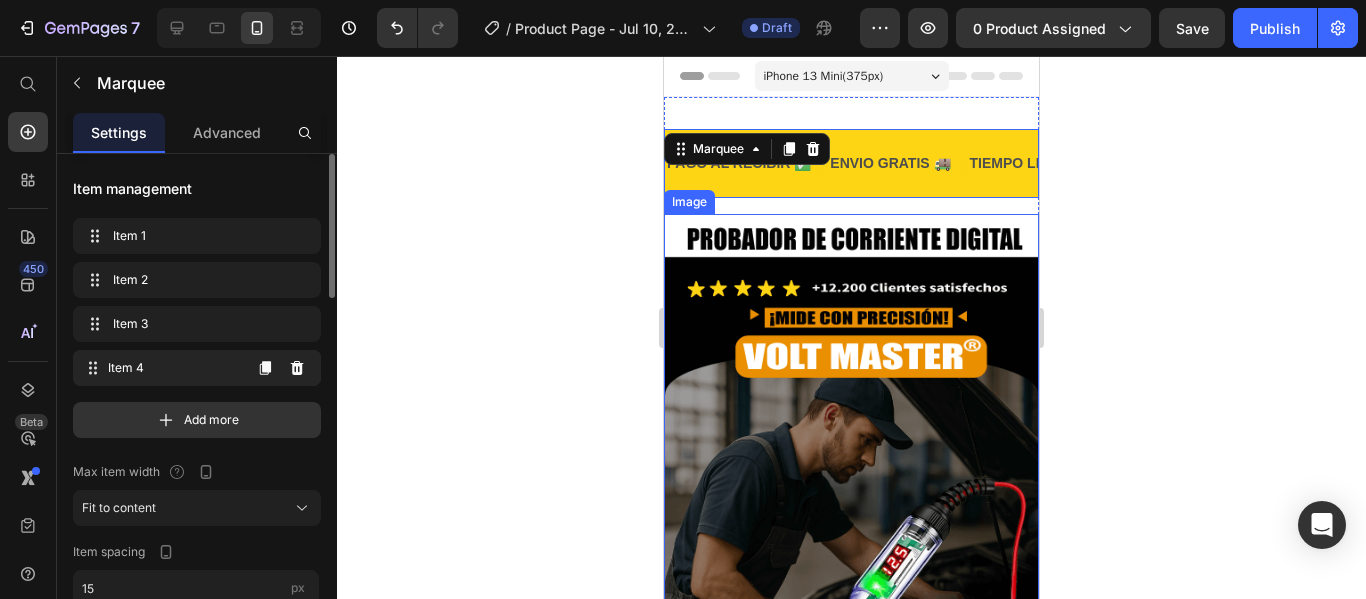 click on "Item 4 Item 4" at bounding box center (161, 368) 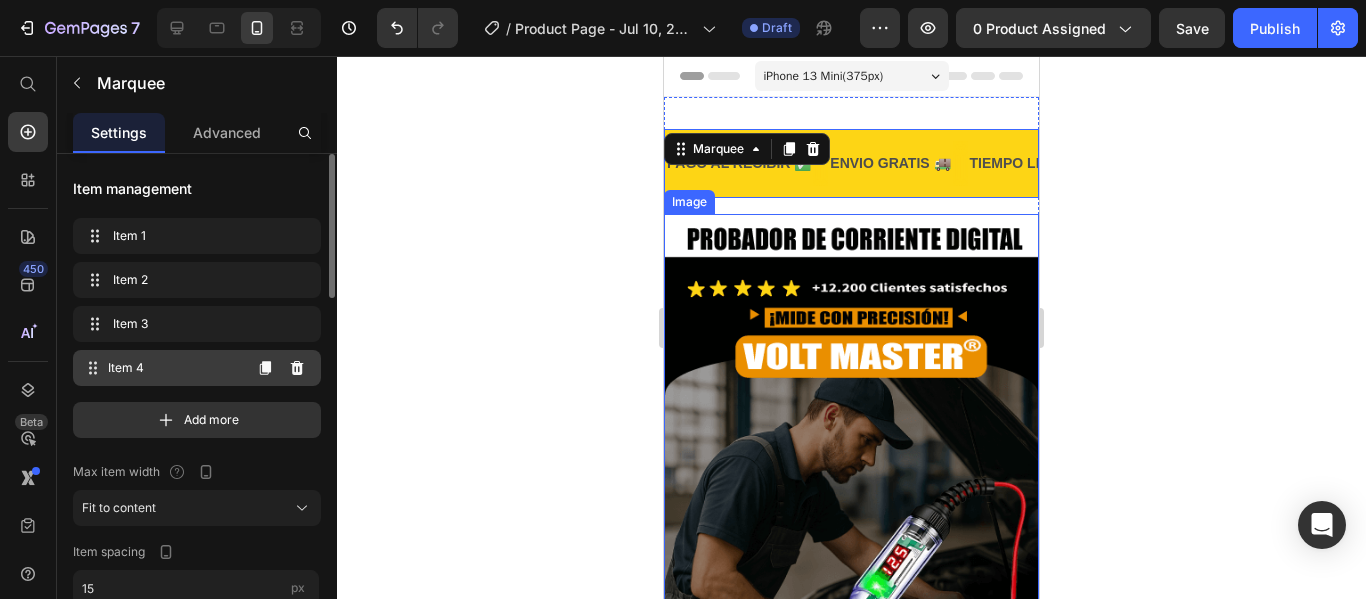 click on "Item 4" at bounding box center [174, 368] 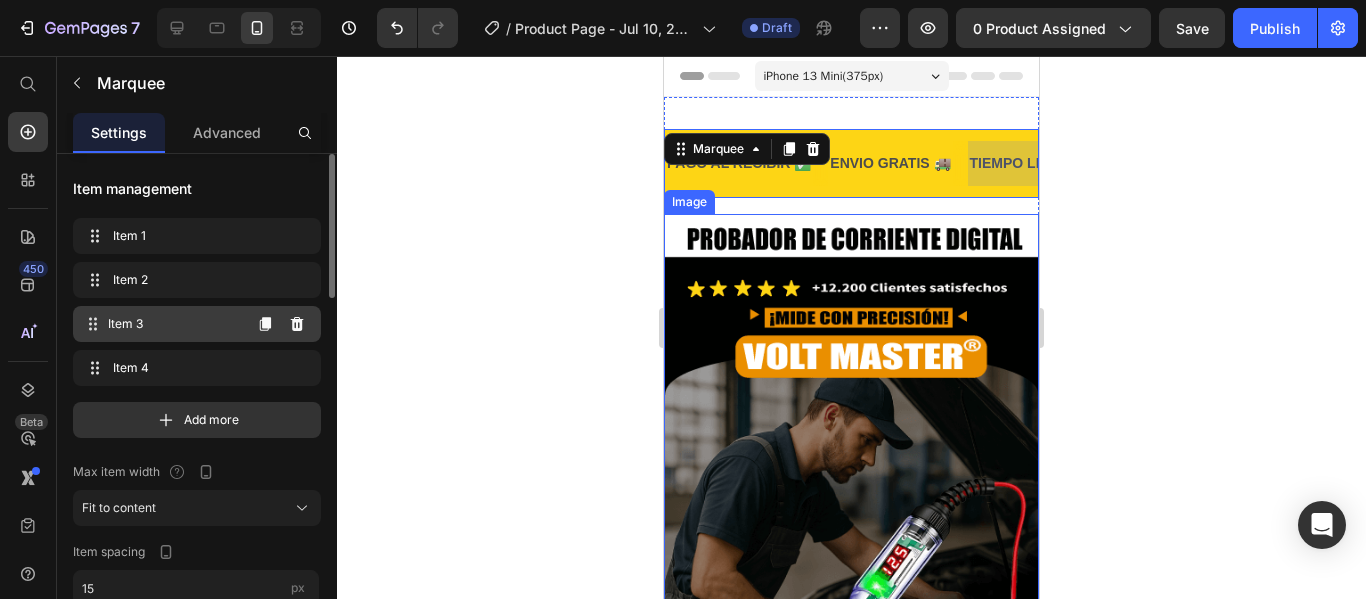 click on "Item 3 Item 3" at bounding box center [161, 324] 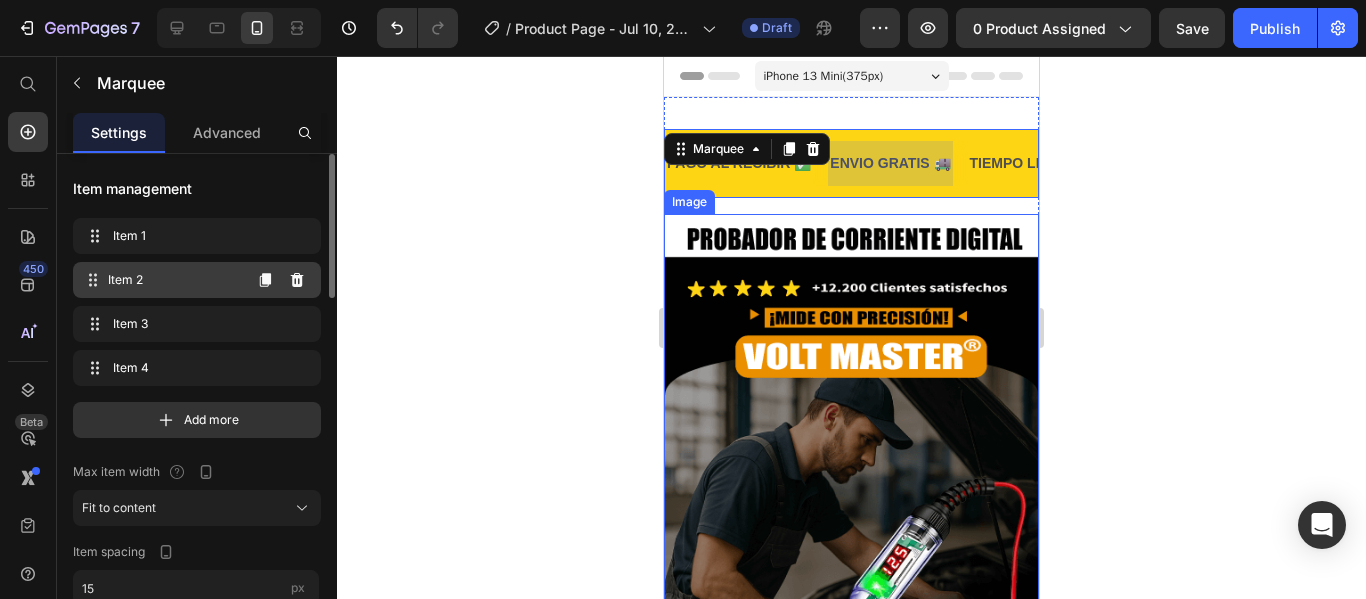 click on "Item 2 Item 2" at bounding box center [197, 280] 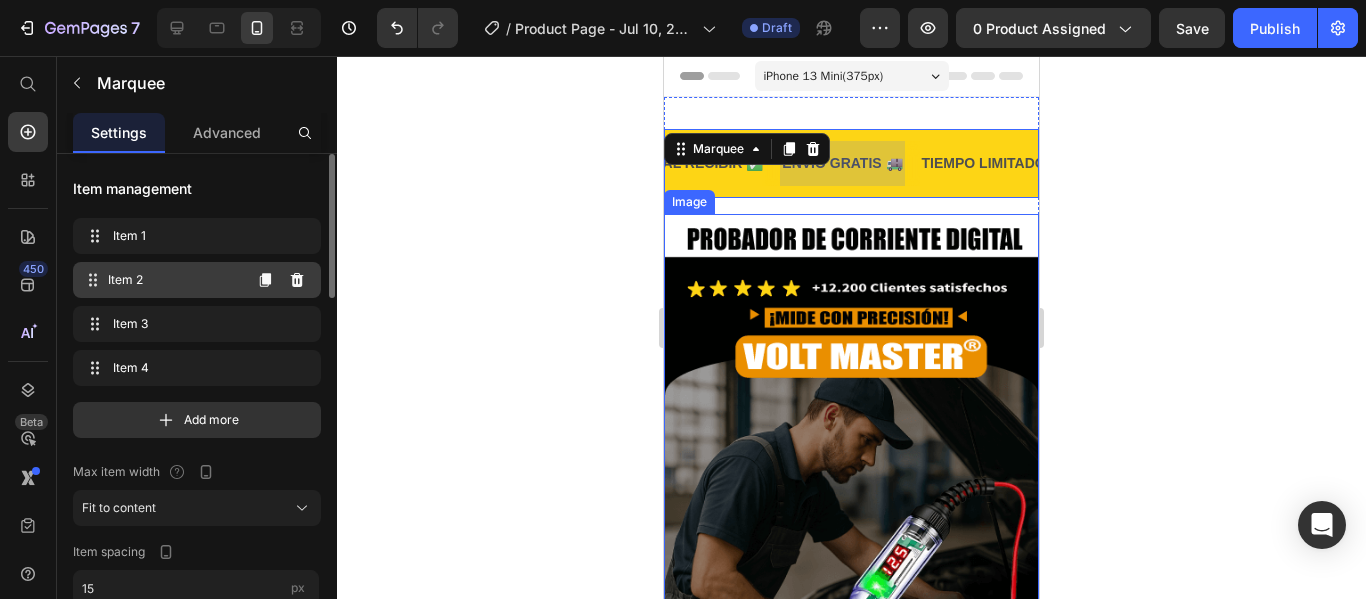 scroll, scrollTop: 0, scrollLeft: 50, axis: horizontal 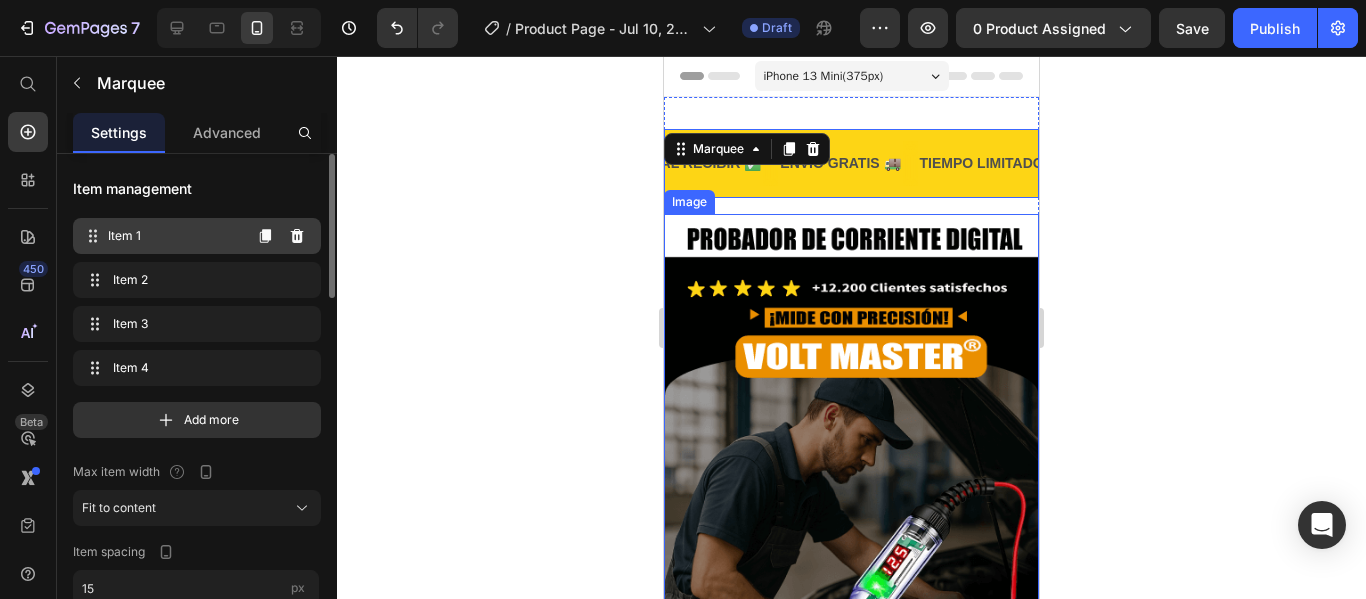 click on "Item 1 Item 1" at bounding box center [161, 236] 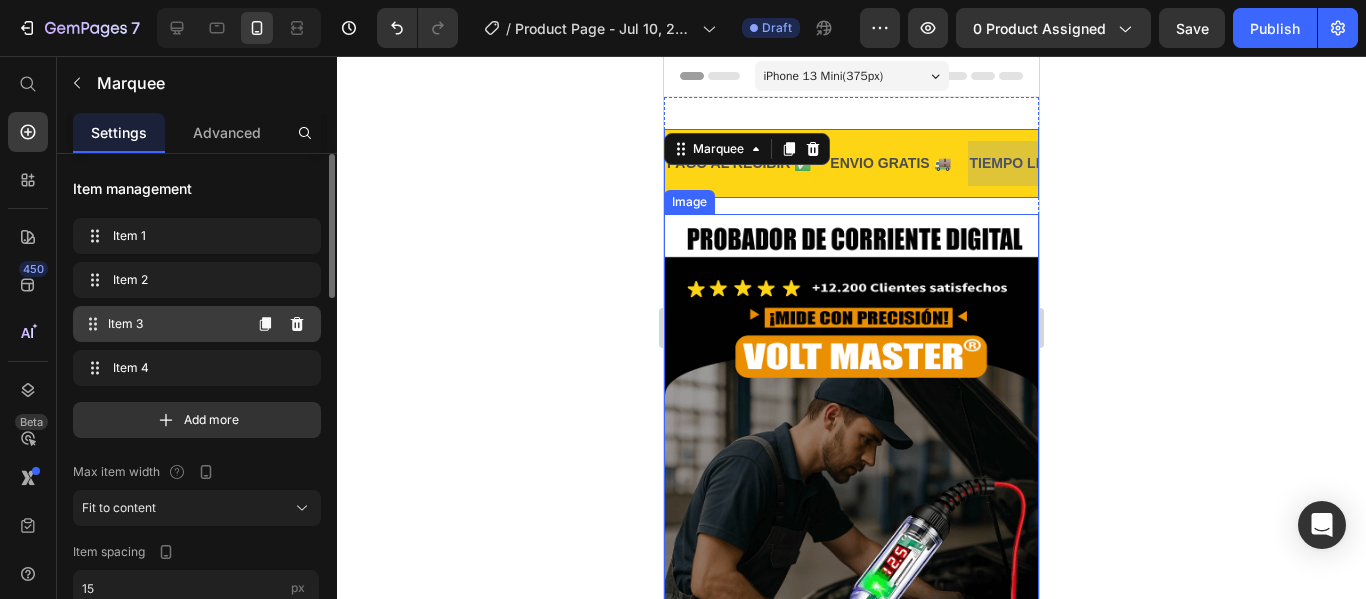 click on "Item 3" at bounding box center (174, 324) 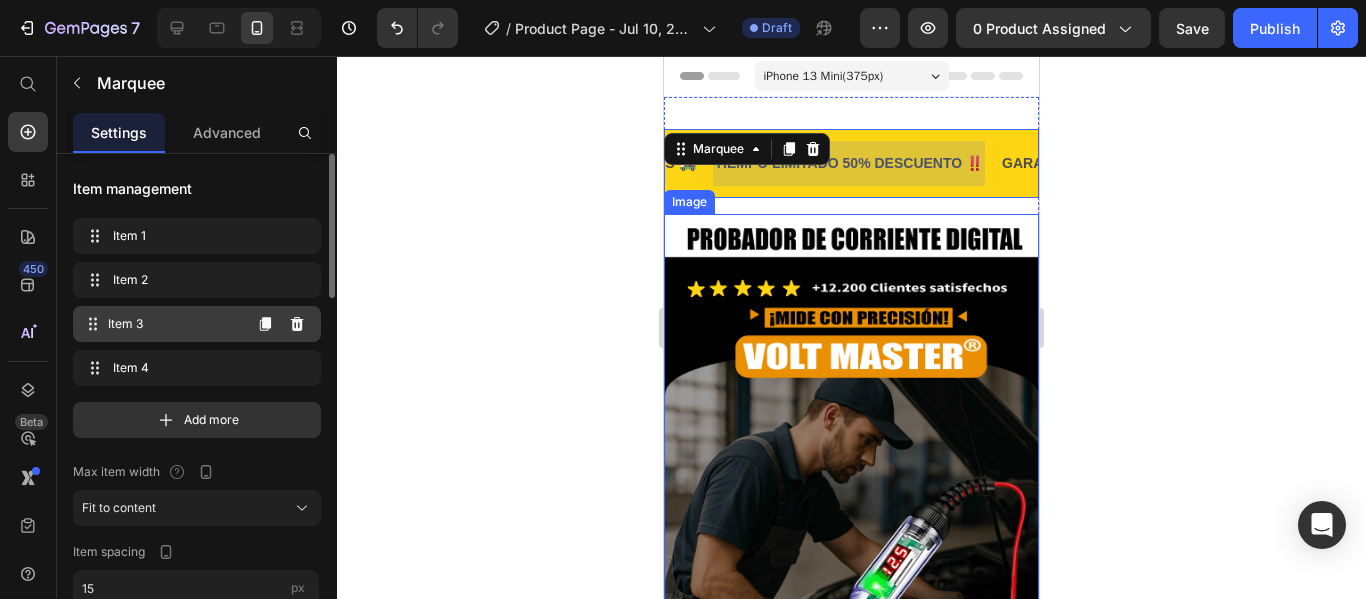 scroll, scrollTop: 0, scrollLeft: 265, axis: horizontal 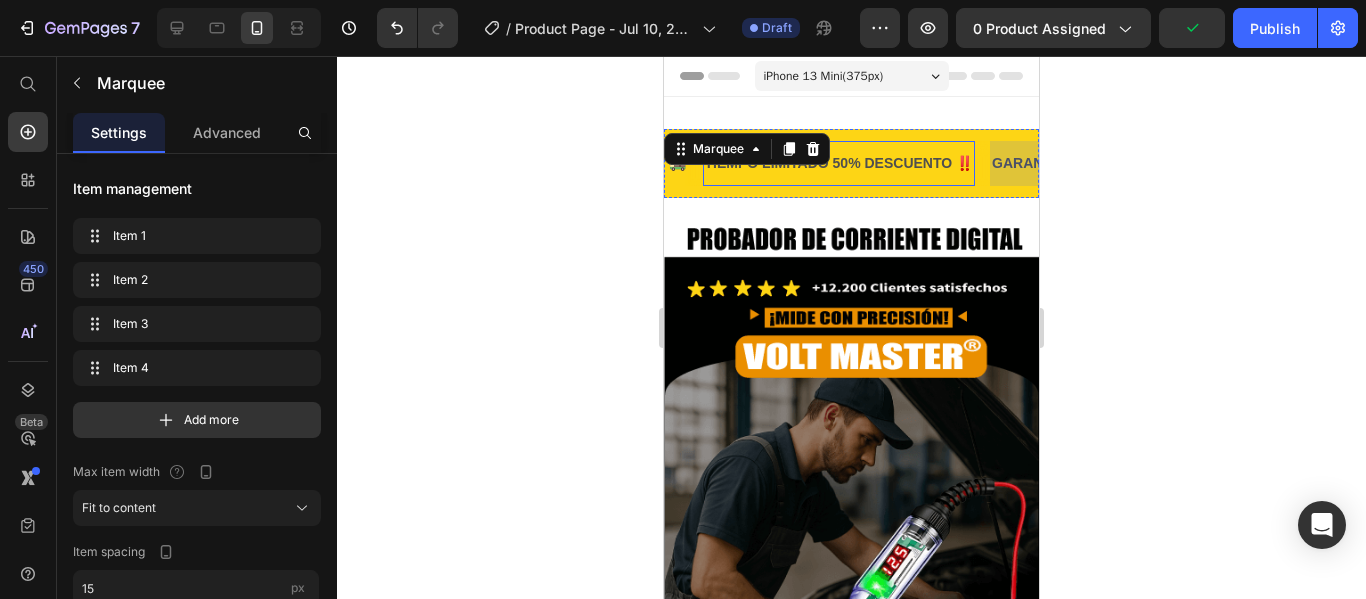 click on "TIEMPO LIMITADO 50% DESCUENTO ‼️" at bounding box center (820, 163) 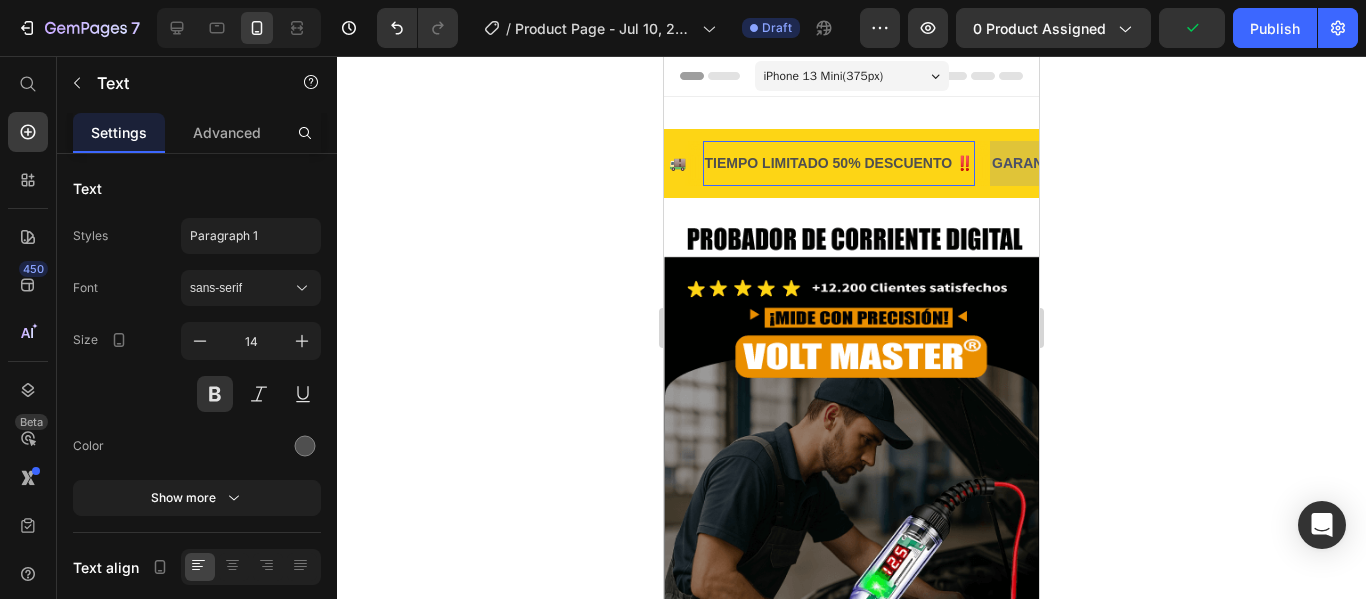click on "TIEMPO LIMITADO 50% DESCUENTO ‼️" at bounding box center [839, 163] 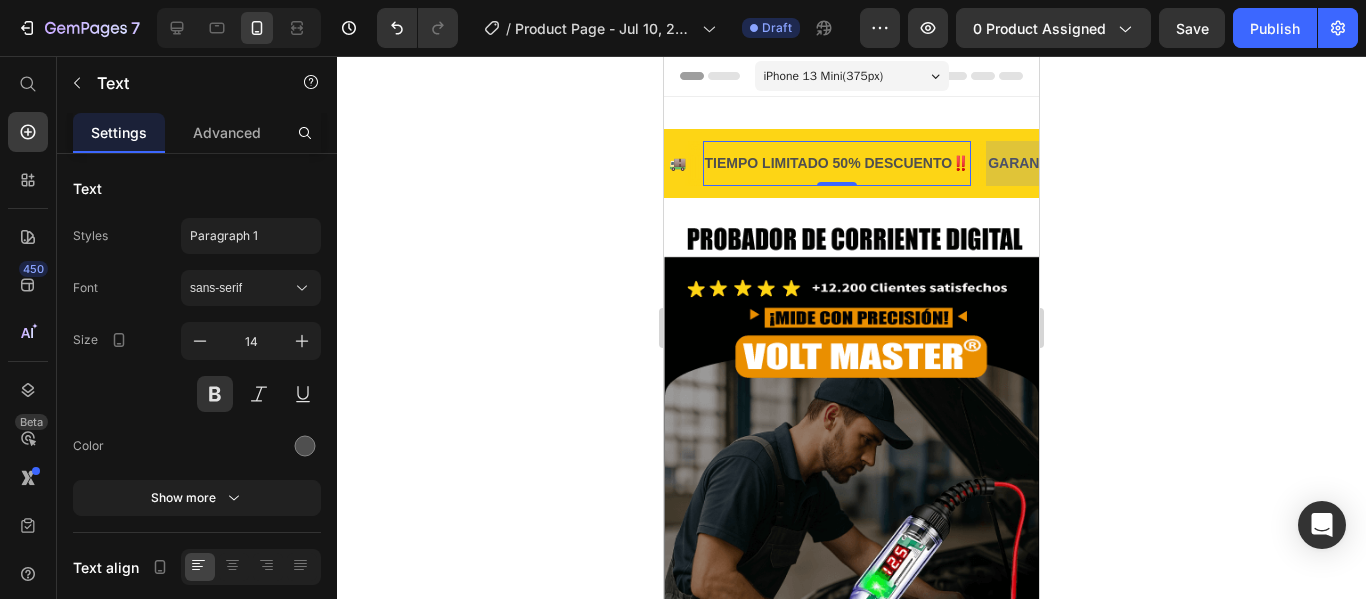 click 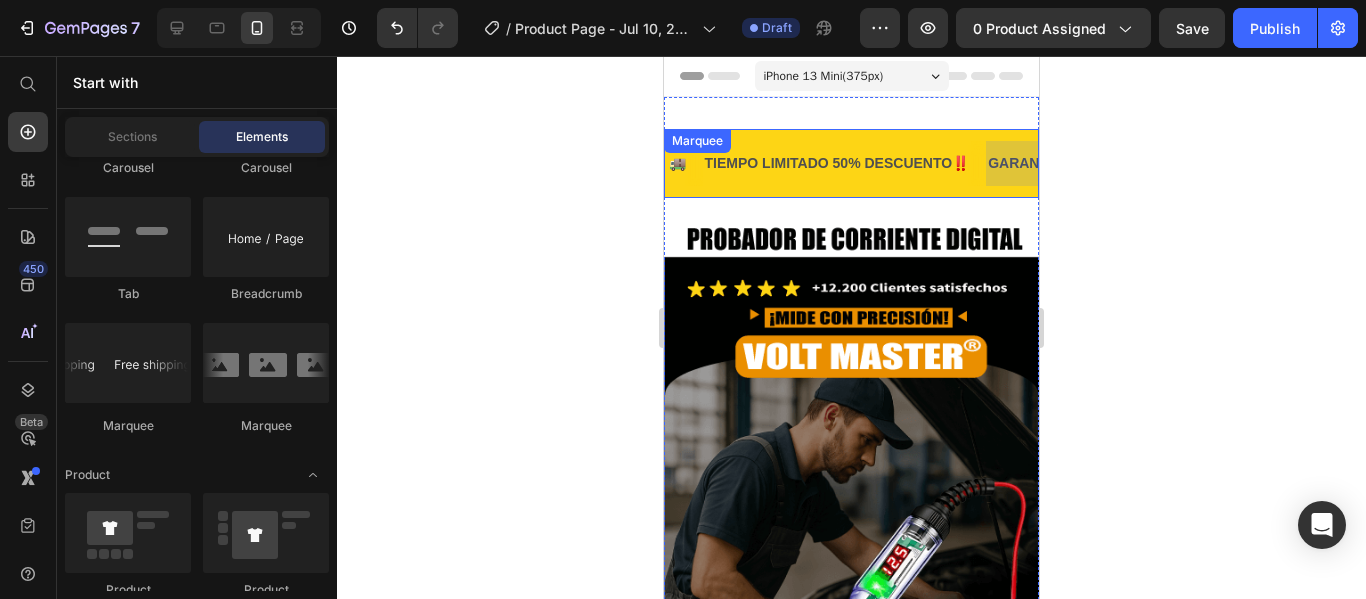click on "PAGO AL RECIBIR ✅ Text ENVIO GRATIS 🚚 Text TIEMPO LIMITADO 50% DESCUENTO‼️ Text GARANTIA EXTENDIDA 👌 Text PAGO AL RECIBIR ✅ Text ENVIO GRATIS 🚚 Text TIEMPO LIMITADO 50% DESCUENTO‼️ Text GARANTIA EXTENDIDA 👌 Text Marquee" at bounding box center [851, 163] 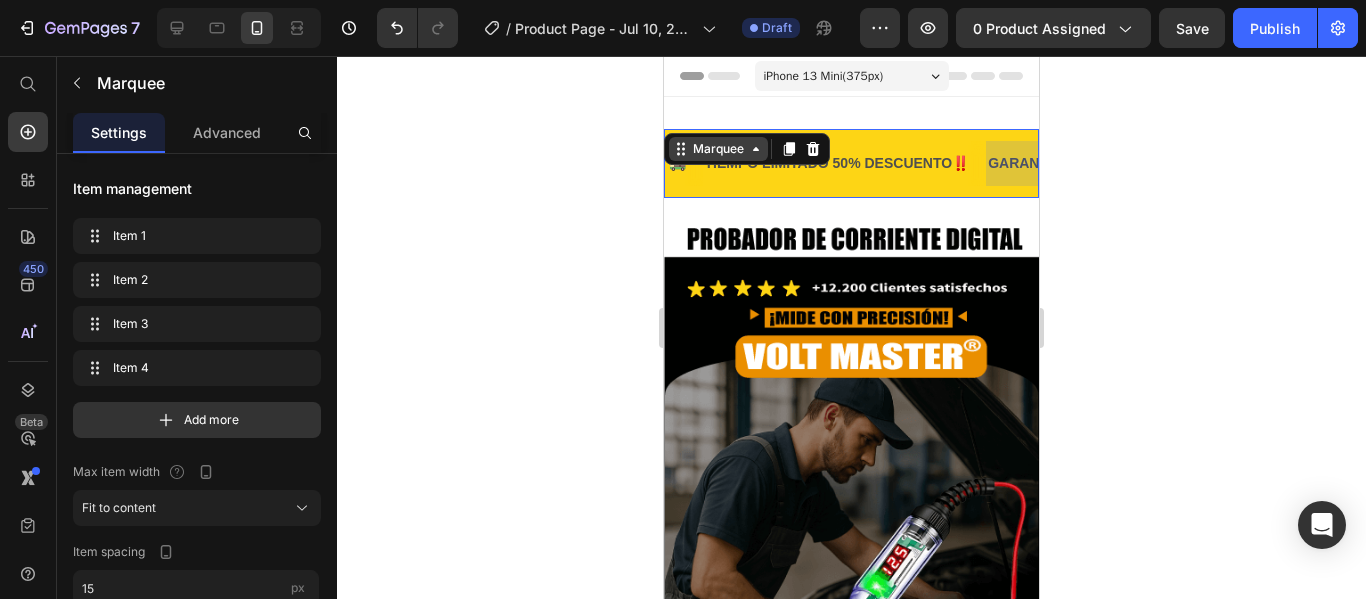 click on "Marquee" at bounding box center [718, 149] 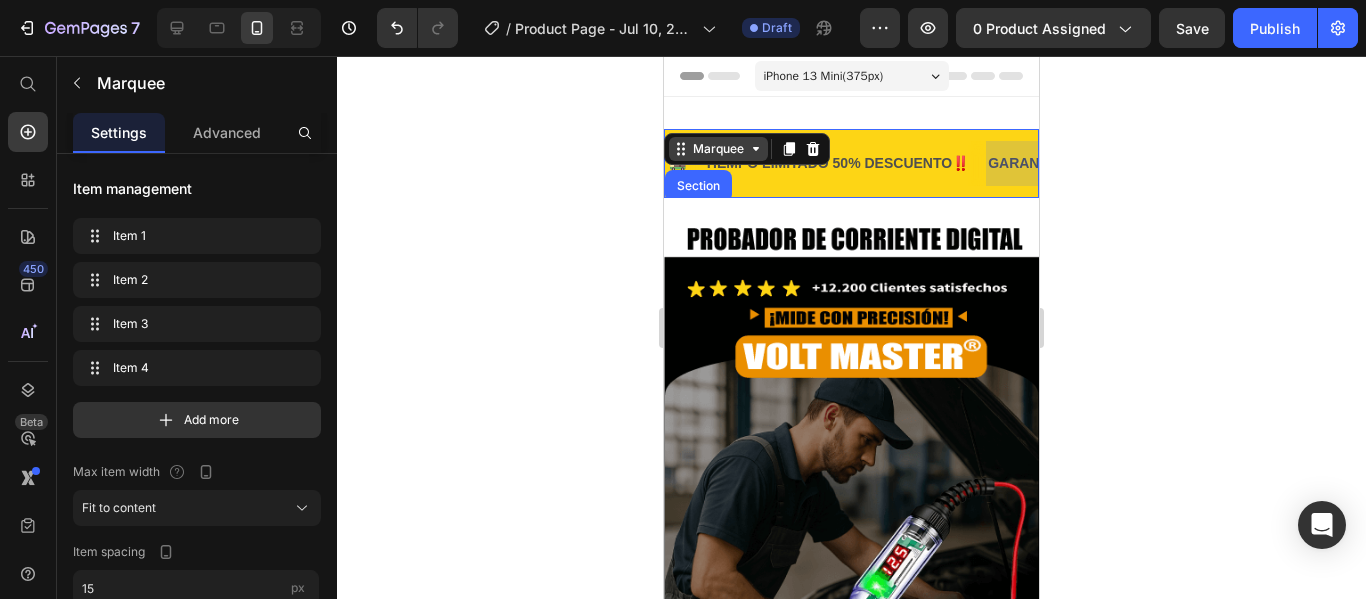 click 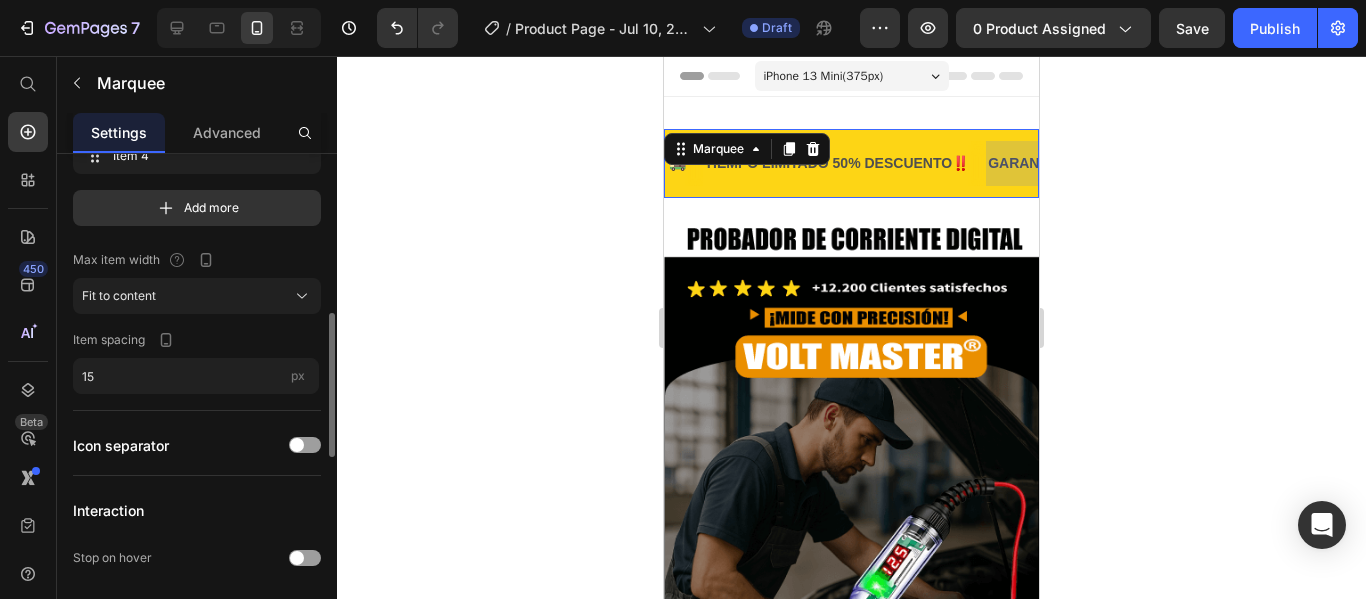 scroll, scrollTop: 372, scrollLeft: 0, axis: vertical 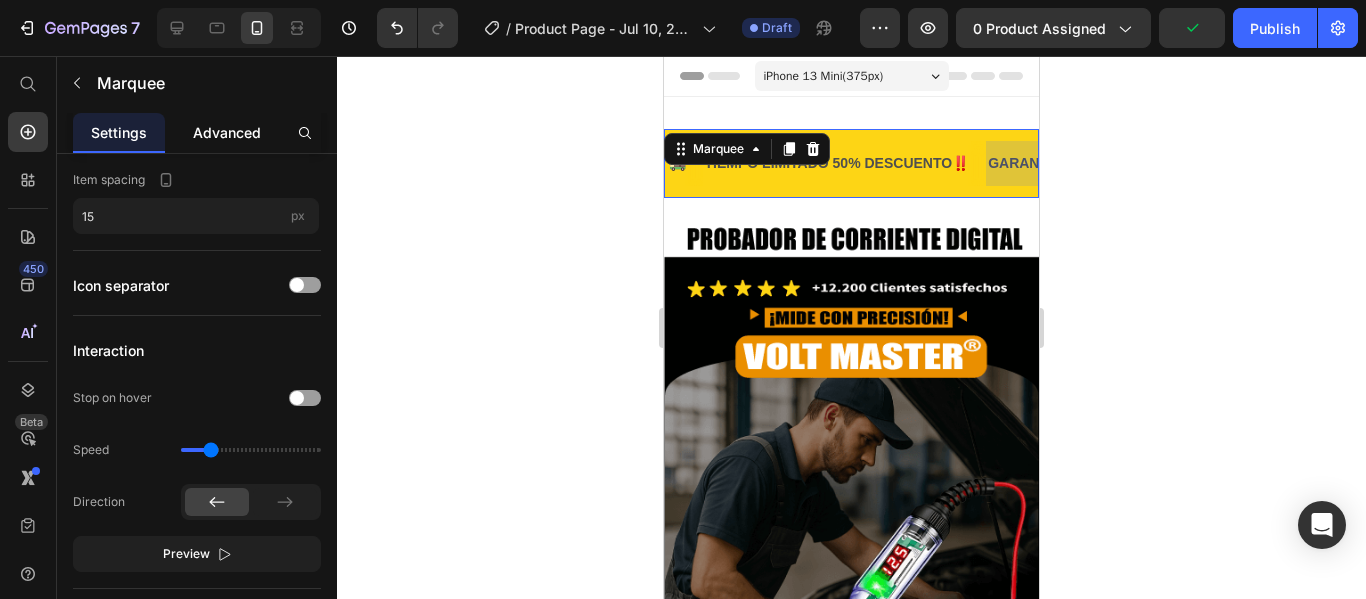click on "Advanced" 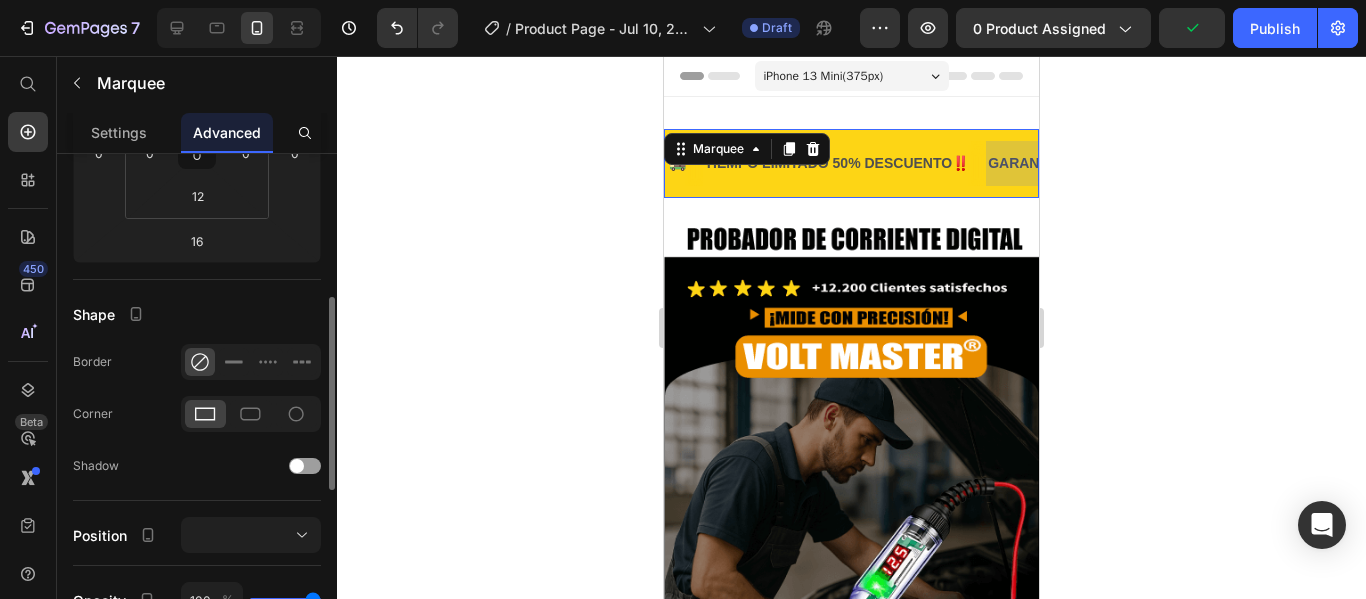 scroll, scrollTop: 0, scrollLeft: 0, axis: both 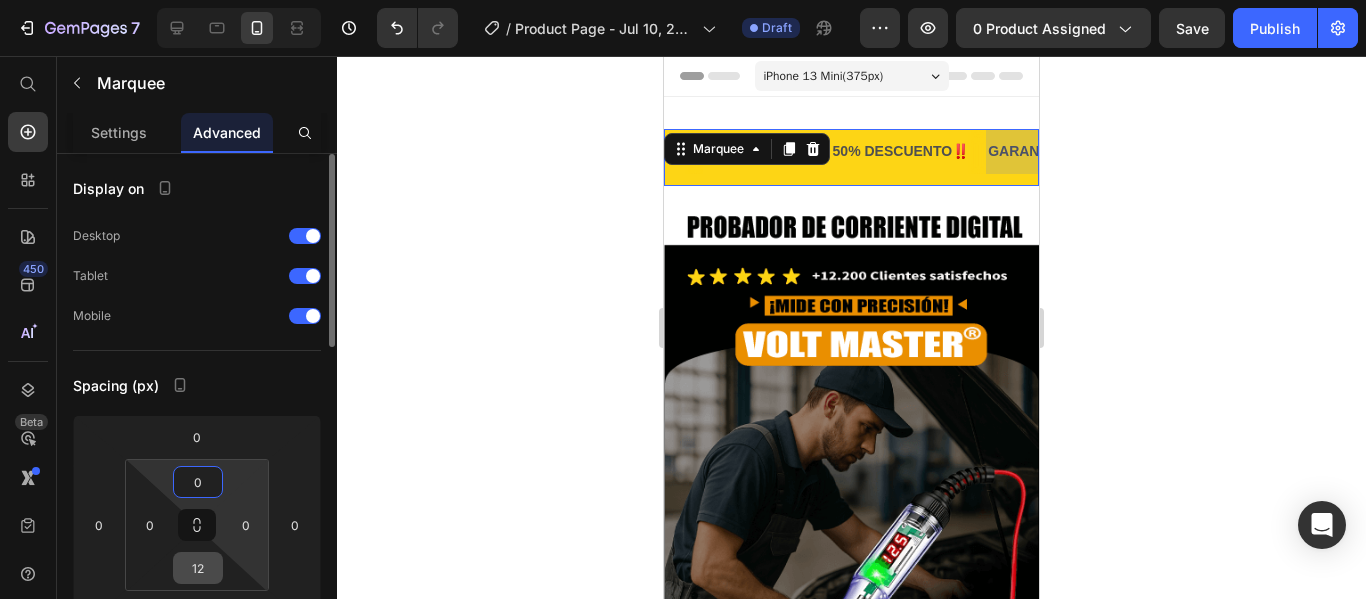 type on "0" 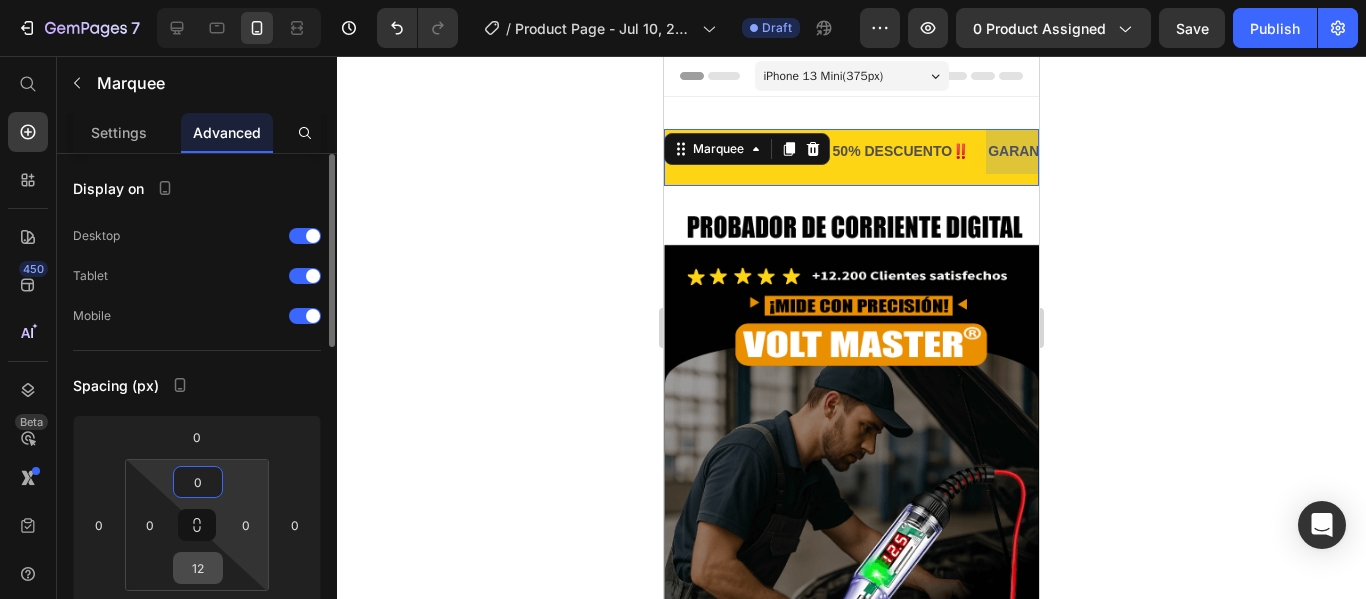 click on "12" at bounding box center (198, 568) 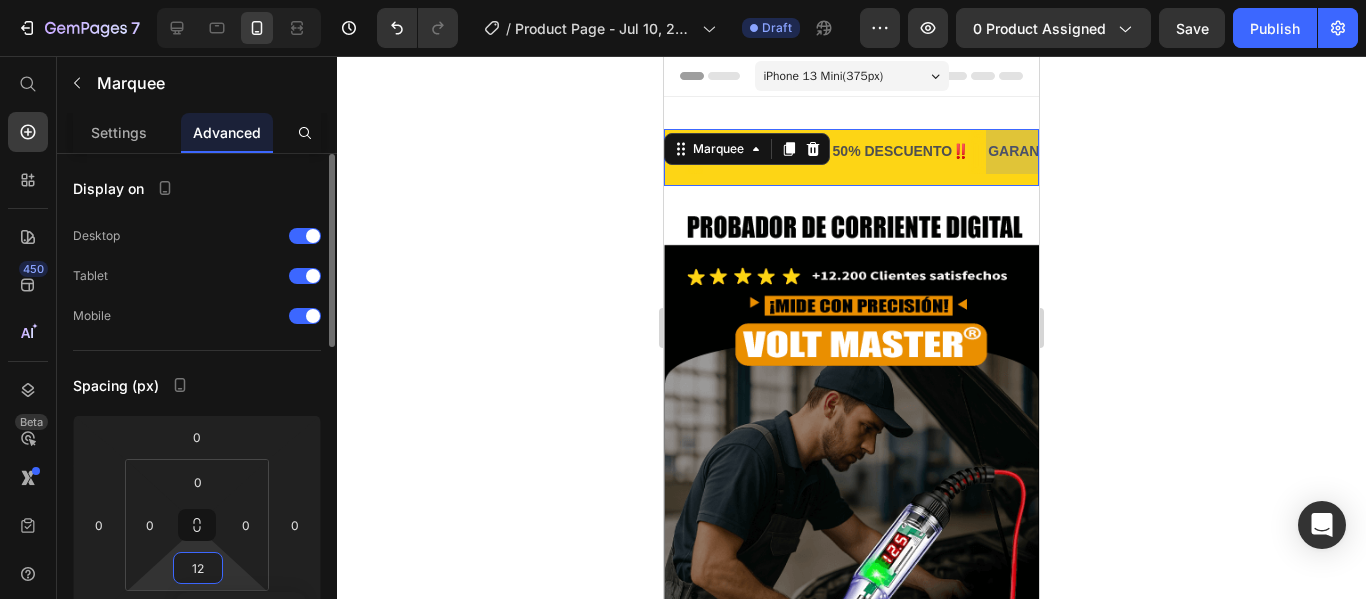 type on "0" 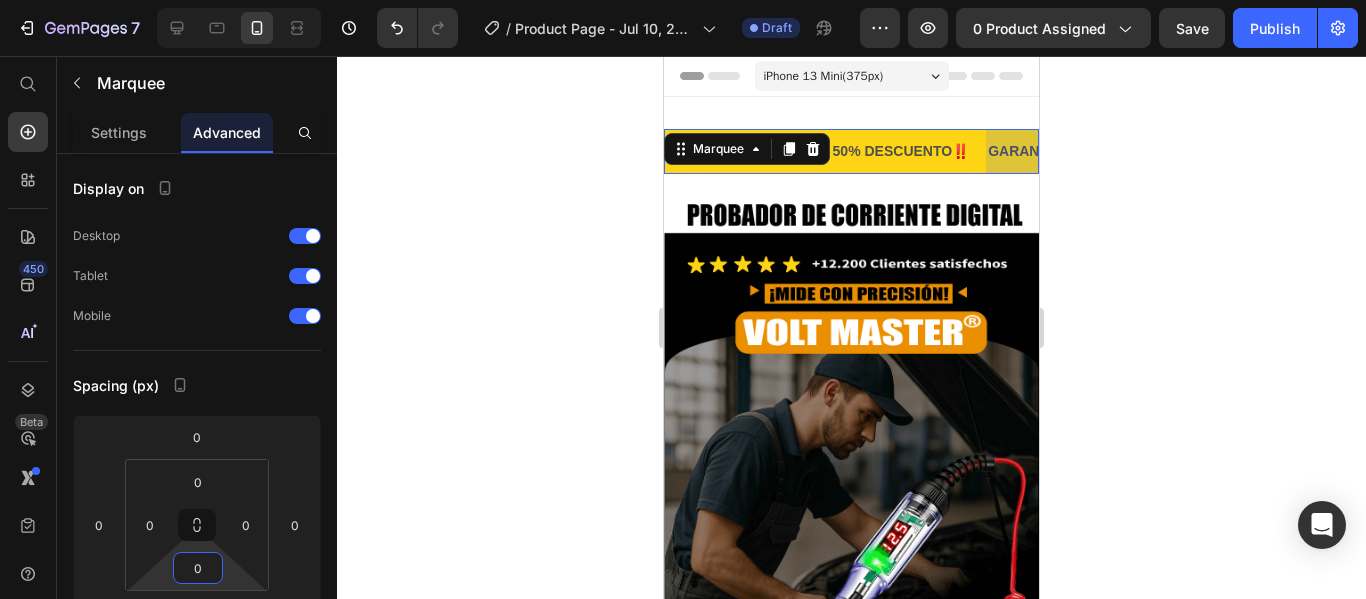 click 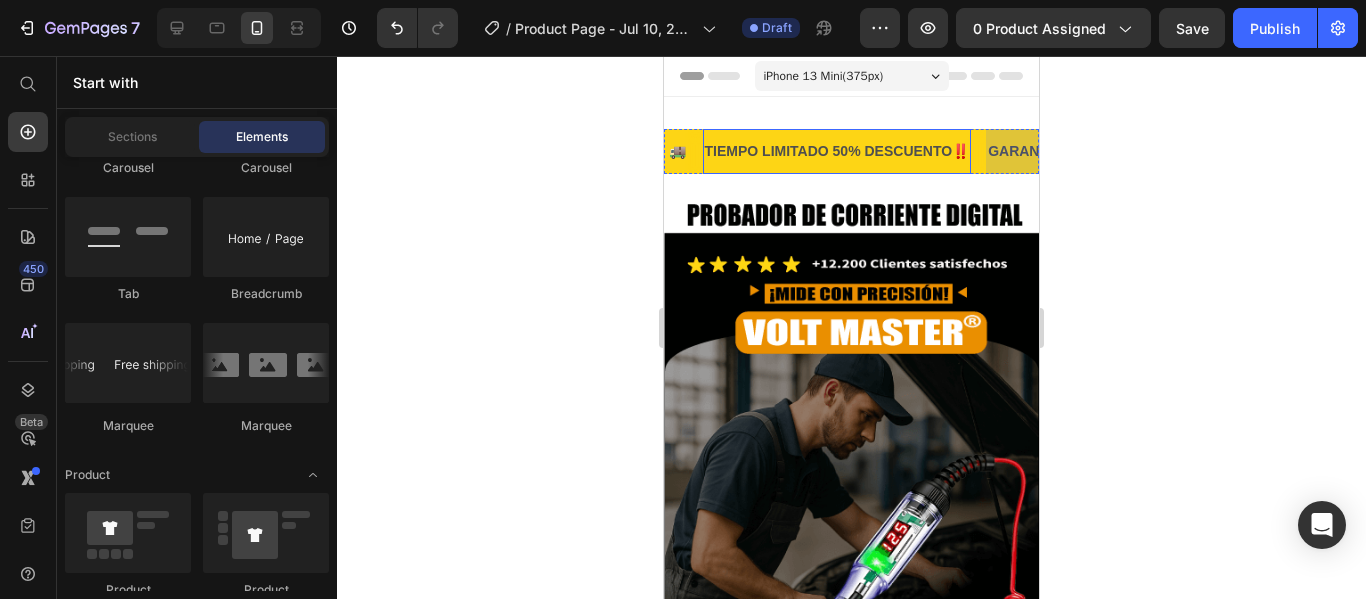 click on "TIEMPO LIMITADO 50% DESCUENTO‼️" at bounding box center [835, 151] 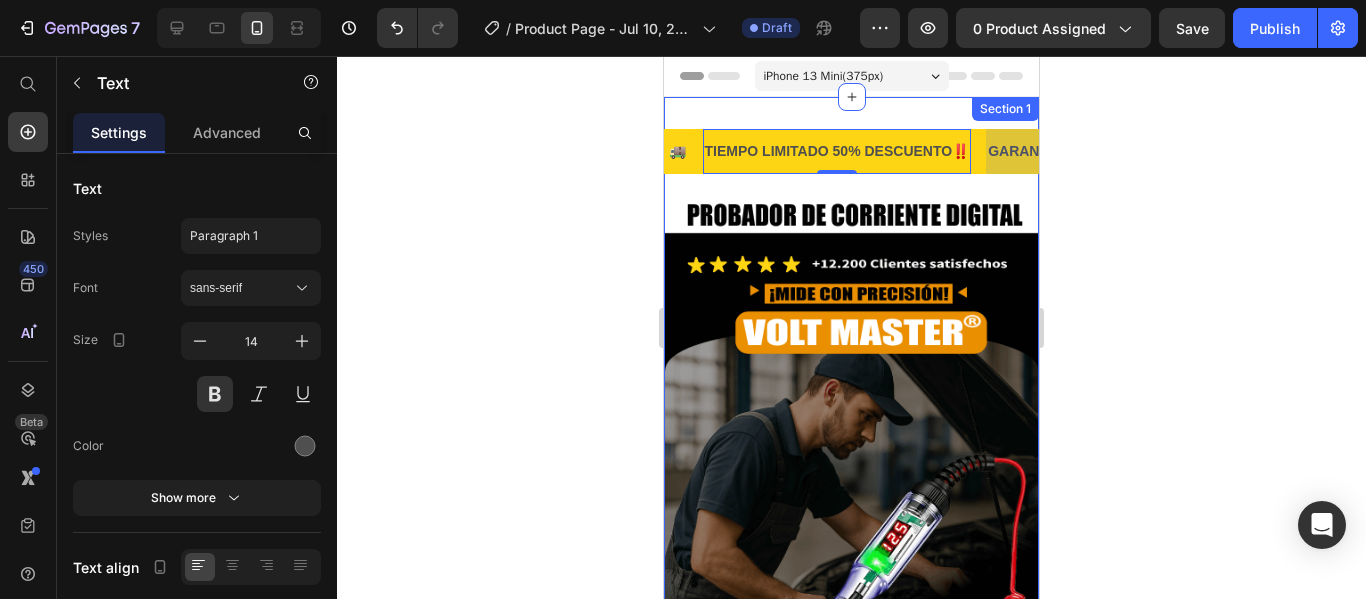 click on "PAGO AL RECIBIR ✅ Text ENVIO GRATIS 🚚 Text TIEMPO LIMITADO 50% DESCUENTO‼️ Text   0 GARANTIA EXTENDIDA 👌 Text PAGO AL RECIBIR ✅ Text ENVIO GRATIS 🚚 Text TIEMPO LIMITADO 50% DESCUENTO‼️ Text   0 GARANTIA EXTENDIDA 👌 Text Marquee" at bounding box center [851, 159] 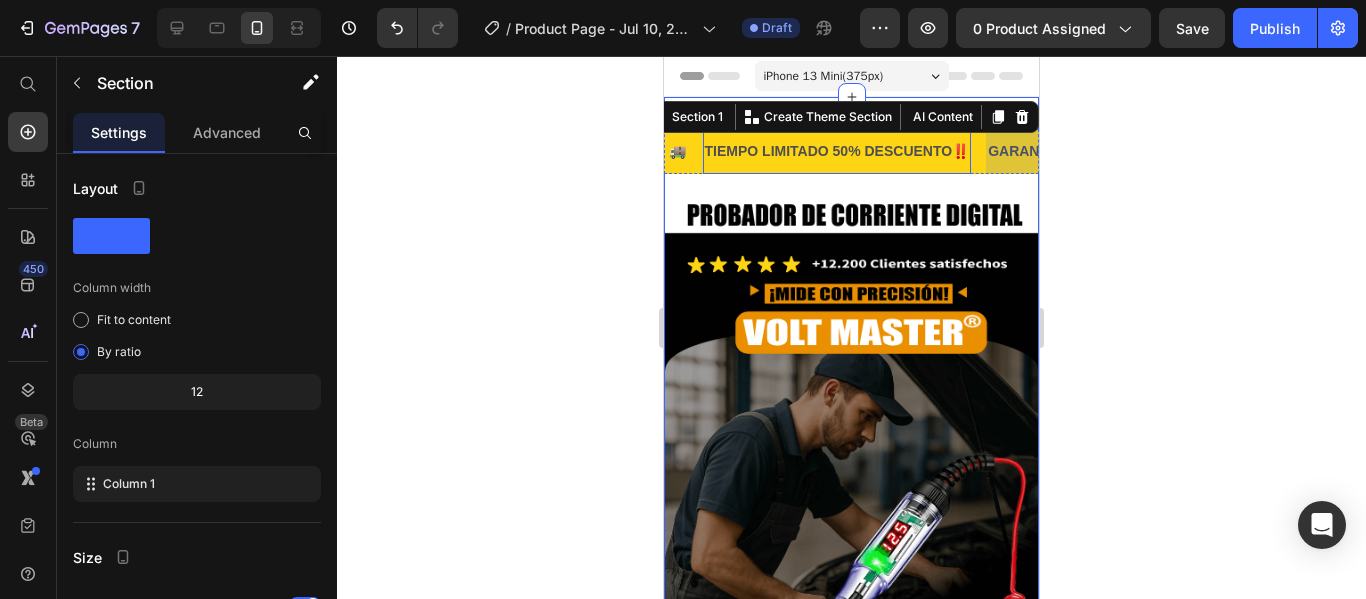 click on "TIEMPO LIMITADO 50% DESCUENTO‼️ Text" at bounding box center [828, 151] 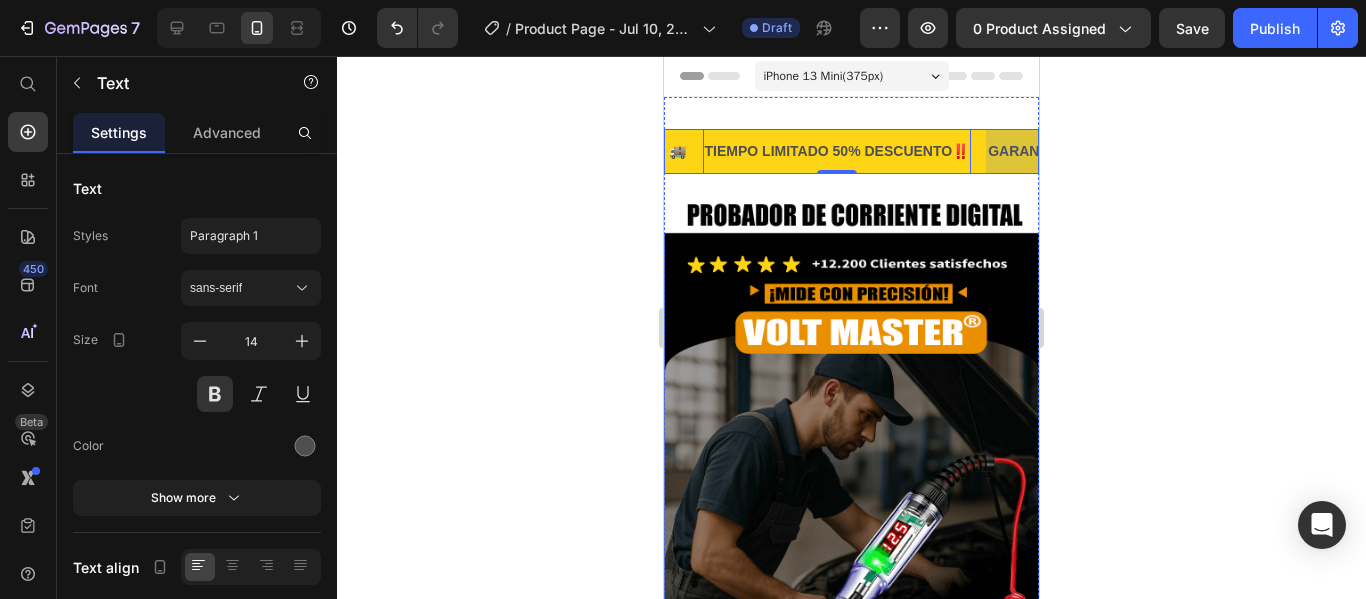 click on "ENVIO GRATIS 🚚 Text" at bounding box center [630, 151] 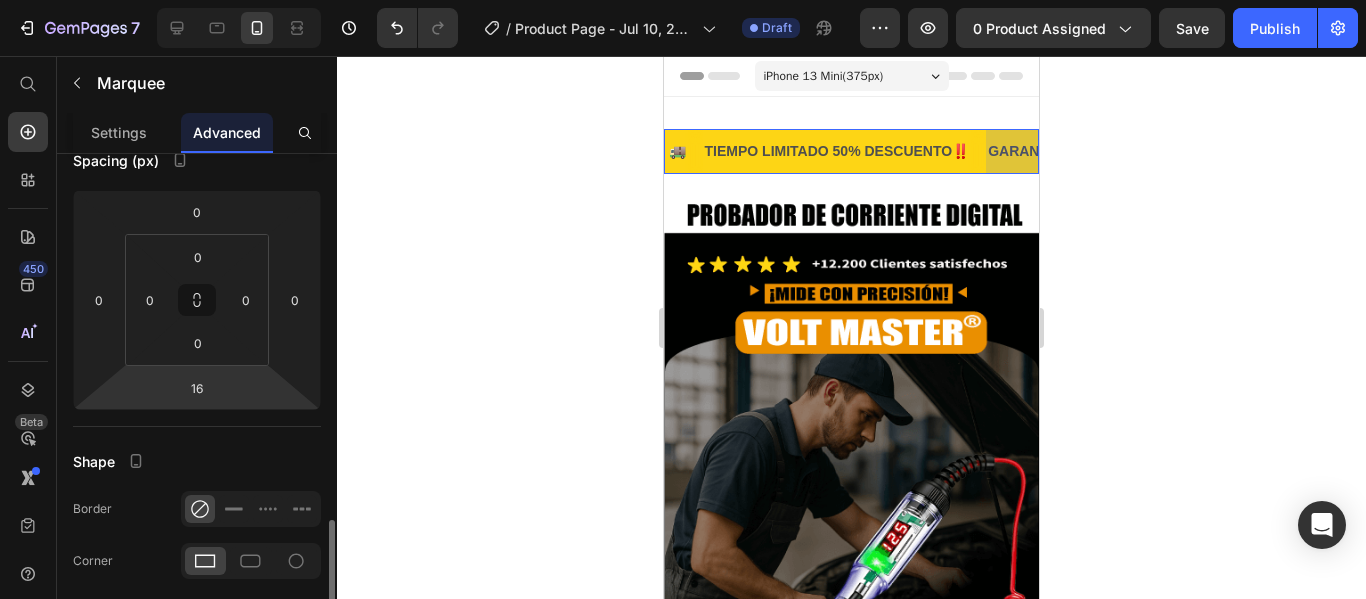 scroll, scrollTop: 0, scrollLeft: 0, axis: both 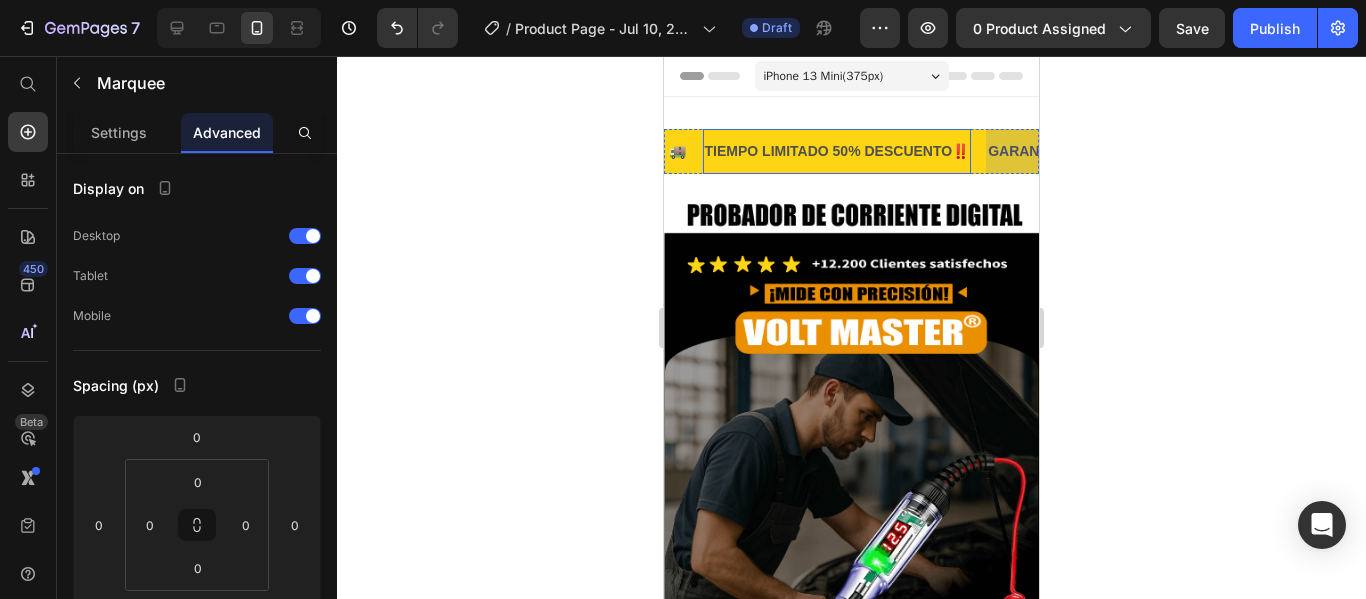 click on "TIEMPO LIMITADO 50% DESCUENTO‼️ Text" at bounding box center [832, 151] 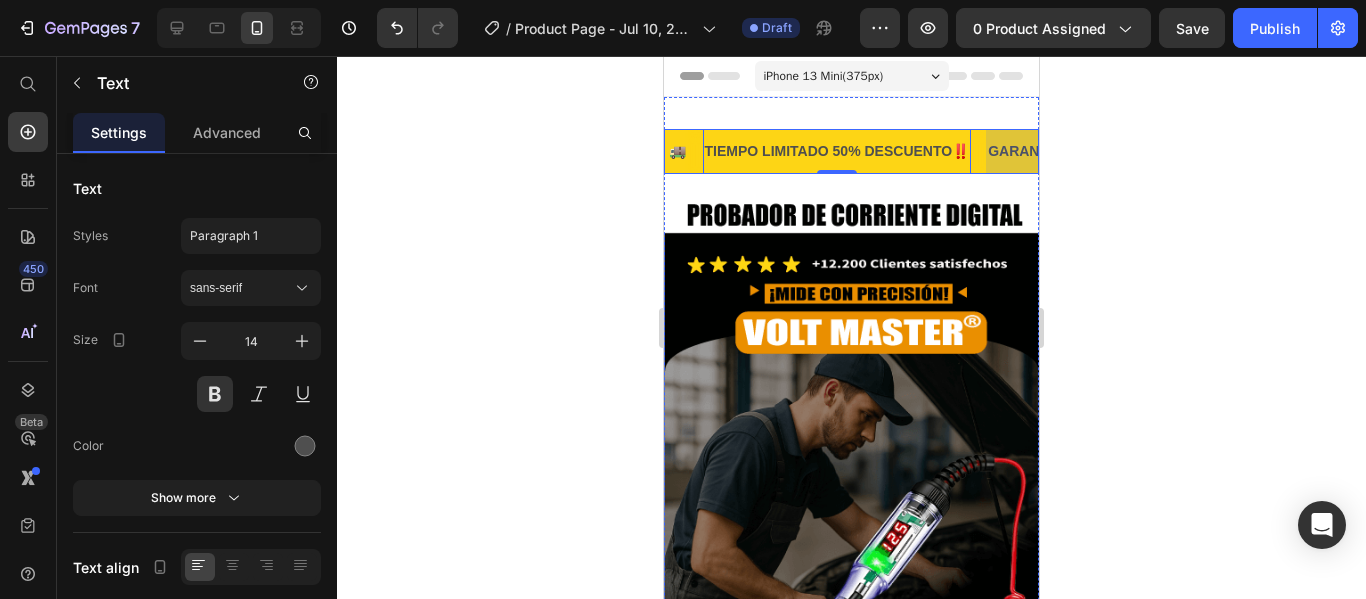 click on "ENVIO GRATIS 🚚 Text" at bounding box center [630, 151] 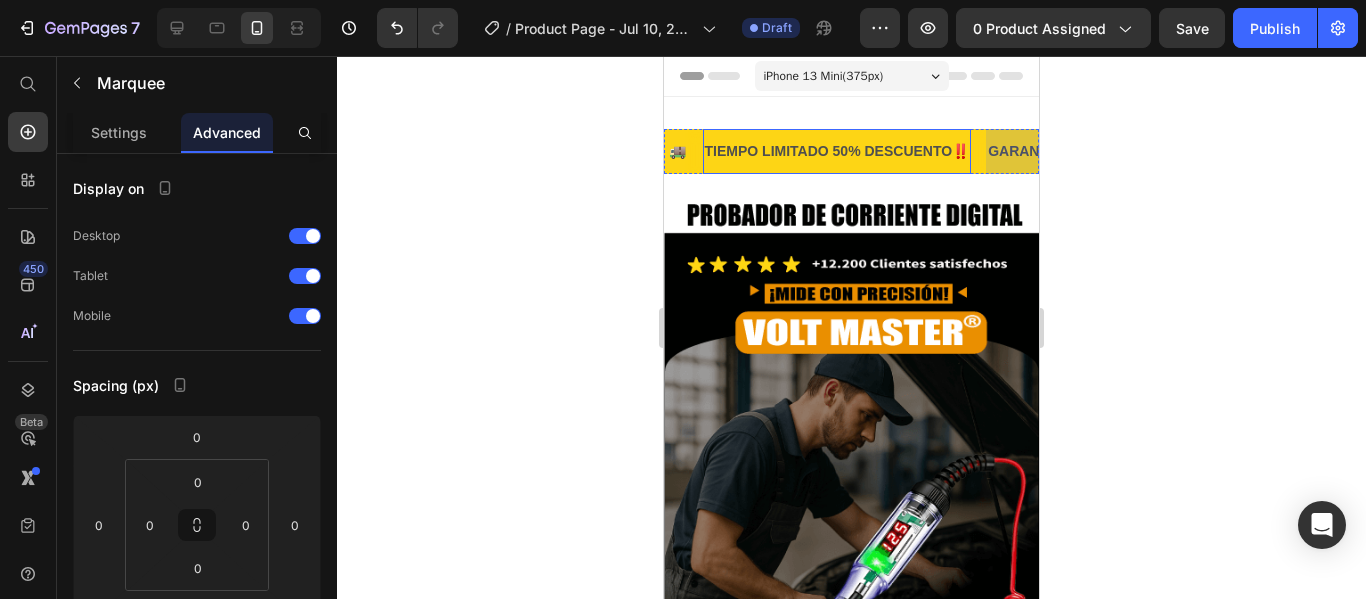 click on "TIEMPO LIMITADO 50% DESCUENTO‼️ Text" at bounding box center [832, 151] 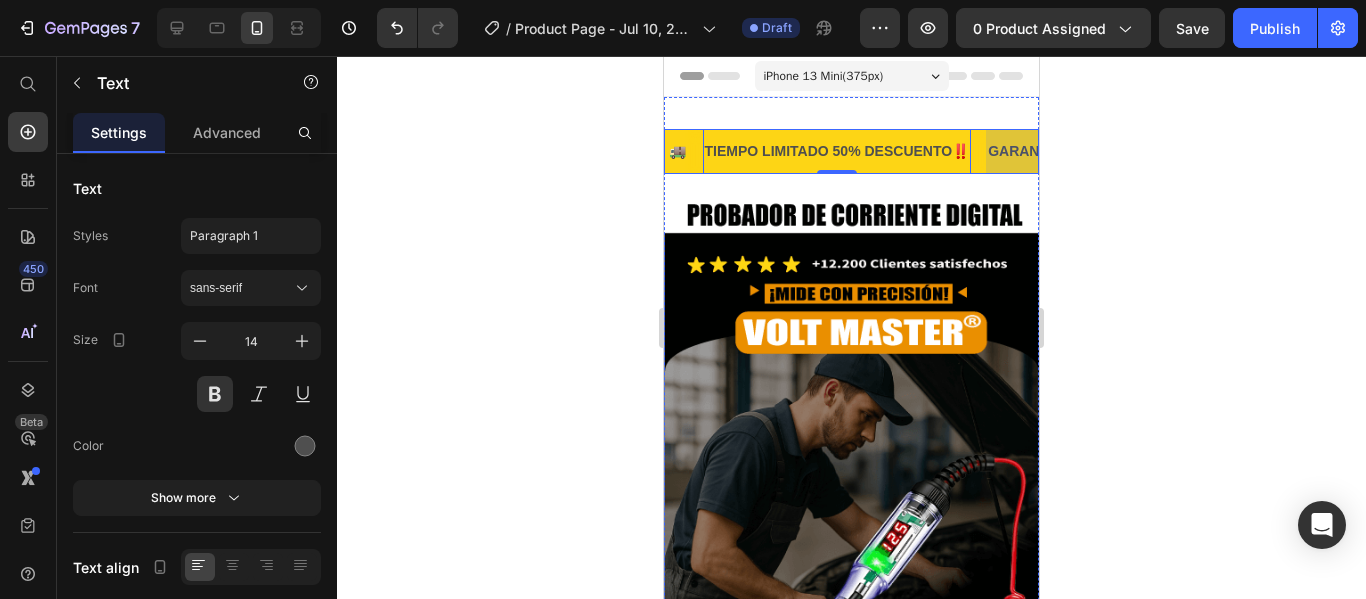 click on "ENVIO GRATIS 🚚 Text" at bounding box center [629, 151] 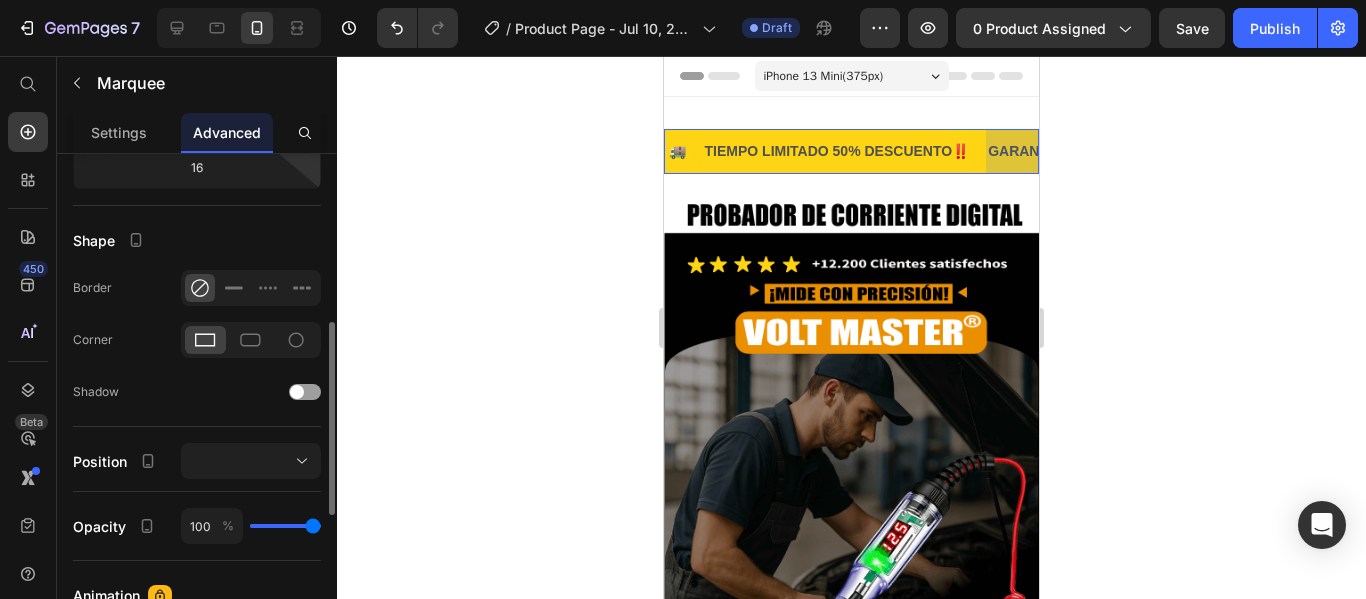 scroll, scrollTop: 444, scrollLeft: 0, axis: vertical 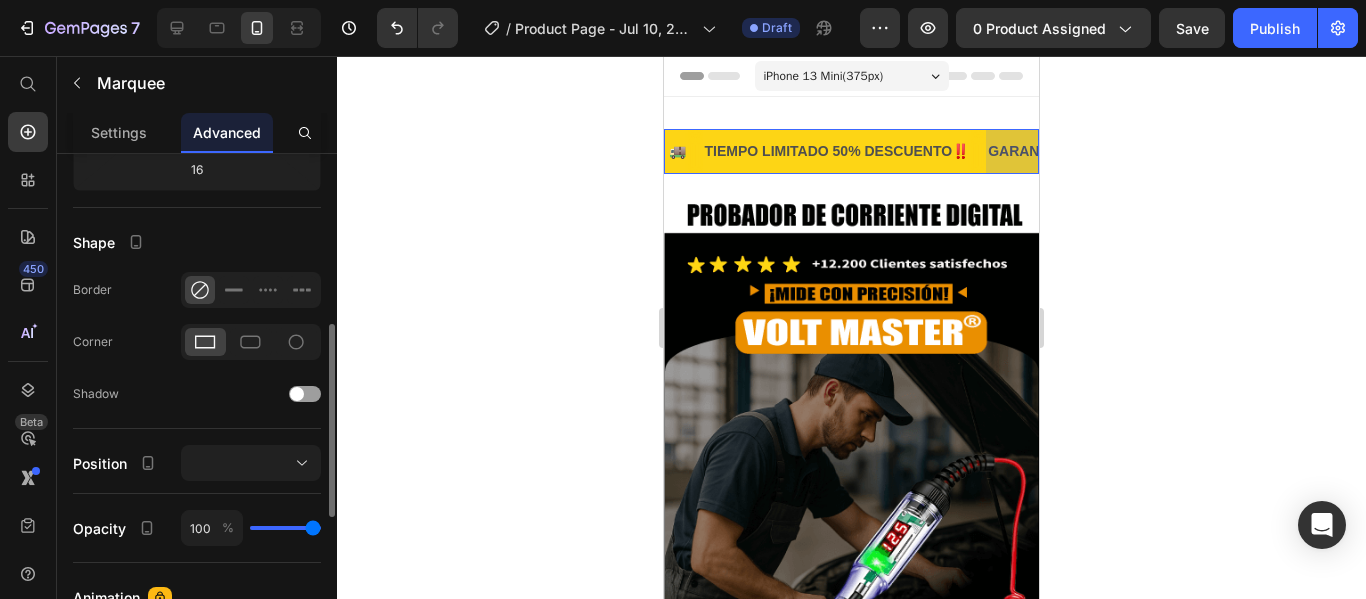 type on "82" 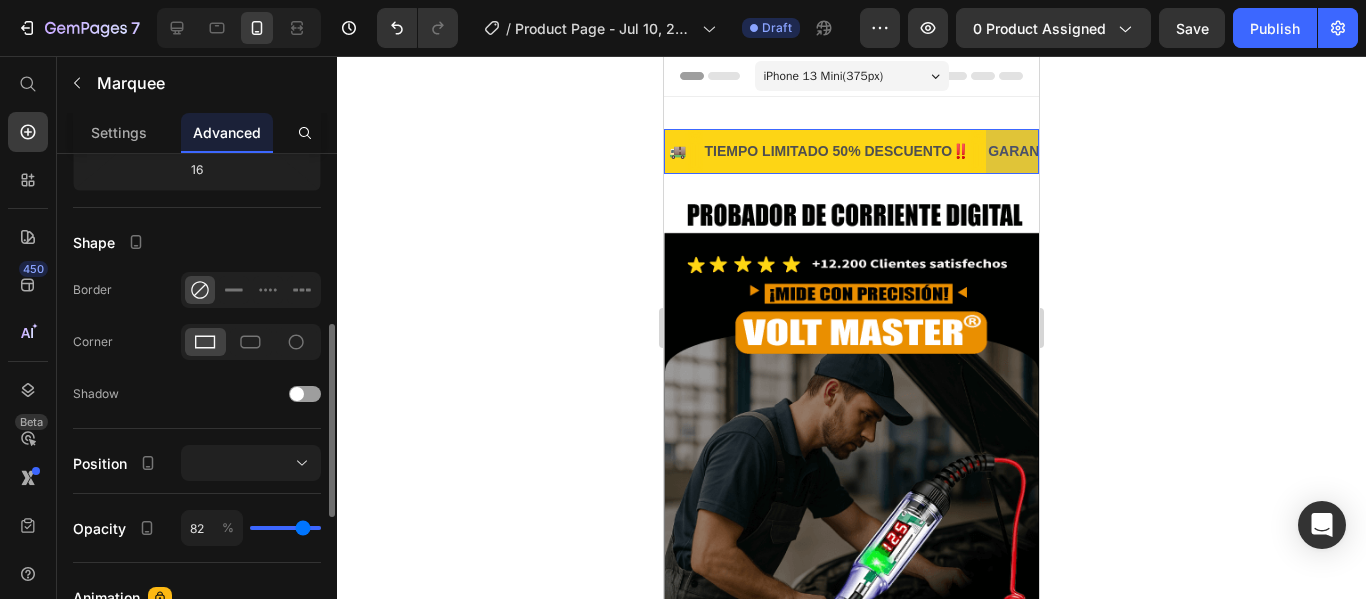 type on "84" 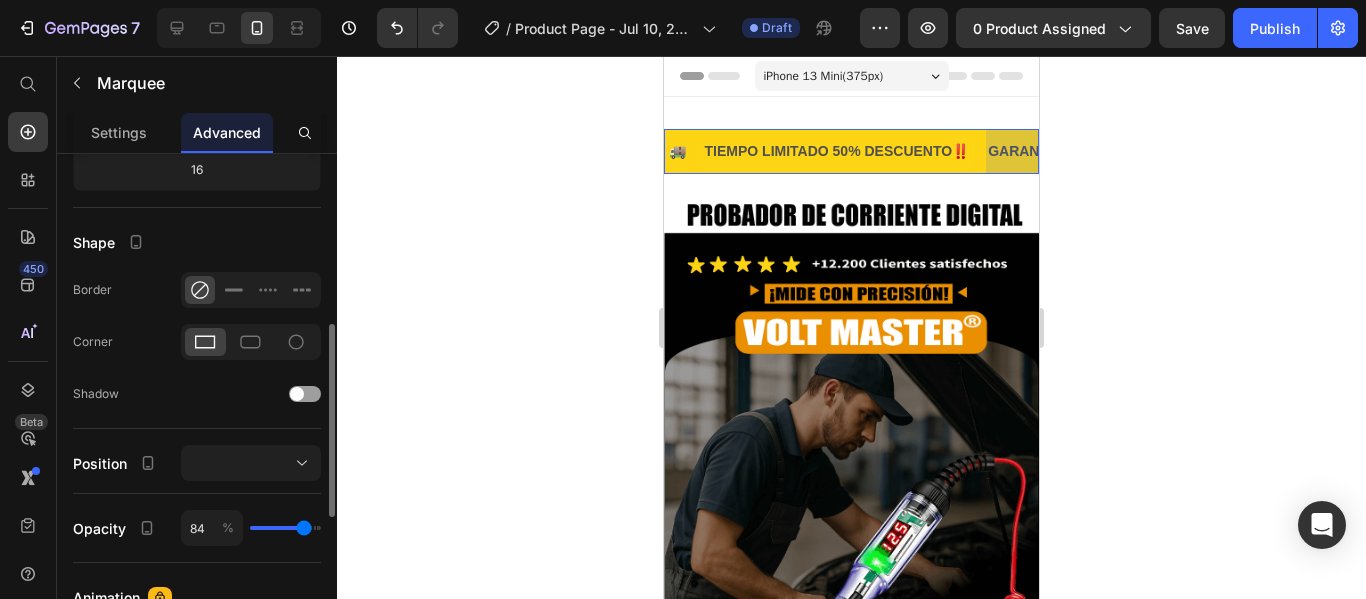 type on "85" 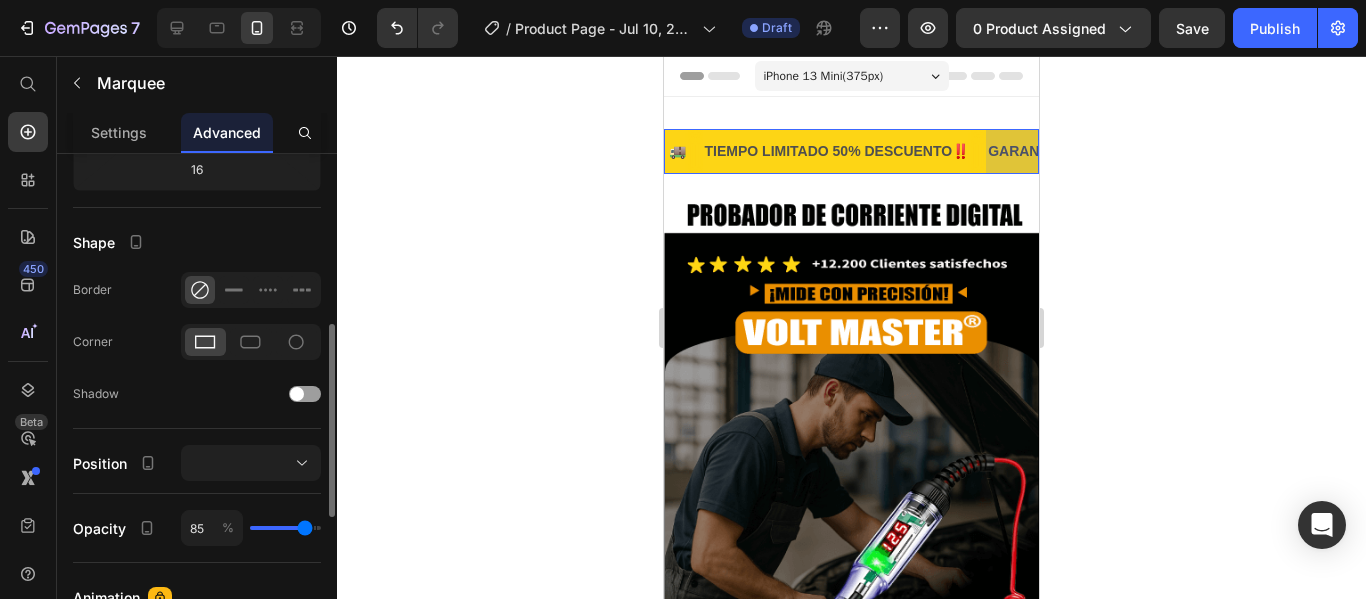 type on "89" 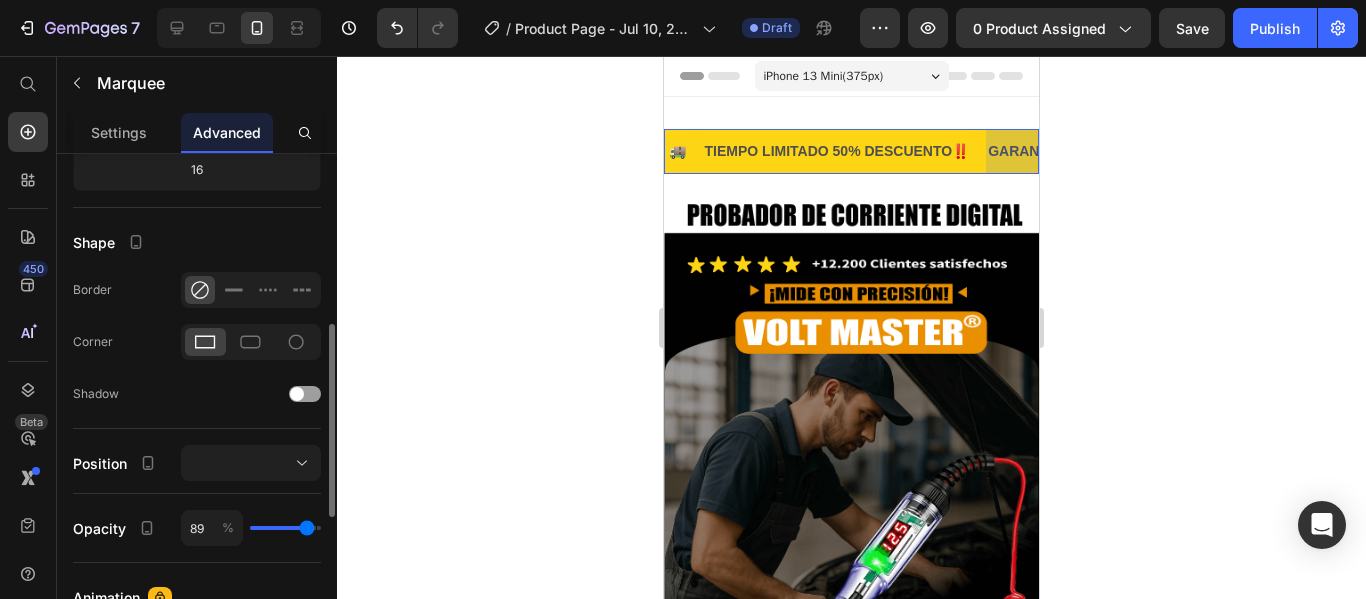 type on "91" 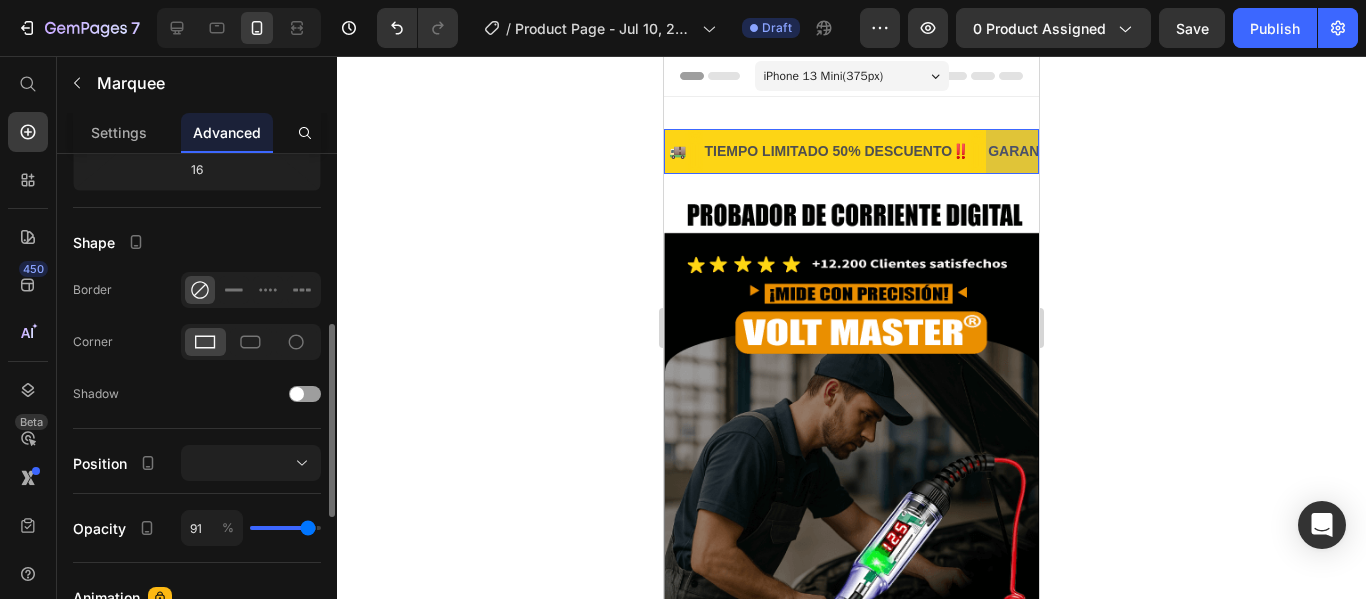 type on "85" 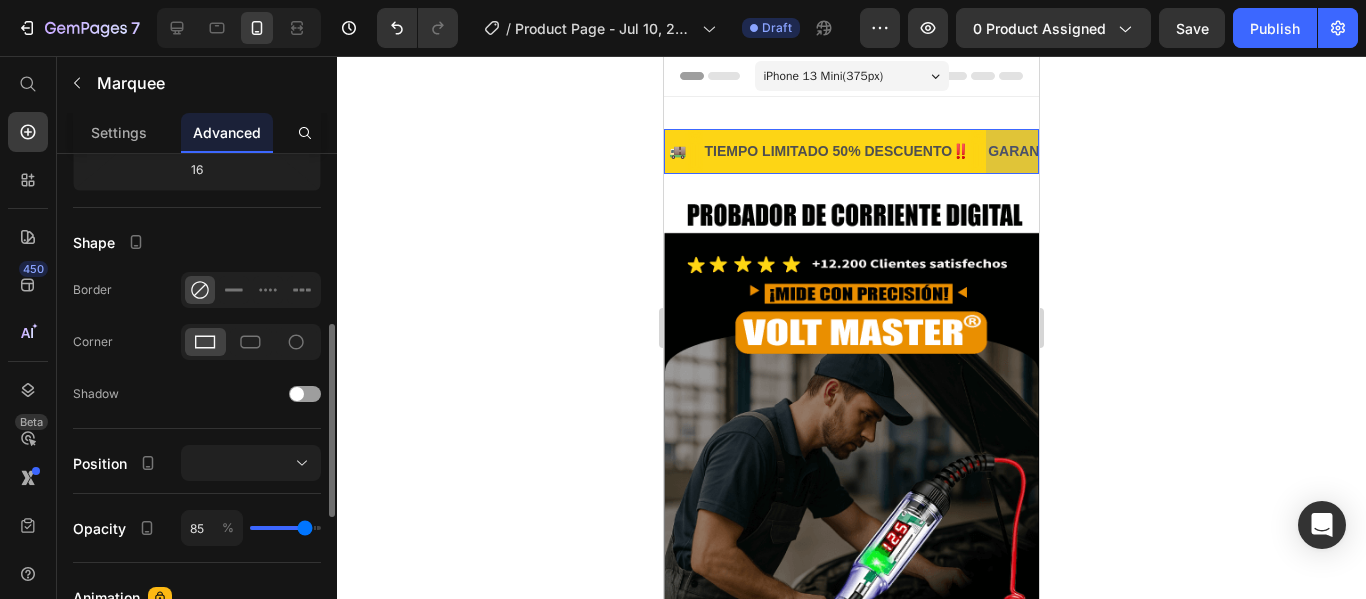 type on "73" 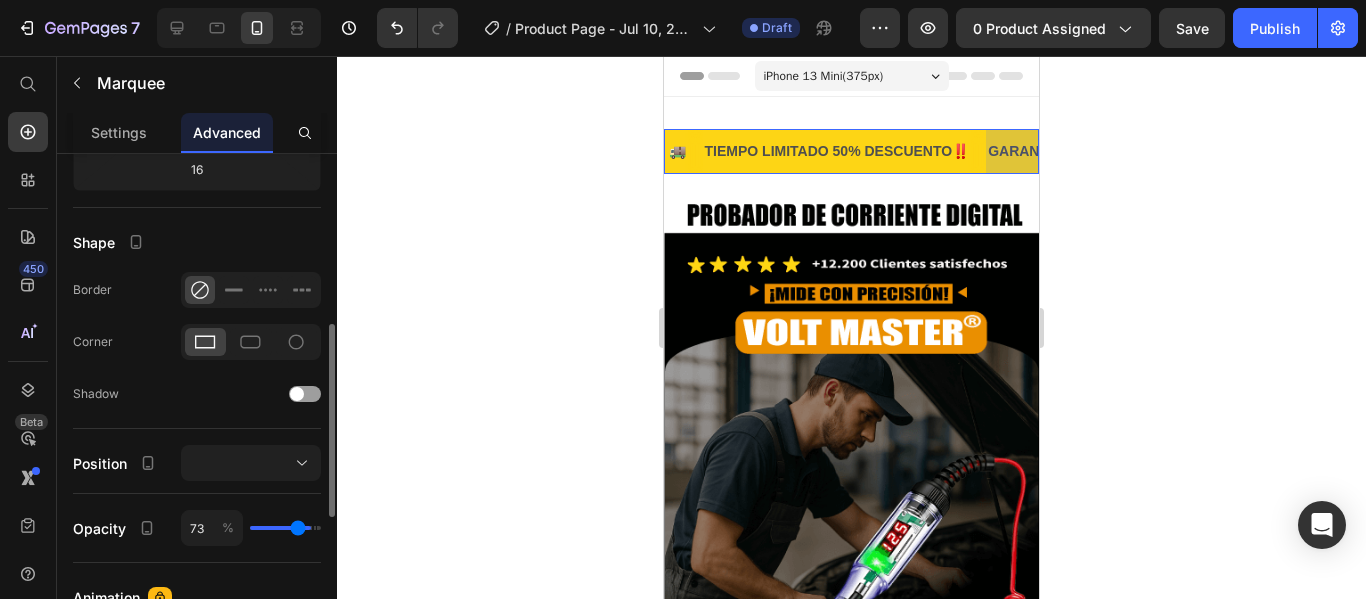 type on "33" 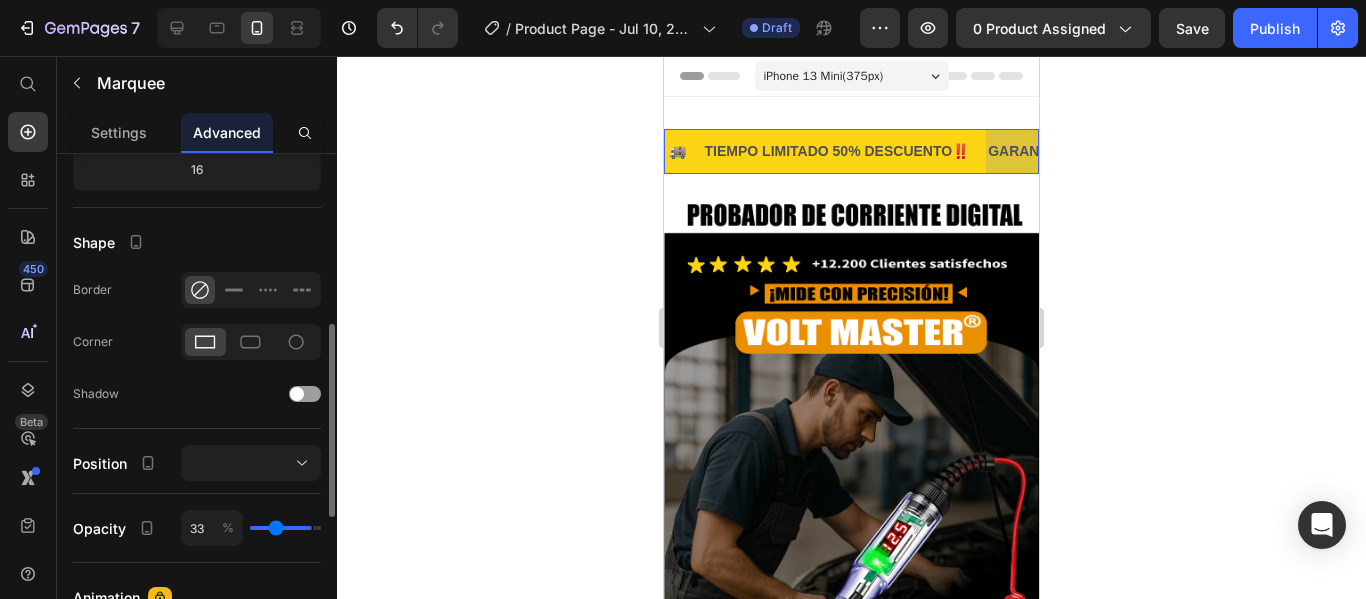 type on "18" 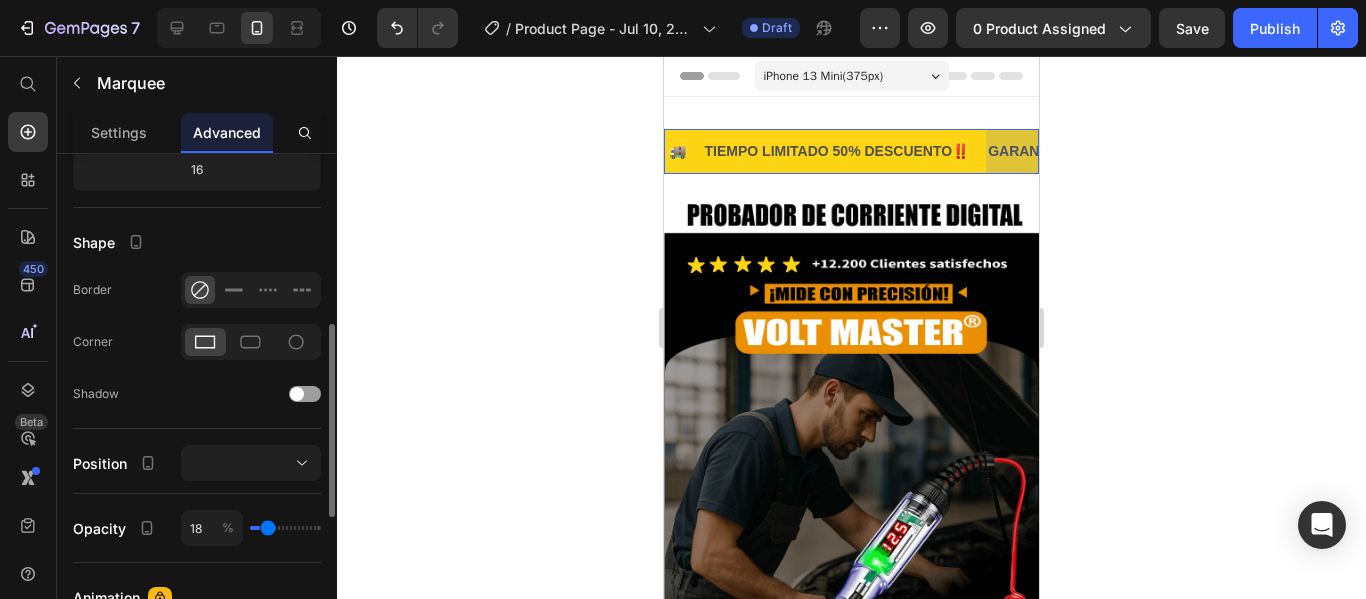 type on "4" 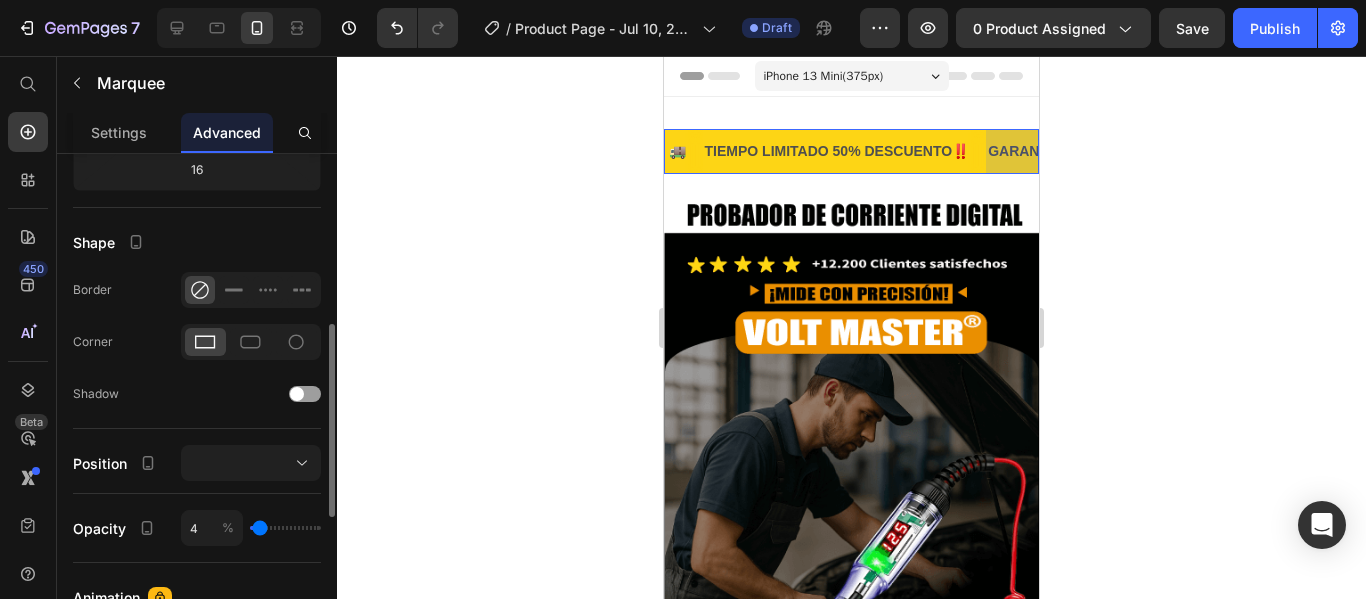 type on "0" 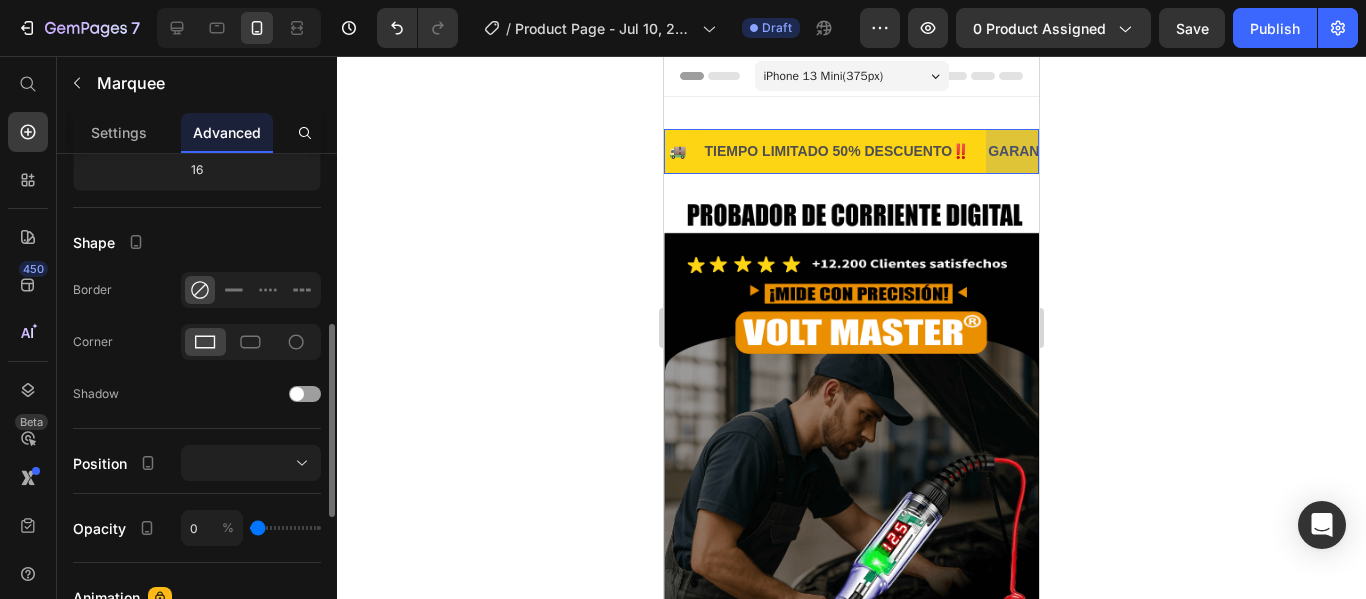 type on "2" 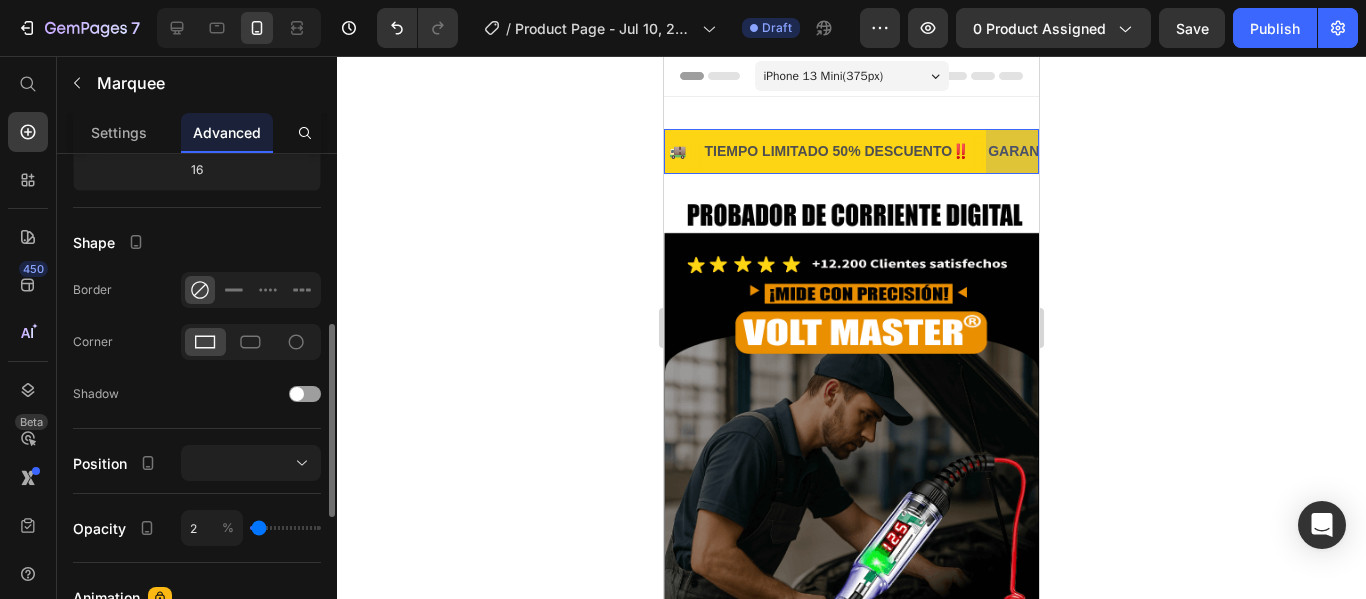 type on "9" 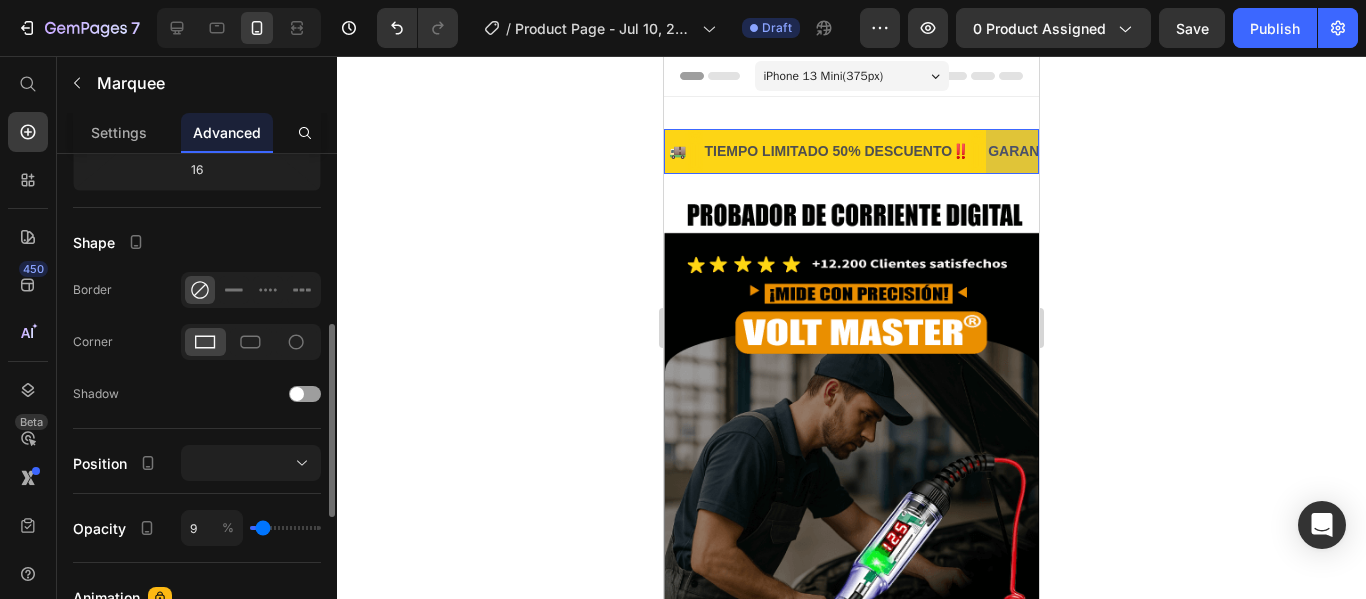 type on "18" 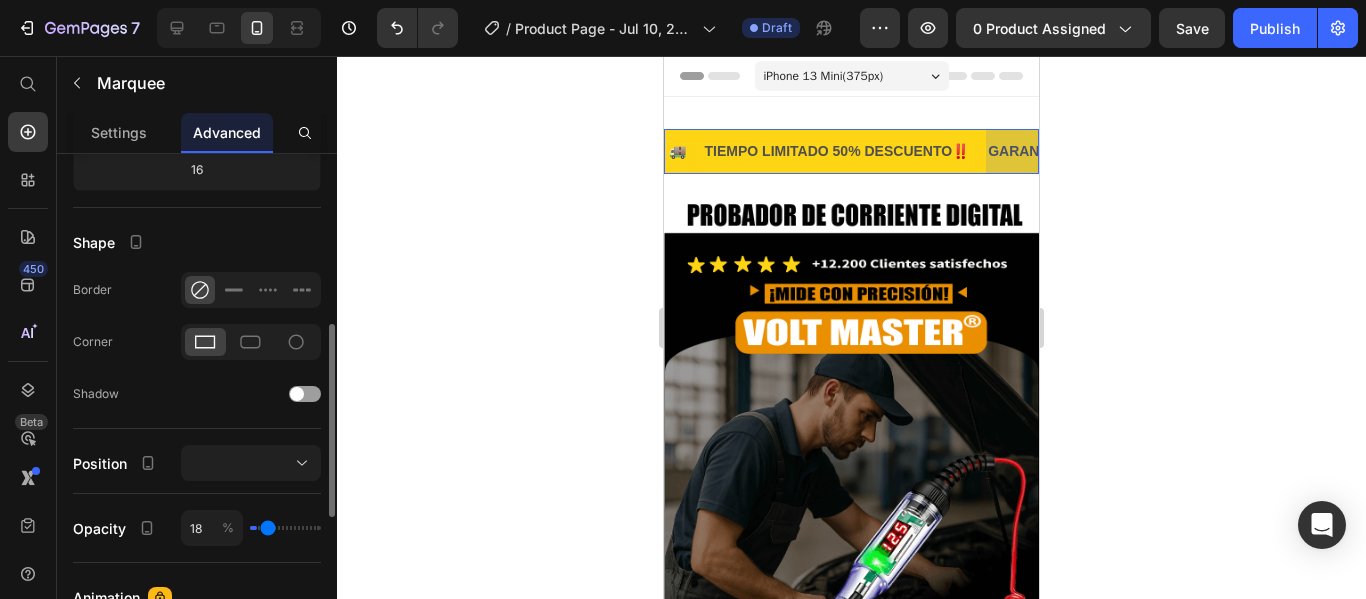 type on "22" 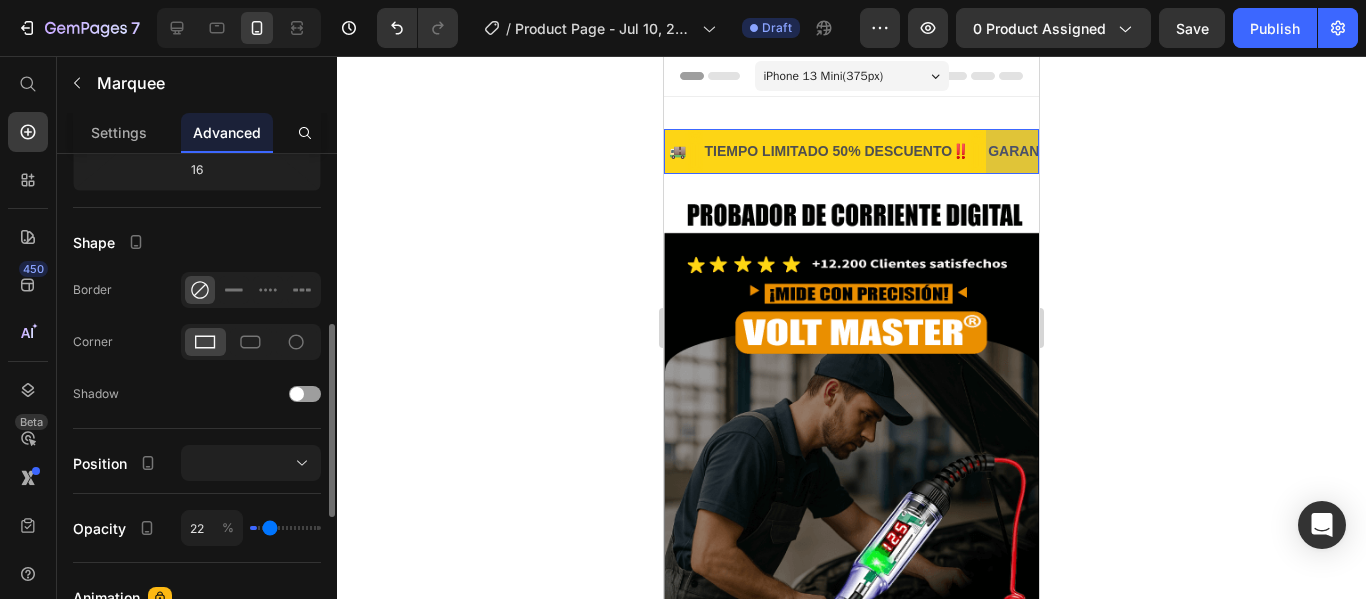 type on "24" 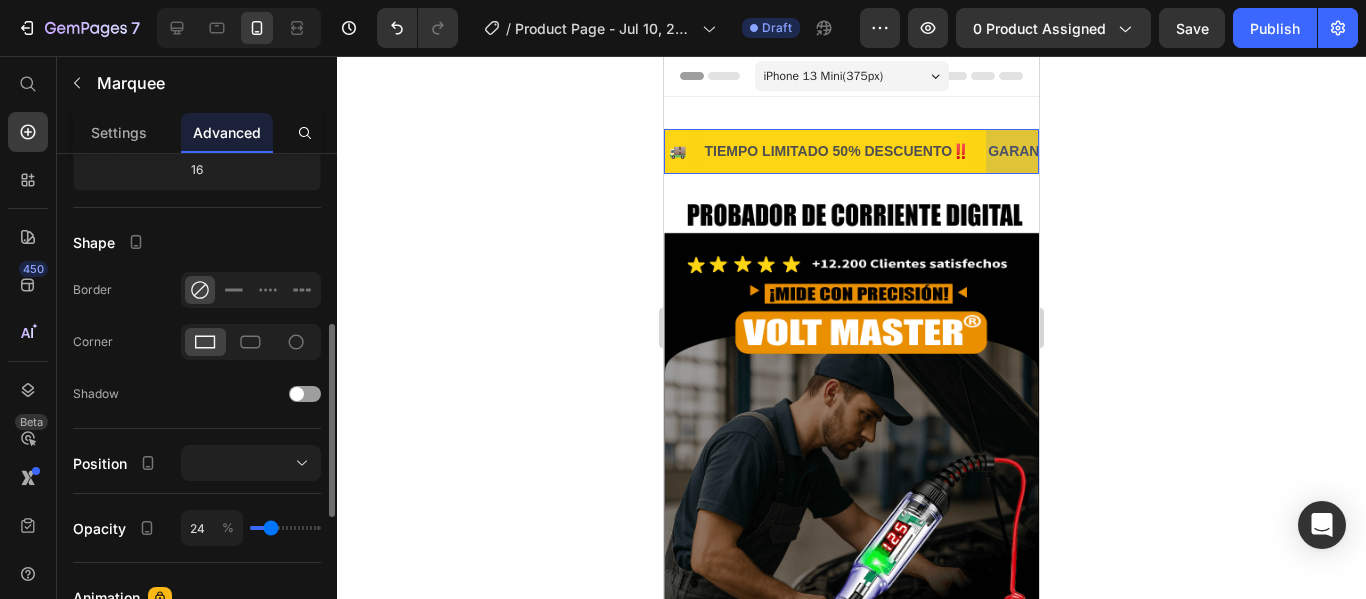 type on "25" 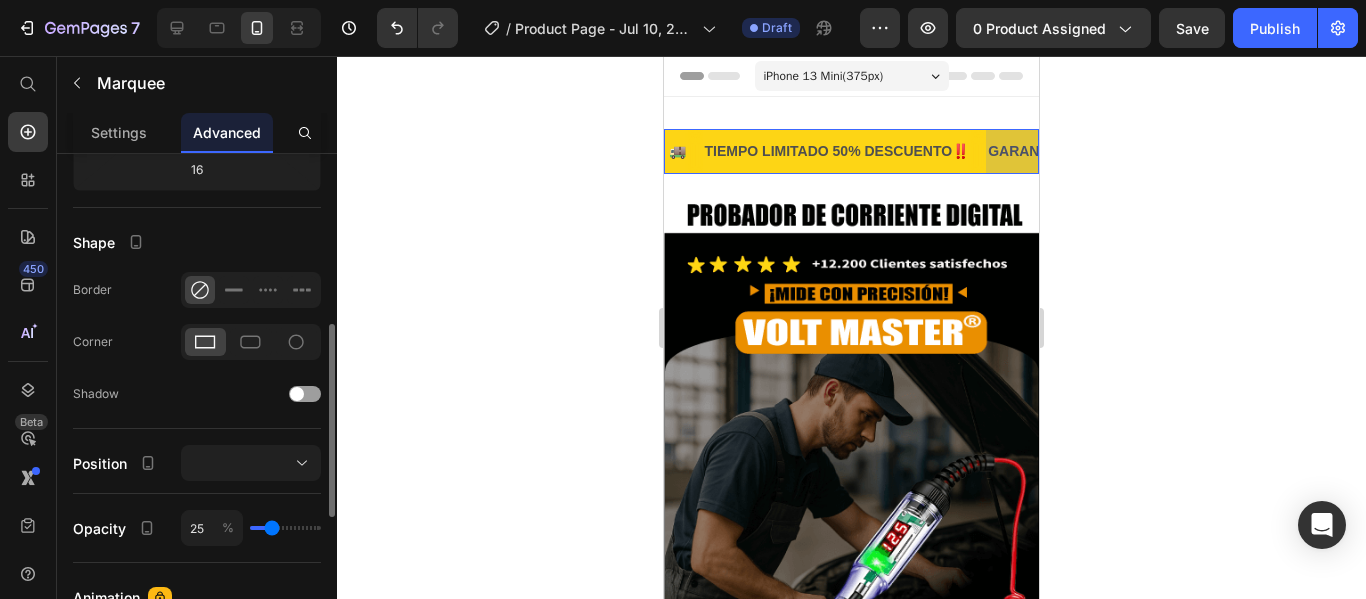 drag, startPoint x: 305, startPoint y: 526, endPoint x: 272, endPoint y: 522, distance: 33.24154 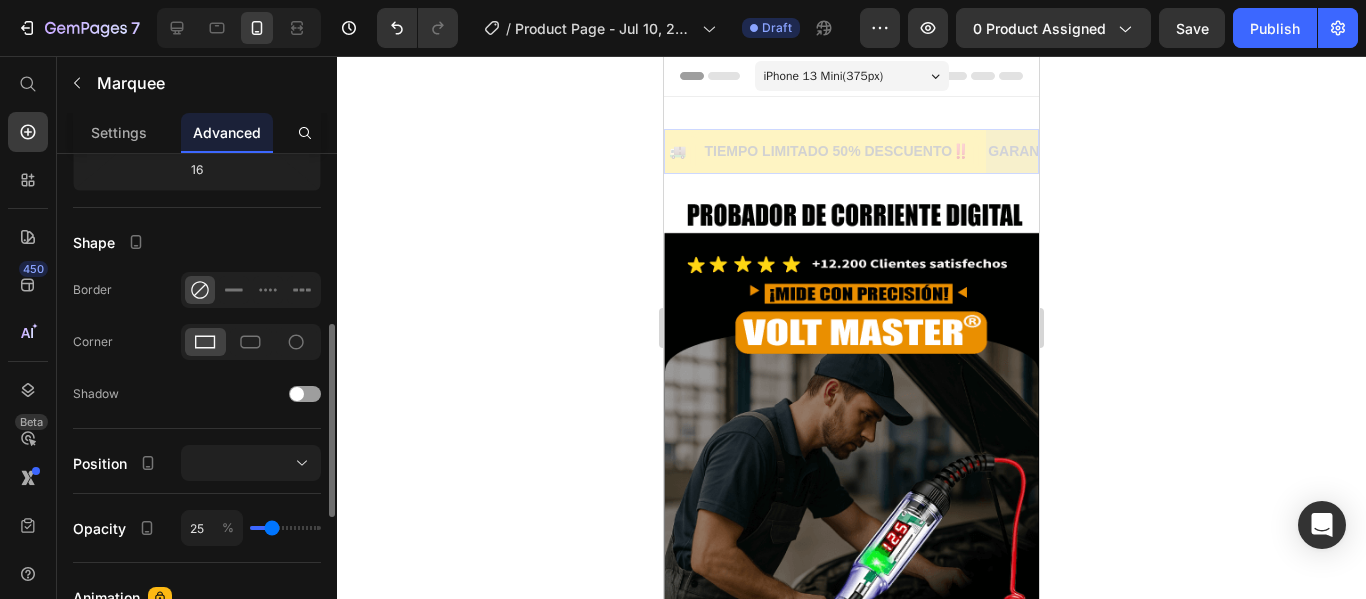 type on "38" 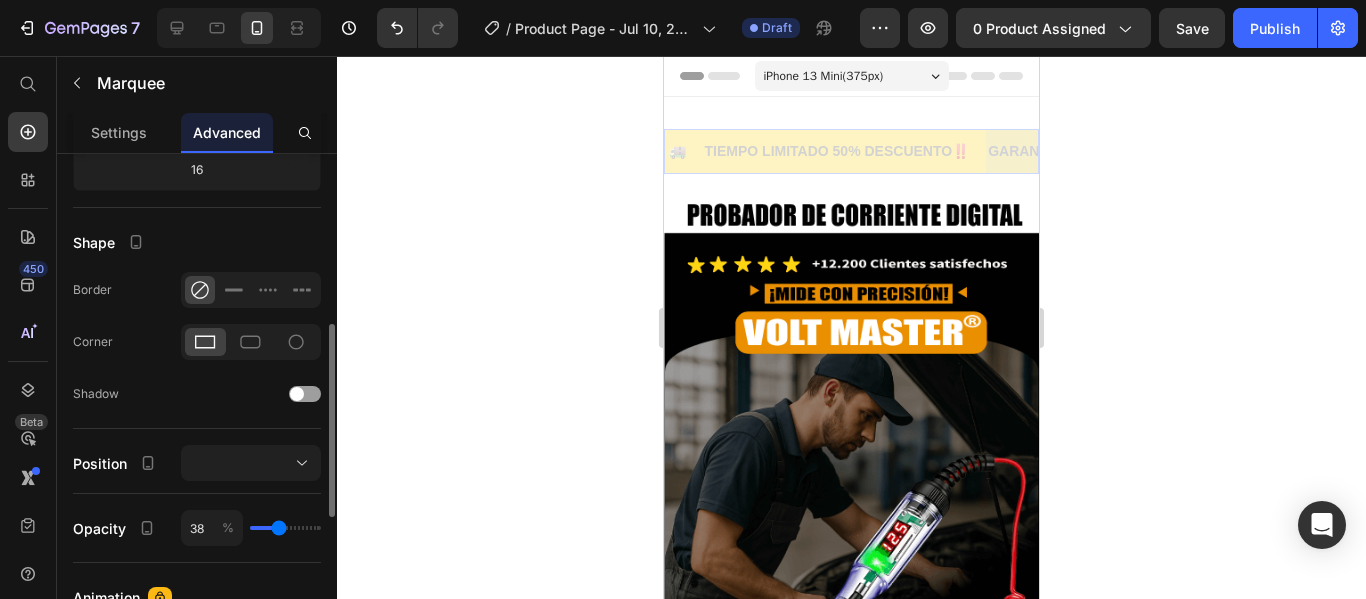 type on "64" 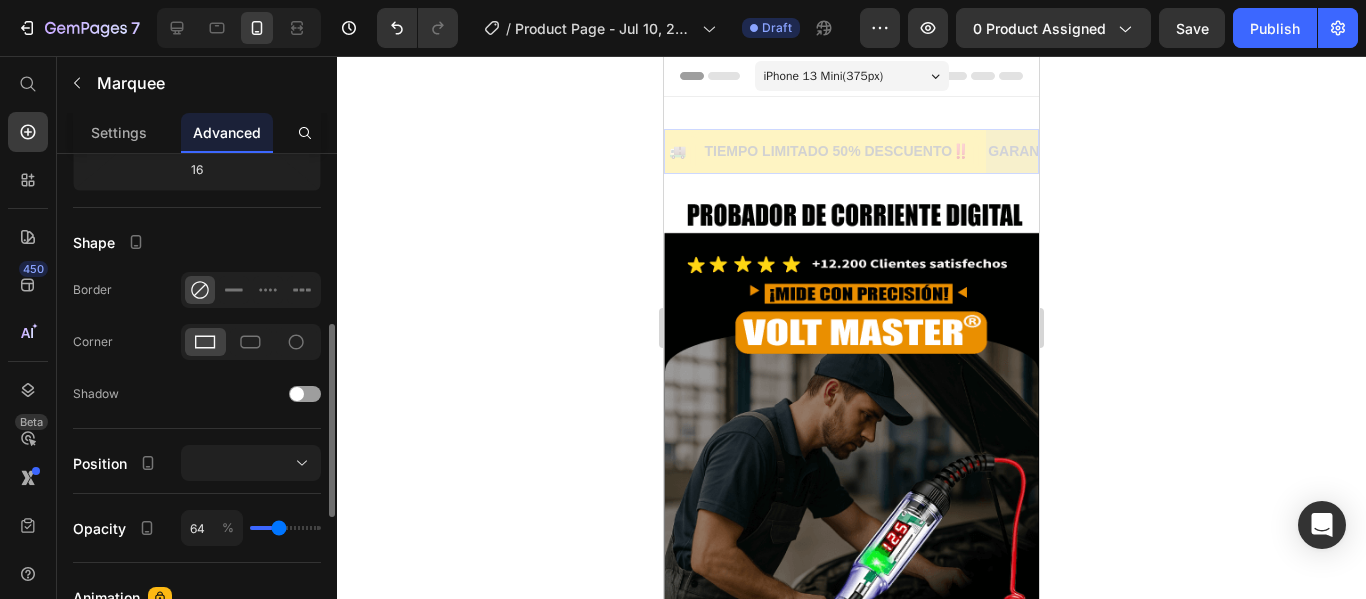 type on "64" 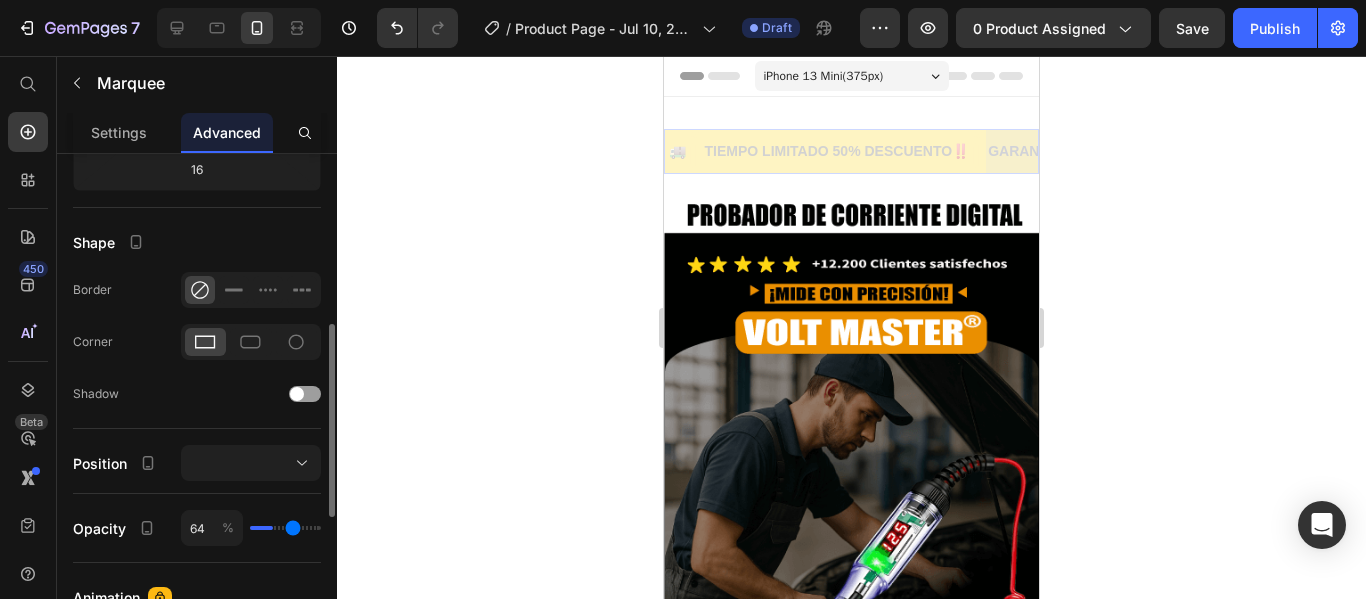 type on "75" 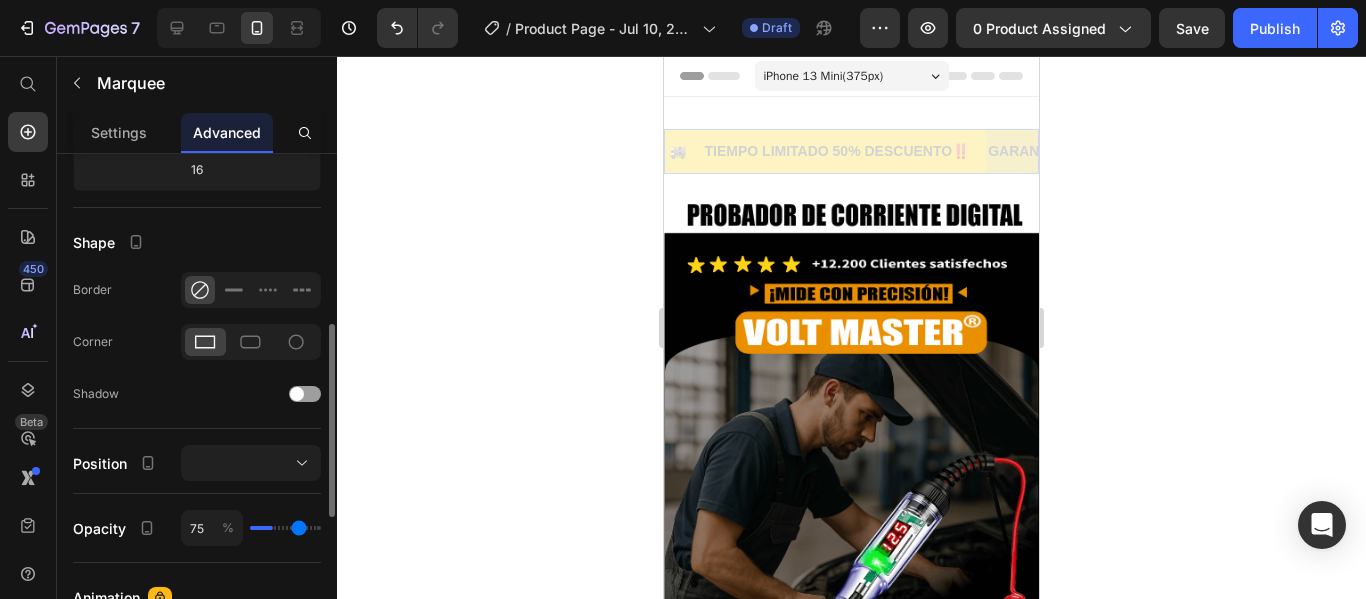 type on "76" 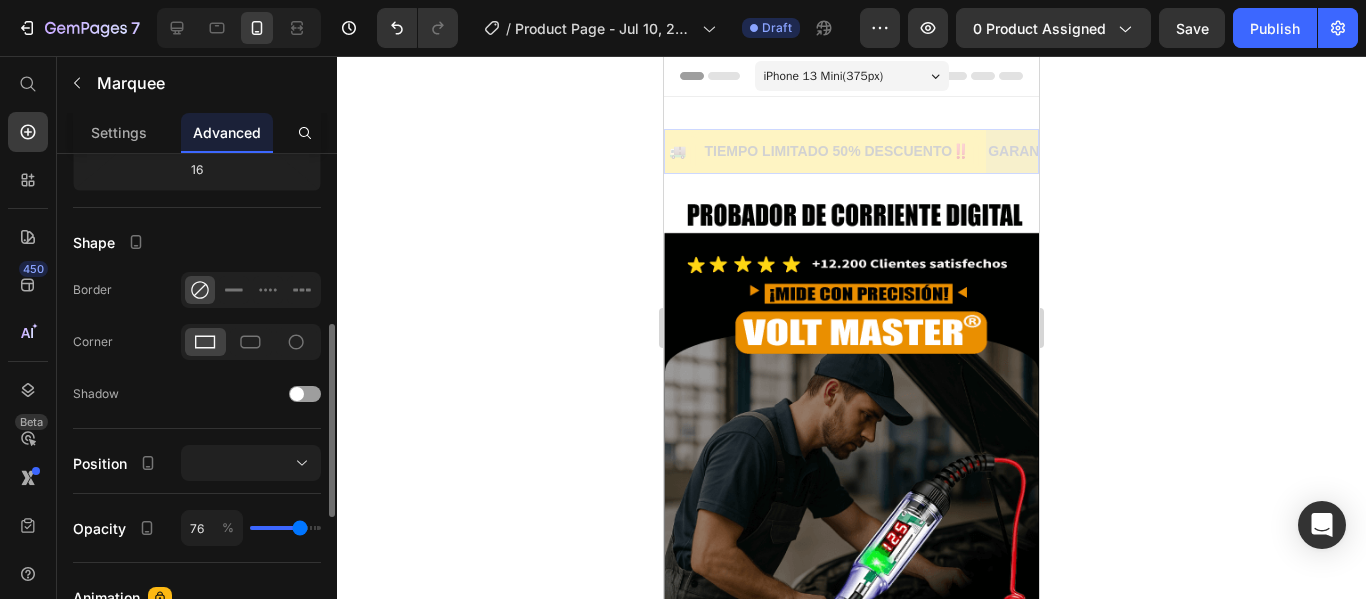 drag, startPoint x: 272, startPoint y: 522, endPoint x: 300, endPoint y: 522, distance: 28 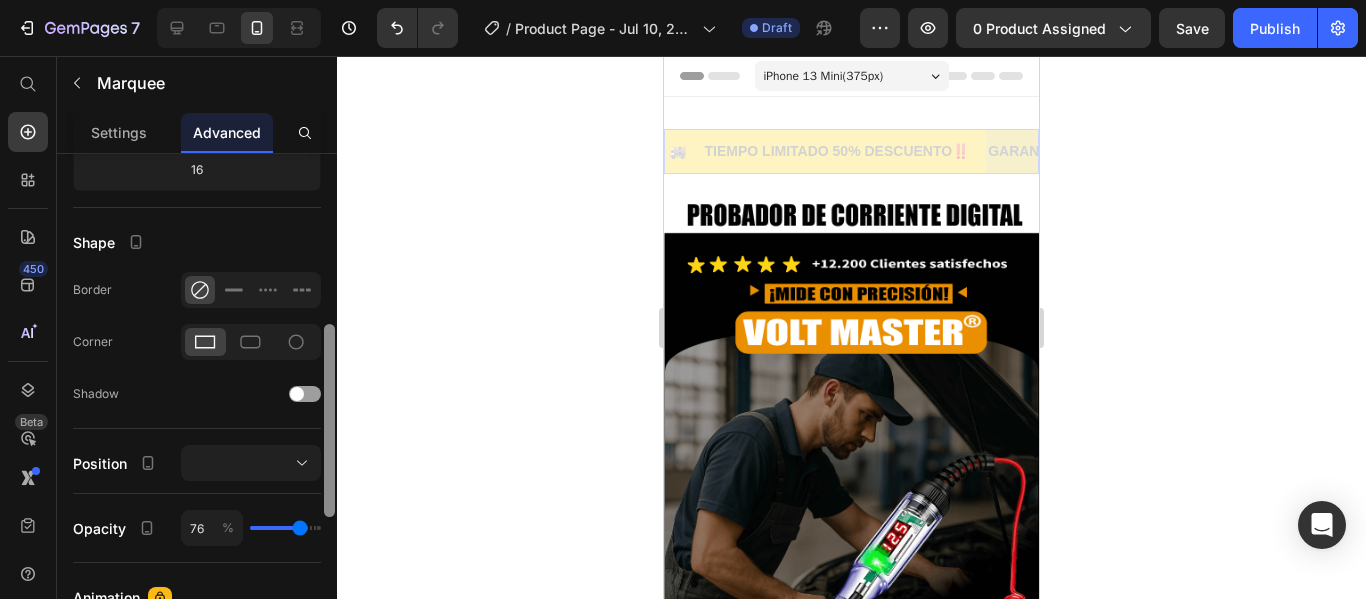 type on "78" 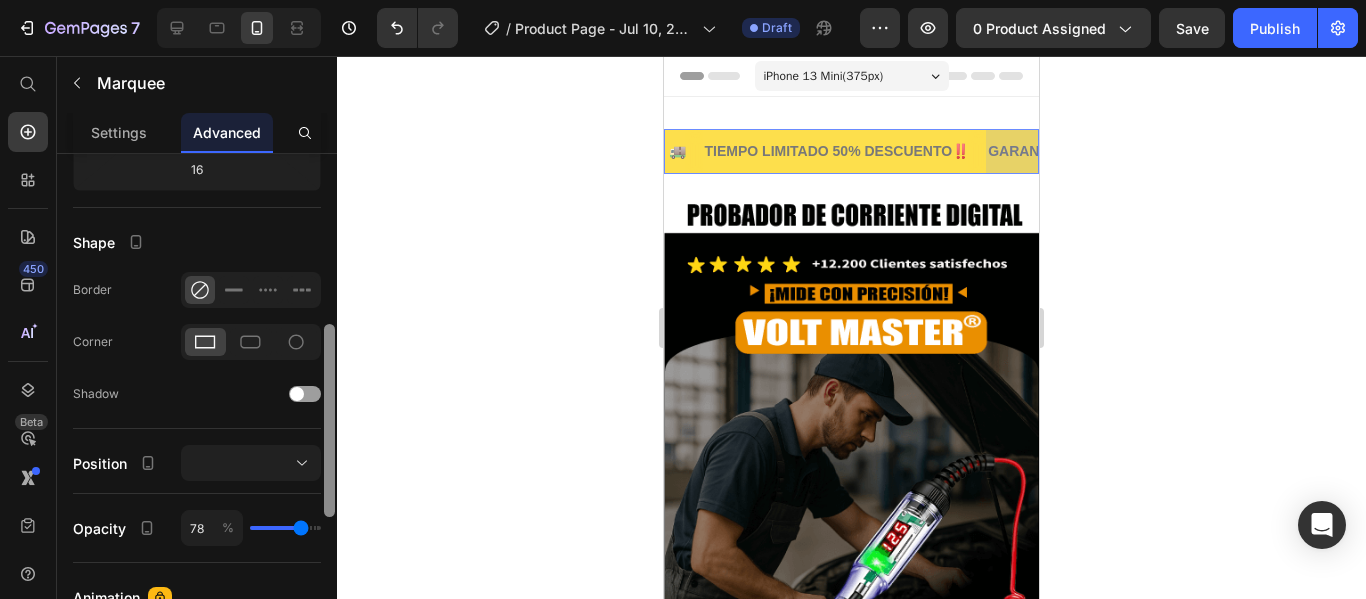type on "80" 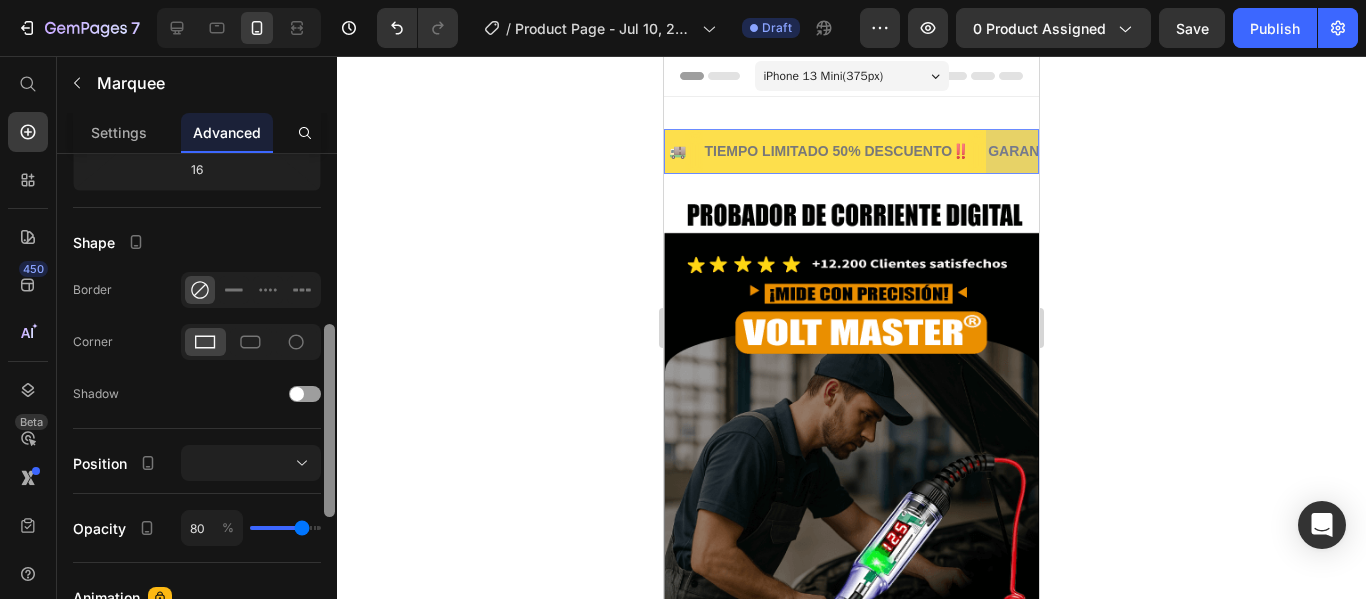 type on "84" 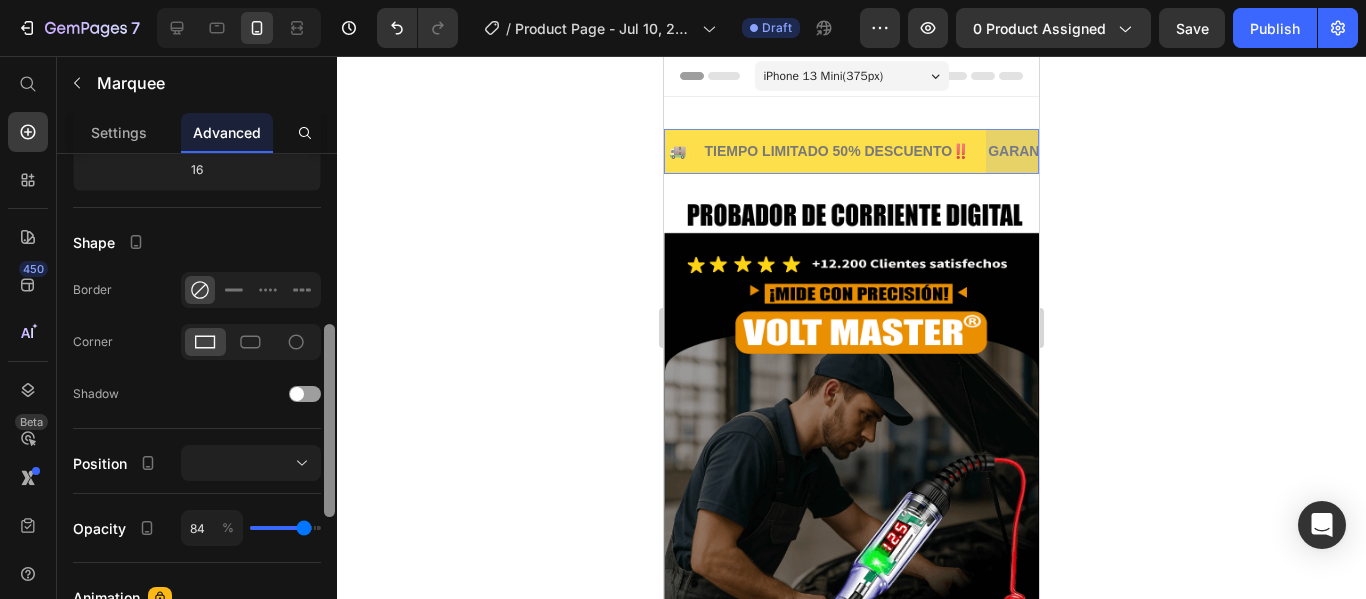 type on "100" 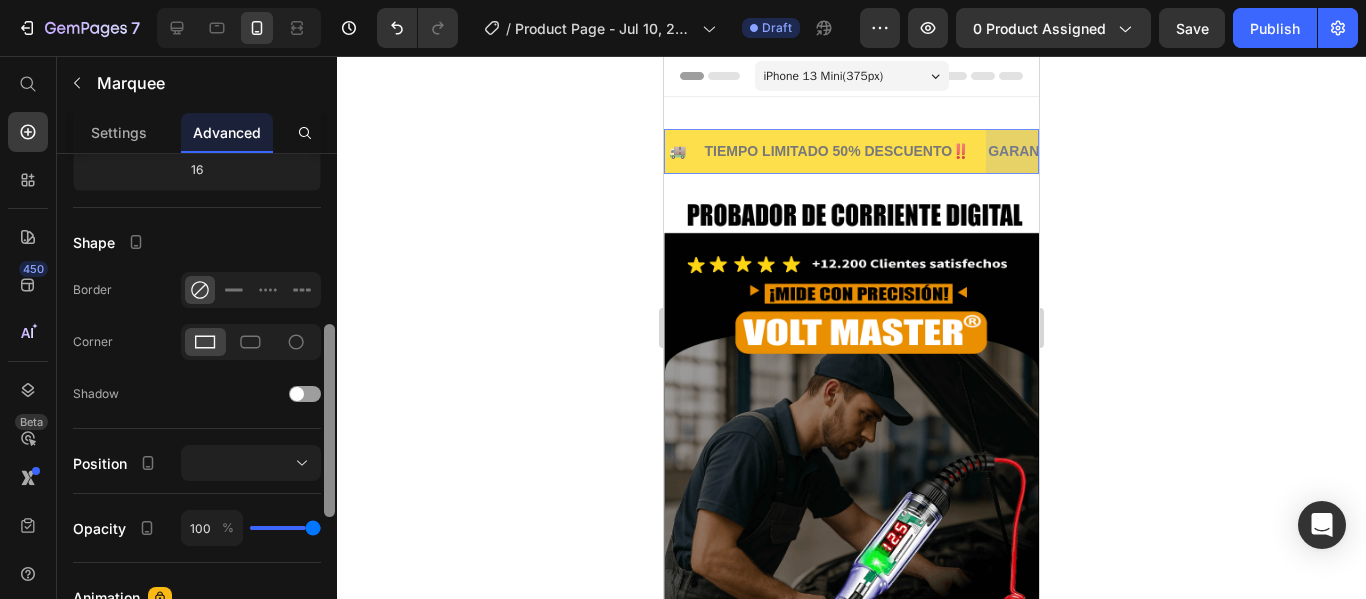 drag, startPoint x: 300, startPoint y: 522, endPoint x: 325, endPoint y: 519, distance: 25.179358 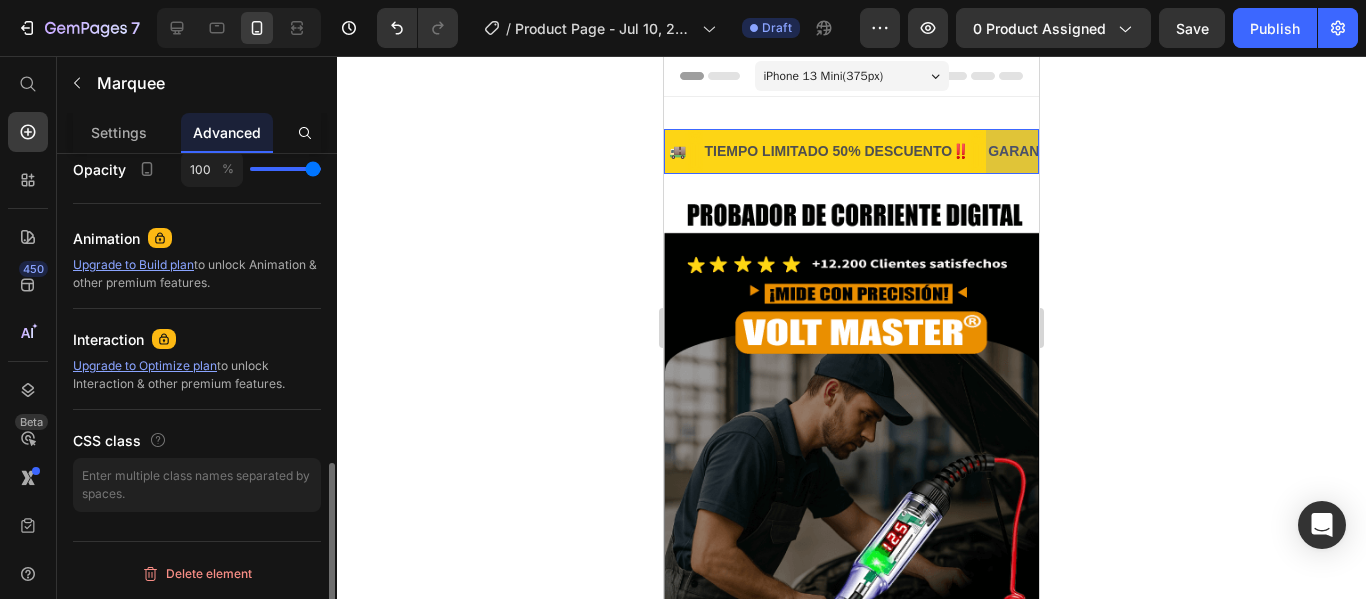 drag, startPoint x: 326, startPoint y: 519, endPoint x: 358, endPoint y: 516, distance: 32.140316 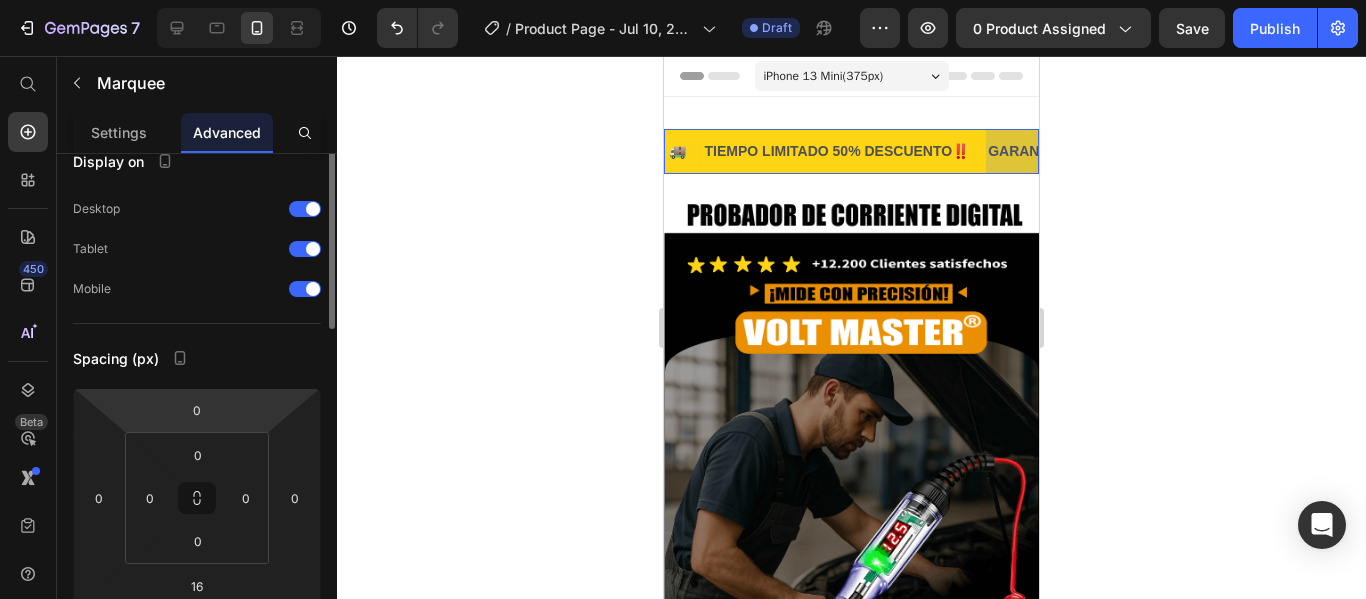 scroll, scrollTop: 0, scrollLeft: 0, axis: both 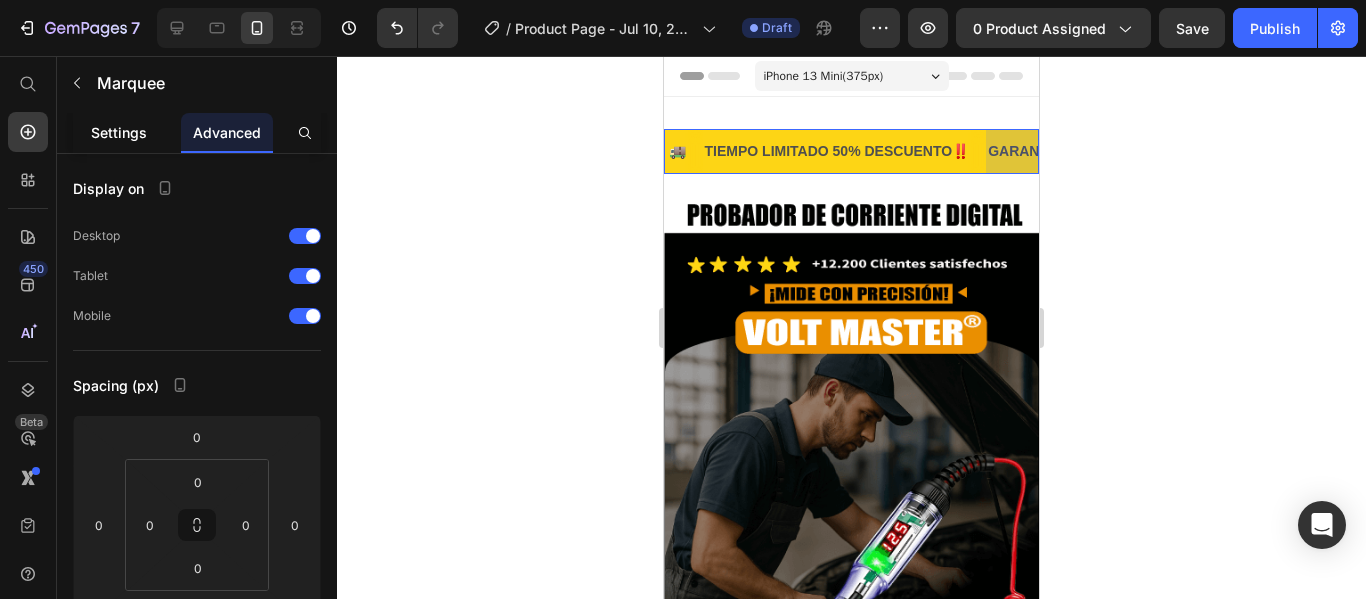 click on "Settings" at bounding box center [119, 132] 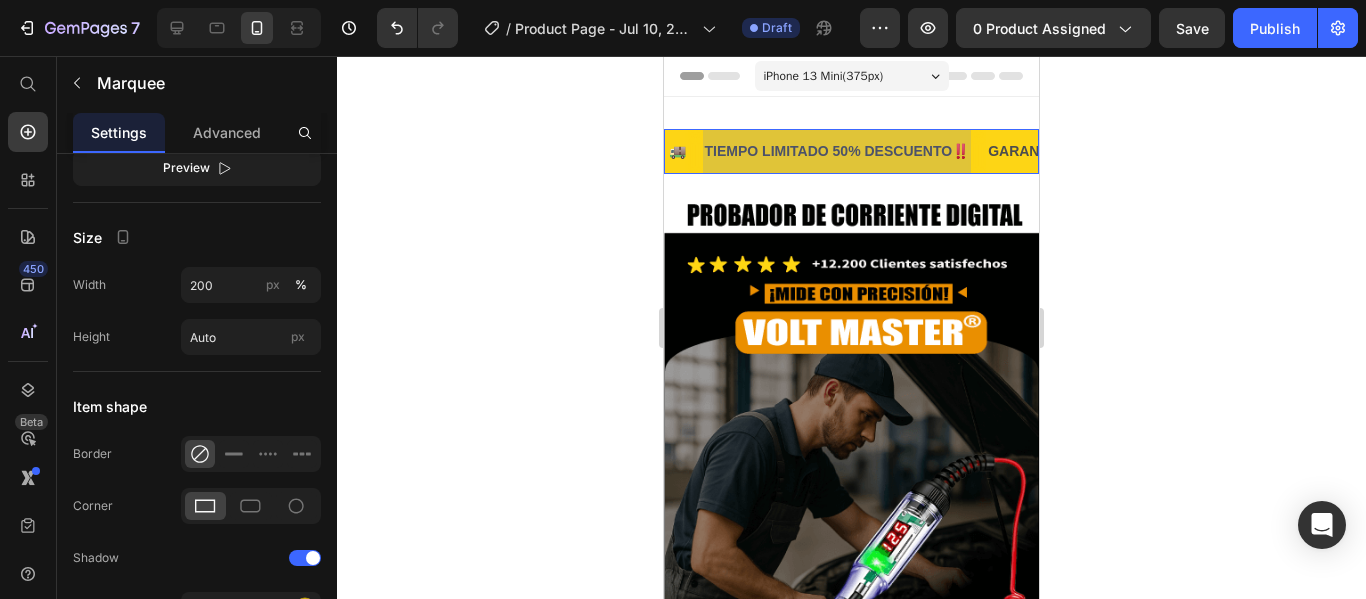 scroll, scrollTop: 1248, scrollLeft: 0, axis: vertical 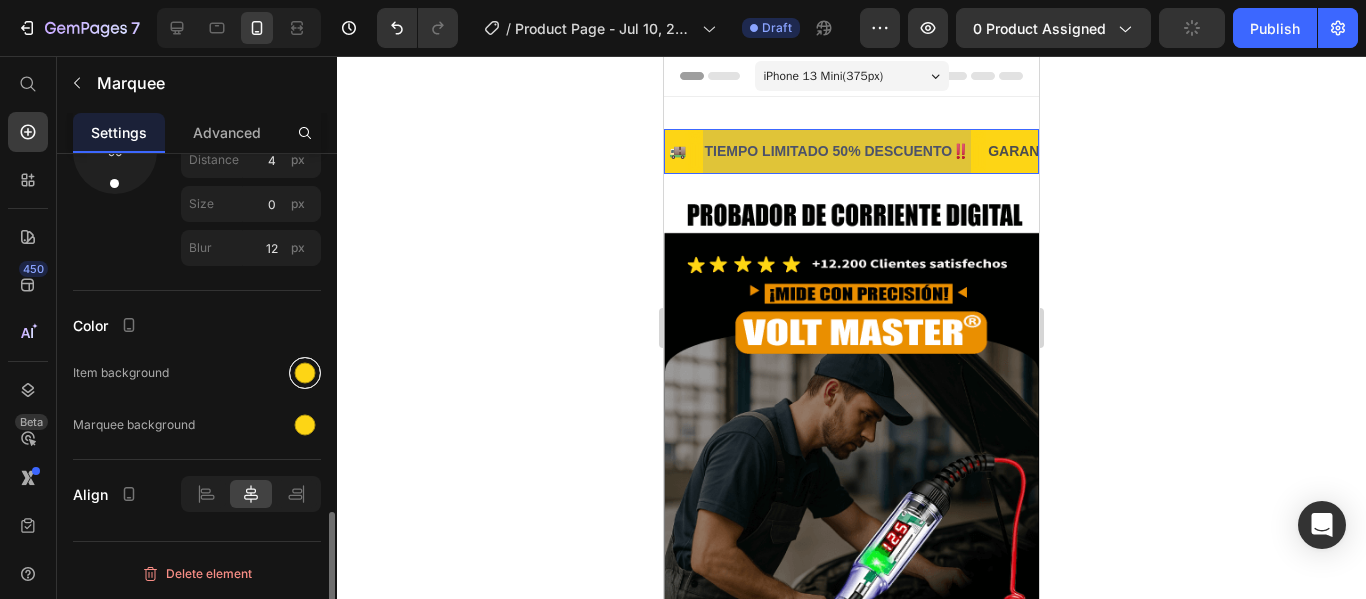 click at bounding box center [305, 373] 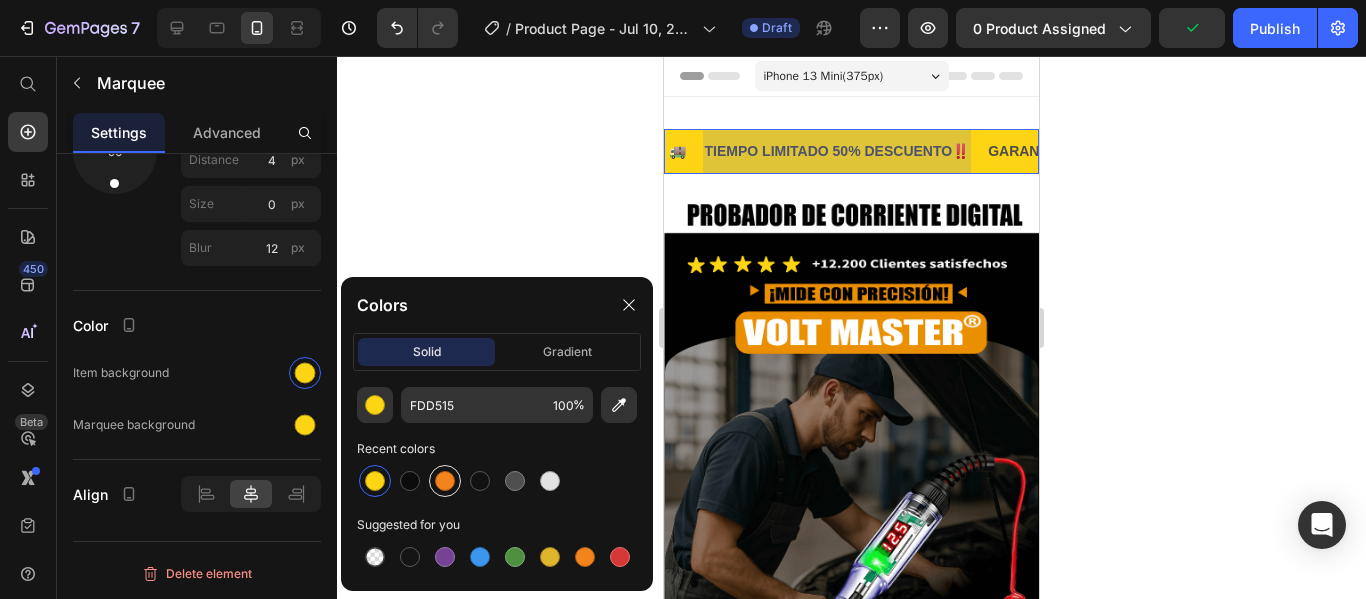 click at bounding box center (445, 481) 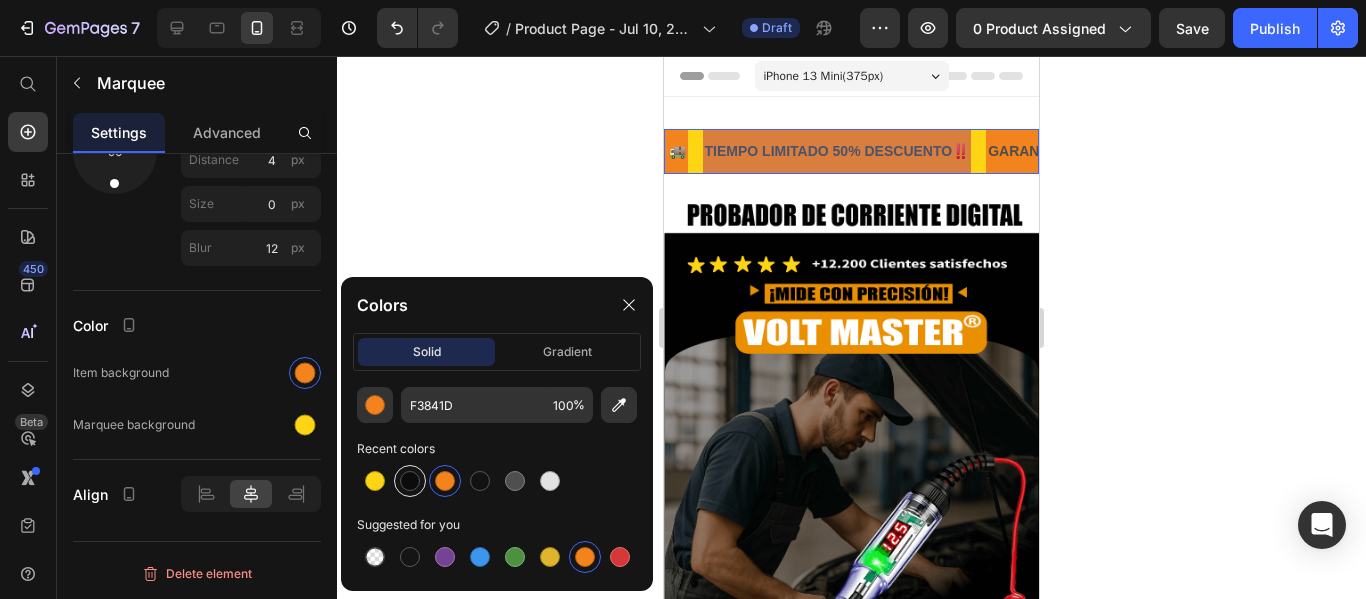 click at bounding box center [410, 481] 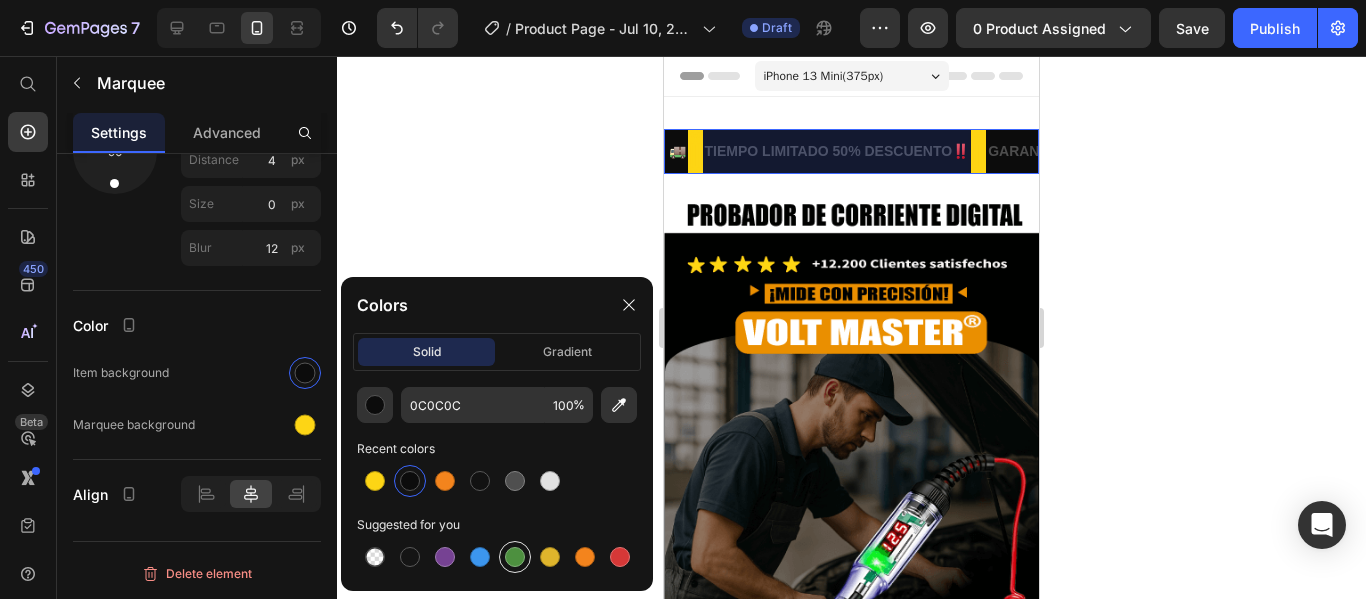 click at bounding box center [515, 557] 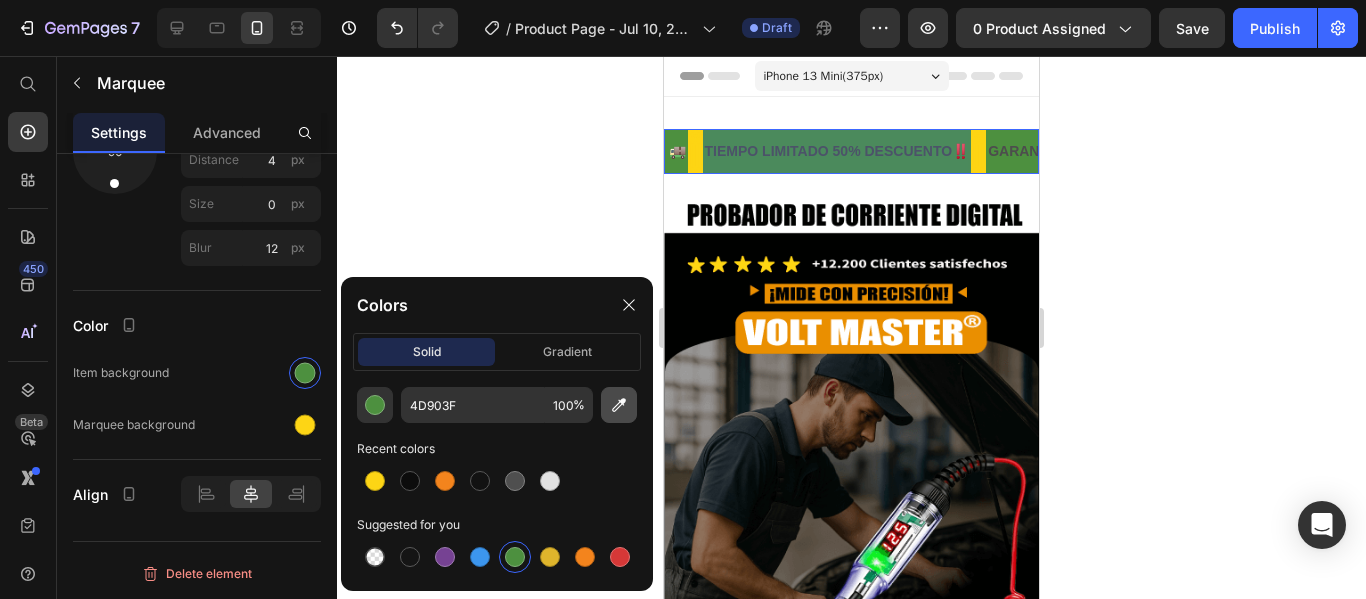 click at bounding box center (619, 405) 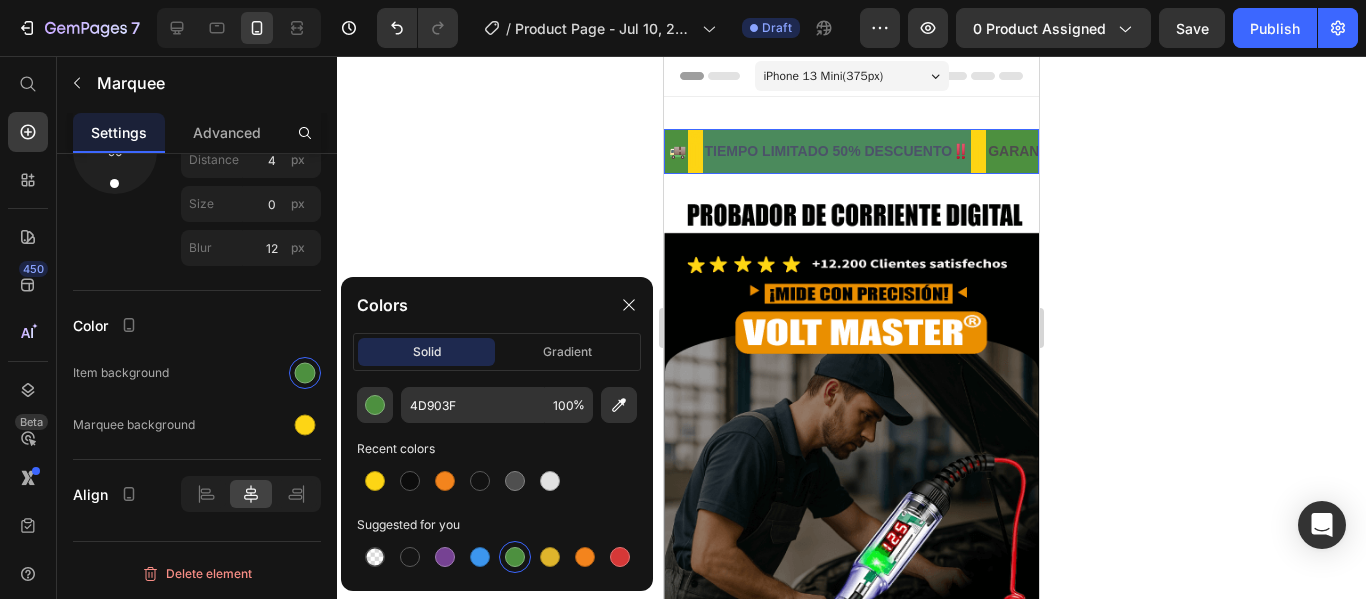 type on "EB8E01" 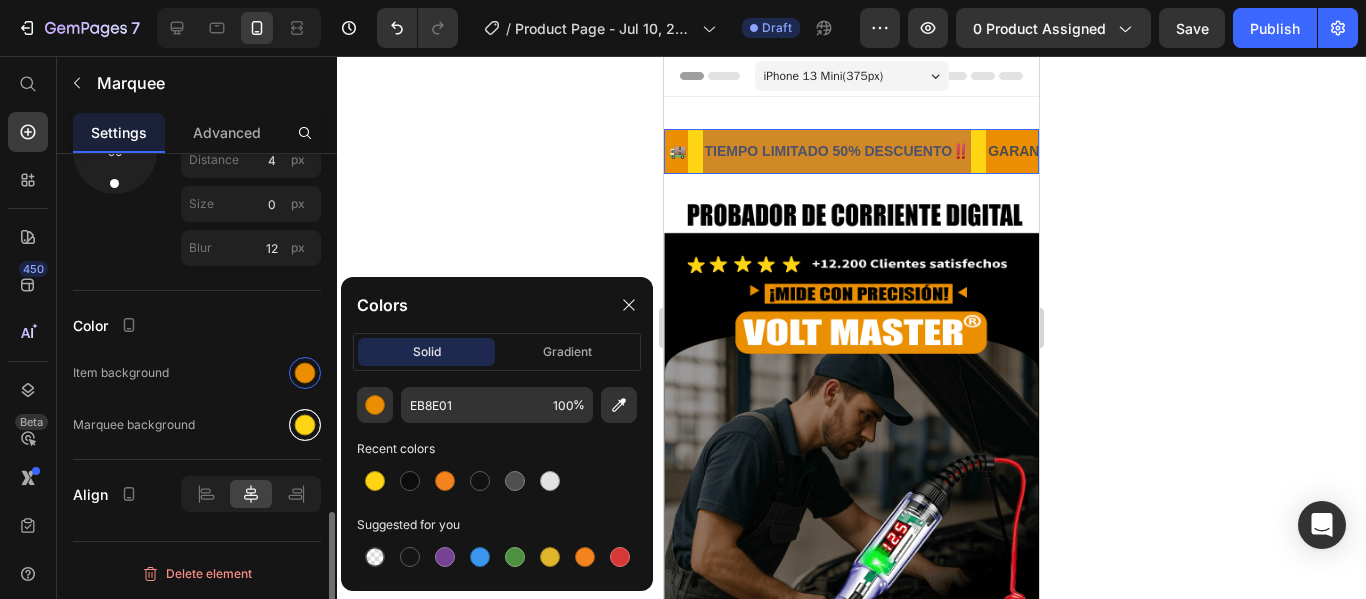 click at bounding box center (305, 425) 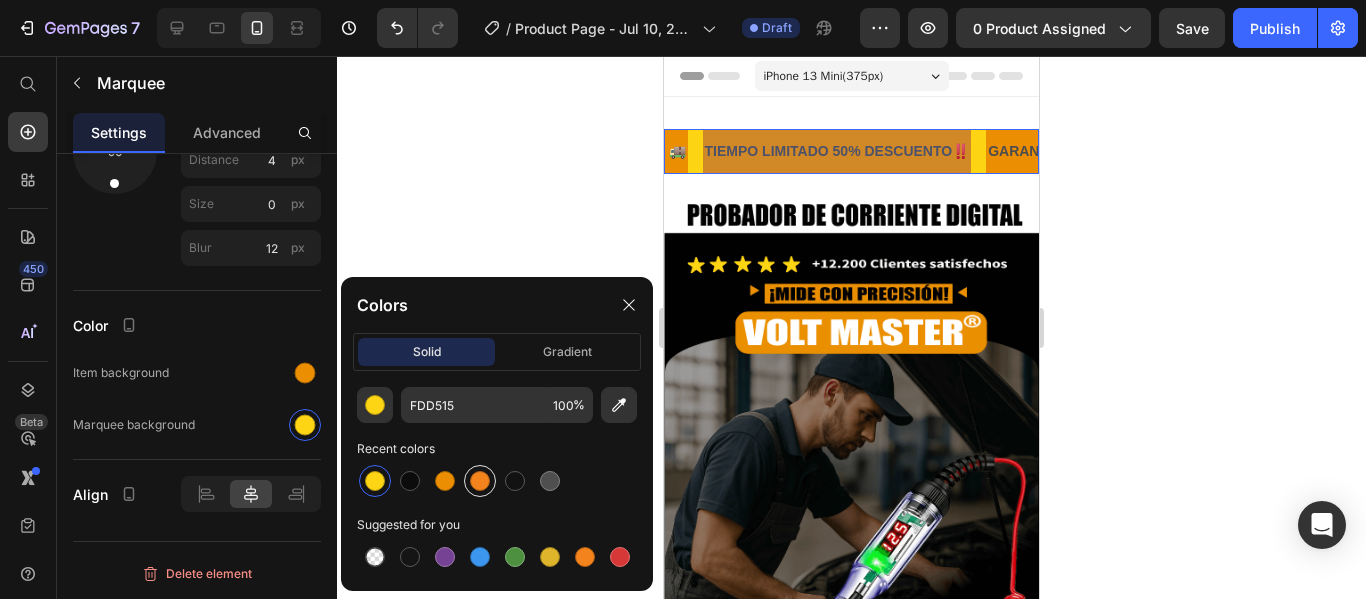 click at bounding box center [480, 481] 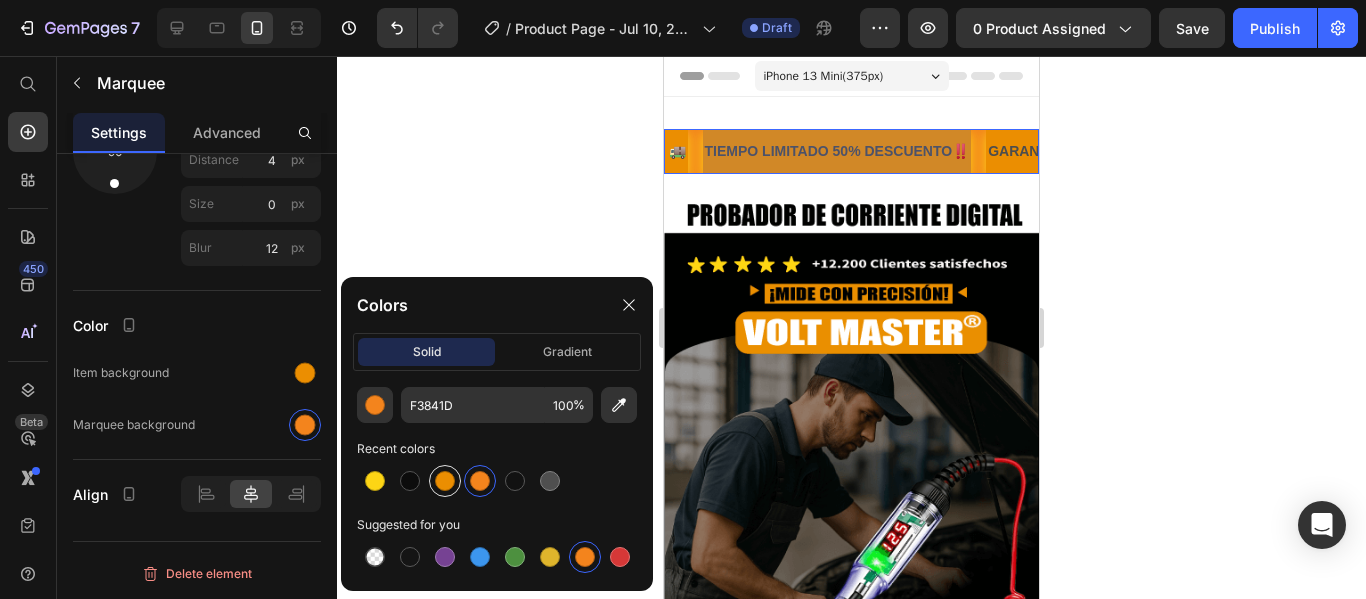 click at bounding box center [445, 481] 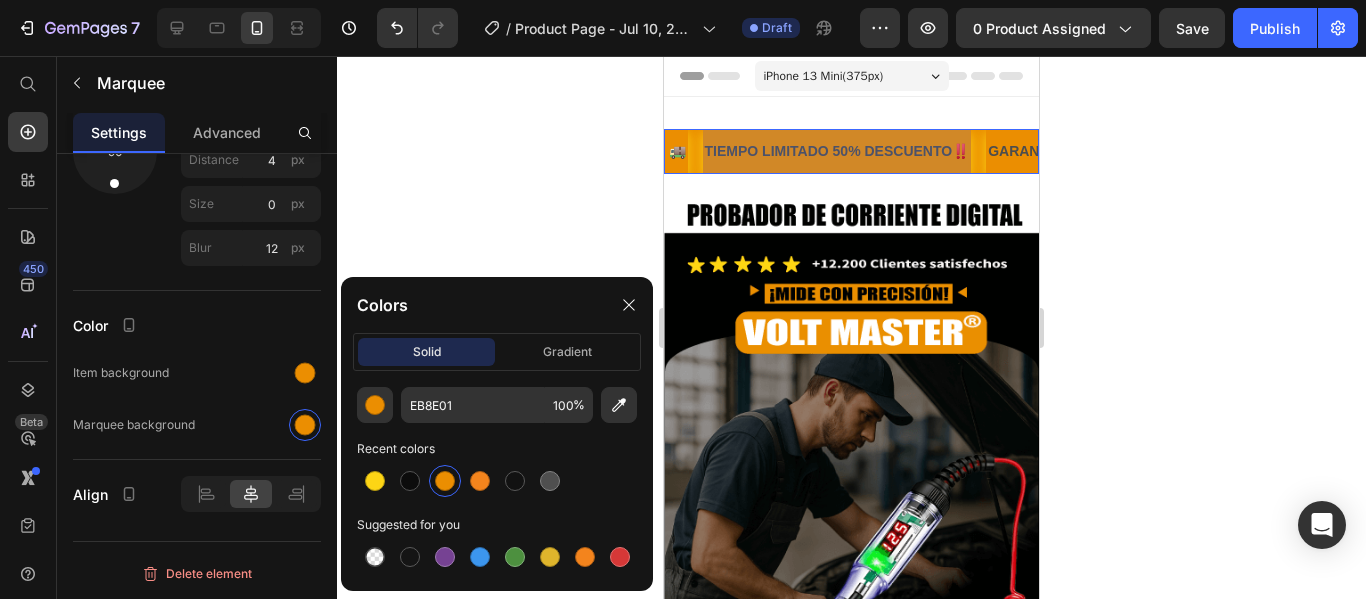 click 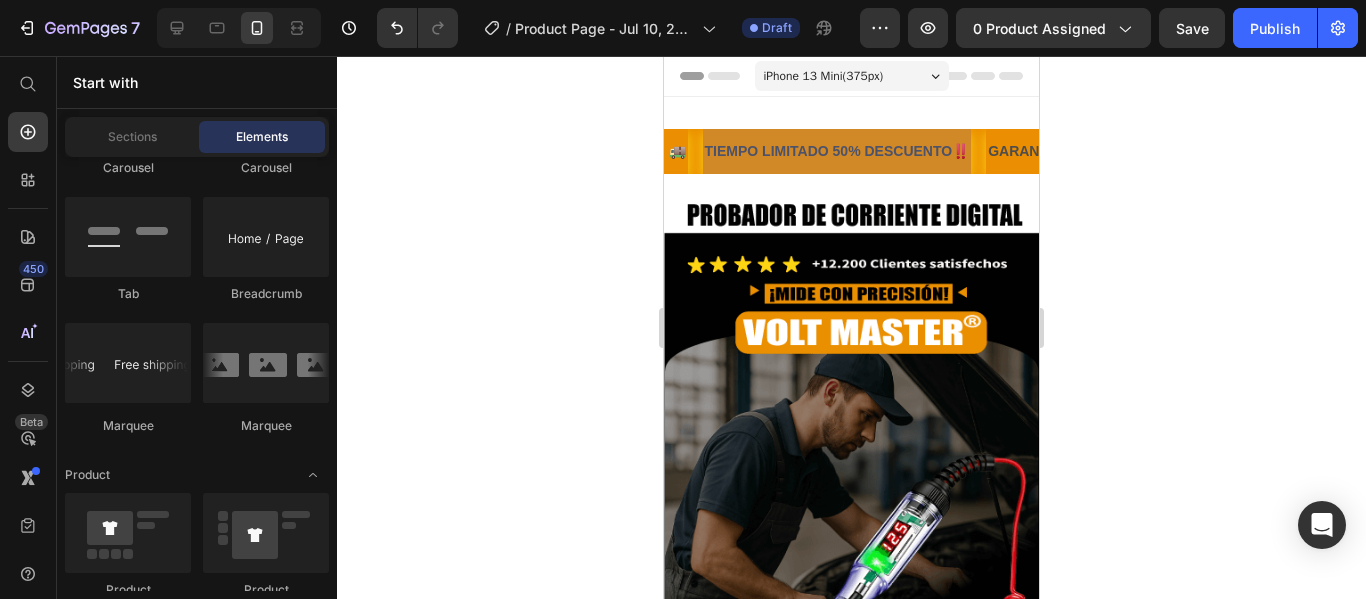 click 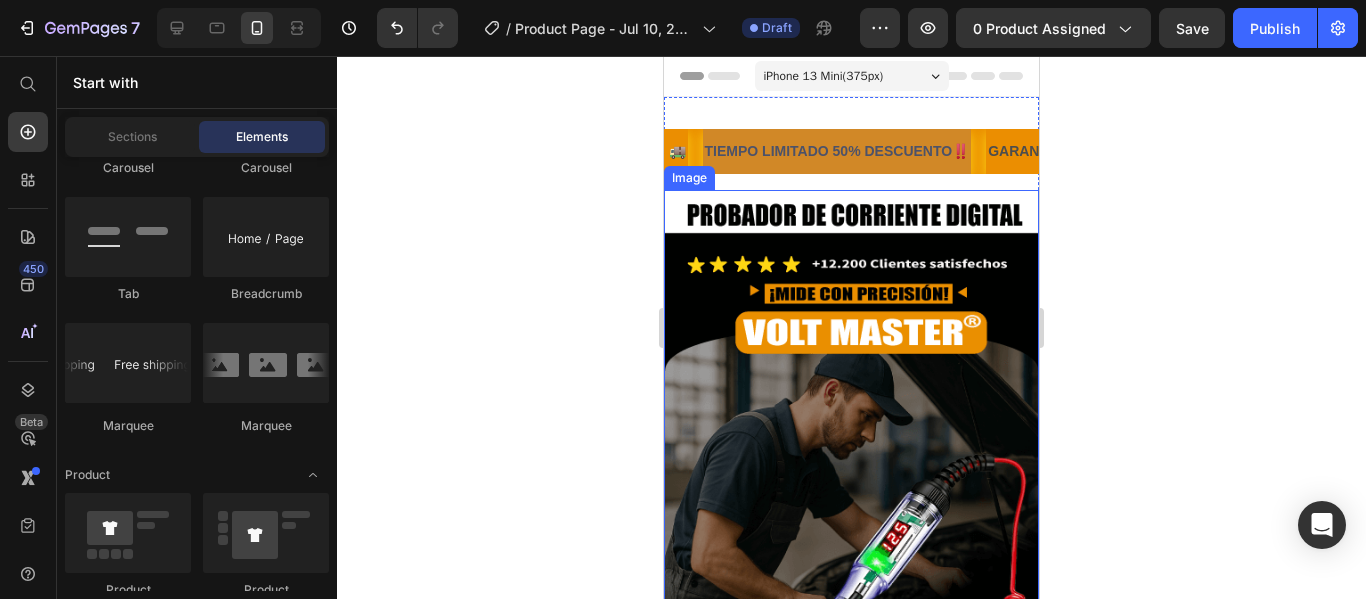 click on "PAGO AL RECIBIR ✅ Text ENVIO GRATIS 🚚 Text TIEMPO LIMITADO 50% DESCUENTO‼️ Text GARANTIA EXTENDIDA 👌 Text PAGO AL RECIBIR ✅ Text ENVIO GRATIS 🚚 Text TIEMPO LIMITADO 50% DESCUENTO‼️ Text GARANTIA EXTENDIDA 👌 Text Marquee" at bounding box center (851, 159) 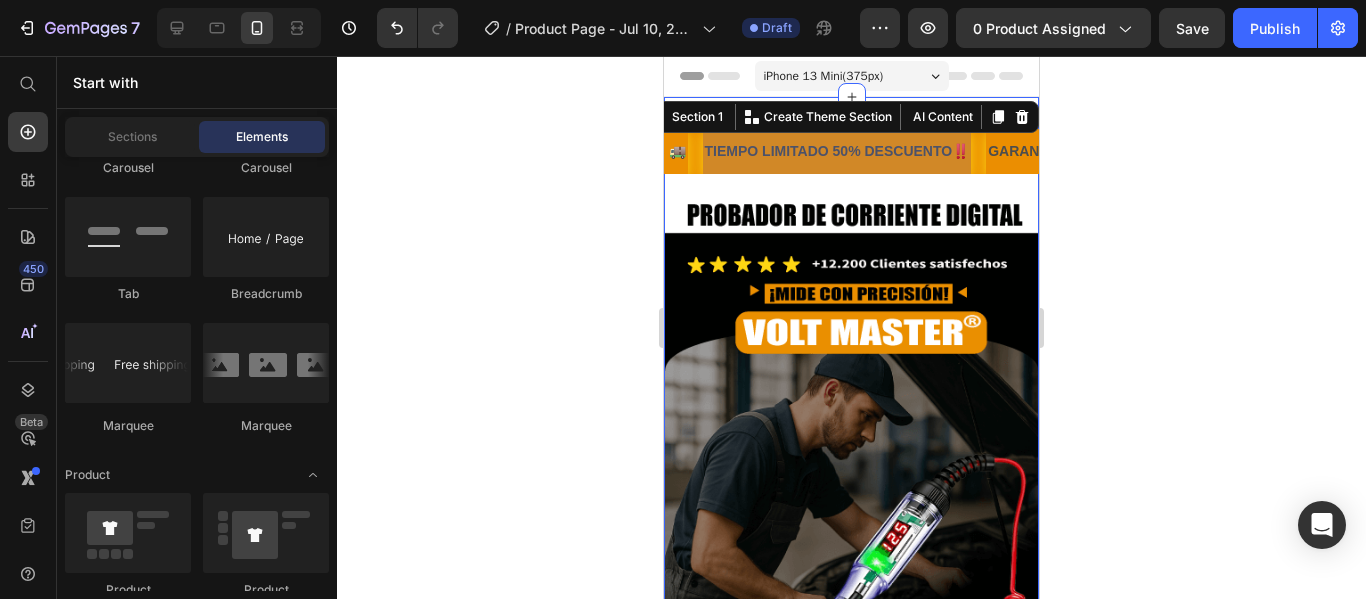 scroll, scrollTop: 0, scrollLeft: 0, axis: both 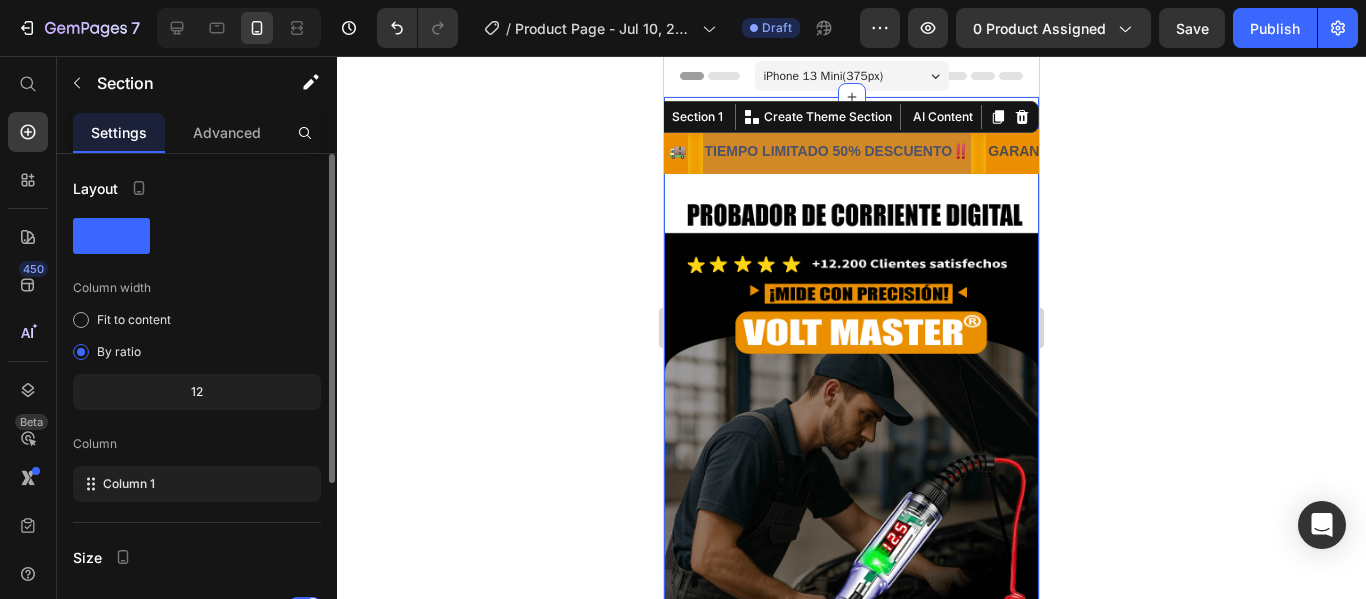 click 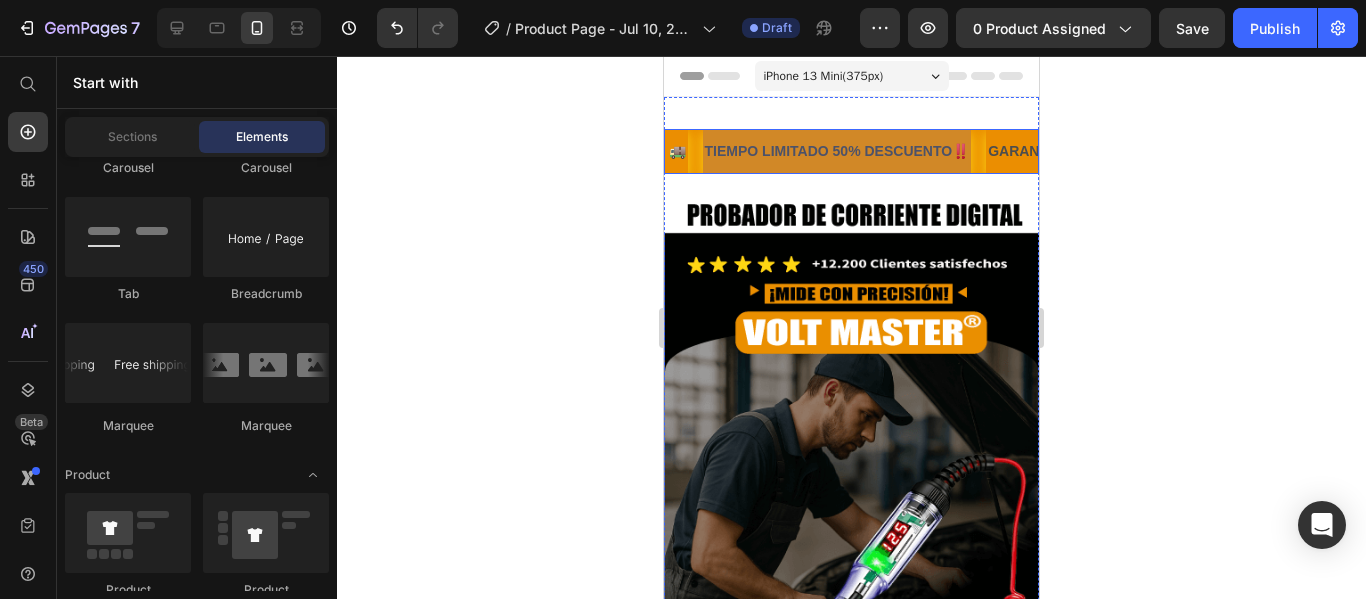 click at bounding box center (837, 151) 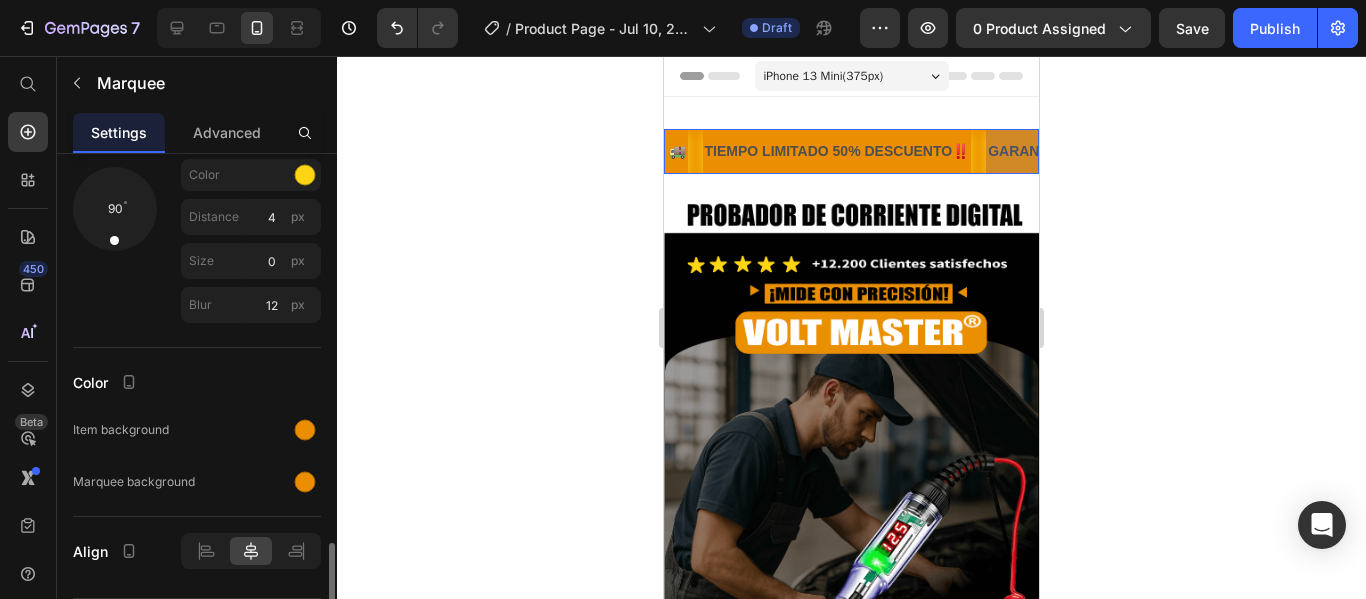 scroll, scrollTop: 1248, scrollLeft: 0, axis: vertical 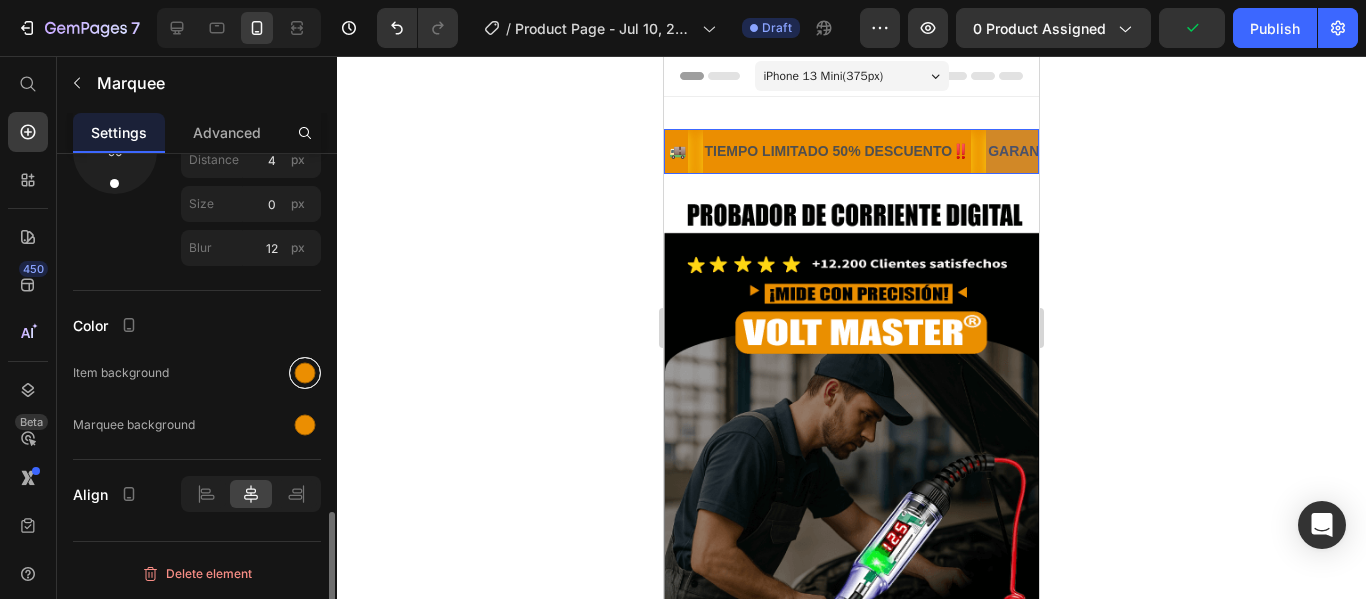 click at bounding box center (305, 373) 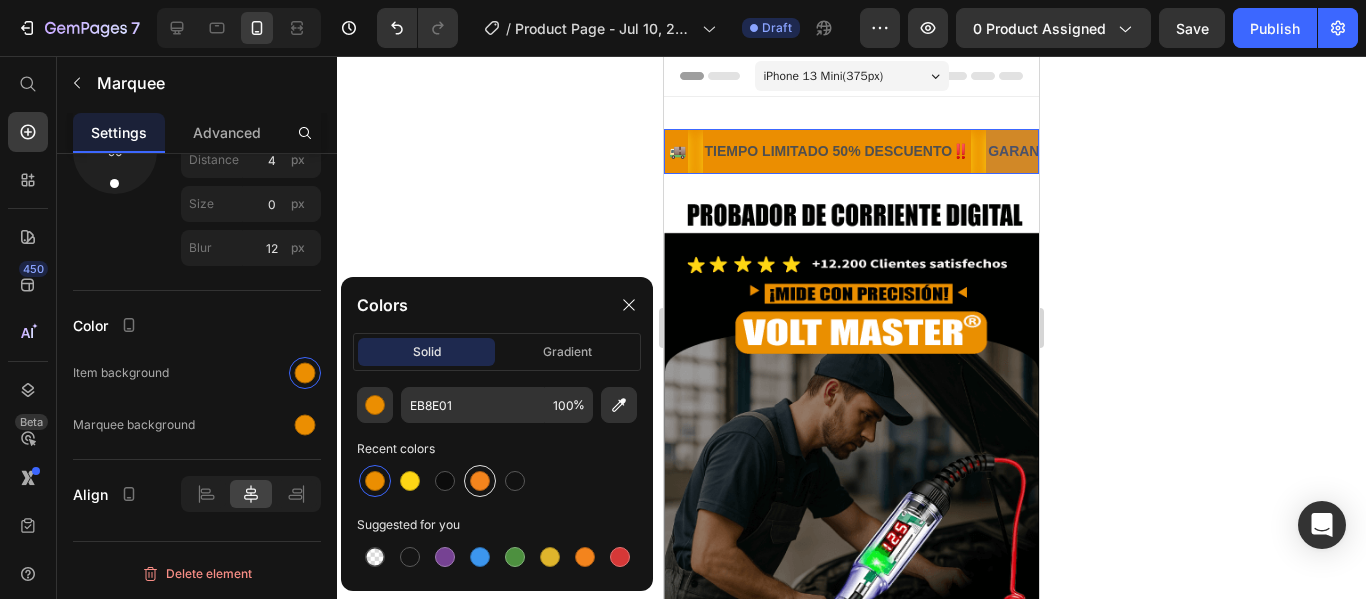 click at bounding box center [480, 481] 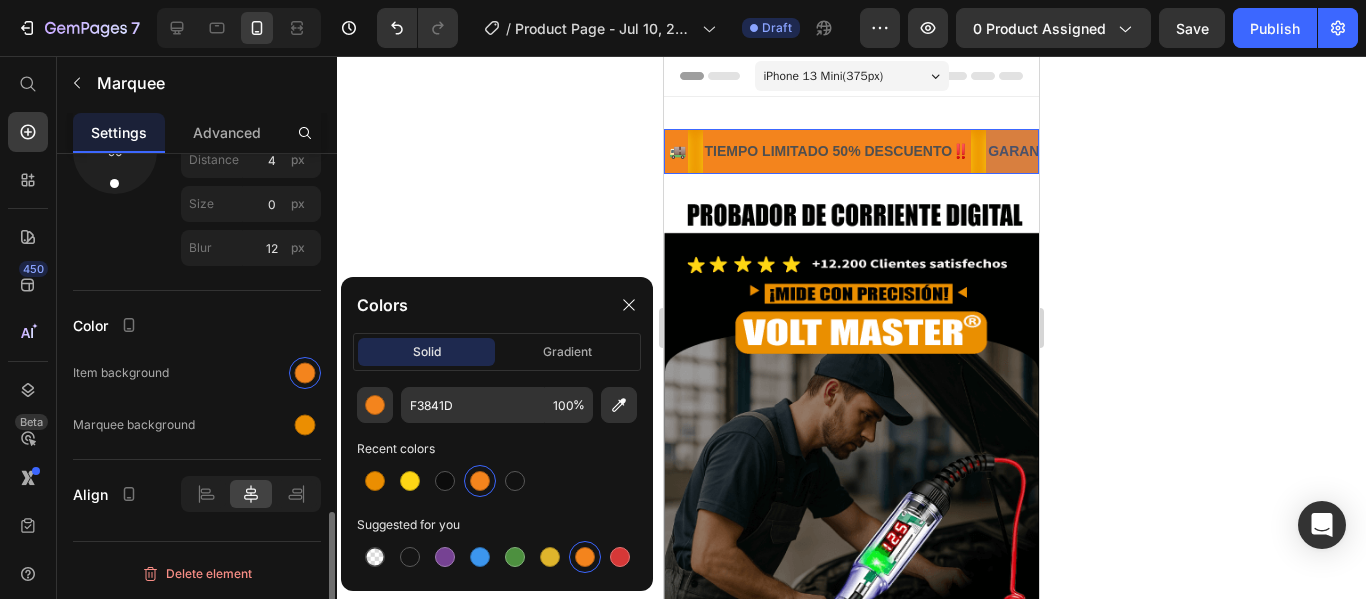 click at bounding box center [260, 425] 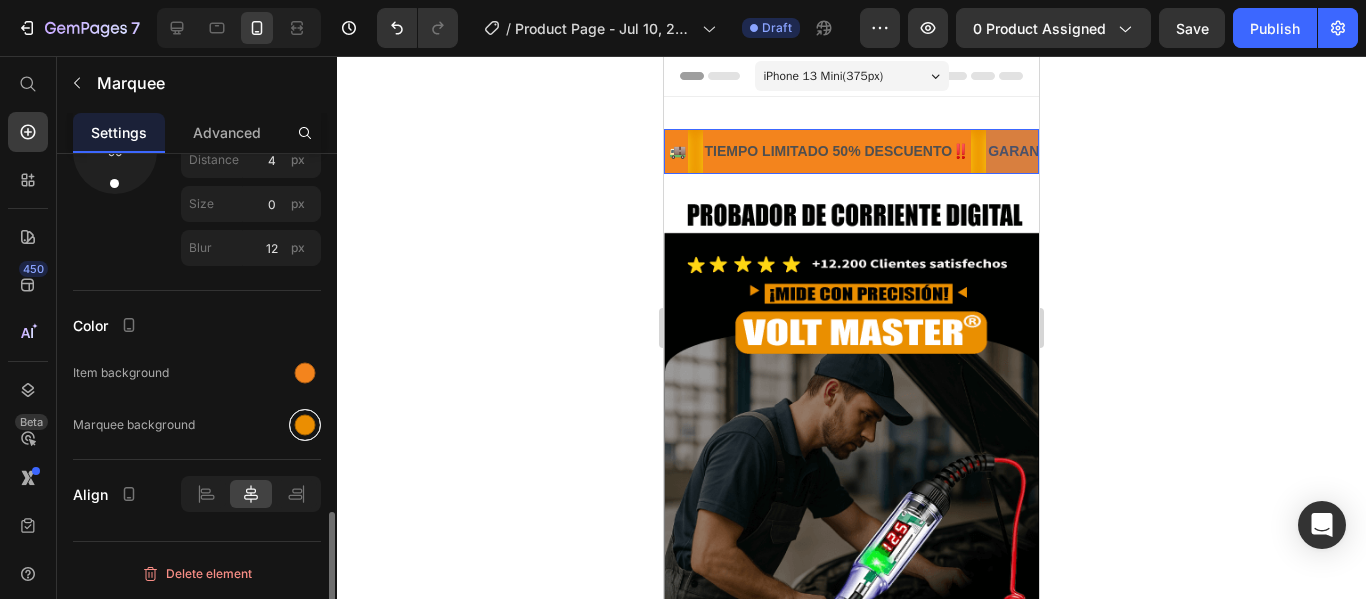 click at bounding box center (305, 425) 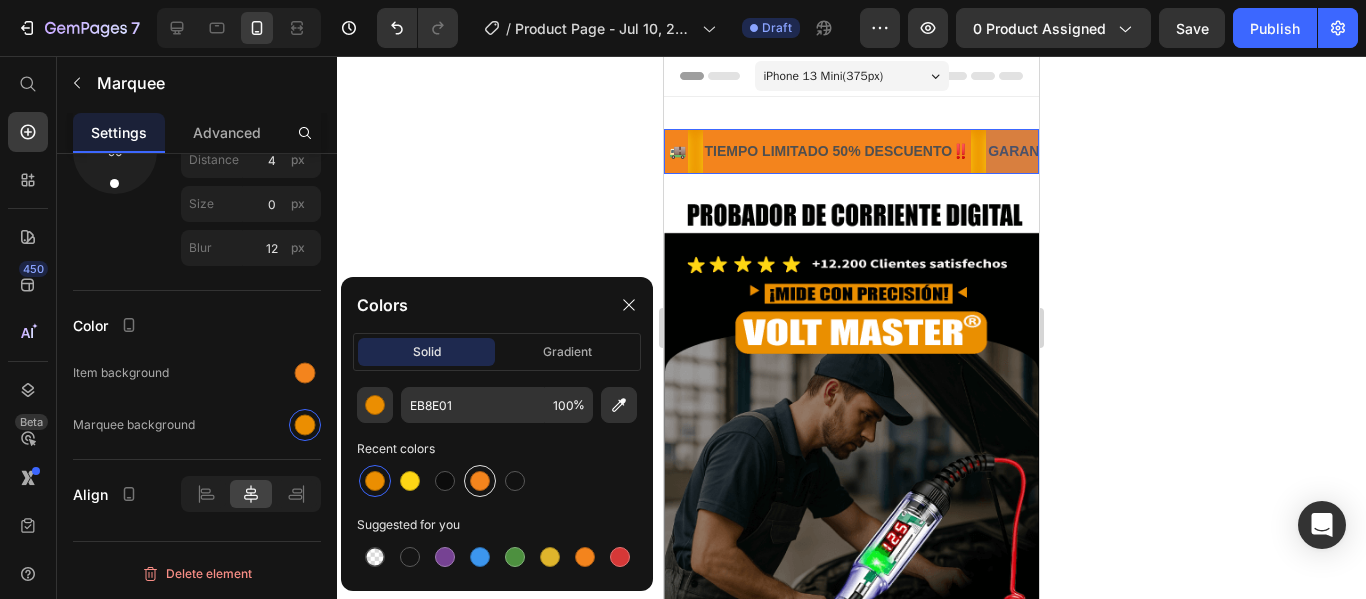 click at bounding box center [480, 481] 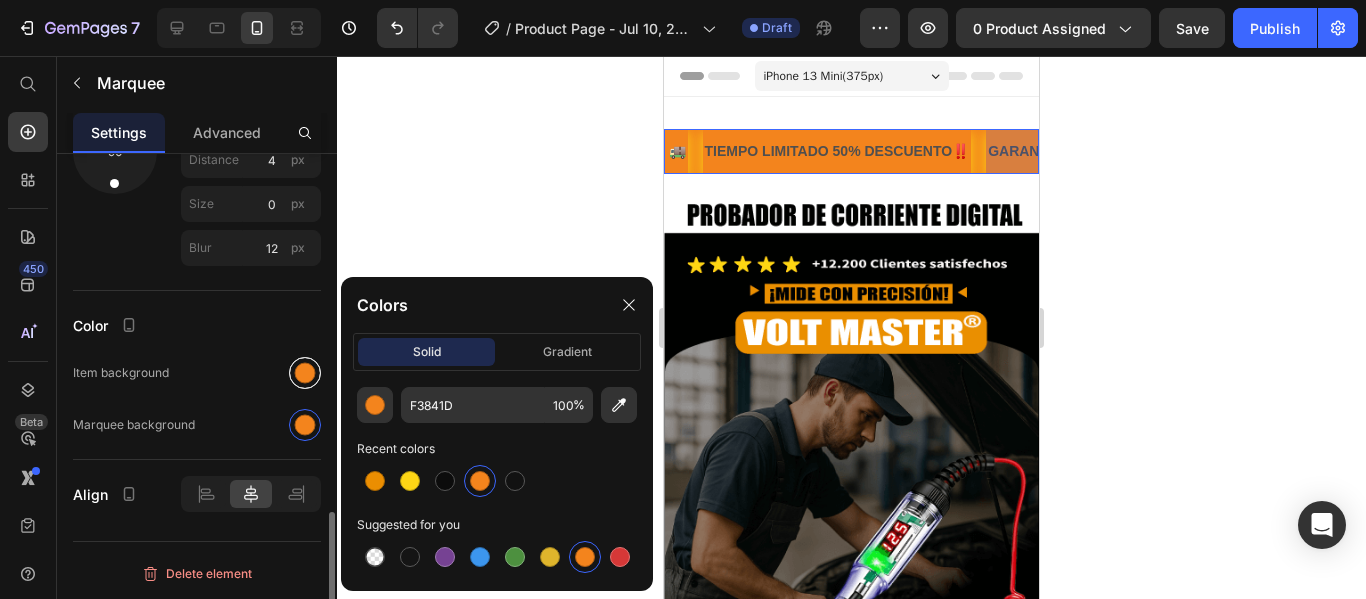 click at bounding box center (305, 373) 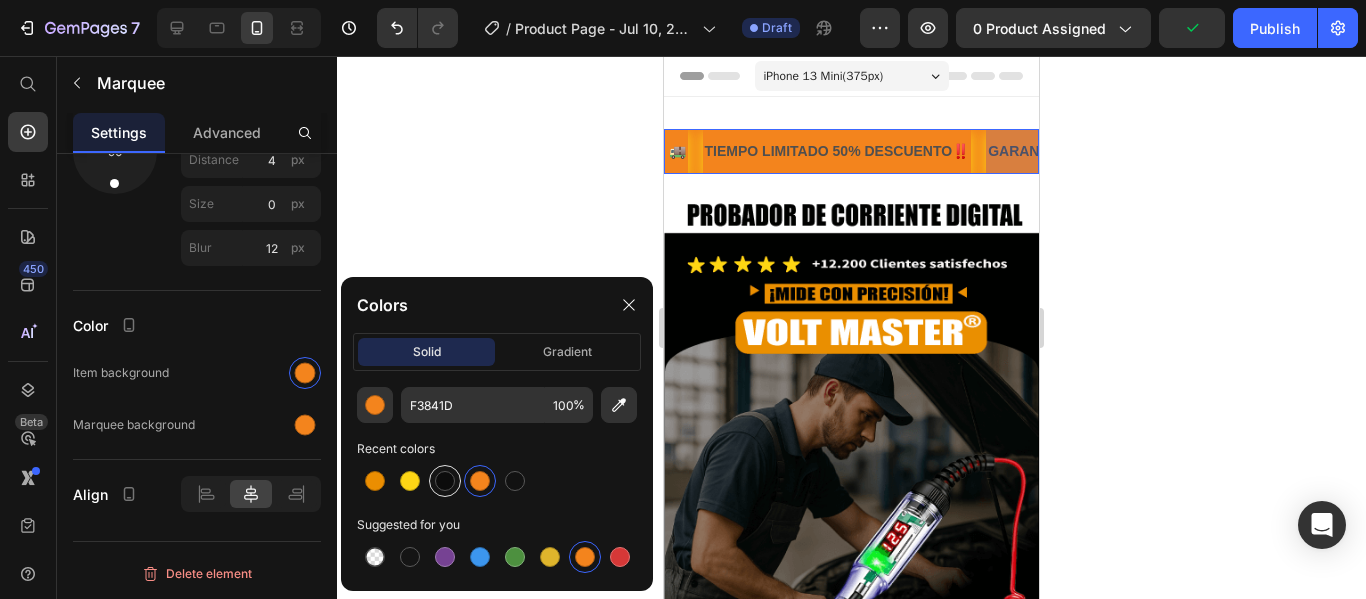 click at bounding box center (445, 481) 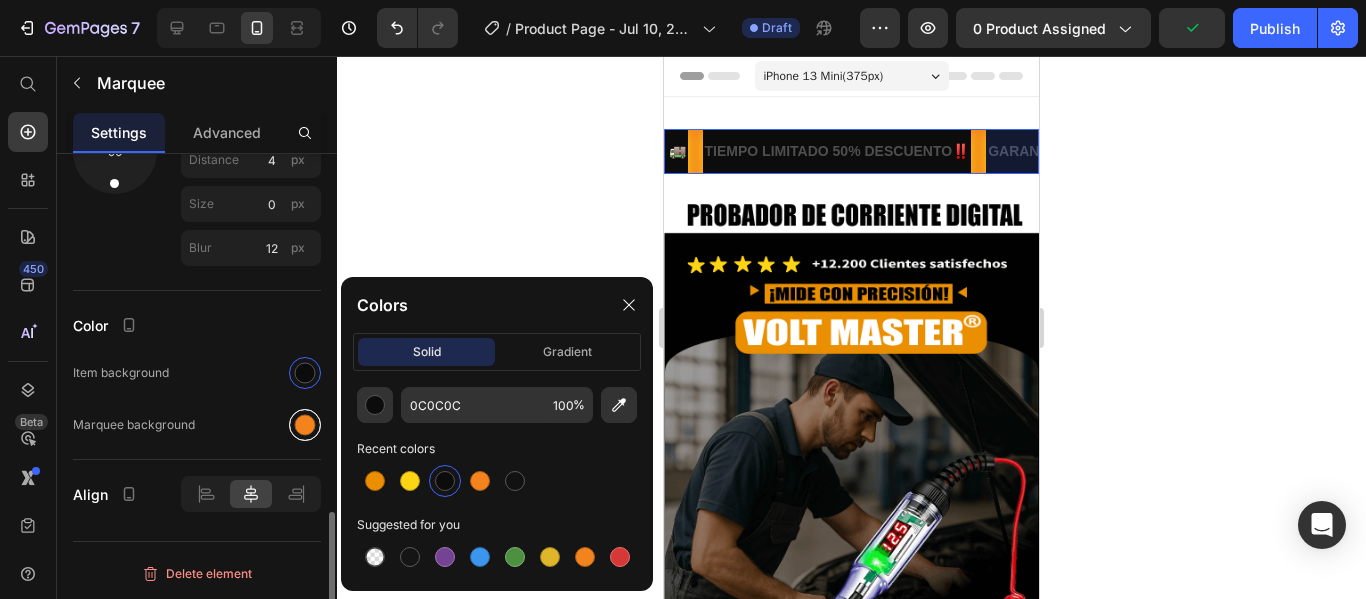 click at bounding box center (305, 425) 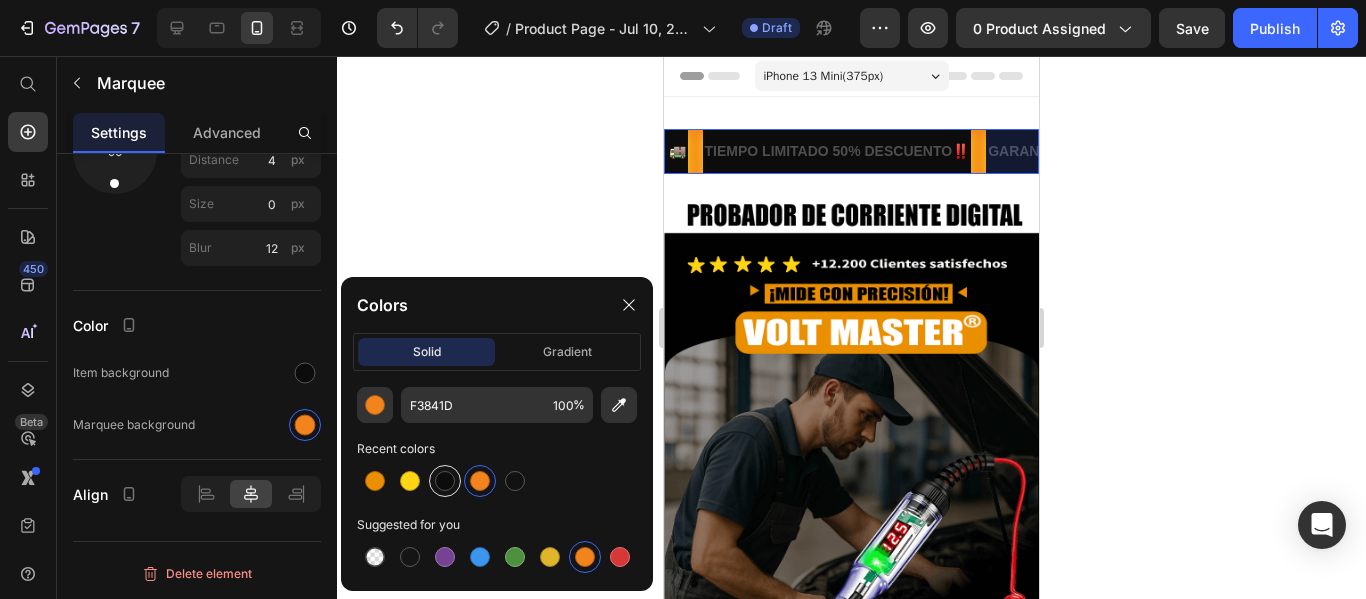 click at bounding box center (445, 481) 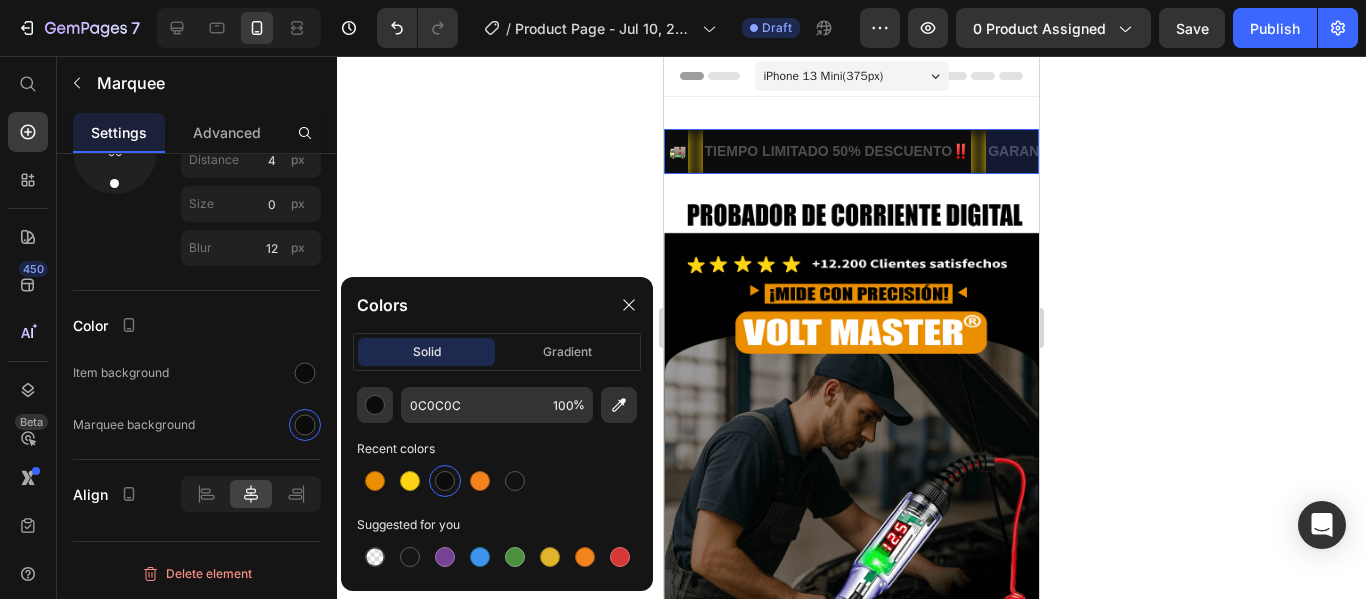 click at bounding box center [445, 481] 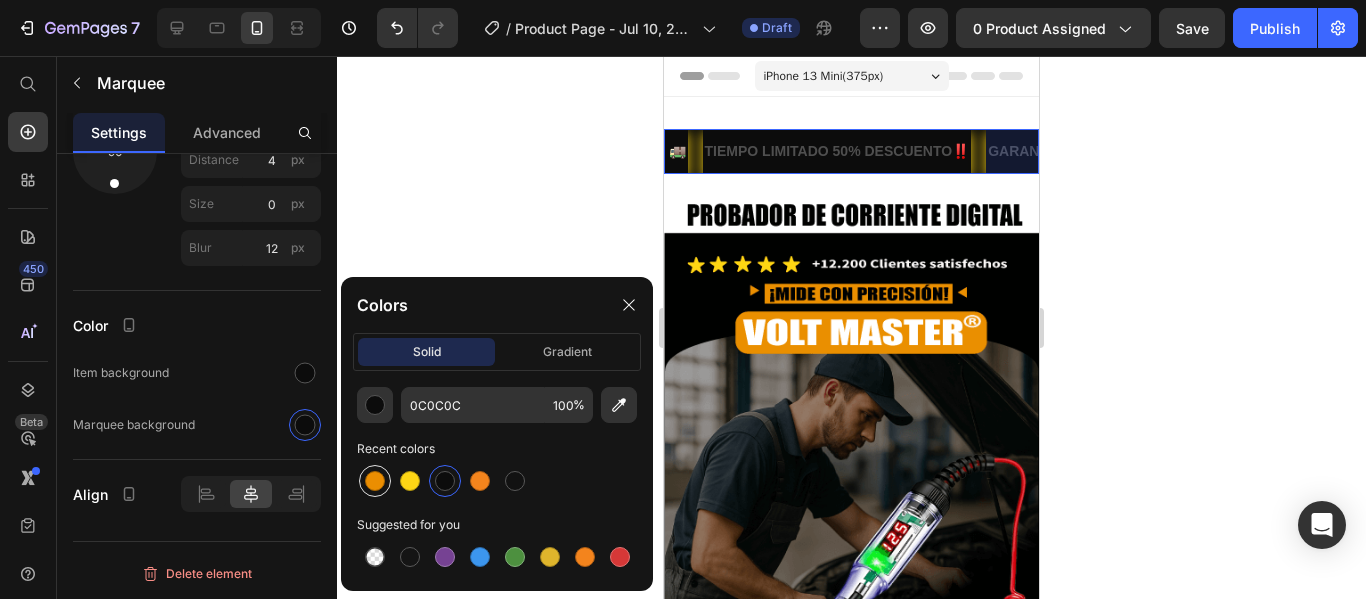 click at bounding box center (375, 481) 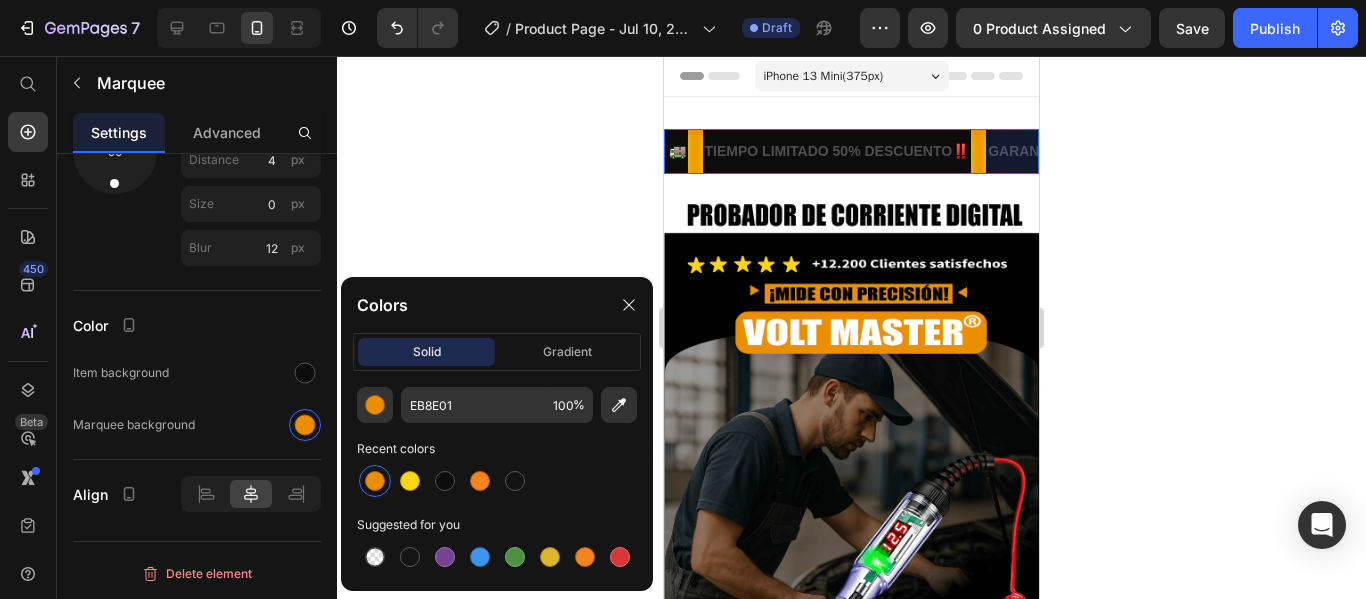 click at bounding box center [375, 481] 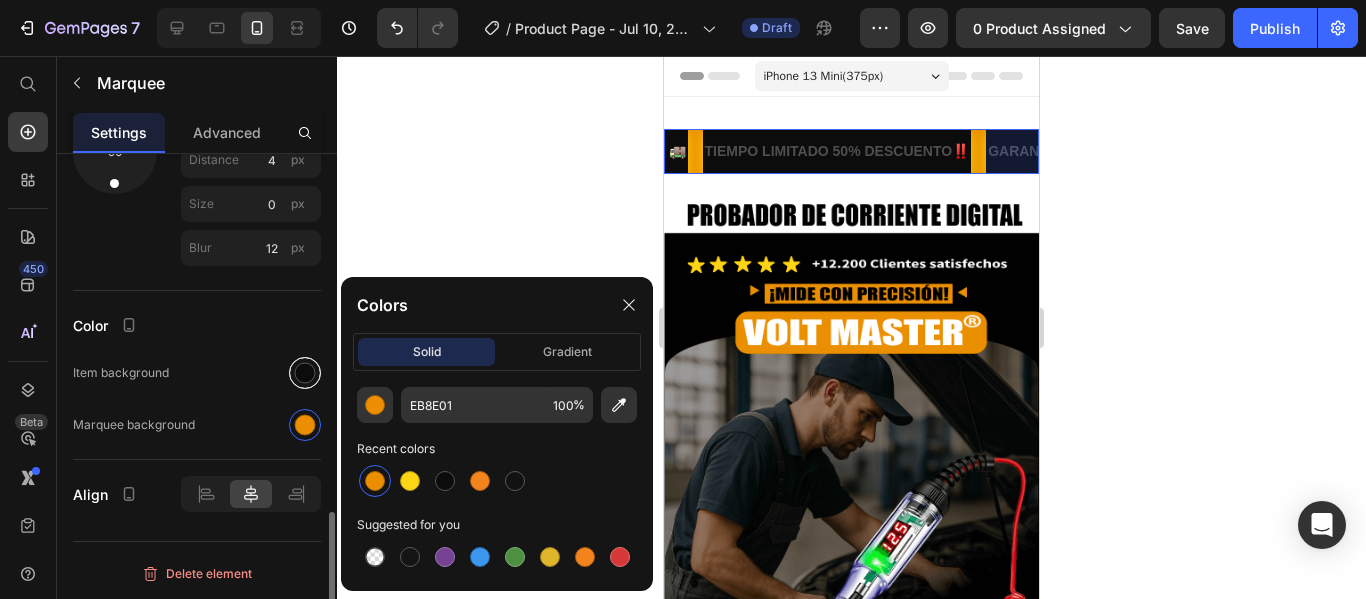 click at bounding box center [305, 373] 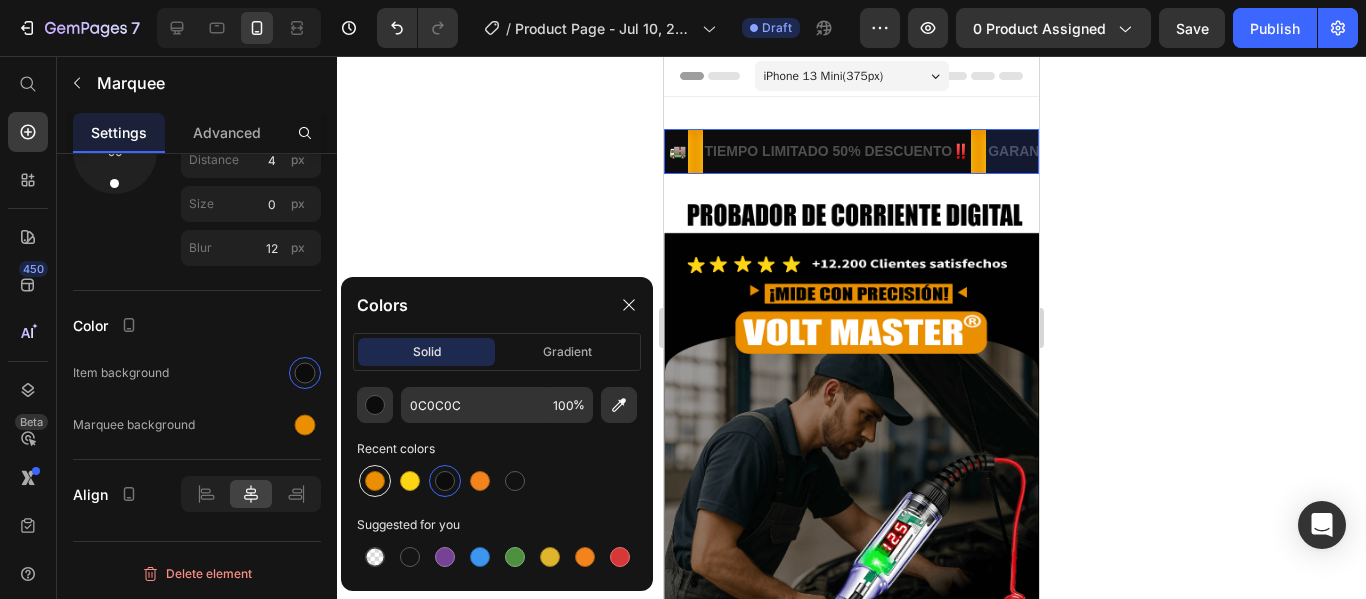 click at bounding box center [375, 481] 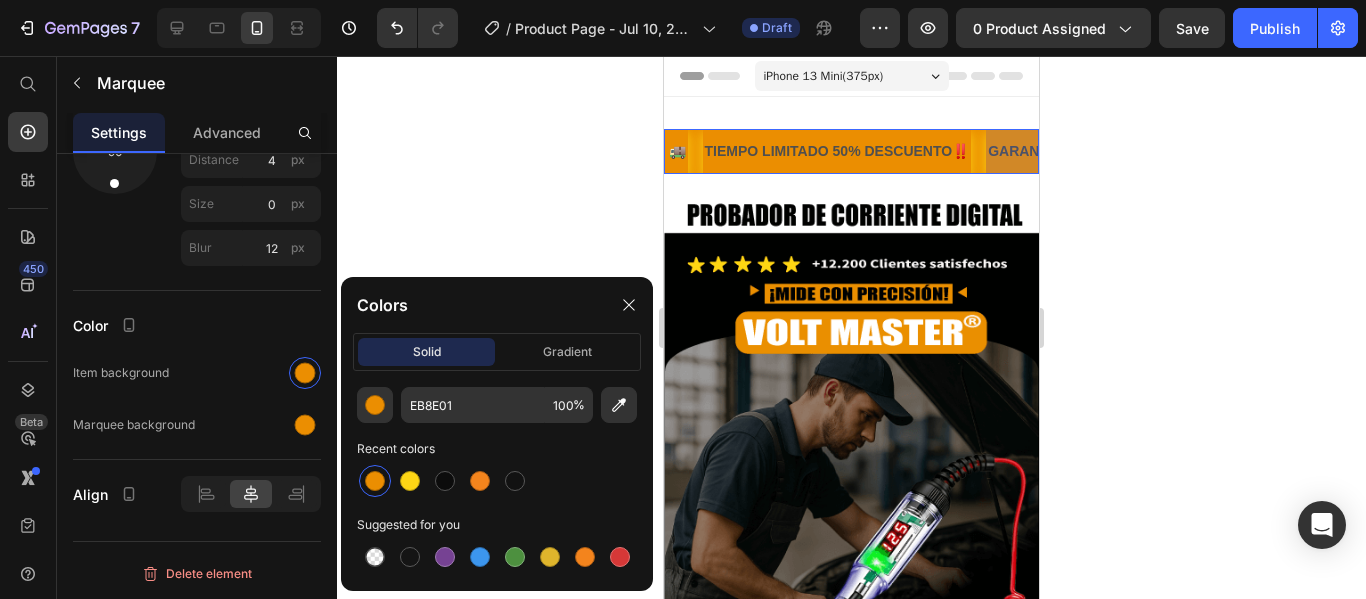 click at bounding box center (375, 481) 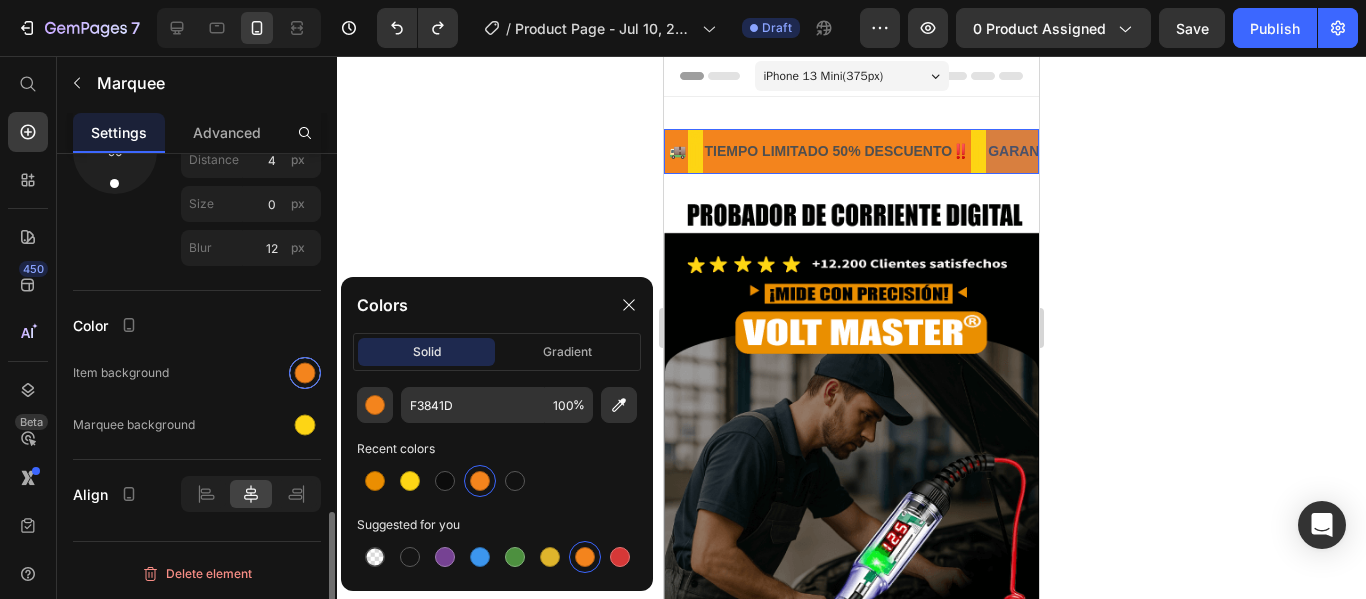 type on "FDD515" 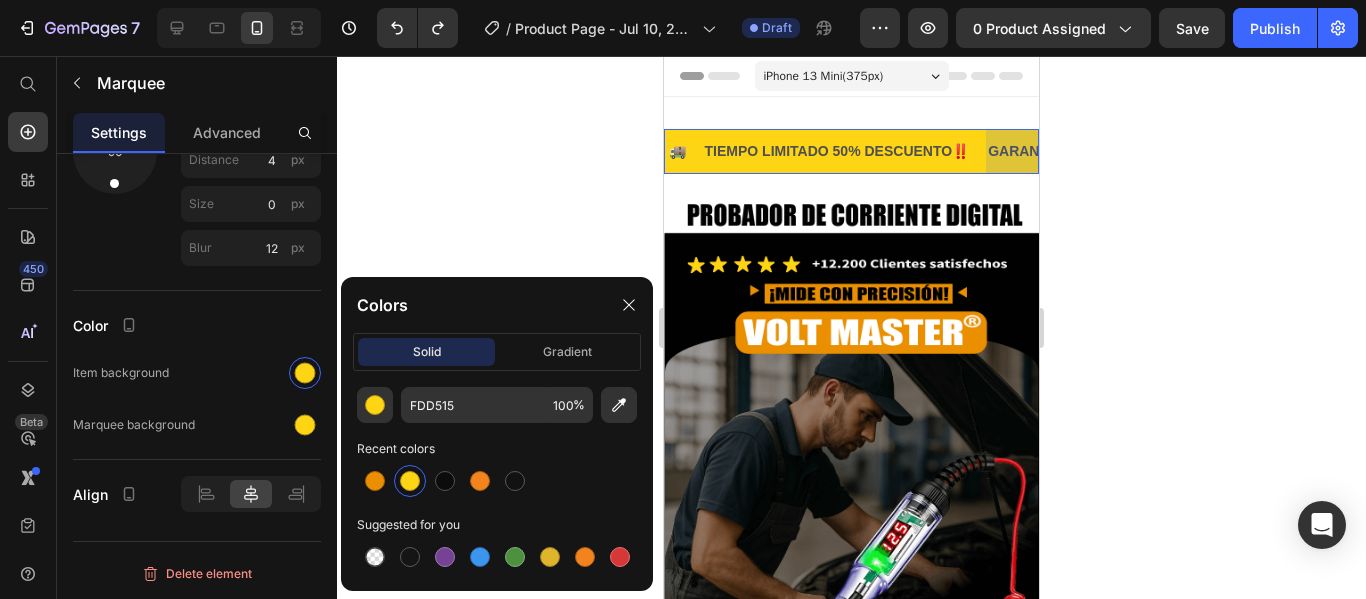 click 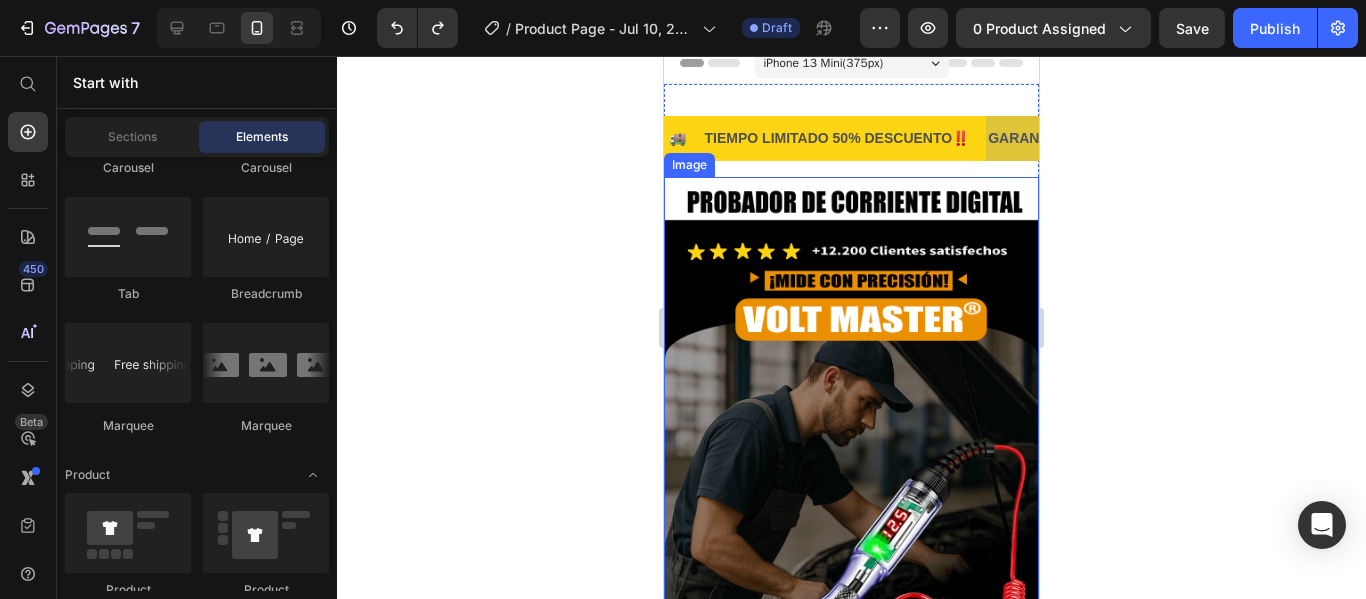 scroll, scrollTop: 0, scrollLeft: 0, axis: both 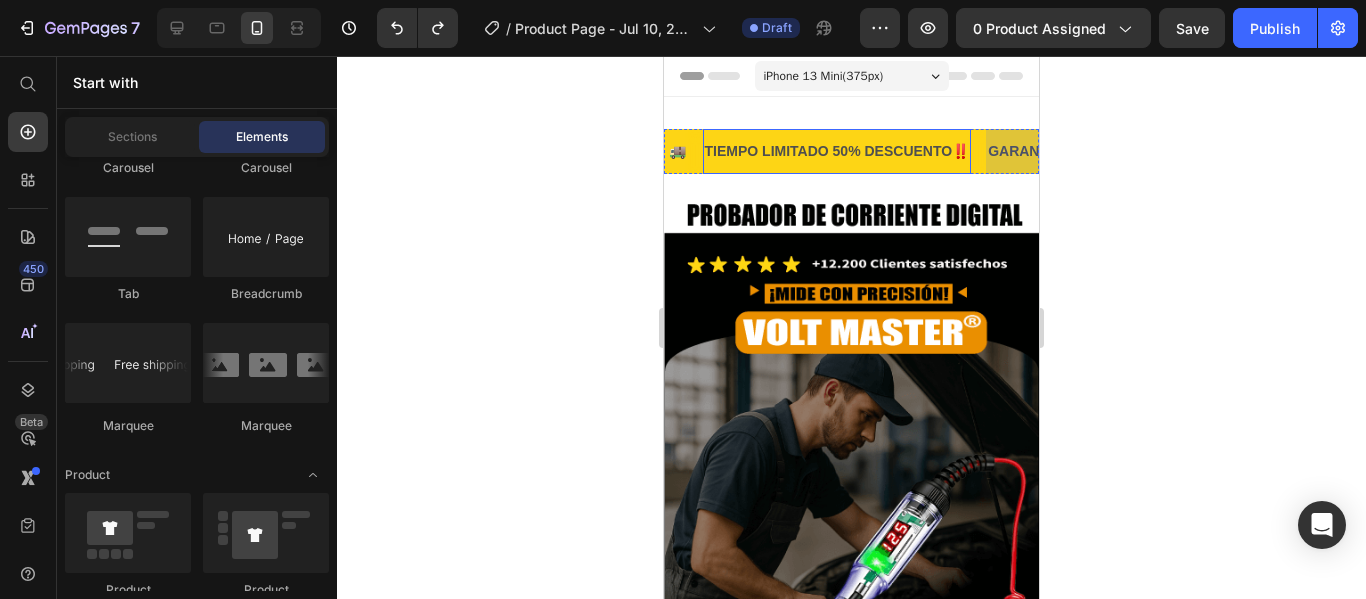 click on "TIEMPO LIMITADO 50% DESCUENTO‼️" at bounding box center (832, 151) 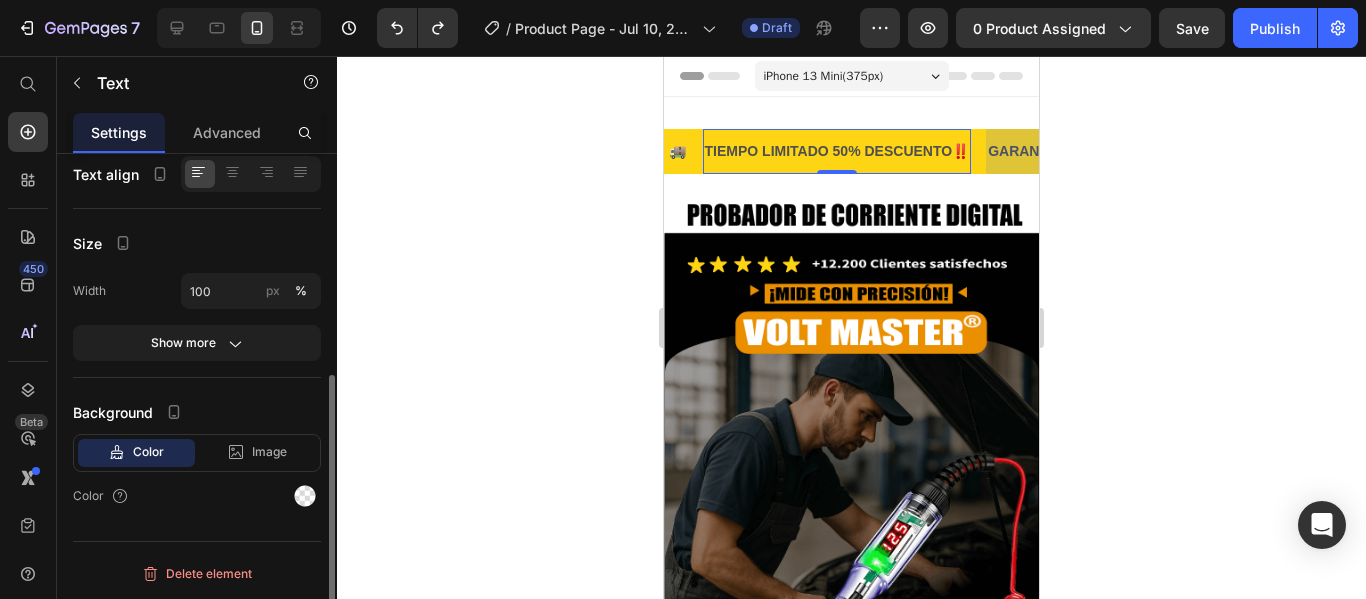 scroll, scrollTop: 0, scrollLeft: 0, axis: both 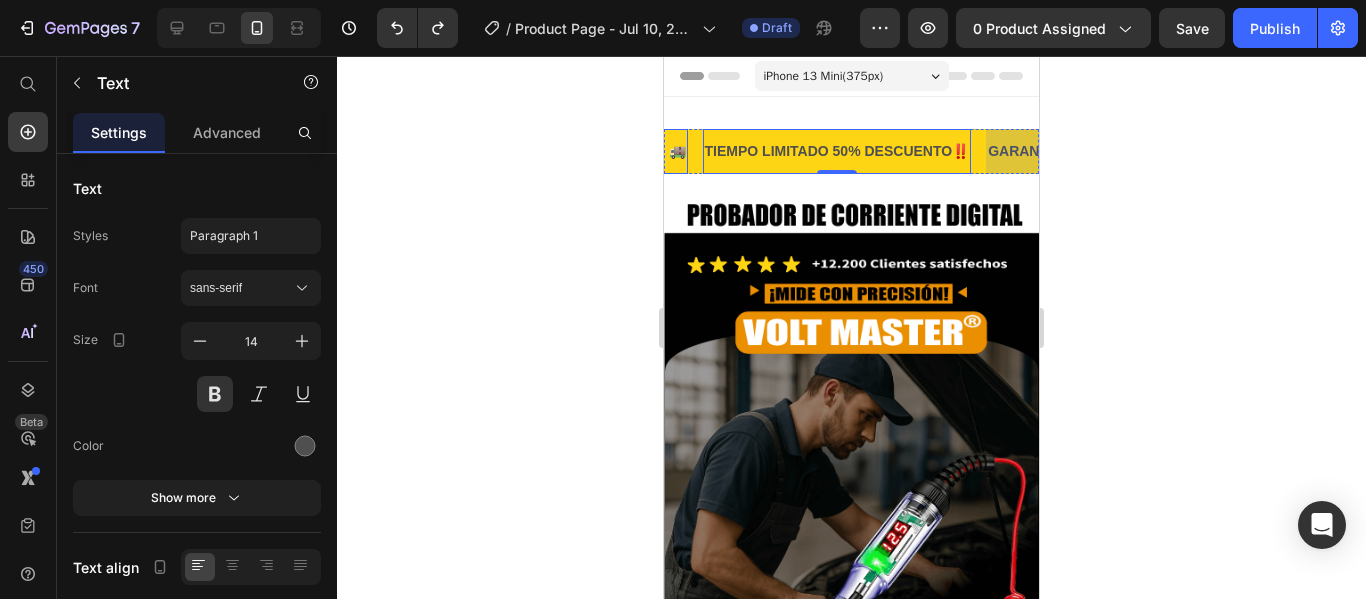 click on "ENVIO GRATIS 🚚 Text" at bounding box center (631, 151) 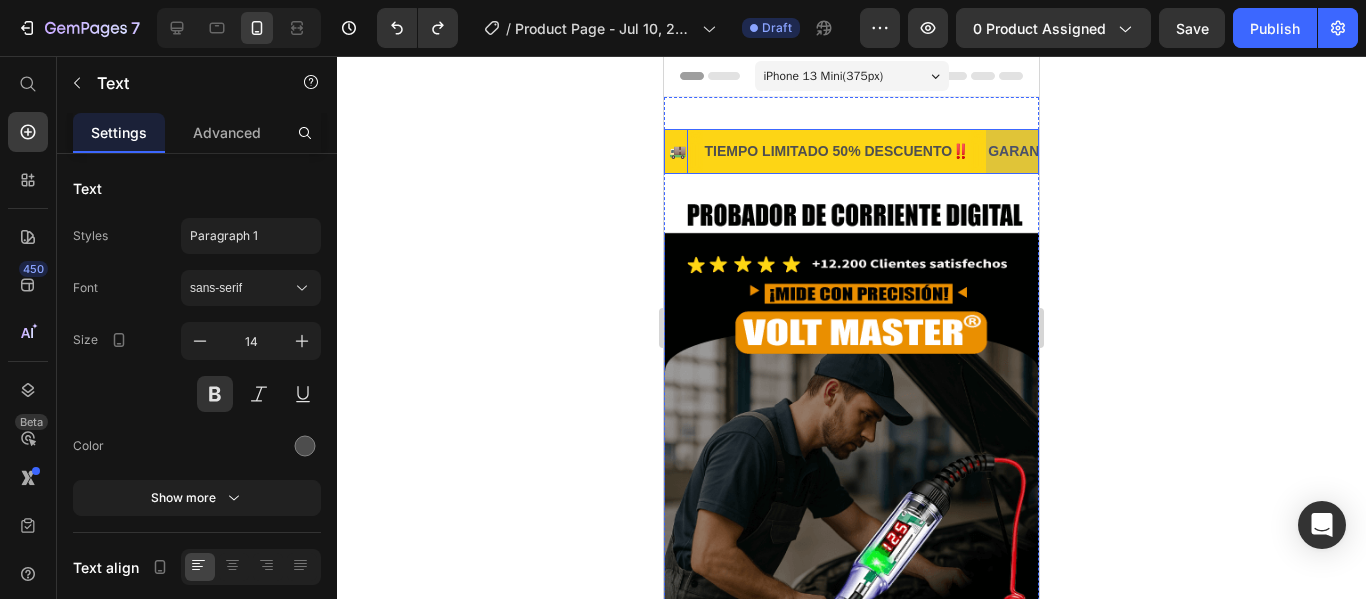 click on "ENVIO GRATIS 🚚 Text   0" at bounding box center (631, 151) 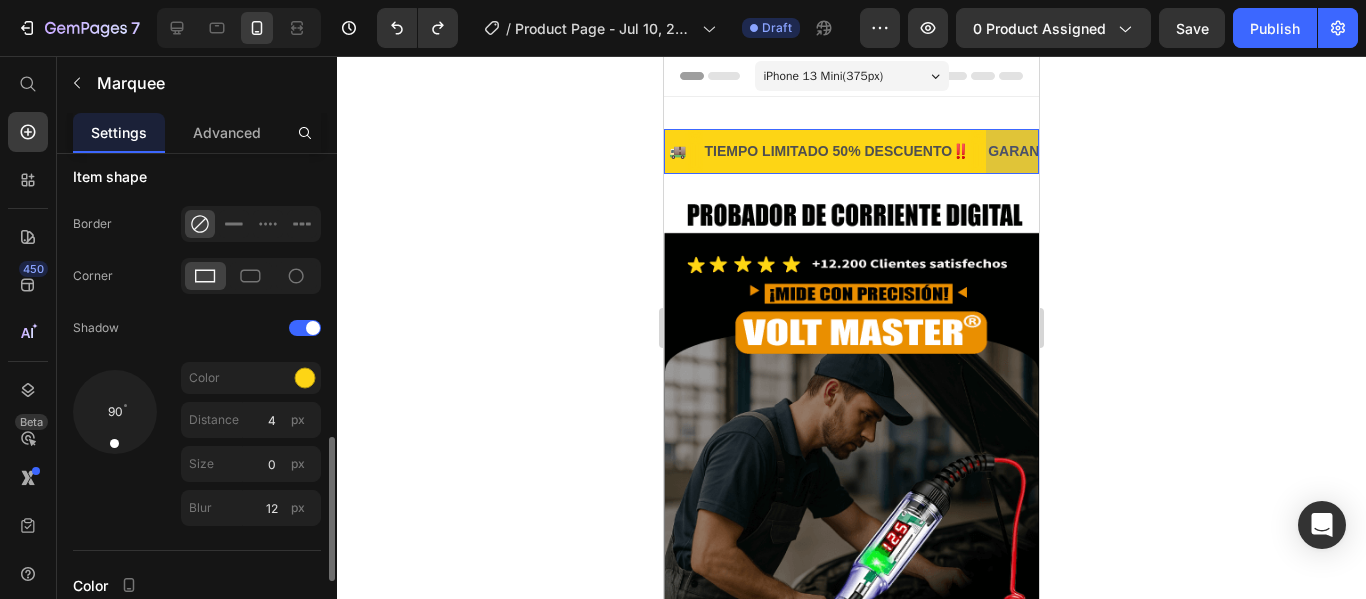 scroll, scrollTop: 990, scrollLeft: 0, axis: vertical 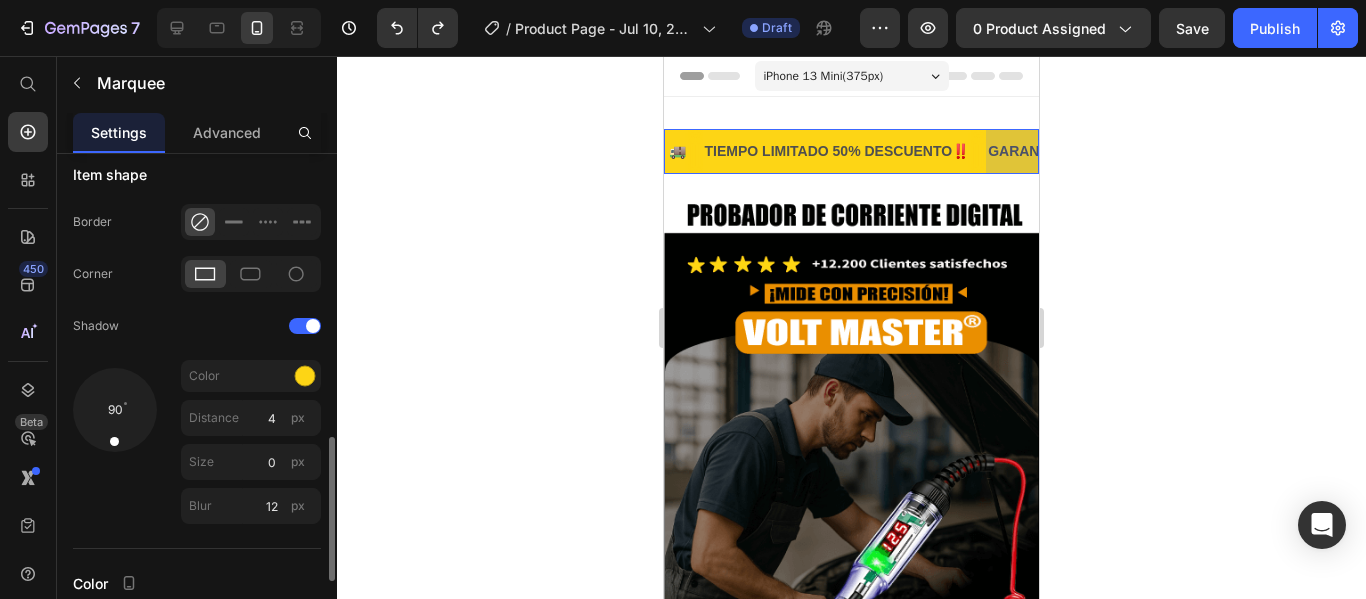 click on "Color" at bounding box center (251, 376) 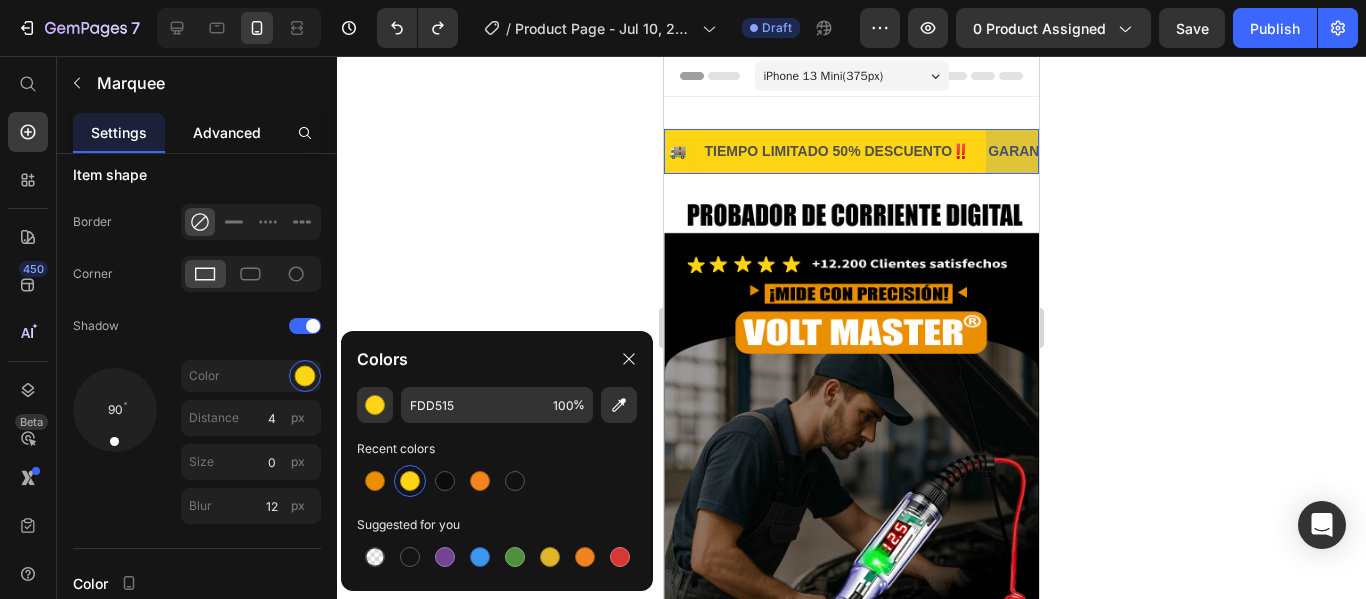 click on "Advanced" 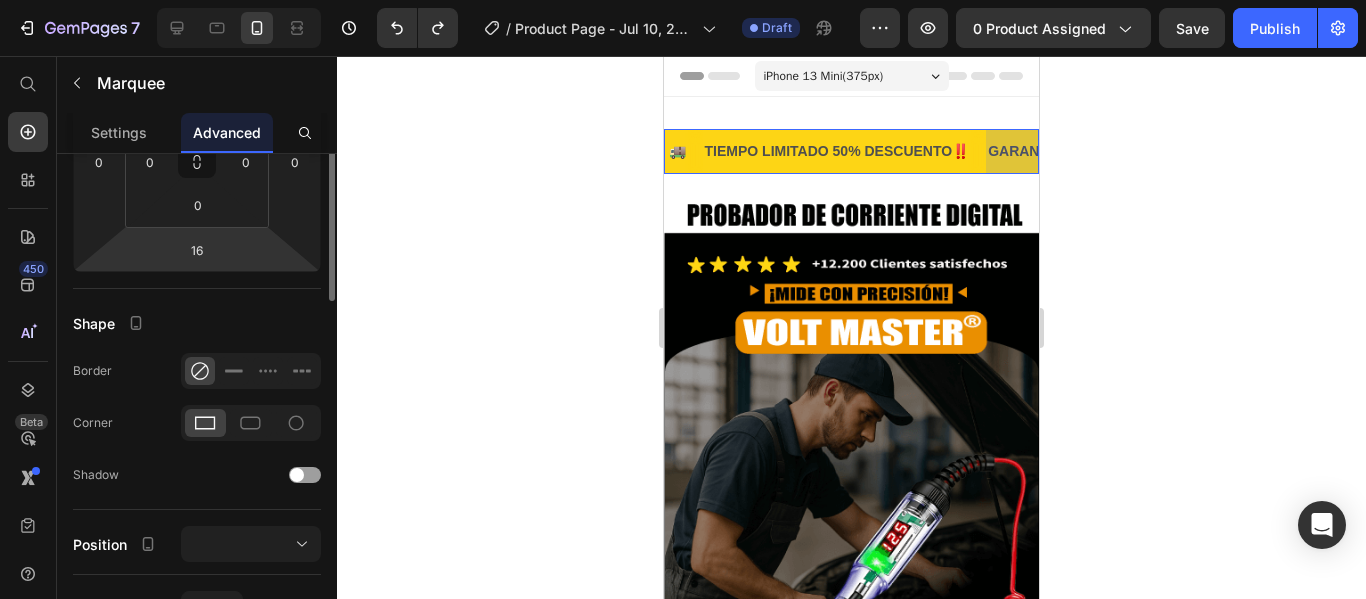 scroll, scrollTop: 223, scrollLeft: 0, axis: vertical 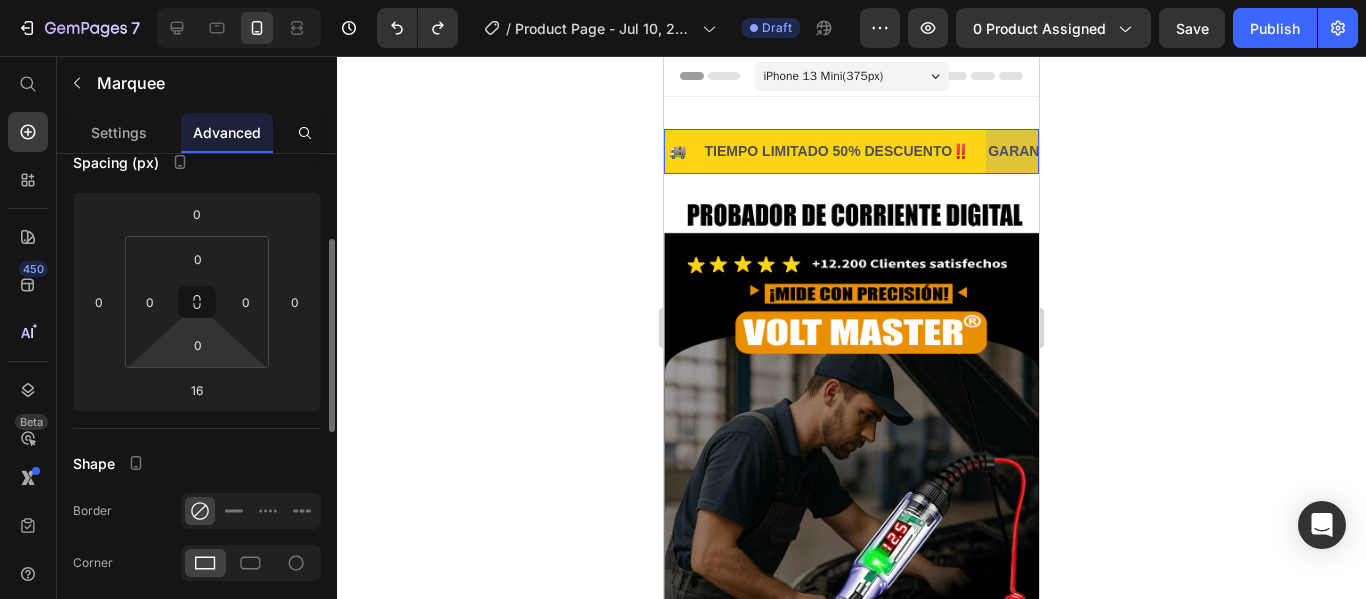 click on "7   /  Product Page - Jul 10, 22:31:50 Draft Preview 0 product assigned  Save   Publish  450 Beta Start with Sections Elements Hero Section Product Detail Brands Trusted Badges Guarantee Product Breakdown How to use Testimonials Compare Bundle FAQs Social Proof Brand Story Product List Collection Blog List Contact Sticky Add to Cart Custom Footer Browse Library 450 Layout
Row
Row
Row
Row Text
Heading
Text Block Button
Button
Button
Sticky Back to top Media
Image" at bounding box center (683, 0) 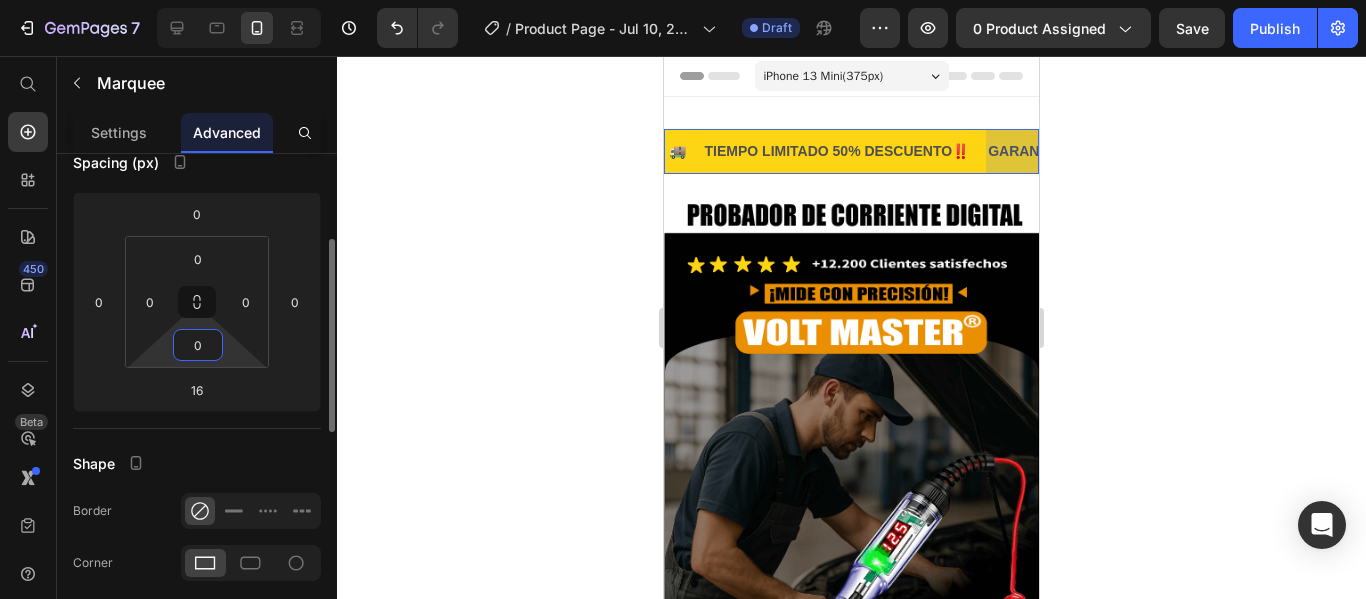 click on "0" at bounding box center [198, 345] 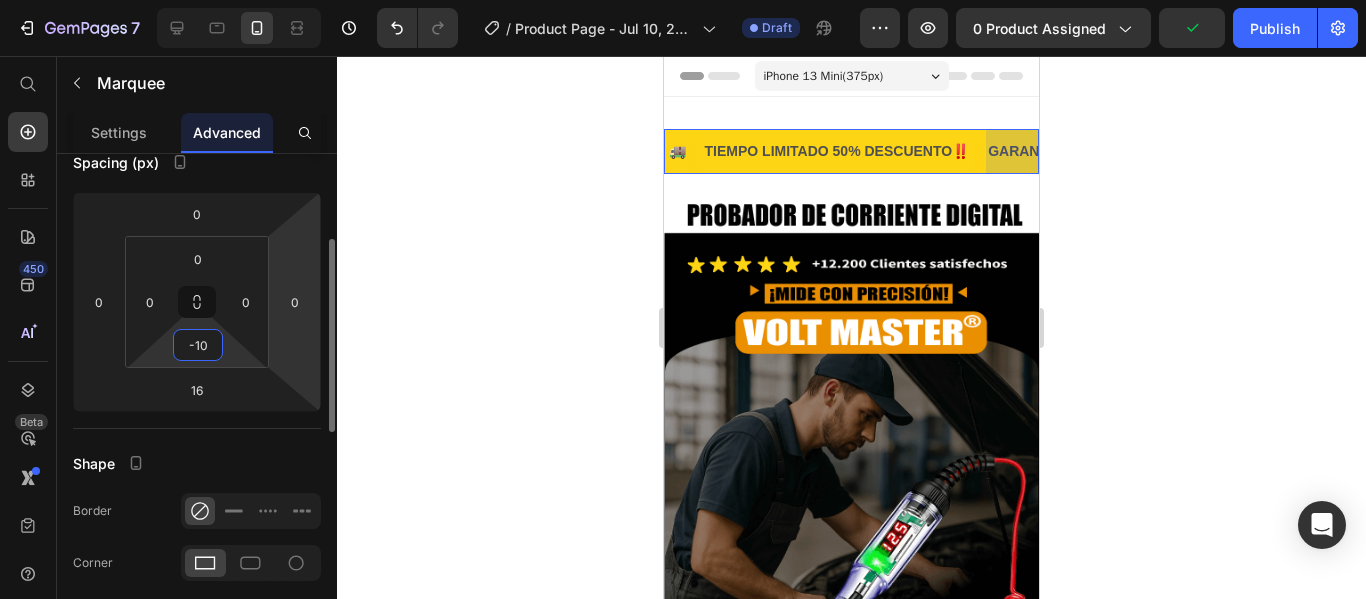 click on "7   /  Product Page - Jul 10, 22:31:50 Draft Preview 0 product assigned  Publish  450 Beta Start with Sections Elements Hero Section Product Detail Brands Trusted Badges Guarantee Product Breakdown How to use Testimonials Compare Bundle FAQs Social Proof Brand Story Product List Collection Blog List Contact Sticky Add to Cart Custom Footer Browse Library 450 Layout
Row
Row
Row
Row Text
Heading
Text Block Button
Button
Button
Sticky Back to top Media
Image" at bounding box center [683, 0] 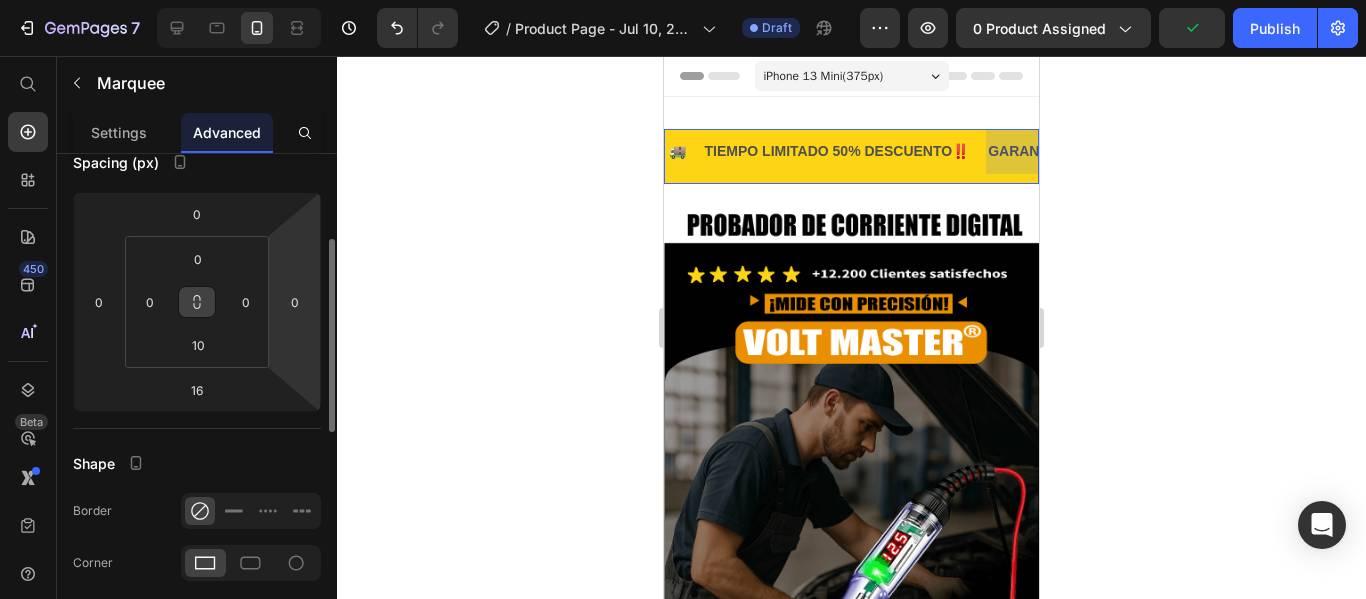 click 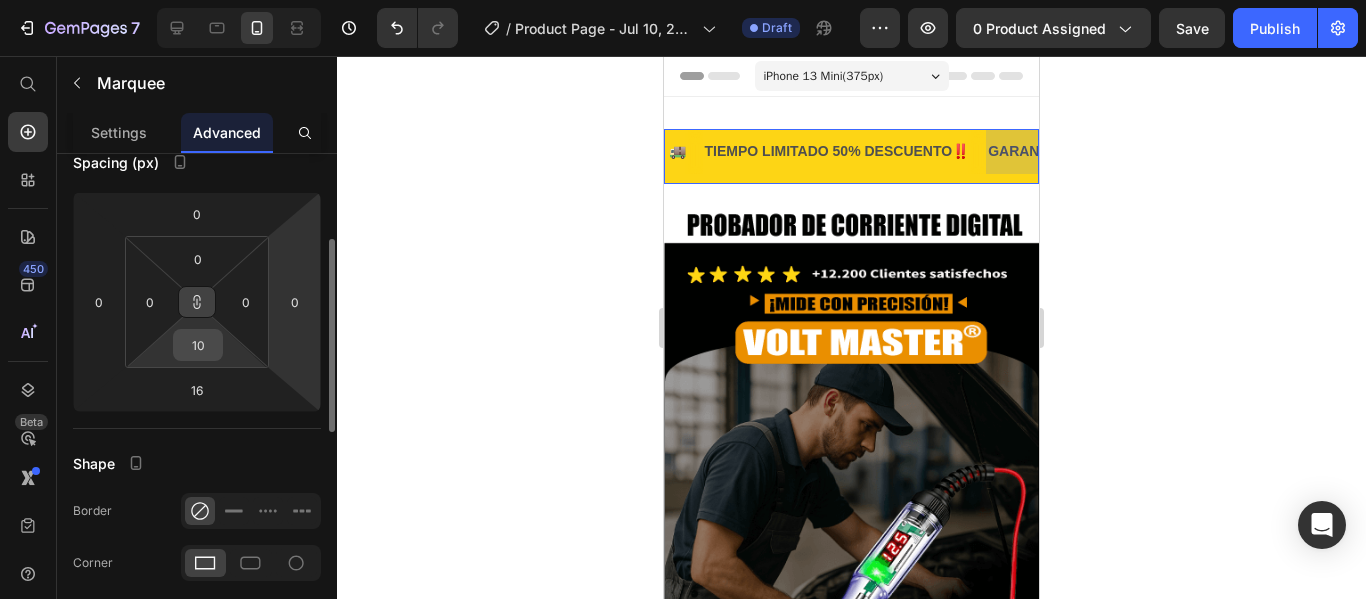 drag, startPoint x: 194, startPoint y: 304, endPoint x: 195, endPoint y: 337, distance: 33.01515 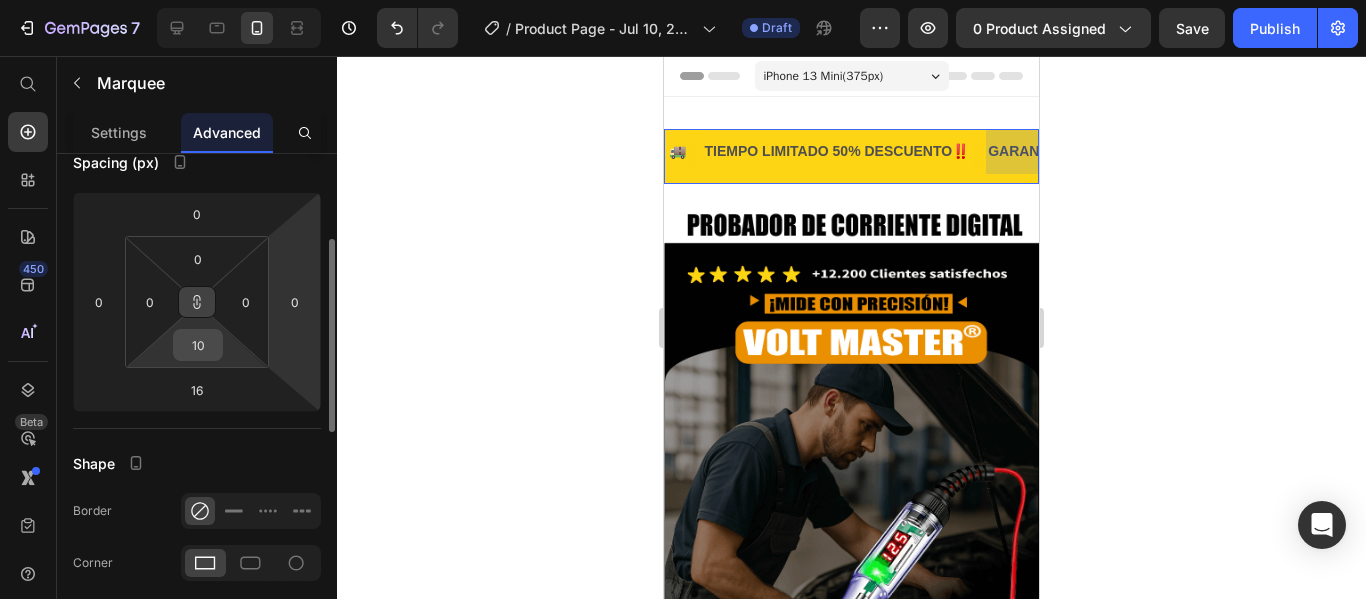 click on "0 0 10 0" at bounding box center [197, 302] 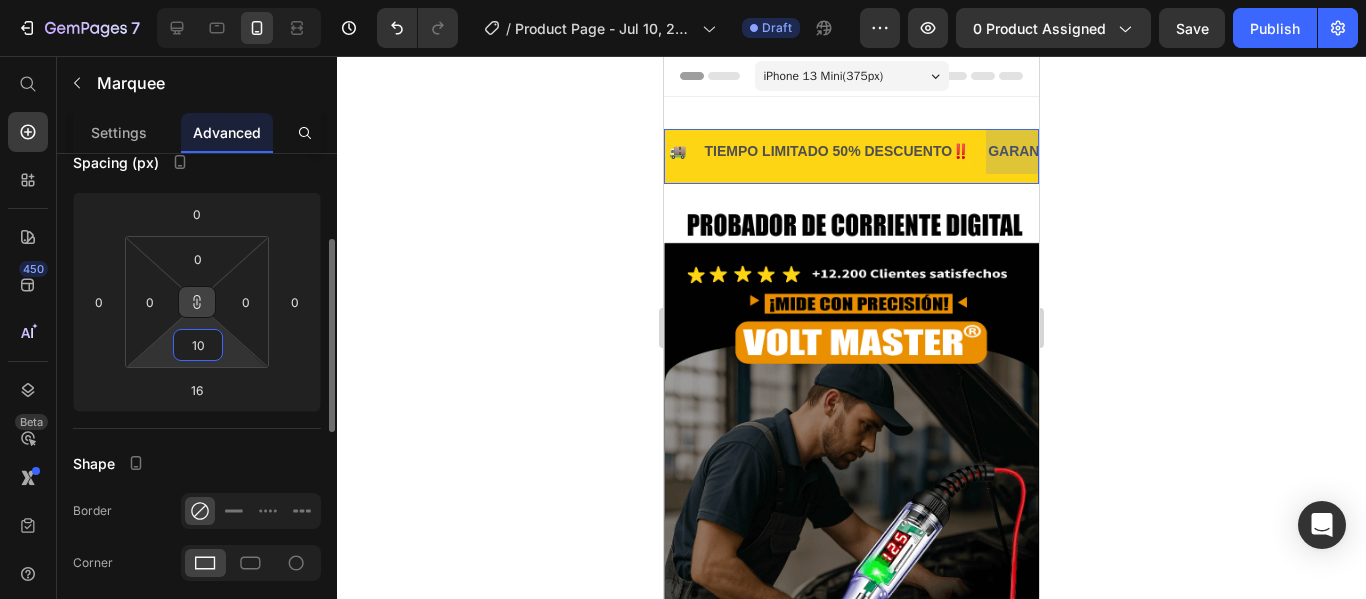 click on "10" at bounding box center [198, 345] 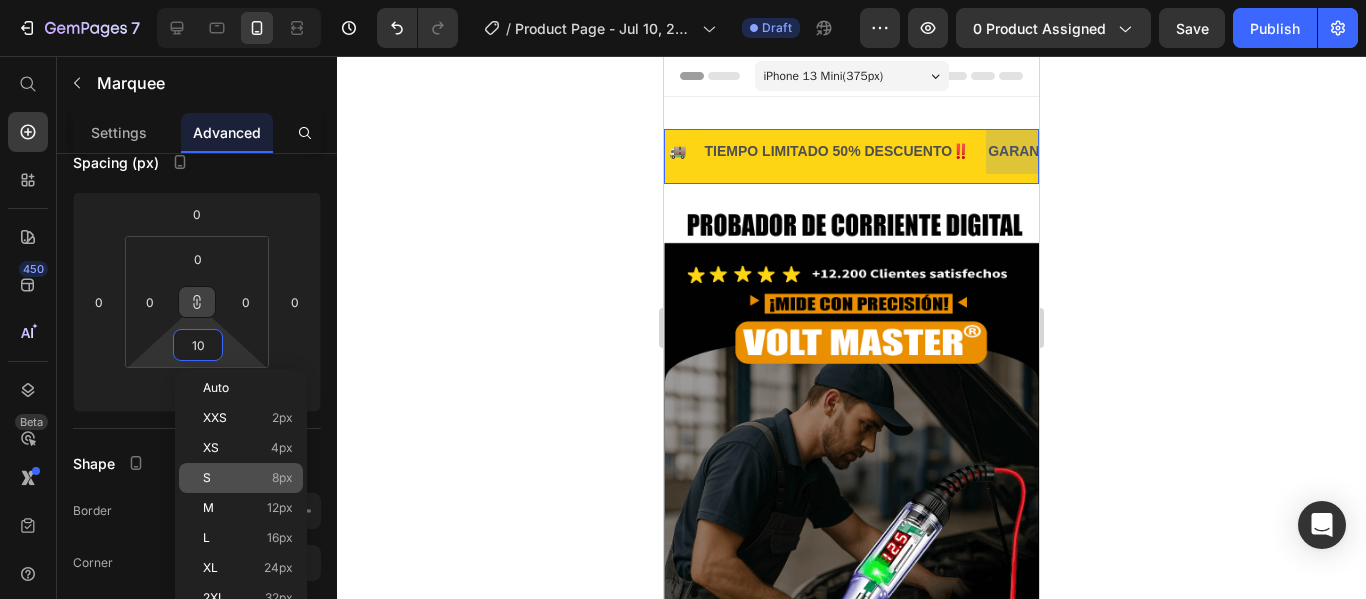 type on "10" 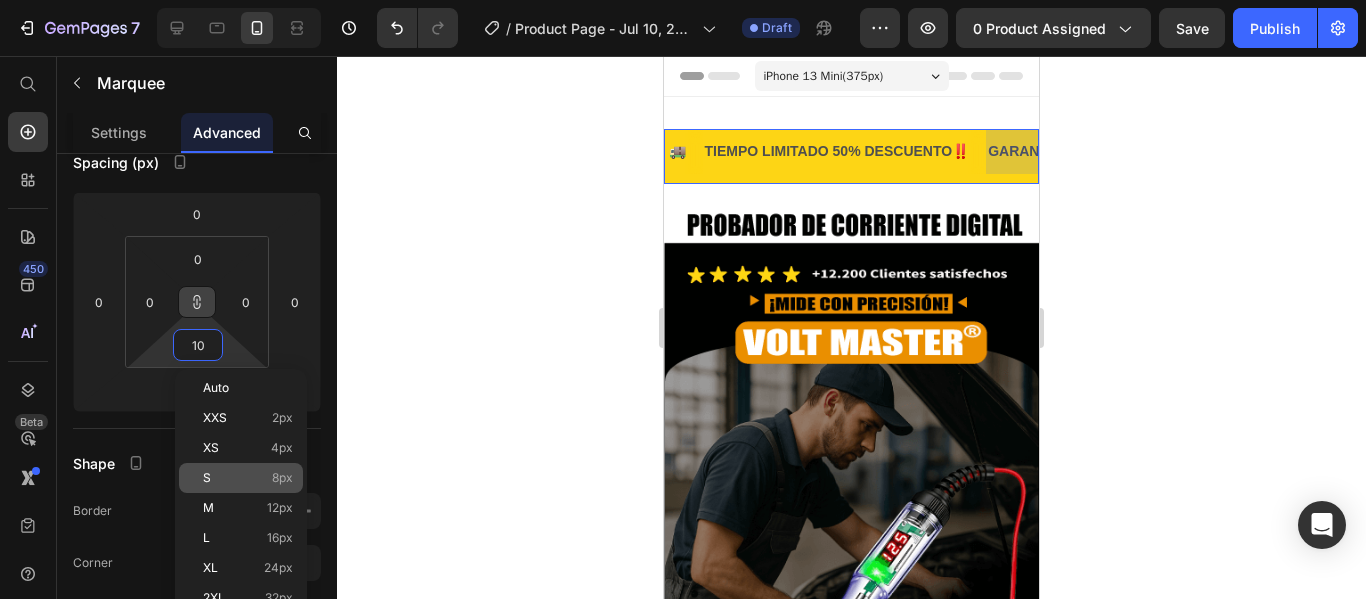 type on "10" 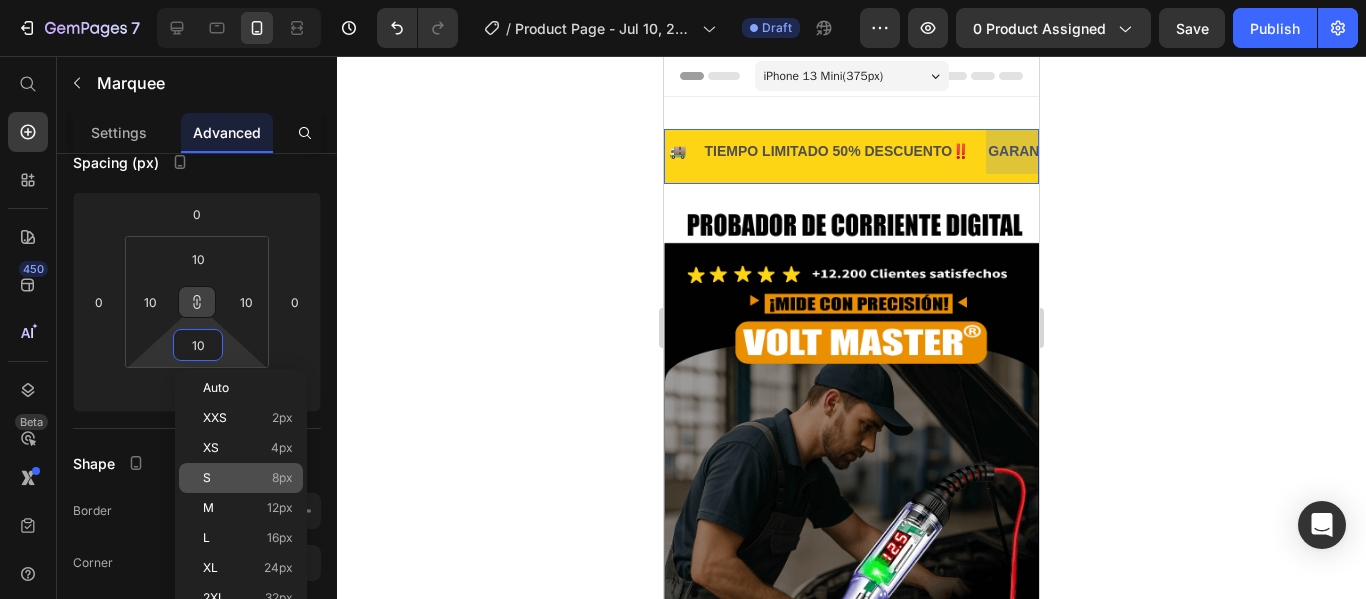 click on "S 8px" 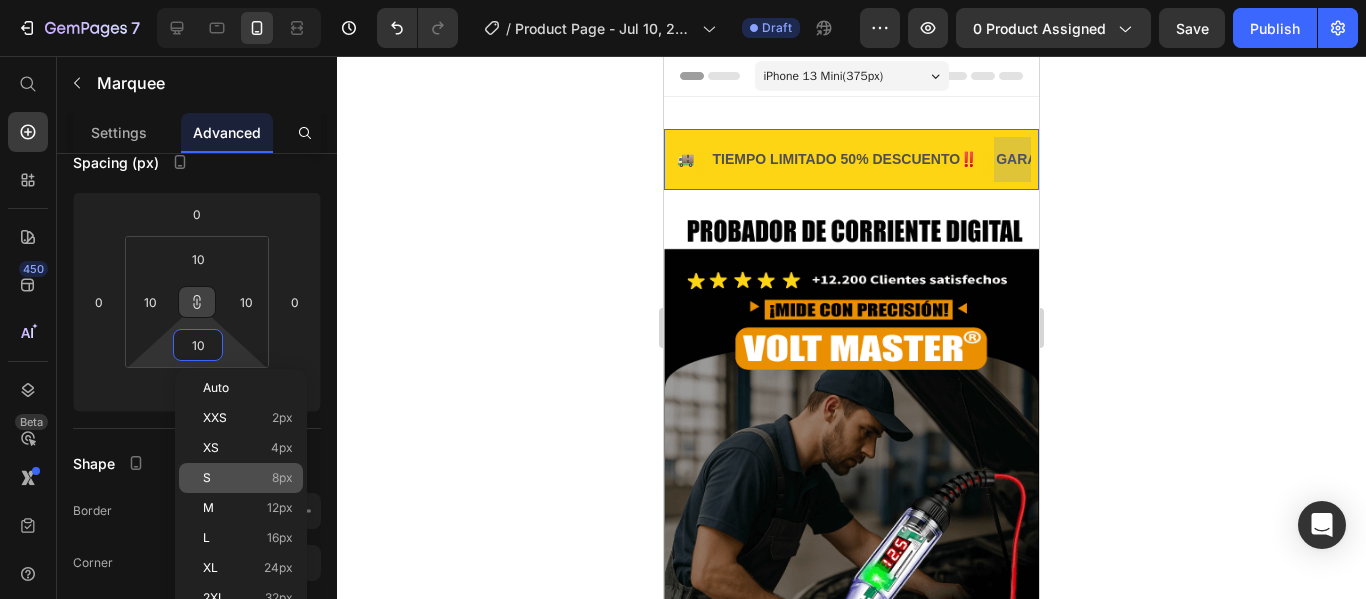 type on "8" 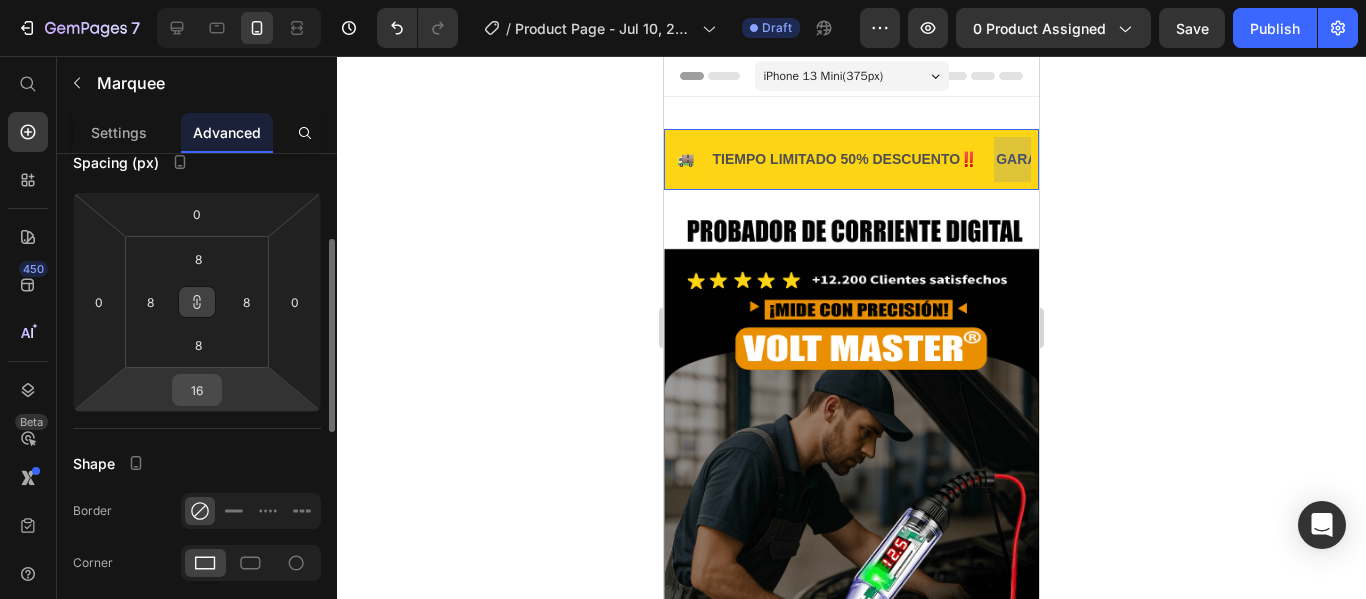 click on "16" at bounding box center [197, 390] 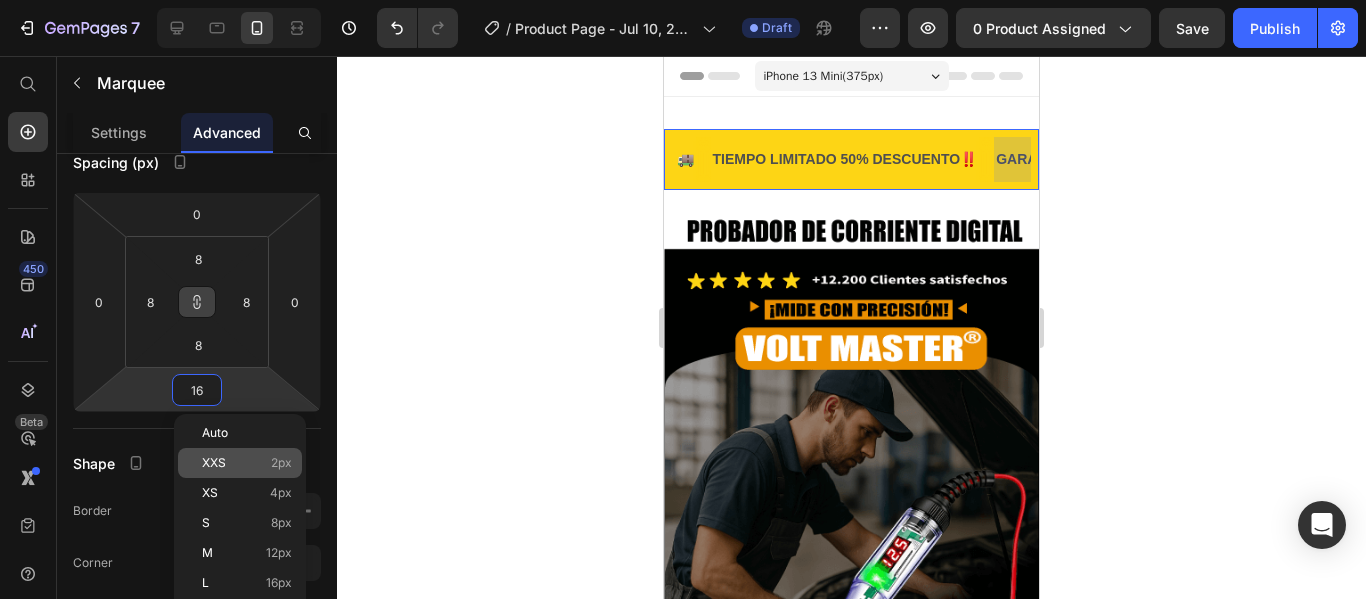 type on "16" 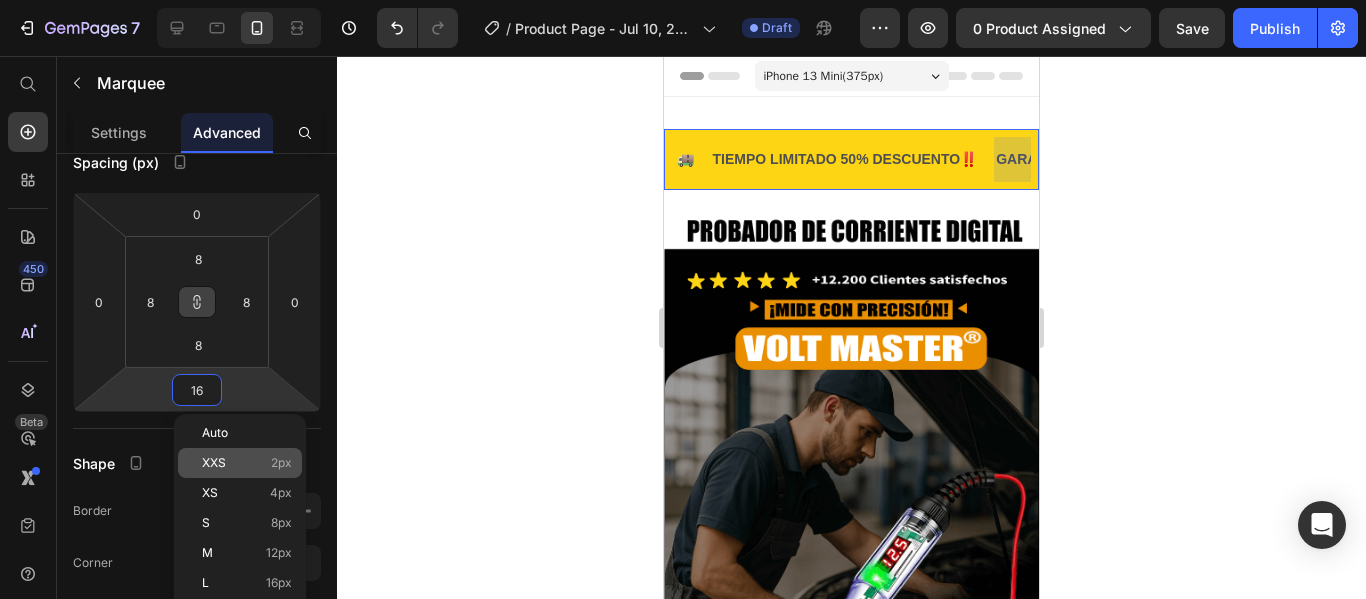 type on "16" 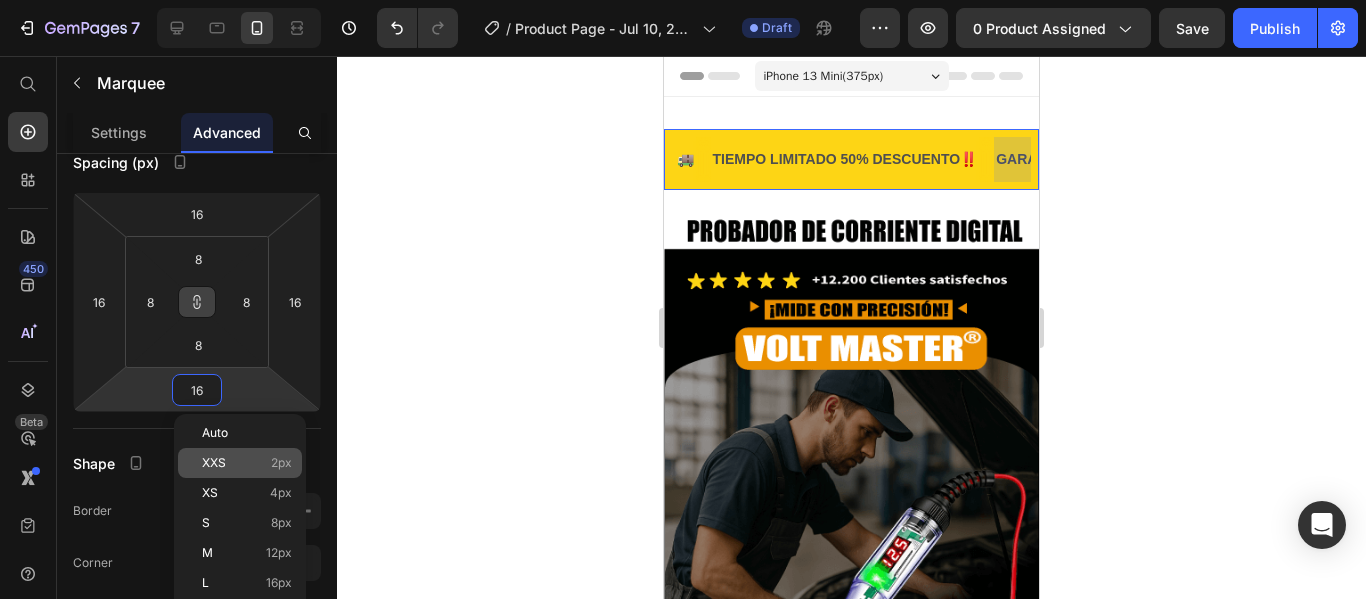 click on "XXS 2px" at bounding box center [247, 463] 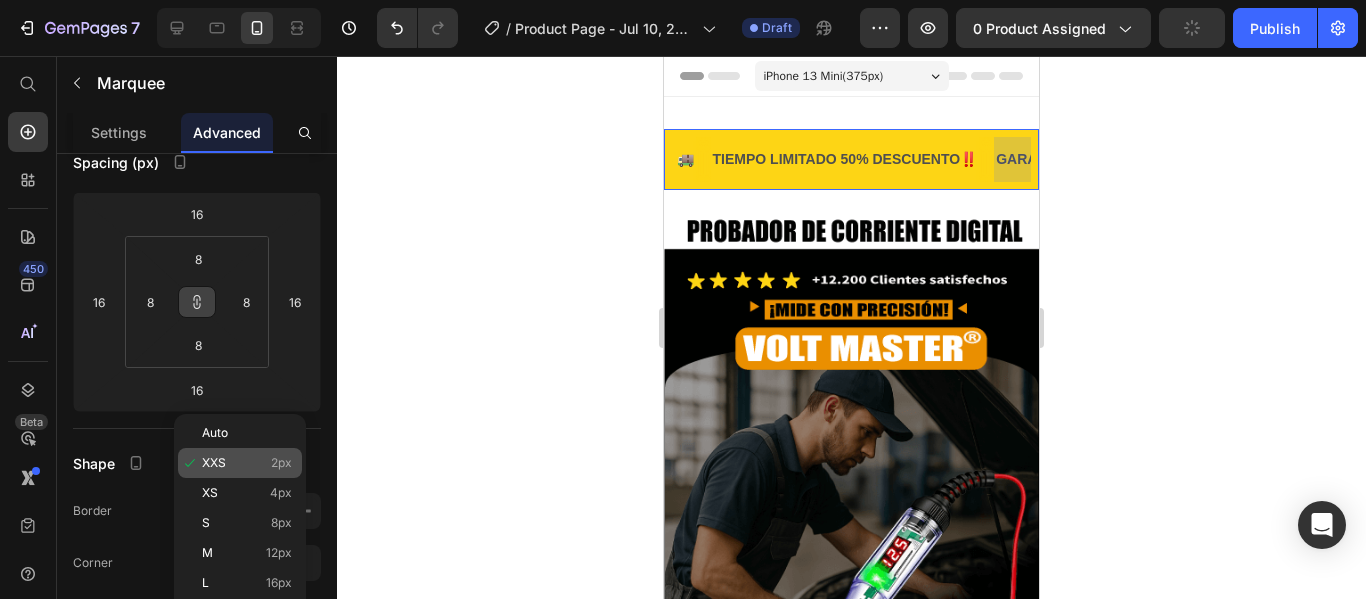 type on "2" 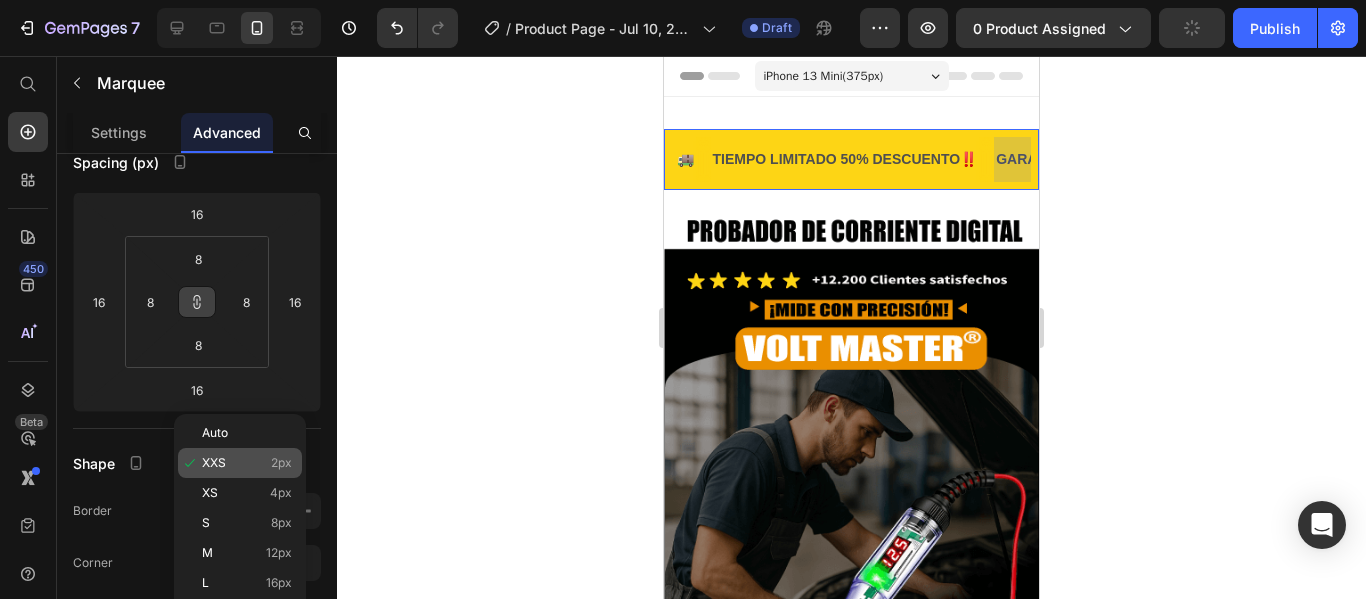 type on "2" 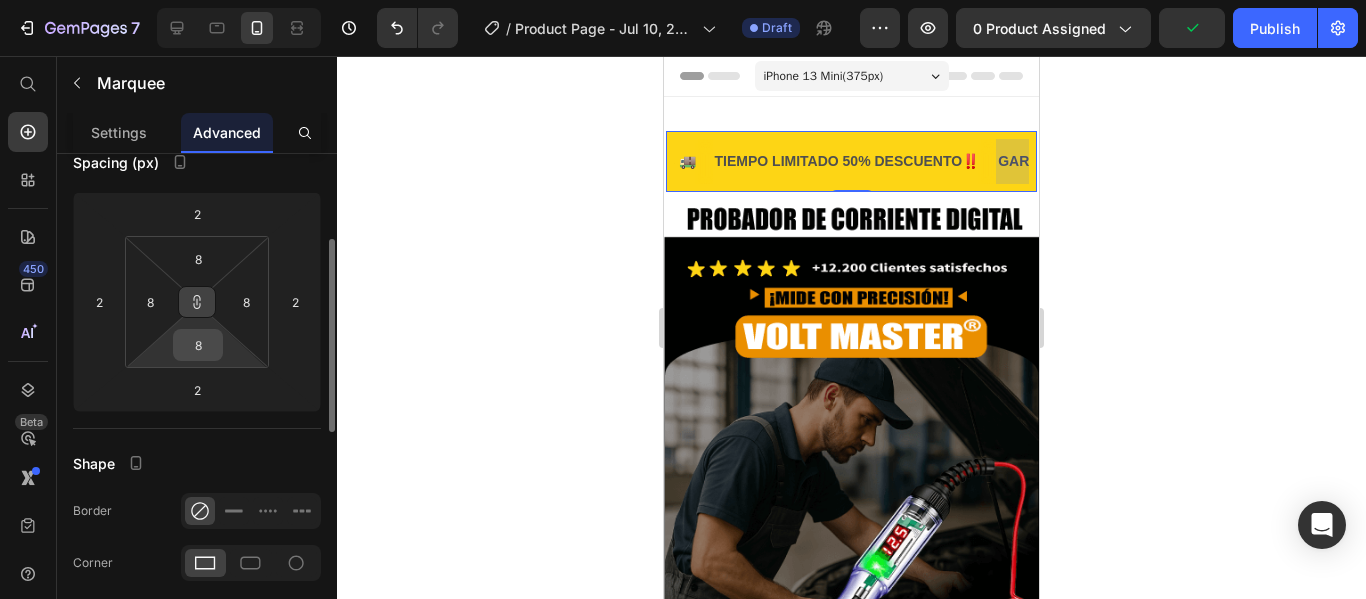click on "8" at bounding box center (198, 345) 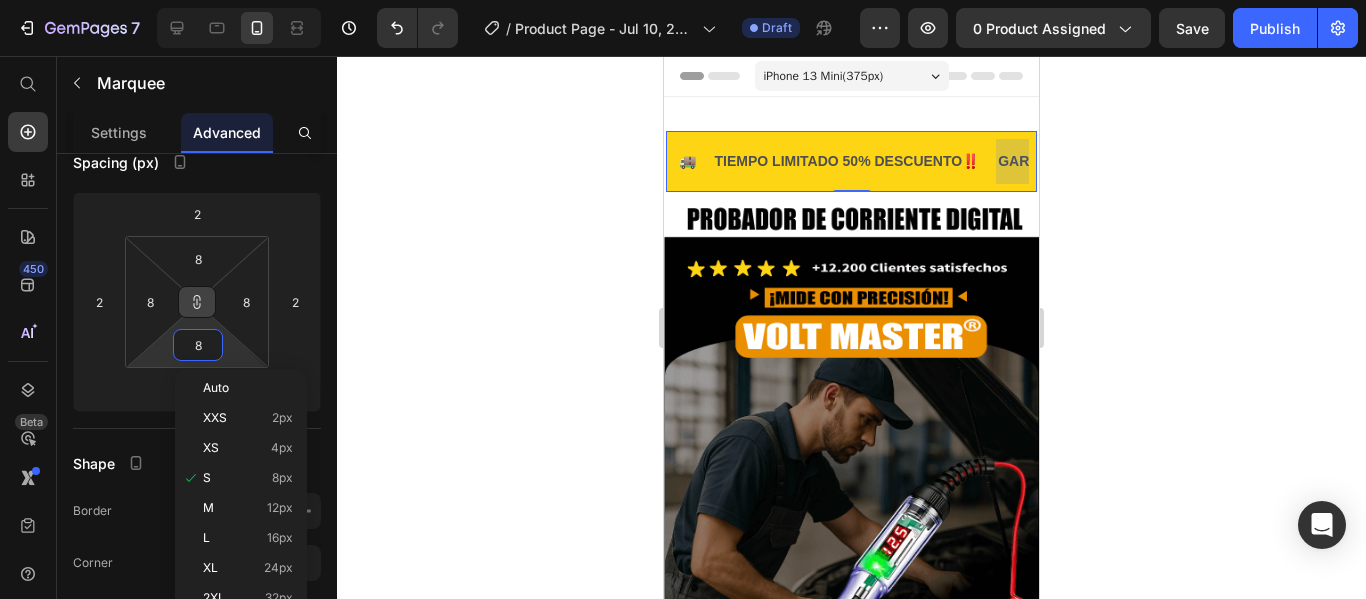 type on "0" 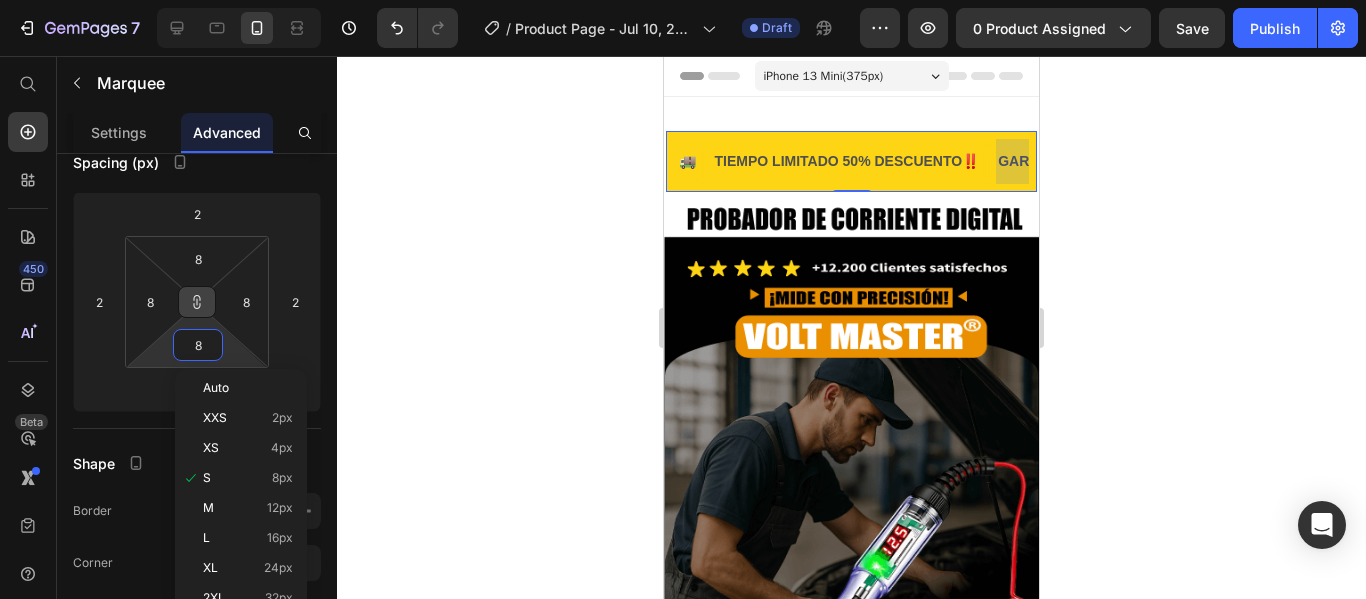 type on "0" 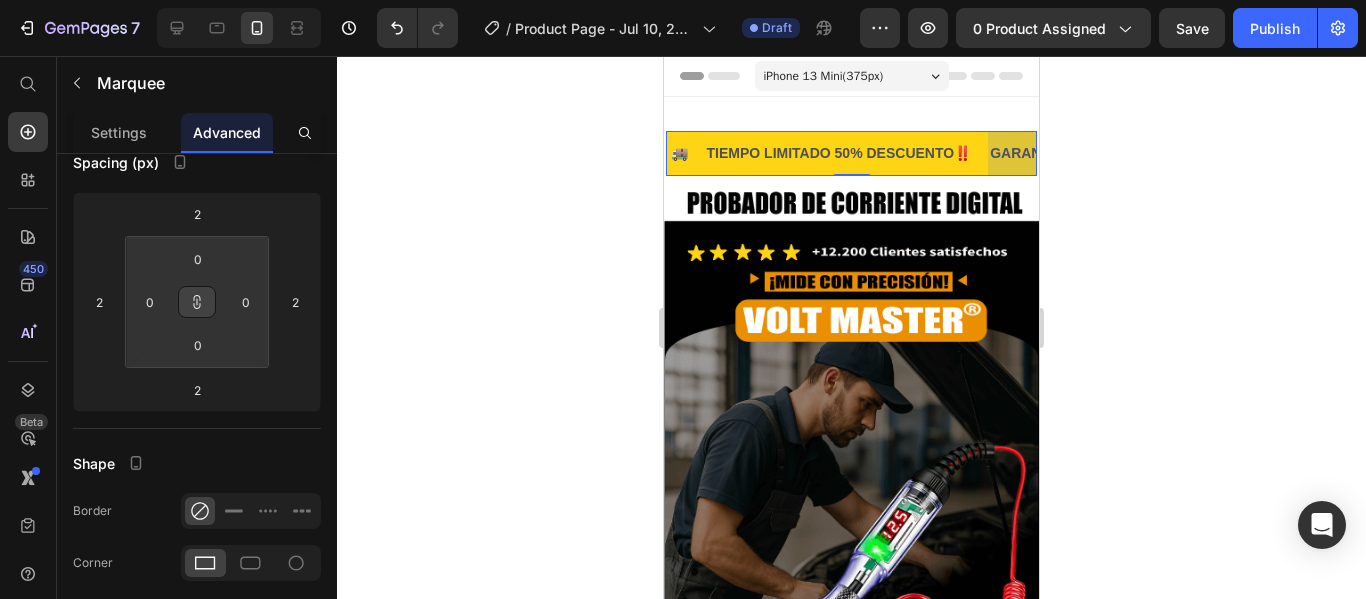 drag, startPoint x: 237, startPoint y: 356, endPoint x: 232, endPoint y: 409, distance: 53.235325 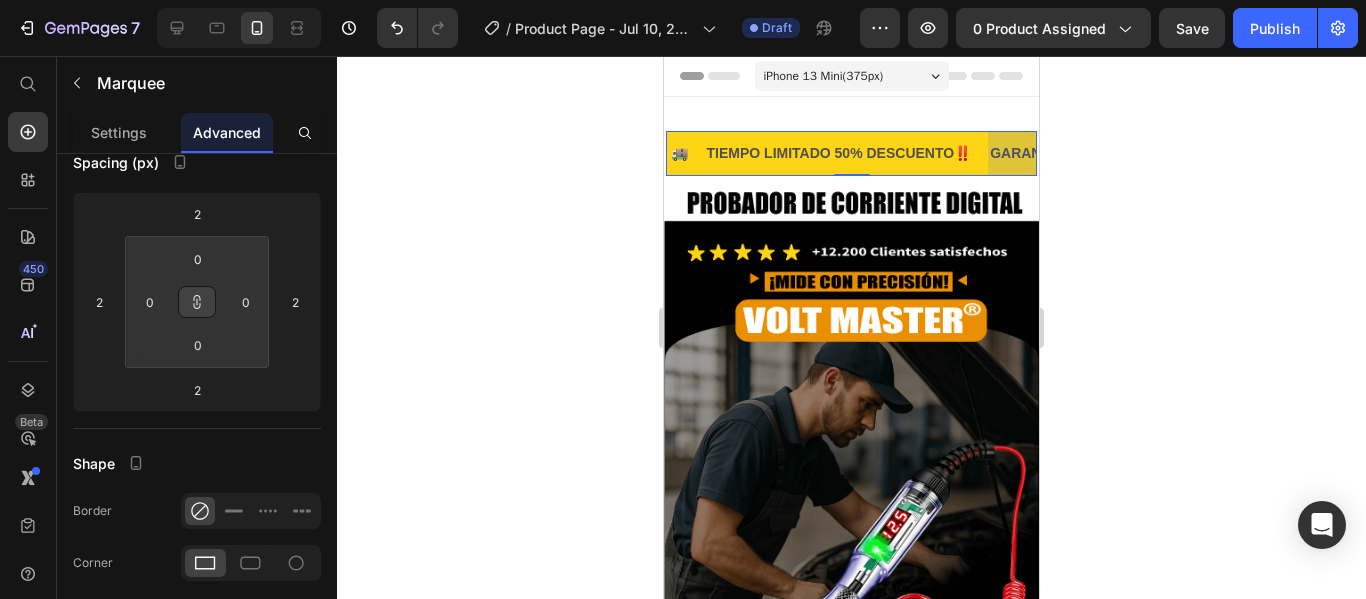 click on "7   /  Product Page - Jul 10, 22:31:50 Draft Preview 0 product assigned  Save   Publish  450 Beta Start with Sections Elements Hero Section Product Detail Brands Trusted Badges Guarantee Product Breakdown How to use Testimonials Compare Bundle FAQs Social Proof Brand Story Product List Collection Blog List Contact Sticky Add to Cart Custom Footer Browse Library 450 Layout
Row
Row
Row
Row Text
Heading
Text Block Button
Button
Button
Sticky Back to top Media
Image" at bounding box center [683, 0] 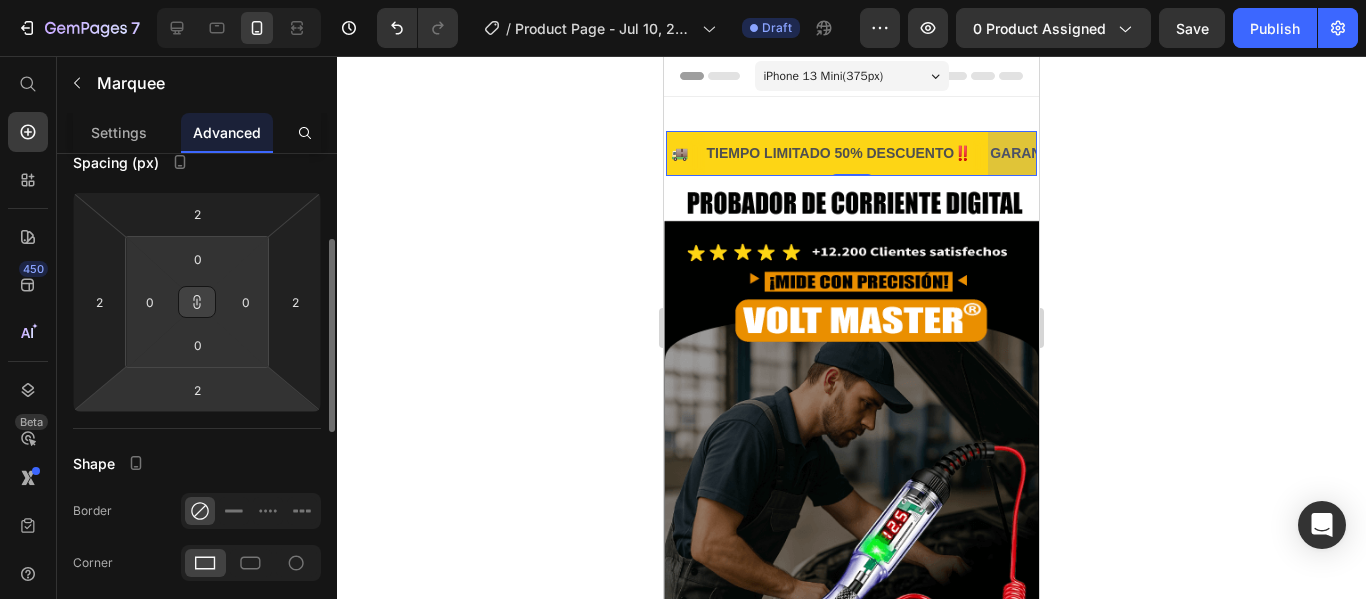 type on "8" 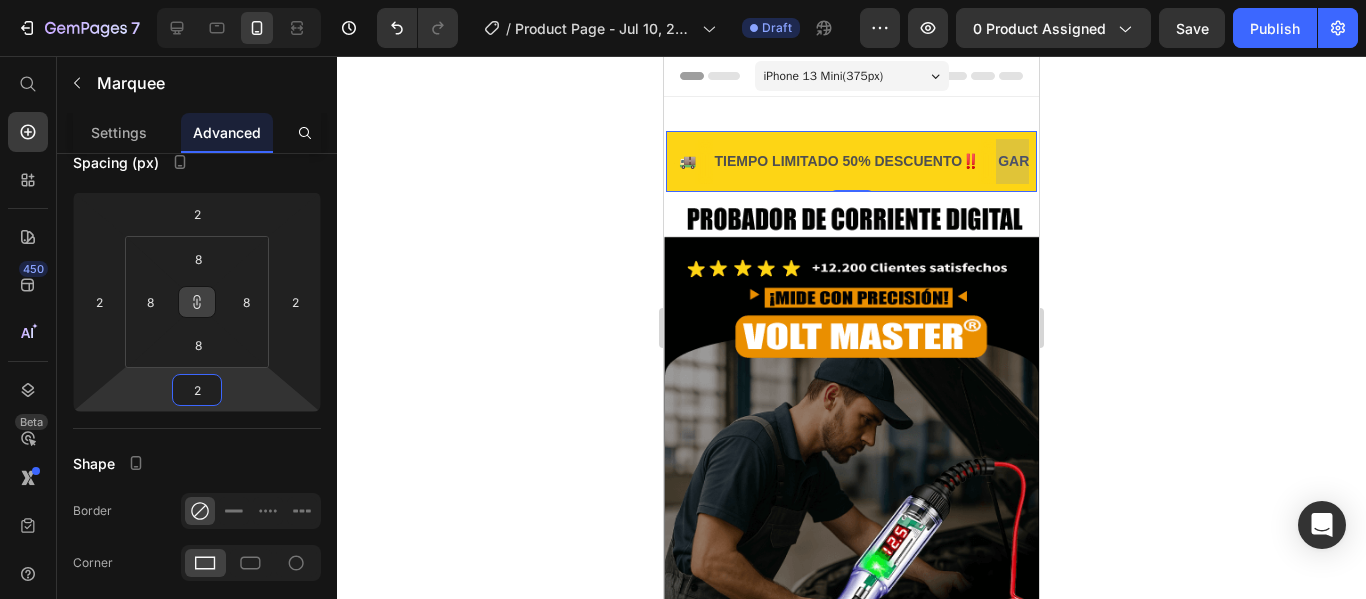 type on "-64" 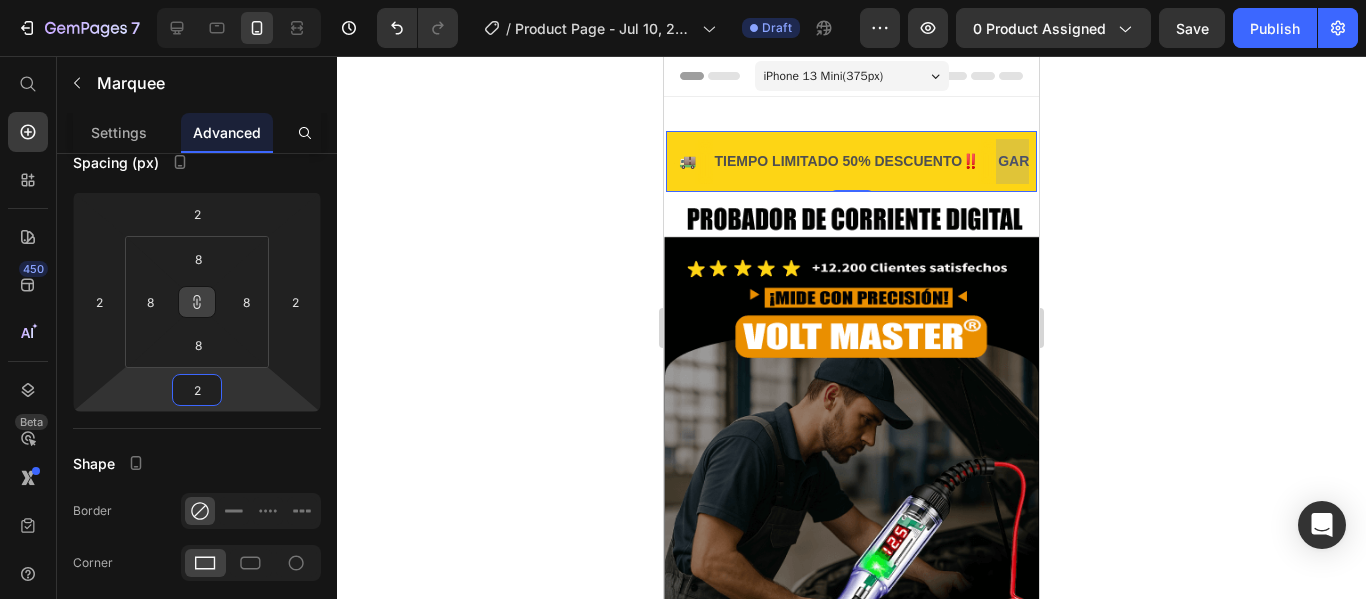 type on "-64" 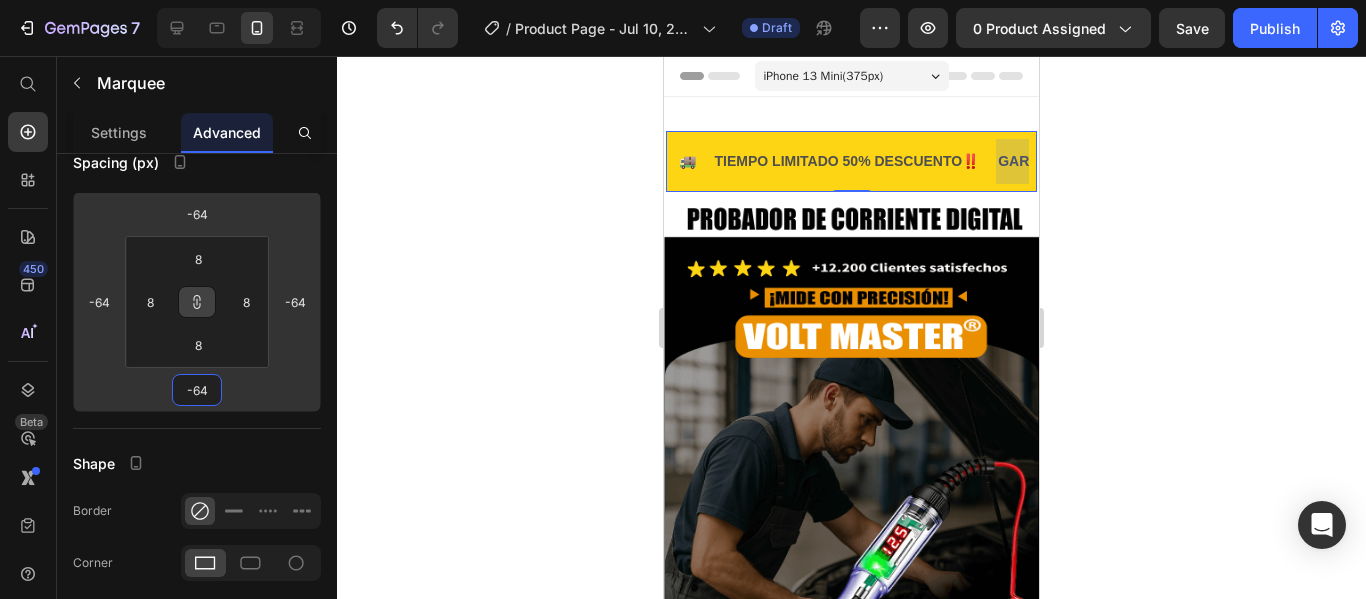 type on "-106" 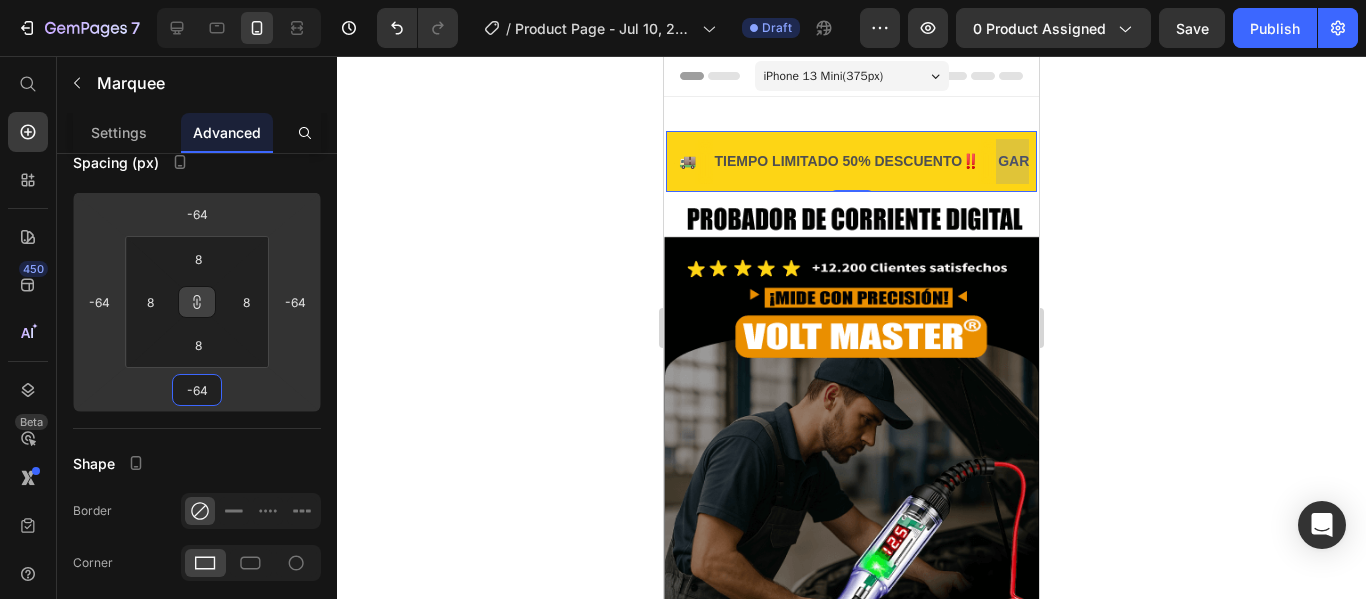 type on "-106" 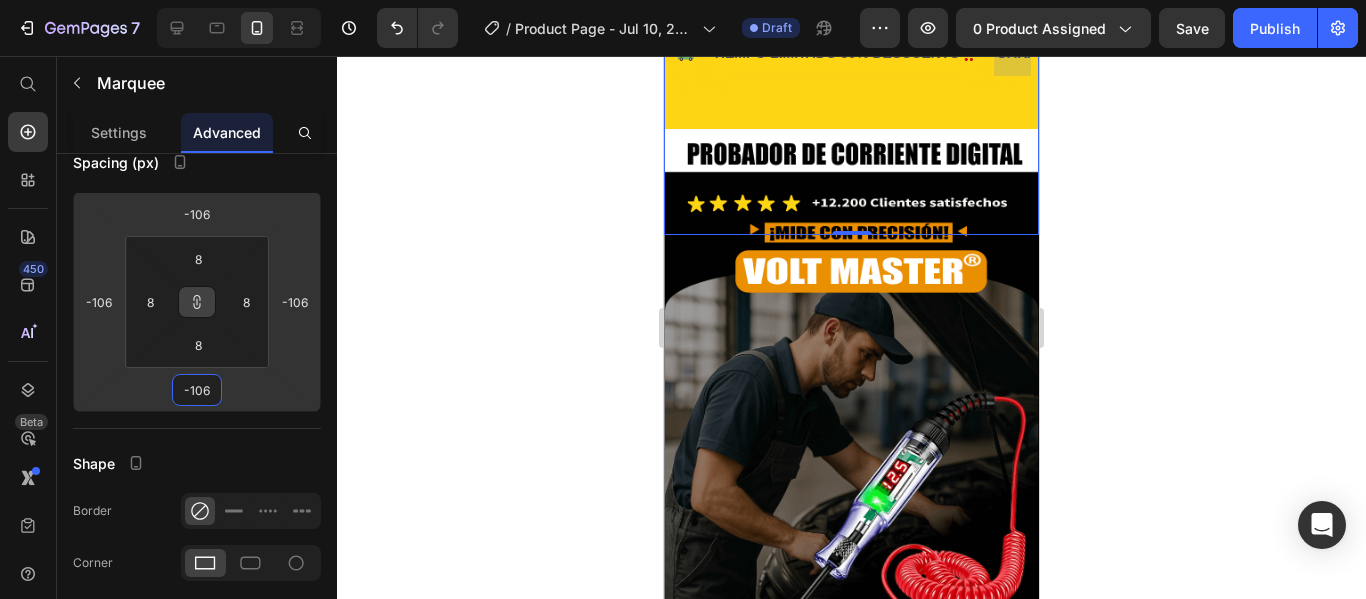 type on "-96" 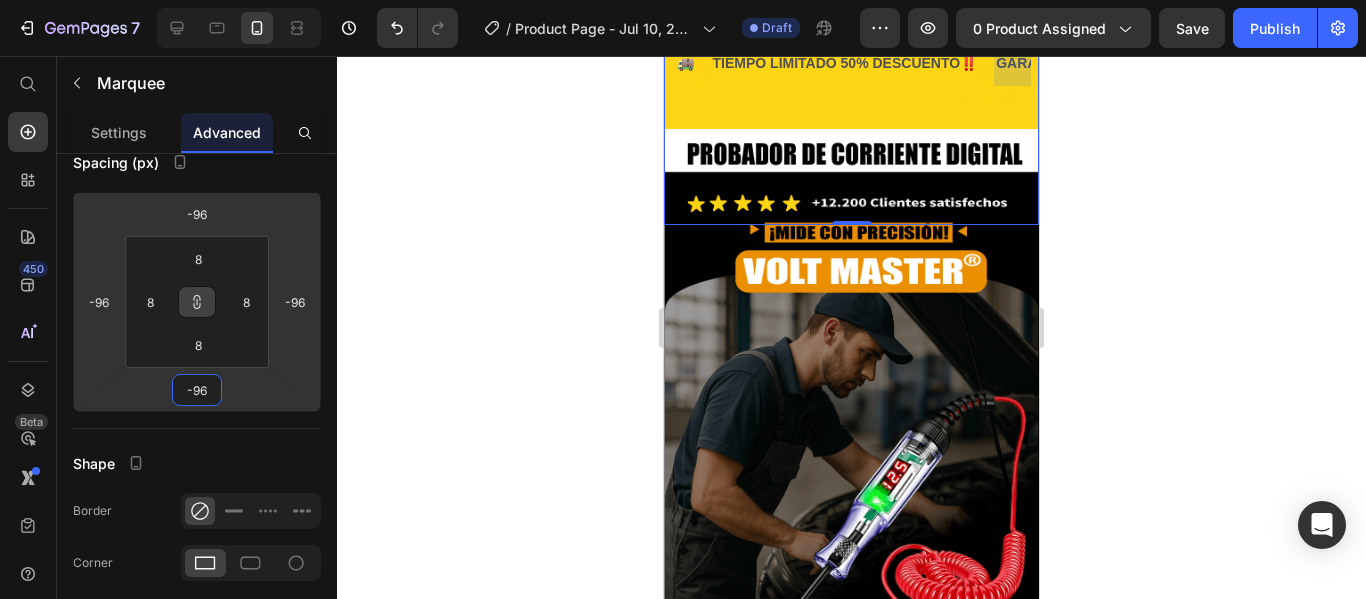 type on "-72" 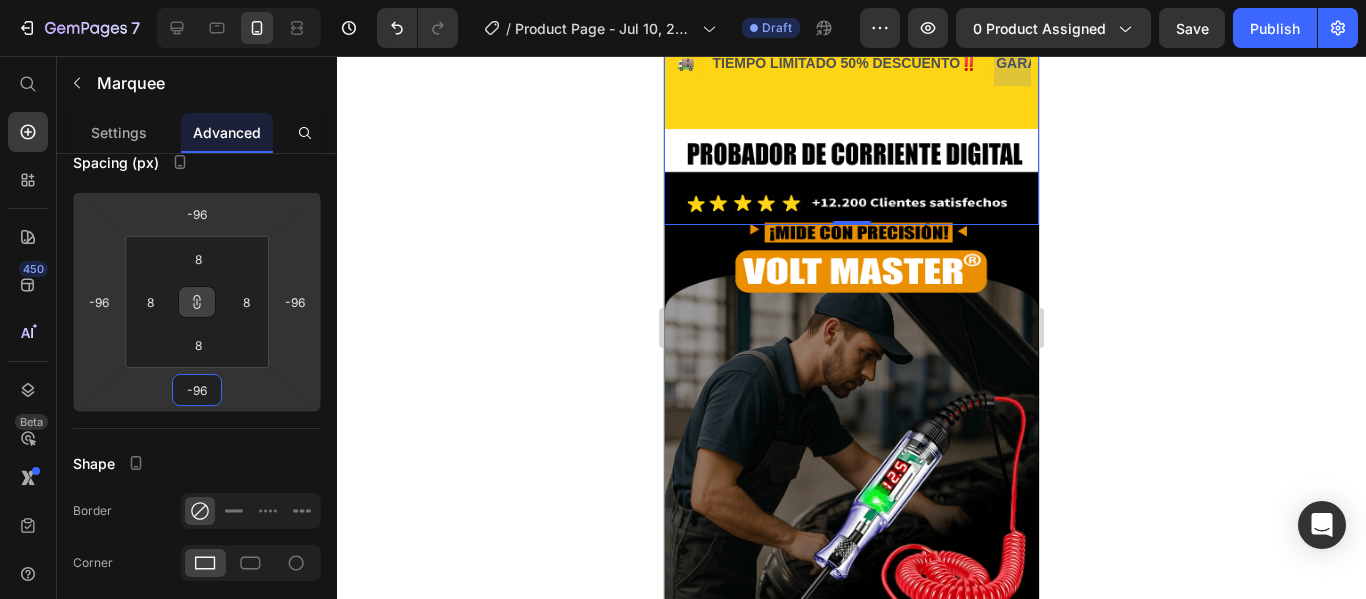 type on "-72" 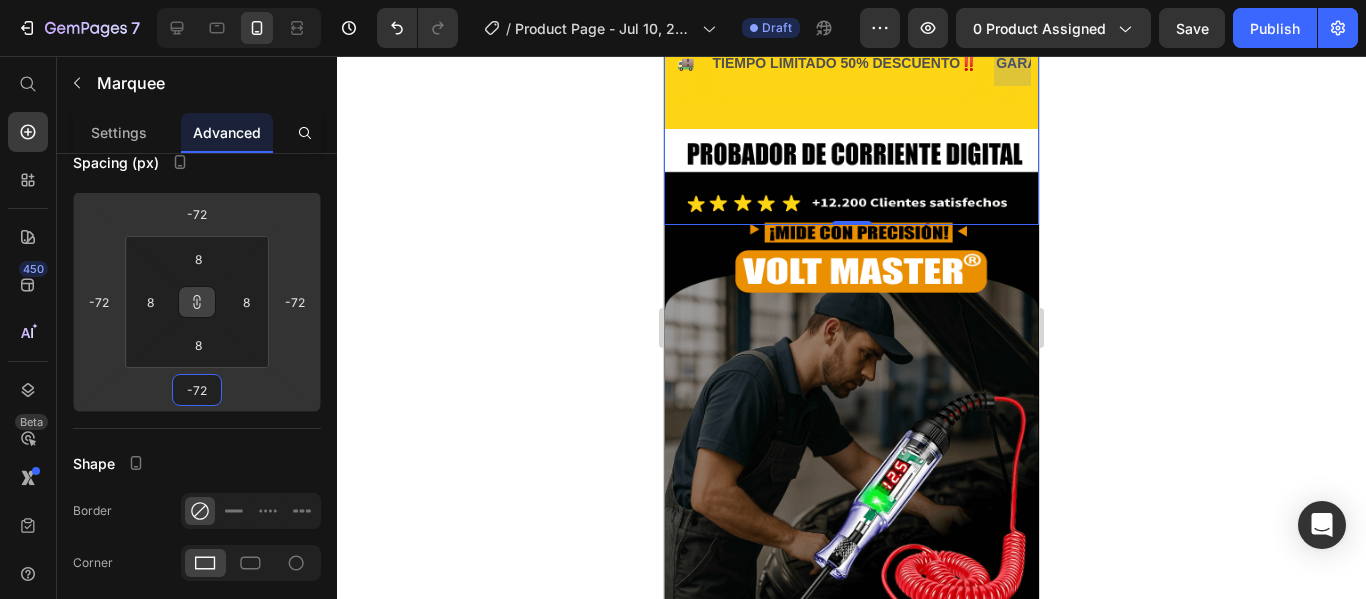 type on "-66" 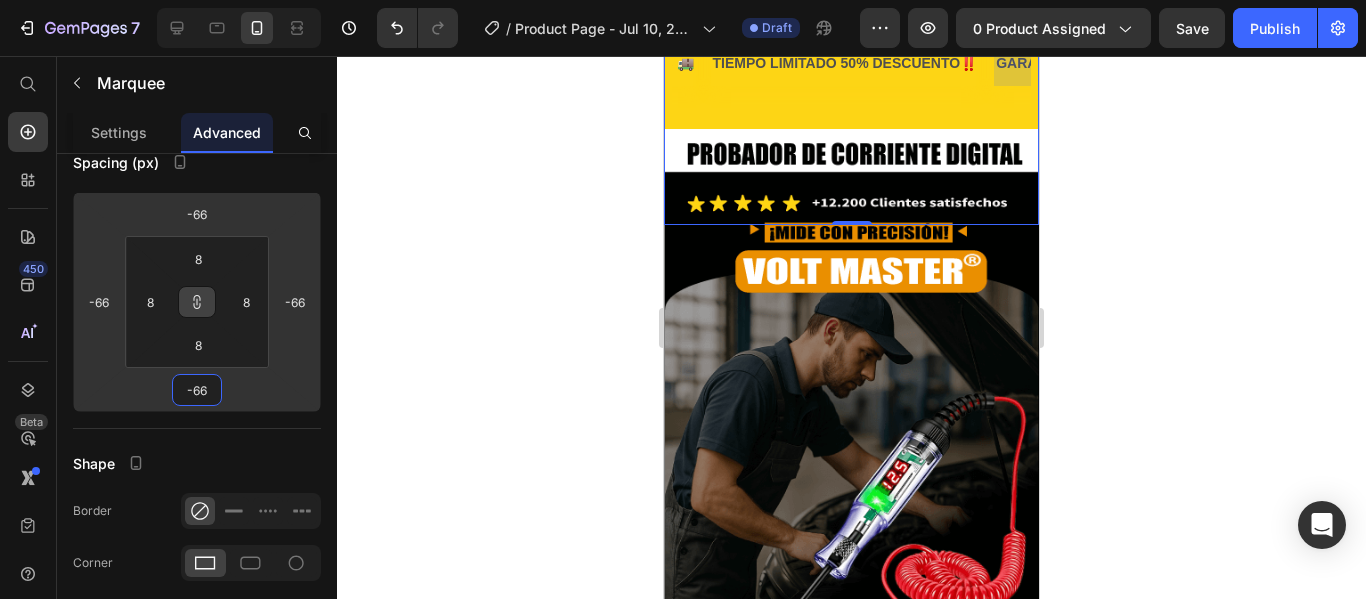 type on "-64" 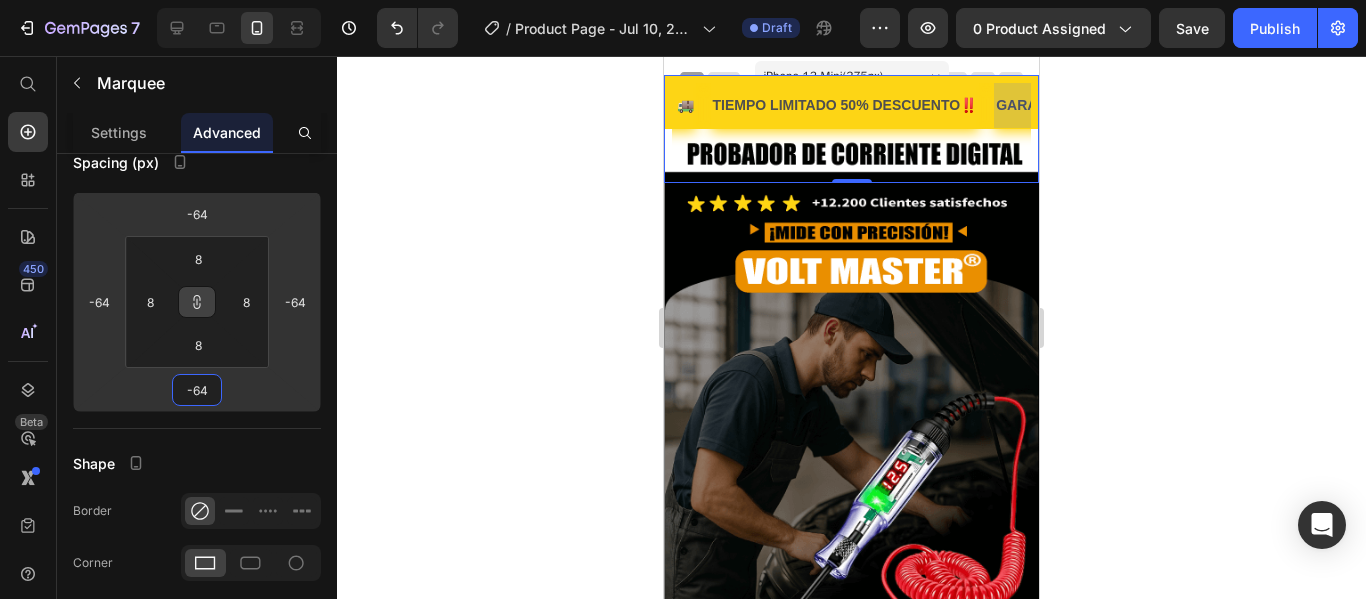 type on "-54" 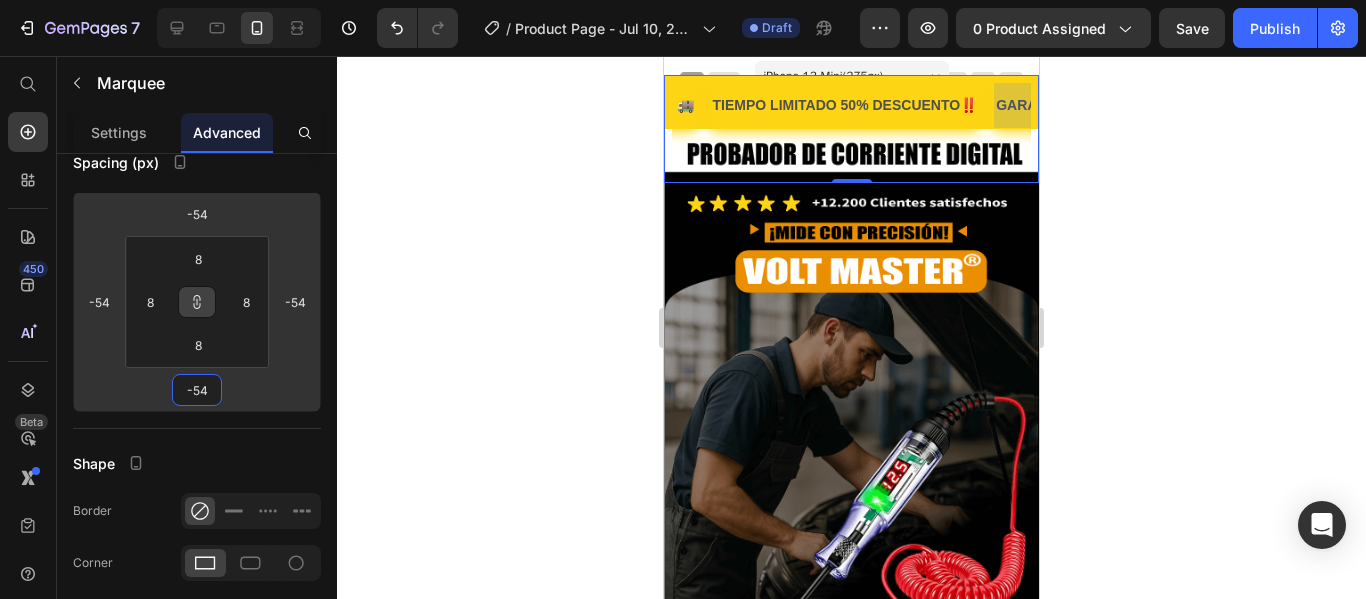 type on "-50" 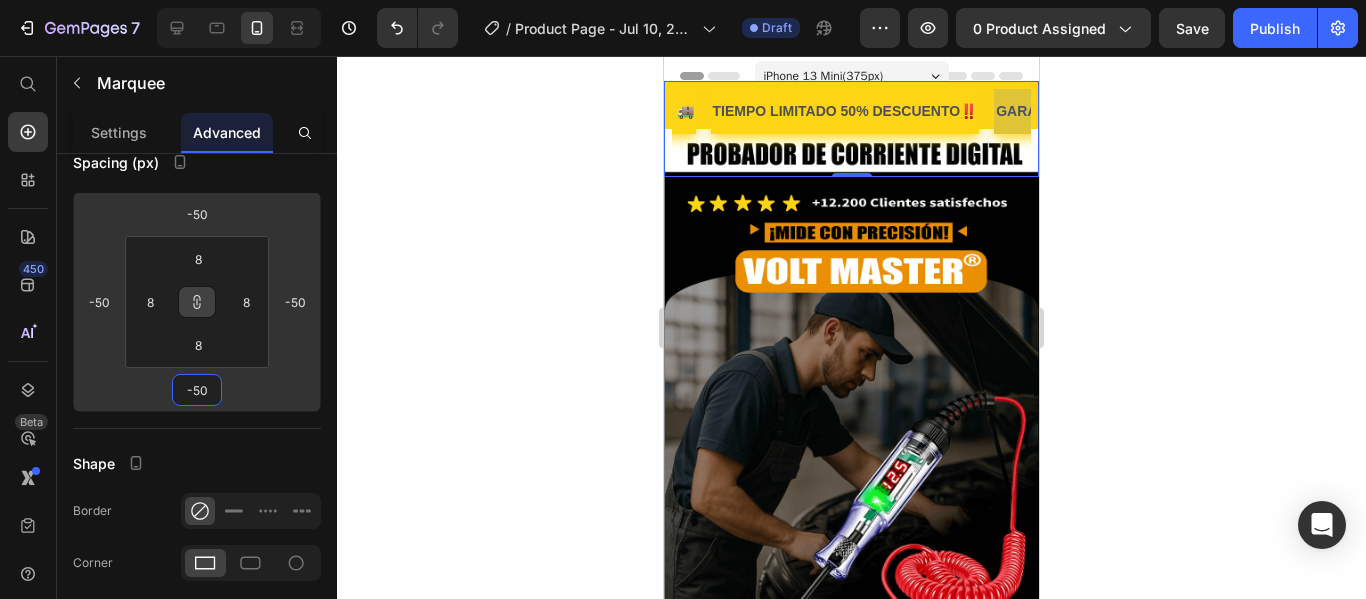 type on "-48" 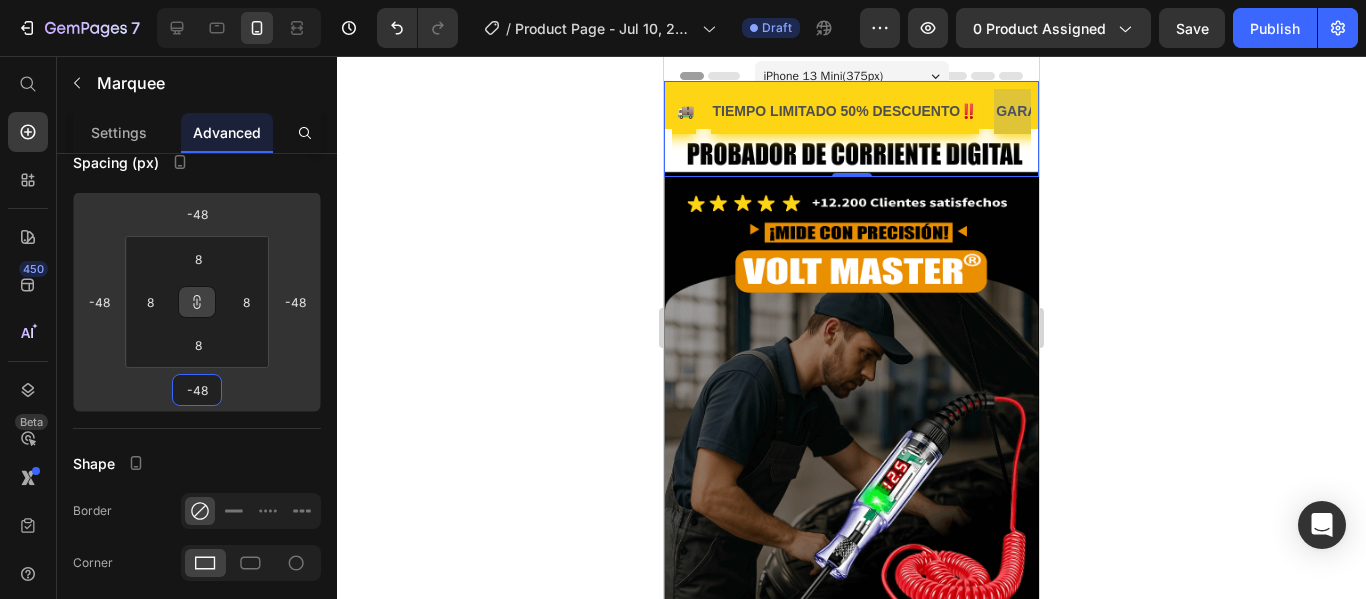 type on "-44" 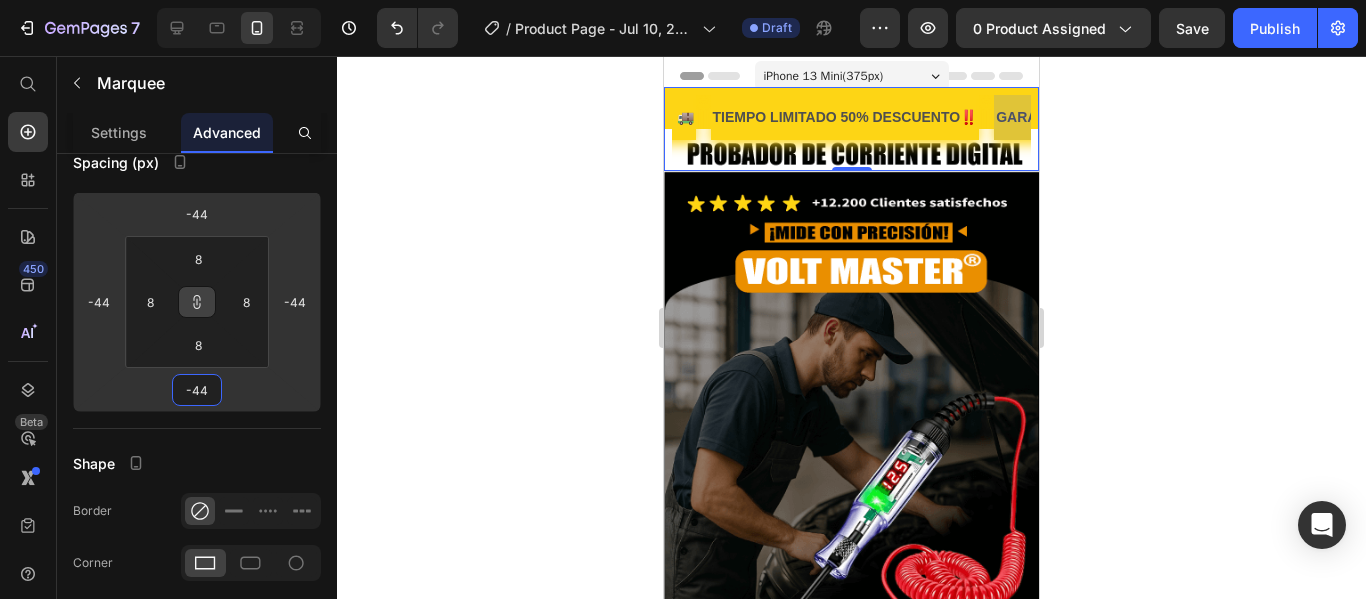 type on "-42" 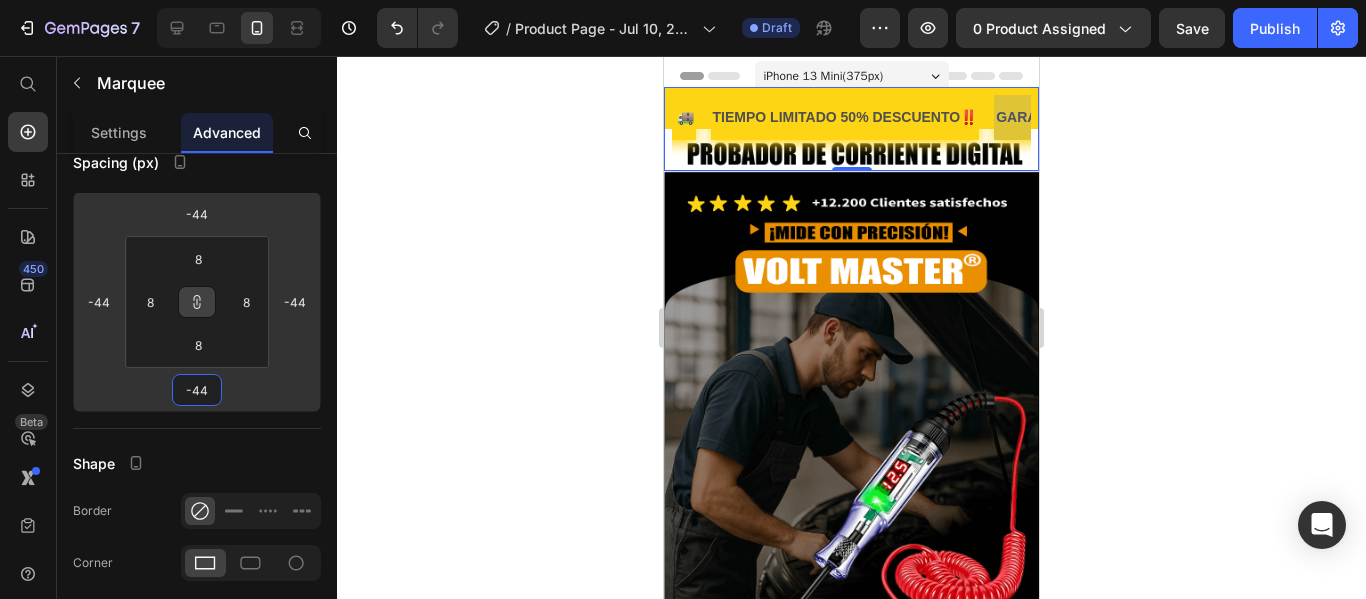type on "-42" 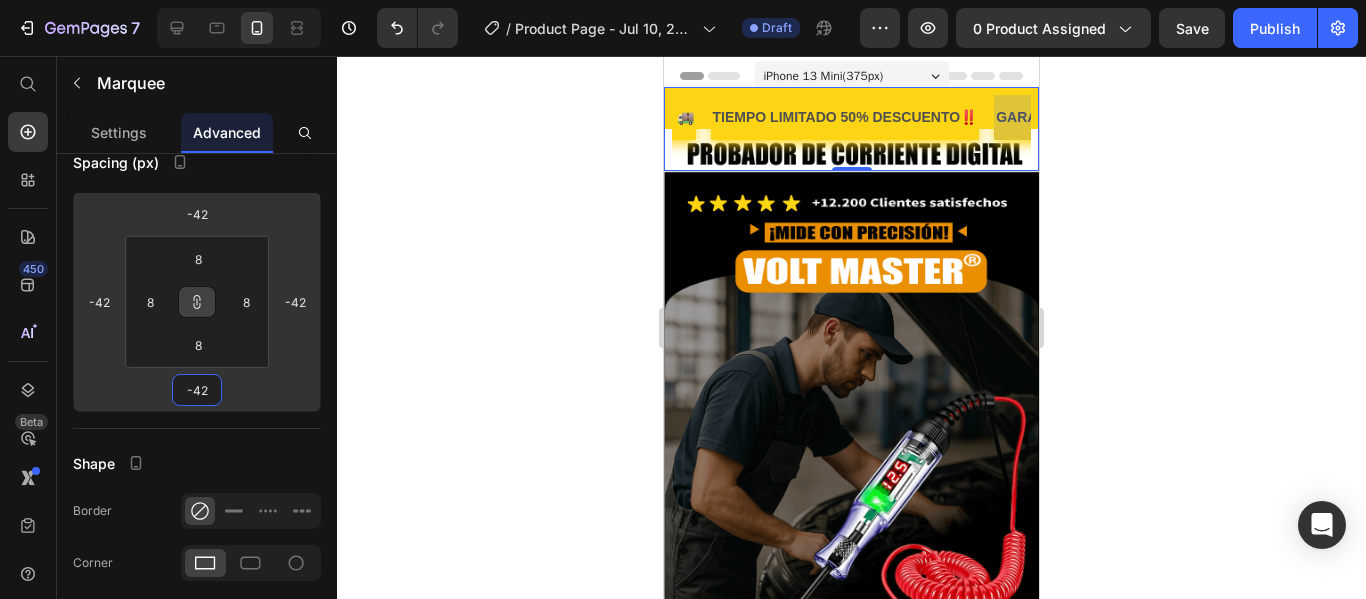 type on "-40" 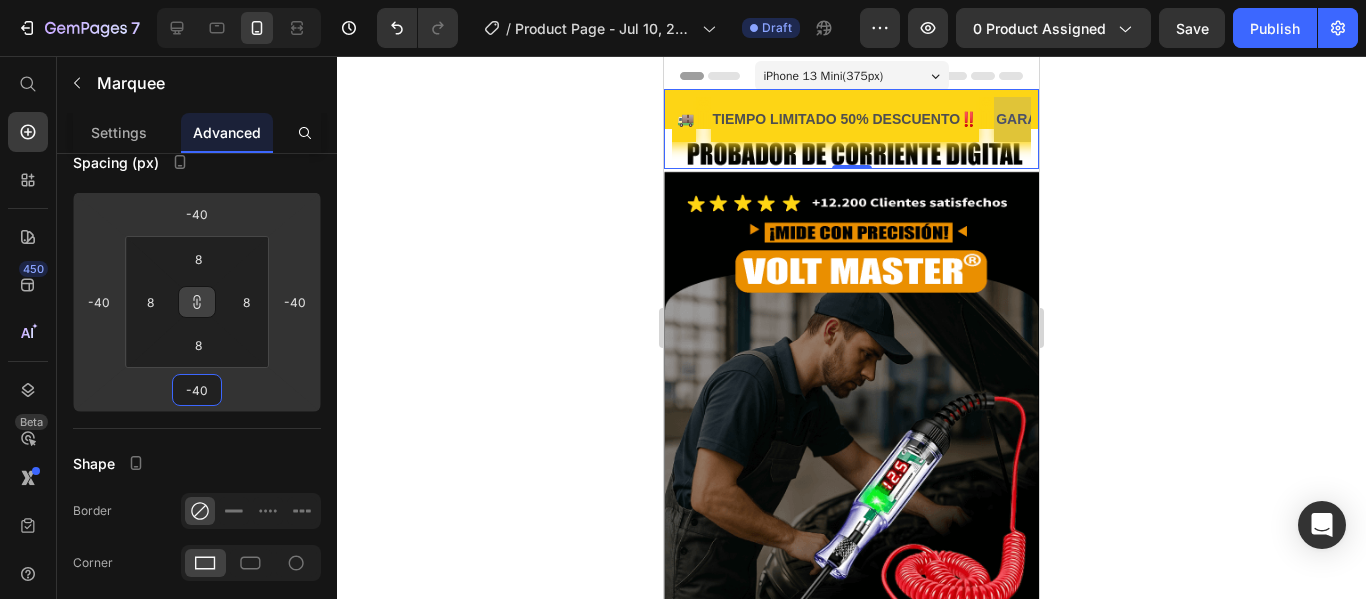 type on "-38" 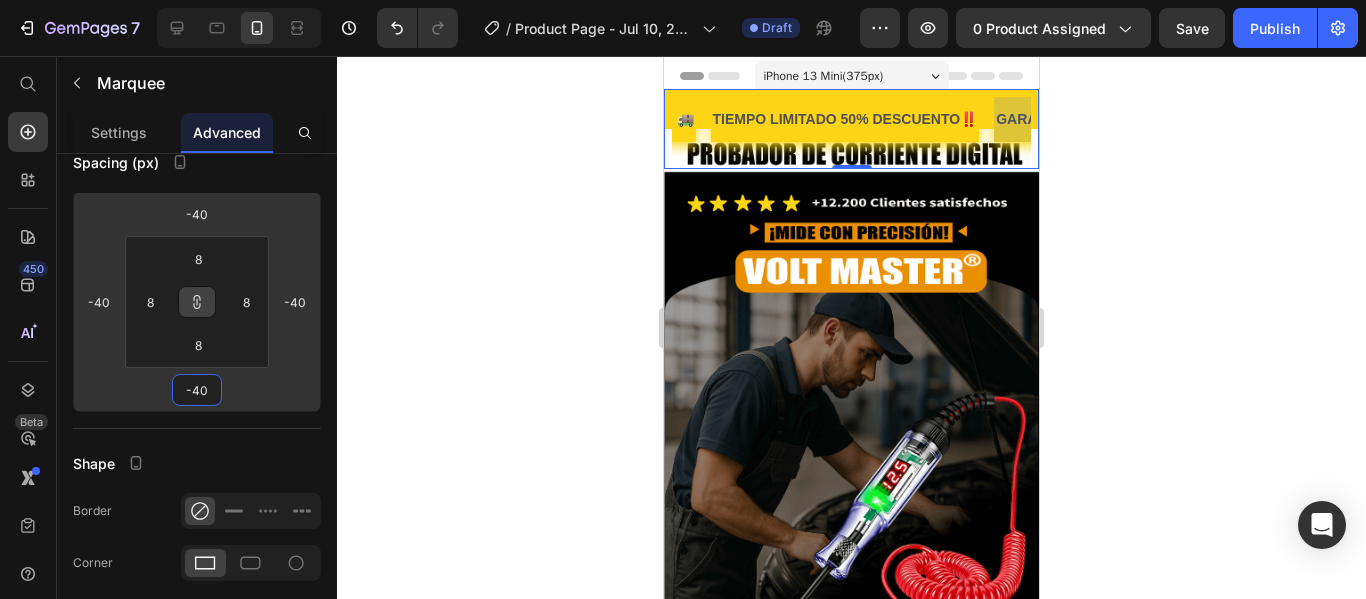 type on "-38" 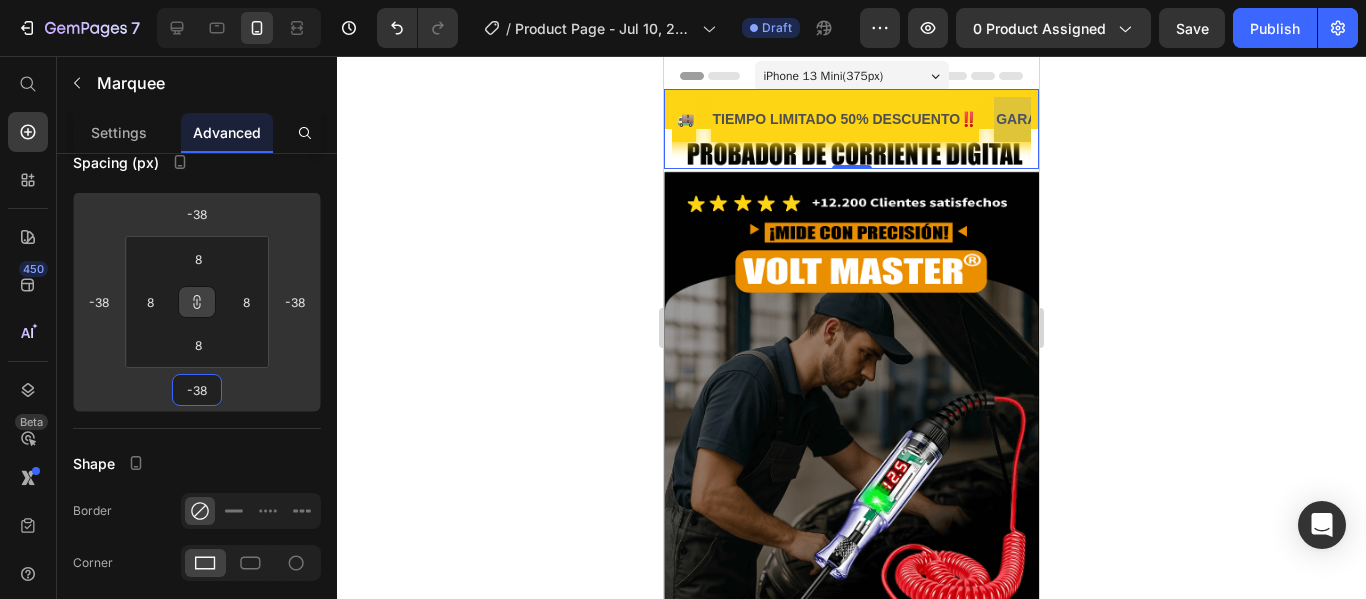 type on "-32" 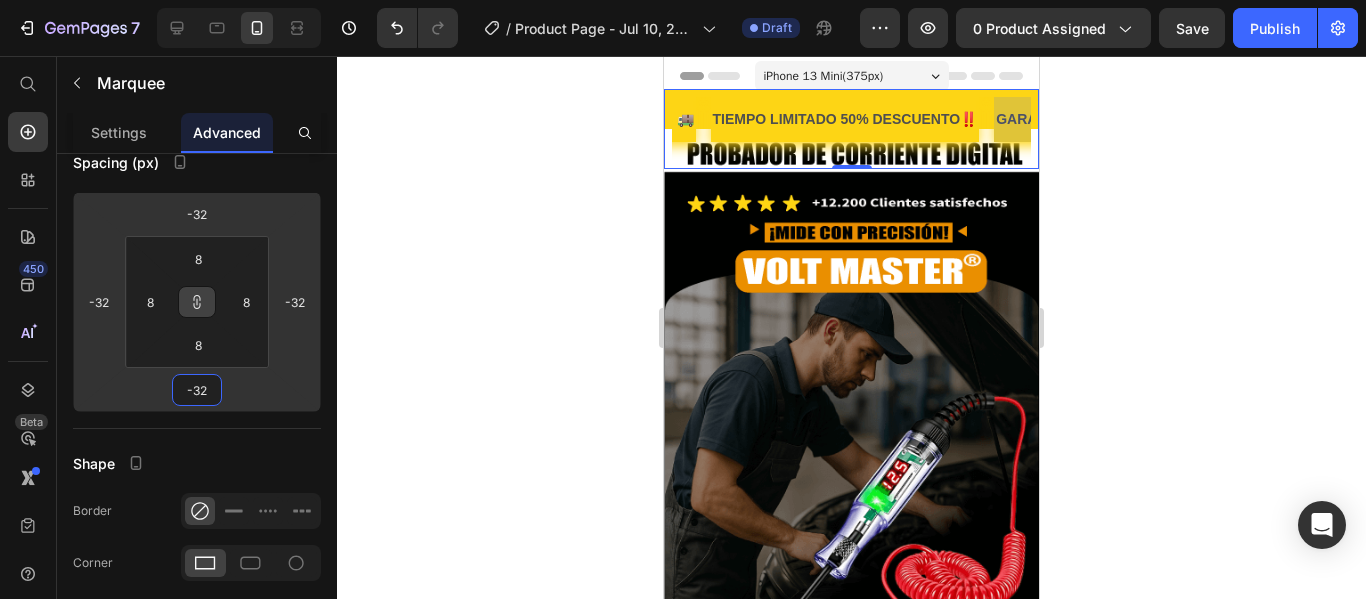 type on "-26" 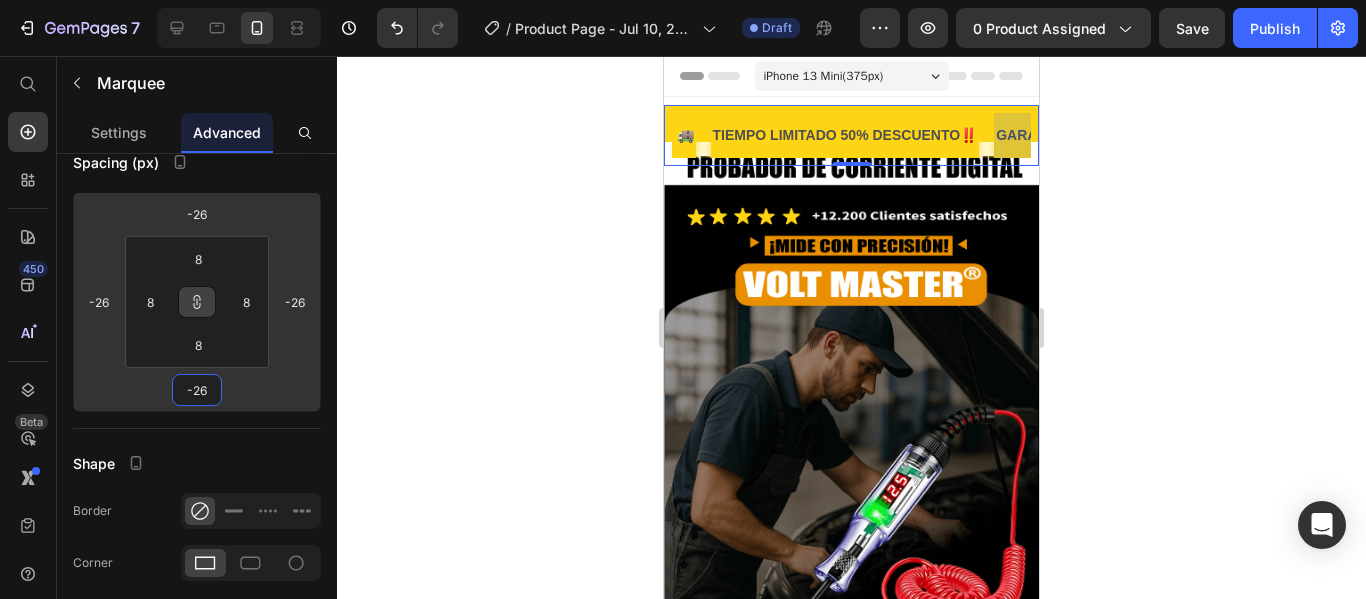 type on "-20" 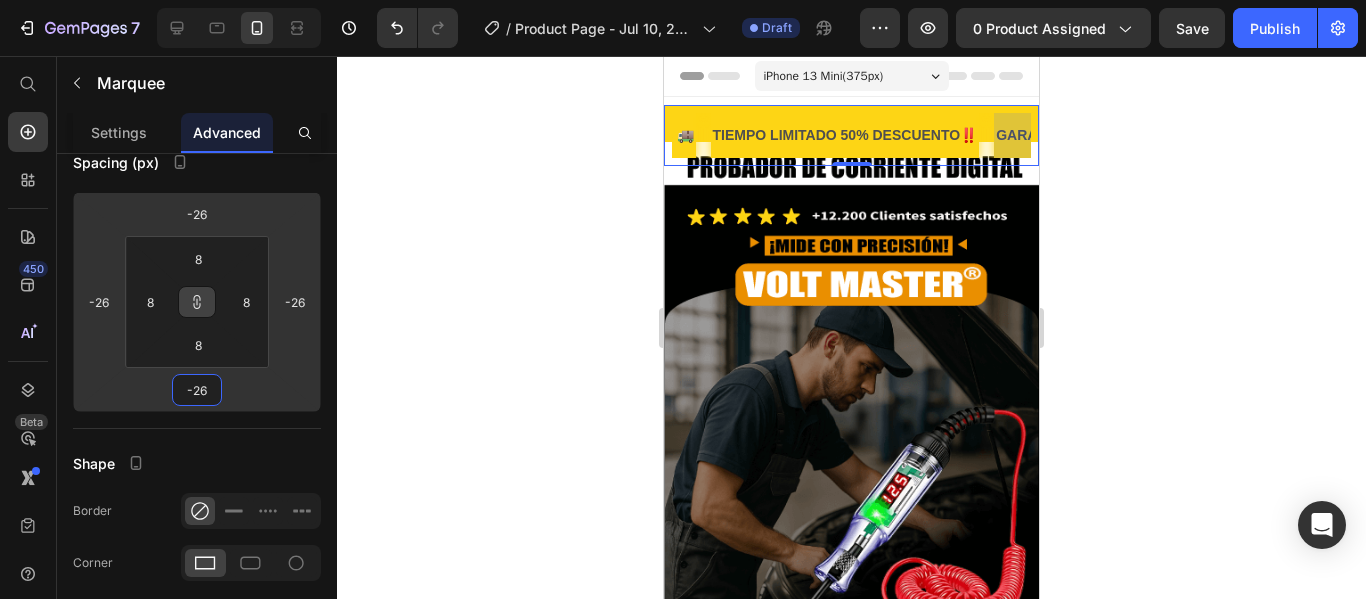 type on "-20" 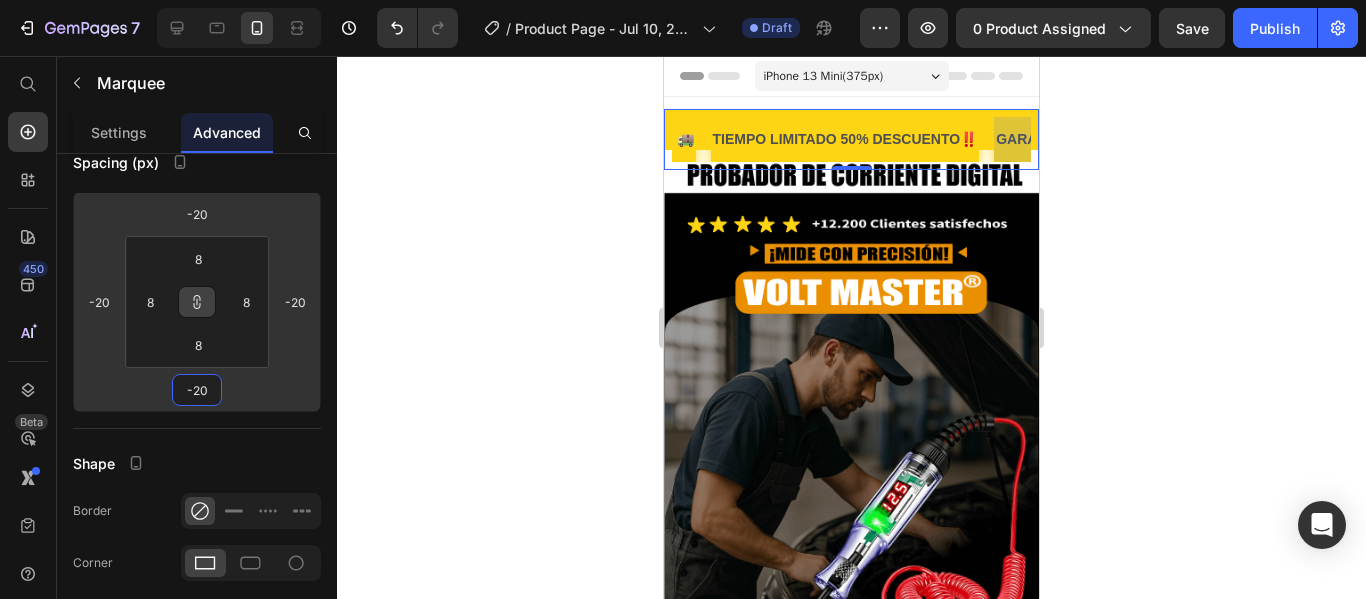 type on "-16" 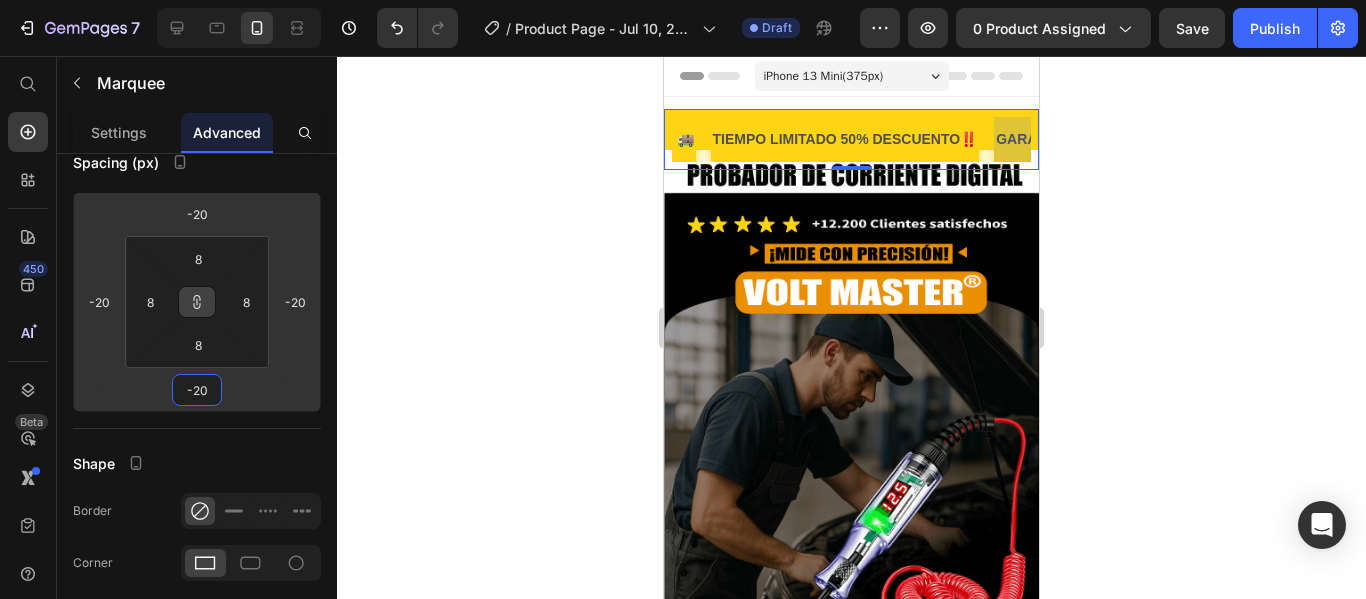 type on "-16" 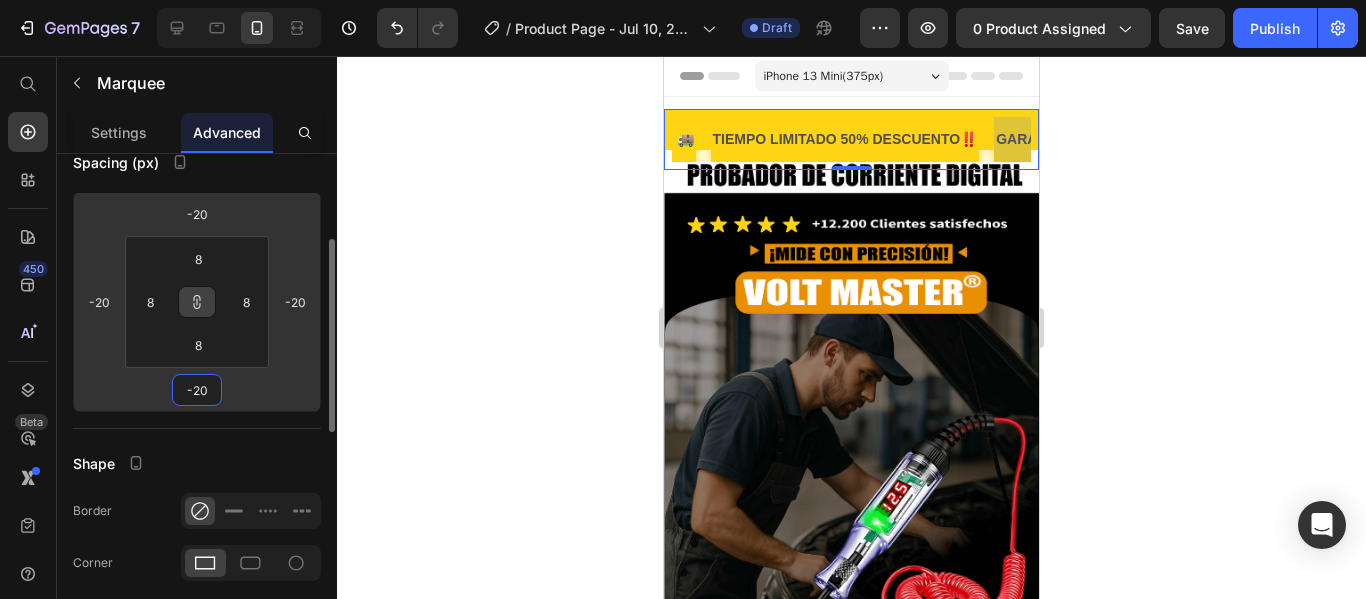 drag, startPoint x: 234, startPoint y: 399, endPoint x: 224, endPoint y: 409, distance: 14.142136 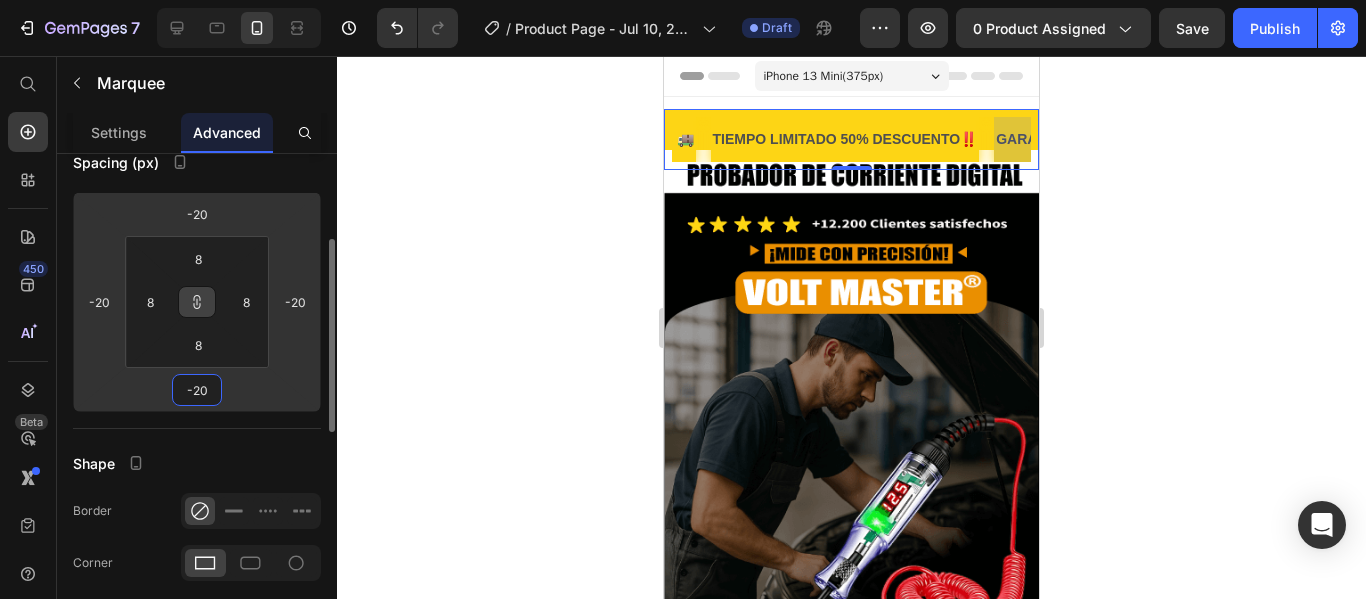 click on "7   /  Product Page - Jul 10, 22:31:50 Draft Preview 0 product assigned  Save   Publish  450 Beta Start with Sections Elements Hero Section Product Detail Brands Trusted Badges Guarantee Product Breakdown How to use Testimonials Compare Bundle FAQs Social Proof Brand Story Product List Collection Blog List Contact Sticky Add to Cart Custom Footer Browse Library 450 Layout
Row
Row
Row
Row Text
Heading
Text Block Button
Button
Button
Sticky Back to top Media
Image" at bounding box center [683, 0] 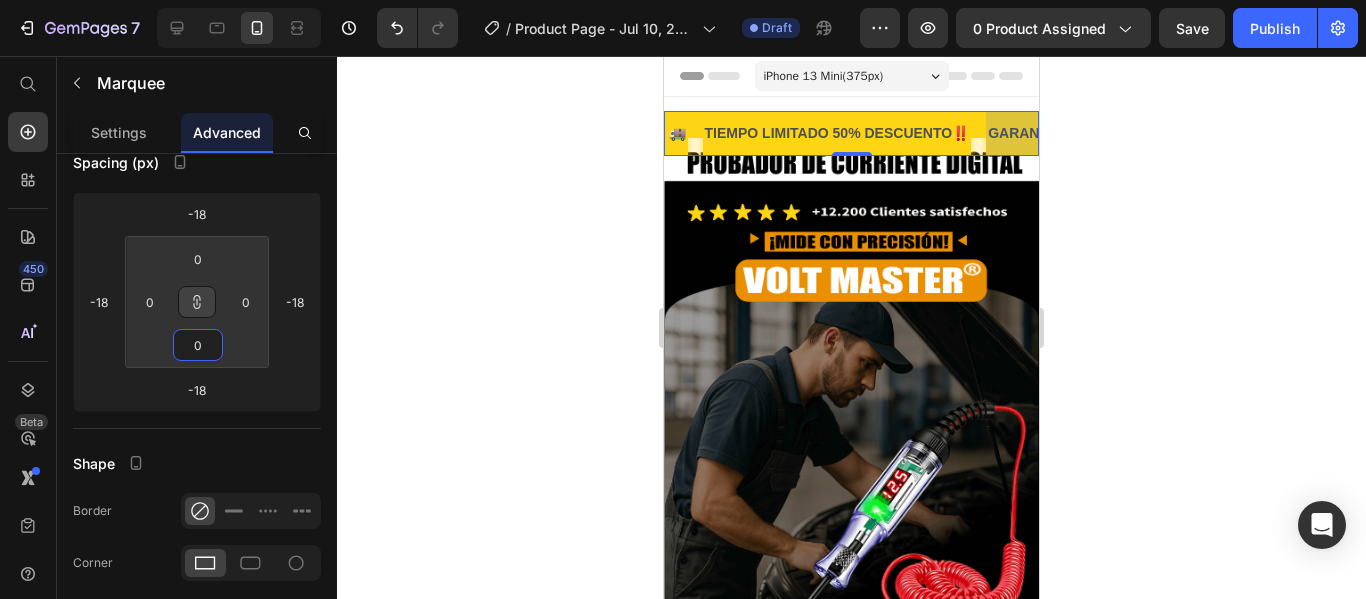 drag, startPoint x: 223, startPoint y: 346, endPoint x: 223, endPoint y: 363, distance: 17 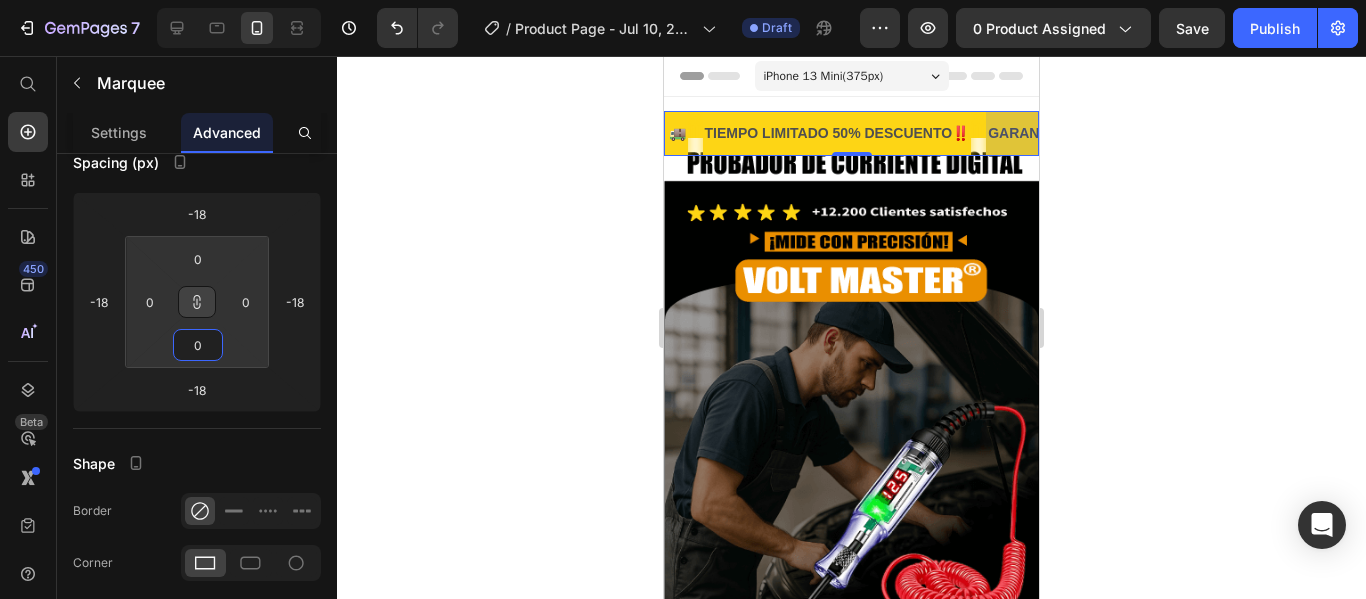 click on "7   /  Product Page - Jul 10, 22:31:50 Draft Preview 0 product assigned  Save   Publish  450 Beta Start with Sections Elements Hero Section Product Detail Brands Trusted Badges Guarantee Product Breakdown How to use Testimonials Compare Bundle FAQs Social Proof Brand Story Product List Collection Blog List Contact Sticky Add to Cart Custom Footer Browse Library 450 Layout
Row
Row
Row
Row Text
Heading
Text Block Button
Button
Button
Sticky Back to top Media
Image" at bounding box center (683, 0) 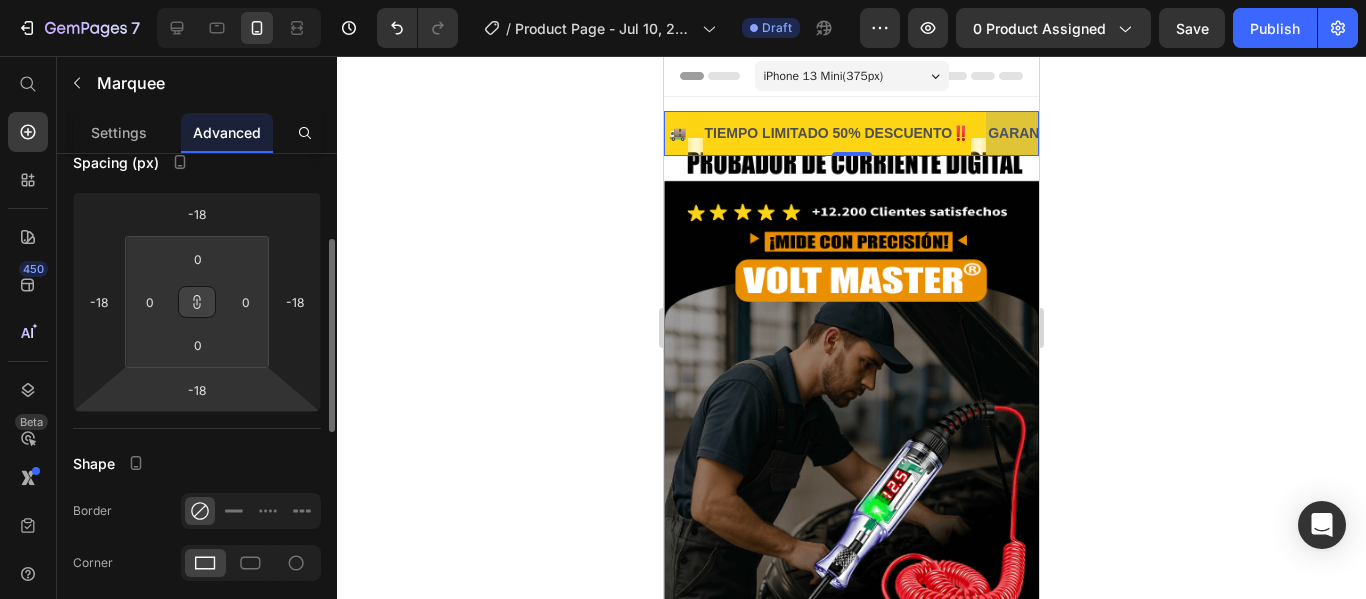 drag, startPoint x: 231, startPoint y: 359, endPoint x: 231, endPoint y: 383, distance: 24 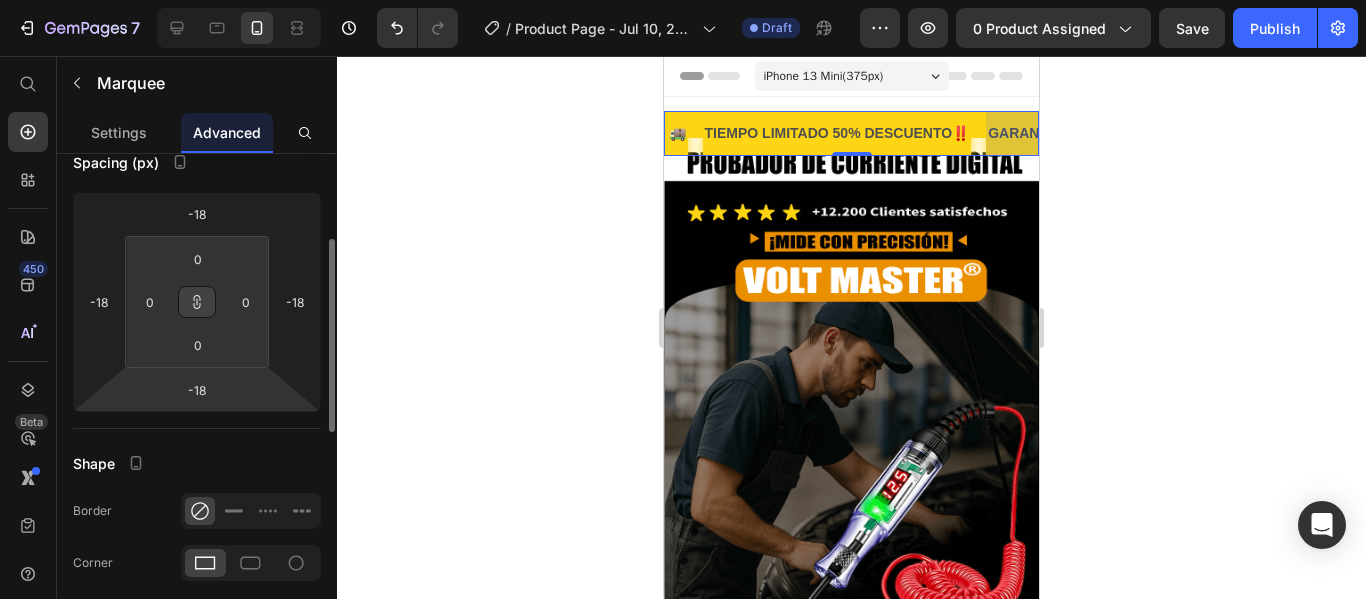 click on "7   /  Product Page - Jul 10, 22:31:50 Draft Preview 0 product assigned  Save   Publish  450 Beta Start with Sections Elements Hero Section Product Detail Brands Trusted Badges Guarantee Product Breakdown How to use Testimonials Compare Bundle FAQs Social Proof Brand Story Product List Collection Blog List Contact Sticky Add to Cart Custom Footer Browse Library 450 Layout
Row
Row
Row
Row Text
Heading
Text Block Button
Button
Button
Sticky Back to top Media
Image" at bounding box center [683, 0] 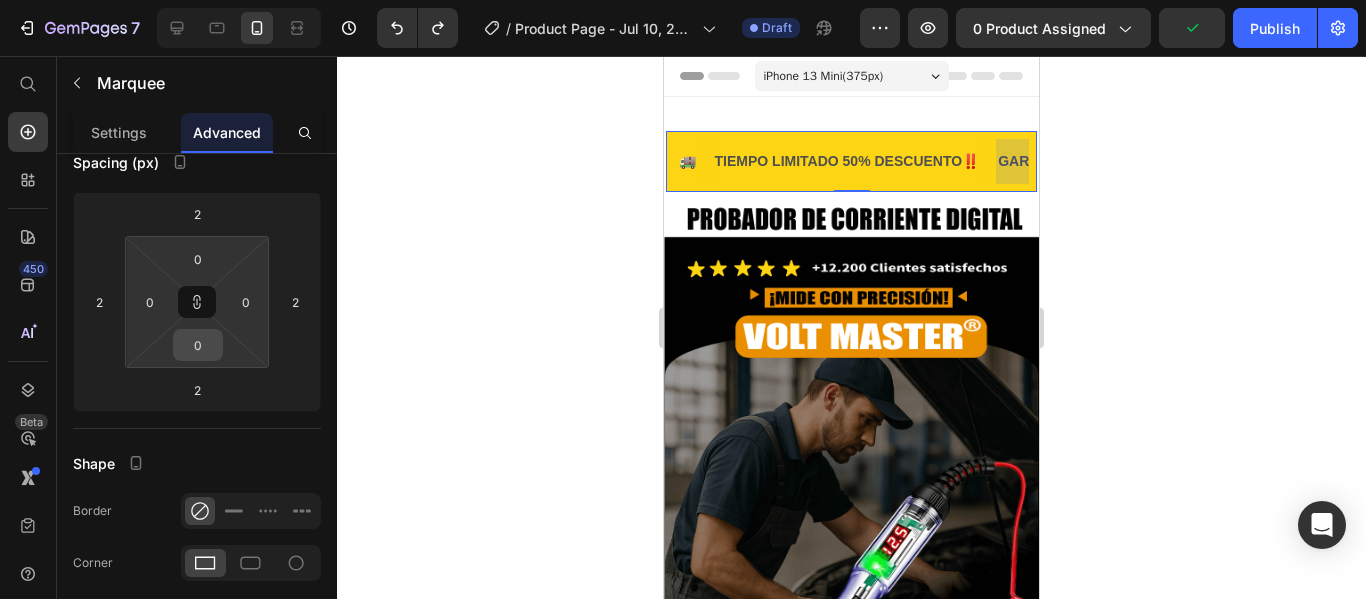 drag, startPoint x: 195, startPoint y: 302, endPoint x: 195, endPoint y: 343, distance: 41 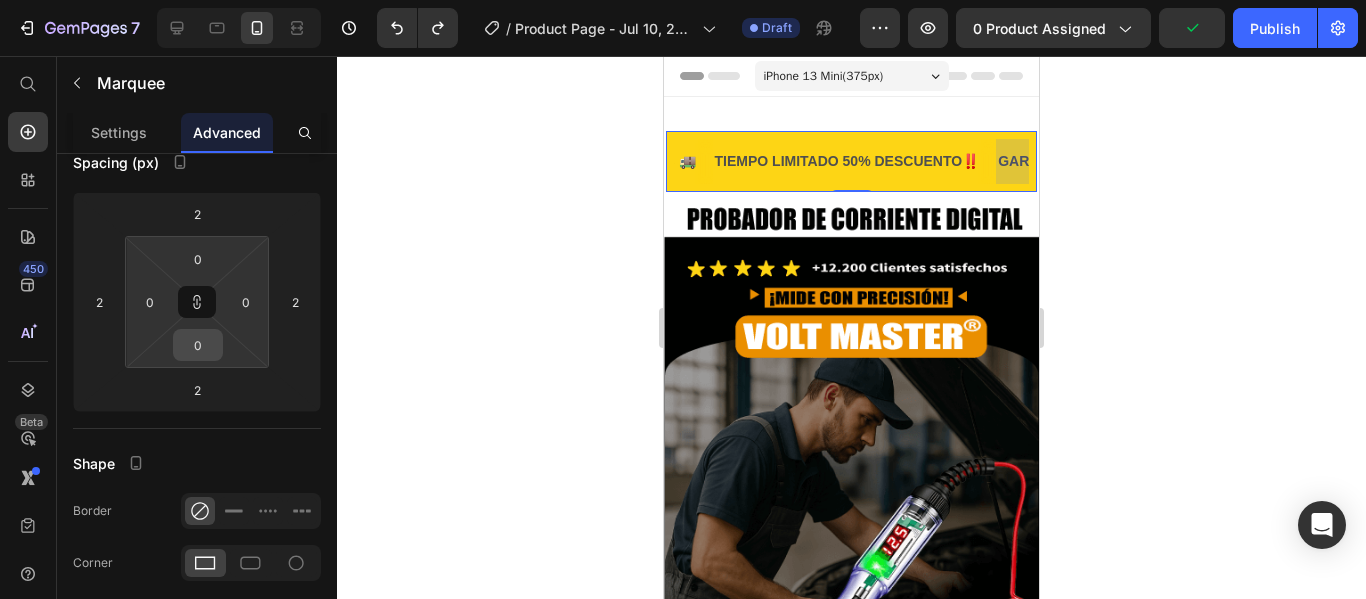 click on "0 0 0 0" at bounding box center [197, 302] 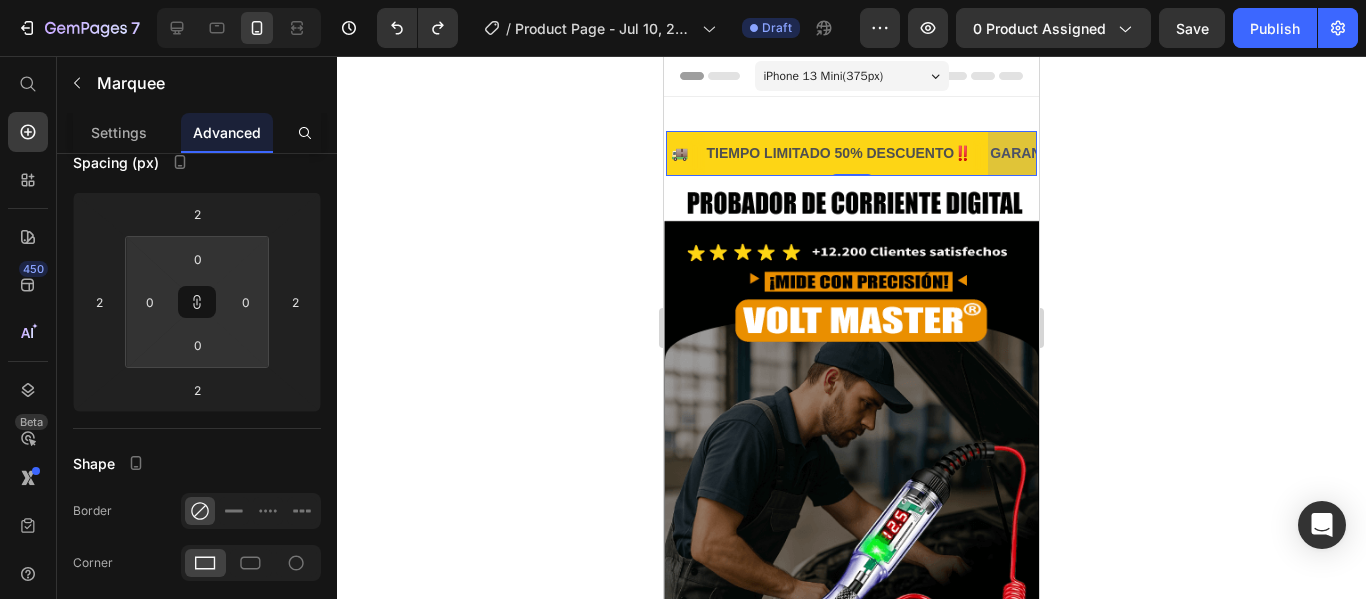 drag, startPoint x: 224, startPoint y: 341, endPoint x: 224, endPoint y: 363, distance: 22 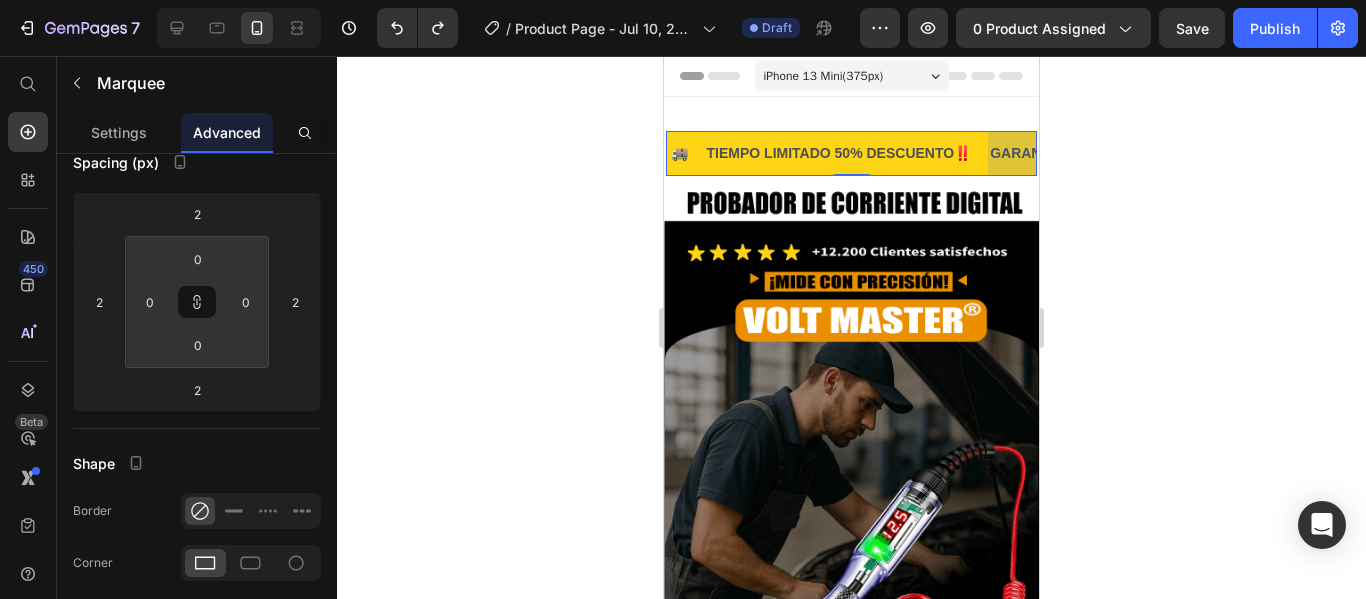 click on "7   /  Product Page - Jul 10, 22:31:50 Draft Preview 0 product assigned  Save   Publish  450 Beta Start with Sections Elements Hero Section Product Detail Brands Trusted Badges Guarantee Product Breakdown How to use Testimonials Compare Bundle FAQs Social Proof Brand Story Product List Collection Blog List Contact Sticky Add to Cart Custom Footer Browse Library 450 Layout
Row
Row
Row
Row Text
Heading
Text Block Button
Button
Button
Sticky Back to top Media
Image" at bounding box center (683, 0) 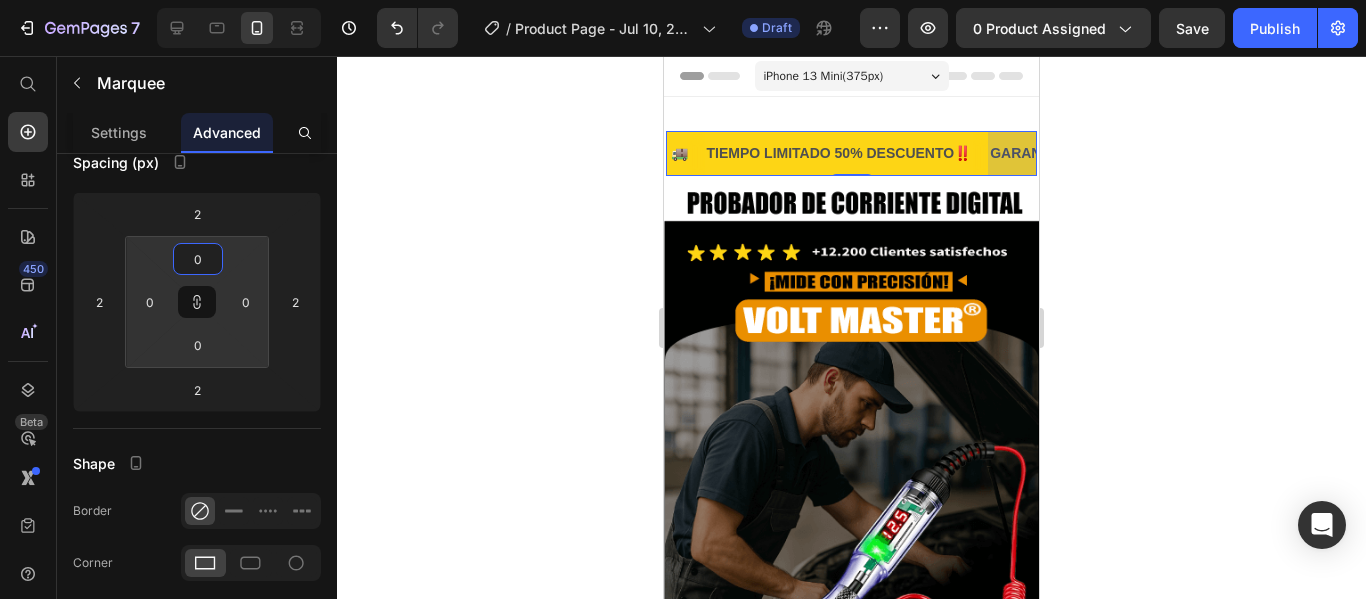 drag, startPoint x: 227, startPoint y: 247, endPoint x: 224, endPoint y: 285, distance: 38.118237 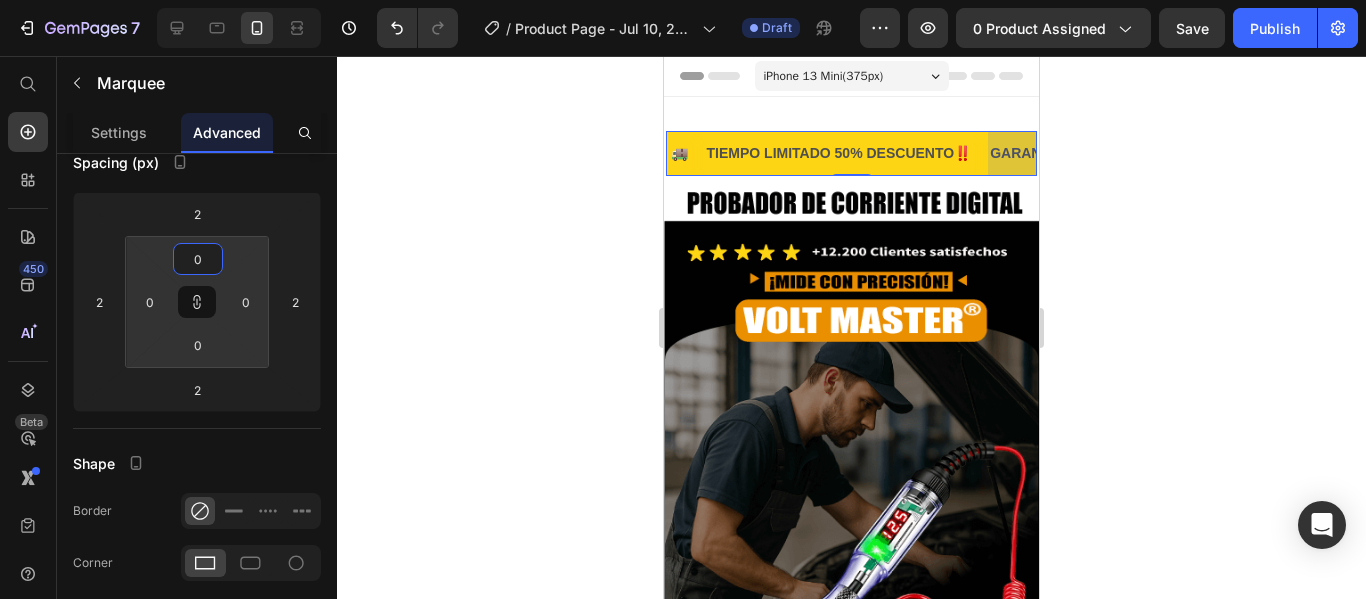 click on "7   /  Product Page - Jul 10, 22:31:50 Draft Preview 0 product assigned  Save   Publish  450 Beta Start with Sections Elements Hero Section Product Detail Brands Trusted Badges Guarantee Product Breakdown How to use Testimonials Compare Bundle FAQs Social Proof Brand Story Product List Collection Blog List Contact Sticky Add to Cart Custom Footer Browse Library 450 Layout
Row
Row
Row
Row Text
Heading
Text Block Button
Button
Button
Sticky Back to top Media
Image" at bounding box center (683, 0) 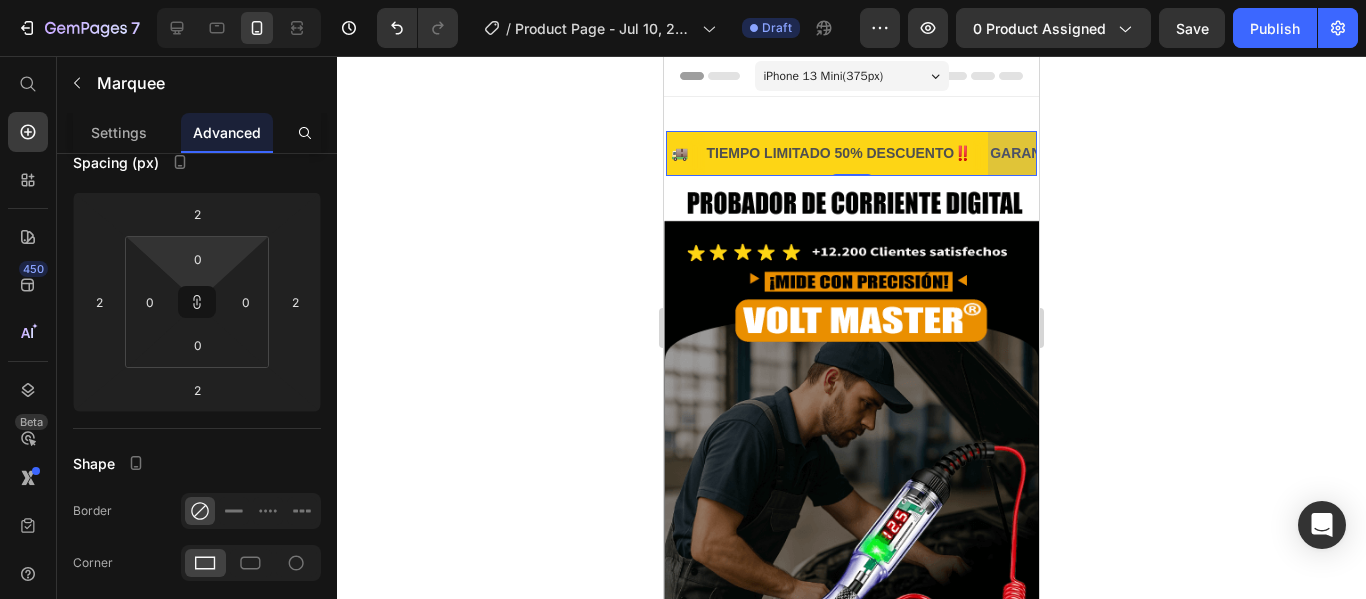 click 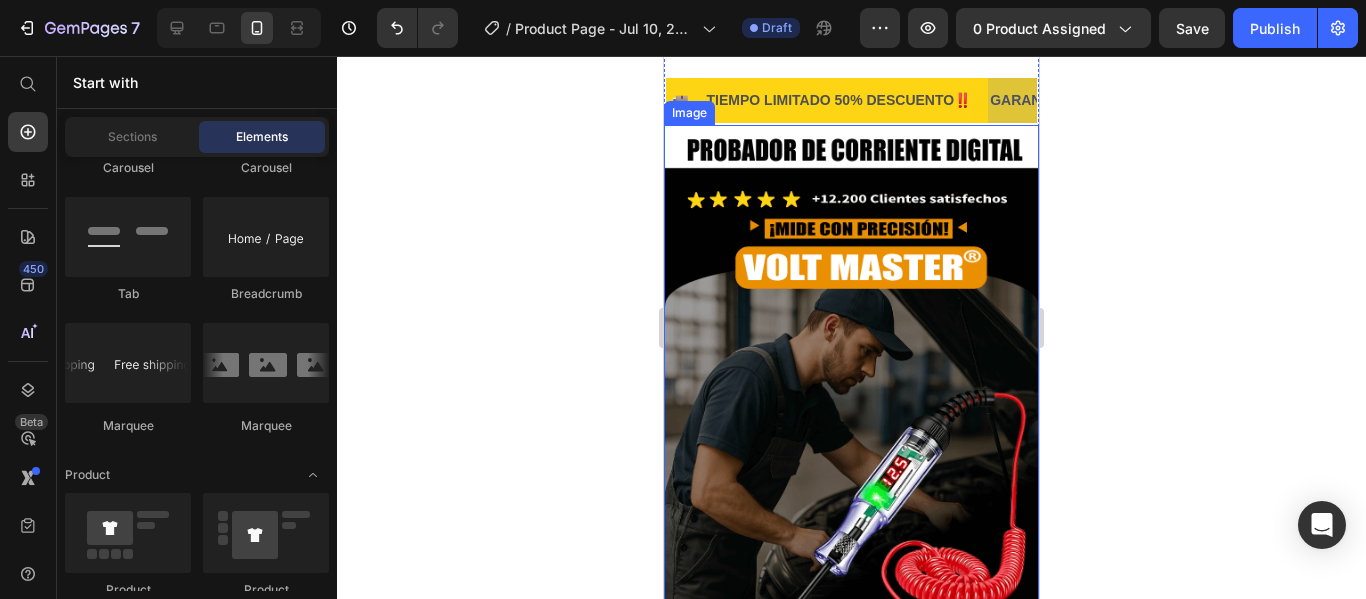 scroll, scrollTop: 0, scrollLeft: 0, axis: both 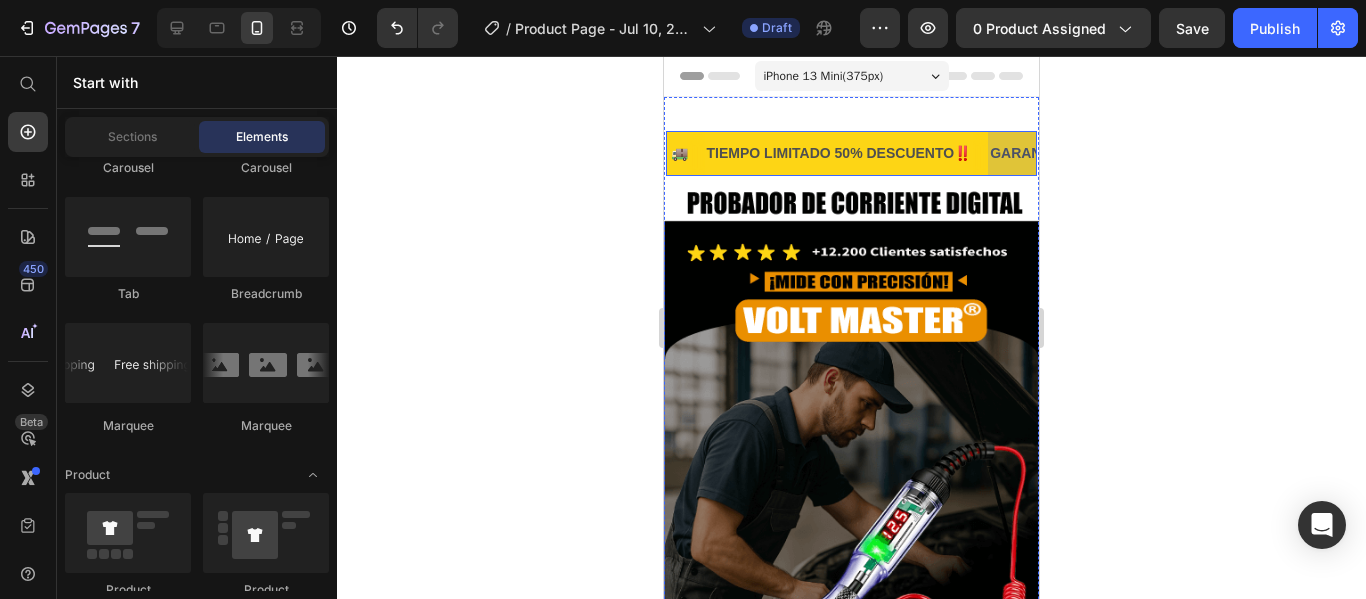 click on "TIEMPO LIMITADO 50% DESCUENTO‼️ Text" at bounding box center [842, 153] 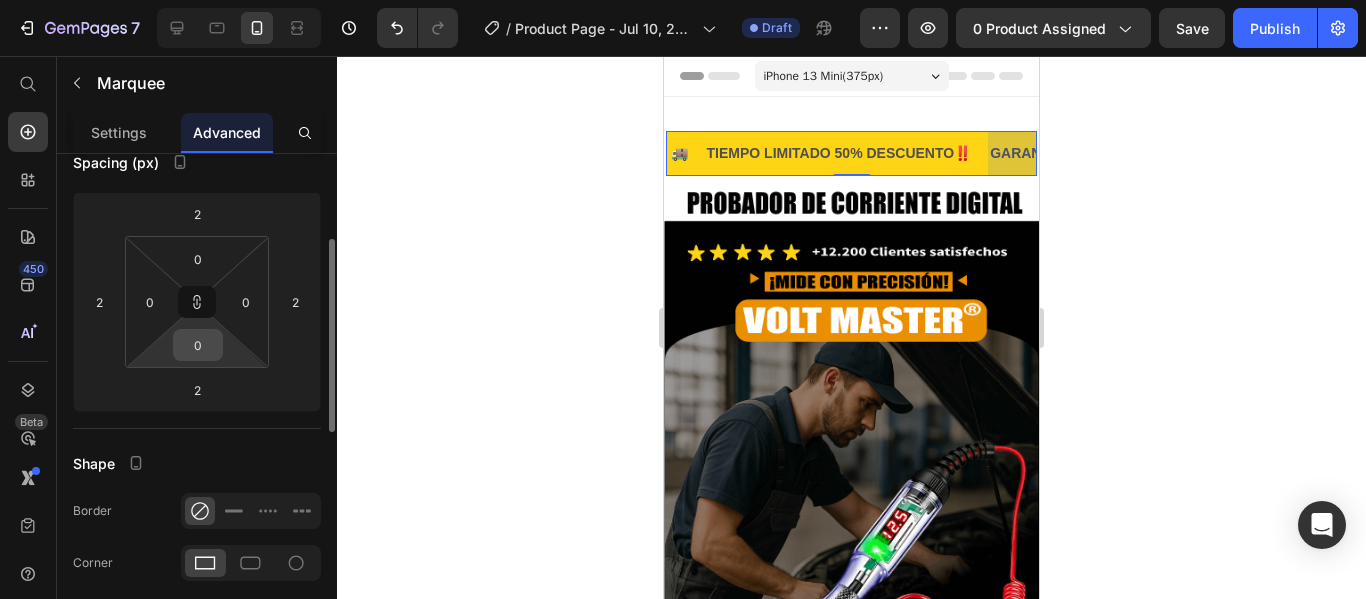 click on "0" at bounding box center [198, 345] 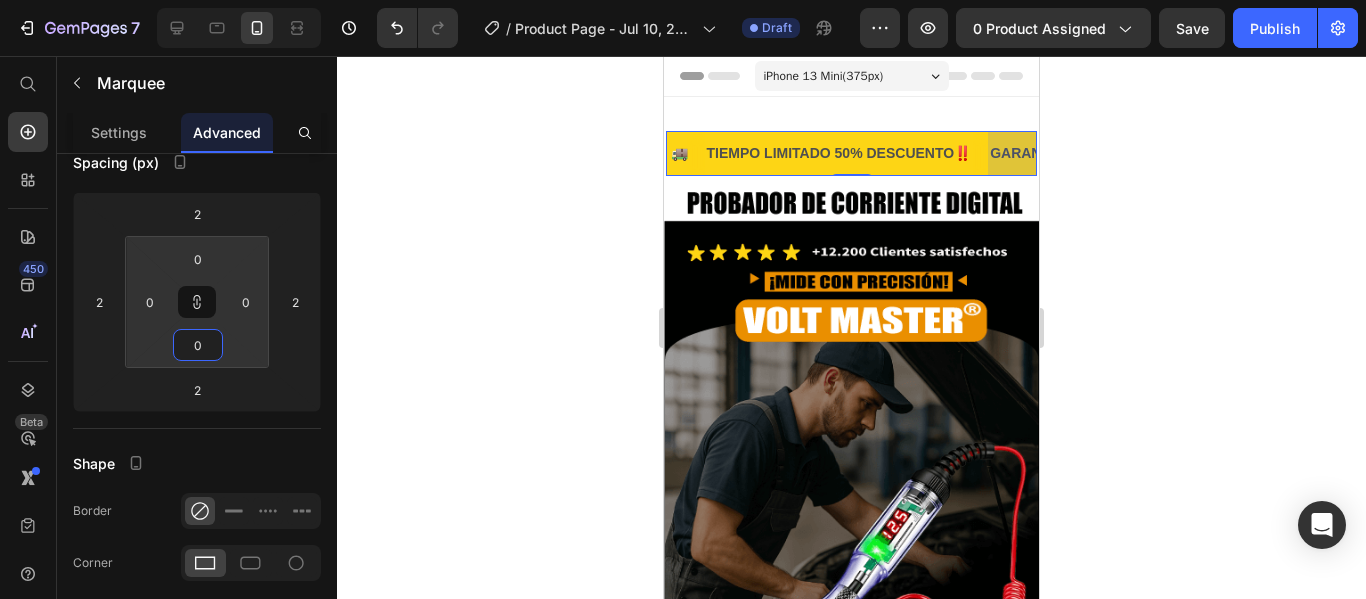 click 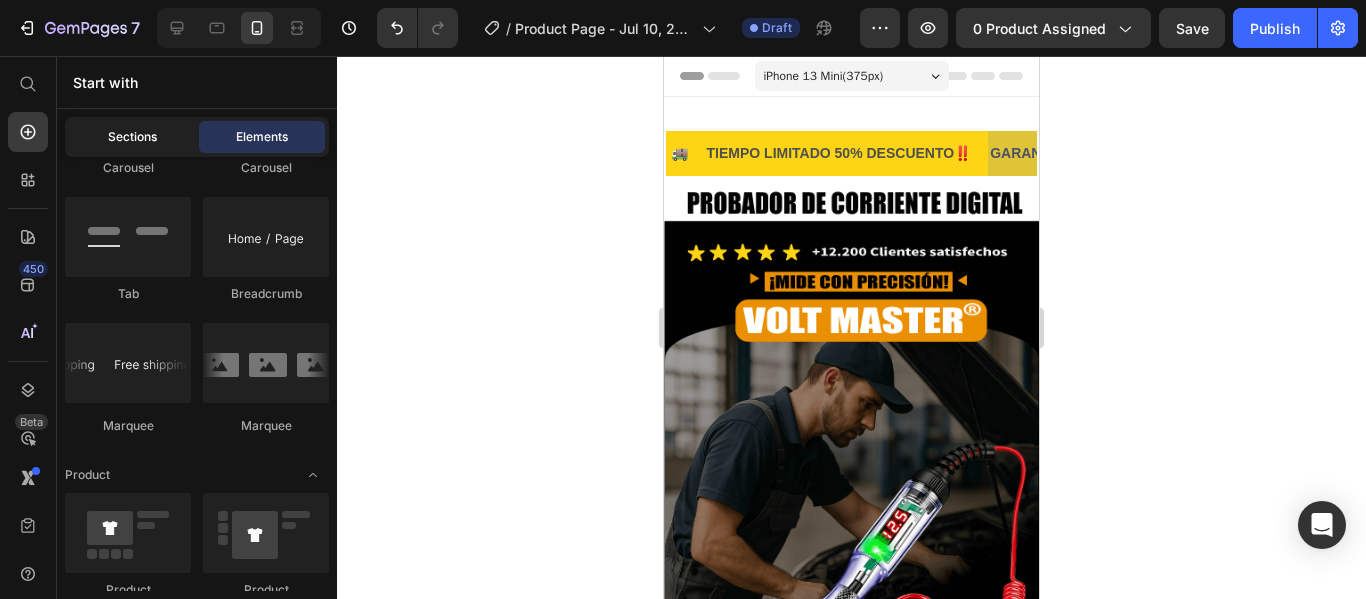 click on "Sections" 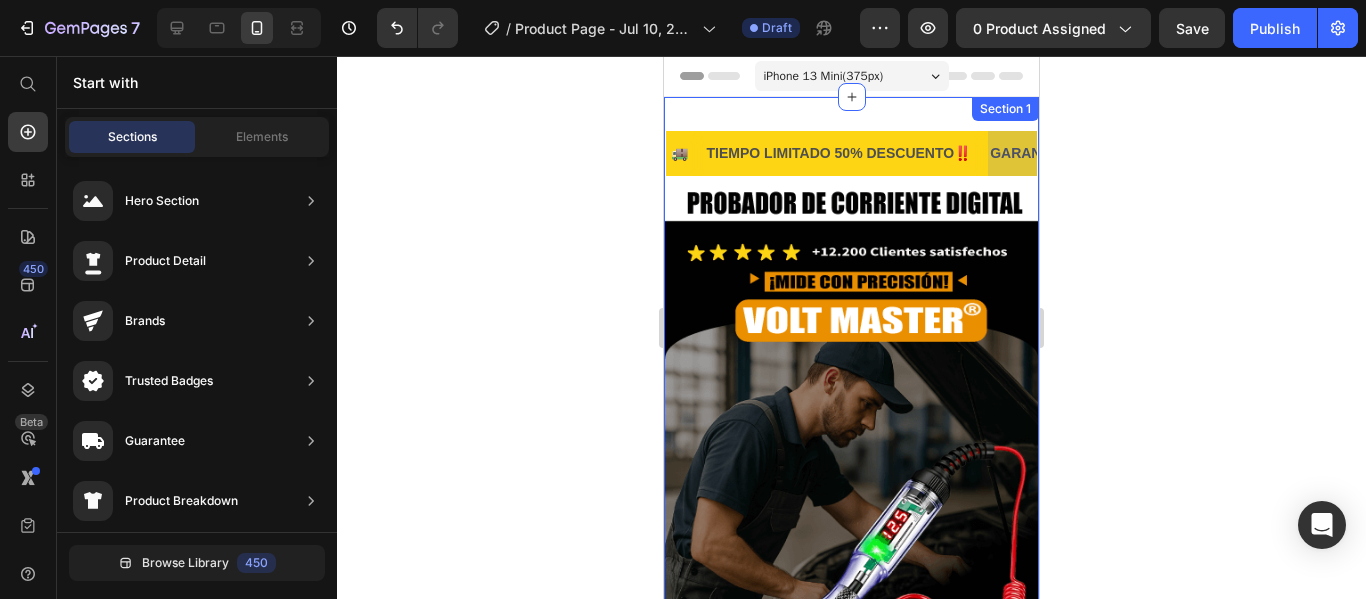 click on "PAGO AL RECIBIR ✅ Text ENVIO GRATIS 🚚 Text TIEMPO LIMITADO 50% DESCUENTO‼️ Text GARANTIA EXTENDIDA 👌 Text PAGO AL RECIBIR ✅ Text ENVIO GRATIS 🚚 Text TIEMPO LIMITADO 50% DESCUENTO‼️ Text GARANTIA EXTENDIDA 👌 Text Marquee Image Section 1" at bounding box center (851, 510) 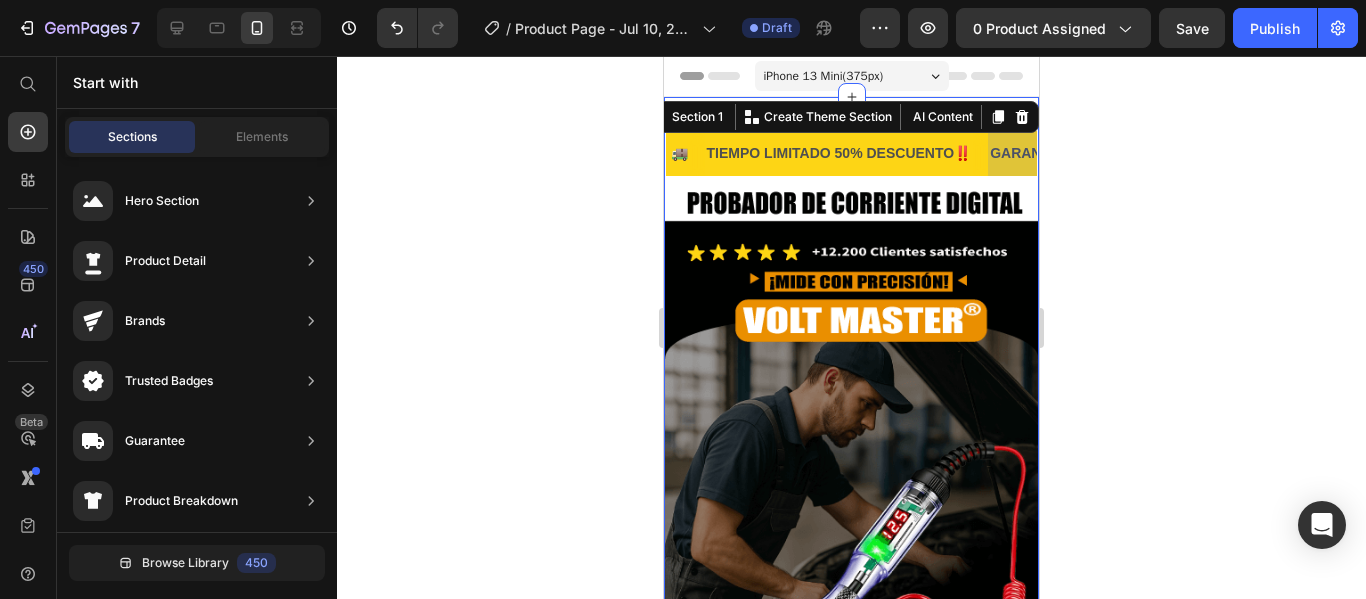 scroll, scrollTop: 0, scrollLeft: 0, axis: both 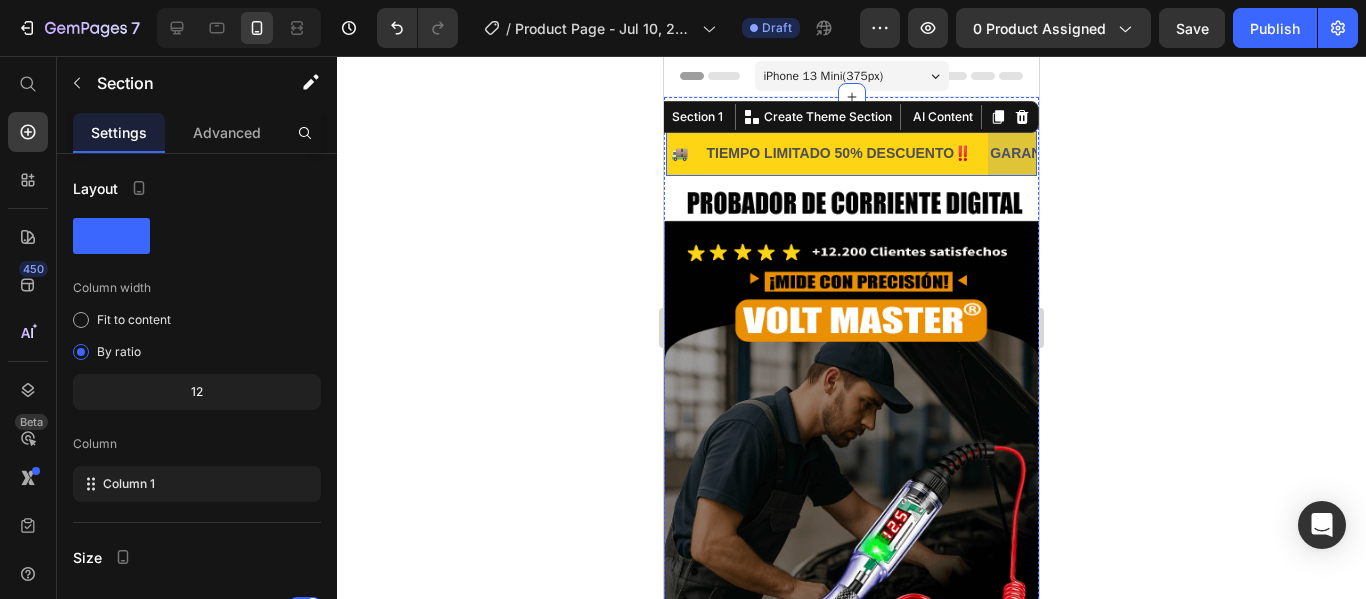 click on "ENVIO GRATIS 🚚 Text" at bounding box center (634, 153) 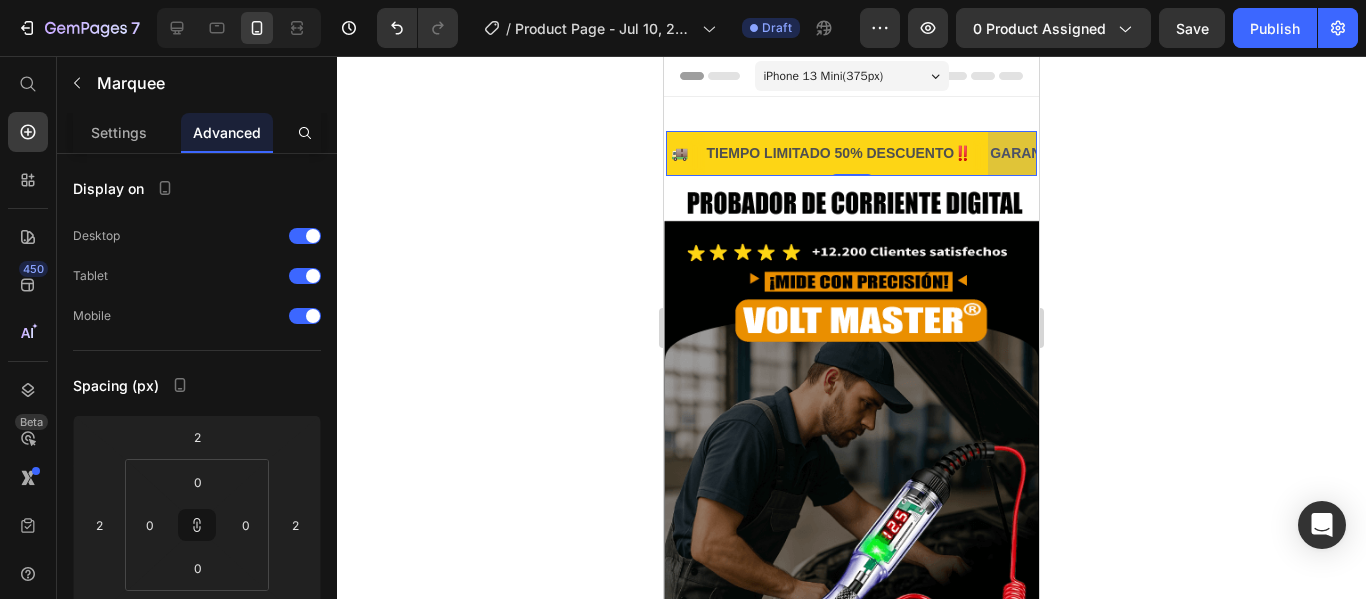 click on "TIEMPO LIMITADO 50% DESCUENTO‼️ Text" at bounding box center [844, 153] 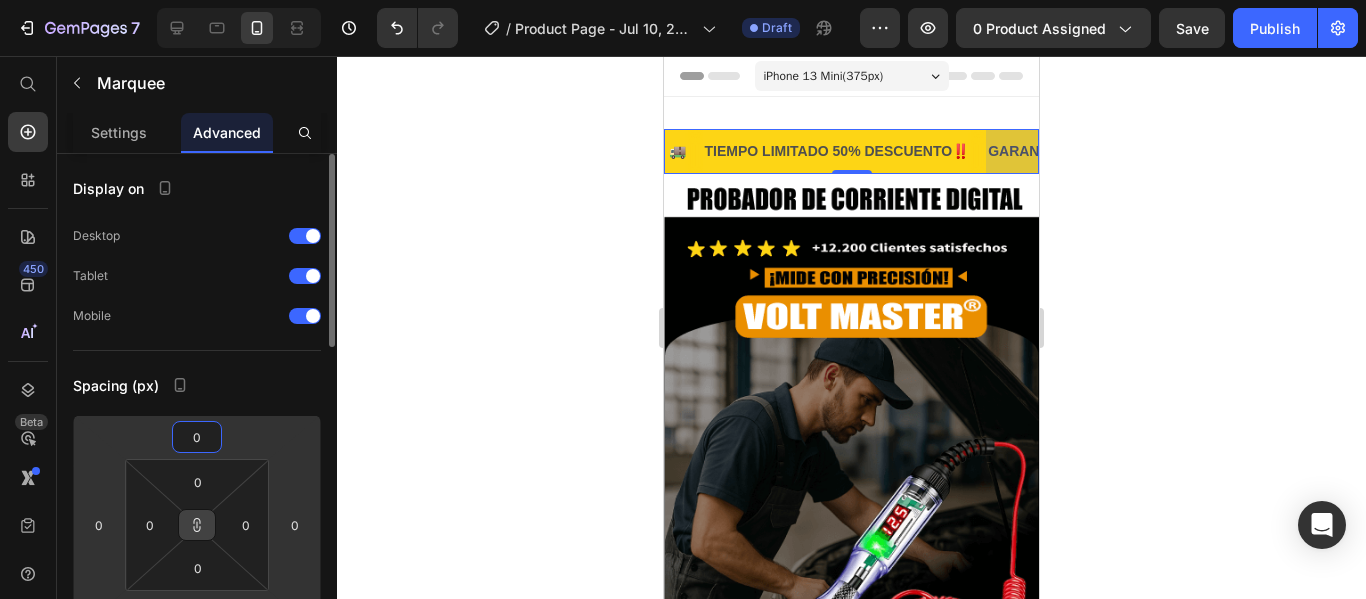 click 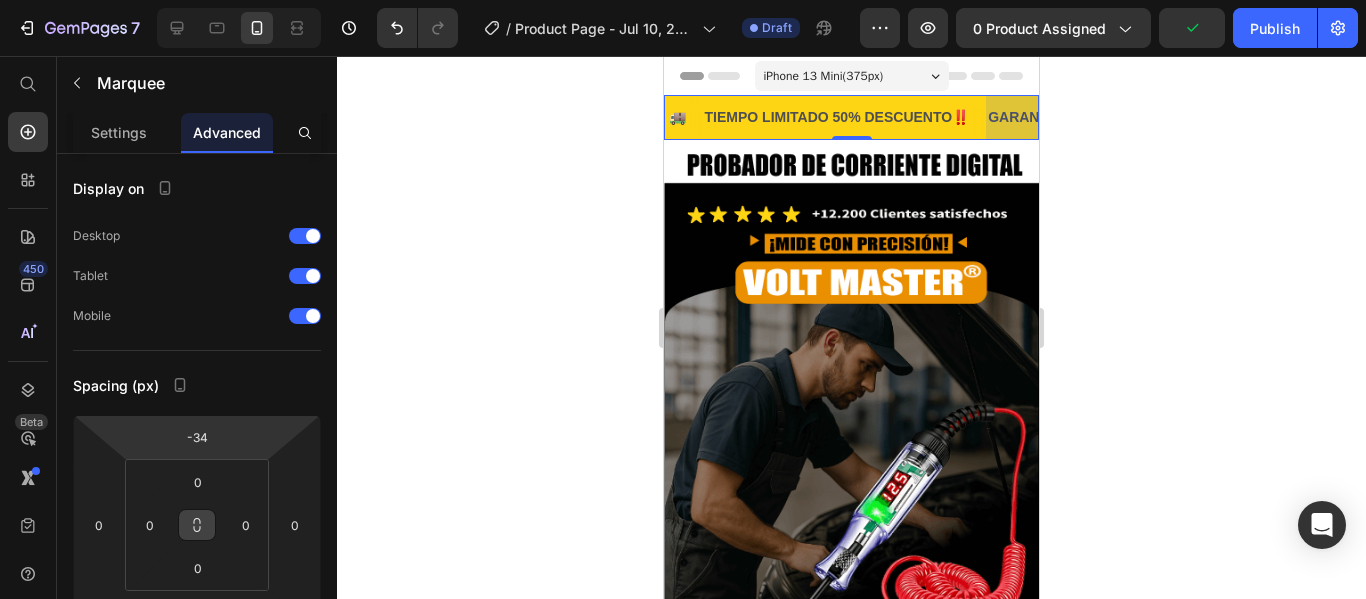 drag, startPoint x: 220, startPoint y: 455, endPoint x: 220, endPoint y: 472, distance: 17 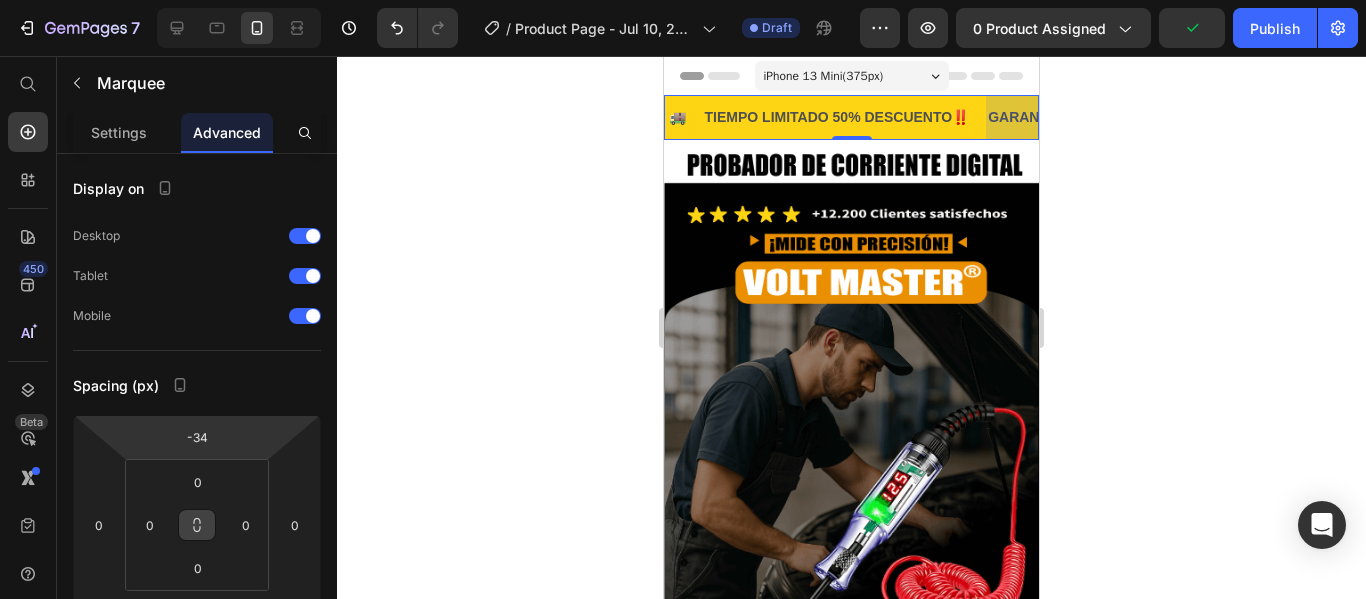 click on "7   /  Product Page - Jul 10, 22:31:50 Draft Preview 0 product assigned  Publish  450 Beta Start with Sections Elements Hero Section Product Detail Brands Trusted Badges Guarantee Product Breakdown How to use Testimonials Compare Bundle FAQs Social Proof Brand Story Product List Collection Blog List Contact Sticky Add to Cart Custom Footer Browse Library 450 Layout
Row
Row
Row
Row Text
Heading
Text Block Button
Button
Button
Sticky Back to top Media
Image" at bounding box center [683, 0] 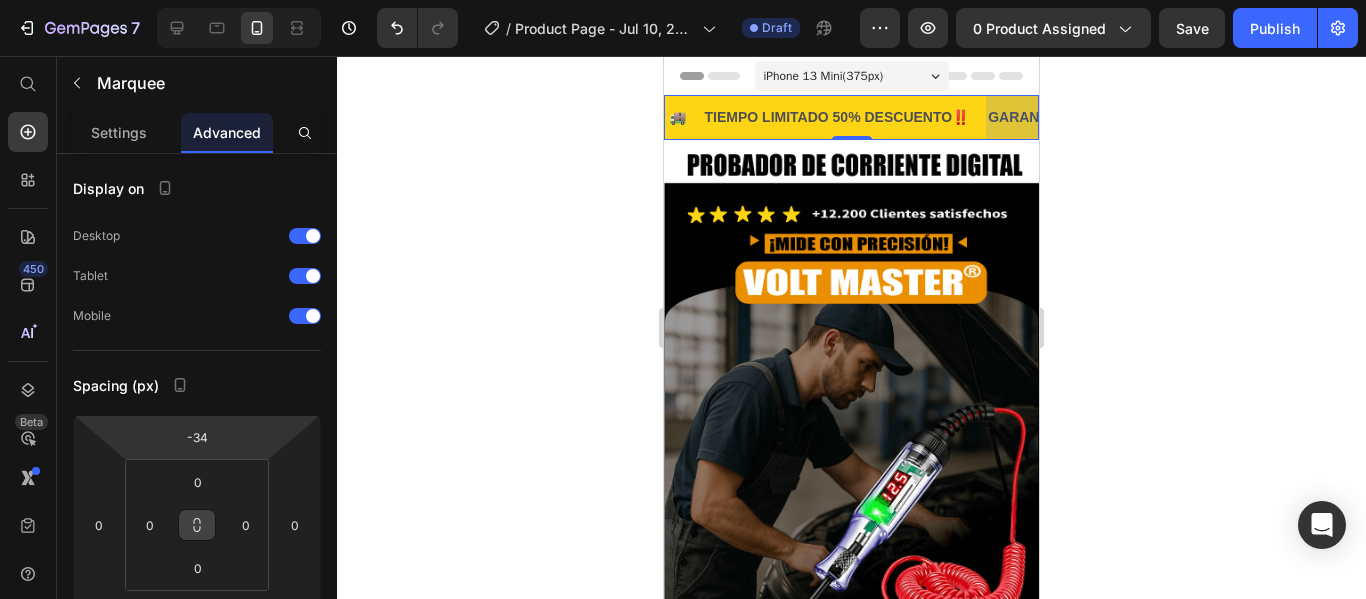 click 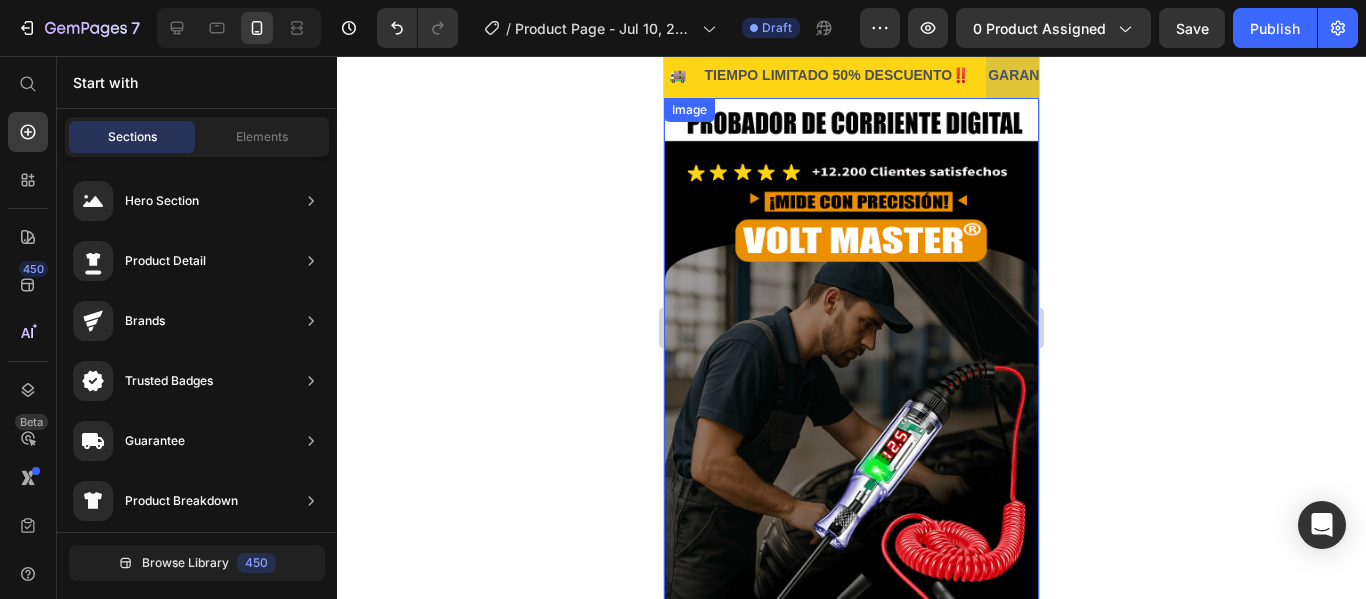 scroll, scrollTop: 0, scrollLeft: 0, axis: both 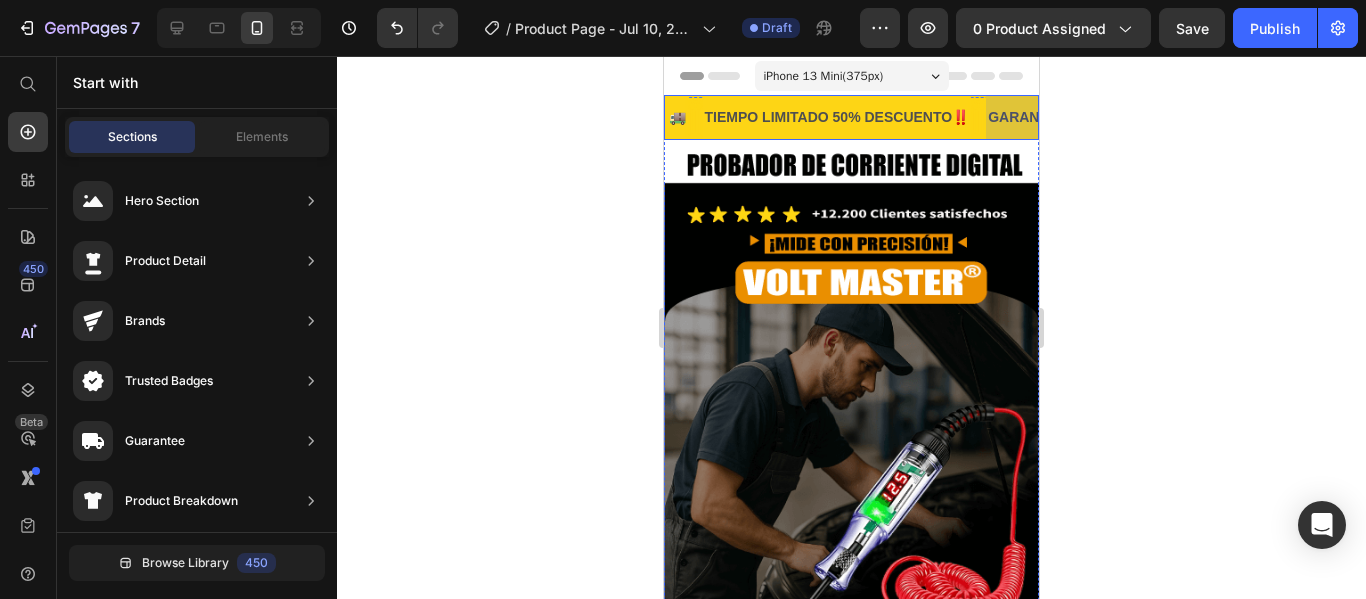 click on "ENVIO GRATIS 🚚 Text" at bounding box center (631, 117) 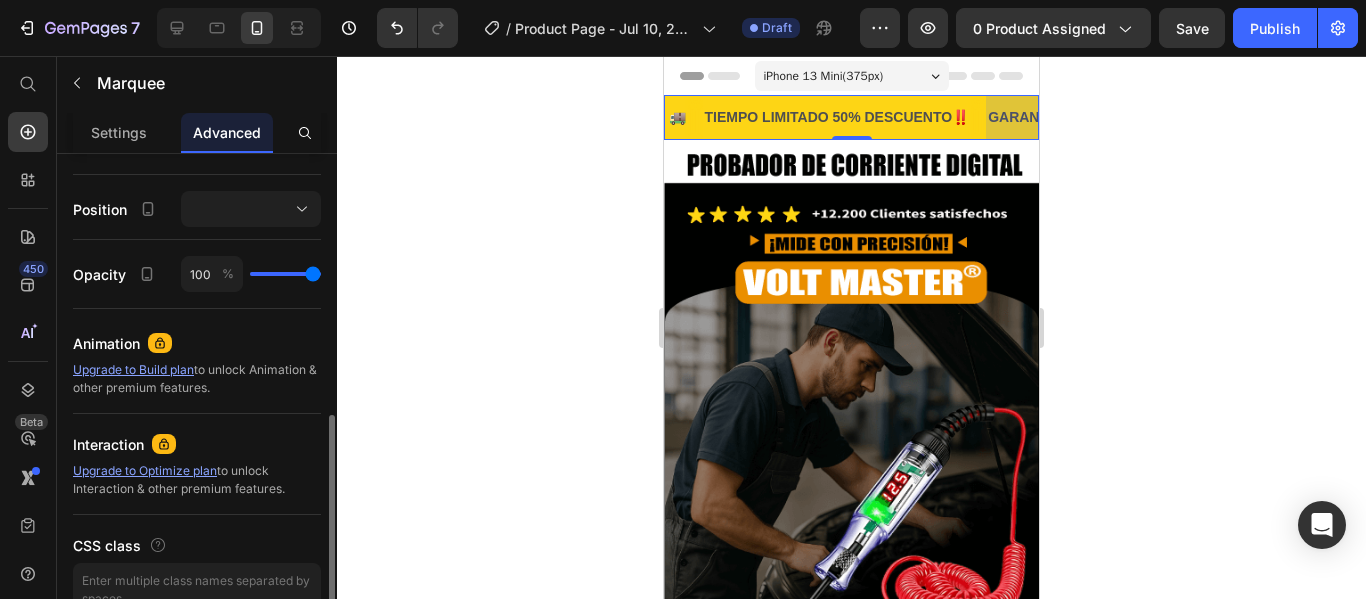 scroll, scrollTop: 593, scrollLeft: 0, axis: vertical 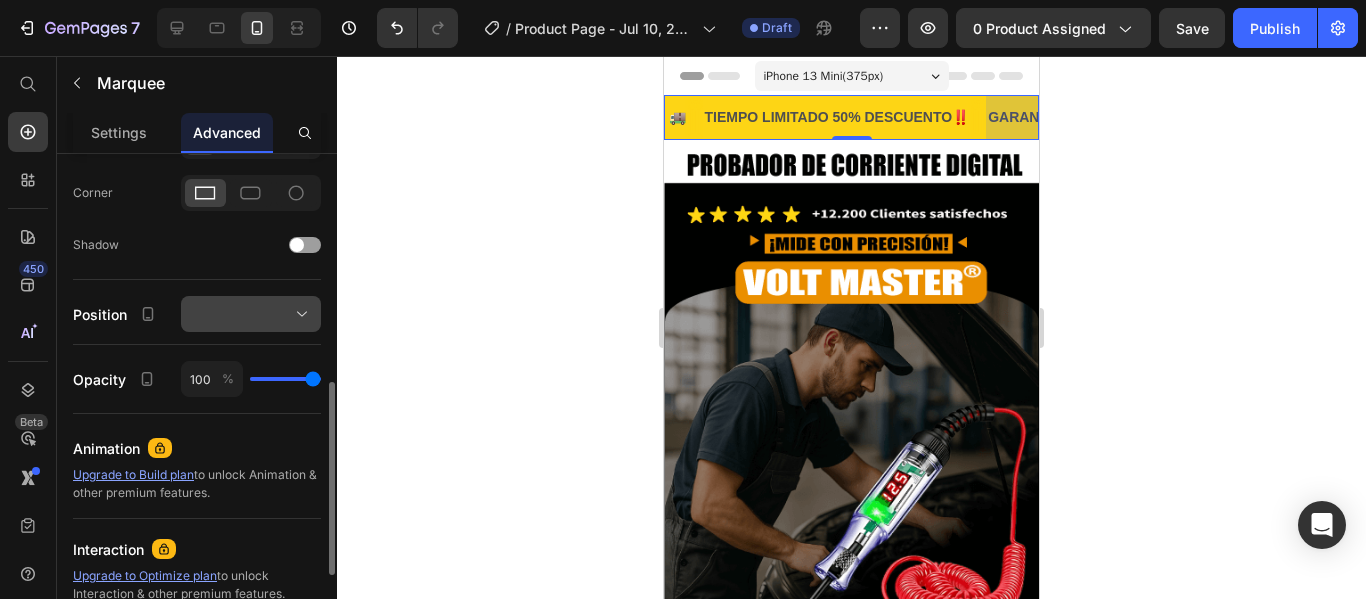 click 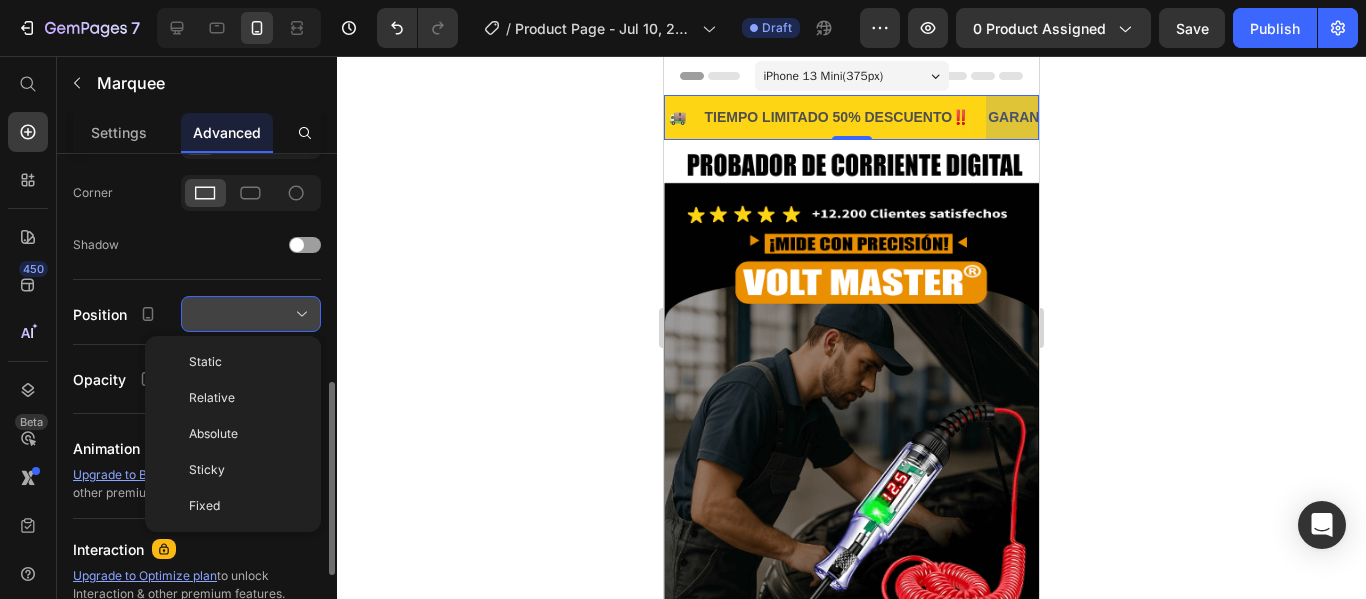 click 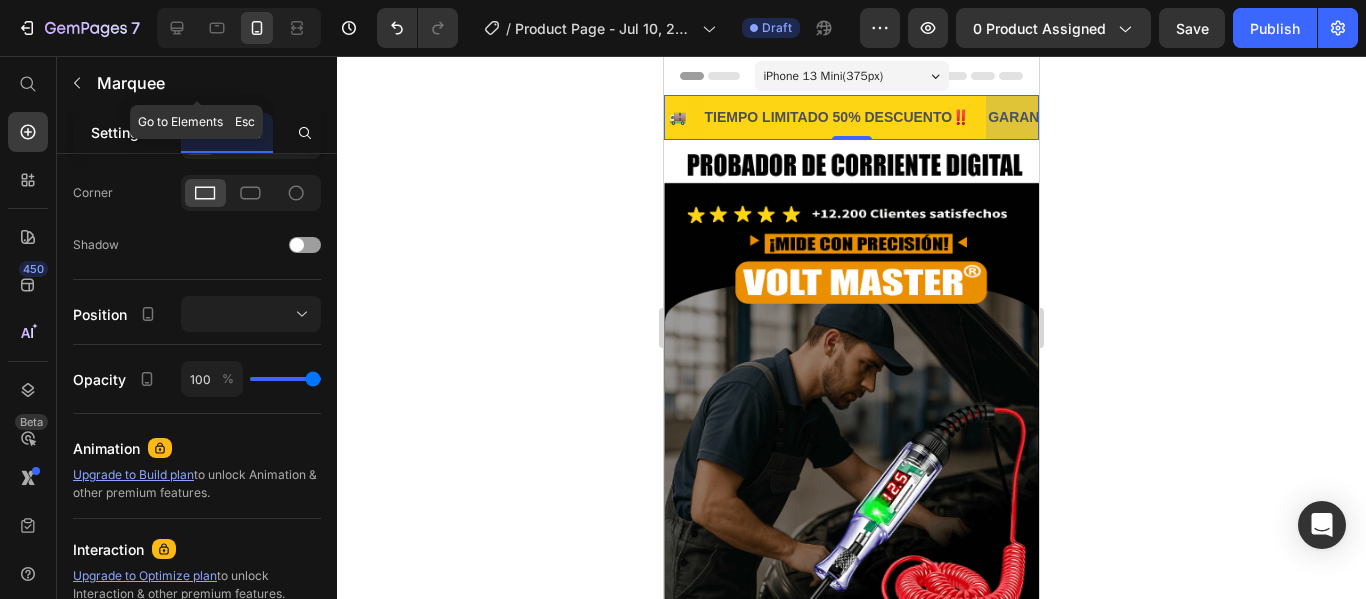click on "Settings" at bounding box center (119, 132) 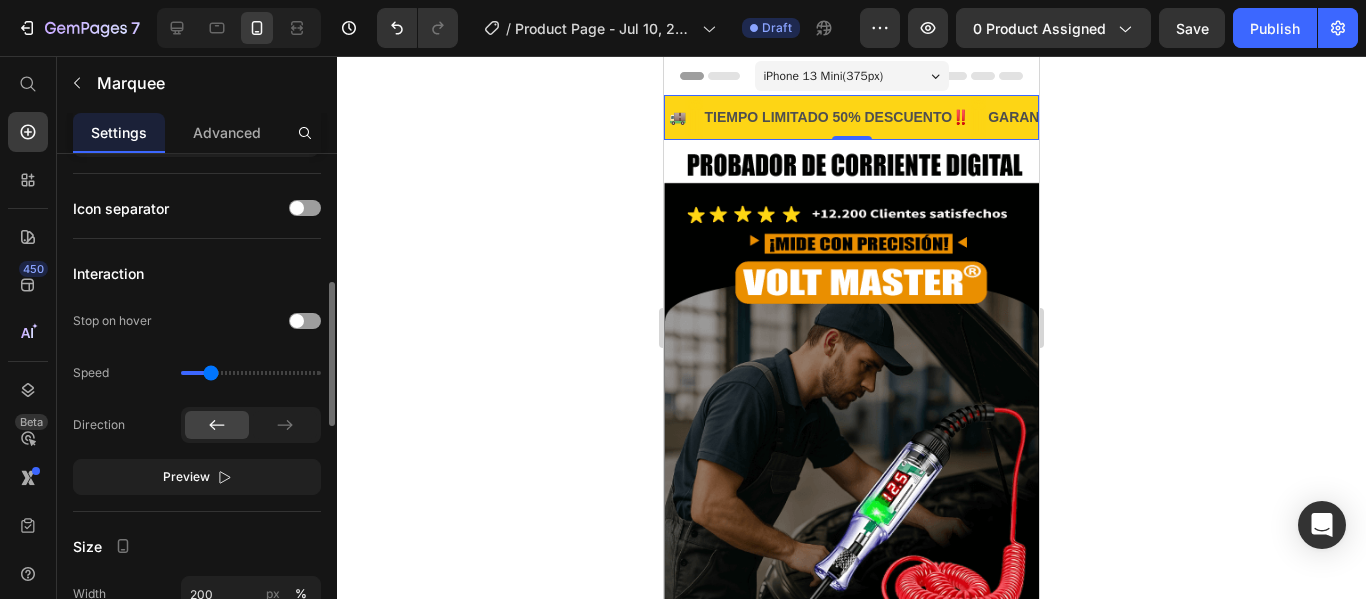 scroll, scrollTop: 451, scrollLeft: 0, axis: vertical 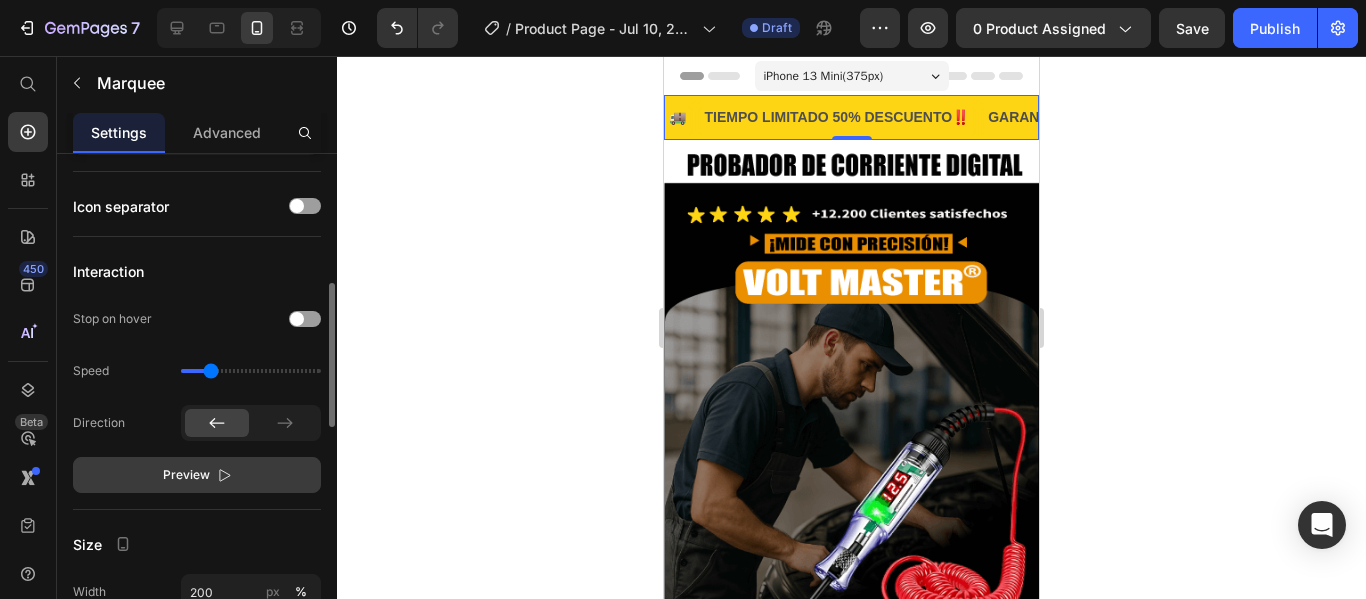 click 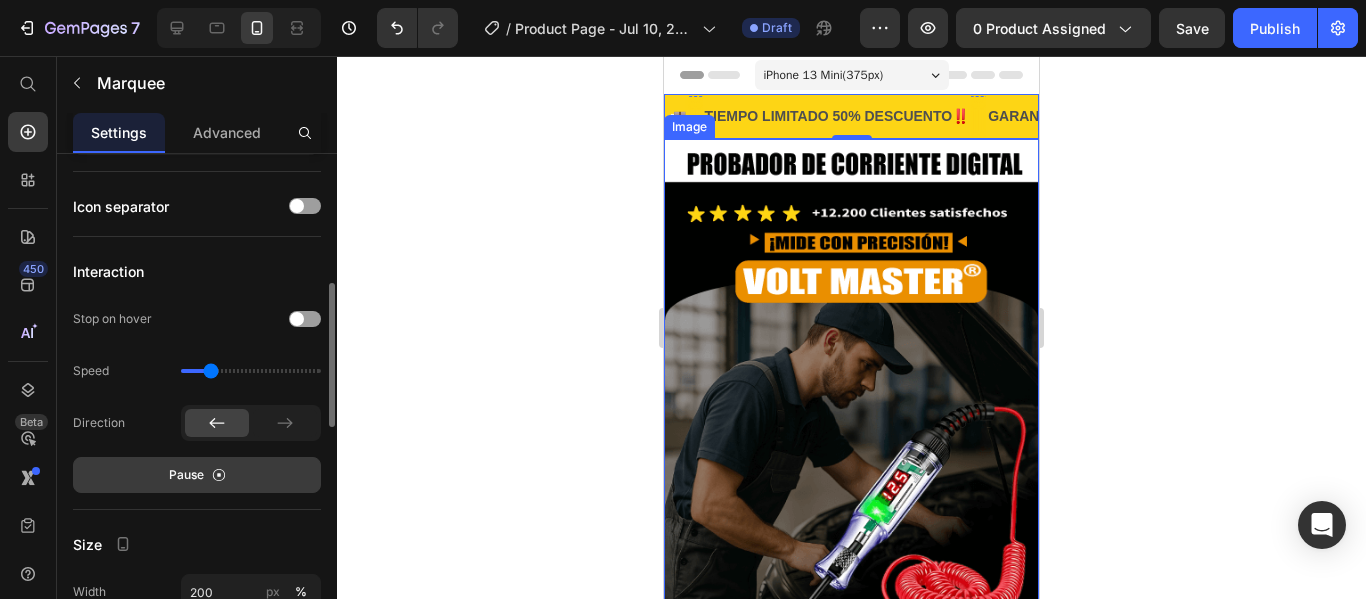scroll, scrollTop: 0, scrollLeft: 0, axis: both 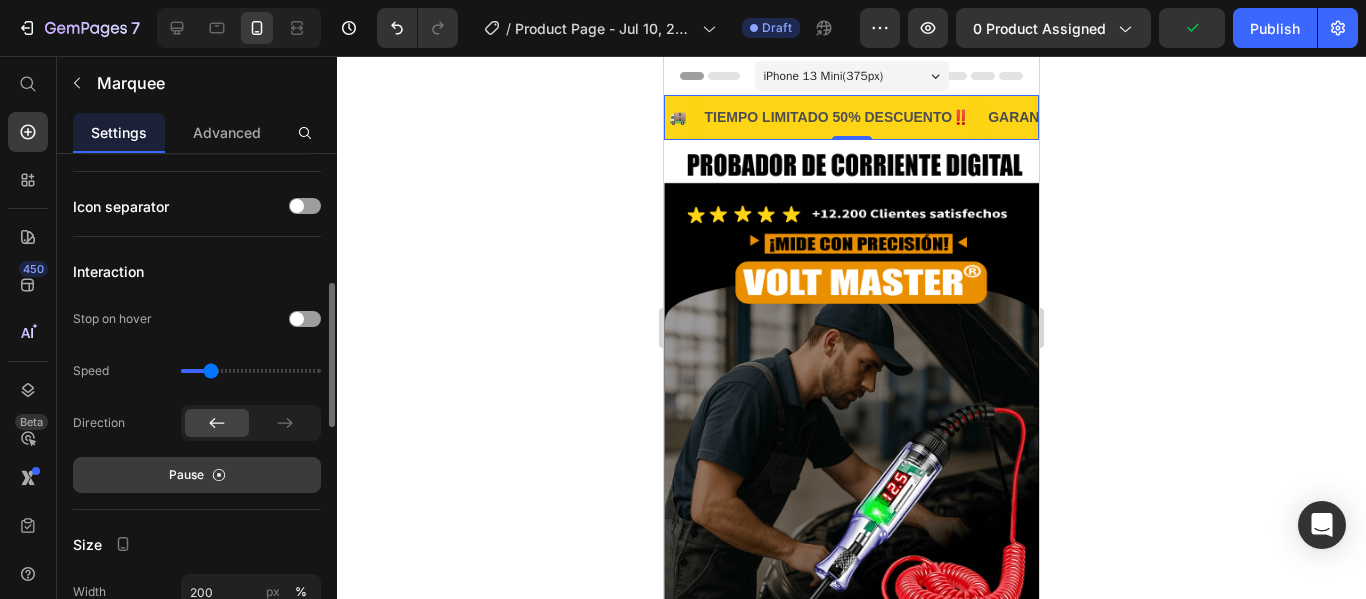 click on "PAGO AL RECIBIR ✅ Text ENVIO GRATIS 🚚 Text TIEMPO LIMITADO 50% DESCUENTO‼️ Text GARANTIA EXTENDIDA 👌 Text PAGO AL RECIBIR ✅ Text ENVIO GRATIS 🚚 Text TIEMPO LIMITADO 50% DESCUENTO‼️ Text GARANTIA EXTENDIDA 👌 Text Marquee   0" at bounding box center (851, 117) 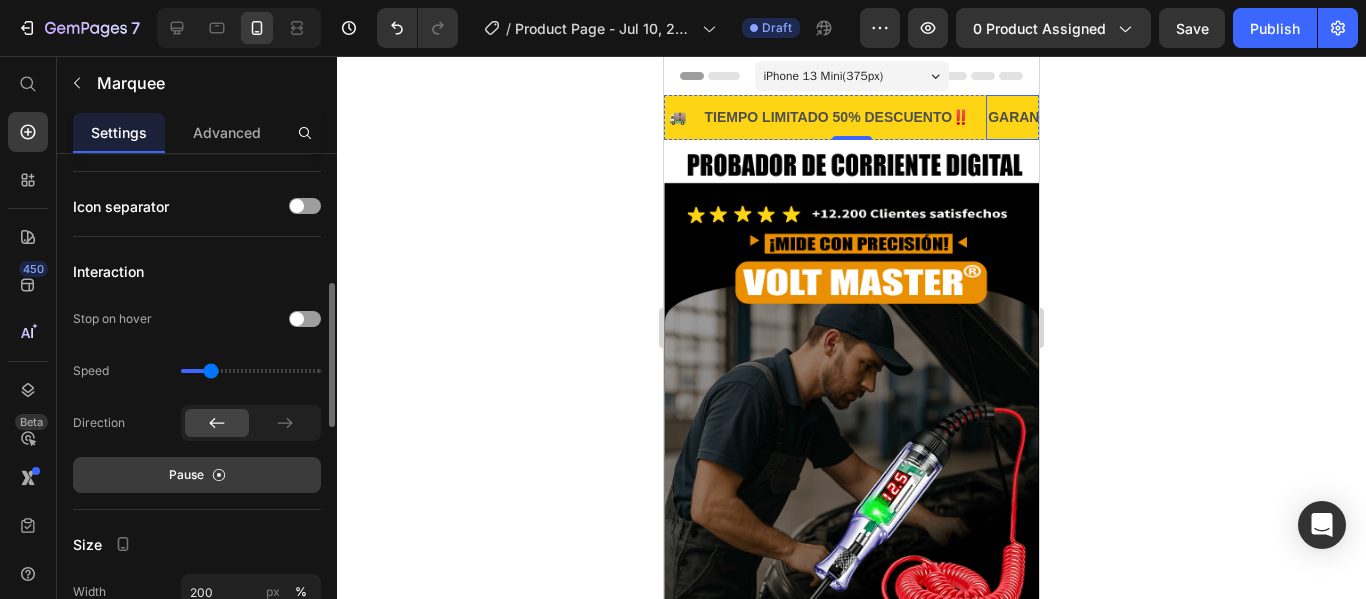 click on "GARANTIA EXTENDIDA 👌 Text" at bounding box center [1076, 117] 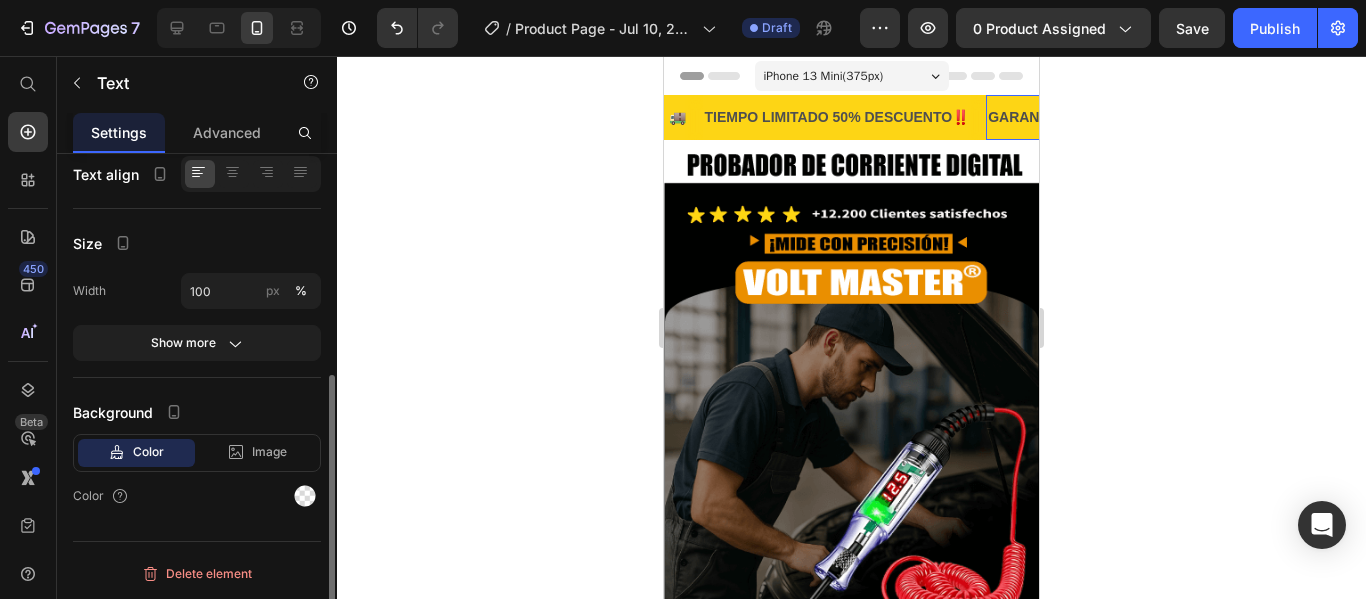 scroll, scrollTop: 0, scrollLeft: 0, axis: both 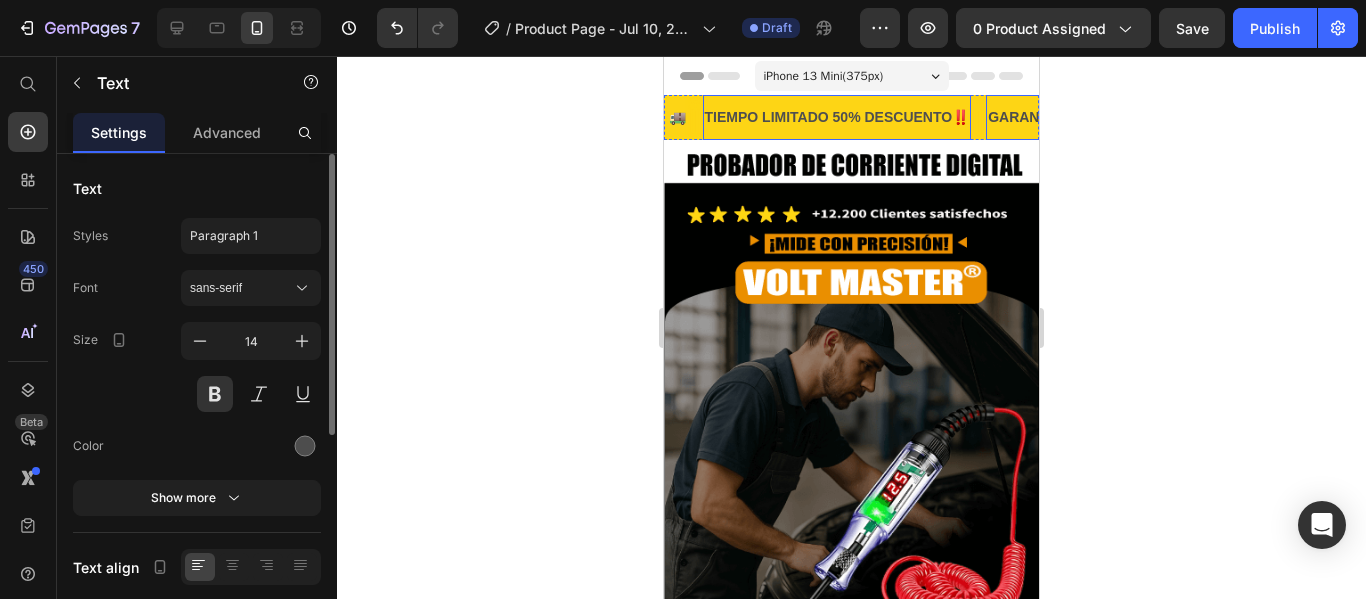 click on "PAGO AL RECIBIR ✅ Text ENVIO GRATIS 🚚 Text TIEMPO LIMITADO 50% DESCUENTO‼️ Text GARANTIA EXTENDIDA 👌 Text   0" at bounding box center (791, 117) 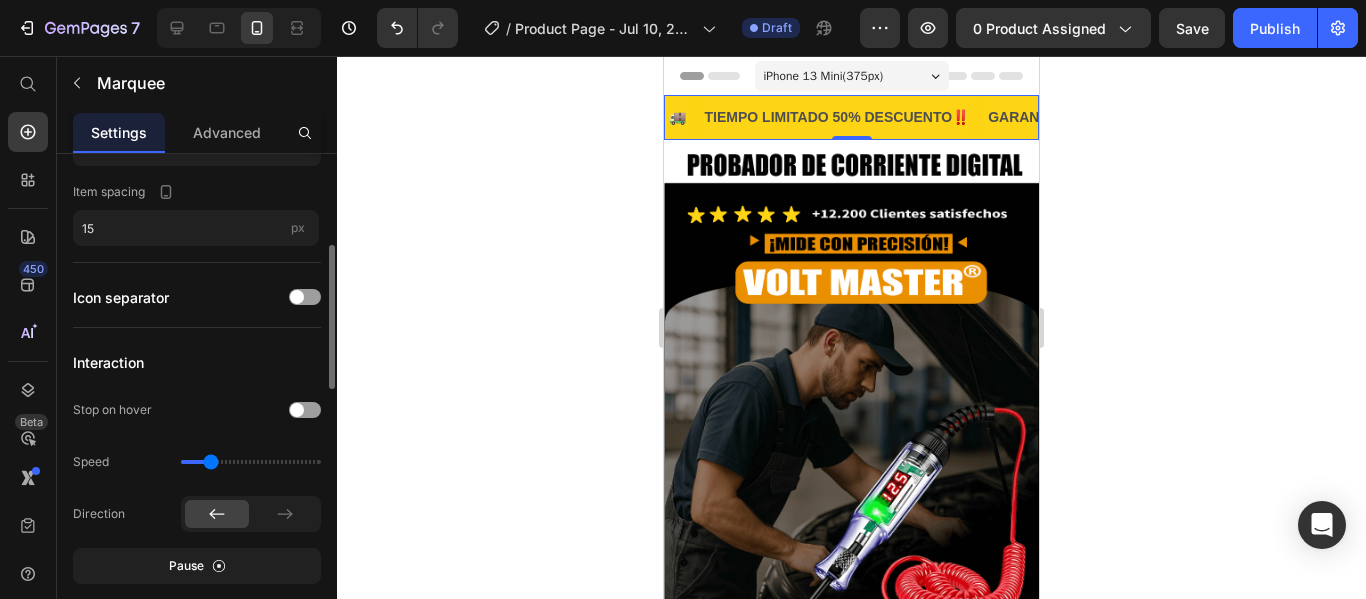scroll, scrollTop: 365, scrollLeft: 0, axis: vertical 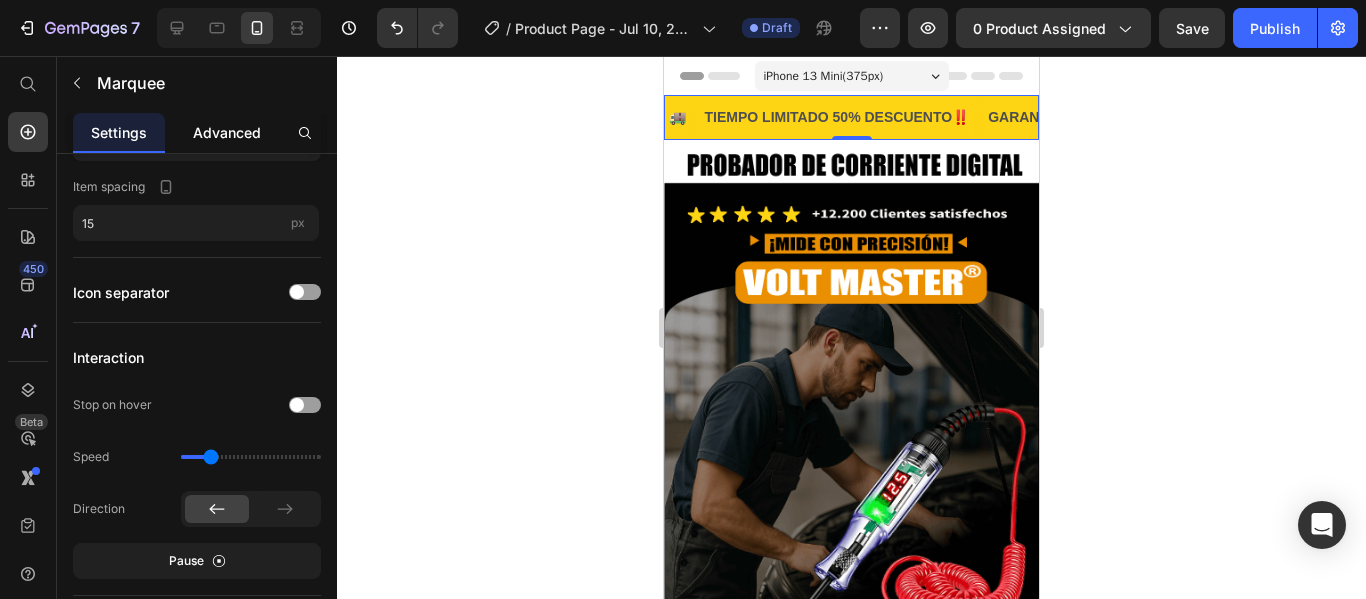 click on "Advanced" at bounding box center (227, 132) 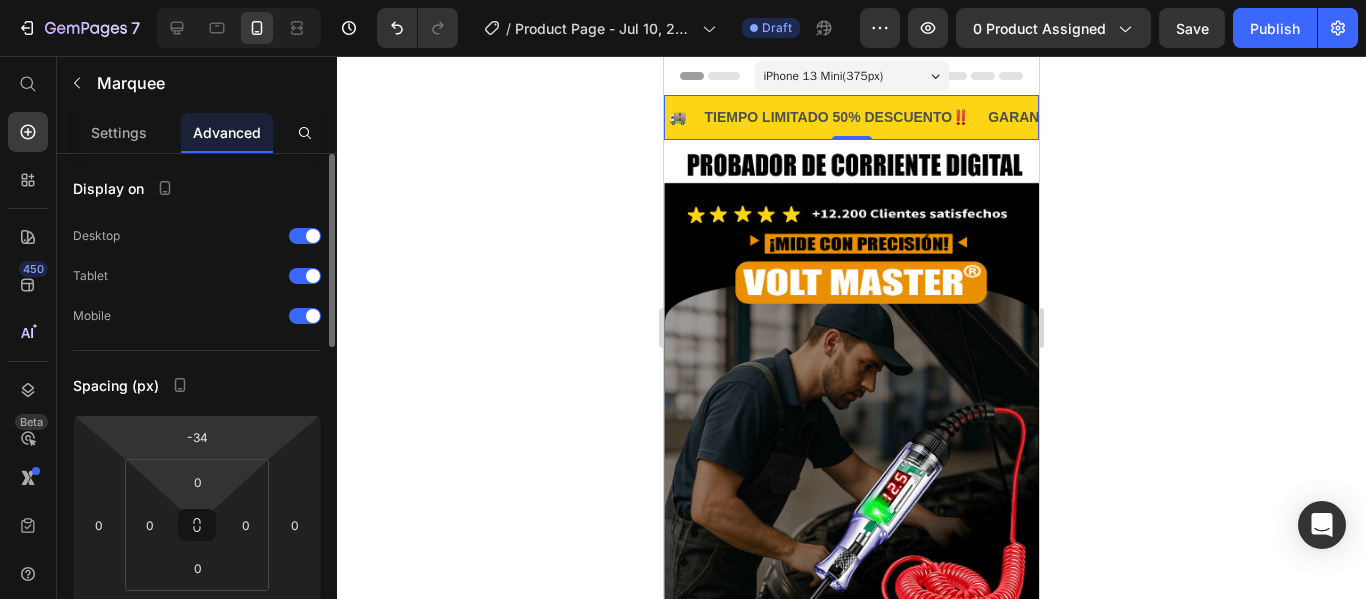 scroll, scrollTop: 113, scrollLeft: 0, axis: vertical 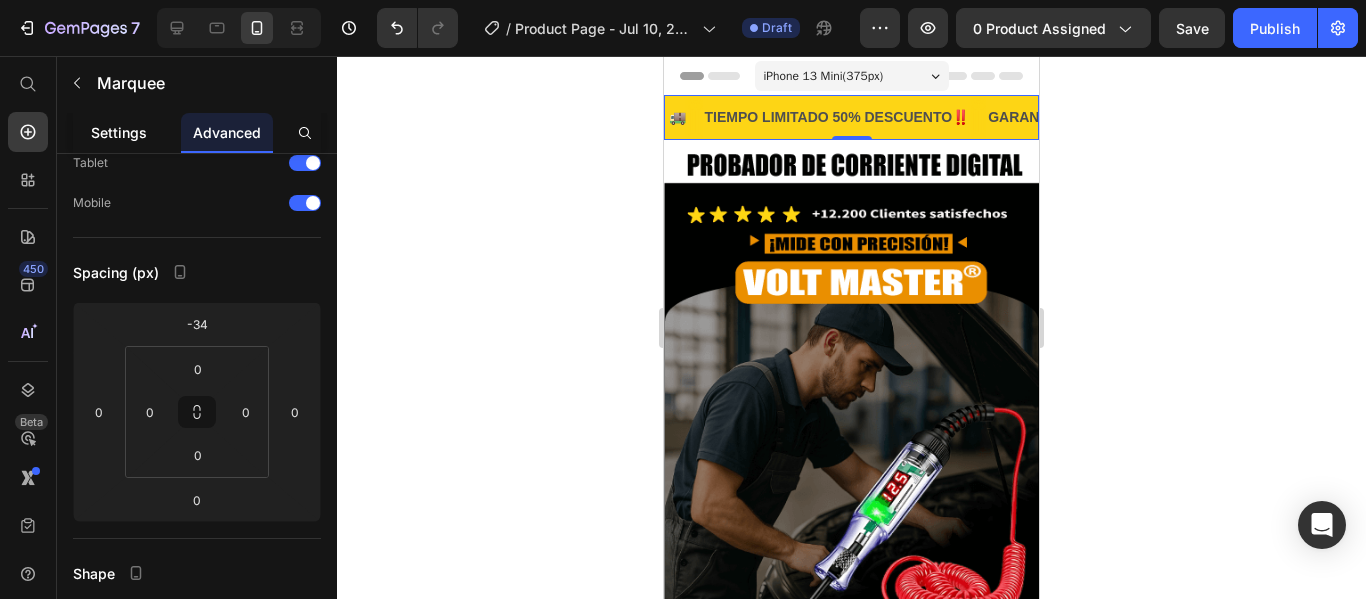 click on "Settings" 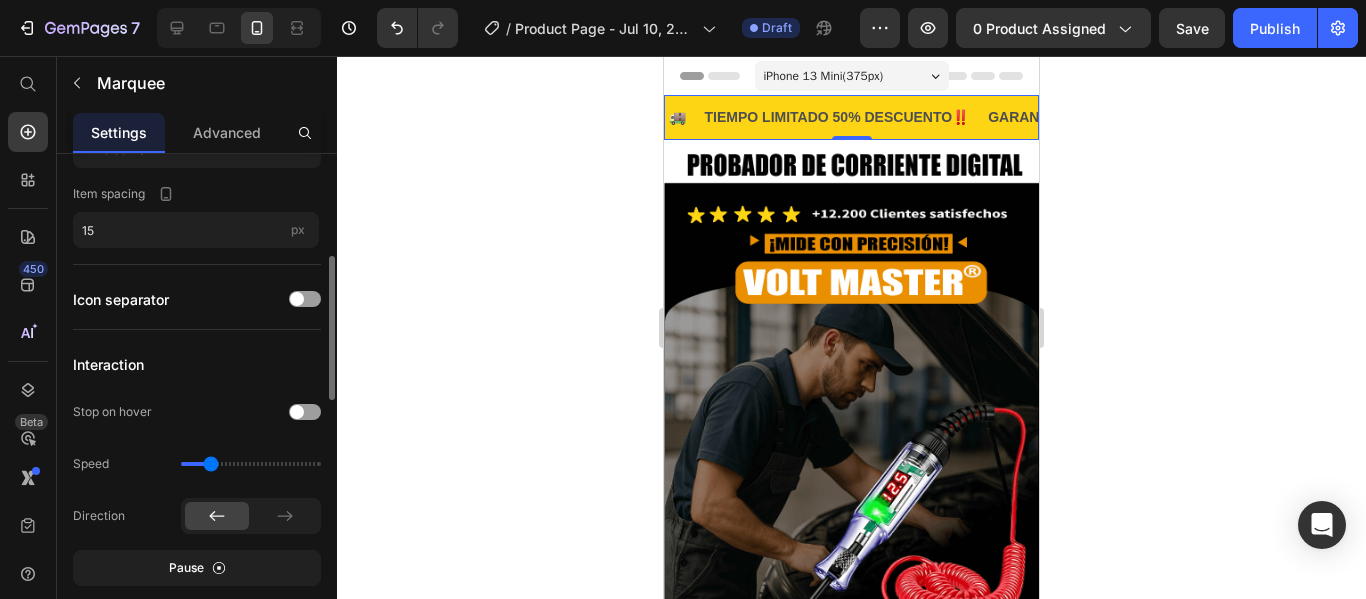 scroll, scrollTop: 365, scrollLeft: 0, axis: vertical 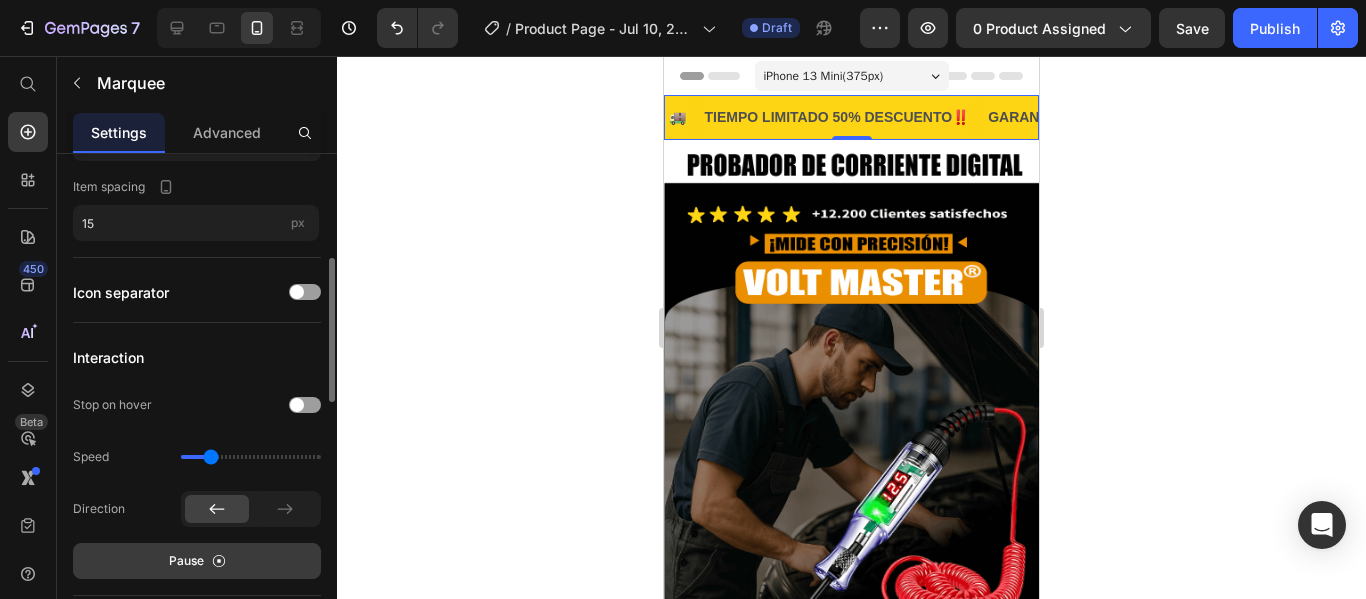 click 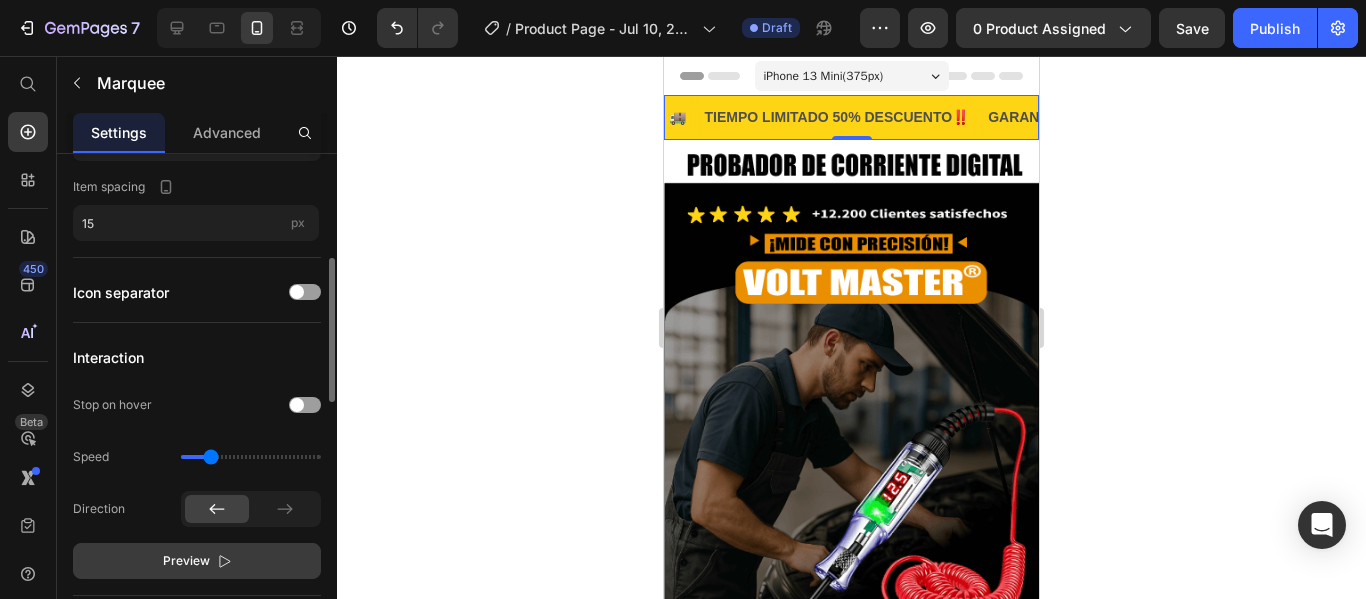 scroll, scrollTop: 0, scrollLeft: 0, axis: both 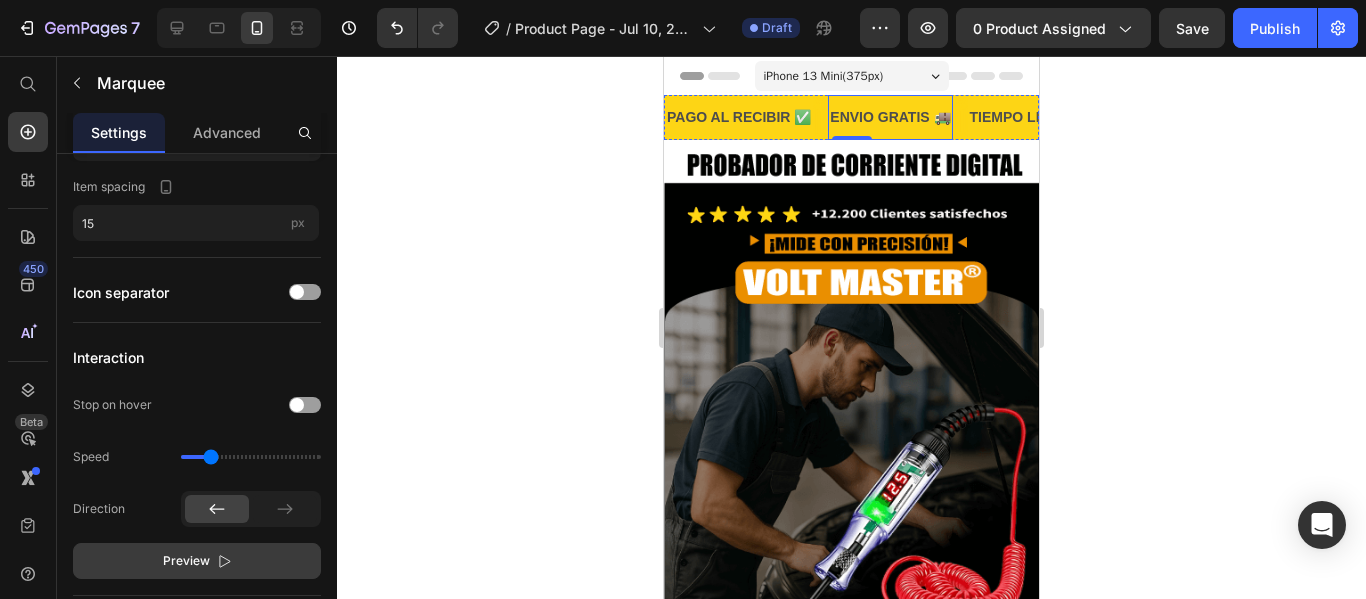click on "ENVIO GRATIS 🚚" at bounding box center [889, 117] 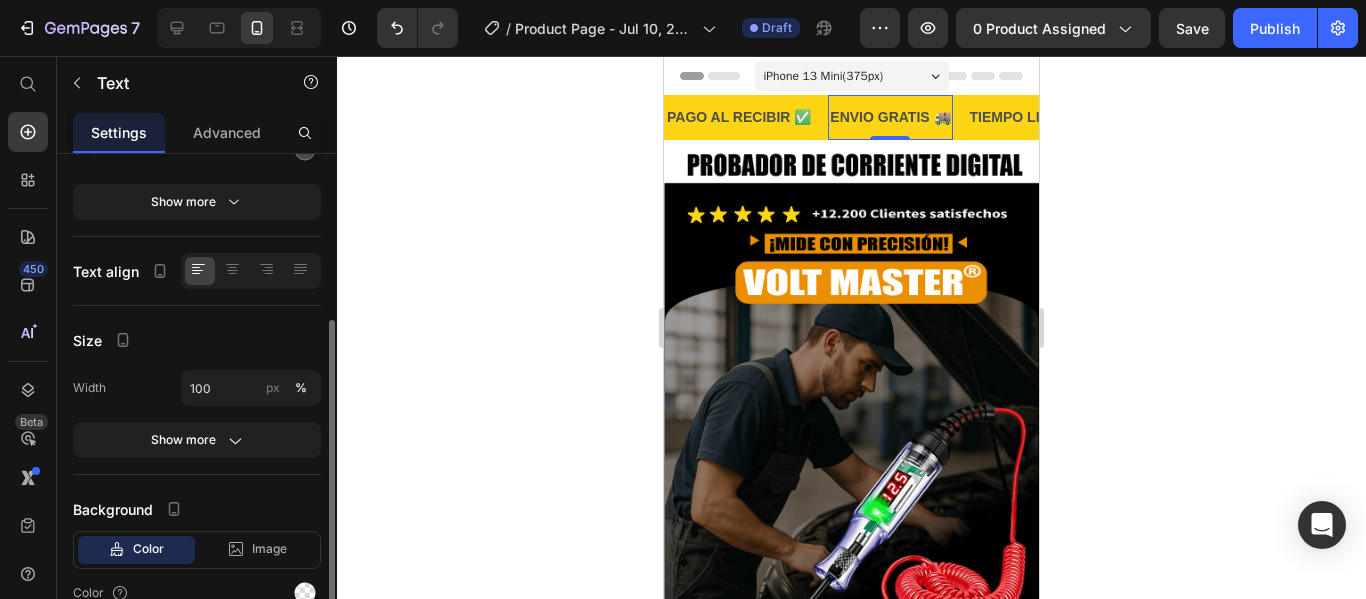 scroll, scrollTop: 300, scrollLeft: 0, axis: vertical 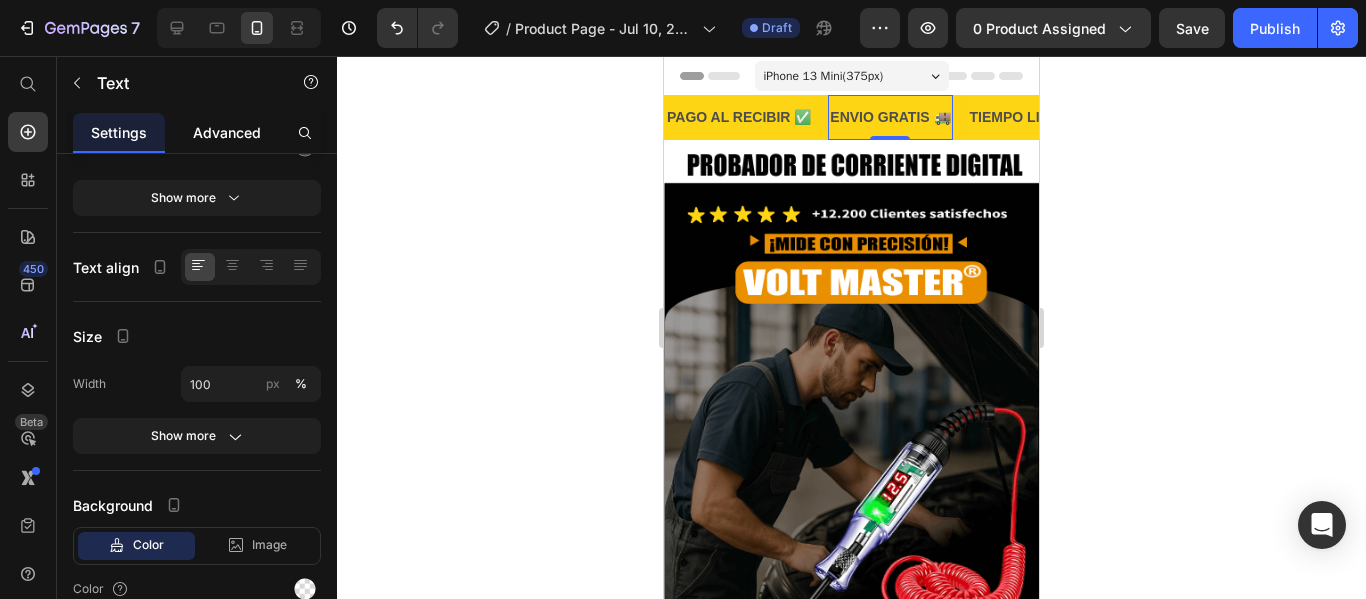 click on "Advanced" at bounding box center [227, 132] 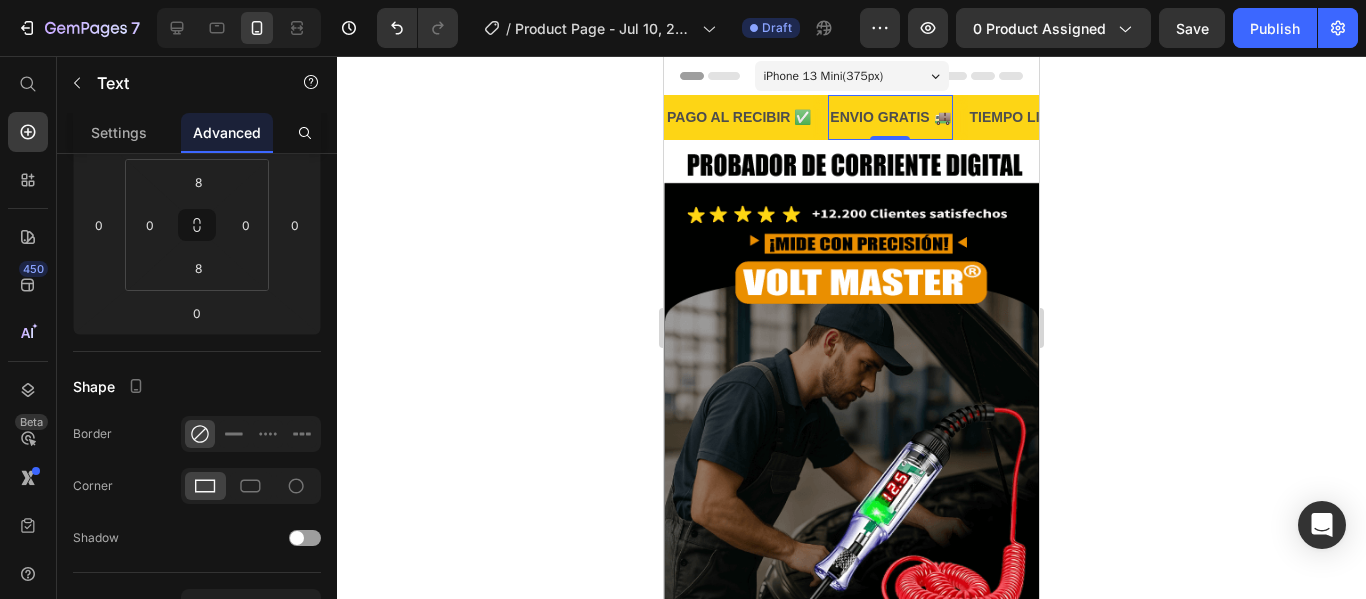 scroll, scrollTop: 0, scrollLeft: 0, axis: both 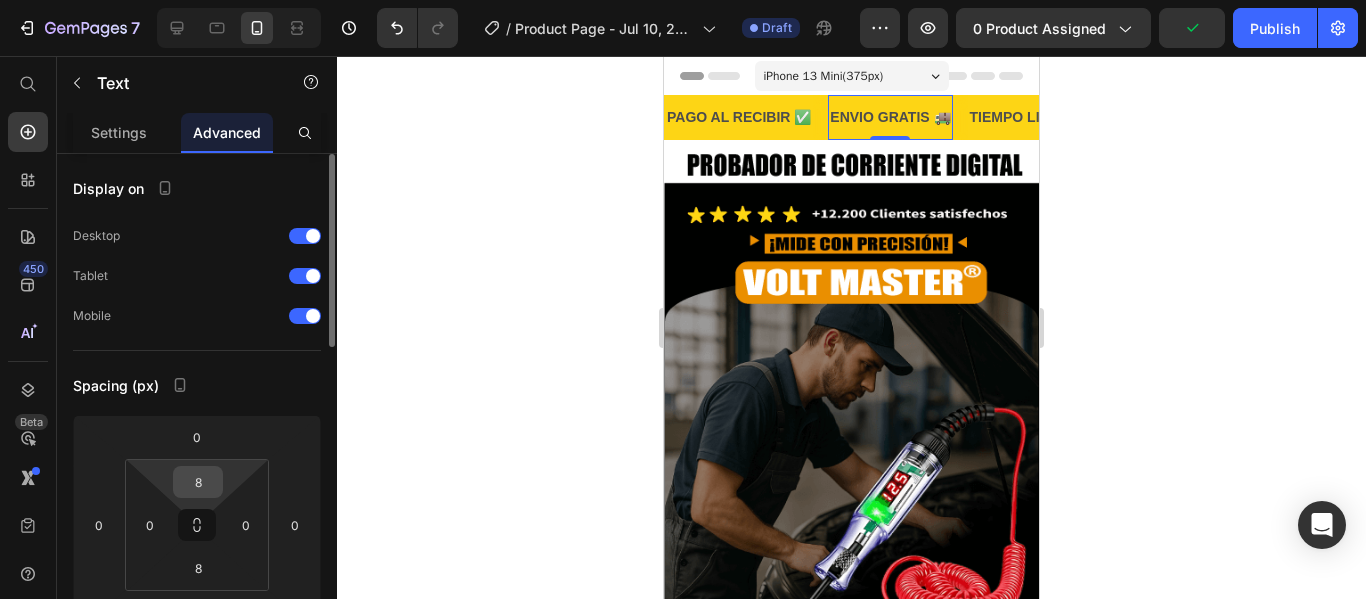 click on "8" at bounding box center (198, 482) 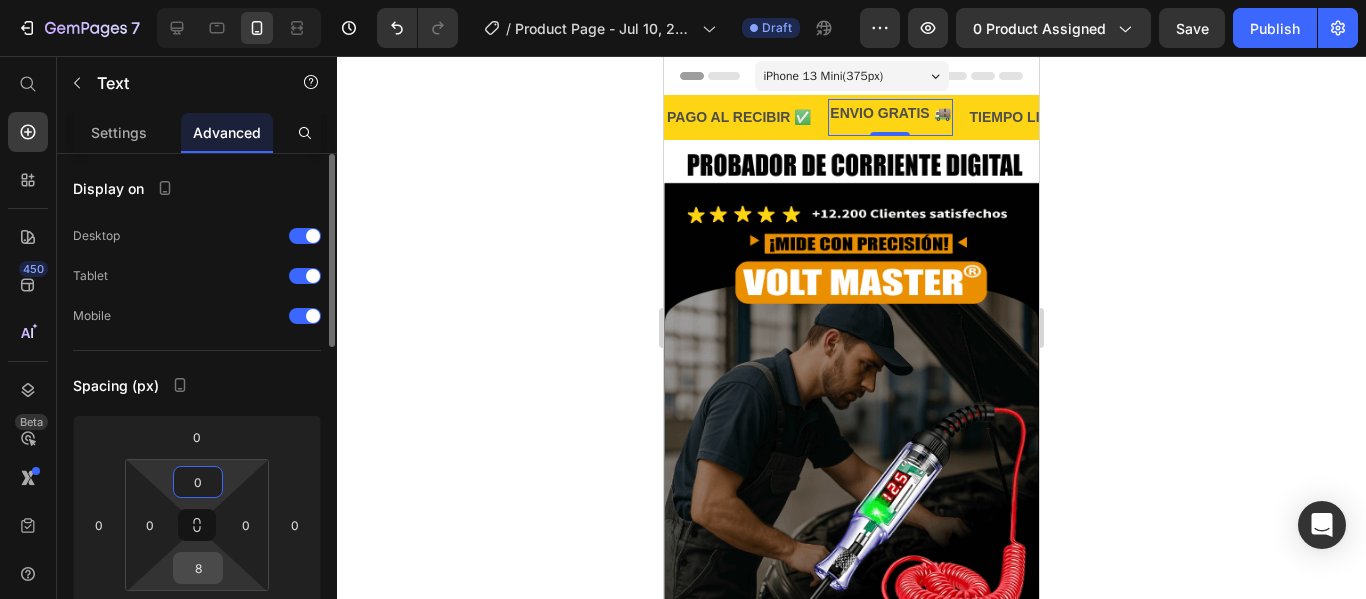 click on "8" at bounding box center [198, 568] 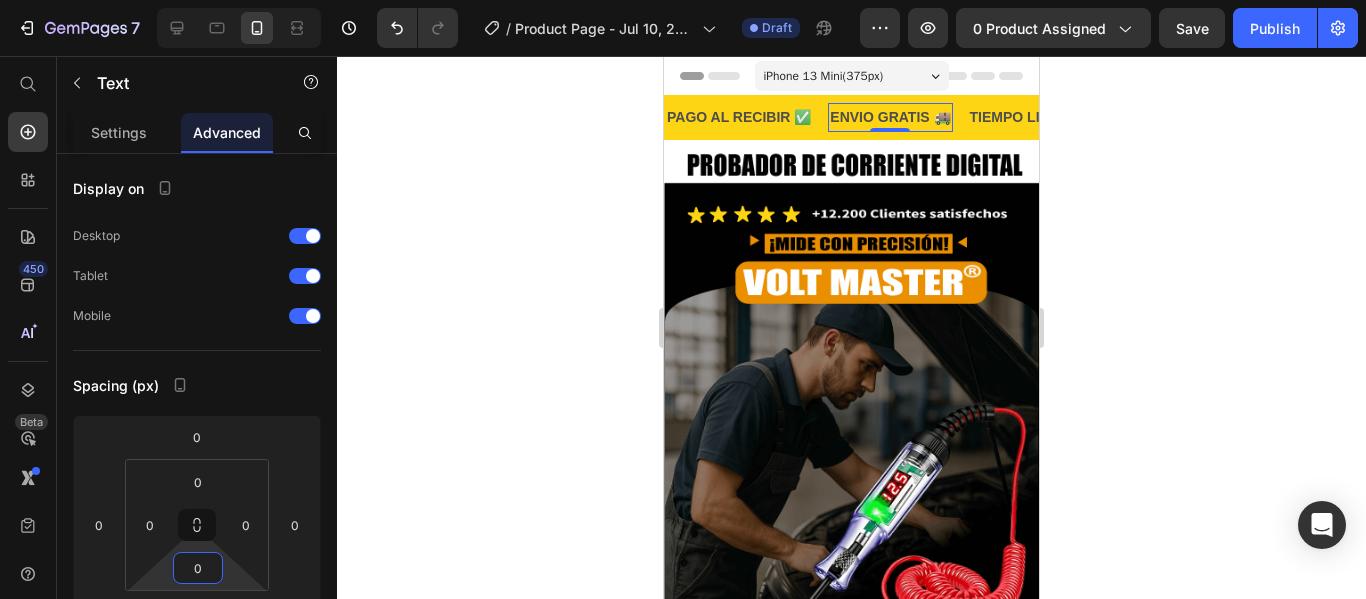 click 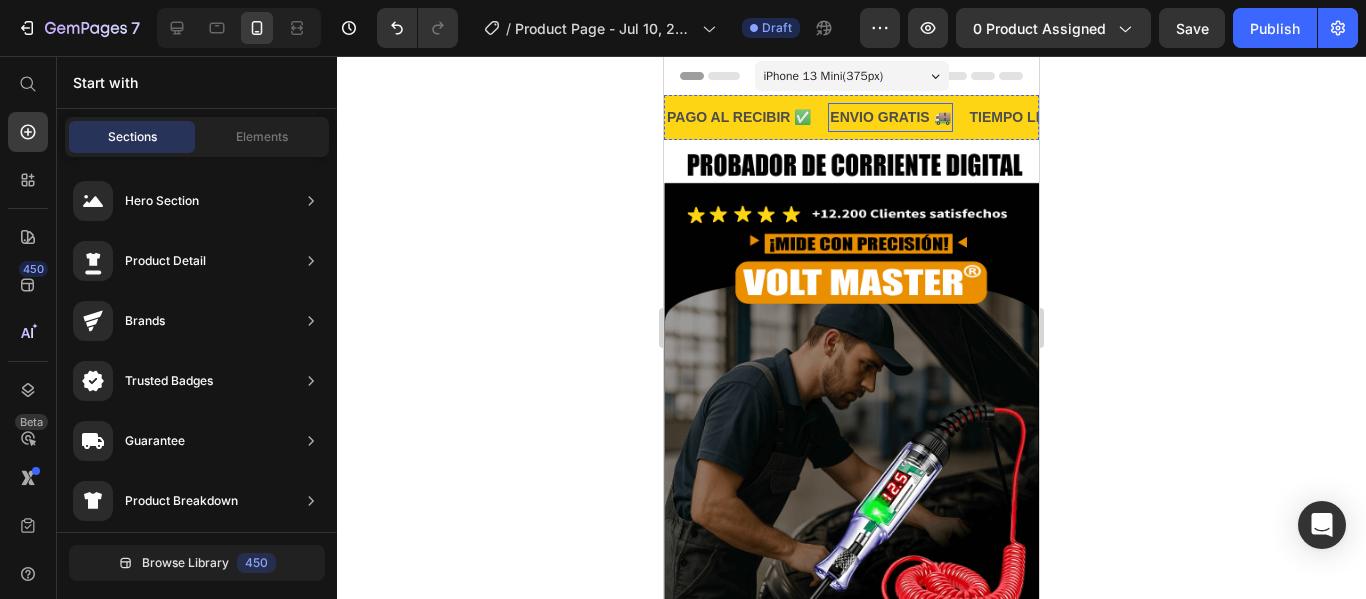 click on "ENVIO GRATIS 🚚" at bounding box center (890, 117) 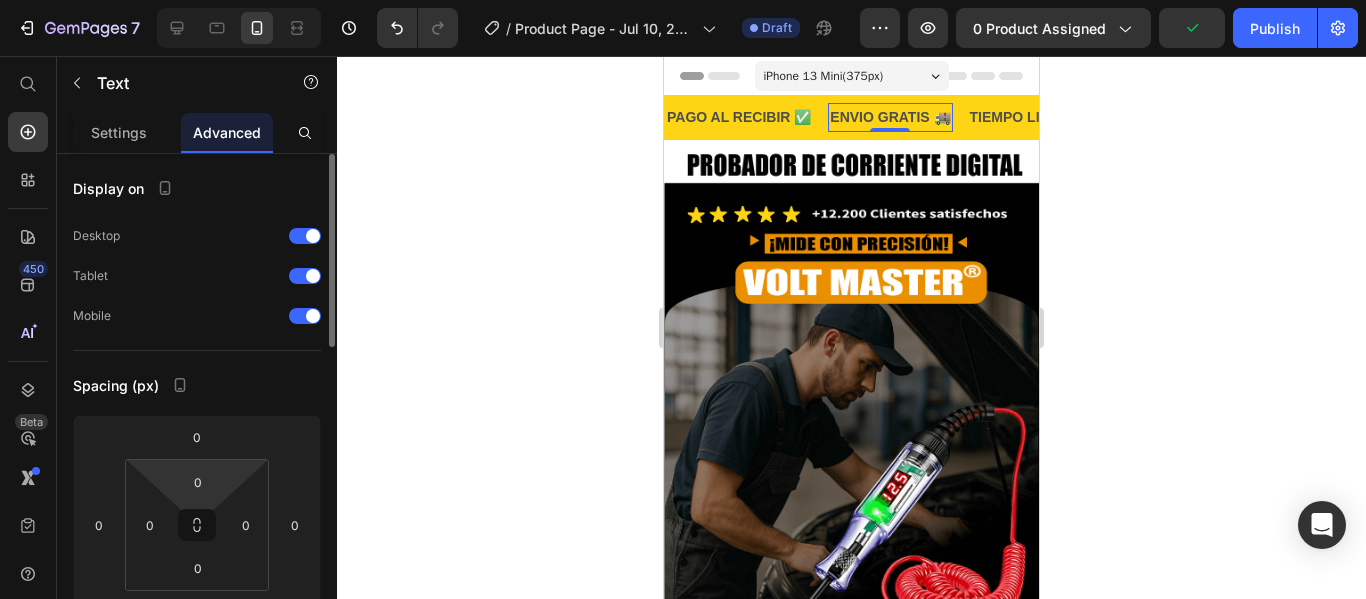 drag, startPoint x: 202, startPoint y: 518, endPoint x: 203, endPoint y: 499, distance: 19.026299 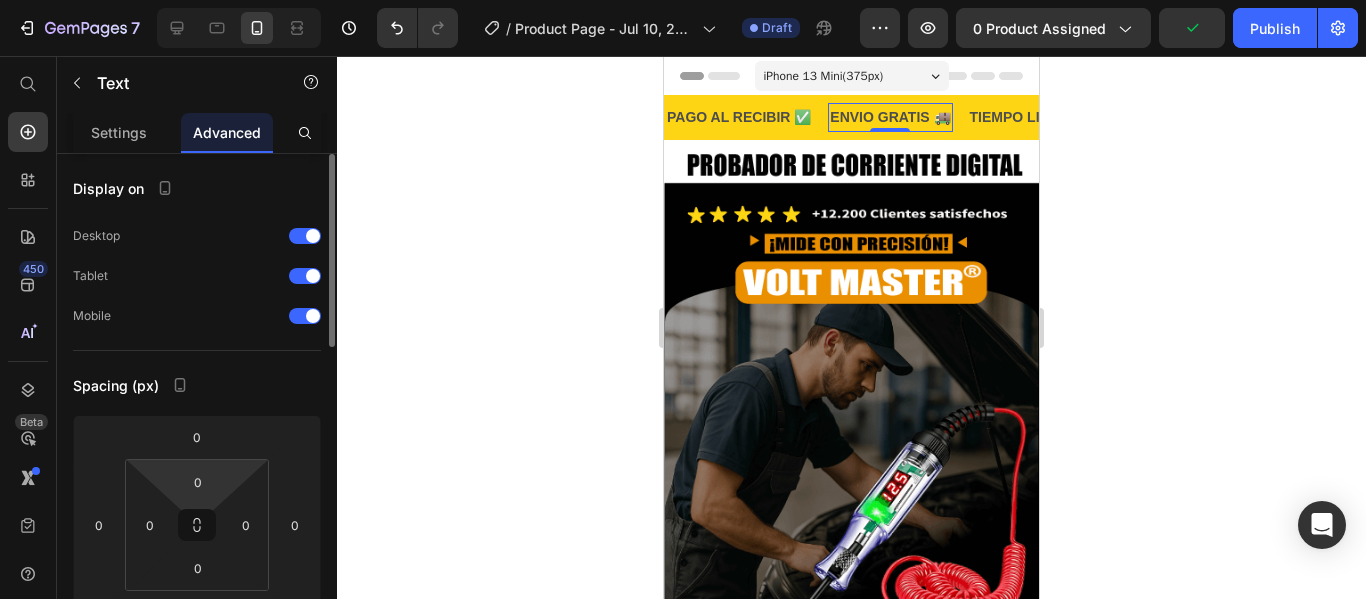 click on "0 0 0 0" at bounding box center (197, 525) 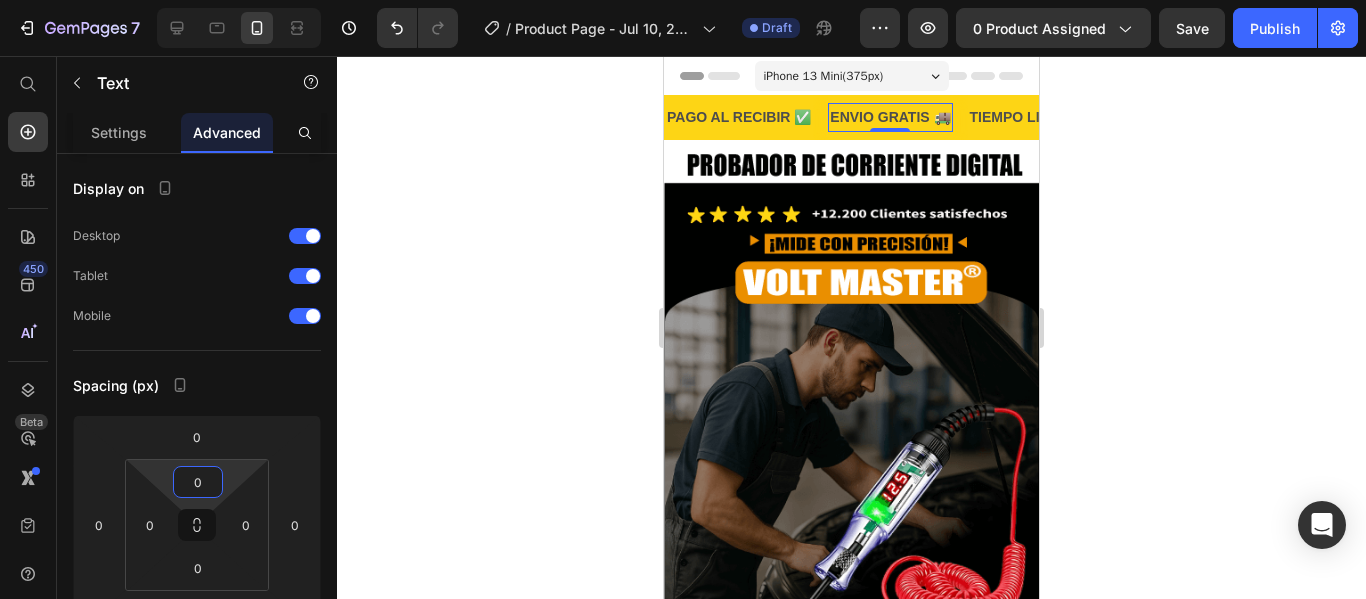 drag, startPoint x: 204, startPoint y: 507, endPoint x: 204, endPoint y: 518, distance: 11 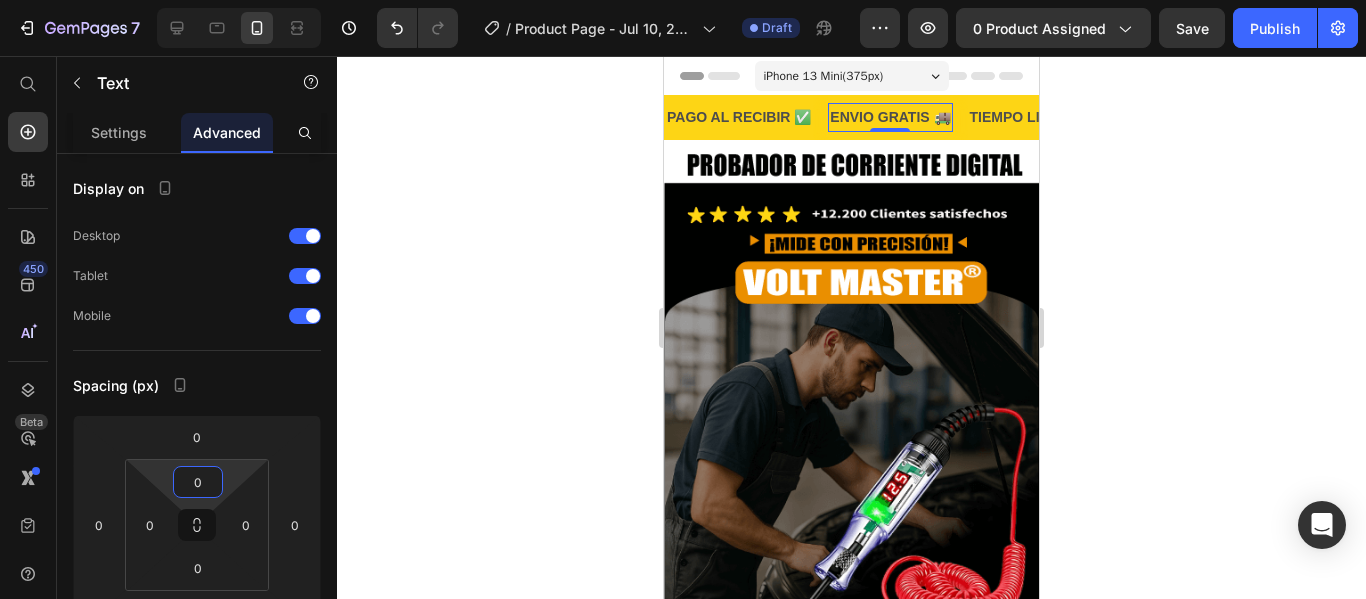 click on "7   /  Product Page - Jul 10, 22:31:50 Draft Preview 0 product assigned  Save   Publish  450 Beta Start with Sections Elements Hero Section Product Detail Brands Trusted Badges Guarantee Product Breakdown How to use Testimonials Compare Bundle FAQs Social Proof Brand Story Product List Collection Blog List Contact Sticky Add to Cart Custom Footer Browse Library 450 Layout
Row
Row
Row
Row Text
Heading
Text Block Button
Button
Button
Sticky Back to top Media
Image" at bounding box center [683, 0] 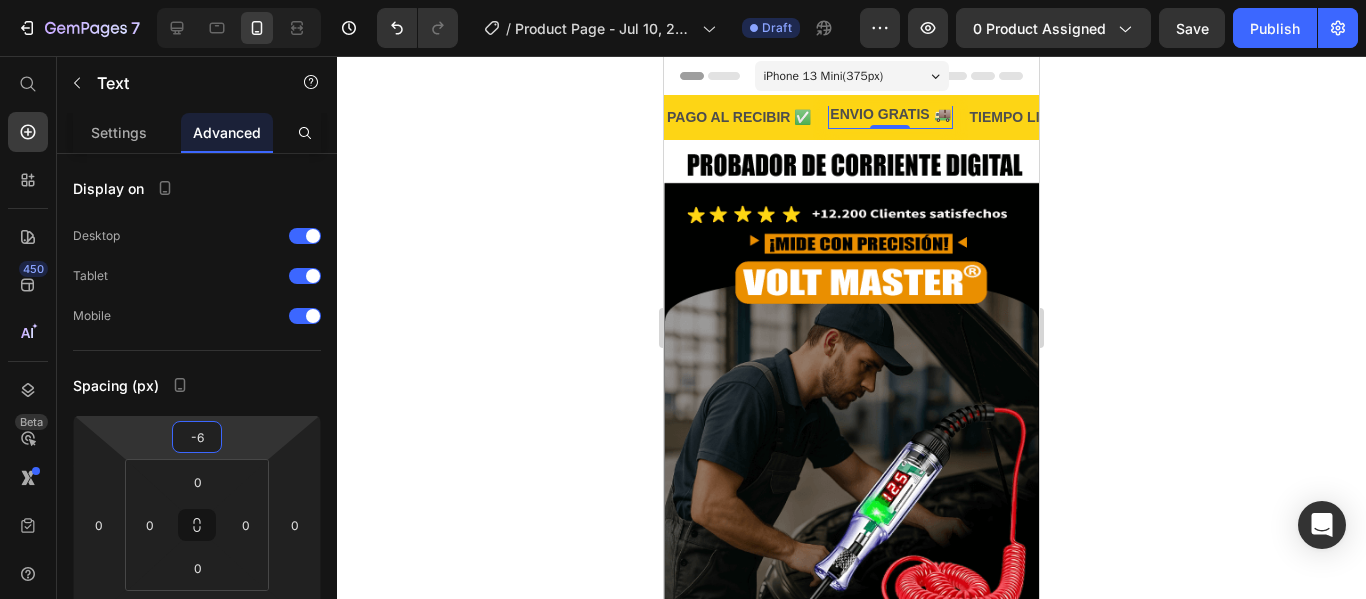 click on "7   /  Product Page - Jul 10, 22:31:50 Draft Preview 0 product assigned  Save   Publish  450 Beta Start with Sections Elements Hero Section Product Detail Brands Trusted Badges Guarantee Product Breakdown How to use Testimonials Compare Bundle FAQs Social Proof Brand Story Product List Collection Blog List Contact Sticky Add to Cart Custom Footer Browse Library 450 Layout
Row
Row
Row
Row Text
Heading
Text Block Button
Button
Button
Sticky Back to top Media
Image" at bounding box center (683, 0) 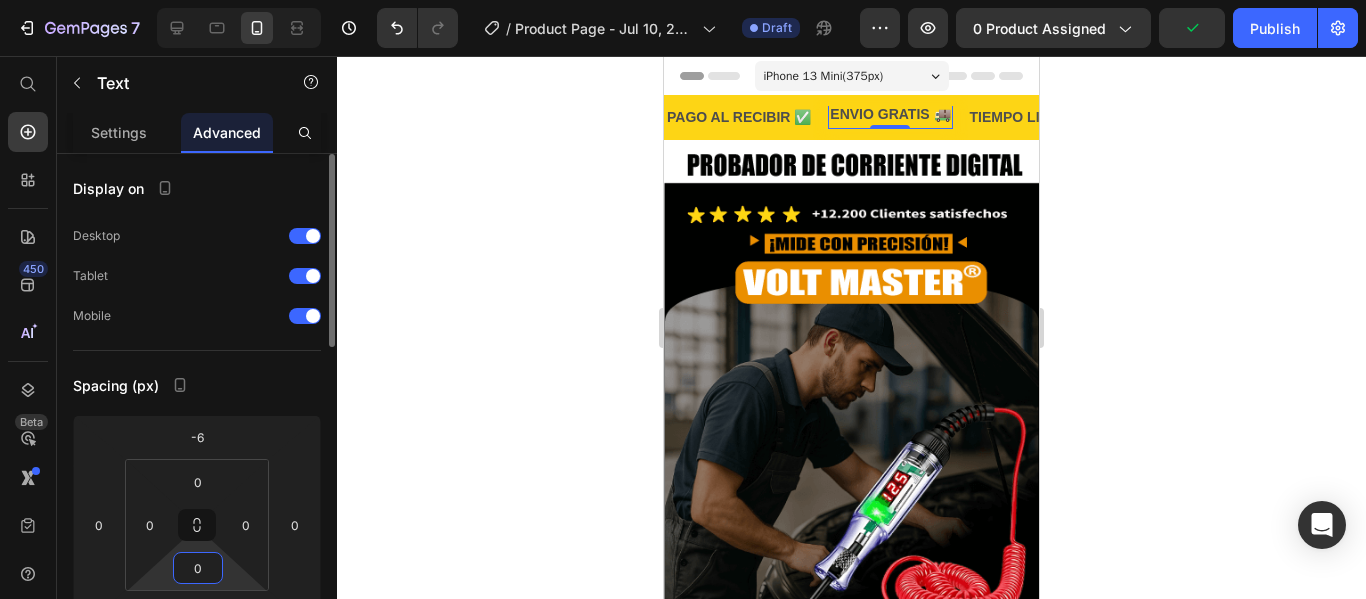 click on "0" at bounding box center [198, 568] 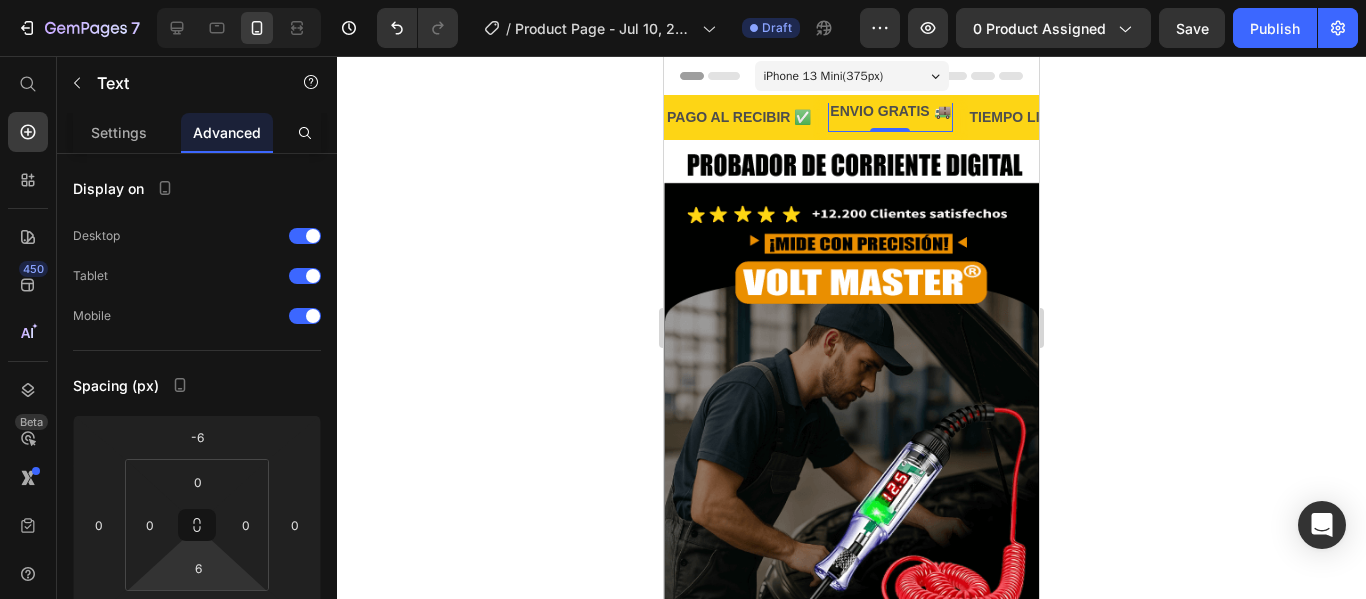 click on "7   /  Product Page - Jul 10, 22:31:50 Draft Preview 0 product assigned  Save   Publish  450 Beta Start with Sections Elements Hero Section Product Detail Brands Trusted Badges Guarantee Product Breakdown How to use Testimonials Compare Bundle FAQs Social Proof Brand Story Product List Collection Blog List Contact Sticky Add to Cart Custom Footer Browse Library 450 Layout
Row
Row
Row
Row Text
Heading
Text Block Button
Button
Button
Sticky Back to top Media
Image" at bounding box center [683, 0] 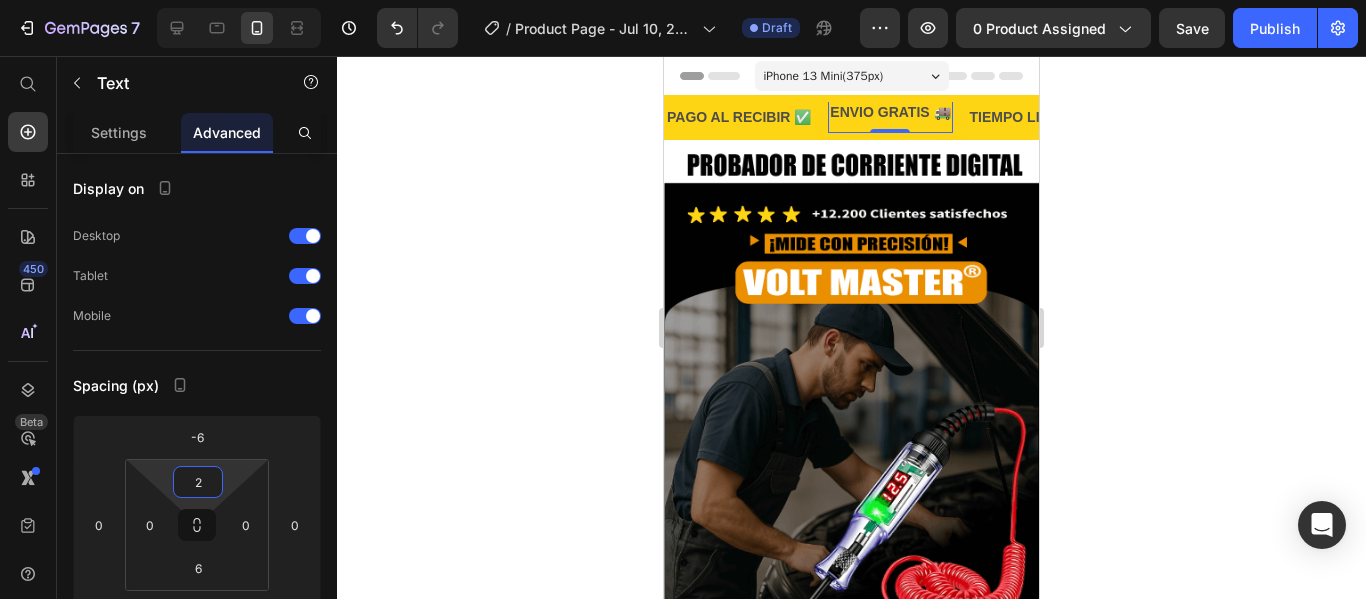drag, startPoint x: 228, startPoint y: 469, endPoint x: 230, endPoint y: 457, distance: 12.165525 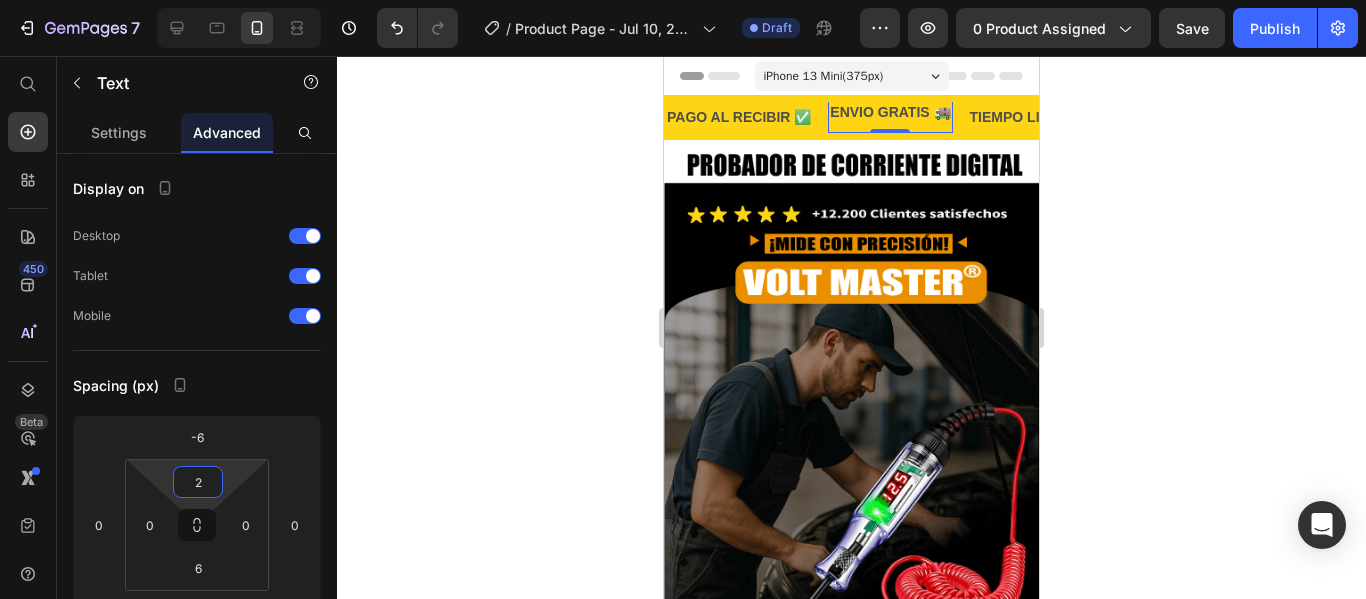 click on "7   /  Product Page - Jul 10, 22:31:50 Draft Preview 0 product assigned  Save   Publish  450 Beta Start with Sections Elements Hero Section Product Detail Brands Trusted Badges Guarantee Product Breakdown How to use Testimonials Compare Bundle FAQs Social Proof Brand Story Product List Collection Blog List Contact Sticky Add to Cart Custom Footer Browse Library 450 Layout
Row
Row
Row
Row Text
Heading
Text Block Button
Button
Button
Sticky Back to top Media
Image" at bounding box center [683, 0] 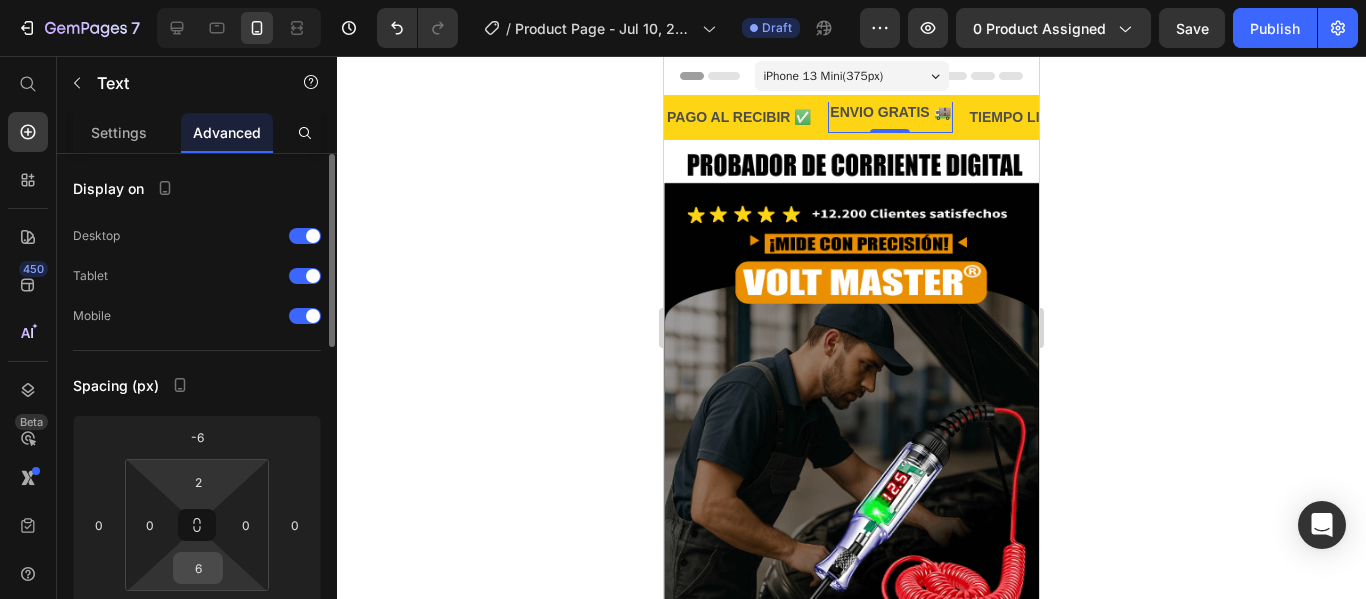 click on "6" at bounding box center (198, 568) 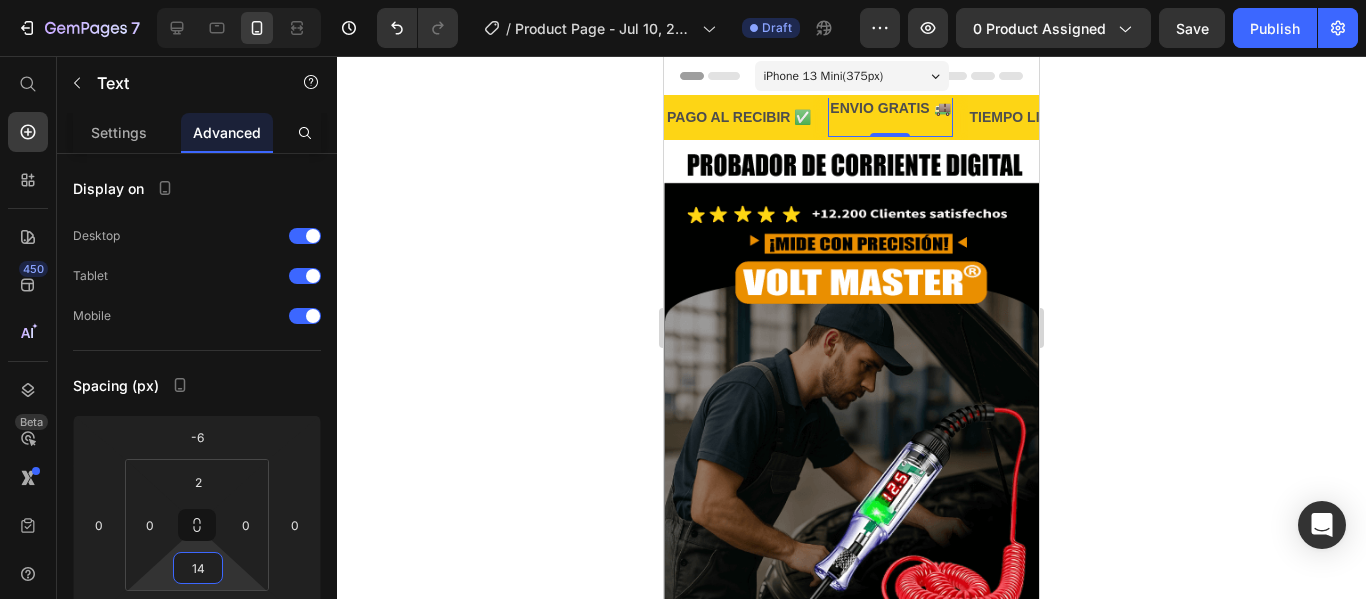 click on "7   /  Product Page - Jul 10, 22:31:50 Draft Preview 0 product assigned  Save   Publish  450 Beta Start with Sections Elements Hero Section Product Detail Brands Trusted Badges Guarantee Product Breakdown How to use Testimonials Compare Bundle FAQs Social Proof Brand Story Product List Collection Blog List Contact Sticky Add to Cart Custom Footer Browse Library 450 Layout
Row
Row
Row
Row Text
Heading
Text Block Button
Button
Button
Sticky Back to top Media
Image" at bounding box center (683, 0) 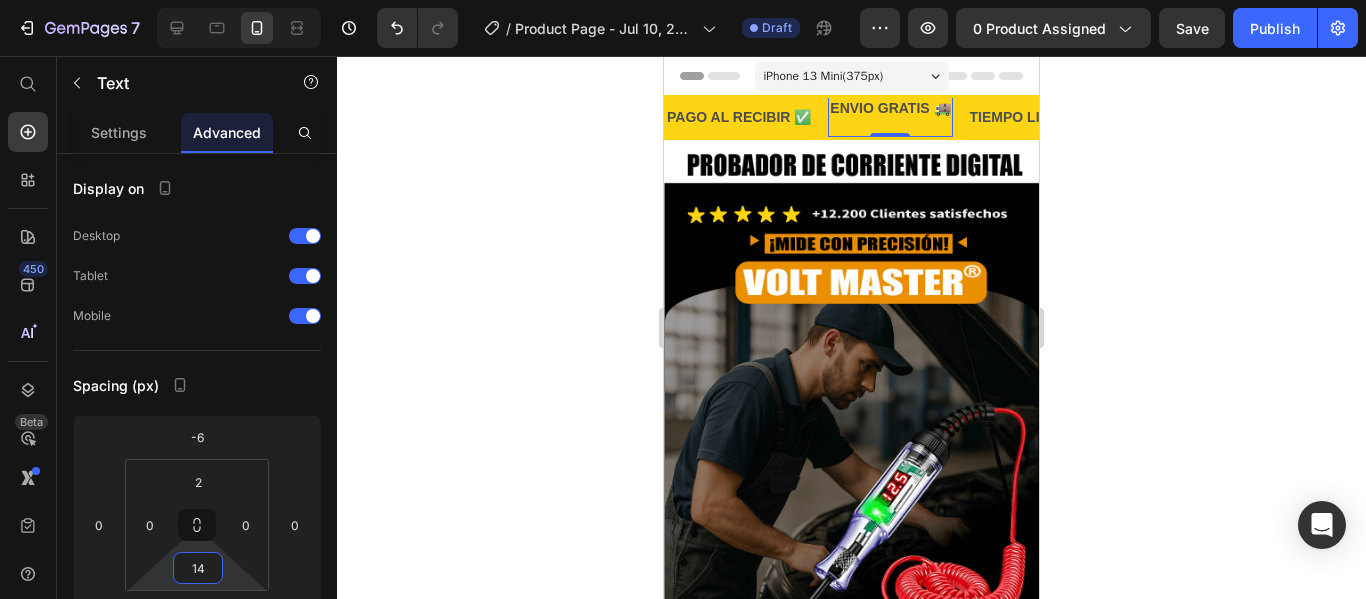 click on "ENVIO GRATIS 🚚 Text   0" at bounding box center [888, 114] 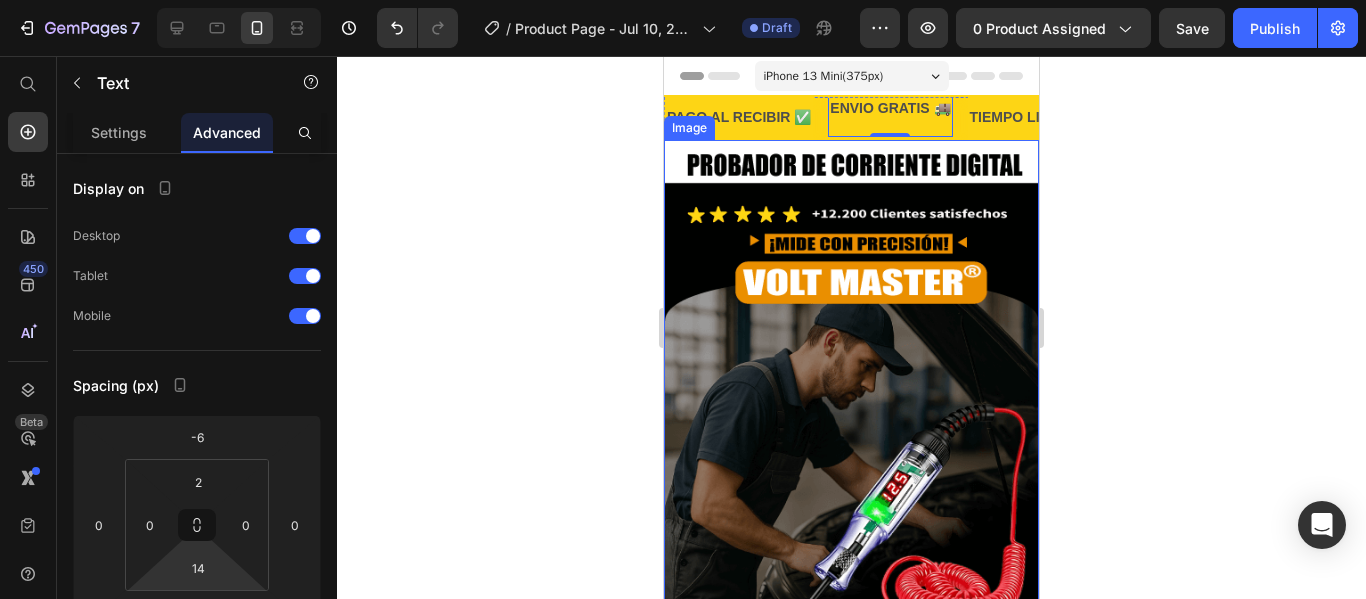 click on "PAGO AL RECIBIR ✅" at bounding box center (739, 117) 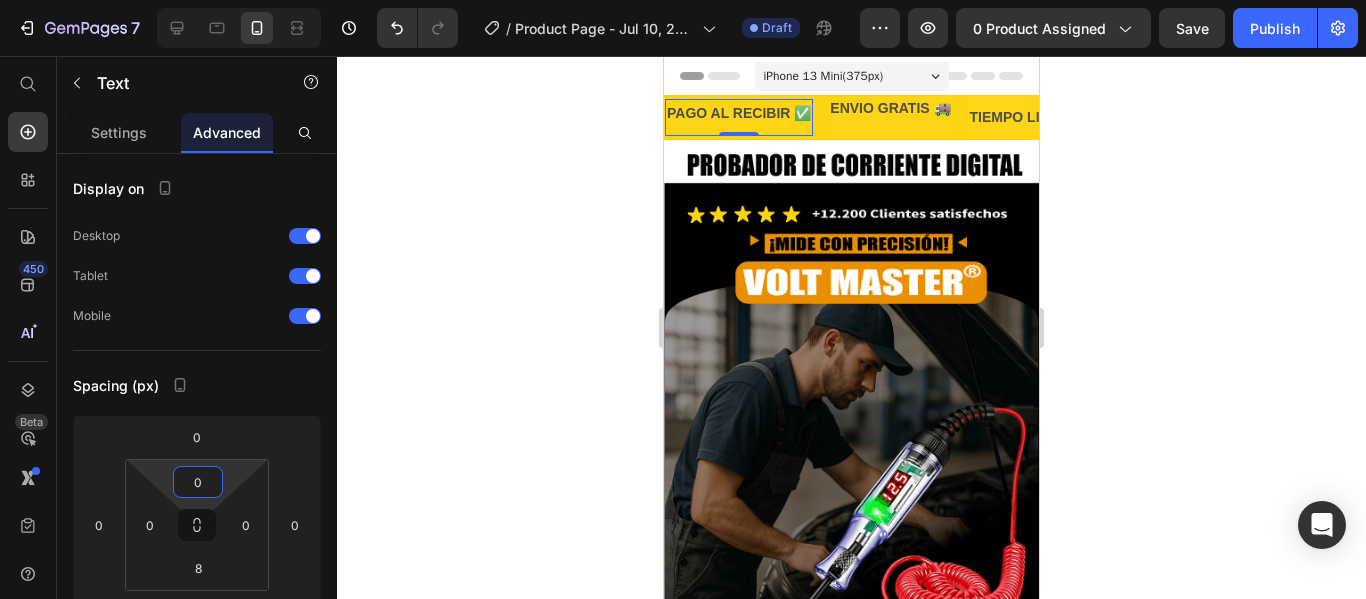 click on "7   /  Product Page - Jul 10, 22:31:50 Draft Preview 0 product assigned  Save   Publish  450 Beta Start with Sections Elements Hero Section Product Detail Brands Trusted Badges Guarantee Product Breakdown How to use Testimonials Compare Bundle FAQs Social Proof Brand Story Product List Collection Blog List Contact Sticky Add to Cart Custom Footer Browse Library 450 Layout
Row
Row
Row
Row Text
Heading
Text Block Button
Button
Button
Sticky Back to top Media
Image" at bounding box center [683, 0] 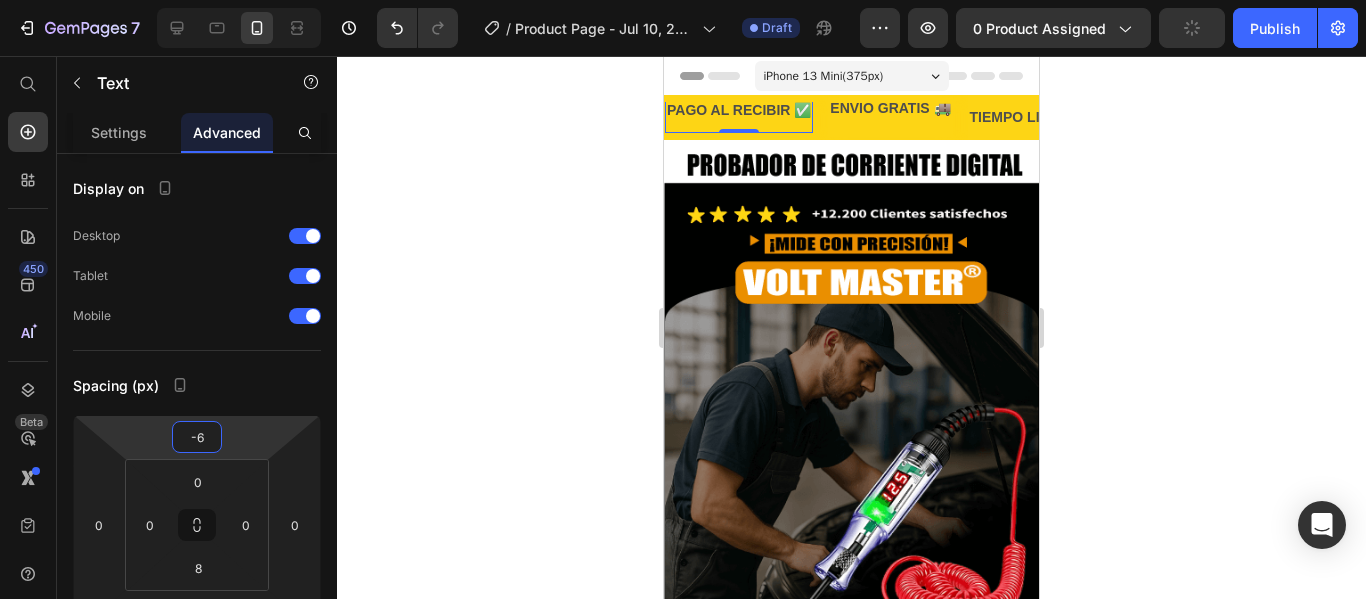 click on "7   /  Product Page - Jul 10, 22:31:50 Draft Preview 0 product assigned  Publish  450 Beta Start with Sections Elements Hero Section Product Detail Brands Trusted Badges Guarantee Product Breakdown How to use Testimonials Compare Bundle FAQs Social Proof Brand Story Product List Collection Blog List Contact Sticky Add to Cart Custom Footer Browse Library 450 Layout
Row
Row
Row
Row Text
Heading
Text Block Button
Button
Button
Sticky Back to top Media
Image" at bounding box center (683, 0) 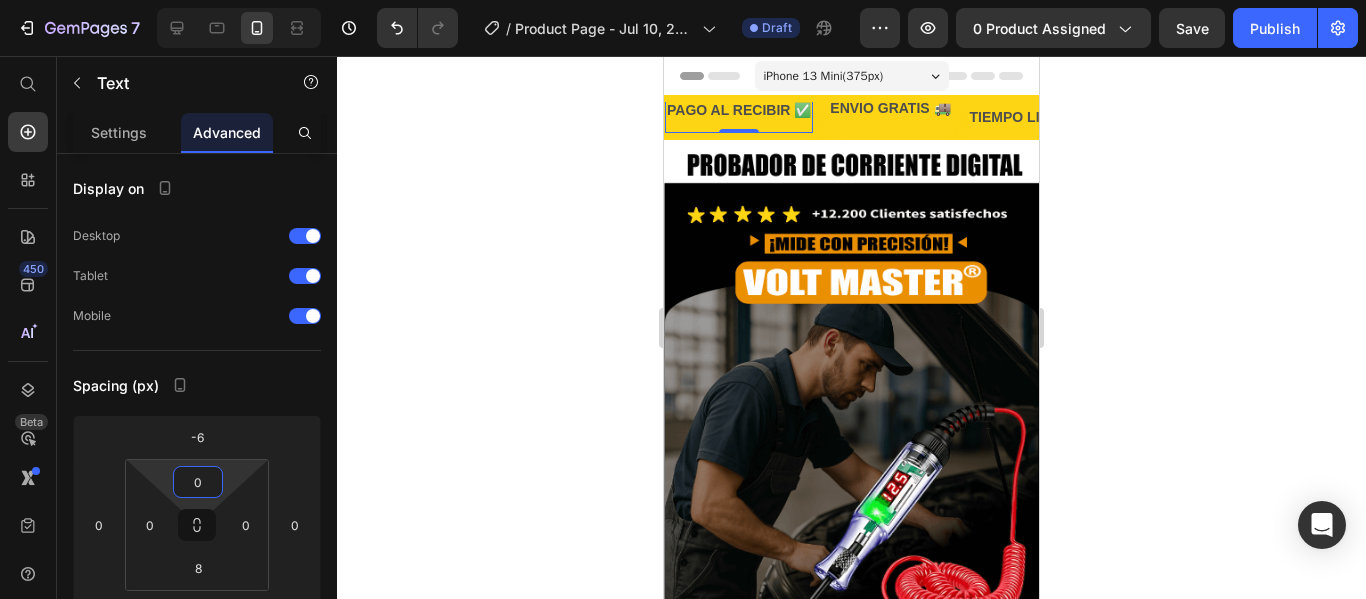 click on "7   /  Product Page - Jul 10, 22:31:50 Draft Preview 0 product assigned  Save   Publish  450 Beta Start with Sections Elements Hero Section Product Detail Brands Trusted Badges Guarantee Product Breakdown How to use Testimonials Compare Bundle FAQs Social Proof Brand Story Product List Collection Blog List Contact Sticky Add to Cart Custom Footer Browse Library 450 Layout
Row
Row
Row
Row Text
Heading
Text Block Button
Button
Button
Sticky Back to top Media
Image" at bounding box center [683, 0] 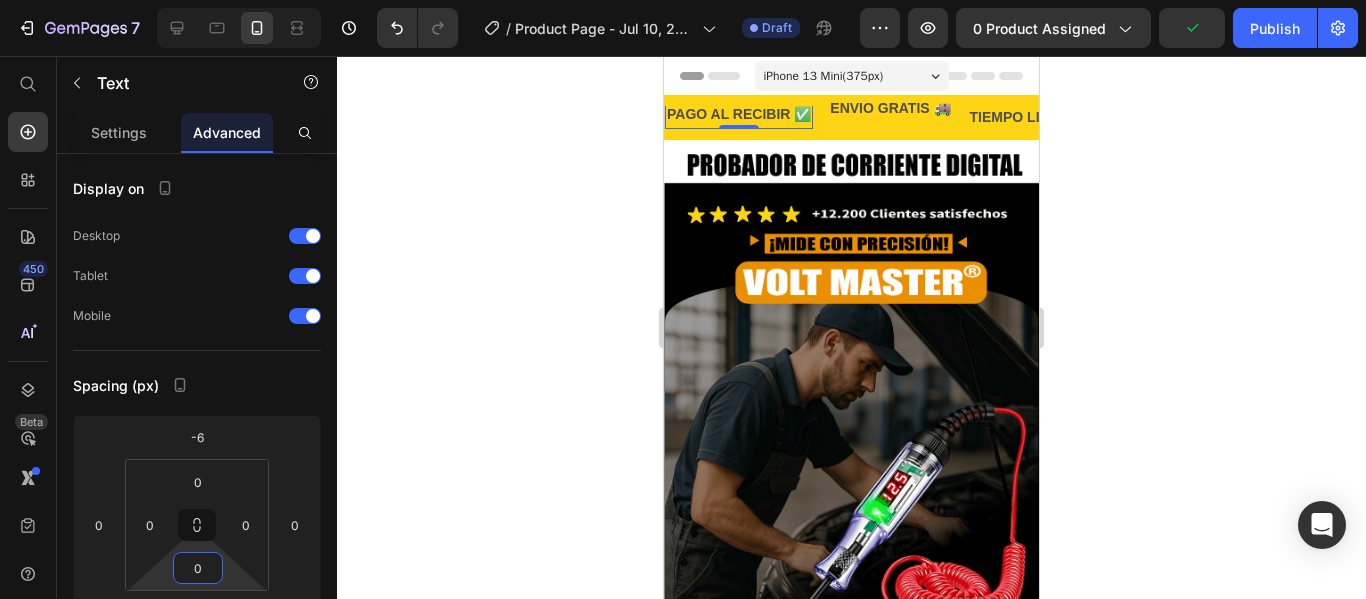 drag, startPoint x: 207, startPoint y: 546, endPoint x: 206, endPoint y: 565, distance: 19.026299 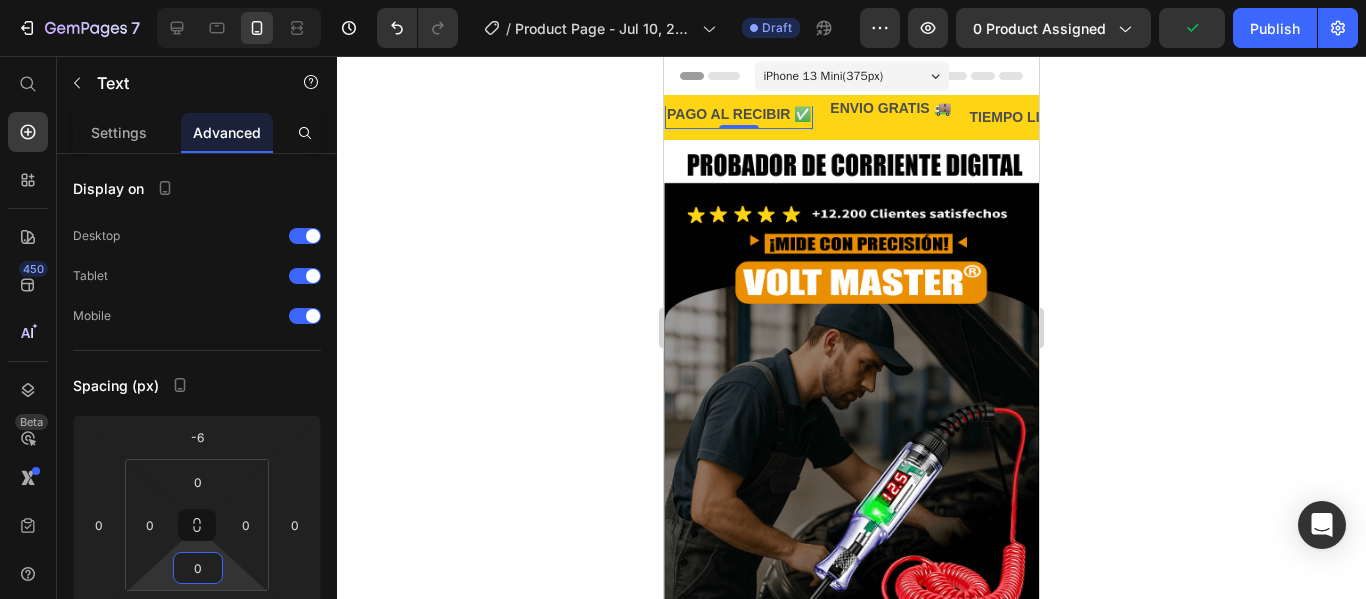 click on "7   /  Product Page - Jul 10, 22:31:50 Draft Preview 0 product assigned  Publish  450 Beta Start with Sections Elements Hero Section Product Detail Brands Trusted Badges Guarantee Product Breakdown How to use Testimonials Compare Bundle FAQs Social Proof Brand Story Product List Collection Blog List Contact Sticky Add to Cart Custom Footer Browse Library 450 Layout
Row
Row
Row
Row Text
Heading
Text Block Button
Button
Button
Sticky Back to top Media
Image" at bounding box center [683, 0] 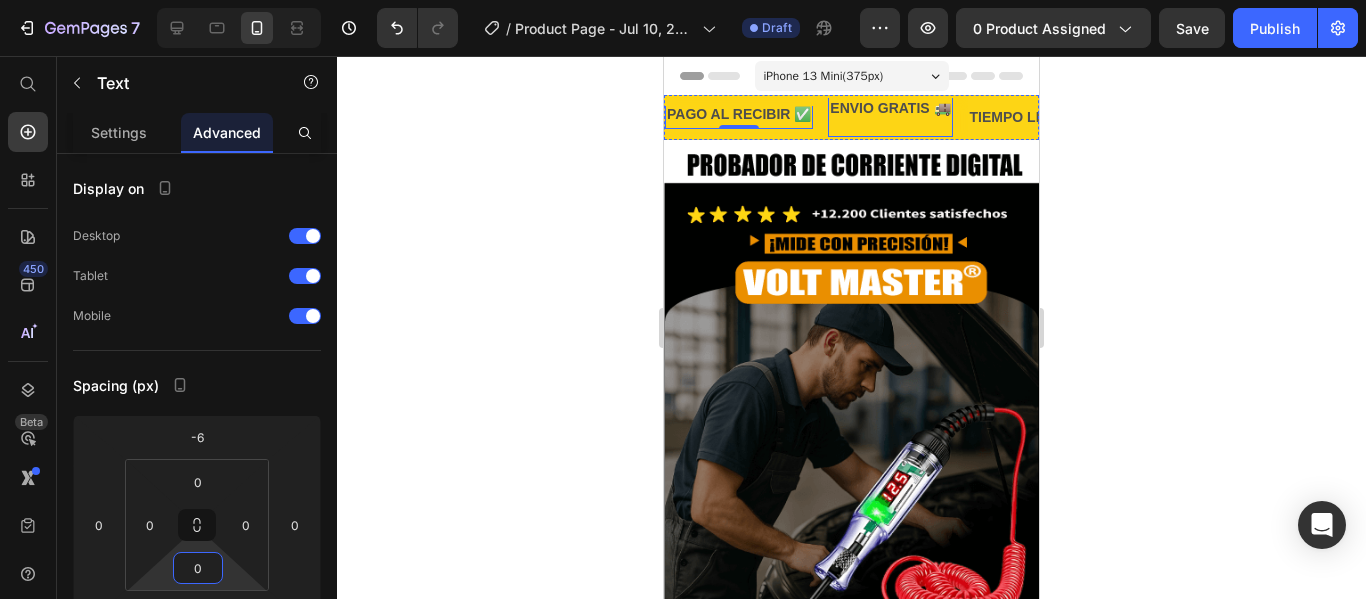 click on "ENVIO GRATIS 🚚" at bounding box center [887, 108] 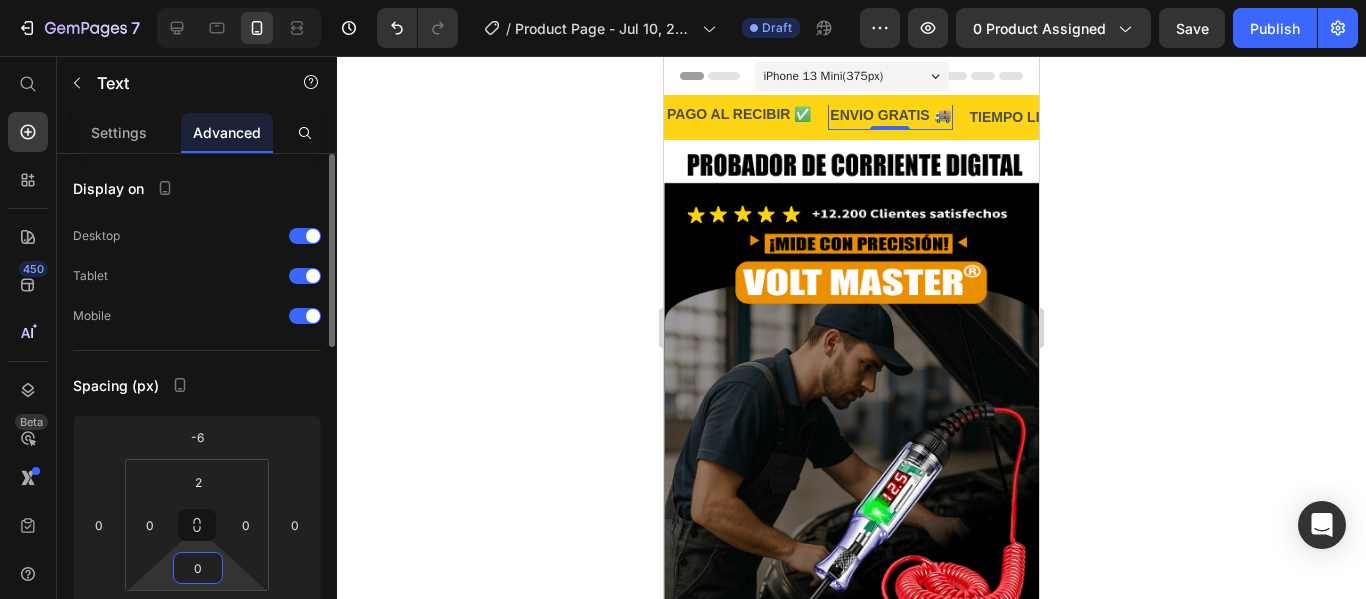 drag, startPoint x: 210, startPoint y: 544, endPoint x: 214, endPoint y: 574, distance: 30.265491 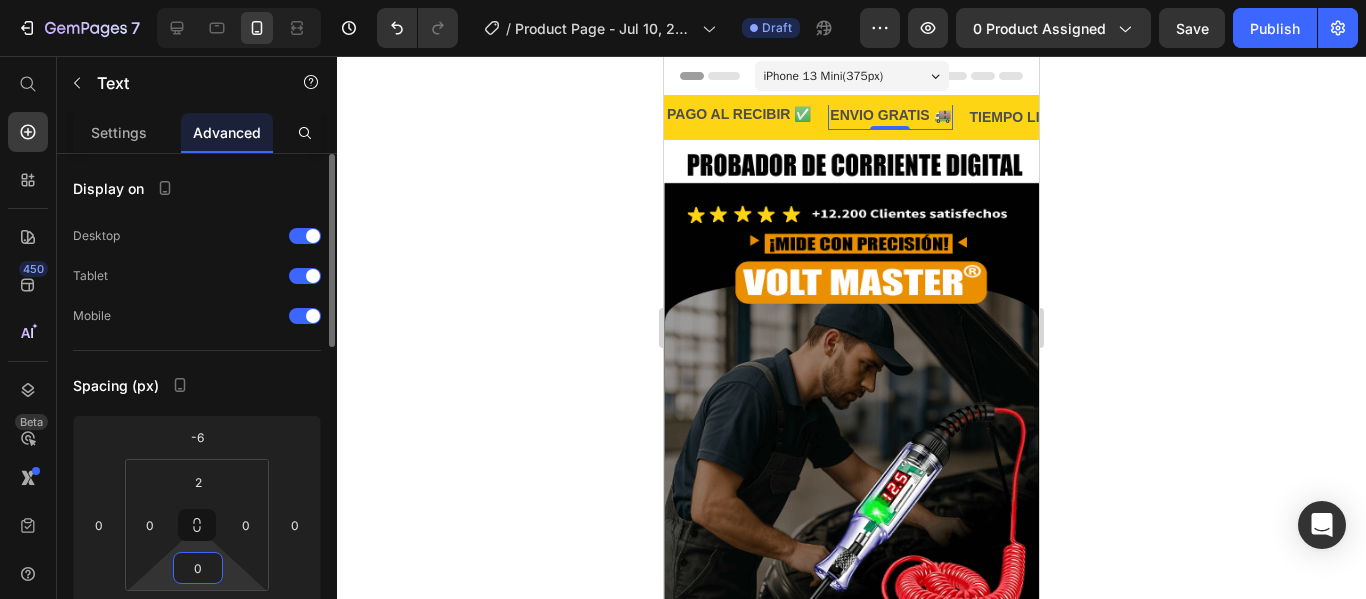 click on "7   /  Product Page - Jul 10, 22:31:50 Draft Preview 0 product assigned  Save   Publish  450 Beta Start with Sections Elements Hero Section Product Detail Brands Trusted Badges Guarantee Product Breakdown How to use Testimonials Compare Bundle FAQs Social Proof Brand Story Product List Collection Blog List Contact Sticky Add to Cart Custom Footer Browse Library 450 Layout
Row
Row
Row
Row Text
Heading
Text Block Button
Button
Button
Sticky Back to top Media
Image" at bounding box center (683, 0) 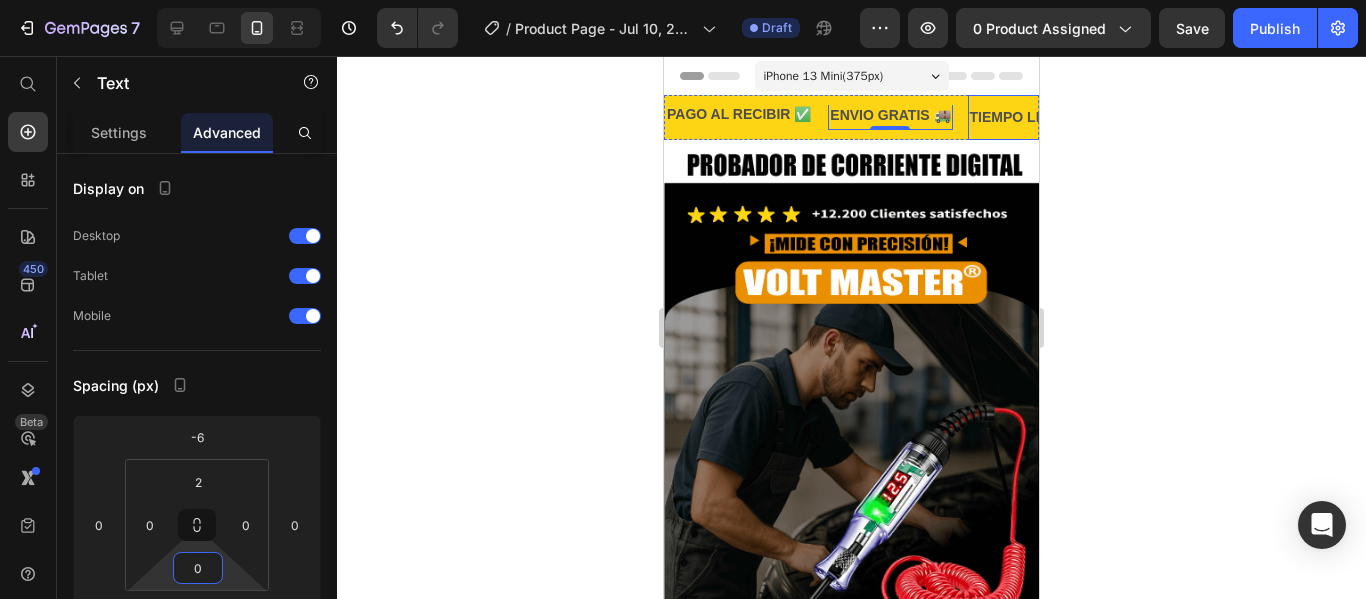 click on "TIEMPO LIMITADO 50% DESCUENTO‼️" at bounding box center [1100, 117] 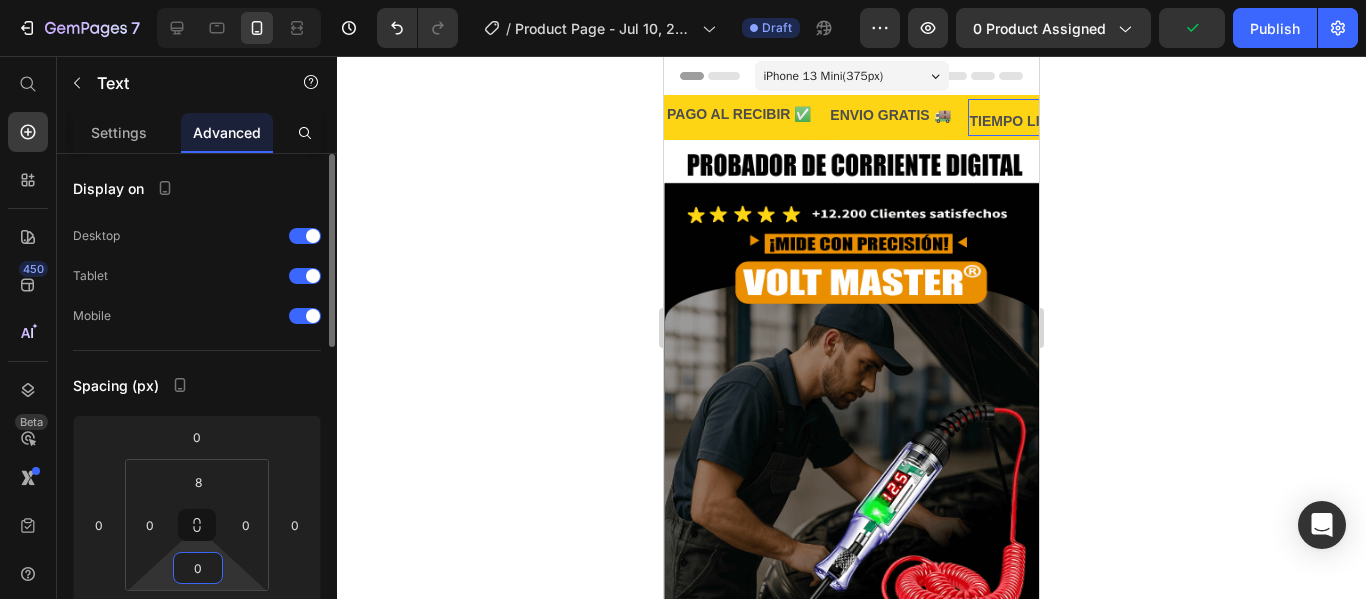 drag, startPoint x: 203, startPoint y: 551, endPoint x: 205, endPoint y: 576, distance: 25.079872 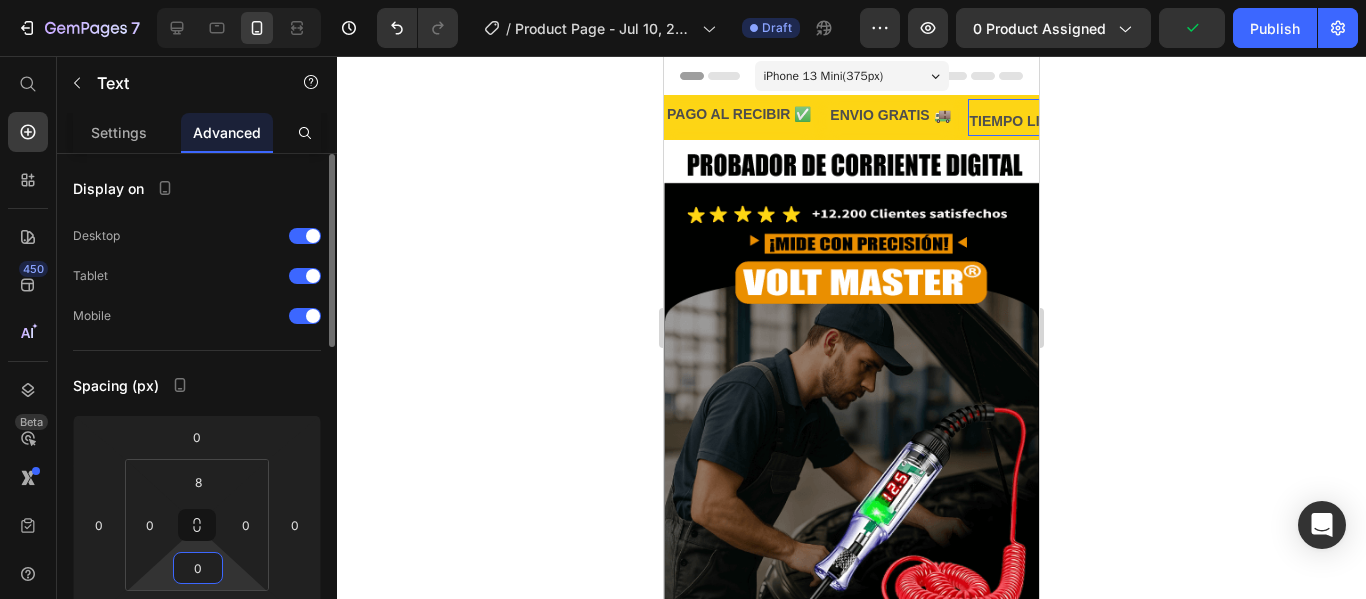 click on "7   /  Product Page - Jul 10, 22:31:50 Draft Preview 0 product assigned  Publish  450 Beta Start with Sections Elements Hero Section Product Detail Brands Trusted Badges Guarantee Product Breakdown How to use Testimonials Compare Bundle FAQs Social Proof Brand Story Product List Collection Blog List Contact Sticky Add to Cart Custom Footer Browse Library 450 Layout
Row
Row
Row
Row Text
Heading
Text Block Button
Button
Button
Sticky Back to top Media
Image" at bounding box center (683, 0) 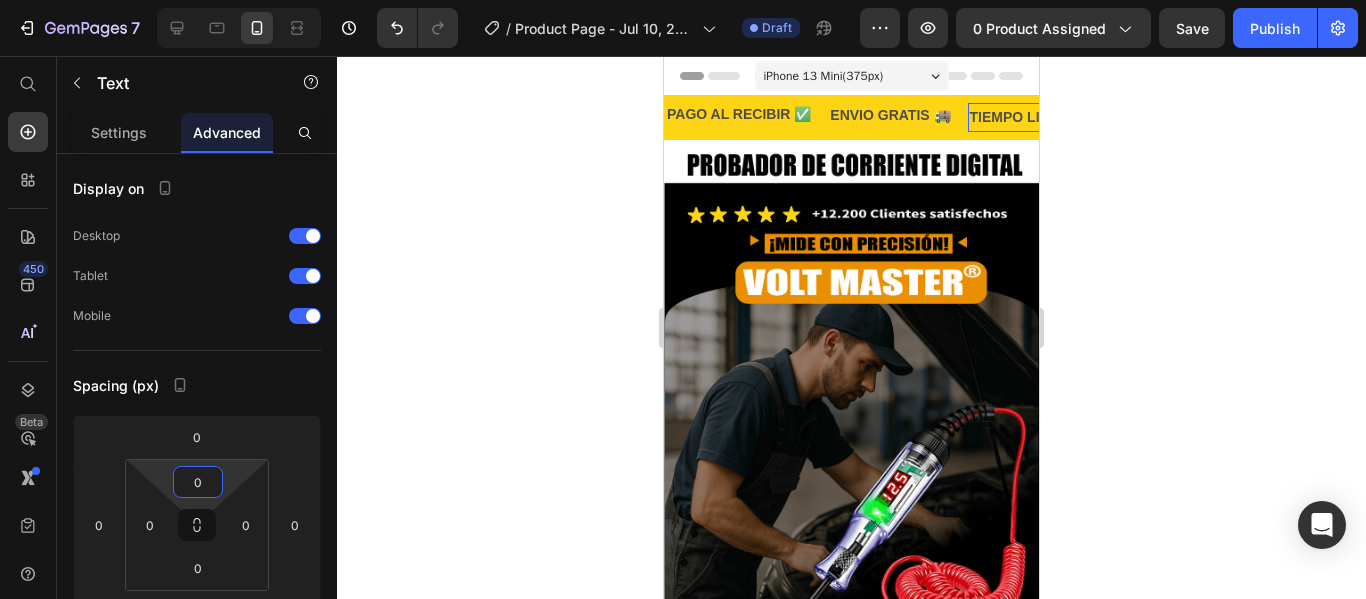 drag, startPoint x: 233, startPoint y: 470, endPoint x: 229, endPoint y: 509, distance: 39.20459 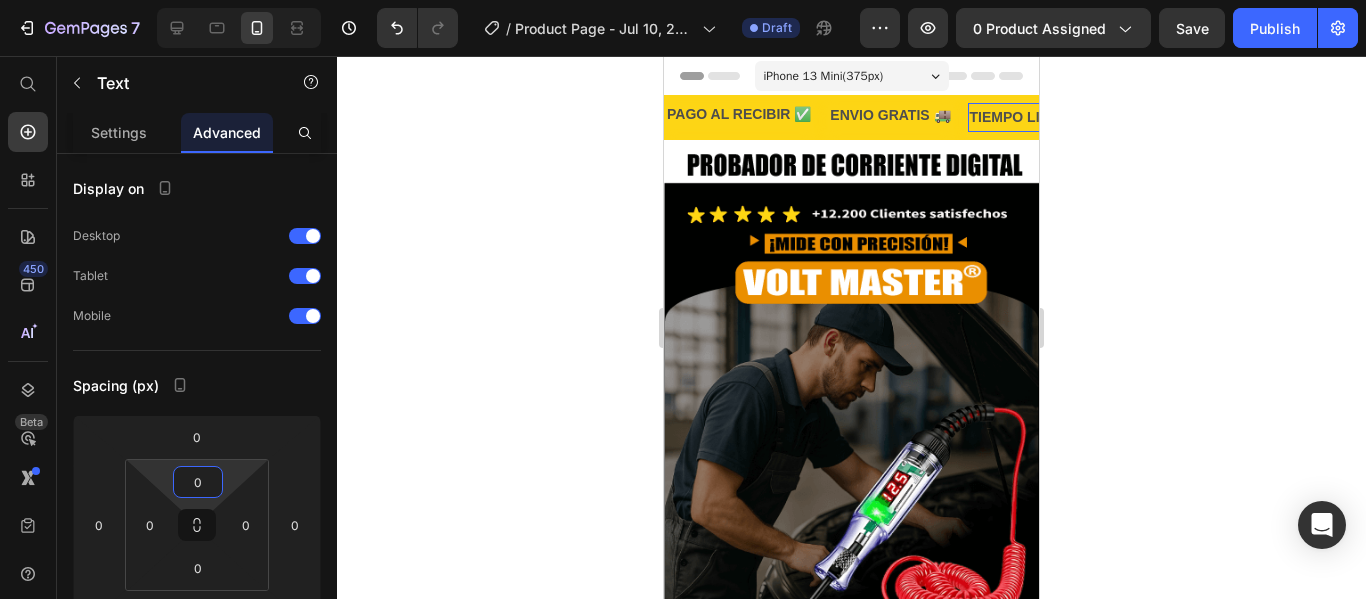 click on "7   /  Product Page - Jul 10, 22:31:50 Draft Preview 0 product assigned  Save   Publish  450 Beta Start with Sections Elements Hero Section Product Detail Brands Trusted Badges Guarantee Product Breakdown How to use Testimonials Compare Bundle FAQs Social Proof Brand Story Product List Collection Blog List Contact Sticky Add to Cart Custom Footer Browse Library 450 Layout
Row
Row
Row
Row Text
Heading
Text Block Button
Button
Button
Sticky Back to top Media
Image" at bounding box center (683, 0) 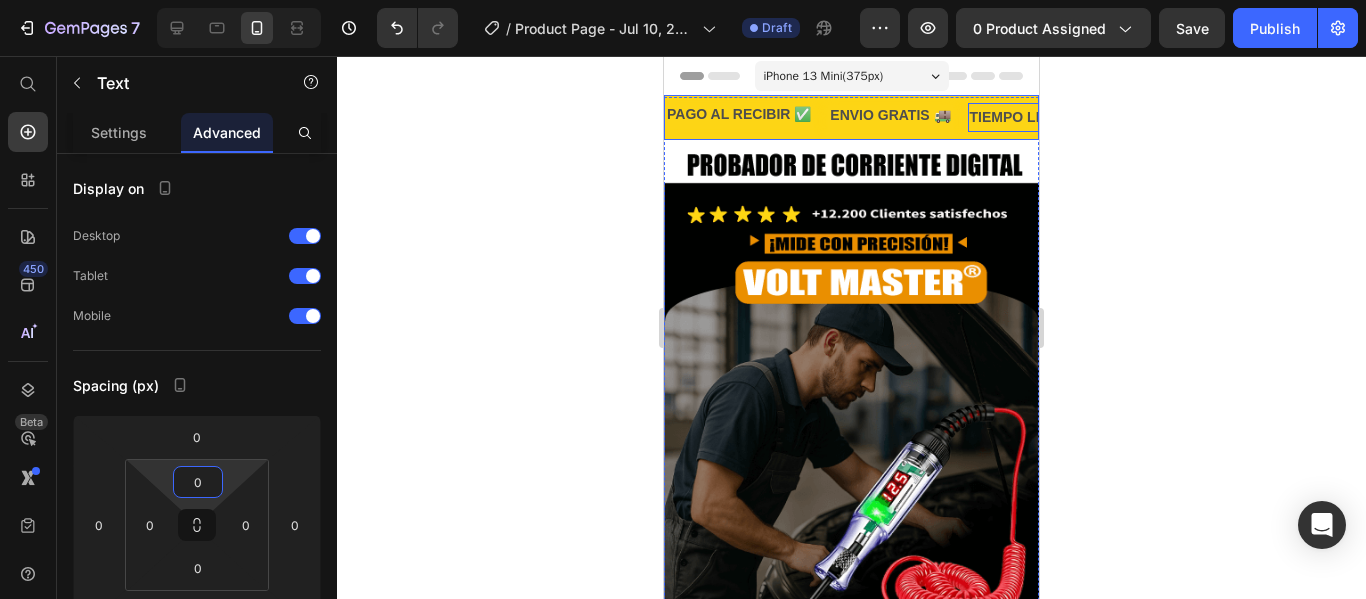 click on "PAGO AL RECIBIR ✅ Text ENVIO GRATIS 🚚 Text TIEMPO LIMITADO 50% DESCUENTO‼️ Text   0 GARANTIA EXTENDIDA 👌 Text" at bounding box center (1056, 117) 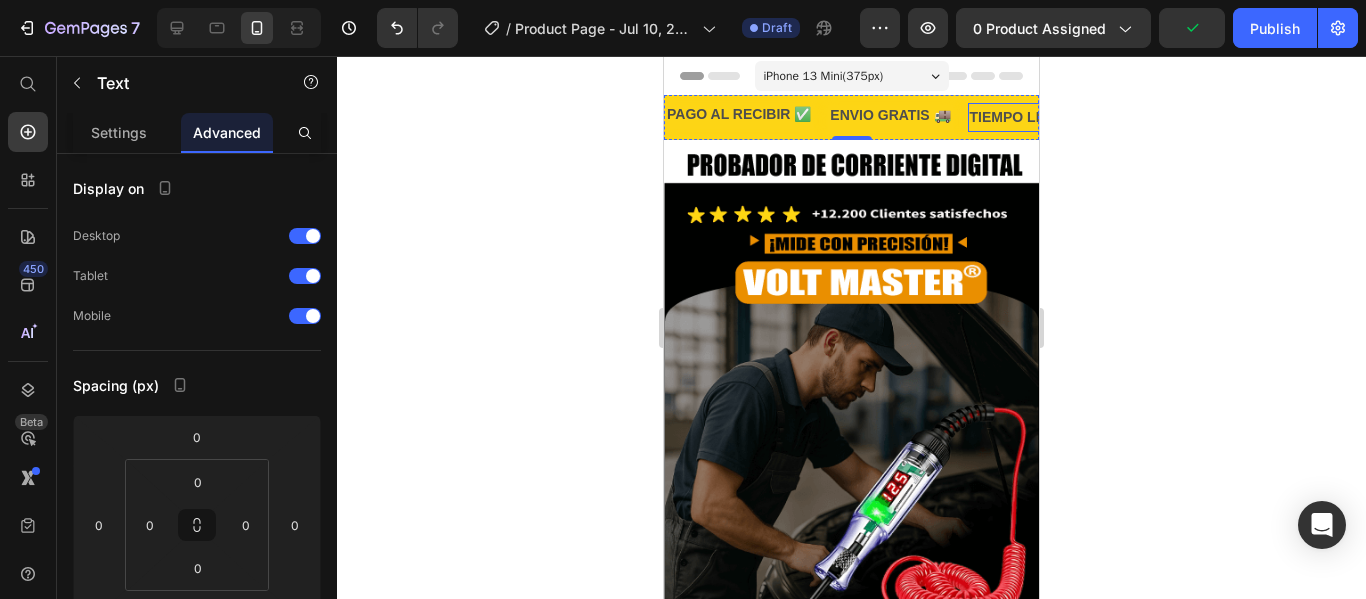 drag, startPoint x: 989, startPoint y: 116, endPoint x: 808, endPoint y: 131, distance: 181.62048 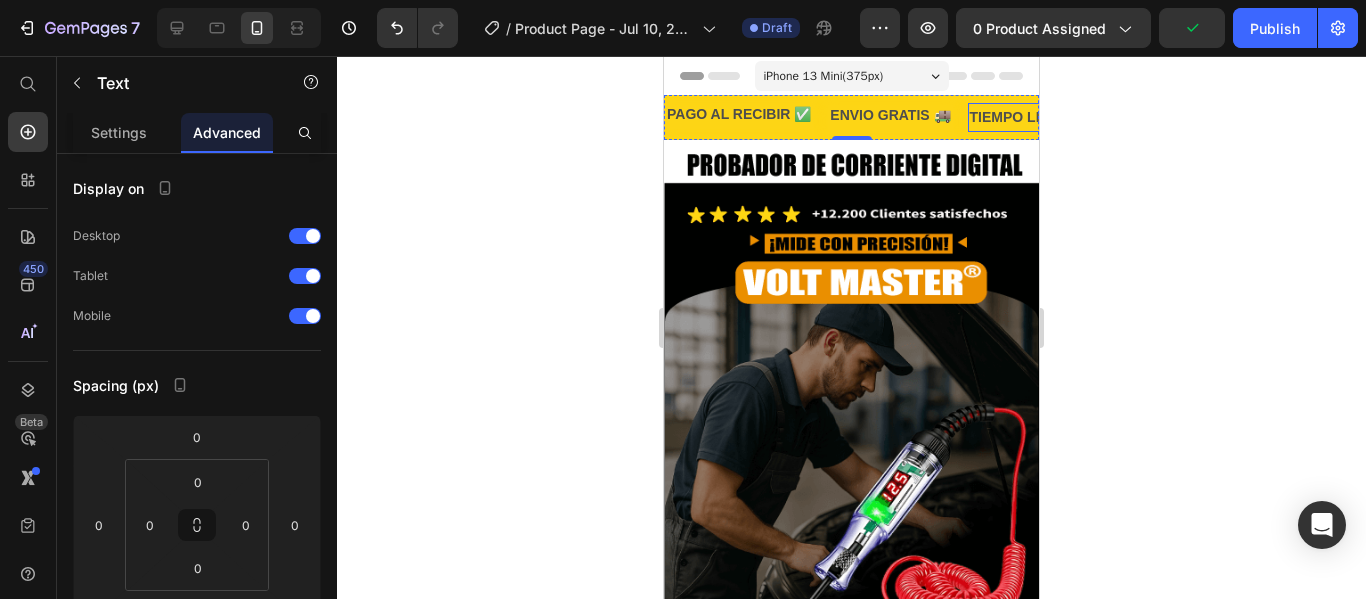 click on "PAGO AL RECIBIR ✅ Text ENVIO GRATIS 🚚 Text TIEMPO LIMITADO 50% DESCUENTO‼️ Text GARANTIA EXTENDIDA 👌 Text" at bounding box center (1056, 117) 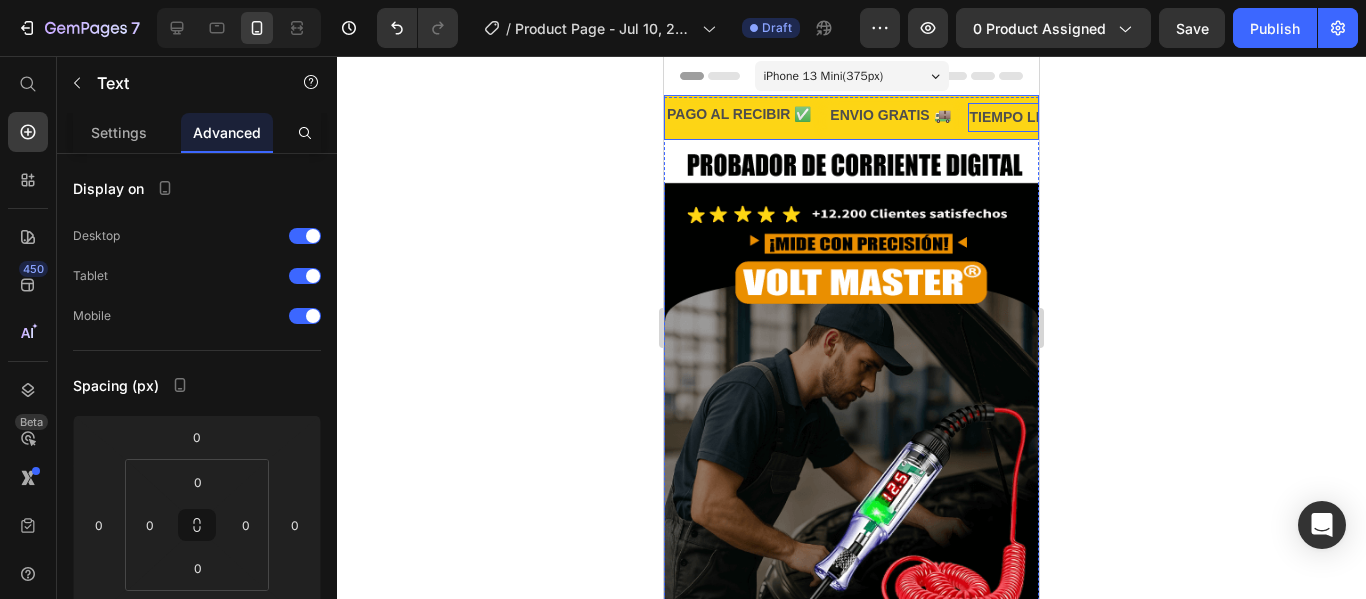 click on "PAGO AL RECIBIR ✅ Text ENVIO GRATIS 🚚 Text TIEMPO LIMITADO 50% DESCUENTO‼️ Text   0 GARANTIA EXTENDIDA 👌 Text" at bounding box center [1055, 117] 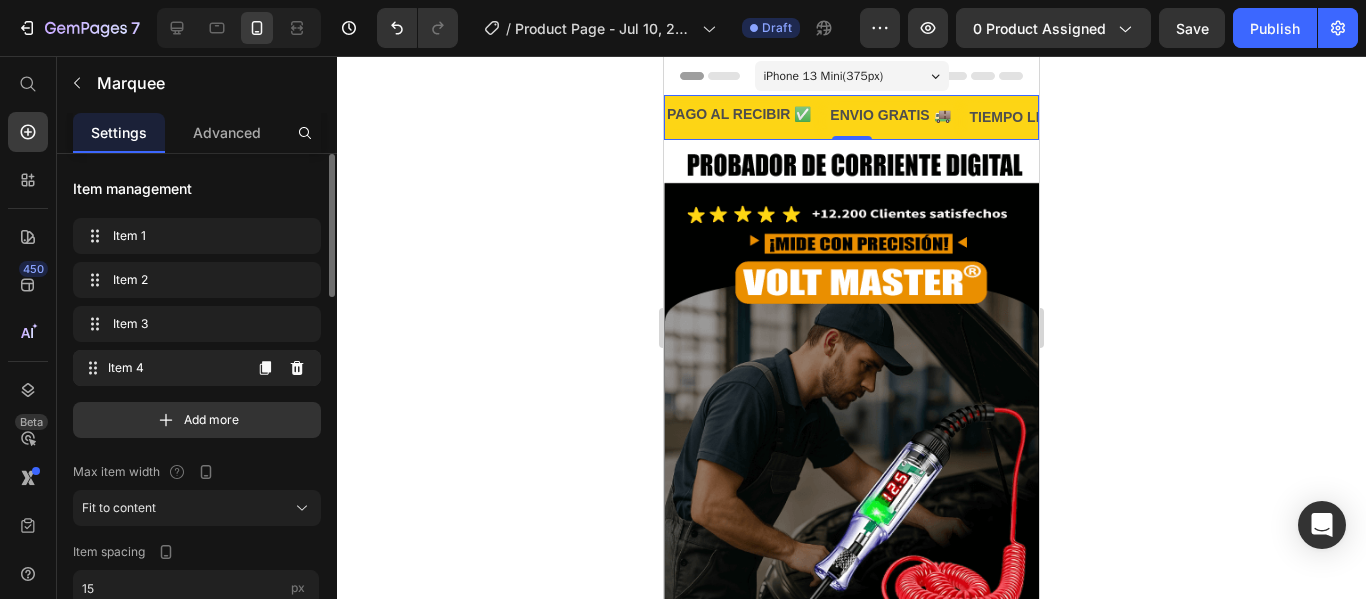 click on "Item 4" at bounding box center (174, 368) 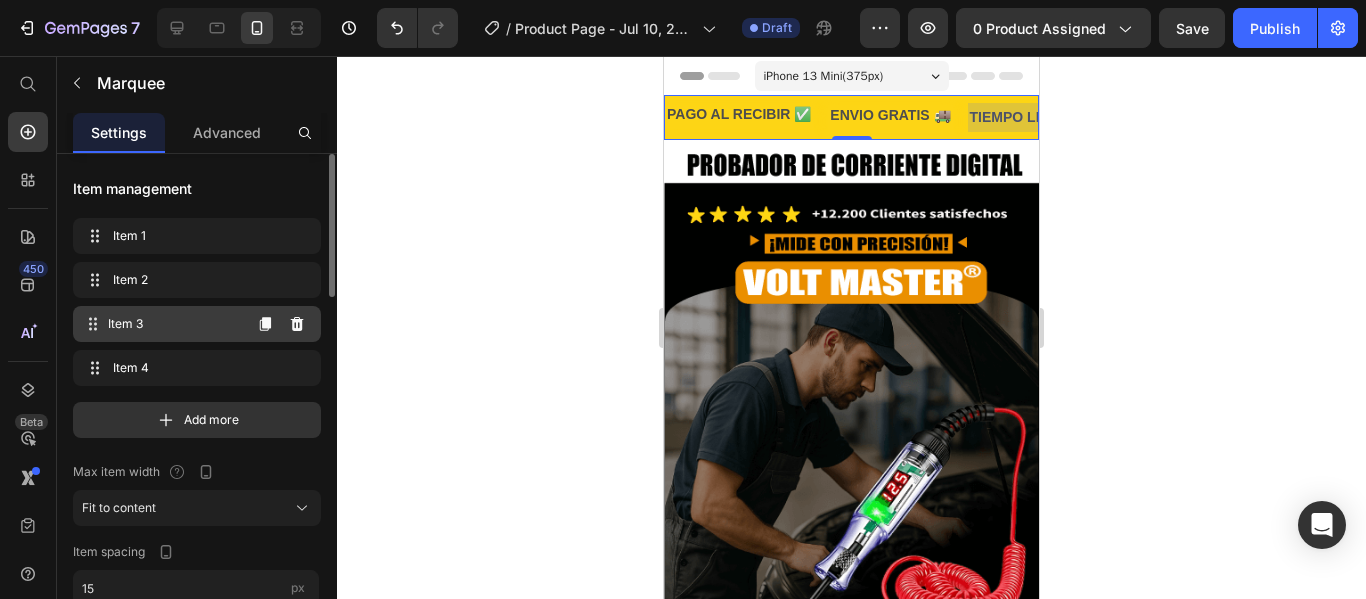 click on "Item 3 Item 3" at bounding box center [161, 324] 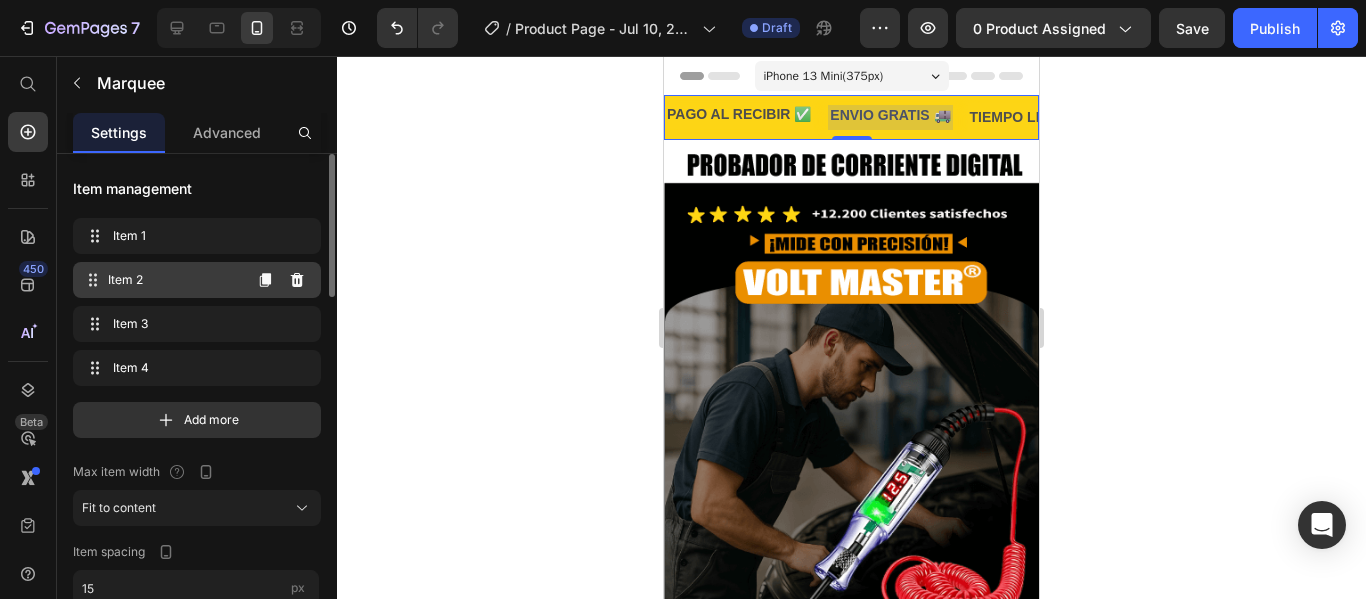 click on "Item 2" at bounding box center [174, 280] 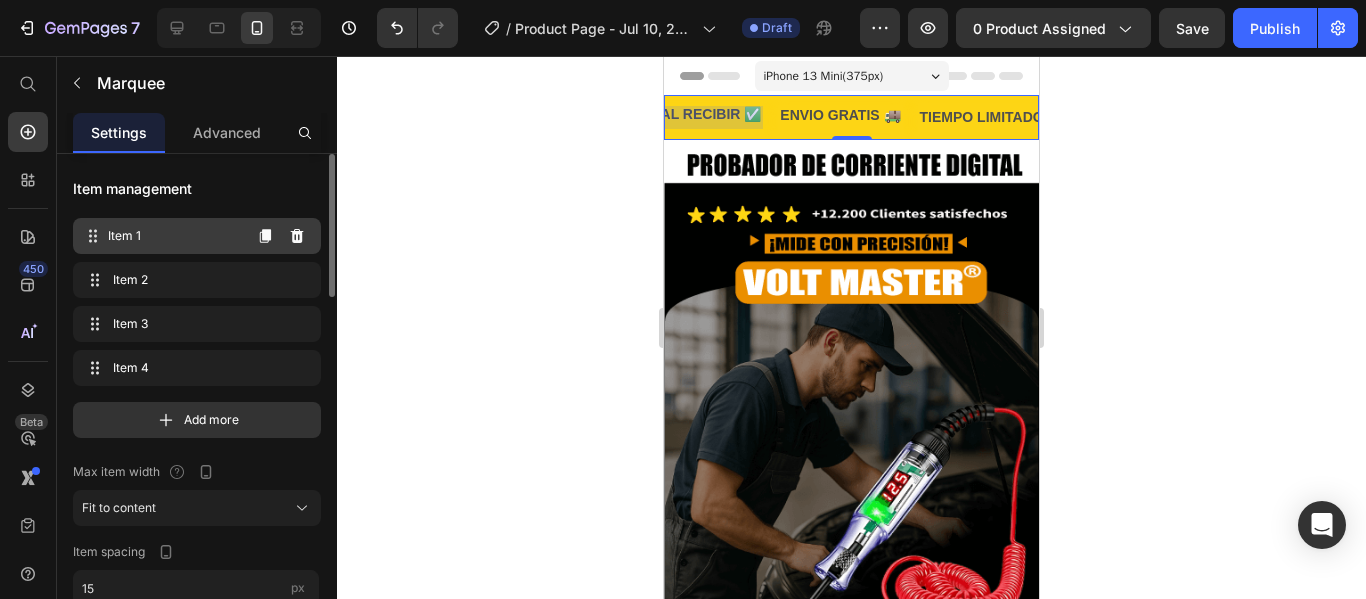 click on "Item 1 Item 1" at bounding box center [161, 236] 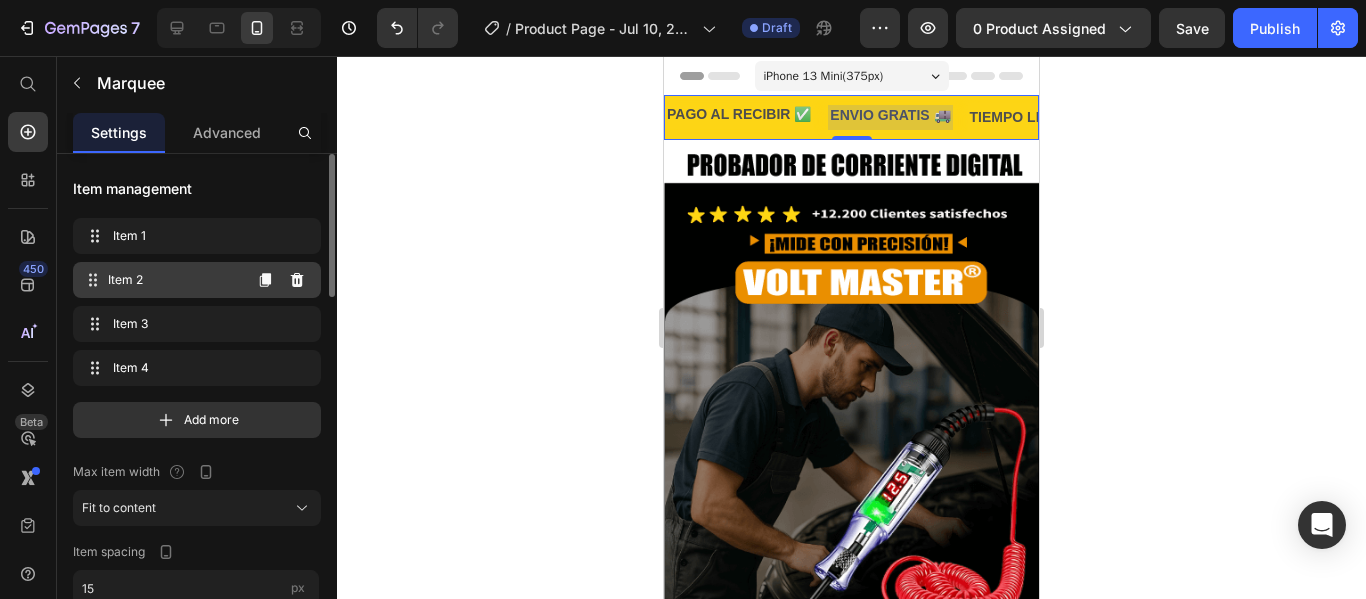 click on "Item 2" at bounding box center (174, 280) 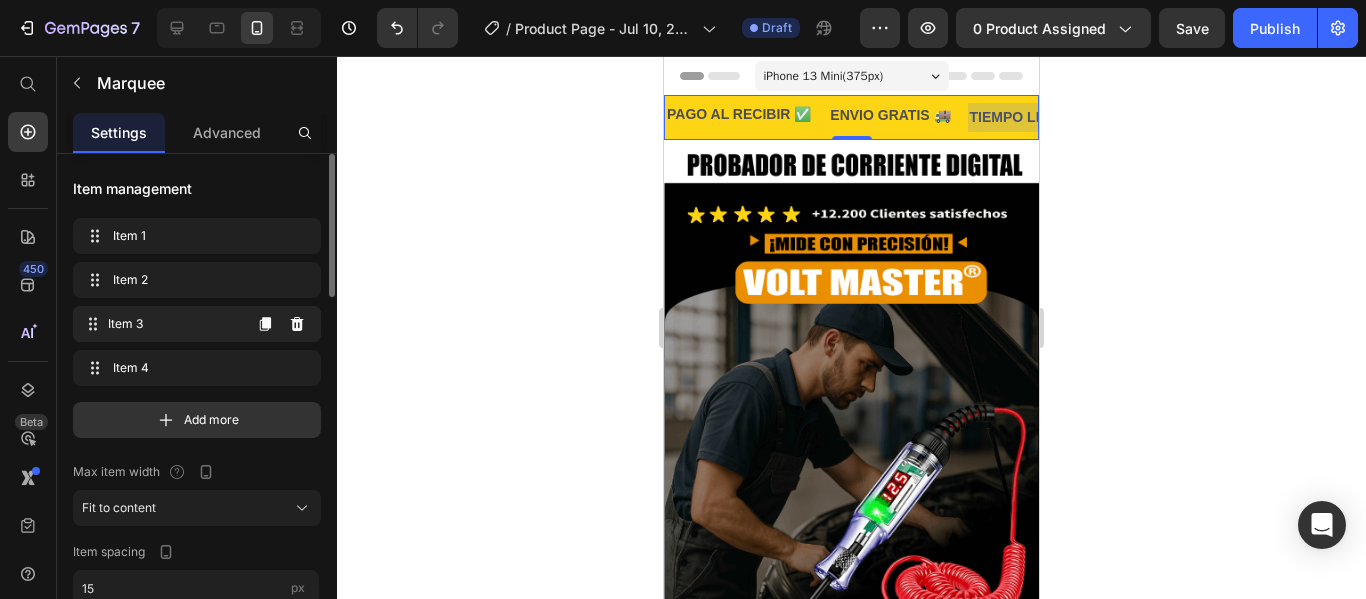 click on "Item 3 Item 3" at bounding box center [161, 324] 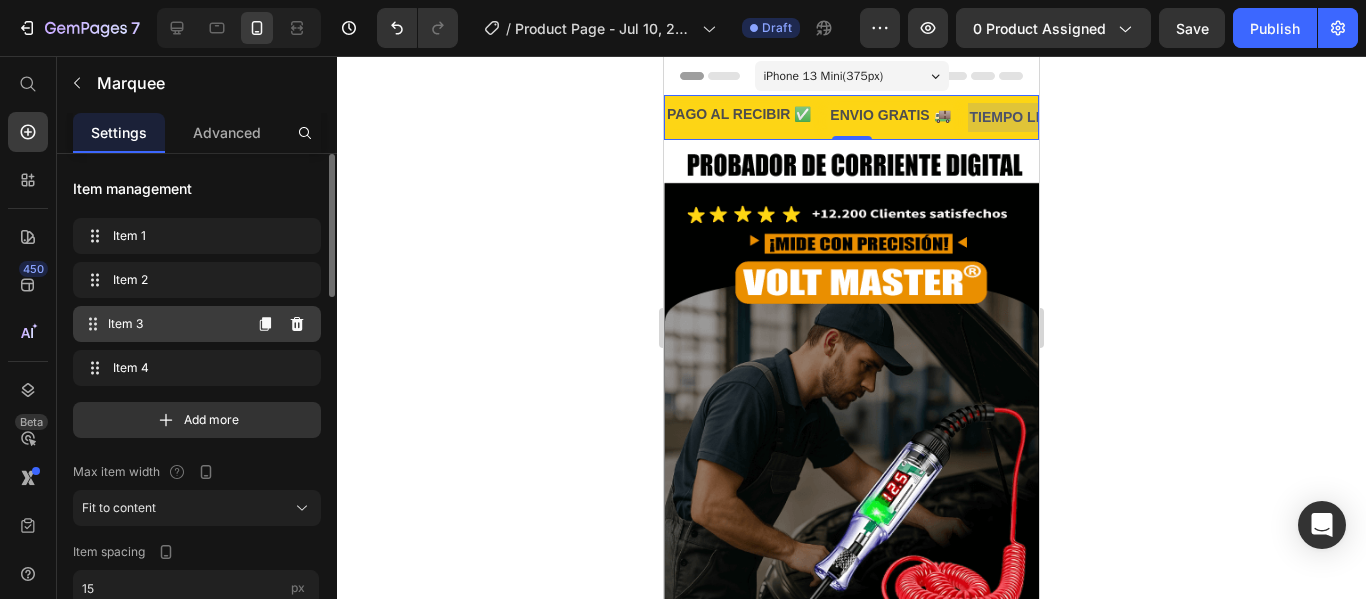 click on "Item 3 Item 3" at bounding box center (161, 324) 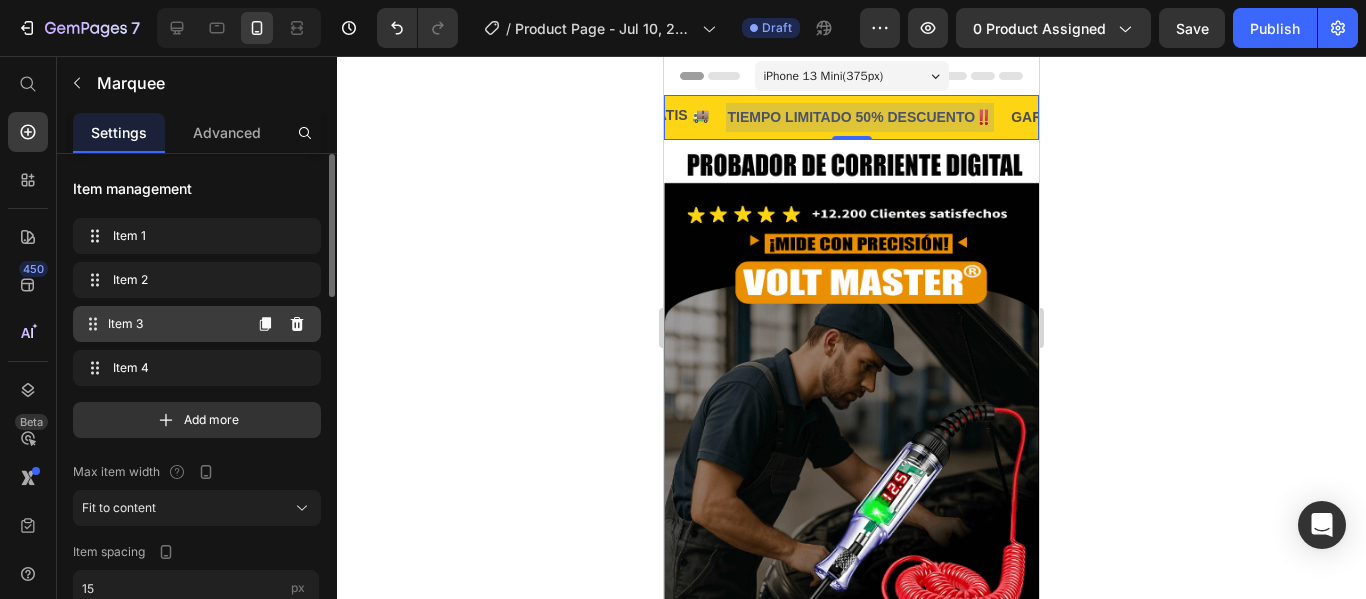 scroll, scrollTop: 0, scrollLeft: 263, axis: horizontal 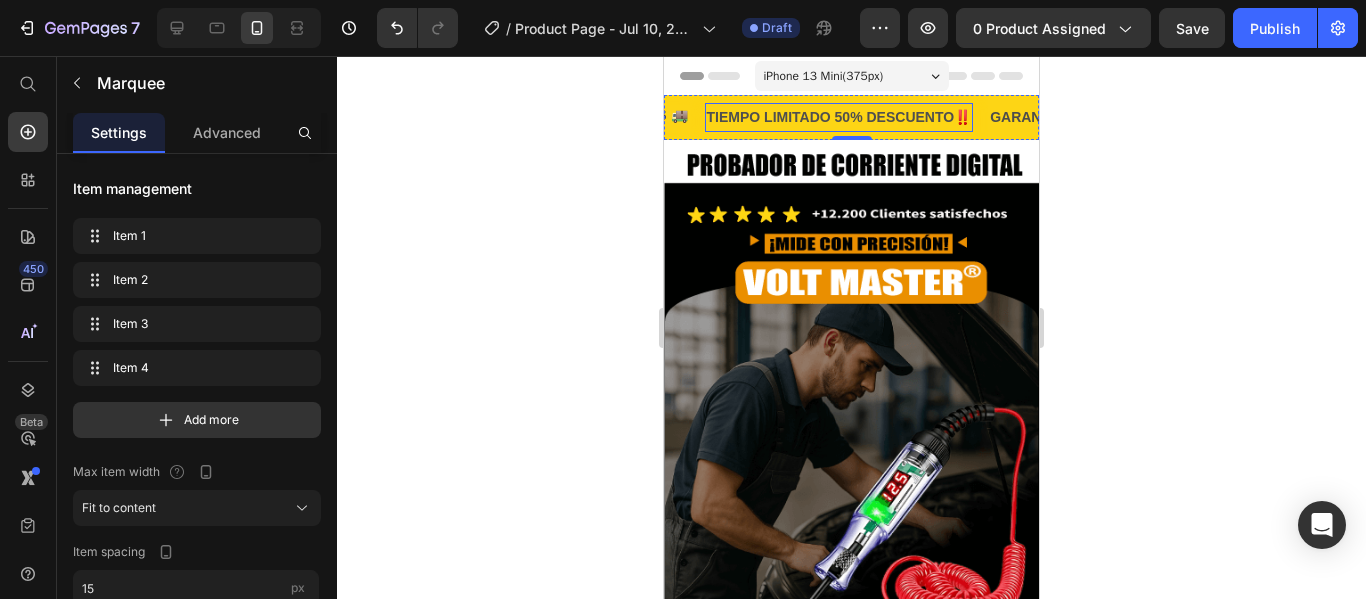 click on "TIEMPO LIMITADO 50% DESCUENTO‼️" at bounding box center [836, 117] 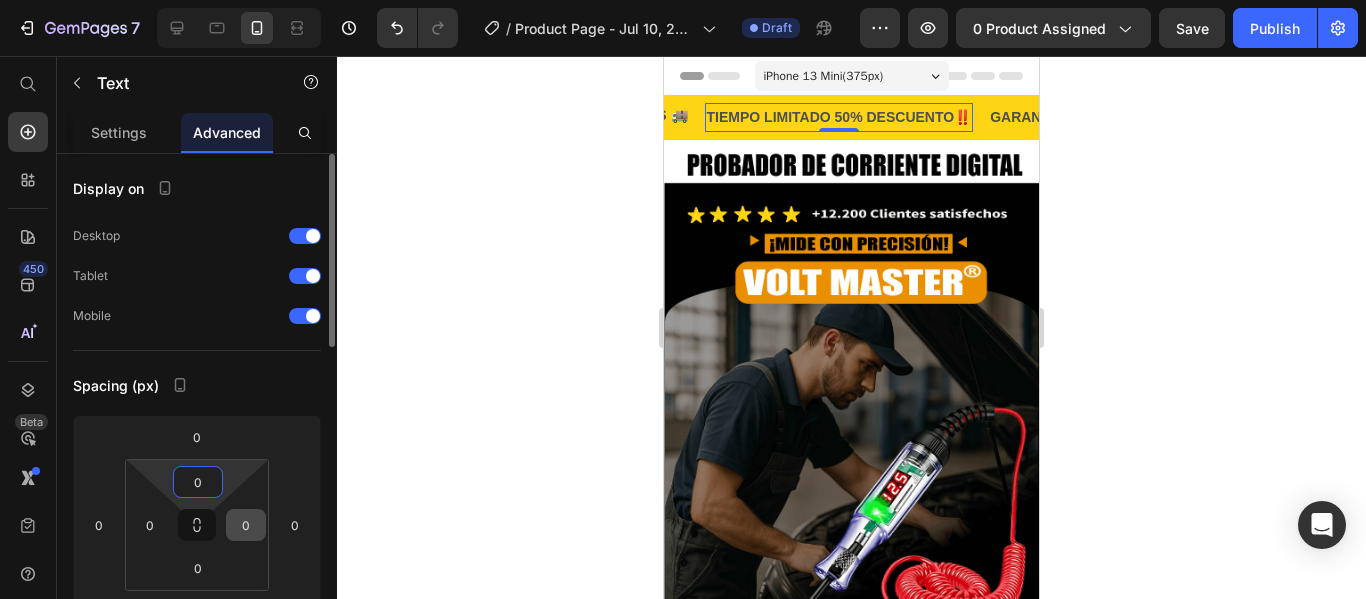 drag, startPoint x: 224, startPoint y: 480, endPoint x: 227, endPoint y: 520, distance: 40.112343 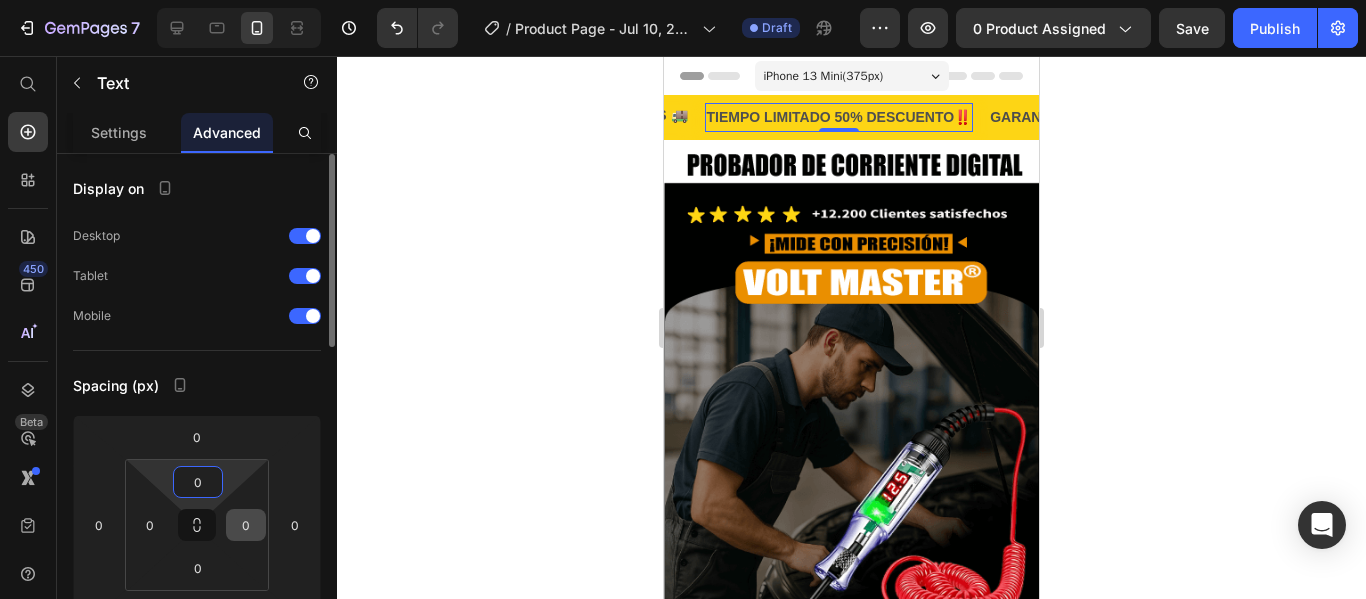 click on "7   /  Product Page - Jul 10, 22:31:50 Draft Preview 0 product assigned  Save   Publish  450 Beta Start with Sections Elements Hero Section Product Detail Brands Trusted Badges Guarantee Product Breakdown How to use Testimonials Compare Bundle FAQs Social Proof Brand Story Product List Collection Blog List Contact Sticky Add to Cart Custom Footer Browse Library 450 Layout
Row
Row
Row
Row Text
Heading
Text Block Button
Button
Button
Sticky Back to top Media
Image" at bounding box center [683, 0] 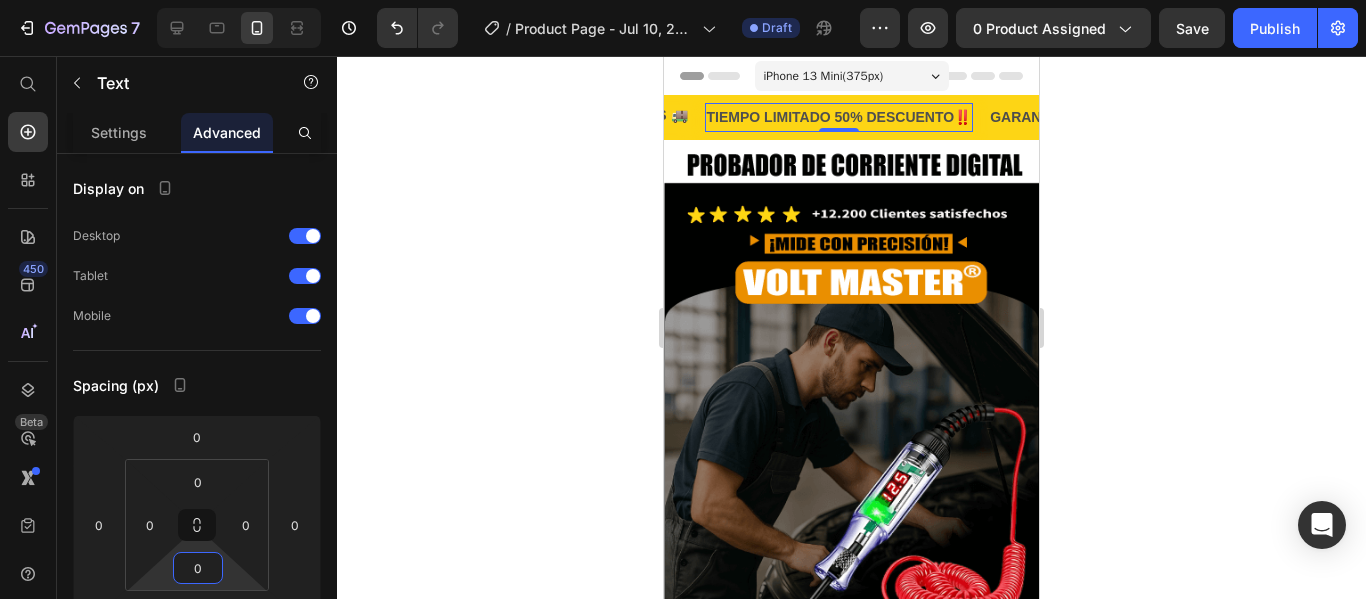 drag, startPoint x: 211, startPoint y: 552, endPoint x: 223, endPoint y: 603, distance: 52.392746 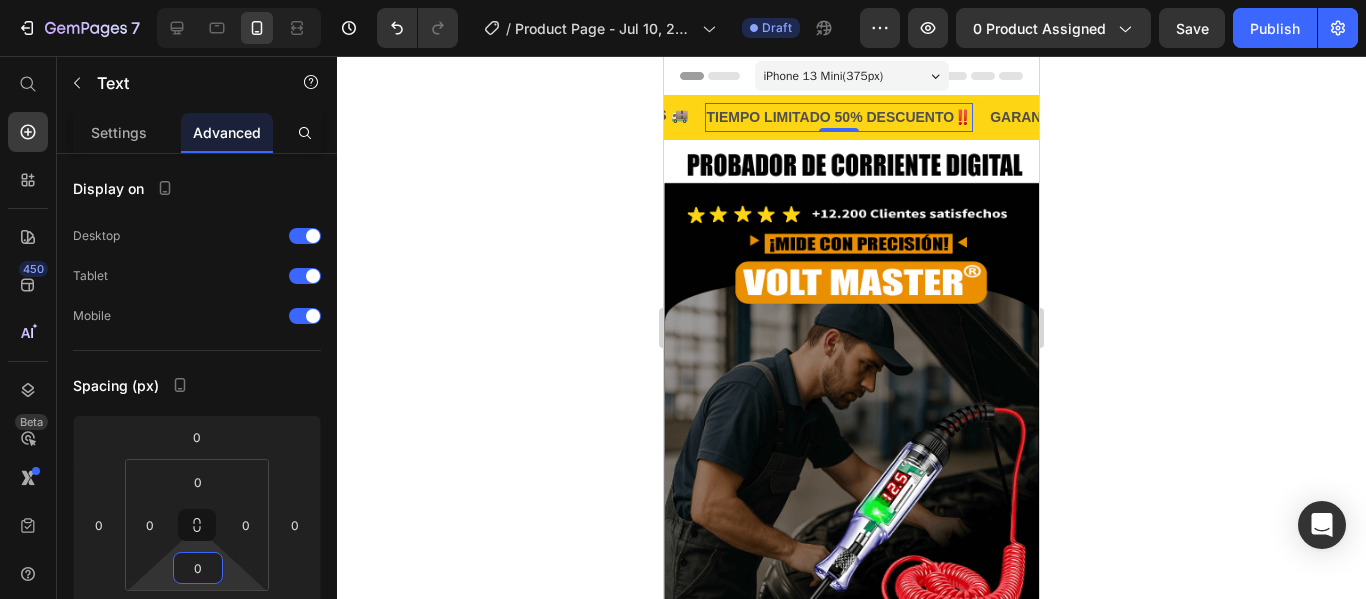 click on "7   /  Product Page - Jul 10, 22:31:50 Draft Preview 0 product assigned  Save   Publish  450 Beta Start with Sections Elements Hero Section Product Detail Brands Trusted Badges Guarantee Product Breakdown How to use Testimonials Compare Bundle FAQs Social Proof Brand Story Product List Collection Blog List Contact Sticky Add to Cart Custom Footer Browse Library 450 Layout
Row
Row
Row
Row Text
Heading
Text Block Button
Button
Button
Sticky Back to top Media
Image" at bounding box center (683, 0) 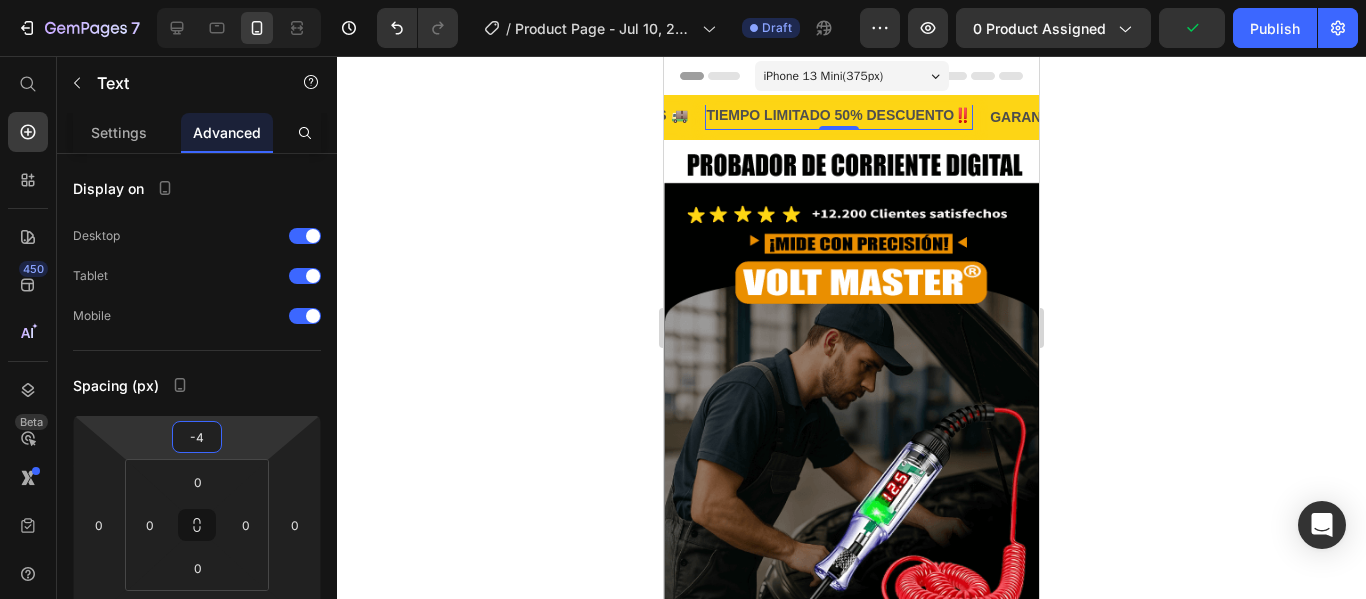click on "7   /  Product Page - Jul 10, 22:31:50 Draft Preview 0 product assigned  Publish  450 Beta Start with Sections Elements Hero Section Product Detail Brands Trusted Badges Guarantee Product Breakdown How to use Testimonials Compare Bundle FAQs Social Proof Brand Story Product List Collection Blog List Contact Sticky Add to Cart Custom Footer Browse Library 450 Layout
Row
Row
Row
Row Text
Heading
Text Block Button
Button
Button
Sticky Back to top Media
Image" at bounding box center [683, 0] 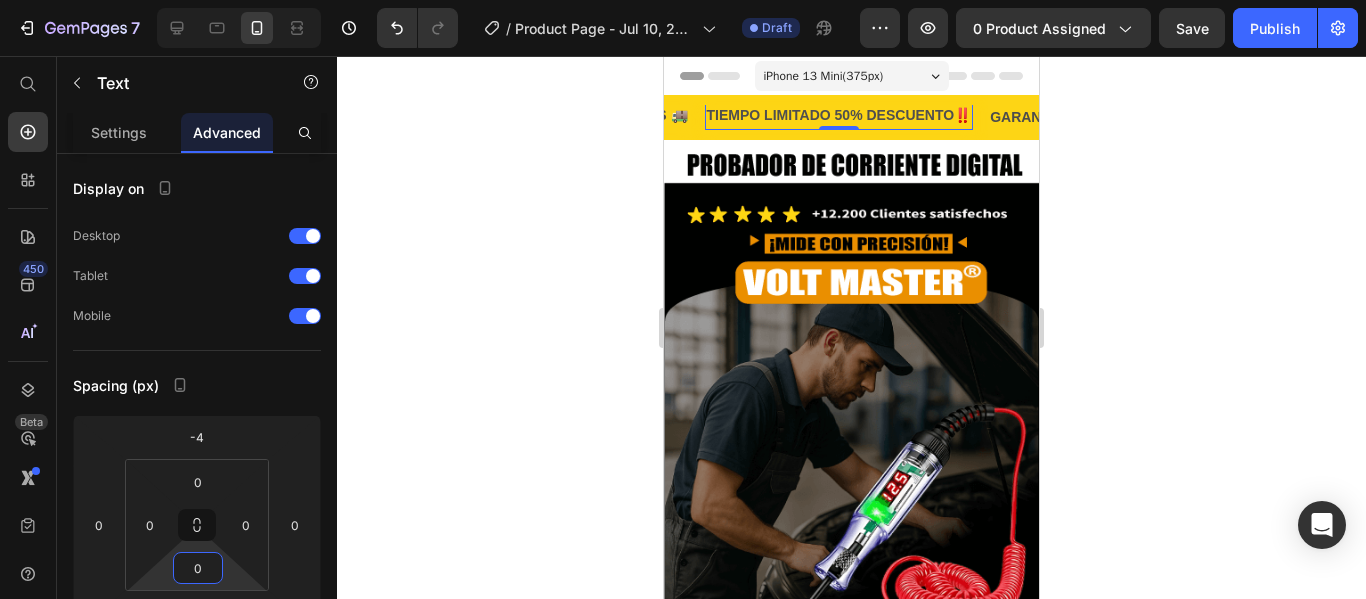 drag, startPoint x: 208, startPoint y: 546, endPoint x: 209, endPoint y: 556, distance: 10.049875 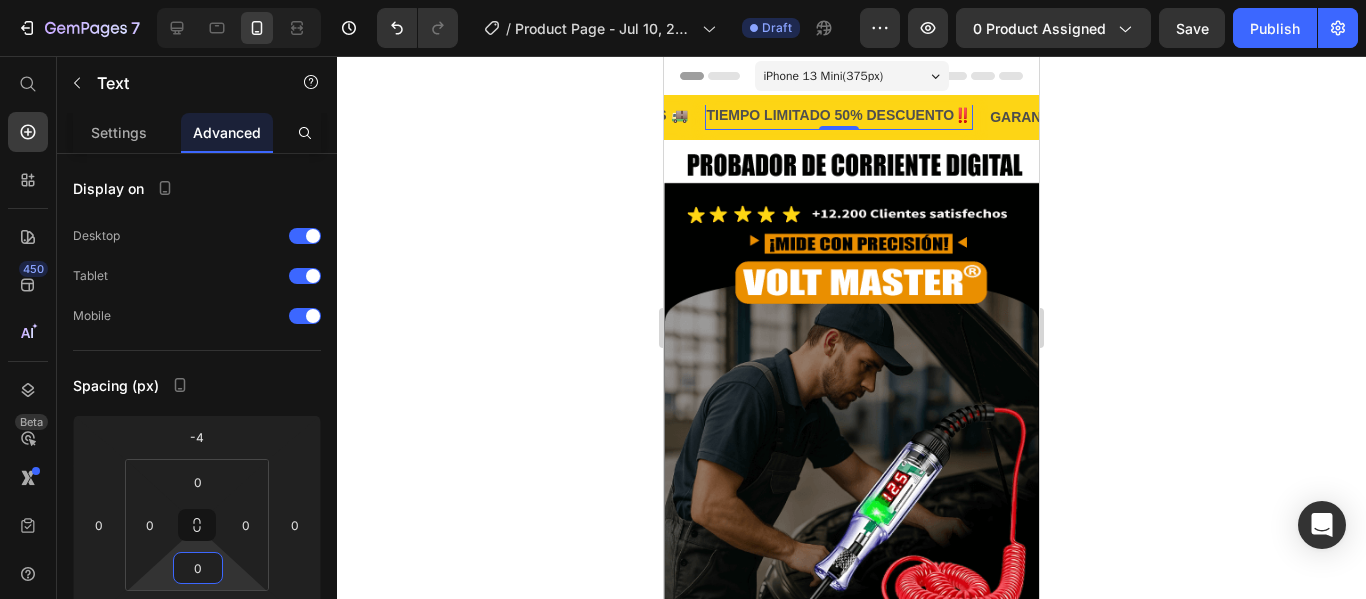click on "7   /  Product Page - Jul 10, 22:31:50 Draft Preview 0 product assigned  Save   Publish  450 Beta Start with Sections Elements Hero Section Product Detail Brands Trusted Badges Guarantee Product Breakdown How to use Testimonials Compare Bundle FAQs Social Proof Brand Story Product List Collection Blog List Contact Sticky Add to Cart Custom Footer Browse Library 450 Layout
Row
Row
Row
Row Text
Heading
Text Block Button
Button
Button
Sticky Back to top Media
Image" at bounding box center [683, 0] 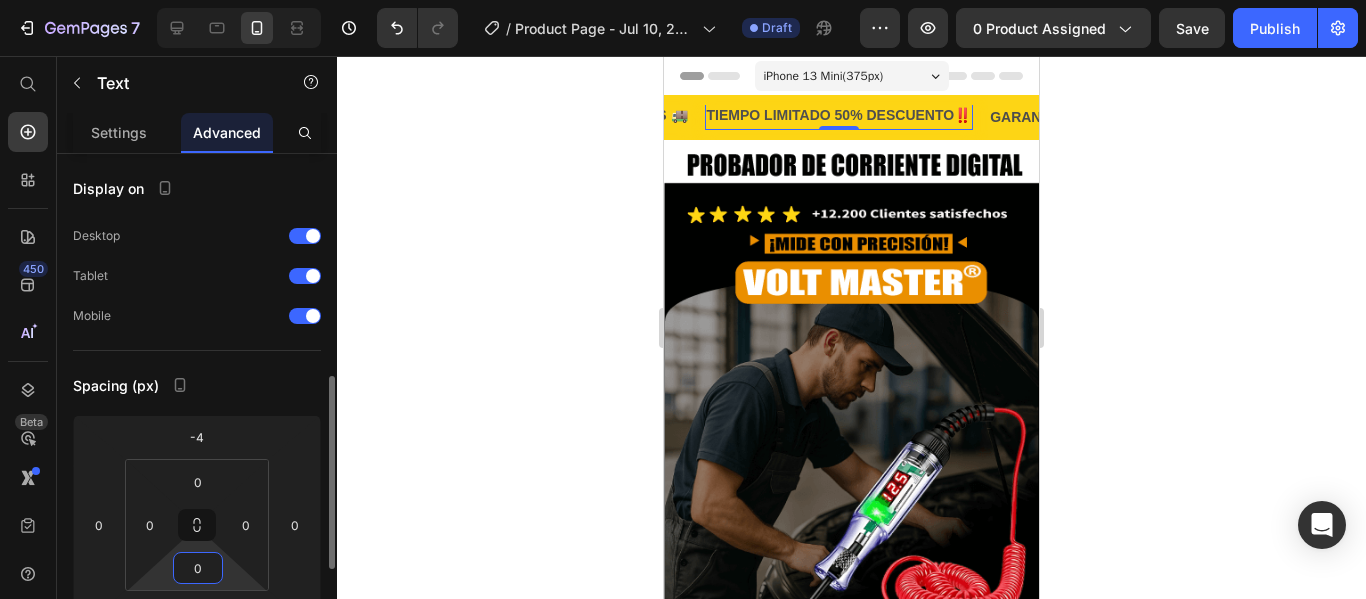 scroll, scrollTop: 161, scrollLeft: 0, axis: vertical 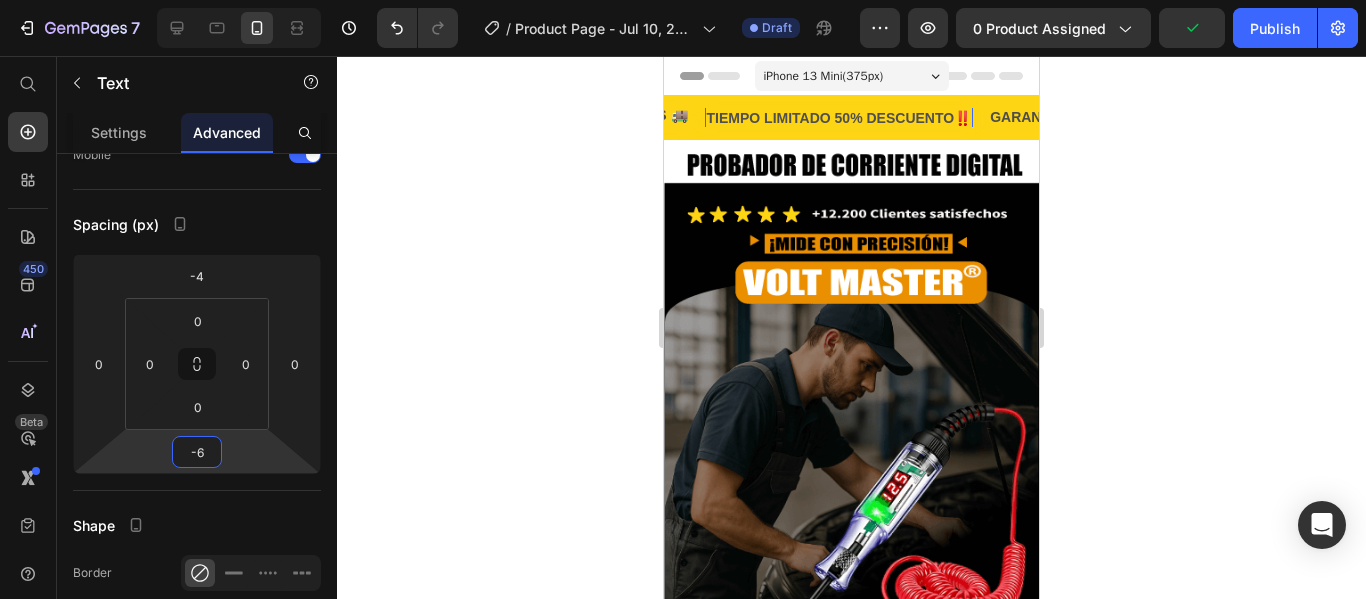click on "7   /  Product Page - Jul 10, 22:31:50 Draft Preview 0 product assigned  Publish  450 Beta Start with Sections Elements Hero Section Product Detail Brands Trusted Badges Guarantee Product Breakdown How to use Testimonials Compare Bundle FAQs Social Proof Brand Story Product List Collection Blog List Contact Sticky Add to Cart Custom Footer Browse Library 450 Layout
Row
Row
Row
Row Text
Heading
Text Block Button
Button
Button
Sticky Back to top Media
Image" at bounding box center [683, 0] 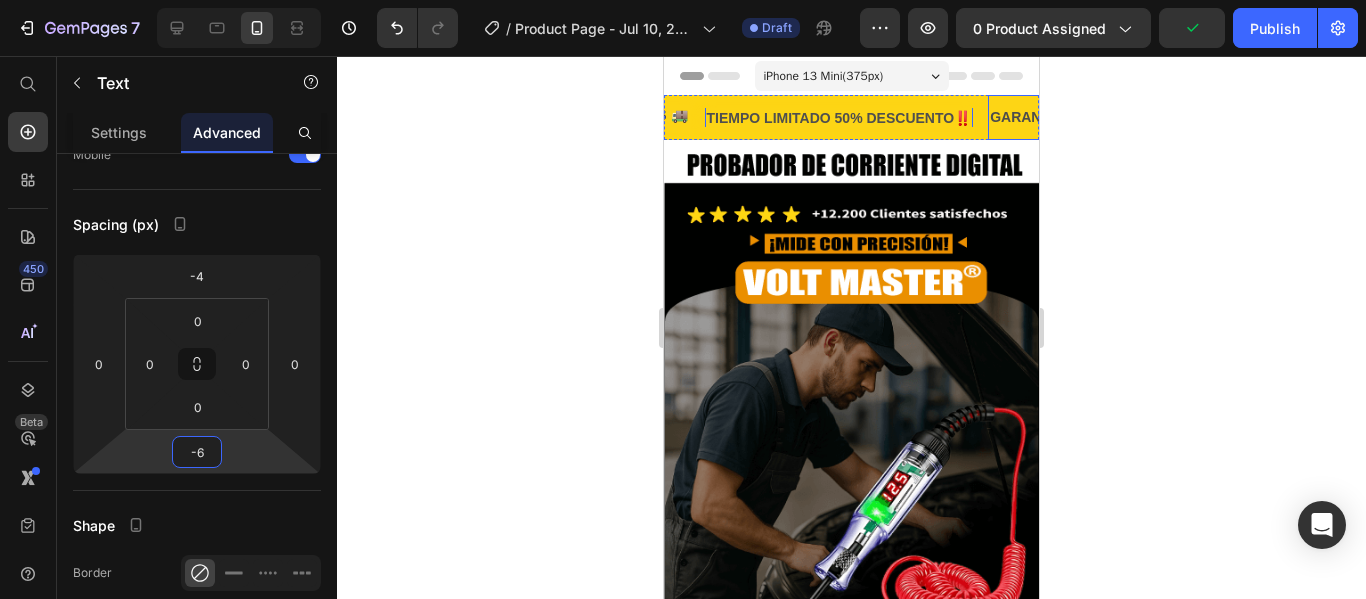 click on "GARANTIA EXTENDIDA 👌 Text" at bounding box center (1079, 117) 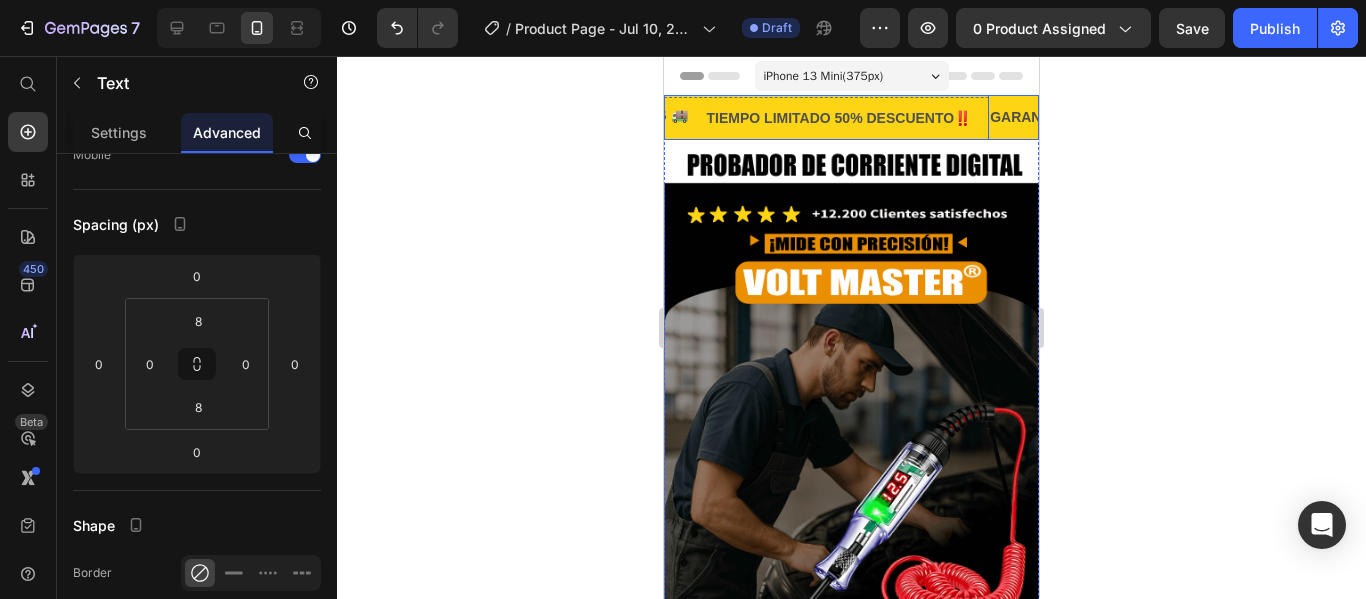 click on "PAGO AL RECIBIR ✅ Text ENVIO GRATIS 🚚 Text TIEMPO LIMITADO 50% DESCUENTO‼️ Text GARANTIA EXTENDIDA 👌 Text   0" at bounding box center (792, 117) 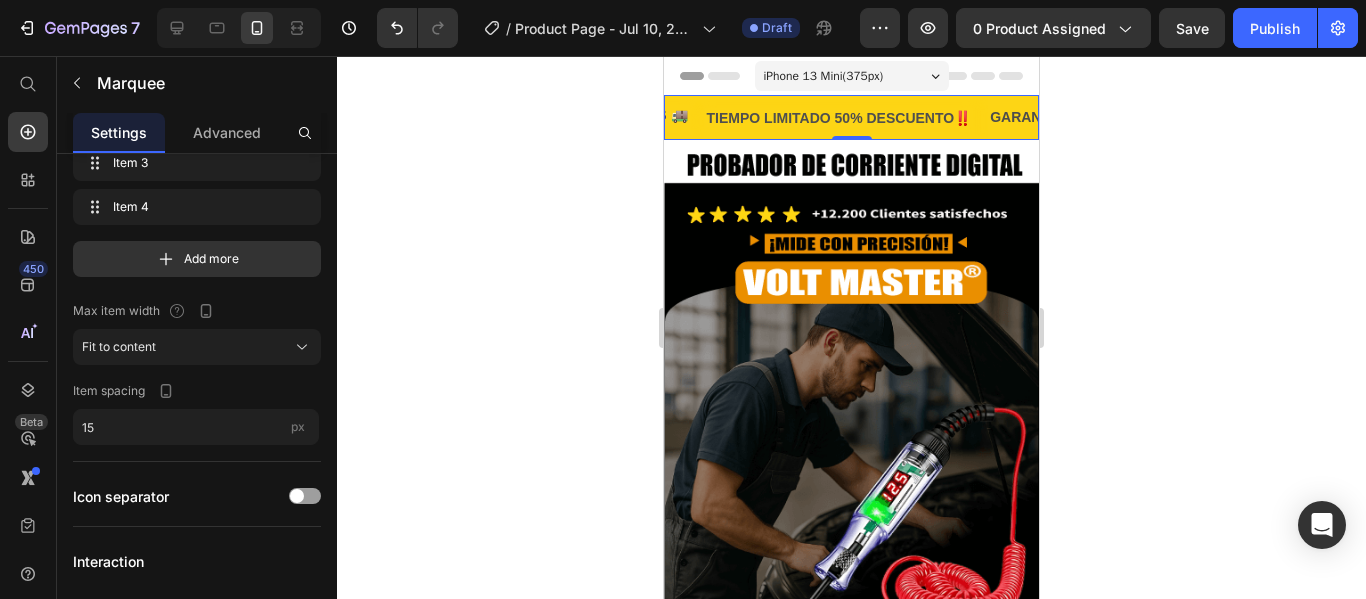 scroll, scrollTop: 0, scrollLeft: 0, axis: both 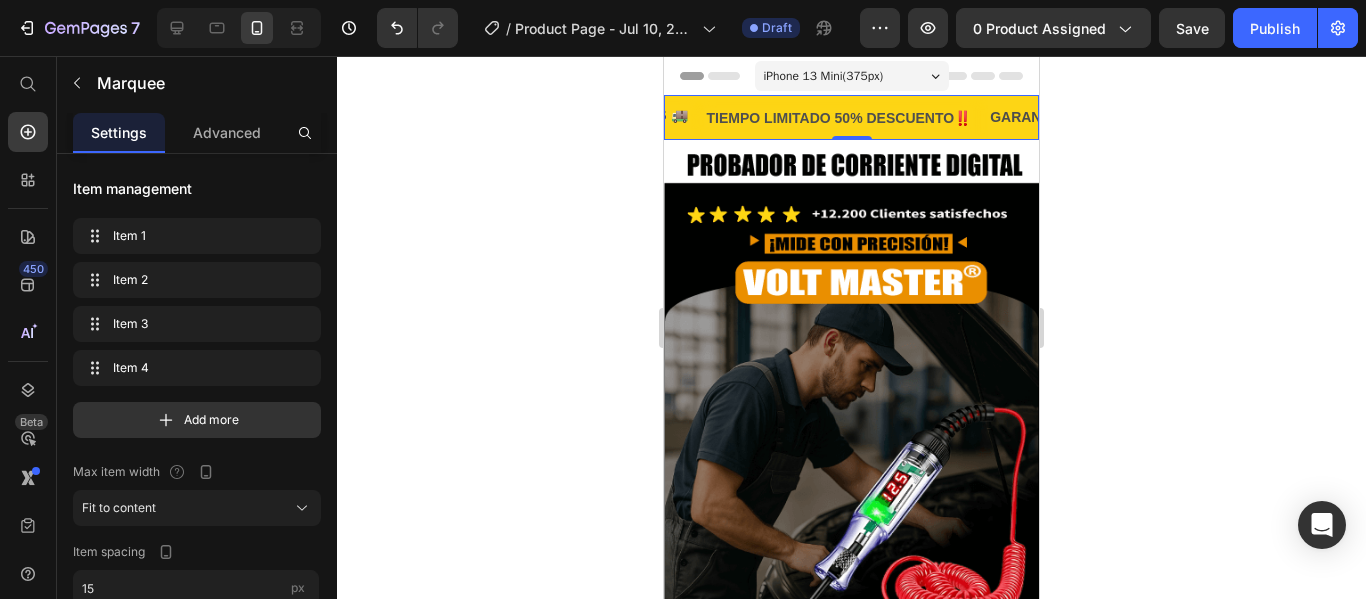 click on "PAGO AL RECIBIR ✅ Text ENVIO GRATIS 🚚 Text TIEMPO LIMITADO 50% DESCUENTO‼️ Text GARANTIA EXTENDIDA 👌 Text" at bounding box center [792, 117] 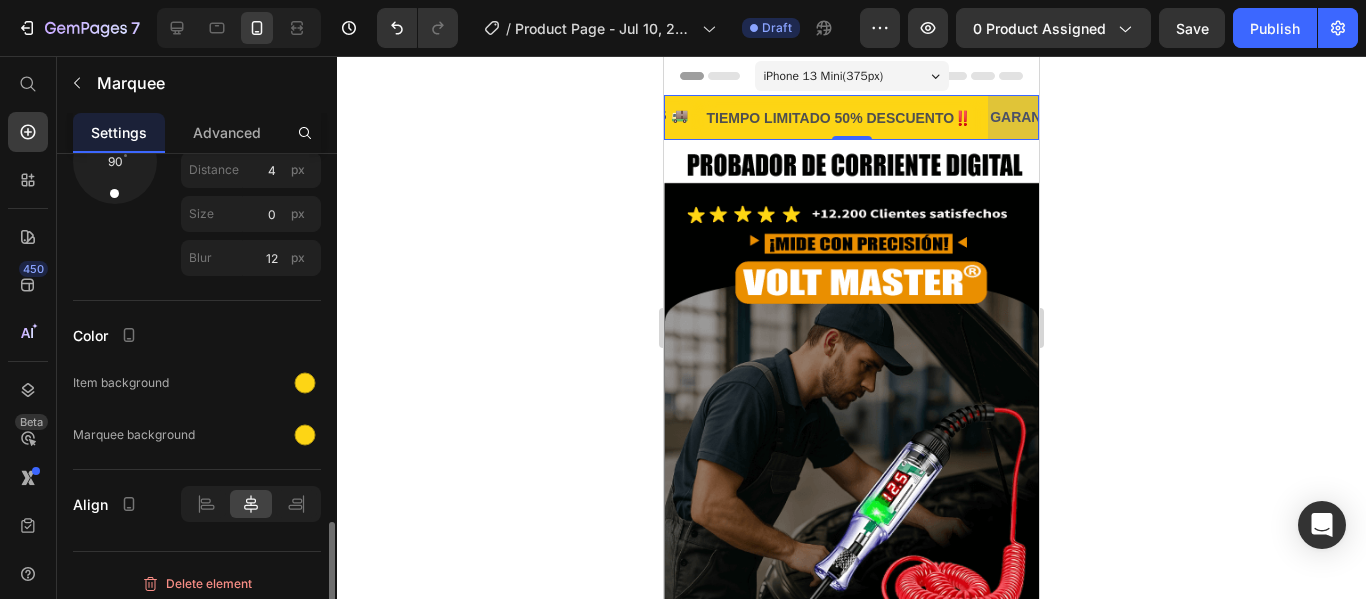 scroll, scrollTop: 1248, scrollLeft: 0, axis: vertical 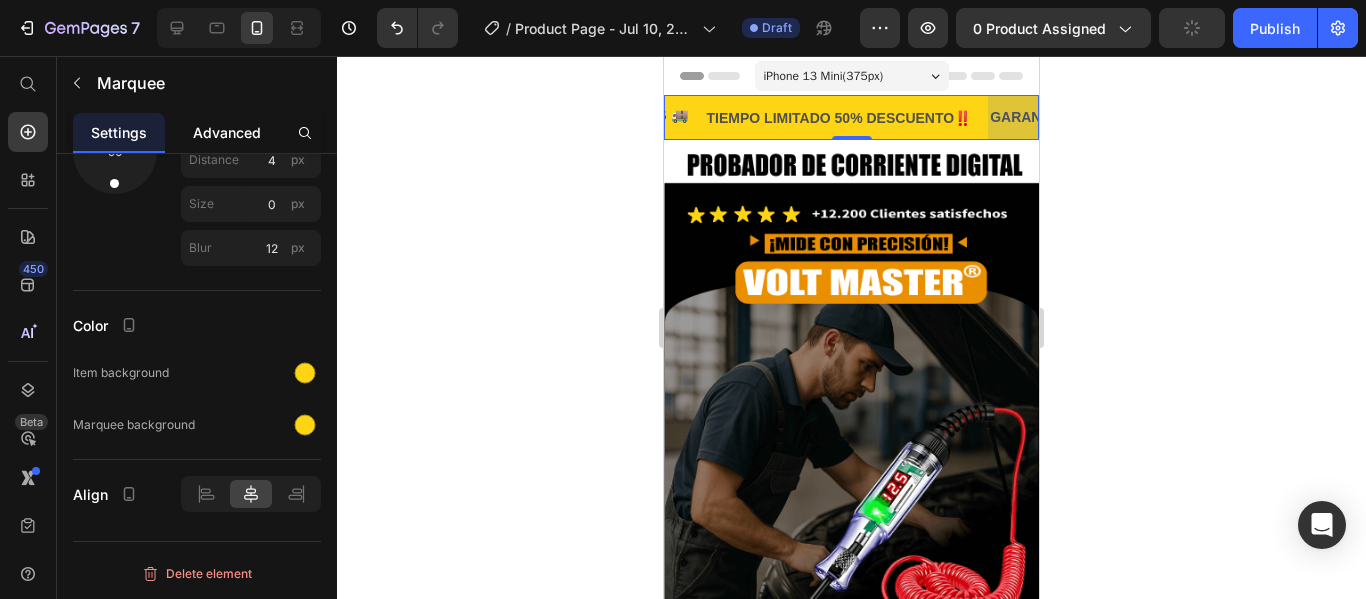 click on "Advanced" 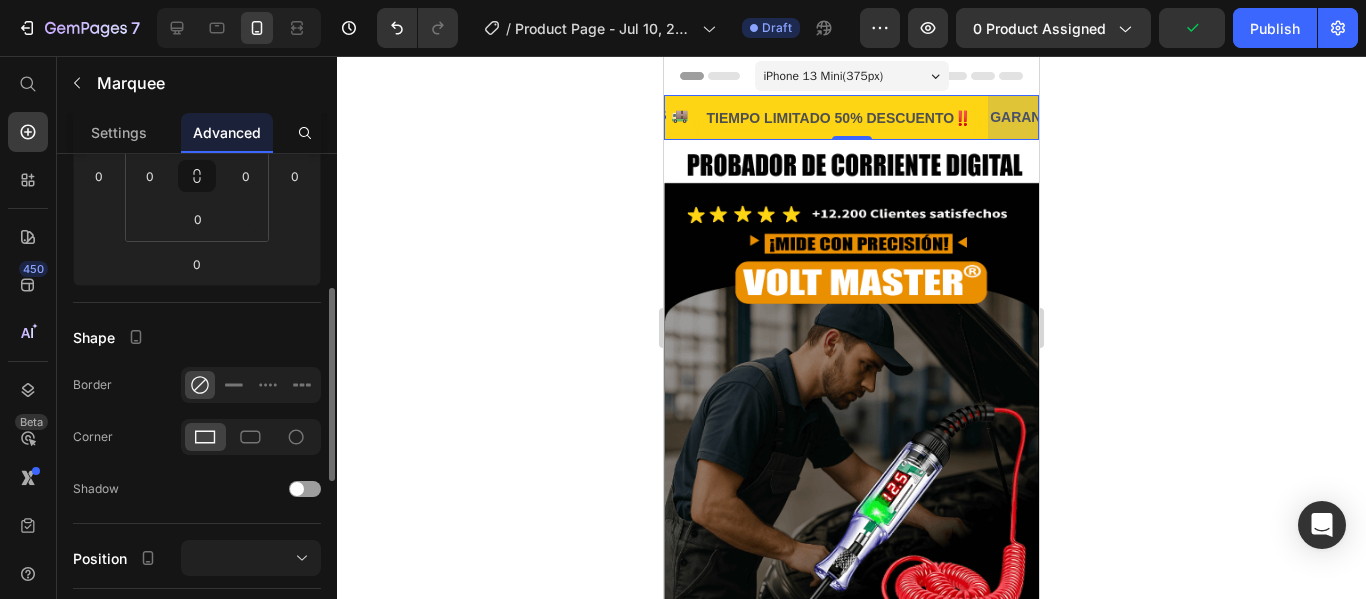 scroll, scrollTop: 176, scrollLeft: 0, axis: vertical 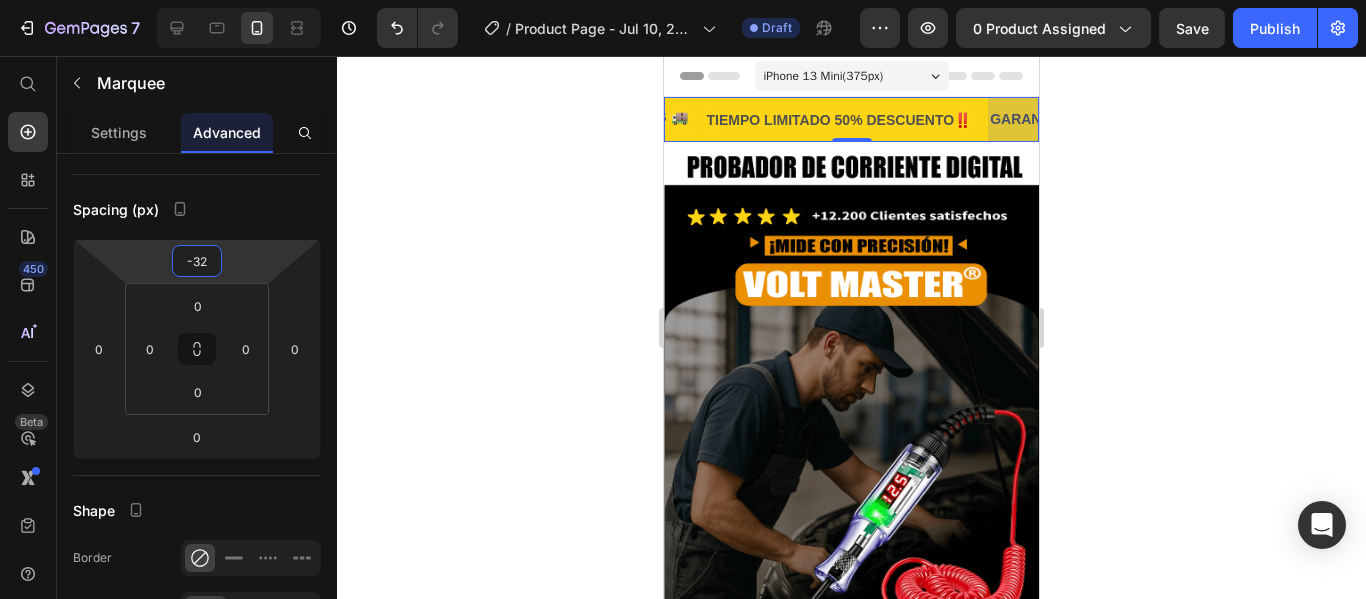 click on "7   /  Product Page - Jul 10, 22:31:50 Draft Preview 0 product assigned  Save   Publish  450 Beta Start with Sections Elements Hero Section Product Detail Brands Trusted Badges Guarantee Product Breakdown How to use Testimonials Compare Bundle FAQs Social Proof Brand Story Product List Collection Blog List Contact Sticky Add to Cart Custom Footer Browse Library 450 Layout
Row
Row
Row
Row Text
Heading
Text Block Button
Button
Button
Sticky Back to top Media
Image" at bounding box center [683, 0] 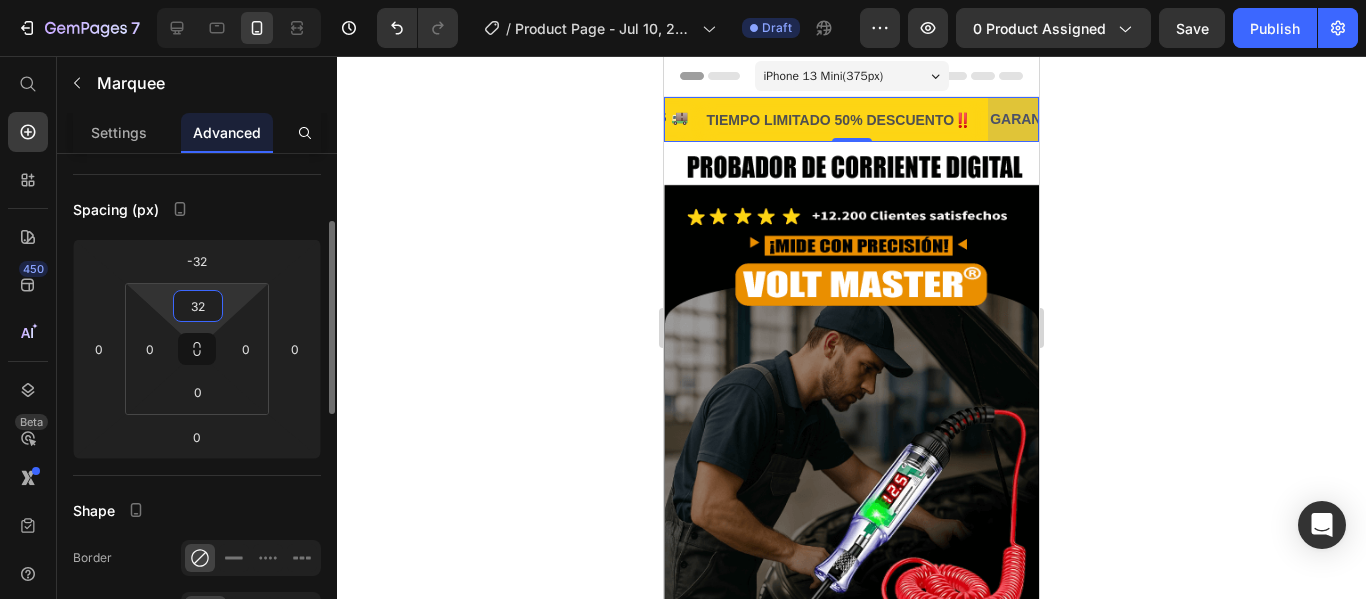 drag, startPoint x: 200, startPoint y: 347, endPoint x: 222, endPoint y: 305, distance: 47.41308 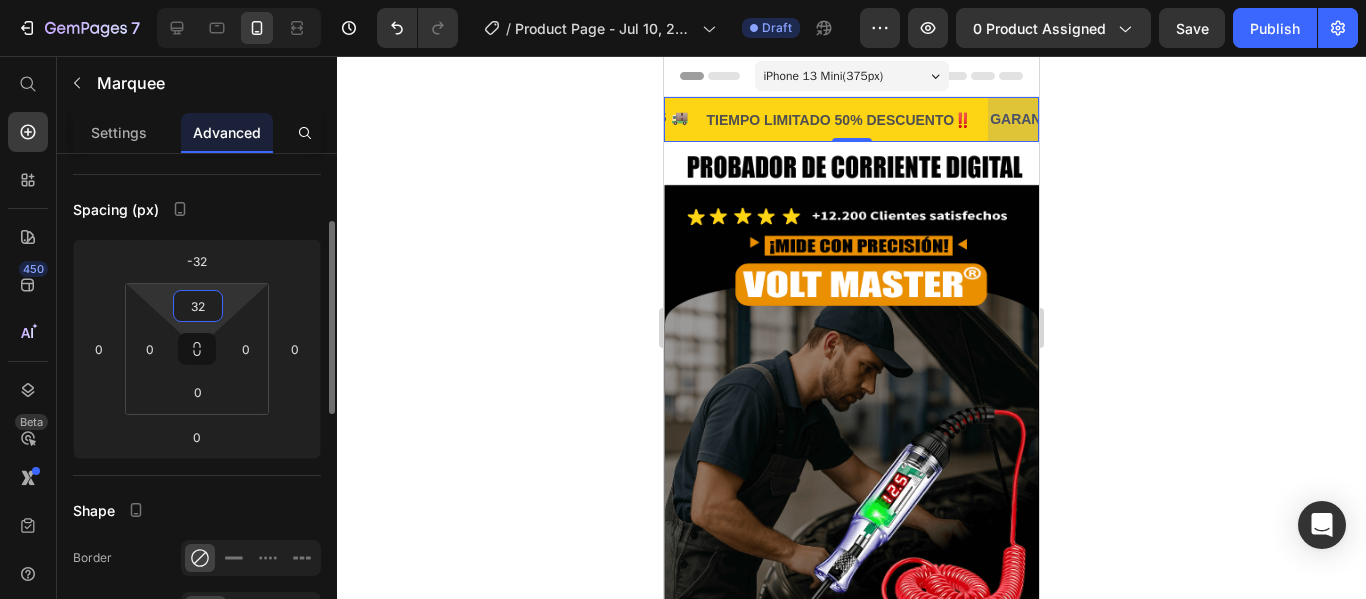 click on "7   /  Product Page - Jul 10, 22:31:50 Draft Preview 0 product assigned  Save   Publish  450 Beta Start with Sections Elements Hero Section Product Detail Brands Trusted Badges Guarantee Product Breakdown How to use Testimonials Compare Bundle FAQs Social Proof Brand Story Product List Collection Blog List Contact Sticky Add to Cart Custom Footer Browse Library 450 Layout
Row
Row
Row
Row Text
Heading
Text Block Button
Button
Button
Sticky Back to top Media
Image" at bounding box center (683, 0) 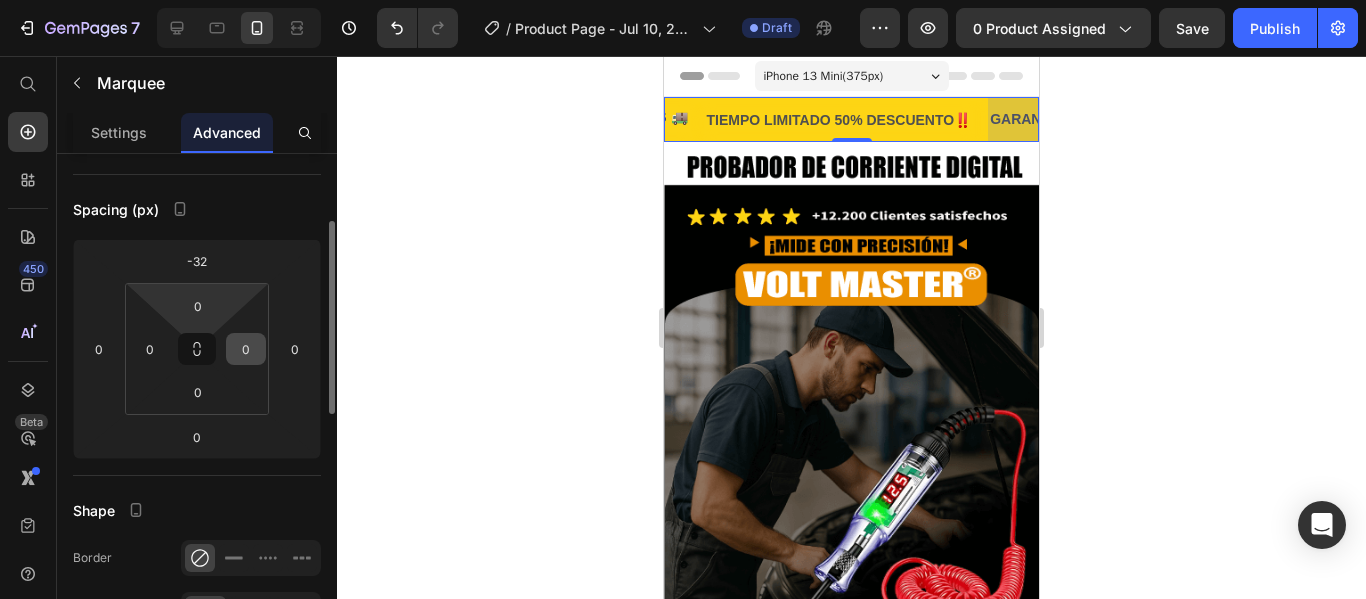 drag, startPoint x: 237, startPoint y: 301, endPoint x: 230, endPoint y: 353, distance: 52.46904 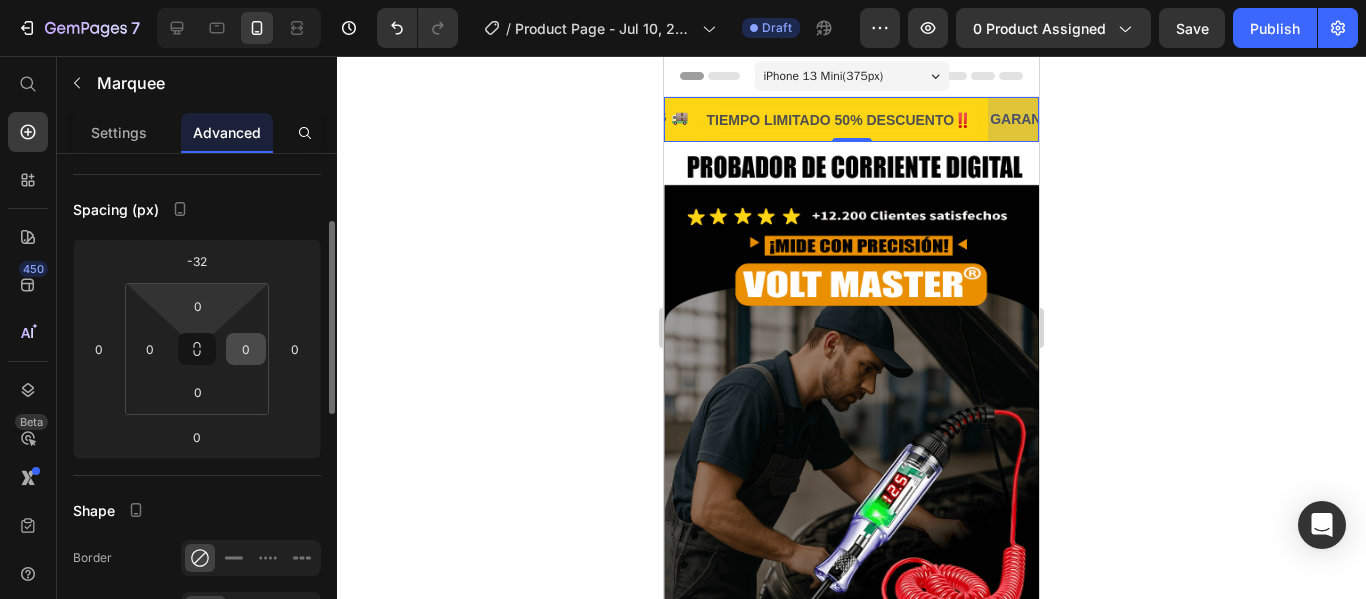 click on "7   /  Product Page - Jul 10, 22:31:50 Draft Preview 0 product assigned  Save   Publish  450 Beta Start with Sections Elements Hero Section Product Detail Brands Trusted Badges Guarantee Product Breakdown How to use Testimonials Compare Bundle FAQs Social Proof Brand Story Product List Collection Blog List Contact Sticky Add to Cart Custom Footer Browse Library 450 Layout
Row
Row
Row
Row Text
Heading
Text Block Button
Button
Button
Sticky Back to top Media
Image" at bounding box center [683, 0] 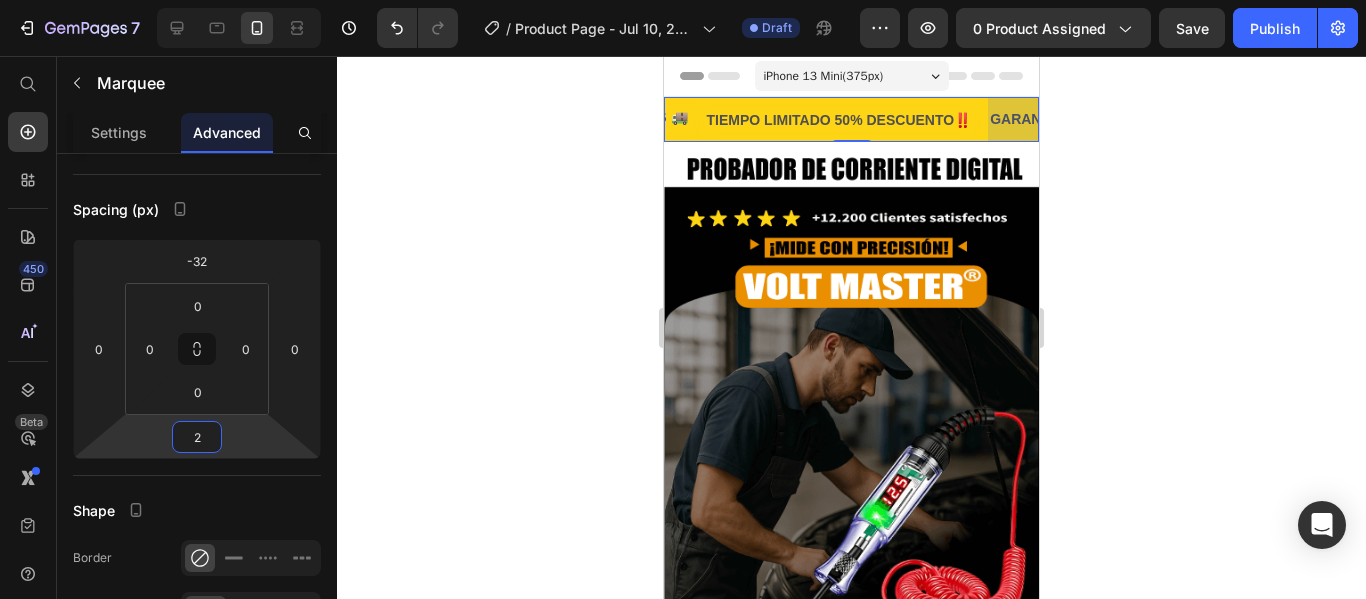 click on "7   /  Product Page - Jul 10, 22:31:50 Draft Preview 0 product assigned  Save   Publish  450 Beta Start with Sections Elements Hero Section Product Detail Brands Trusted Badges Guarantee Product Breakdown How to use Testimonials Compare Bundle FAQs Social Proof Brand Story Product List Collection Blog List Contact Sticky Add to Cart Custom Footer Browse Library 450 Layout
Row
Row
Row
Row Text
Heading
Text Block Button
Button
Button
Sticky Back to top Media
Image" at bounding box center [683, 0] 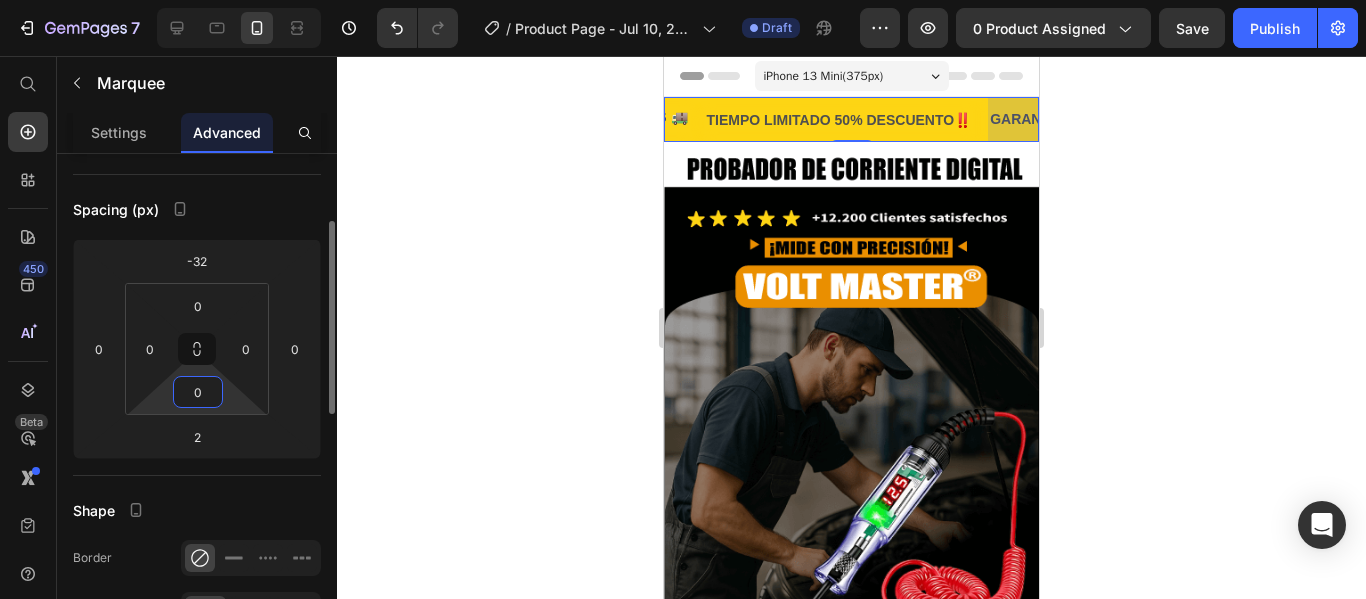 drag, startPoint x: 227, startPoint y: 393, endPoint x: 240, endPoint y: 394, distance: 13.038404 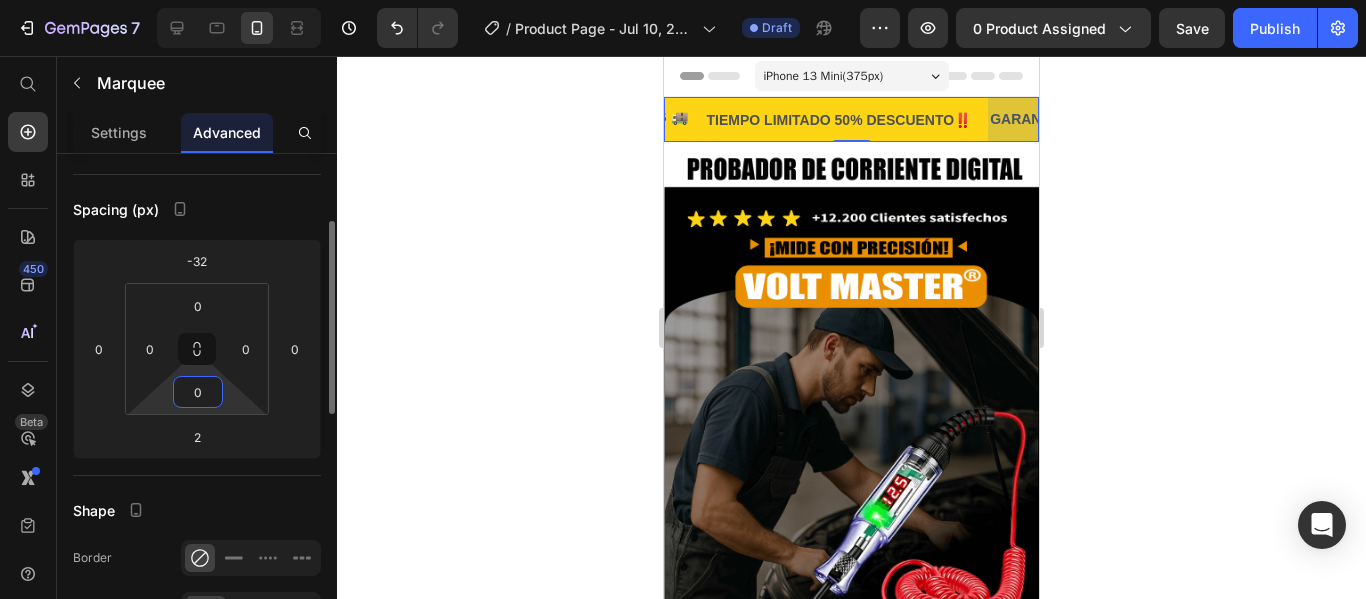 click on "7   /  Product Page - Jul 10, 22:31:50 Draft Preview 0 product assigned  Save   Publish  450 Beta Start with Sections Elements Hero Section Product Detail Brands Trusted Badges Guarantee Product Breakdown How to use Testimonials Compare Bundle FAQs Social Proof Brand Story Product List Collection Blog List Contact Sticky Add to Cart Custom Footer Browse Library 450 Layout
Row
Row
Row
Row Text
Heading
Text Block Button
Button
Button
Sticky Back to top Media
Image" at bounding box center (683, 0) 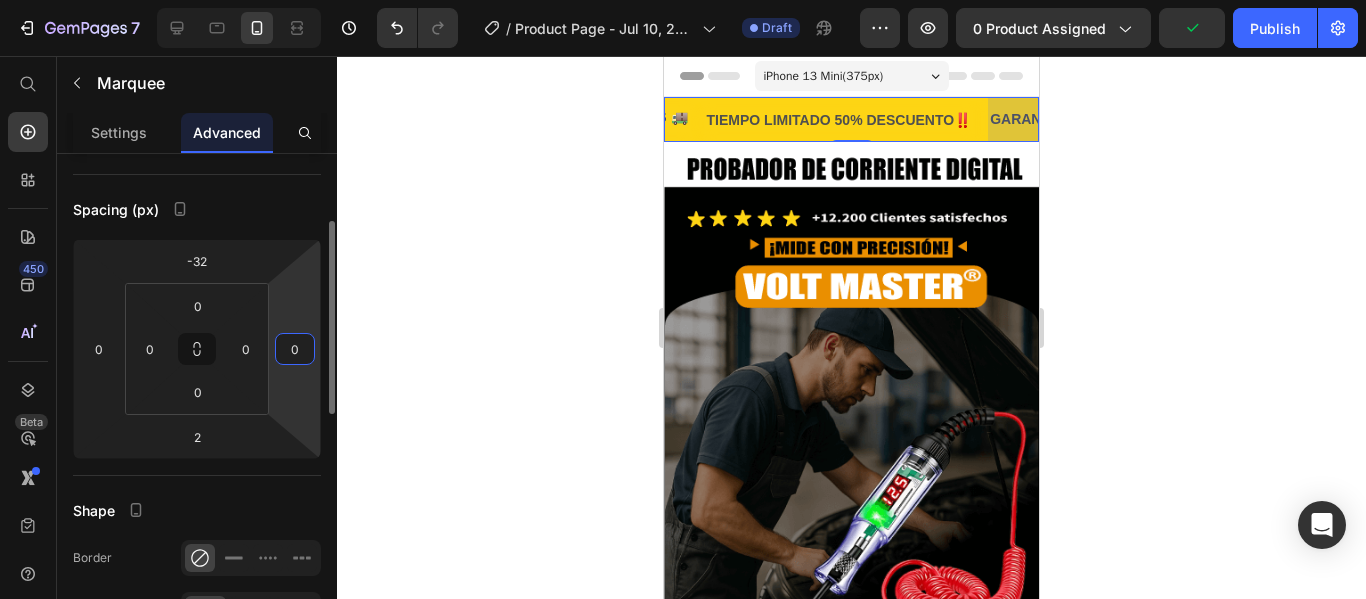 drag, startPoint x: 292, startPoint y: 373, endPoint x: 276, endPoint y: 371, distance: 16.124516 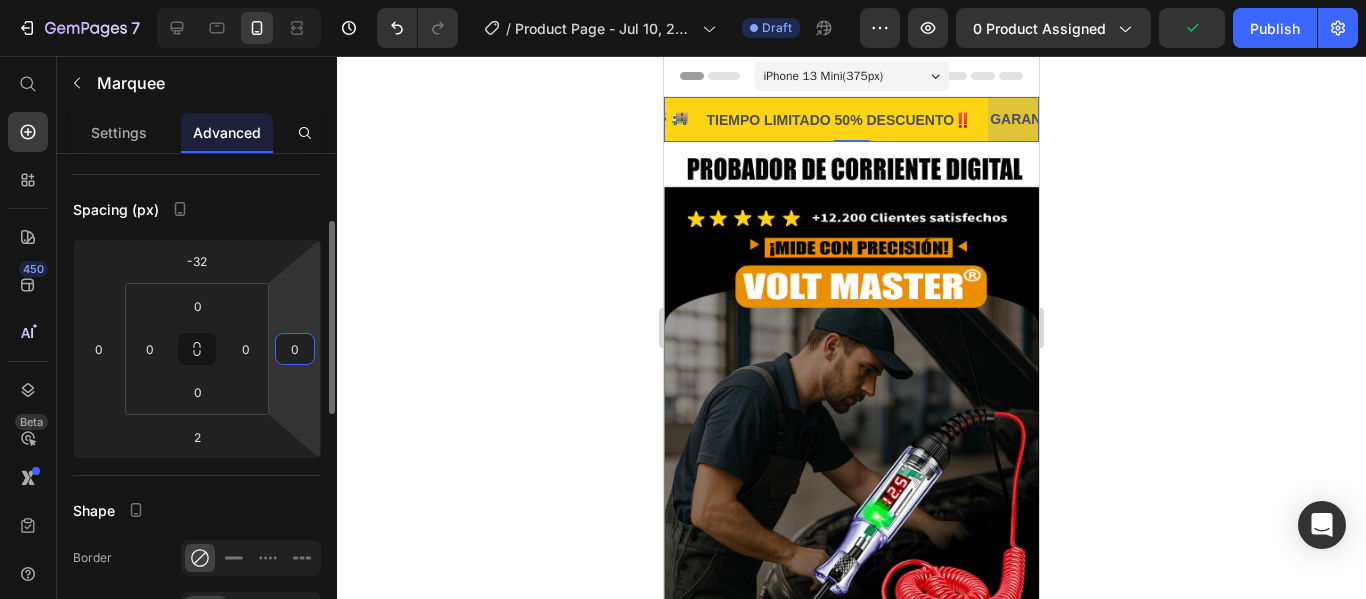 click on "7   /  Product Page - Jul 10, 22:31:50 Draft Preview 0 product assigned  Publish  450 Beta Start with Sections Elements Hero Section Product Detail Brands Trusted Badges Guarantee Product Breakdown How to use Testimonials Compare Bundle FAQs Social Proof Brand Story Product List Collection Blog List Contact Sticky Add to Cart Custom Footer Browse Library 450 Layout
Row
Row
Row
Row Text
Heading
Text Block Button
Button
Button
Sticky Back to top Media
Image" at bounding box center (683, 0) 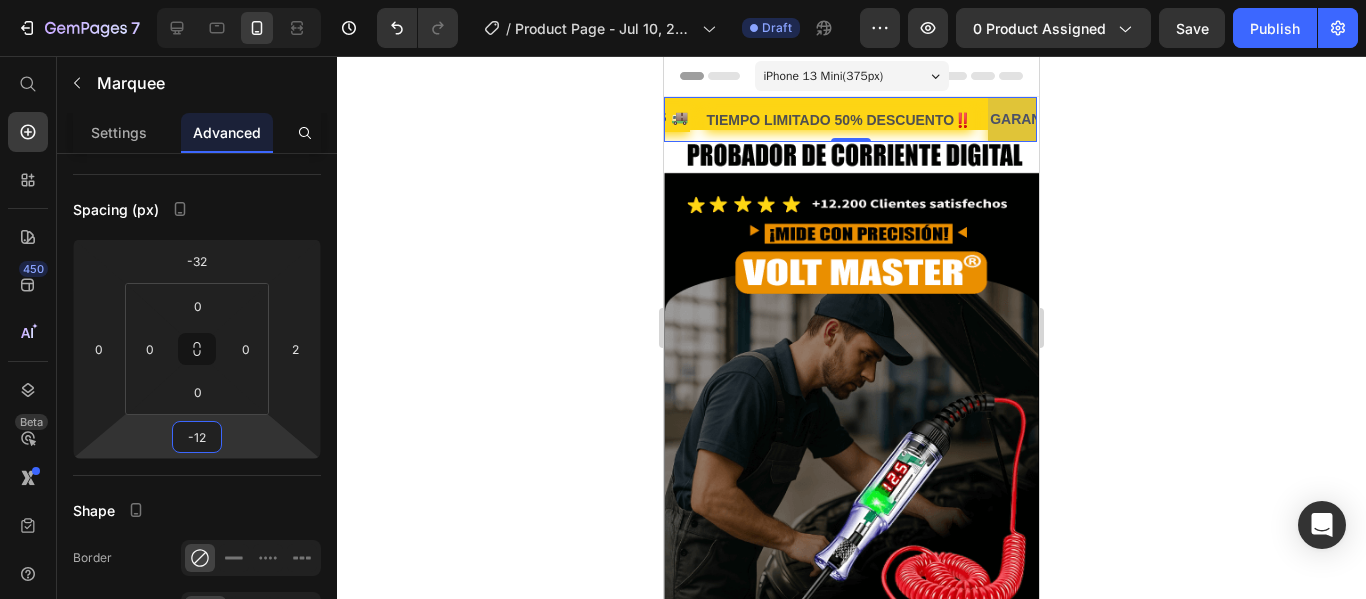 click on "7   /  Product Page - Jul 10, 22:31:50 Draft Preview 0 product assigned  Save   Publish  450 Beta Start with Sections Elements Hero Section Product Detail Brands Trusted Badges Guarantee Product Breakdown How to use Testimonials Compare Bundle FAQs Social Proof Brand Story Product List Collection Blog List Contact Sticky Add to Cart Custom Footer Browse Library 450 Layout
Row
Row
Row
Row Text
Heading
Text Block Button
Button
Button
Sticky Back to top Media
Image" at bounding box center (683, 0) 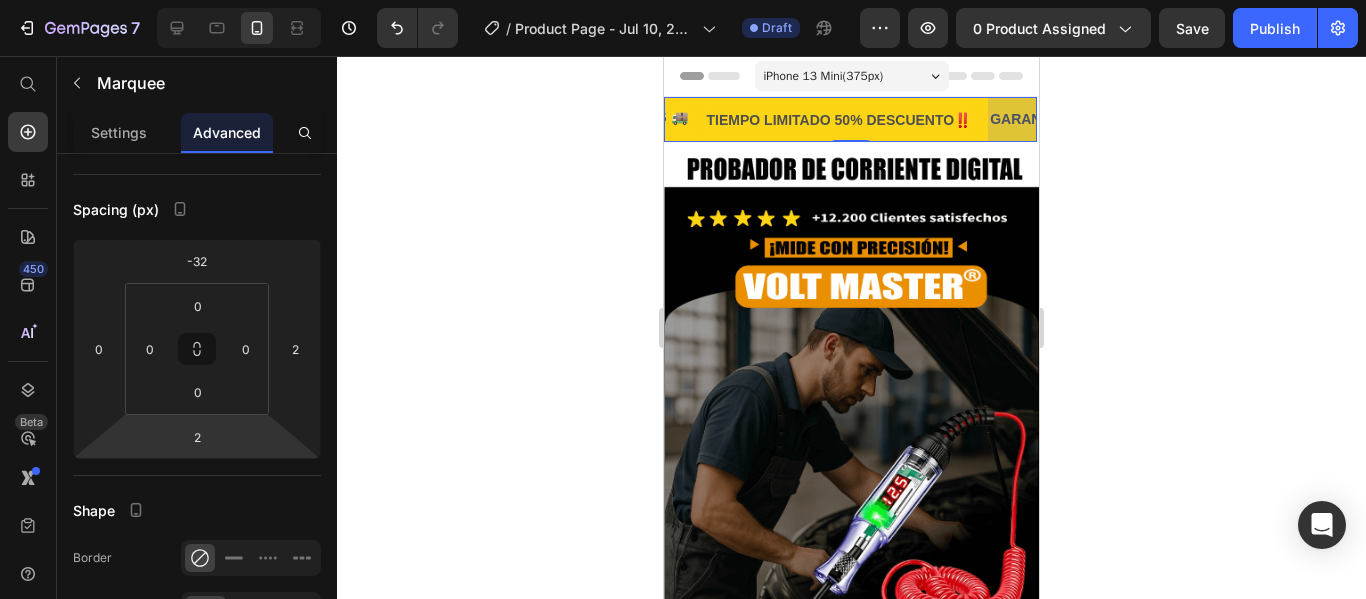 click on "7   /  Product Page - Jul 10, 22:31:50 Draft Preview 0 product assigned  Save   Publish  450 Beta Start with Sections Elements Hero Section Product Detail Brands Trusted Badges Guarantee Product Breakdown How to use Testimonials Compare Bundle FAQs Social Proof Brand Story Product List Collection Blog List Contact Sticky Add to Cart Custom Footer Browse Library 450 Layout
Row
Row
Row
Row Text
Heading
Text Block Button
Button
Button
Sticky Back to top Media
Image" at bounding box center [683, 0] 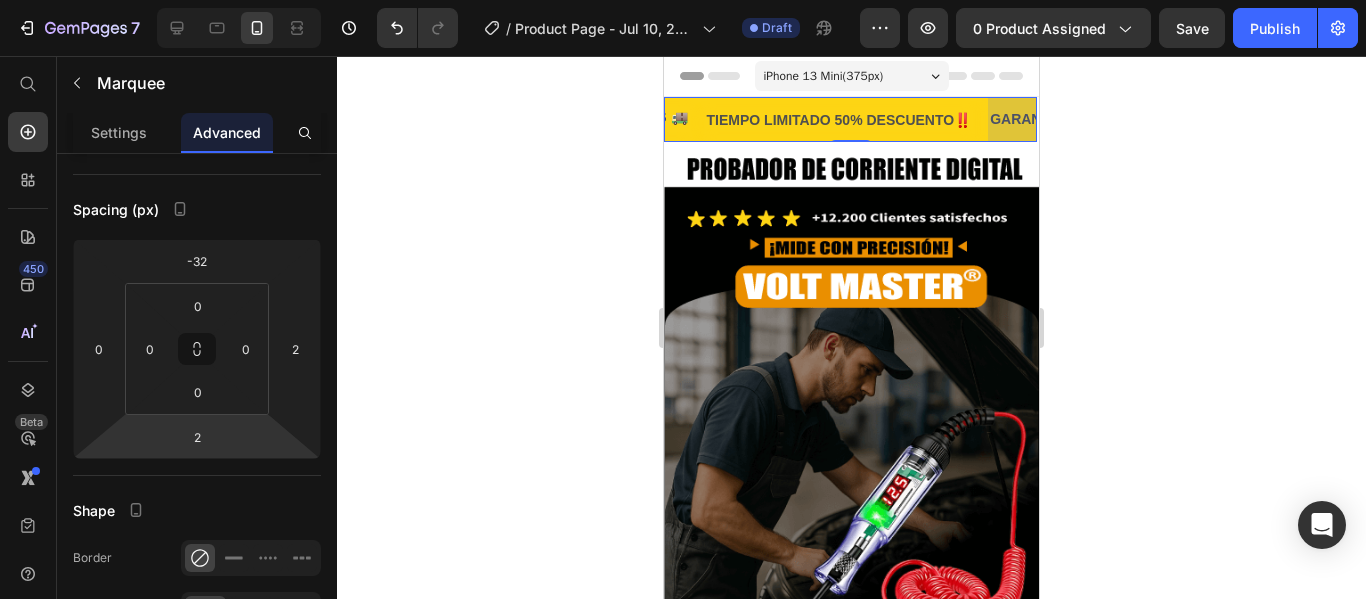 click 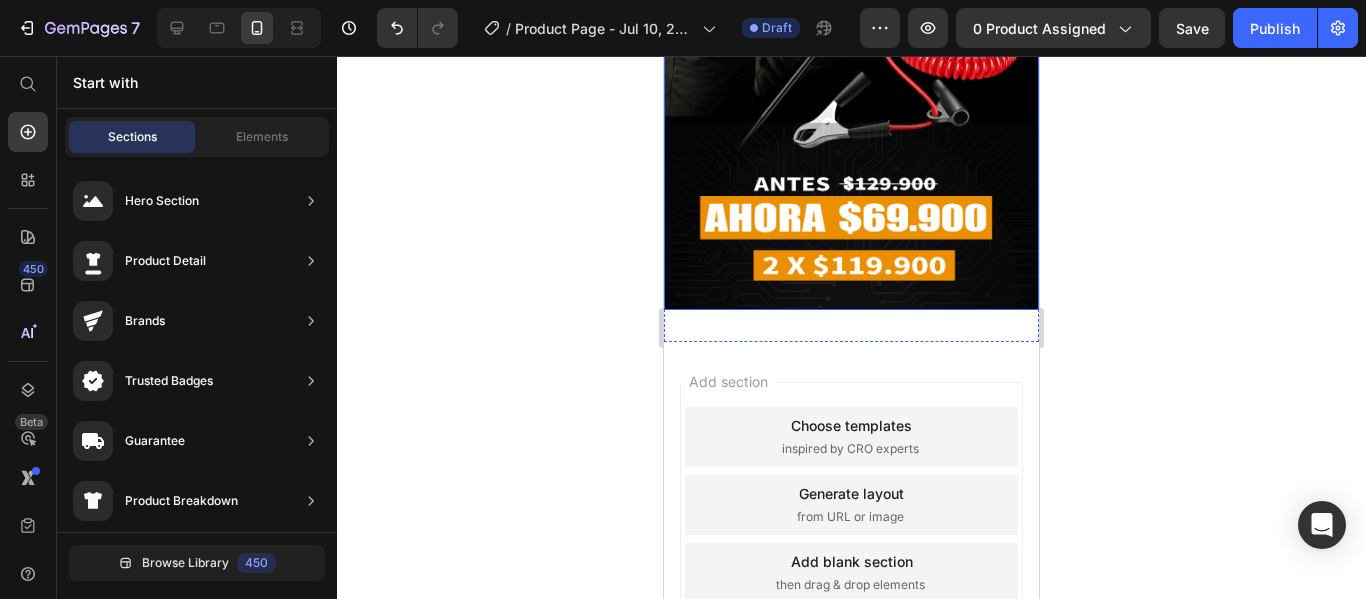 scroll, scrollTop: 541, scrollLeft: 0, axis: vertical 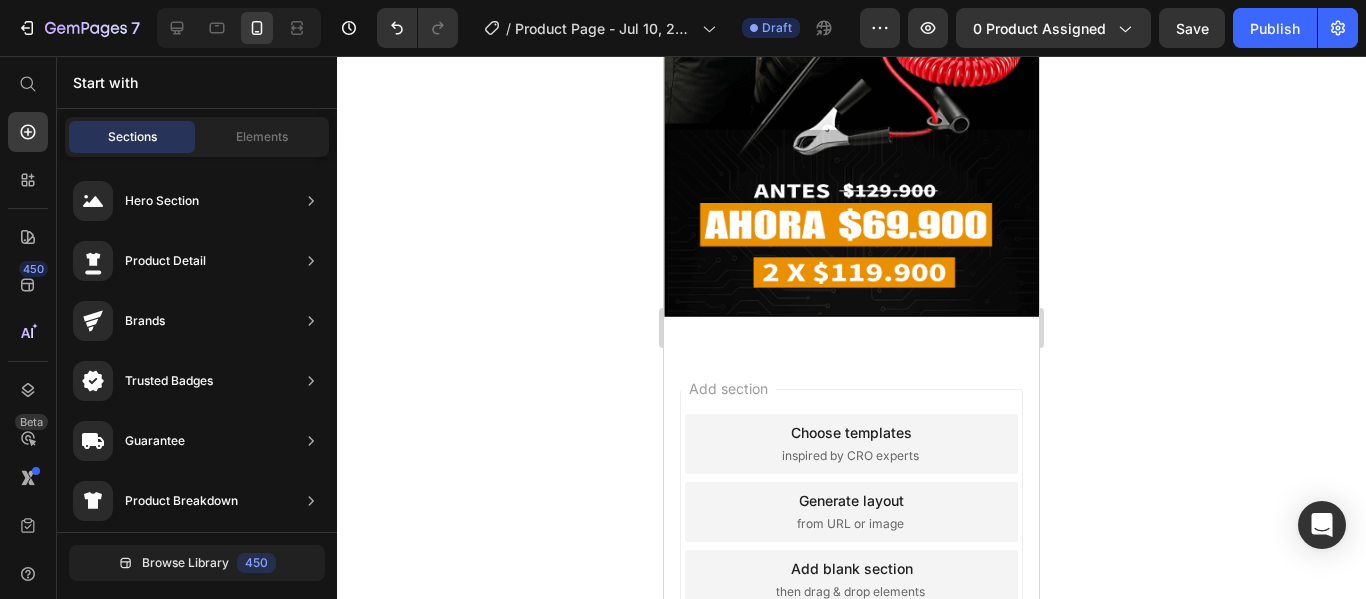 click 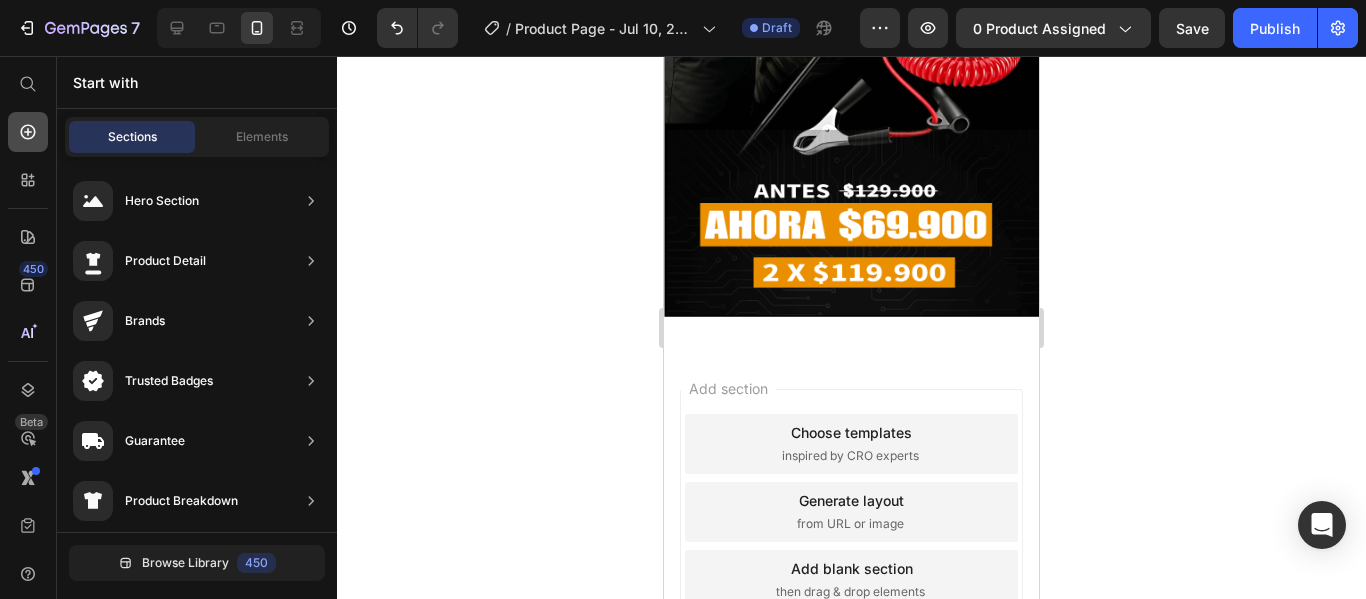 click 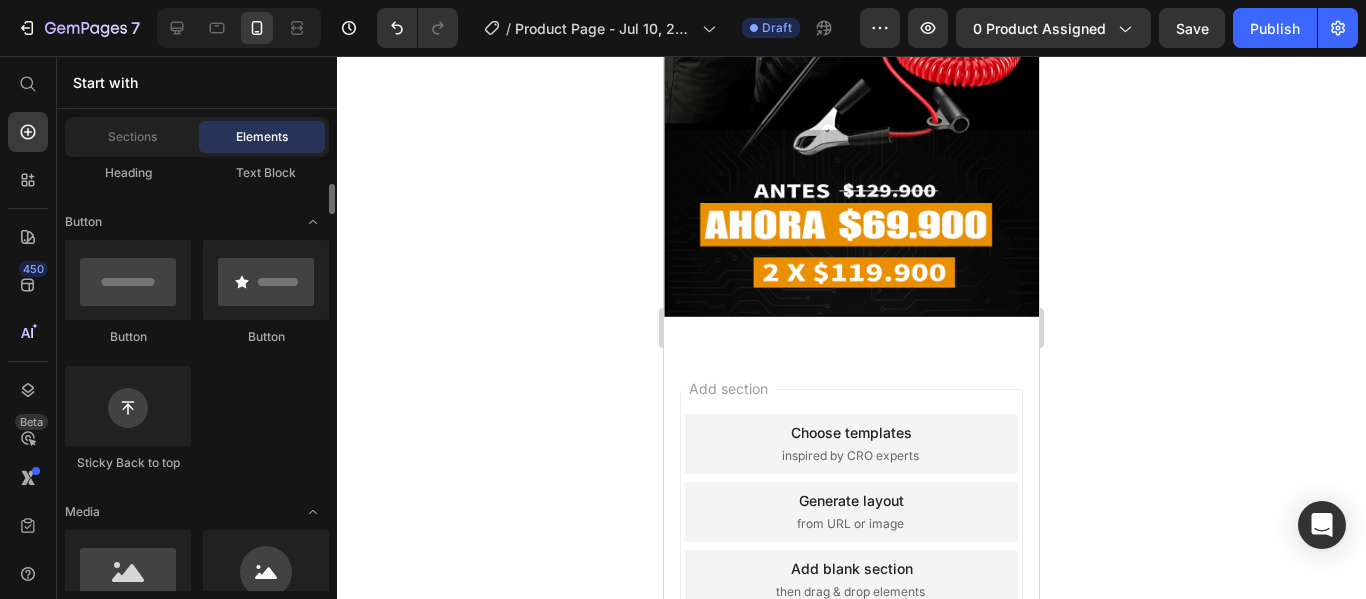 scroll, scrollTop: 411, scrollLeft: 0, axis: vertical 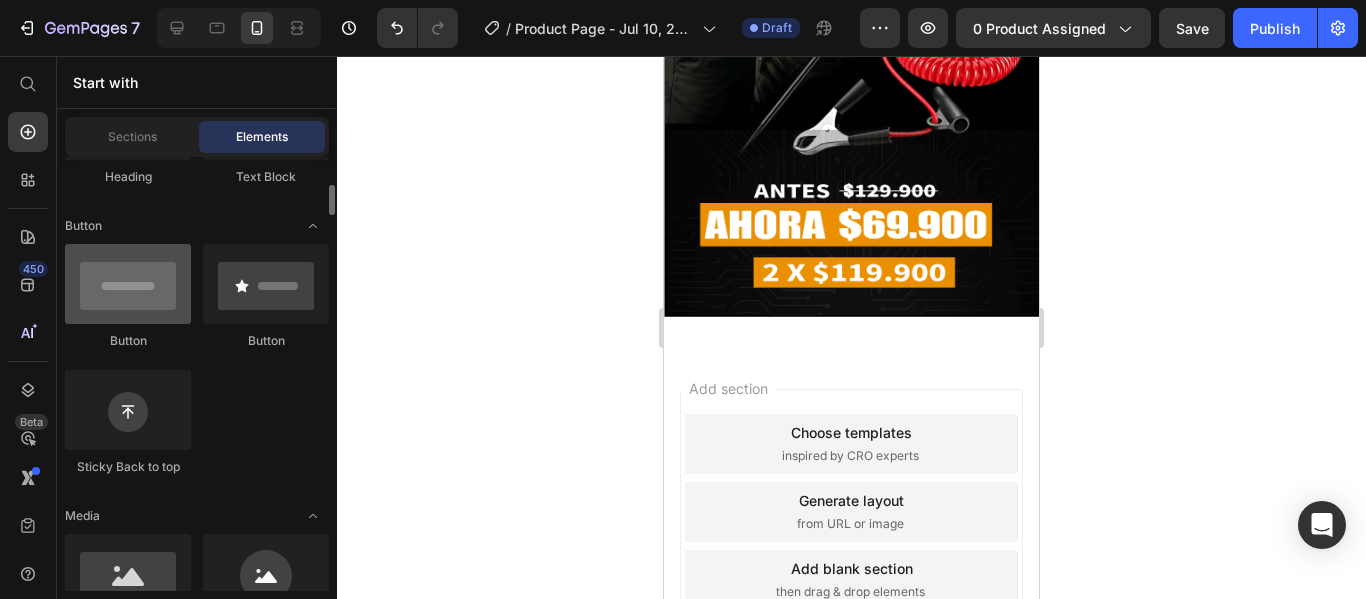 click at bounding box center [128, 284] 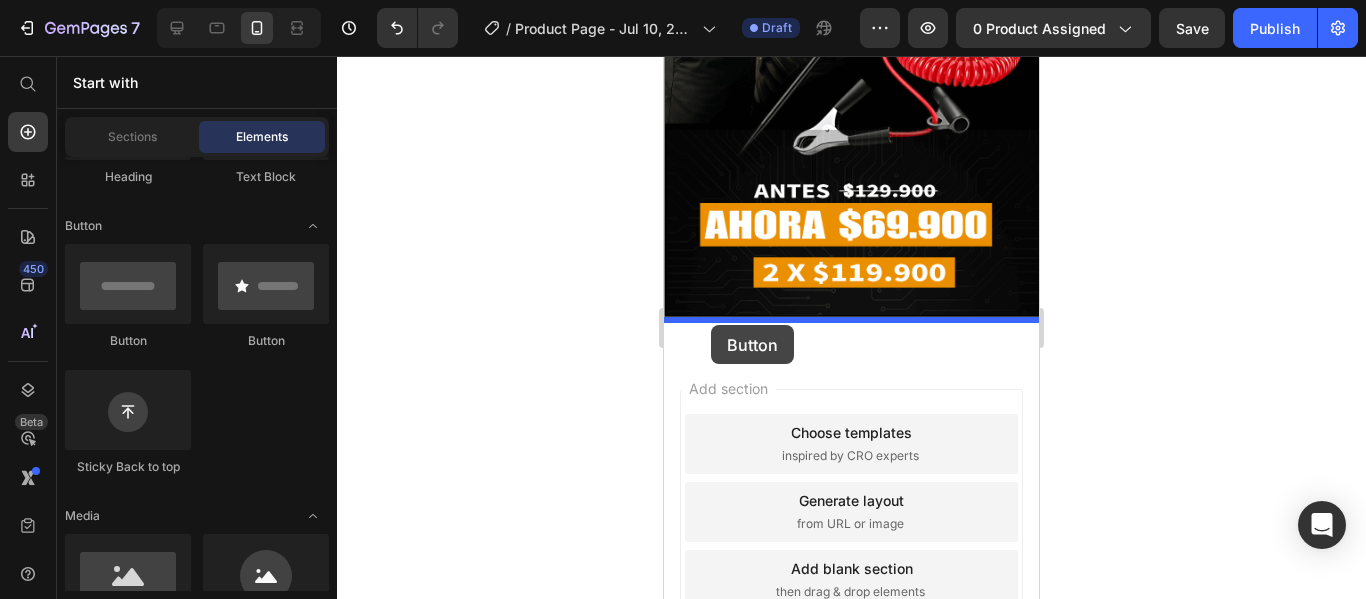 drag, startPoint x: 799, startPoint y: 353, endPoint x: 711, endPoint y: 325, distance: 92.34717 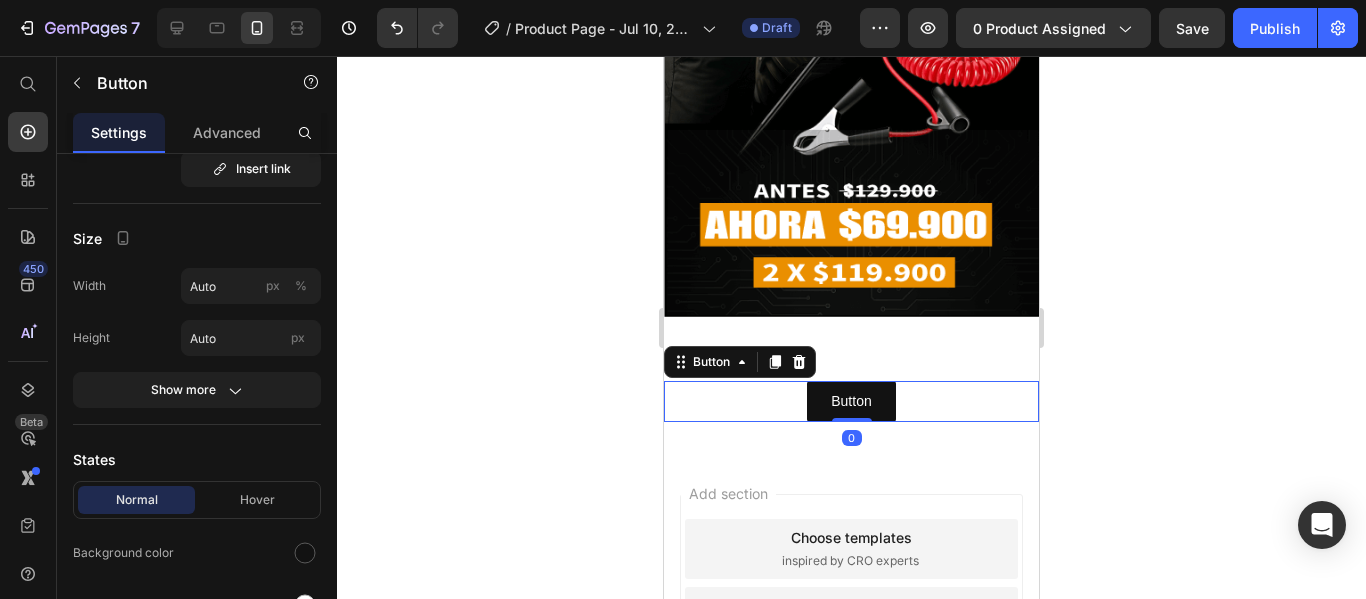 scroll, scrollTop: 0, scrollLeft: 0, axis: both 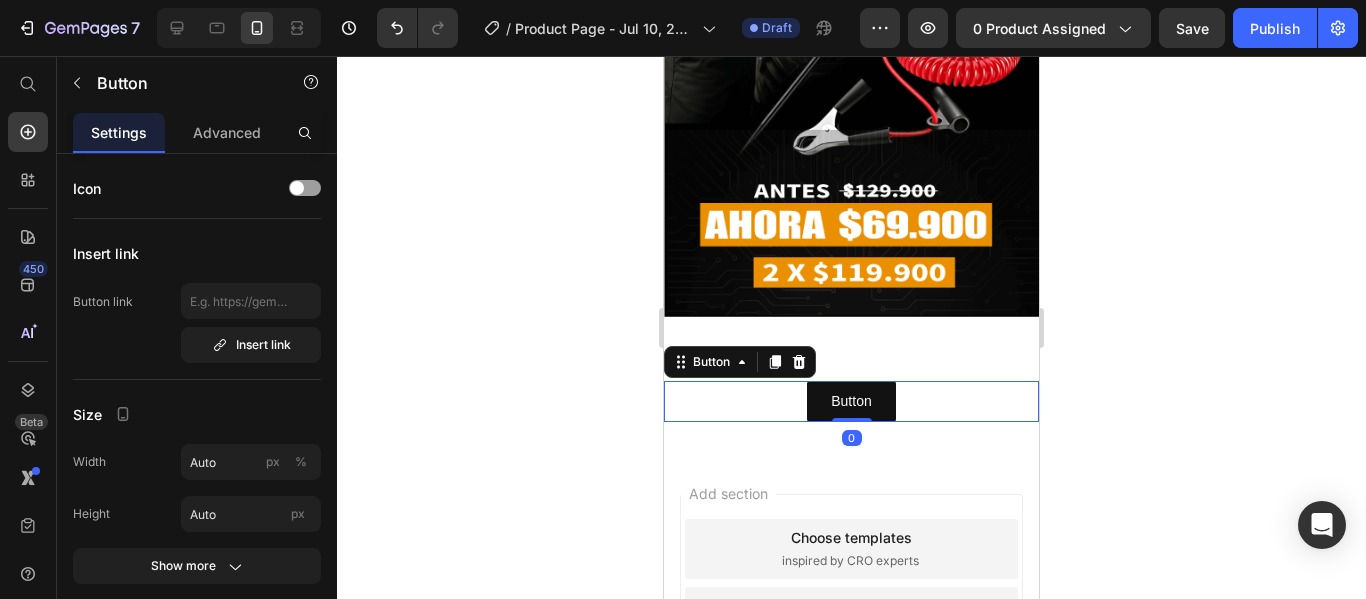 click on "Button Button   0" at bounding box center [851, 401] 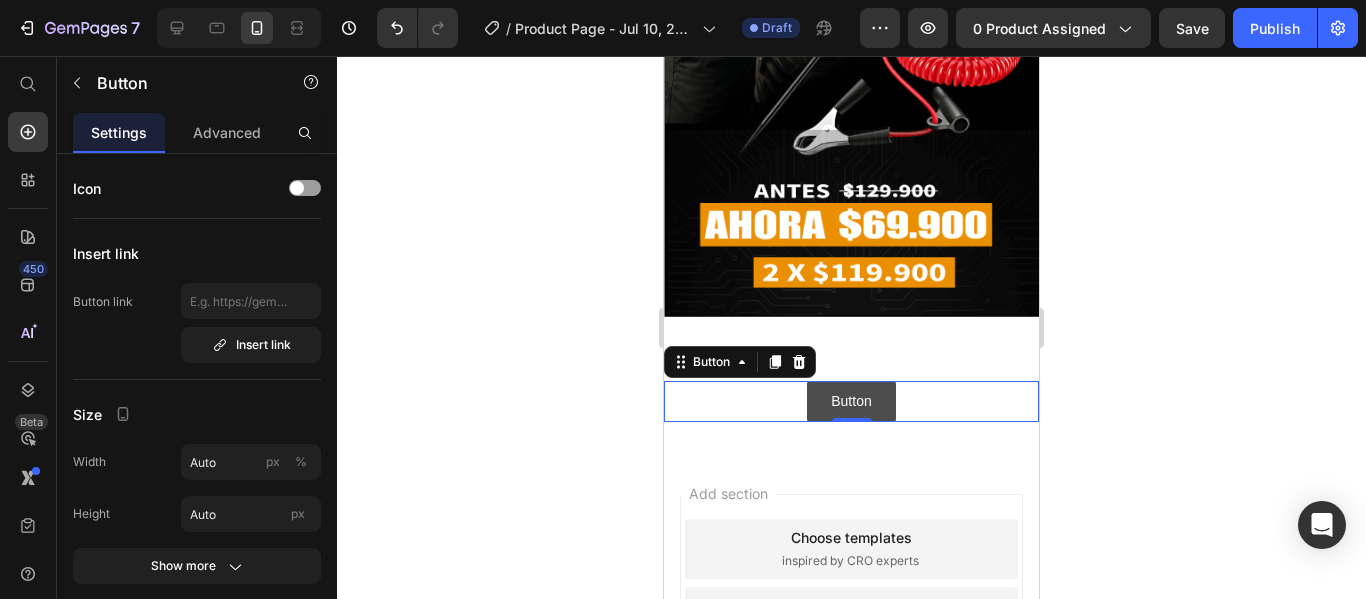 click on "Button" at bounding box center (851, 401) 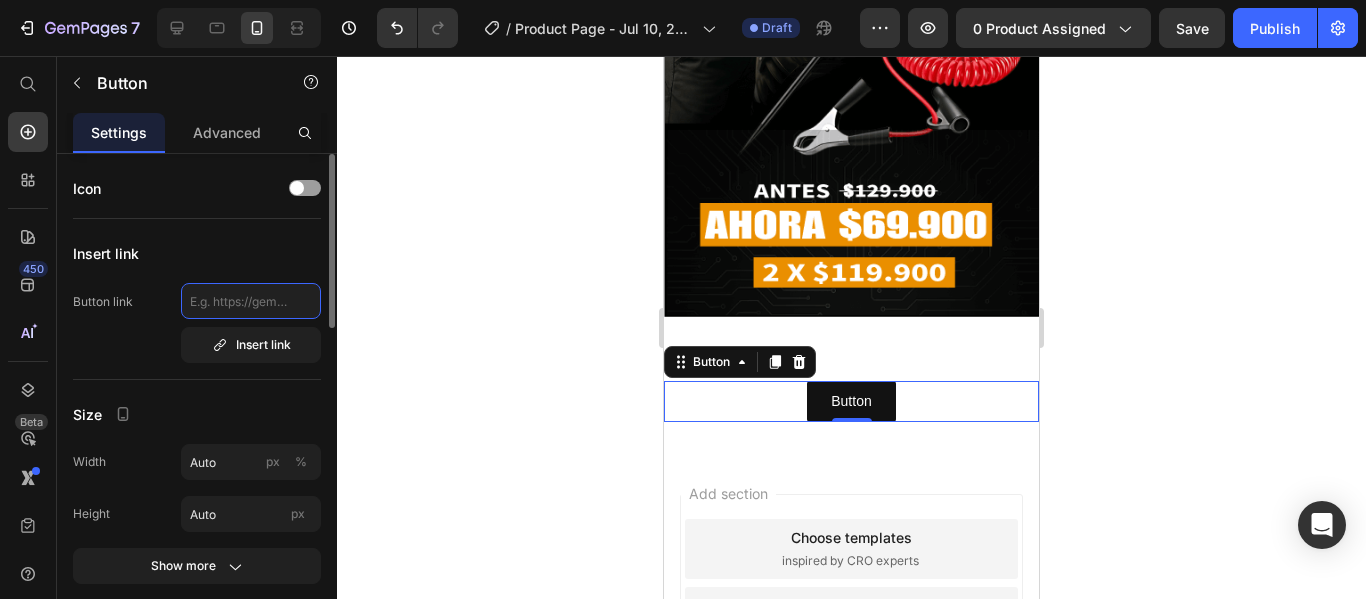 click 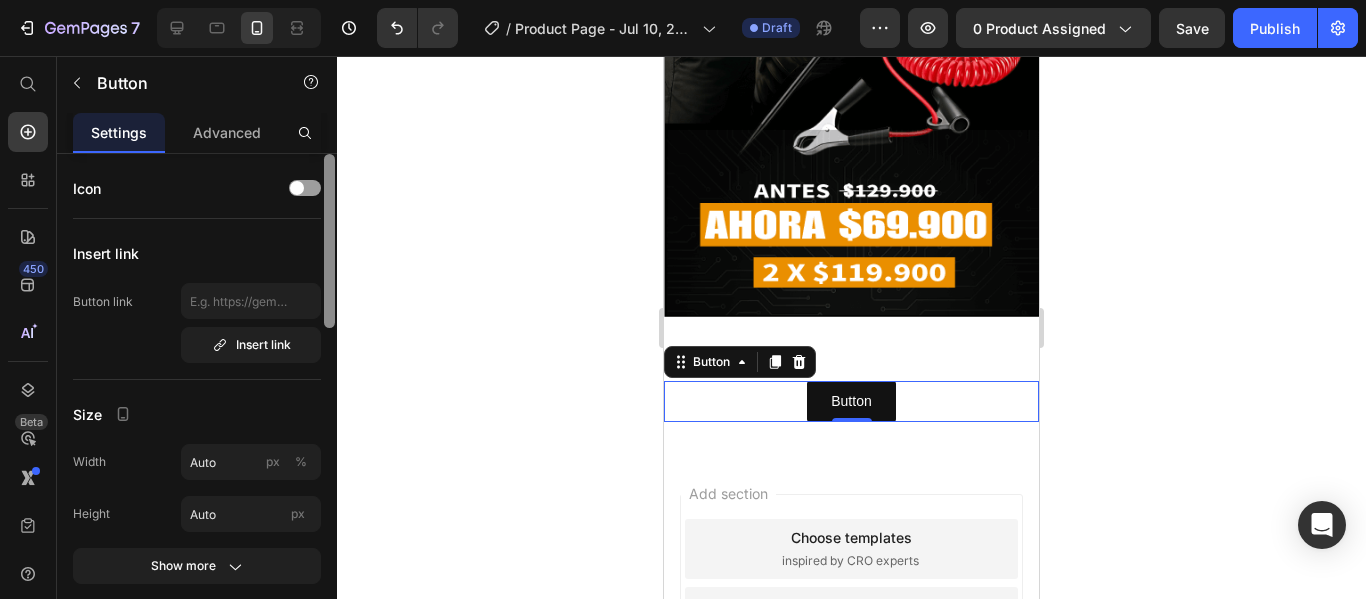 scroll, scrollTop: 502, scrollLeft: 0, axis: vertical 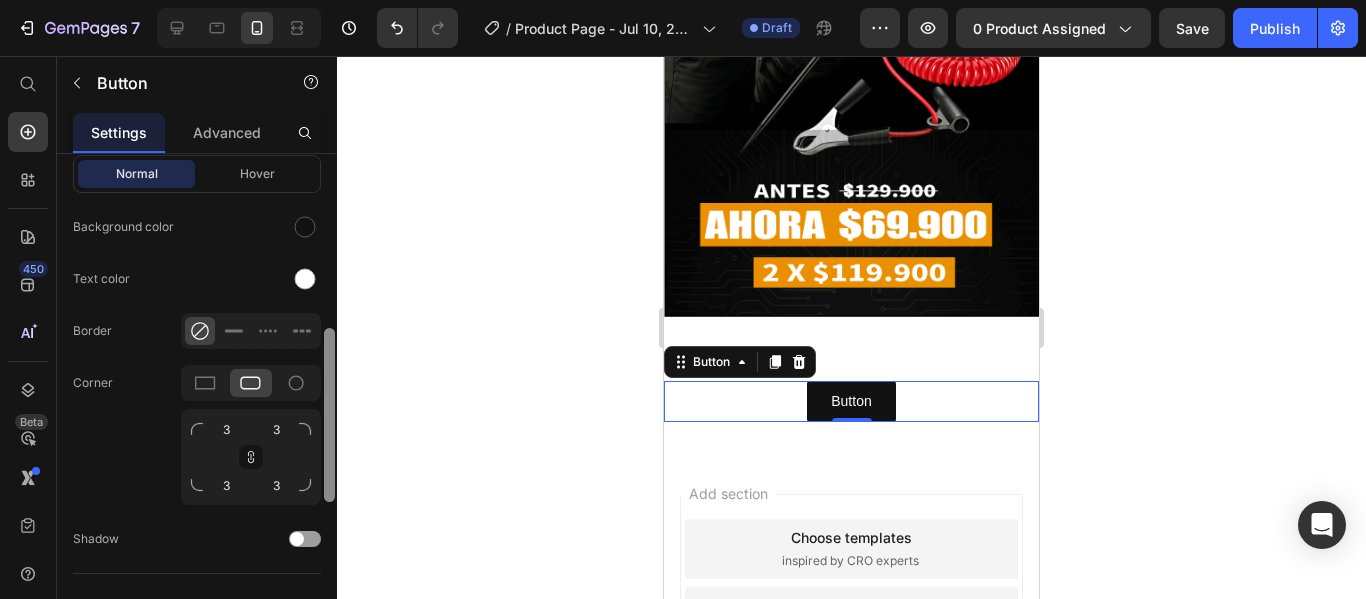 click at bounding box center (329, 405) 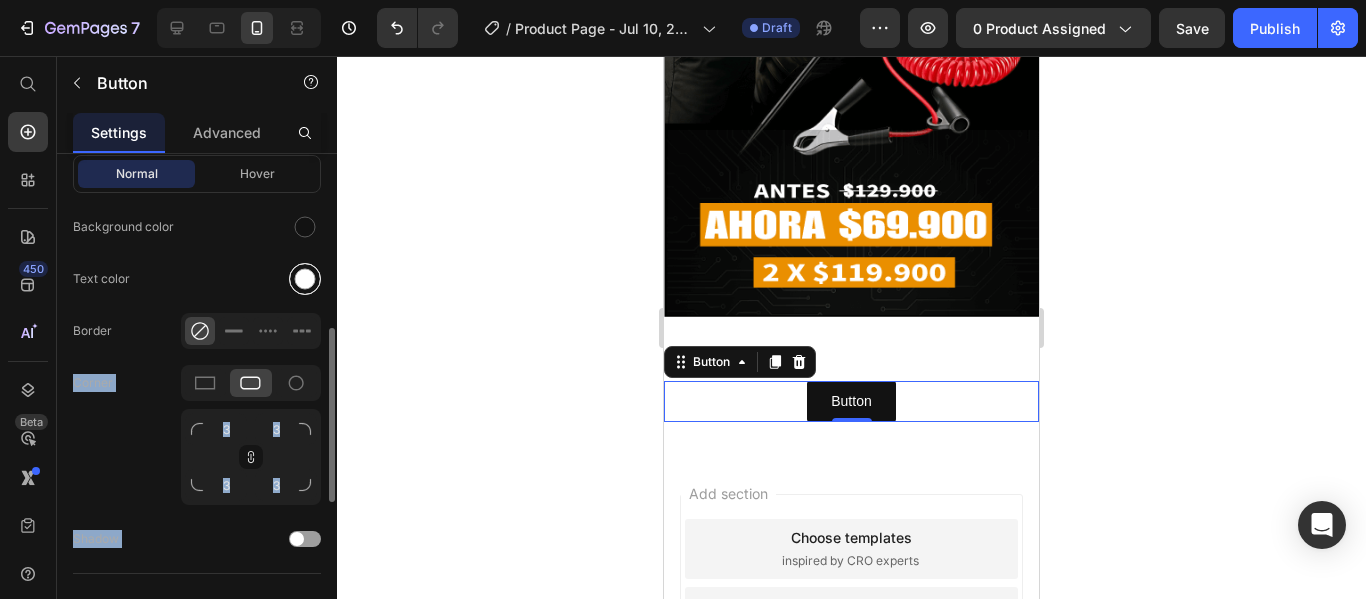 drag, startPoint x: 338, startPoint y: 342, endPoint x: 315, endPoint y: 296, distance: 51.42956 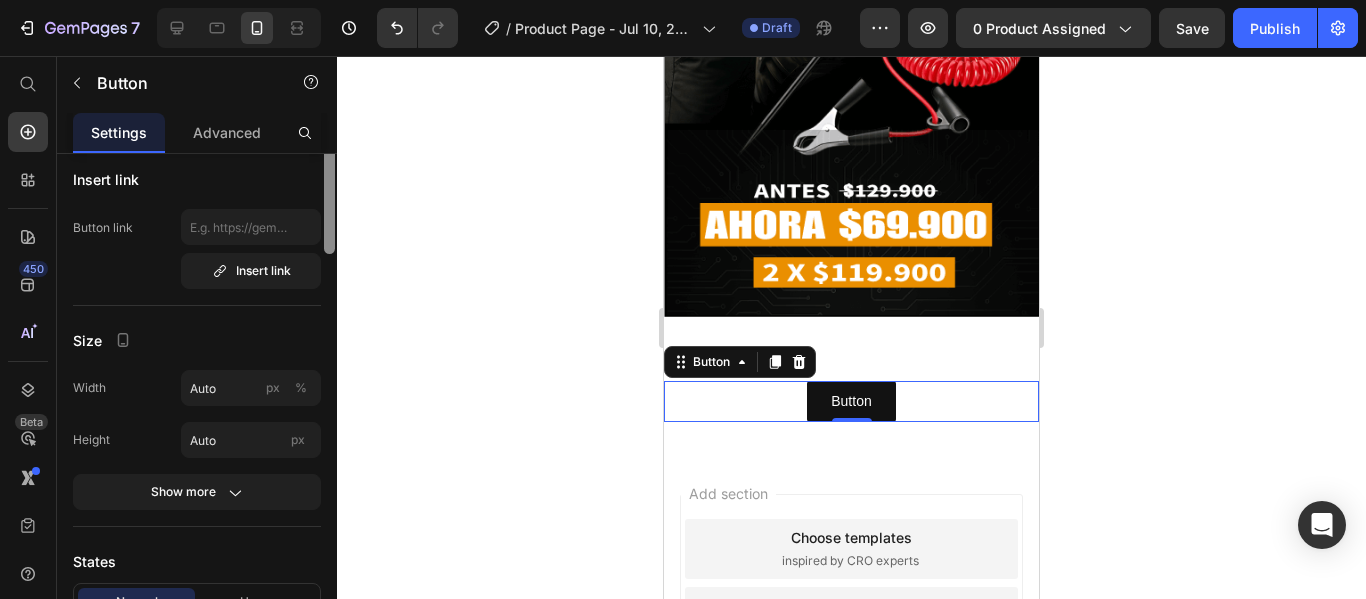 scroll, scrollTop: 0, scrollLeft: 0, axis: both 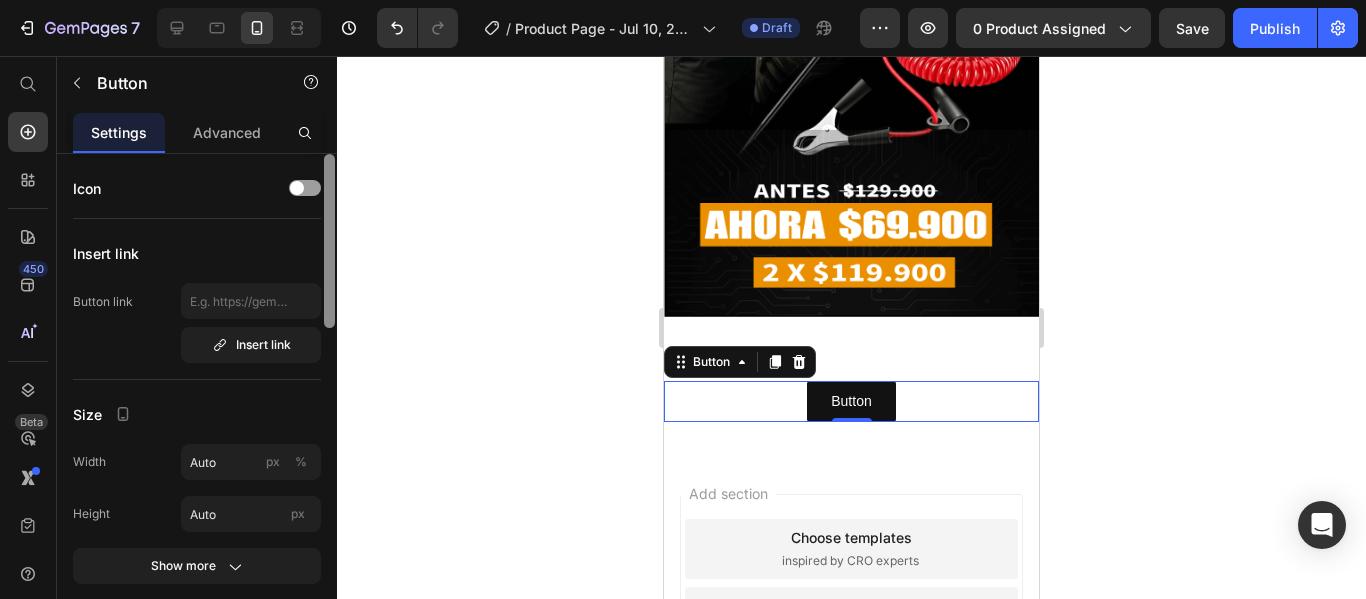 drag, startPoint x: 329, startPoint y: 357, endPoint x: 361, endPoint y: 141, distance: 218.3575 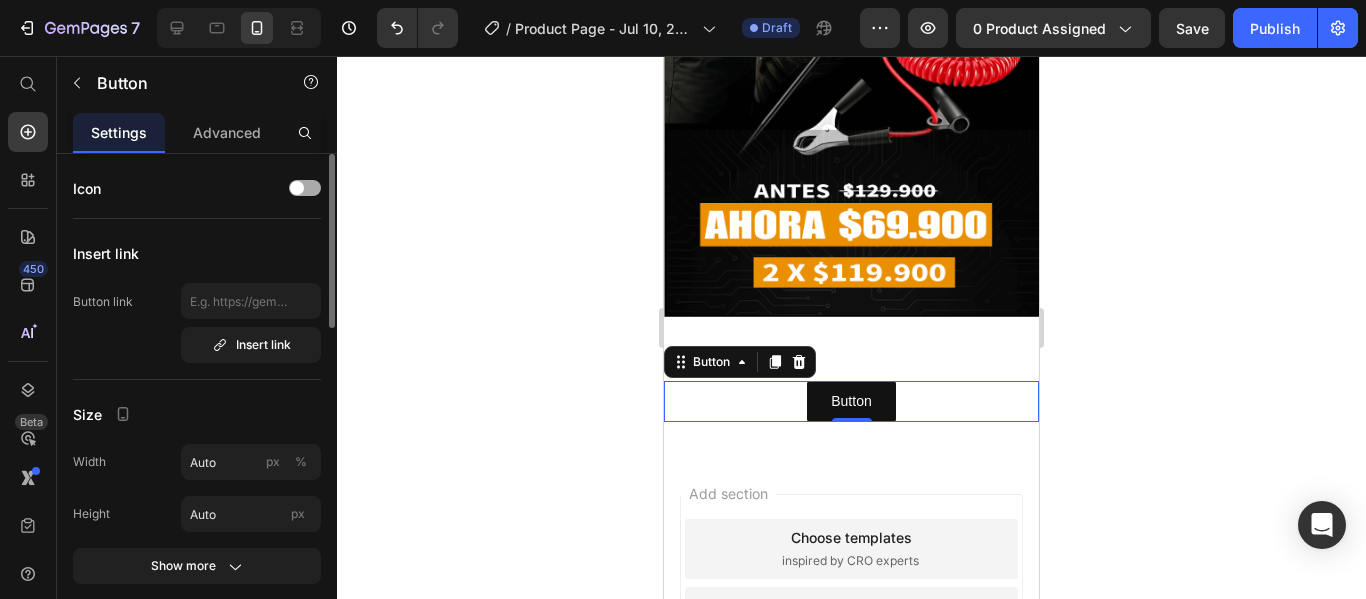 click on "Icon" 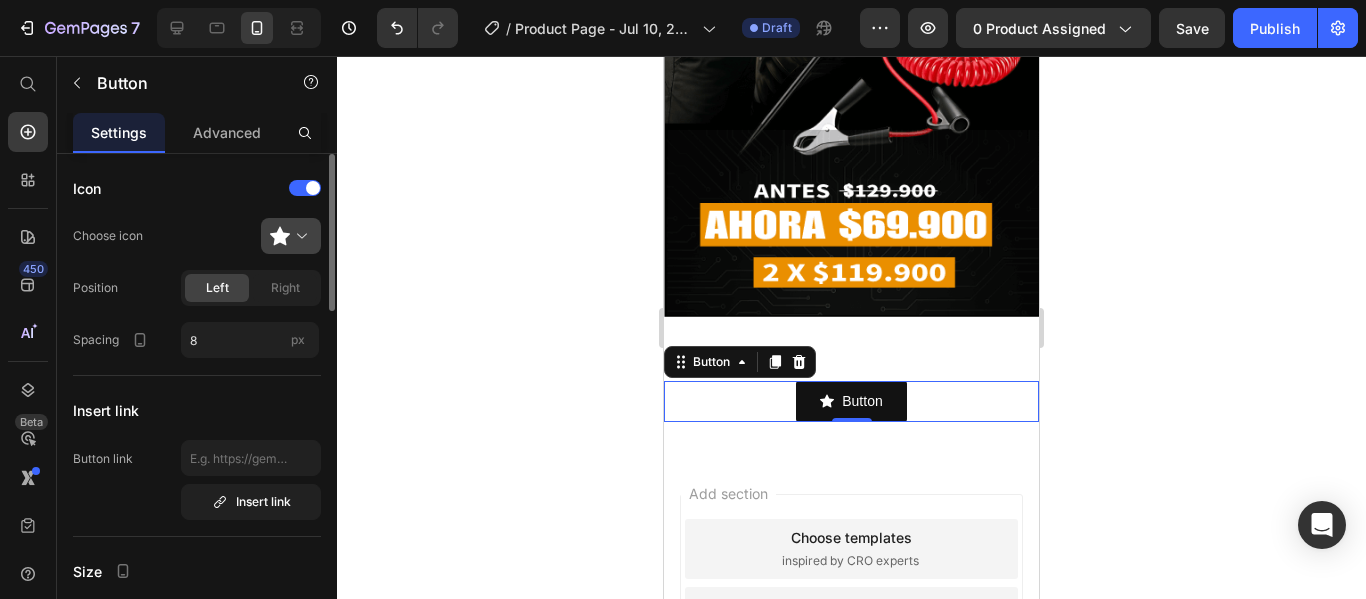 click at bounding box center [299, 236] 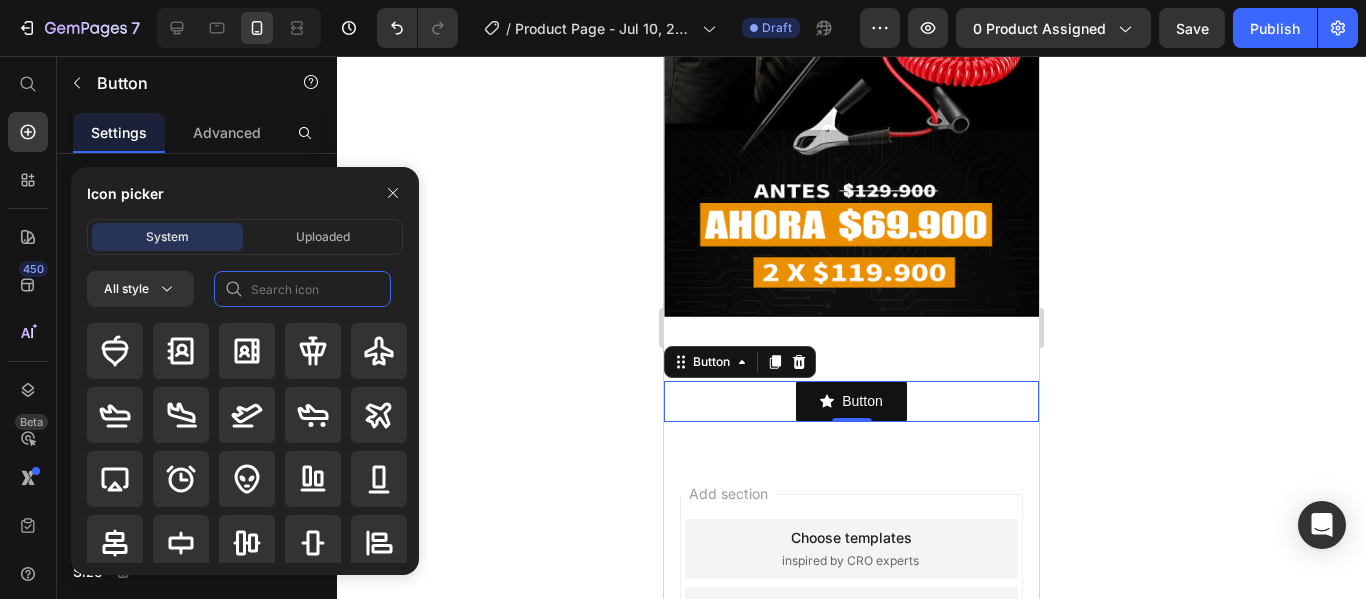 click 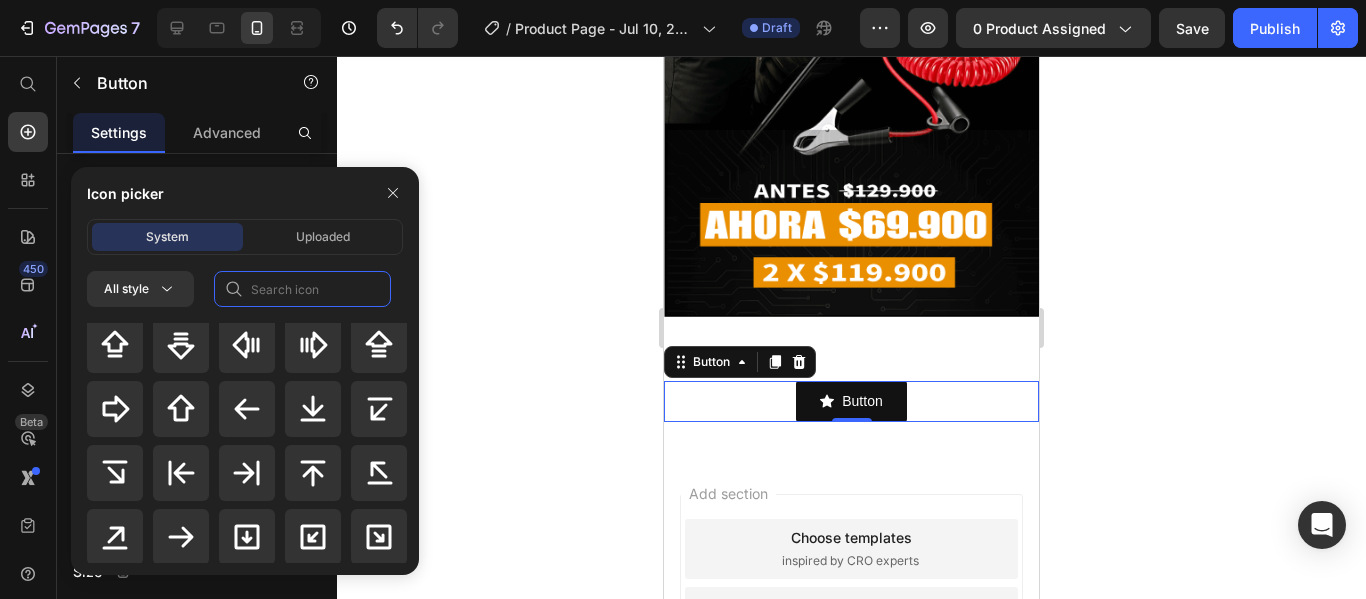 scroll, scrollTop: 939, scrollLeft: 0, axis: vertical 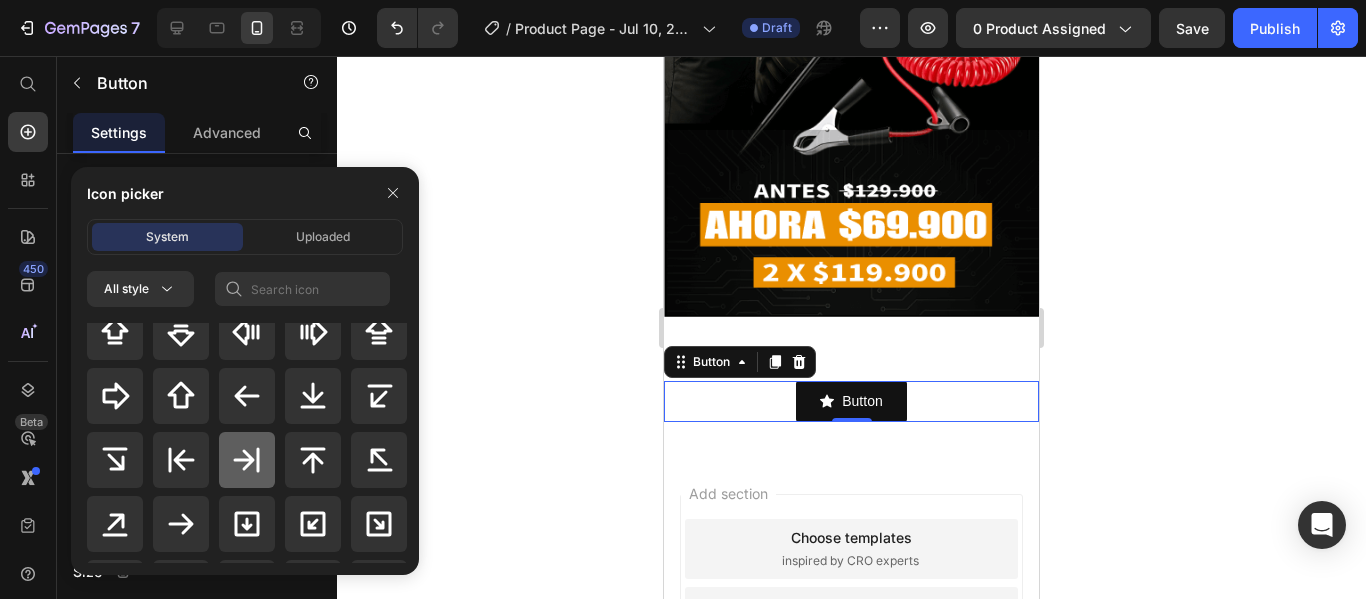 click 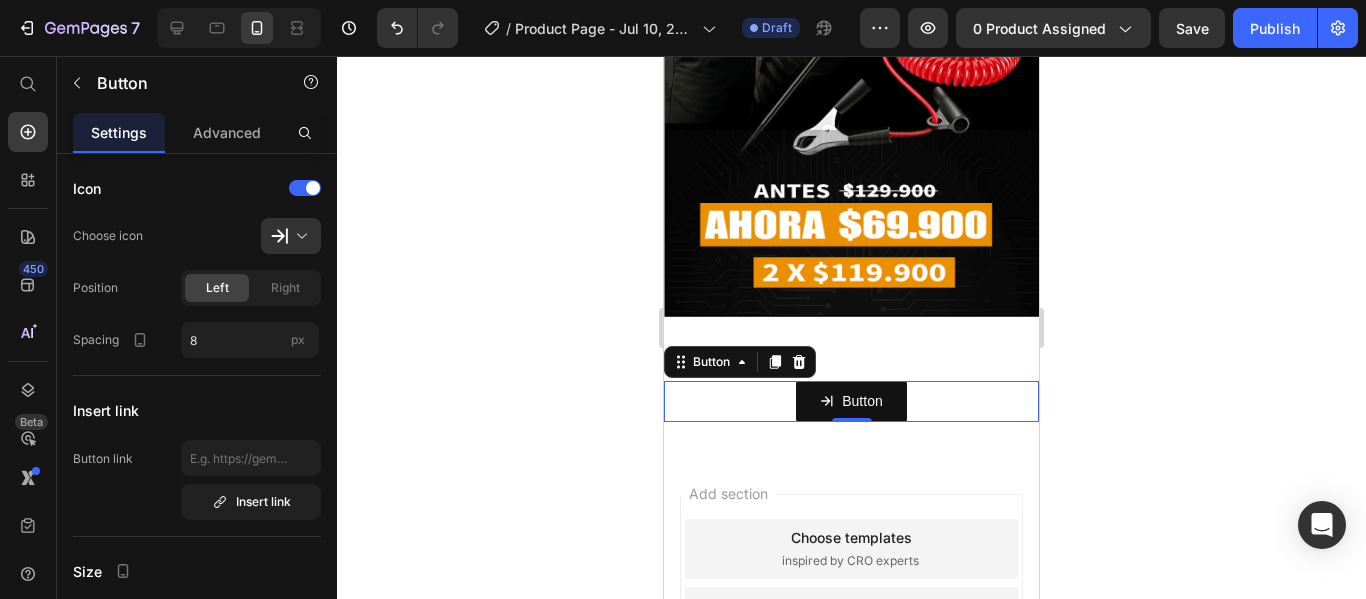 click 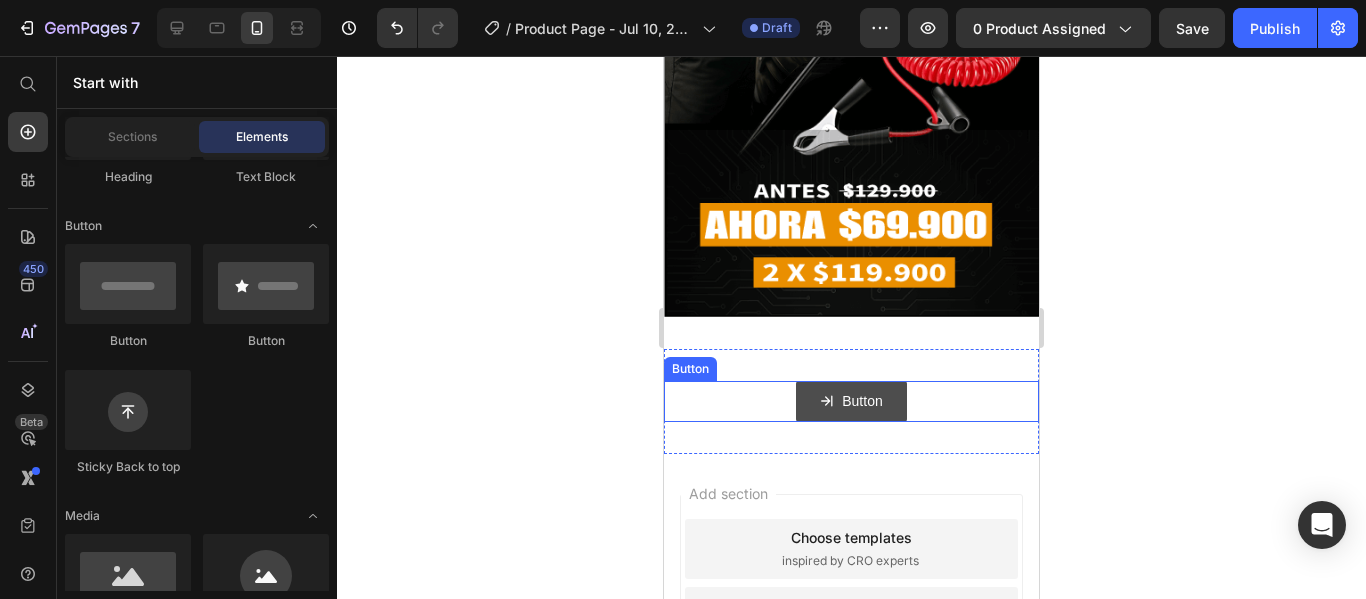 click on "Button" at bounding box center (851, 401) 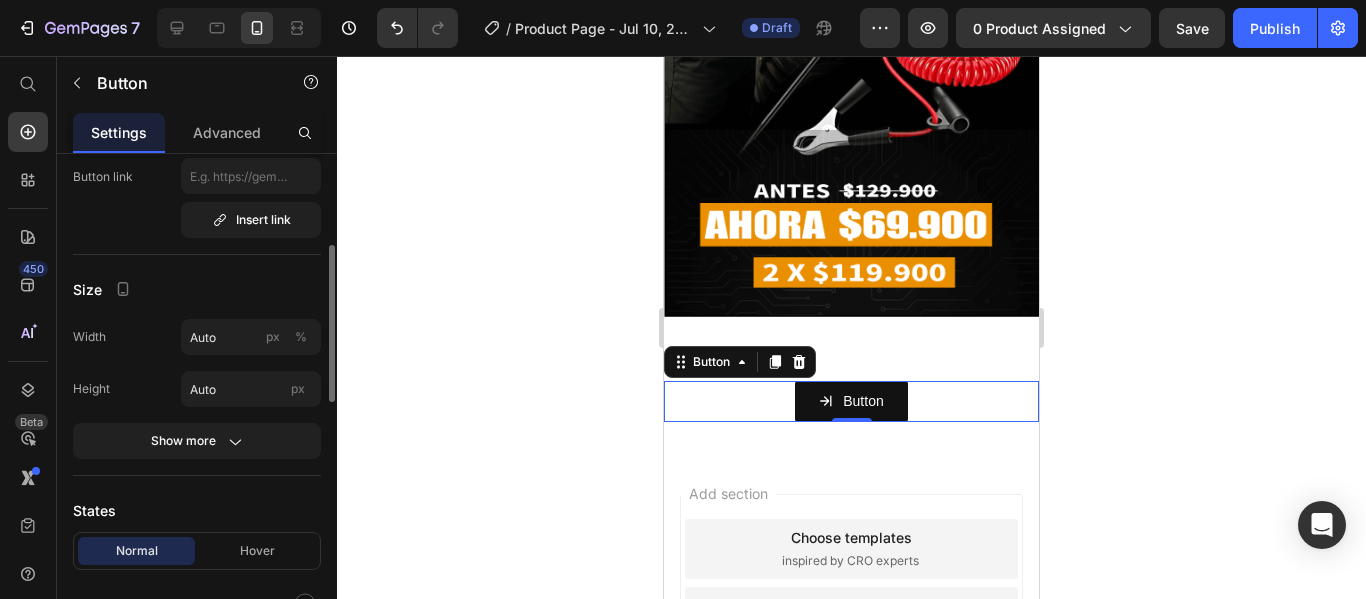 scroll, scrollTop: 286, scrollLeft: 0, axis: vertical 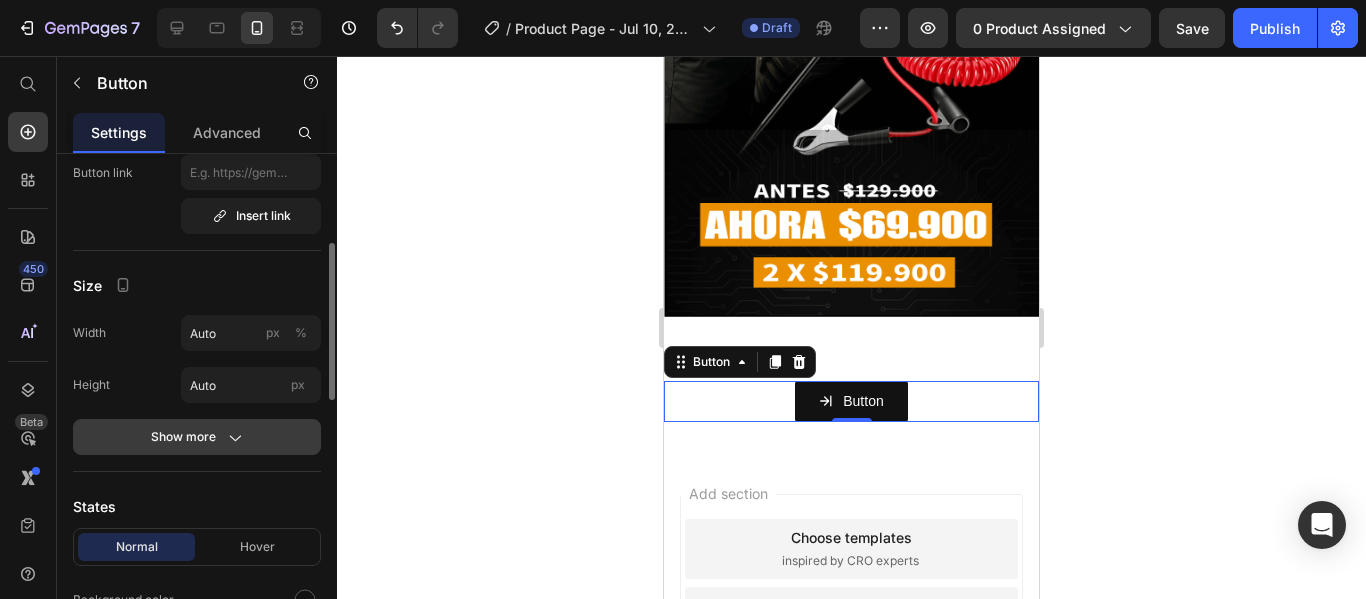 click on "Show more" at bounding box center [197, 437] 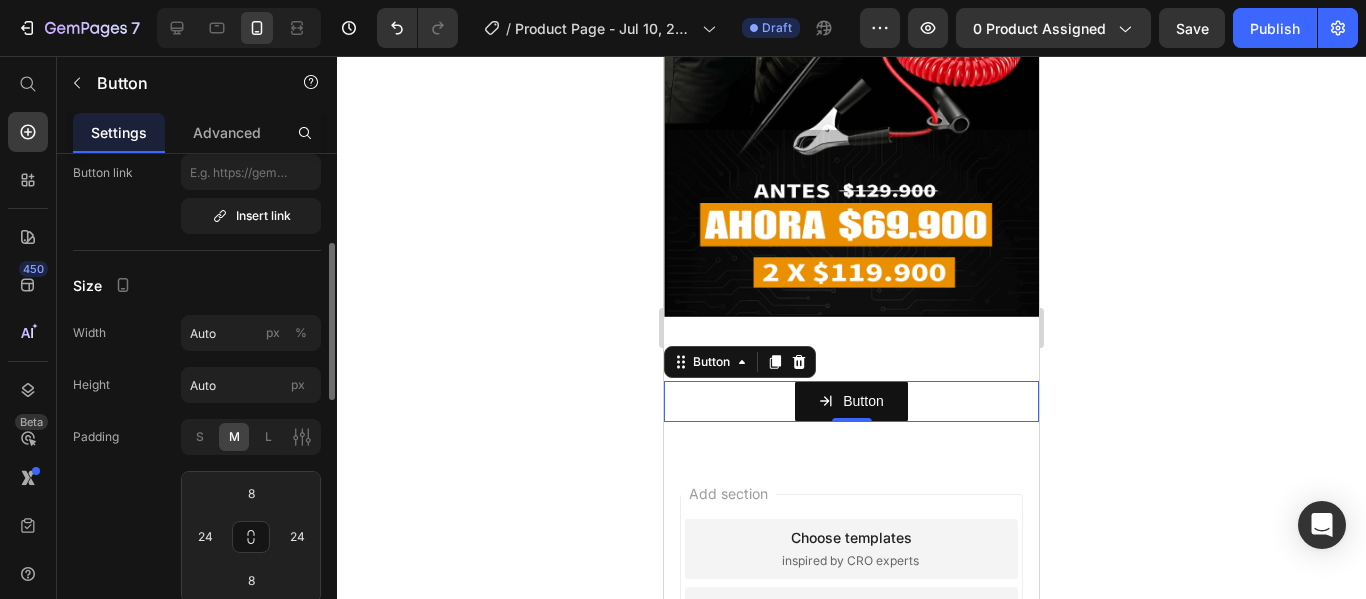 scroll, scrollTop: 371, scrollLeft: 0, axis: vertical 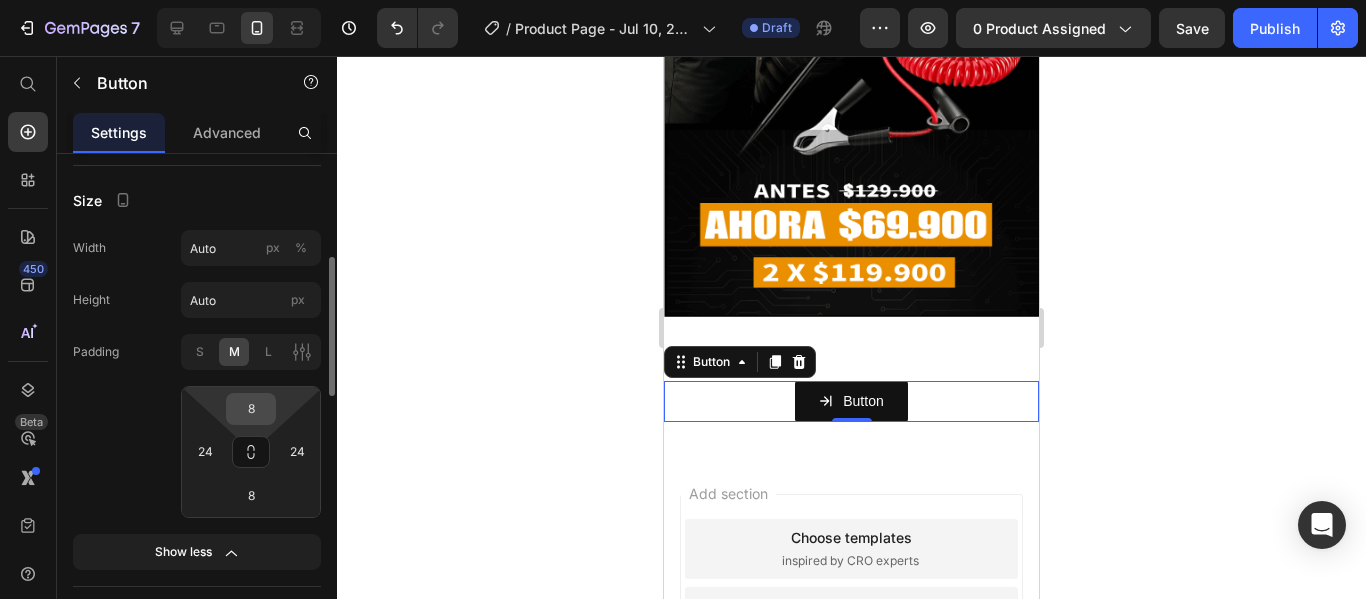 drag, startPoint x: 255, startPoint y: 435, endPoint x: 267, endPoint y: 398, distance: 38.8973 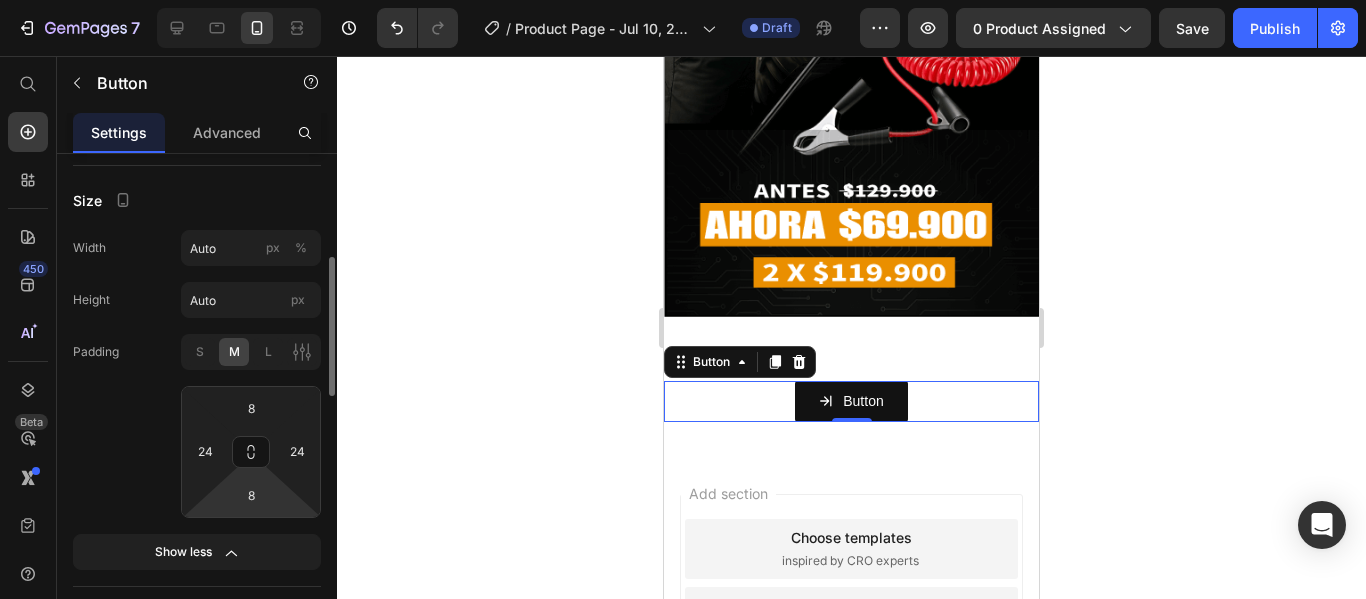 drag, startPoint x: 259, startPoint y: 450, endPoint x: 258, endPoint y: 468, distance: 18.027756 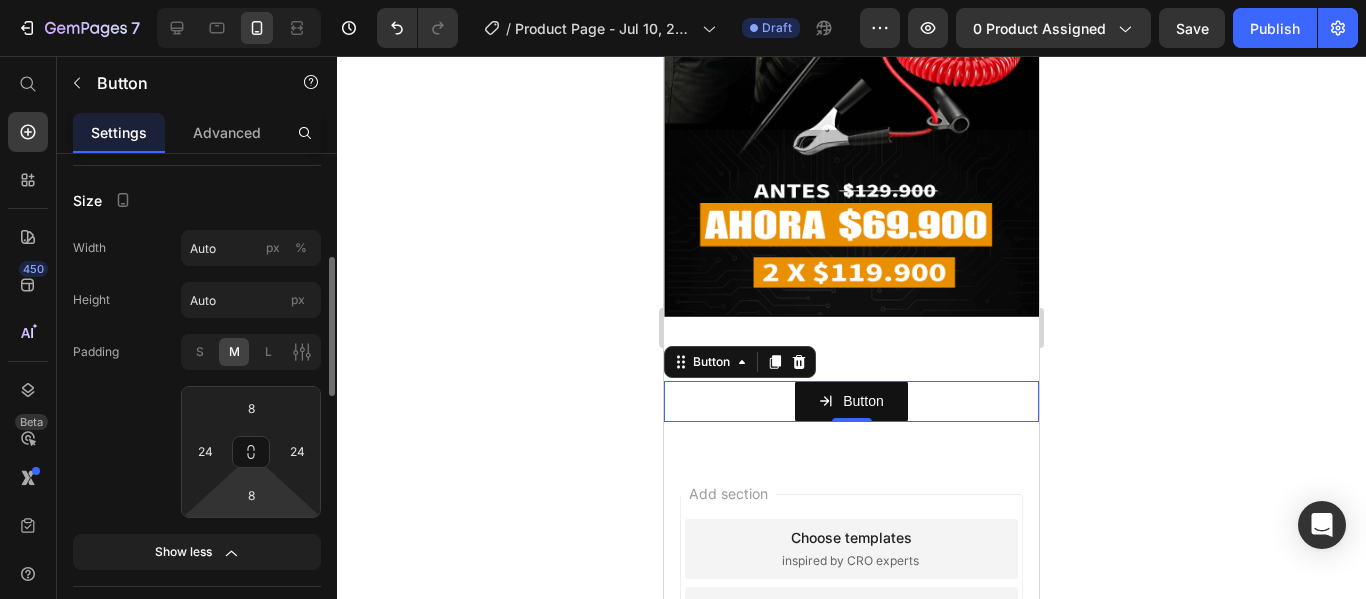 click on "8 24 8 24" 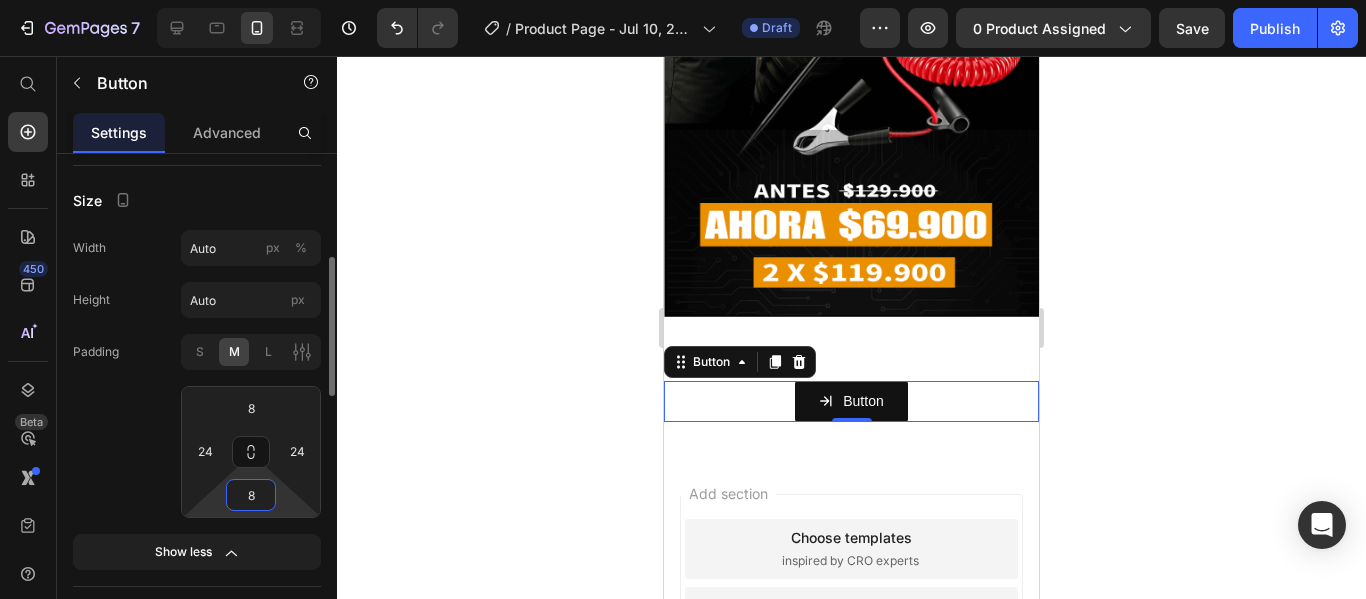 click on "8" at bounding box center (251, 495) 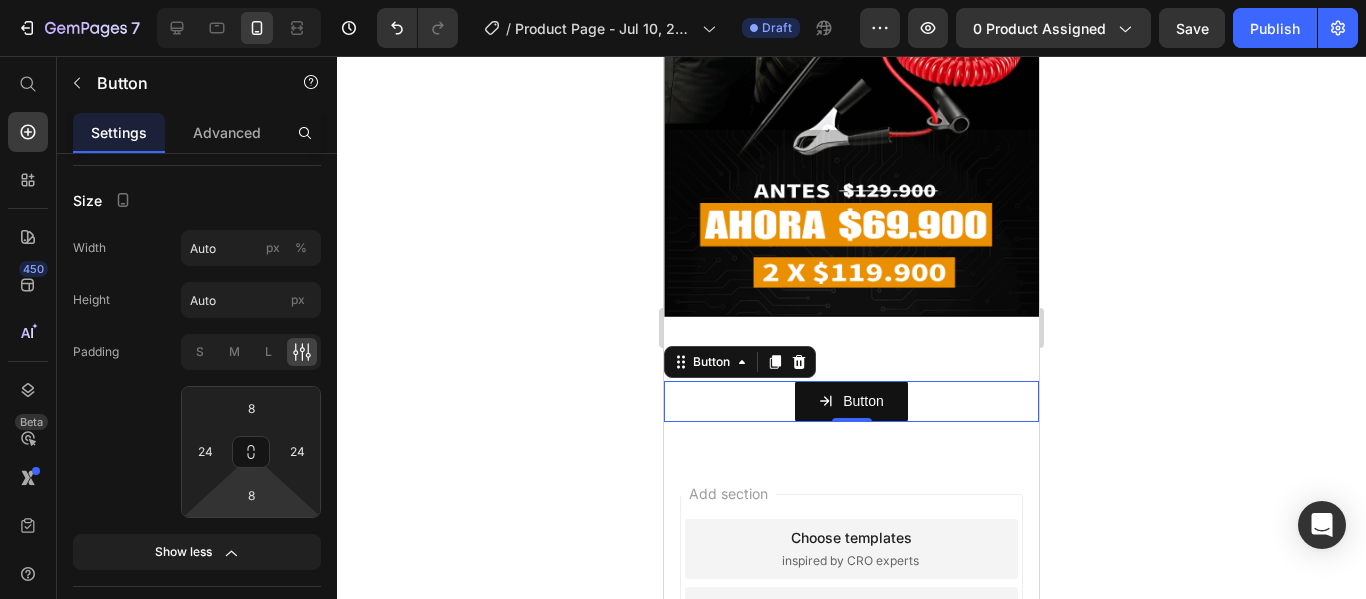 drag, startPoint x: 262, startPoint y: 481, endPoint x: 258, endPoint y: 471, distance: 10.770329 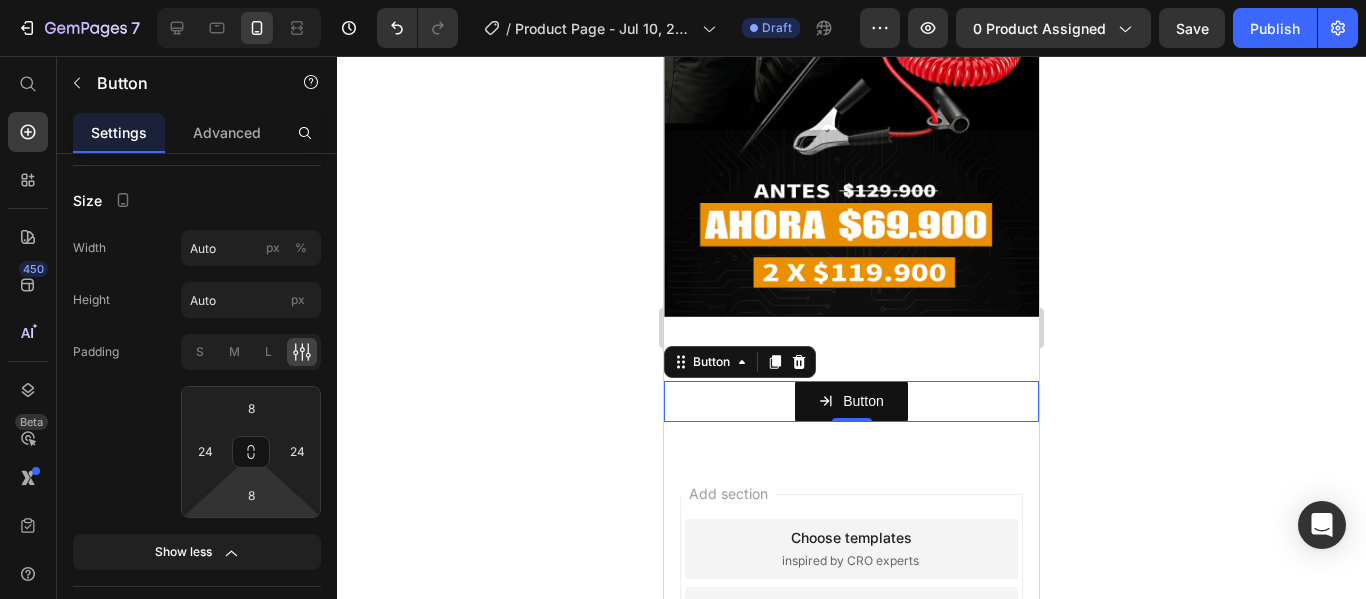 click on "7   /  Product Page - Jul 10, 22:31:50 Draft Preview 0 product assigned  Save   Publish  450 Beta Start with Sections Elements Hero Section Product Detail Brands Trusted Badges Guarantee Product Breakdown How to use Testimonials Compare Bundle FAQs Social Proof Brand Story Product List Collection Blog List Contact Sticky Add to Cart Custom Footer Browse Library 450 Layout
Row
Row
Row
Row Text
Heading
Text Block Button
Button
Button
Sticky Back to top Media
Image" at bounding box center [683, 0] 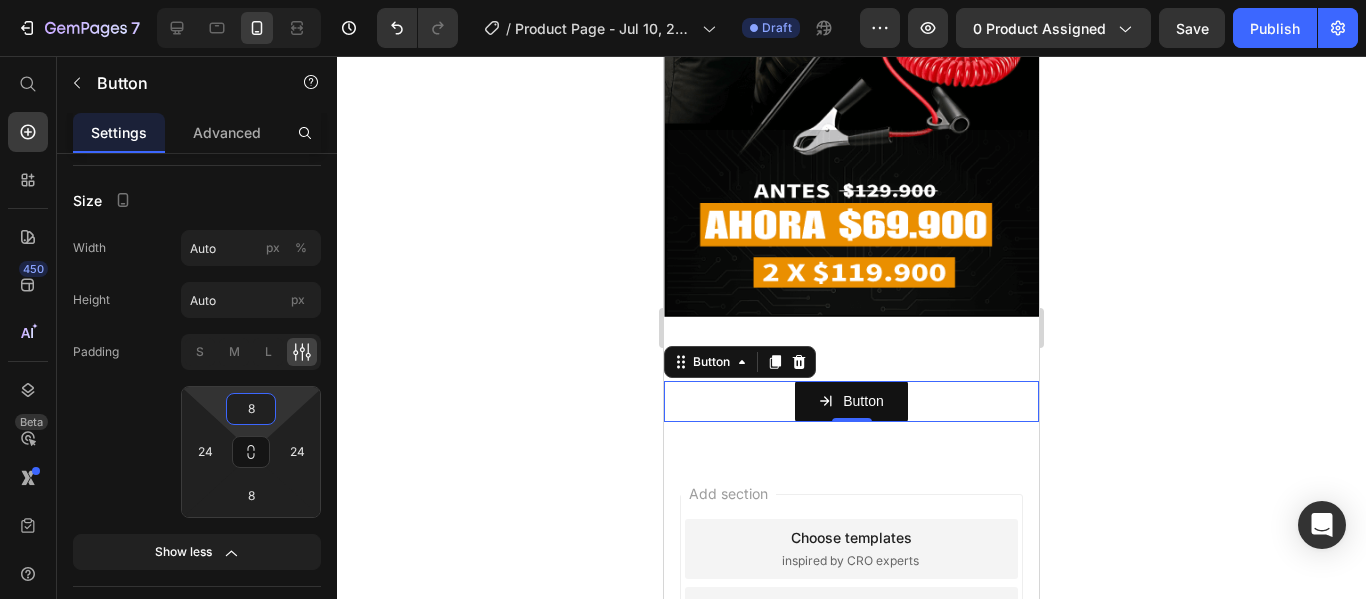 click on "7   /  Product Page - Jul 10, 22:31:50 Draft Preview 0 product assigned  Save   Publish  450 Beta Start with Sections Elements Hero Section Product Detail Brands Trusted Badges Guarantee Product Breakdown How to use Testimonials Compare Bundle FAQs Social Proof Brand Story Product List Collection Blog List Contact Sticky Add to Cart Custom Footer Browse Library 450 Layout
Row
Row
Row
Row Text
Heading
Text Block Button
Button
Button
Sticky Back to top Media
Image" at bounding box center (683, 0) 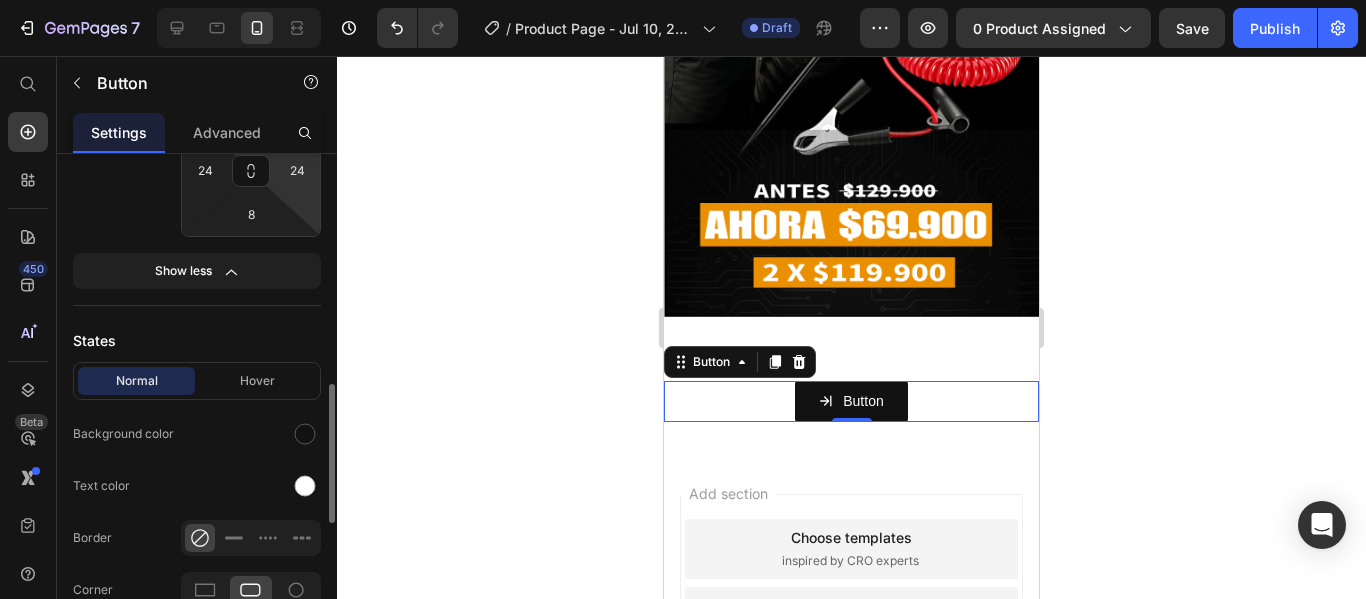 scroll, scrollTop: 690, scrollLeft: 0, axis: vertical 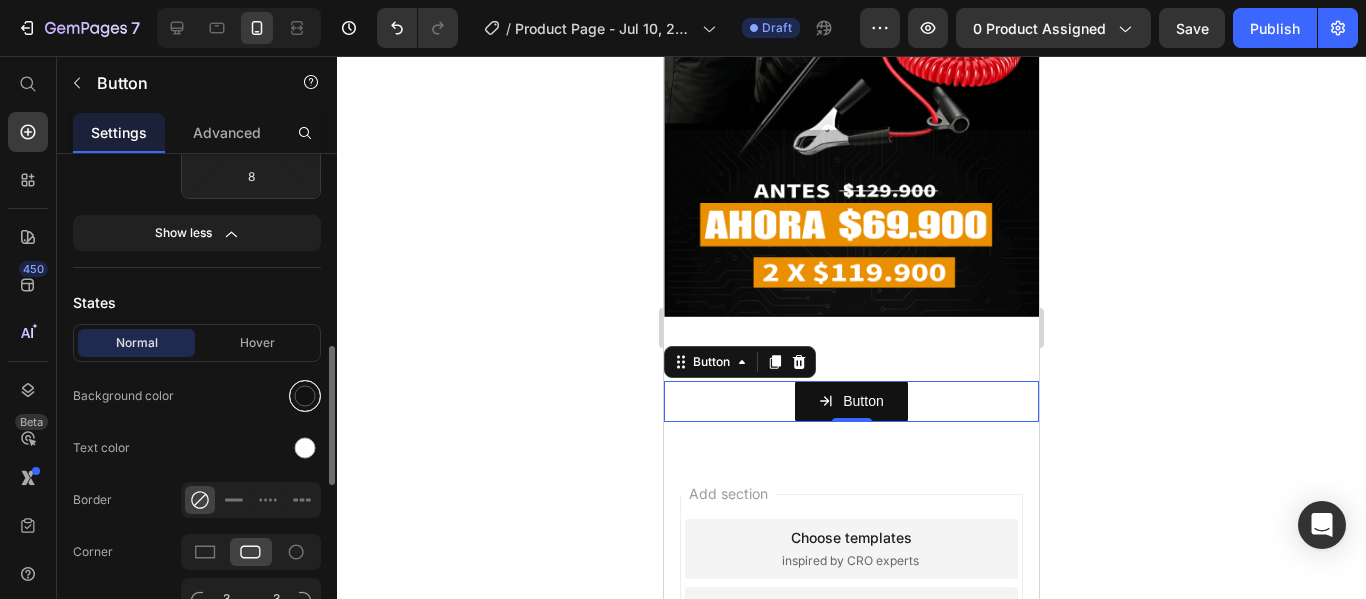 click at bounding box center (305, 396) 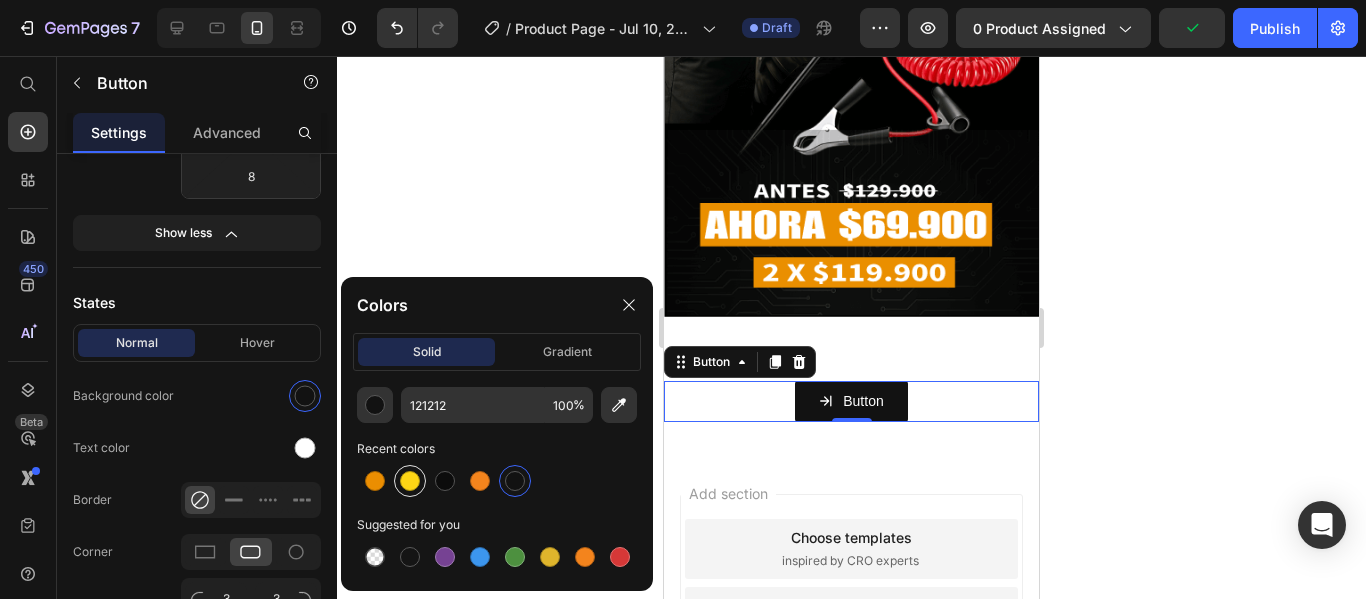 click at bounding box center (410, 481) 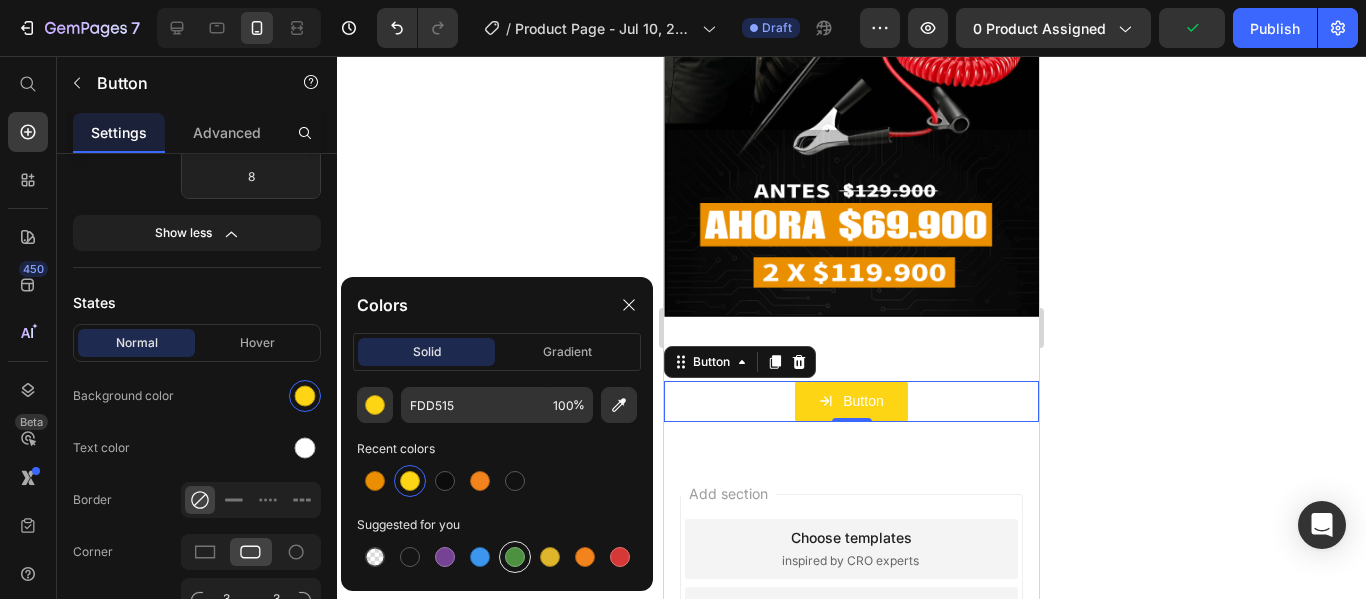 click at bounding box center (515, 557) 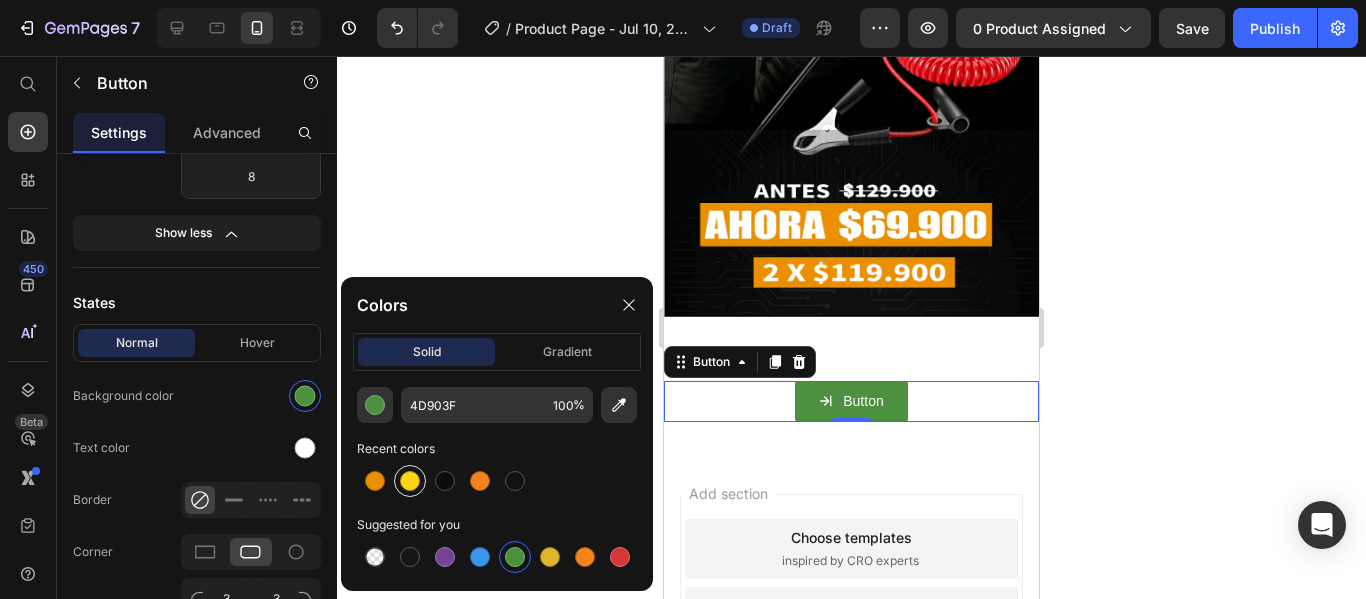 click at bounding box center (410, 481) 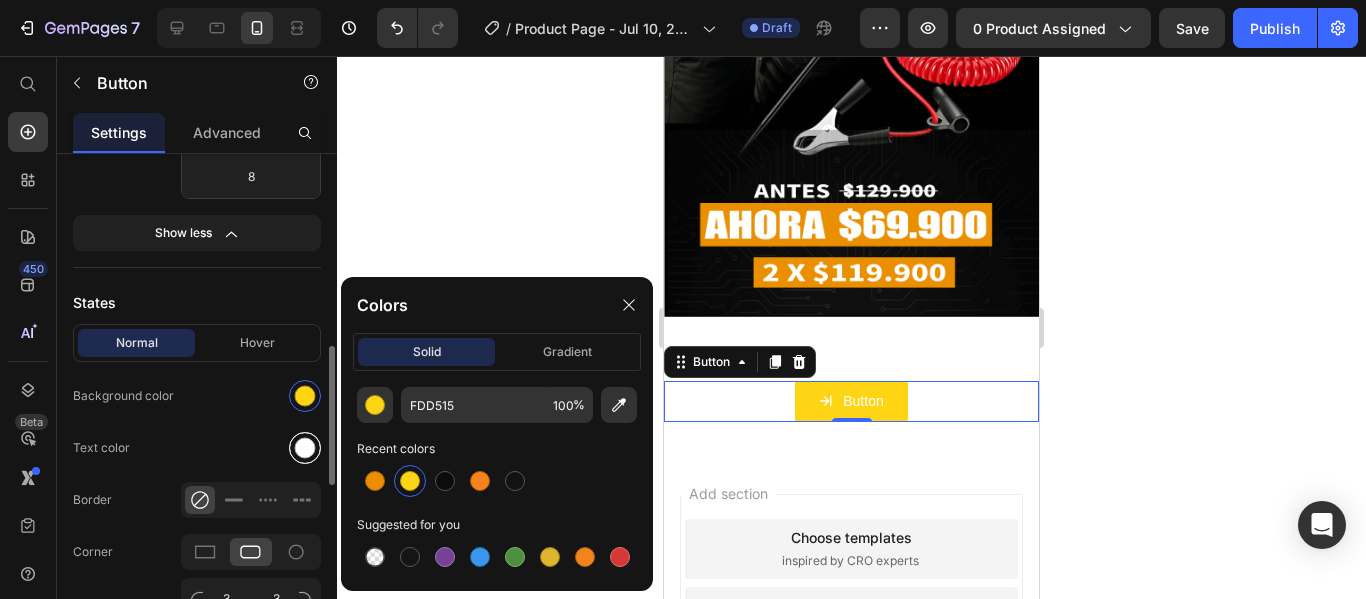 click at bounding box center (305, 448) 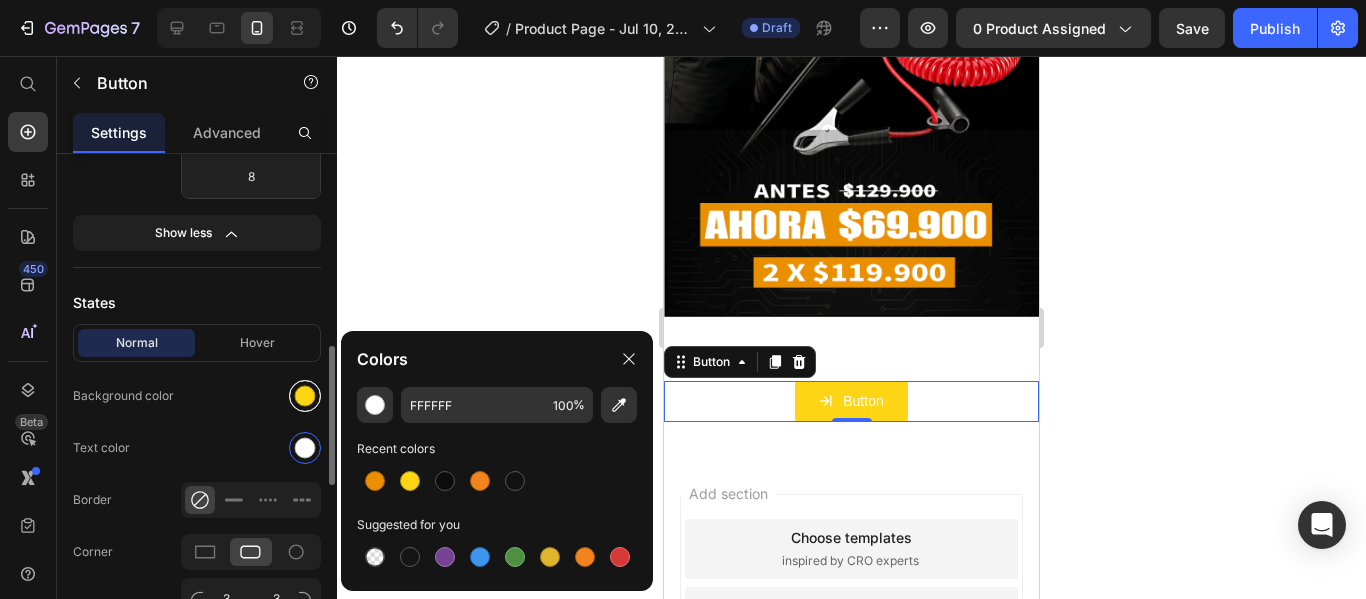 click at bounding box center (305, 396) 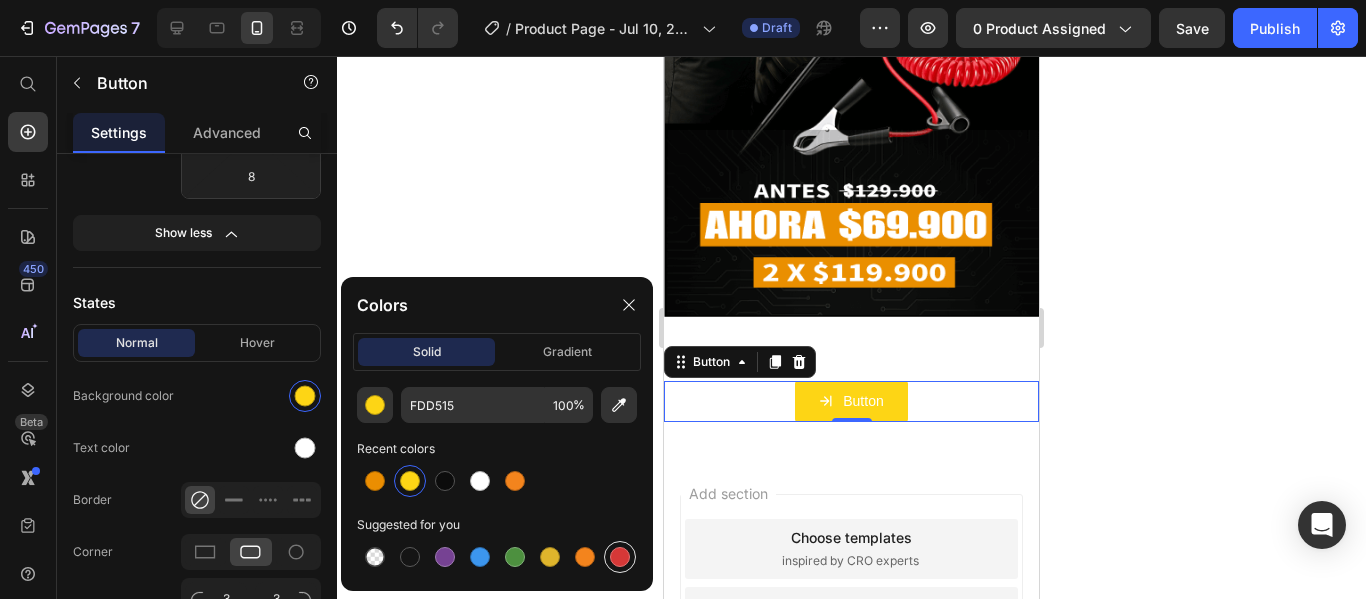 drag, startPoint x: 521, startPoint y: 560, endPoint x: 603, endPoint y: 549, distance: 82.73451 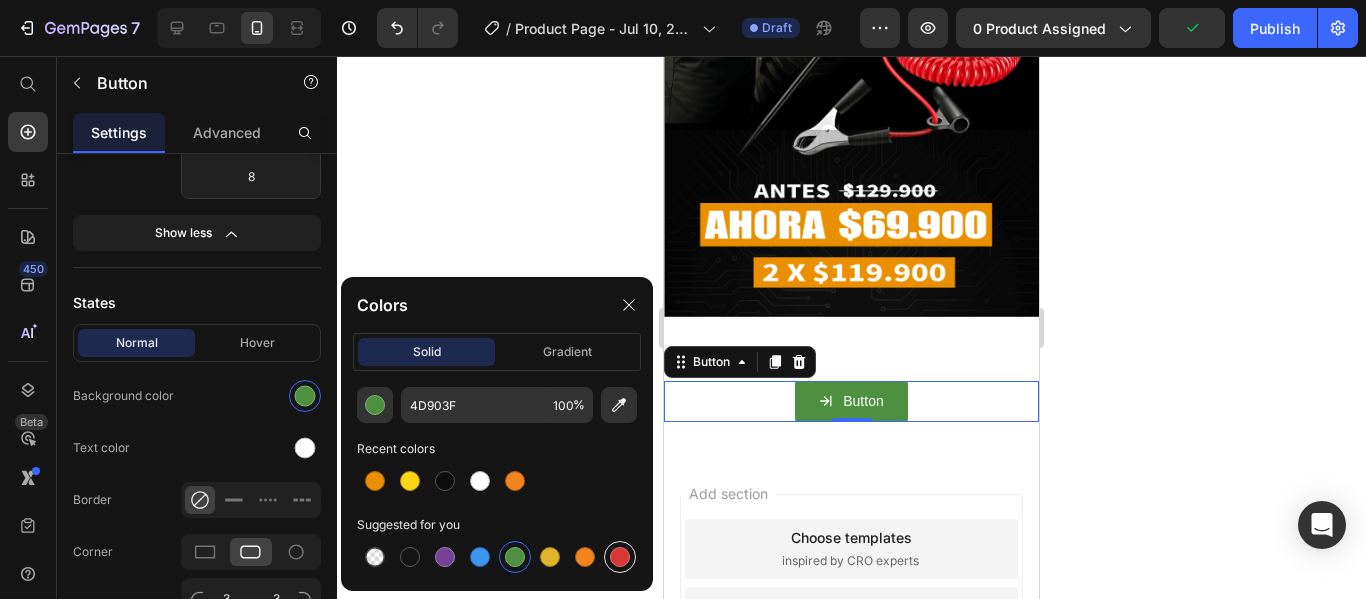 click at bounding box center [620, 557] 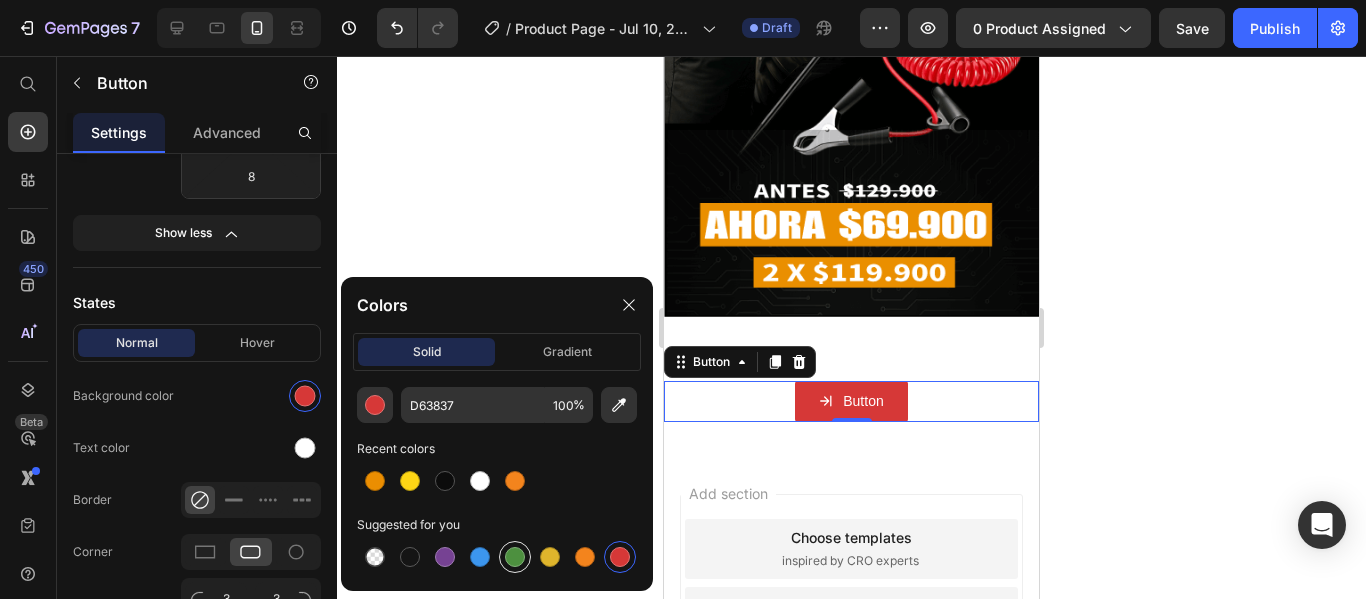 click at bounding box center (515, 557) 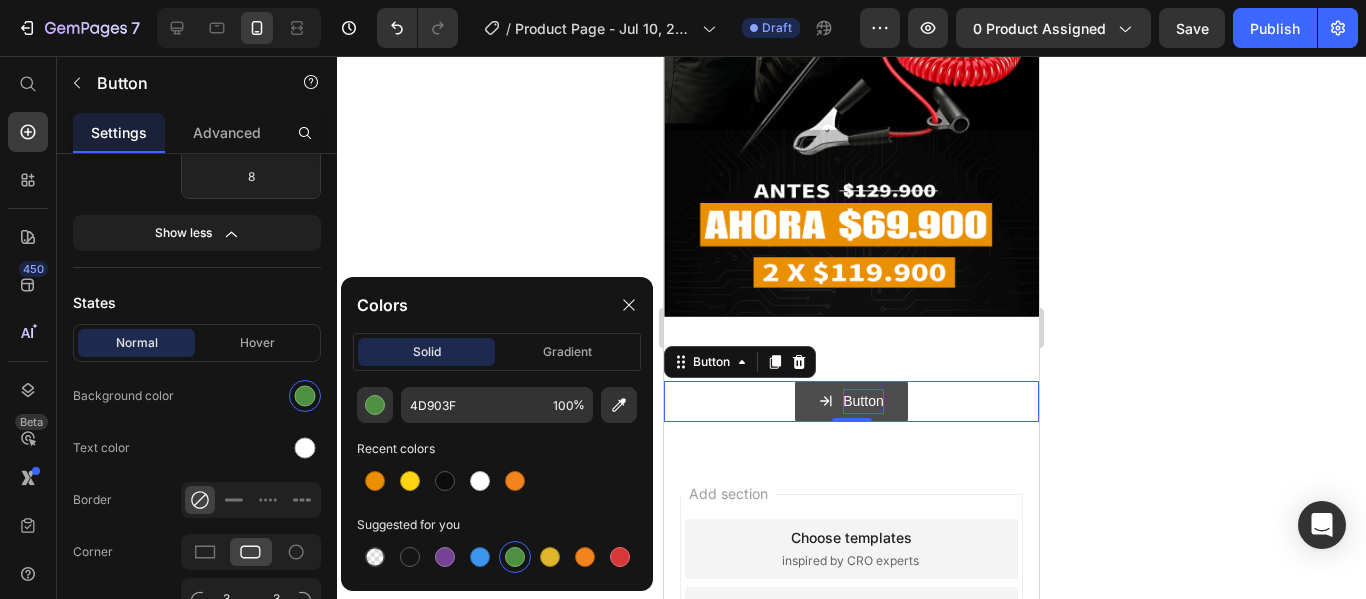 click on "Button" at bounding box center (863, 401) 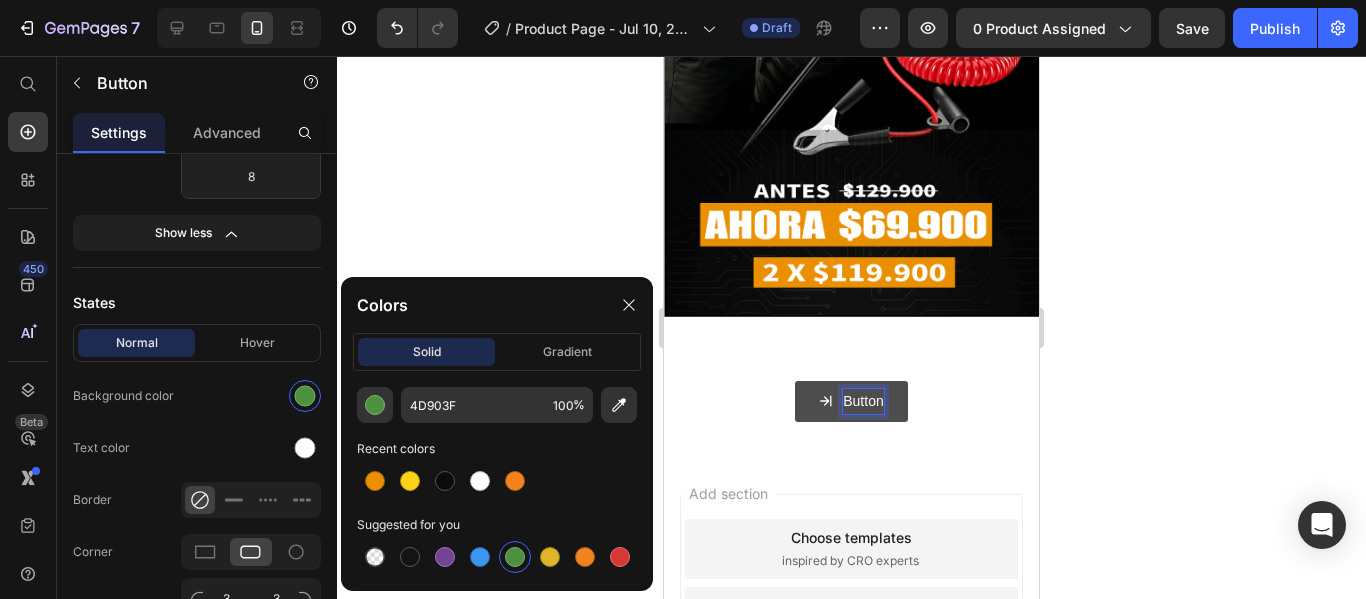 click on "Button" at bounding box center [863, 401] 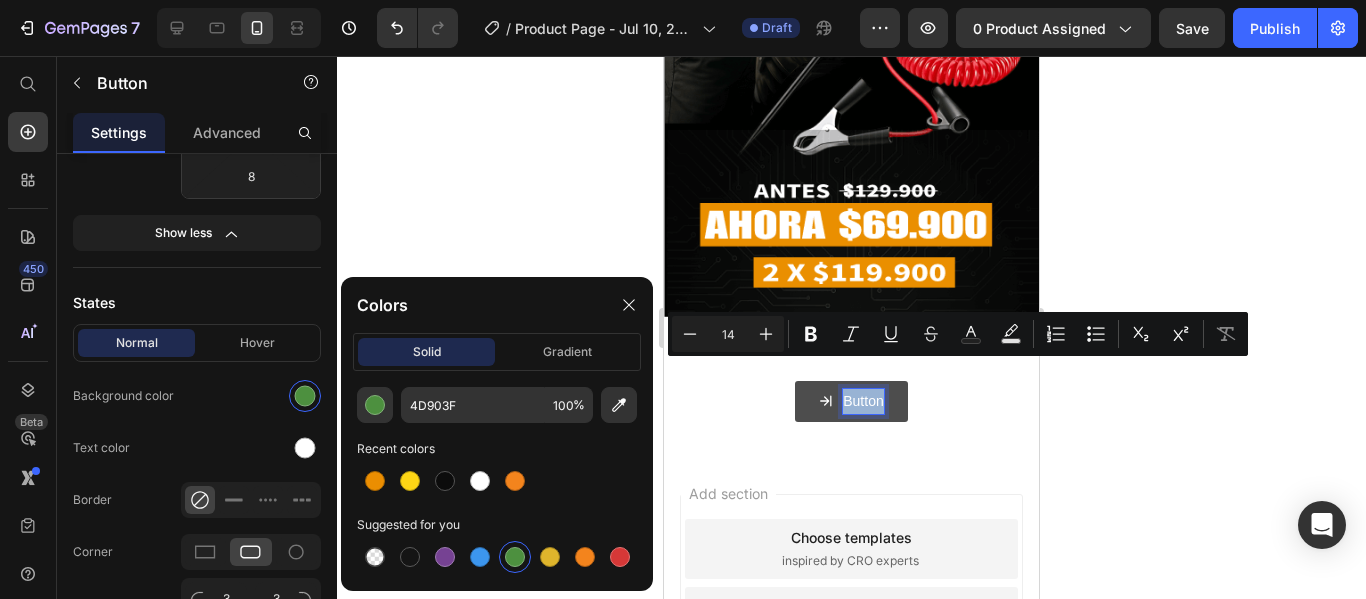 drag, startPoint x: 874, startPoint y: 368, endPoint x: 812, endPoint y: 377, distance: 62.649822 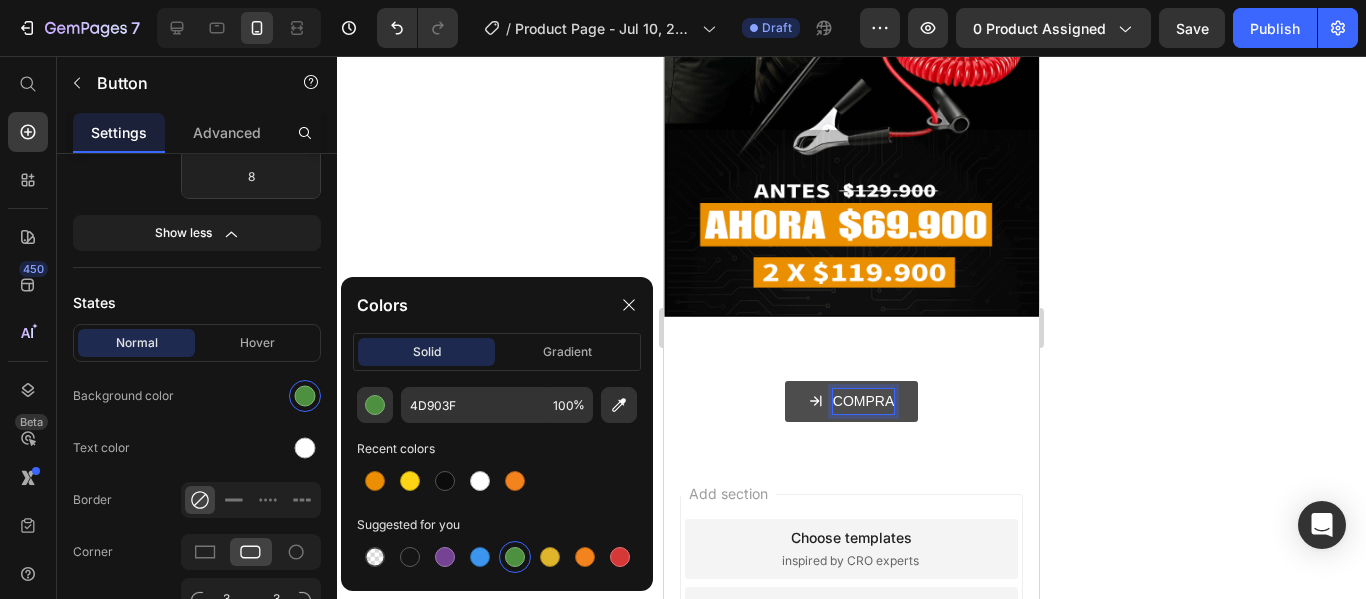 click on "COMPRA" at bounding box center [851, 401] 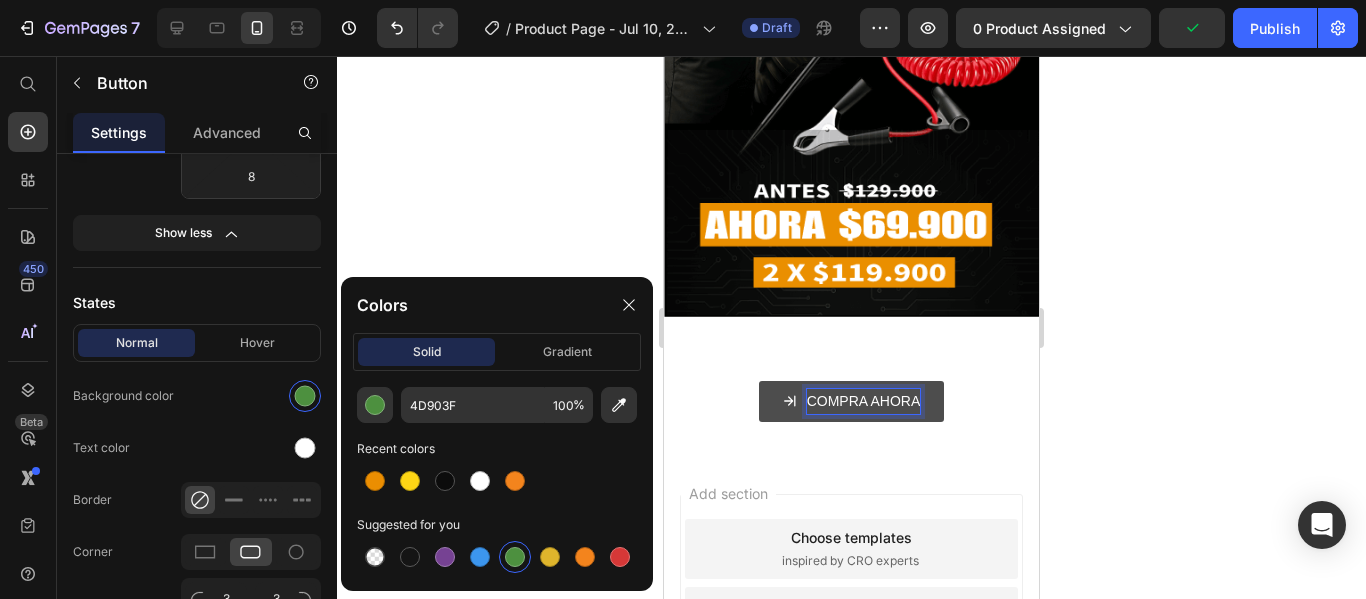 click on "COMPRA AHORA" at bounding box center [864, 401] 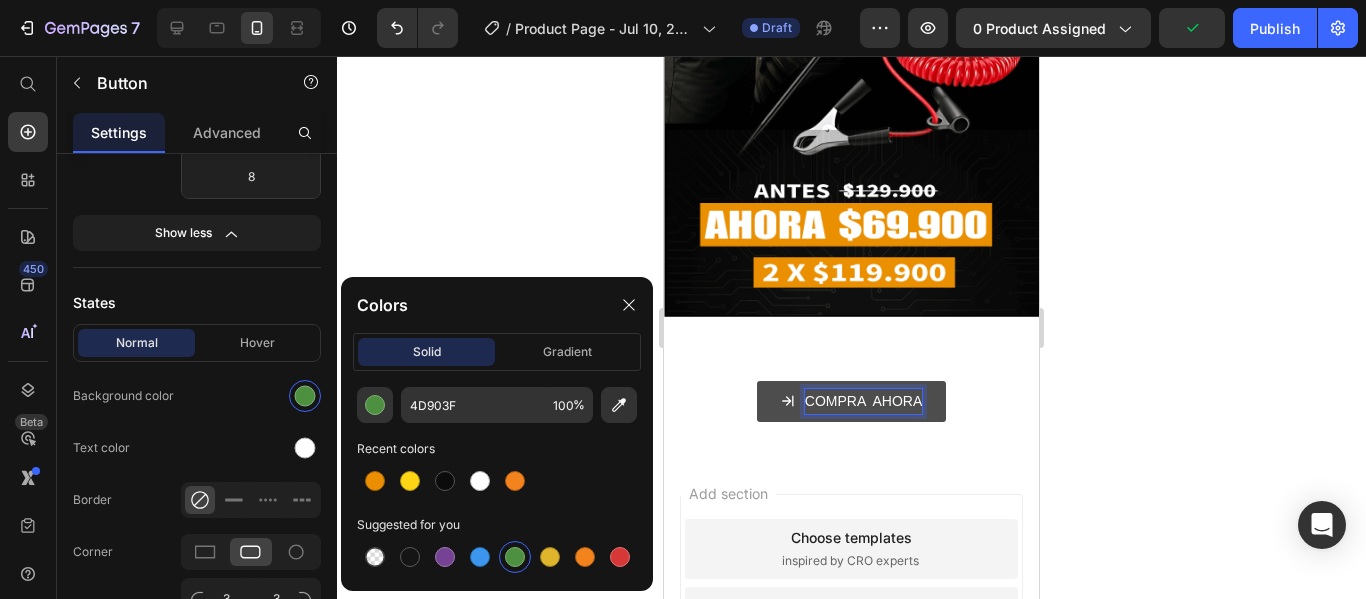 click on "COMPRA  AHORA" at bounding box center [851, 401] 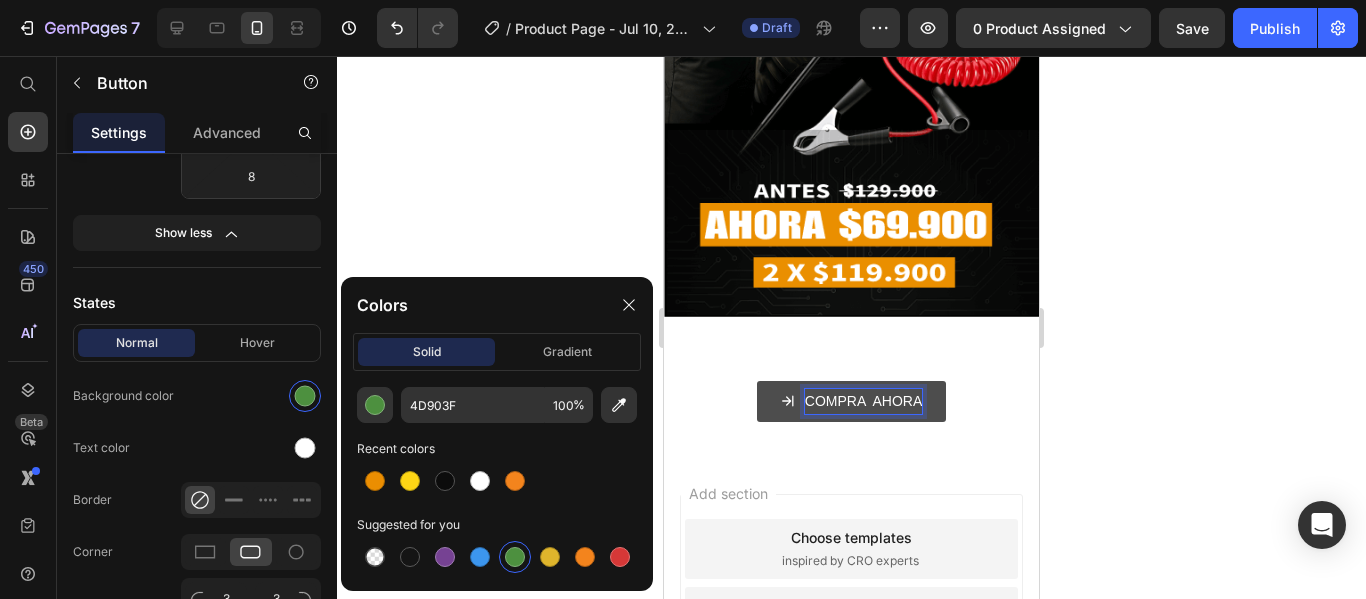 click on "COMPRA  AHORA" at bounding box center [863, 401] 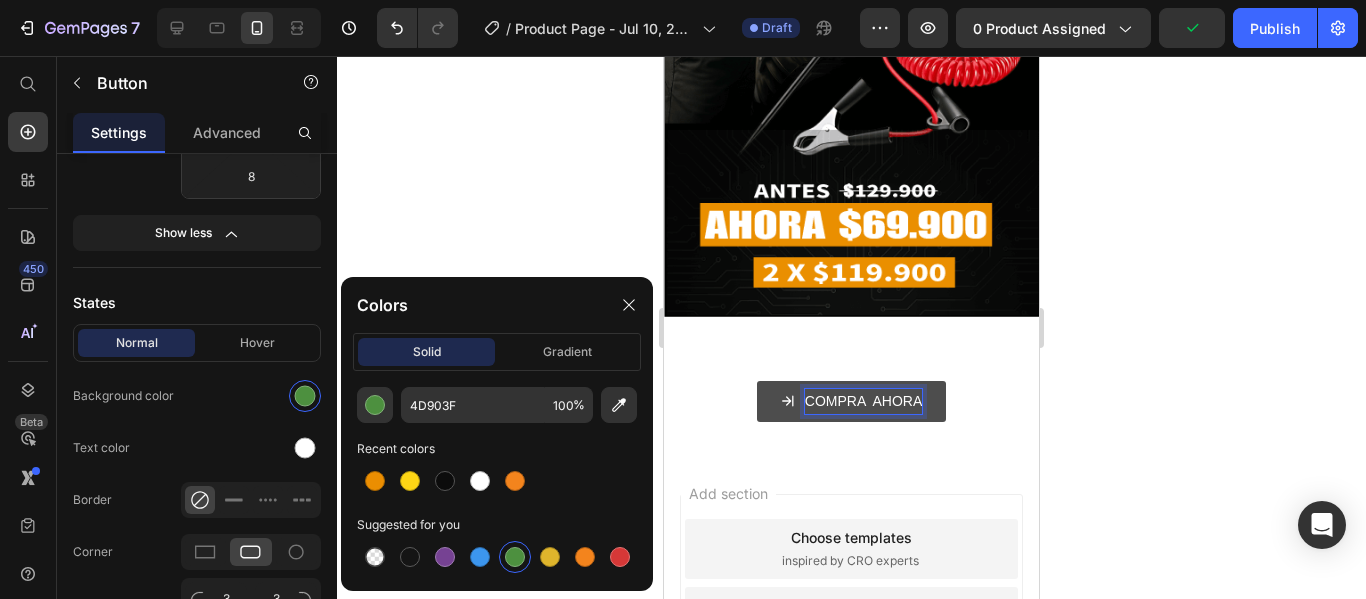 click on "COMPRA  AHORA" at bounding box center [851, 401] 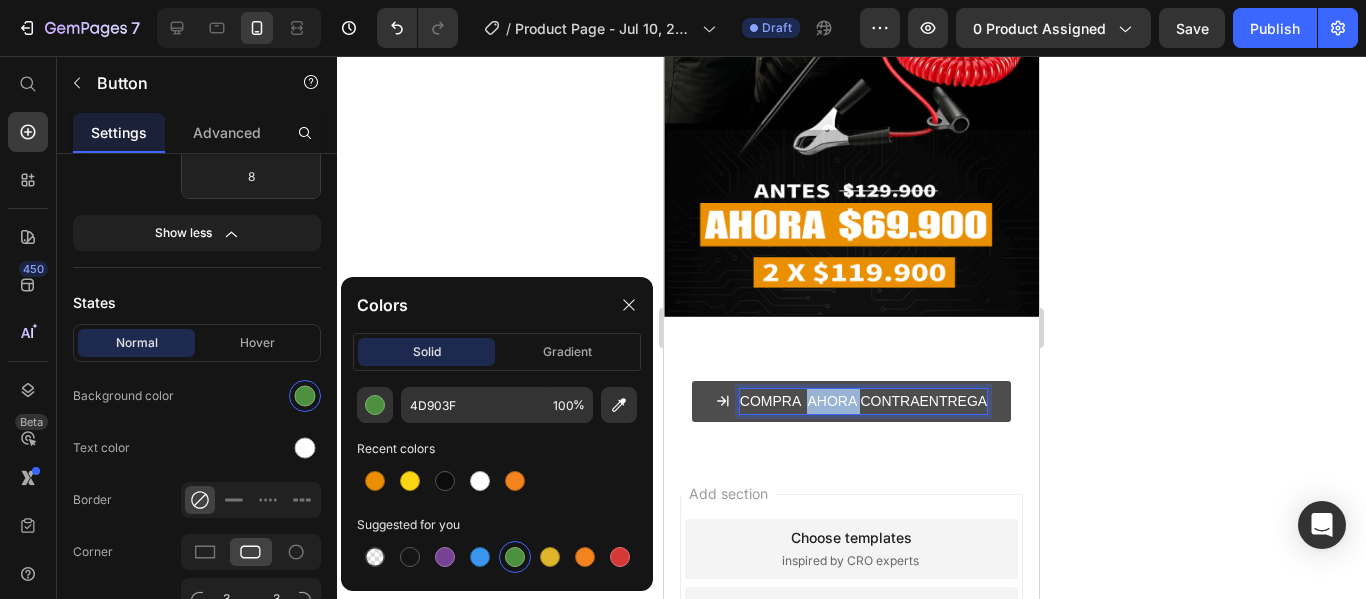 drag, startPoint x: 852, startPoint y: 376, endPoint x: 800, endPoint y: 373, distance: 52.086468 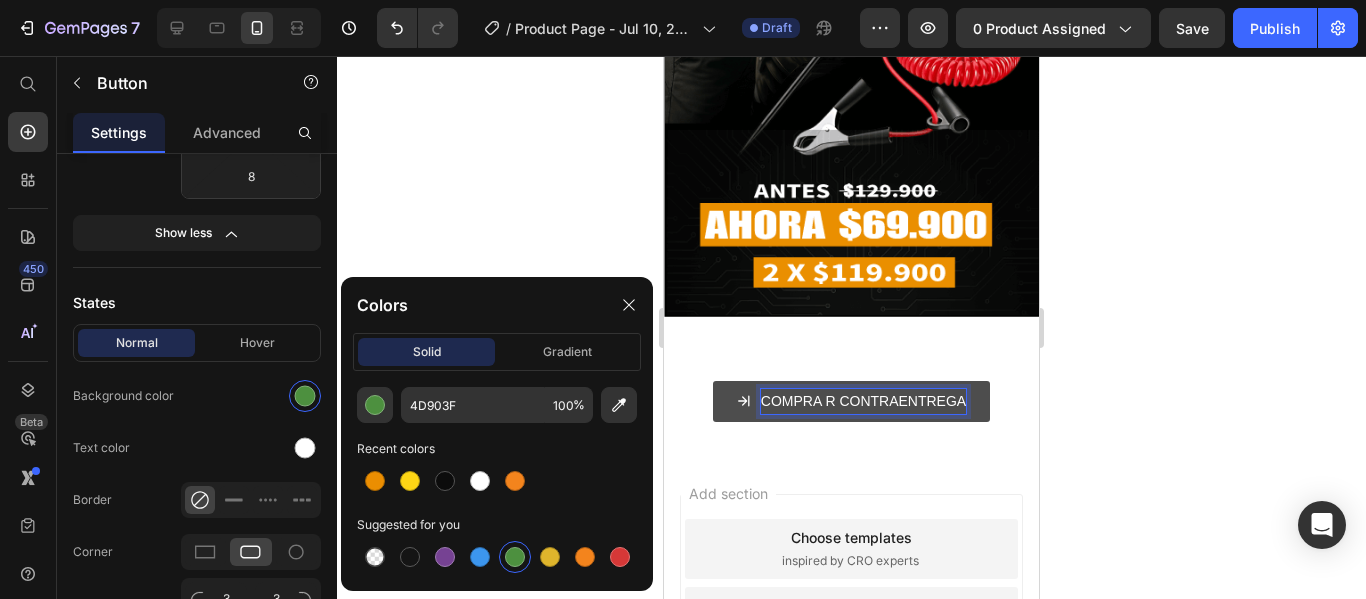 click on "COMPRA R CONTRAENTREGA" at bounding box center [851, 401] 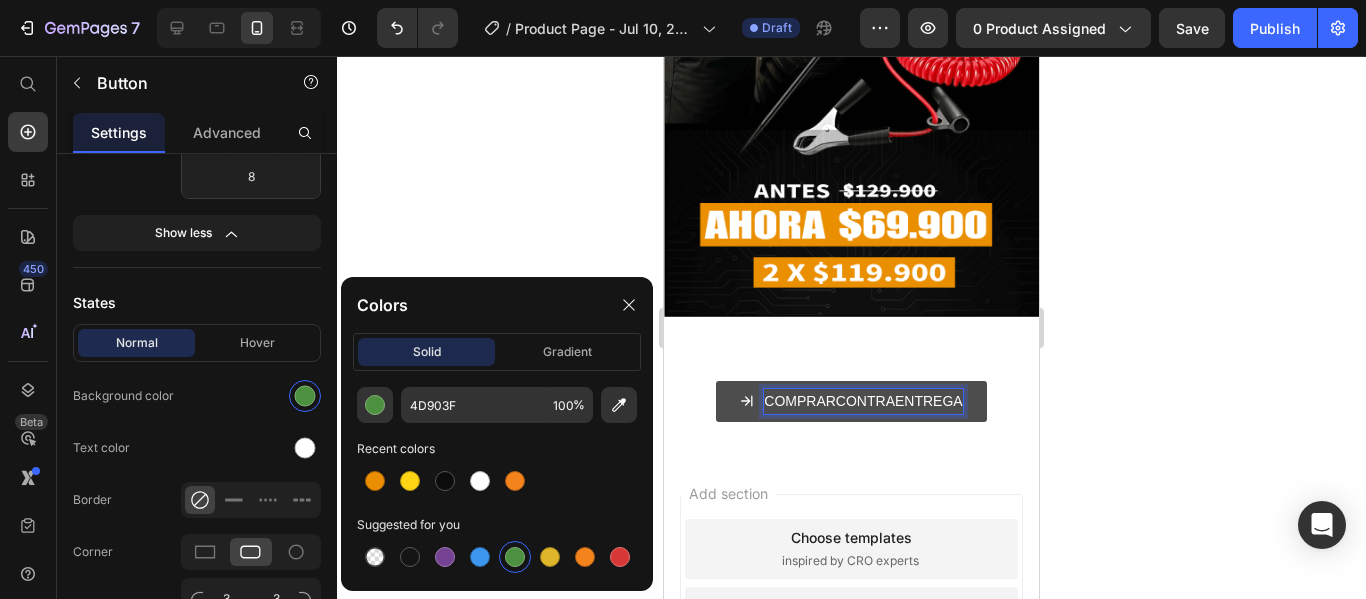 click on "COMPRARCONTRAENTREGA" at bounding box center (851, 401) 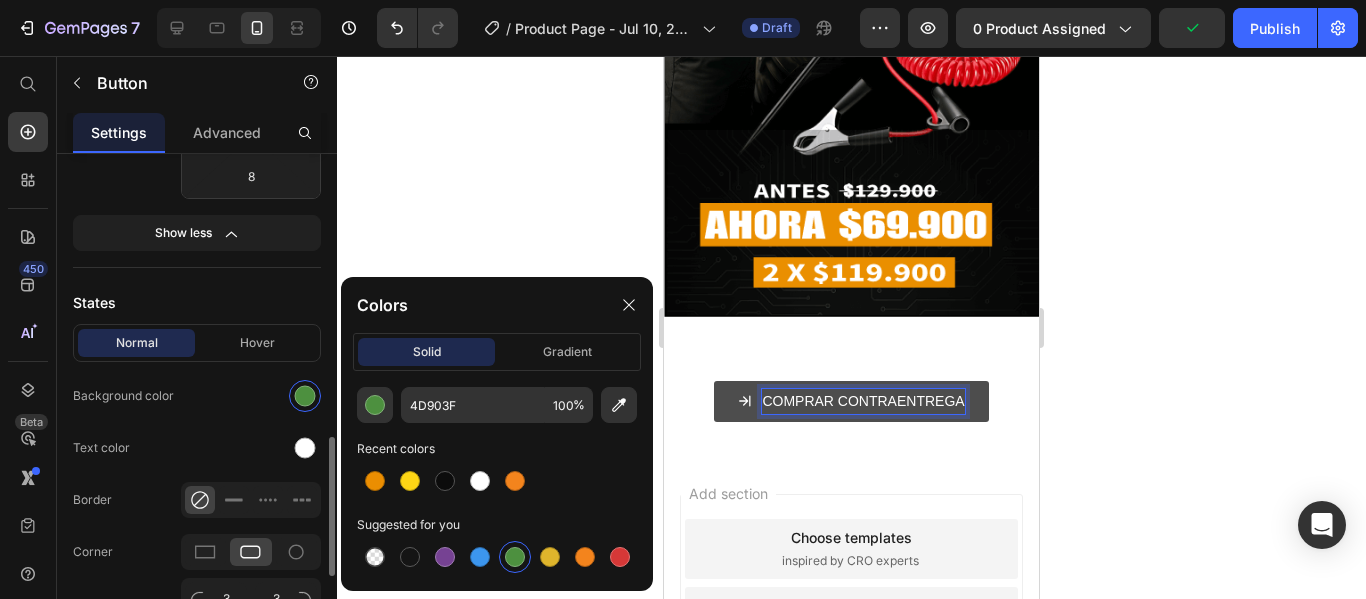 scroll, scrollTop: 763, scrollLeft: 0, axis: vertical 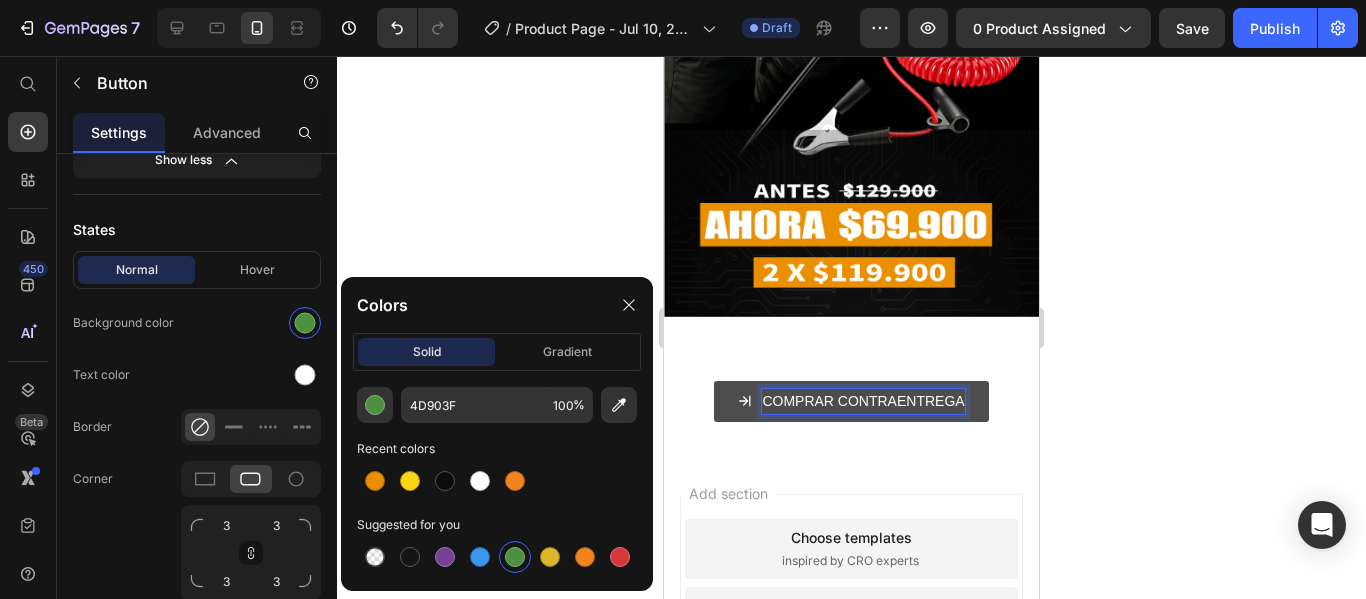 click on "COMPRAR CONTRAENTREGA" at bounding box center [851, 401] 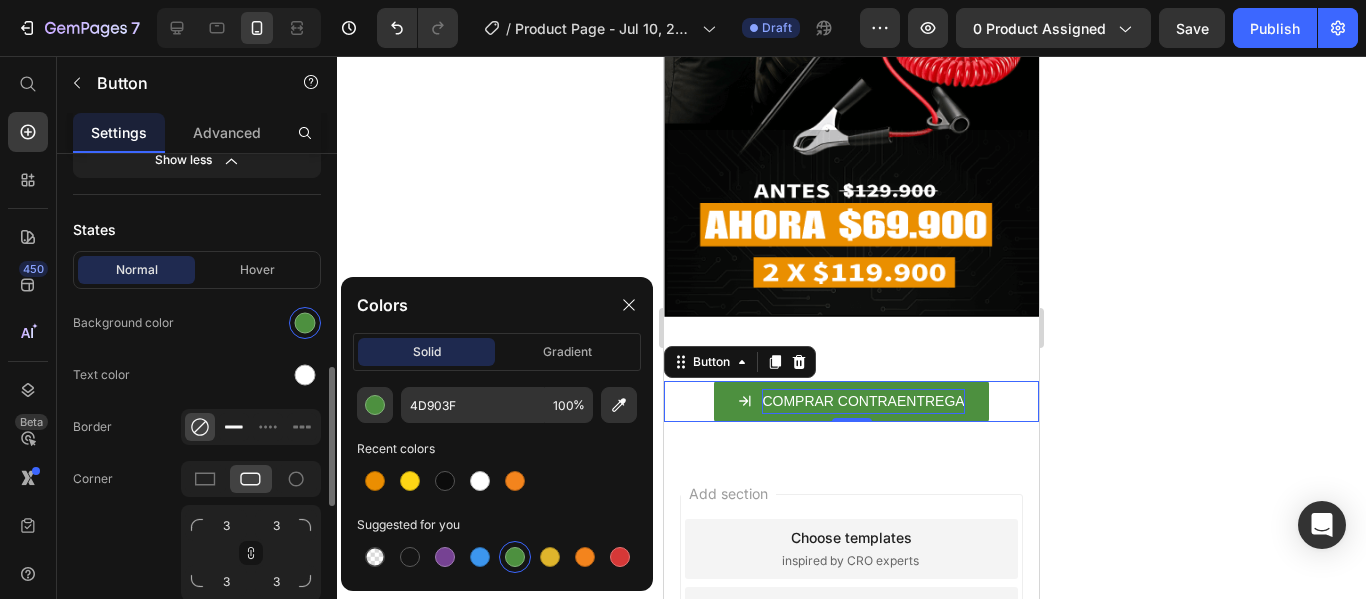 click 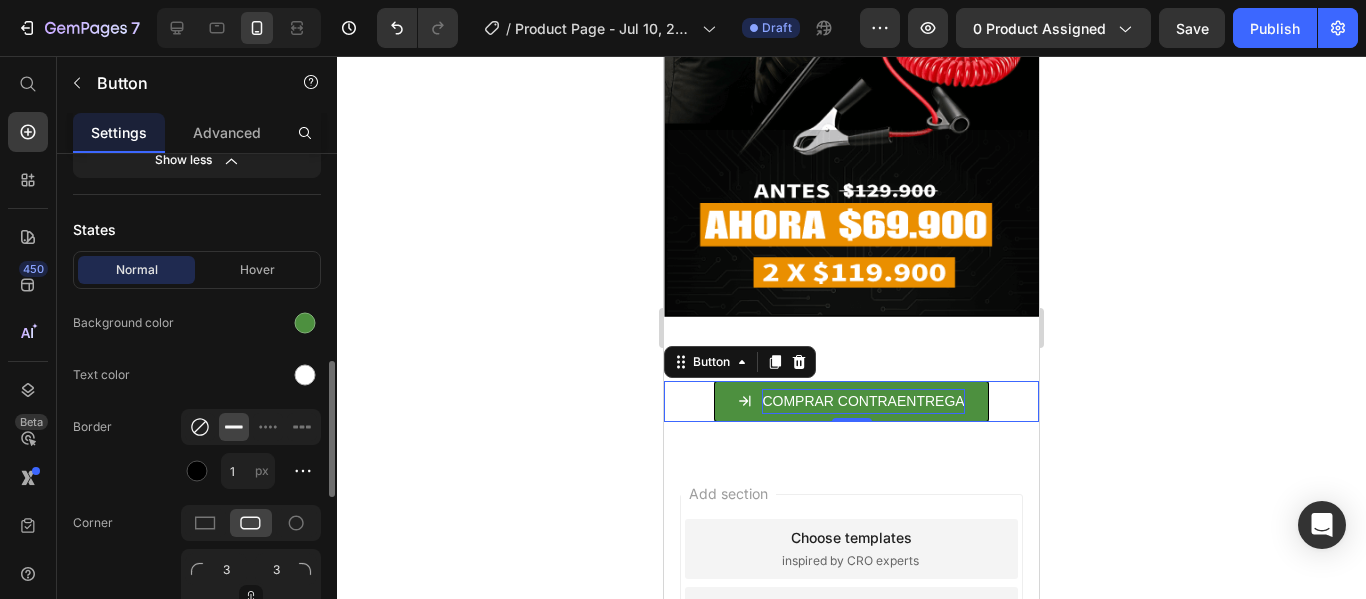 click 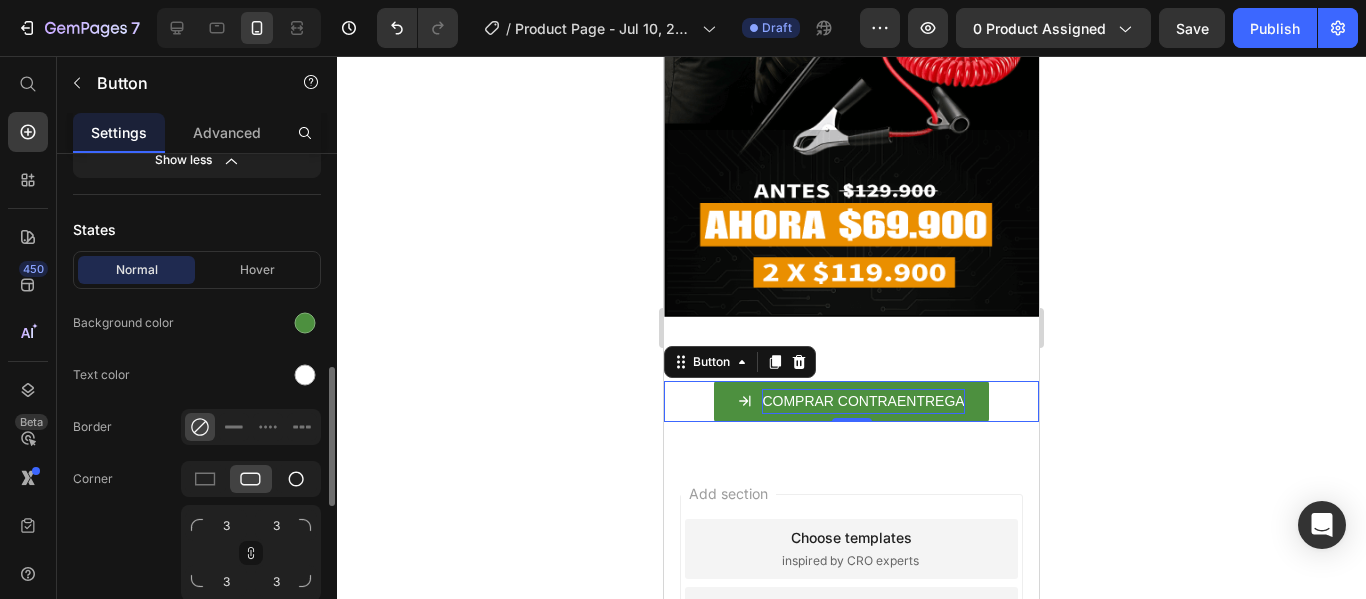 click 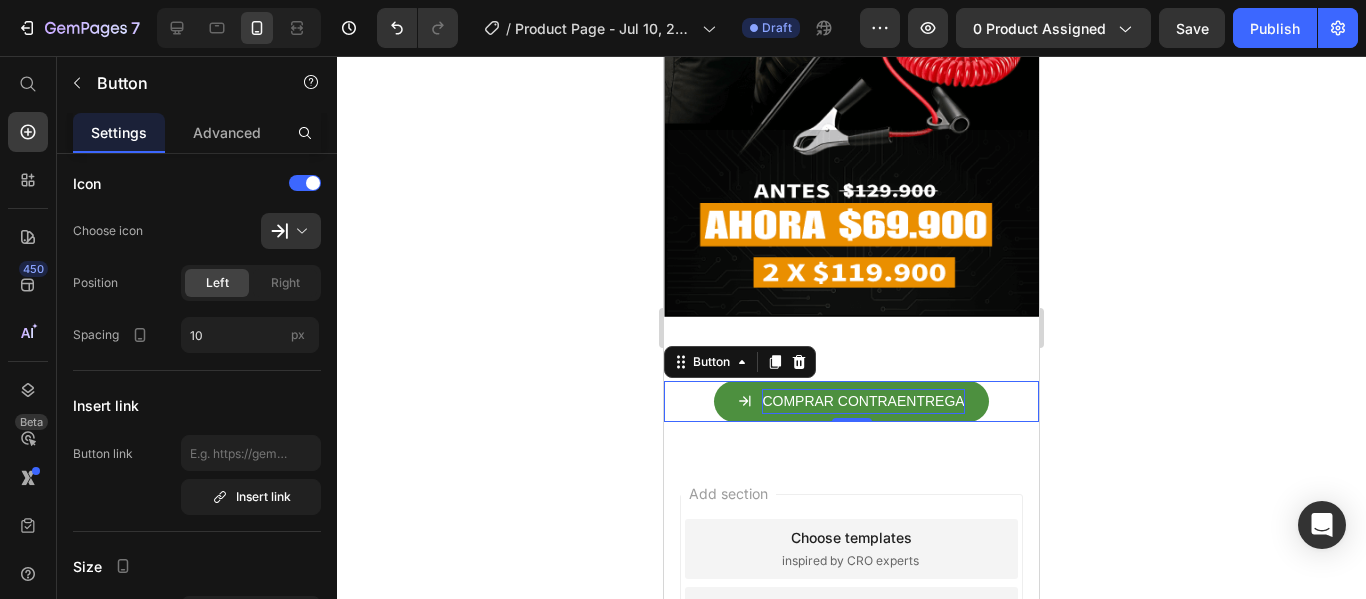 scroll, scrollTop: 508, scrollLeft: 0, axis: vertical 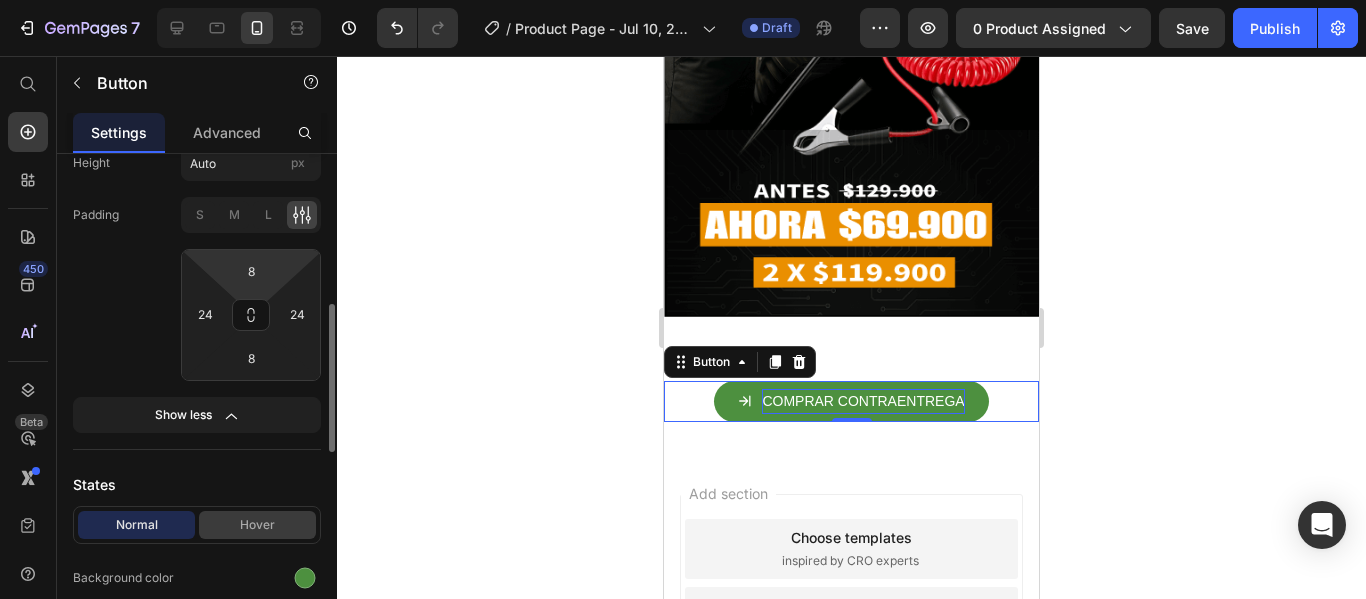 click on "Hover" at bounding box center [257, 525] 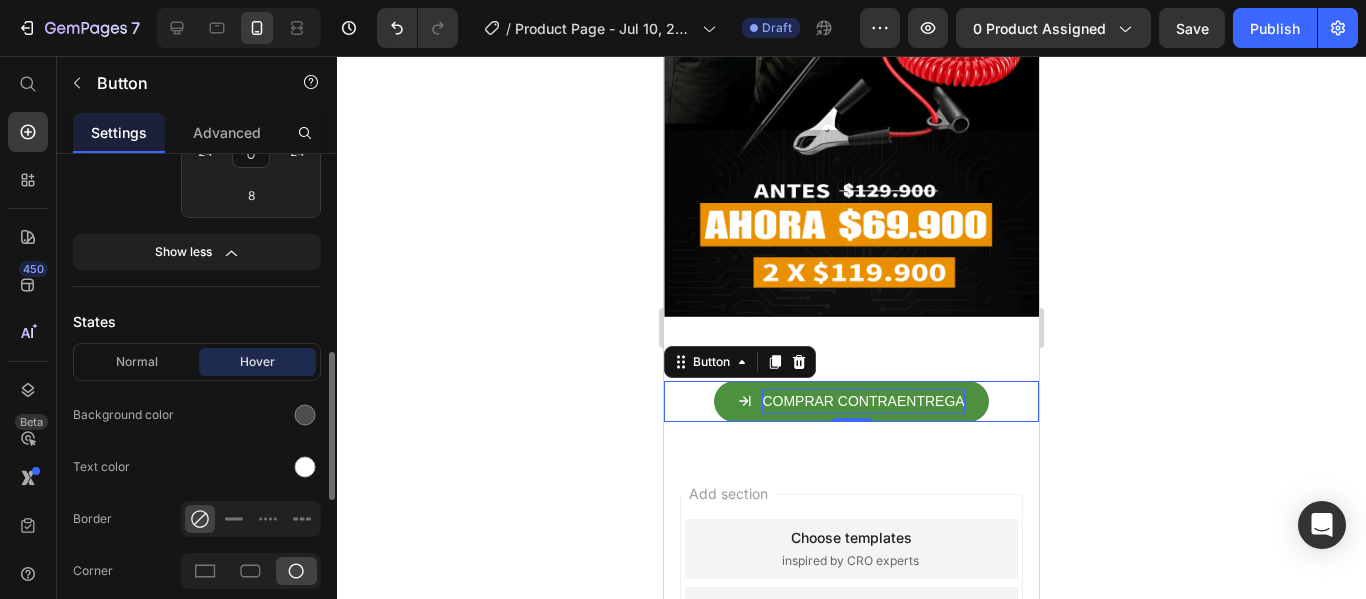scroll, scrollTop: 803, scrollLeft: 0, axis: vertical 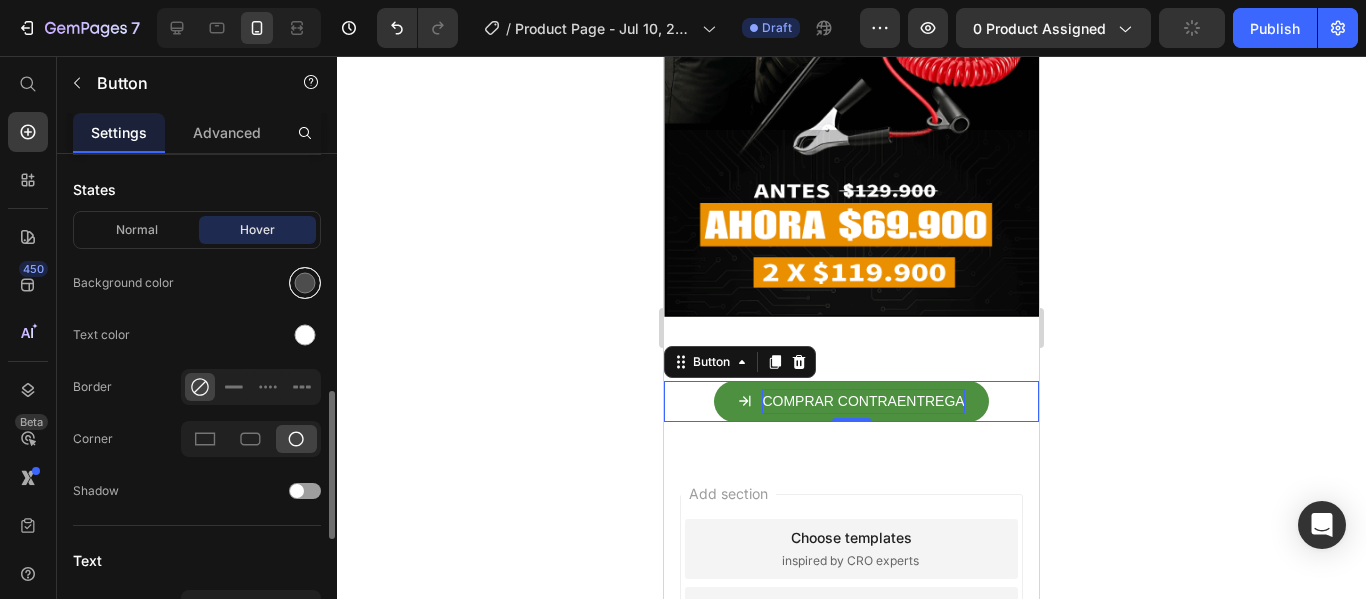 click at bounding box center [305, 283] 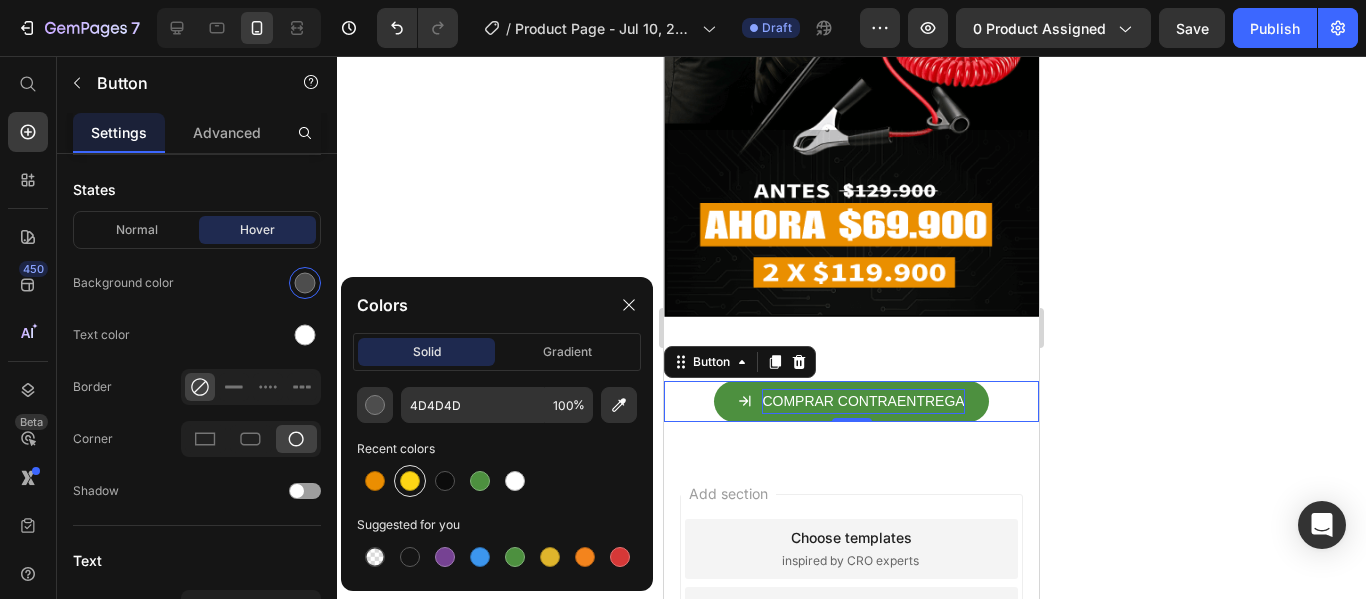 click at bounding box center (410, 481) 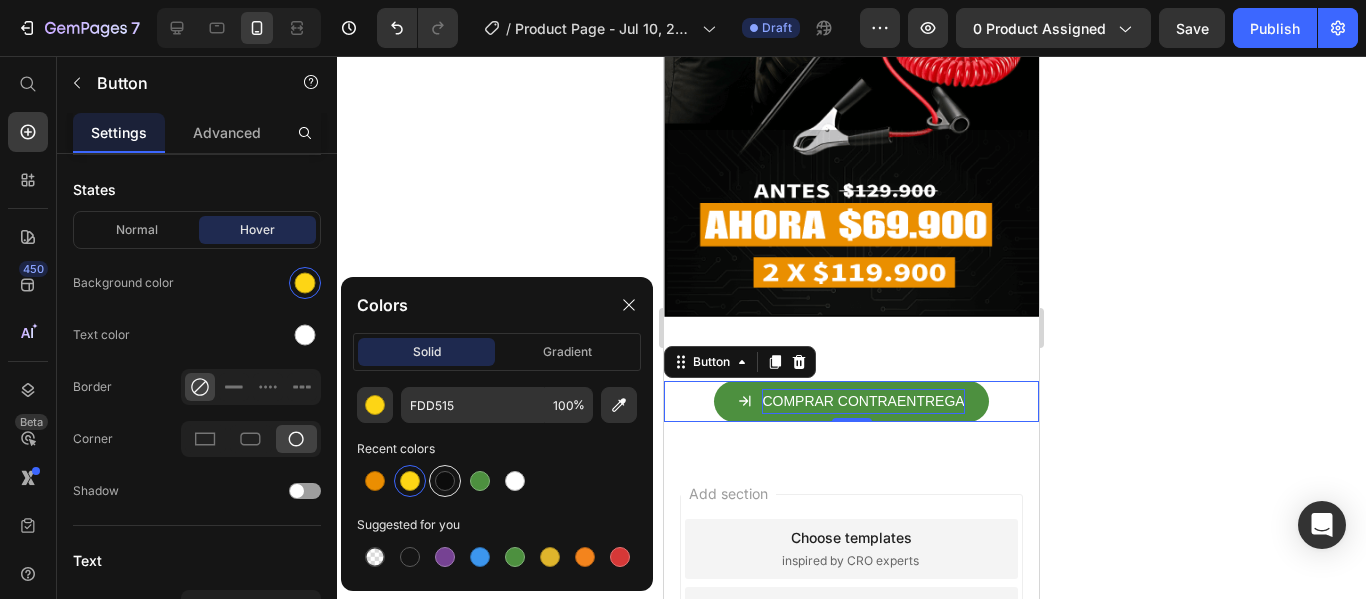 click at bounding box center (445, 481) 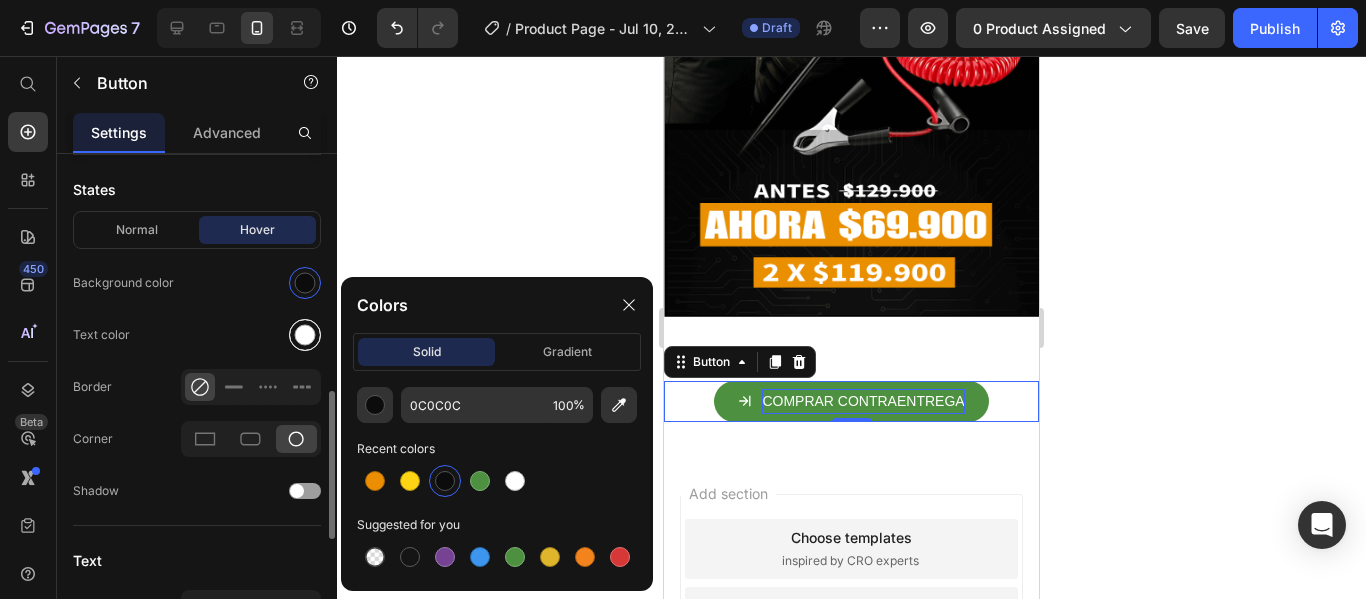 click at bounding box center [305, 335] 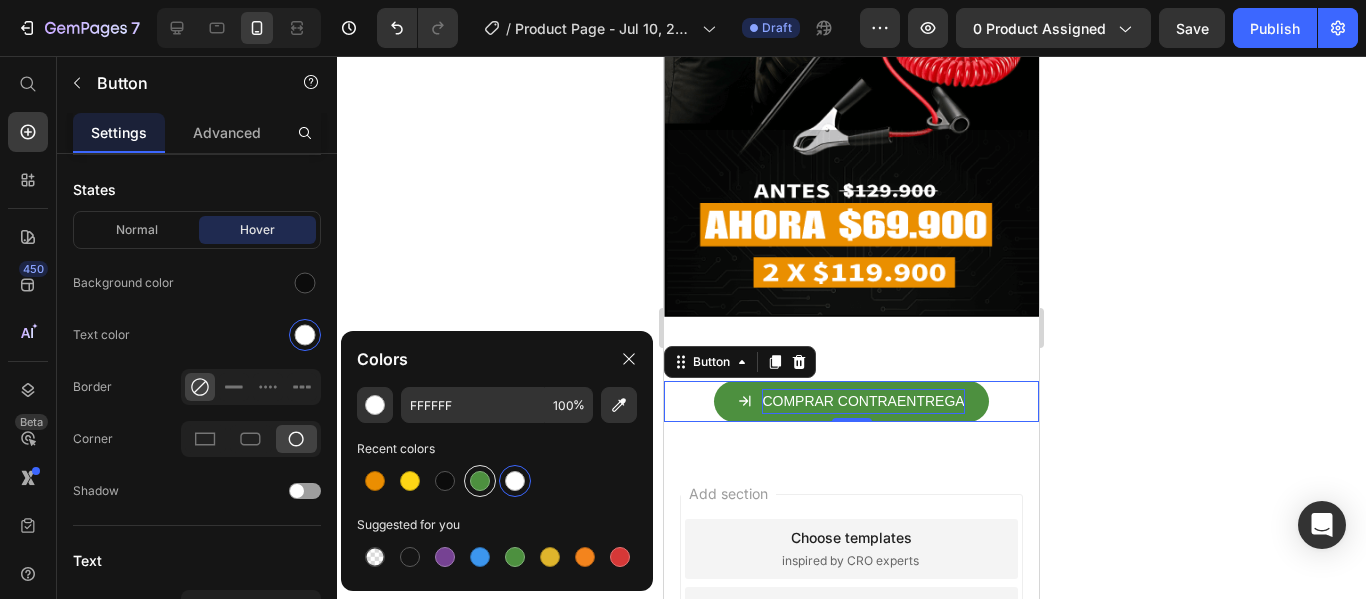 click at bounding box center [480, 481] 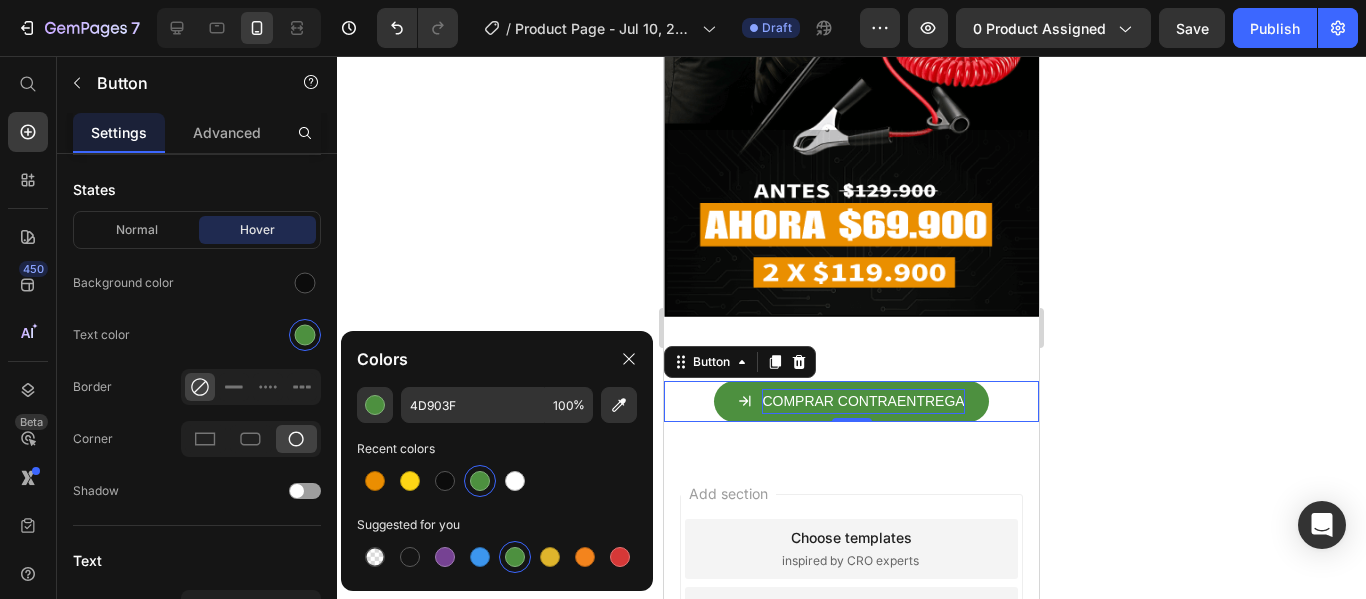 click at bounding box center (497, 481) 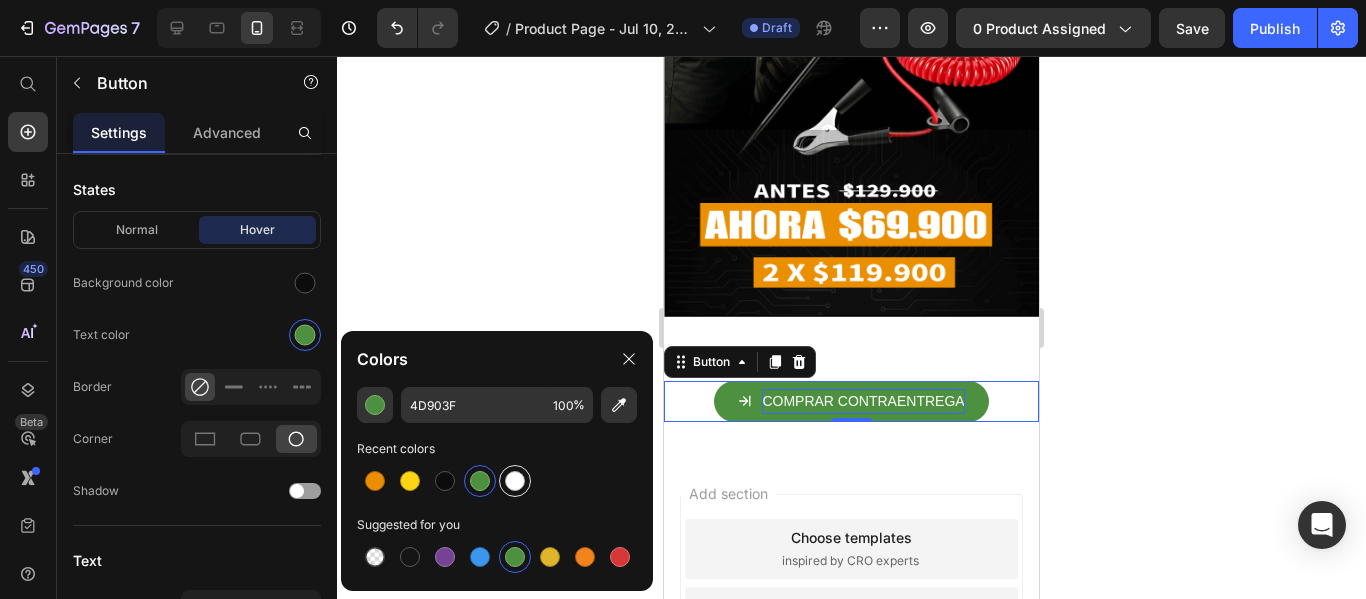 click at bounding box center [515, 481] 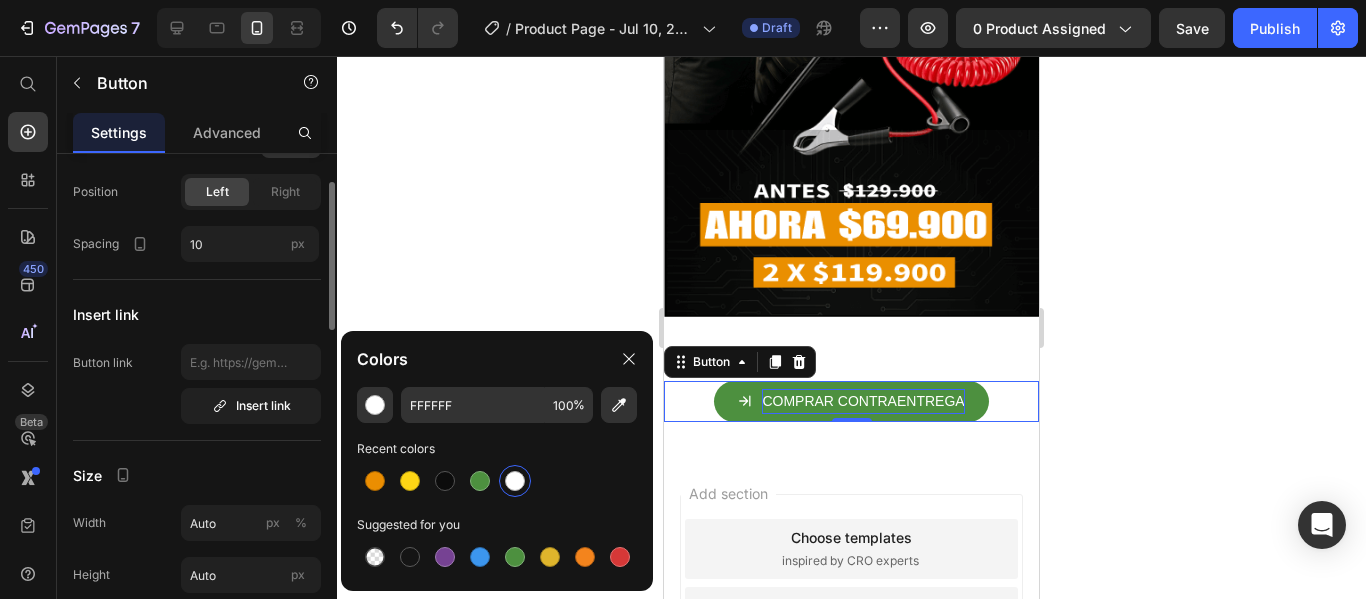 scroll, scrollTop: 0, scrollLeft: 0, axis: both 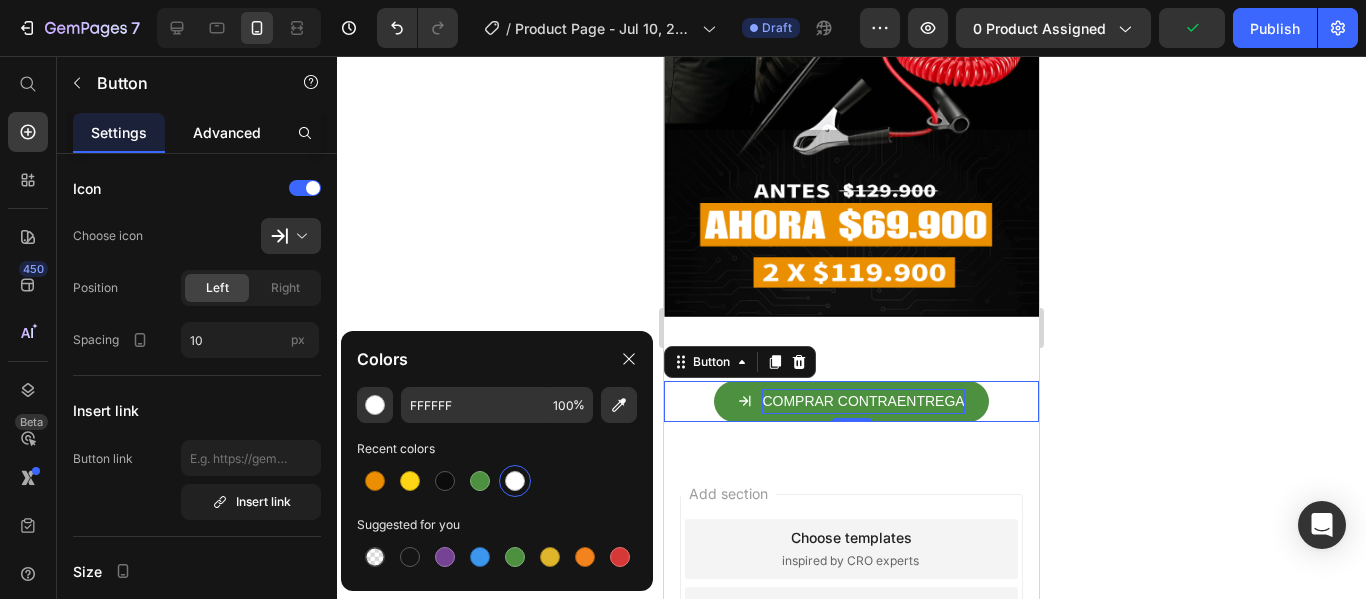 click on "Advanced" at bounding box center [227, 132] 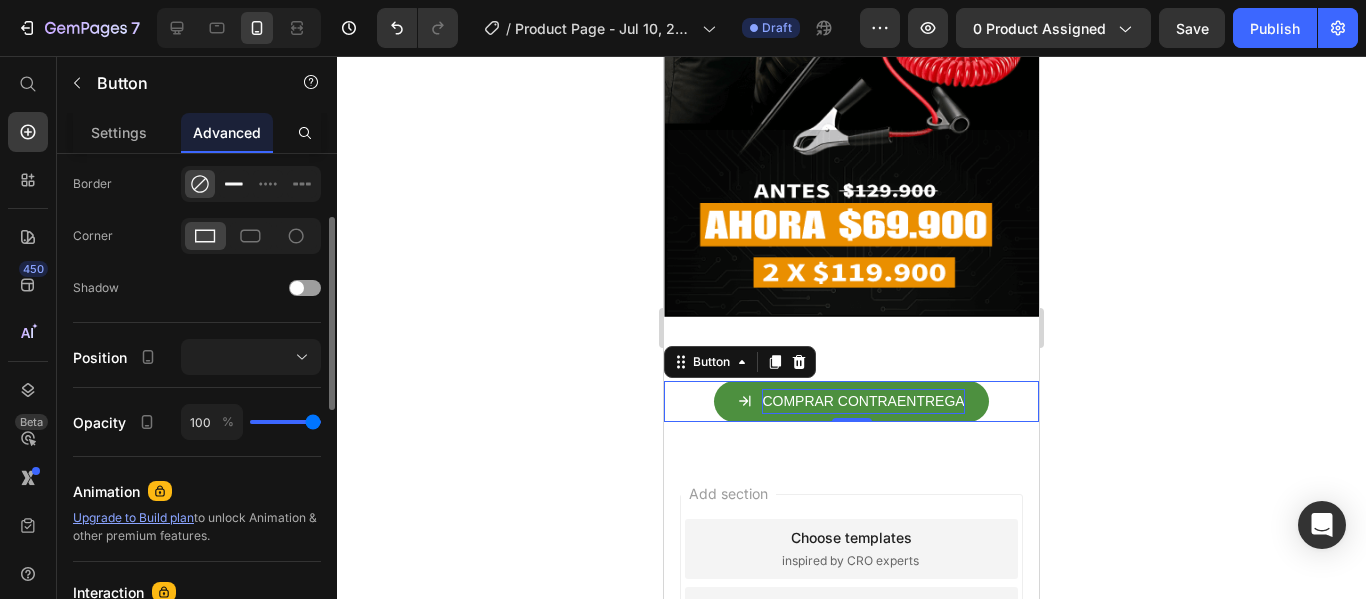 scroll, scrollTop: 552, scrollLeft: 0, axis: vertical 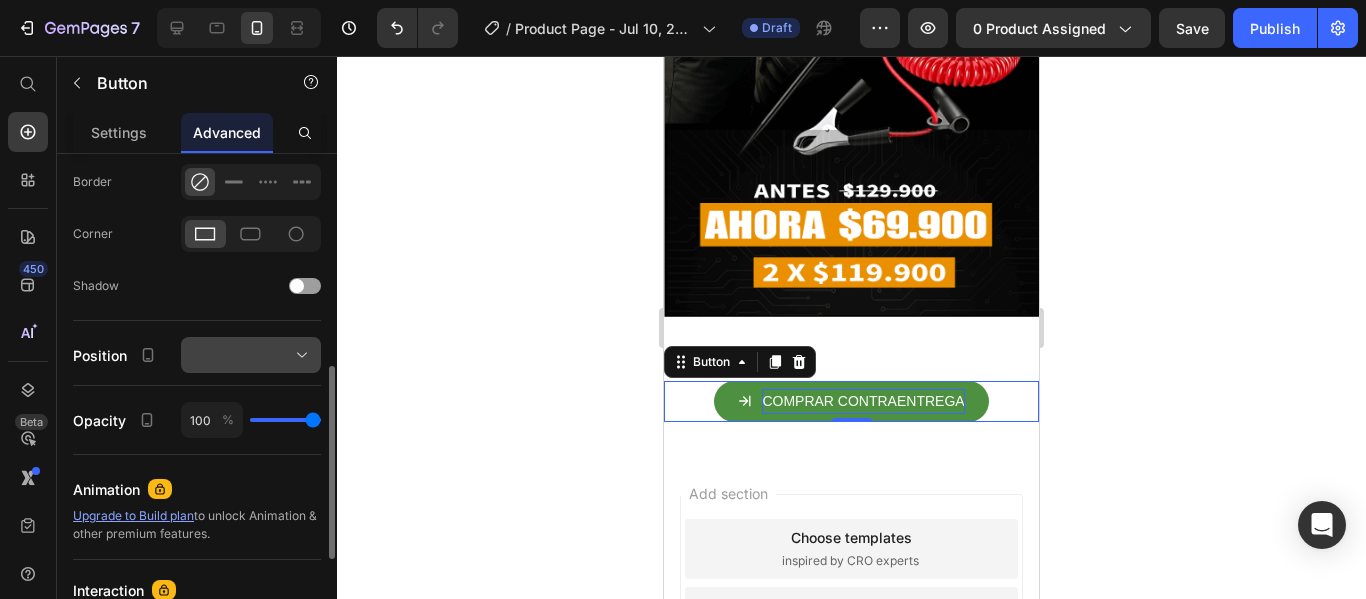click 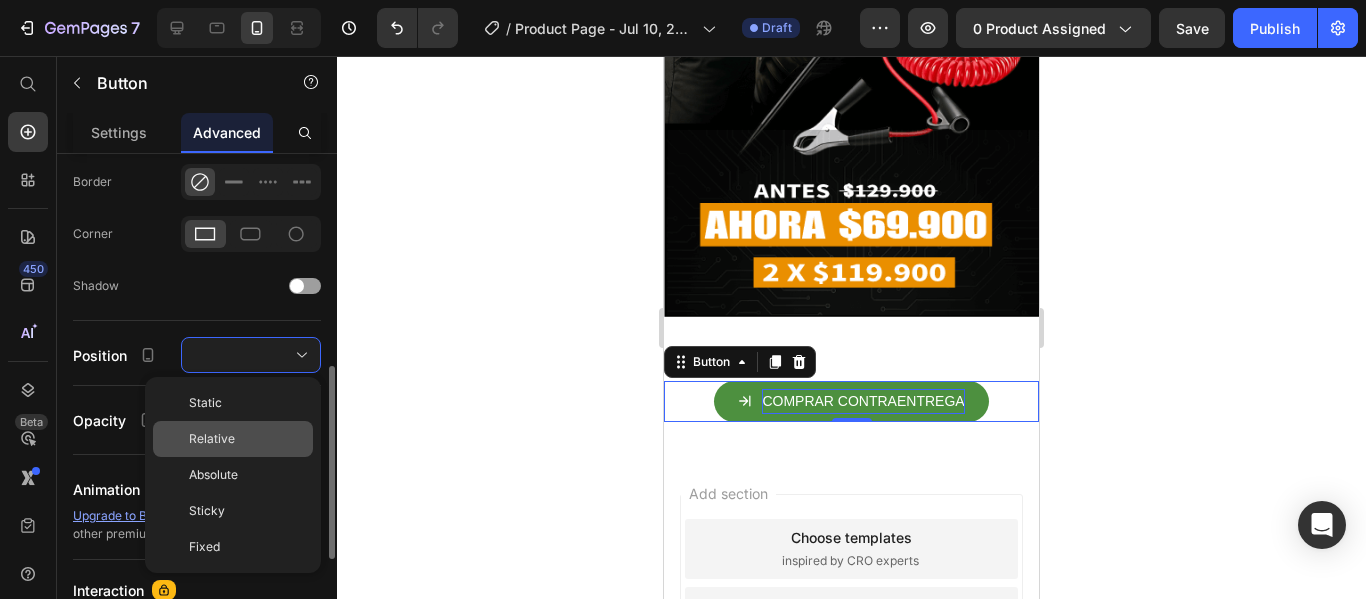 click on "Relative" at bounding box center [247, 439] 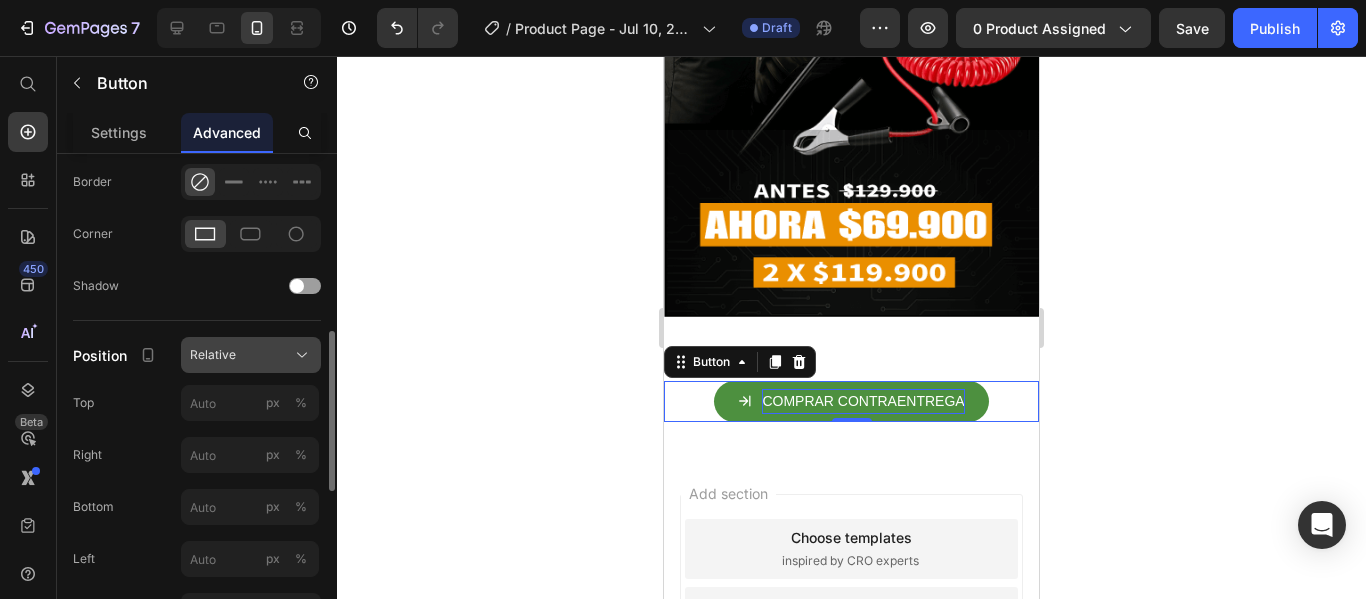 click 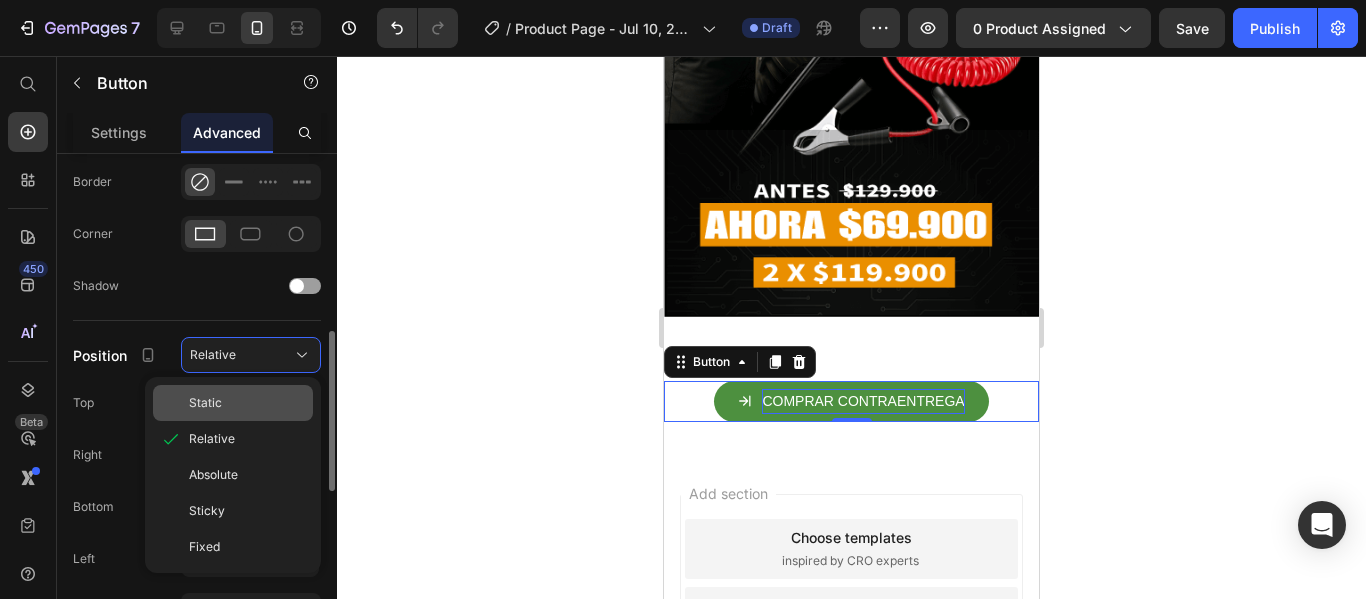 click on "Static" at bounding box center [247, 403] 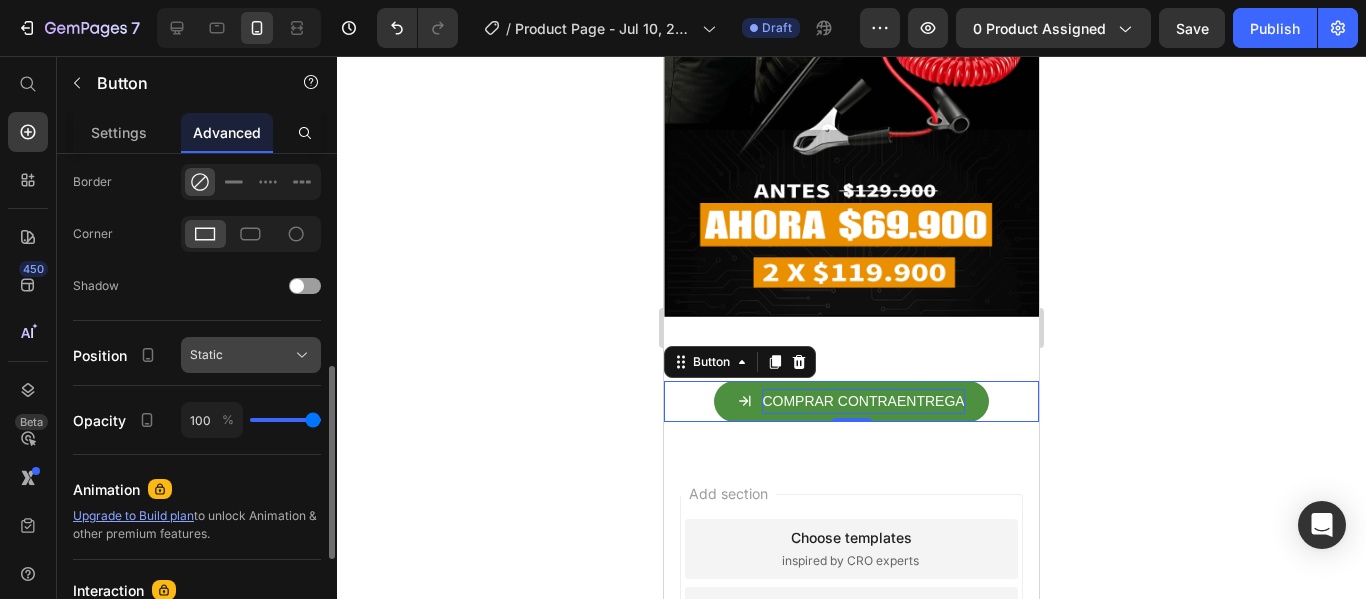 click on "Static" at bounding box center [251, 355] 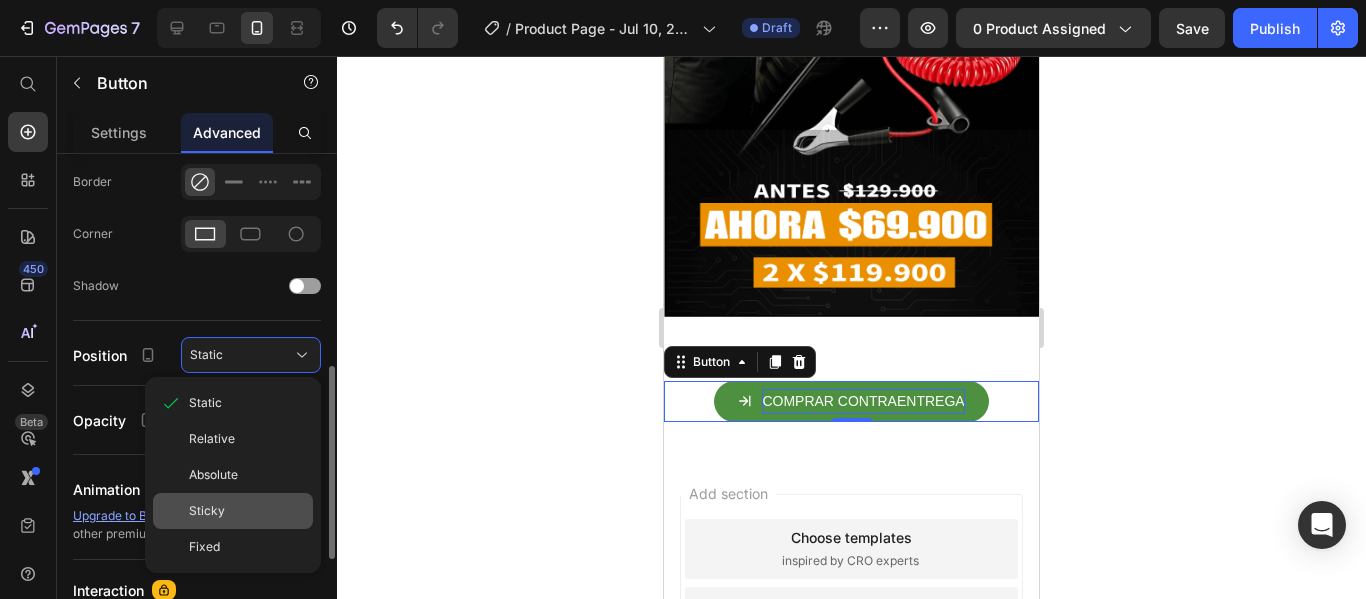 click on "Sticky" at bounding box center (247, 511) 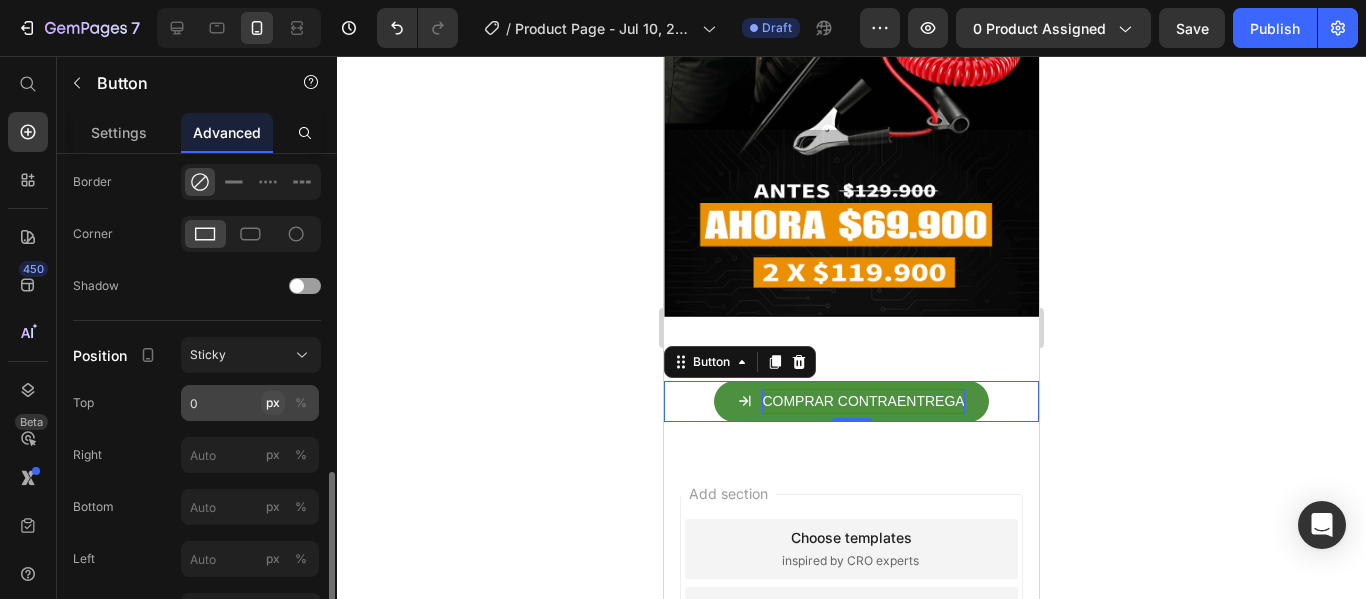 scroll, scrollTop: 659, scrollLeft: 0, axis: vertical 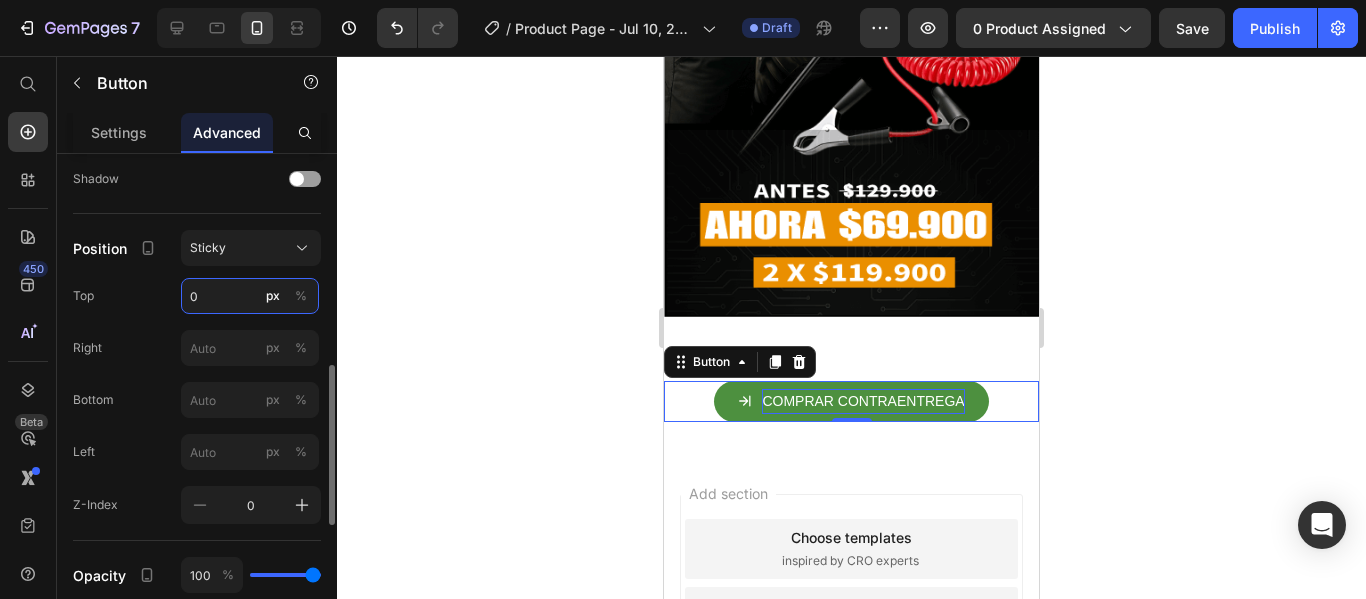 click on "0" at bounding box center (250, 296) 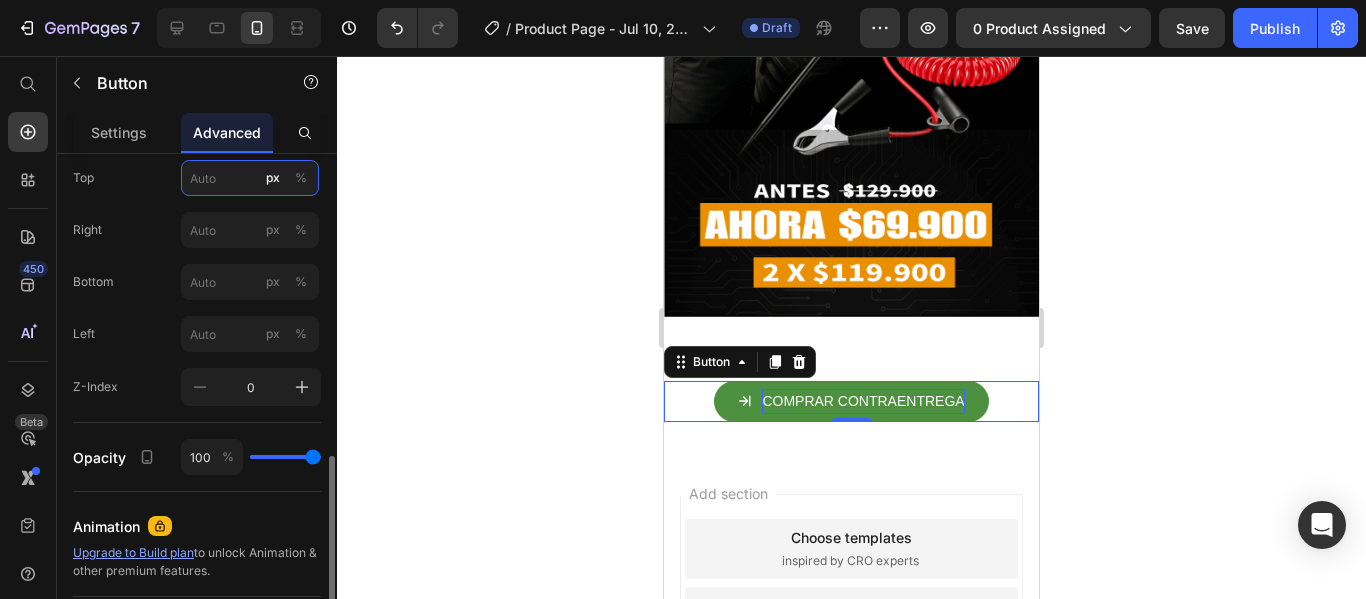 scroll, scrollTop: 868, scrollLeft: 0, axis: vertical 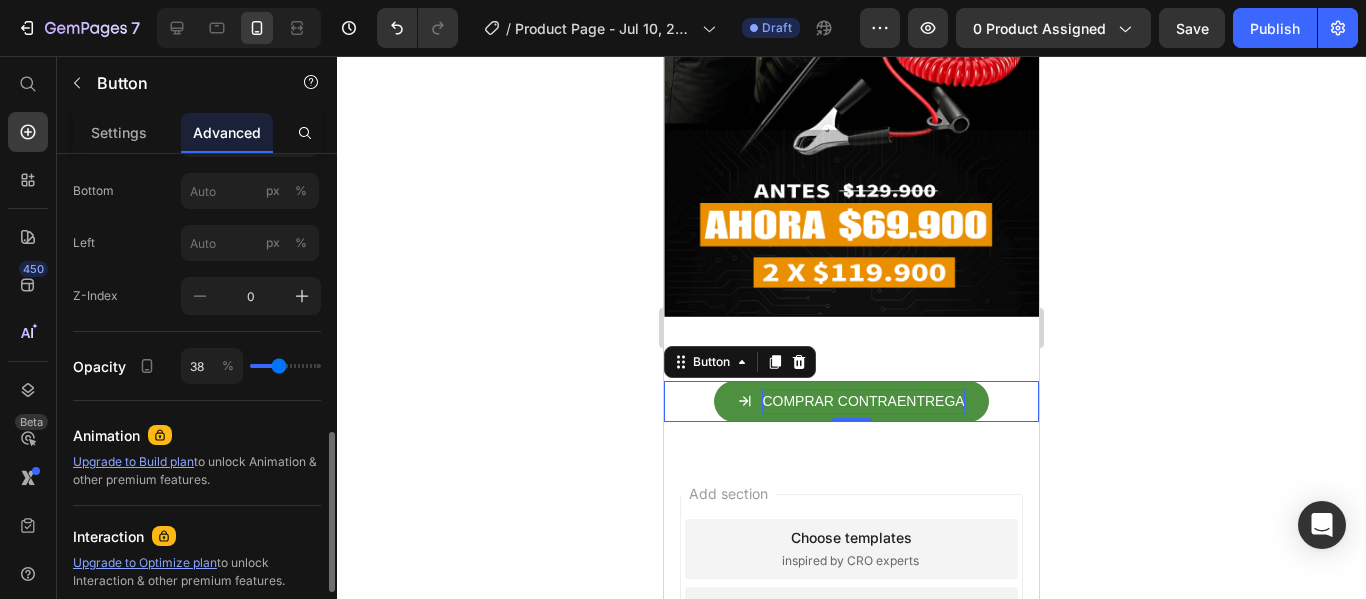drag, startPoint x: 309, startPoint y: 367, endPoint x: 279, endPoint y: 377, distance: 31.622776 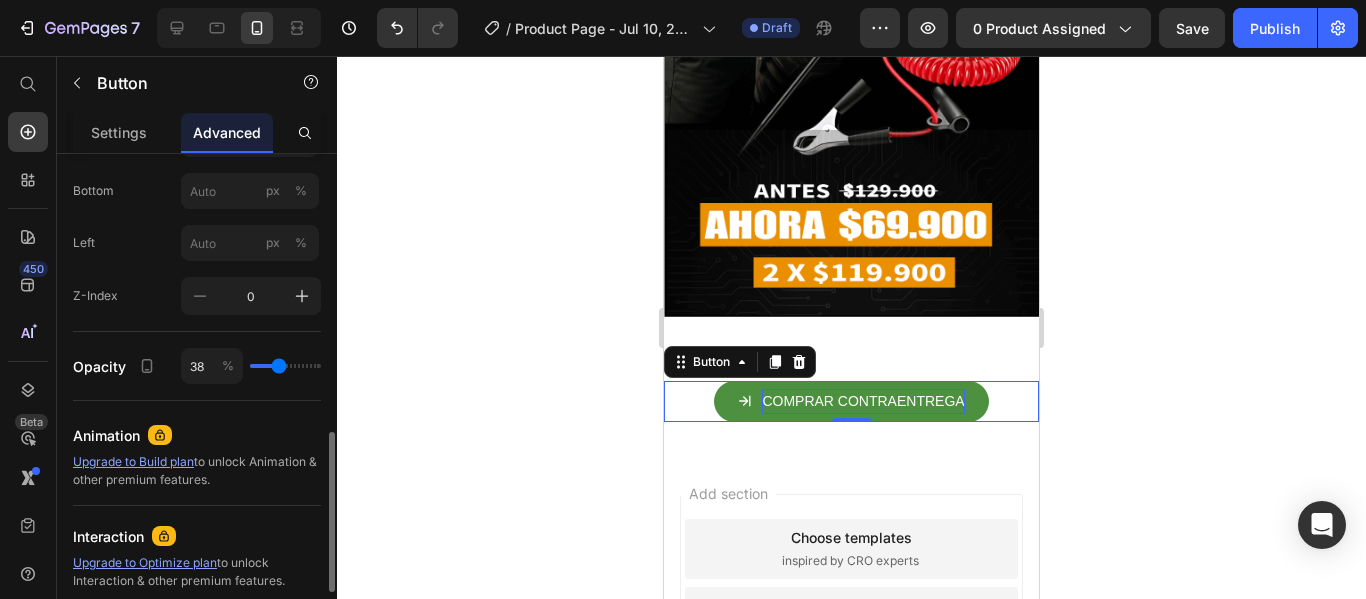 click at bounding box center [285, 366] 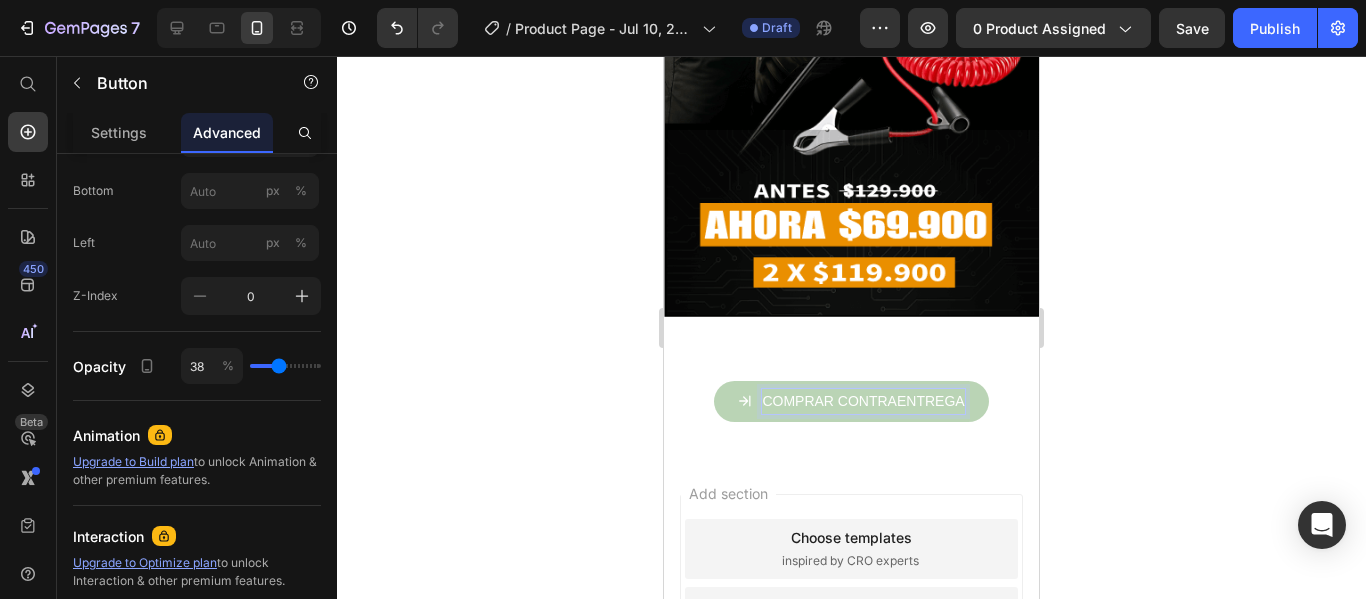 click 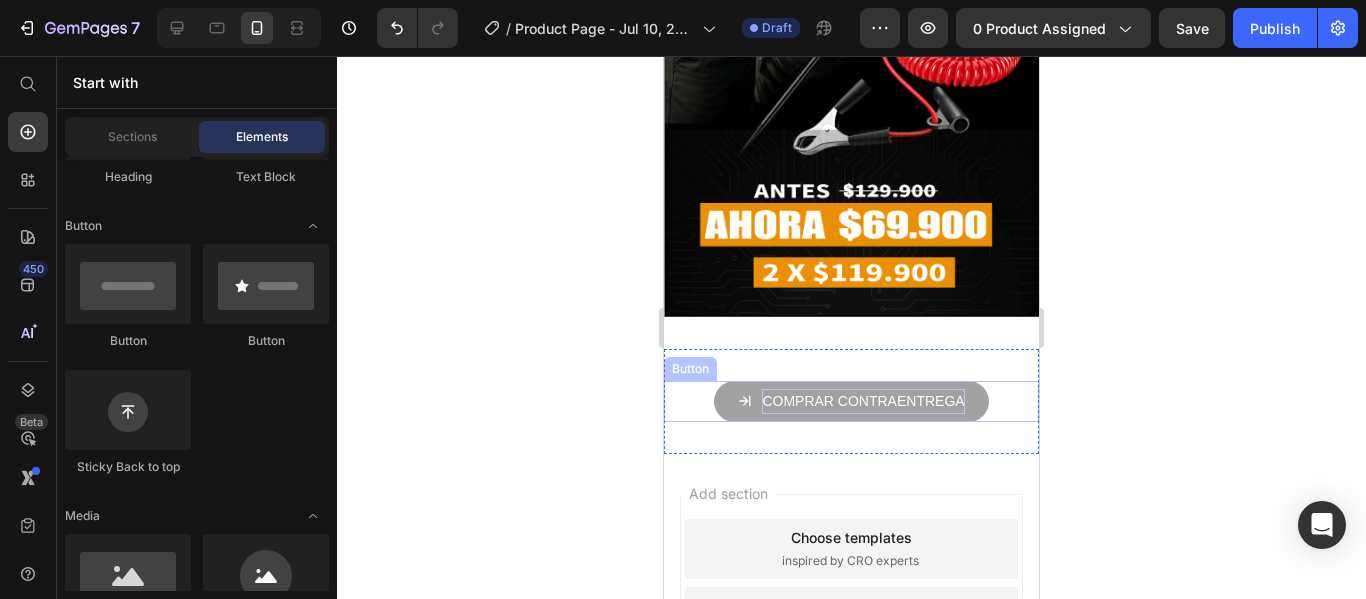 click on "COMPRAR CONTRAENTREGA" at bounding box center (851, 401) 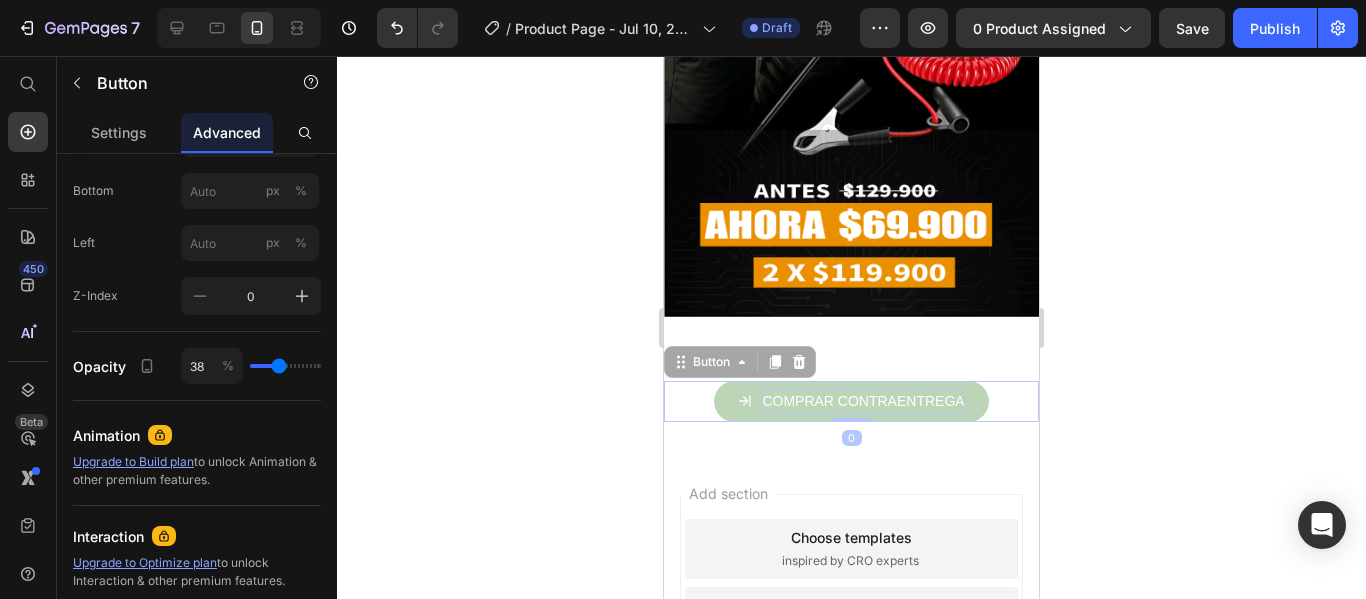 drag, startPoint x: 281, startPoint y: 359, endPoint x: 444, endPoint y: 359, distance: 163 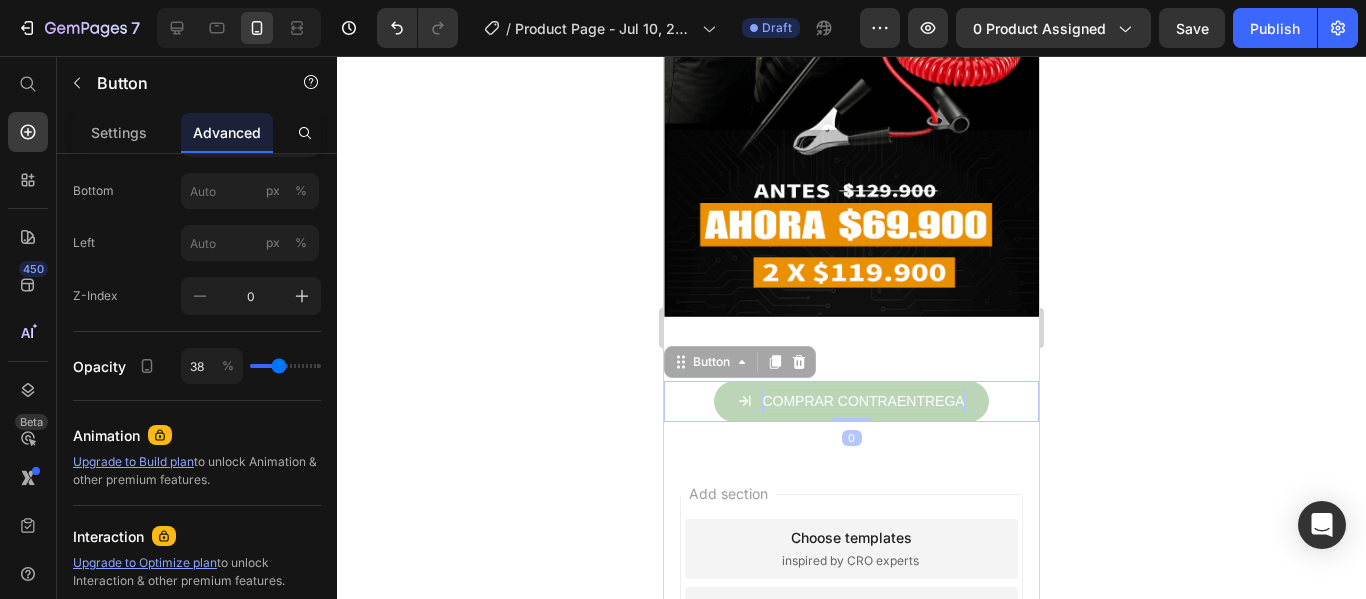 click on "7   /  Product Page - Jul 10, 22:31:50 Draft Preview 0 product assigned  Save   Publish  450 Beta Start with Sections Elements Hero Section Product Detail Brands Trusted Badges Guarantee Product Breakdown How to use Testimonials Compare Bundle FAQs Social Proof Brand Story Product List Collection Blog List Contact Sticky Add to Cart Custom Footer Browse Library 450 Layout
Row
Row
Row
Row Text
Heading
Text Block Button
Button
Button
Sticky Back to top Media
Image
Image" 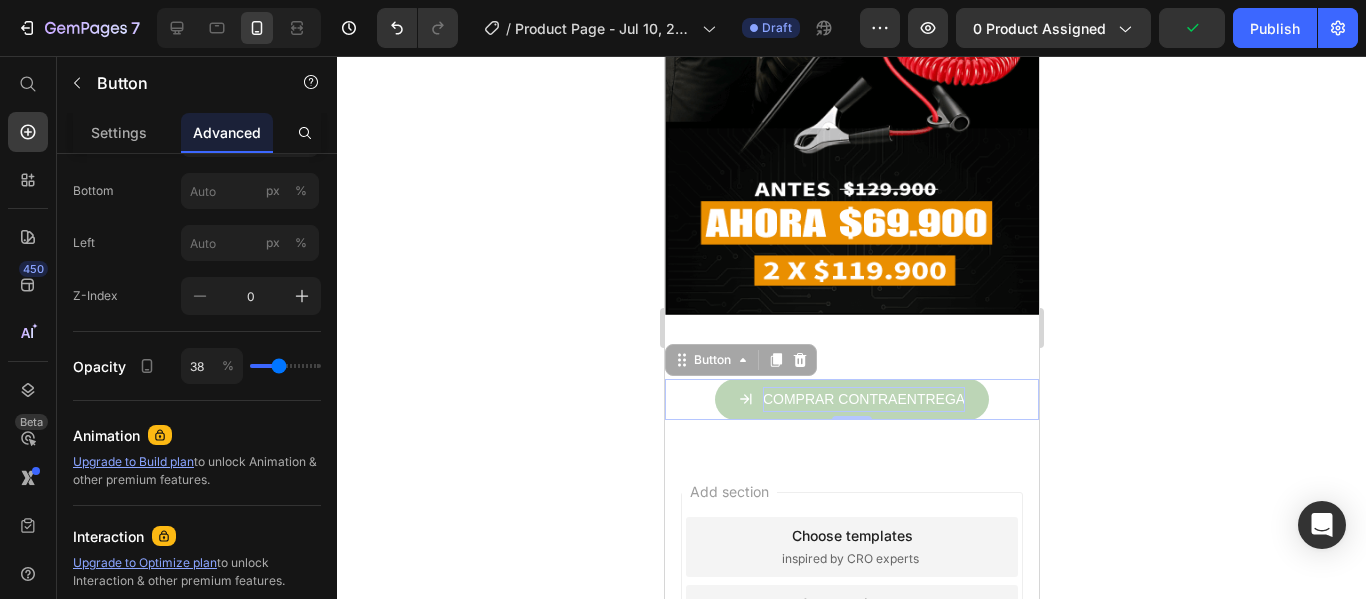 click 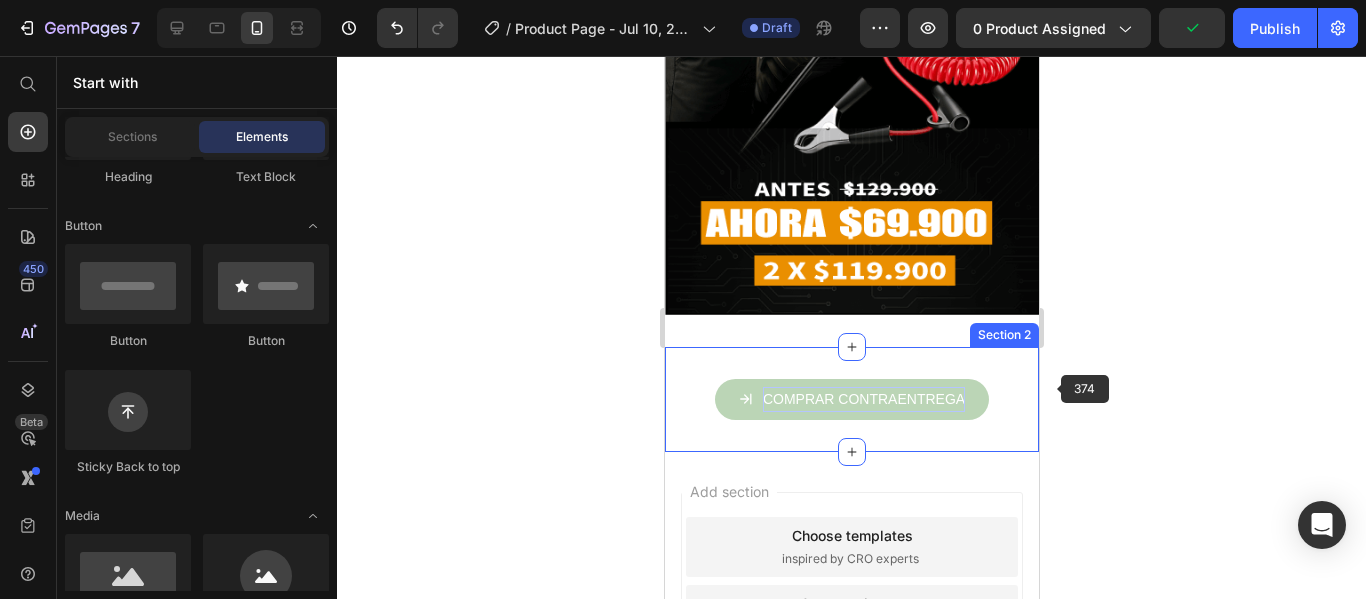 click on "COMPRAR CONTRAENTREGA Button Section 2" at bounding box center (851, 399) 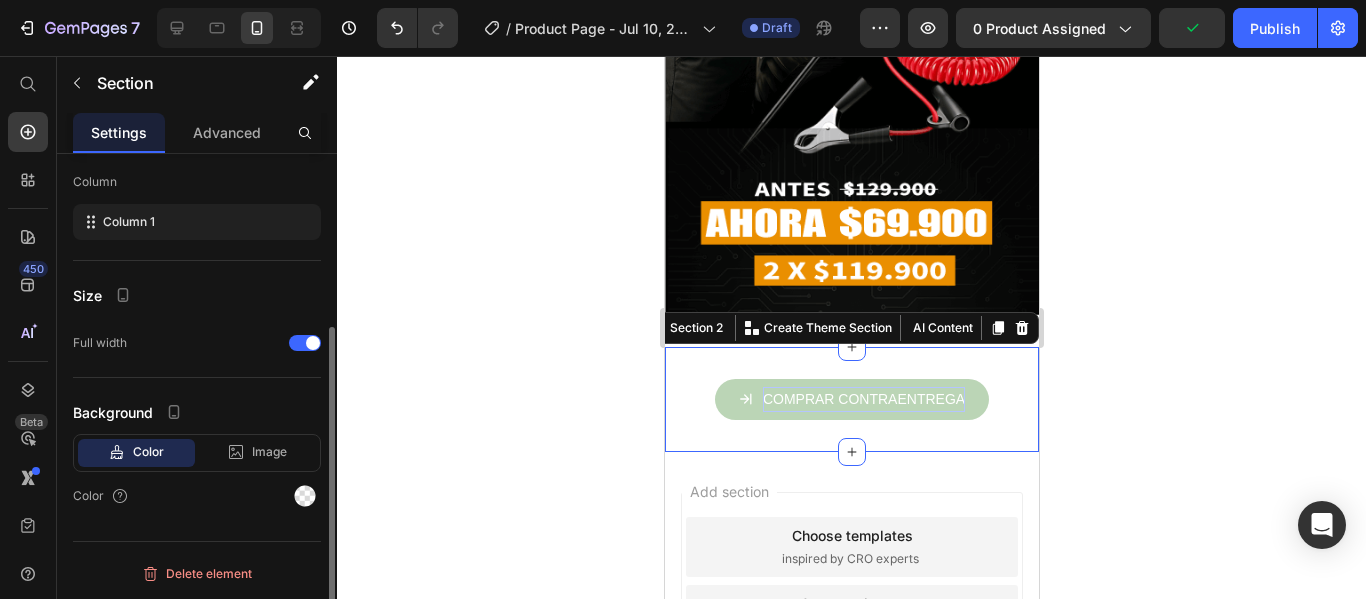 scroll, scrollTop: 0, scrollLeft: 0, axis: both 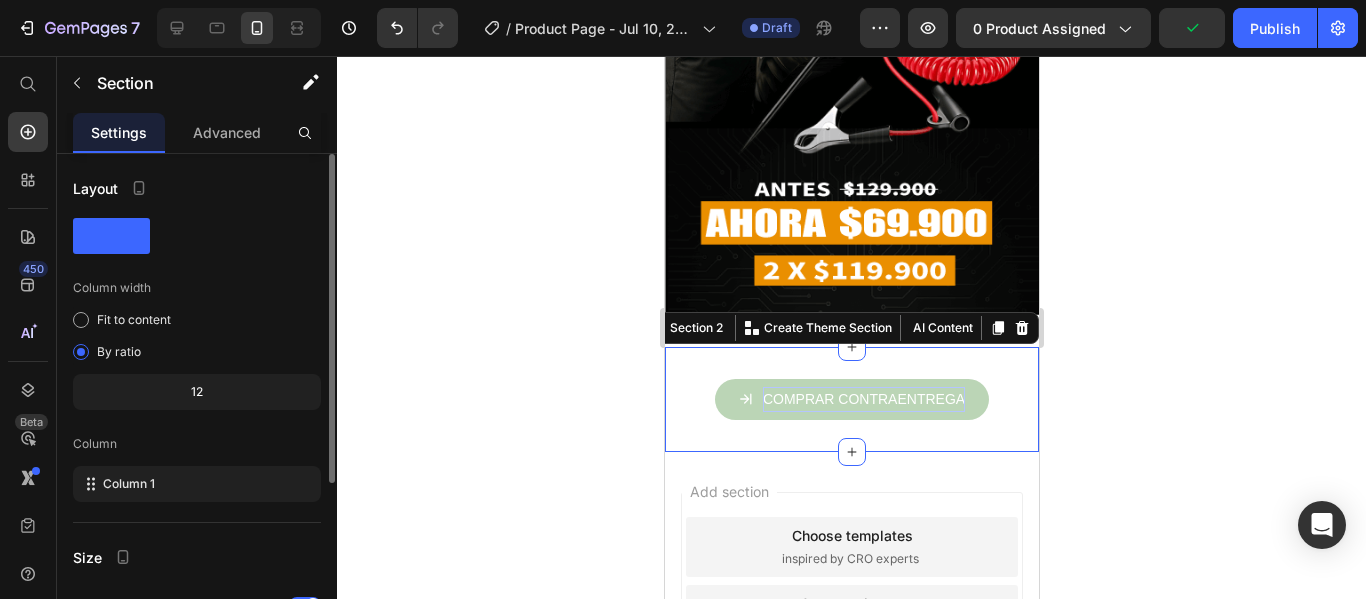 click 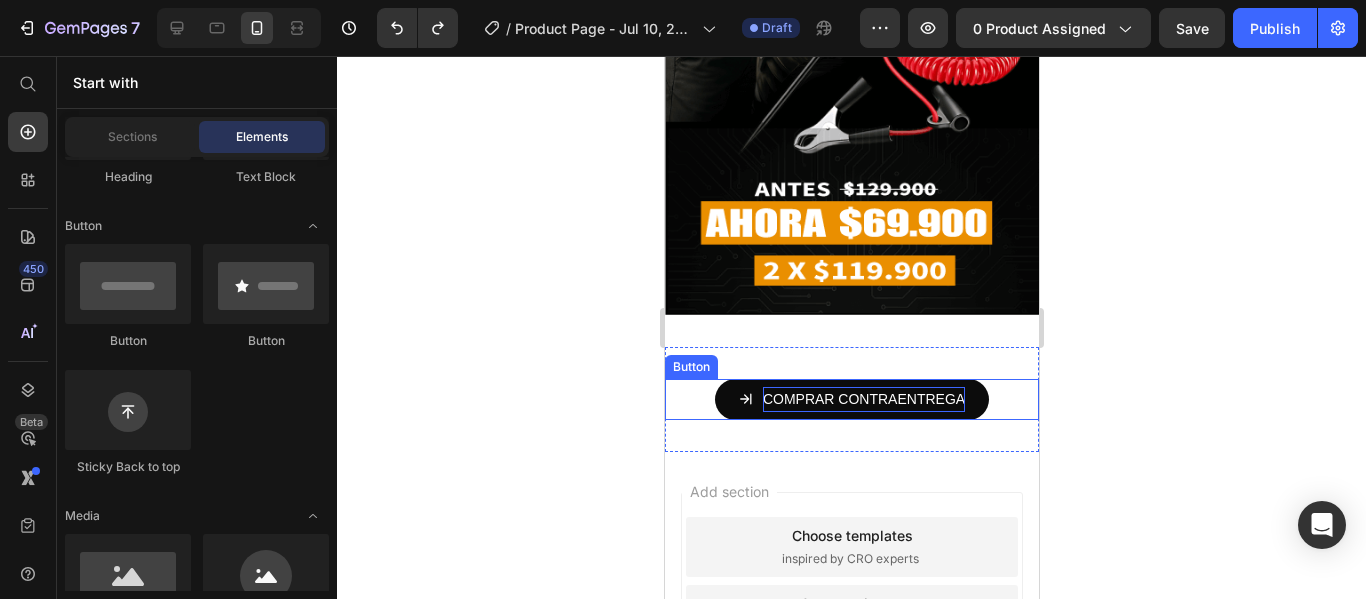 click on "COMPRAR CONTRAENTREGA" at bounding box center (851, 399) 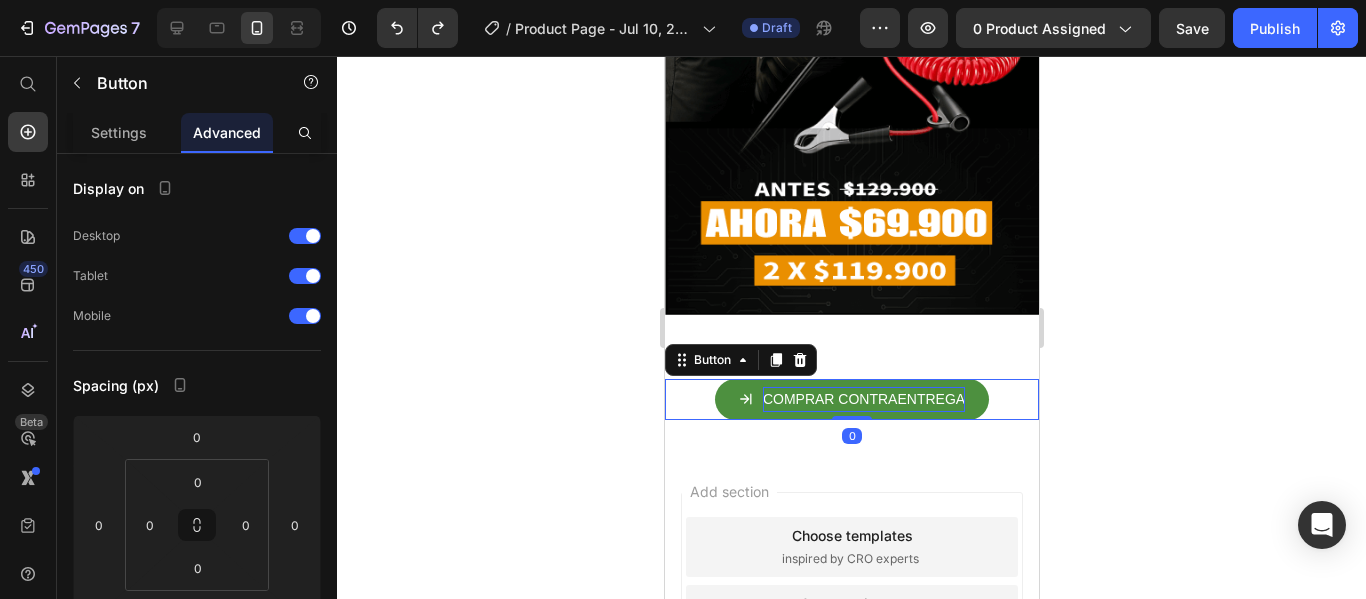 click on "COMPRAR CONTRAENTREGA Button   0" at bounding box center [851, 399] 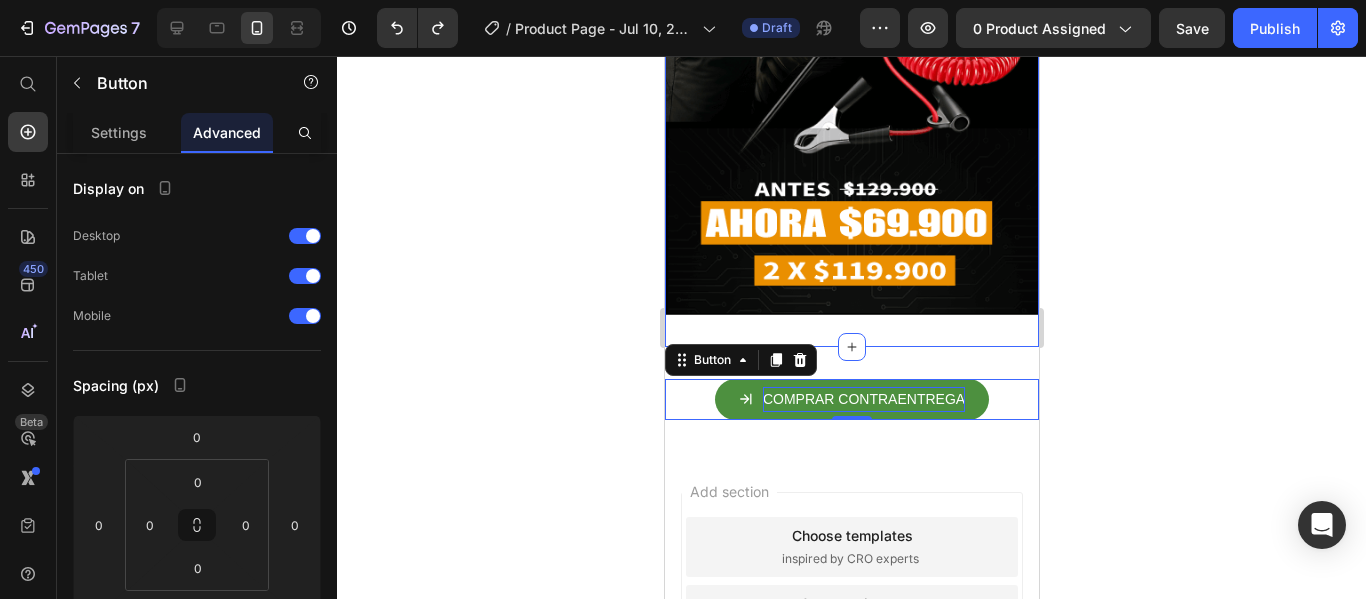 click on "COMPRAR CONTRAENTREGA Button   0 Section 2" at bounding box center [851, 399] 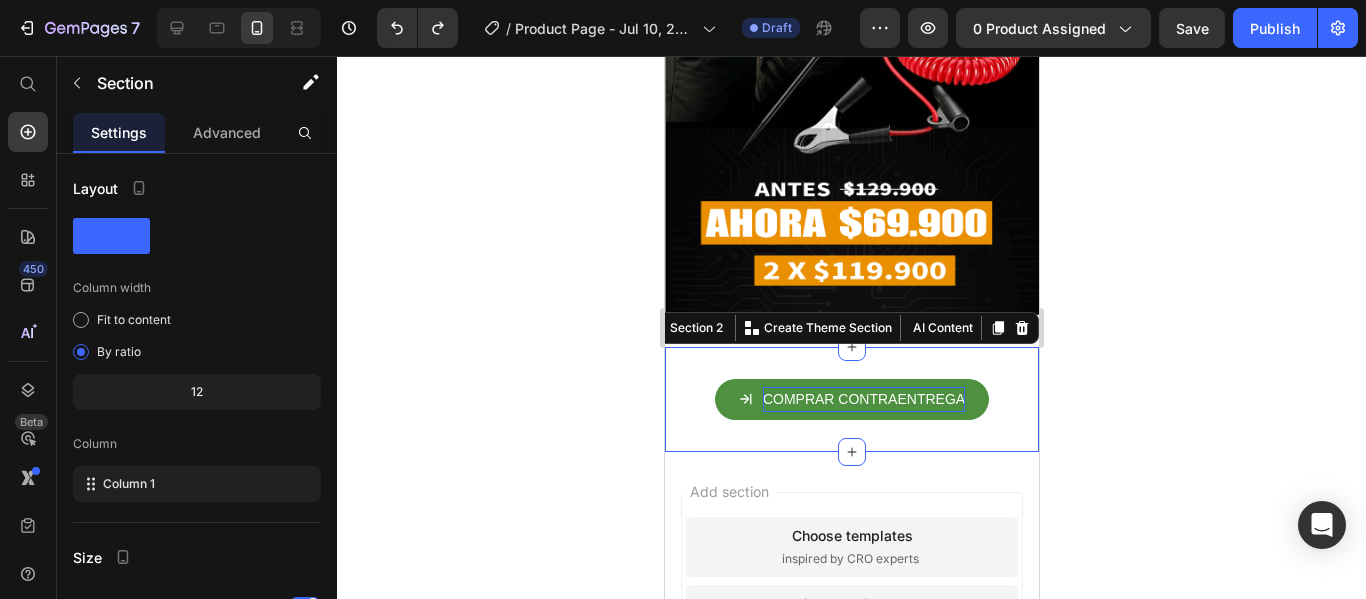 click on "COMPRAR CONTRAENTREGA Button Section 2   You can create reusable sections Create Theme Section AI Content Write with GemAI What would you like to describe here? Tone and Voice Persuasive Product Alicate multifuncional Show more Generate" at bounding box center (851, 399) 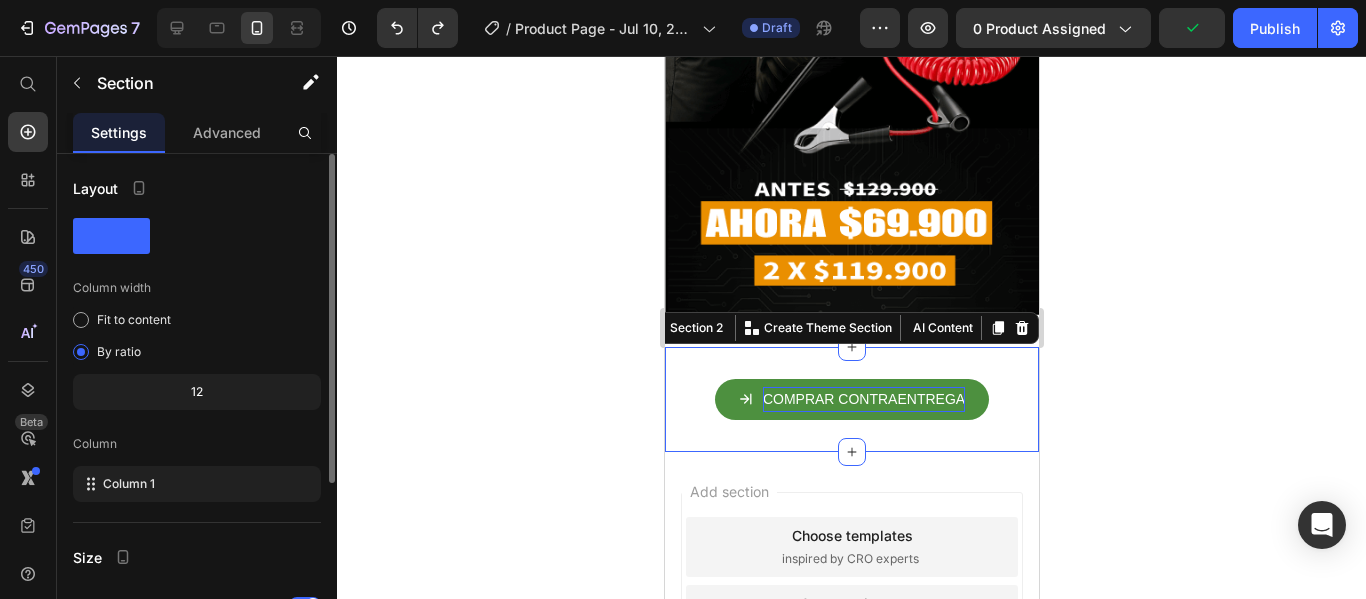 click on "12" 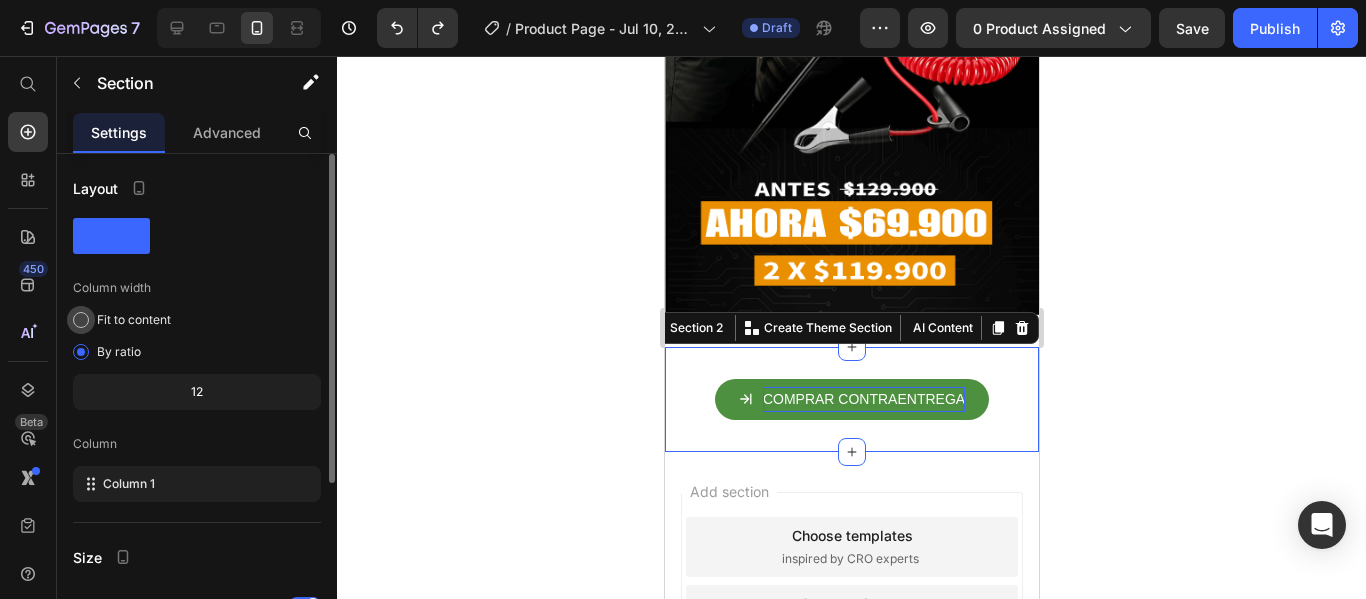 click at bounding box center [81, 320] 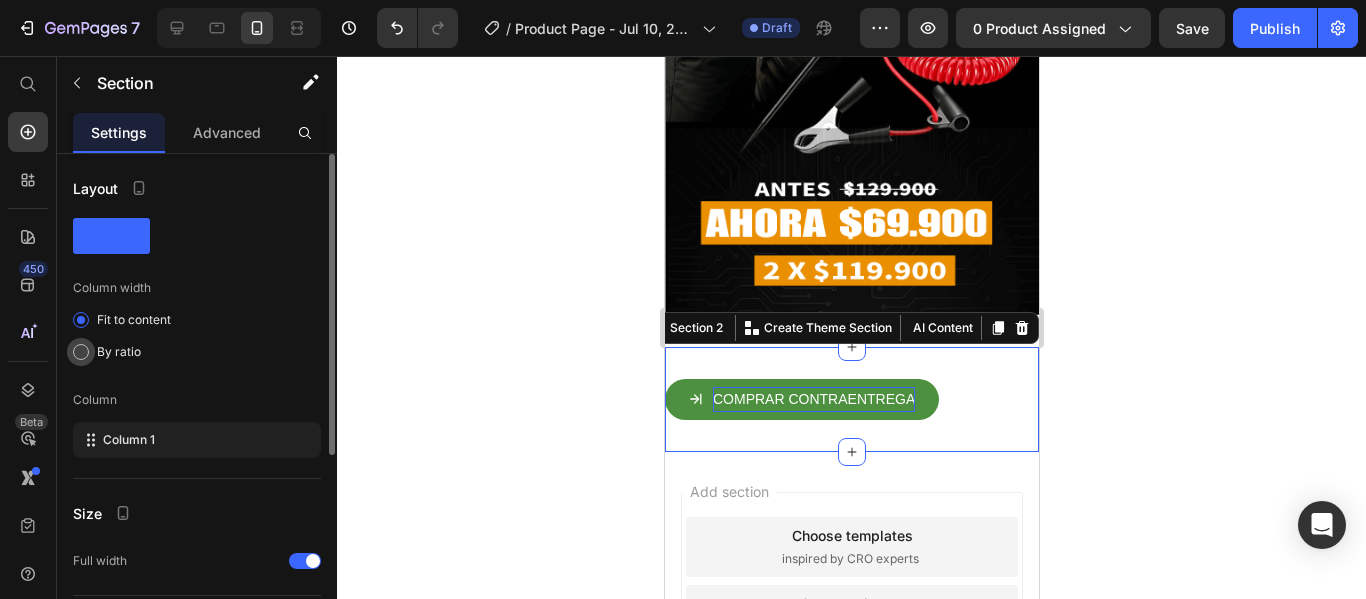 click on "By ratio" 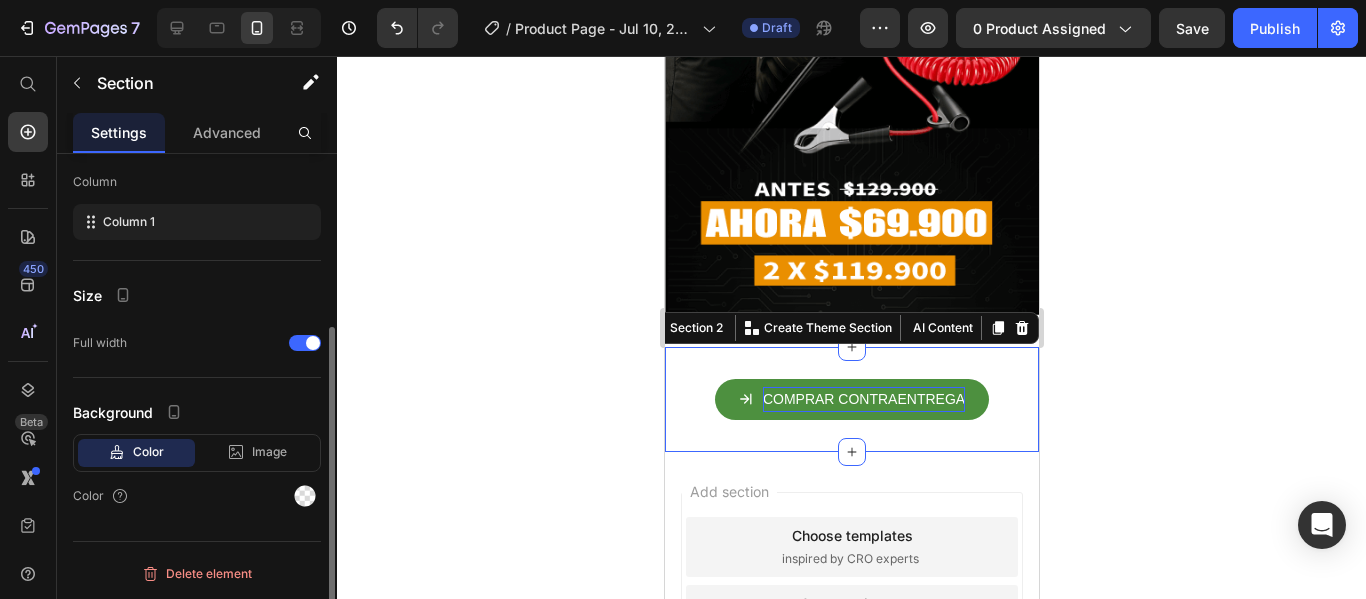 scroll, scrollTop: 0, scrollLeft: 0, axis: both 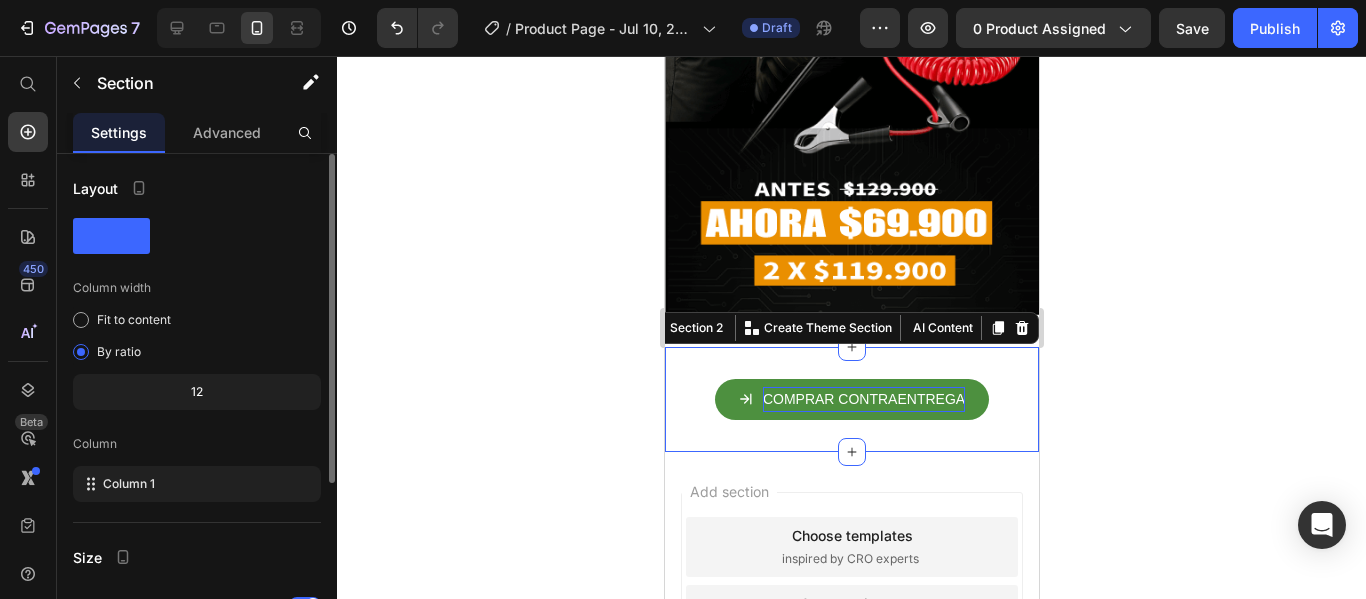 drag, startPoint x: 126, startPoint y: 251, endPoint x: 98, endPoint y: 246, distance: 28.442924 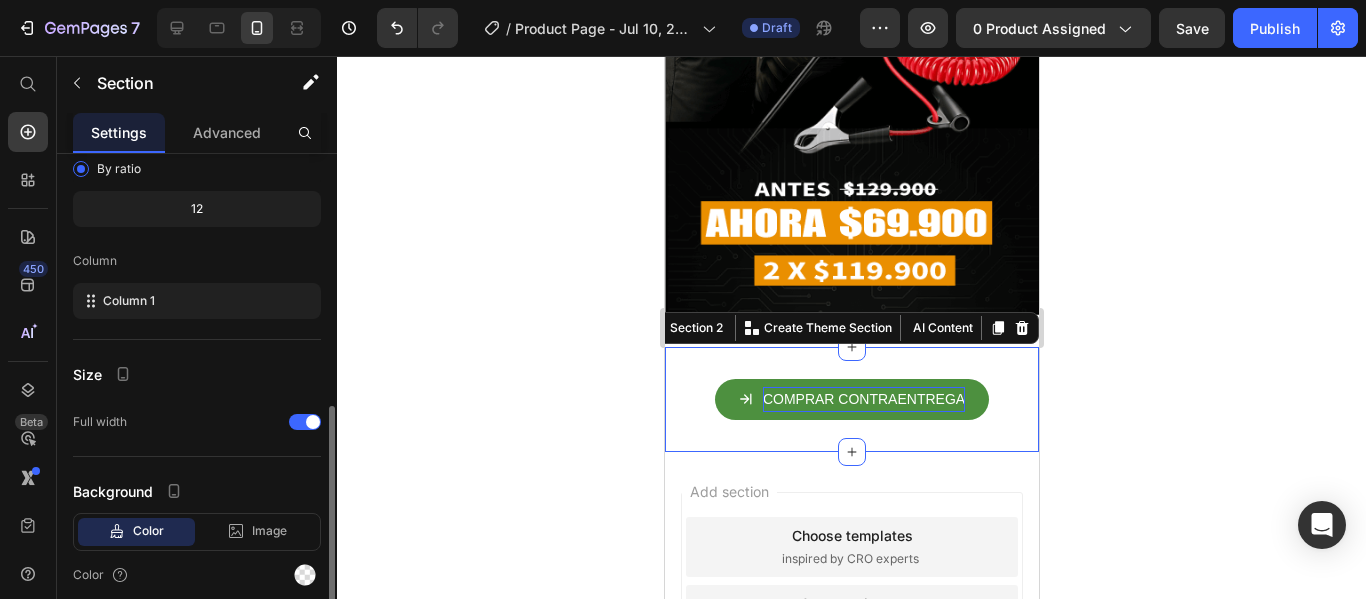 scroll, scrollTop: 262, scrollLeft: 0, axis: vertical 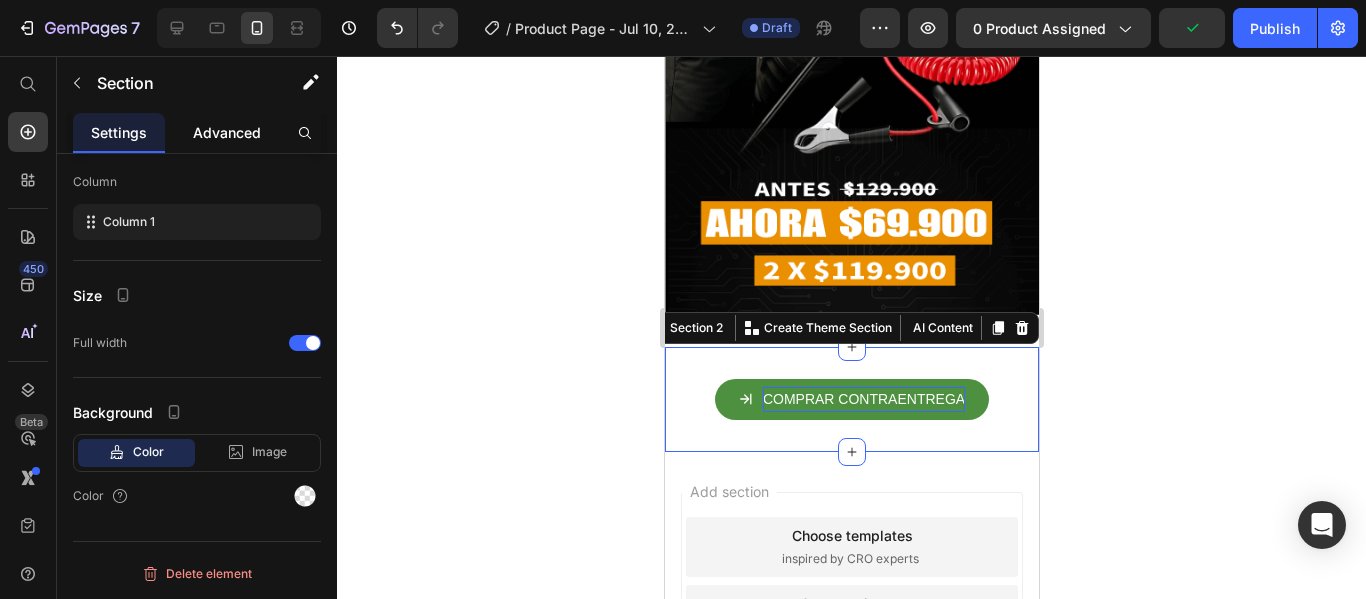 click on "Advanced" at bounding box center [227, 132] 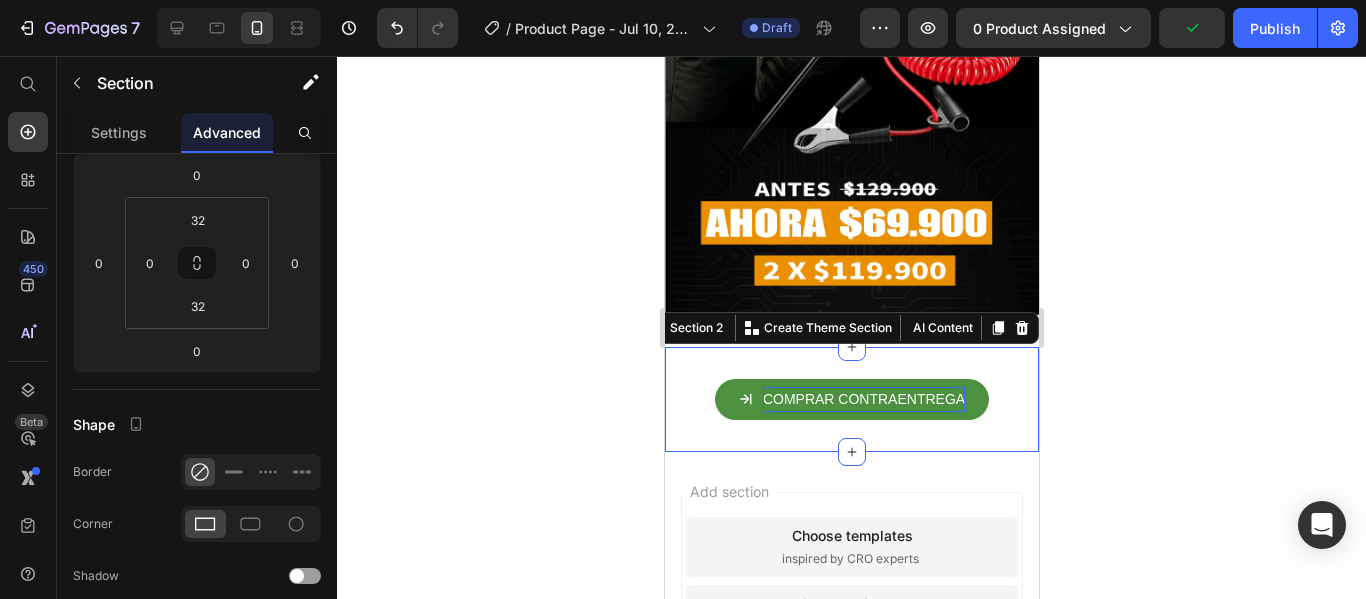 scroll, scrollTop: 0, scrollLeft: 0, axis: both 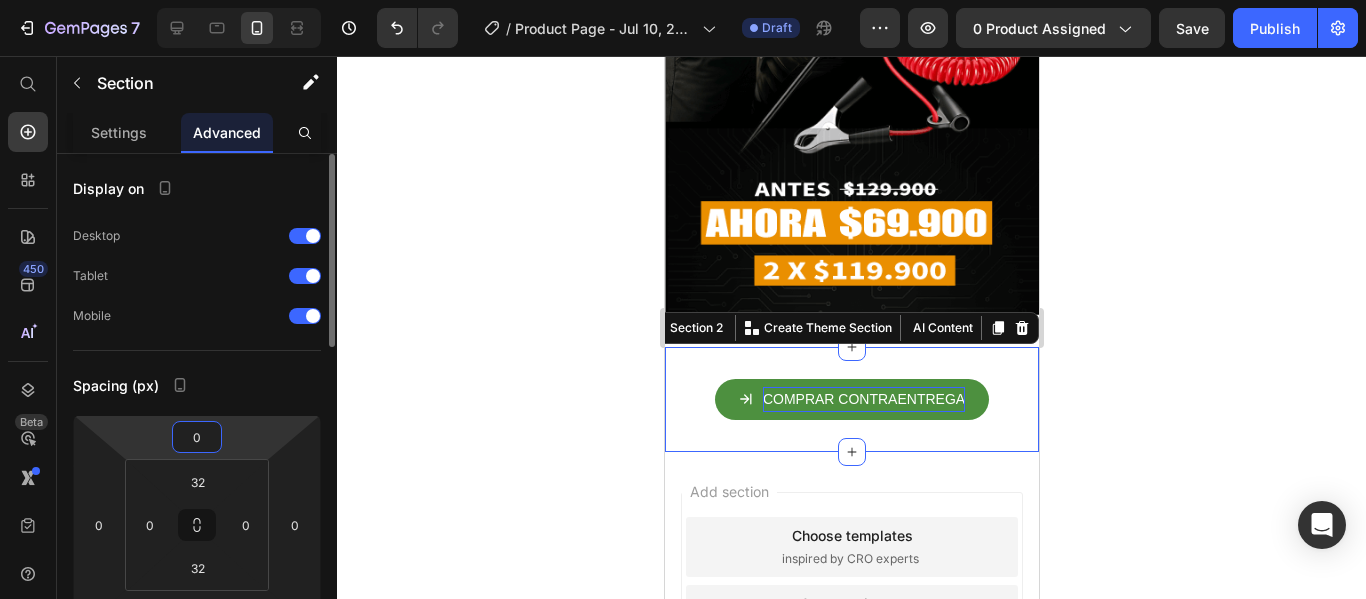 click on "0" at bounding box center (197, 437) 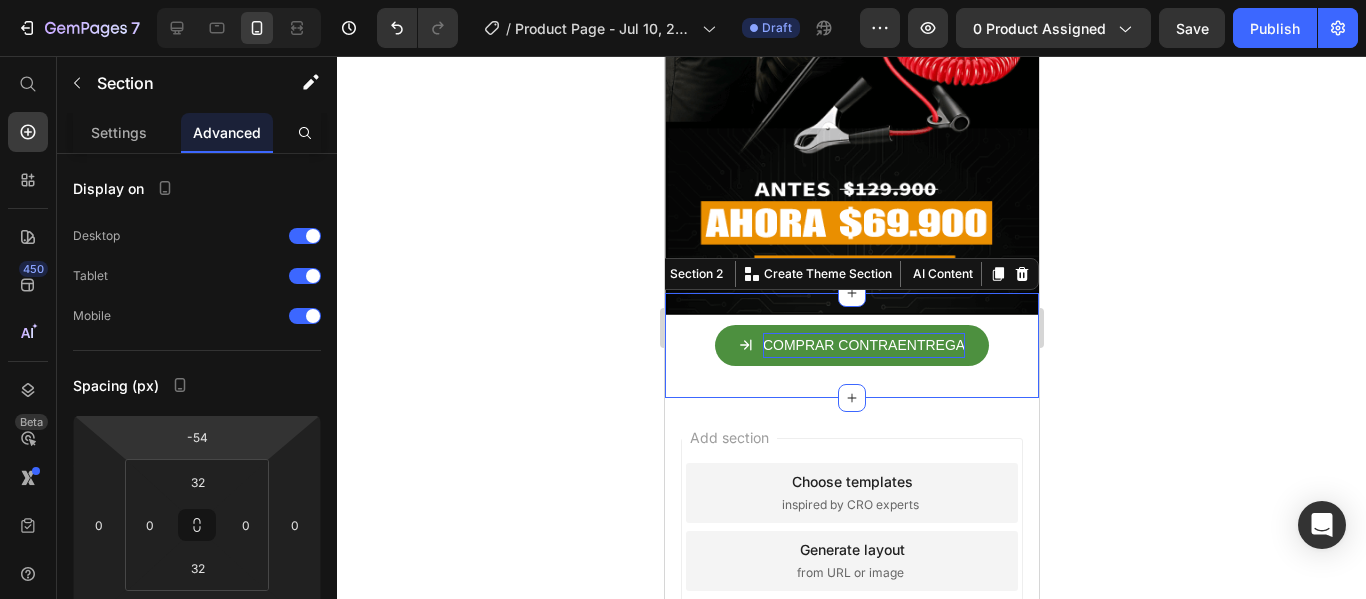 drag, startPoint x: 236, startPoint y: 457, endPoint x: 241, endPoint y: 484, distance: 27.45906 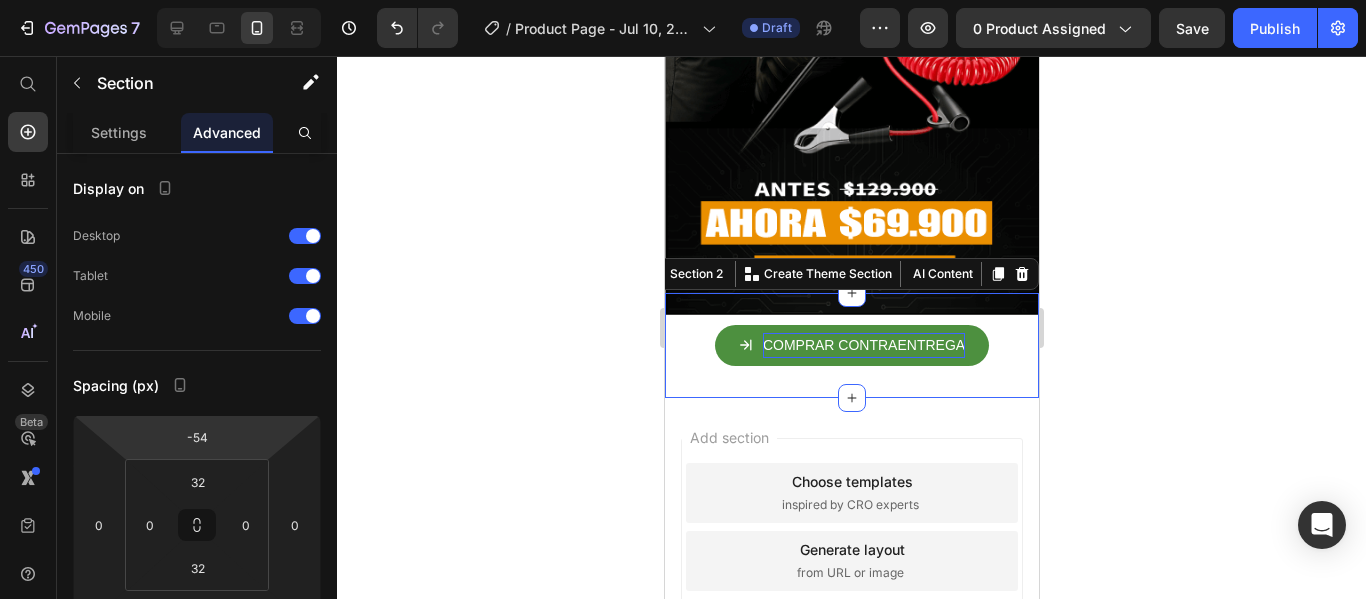click on "7   /  Product Page - Jul 10, 22:31:50 Draft Preview 0 product assigned  Save   Publish  450 Beta Start with Sections Elements Hero Section Product Detail Brands Trusted Badges Guarantee Product Breakdown How to use Testimonials Compare Bundle FAQs Social Proof Brand Story Product List Collection Blog List Contact Sticky Add to Cart Custom Footer Browse Library 450 Layout
Row
Row
Row
Row Text
Heading
Text Block Button
Button
Button
Sticky Back to top Media
Image" at bounding box center [683, 0] 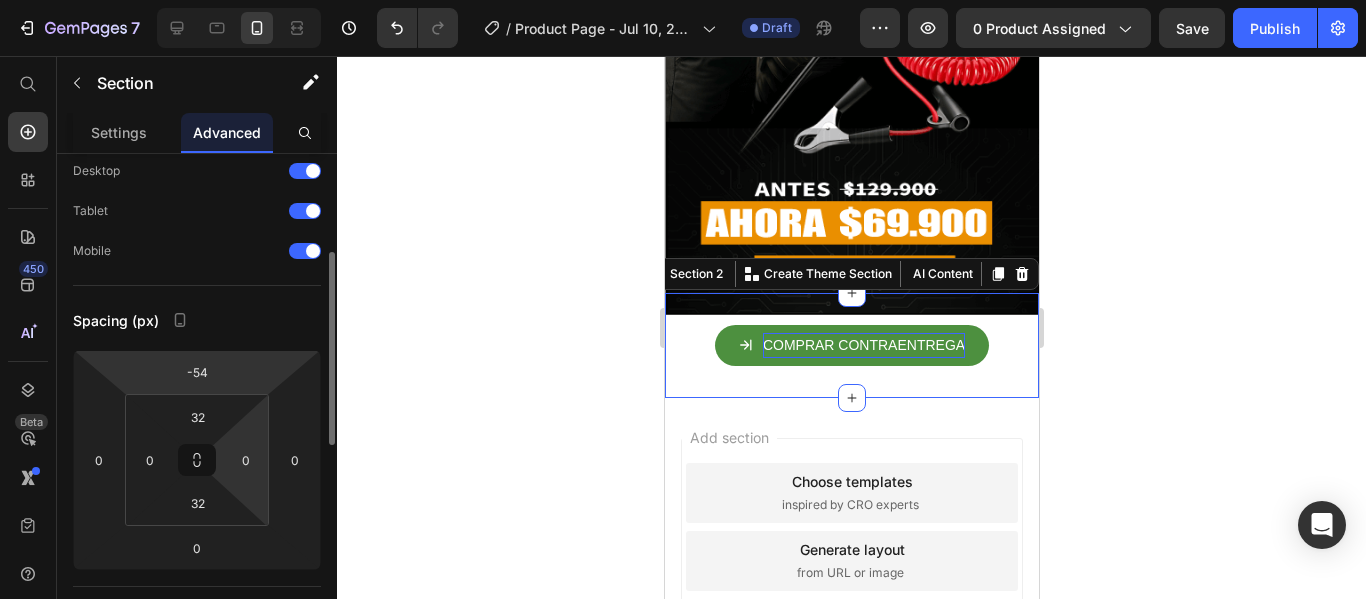 scroll, scrollTop: 120, scrollLeft: 0, axis: vertical 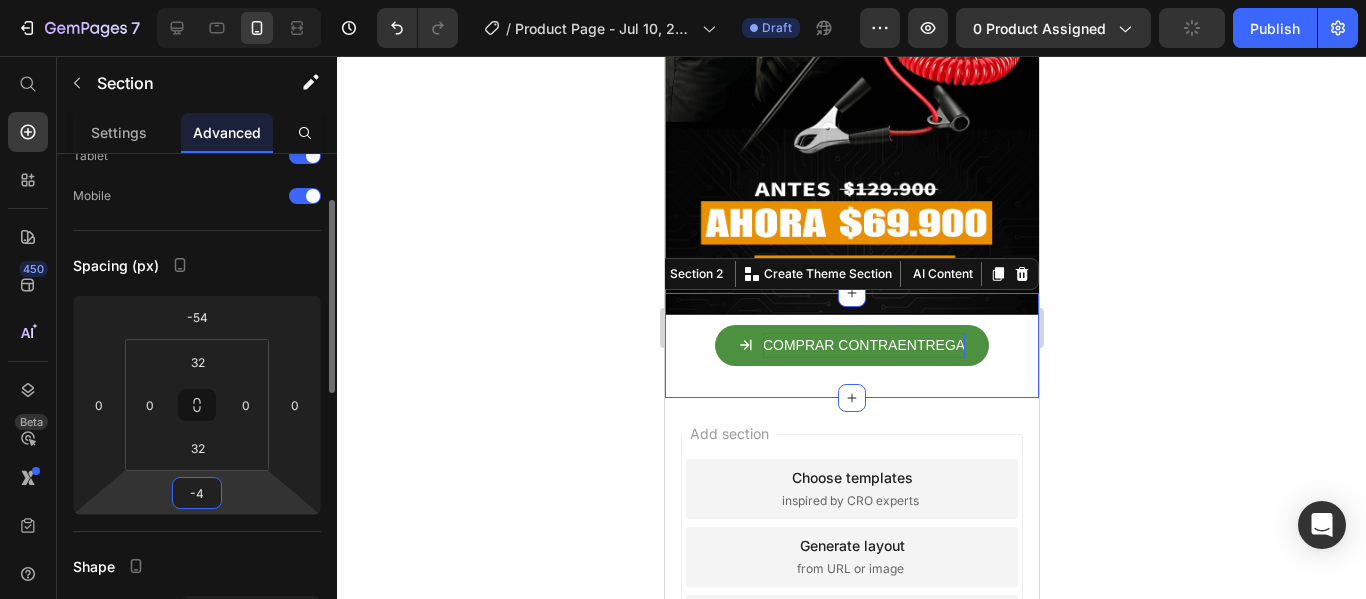 click on "7   /  Product Page - Jul 10, 22:31:50 Draft Preview 0 product assigned  Publish  450 Beta Start with Sections Elements Hero Section Product Detail Brands Trusted Badges Guarantee Product Breakdown How to use Testimonials Compare Bundle FAQs Social Proof Brand Story Product List Collection Blog List Contact Sticky Add to Cart Custom Footer Browse Library 450 Layout
Row
Row
Row
Row Text
Heading
Text Block Button
Button
Button
Sticky Back to top Media
Image" at bounding box center [683, 0] 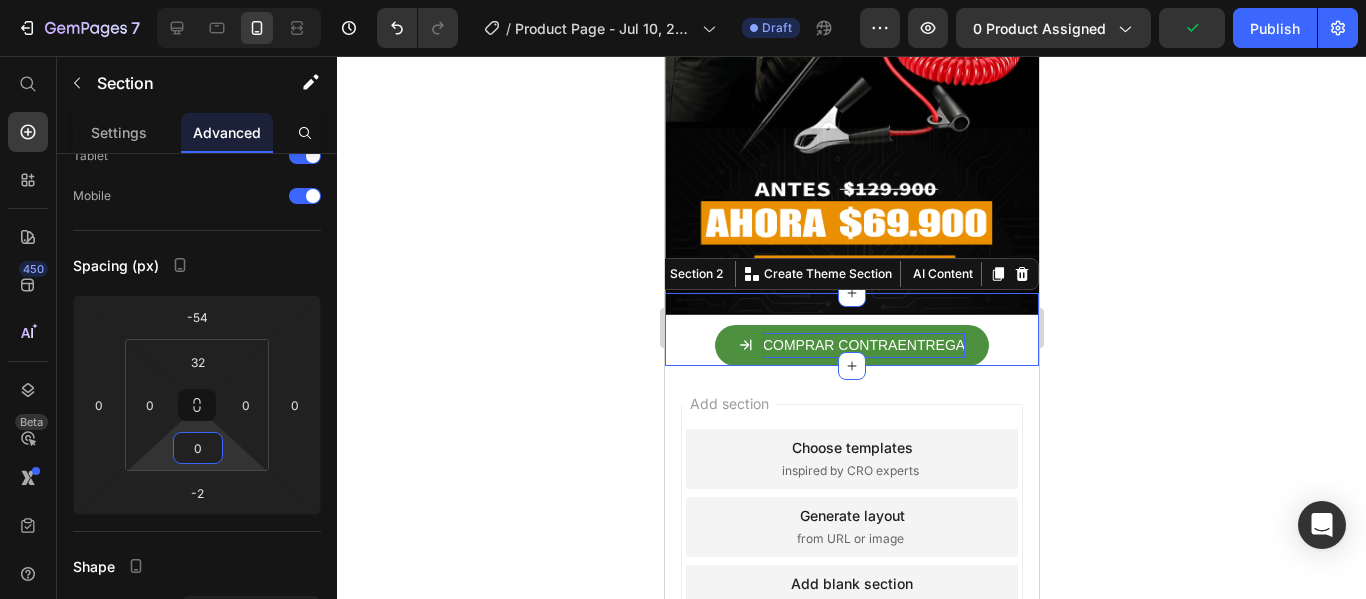 drag, startPoint x: 228, startPoint y: 456, endPoint x: 228, endPoint y: 477, distance: 21 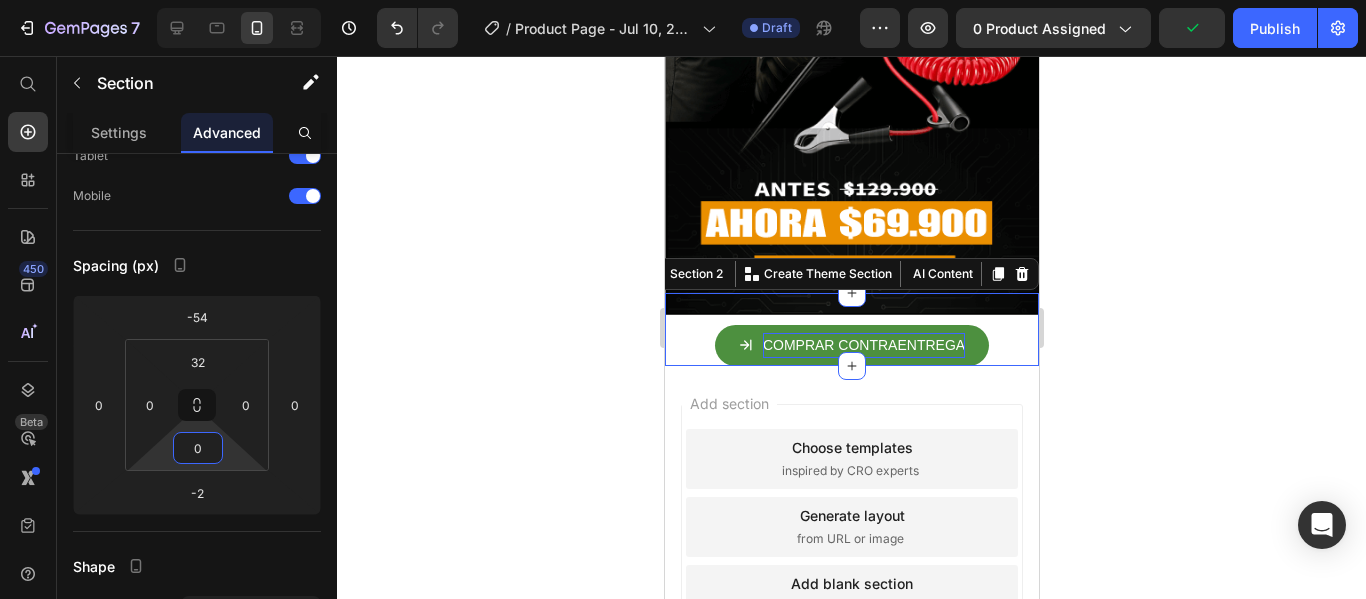 click on "7   /  Product Page - Jul 10, 22:31:50 Draft Preview 0 product assigned  Publish  450 Beta Start with Sections Elements Hero Section Product Detail Brands Trusted Badges Guarantee Product Breakdown How to use Testimonials Compare Bundle FAQs Social Proof Brand Story Product List Collection Blog List Contact Sticky Add to Cart Custom Footer Browse Library 450 Layout
Row
Row
Row
Row Text
Heading
Text Block Button
Button
Button
Sticky Back to top Media
Image" at bounding box center [683, 0] 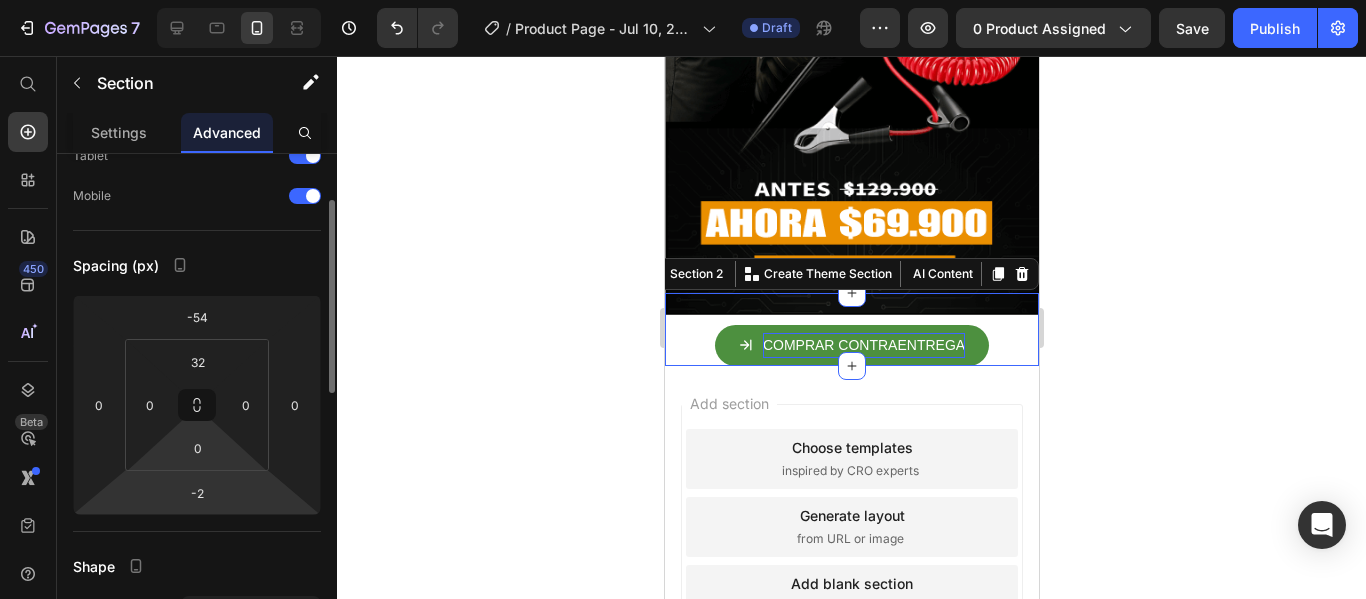 click on "-54 0 -2 0 32 0 0 0" 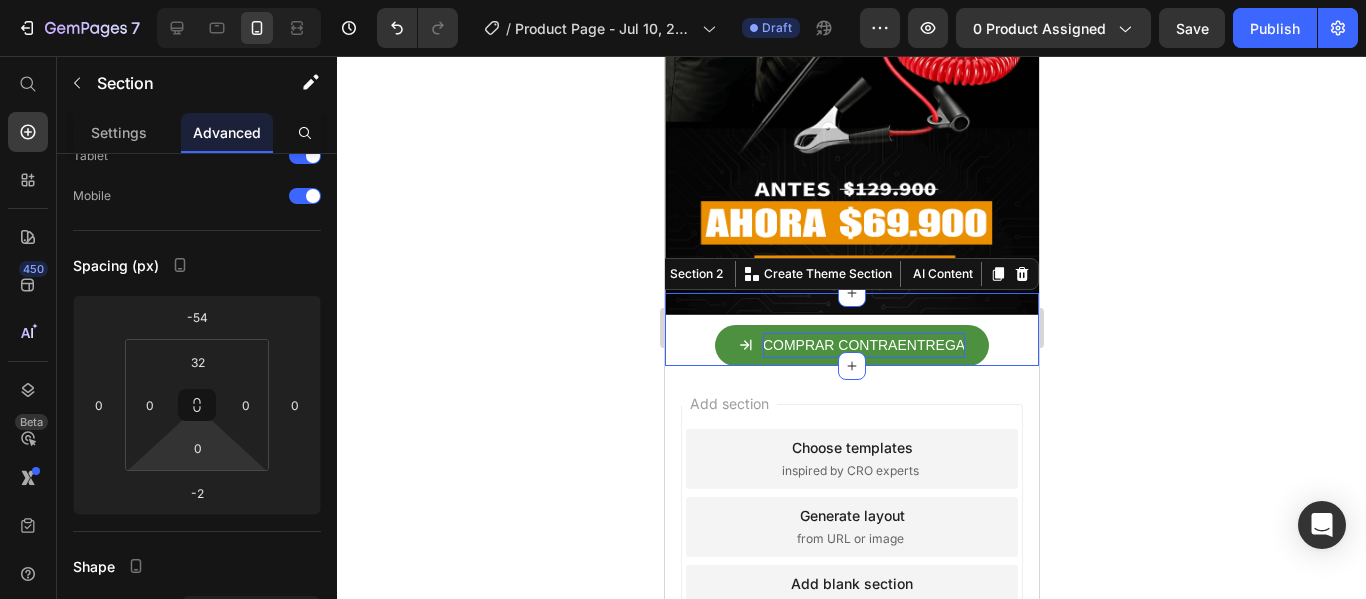 click on "7   /  Product Page - Jul 10, 22:31:50 Draft Preview 0 product assigned  Save   Publish  450 Beta Start with Sections Elements Hero Section Product Detail Brands Trusted Badges Guarantee Product Breakdown How to use Testimonials Compare Bundle FAQs Social Proof Brand Story Product List Collection Blog List Contact Sticky Add to Cart Custom Footer Browse Library 450 Layout
Row
Row
Row
Row Text
Heading
Text Block Button
Button
Button
Sticky Back to top Media
Image" at bounding box center [683, 0] 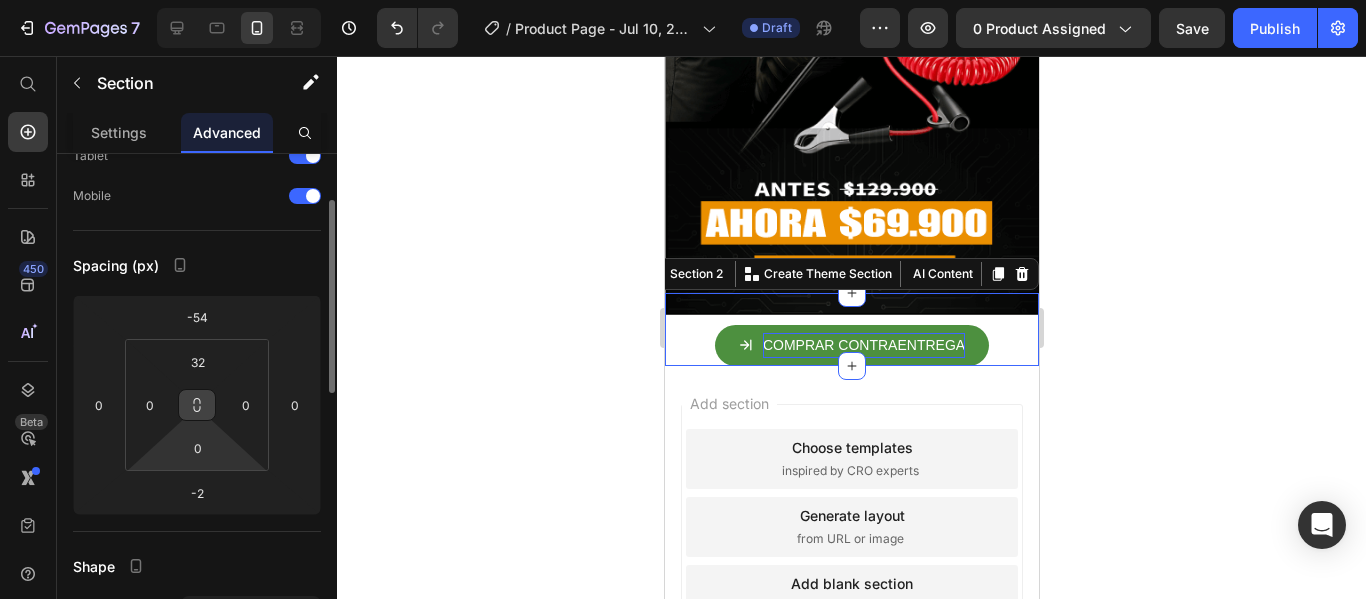 click at bounding box center [197, 405] 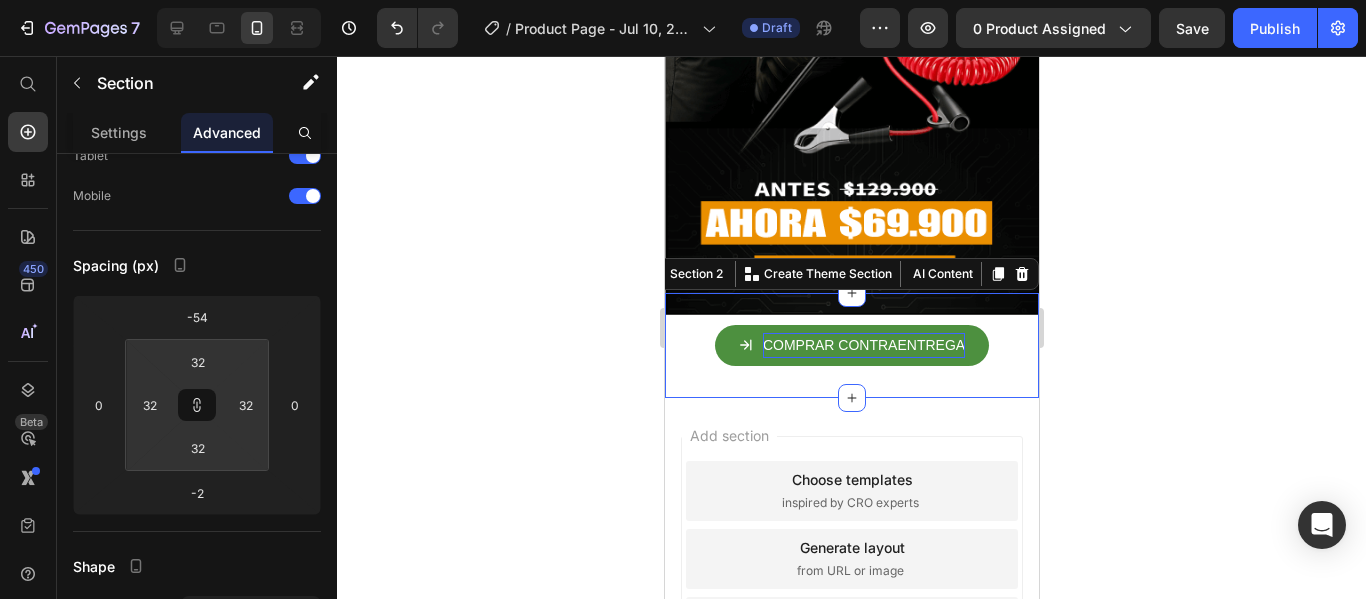 drag, startPoint x: 199, startPoint y: 423, endPoint x: 200, endPoint y: 402, distance: 21.023796 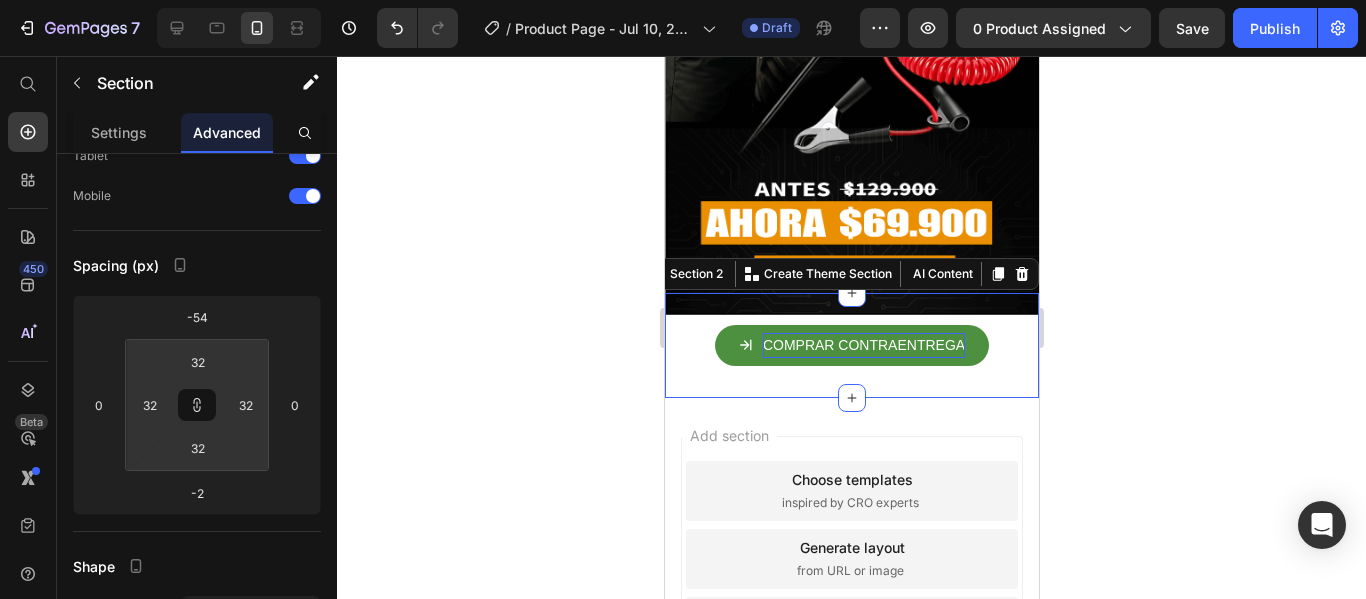 click on "7   /  Product Page - Jul 10, 22:31:50 Draft Preview 0 product assigned  Save   Publish  450 Beta Start with Sections Elements Hero Section Product Detail Brands Trusted Badges Guarantee Product Breakdown How to use Testimonials Compare Bundle FAQs Social Proof Brand Story Product List Collection Blog List Contact Sticky Add to Cart Custom Footer Browse Library 450 Layout
Row
Row
Row
Row Text
Heading
Text Block Button
Button
Button
Sticky Back to top Media
Image" at bounding box center (683, 0) 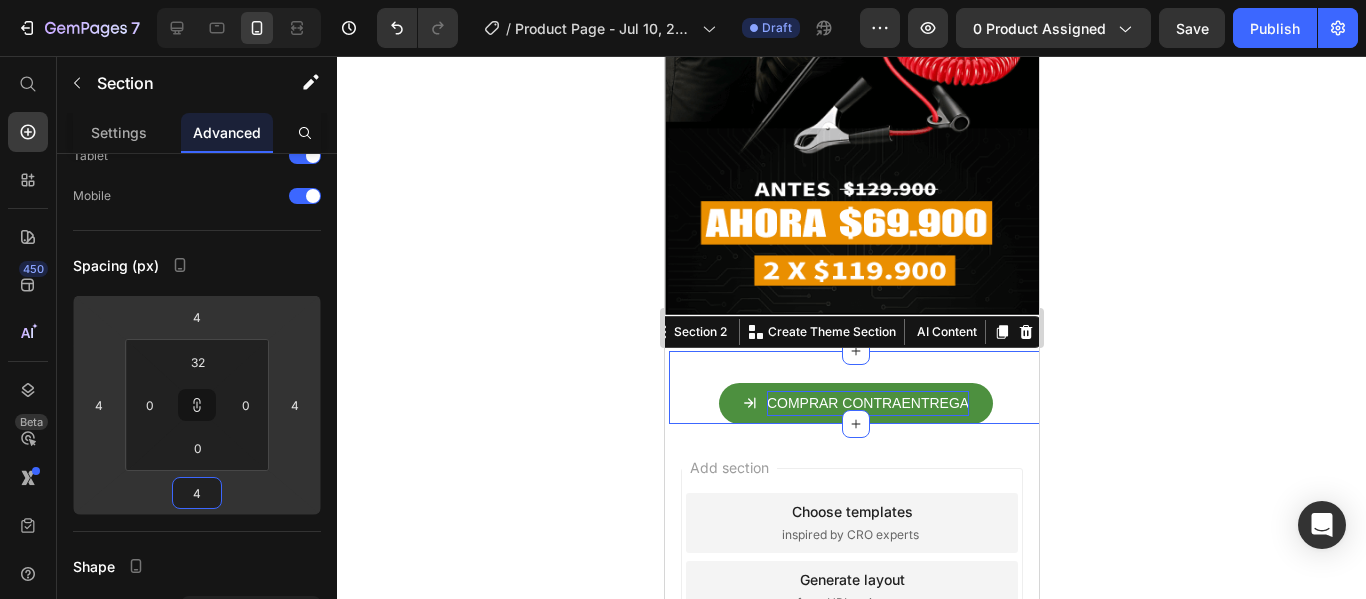 click on "7   /  Product Page - Jul 10, 22:31:50 Draft Preview 0 product assigned  Save   Publish  450 Beta Start with Sections Elements Hero Section Product Detail Brands Trusted Badges Guarantee Product Breakdown How to use Testimonials Compare Bundle FAQs Social Proof Brand Story Product List Collection Blog List Contact Sticky Add to Cart Custom Footer Browse Library 450 Layout
Row
Row
Row
Row Text
Heading
Text Block Button
Button
Button
Sticky Back to top Media
Image" at bounding box center [683, 0] 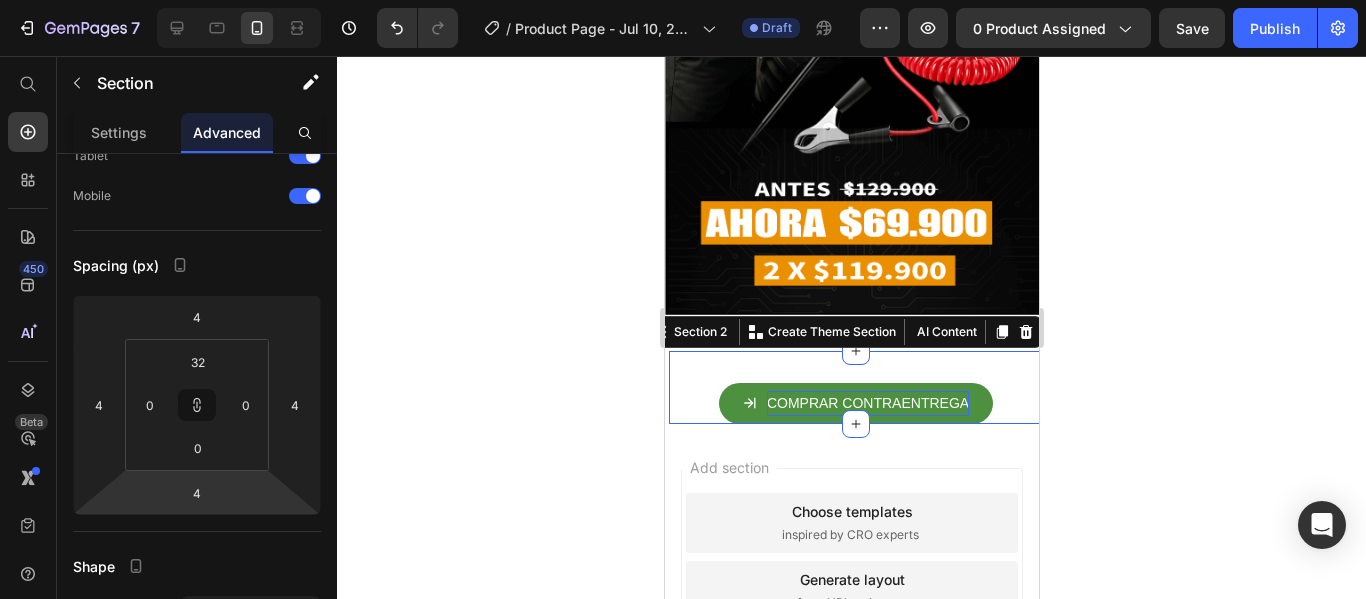 click on "7   /  Product Page - Jul 10, 22:31:50 Draft Preview 0 product assigned  Save   Publish  450 Beta Start with Sections Elements Hero Section Product Detail Brands Trusted Badges Guarantee Product Breakdown How to use Testimonials Compare Bundle FAQs Social Proof Brand Story Product List Collection Blog List Contact Sticky Add to Cart Custom Footer Browse Library 450 Layout
Row
Row
Row
Row Text
Heading
Text Block Button
Button
Button
Sticky Back to top Media
Image" at bounding box center [683, 0] 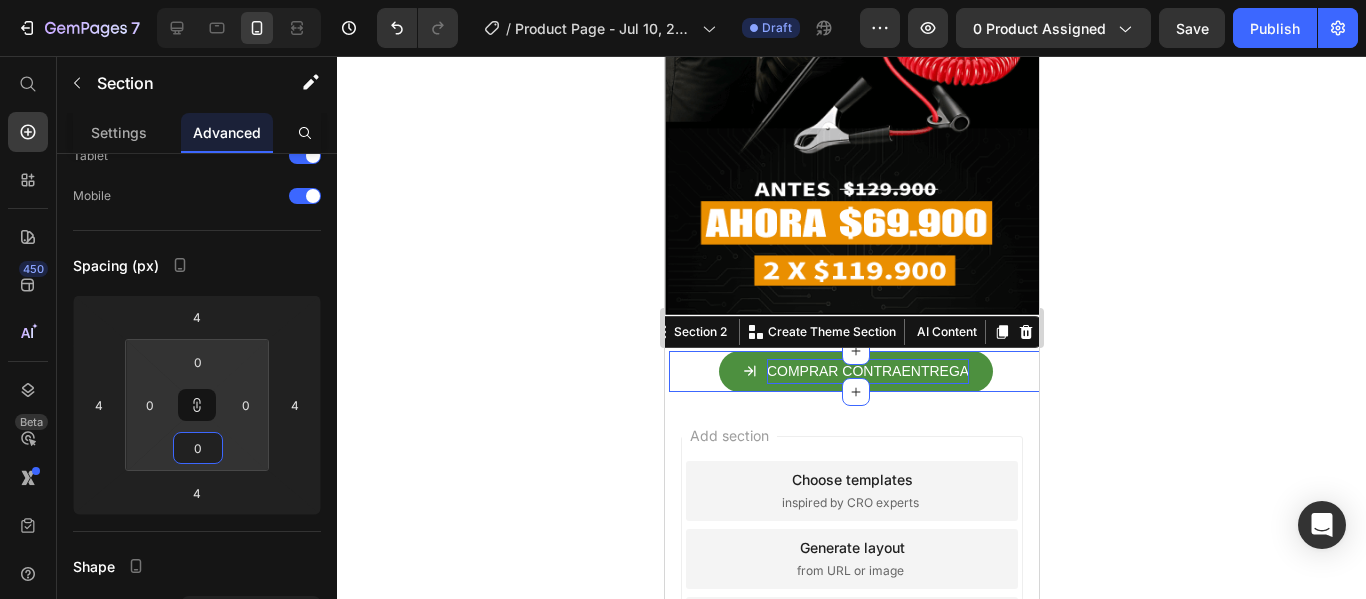 click on "7   /  Product Page - Jul 10, 22:31:50 Draft Preview 0 product assigned  Save   Publish  450 Beta Start with Sections Elements Hero Section Product Detail Brands Trusted Badges Guarantee Product Breakdown How to use Testimonials Compare Bundle FAQs Social Proof Brand Story Product List Collection Blog List Contact Sticky Add to Cart Custom Footer Browse Library 450 Layout
Row
Row
Row
Row Text
Heading
Text Block Button
Button
Button
Sticky Back to top Media
Image" at bounding box center (683, 0) 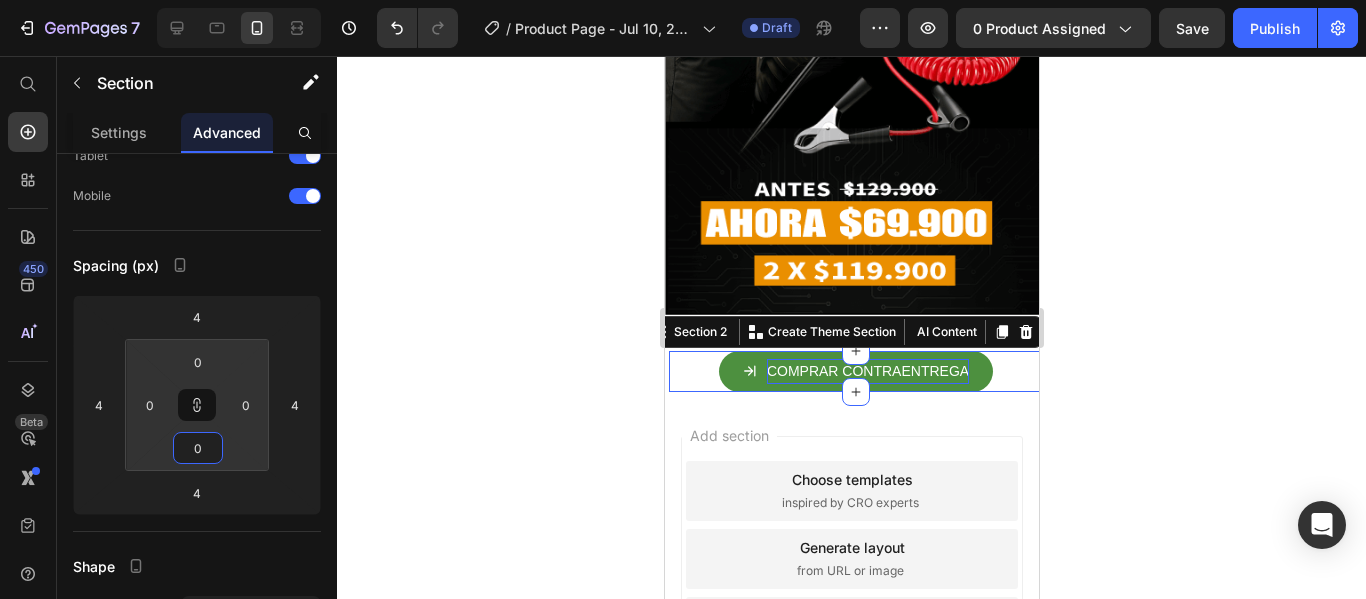 click 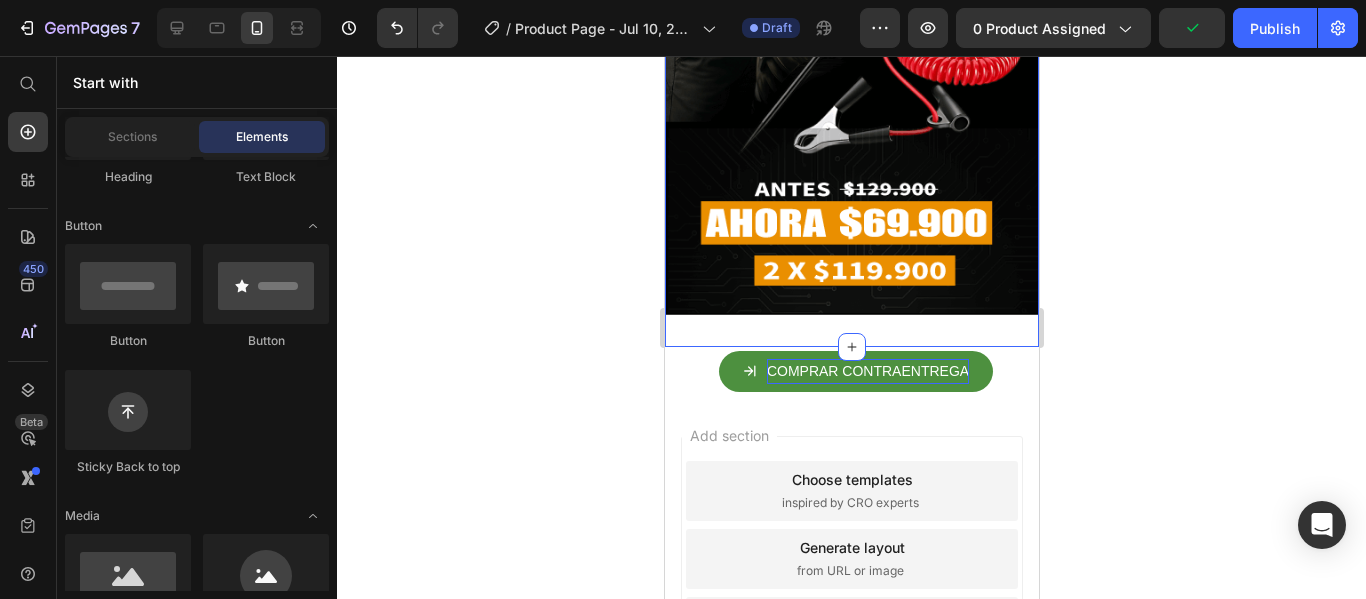 click on "PAGO AL RECIBIR ✅ Text ENVIO GRATIS 🚚 Text TIEMPO LIMITADO 50% DESCUENTO‼️ Text GARANTIA EXTENDIDA 👌 Text PAGO AL RECIBIR ✅ Text ENVIO GRATIS 🚚 Text TIEMPO LIMITADO 50% DESCUENTO‼️ Text GARANTIA EXTENDIDA 👌 Text Marquee Image Section 1" at bounding box center (851, -49) 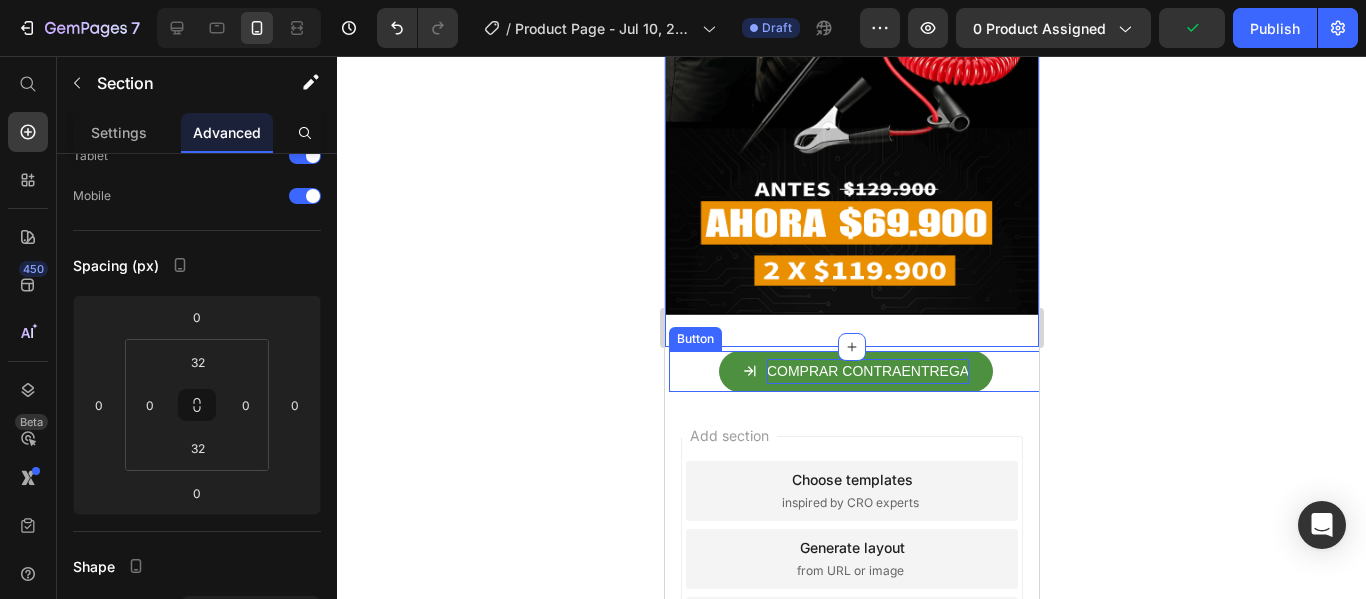 click on "COMPRAR CONTRAENTREGA Button" at bounding box center (855, 371) 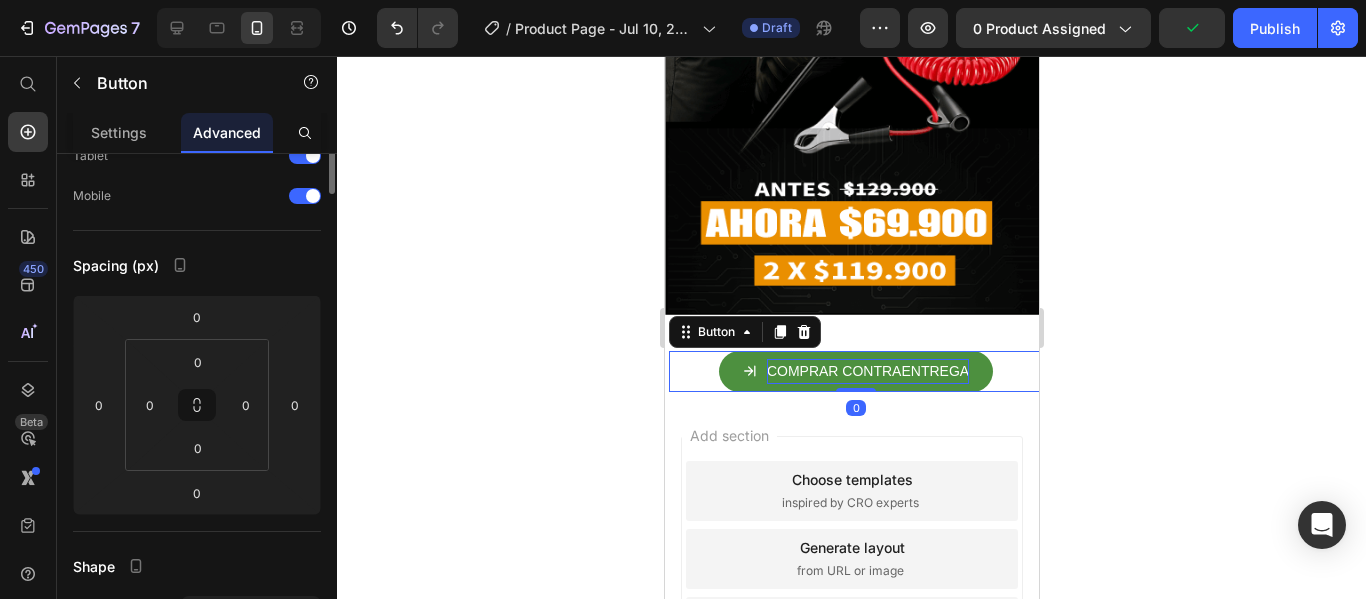 scroll, scrollTop: 0, scrollLeft: 0, axis: both 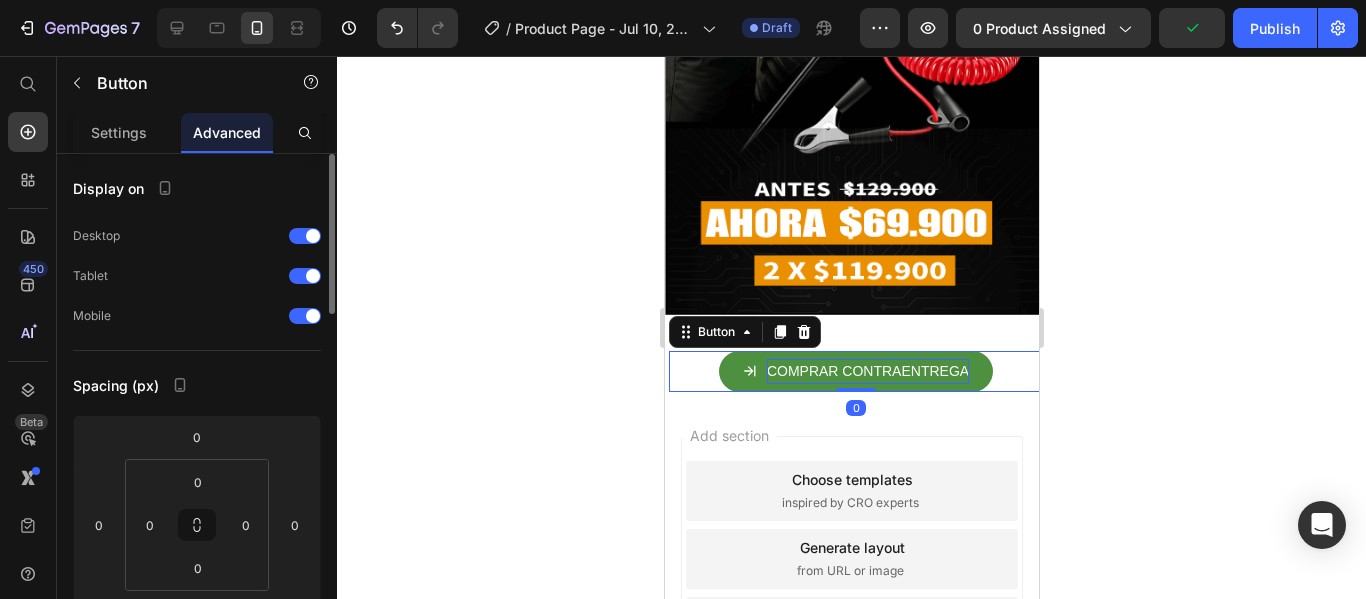 click on "Add section Choose templates inspired by CRO experts Generate layout from URL or image Add blank section then drag & drop elements" at bounding box center [851, 587] 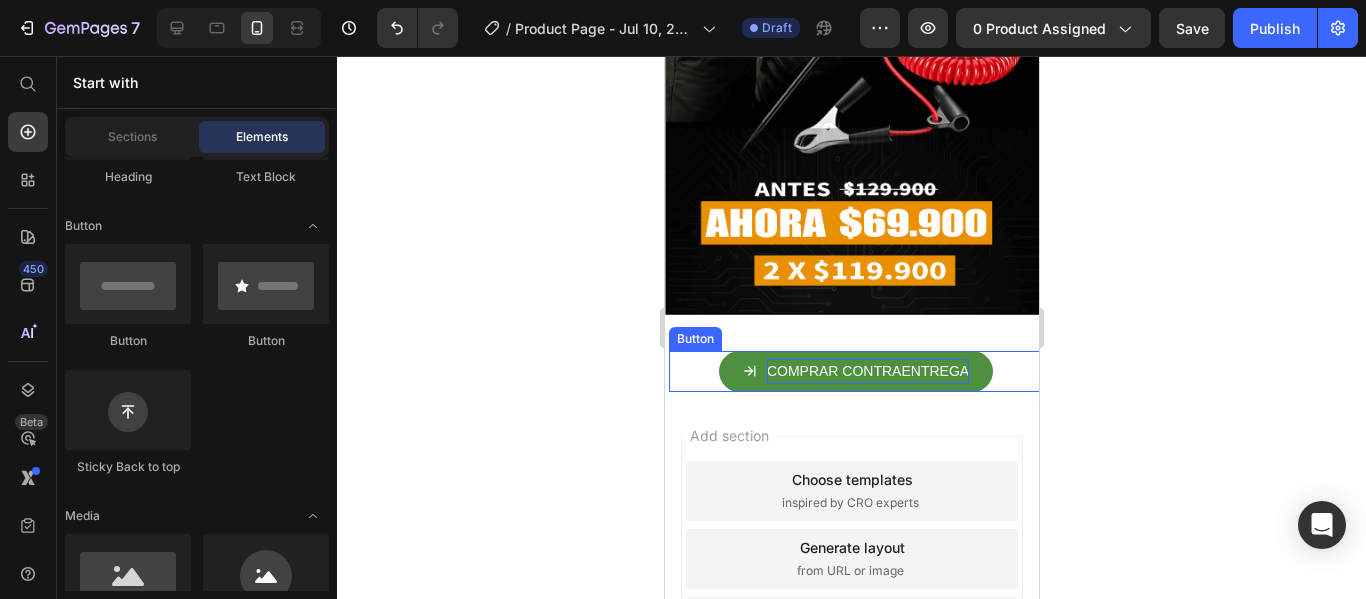 click on "COMPRAR CONTRAENTREGA Button" at bounding box center (855, 371) 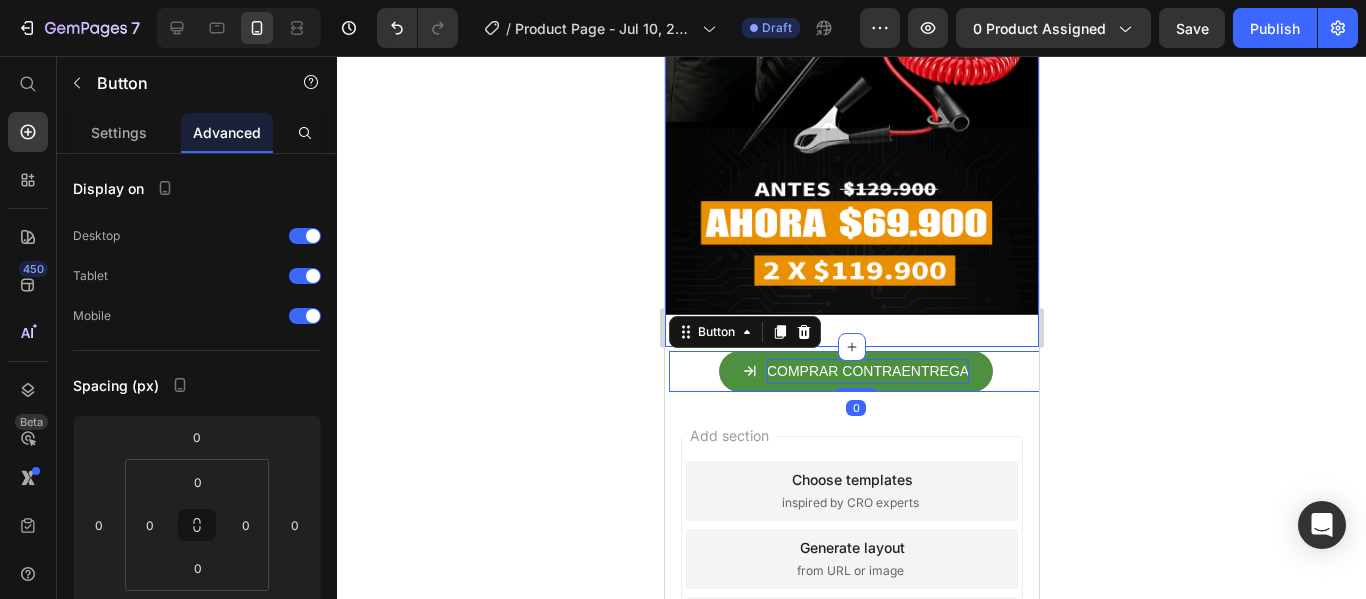 click on "PAGO AL RECIBIR ✅ Text ENVIO GRATIS 🚚 Text TIEMPO LIMITADO 50% DESCUENTO‼️ Text GARANTIA EXTENDIDA 👌 Text PAGO AL RECIBIR ✅ Text ENVIO GRATIS 🚚 Text TIEMPO LIMITADO 50% DESCUENTO‼️ Text GARANTIA EXTENDIDA 👌 Text Marquee Image Section 1" at bounding box center (851, -49) 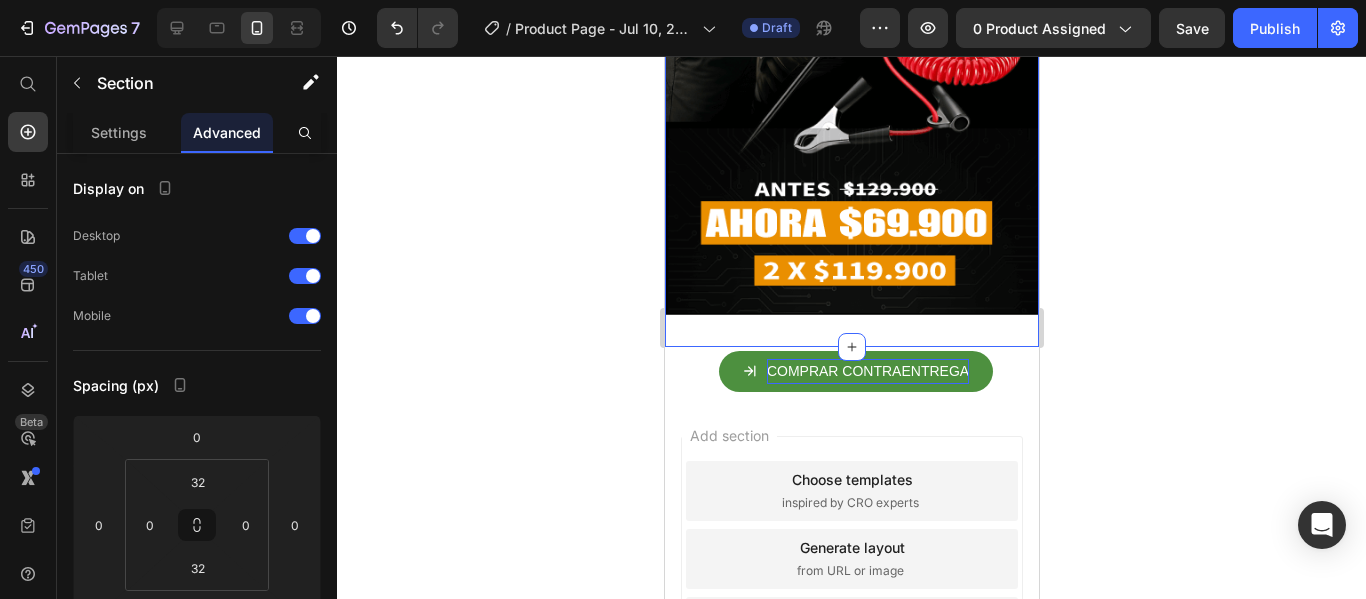 click on "PAGO AL RECIBIR ✅ Text ENVIO GRATIS 🚚 Text TIEMPO LIMITADO 50% DESCUENTO‼️ Text GARANTIA EXTENDIDA 👌 Text PAGO AL RECIBIR ✅ Text ENVIO GRATIS 🚚 Text TIEMPO LIMITADO 50% DESCUENTO‼️ Text GARANTIA EXTENDIDA 👌 Text Marquee Image Section 1   You can create reusable sections Create Theme Section AI Content Write with GemAI What would you like to describe here? Tone and Voice Persuasive Product Alicate multifuncional Show more Generate" at bounding box center (851, -49) 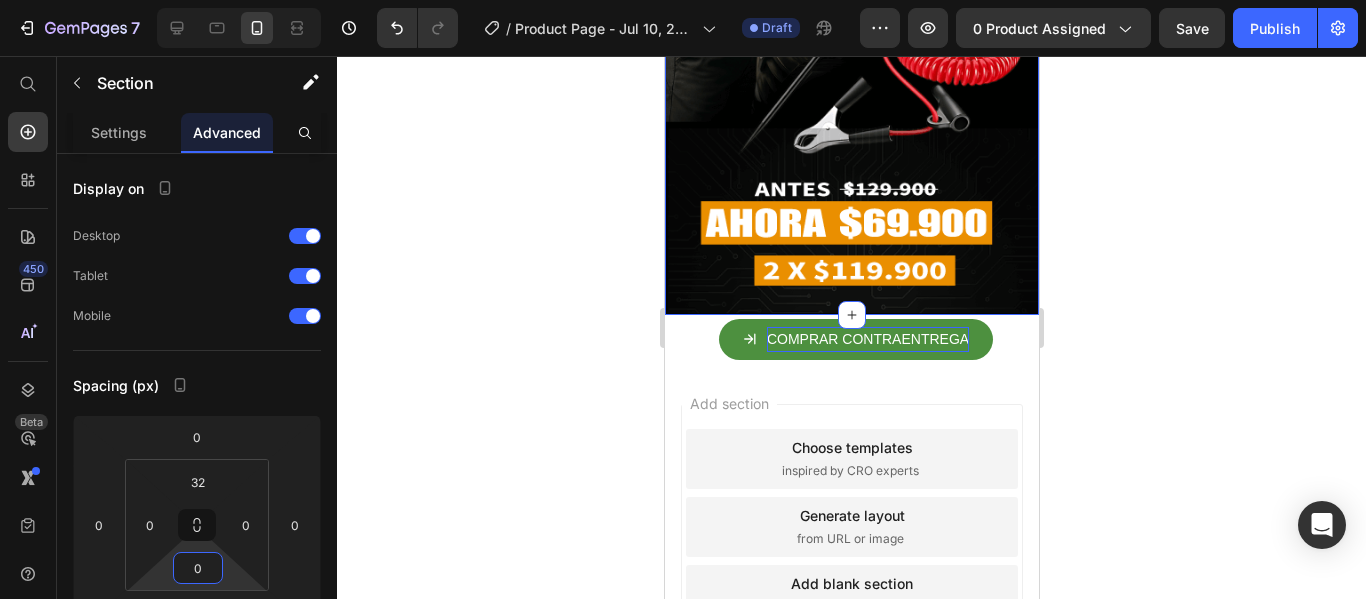 click on "7   /  Product Page - Jul 10, 22:31:50 Draft Preview 0 product assigned  Save   Publish  450 Beta Start with Sections Elements Hero Section Product Detail Brands Trusted Badges Guarantee Product Breakdown How to use Testimonials Compare Bundle FAQs Social Proof Brand Story Product List Collection Blog List Contact Sticky Add to Cart Custom Footer Browse Library 450 Layout
Row
Row
Row
Row Text
Heading
Text Block Button
Button
Button
Sticky Back to top Media
Image" at bounding box center [683, 0] 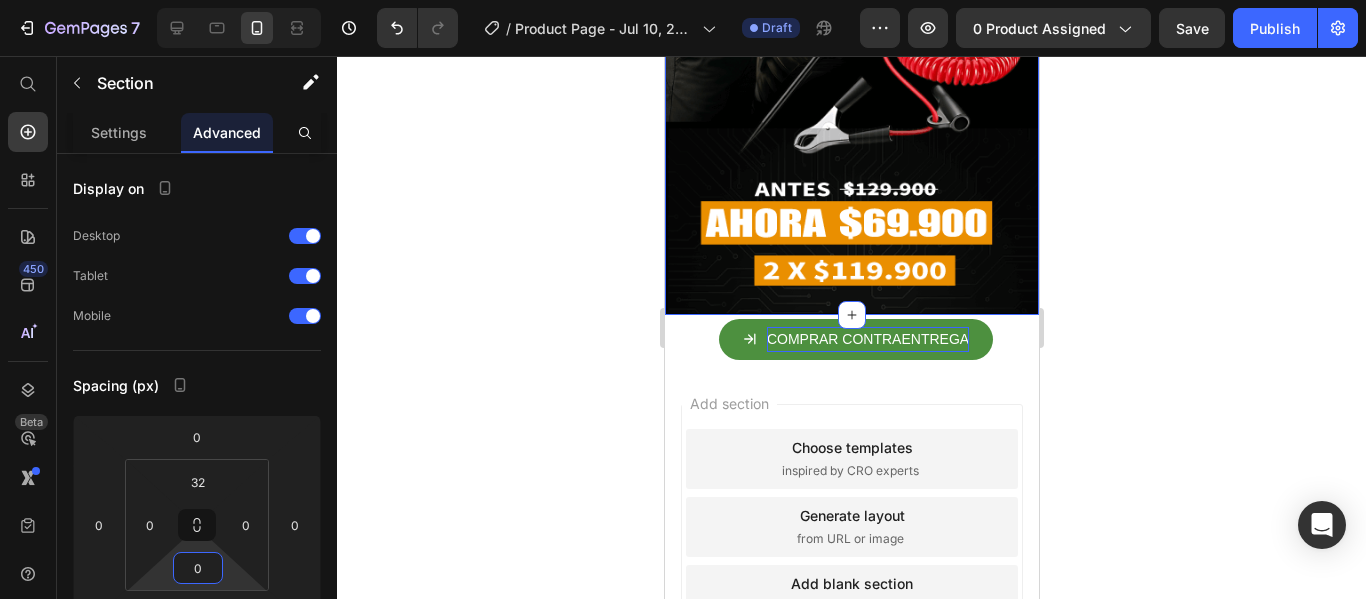 click 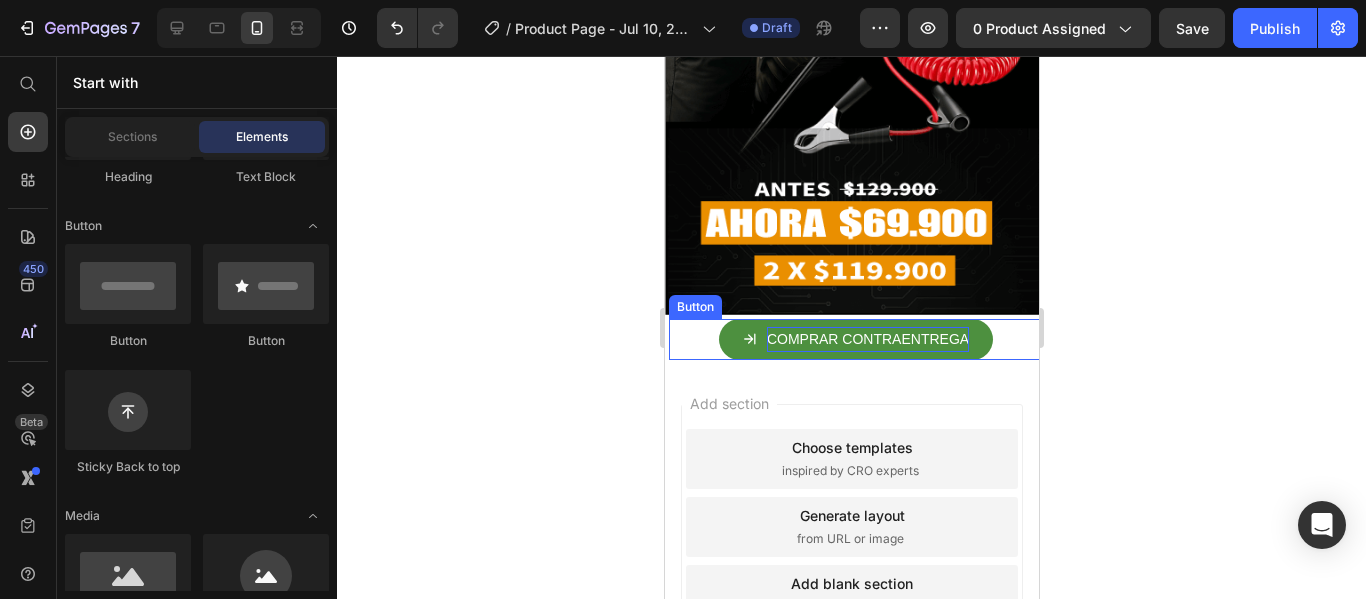 click on "COMPRAR CONTRAENTREGA Button" at bounding box center [855, 339] 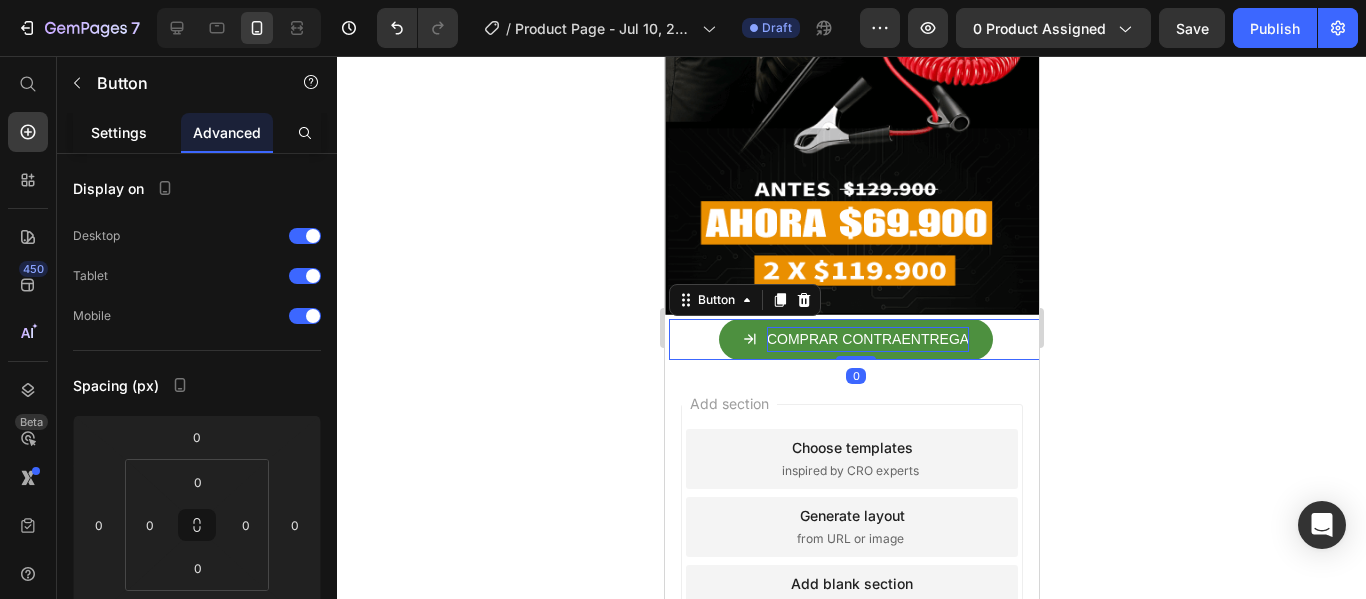 click on "Settings" at bounding box center [119, 132] 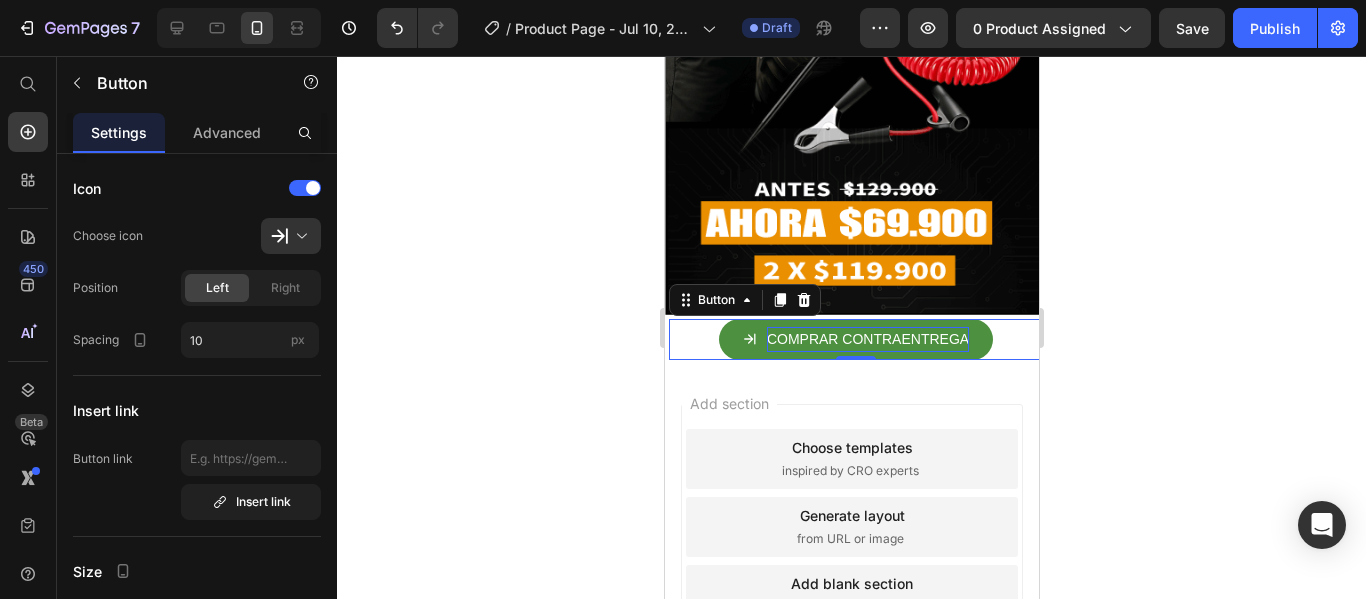 scroll, scrollTop: 635, scrollLeft: 0, axis: vertical 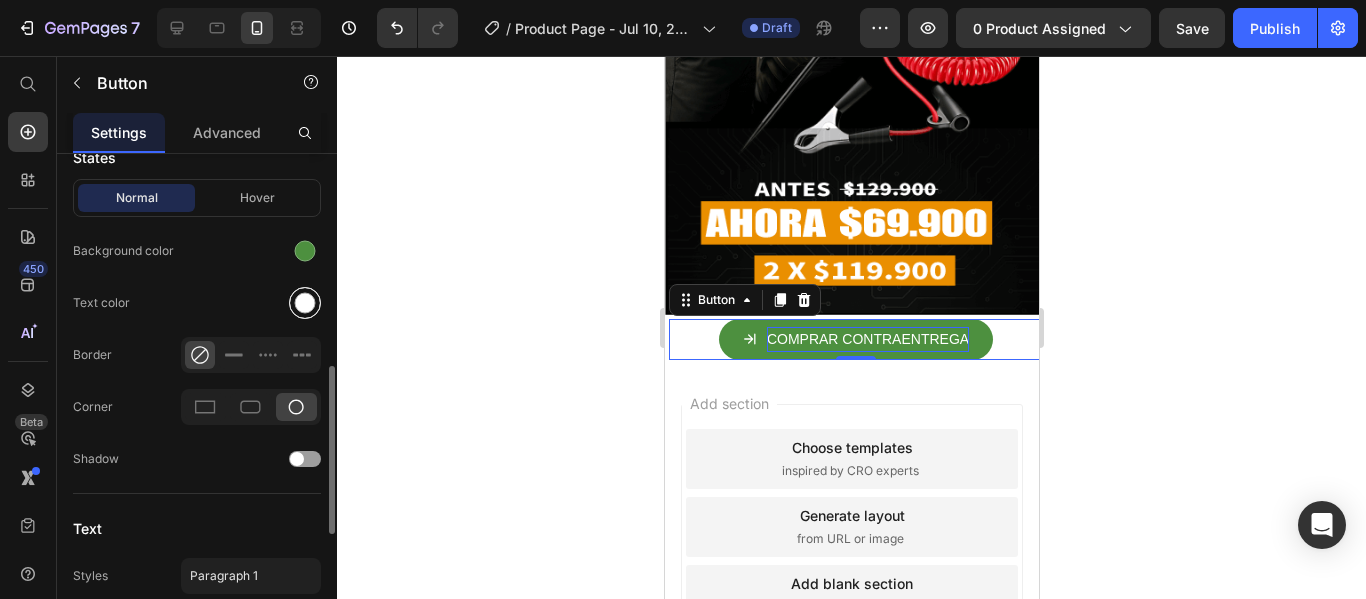 click at bounding box center (305, 303) 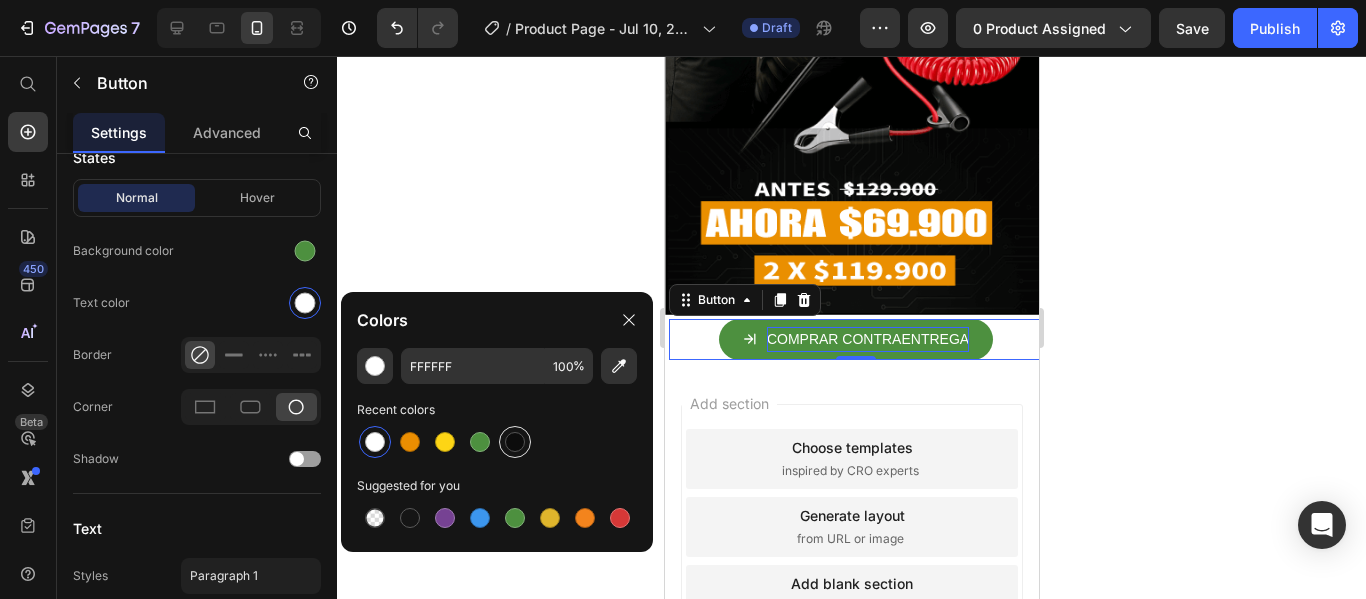 click at bounding box center [515, 442] 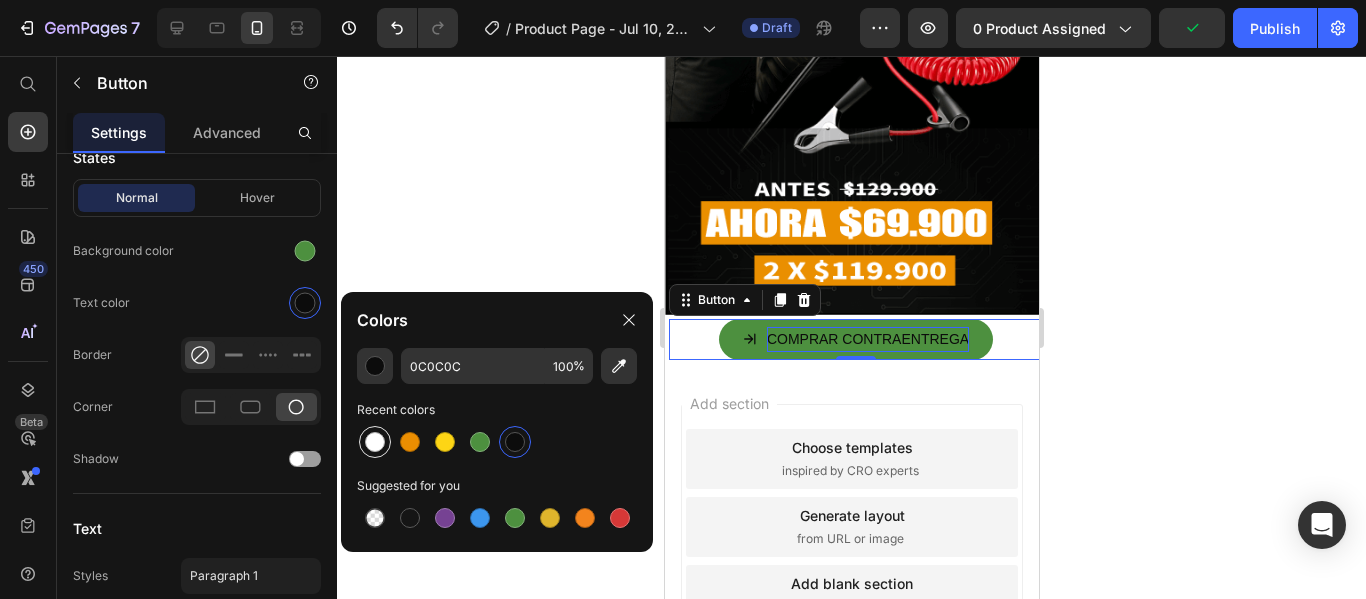 click at bounding box center (375, 442) 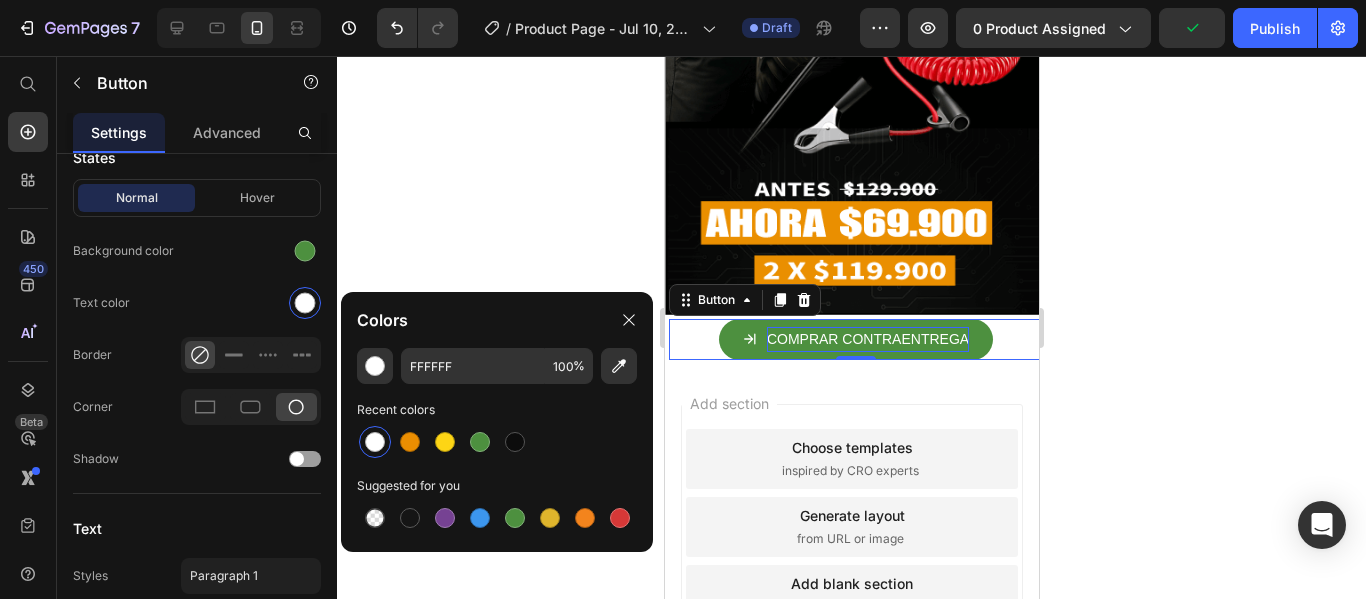 click 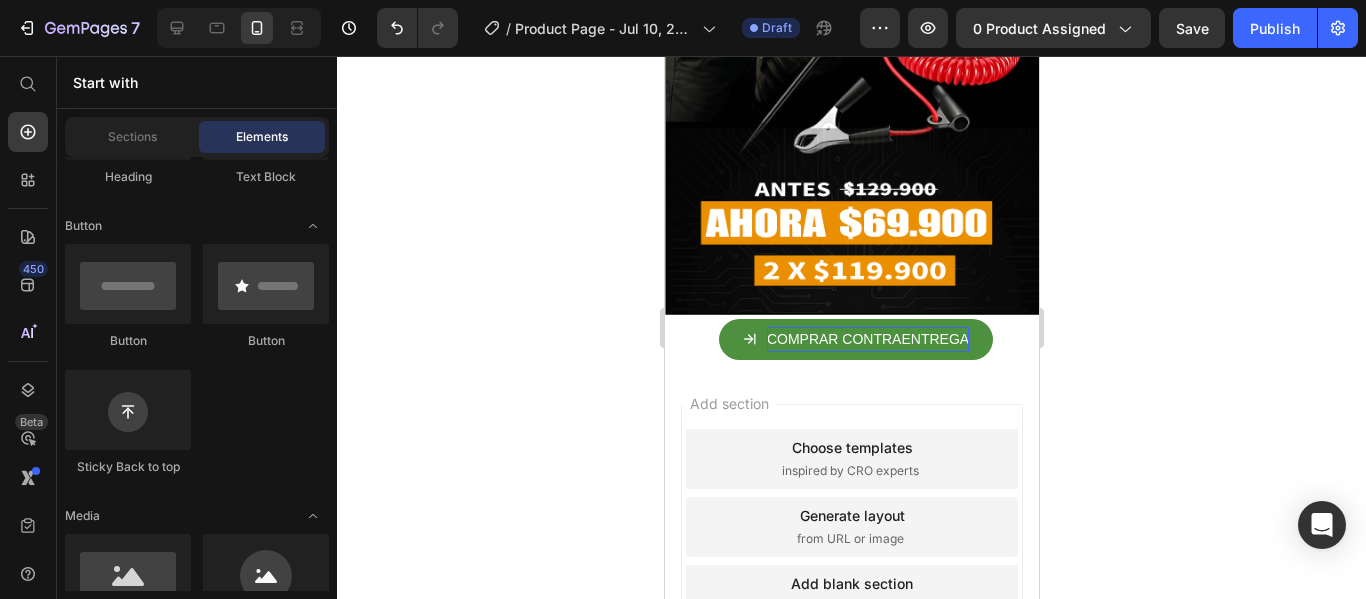 click on "COMPRAR CONTRAENTREGA Button" at bounding box center [855, 339] 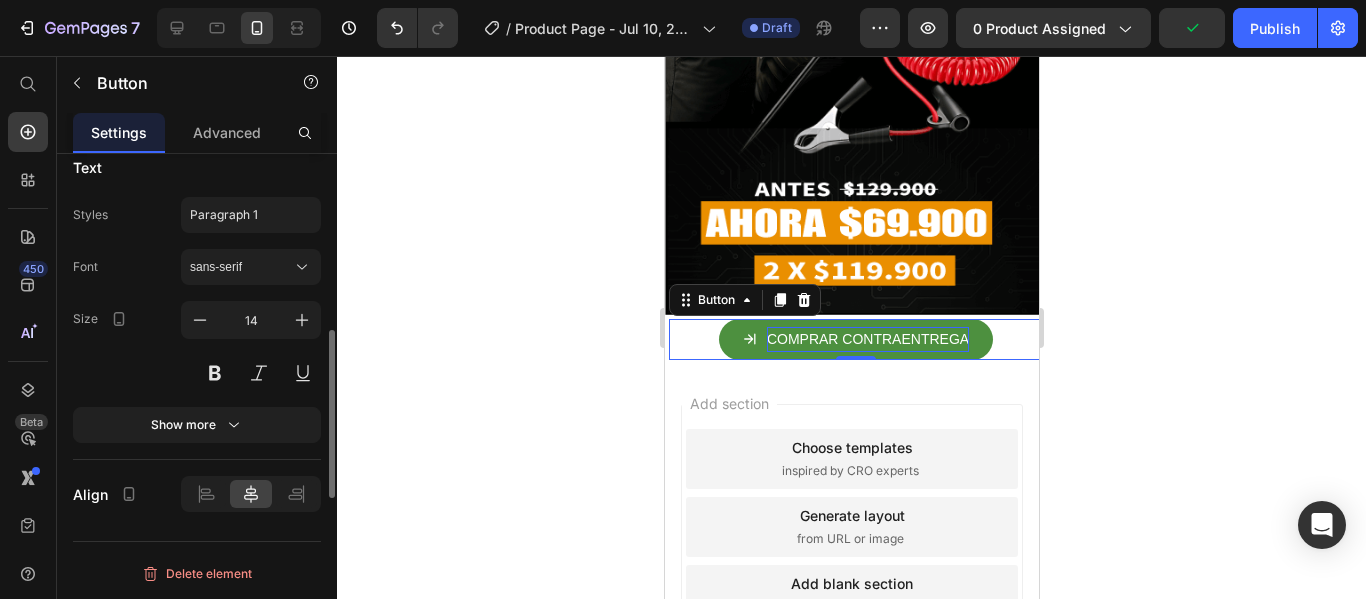 scroll, scrollTop: 786, scrollLeft: 0, axis: vertical 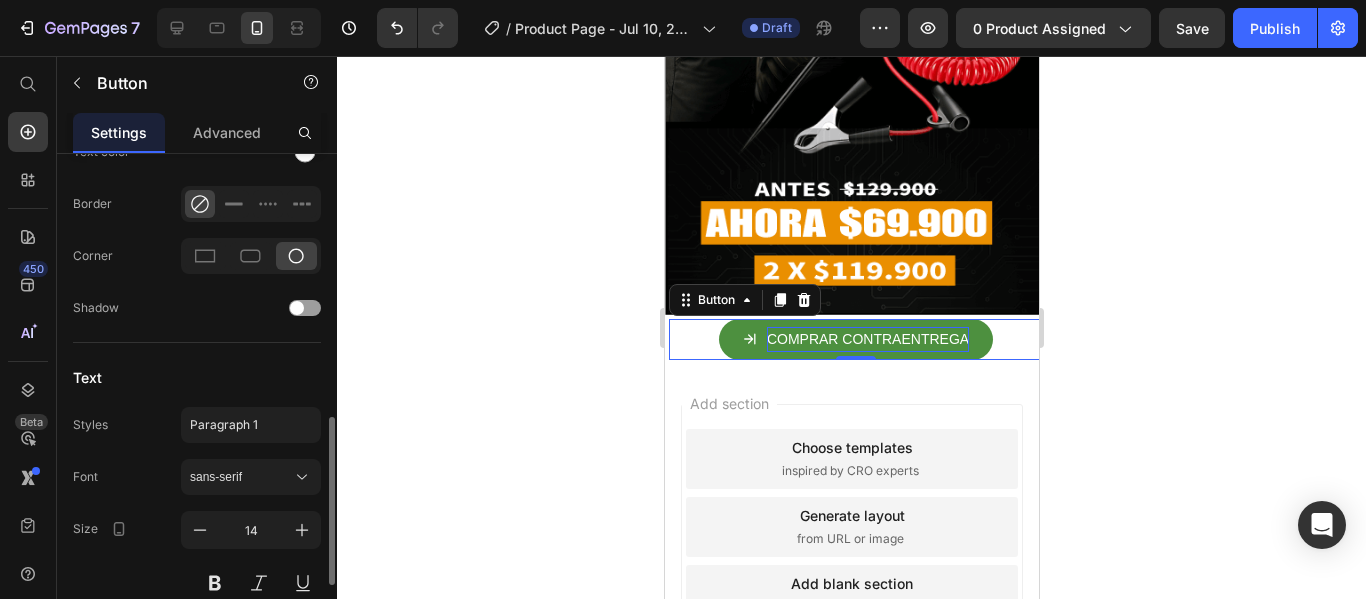 click on "14" at bounding box center [251, 556] 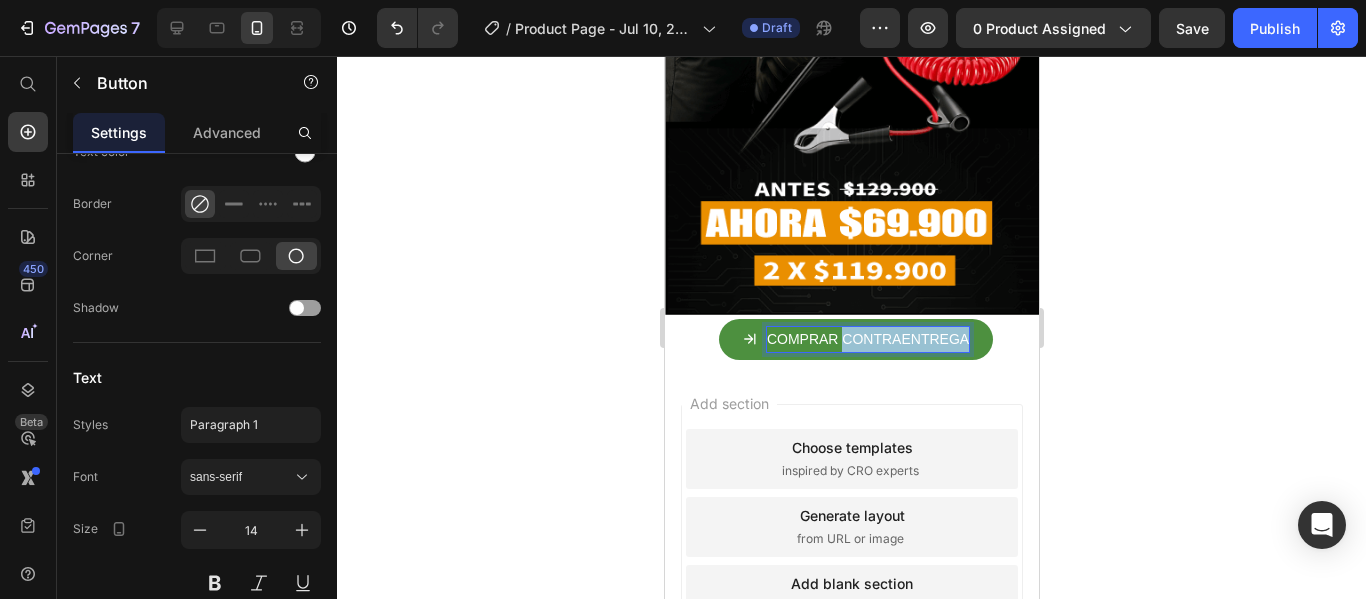 click on "COMPRAR CONTRAENTREGA" at bounding box center (867, 339) 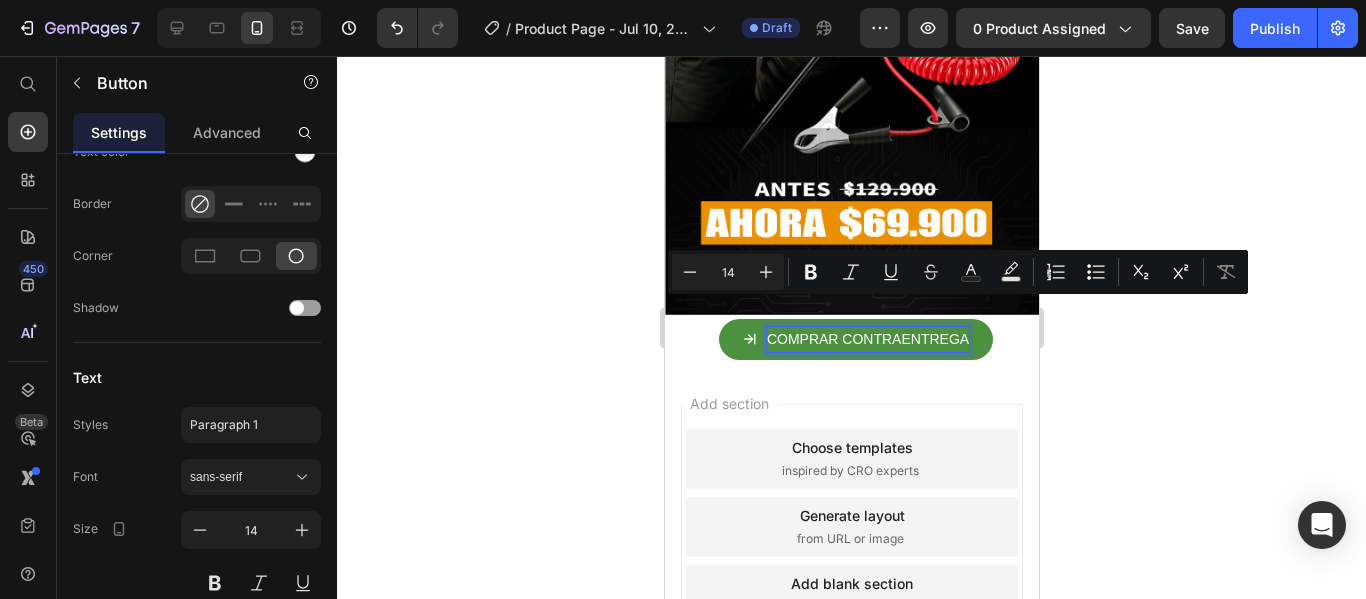 click on "COMPRAR CONTRAENTREGA" at bounding box center [867, 339] 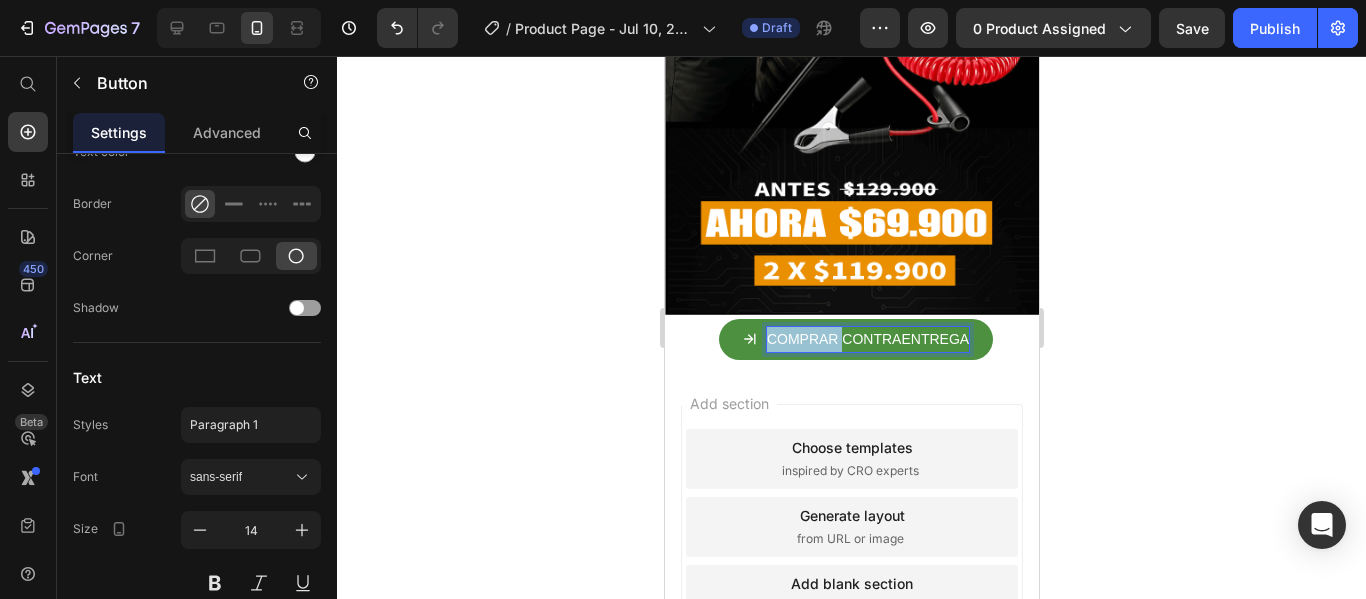 click on "COMPRAR CONTRAENTREGA" at bounding box center (867, 339) 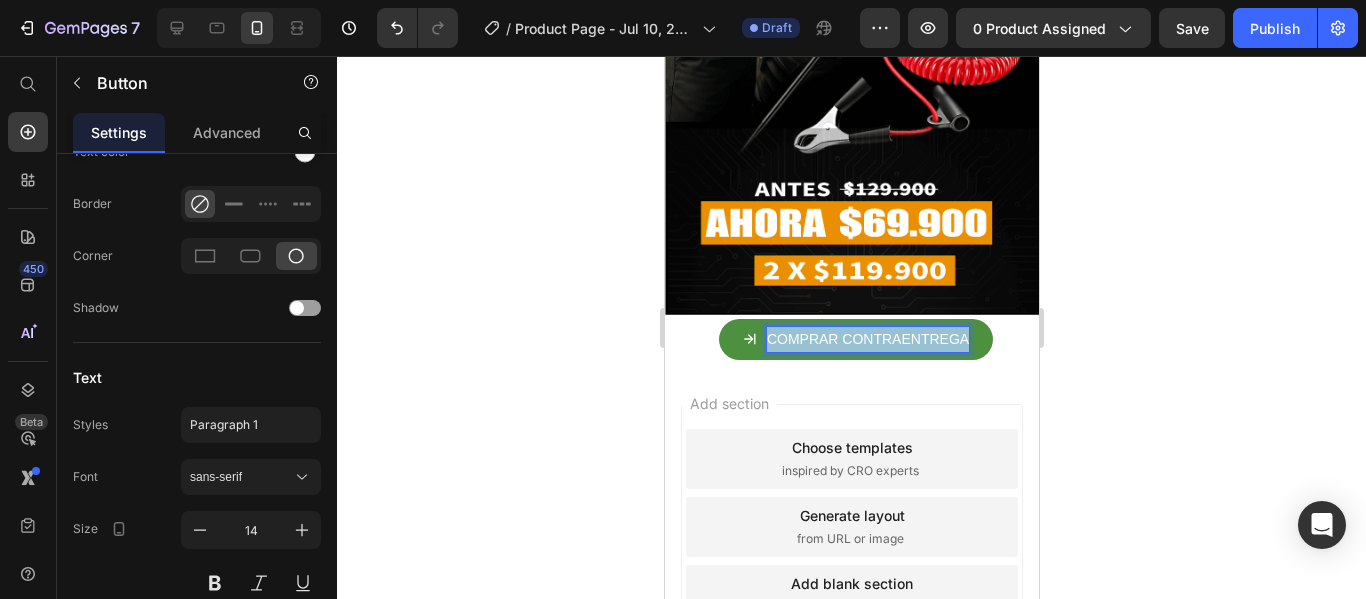 click on "COMPRAR CONTRAENTREGA" at bounding box center [867, 339] 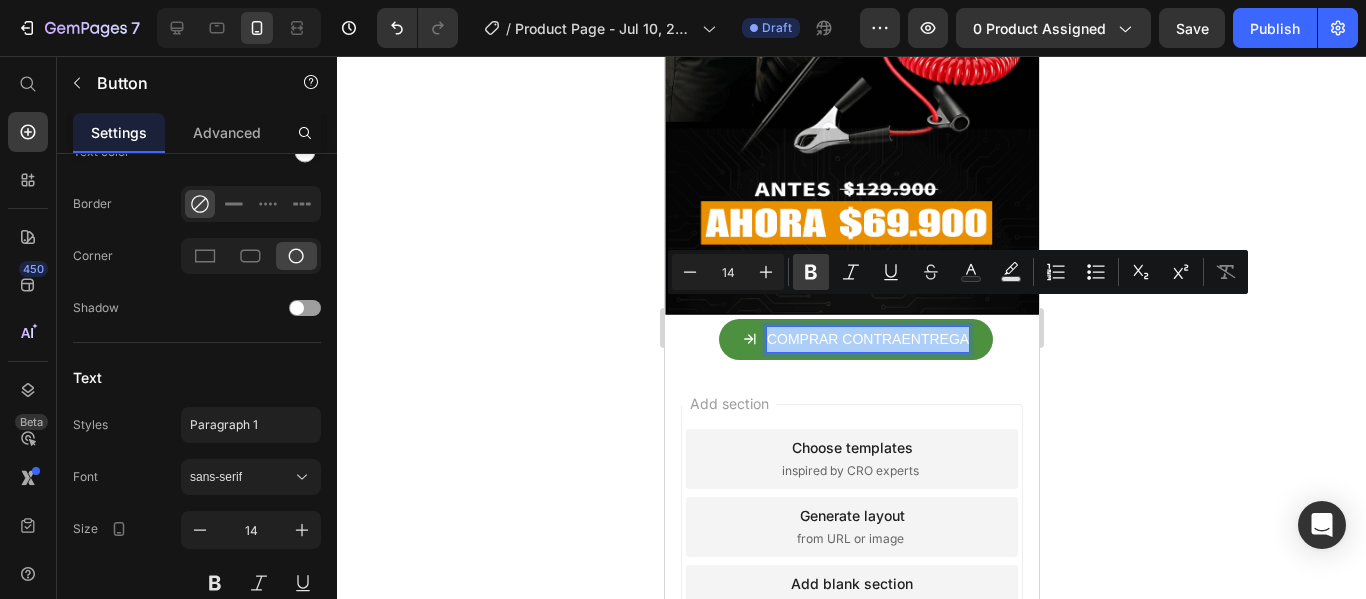 click 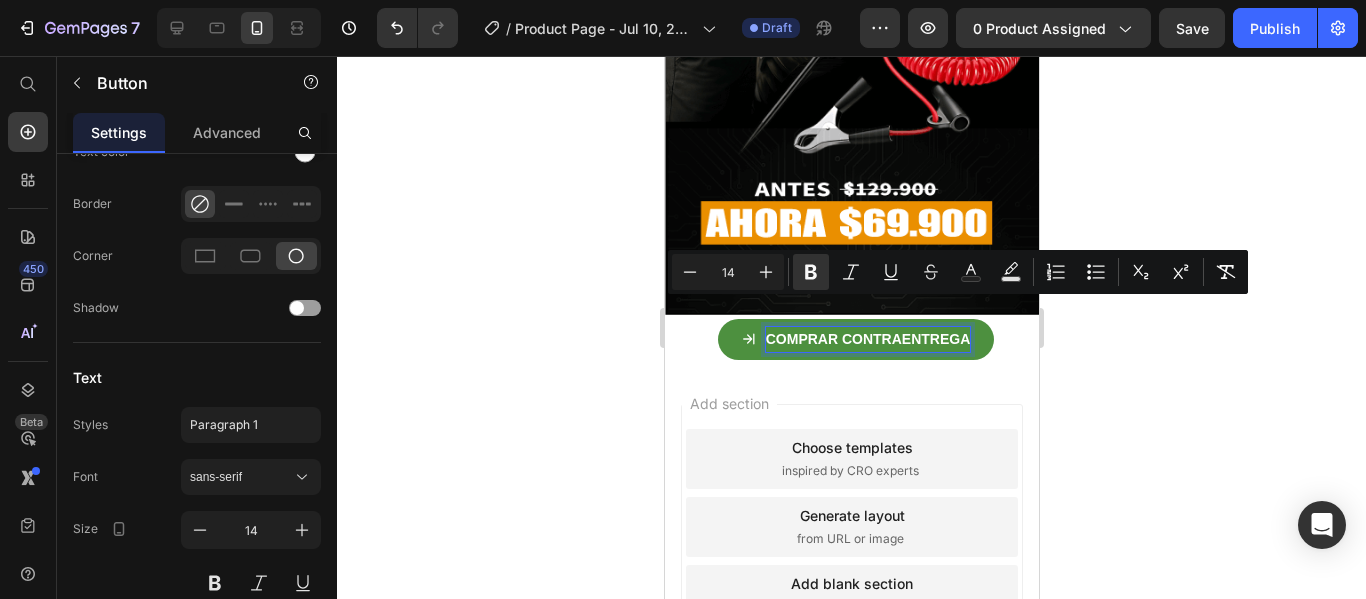 click on "Add section Choose templates inspired by CRO experts Generate layout from URL or image Add blank section then drag & drop elements" at bounding box center (851, 555) 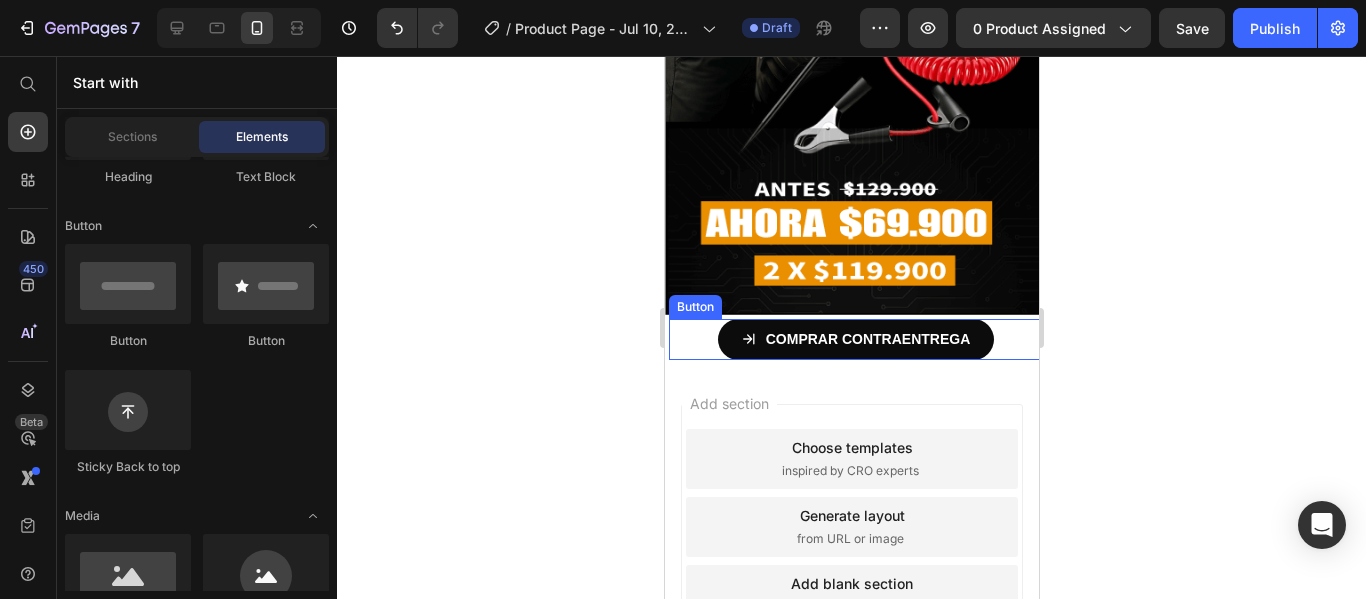 click on "COMPRAR CONTRAENTREGA" at bounding box center (855, 339) 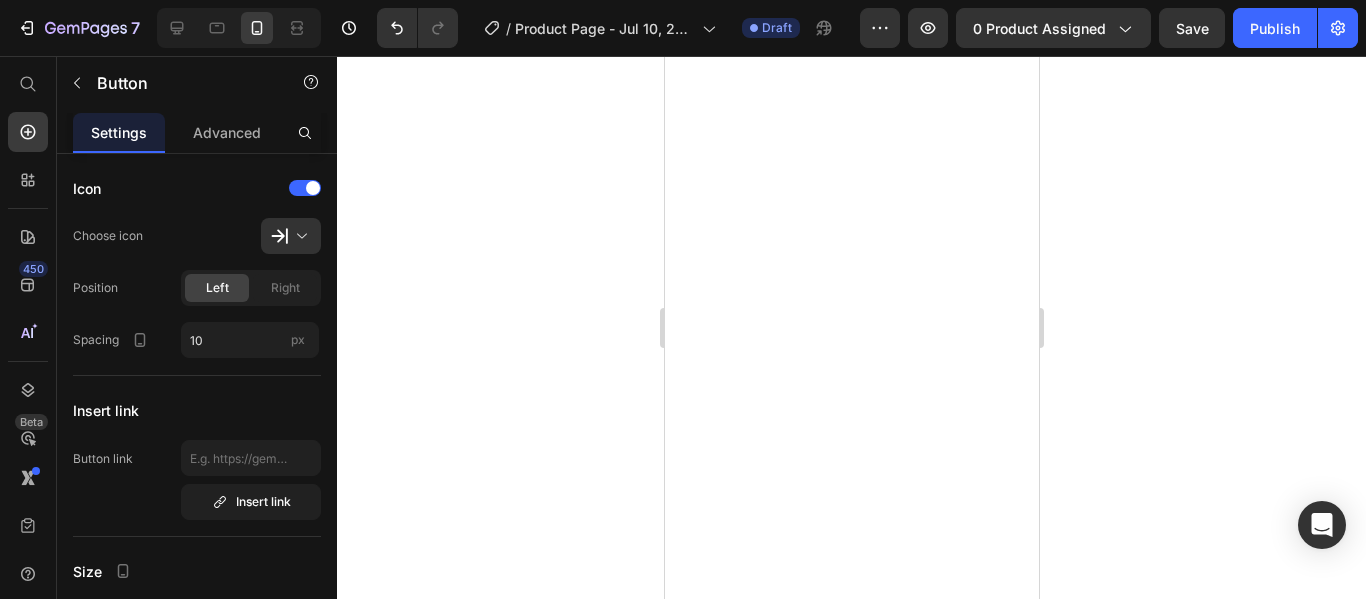 scroll, scrollTop: 0, scrollLeft: 0, axis: both 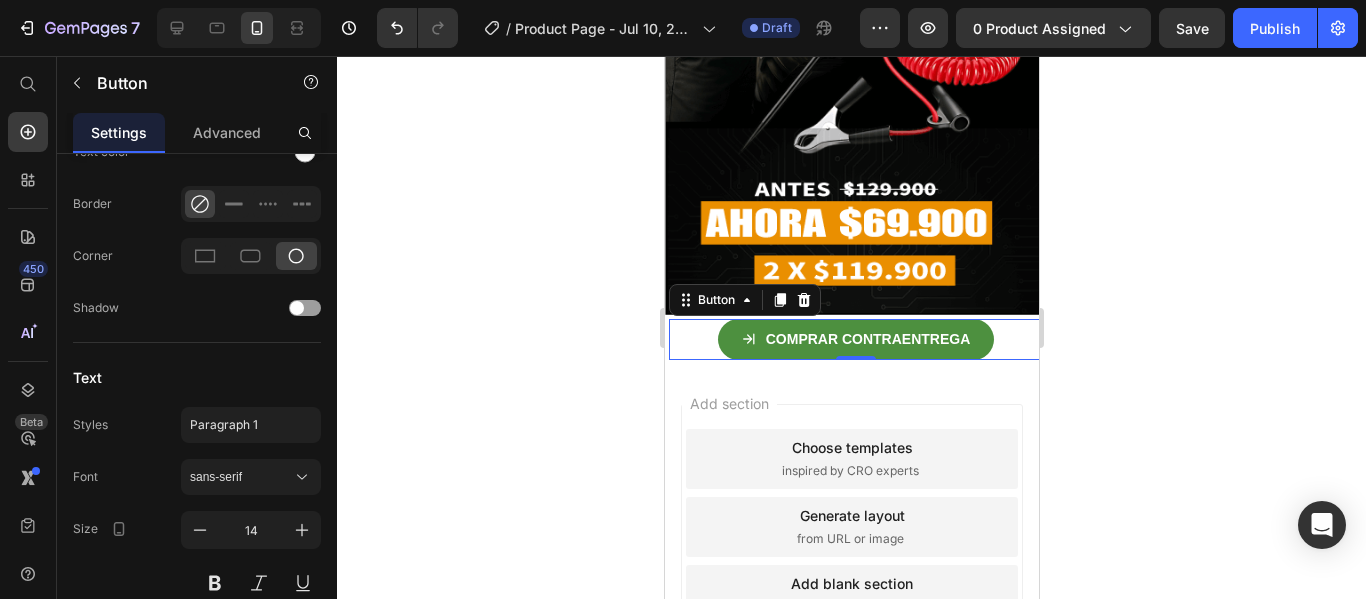 click on "COMPRAR CONTRAENTREGA Button   0" at bounding box center (855, 339) 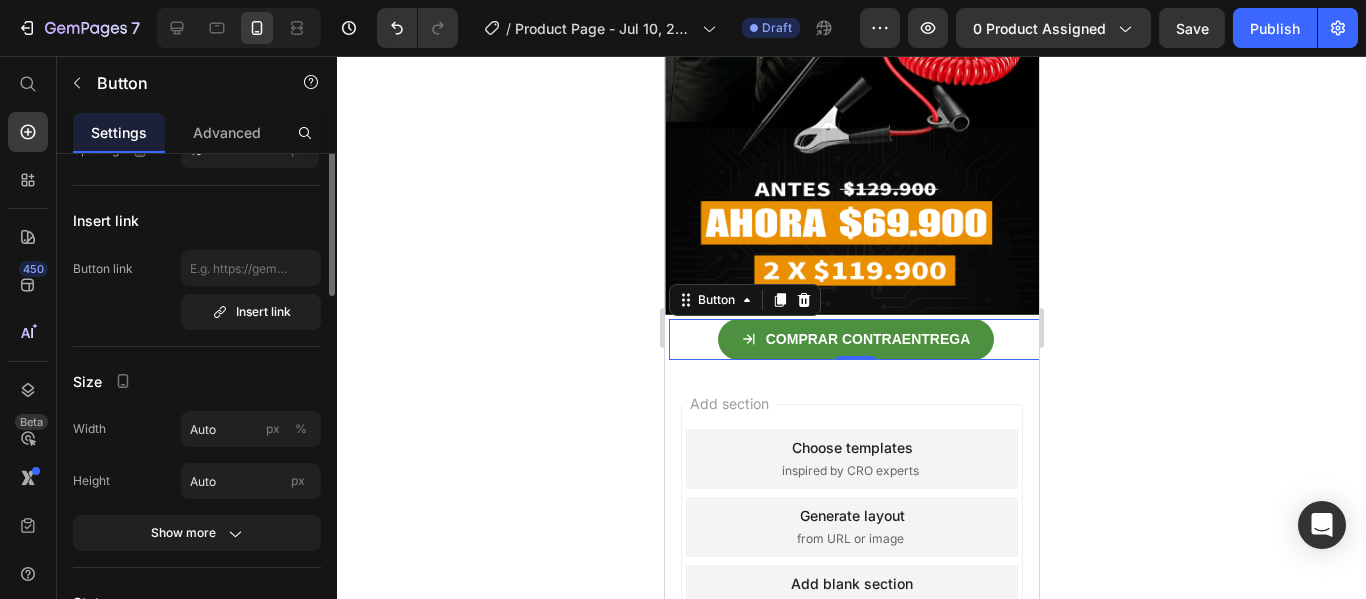 scroll, scrollTop: 0, scrollLeft: 0, axis: both 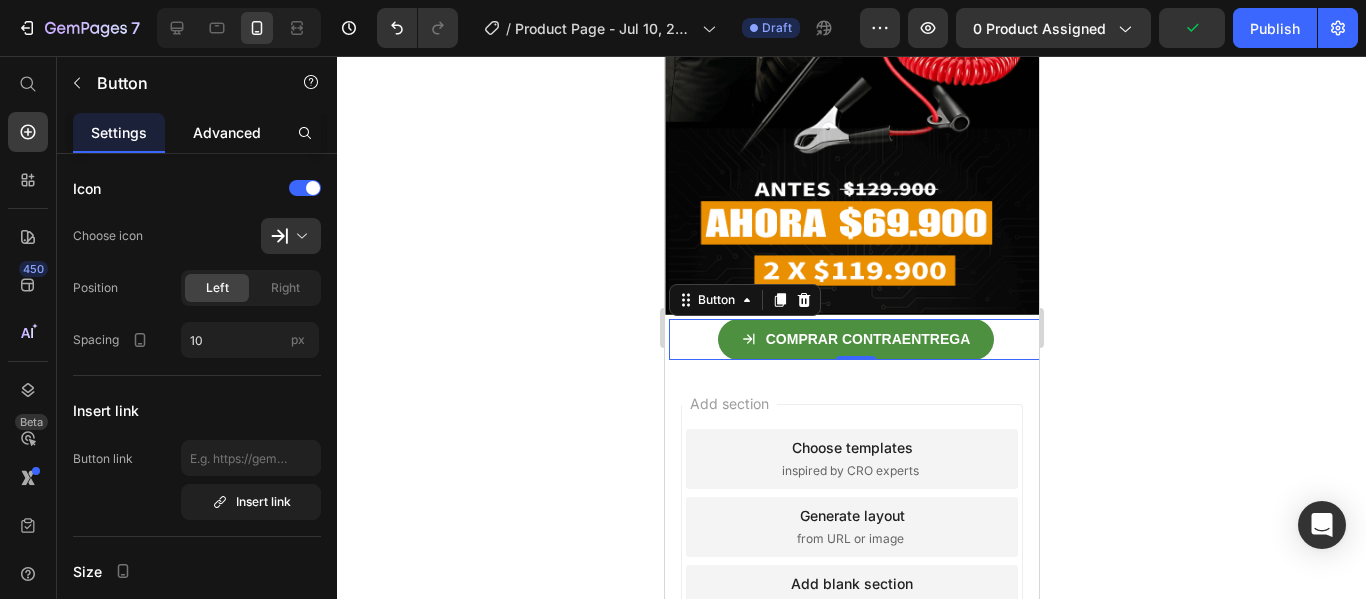 click on "Advanced" at bounding box center [227, 132] 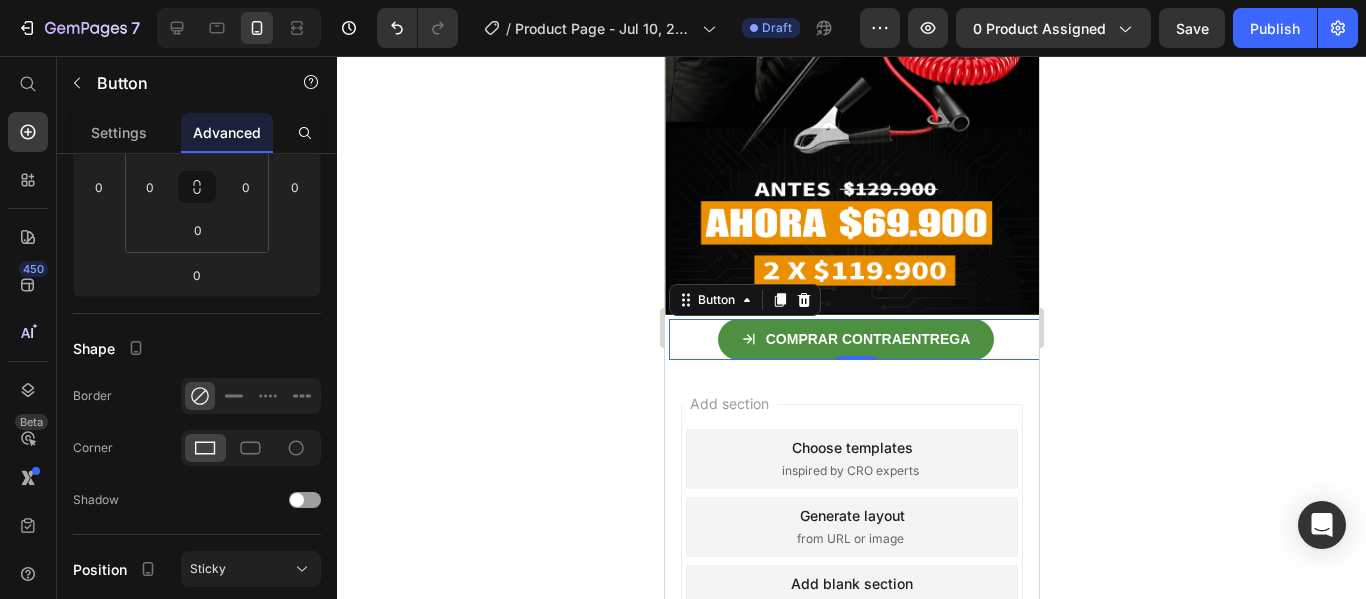 scroll, scrollTop: 0, scrollLeft: 0, axis: both 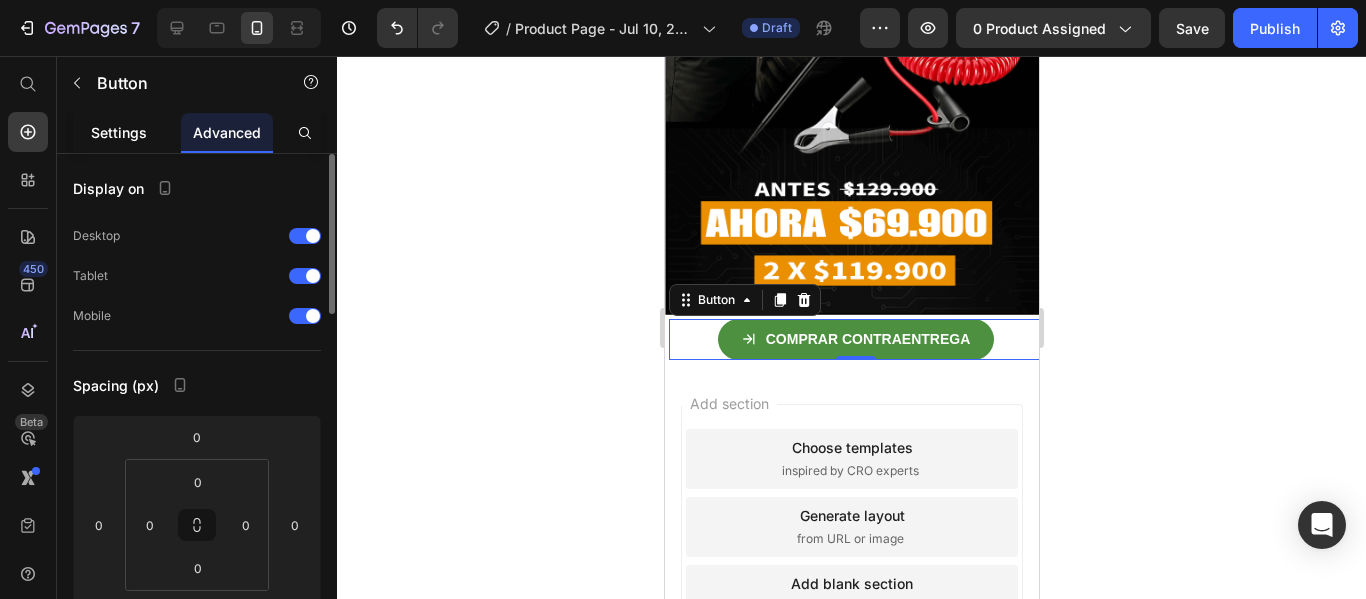 click on "Settings" 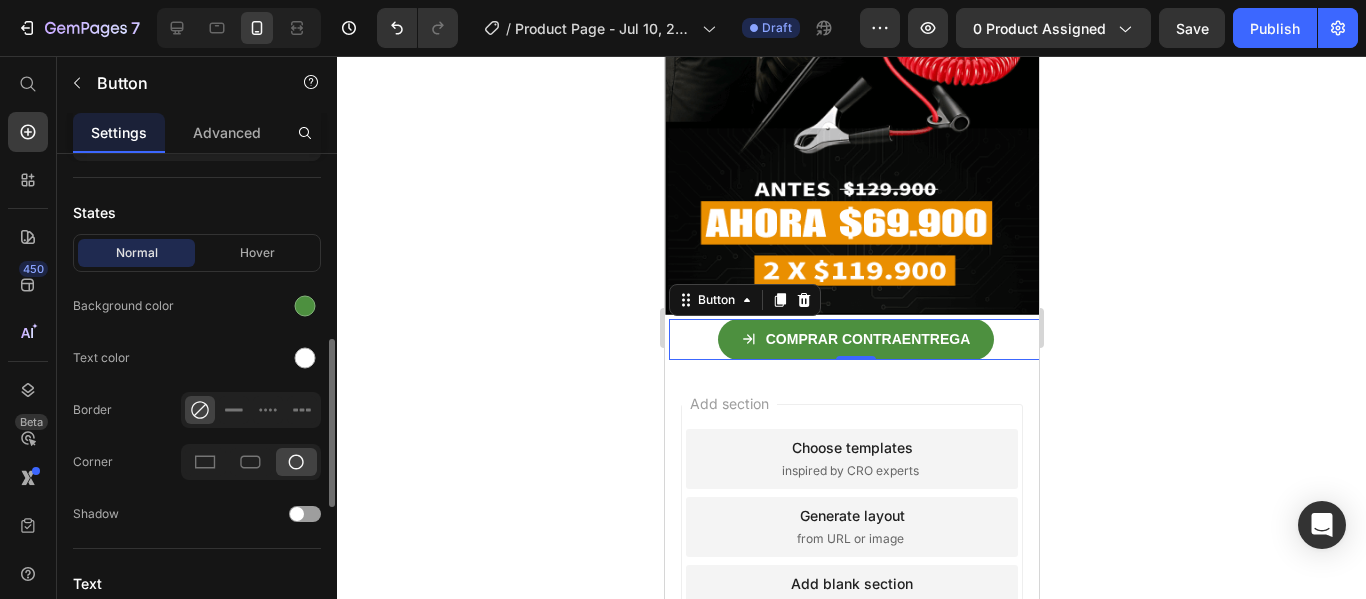 scroll, scrollTop: 573, scrollLeft: 0, axis: vertical 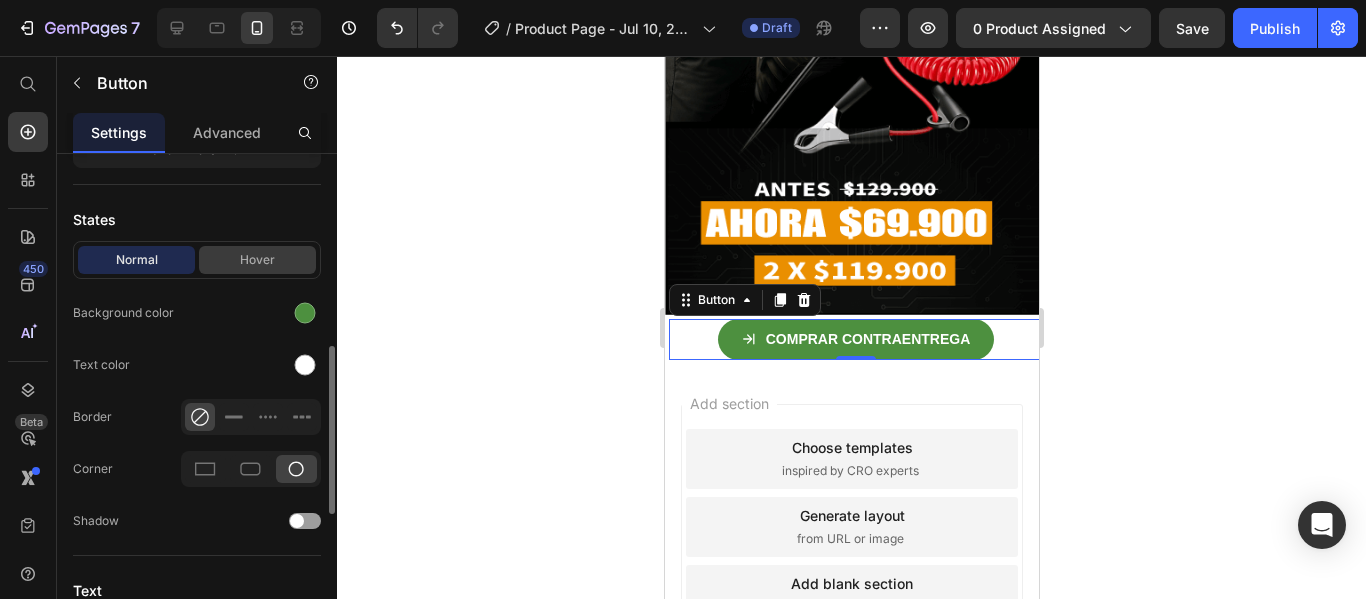 click on "Hover" at bounding box center [257, 260] 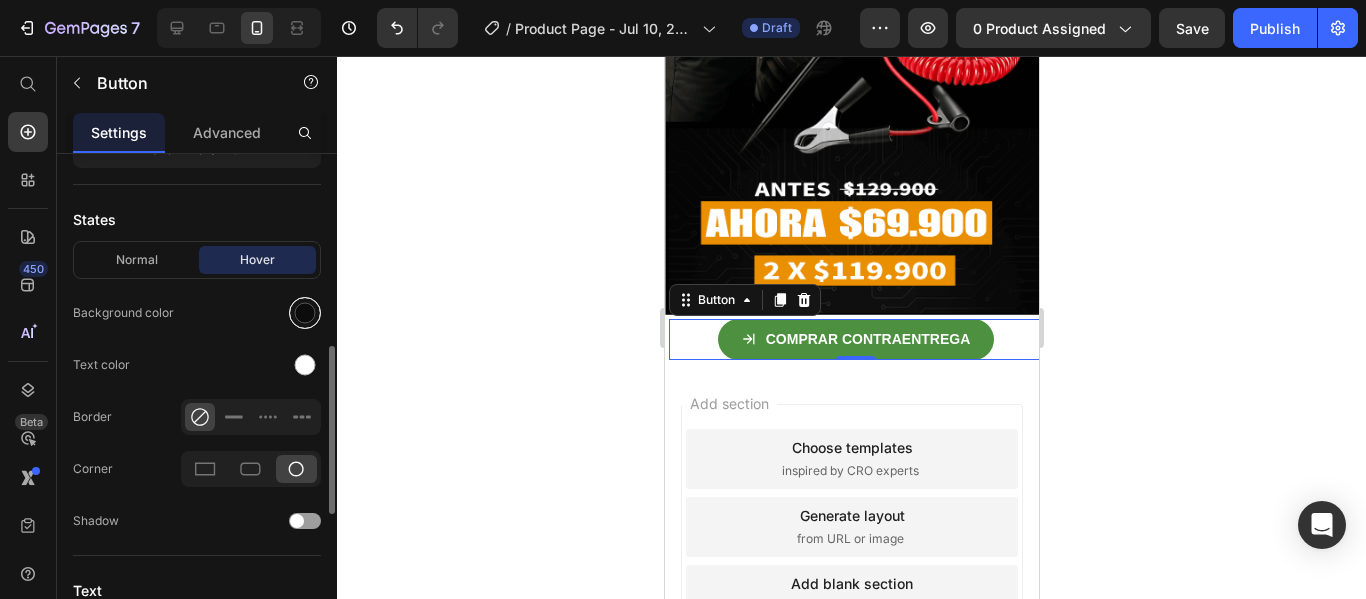 click at bounding box center [305, 313] 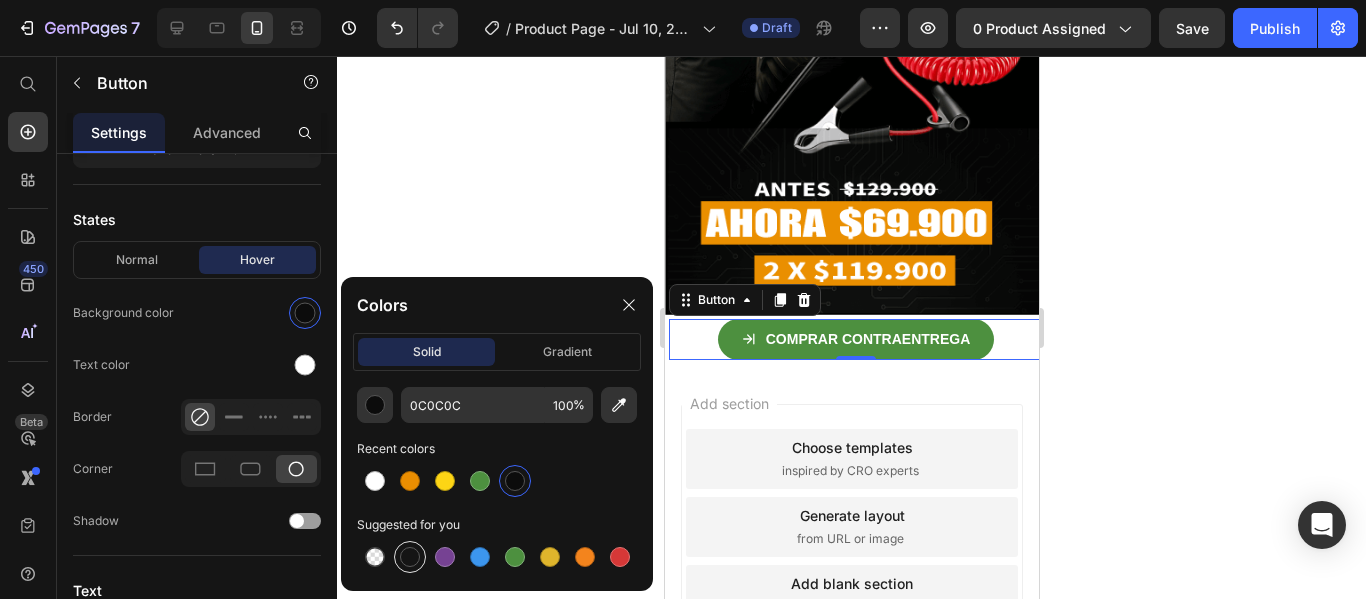 click at bounding box center (410, 557) 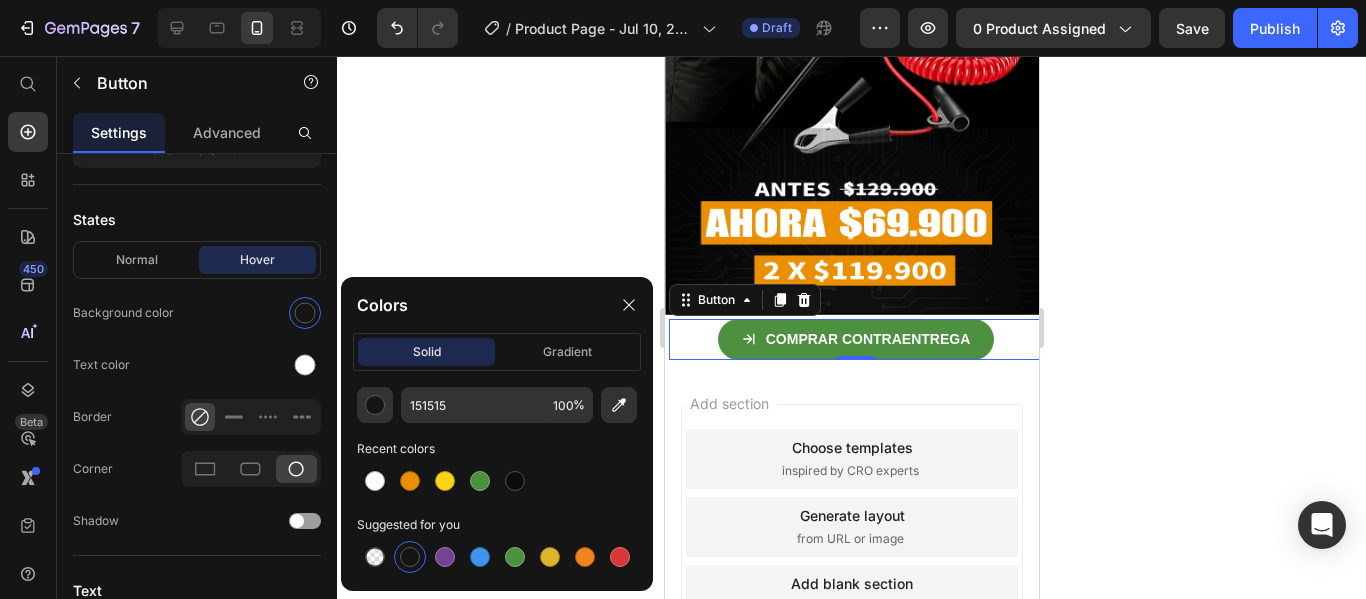 click on "151515 100 % Recent colors Suggested for you" 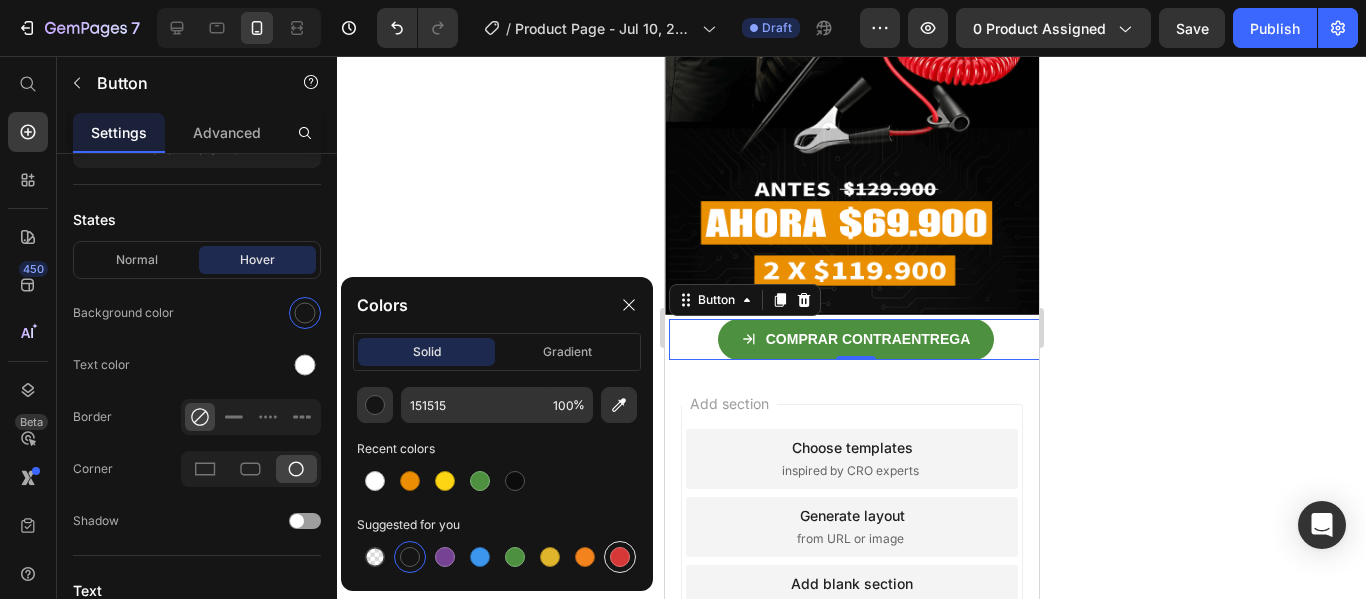 click at bounding box center [620, 557] 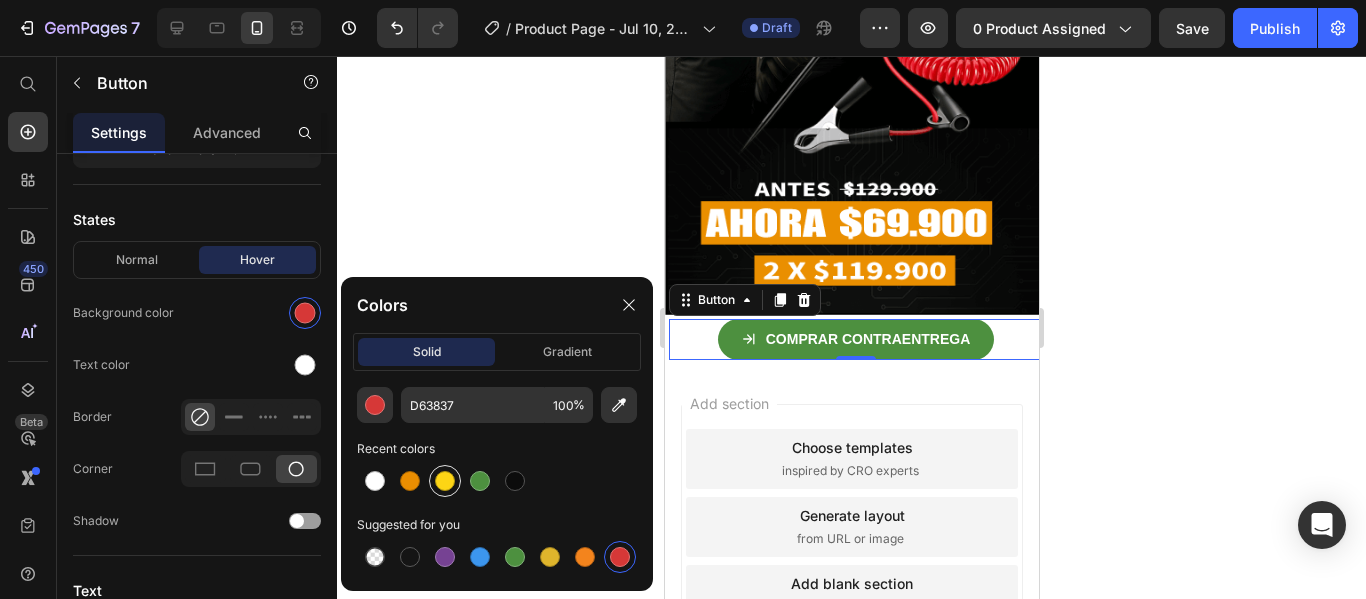 click at bounding box center (445, 481) 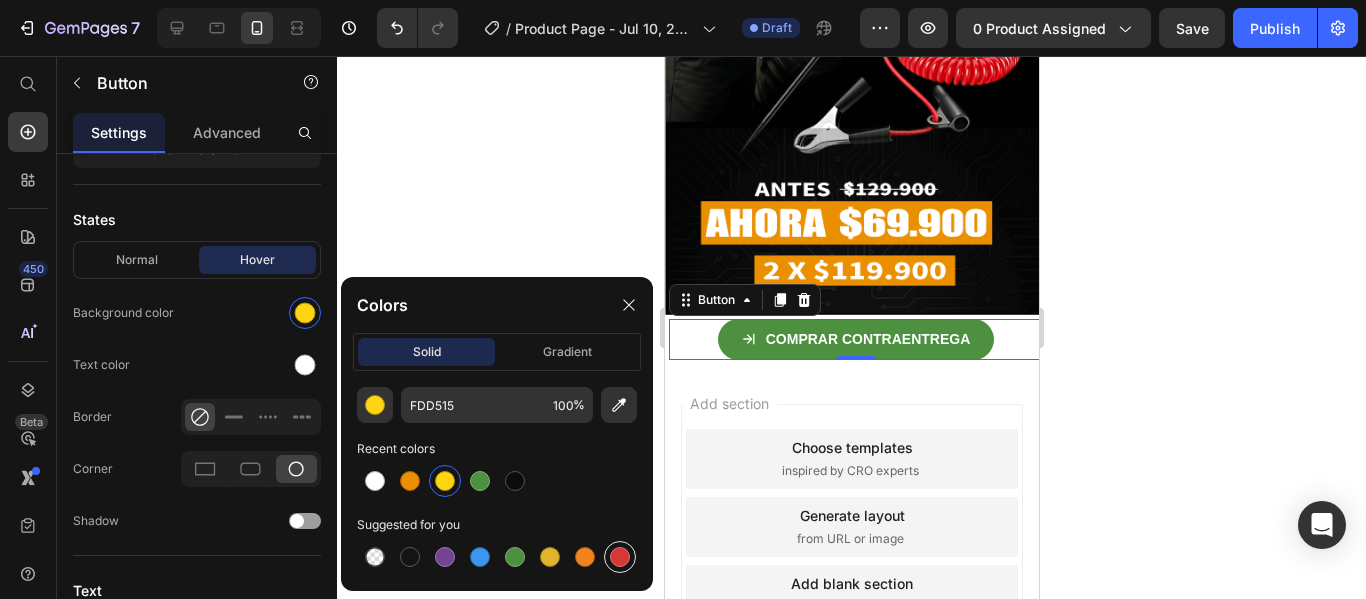 click at bounding box center (620, 557) 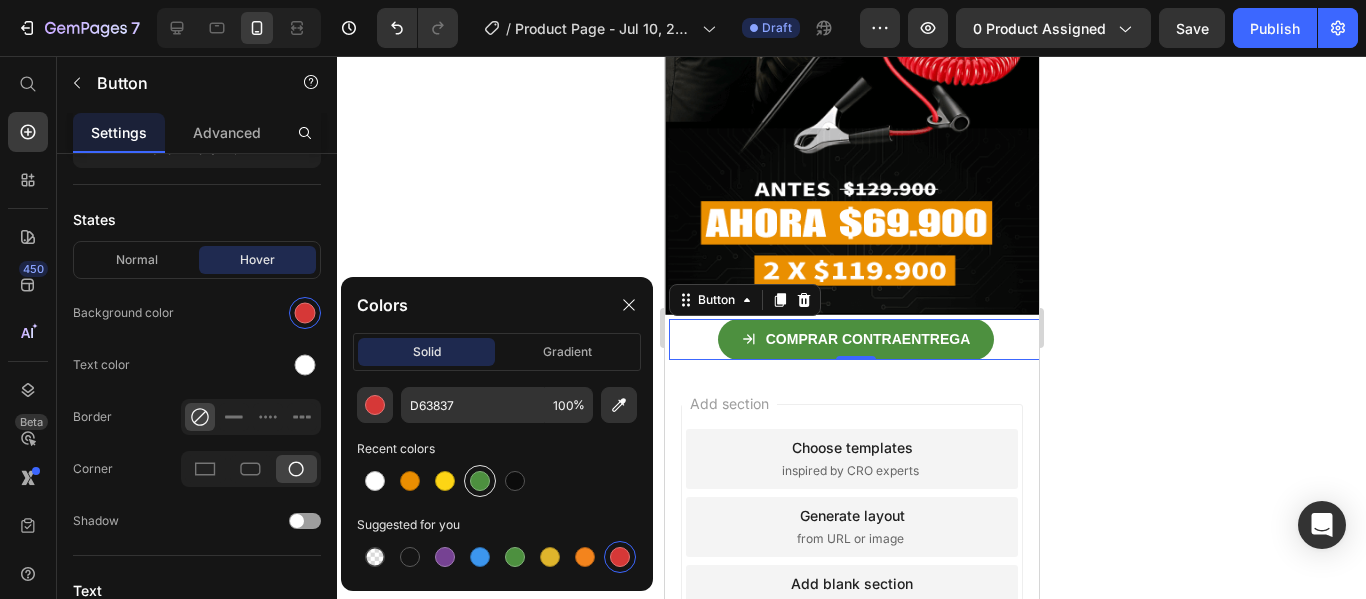click at bounding box center [480, 481] 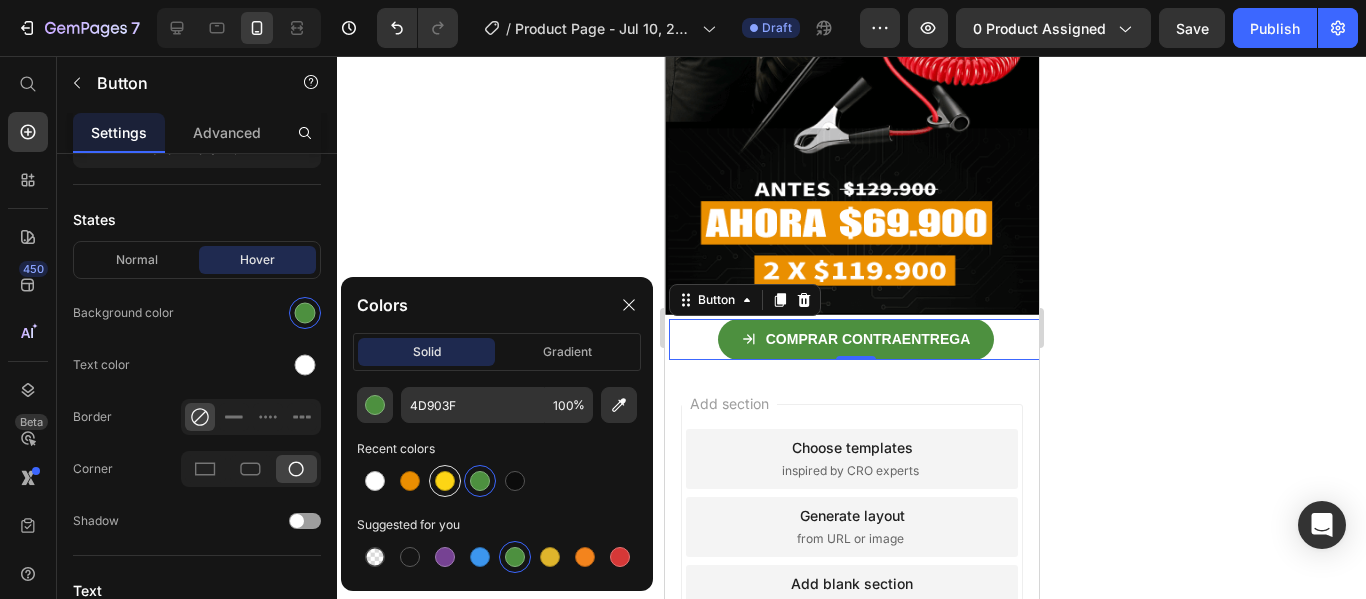 click at bounding box center [445, 481] 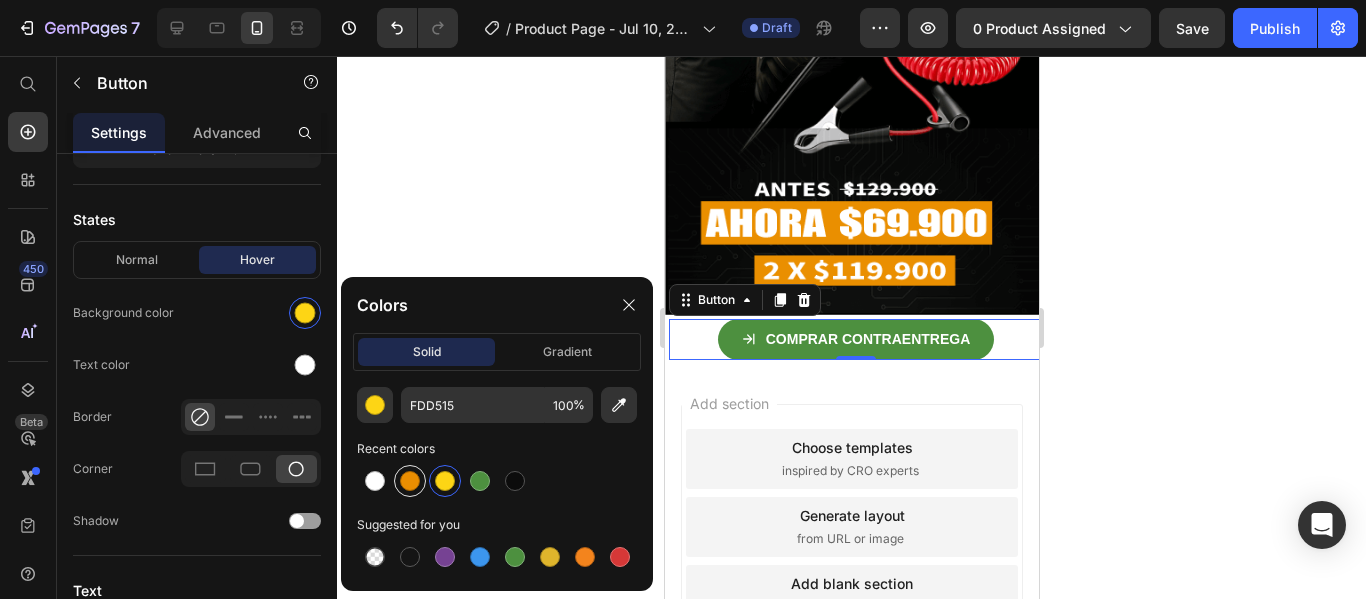 click at bounding box center (410, 481) 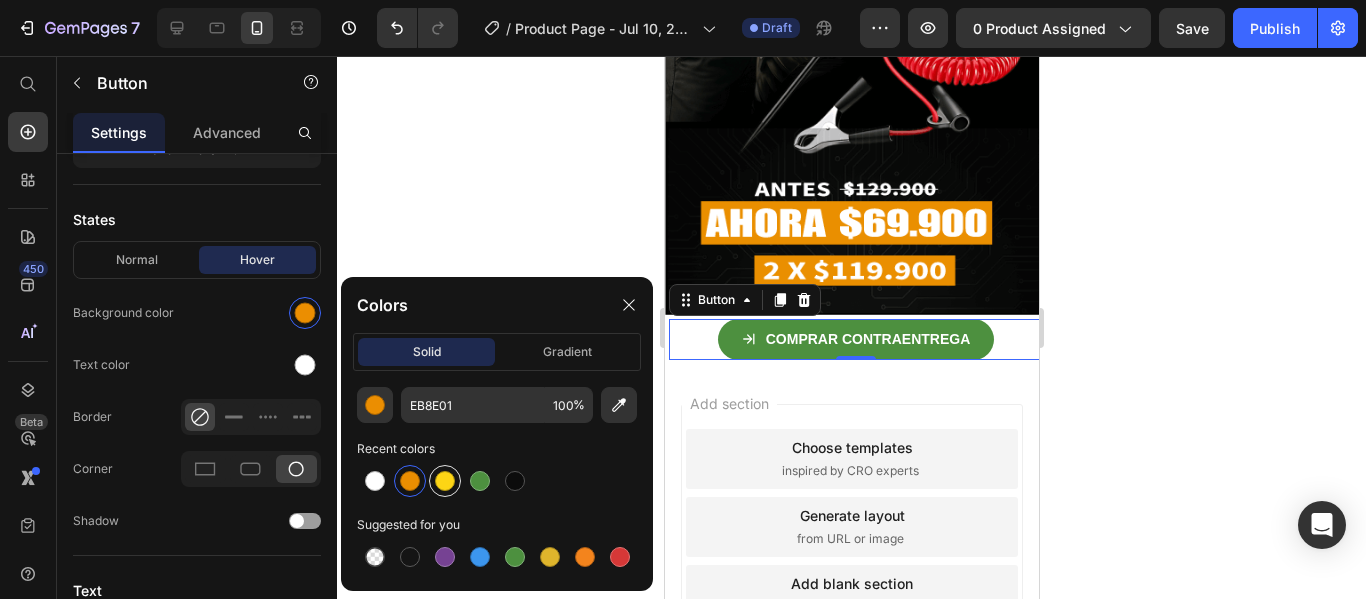 click at bounding box center (445, 481) 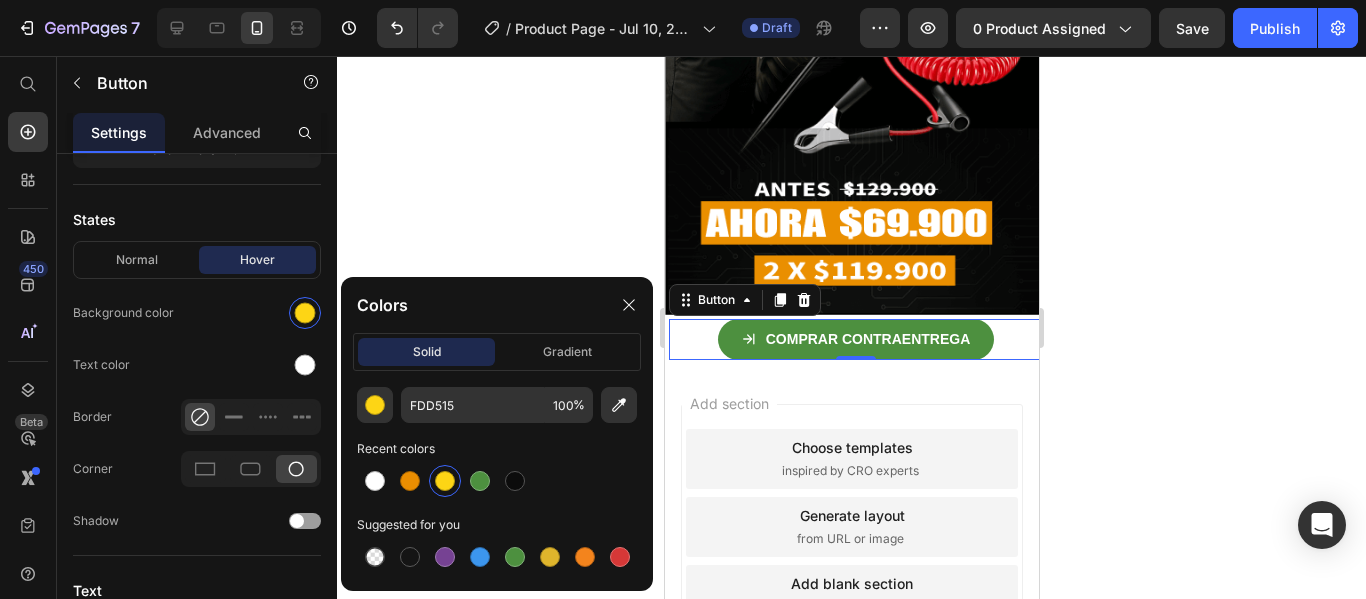 click 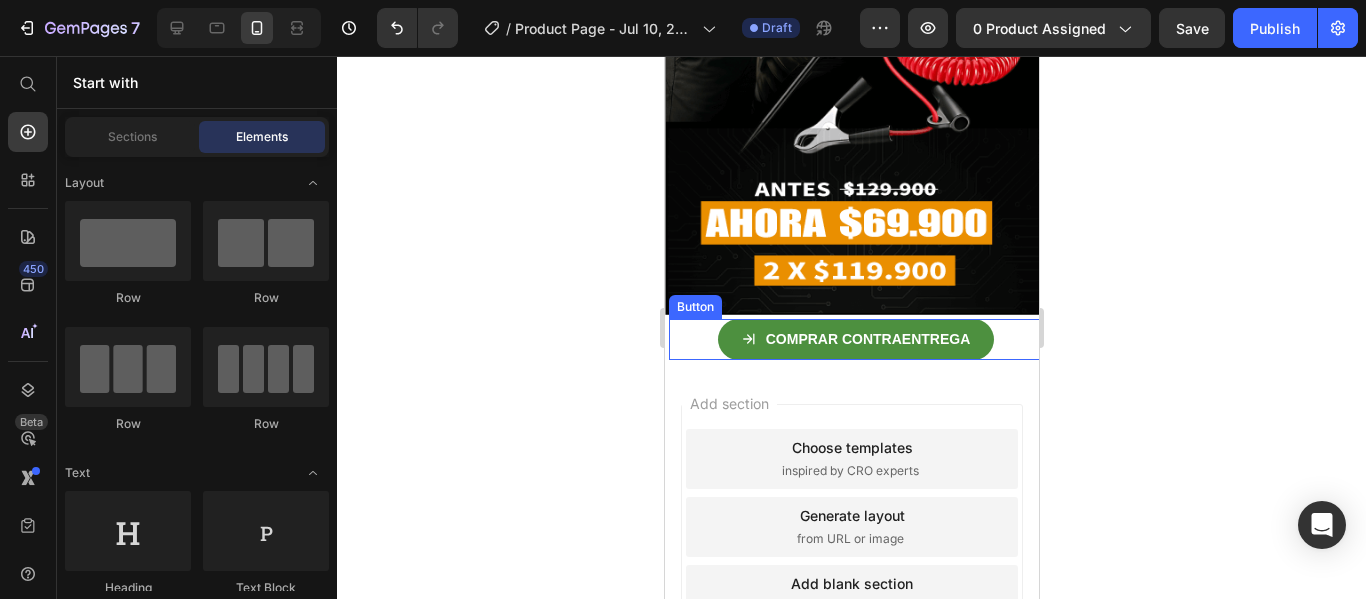 click on "COMPRAR CONTRAENTREGA Button" at bounding box center (855, 339) 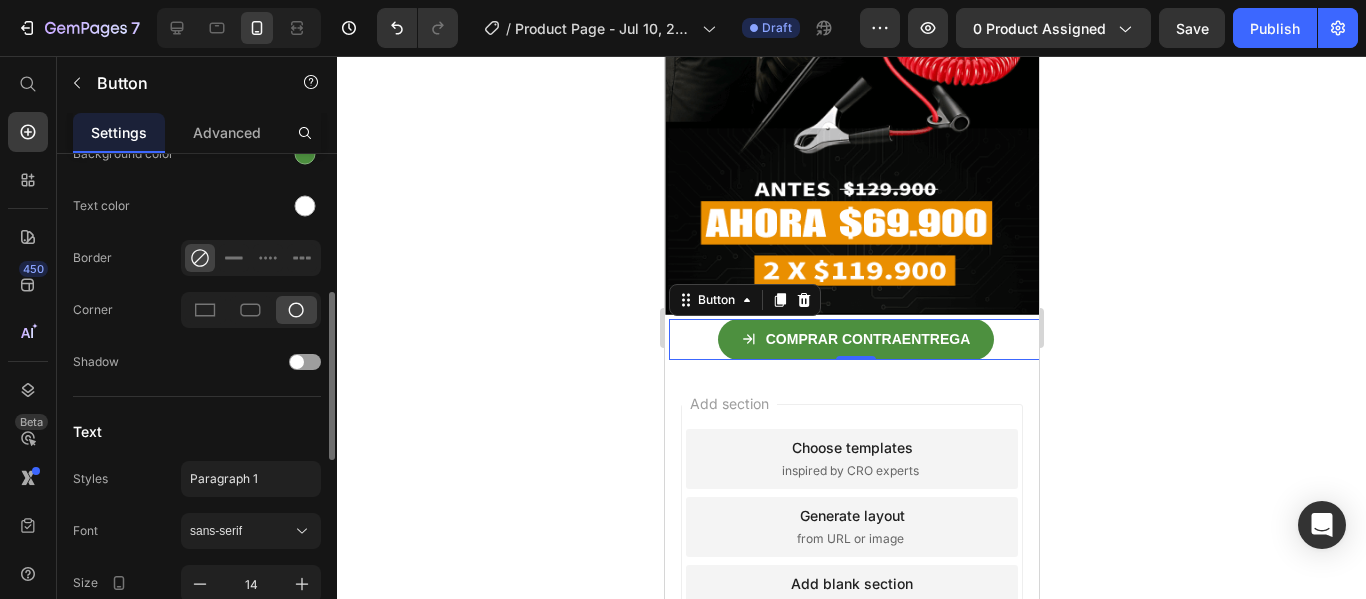 scroll, scrollTop: 650, scrollLeft: 0, axis: vertical 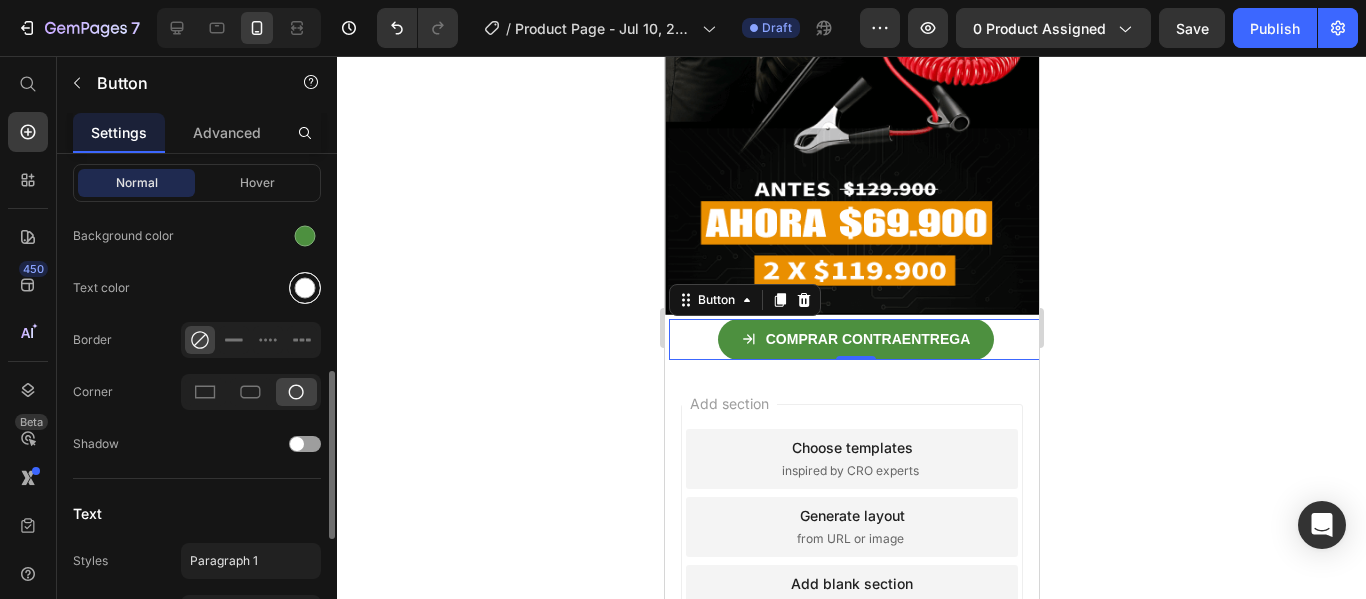 click at bounding box center (305, 288) 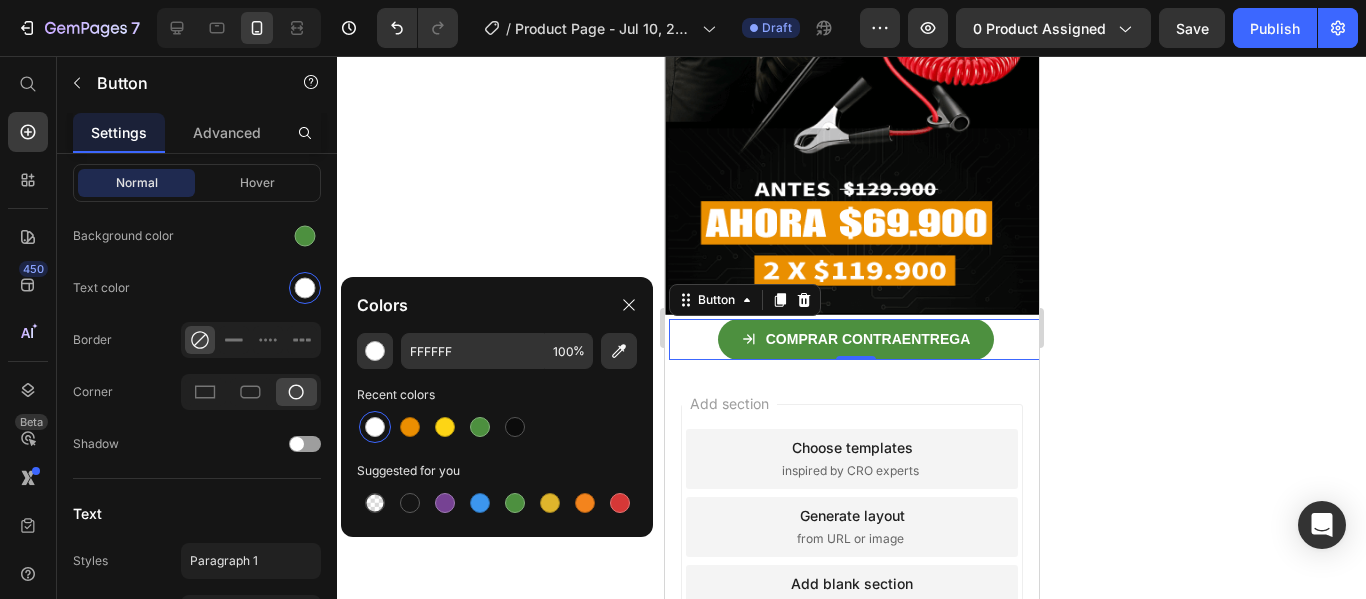click 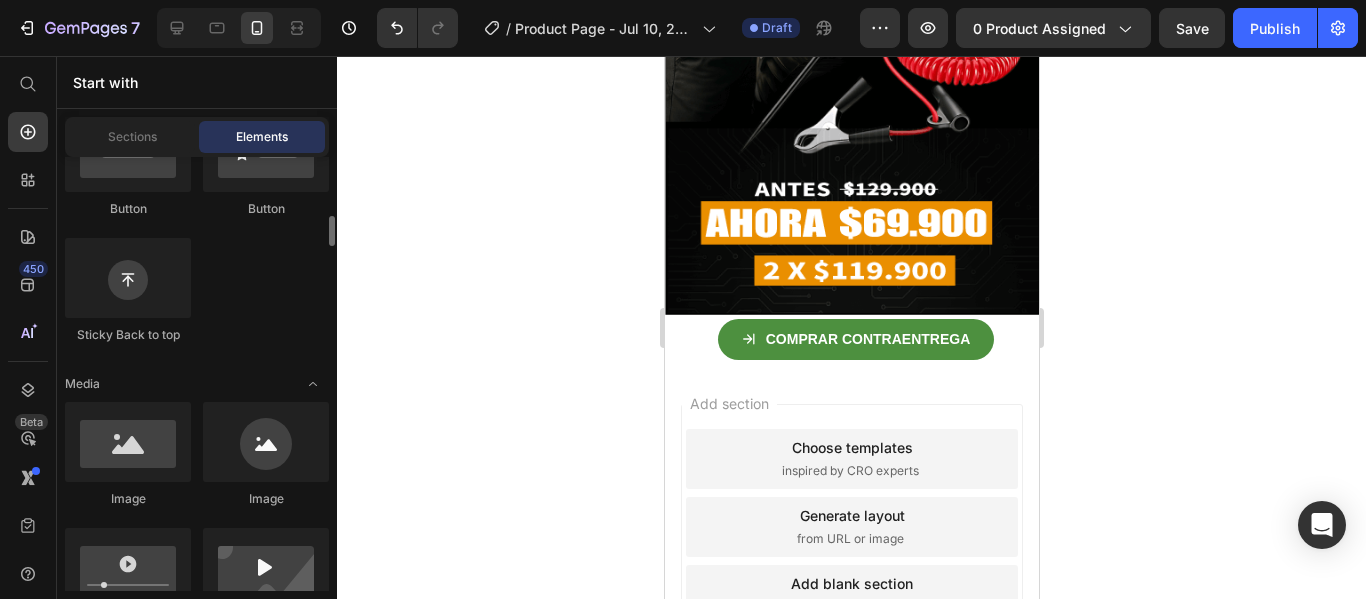 scroll, scrollTop: 570, scrollLeft: 0, axis: vertical 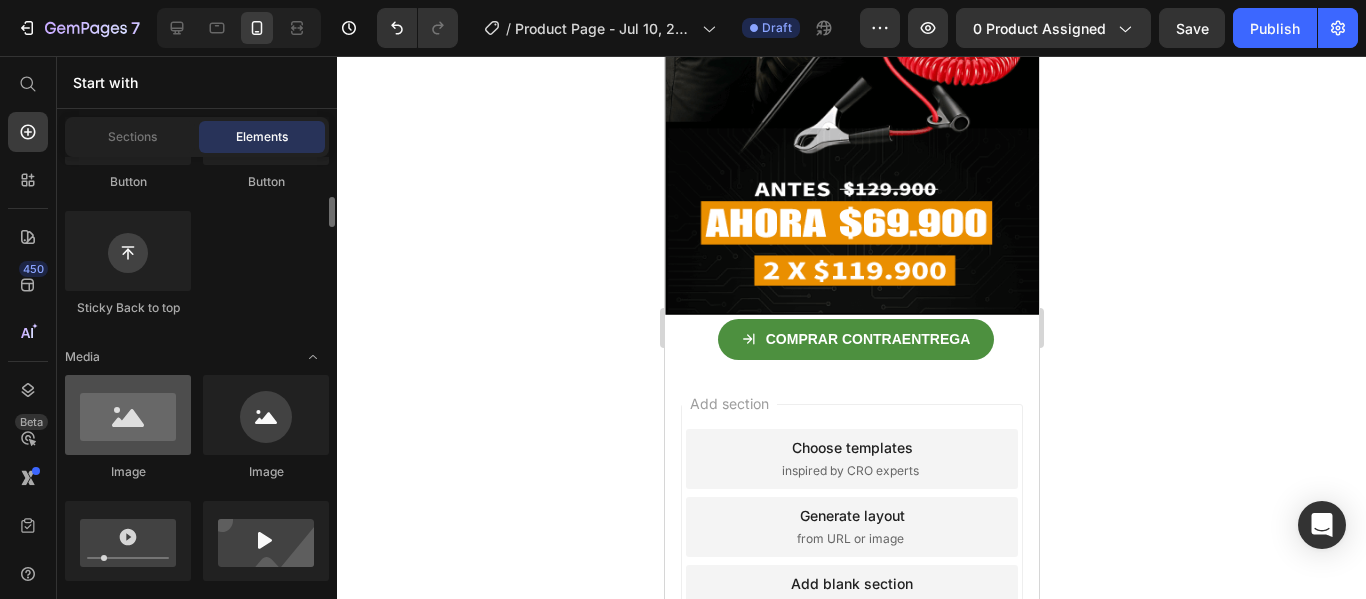 click at bounding box center [128, 415] 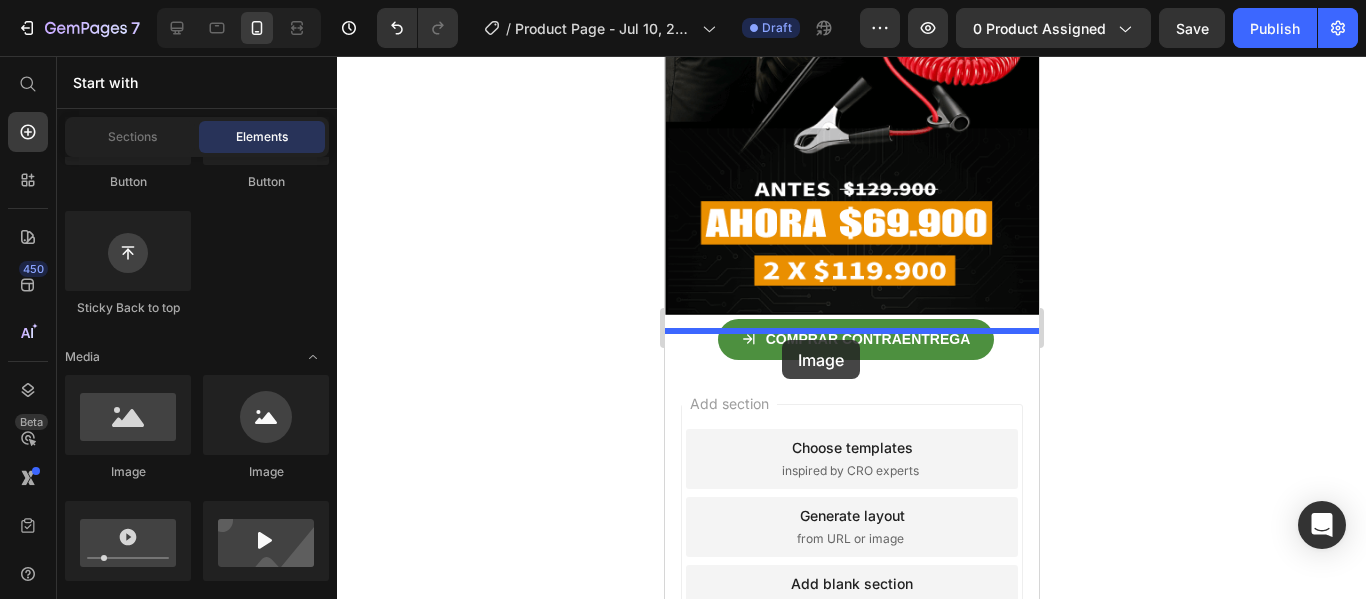 drag, startPoint x: 843, startPoint y: 473, endPoint x: 781, endPoint y: 340, distance: 146.74127 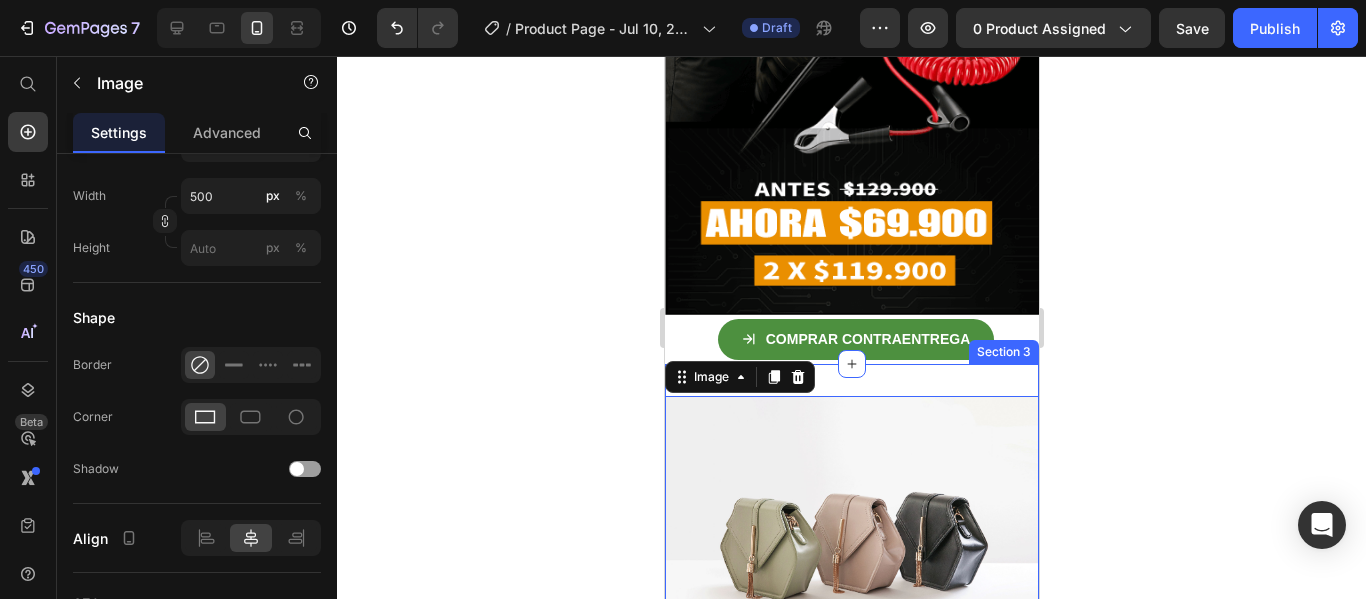 scroll, scrollTop: 0, scrollLeft: 0, axis: both 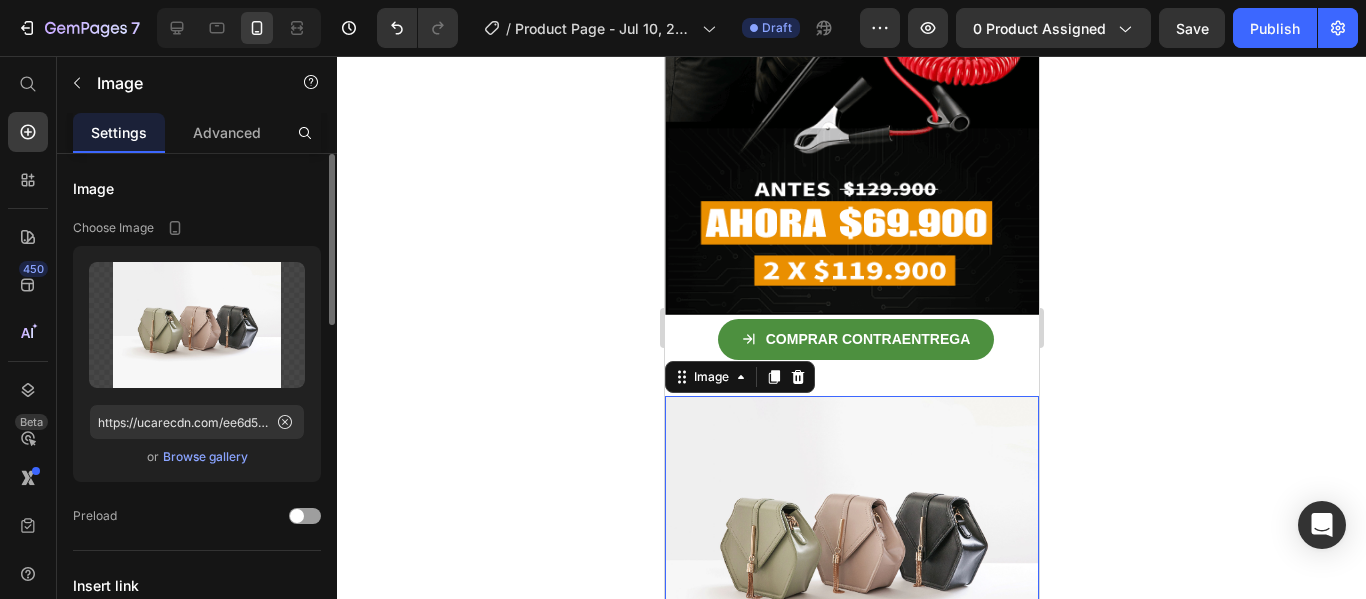 click at bounding box center [851, 536] 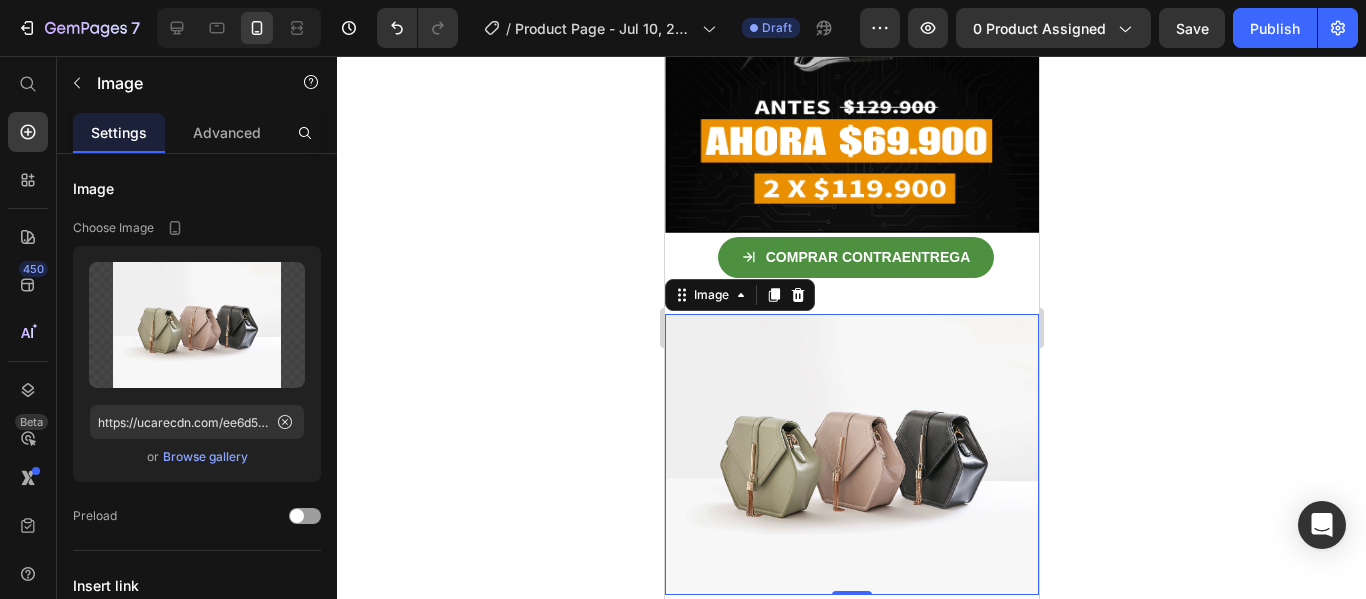 scroll, scrollTop: 643, scrollLeft: 0, axis: vertical 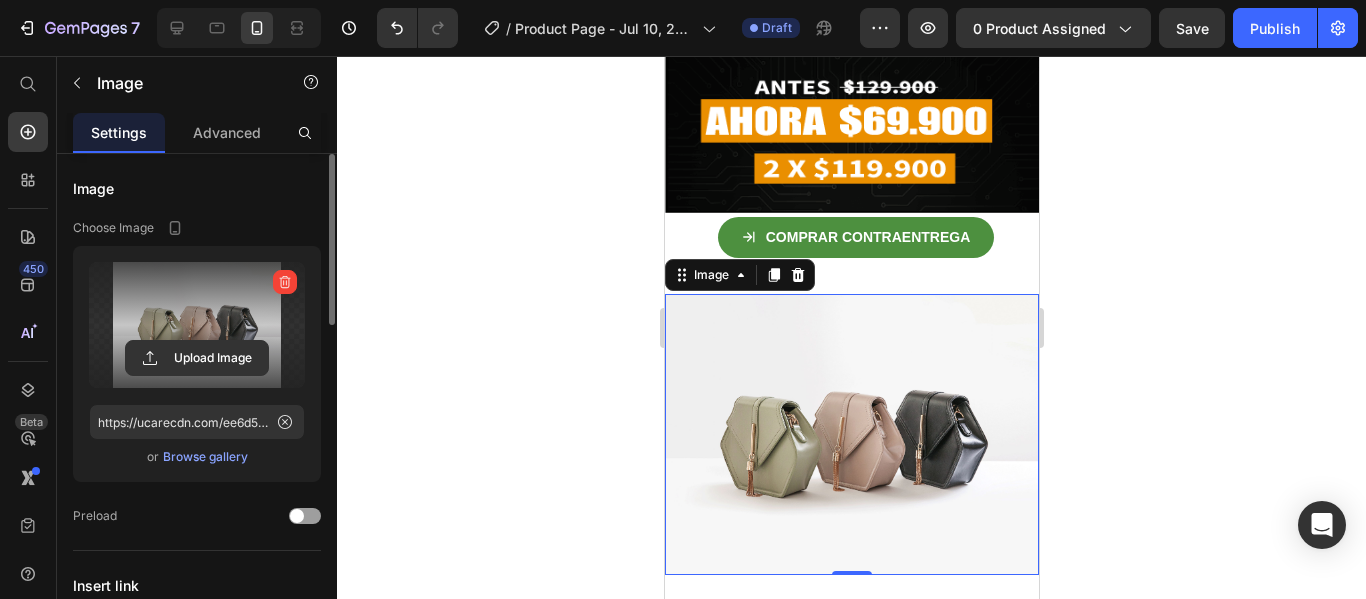 click at bounding box center [197, 325] 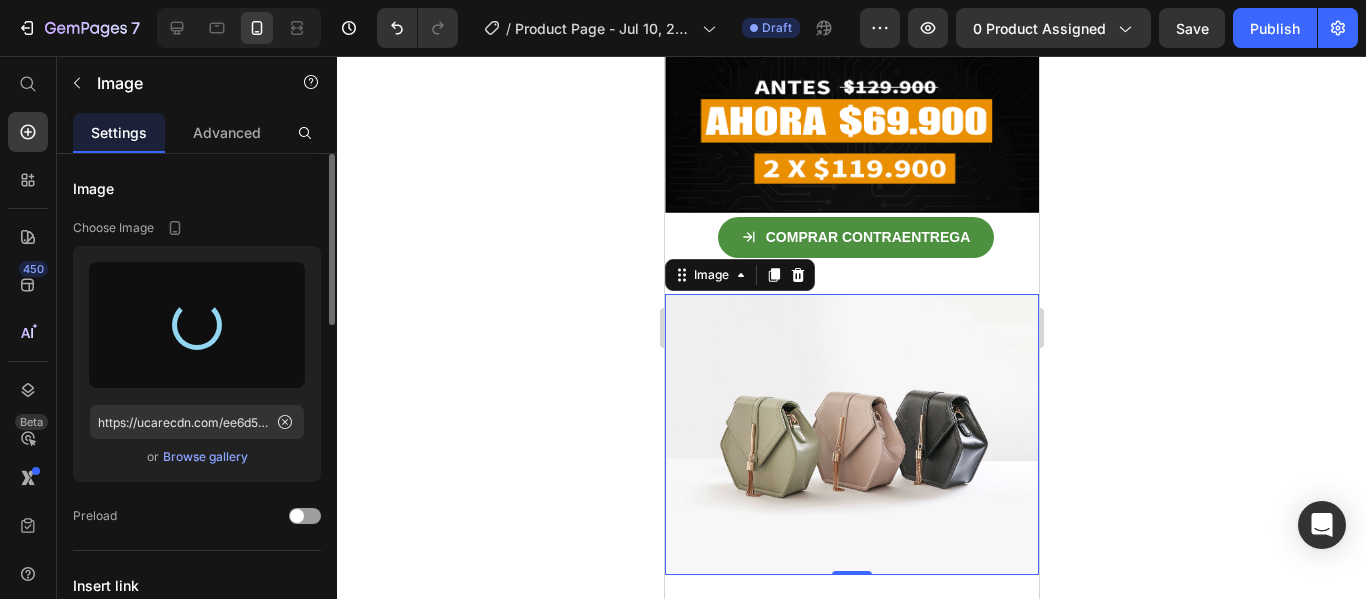 type on "https://cdn.shopify.com/s/files/1/0711/1878/2660/files/gempages_574912714825007972-23b967b4-a93b-482b-8174-a63d3df25917.png" 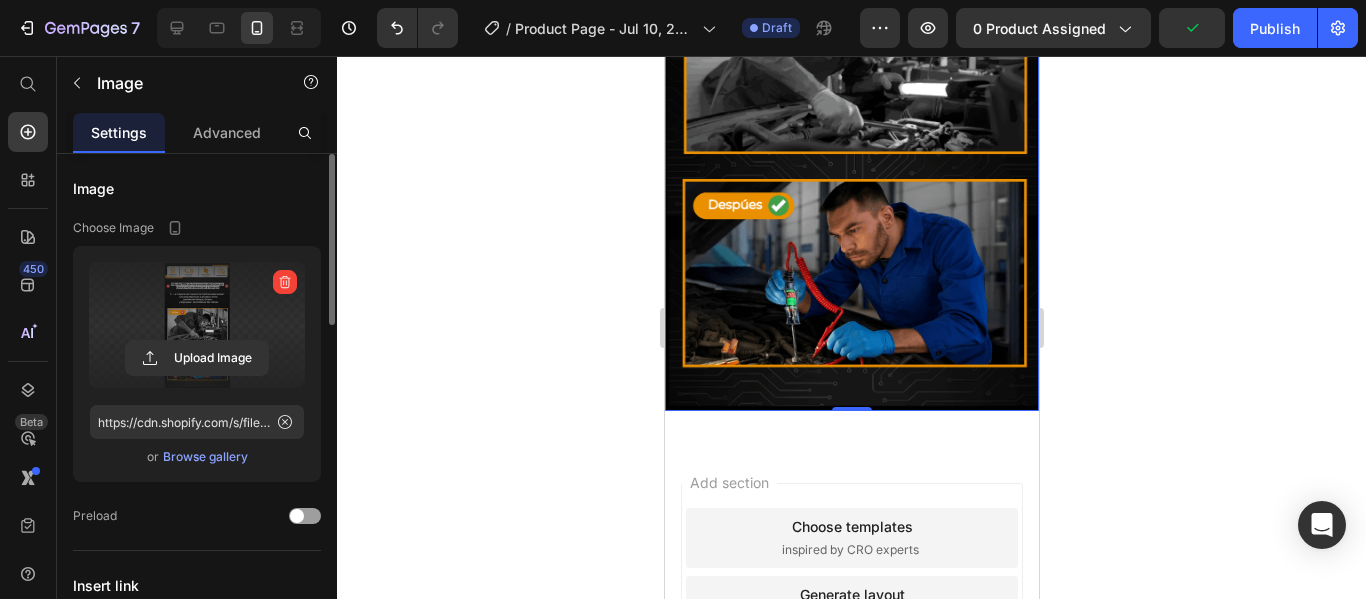 scroll, scrollTop: 1239, scrollLeft: 0, axis: vertical 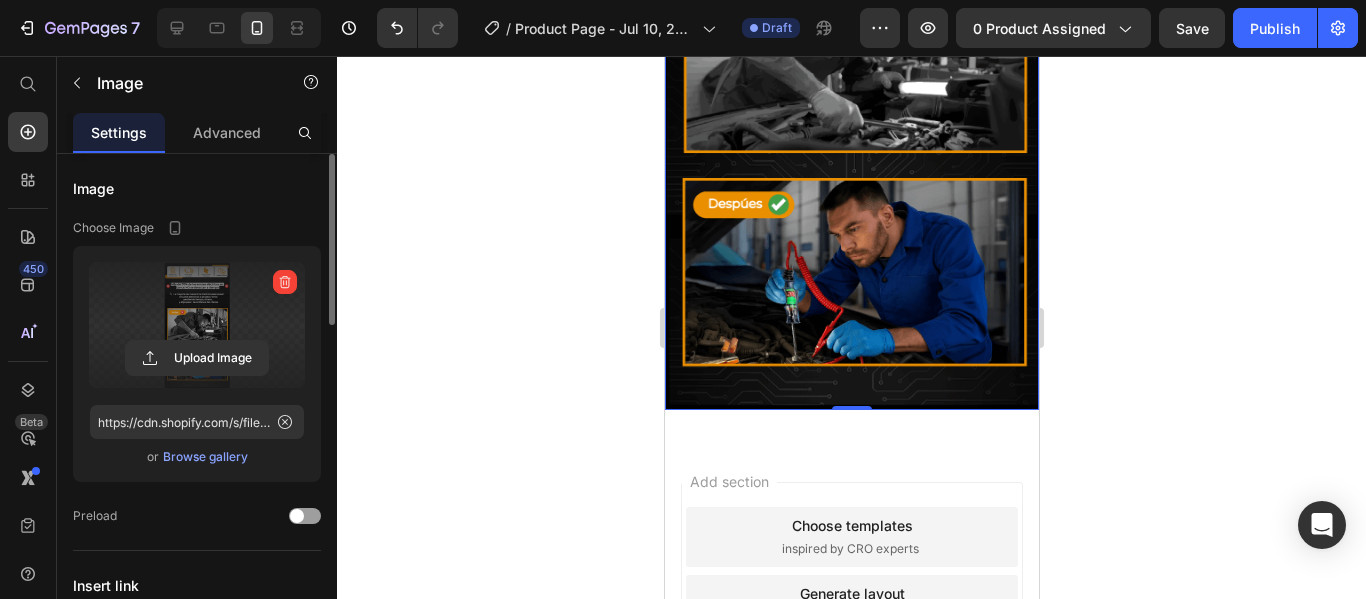 click on "Settings" at bounding box center (119, 132) 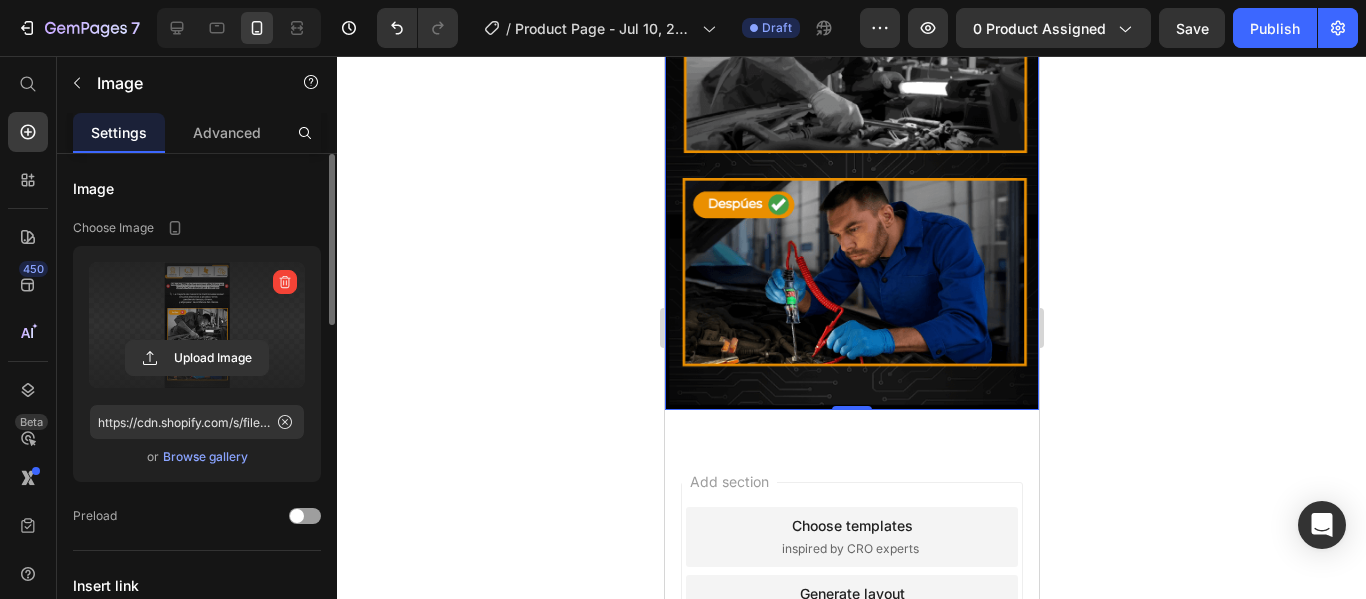 click at bounding box center [851, 54] 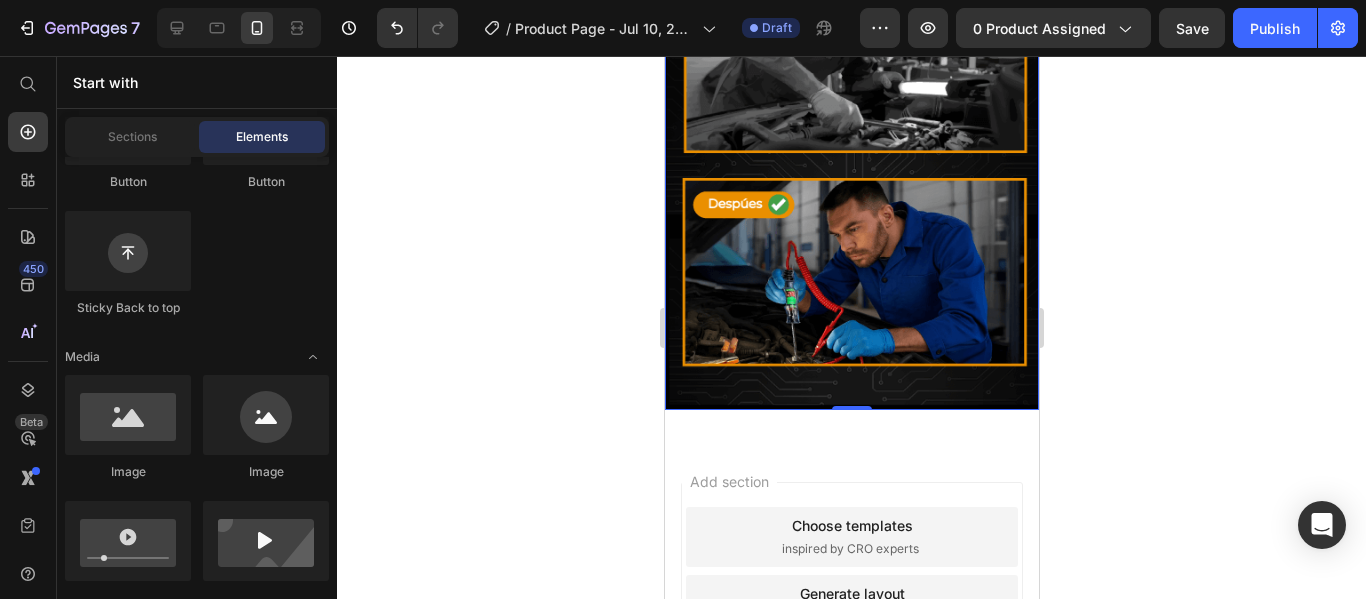 click on "Add section Choose templates inspired by CRO experts Generate layout from URL or image Add blank section then drag & drop elements" at bounding box center [851, 633] 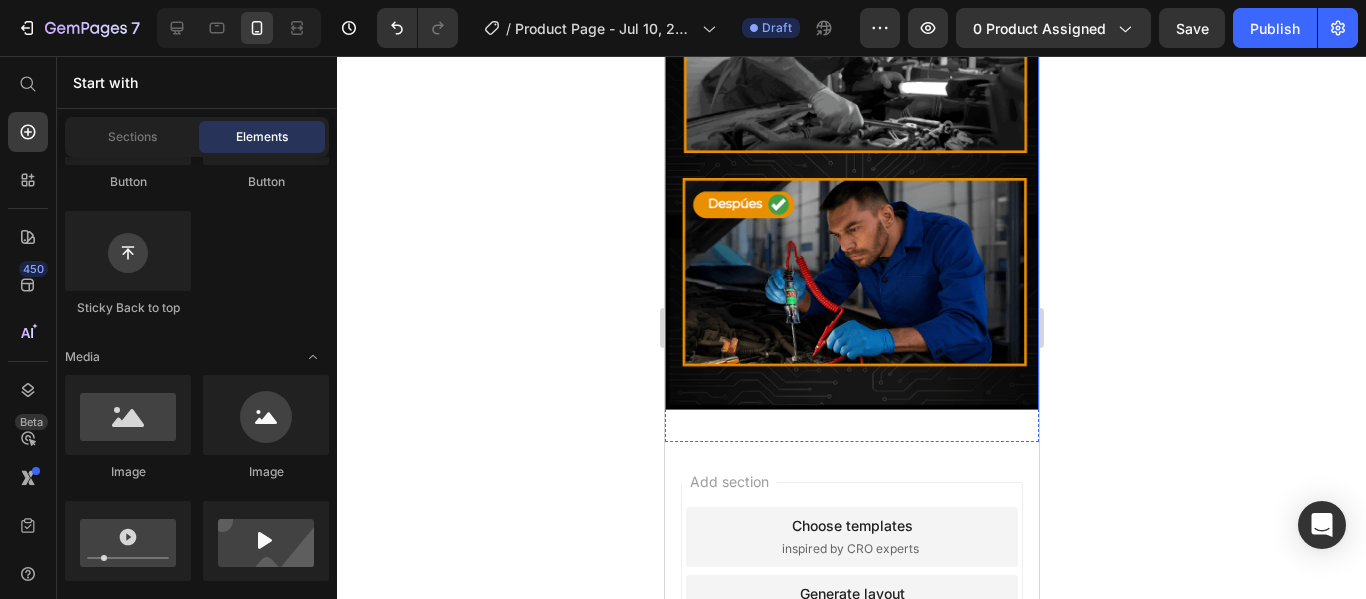 click at bounding box center [851, 54] 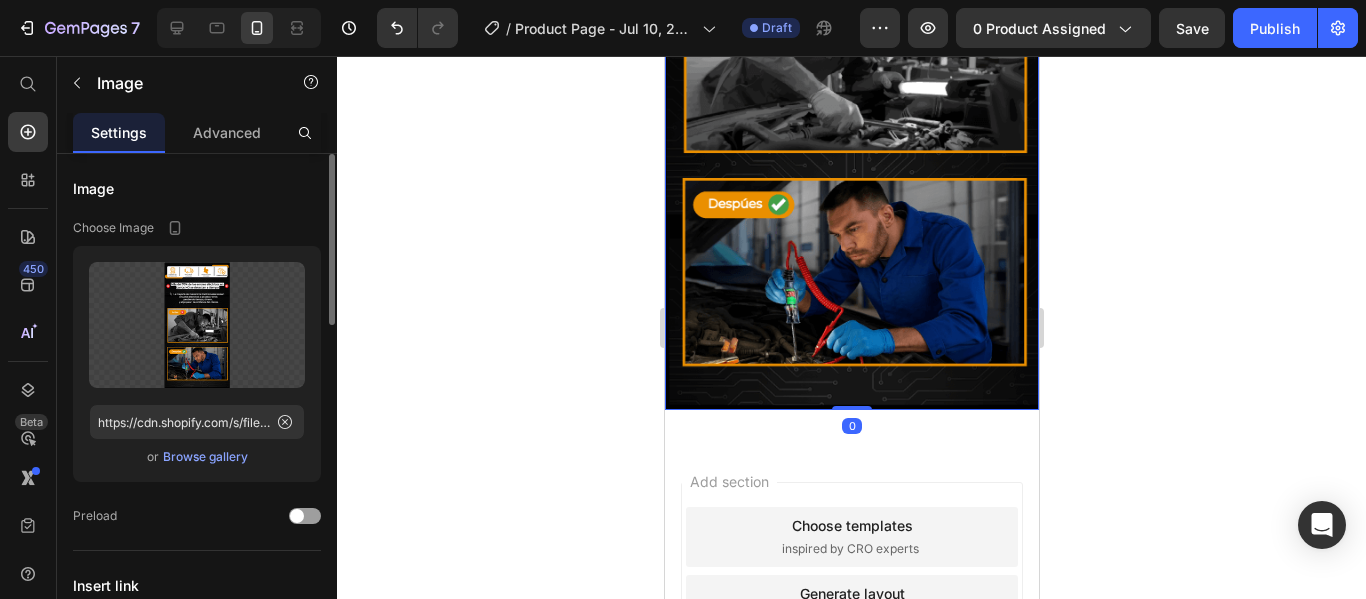 click at bounding box center (851, 54) 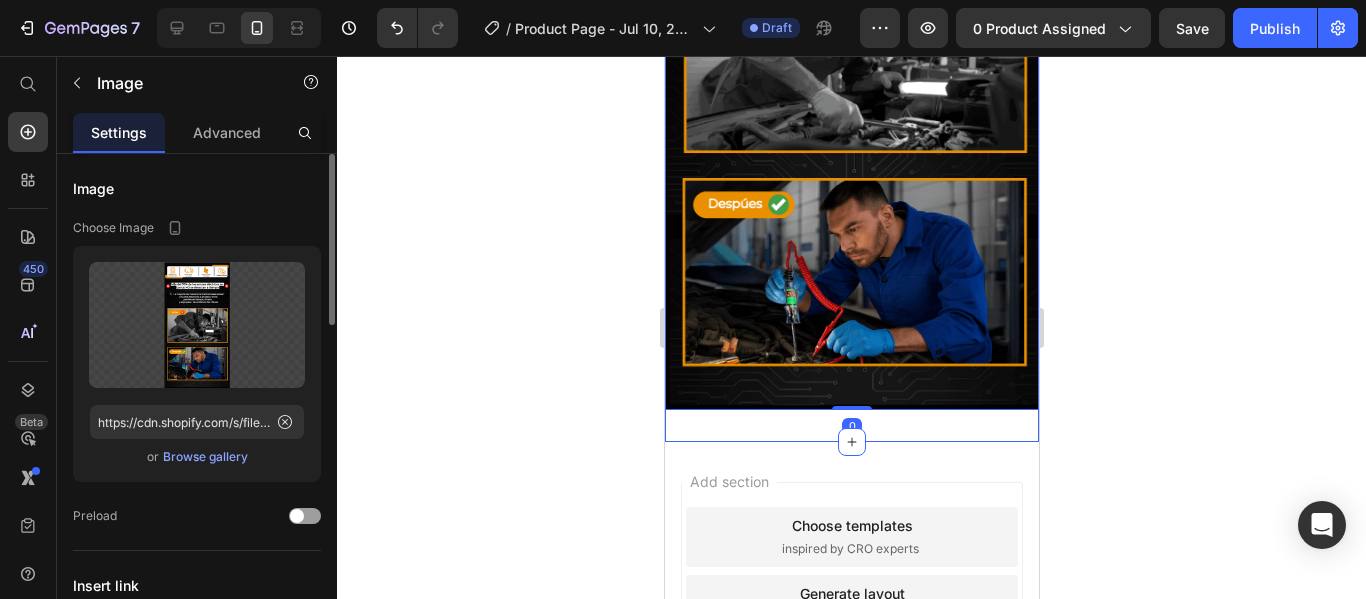 click on "Image   0 Section 3" at bounding box center [851, 54] 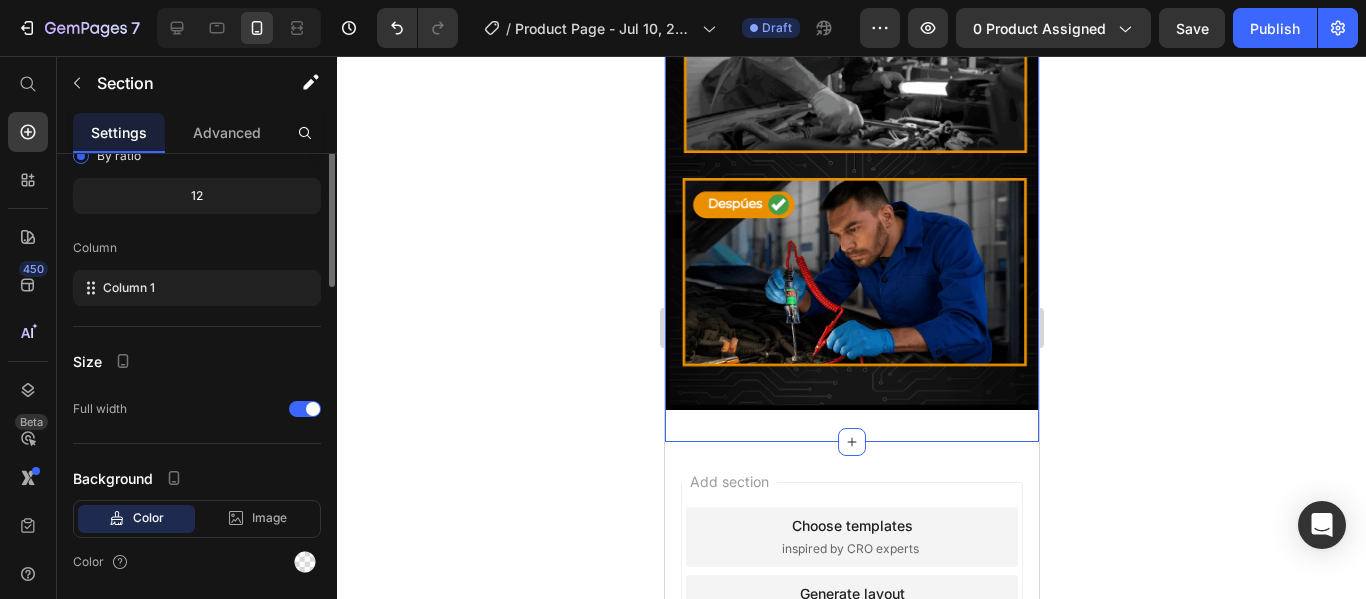 scroll, scrollTop: 0, scrollLeft: 0, axis: both 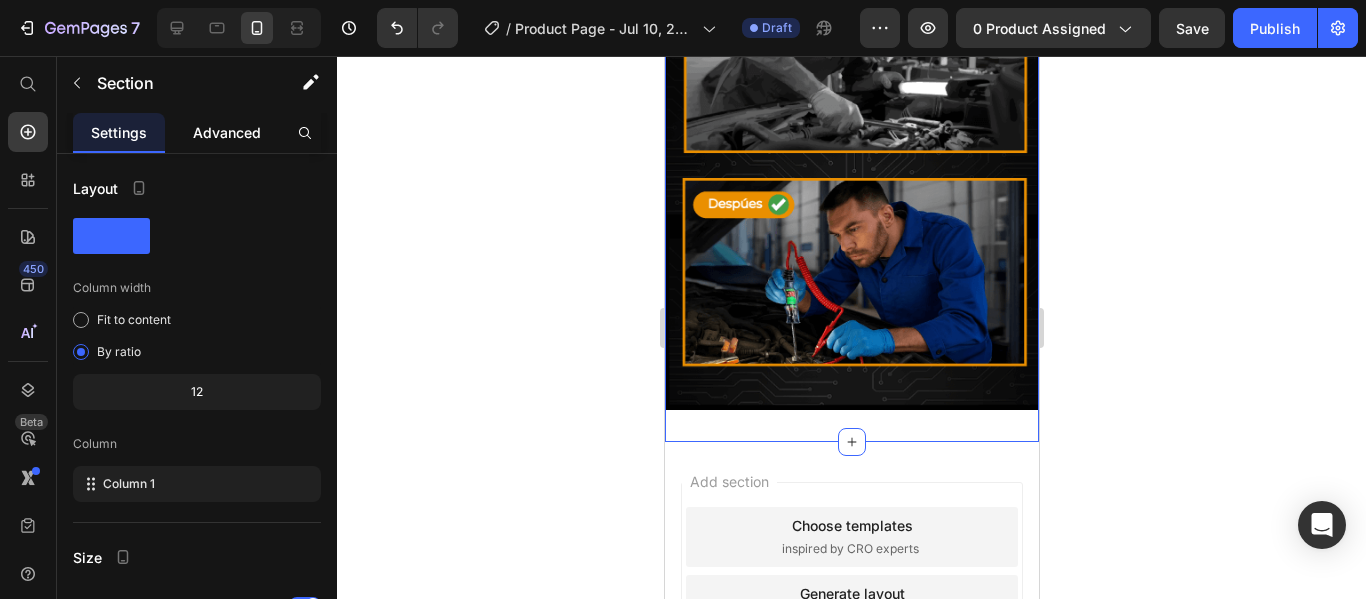 click on "Advanced" at bounding box center (227, 132) 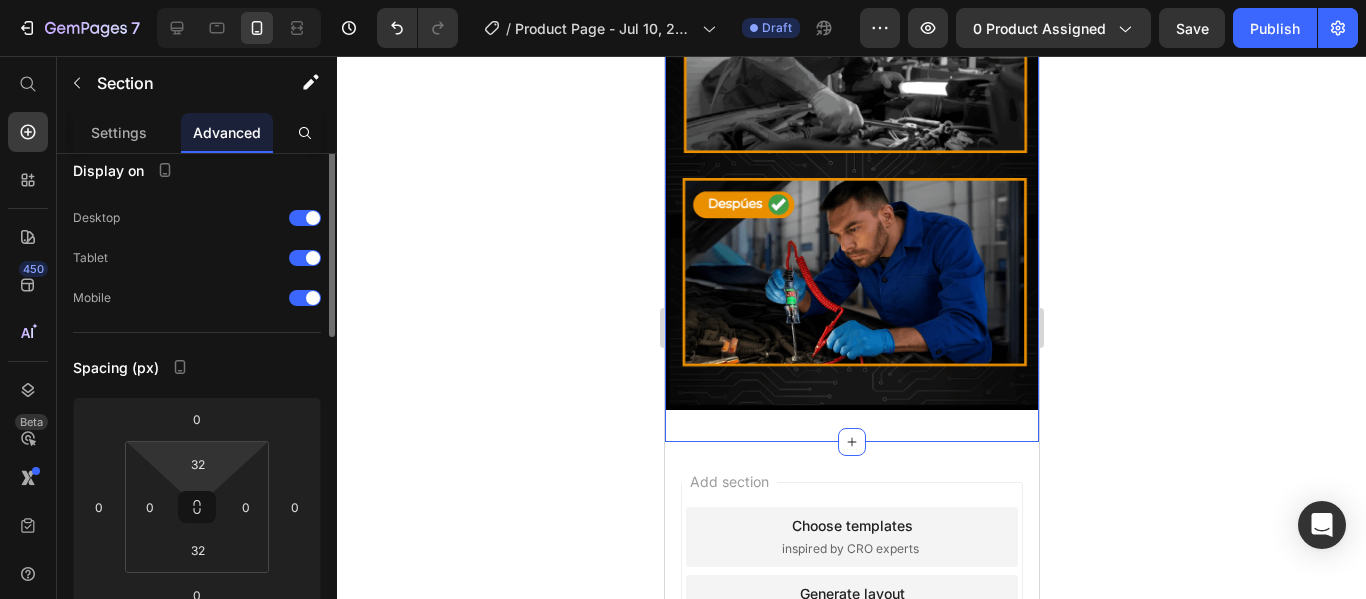 scroll, scrollTop: 41, scrollLeft: 0, axis: vertical 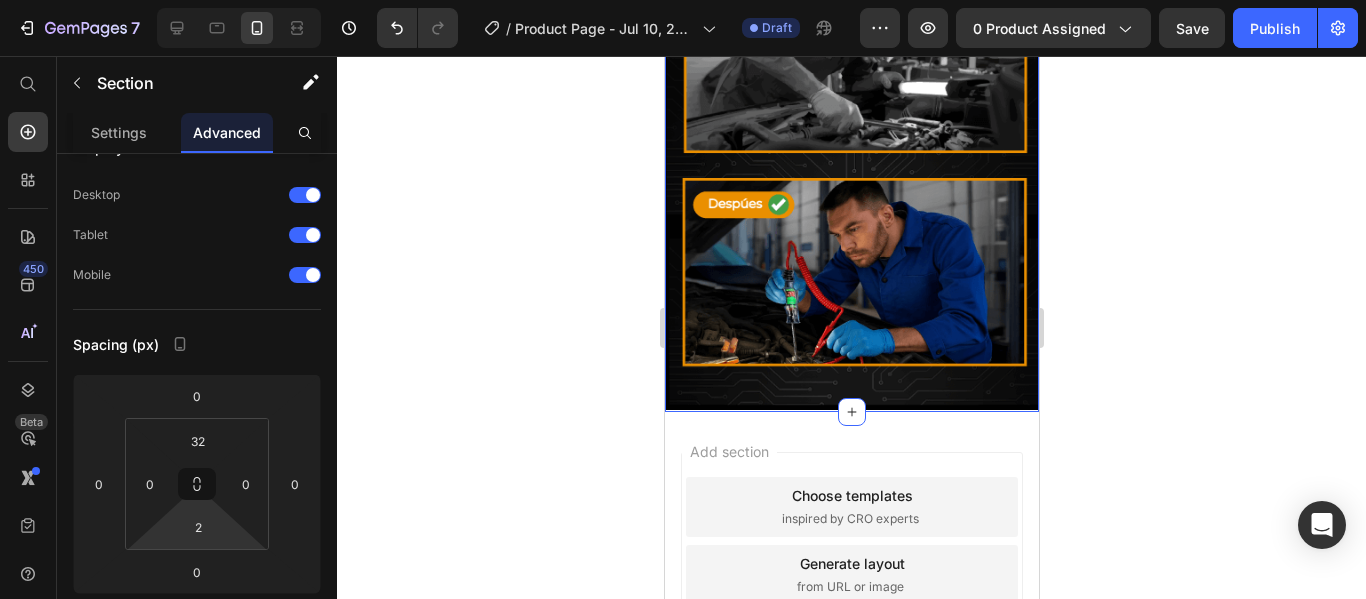 type on "0" 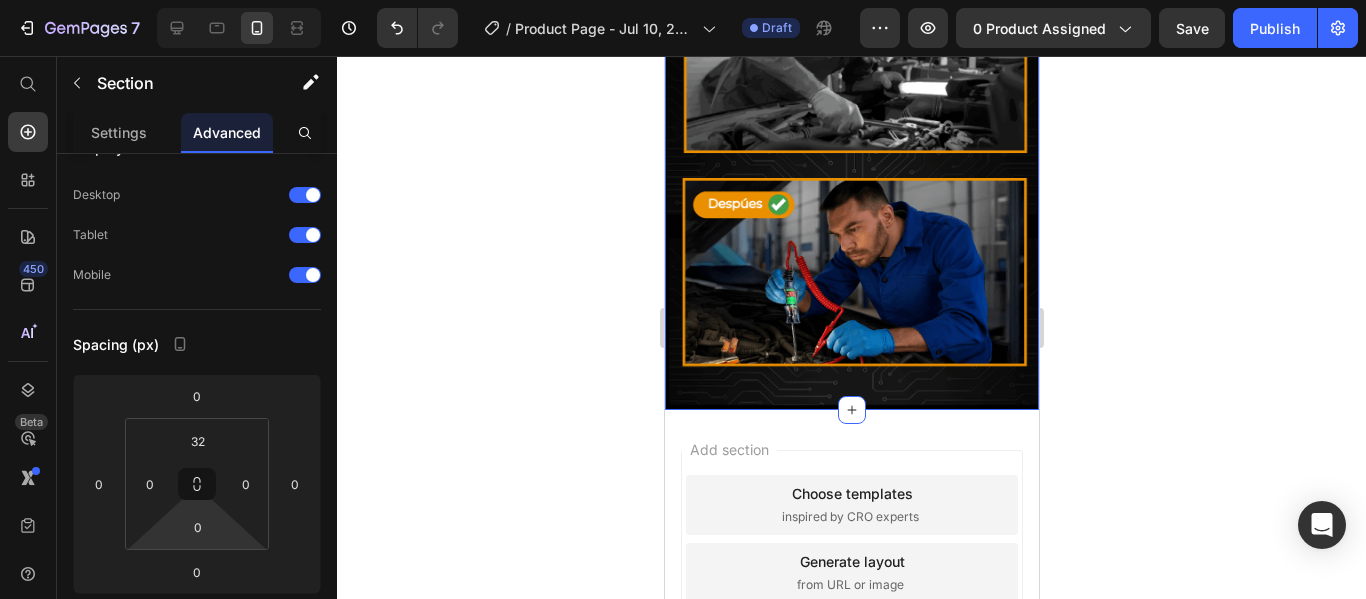 click on "7   /  Product Page - Jul 10, 22:31:50 Draft Preview 0 product assigned  Save   Publish  450 Beta Start with Sections Elements Hero Section Product Detail Brands Trusted Badges Guarantee Product Breakdown How to use Testimonials Compare Bundle FAQs Social Proof Brand Story Product List Collection Blog List Contact Sticky Add to Cart Custom Footer Browse Library 450 Layout
Row
Row
Row
Row Text
Heading
Text Block Button
Button
Button
Sticky Back to top Media
Image" at bounding box center (683, 0) 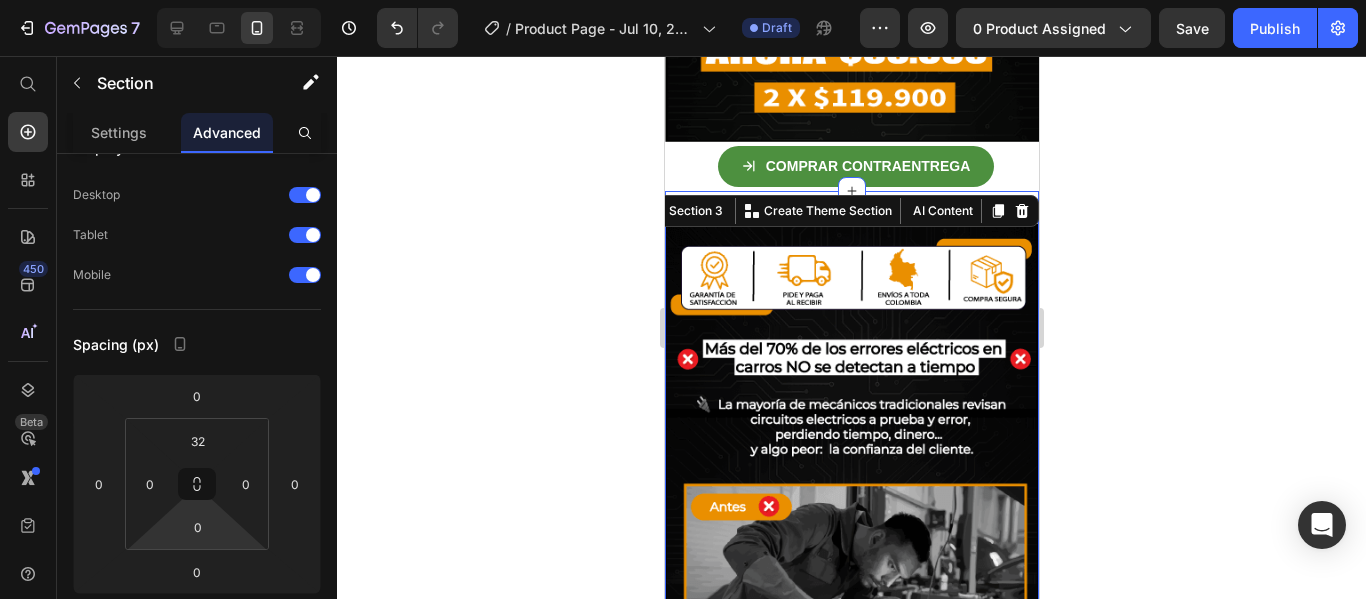 scroll, scrollTop: 696, scrollLeft: 0, axis: vertical 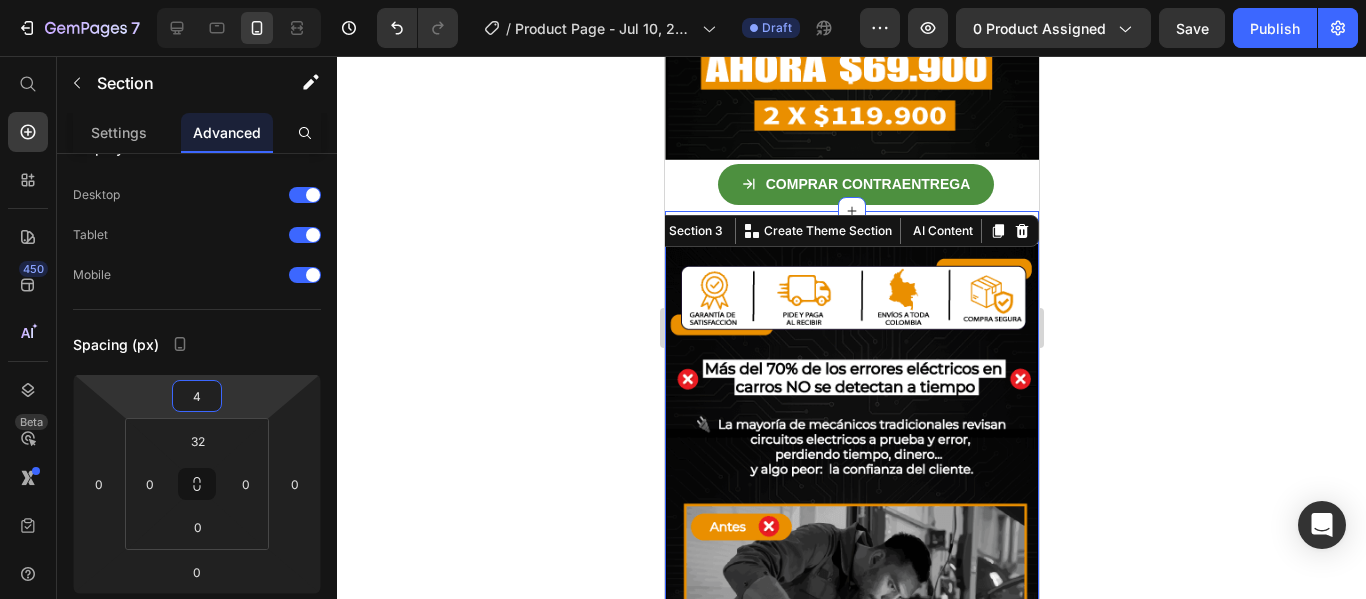 type on "6" 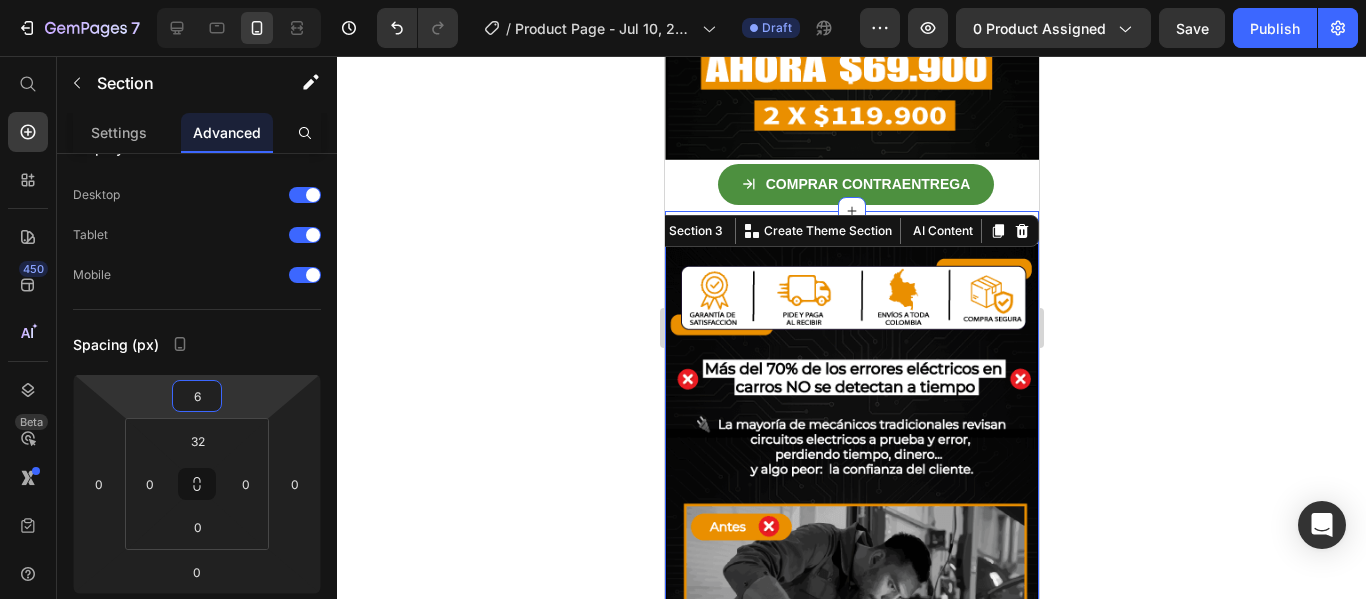click on "7   /  Product Page - Jul 10, 22:31:50 Draft Preview 0 product assigned  Save   Publish  450 Beta Start with Sections Elements Hero Section Product Detail Brands Trusted Badges Guarantee Product Breakdown How to use Testimonials Compare Bundle FAQs Social Proof Brand Story Product List Collection Blog List Contact Sticky Add to Cart Custom Footer Browse Library 450 Layout
Row
Row
Row
Row Text
Heading
Text Block Button
Button
Button
Sticky Back to top Media
Image" at bounding box center (683, 0) 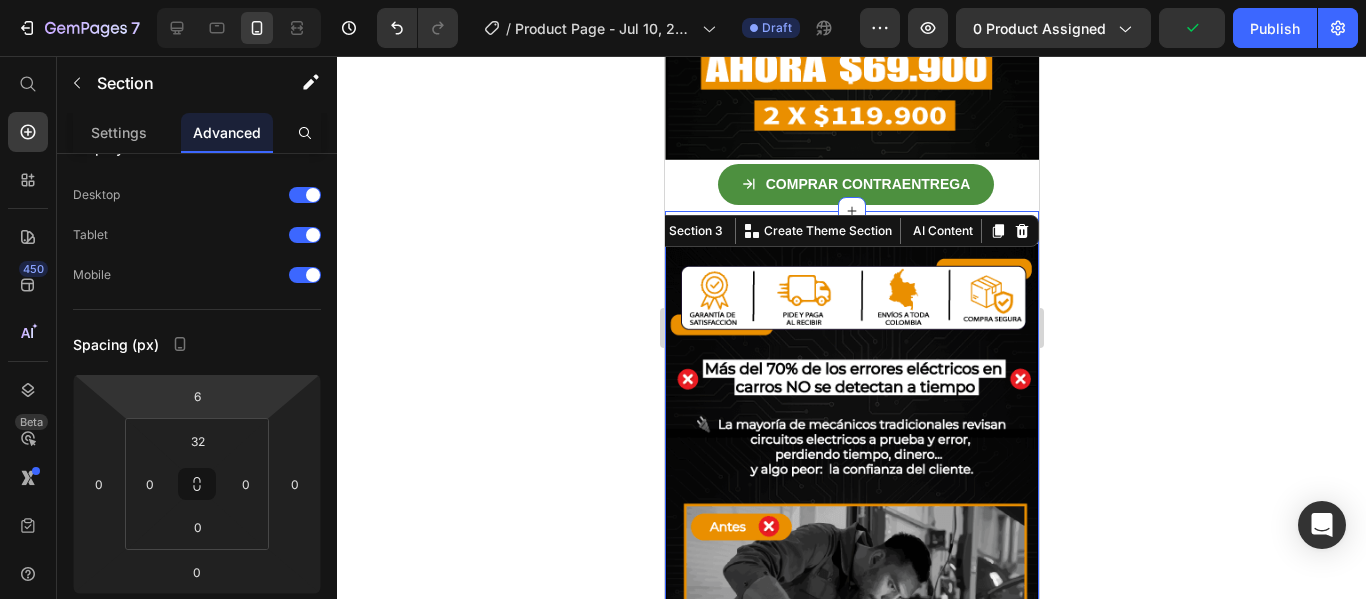 click 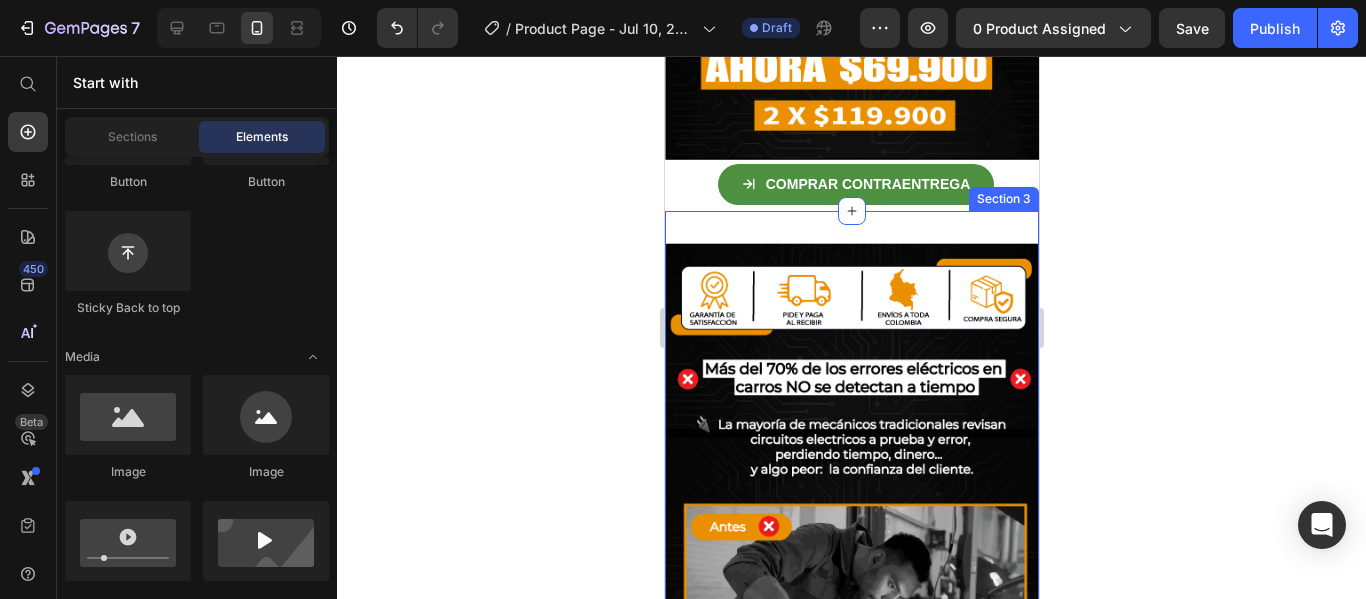 click on "Image Section 3" at bounding box center (851, 583) 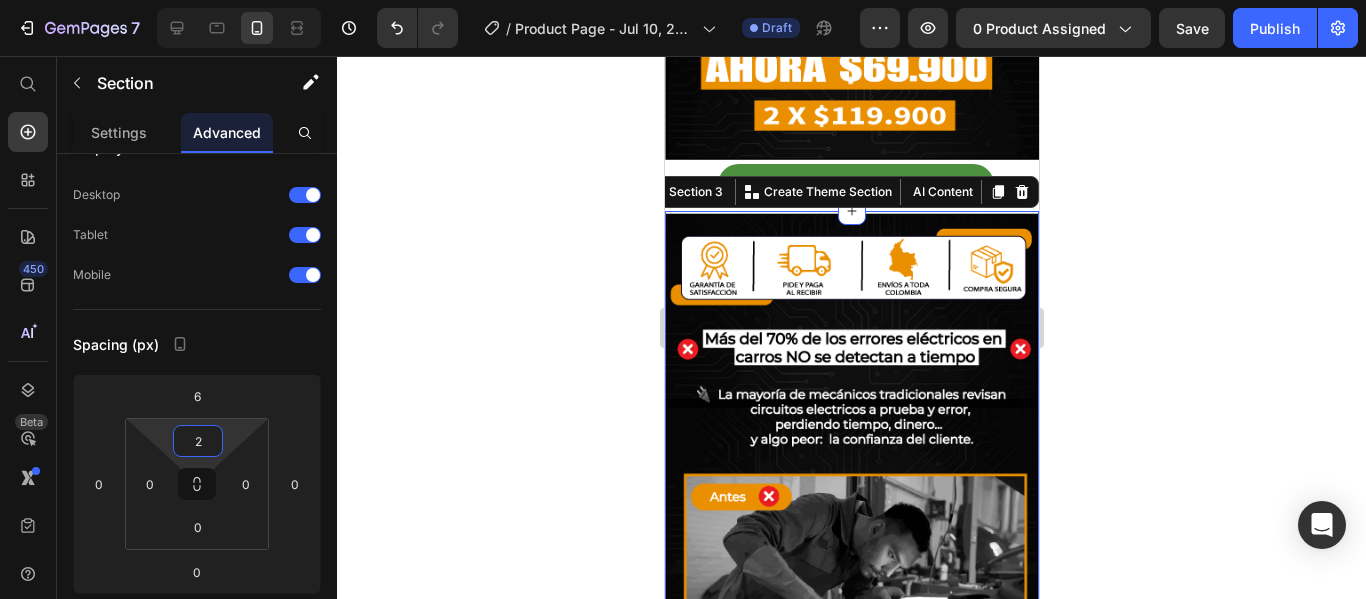 type on "0" 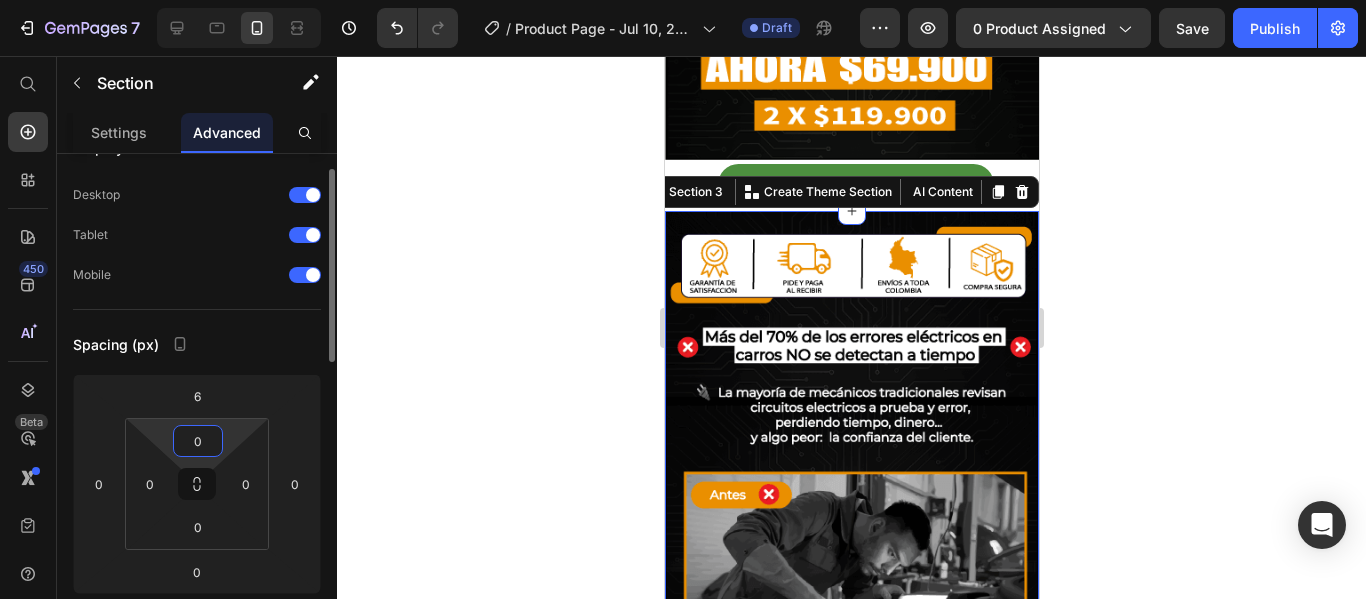 click on "7   /  Product Page - Jul 10, 22:31:50 Draft Preview 0 product assigned  Save   Publish  450 Beta Start with Sections Elements Hero Section Product Detail Brands Trusted Badges Guarantee Product Breakdown How to use Testimonials Compare Bundle FAQs Social Proof Brand Story Product List Collection Blog List Contact Sticky Add to Cart Custom Footer Browse Library 450 Layout
Row
Row
Row
Row Text
Heading
Text Block Button
Button
Button
Sticky Back to top Media
Image" at bounding box center [683, 0] 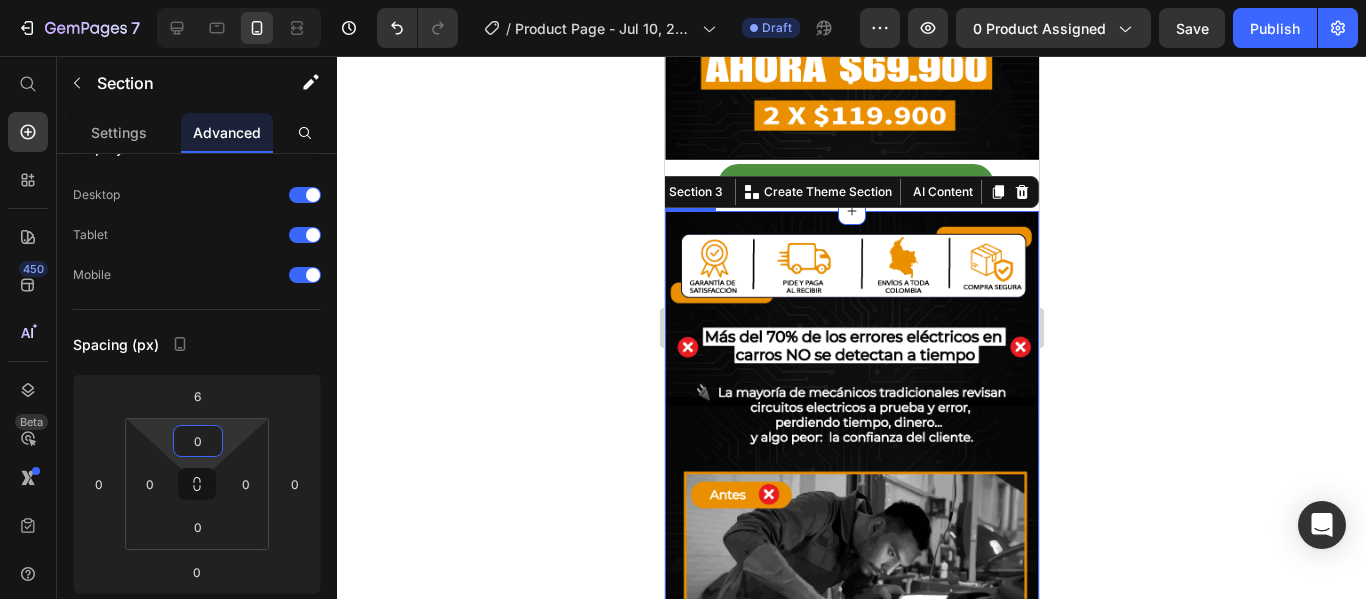click 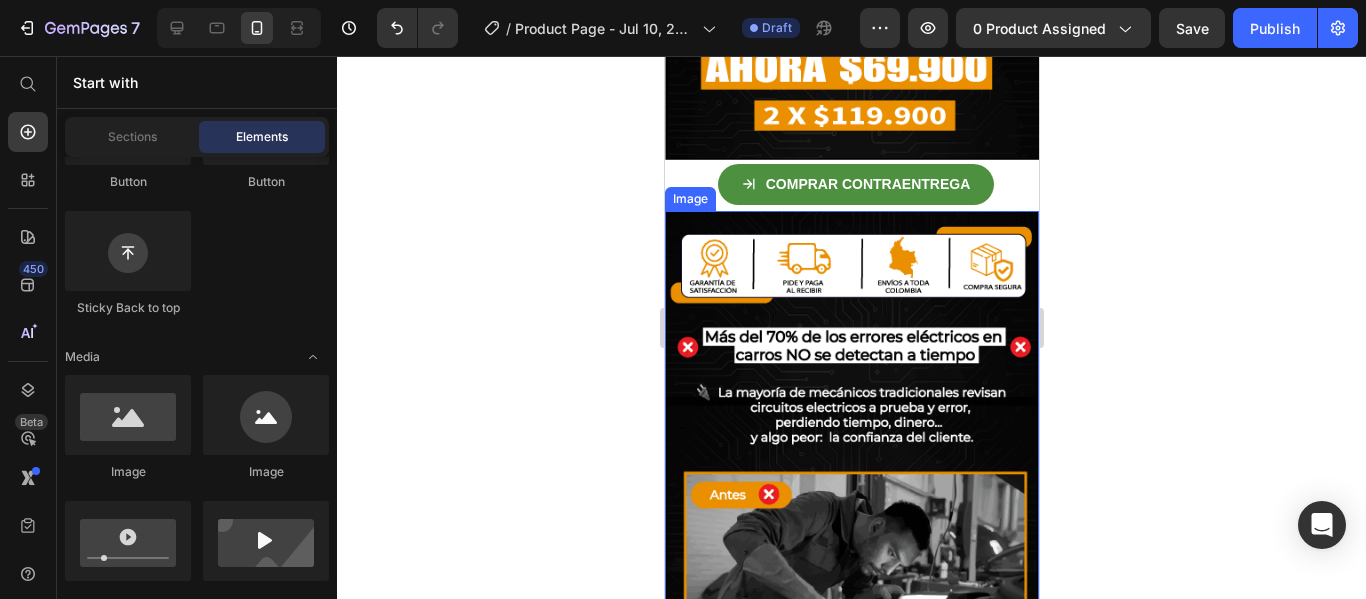 click 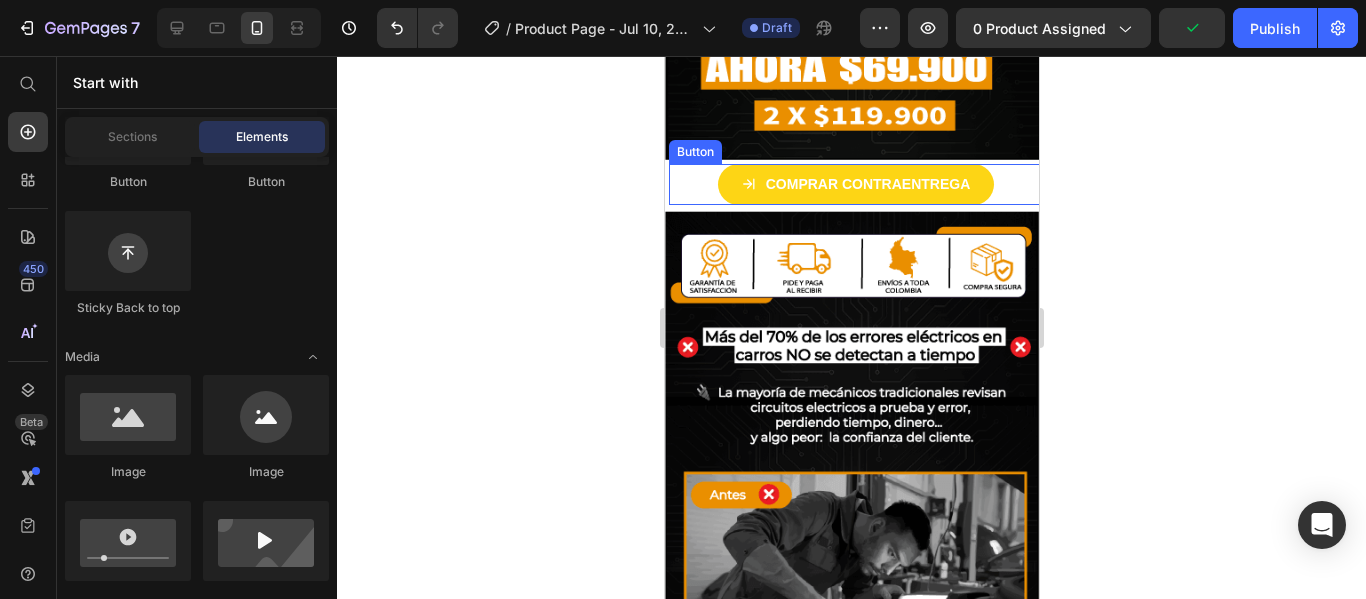 click on "COMPRAR CONTRAENTREGA" at bounding box center [855, 184] 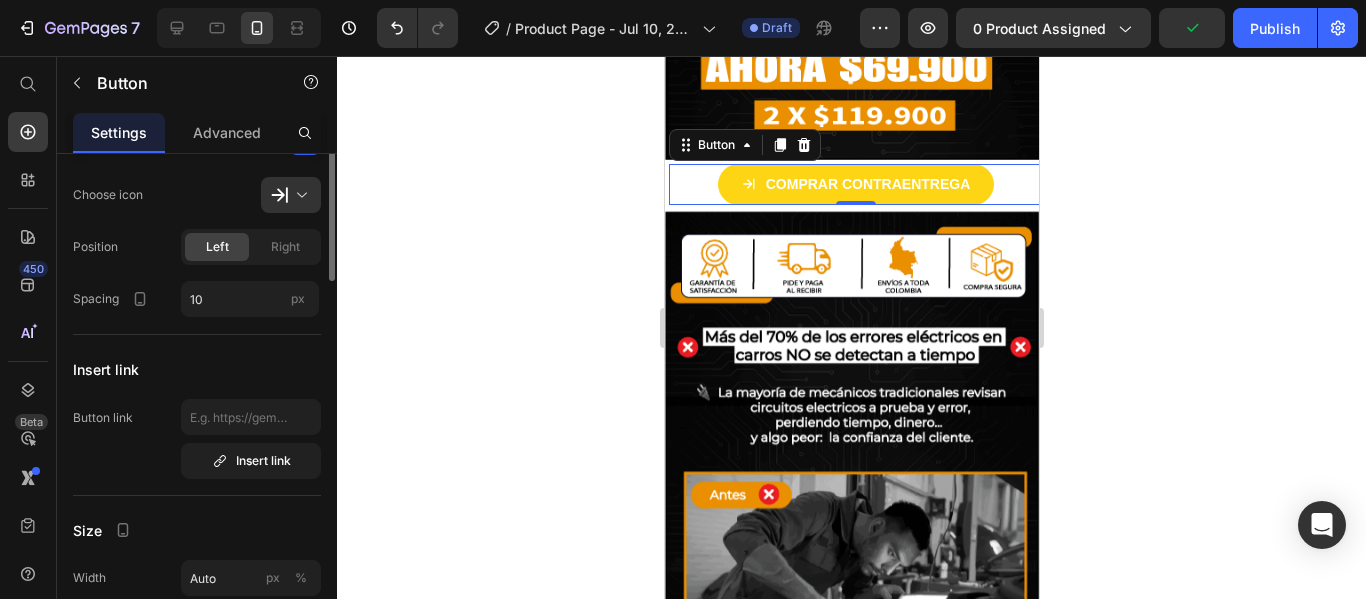 scroll, scrollTop: 0, scrollLeft: 0, axis: both 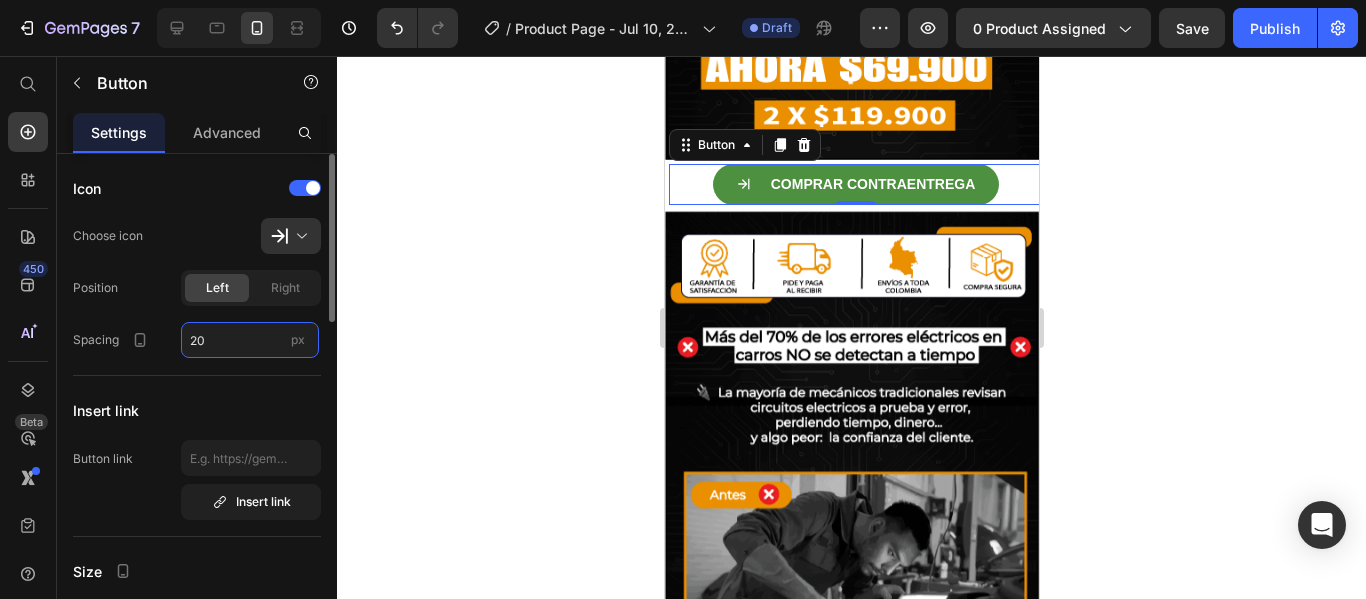 type on "2" 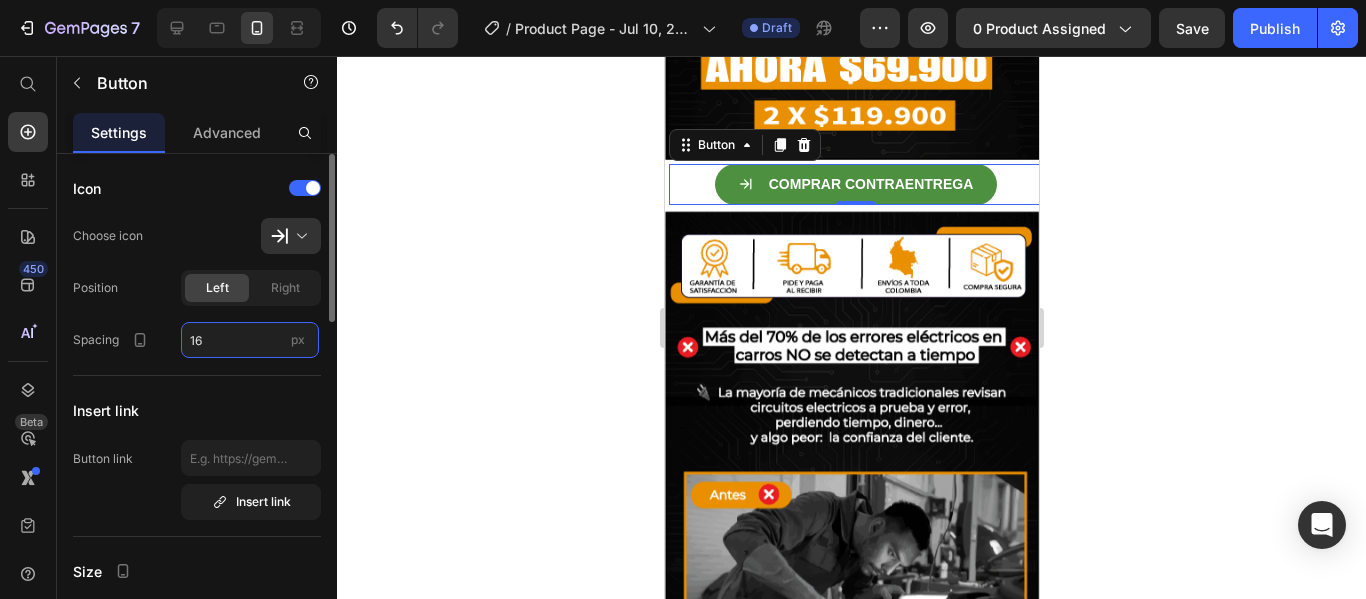 type on "1" 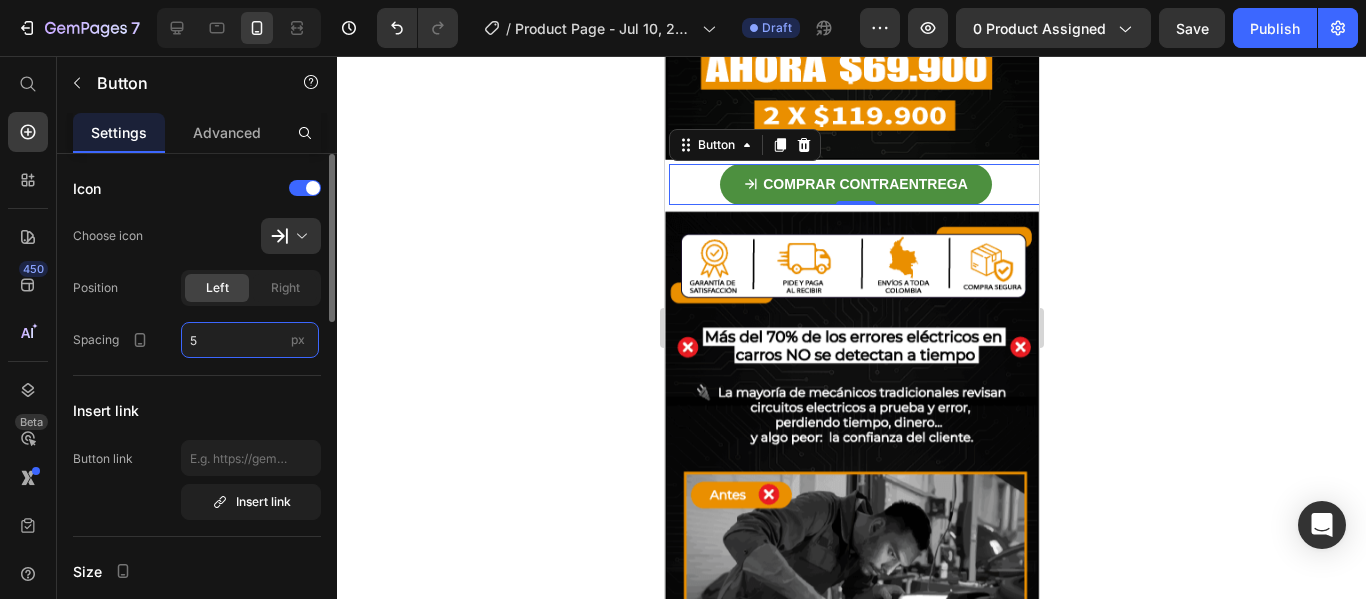 type on "5" 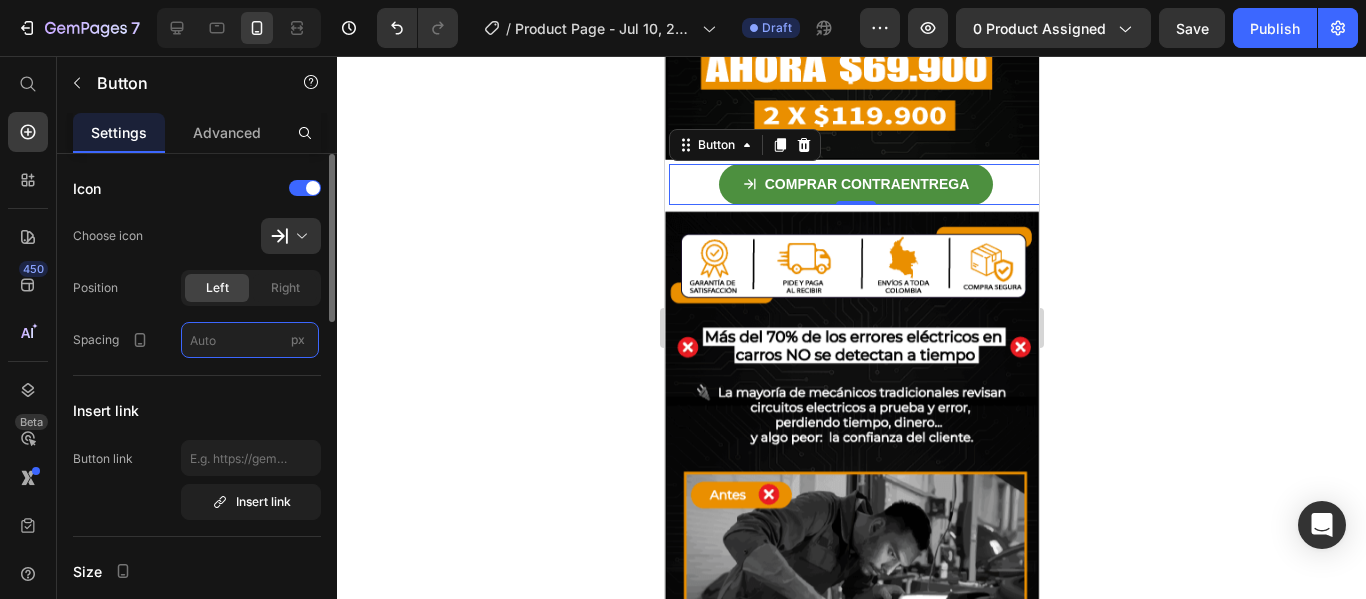 type on "8" 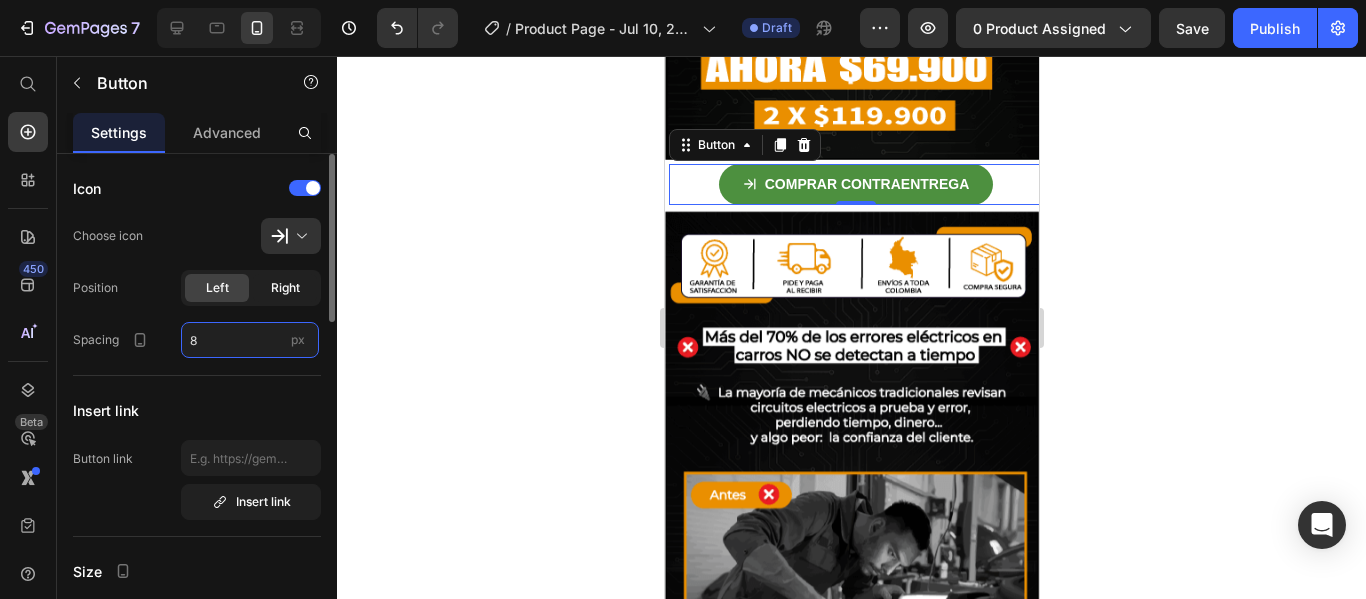 type on "8" 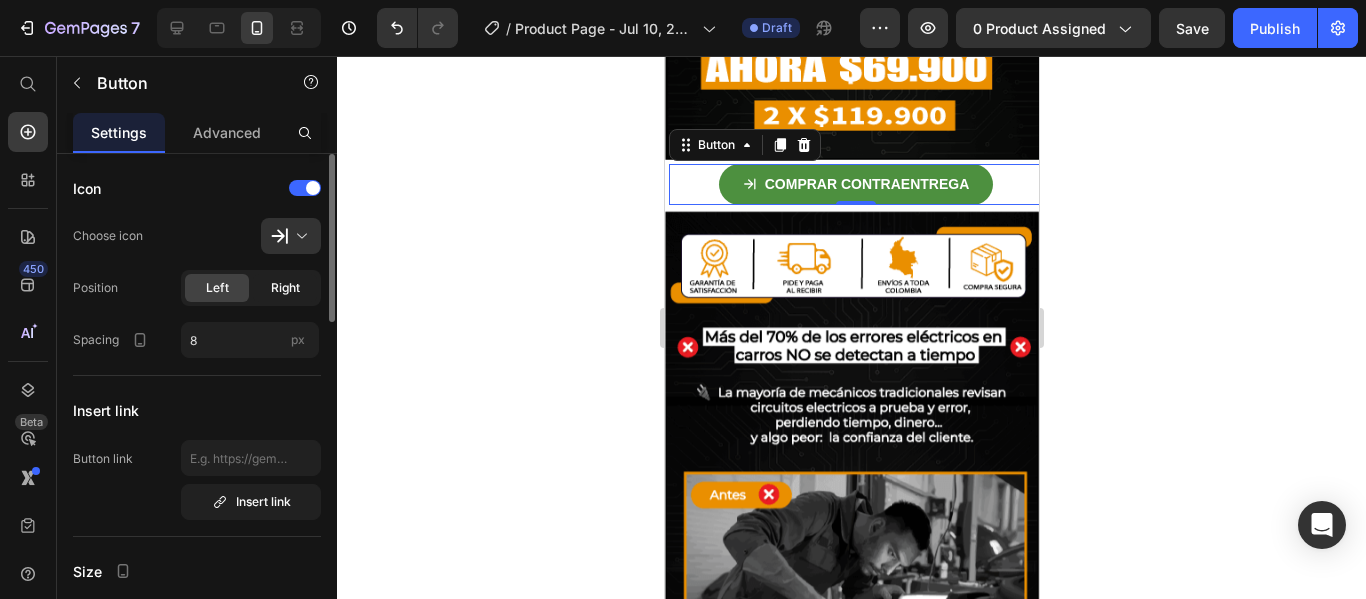 click on "Right" 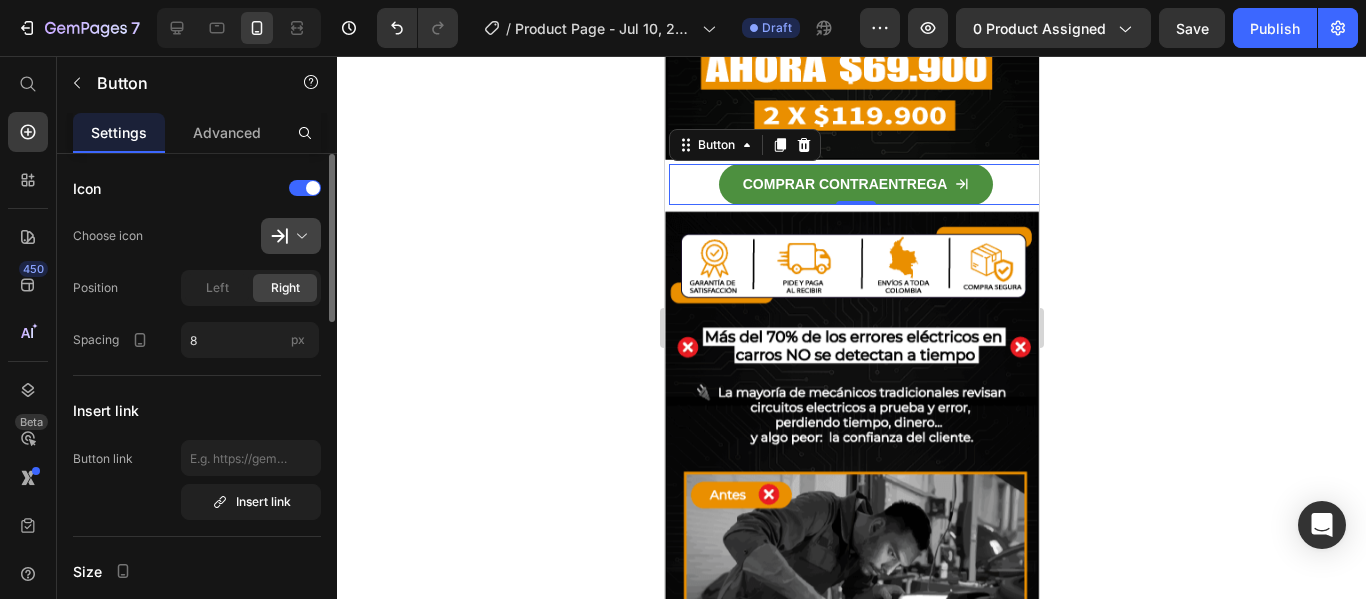 click at bounding box center [299, 236] 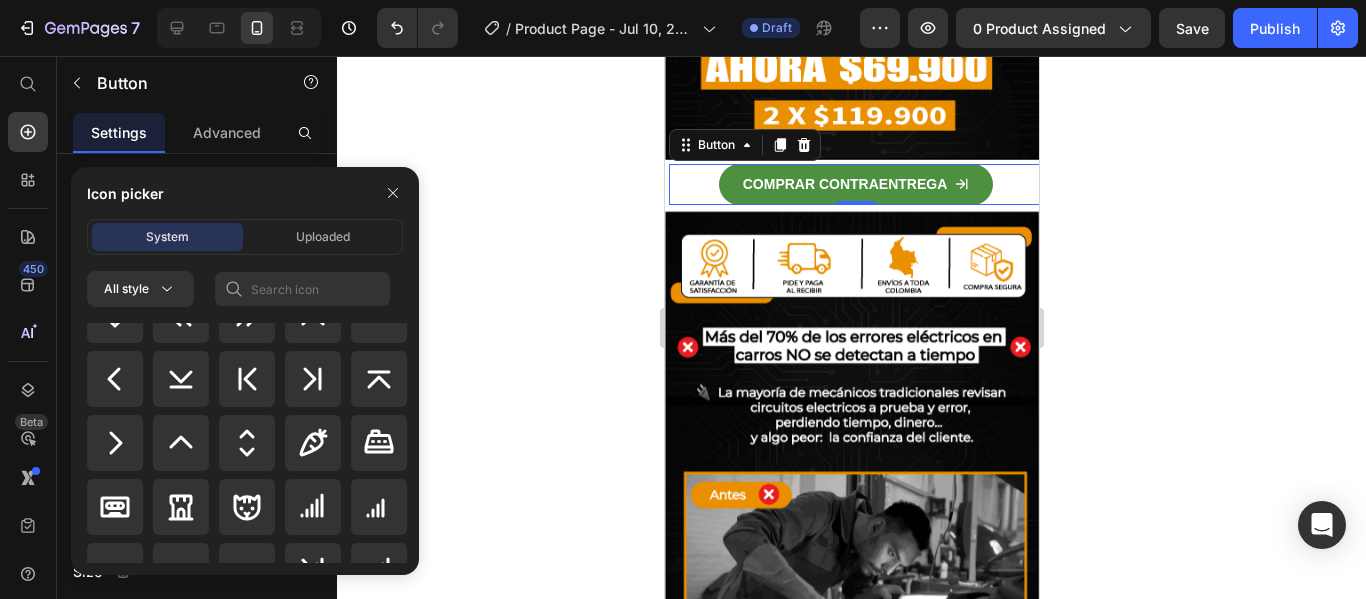 scroll, scrollTop: 3333, scrollLeft: 0, axis: vertical 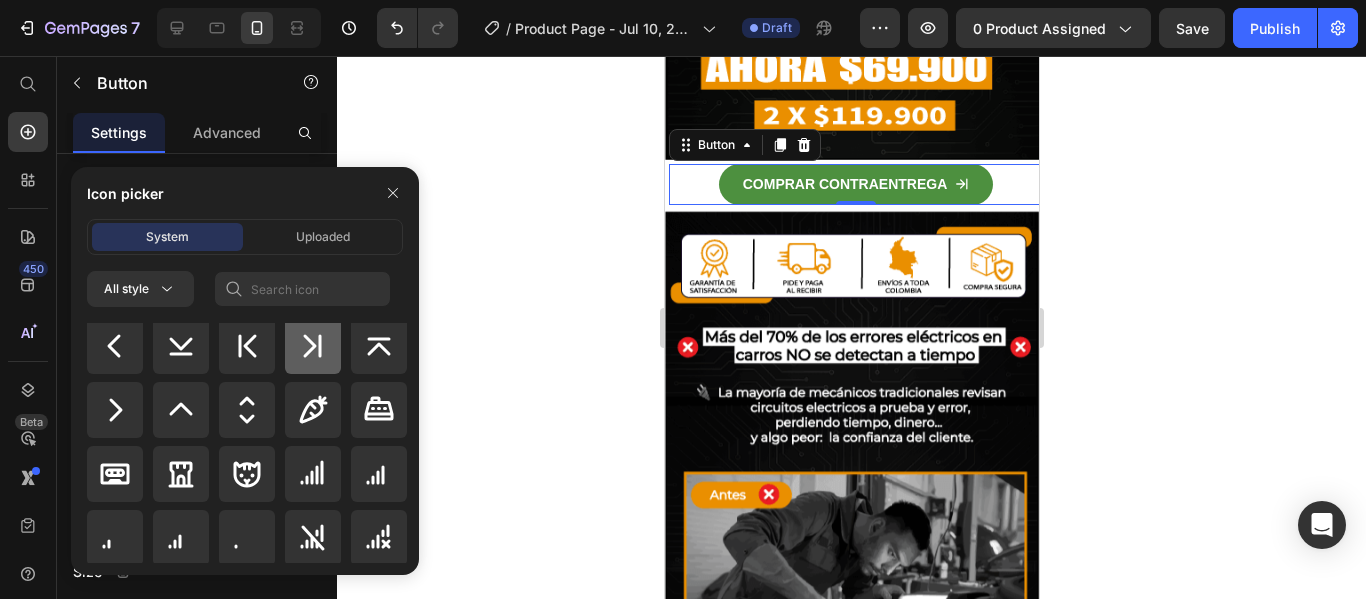 click 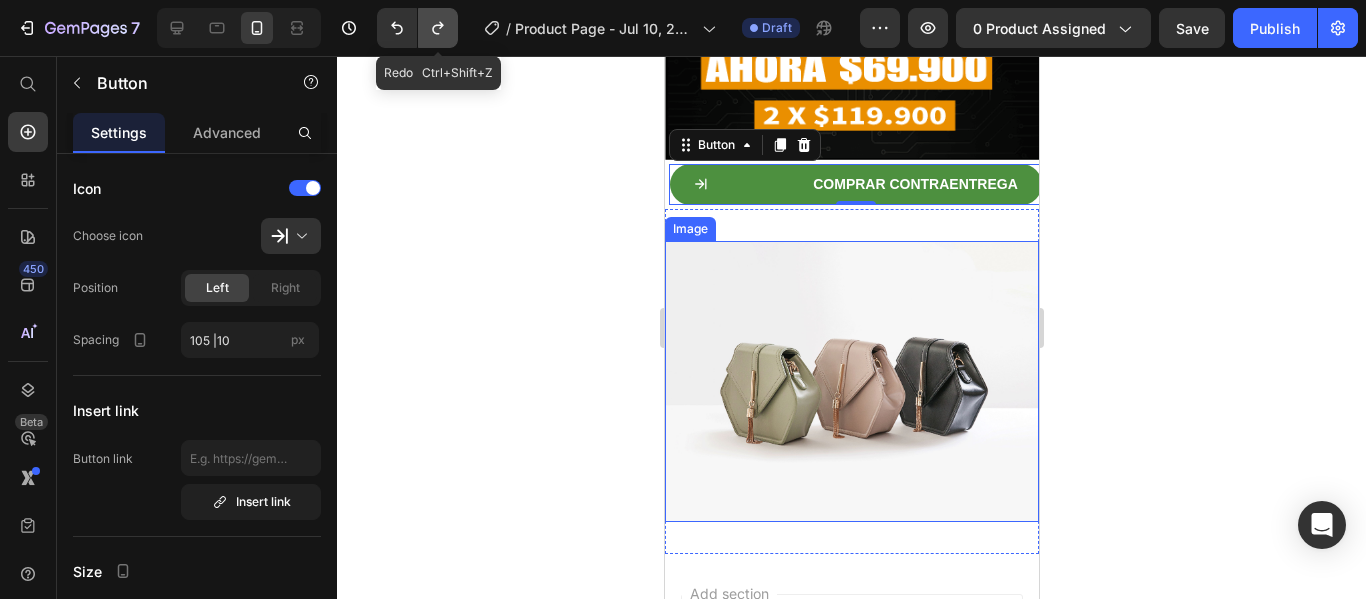 type on "105" 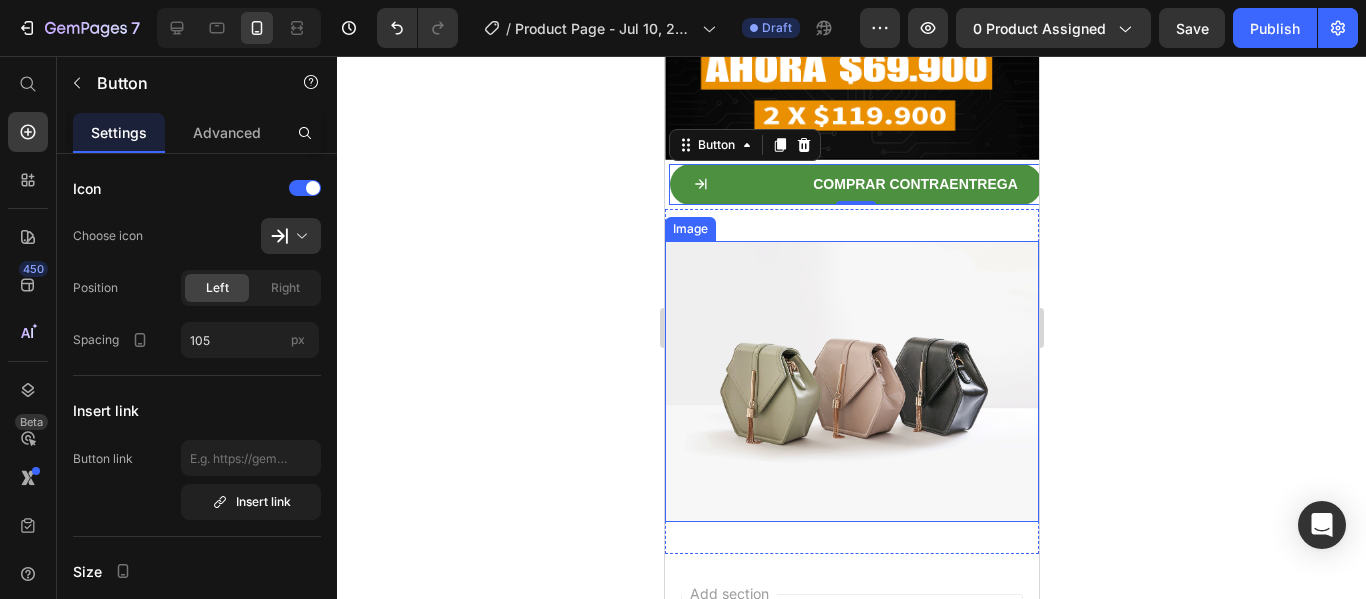click 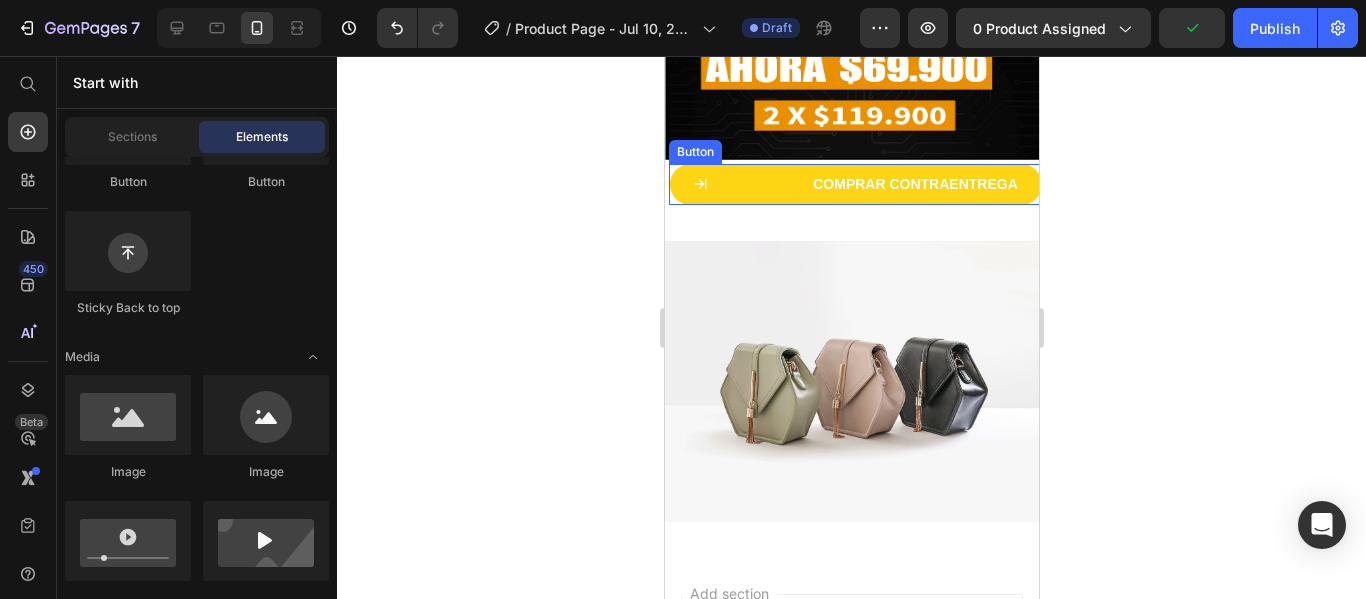 click on "COMPRAR CONTRAENTREGA" at bounding box center [855, 184] 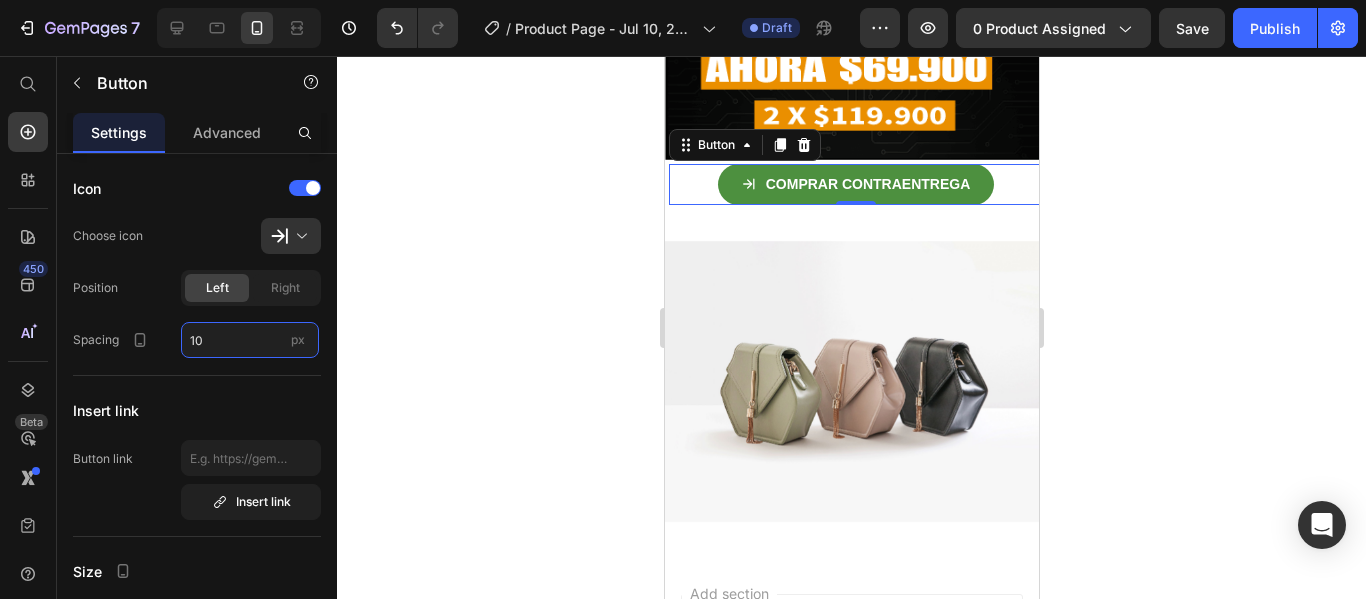 type on "10" 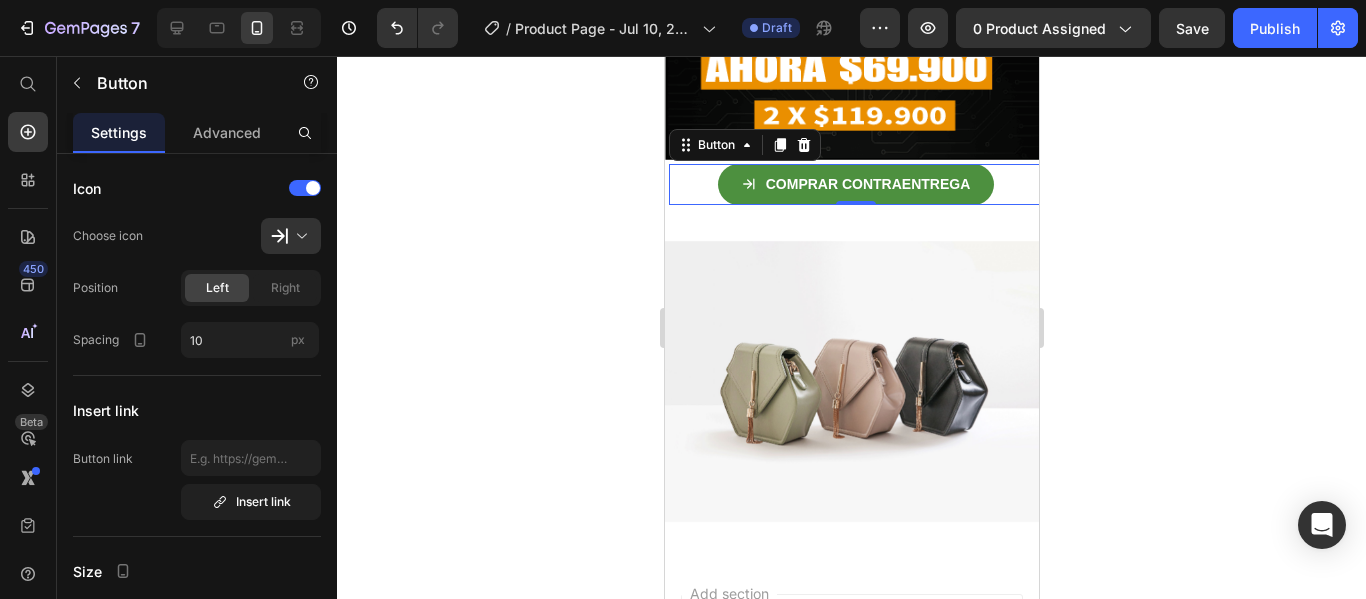 click 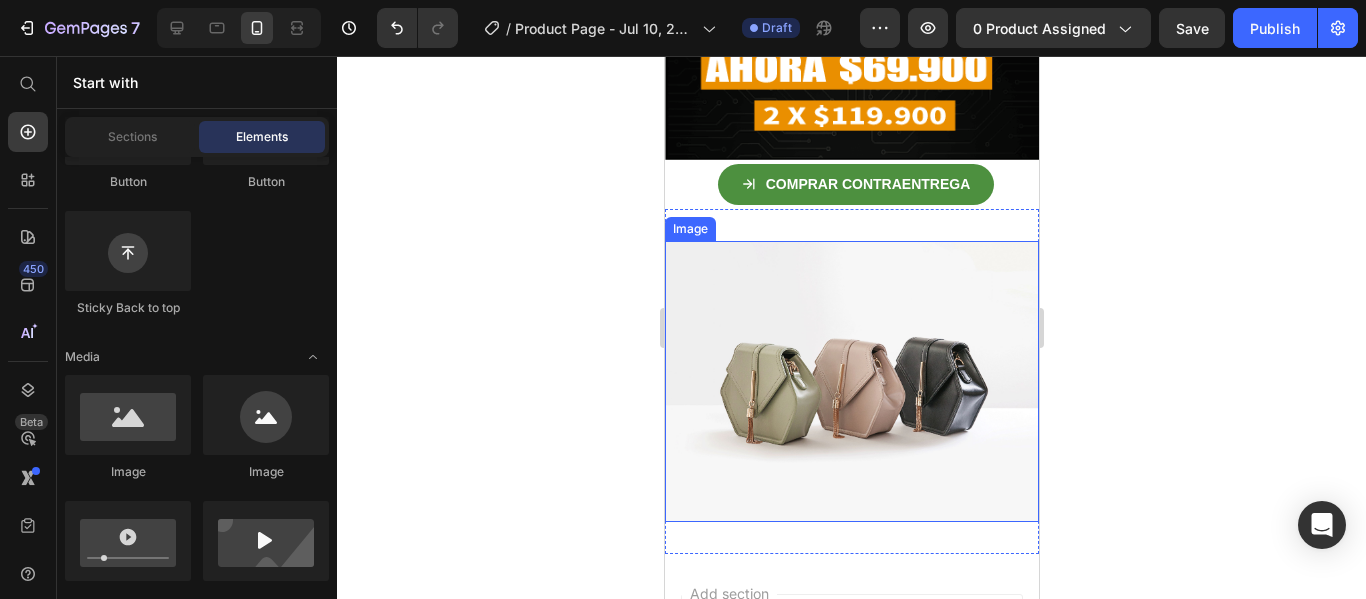 click at bounding box center (851, 381) 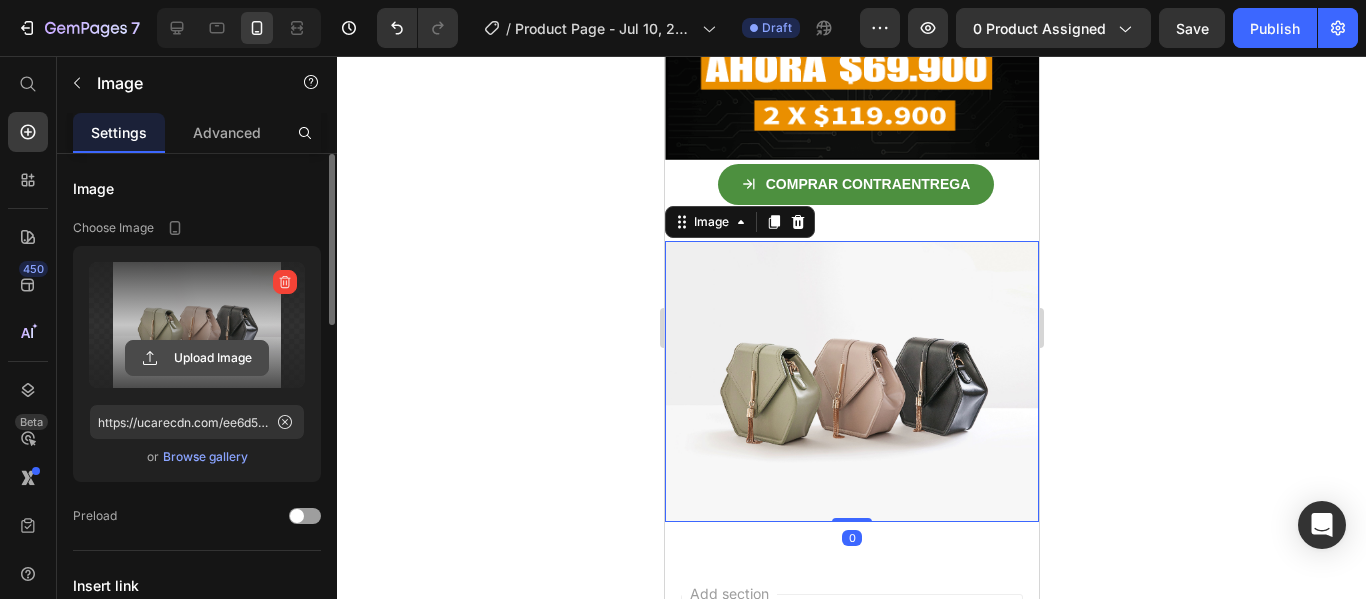 click 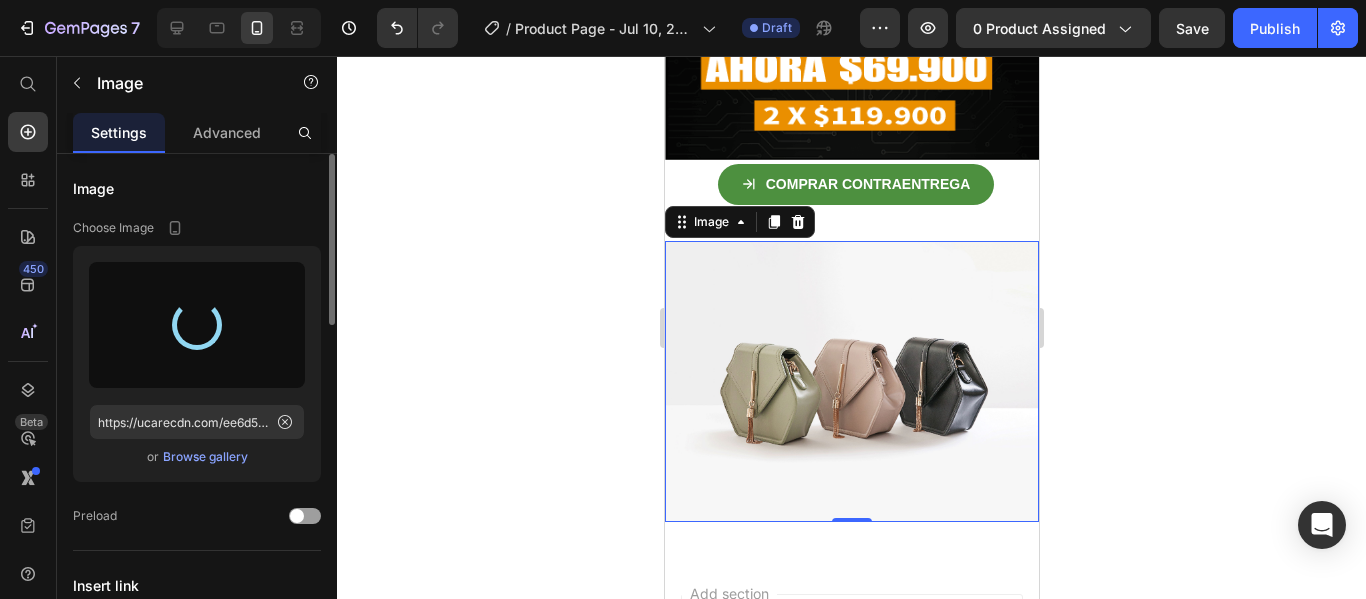 type on "https://cdn.shopify.com/s/files/1/0711/1878/2660/files/gempages_574912714825007972-23b967b4-a93b-482b-8174-a63d3df25917.png" 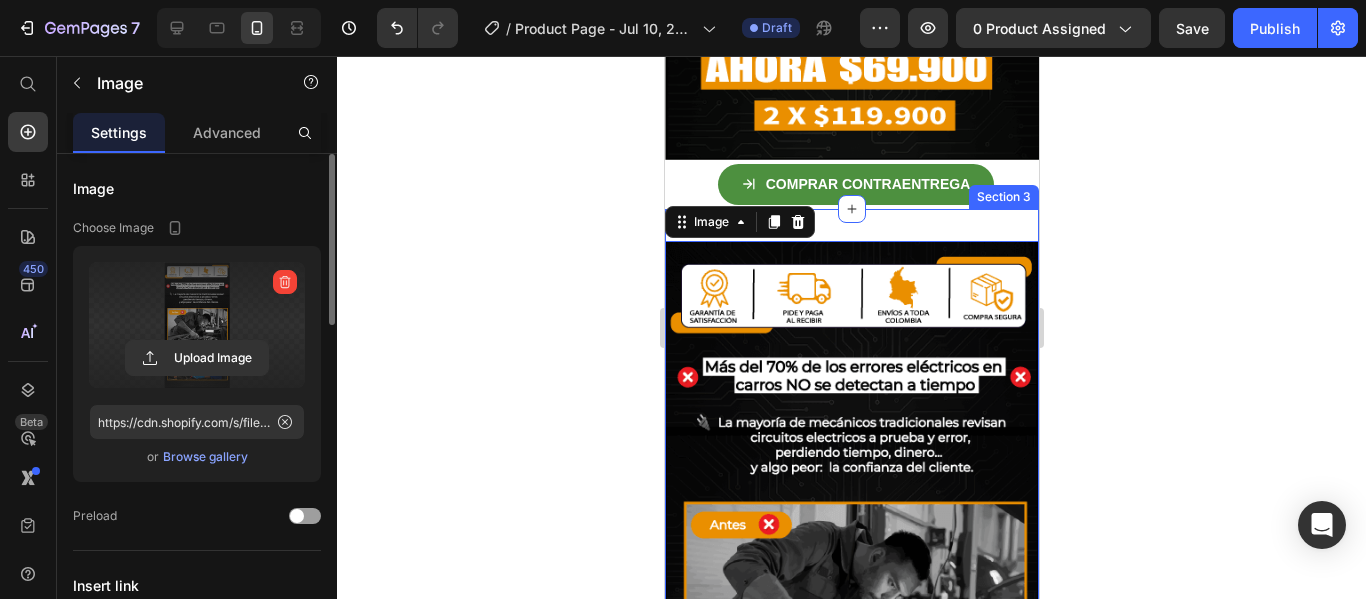 click on "Image   0 Section 3" at bounding box center (851, 597) 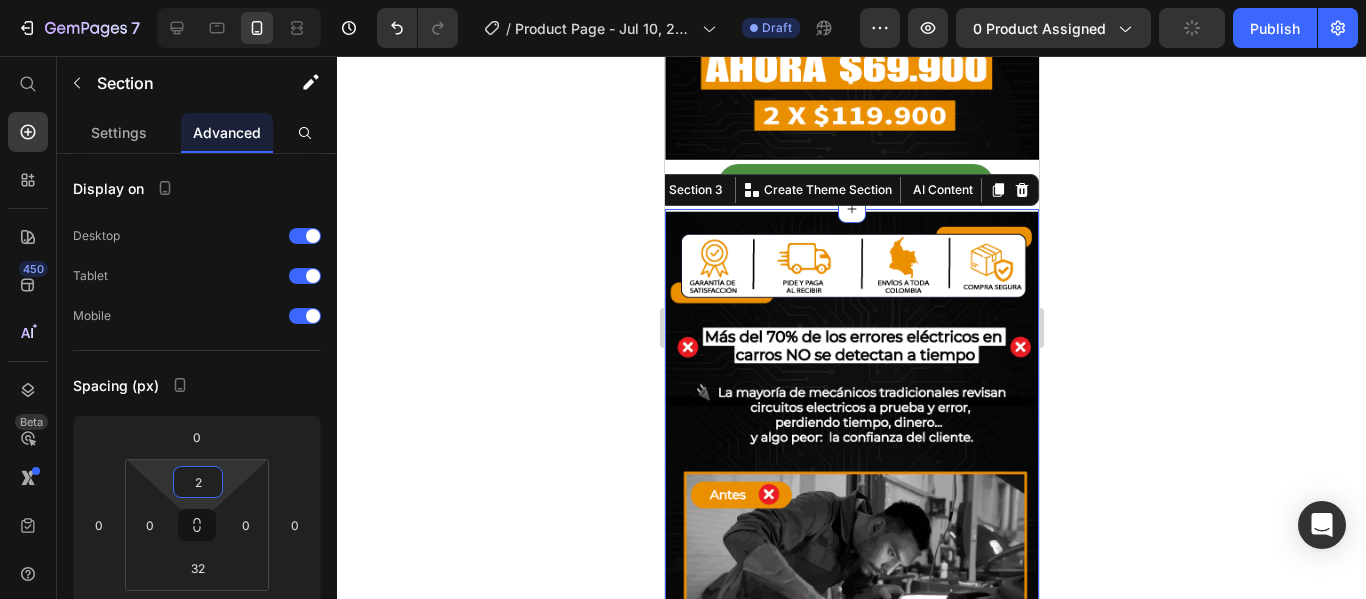 type on "0" 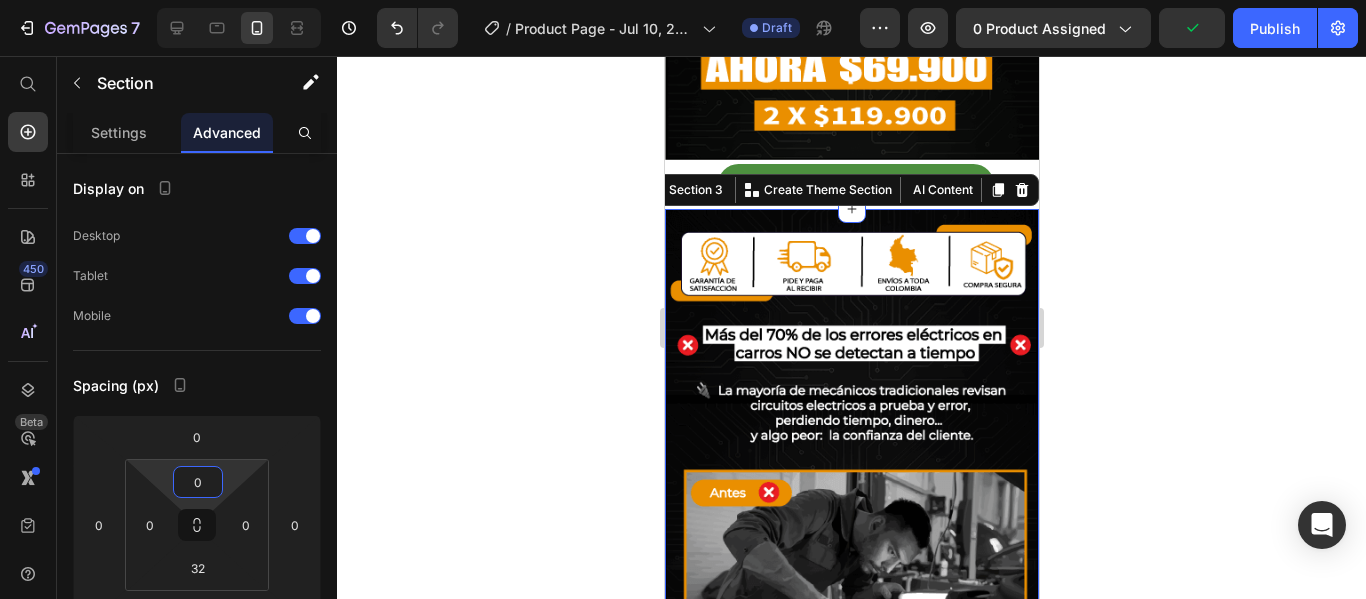 click on "7   /  Product Page - Jul 10, 22:31:50 Draft Preview 0 product assigned  Publish  450 Beta Start with Sections Elements Hero Section Product Detail Brands Trusted Badges Guarantee Product Breakdown How to use Testimonials Compare Bundle FAQs Social Proof Brand Story Product List Collection Blog List Contact Sticky Add to Cart Custom Footer Browse Library 450 Layout
Row
Row
Row
Row Text
Heading
Text Block Button
Button
Button
Sticky Back to top Media
Image" at bounding box center (683, 0) 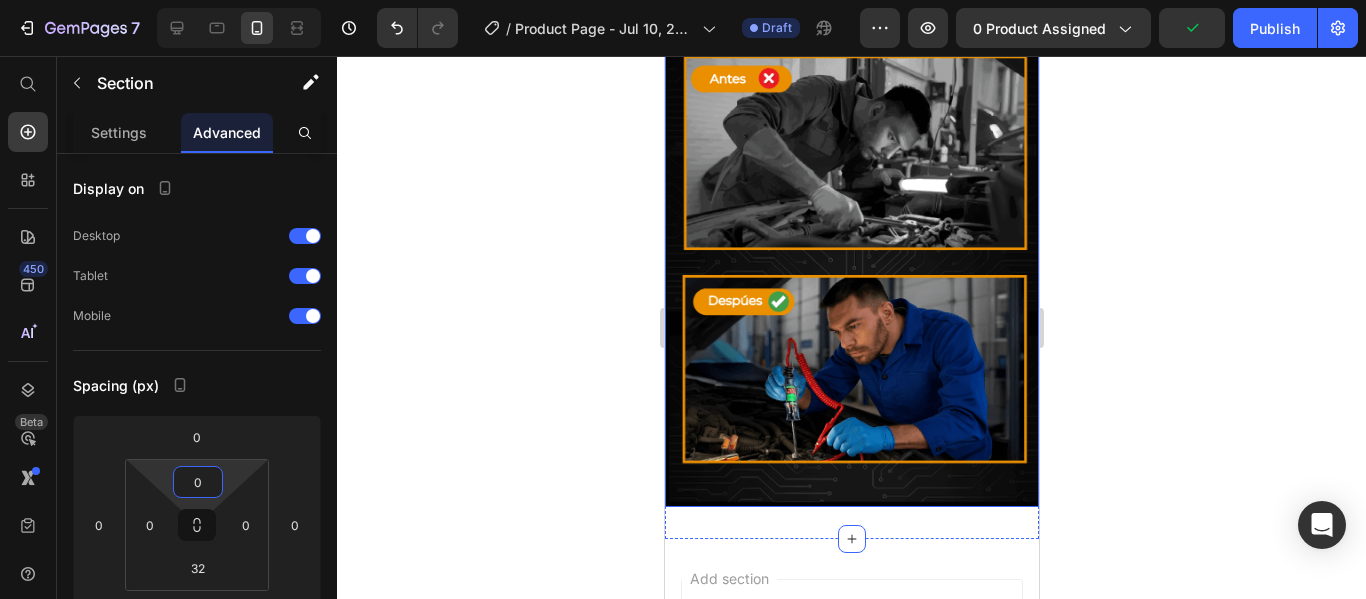 scroll, scrollTop: 1153, scrollLeft: 0, axis: vertical 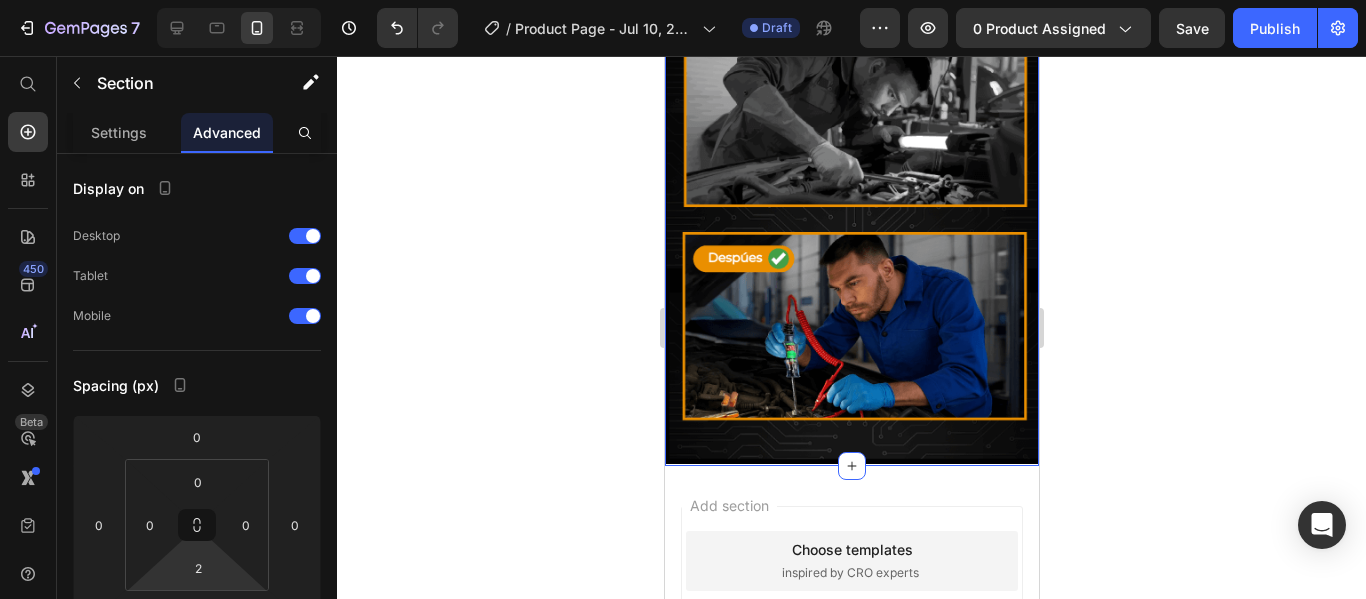 type on "0" 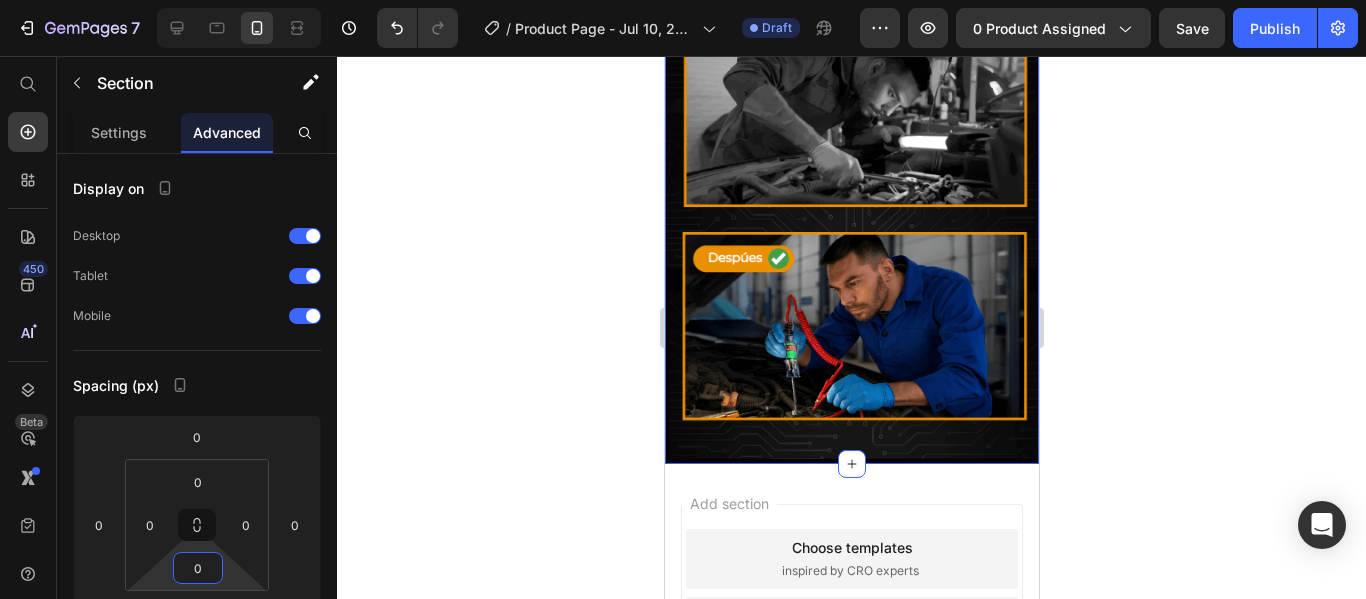 click on "7   /  Product Page - Jul 10, 22:31:50 Draft Preview 0 product assigned  Save   Publish  450 Beta Start with Sections Elements Hero Section Product Detail Brands Trusted Badges Guarantee Product Breakdown How to use Testimonials Compare Bundle FAQs Social Proof Brand Story Product List Collection Blog List Contact Sticky Add to Cart Custom Footer Browse Library 450 Layout
Row
Row
Row
Row Text
Heading
Text Block Button
Button
Button
Sticky Back to top Media
Image" at bounding box center (683, 0) 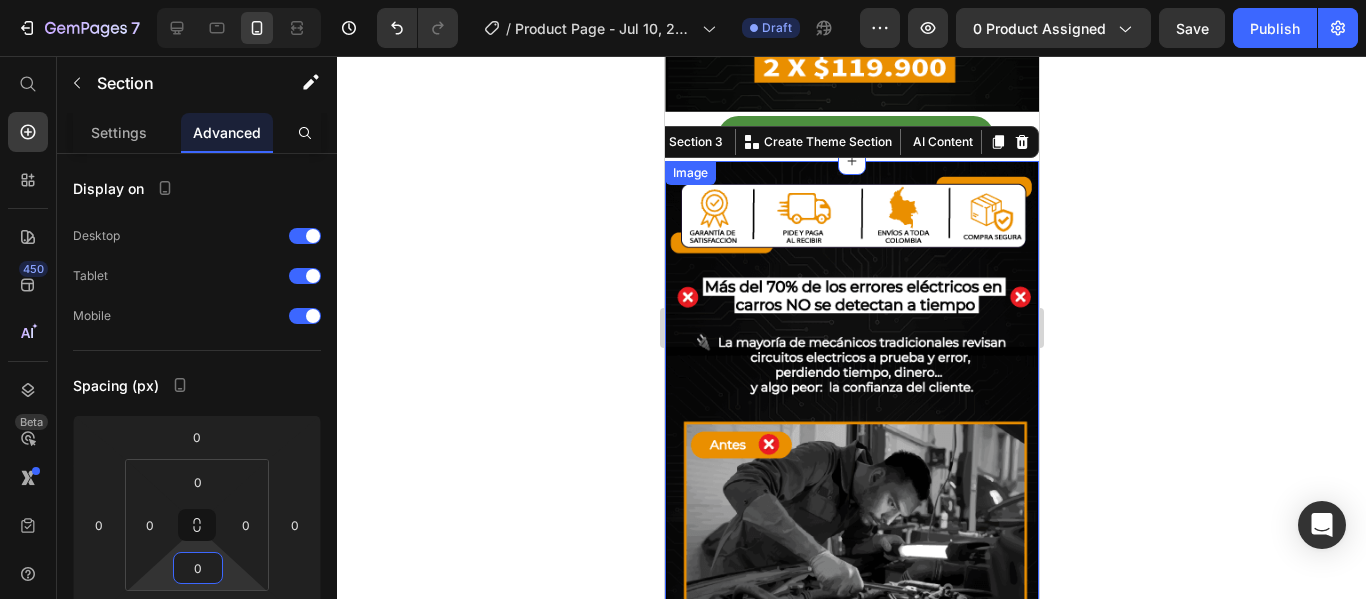 scroll, scrollTop: 671, scrollLeft: 0, axis: vertical 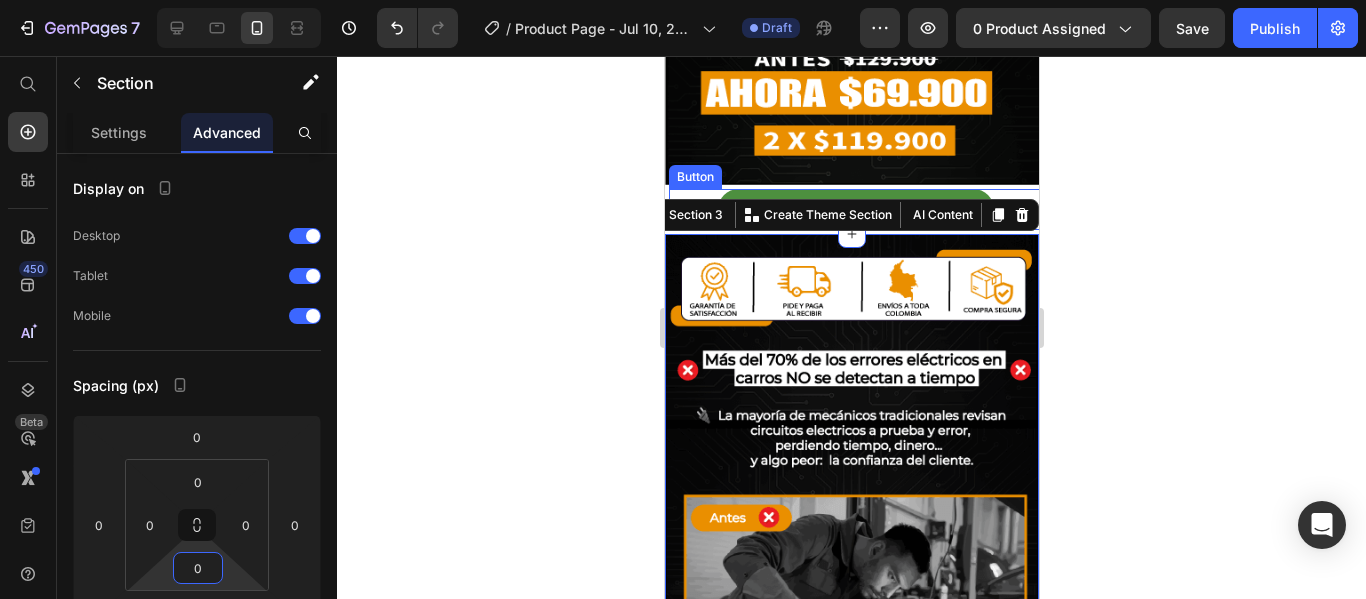 click on "COMPRAR CONTRAENTREGA Button" at bounding box center (855, 209) 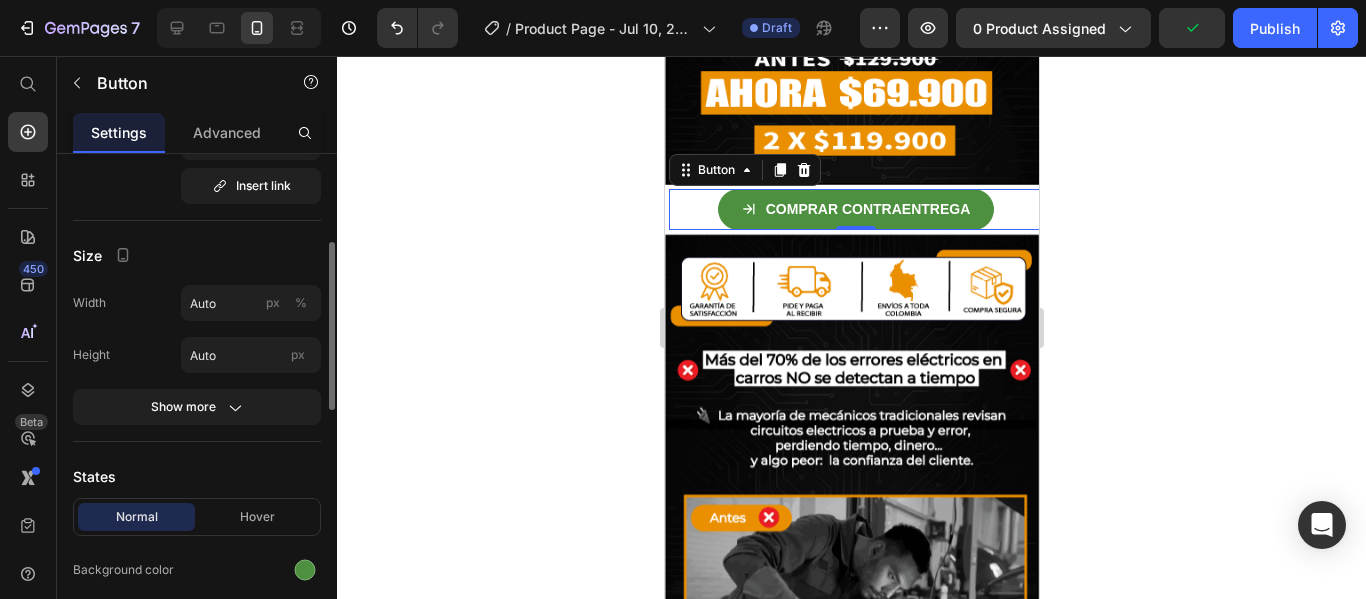 scroll, scrollTop: 320, scrollLeft: 0, axis: vertical 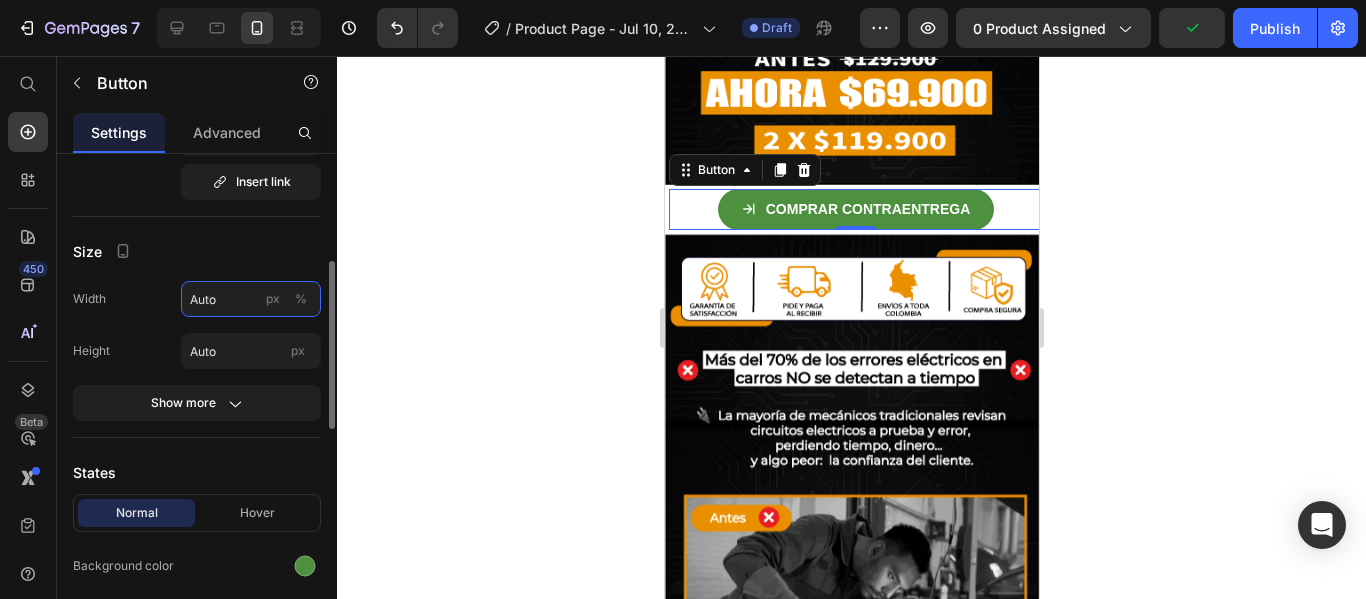 click on "Auto" at bounding box center [251, 299] 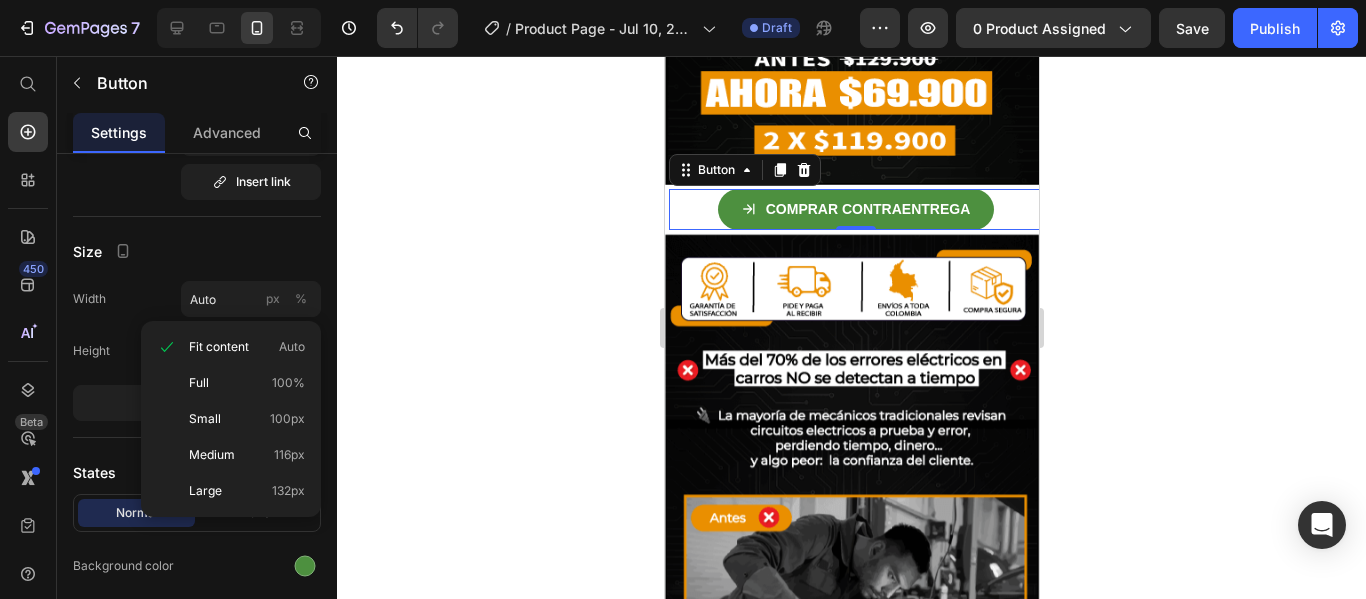 click 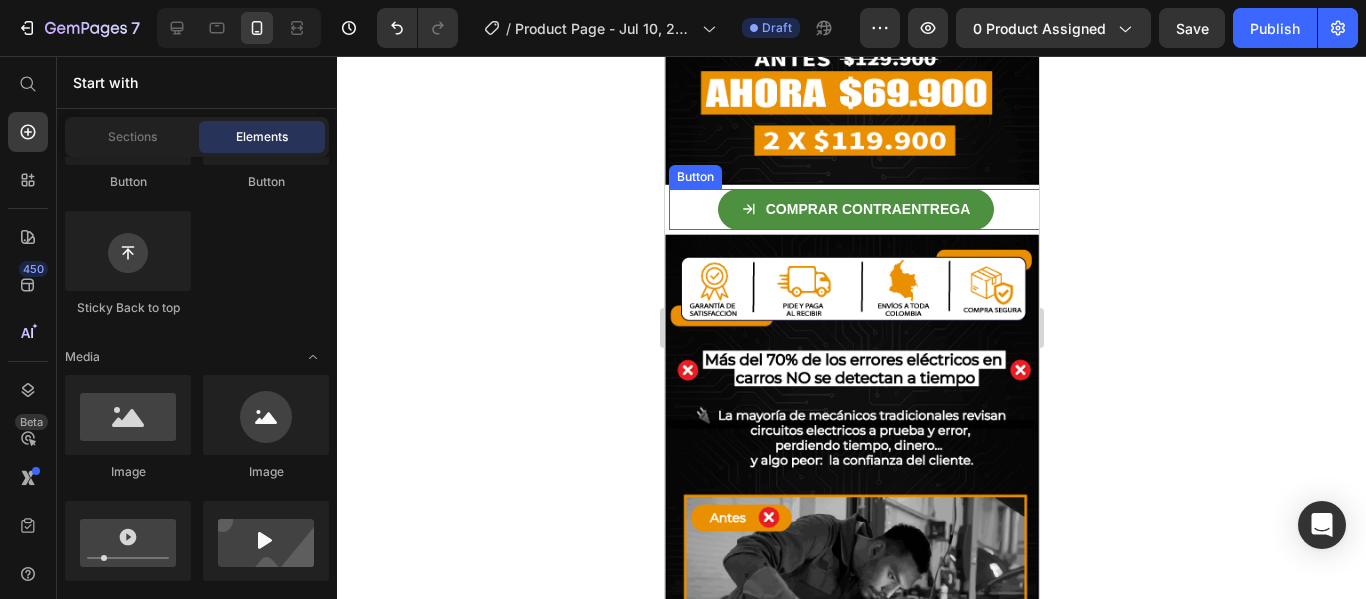 click on "COMPRAR CONTRAENTREGA Button" at bounding box center (855, 209) 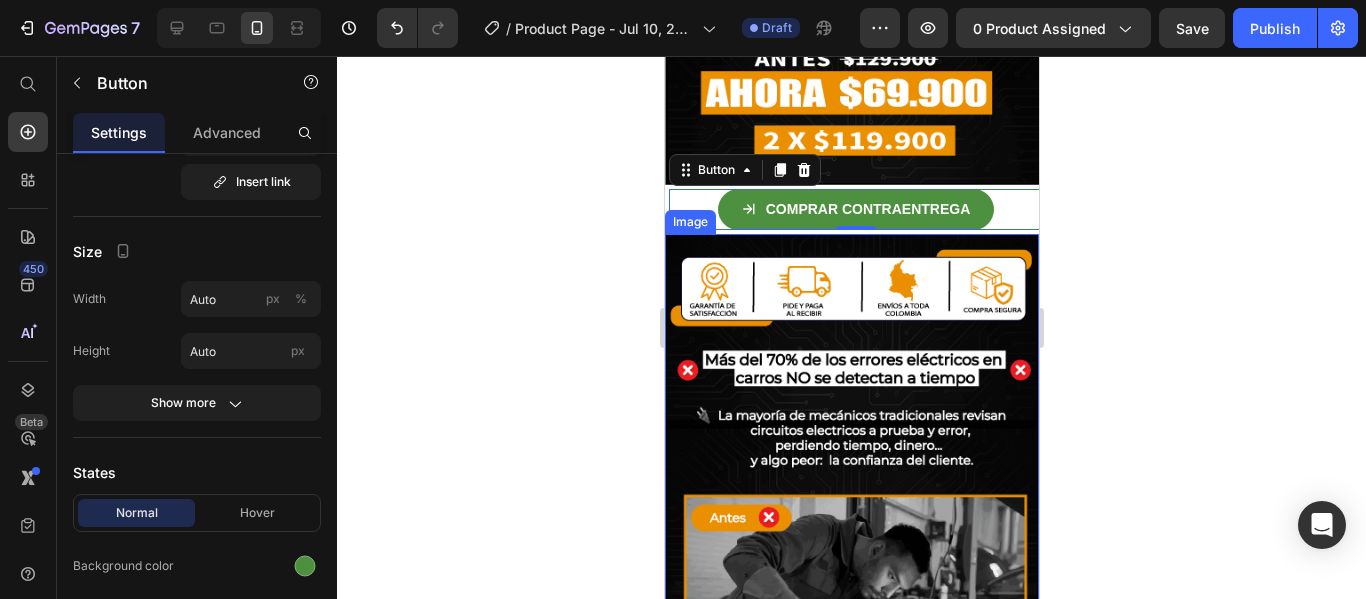 click at bounding box center (851, 590) 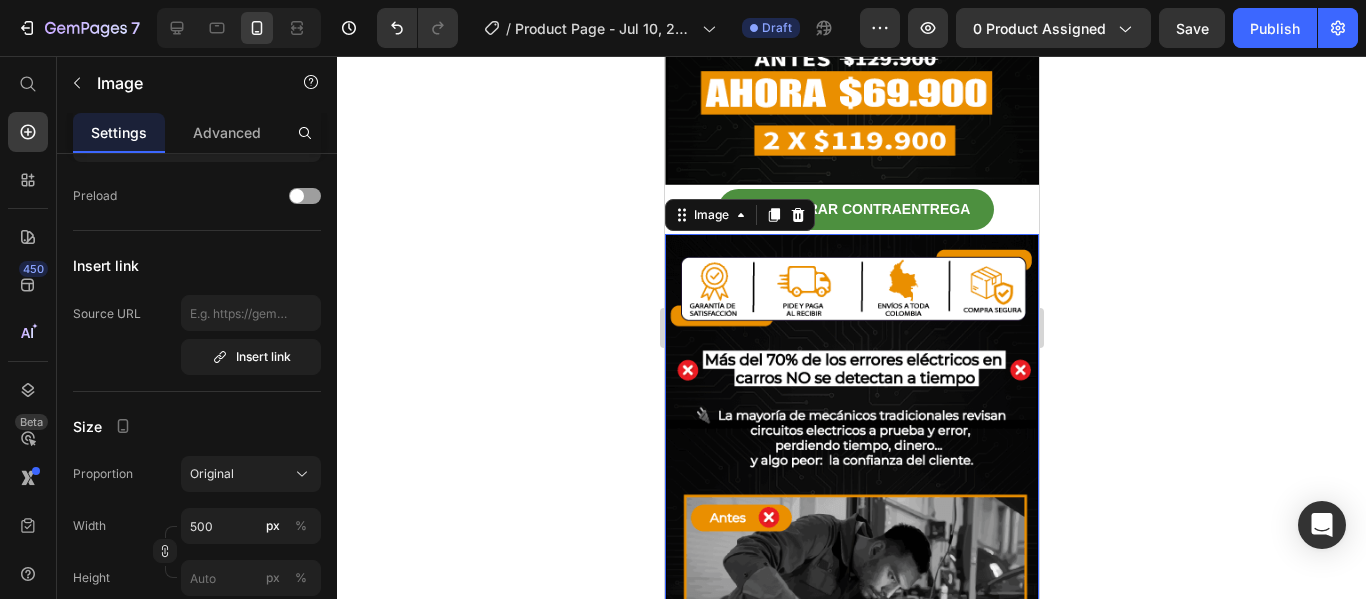 scroll, scrollTop: 0, scrollLeft: 0, axis: both 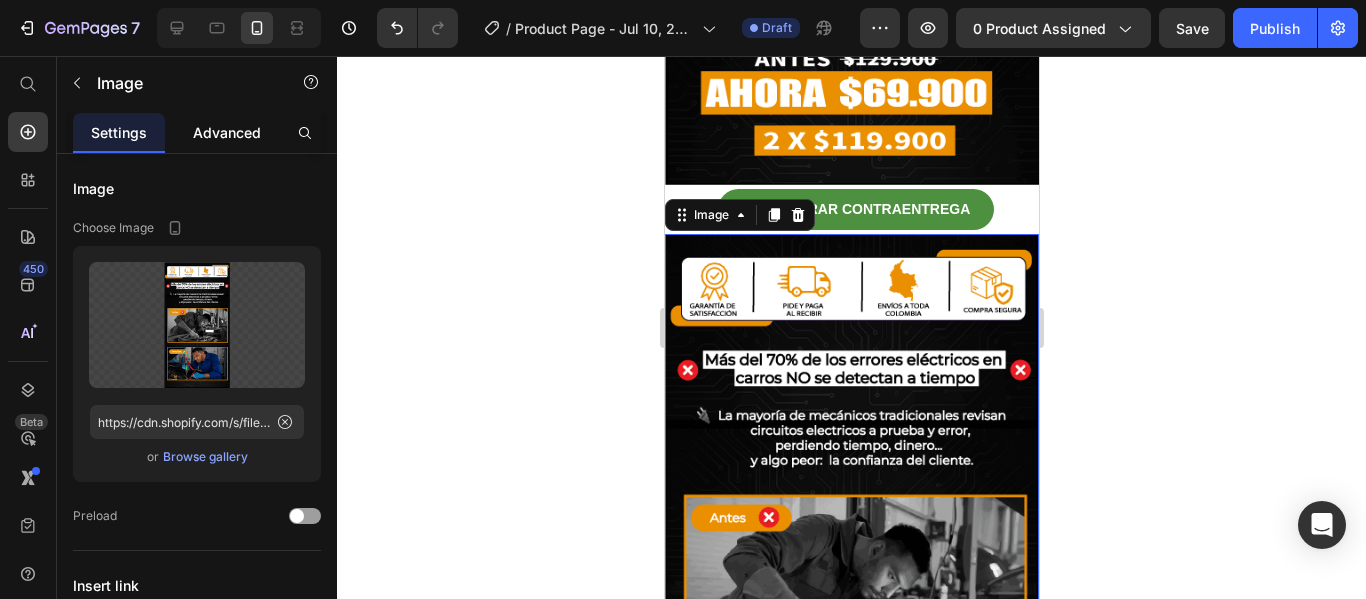 click on "Advanced" at bounding box center (227, 132) 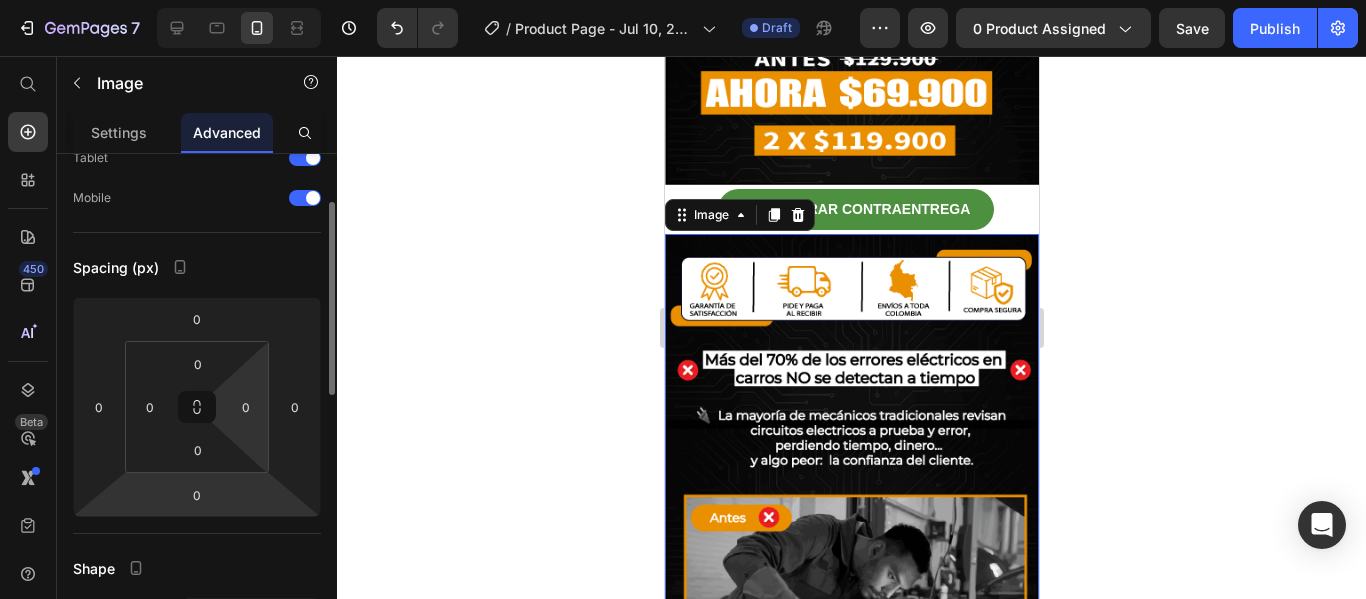 scroll, scrollTop: 122, scrollLeft: 0, axis: vertical 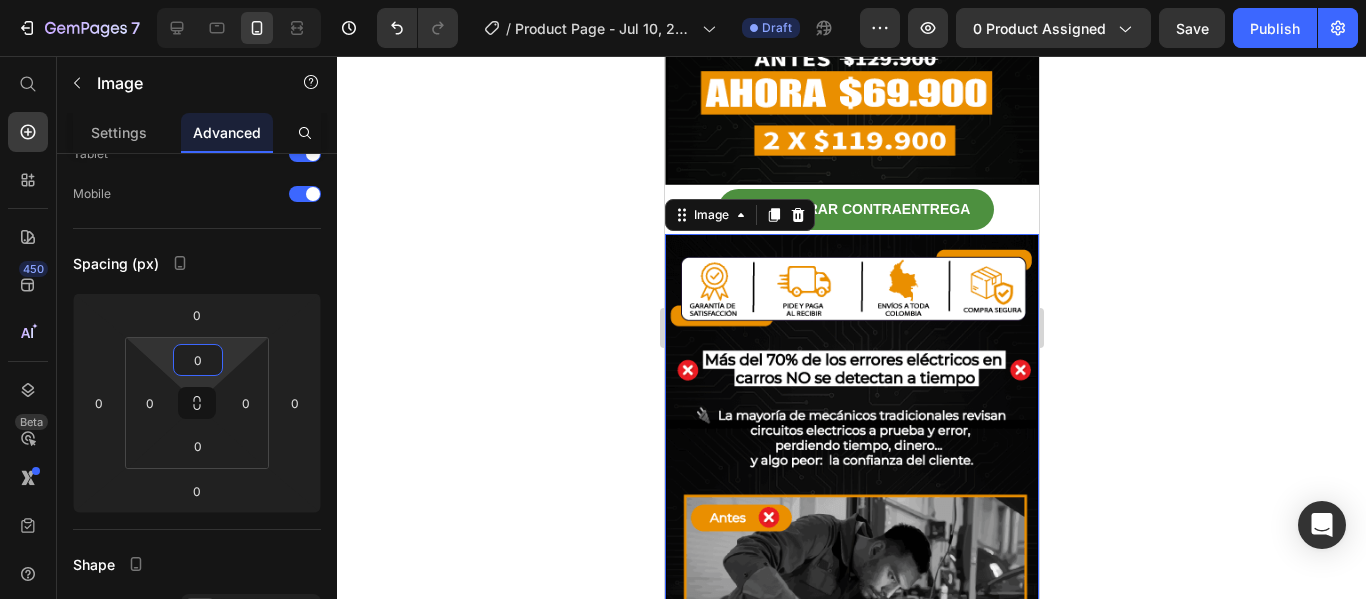 drag, startPoint x: 213, startPoint y: 338, endPoint x: 218, endPoint y: 354, distance: 16.763054 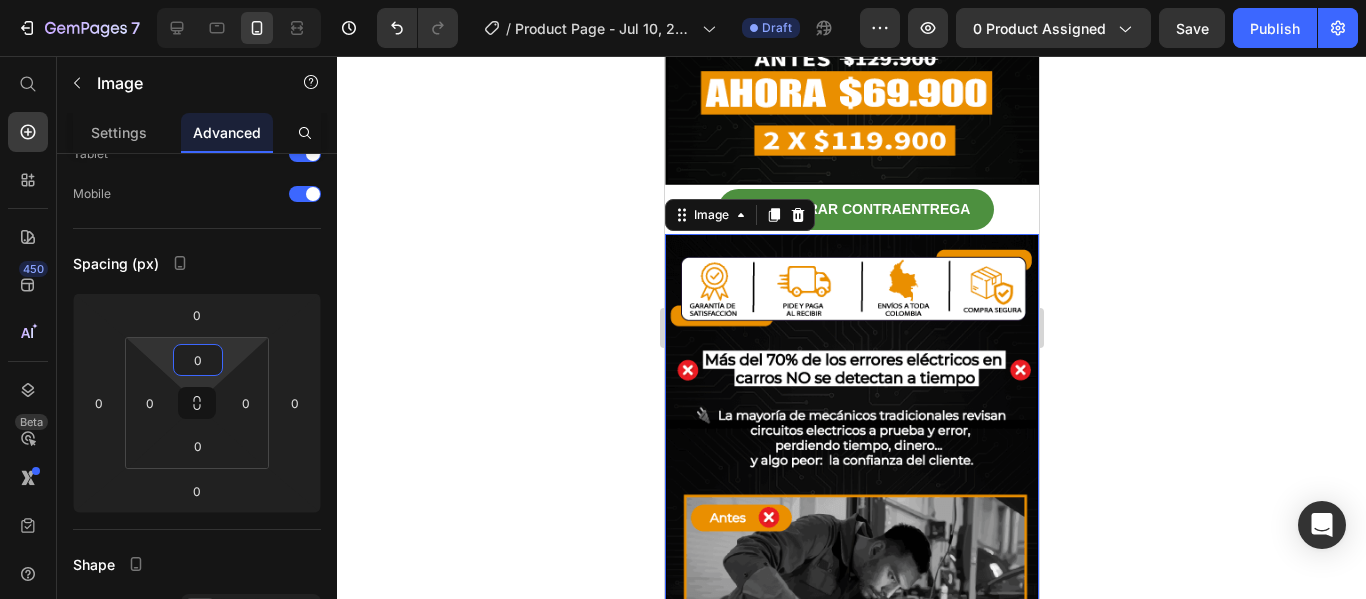 click on "7   /  Product Page - Jul 10, 22:31:50 Draft Preview 0 product assigned  Save   Publish  450 Beta Start with Sections Elements Hero Section Product Detail Brands Trusted Badges Guarantee Product Breakdown How to use Testimonials Compare Bundle FAQs Social Proof Brand Story Product List Collection Blog List Contact Sticky Add to Cart Custom Footer Browse Library 450 Layout
Row
Row
Row
Row Text
Heading
Text Block Button
Button
Button
Sticky Back to top Media
Image" at bounding box center [683, 0] 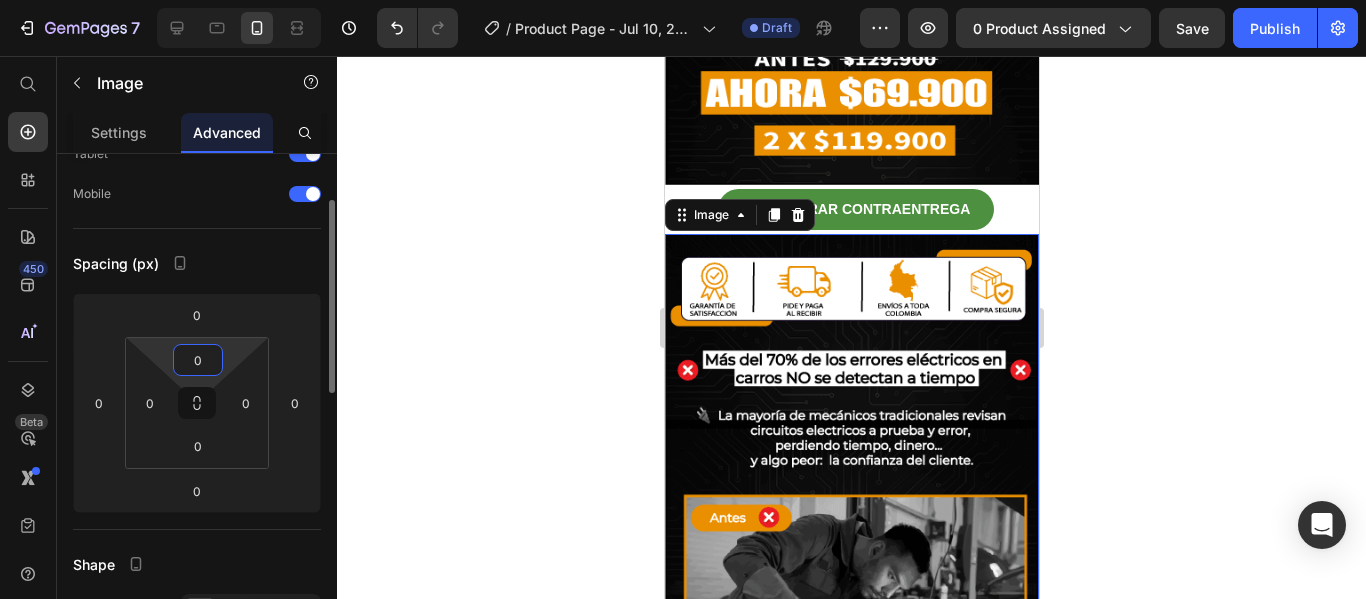 click on "0" at bounding box center [198, 360] 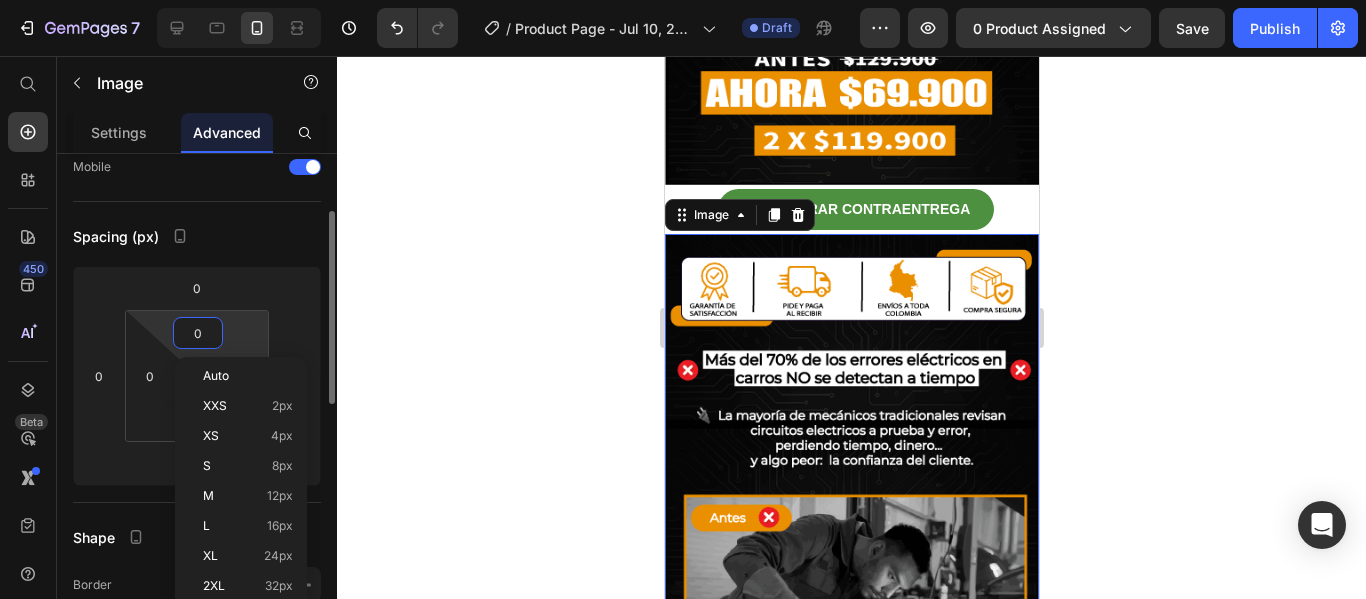scroll, scrollTop: 169, scrollLeft: 0, axis: vertical 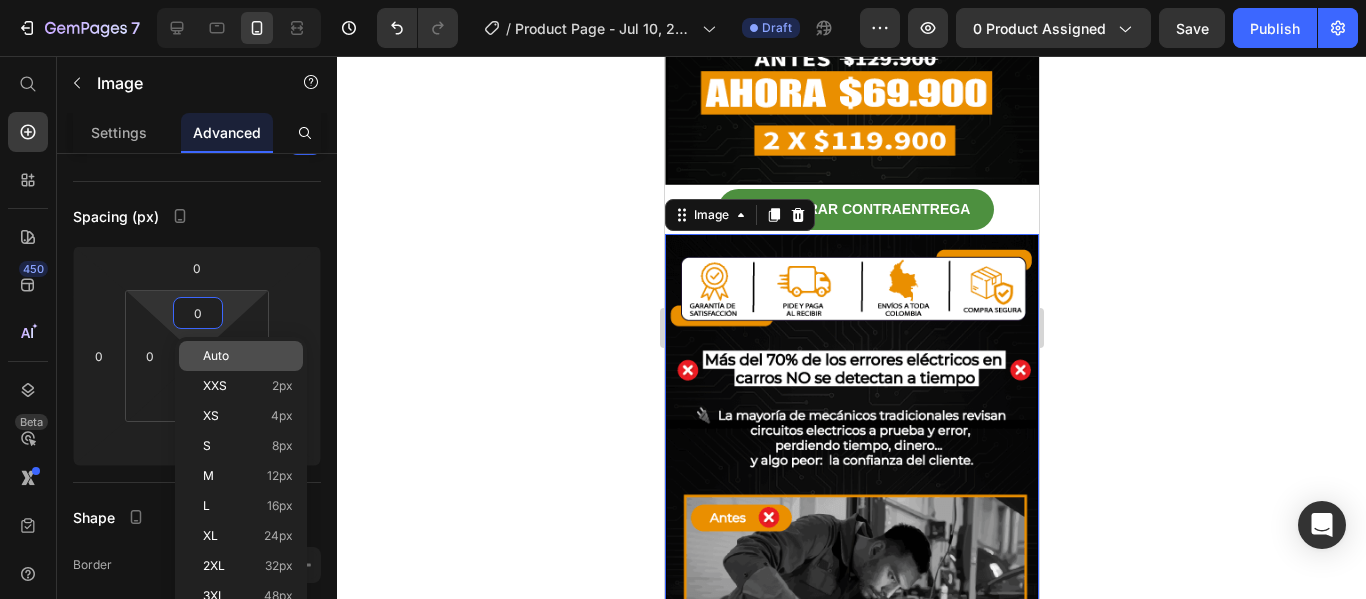 click on "Auto" at bounding box center [248, 356] 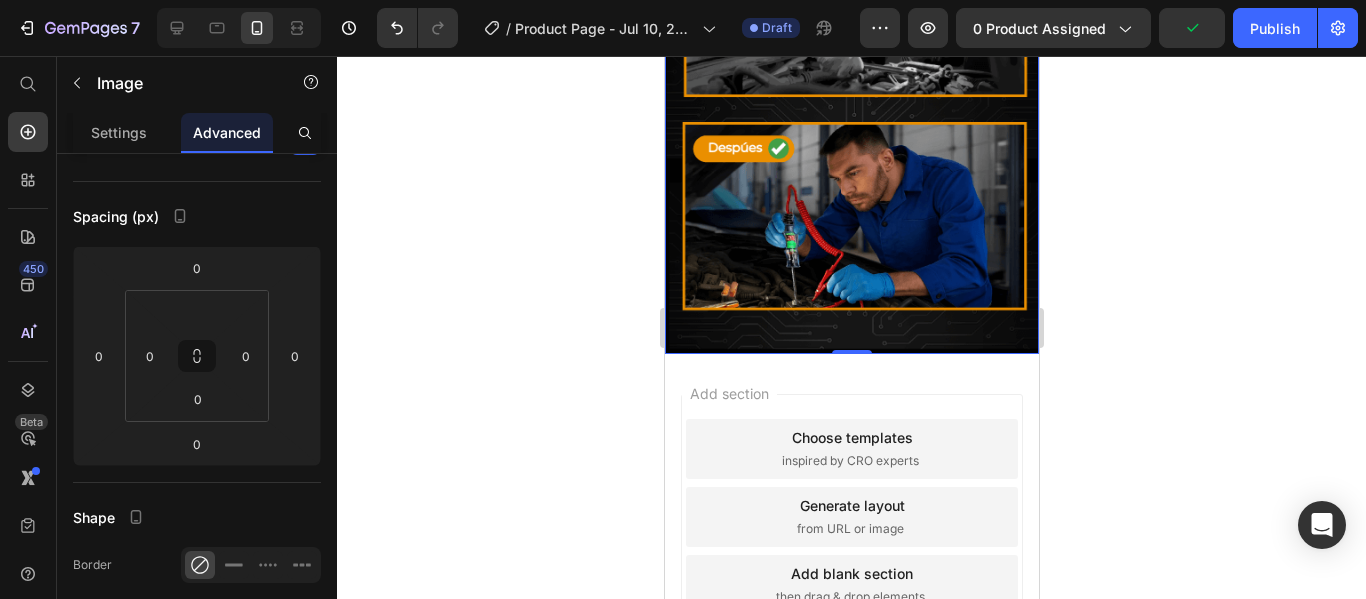 scroll, scrollTop: 1283, scrollLeft: 0, axis: vertical 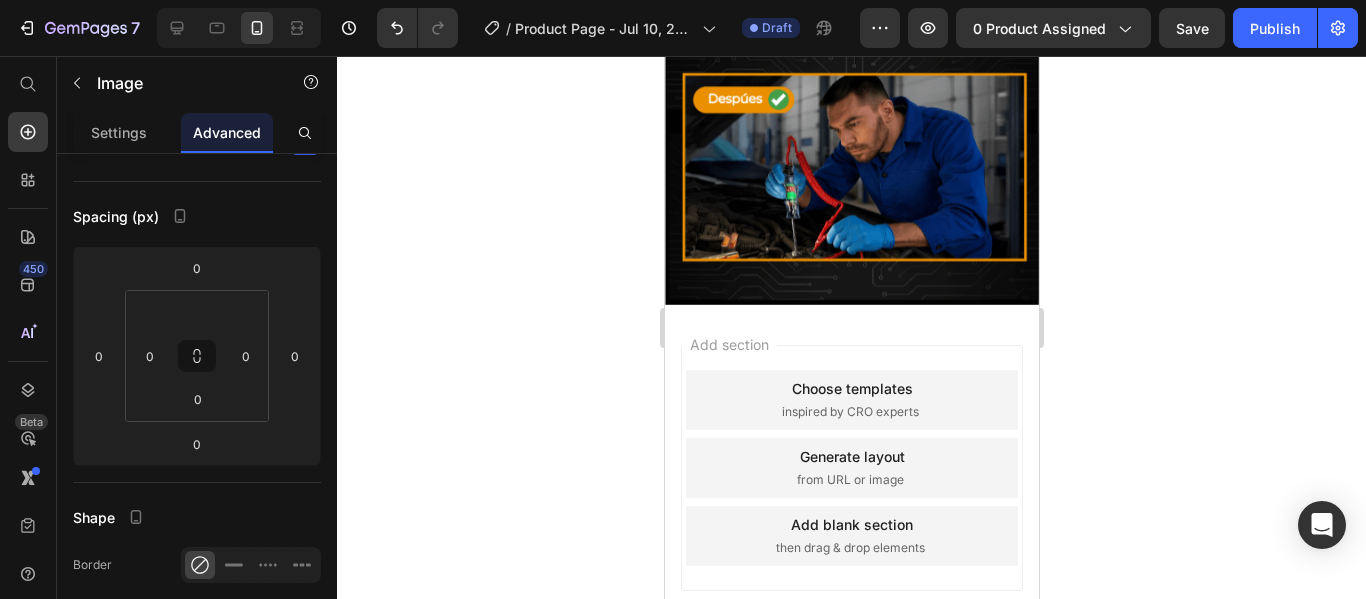 click on "Add section Choose templates inspired by CRO experts Generate layout from URL or image Add blank section then drag & drop elements" at bounding box center (851, 496) 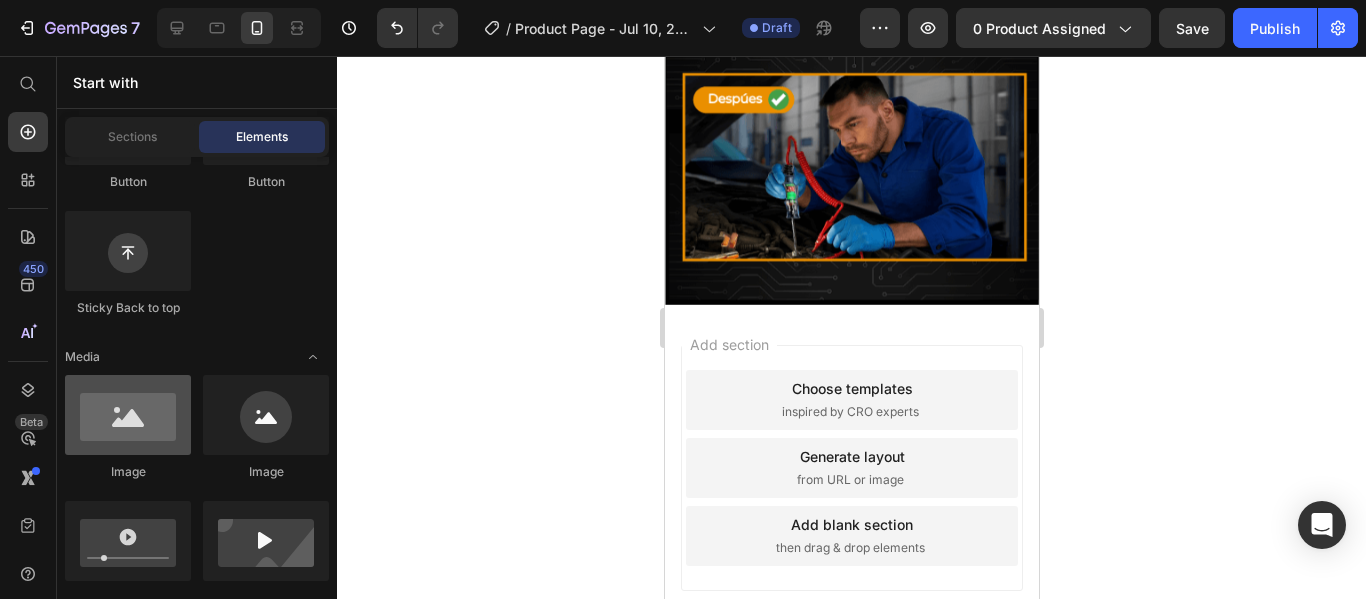 click at bounding box center [128, 415] 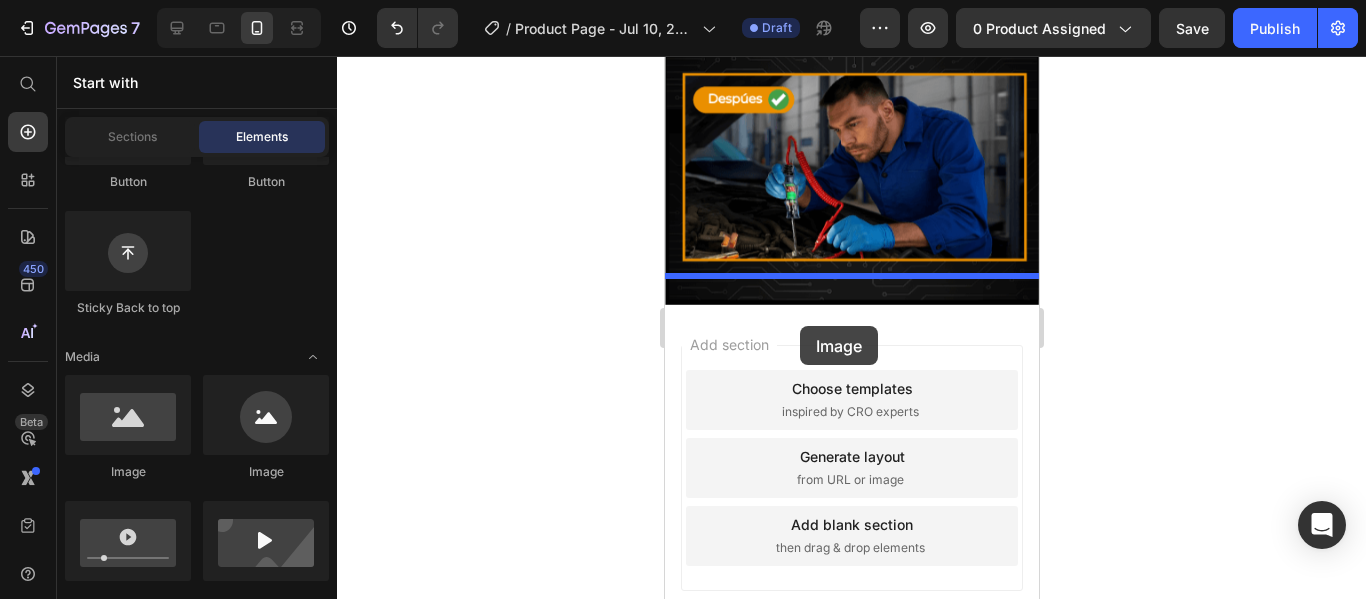 drag, startPoint x: 769, startPoint y: 485, endPoint x: 799, endPoint y: 322, distance: 165.73775 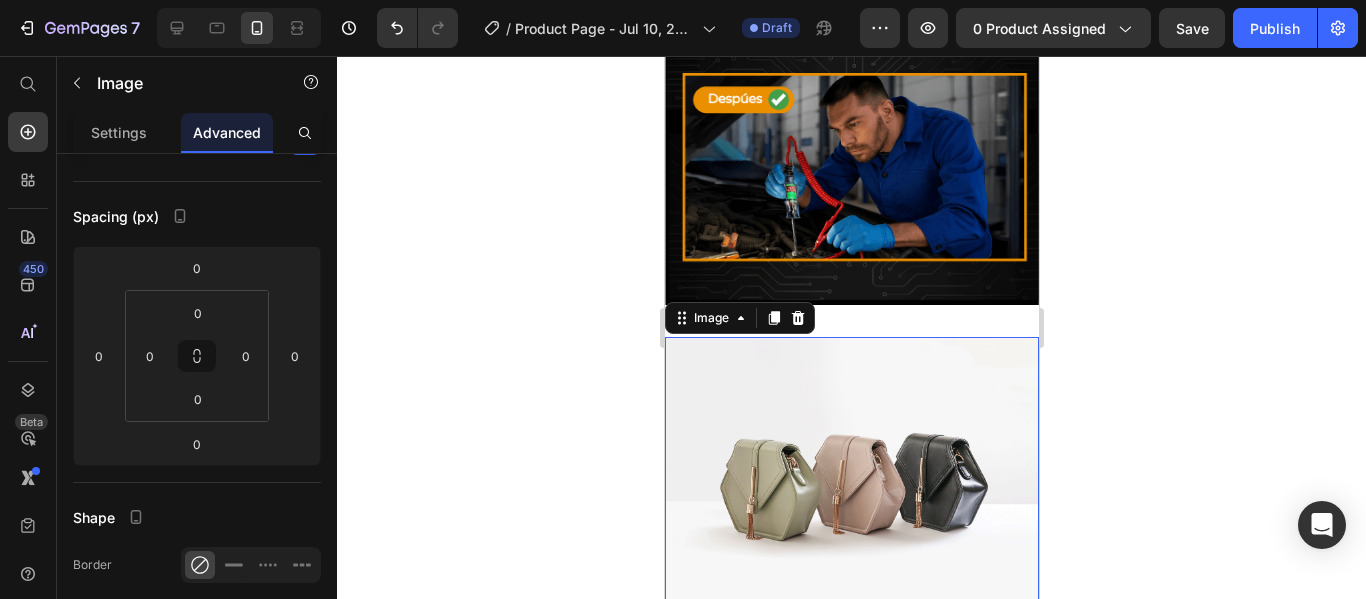 click at bounding box center (851, 477) 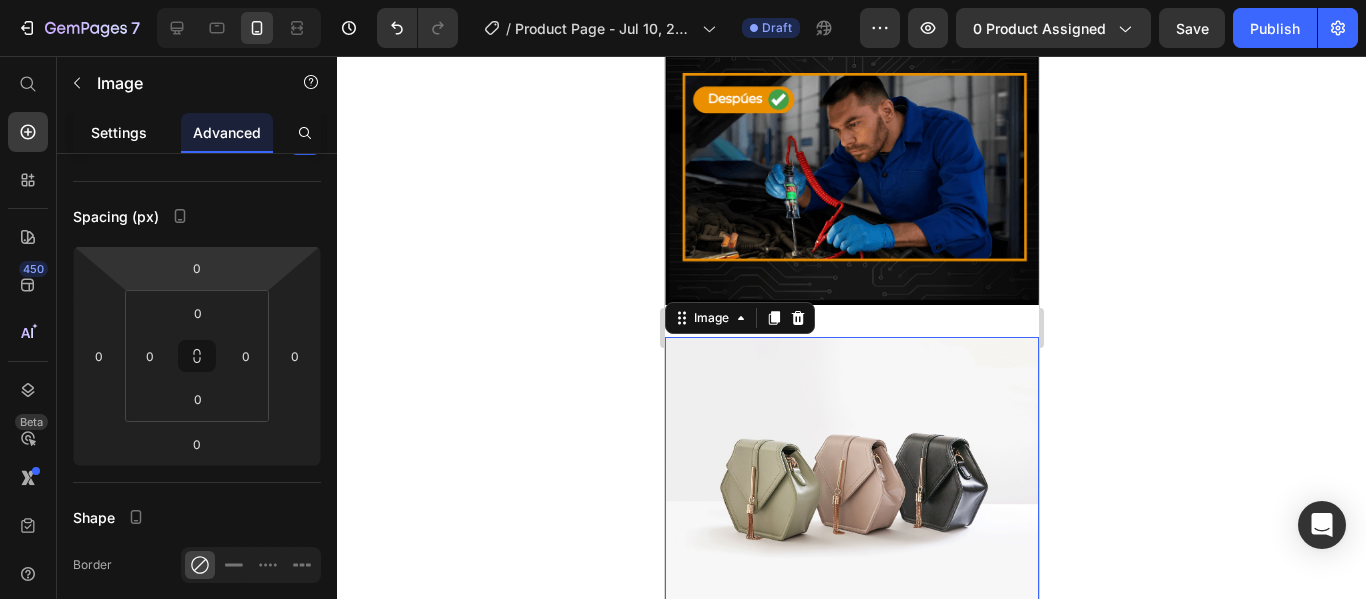 click on "Settings" 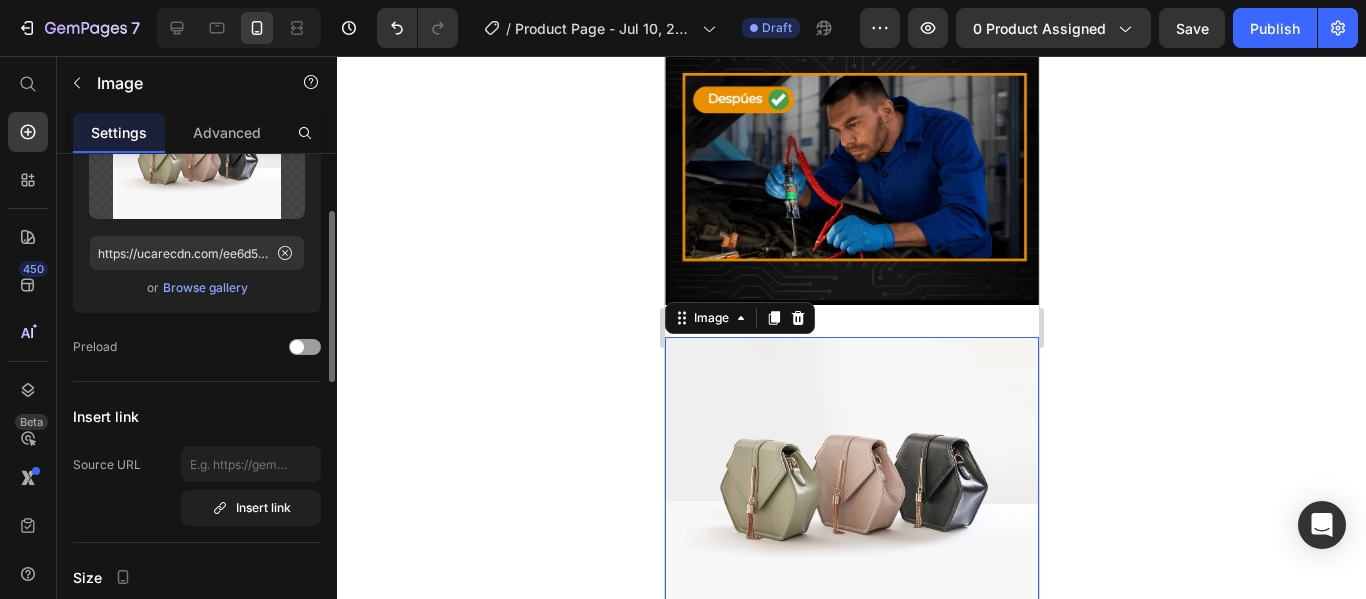 scroll, scrollTop: 0, scrollLeft: 0, axis: both 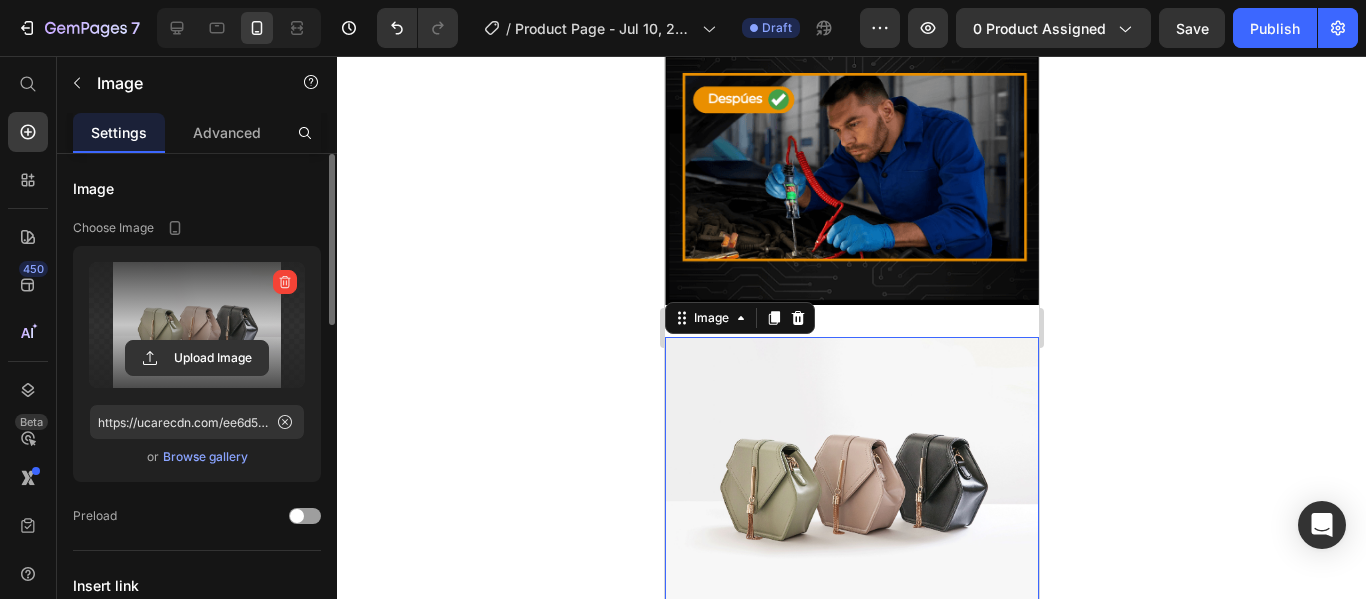 click at bounding box center (197, 325) 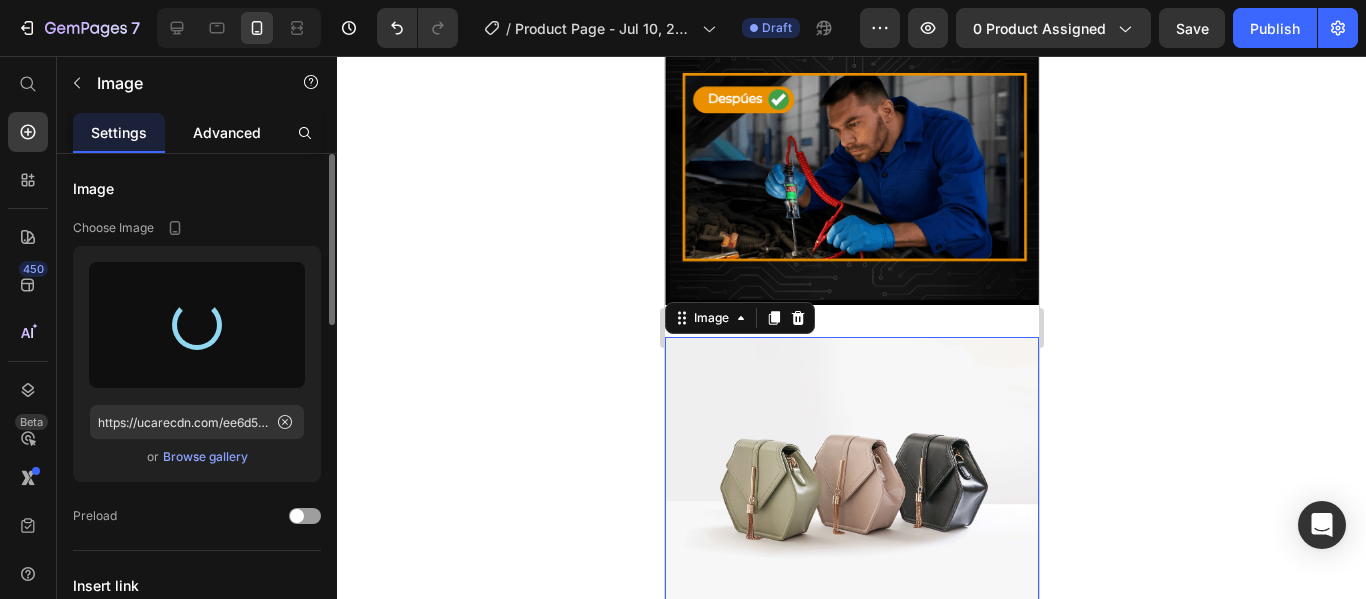 click on "Advanced" at bounding box center (227, 132) 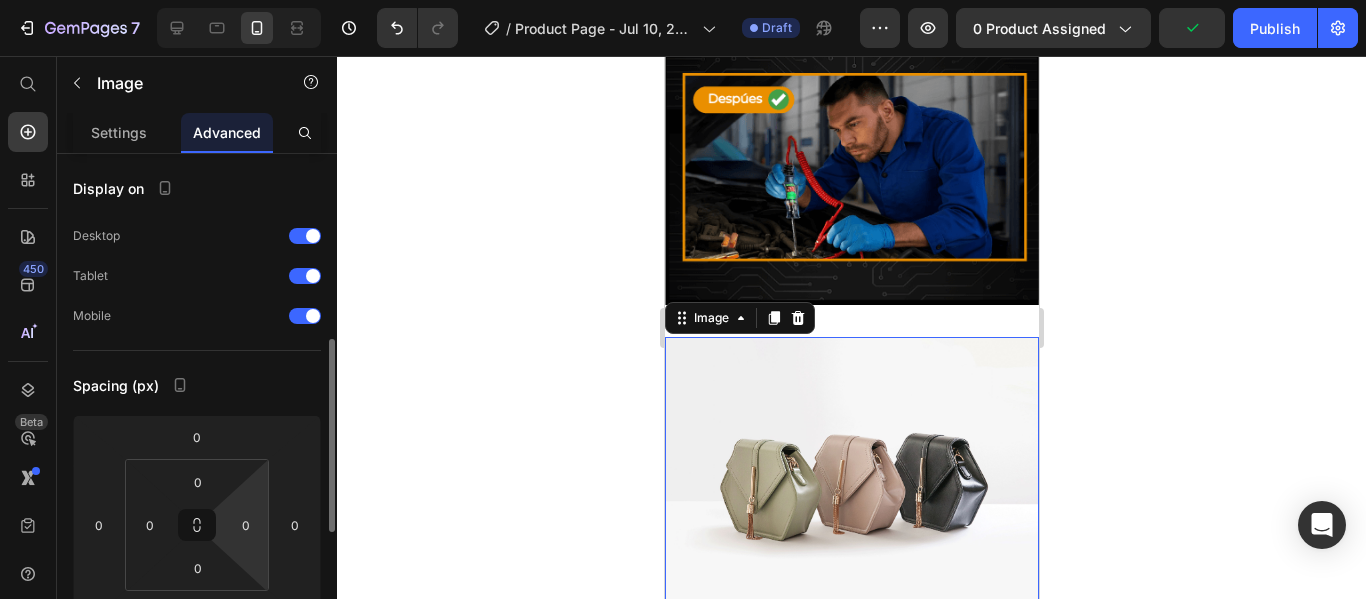 scroll, scrollTop: 134, scrollLeft: 0, axis: vertical 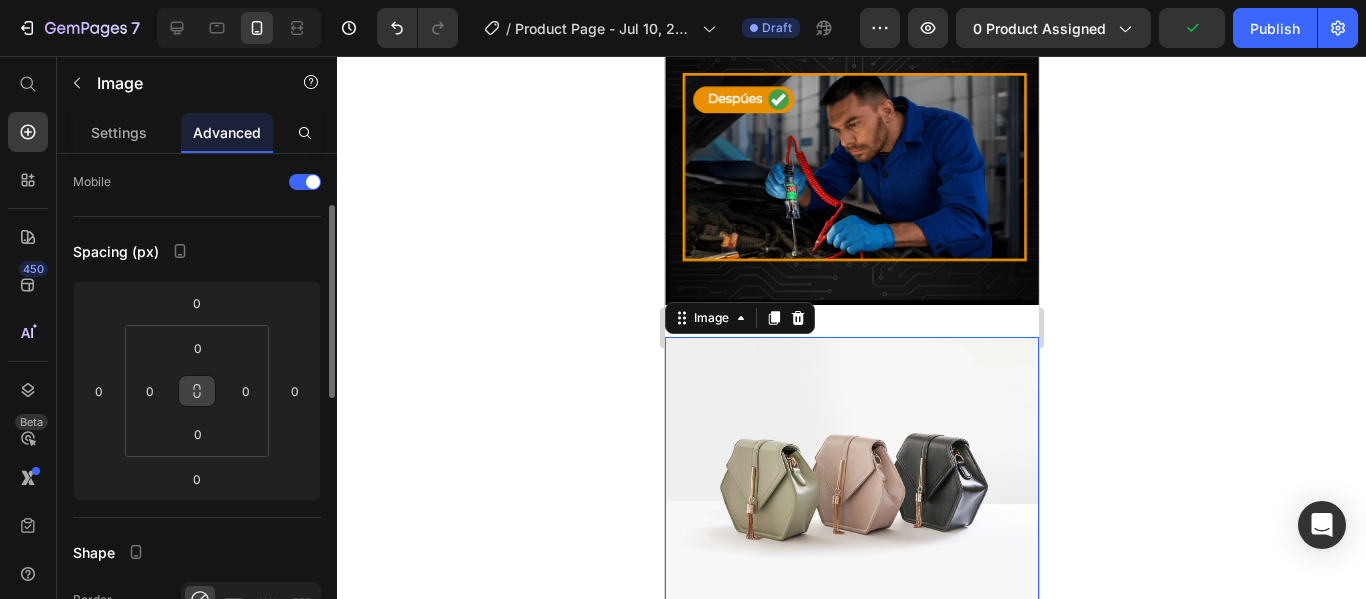 click 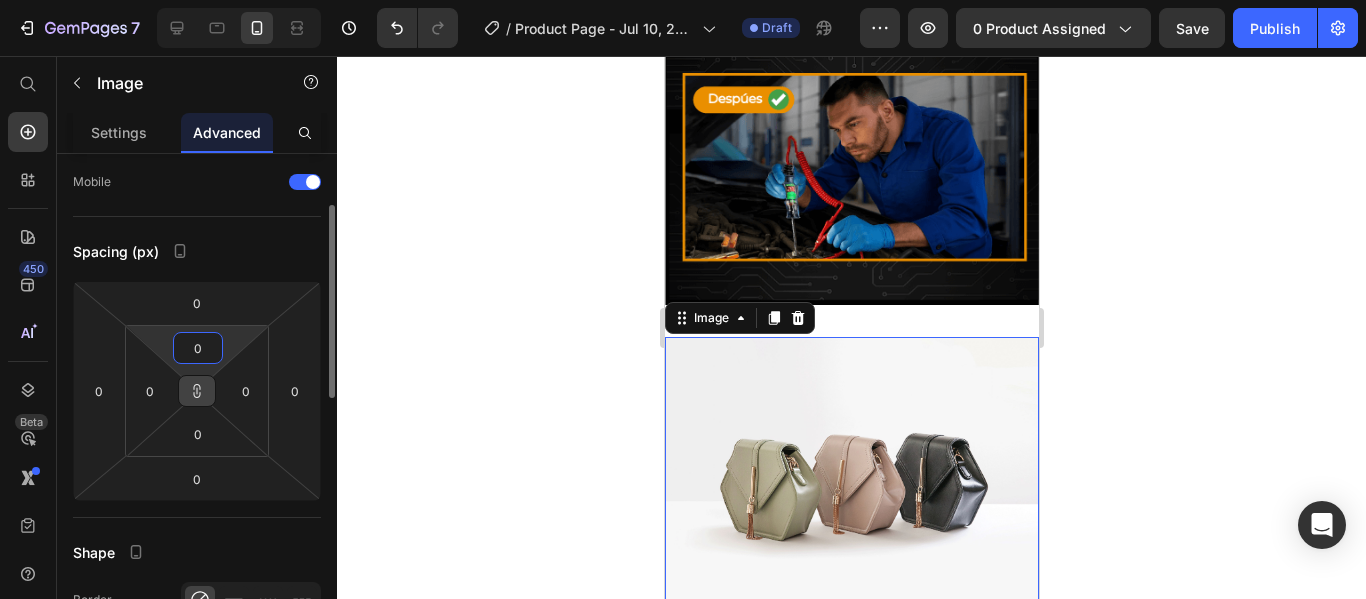 click on "0" at bounding box center [198, 348] 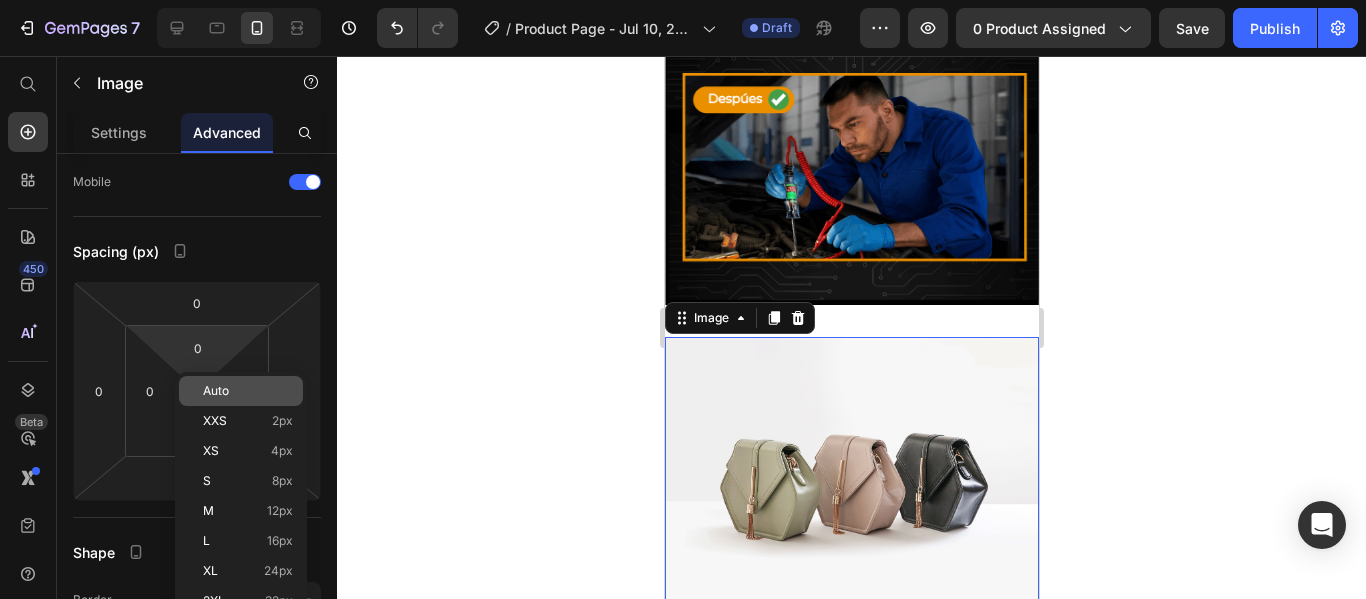 click on "Auto" at bounding box center [248, 391] 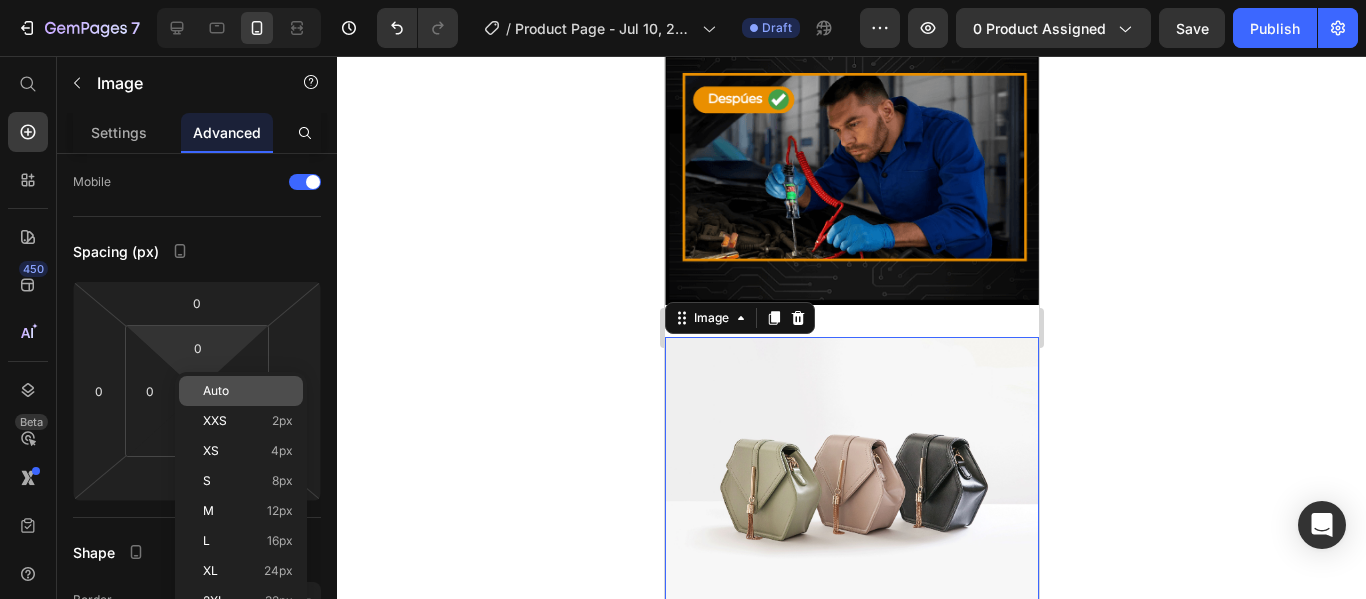 type 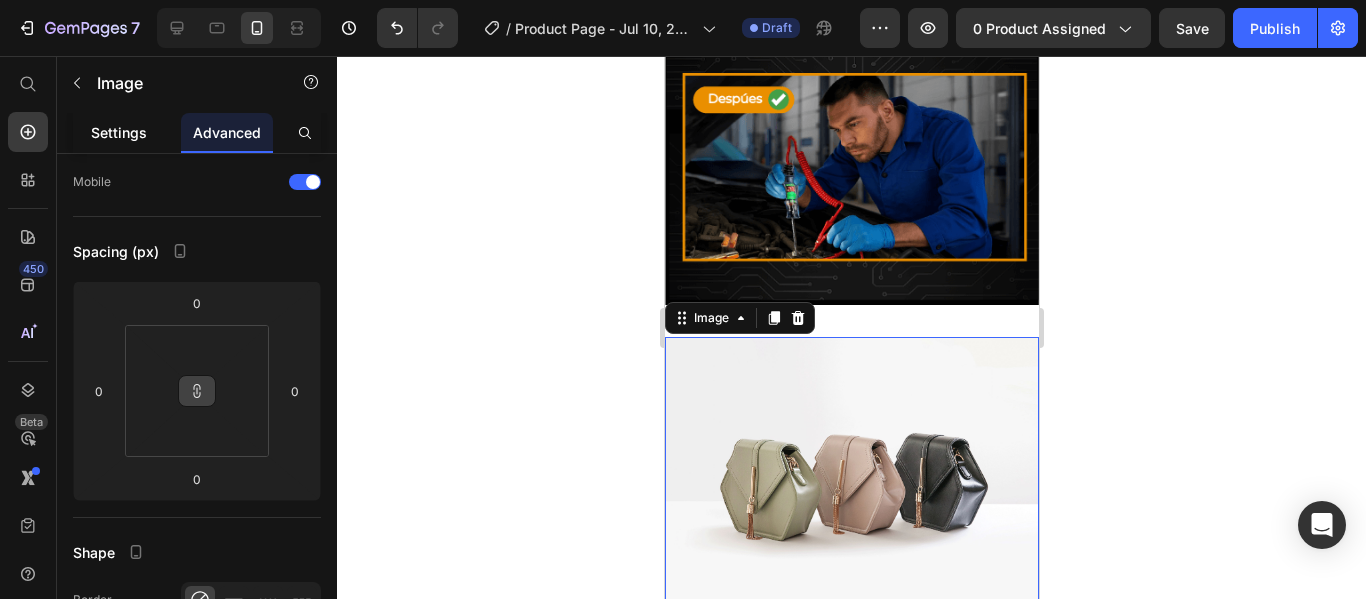 click on "Settings" 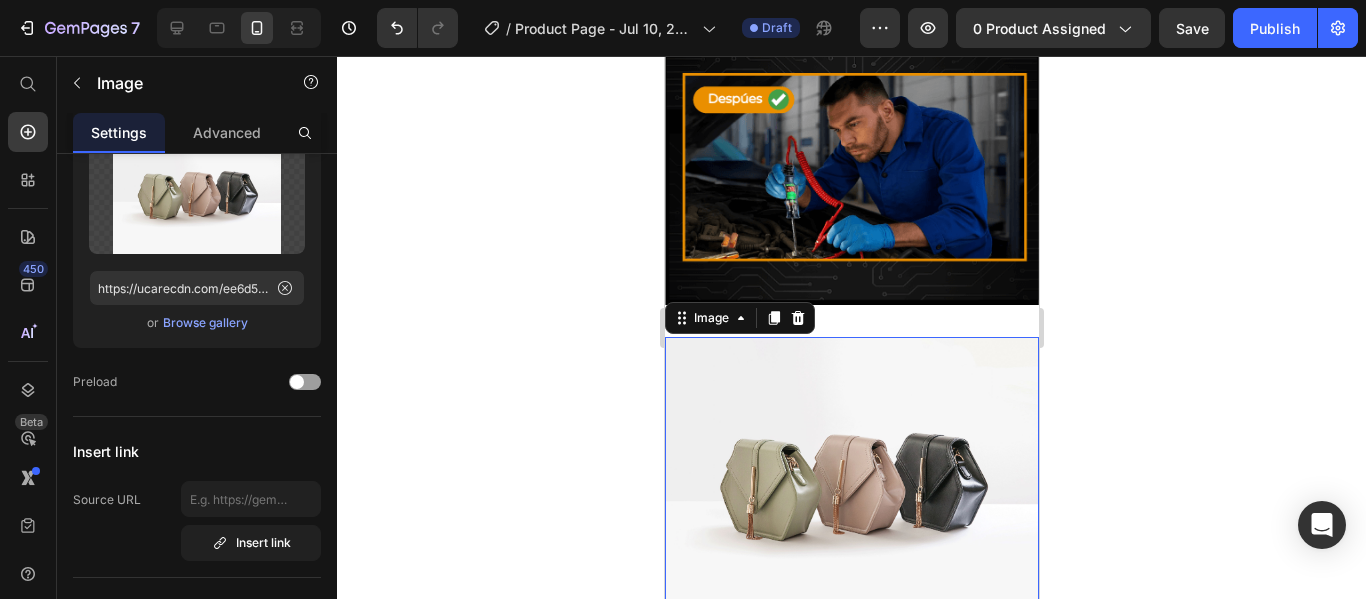 scroll, scrollTop: 0, scrollLeft: 0, axis: both 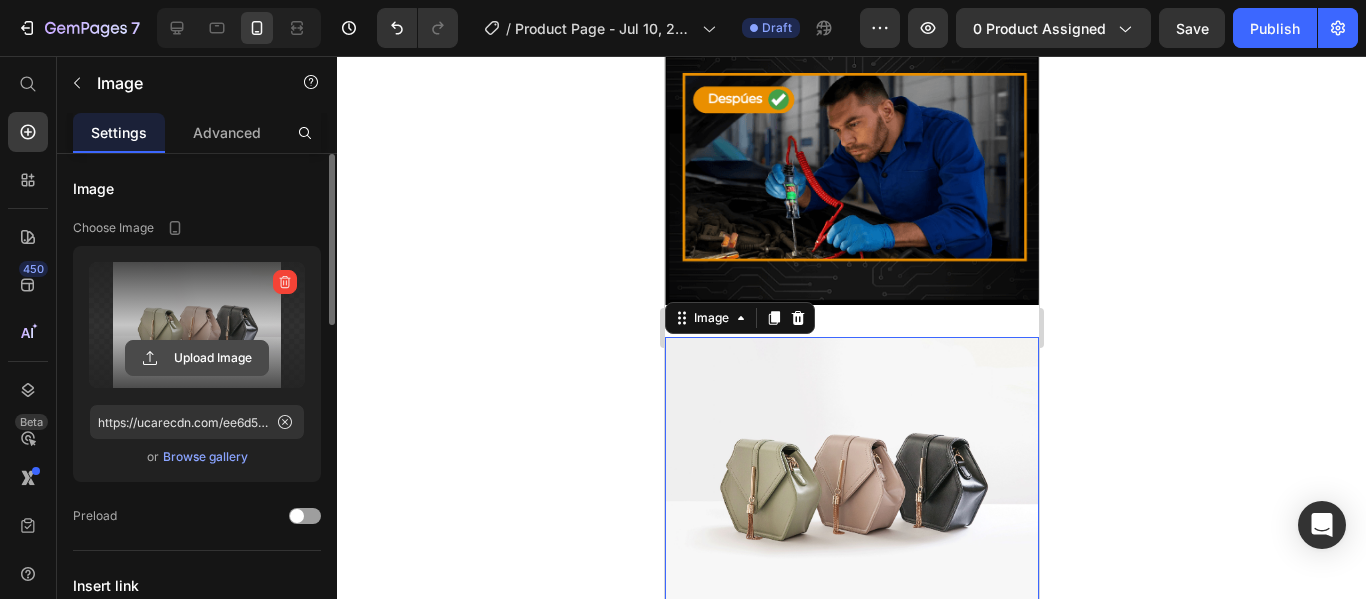 click 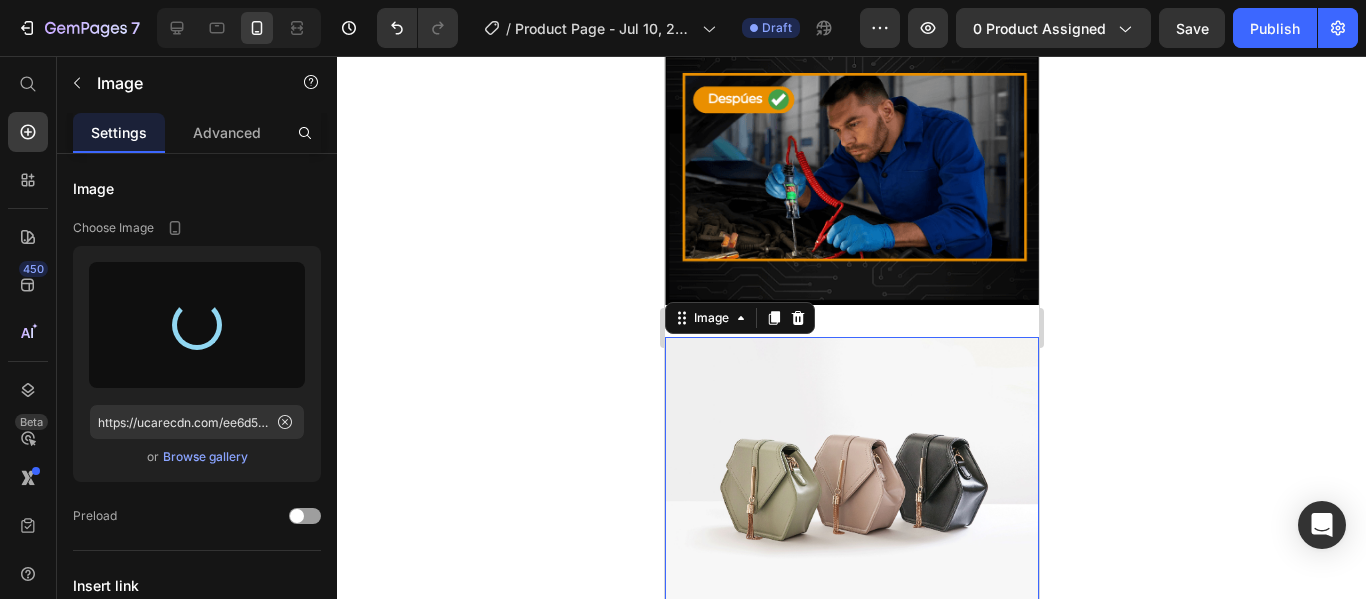 type on "https://cdn.shopify.com/s/files/1/0711/1878/2660/files/gempages_574912714825007972-7875d31e-4141-49e9-8dee-69bbafb1cff4.png" 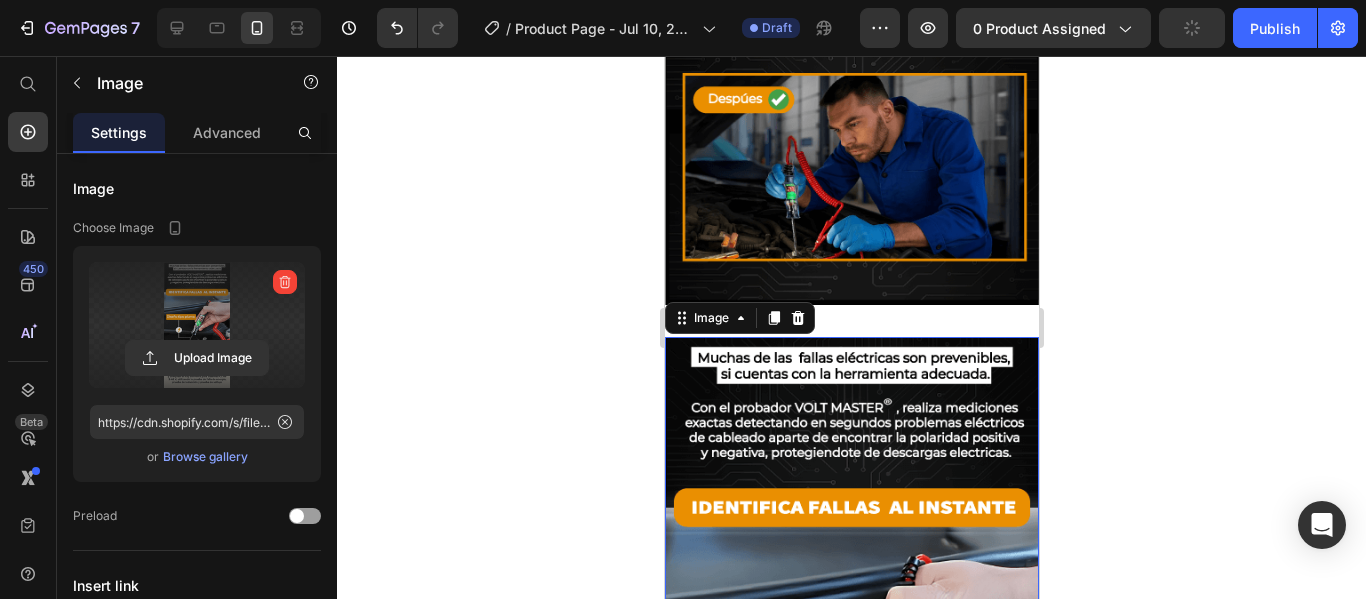 scroll, scrollTop: 1456, scrollLeft: 0, axis: vertical 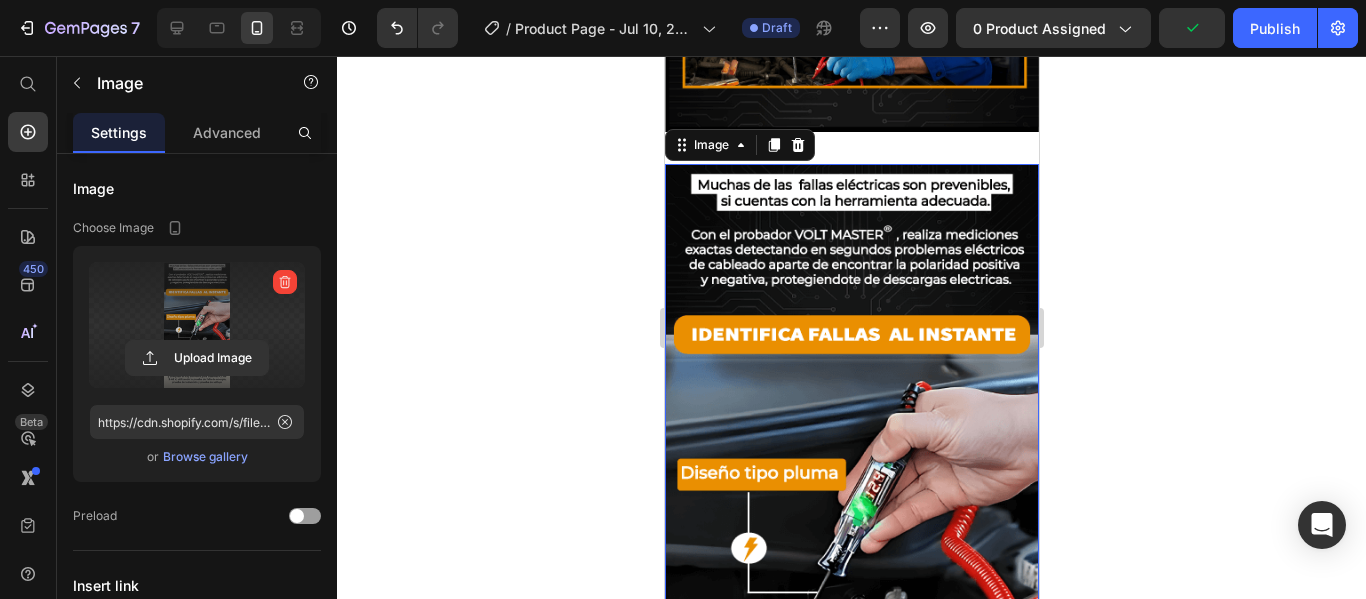 click at bounding box center (851, 520) 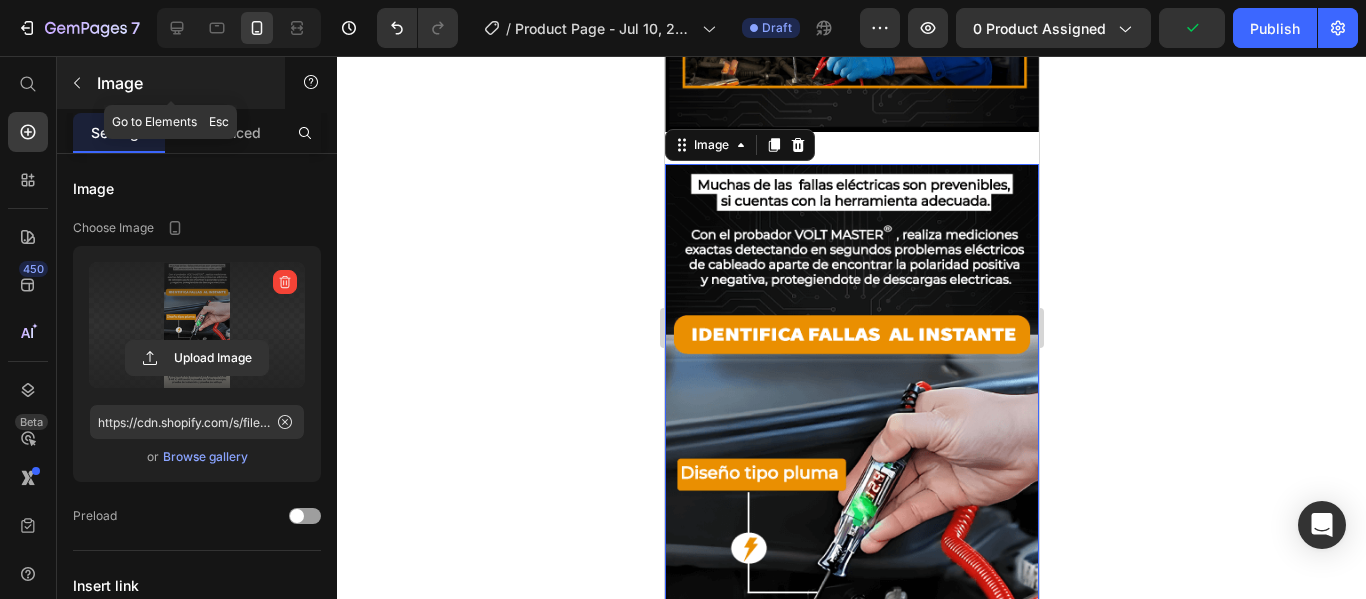 click on "Image" at bounding box center (171, 83) 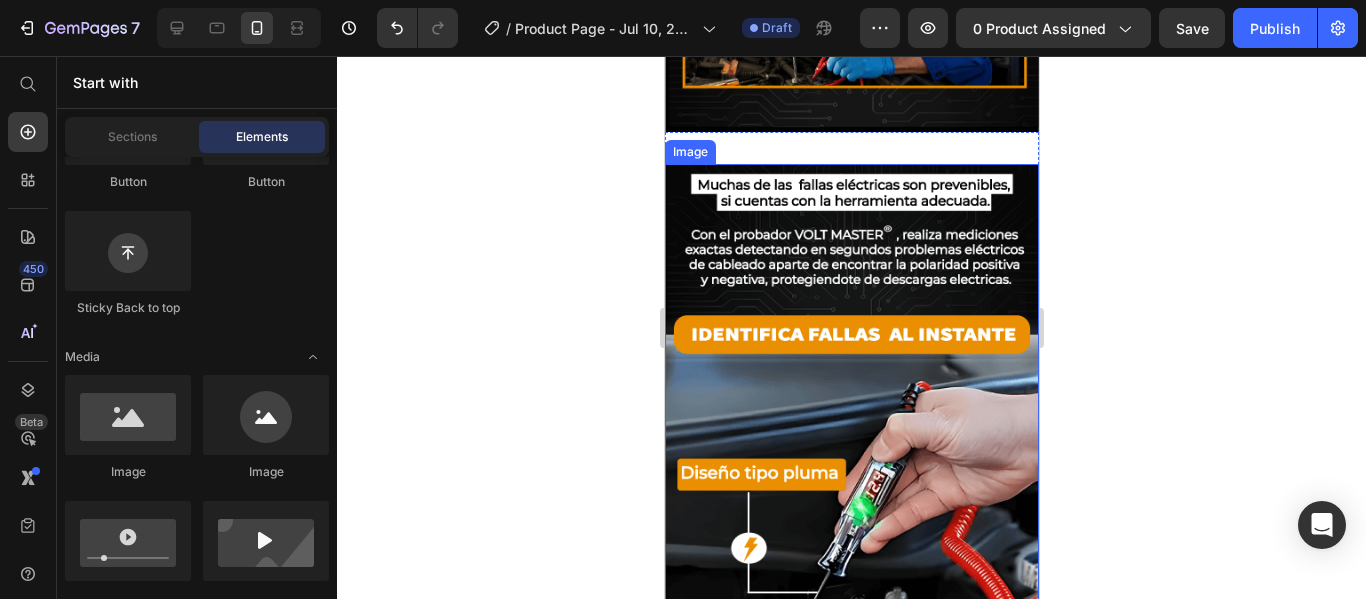 click at bounding box center [851, 520] 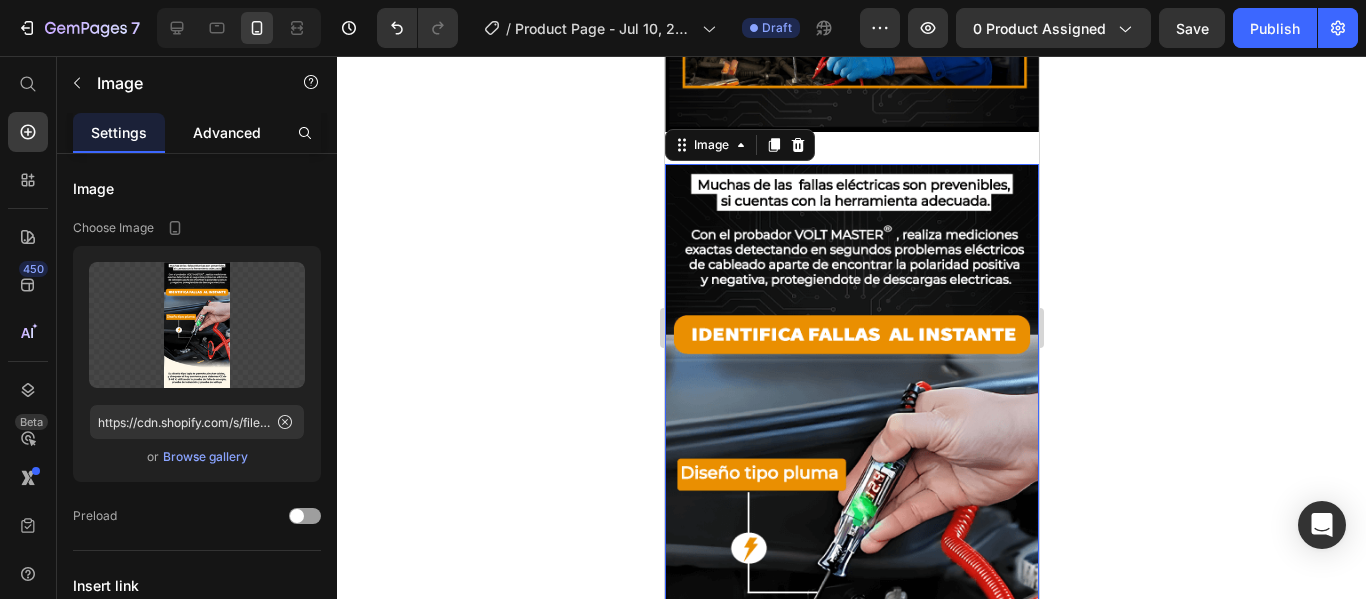 click on "Advanced" at bounding box center [227, 132] 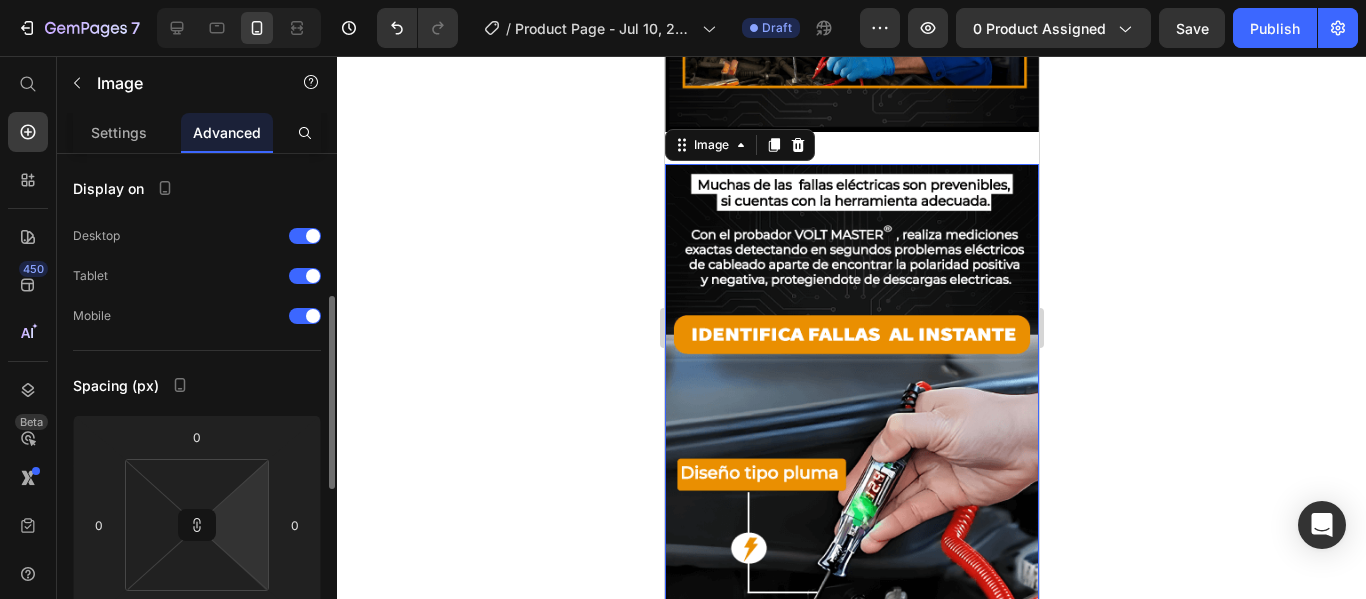 scroll, scrollTop: 103, scrollLeft: 0, axis: vertical 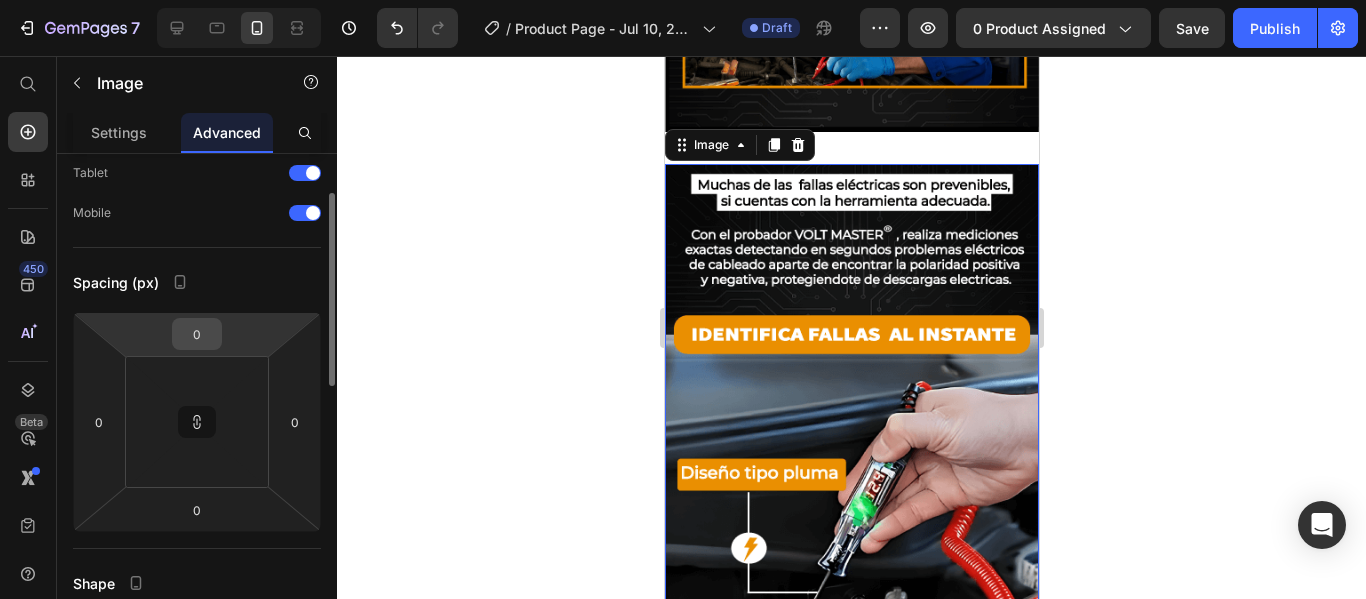click on "0" at bounding box center [197, 334] 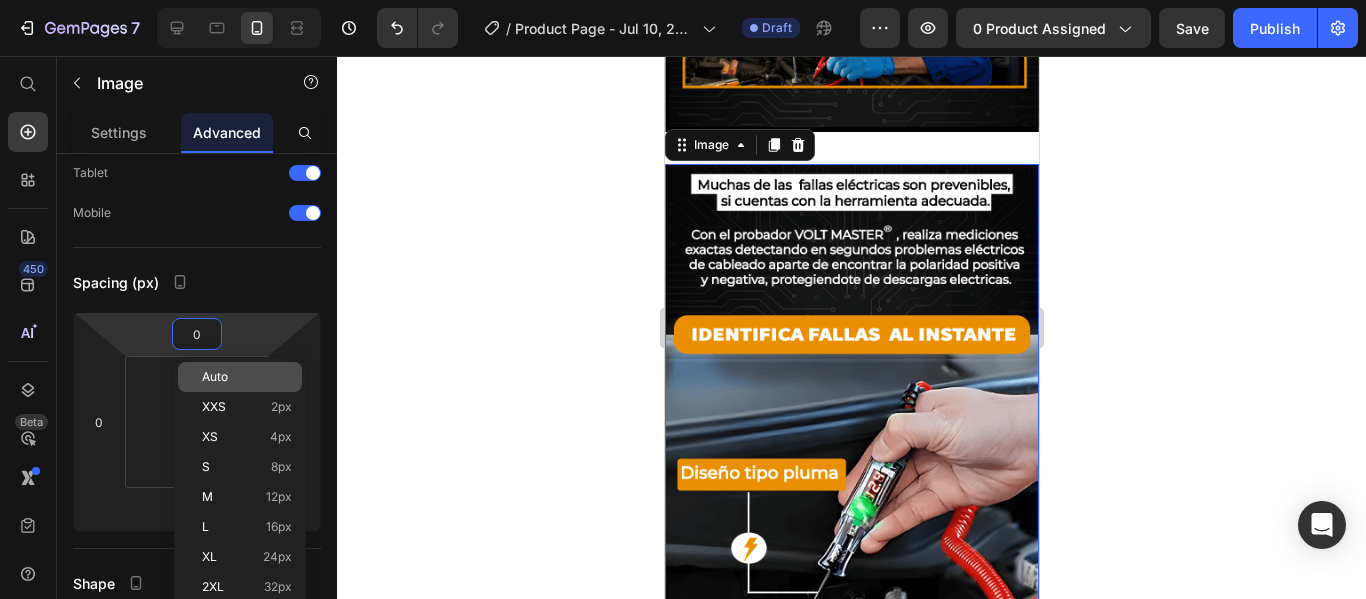 click on "Auto" at bounding box center (247, 377) 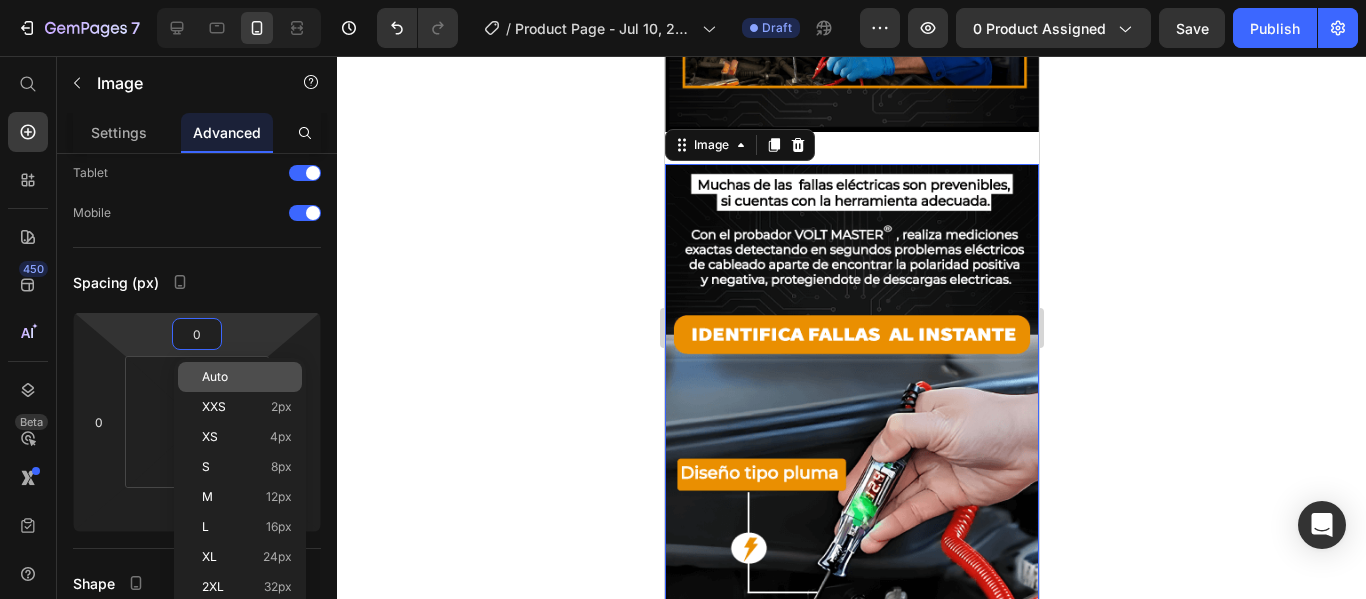 type 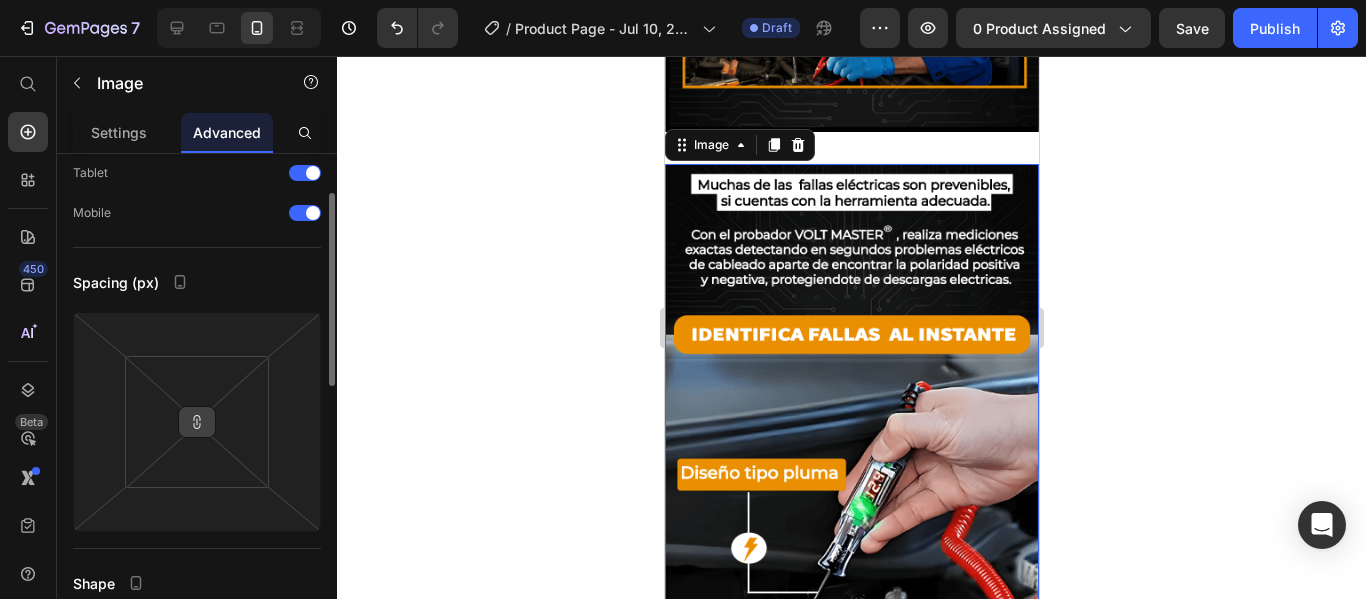 click at bounding box center [197, 422] 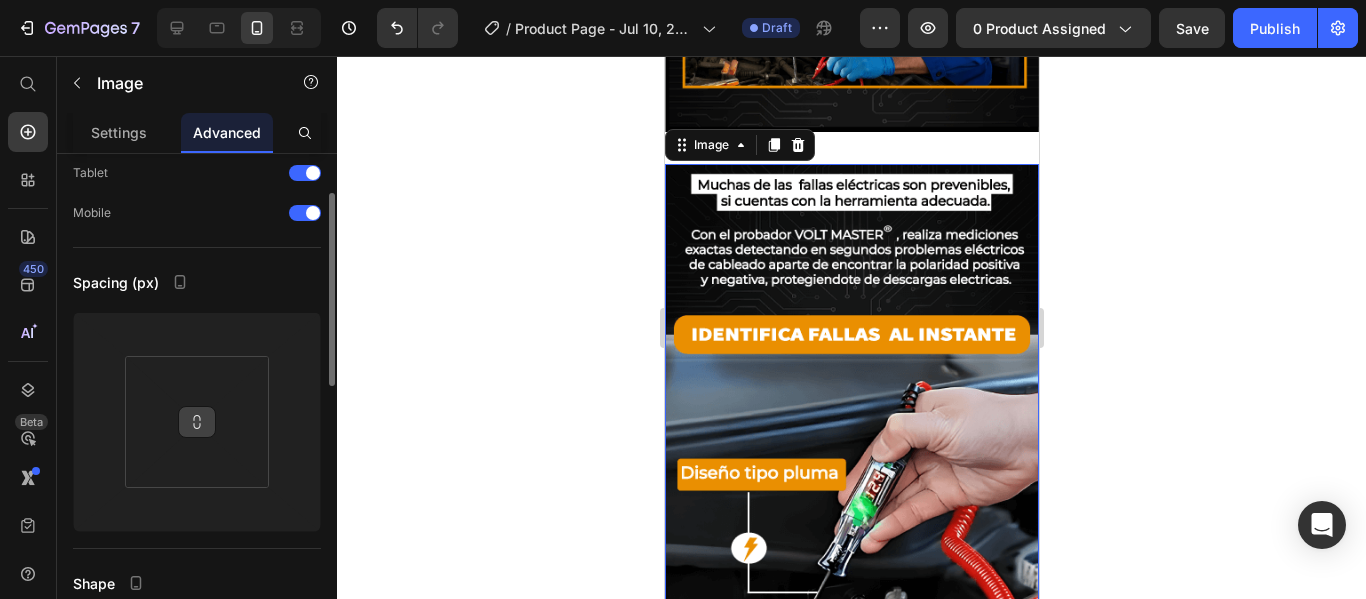 click 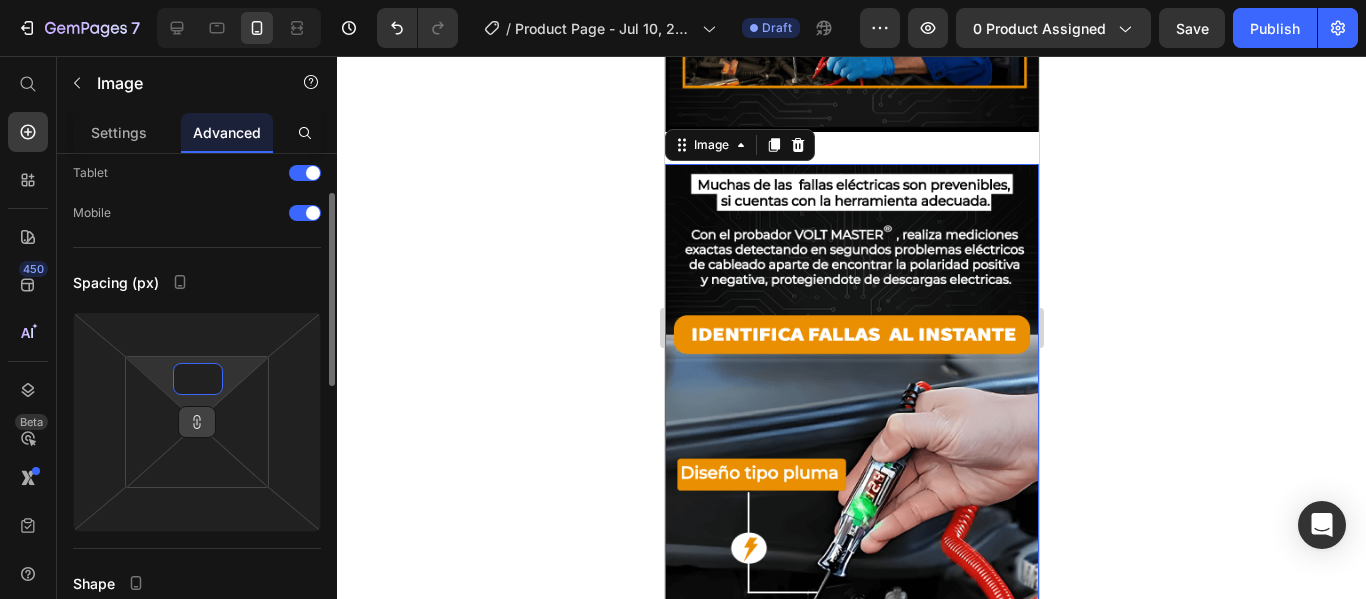 click at bounding box center (198, 379) 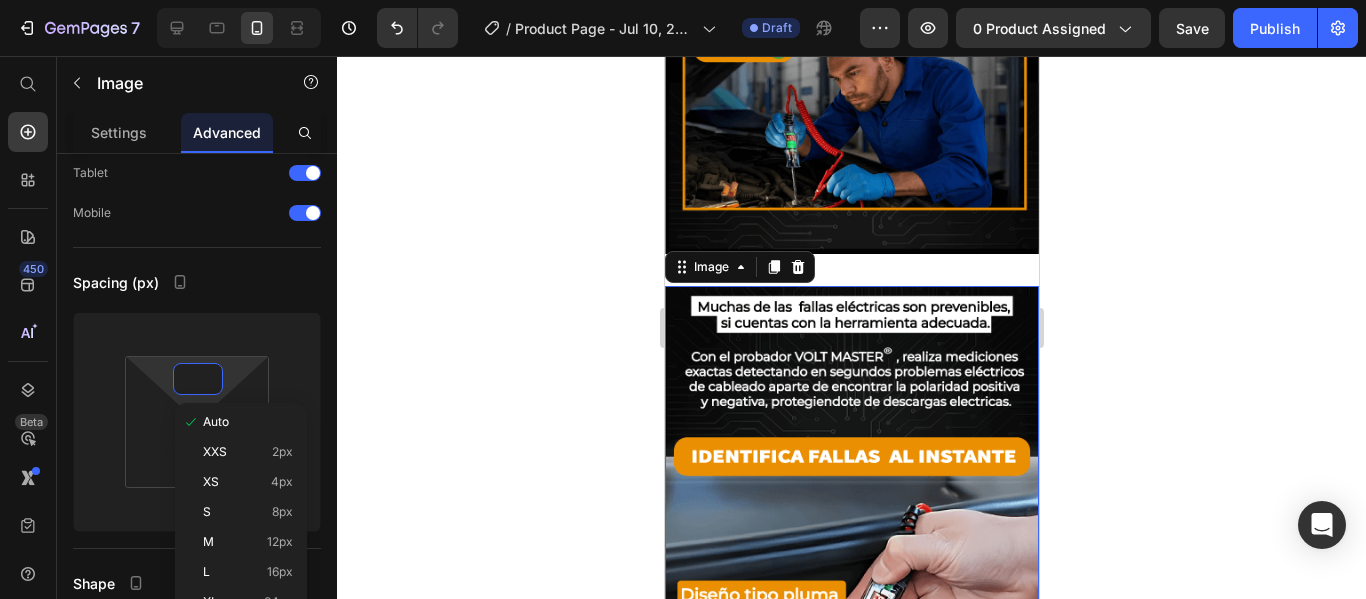 scroll, scrollTop: 1289, scrollLeft: 0, axis: vertical 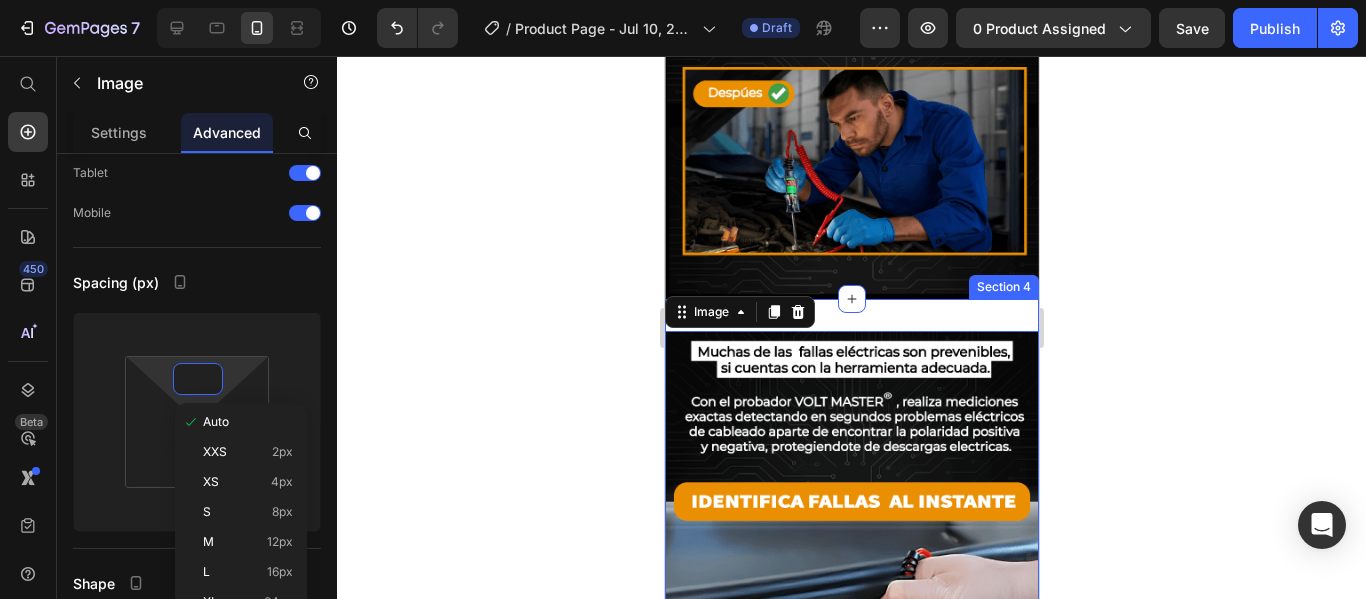 click on "Image   0 Section 4" at bounding box center [851, 687] 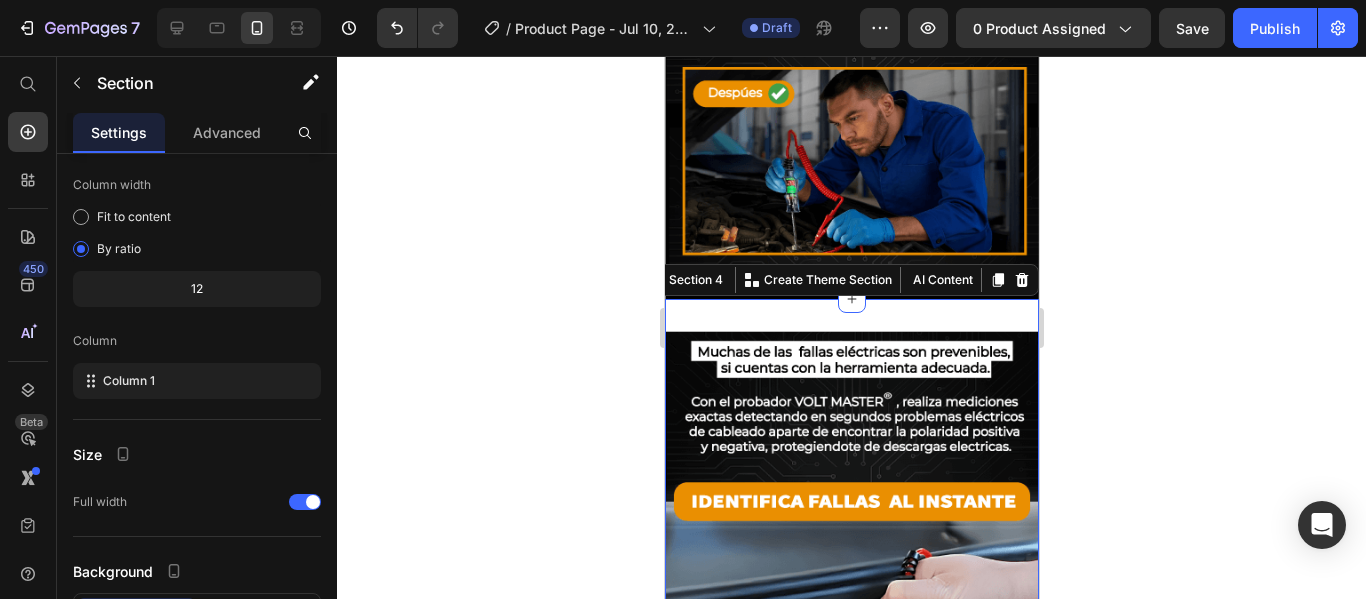 scroll, scrollTop: 0, scrollLeft: 0, axis: both 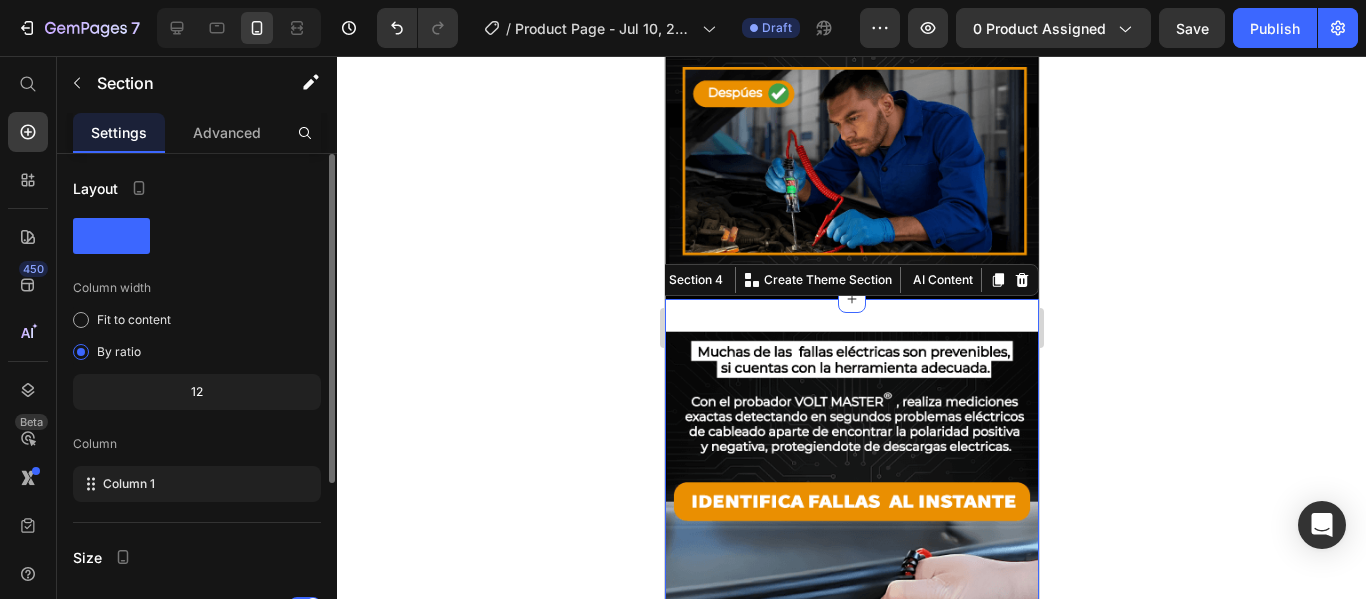 click on "Image Section 4   You can create reusable sections Create Theme Section AI Content Write with GemAI What would you like to describe here? Tone and Voice Persuasive Product Alicate multifuncional Show more Generate" at bounding box center [851, 687] 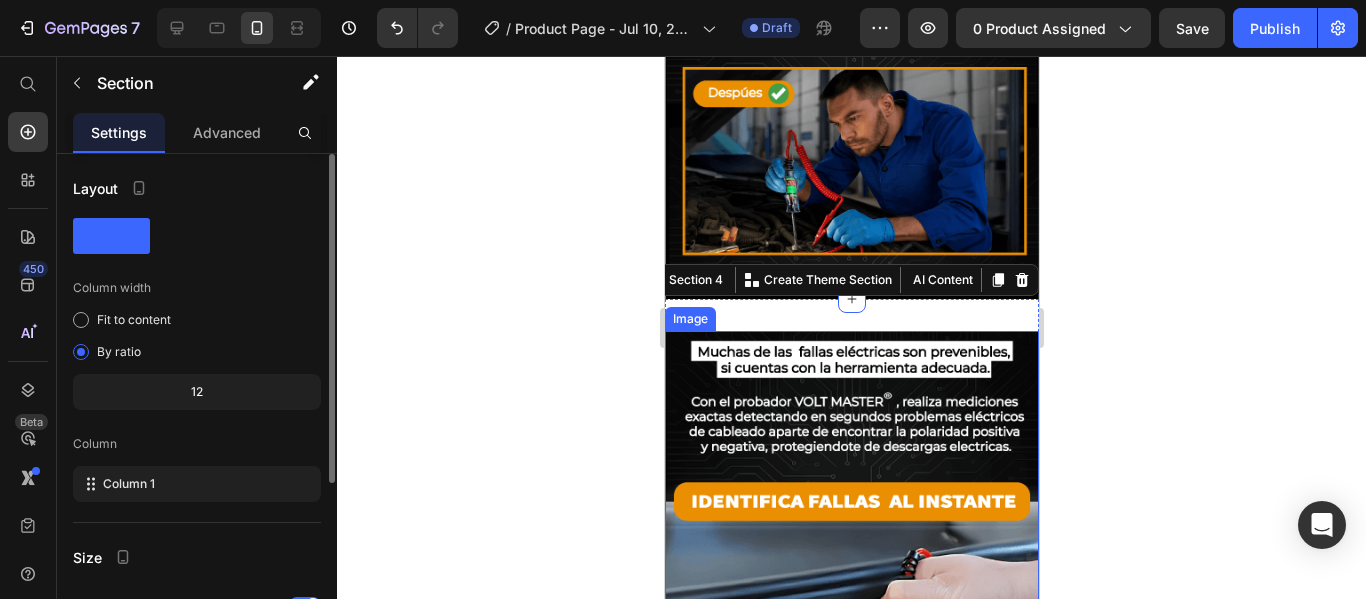 click at bounding box center (851, 687) 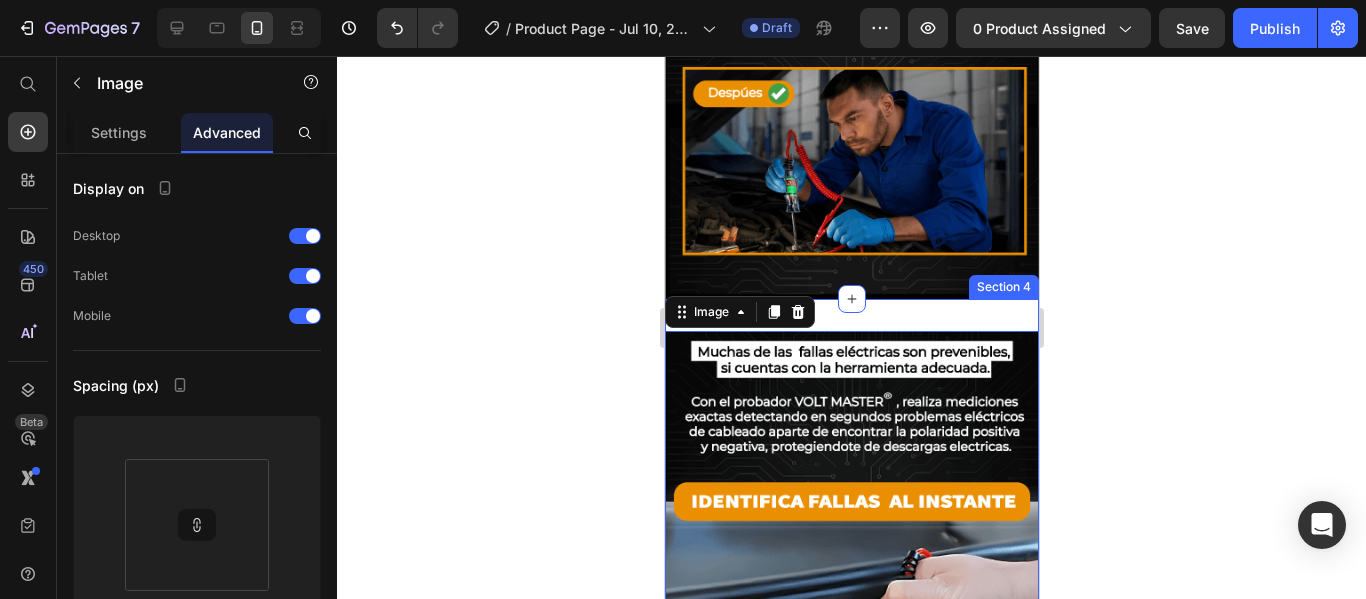 click on "Image   0 Section 4" at bounding box center (851, 687) 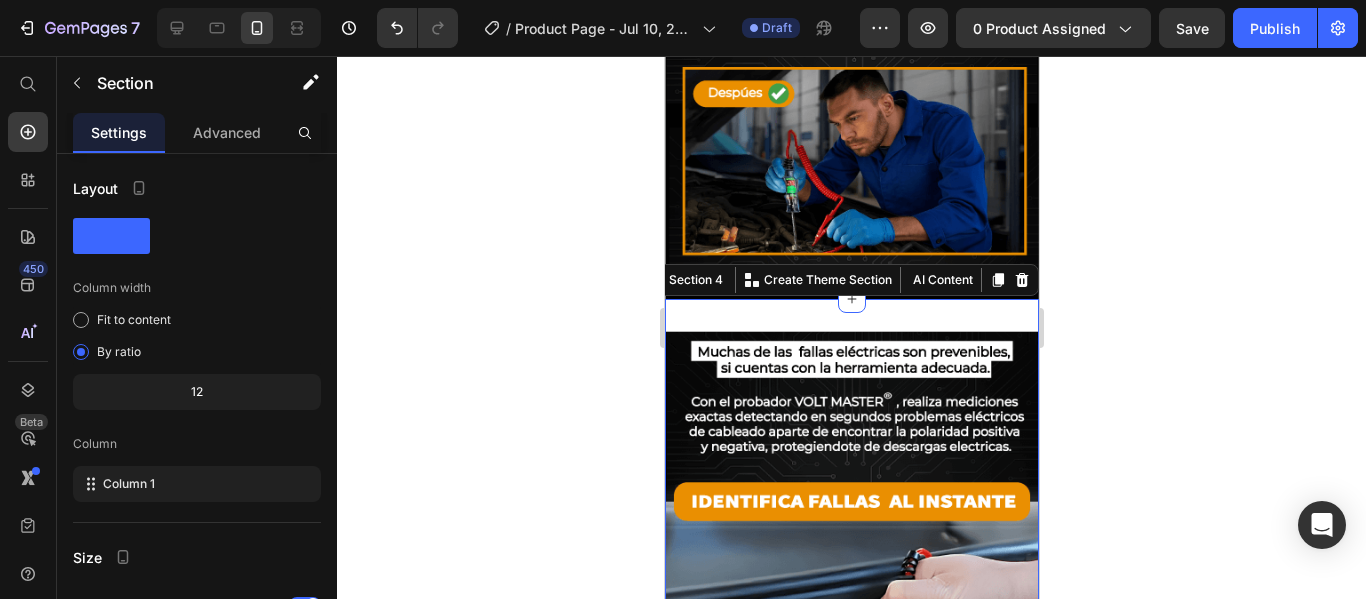 click on "Image Section 4   You can create reusable sections Create Theme Section AI Content Write with GemAI What would you like to describe here? Tone and Voice Persuasive Product Alicate multifuncional Show more Generate" at bounding box center (851, 687) 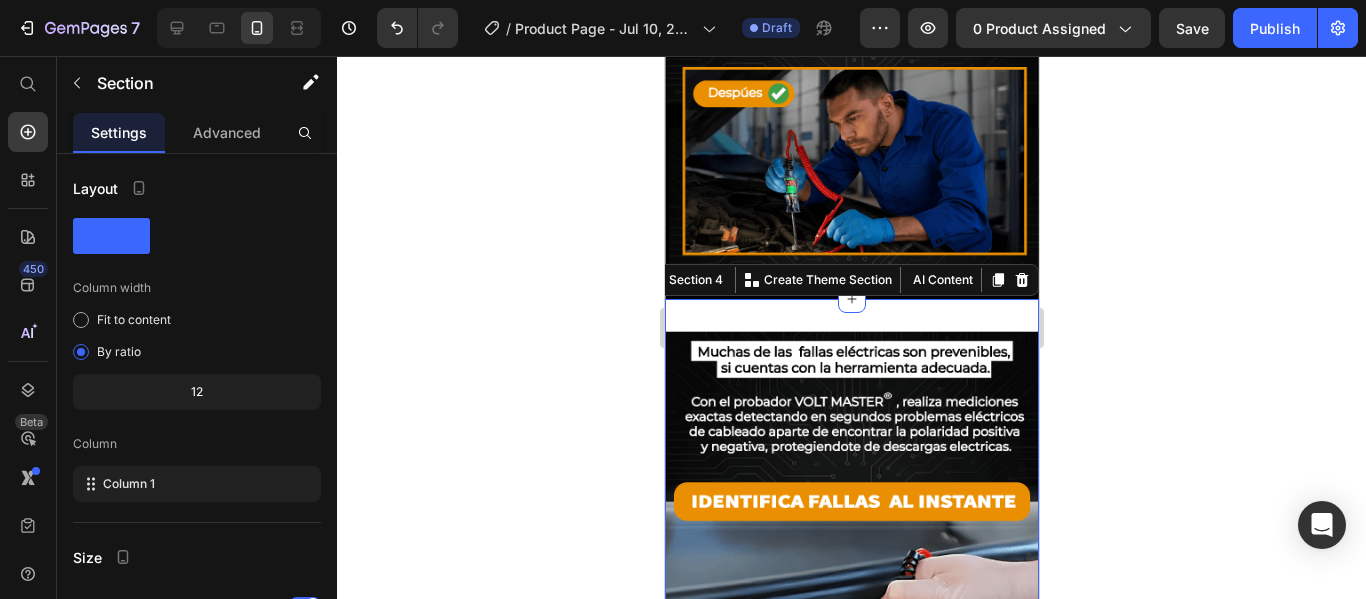 click on "Image Section 4   You can create reusable sections Create Theme Section AI Content Write with GemAI What would you like to describe here? Tone and Voice Persuasive Product Alicate multifuncional Show more Generate" at bounding box center (851, 687) 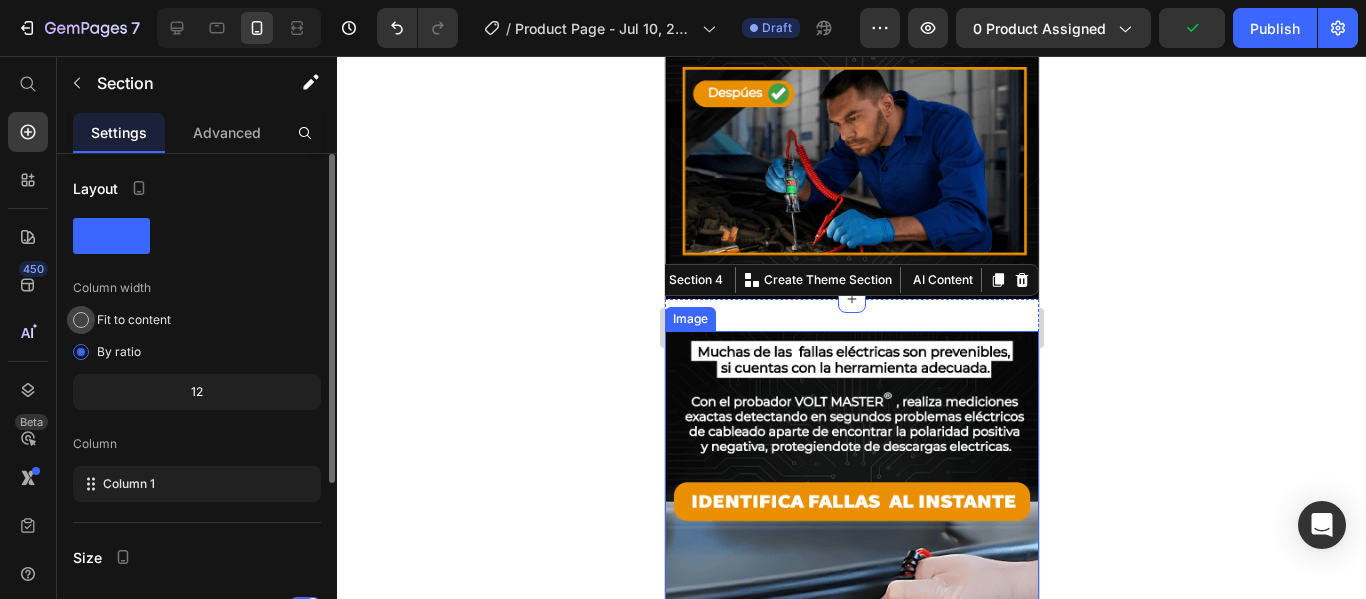 click on "Fit to content" 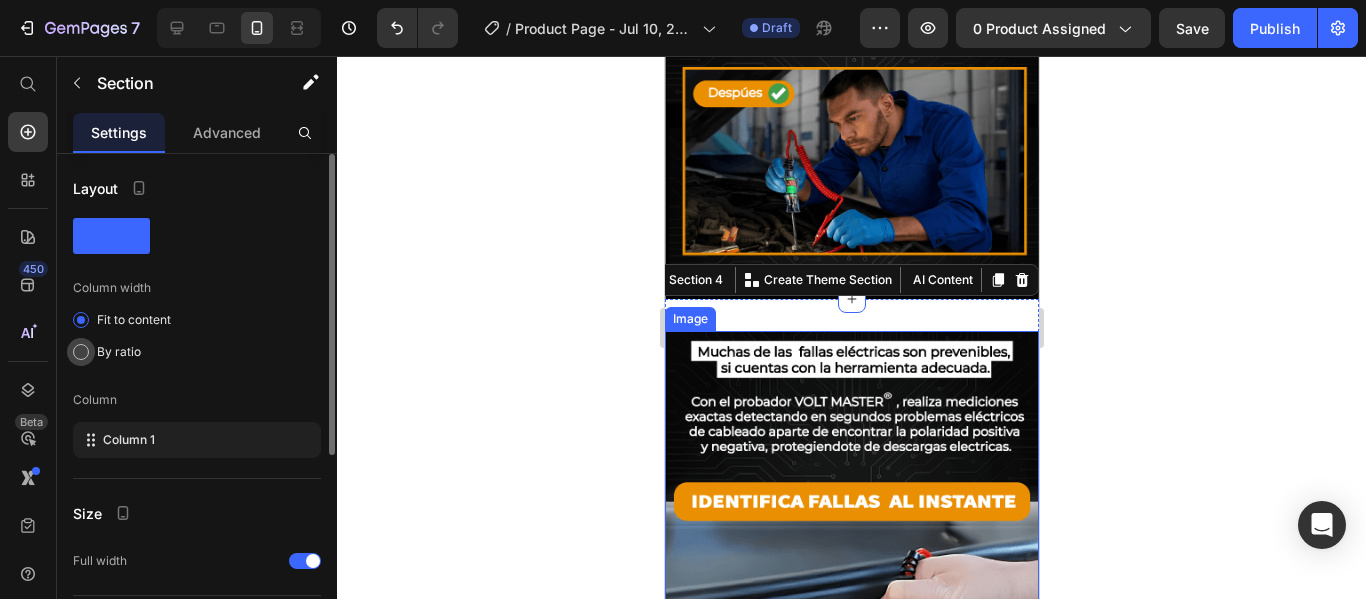 click on "By ratio" 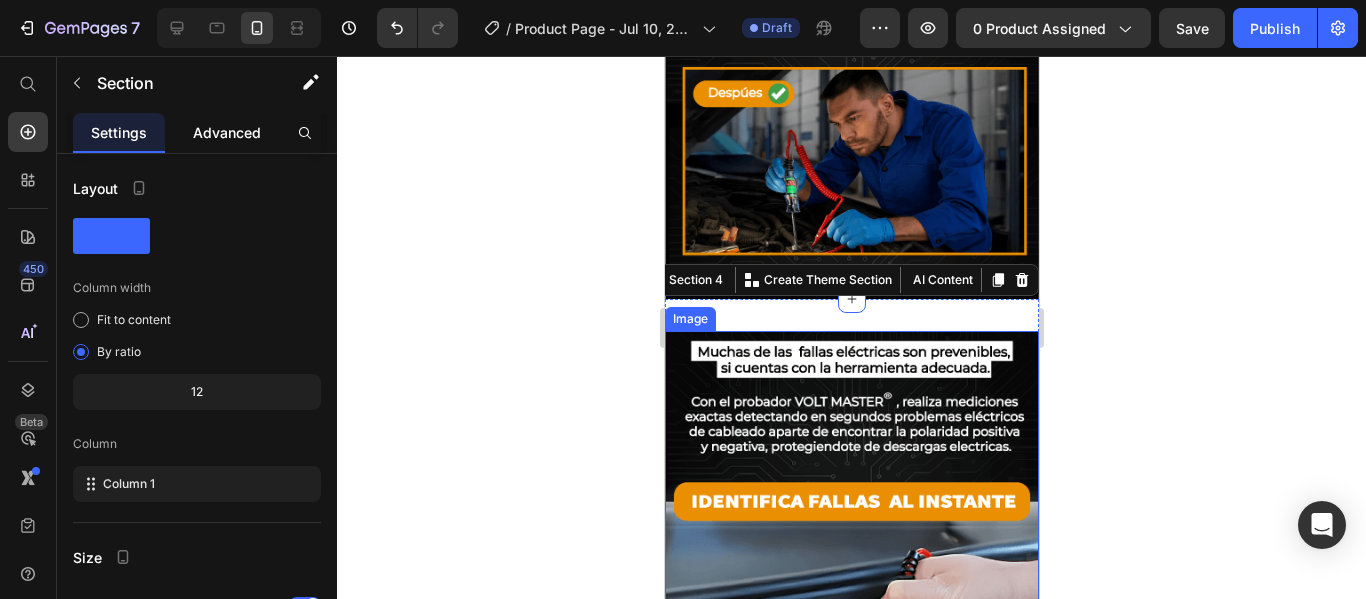 click on "Advanced" at bounding box center [227, 132] 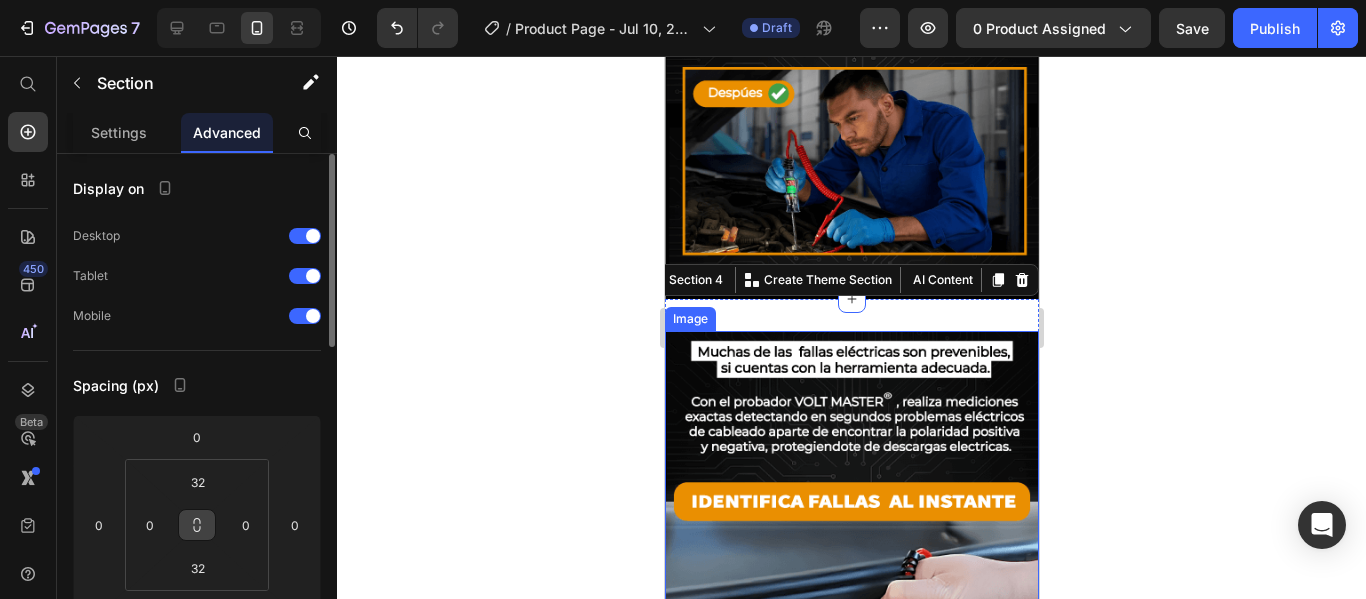 click at bounding box center [197, 525] 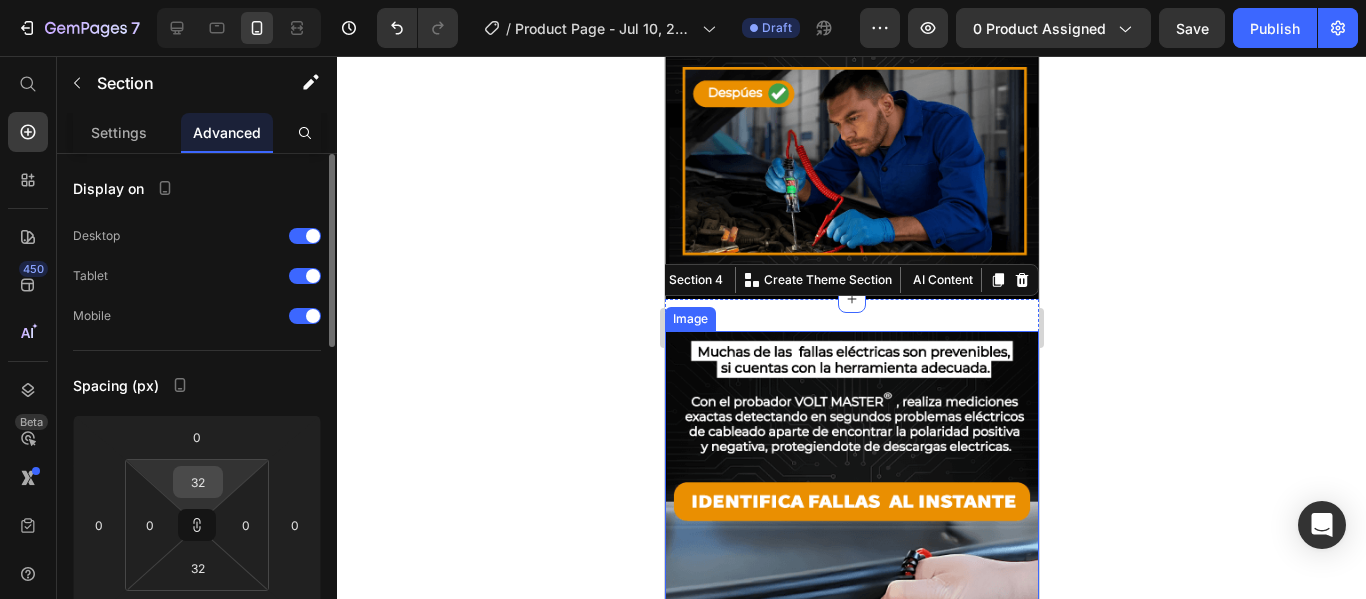 click on "32" at bounding box center (198, 482) 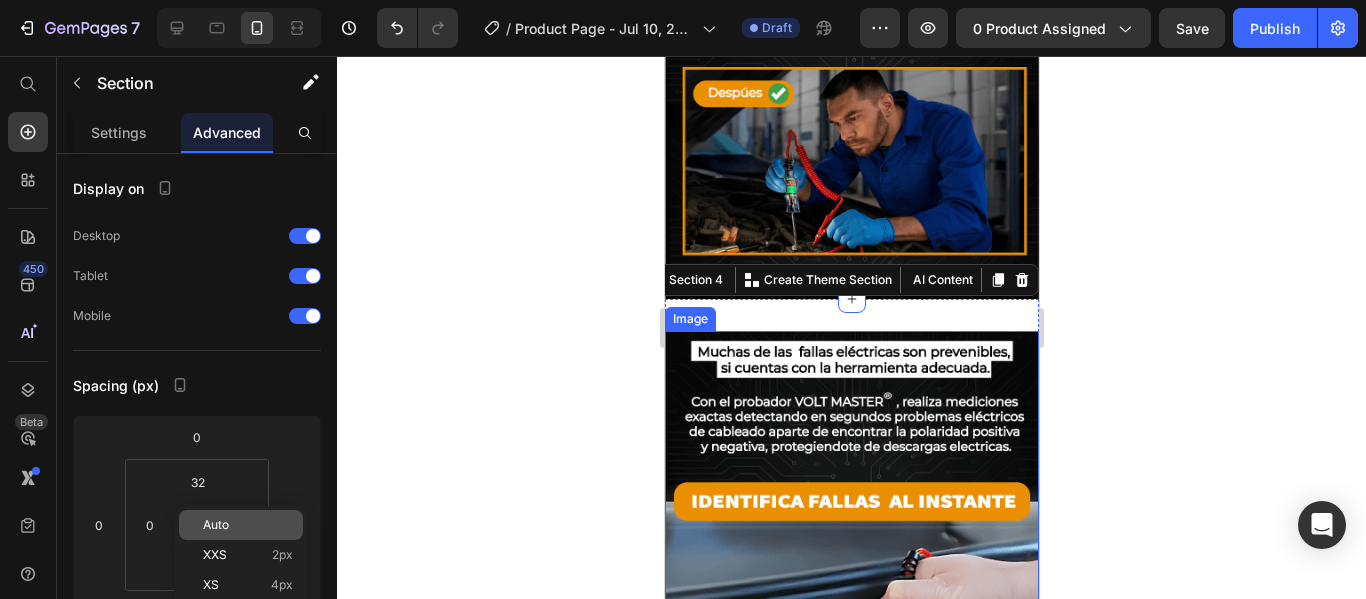 click on "Auto" at bounding box center (248, 525) 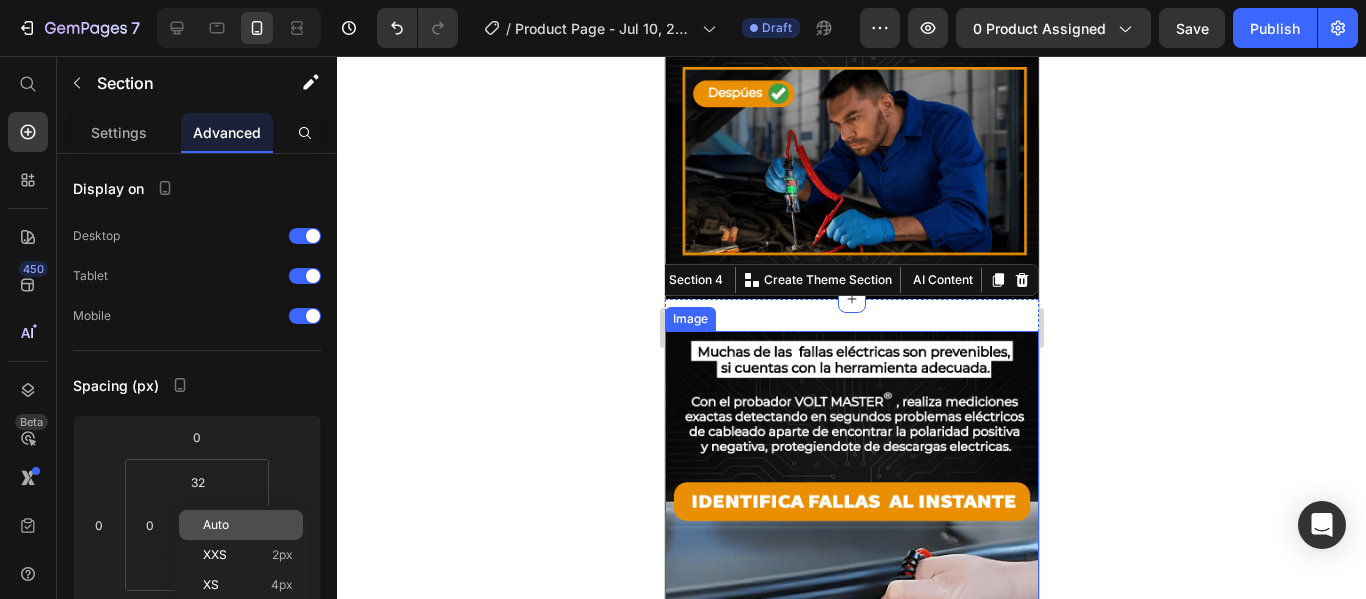 type 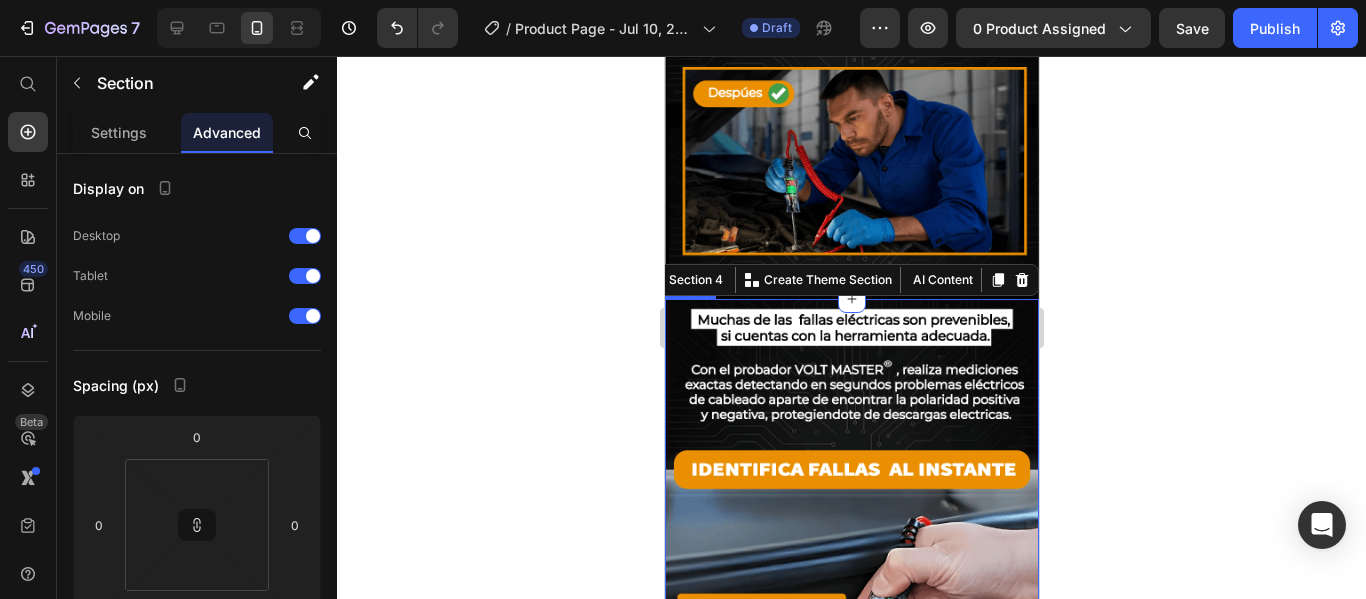 click at bounding box center (851, 655) 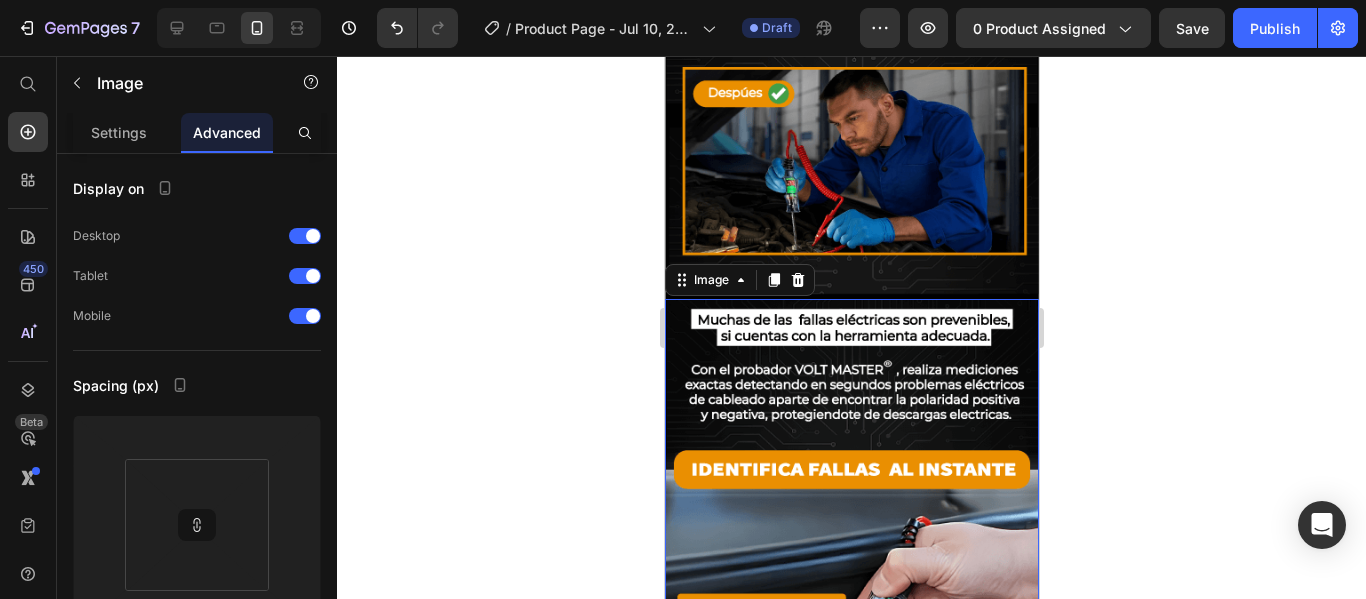 click 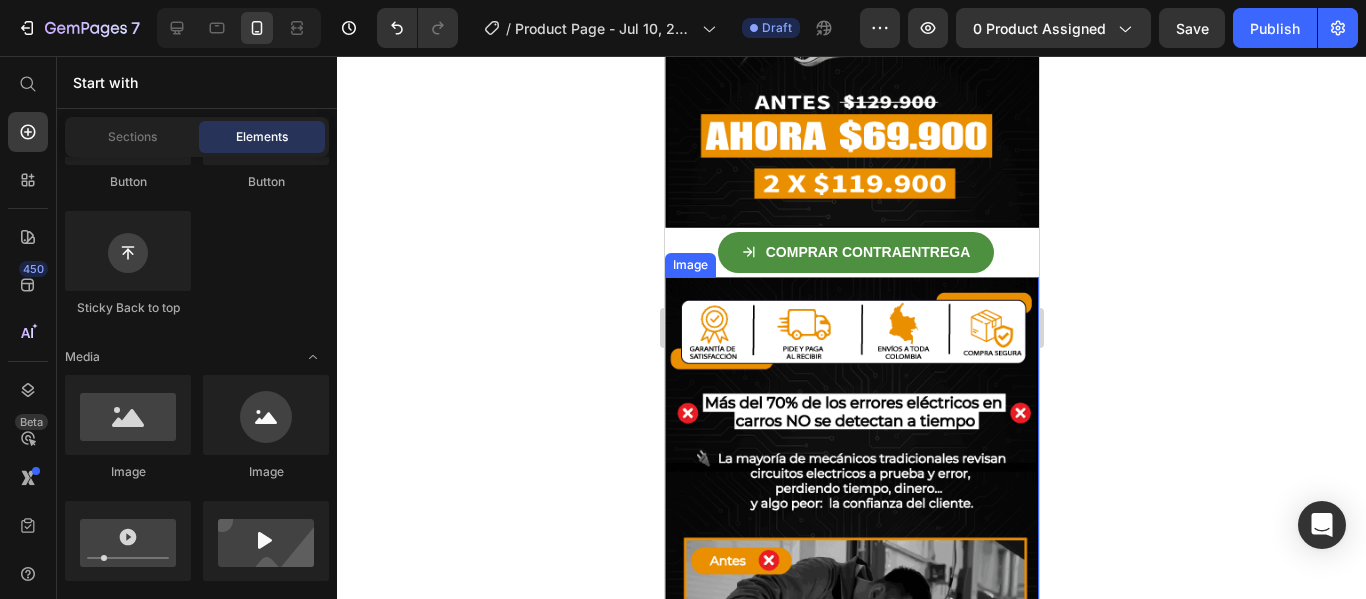 scroll, scrollTop: 631, scrollLeft: 0, axis: vertical 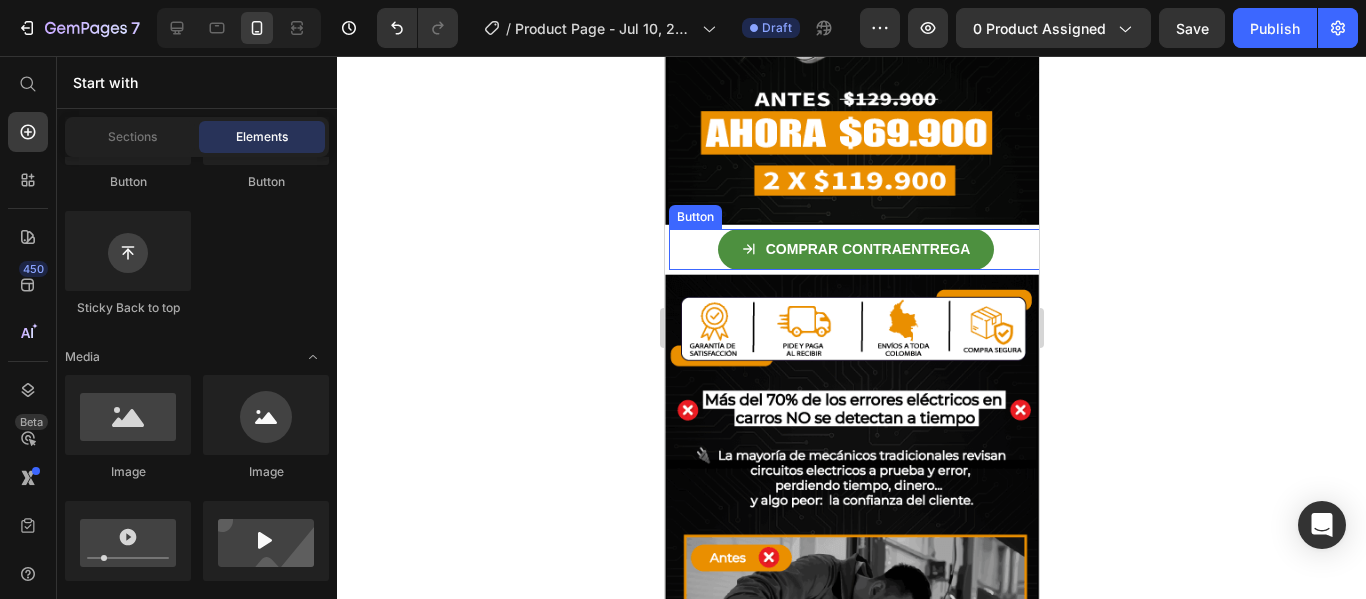 click on "COMPRAR CONTRAENTREGA Button" at bounding box center [855, 249] 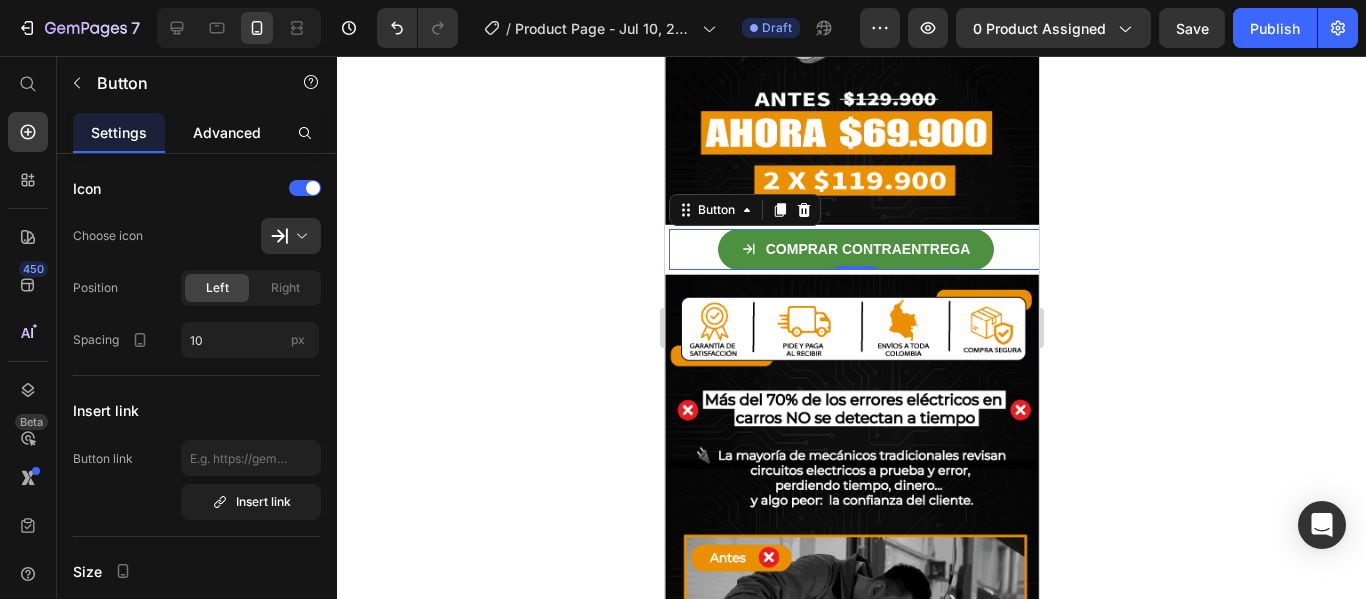 click on "Advanced" at bounding box center (227, 132) 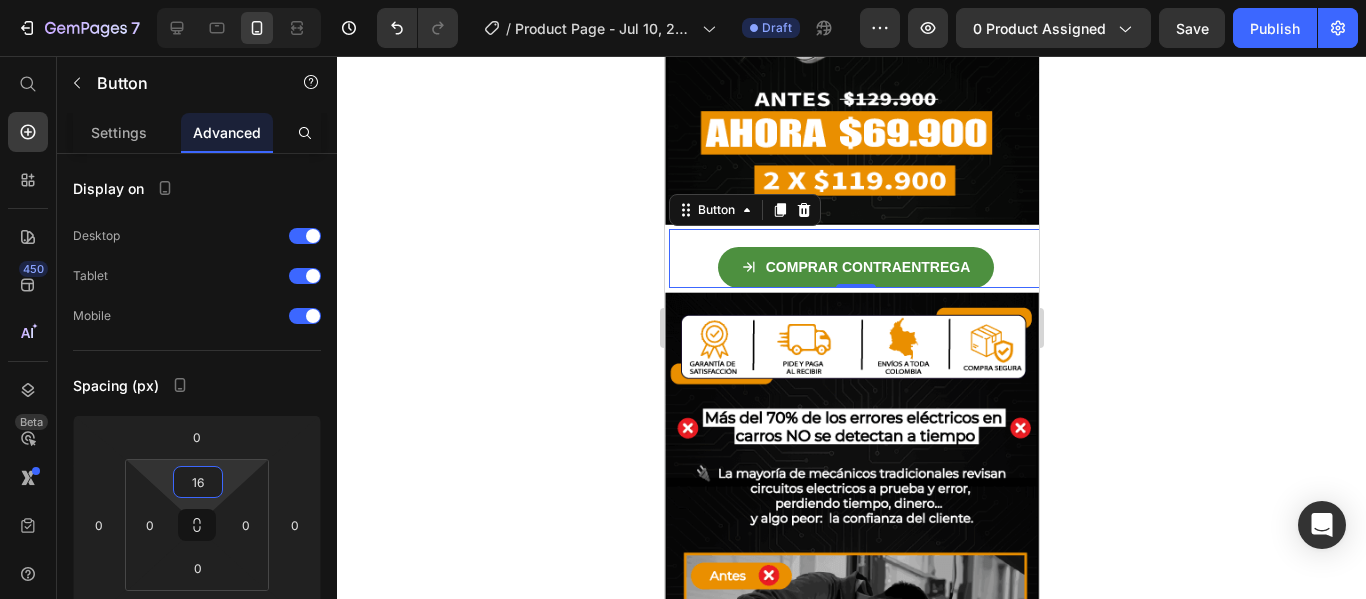 type on "18" 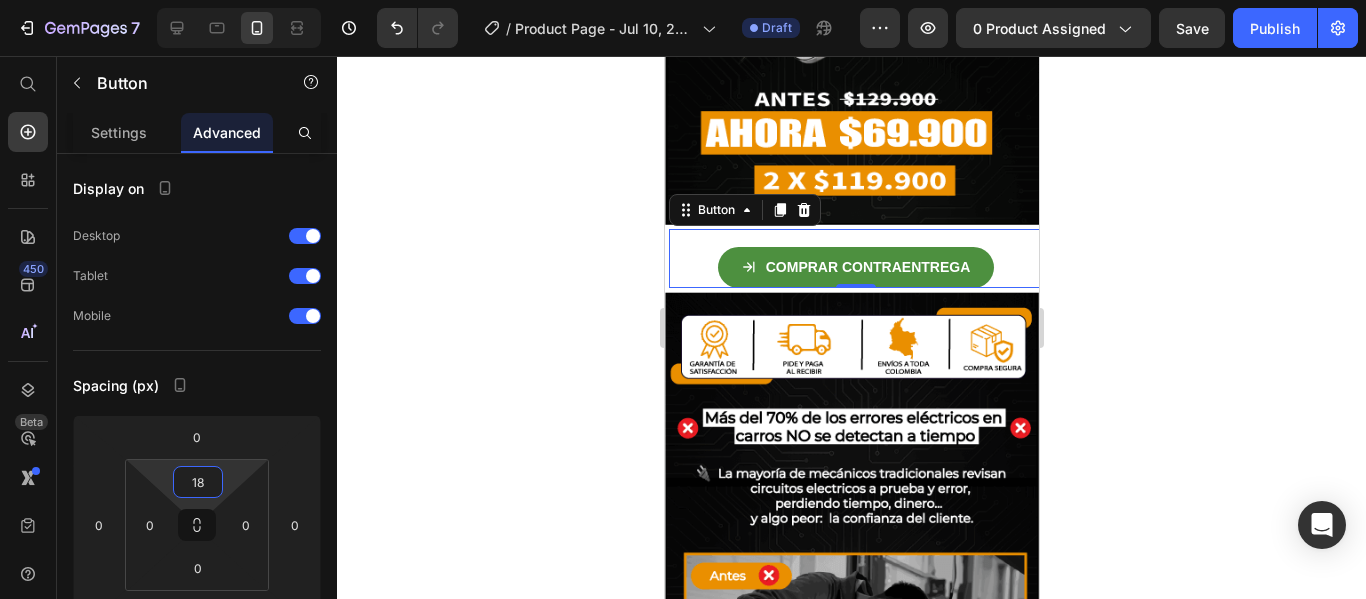 click on "7   /  Product Page - Jul 10, 22:31:50 Draft Preview 0 product assigned  Save   Publish  450 Beta Start with Sections Elements Hero Section Product Detail Brands Trusted Badges Guarantee Product Breakdown How to use Testimonials Compare Bundle FAQs Social Proof Brand Story Product List Collection Blog List Contact Sticky Add to Cart Custom Footer Browse Library 450 Layout
Row
Row
Row
Row Text
Heading
Text Block Button
Button
Button
Sticky Back to top Media
Image" at bounding box center [683, 0] 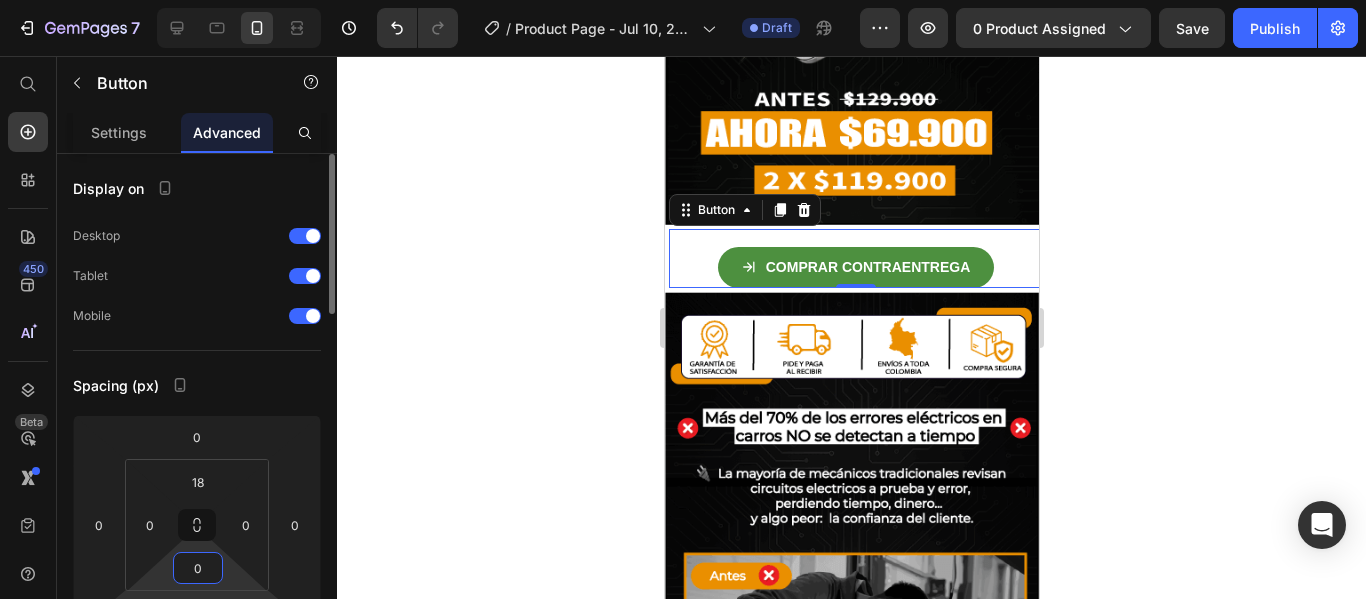 click on "7   /  Product Page - Jul 10, 22:31:50 Draft Preview 0 product assigned  Save   Publish  450 Beta Start with Sections Elements Hero Section Product Detail Brands Trusted Badges Guarantee Product Breakdown How to use Testimonials Compare Bundle FAQs Social Proof Brand Story Product List Collection Blog List Contact Sticky Add to Cart Custom Footer Browse Library 450 Layout
Row
Row
Row
Row Text
Heading
Text Block Button
Button
Button
Sticky Back to top Media
Image" at bounding box center (683, 0) 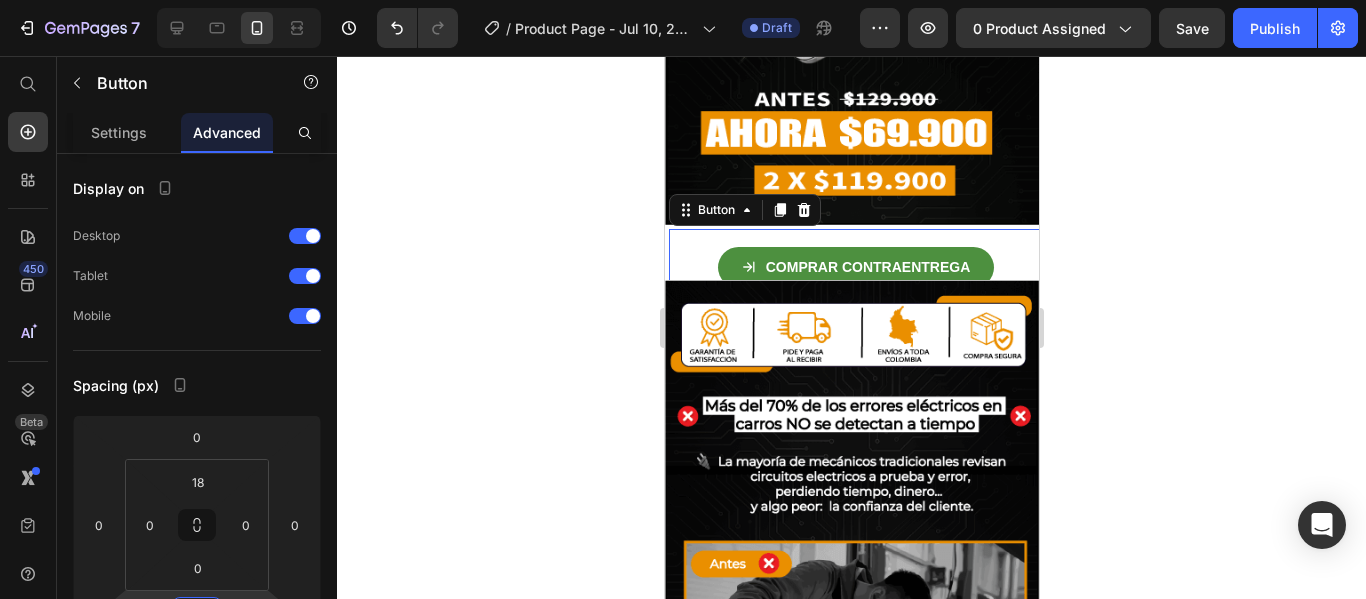 scroll, scrollTop: 29, scrollLeft: 0, axis: vertical 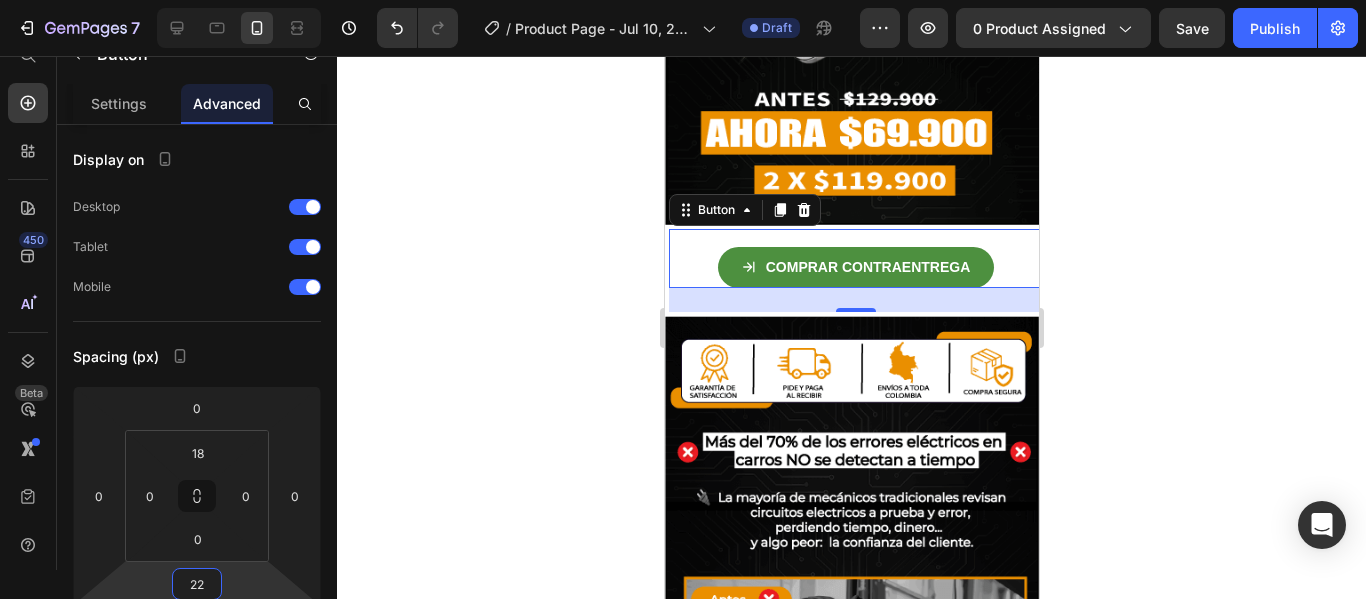 type on "20" 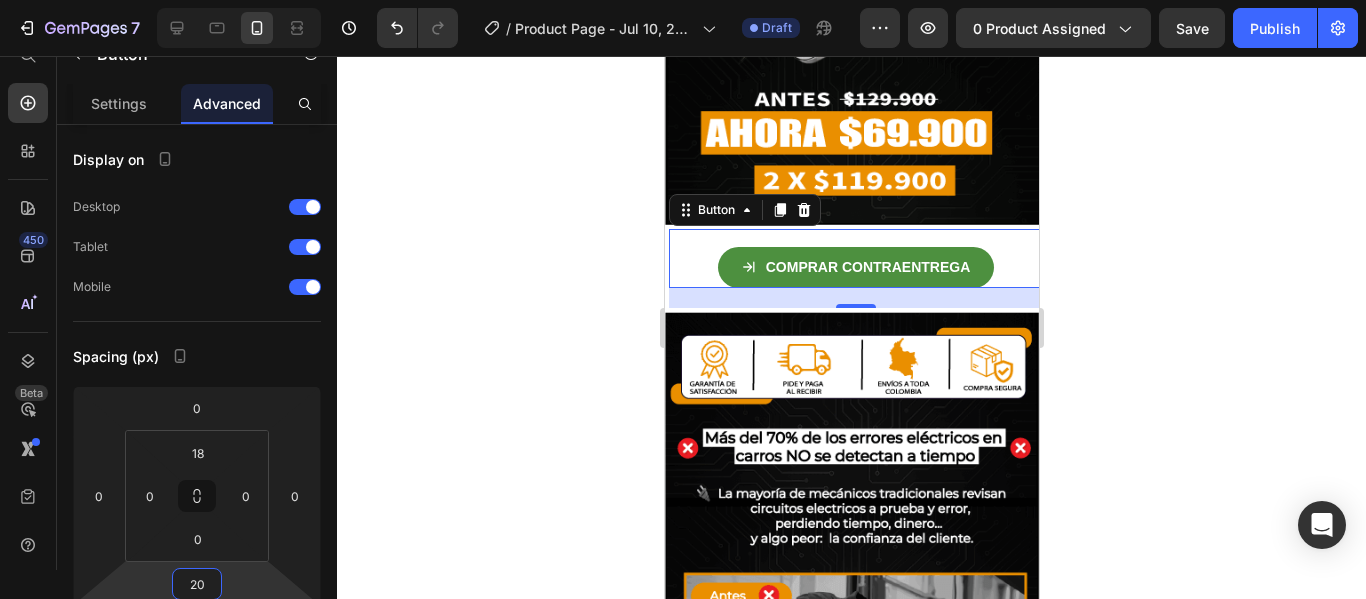 drag, startPoint x: 202, startPoint y: 597, endPoint x: 202, endPoint y: 582, distance: 15 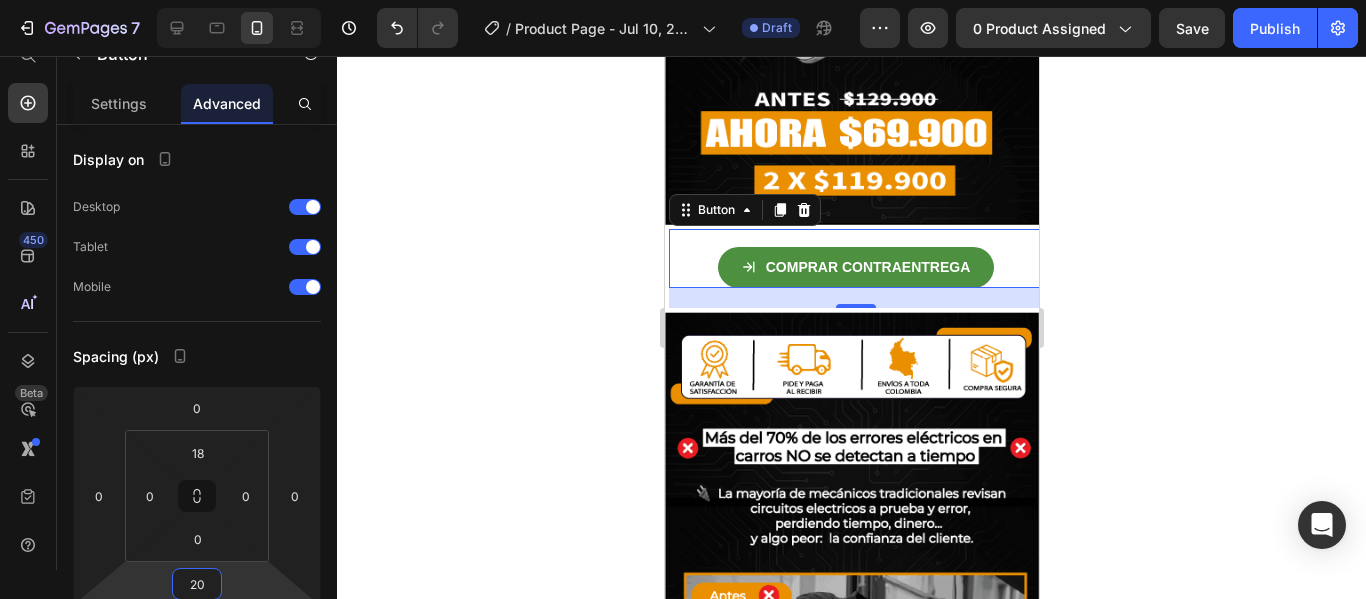 click 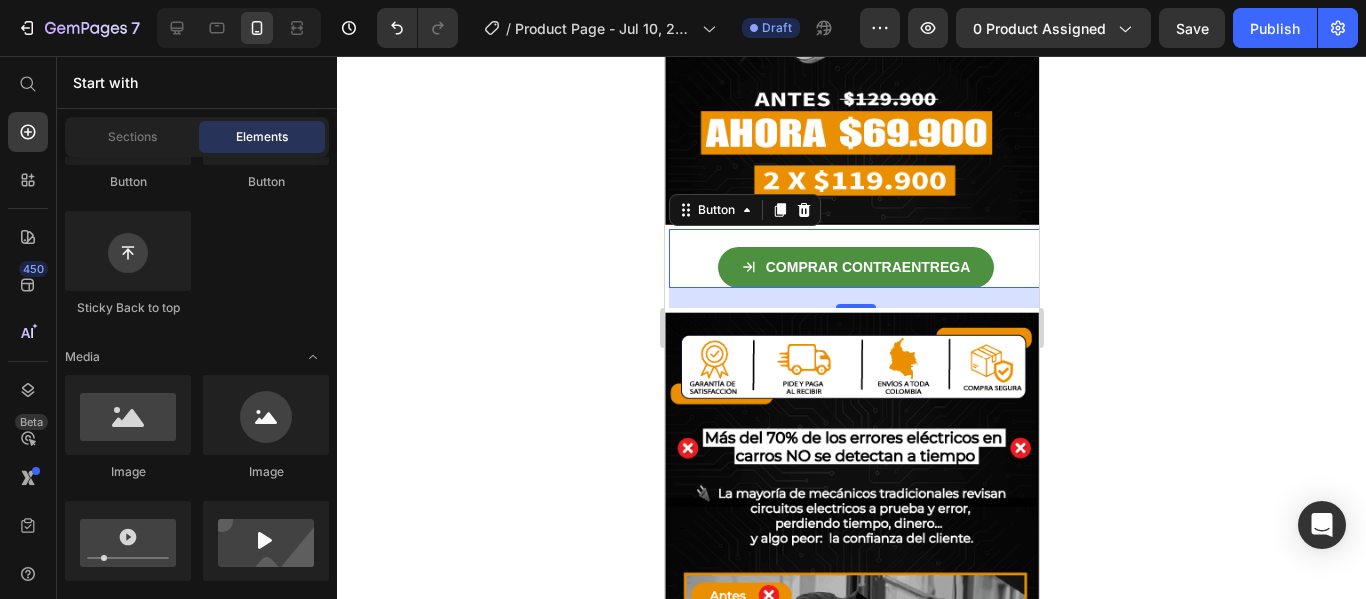 scroll, scrollTop: 0, scrollLeft: 0, axis: both 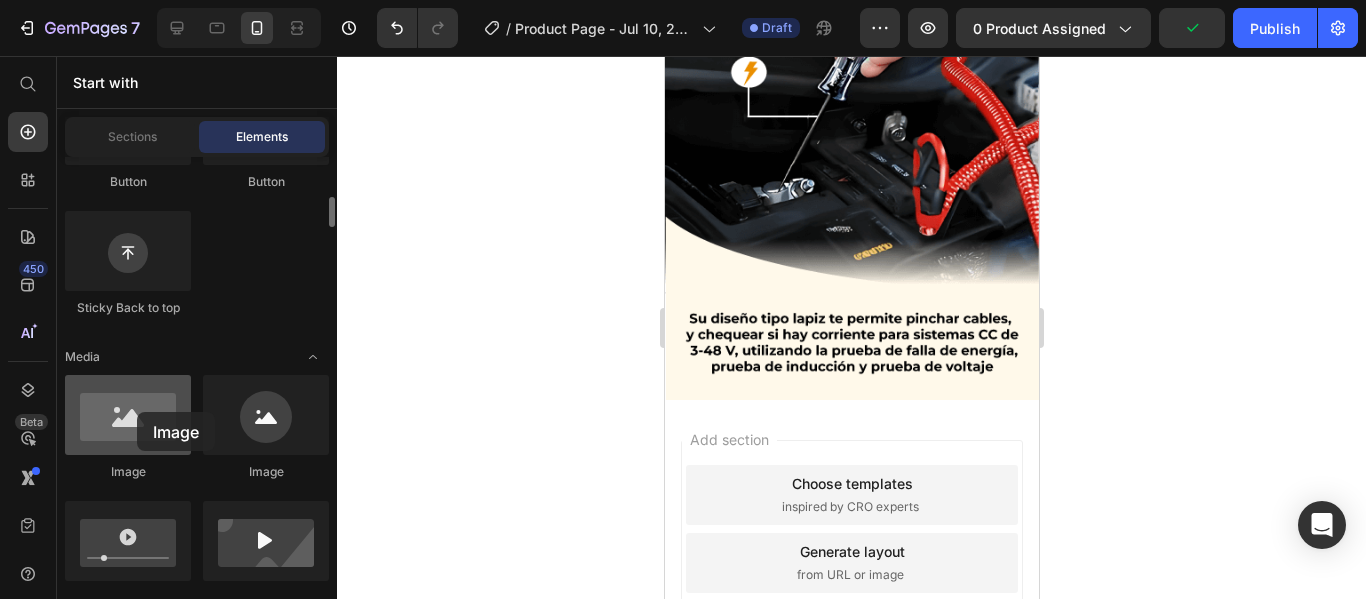 click at bounding box center (128, 415) 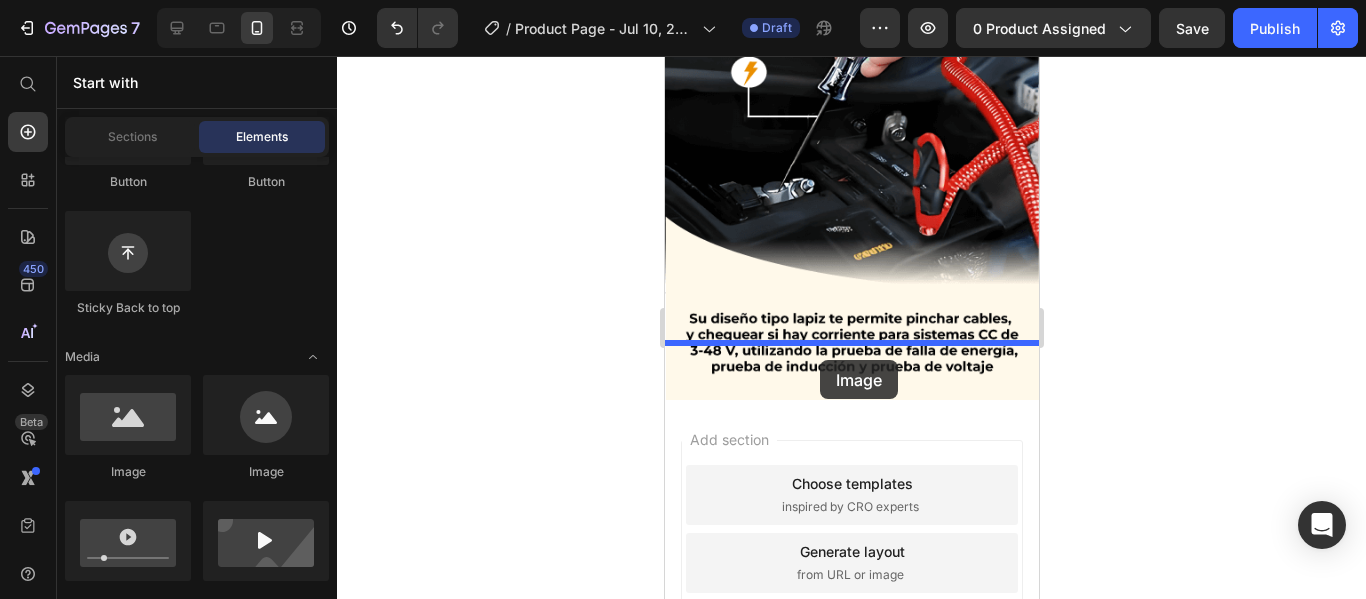 drag, startPoint x: 806, startPoint y: 475, endPoint x: 819, endPoint y: 360, distance: 115.73245 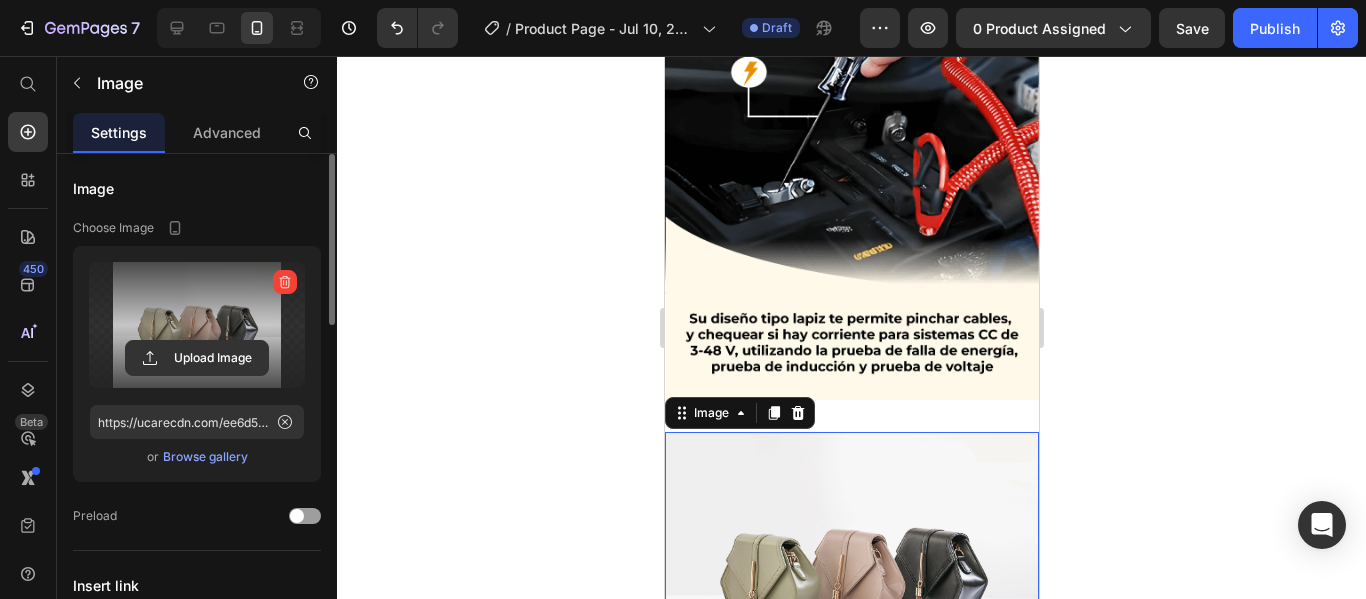 click at bounding box center (197, 325) 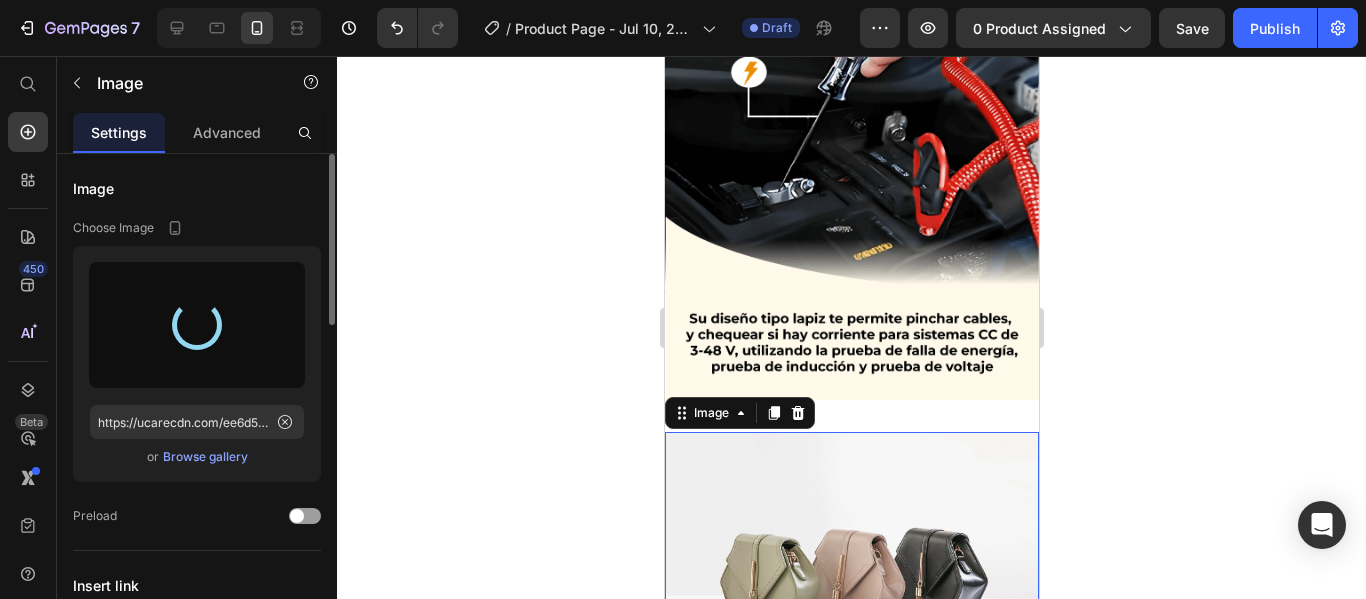 type on "https://cdn.shopify.com/s/files/1/0711/1878/2660/files/gempages_574912714825007972-eebd7507-8716-464b-a046-a2312b8f36d8.png" 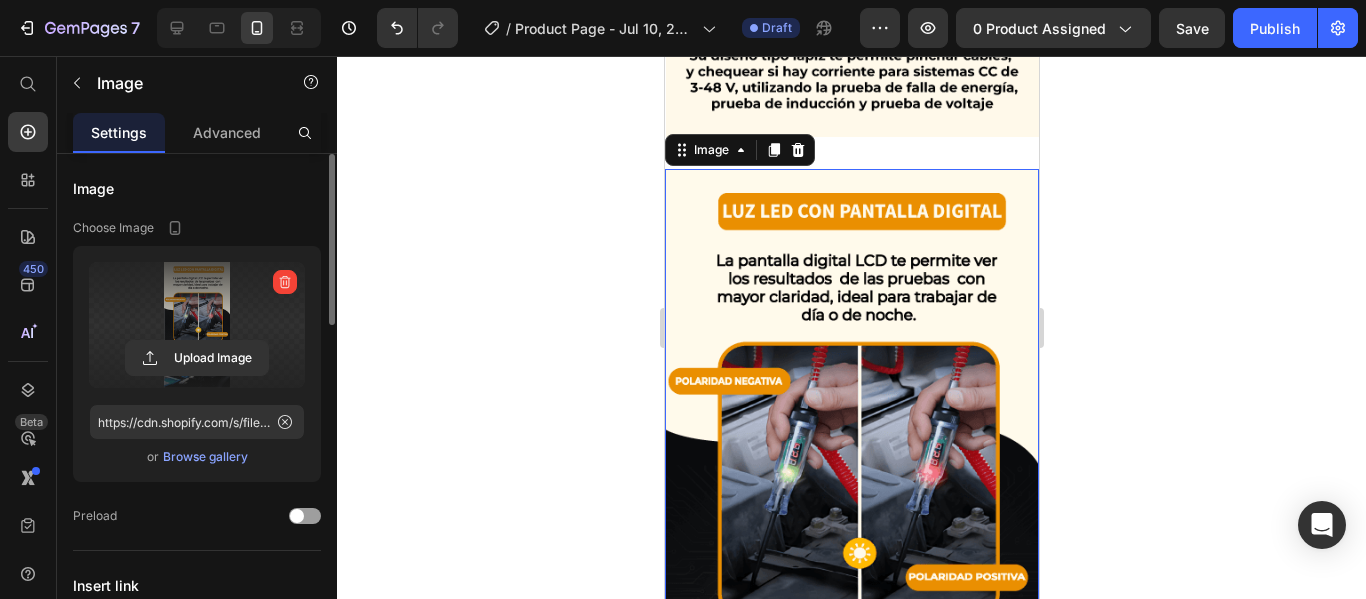 scroll, scrollTop: 2174, scrollLeft: 0, axis: vertical 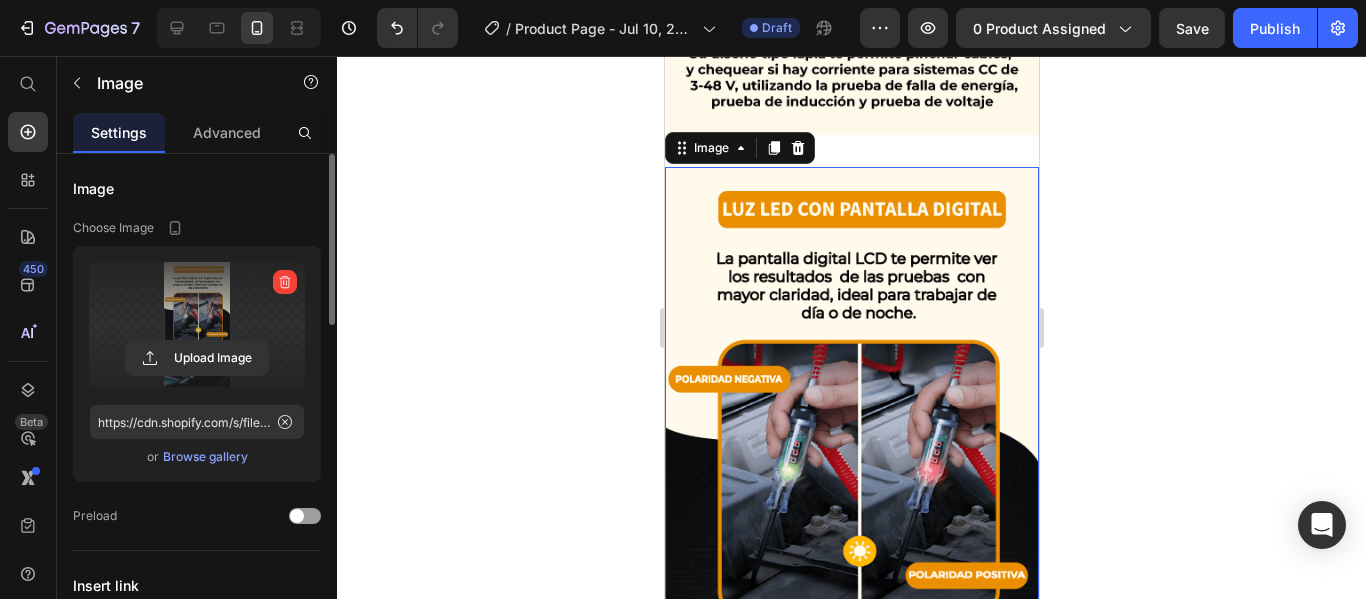 click 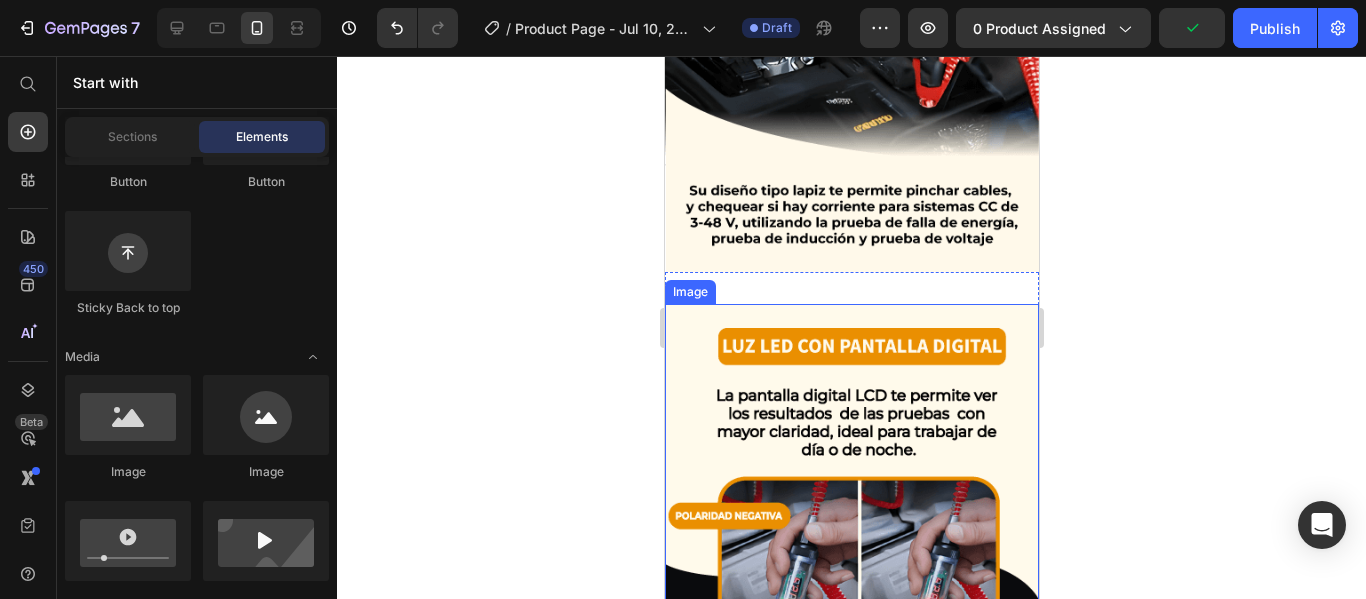 scroll, scrollTop: 1896, scrollLeft: 0, axis: vertical 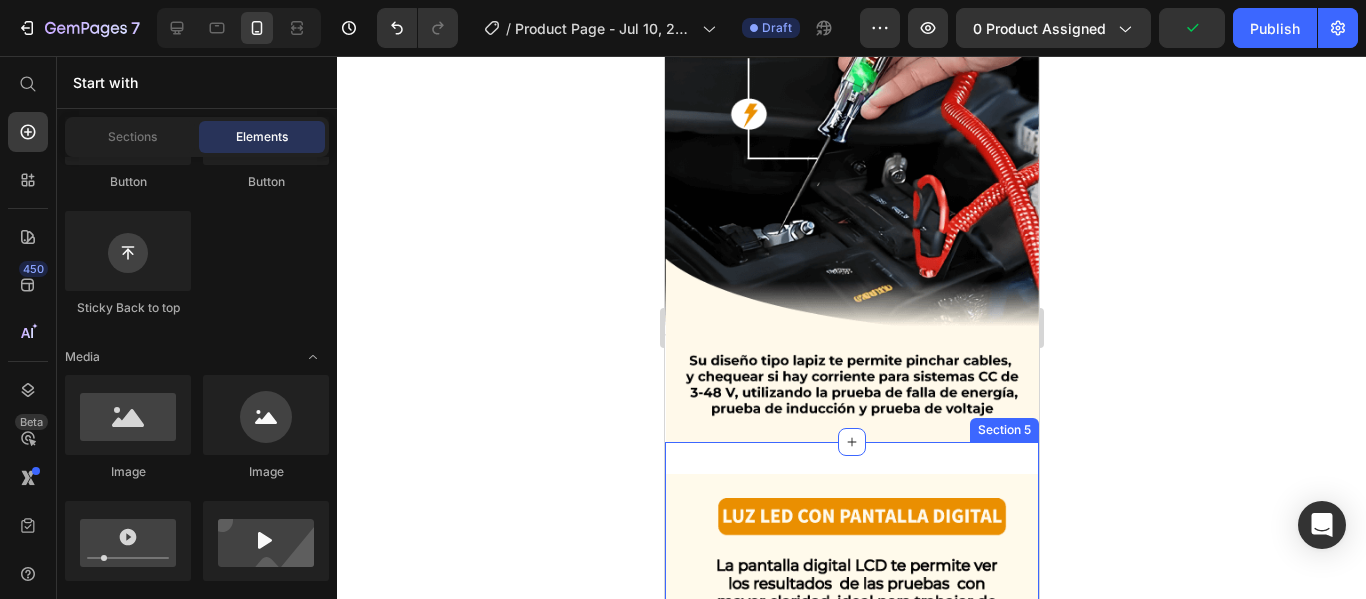 click on "Image Section 5" at bounding box center [851, 830] 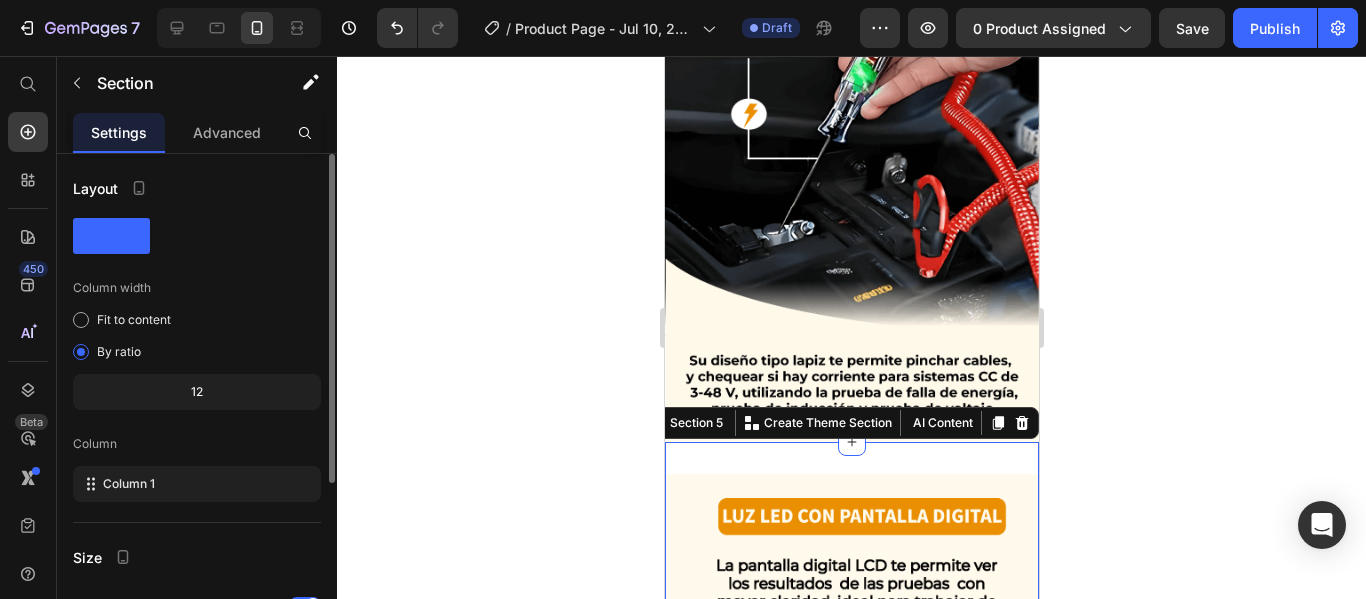 click on "Image Section 5   You can create reusable sections Create Theme Section AI Content Write with GemAI What would you like to describe here? Tone and Voice Persuasive Product Alicate multifuncional Show more Generate" at bounding box center (851, 830) 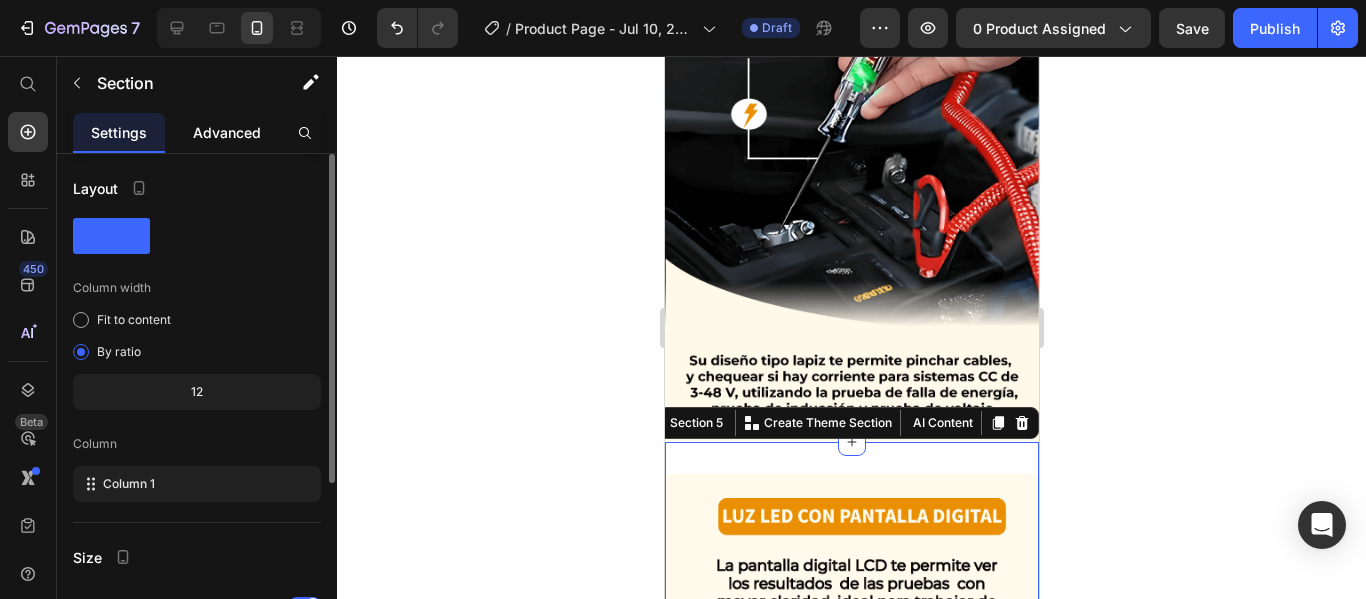 click on "Advanced" at bounding box center [227, 132] 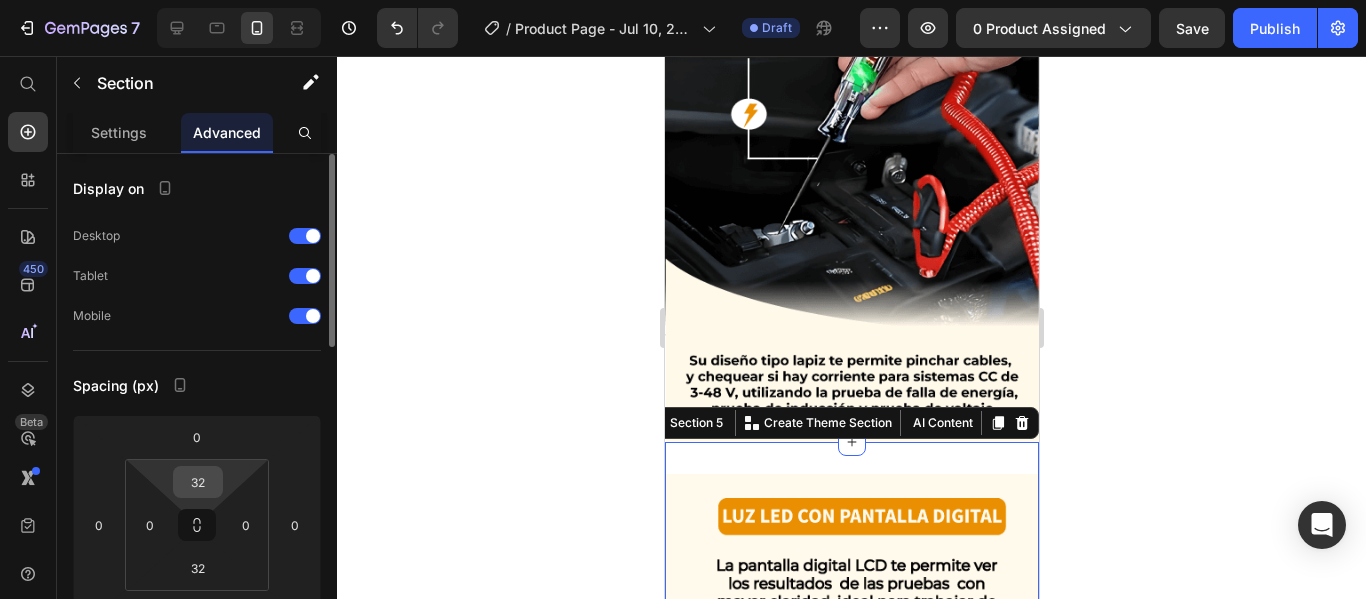 click on "32" at bounding box center (198, 482) 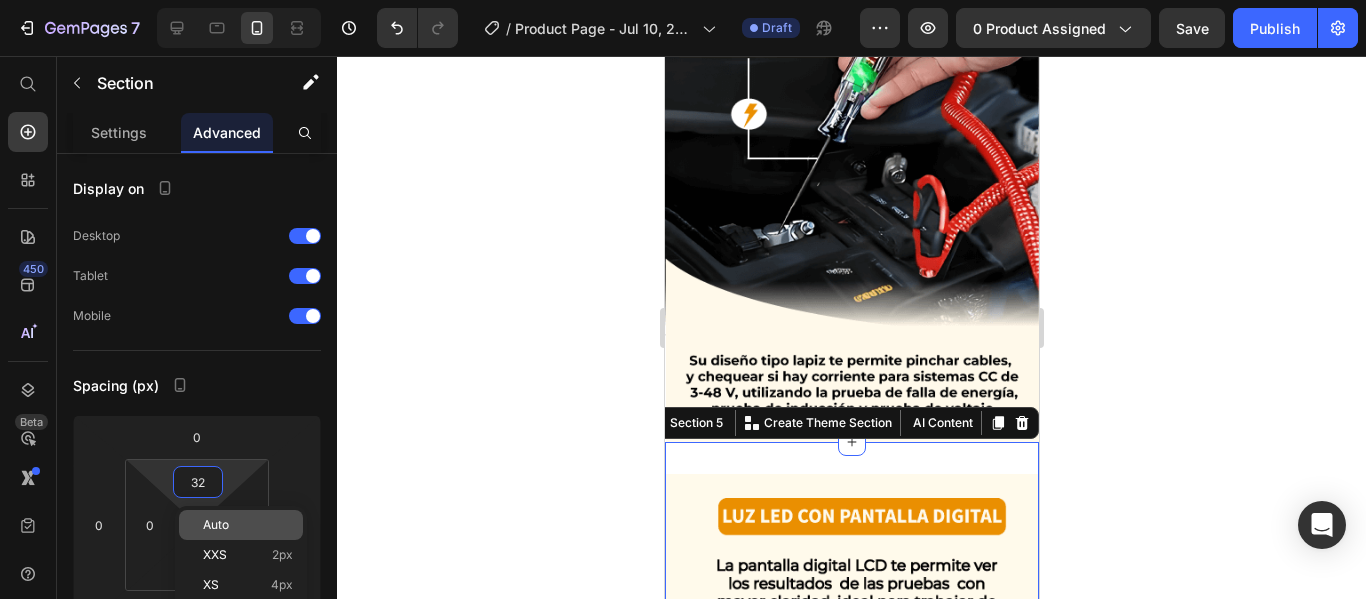 click on "Auto" 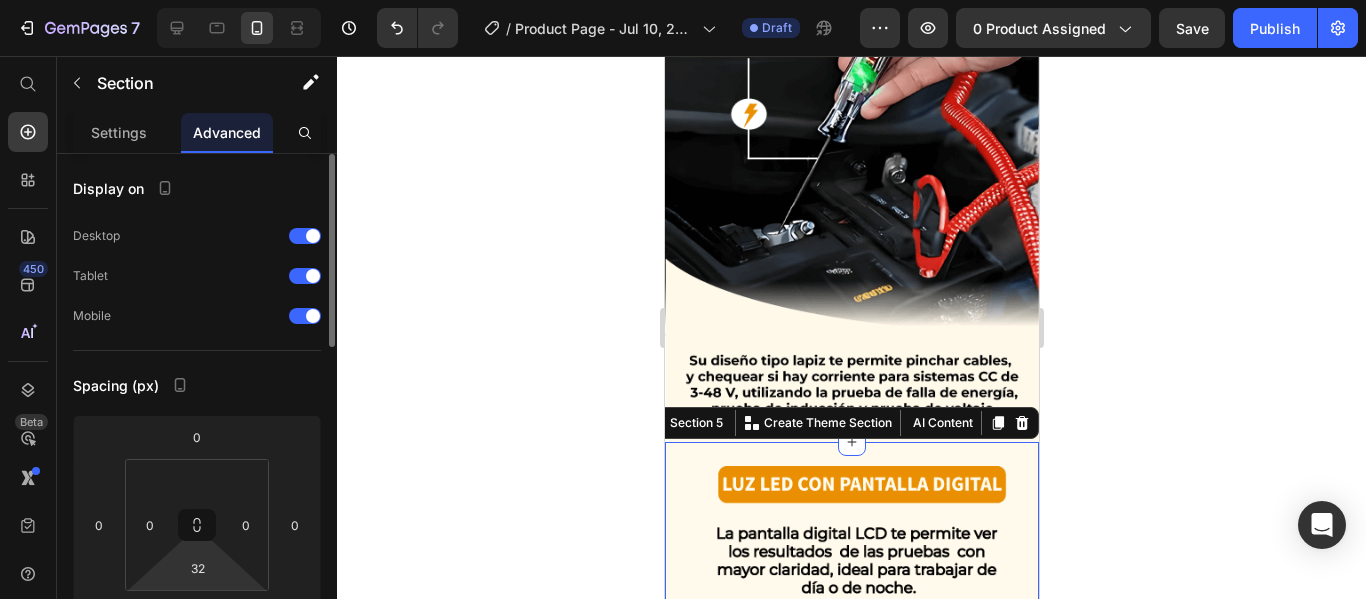 click on "7   /  Product Page - Jul 10, 22:31:50 Draft Preview 0 product assigned  Save   Publish  450 Beta Start with Sections Elements Hero Section Product Detail Brands Trusted Badges Guarantee Product Breakdown How to use Testimonials Compare Bundle FAQs Social Proof Brand Story Product List Collection Blog List Contact Sticky Add to Cart Custom Footer Browse Library 450 Layout
Row
Row
Row
Row Text
Heading
Text Block Button
Button
Button
Sticky Back to top Media
Image" at bounding box center [683, 0] 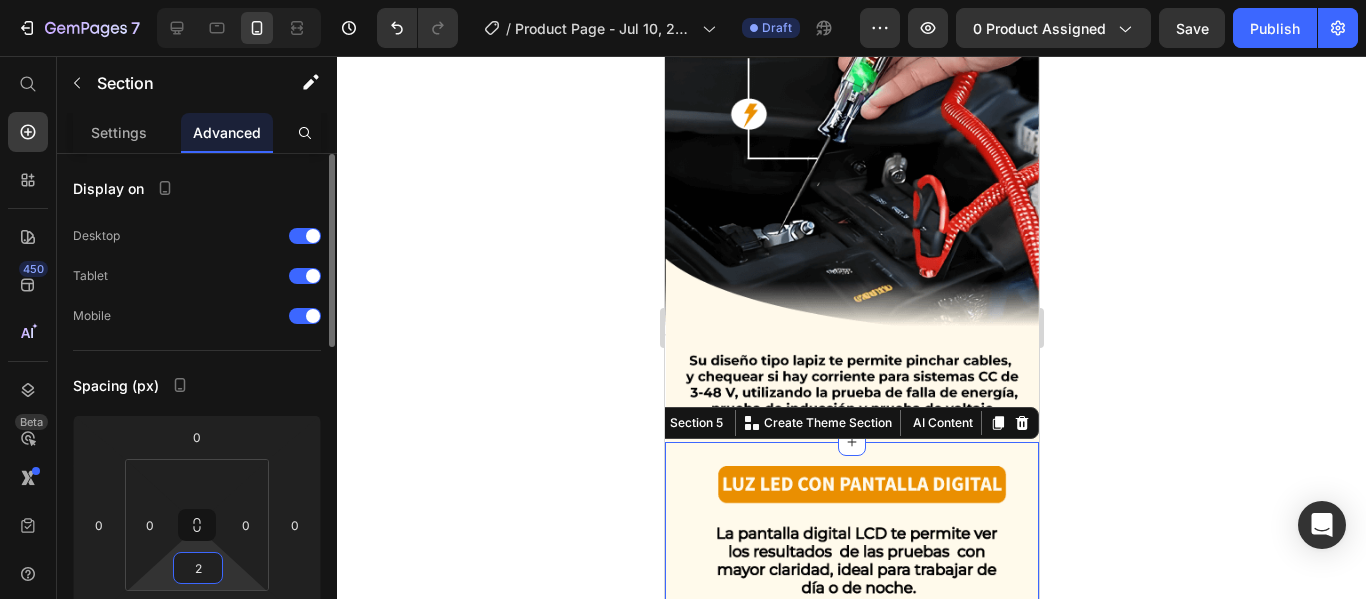 click on "7   /  Product Page - Jul 10, 22:31:50 Draft Preview 0 product assigned  Save   Publish  450 Beta Start with Sections Elements Hero Section Product Detail Brands Trusted Badges Guarantee Product Breakdown How to use Testimonials Compare Bundle FAQs Social Proof Brand Story Product List Collection Blog List Contact Sticky Add to Cart Custom Footer Browse Library 450 Layout
Row
Row
Row
Row Text
Heading
Text Block Button
Button
Button
Sticky Back to top Media
Image" at bounding box center (683, 0) 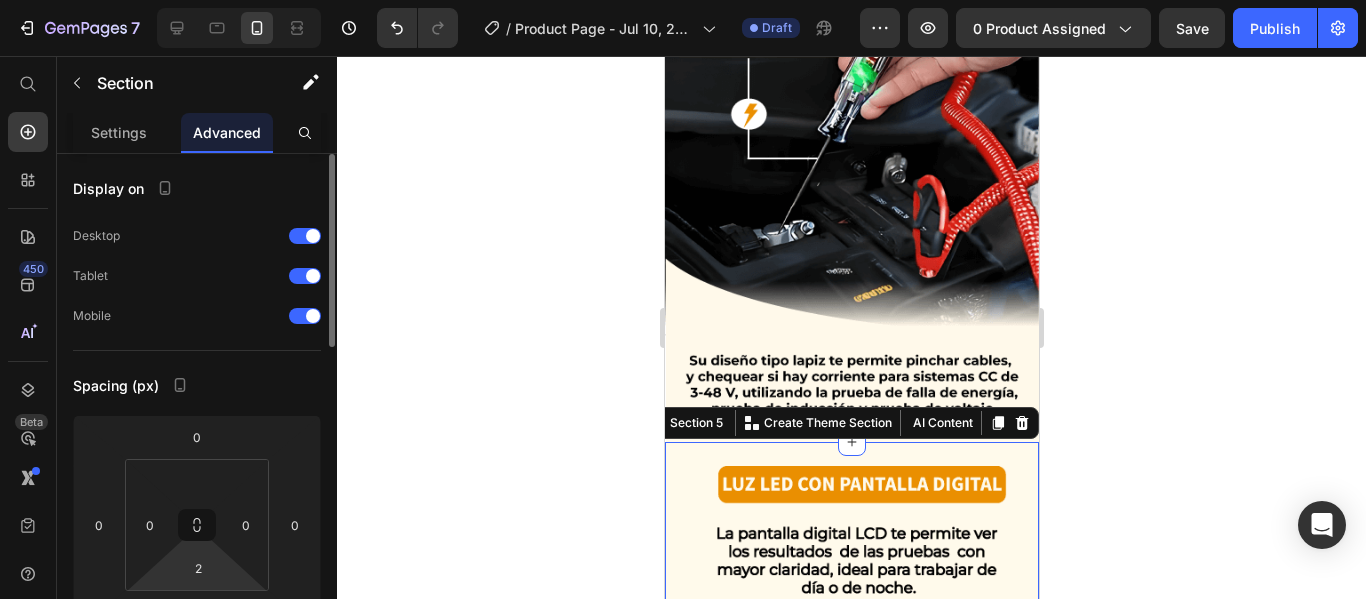 click on "7   /  Product Page - Jul 10, 22:31:50 Draft Preview 0 product assigned  Save   Publish  450 Beta Start with Sections Elements Hero Section Product Detail Brands Trusted Badges Guarantee Product Breakdown How to use Testimonials Compare Bundle FAQs Social Proof Brand Story Product List Collection Blog List Contact Sticky Add to Cart Custom Footer Browse Library 450 Layout
Row
Row
Row
Row Text
Heading
Text Block Button
Button
Button
Sticky Back to top Media
Image" at bounding box center [683, 0] 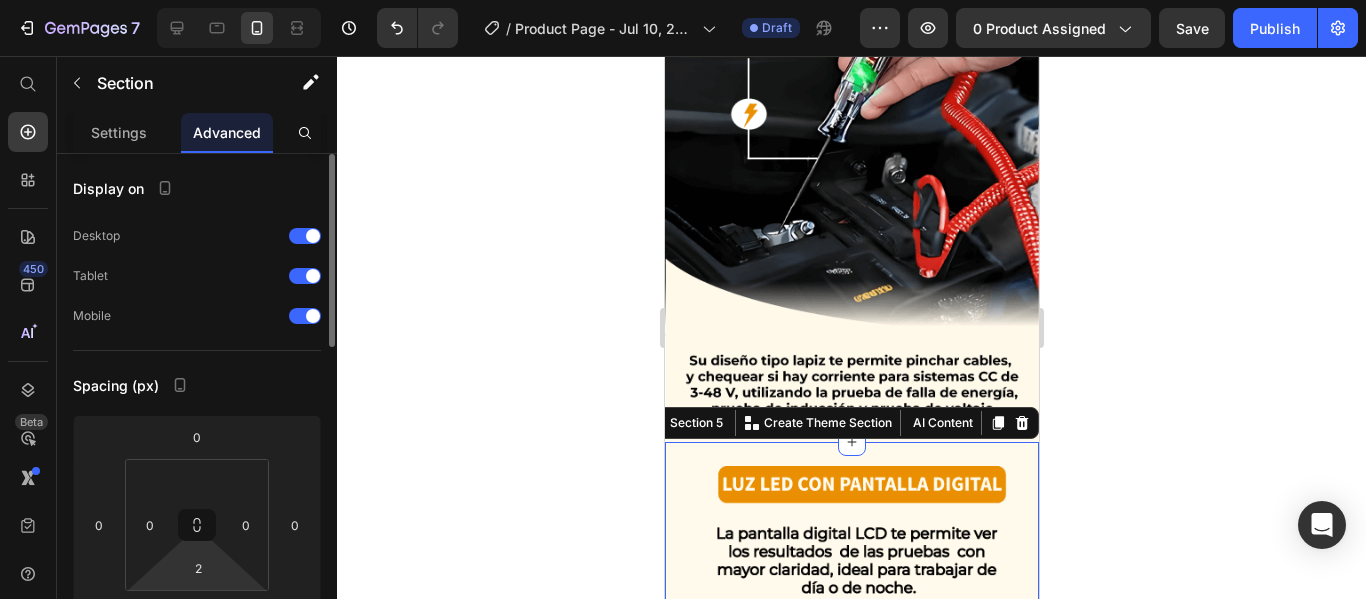 click on "7   /  Product Page - Jul 10, 22:31:50 Draft Preview 0 product assigned  Save   Publish  450 Beta Start with Sections Elements Hero Section Product Detail Brands Trusted Badges Guarantee Product Breakdown How to use Testimonials Compare Bundle FAQs Social Proof Brand Story Product List Collection Blog List Contact Sticky Add to Cart Custom Footer Browse Library 450 Layout
Row
Row
Row
Row Text
Heading
Text Block Button
Button
Button
Sticky Back to top Media
Image" at bounding box center (683, 0) 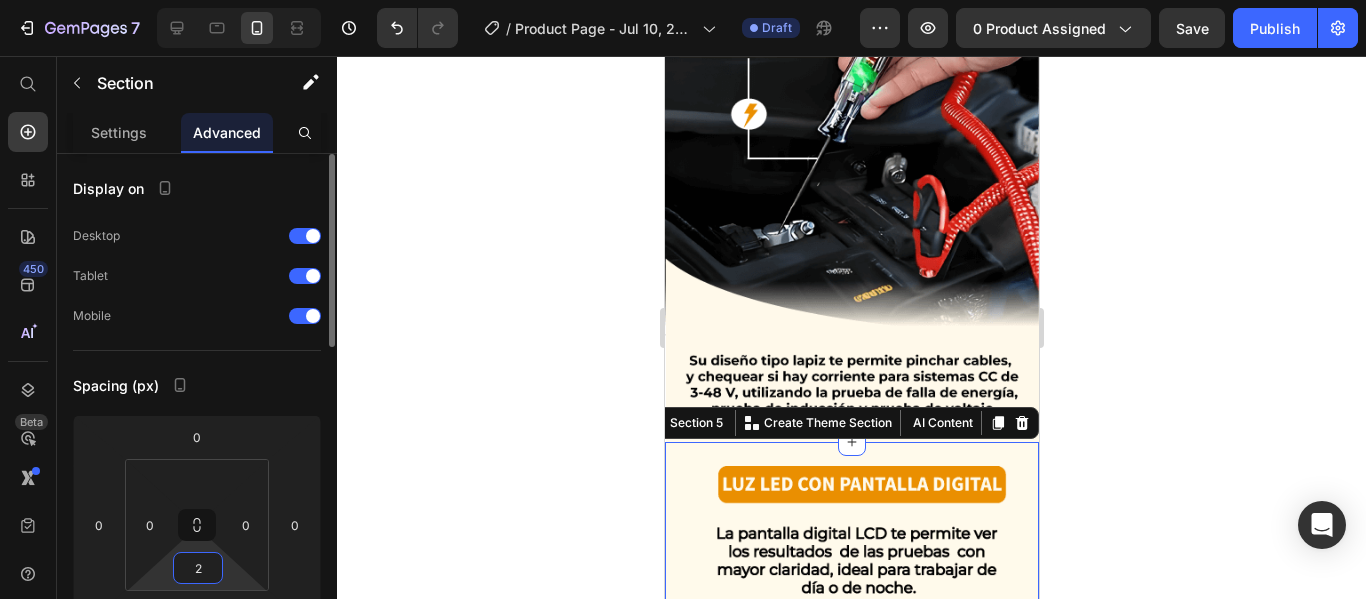 click on "2" at bounding box center [198, 568] 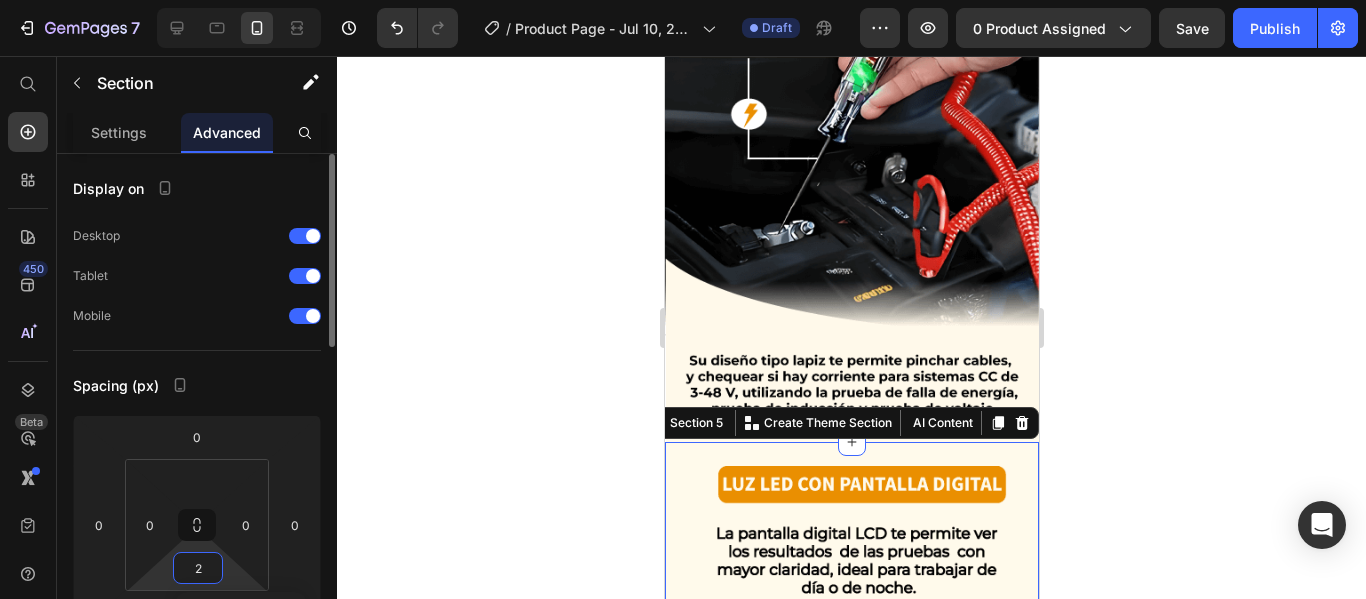 click on "2" at bounding box center (198, 568) 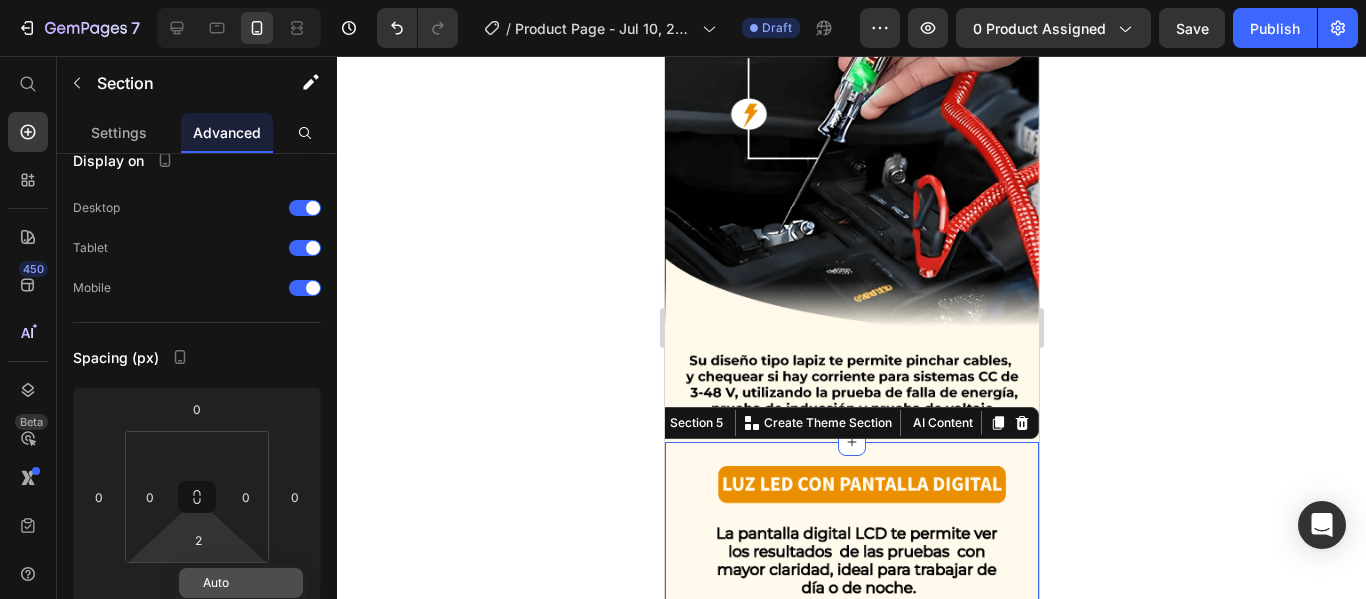 click on "Auto" at bounding box center [248, 583] 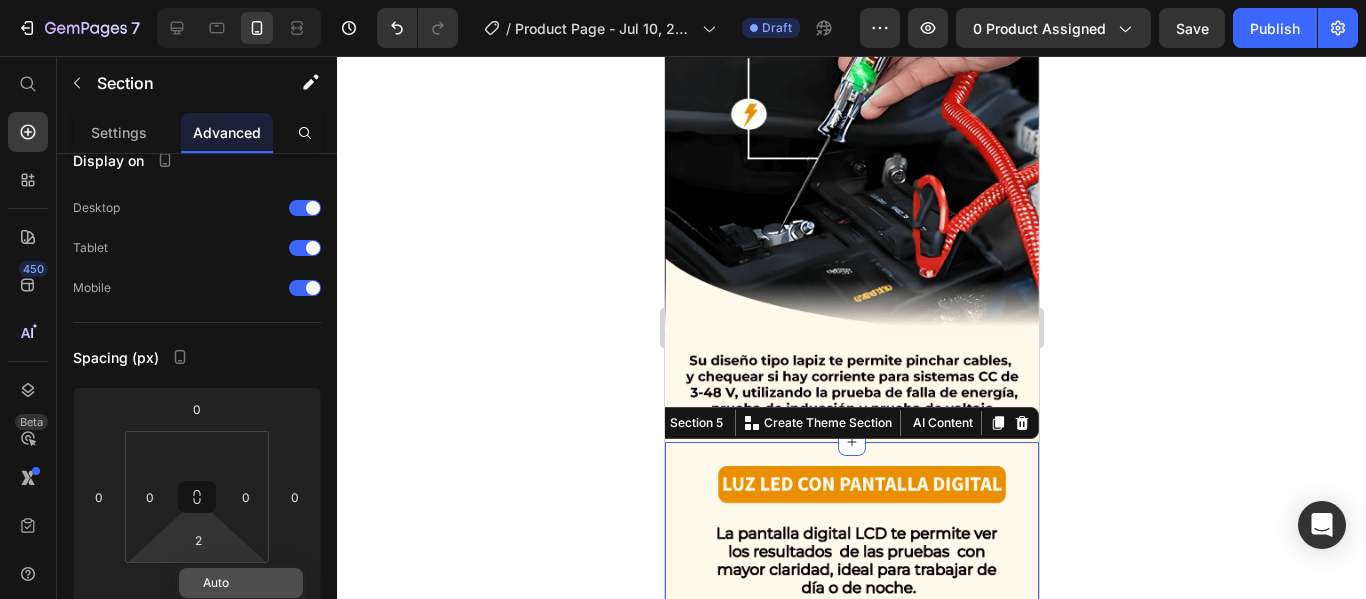 type 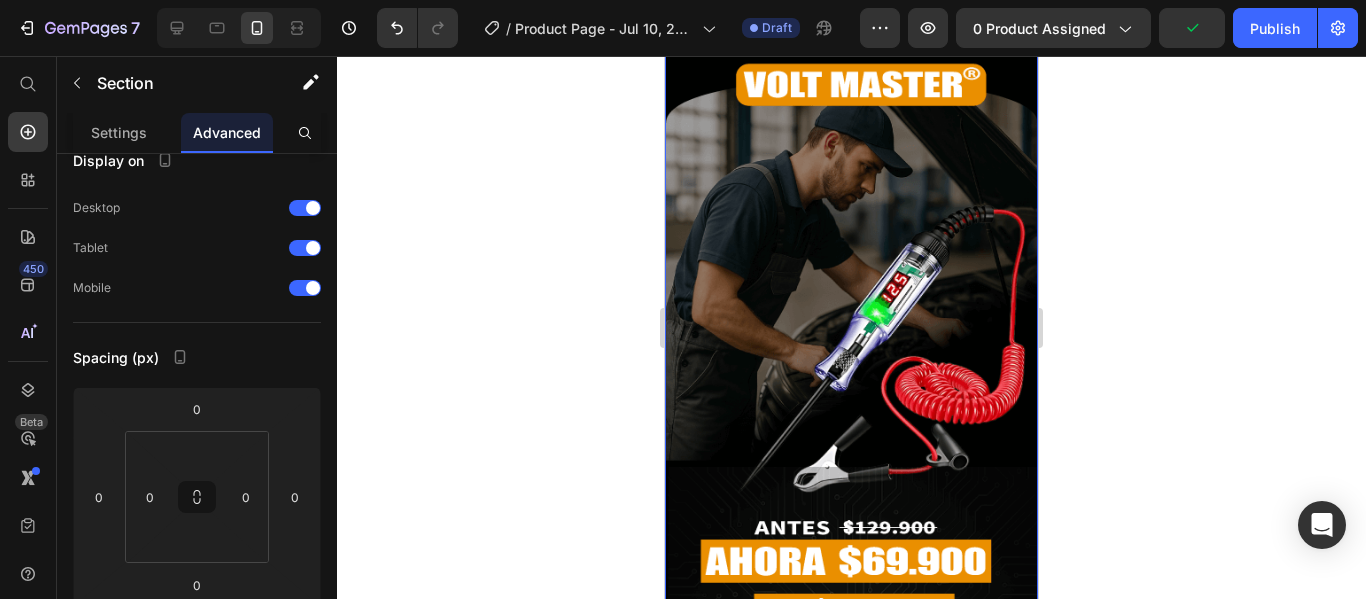 scroll, scrollTop: 213, scrollLeft: 0, axis: vertical 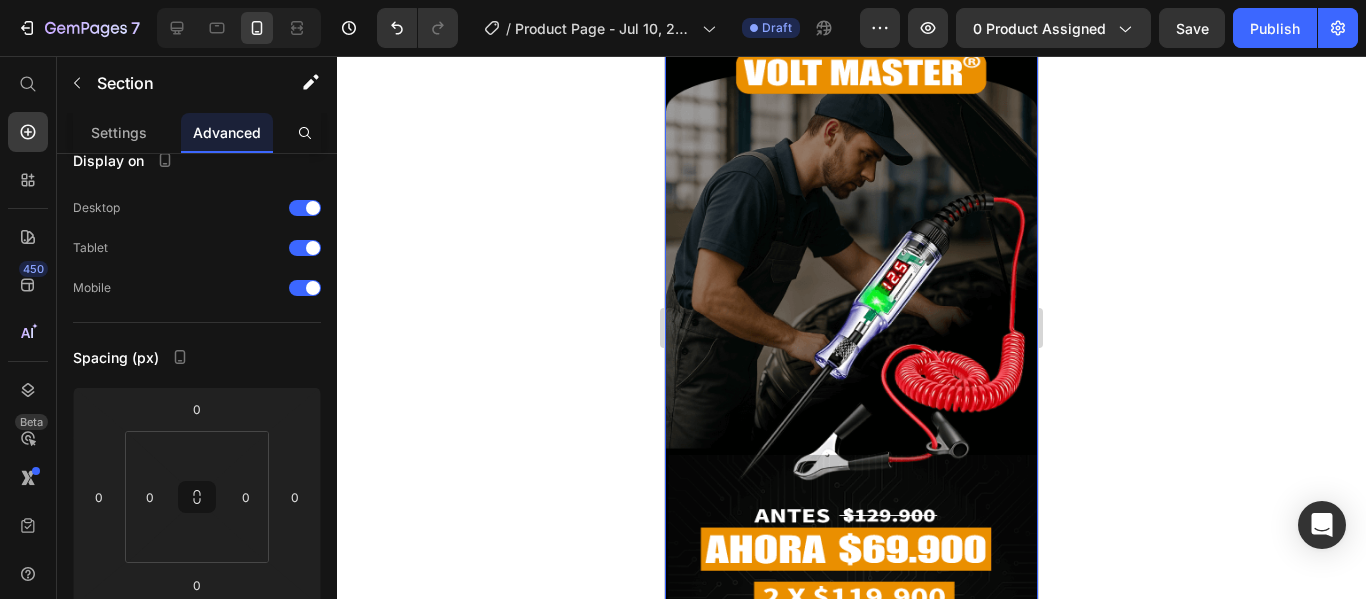 click at bounding box center (851, 286) 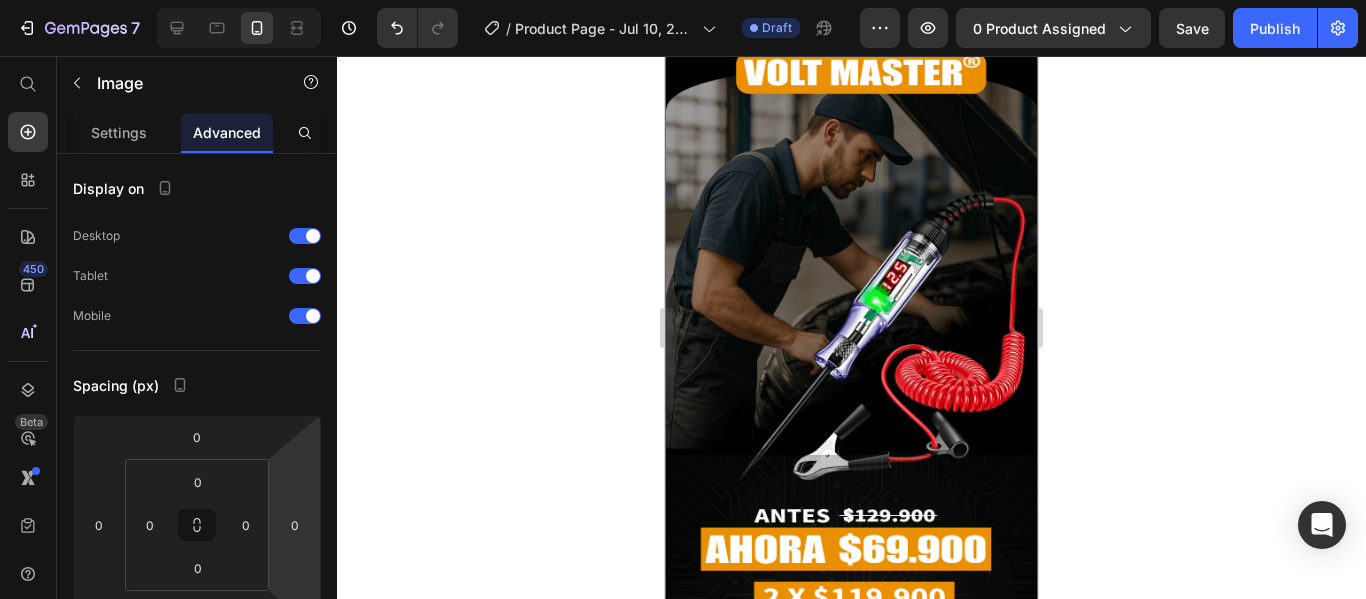 scroll, scrollTop: 350, scrollLeft: 0, axis: vertical 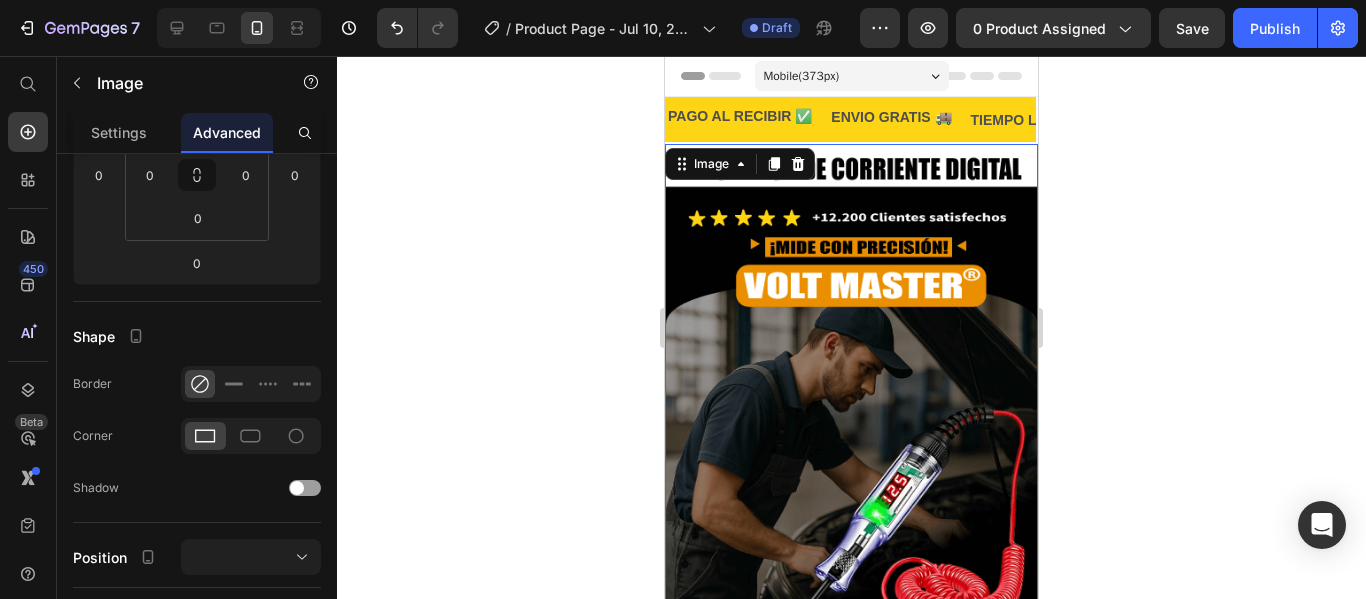 click on "Mobile  ( 373 px)" at bounding box center [852, 76] 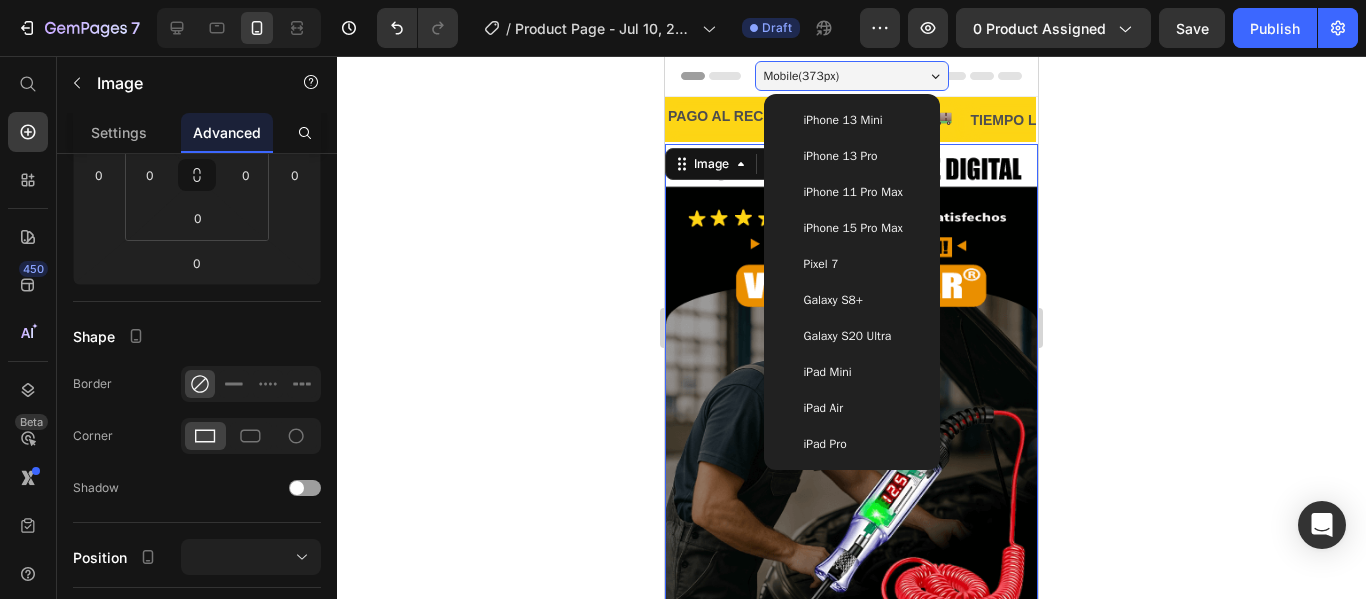 click on "iPhone 11 Pro Max" at bounding box center (852, 192) 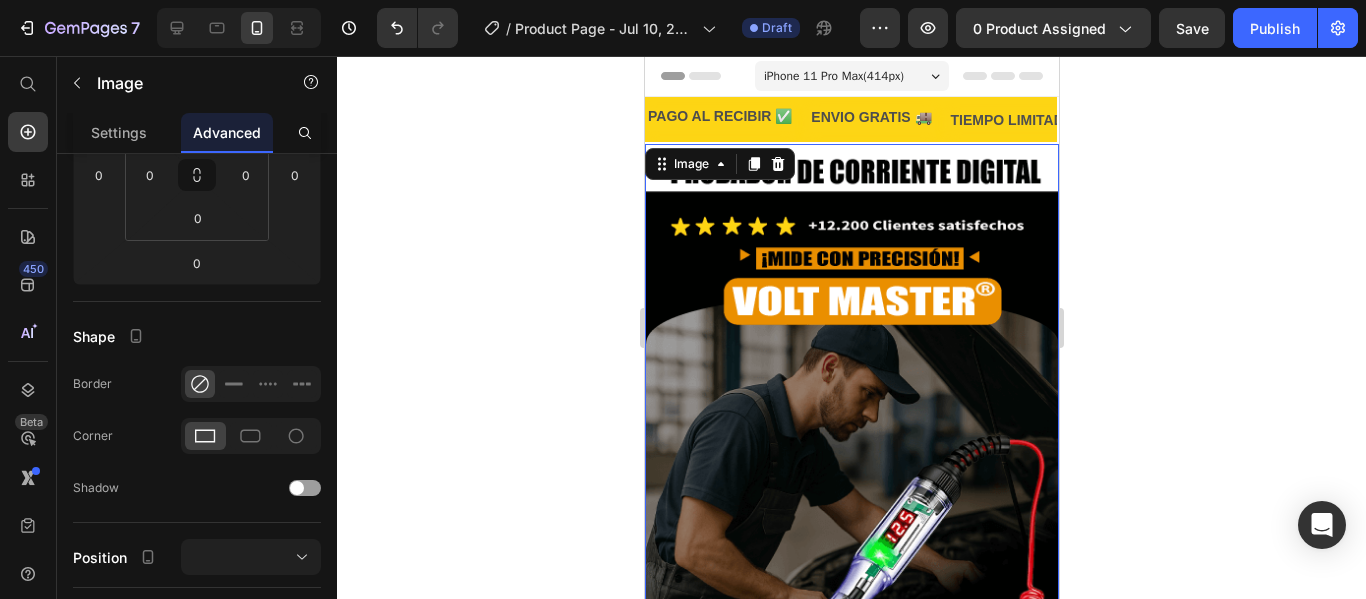 click on "iPhone 11 Pro Max  ( 414 px)" at bounding box center [851, 76] 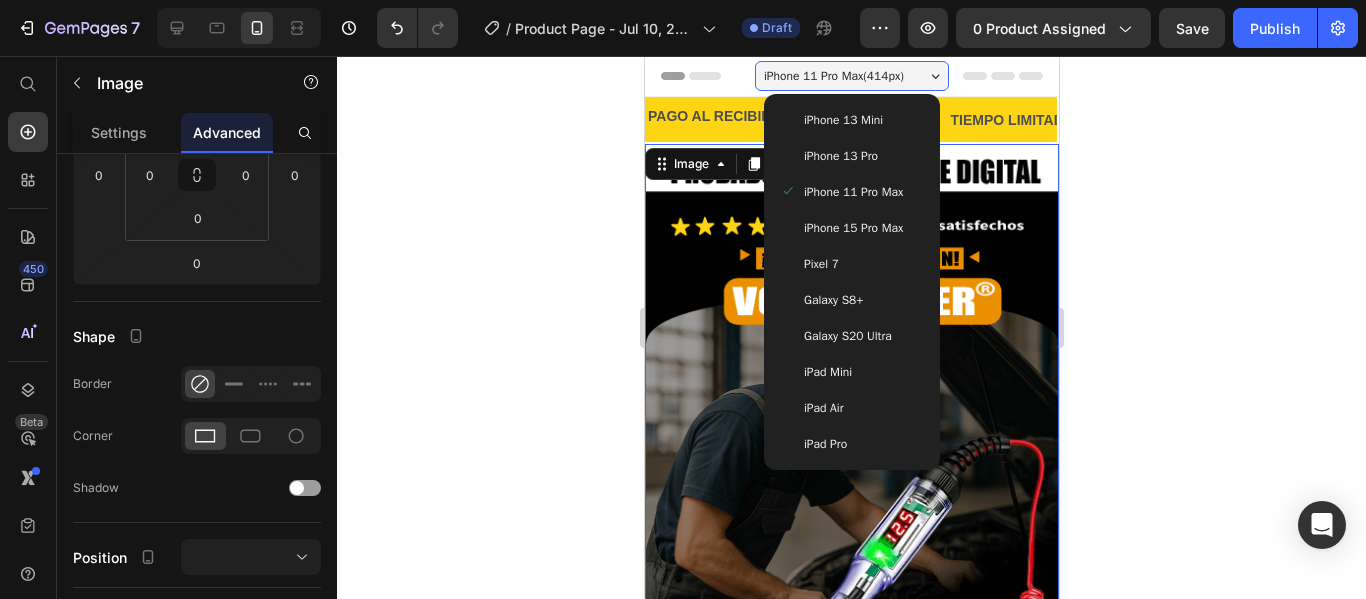 click on "iPhone 13 Mini" at bounding box center [851, 120] 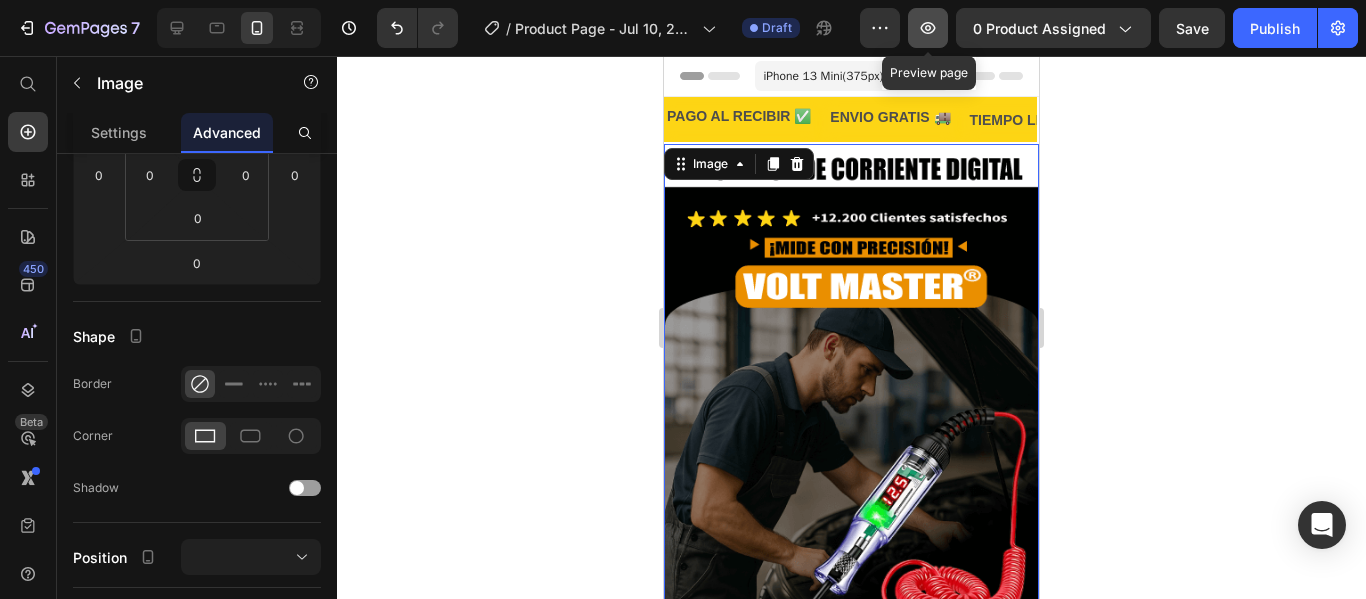 click 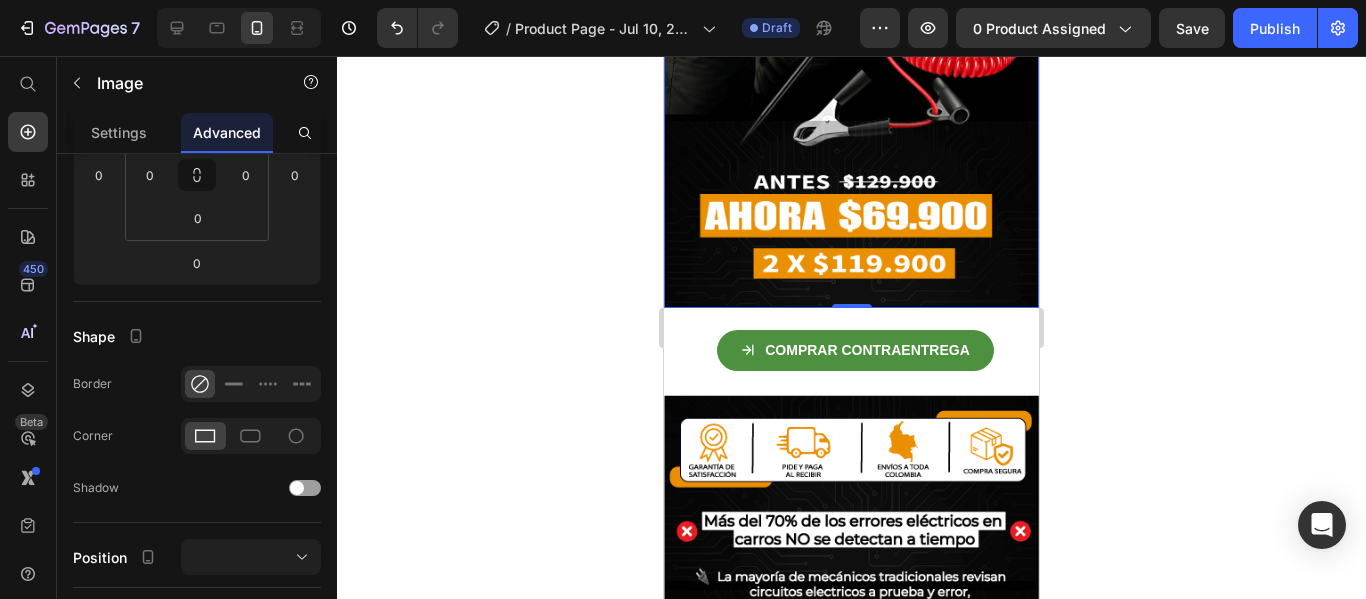 scroll, scrollTop: 525, scrollLeft: 0, axis: vertical 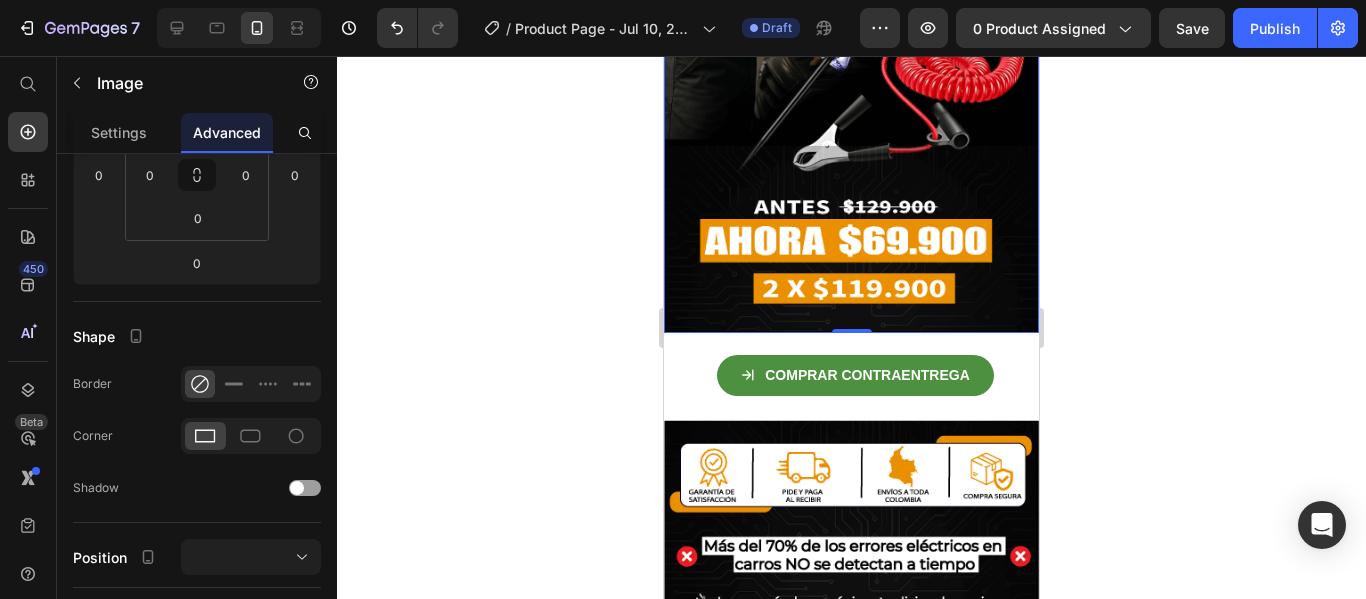 click at bounding box center (851, -25) 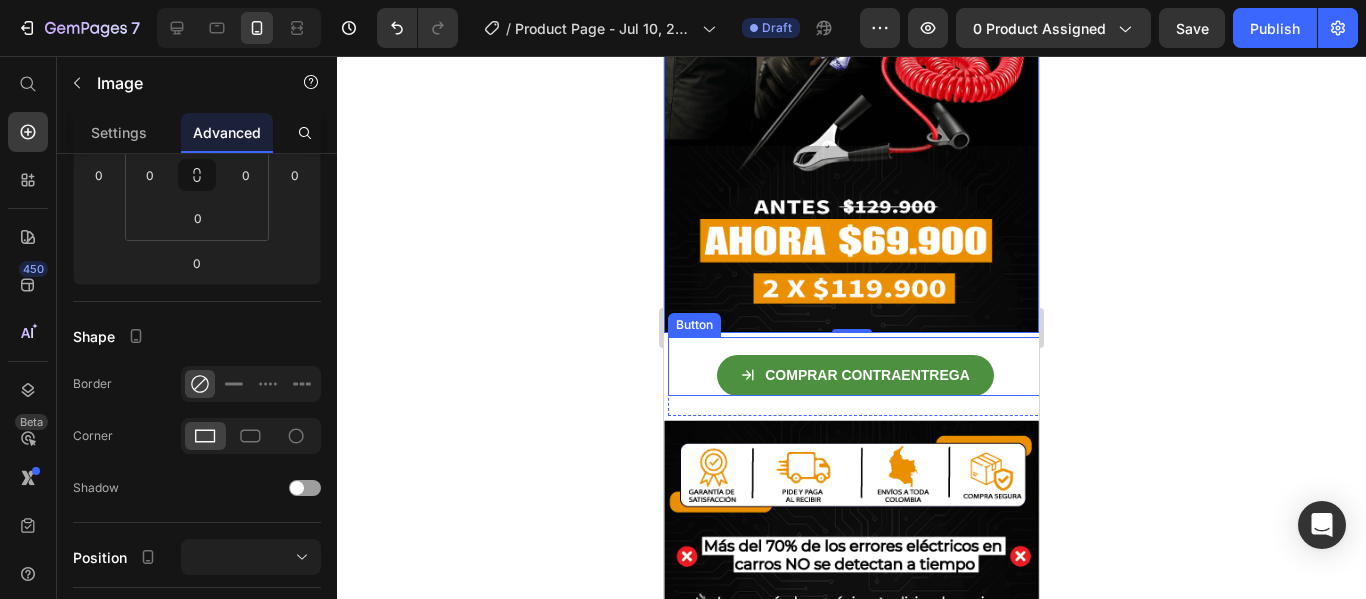 click on "COMPRAR CONTRAENTREGA Button" at bounding box center (855, 366) 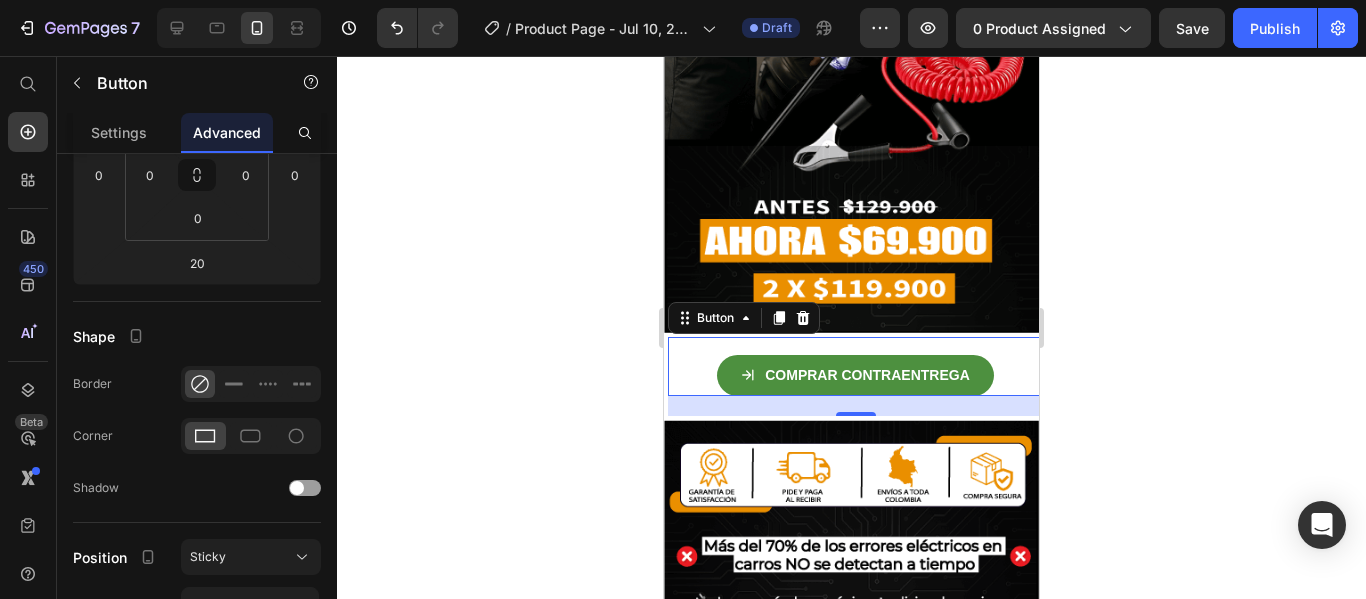 scroll, scrollTop: 0, scrollLeft: 0, axis: both 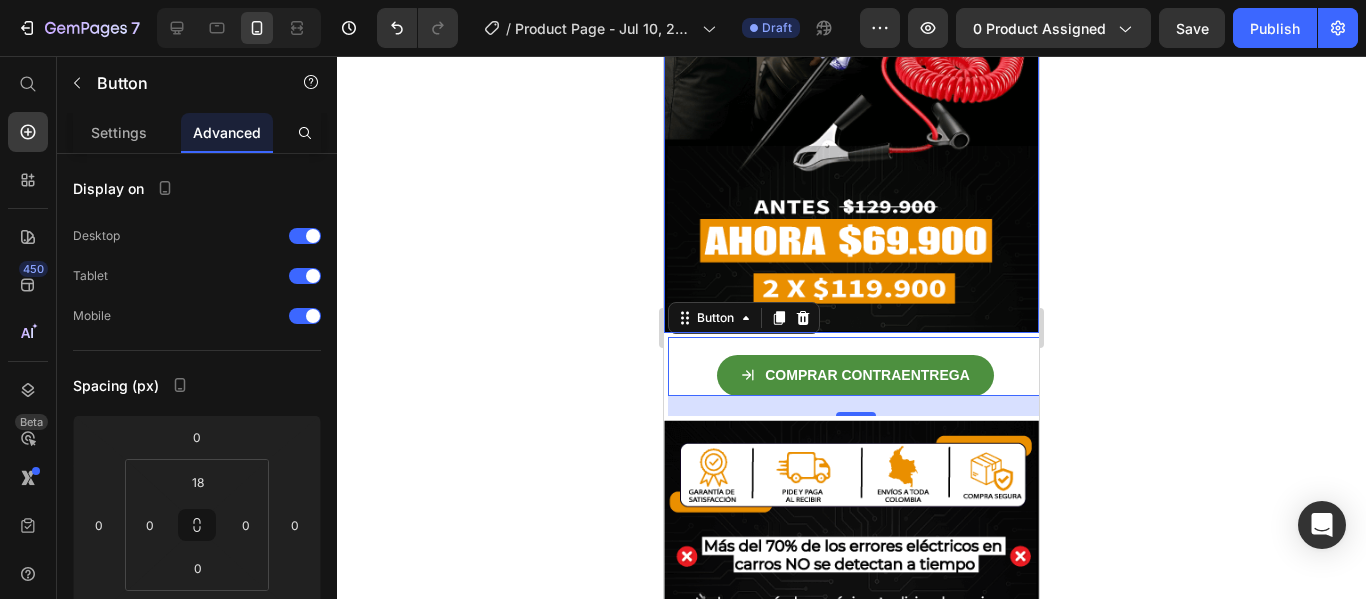 click at bounding box center (851, -25) 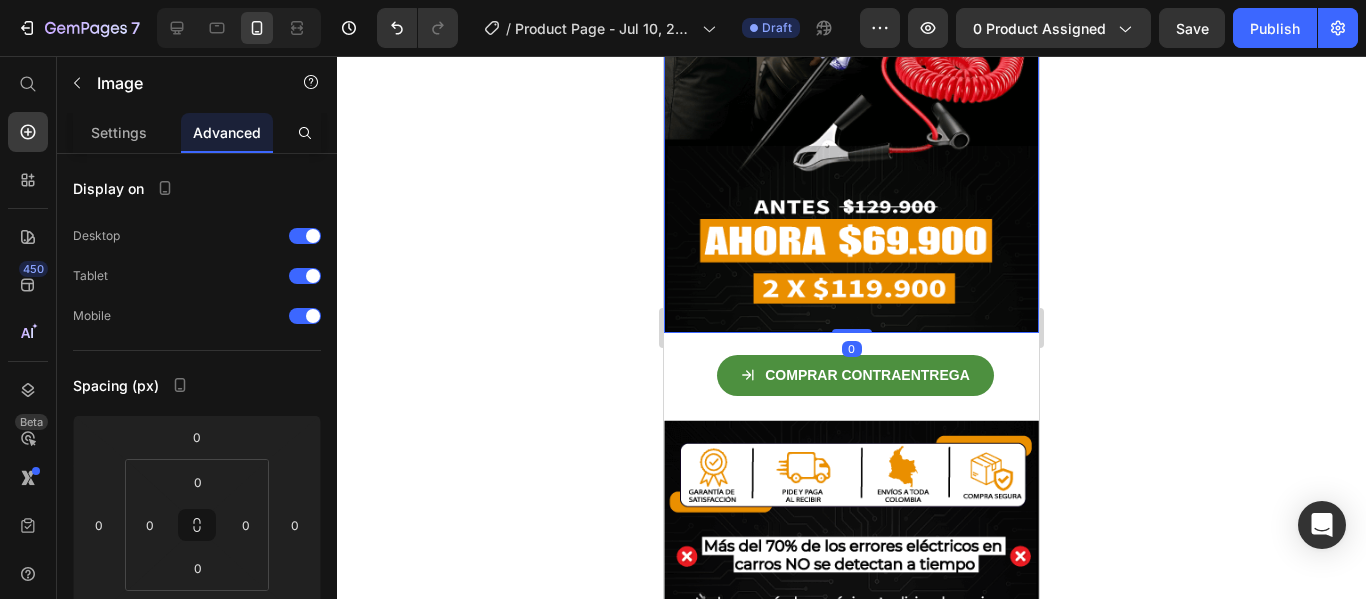 click at bounding box center (851, -25) 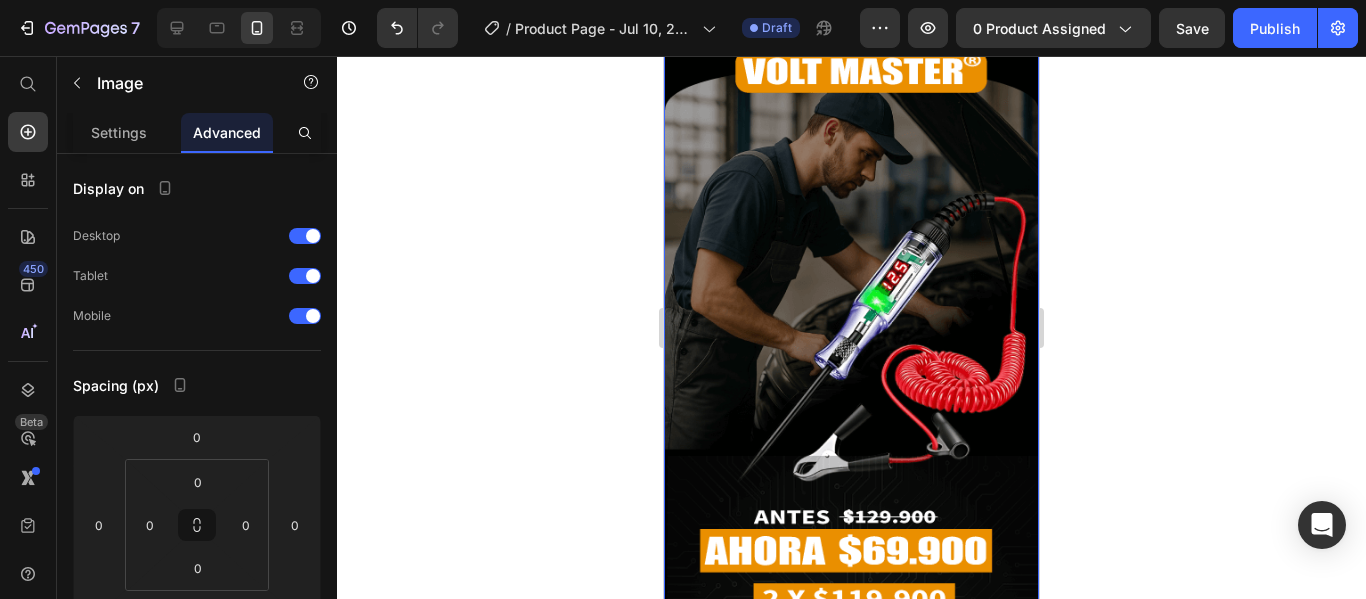 scroll, scrollTop: 212, scrollLeft: 0, axis: vertical 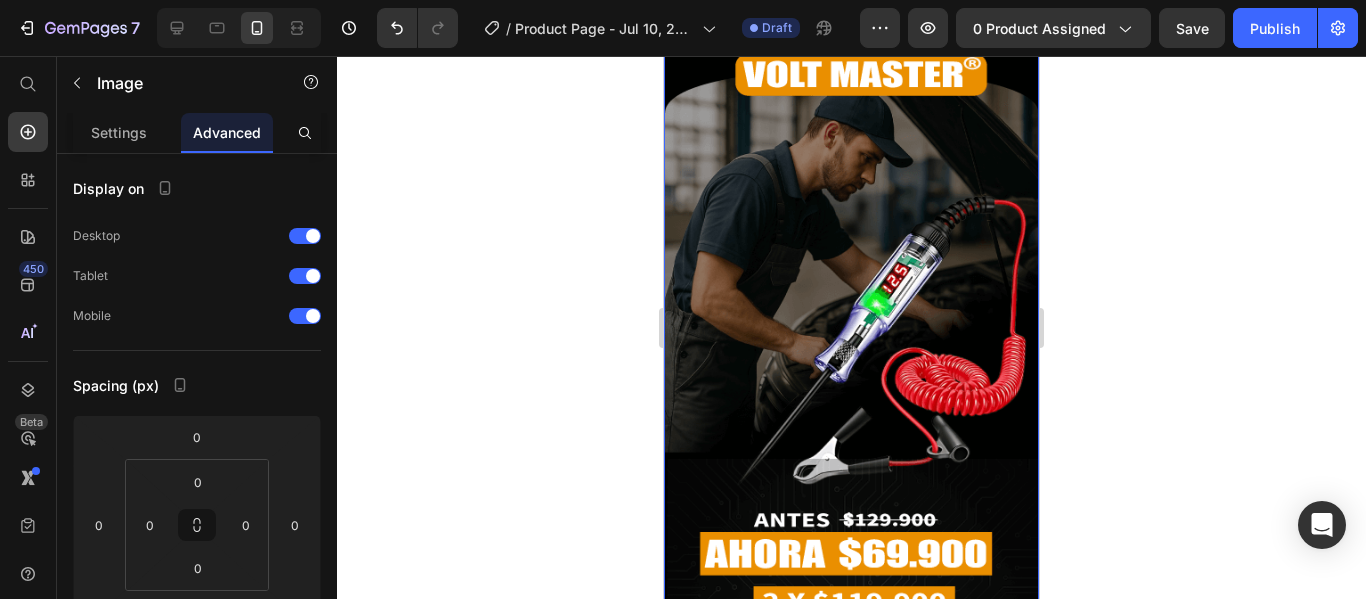 click at bounding box center (851, 288) 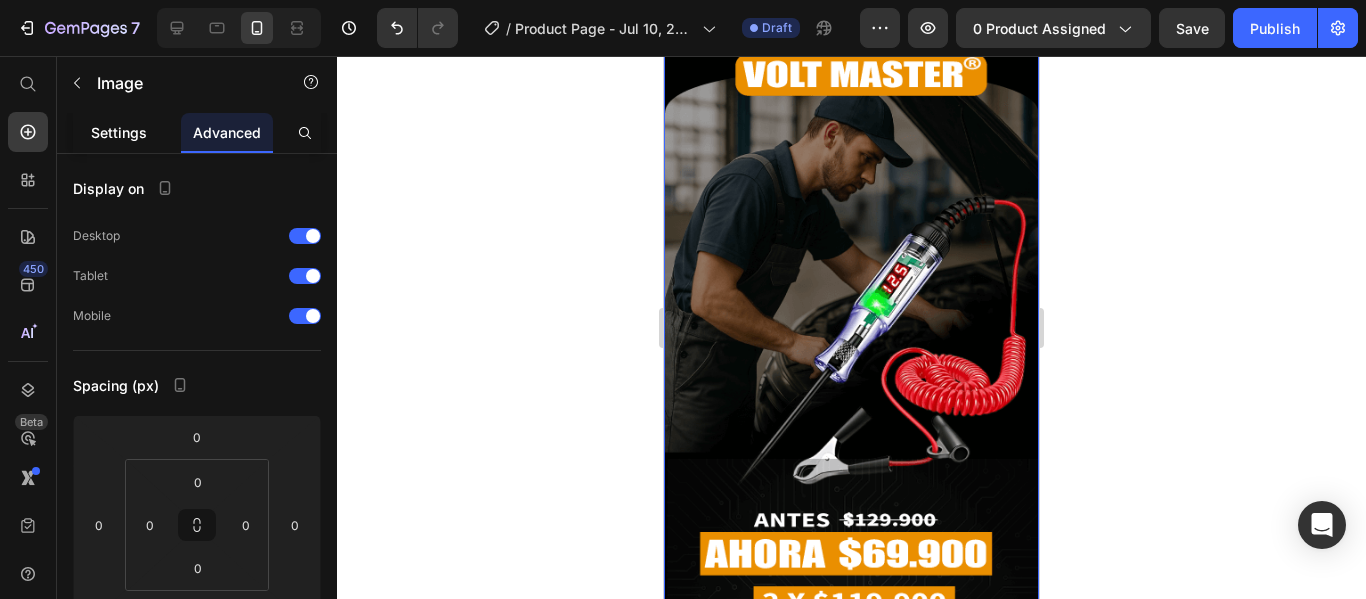 click on "Settings" 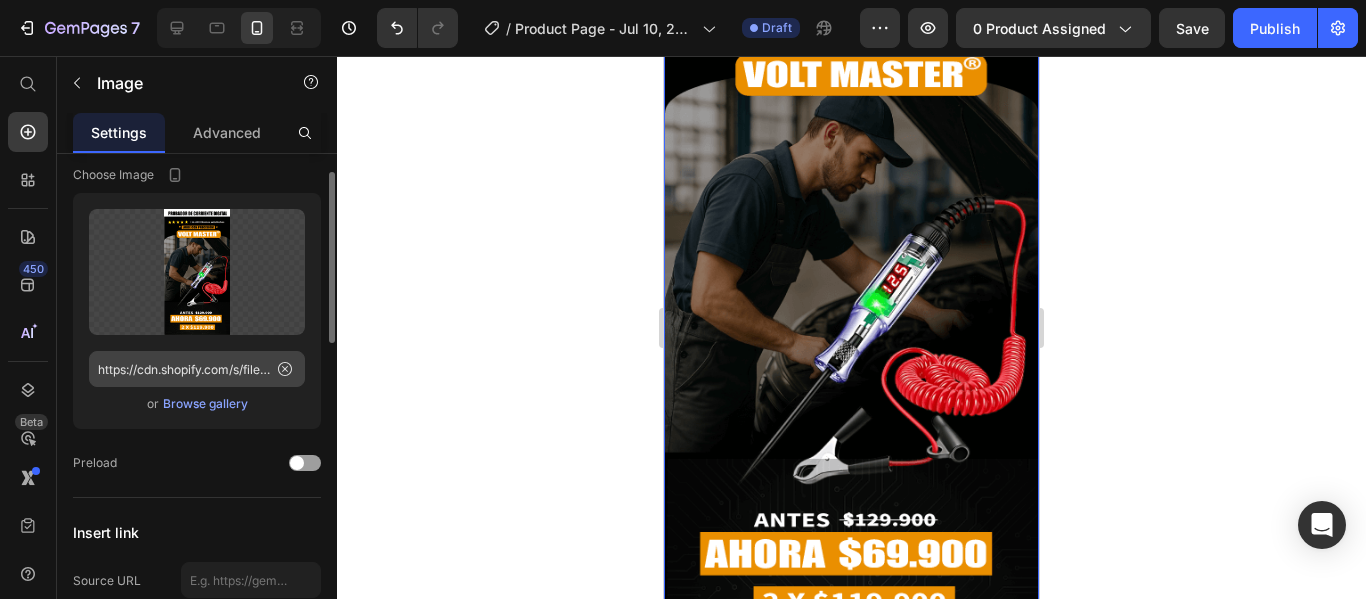 scroll, scrollTop: 0, scrollLeft: 0, axis: both 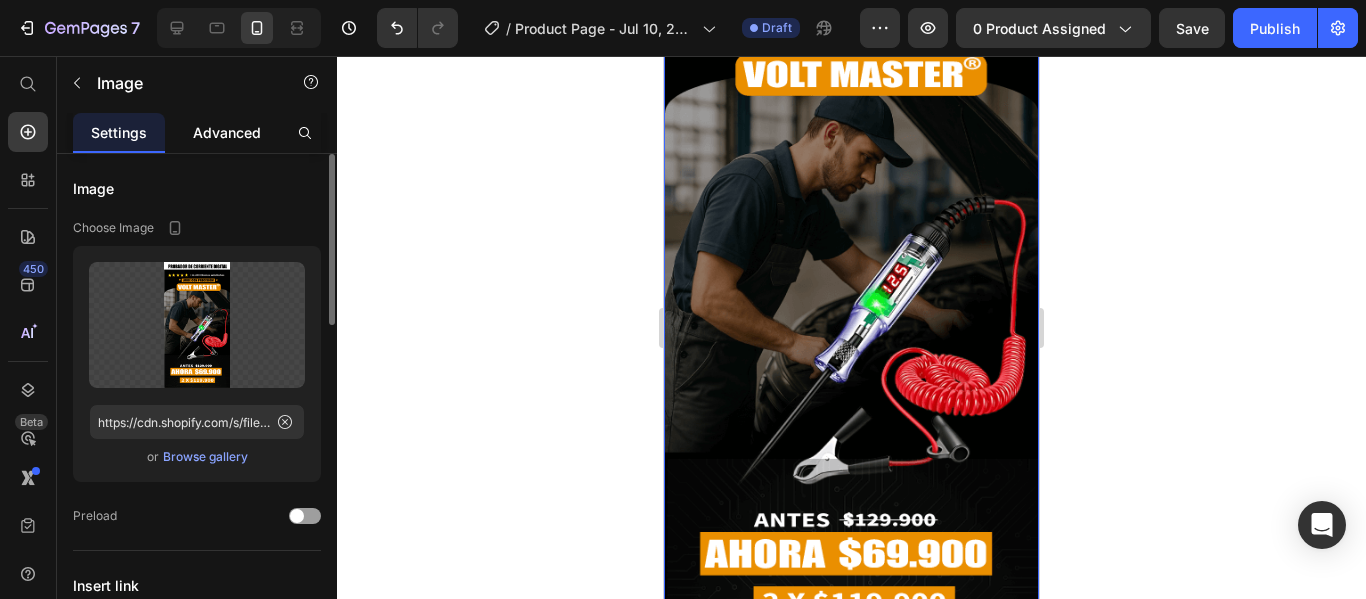 click on "Advanced" at bounding box center (227, 132) 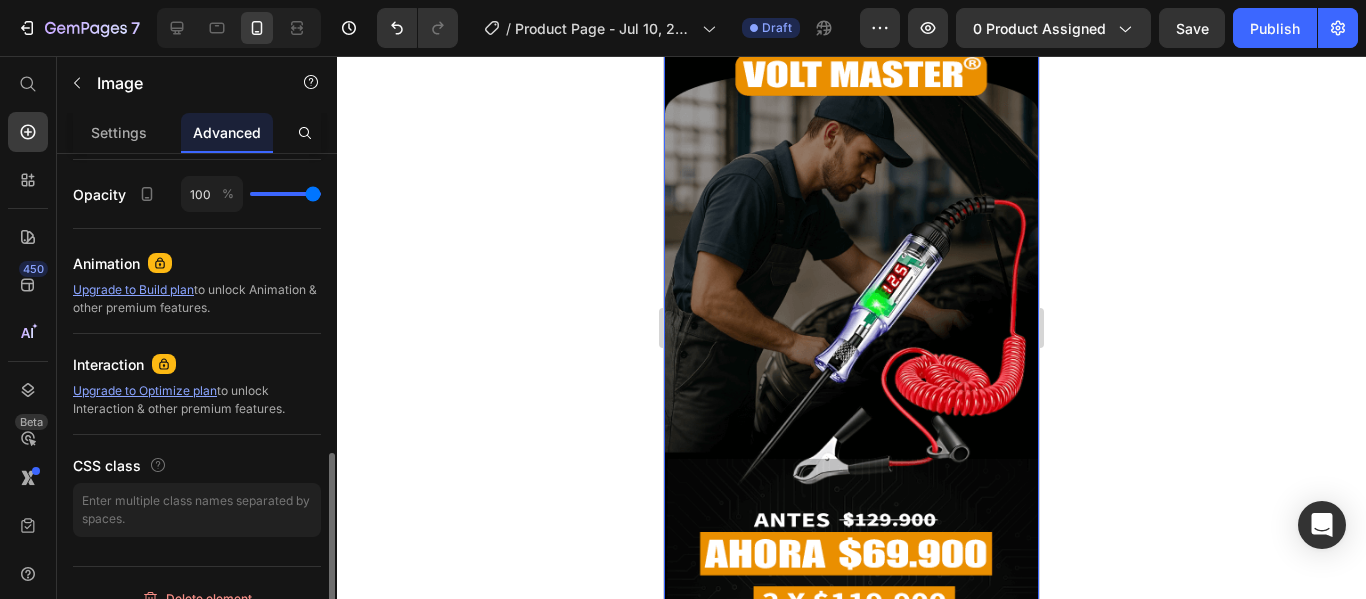 scroll, scrollTop: 803, scrollLeft: 0, axis: vertical 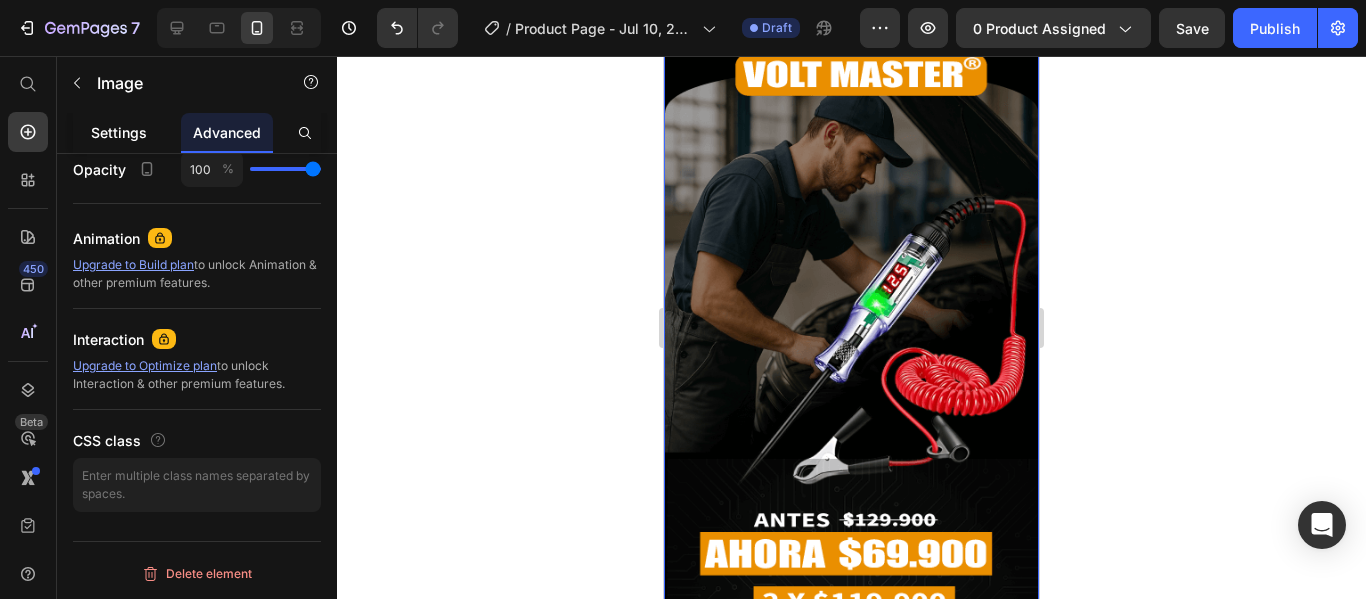 click on "Settings" 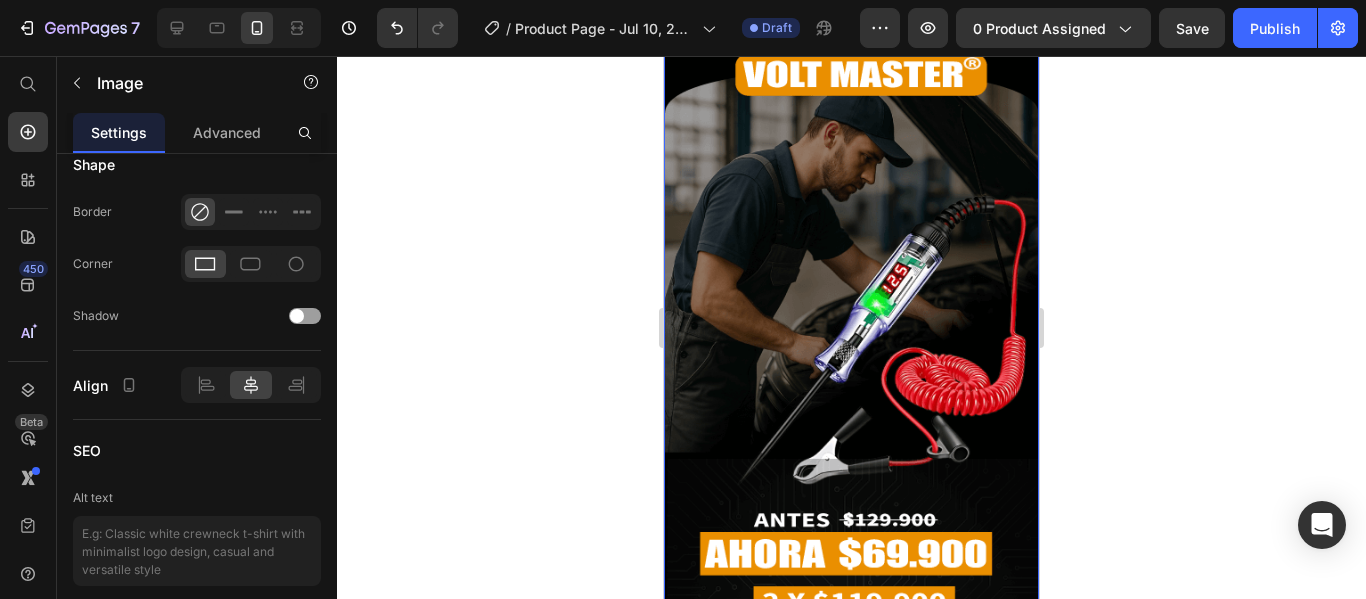 scroll, scrollTop: 0, scrollLeft: 0, axis: both 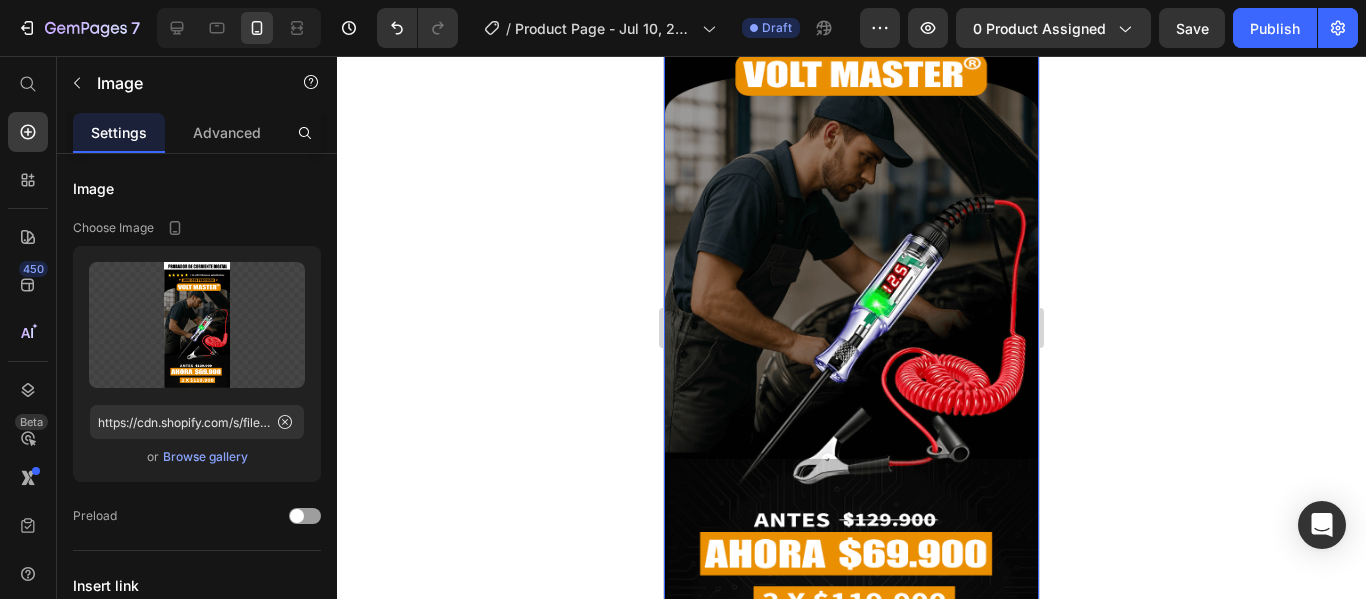 click on "Settings" 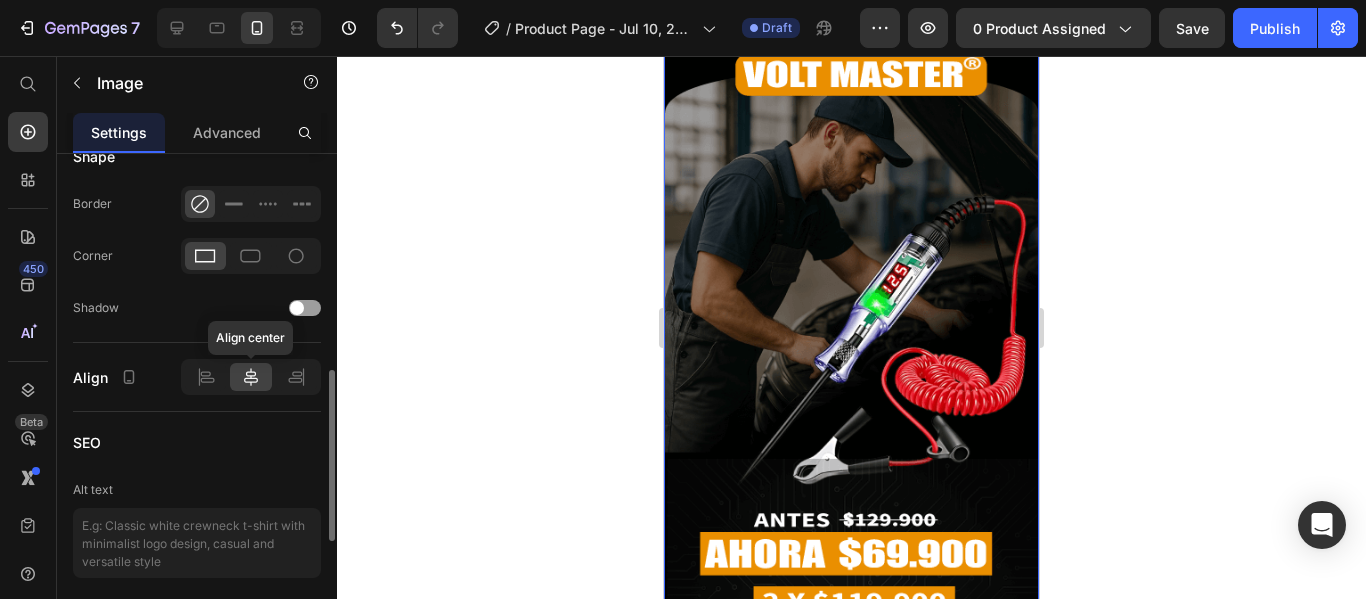 scroll, scrollTop: 813, scrollLeft: 0, axis: vertical 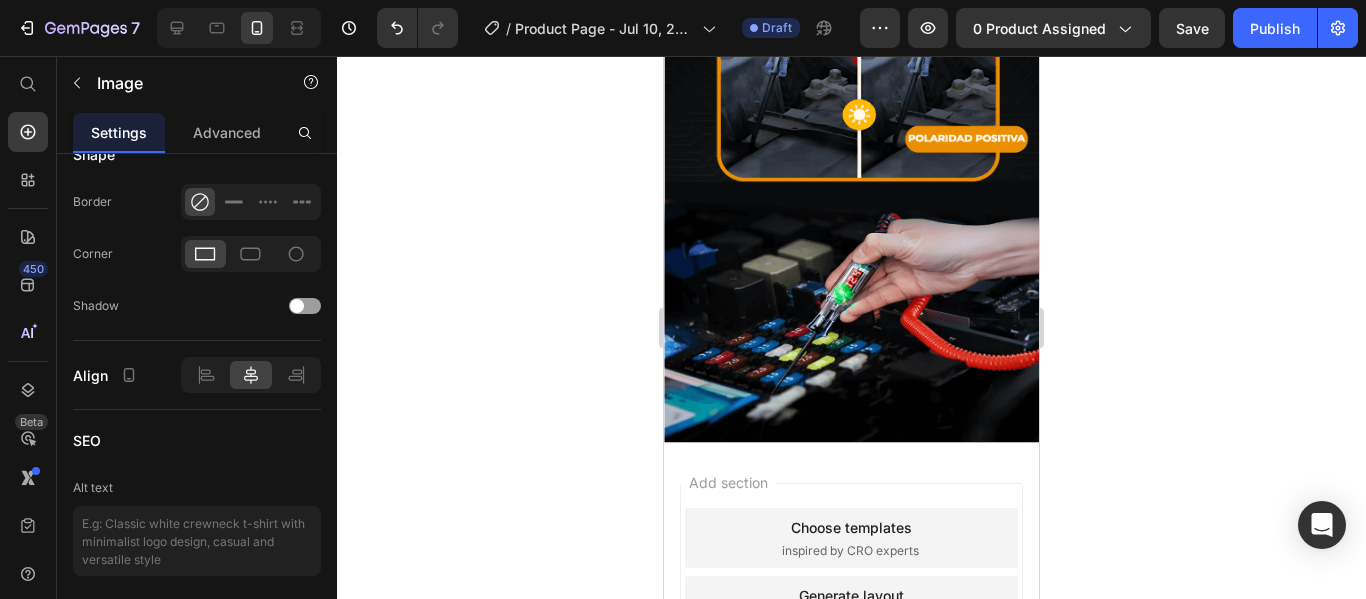 click on "Add section Choose templates inspired by CRO experts Generate layout from URL or image Add blank section then drag & drop elements" at bounding box center (851, 634) 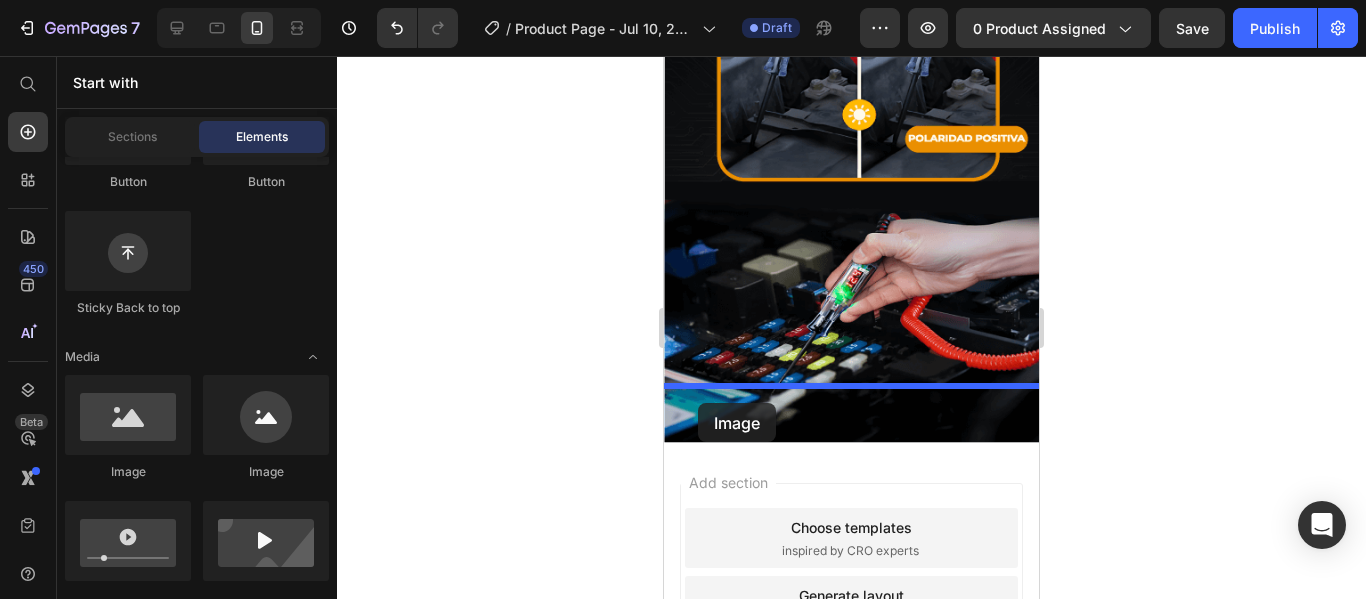 drag, startPoint x: 805, startPoint y: 469, endPoint x: 698, endPoint y: 403, distance: 125.71794 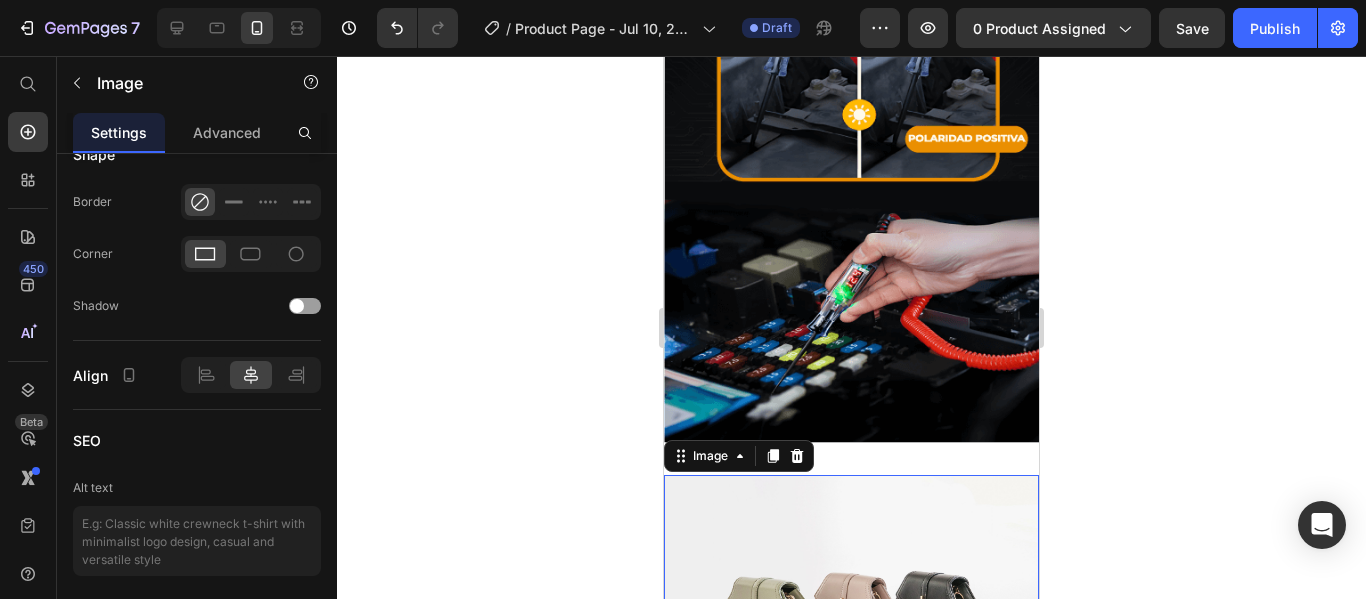 click at bounding box center [851, 615] 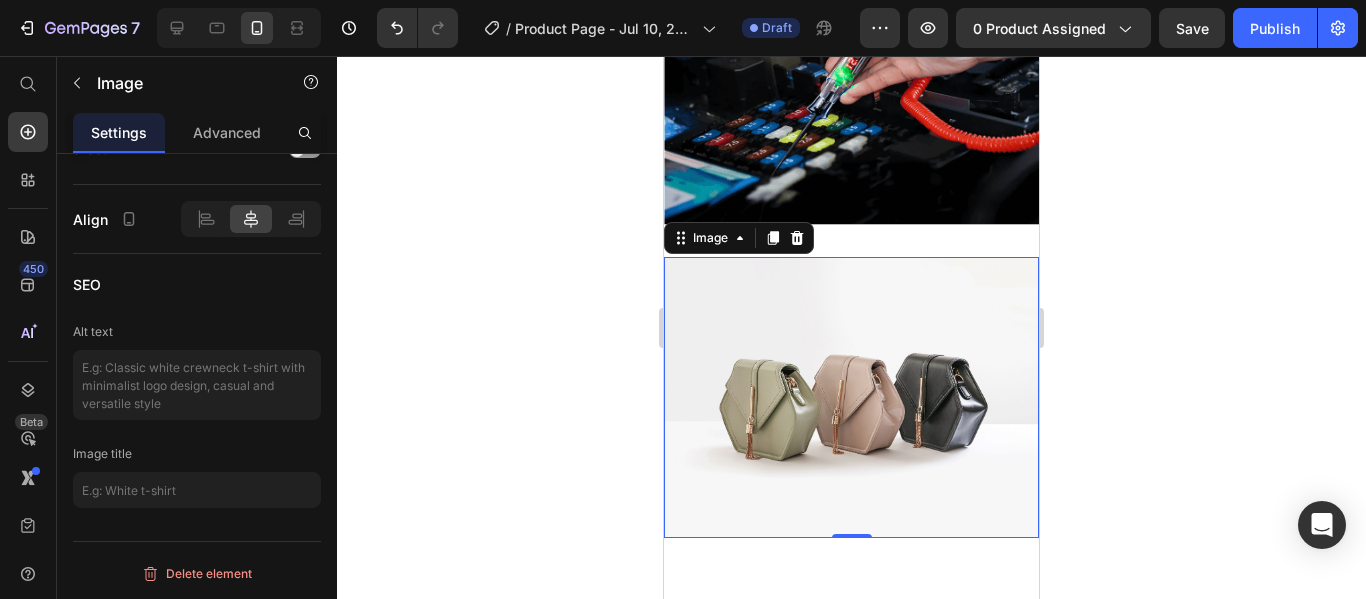 scroll, scrollTop: 2778, scrollLeft: 0, axis: vertical 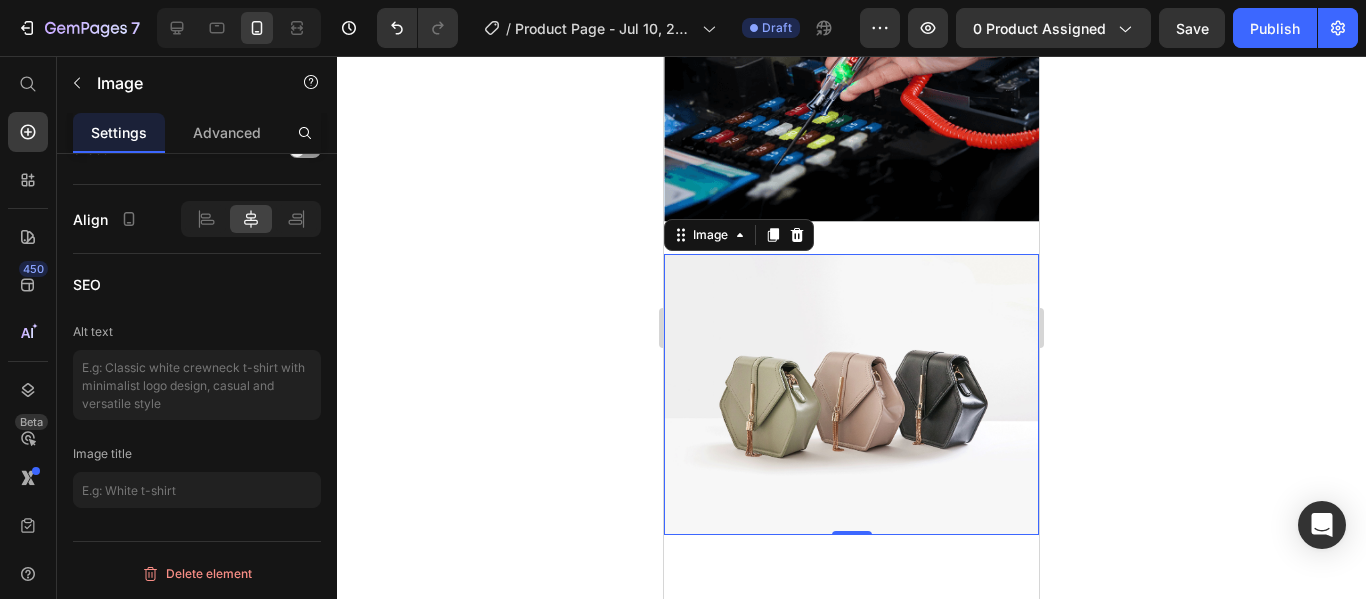 click at bounding box center (851, 394) 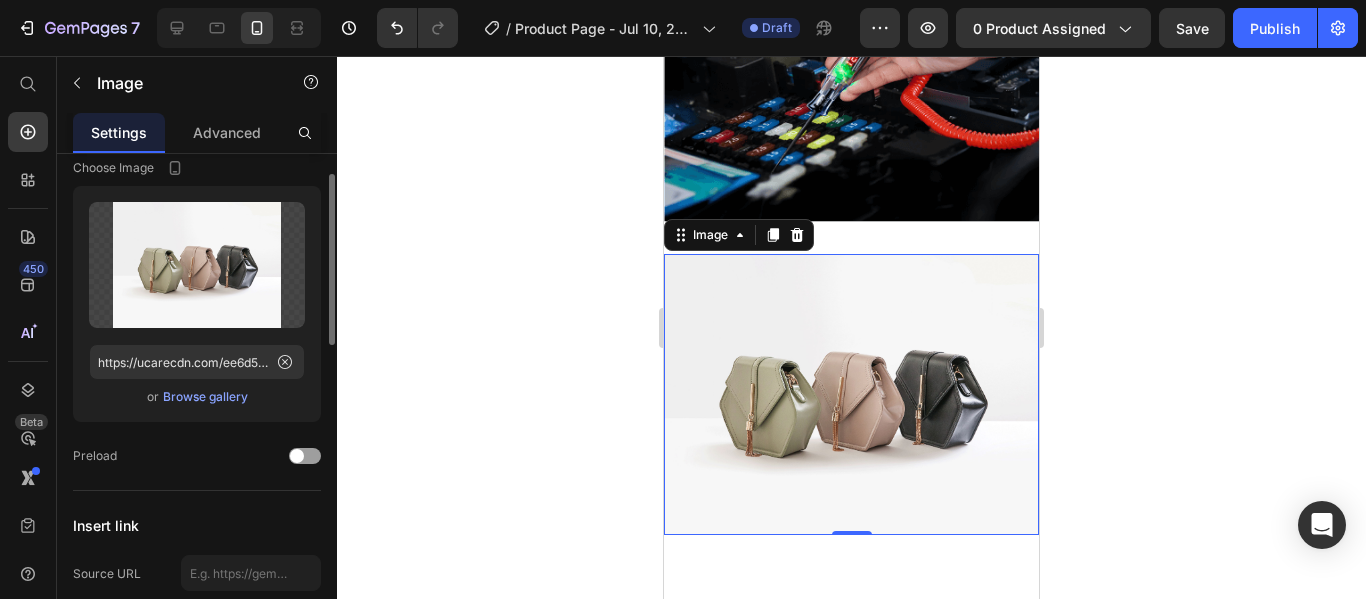 scroll, scrollTop: 0, scrollLeft: 0, axis: both 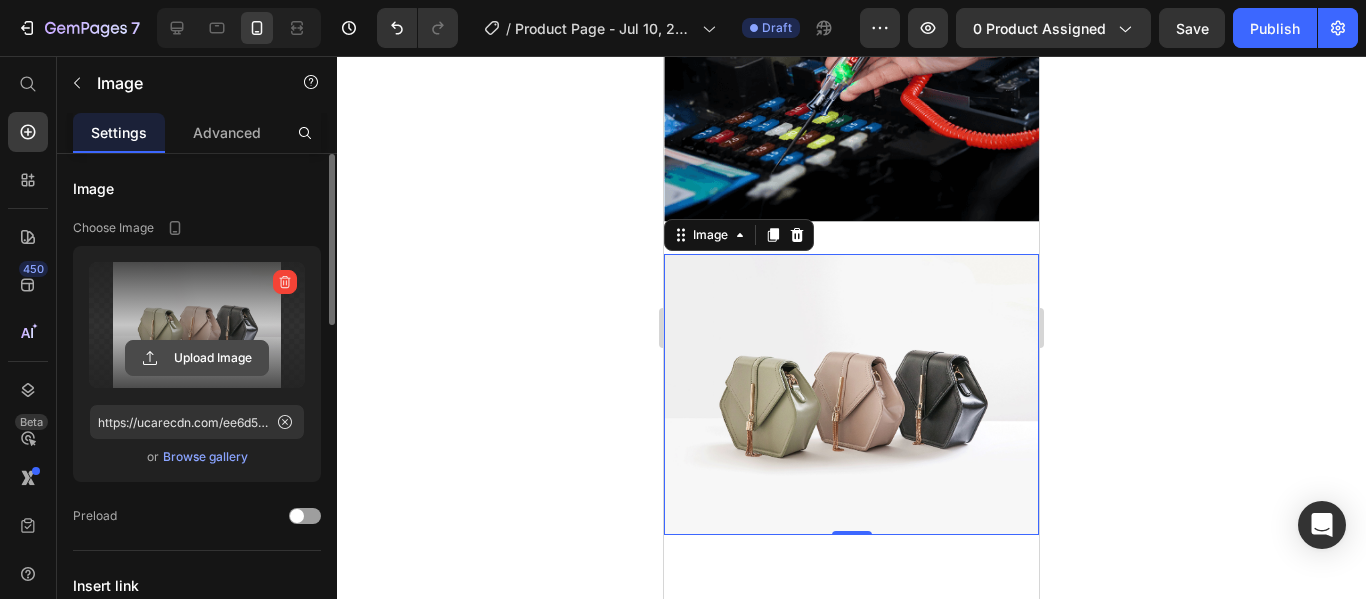 click 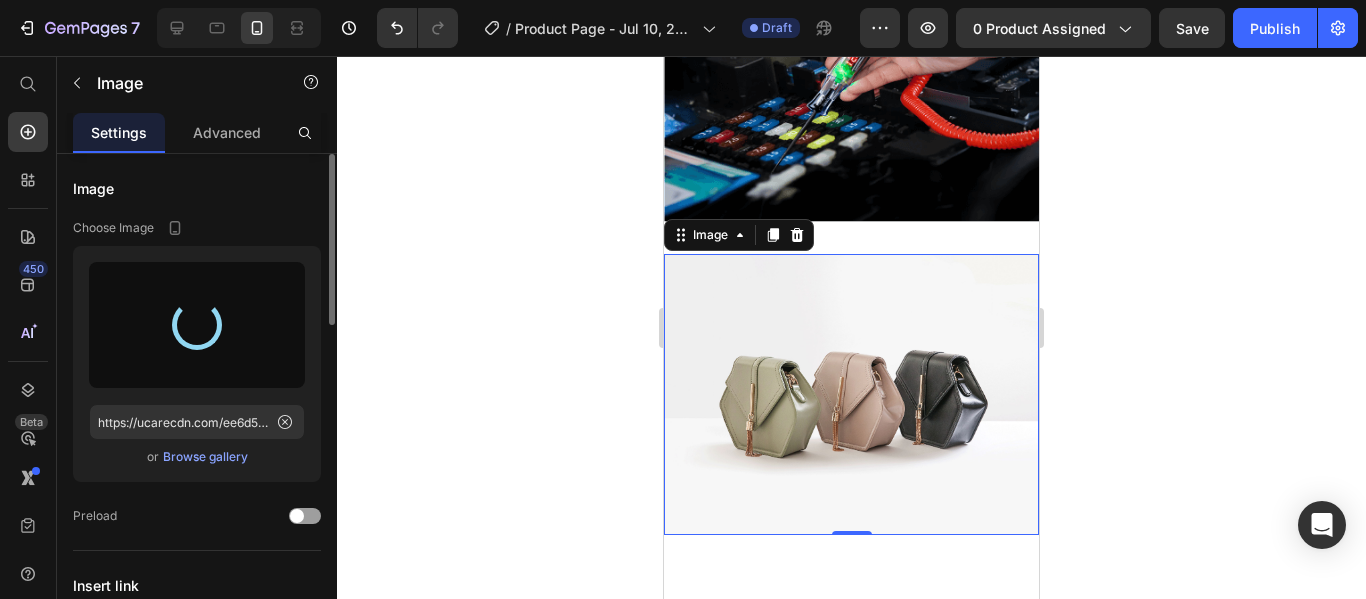 type on "https://cdn.shopify.com/s/files/1/0711/1878/2660/files/gempages_574912714825007972-0320e51f-c366-43c1-a328-f956a46d096a.png" 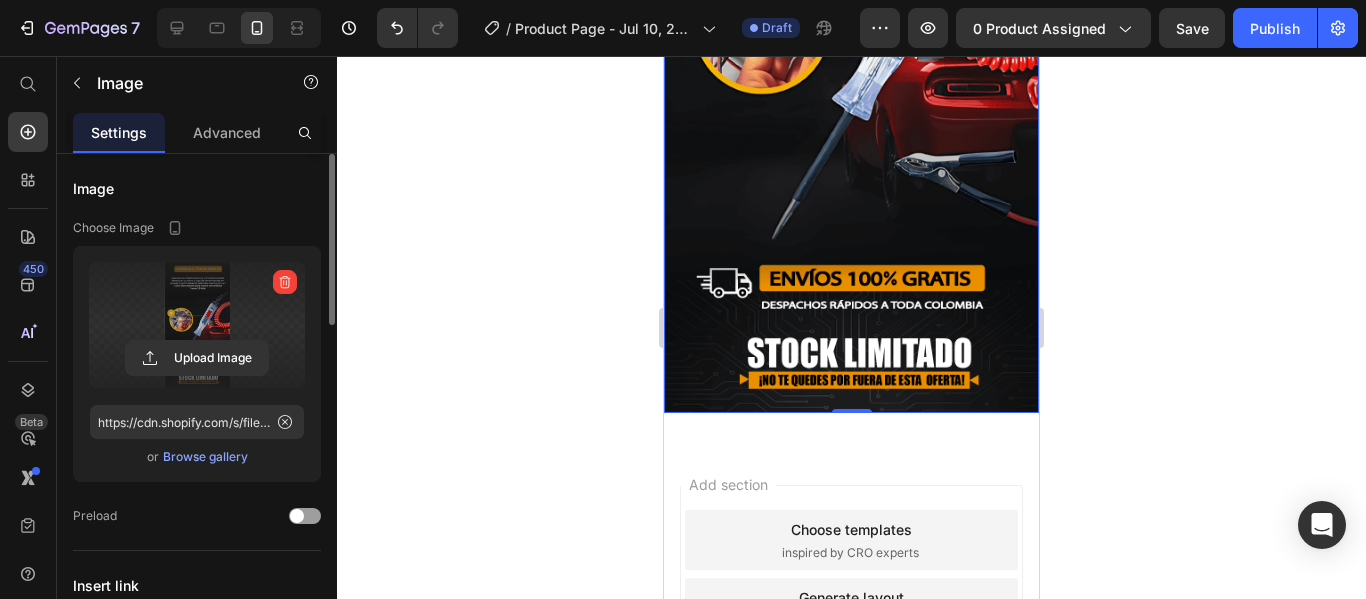 scroll, scrollTop: 3350, scrollLeft: 0, axis: vertical 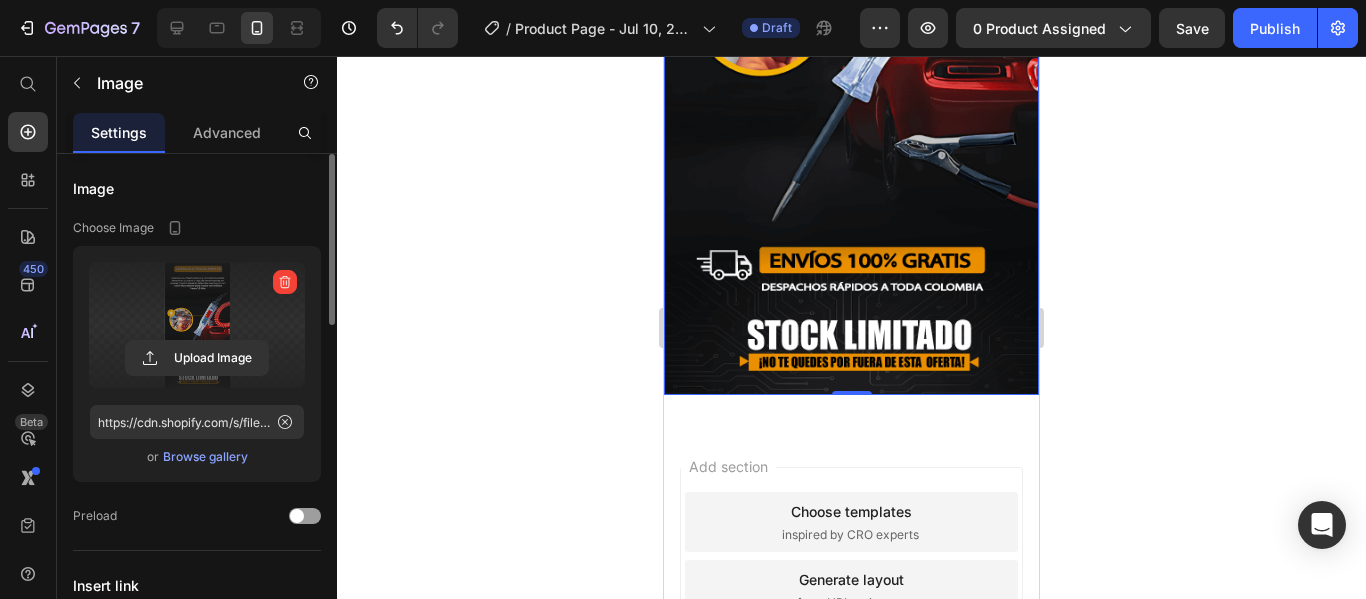 click on "Add section Choose templates inspired by CRO experts Generate layout from URL or image Add blank section then drag & drop elements" at bounding box center (851, 618) 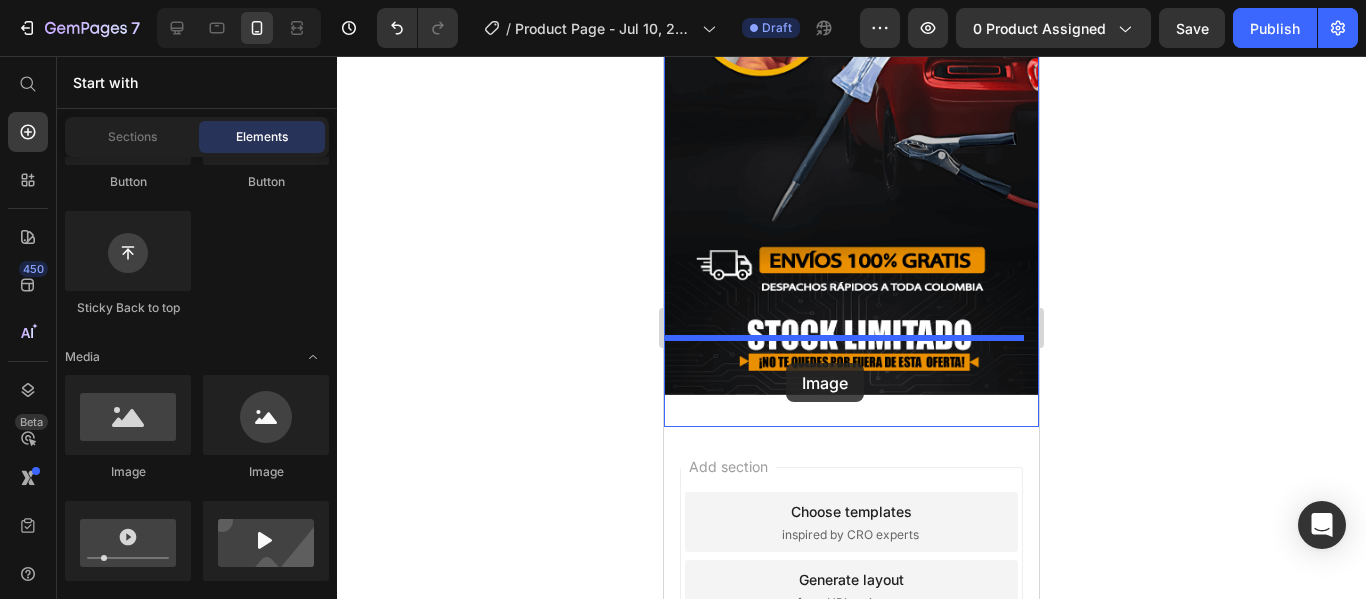 drag, startPoint x: 817, startPoint y: 471, endPoint x: 785, endPoint y: 367, distance: 108.81177 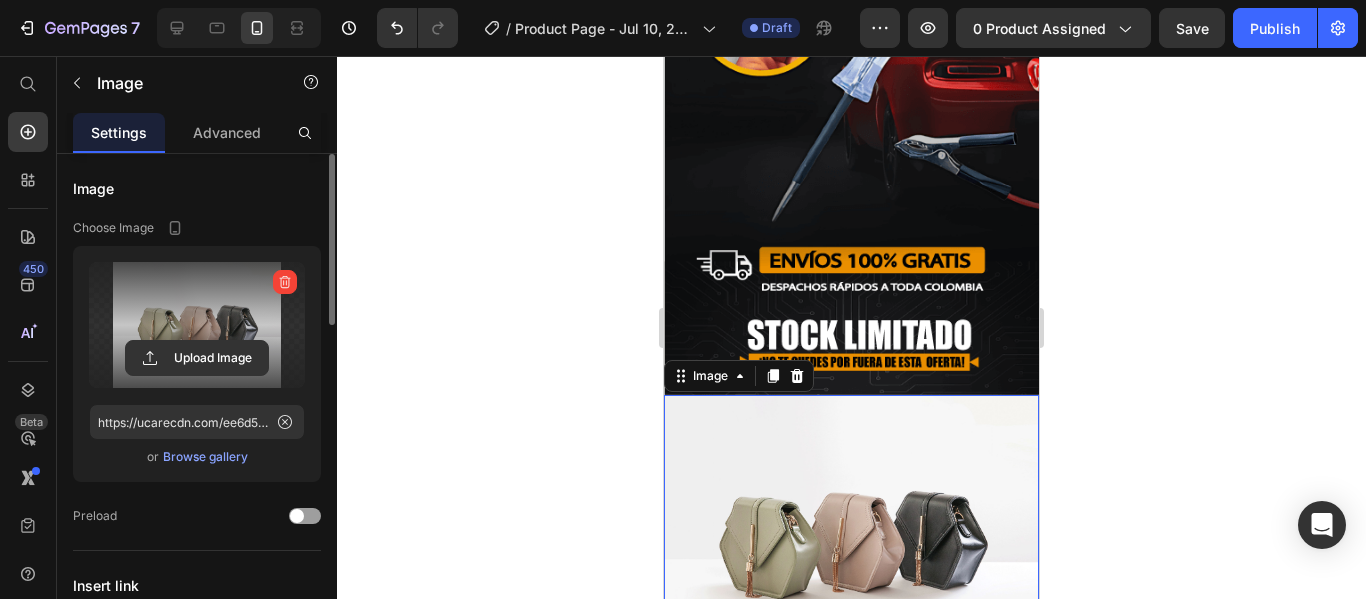 click at bounding box center [197, 325] 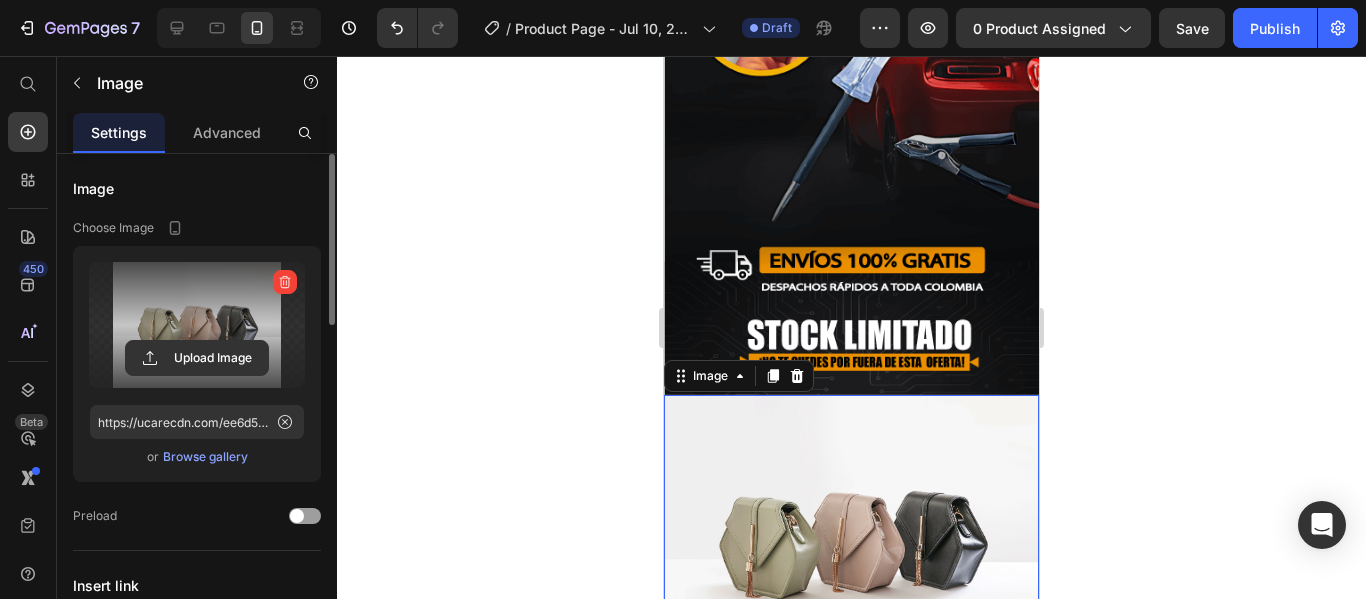 click 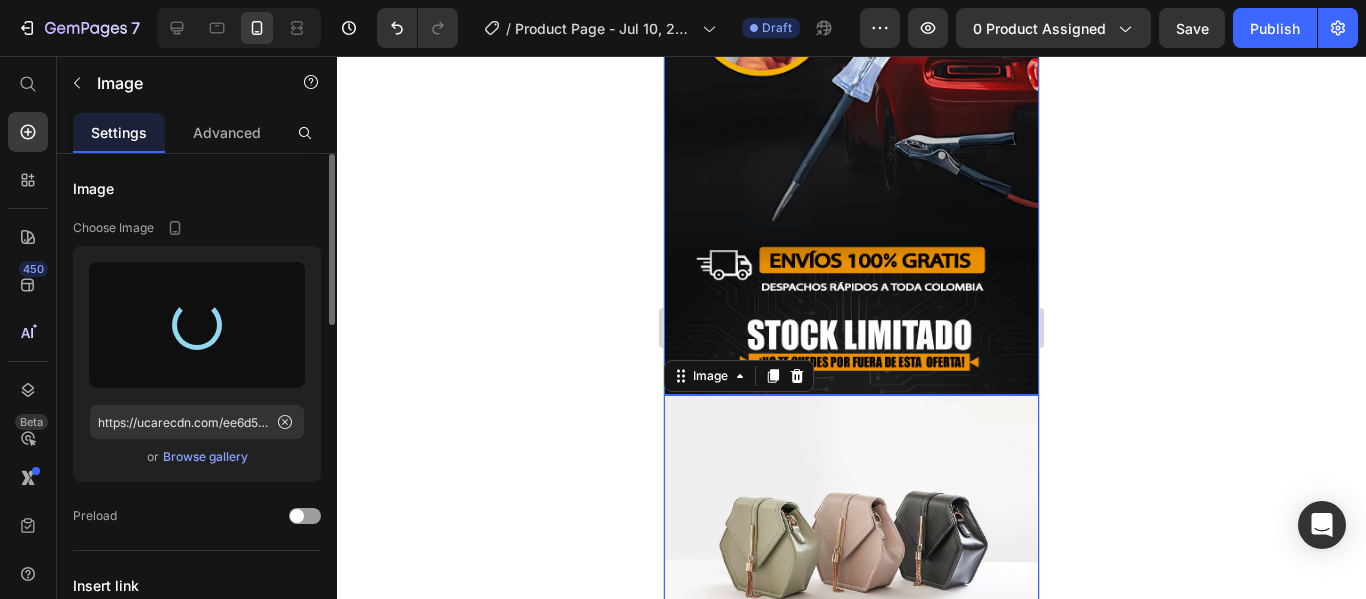 type on "https://cdn.shopify.com/s/files/1/0711/1878/2660/files/gempages_574912714825007972-85e05cd1-5981-4392-9608-f1554bc8fec1.png" 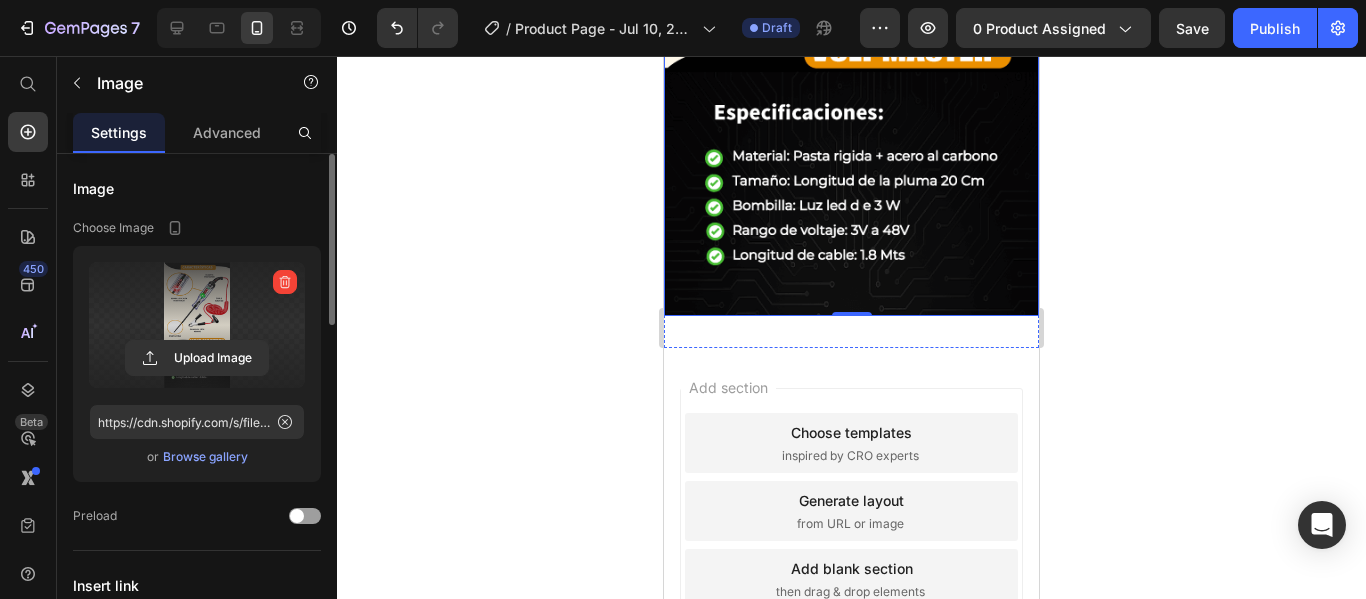scroll, scrollTop: 4120, scrollLeft: 0, axis: vertical 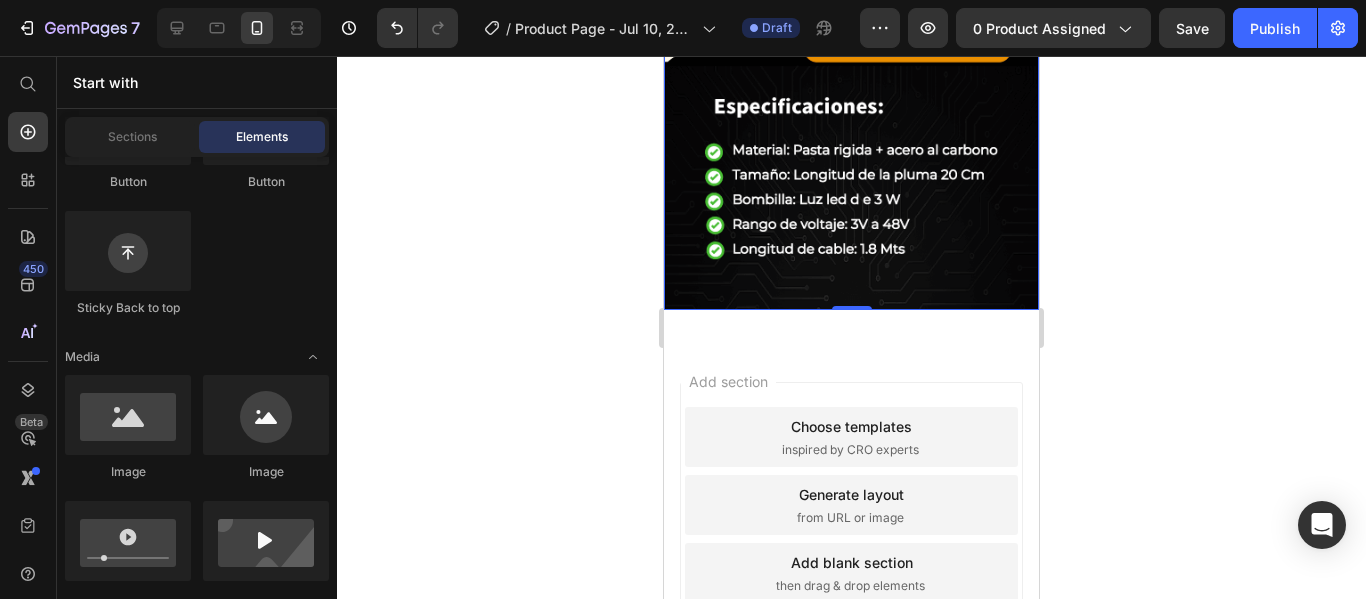 click on "Add section Choose templates inspired by CRO experts Generate layout from URL or image Add blank section then drag & drop elements" at bounding box center (851, 533) 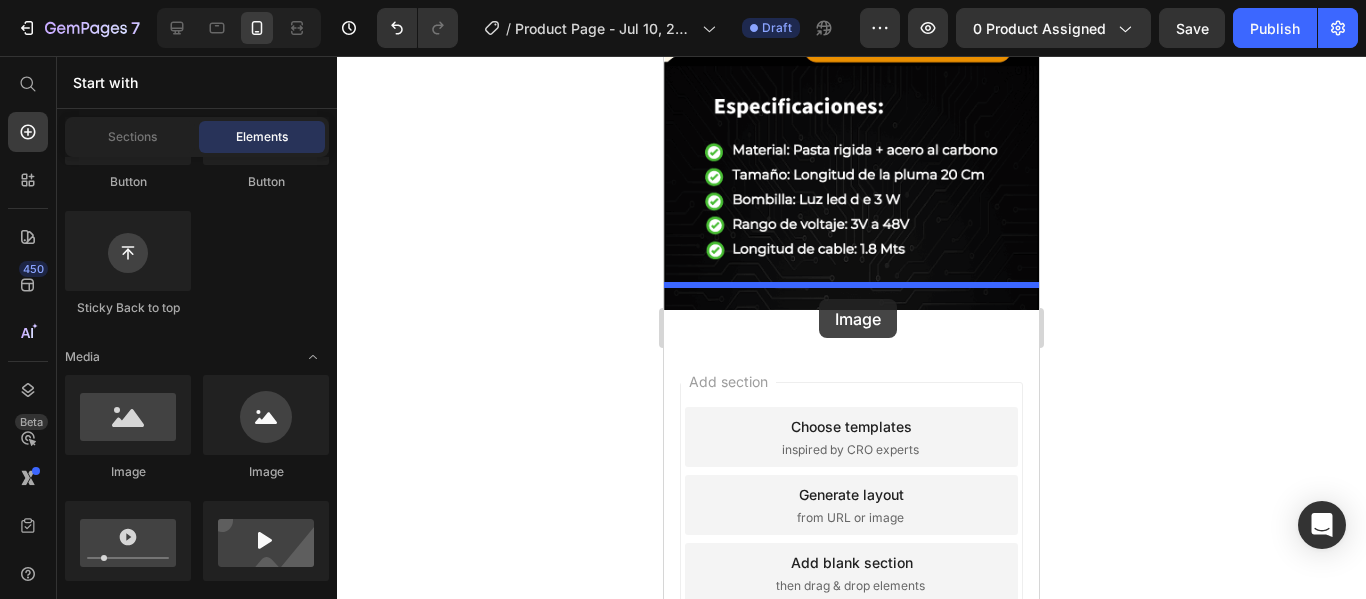drag, startPoint x: 815, startPoint y: 483, endPoint x: 827, endPoint y: 296, distance: 187.38463 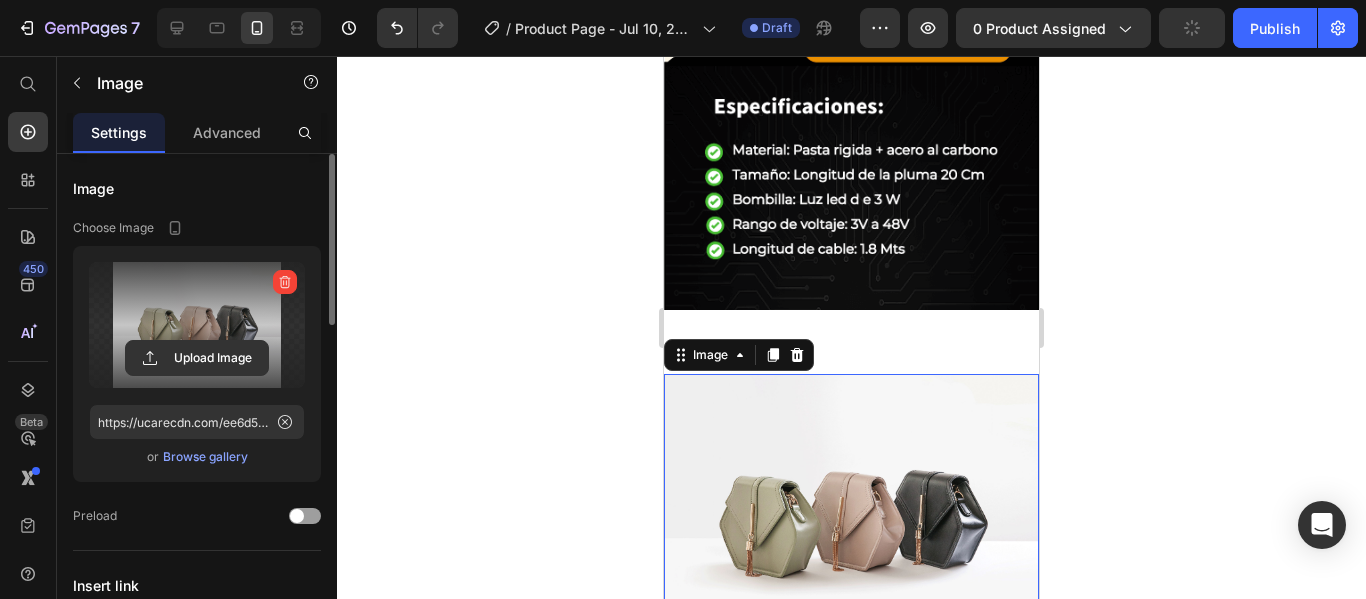 click at bounding box center (197, 325) 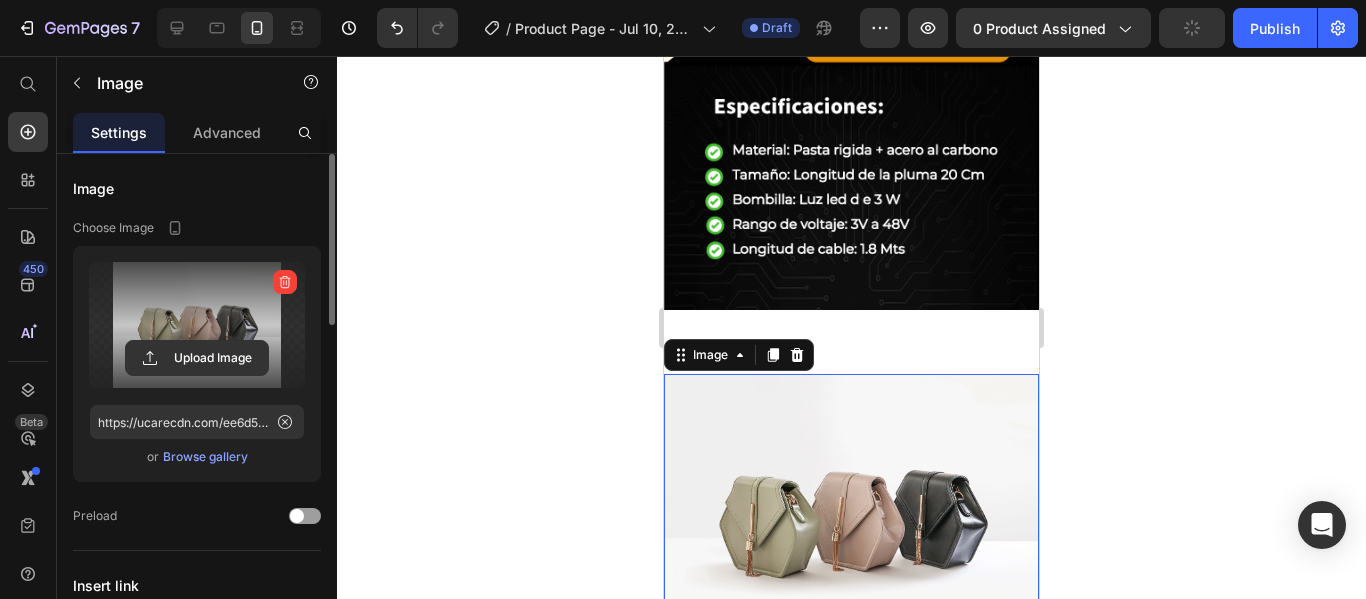click 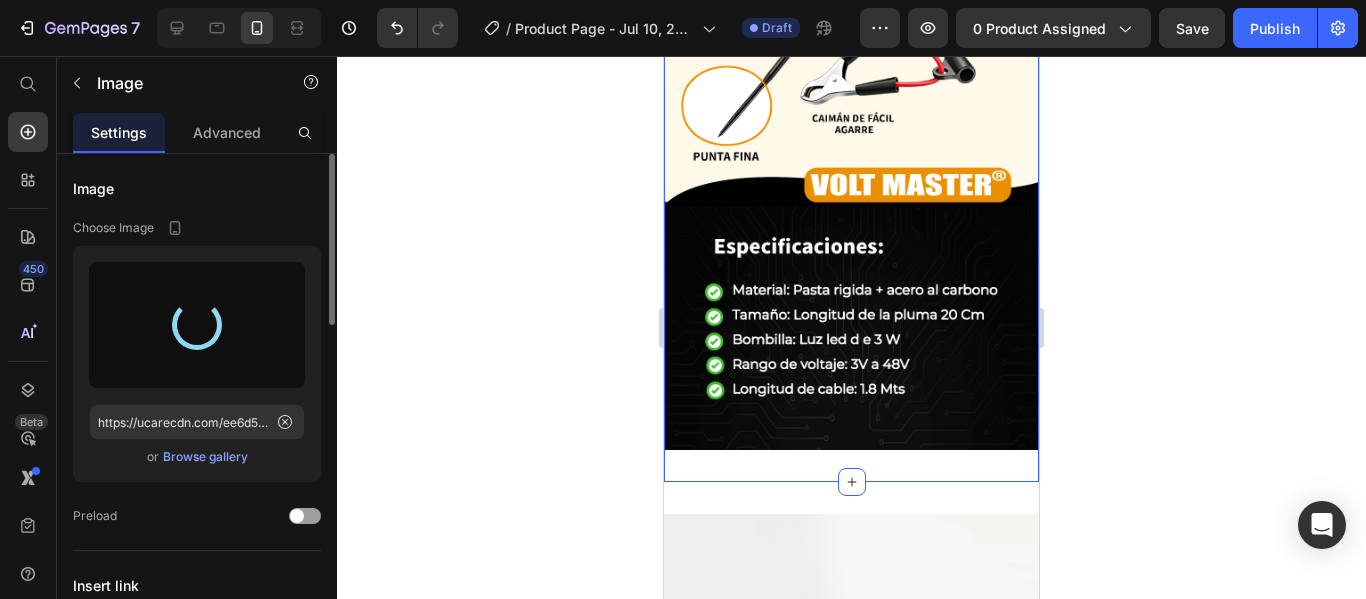 scroll, scrollTop: 3982, scrollLeft: 0, axis: vertical 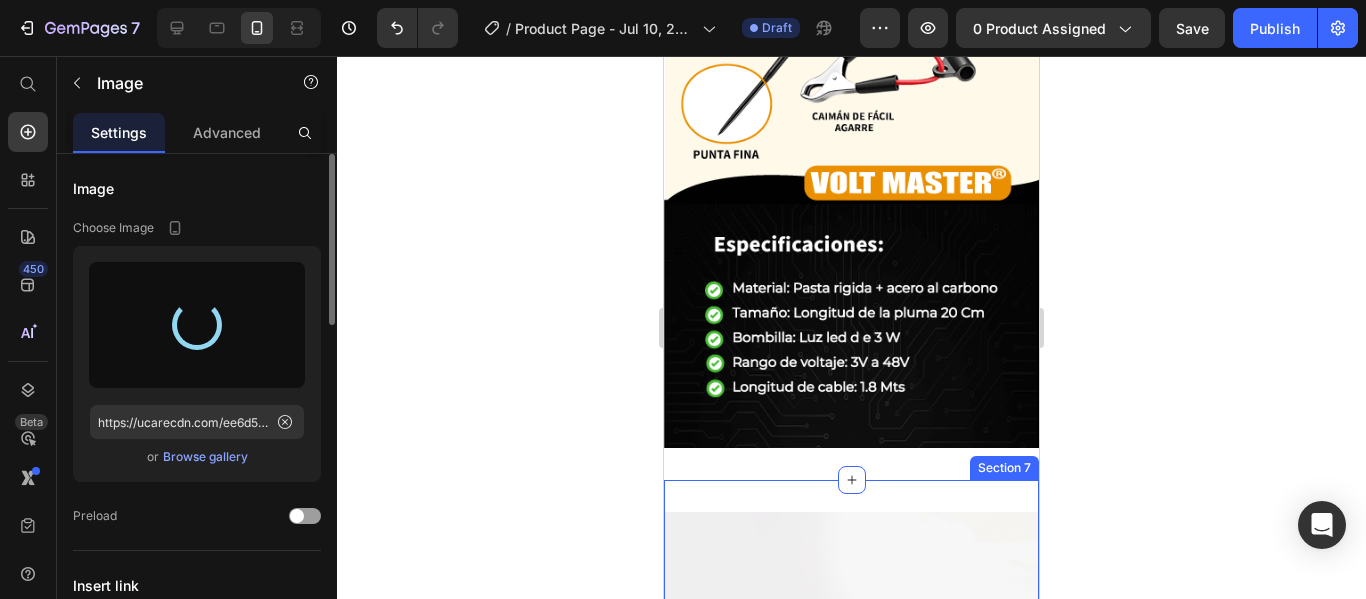 type on "https://cdn.shopify.com/s/files/1/0711/1878/2660/files/gempages_574912714825007972-9f769f0f-d5c5-434b-b402-5415dd5e689e.png" 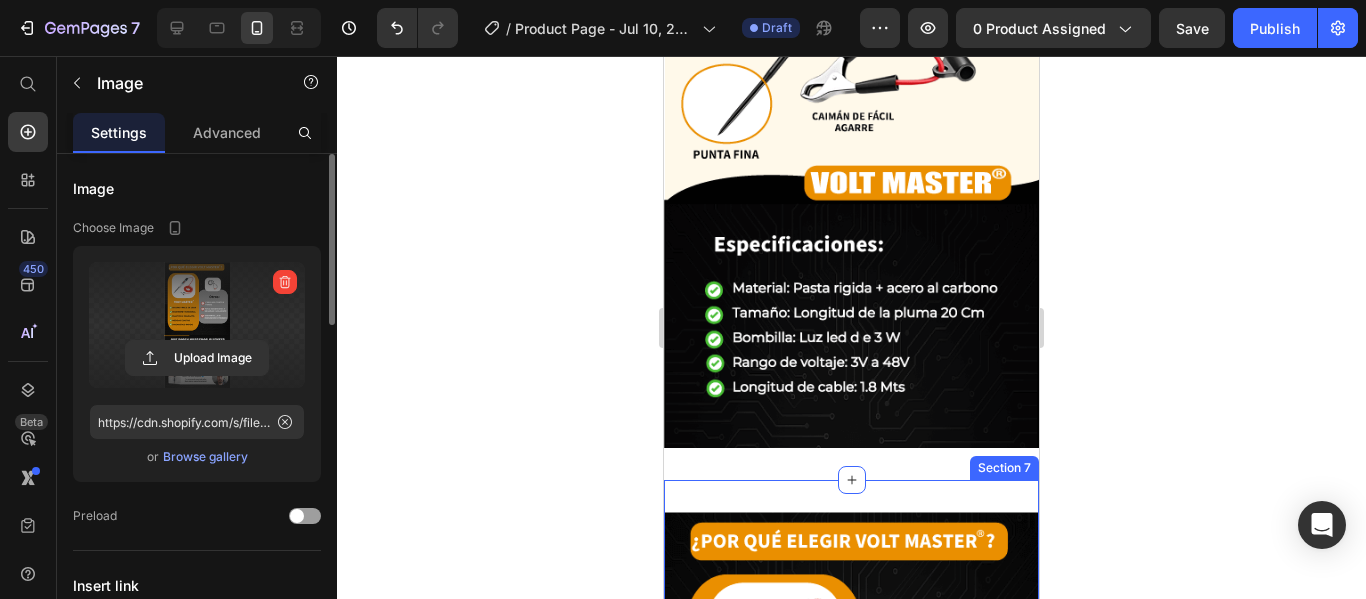 click on "Image Section 7" at bounding box center (851, 868) 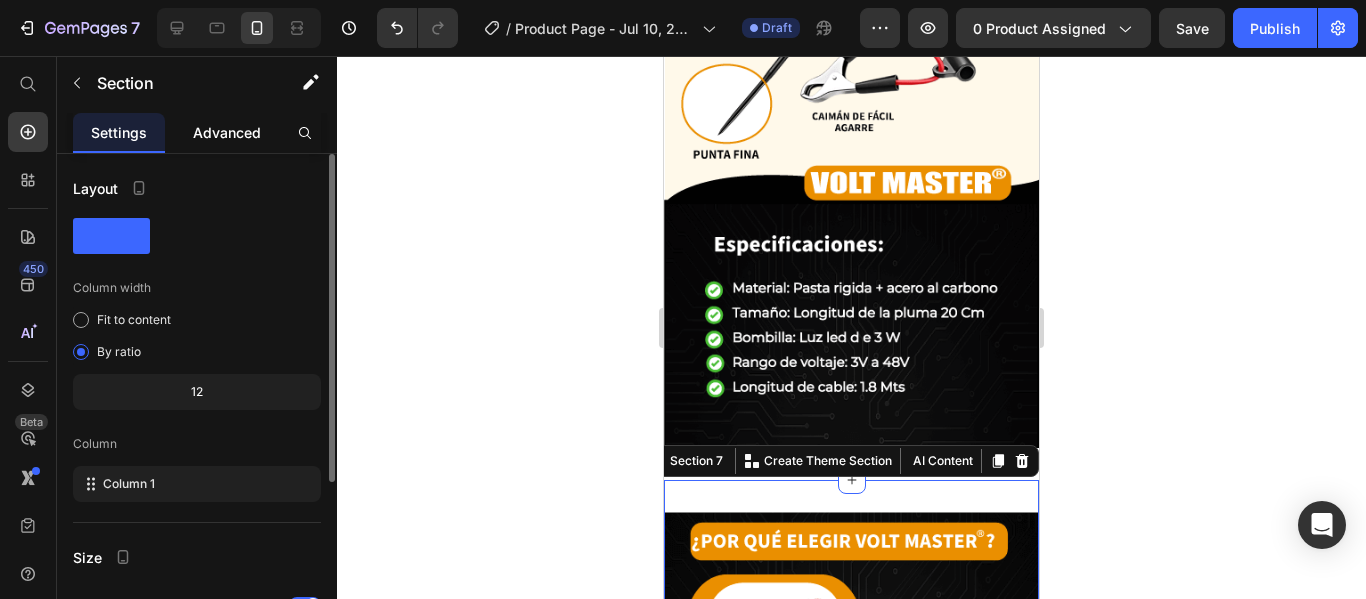 click on "Advanced" 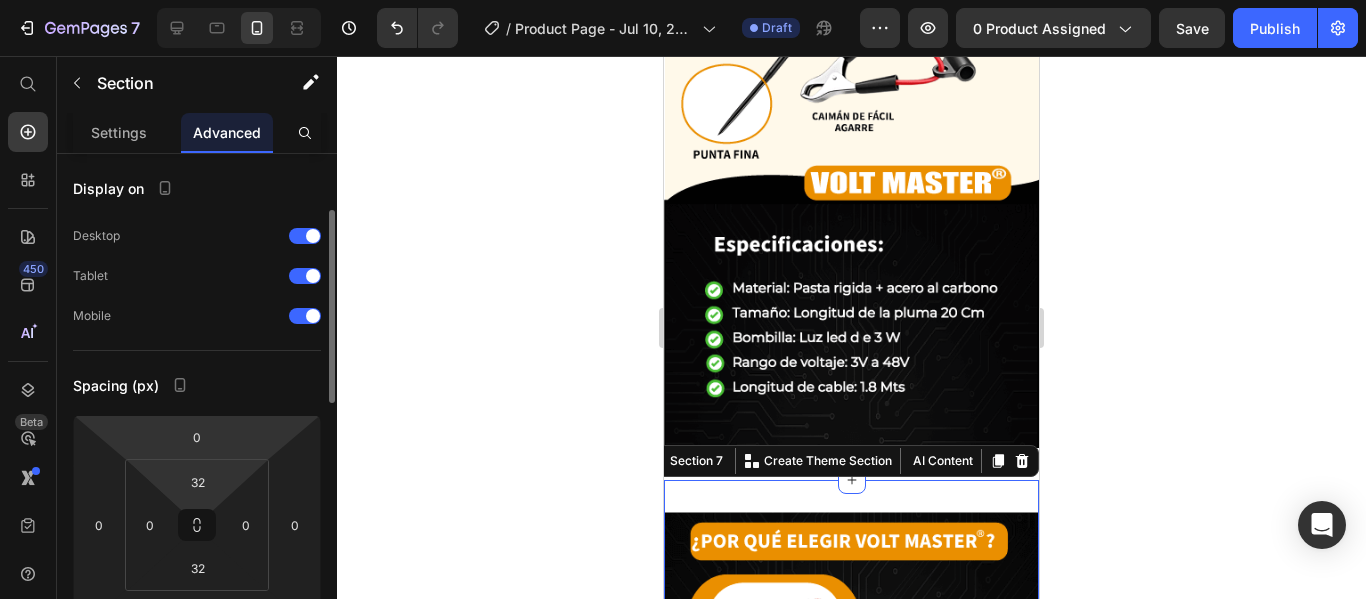 scroll, scrollTop: 41, scrollLeft: 0, axis: vertical 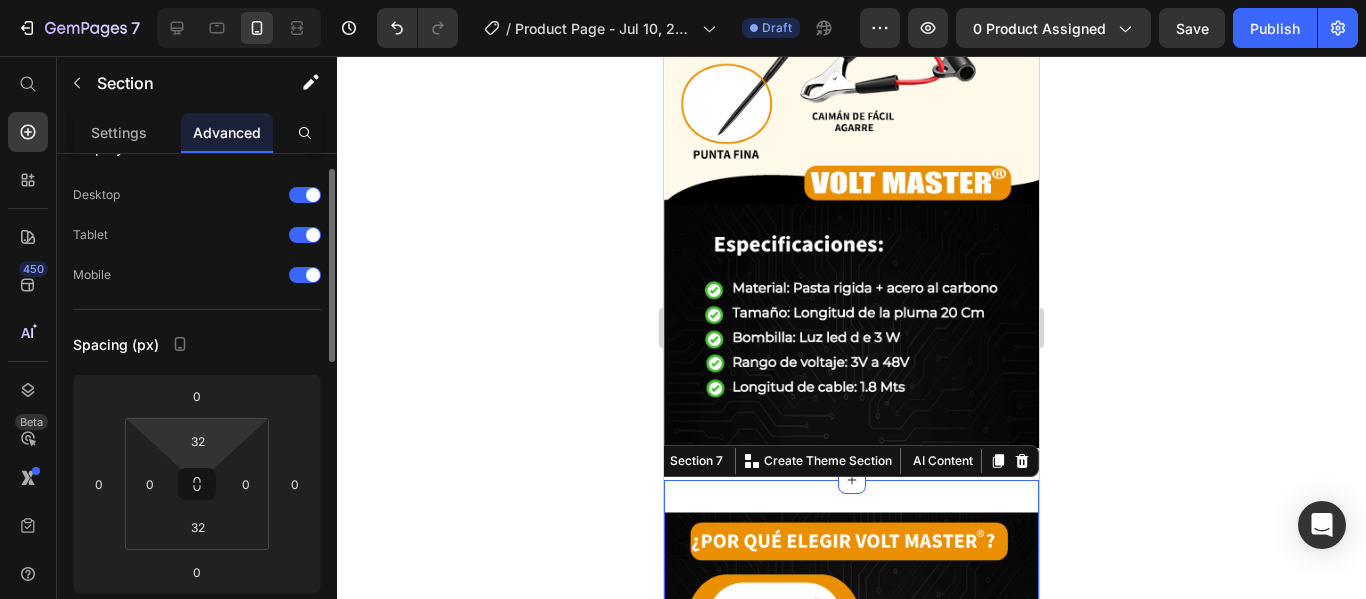 click on "7   /  Product Page - Jul 10, 22:31:50 Draft Preview 0 product assigned  Save   Publish  450 Beta Start with Sections Elements Hero Section Product Detail Brands Trusted Badges Guarantee Product Breakdown How to use Testimonials Compare Bundle FAQs Social Proof Brand Story Product List Collection Blog List Contact Sticky Add to Cart Custom Footer Browse Library 450 Layout
Row
Row
Row
Row Text
Heading
Text Block Button
Button
Button
Sticky Back to top Media
Image" at bounding box center (683, 0) 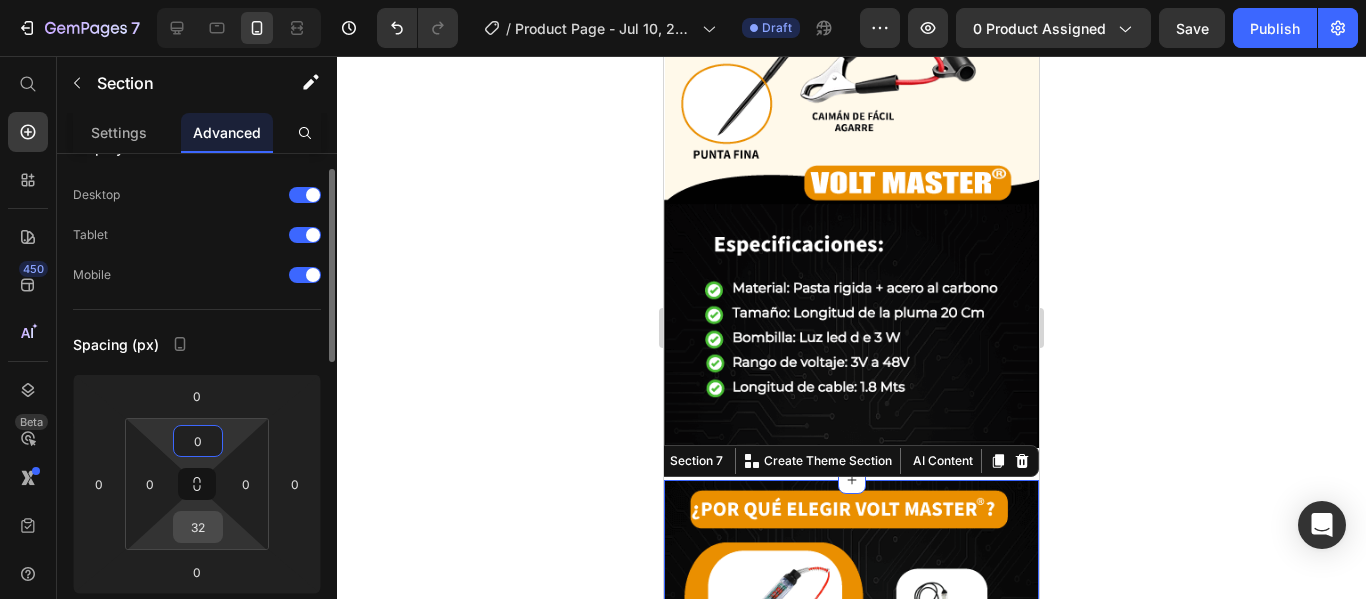 click on "32" at bounding box center [198, 527] 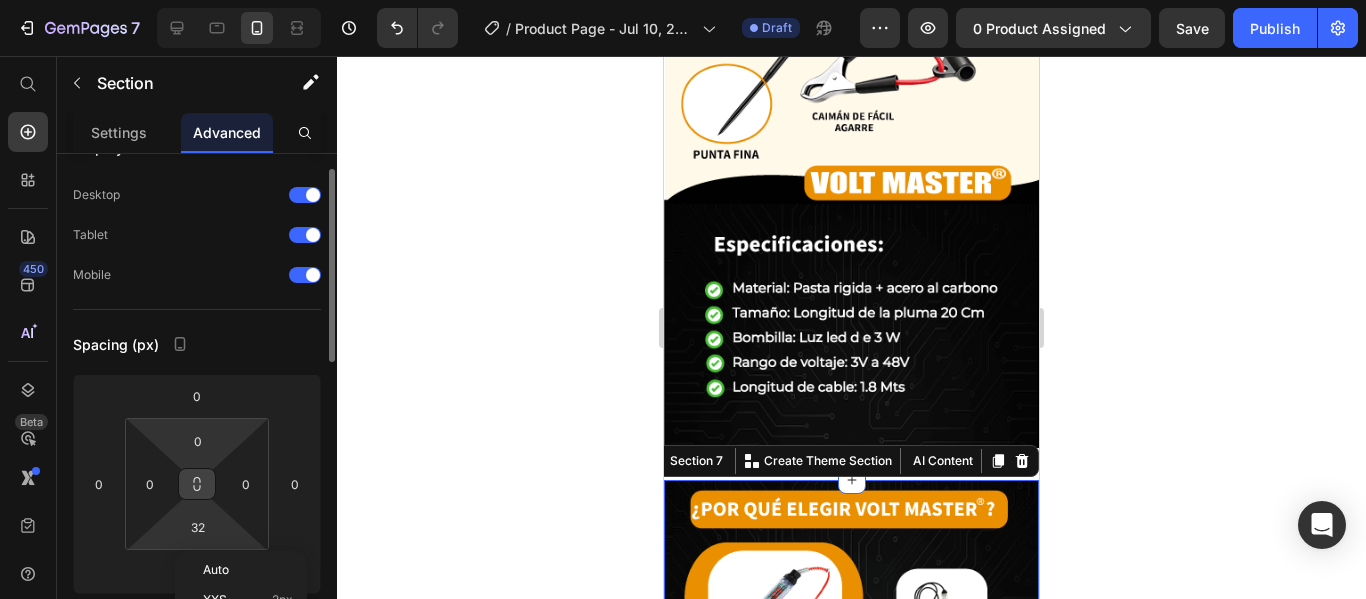 click at bounding box center (197, 484) 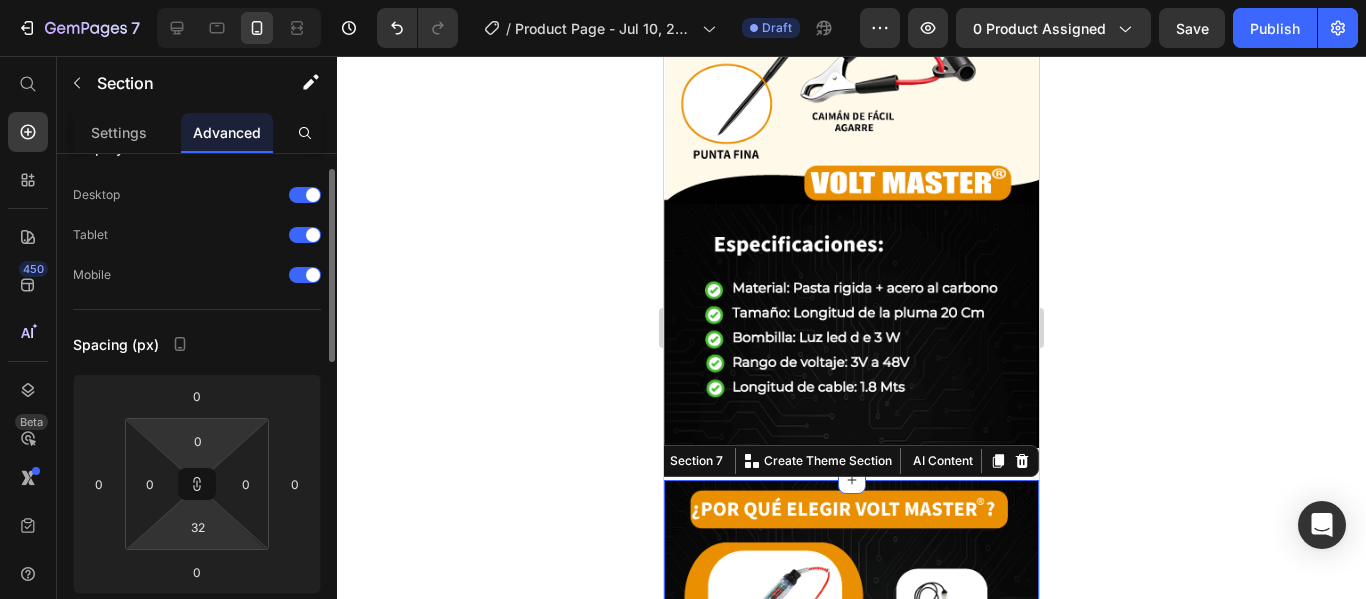 click on "7   /  Product Page - Jul 10, 22:31:50 Draft Preview 0 product assigned  Save   Publish  450 Beta Start with Sections Elements Hero Section Product Detail Brands Trusted Badges Guarantee Product Breakdown How to use Testimonials Compare Bundle FAQs Social Proof Brand Story Product List Collection Blog List Contact Sticky Add to Cart Custom Footer Browse Library 450 Layout
Row
Row
Row
Row Text
Heading
Text Block Button
Button
Button
Sticky Back to top Media
Image" at bounding box center (683, 0) 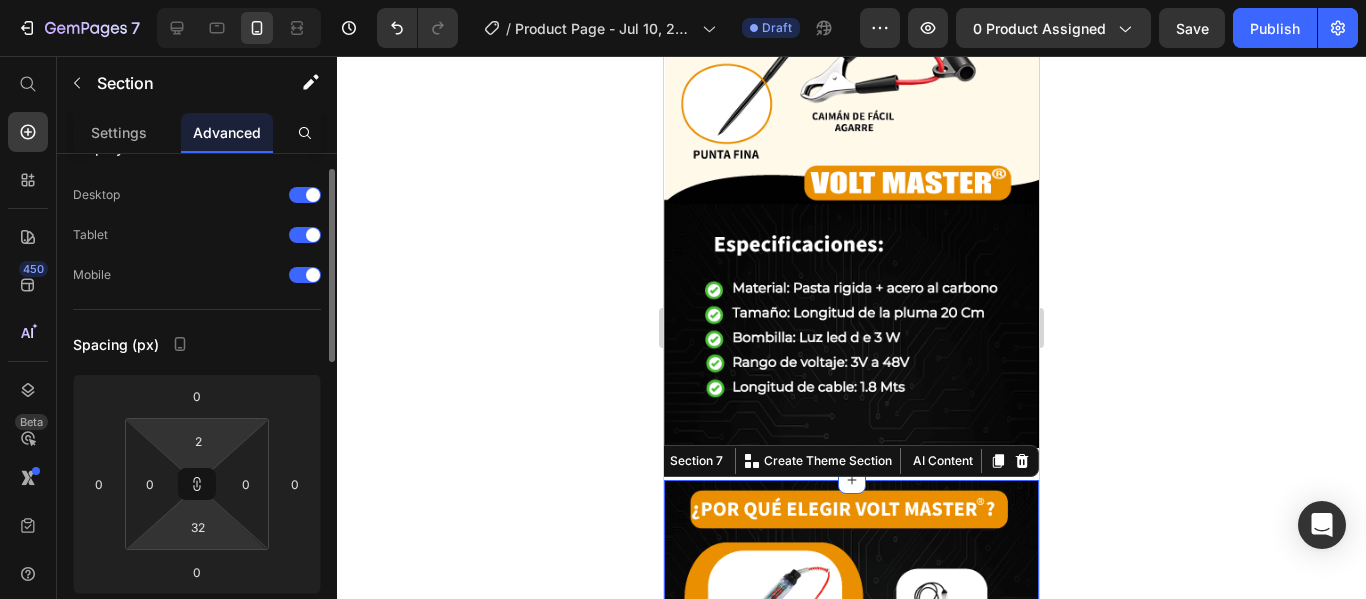 type on "2" 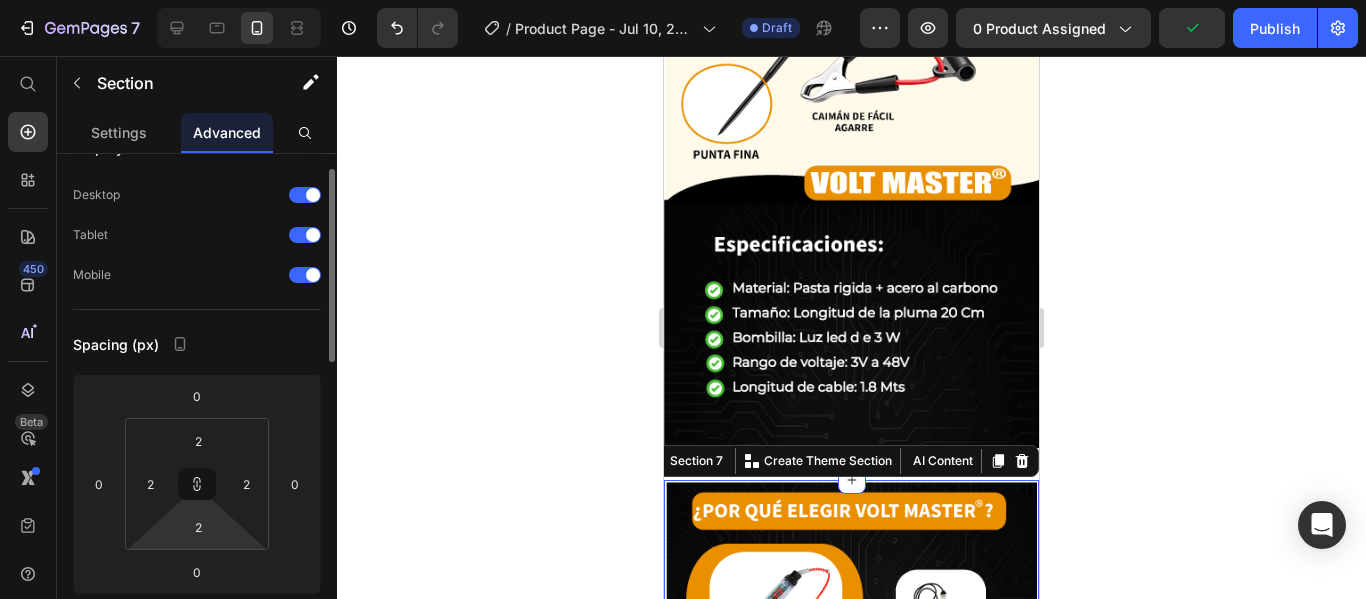 click on "7   /  Product Page - Jul 10, 22:31:50 Draft Preview 0 product assigned  Publish  450 Beta Start with Sections Elements Hero Section Product Detail Brands Trusted Badges Guarantee Product Breakdown How to use Testimonials Compare Bundle FAQs Social Proof Brand Story Product List Collection Blog List Contact Sticky Add to Cart Custom Footer Browse Library 450 Layout
Row
Row
Row
Row Text
Heading
Text Block Button
Button
Button
Sticky Back to top Media
Image" at bounding box center [683, 0] 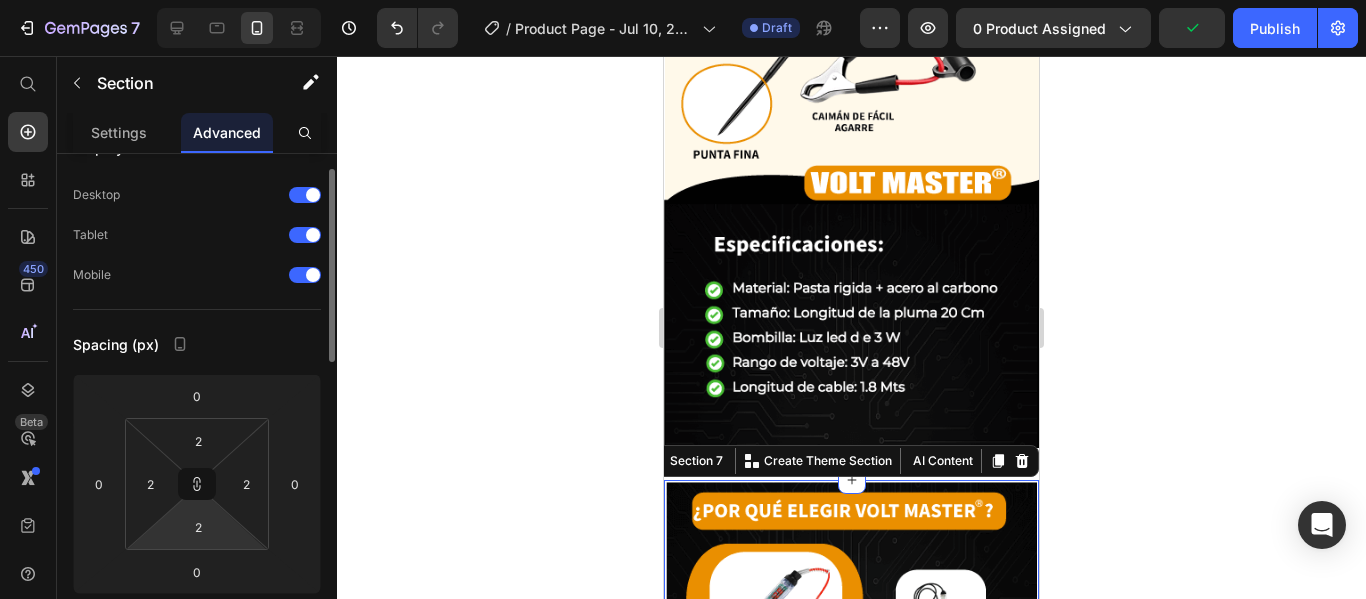 click on "7   /  Product Page - Jul 10, 22:31:50 Draft Preview 0 product assigned  Publish  450 Beta Start with Sections Elements Hero Section Product Detail Brands Trusted Badges Guarantee Product Breakdown How to use Testimonials Compare Bundle FAQs Social Proof Brand Story Product List Collection Blog List Contact Sticky Add to Cart Custom Footer Browse Library 450 Layout
Row
Row
Row
Row Text
Heading
Text Block Button
Button
Button
Sticky Back to top Media
Image" at bounding box center [683, 0] 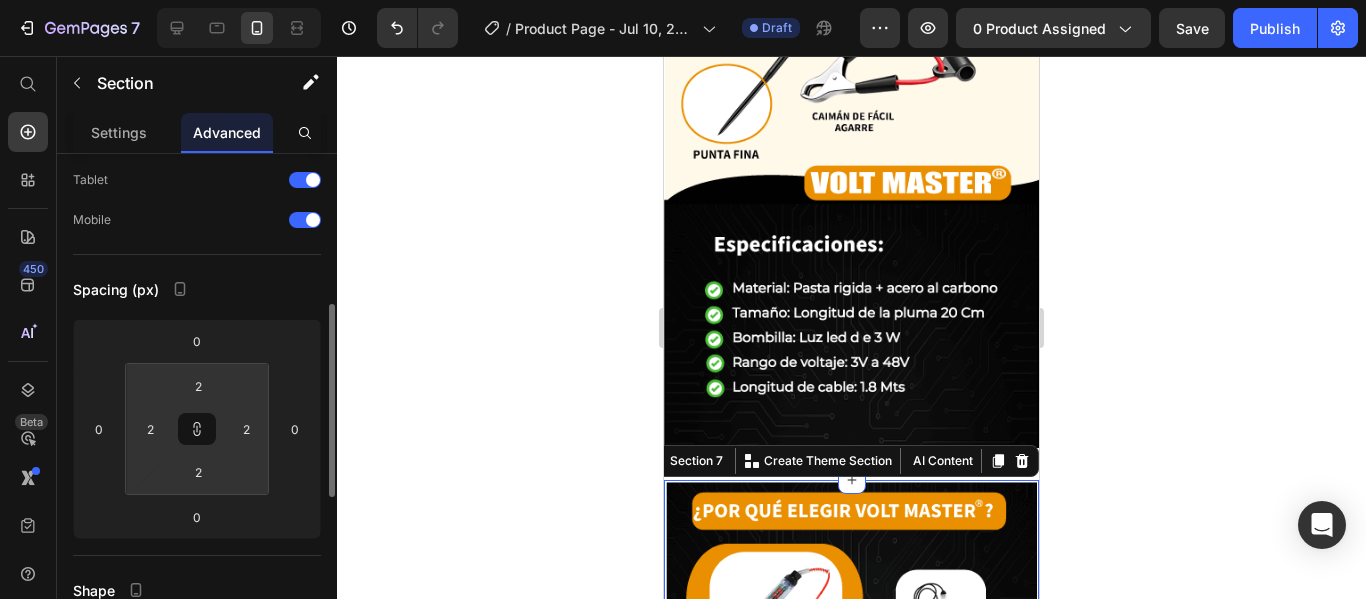 scroll, scrollTop: 190, scrollLeft: 0, axis: vertical 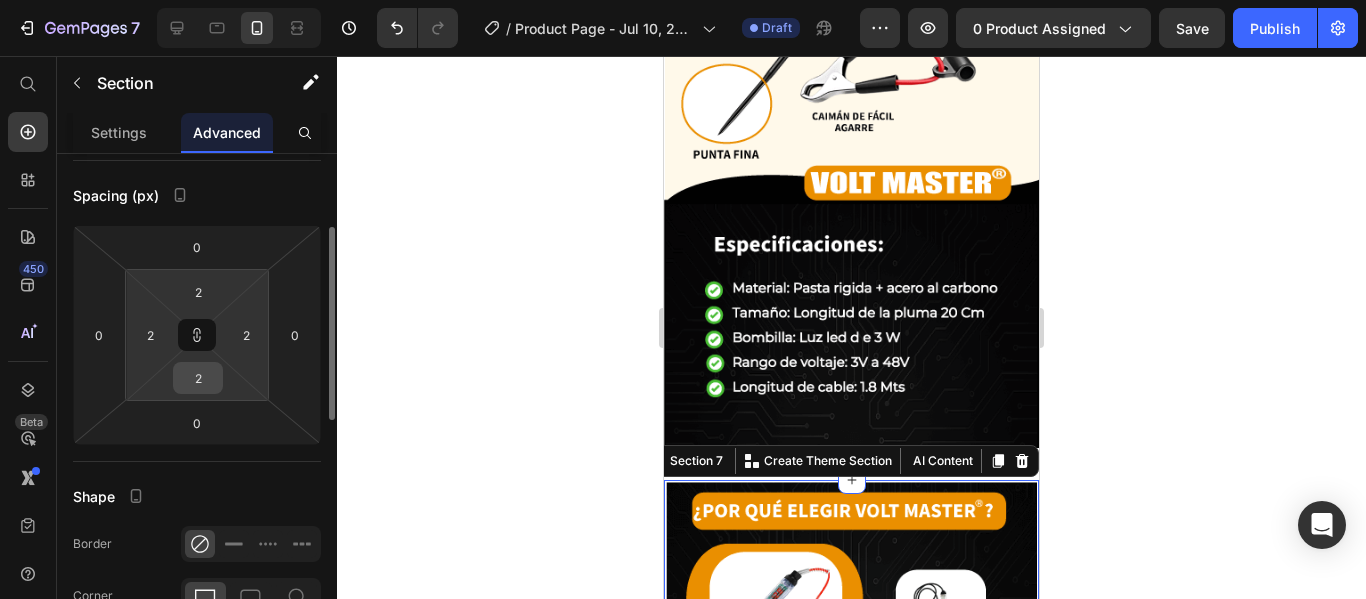 click on "2" at bounding box center [198, 378] 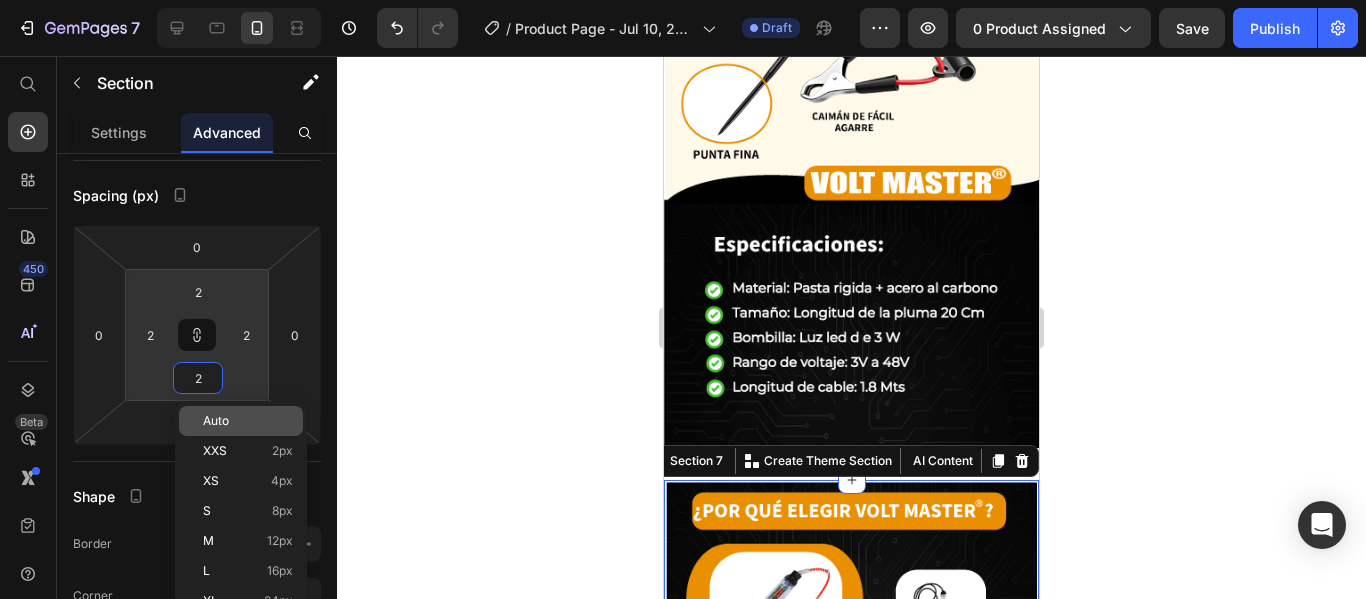 click on "Auto" 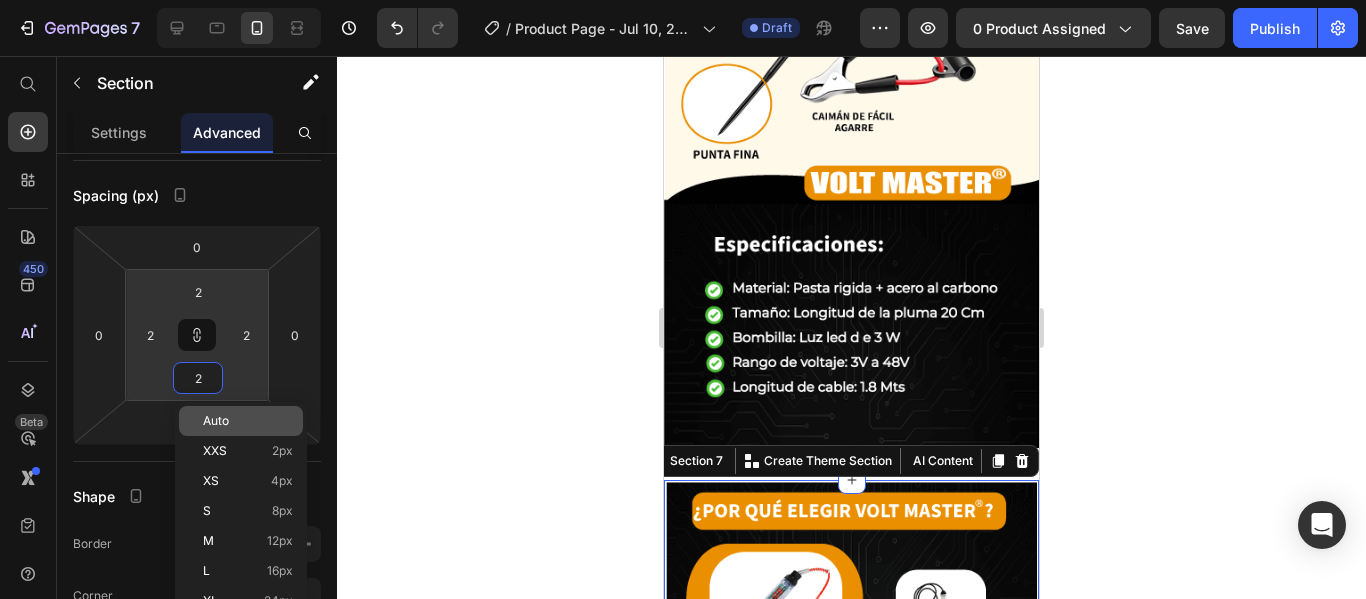 type 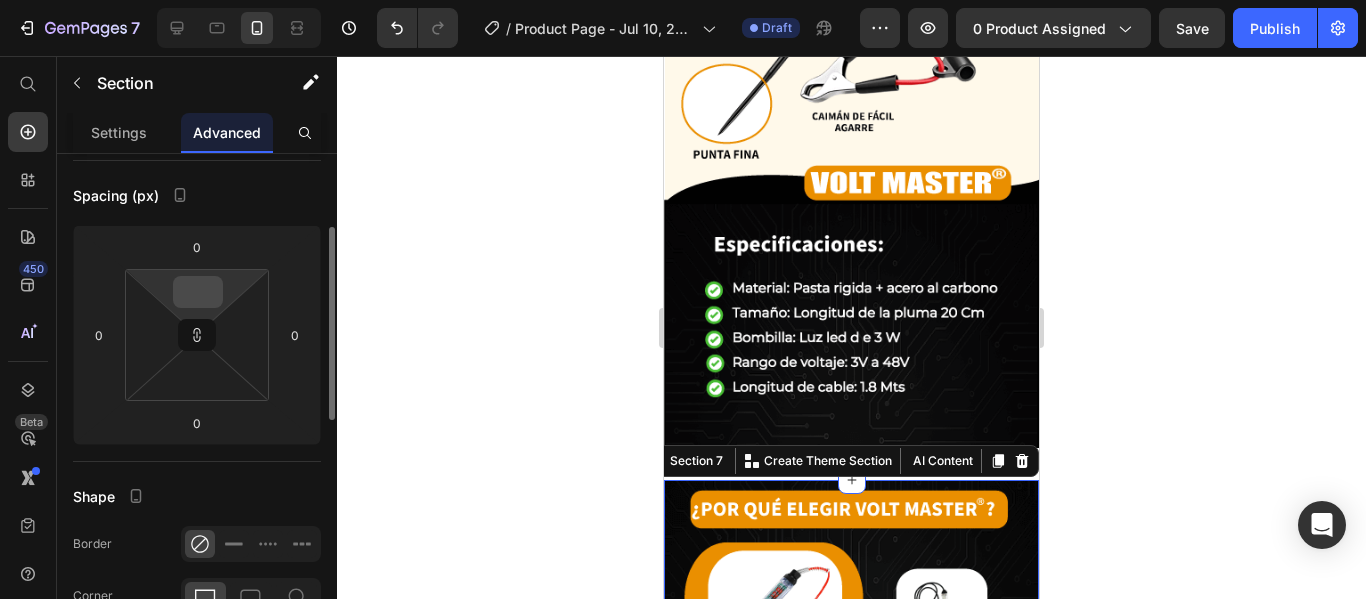 click at bounding box center [198, 292] 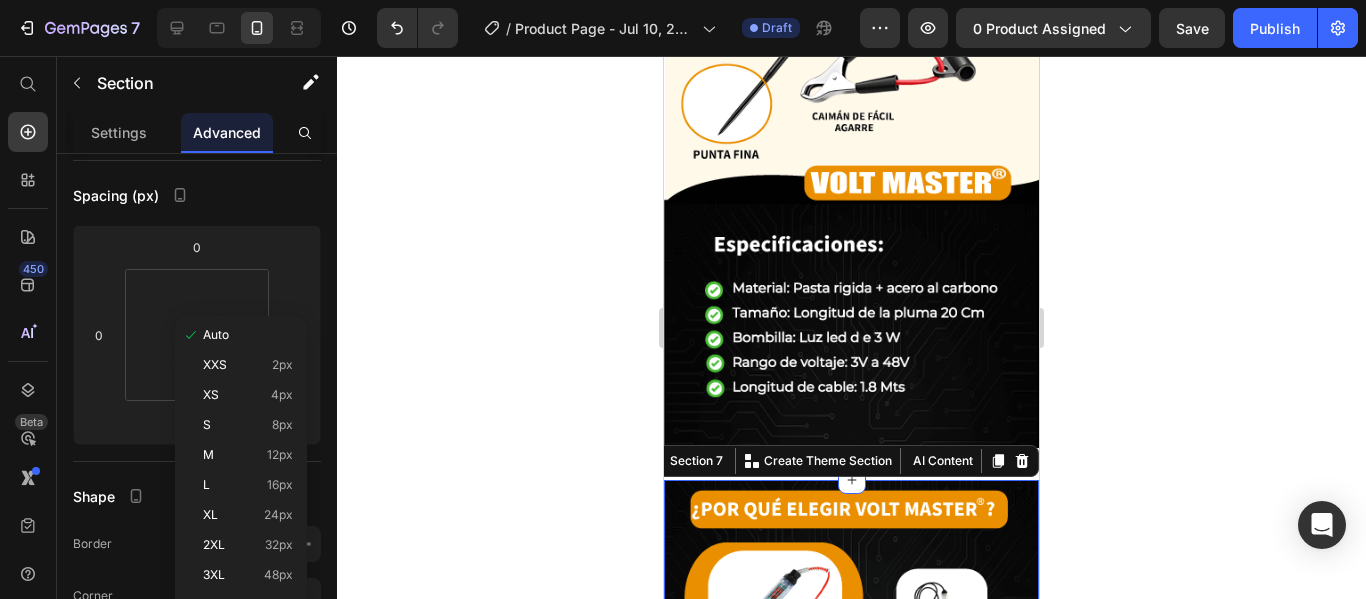type 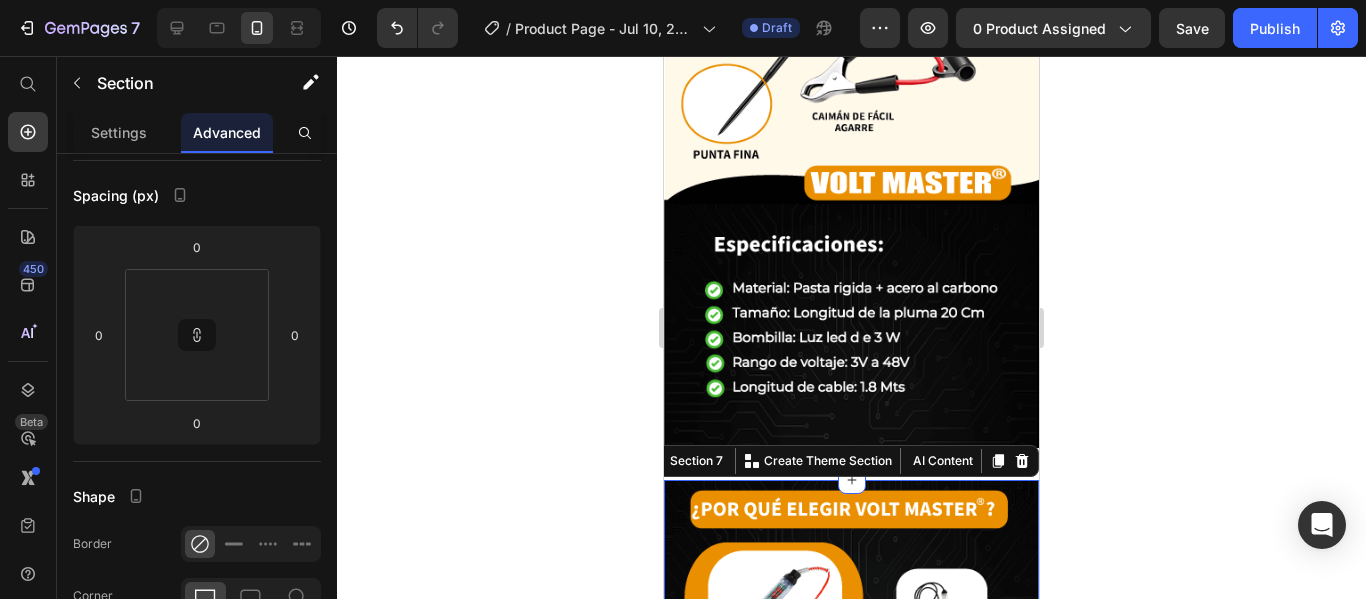 click 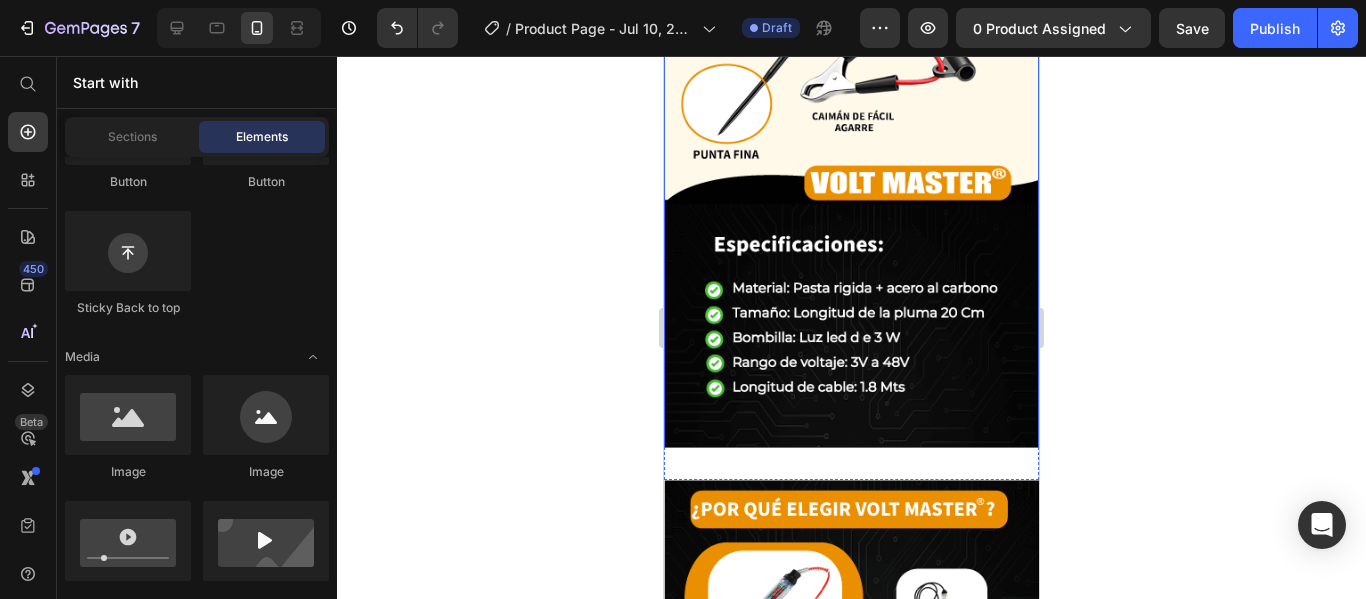 click at bounding box center (851, 91) 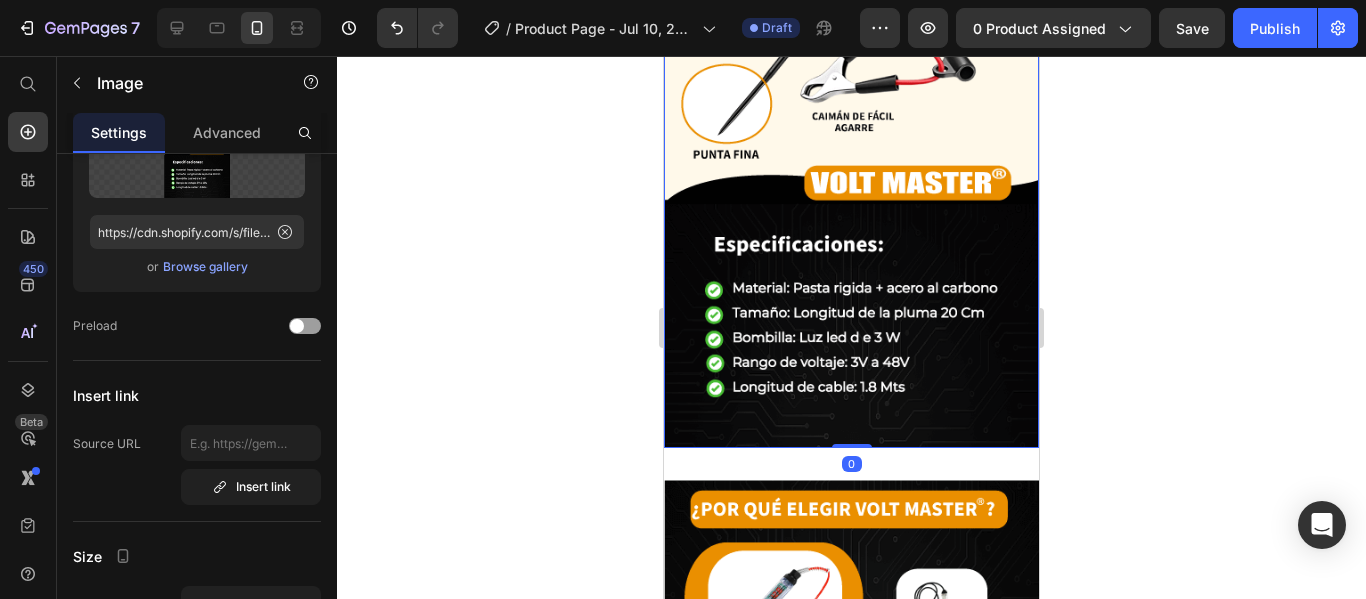 scroll, scrollTop: 0, scrollLeft: 0, axis: both 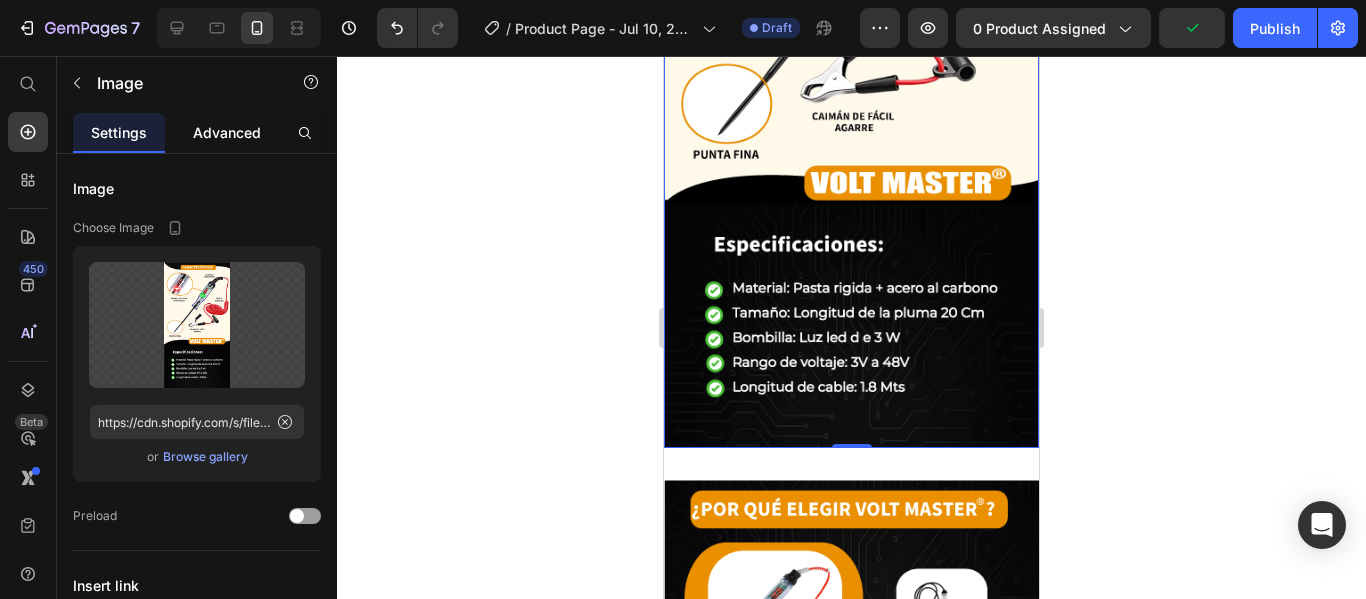 click on "Advanced" at bounding box center (227, 132) 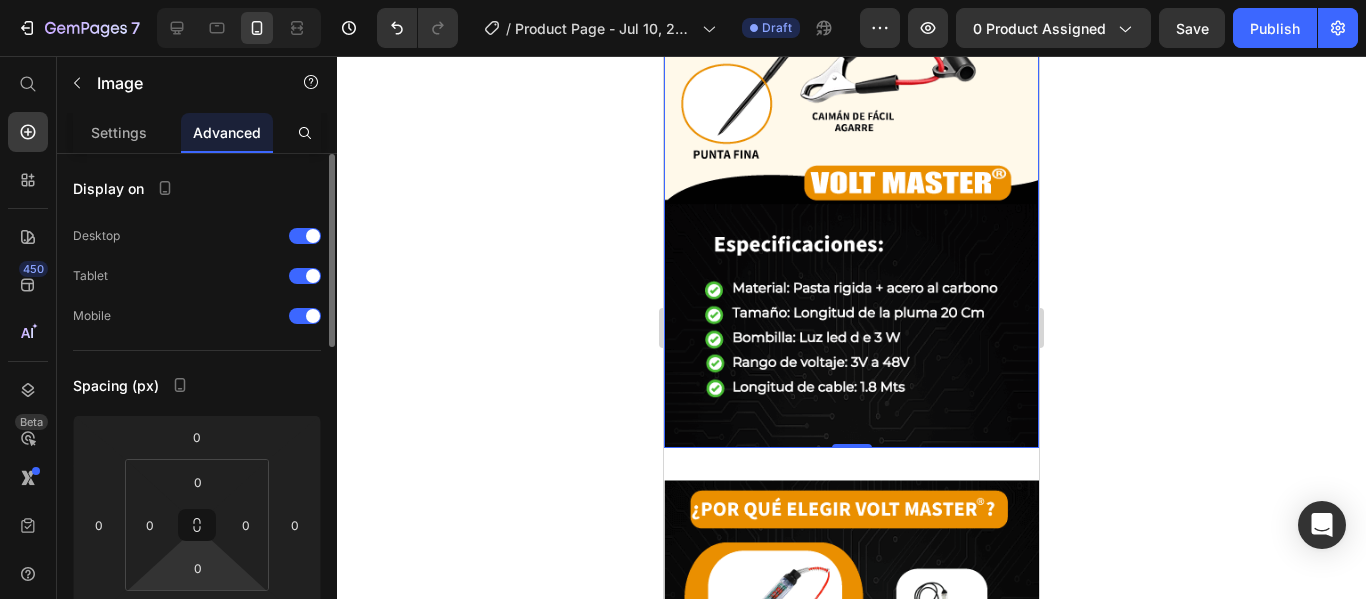 click on "7   /  Product Page - Jul 10, 22:31:50 Draft Preview 0 product assigned  Save   Publish  450 Beta Start with Sections Elements Hero Section Product Detail Brands Trusted Badges Guarantee Product Breakdown How to use Testimonials Compare Bundle FAQs Social Proof Brand Story Product List Collection Blog List Contact Sticky Add to Cart Custom Footer Browse Library 450 Layout
Row
Row
Row
Row Text
Heading
Text Block Button
Button
Button
Sticky Back to top Media
Image" at bounding box center [683, 0] 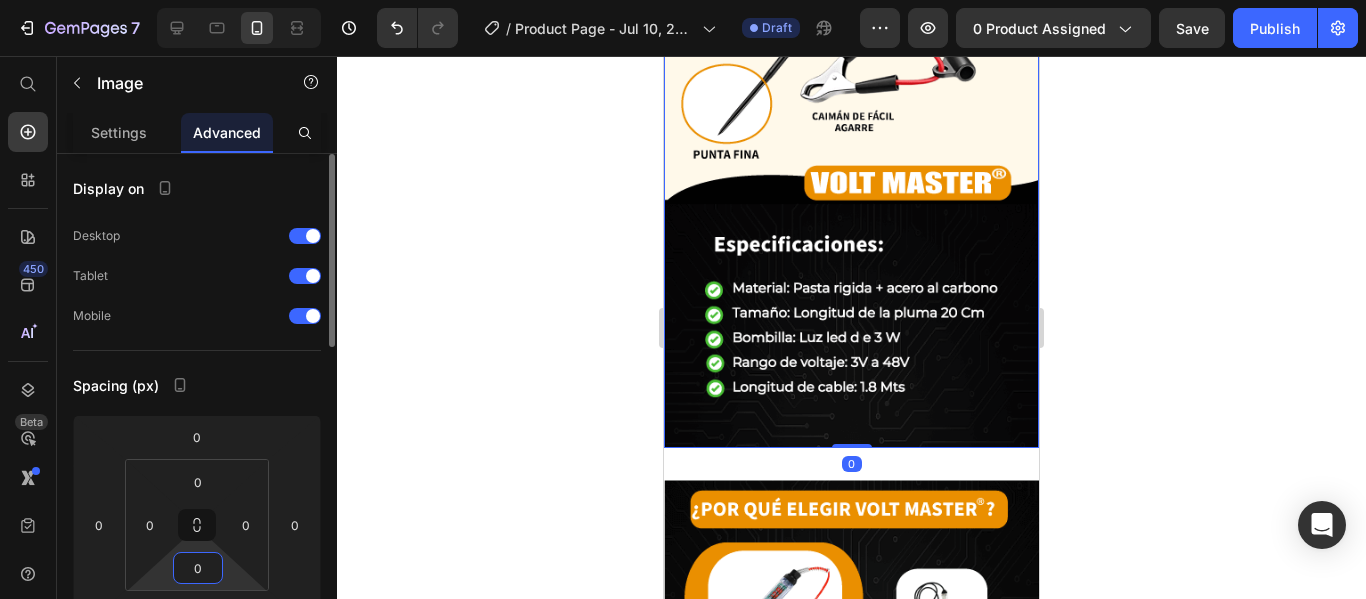click on "0" at bounding box center (198, 568) 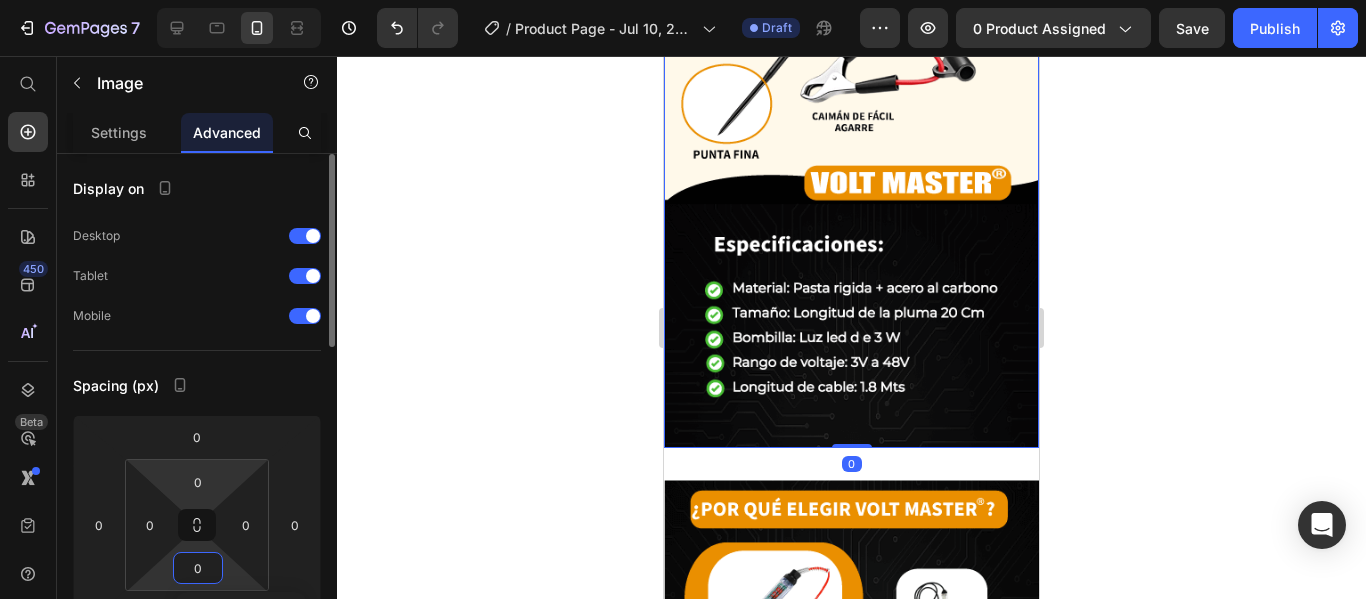 click on "7   /  Product Page - Jul 10, 22:31:50 Draft Preview 0 product assigned  Save   Publish  450 Beta Start with Sections Elements Hero Section Product Detail Brands Trusted Badges Guarantee Product Breakdown How to use Testimonials Compare Bundle FAQs Social Proof Brand Story Product List Collection Blog List Contact Sticky Add to Cart Custom Footer Browse Library 450 Layout
Row
Row
Row
Row Text
Heading
Text Block Button
Button
Button
Sticky Back to top Media
Image" at bounding box center [683, 0] 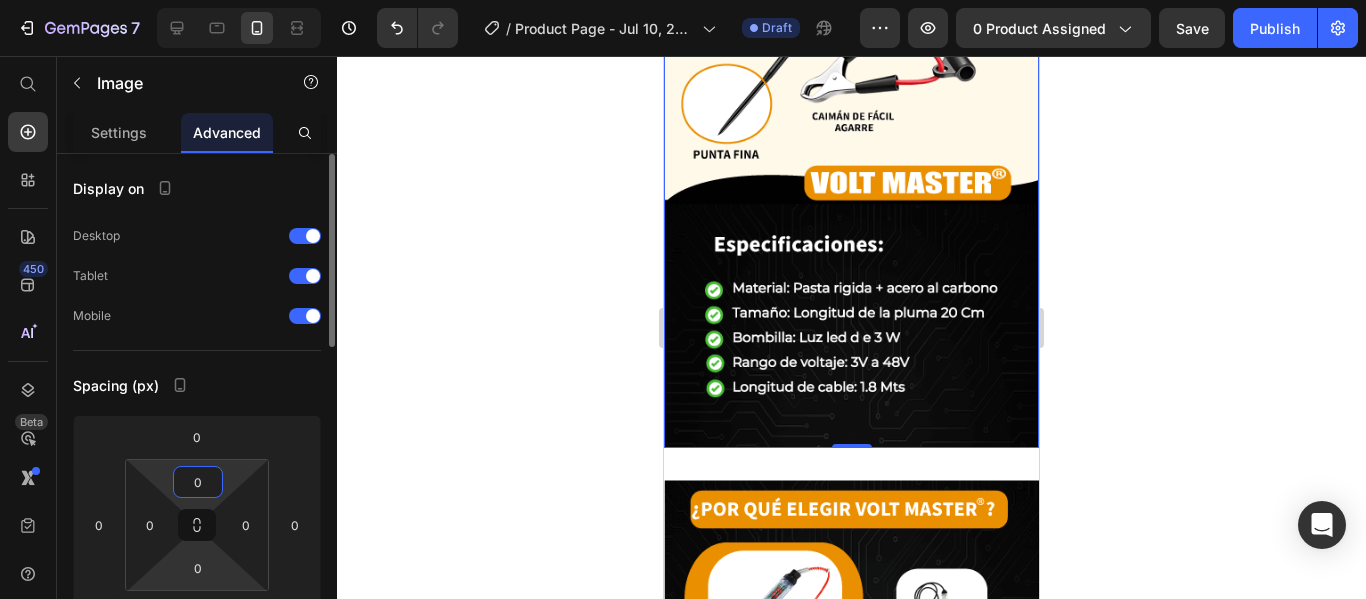 click on "7   /  Product Page - Jul 10, 22:31:50 Draft Preview 0 product assigned  Save   Publish  450 Beta Start with Sections Elements Hero Section Product Detail Brands Trusted Badges Guarantee Product Breakdown How to use Testimonials Compare Bundle FAQs Social Proof Brand Story Product List Collection Blog List Contact Sticky Add to Cart Custom Footer Browse Library 450 Layout
Row
Row
Row
Row Text
Heading
Text Block Button
Button
Button
Sticky Back to top Media
Image" at bounding box center [683, 0] 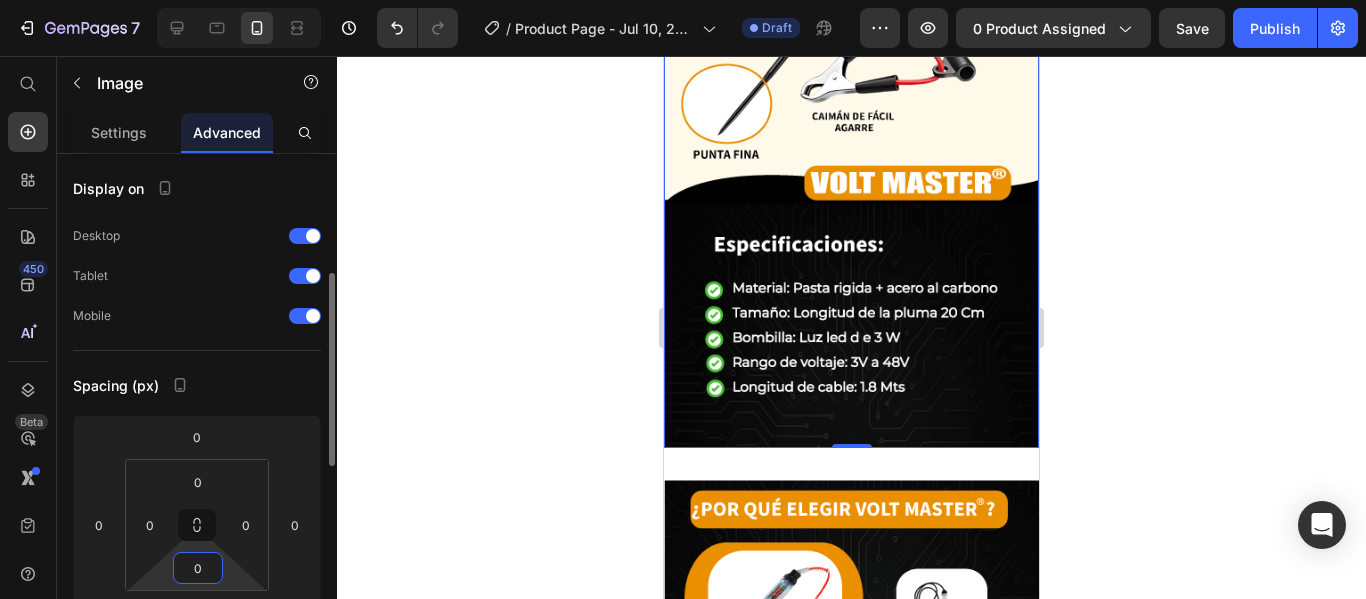 scroll, scrollTop: 149, scrollLeft: 0, axis: vertical 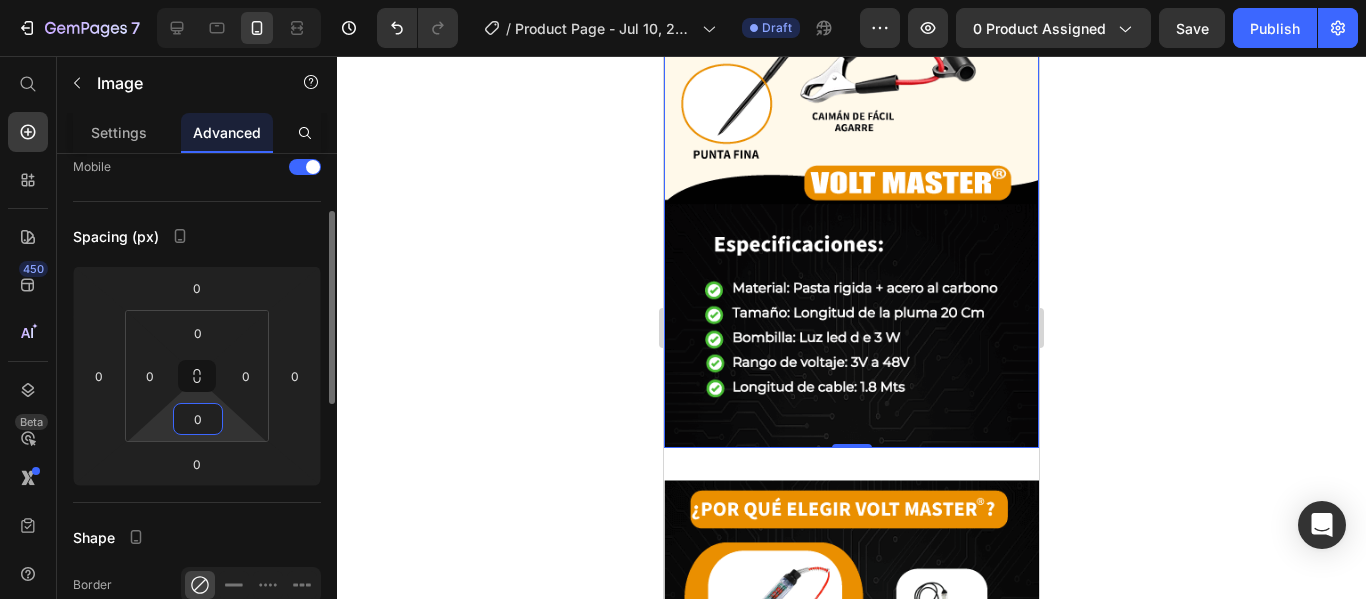 click on "0" at bounding box center [198, 419] 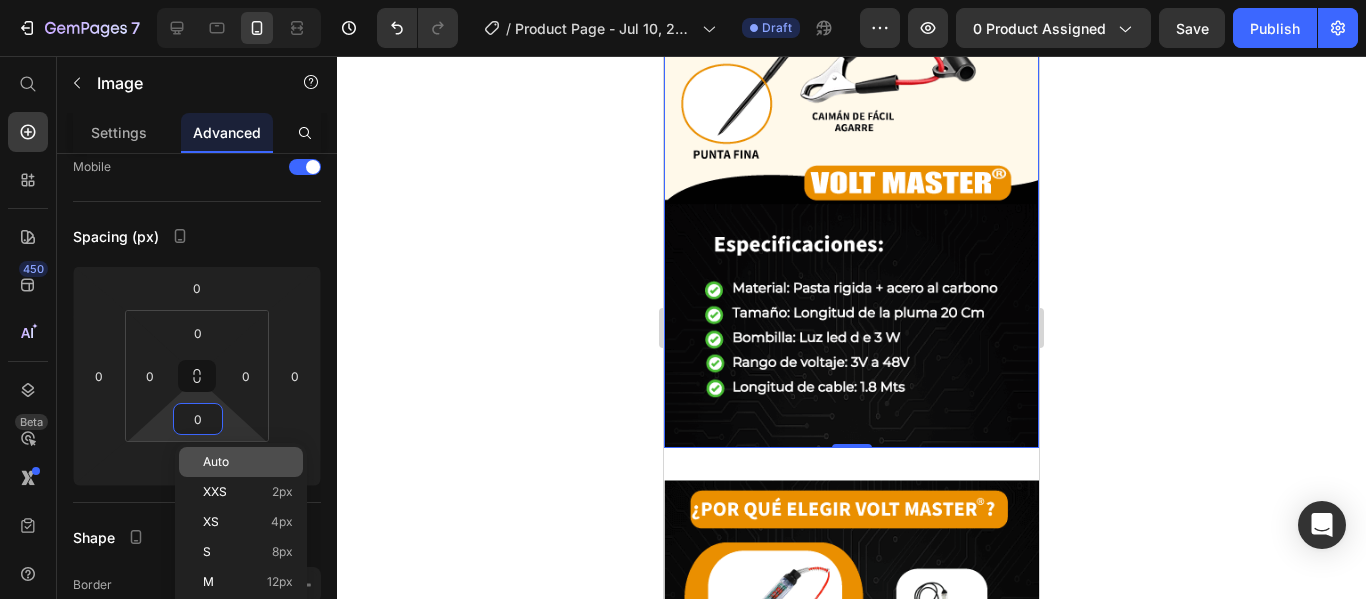 click on "Auto" at bounding box center (248, 462) 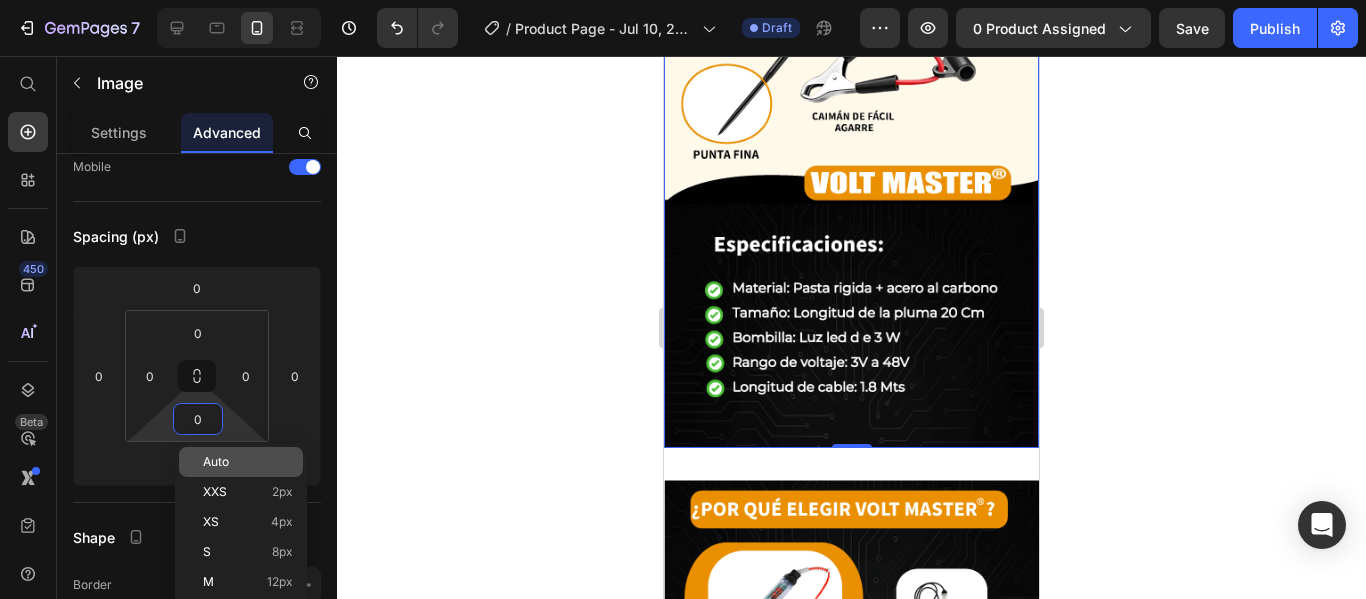 type 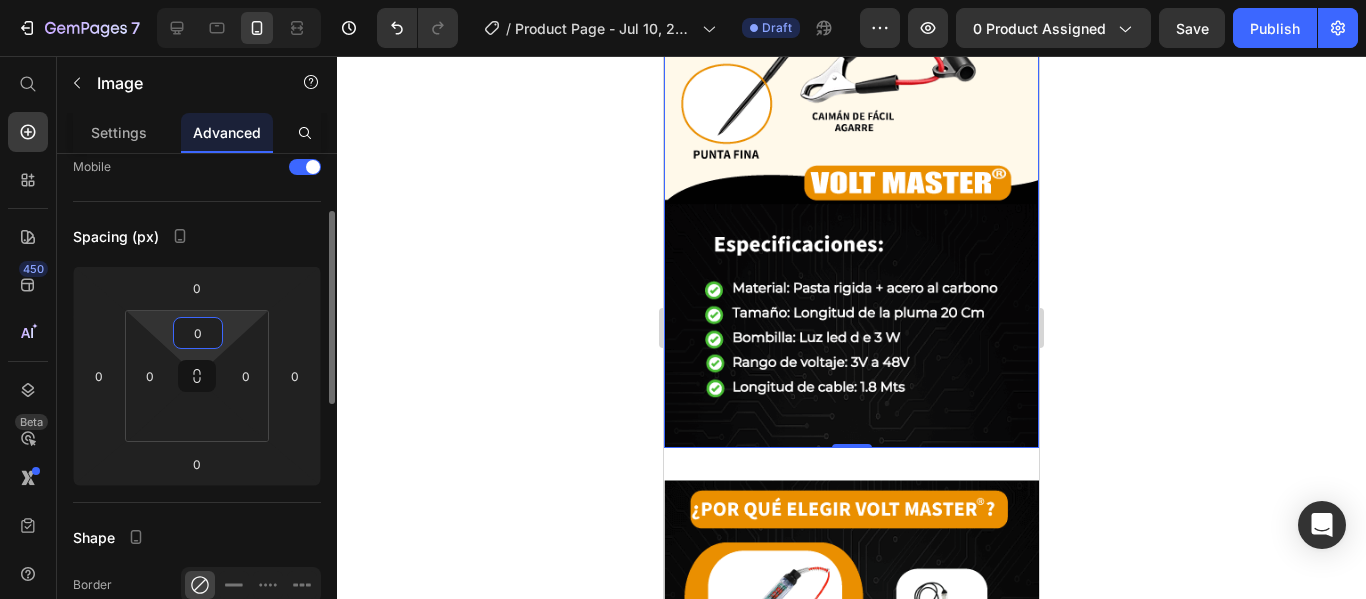 click on "0" at bounding box center [198, 333] 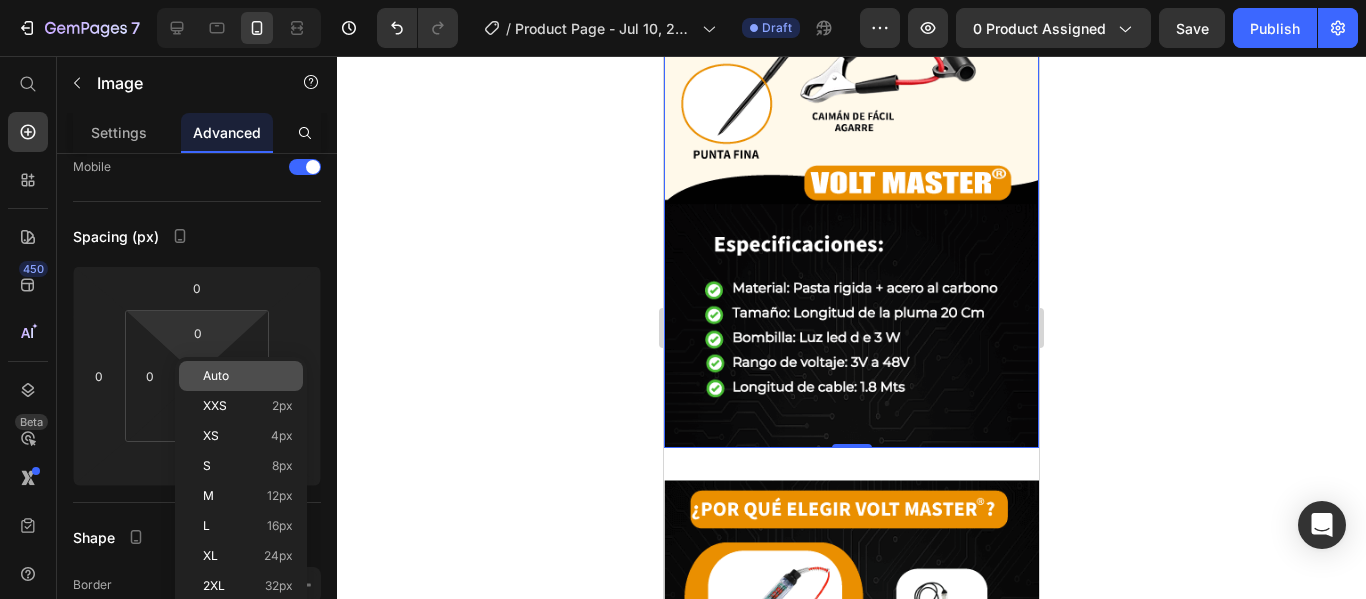 click on "Auto" at bounding box center [248, 376] 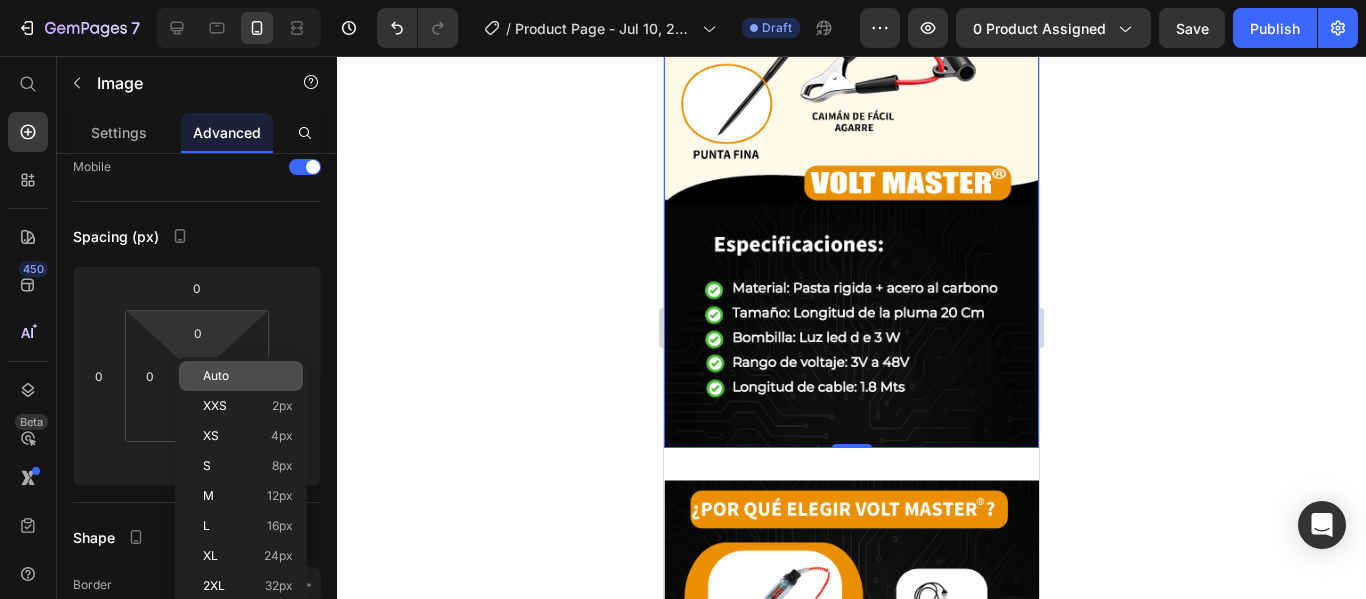 type 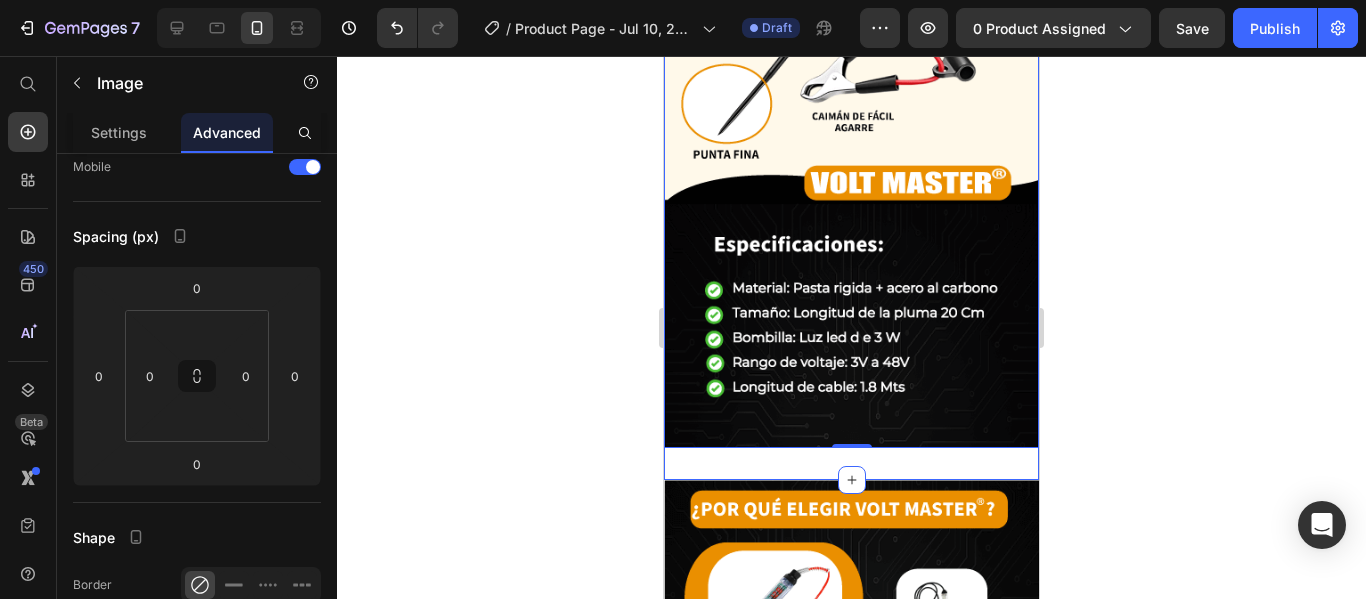 click on "Image Image   0 Section 6" at bounding box center [851, -266] 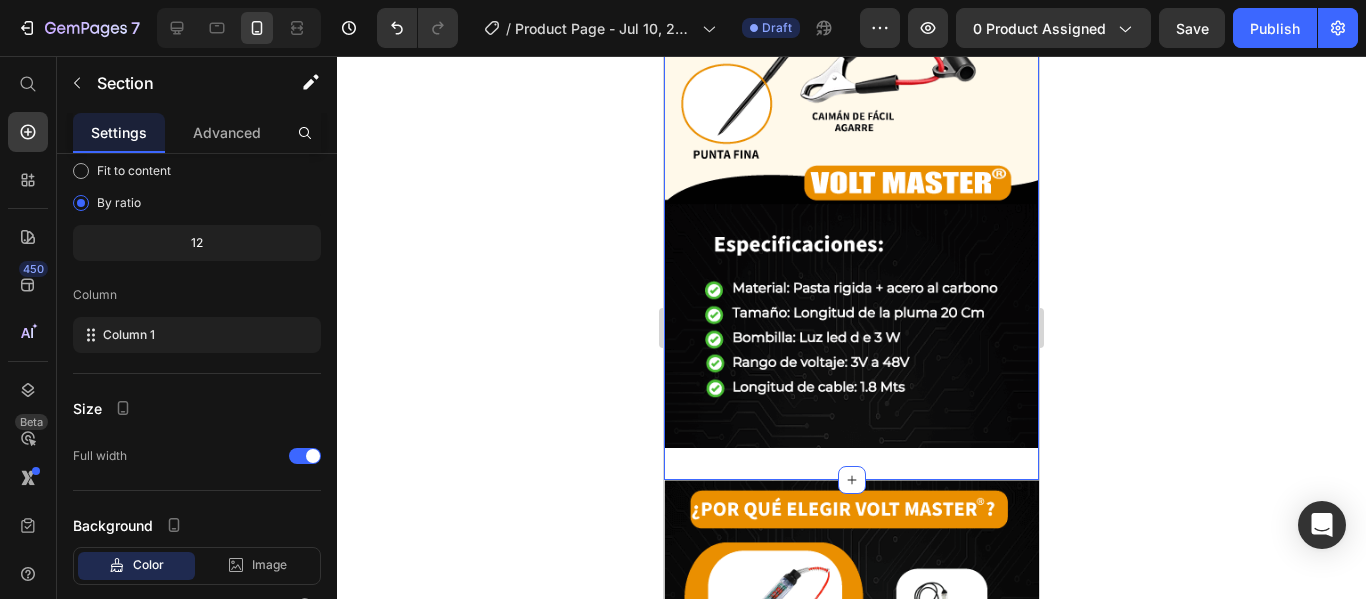 scroll, scrollTop: 0, scrollLeft: 0, axis: both 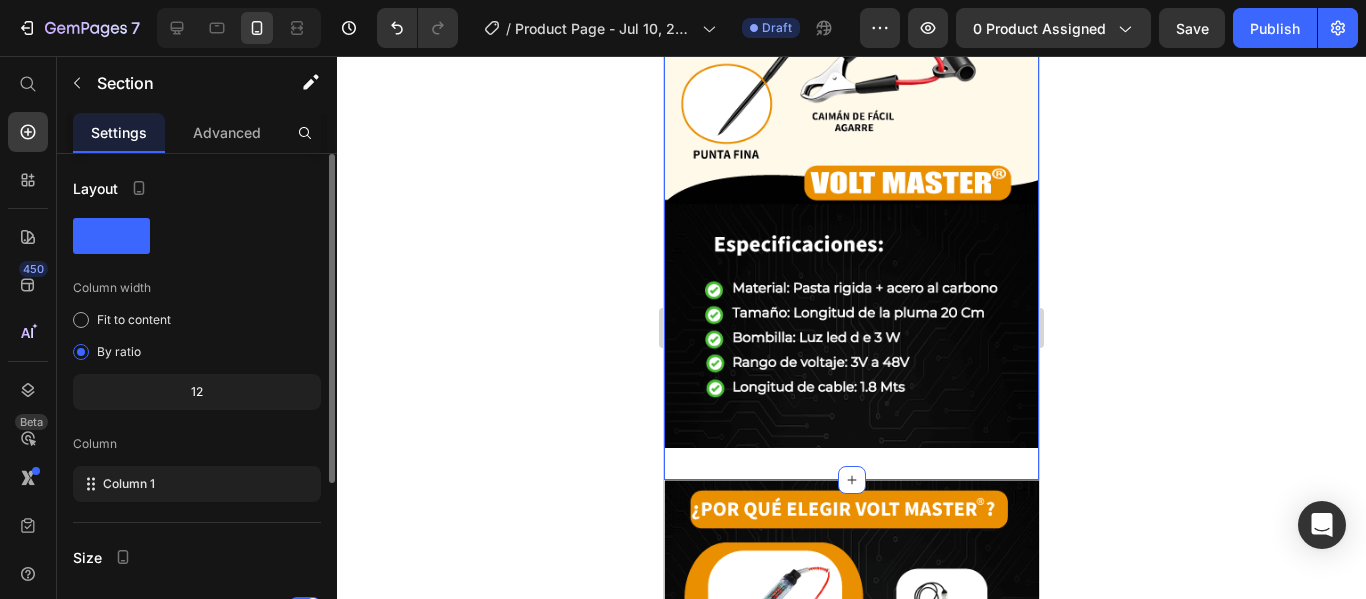 click on "Image Image Section 6   You can create reusable sections Create Theme Section AI Content Write with GemAI What would you like to describe here? Tone and Voice Persuasive Product Alicate multifuncional Show more Generate" at bounding box center (851, -266) 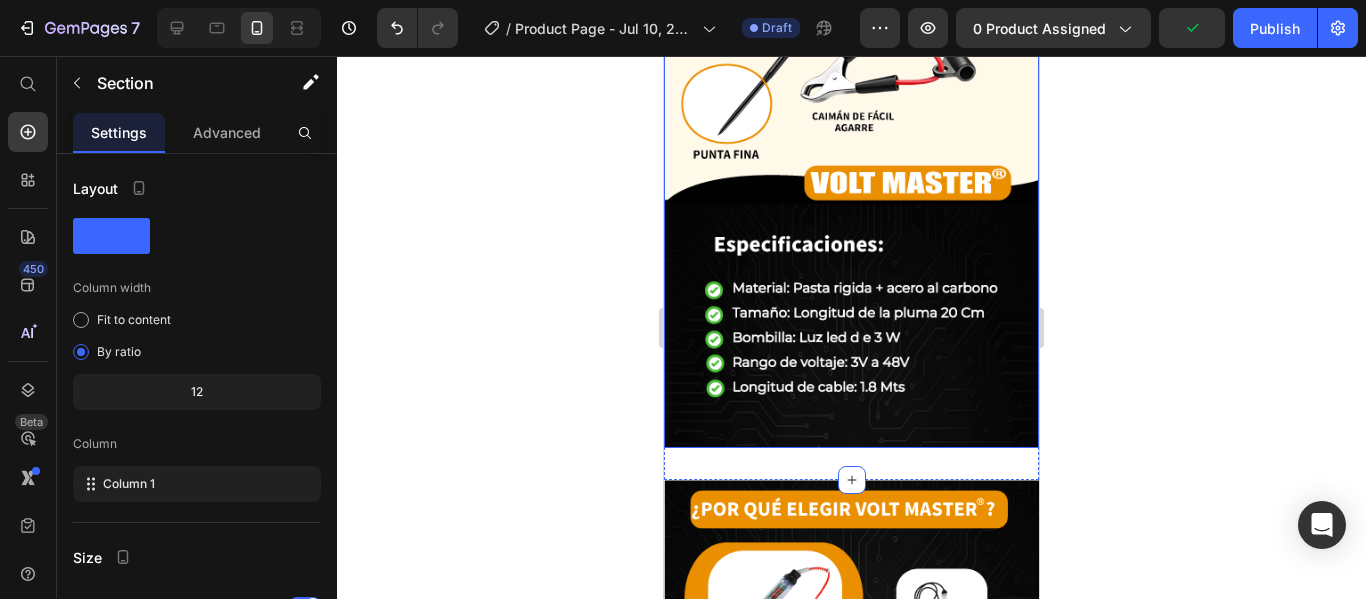 click at bounding box center (851, 91) 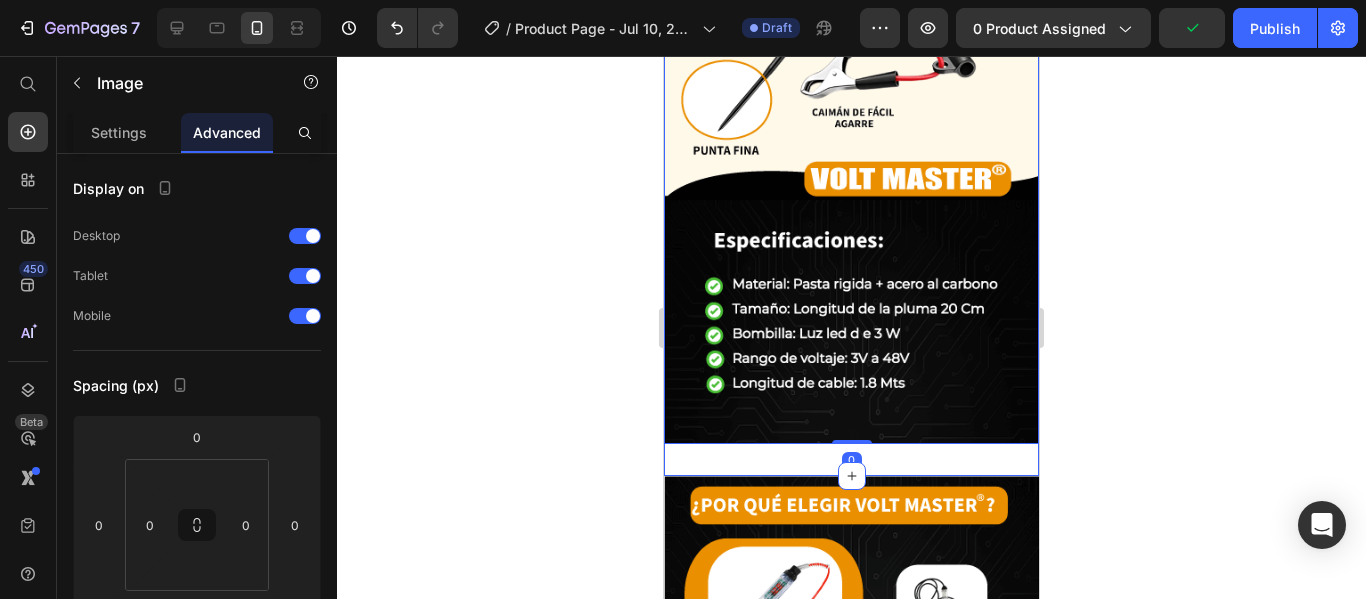 scroll, scrollTop: 4000, scrollLeft: 0, axis: vertical 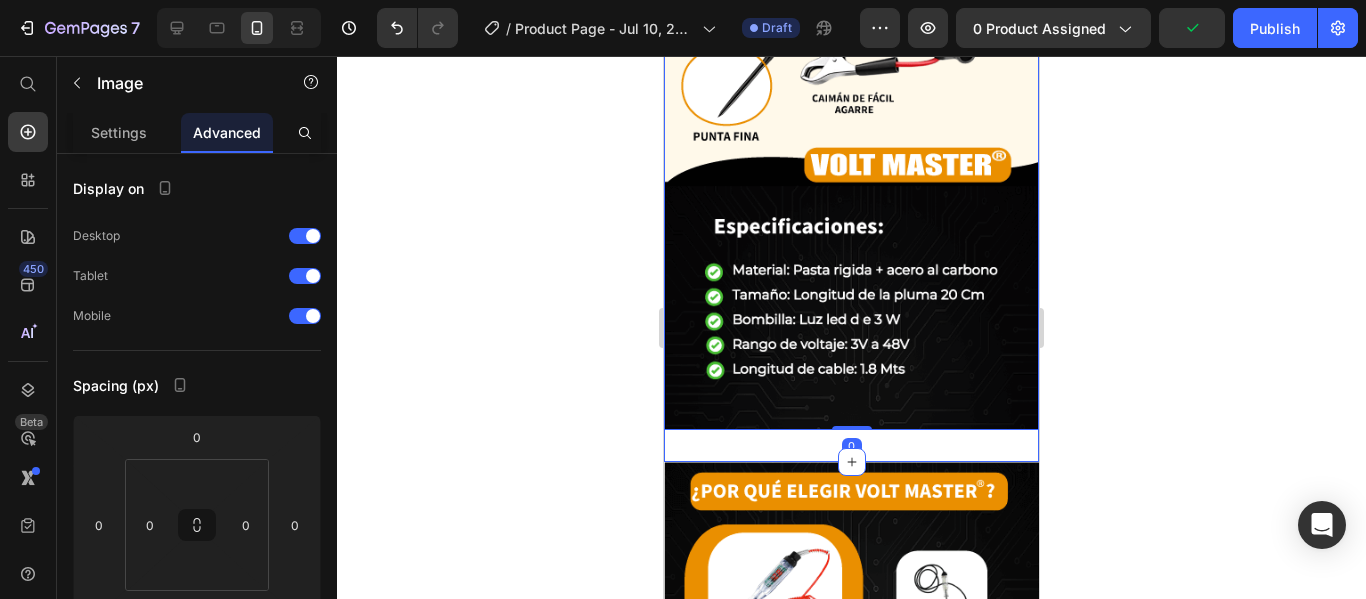 click on "Image Image   0 Section 6" at bounding box center (851, -284) 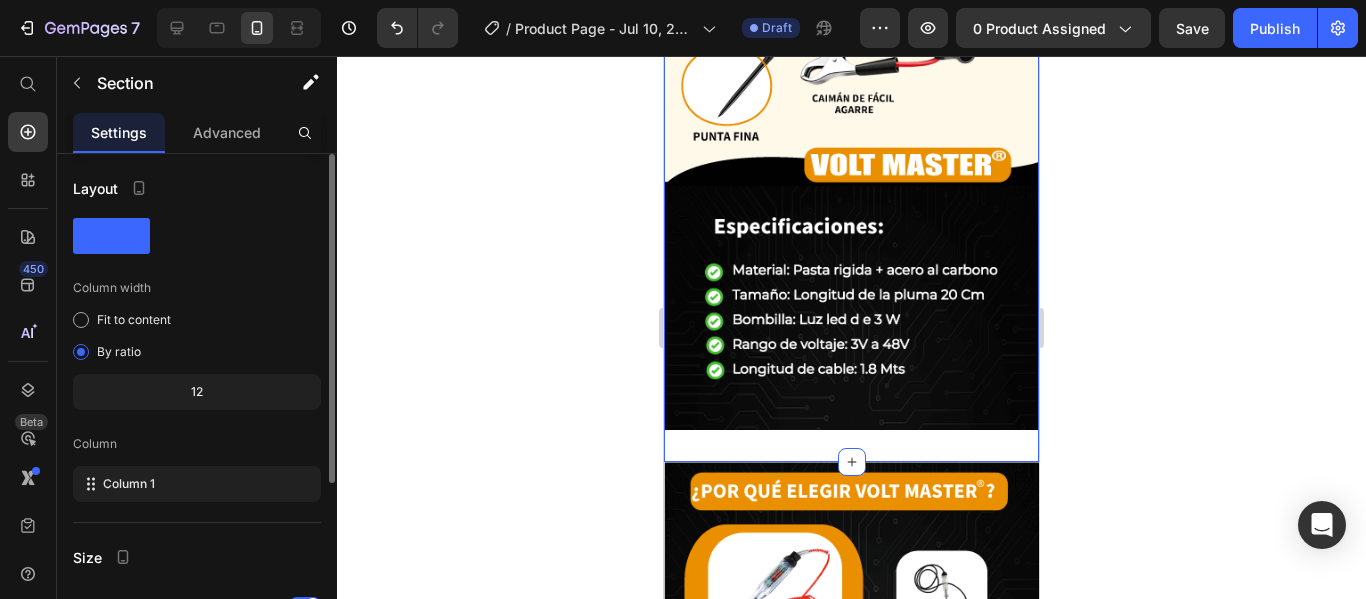 drag, startPoint x: 229, startPoint y: 148, endPoint x: 247, endPoint y: 356, distance: 208.77739 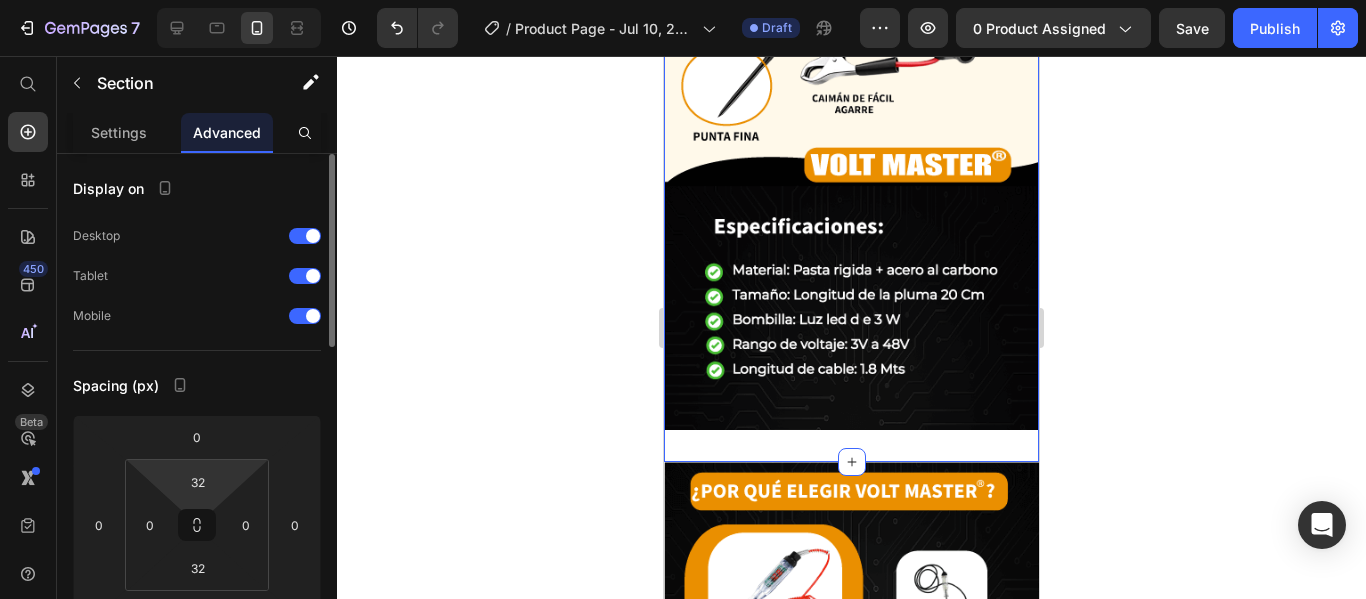 click on "7   /  Product Page - Jul 10, 22:31:50 Draft Preview 0 product assigned  Save   Publish  450 Beta Start with Sections Elements Hero Section Product Detail Brands Trusted Badges Guarantee Product Breakdown How to use Testimonials Compare Bundle FAQs Social Proof Brand Story Product List Collection Blog List Contact Sticky Add to Cart Custom Footer Browse Library 450 Layout
Row
Row
Row
Row Text
Heading
Text Block Button
Button
Button
Sticky Back to top Media
Image" at bounding box center [683, 0] 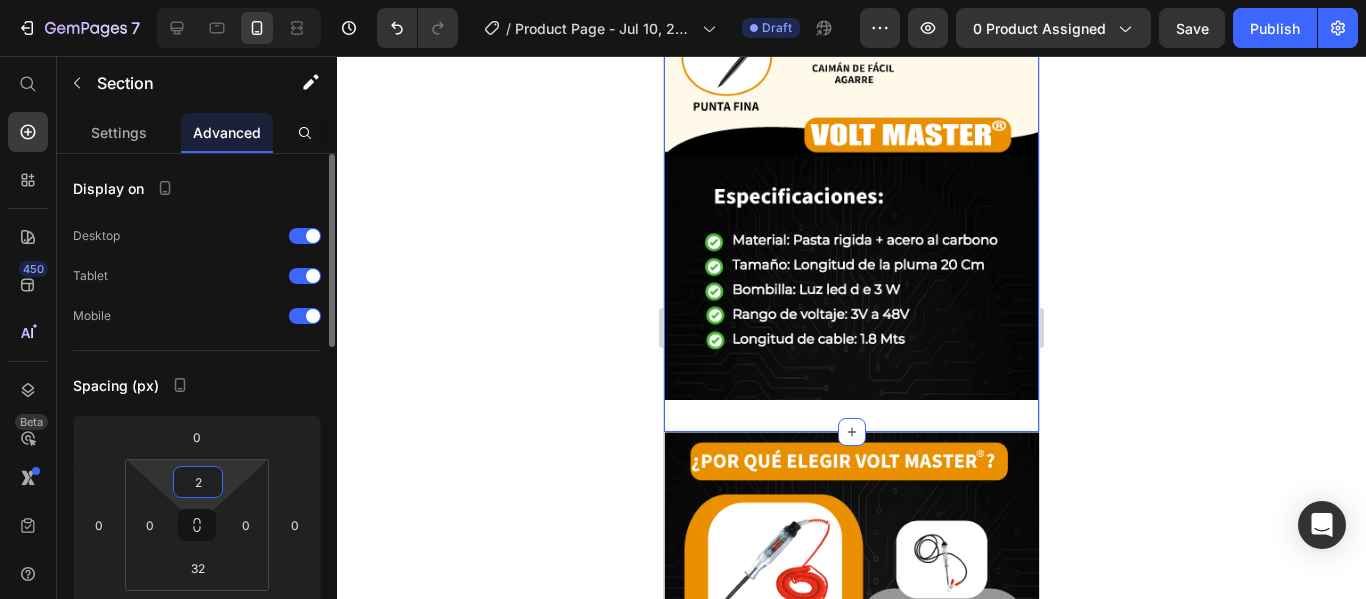 click on "2" at bounding box center [198, 482] 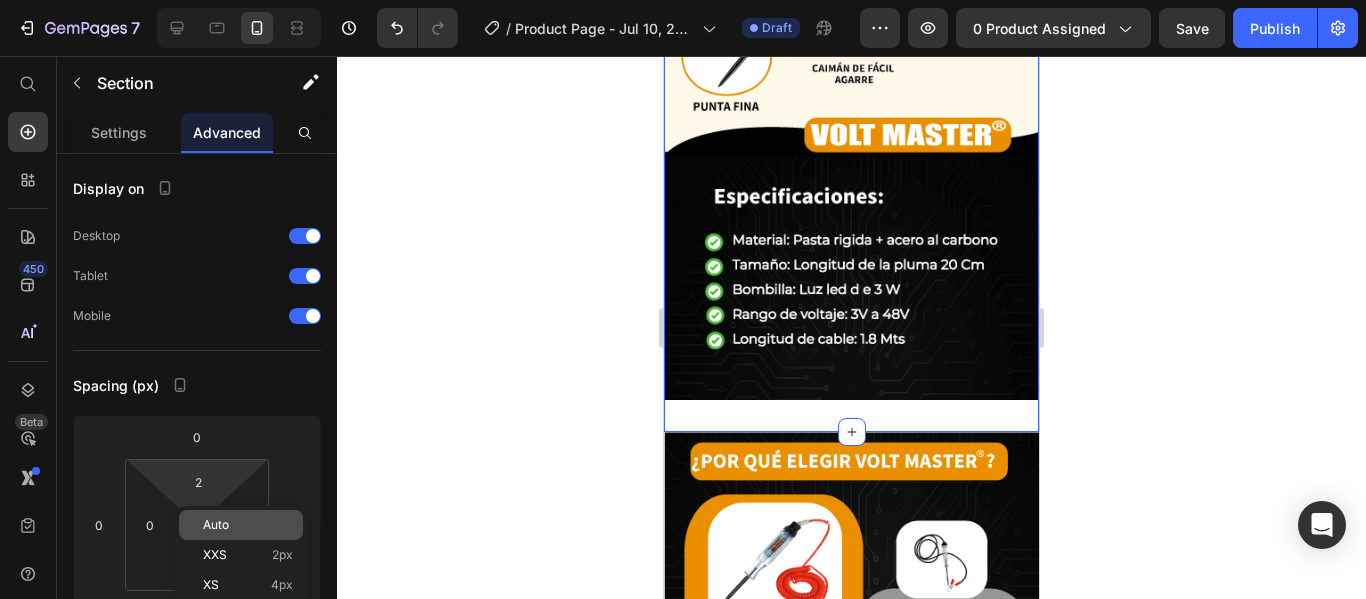 click on "Auto" at bounding box center [216, 525] 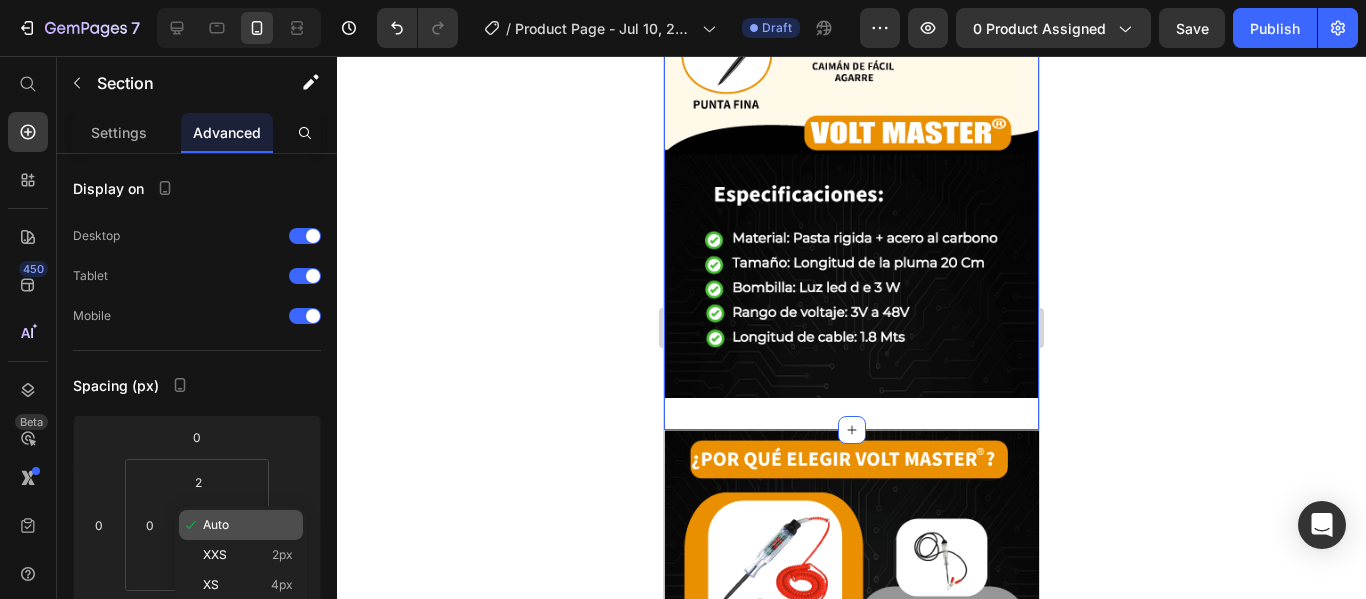 type 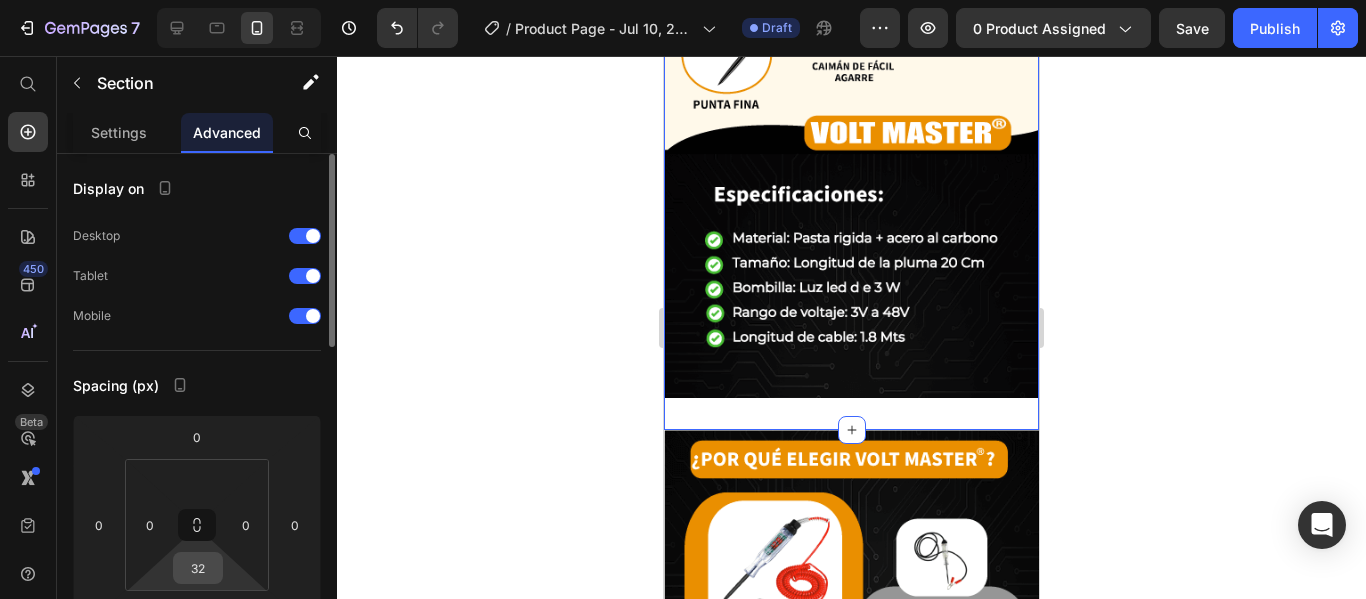 click on "32" at bounding box center (198, 568) 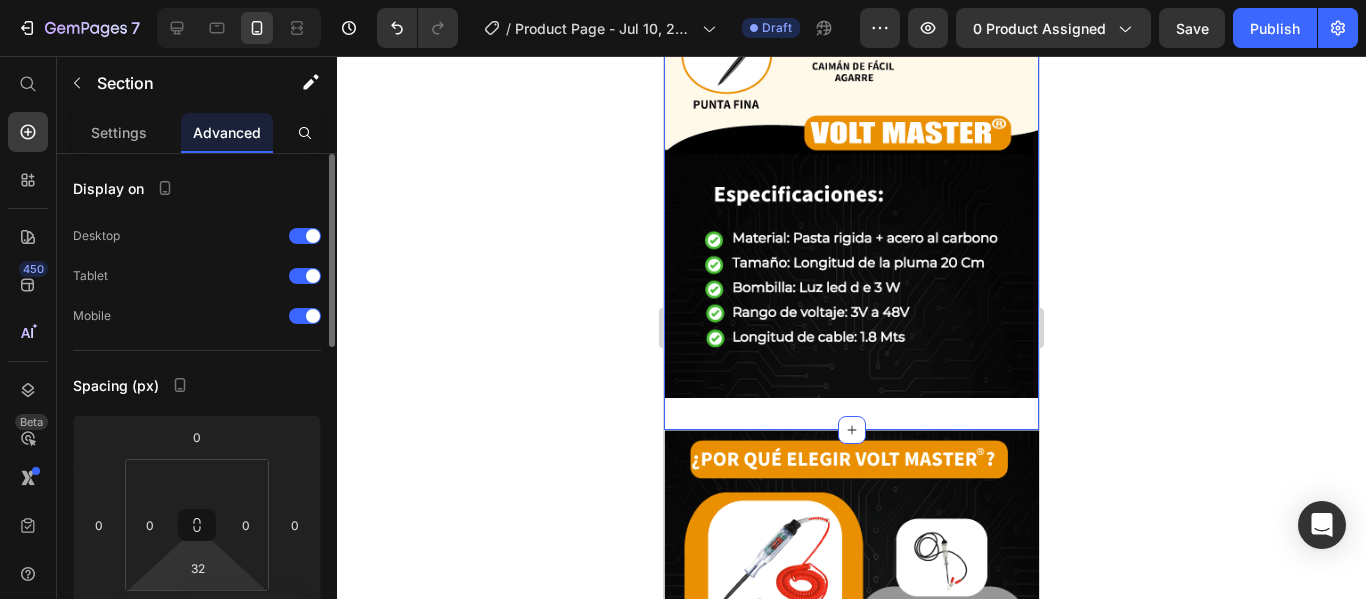 click on "7   /  Product Page - Jul 10, 22:31:50 Draft Preview 0 product assigned  Save   Publish  450 Beta Start with Sections Elements Hero Section Product Detail Brands Trusted Badges Guarantee Product Breakdown How to use Testimonials Compare Bundle FAQs Social Proof Brand Story Product List Collection Blog List Contact Sticky Add to Cart Custom Footer Browse Library 450 Layout
Row
Row
Row
Row Text
Heading
Text Block Button
Button
Button
Sticky Back to top Media
Image" at bounding box center (683, 0) 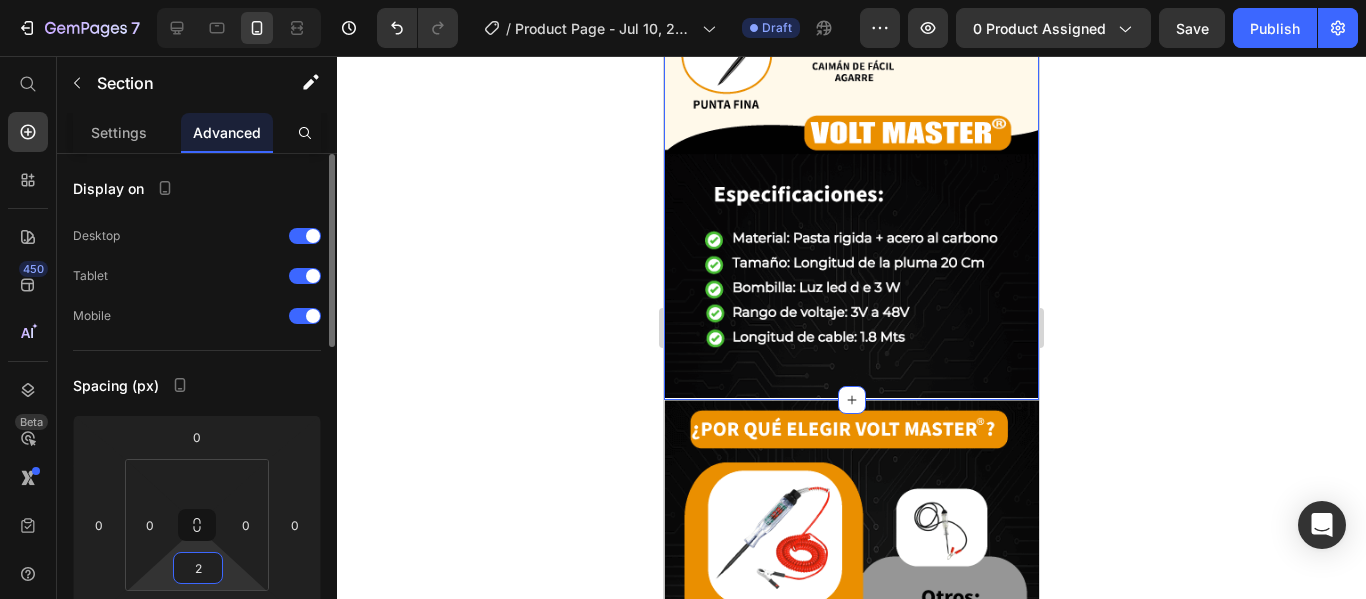 click on "2" at bounding box center (198, 568) 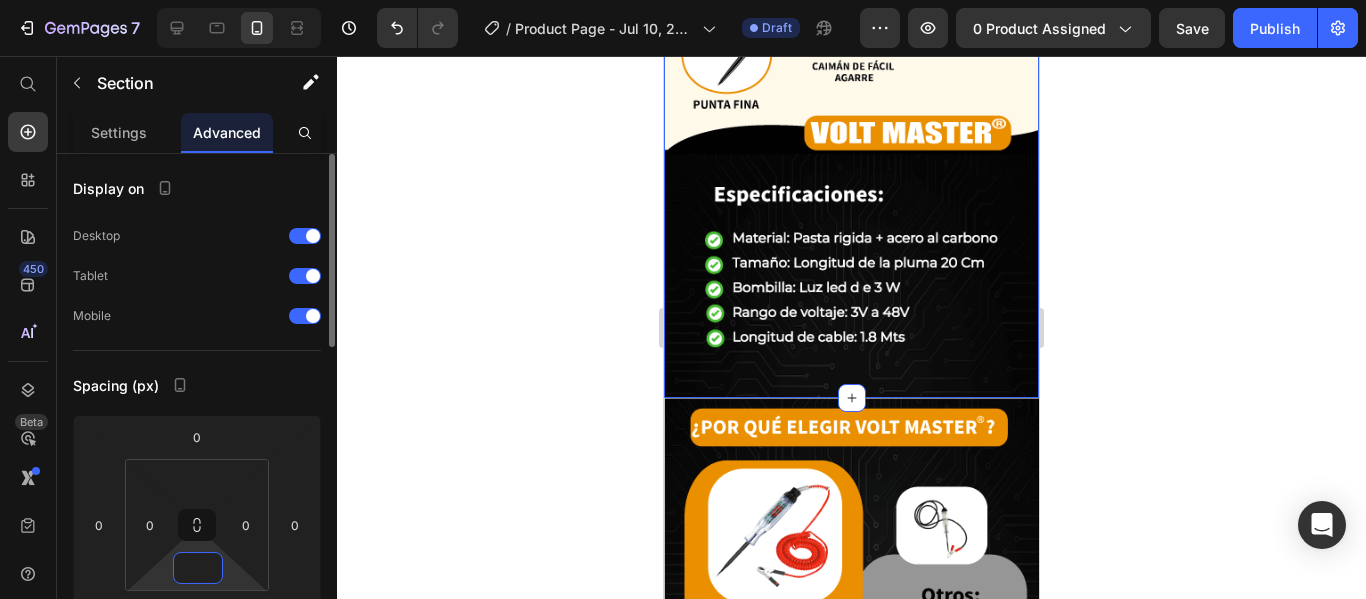 type on "0" 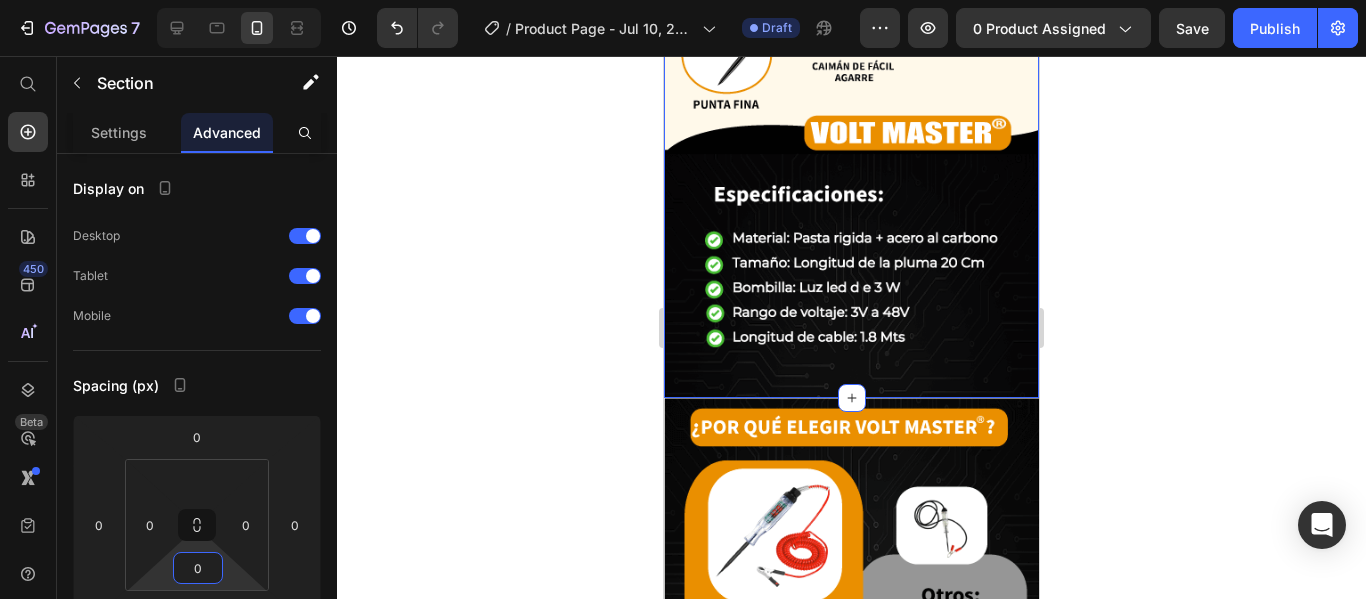 click 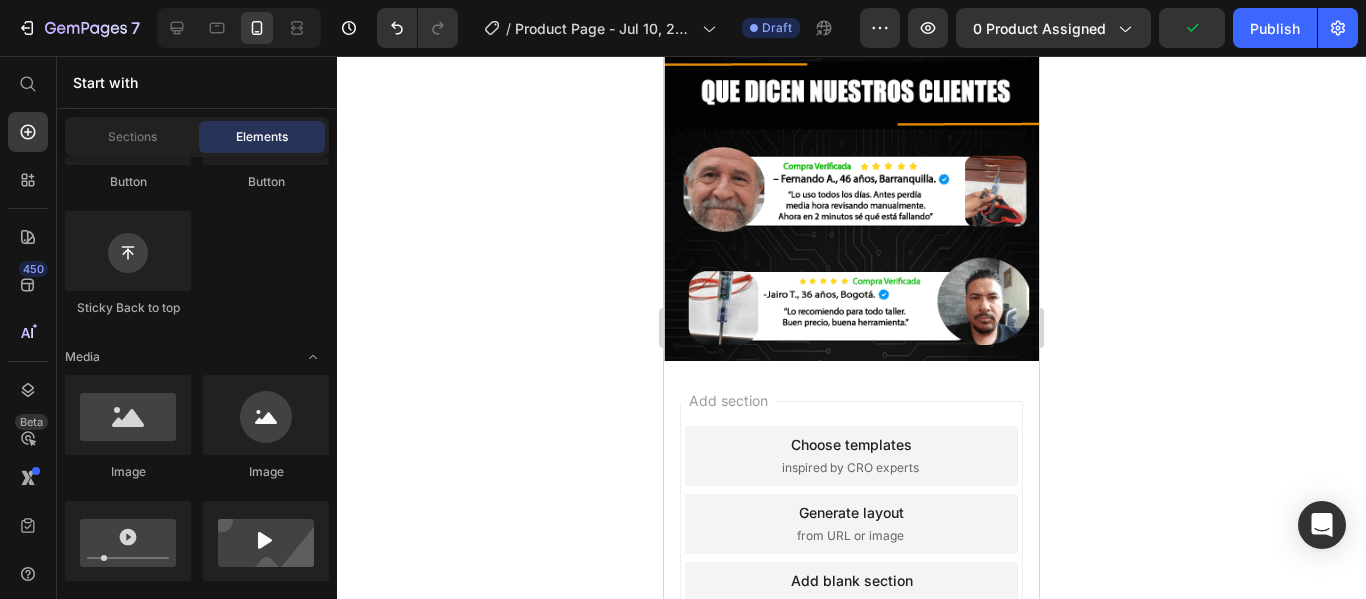 scroll, scrollTop: 4755, scrollLeft: 0, axis: vertical 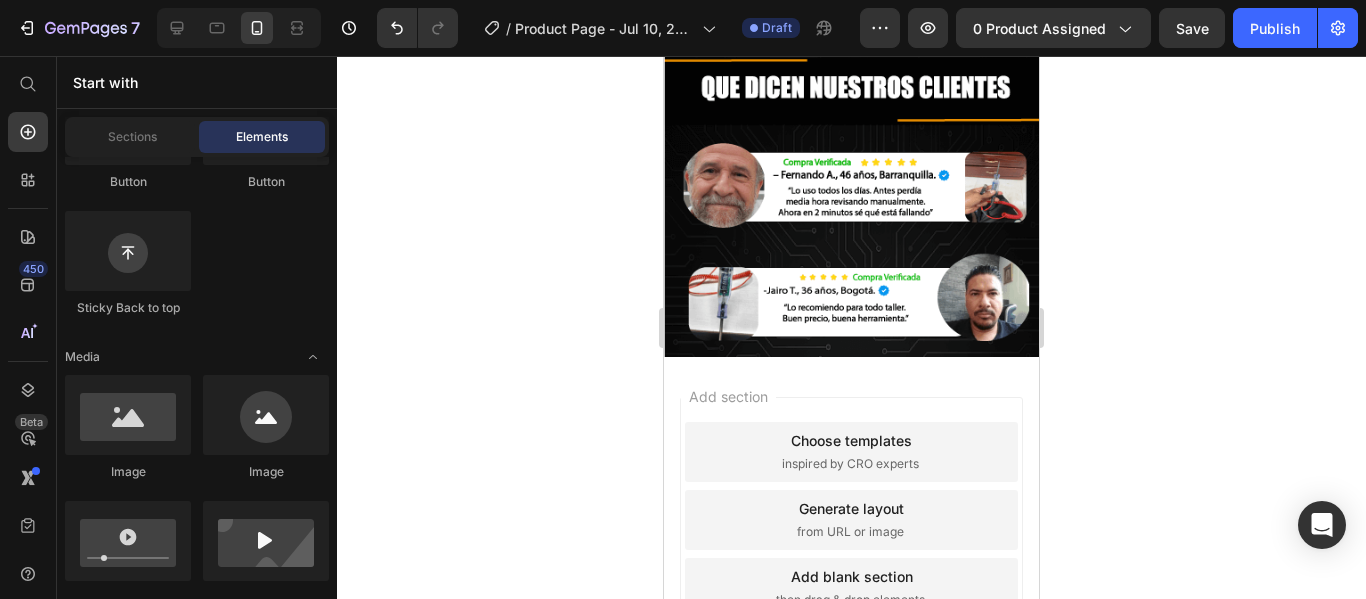click on "Add section Choose templates inspired by CRO experts Generate layout from URL or image Add blank section then drag & drop elements" at bounding box center (851, 548) 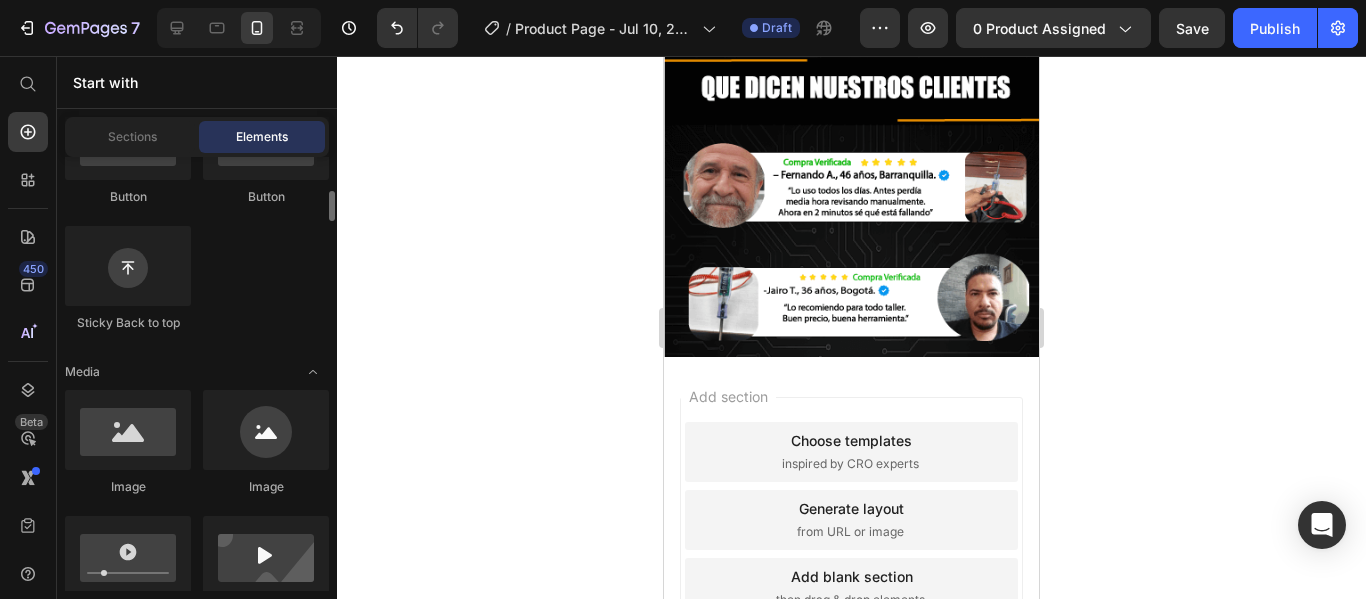 scroll, scrollTop: 557, scrollLeft: 0, axis: vertical 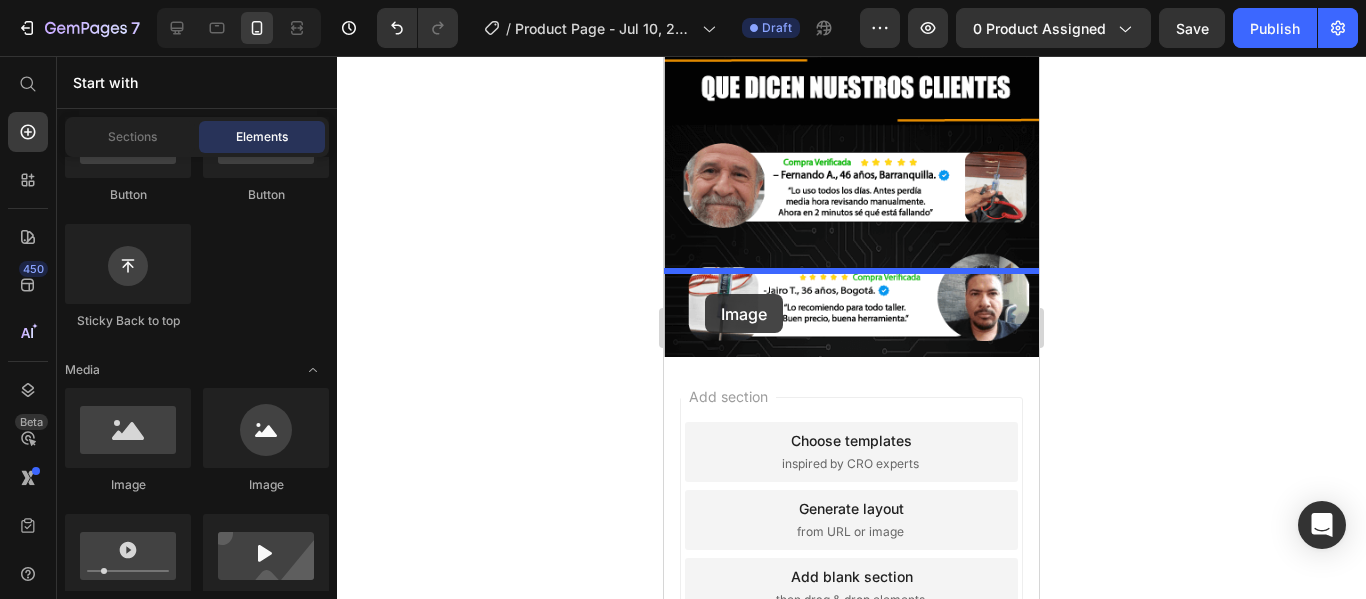 drag, startPoint x: 1058, startPoint y: 522, endPoint x: 719, endPoint y: 303, distance: 403.58643 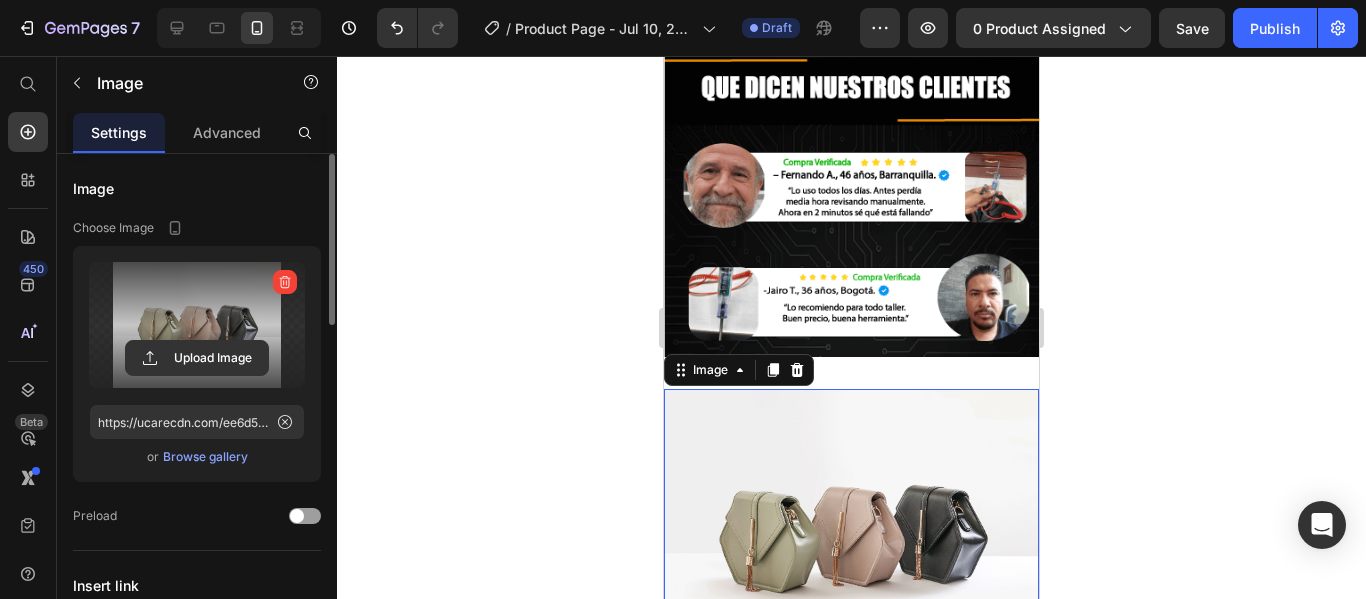 click at bounding box center [197, 325] 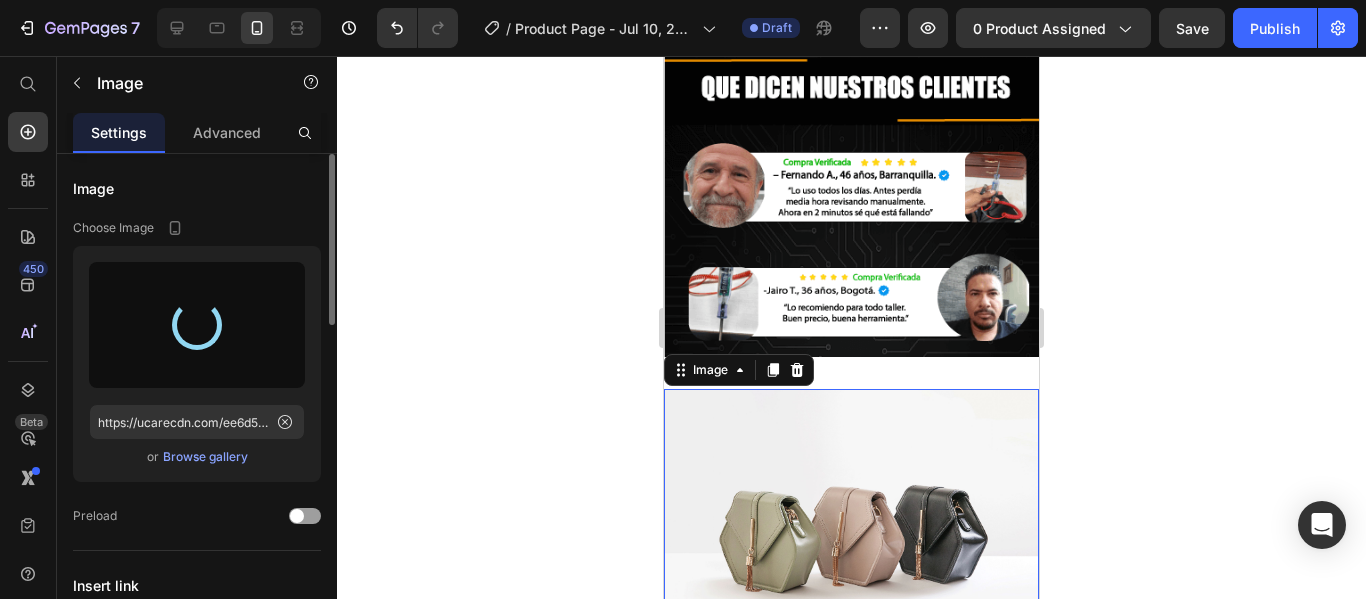 type on "https://cdn.shopify.com/s/files/1/0711/1878/2660/files/gempages_574912714825007972-1c69446f-b306-446d-8dbc-1a30397233fc.png" 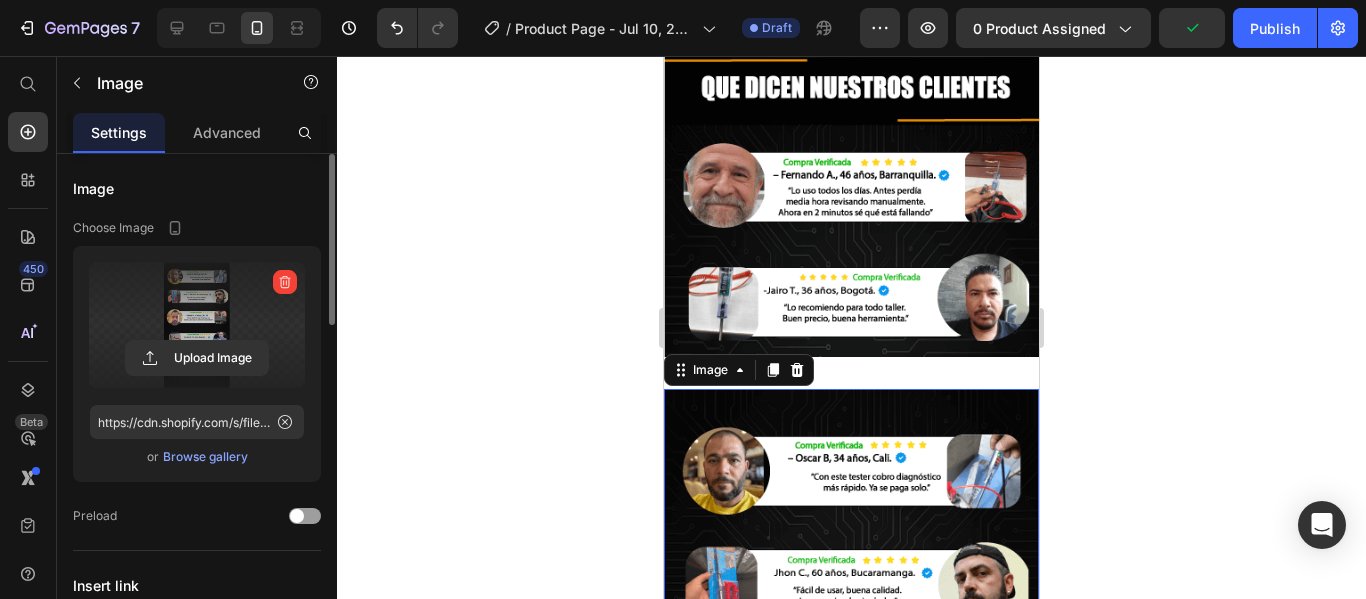 click at bounding box center [851, 745] 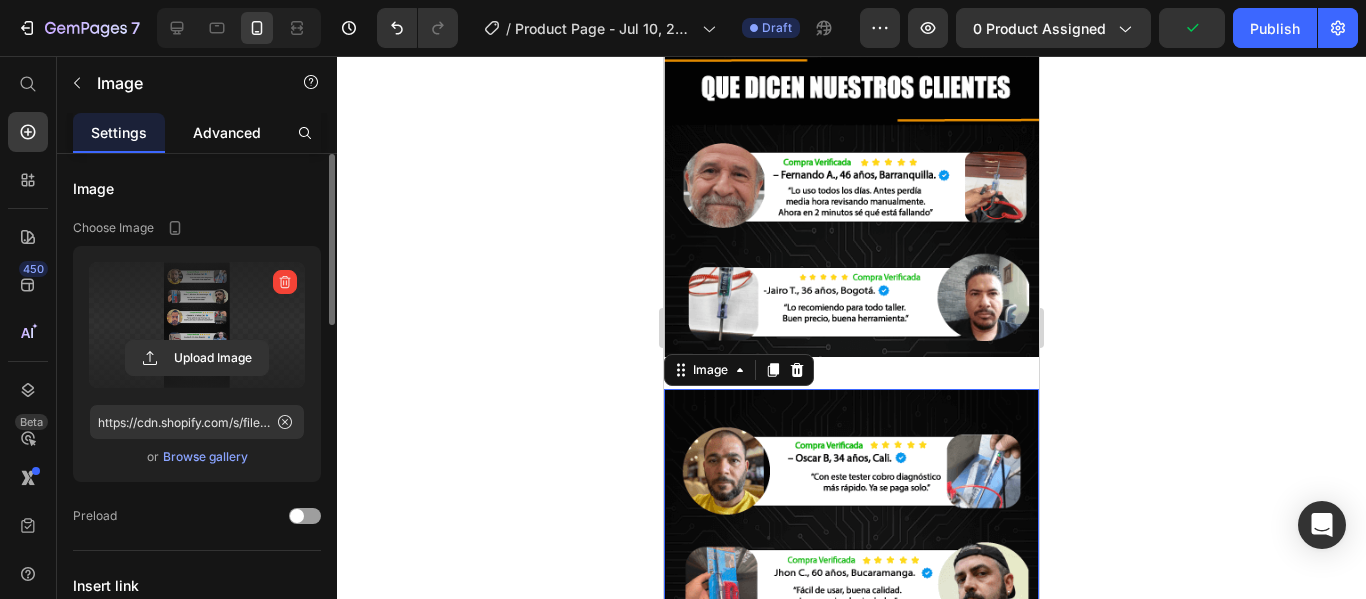 click on "Advanced" at bounding box center [227, 132] 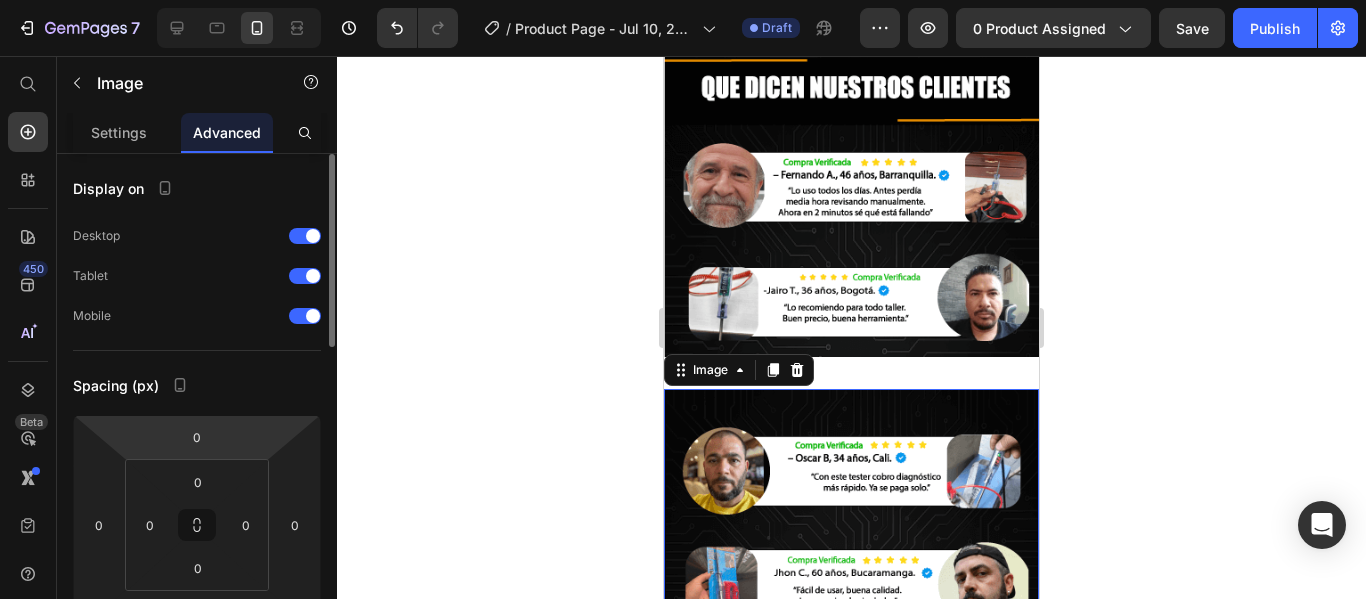 click on "7   /  Product Page - Jul 10, 22:31:50 Draft Preview 0 product assigned  Save   Publish  450 Beta Start with Sections Elements Hero Section Product Detail Brands Trusted Badges Guarantee Product Breakdown How to use Testimonials Compare Bundle FAQs Social Proof Brand Story Product List Collection Blog List Contact Sticky Add to Cart Custom Footer Browse Library 450 Layout
Row
Row
Row
Row Text
Heading
Text Block Button
Button
Button
Sticky Back to top Media
Image" at bounding box center [683, 0] 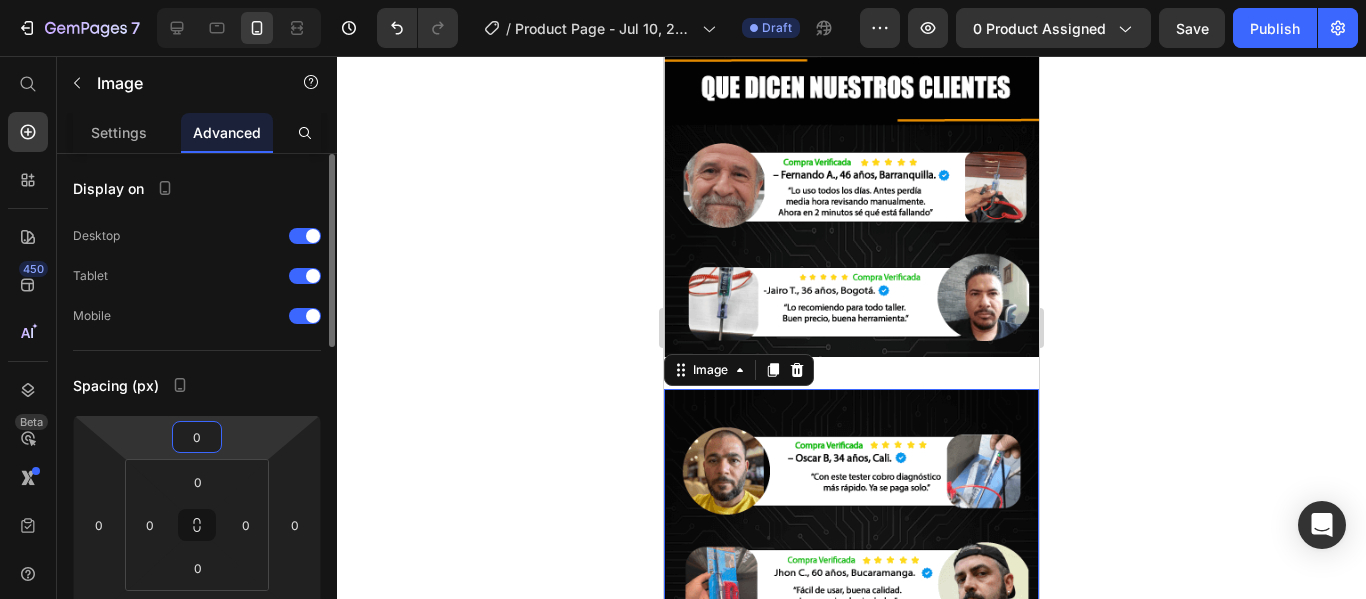 click on "0" at bounding box center (197, 437) 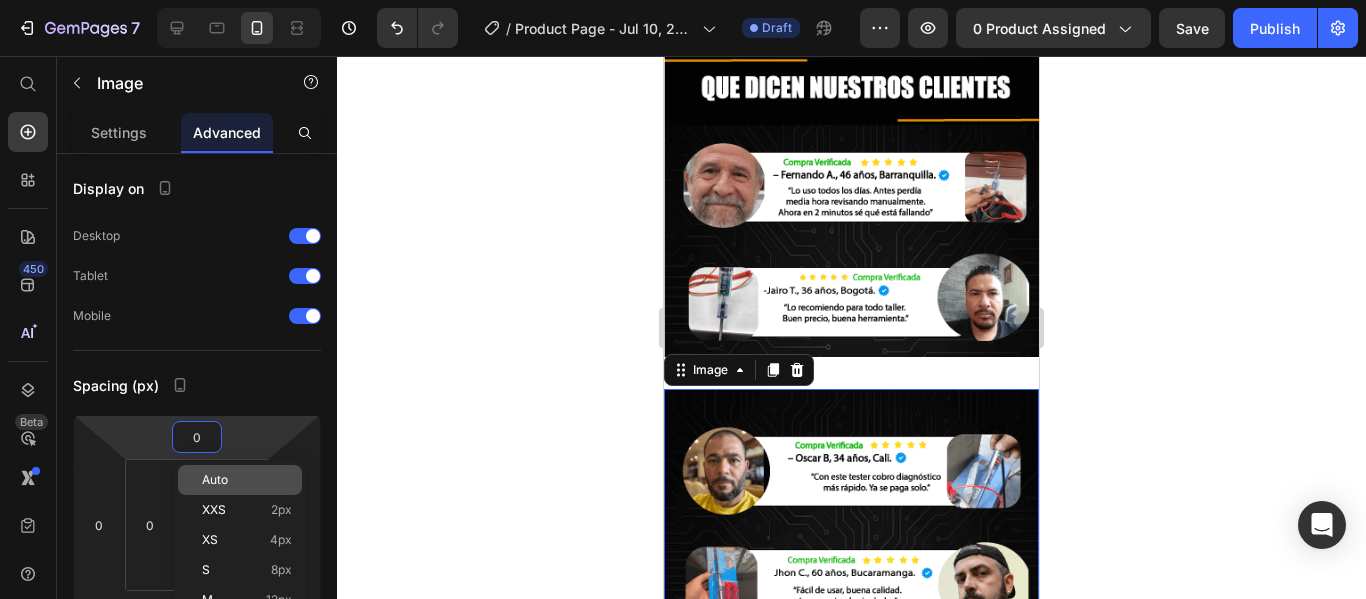 click on "Auto" at bounding box center (215, 480) 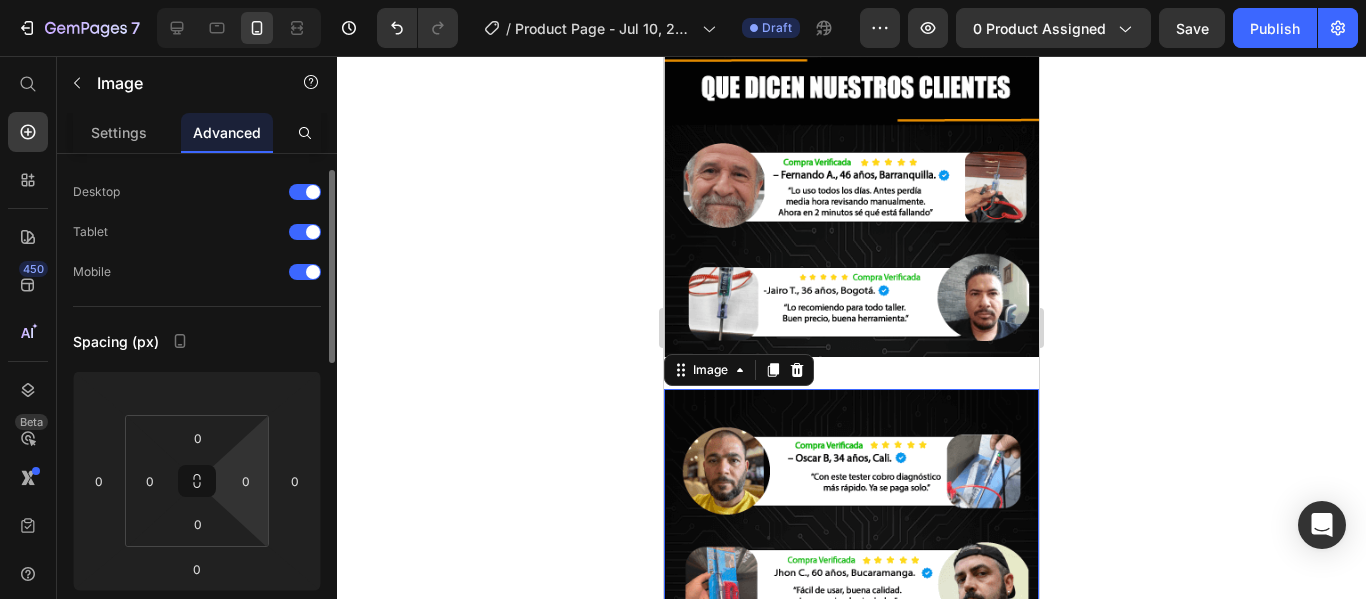 scroll, scrollTop: 65, scrollLeft: 0, axis: vertical 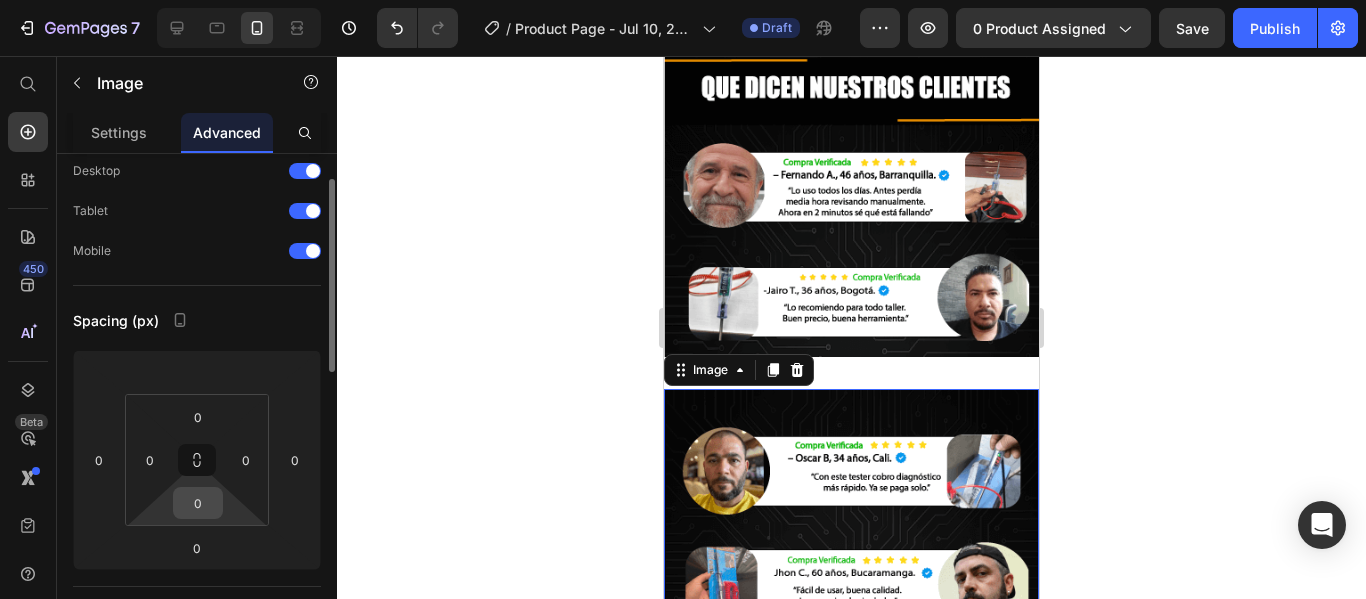 click on "0" at bounding box center (198, 503) 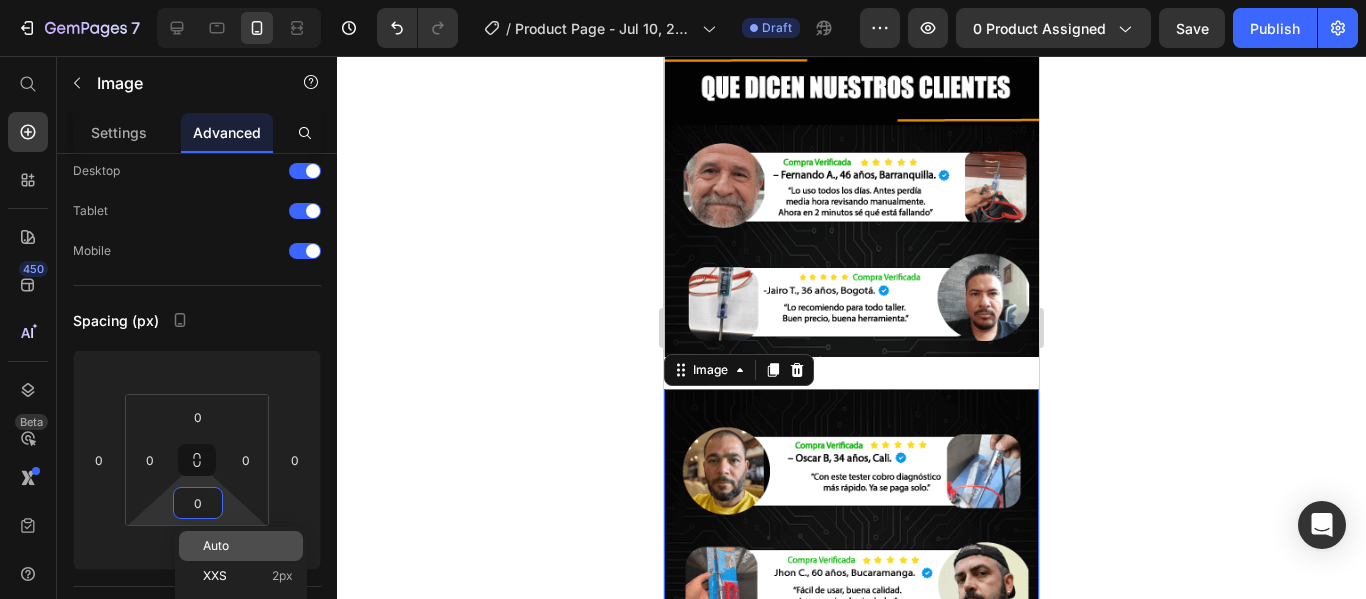 click on "Auto" 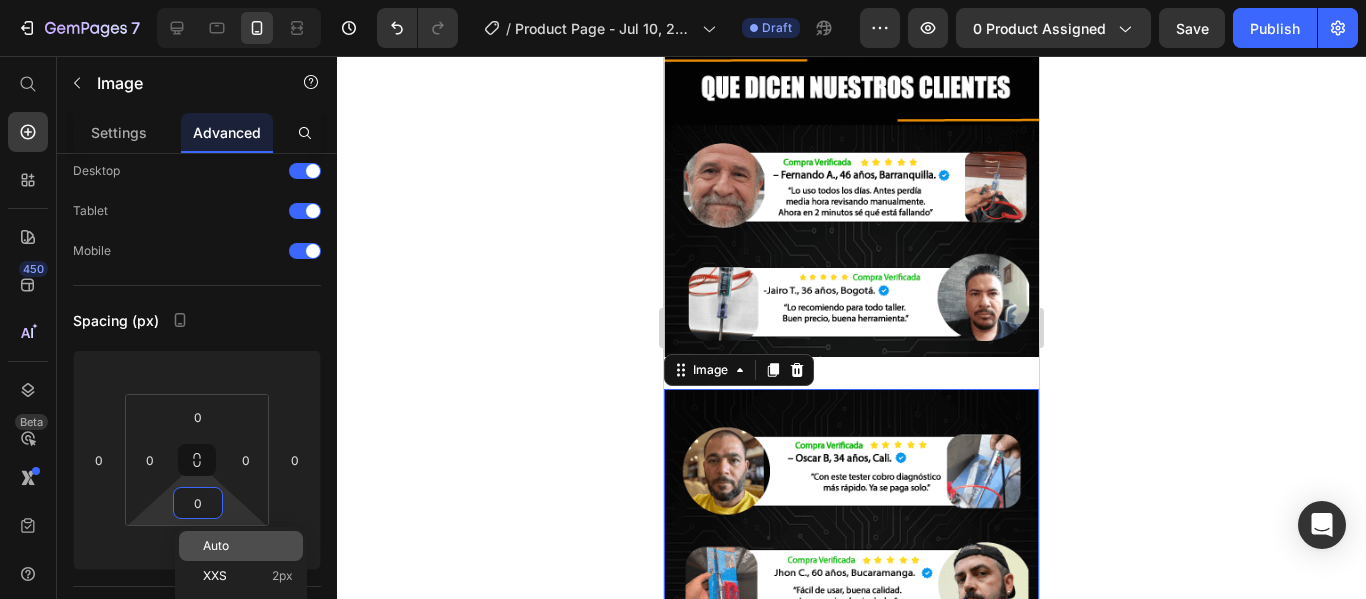 type 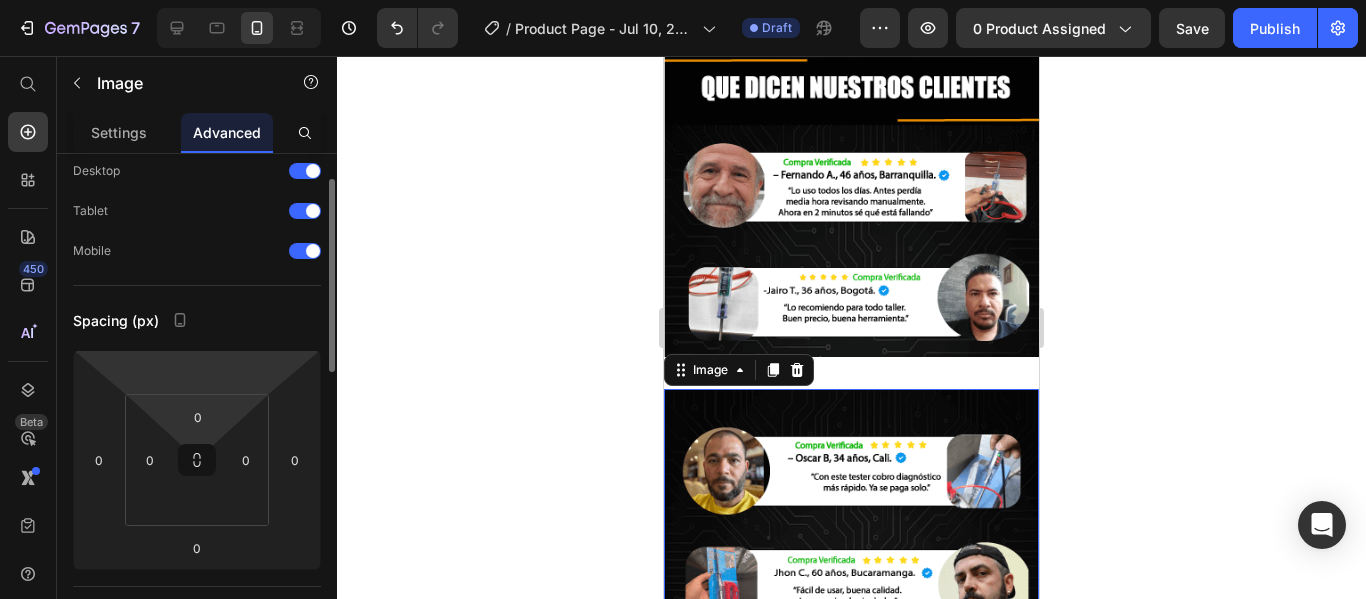 click on "7   /  Product Page - Jul 10, 22:31:50 Draft Preview 0 product assigned  Save   Publish  450 Beta Start with Sections Elements Hero Section Product Detail Brands Trusted Badges Guarantee Product Breakdown How to use Testimonials Compare Bundle FAQs Social Proof Brand Story Product List Collection Blog List Contact Sticky Add to Cart Custom Footer Browse Library 450 Layout
Row
Row
Row
Row Text
Heading
Text Block Button
Button
Button
Sticky Back to top Media
Image" at bounding box center [683, 0] 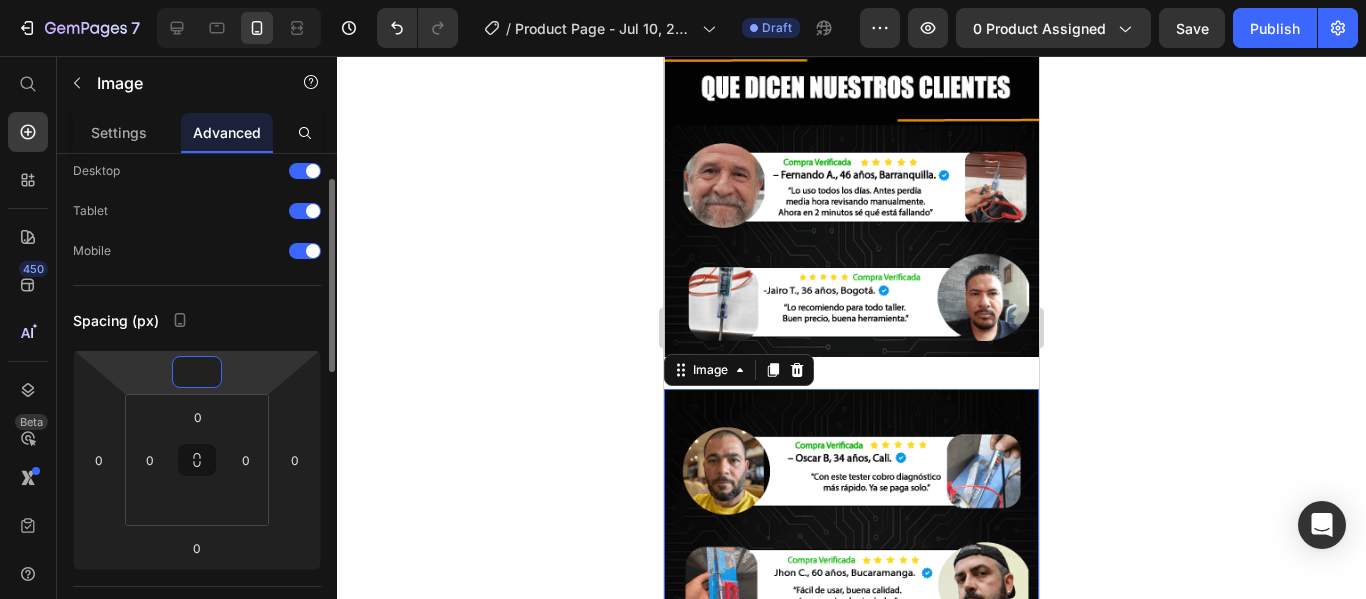 type 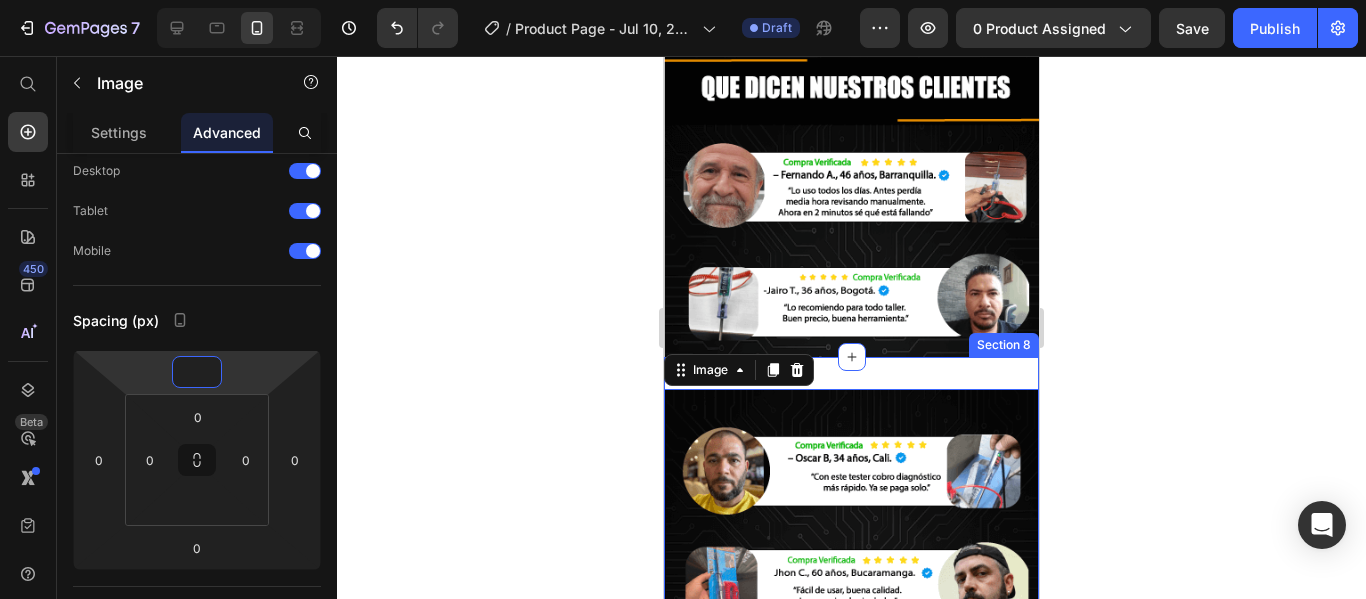 click on "Image   0 Section 8" at bounding box center (851, 745) 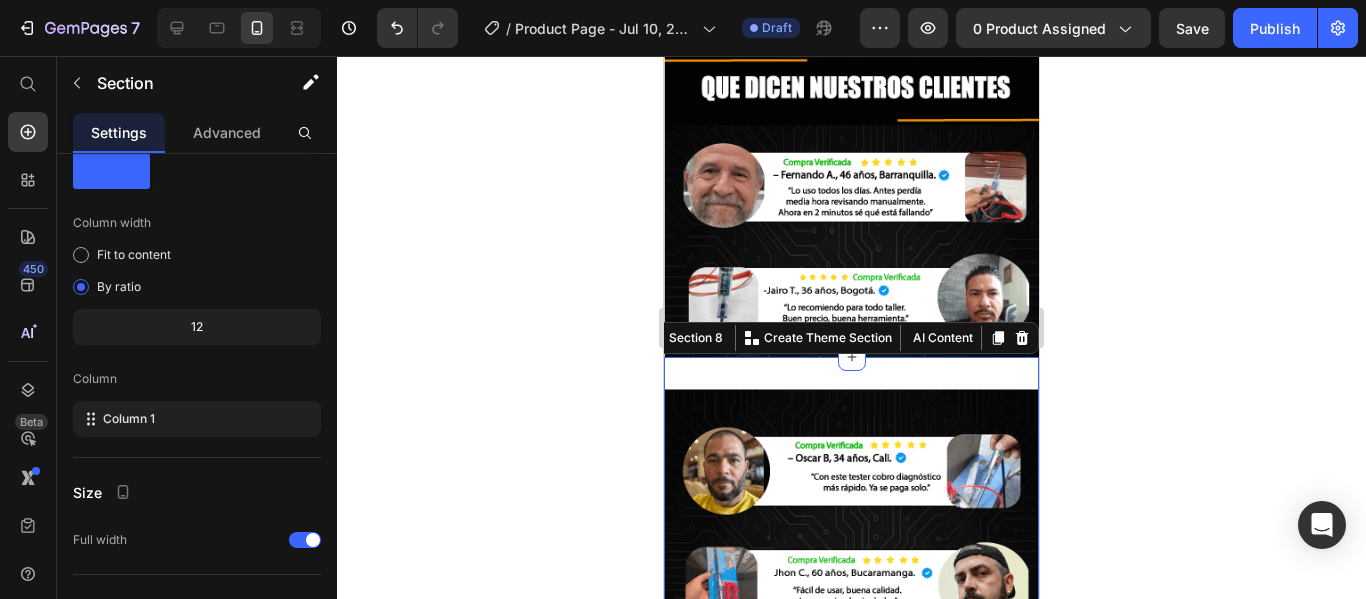 scroll, scrollTop: 0, scrollLeft: 0, axis: both 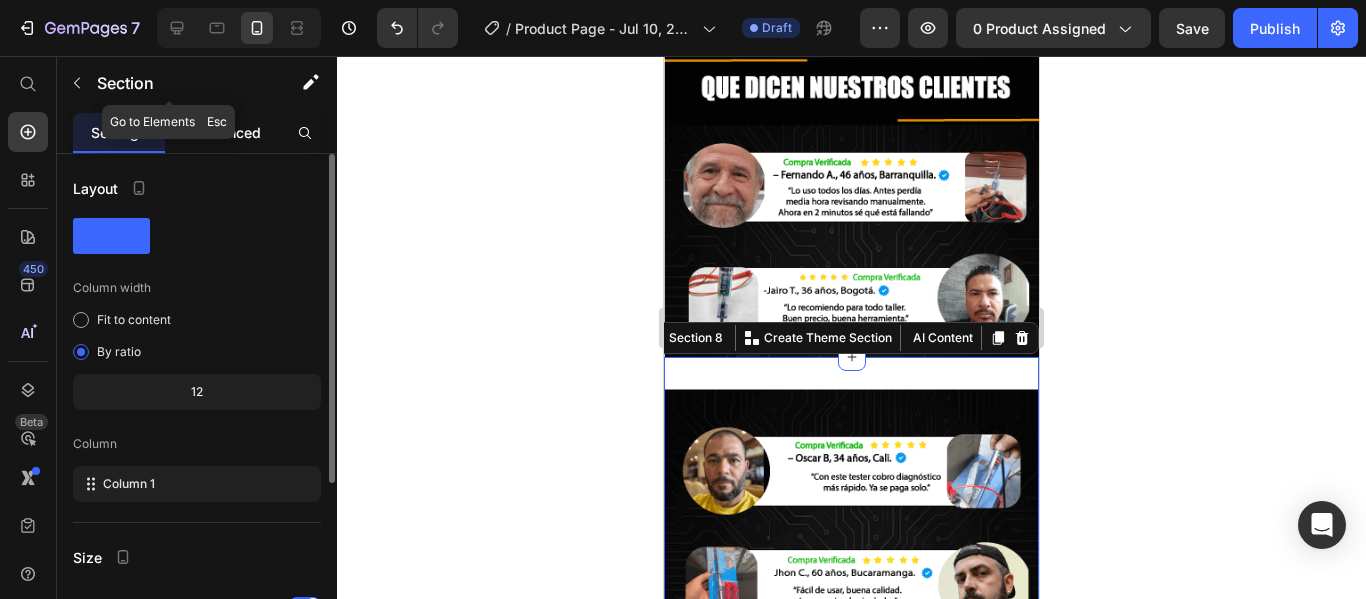 click on "Advanced" 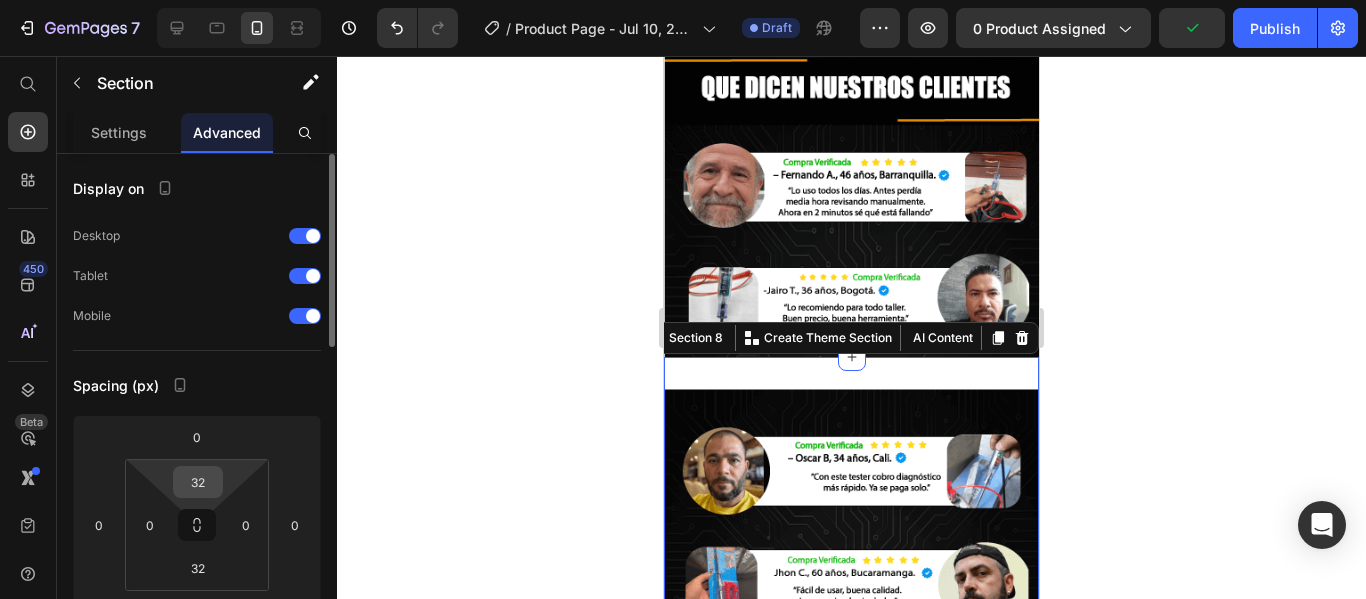 click on "32" at bounding box center (198, 482) 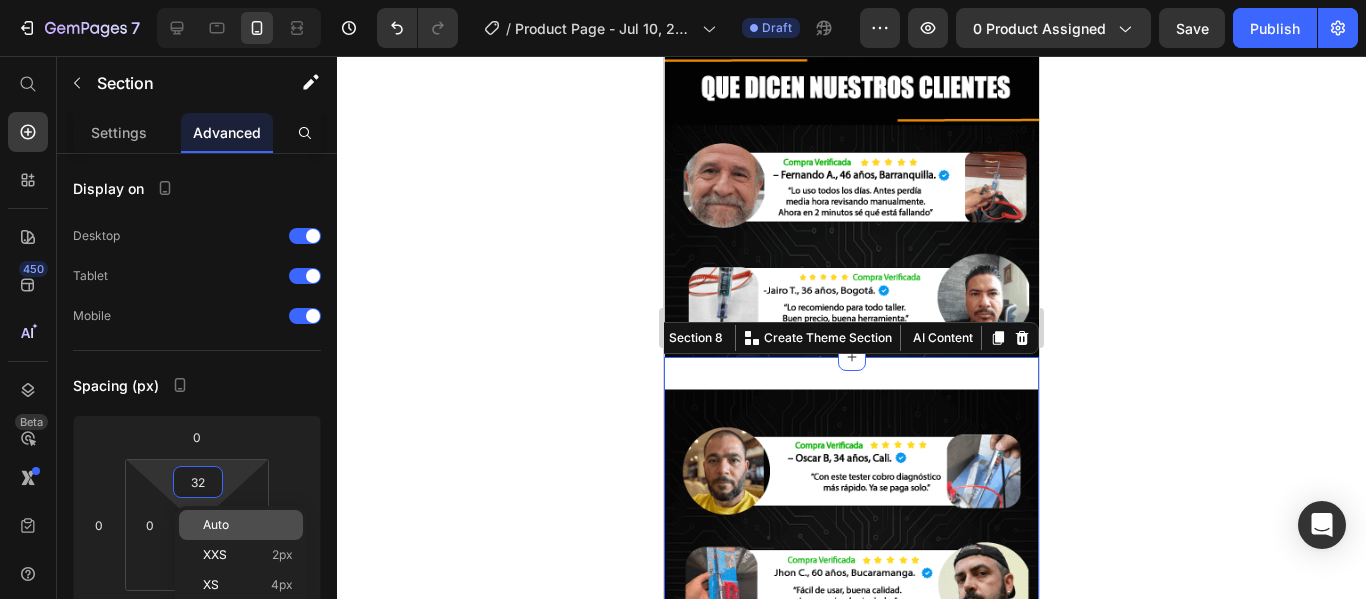 click on "Auto" at bounding box center [216, 525] 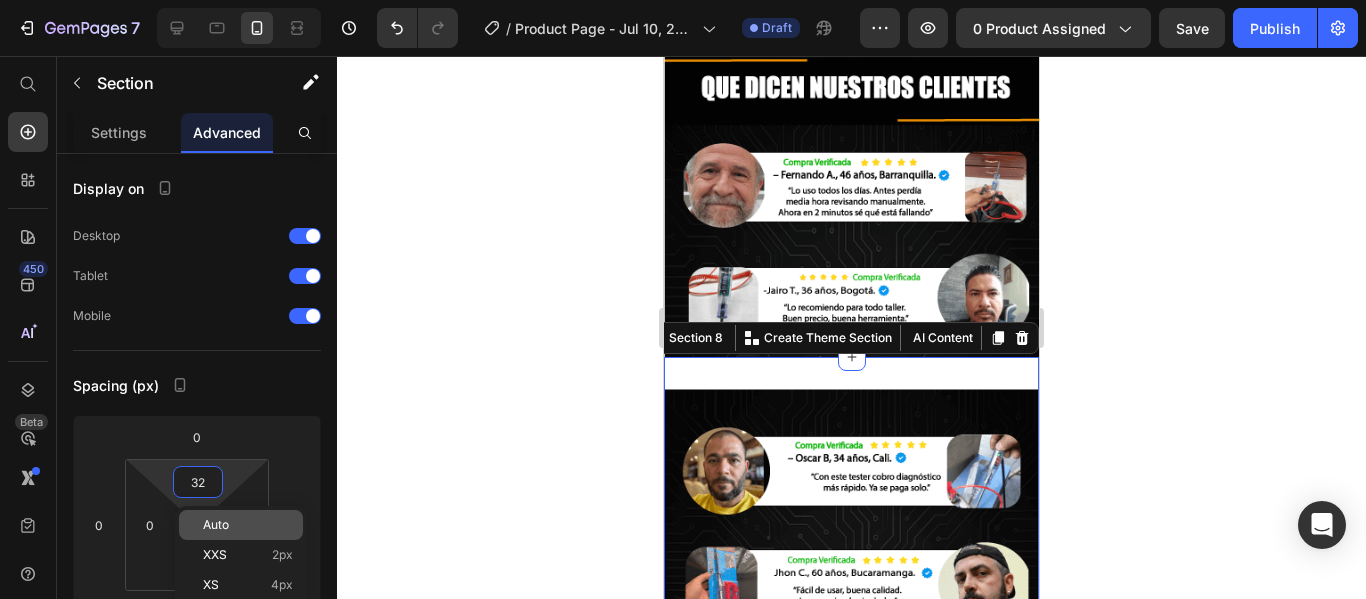 type 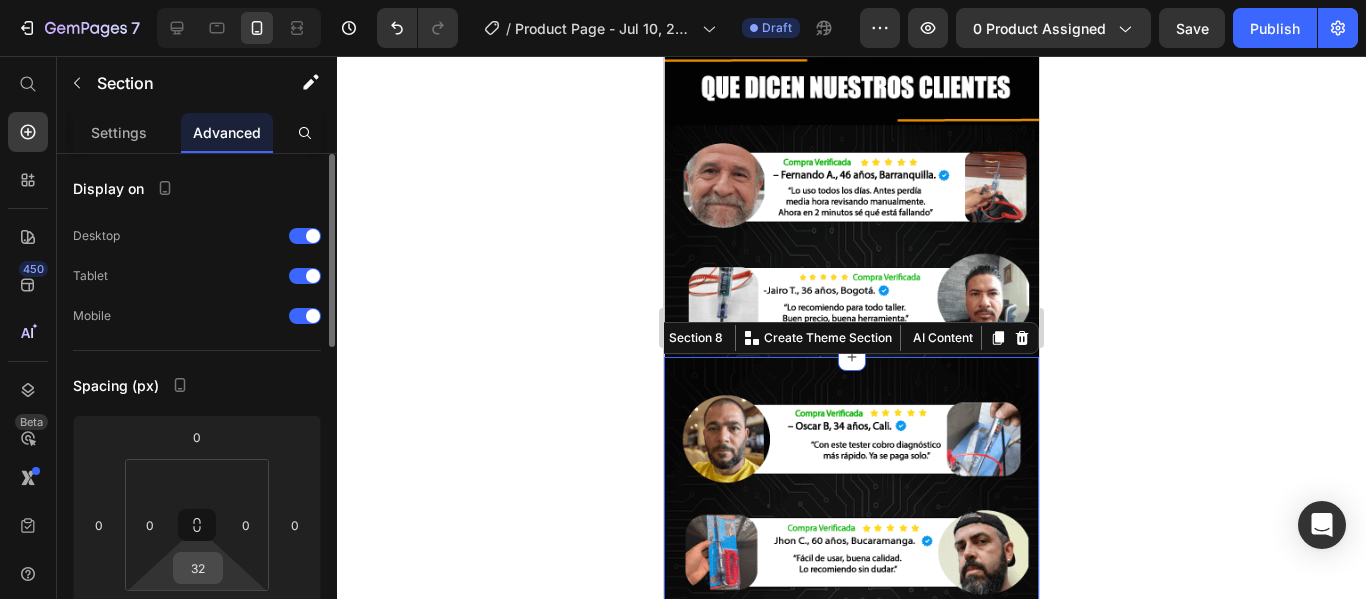 click on "32" at bounding box center (198, 568) 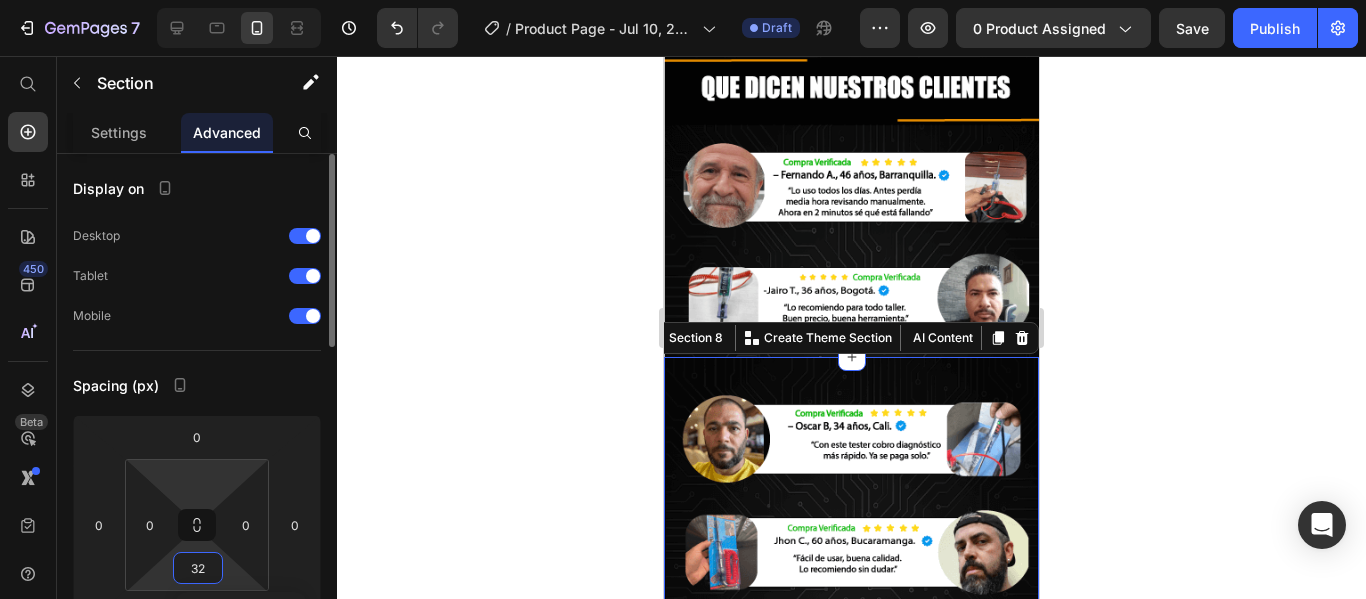 scroll, scrollTop: 165, scrollLeft: 0, axis: vertical 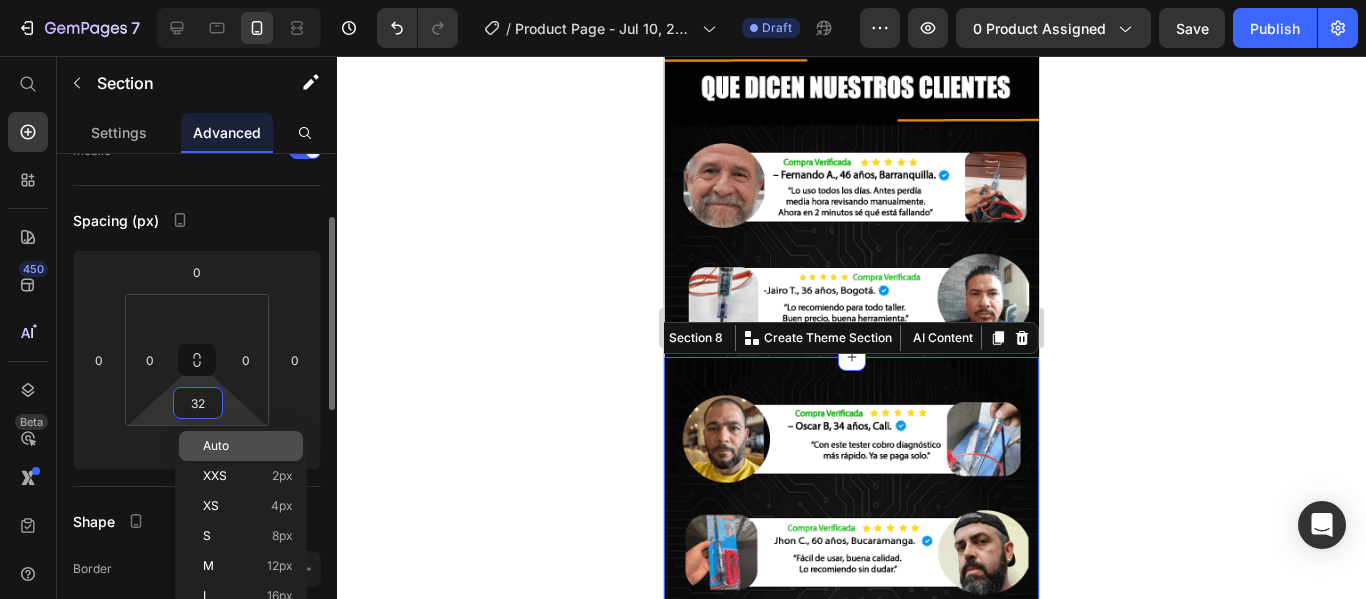 click on "Auto" at bounding box center [248, 446] 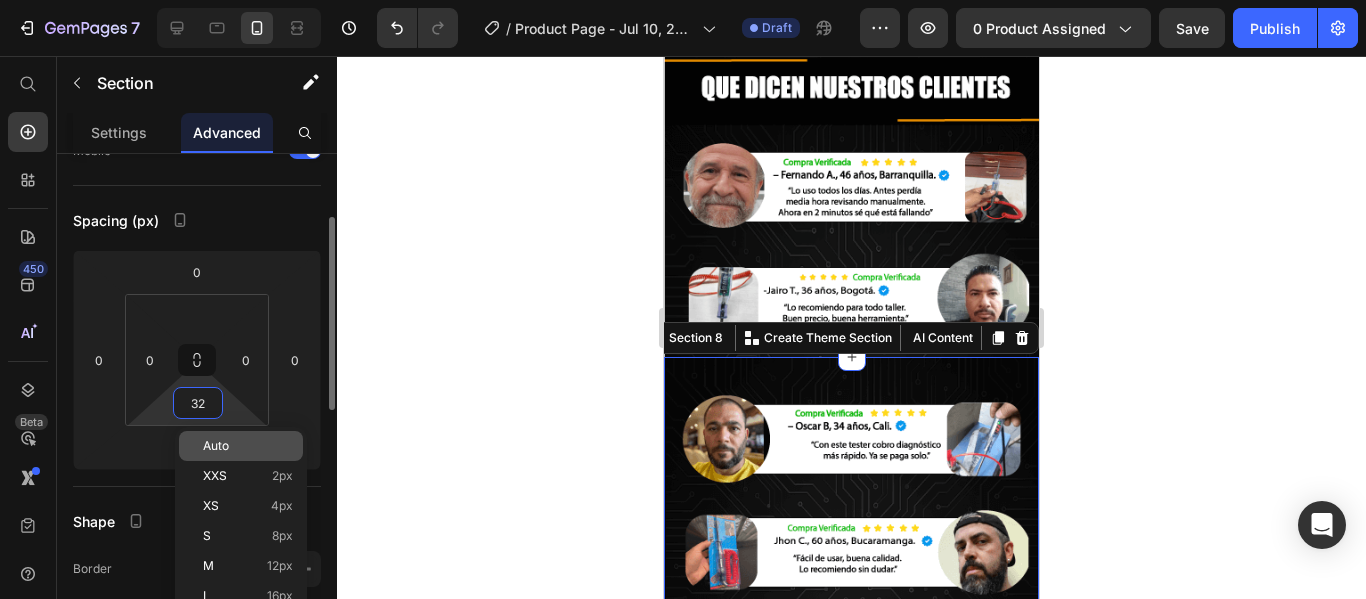 type 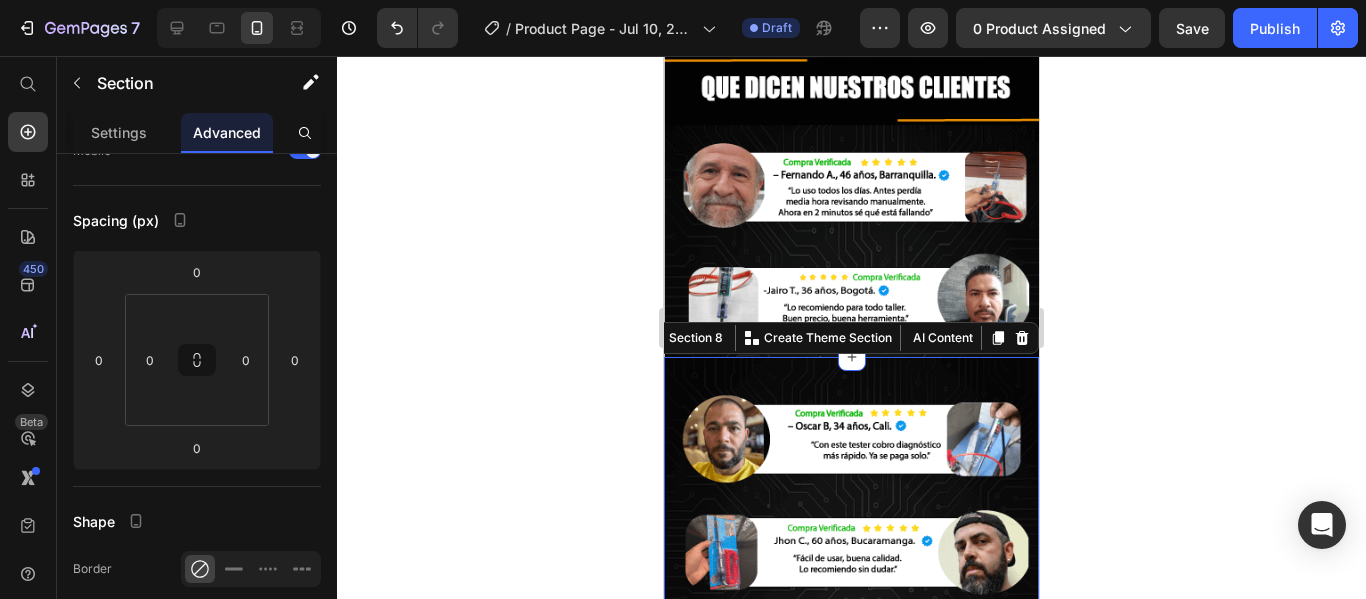 click 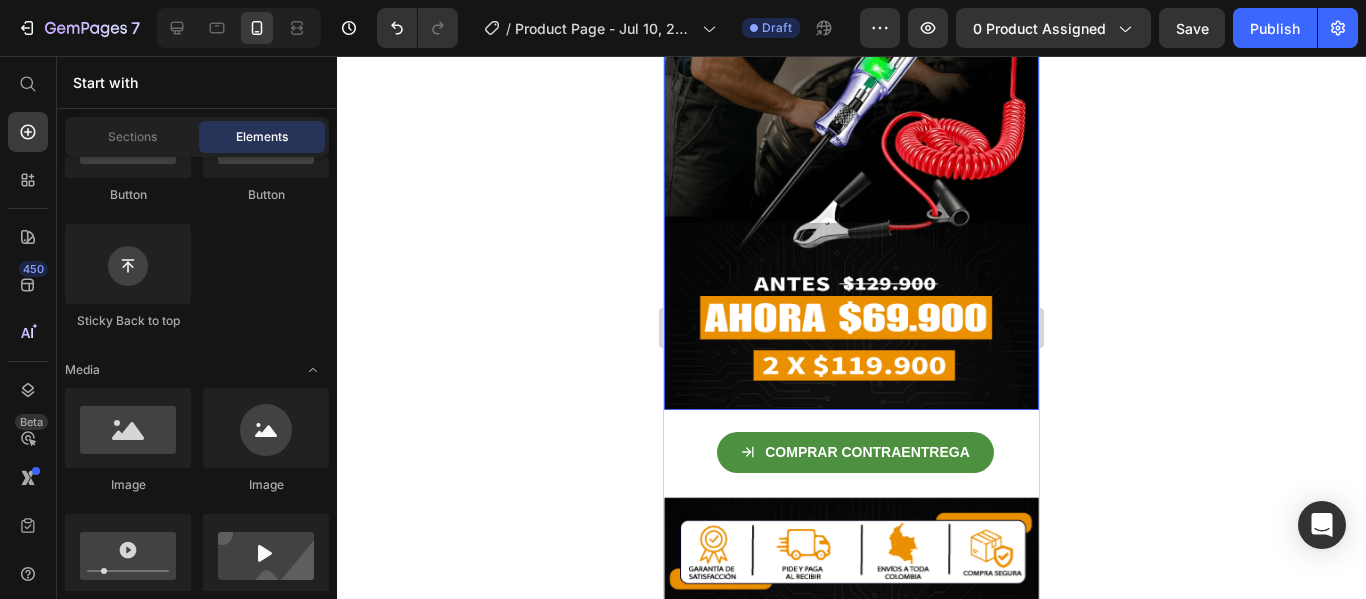 scroll, scrollTop: 455, scrollLeft: 0, axis: vertical 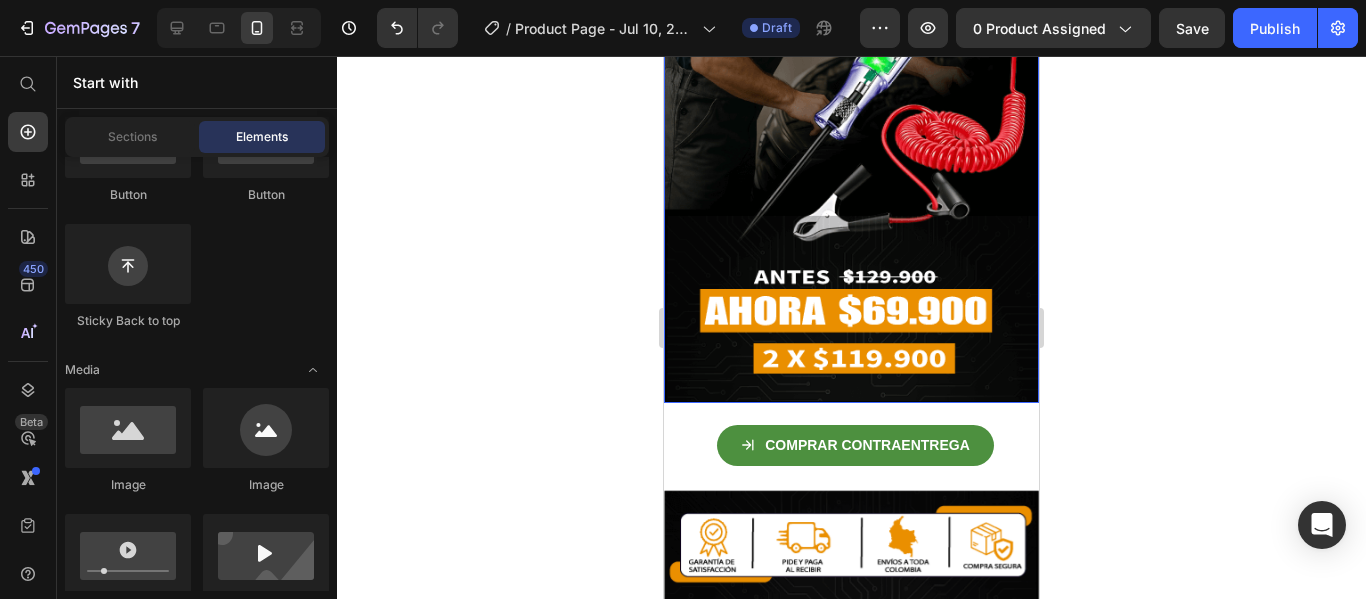 click at bounding box center [851, 45] 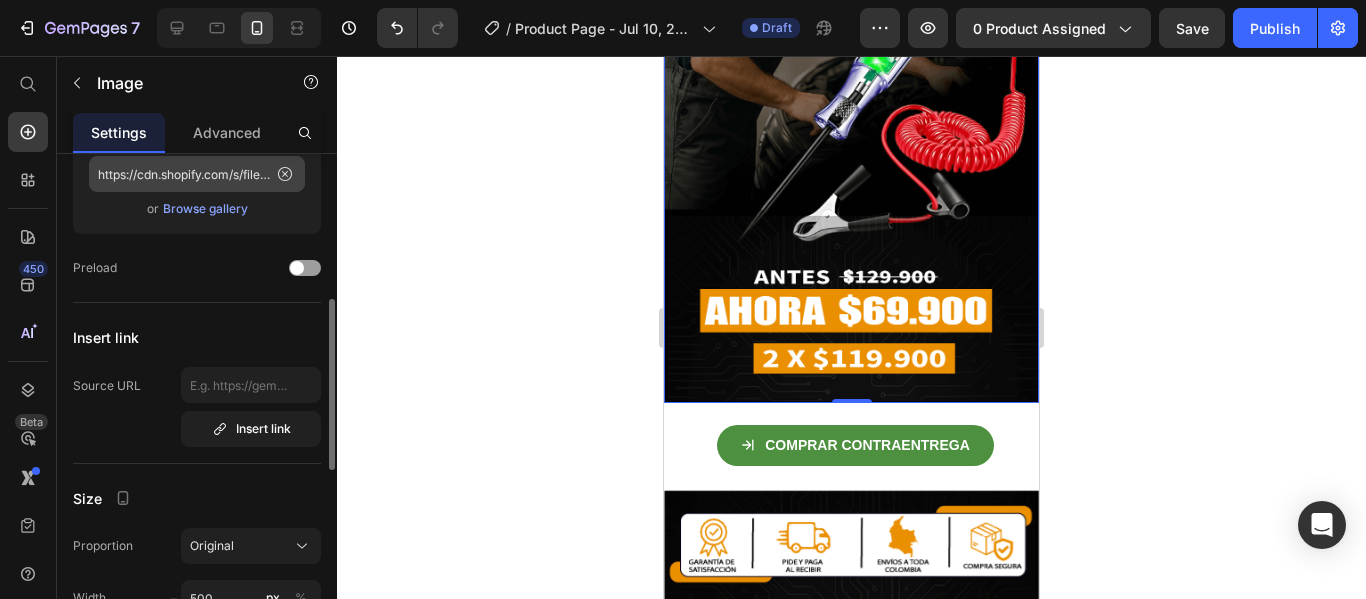 scroll, scrollTop: 300, scrollLeft: 0, axis: vertical 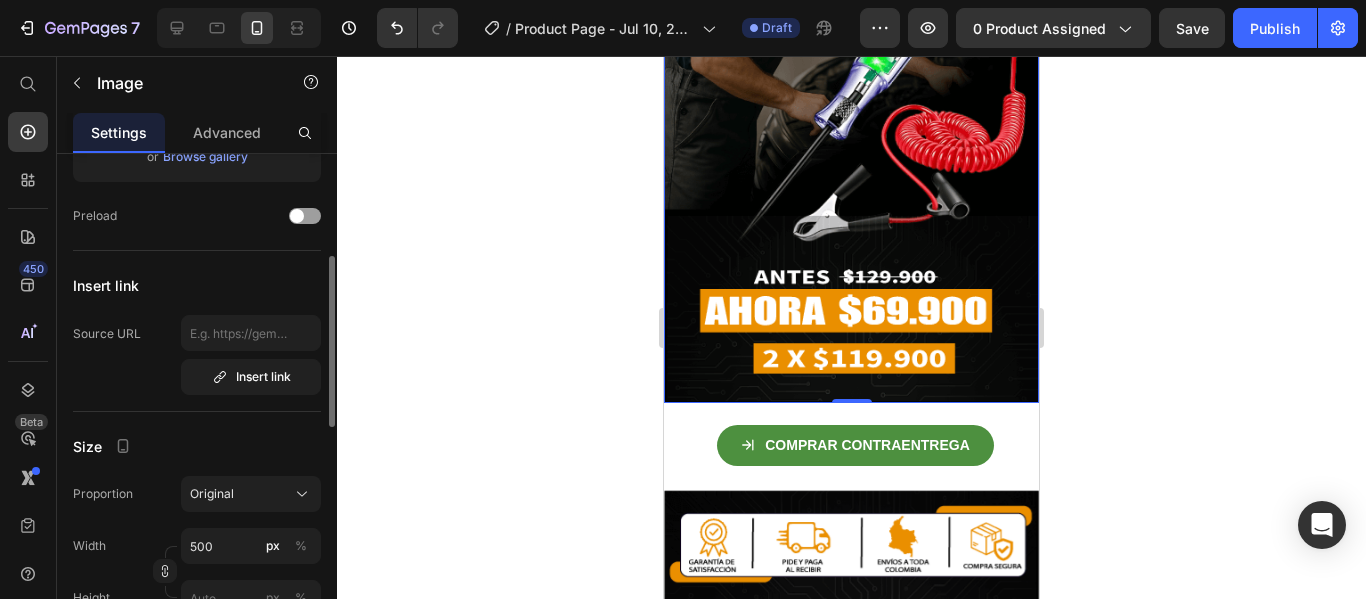 click on "Insert link Source URL  Insert link" 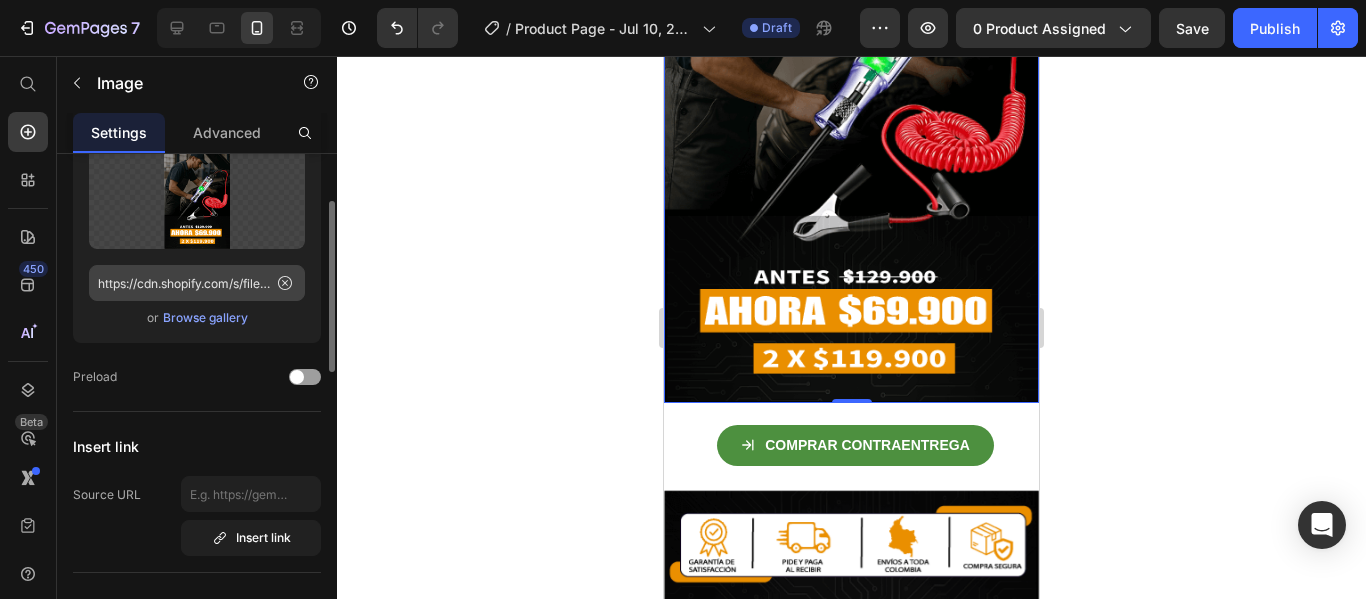 scroll, scrollTop: 0, scrollLeft: 0, axis: both 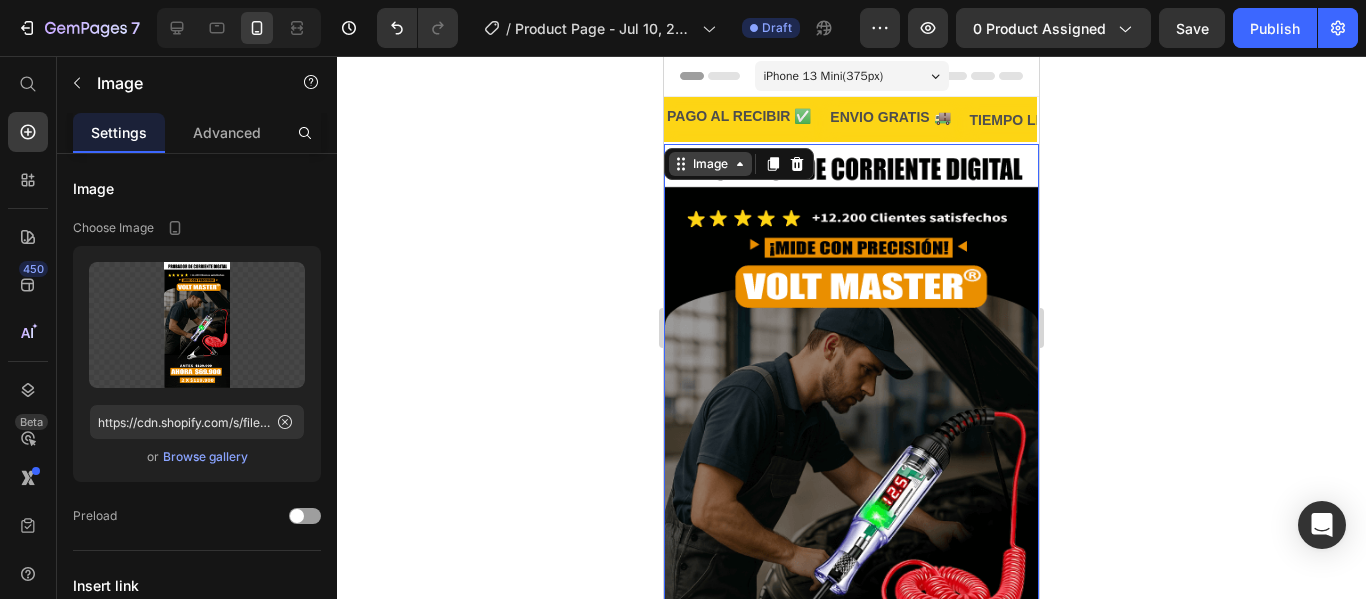 click 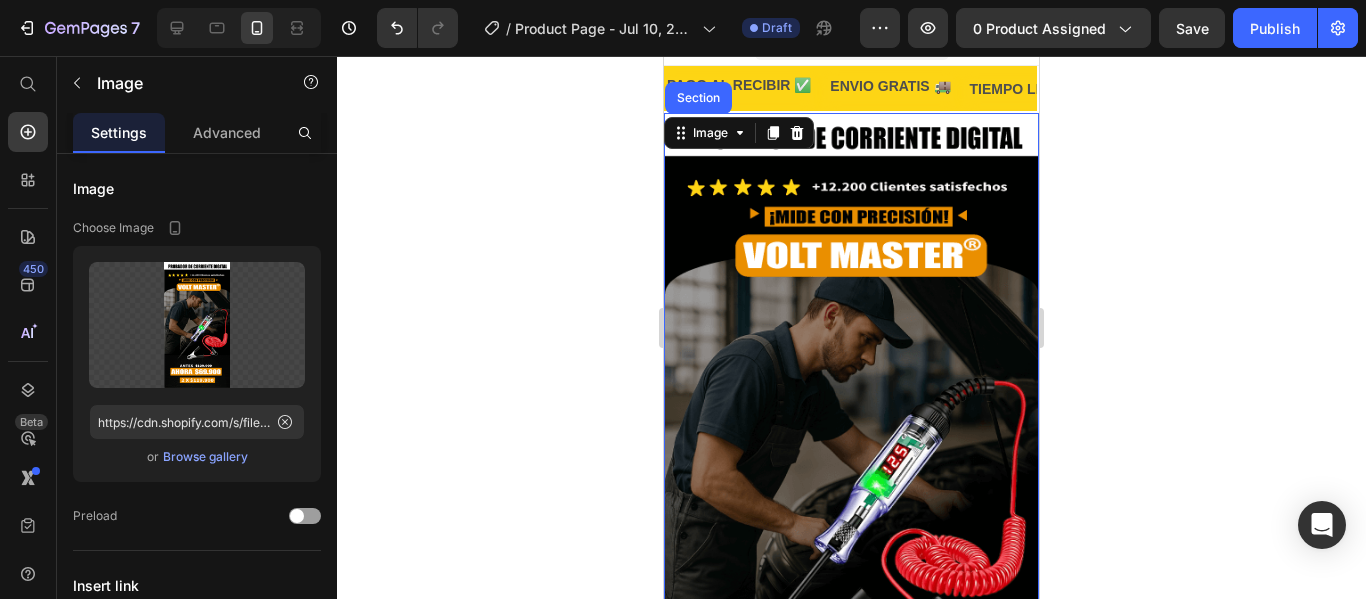scroll, scrollTop: 23, scrollLeft: 0, axis: vertical 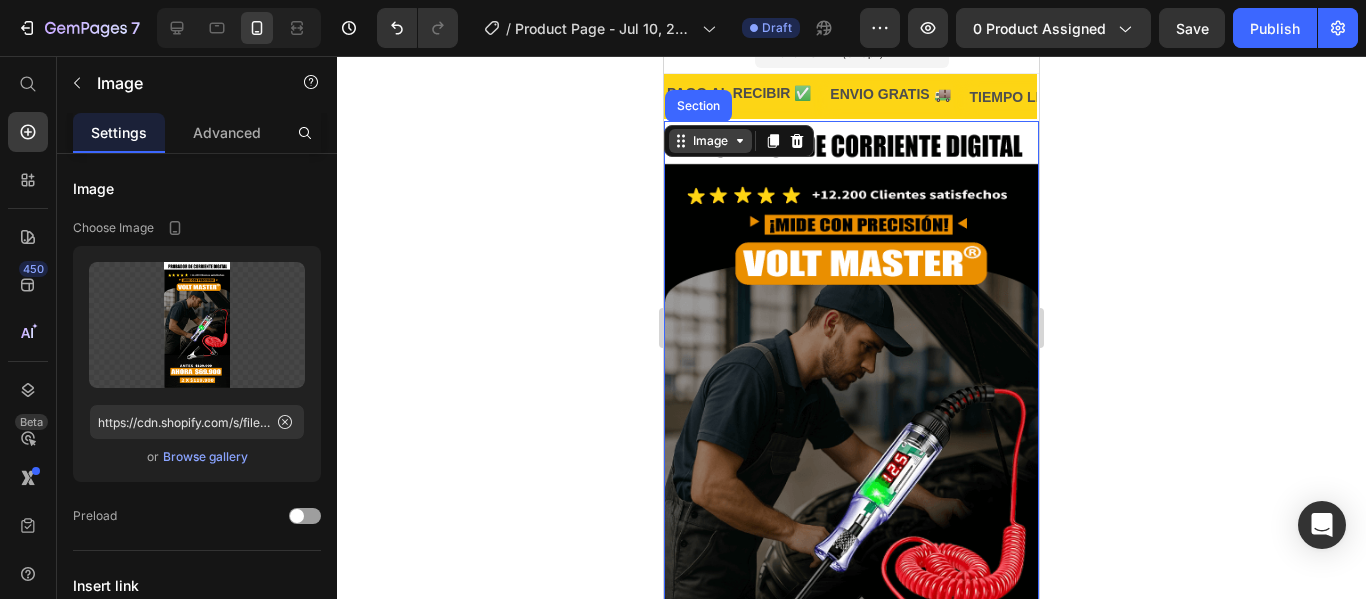 click 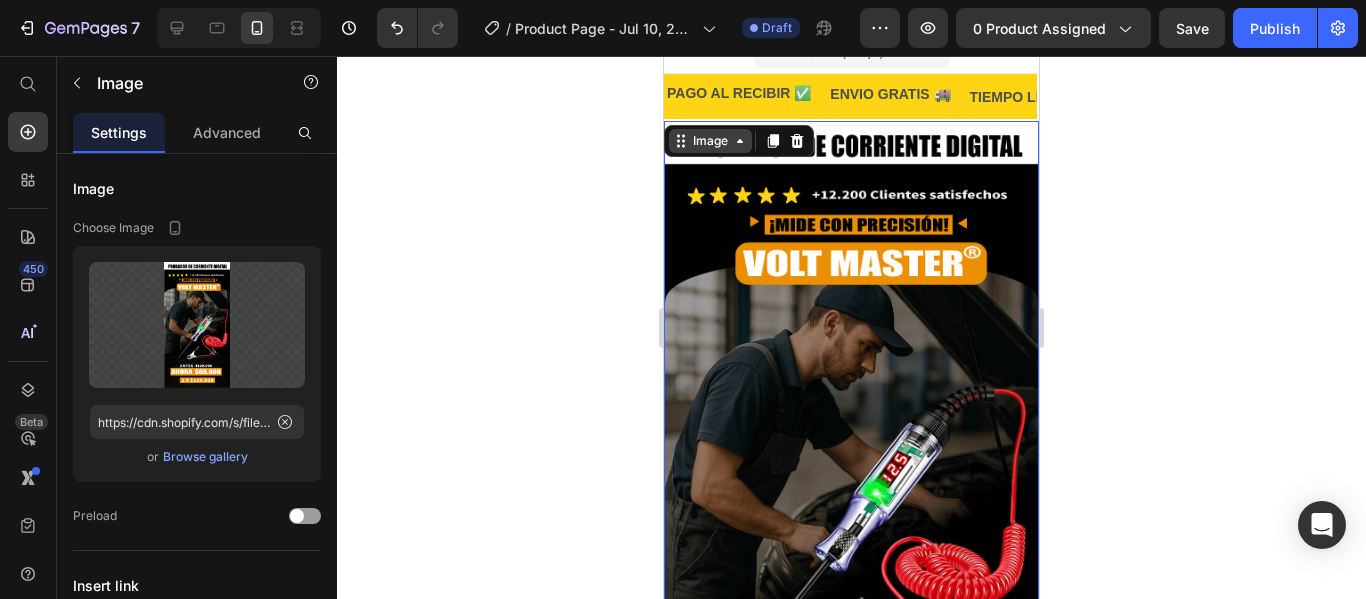 click 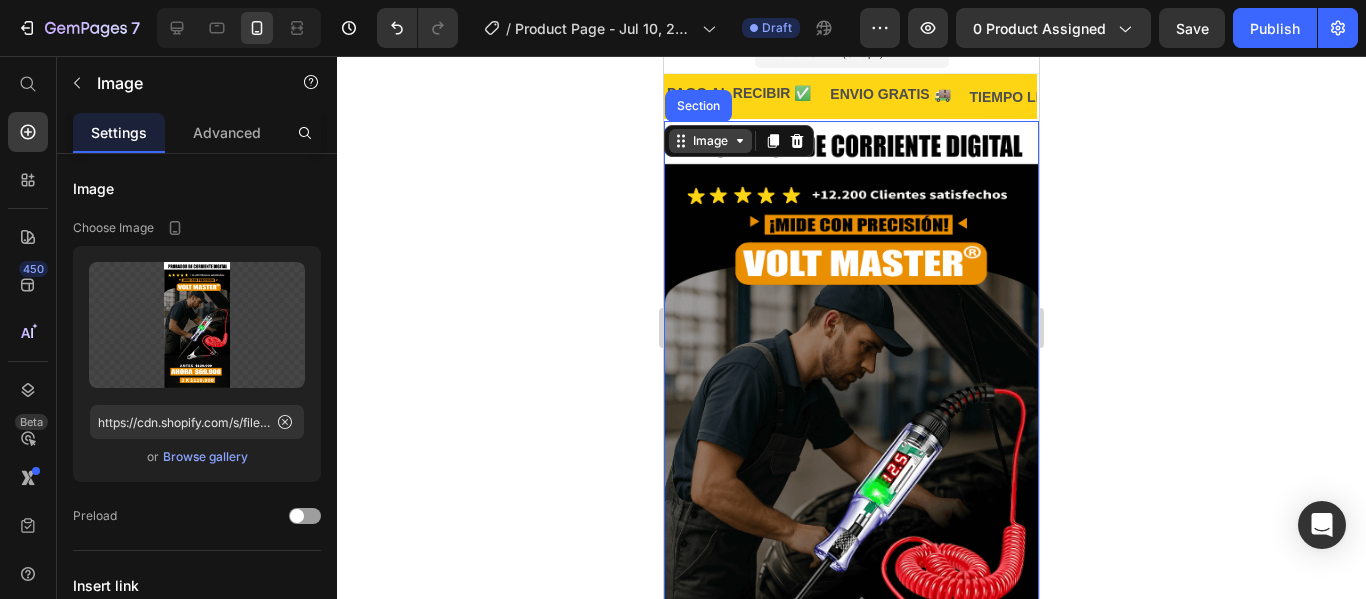 click 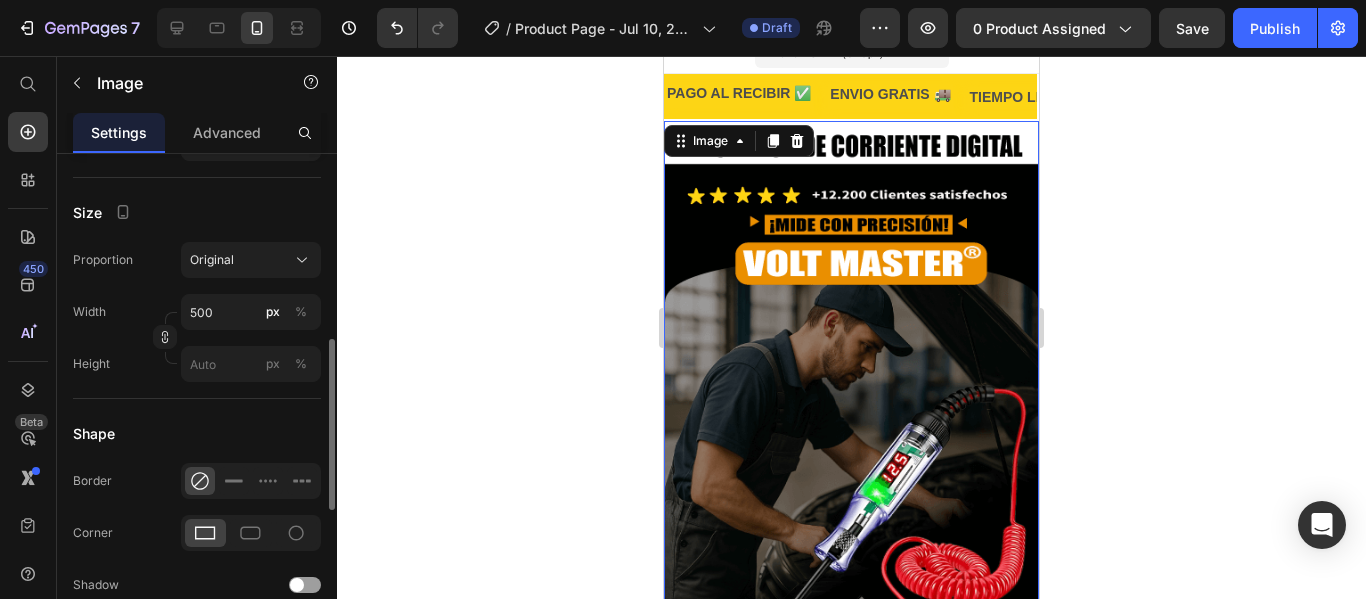 scroll, scrollTop: 532, scrollLeft: 0, axis: vertical 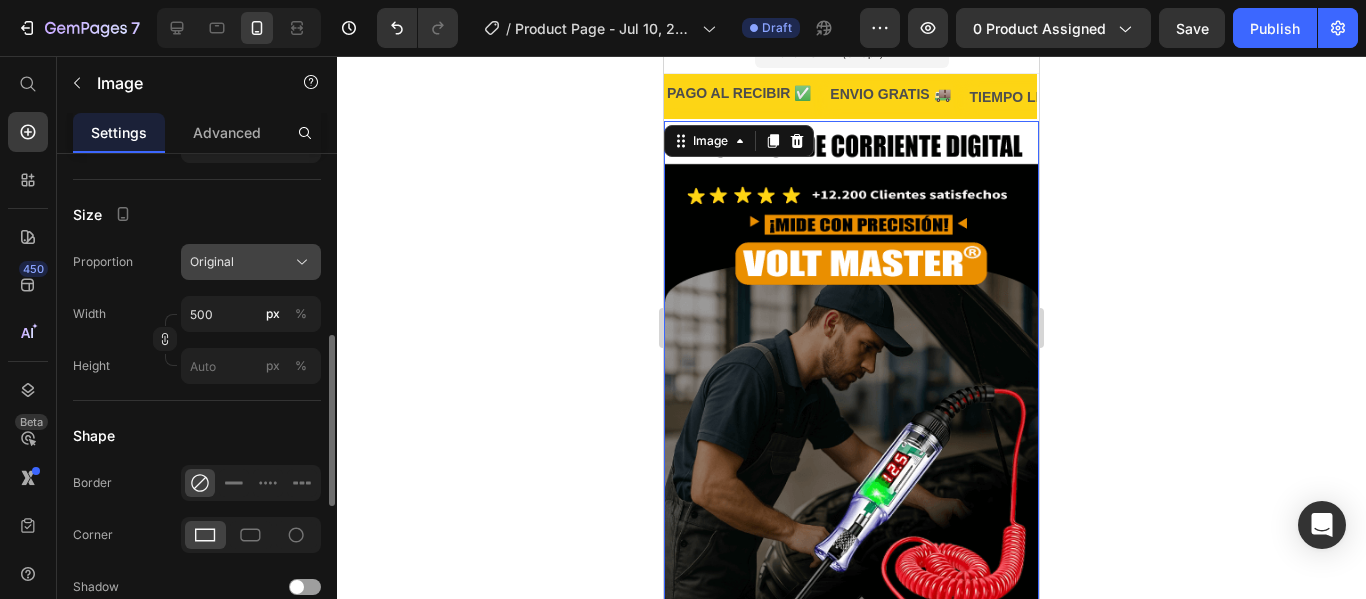 click on "Original" at bounding box center [251, 262] 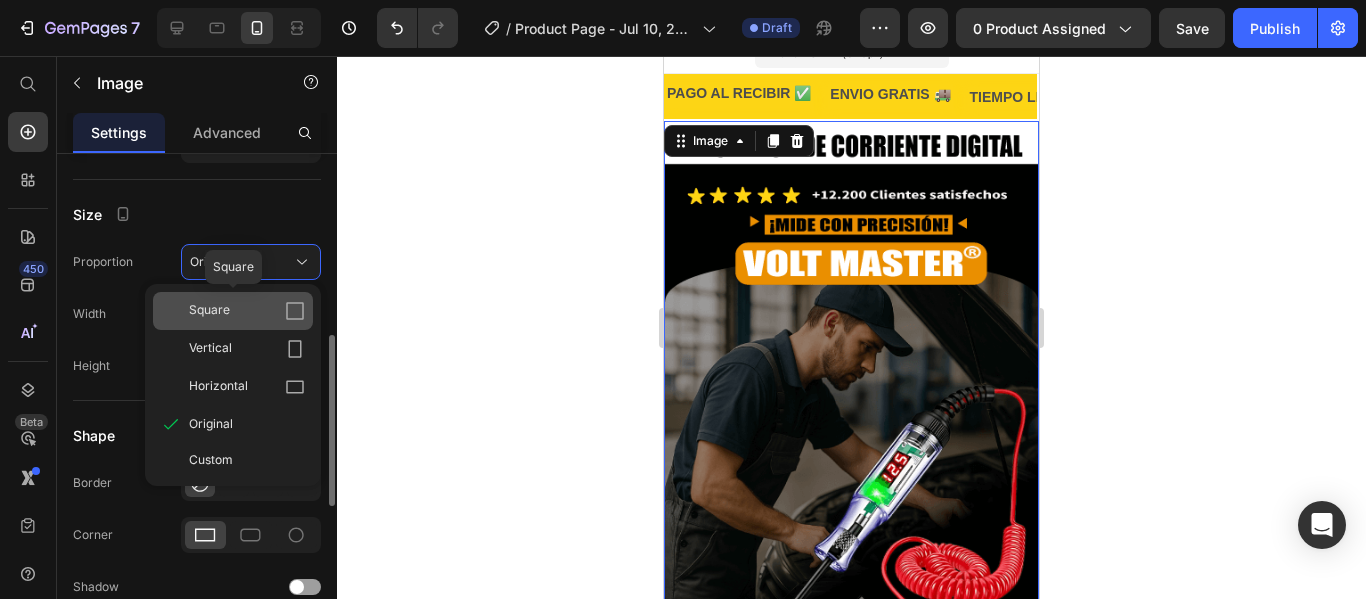 click on "Square" at bounding box center (247, 311) 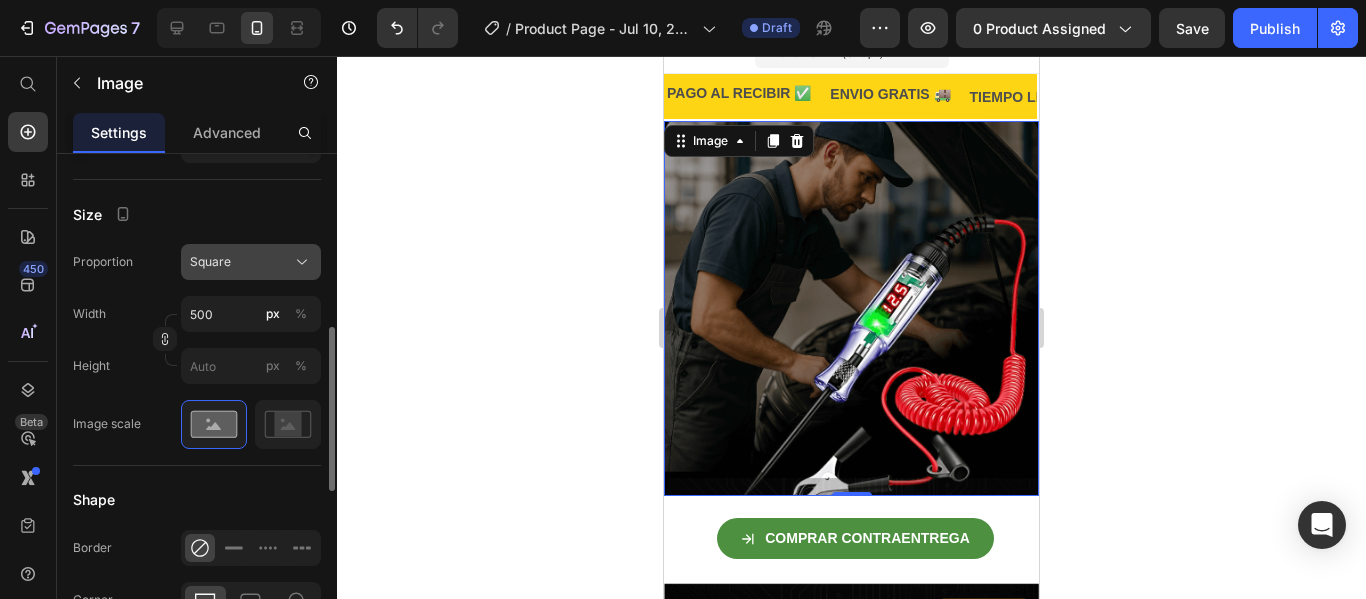 click 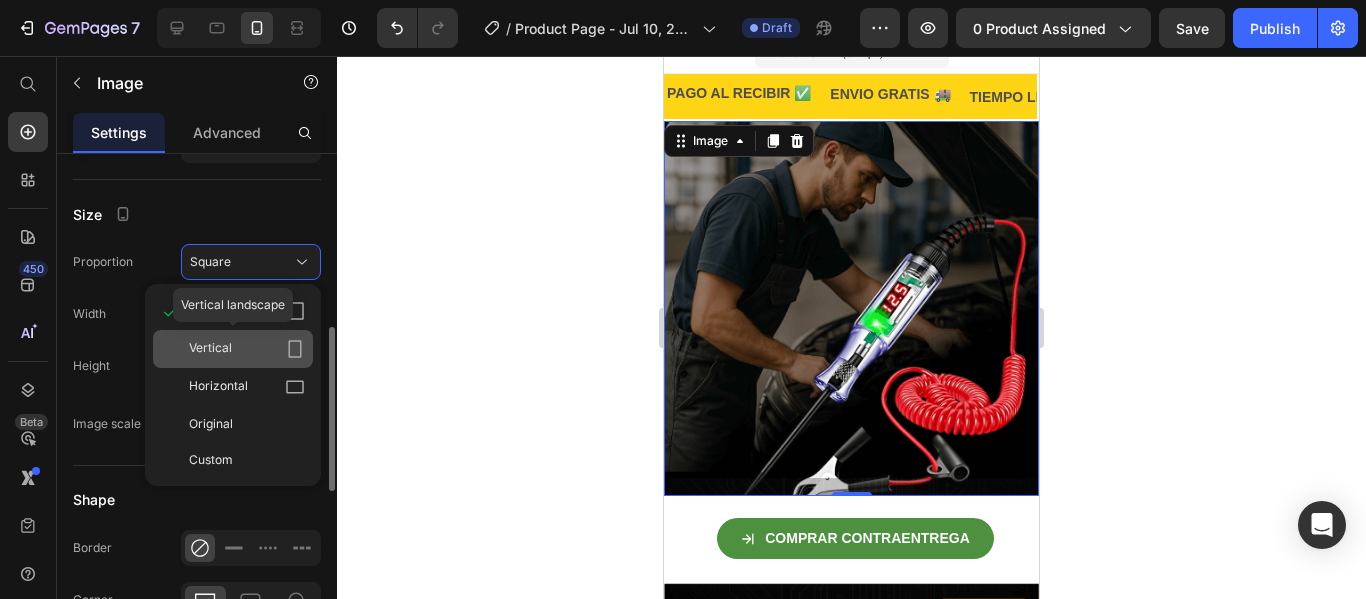 click on "Vertical" at bounding box center [247, 349] 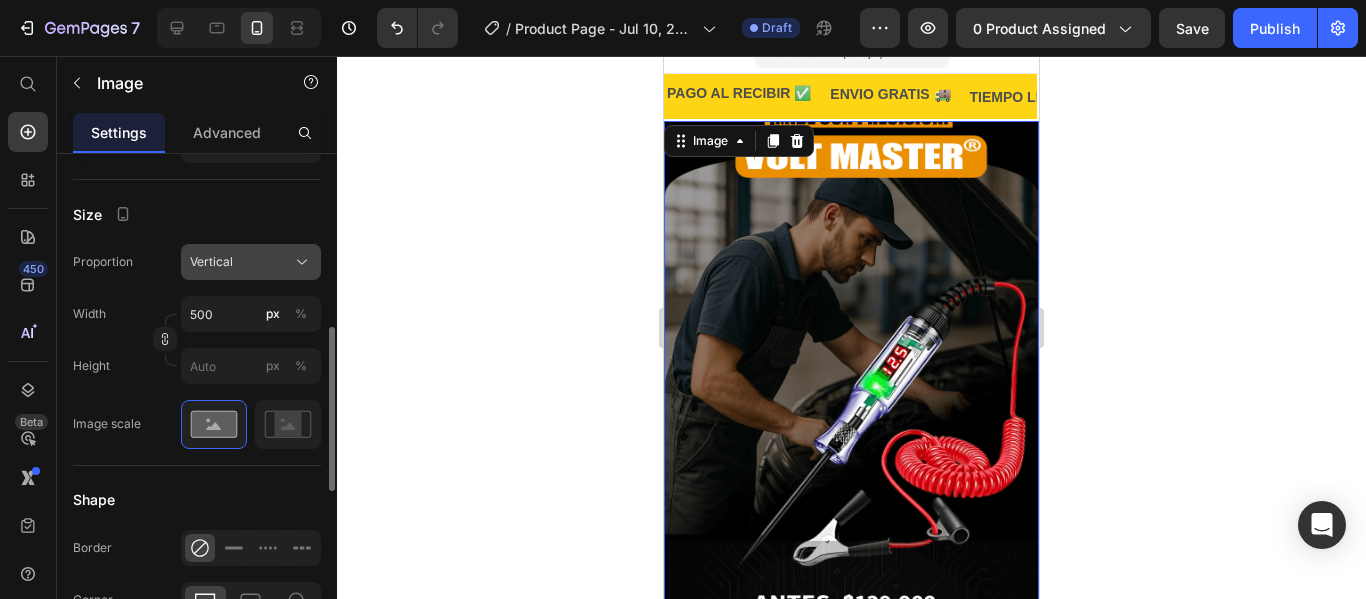 click on "Vertical" 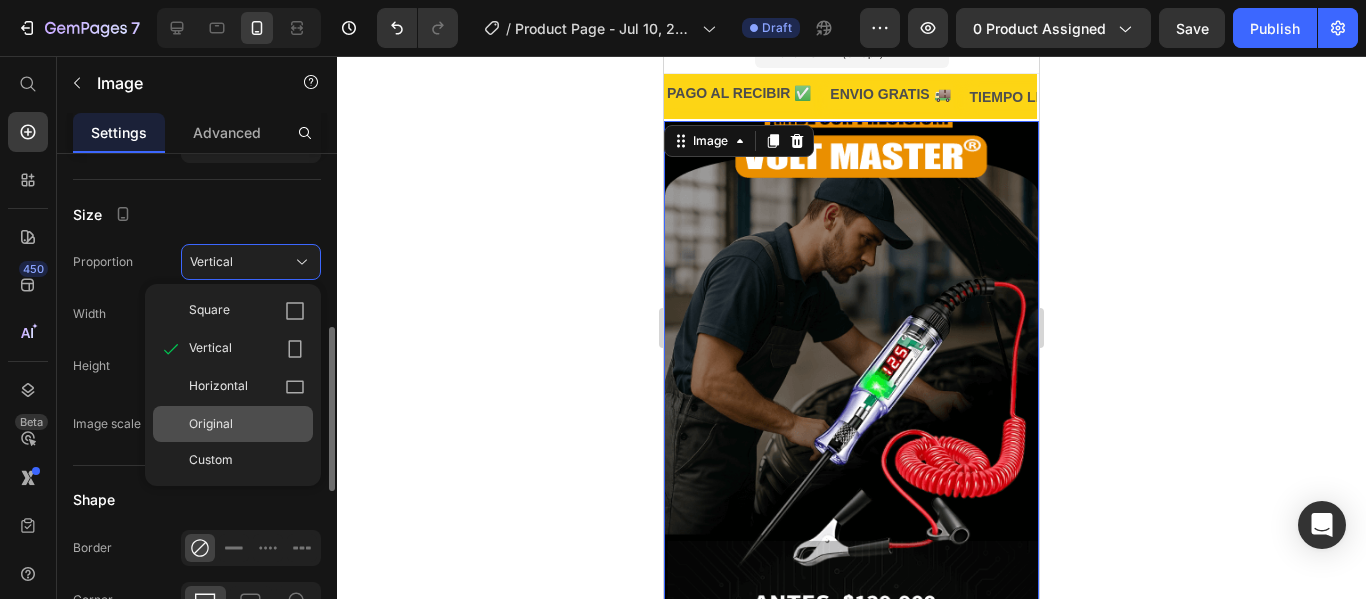 click on "Original" at bounding box center (247, 424) 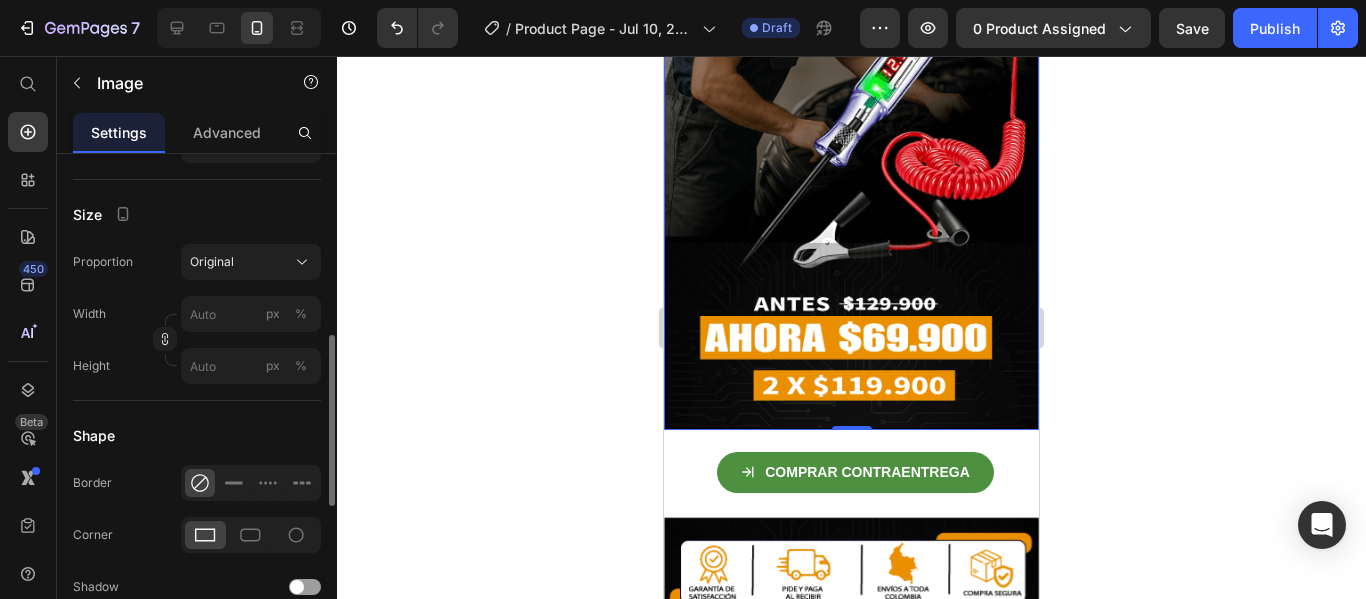scroll, scrollTop: 483, scrollLeft: 0, axis: vertical 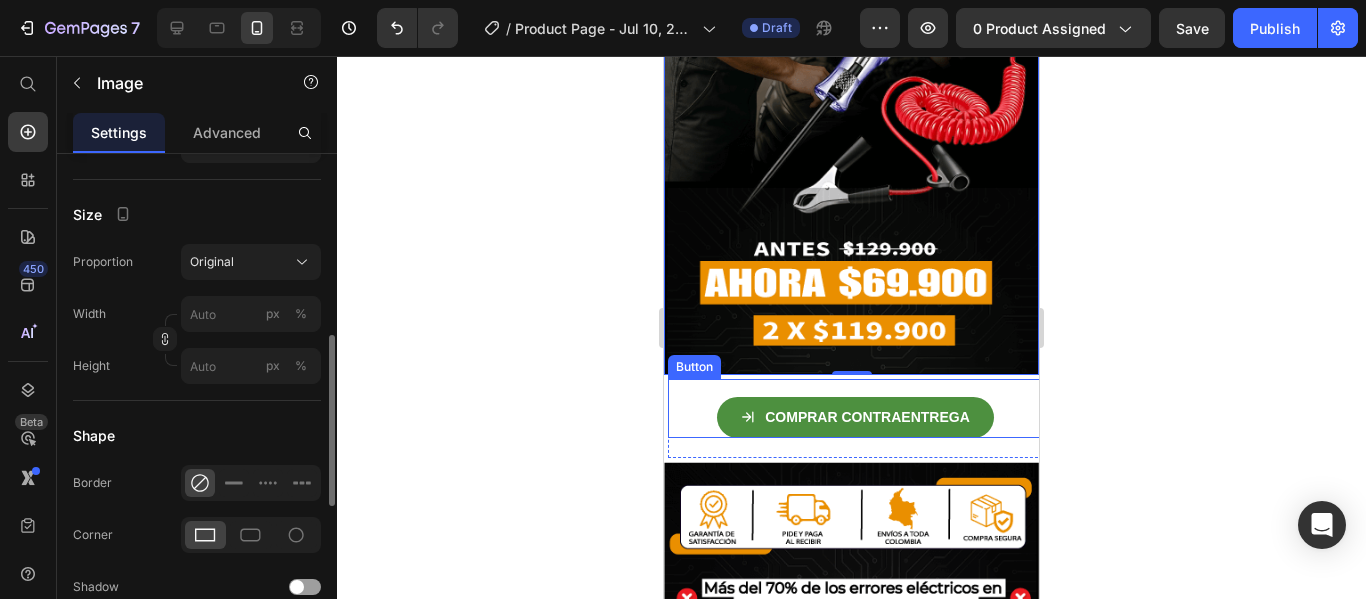 click on "COMPRAR CONTRAENTREGA Button" at bounding box center [855, 408] 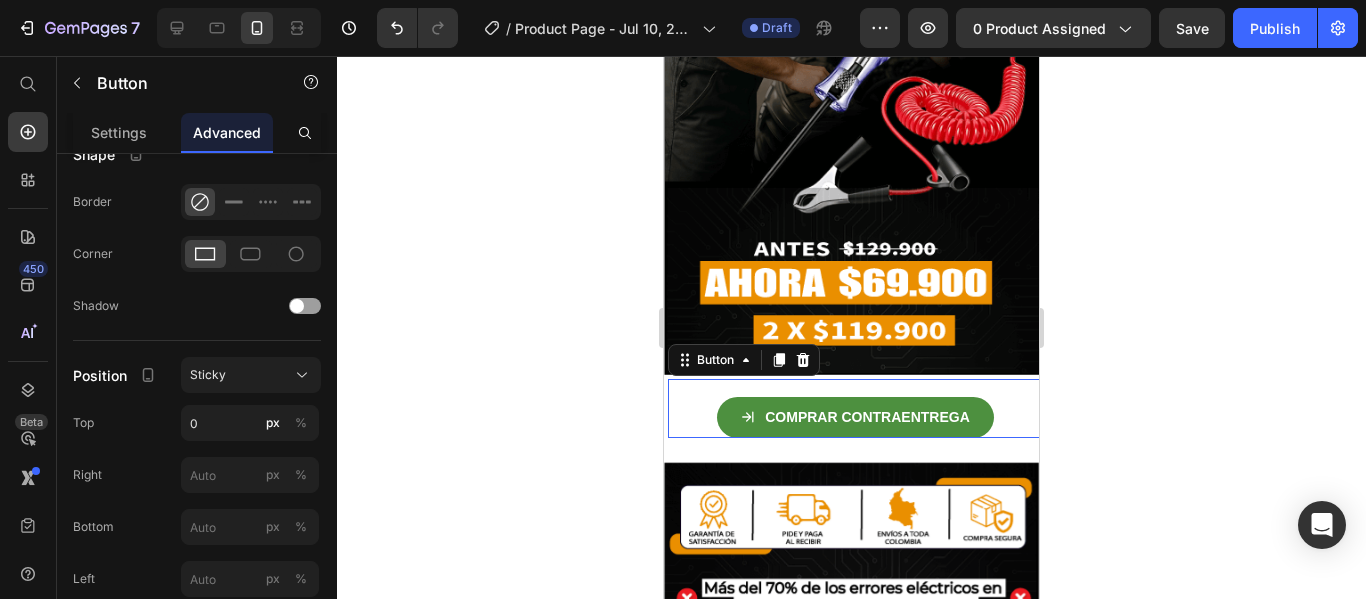 scroll, scrollTop: 0, scrollLeft: 0, axis: both 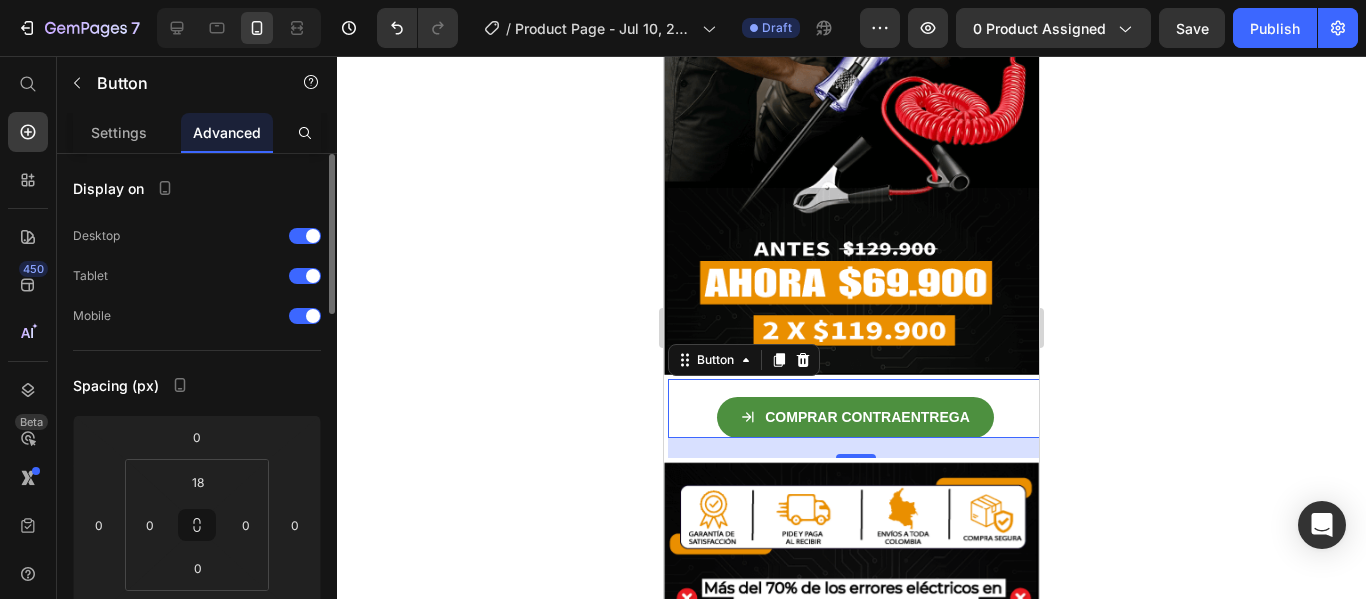 click on "COMPRAR CONTRAENTREGA Button   20" at bounding box center [855, 408] 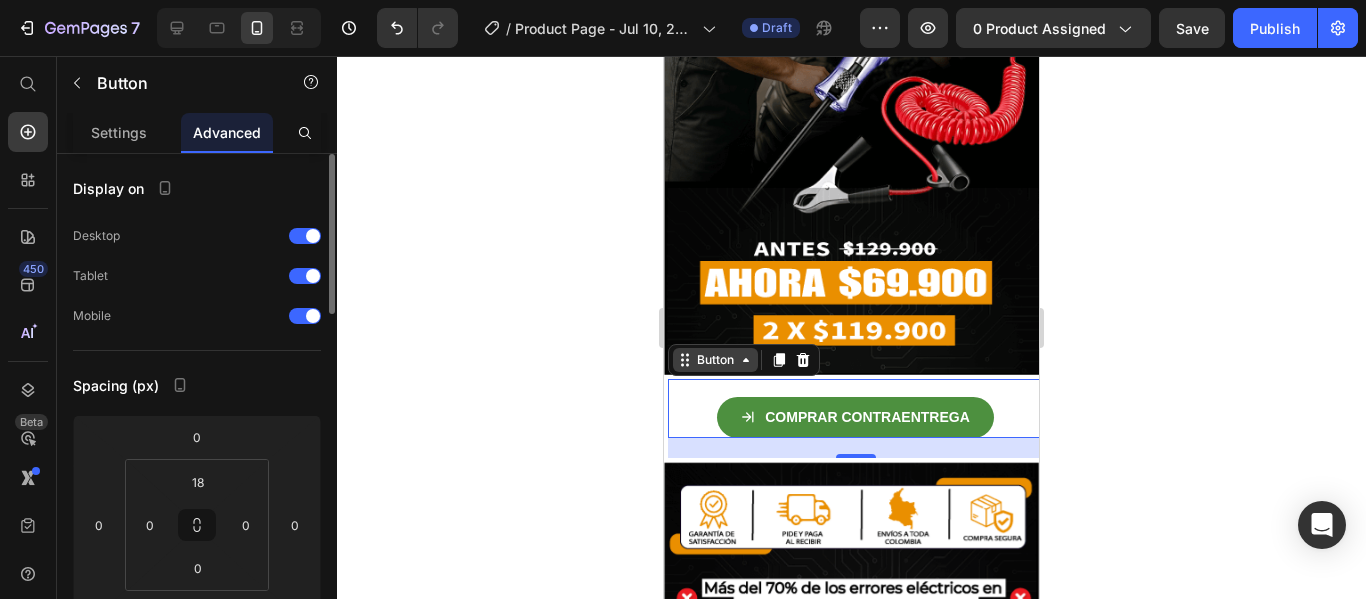 click 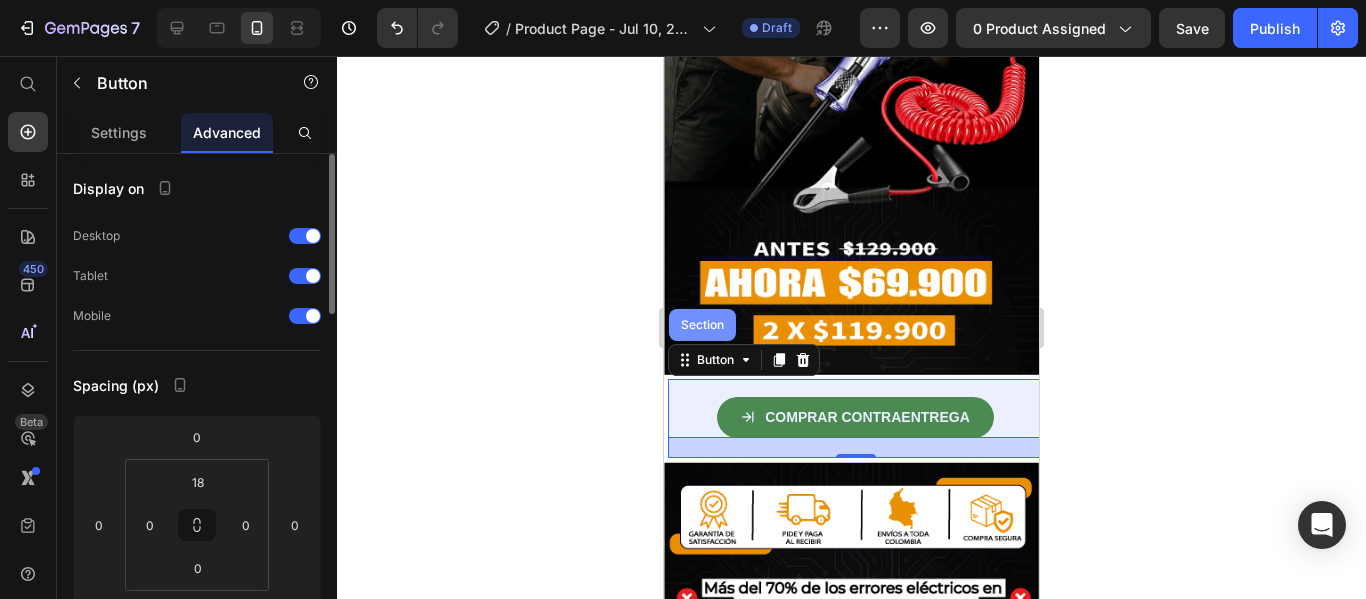 click on "Section" at bounding box center (702, 325) 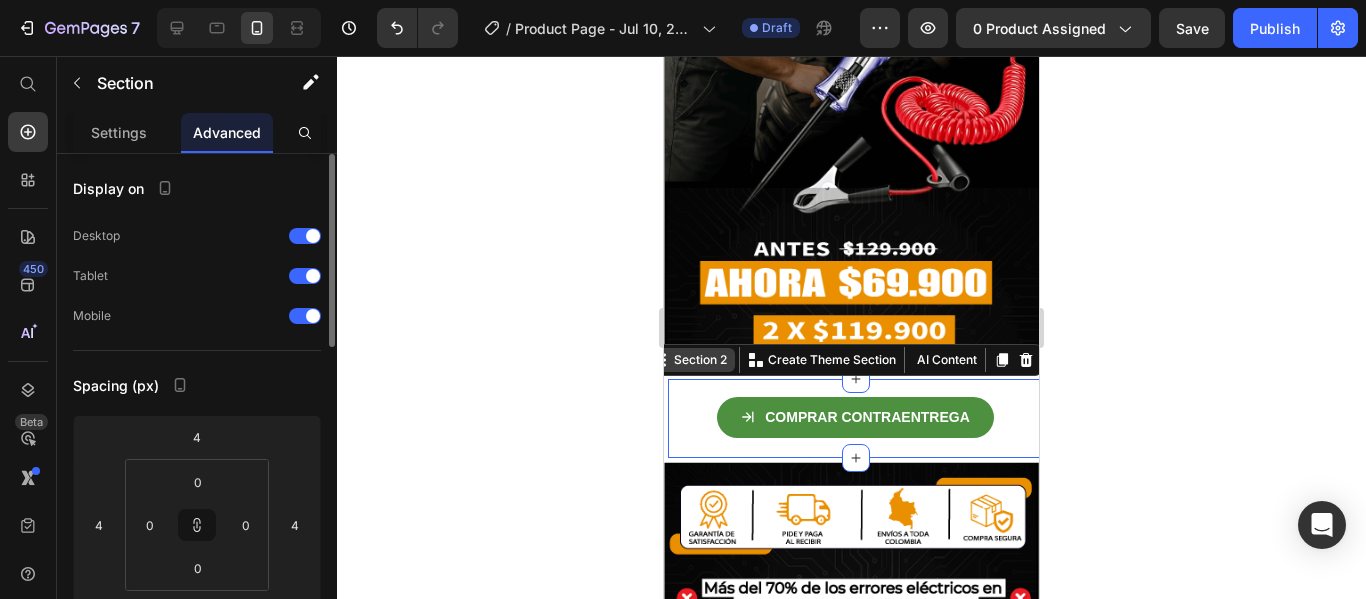 click on "Section 2" at bounding box center [700, 360] 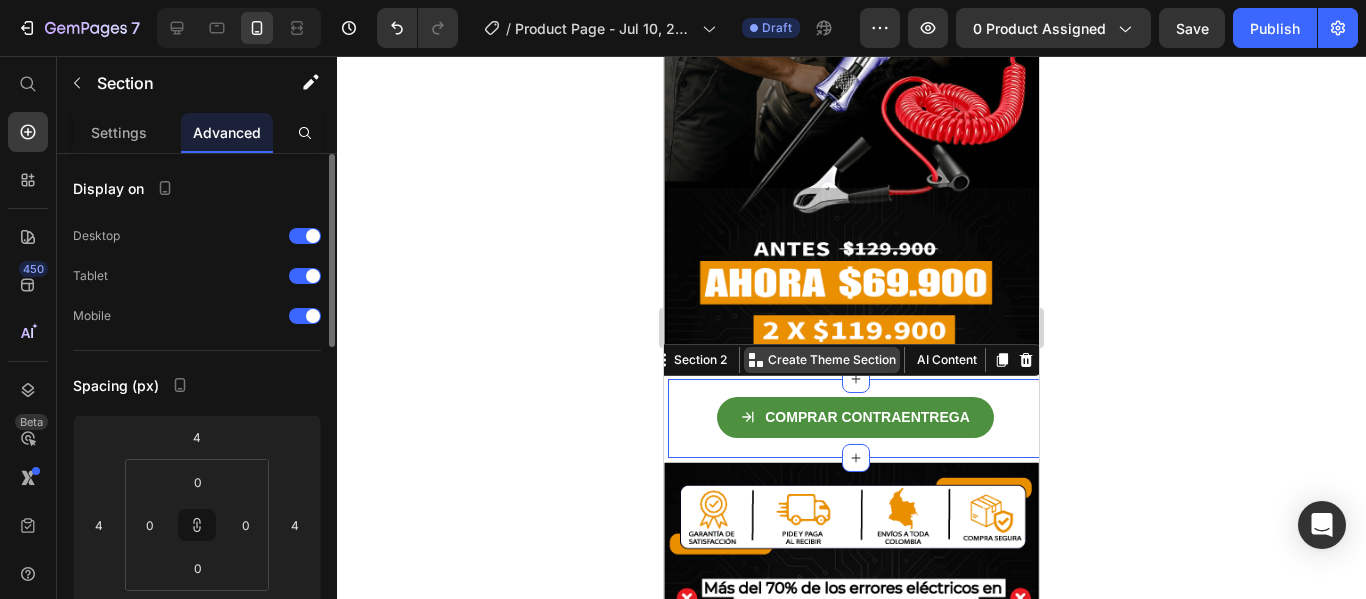 click on "Create Theme Section" at bounding box center [832, 360] 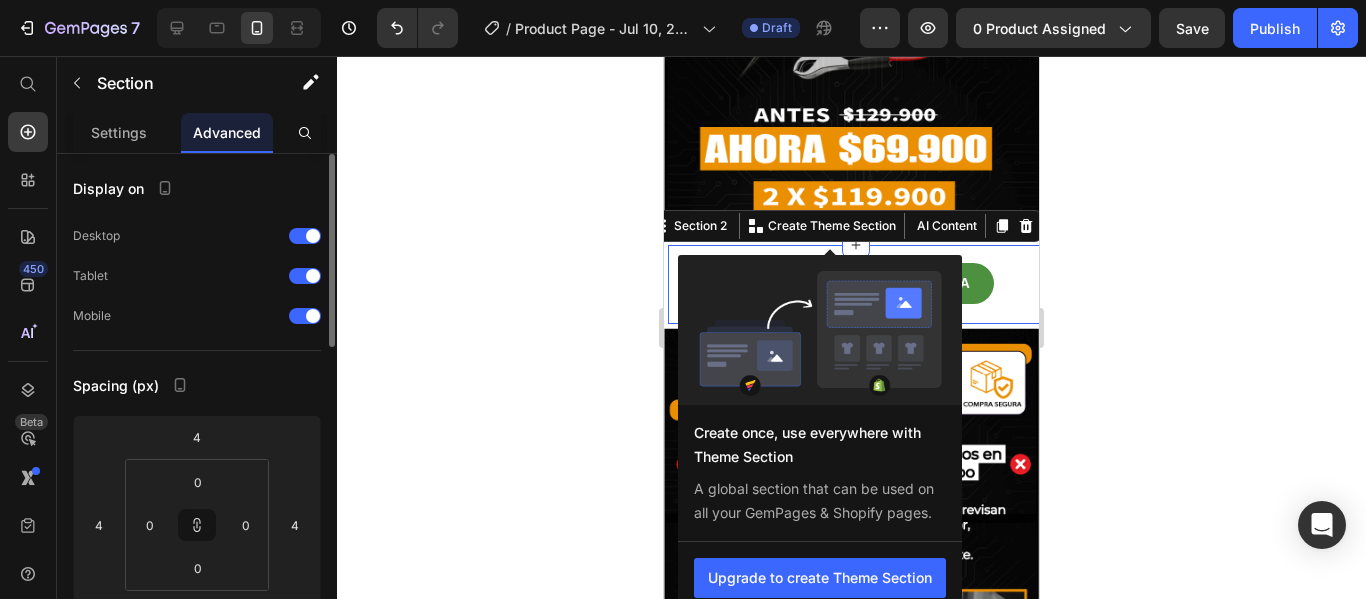 scroll, scrollTop: 615, scrollLeft: 0, axis: vertical 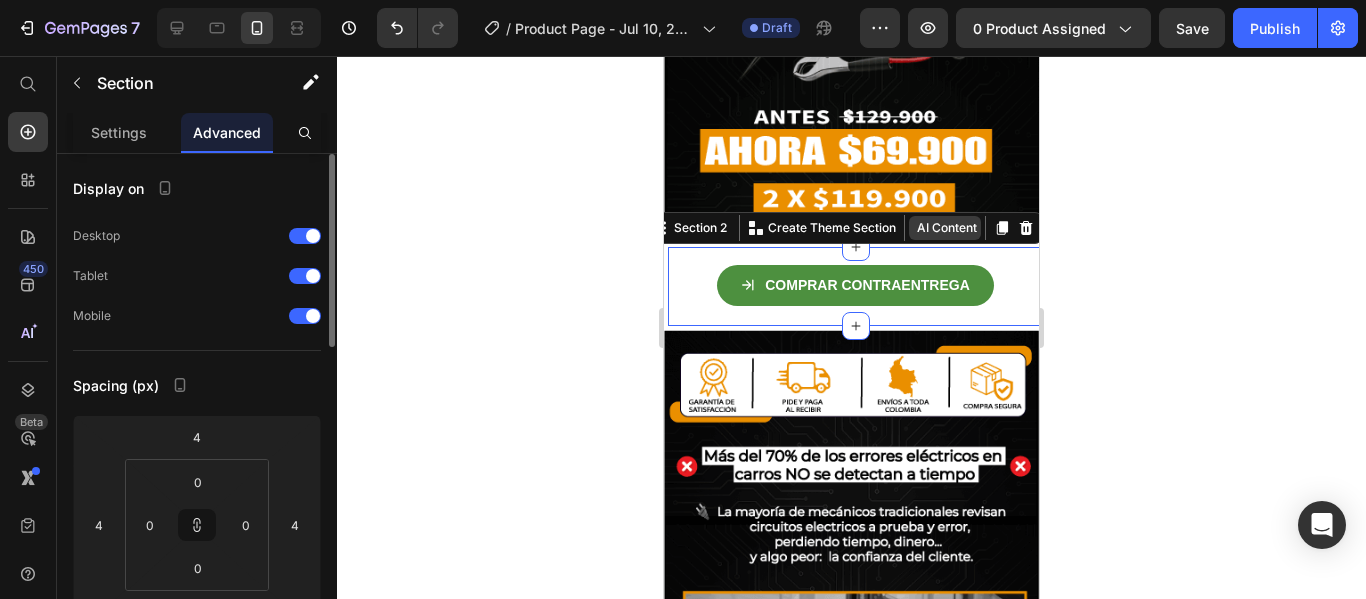 click on "AI Content" at bounding box center [945, 228] 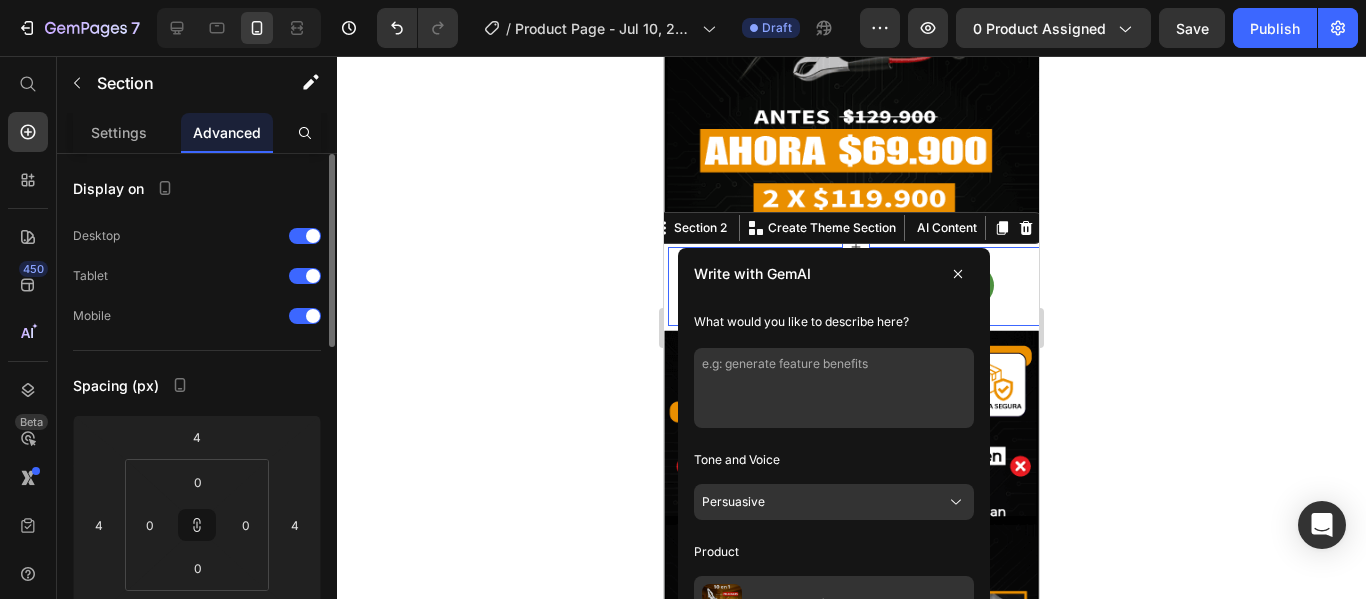 click on "Write with GemAI" at bounding box center (834, 274) 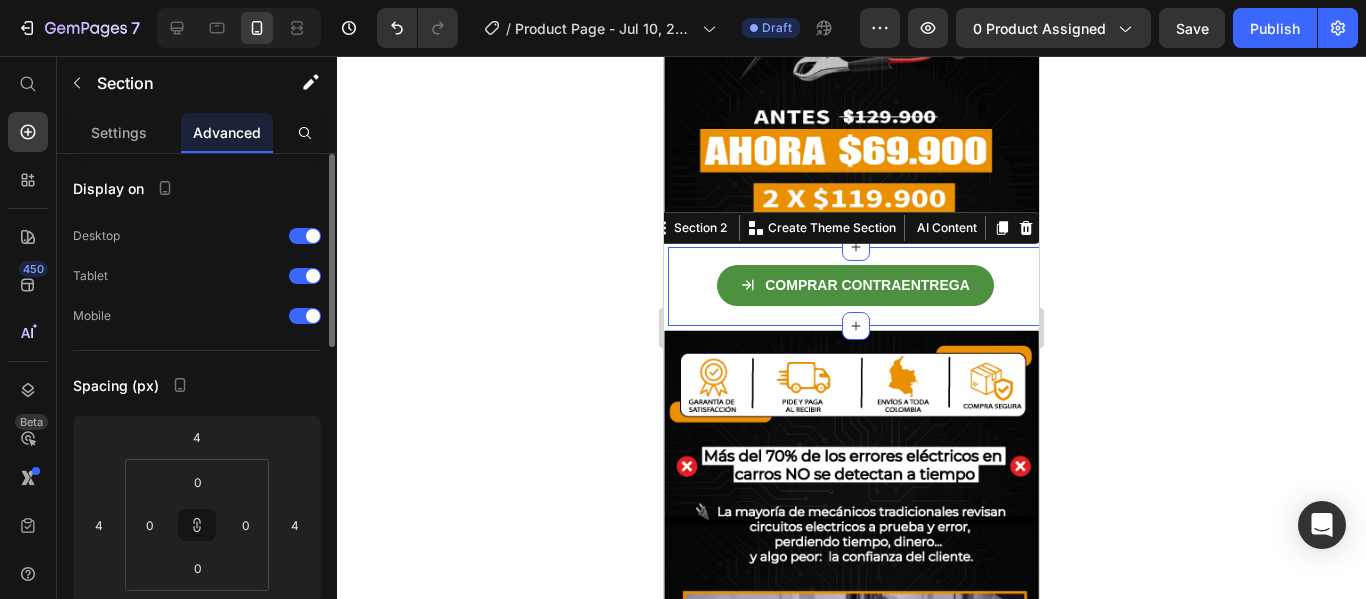 drag, startPoint x: 771, startPoint y: 194, endPoint x: 595, endPoint y: 173, distance: 177.24841 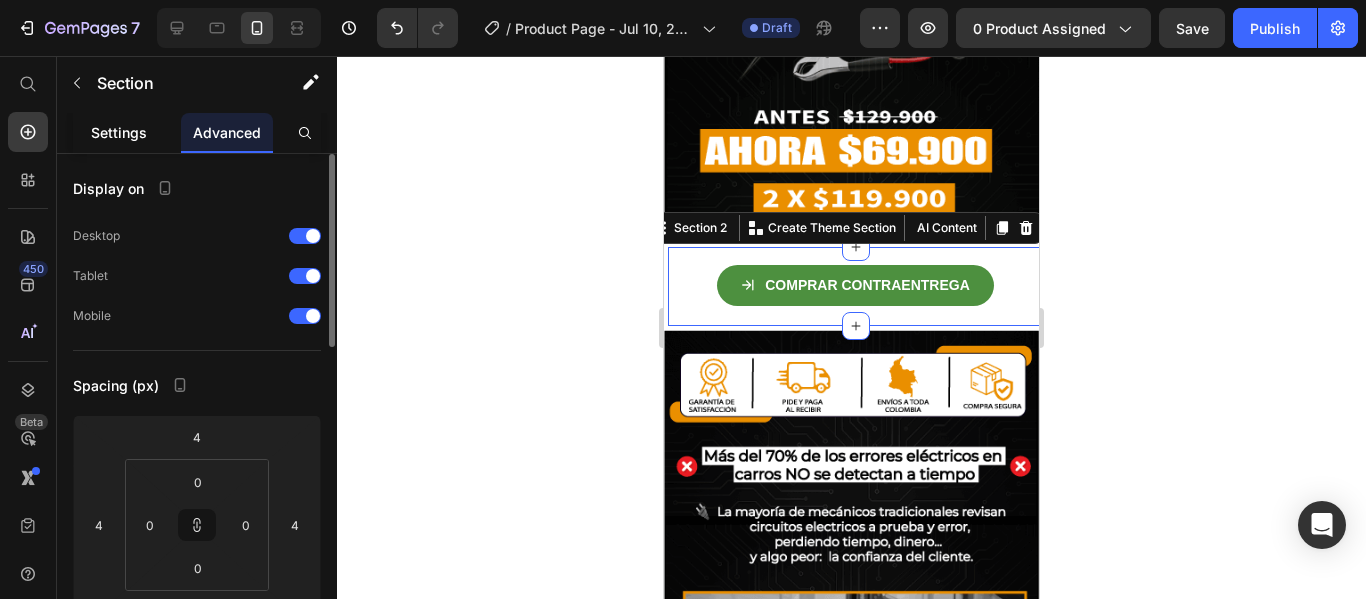 click on "Settings" at bounding box center [119, 132] 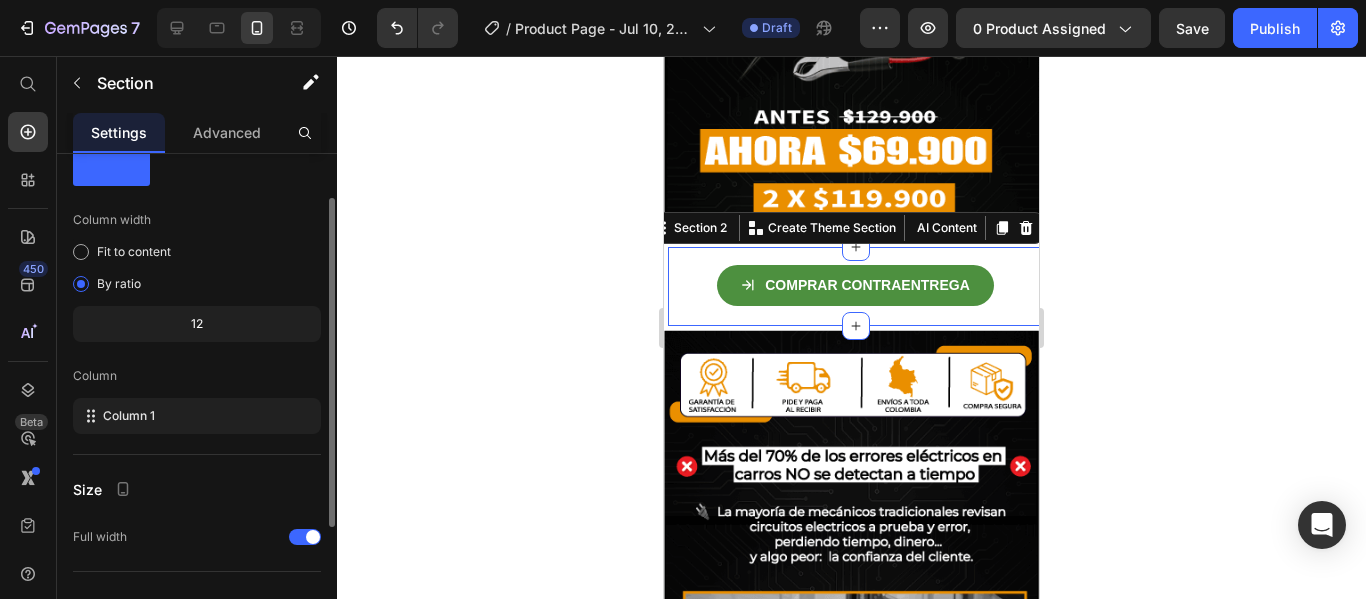 scroll, scrollTop: 262, scrollLeft: 0, axis: vertical 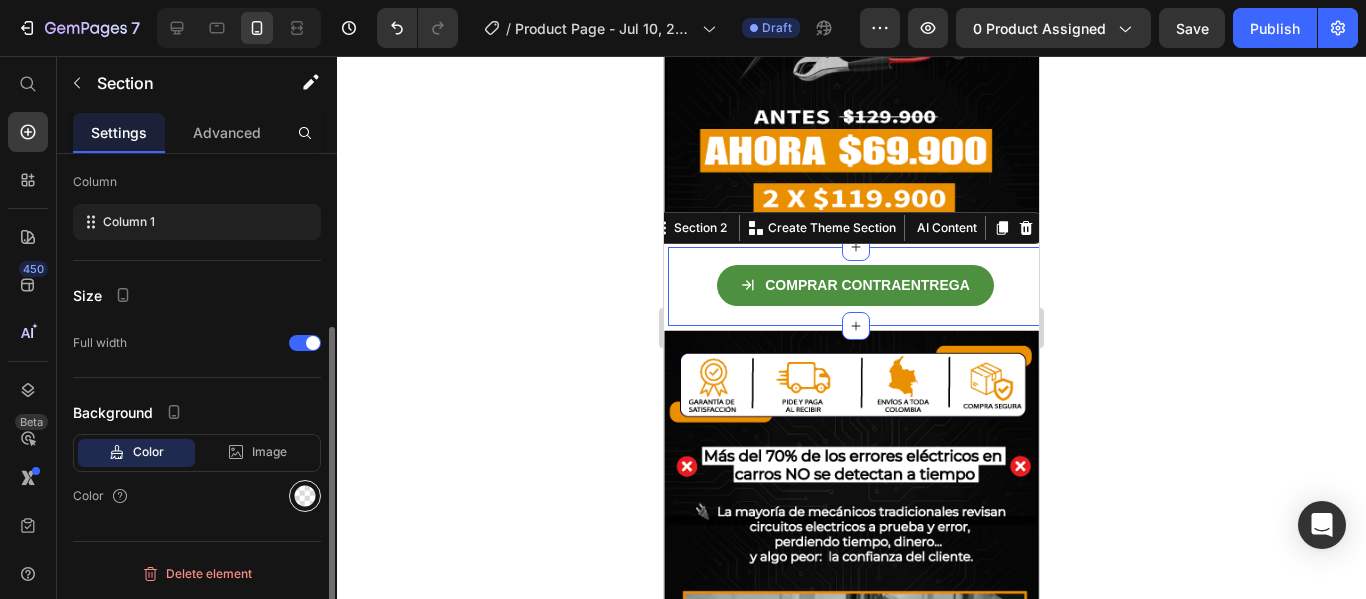 click at bounding box center [305, 496] 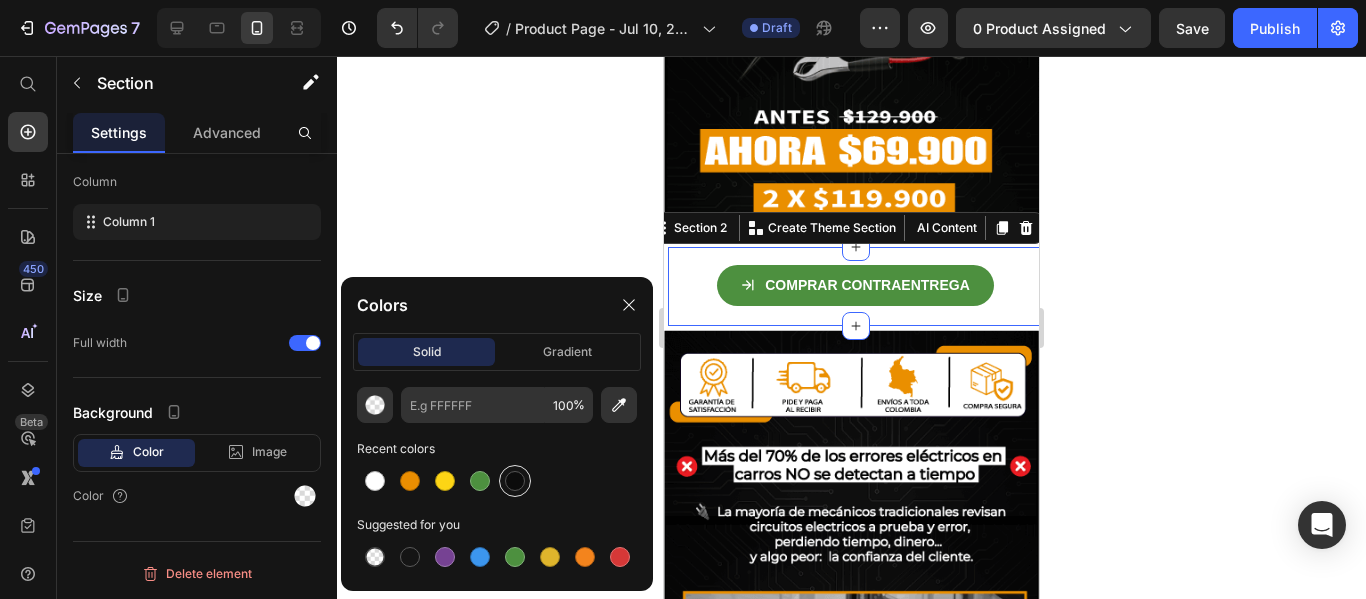 click at bounding box center (515, 481) 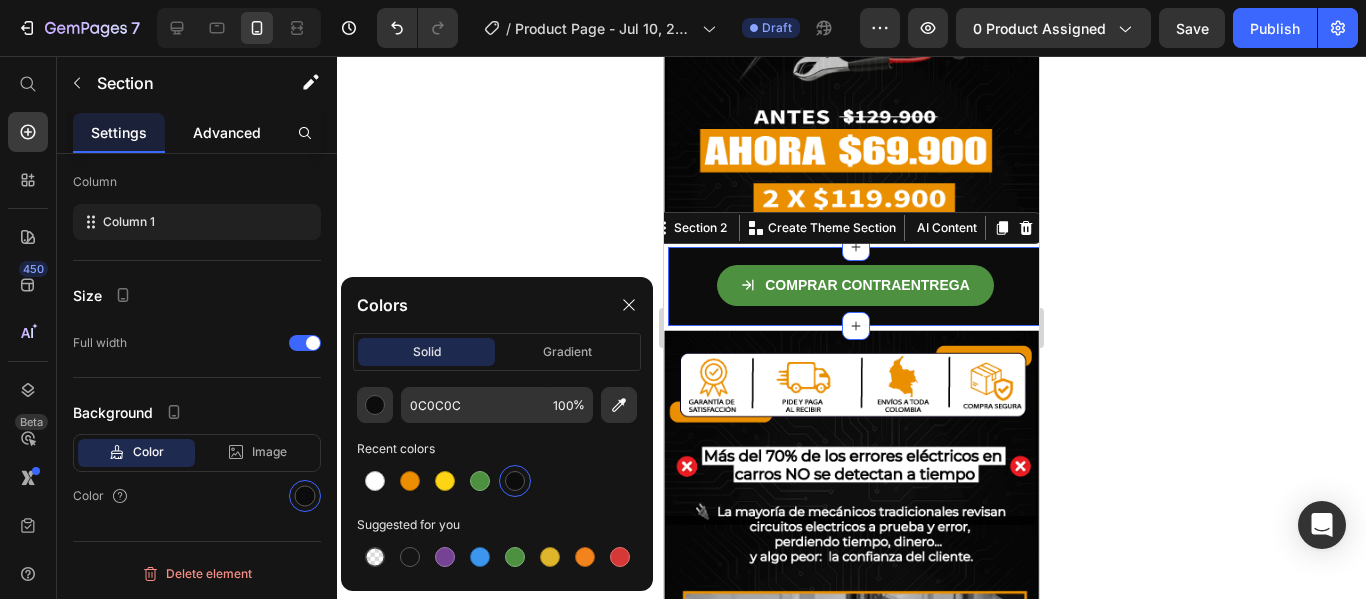 click on "Advanced" at bounding box center [227, 132] 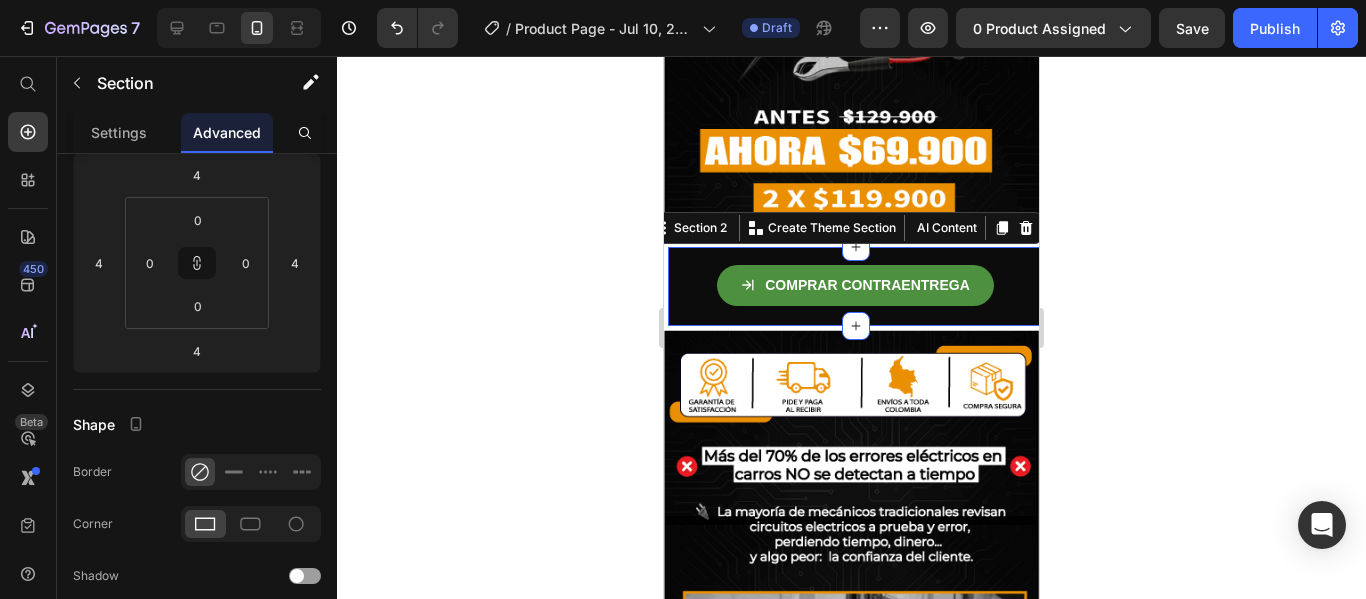 scroll, scrollTop: 0, scrollLeft: 0, axis: both 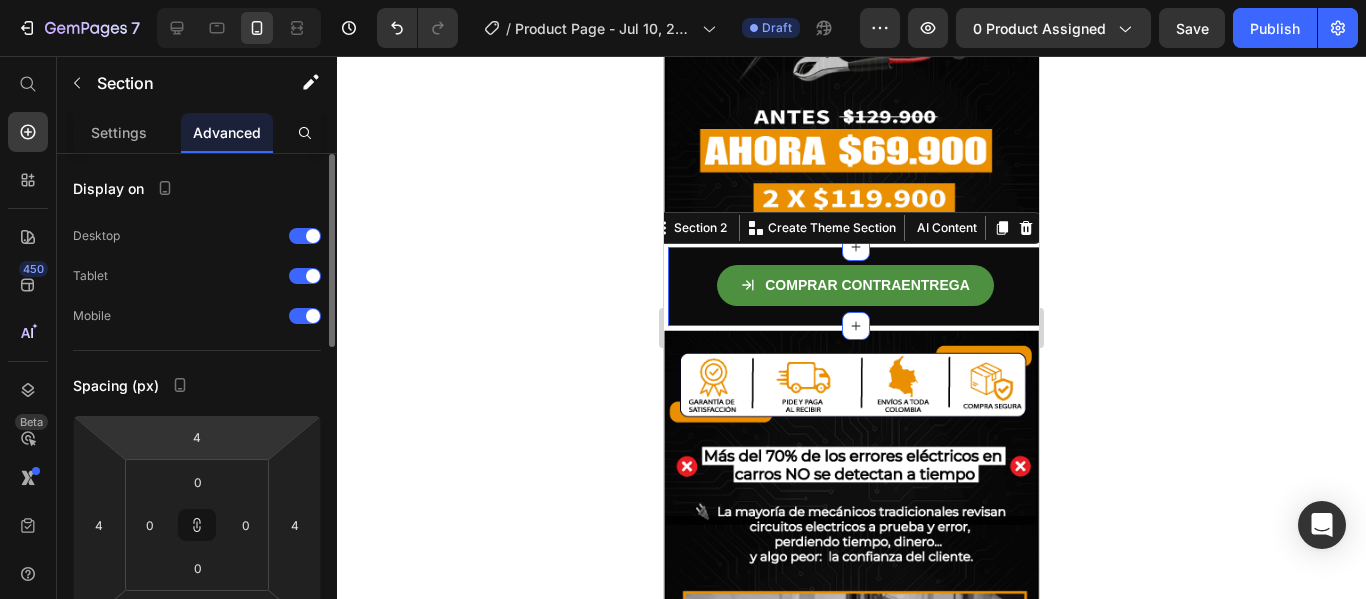 click on "7   /  Product Page - Jul 10, 22:31:50 Draft Preview 0 product assigned  Save   Publish  450 Beta Start with Sections Elements Hero Section Product Detail Brands Trusted Badges Guarantee Product Breakdown How to use Testimonials Compare Bundle FAQs Social Proof Brand Story Product List Collection Blog List Contact Sticky Add to Cart Custom Footer Browse Library 450 Layout
Row
Row
Row
Row Text
Heading
Text Block Button
Button
Button
Sticky Back to top Media
Image" at bounding box center [683, 0] 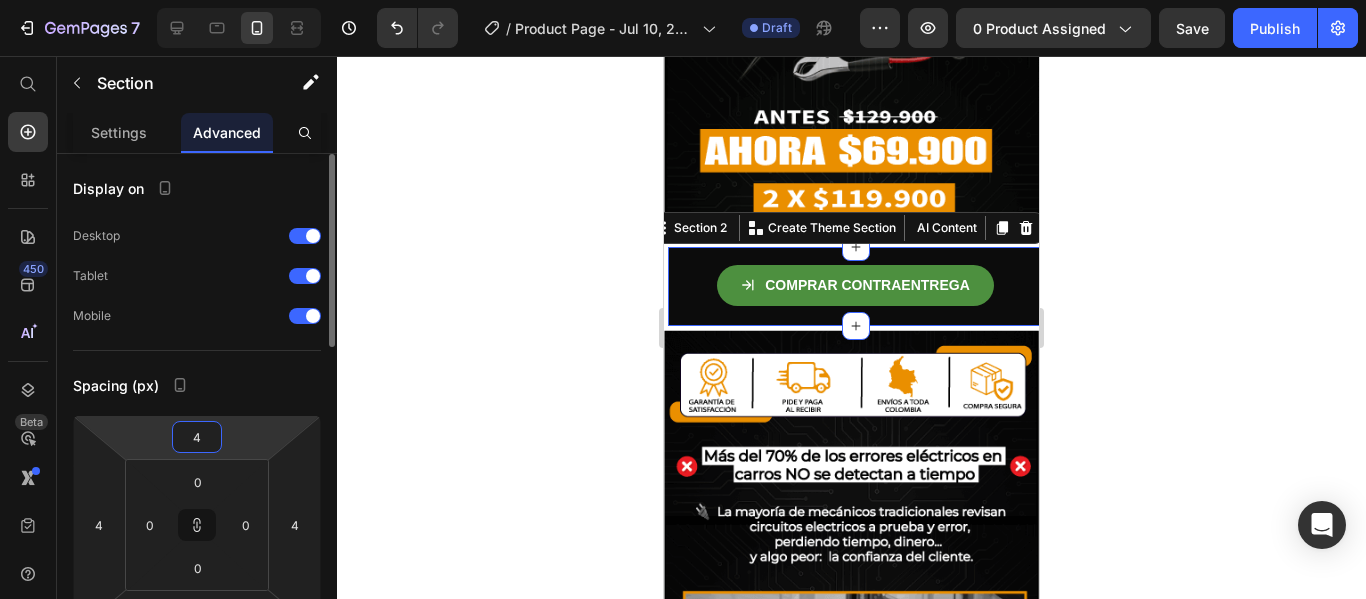 click on "4" at bounding box center (197, 437) 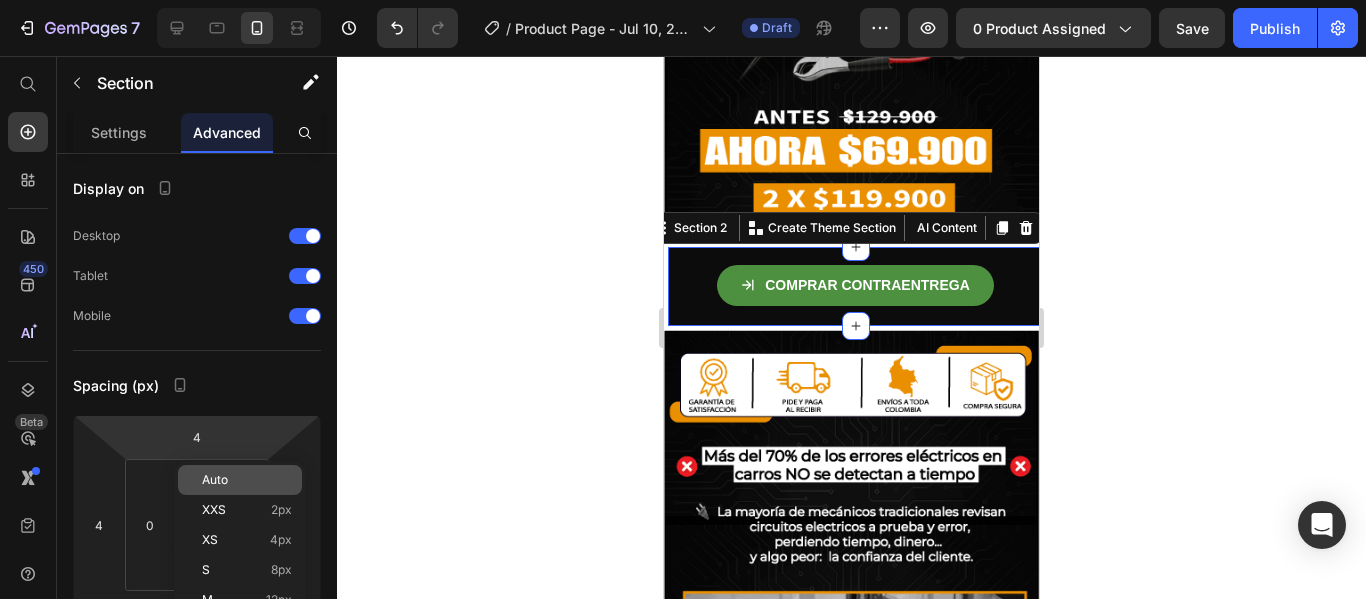 click on "Auto" 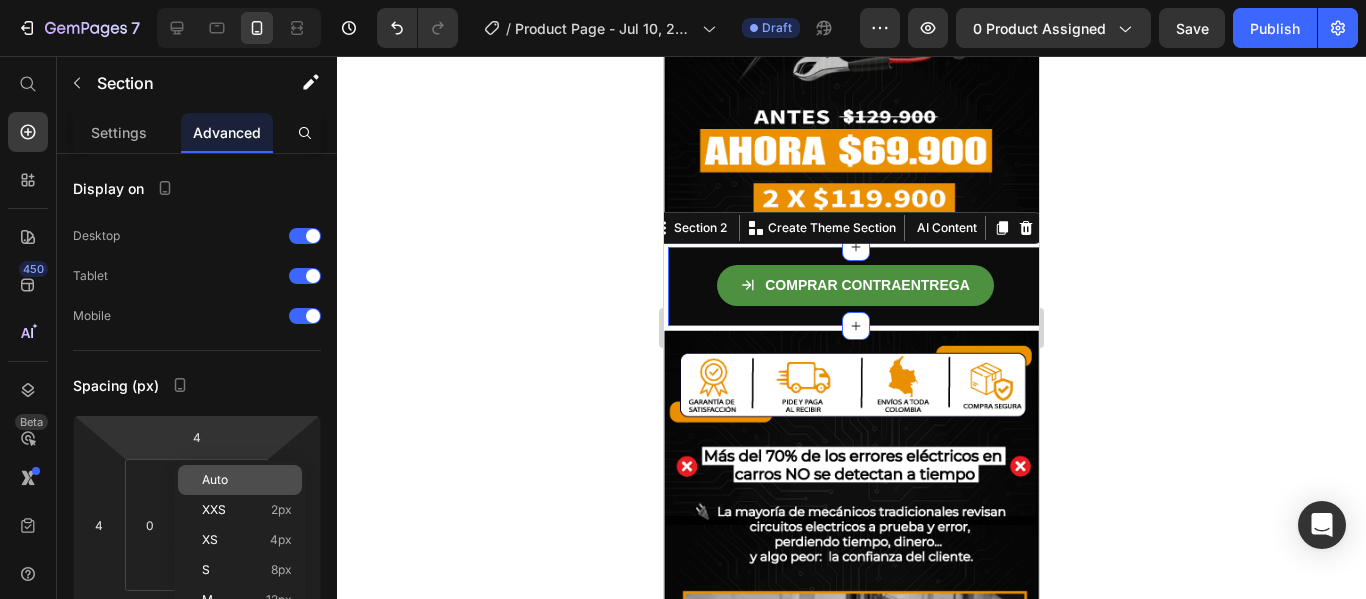 type 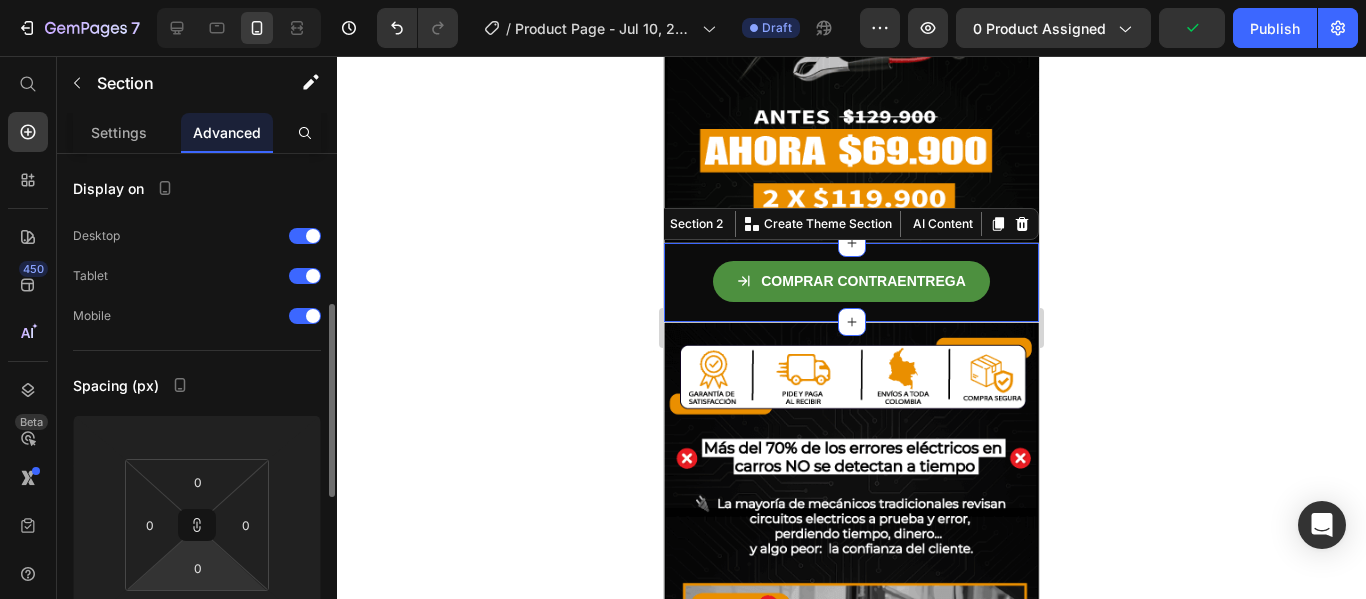 scroll, scrollTop: 109, scrollLeft: 0, axis: vertical 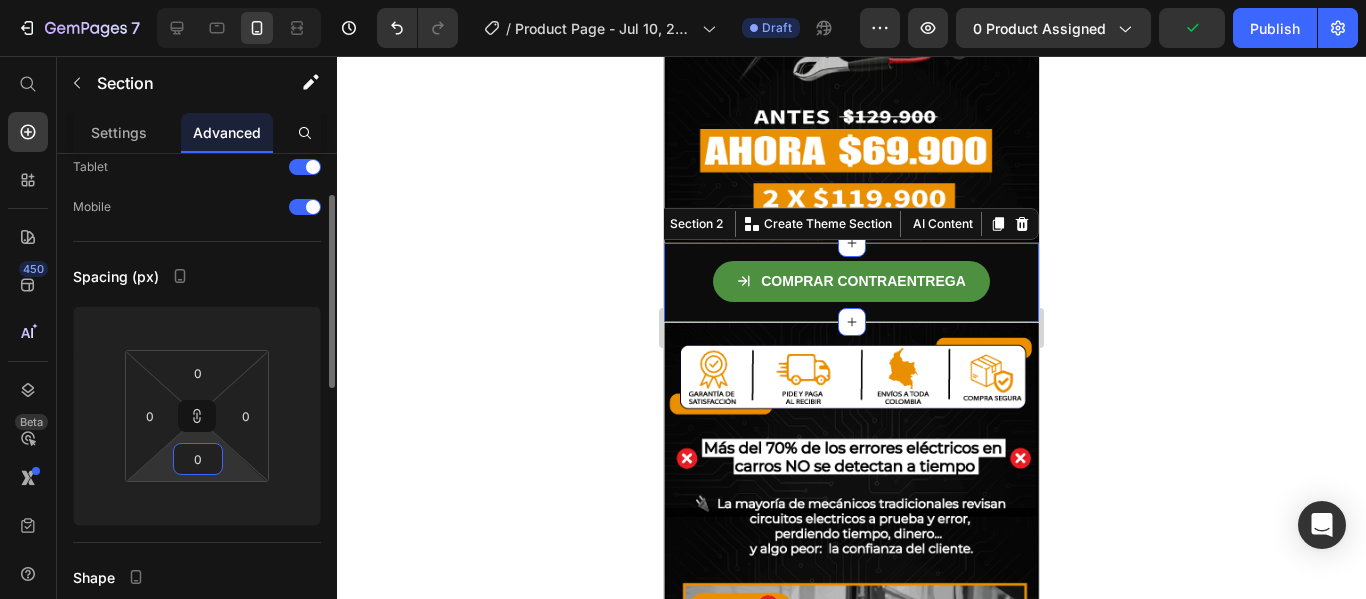 click on "0" at bounding box center [198, 459] 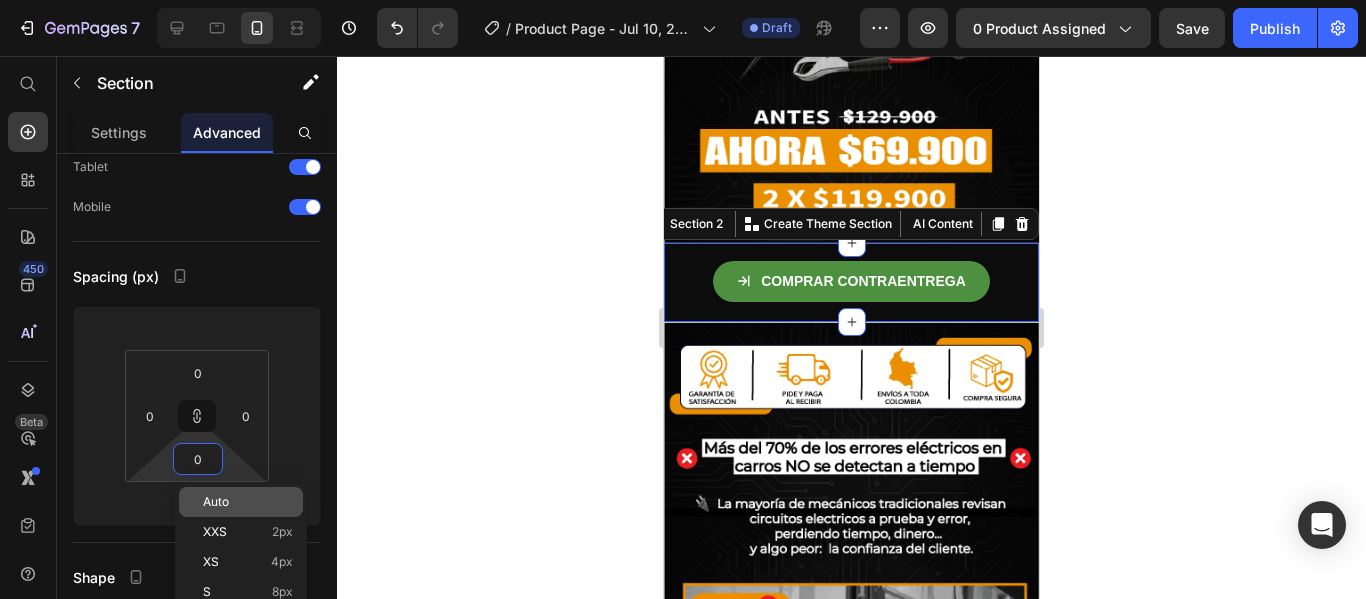 click on "Auto" 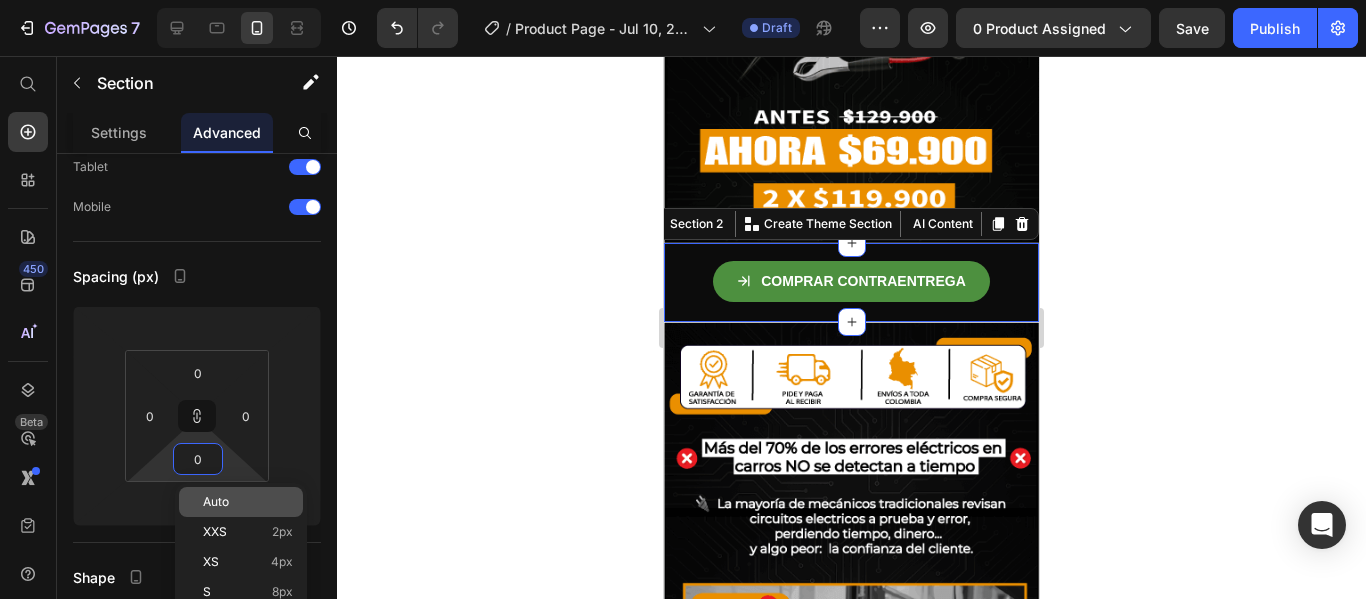 type 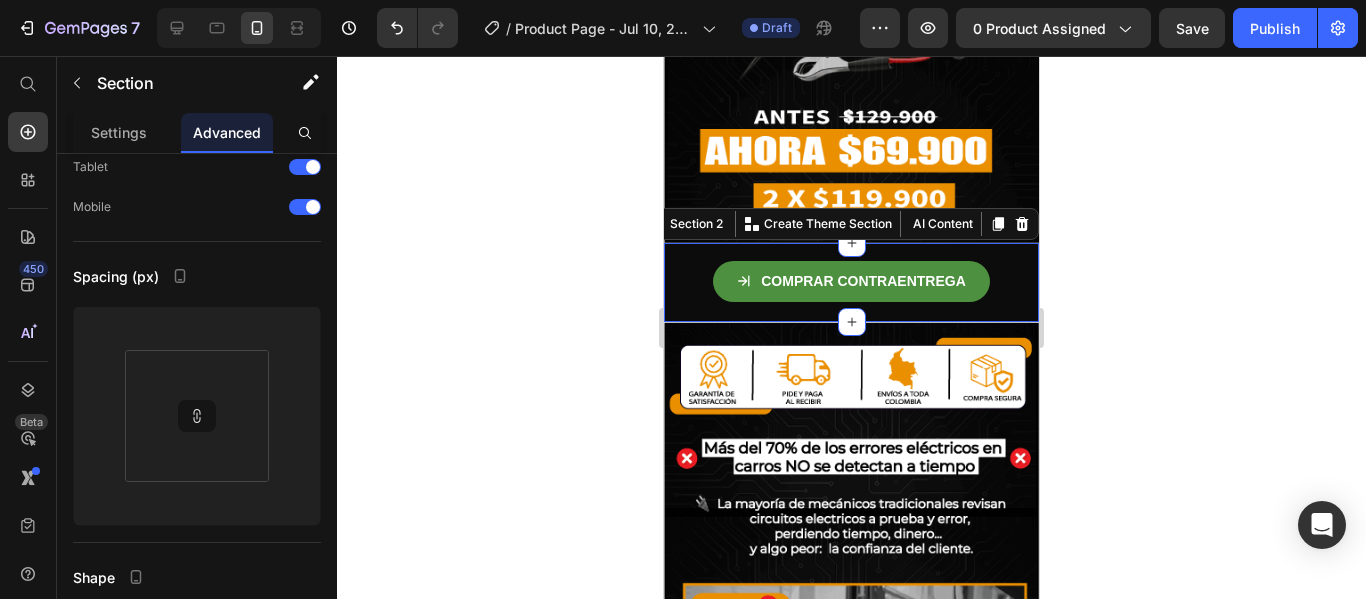 click 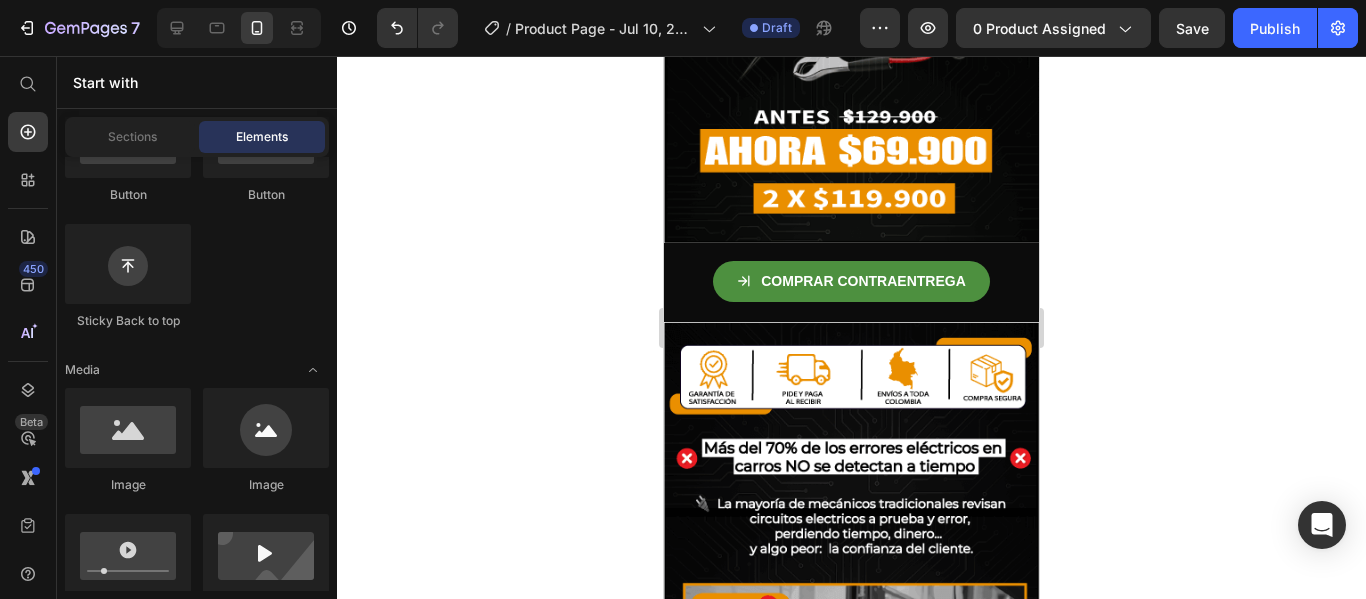 click 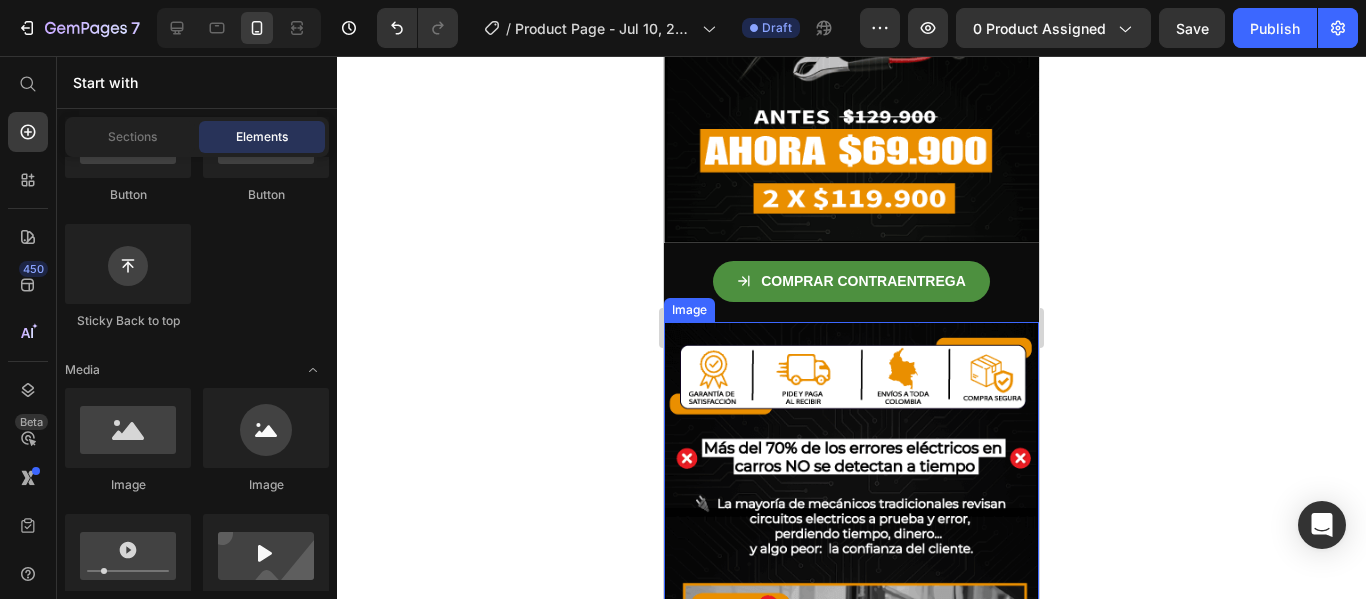 click at bounding box center (851, 678) 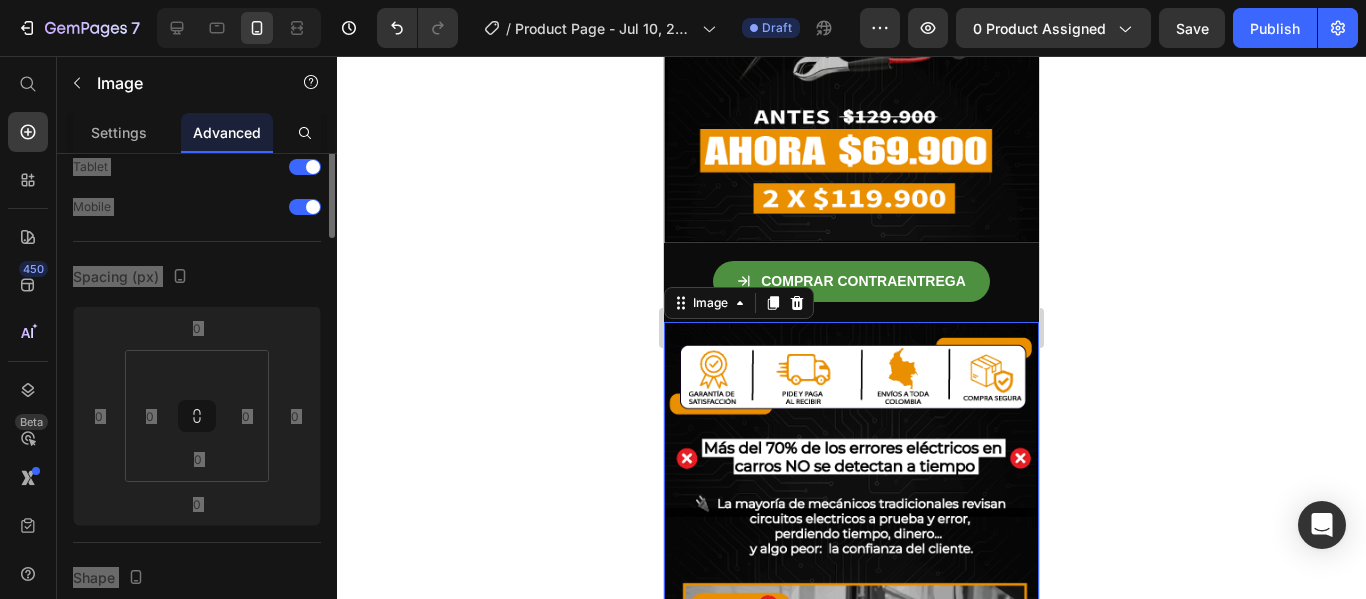 scroll, scrollTop: 0, scrollLeft: 0, axis: both 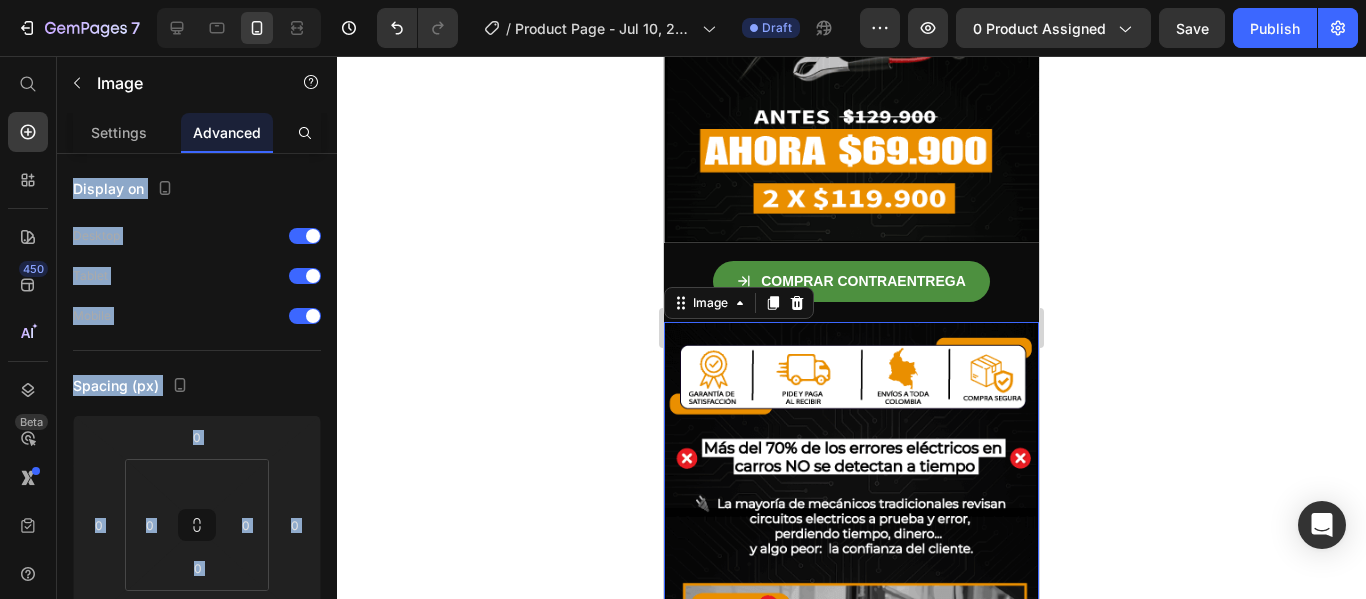 click 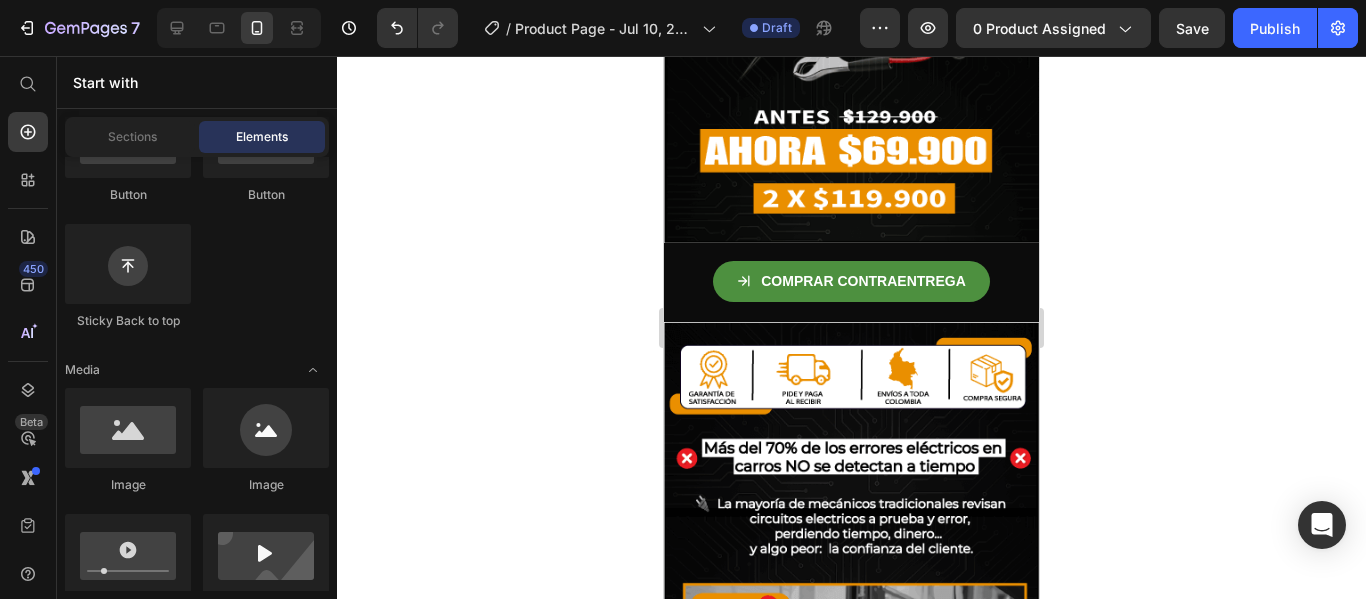 click 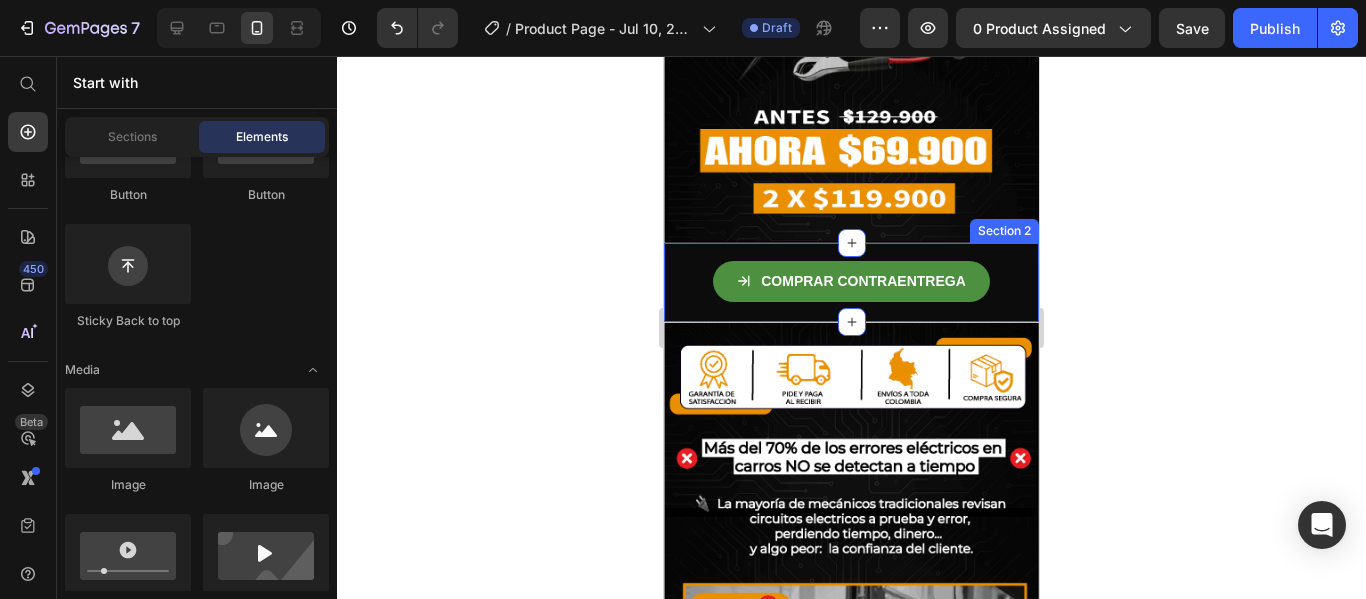 click on "COMPRAR CONTRAENTREGA Button" at bounding box center [851, 282] 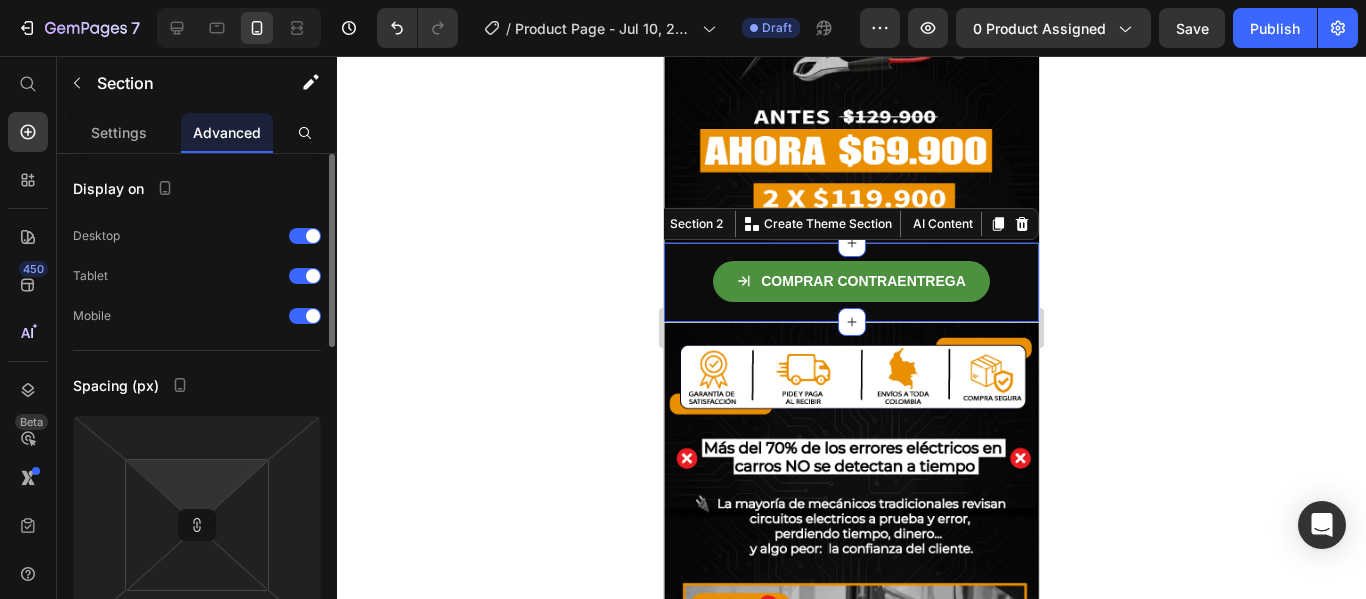 scroll, scrollTop: 199, scrollLeft: 0, axis: vertical 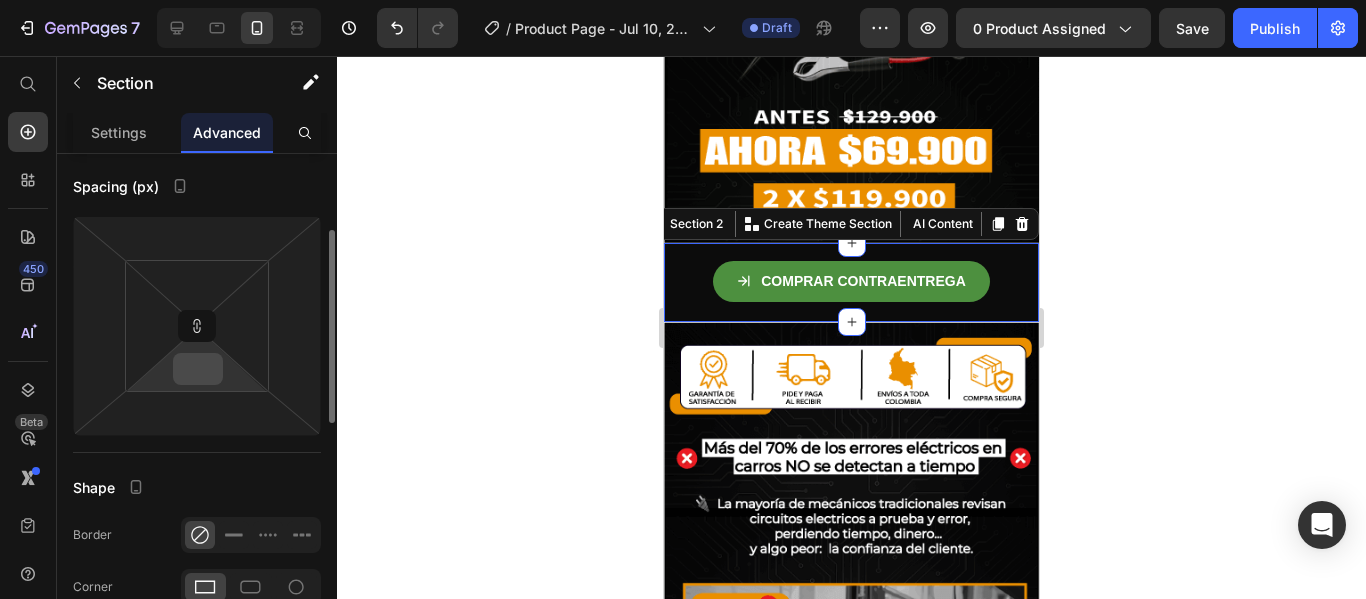 drag, startPoint x: 207, startPoint y: 337, endPoint x: 208, endPoint y: 355, distance: 18.027756 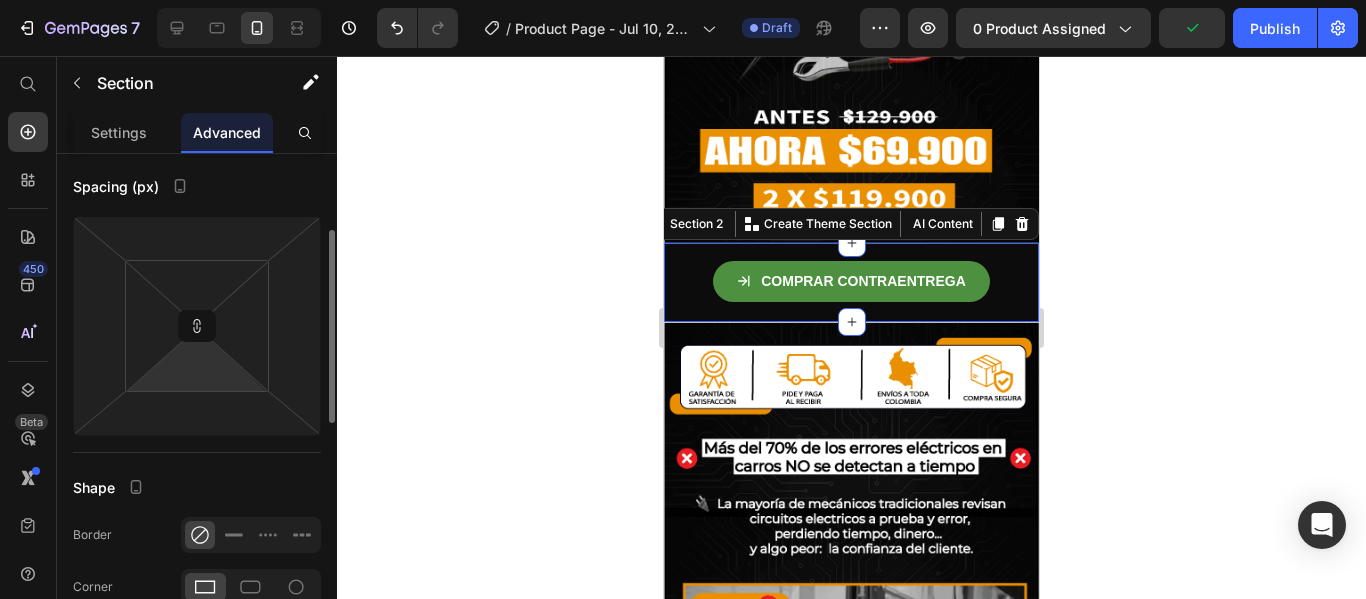 type 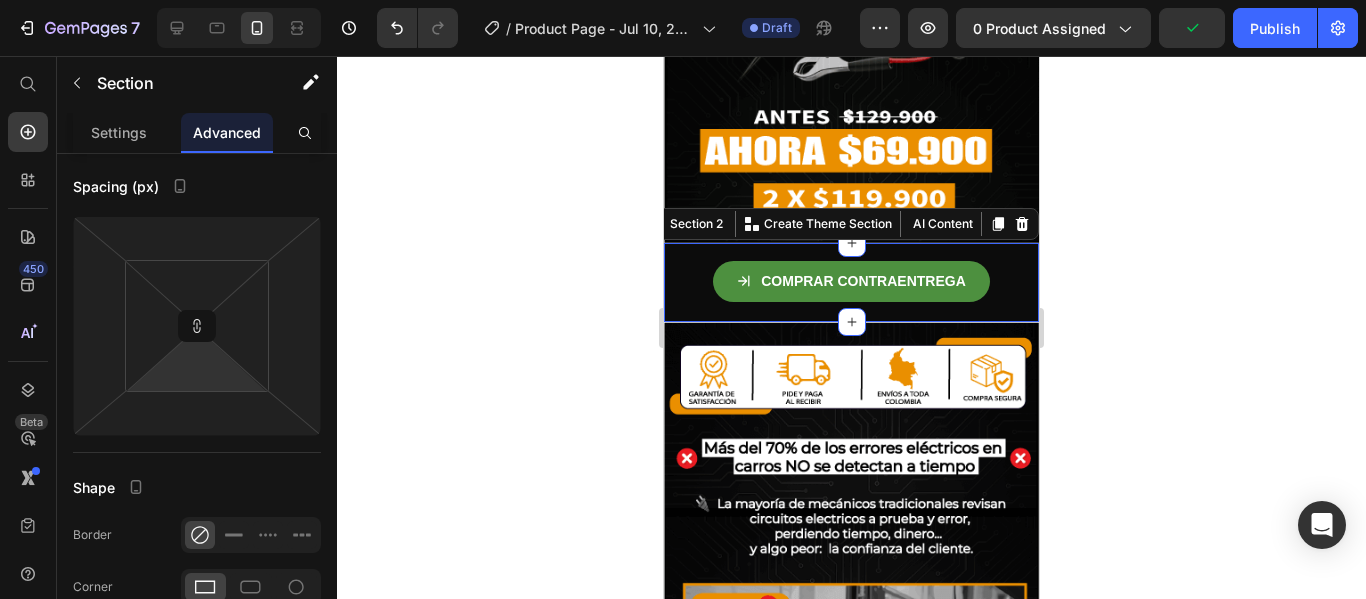 type on "0" 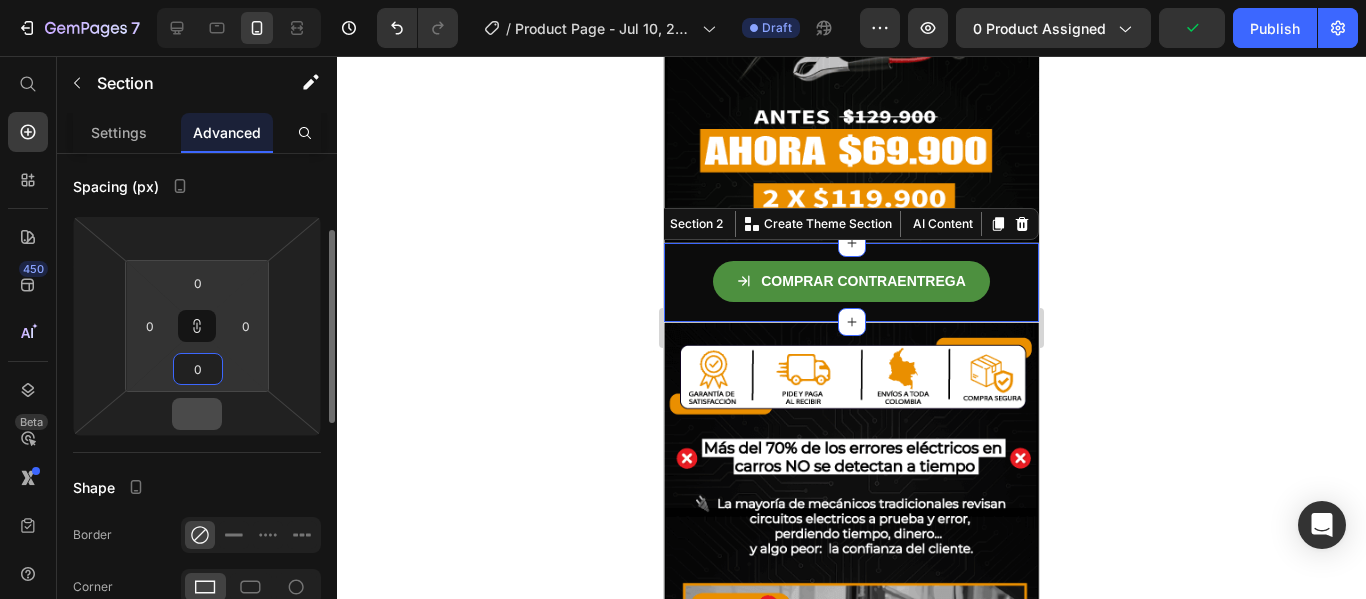 drag, startPoint x: 214, startPoint y: 390, endPoint x: 216, endPoint y: 414, distance: 24.083189 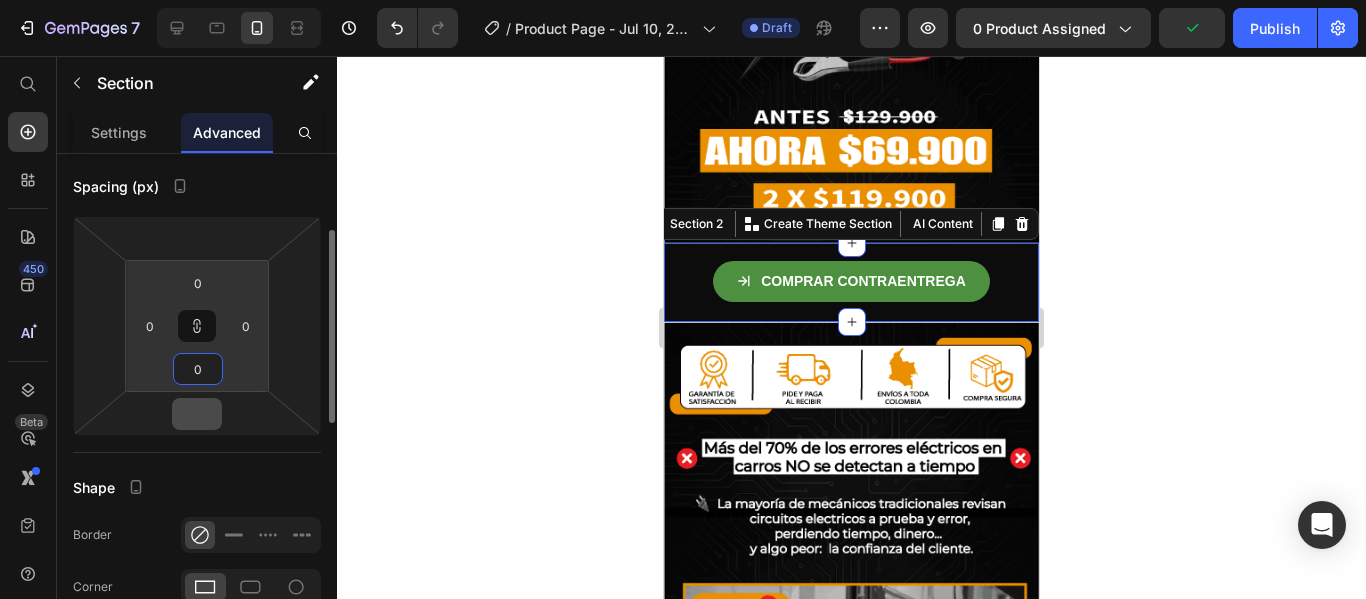 click on "7   /  Product Page - Jul 10, 22:31:50 Draft Preview 0 product assigned  Publish  450 Beta Start with Sections Elements Hero Section Product Detail Brands Trusted Badges Guarantee Product Breakdown How to use Testimonials Compare Bundle FAQs Social Proof Brand Story Product List Collection Blog List Contact Sticky Add to Cart Custom Footer Browse Library 450 Layout
Row
Row
Row
Row Text
Heading
Text Block Button
Button
Button
Sticky Back to top Media
Image" at bounding box center (683, 0) 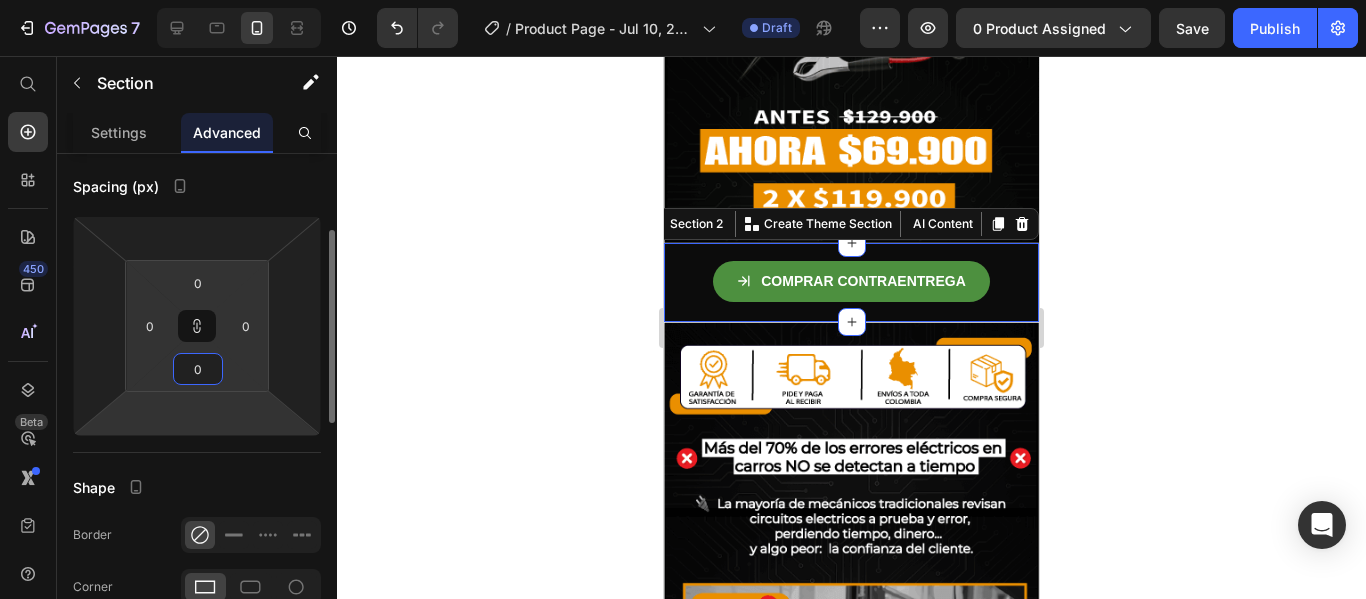 type 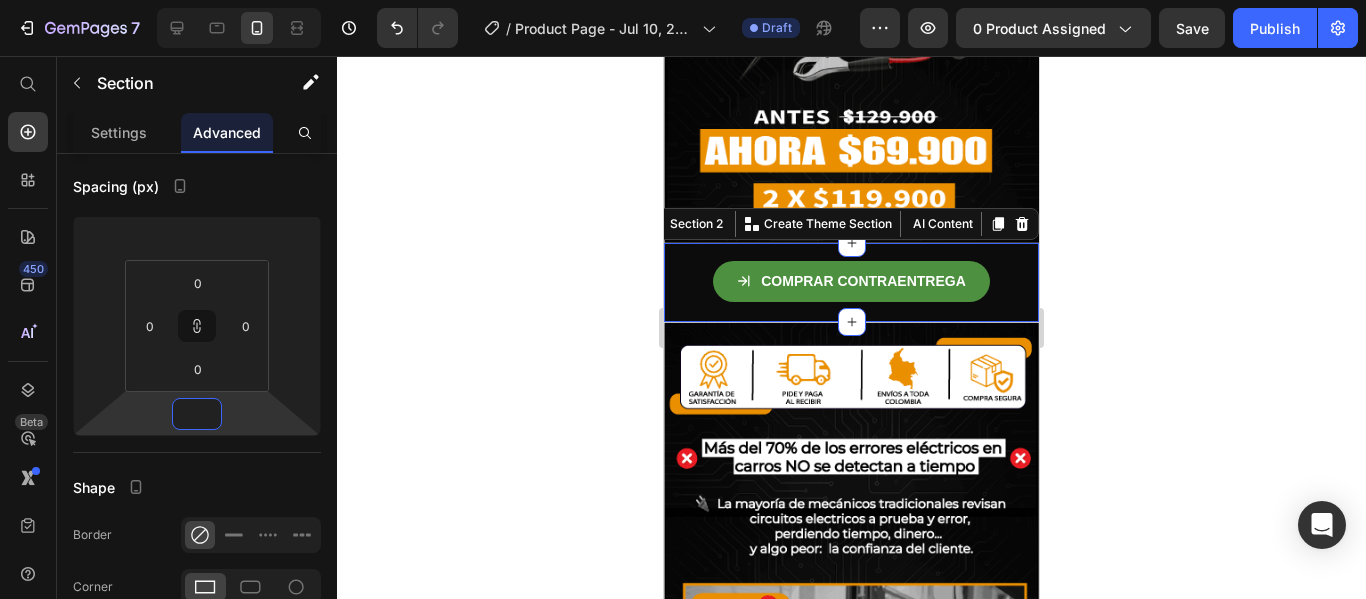 type on "-4" 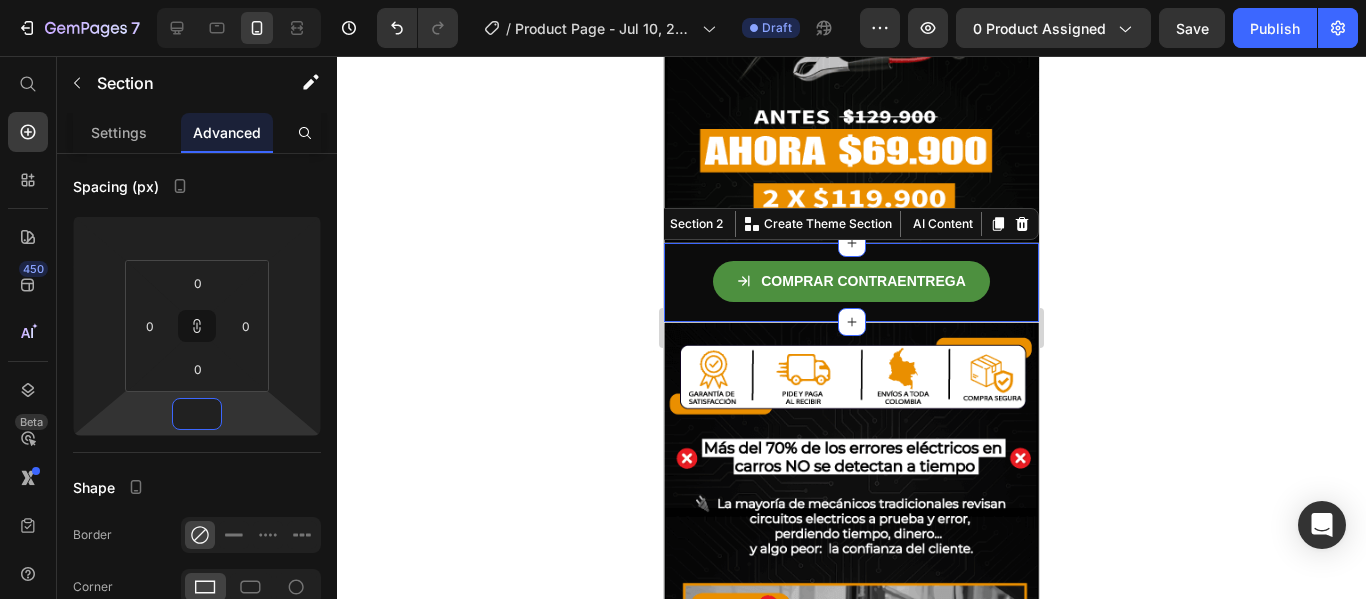 type on "-4" 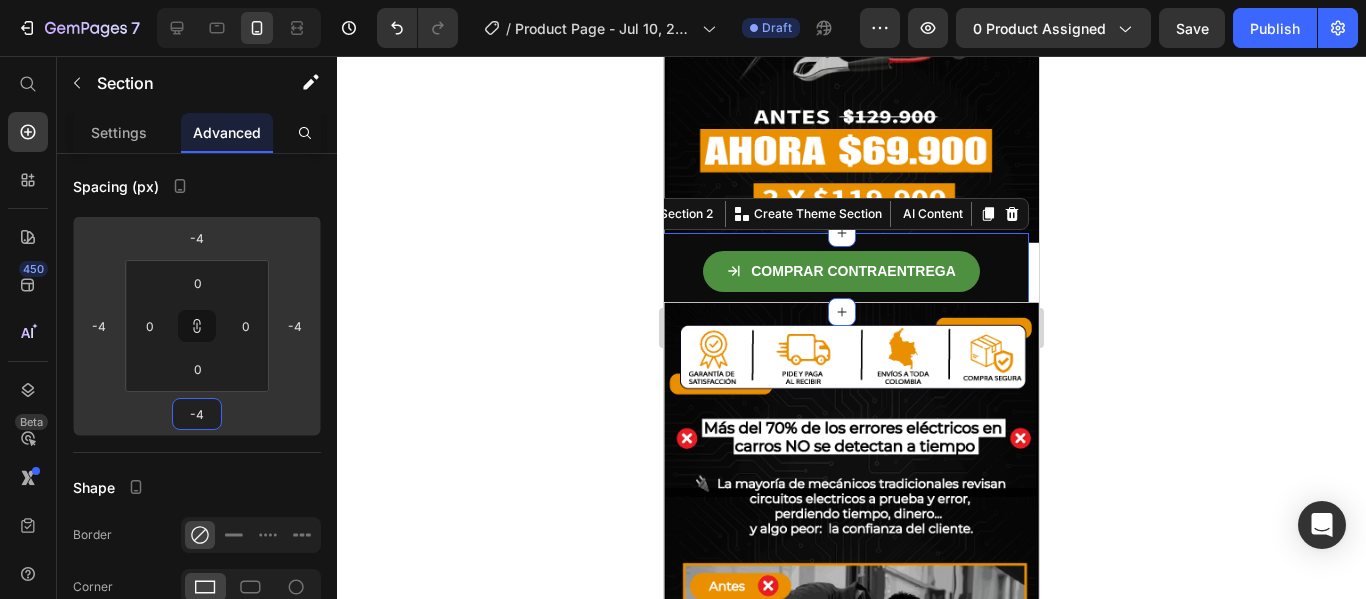 type on "-8" 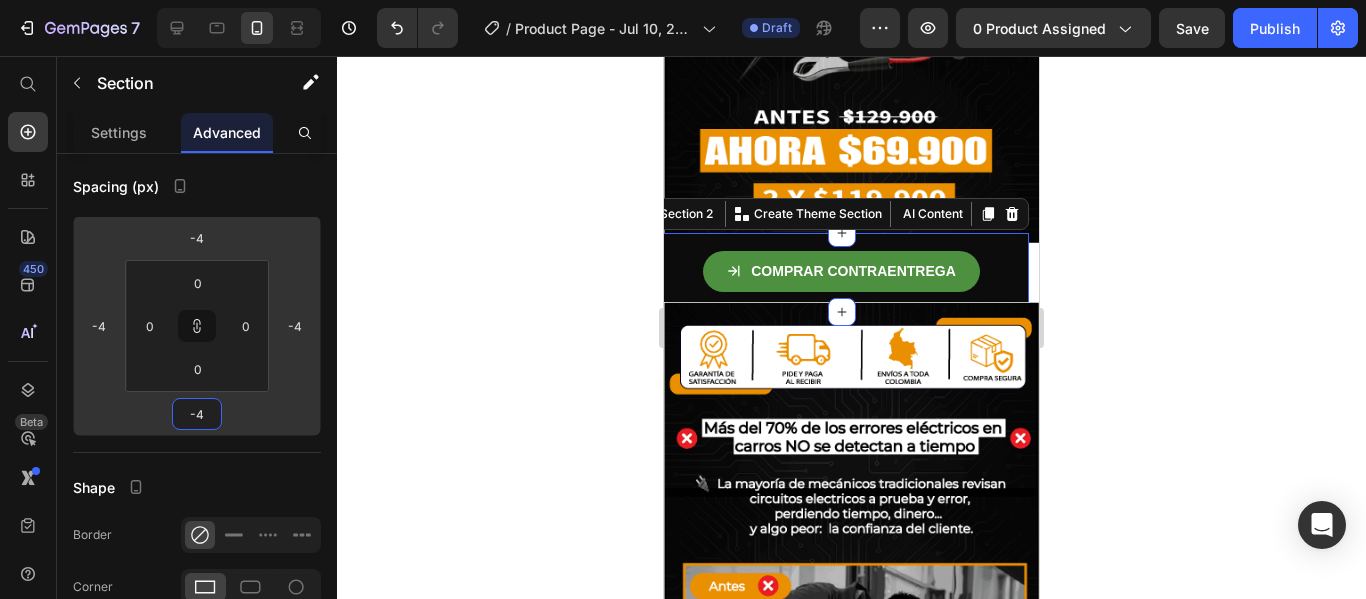 type on "-8" 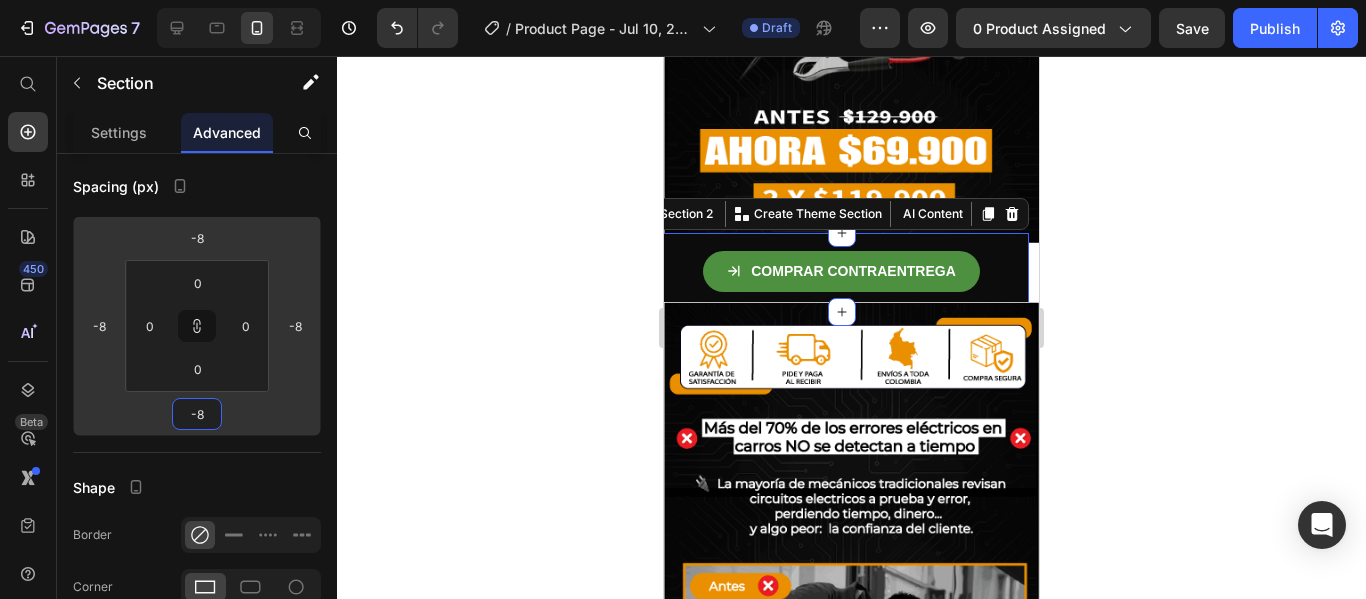 type on "2" 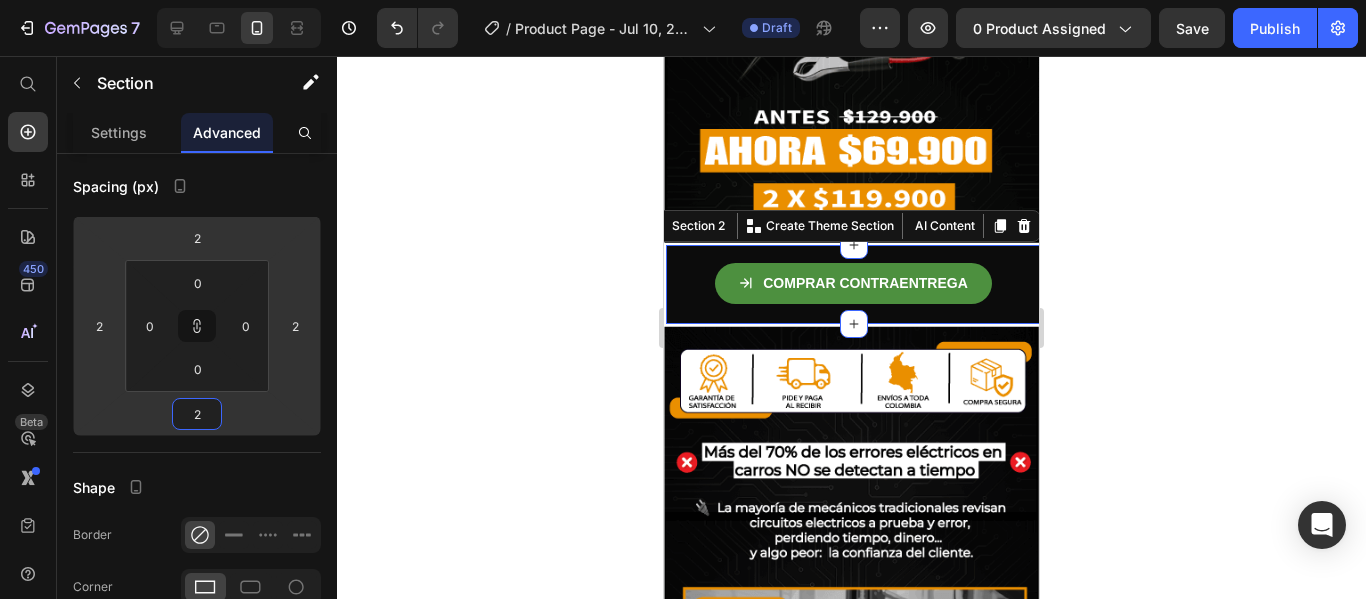 type on "4" 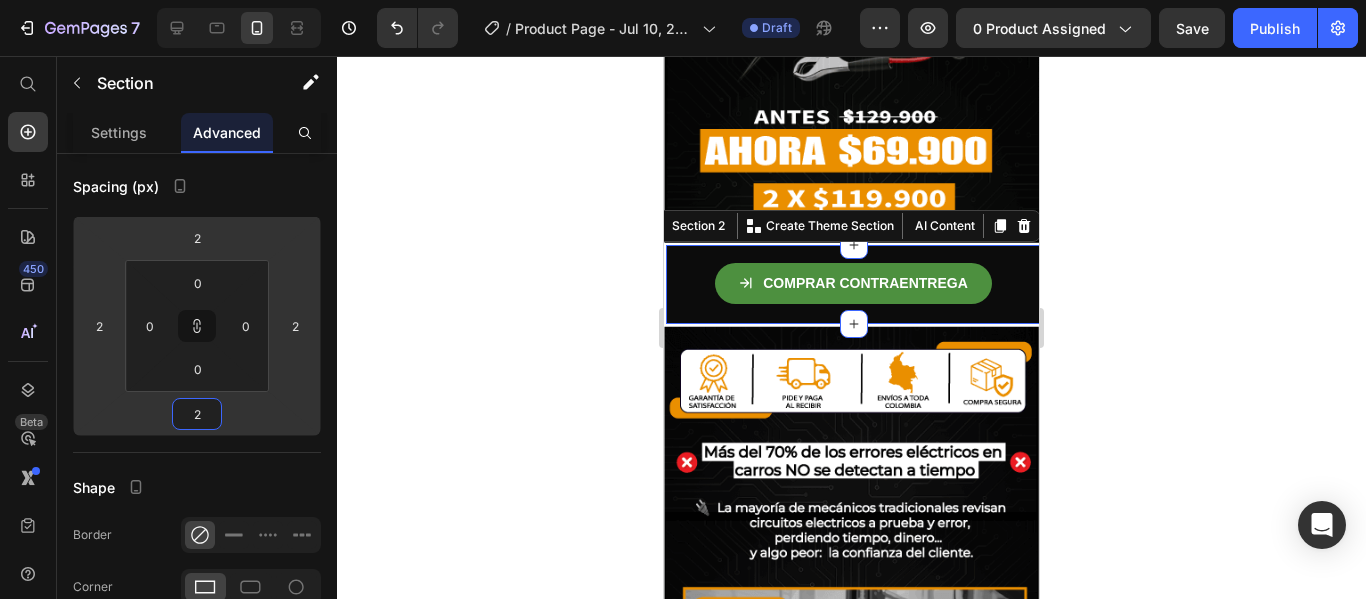 type on "4" 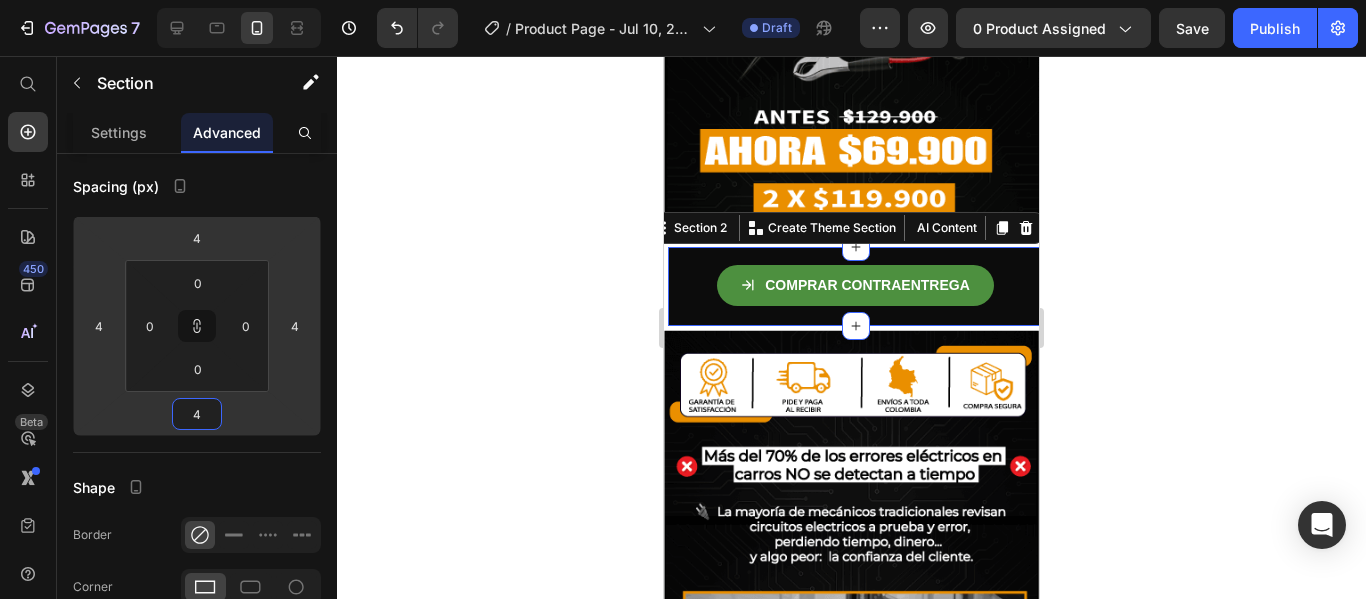 type on "-2" 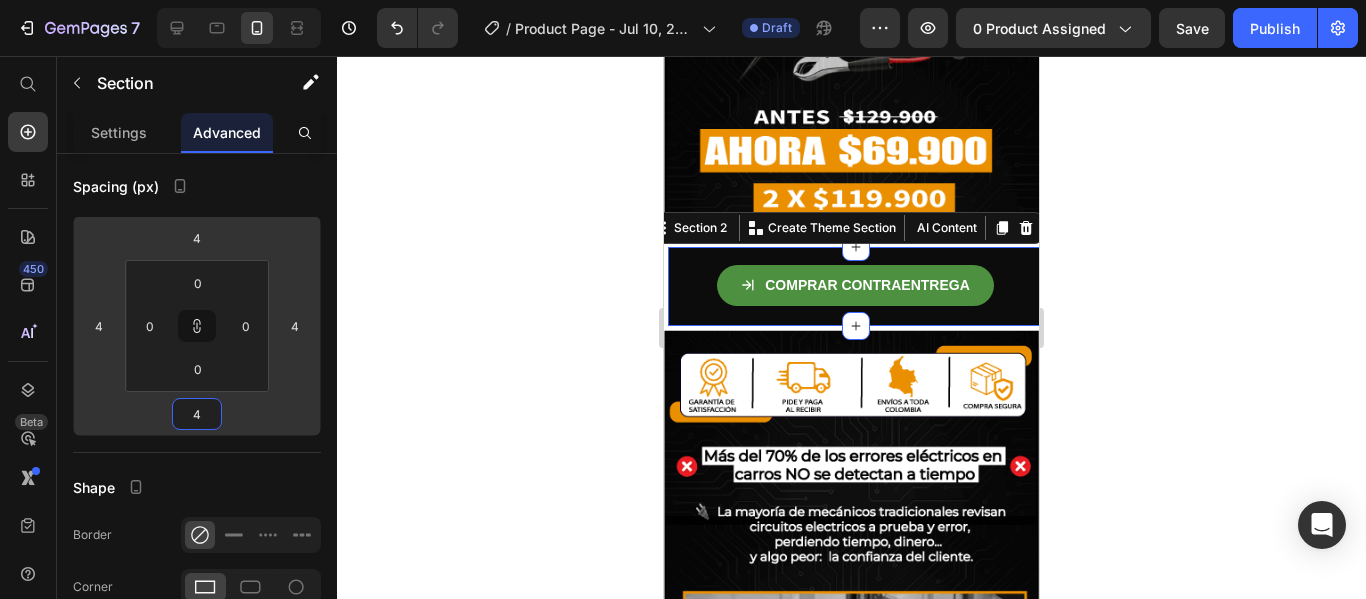 type on "-2" 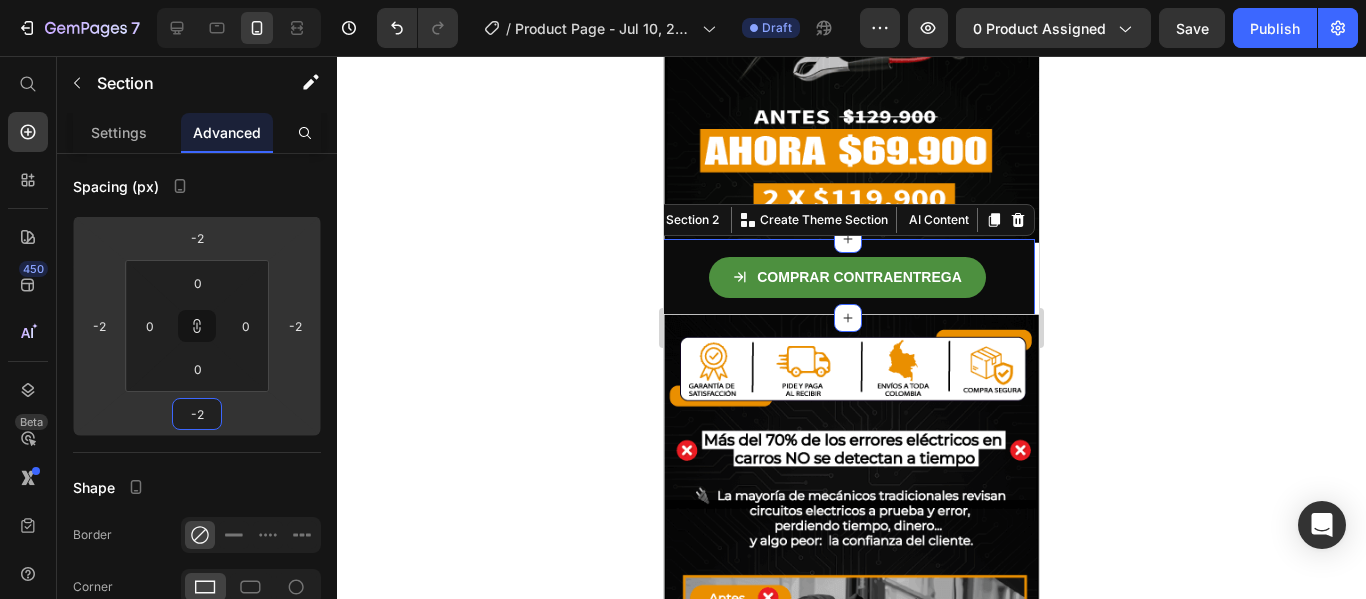 type on "-4" 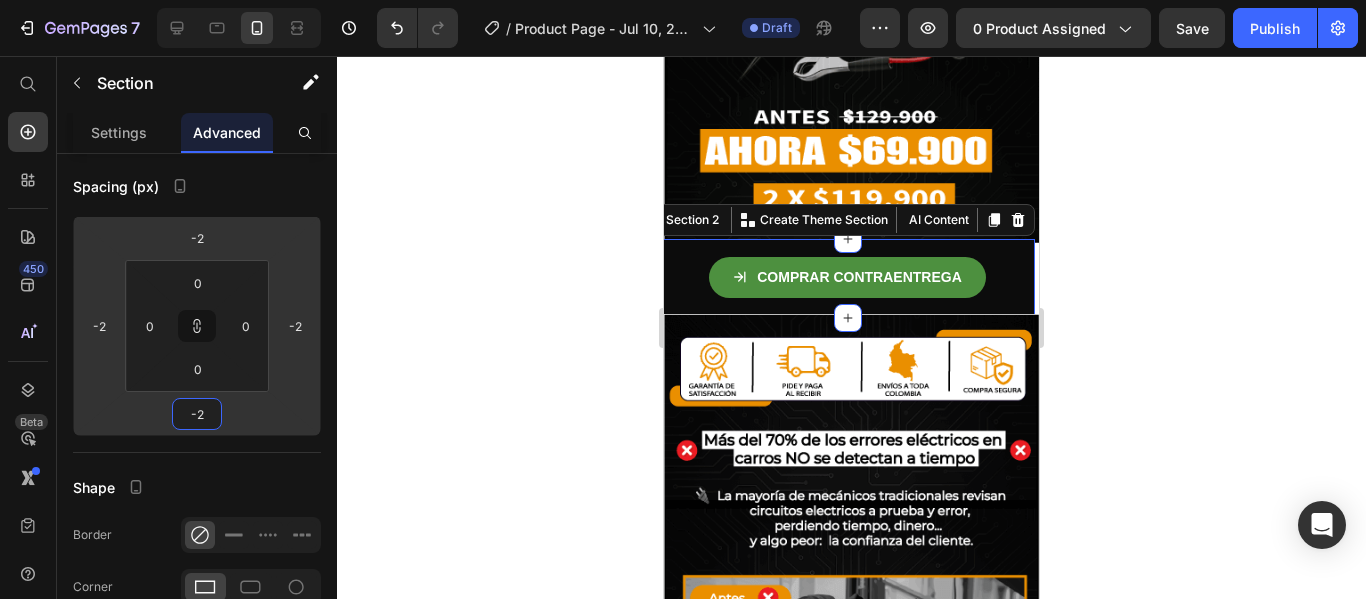 type on "-4" 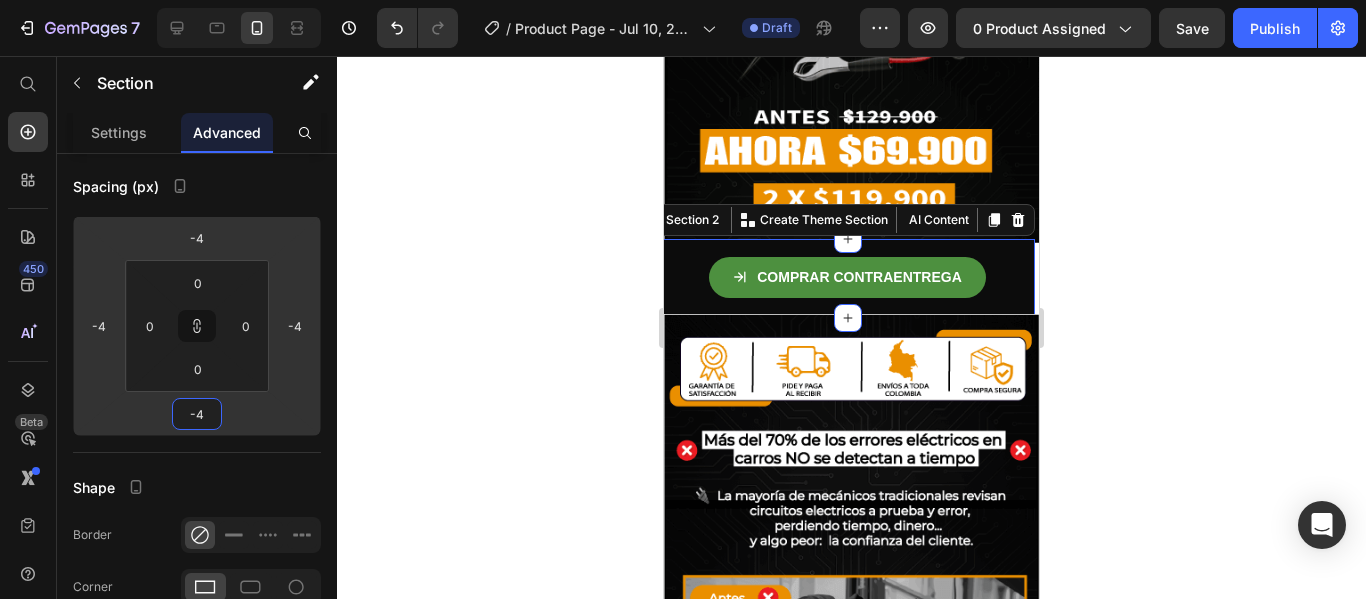 type on "0" 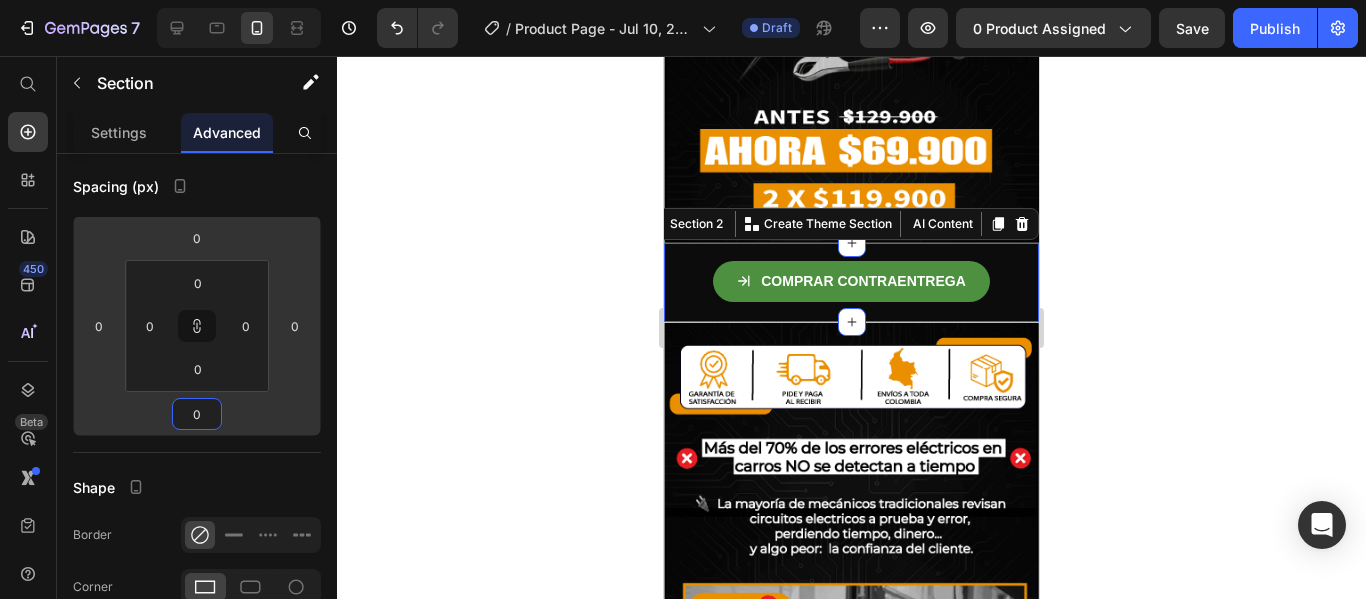 type on "2" 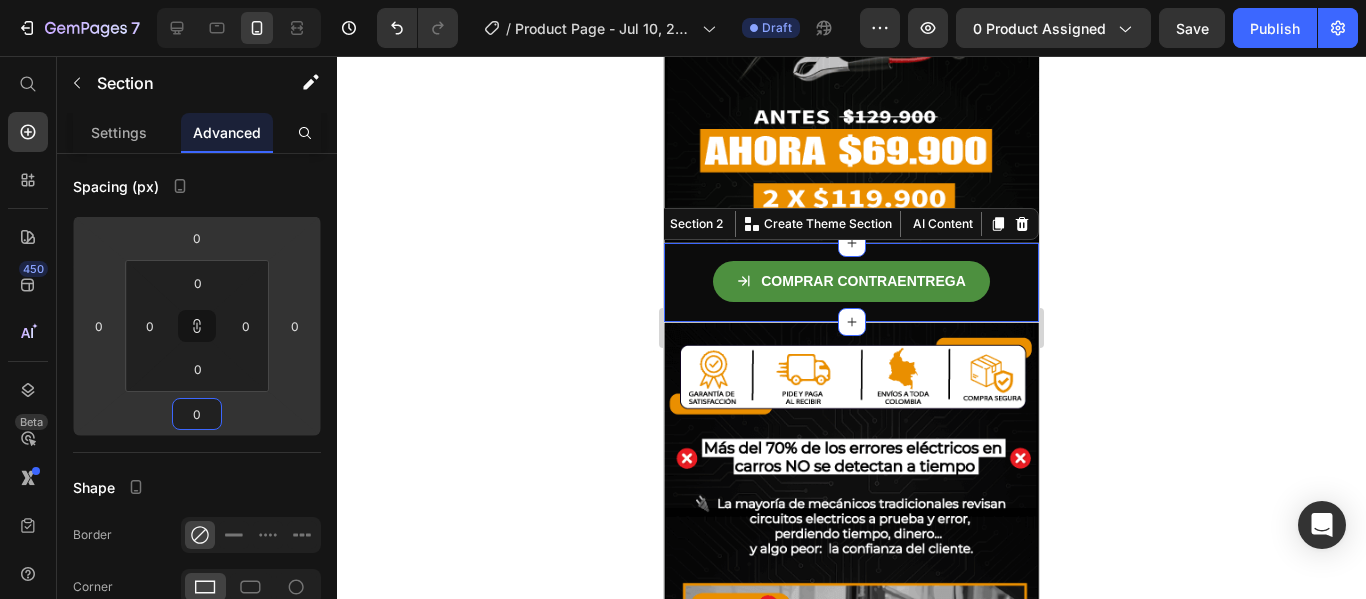 type on "2" 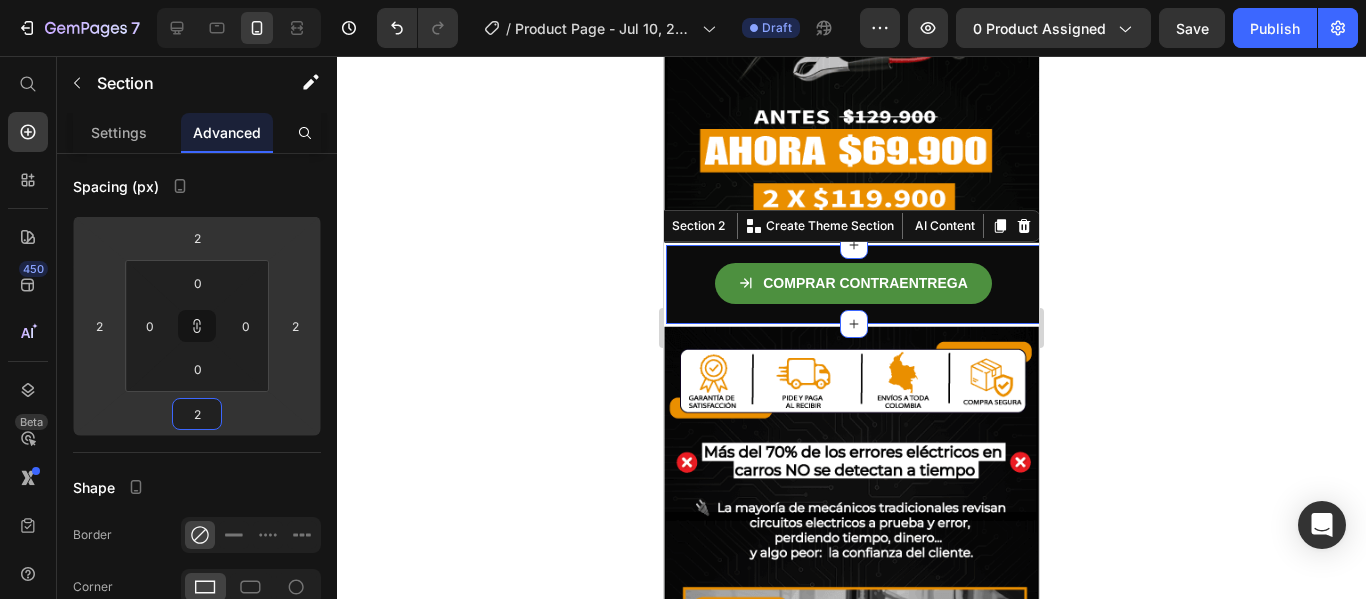 type on "-2" 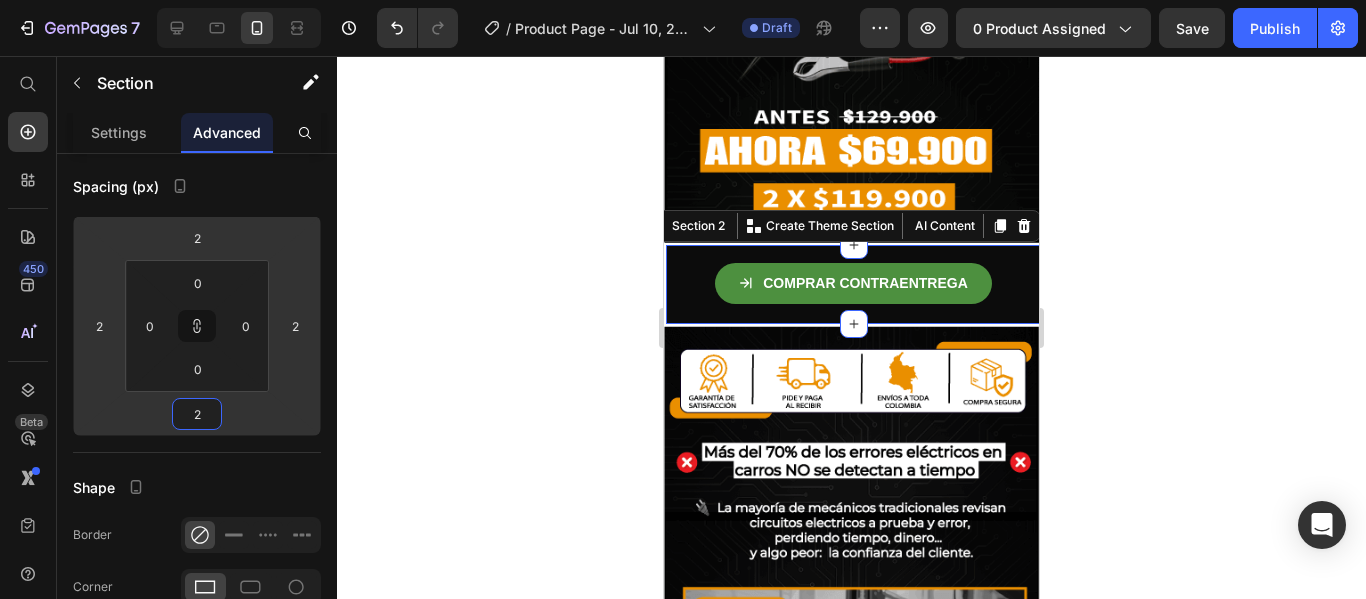type on "-2" 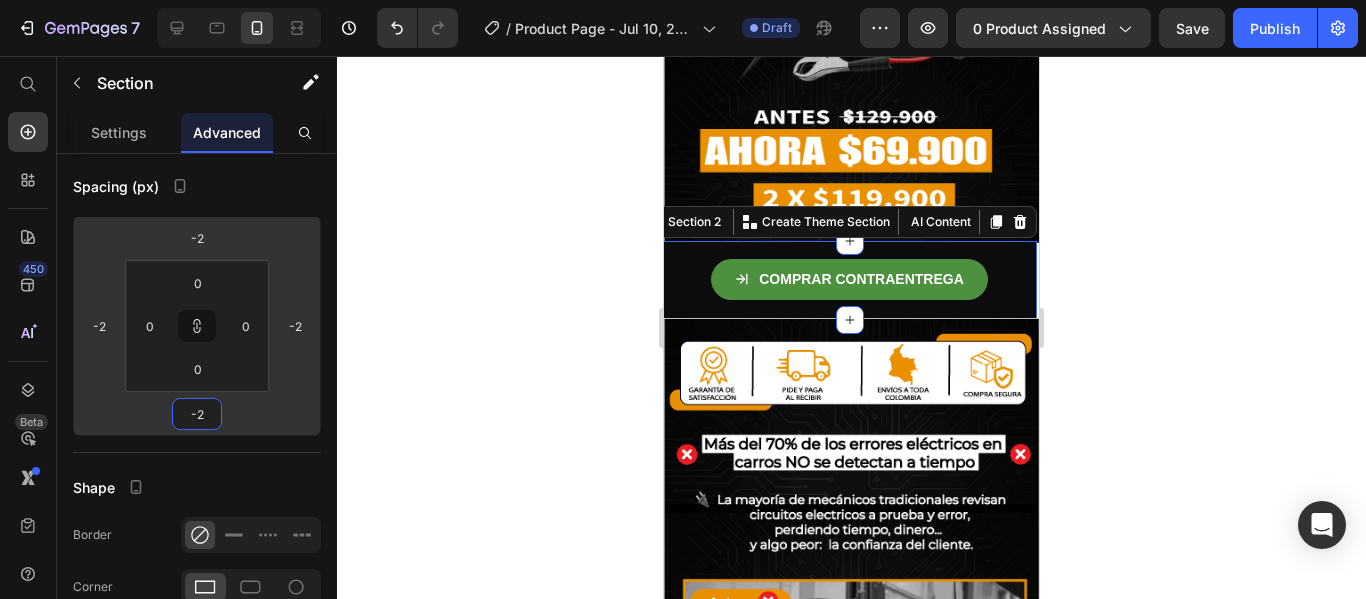 click on "7   /  Product Page - Jul 10, 22:31:50 Draft Preview 0 product assigned  Save   Publish  450 Beta Start with Sections Elements Hero Section Product Detail Brands Trusted Badges Guarantee Product Breakdown How to use Testimonials Compare Bundle FAQs Social Proof Brand Story Product List Collection Blog List Contact Sticky Add to Cart Custom Footer Browse Library 450 Layout
Row
Row
Row
Row Text
Heading
Text Block Button
Button
Button
Sticky Back to top Media
Image" at bounding box center [683, 0] 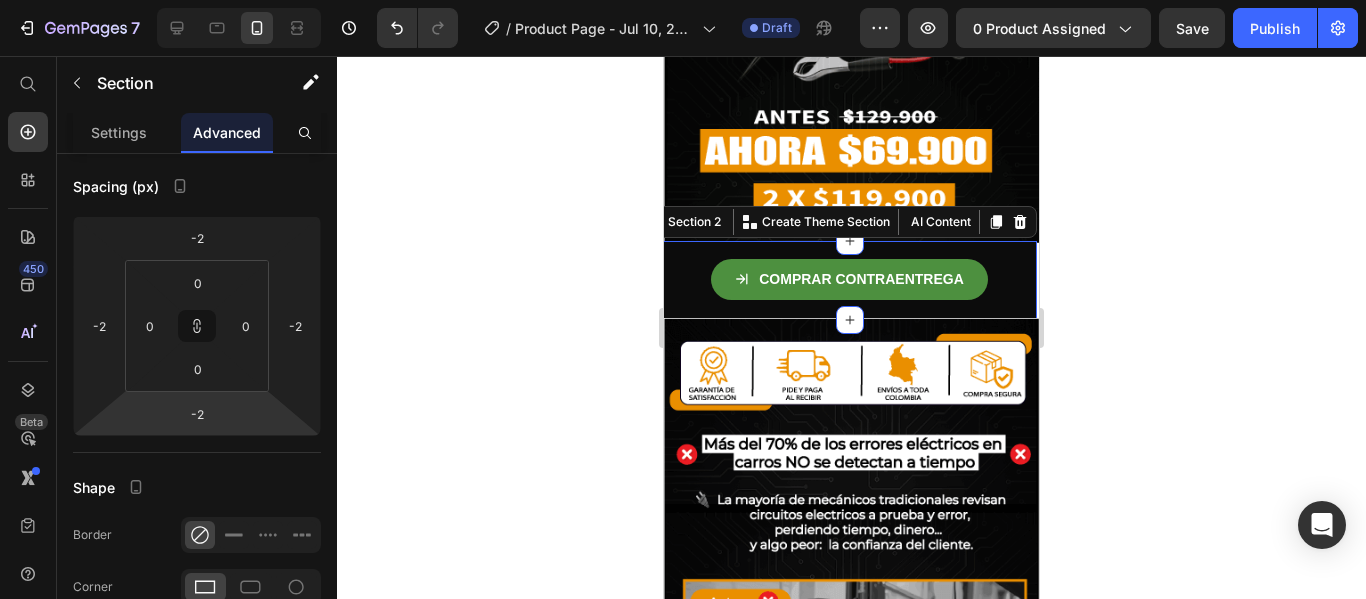 type on "-20" 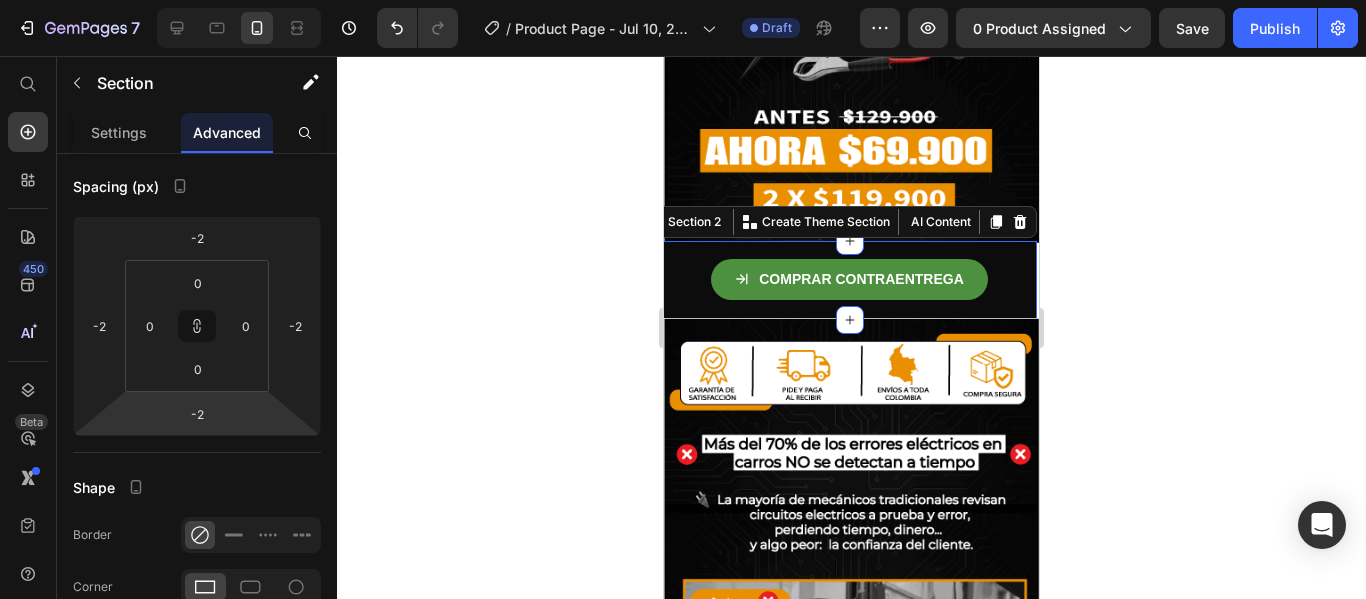 type on "-20" 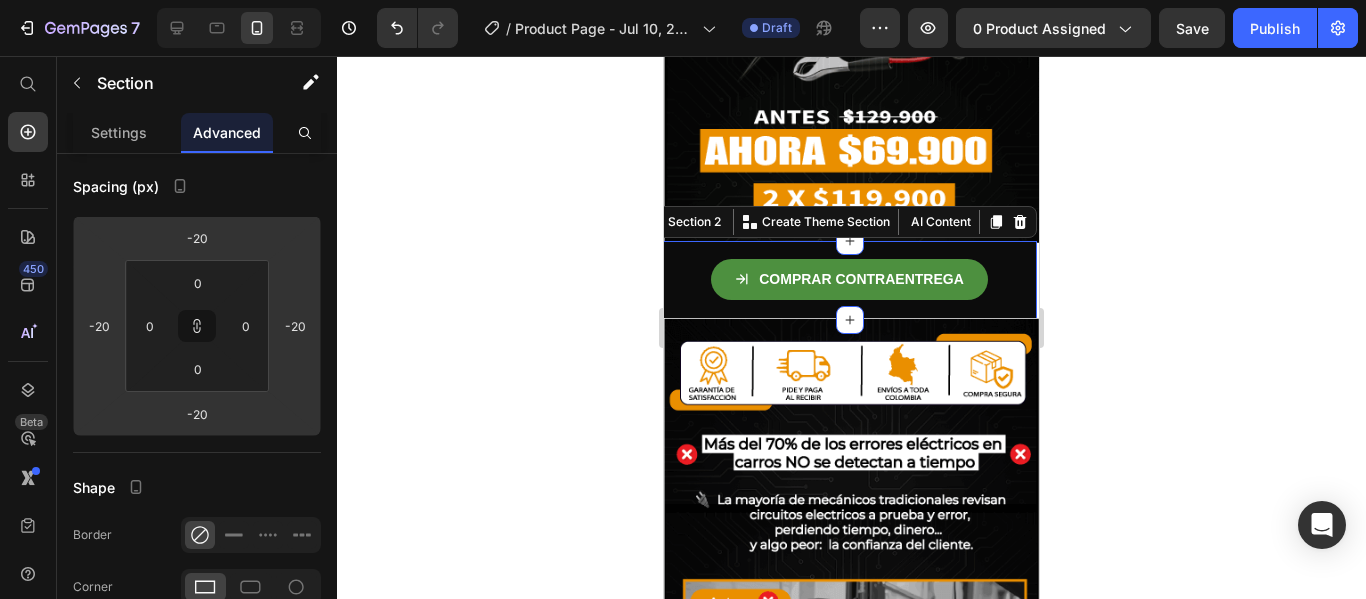 type on "-30" 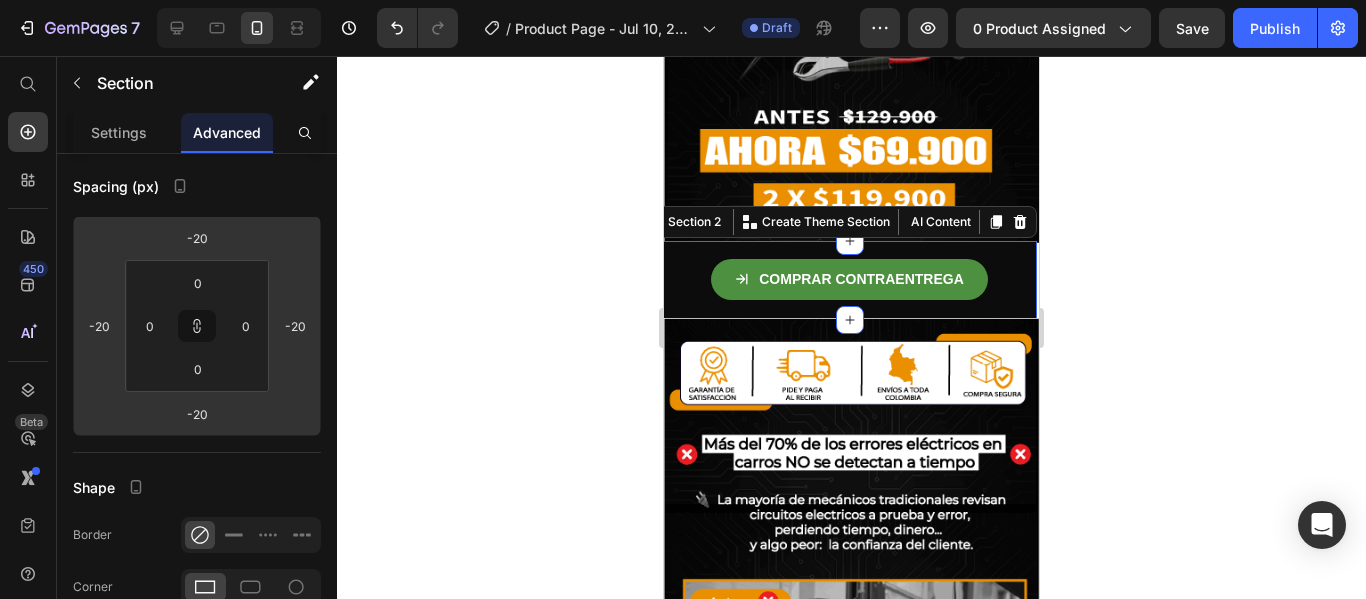 type on "-30" 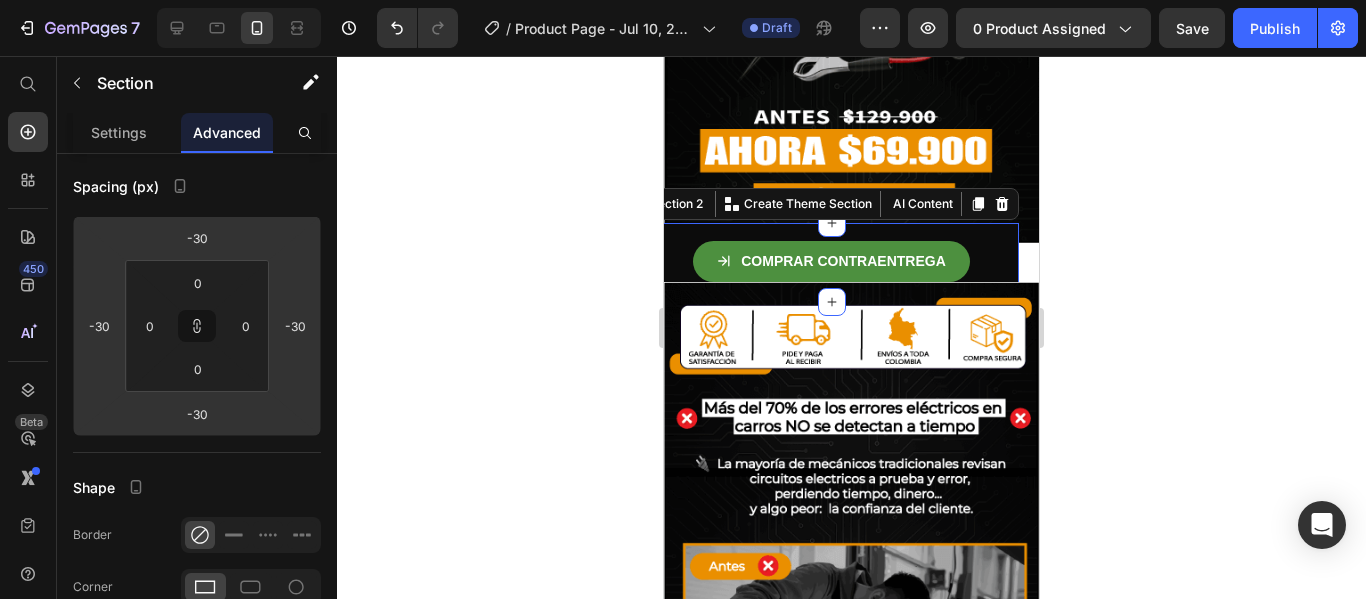 type on "-12" 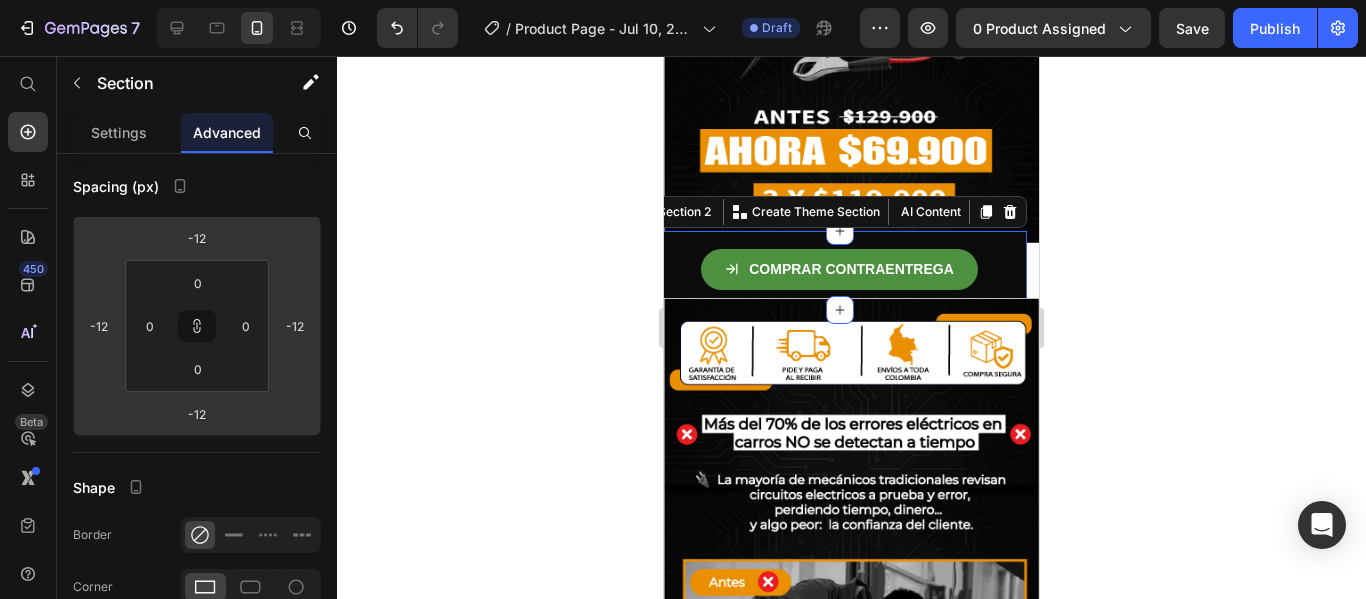 type on "-6" 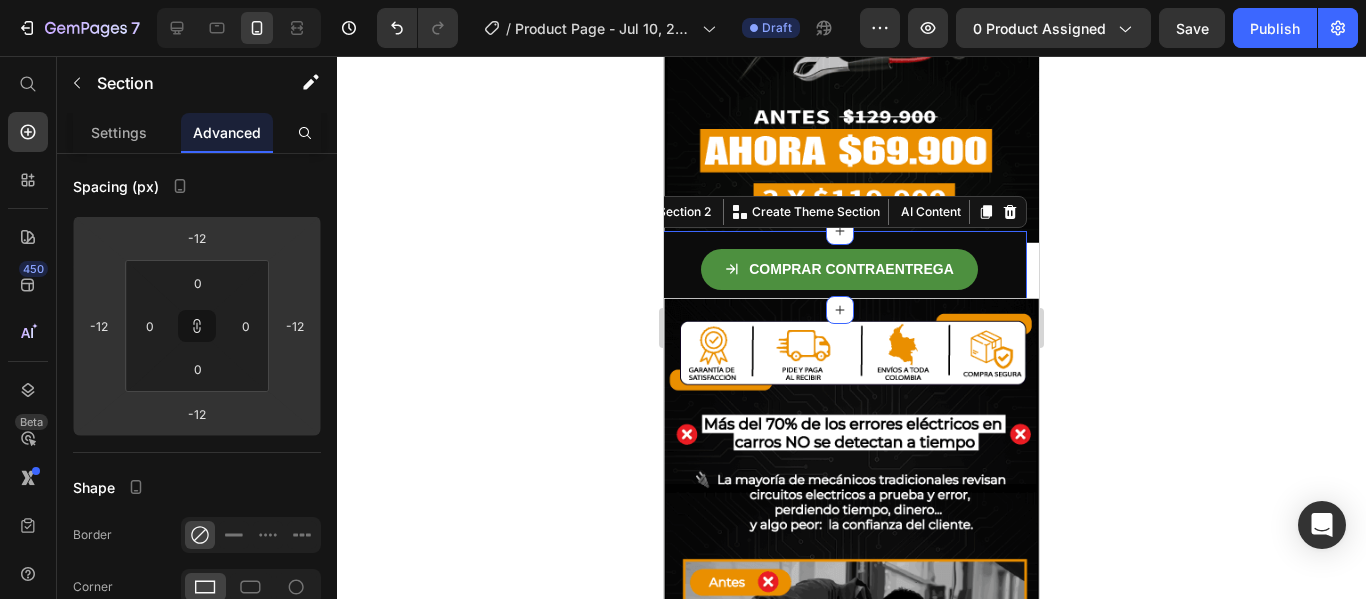 type on "-6" 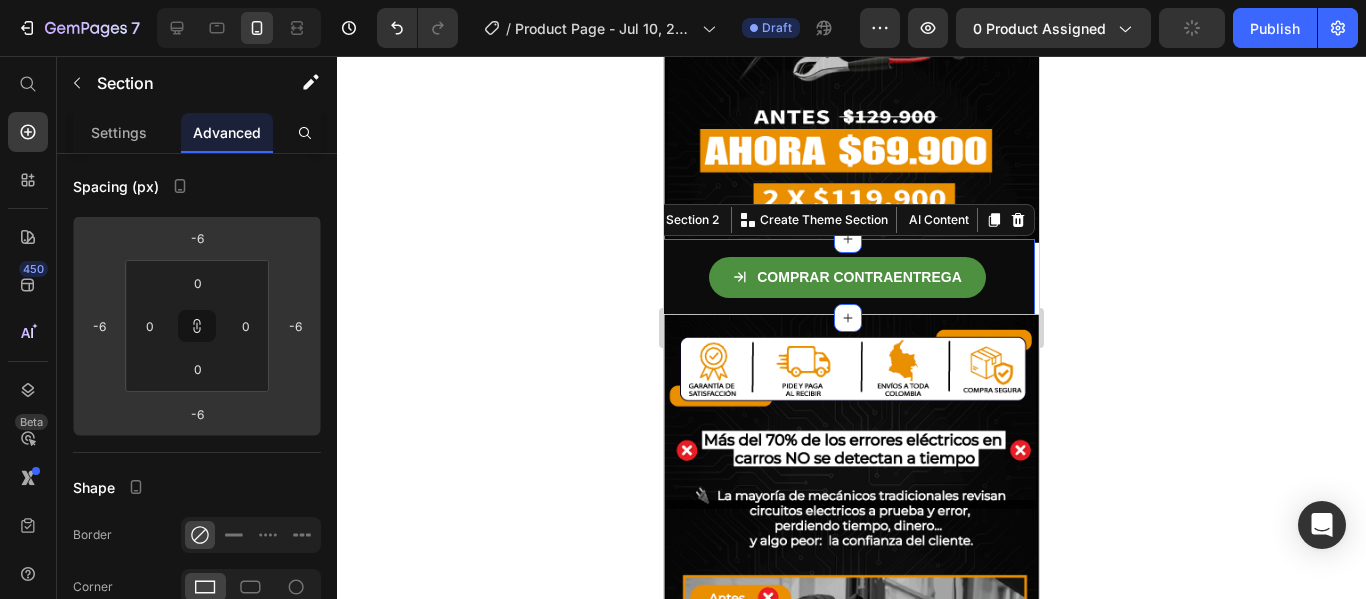 type on "-4" 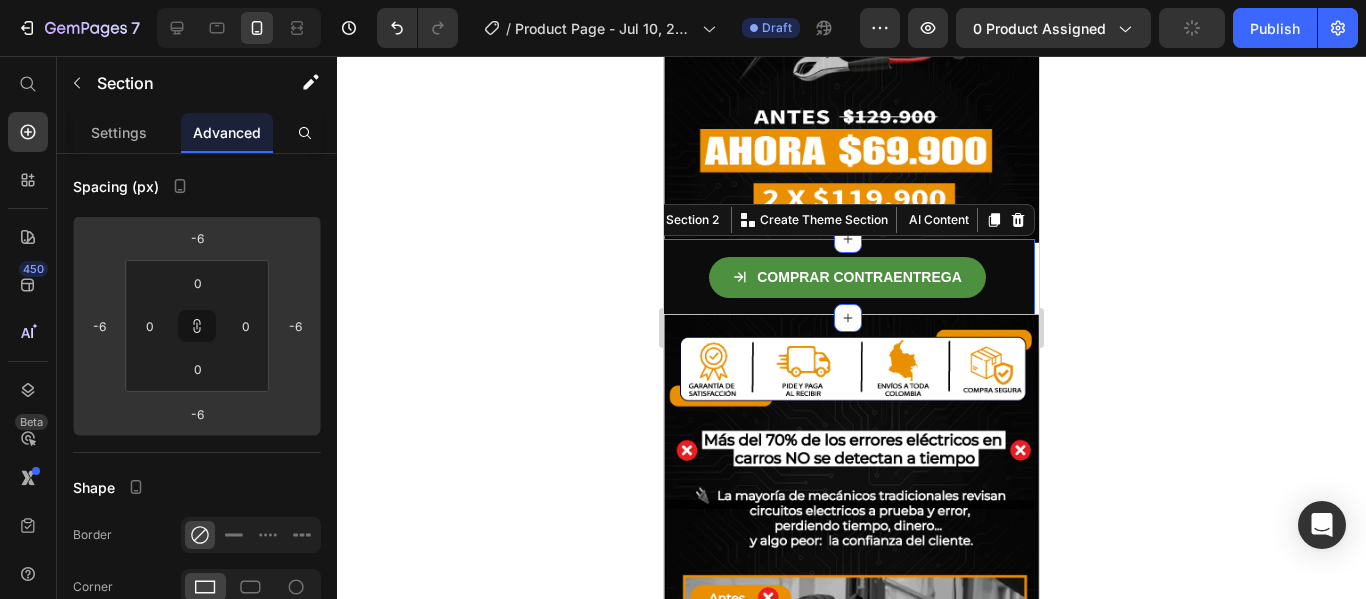 type on "-4" 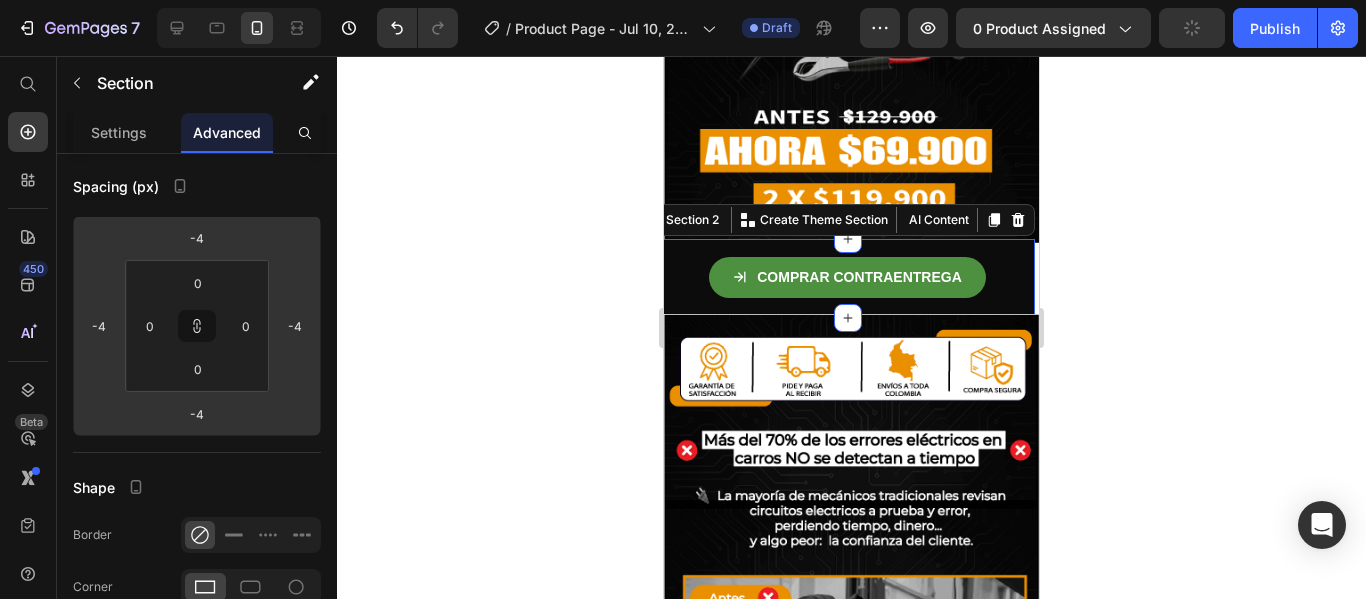 type on "-2" 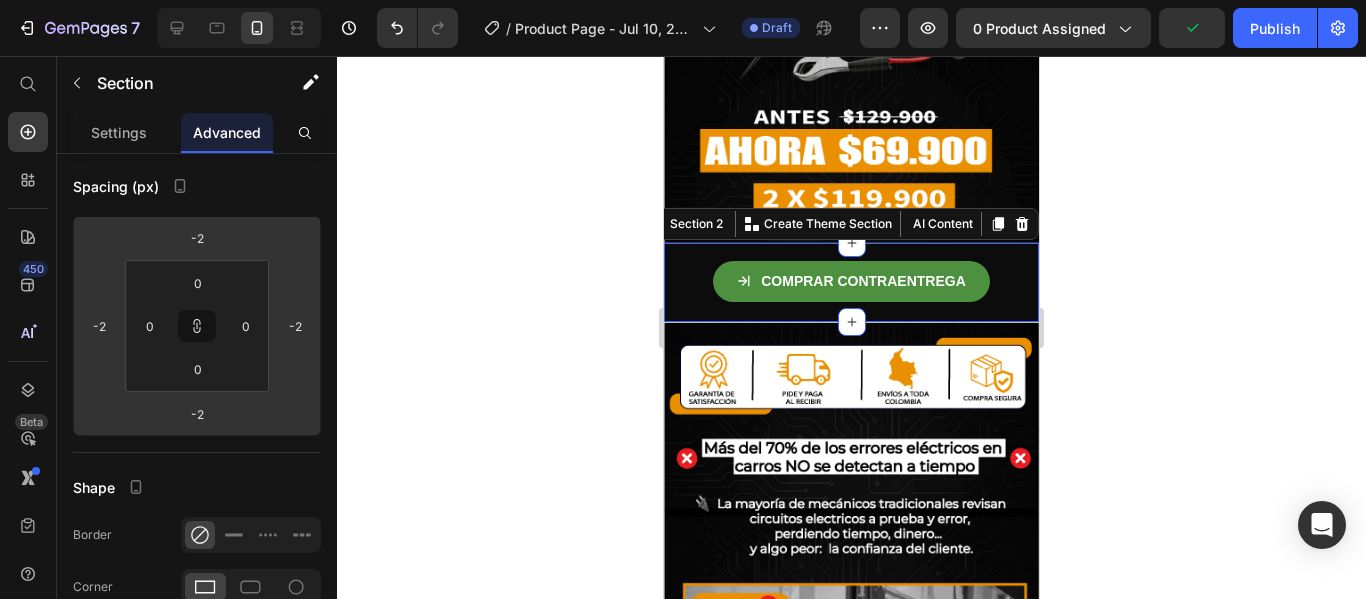 type on "0" 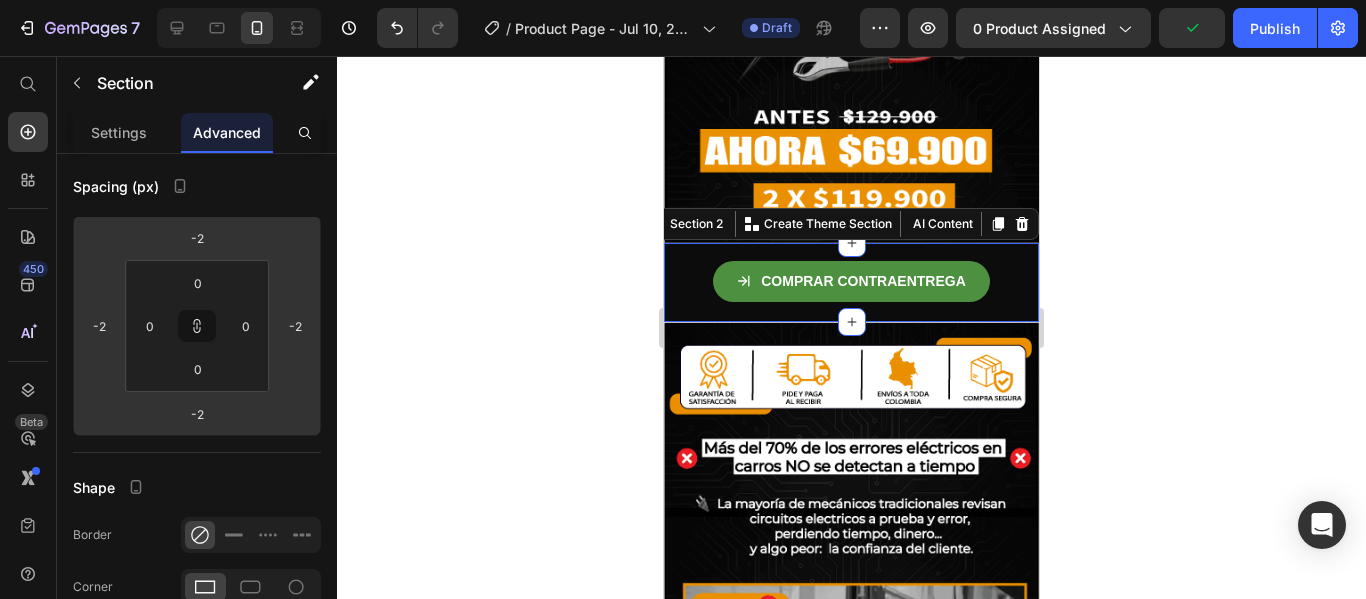 type on "0" 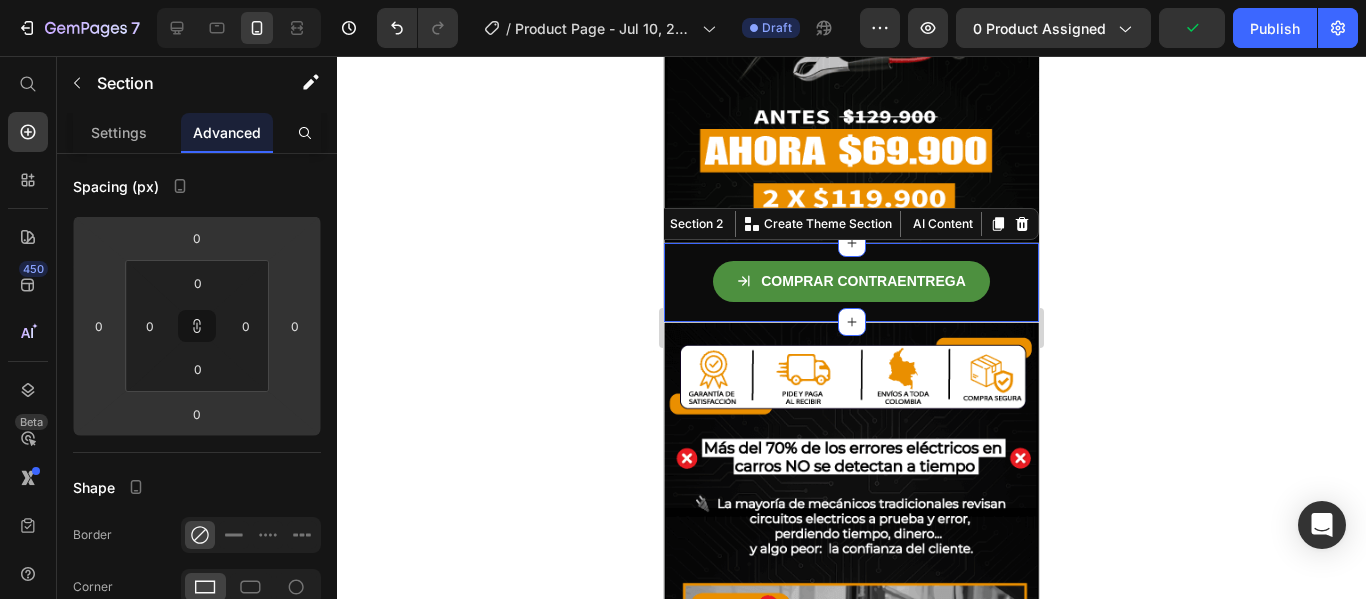 click on "7   /  Product Page - Jul 10, 22:31:50 Draft Preview 0 product assigned  Publish  450 Beta Start with Sections Elements Hero Section Product Detail Brands Trusted Badges Guarantee Product Breakdown How to use Testimonials Compare Bundle FAQs Social Proof Brand Story Product List Collection Blog List Contact Sticky Add to Cart Custom Footer Browse Library 450 Layout
Row
Row
Row
Row Text
Heading
Text Block Button
Button
Button
Sticky Back to top Media
Image" at bounding box center [683, 0] 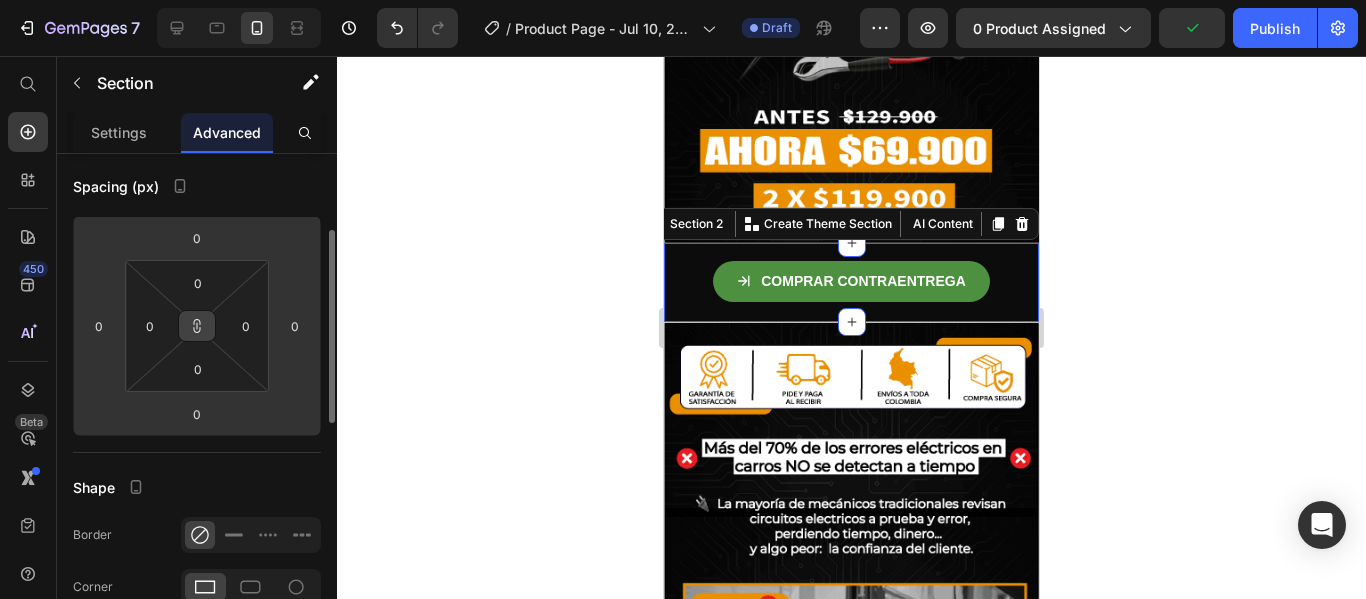 click 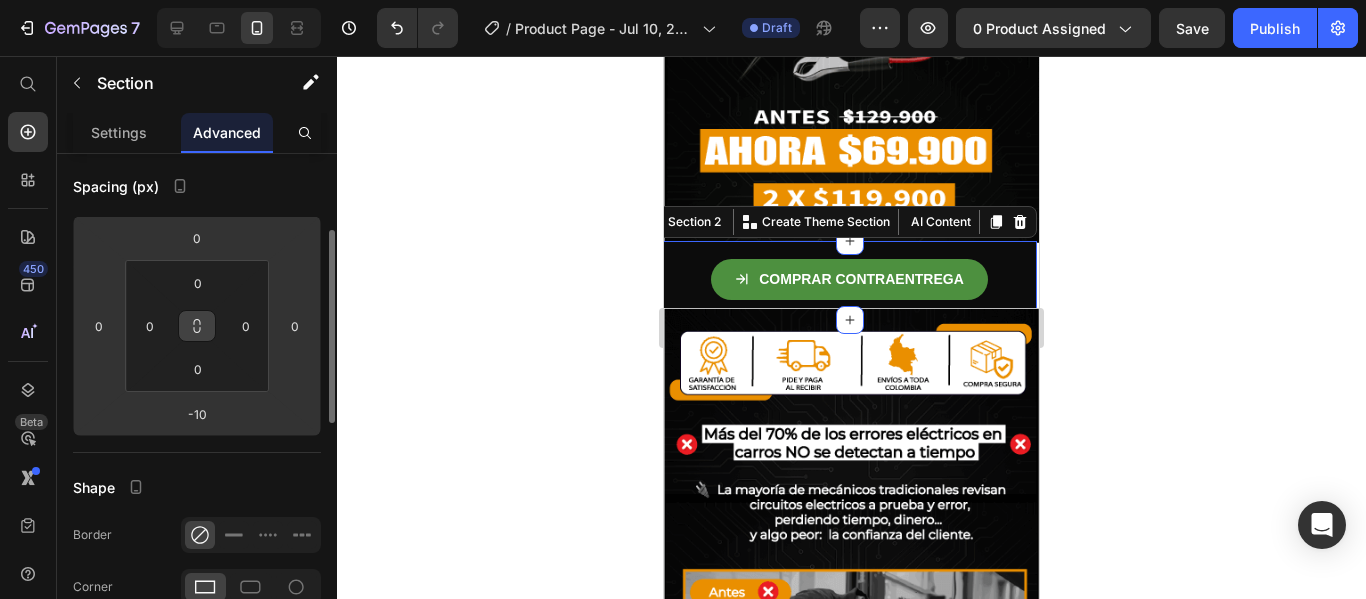 type on "-8" 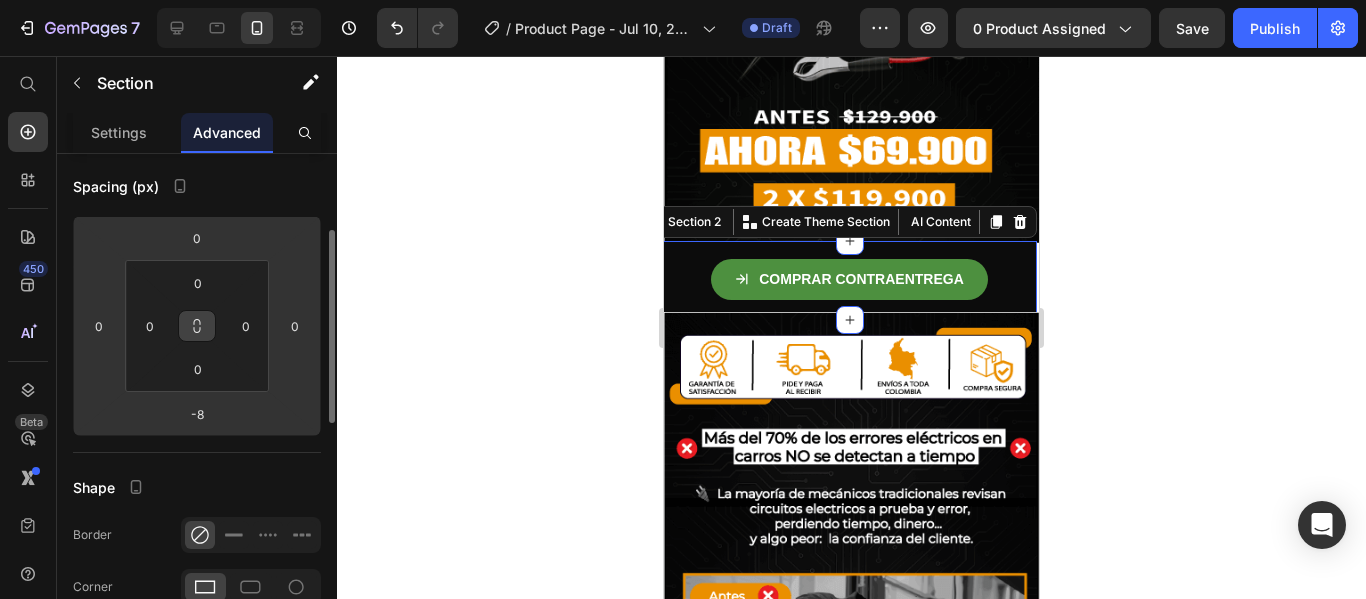 click on "7   /  Product Page - Jul 10, 22:31:50 Draft Preview 0 product assigned  Save   Publish  450 Beta Start with Sections Elements Hero Section Product Detail Brands Trusted Badges Guarantee Product Breakdown How to use Testimonials Compare Bundle FAQs Social Proof Brand Story Product List Collection Blog List Contact Sticky Add to Cart Custom Footer Browse Library 450 Layout
Row
Row
Row
Row Text
Heading
Text Block Button
Button
Button
Sticky Back to top Media
Image" at bounding box center (683, 0) 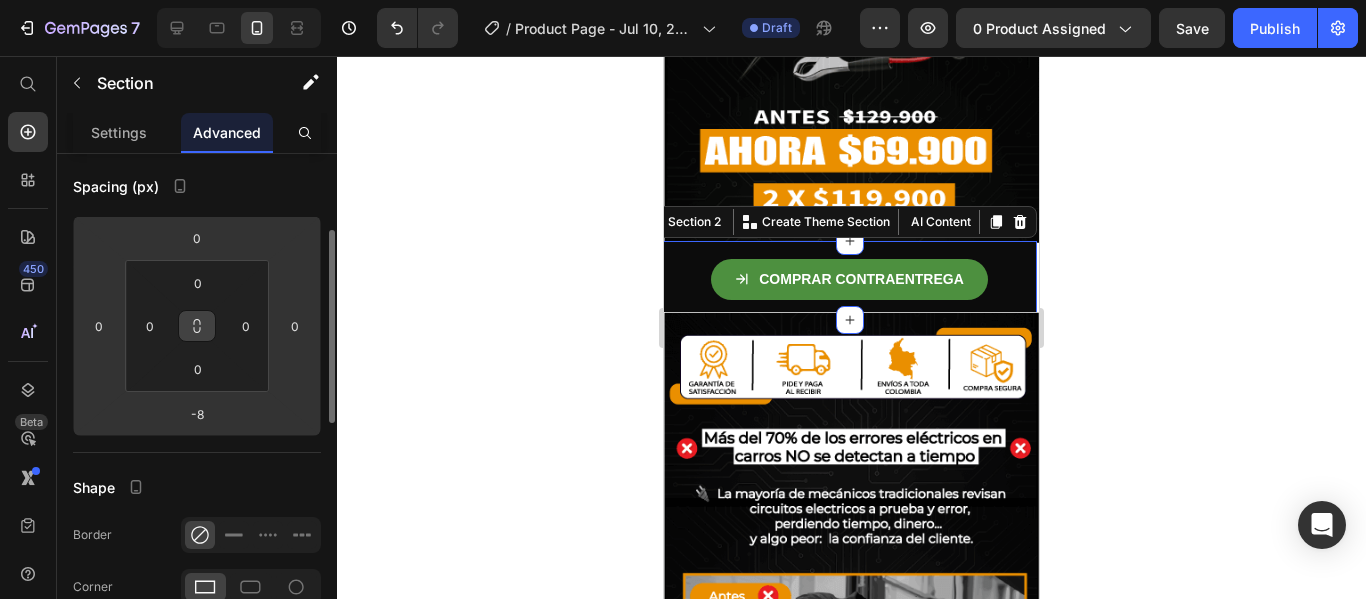 click 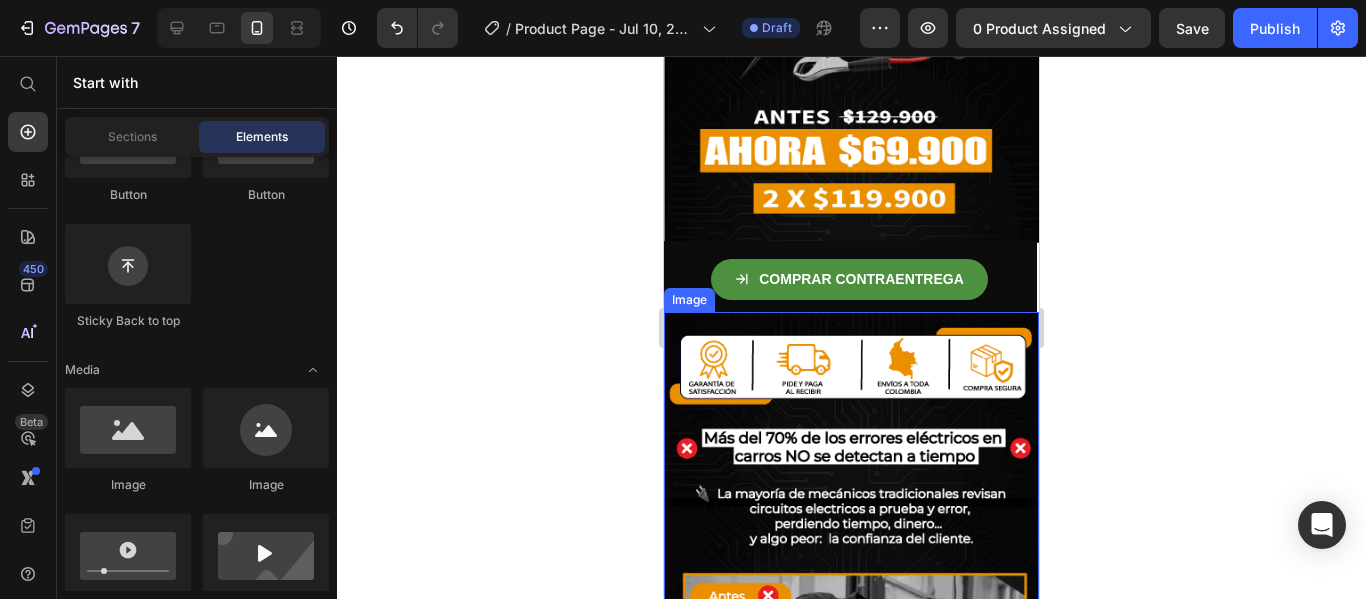 click at bounding box center (851, 668) 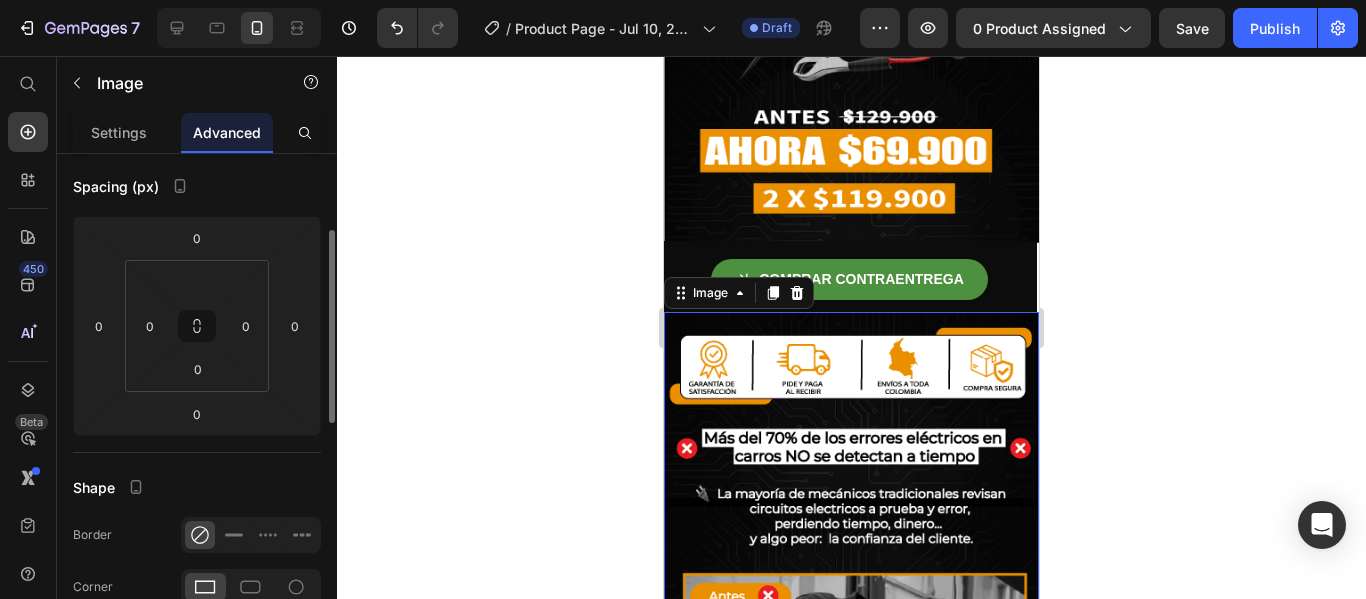 scroll, scrollTop: 0, scrollLeft: 0, axis: both 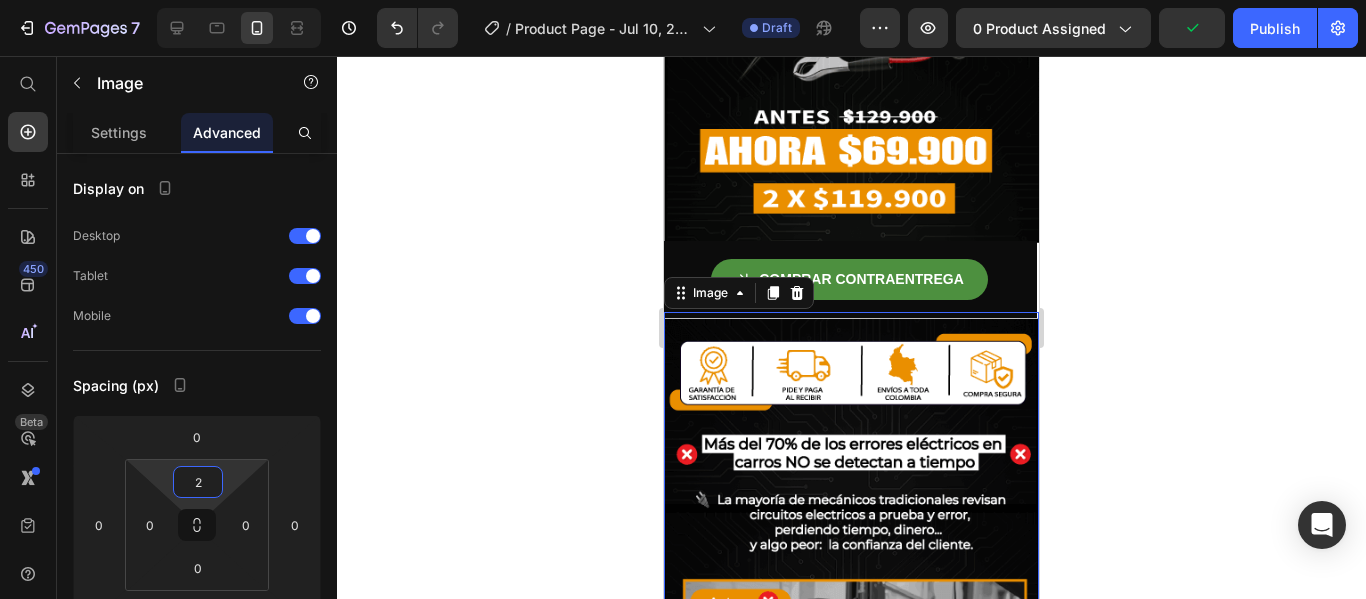 type on "0" 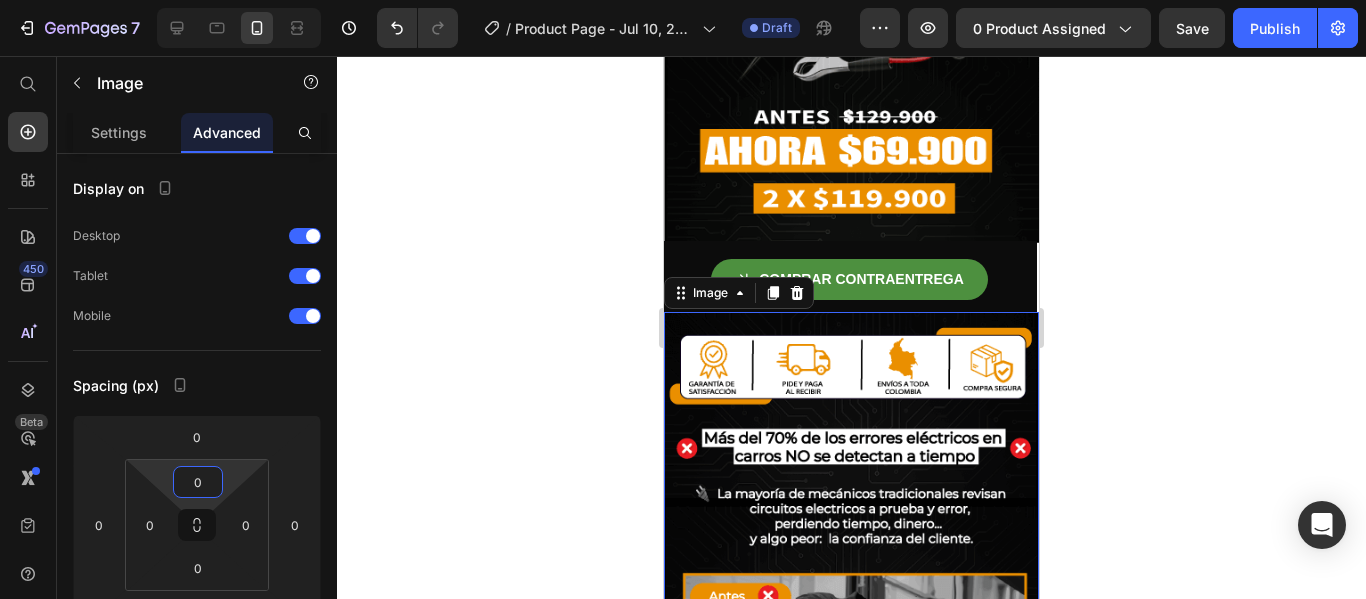 click on "7   /  Product Page - Jul 10, 22:31:50 Draft Preview 0 product assigned  Save   Publish  450 Beta Start with Sections Elements Hero Section Product Detail Brands Trusted Badges Guarantee Product Breakdown How to use Testimonials Compare Bundle FAQs Social Proof Brand Story Product List Collection Blog List Contact Sticky Add to Cart Custom Footer Browse Library 450 Layout
Row
Row
Row
Row Text
Heading
Text Block Button
Button
Button
Sticky Back to top Media
Image" at bounding box center (683, 0) 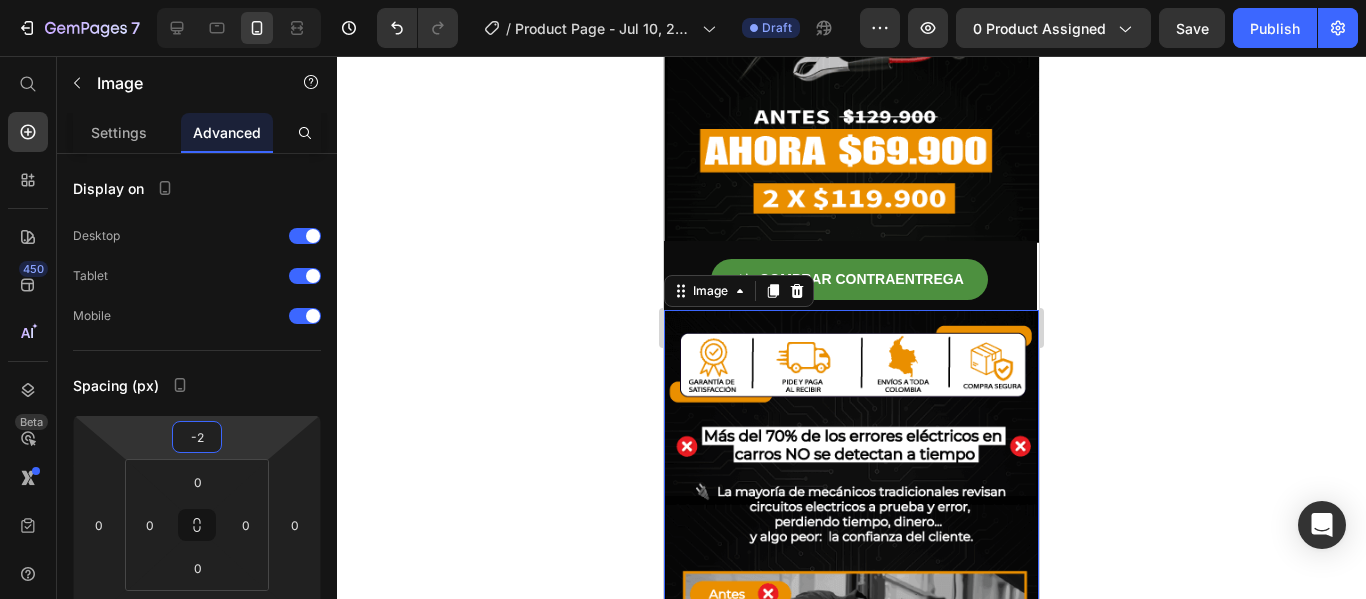 type on "0" 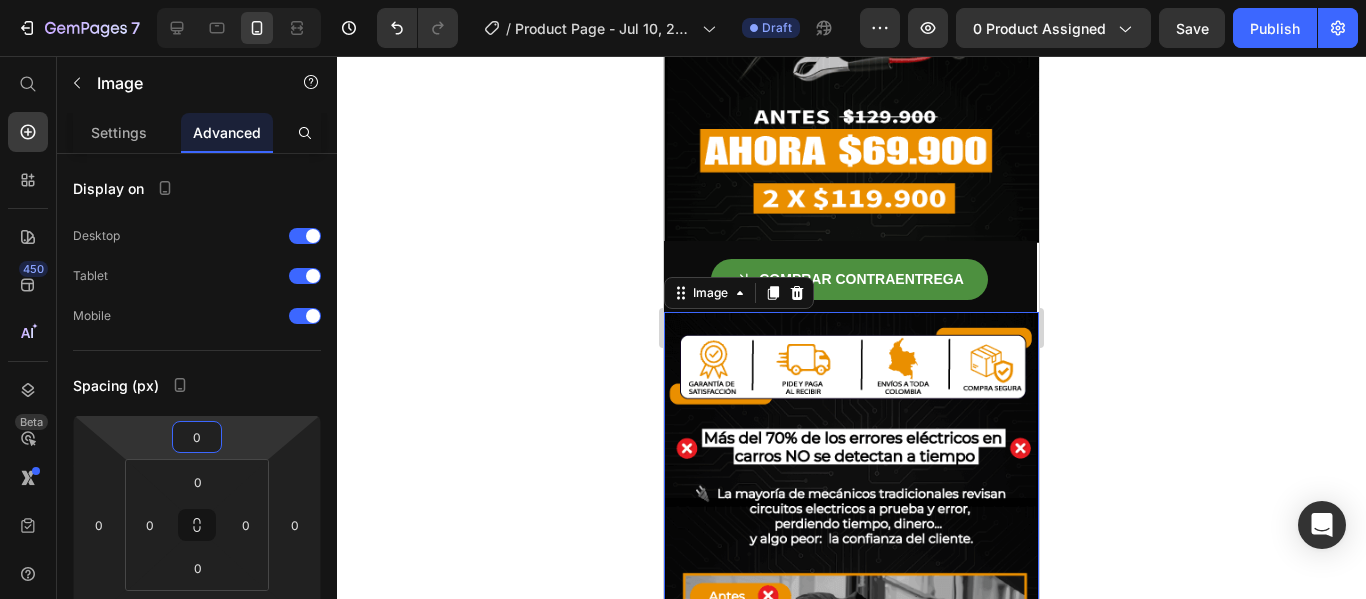 click on "7   /  Product Page - Jul 10, 22:31:50 Draft Preview 0 product assigned  Save   Publish  450 Beta Start with Sections Elements Hero Section Product Detail Brands Trusted Badges Guarantee Product Breakdown How to use Testimonials Compare Bundle FAQs Social Proof Brand Story Product List Collection Blog List Contact Sticky Add to Cart Custom Footer Browse Library 450 Layout
Row
Row
Row
Row Text
Heading
Text Block Button
Button
Button
Sticky Back to top Media
Image" at bounding box center [683, 0] 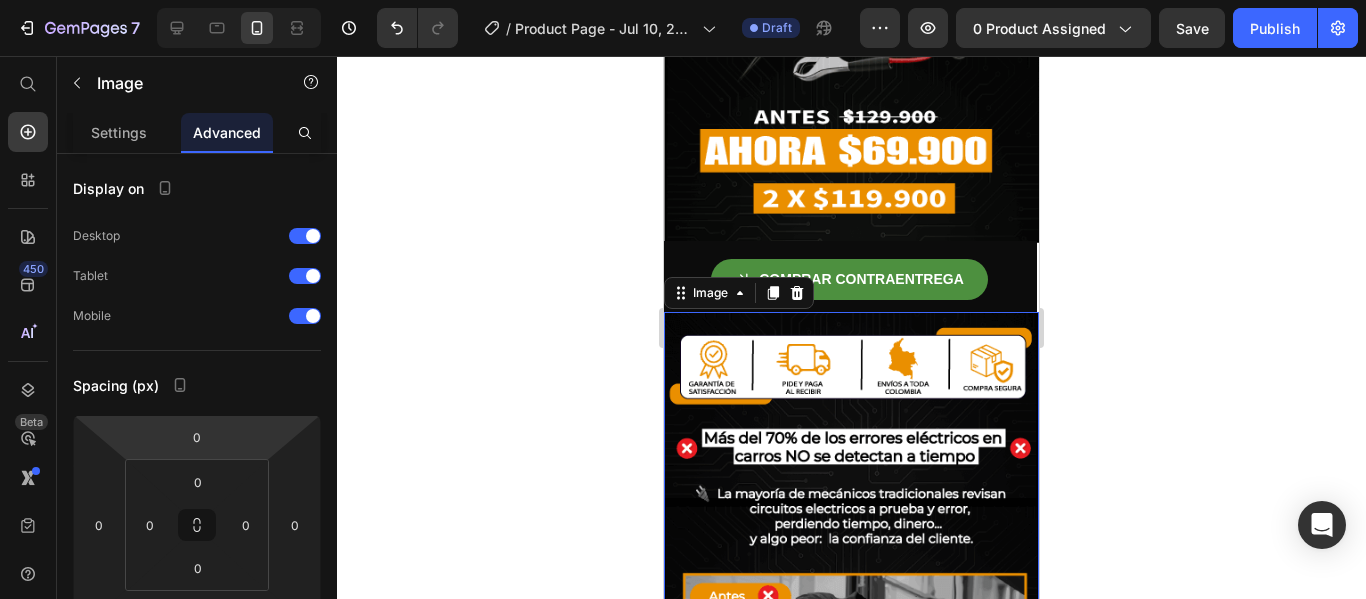 click 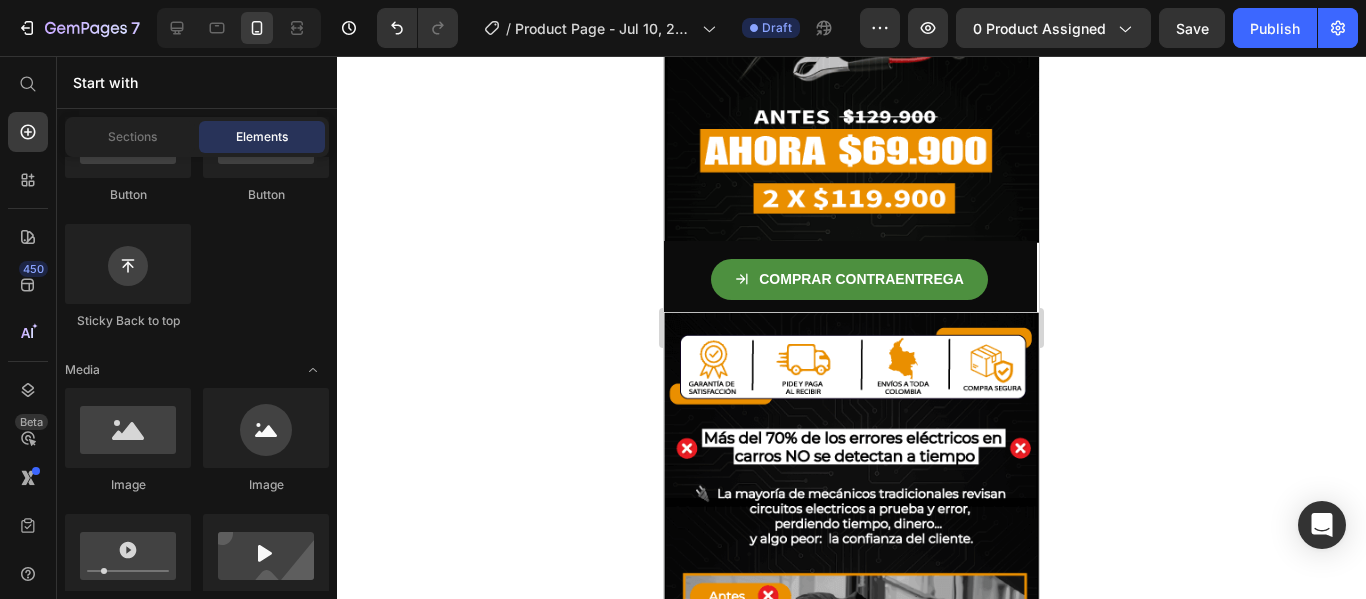 click 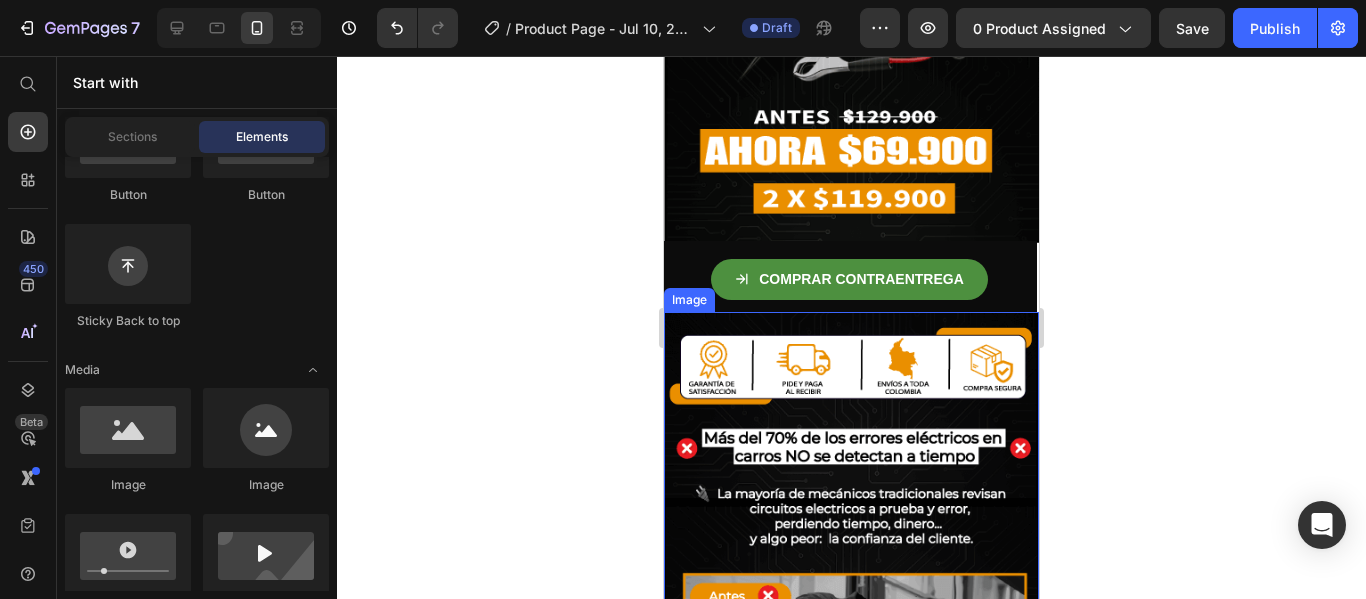 click at bounding box center [851, 668] 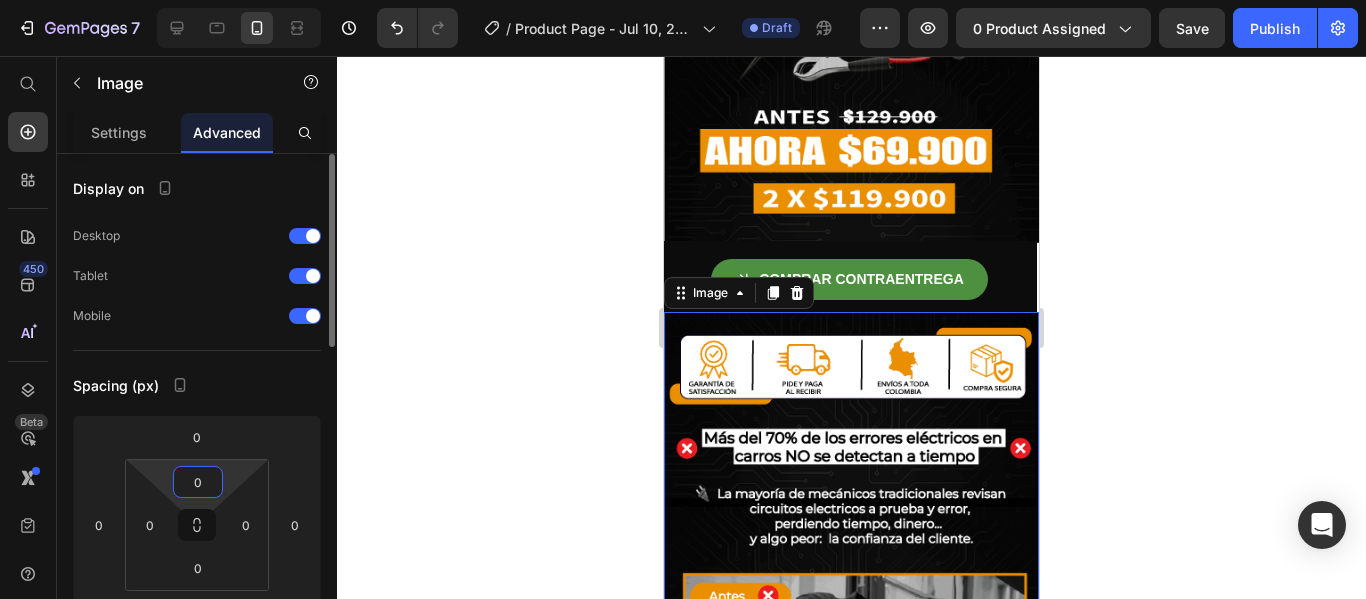 drag, startPoint x: 211, startPoint y: 462, endPoint x: 211, endPoint y: 485, distance: 23 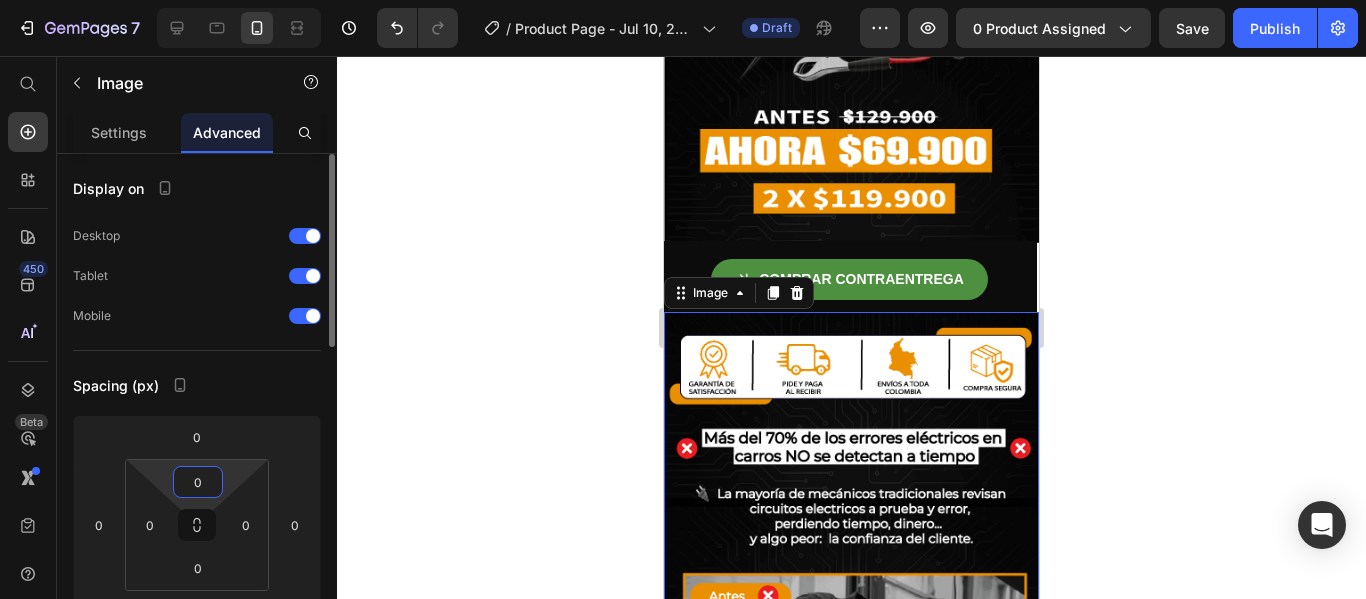 click on "7   /  Product Page - Jul 10, 22:31:50 Draft Preview 0 product assigned  Save   Publish  450 Beta Start with Sections Elements Hero Section Product Detail Brands Trusted Badges Guarantee Product Breakdown How to use Testimonials Compare Bundle FAQs Social Proof Brand Story Product List Collection Blog List Contact Sticky Add to Cart Custom Footer Browse Library 450 Layout
Row
Row
Row
Row Text
Heading
Text Block Button
Button
Button
Sticky Back to top Media
Image" at bounding box center [683, 0] 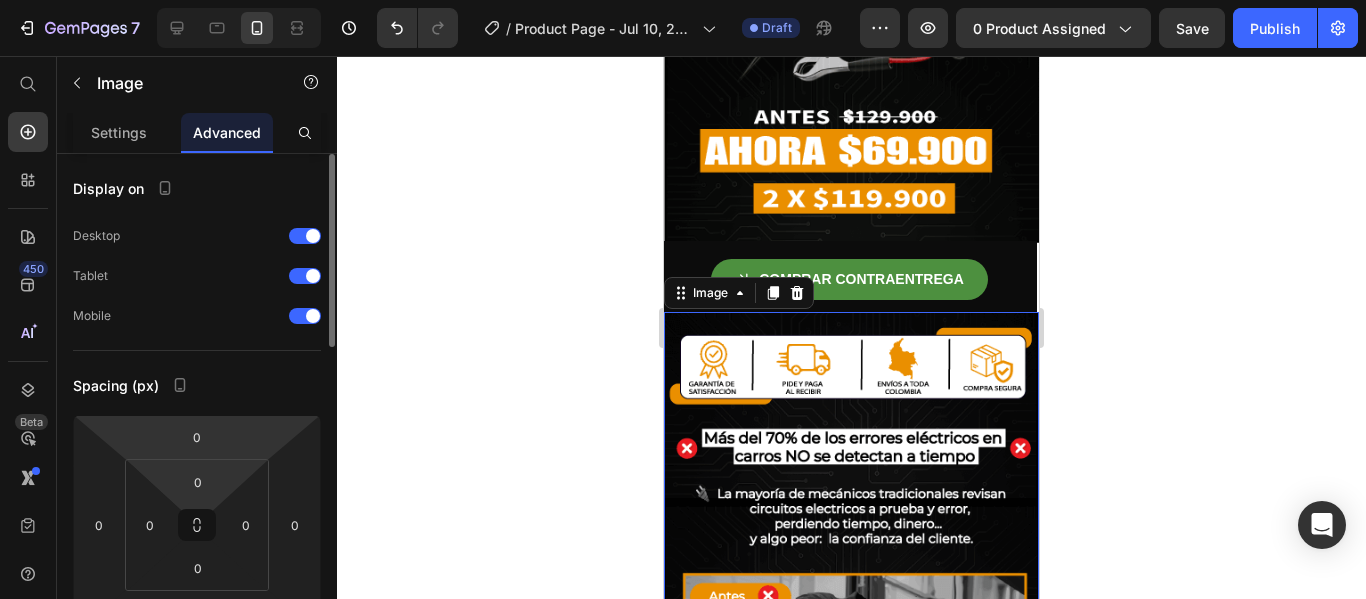 drag, startPoint x: 237, startPoint y: 459, endPoint x: 235, endPoint y: 439, distance: 20.09975 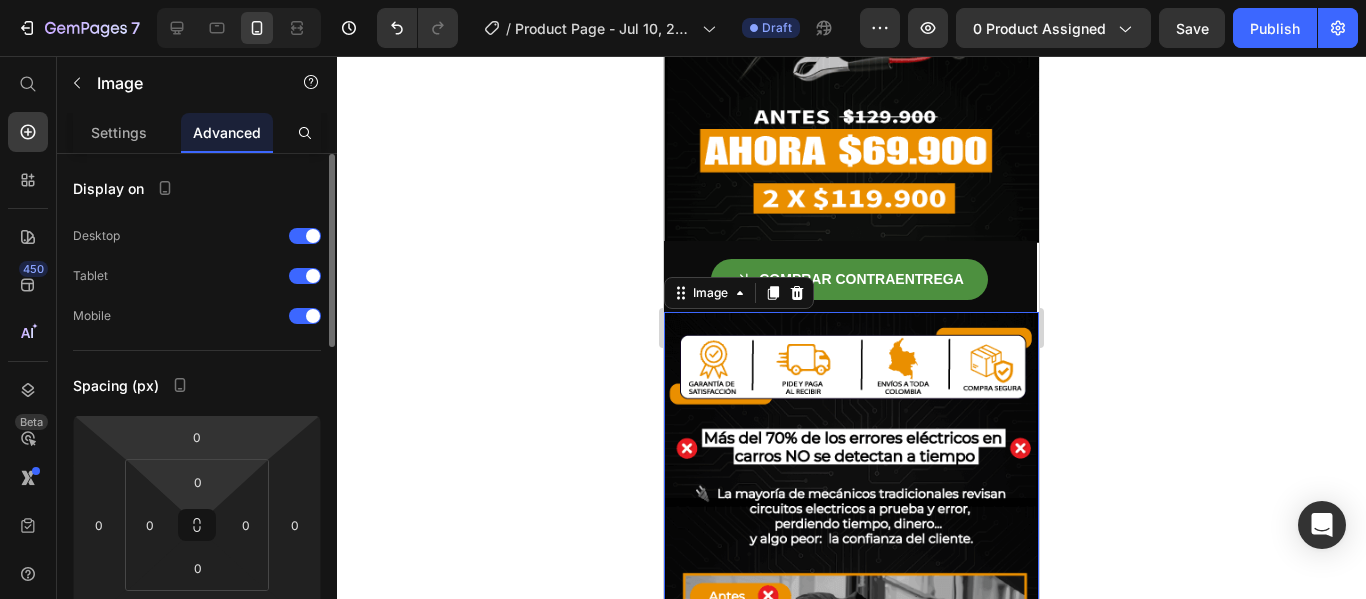 click on "0 0 0 0 0 0 0 0" 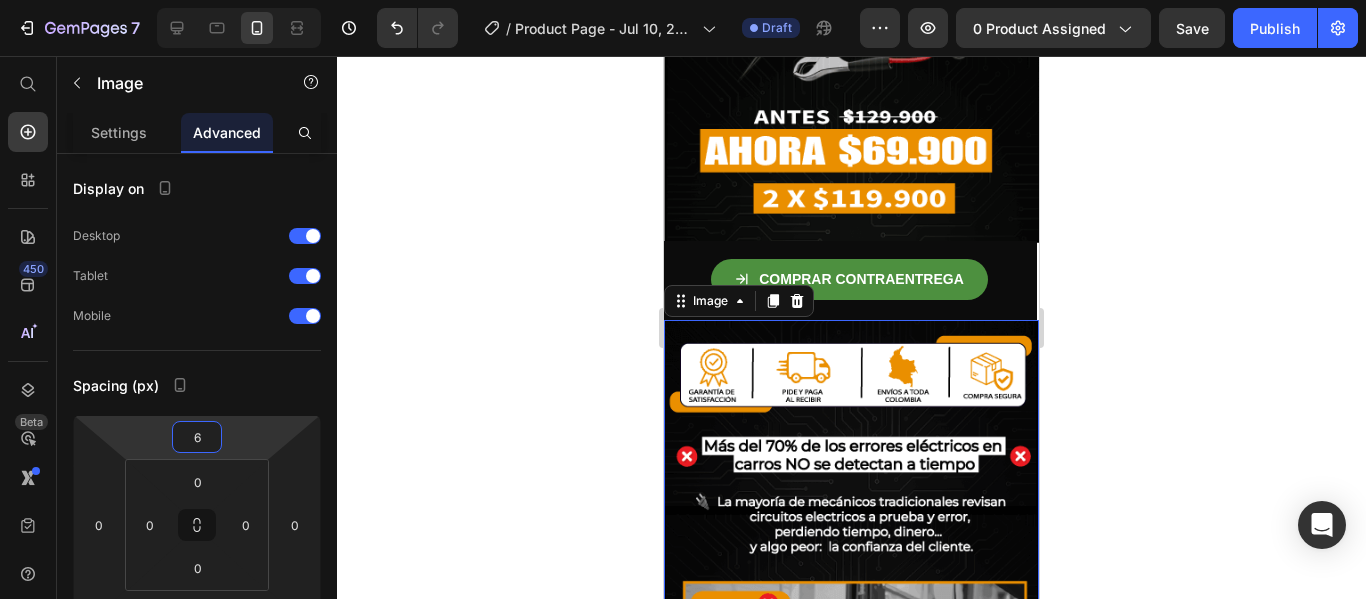 type on "4" 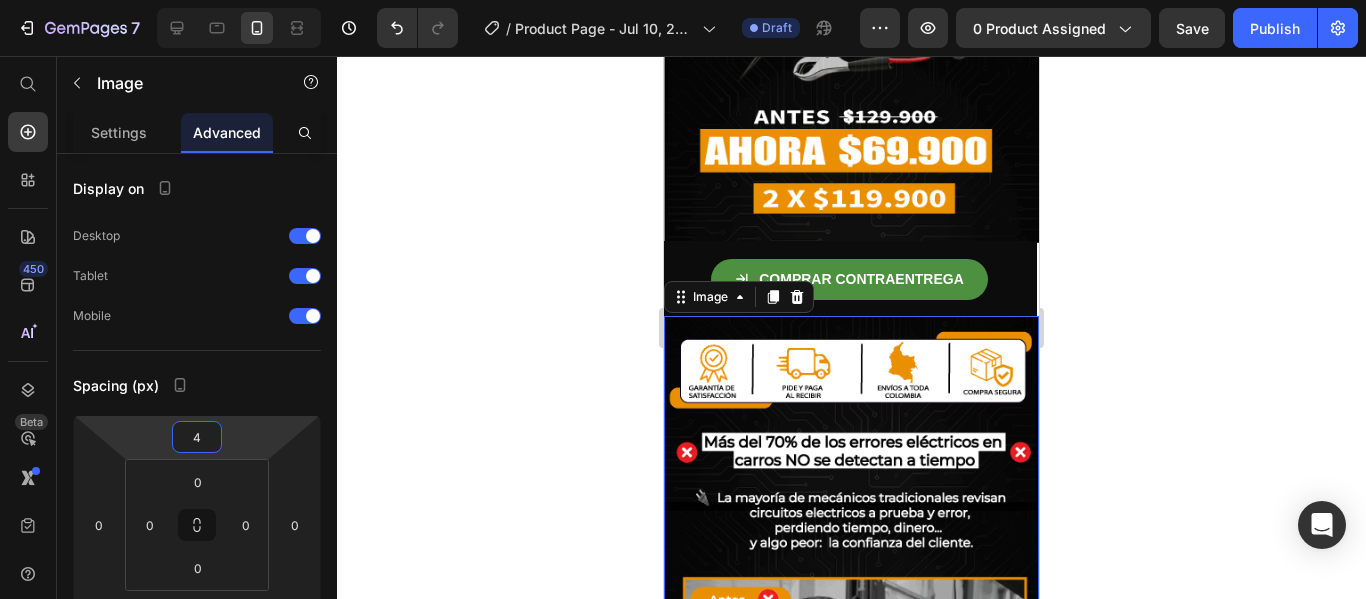 click on "7   /  Product Page - Jul 10, 22:31:50 Draft Preview 0 product assigned  Save   Publish  450 Beta Start with Sections Elements Hero Section Product Detail Brands Trusted Badges Guarantee Product Breakdown How to use Testimonials Compare Bundle FAQs Social Proof Brand Story Product List Collection Blog List Contact Sticky Add to Cart Custom Footer Browse Library 450 Layout
Row
Row
Row
Row Text
Heading
Text Block Button
Button
Button
Sticky Back to top Media
Image" at bounding box center [683, 0] 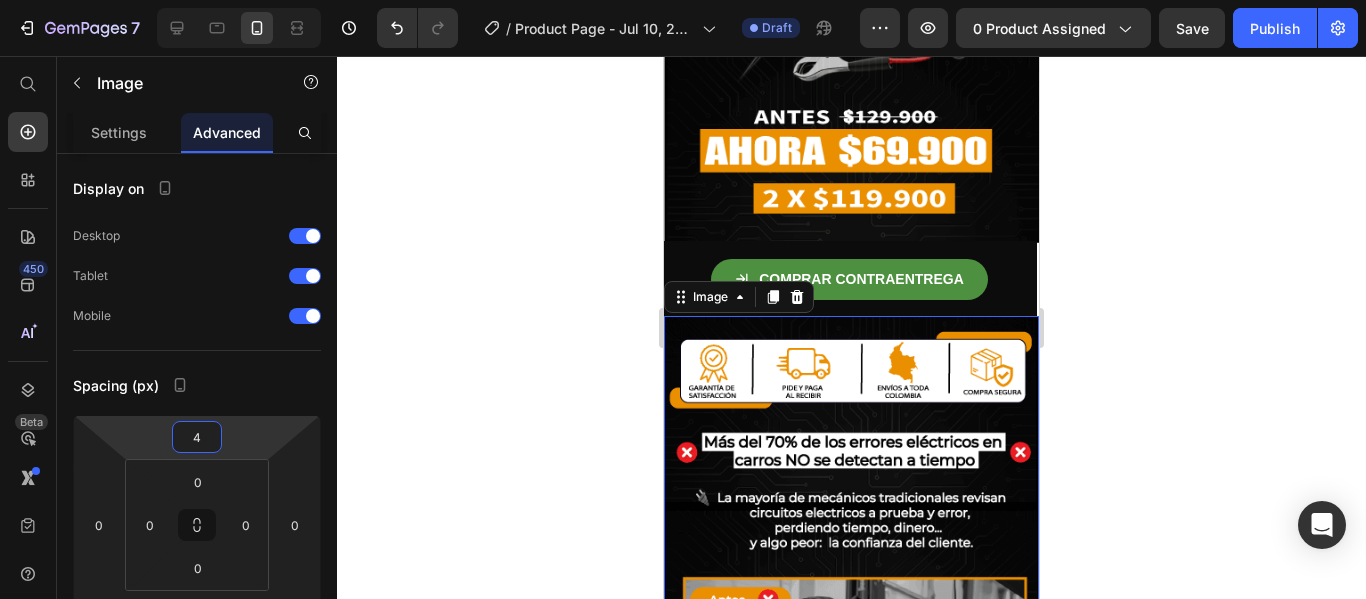 click 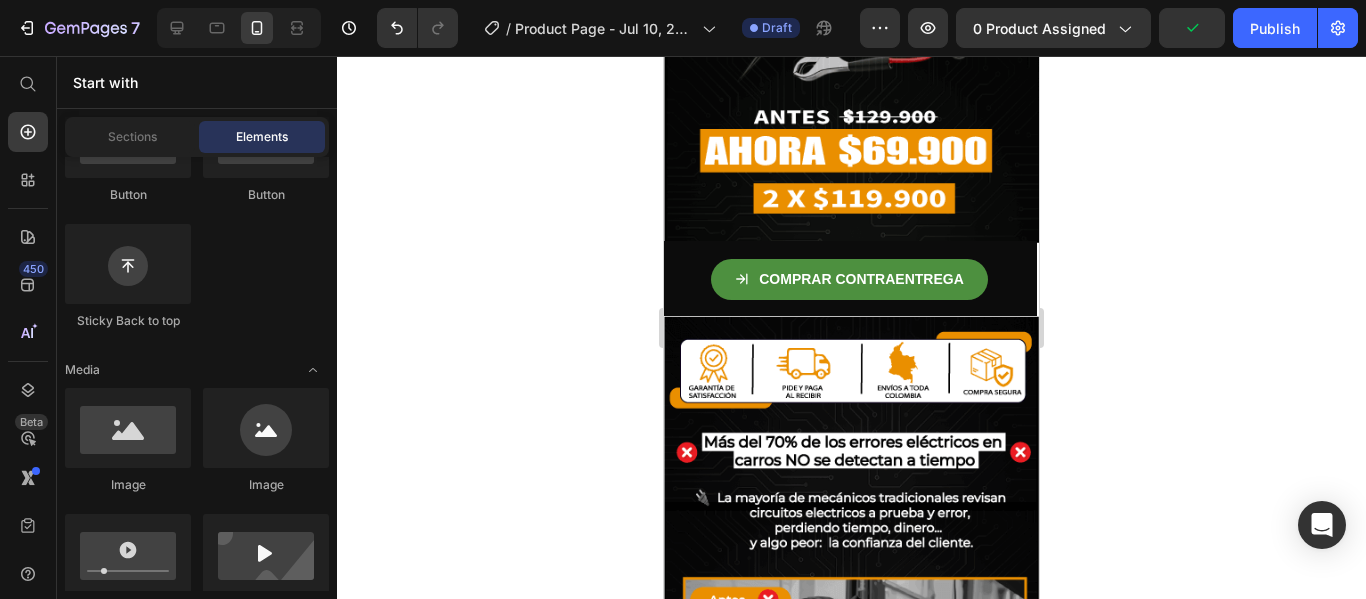 click 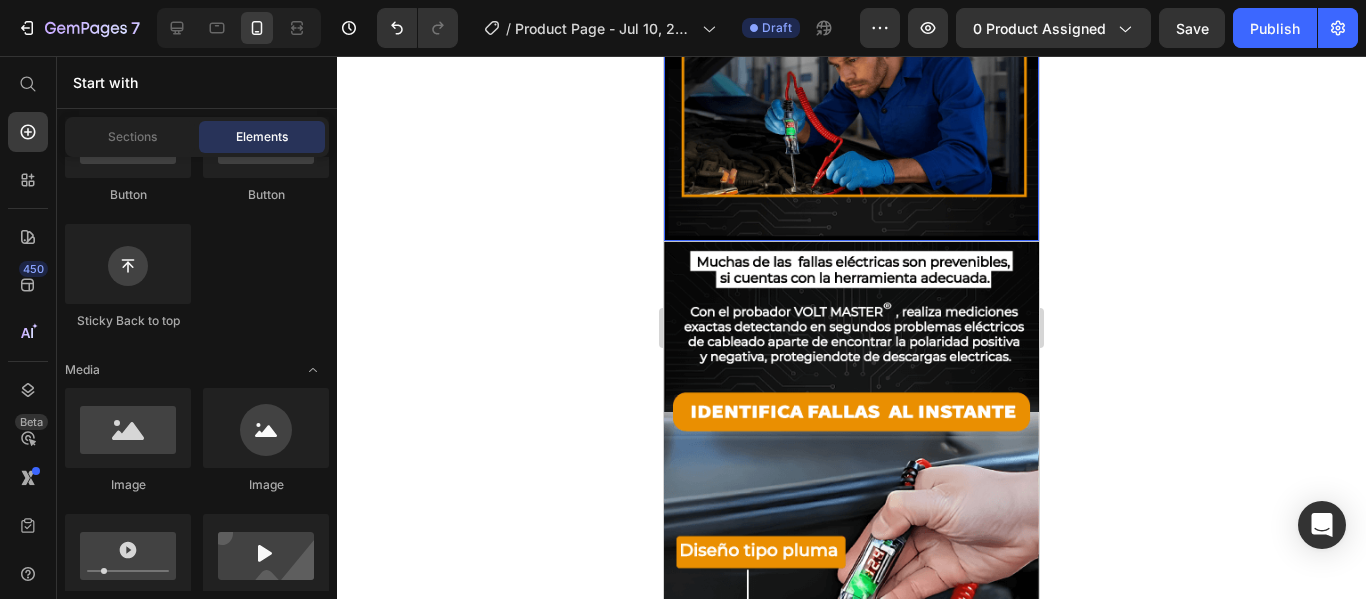 scroll, scrollTop: 1444, scrollLeft: 0, axis: vertical 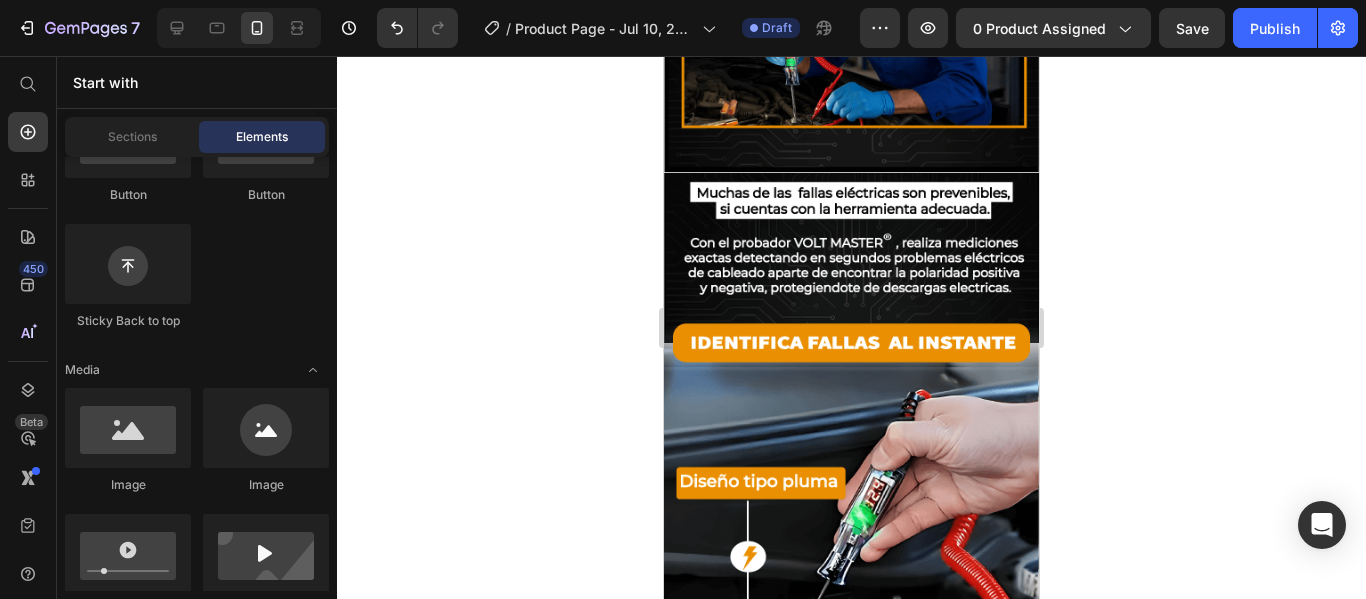 click 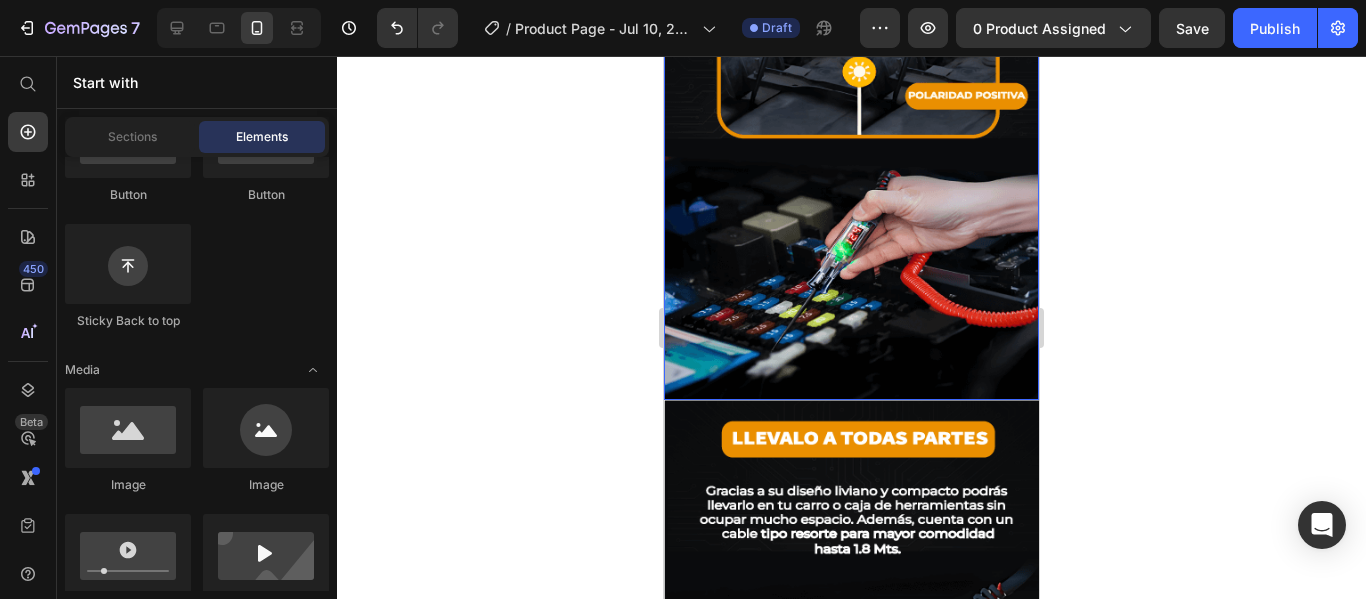 scroll, scrollTop: 2615, scrollLeft: 0, axis: vertical 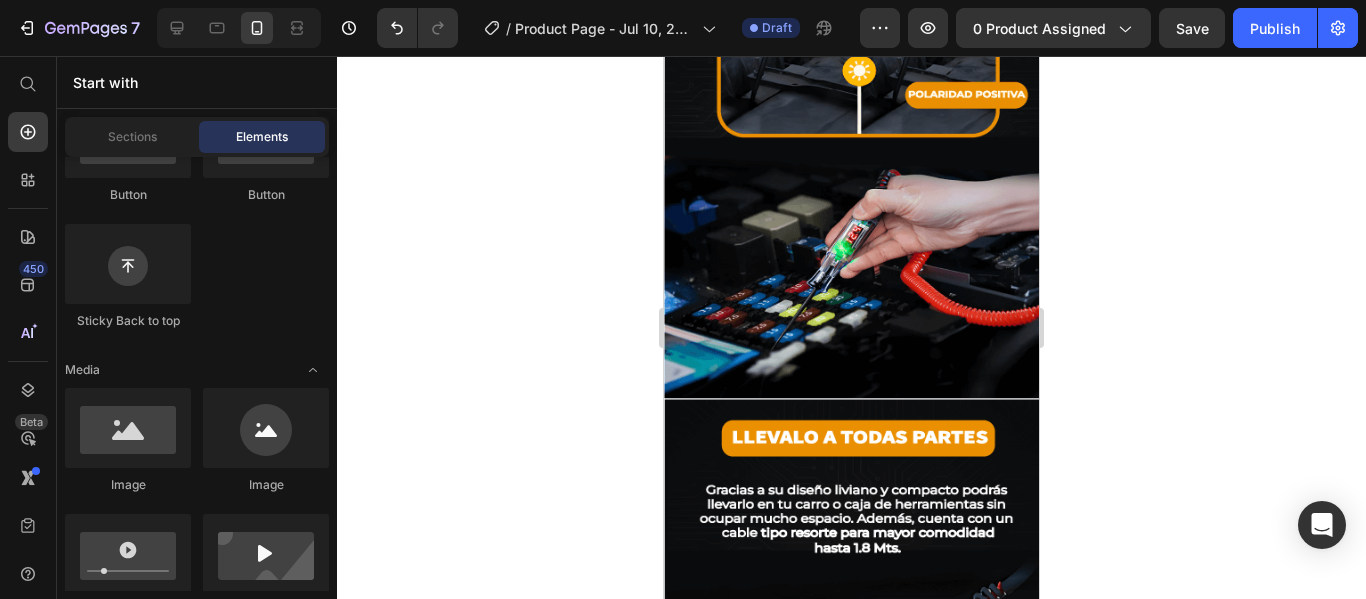 click 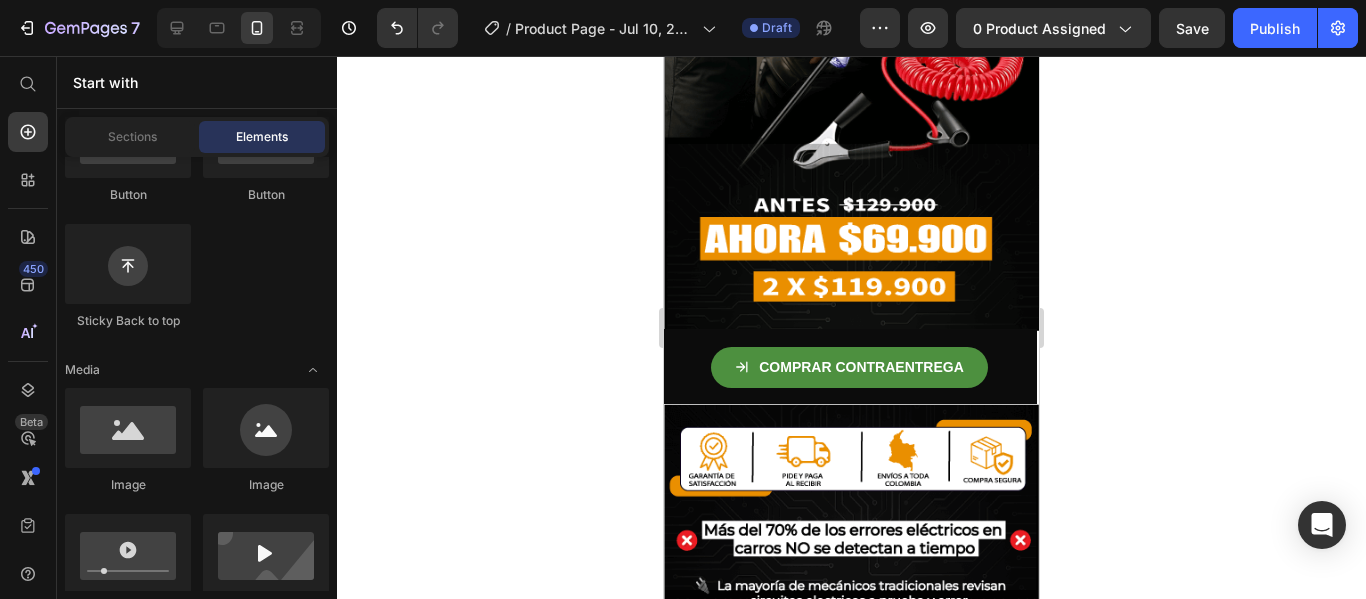 scroll, scrollTop: 513, scrollLeft: 0, axis: vertical 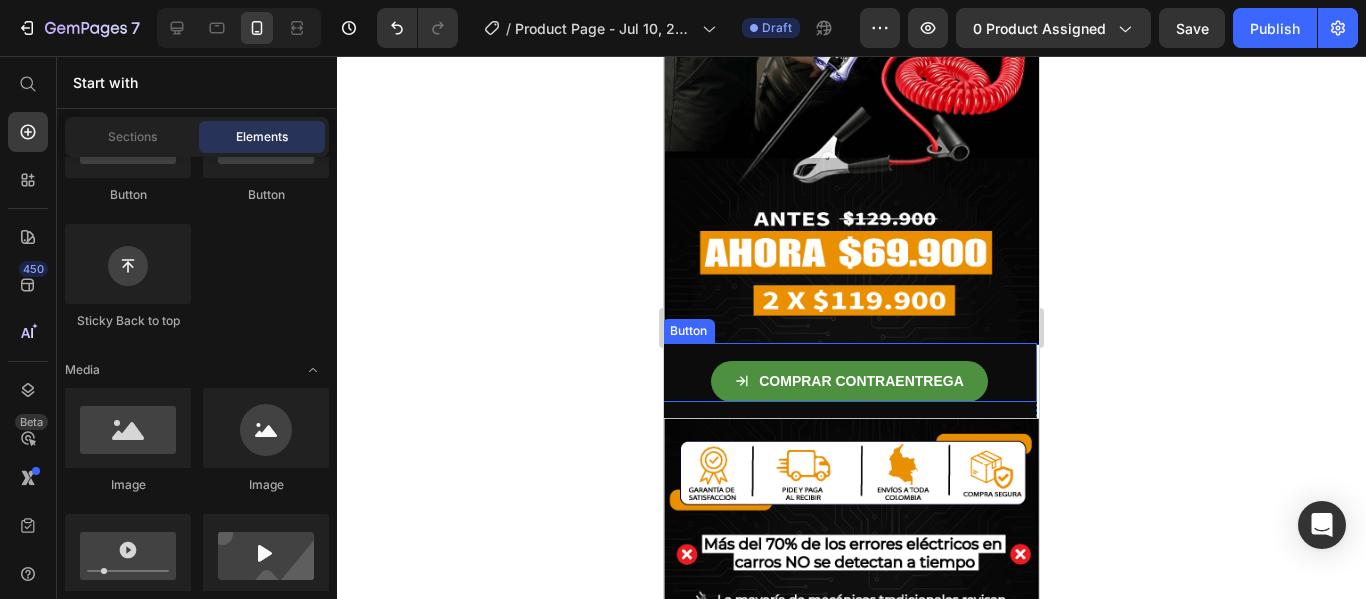 click on "COMPRAR CONTRAENTREGA Button" at bounding box center [849, 372] 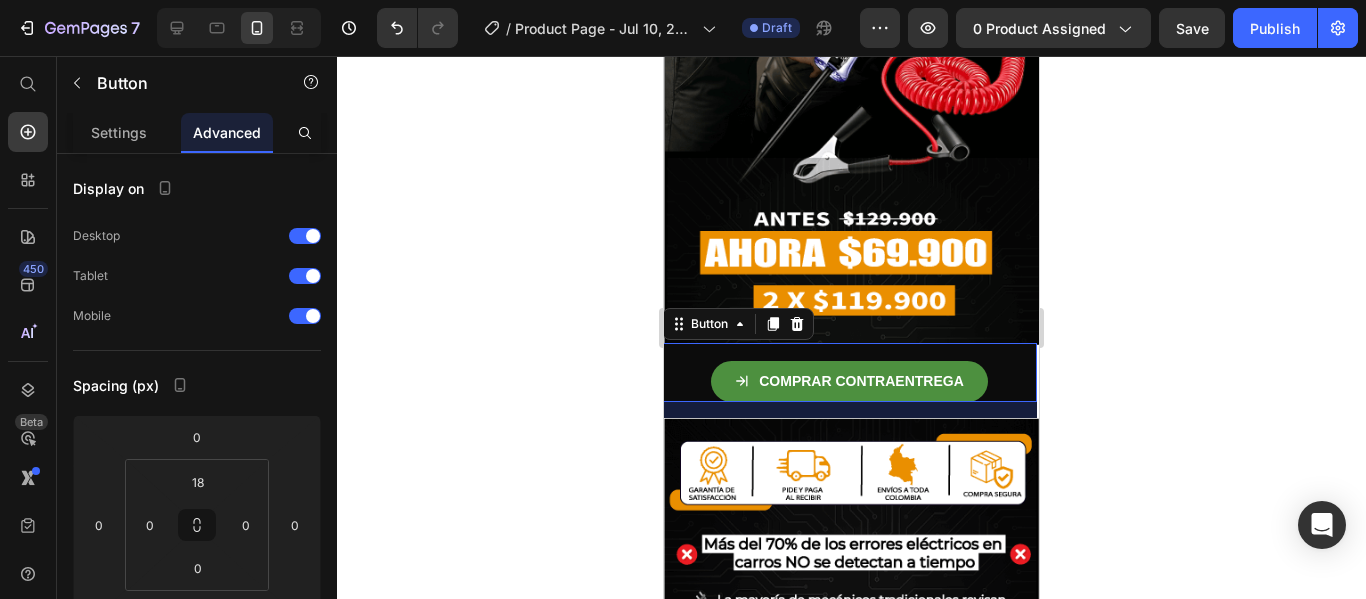 click on "COMPRAR CONTRAENTREGA Button   20" at bounding box center (849, 372) 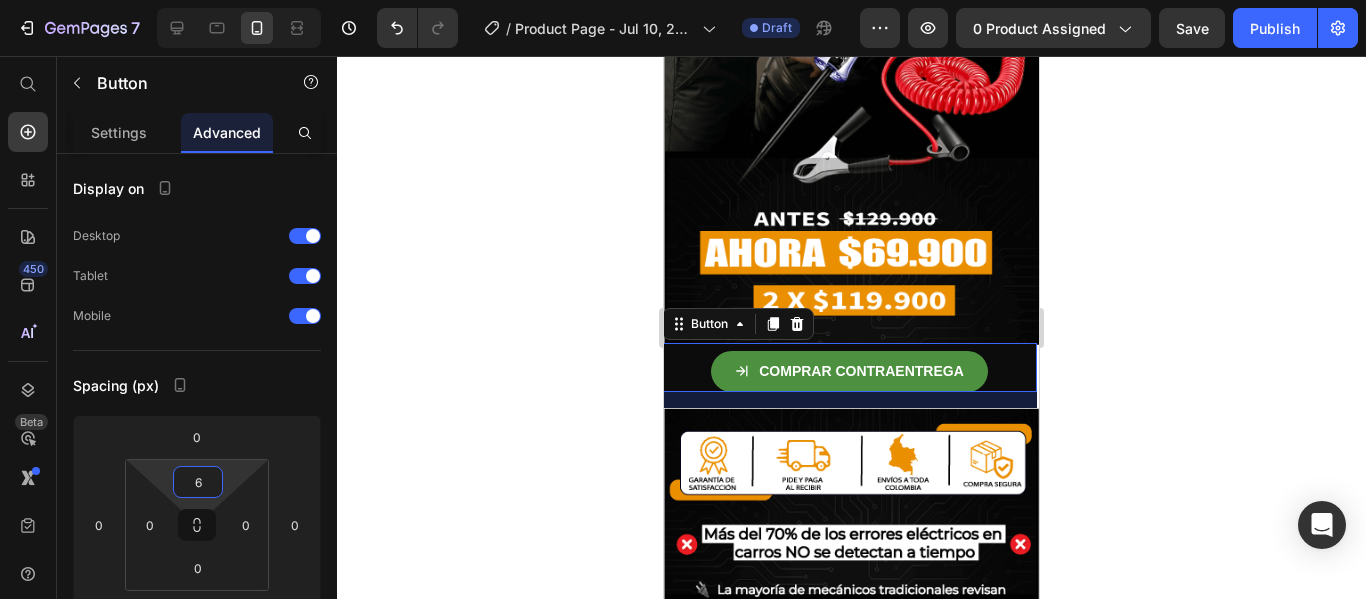type on "4" 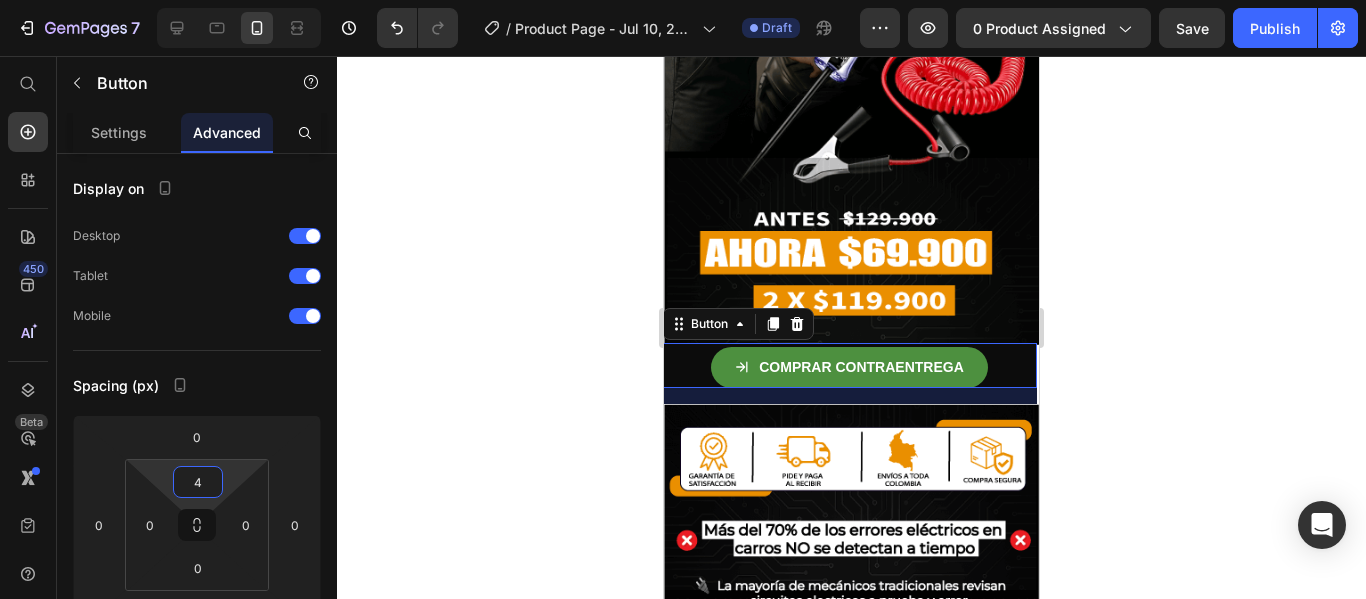 click on "7   /  Product Page - Jul 10, 22:31:50 Draft Preview 0 product assigned  Save   Publish  450 Beta Start with Sections Elements Hero Section Product Detail Brands Trusted Badges Guarantee Product Breakdown How to use Testimonials Compare Bundle FAQs Social Proof Brand Story Product List Collection Blog List Contact Sticky Add to Cart Custom Footer Browse Library 450 Layout
Row
Row
Row
Row Text
Heading
Text Block Button
Button
Button
Sticky Back to top Media
Image" at bounding box center (683, 0) 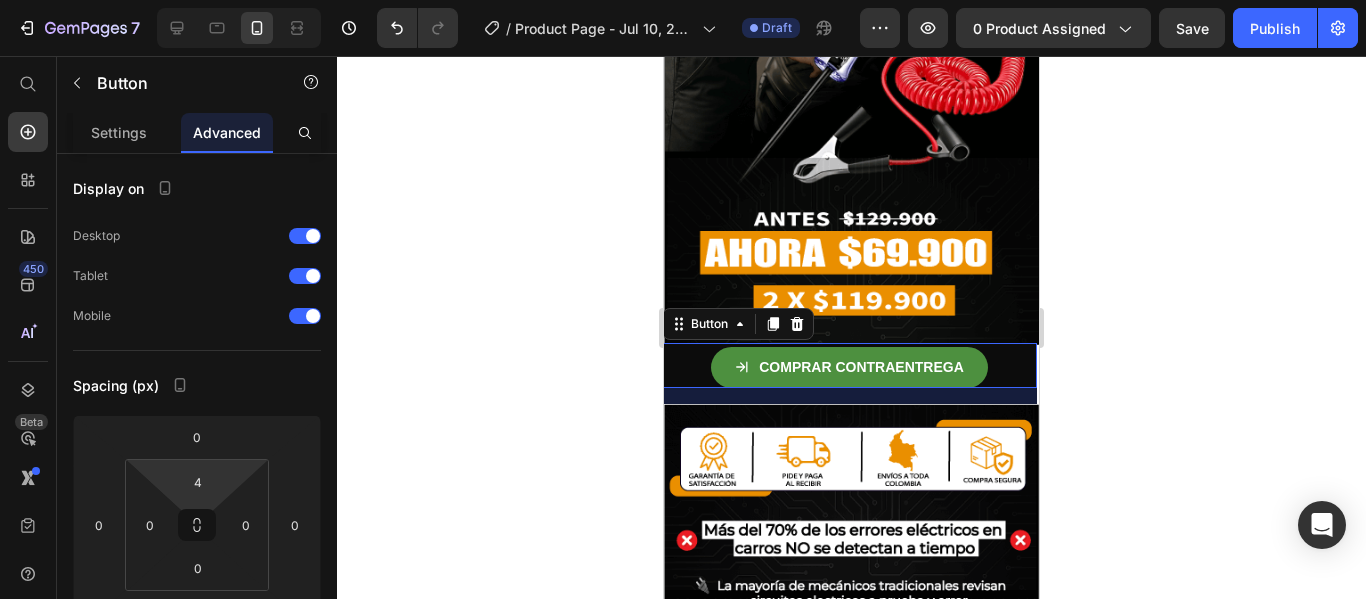 click 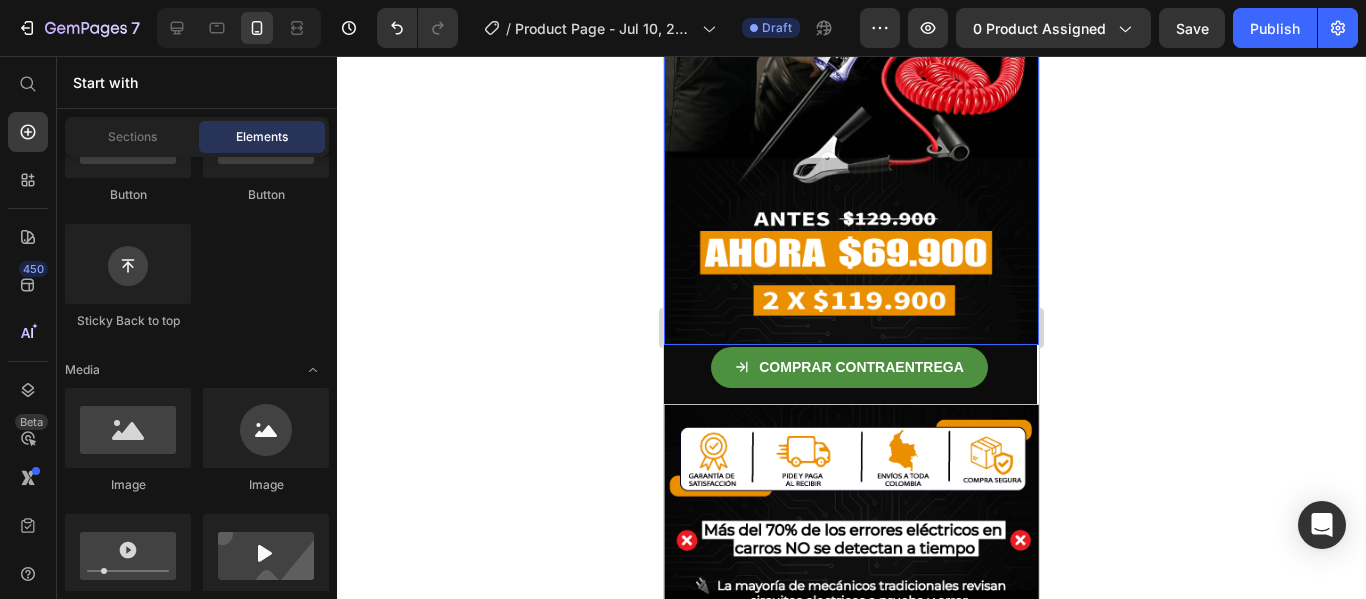 click at bounding box center [851, -13] 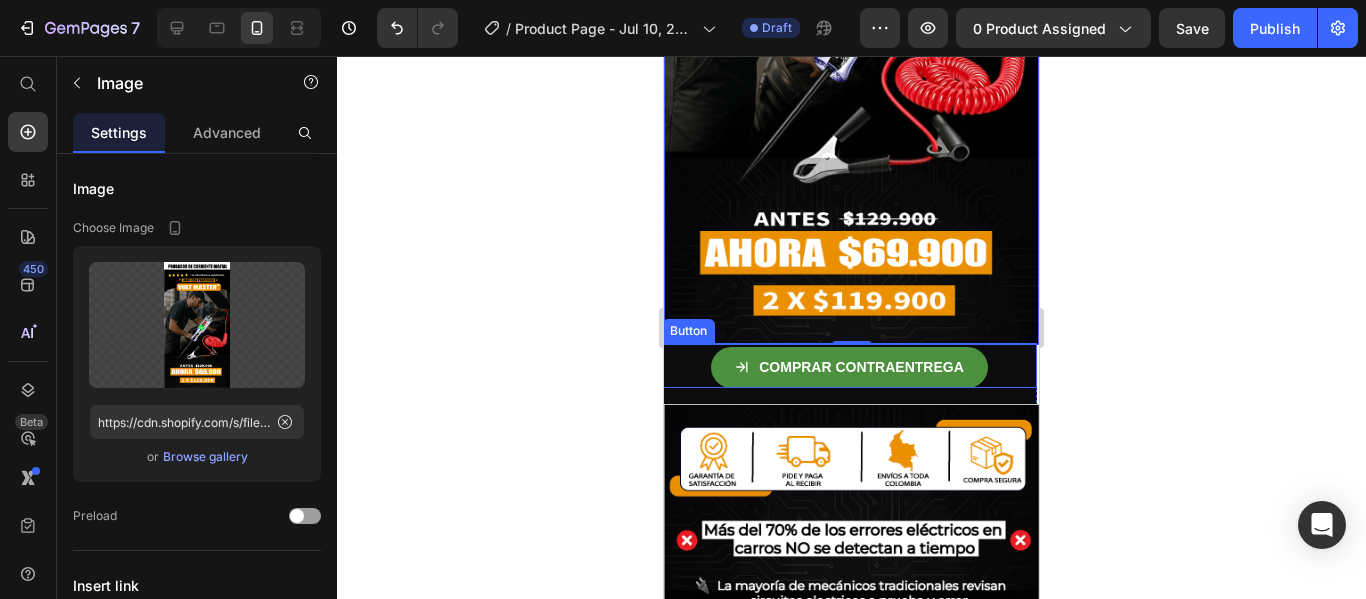 click on "COMPRAR CONTRAENTREGA Button" at bounding box center (849, 365) 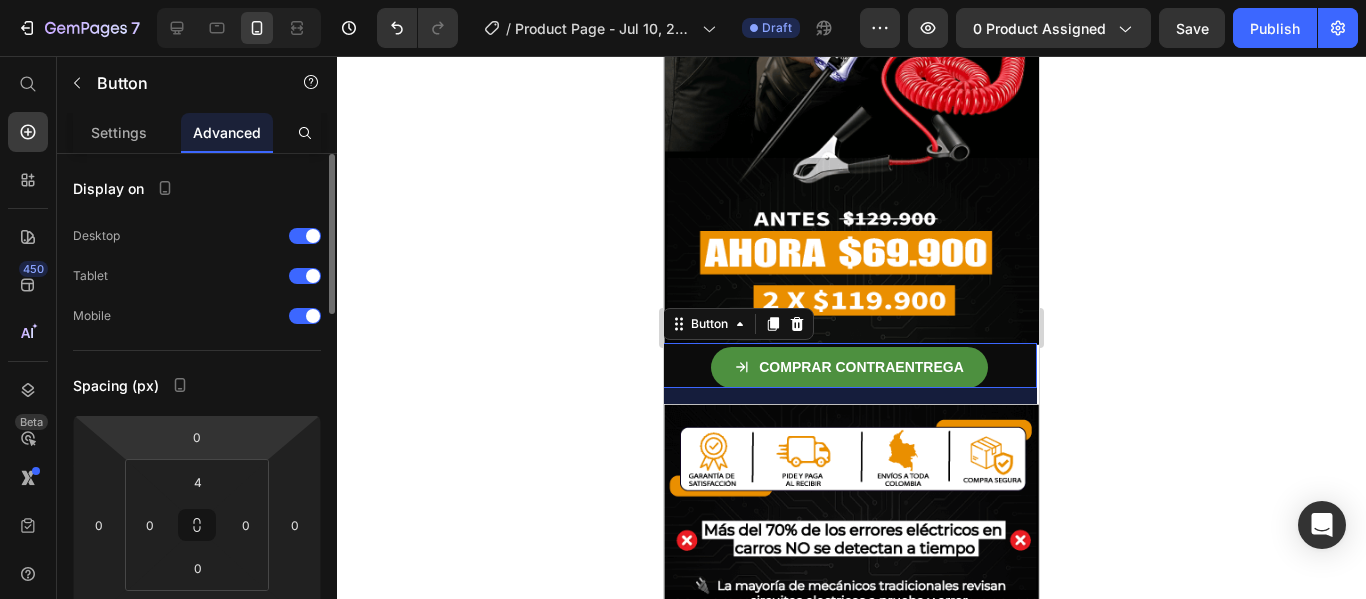 drag, startPoint x: 223, startPoint y: 459, endPoint x: 223, endPoint y: 444, distance: 15 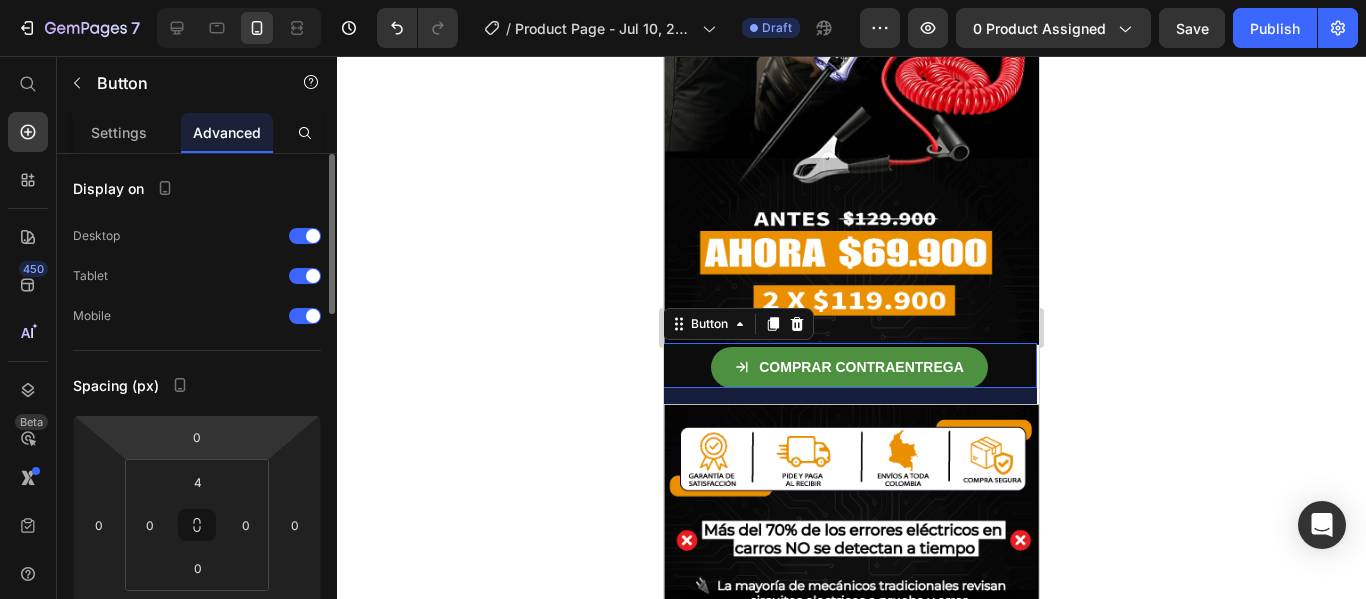 click on "0 0 20 0 4 0 0 0" 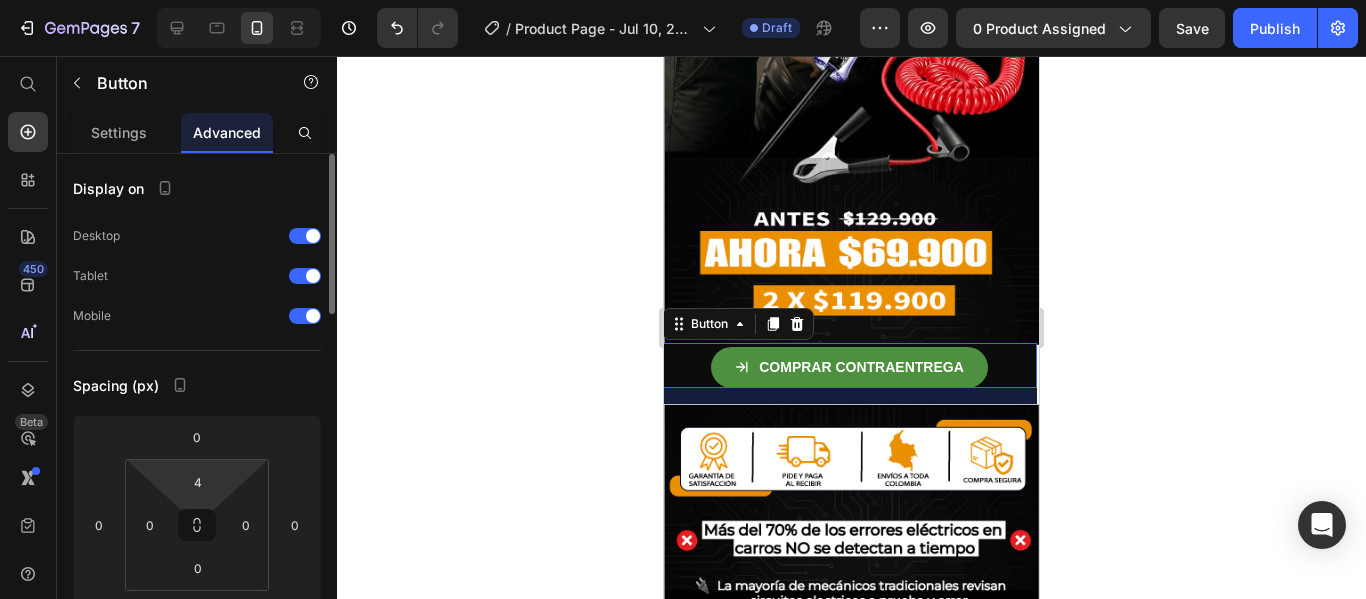 click on "4 0 0 0" at bounding box center [197, 525] 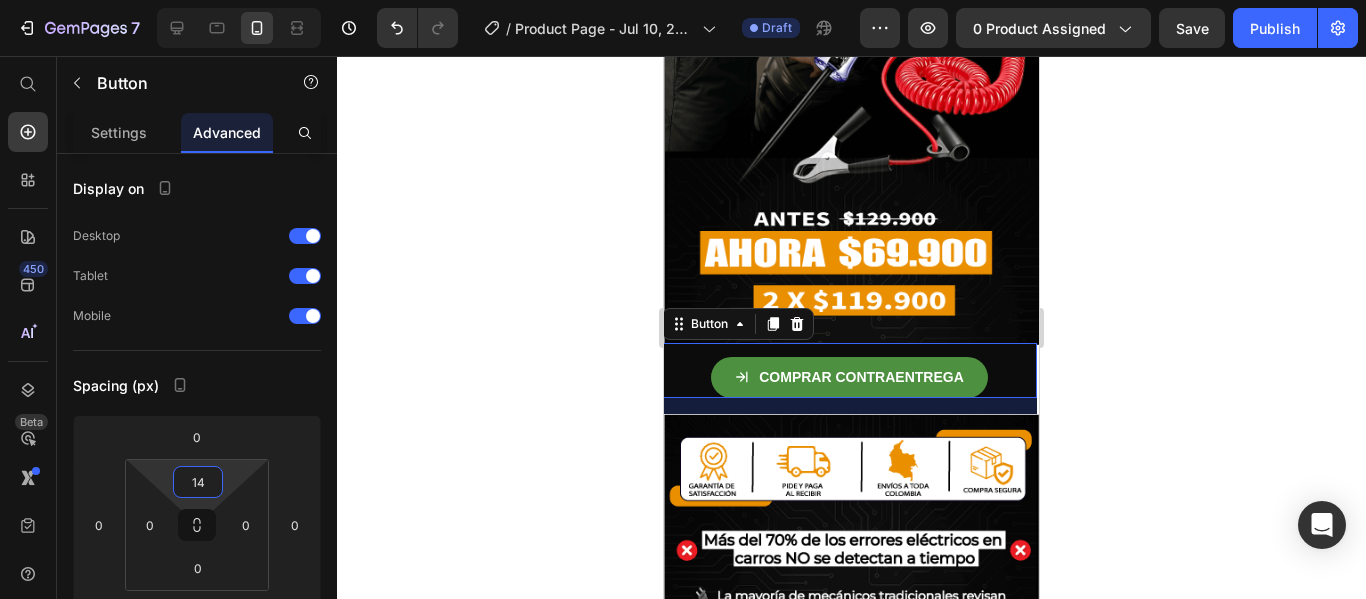 type on "16" 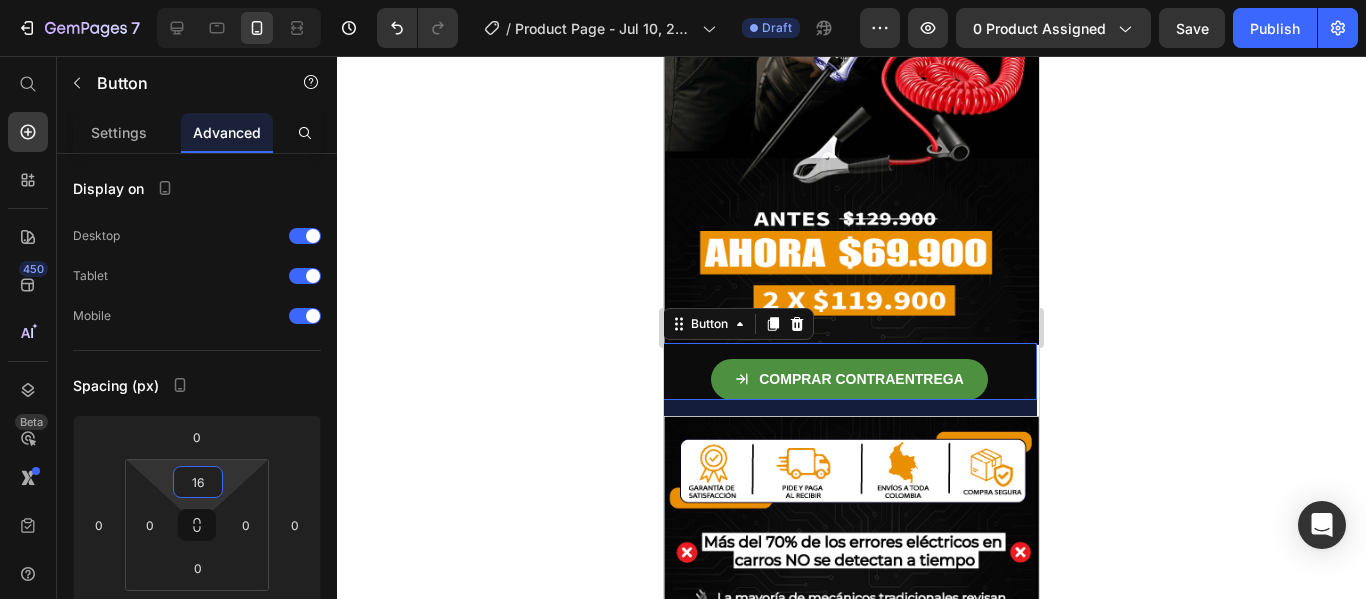 click on "7   /  Product Page - Jul 10, 22:31:50 Draft Preview 0 product assigned  Save   Publish  450 Beta Start with Sections Elements Hero Section Product Detail Brands Trusted Badges Guarantee Product Breakdown How to use Testimonials Compare Bundle FAQs Social Proof Brand Story Product List Collection Blog List Contact Sticky Add to Cart Custom Footer Browse Library 450 Layout
Row
Row
Row
Row Text
Heading
Text Block Button
Button
Button
Sticky Back to top Media
Image" at bounding box center (683, 0) 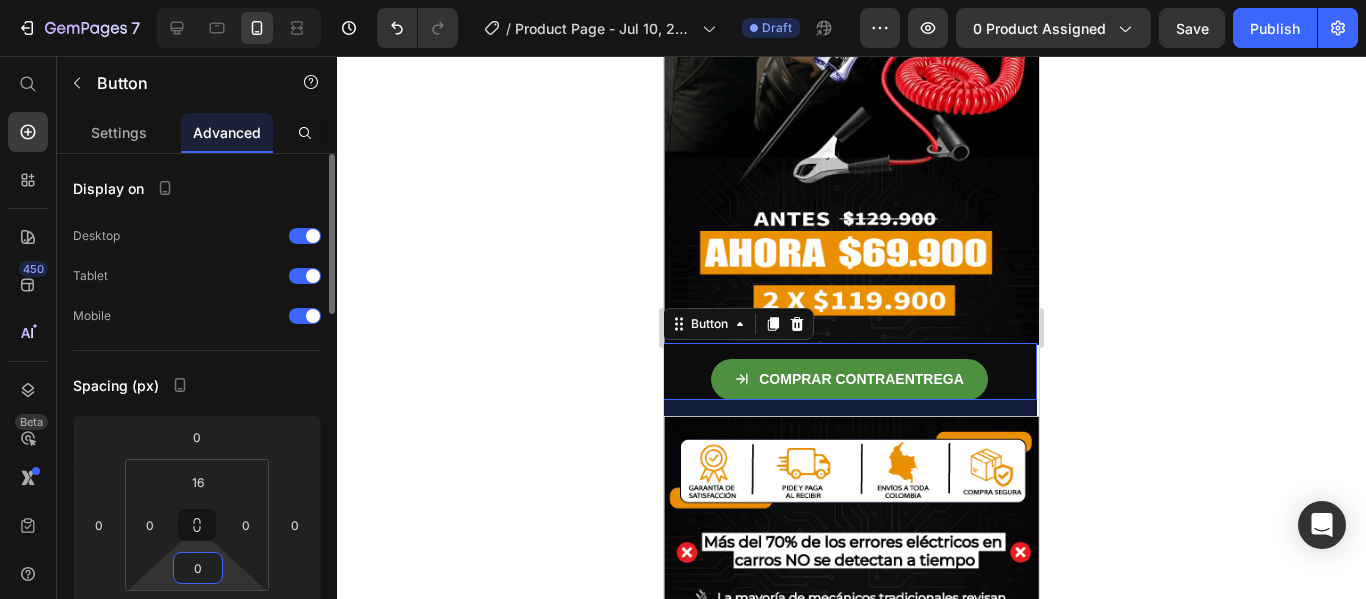 drag, startPoint x: 211, startPoint y: 547, endPoint x: 212, endPoint y: 562, distance: 15.033297 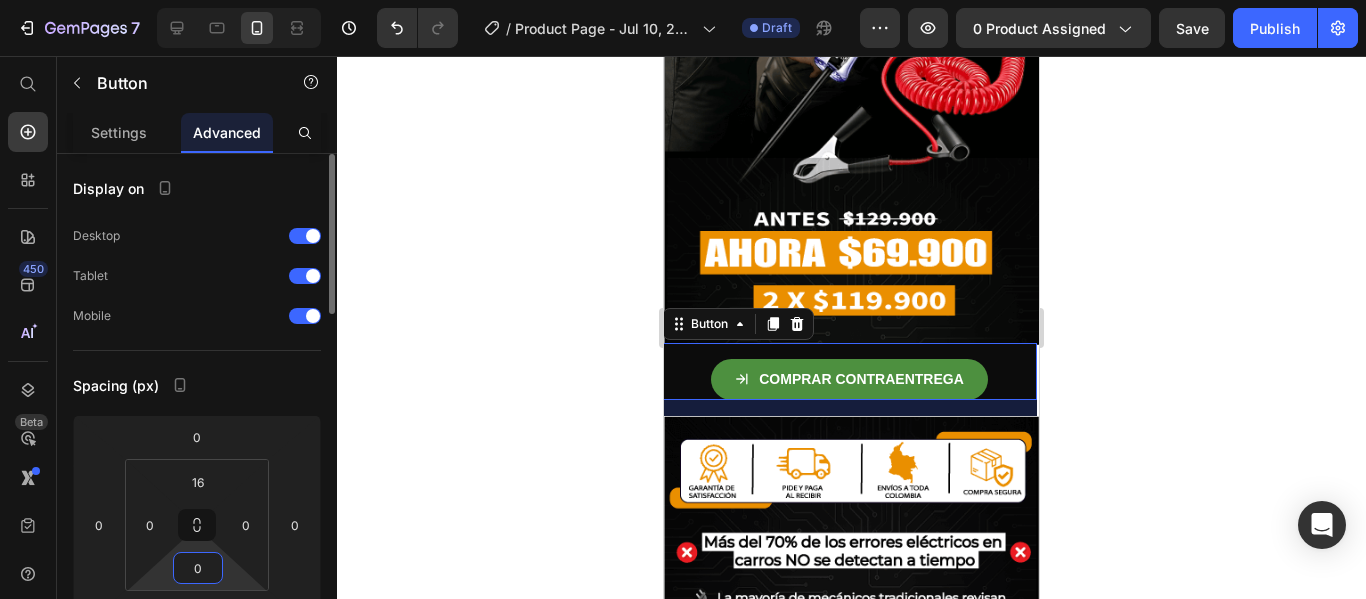 click on "7   /  Product Page - Jul 10, 22:31:50 Draft Preview 0 product assigned  Save   Publish  450 Beta Start with Sections Elements Hero Section Product Detail Brands Trusted Badges Guarantee Product Breakdown How to use Testimonials Compare Bundle FAQs Social Proof Brand Story Product List Collection Blog List Contact Sticky Add to Cart Custom Footer Browse Library 450 Layout
Row
Row
Row
Row Text
Heading
Text Block Button
Button
Button
Sticky Back to top Media
Image" at bounding box center (683, 0) 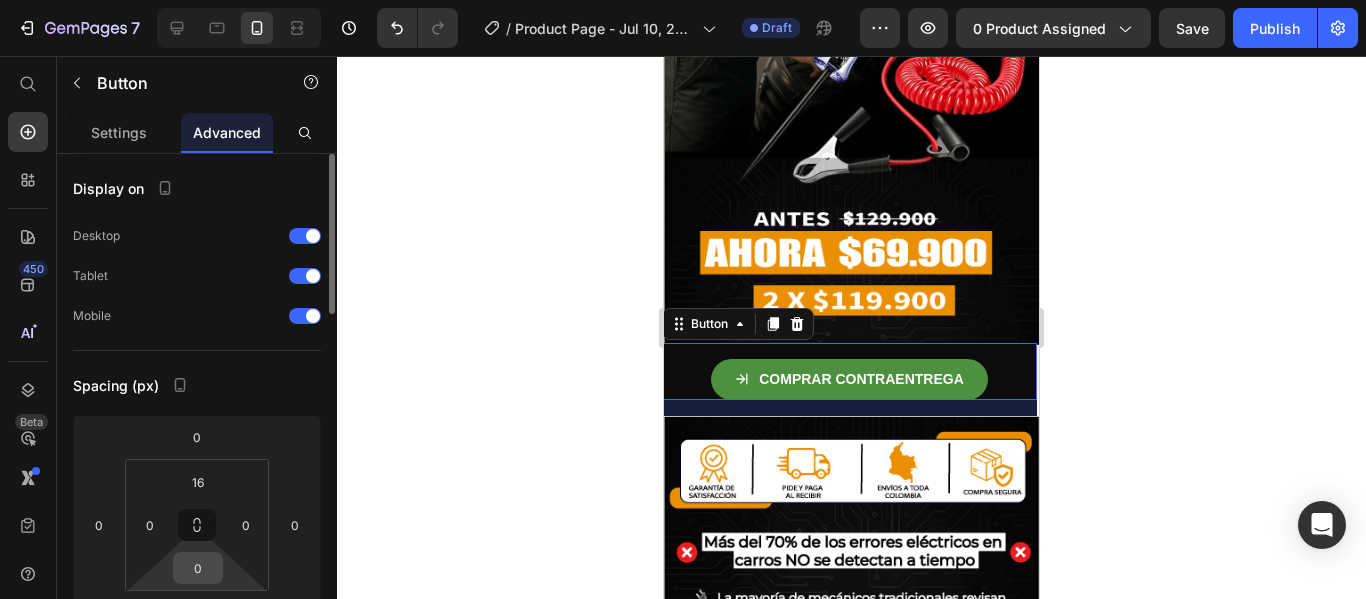 drag, startPoint x: 205, startPoint y: 545, endPoint x: 208, endPoint y: 556, distance: 11.401754 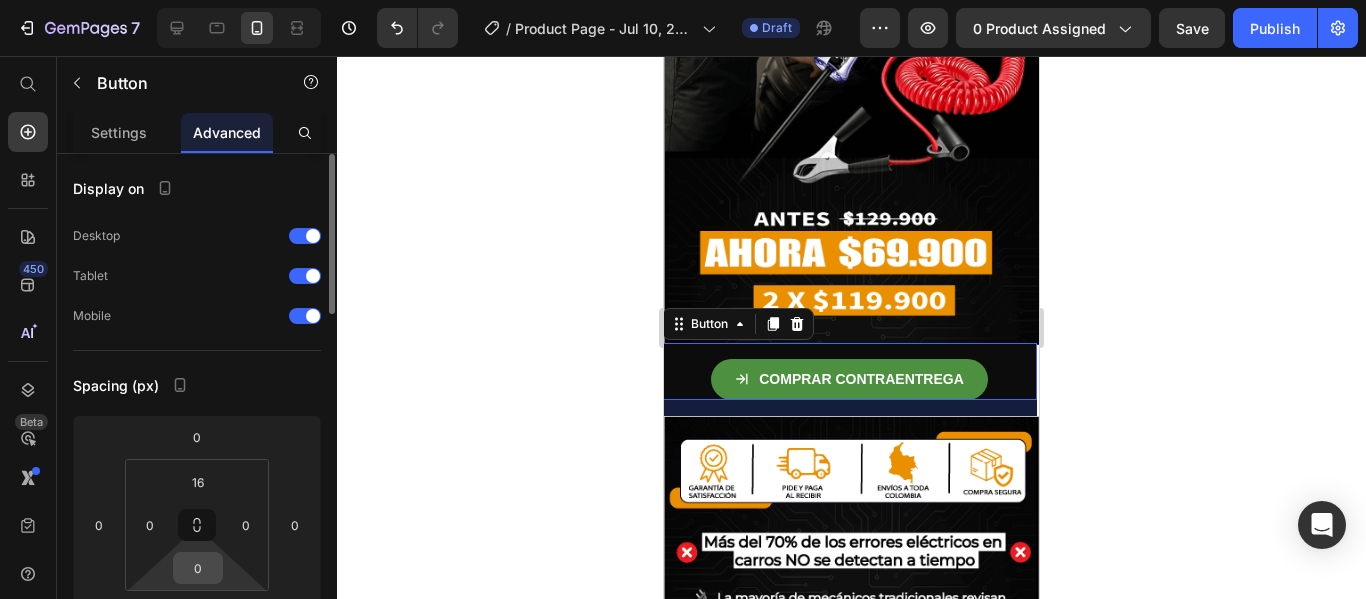 click on "7   /  Product Page - Jul 10, 22:31:50 Draft Preview 0 product assigned  Save   Publish  450 Beta Start with Sections Elements Hero Section Product Detail Brands Trusted Badges Guarantee Product Breakdown How to use Testimonials Compare Bundle FAQs Social Proof Brand Story Product List Collection Blog List Contact Sticky Add to Cart Custom Footer Browse Library 450 Layout
Row
Row
Row
Row Text
Heading
Text Block Button
Button
Button
Sticky Back to top Media
Image" at bounding box center (683, 0) 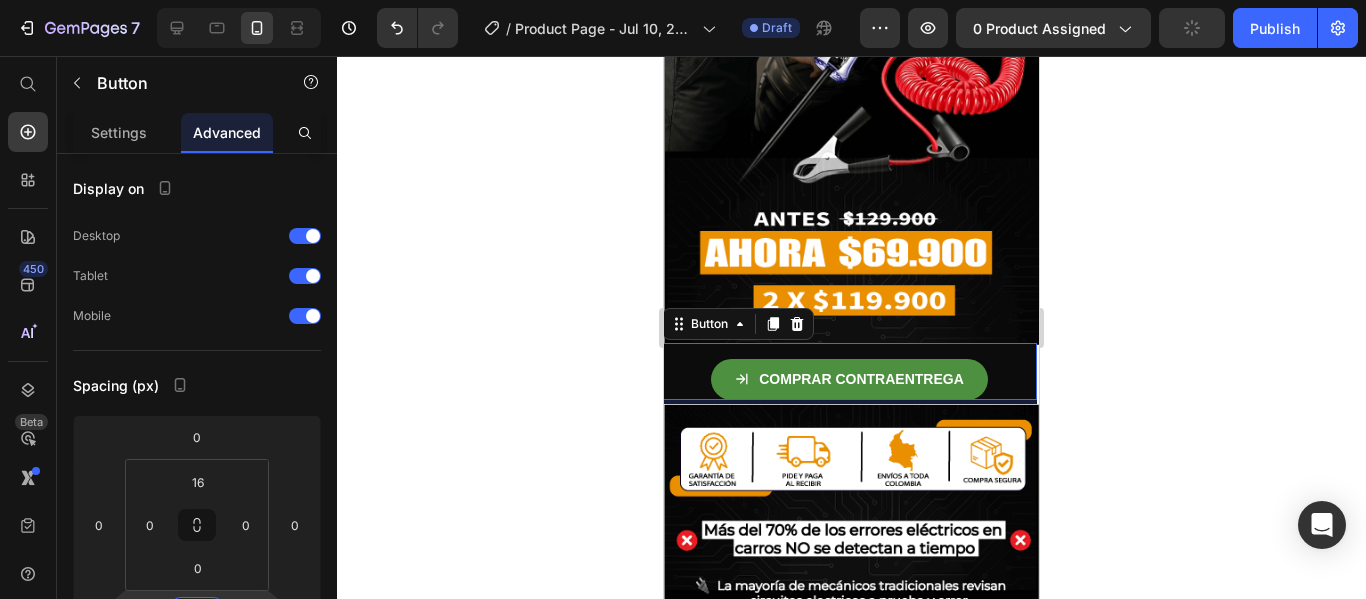 scroll, scrollTop: 29, scrollLeft: 0, axis: vertical 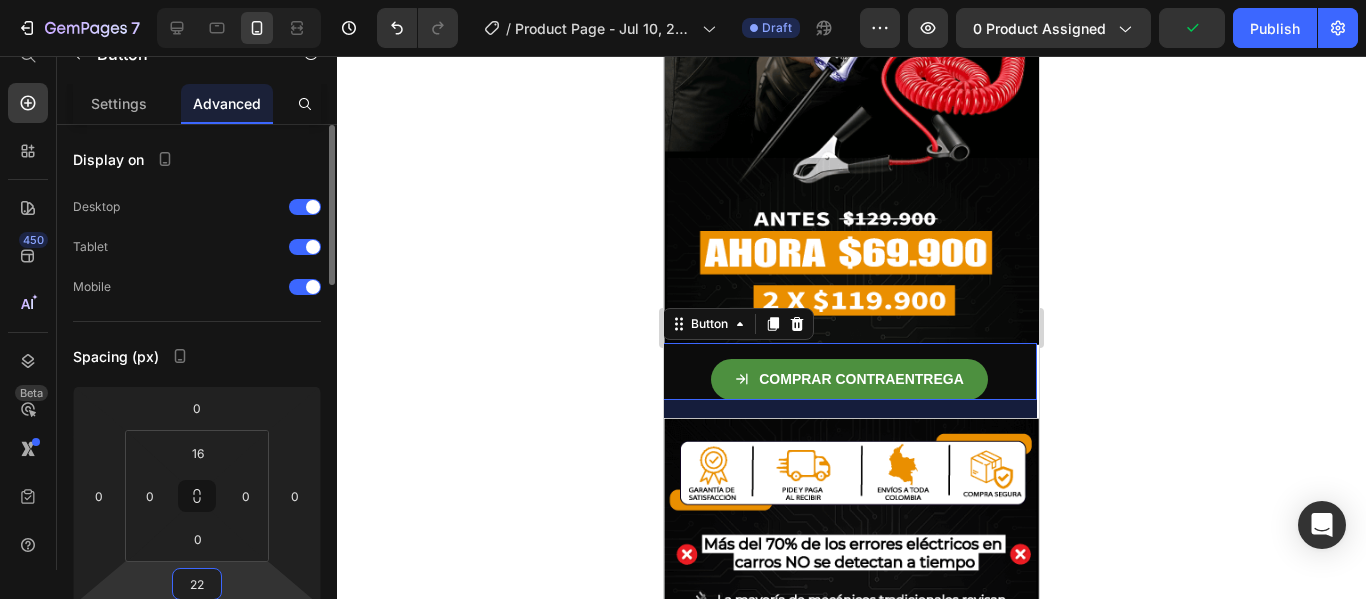click on "7   /  Product Page - Jul 10, 22:31:50 Draft Preview 0 product assigned  Publish  450 Beta Start with Sections Elements Hero Section Product Detail Brands Trusted Badges Guarantee Product Breakdown How to use Testimonials Compare Bundle FAQs Social Proof Brand Story Product List Collection Blog List Contact Sticky Add to Cart Custom Footer Browse Library 450 Layout
Row
Row
Row
Row Text
Heading
Text Block Button
Button
Button
Sticky Back to top Media
Image" at bounding box center [683, 0] 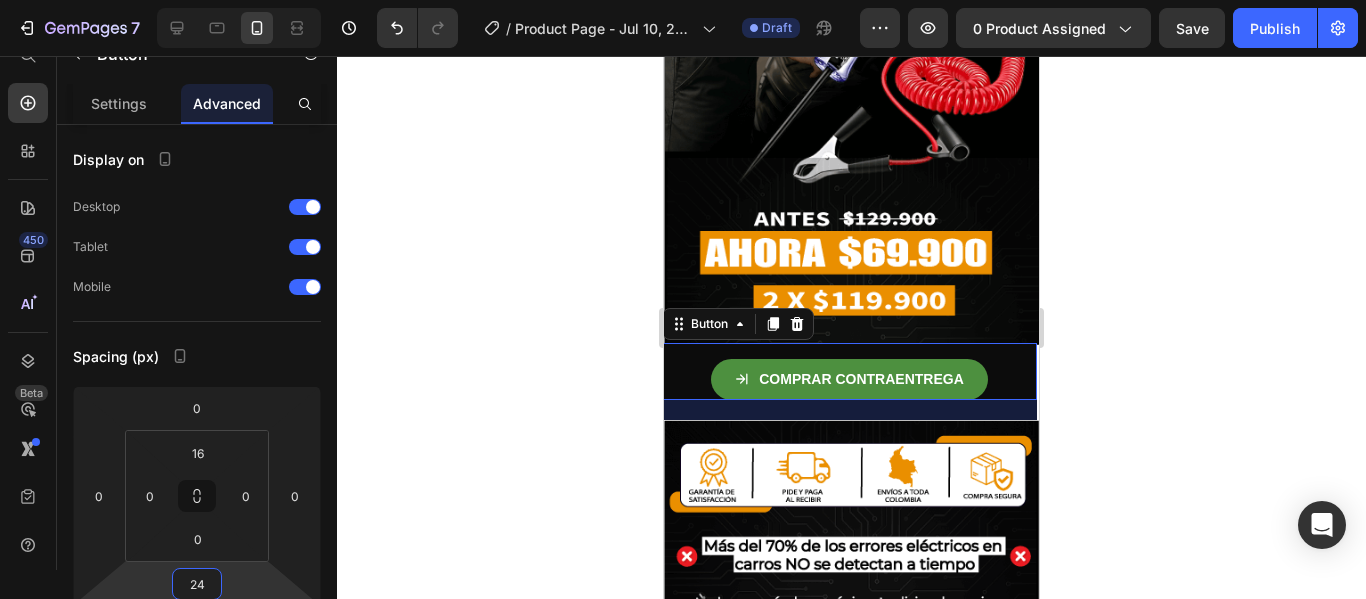 drag, startPoint x: 209, startPoint y: 589, endPoint x: 178, endPoint y: 591, distance: 31.06445 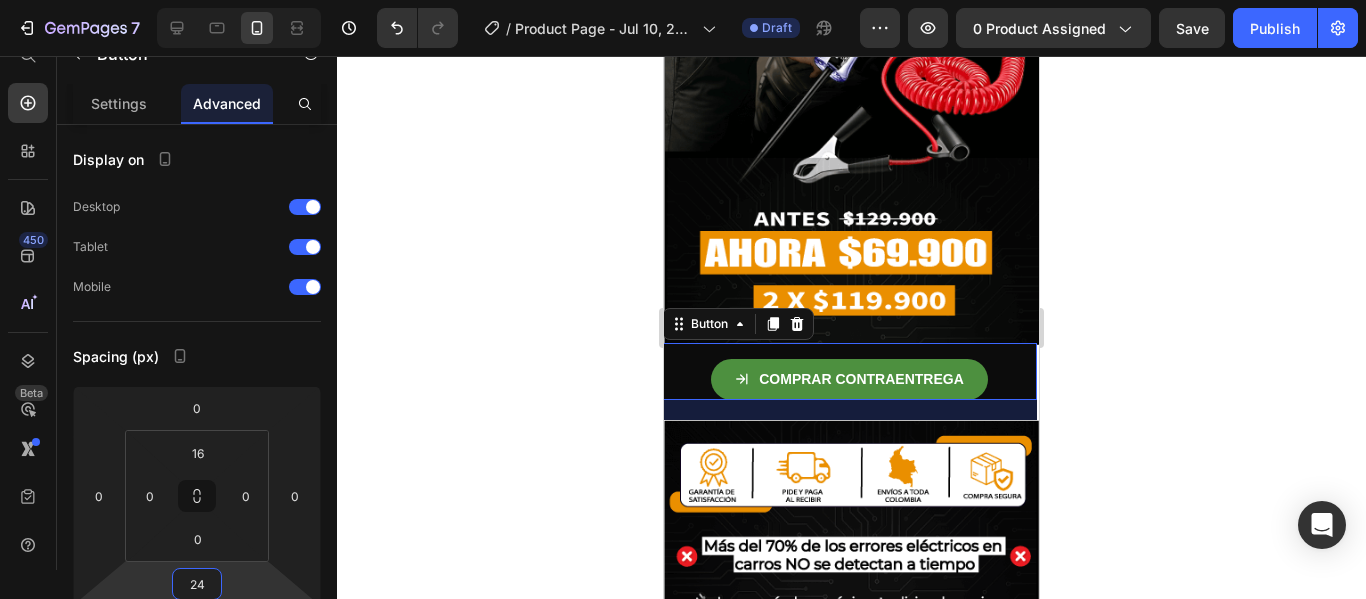 click on "24" at bounding box center (197, 584) 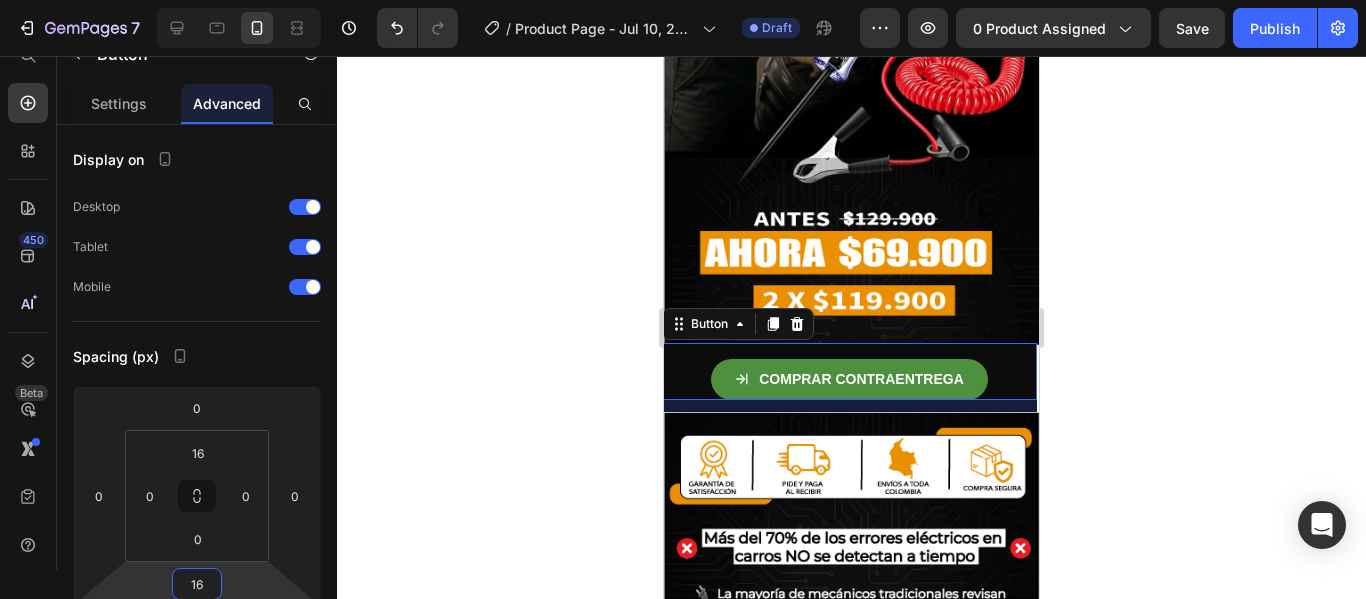 type on "16" 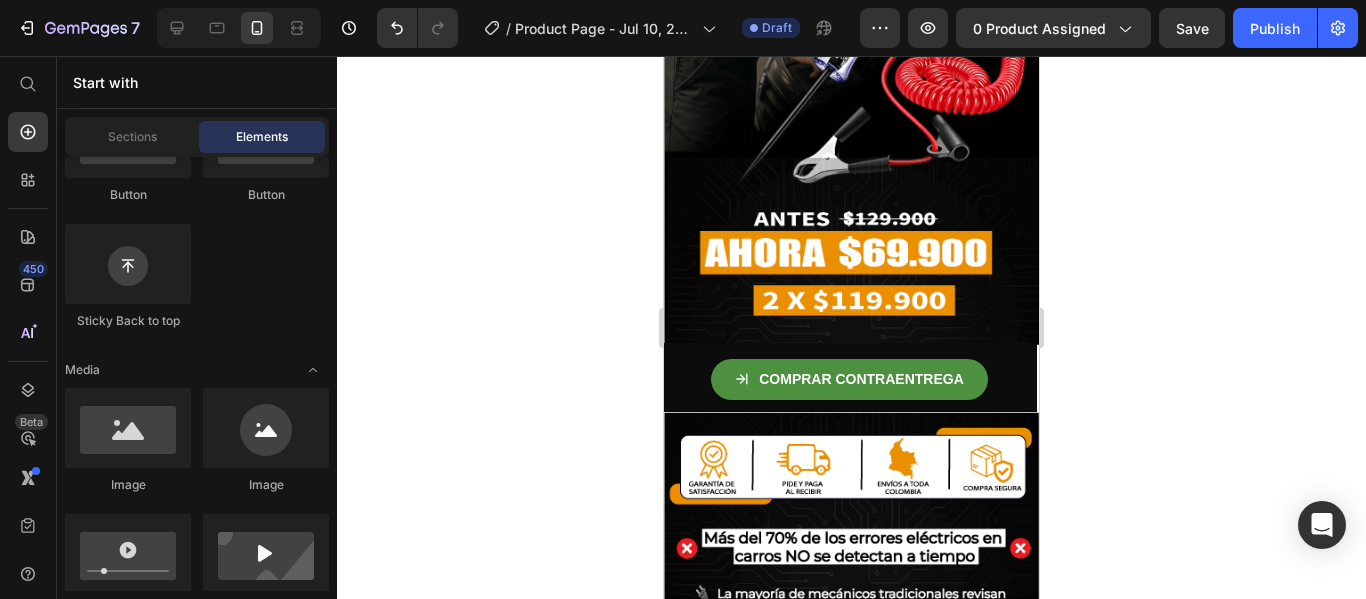 scroll, scrollTop: 0, scrollLeft: 0, axis: both 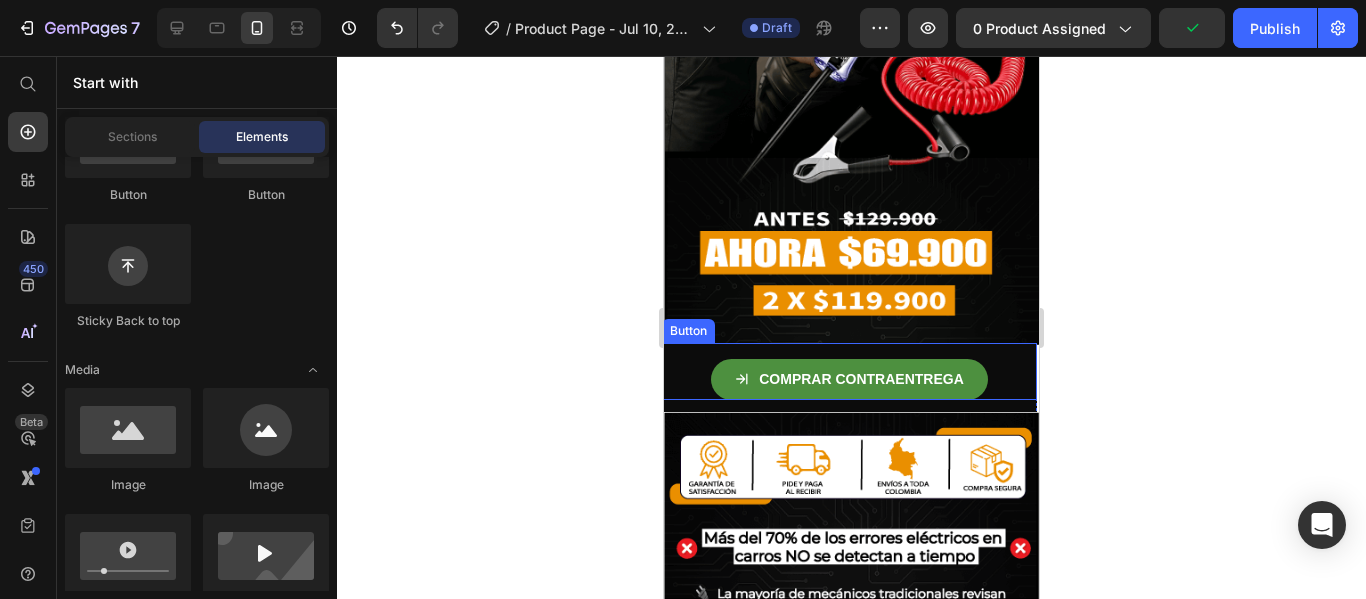 click on "COMPRAR CONTRAENTREGA Button" at bounding box center [849, 371] 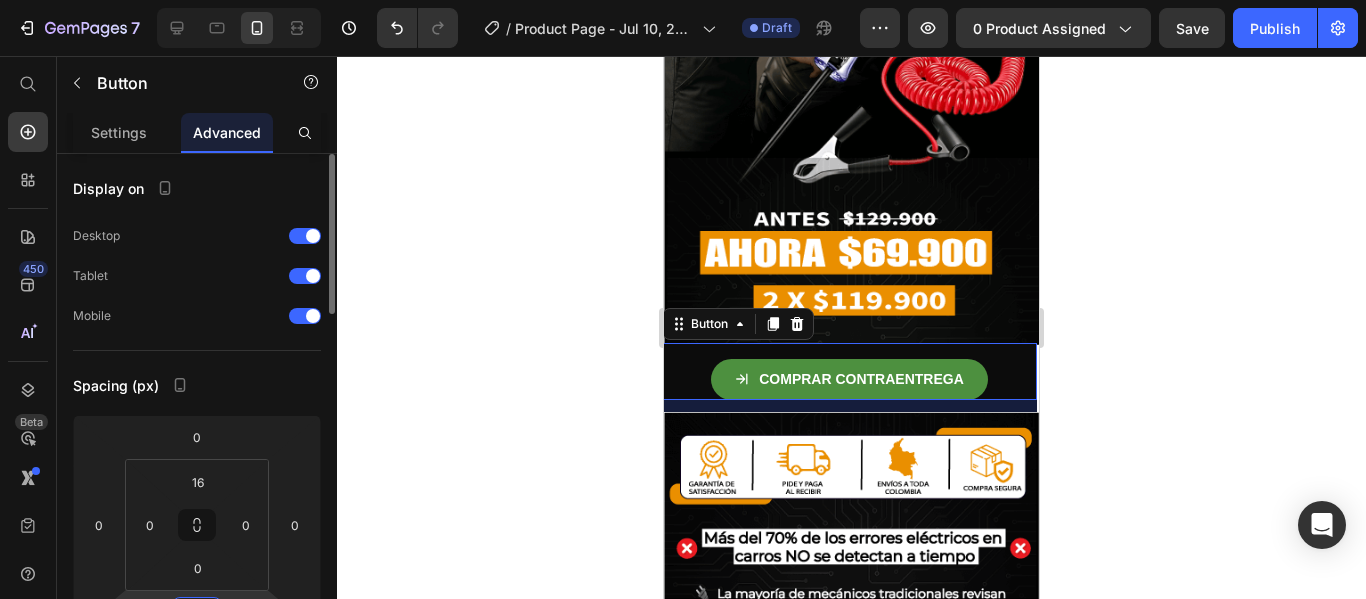 scroll, scrollTop: 29, scrollLeft: 0, axis: vertical 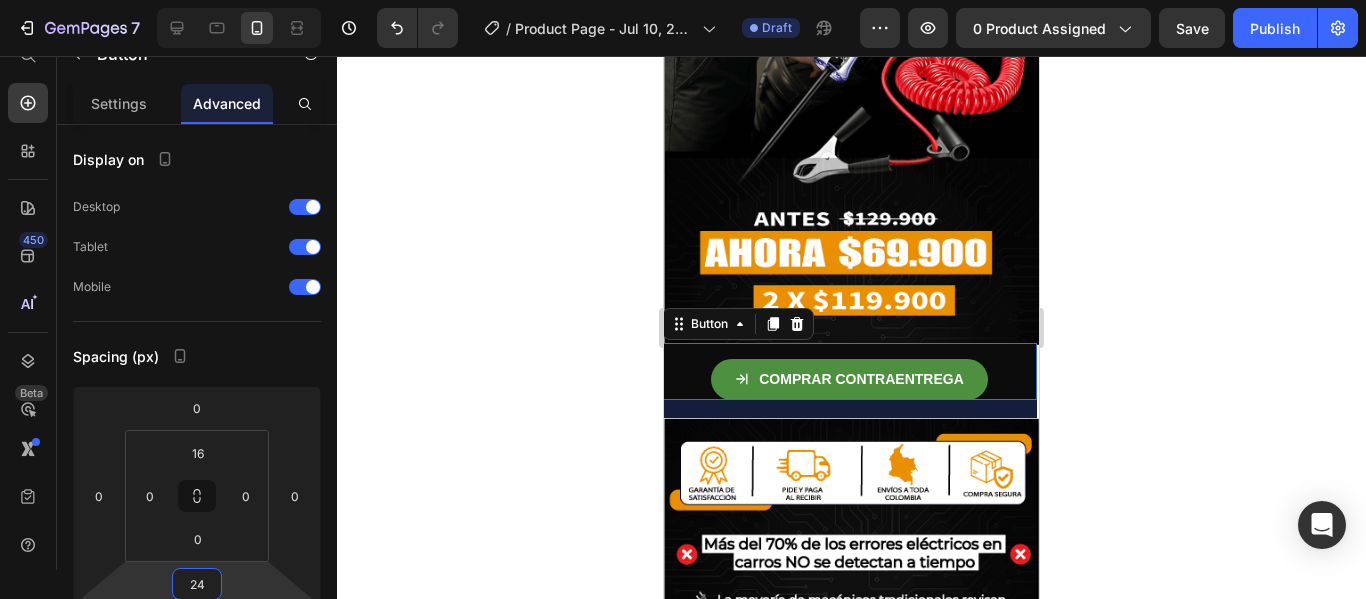type on "30" 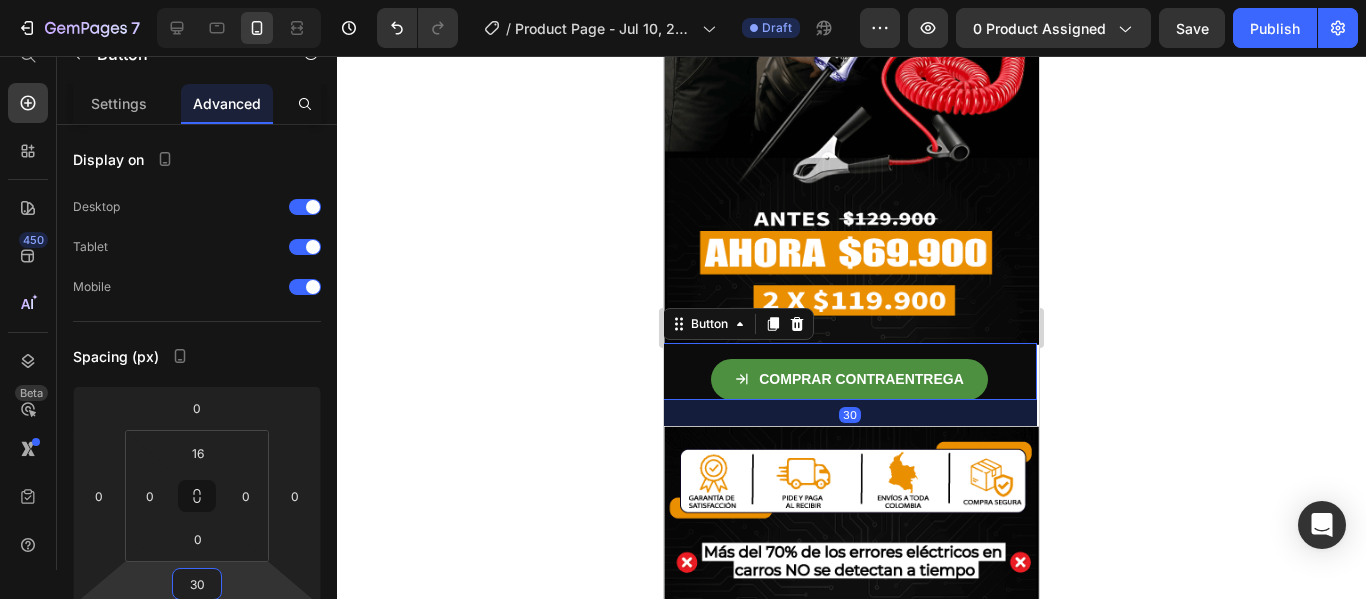 click on "7   /  Product Page - Jul 10, 22:31:50 Draft Preview 0 product assigned  Save   Publish  450 Beta Start with Sections Elements Hero Section Product Detail Brands Trusted Badges Guarantee Product Breakdown How to use Testimonials Compare Bundle FAQs Social Proof Brand Story Product List Collection Blog List Contact Sticky Add to Cart Custom Footer Browse Library 450 Layout
Row
Row
Row
Row Text
Heading
Text Block Button
Button
Button
Sticky Back to top Media
Image" at bounding box center [683, 0] 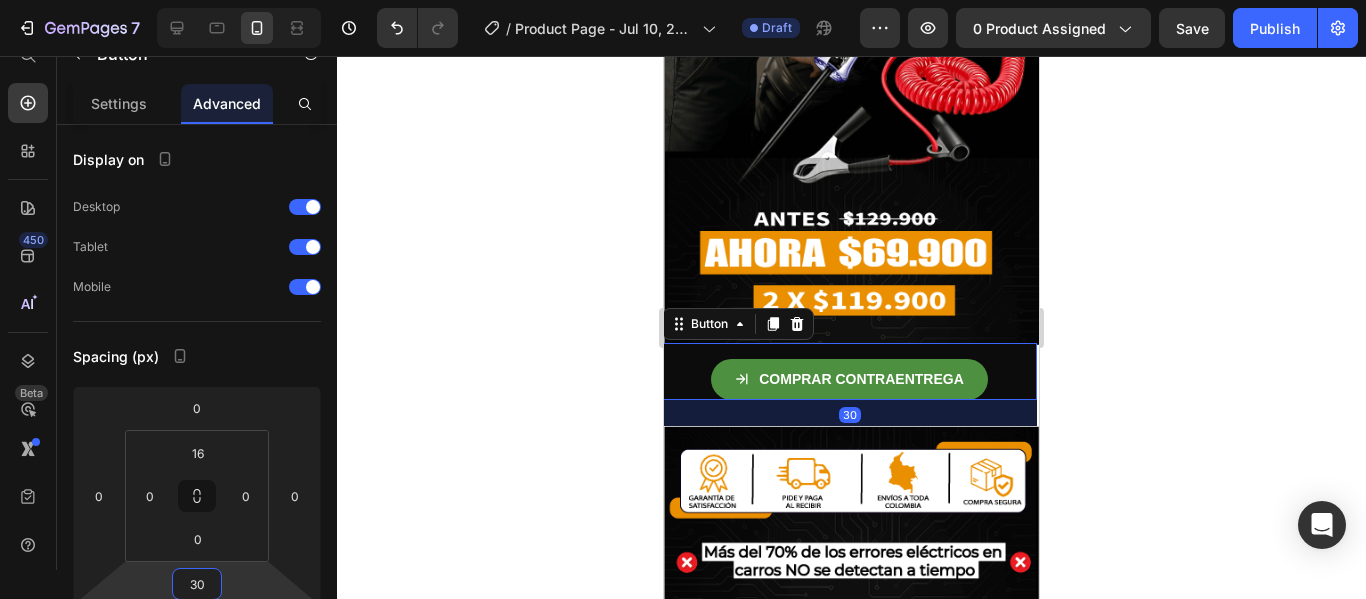 click 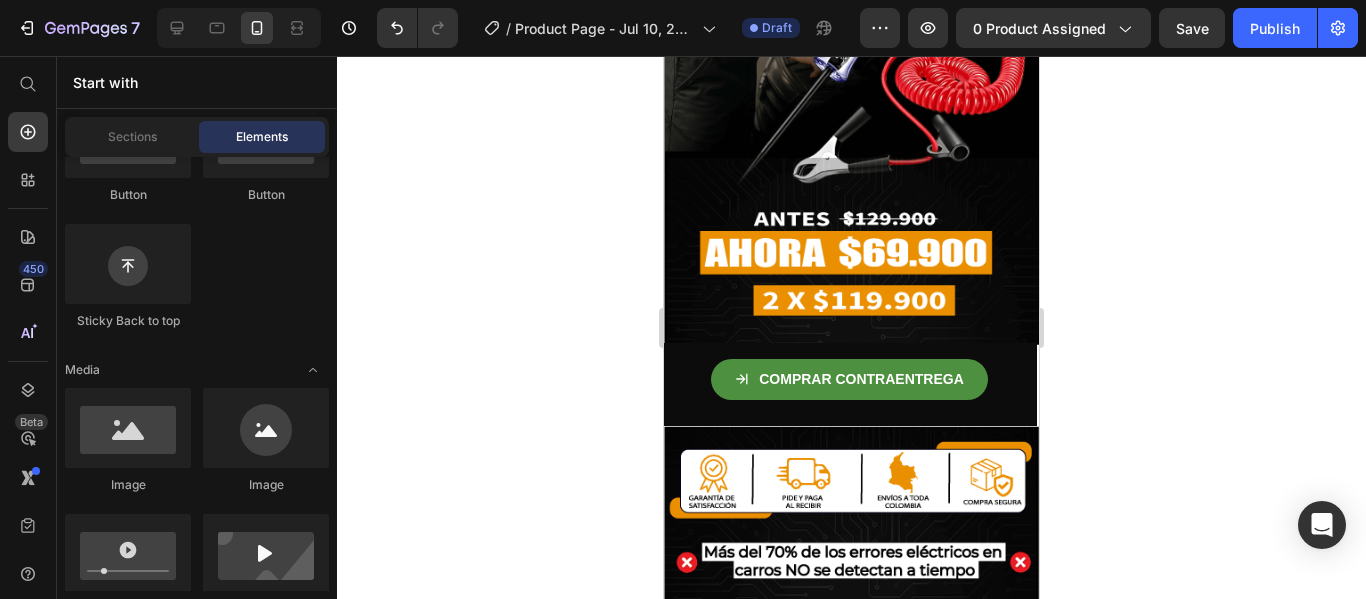 scroll, scrollTop: 0, scrollLeft: 0, axis: both 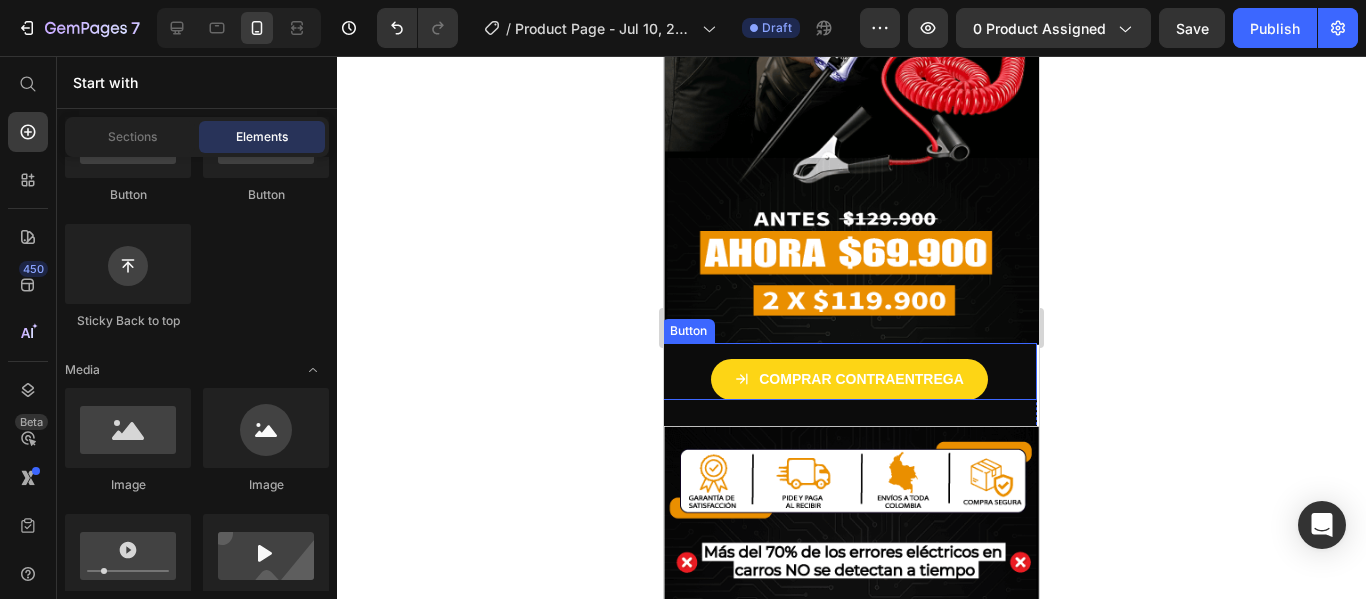 click on "COMPRAR CONTRAENTREGA" at bounding box center [849, 379] 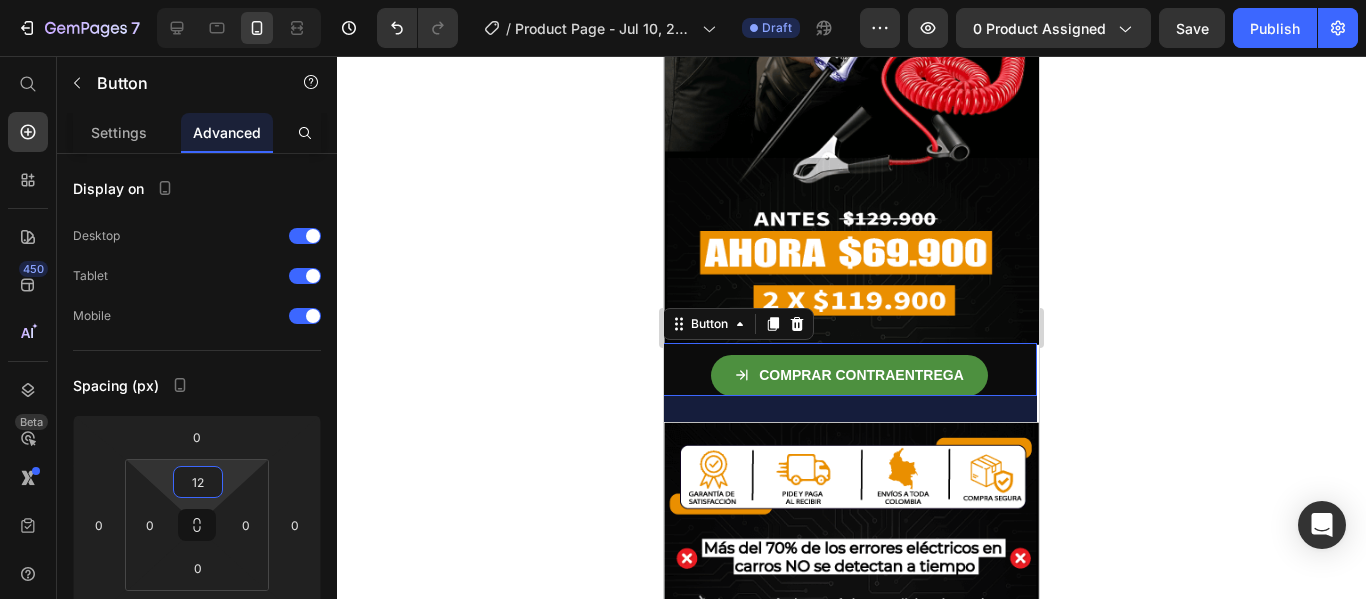 click on "7   /  Product Page - Jul 10, 22:31:50 Draft Preview 0 product assigned  Save   Publish  450 Beta Start with Sections Elements Hero Section Product Detail Brands Trusted Badges Guarantee Product Breakdown How to use Testimonials Compare Bundle FAQs Social Proof Brand Story Product List Collection Blog List Contact Sticky Add to Cart Custom Footer Browse Library 450 Layout
Row
Row
Row
Row Text
Heading
Text Block Button
Button
Button
Sticky Back to top Media
Image" at bounding box center (683, 0) 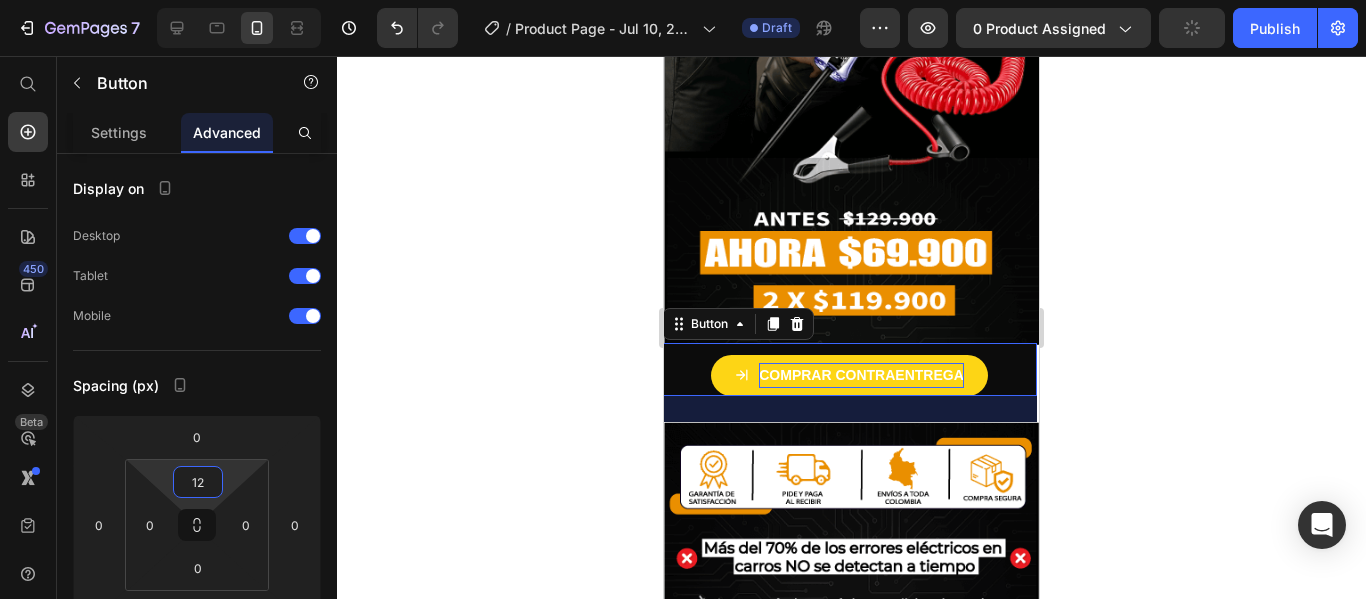 click on "COMPRAR CONTRAENTREGA" at bounding box center [861, 375] 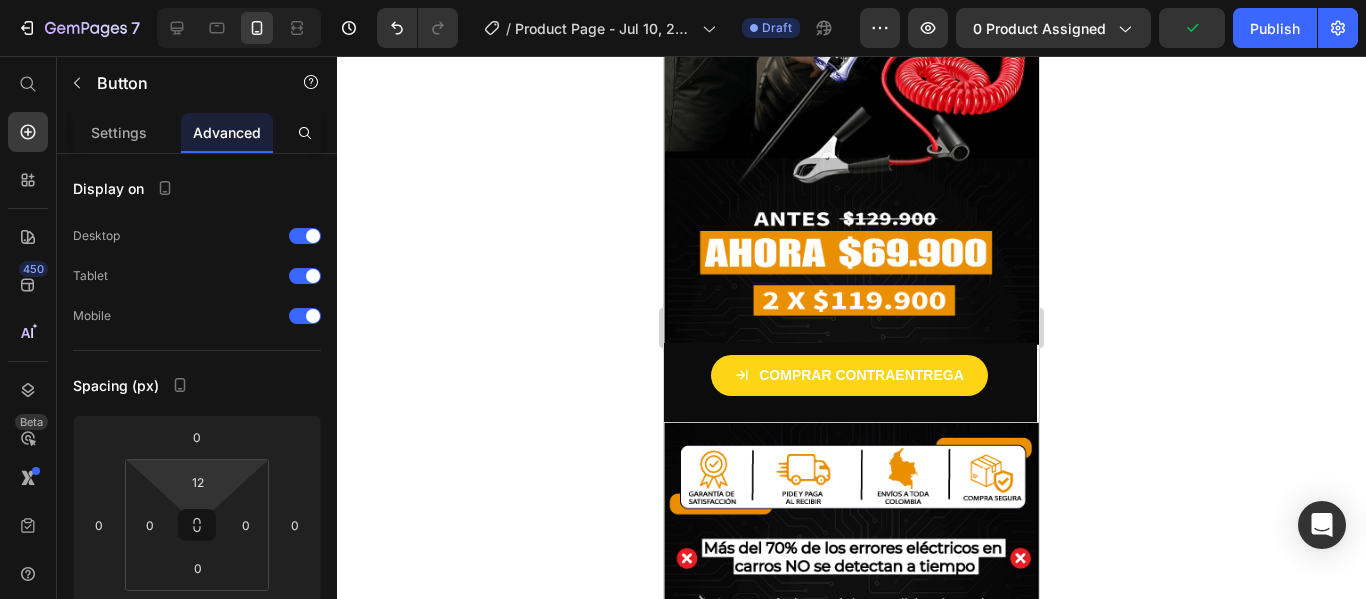 click on "COMPRAR CONTRAENTREGA" at bounding box center [849, 375] 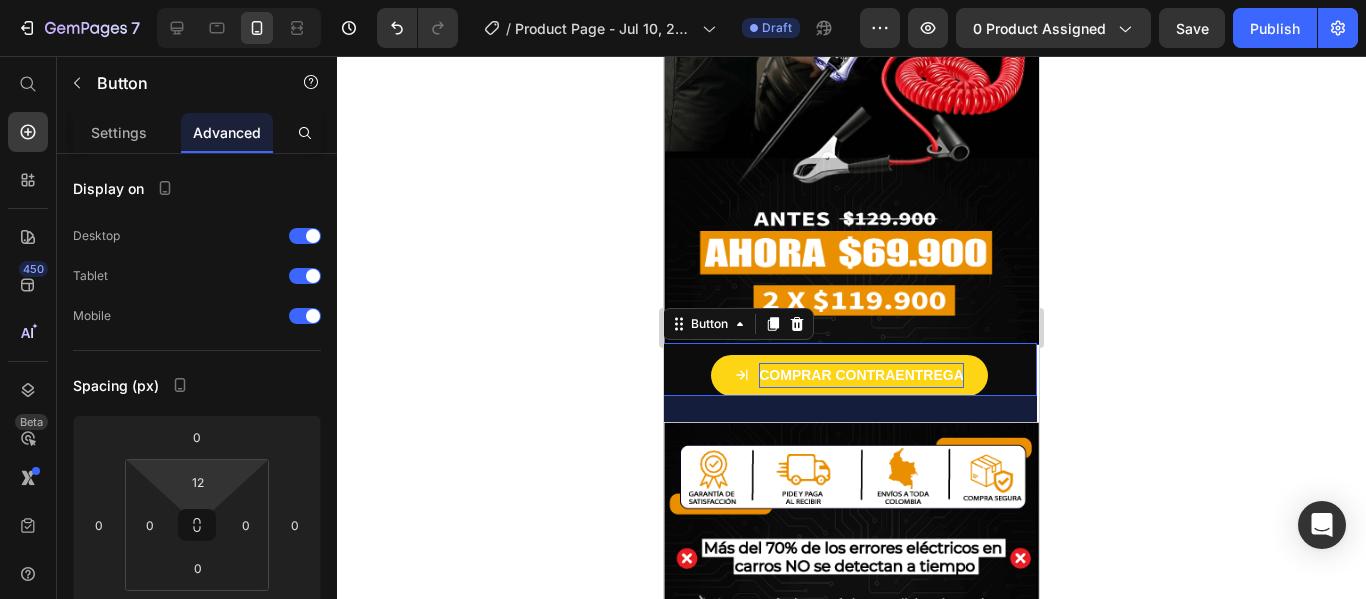 drag, startPoint x: 967, startPoint y: 349, endPoint x: 889, endPoint y: 342, distance: 78.31347 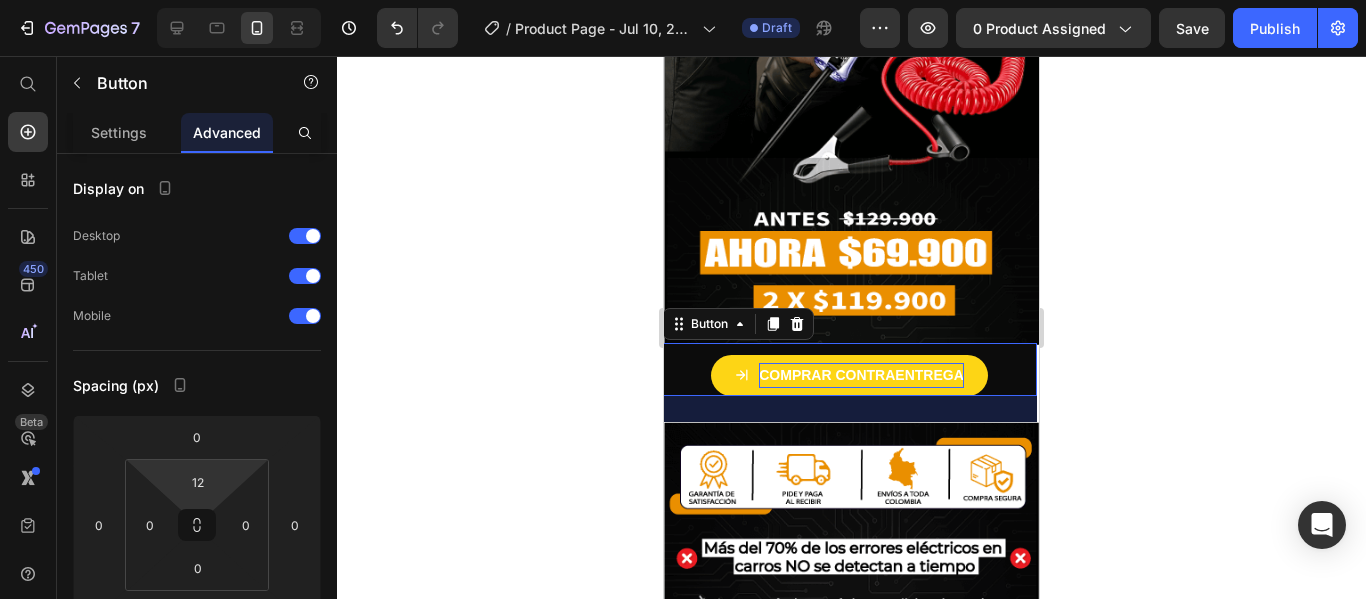 click on "COMPRAR CONTRAENTREGA" at bounding box center (849, 375) 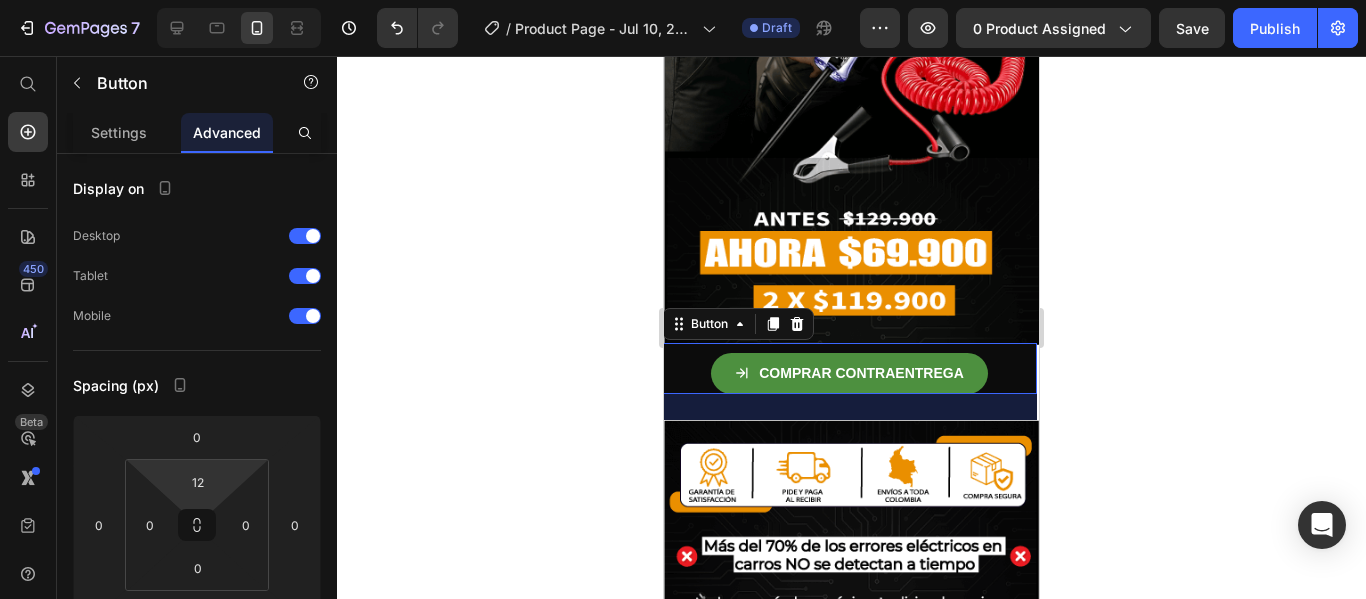 type on "14" 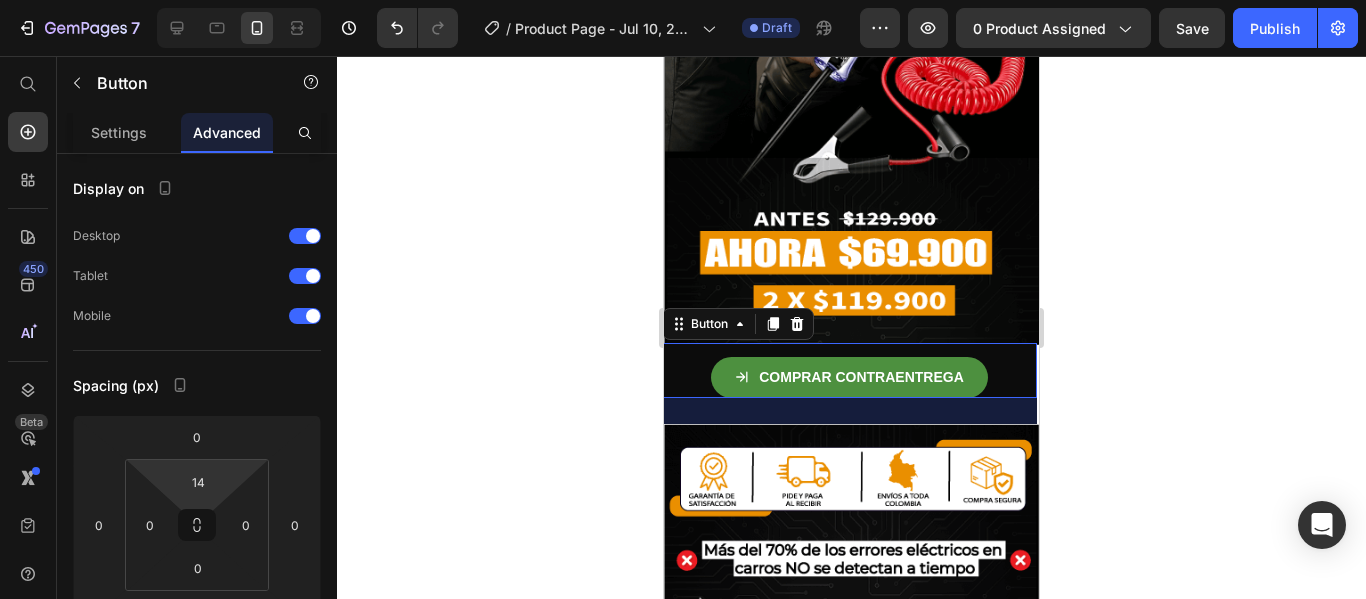 click on "7   /  Product Page - Jul 10, 22:31:50 Draft Preview 0 product assigned  Save   Publish  450 Beta Start with Sections Elements Hero Section Product Detail Brands Trusted Badges Guarantee Product Breakdown How to use Testimonials Compare Bundle FAQs Social Proof Brand Story Product List Collection Blog List Contact Sticky Add to Cart Custom Footer Browse Library 450 Layout
Row
Row
Row
Row Text
Heading
Text Block Button
Button
Button
Sticky Back to top Media
Image" at bounding box center [683, 0] 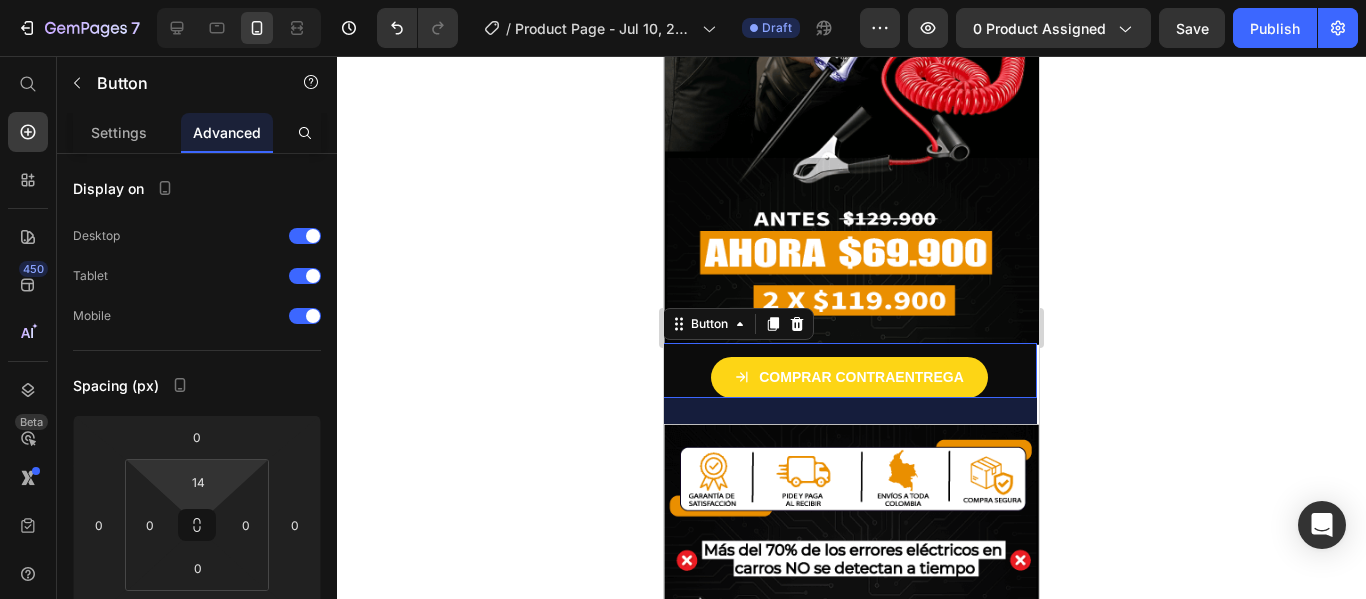click on "COMPRAR CONTRAENTREGA" at bounding box center [849, 377] 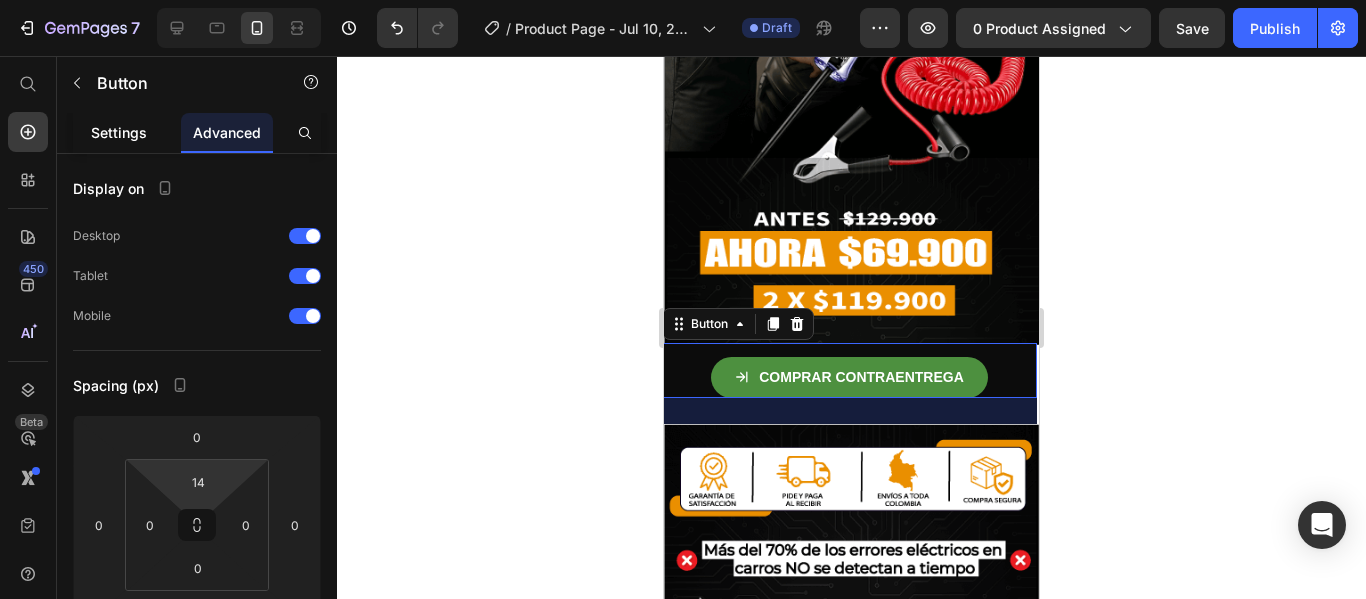 click on "Settings" at bounding box center [119, 132] 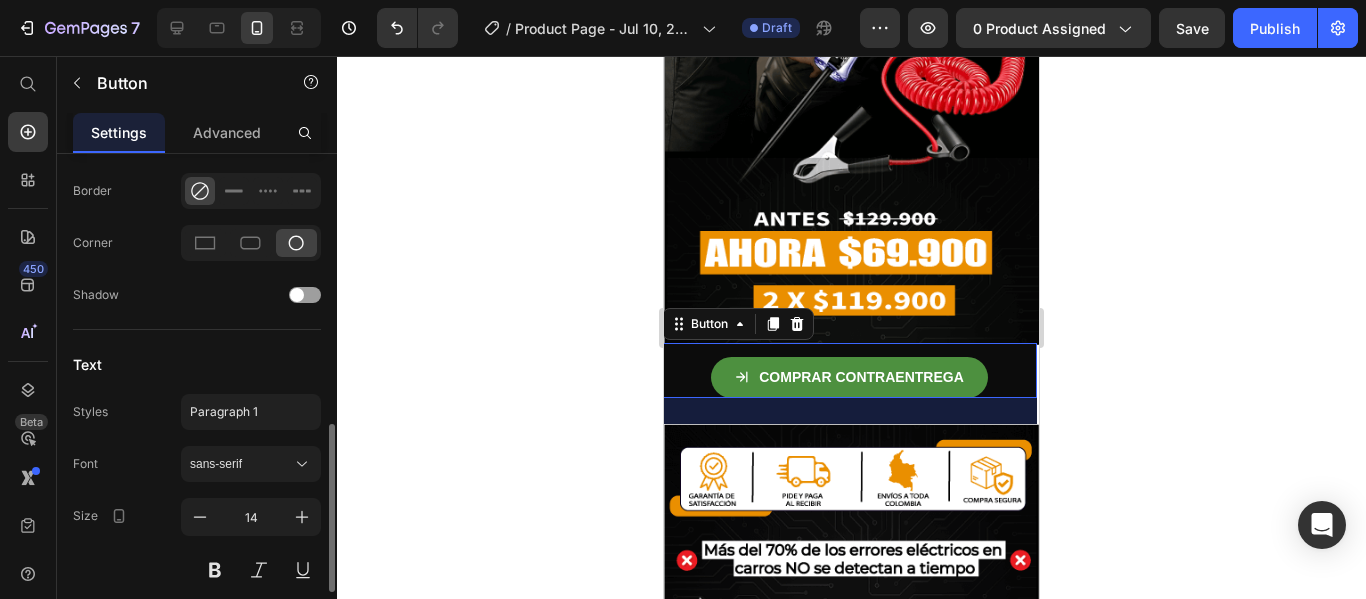 scroll, scrollTop: 809, scrollLeft: 0, axis: vertical 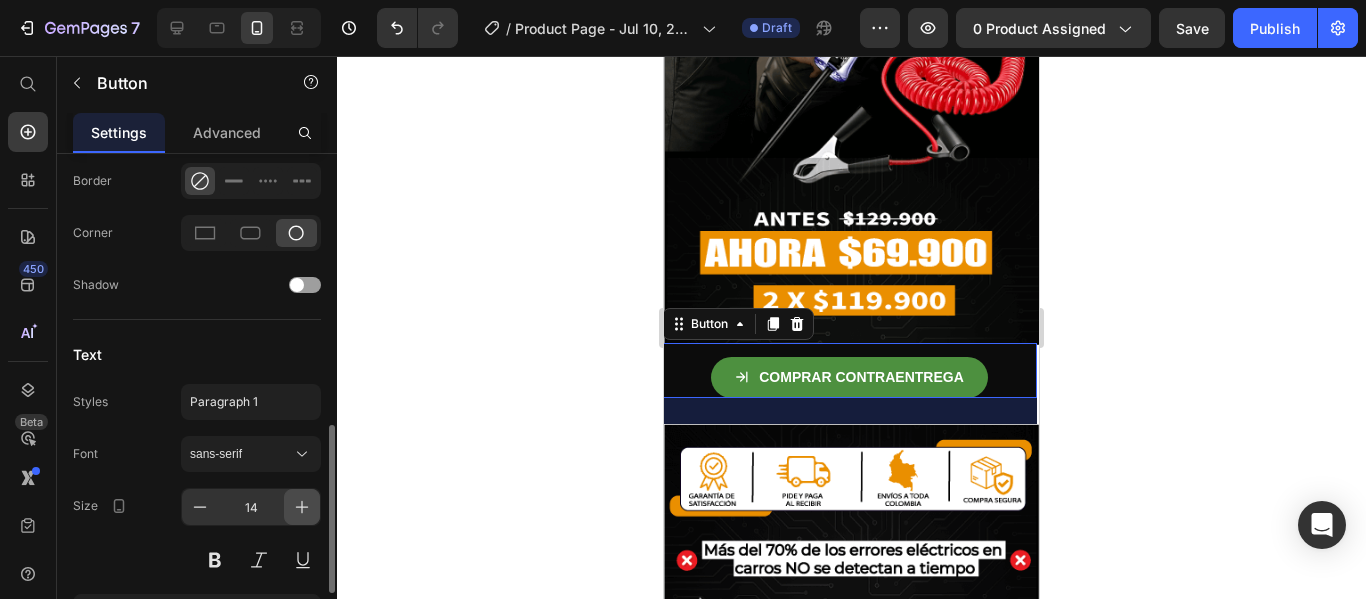 click 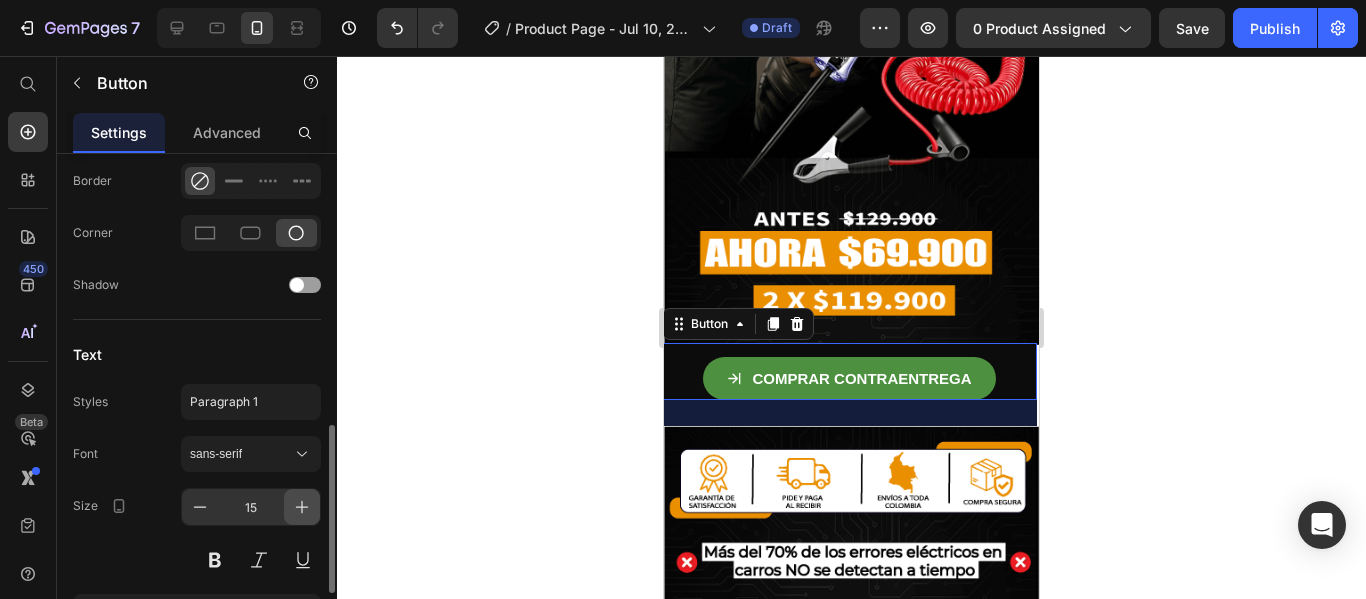 click 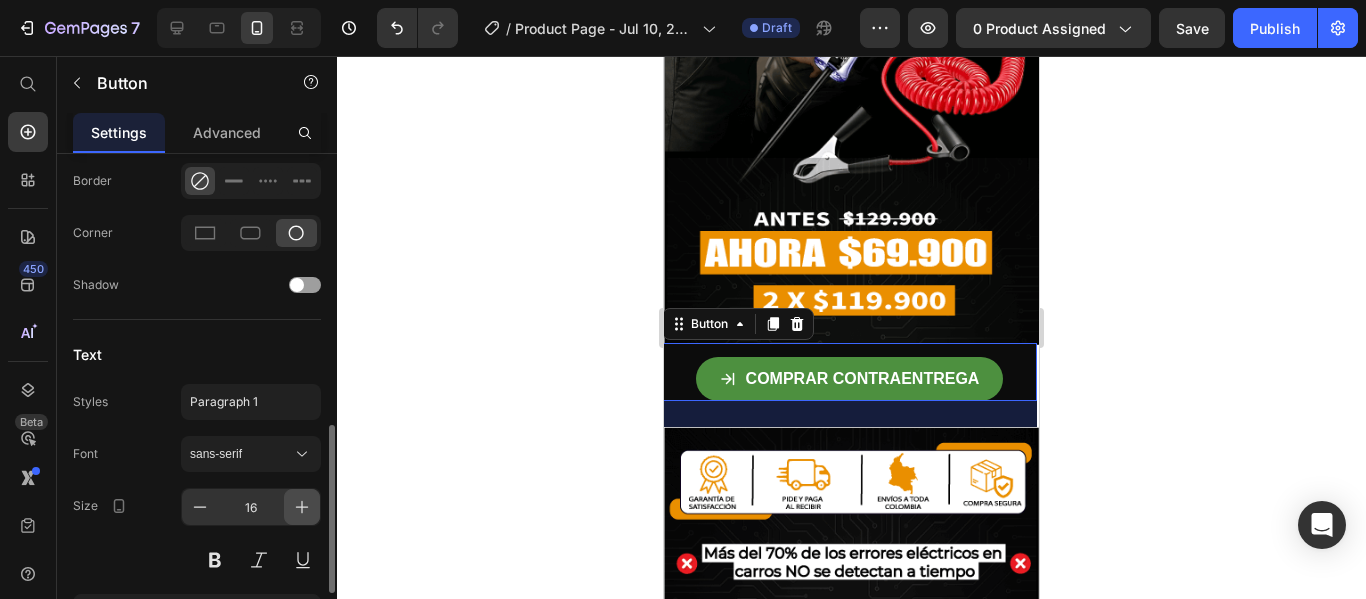 click 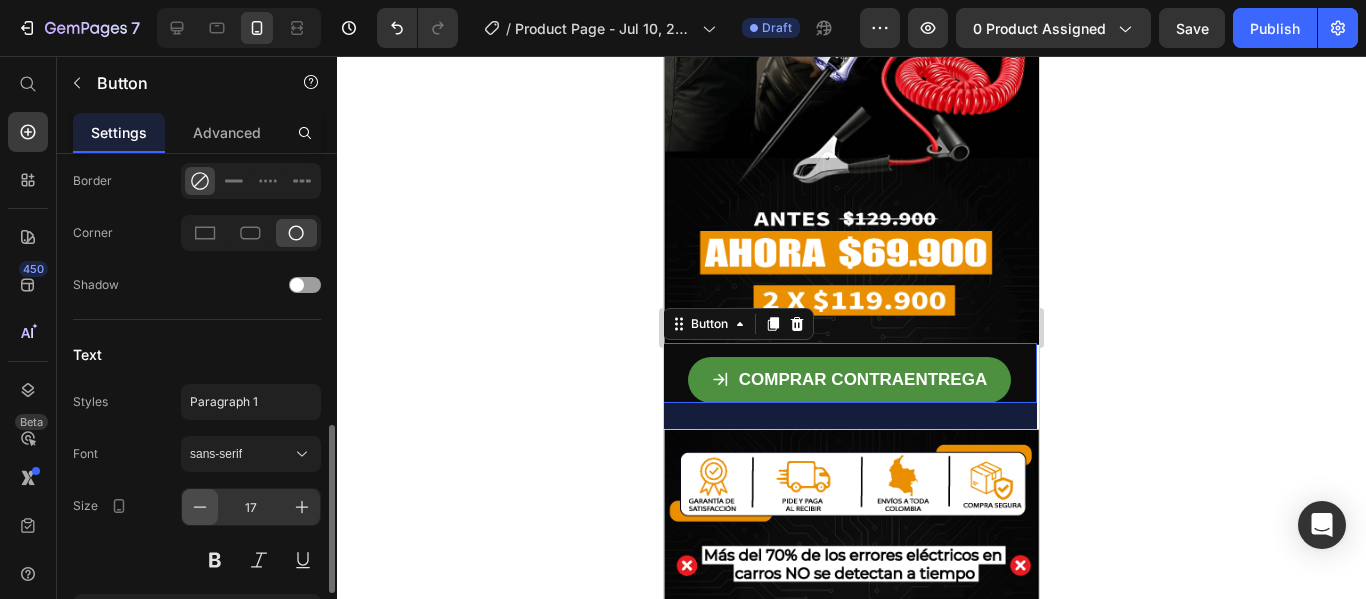 click 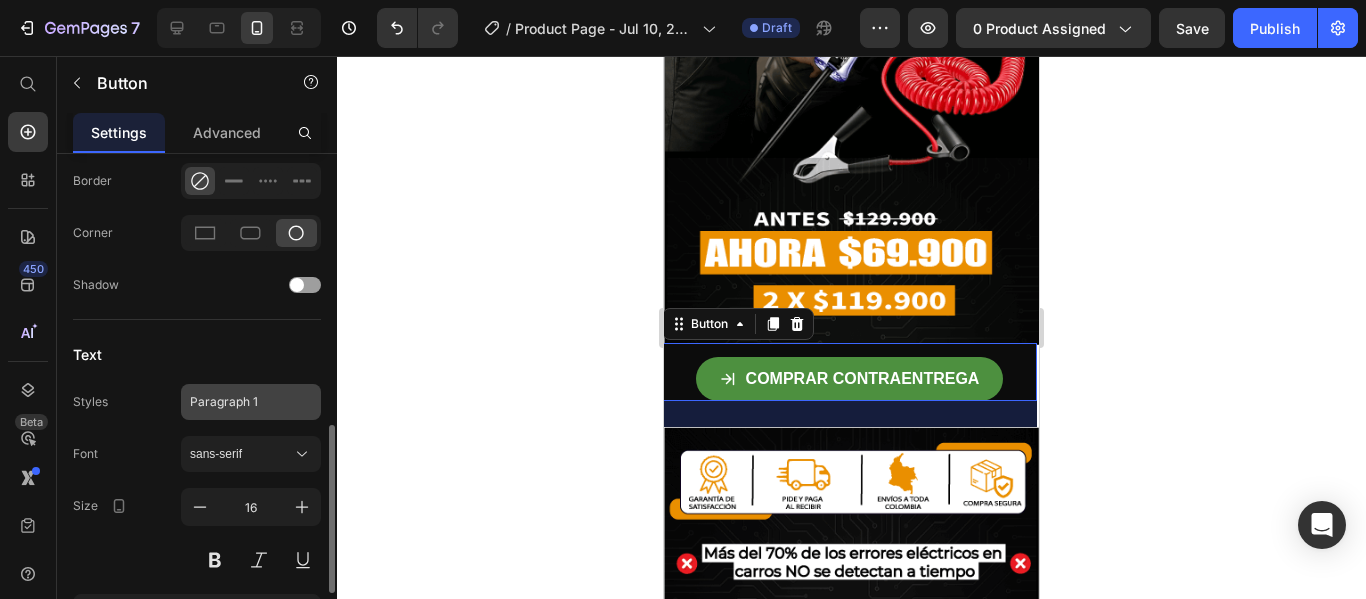 click on "Paragraph 1" at bounding box center [239, 402] 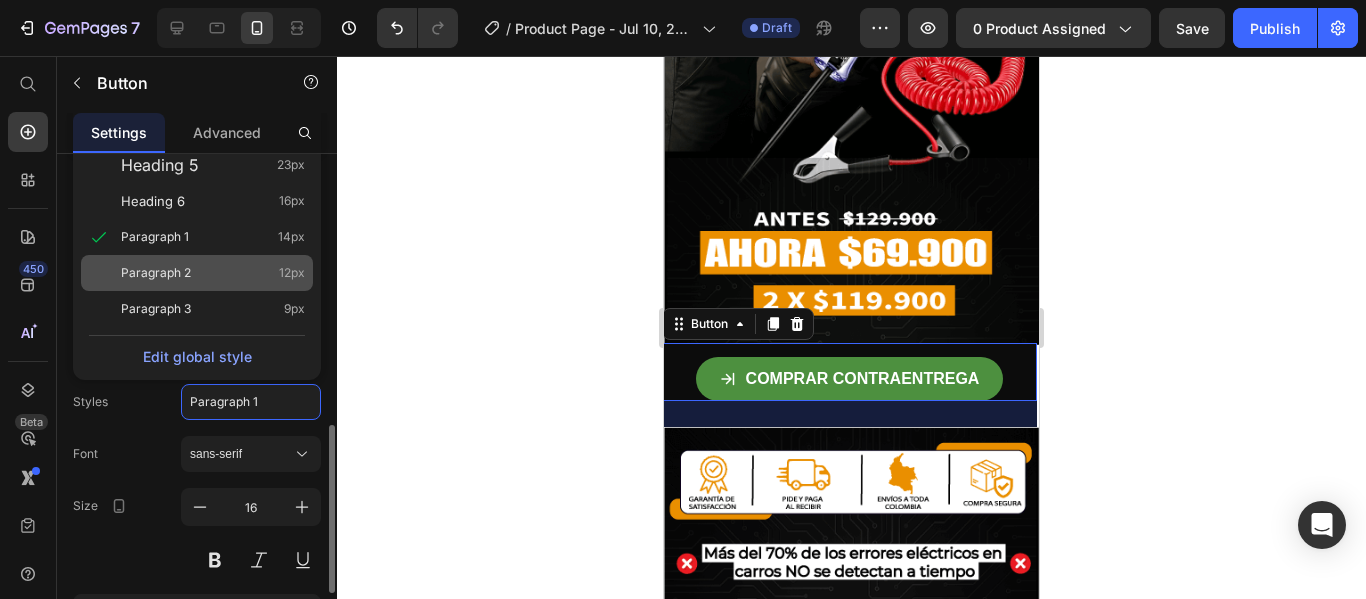 click on "Paragraph 2 12px" at bounding box center [213, 273] 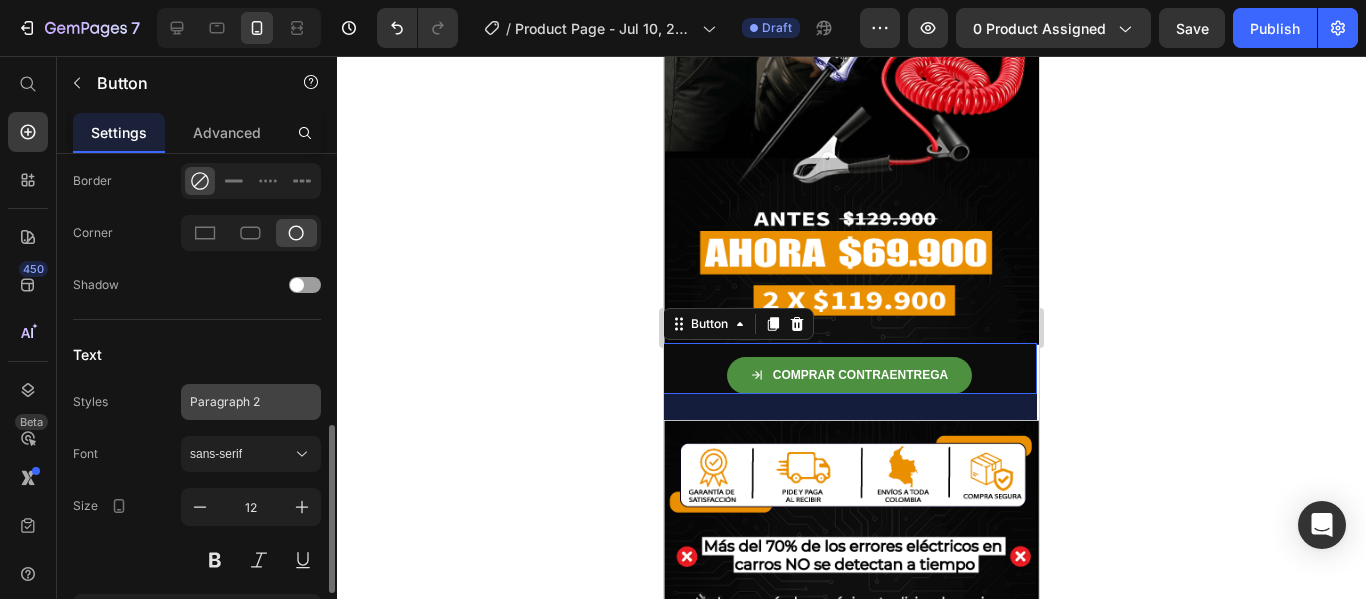 click on "Paragraph 2" at bounding box center (251, 402) 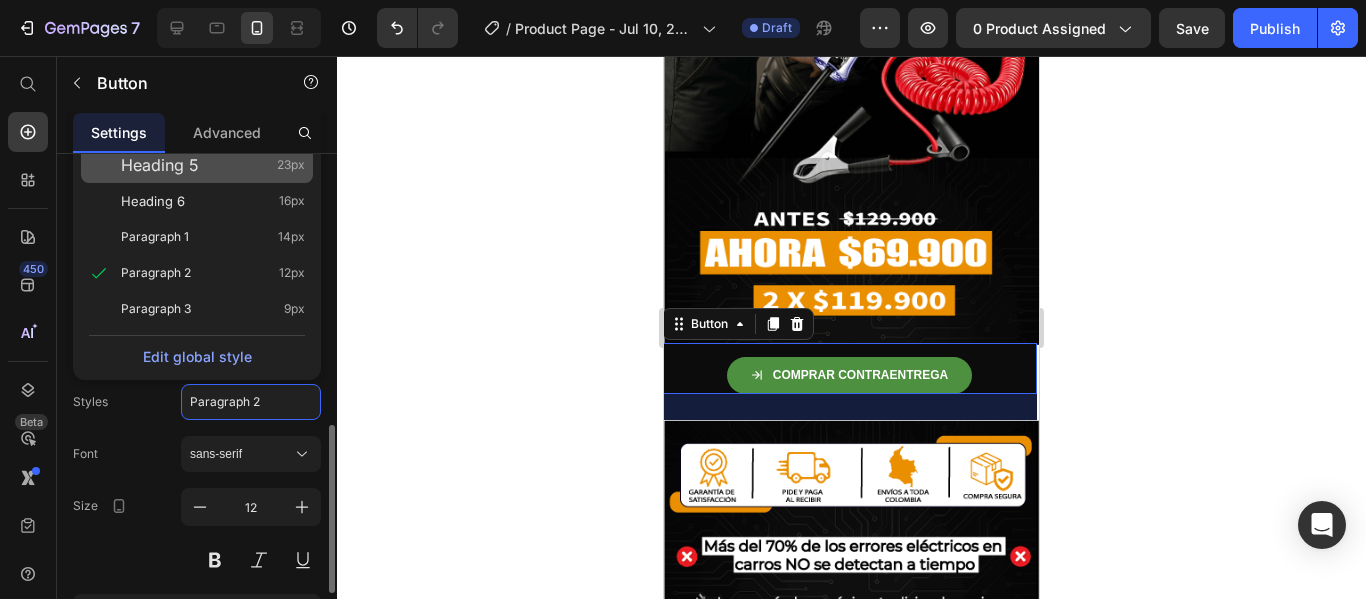 click on "Heading 5 23px" at bounding box center (213, 165) 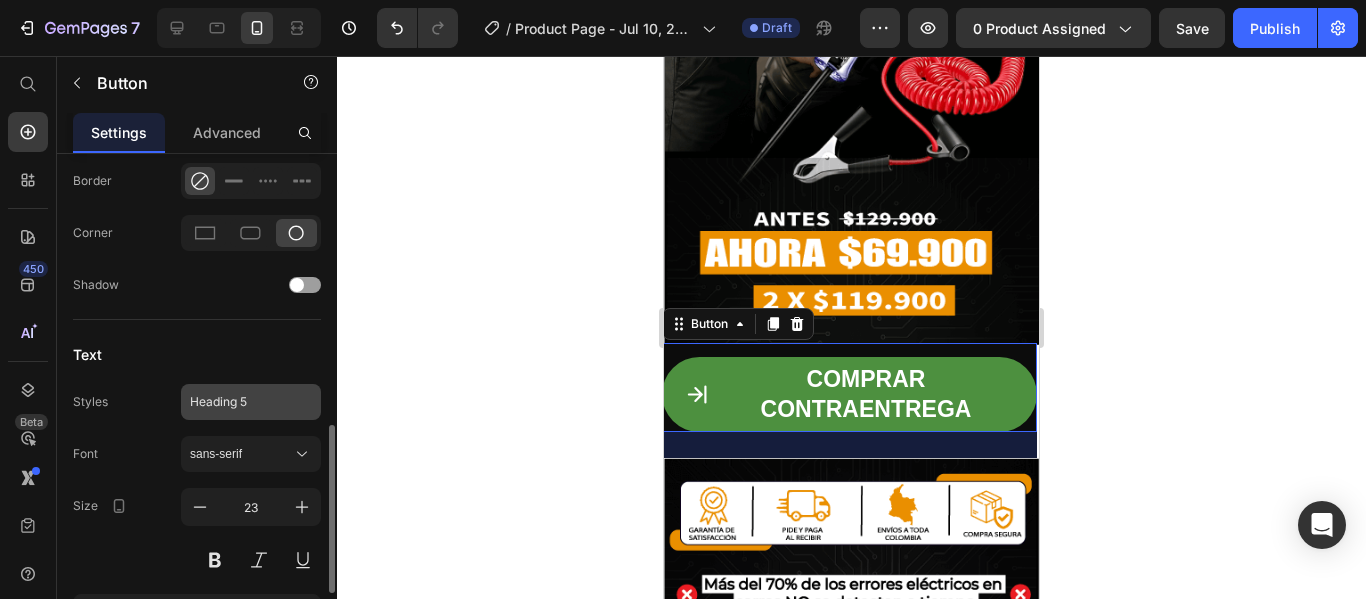 click on "Heading 5" at bounding box center [251, 402] 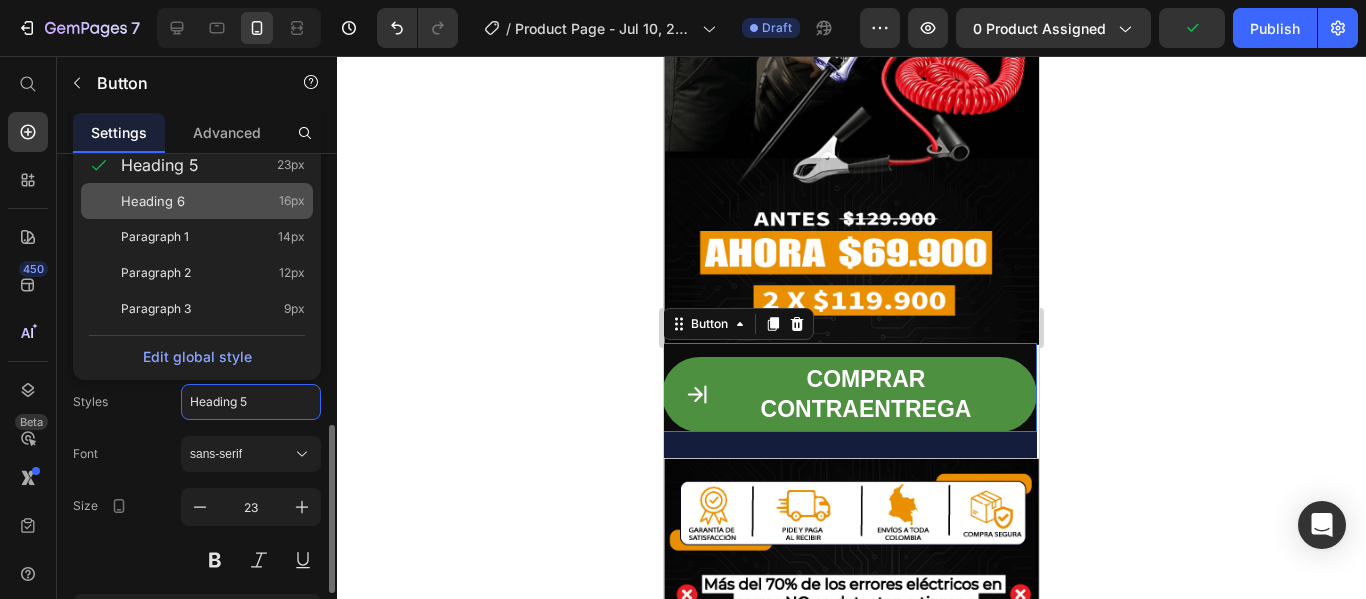 click on "Heading 6 16px" at bounding box center [213, 201] 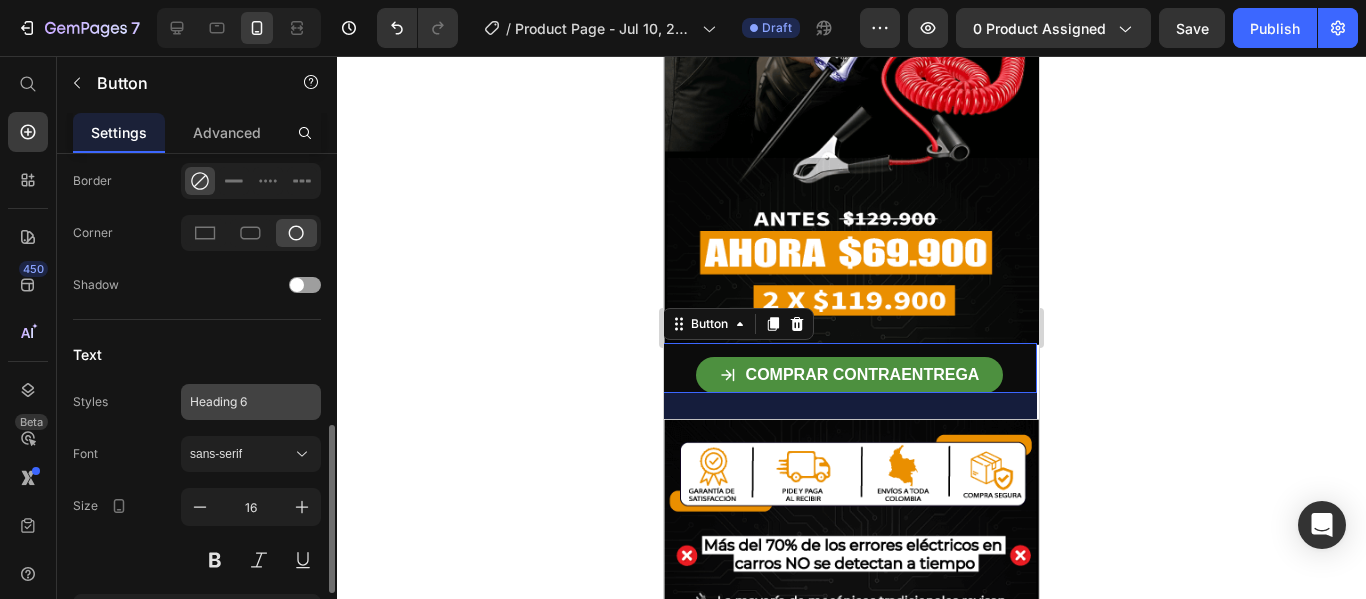 click on "Heading 6" at bounding box center [239, 402] 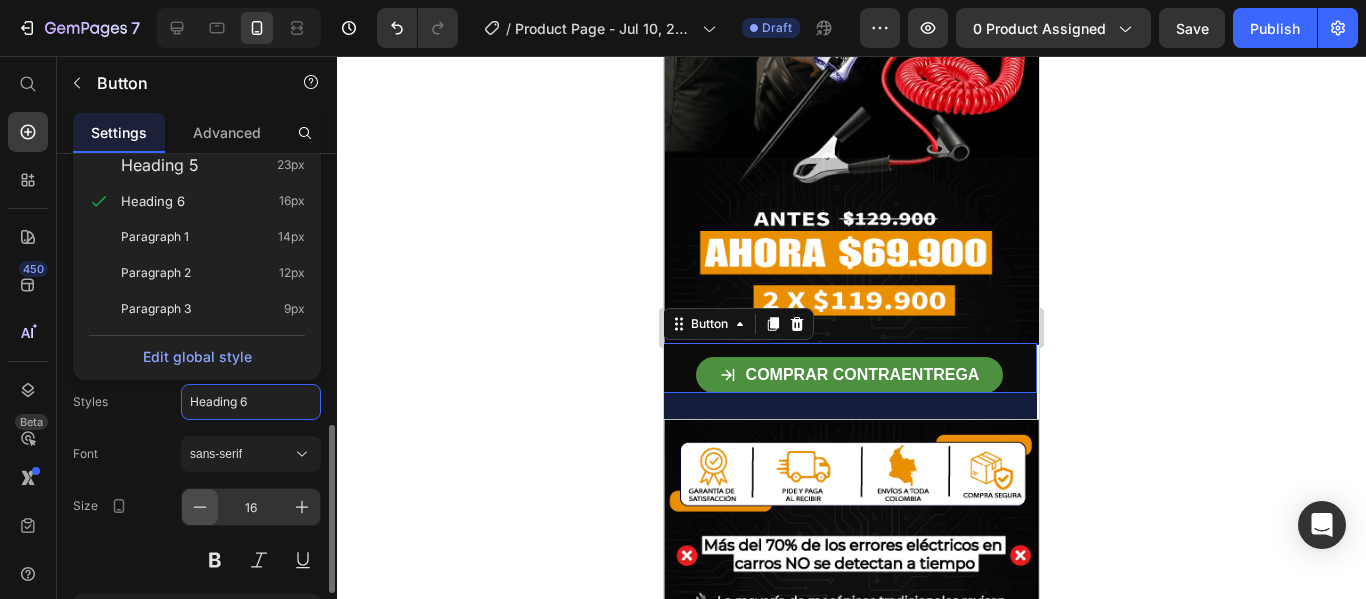 click 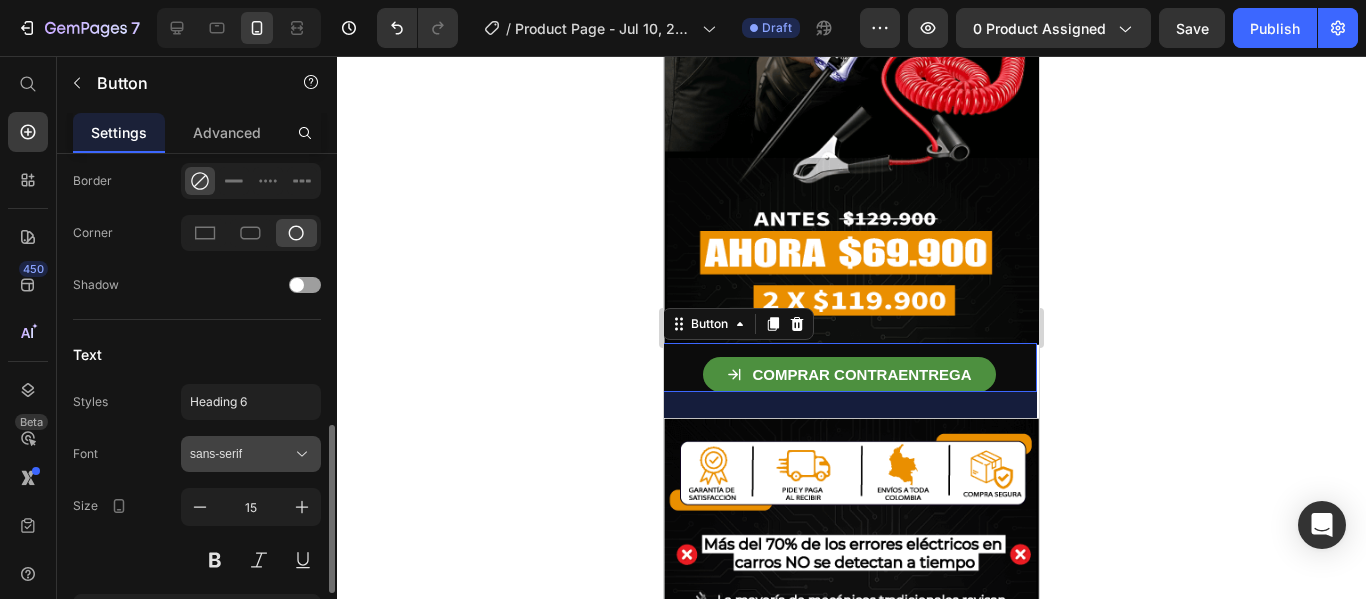 click 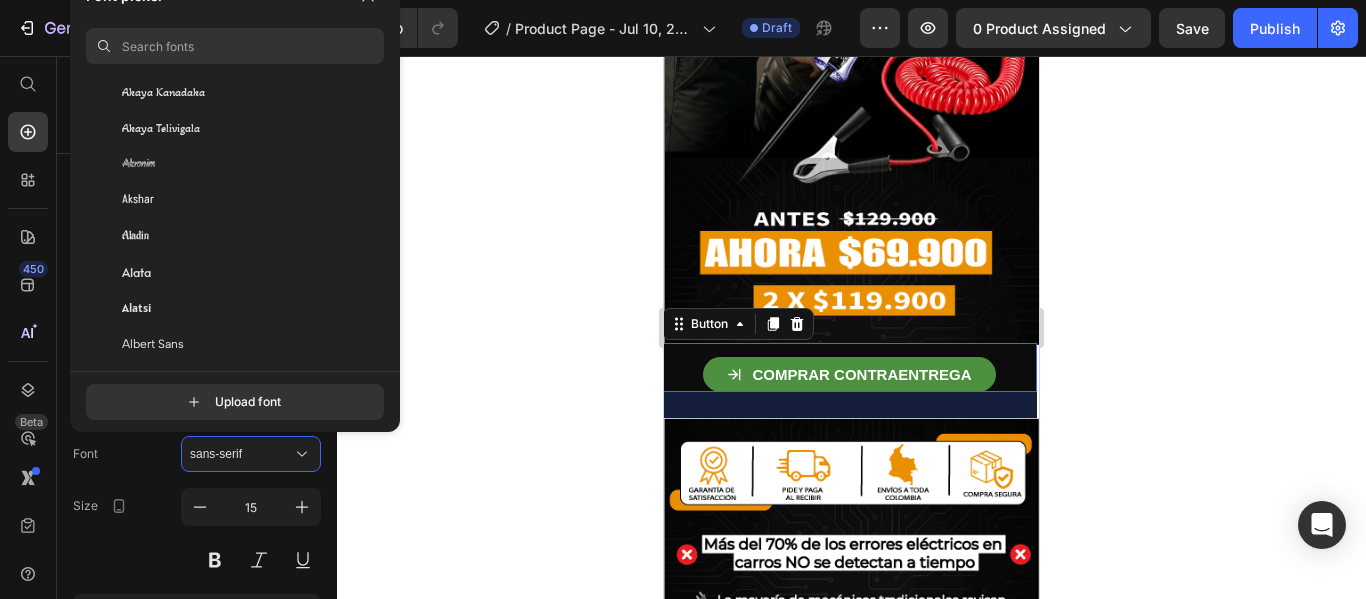 scroll, scrollTop: 818, scrollLeft: 0, axis: vertical 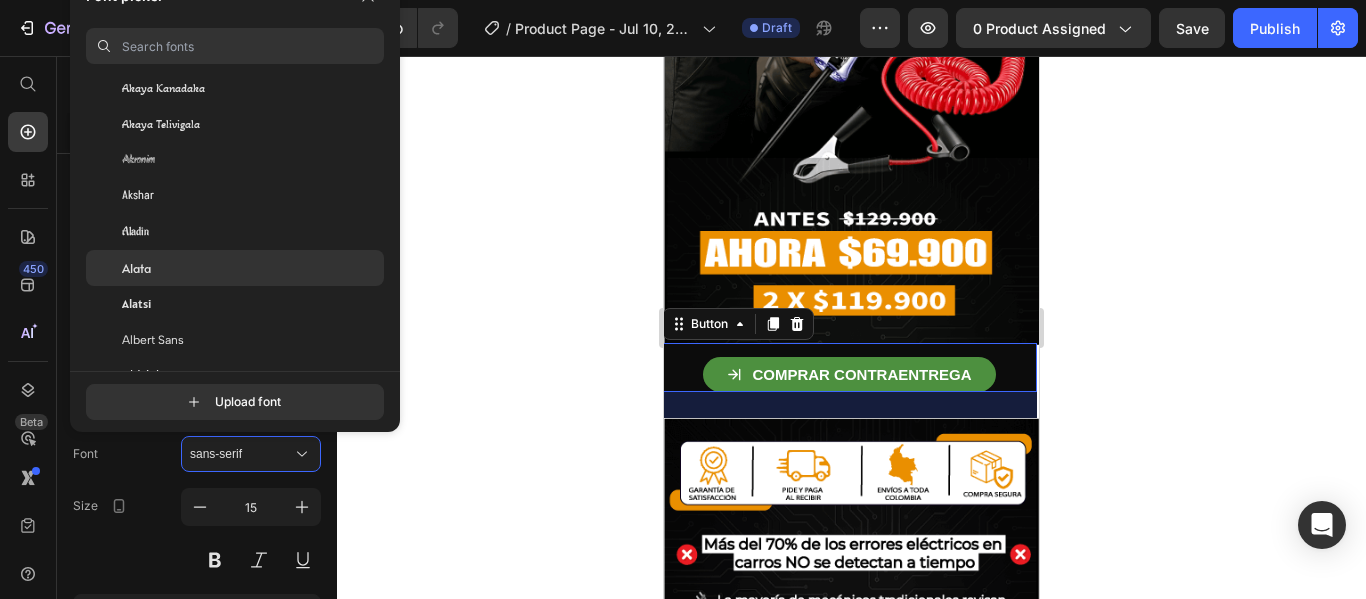 click on "Alata" 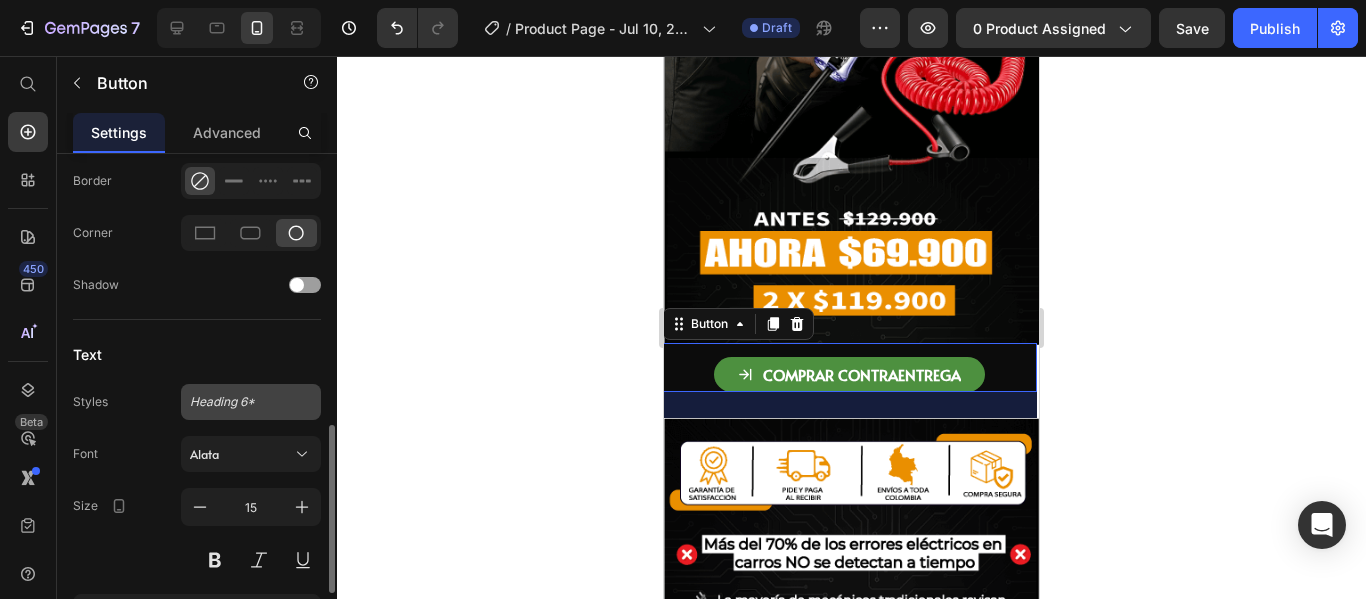 click on "Heading 6*" at bounding box center [251, 402] 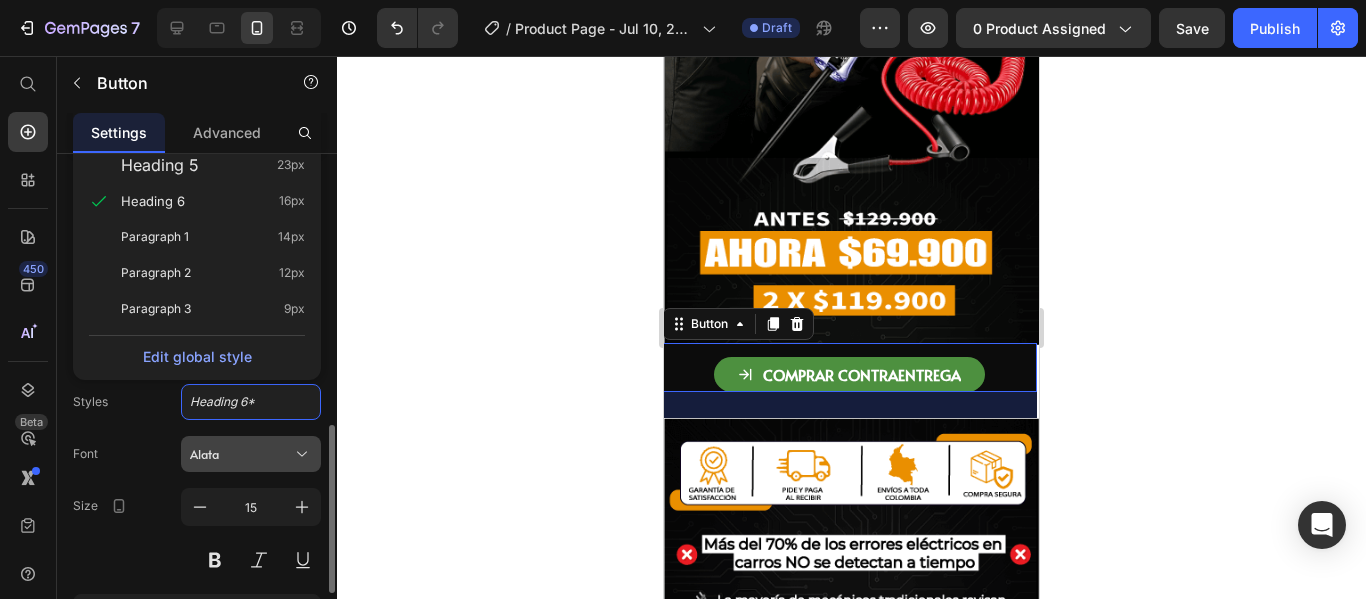 click on "Alata" at bounding box center (241, 454) 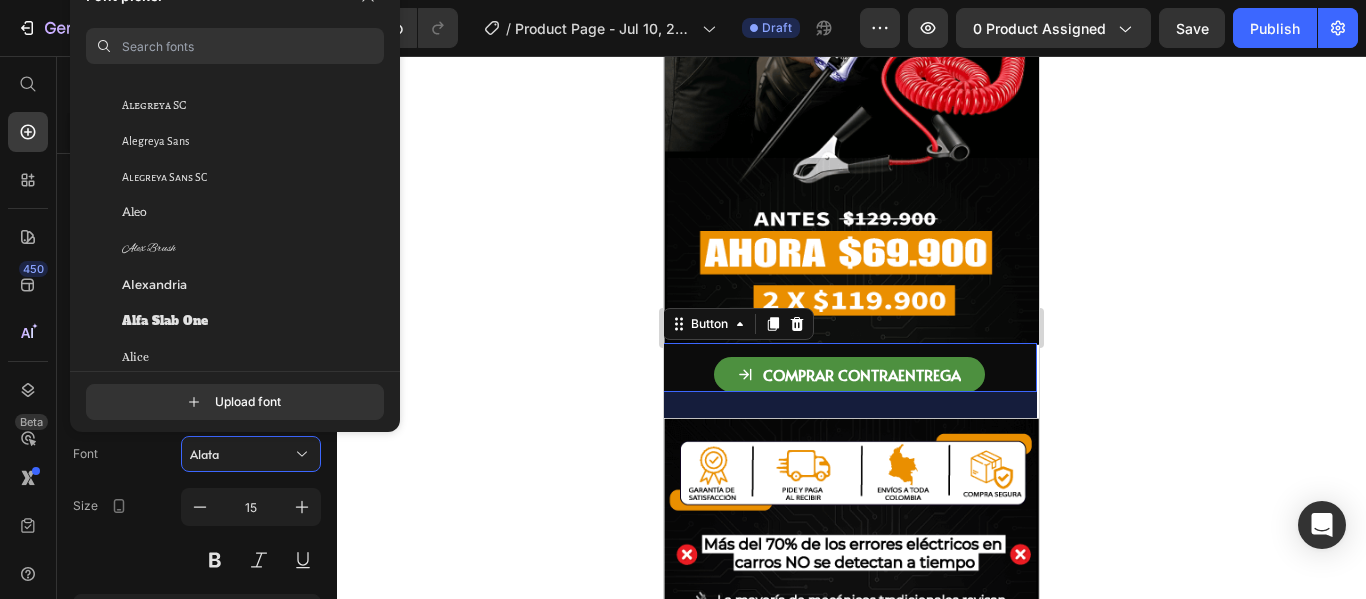 scroll, scrollTop: 1245, scrollLeft: 0, axis: vertical 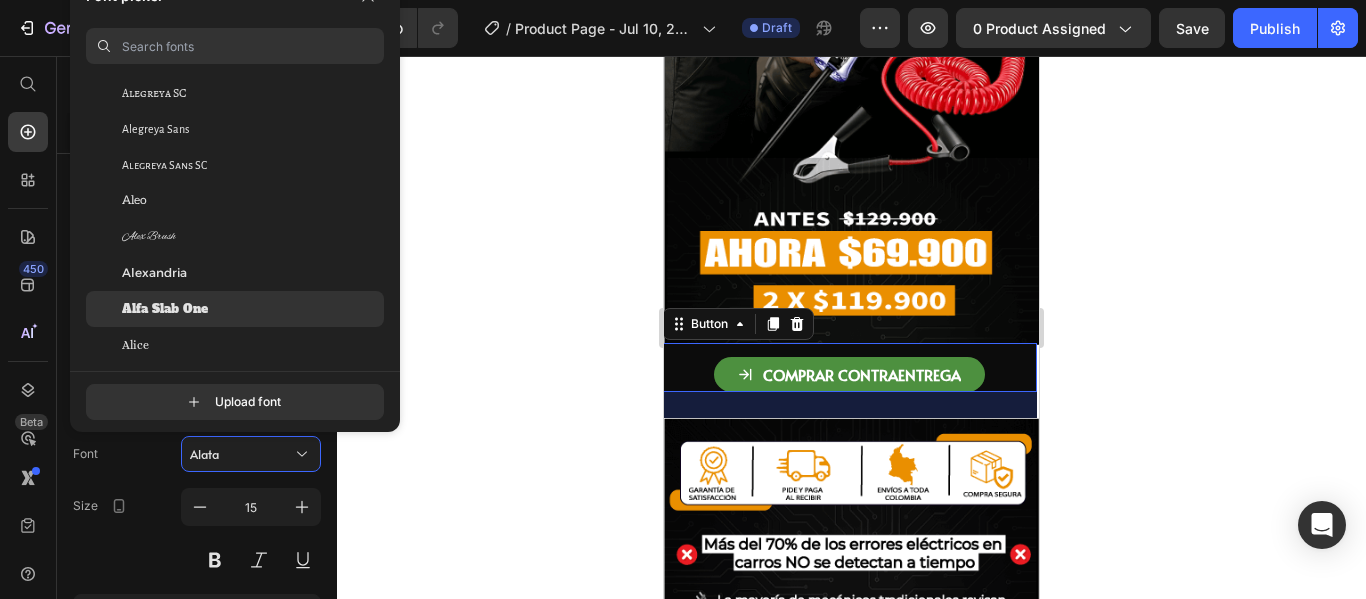 click on "Alfa Slab One" at bounding box center [165, 309] 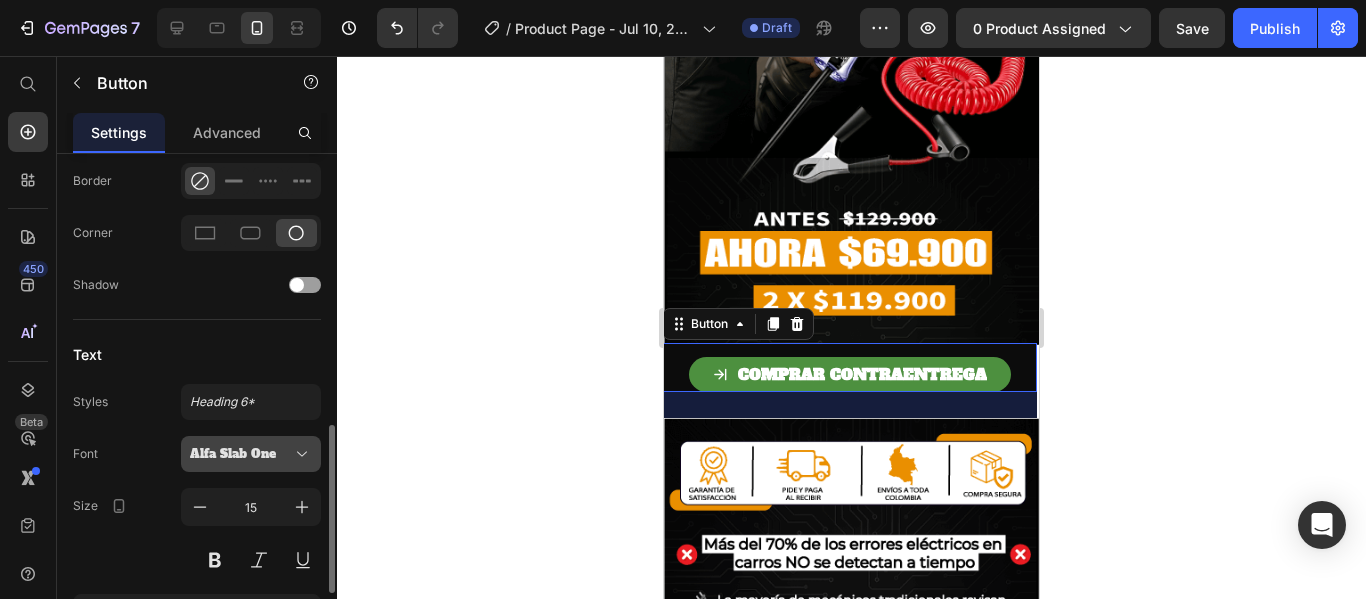 click on "Alfa Slab One" at bounding box center [251, 454] 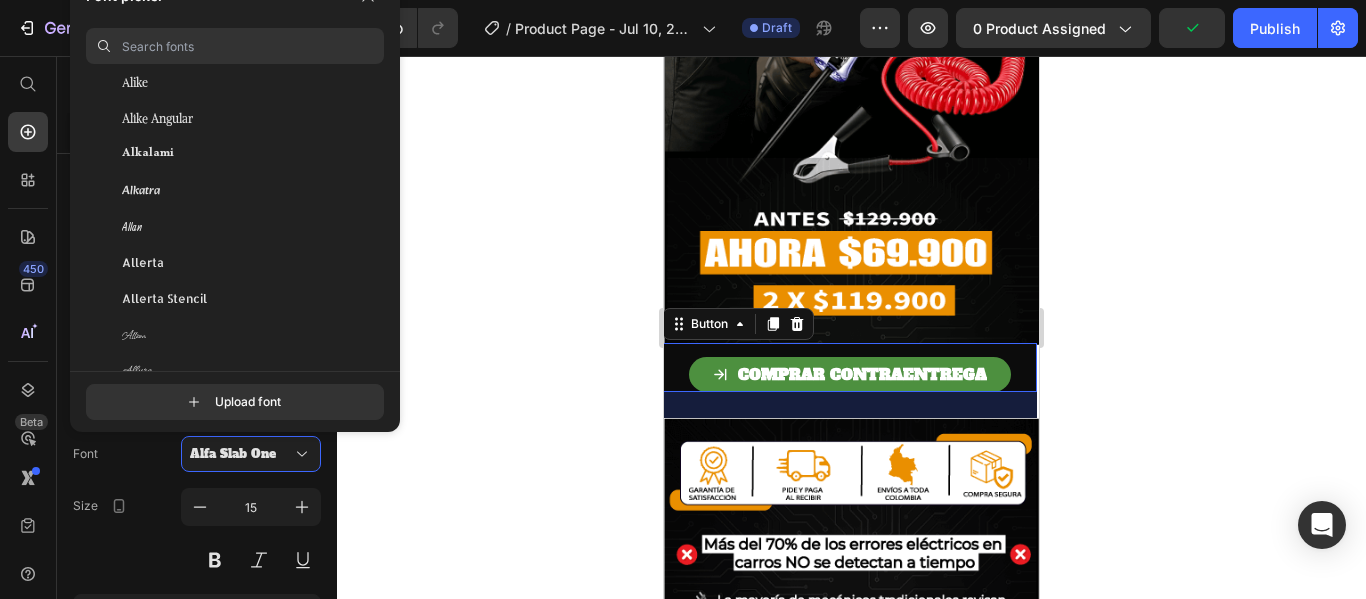 scroll, scrollTop: 1462, scrollLeft: 0, axis: vertical 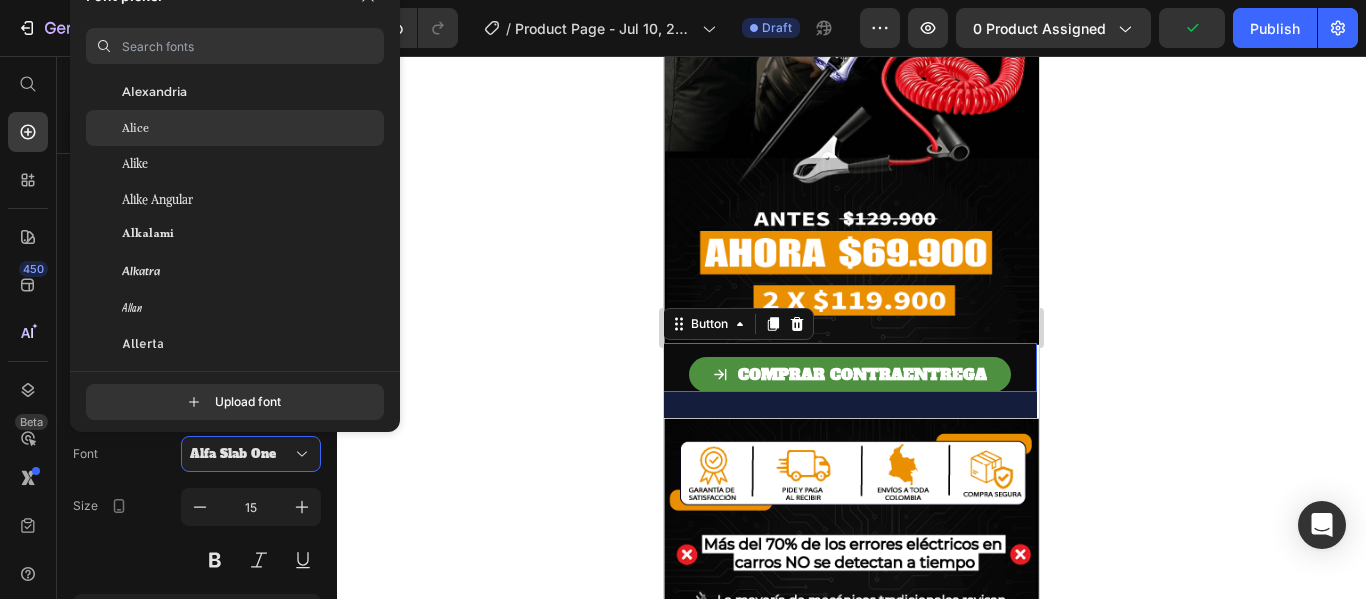 click on "Alice" 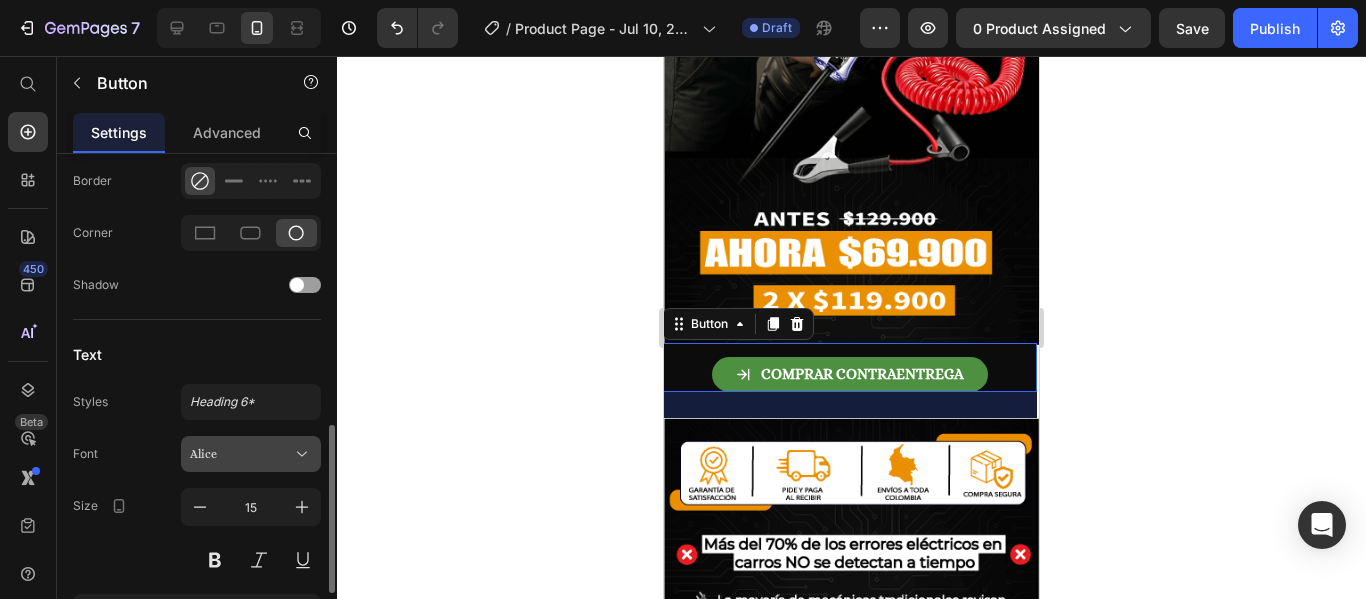 click on "Alice" at bounding box center (251, 454) 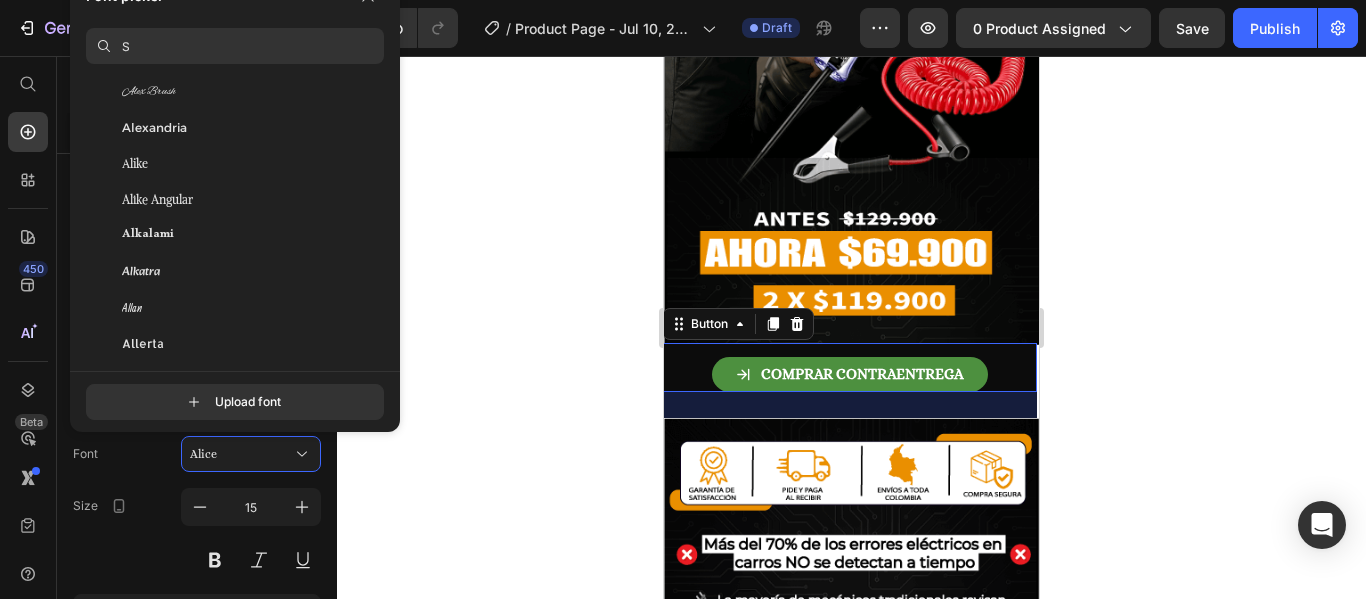 scroll, scrollTop: 0, scrollLeft: 0, axis: both 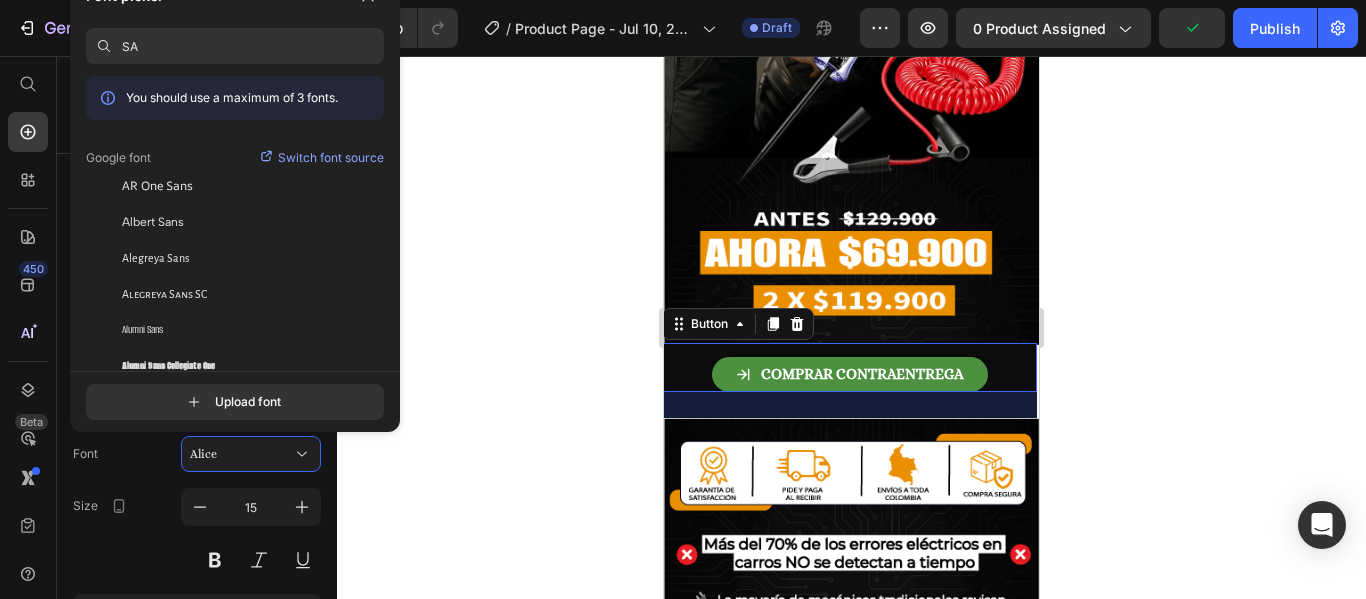 type on "S" 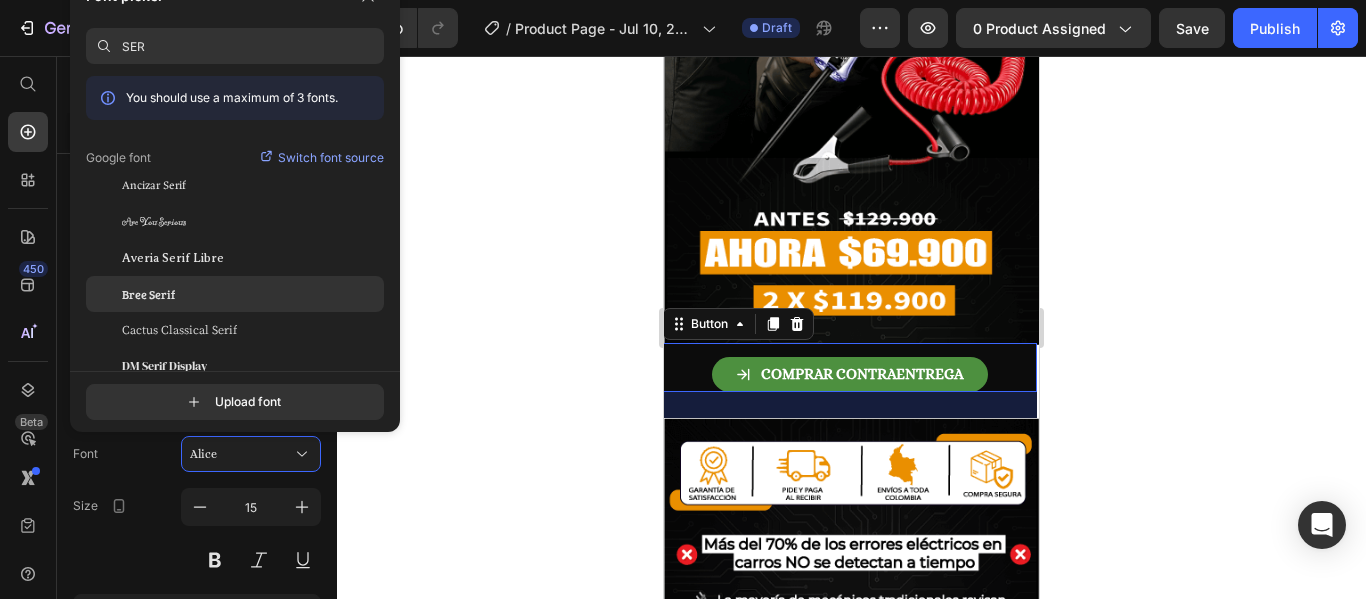 type on "SER" 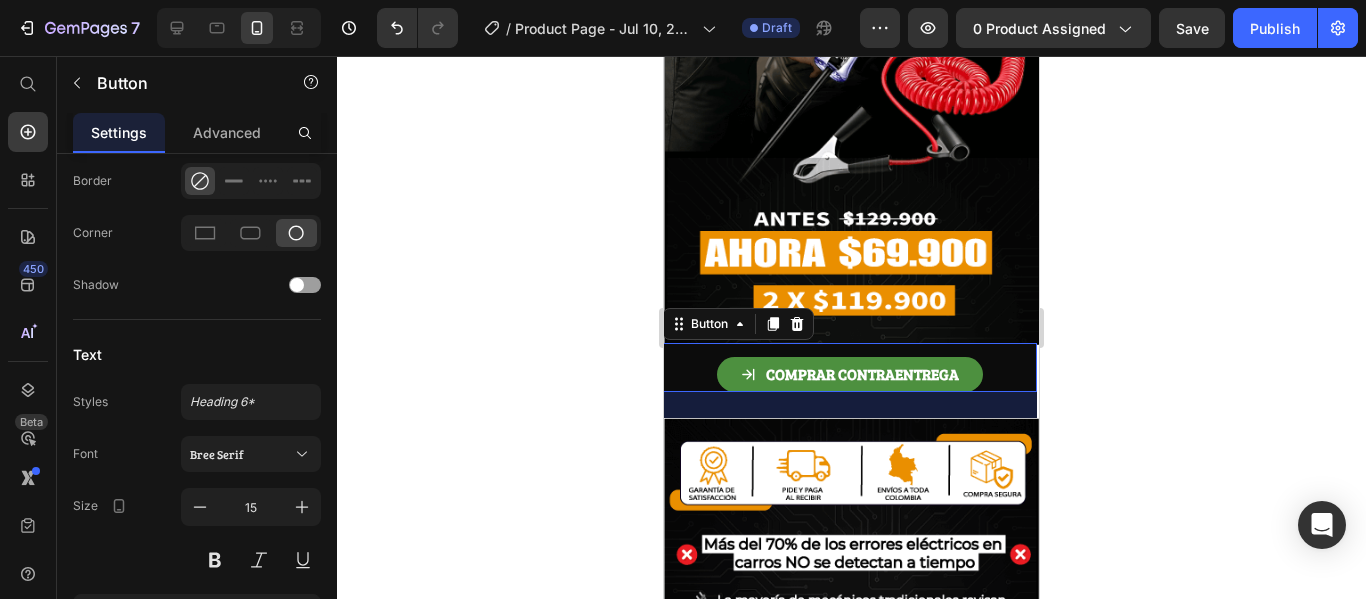 click 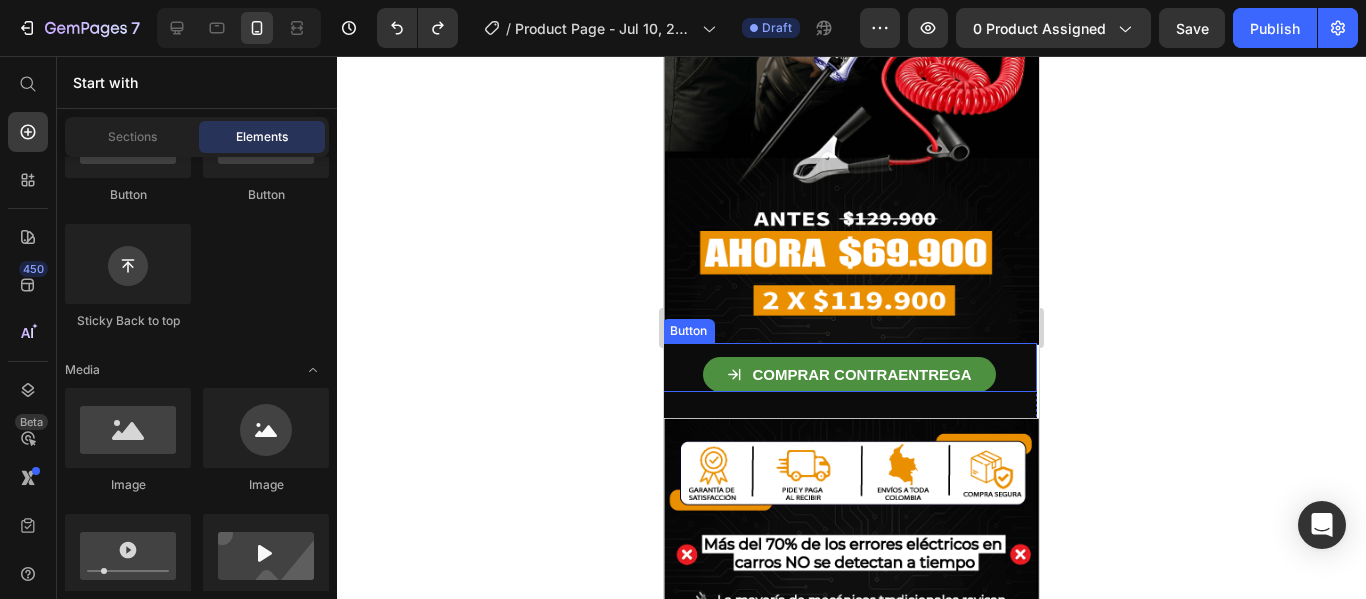 drag, startPoint x: 683, startPoint y: 356, endPoint x: 840, endPoint y: 74, distance: 322.75842 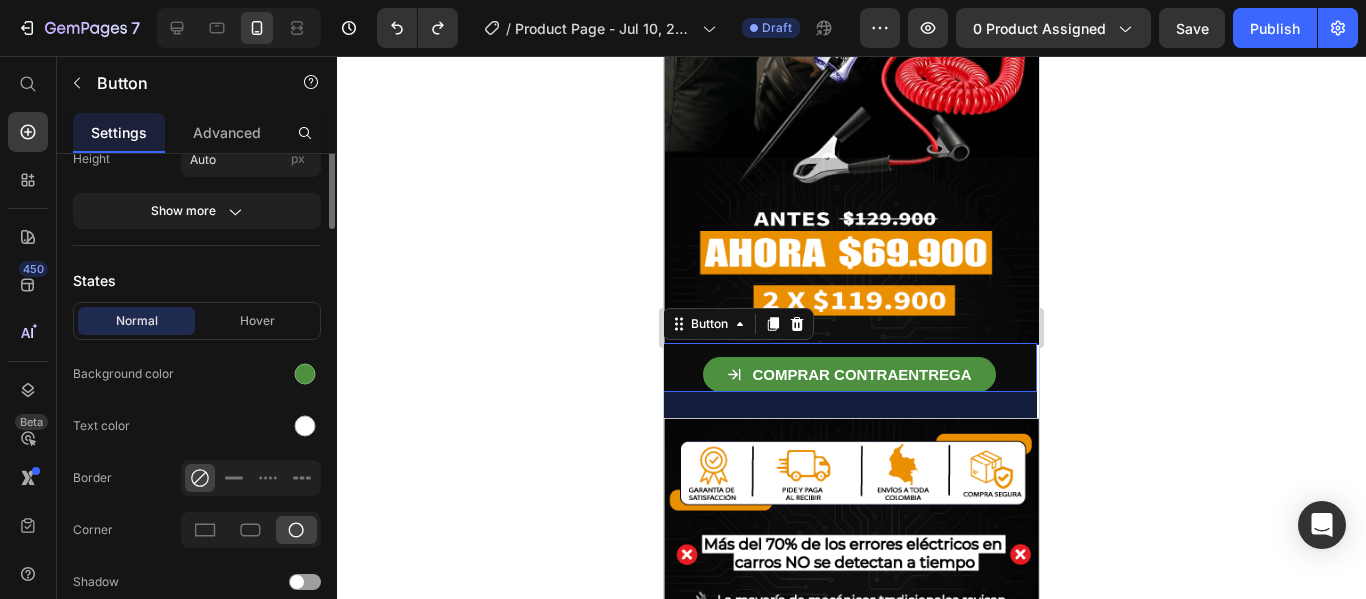 scroll, scrollTop: 314, scrollLeft: 0, axis: vertical 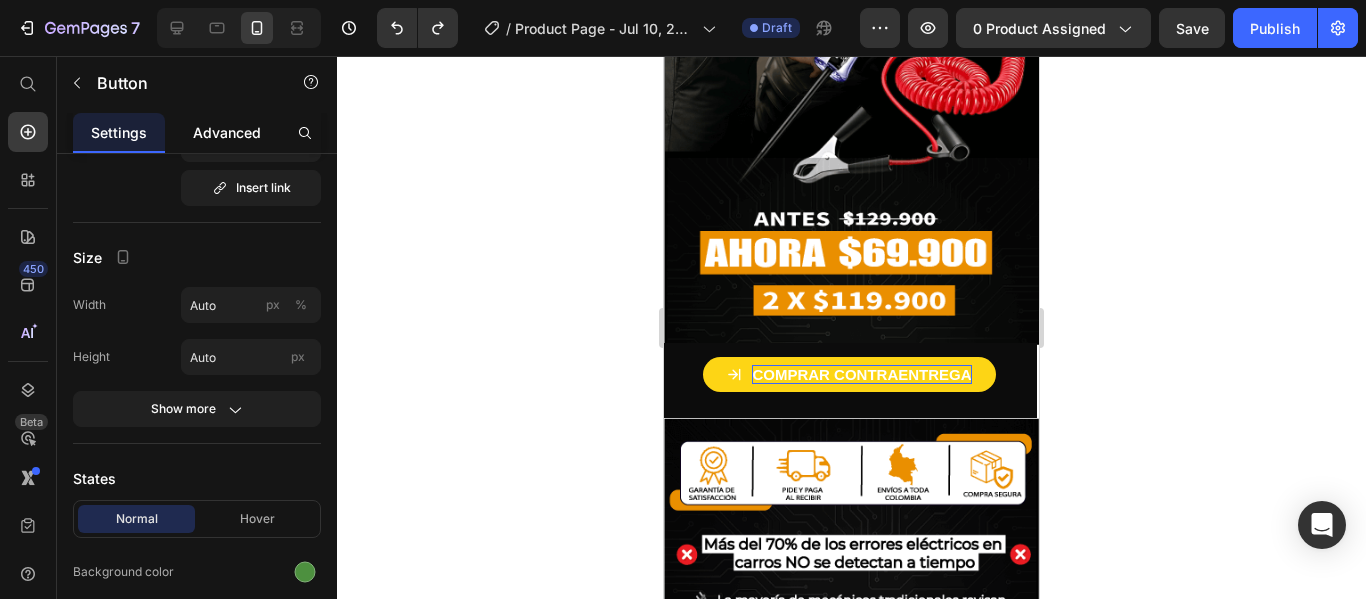 click on "Advanced" at bounding box center [227, 132] 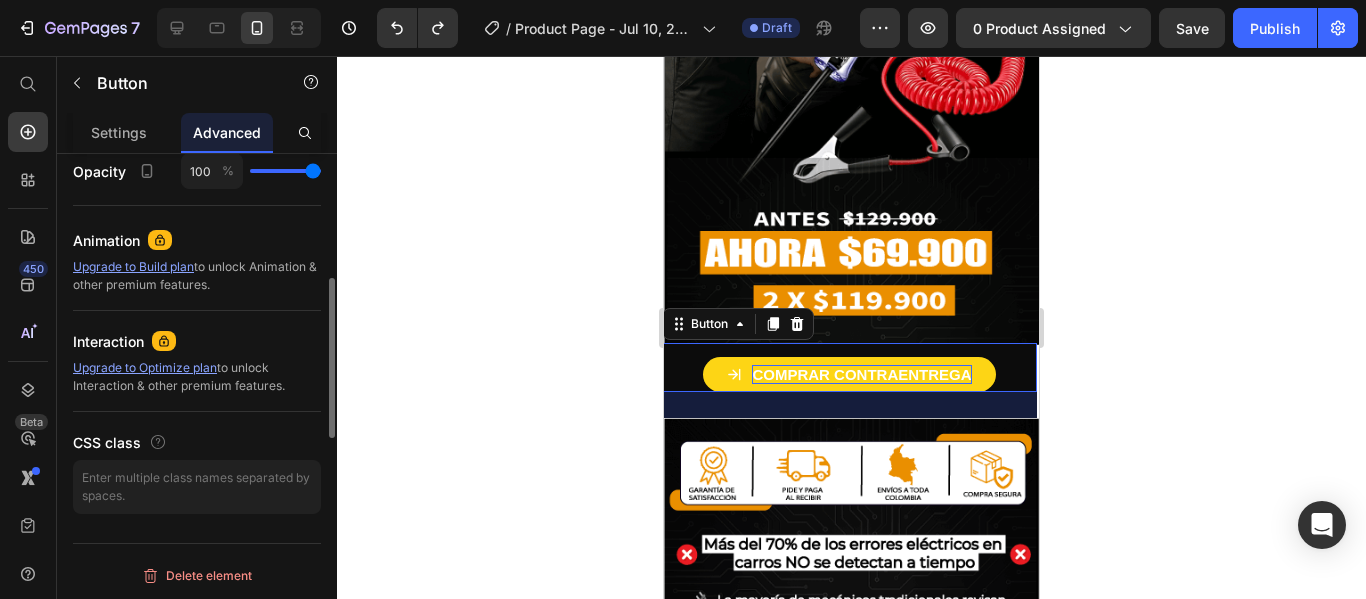 scroll, scrollTop: 1065, scrollLeft: 0, axis: vertical 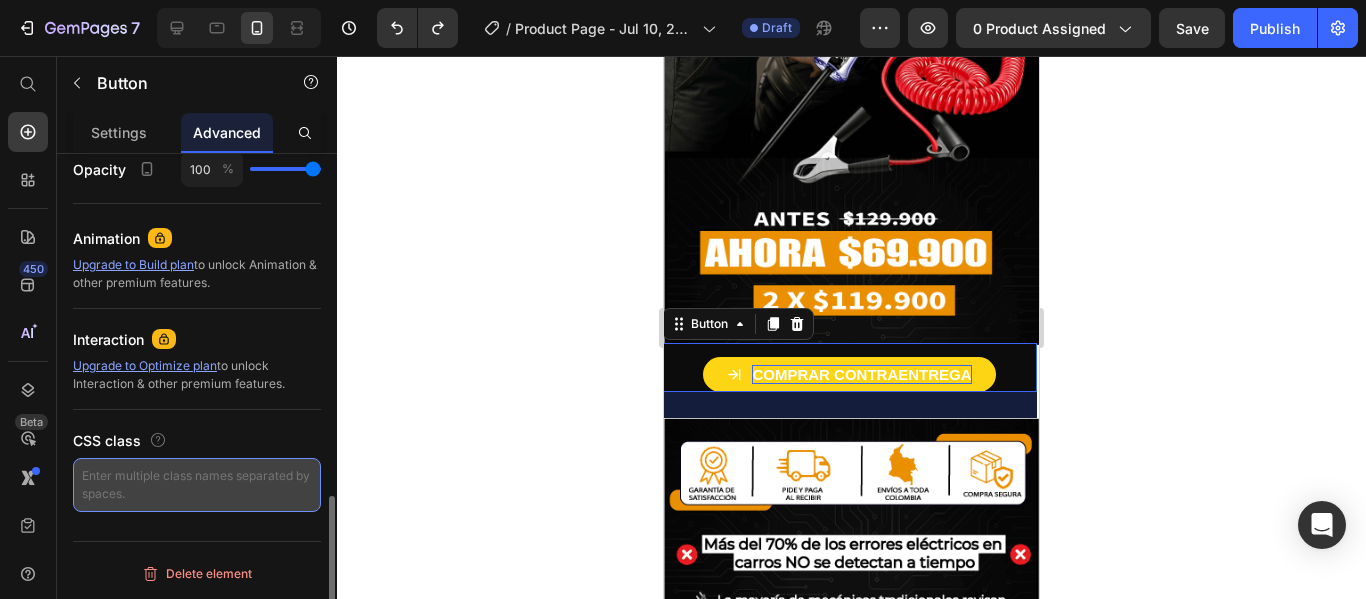click at bounding box center [197, 485] 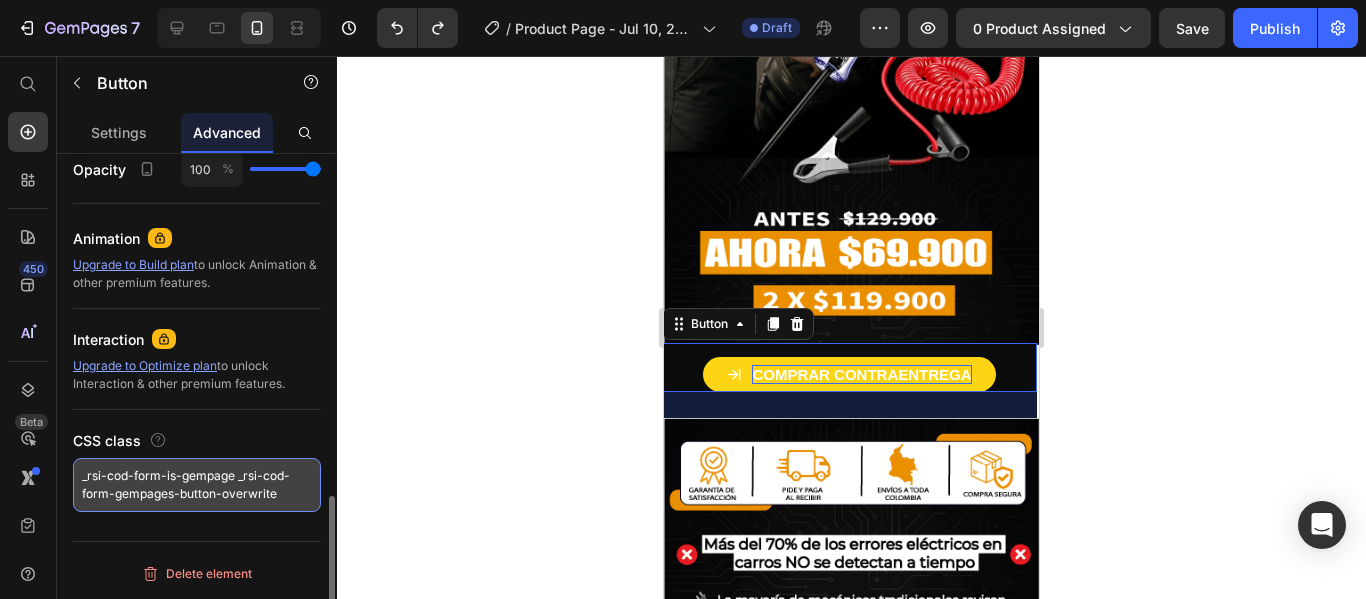 type on "_rsi-cod-form-is-gempage _rsi-cod-form-gempages-button-overwrite" 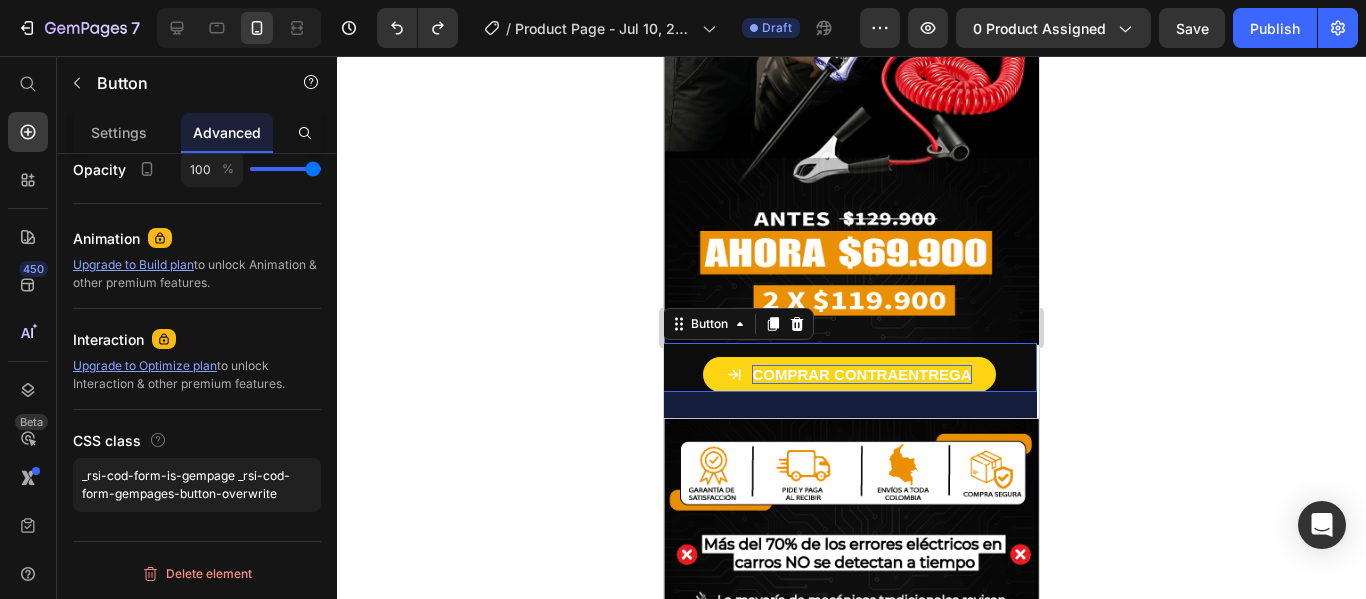 click 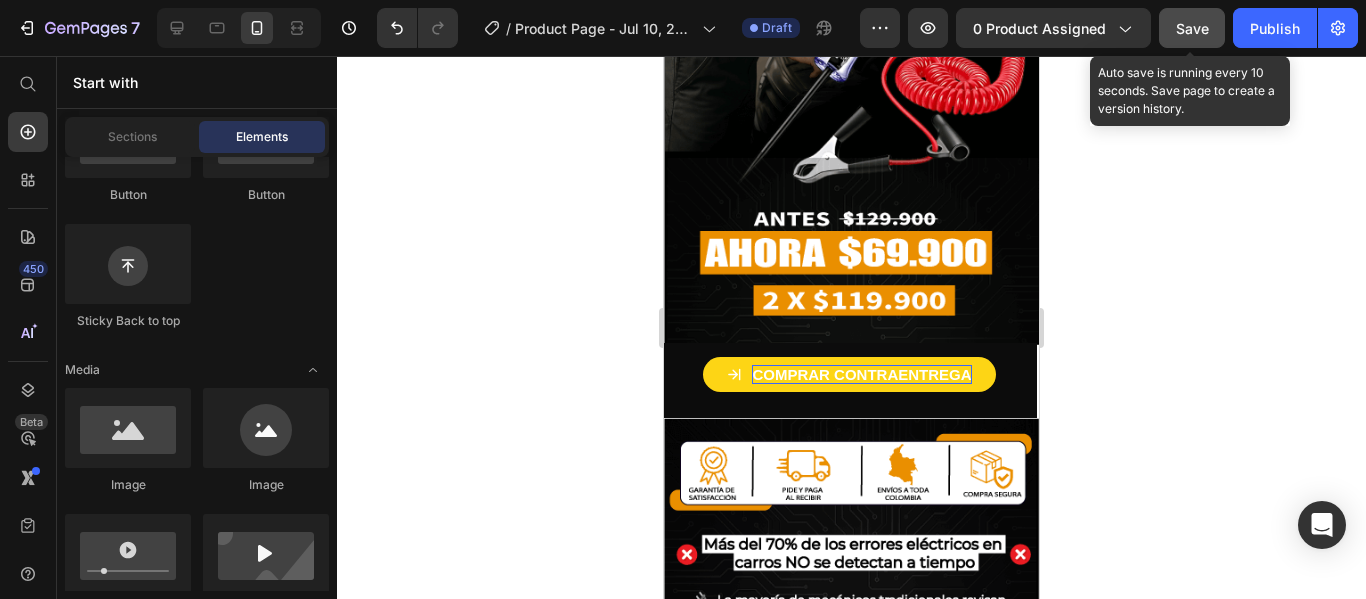 click on "Save" at bounding box center (1192, 28) 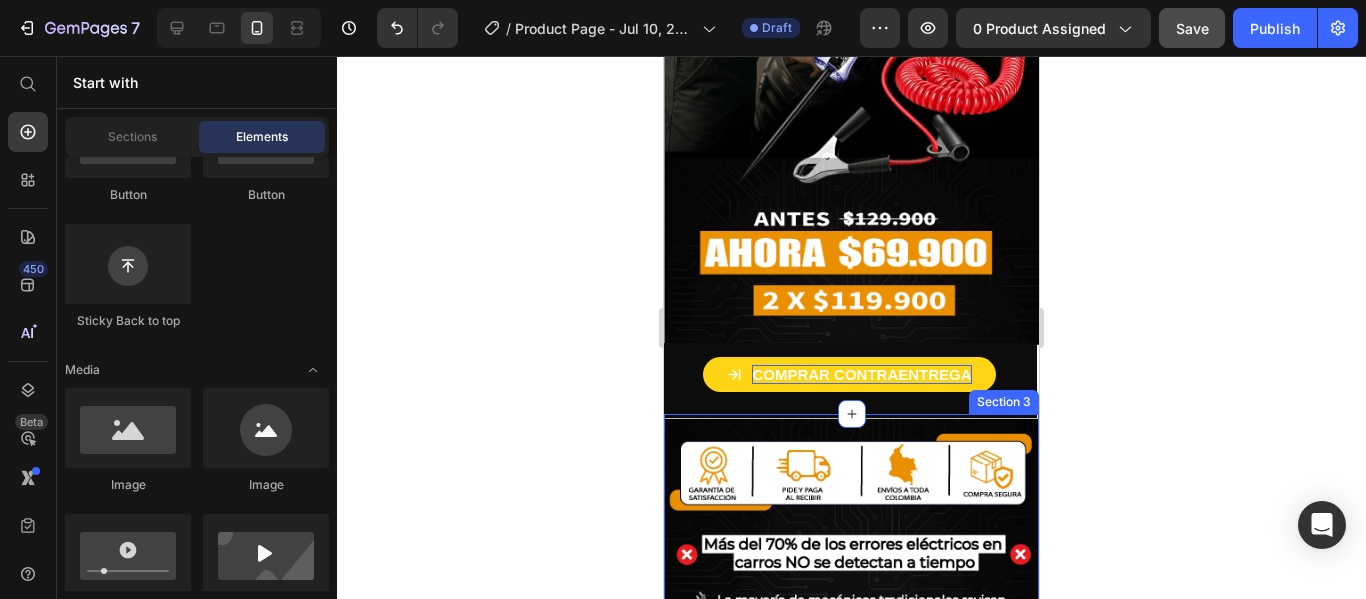 scroll, scrollTop: 0, scrollLeft: 0, axis: both 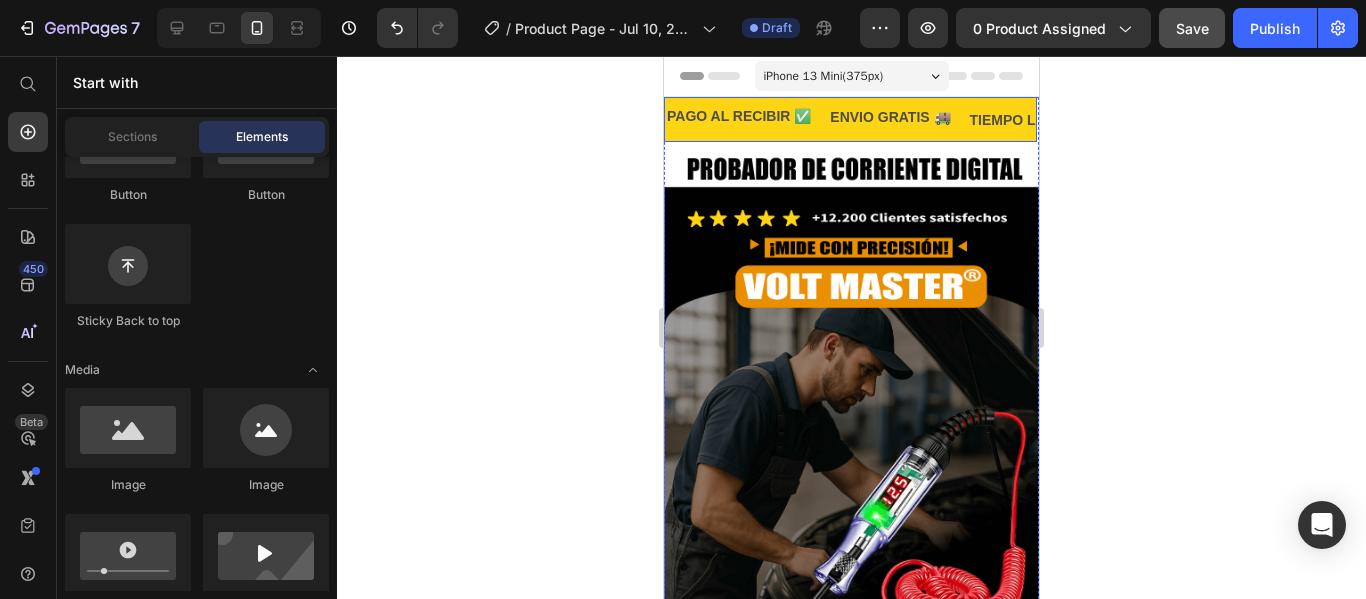 click on "PAGO AL RECIBIR ✅ Text ENVIO GRATIS 🚚 Text TIEMPO LIMITADO 50% DESCUENTO‼️ Text GARANTIA EXTENDIDA 👌 Text" at bounding box center (1057, 119) 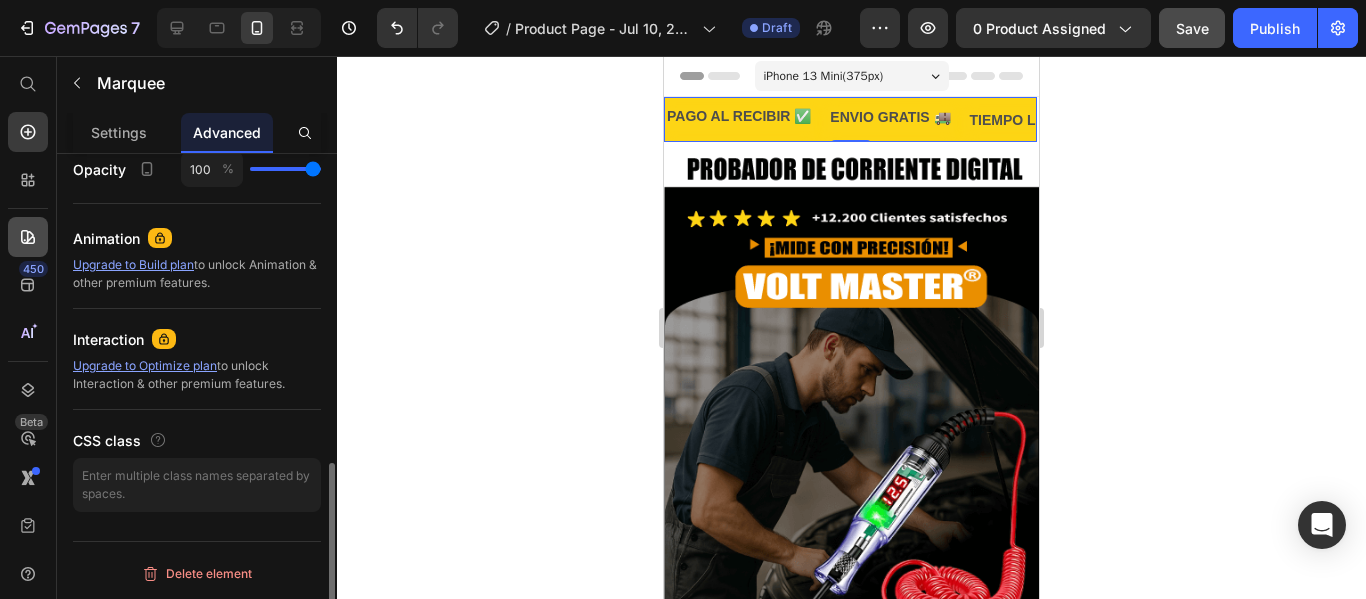 scroll, scrollTop: 0, scrollLeft: 0, axis: both 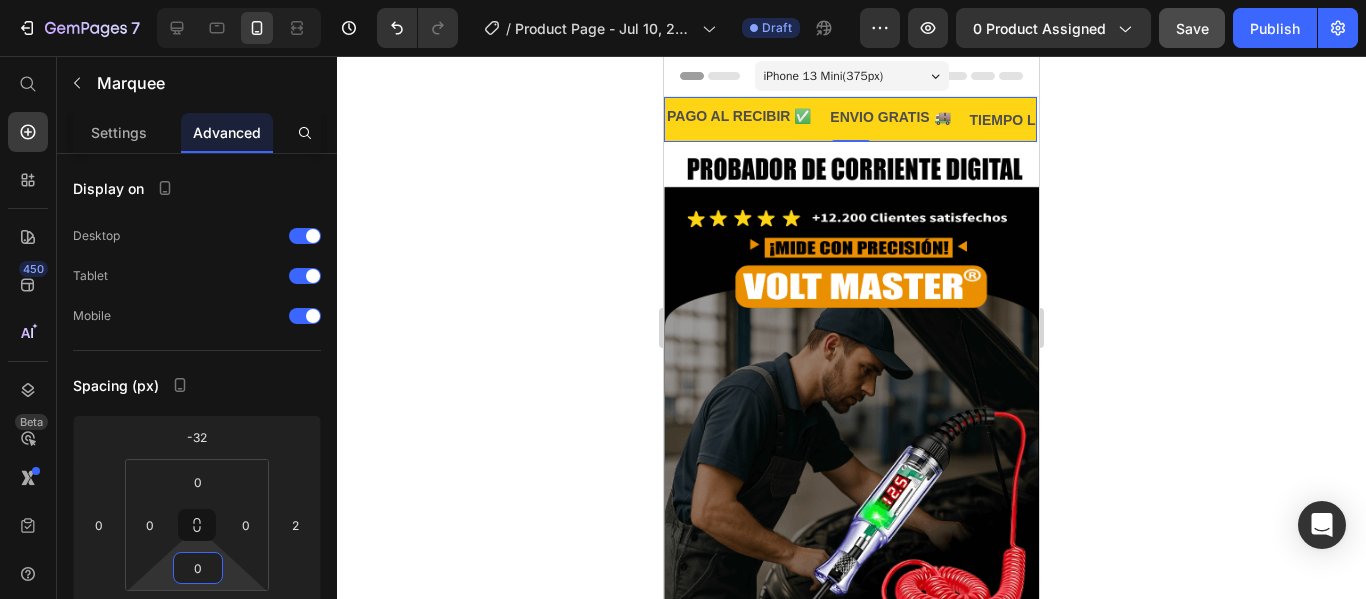 click on "7   /  Product Page - Jul 10, 22:31:50 Draft Preview 0 product assigned  Save   Publish  450 Beta Start with Sections Elements Hero Section Product Detail Brands Trusted Badges Guarantee Product Breakdown How to use Testimonials Compare Bundle FAQs Social Proof Brand Story Product List Collection Blog List Contact Sticky Add to Cart Custom Footer Browse Library 450 Layout
Row
Row
Row
Row Text
Heading
Text Block Button
Button
Button
Sticky Back to top Media
Image" at bounding box center [683, 0] 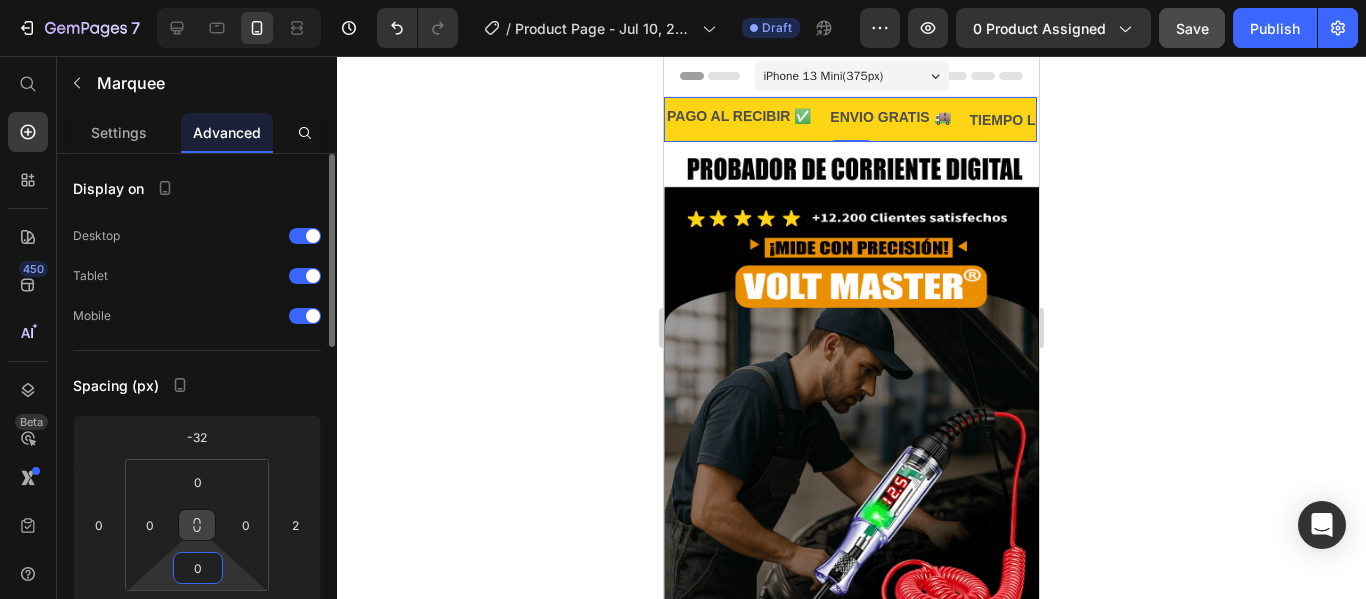 click at bounding box center (197, 525) 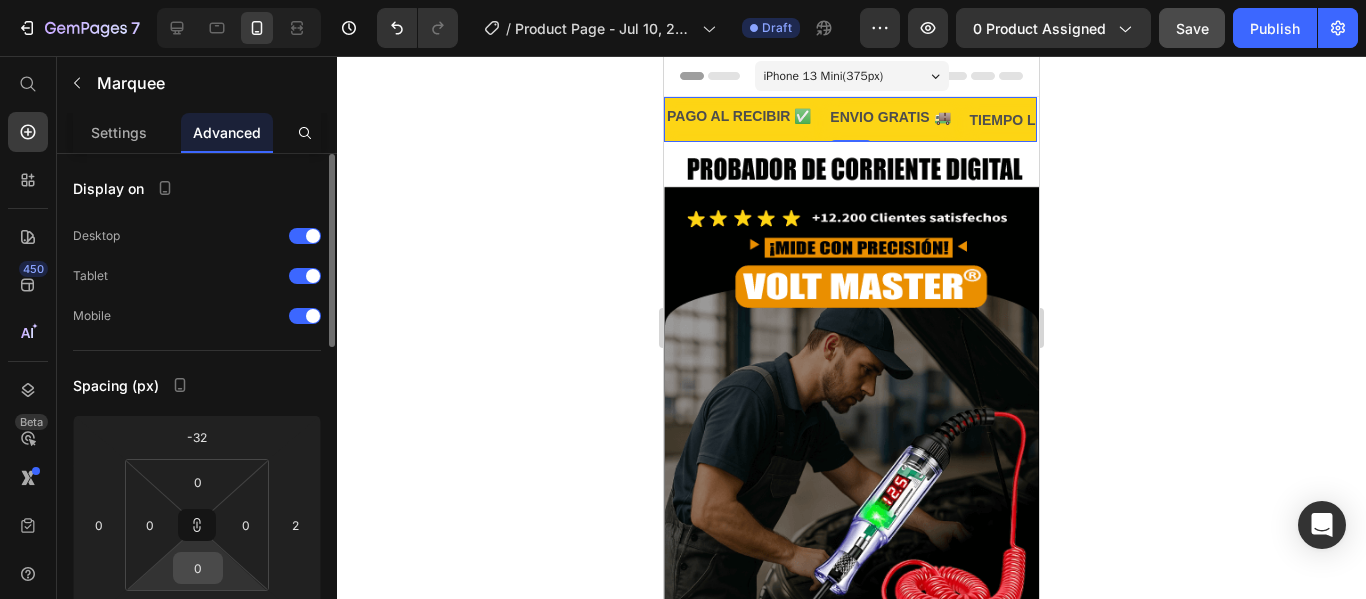 click on "0" at bounding box center [198, 568] 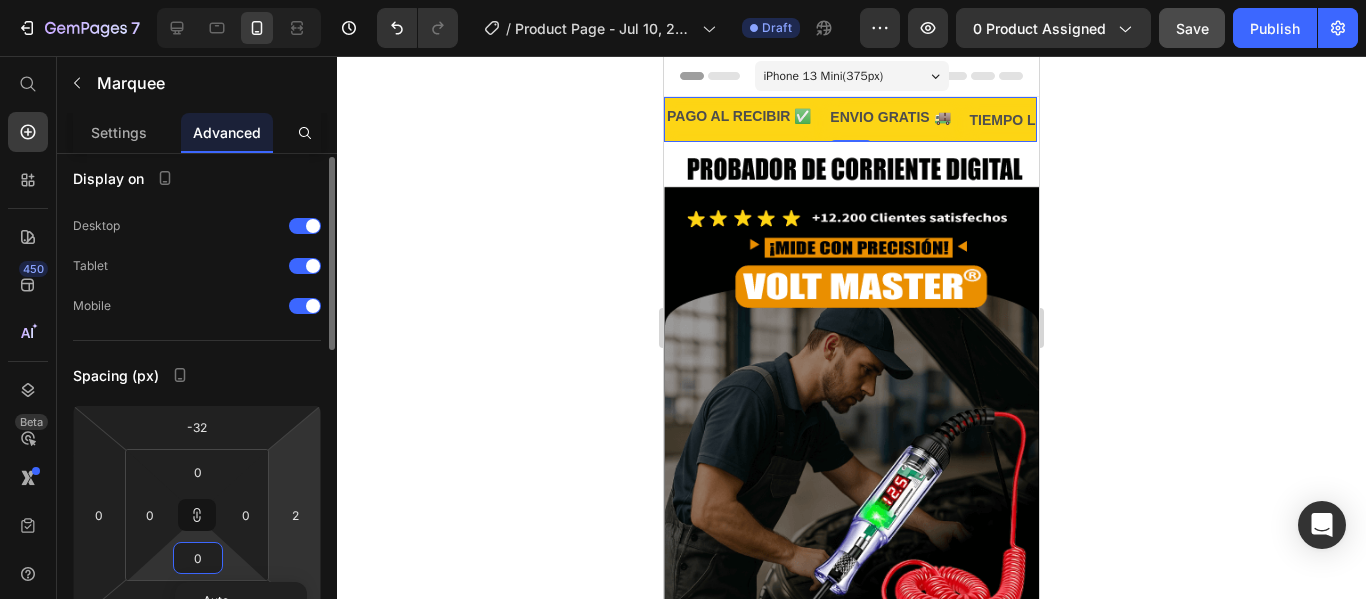 scroll, scrollTop: 65, scrollLeft: 0, axis: vertical 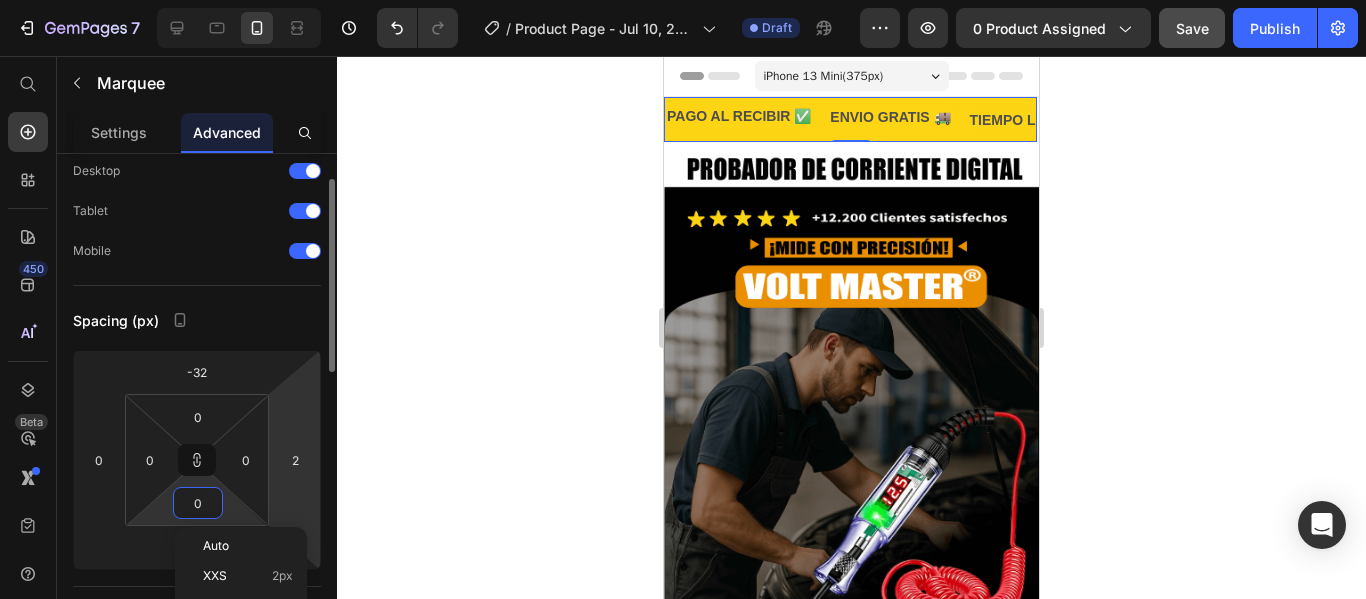 click on "7   /  Product Page - Jul 10, 22:31:50 Draft Preview 0 product assigned  Save   Publish  450 Beta Start with Sections Elements Hero Section Product Detail Brands Trusted Badges Guarantee Product Breakdown How to use Testimonials Compare Bundle FAQs Social Proof Brand Story Product List Collection Blog List Contact Sticky Add to Cart Custom Footer Browse Library 450 Layout
Row
Row
Row
Row Text
Heading
Text Block Button
Button
Button
Sticky Back to top Media
Image" at bounding box center [683, 0] 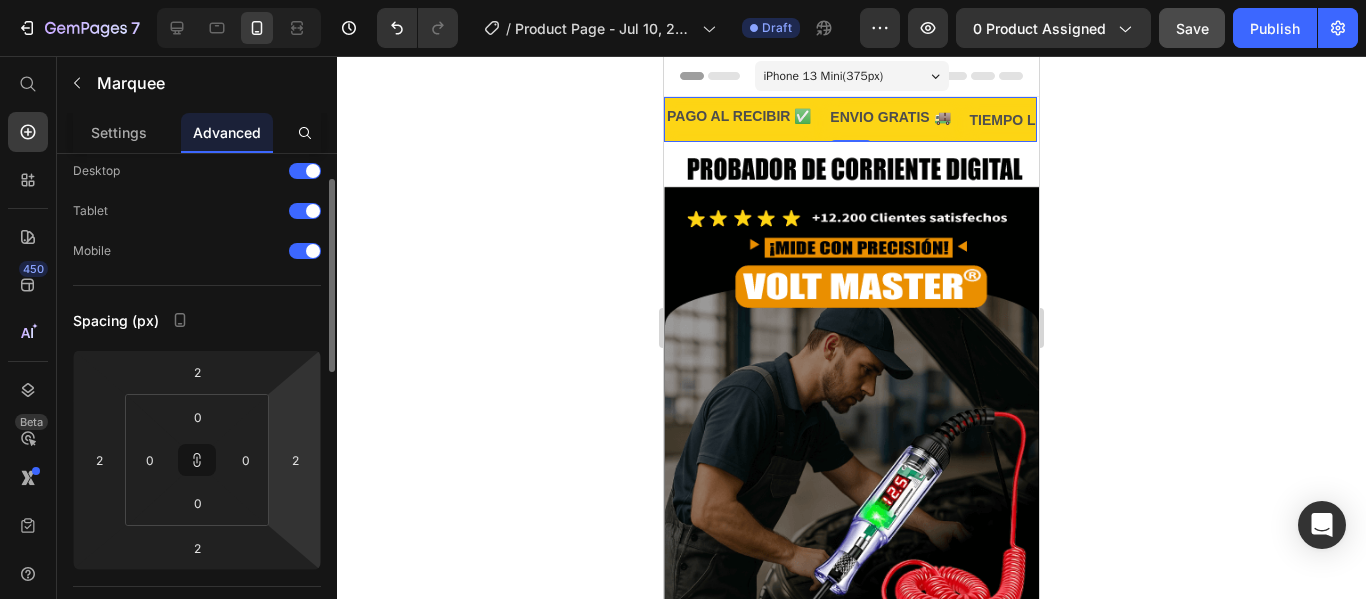 click on "7   /  Product Page - Jul 10, 22:31:50 Draft Preview 0 product assigned  Save   Publish  450 Beta Start with Sections Elements Hero Section Product Detail Brands Trusted Badges Guarantee Product Breakdown How to use Testimonials Compare Bundle FAQs Social Proof Brand Story Product List Collection Blog List Contact Sticky Add to Cart Custom Footer Browse Library 450 Layout
Row
Row
Row
Row Text
Heading
Text Block Button
Button
Button
Sticky Back to top Media
Image" at bounding box center (683, 0) 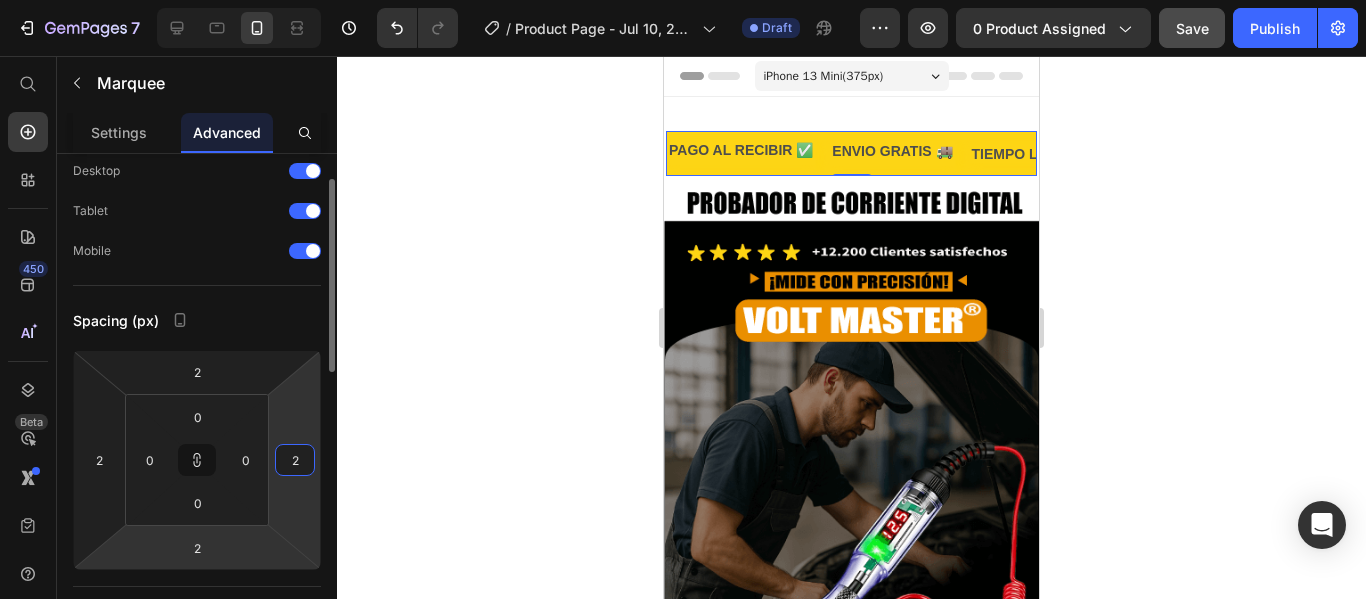 click on "7   /  Product Page - Jul 10, 22:31:50 Draft Preview 0 product assigned  Save   Publish  450 Beta Start with Sections Elements Hero Section Product Detail Brands Trusted Badges Guarantee Product Breakdown How to use Testimonials Compare Bundle FAQs Social Proof Brand Story Product List Collection Blog List Contact Sticky Add to Cart Custom Footer Browse Library 450 Layout
Row
Row
Row
Row Text
Heading
Text Block Button
Button
Button
Sticky Back to top Media
Image" at bounding box center (683, 0) 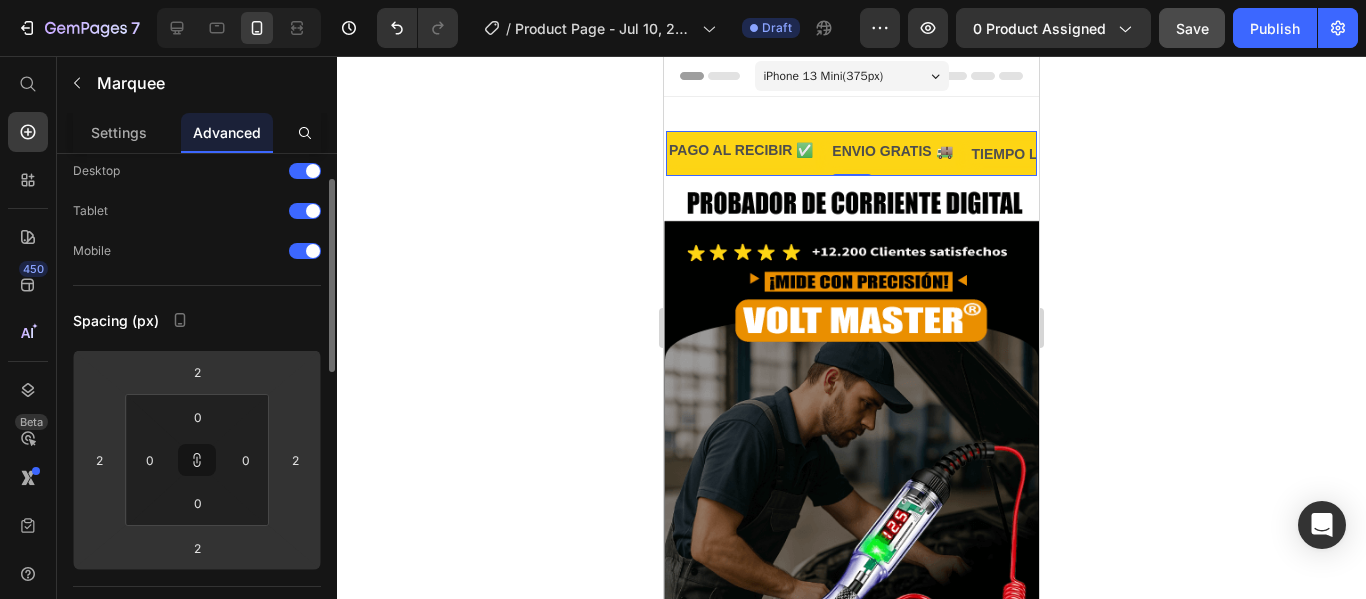 type on "0" 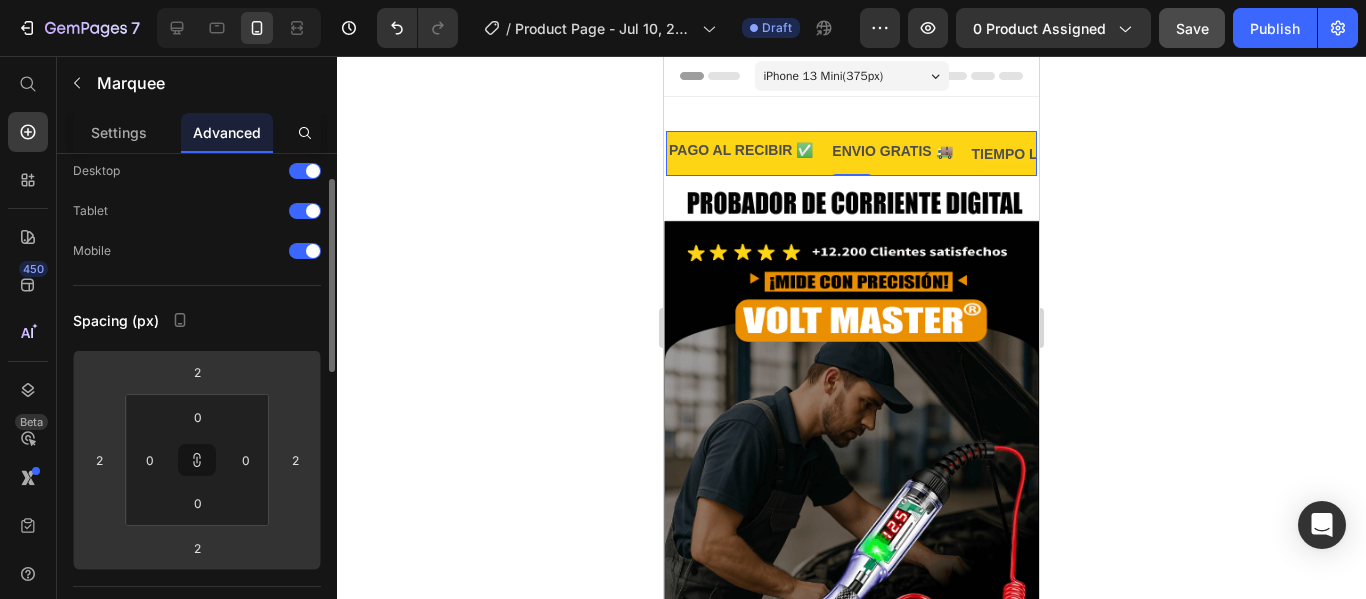 type on "0" 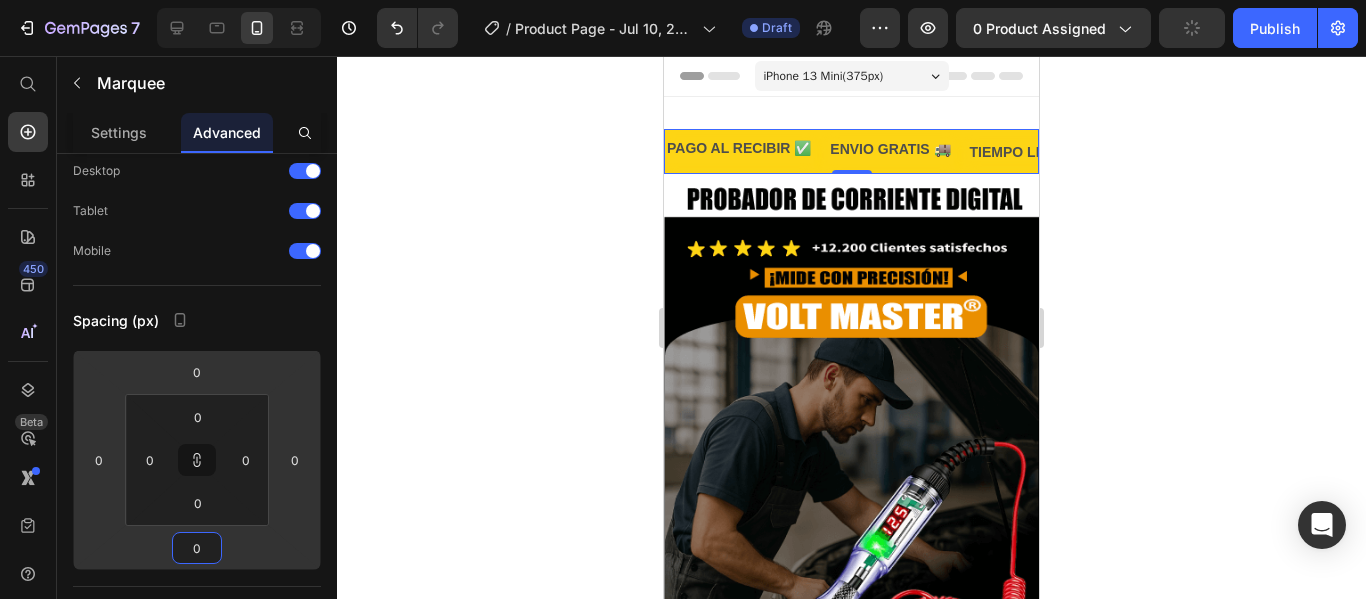 click 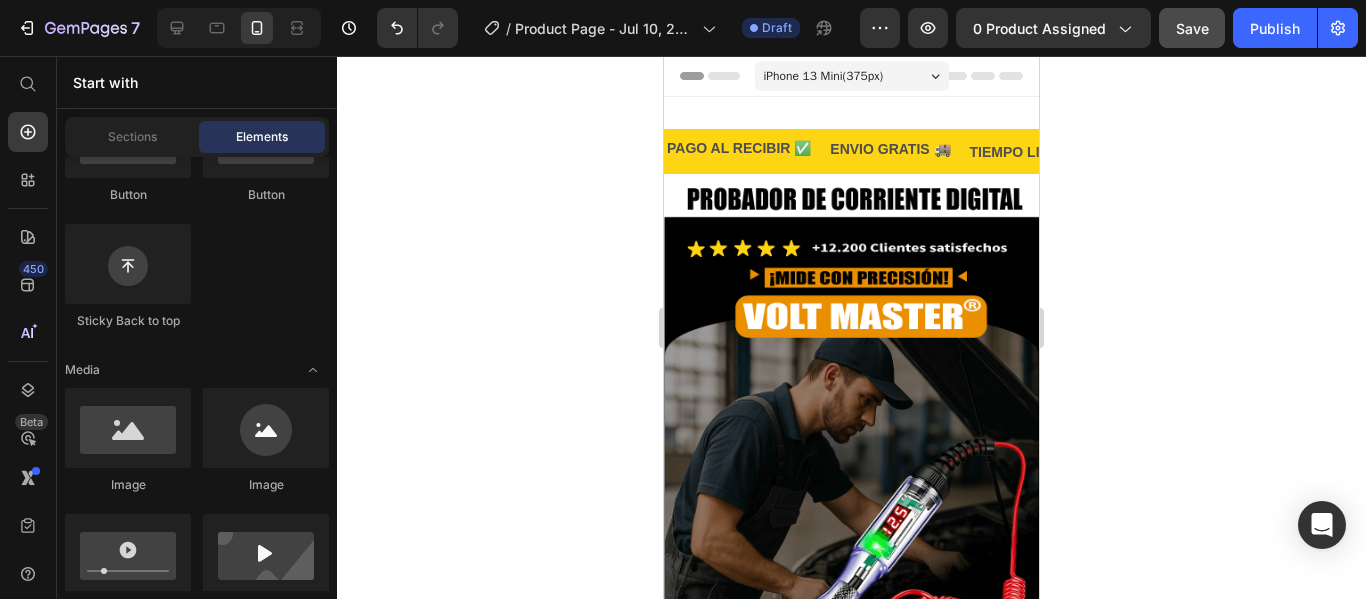 click on "PAGO AL RECIBIR ✅ Text ENVIO GRATIS 🚚 Text TIEMPO LIMITADO 50% DESCUENTO‼️ Text GARANTIA EXTENDIDA 👌 Text PAGO AL RECIBIR ✅ Text ENVIO GRATIS 🚚 Text TIEMPO LIMITADO 50% DESCUENTO‼️ Text GARANTIA EXTENDIDA 👌 Text Marquee Image Section 1" at bounding box center [851, 492] 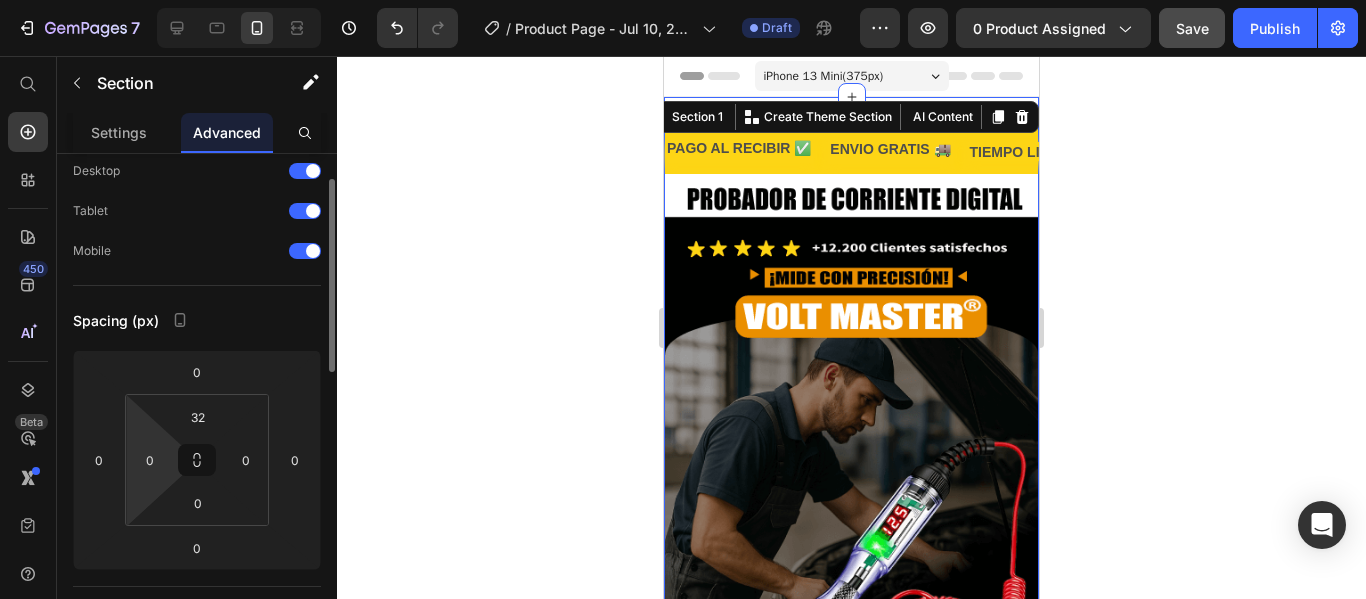 scroll, scrollTop: 0, scrollLeft: 0, axis: both 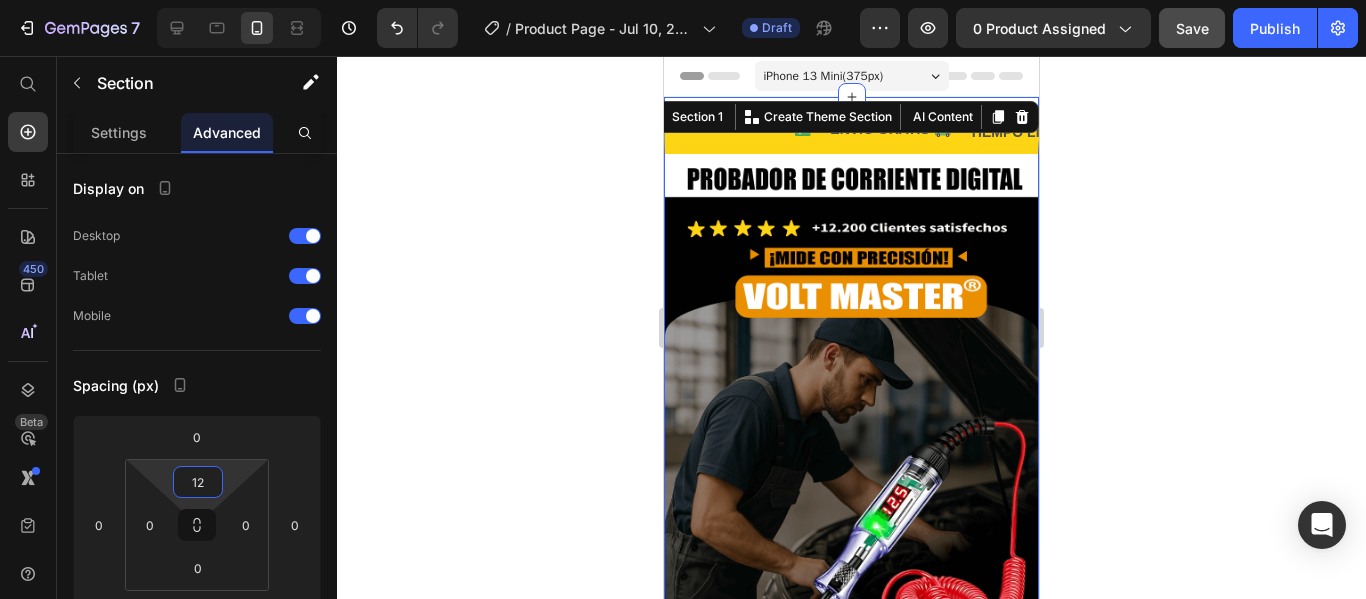 type on "16" 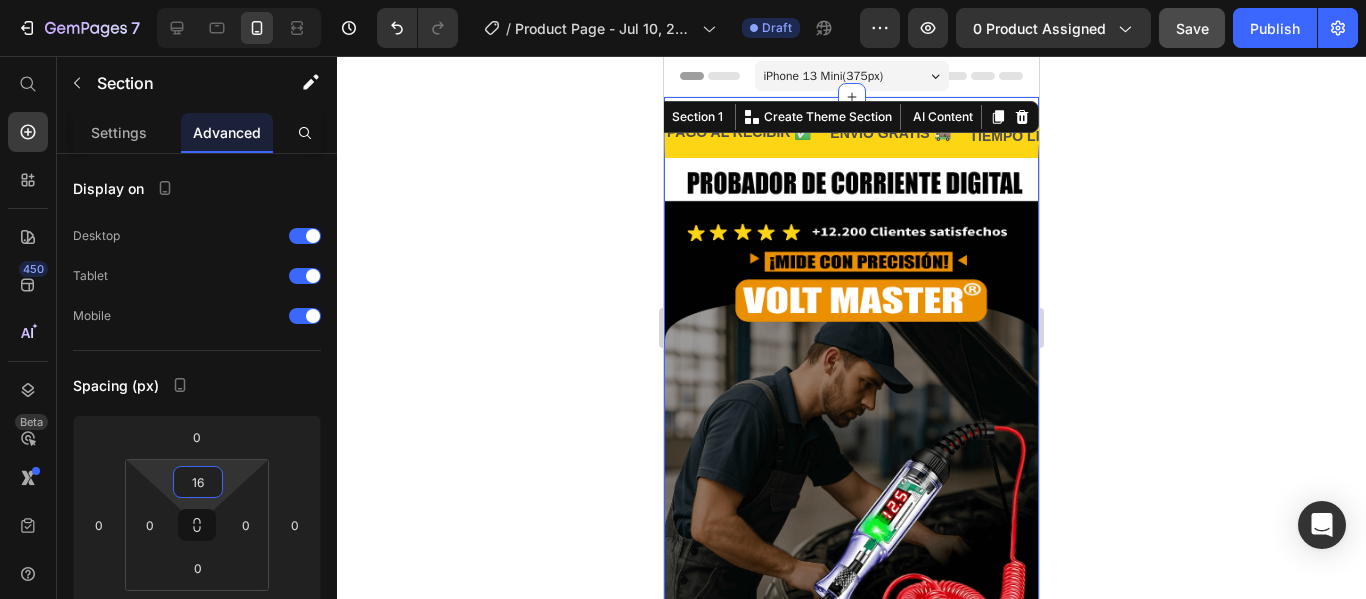 click on "7   /  Product Page - Jul 10, 22:31:50 Draft Preview 0 product assigned  Save   Publish  450 Beta Start with Sections Elements Hero Section Product Detail Brands Trusted Badges Guarantee Product Breakdown How to use Testimonials Compare Bundle FAQs Social Proof Brand Story Product List Collection Blog List Contact Sticky Add to Cart Custom Footer Browse Library 450 Layout
Row
Row
Row
Row Text
Heading
Text Block Button
Button
Button
Sticky Back to top Media
Image" at bounding box center [683, 0] 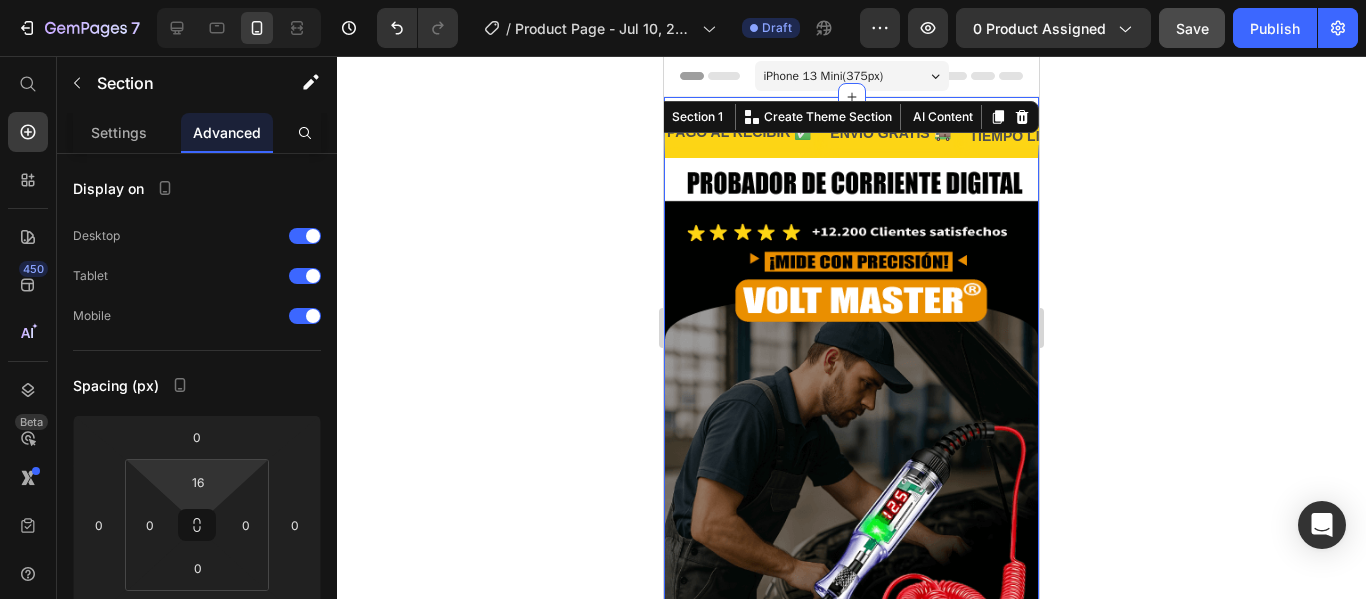 click 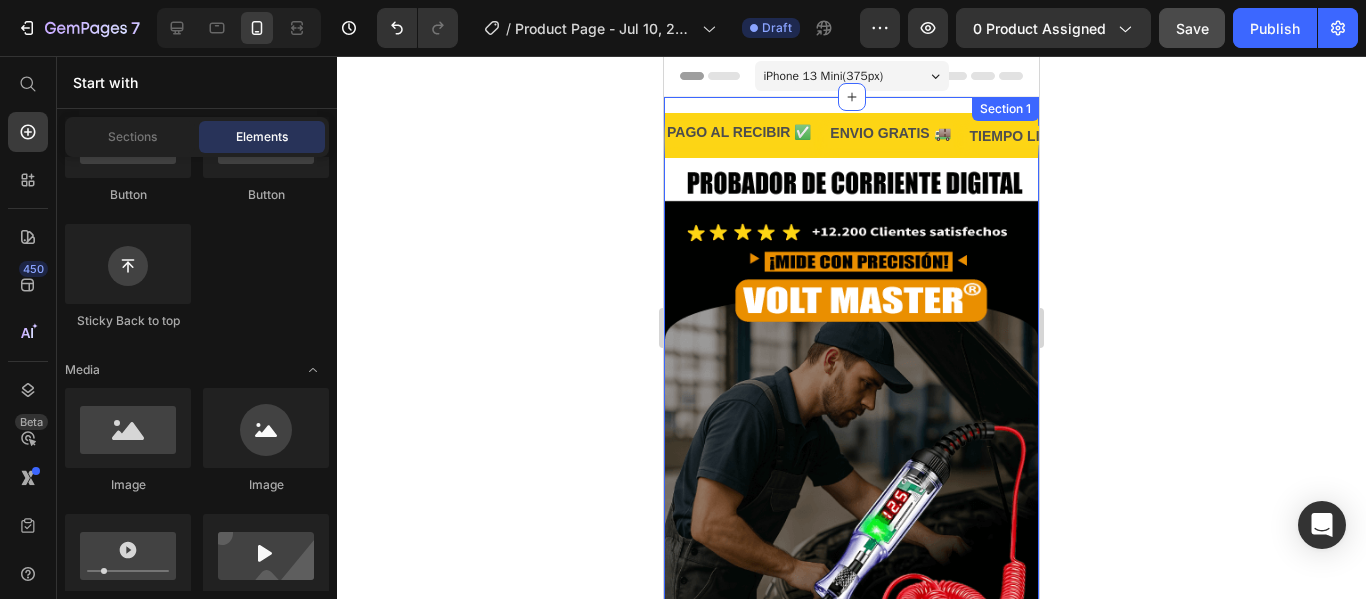 click on "PAGO AL RECIBIR ✅ Text ENVIO GRATIS 🚚 Text TIEMPO LIMITADO 50% DESCUENTO‼️ Text GARANTIA EXTENDIDA 👌 Text PAGO AL RECIBIR ✅ Text ENVIO GRATIS 🚚 Text TIEMPO LIMITADO 50% DESCUENTO‼️ Text GARANTIA EXTENDIDA 👌 Text Marquee Image Section 1" at bounding box center [851, 484] 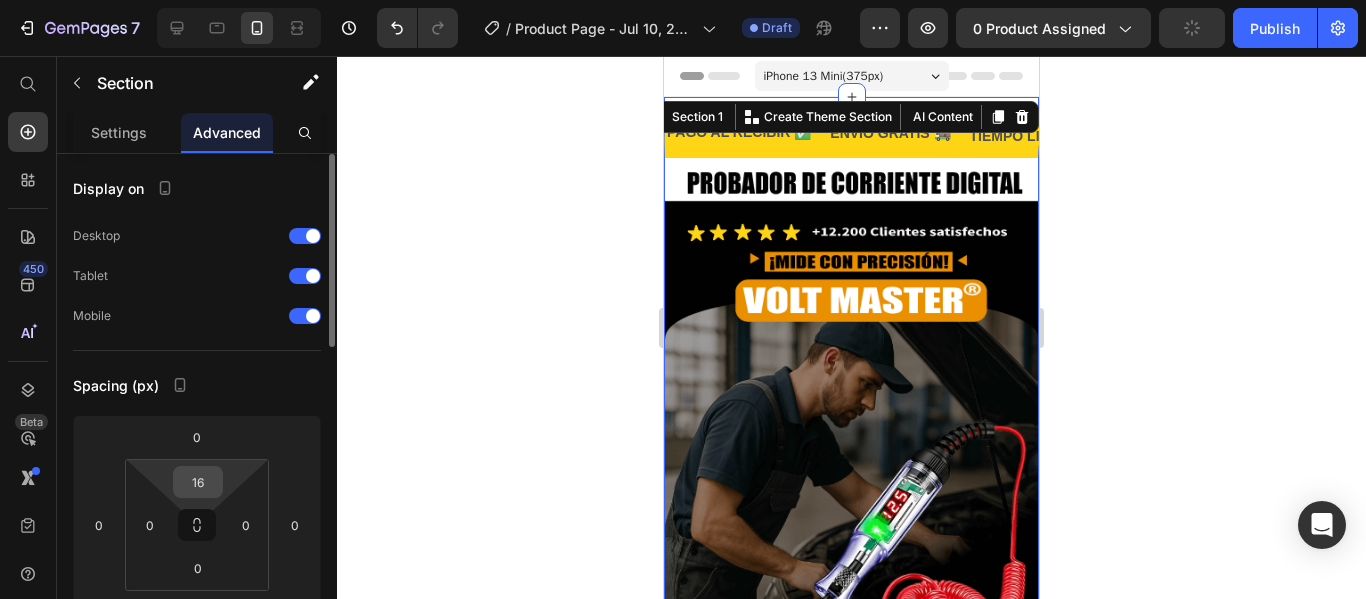 click on "16" at bounding box center [198, 482] 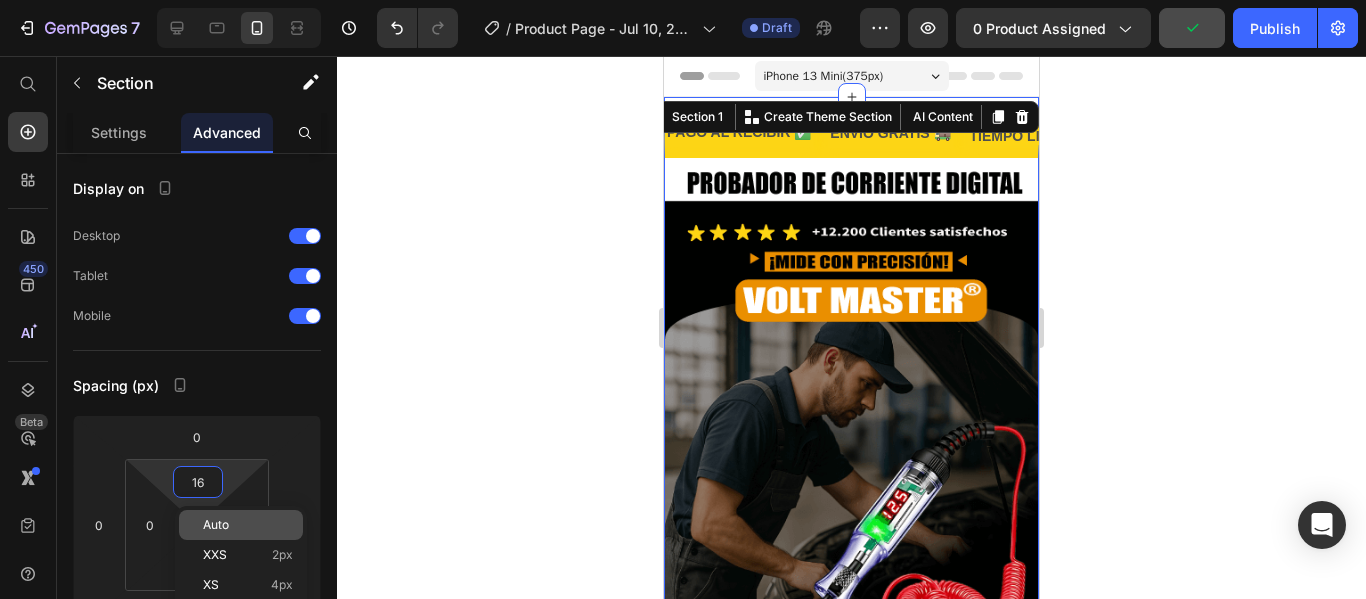 click on "Auto" 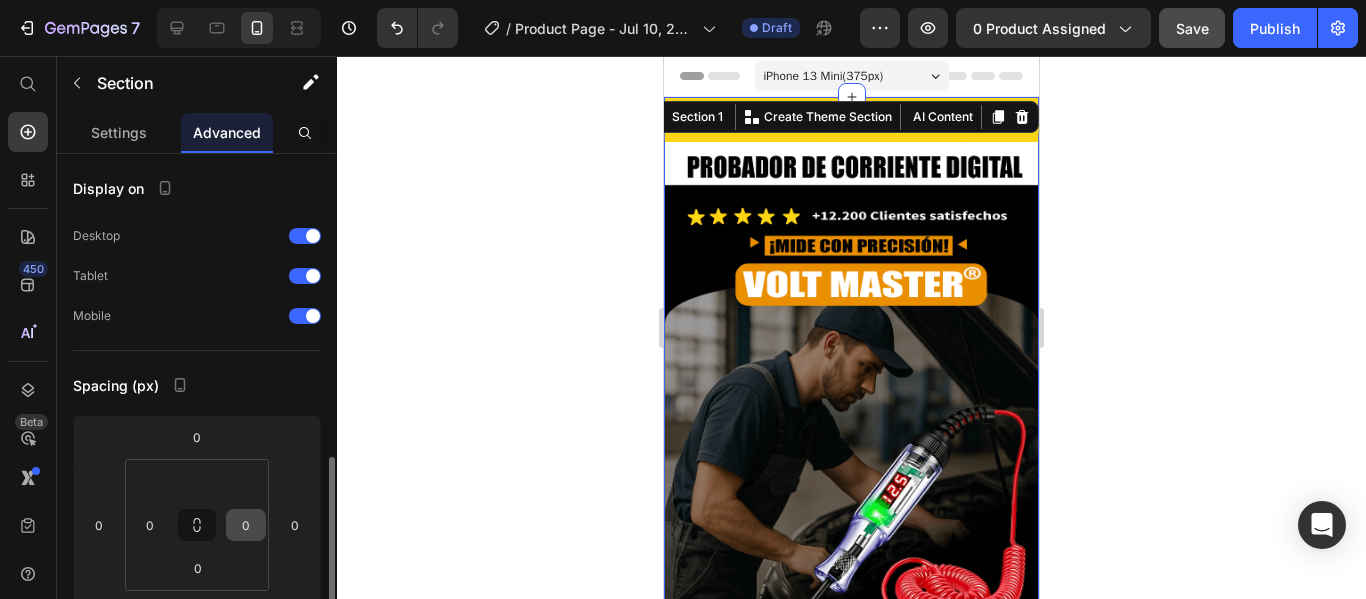 scroll, scrollTop: 219, scrollLeft: 0, axis: vertical 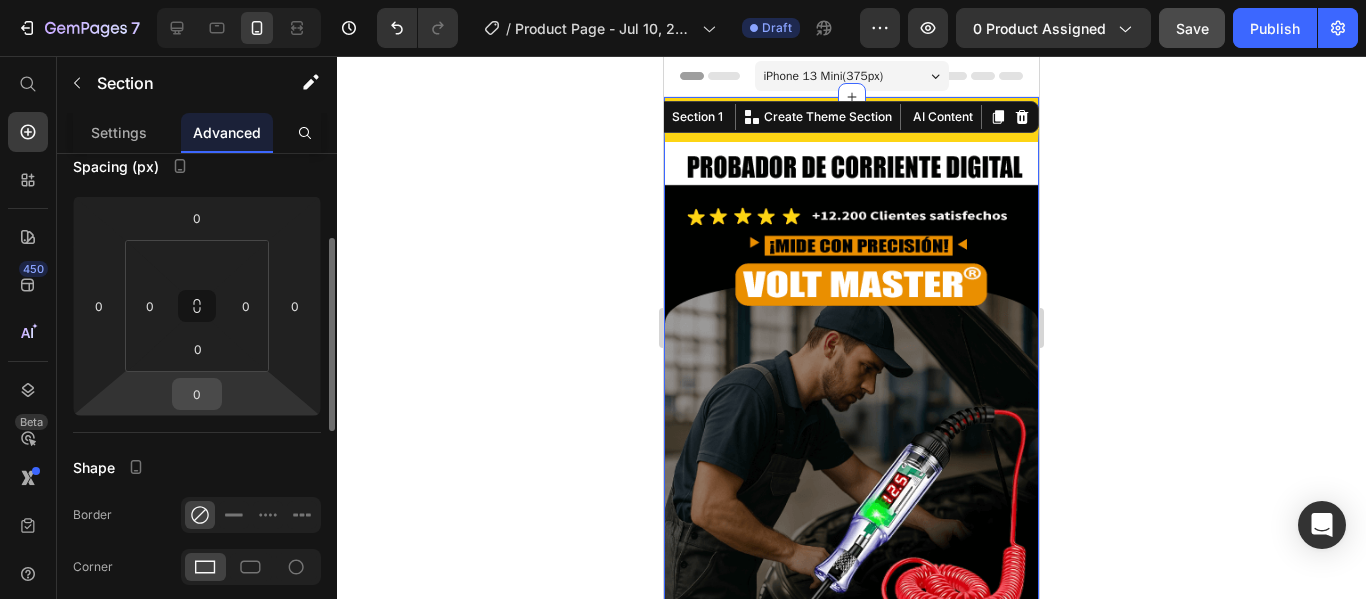 click on "0" at bounding box center (197, 394) 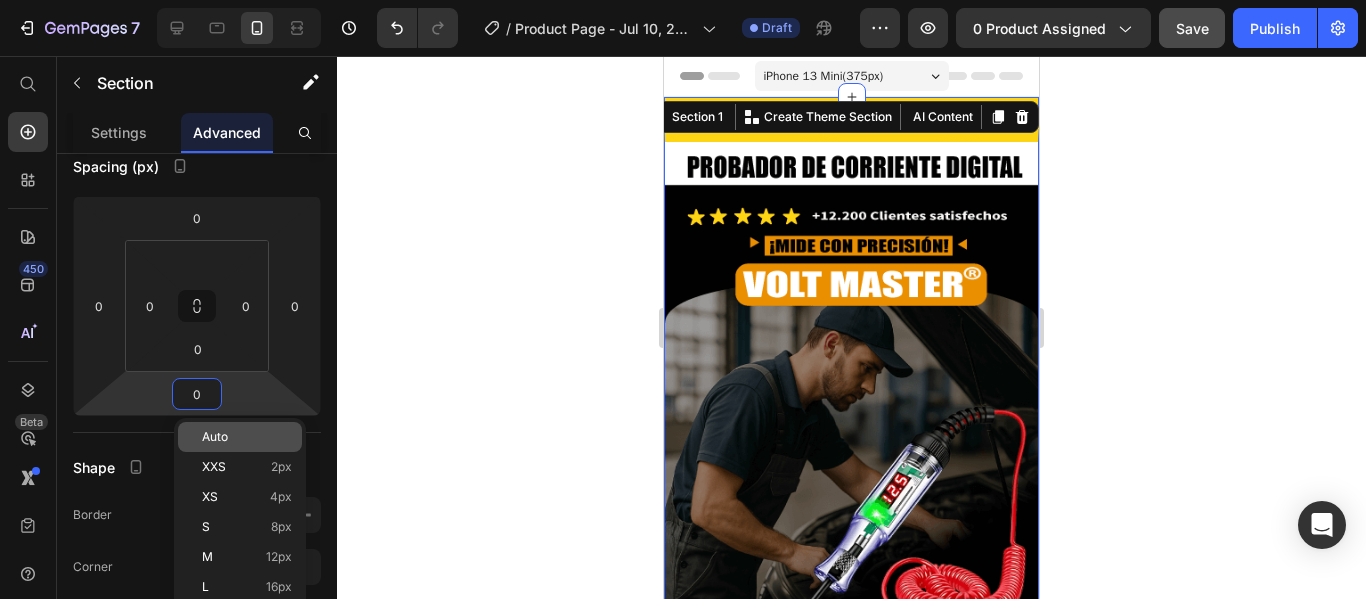click on "Auto" at bounding box center [247, 437] 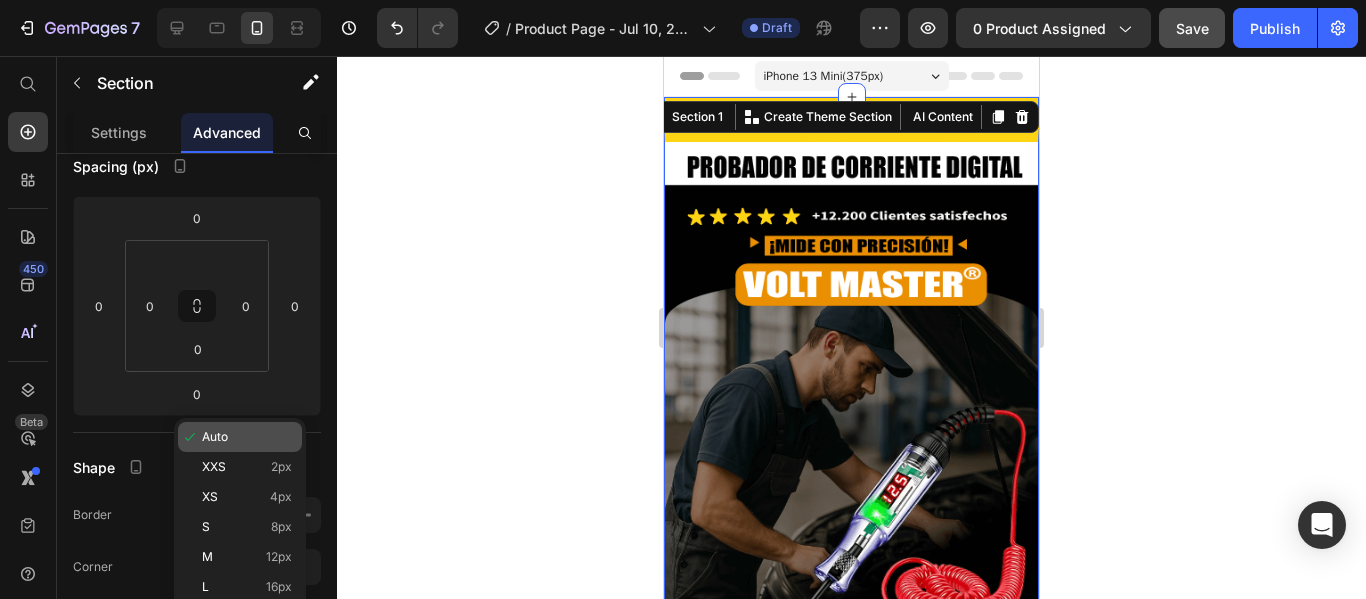 type 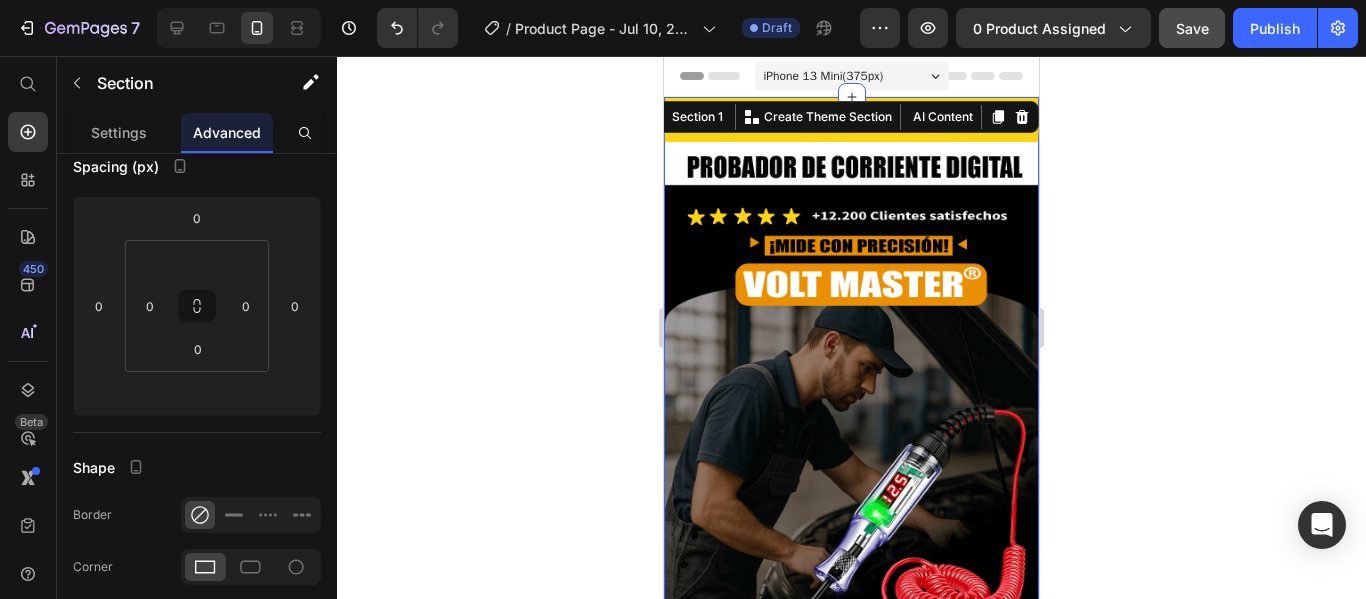 click 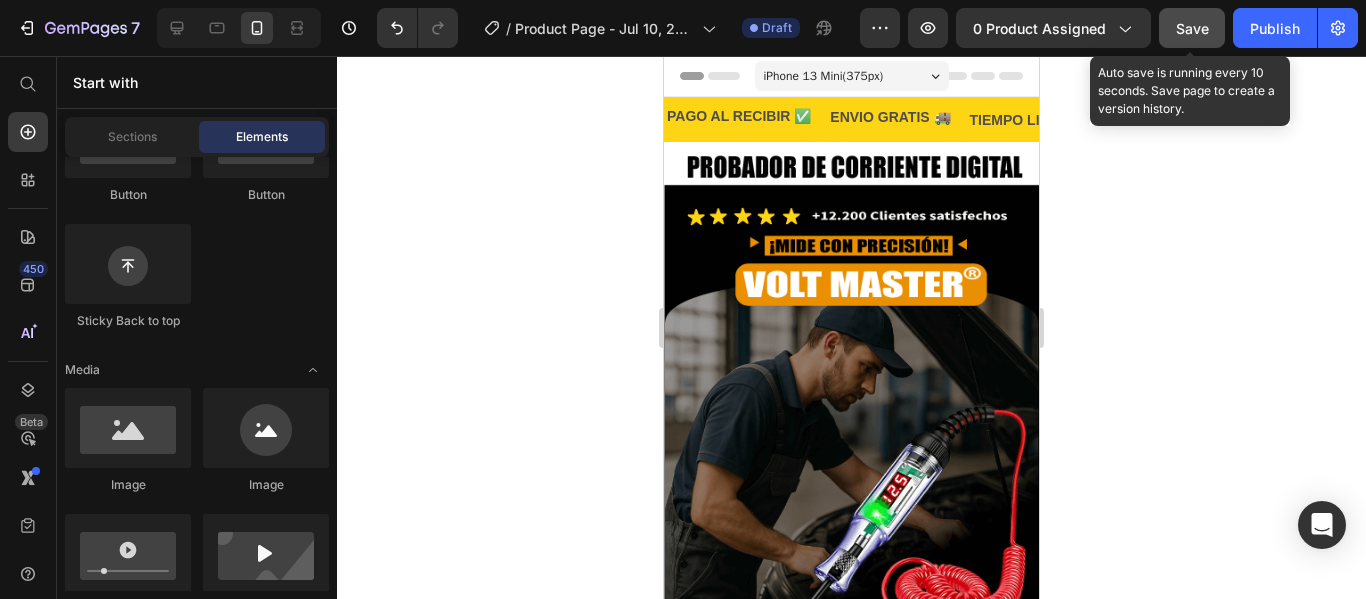 click on "Save" at bounding box center (1192, 28) 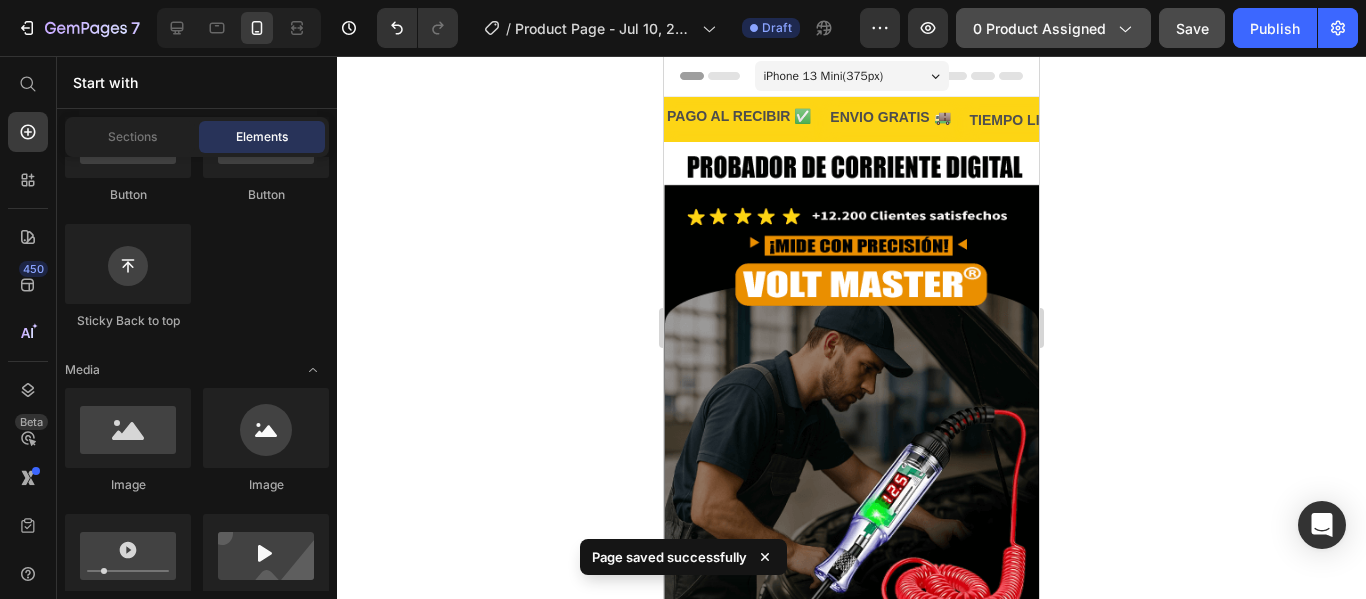 click on "0 product assigned" at bounding box center (1053, 28) 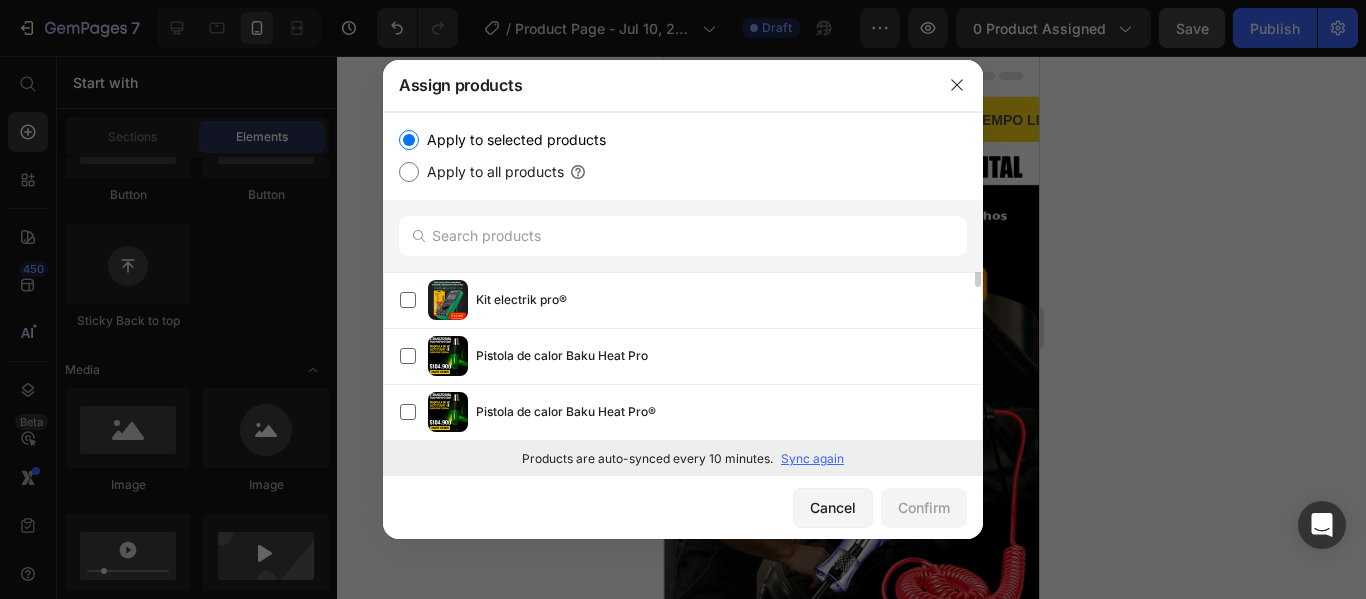 scroll, scrollTop: 0, scrollLeft: 0, axis: both 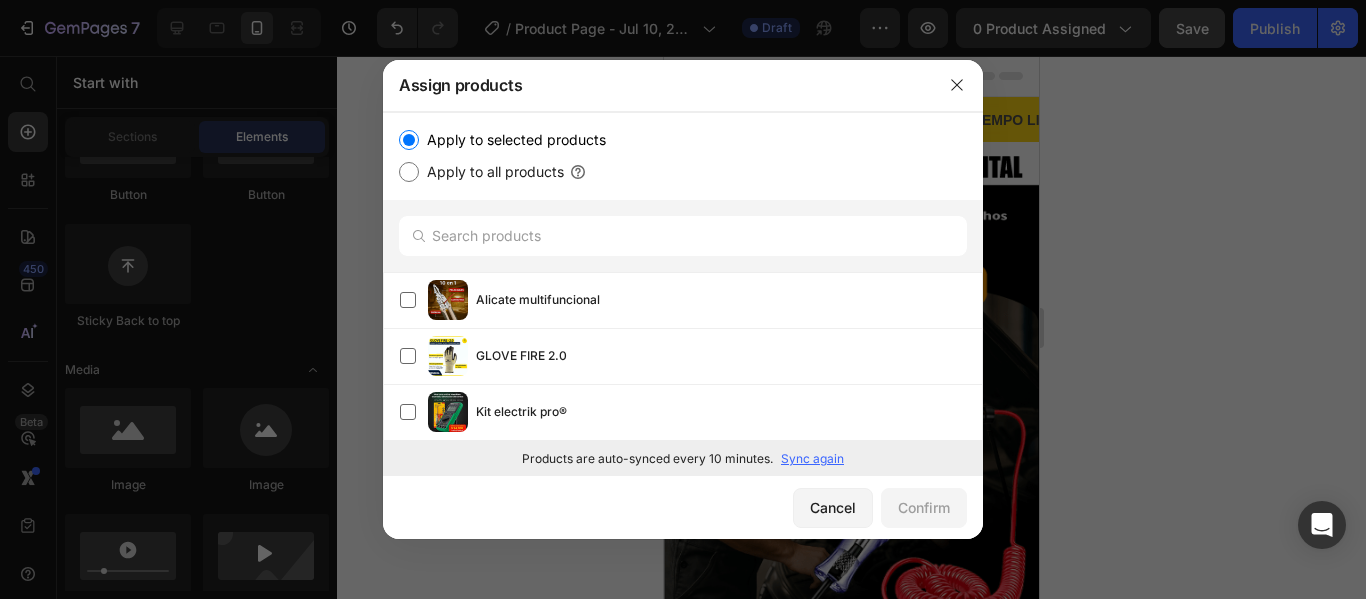 click on "Apply to all products" at bounding box center [409, 172] 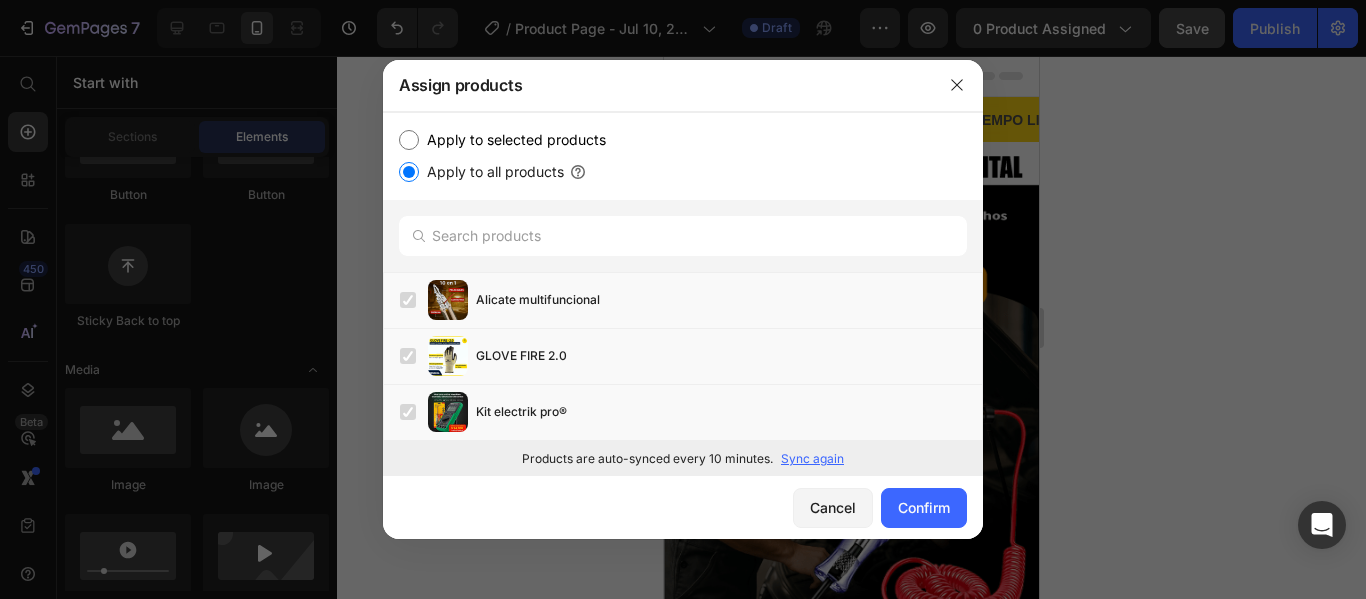 click on "Apply to selected products" at bounding box center (409, 140) 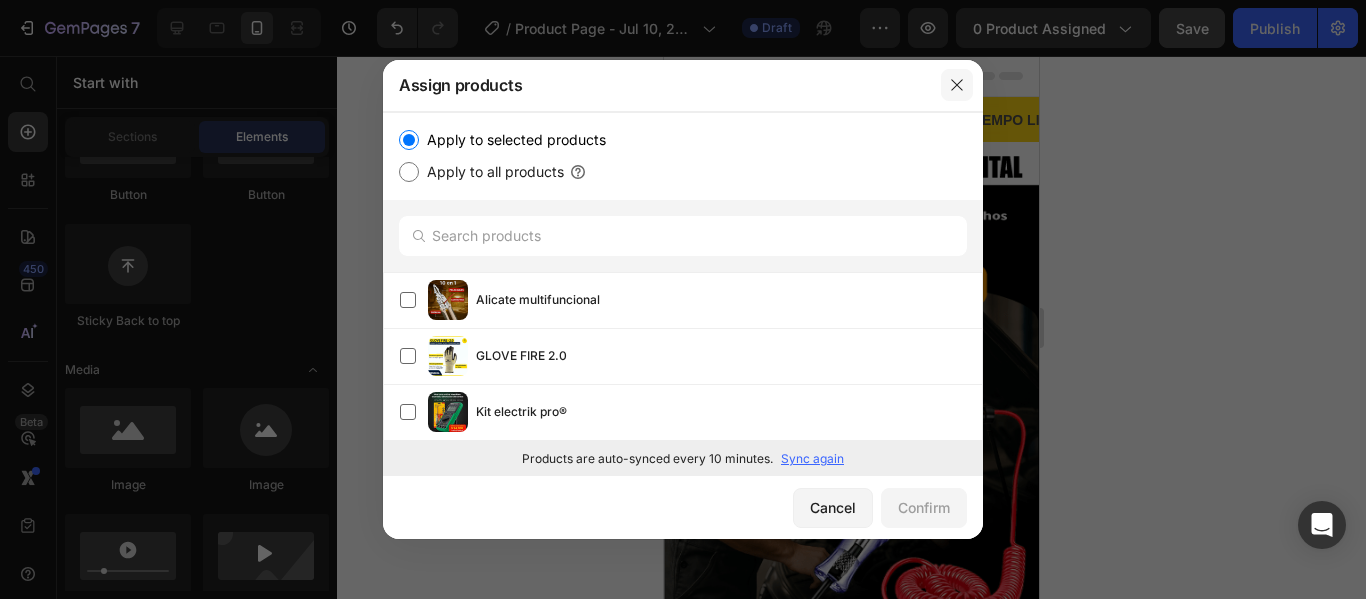 click 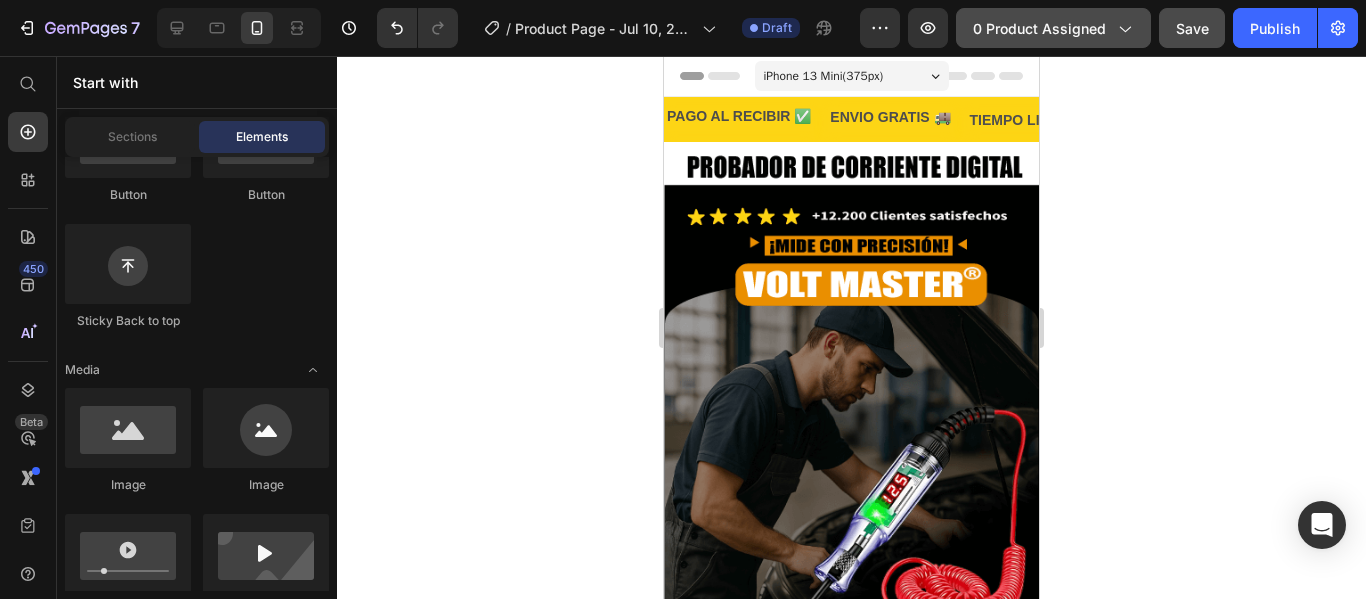 click on "0 product assigned" at bounding box center (1053, 28) 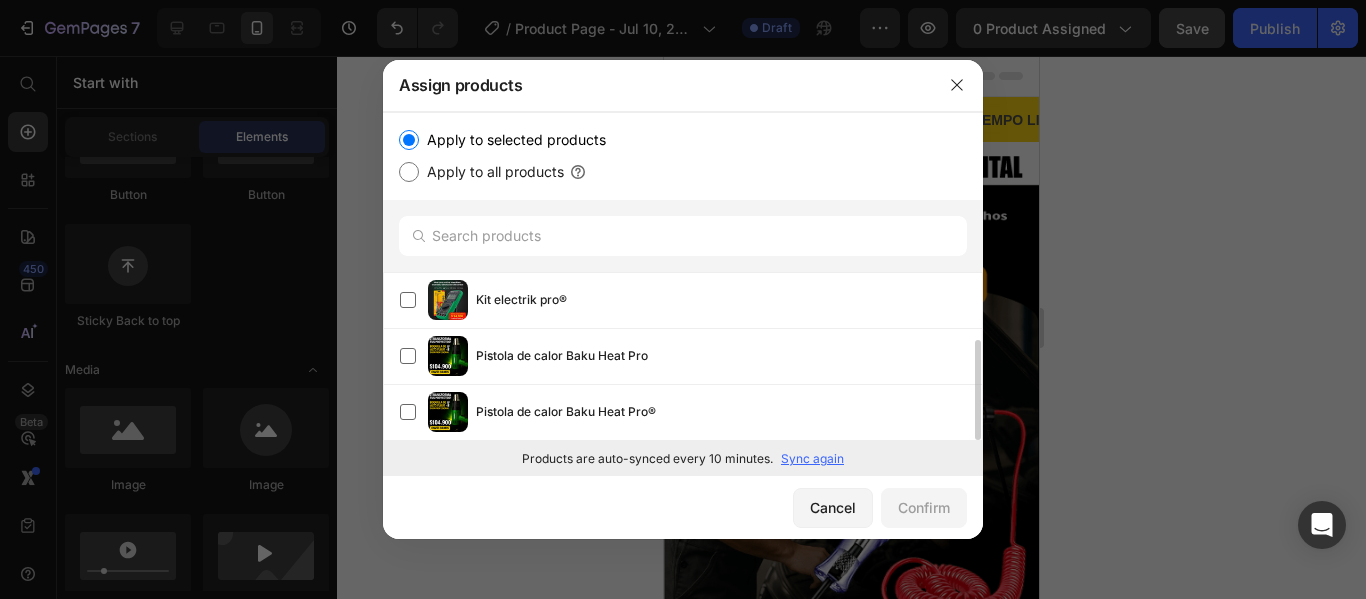 scroll, scrollTop: 0, scrollLeft: 0, axis: both 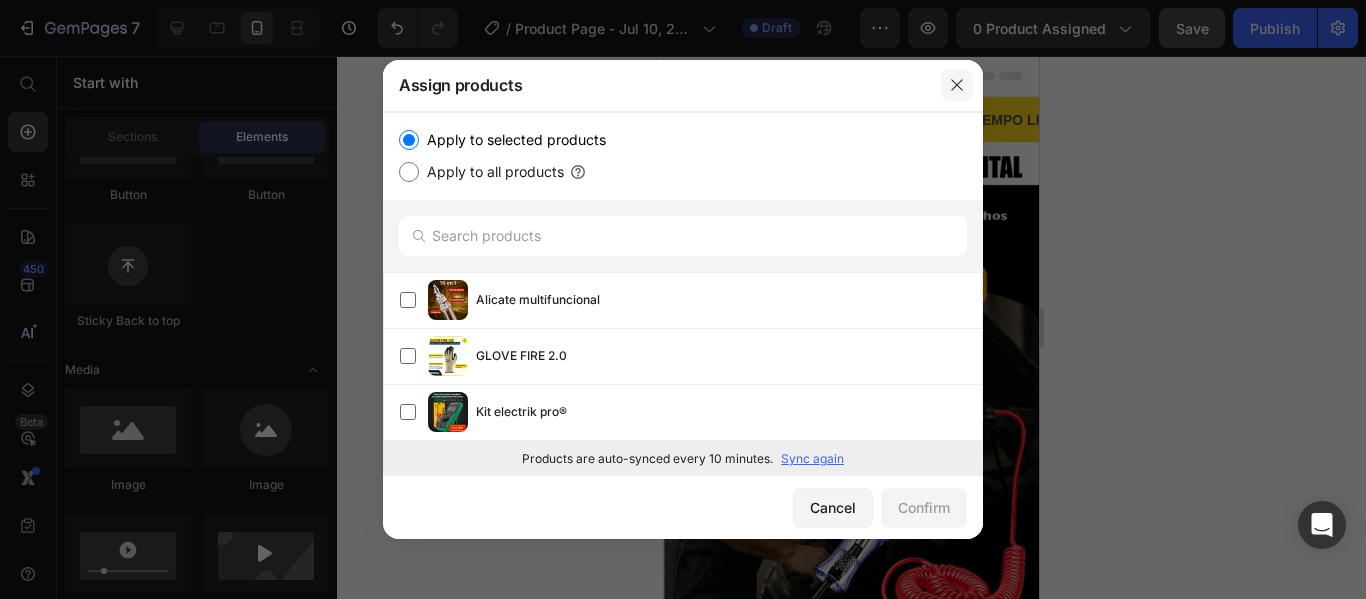 click 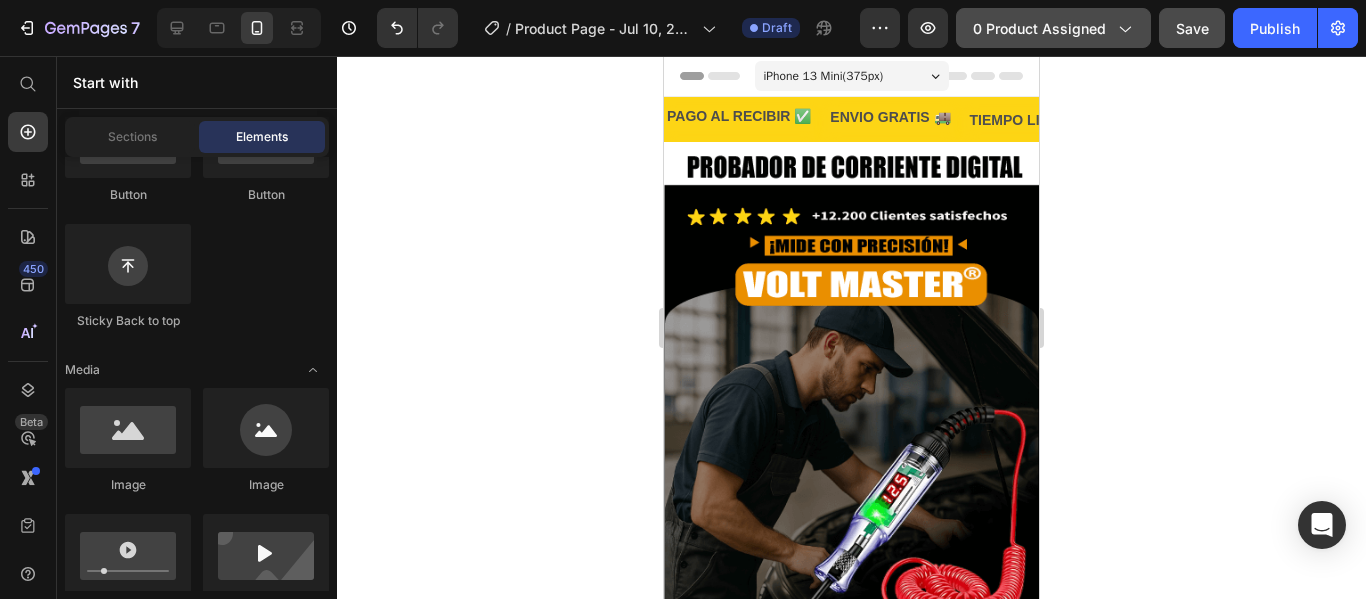 click on "7   /  Product Page - Jul 10, 22:31:50 Draft Preview 0 product assigned  Save   Publish" 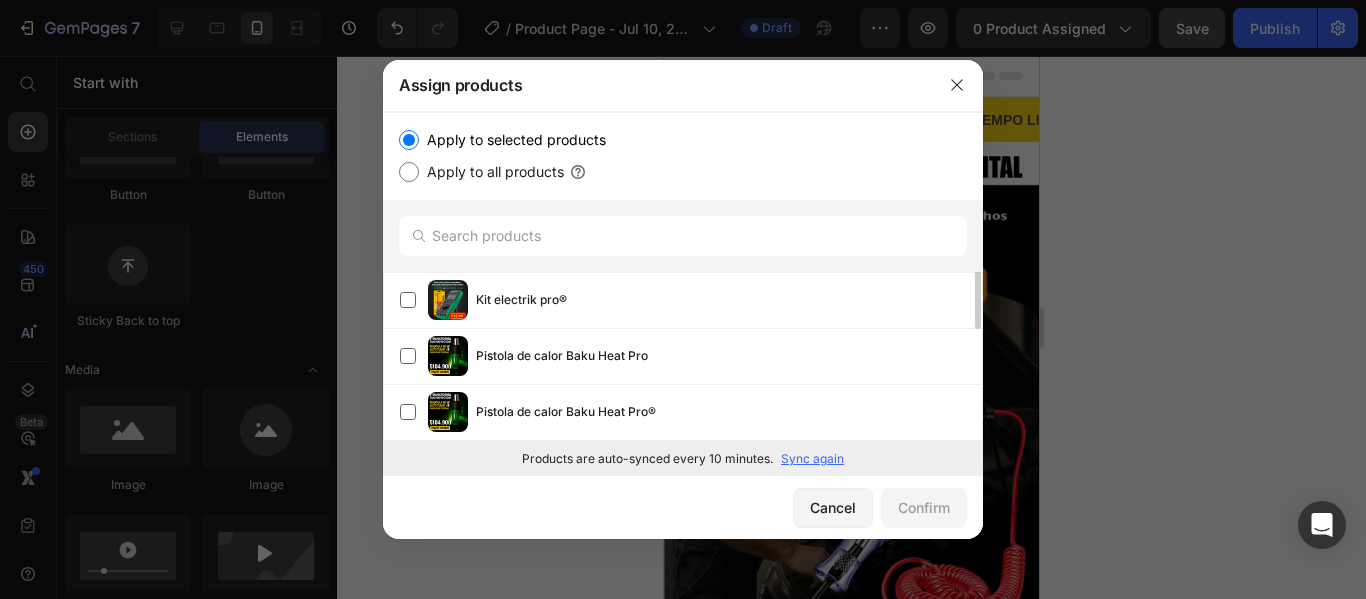 scroll, scrollTop: 0, scrollLeft: 0, axis: both 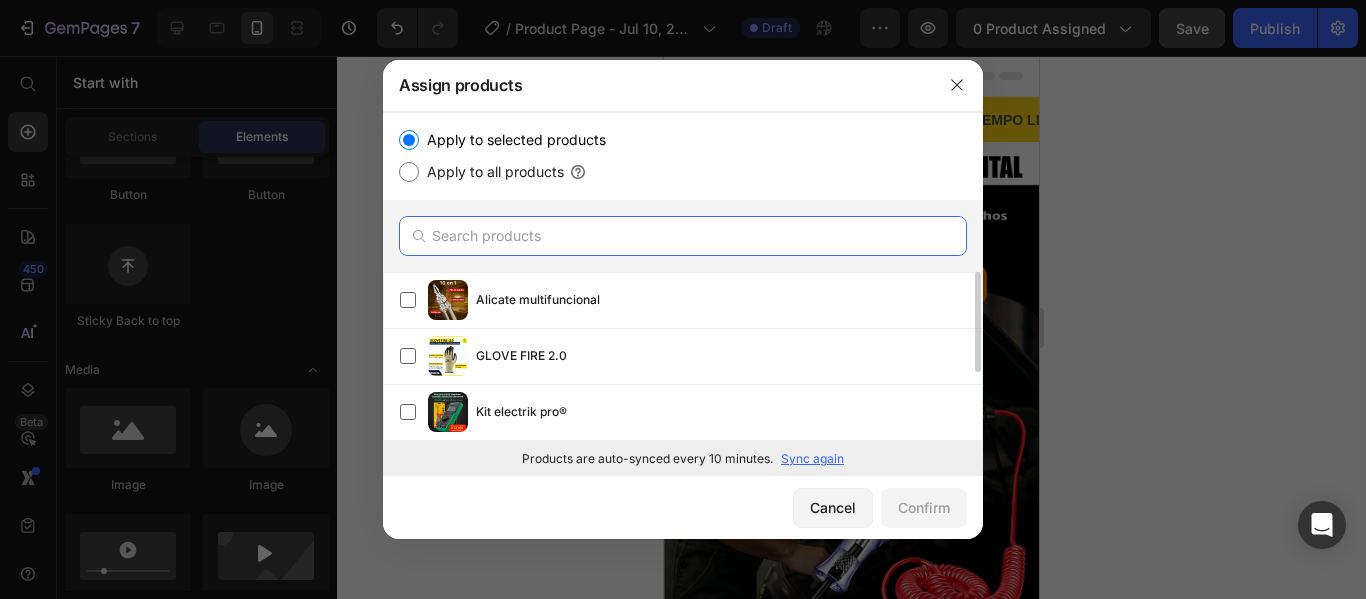 click at bounding box center [683, 236] 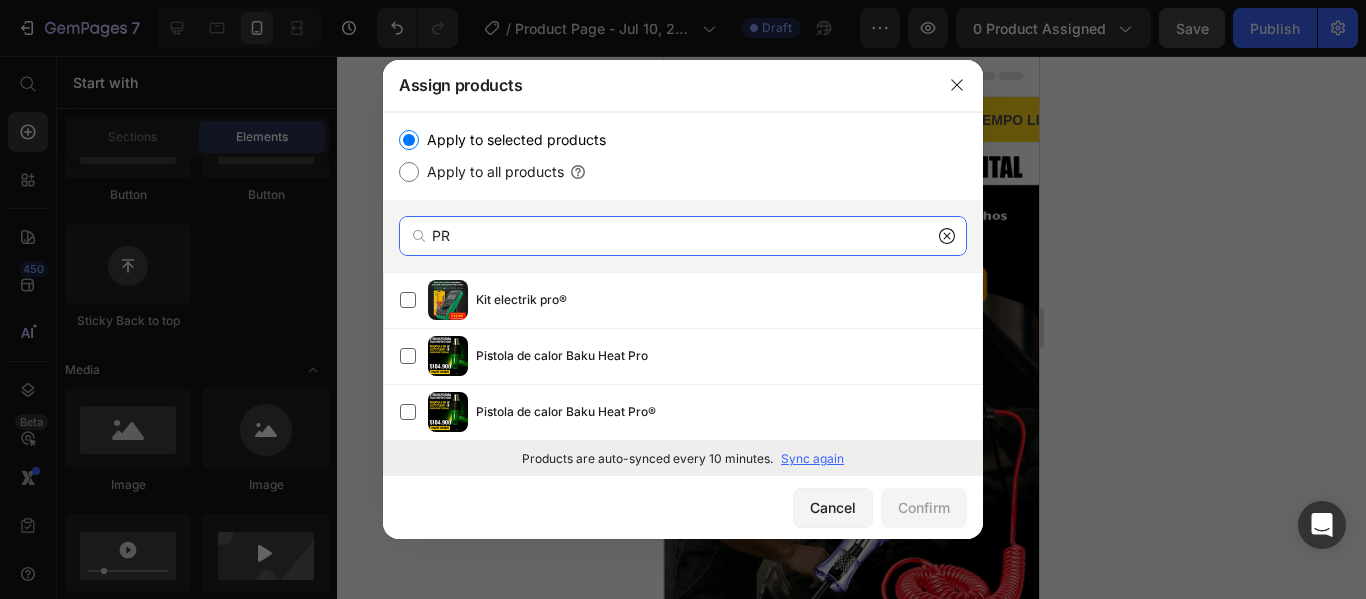 type on "P" 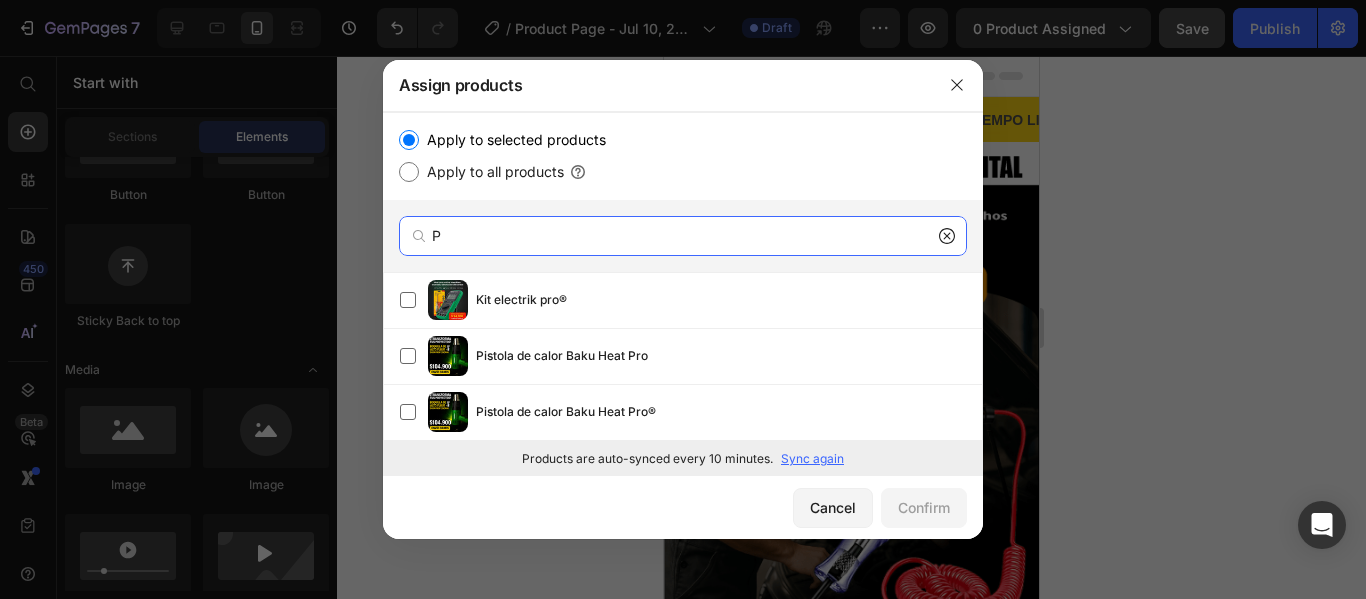 type 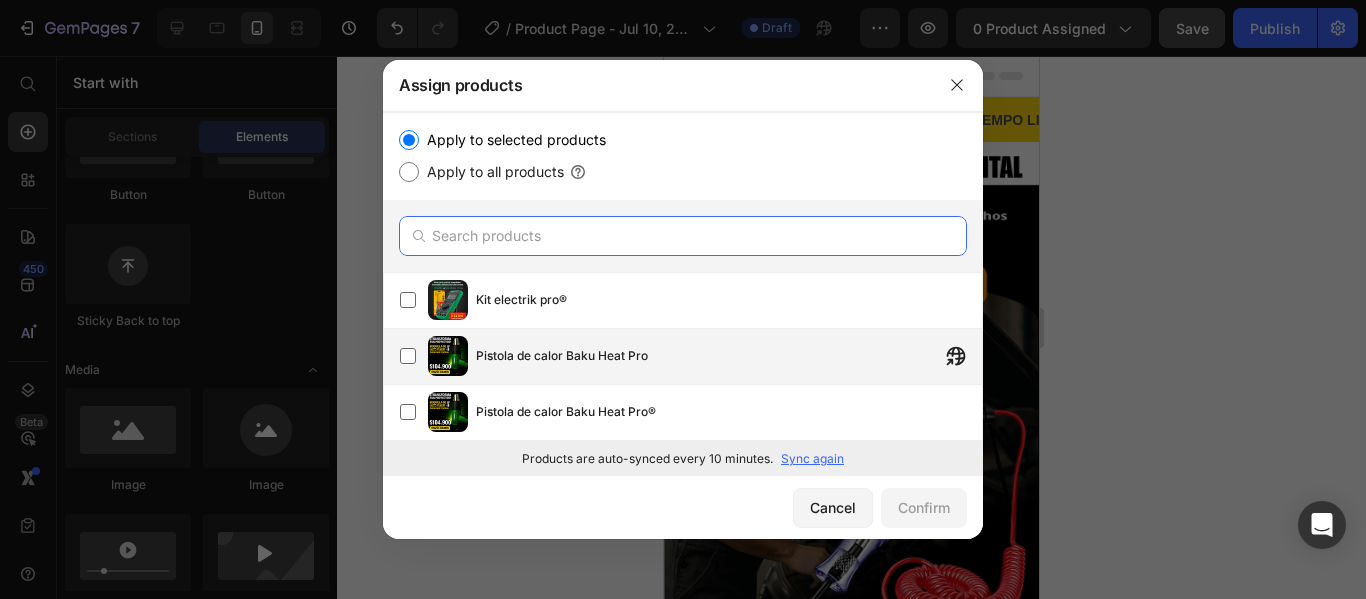 scroll, scrollTop: 0, scrollLeft: 0, axis: both 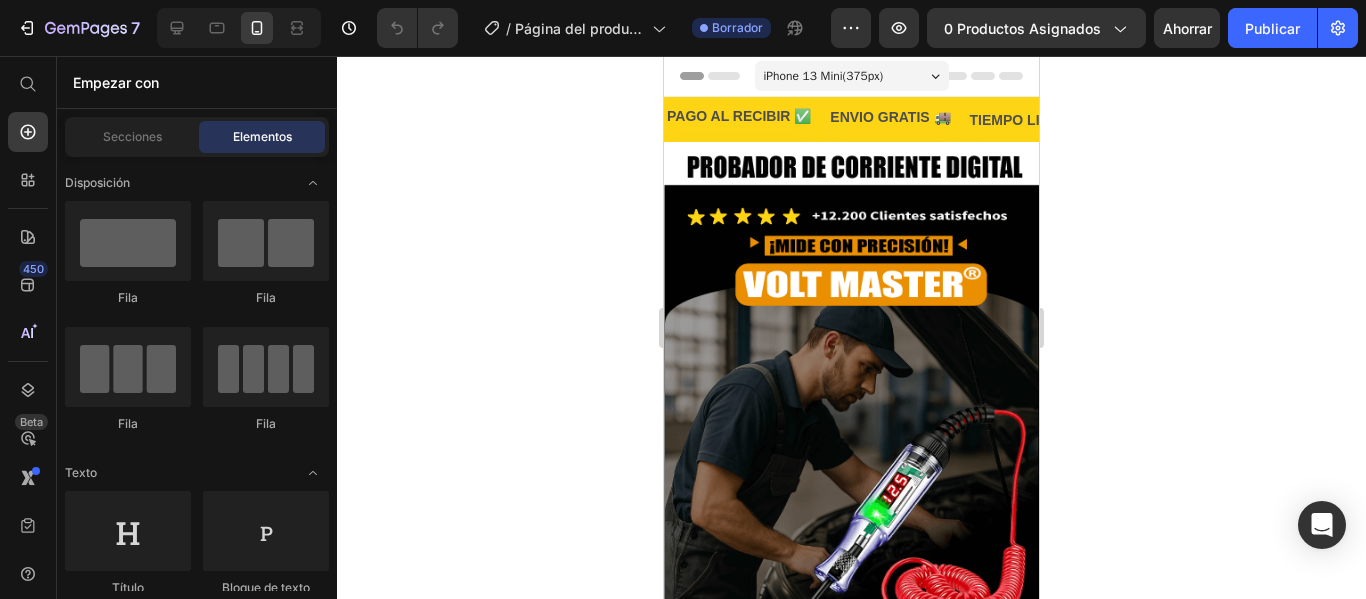 click 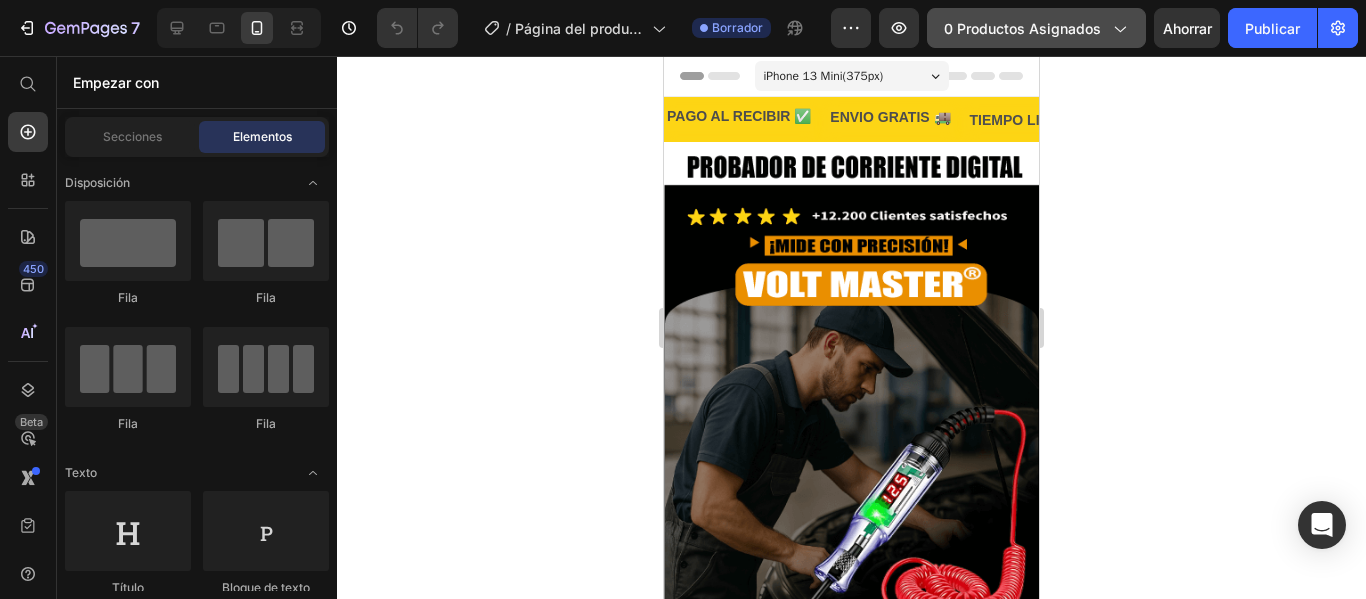 click on "0 productos asignados" at bounding box center [1022, 28] 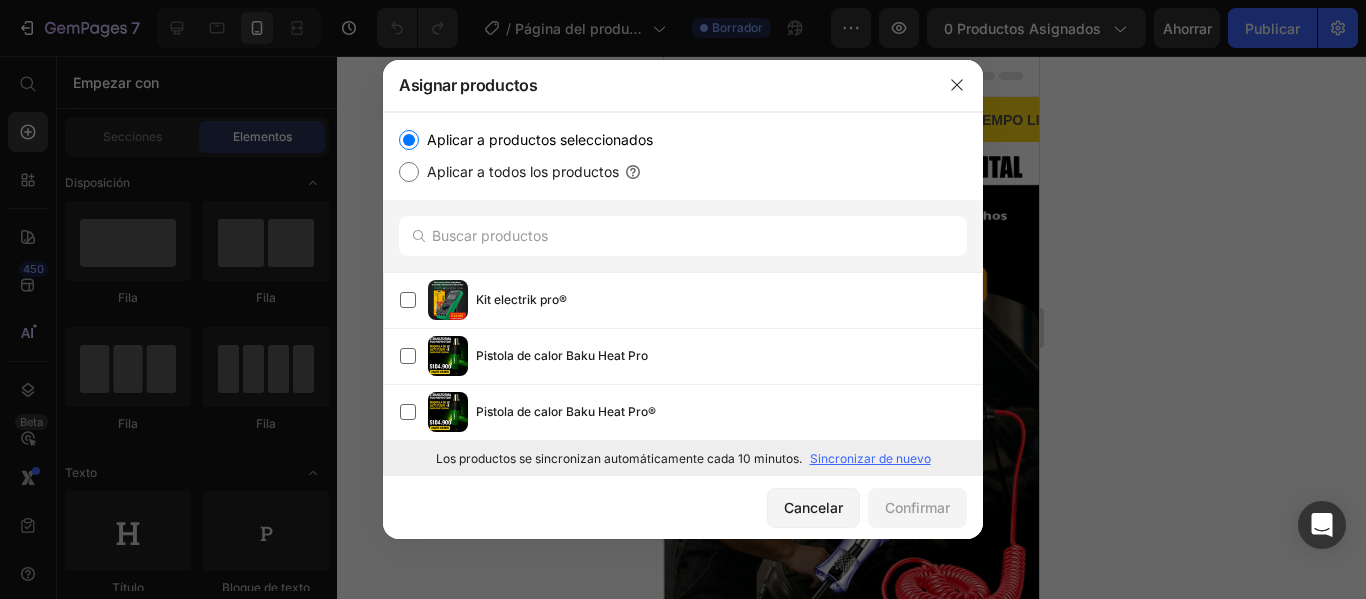 scroll, scrollTop: 0, scrollLeft: 0, axis: both 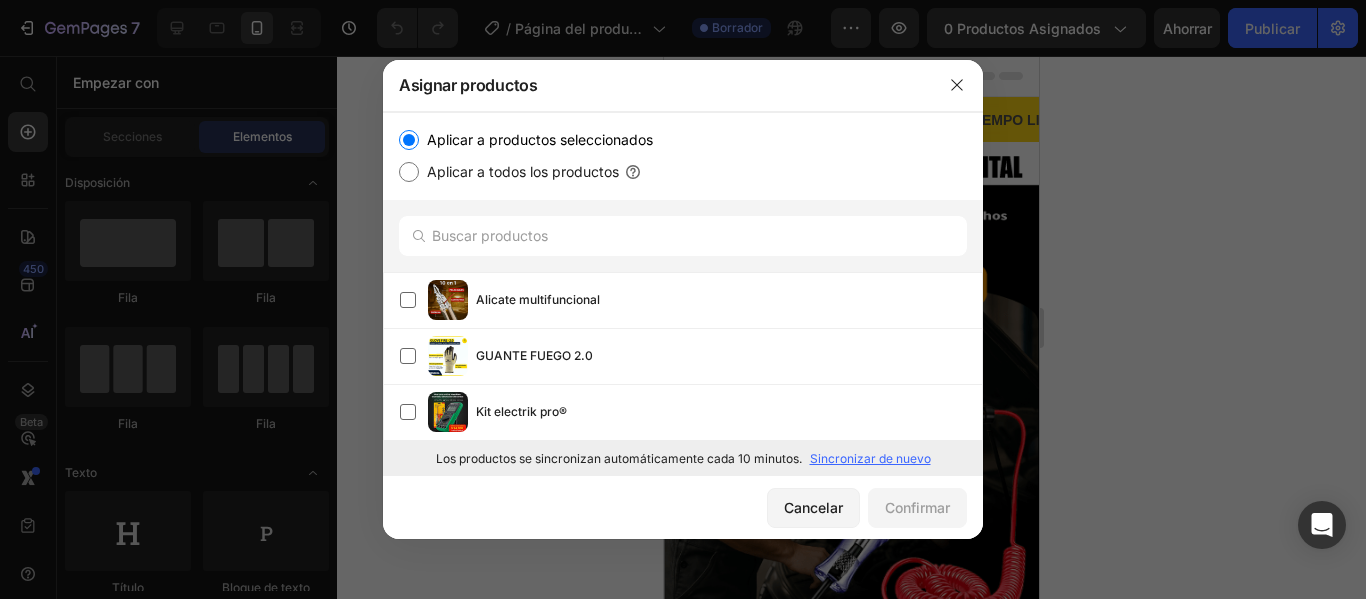 click on "Sincronizar de nuevo" at bounding box center [870, 458] 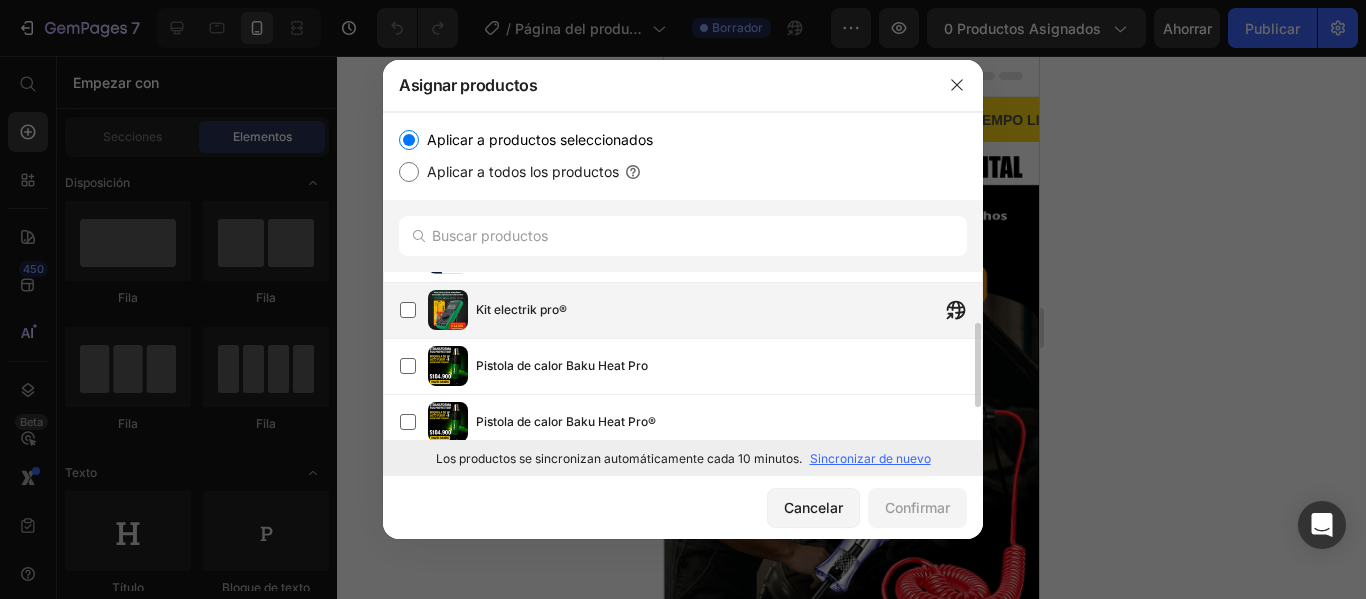 scroll, scrollTop: 168, scrollLeft: 0, axis: vertical 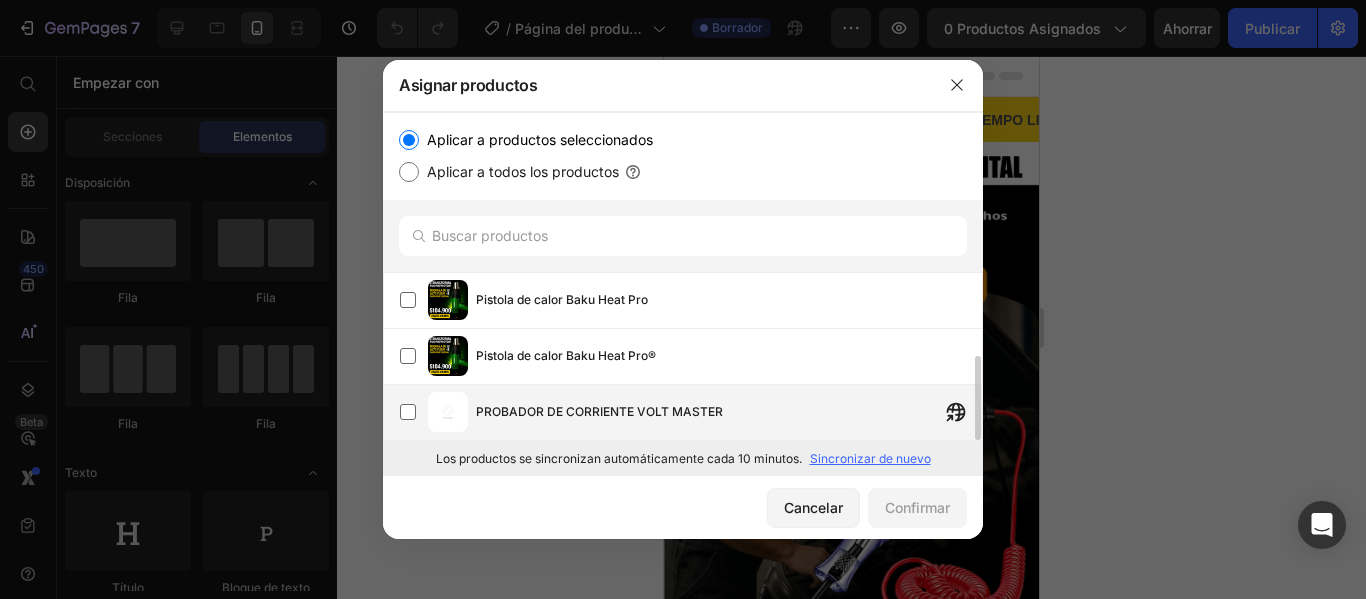 click on "PROBADOR DE CORRIENTE VOLT MASTER" at bounding box center [729, 412] 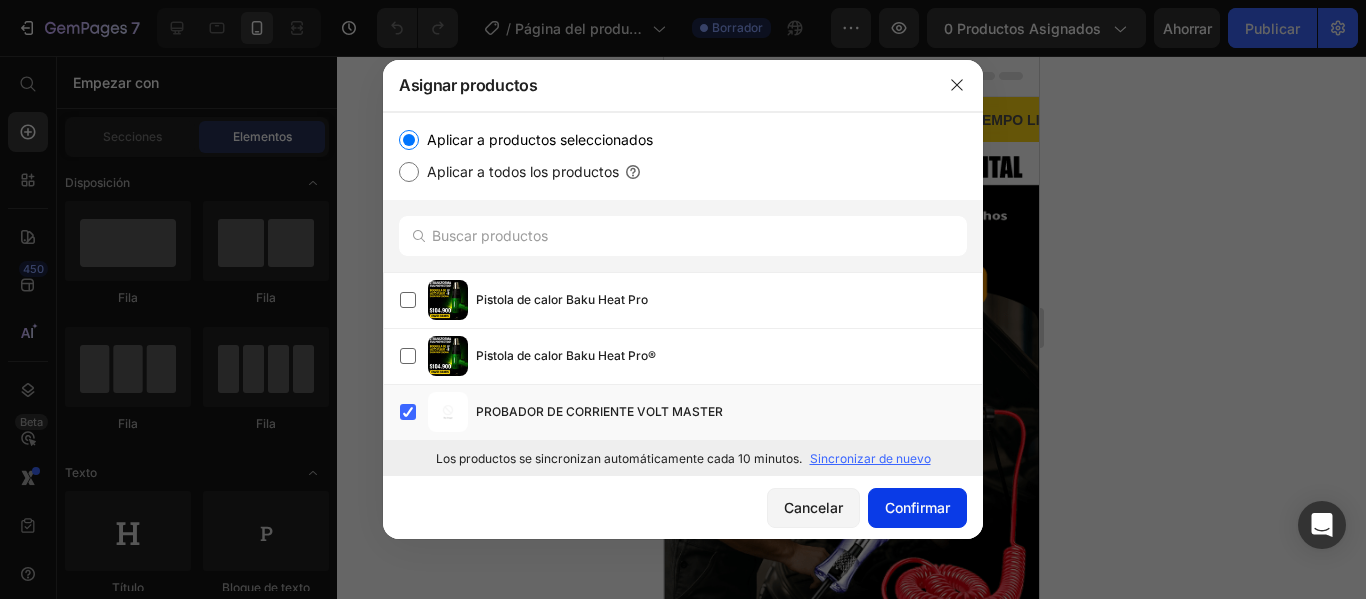 click on "Confirmar" at bounding box center [917, 507] 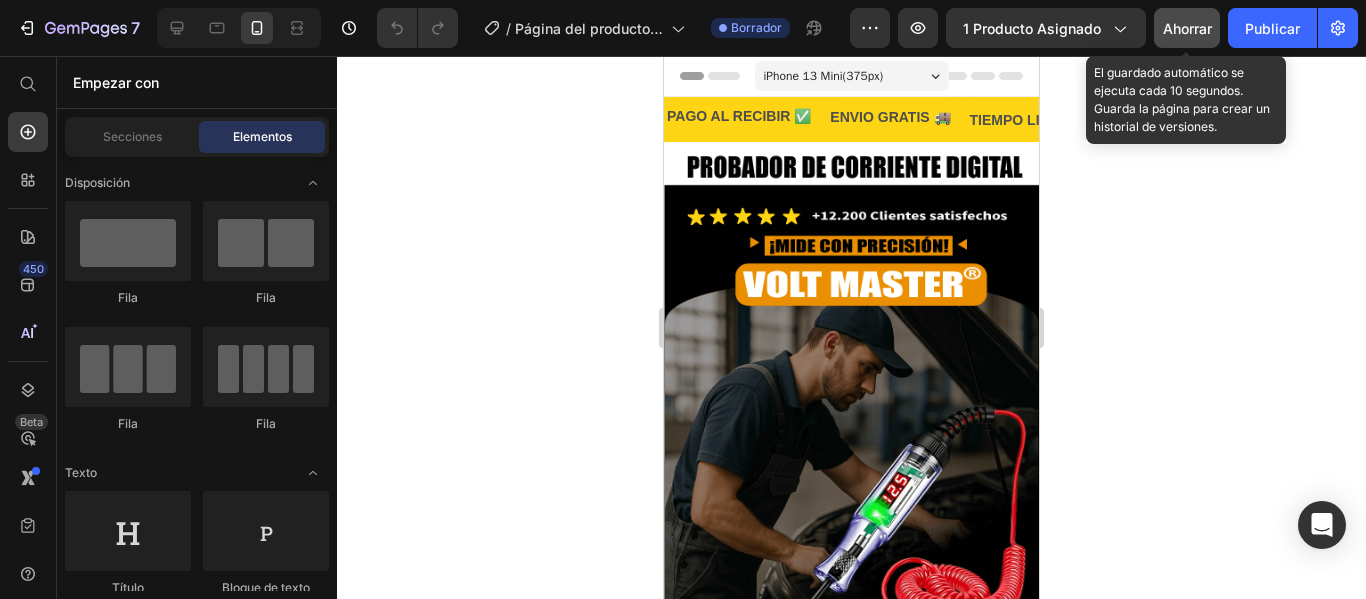 click on "Ahorrar" at bounding box center [1187, 28] 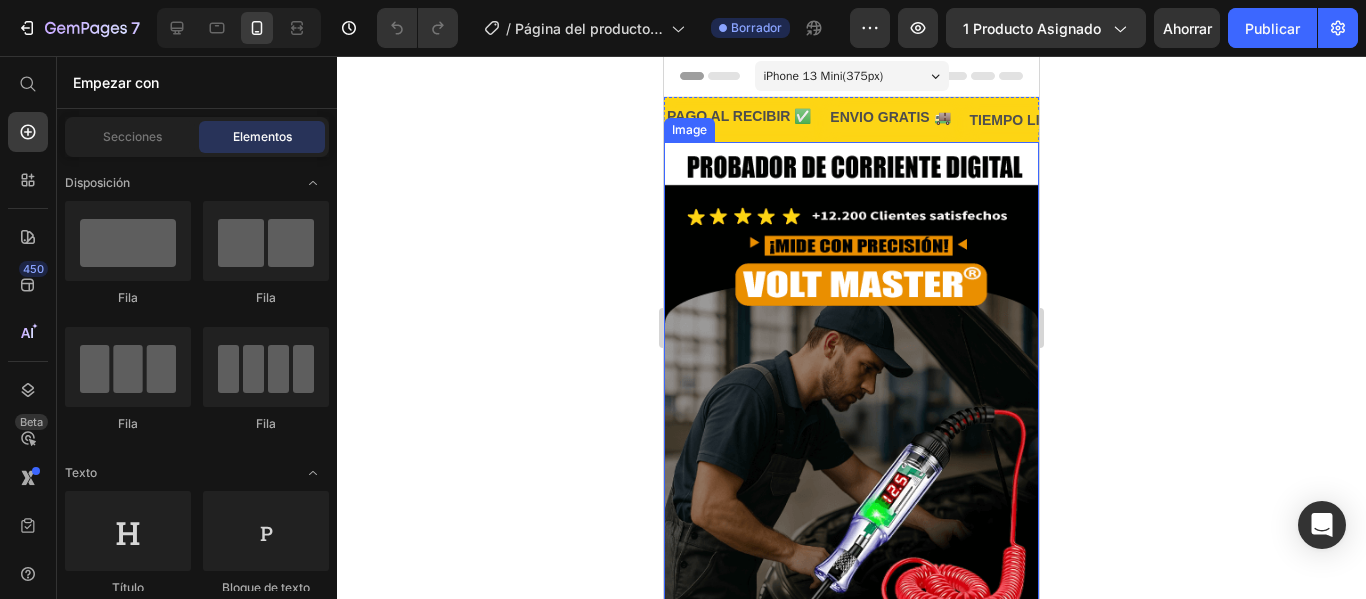 scroll, scrollTop: 442, scrollLeft: 0, axis: vertical 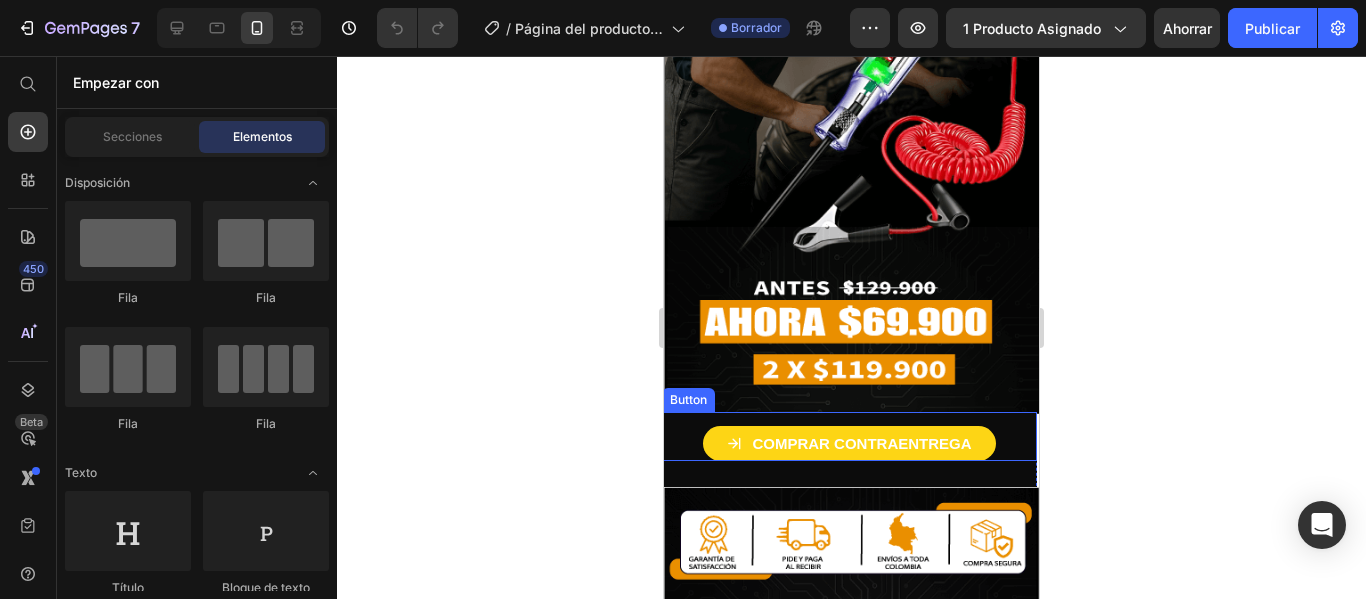 click on "COMPRAR CONTRAENTREGA" at bounding box center (849, 444) 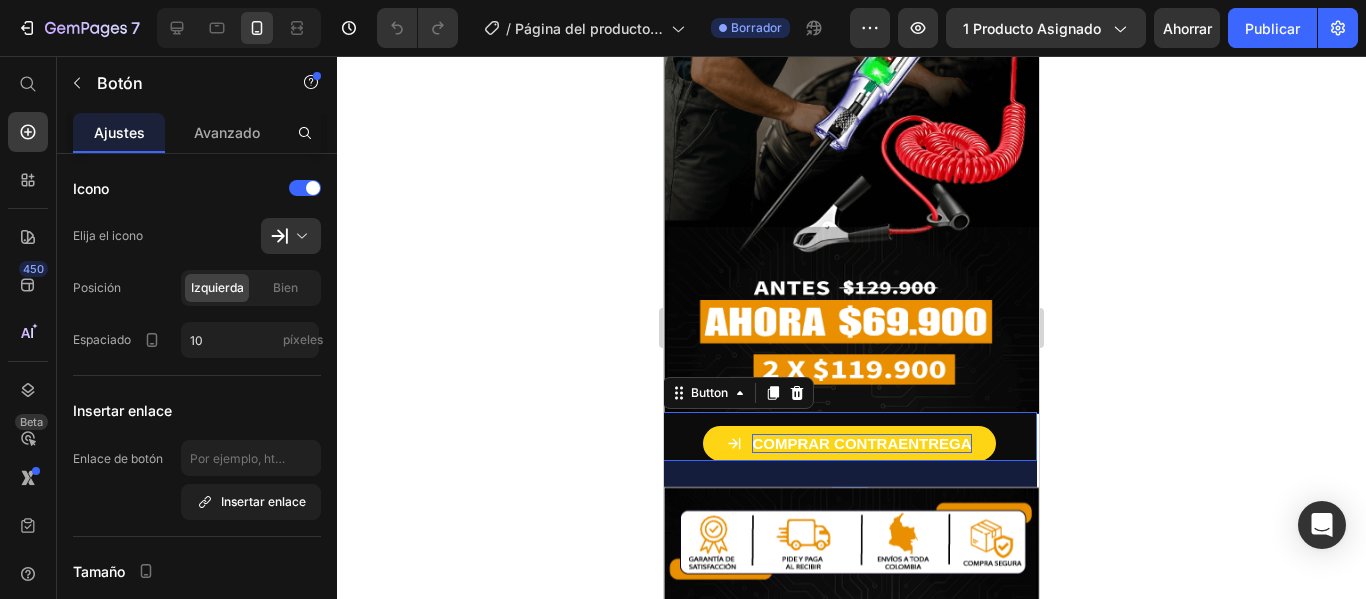 click on "COMPRAR CONTRAENTREGA" at bounding box center [861, 443] 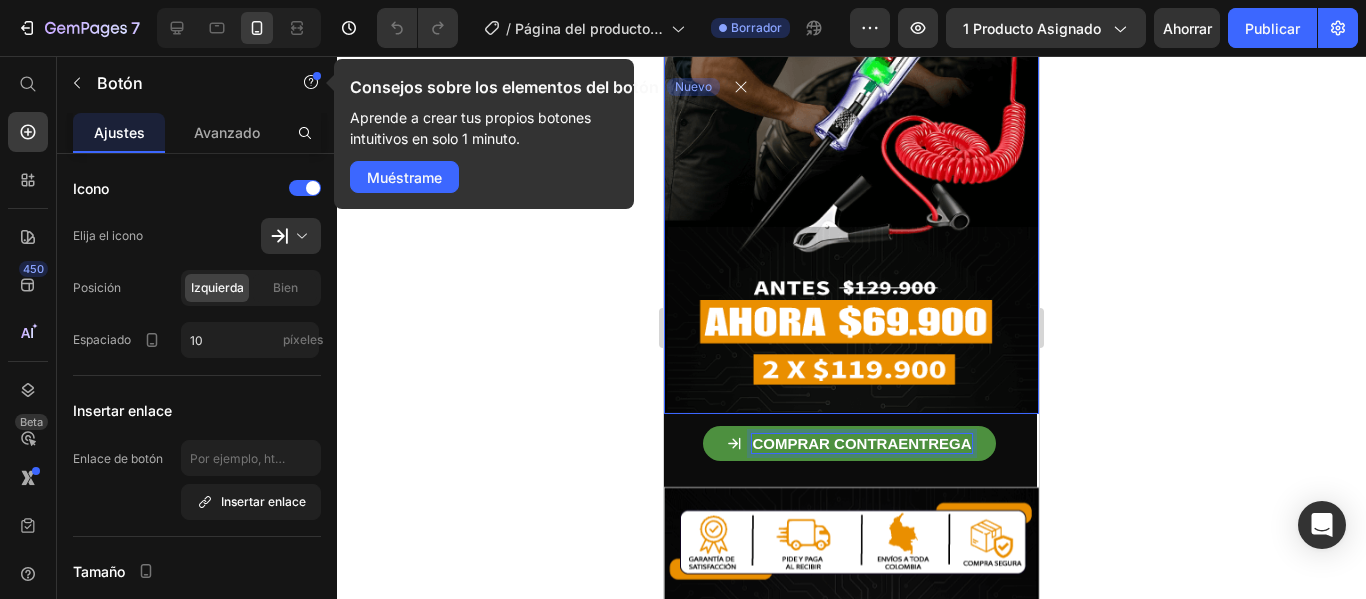 scroll, scrollTop: 0, scrollLeft: 0, axis: both 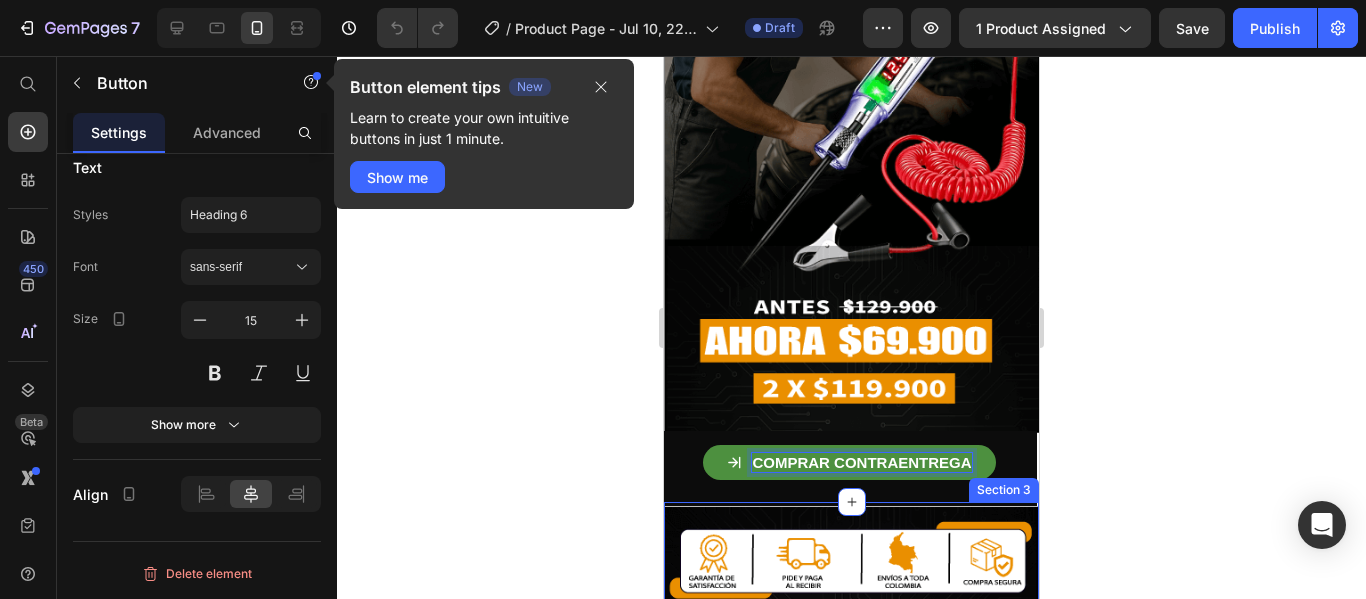 click on "Section 3" at bounding box center (1004, 490) 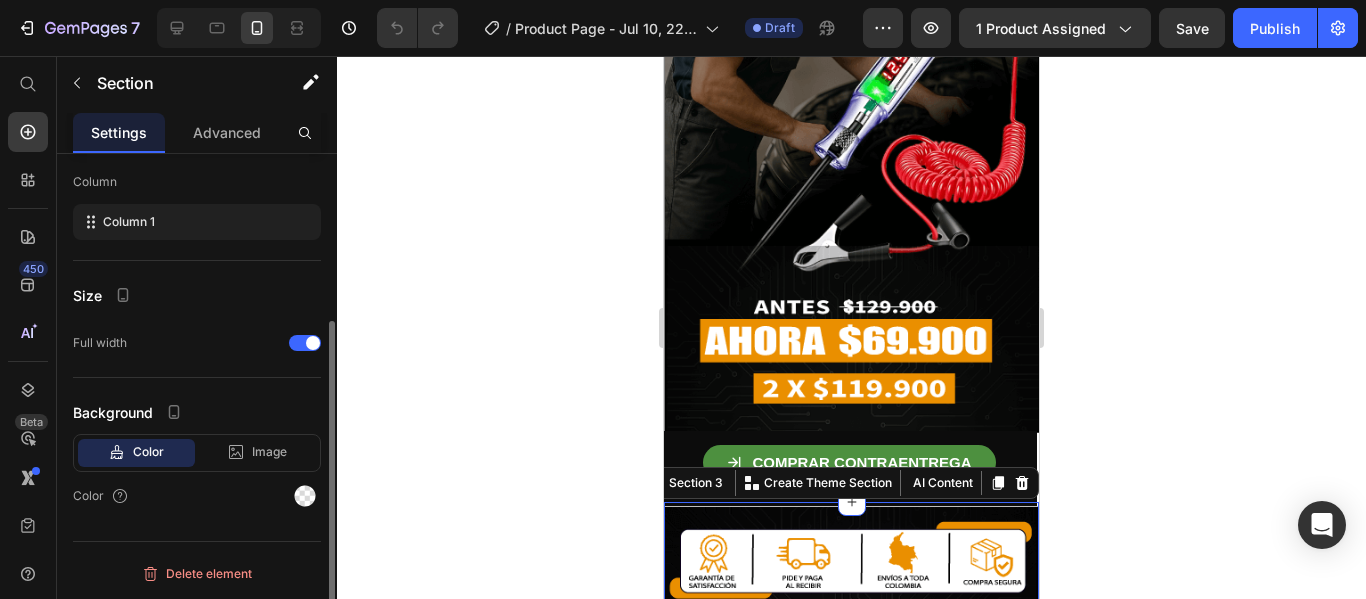 scroll, scrollTop: 0, scrollLeft: 0, axis: both 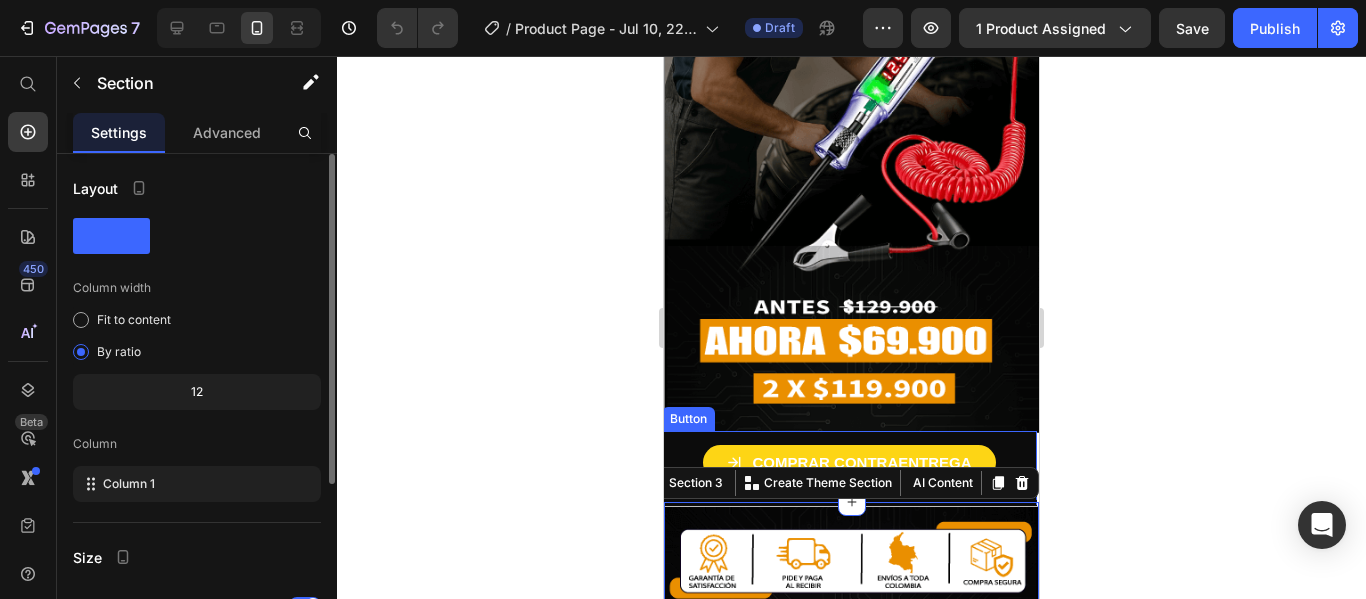 click on "COMPRAR CONTRAENTREGA" at bounding box center (849, 463) 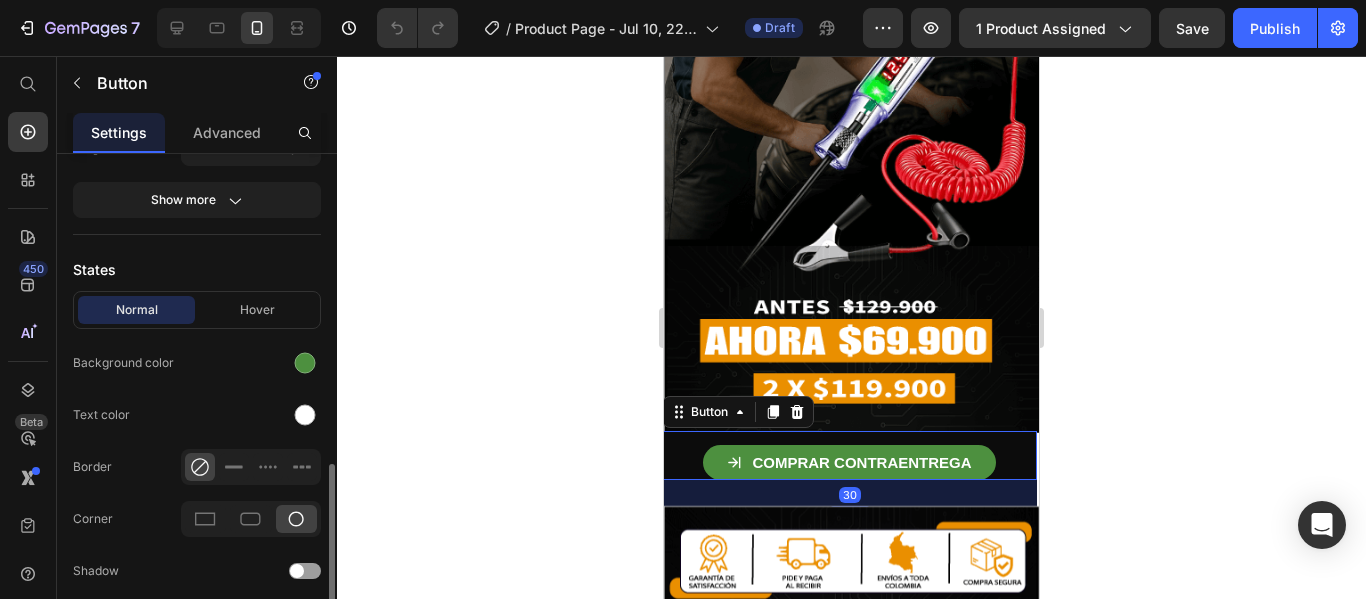 scroll, scrollTop: 996, scrollLeft: 0, axis: vertical 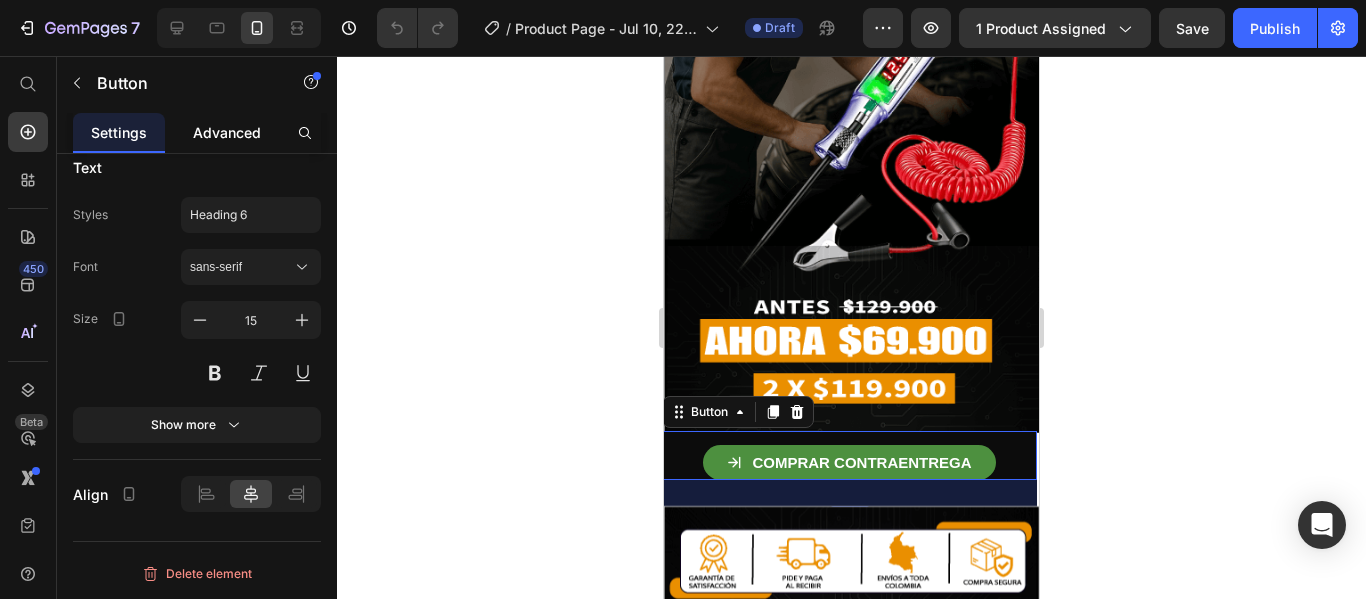 click on "Advanced" at bounding box center (227, 132) 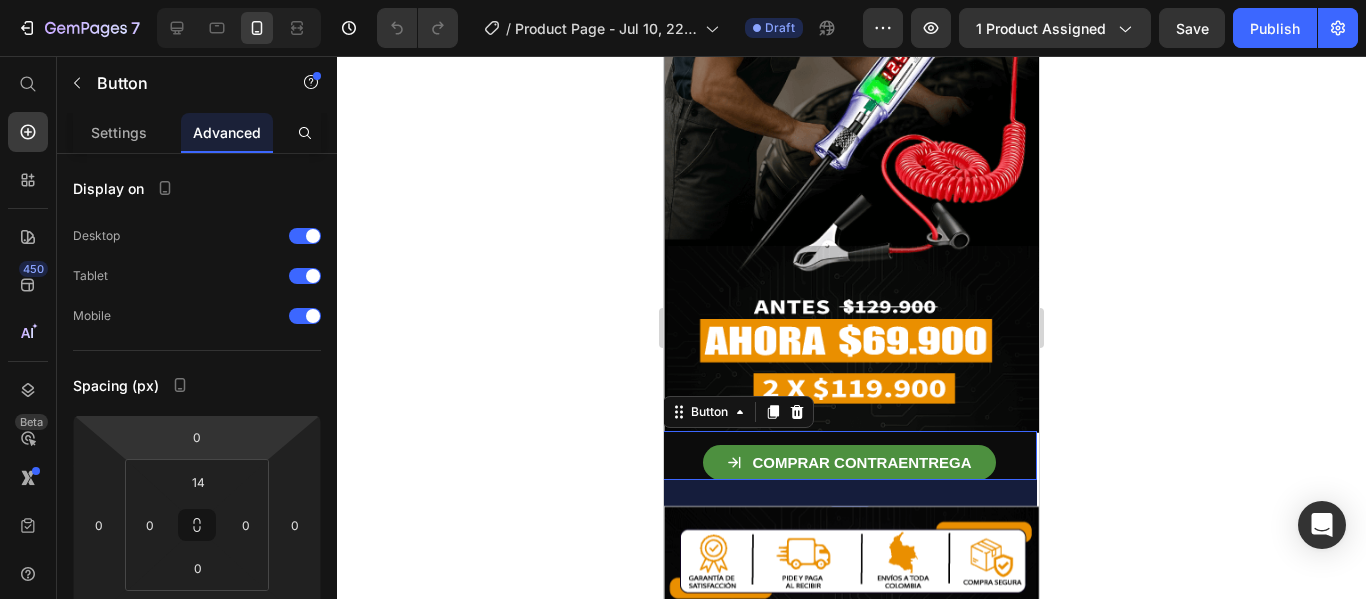 scroll, scrollTop: 1065, scrollLeft: 0, axis: vertical 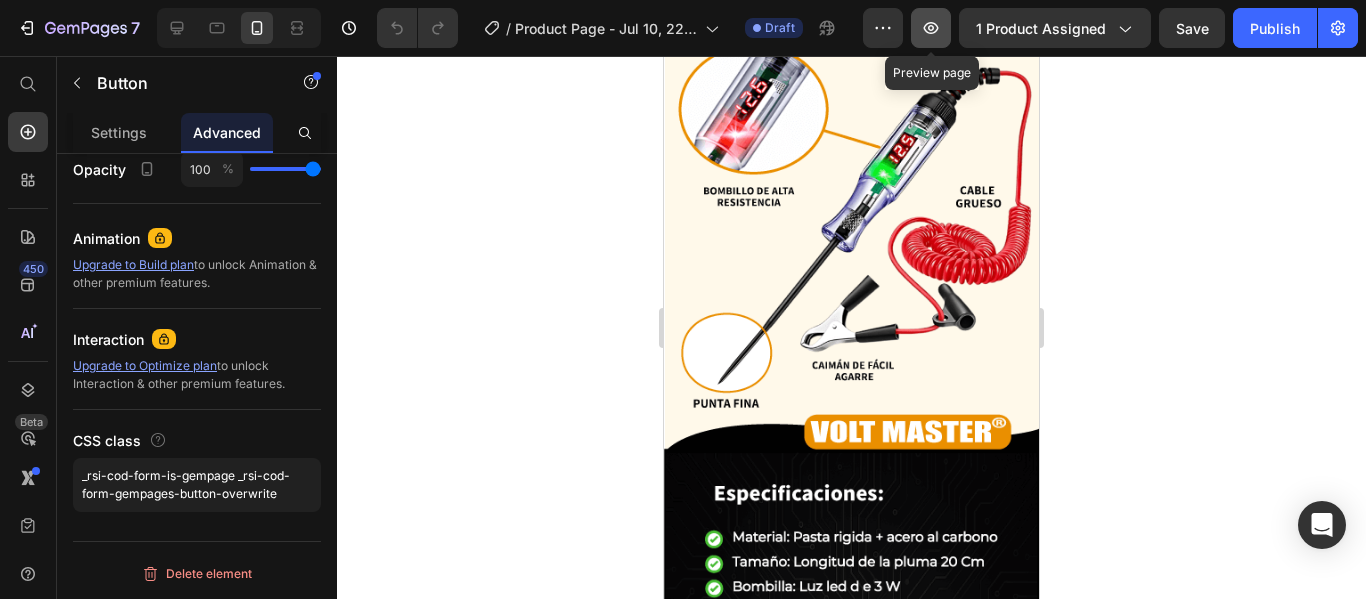 click 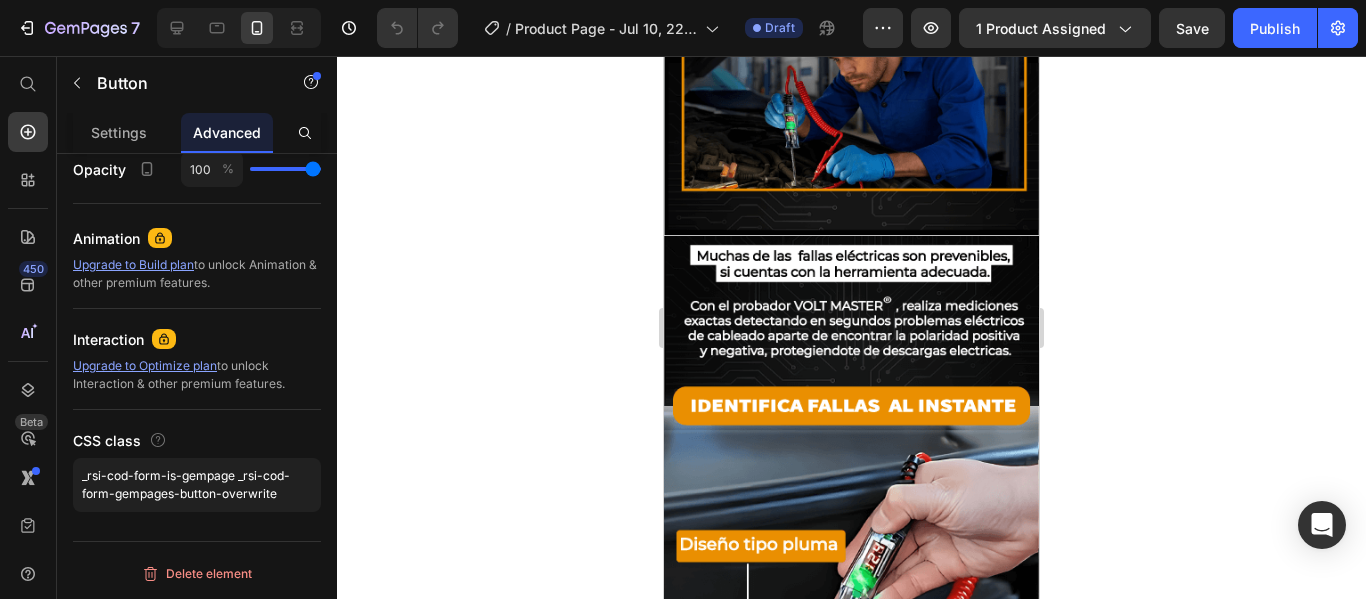 scroll, scrollTop: 792, scrollLeft: 0, axis: vertical 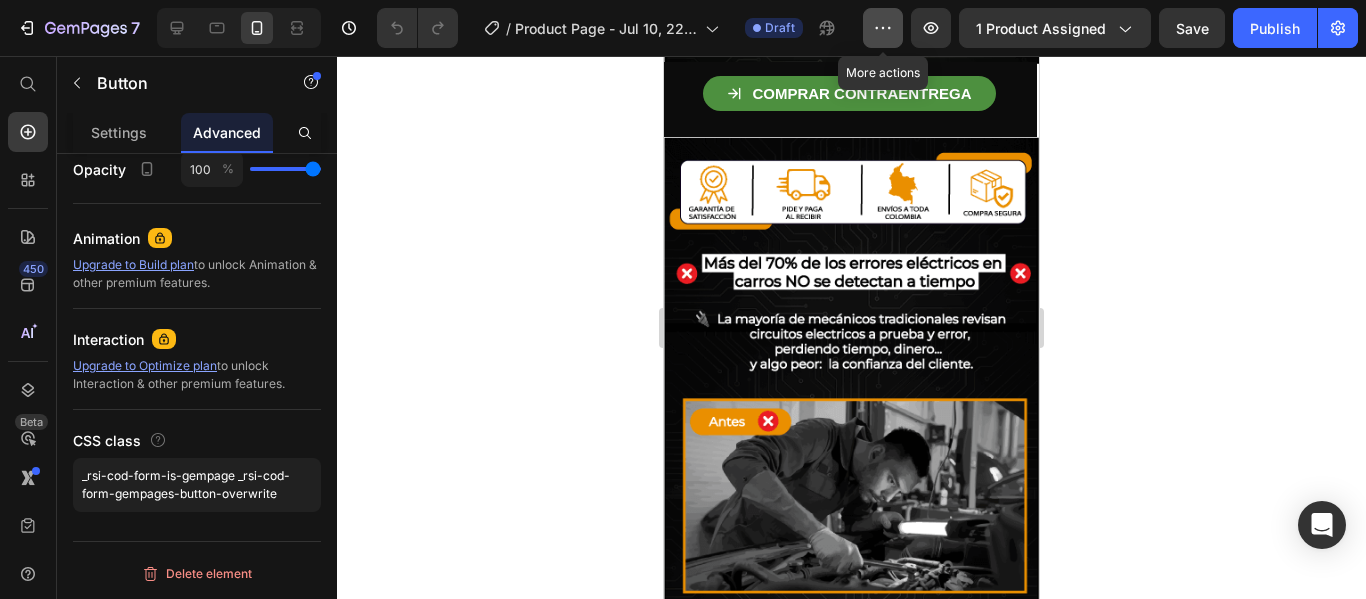click 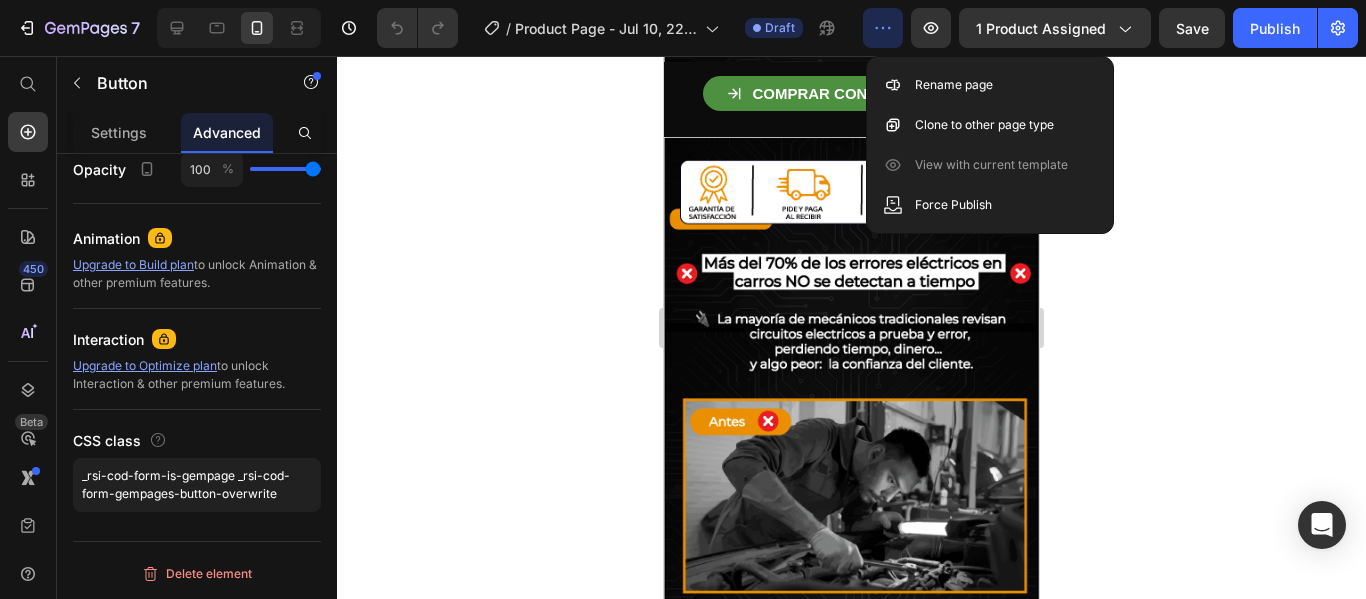 click 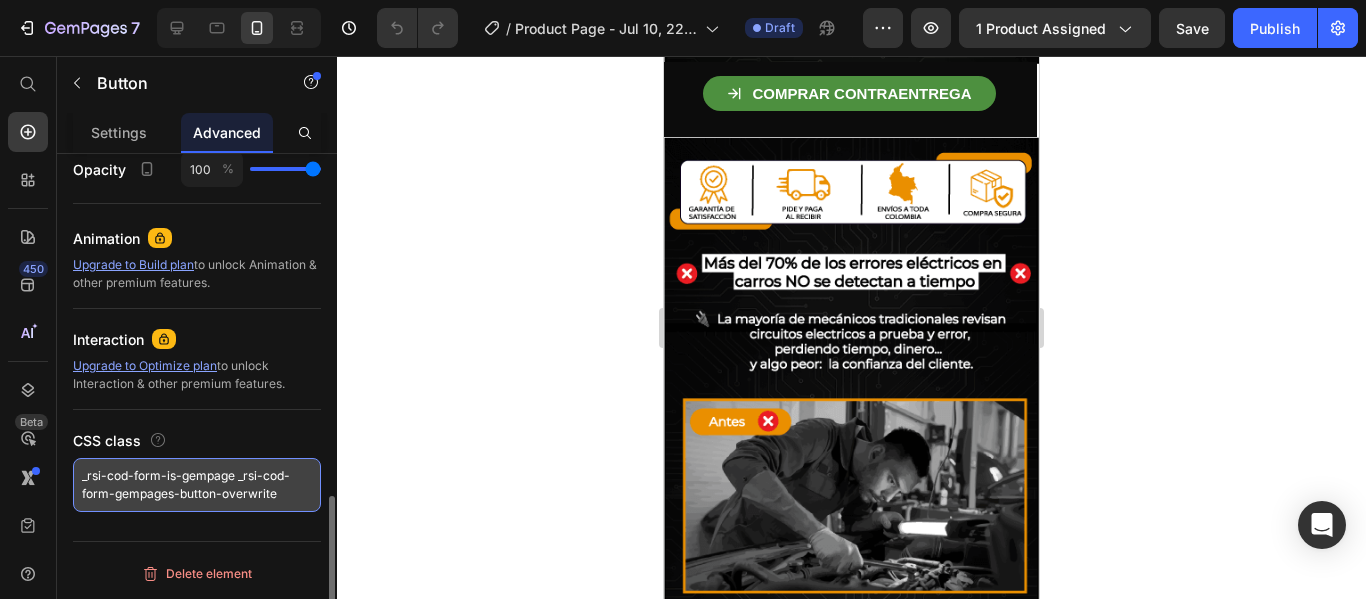 click on "_rsi-cod-form-is-gempage _rsi-cod-form-gempages-button-overwrite" at bounding box center (197, 485) 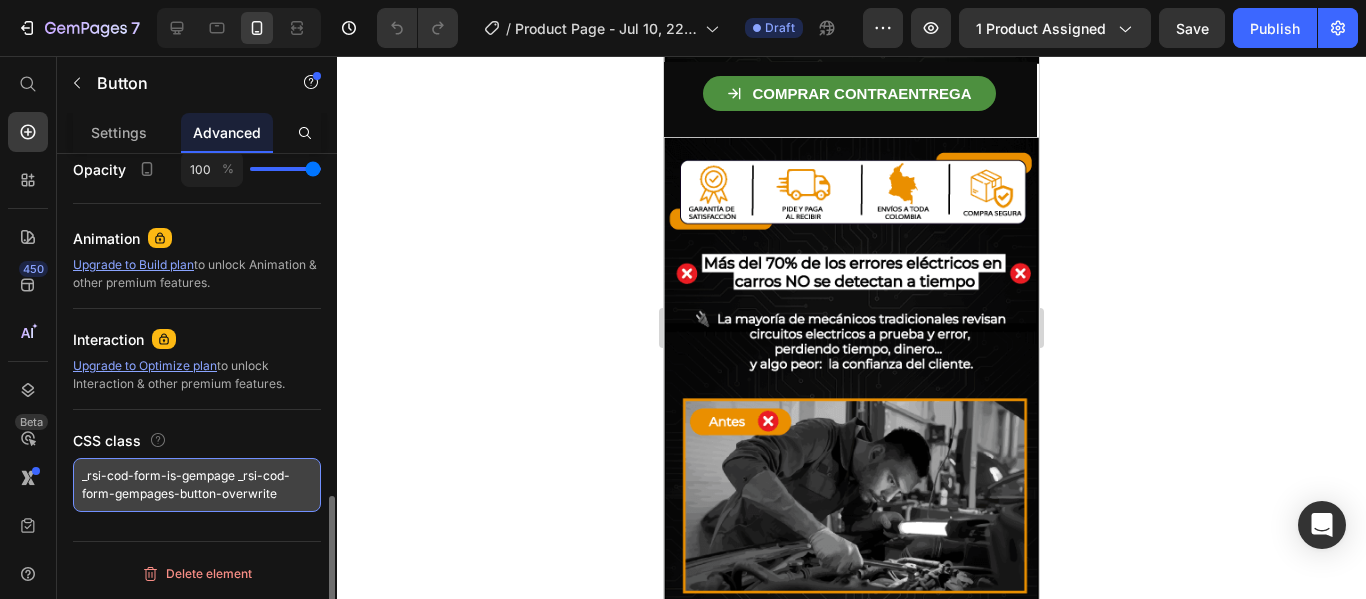 click on "_rsi-cod-form-is-gempage _rsi-cod-form-gempages-button-overwrite" at bounding box center (197, 485) 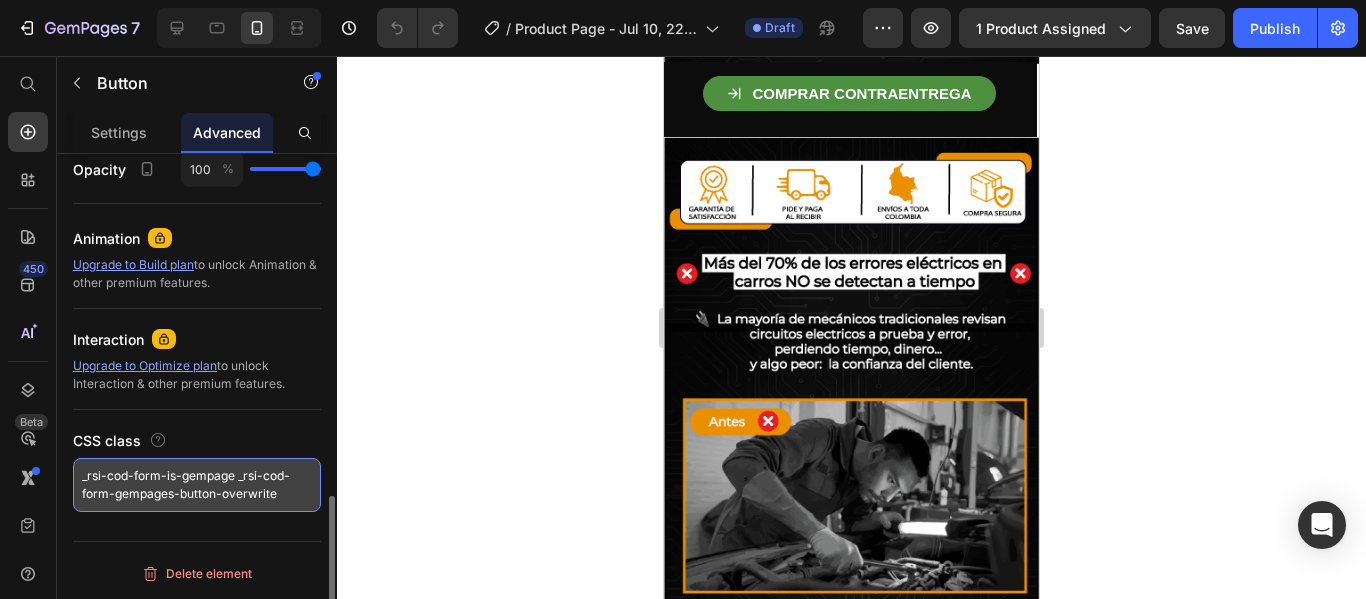 click on "_rsi-cod-form-is-gempage _rsi-cod-form-gempages-button-overwrite" at bounding box center (197, 485) 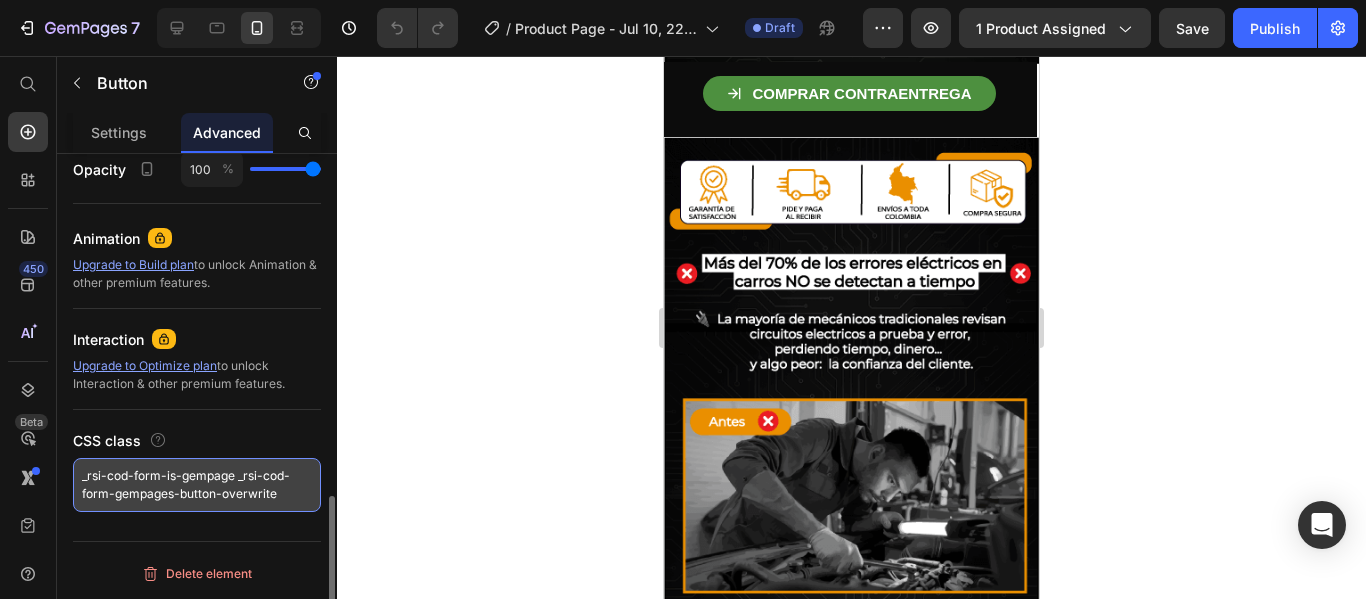 paste on "<div id="boton-flotante" onclick="document.querySelector('#releasit_cod_form').scrollIntoView({behavior: 'smooth'})">
¡Comprar Ahora!
</div>" 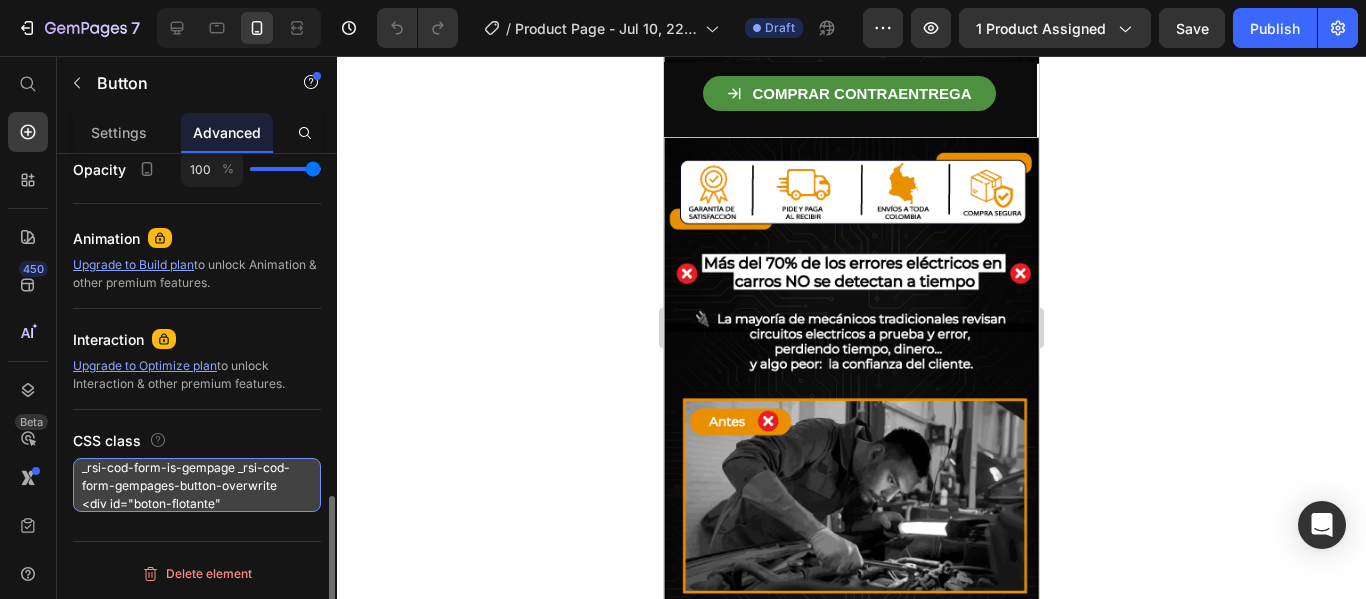 scroll, scrollTop: 116, scrollLeft: 0, axis: vertical 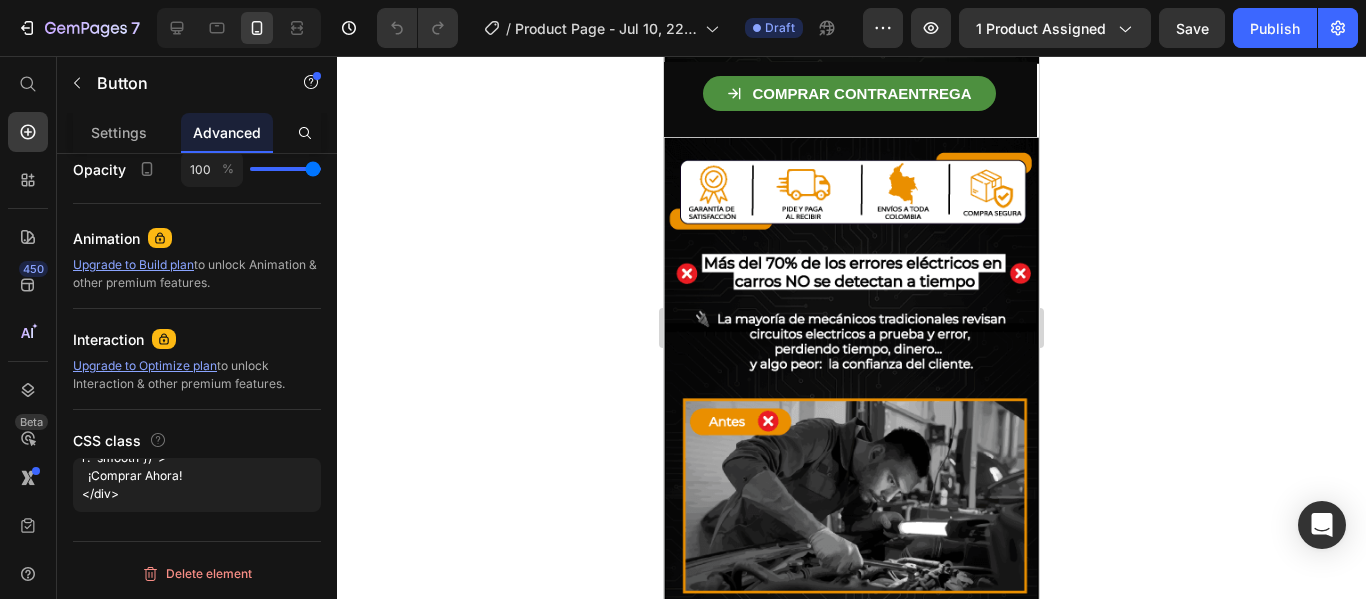 click 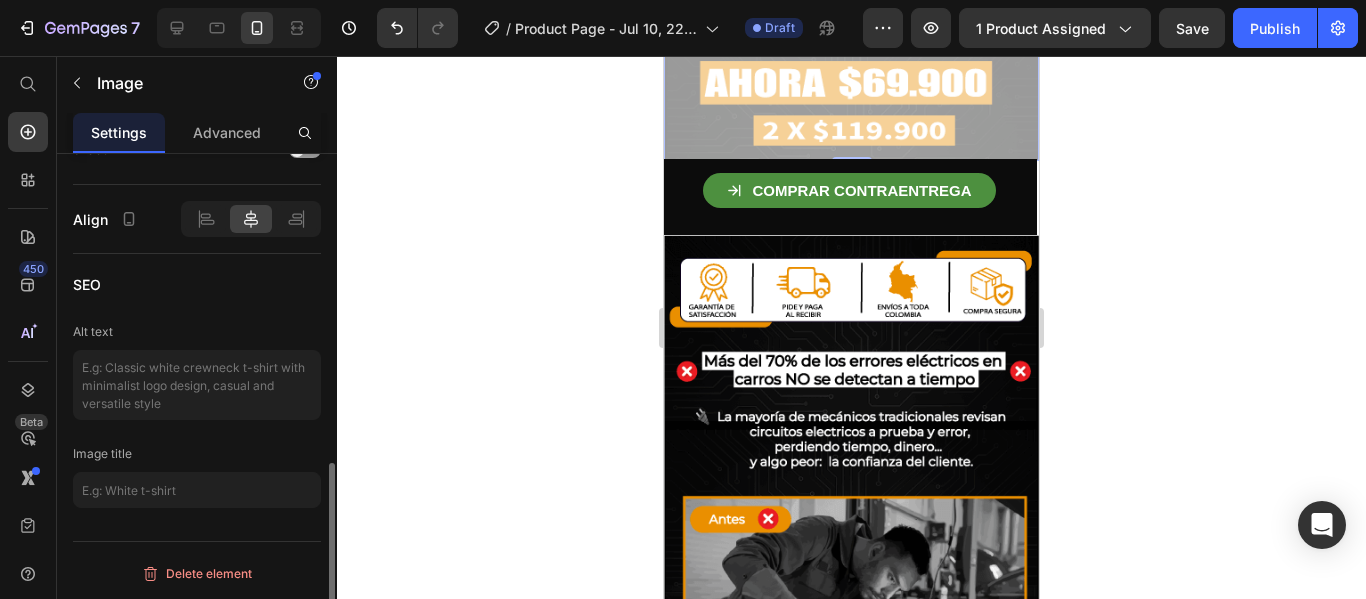 scroll, scrollTop: 657, scrollLeft: 0, axis: vertical 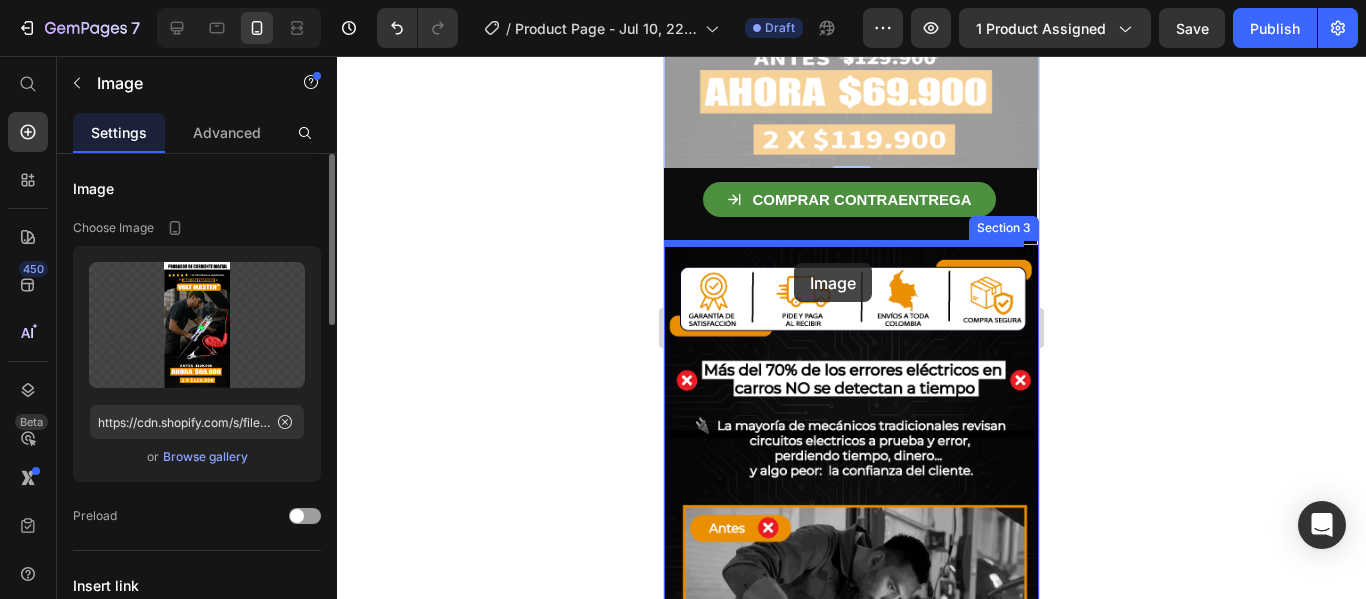 drag, startPoint x: 926, startPoint y: 156, endPoint x: 1046, endPoint y: 495, distance: 359.6123 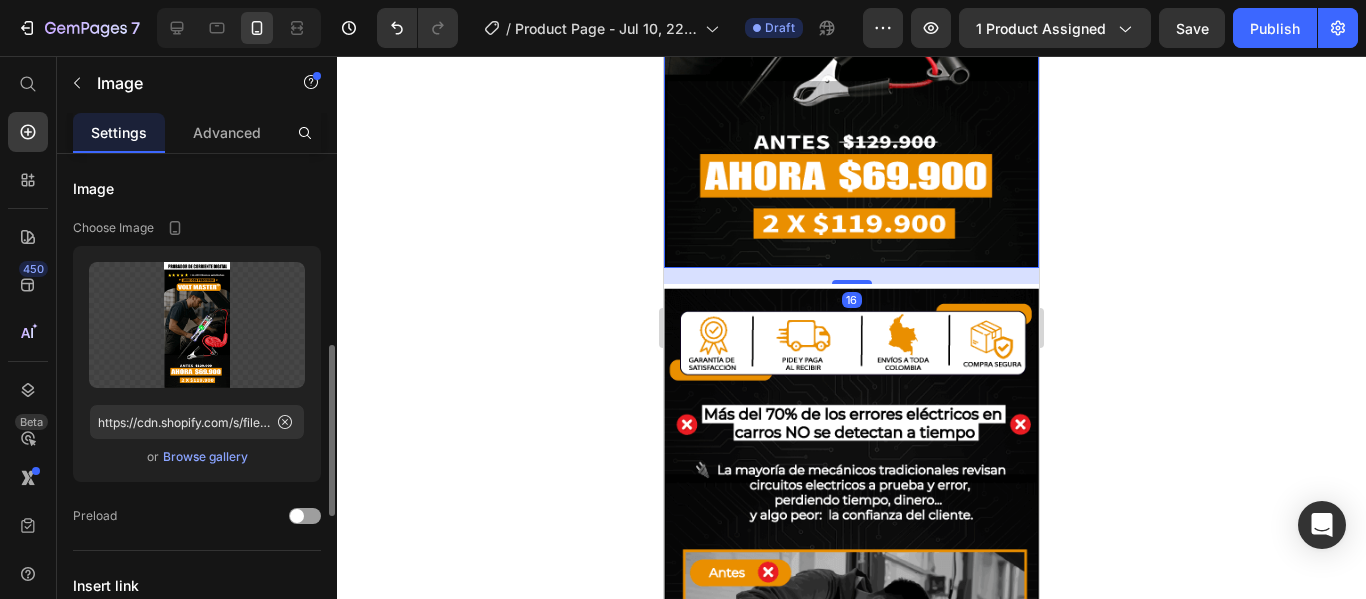 scroll, scrollTop: 969, scrollLeft: 0, axis: vertical 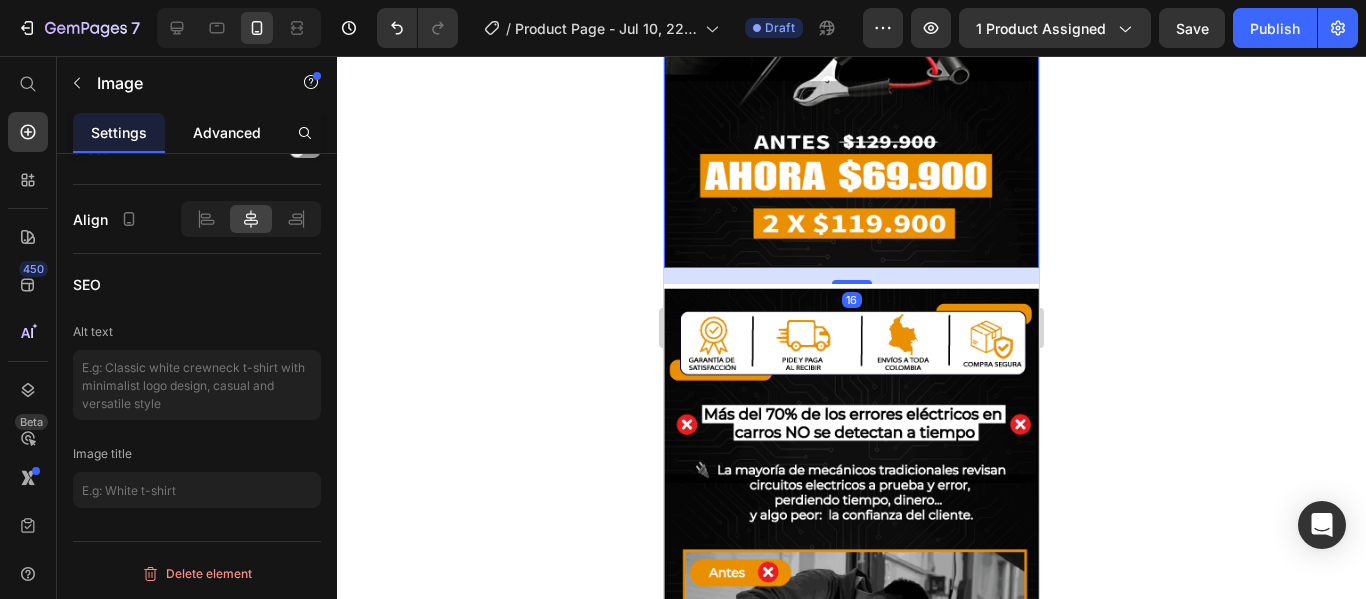 click on "Advanced" at bounding box center [227, 132] 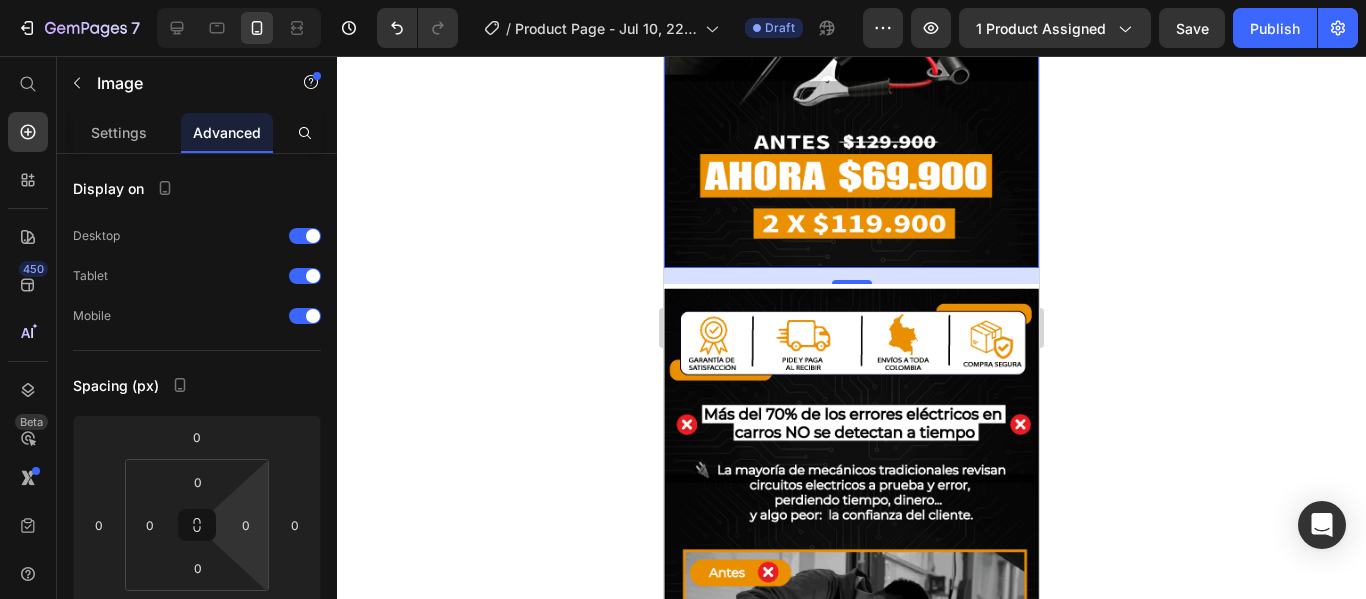 scroll, scrollTop: 803, scrollLeft: 0, axis: vertical 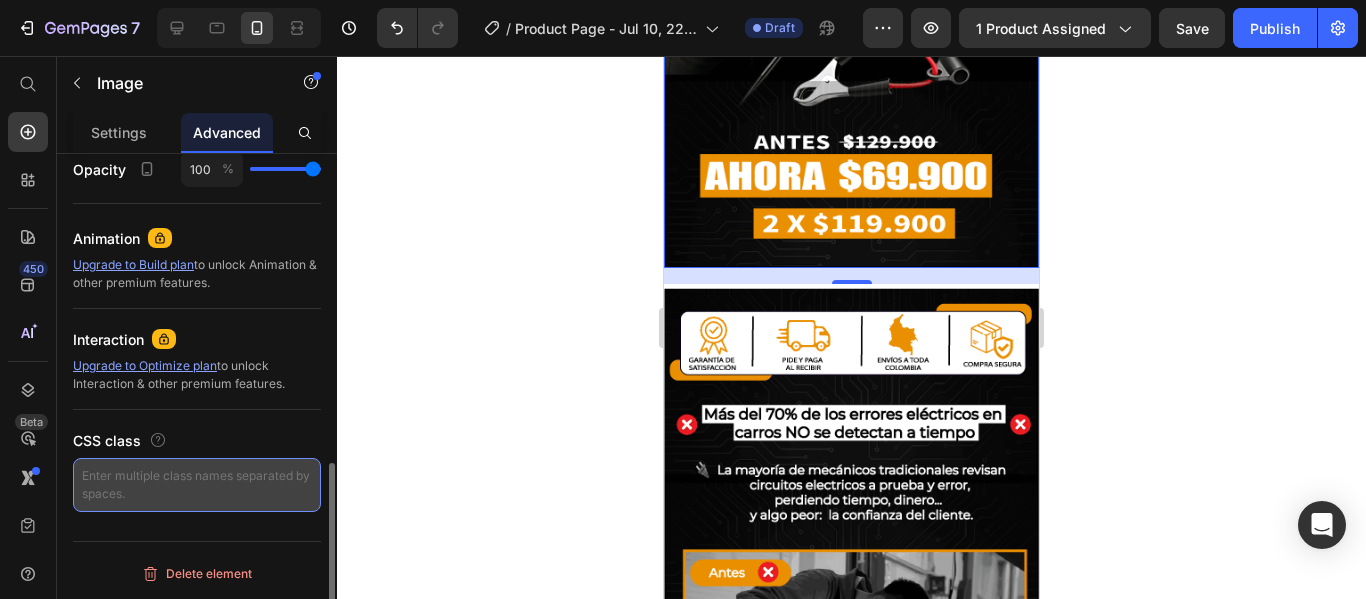 click at bounding box center (197, 485) 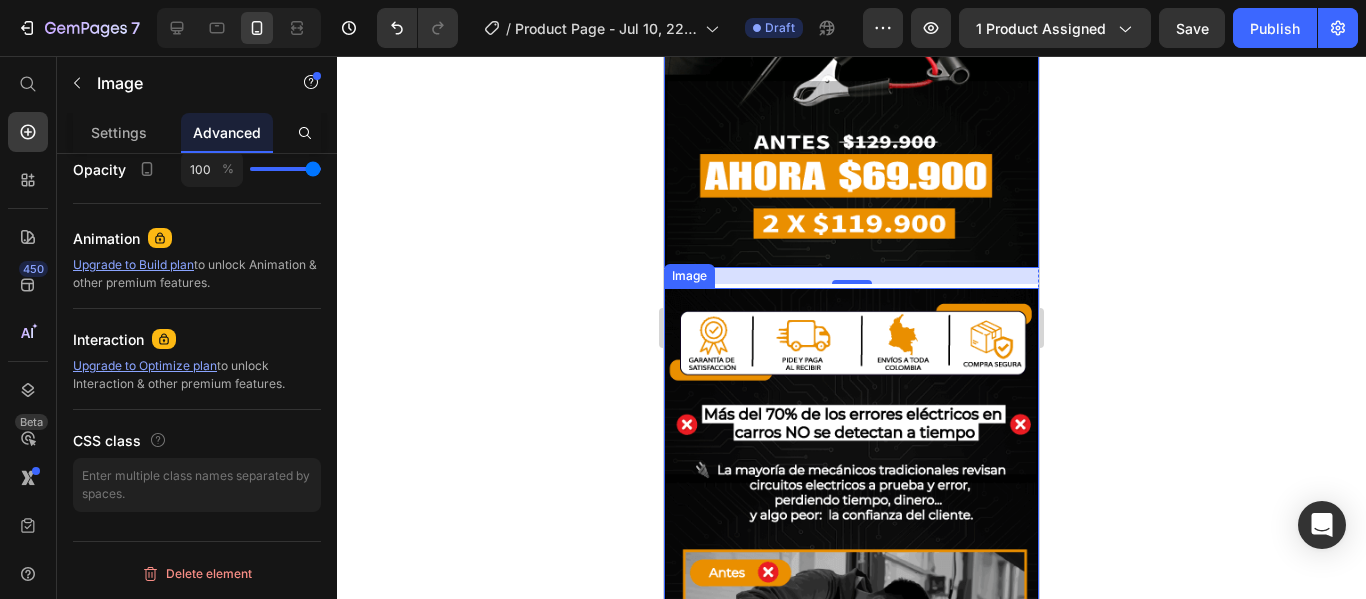click 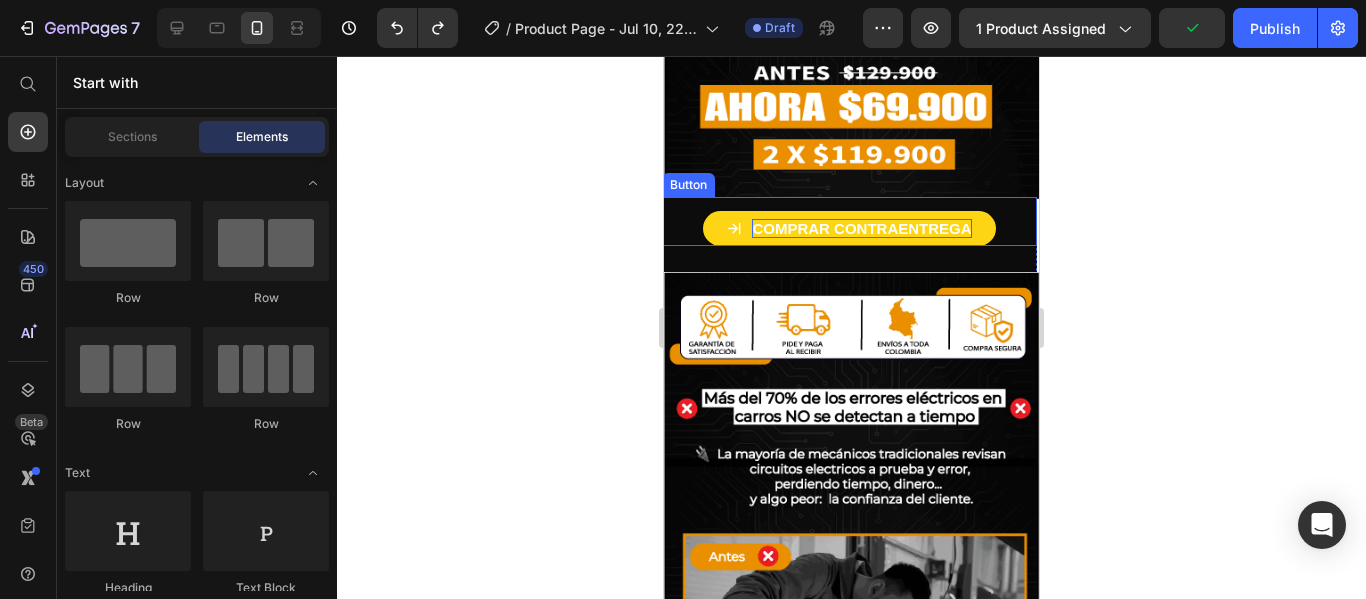 click on "COMPRAR CONTRAENTREGA" at bounding box center (861, 228) 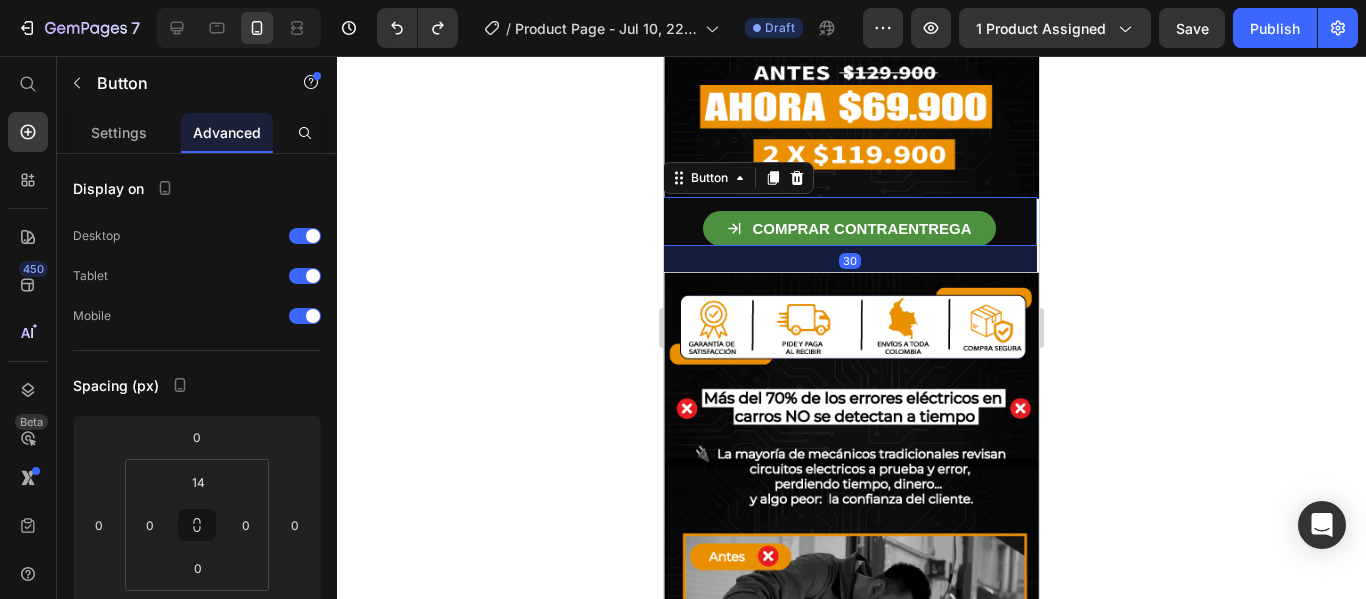 scroll, scrollTop: 1065, scrollLeft: 0, axis: vertical 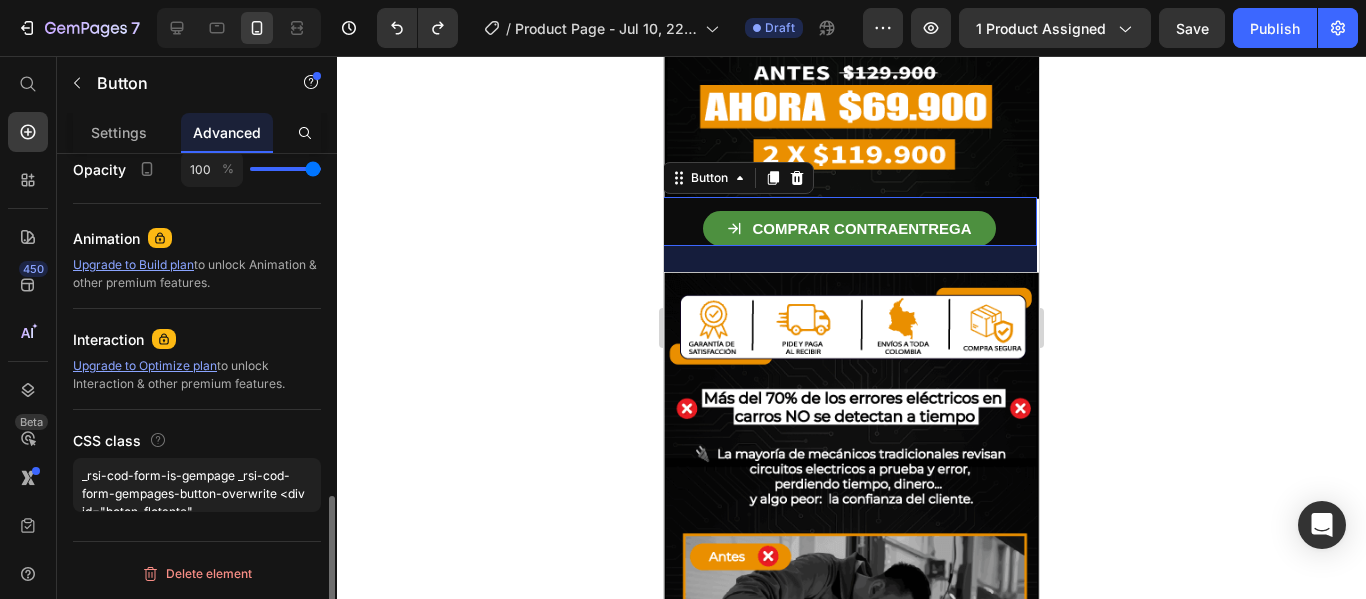 click on "CSS class _rsi-cod-form-is-gempage _rsi-cod-form-gempages-button-overwrite <div id="boton-flotante" onclick="document.querySelector('#releasit_cod_form').scrollIntoView({behavior: 'smooth'})">   ¡Comprar Ahora! </div>" 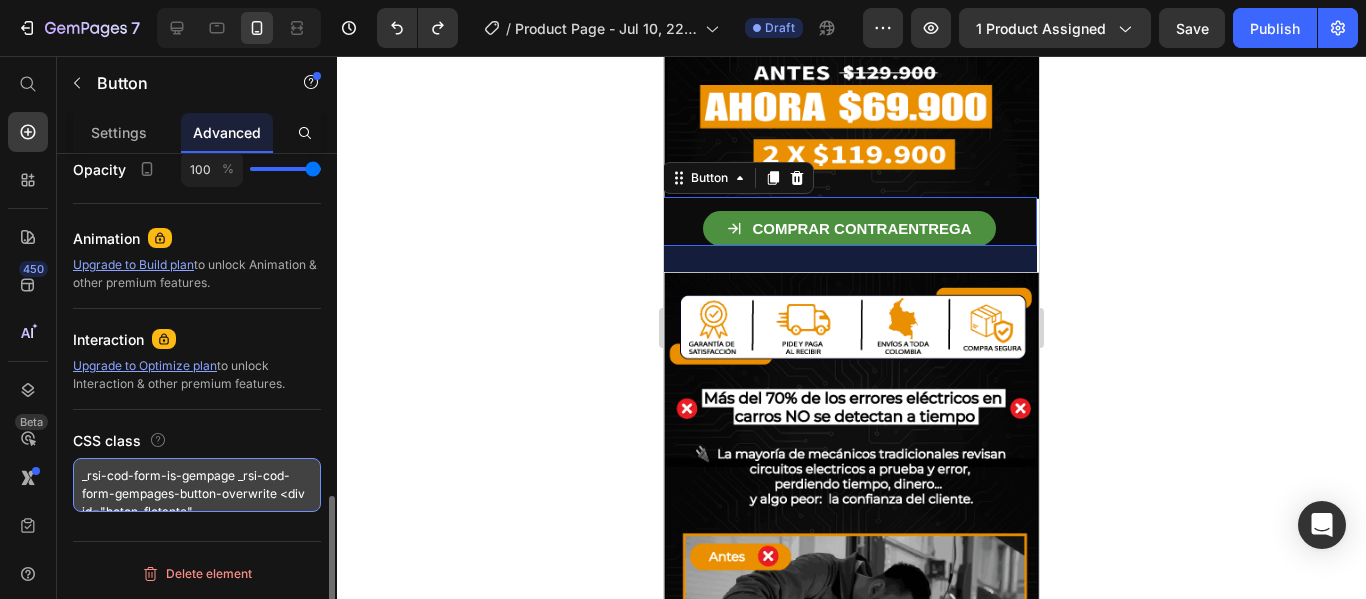 click on "_rsi-cod-form-is-gempage _rsi-cod-form-gempages-button-overwrite <div id="boton-flotante" onclick="document.querySelector('#releasit_cod_form').scrollIntoView({behavior: 'smooth'})">   ¡Comprar Ahora! </div>" at bounding box center (197, 485) 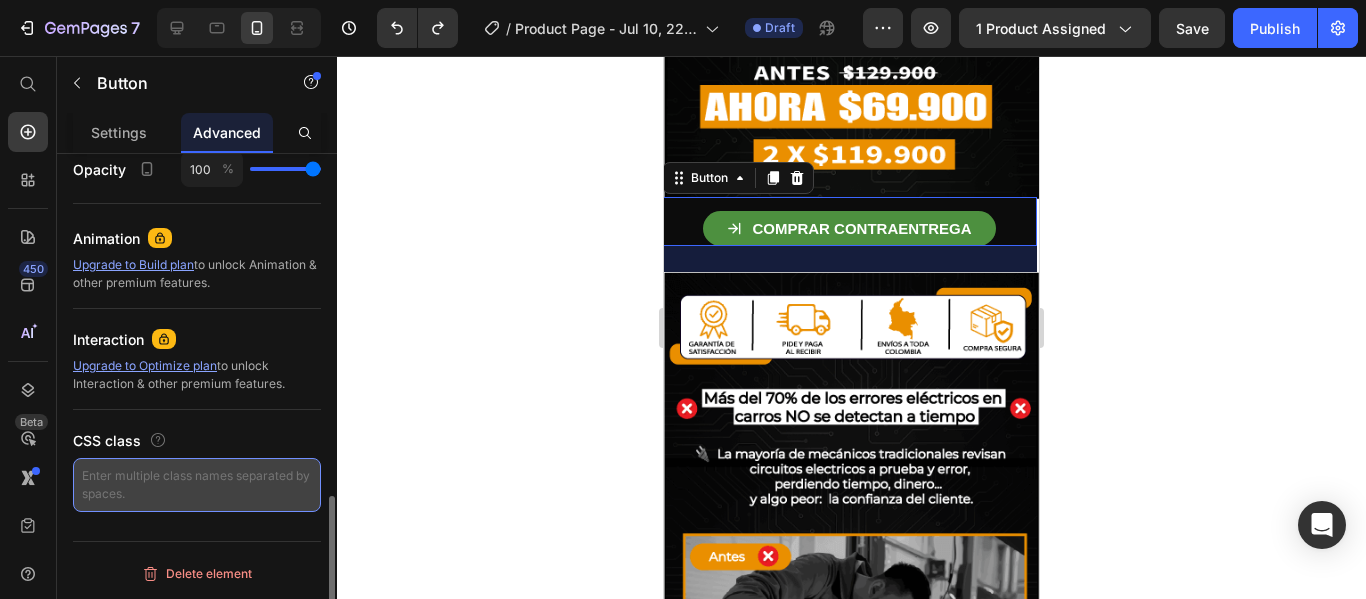 paste on "<div id="boton-flotante" onclick="document.querySelector('#releasit_cod_form').scrollIntoView({behavior: 'smooth'})">
¡Comprar Ahora!
</div>" 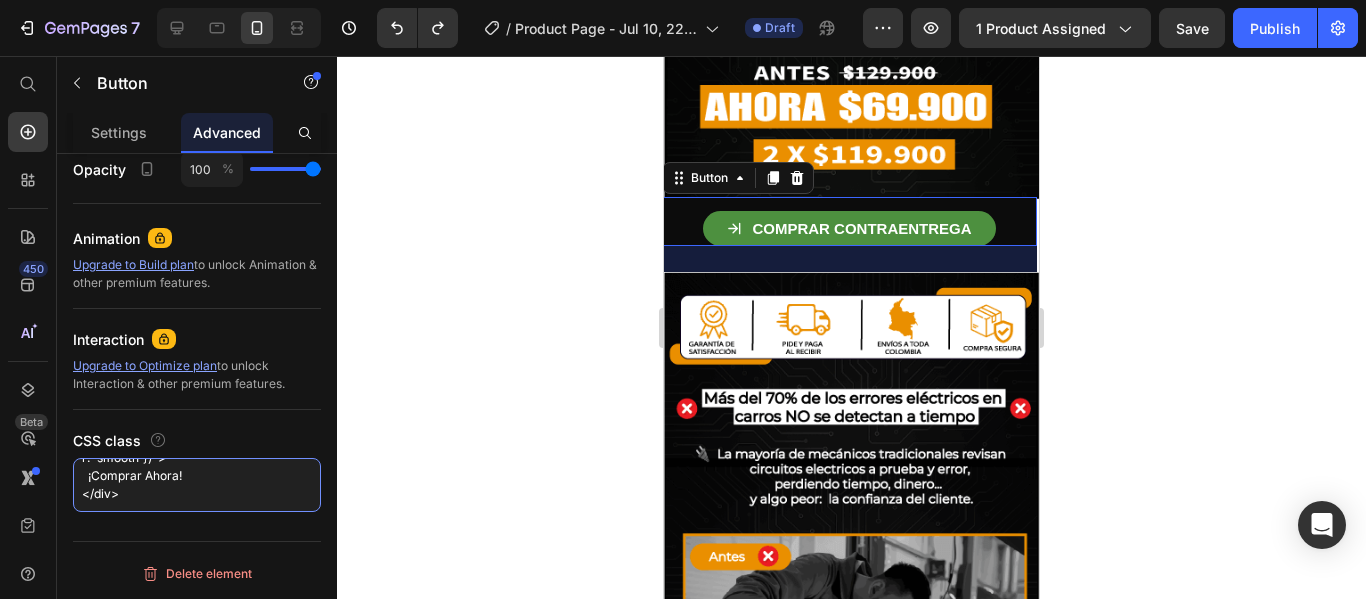 scroll, scrollTop: 72, scrollLeft: 0, axis: vertical 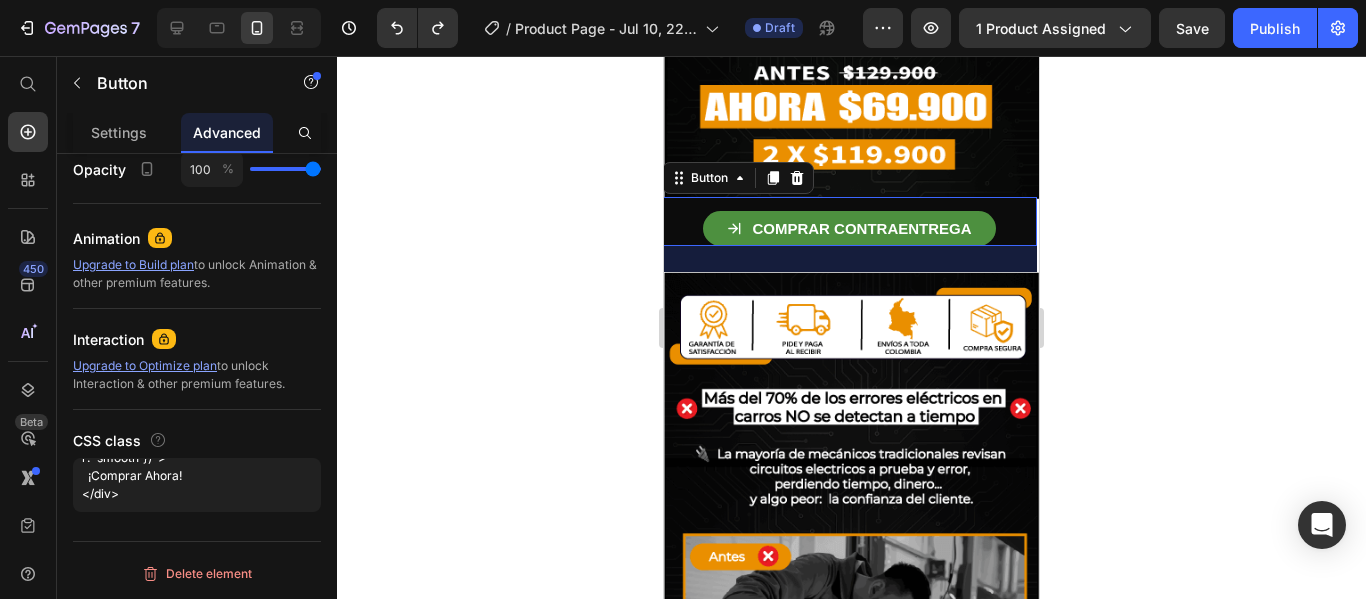 type on "<div id="boton-flotante" onclick="document.querySelector('#releasit_cod_form').scrollIntoView({behavior: 'smooth'})">   ¡Comprar Ahora! </div>" 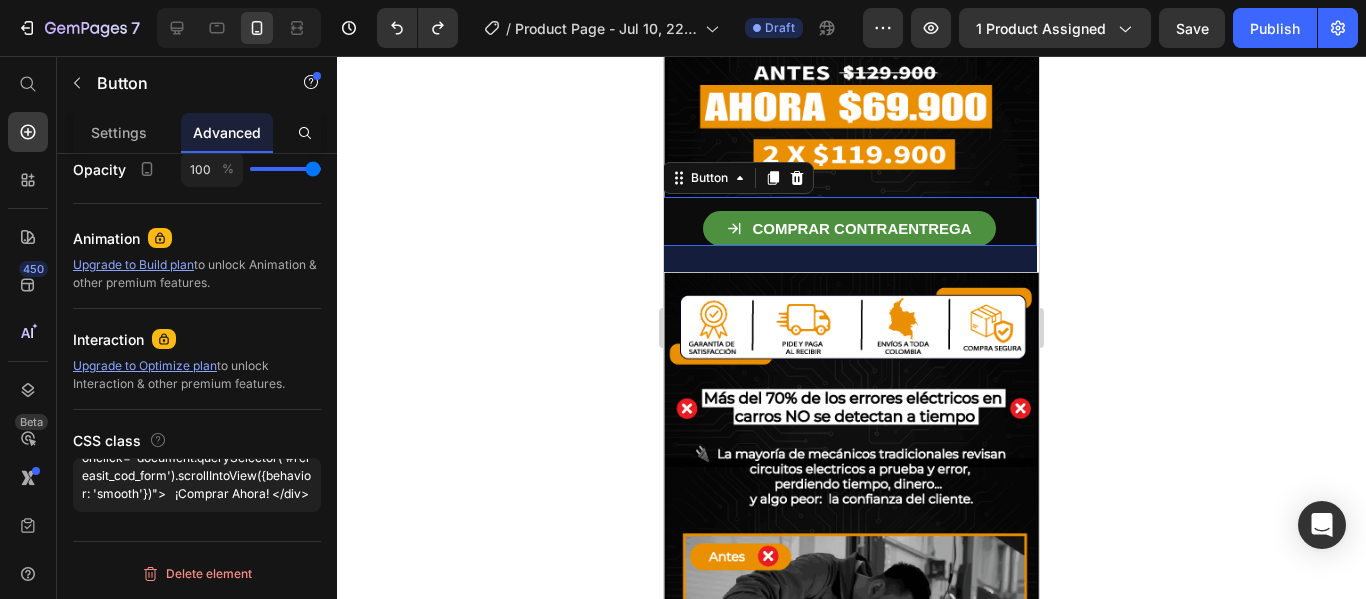 click 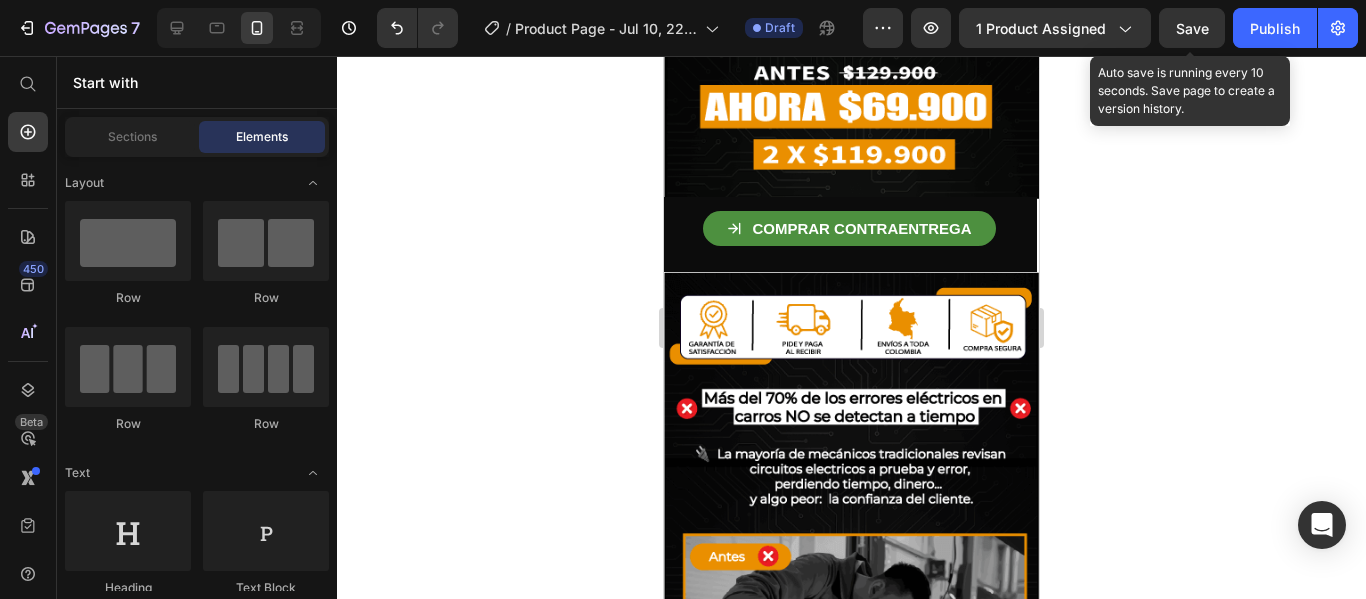 click on "Save" at bounding box center [1192, 28] 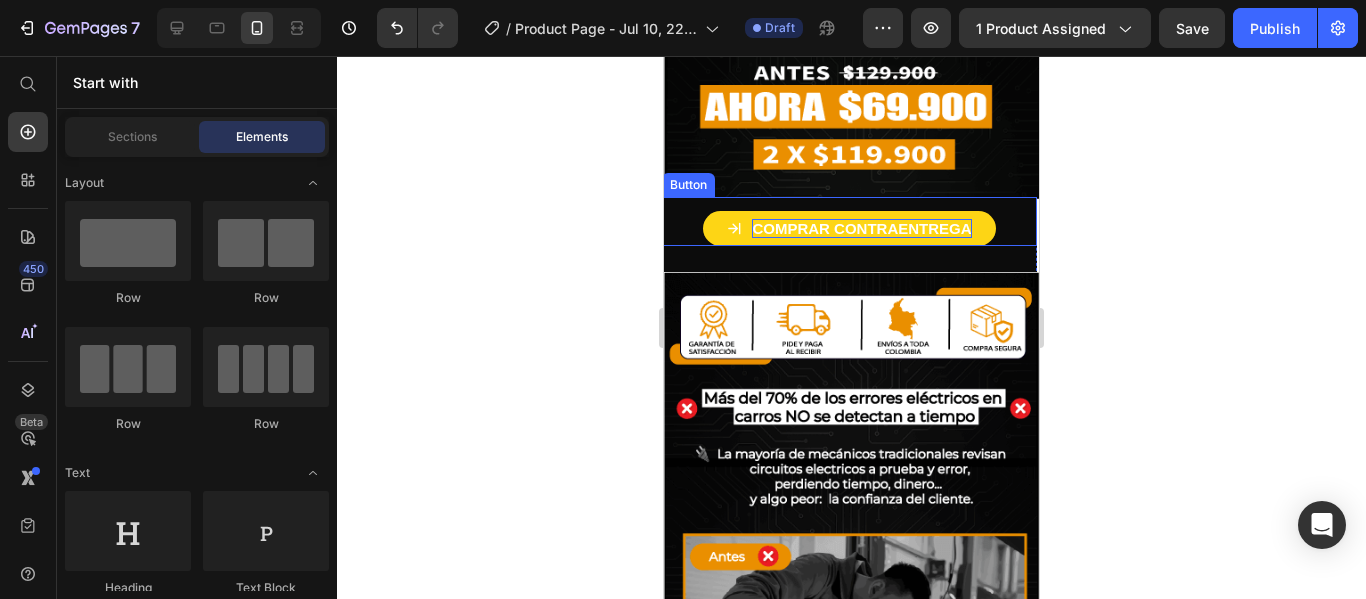 click on "COMPRAR CONTRAENTREGA" at bounding box center (861, 228) 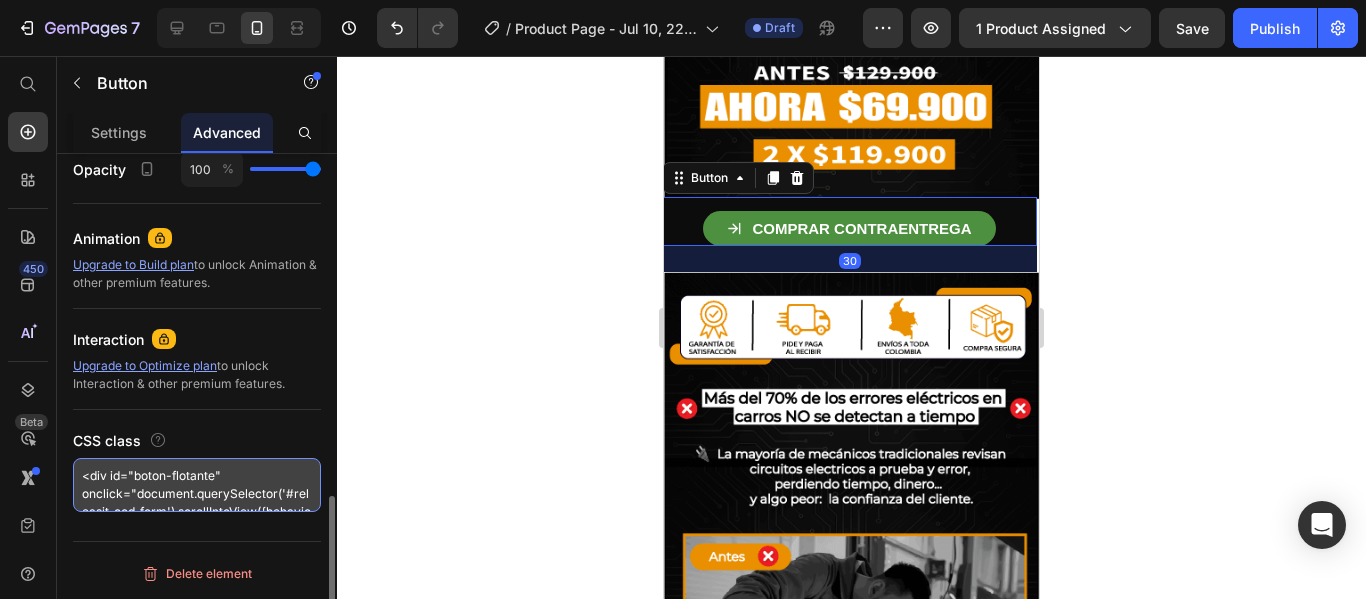 click on "<div id="boton-flotante" onclick="document.querySelector('#releasit_cod_form').scrollIntoView({behavior: 'smooth'})">   ¡Comprar Ahora! </div>" at bounding box center [197, 485] 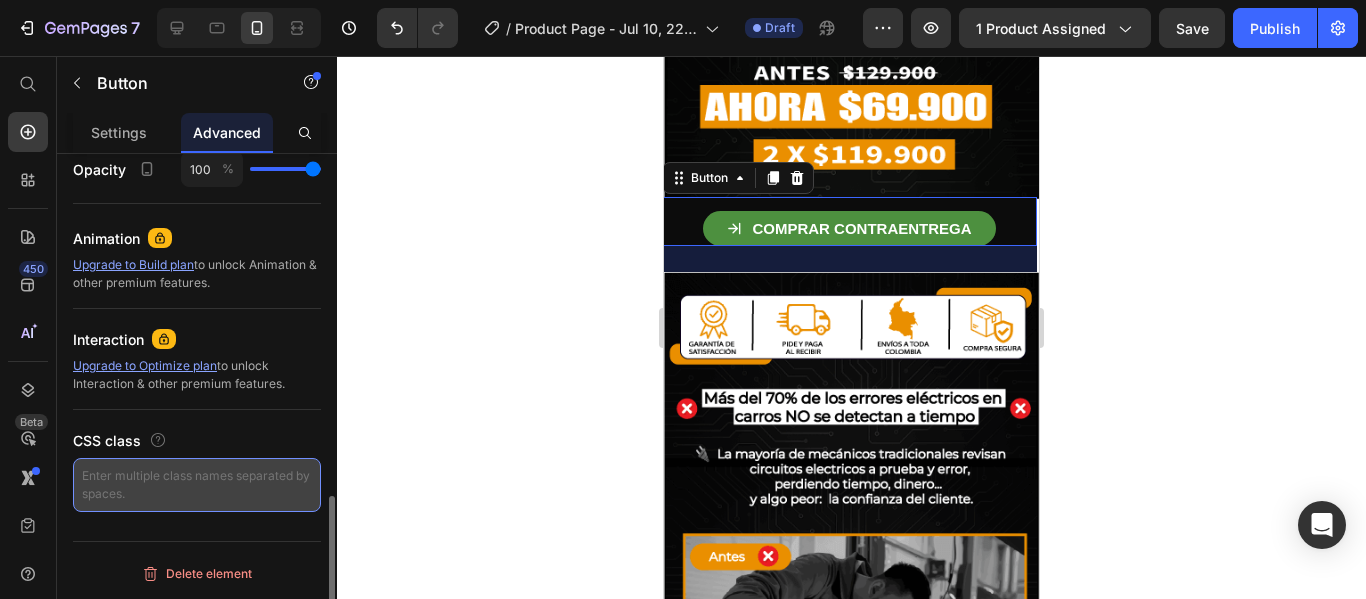 paste on "<style>
#boton-flotante {
position: fixed;
bottom: 20px;
right: 20px;
z-index: 9999;
background-color: #ff5722;
color: white;
padding: 15px 25px;
border-radius: 30px;
font-size: 16px;
cursor: pointer;
box-shadow: 0 4px 12px rgba(0,0,0,0.2);
}
</style>
<div id="boton-flotante" onclick="document.querySelector('#releasit_cod_form').scrollIntoView({behavior: 'smooth'})">
¡Comprar Ahora!
</div>" 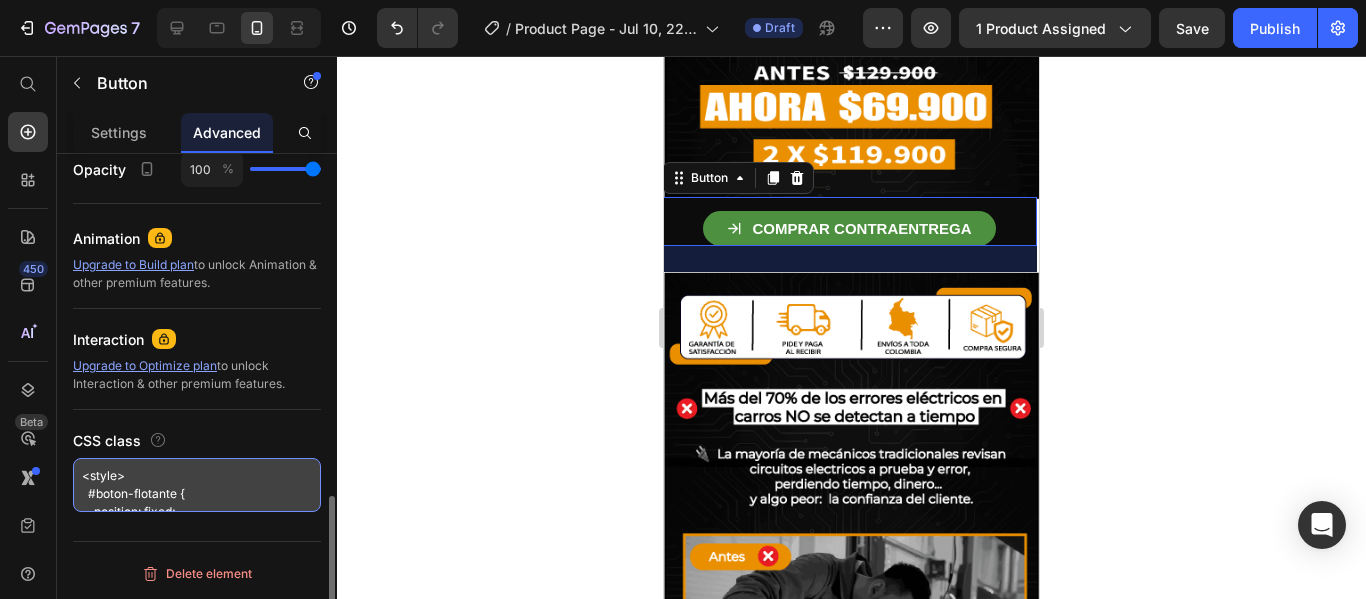 click on "<style>
#boton-flotante {
position: fixed;
bottom: 20px;
right: 20px;
z-index: 9999;
background-color: #ff5722;
color: white;
padding: 15px 25px;
border-radius: 30px;
font-size: 16px;
cursor: pointer;
box-shadow: 0 4px 12px rgba(0,0,0,0.2);
}
</style>
<div id="boton-flotante" onclick="document.querySelector('#releasit_cod_form').scrollIntoView({behavior: 'smooth'})">
¡Comprar Ahora!
</div>" at bounding box center [197, 485] 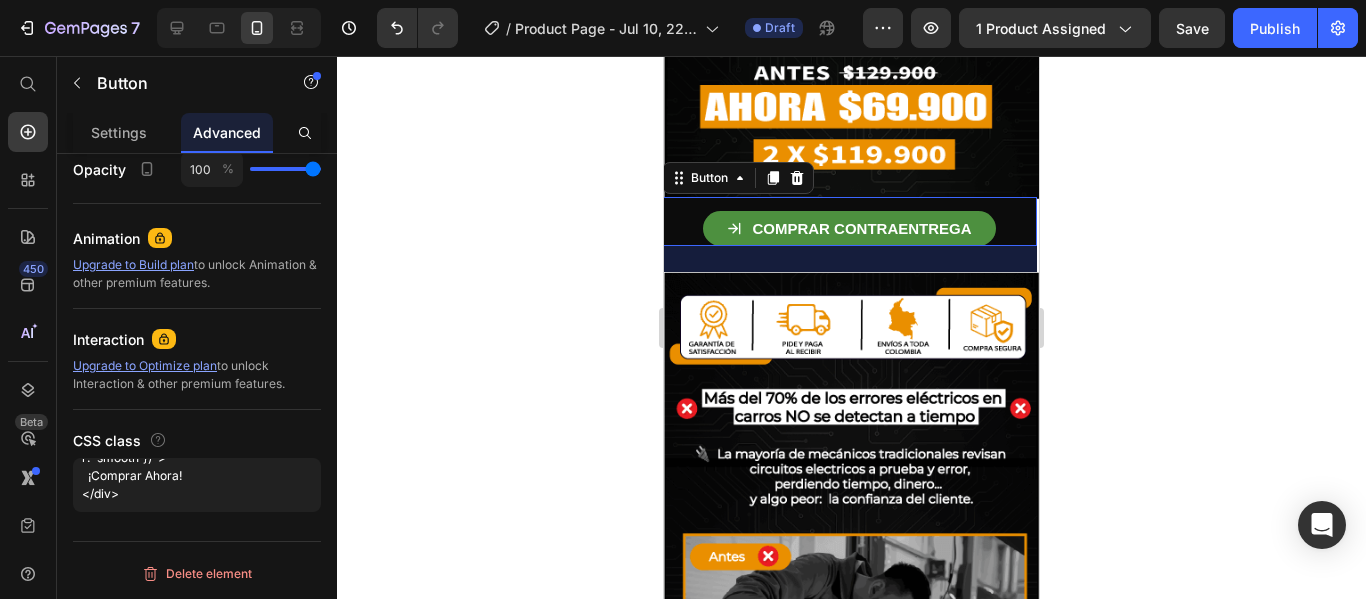 click 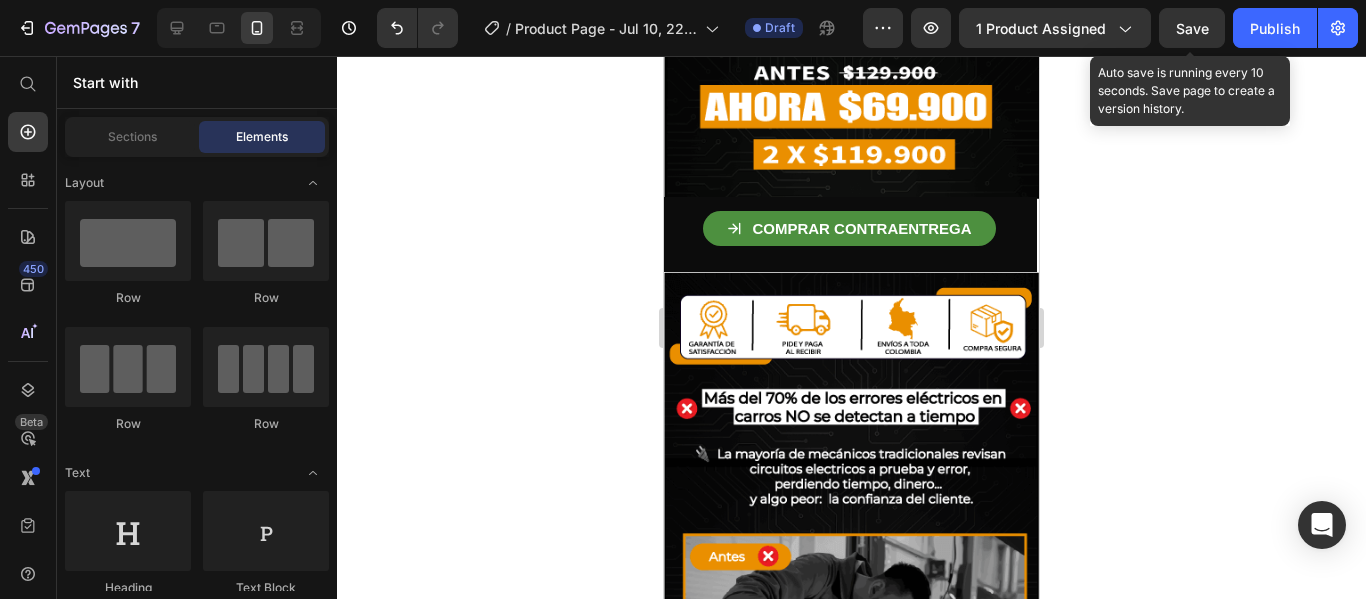 click on "Save" 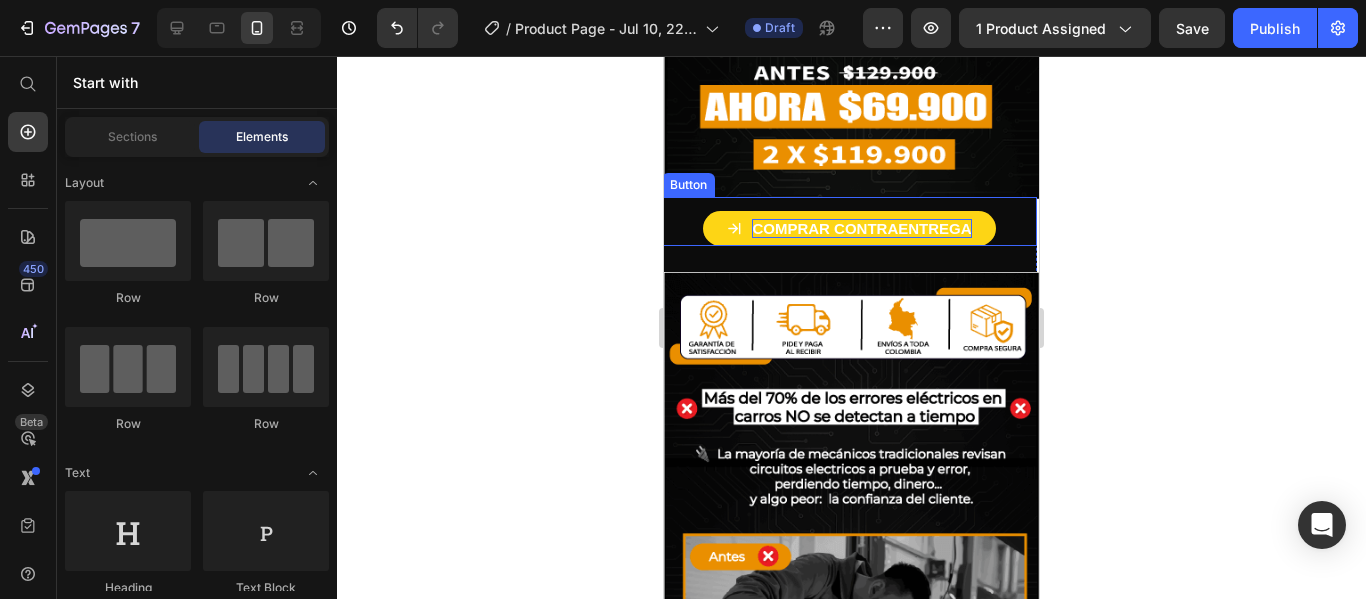 click on "COMPRAR CONTRAENTREGA" at bounding box center (861, 228) 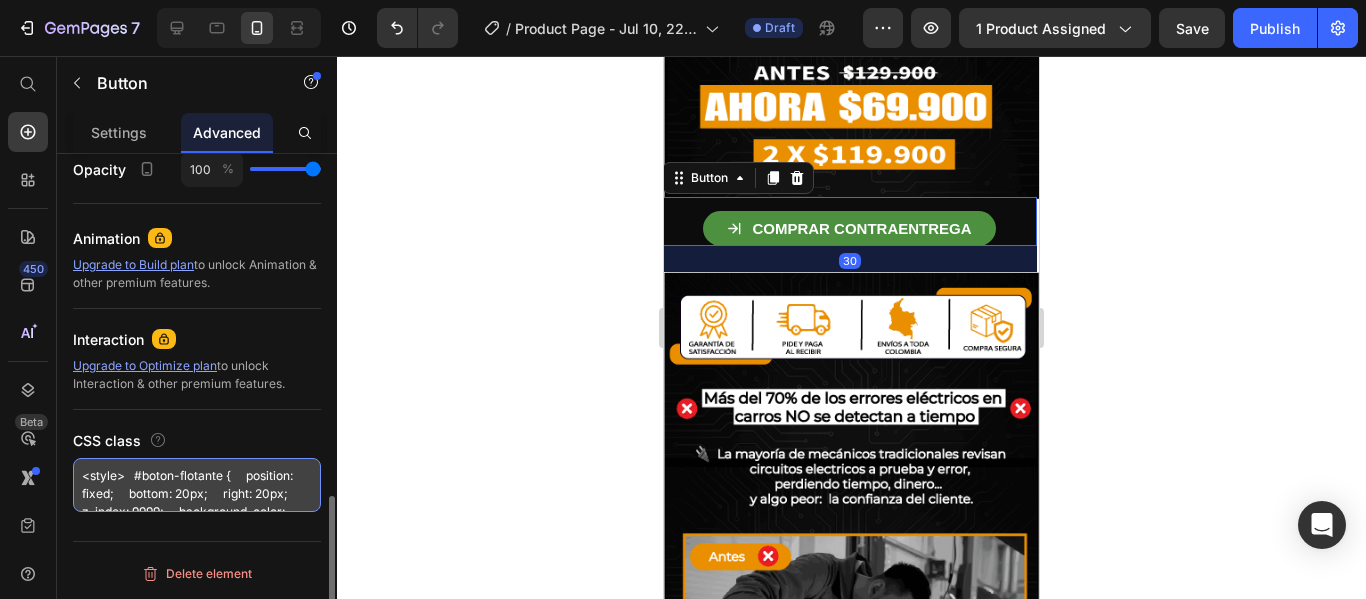 click on "<style>   #boton-flotante {     position: fixed;     bottom: 20px;     right: 20px;     z-index: 9999;     background-color: #ff5722;     color: white;     padding: 15px 25px;     border-radius: 30px;     font-size: 16px;     cursor: pointer;     box-shadow: 0 4px 12px rgba(0,0,0,0.2);   } </style> <div id="boton-flotante" onclick="document.querySelector('#releasit_cod_form').scrollIntoView({behavior: 'smooth'})">   ¡Comprar Ahora! </div>" at bounding box center [197, 485] 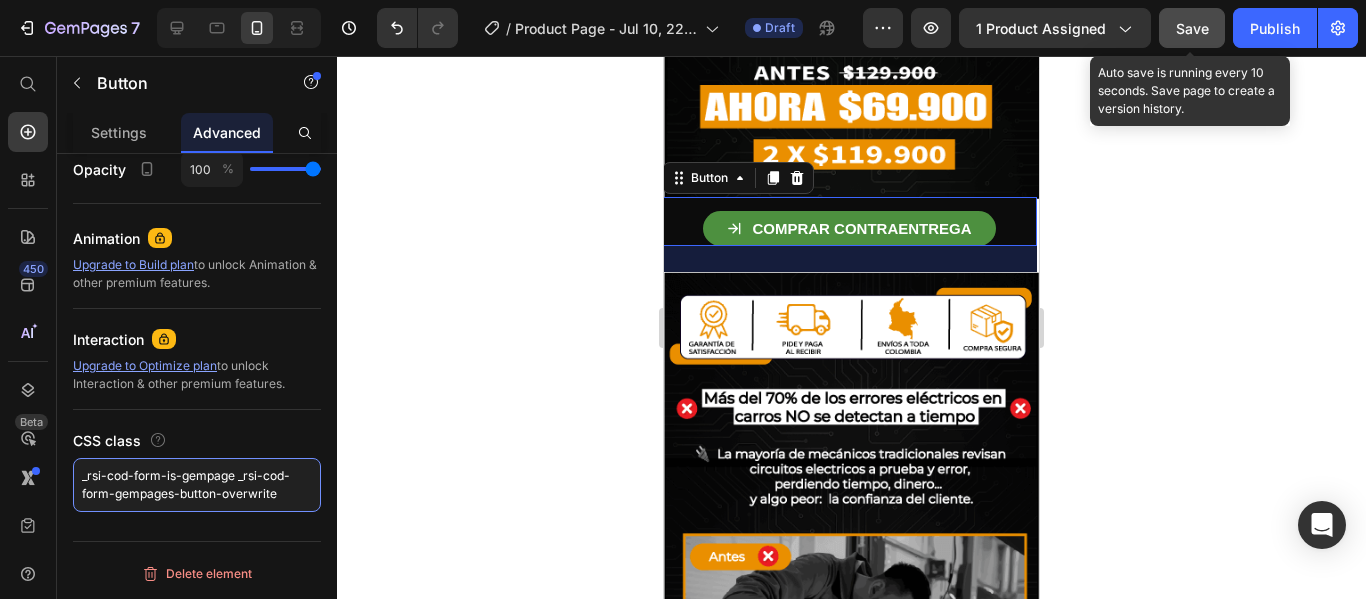 type on "_rsi-cod-form-is-gempage _rsi-cod-form-gempages-button-overwrite" 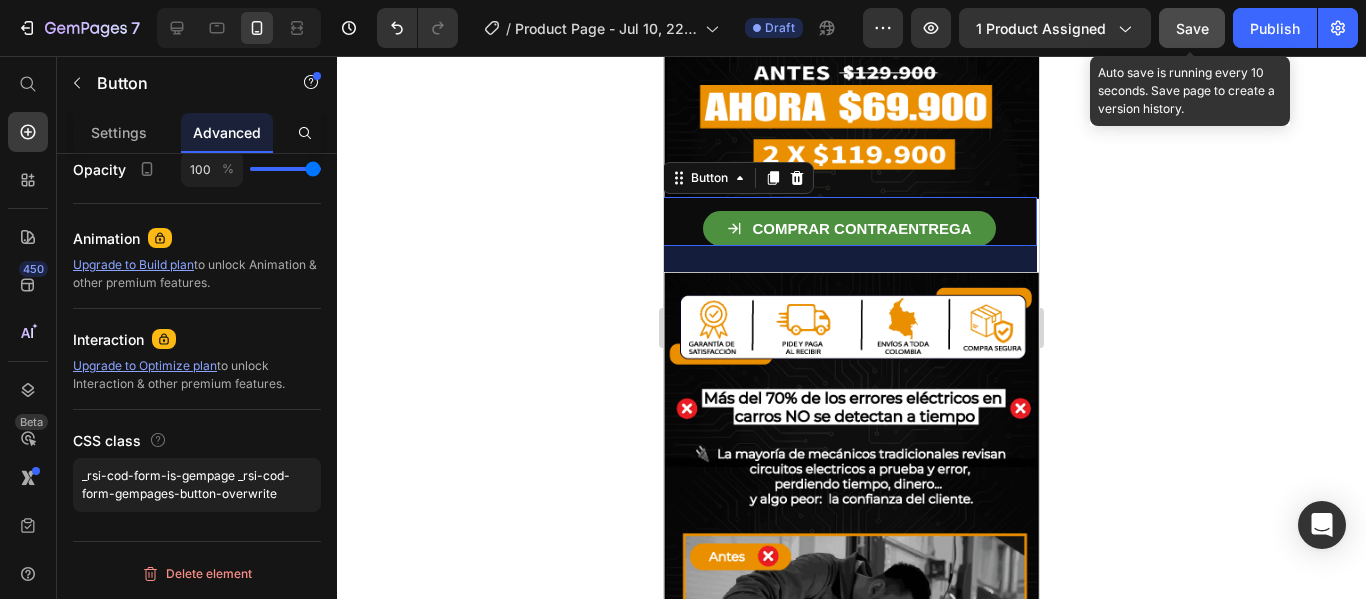 click on "Save" at bounding box center (1192, 28) 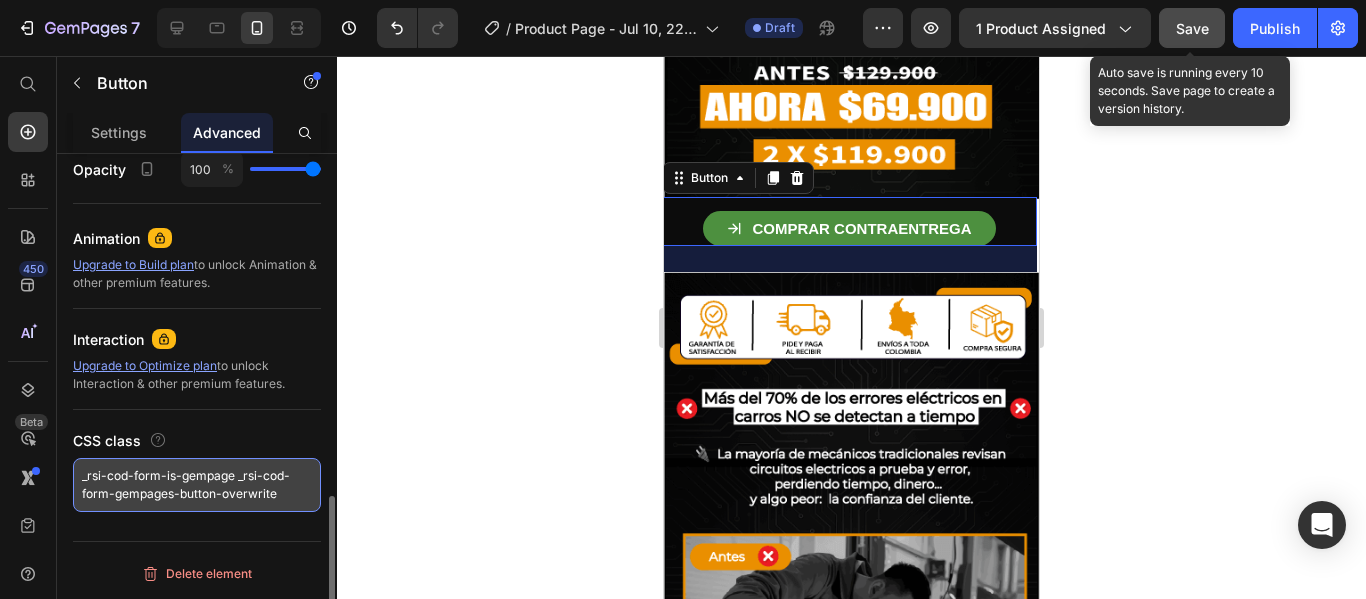 click on "_rsi-cod-form-is-gempage _rsi-cod-form-gempages-button-overwrite" at bounding box center (197, 485) 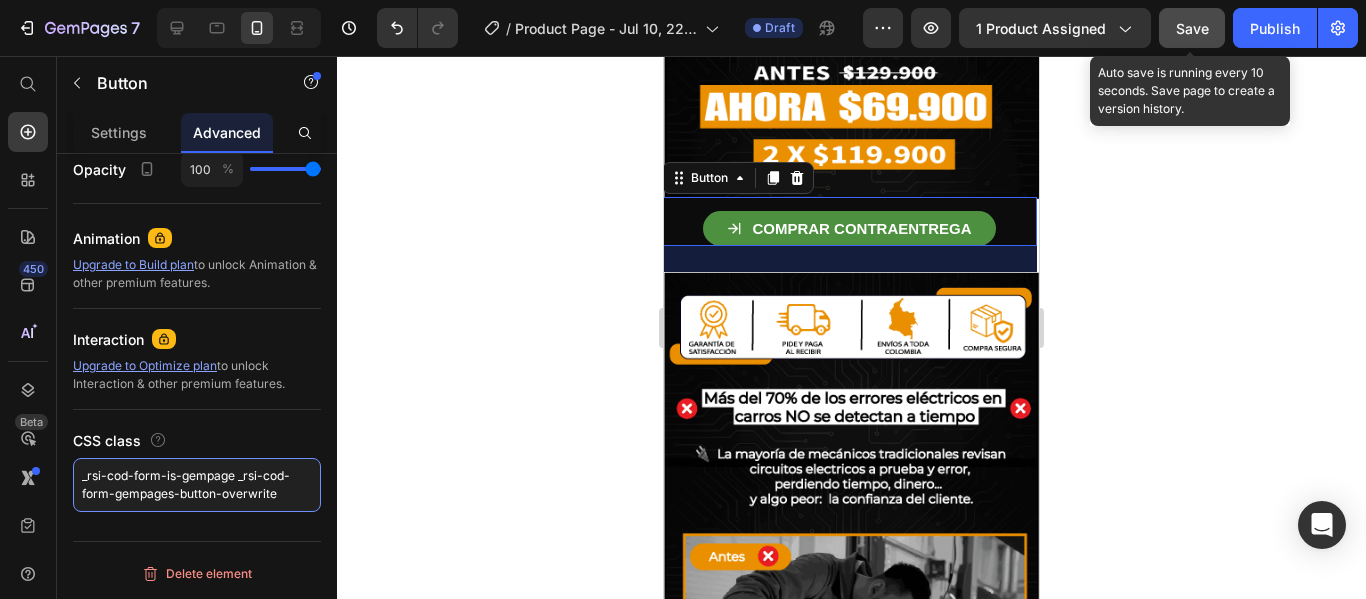 scroll, scrollTop: 0, scrollLeft: 0, axis: both 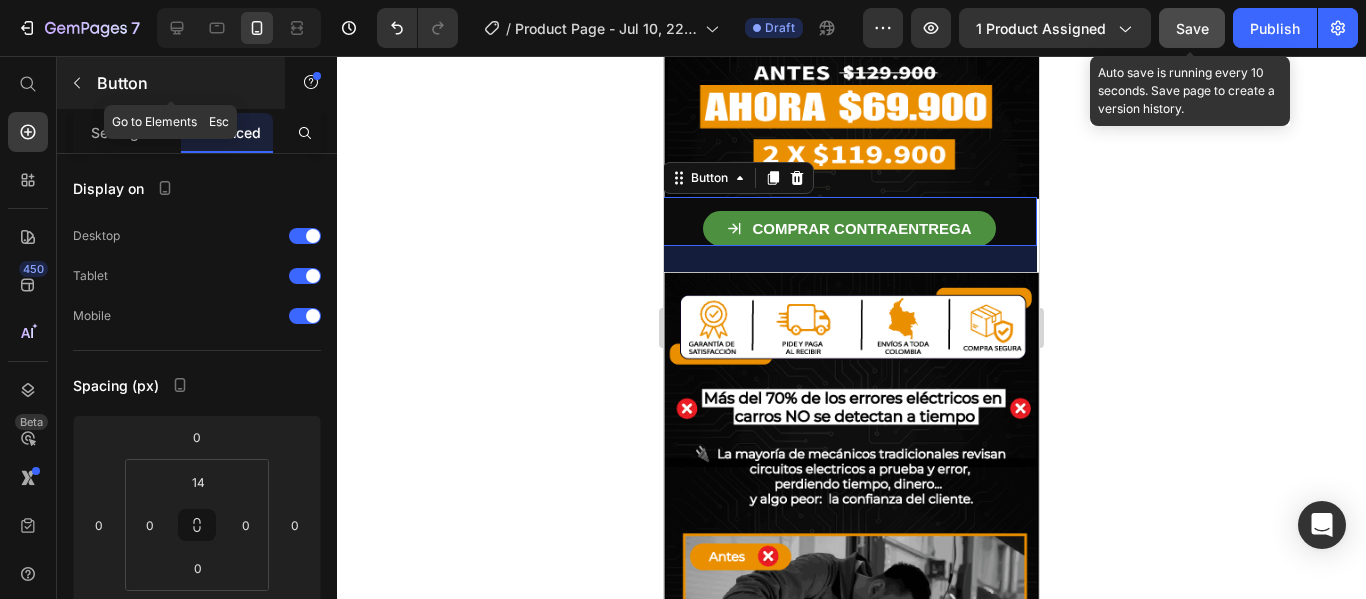 click 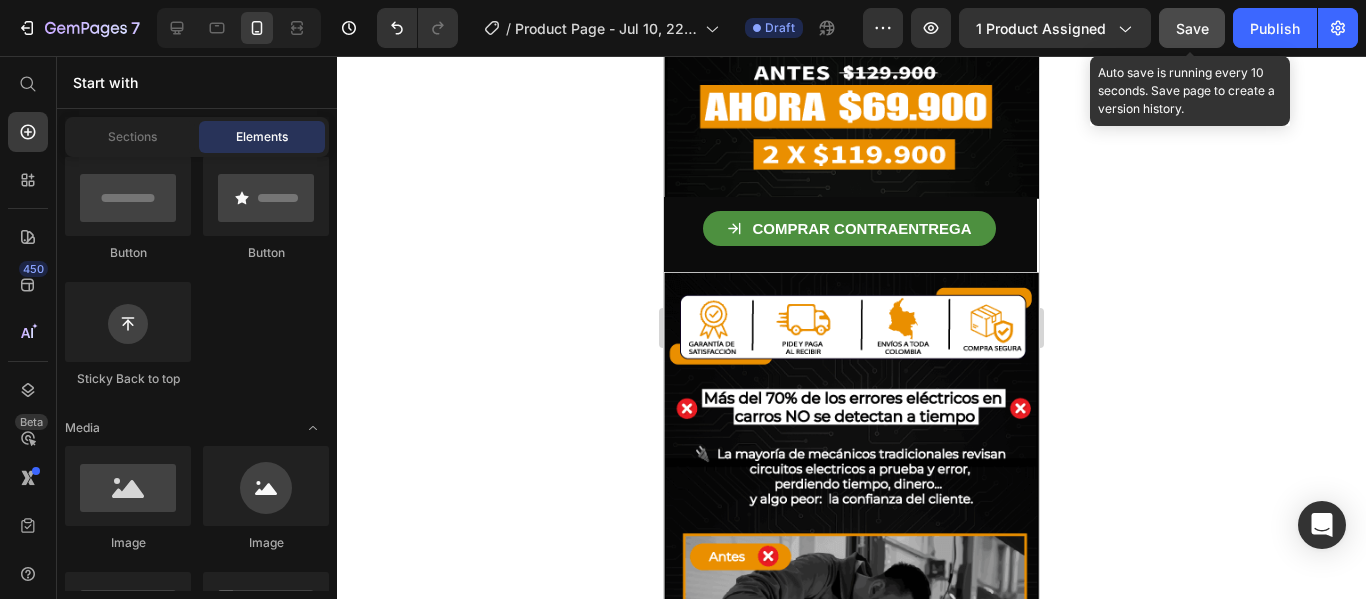 scroll, scrollTop: 0, scrollLeft: 0, axis: both 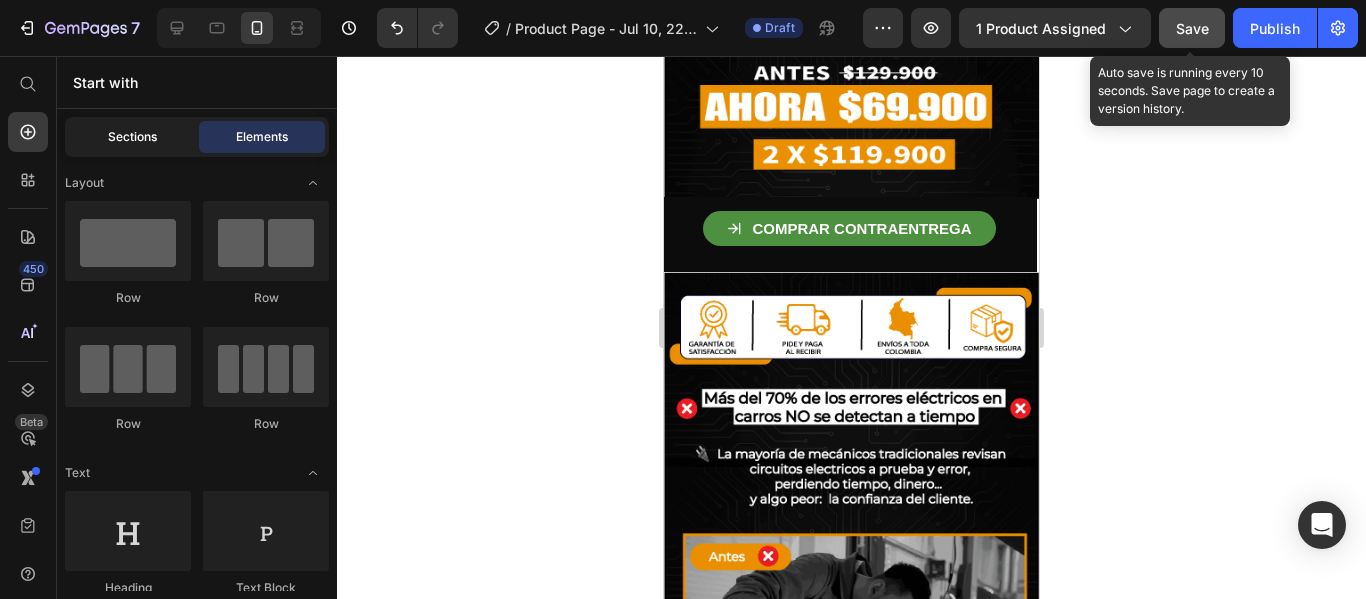 click on "Sections" at bounding box center [132, 137] 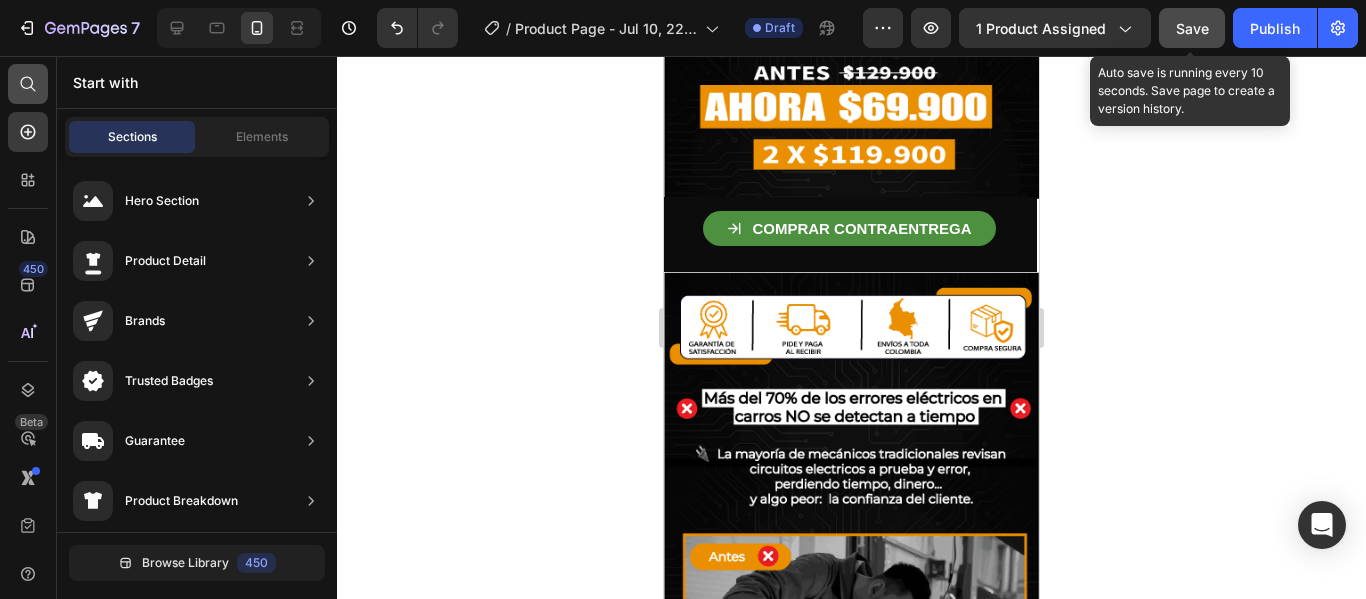 click 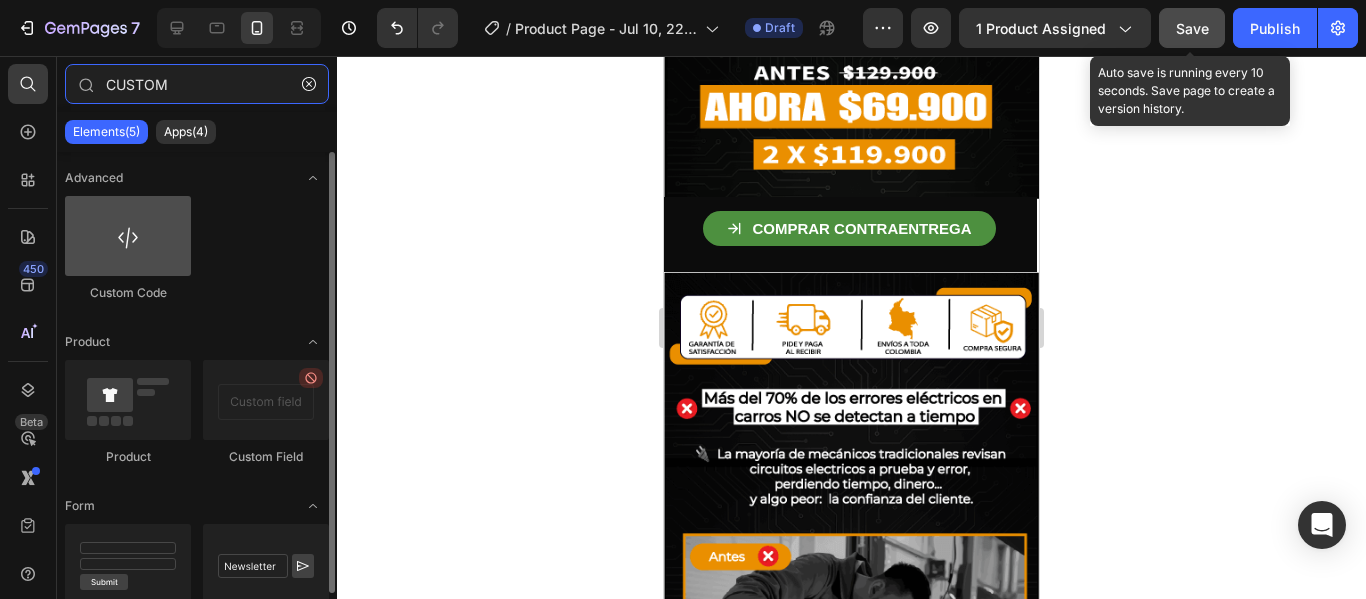 type on "CUSTOM" 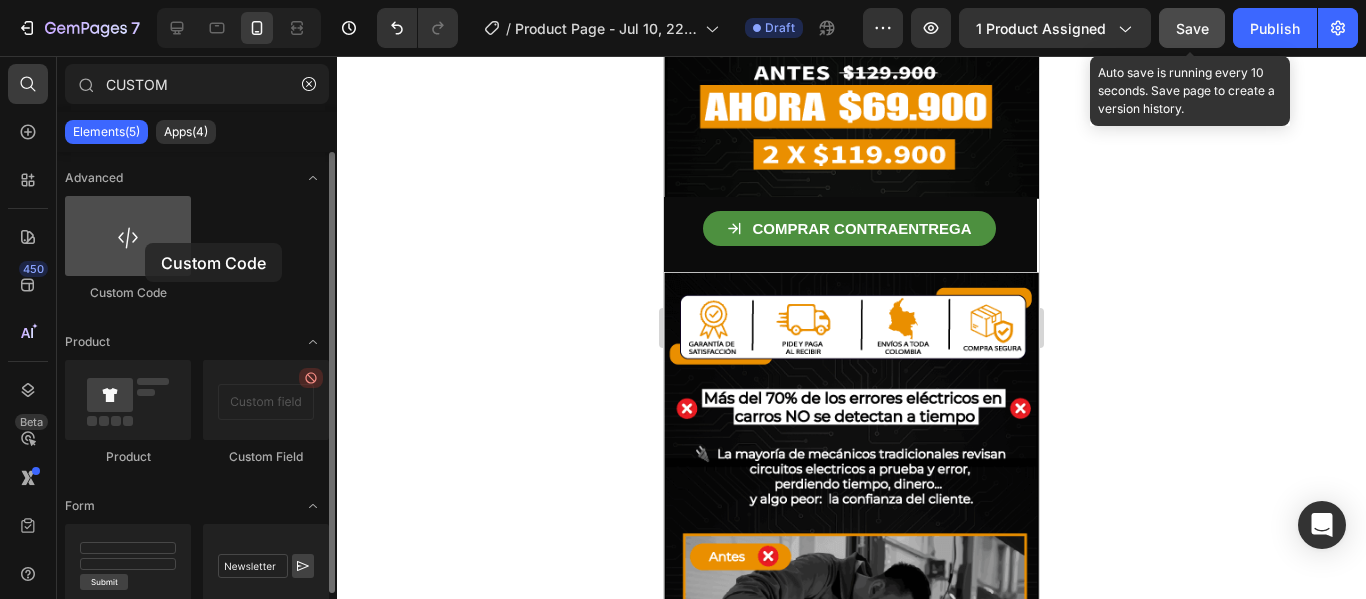 click at bounding box center (128, 236) 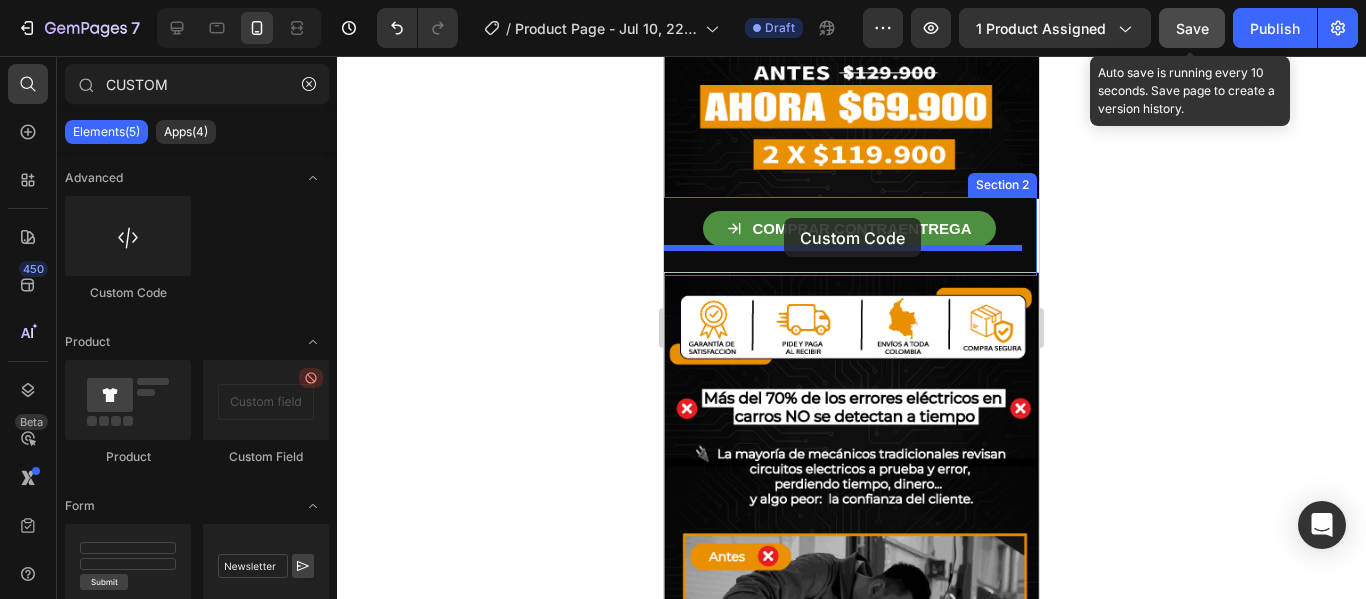 drag, startPoint x: 809, startPoint y: 299, endPoint x: 785, endPoint y: 219, distance: 83.52245 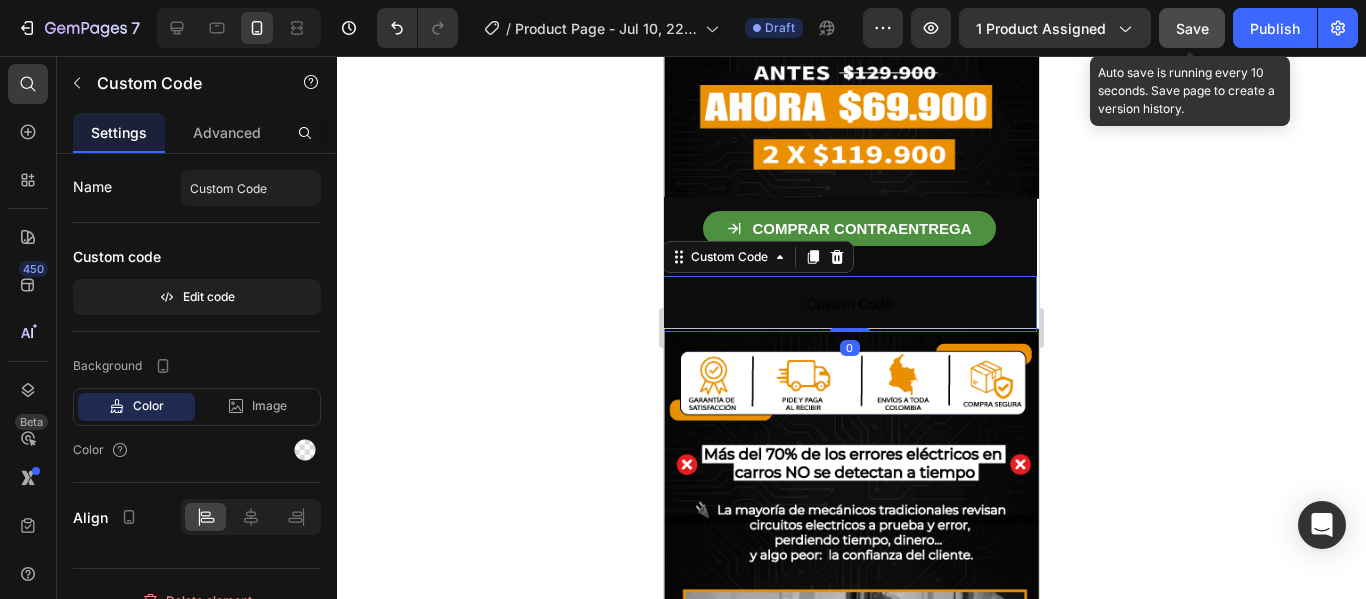 click on "Custom Code" at bounding box center (849, 304) 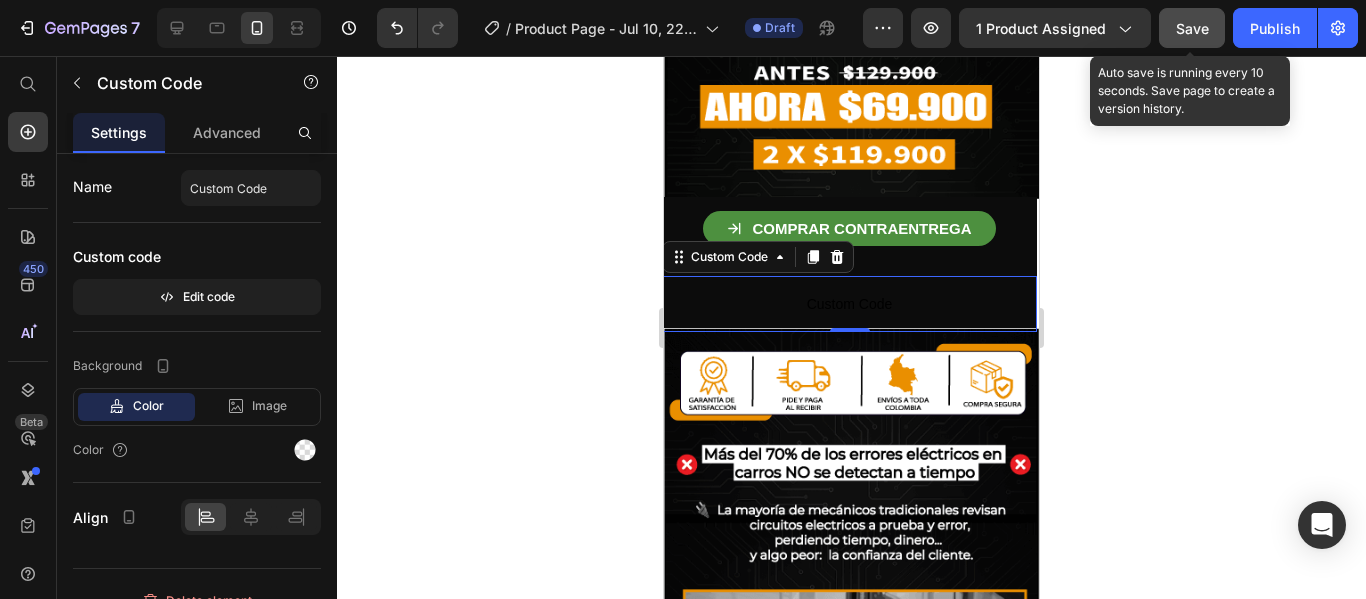 click on "Custom Code" at bounding box center [849, 304] 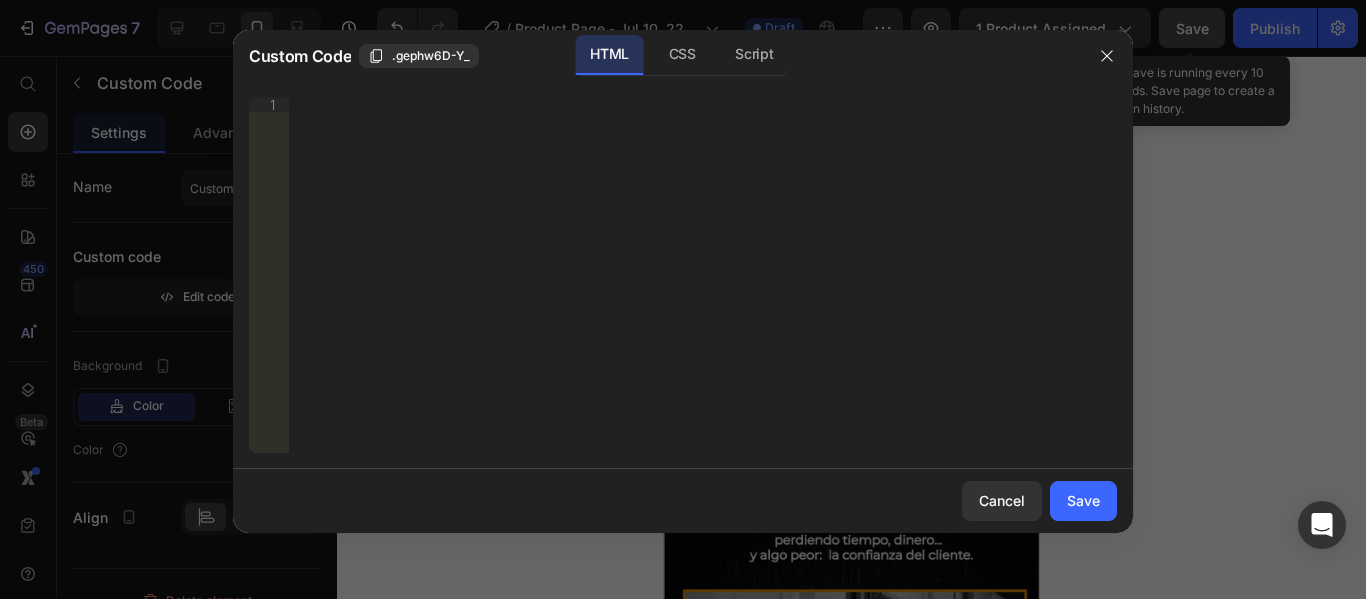 type 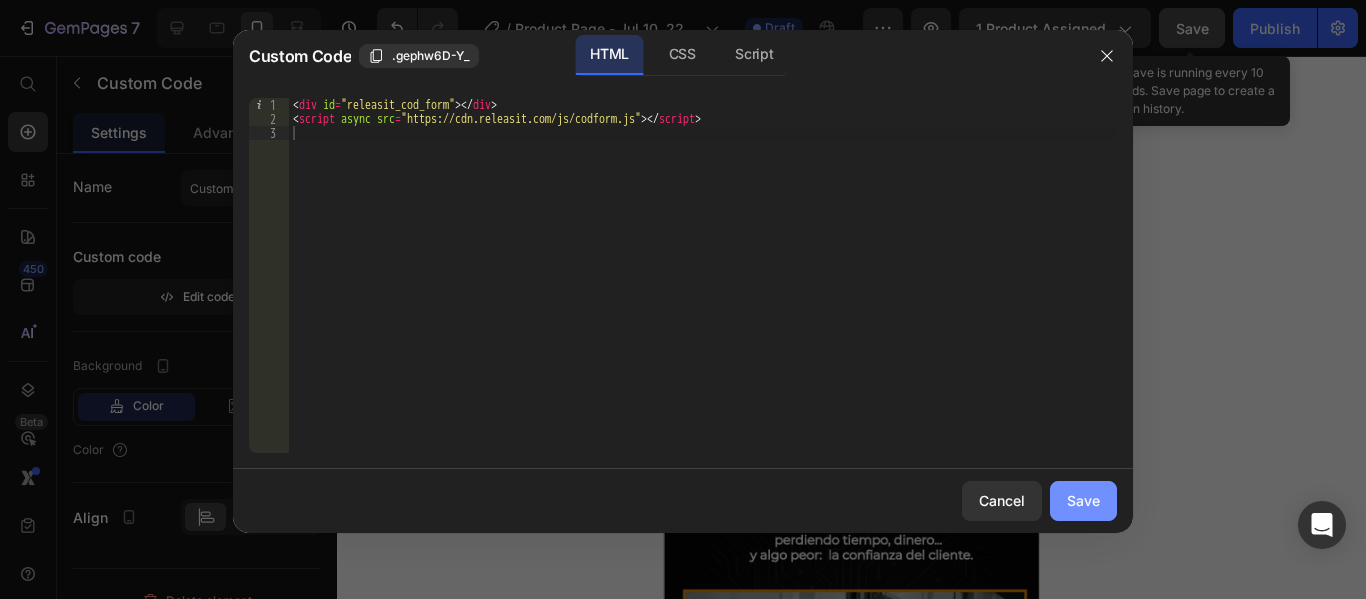 click on "Save" at bounding box center (1083, 500) 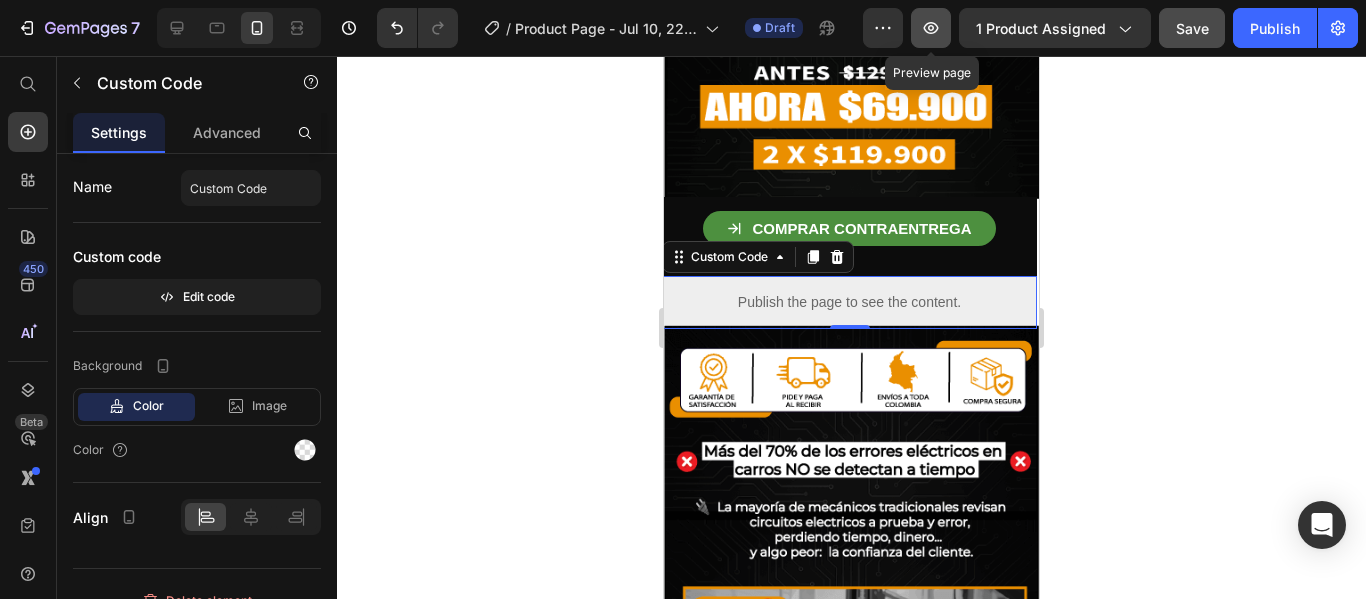 click 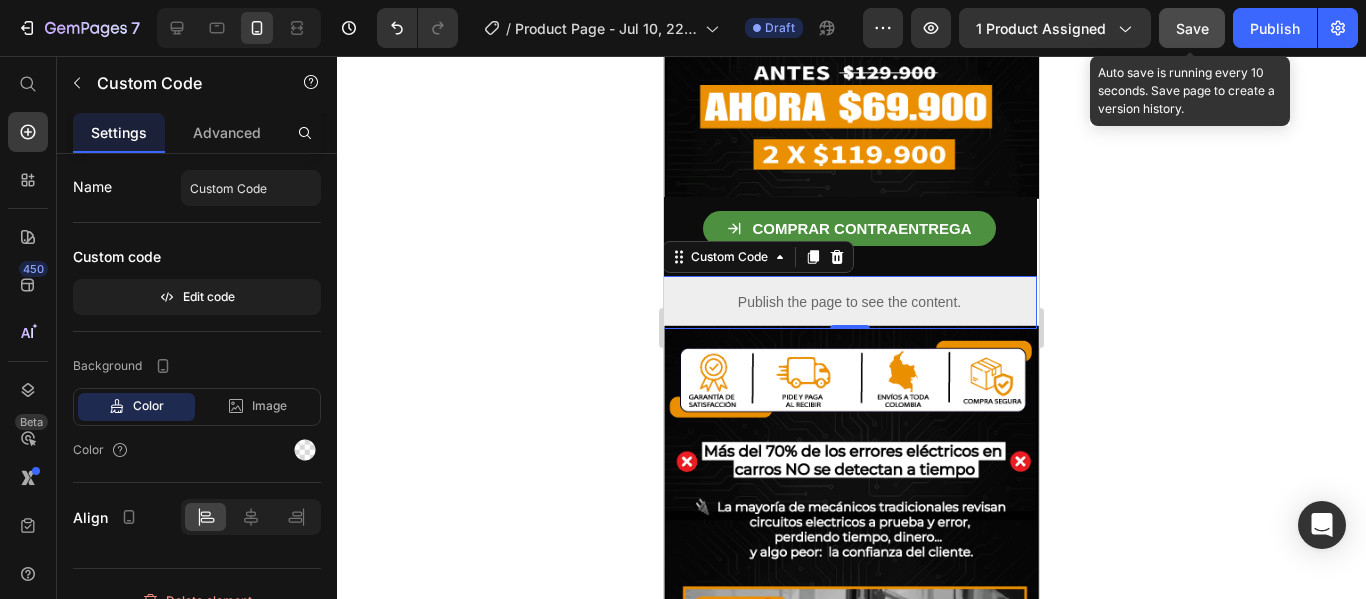 click on "Save" 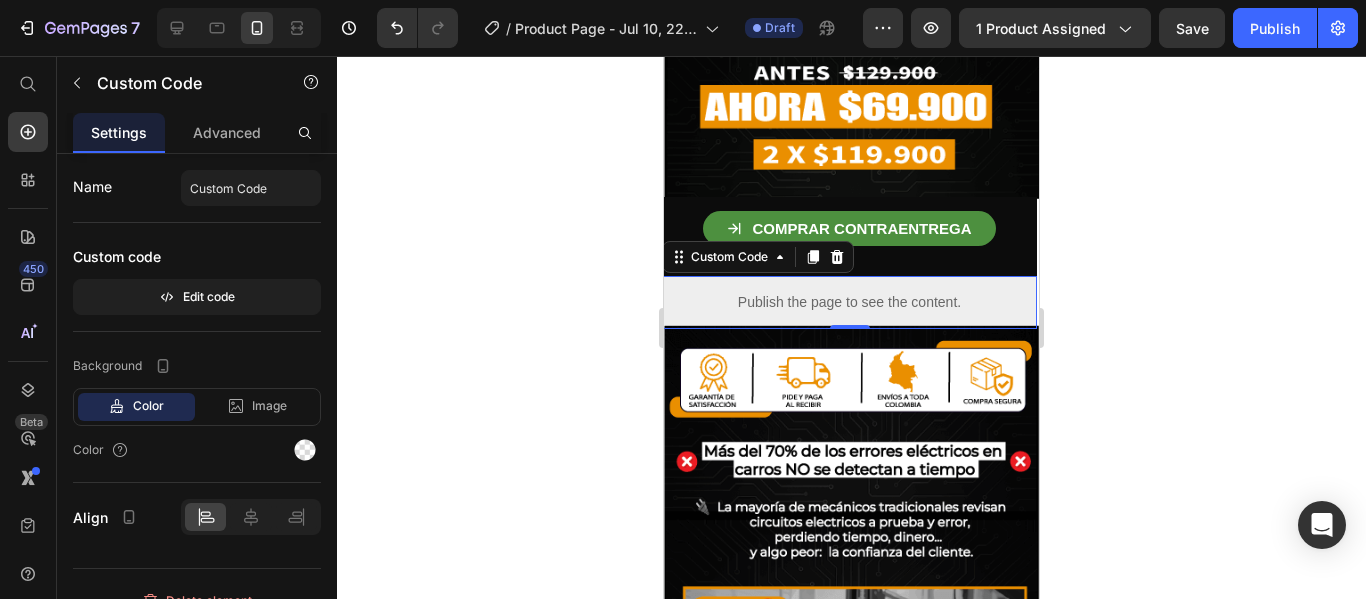 click on "Publish the page to see the content." at bounding box center (849, 302) 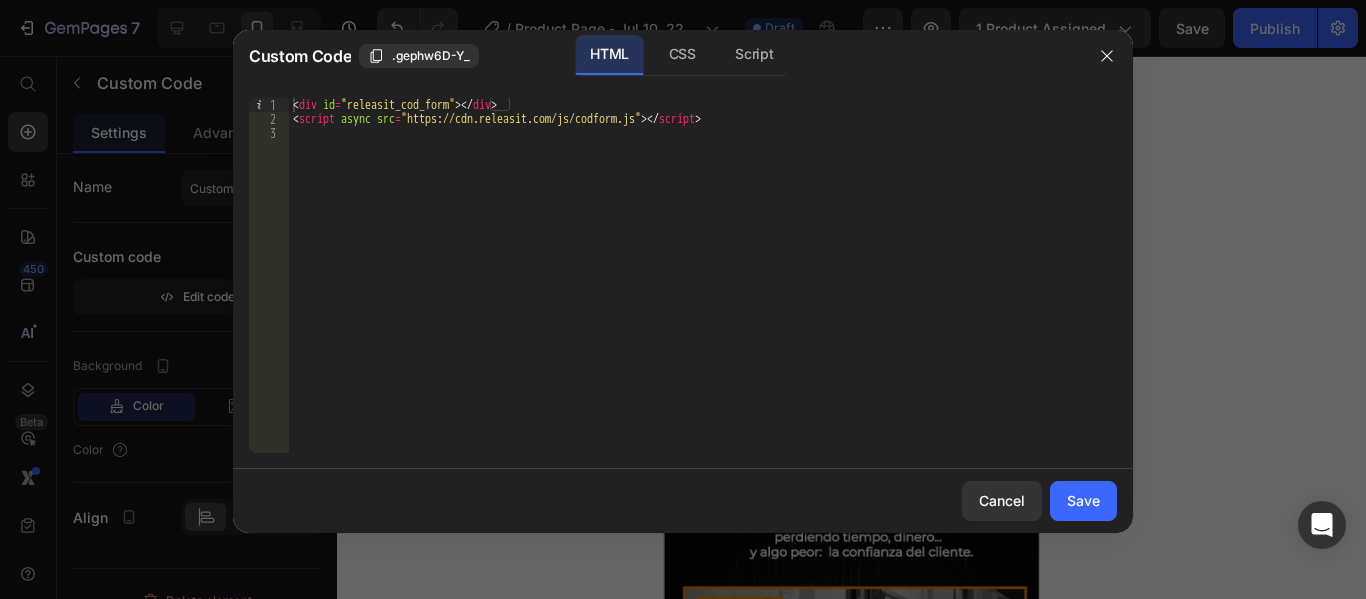 type 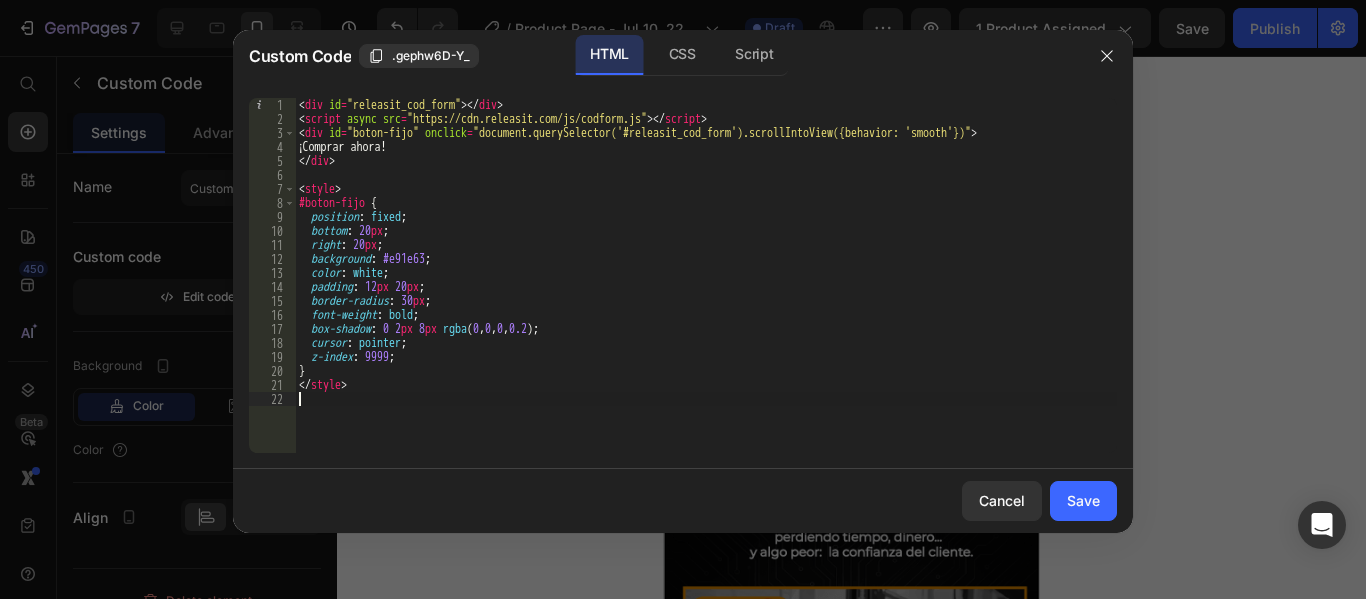 click on "Save" at bounding box center [1083, 500] 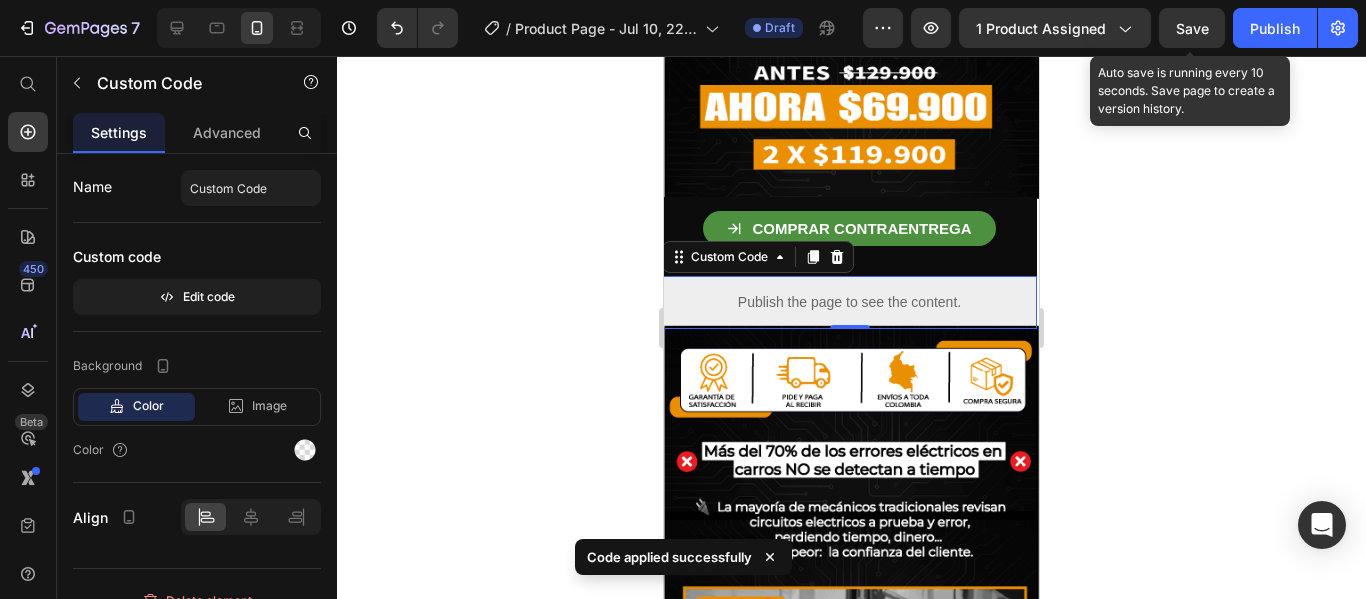 click on "Save" at bounding box center (1192, 28) 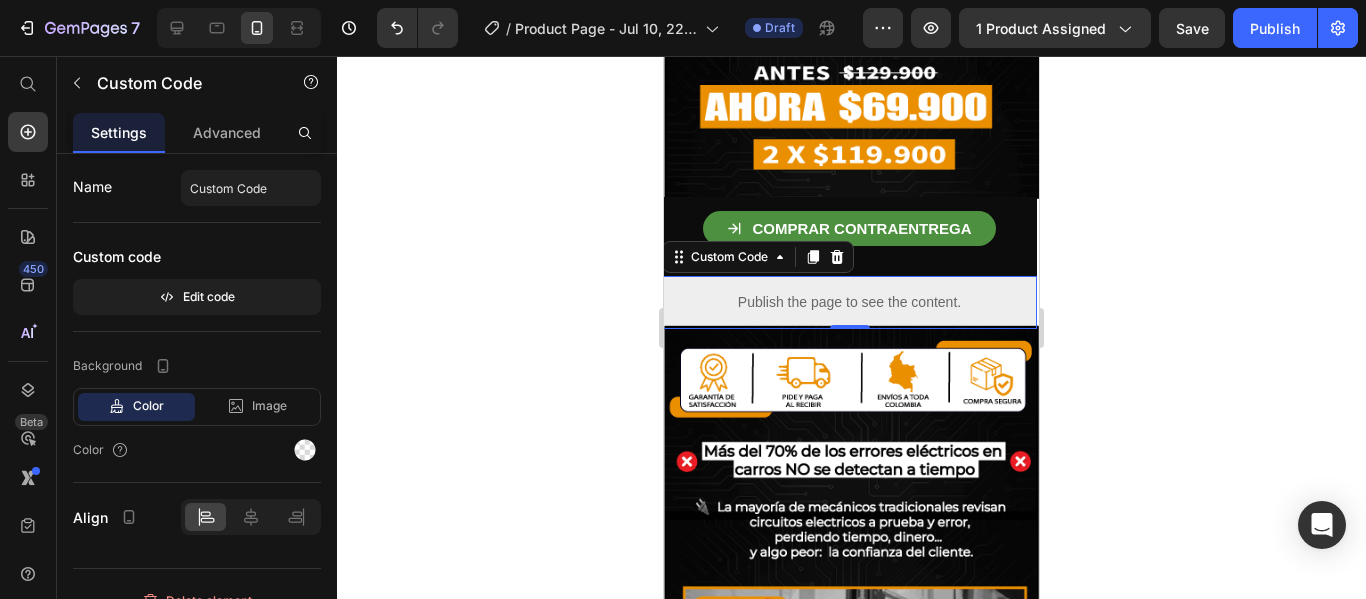 click on "Publish the page to see the content." at bounding box center (849, 302) 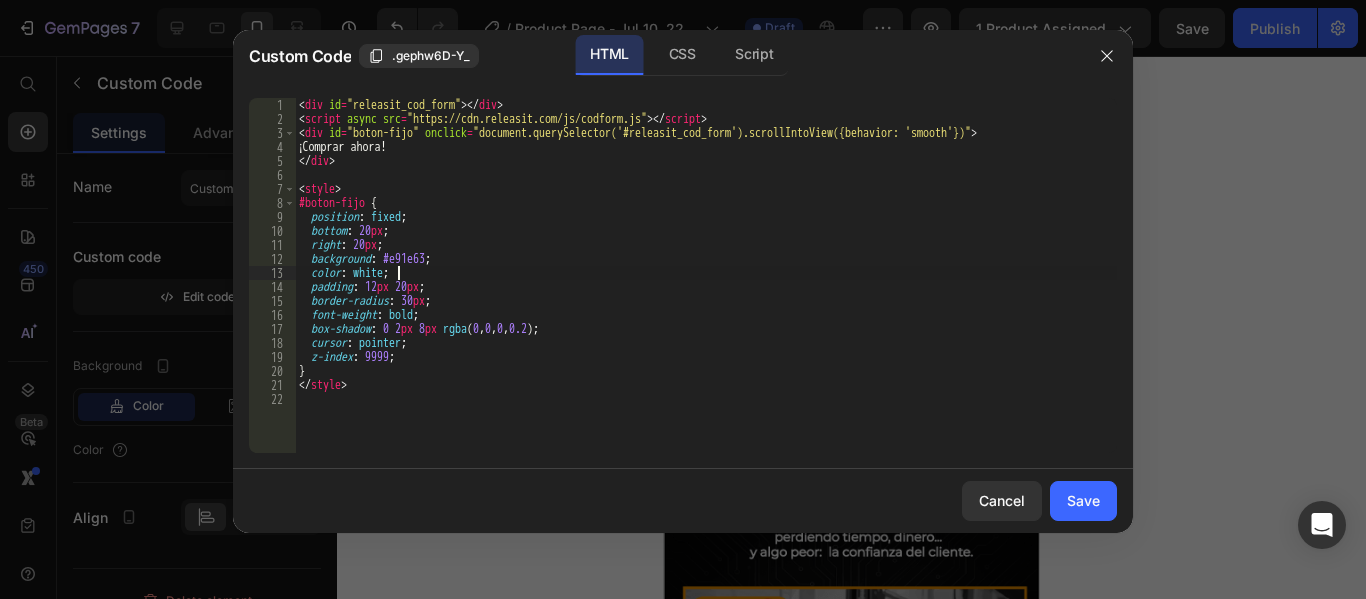 click on "< div   id = "releasit_cod_form" > </ div > < script   async   src = "https://cdn.releasit.com/js/codform.js" > </ script > < div   id = "boton-fijo"   onclick = "document.querySelector('#releasit_cod_form').scrollIntoView({behavior: 'smooth'})" >   ¡Comprar ahora! </ div > < style > #boton-fijo   {    position :   fixed ;    bottom :   20 px ;    right :   20 px ;    background :   #e91e63 ;    color :   white ;    padding :   12 px   20 px ;    border-radius :   30 px ;    font-weight :   bold ;    box-shadow :   0   2 px   8 px   rgba ( 0 , 0 , 0 , 0.2 ) ;    cursor :   pointer ;    z-index :   9999 ; } </ style >" at bounding box center (706, 289) 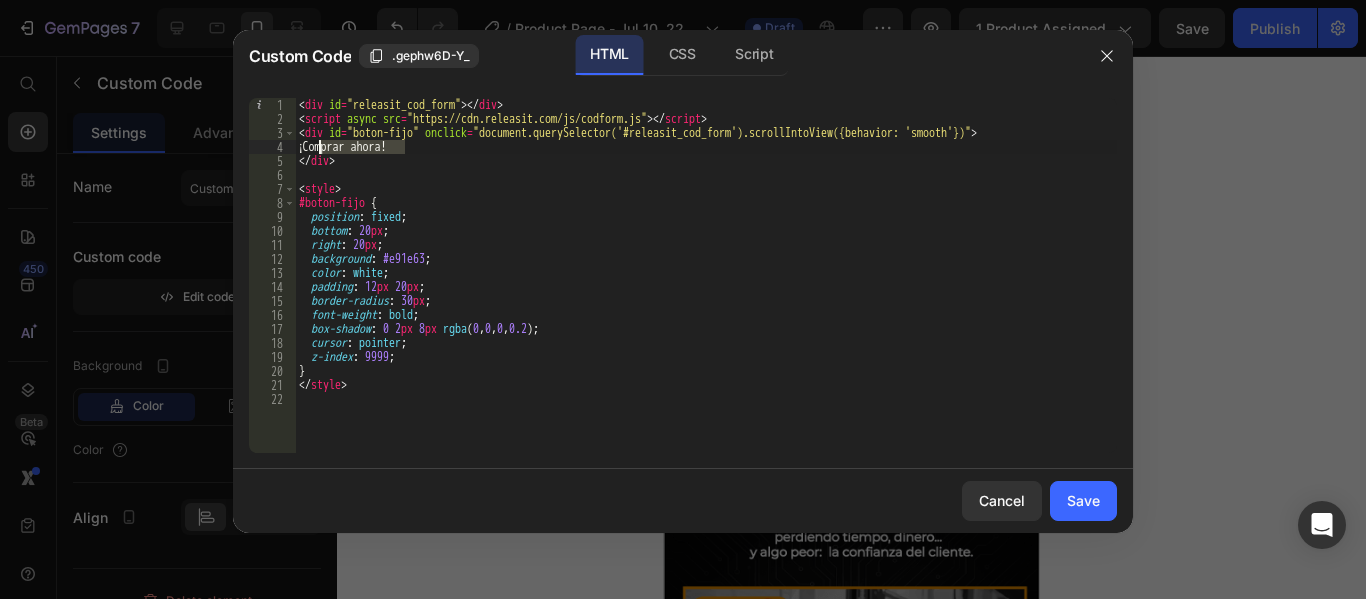 drag, startPoint x: 404, startPoint y: 148, endPoint x: 321, endPoint y: 143, distance: 83.15047 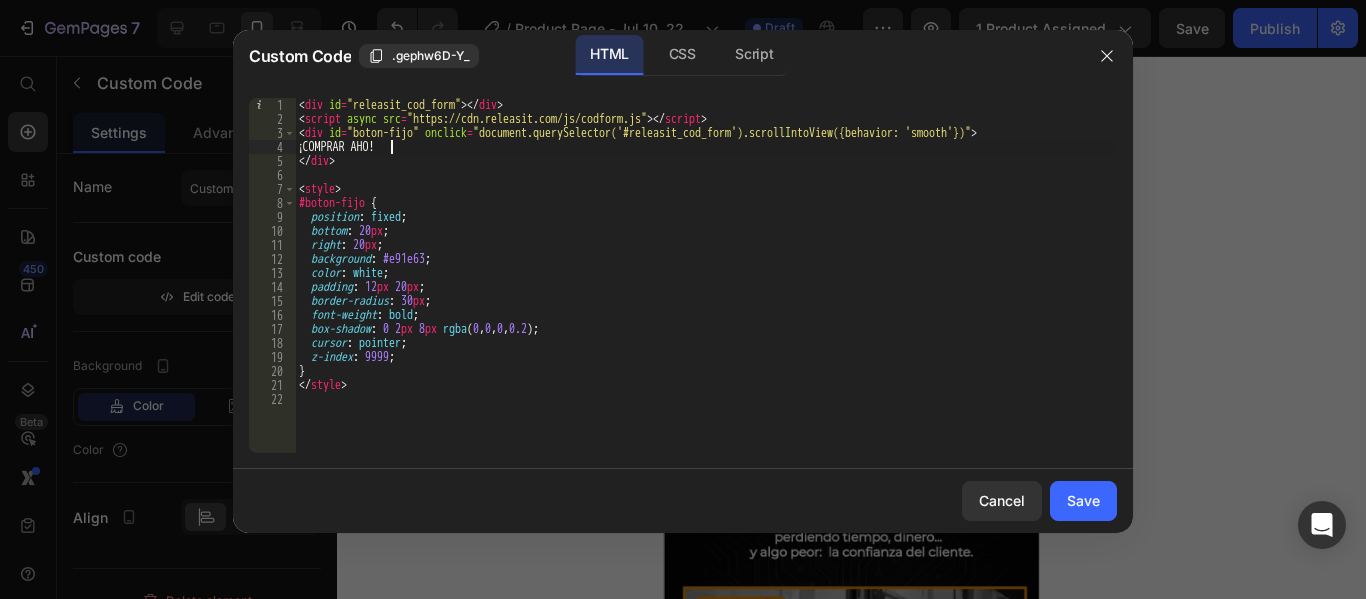 scroll, scrollTop: 0, scrollLeft: 8, axis: horizontal 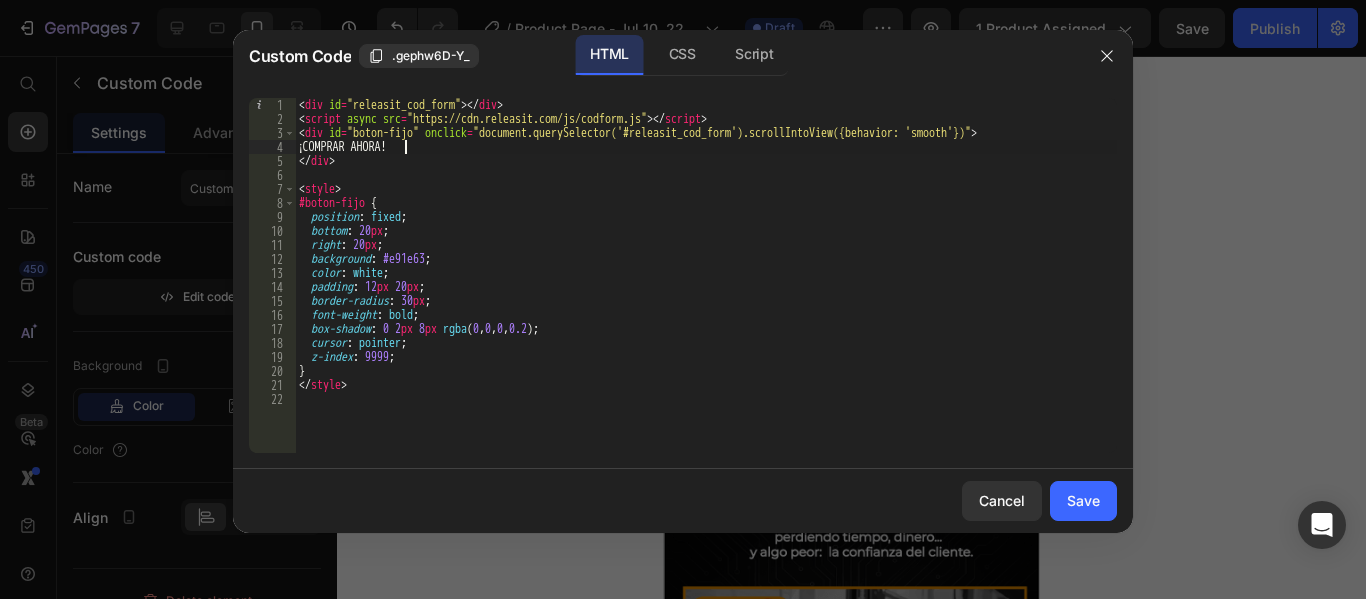 click on "< div   id = "releasit_cod_form" > </ div > < script   async   src = "https://cdn.releasit.com/js/codform.js" > </ script > < div   id = "boton-fijo"   onclick = "document.querySelector('#releasit_cod_form').scrollIntoView({behavior: 'smooth'})" >   ¡COMPRAR AHORA! </ div > < style > #boton-fijo   {    position :   fixed ;    bottom :   20 px ;    right :   20 px ;    background :   #e91e63 ;    color :   white ;    padding :   12 px   20 px ;    border-radius :   30 px ;    font-weight :   bold ;    box-shadow :   0   2 px   8 px   rgba ( 0 , 0 , 0 , 0.2 ) ;    cursor :   pointer ;    z-index :   9999 ; } </ style >" at bounding box center (706, 289) 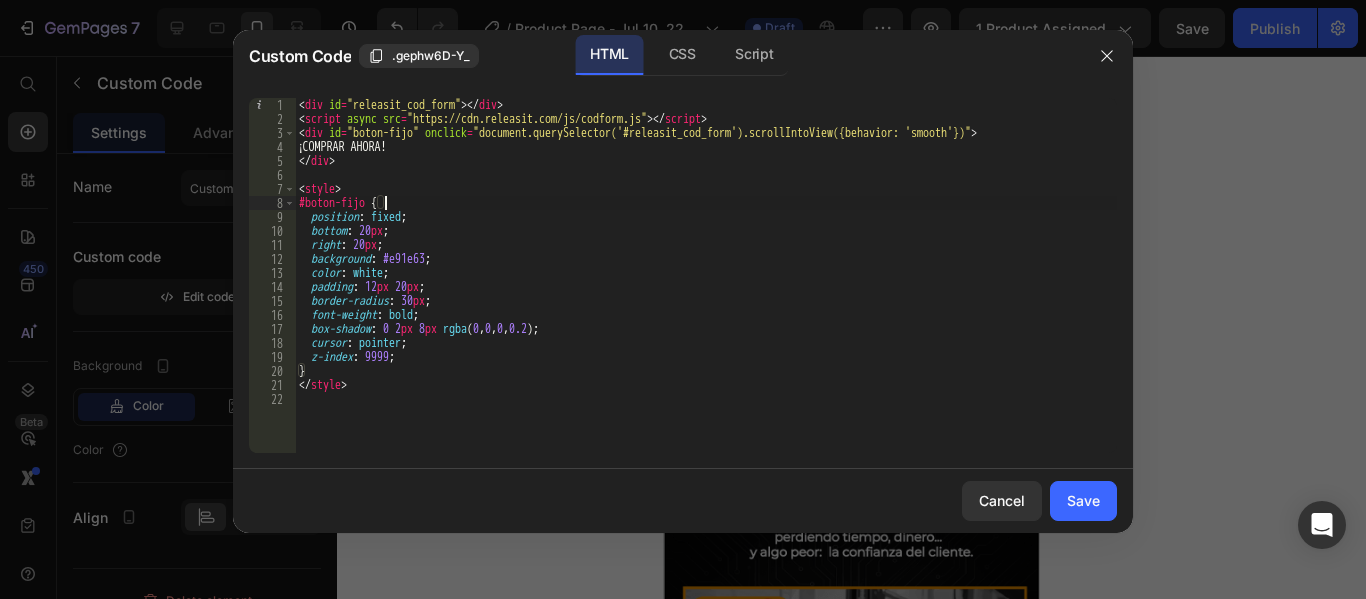 scroll, scrollTop: 0, scrollLeft: 6, axis: horizontal 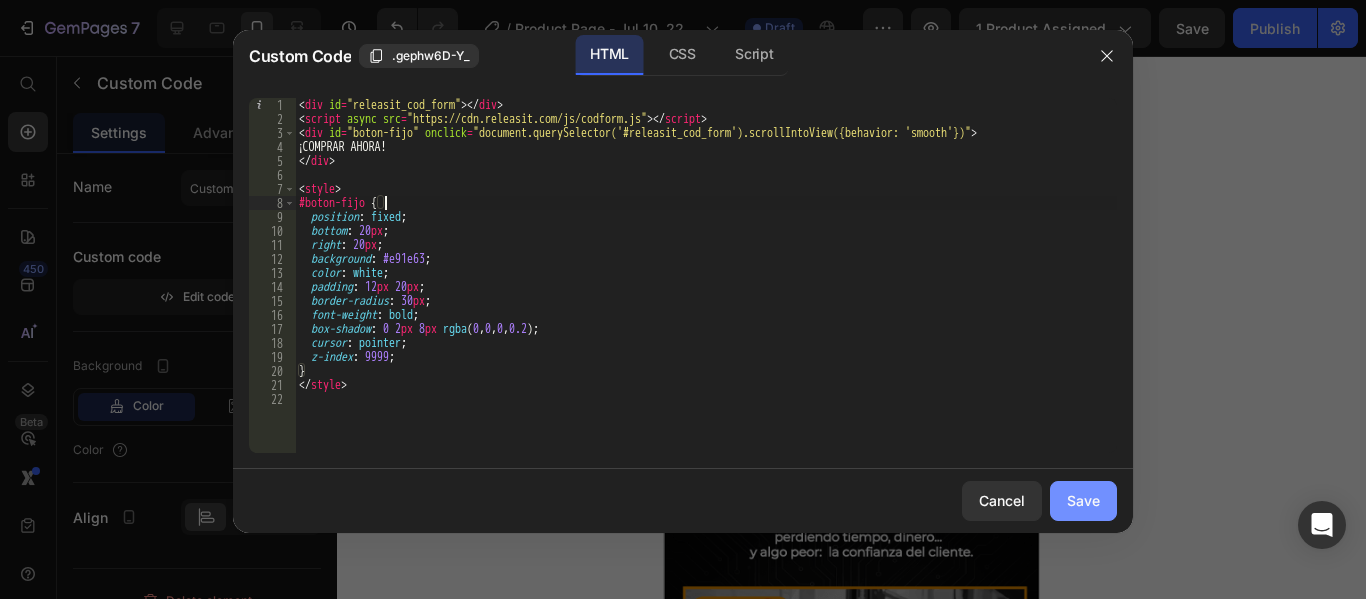 type on "#boton-fijo {" 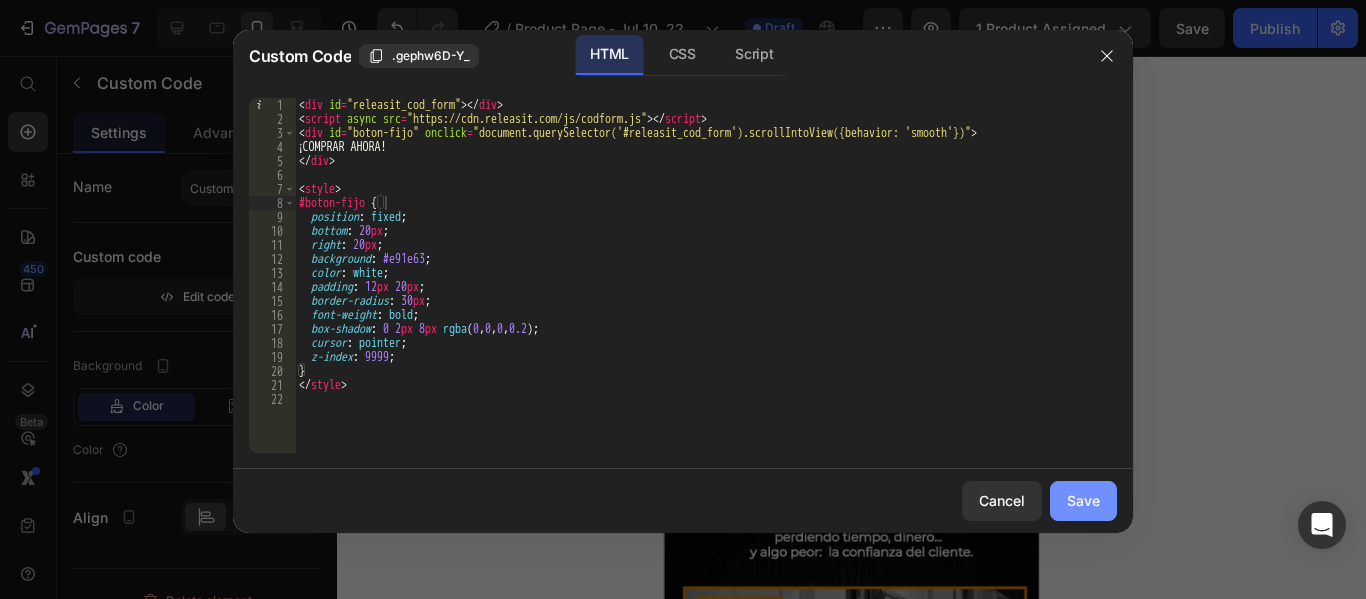 click on "Save" 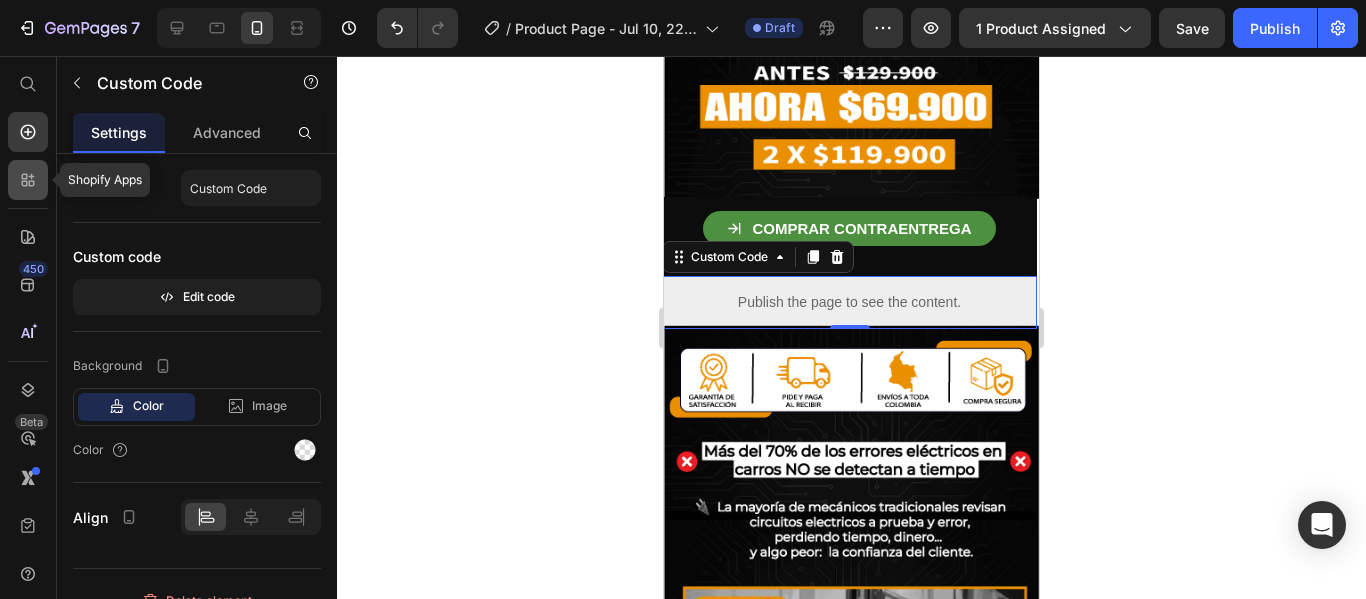click 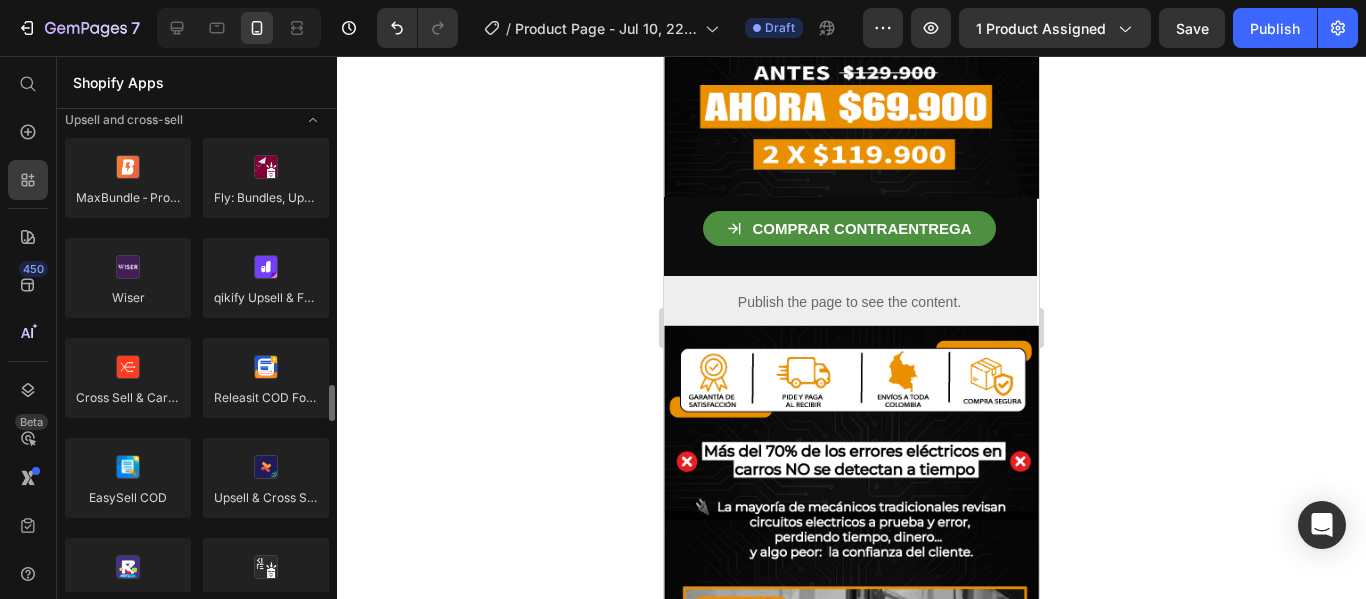 scroll, scrollTop: 1077, scrollLeft: 0, axis: vertical 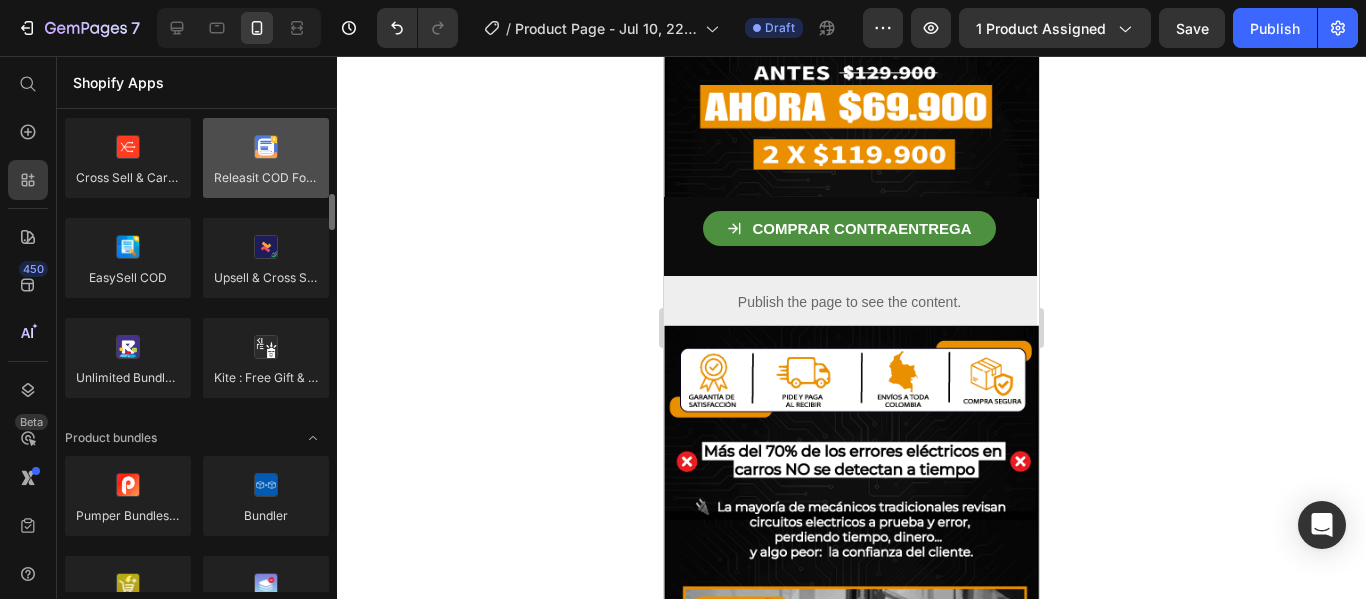 click at bounding box center (266, 158) 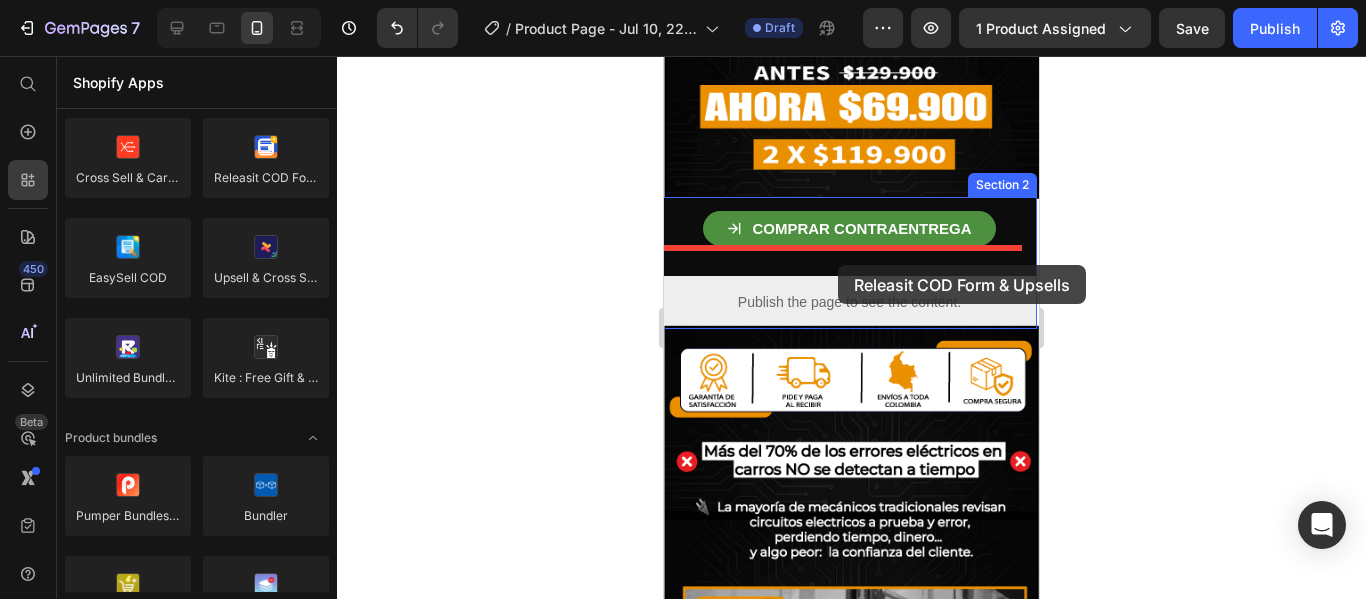 drag, startPoint x: 926, startPoint y: 232, endPoint x: 838, endPoint y: 265, distance: 93.98404 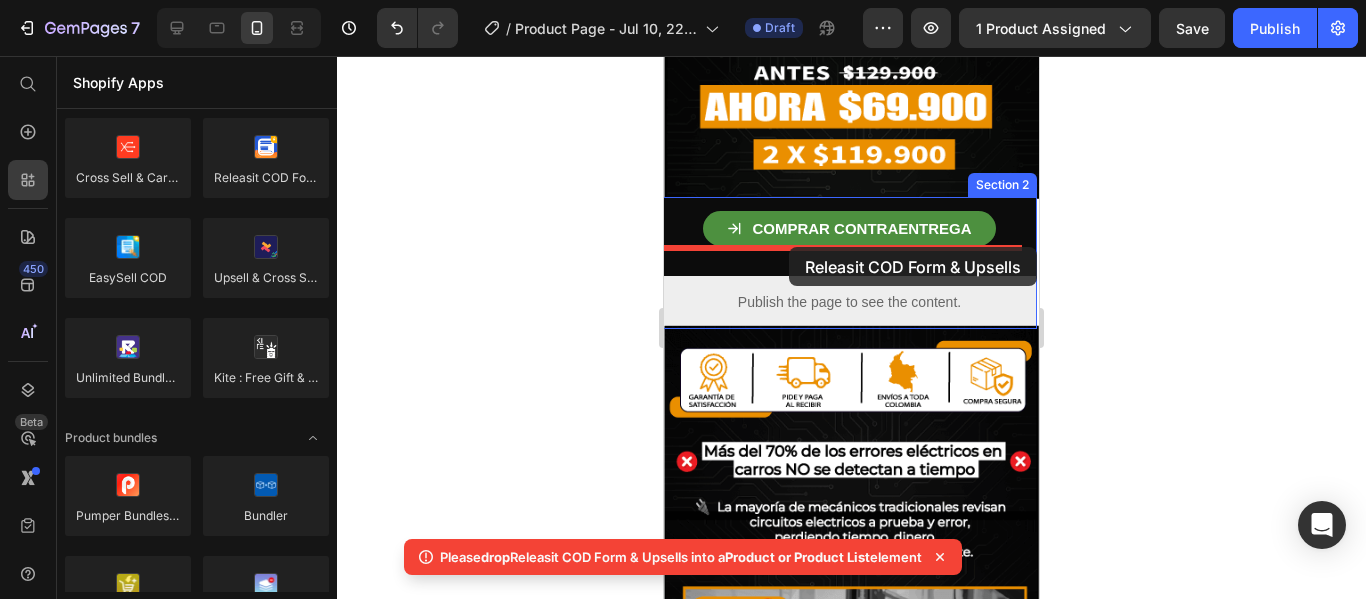 drag, startPoint x: 970, startPoint y: 224, endPoint x: 789, endPoint y: 247, distance: 182.45547 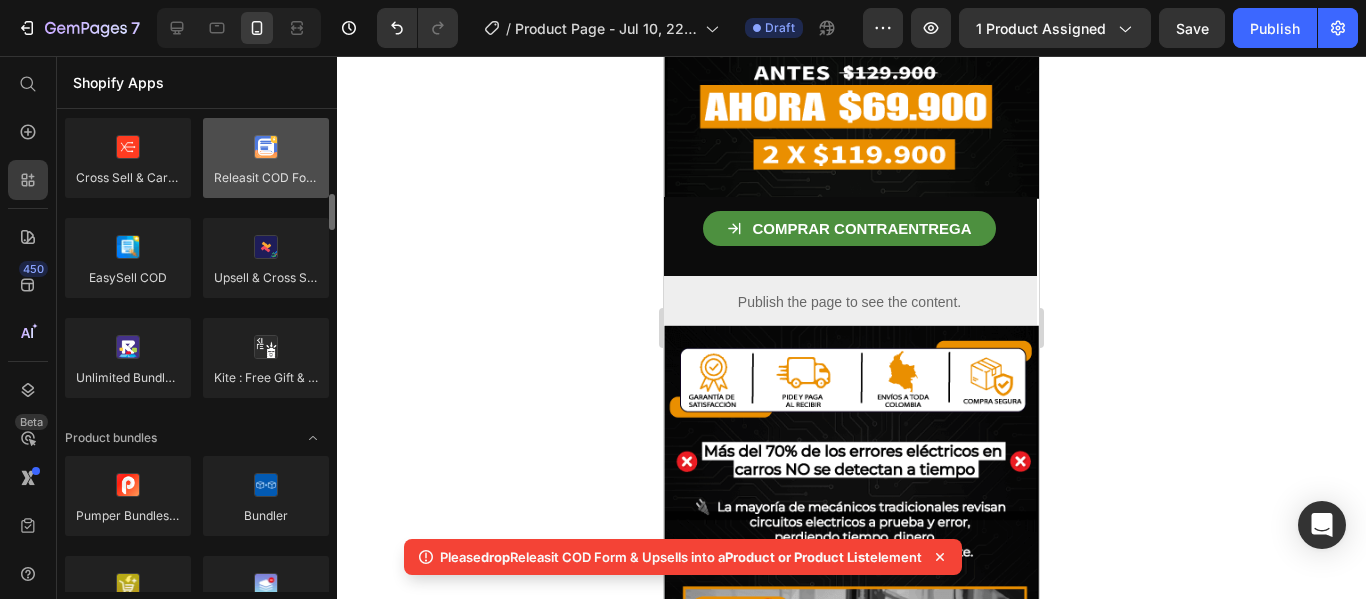 click at bounding box center [266, 158] 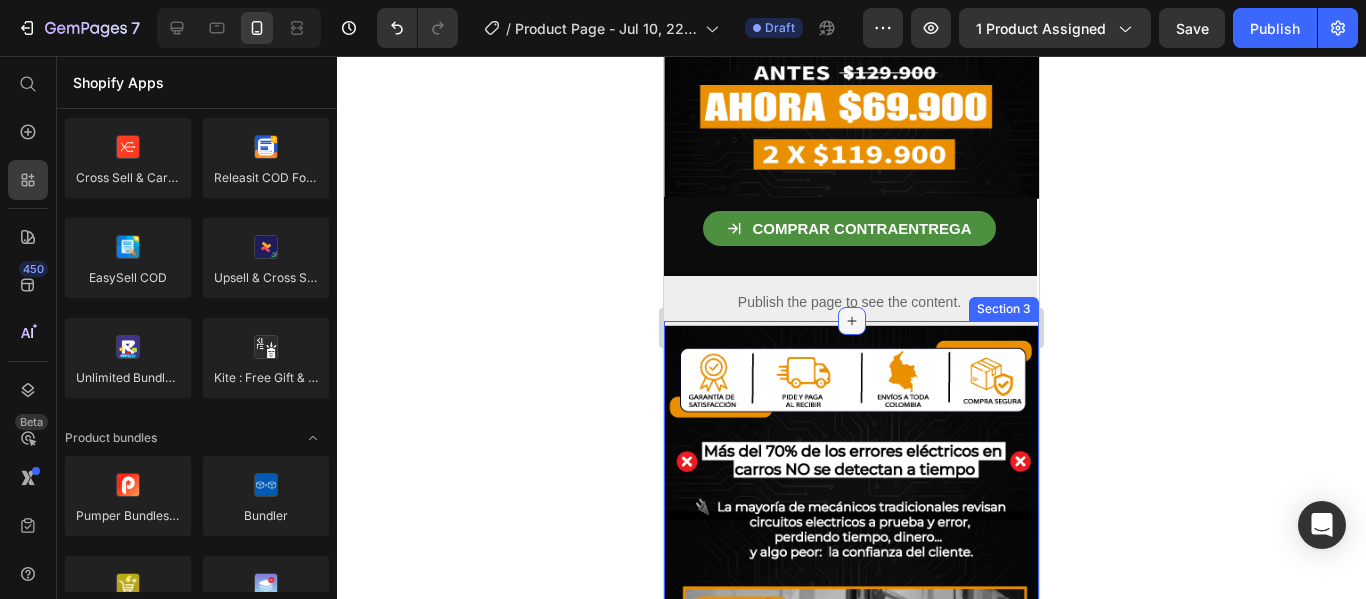 click 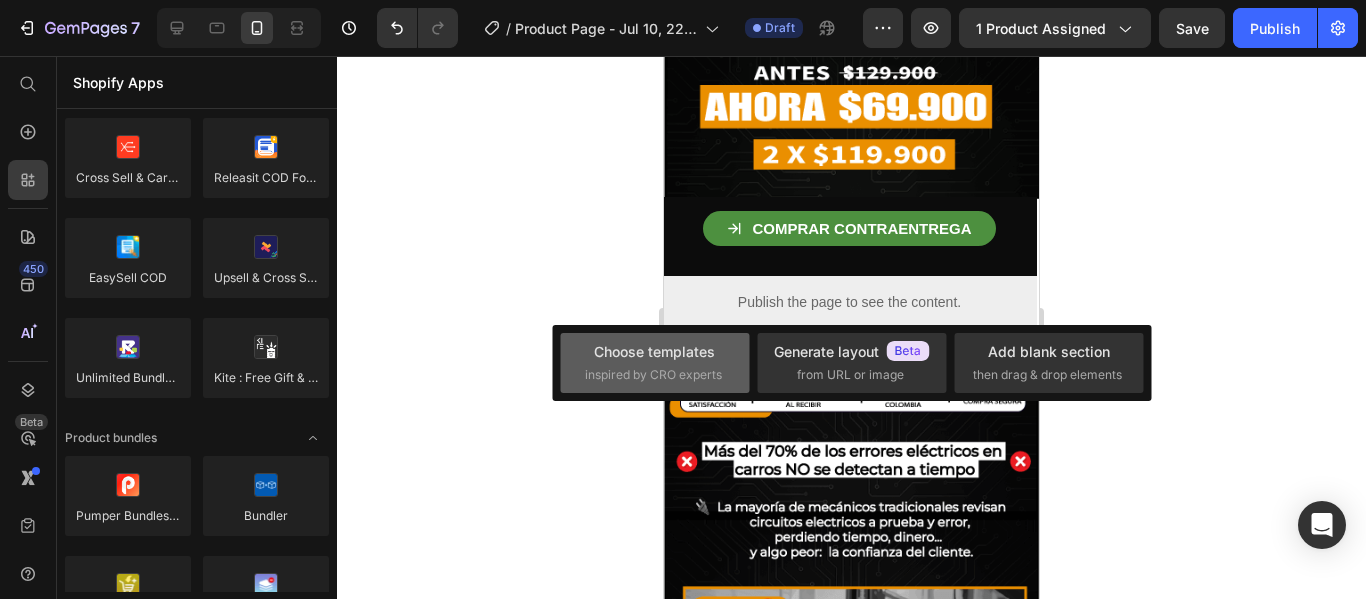 click on "inspired by CRO experts" at bounding box center (653, 375) 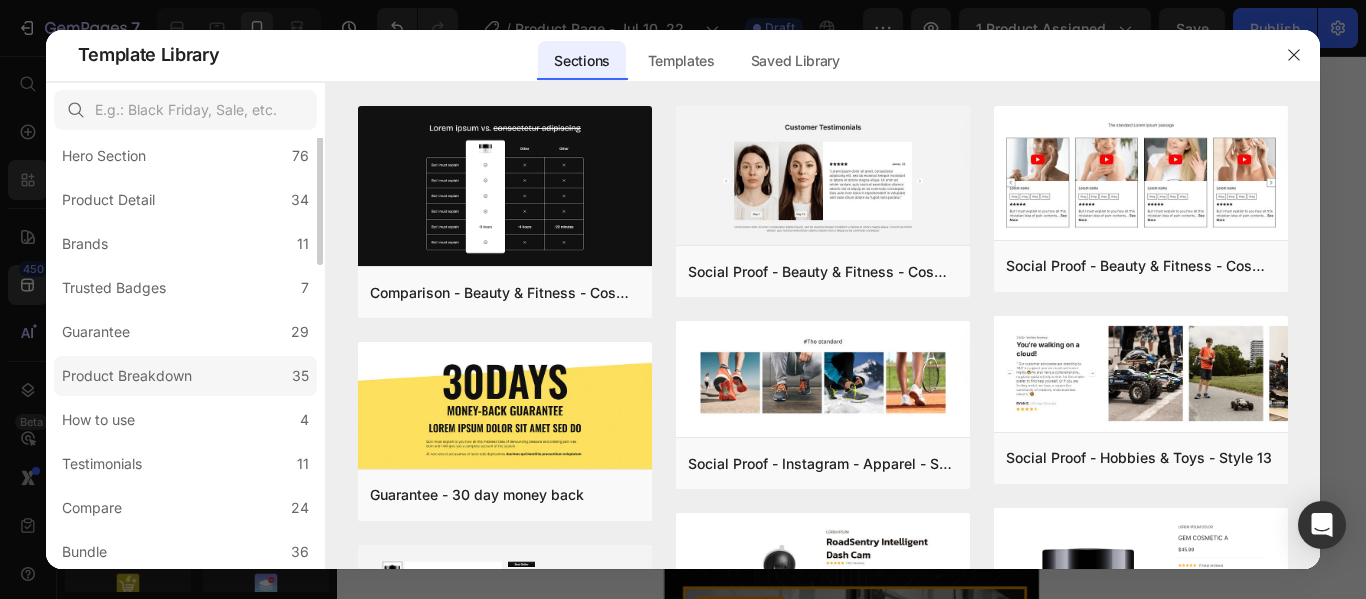 scroll, scrollTop: 0, scrollLeft: 0, axis: both 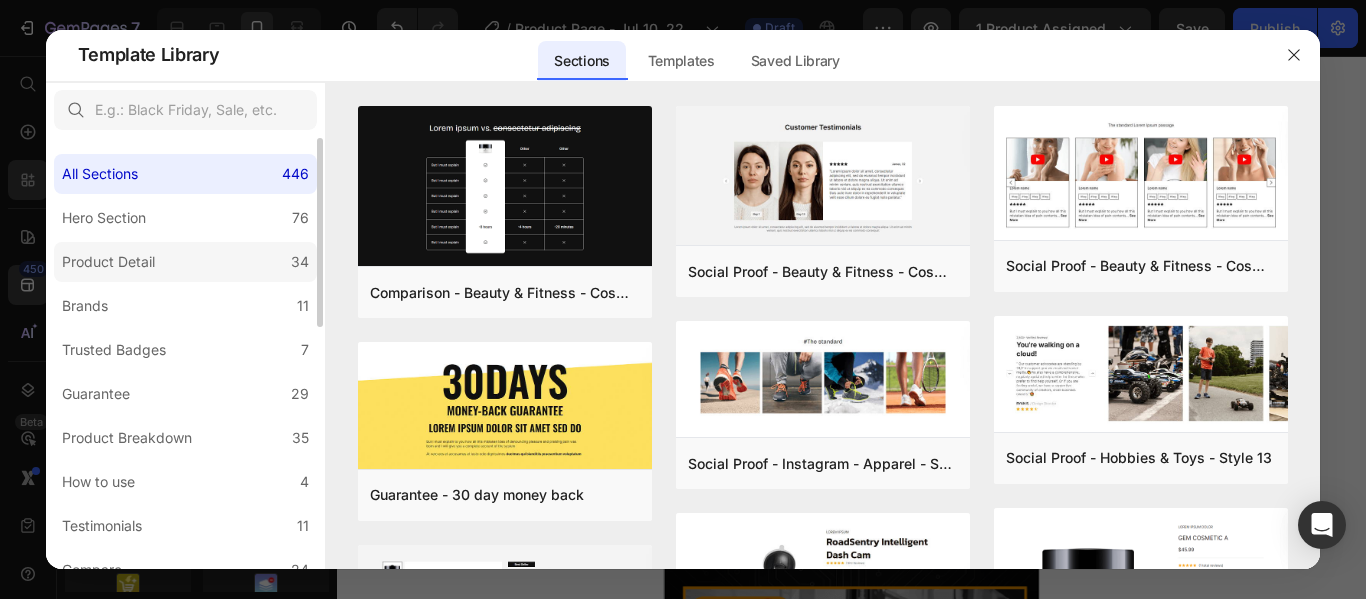 click on "Product Detail 34" 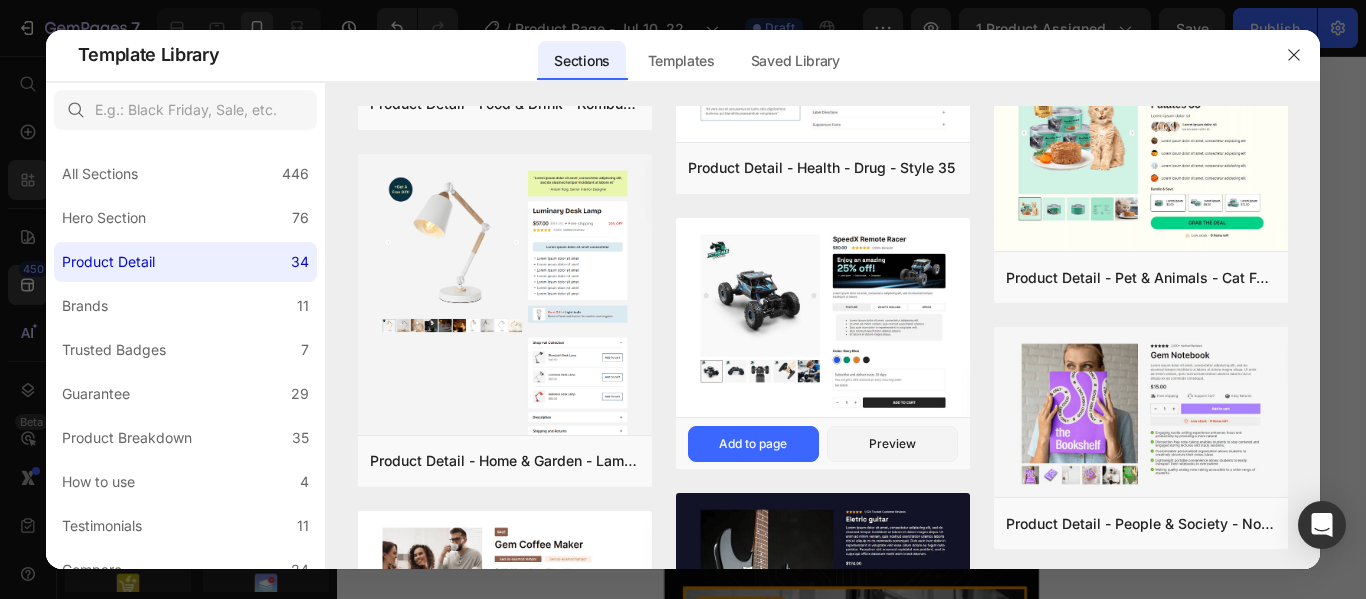 scroll, scrollTop: 427, scrollLeft: 0, axis: vertical 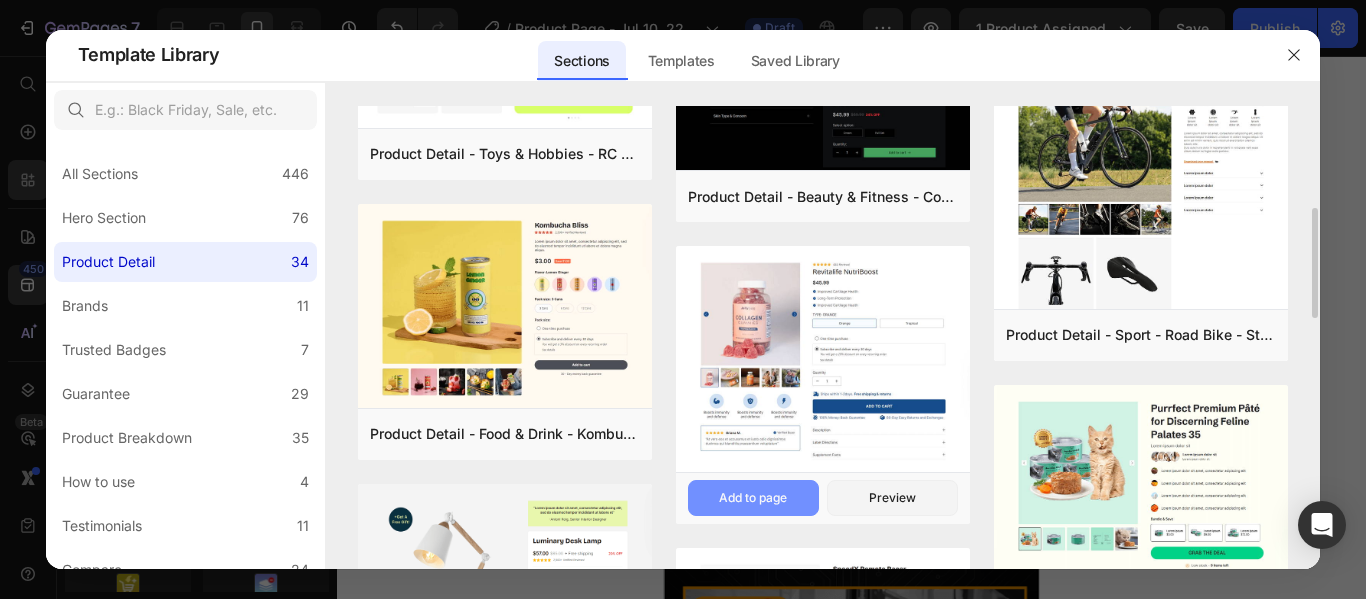 click on "Add to page" at bounding box center (753, 498) 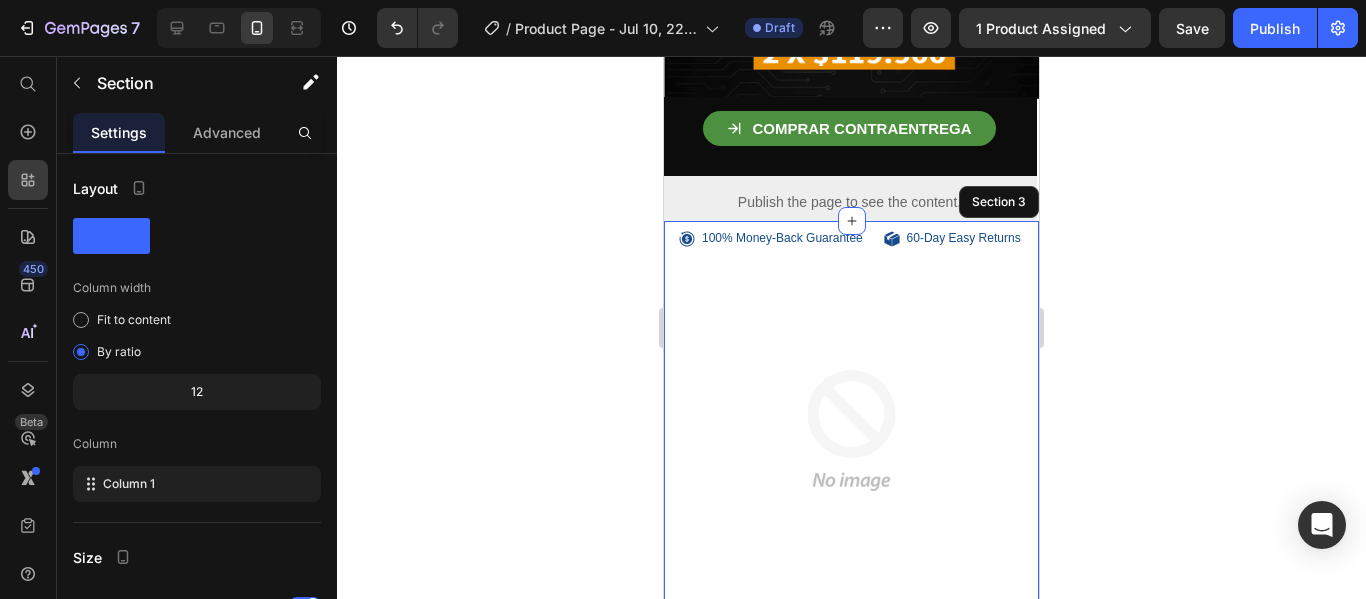 scroll, scrollTop: 894, scrollLeft: 0, axis: vertical 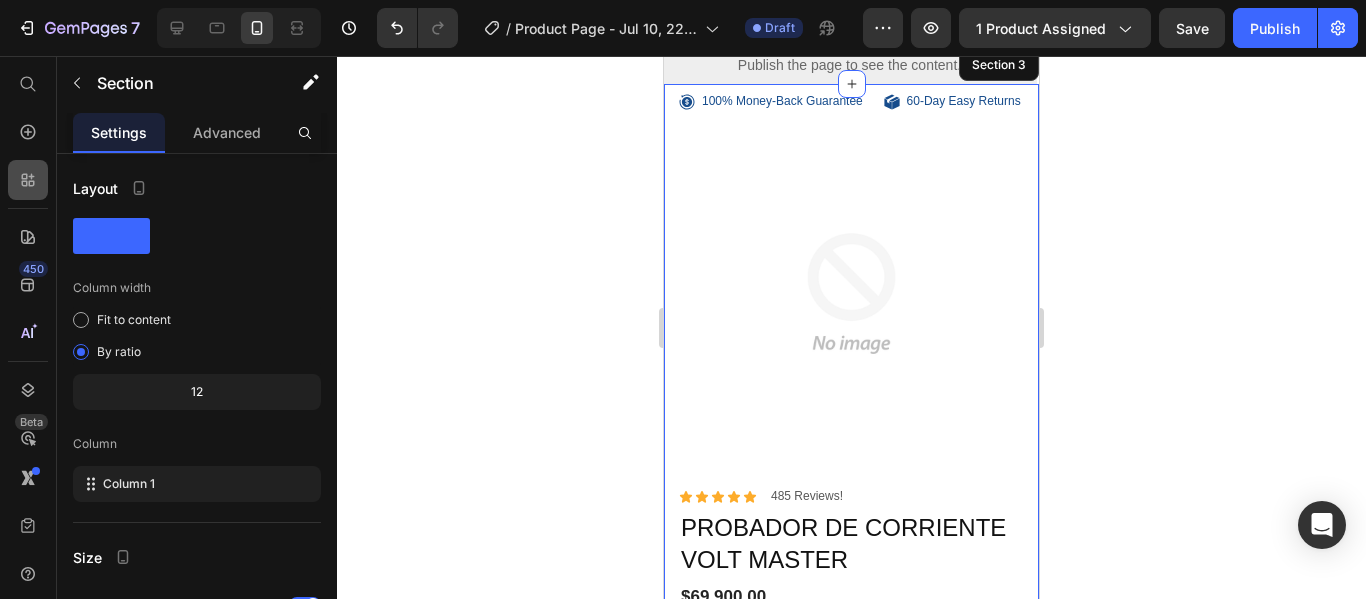 click 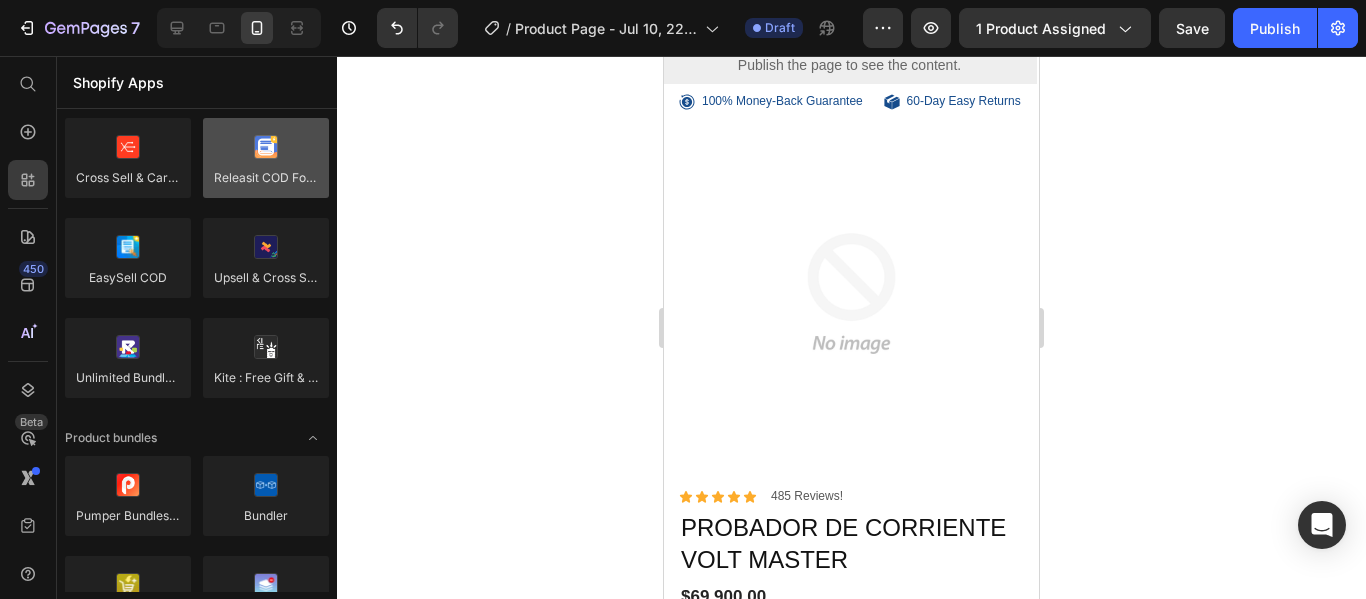 click at bounding box center (266, 158) 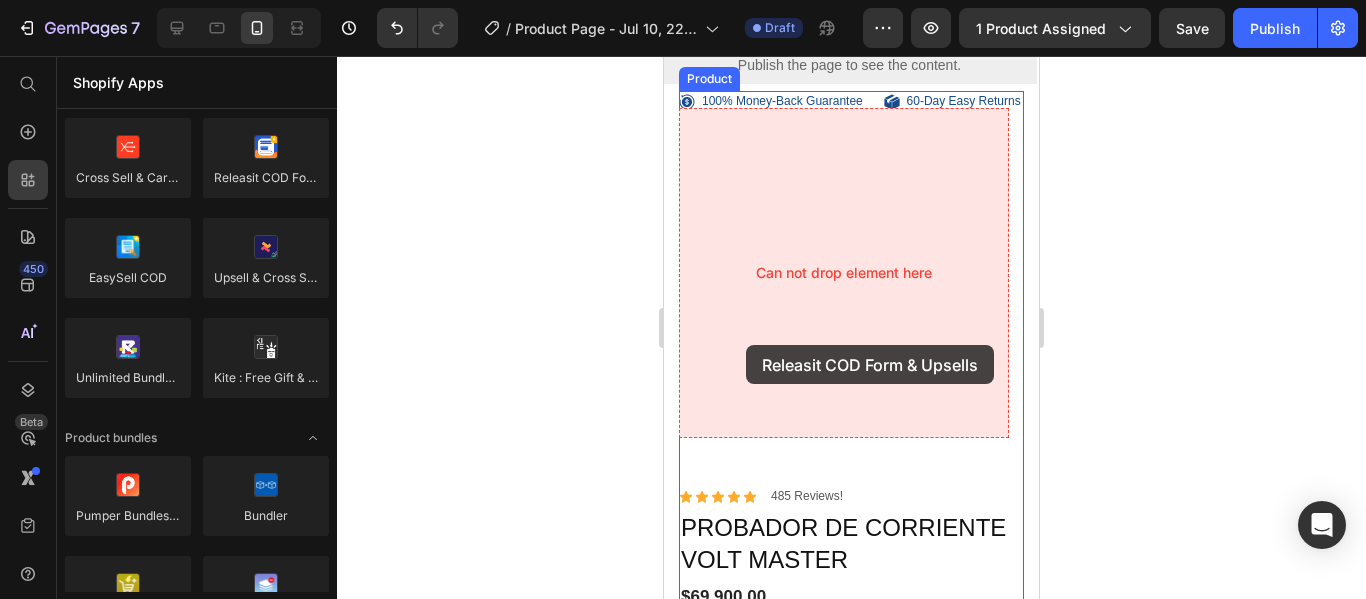 drag, startPoint x: 954, startPoint y: 227, endPoint x: 746, endPoint y: 344, distance: 238.64827 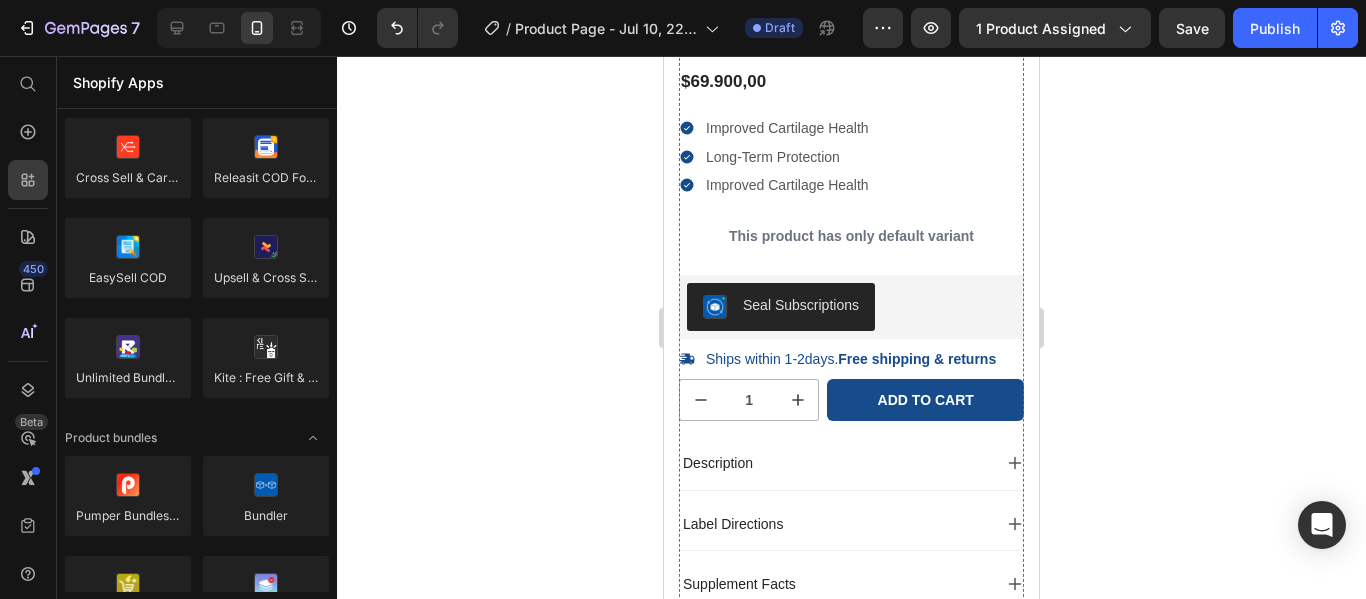 scroll, scrollTop: 1402, scrollLeft: 0, axis: vertical 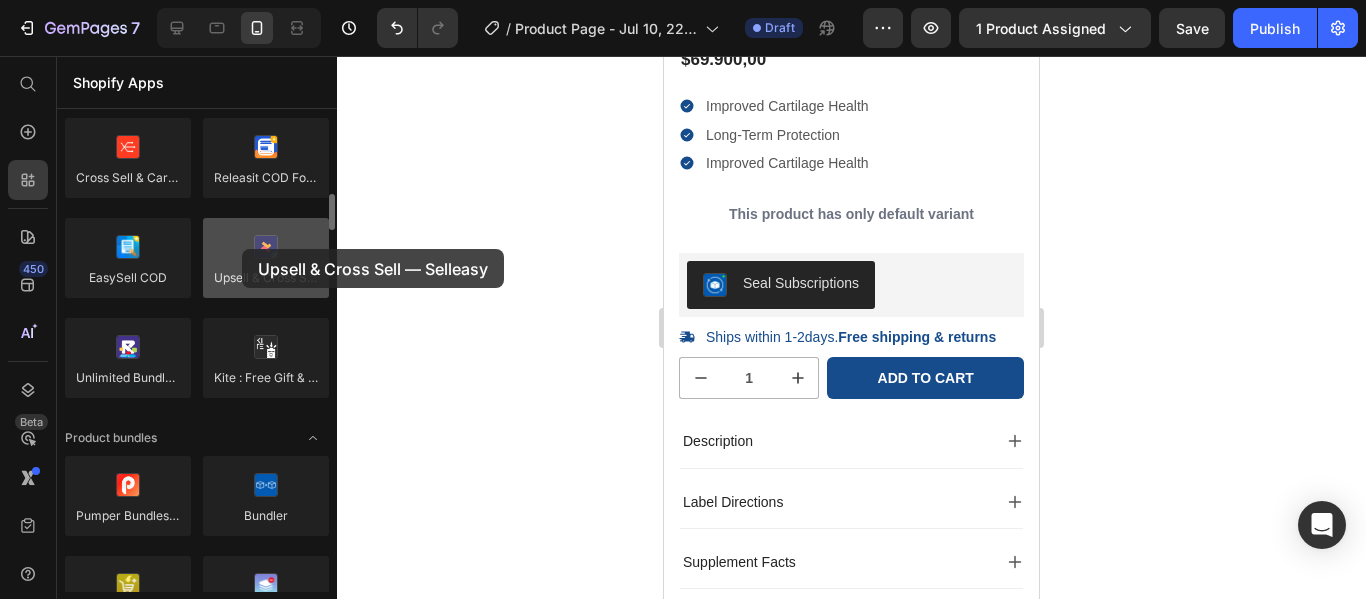 drag, startPoint x: 262, startPoint y: 272, endPoint x: 242, endPoint y: 249, distance: 30.479502 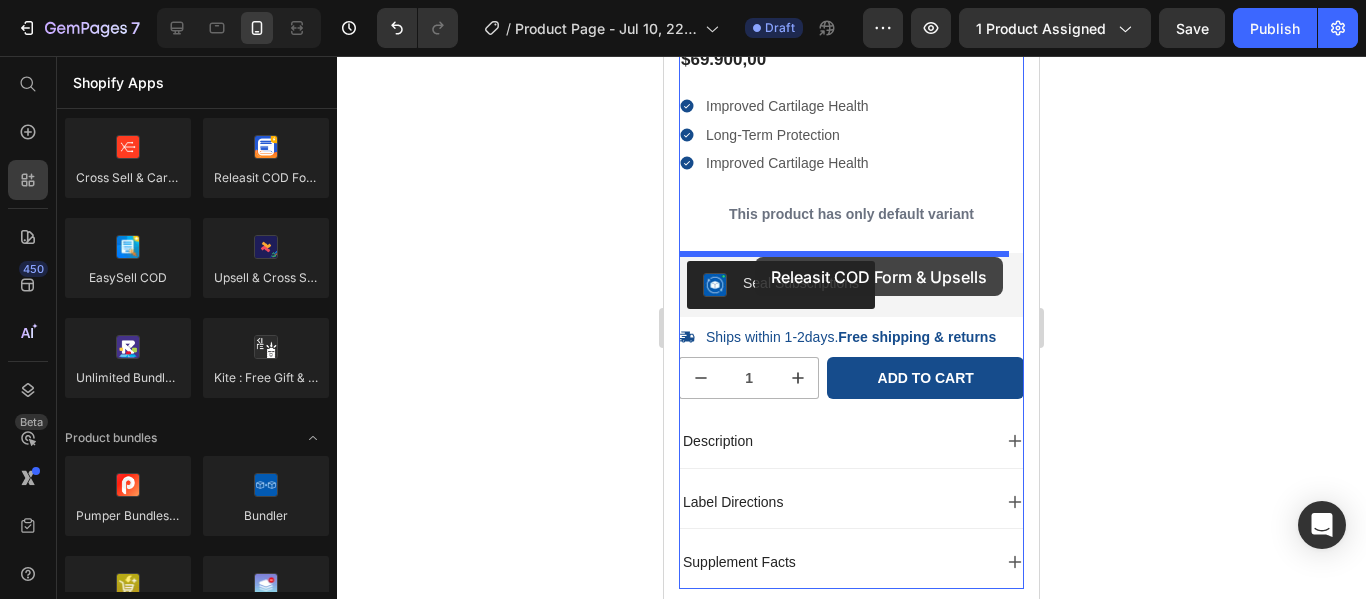 drag, startPoint x: 1227, startPoint y: 316, endPoint x: 755, endPoint y: 257, distance: 475.67322 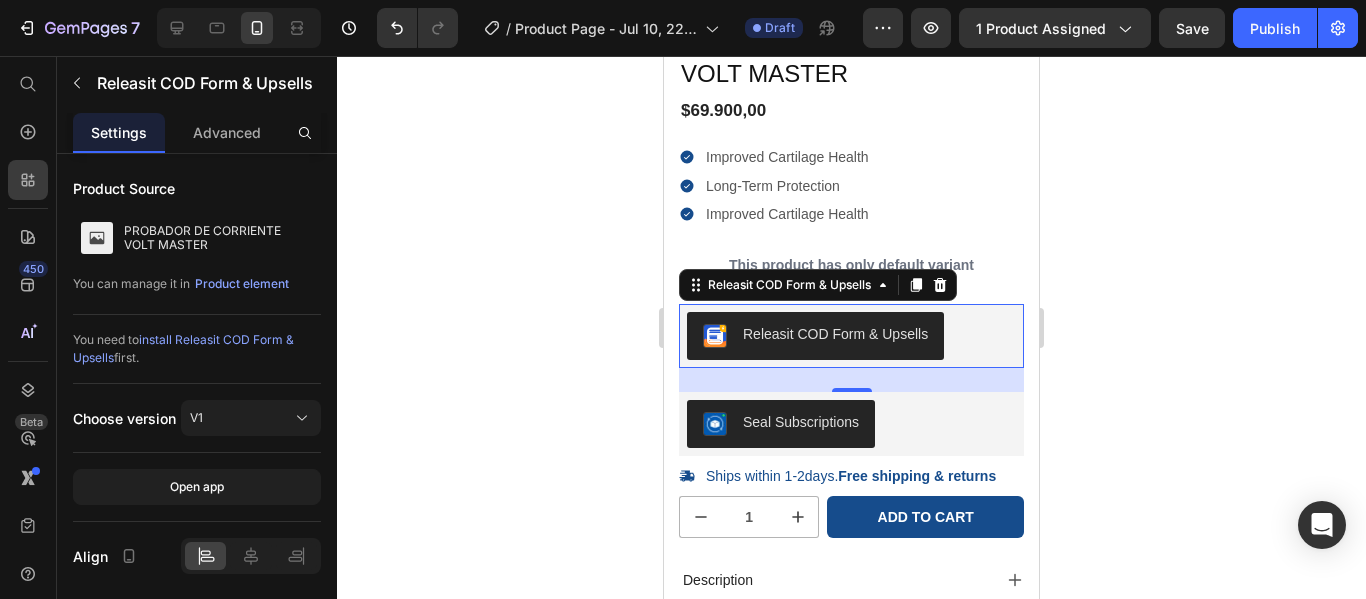 scroll, scrollTop: 661, scrollLeft: 0, axis: vertical 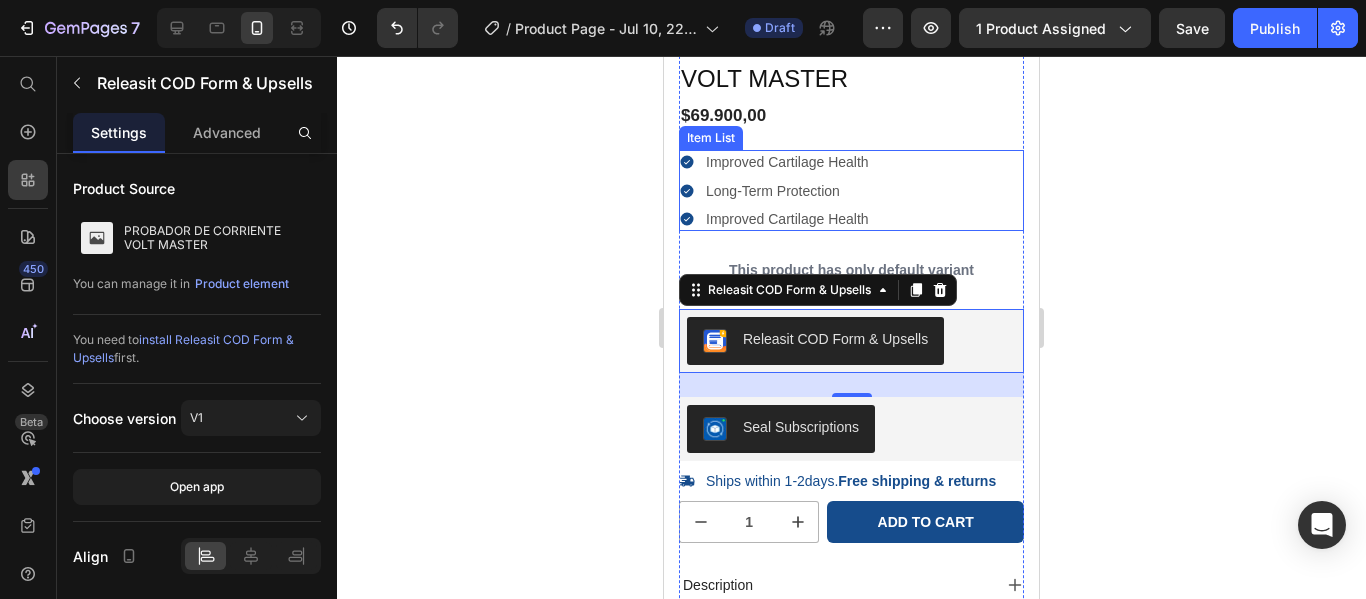 click on "Improved Cartilage Health Long-Term Protection Improved Cartilage Health" at bounding box center [851, 190] 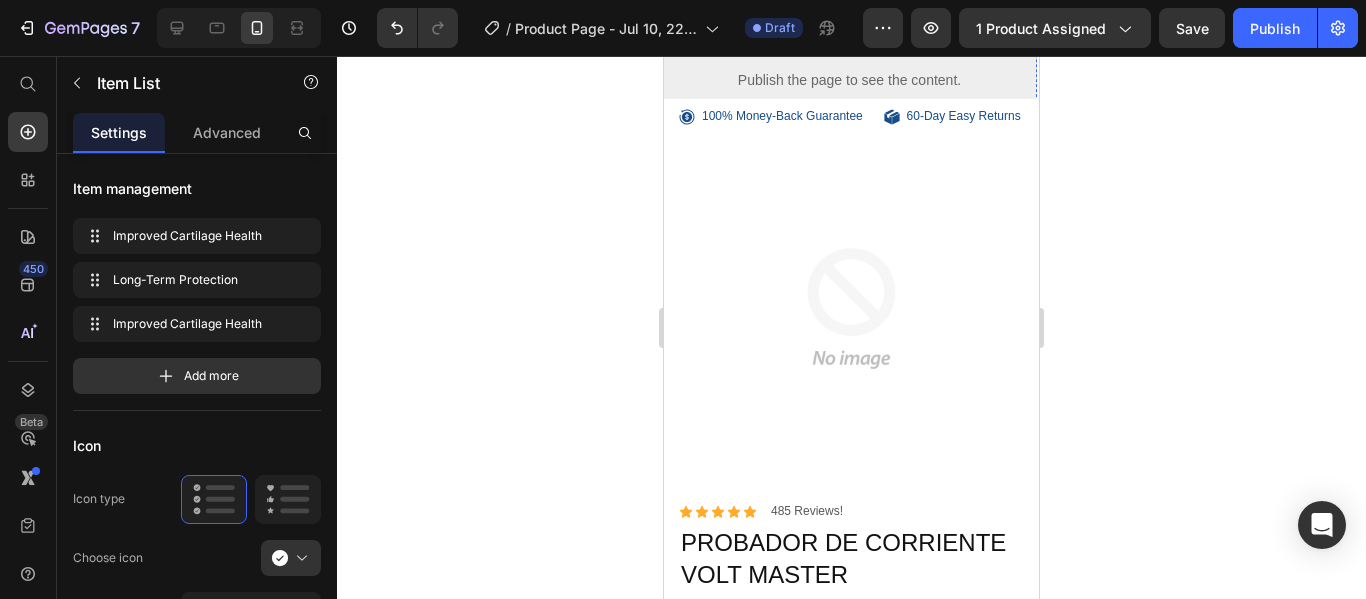scroll, scrollTop: 922, scrollLeft: 0, axis: vertical 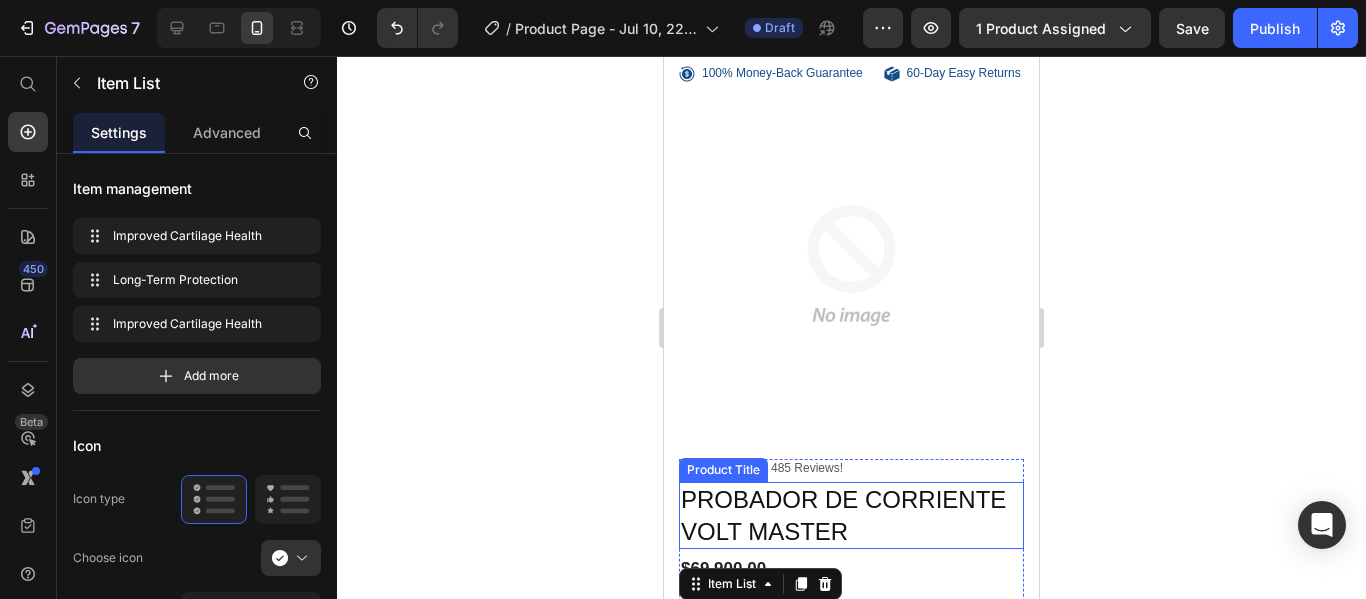 click on "PROBADOR DE CORRIENTE VOLT MASTER" at bounding box center [851, 515] 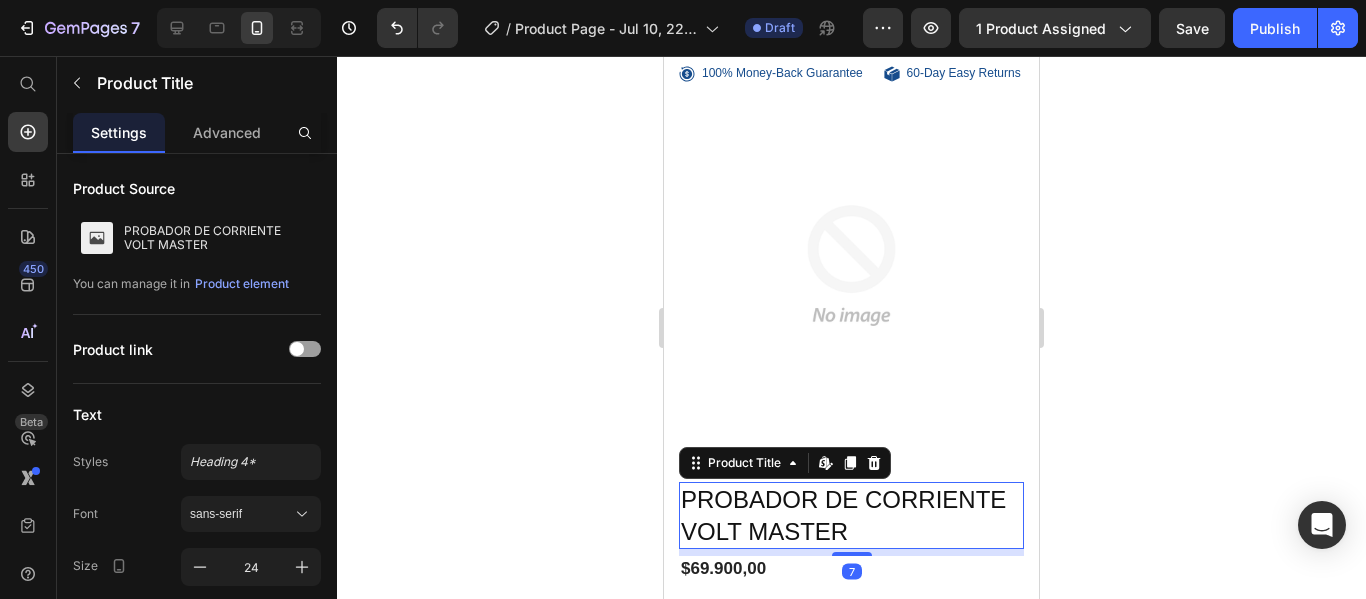 click 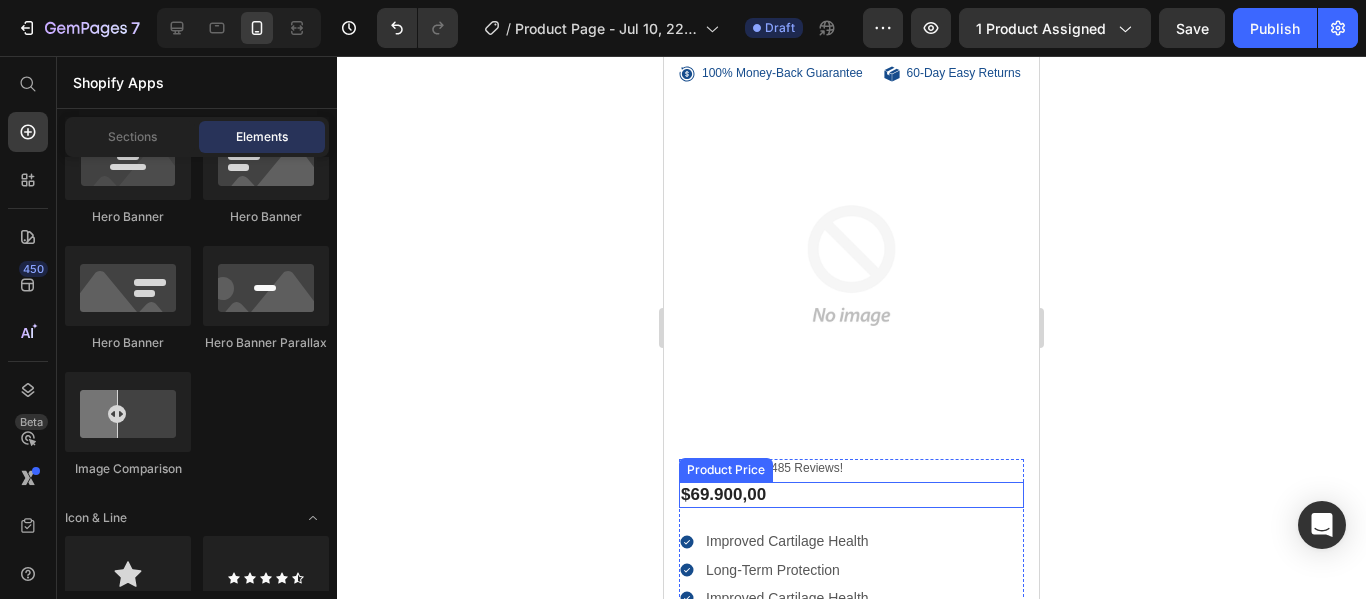 click on "$69.900,00" at bounding box center [851, 495] 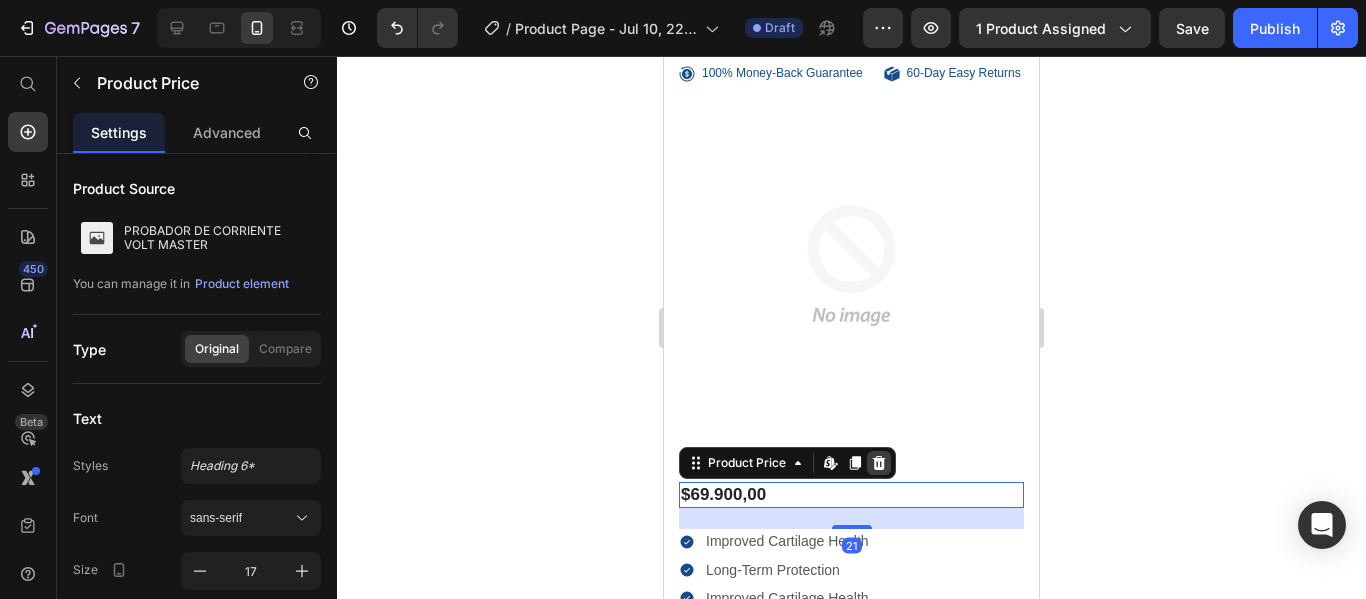 click 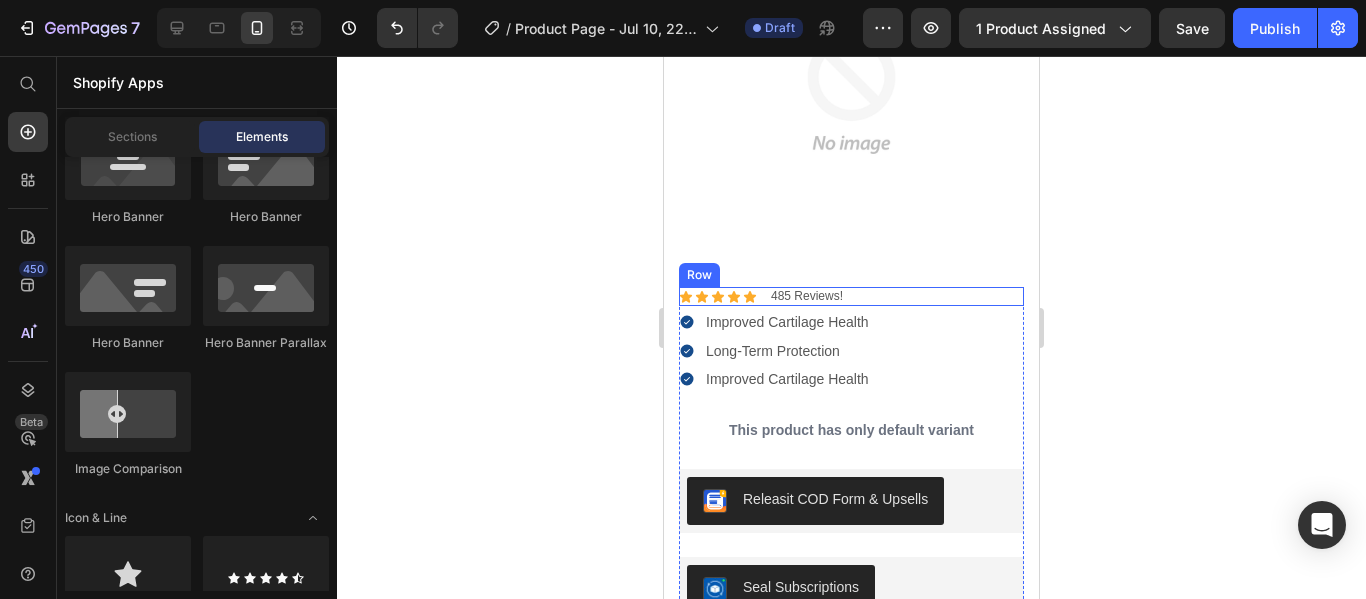 scroll, scrollTop: 1096, scrollLeft: 0, axis: vertical 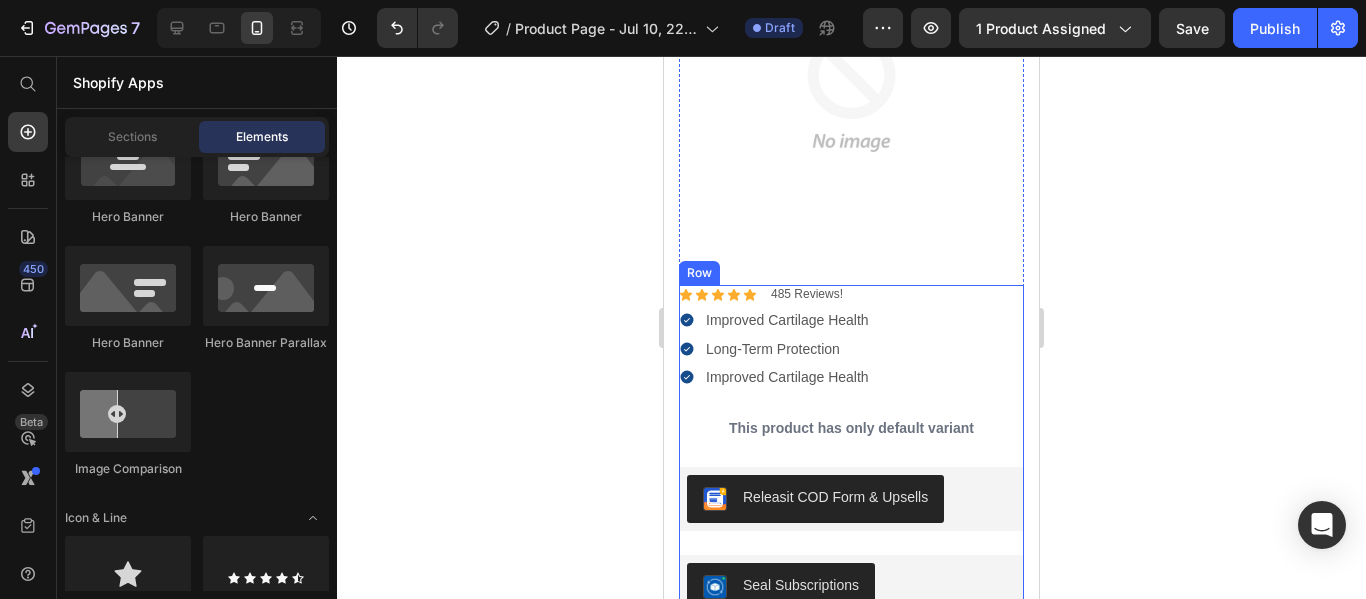 click on "Improved Cartilage Health Long-Term Protection Improved Cartilage Health" at bounding box center (851, 348) 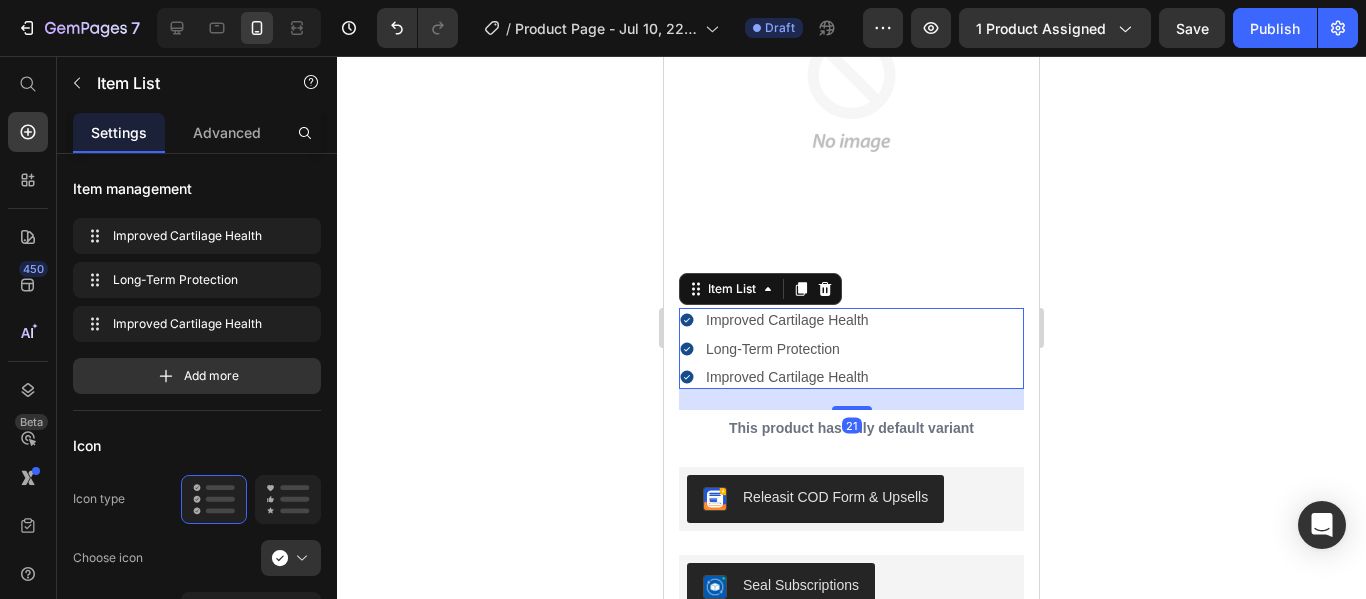 click 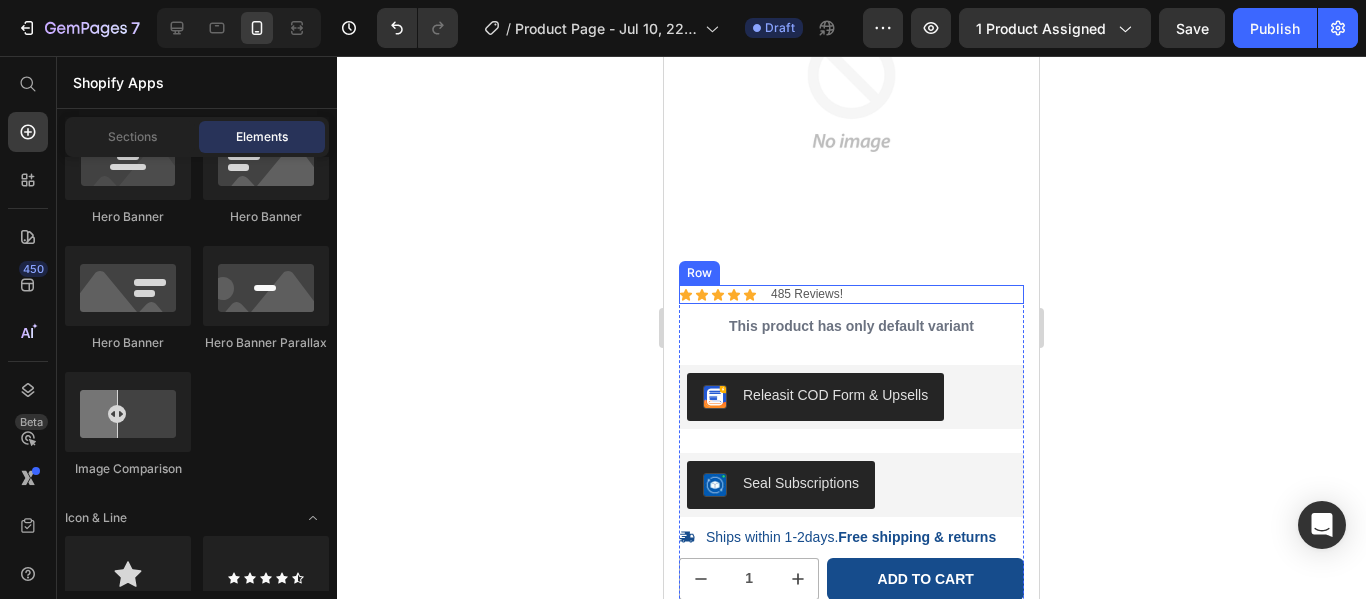 click on "Icon Icon Icon Icon Icon Icon List 485 Reviews! Text Block Row" at bounding box center (851, 295) 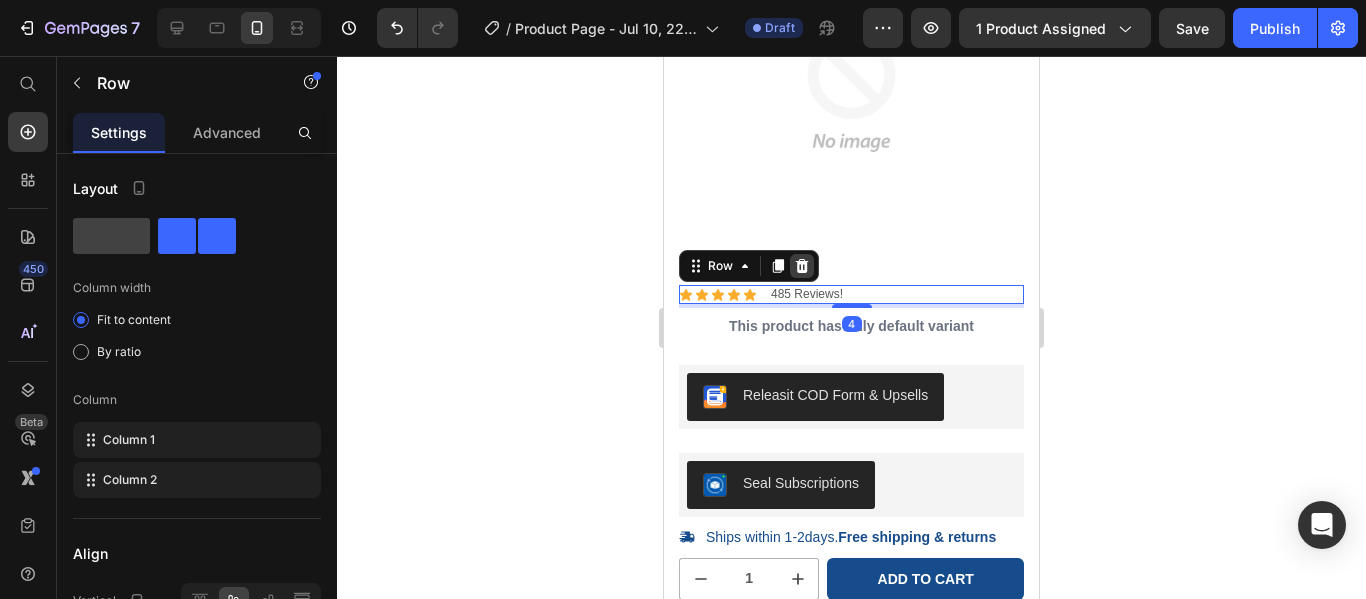 click 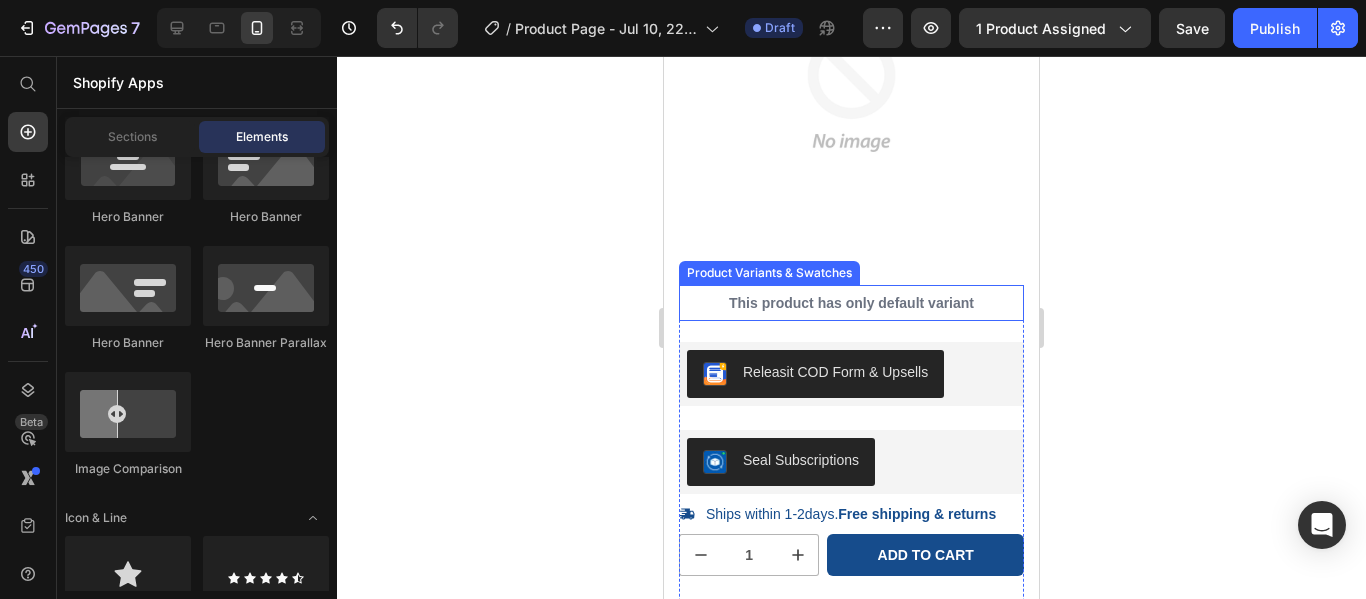 click on "This product has only default variant" at bounding box center [851, 303] 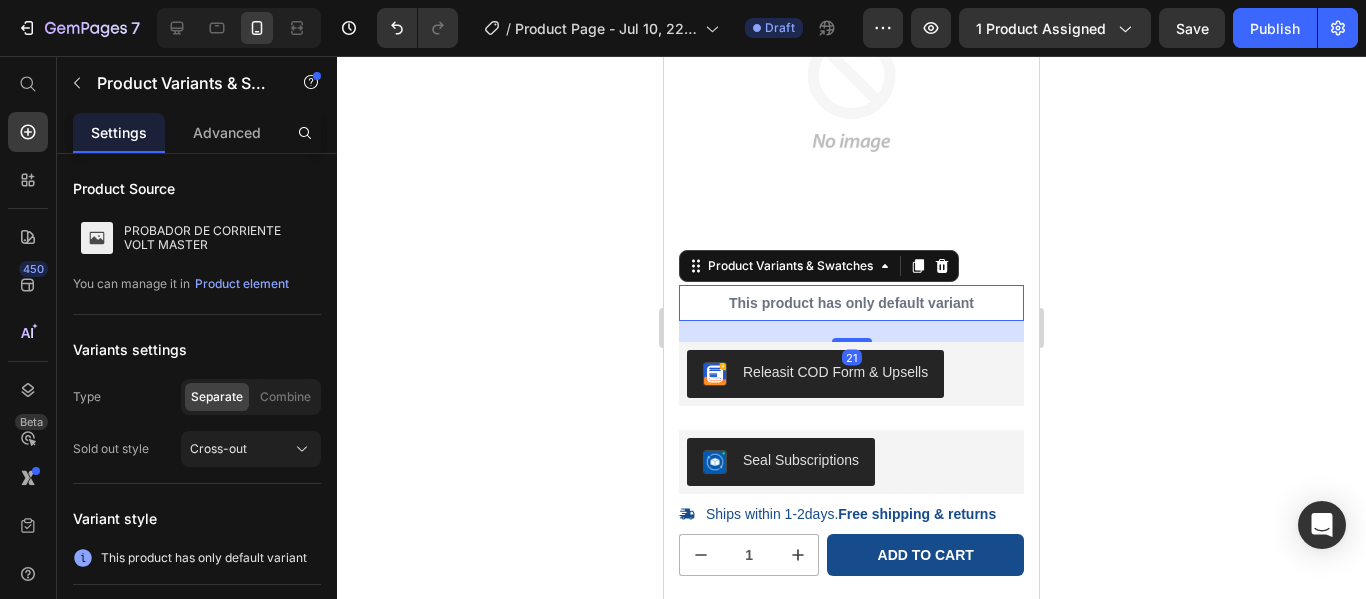 click 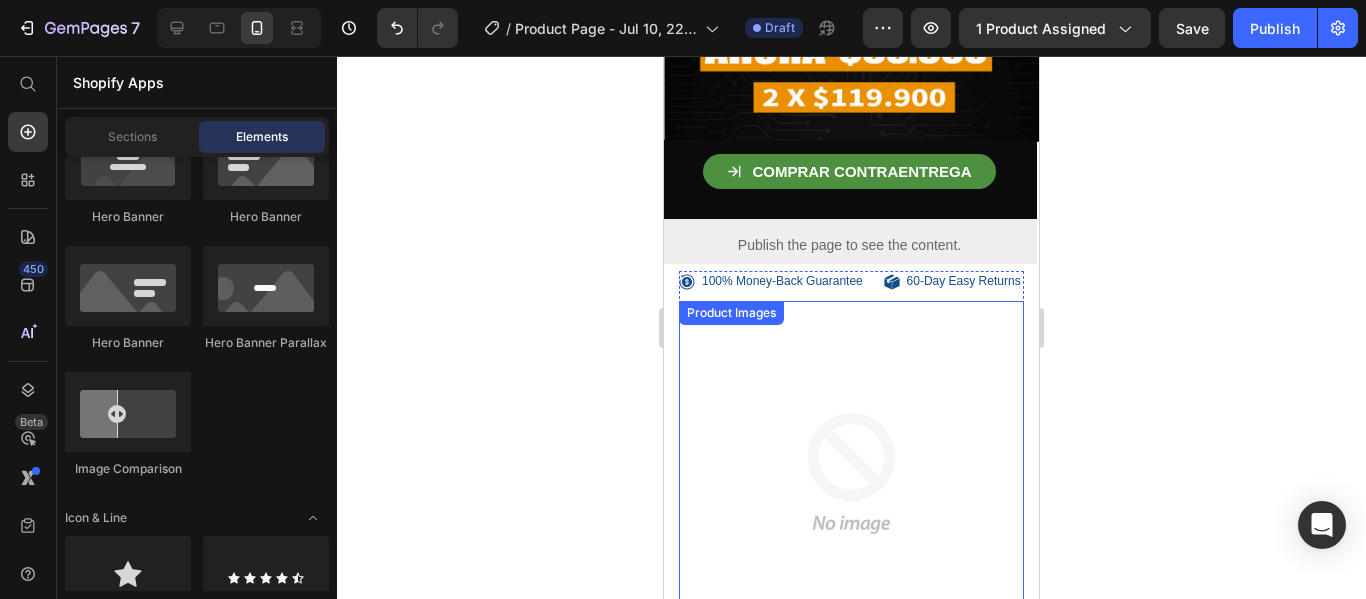scroll, scrollTop: 692, scrollLeft: 0, axis: vertical 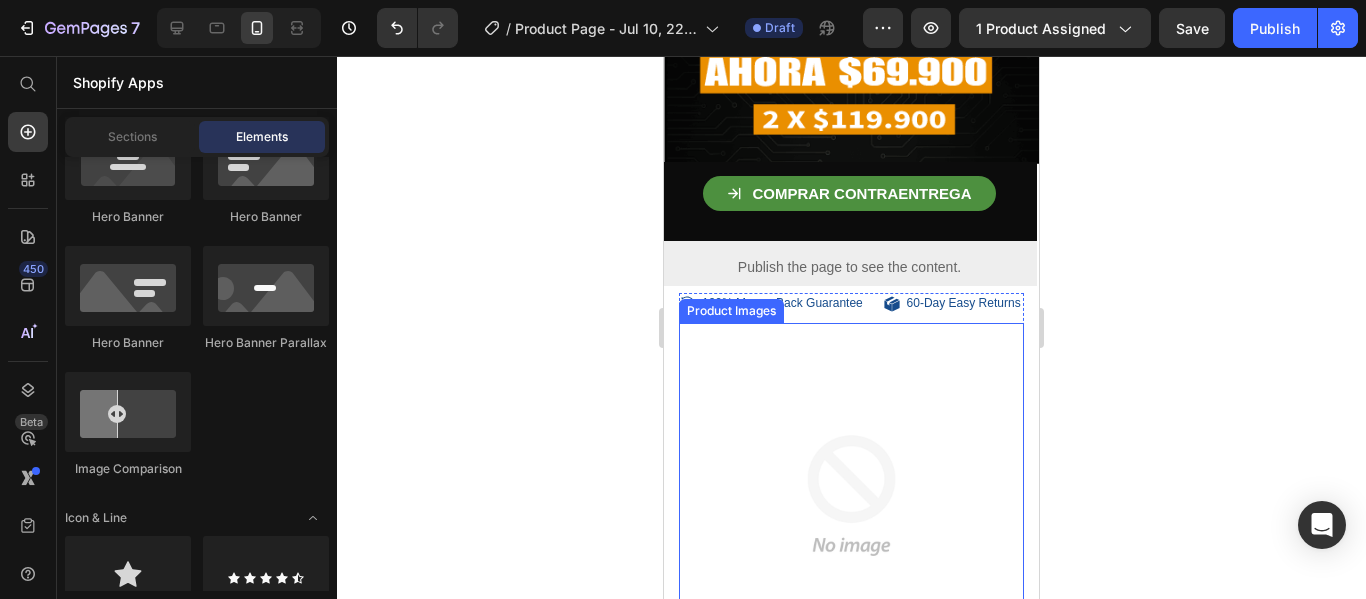 click at bounding box center [851, 495] 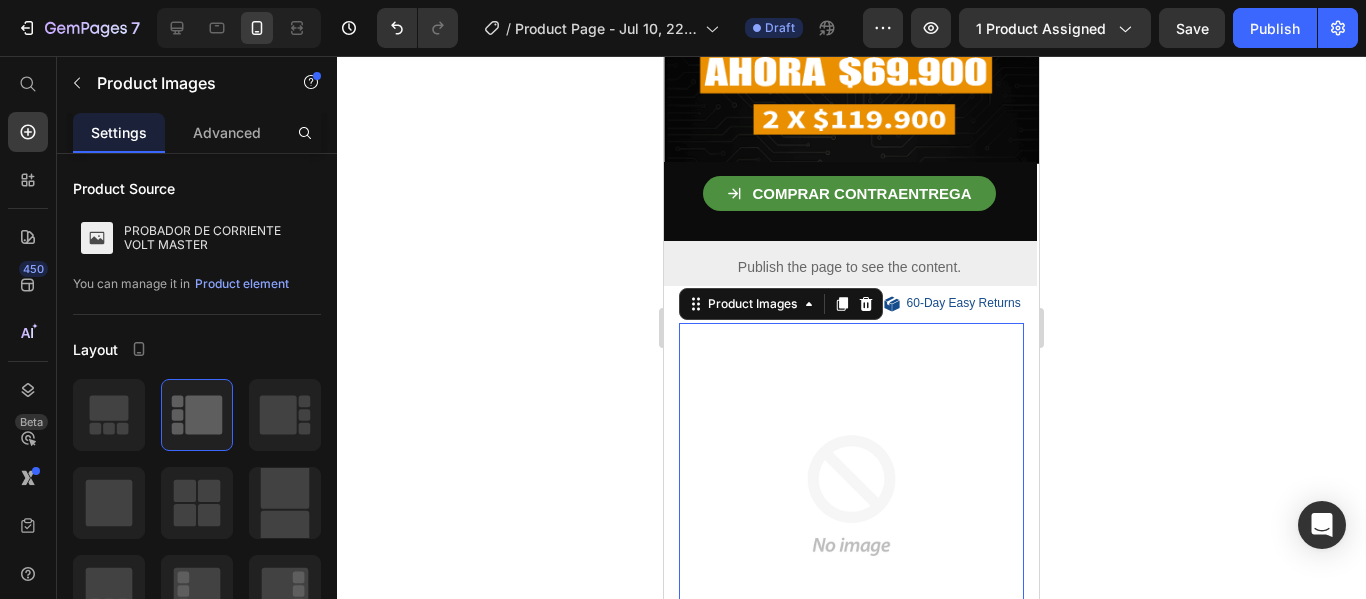 click at bounding box center [866, 304] 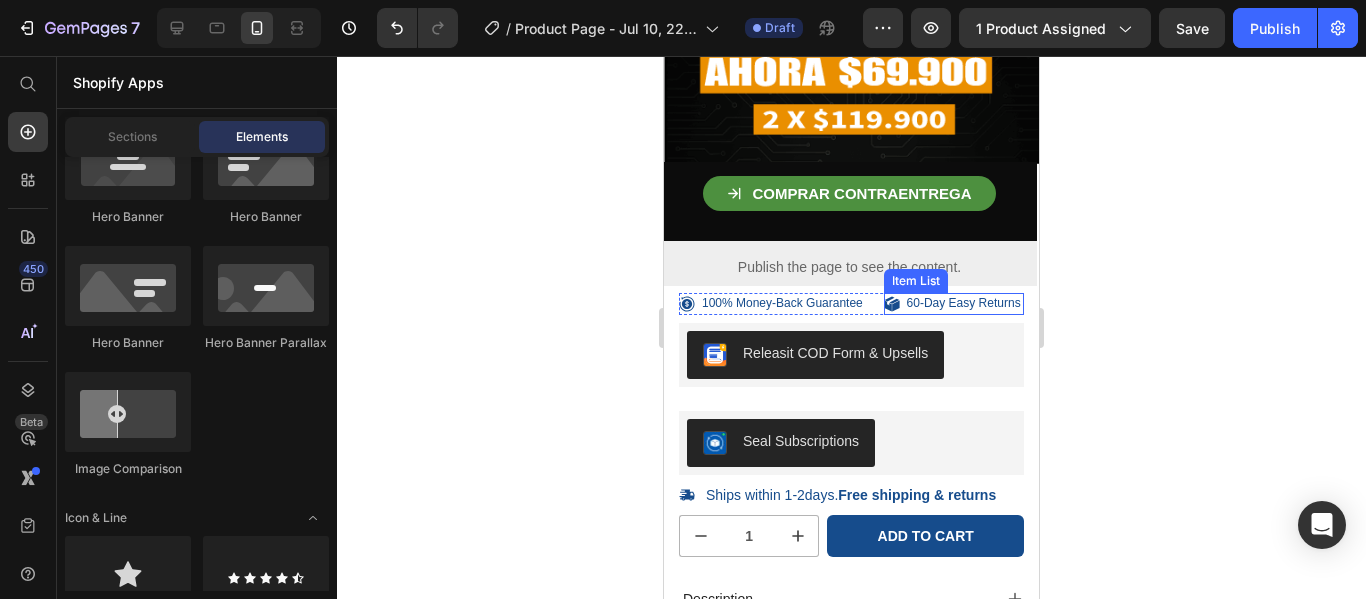 click on "60-Day Easy Returns" at bounding box center [964, 304] 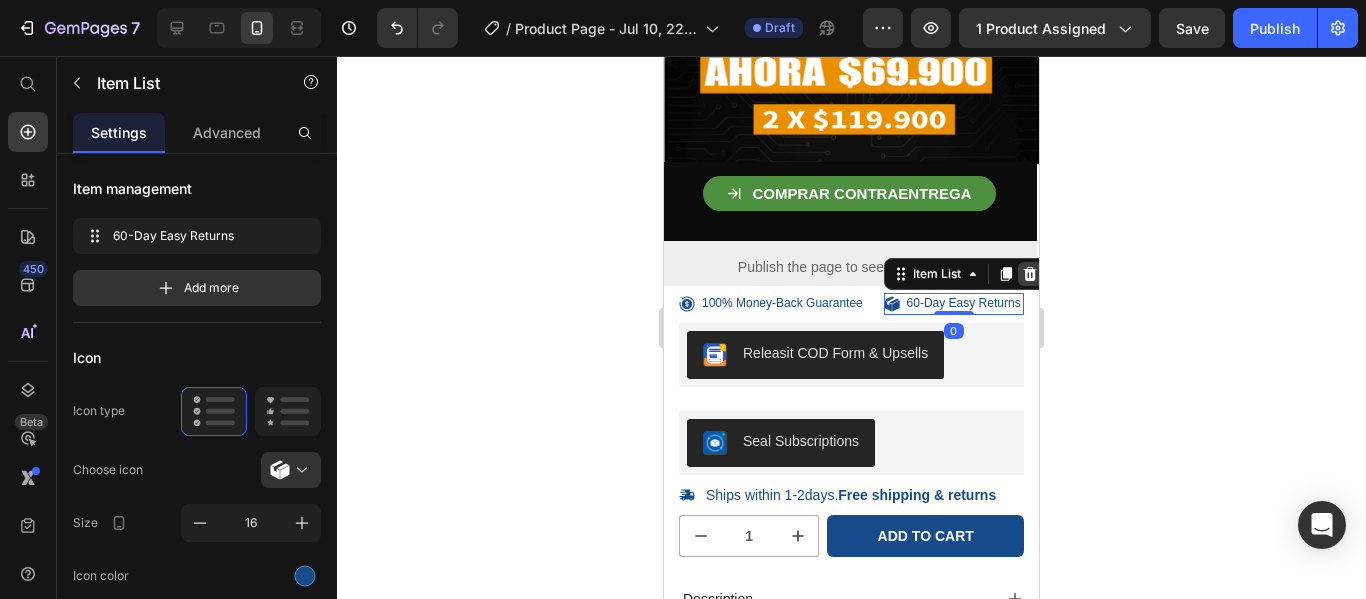 click 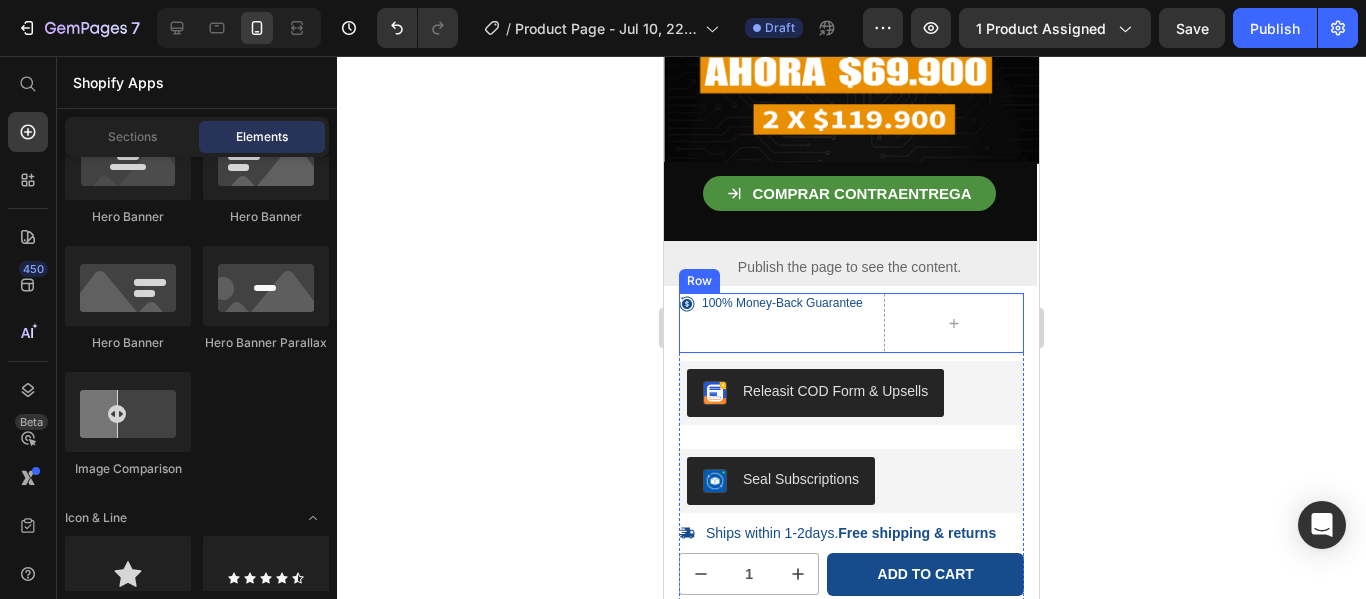 click on "100% Money-Back Guarantee Item List" at bounding box center [777, 323] 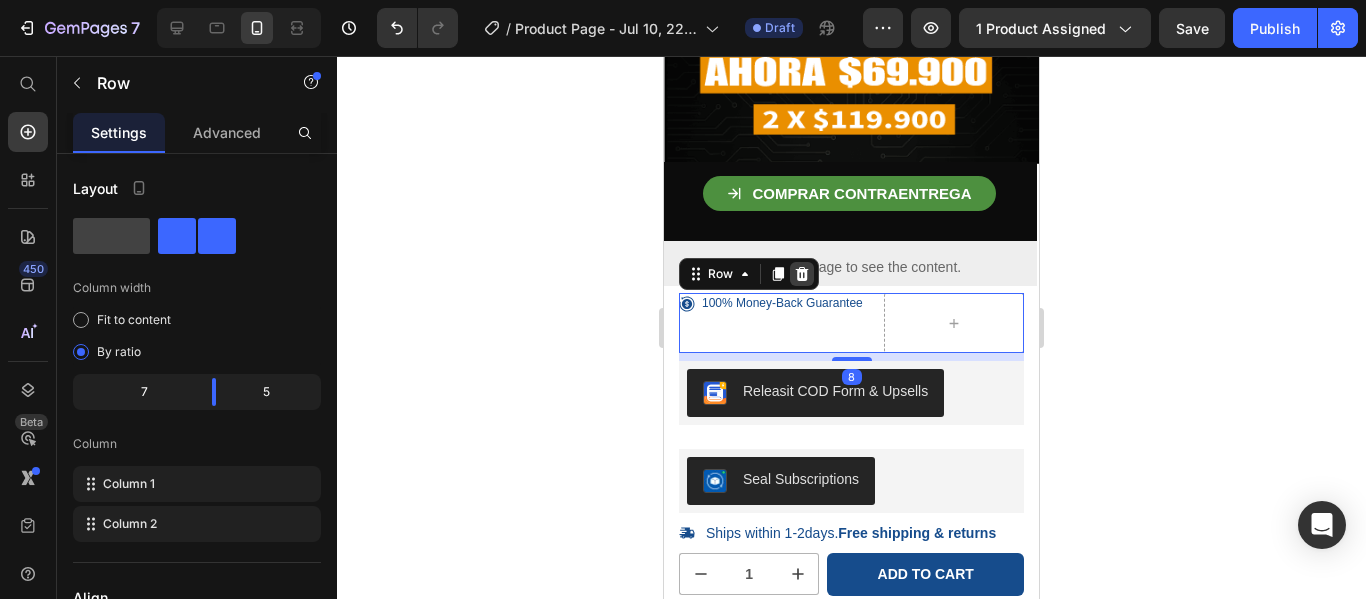 click 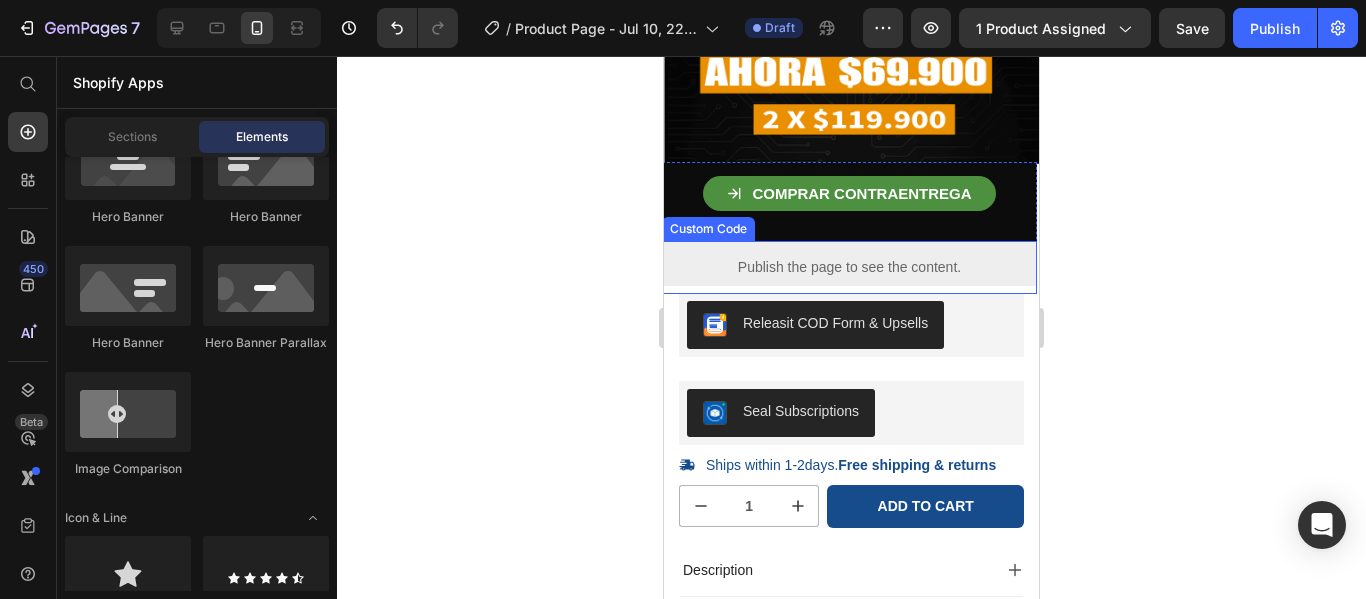 click on "Publish the page to see the content." at bounding box center (849, 267) 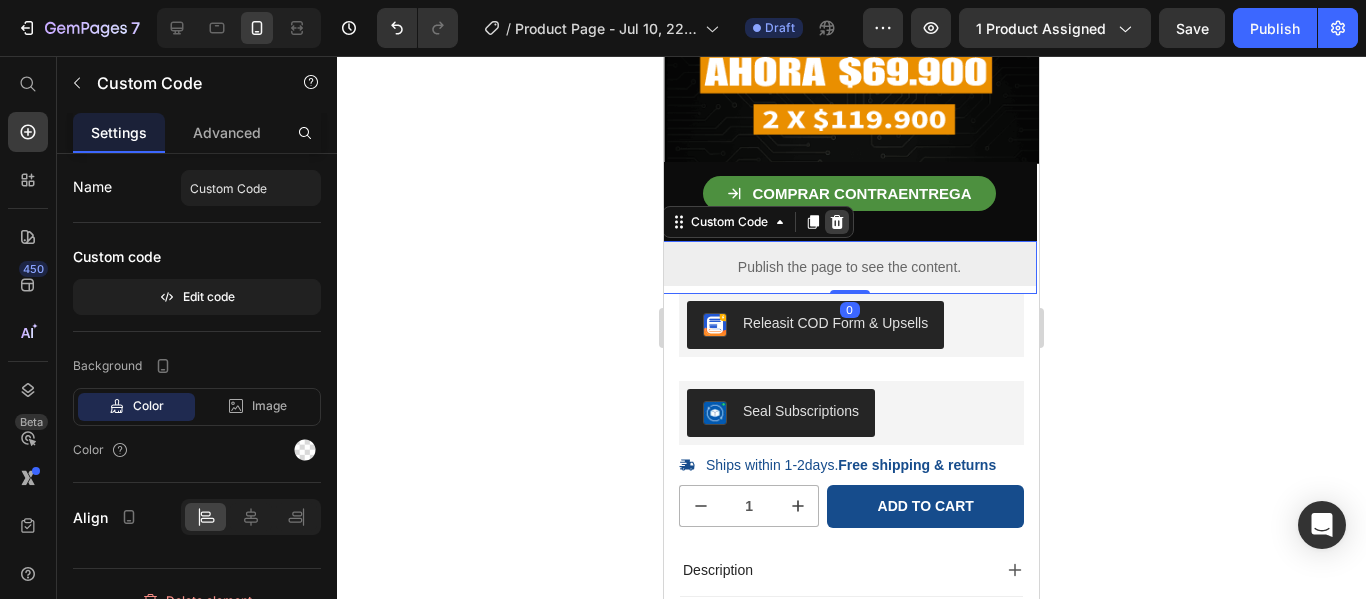 click 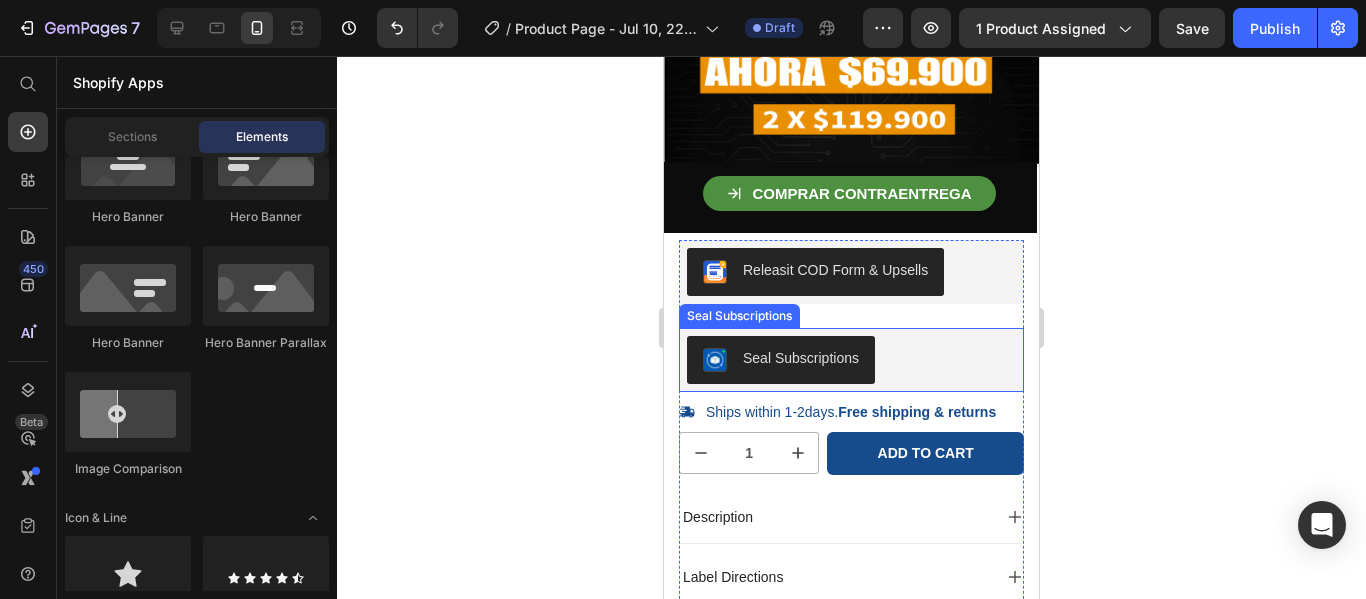 click on "Seal Subscriptions" at bounding box center (851, 360) 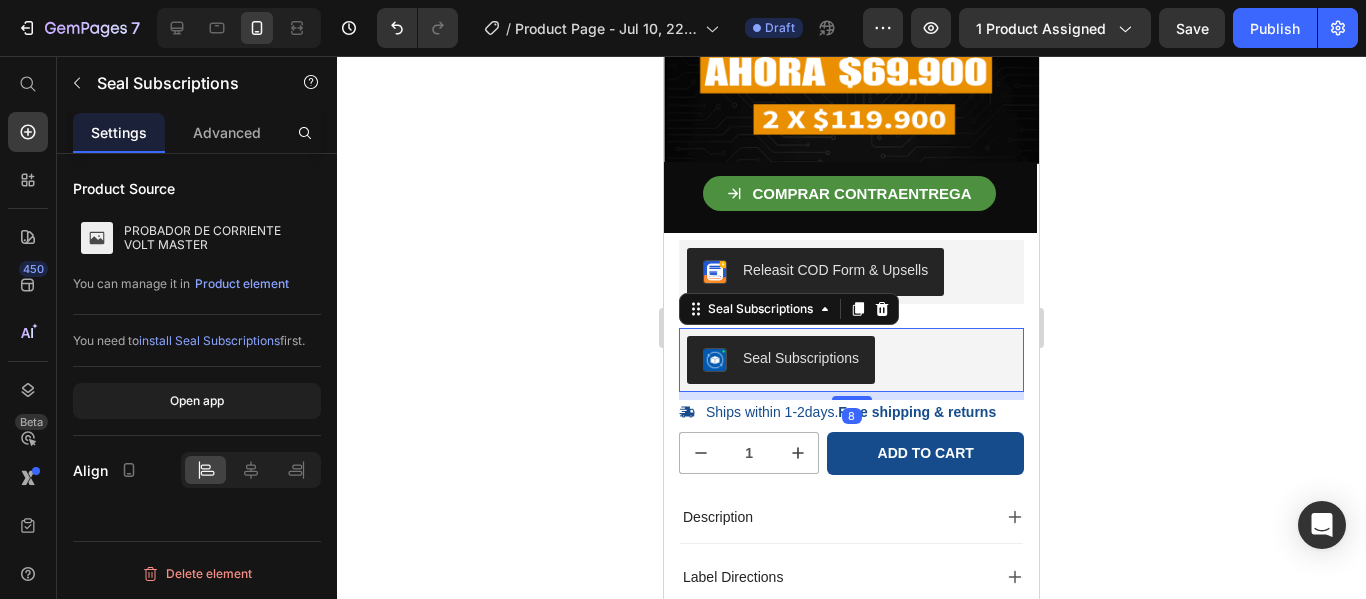 click 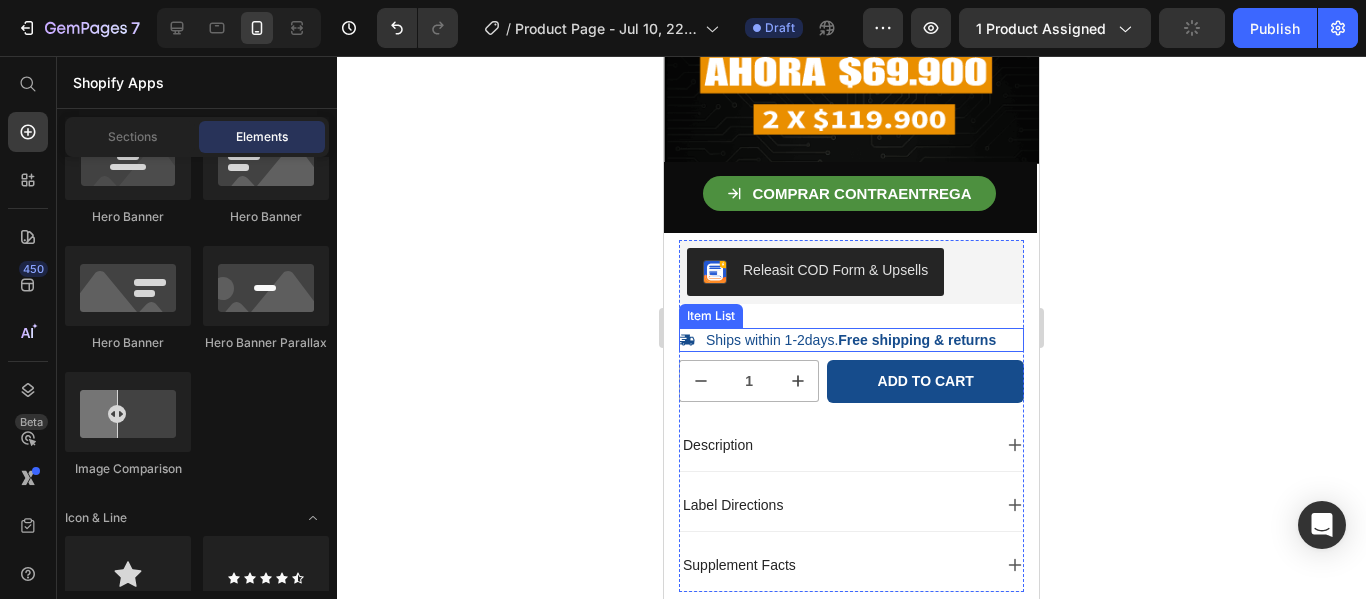 click on "Ships within 1-2days.  Free shipping & returns" at bounding box center [851, 340] 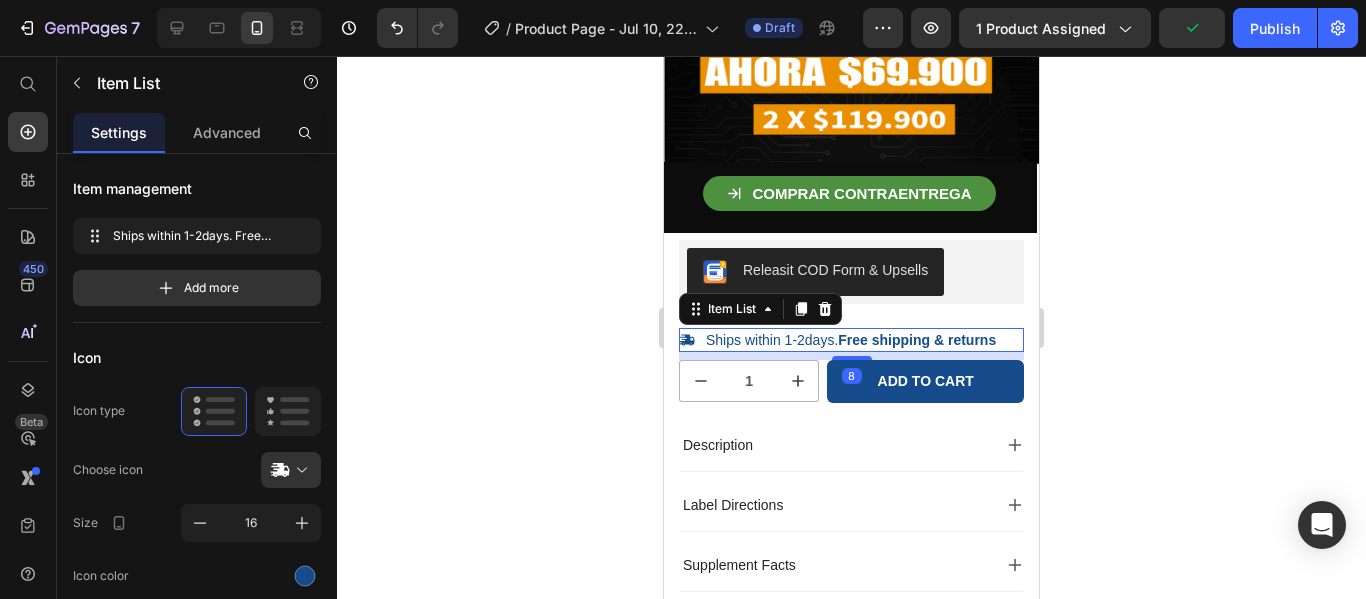 click at bounding box center (825, 309) 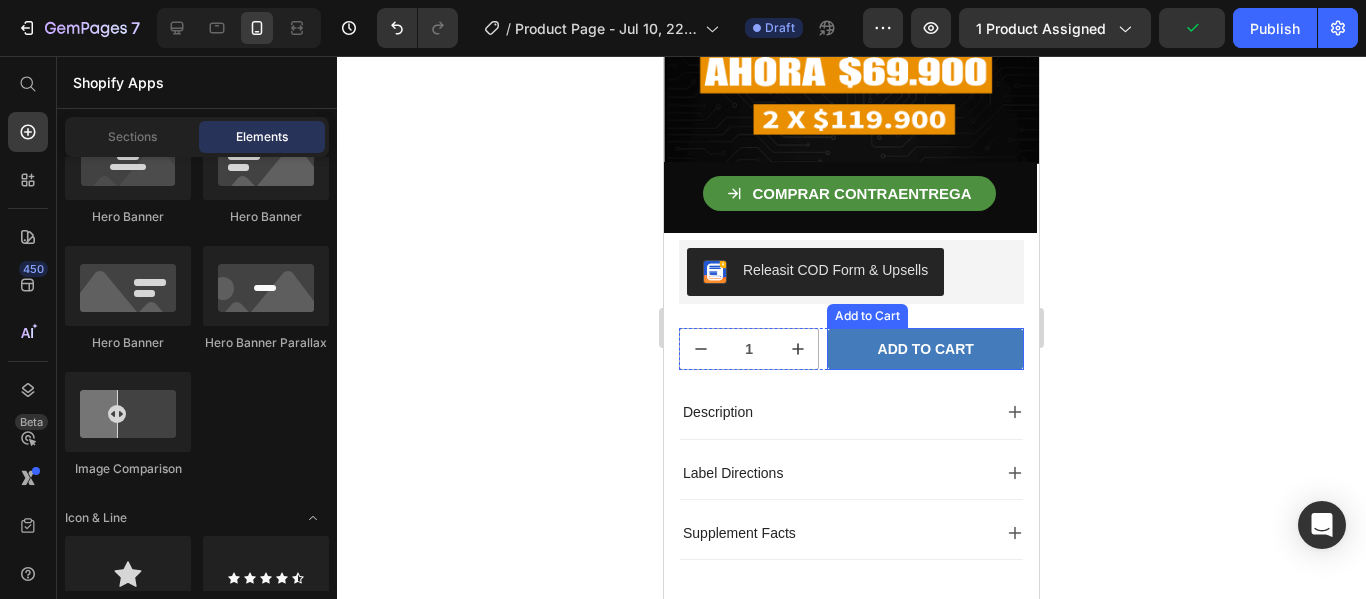 click on "Add to cart" at bounding box center [925, 349] 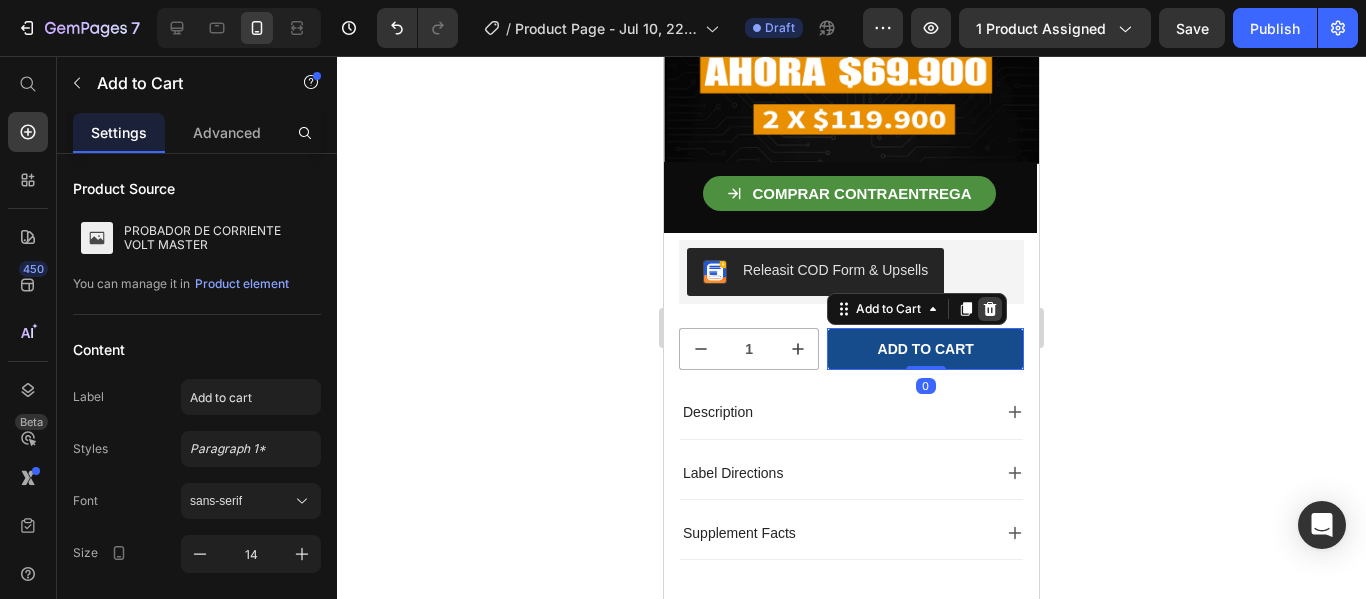 click 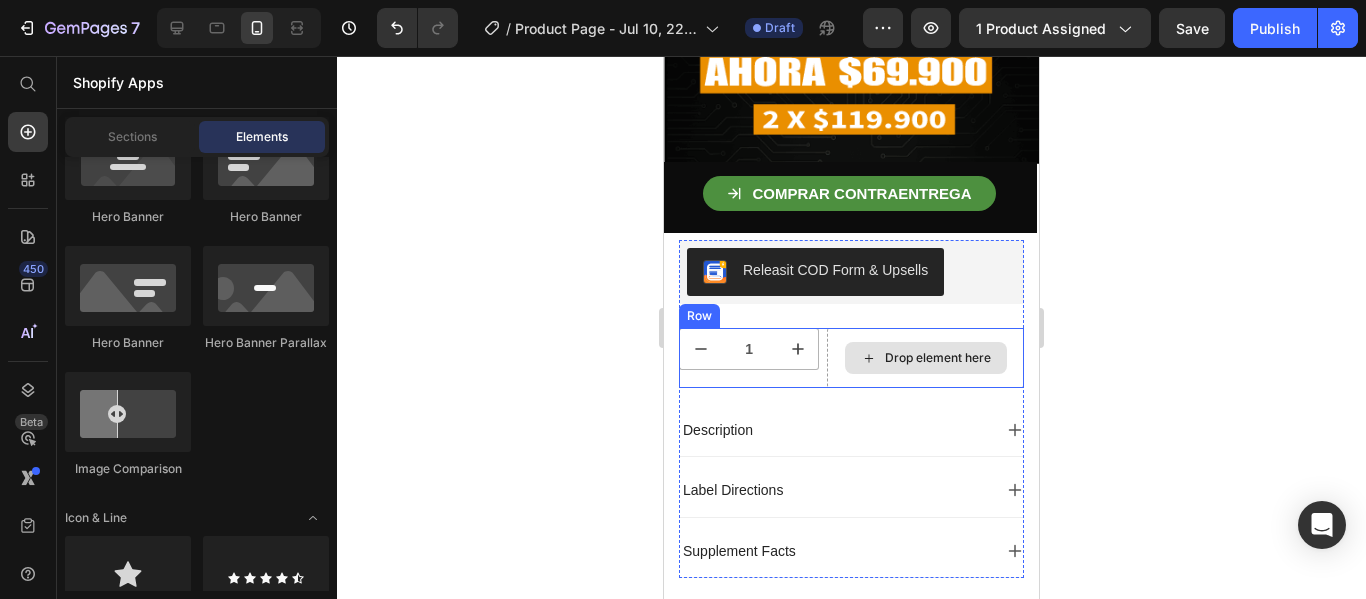 click on "Drop element here" at bounding box center [925, 358] 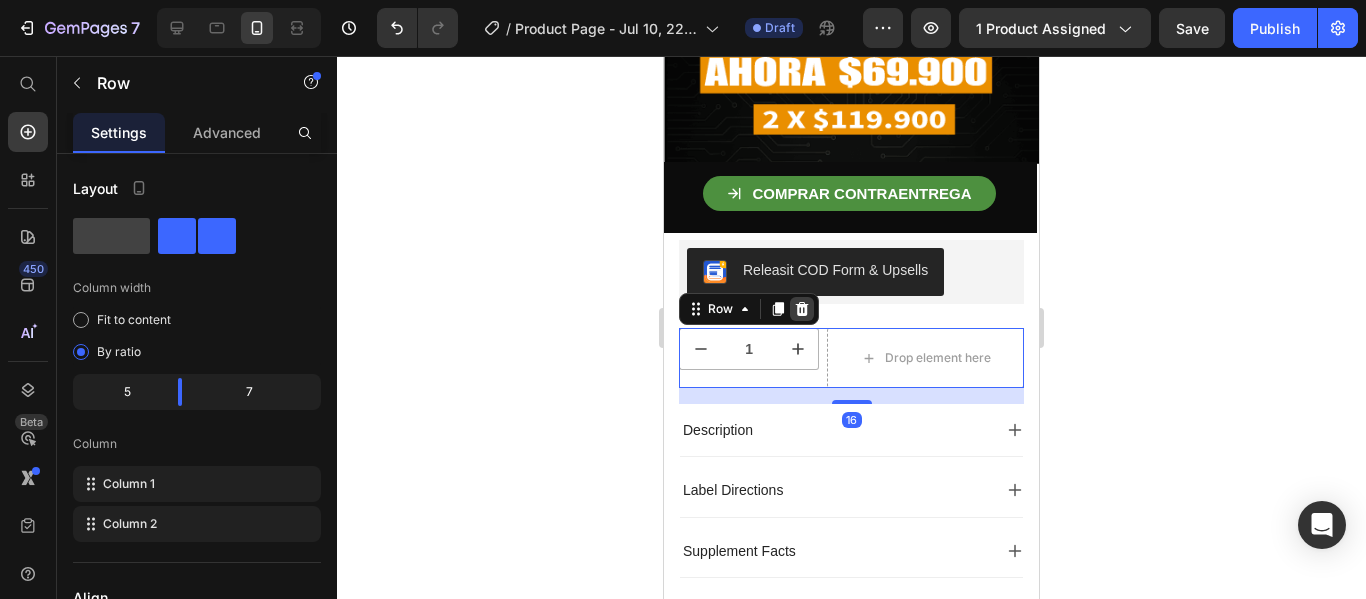 click 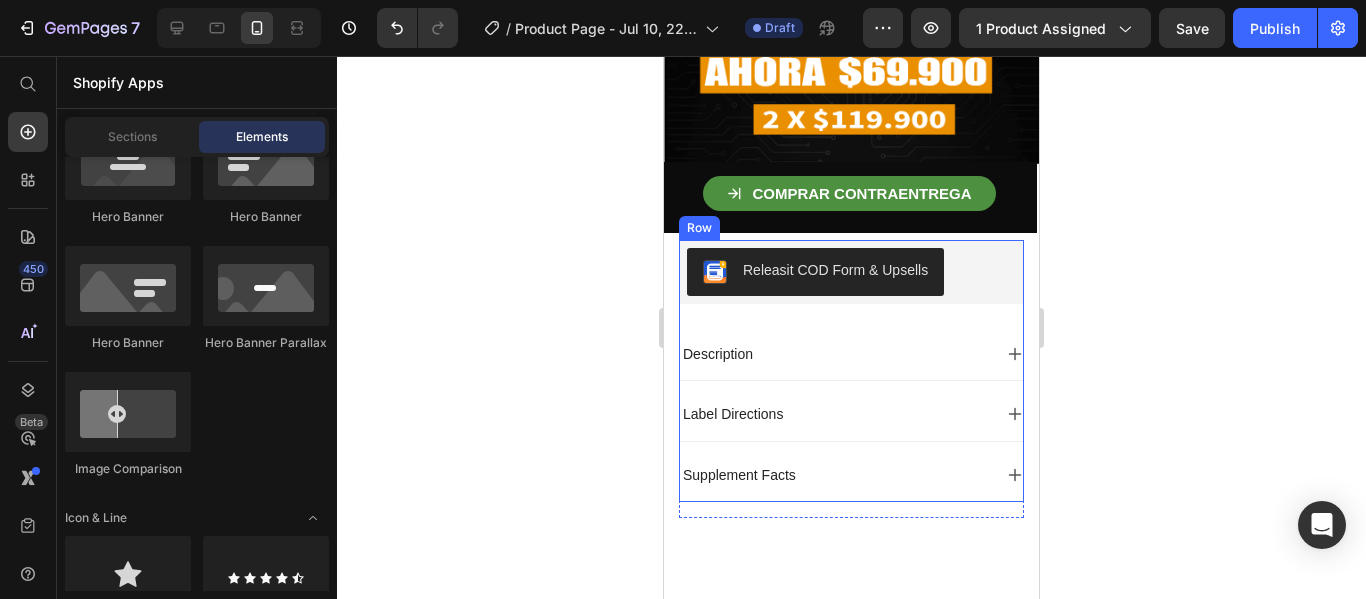 click on "Releasit COD Form & Upsells Releasit COD Form & Upsells Quantity Text Block 1 Product Quantity
100% Money-Back Guarantee Item List
60-Day Easy Returns and Exchanges Item List Row
Description
Label Directions
Supplement Facts Accordion" at bounding box center [851, 371] 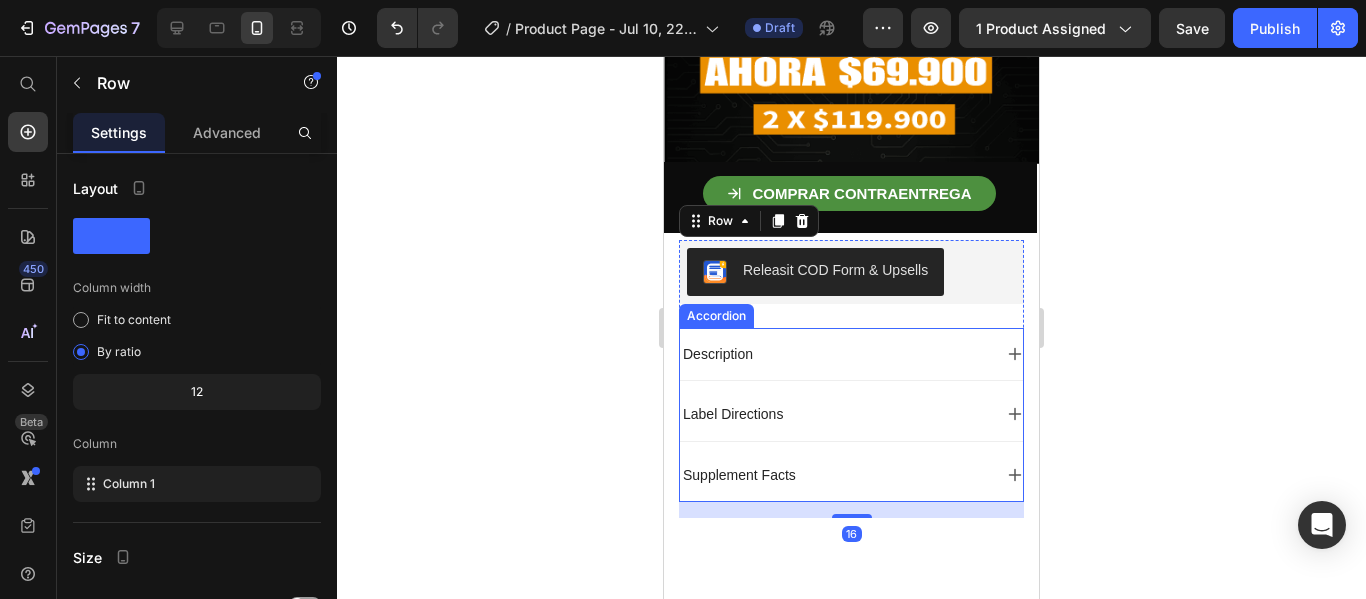 click on "Label Directions" at bounding box center [835, 414] 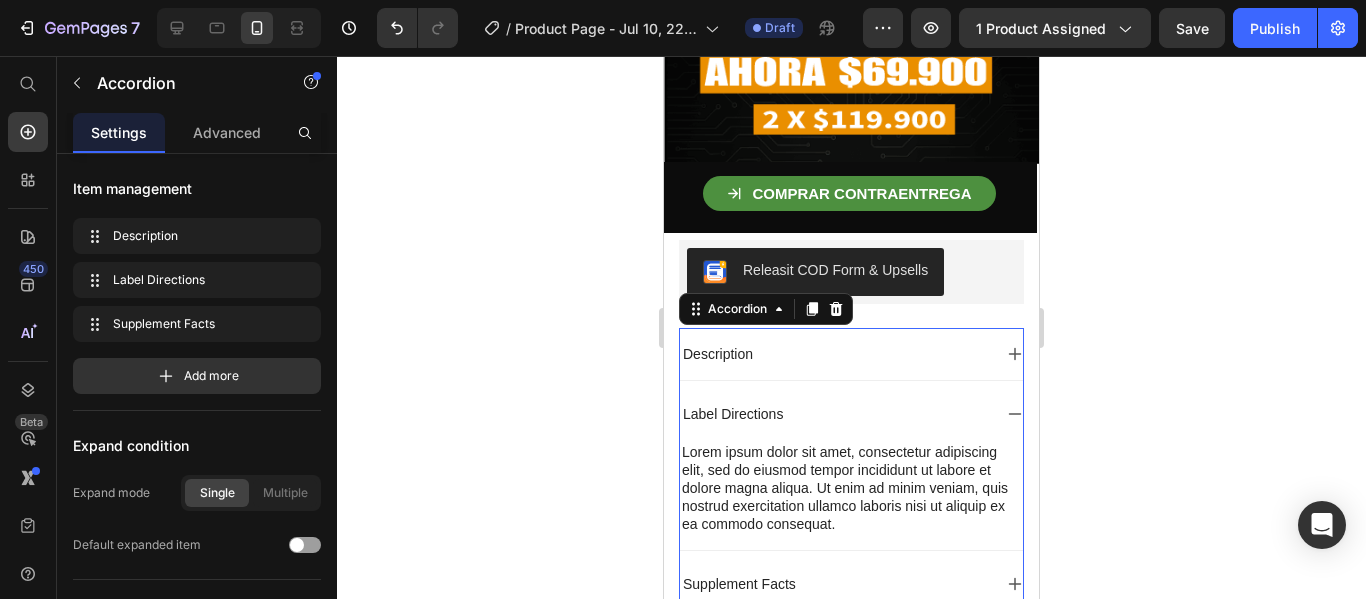 click on "Description" at bounding box center (851, 354) 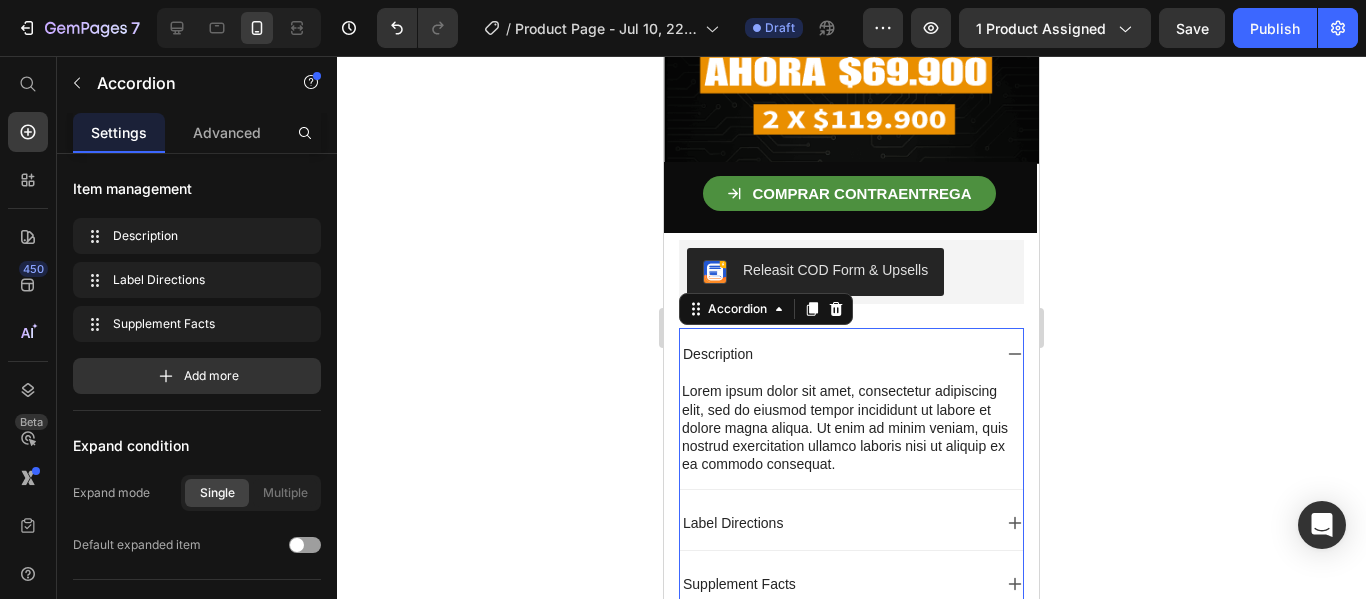 click 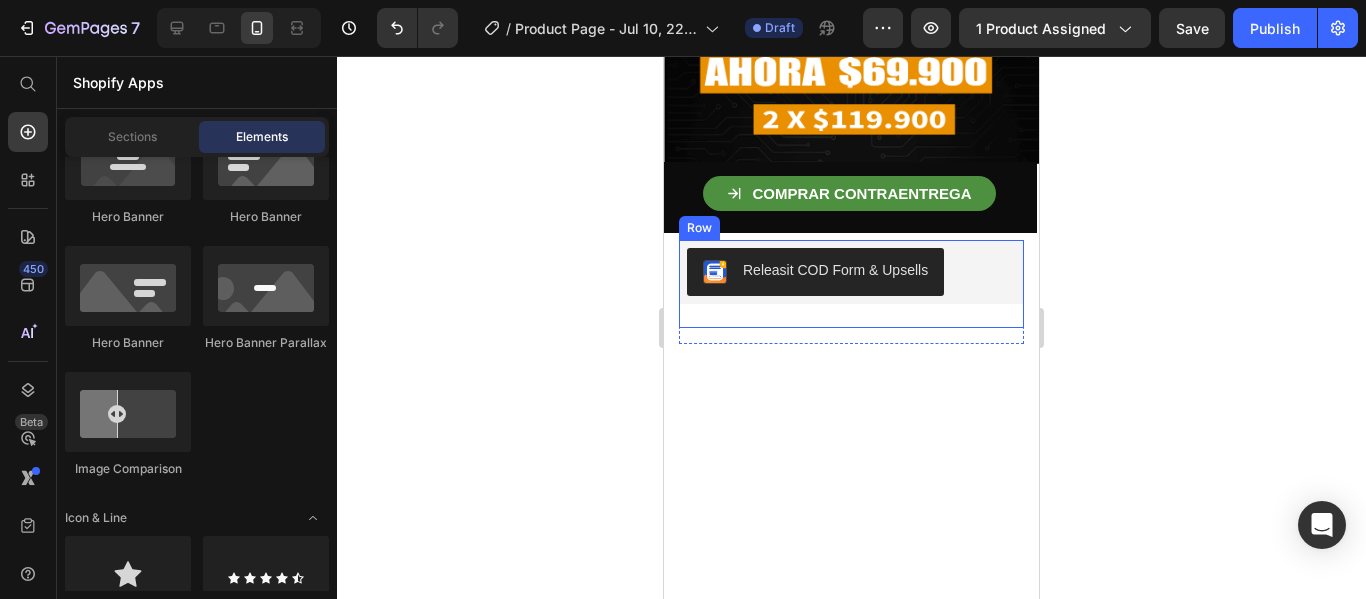 click on "Releasit COD Form & Upsells Releasit COD Form & Upsells Quantity Text Block 1 Product Quantity
100% Money-Back Guarantee Item List
60-Day Easy Returns and Exchanges Item List Row" at bounding box center (851, 284) 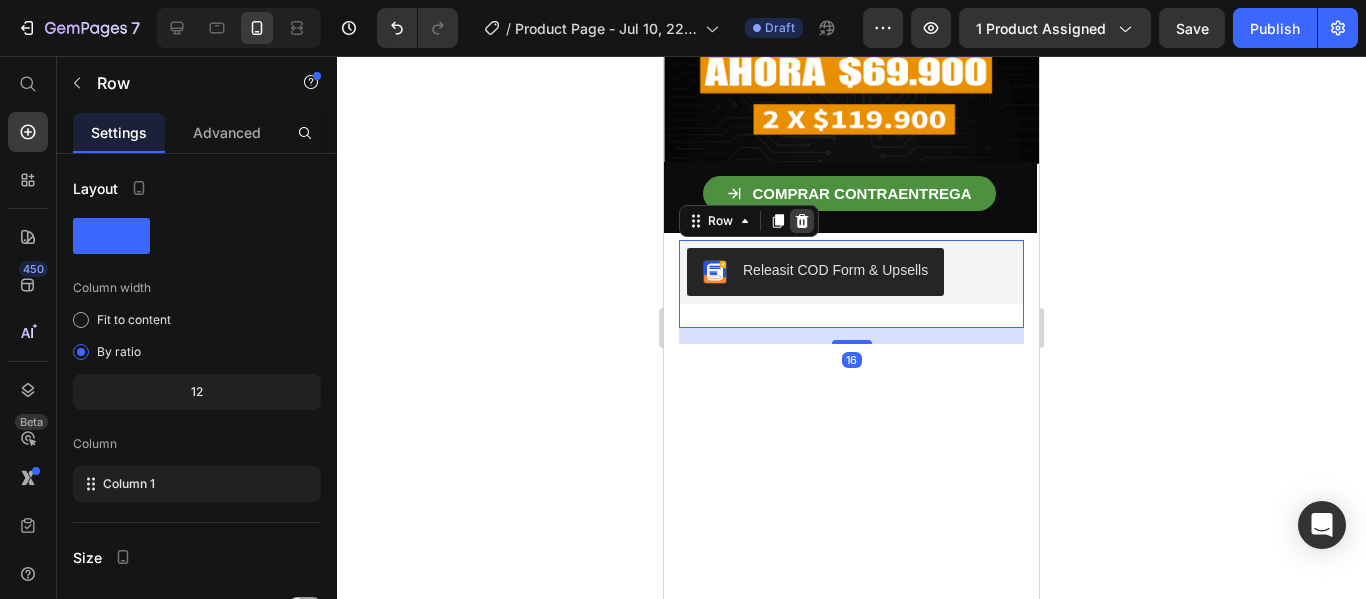 click 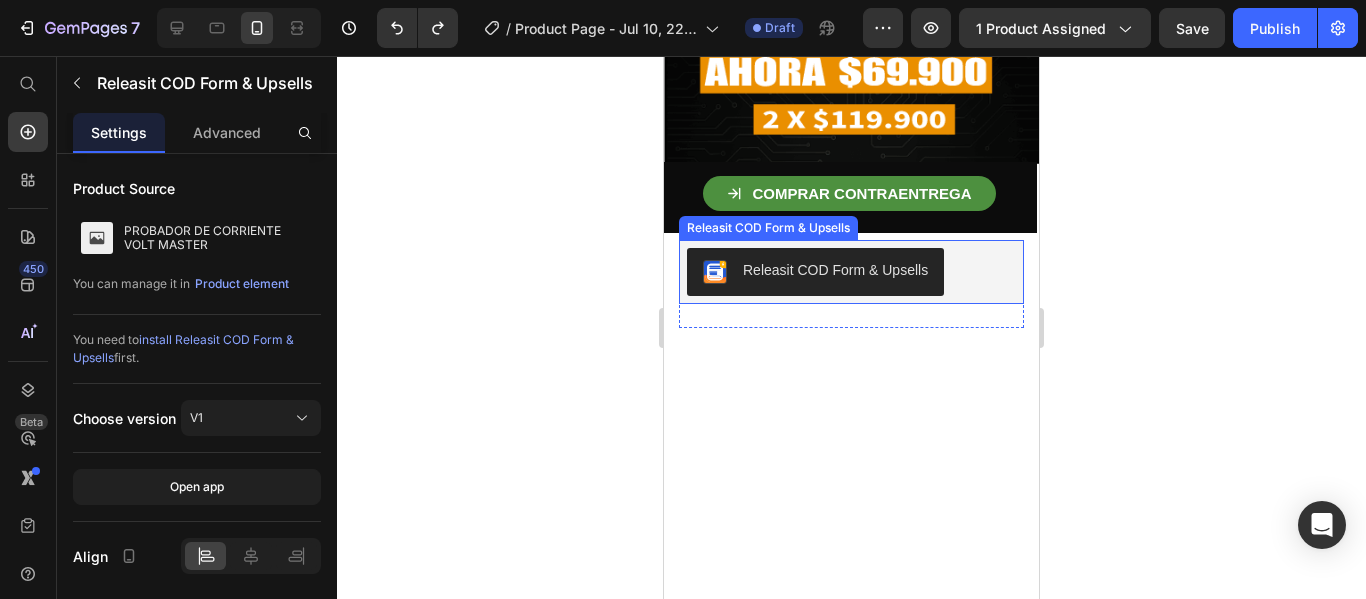 click on "Releasit COD Form & Upsells" at bounding box center [851, 272] 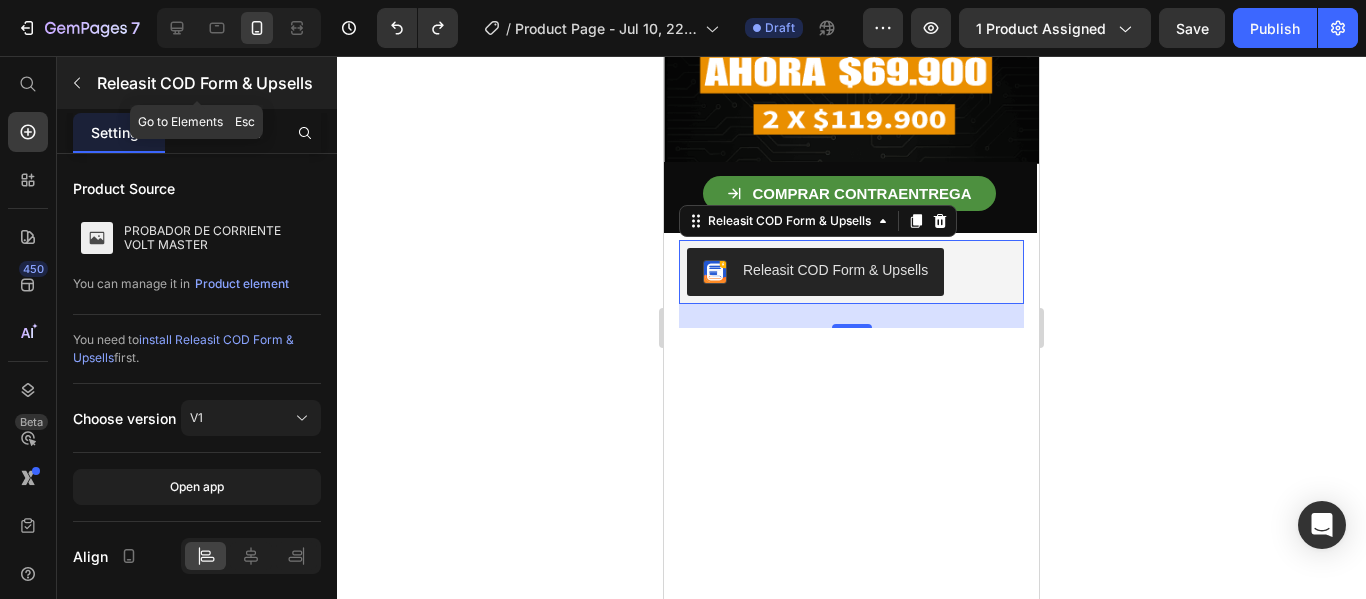 click 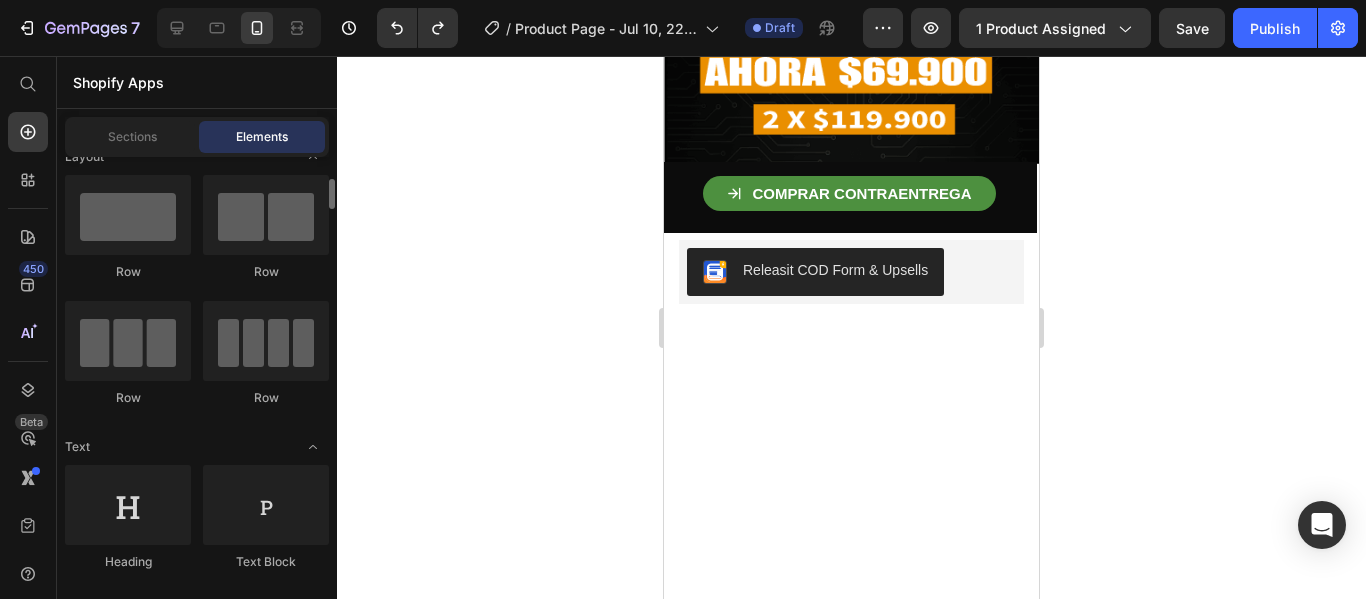 scroll, scrollTop: 0, scrollLeft: 0, axis: both 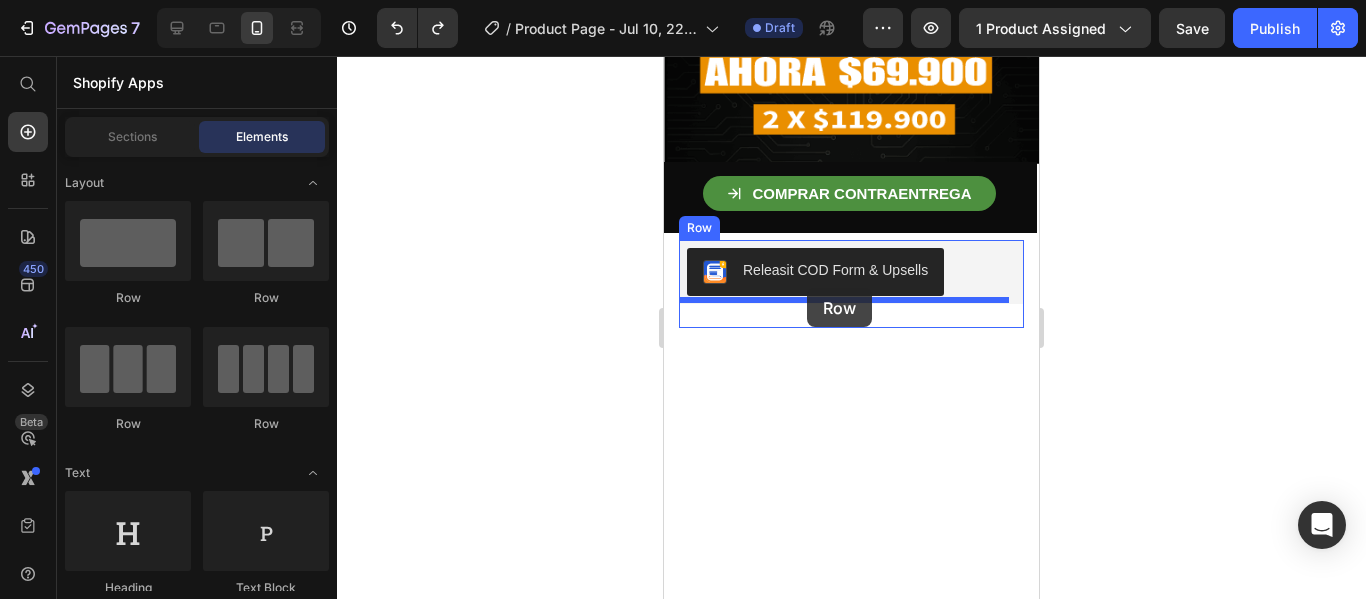 drag, startPoint x: 815, startPoint y: 321, endPoint x: 854, endPoint y: 66, distance: 257.96512 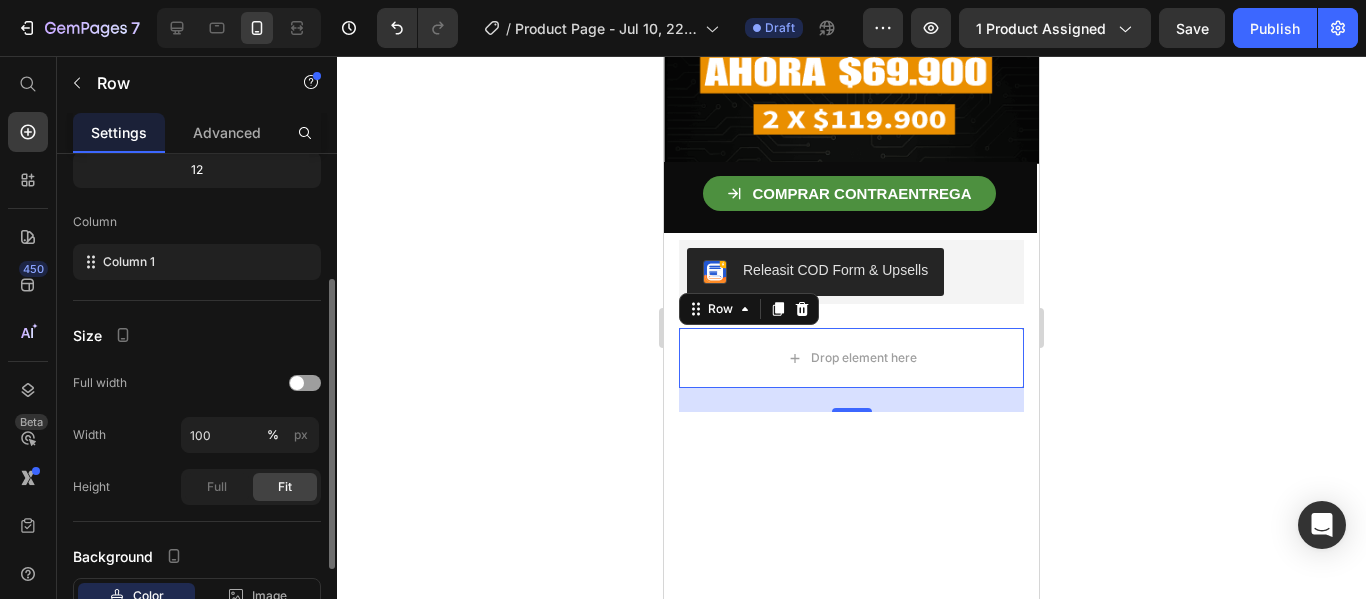 scroll, scrollTop: 220, scrollLeft: 0, axis: vertical 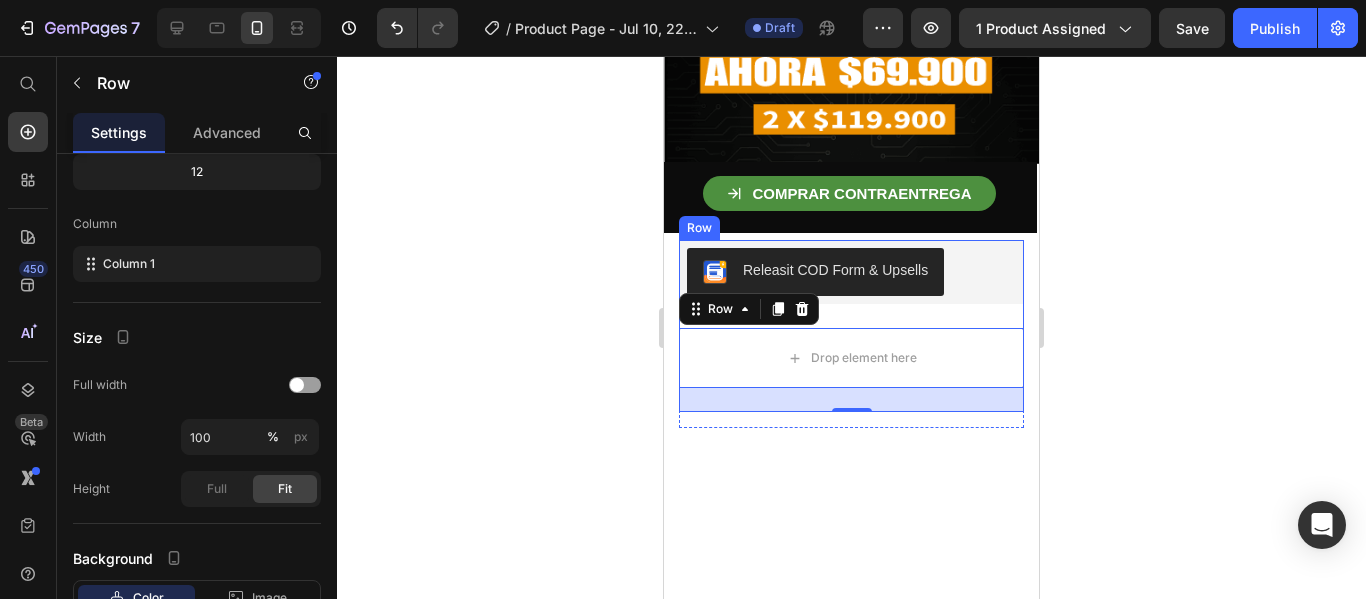 click on "Releasit COD Form & Upsells Releasit COD Form & Upsells
Drop element here Row   24 Quantity Text Block 1 Product Quantity
100% Money-Back Guarantee Item List
60-Day Easy Returns and Exchanges Item List Row" at bounding box center [851, 326] 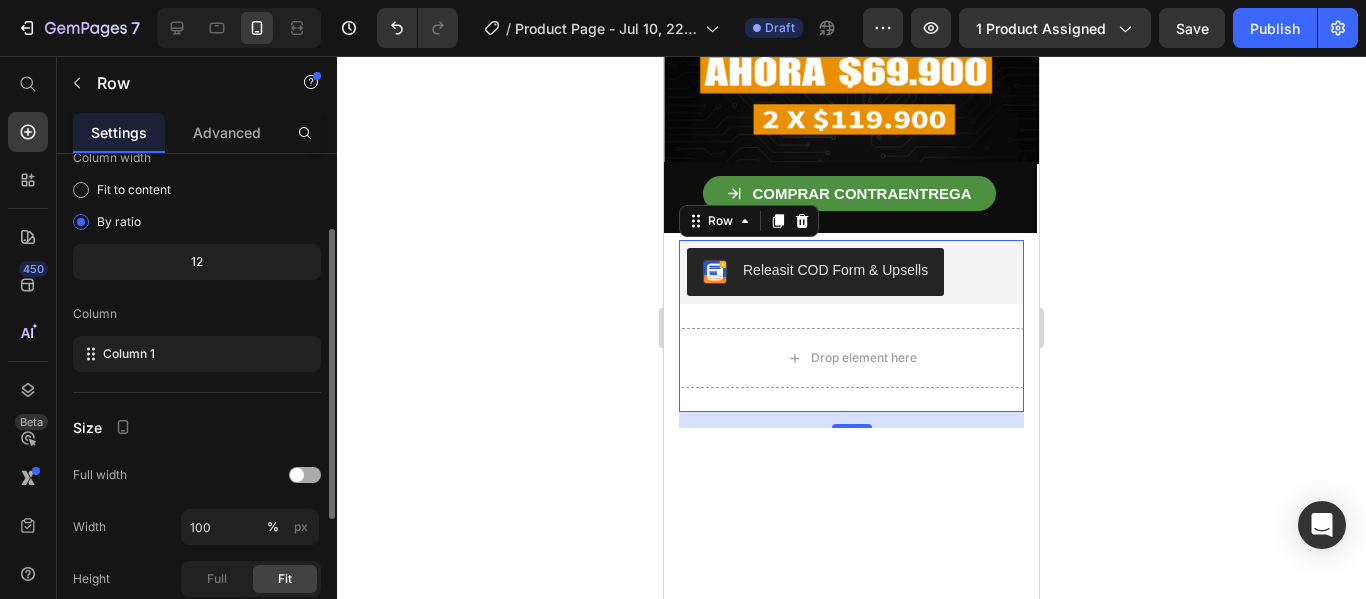 scroll, scrollTop: 128, scrollLeft: 0, axis: vertical 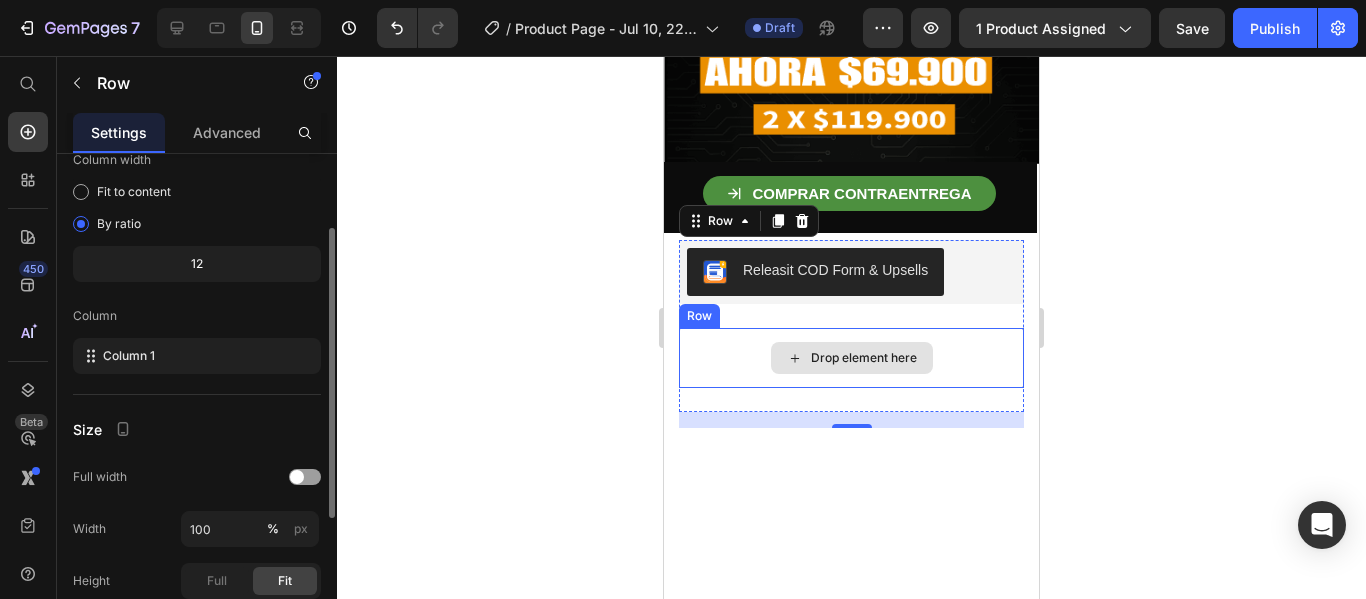 click on "Drop element here" at bounding box center (851, 358) 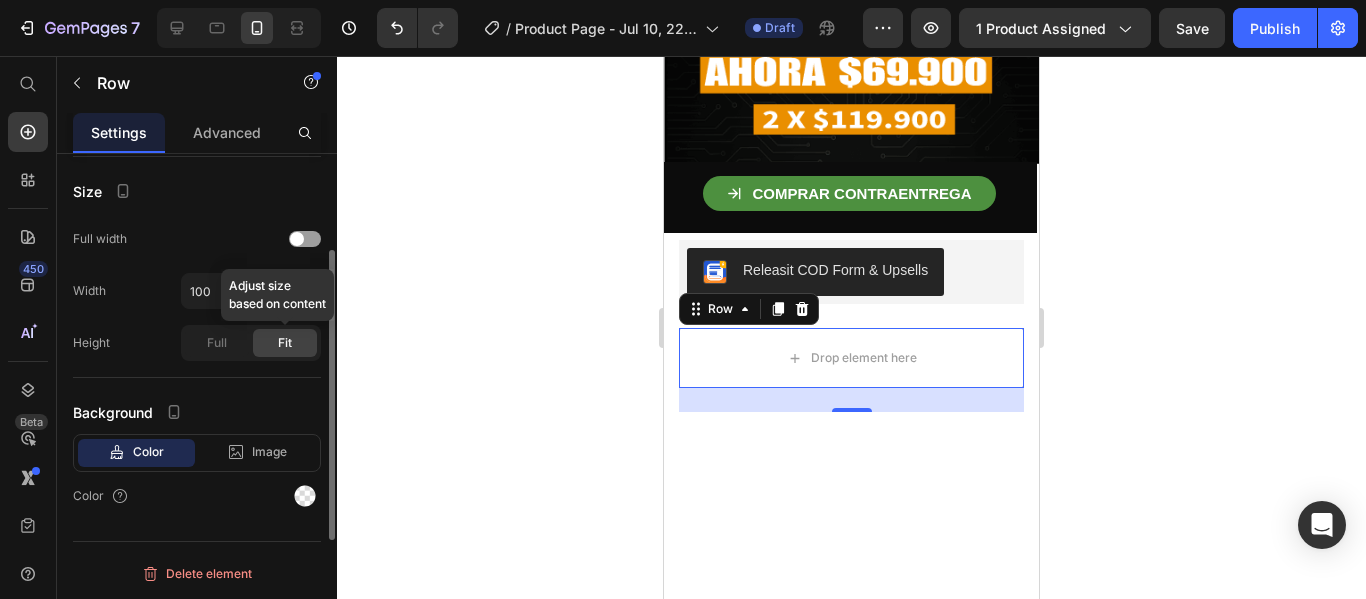 scroll, scrollTop: 0, scrollLeft: 0, axis: both 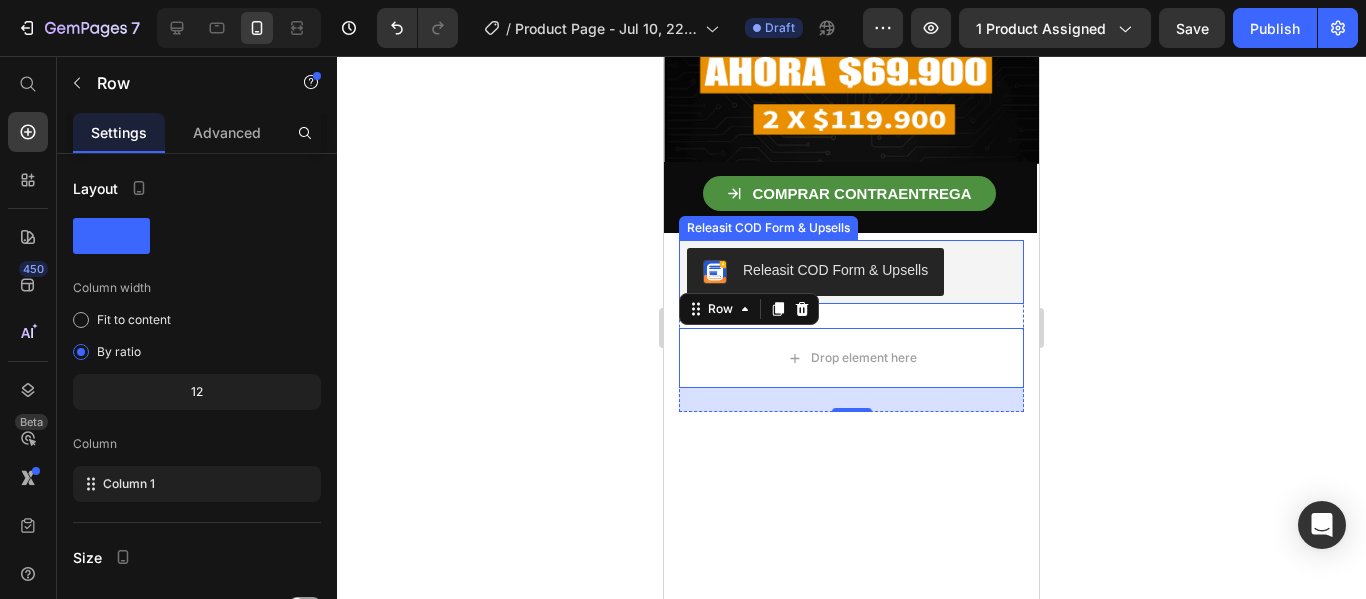 click on "Releasit COD Form & Upsells" at bounding box center (851, 272) 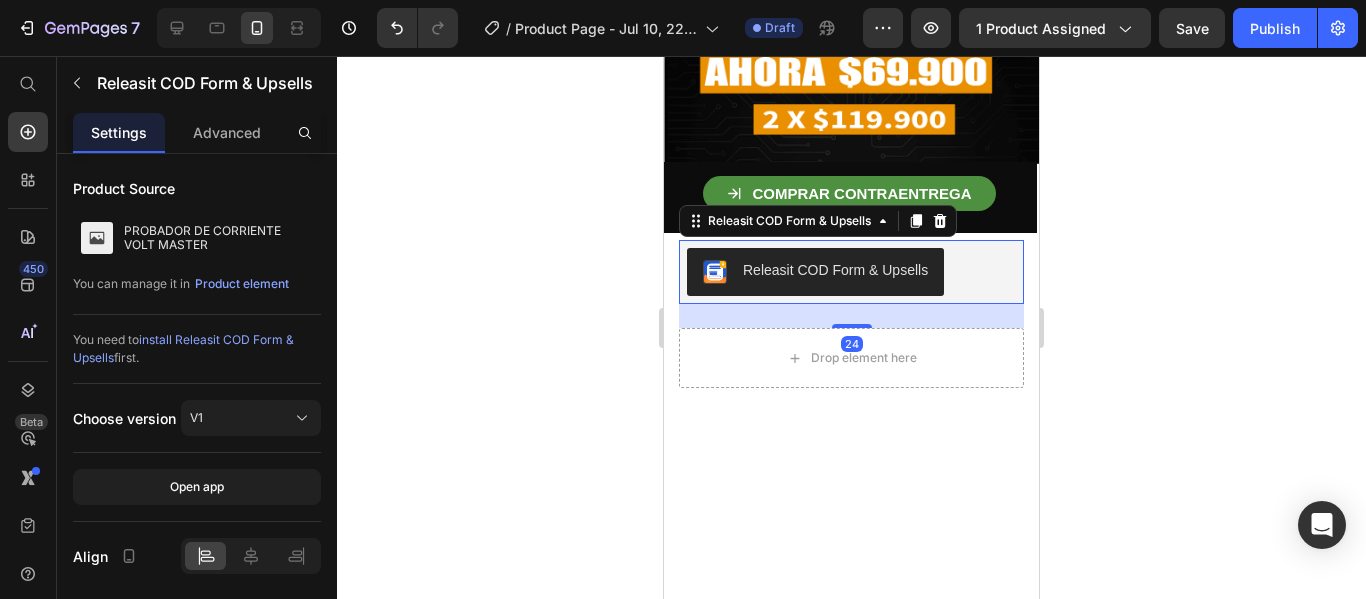 click on "Releasit COD Form & Upsells" at bounding box center (851, 272) 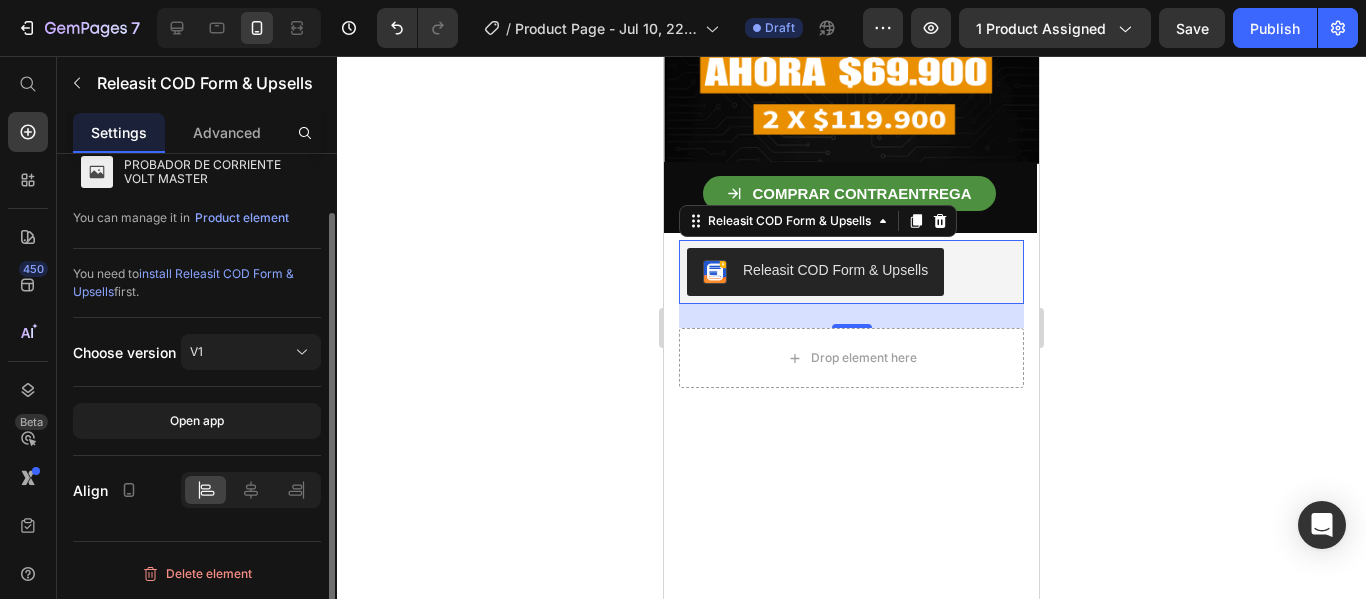 scroll, scrollTop: 0, scrollLeft: 0, axis: both 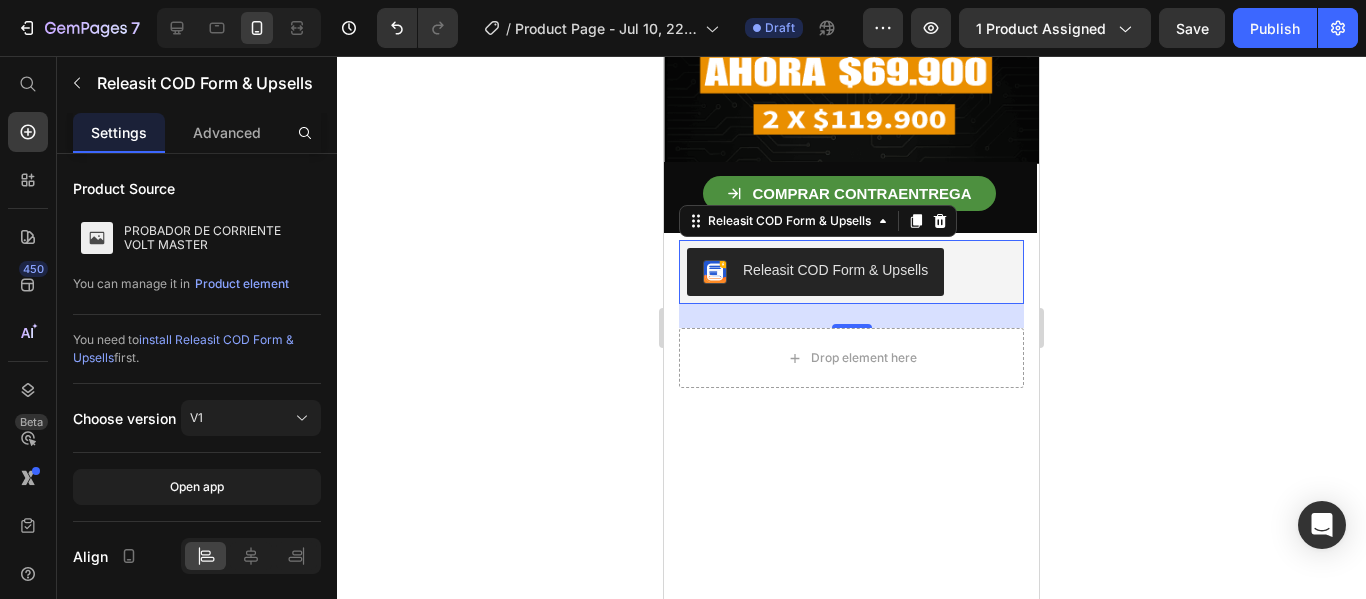 click on "24" at bounding box center (851, 316) 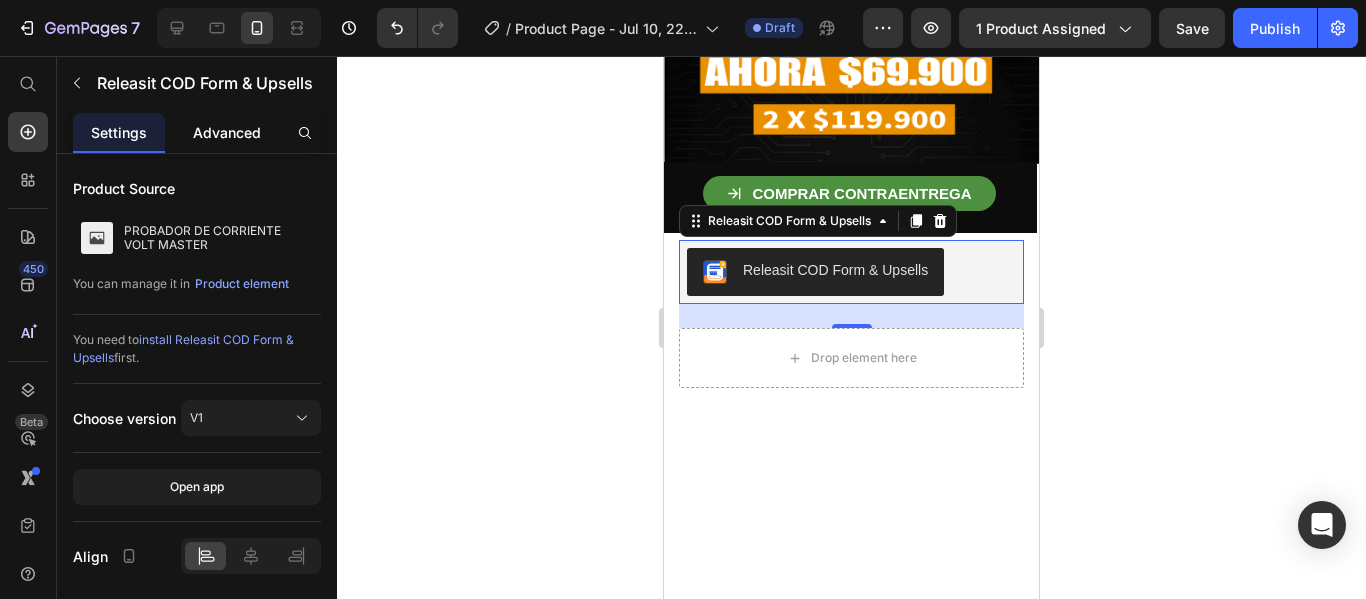 click on "Advanced" 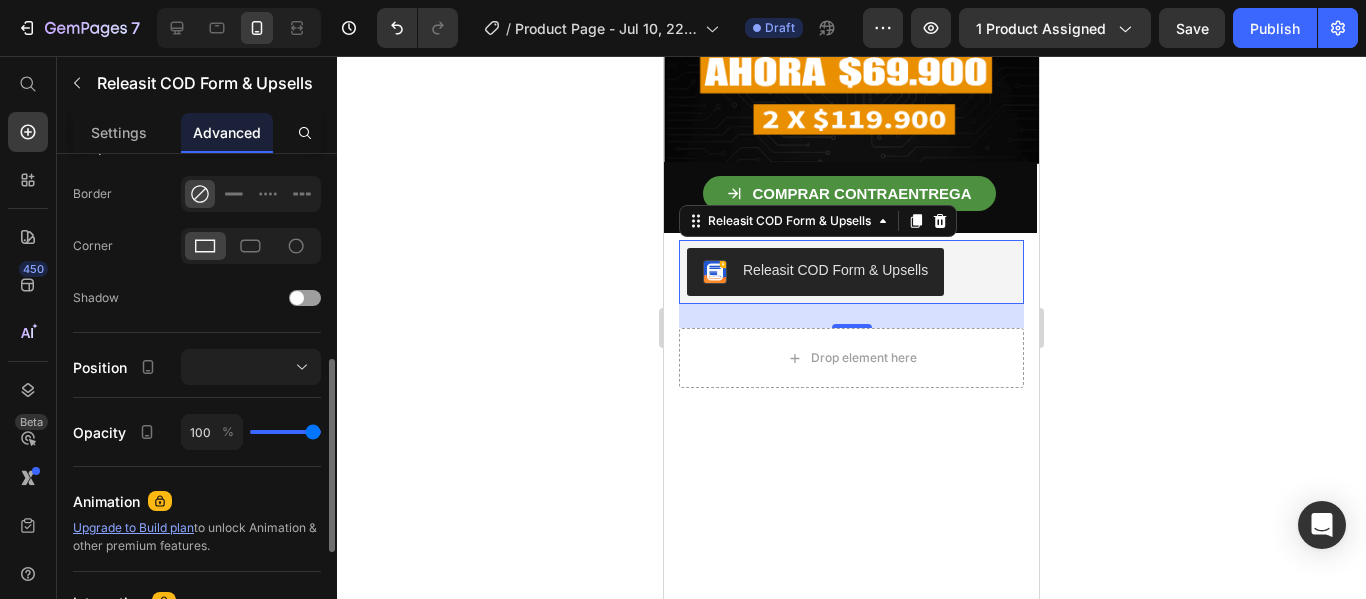 scroll, scrollTop: 521, scrollLeft: 0, axis: vertical 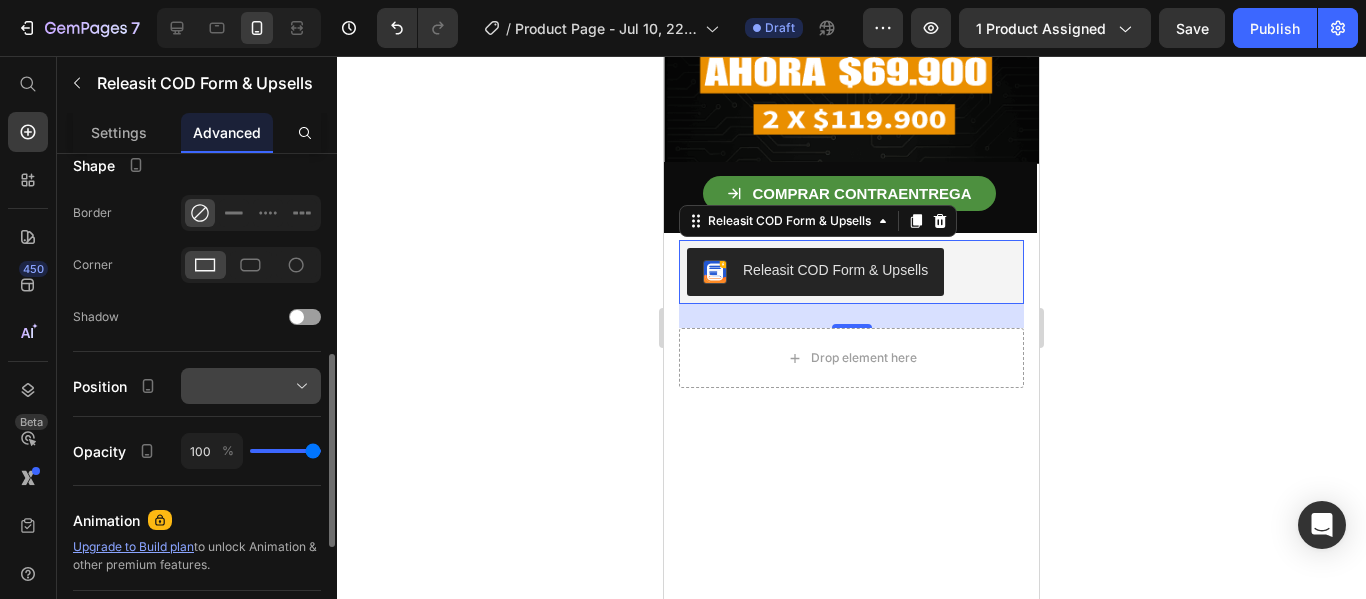 click at bounding box center [251, 386] 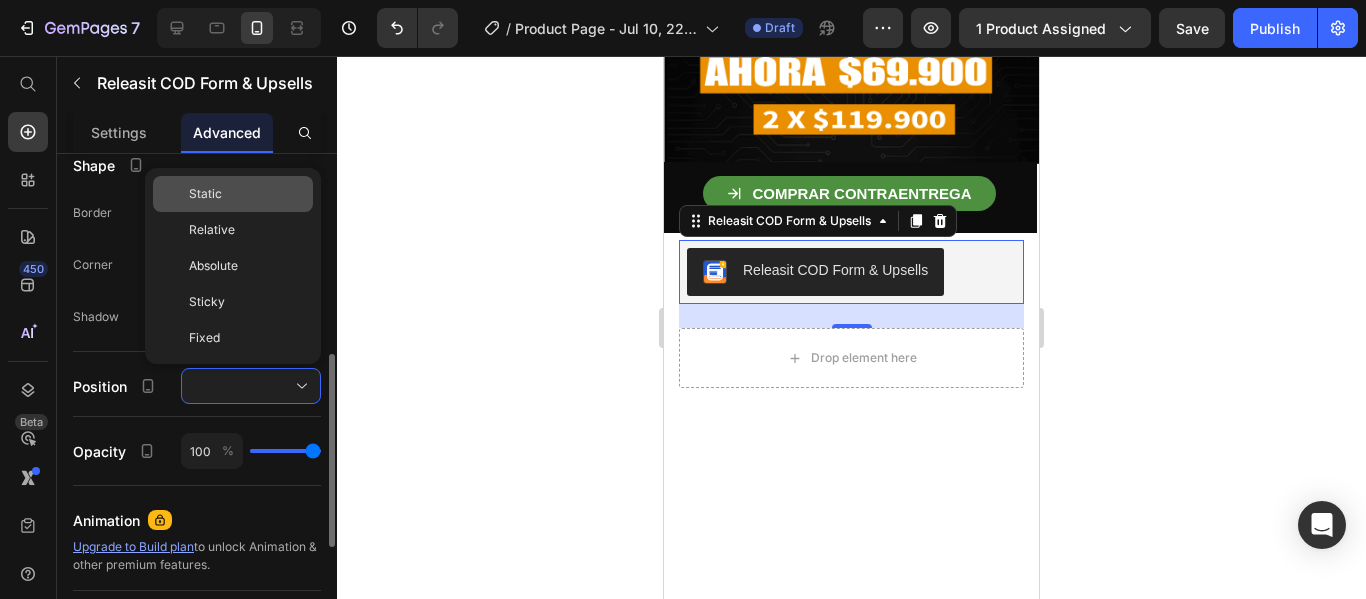 click on "Static" at bounding box center (247, 194) 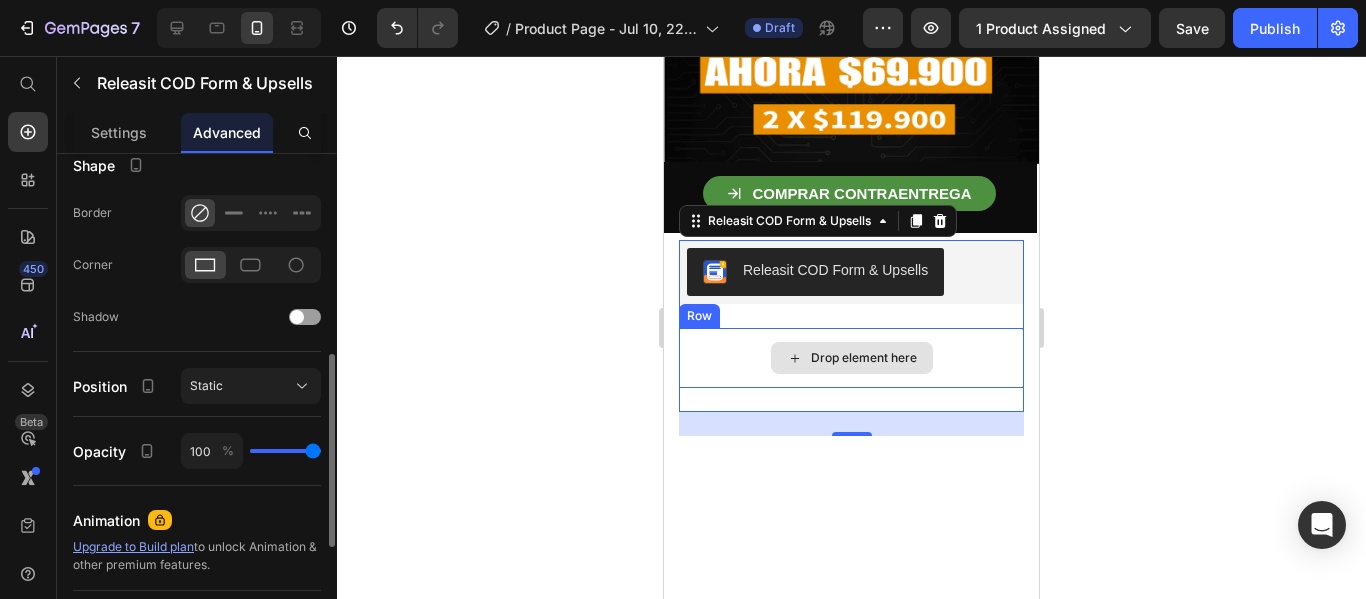 click on "Drop element here" at bounding box center [851, 358] 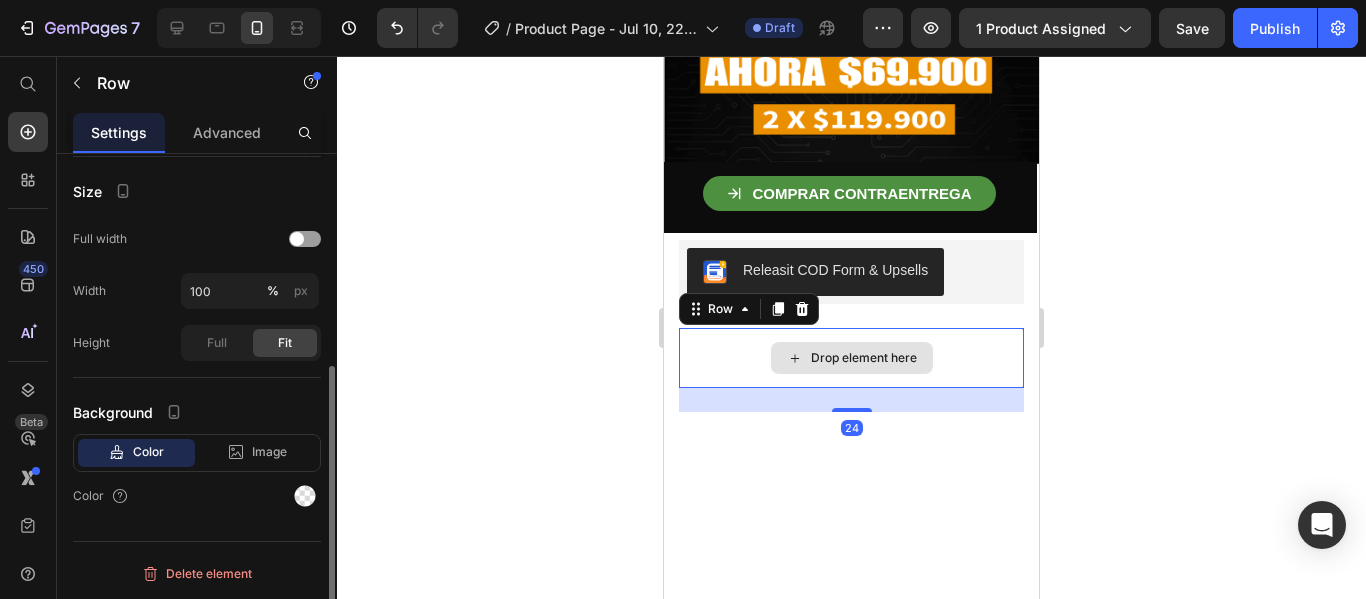scroll, scrollTop: 0, scrollLeft: 0, axis: both 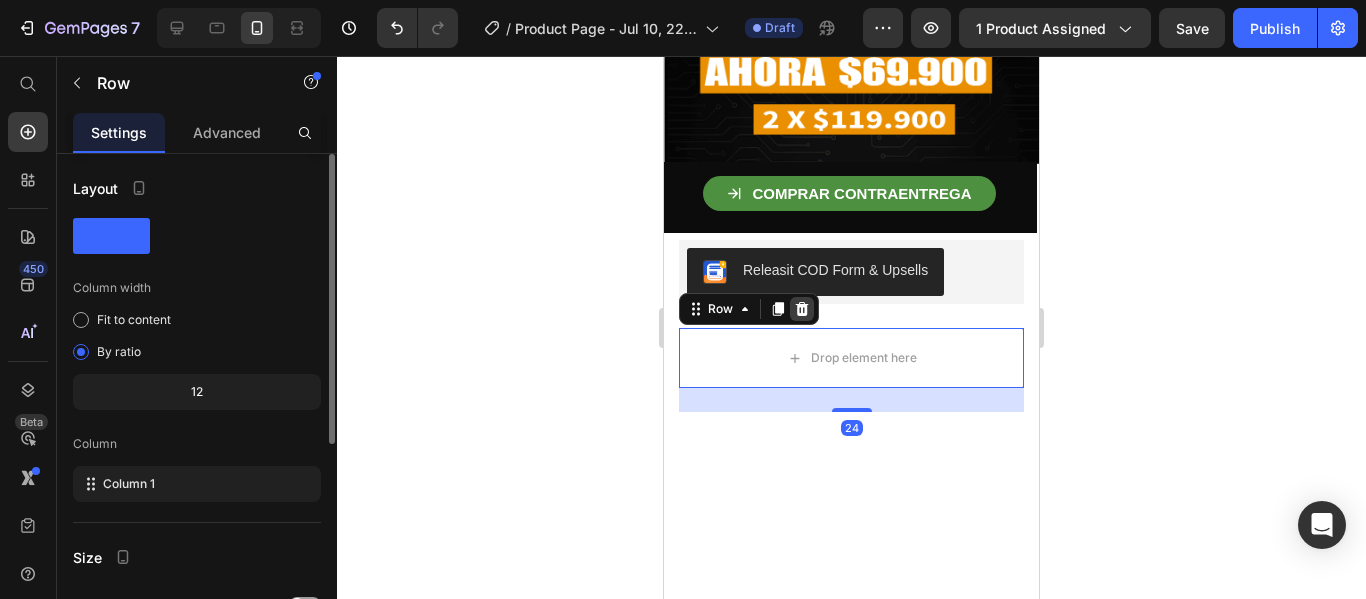 click 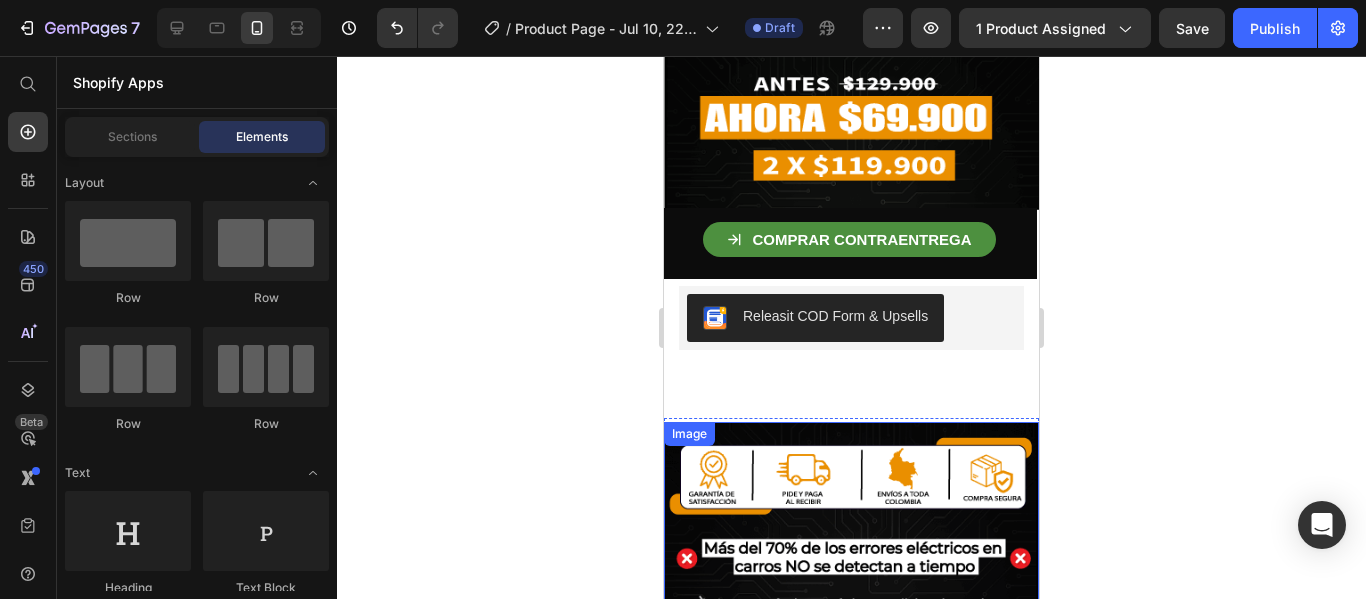 scroll, scrollTop: 642, scrollLeft: 0, axis: vertical 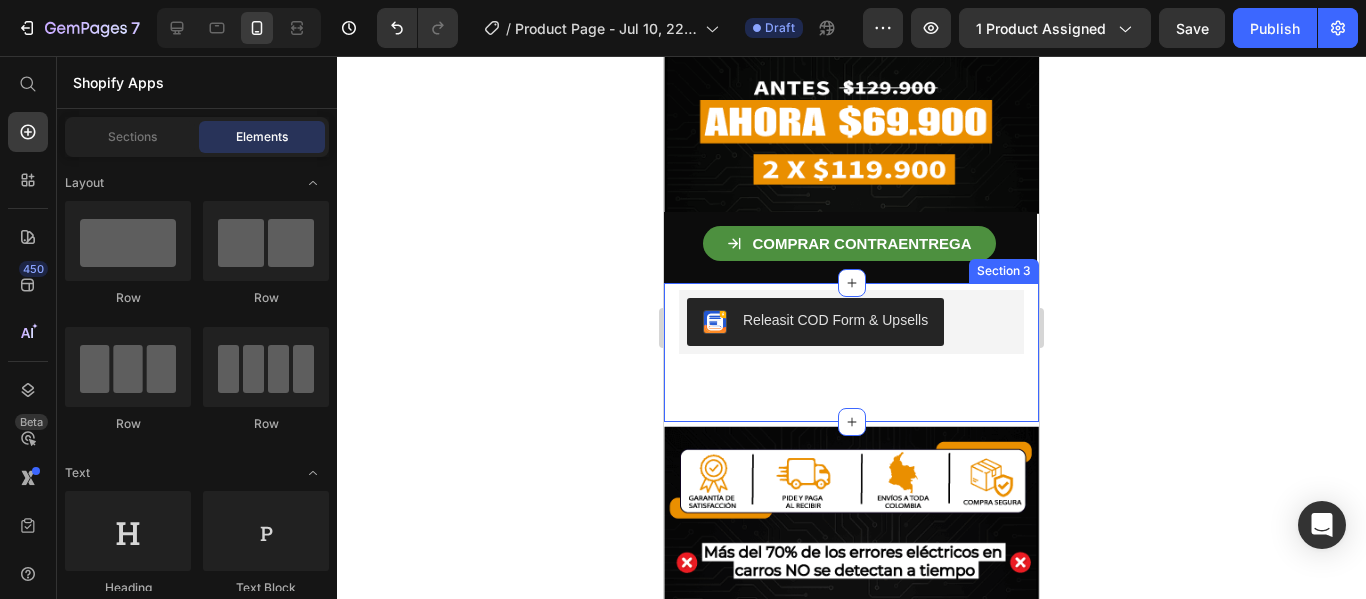 click on "Icon Boosts immunity and defense Text Block
Icon Boosts immunity and defense Text Block
Icon Boosts immunity and defense Text Block Row Icon Icon Icon Icon Icon Icon List [FIRST] [LAST]. Text Block Row Verified Buyer Item List Row “At vero eos et accusamus et iusto odio dignissimos ducimus qui blanditiis praesentium voluptatum” Text Block Row Releasit COD Form & Upsells Releasit COD Form & Upsells Quantity Text Block 1 Product Quantity
100% Money-Back Guarantee Item List
60-Day Easy Returns and Exchanges Item List Row Row Product" at bounding box center [851, 349] 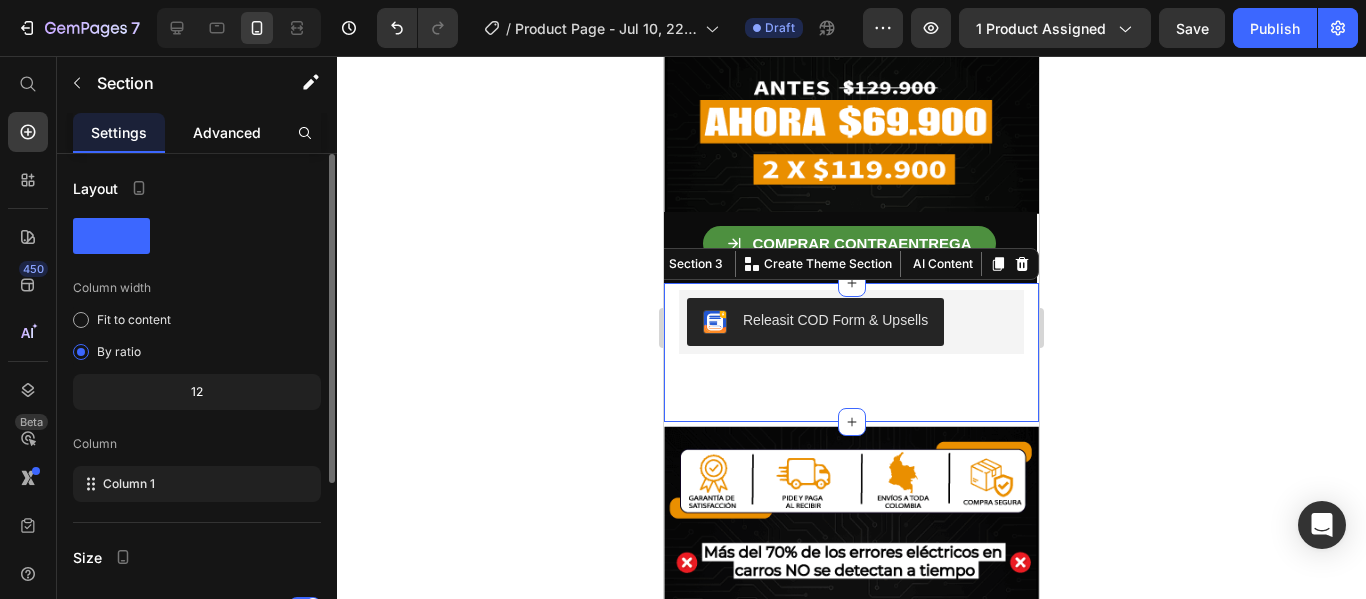 click on "Advanced" at bounding box center (227, 132) 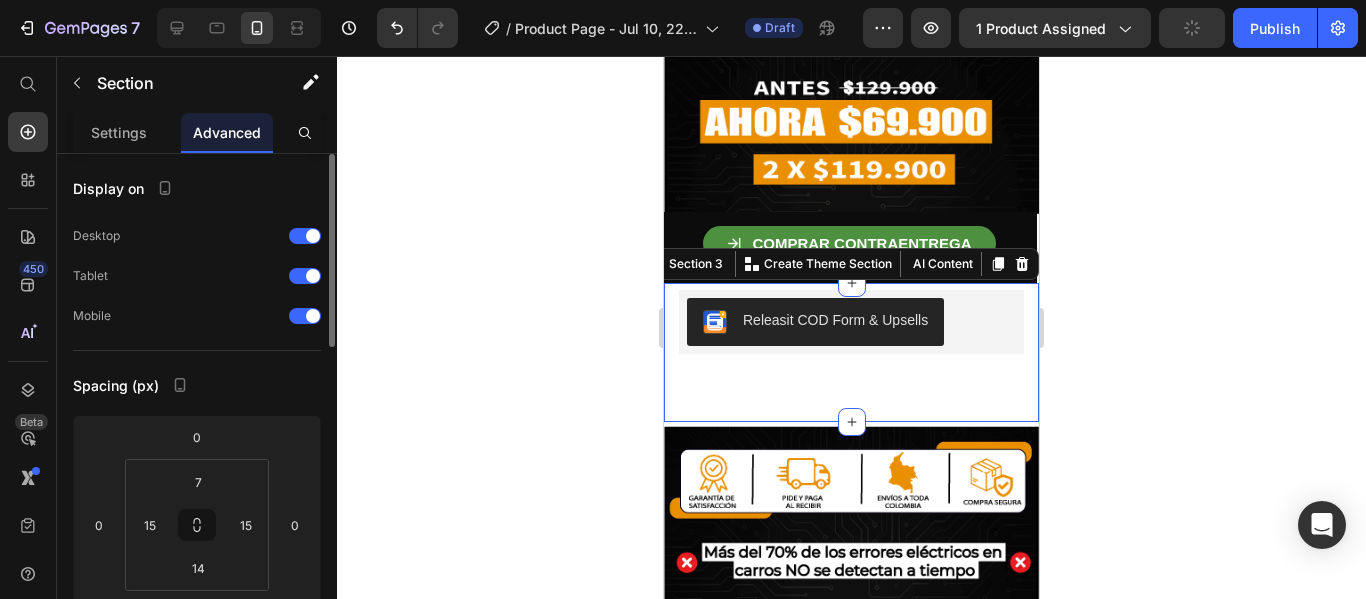 click on "Spacing (px)" at bounding box center (197, 385) 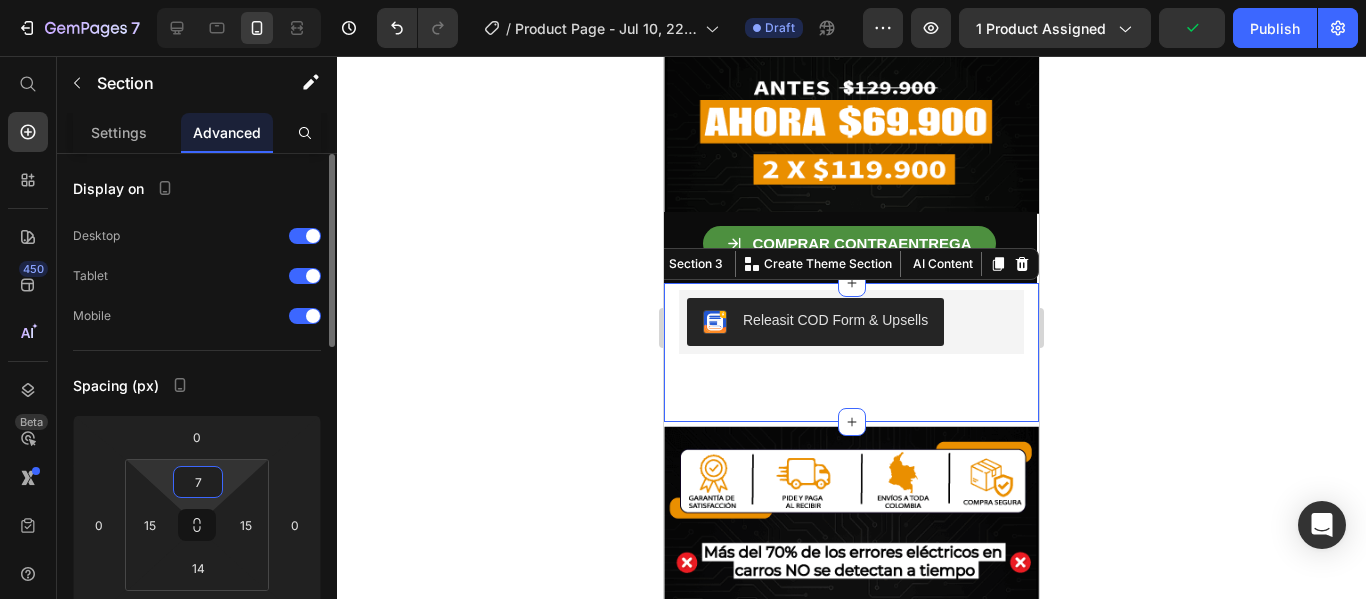 click on "7" at bounding box center (198, 482) 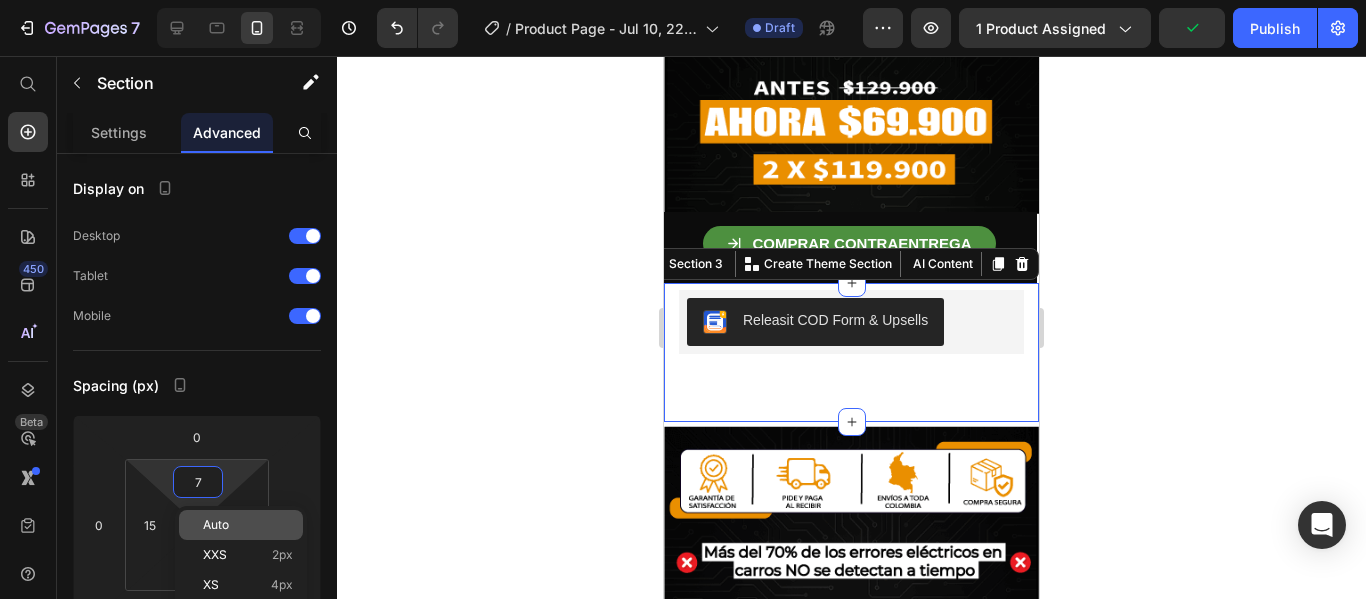click on "Auto" at bounding box center [216, 525] 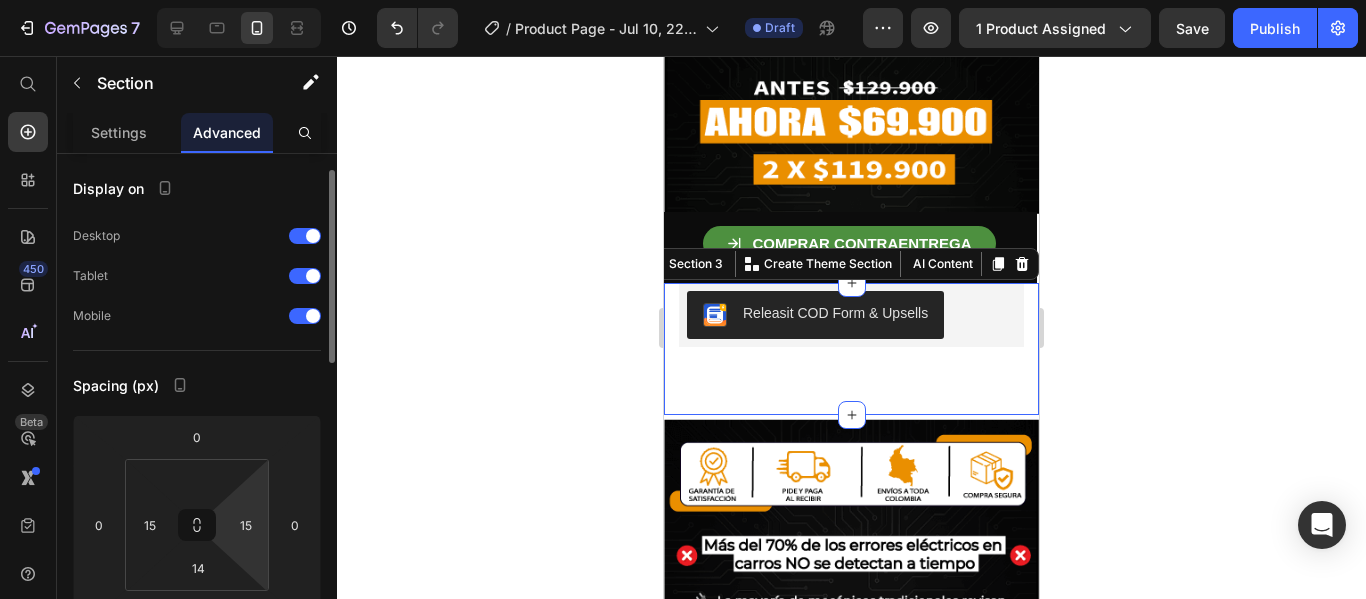 scroll, scrollTop: 12, scrollLeft: 0, axis: vertical 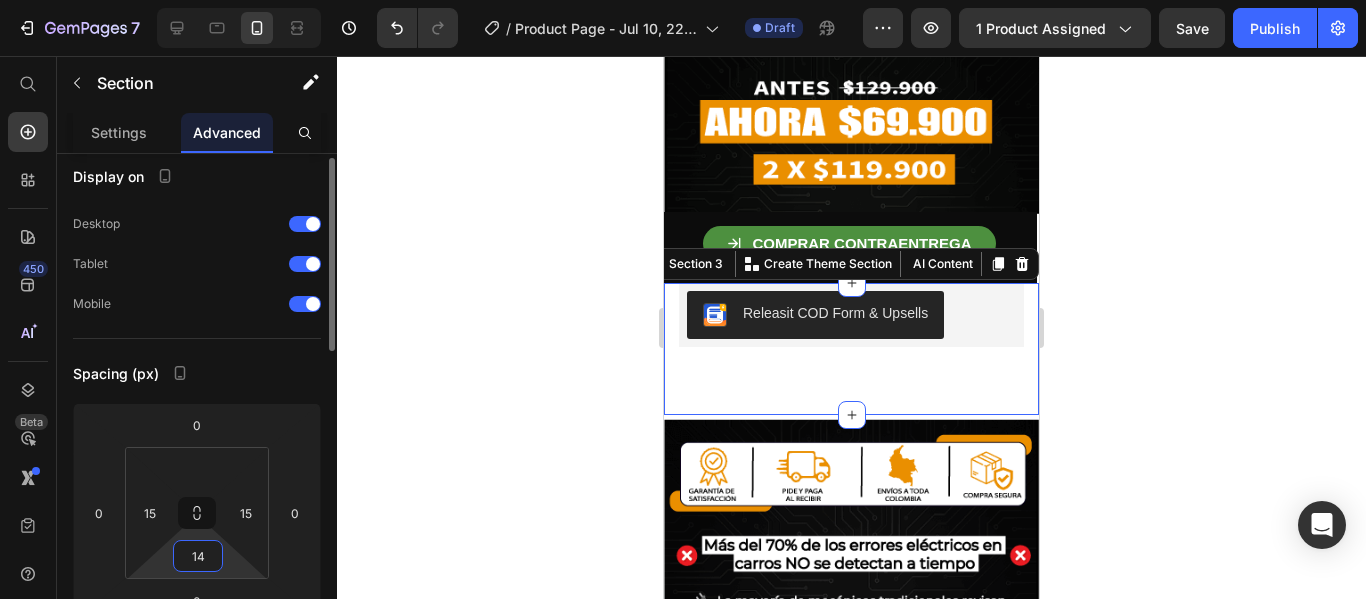 click on "14" at bounding box center (198, 556) 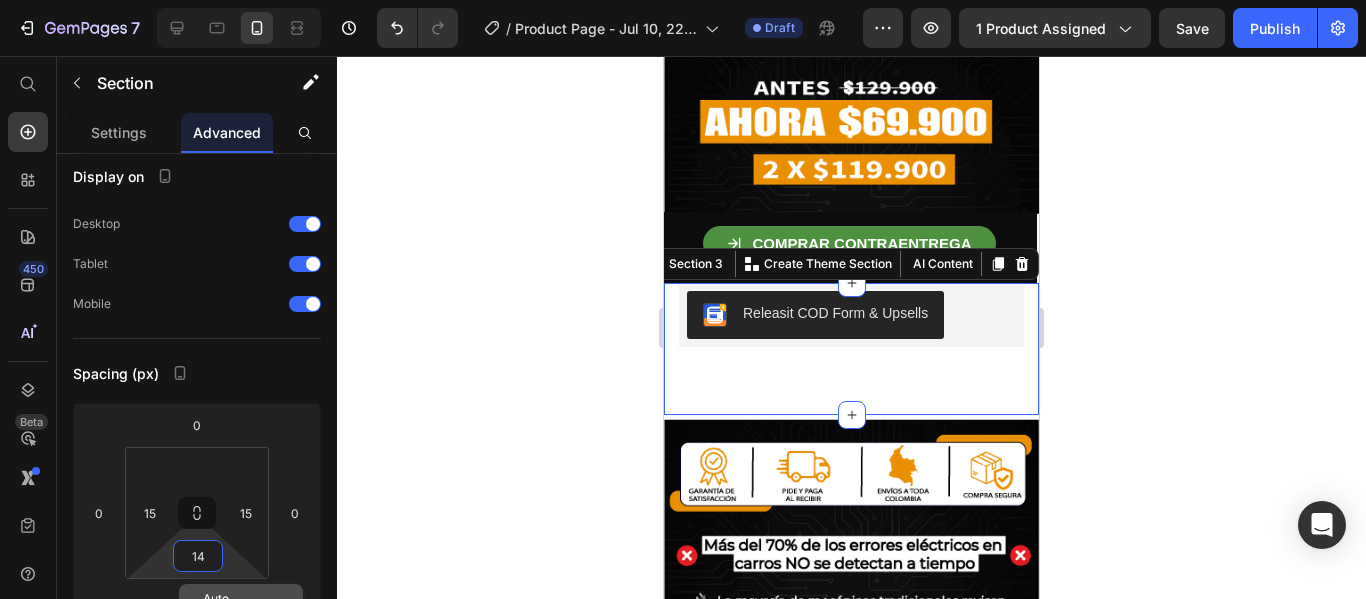 click on "Auto" at bounding box center [216, 599] 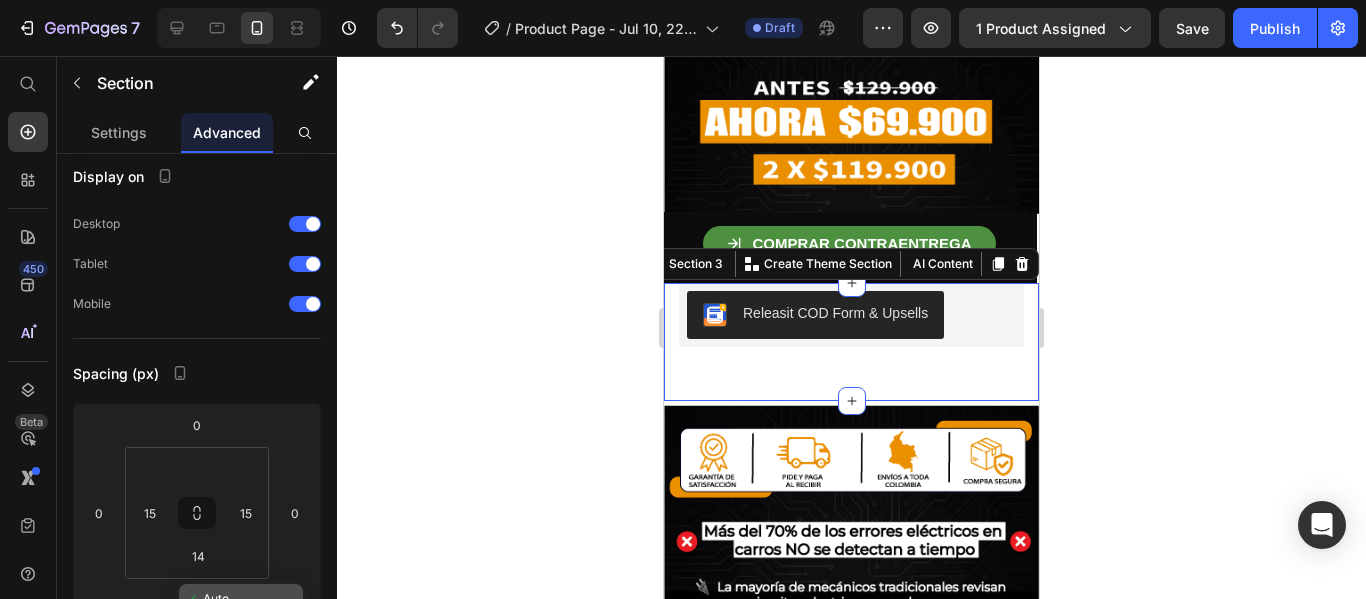 type 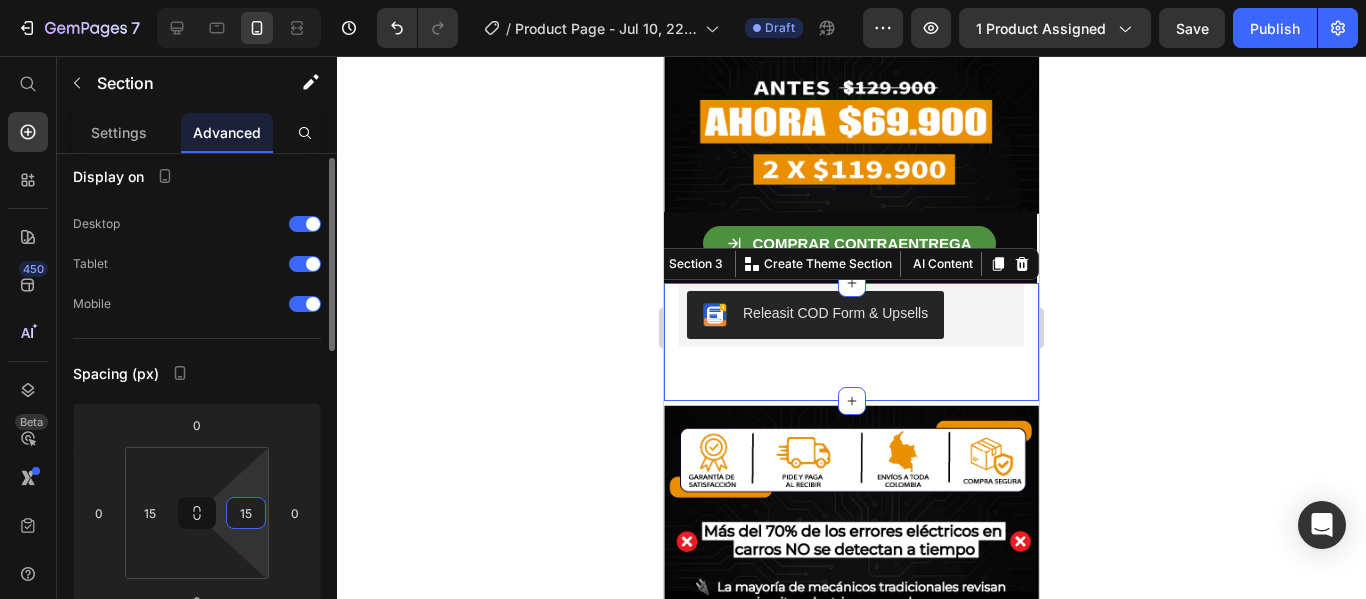 click on "15" at bounding box center (246, 513) 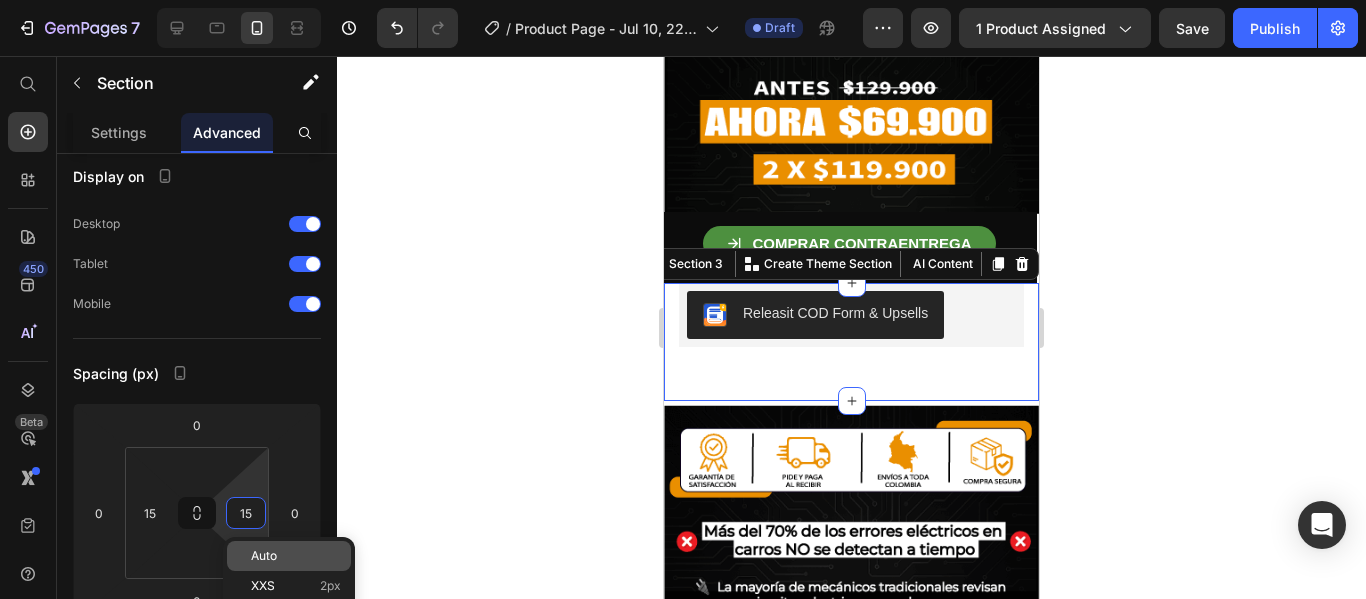 click on "Auto" 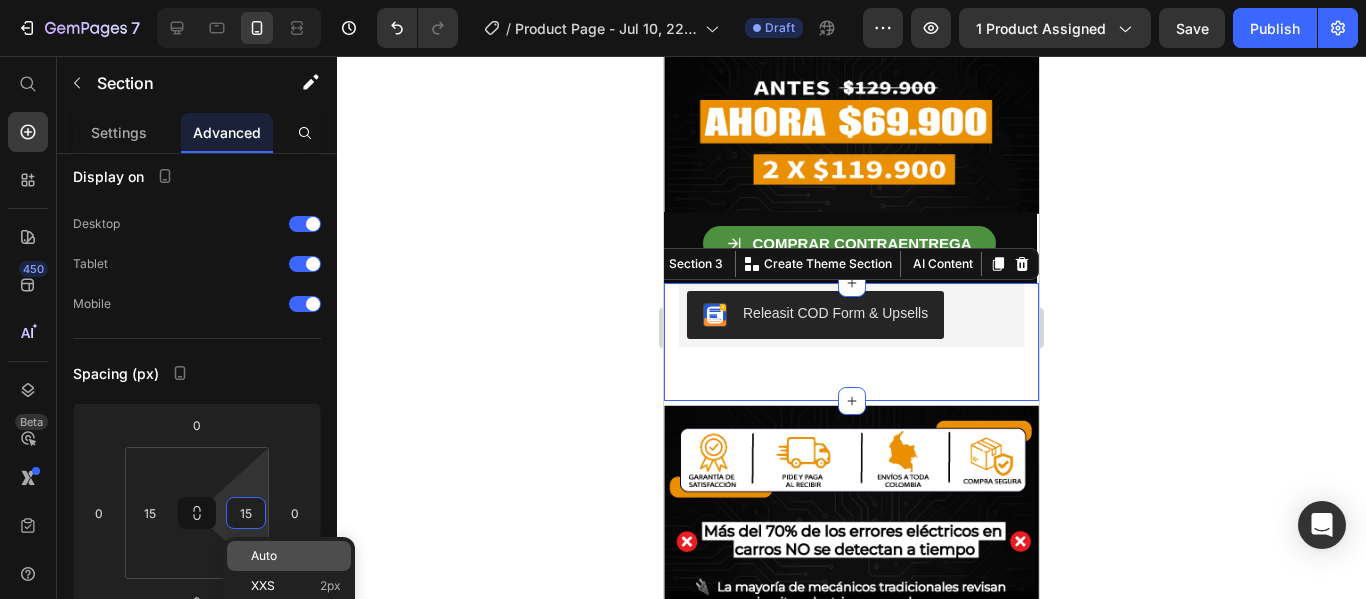 type 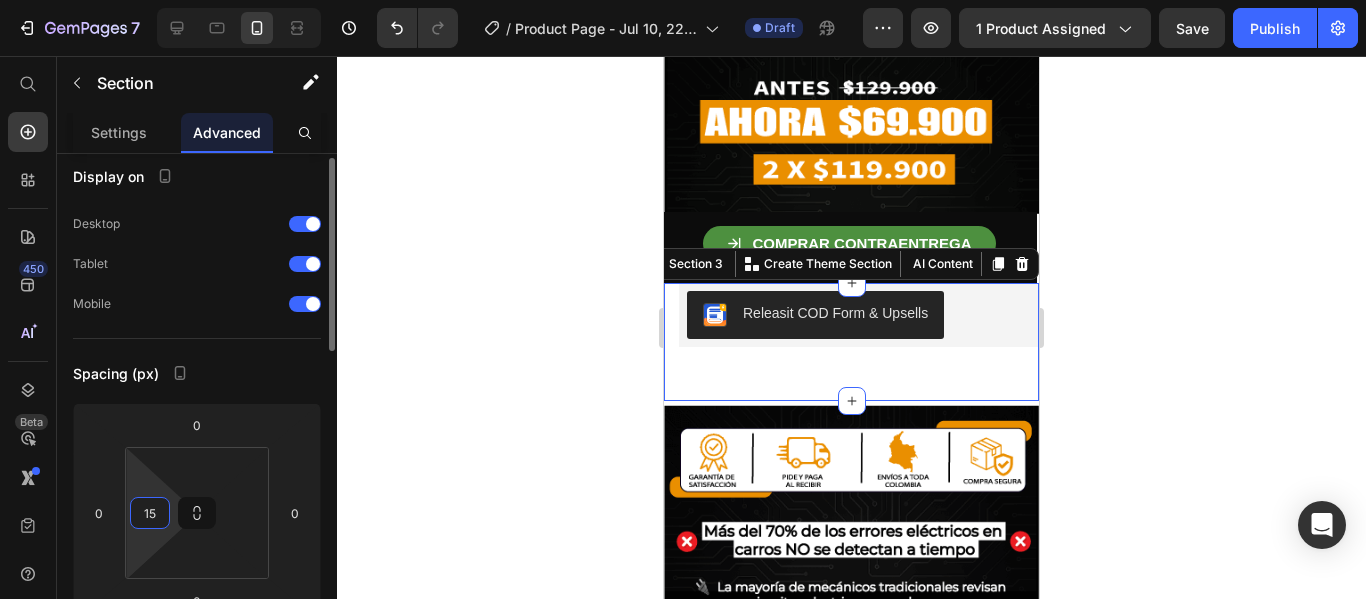 click on "15" at bounding box center [150, 513] 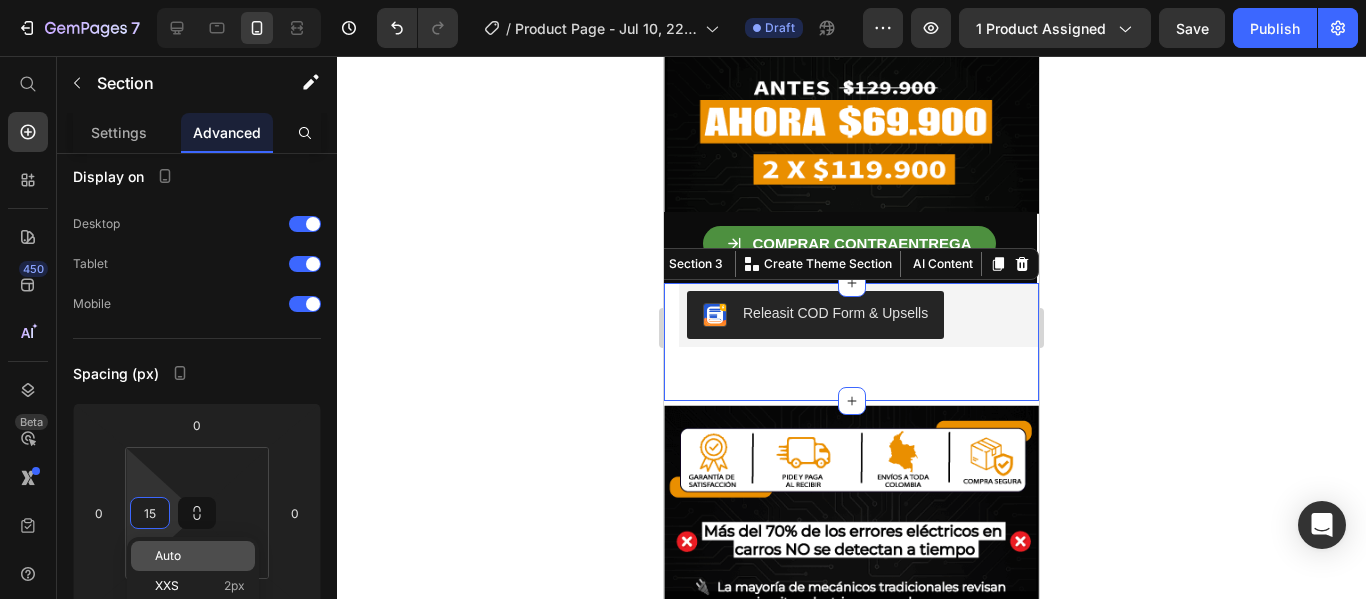 click on "Auto" 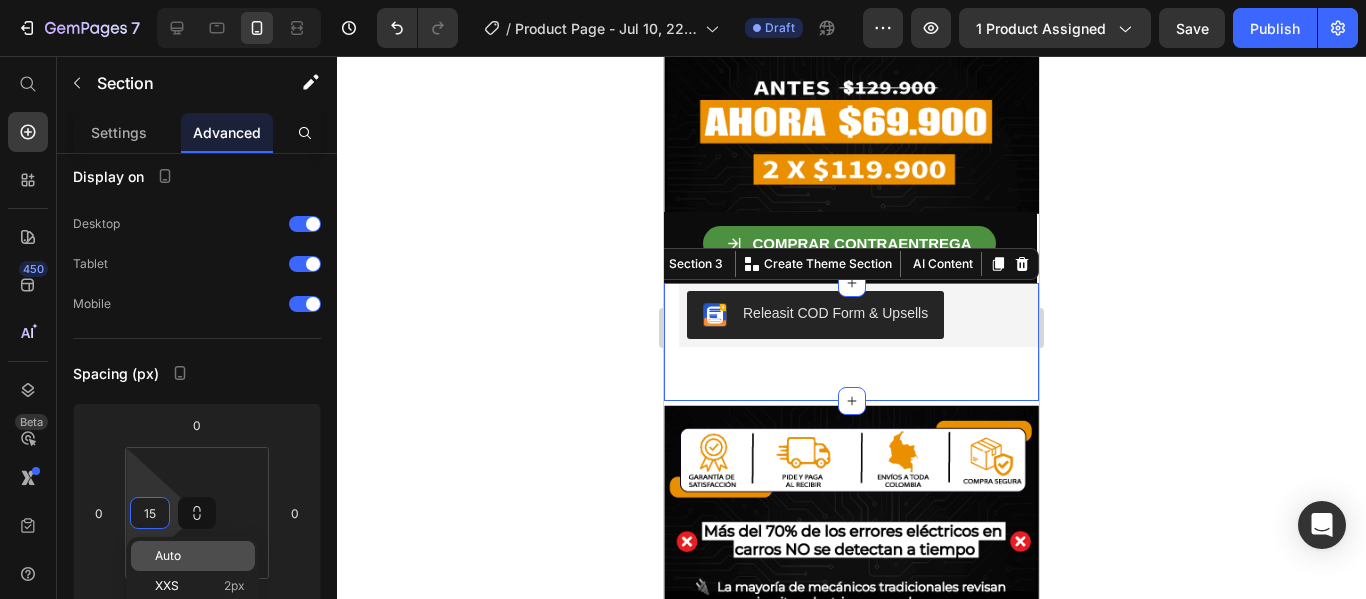 type 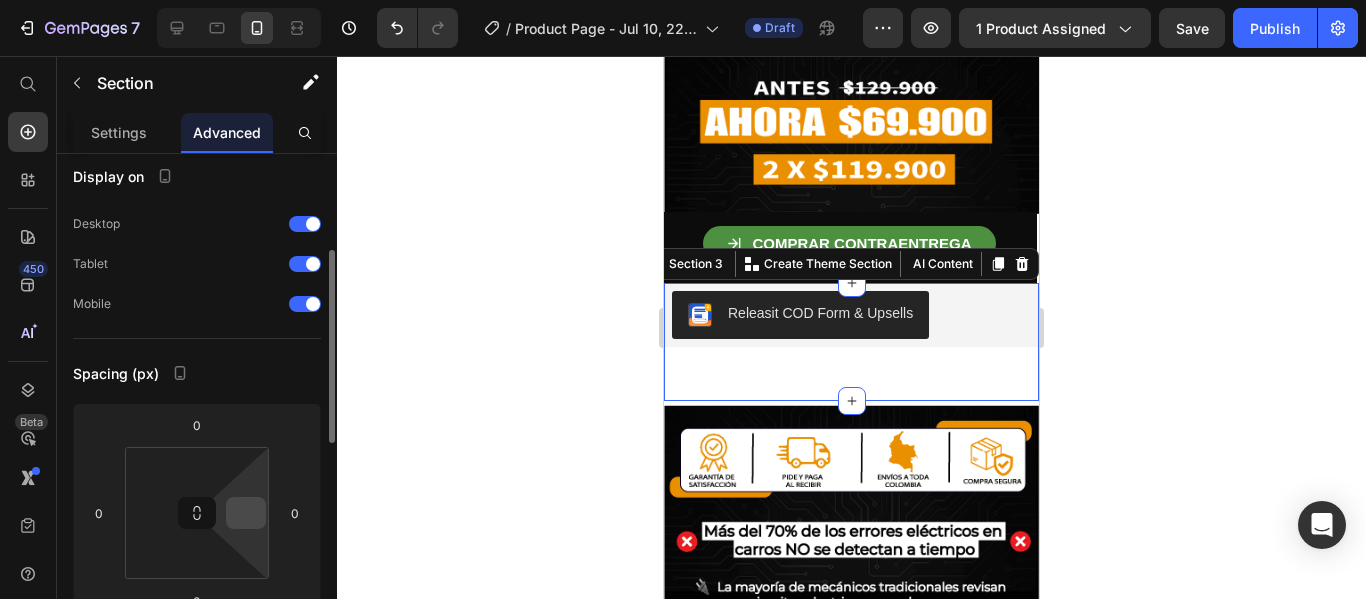 scroll, scrollTop: 78, scrollLeft: 0, axis: vertical 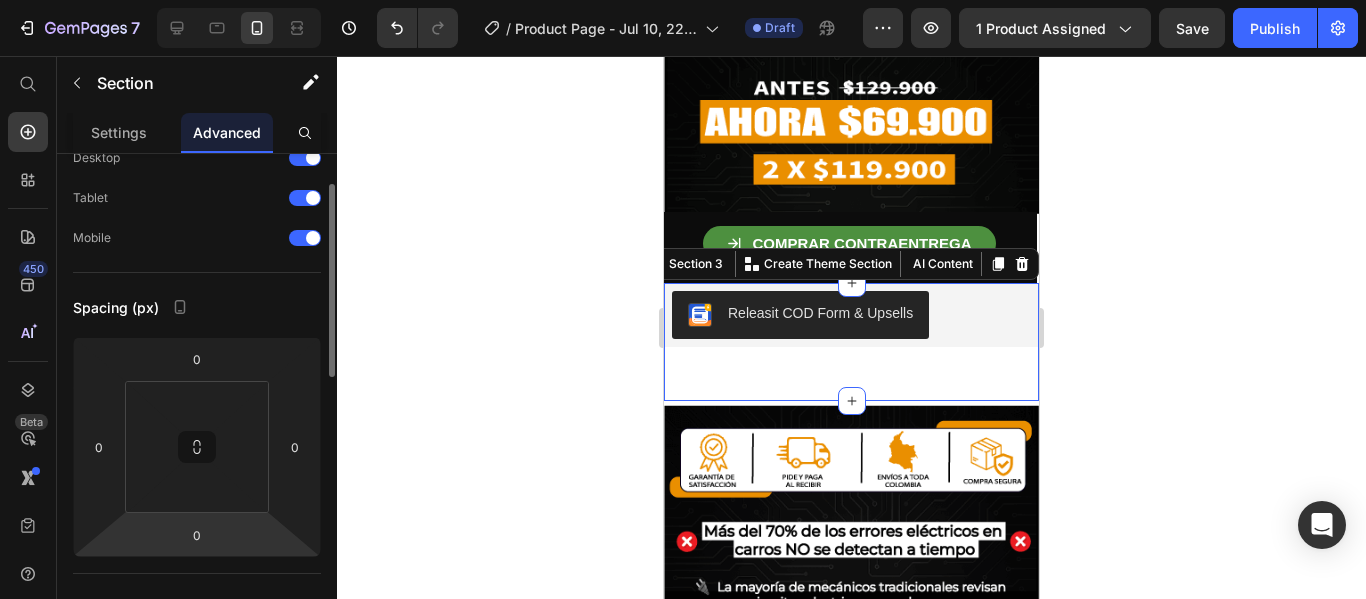click on "7   /  Product Page - Jul 10, 22:31:50 Draft Preview 1 product assigned  Save   Publish  450 Beta Shopify Apps Sections Elements Hero Section Product Detail Brands Trusted Badges Guarantee Product Breakdown How to use Testimonials Compare Bundle FAQs Social Proof Brand Story Product List Collection Blog List Contact Sticky Add to Cart Custom Footer Browse Library 450 Layout
Row
Row
Row
Row Text
Heading
Text Block Button
Button
Button
Sticky Back to top Media
Image" at bounding box center (683, 0) 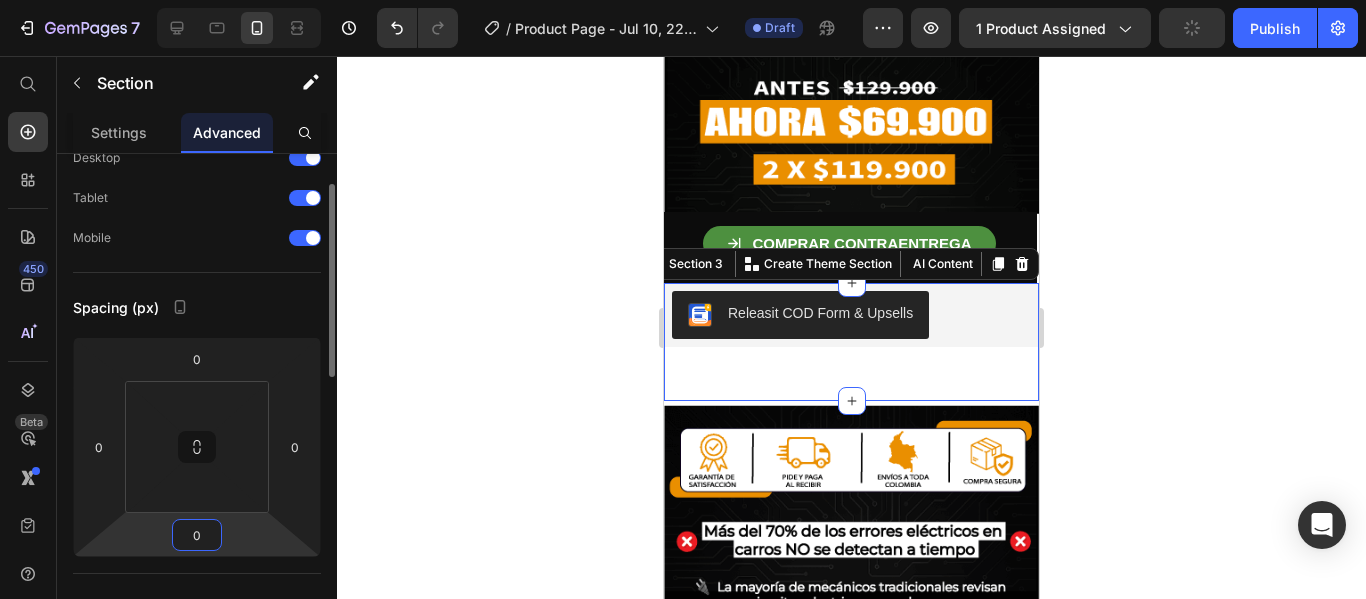 click on "7   /  Product Page - Jul 10, 22:31:50 Draft Preview 1 product assigned  Publish  450 Beta Shopify Apps Sections Elements Hero Section Product Detail Brands Trusted Badges Guarantee Product Breakdown How to use Testimonials Compare Bundle FAQs Social Proof Brand Story Product List Collection Blog List Contact Sticky Add to Cart Custom Footer Browse Library 450 Layout
Row
Row
Row
Row Text
Heading
Text Block Button
Button
Button
Sticky Back to top Media
Image Image" at bounding box center [683, 0] 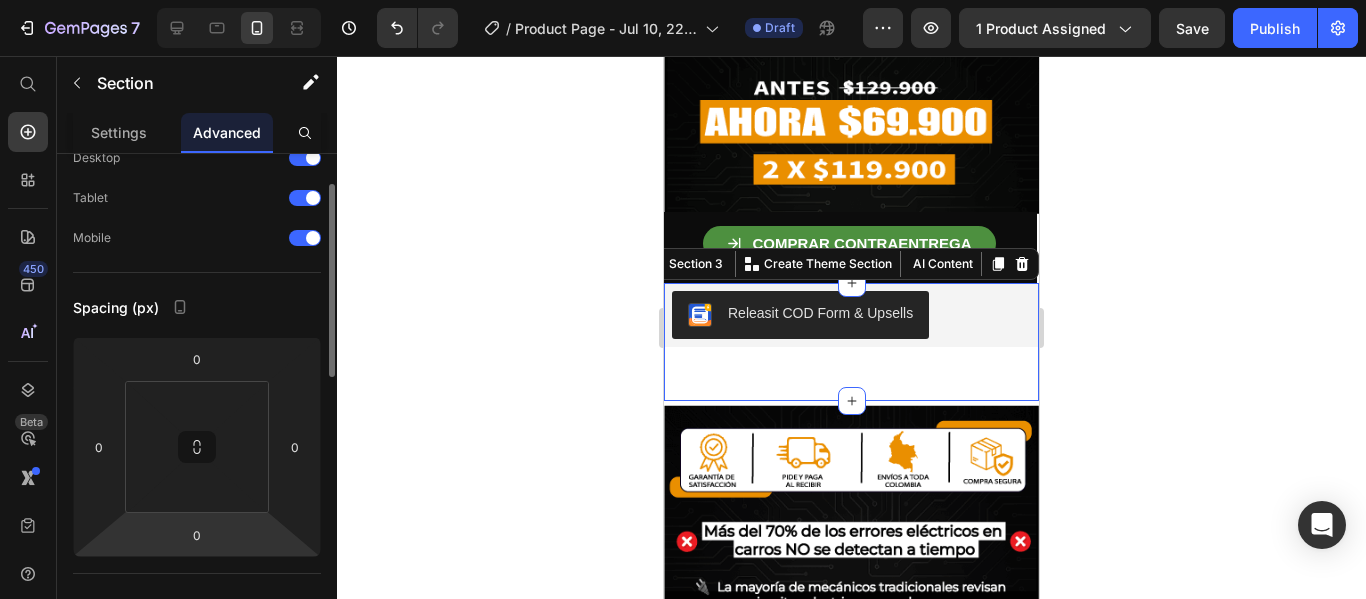 scroll, scrollTop: 139, scrollLeft: 0, axis: vertical 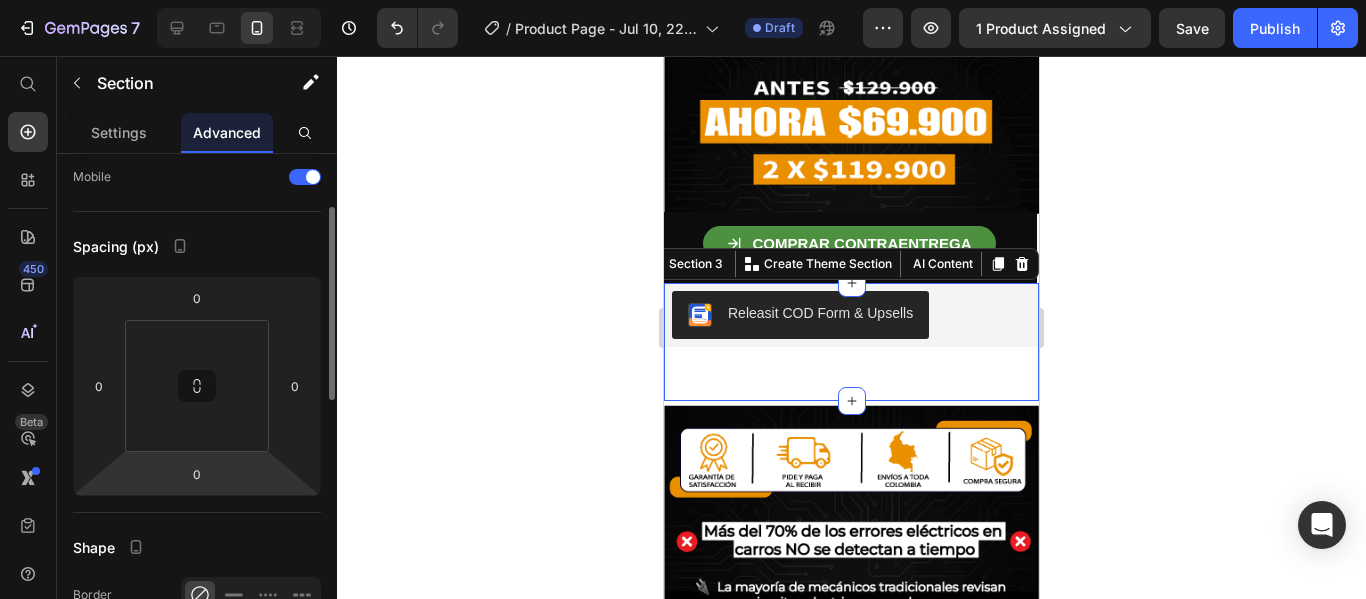 click on "7   /  Product Page - Jul 10, 22:31:50 Draft Preview 1 product assigned  Save   Publish  450 Beta Shopify Apps Sections Elements Hero Section Product Detail Brands Trusted Badges Guarantee Product Breakdown How to use Testimonials Compare Bundle FAQs Social Proof Brand Story Product List Collection Blog List Contact Sticky Add to Cart Custom Footer Browse Library 450 Layout
Row
Row
Row
Row Text
Heading
Text Block Button
Button
Button
Sticky Back to top Media
Image" at bounding box center (683, 0) 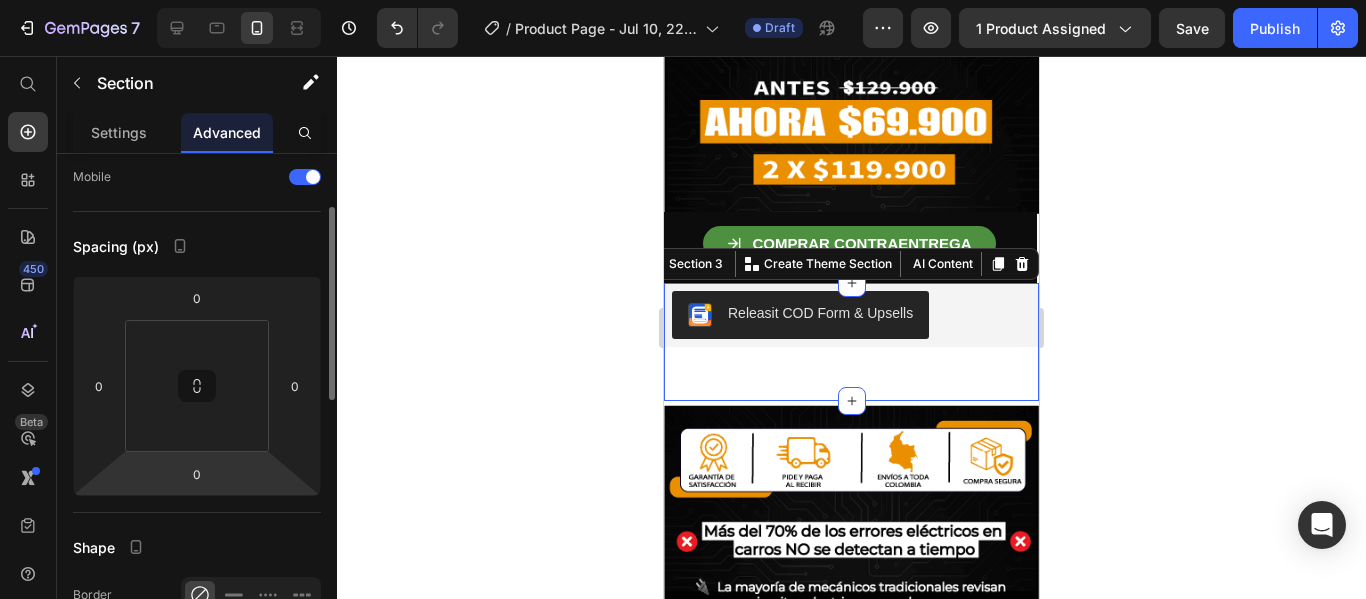 click on "7   /  Product Page - Jul 10, 22:31:50 Draft Preview 1 product assigned  Save   Publish  450 Beta Shopify Apps Sections Elements Hero Section Product Detail Brands Trusted Badges Guarantee Product Breakdown How to use Testimonials Compare Bundle FAQs Social Proof Brand Story Product List Collection Blog List Contact Sticky Add to Cart Custom Footer Browse Library 450 Layout
Row
Row
Row
Row Text
Heading
Text Block Button
Button
Button
Sticky Back to top Media
Image" at bounding box center [683, 0] 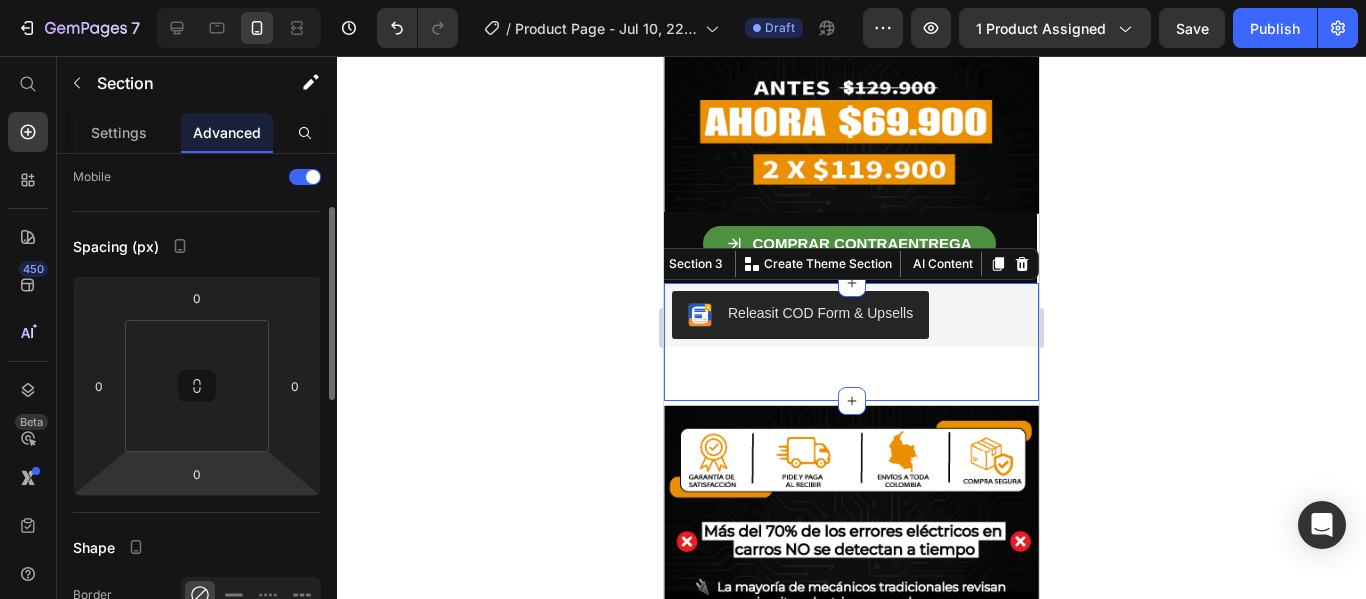 type on "2" 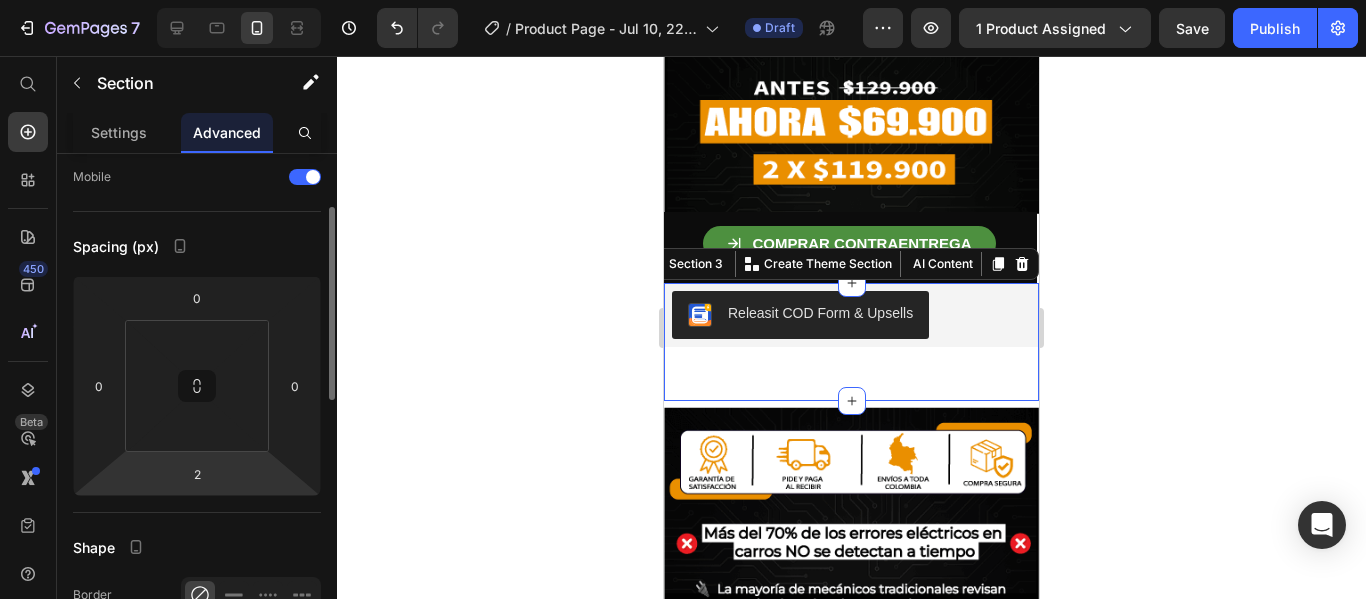click on "7   /  Product Page - Jul 10, 22:31:50 Draft Preview 1 product assigned  Save   Publish  450 Beta Shopify Apps Sections Elements Hero Section Product Detail Brands Trusted Badges Guarantee Product Breakdown How to use Testimonials Compare Bundle FAQs Social Proof Brand Story Product List Collection Blog List Contact Sticky Add to Cart Custom Footer Browse Library 450 Layout
Row
Row
Row
Row Text
Heading
Text Block Button
Button
Button
Sticky Back to top Media
Image" at bounding box center [683, 0] 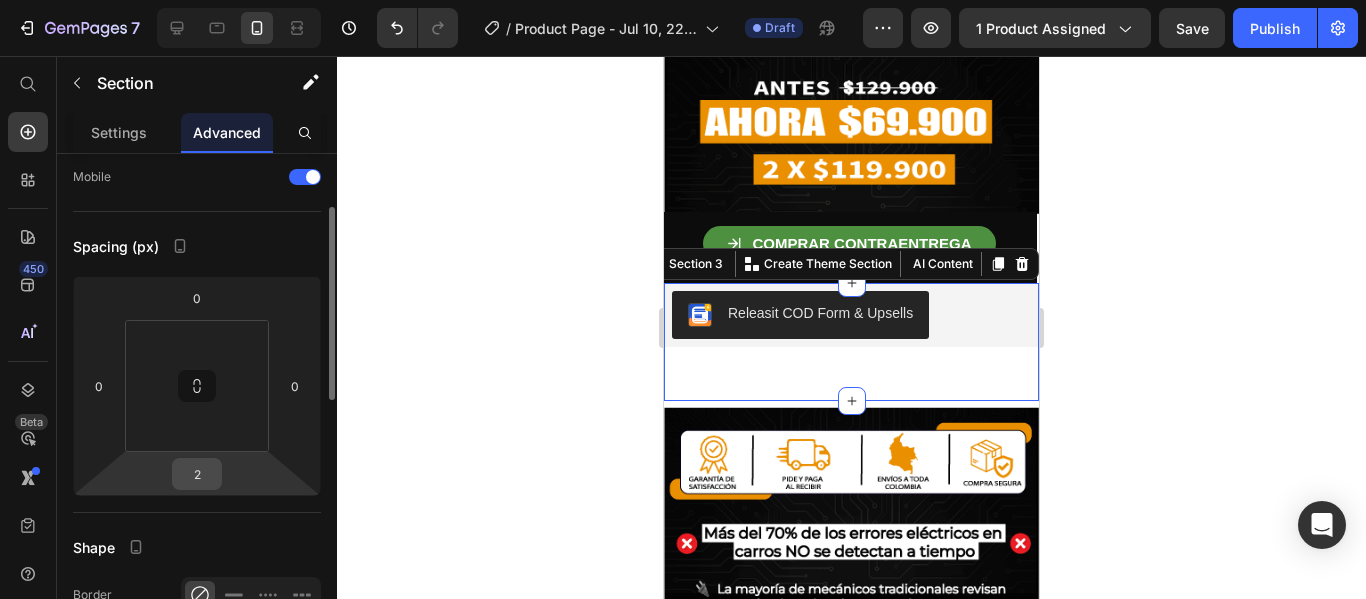 click on "2" at bounding box center [197, 474] 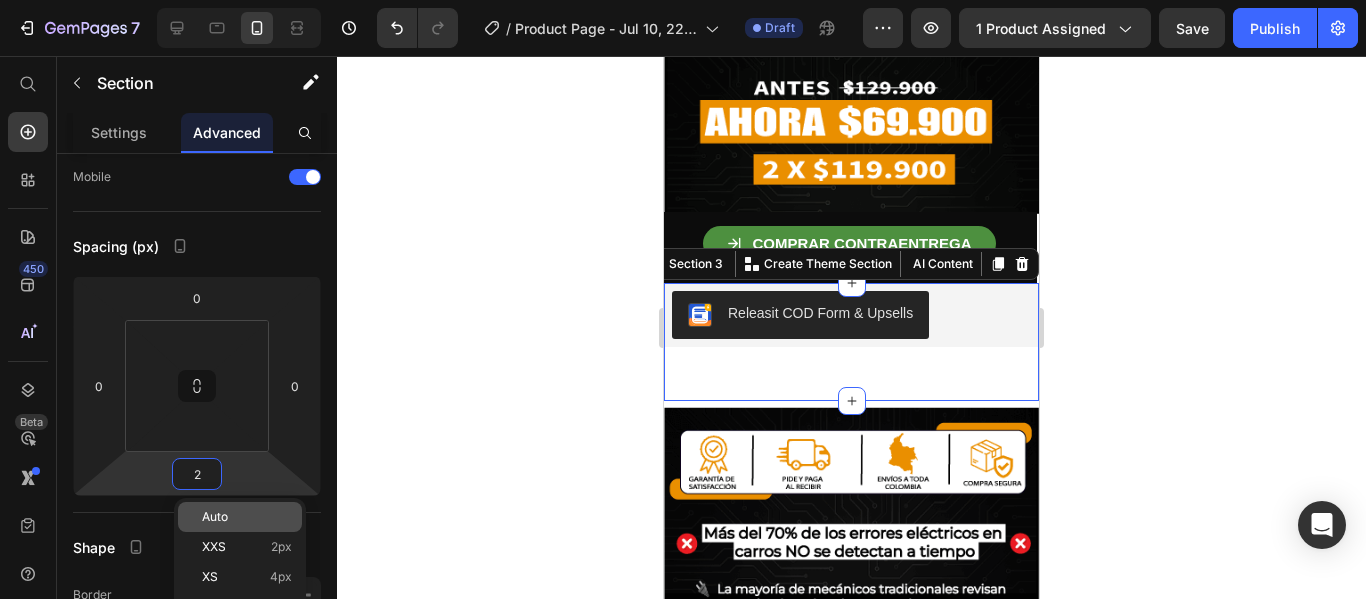 click on "Auto" 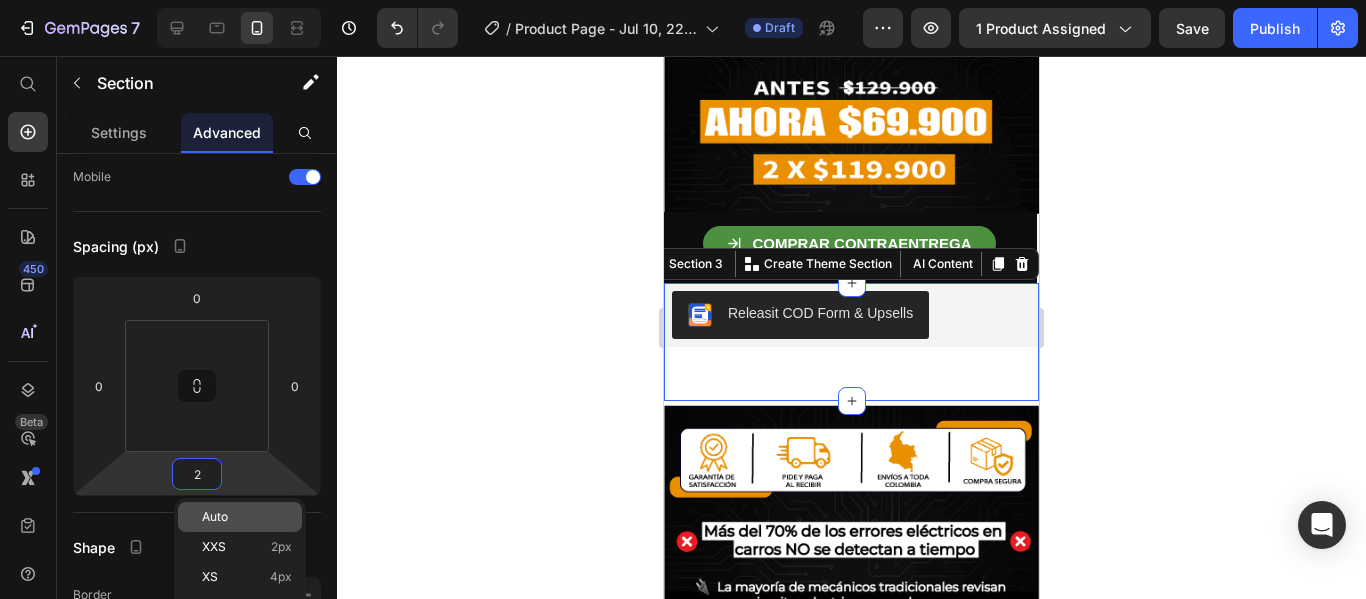type 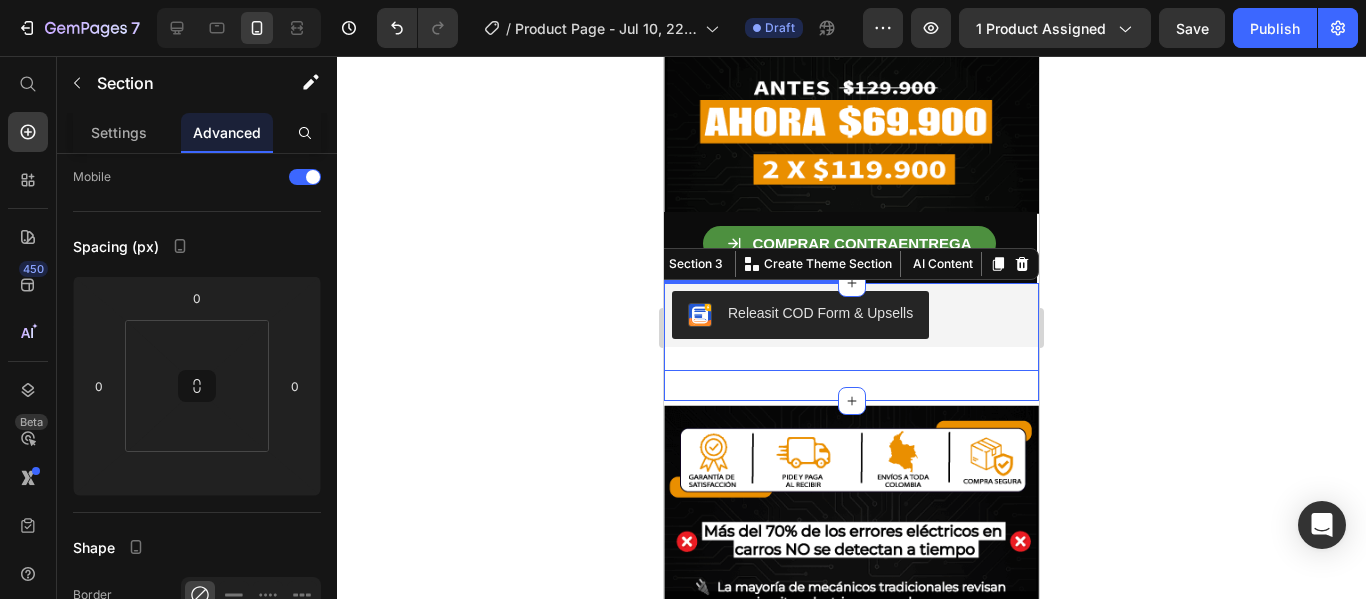 click on "Releasit COD Form & Upsells" at bounding box center (851, 315) 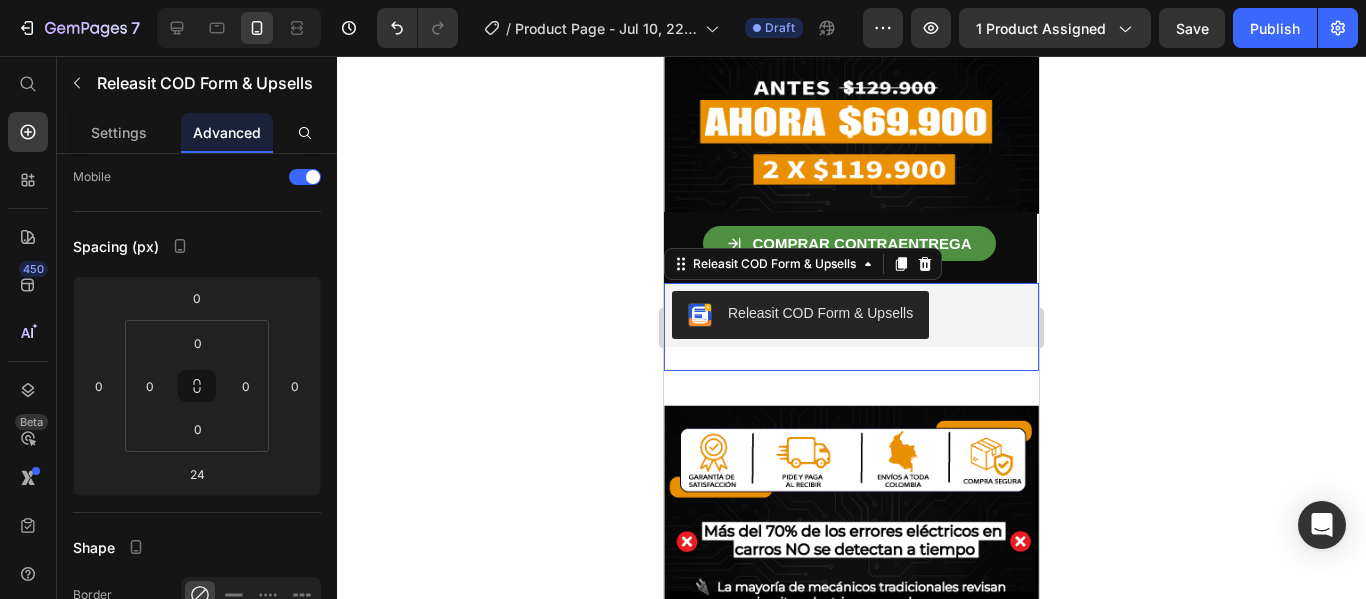 scroll, scrollTop: 0, scrollLeft: 0, axis: both 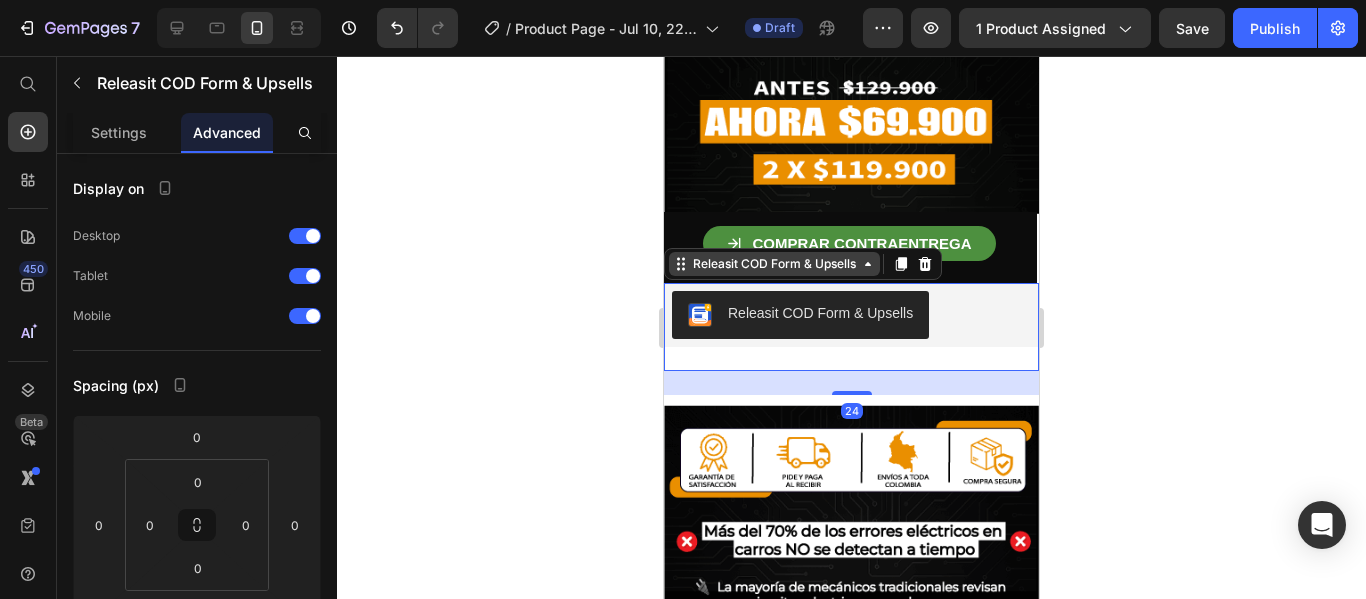 click 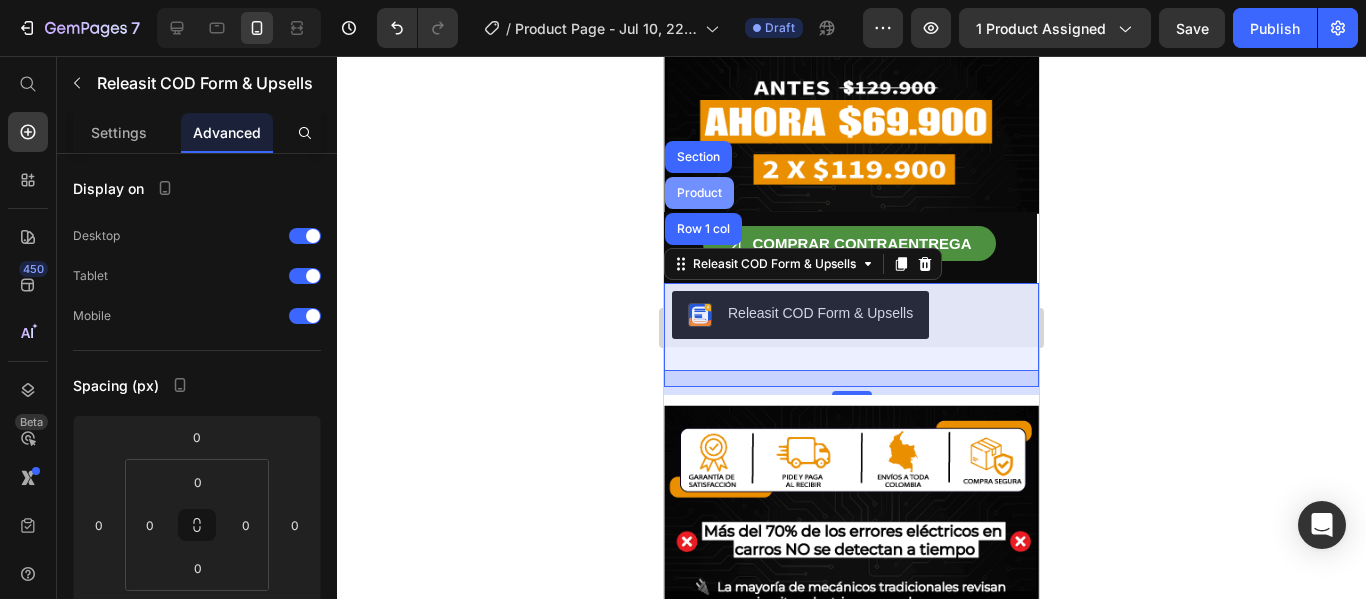 click on "Product" at bounding box center [699, 193] 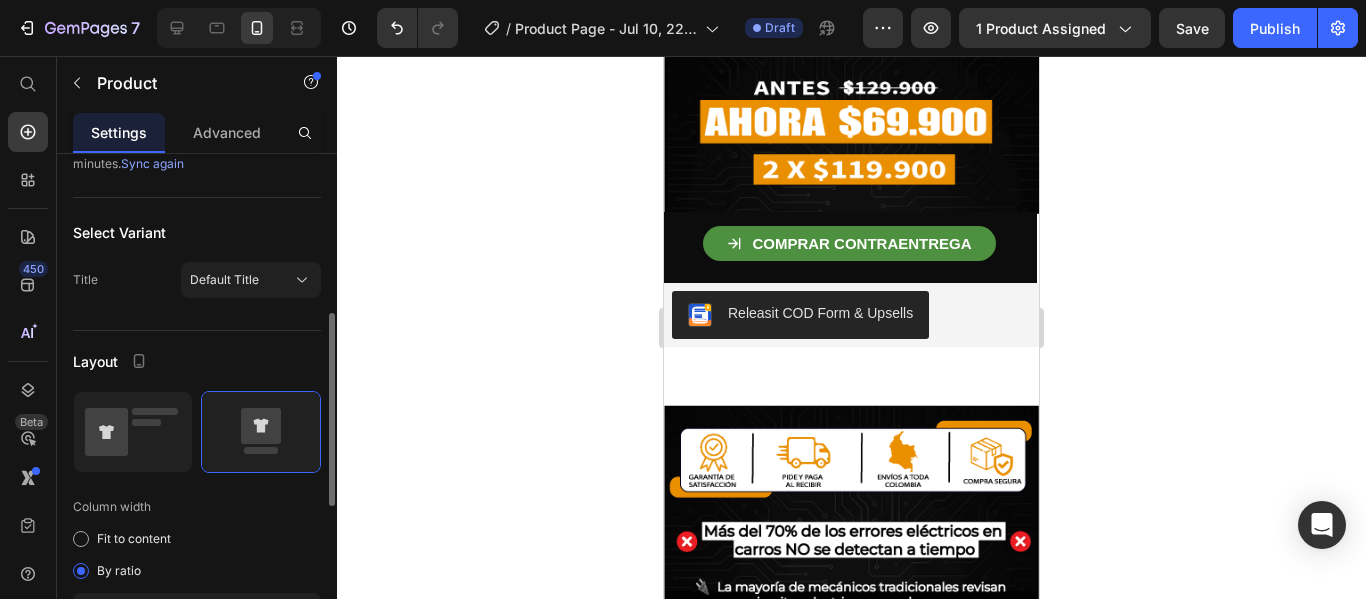 scroll, scrollTop: 297, scrollLeft: 0, axis: vertical 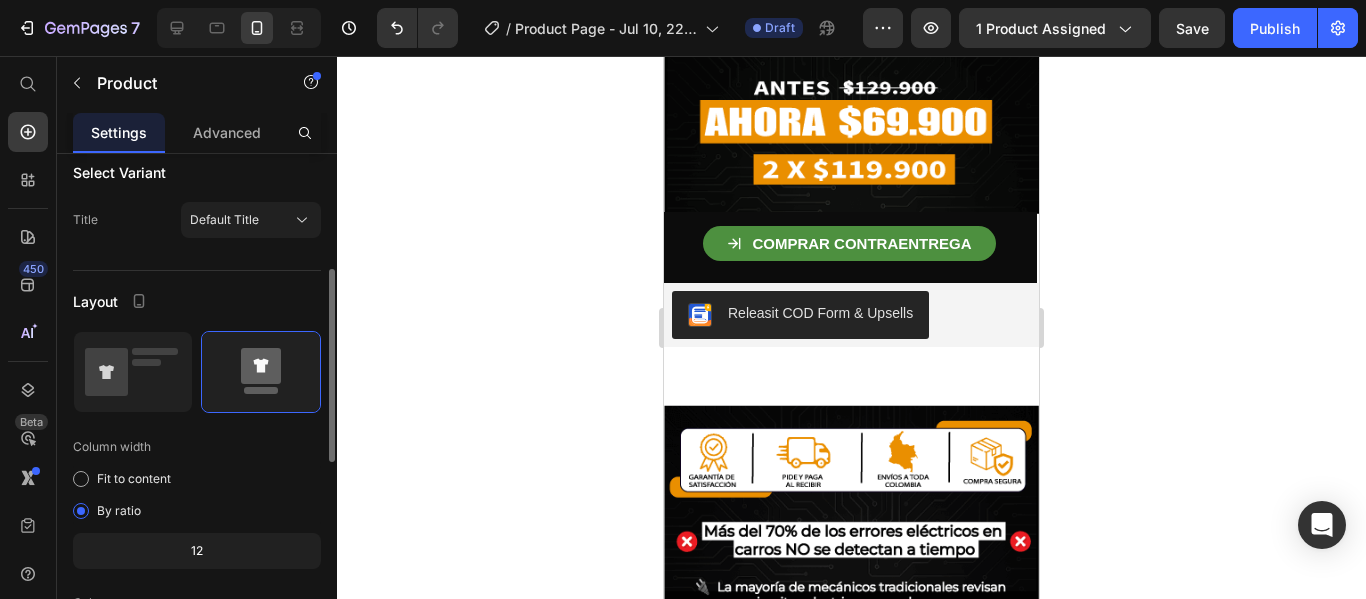 click at bounding box center [261, 372] 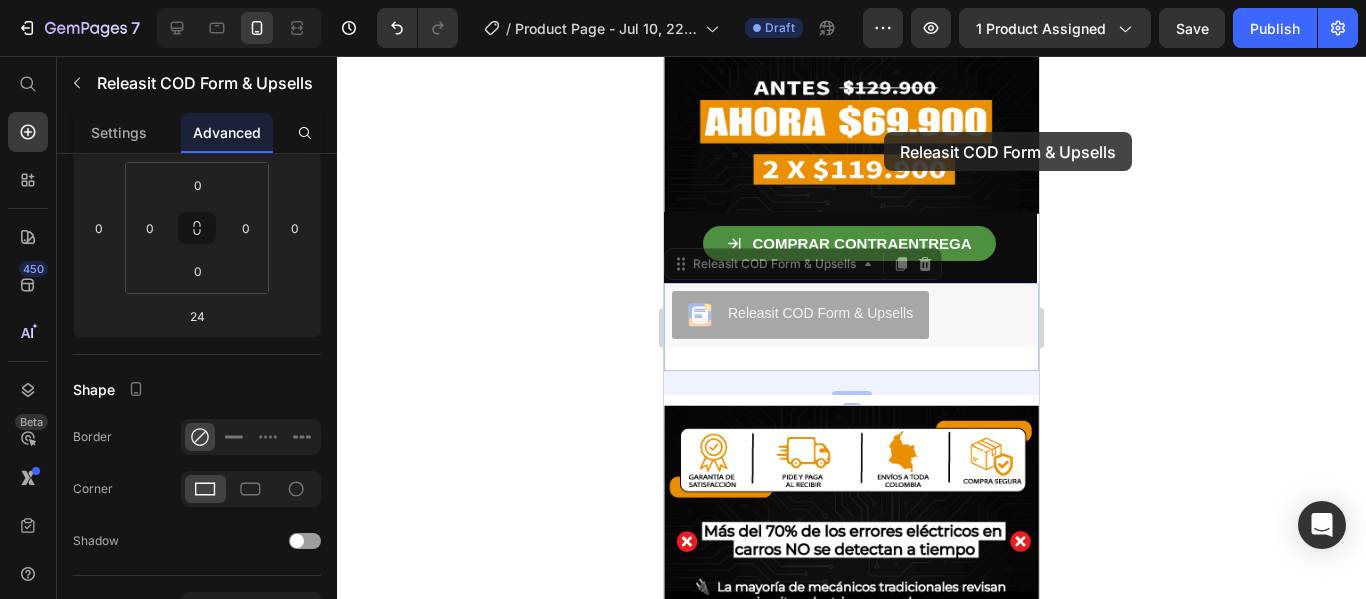 scroll, scrollTop: 0, scrollLeft: 0, axis: both 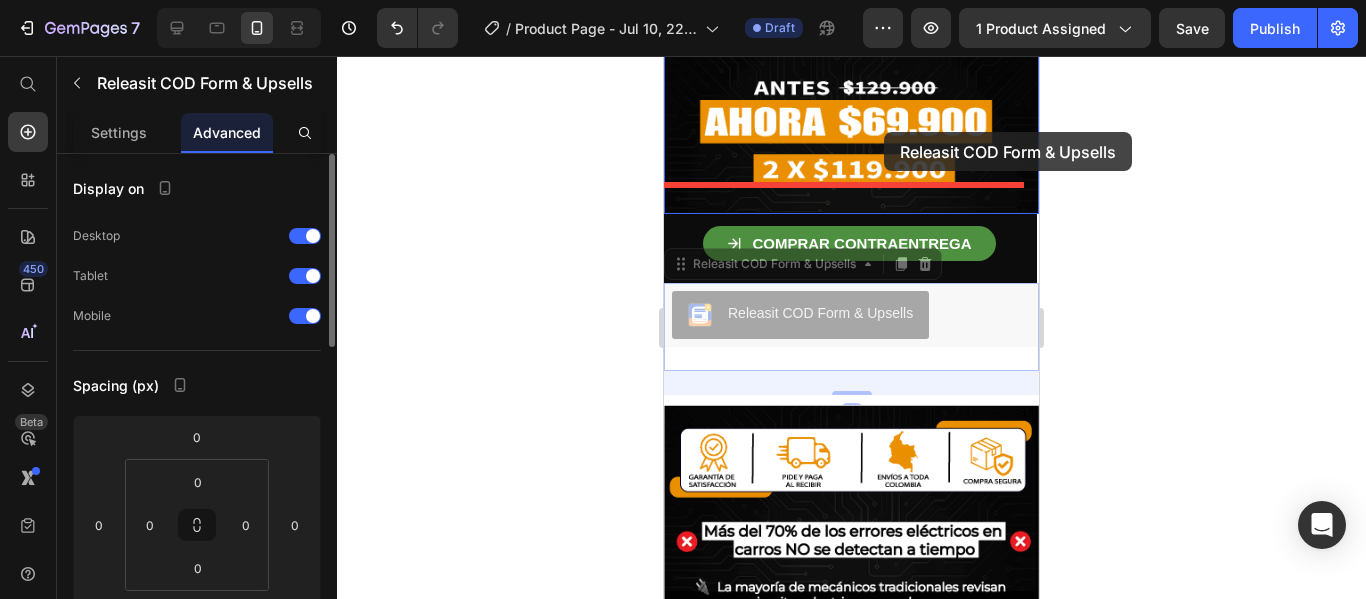 drag, startPoint x: 955, startPoint y: 277, endPoint x: 884, endPoint y: 132, distance: 161.44968 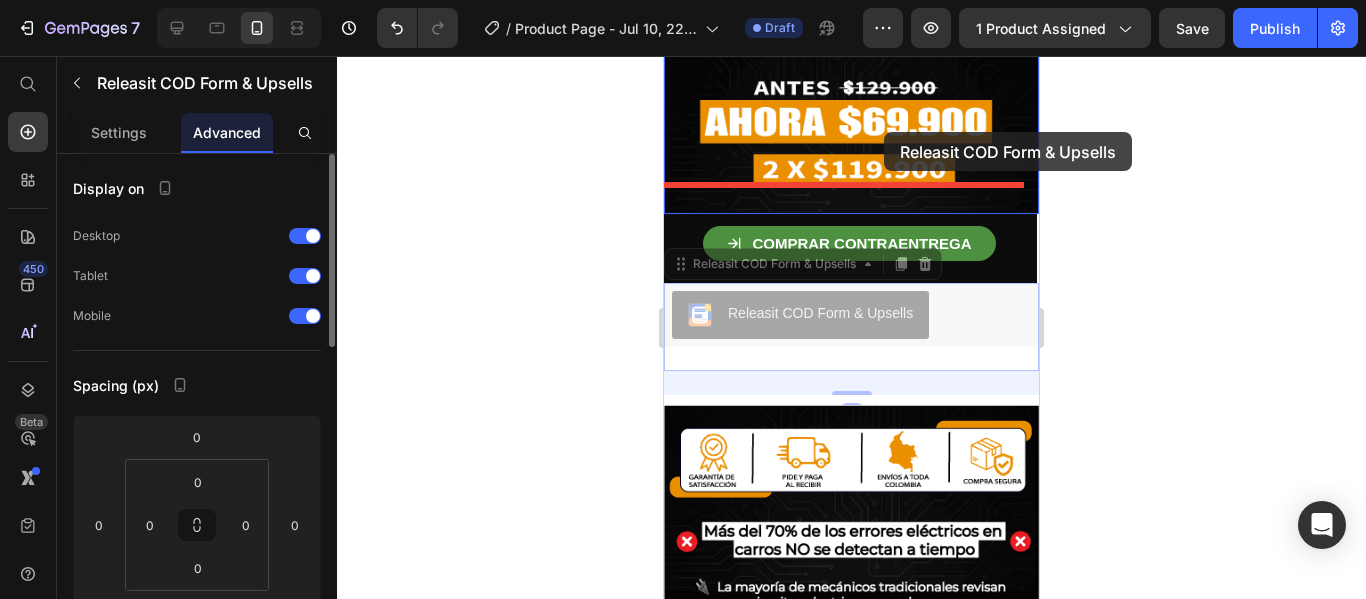 click on "iPhone 13 Mini  ( 375 px) iPhone 13 Mini iPhone 13 Pro iPhone 11 Pro Max iPhone 15 Pro Max Pixel 7 Galaxy S8+ Galaxy S20 Ultra iPad Mini iPad Air iPad Pro Header PAGO AL RECIBIR ✅ Text ENVIO GRATIS 🚚 Text TIEMPO LIMITADO 50% DESCUENTO‼️ Text GARANTIA EXTENDIDA 👌 Text PAGO AL RECIBIR ✅ Text ENVIO GRATIS 🚚 Text TIEMPO LIMITADO 50% DESCUENTO‼️ Text GARANTIA EXTENDIDA 👌 Text Marquee Image Section 1
COMPRAR CONTRAENTREGA Button Section 2
Icon Boosts immunity and defense Text Block
Icon Boosts immunity and defense Text Block
Icon Boosts immunity and defense Text Block Row Icon Icon Icon Icon Icon Icon List [FIRST] [LAST]. Text Block Row Verified Buyer Item List Row “At vero eos et accusamus et iusto odio dignissimos ducimus qui blanditiis praesentium voluptatum” Text Block Row Releasit COD Form & Upsells Releasit COD Form & Upsells   24 Releasit COD Form & Upsells Releasit COD Form & Upsells   24 Quantity Text Block 1" at bounding box center [851, 835] 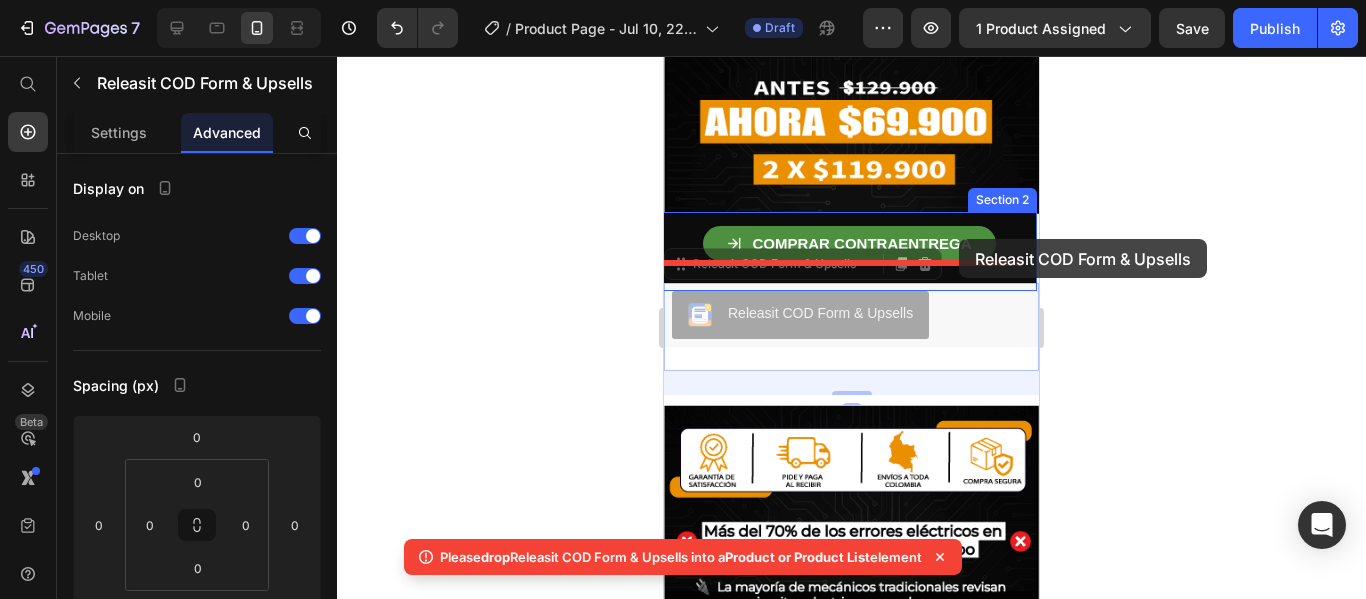drag, startPoint x: 924, startPoint y: 294, endPoint x: 959, endPoint y: 239, distance: 65.192024 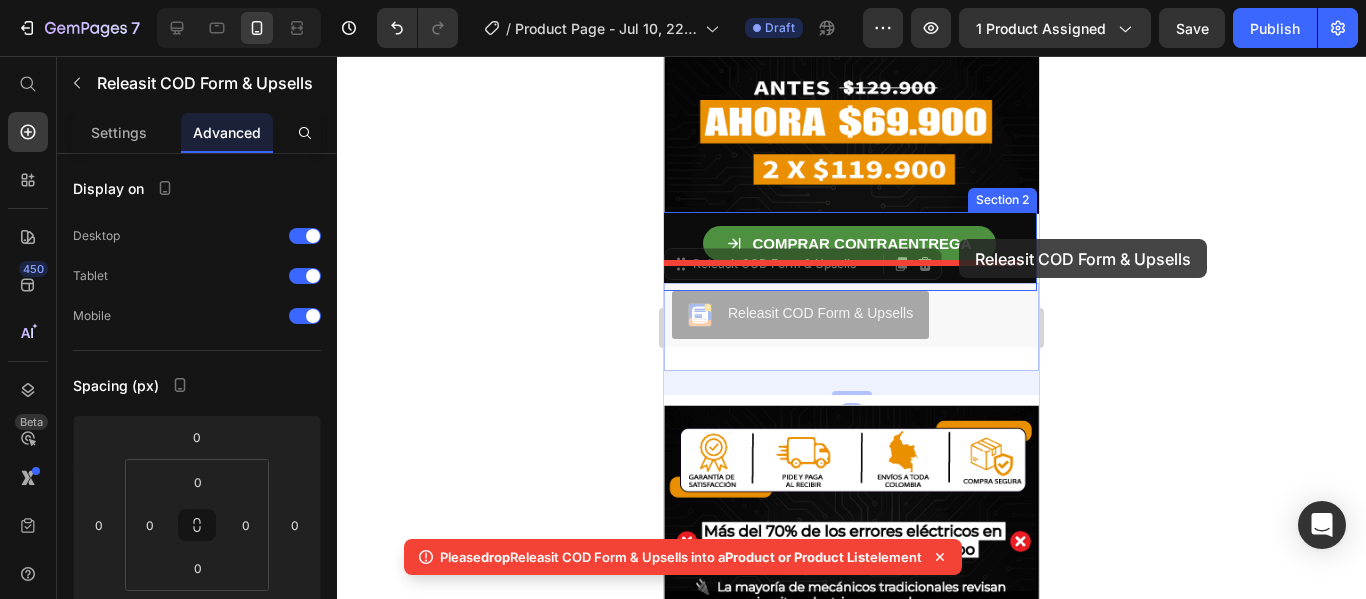 click on "iPhone 13 Mini  ( 375 px) iPhone 13 Mini iPhone 13 Pro iPhone 11 Pro Max iPhone 15 Pro Max Pixel 7 Galaxy S8+ Galaxy S20 Ultra iPad Mini iPad Air iPad Pro Header PAGO AL RECIBIR ✅ Text ENVIO GRATIS 🚚 Text TIEMPO LIMITADO 50% DESCUENTO‼️ Text GARANTIA EXTENDIDA 👌 Text PAGO AL RECIBIR ✅ Text ENVIO GRATIS 🚚 Text TIEMPO LIMITADO 50% DESCUENTO‼️ Text GARANTIA EXTENDIDA 👌 Text Marquee Image Section 1
COMPRAR CONTRAENTREGA Button Section 2
Icon Boosts immunity and defense Text Block
Icon Boosts immunity and defense Text Block
Icon Boosts immunity and defense Text Block Row Icon Icon Icon Icon Icon Icon List [FIRST] [LAST]. Text Block Row Verified Buyer Item List Row “At vero eos et accusamus et iusto odio dignissimos ducimus qui blanditiis praesentium voluptatum” Text Block Row Releasit COD Form & Upsells Releasit COD Form & Upsells   24 Releasit COD Form & Upsells Releasit COD Form & Upsells   24 Quantity Text Block 1" at bounding box center (851, 835) 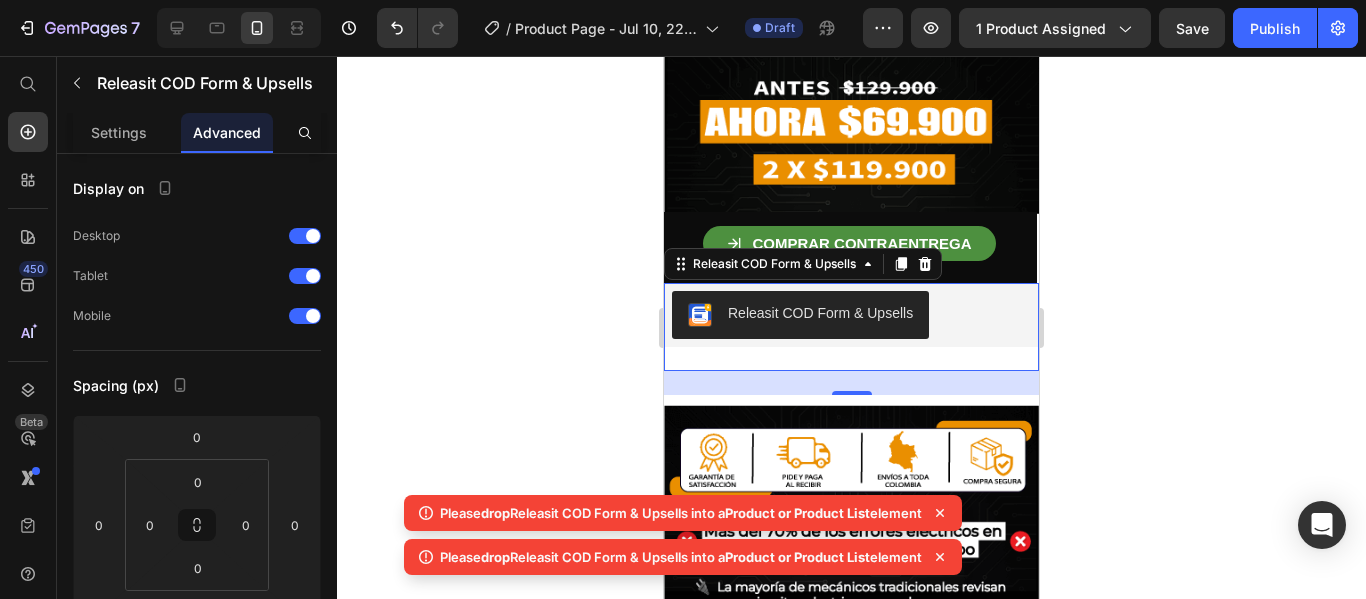 click on "Releasit COD Form & Upsells" at bounding box center (851, 315) 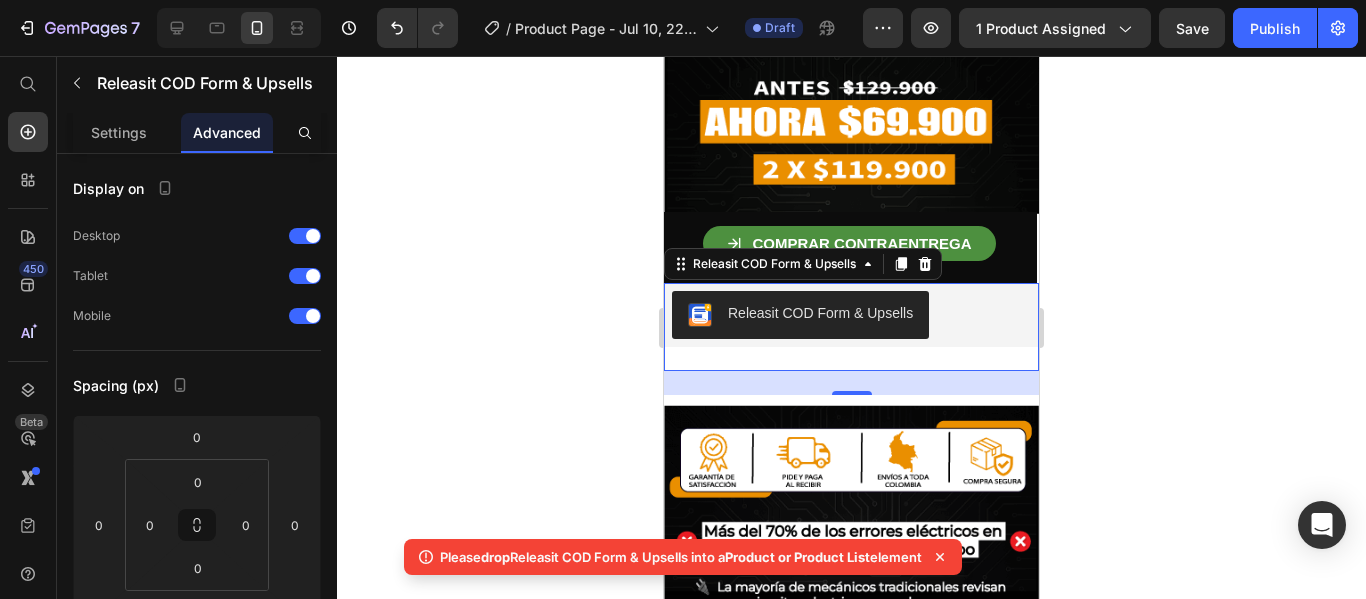 scroll, scrollTop: 480, scrollLeft: 0, axis: vertical 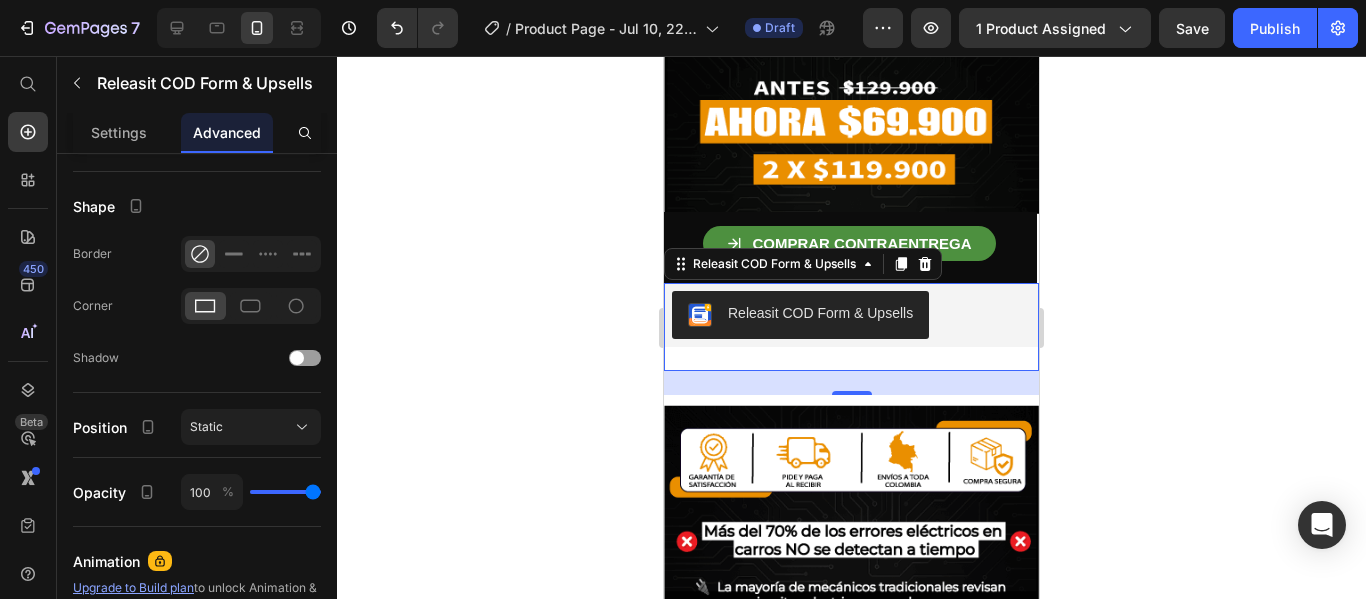 click on "Releasit COD Form & Upsells" at bounding box center [851, 315] 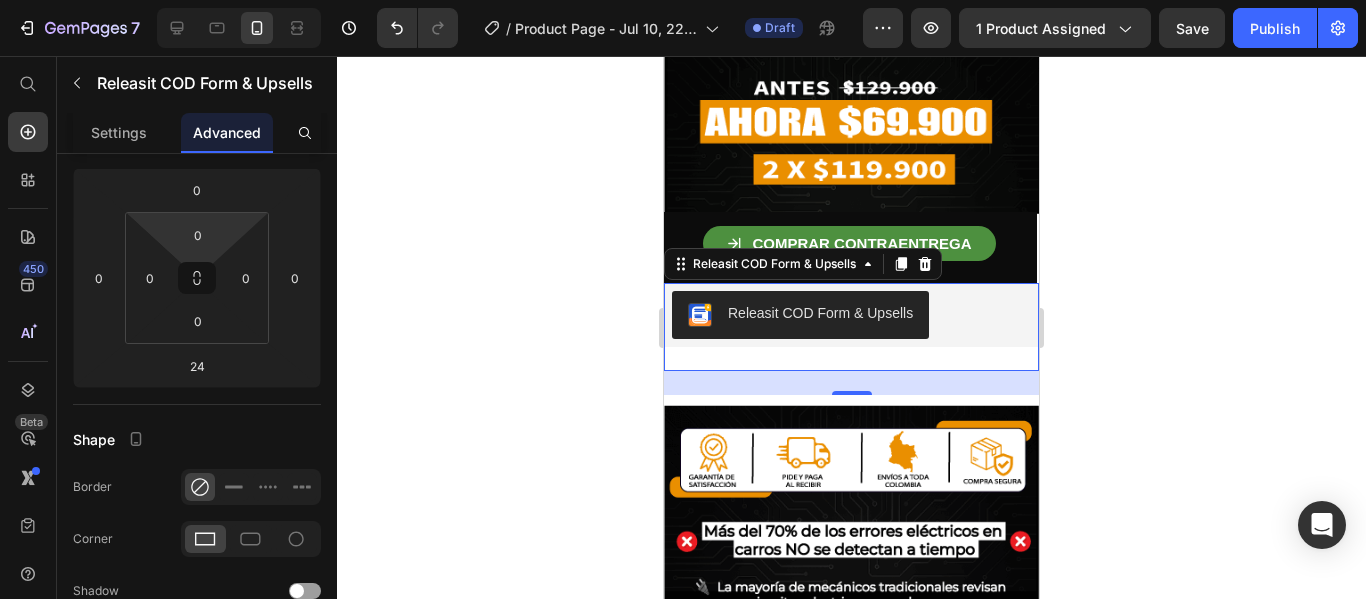 scroll, scrollTop: 0, scrollLeft: 0, axis: both 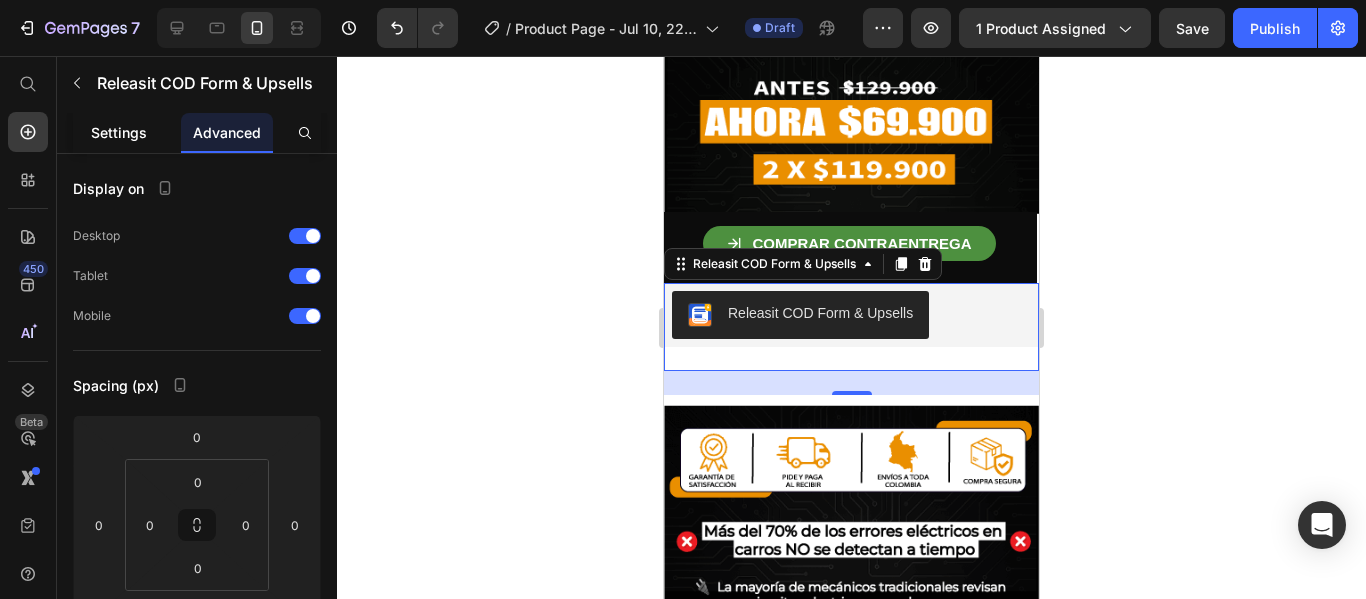 click on "Settings" 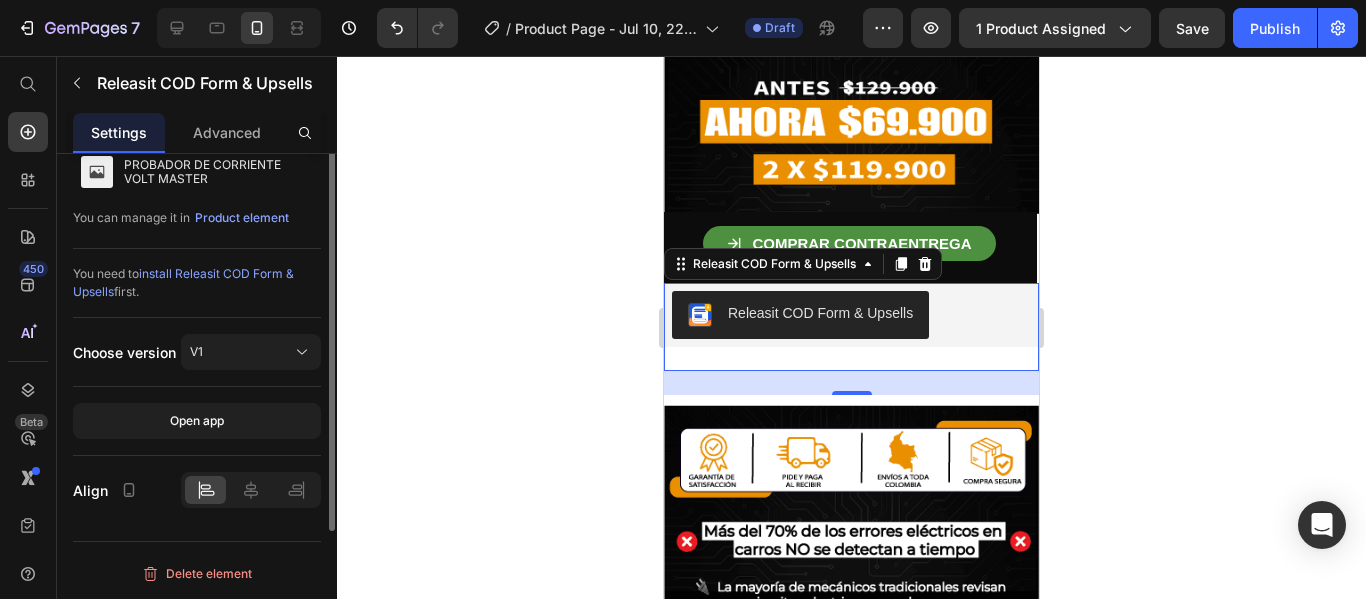 scroll, scrollTop: 0, scrollLeft: 0, axis: both 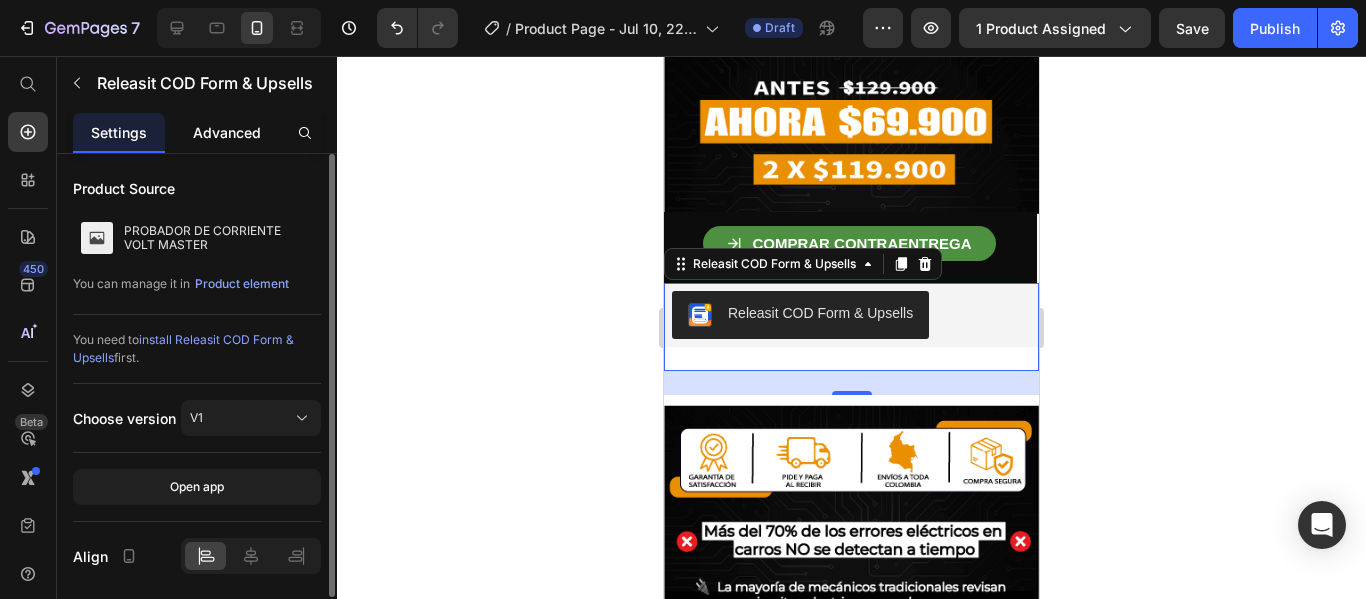 drag, startPoint x: 239, startPoint y: 131, endPoint x: 141, endPoint y: 260, distance: 162.00308 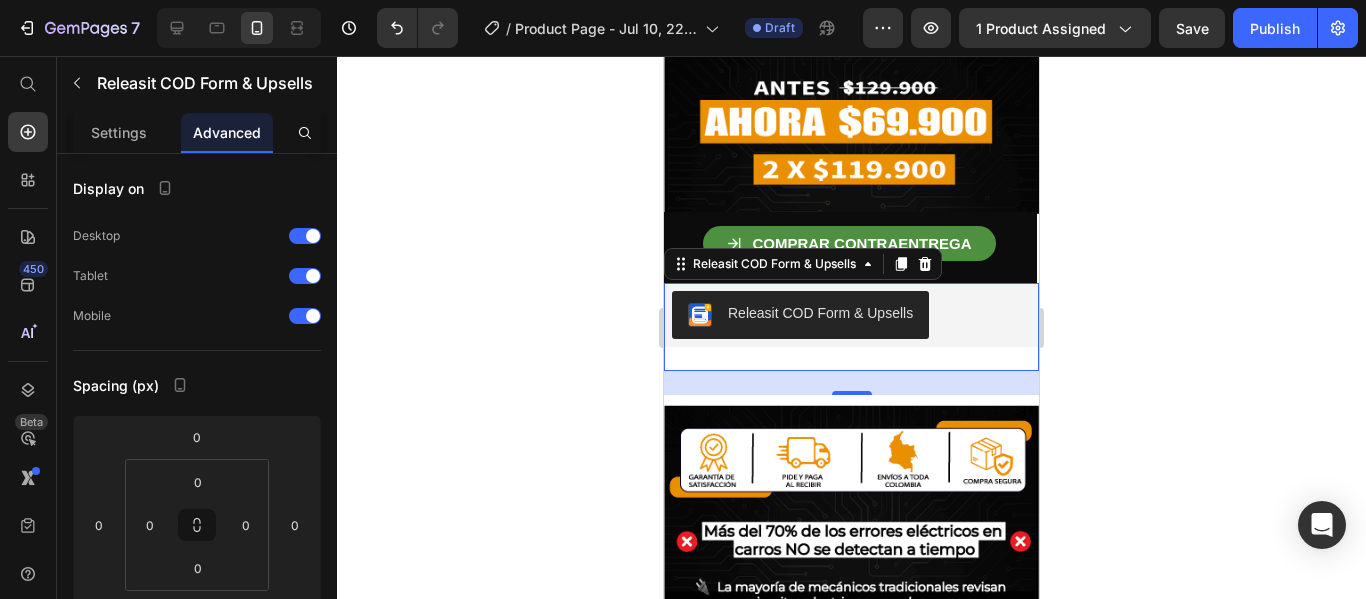 click on "Releasit COD Form & Upsells" at bounding box center (851, 315) 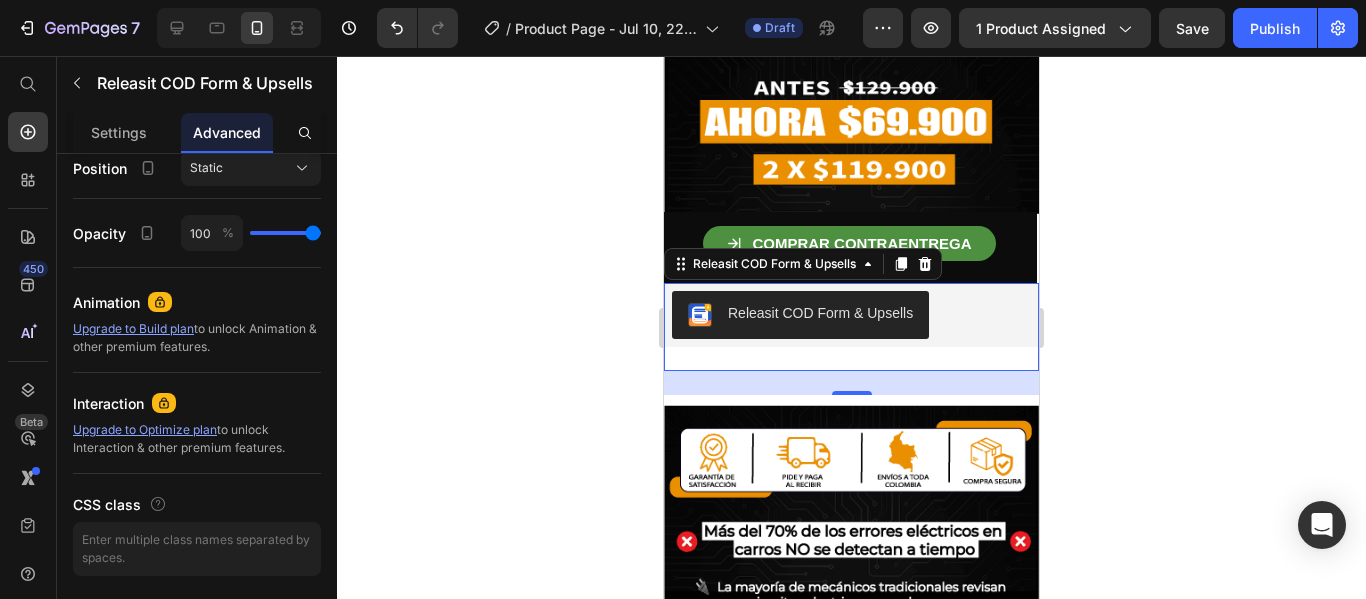 scroll, scrollTop: 0, scrollLeft: 0, axis: both 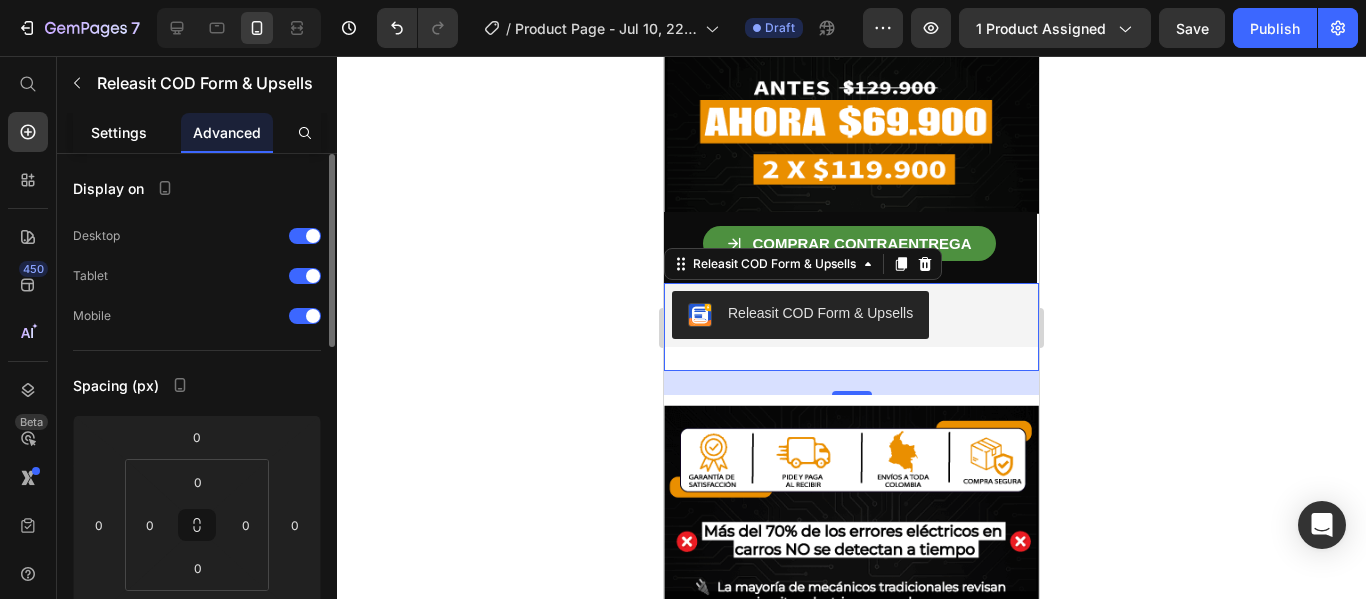 click on "Settings" 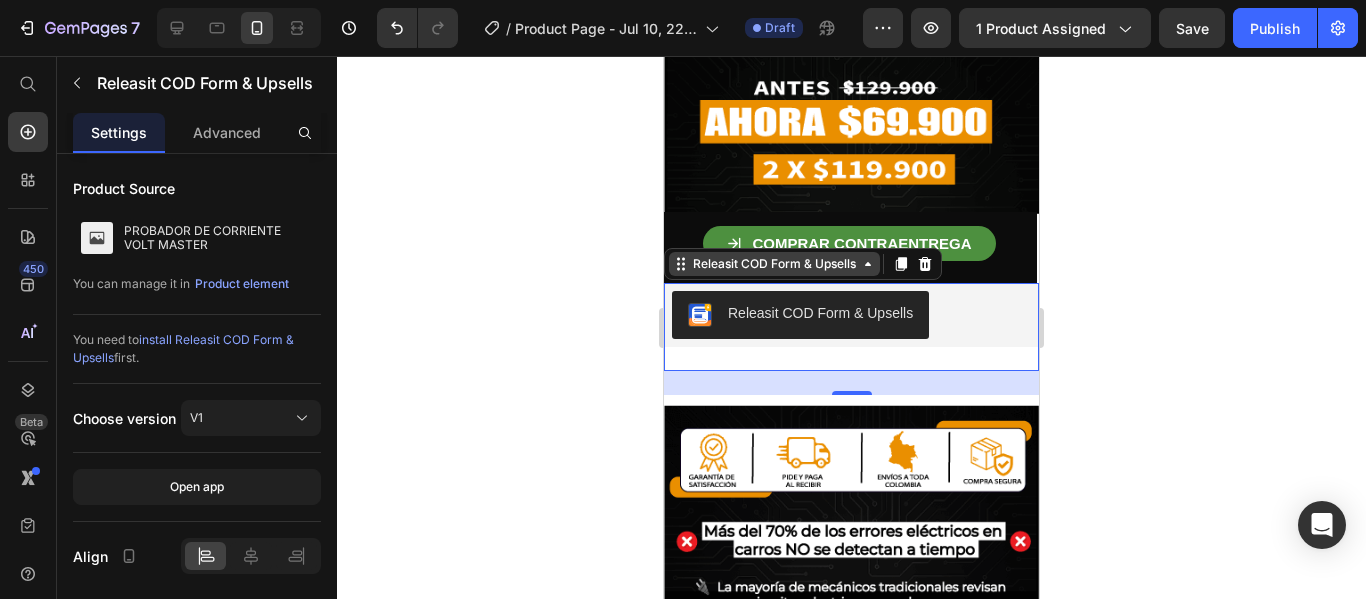 click on "Releasit COD Form & Upsells" at bounding box center (774, 264) 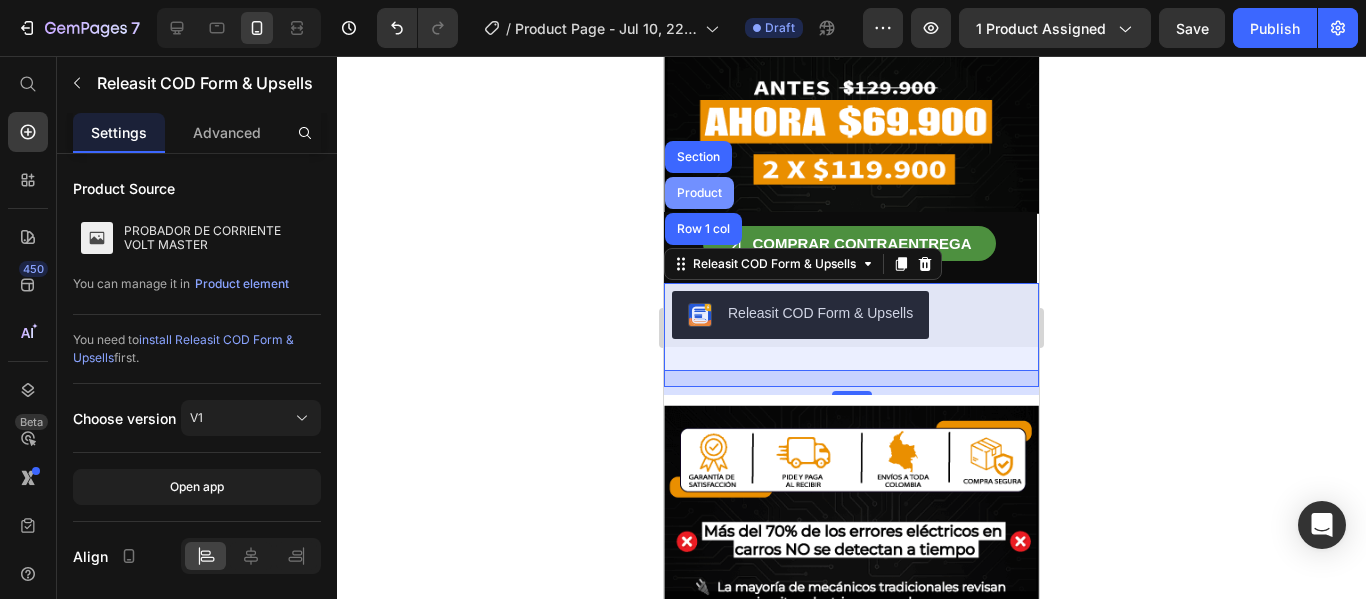 click on "Product" at bounding box center [699, 193] 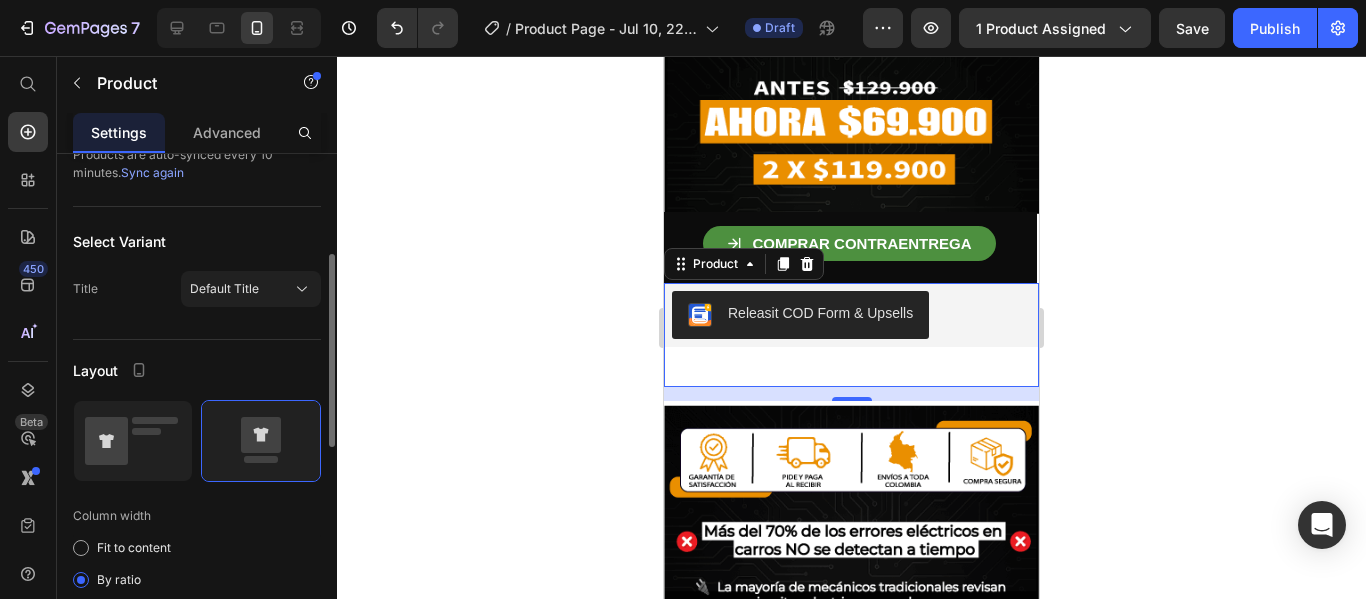 scroll, scrollTop: 237, scrollLeft: 0, axis: vertical 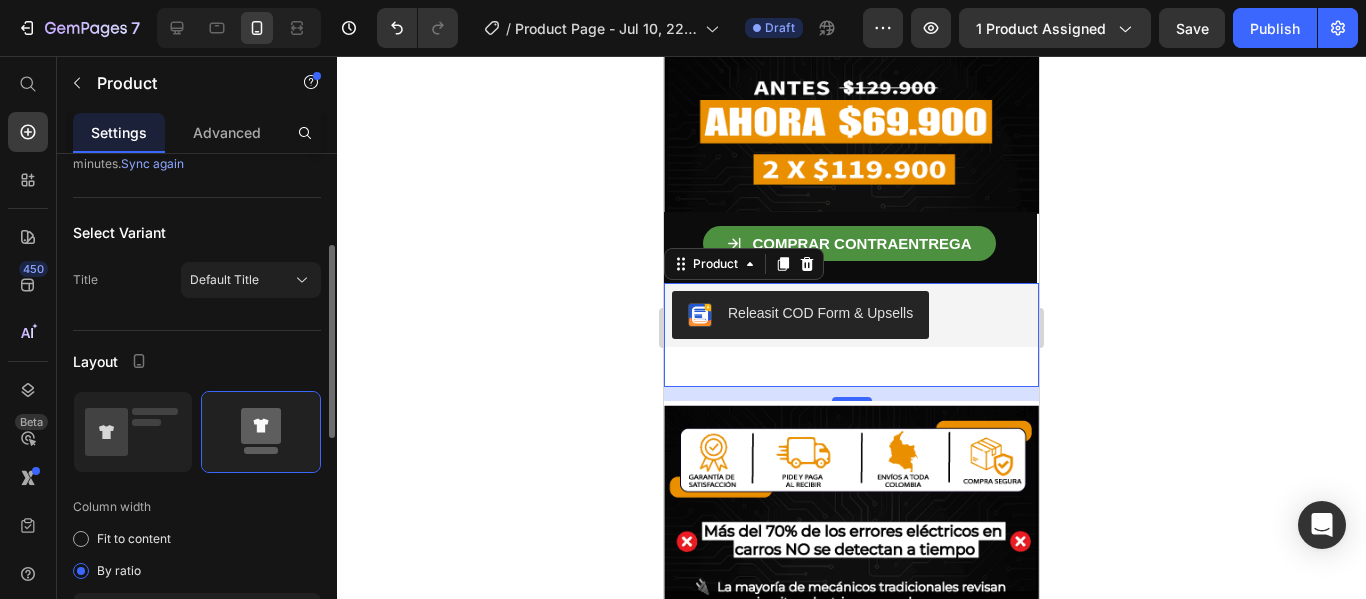 click 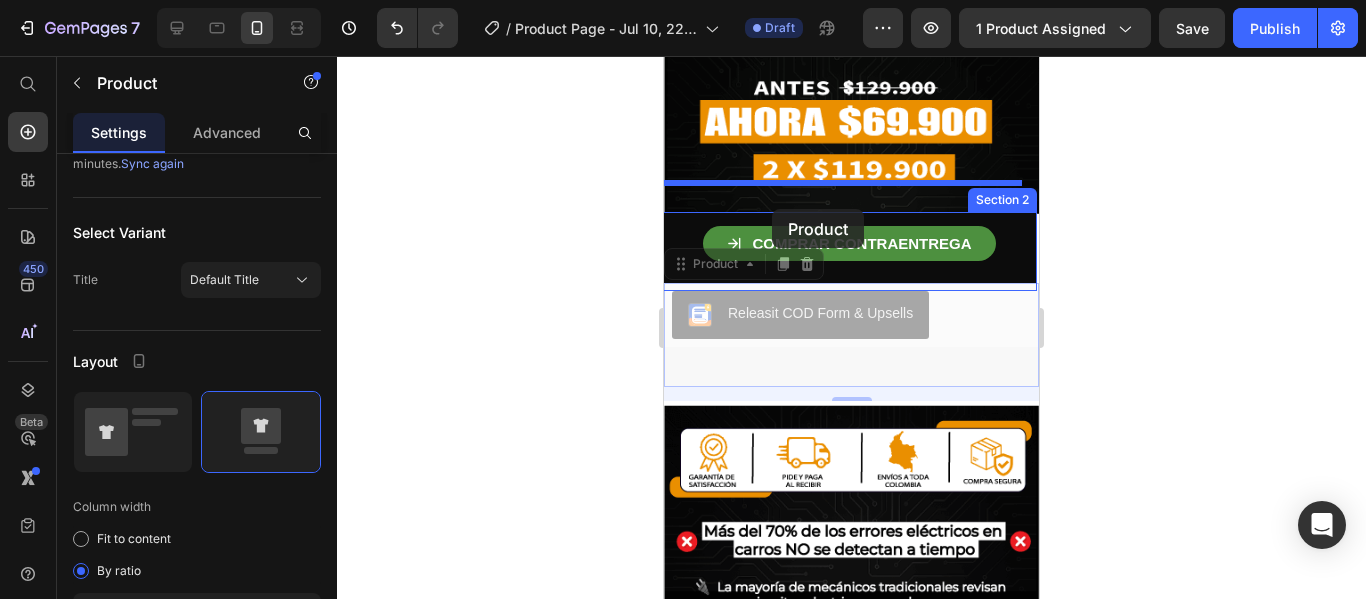 drag, startPoint x: 718, startPoint y: 231, endPoint x: 772, endPoint y: 209, distance: 58.30952 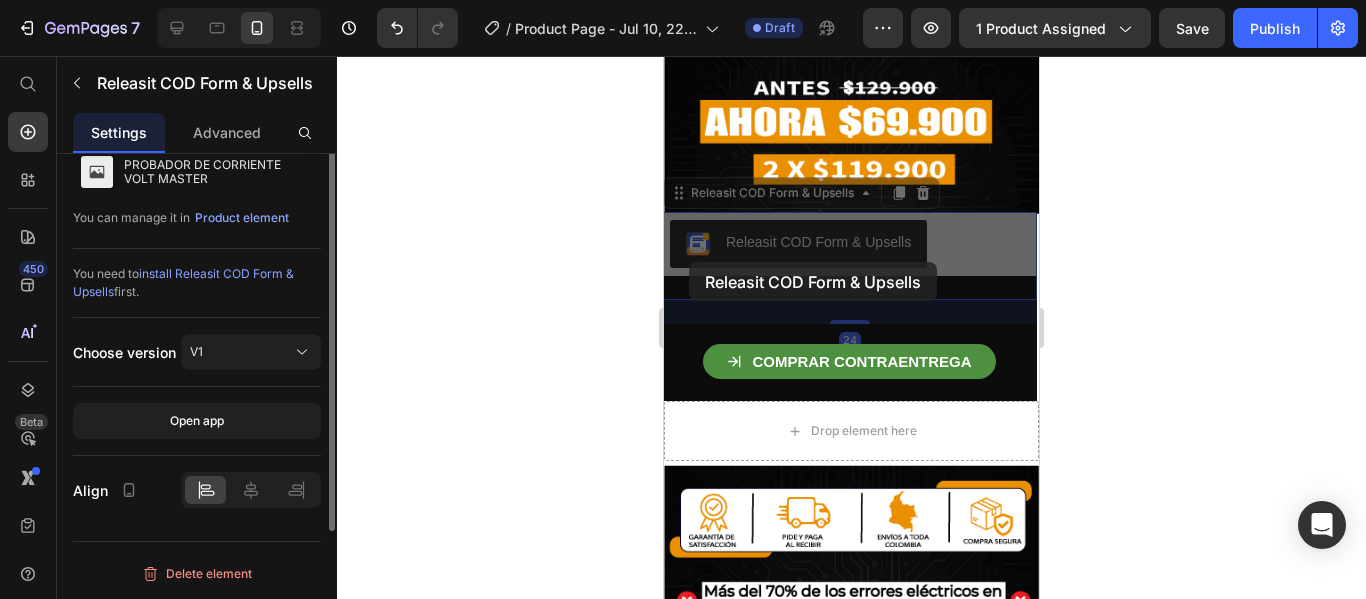 scroll, scrollTop: 0, scrollLeft: 0, axis: both 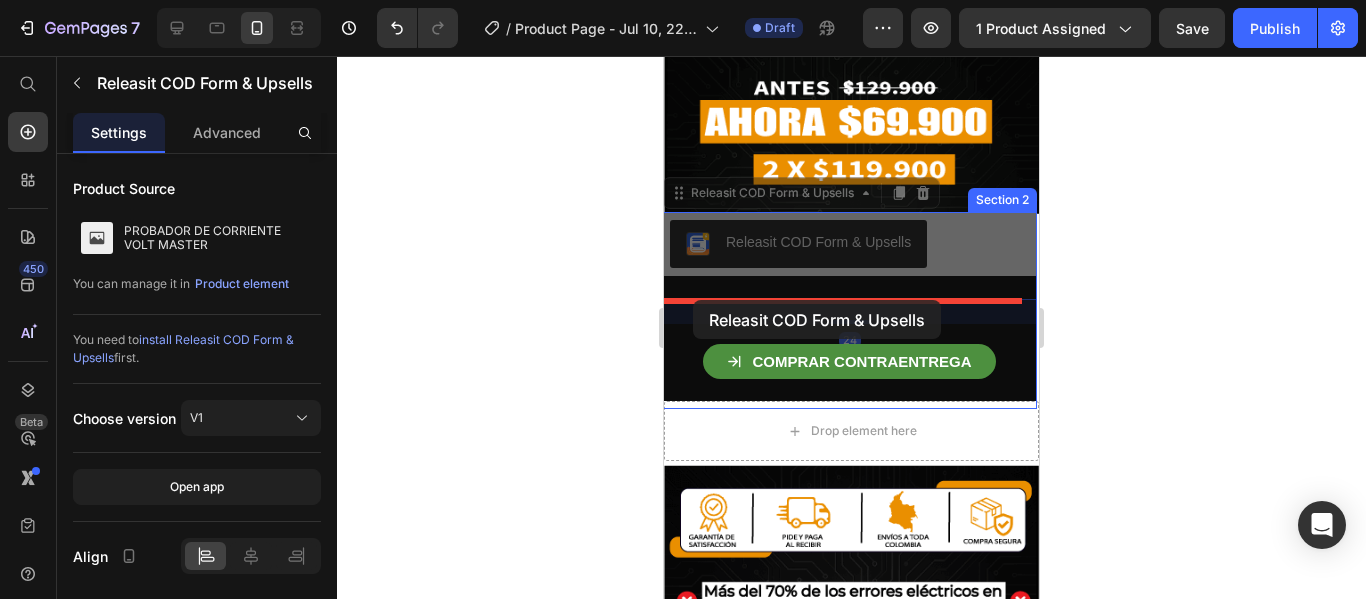 drag, startPoint x: 686, startPoint y: 176, endPoint x: 693, endPoint y: 300, distance: 124.197426 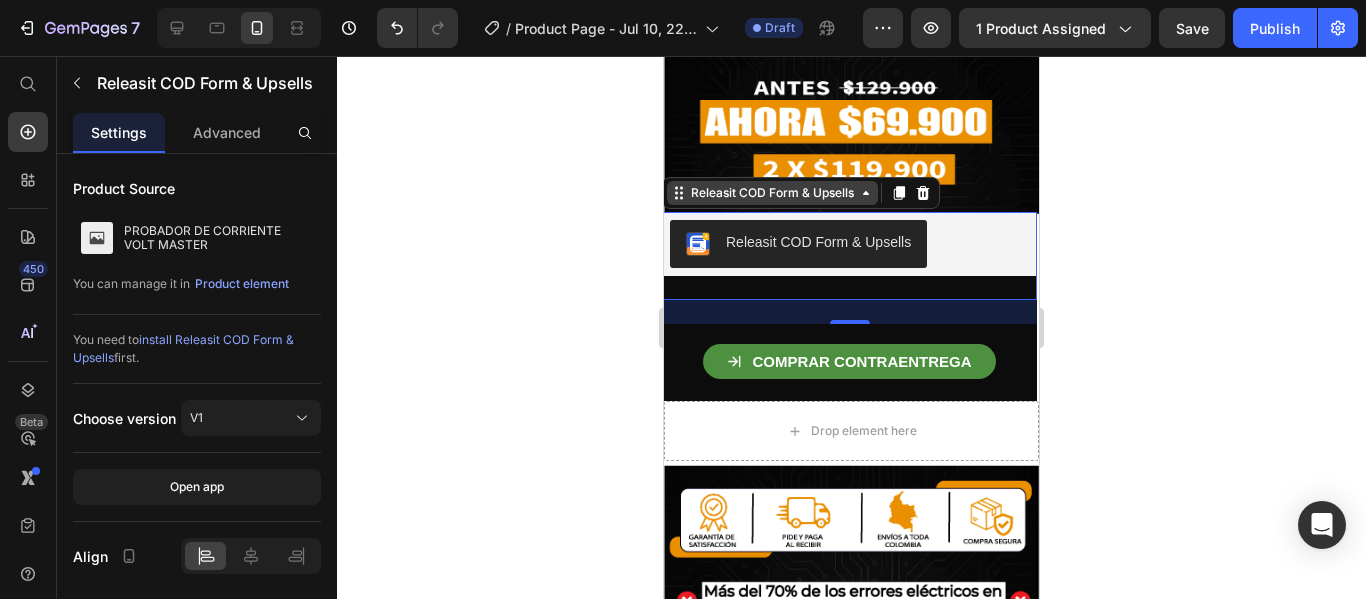 click on "Releasit COD Form & Upsells" at bounding box center (772, 193) 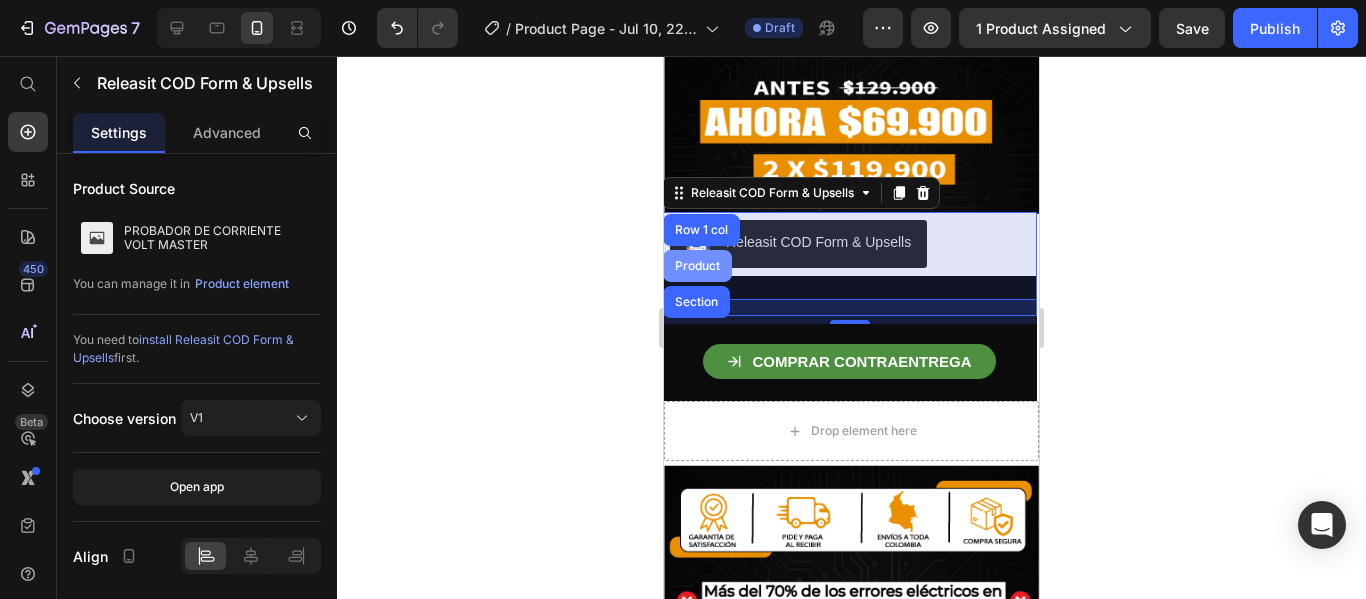 click on "Product" at bounding box center (697, 266) 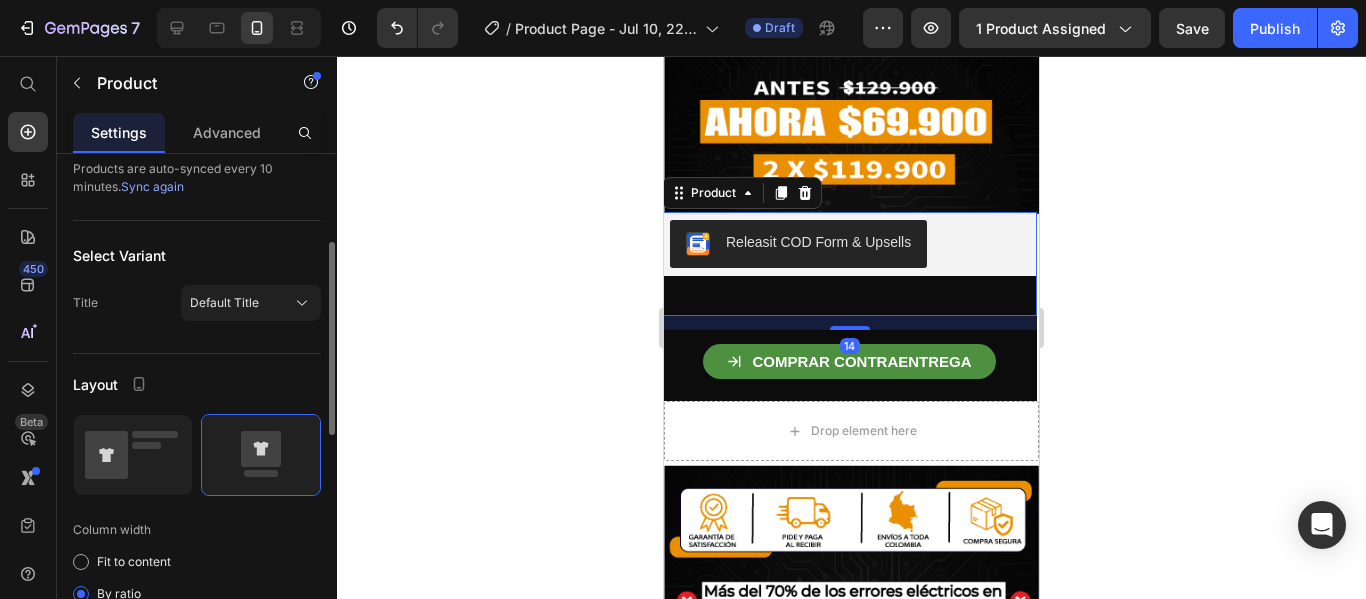 scroll, scrollTop: 218, scrollLeft: 0, axis: vertical 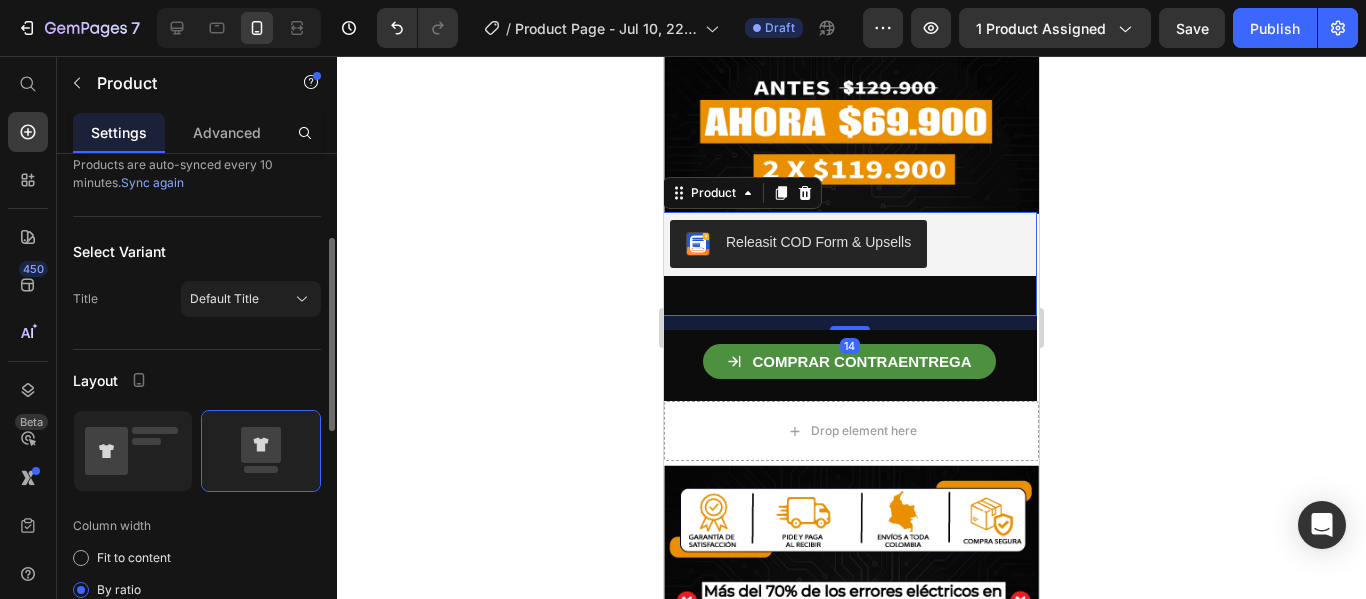 click 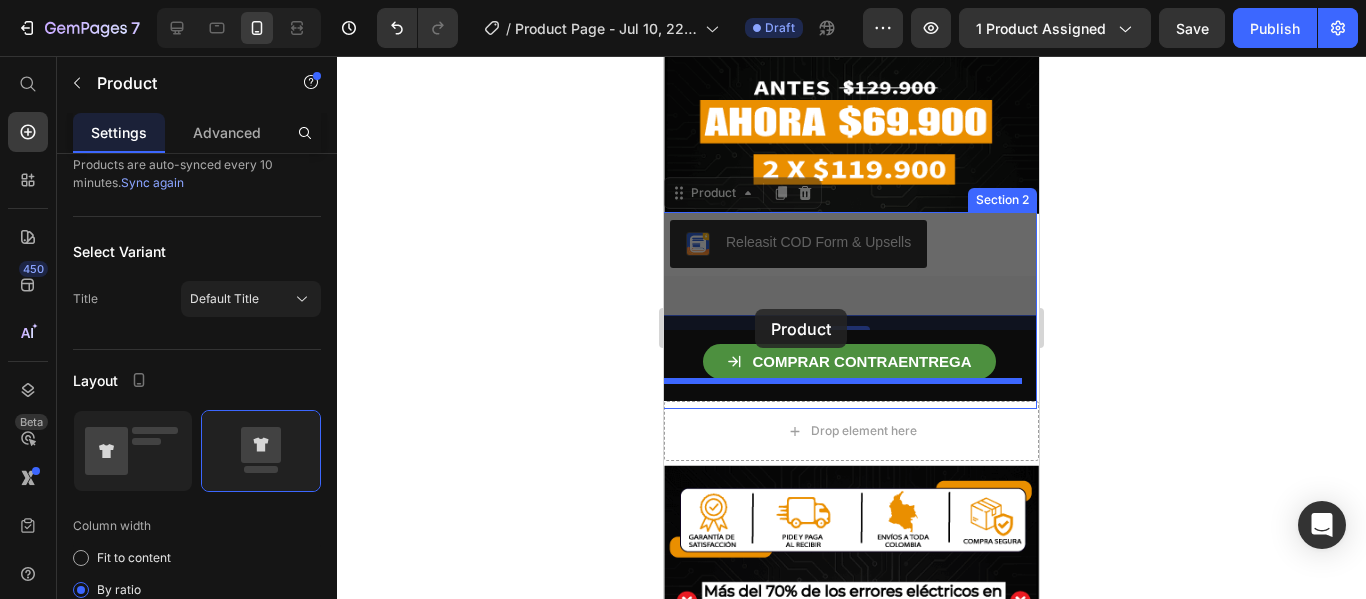 drag, startPoint x: 724, startPoint y: 156, endPoint x: 755, endPoint y: 309, distance: 156.10893 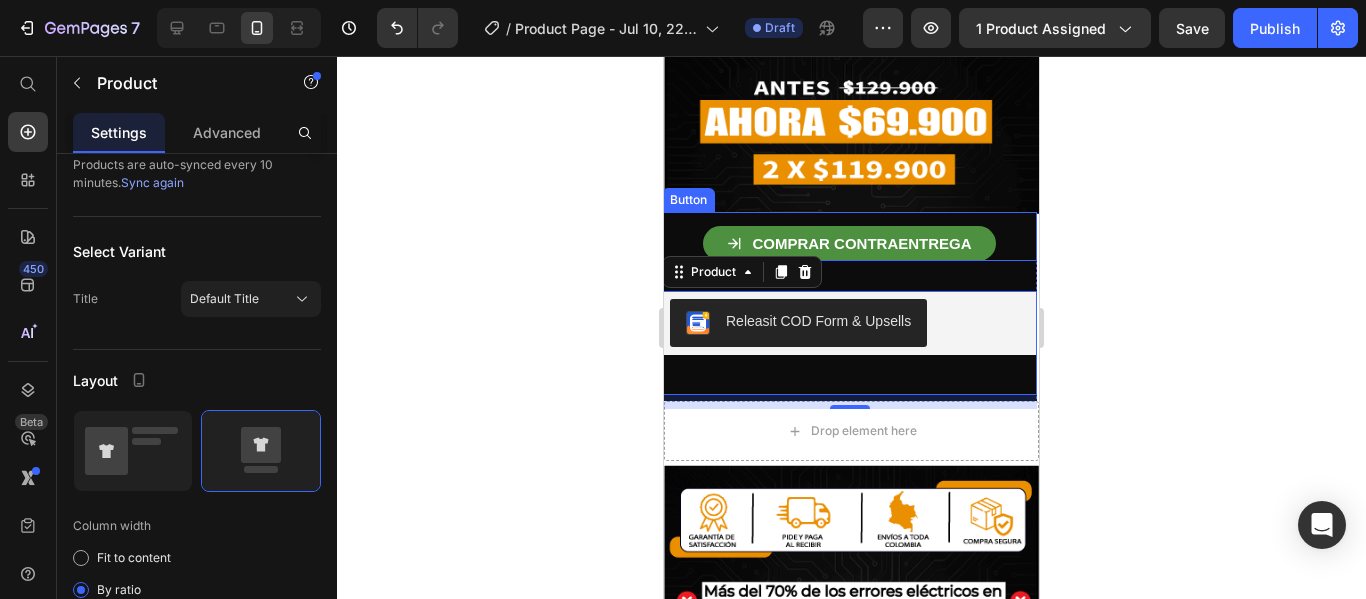 click on "COMPRAR CONTRAENTREGA Button" at bounding box center (849, 237) 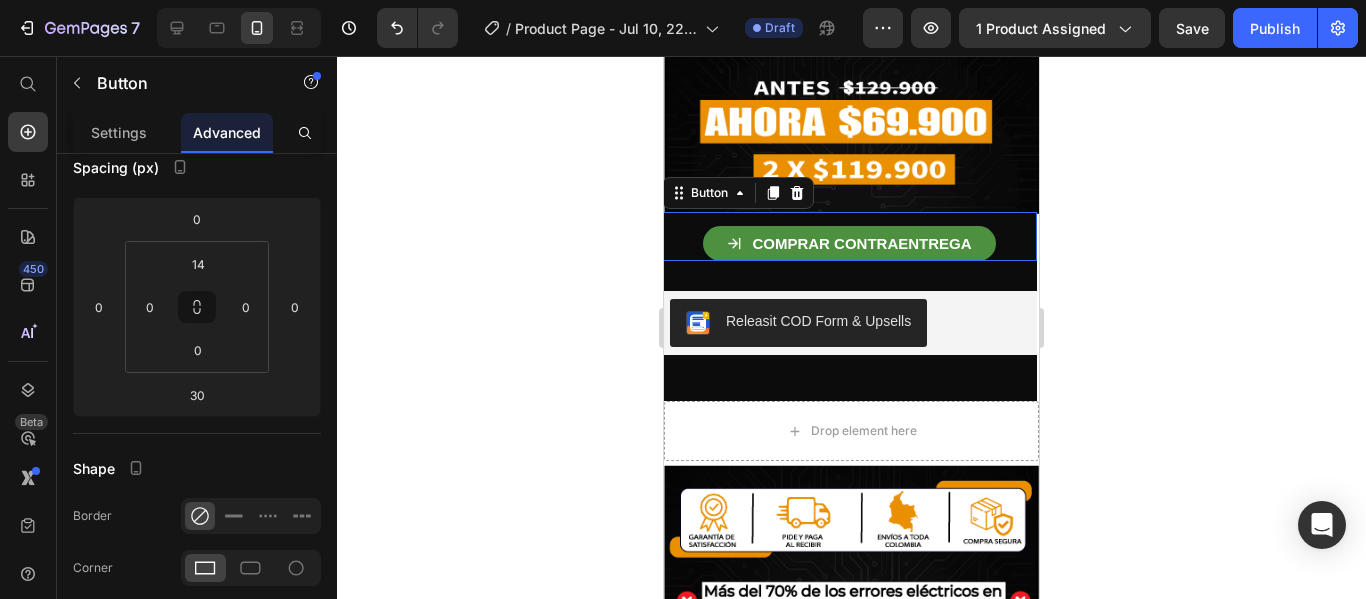 scroll, scrollTop: 0, scrollLeft: 0, axis: both 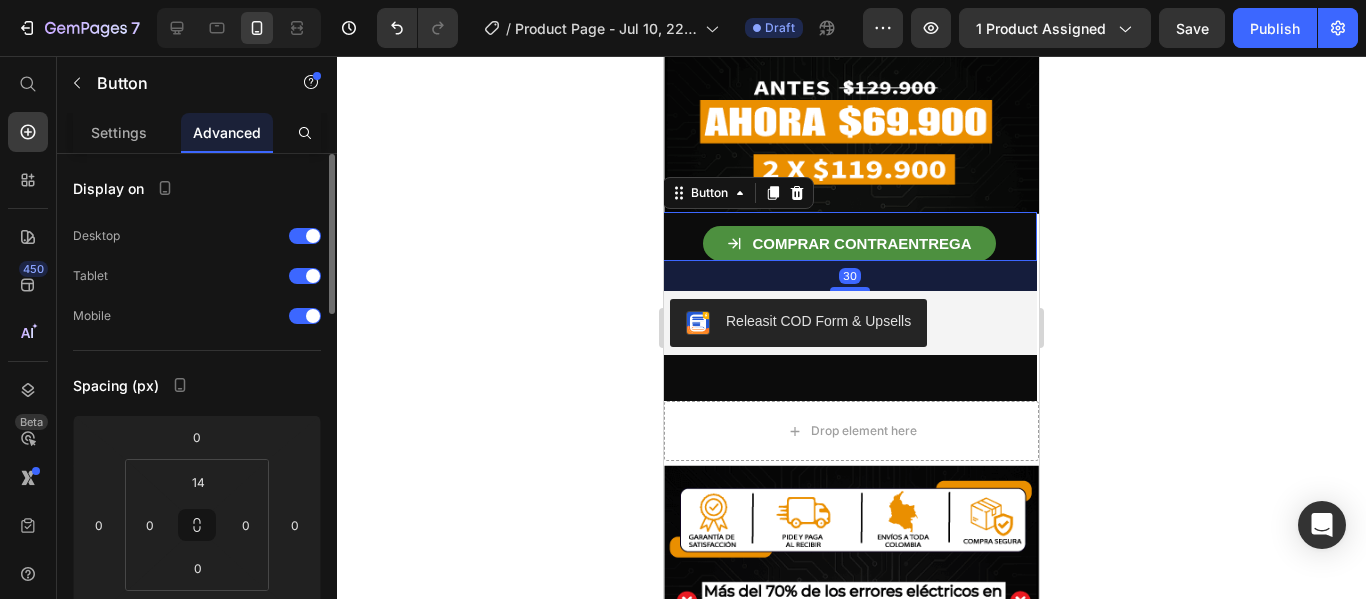 click 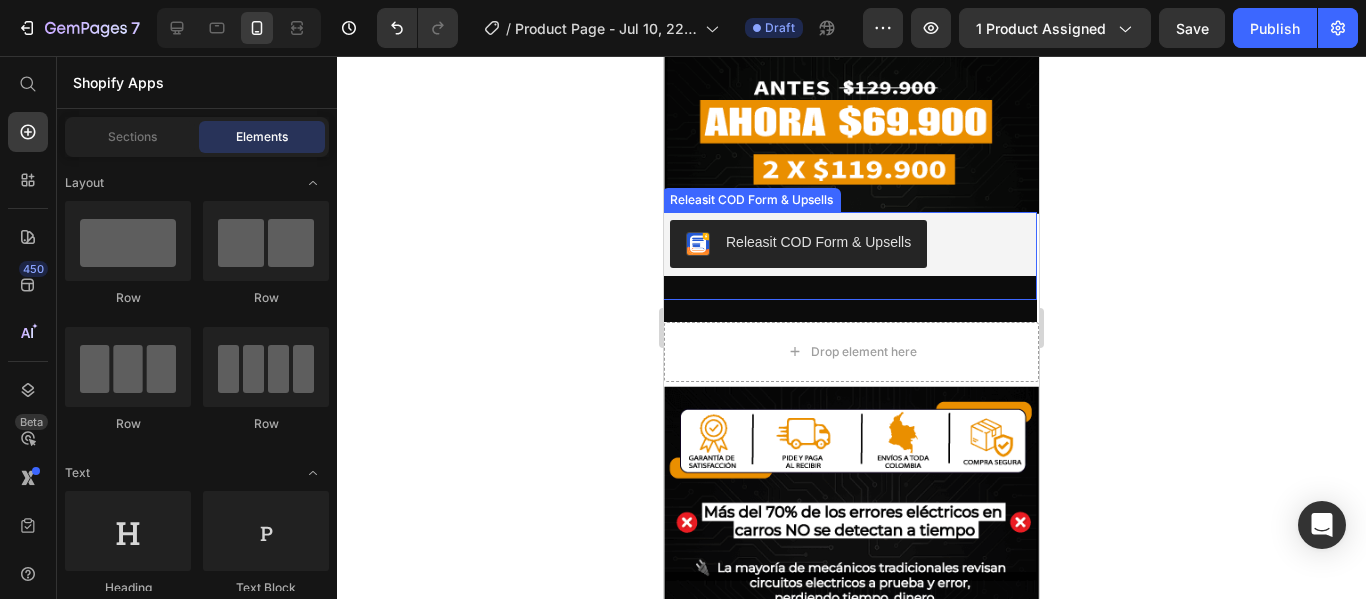 click on "Releasit COD Form & Upsells" at bounding box center (849, 244) 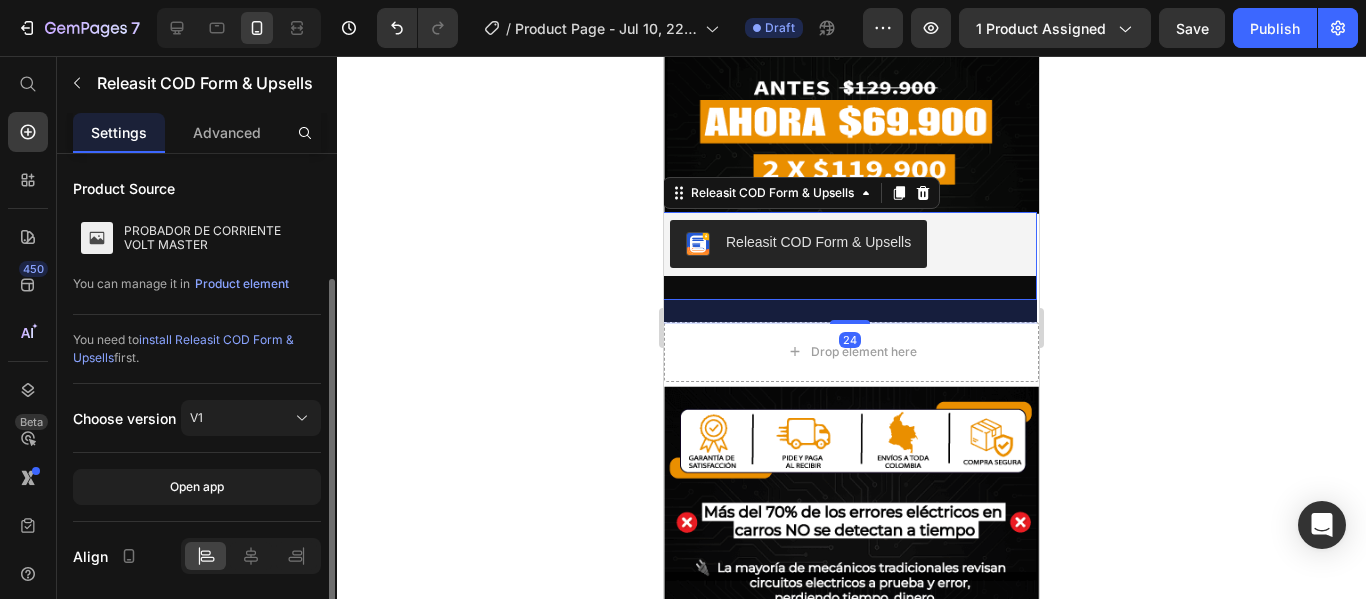 scroll, scrollTop: 66, scrollLeft: 0, axis: vertical 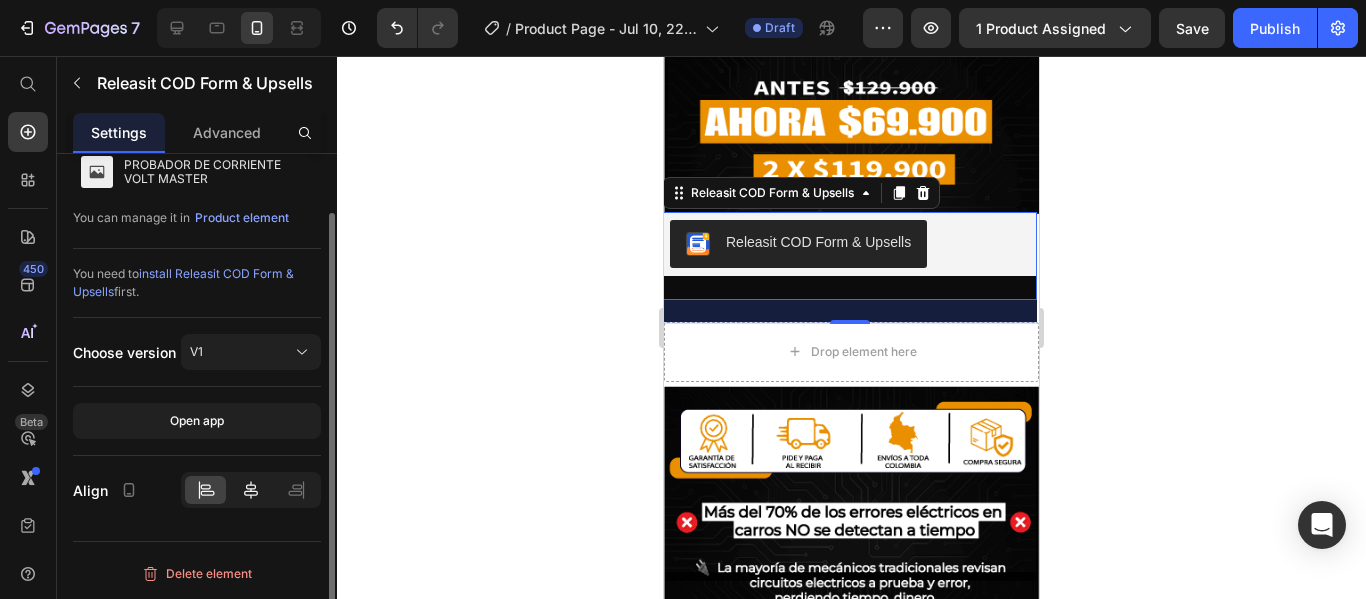 click 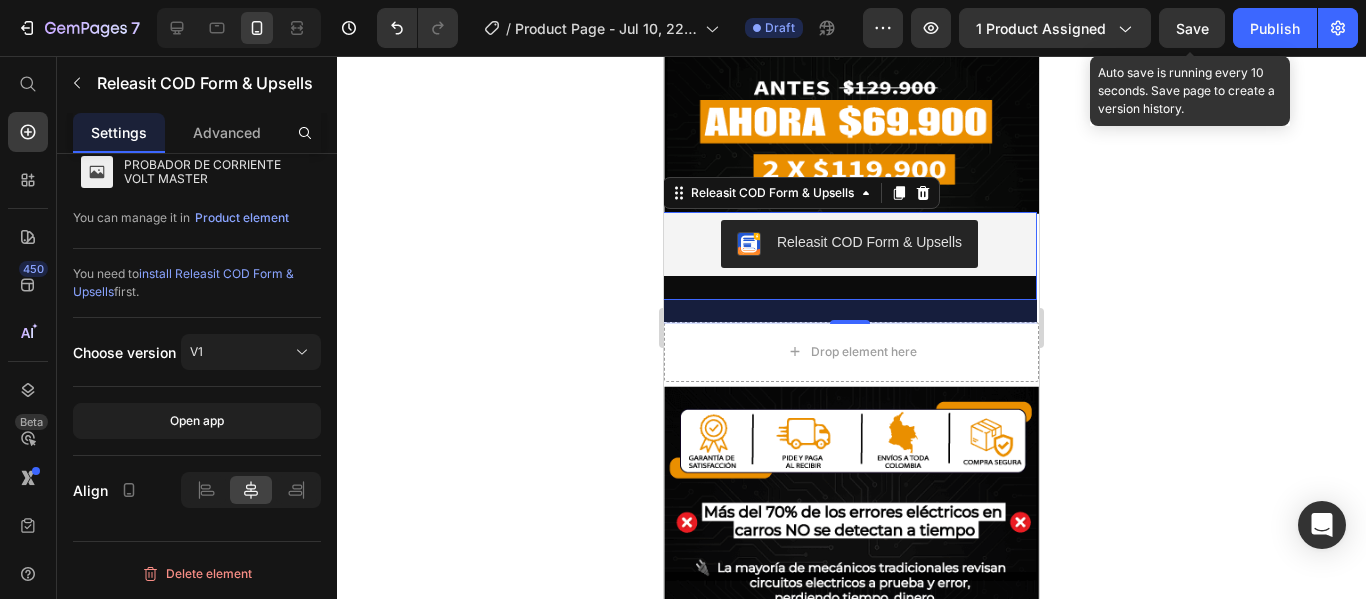 click on "Save" at bounding box center [1192, 28] 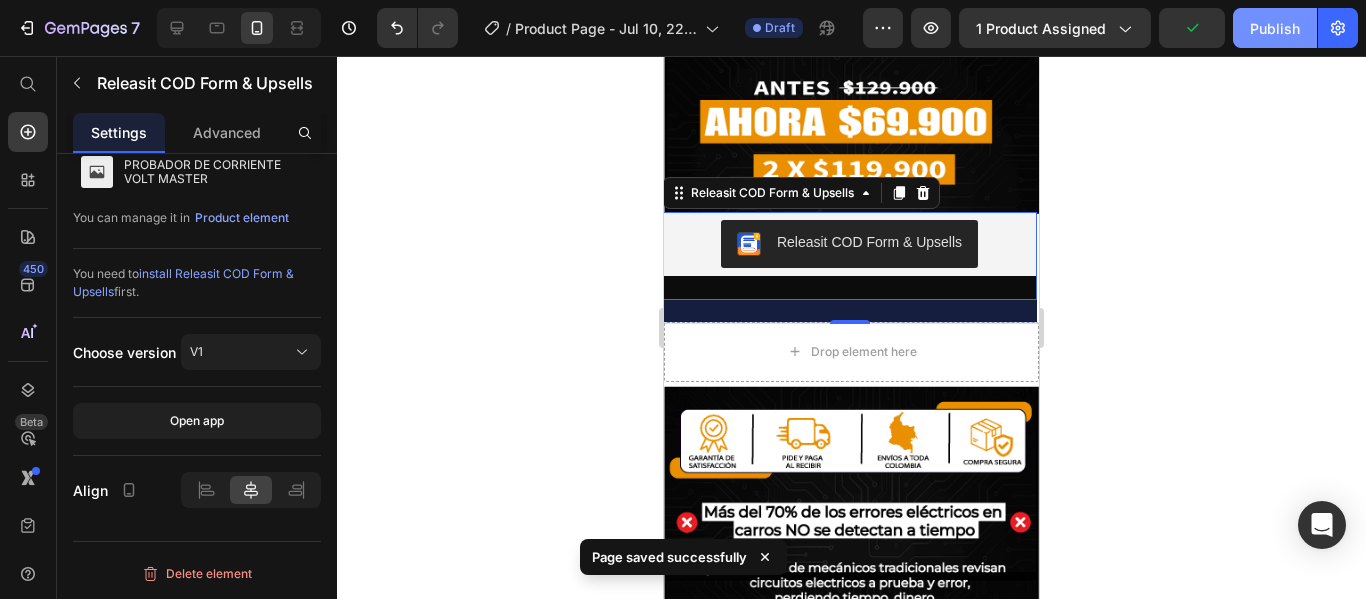 click on "Publish" at bounding box center (1275, 28) 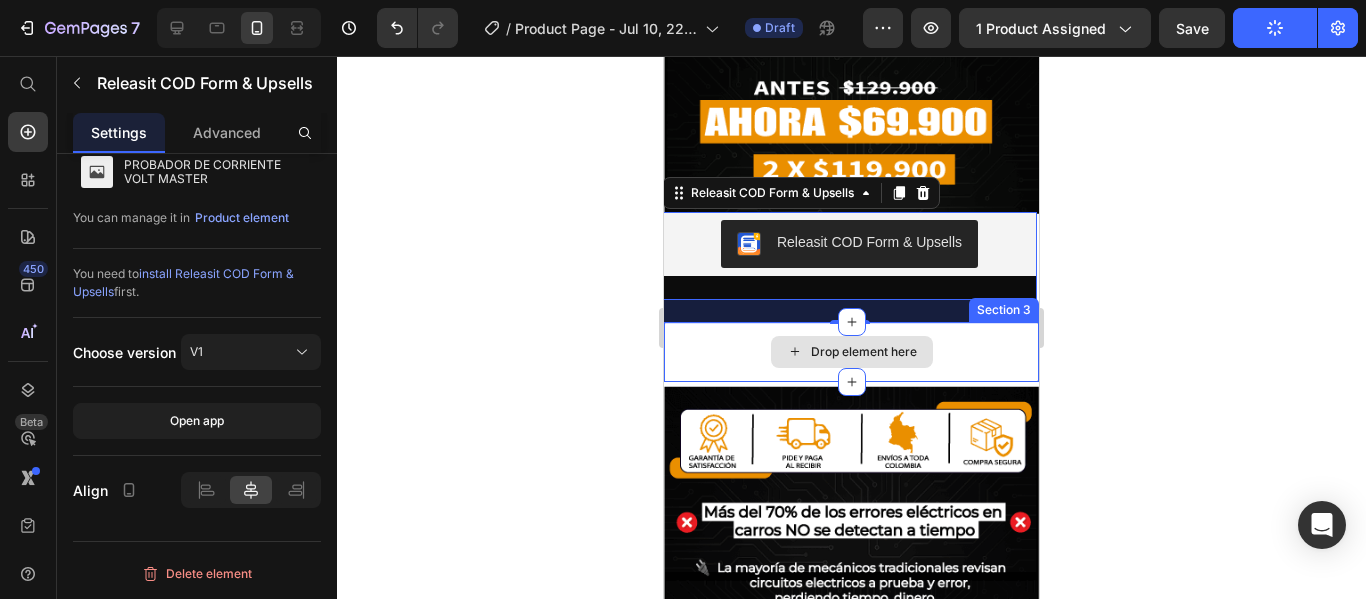 click on "Drop element here" at bounding box center [851, 352] 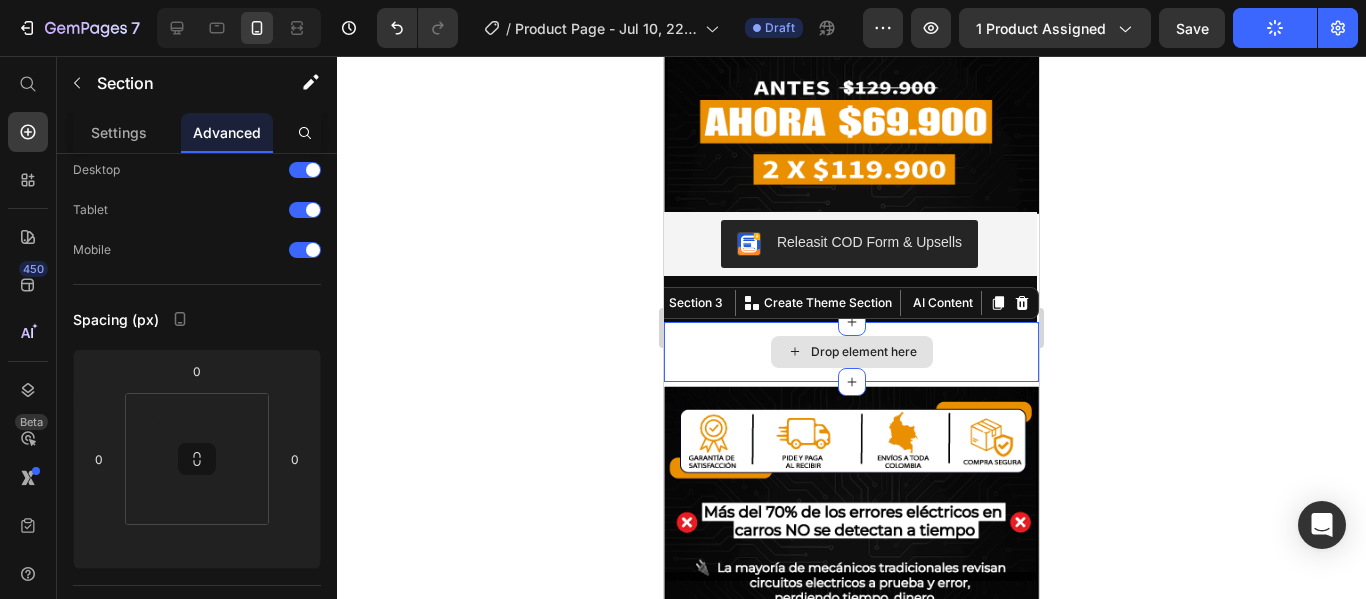 scroll, scrollTop: 0, scrollLeft: 0, axis: both 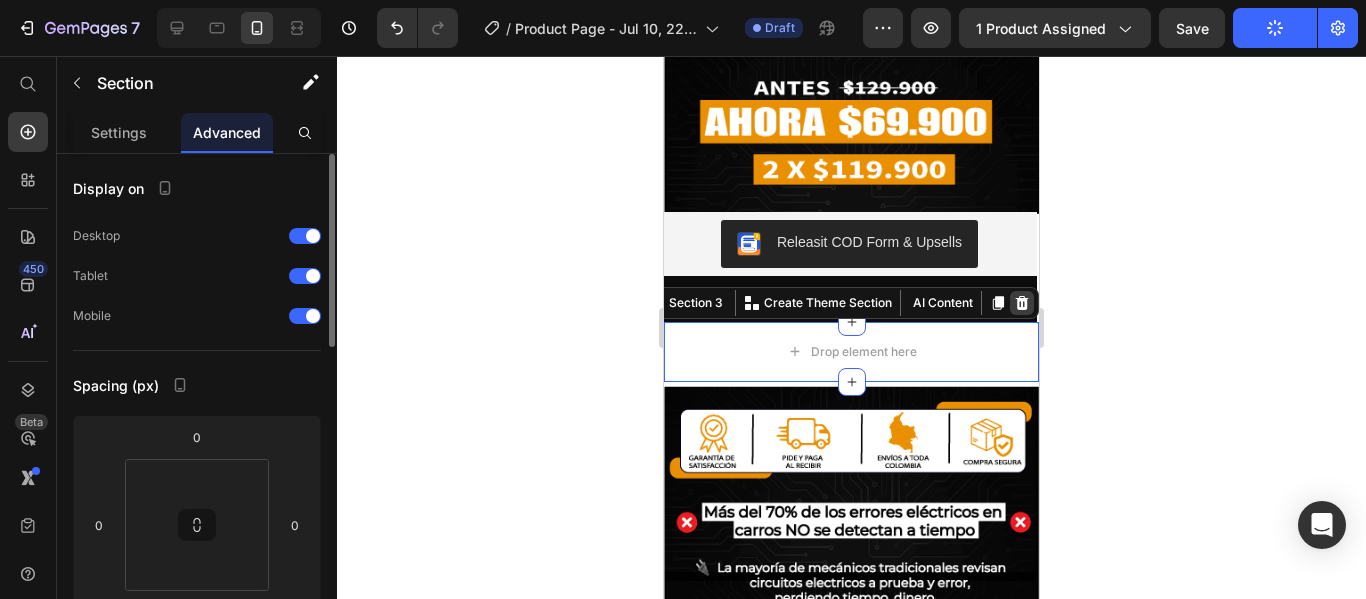click 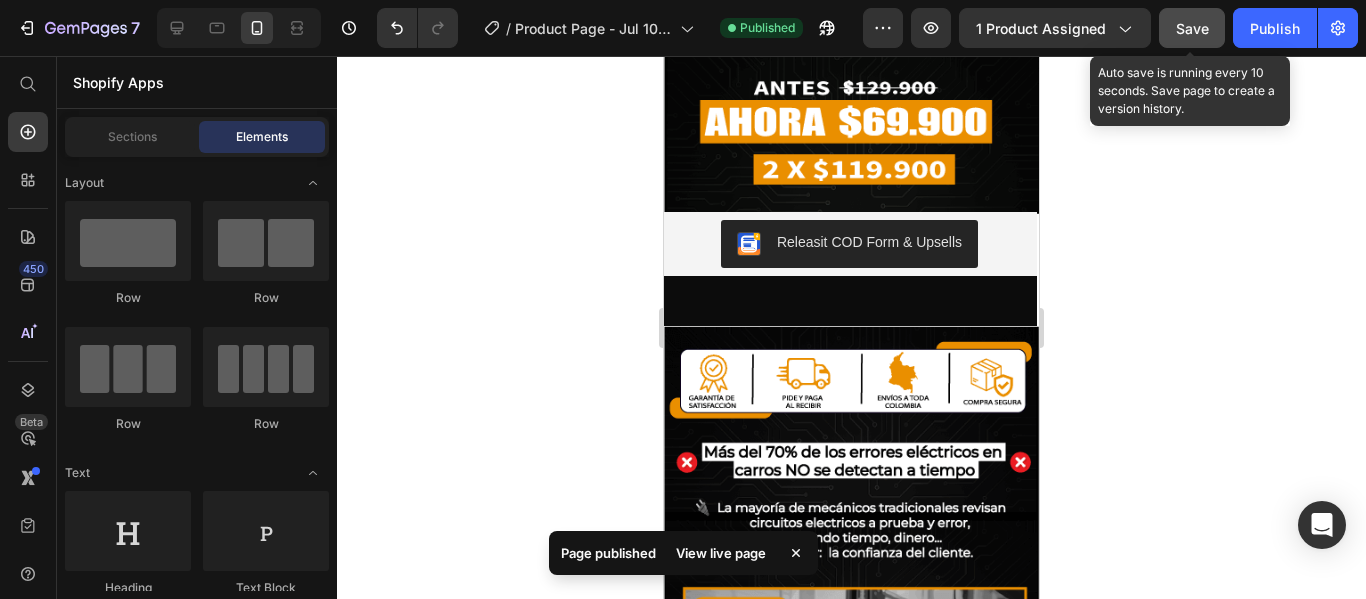 click on "Save" 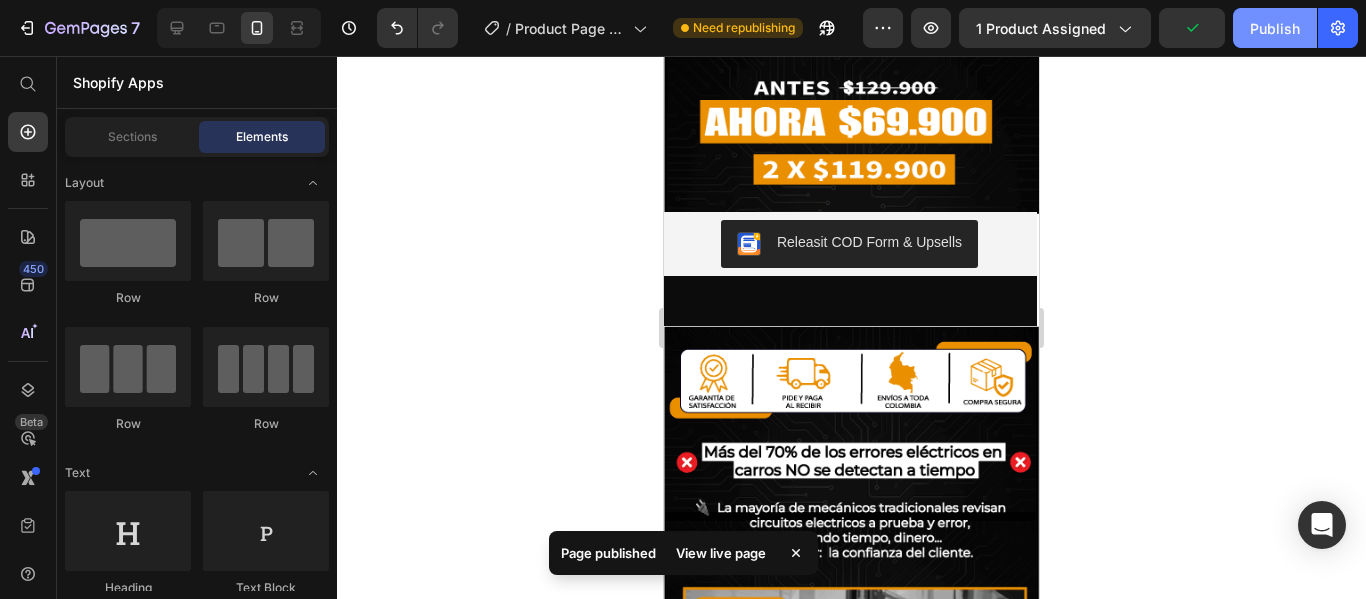 click on "Publish" at bounding box center (1275, 28) 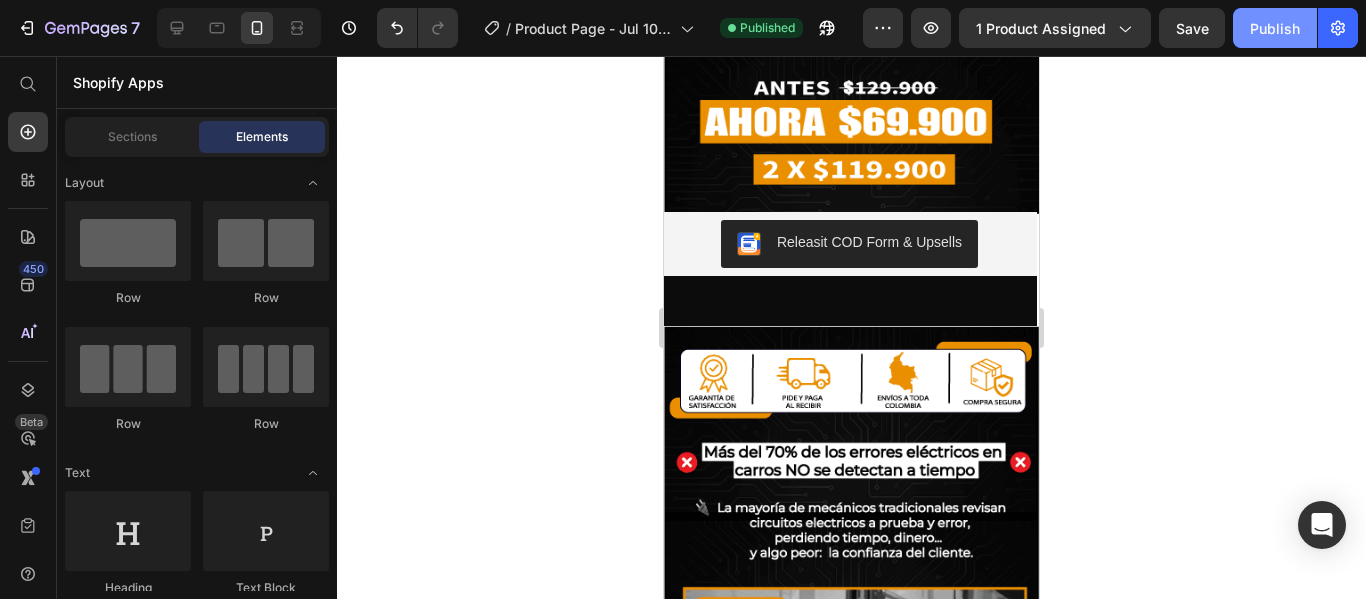 click on "Publish" 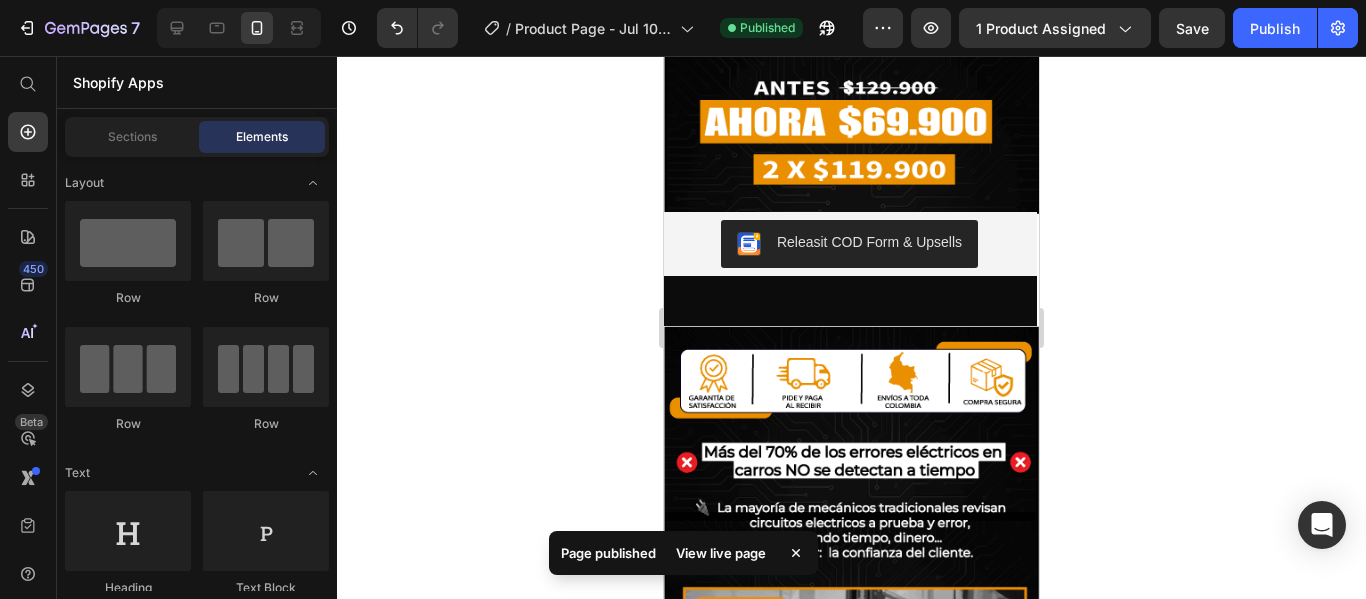 click on "View live page" at bounding box center [721, 553] 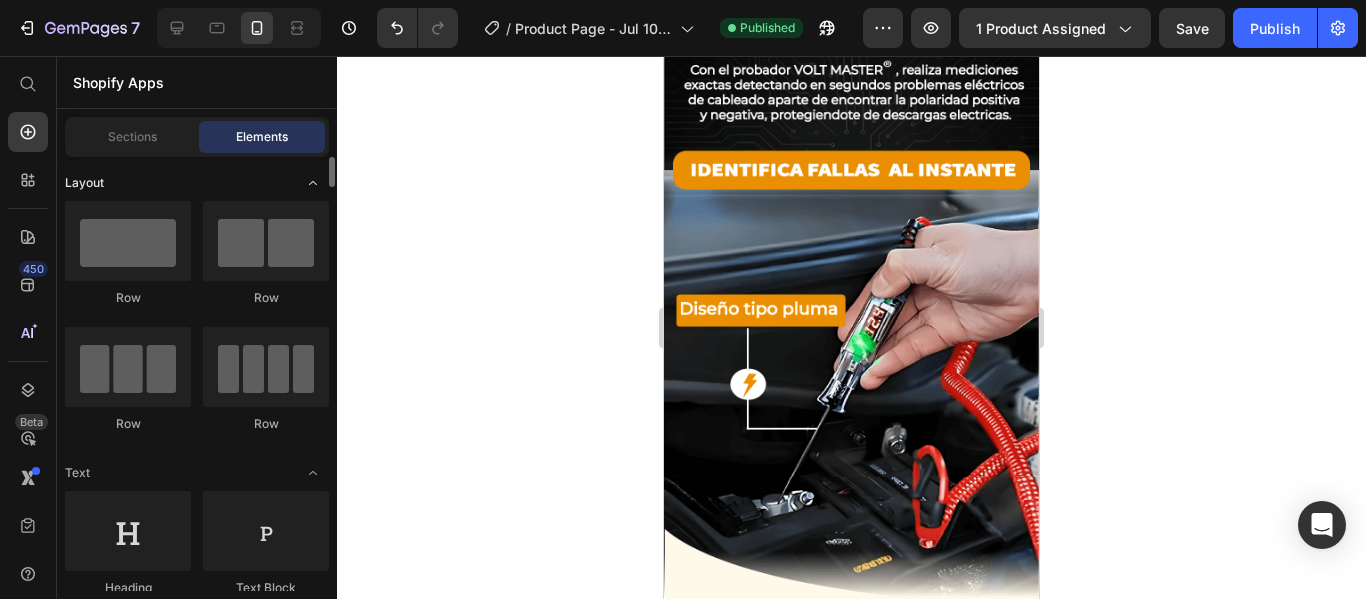 scroll, scrollTop: 0, scrollLeft: 0, axis: both 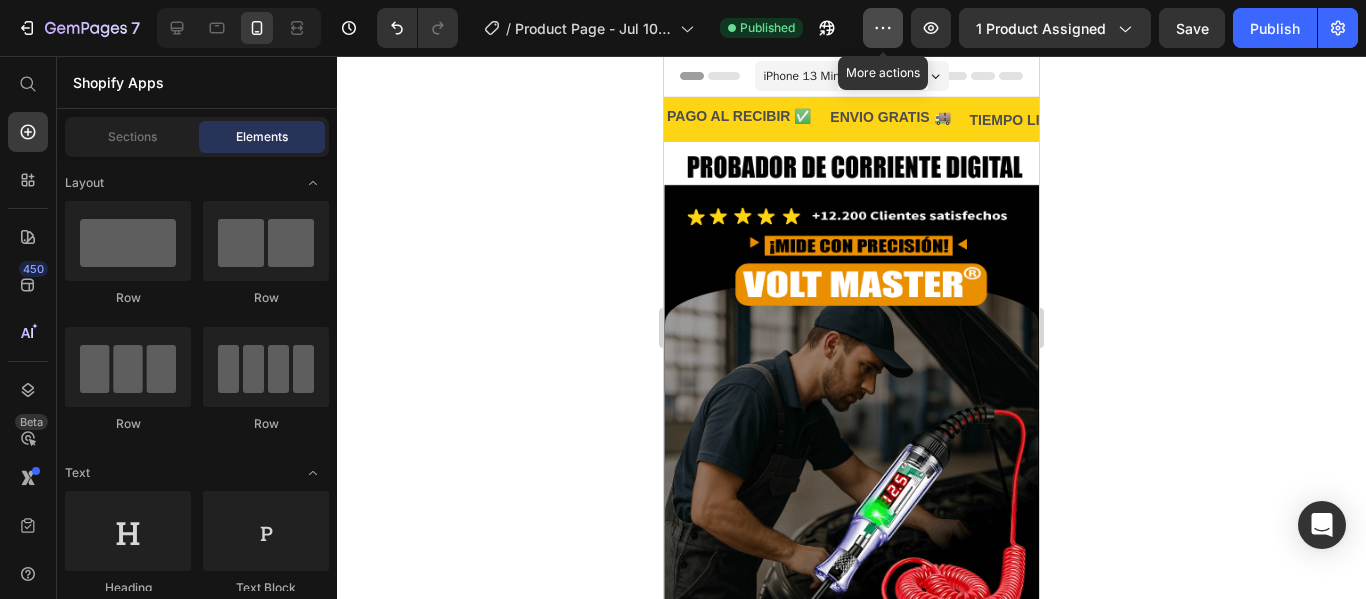 click 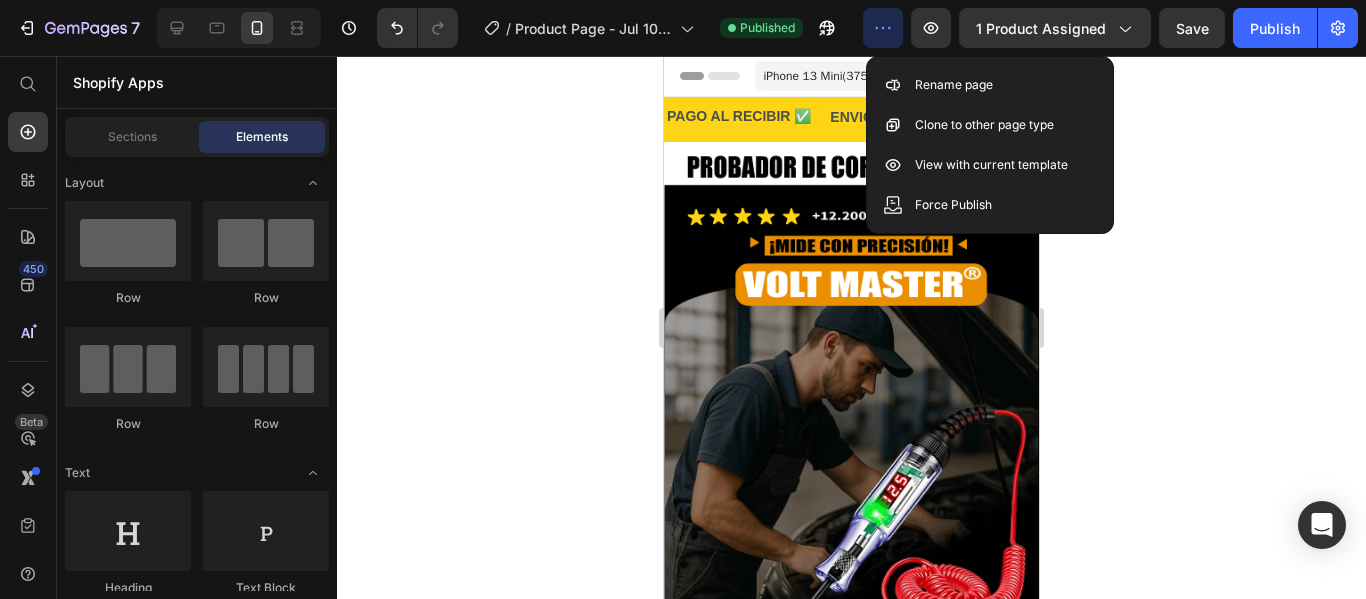 click 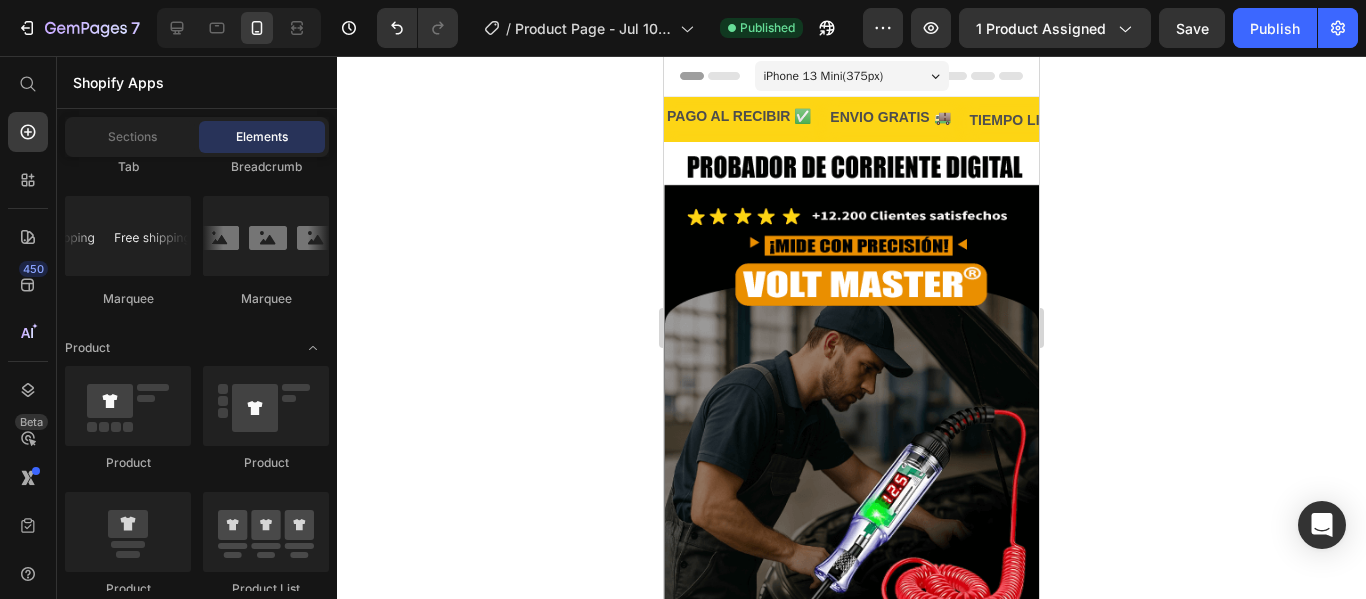 scroll, scrollTop: 0, scrollLeft: 0, axis: both 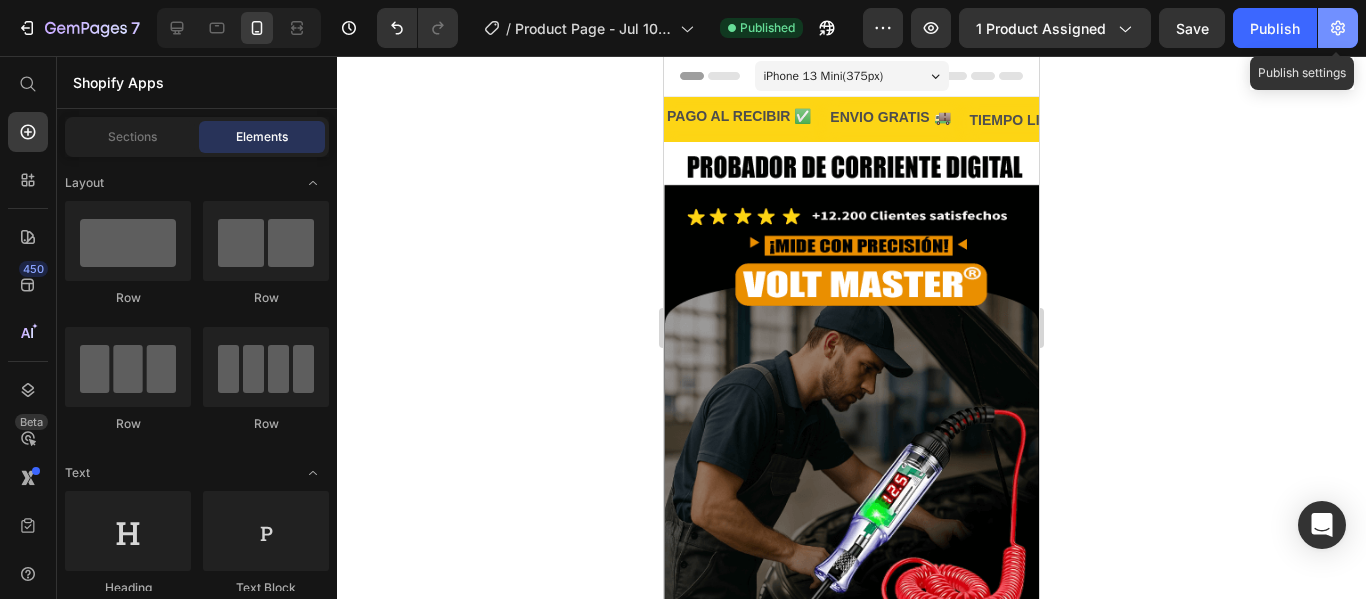 click 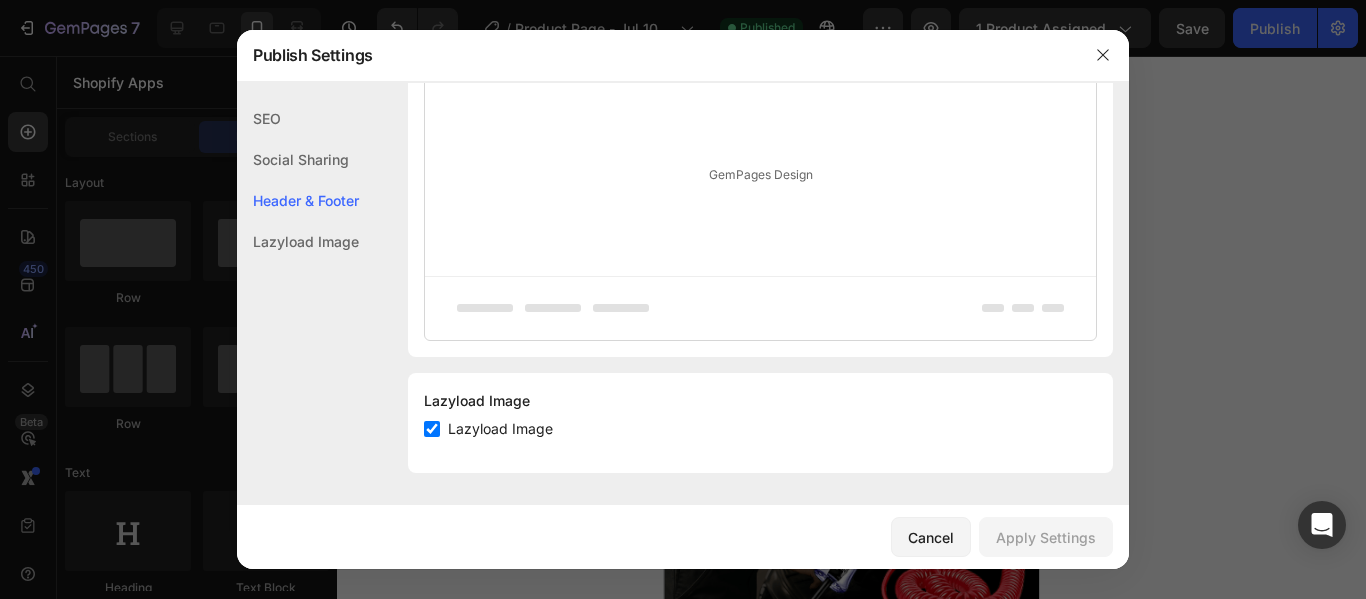 scroll, scrollTop: 0, scrollLeft: 0, axis: both 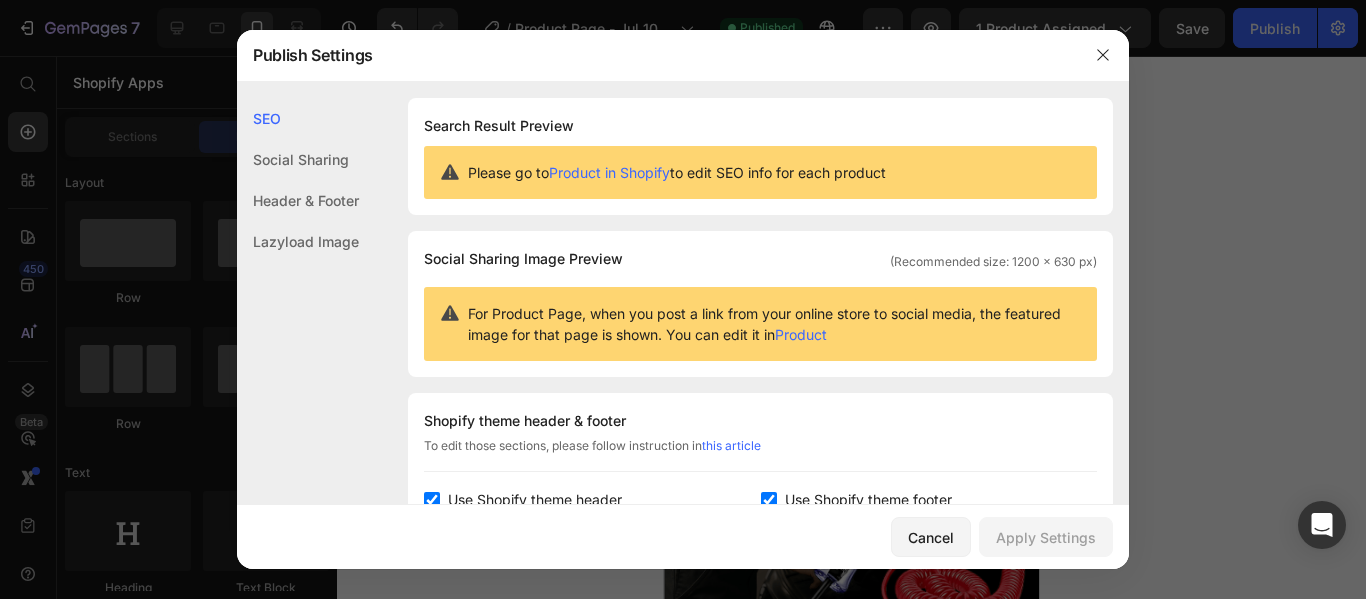 click 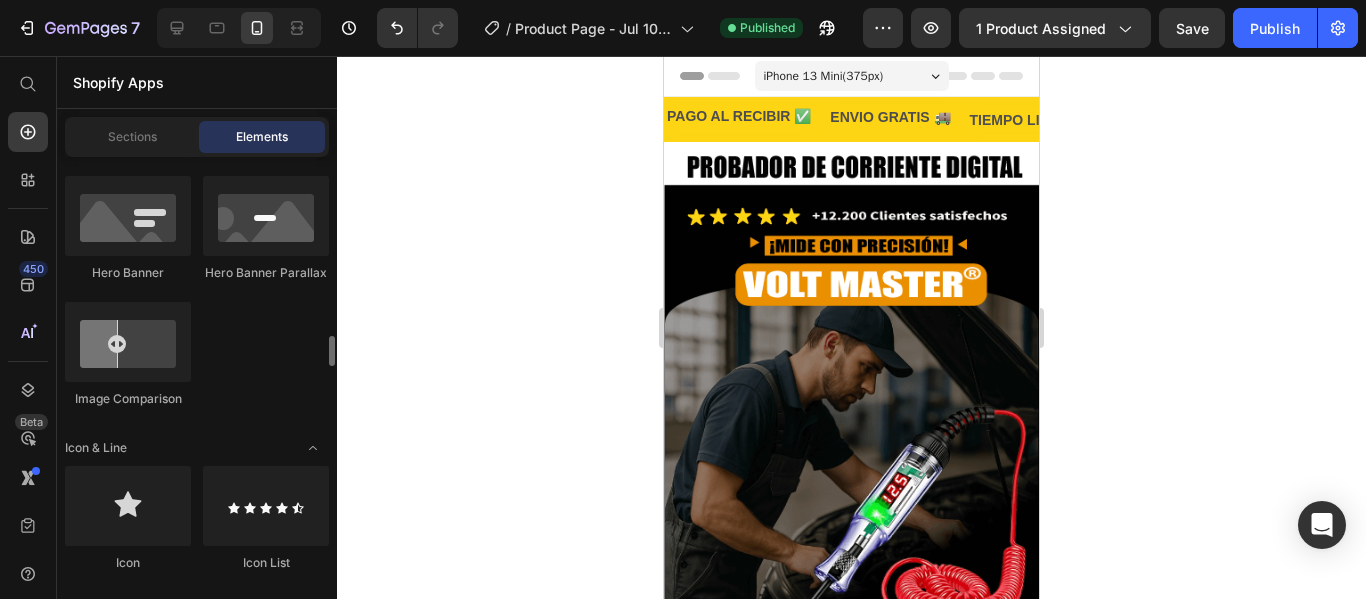 scroll, scrollTop: 0, scrollLeft: 0, axis: both 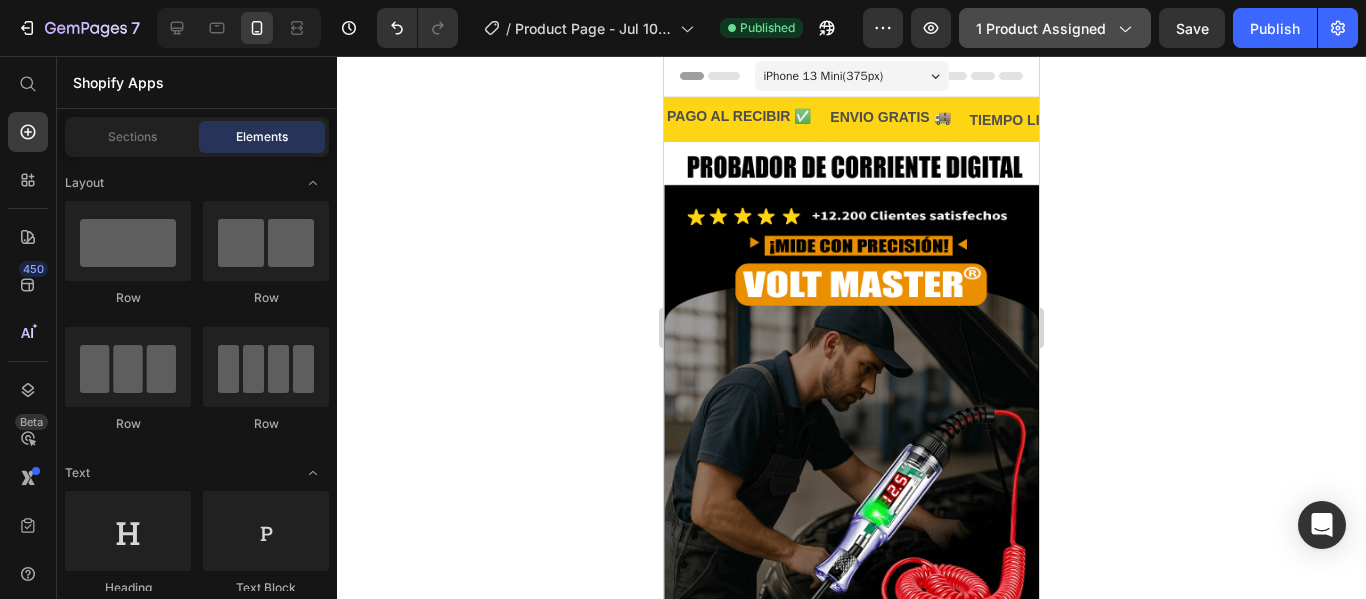 click on "1 product assigned" 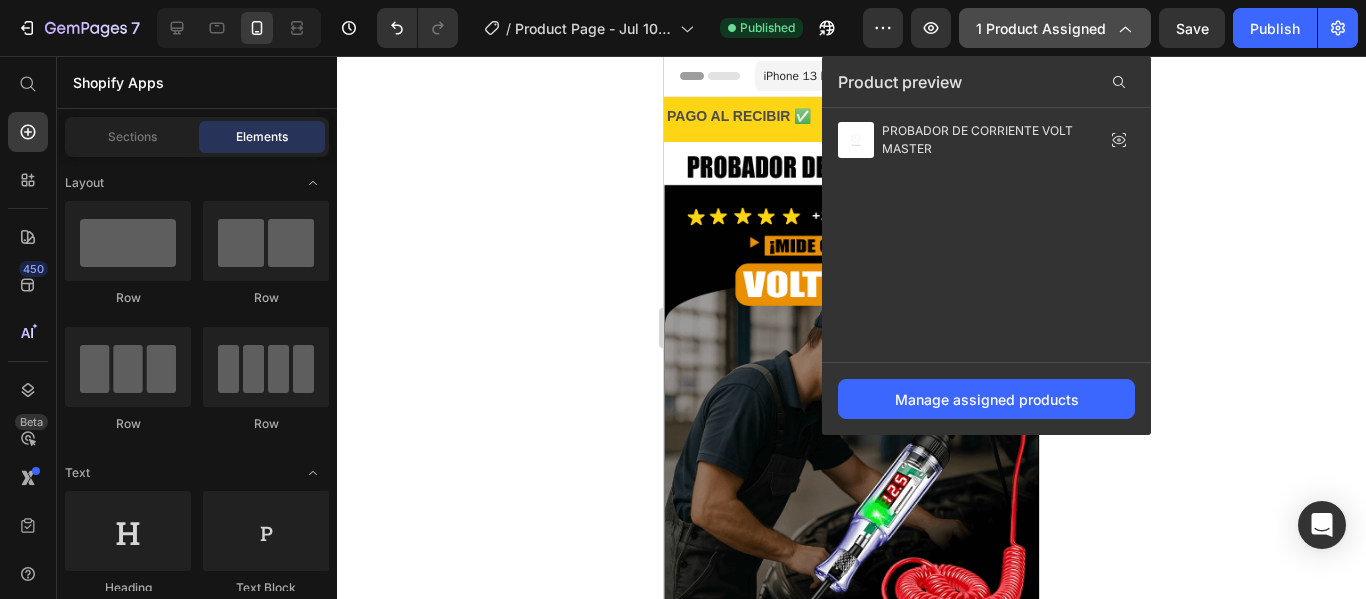 click on "1 product assigned" 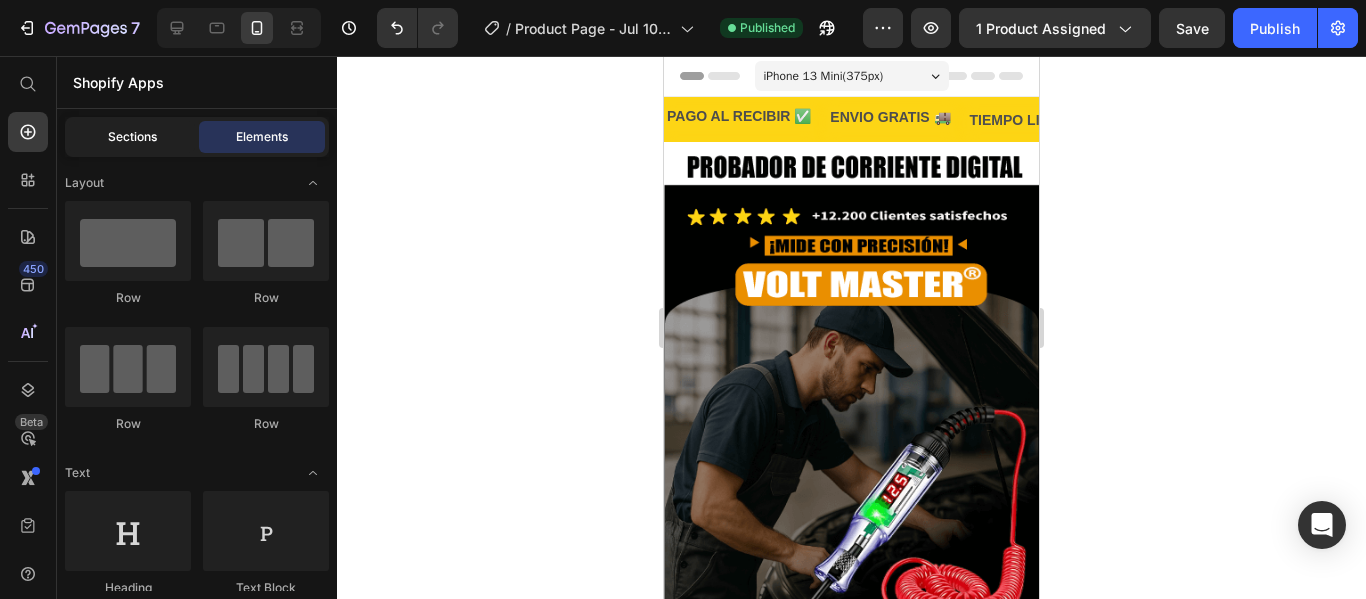 click on "Sections" at bounding box center [132, 137] 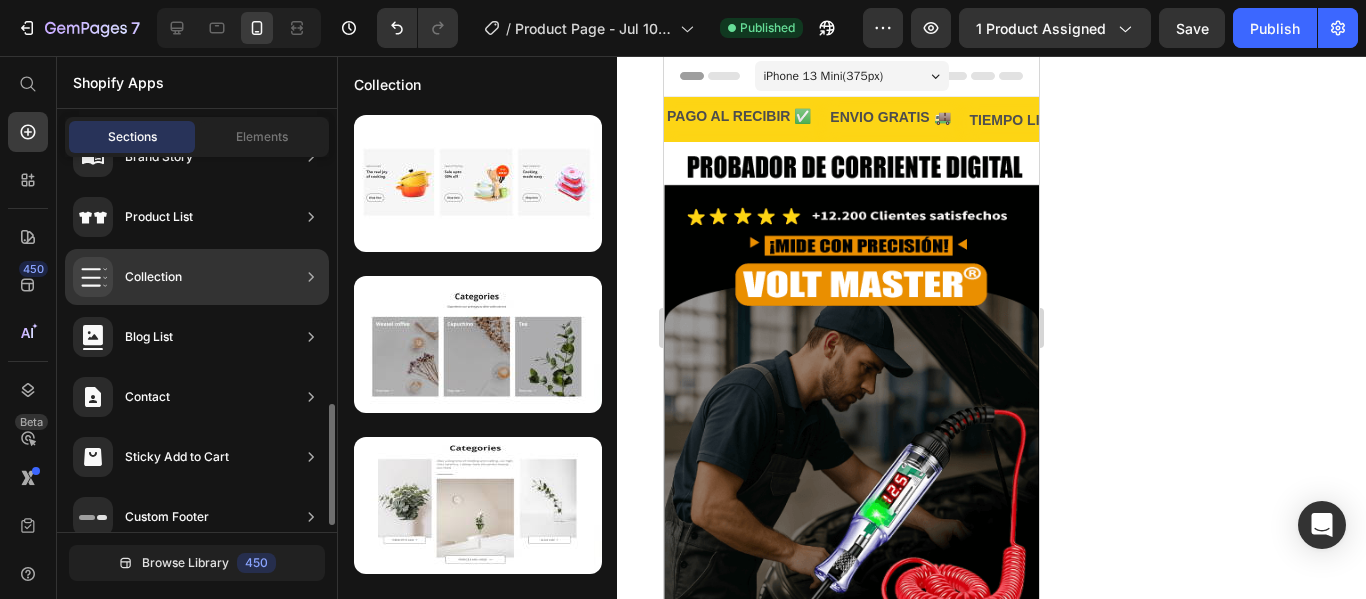 scroll, scrollTop: 785, scrollLeft: 0, axis: vertical 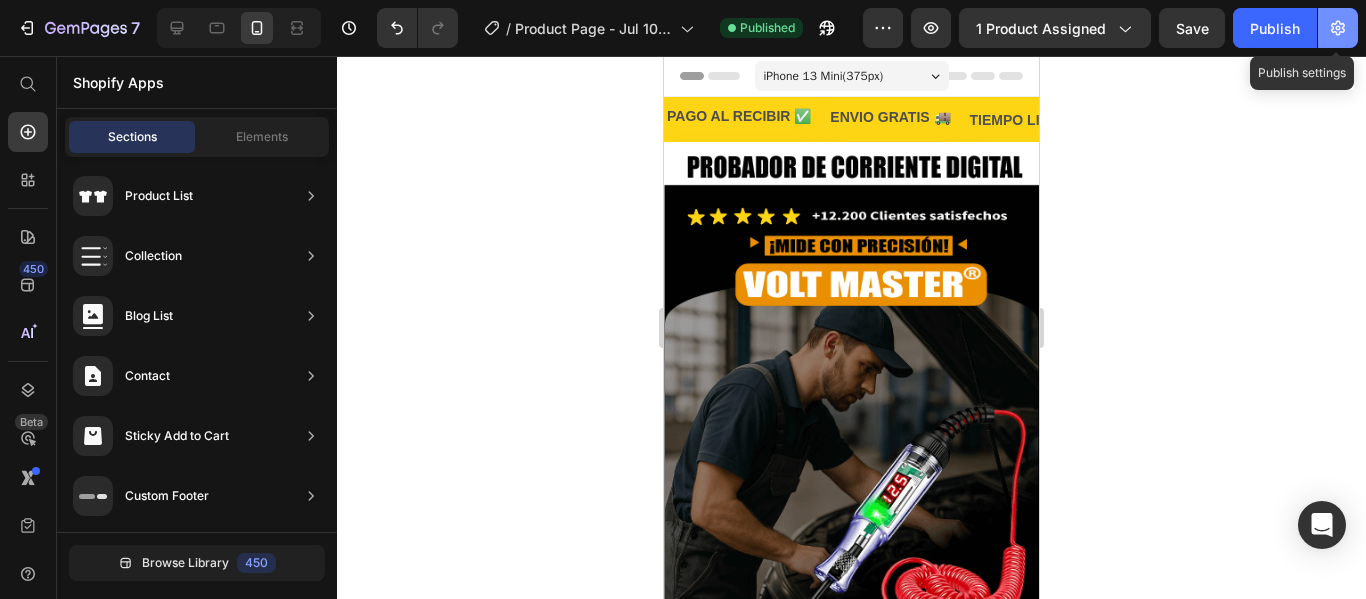 click 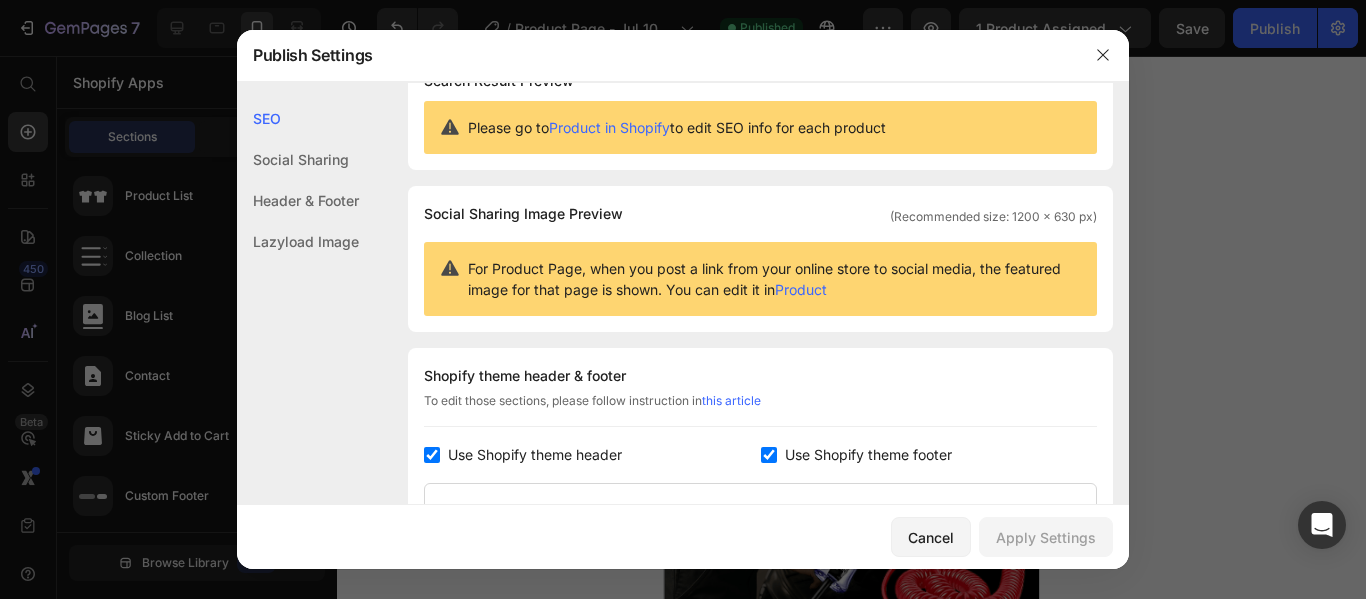 scroll, scrollTop: 0, scrollLeft: 0, axis: both 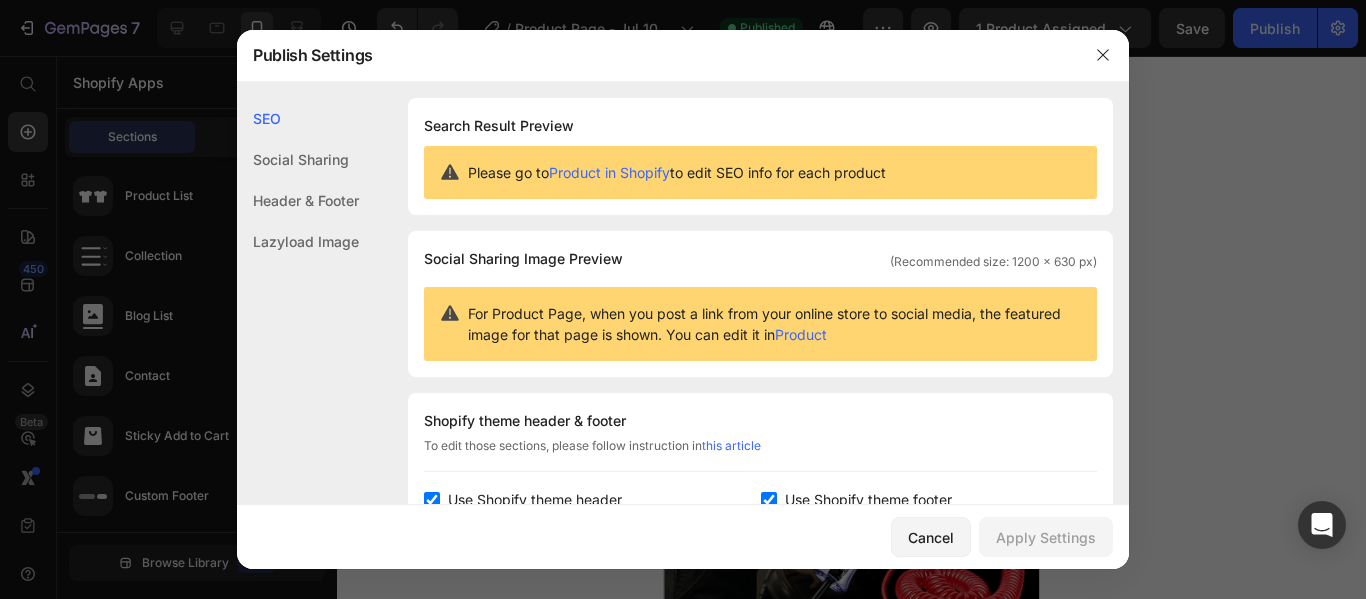click on "Header & Footer" 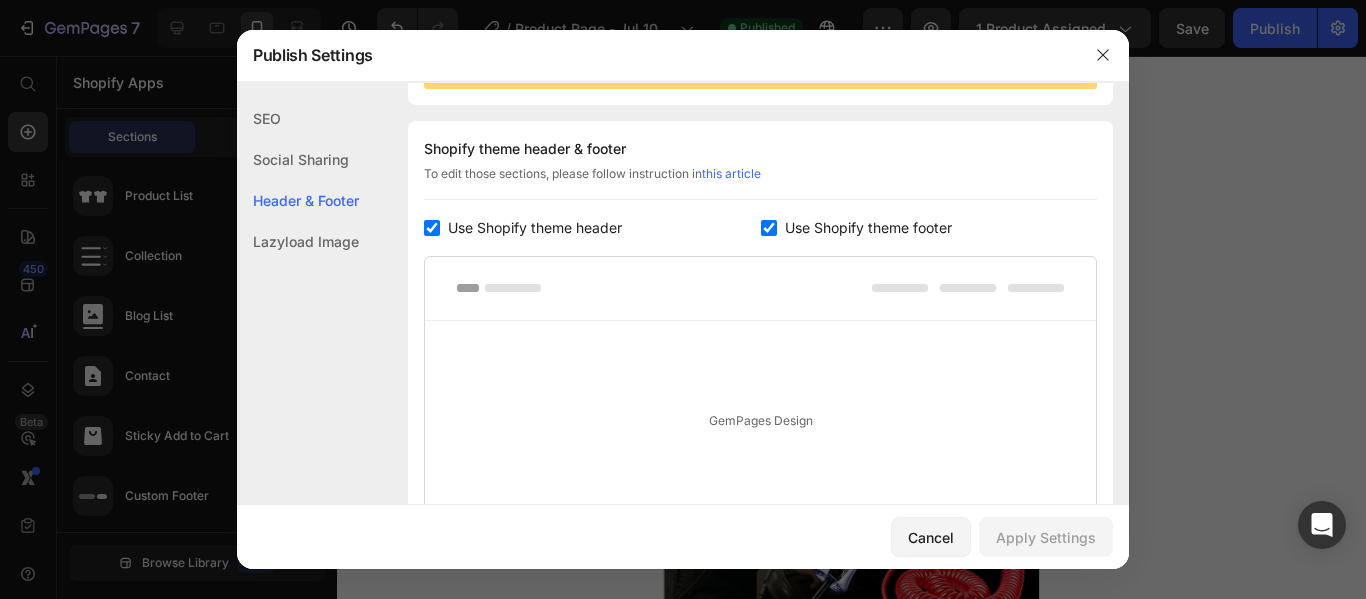 scroll, scrollTop: 291, scrollLeft: 0, axis: vertical 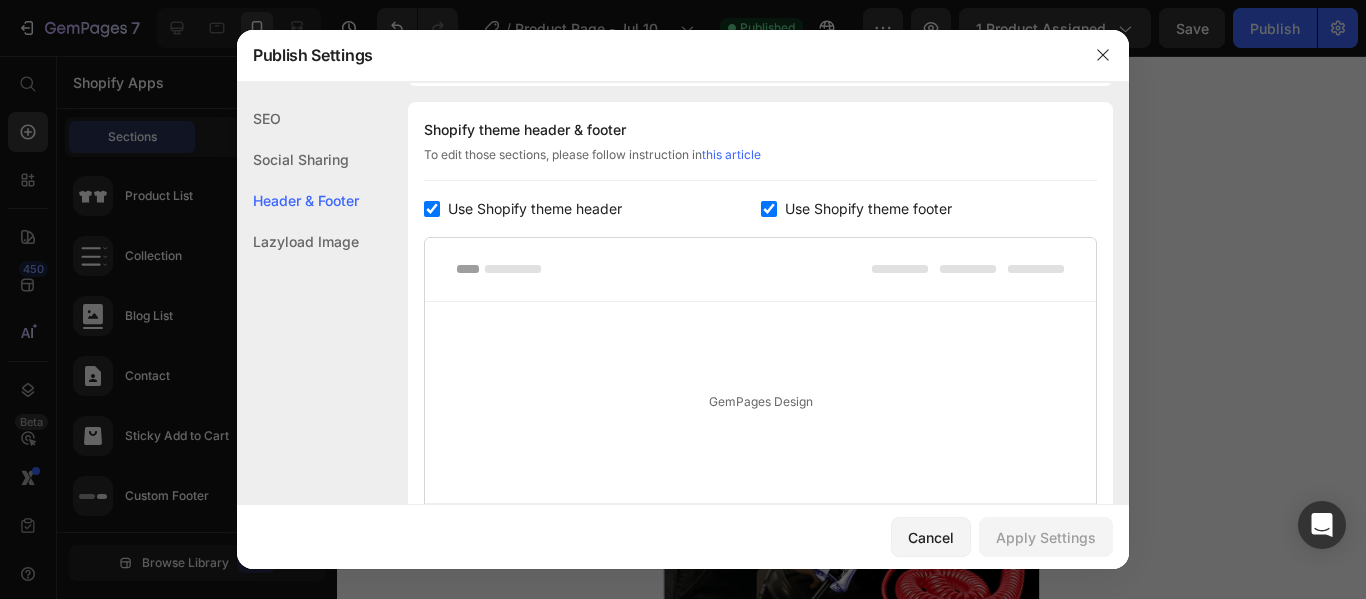 click at bounding box center (432, 209) 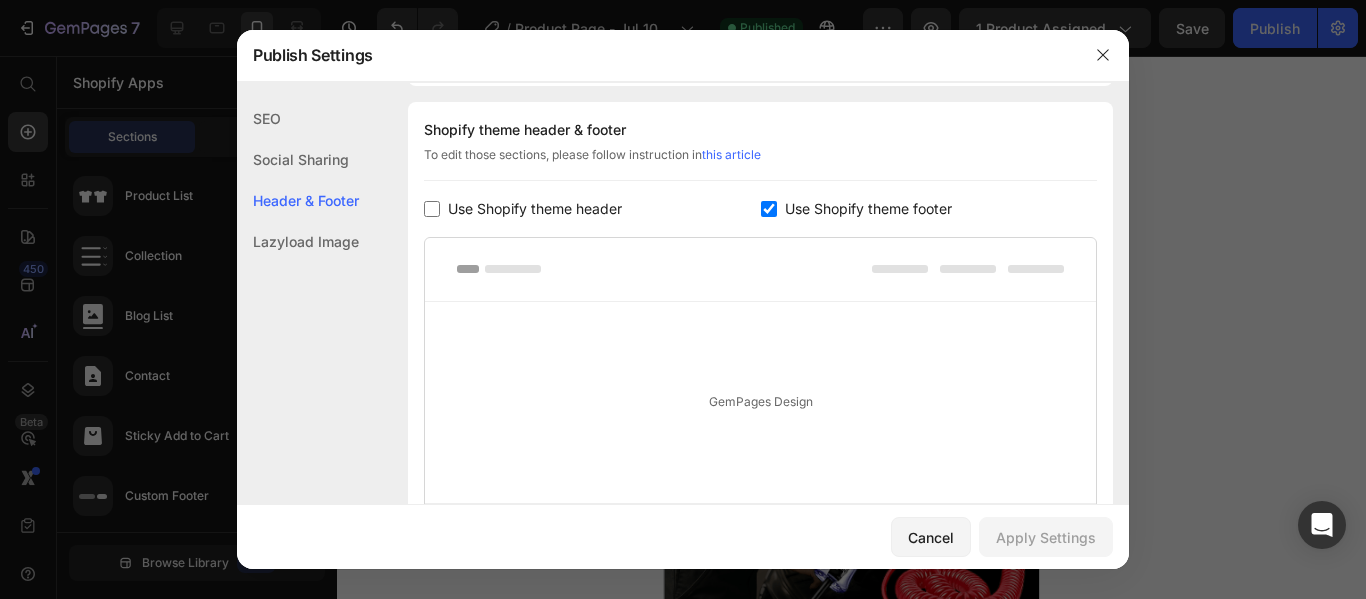 checkbox on "false" 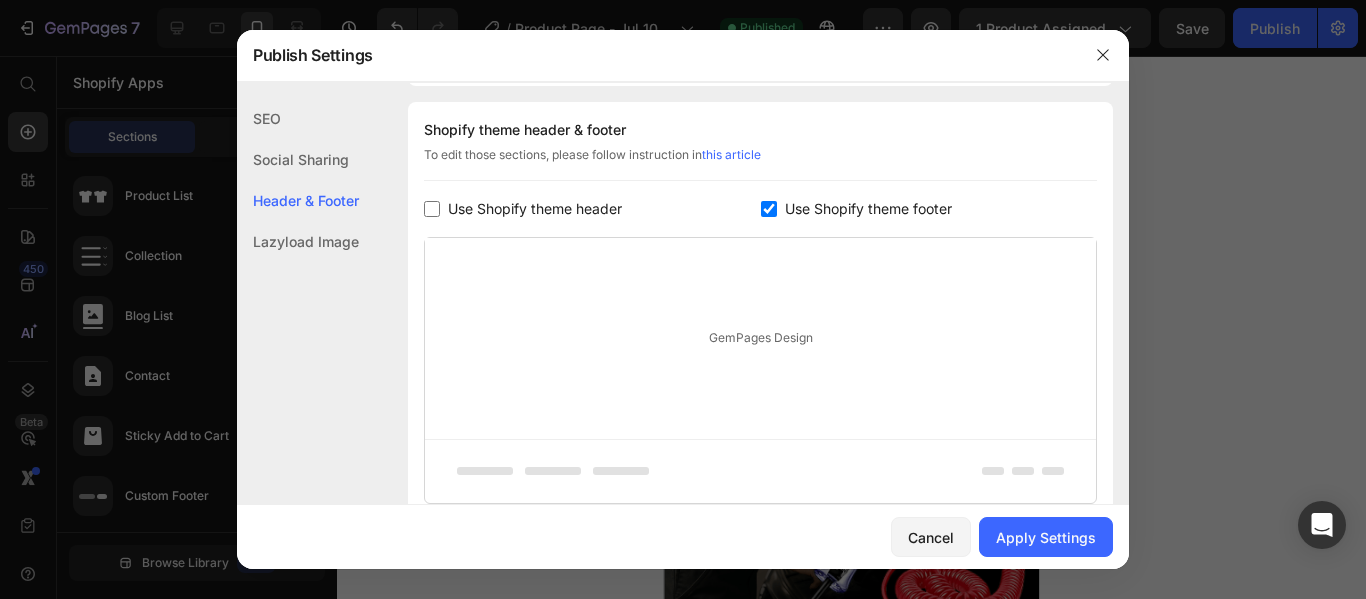 click at bounding box center (769, 209) 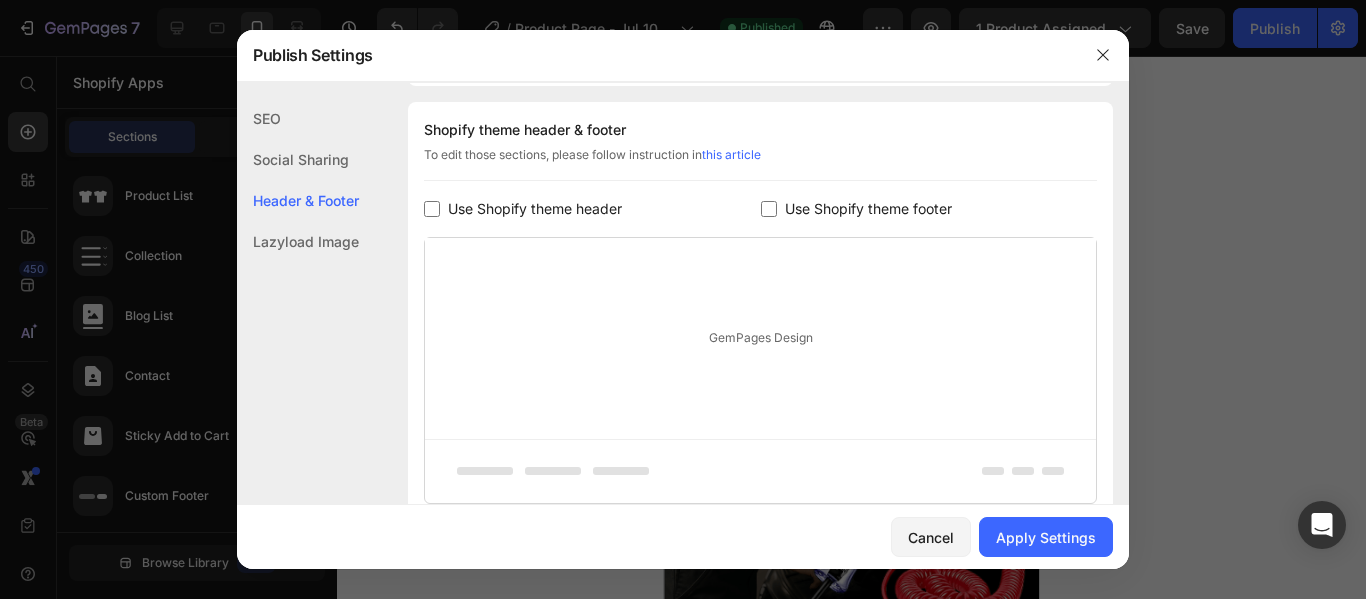 checkbox on "false" 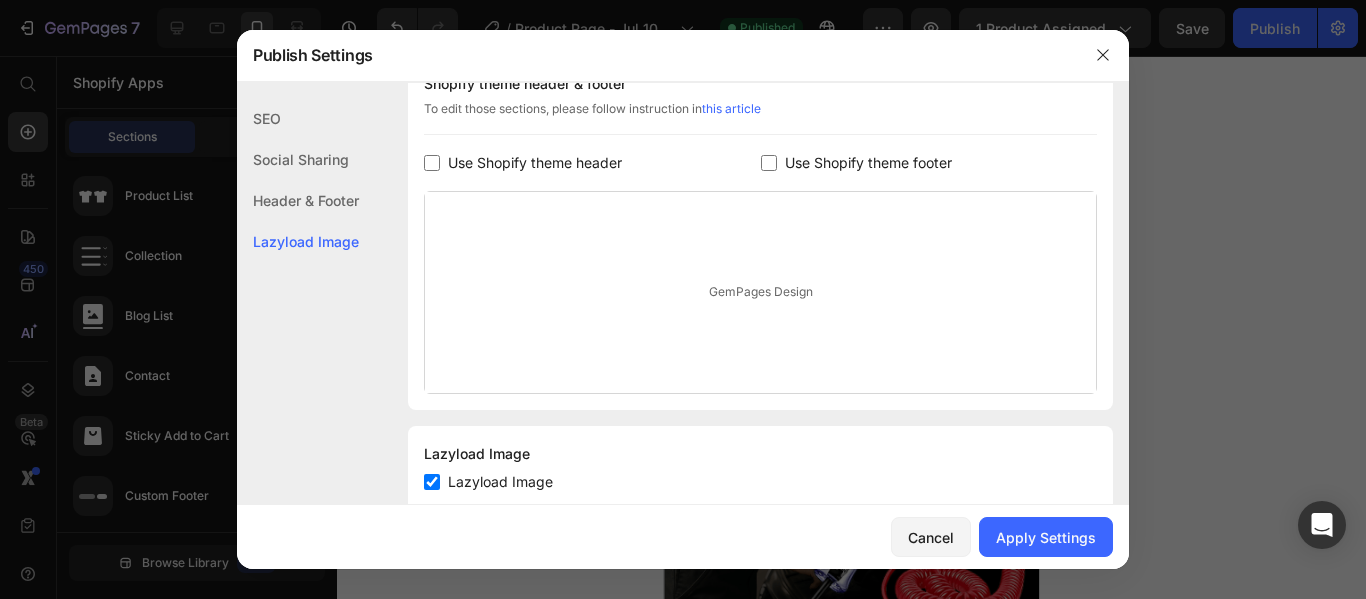 scroll, scrollTop: 390, scrollLeft: 0, axis: vertical 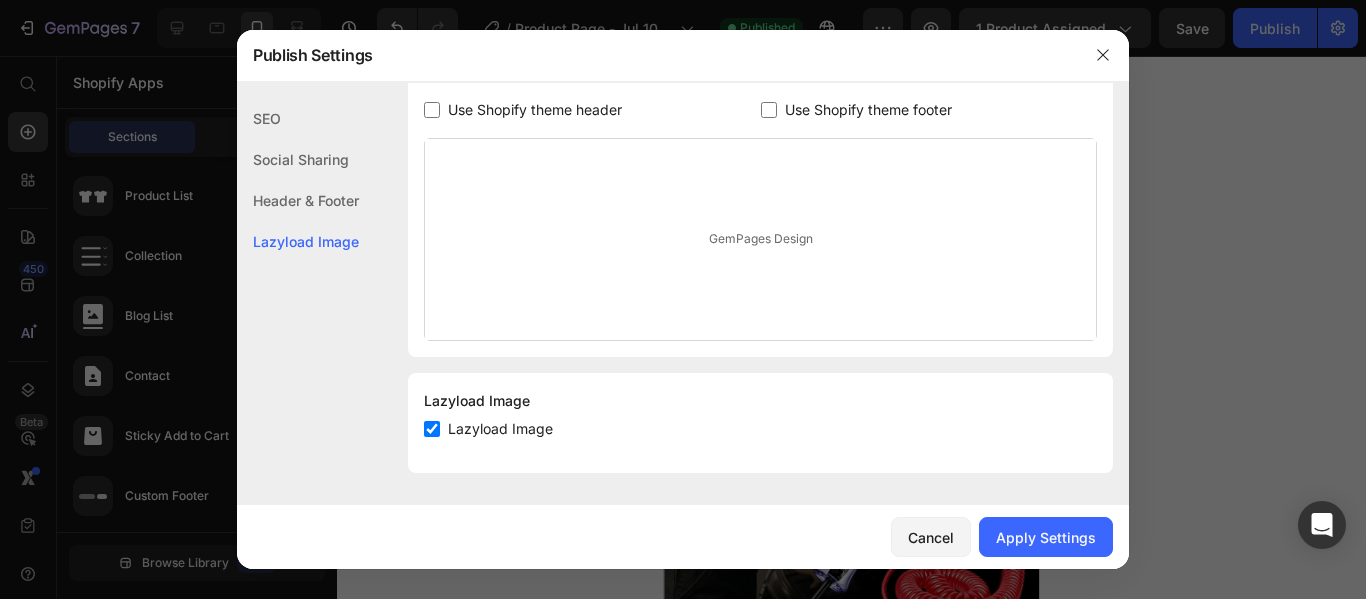 click at bounding box center [432, 429] 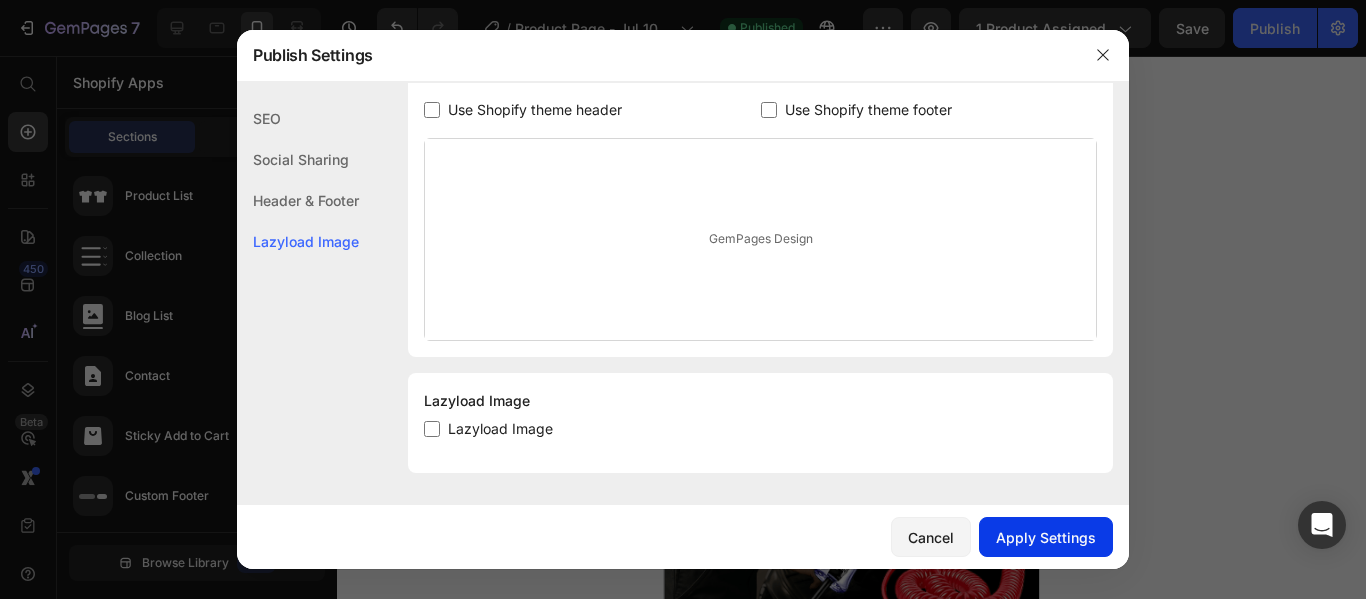 click on "Apply Settings" at bounding box center (1046, 537) 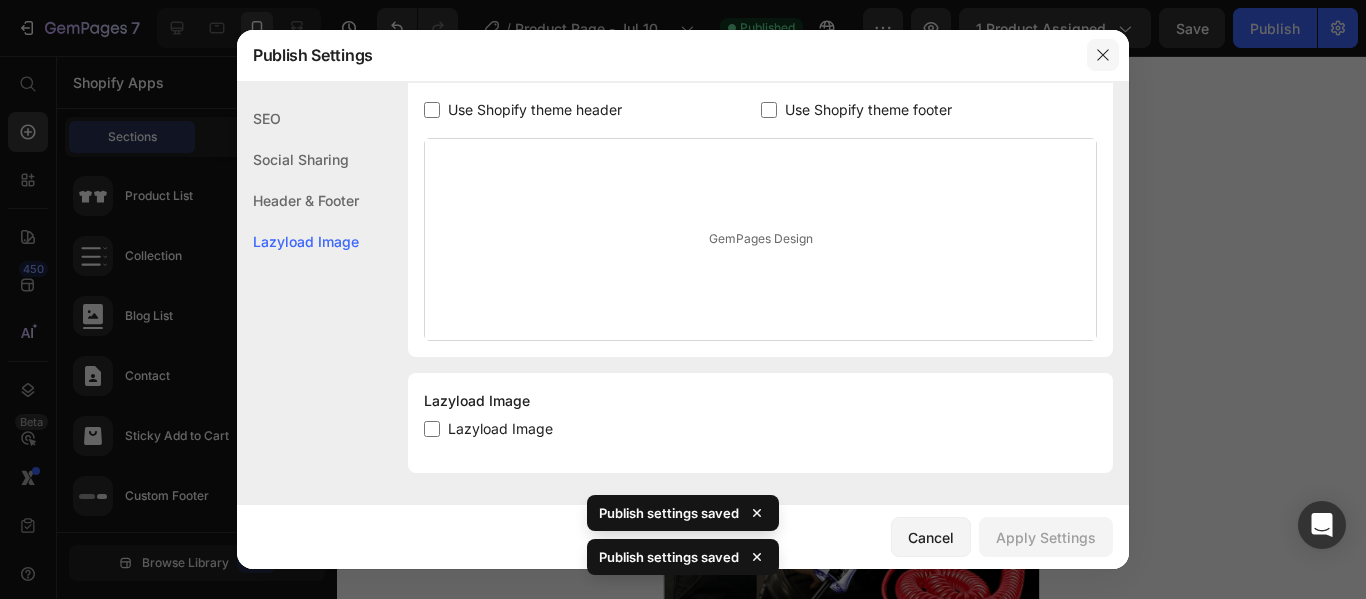 click at bounding box center (1103, 55) 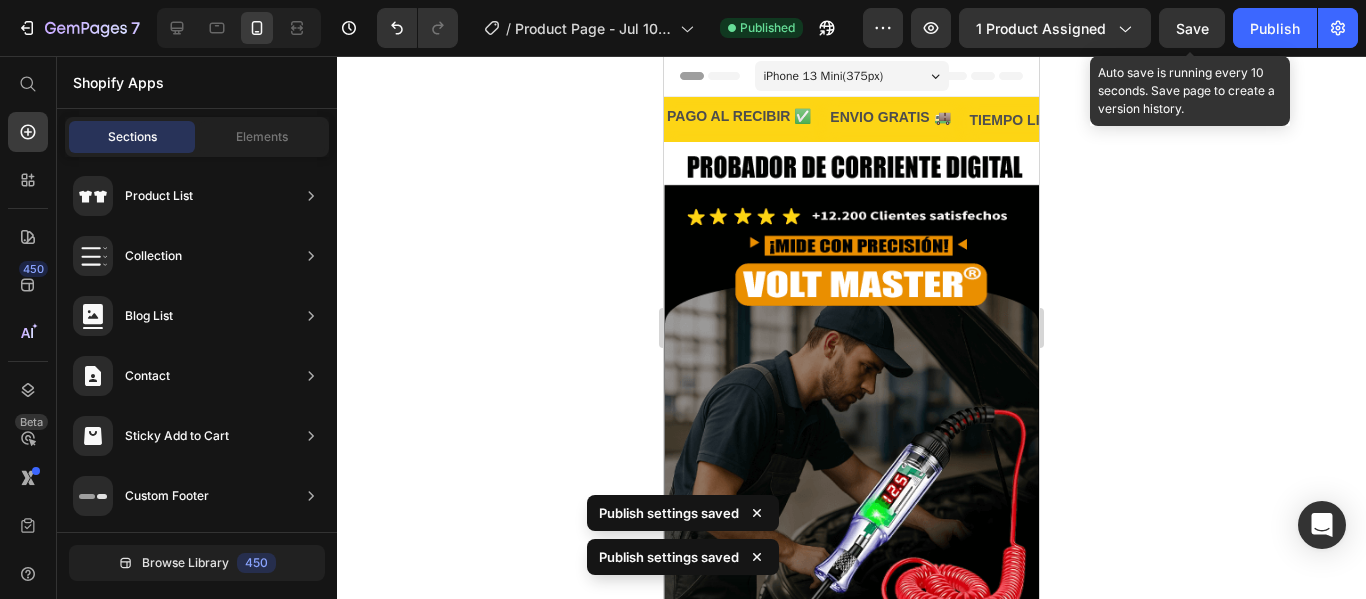 click on "Save" at bounding box center [1192, 28] 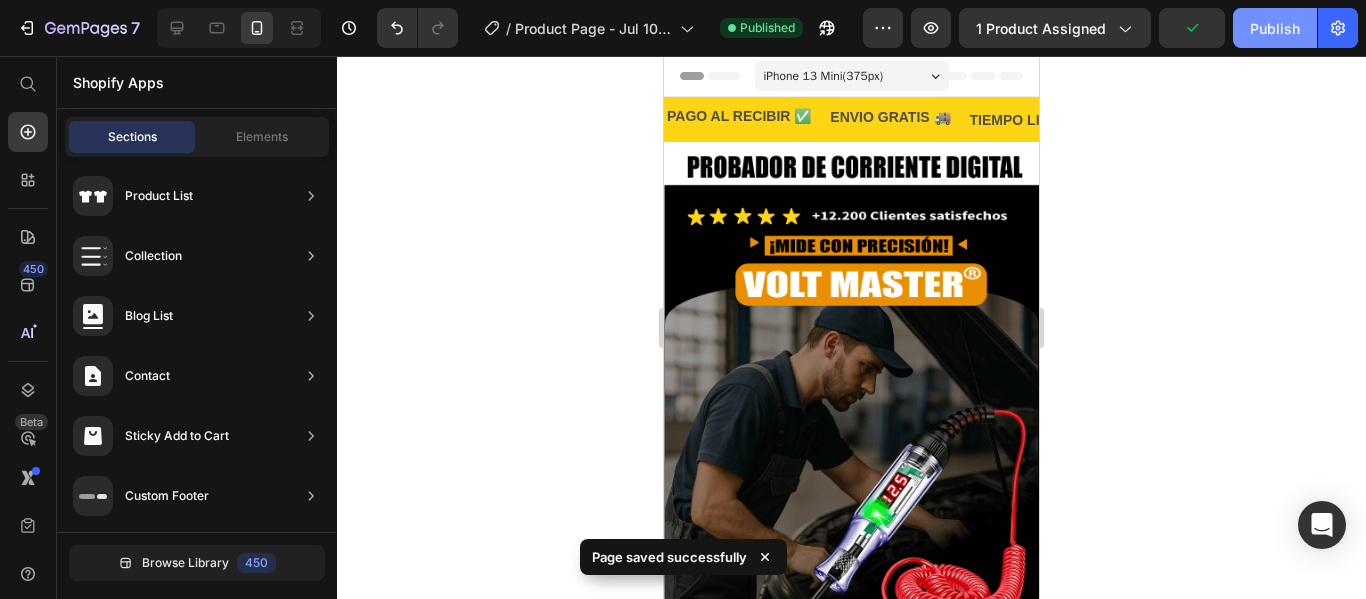 click on "Publish" 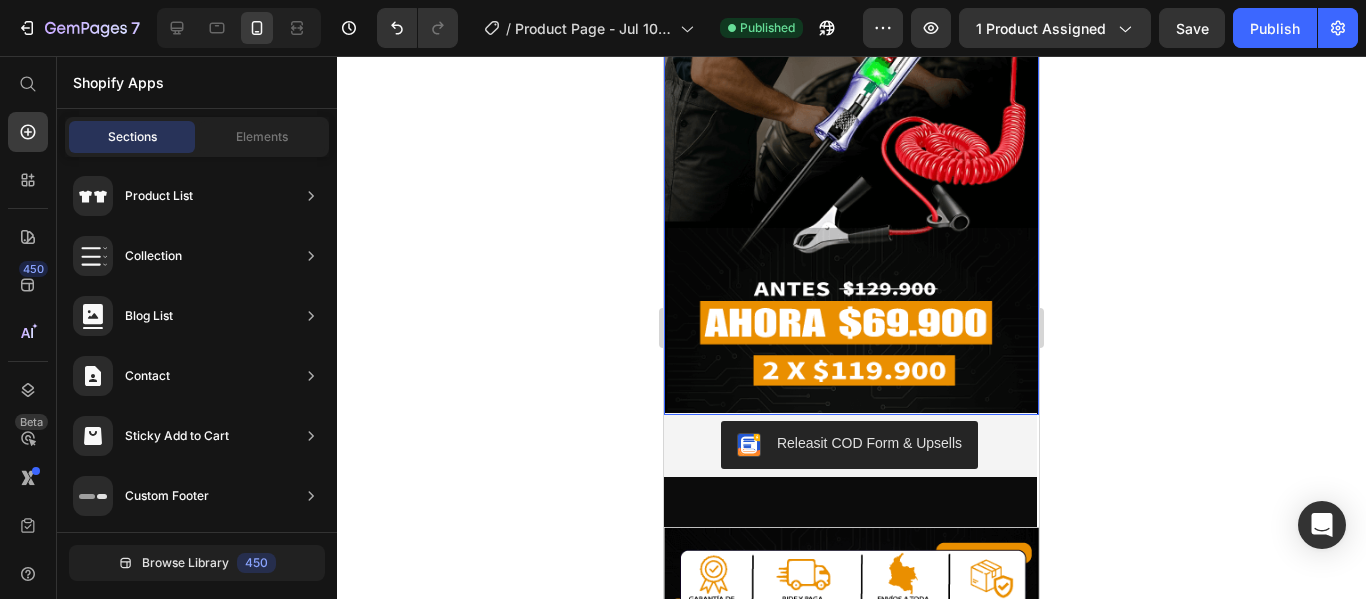 scroll, scrollTop: 490, scrollLeft: 0, axis: vertical 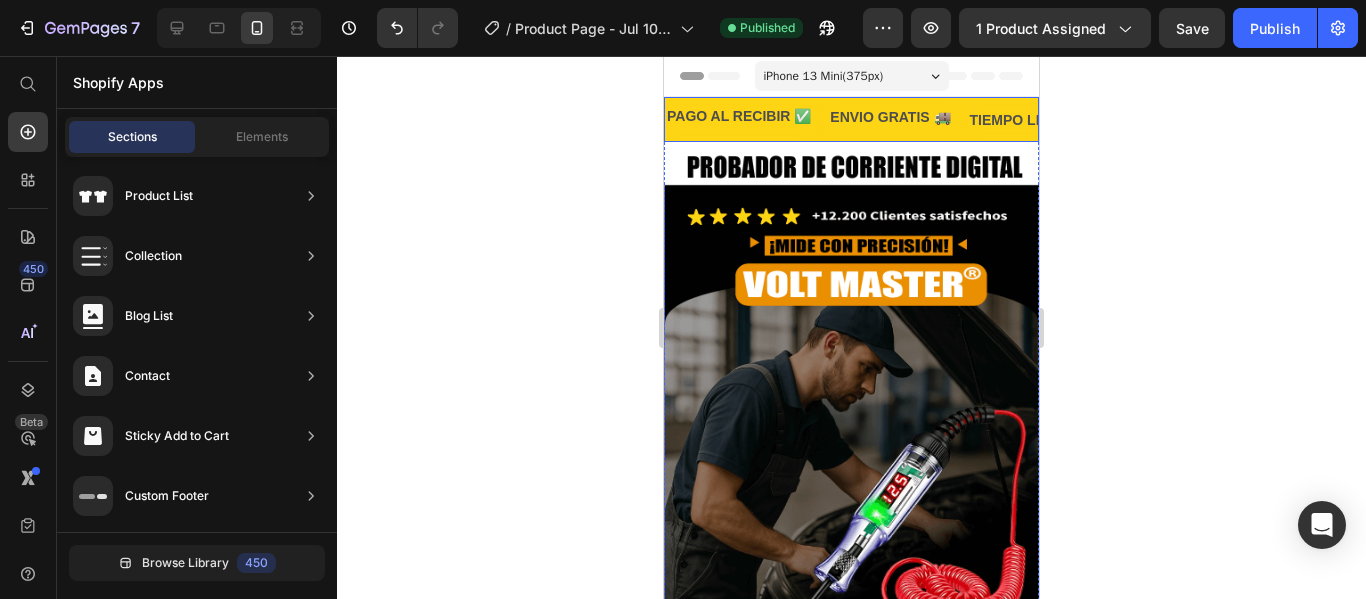 click on "ENVIO GRATIS 🚚 Text" at bounding box center [897, 119] 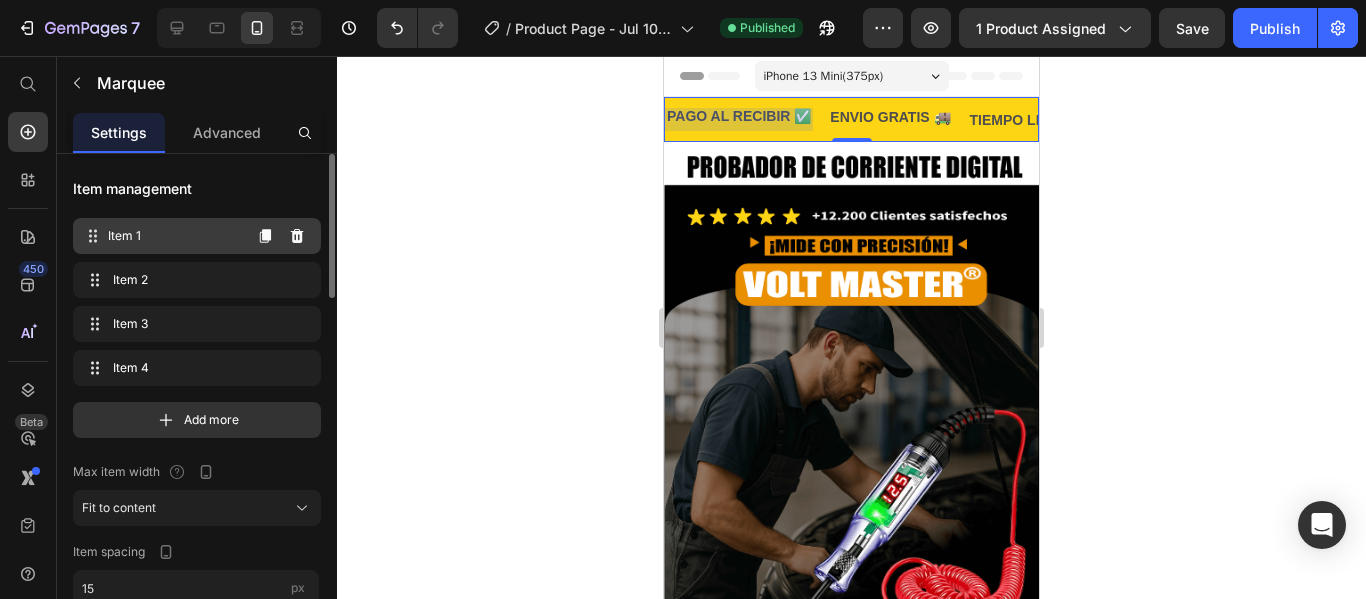 click on "Item 1" at bounding box center (174, 236) 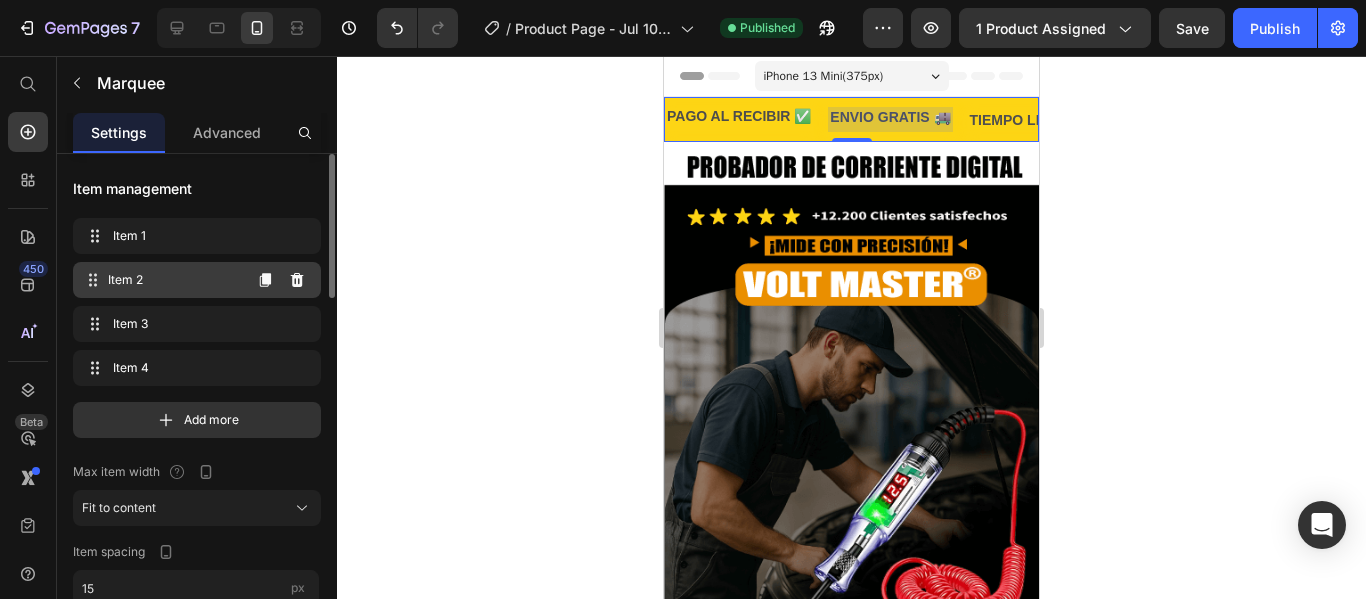 click on "Item 2" at bounding box center [174, 280] 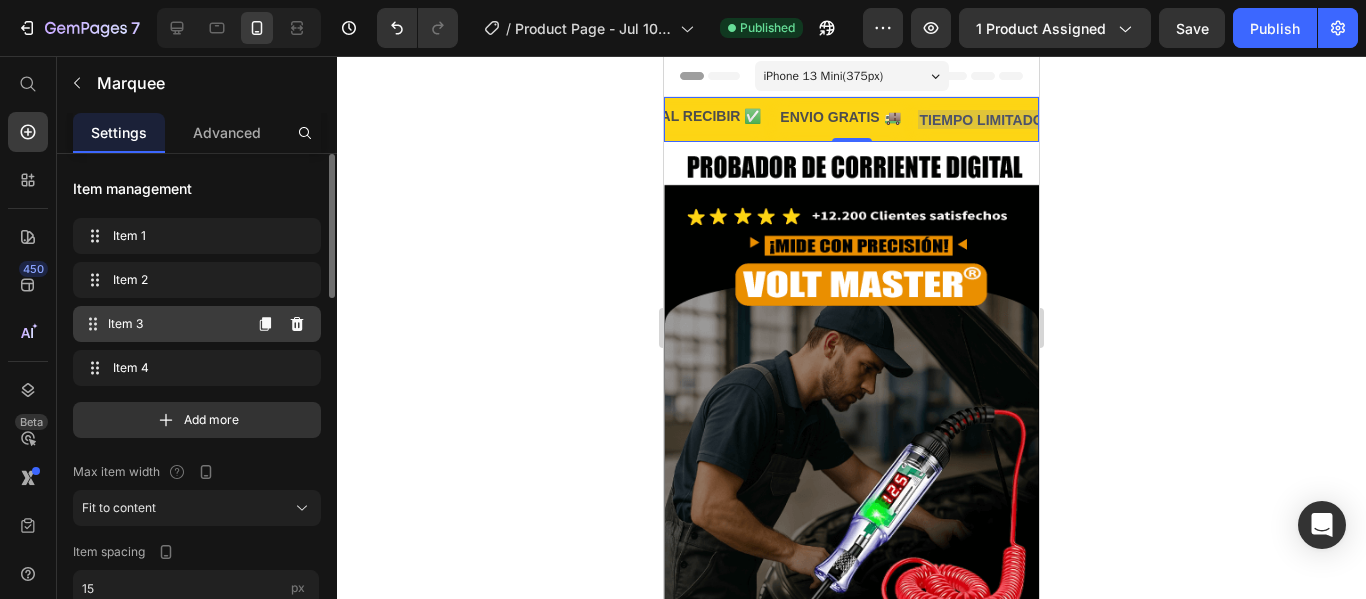 click on "Item 3" at bounding box center (174, 324) 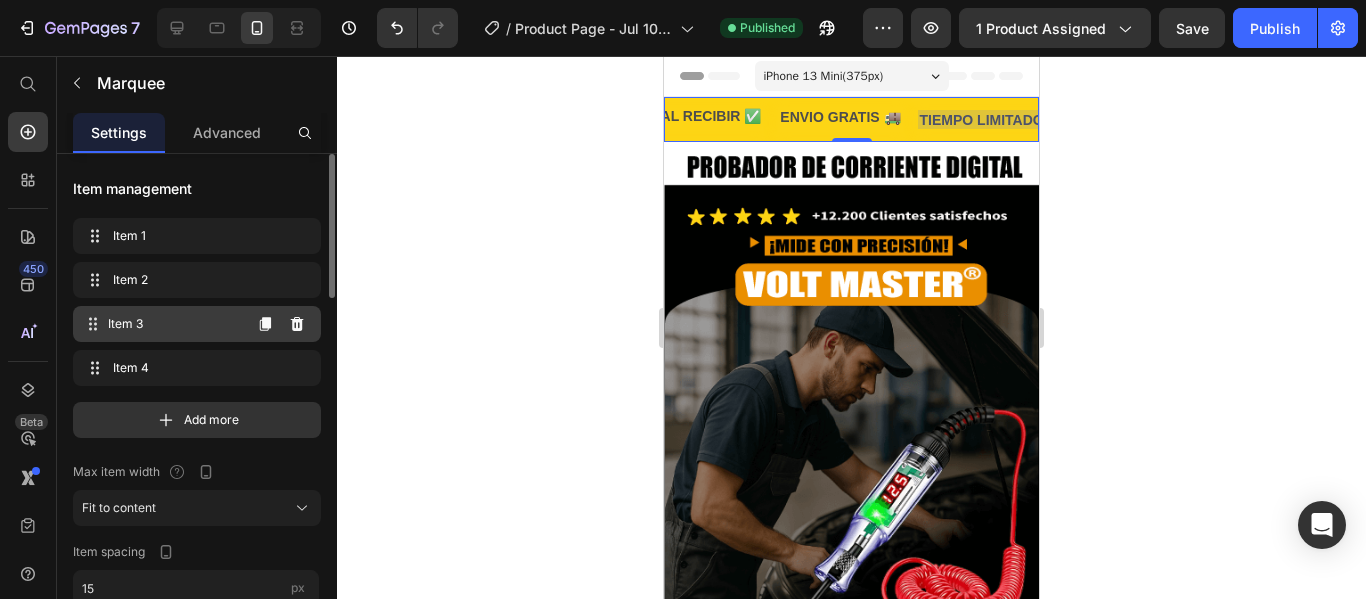 click on "Item 3" at bounding box center (174, 324) 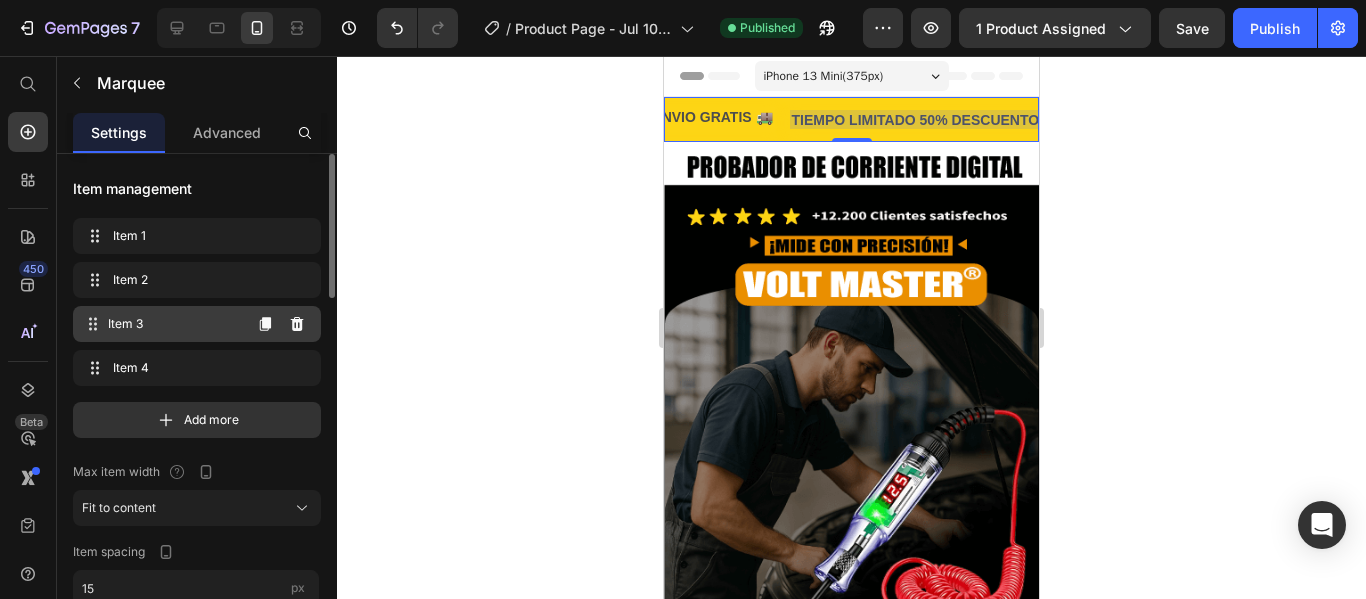 click on "Item 3" at bounding box center [174, 324] 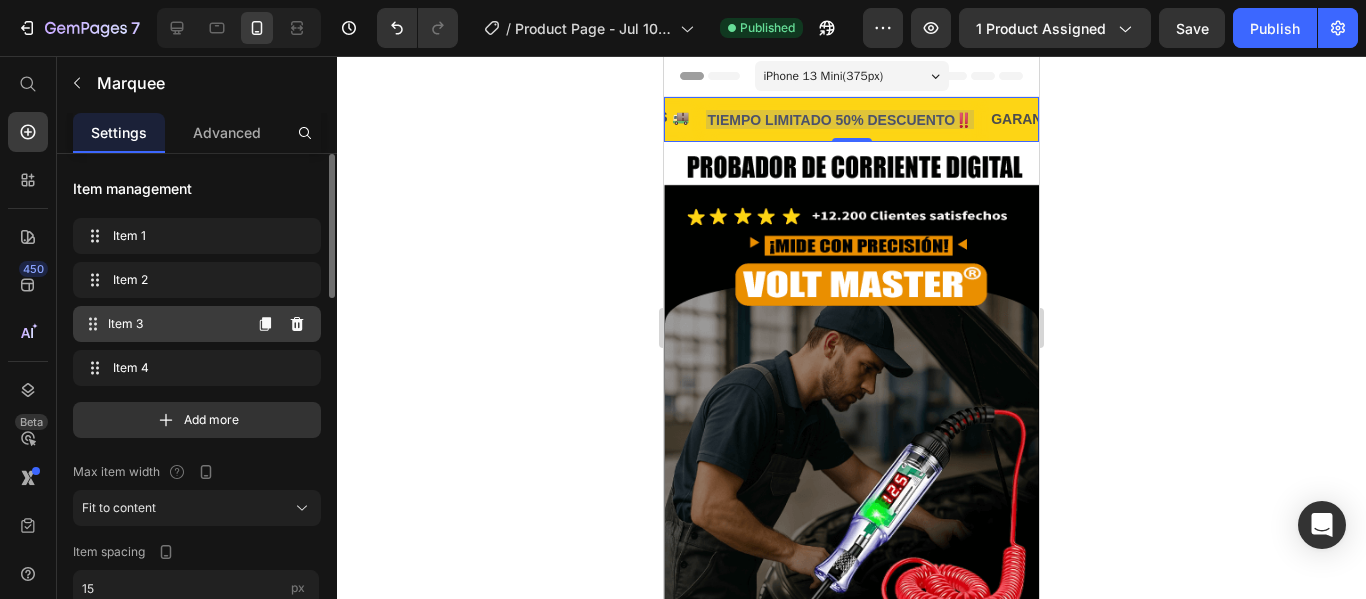 scroll, scrollTop: 0, scrollLeft: 263, axis: horizontal 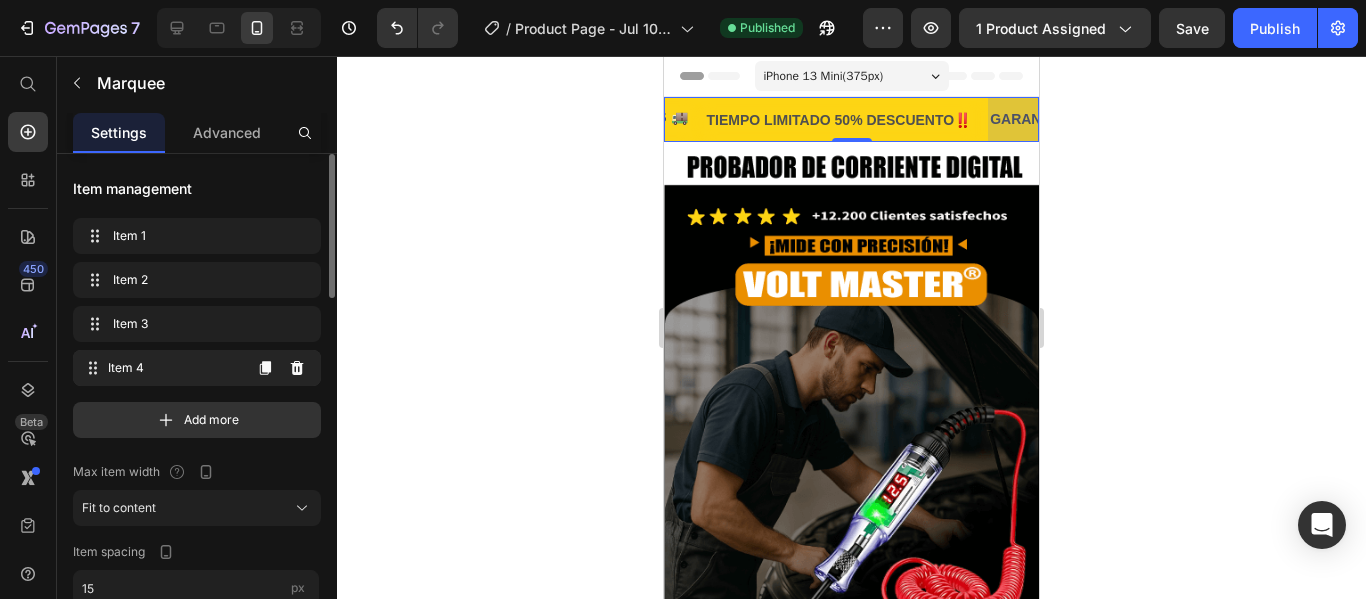 click on "Item 4" at bounding box center [174, 368] 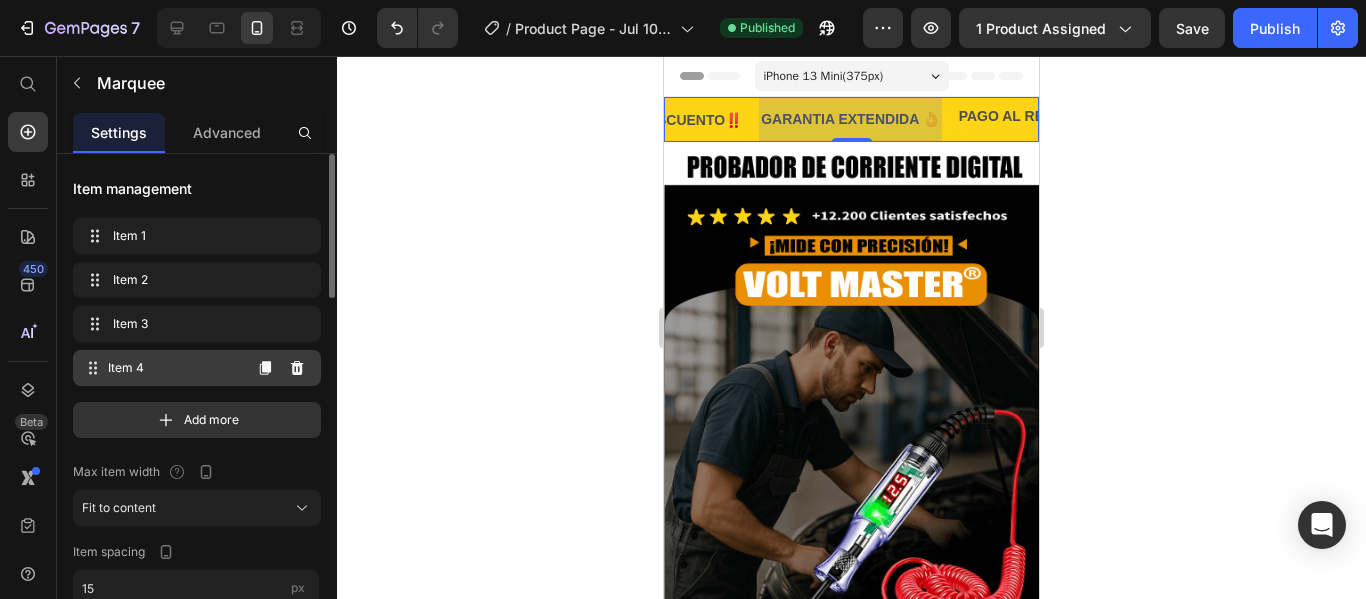 scroll, scrollTop: 0, scrollLeft: 506, axis: horizontal 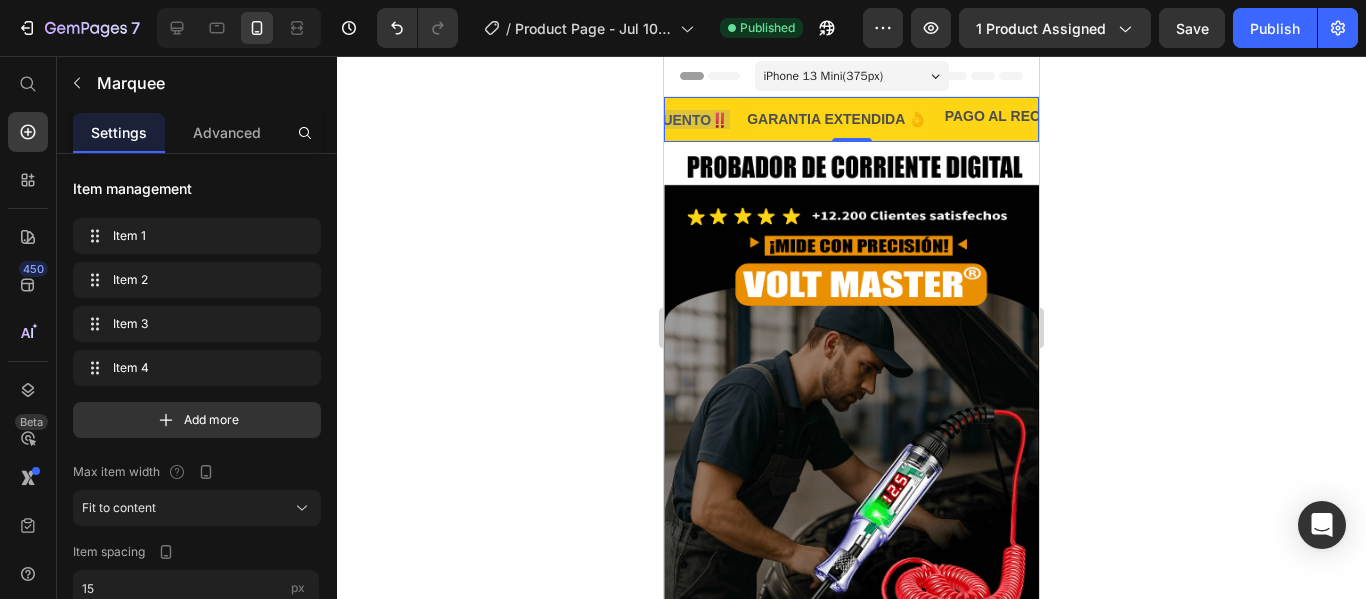 click on "GARANTIA EXTENDIDA 👌" at bounding box center [836, 119] 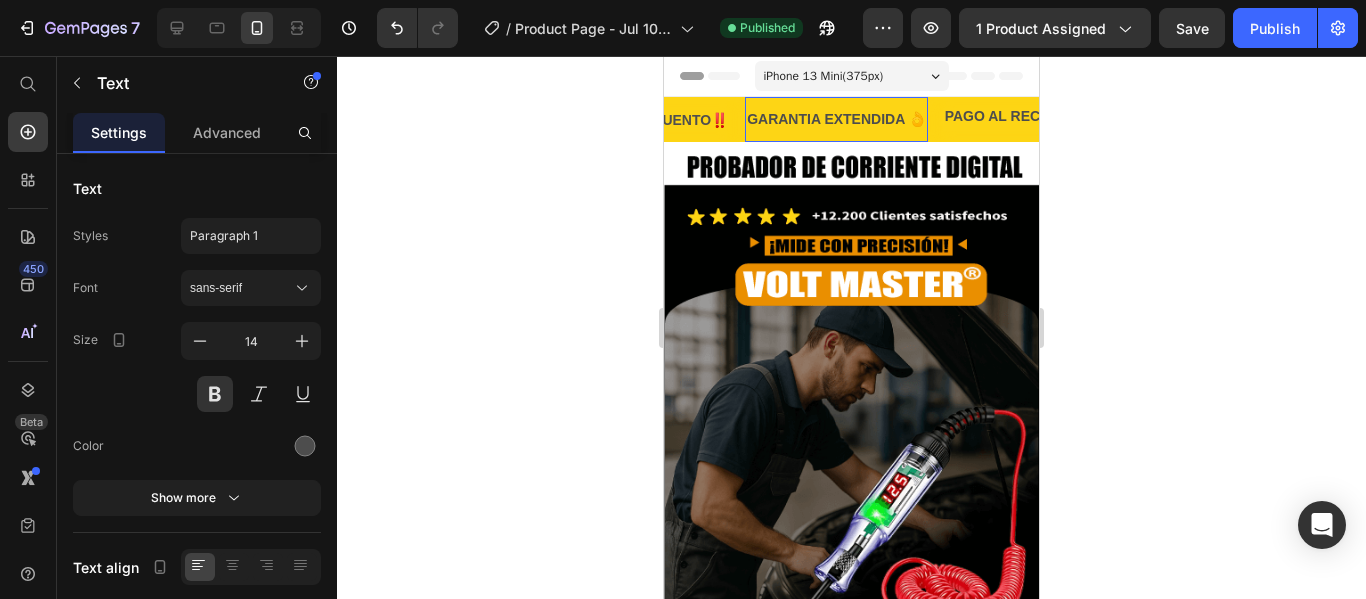 click on "GARANTIA EXTENDIDA 👌" at bounding box center [836, 119] 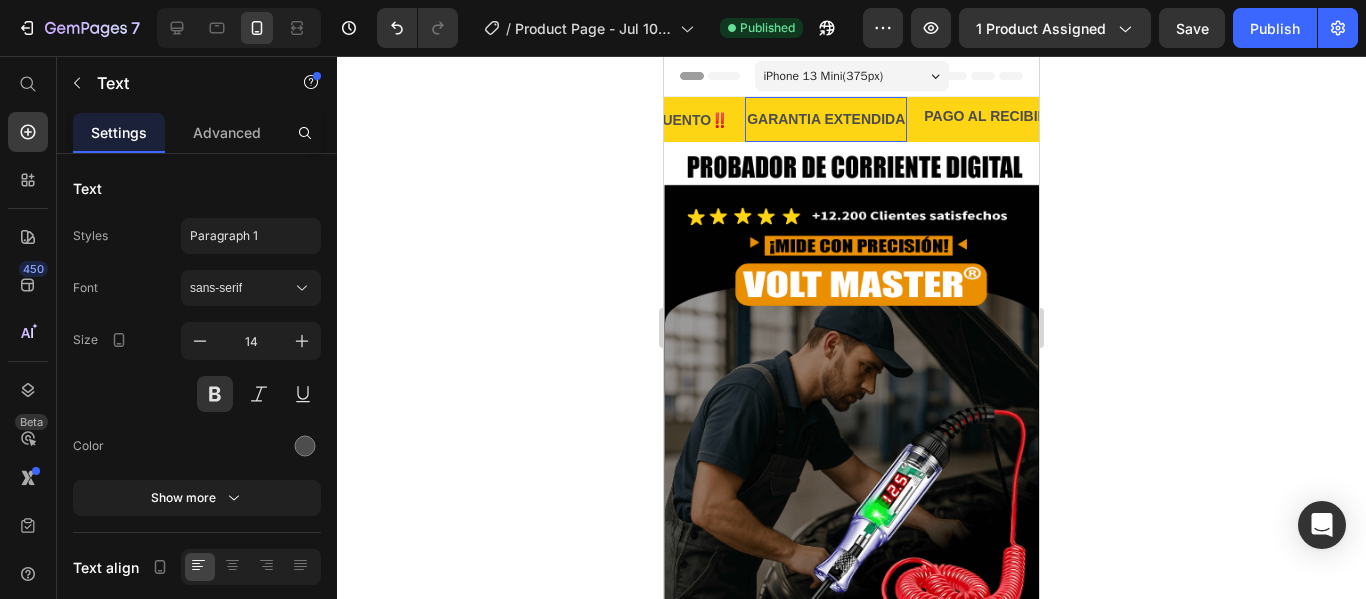 type 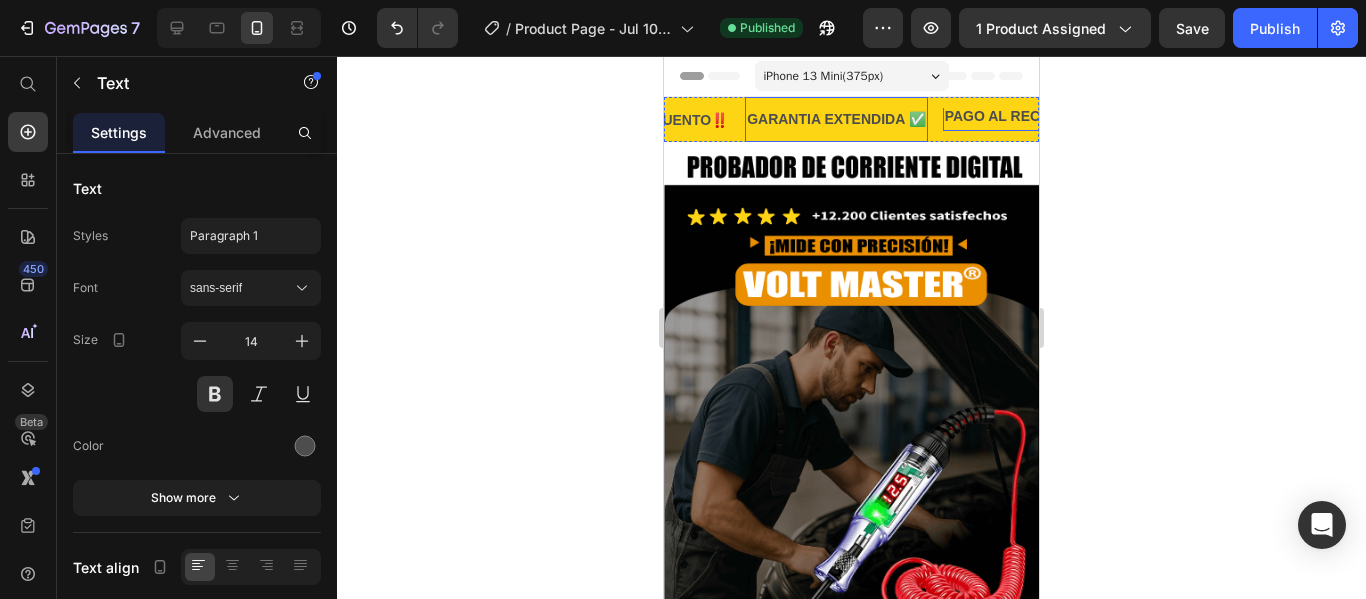 click on "PAGO AL RECIBIR ✅" at bounding box center (1017, 116) 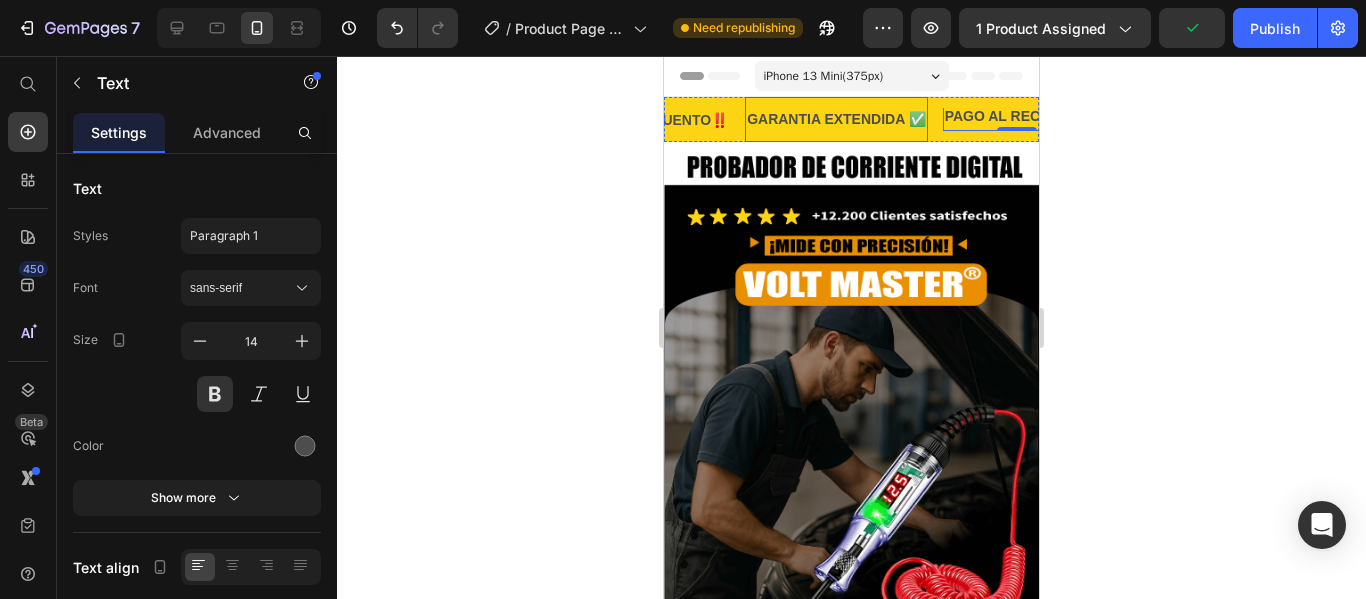 click on "GARANTIA EXTENDIDA ✅" at bounding box center (836, 119) 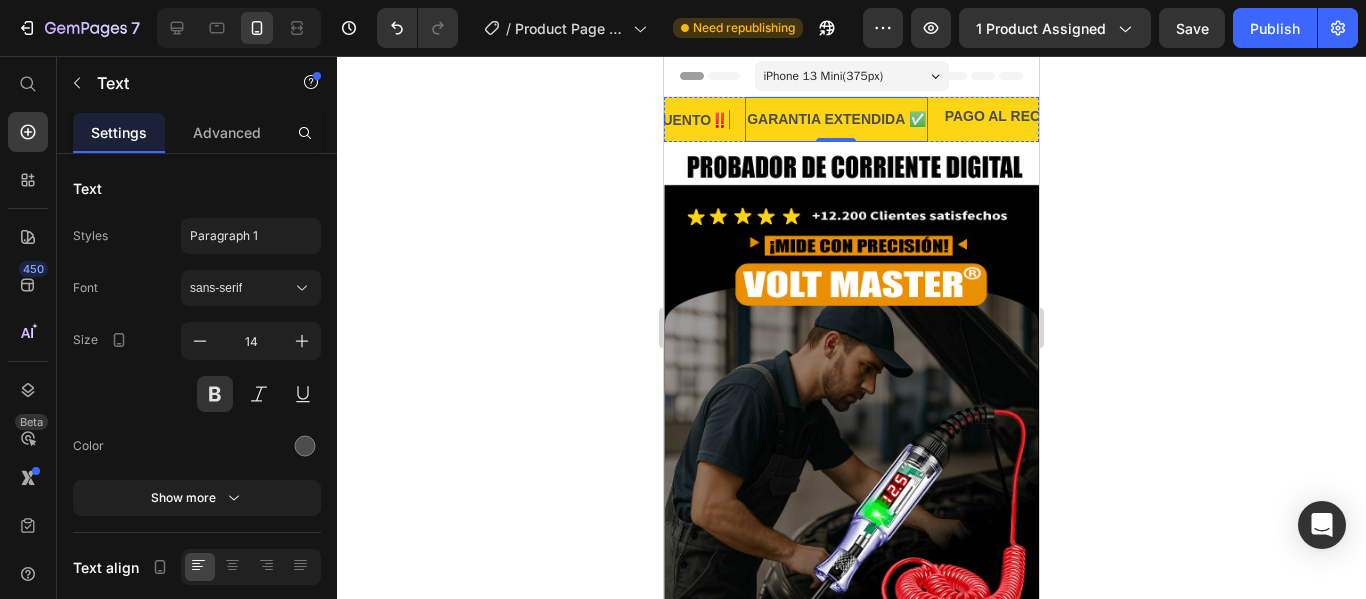click on "TIEMPO LIMITADO 50% DESCUENTO‼️" at bounding box center (596, 120) 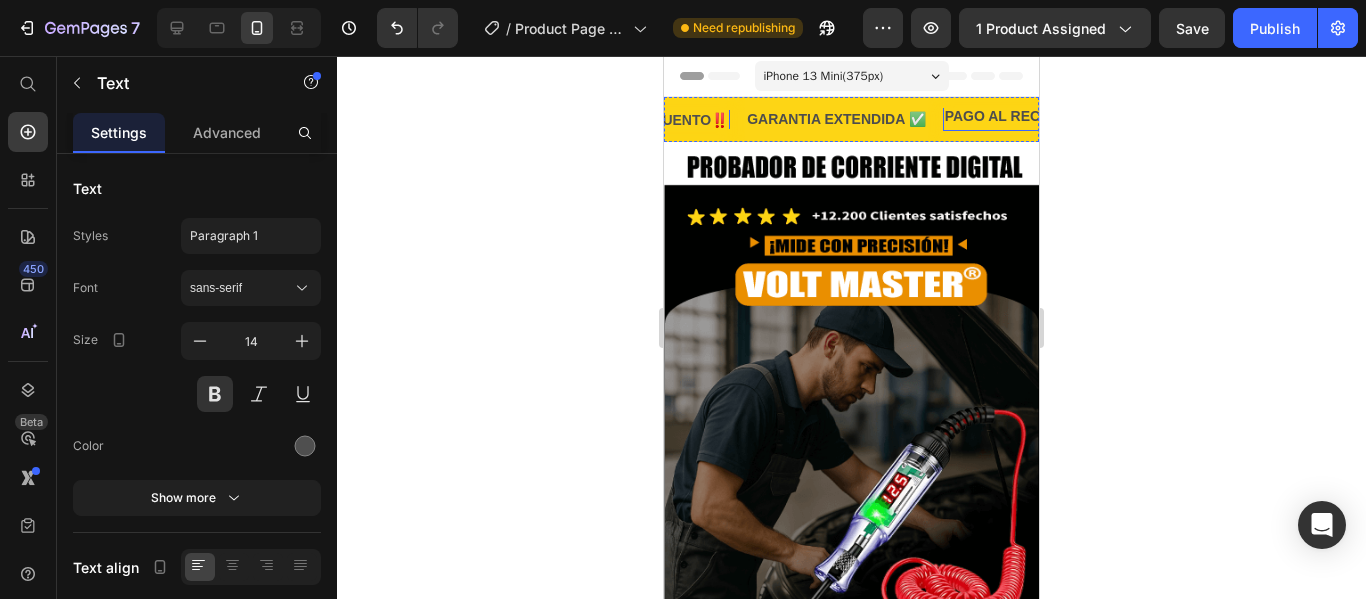 click on "PAGO AL RECIBIR ✅" at bounding box center [1017, 116] 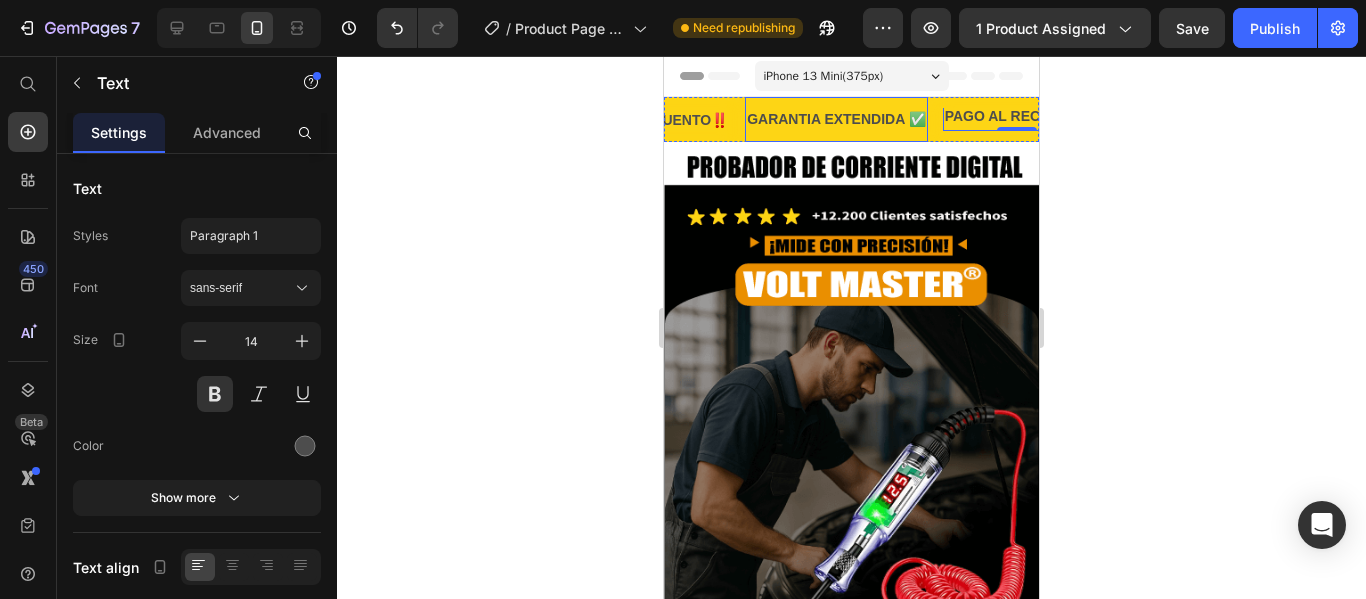 drag, startPoint x: 793, startPoint y: 131, endPoint x: 739, endPoint y: 142, distance: 55.108982 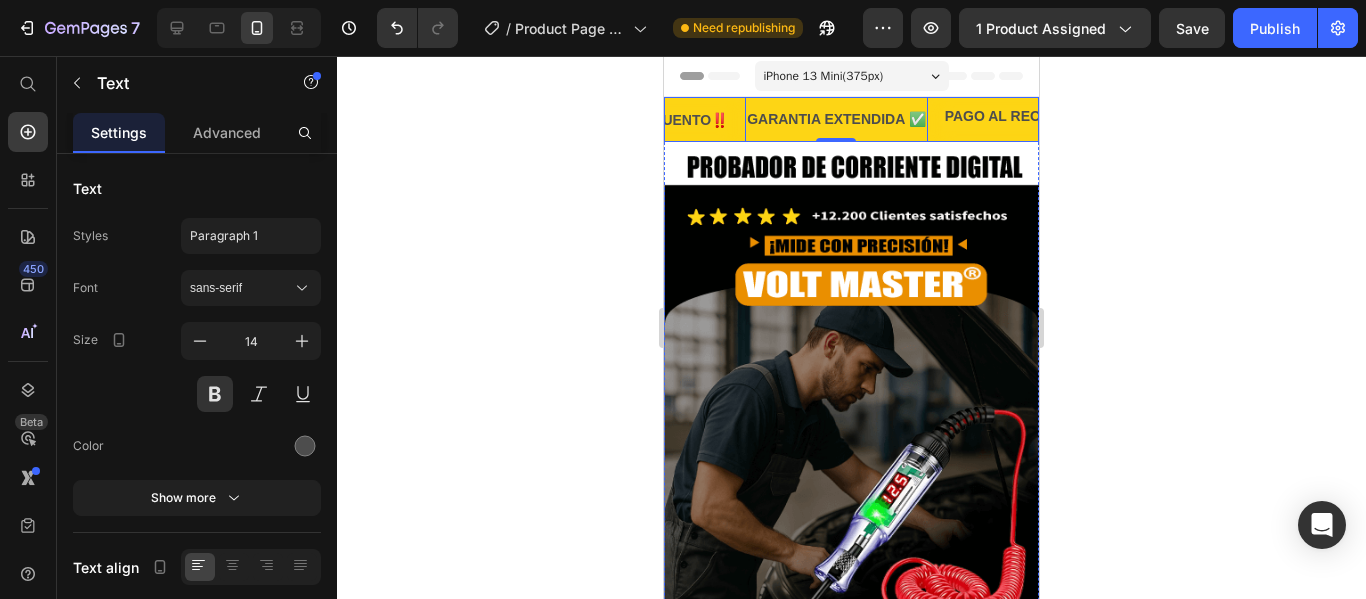 click on "PAGO AL RECIBIR ✅ Text ENVIO GRATIS 🚚 Text TIEMPO LIMITADO 50% DESCUENTO‼️ Text GARANTIA EXTENDIDA ✅ Text   0" at bounding box center [551, 119] 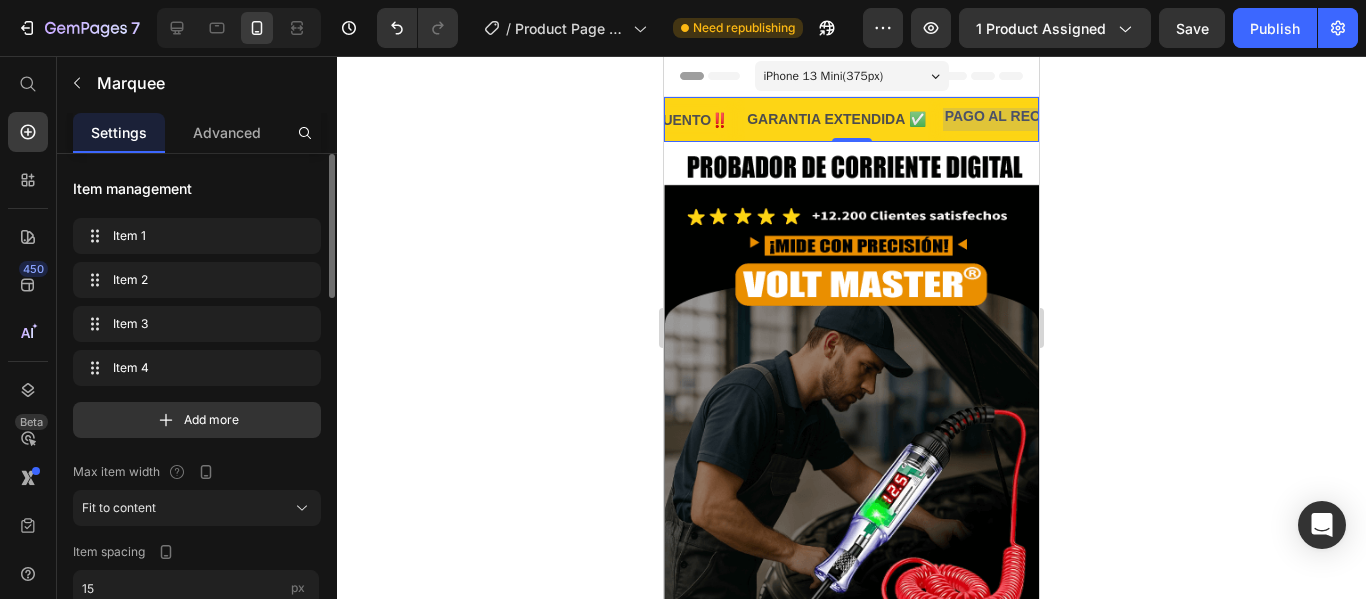click on "Item 1 Item 1 Item 2 Item 2 Item 3 Item 3 Item 4 Item 4" at bounding box center [197, 302] 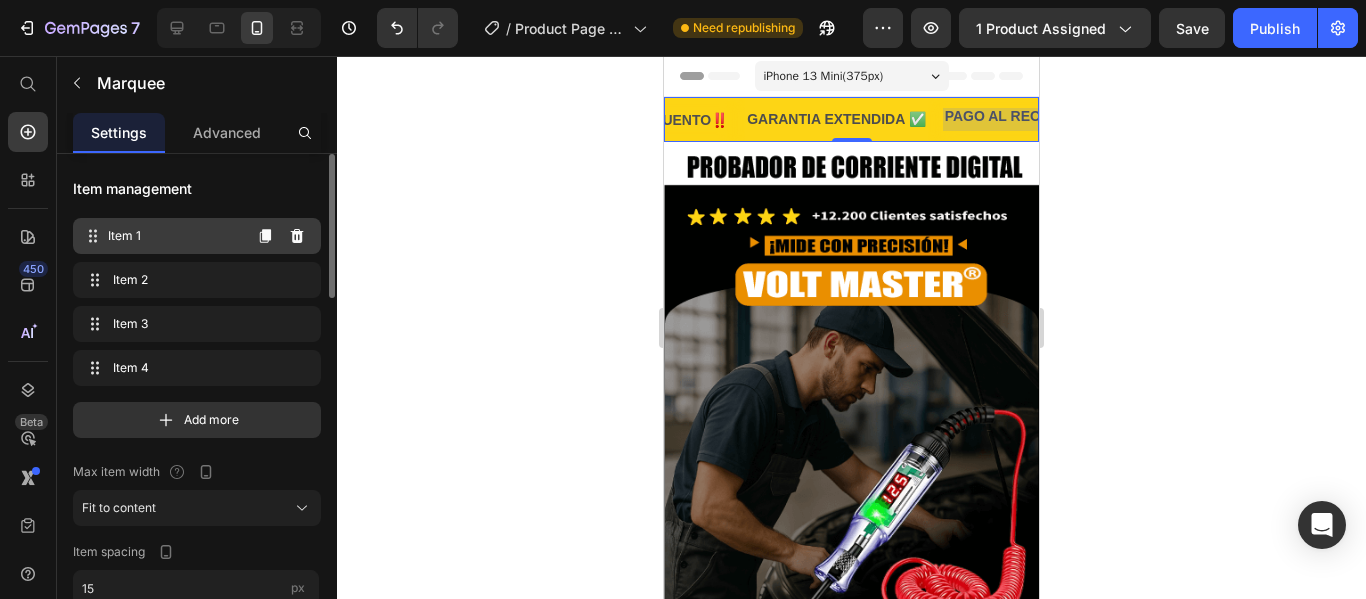 click on "Item 1 Item 1" at bounding box center (161, 236) 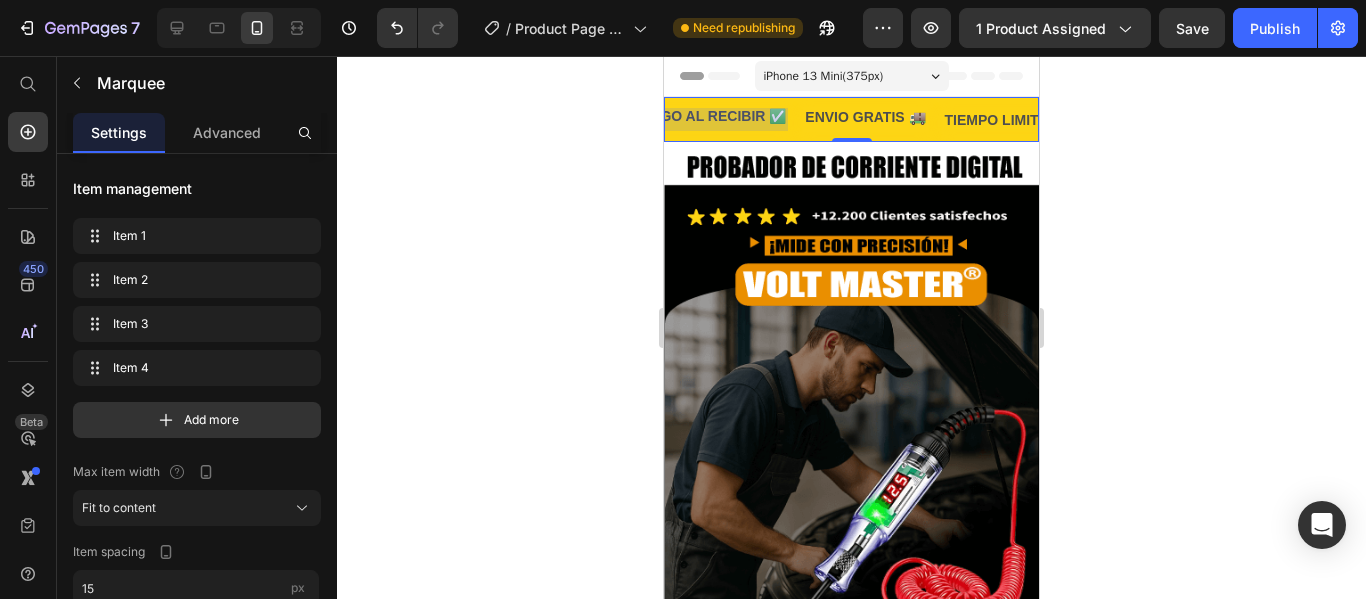 scroll, scrollTop: 0, scrollLeft: 0, axis: both 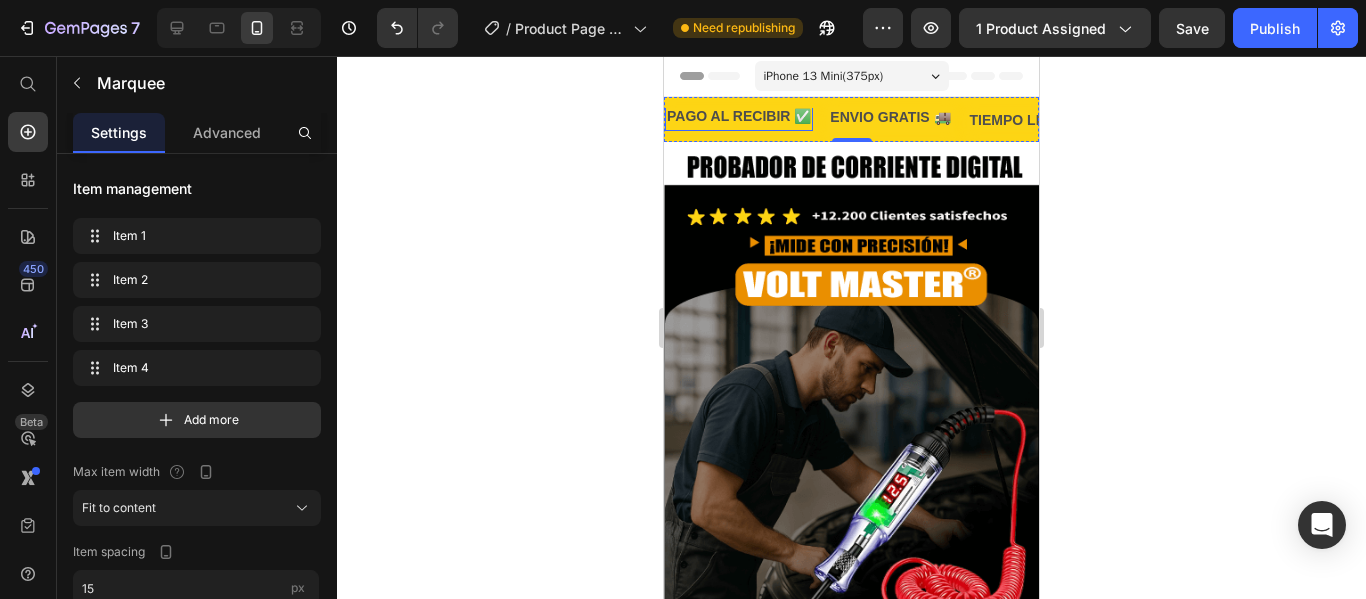 click on "PAGO AL RECIBIR ✅" at bounding box center (739, 116) 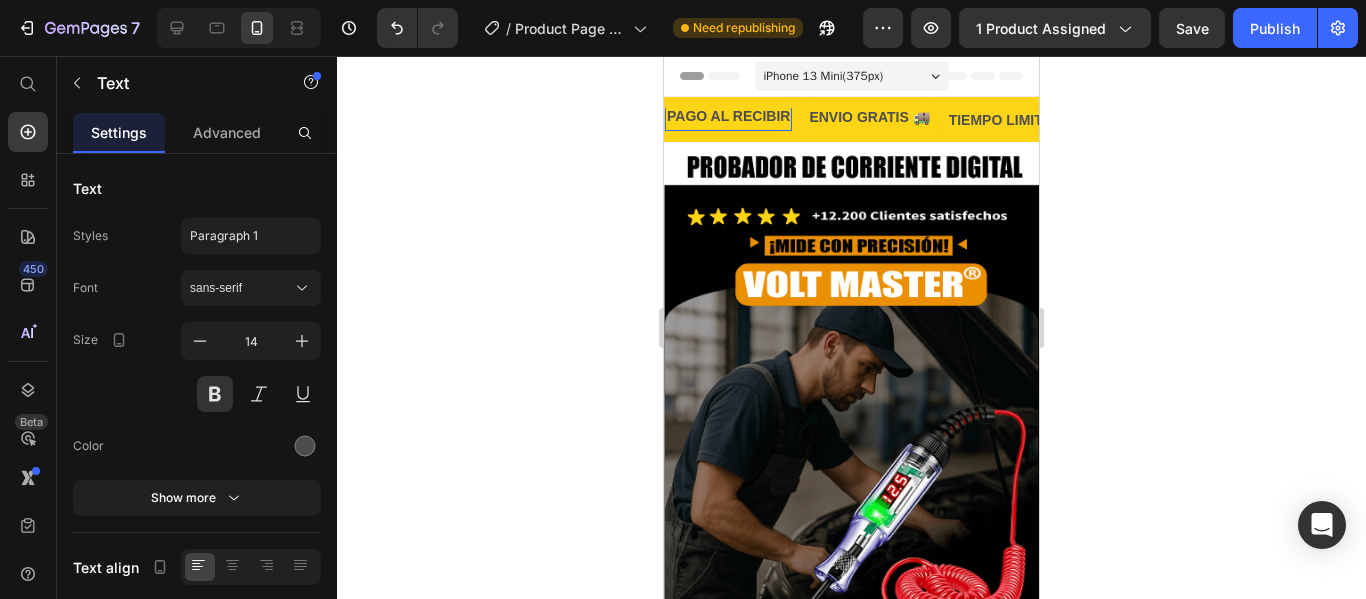 type 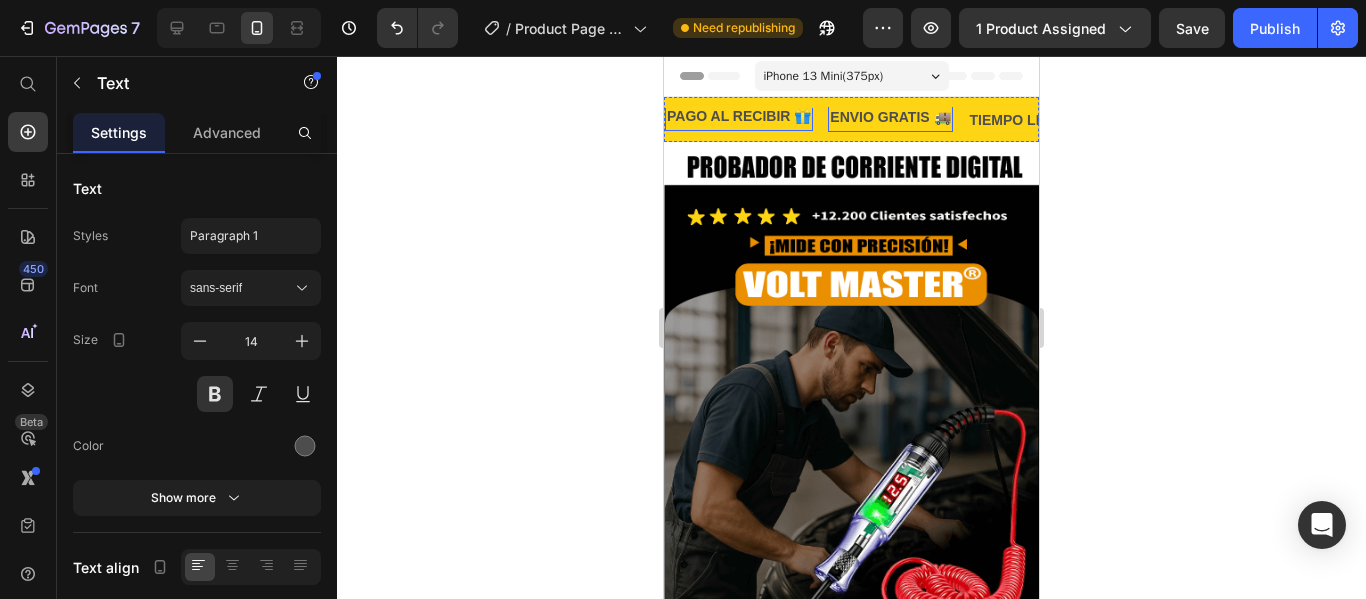 click on "ENVIO GRATIS 🚚" at bounding box center (890, 117) 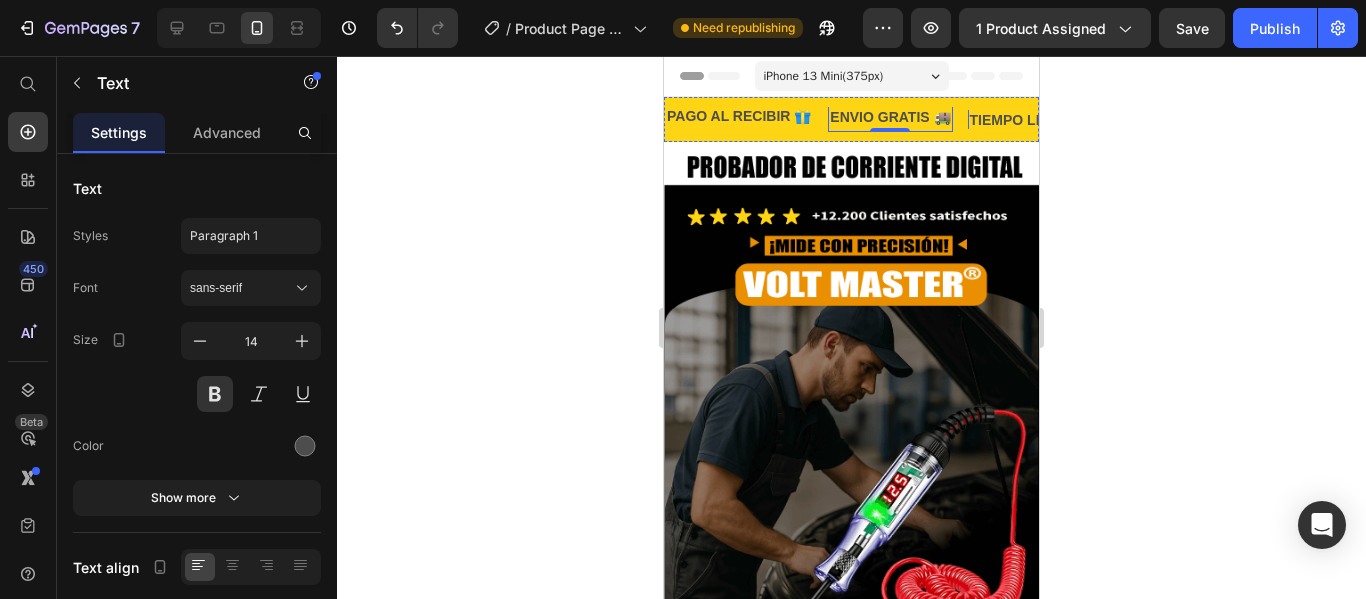 click on "TIEMPO LIMITADO 50% DESCUENTO‼️" at bounding box center [1102, 120] 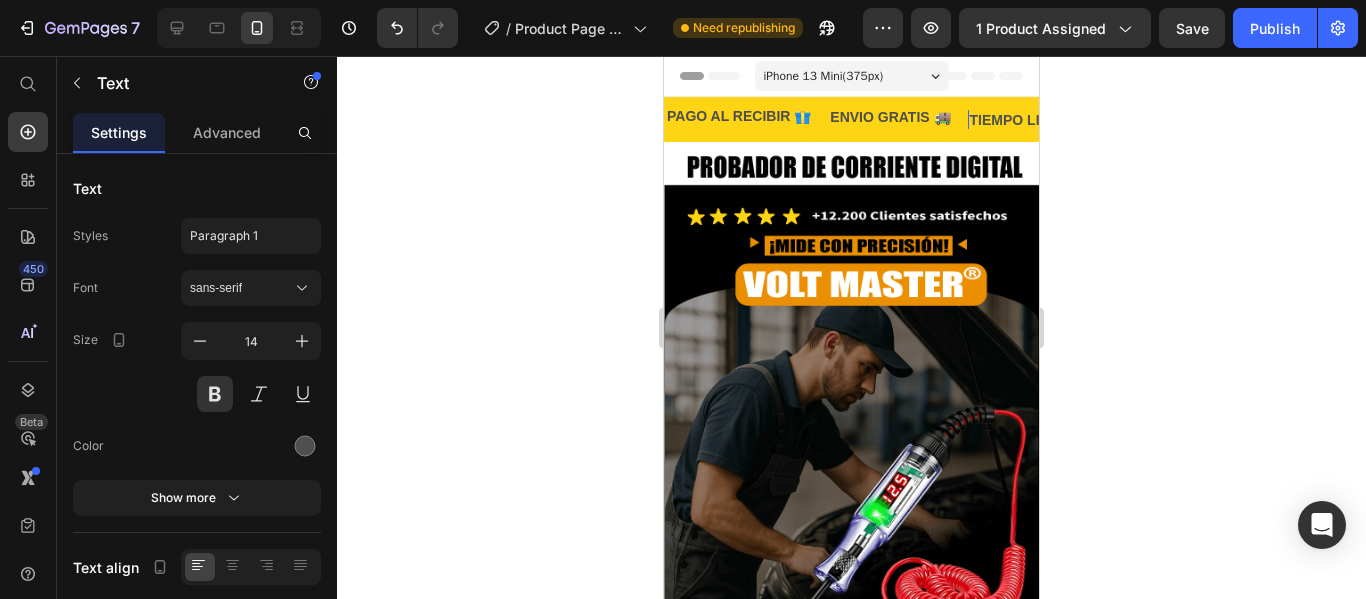 click on "TIEMPO LIMITADO 50% DESCUENTO‼️" at bounding box center [1102, 120] 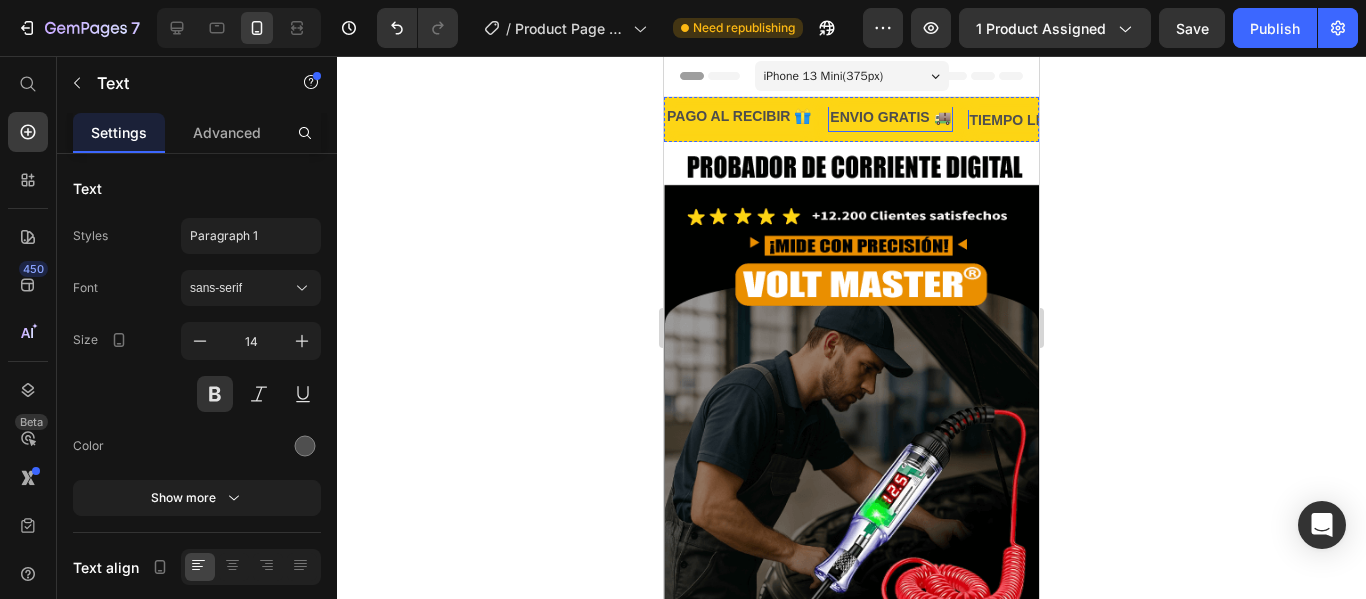 click on "ENVIO GRATIS 🚚" at bounding box center (890, 117) 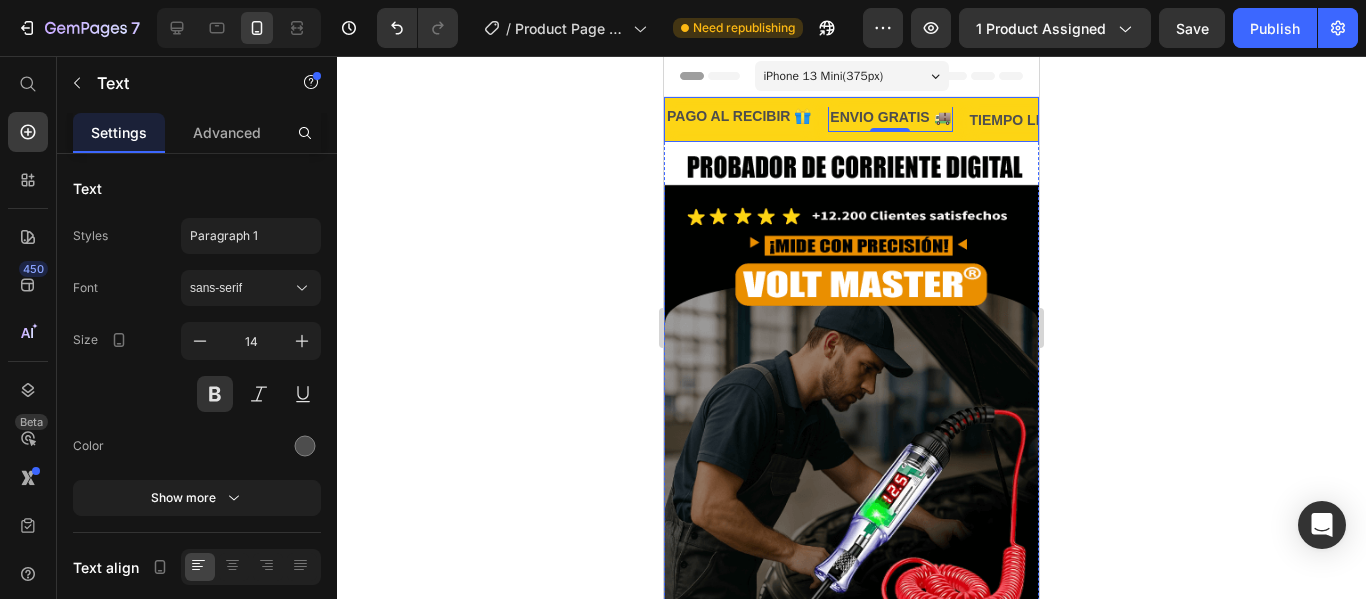 click on "TIEMPO LIMITADO 50% DESCUENTO‼️" at bounding box center (1102, 120) 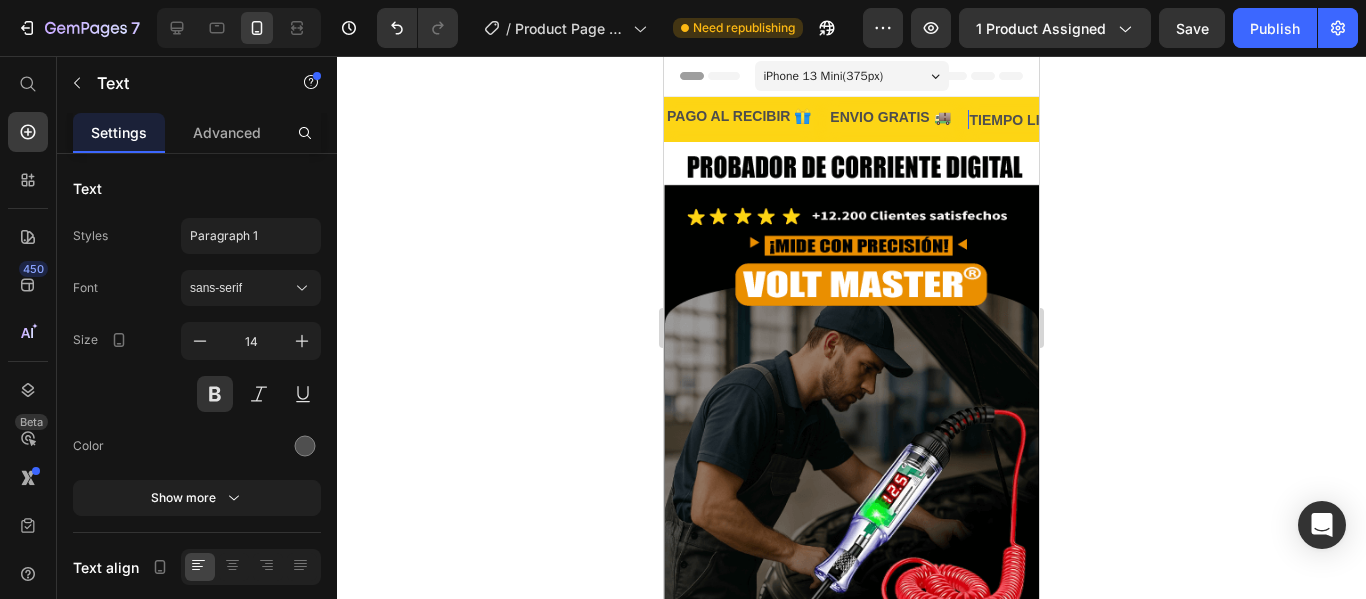 click on "TIEMPO LIMITADO 50% DESCUENTO‼️" at bounding box center [1102, 120] 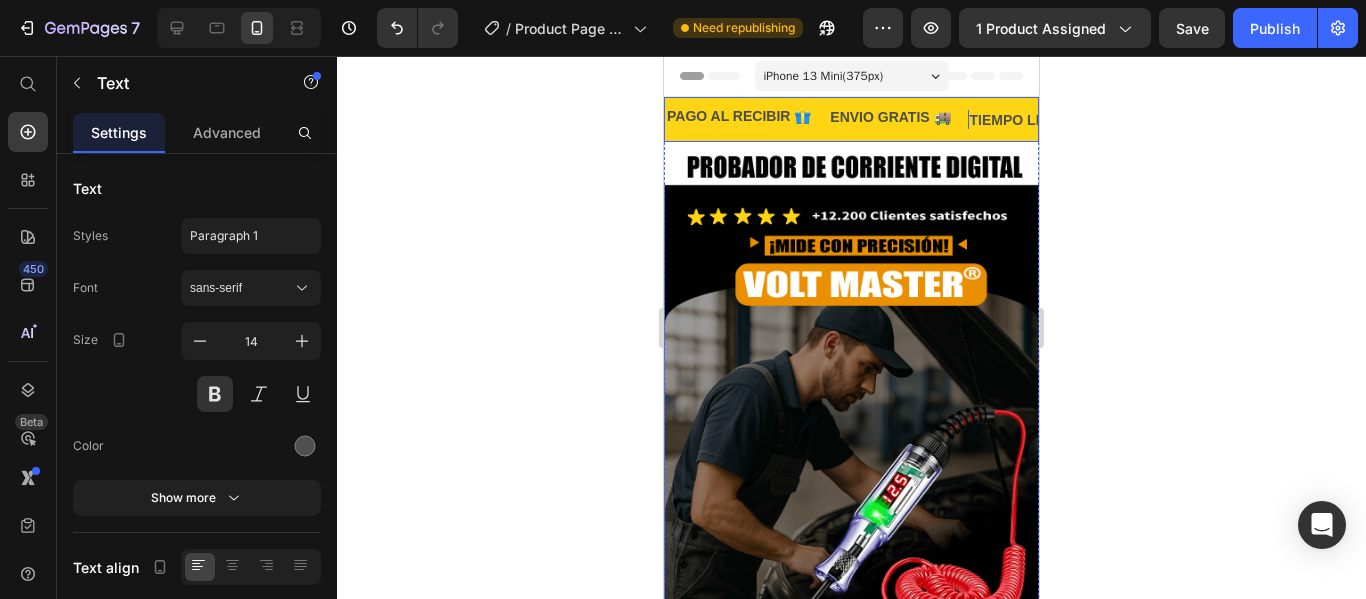 click on "PAGO AL RECIBIR 🎁 Text ENVIO GRATIS 🚚 Text TIEMPO LIMITADO 50% DESCUENTO‼️ Text   -6 GARANTIA EXTENDIDA ✅ Text" at bounding box center [1057, 119] 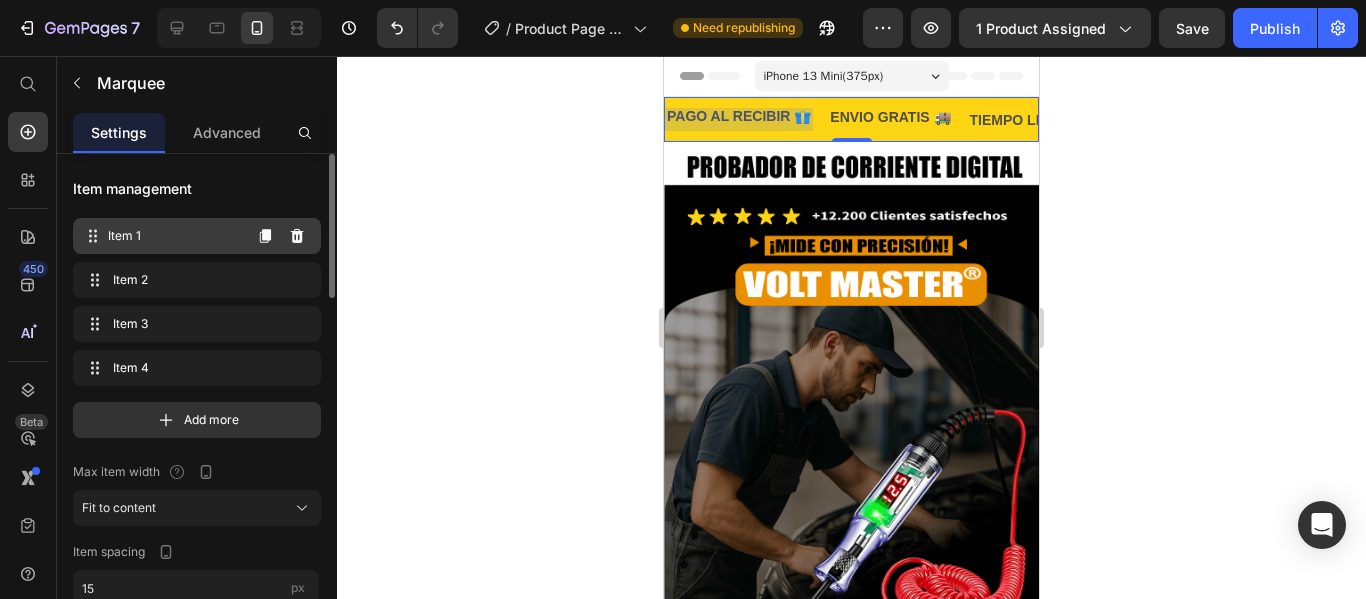 click on "Item 1" at bounding box center [174, 236] 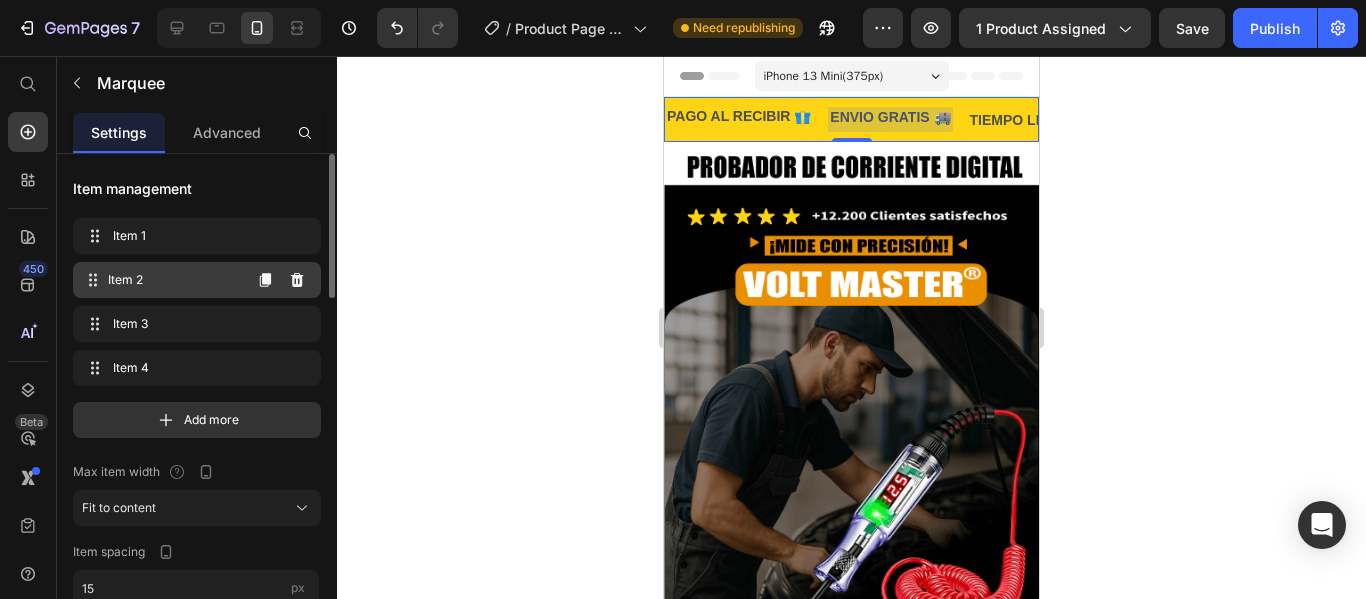 click on "Item 2" at bounding box center [174, 280] 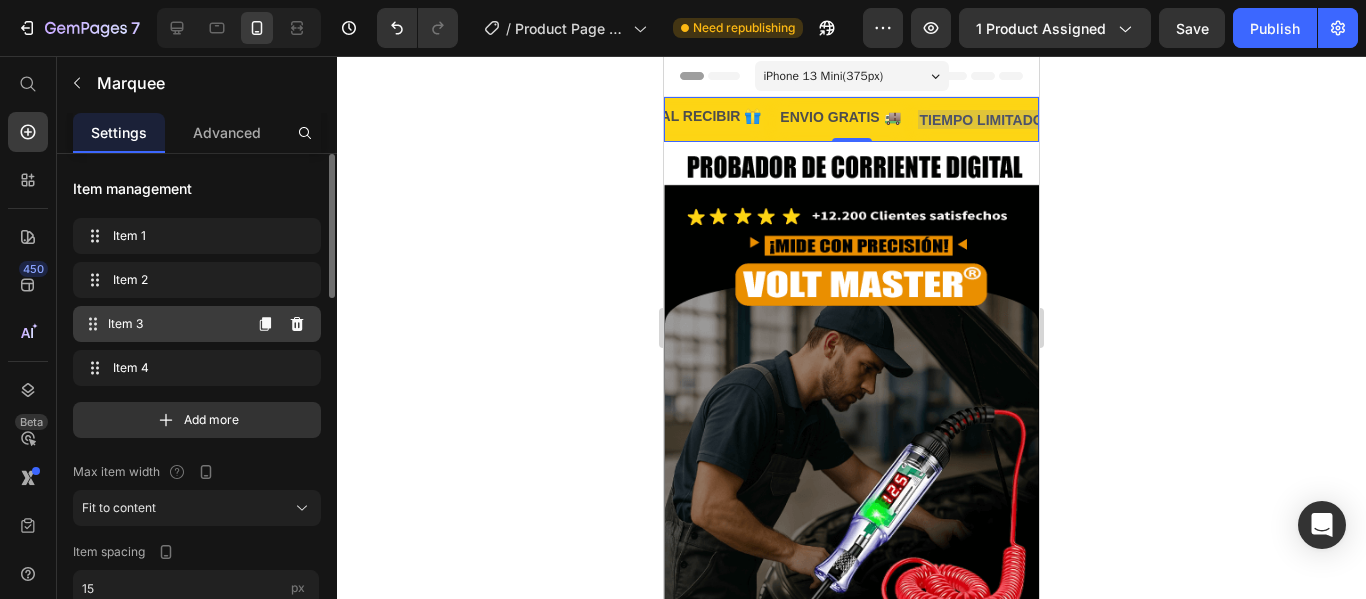 click on "Item 3" at bounding box center [174, 324] 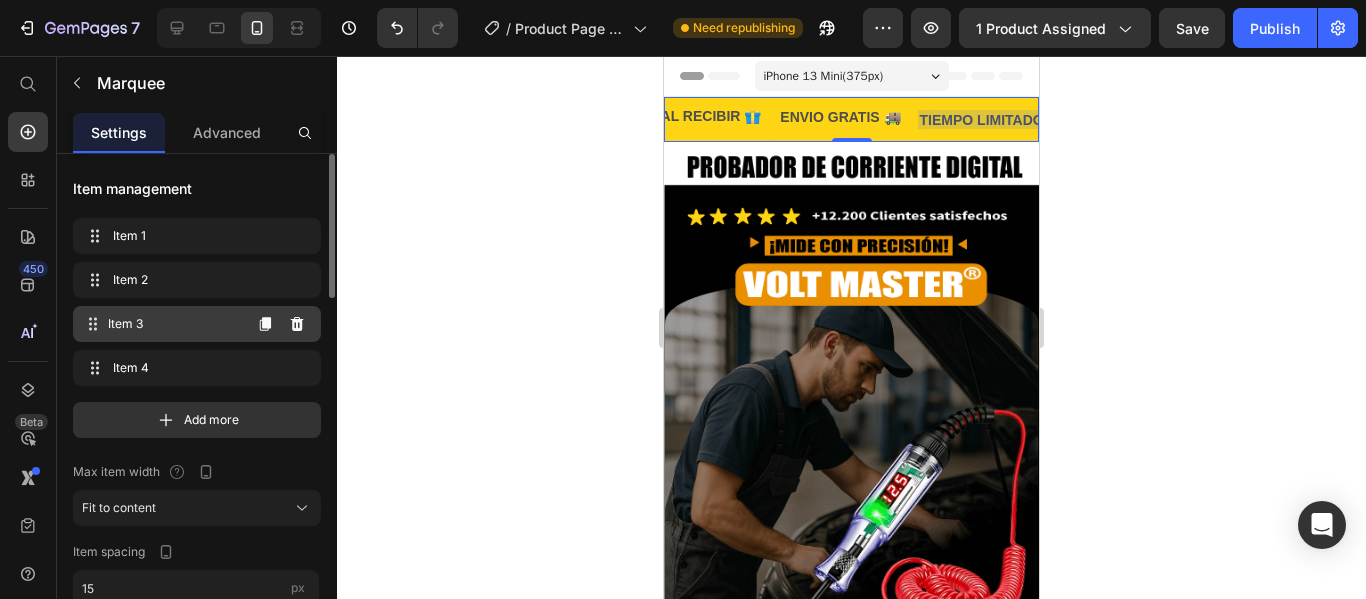 click on "Item 3" at bounding box center [174, 324] 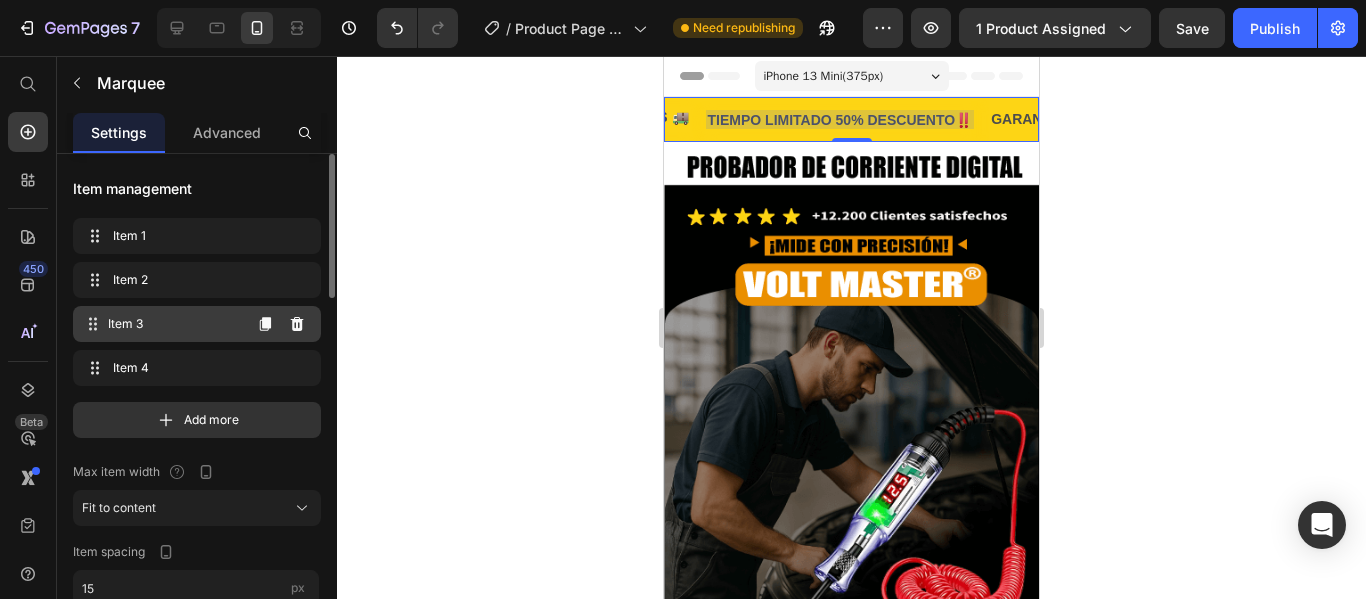 scroll, scrollTop: 0, scrollLeft: 263, axis: horizontal 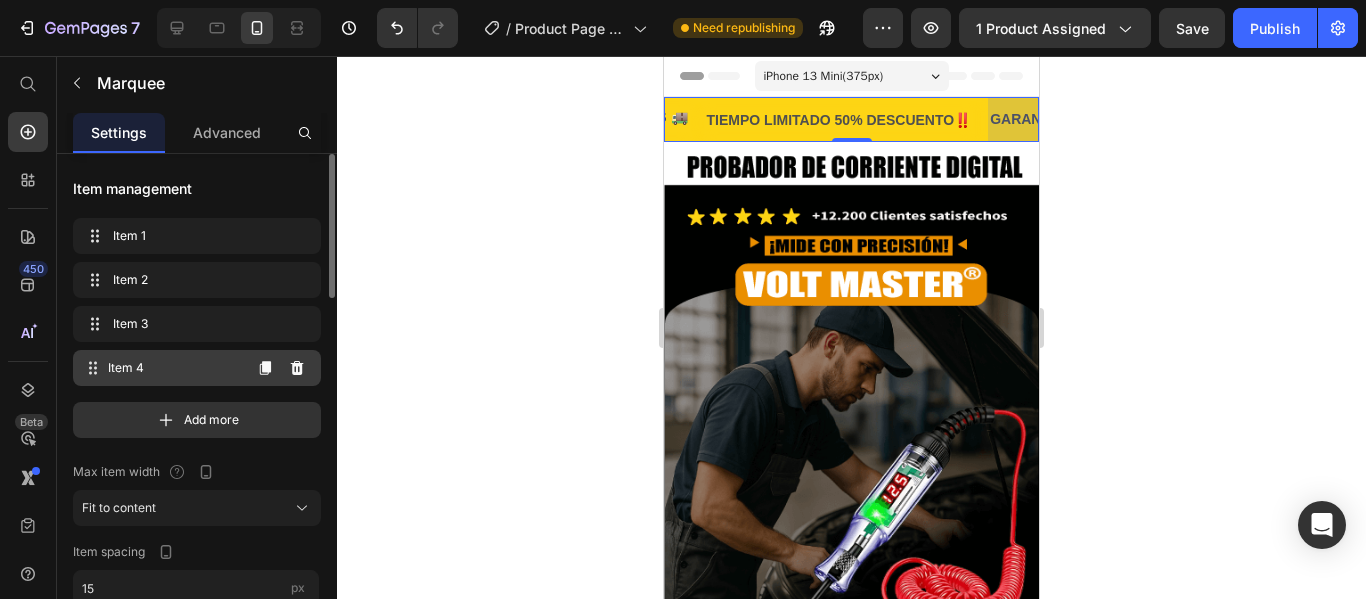 click on "Item 4" at bounding box center (174, 368) 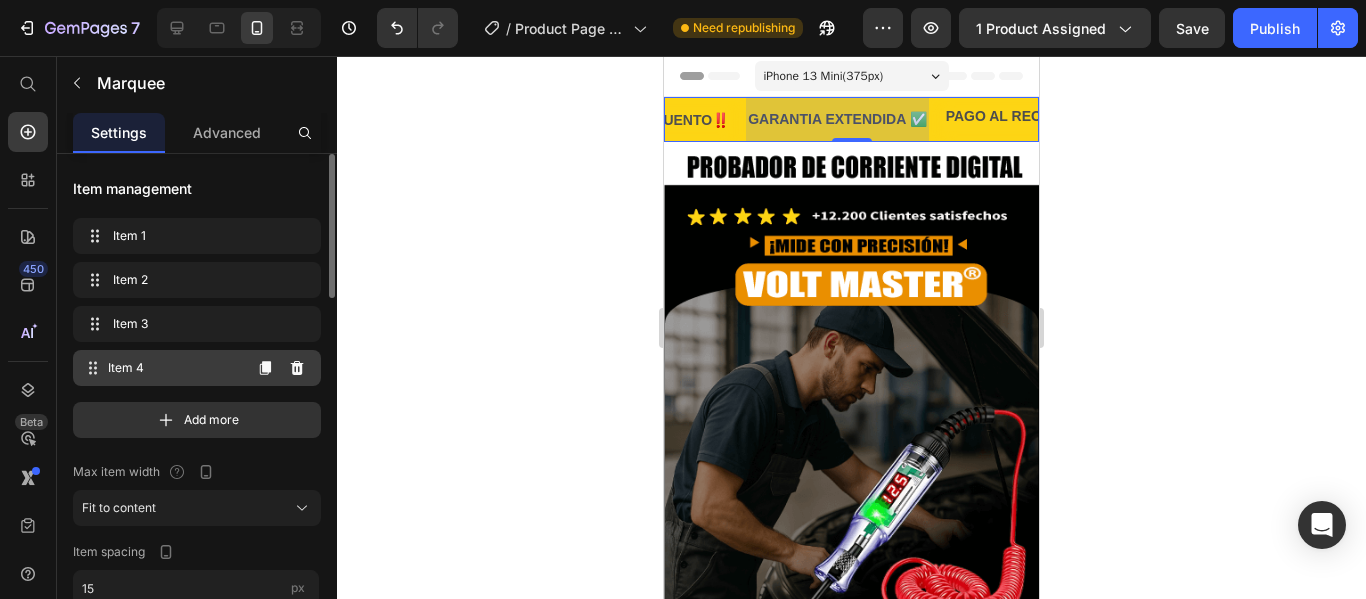 click on "Item 4" at bounding box center (174, 368) 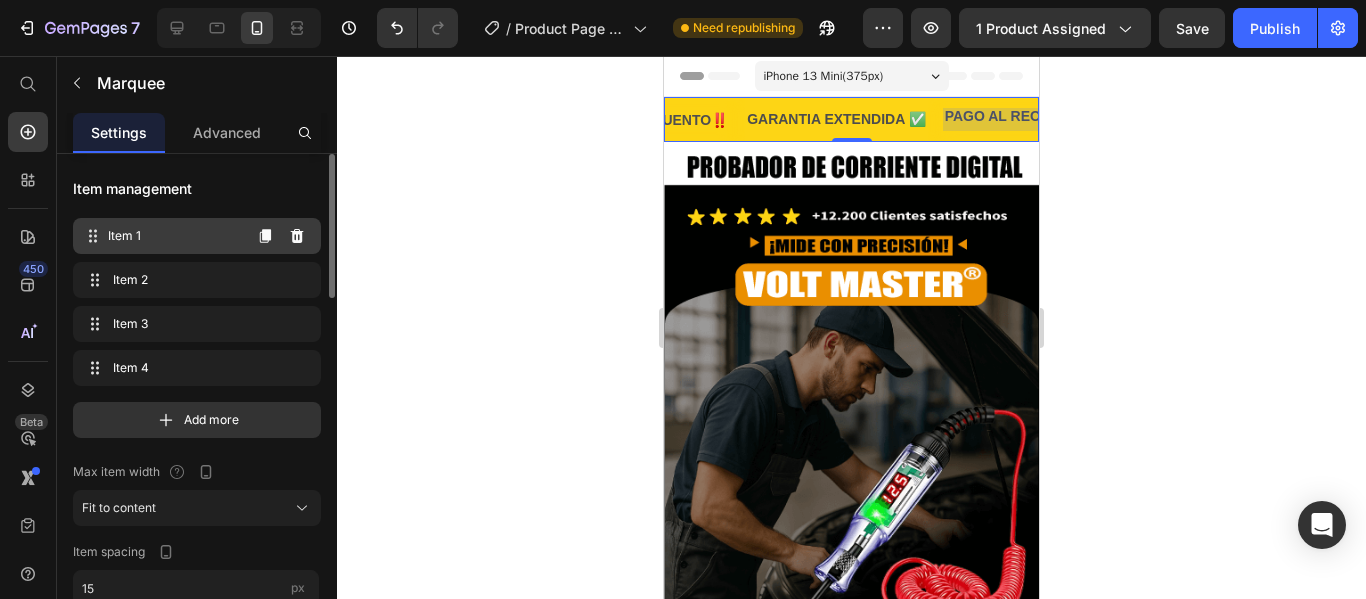click on "Item 1" at bounding box center (174, 236) 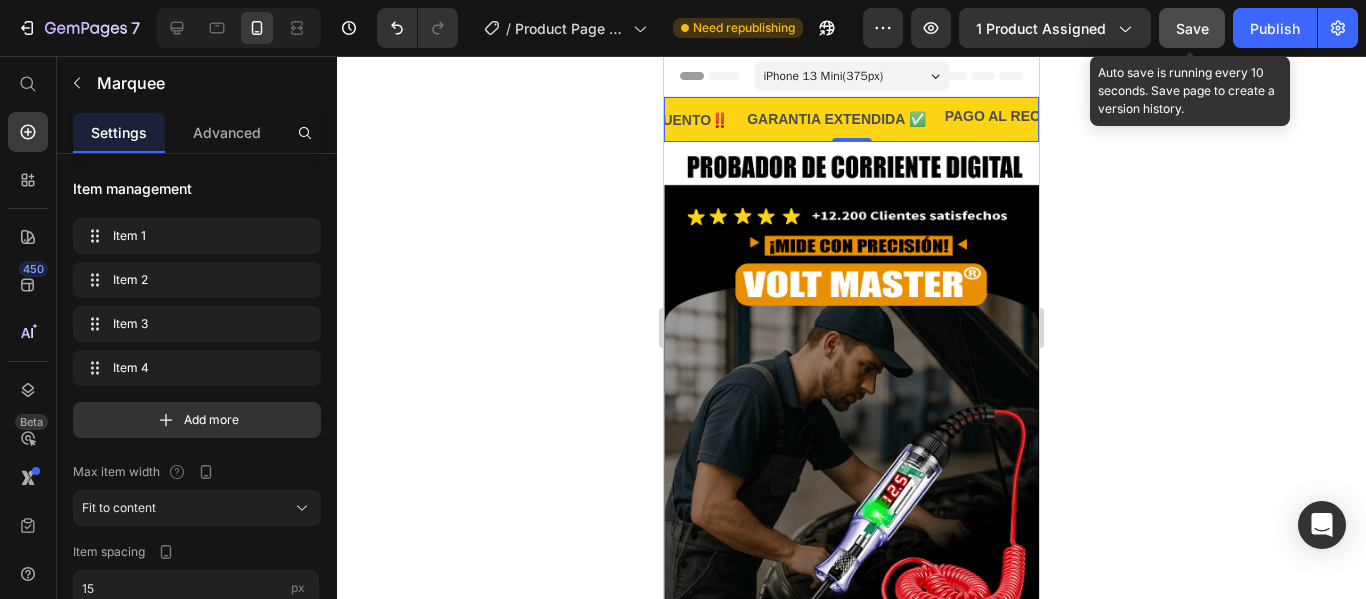 click on "Save" 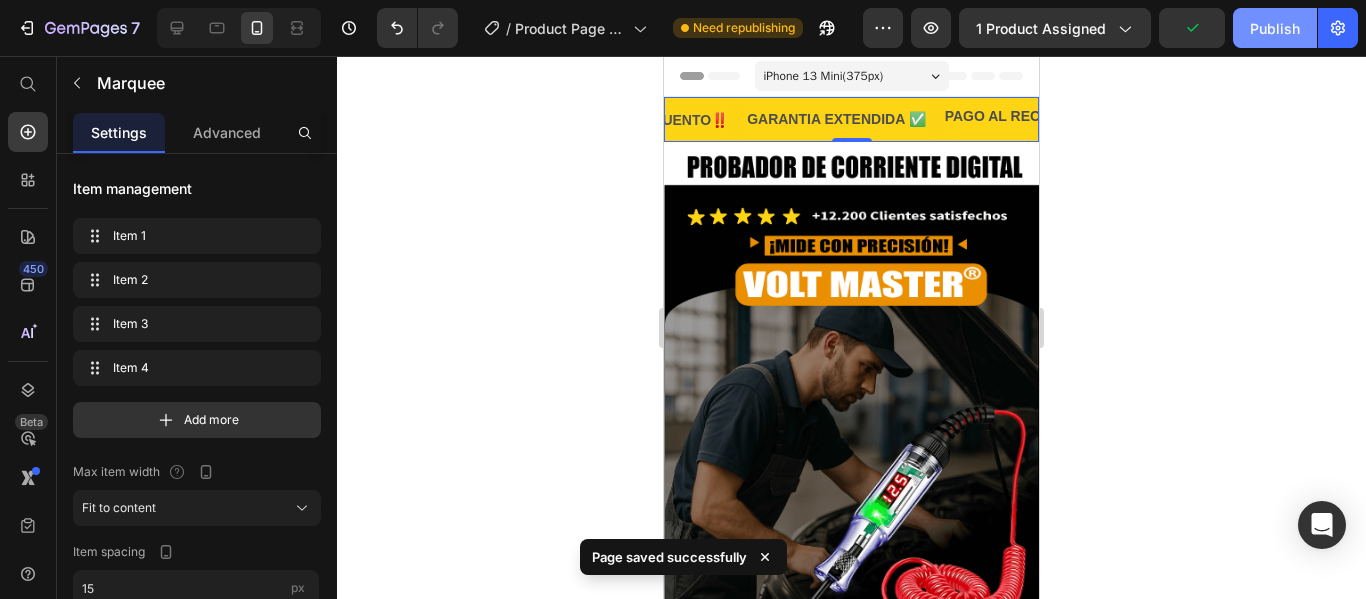click on "Publish" at bounding box center (1275, 28) 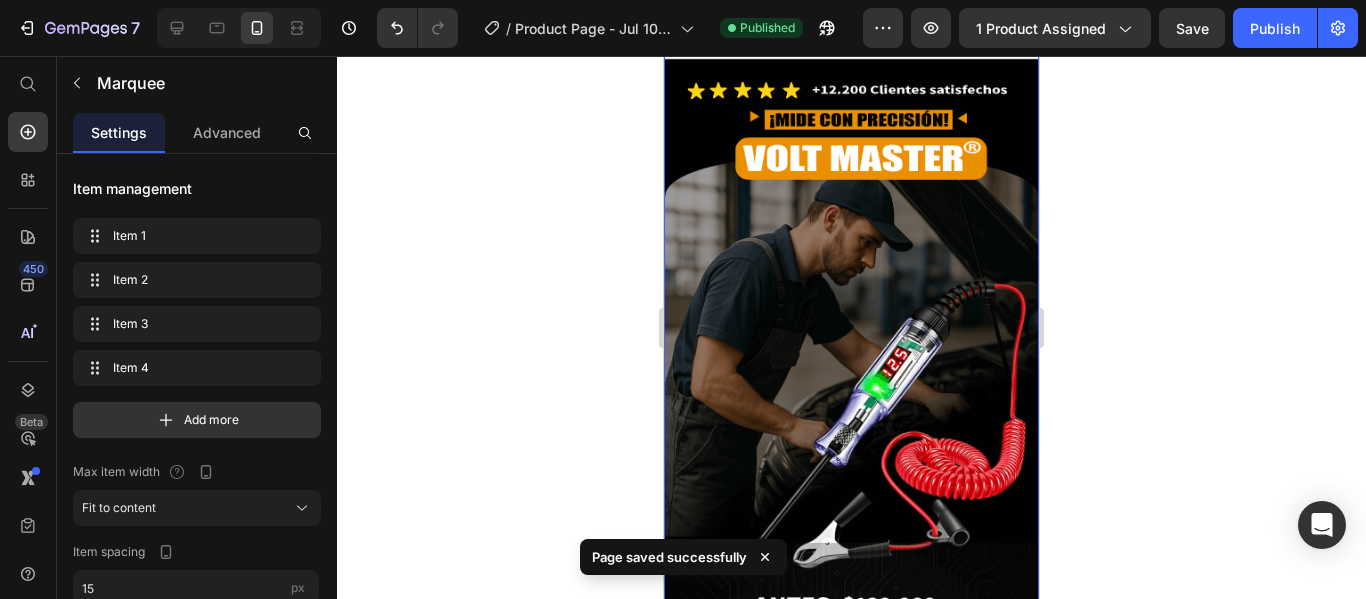 scroll, scrollTop: 0, scrollLeft: 0, axis: both 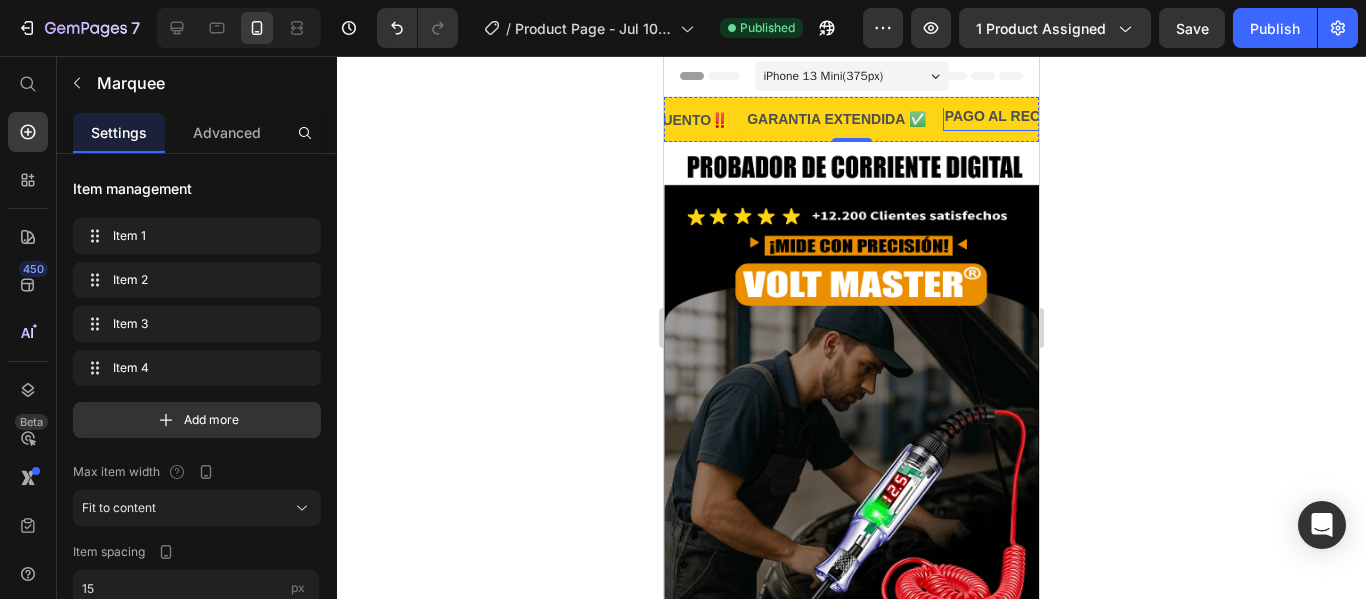 click on "PAGO AL RECIBIR 🎁" at bounding box center (1017, 116) 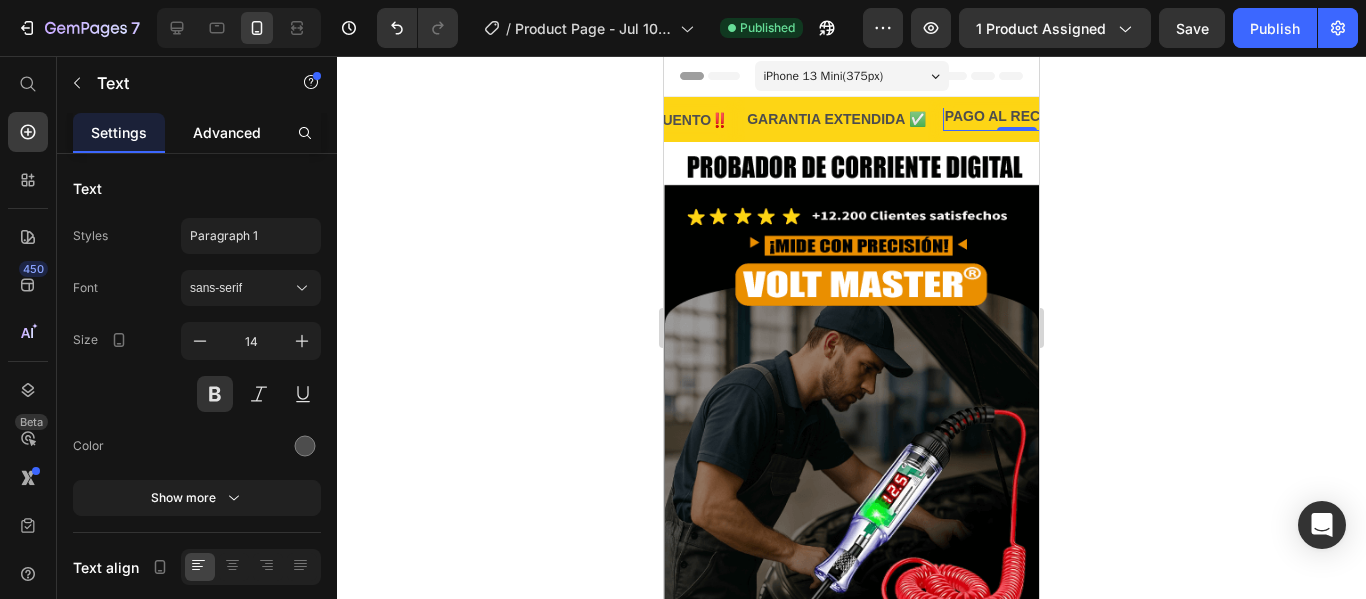 click on "Advanced" at bounding box center [227, 132] 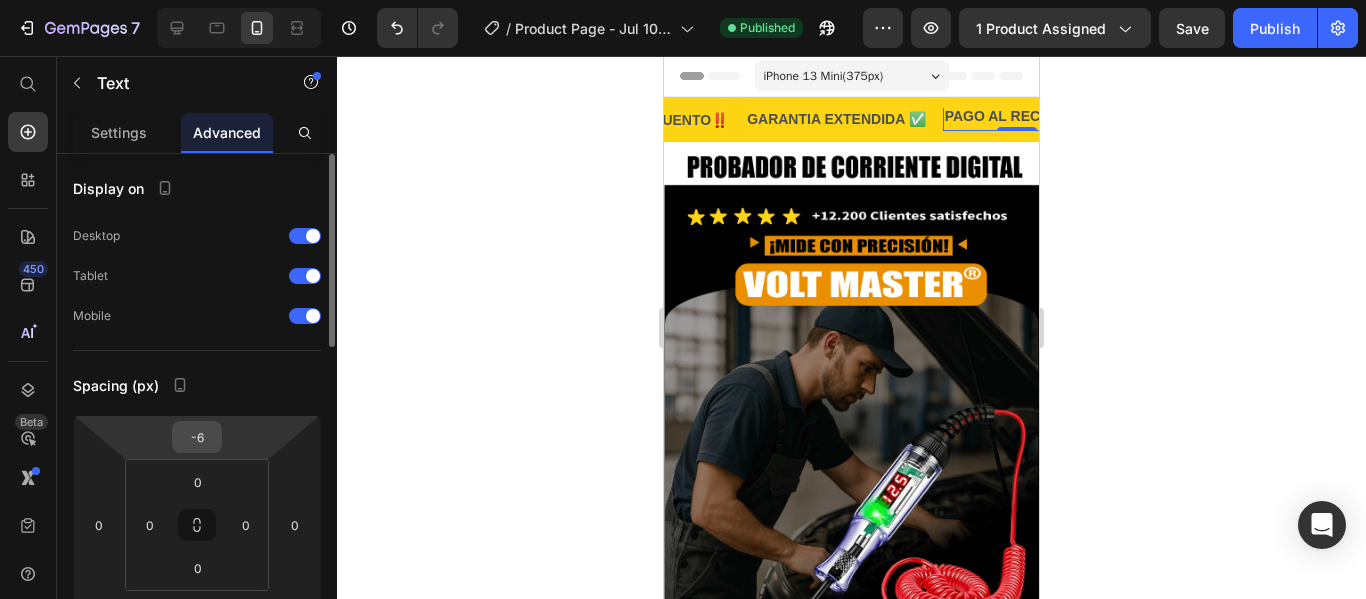 click on "-6" at bounding box center (197, 437) 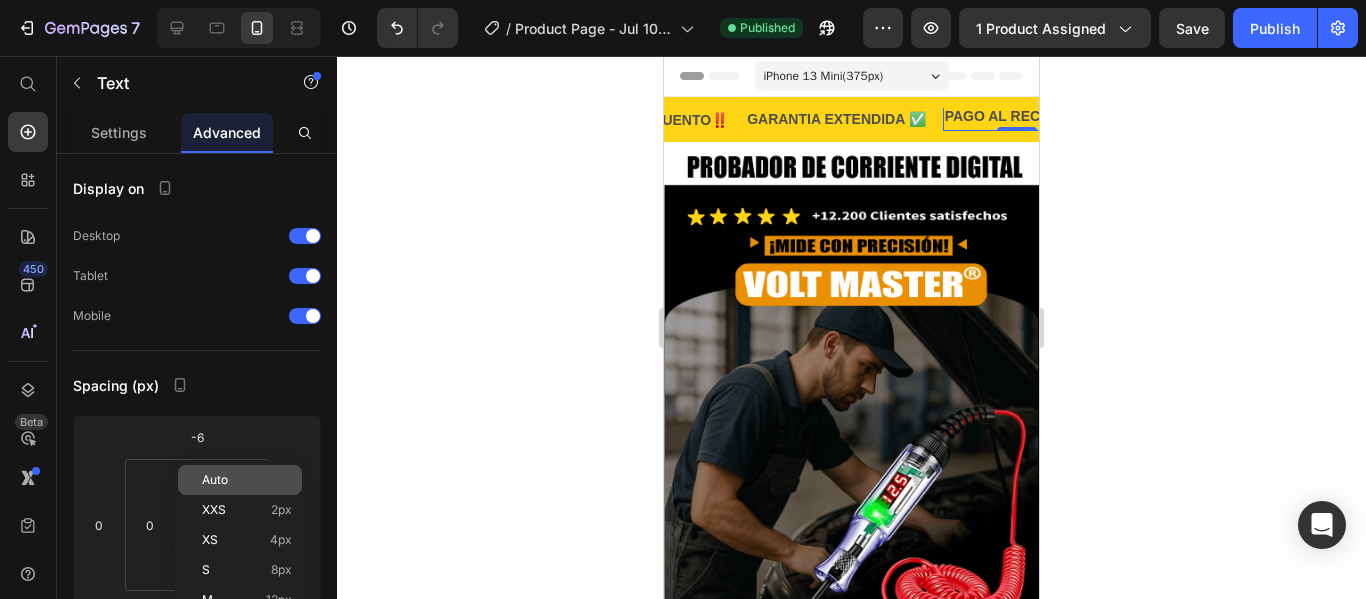 click on "Auto" at bounding box center (247, 480) 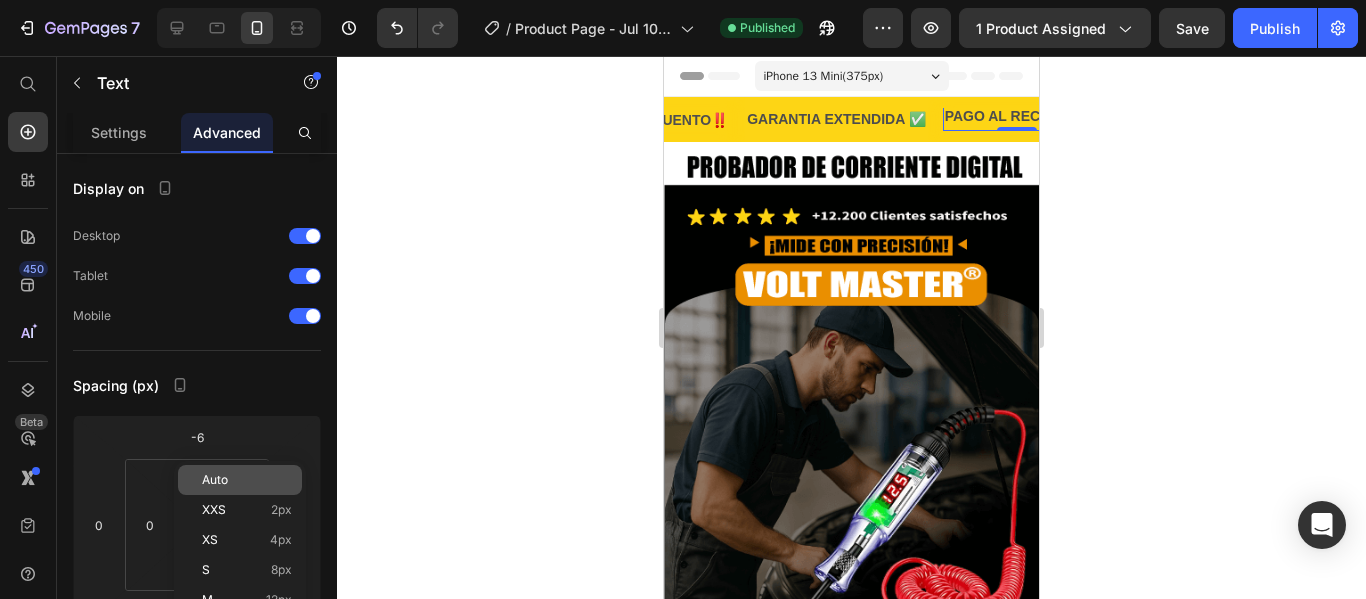 type 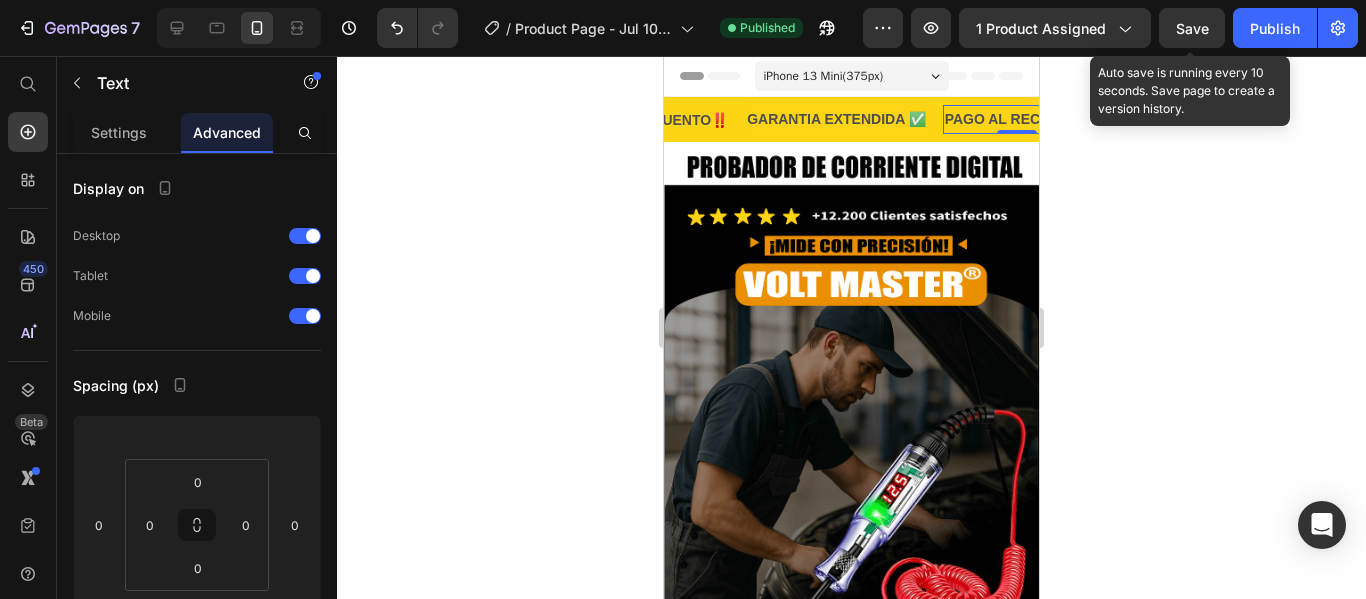 click on "Save" at bounding box center [1192, 28] 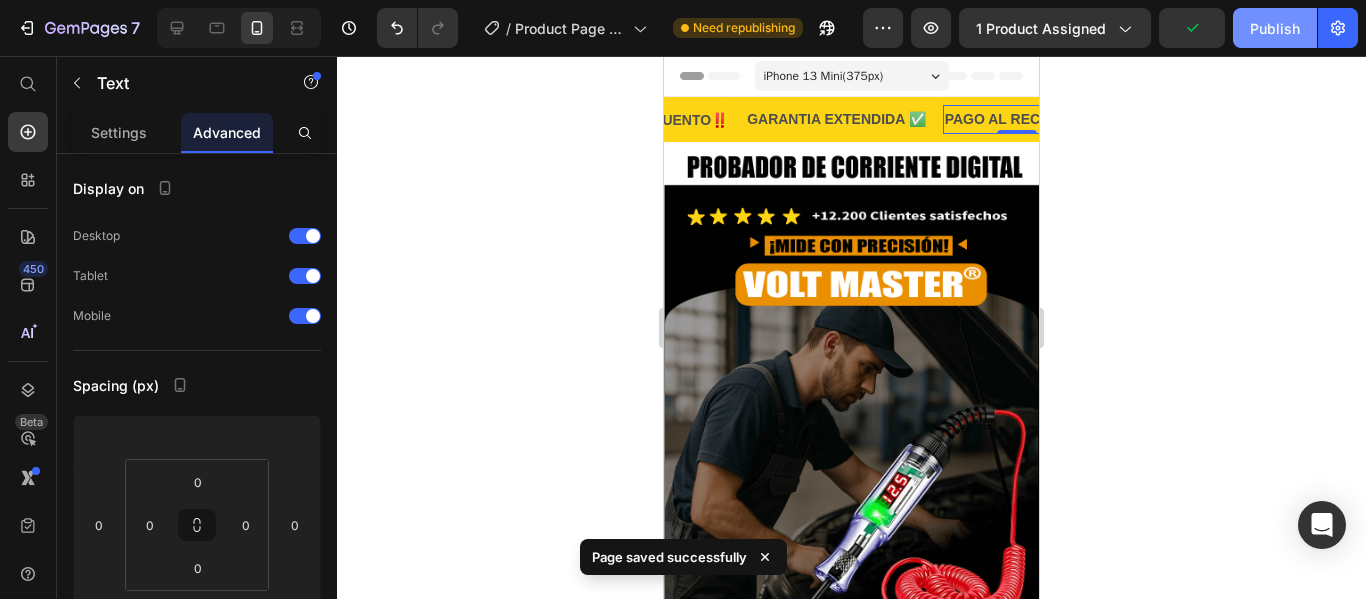 click on "Publish" at bounding box center (1275, 28) 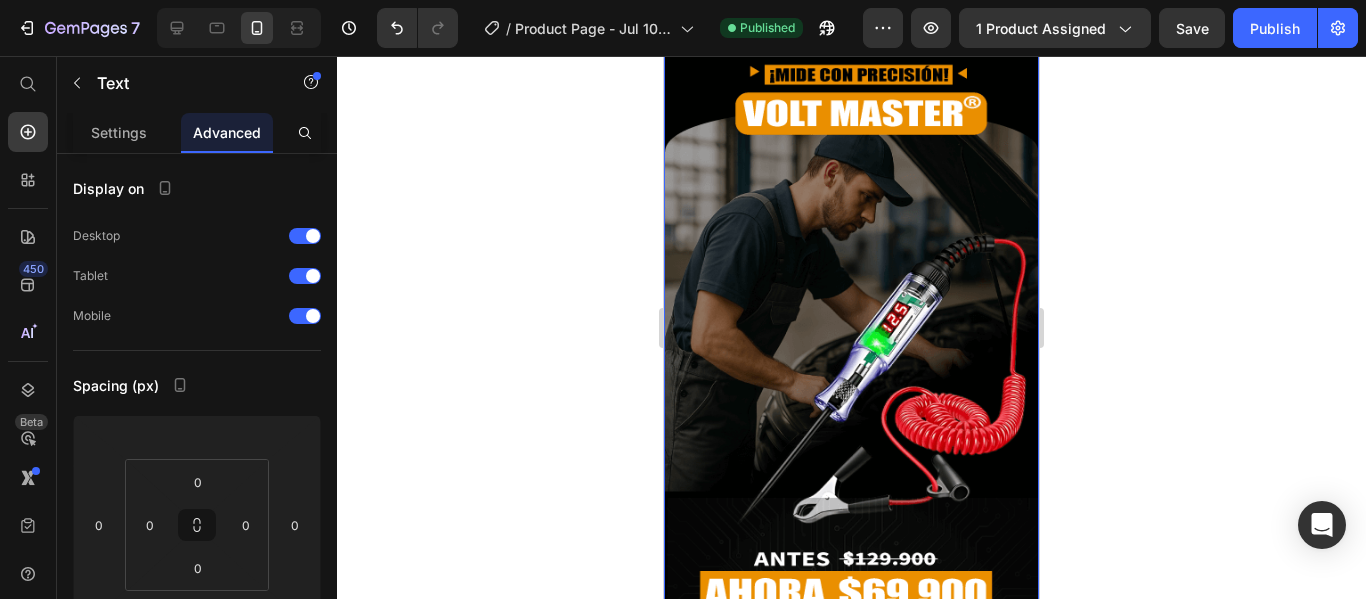 scroll, scrollTop: 463, scrollLeft: 0, axis: vertical 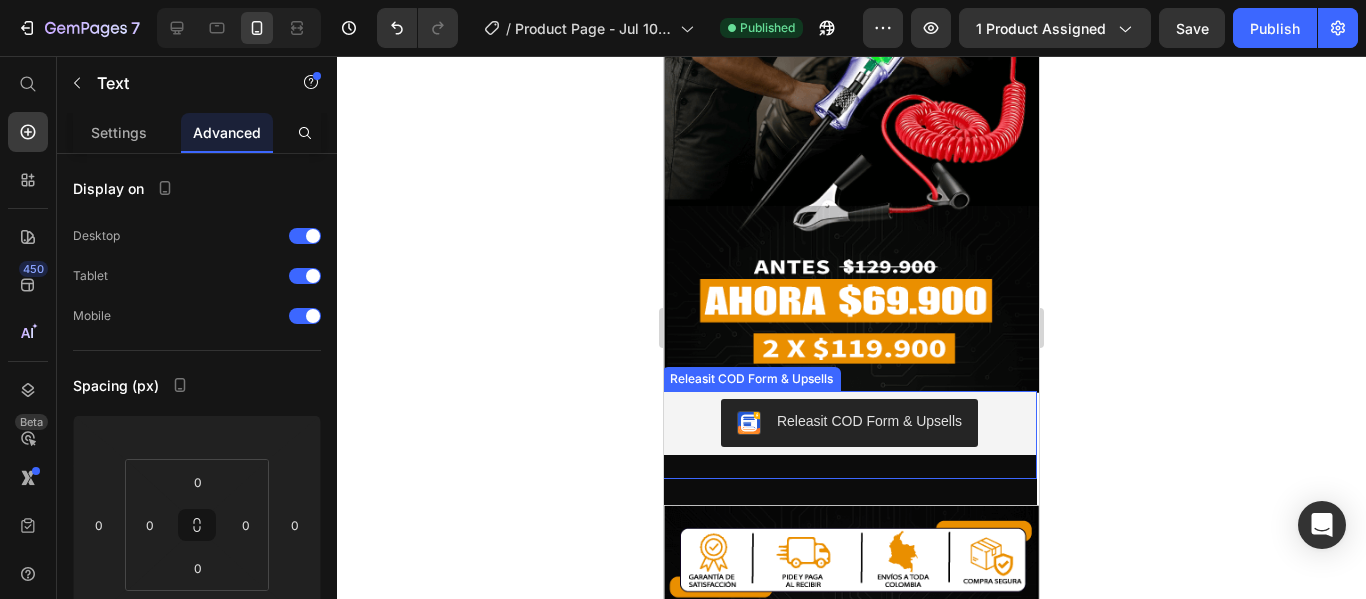 click on "Releasit COD Form & Upsells" at bounding box center (849, 423) 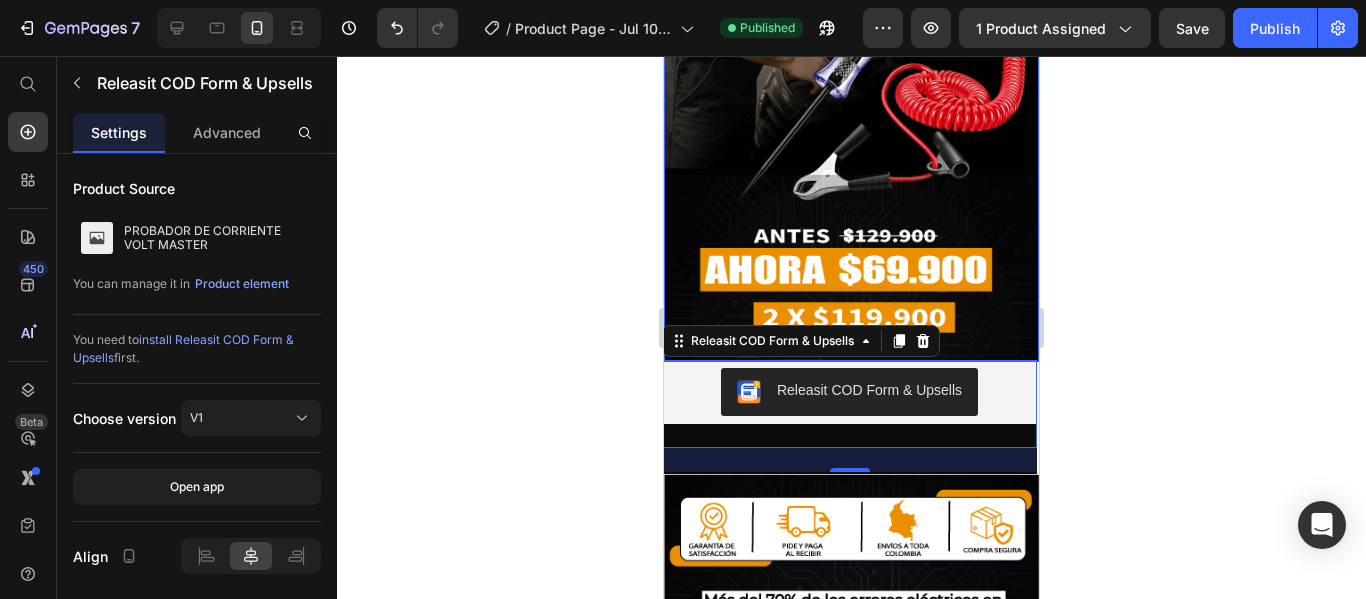 scroll, scrollTop: 497, scrollLeft: 0, axis: vertical 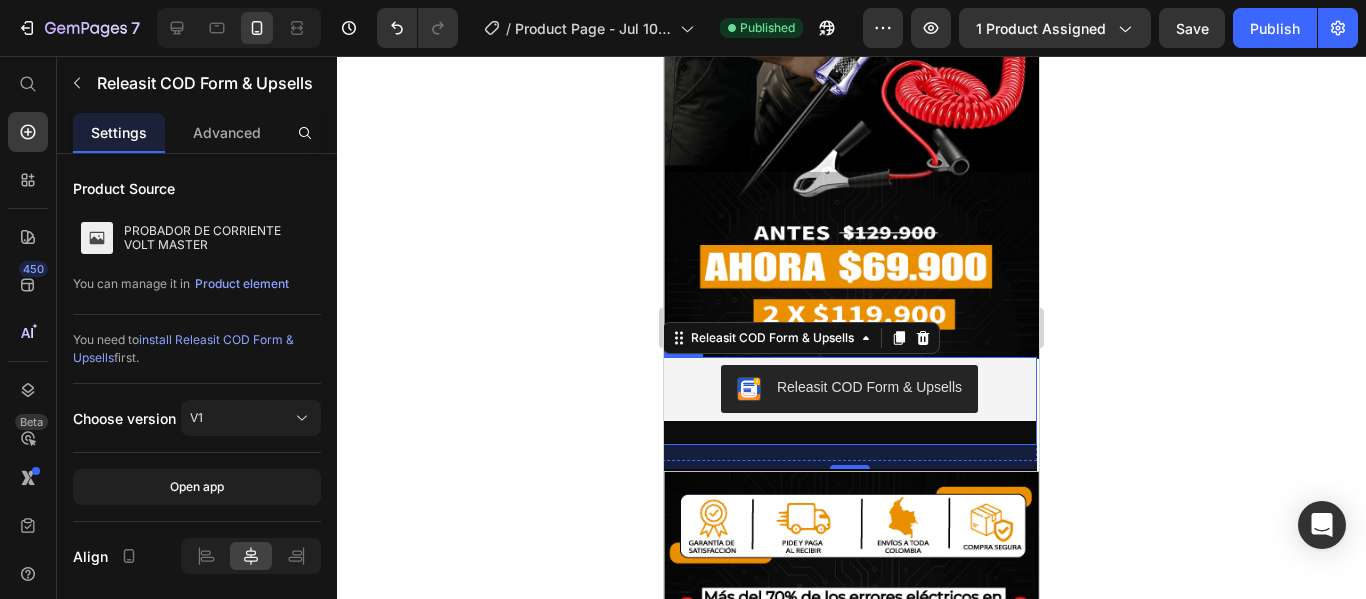 click on "Releasit COD Form & Upsells Releasit COD Form & Upsells   24 Quantity Text Block 1 Product Quantity
100% Money-Back Guarantee Item List
60-Day Easy Returns and Exchanges Item List Row" at bounding box center (849, 401) 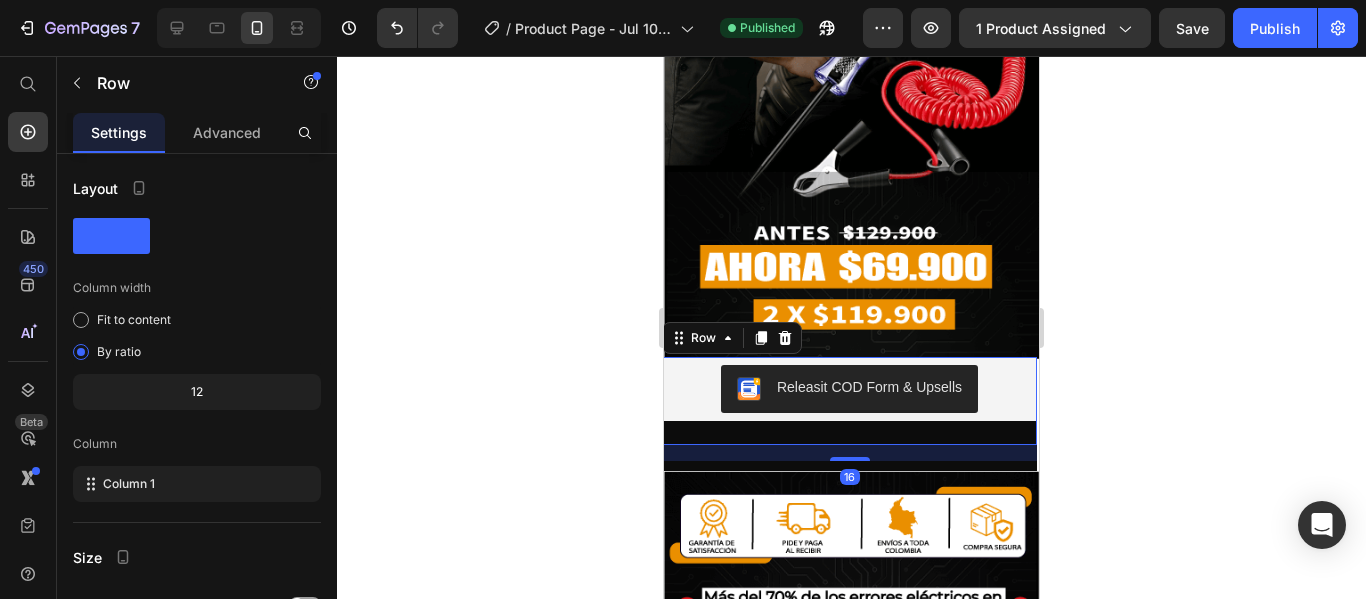 click 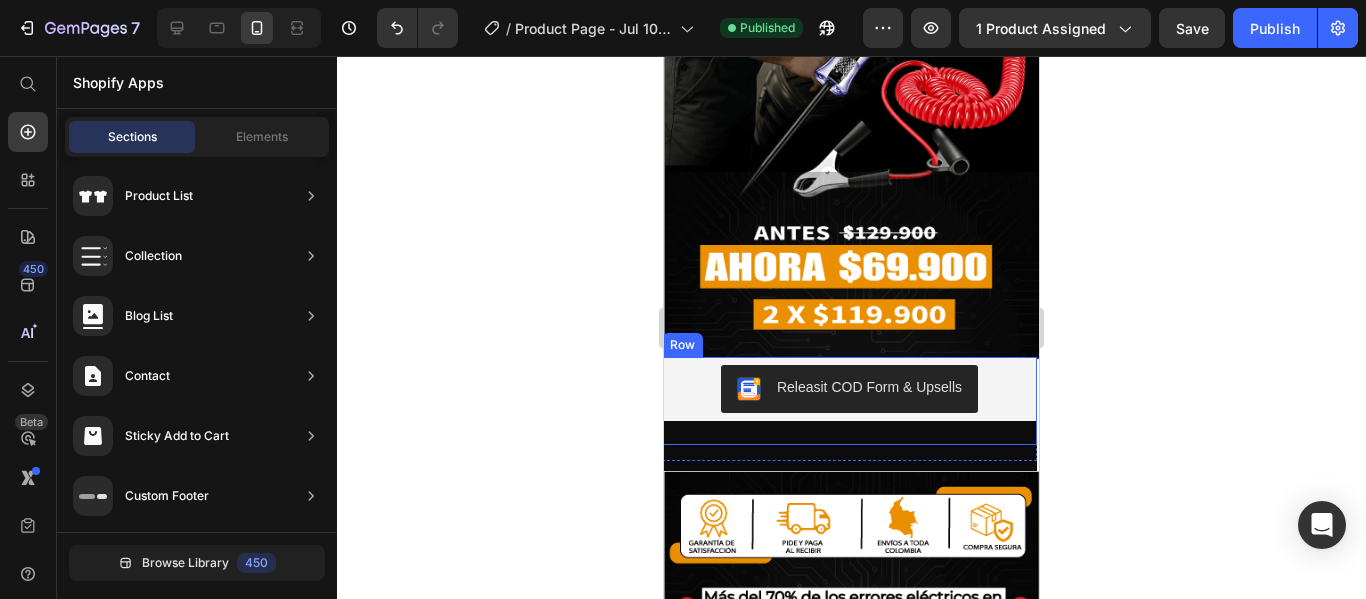 click on "Releasit COD Form & Upsells Releasit COD Form & Upsells Quantity Text Block 1 Product Quantity
100% Money-Back Guarantee Item List
60-Day Easy Returns and Exchanges Item List Row" at bounding box center [849, 401] 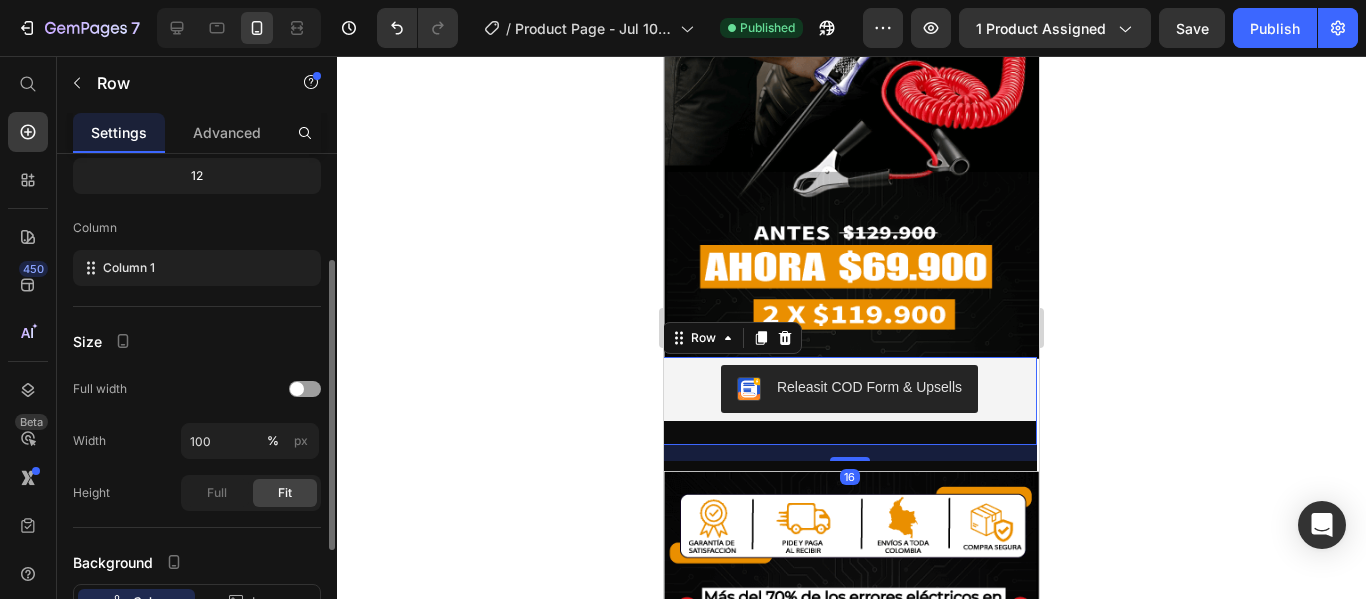 scroll, scrollTop: 230, scrollLeft: 0, axis: vertical 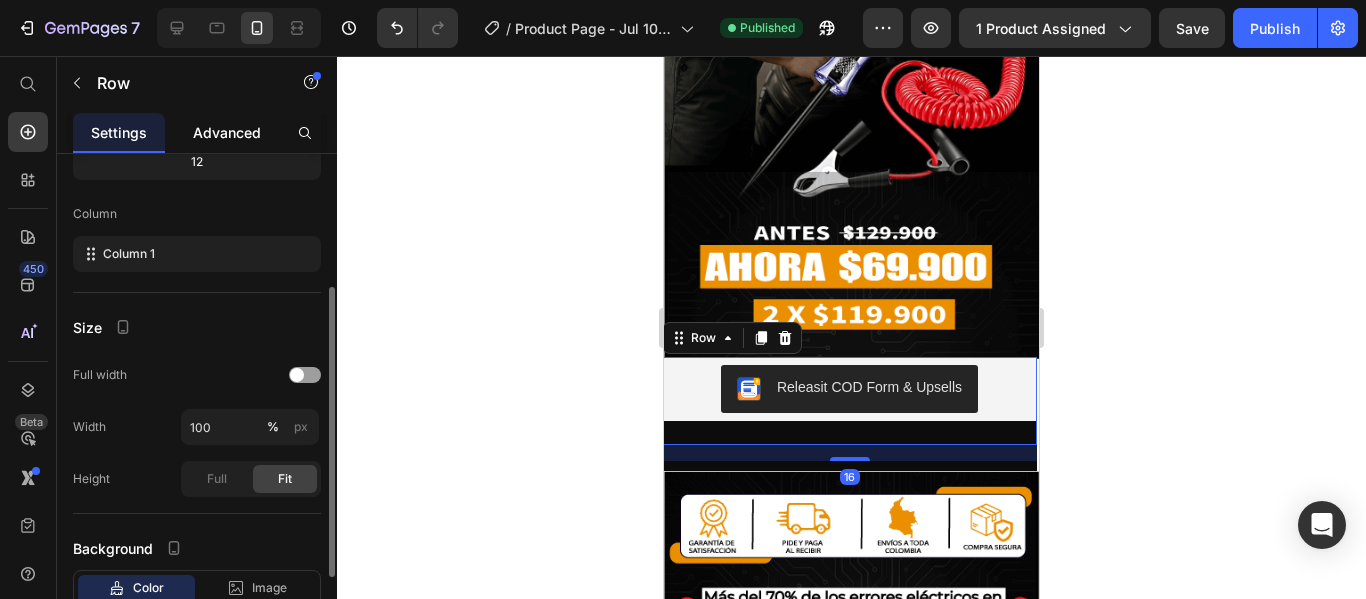 click on "Advanced" at bounding box center [227, 132] 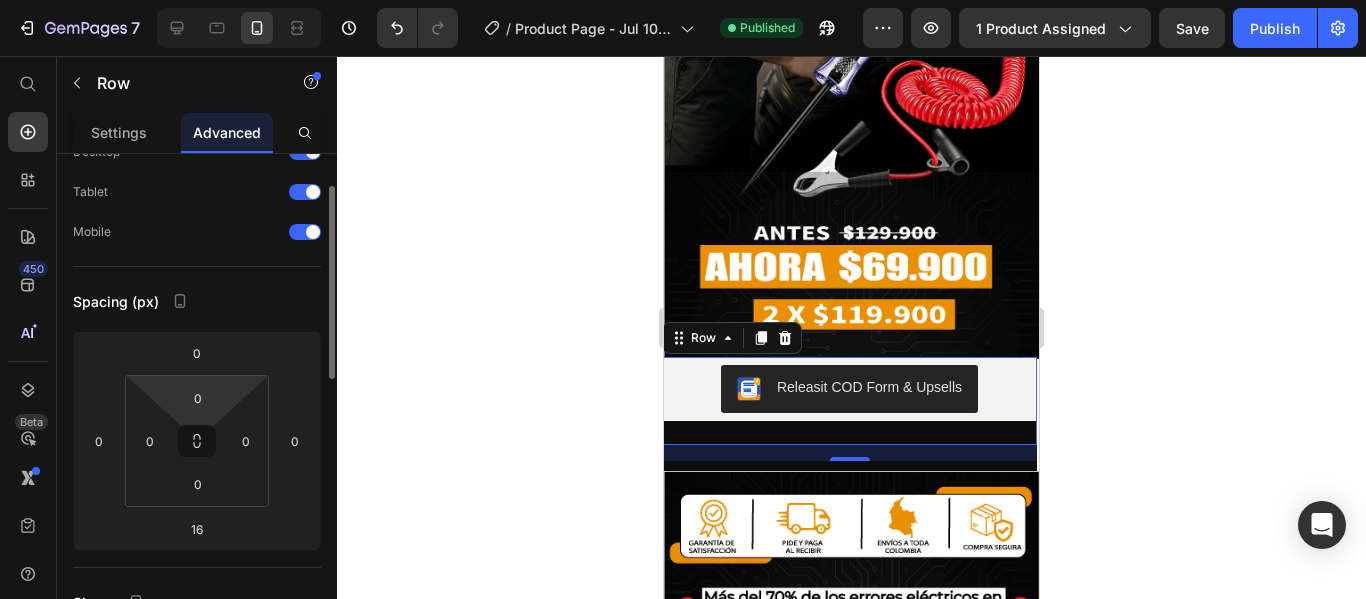 scroll, scrollTop: 86, scrollLeft: 0, axis: vertical 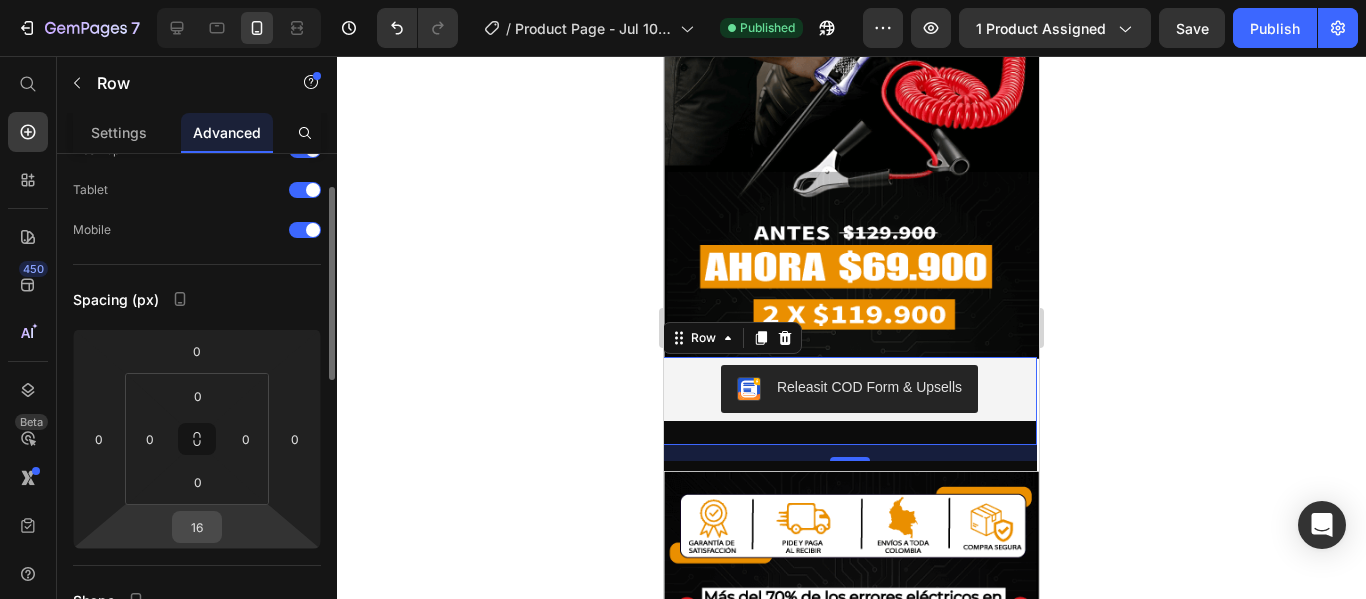 click on "16" at bounding box center (197, 527) 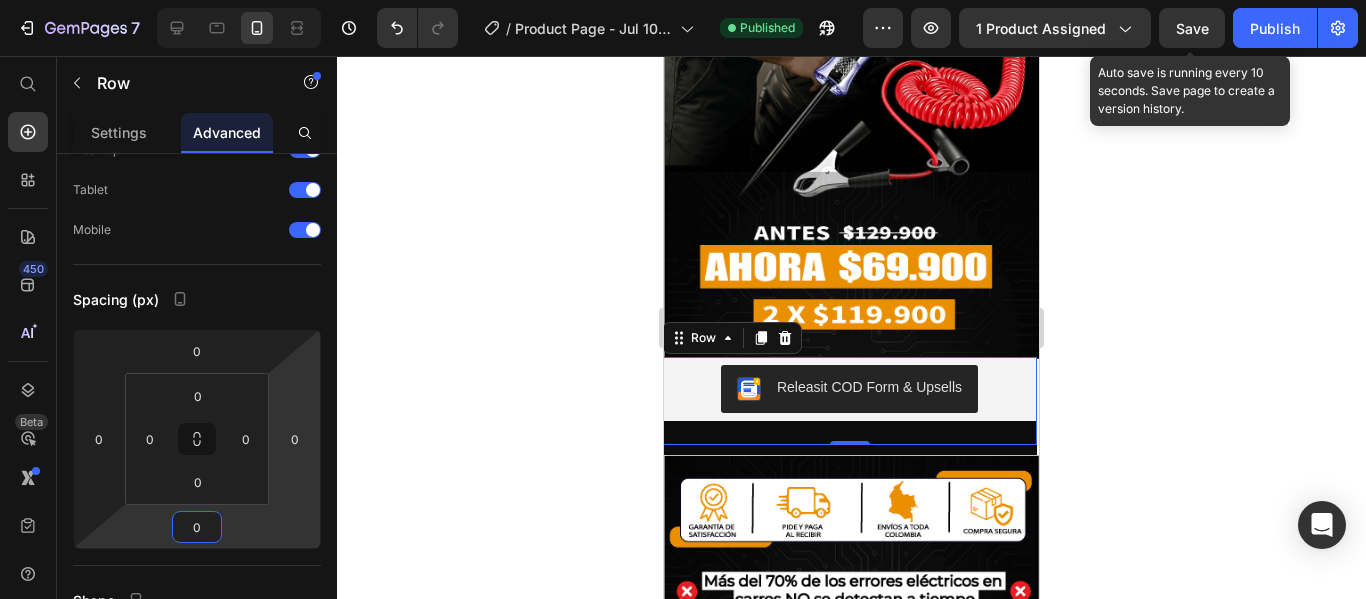 type on "0" 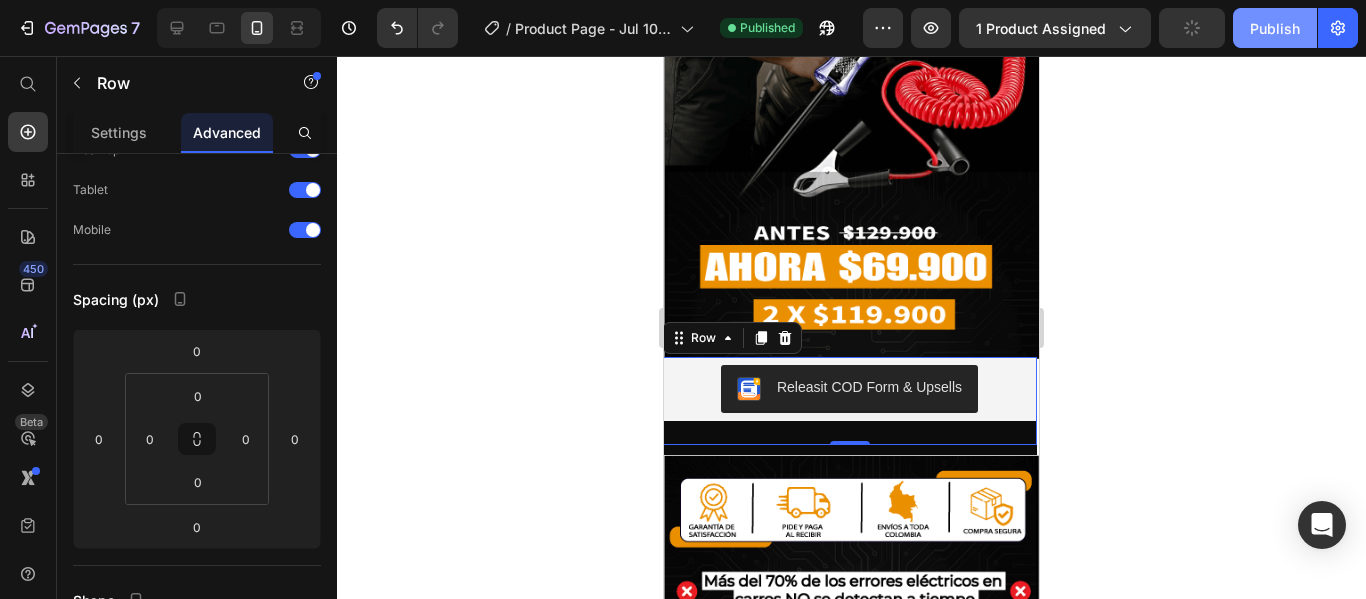 click on "Publish" at bounding box center (1275, 28) 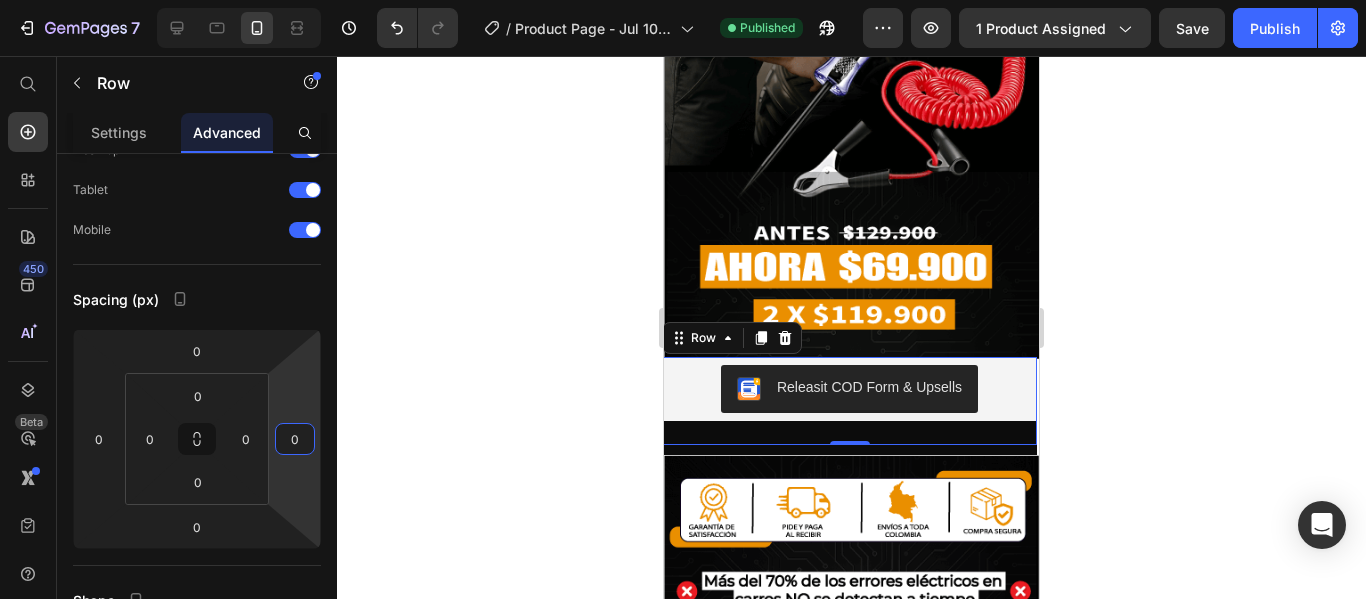 type on "2" 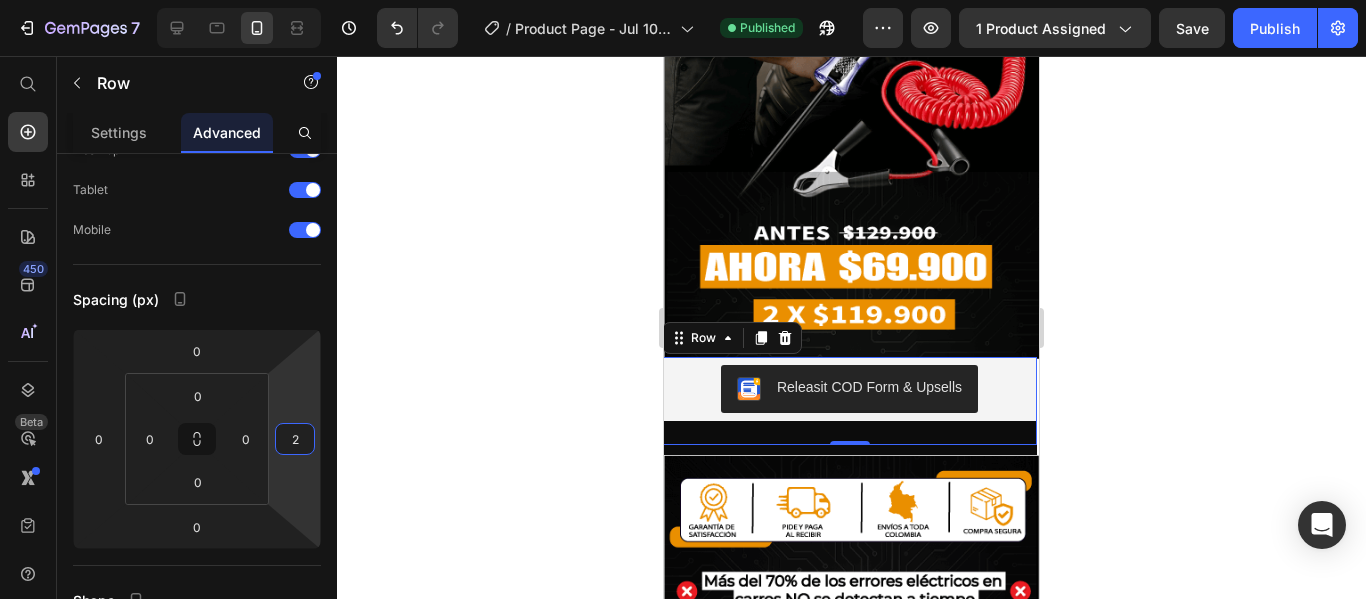 drag, startPoint x: 269, startPoint y: 435, endPoint x: 293, endPoint y: 434, distance: 24.020824 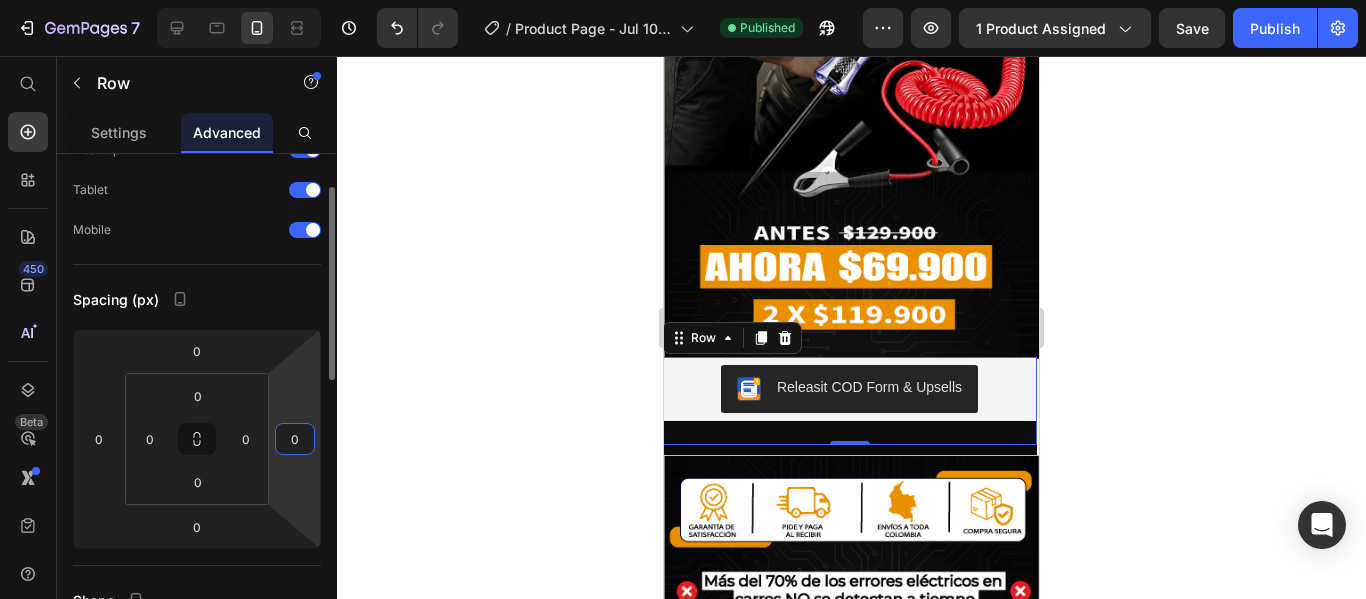 type on "0" 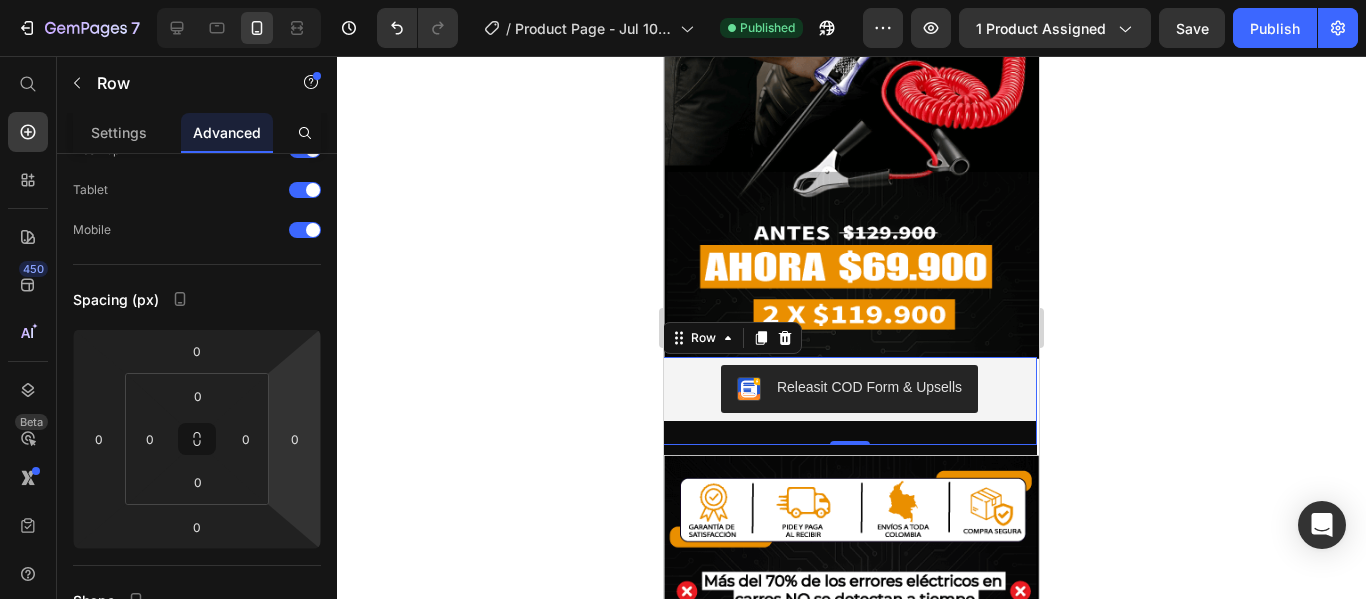 drag, startPoint x: 319, startPoint y: 405, endPoint x: 331, endPoint y: 405, distance: 12 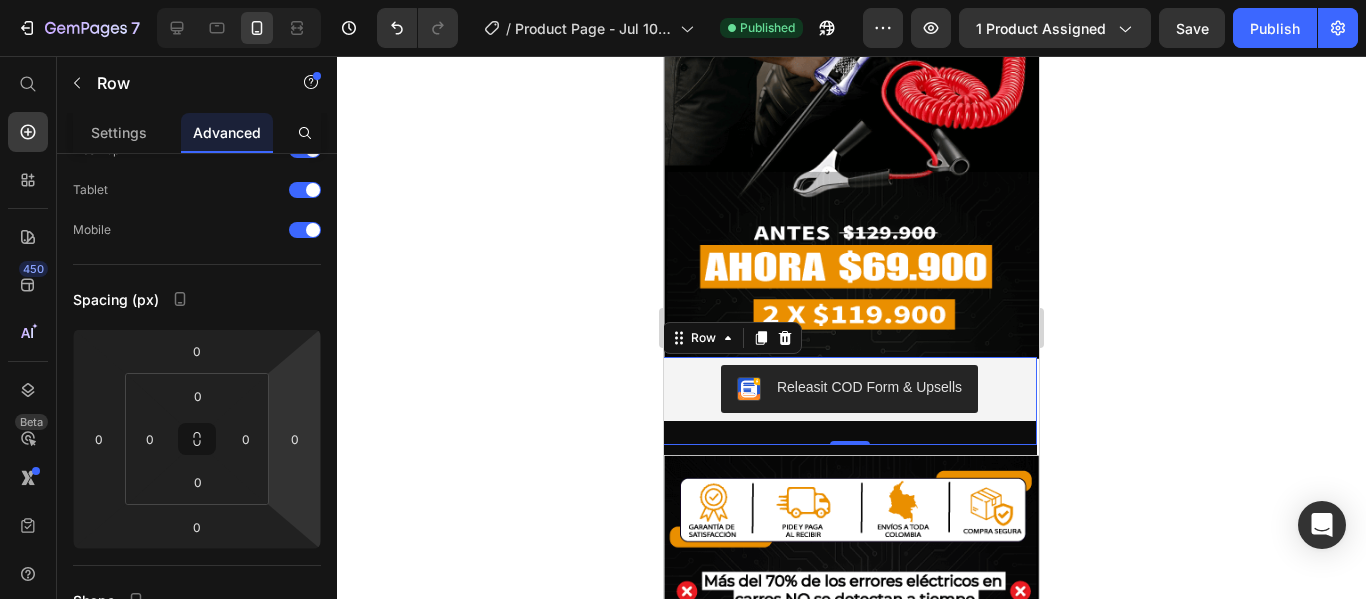 click on "7   /  Product Page - Jul 10, 22:31:50 Published Preview 1 product assigned  Save   Publish  450 Beta Shopify Apps Sections Elements Hero Section Product Detail Brands Trusted Badges Guarantee Product Breakdown How to use Testimonials Compare Bundle FAQs Social Proof Brand Story Product List Collection Blog List Contact Sticky Add to Cart Custom Footer Browse Library 450 Layout
Row
Row
Row
Row Text
Heading
Text Block Button
Button
Button
Sticky Back to top Media" at bounding box center [683, 0] 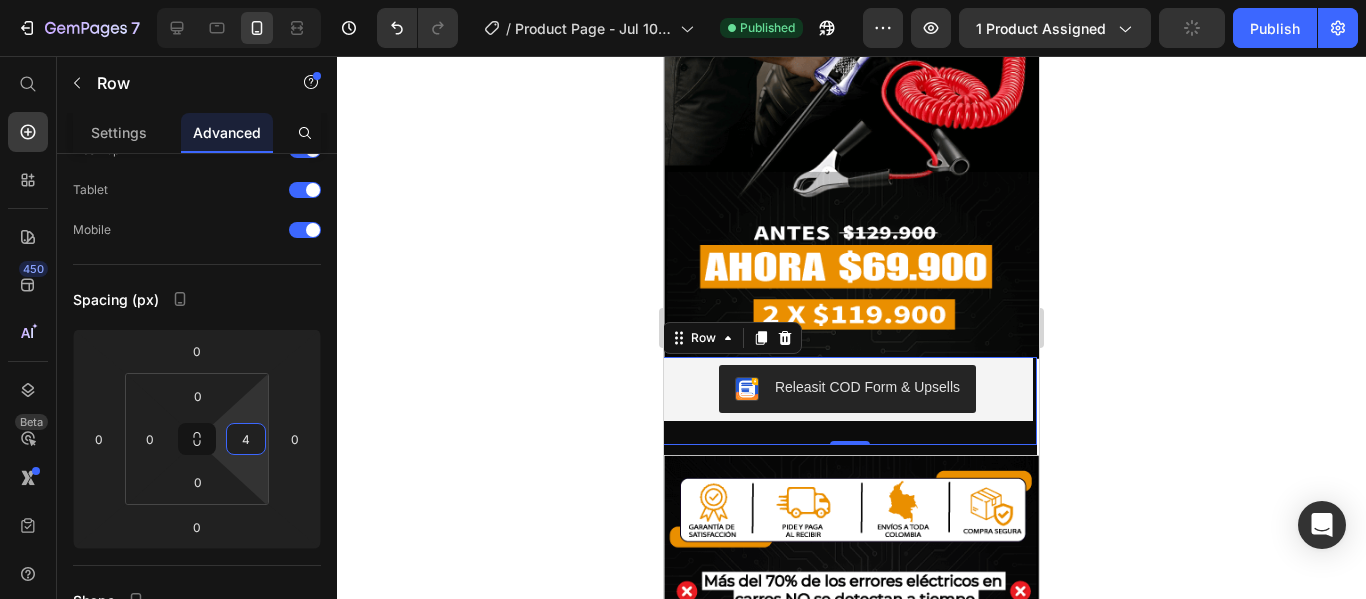 type on "0" 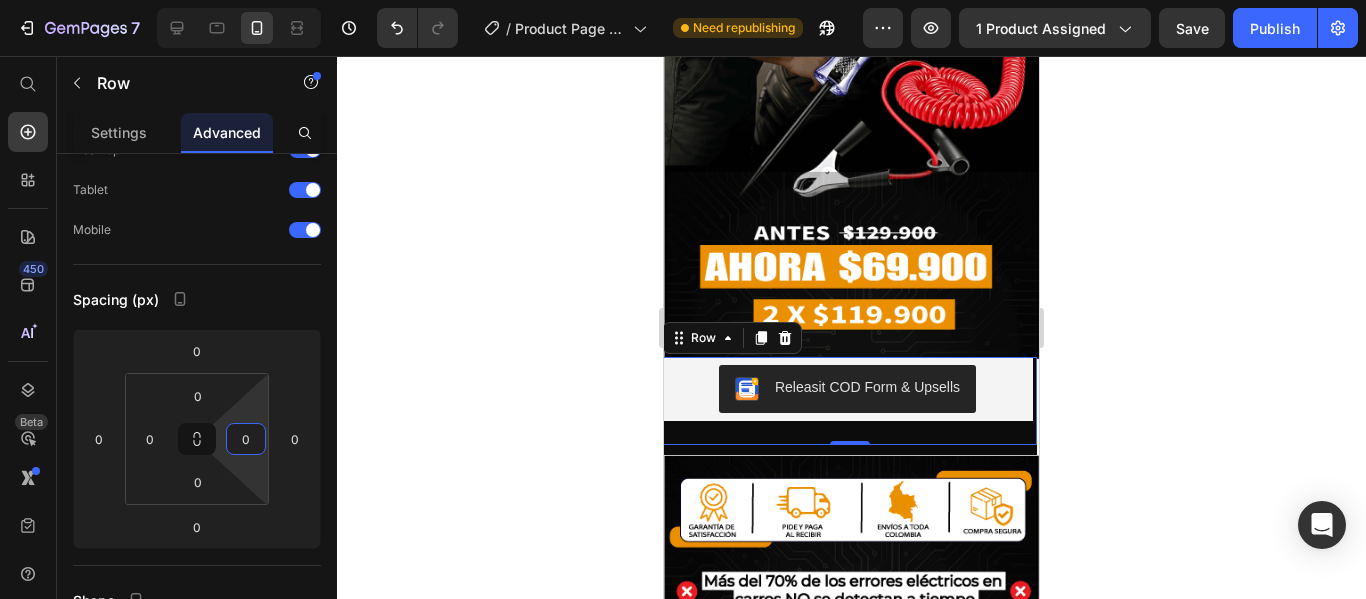 drag, startPoint x: 267, startPoint y: 430, endPoint x: 281, endPoint y: 529, distance: 99.985 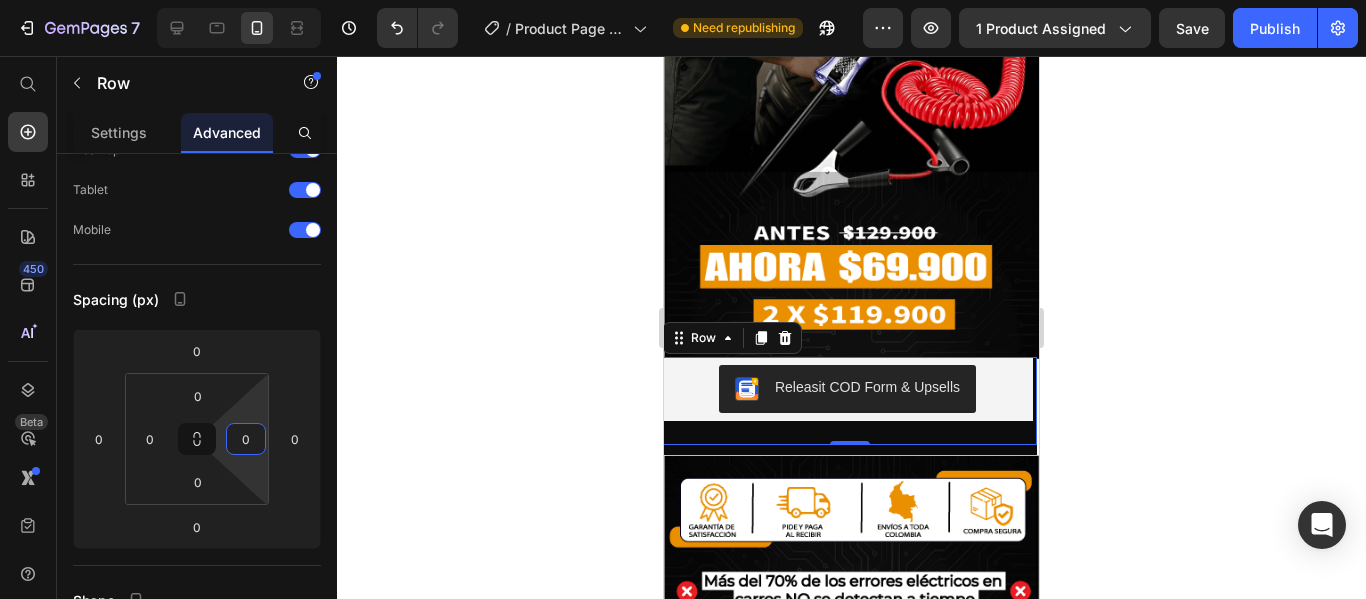 click on "7   /  Product Page - Jul 10, 22:31:50 Need republishing Preview 1 product assigned  Save   Publish  450 Beta Shopify Apps Sections Elements Hero Section Product Detail Brands Trusted Badges Guarantee Product Breakdown How to use Testimonials Compare Bundle FAQs Social Proof Brand Story Product List Collection Blog List Contact Sticky Add to Cart Custom Footer Browse Library 450 Layout
Row
Row
Row
Row Text
Heading
Text Block Button
Button
Button
Sticky Back to top Media" at bounding box center [683, 0] 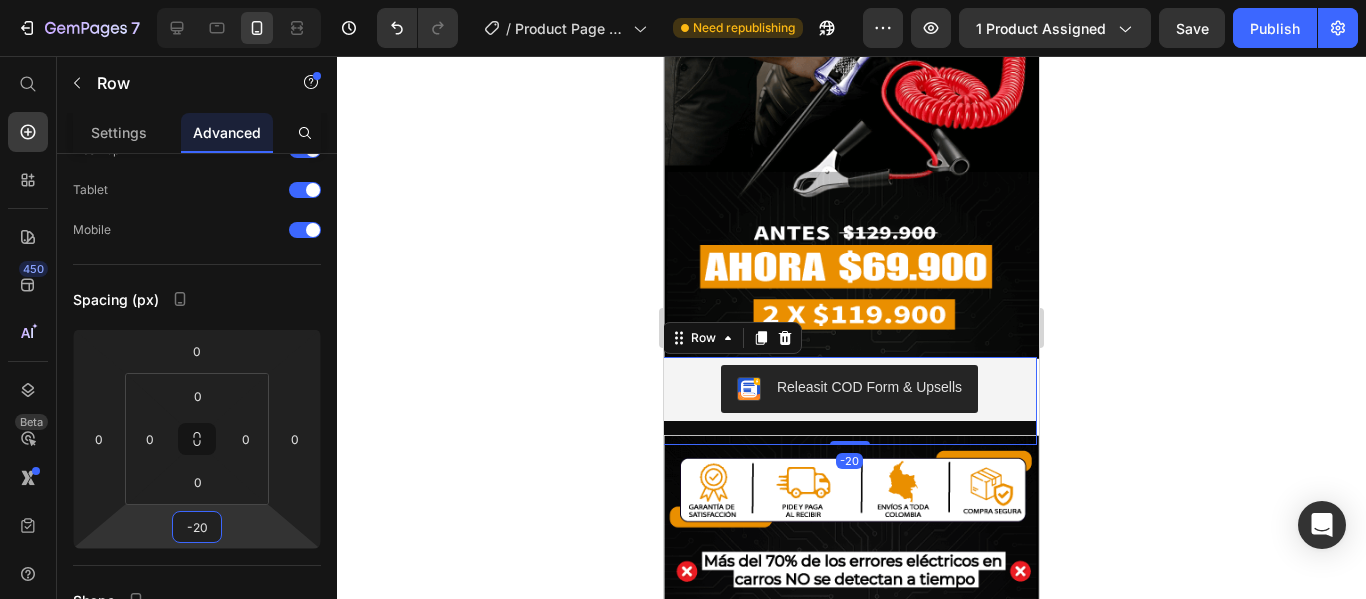 type on "-22" 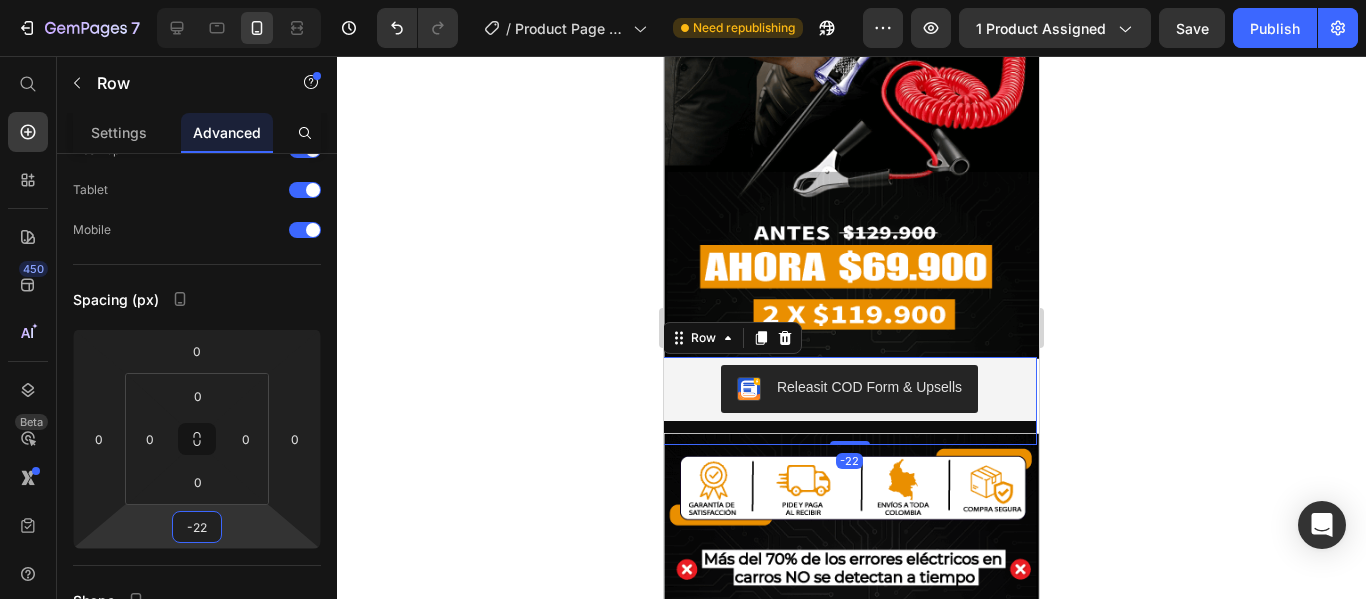 drag, startPoint x: 194, startPoint y: 506, endPoint x: 198, endPoint y: 517, distance: 11.7046995 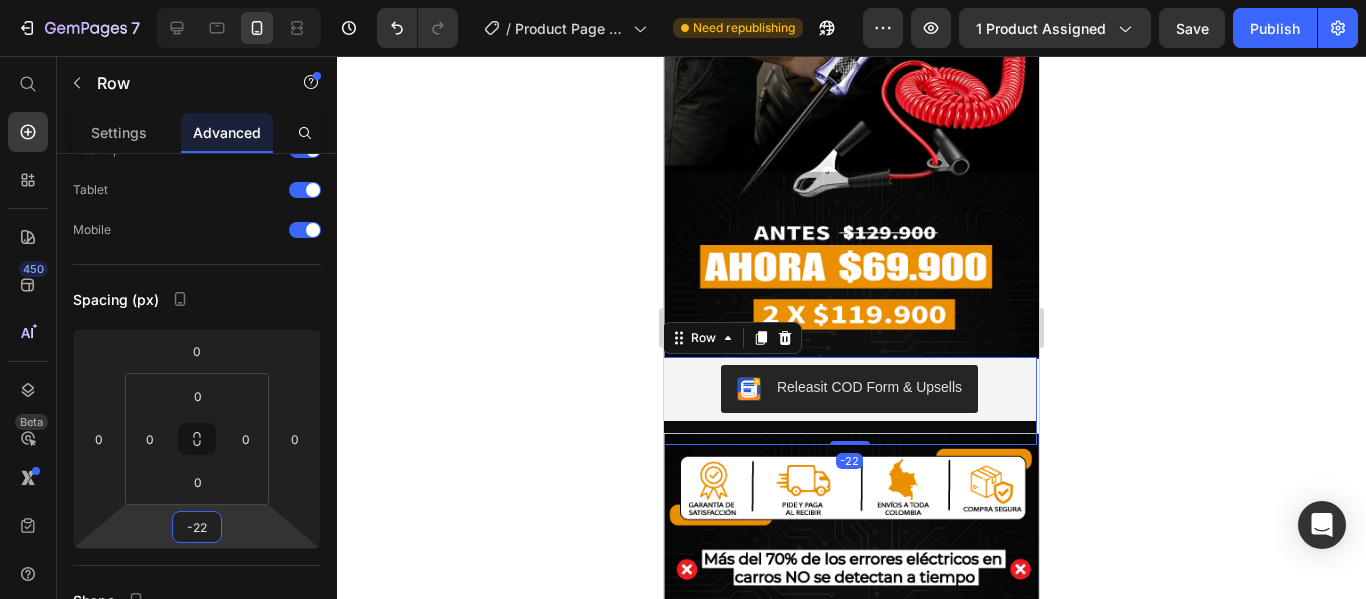 click on "7   /  Product Page - Jul 10, 22:31:50 Need republishing Preview 1 product assigned  Save   Publish  450 Beta Shopify Apps Sections Elements Hero Section Product Detail Brands Trusted Badges Guarantee Product Breakdown How to use Testimonials Compare Bundle FAQs Social Proof Brand Story Product List Collection Blog List Contact Sticky Add to Cart Custom Footer Browse Library 450 Layout
Row
Row
Row
Row Text
Heading
Text Block Button
Button
Button
Sticky Back to top Media" at bounding box center (683, 0) 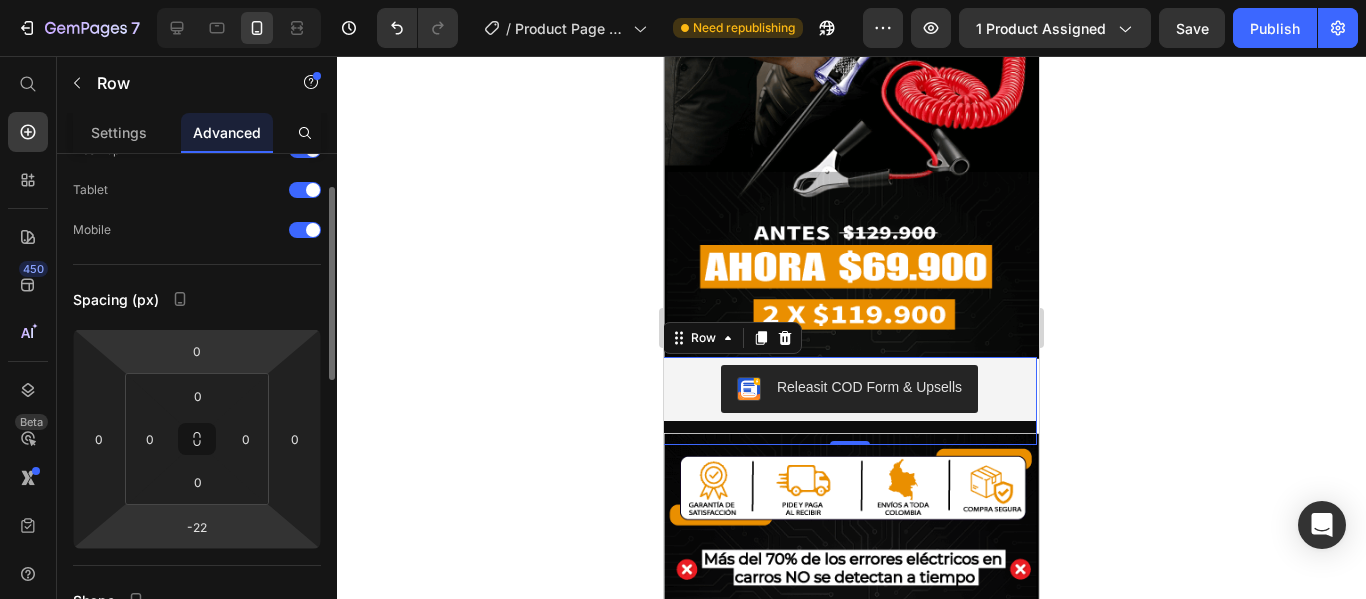 click on "0 0 -22 0 0 0 0 0" 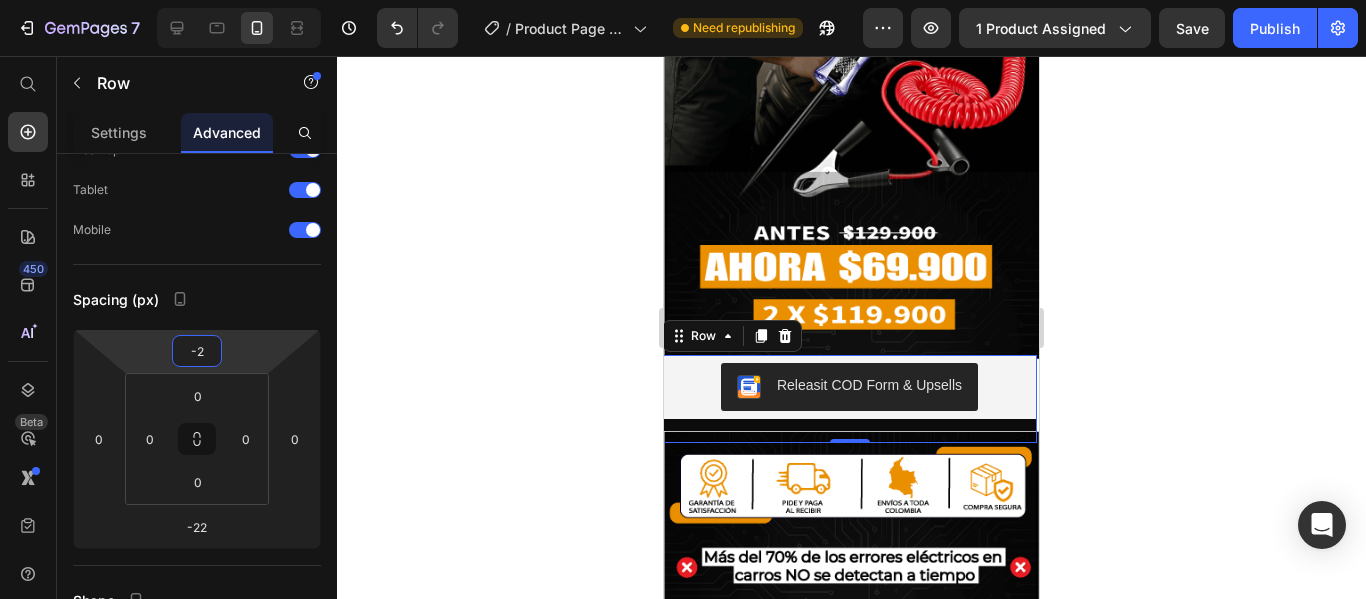 type on "0" 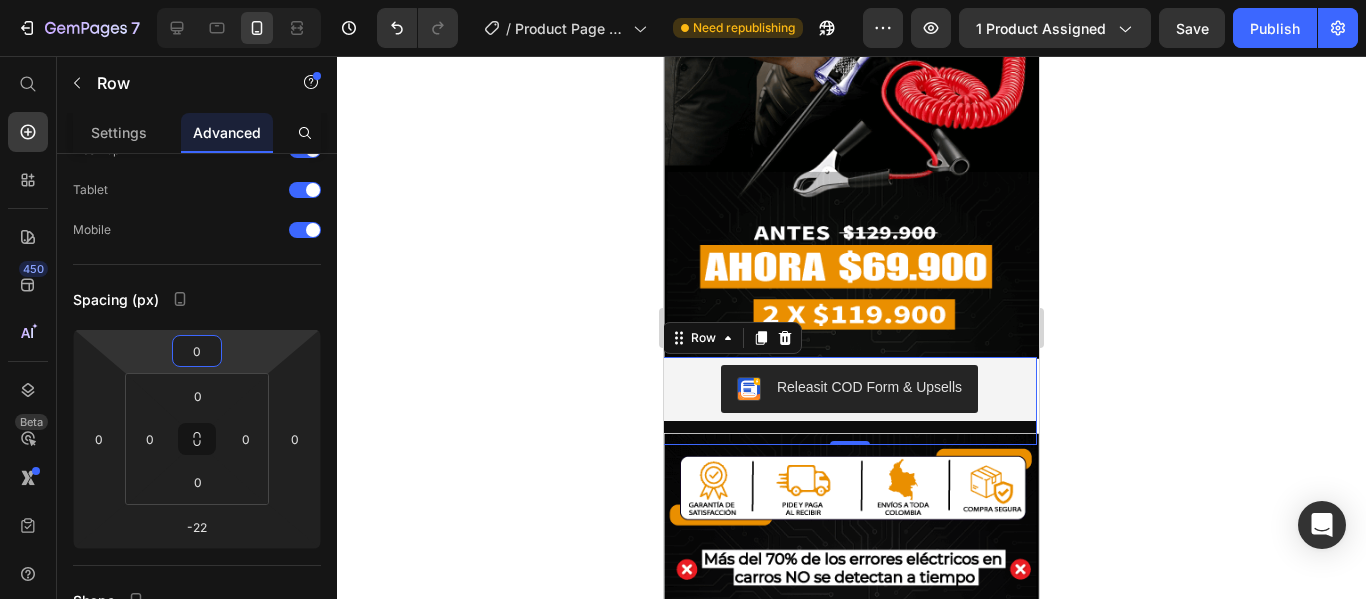 click on "7   /  Product Page - Jul 10, 22:31:50 Need republishing Preview 1 product assigned  Save   Publish  450 Beta Shopify Apps Sections Elements Hero Section Product Detail Brands Trusted Badges Guarantee Product Breakdown How to use Testimonials Compare Bundle FAQs Social Proof Brand Story Product List Collection Blog List Contact Sticky Add to Cart Custom Footer Browse Library 450 Layout
Row
Row
Row
Row Text
Heading
Text Block Button
Button
Button
Sticky Back to top Media" at bounding box center (683, 0) 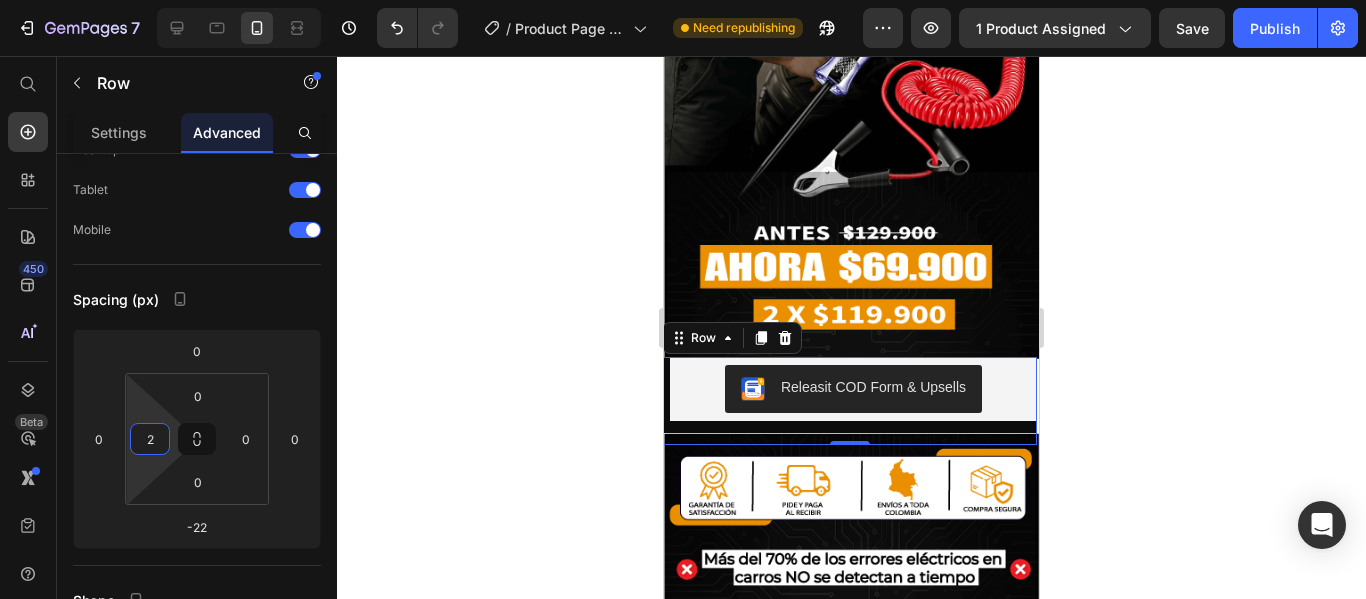 type on "0" 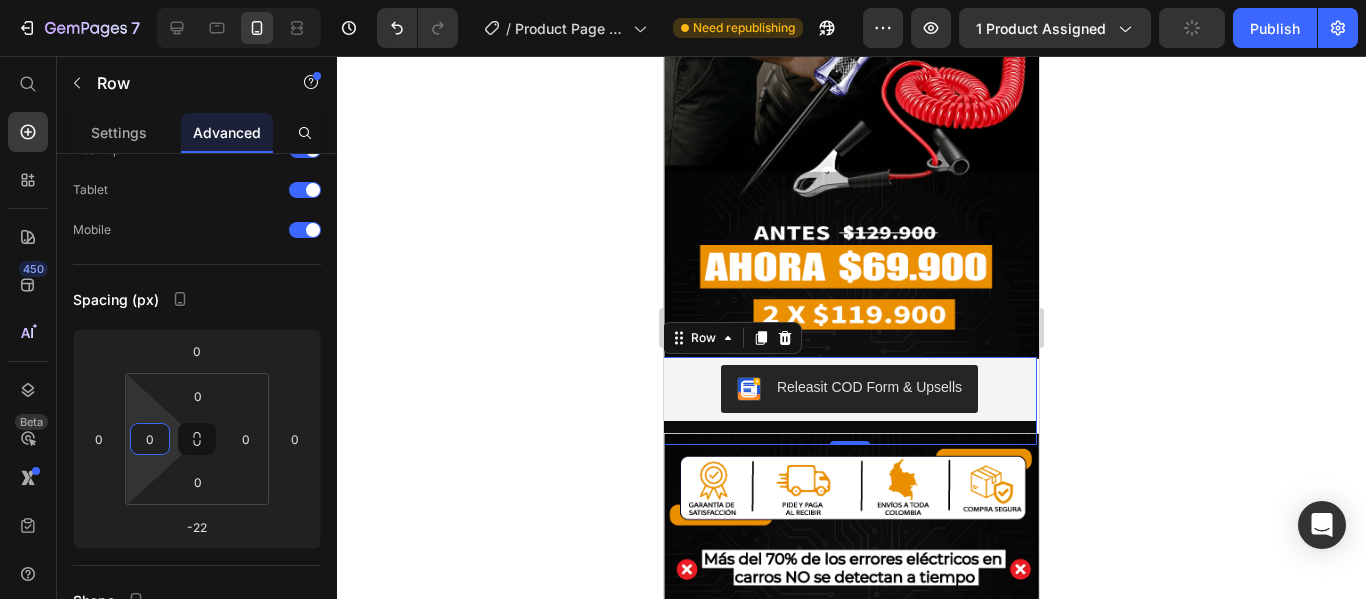 click on "7   /  Product Page - Jul 10, 22:31:50 Need republishing Preview 1 product assigned  Publish  450 Beta Shopify Apps Sections Elements Hero Section Product Detail Brands Trusted Badges Guarantee Product Breakdown How to use Testimonials Compare Bundle FAQs Social Proof Brand Story Product List Collection Blog List Contact Sticky Add to Cart Custom Footer Browse Library 450 Layout
Row
Row
Row
Row Text
Heading
Text Block Button
Button
Button
Sticky Back to top Media" at bounding box center [683, 0] 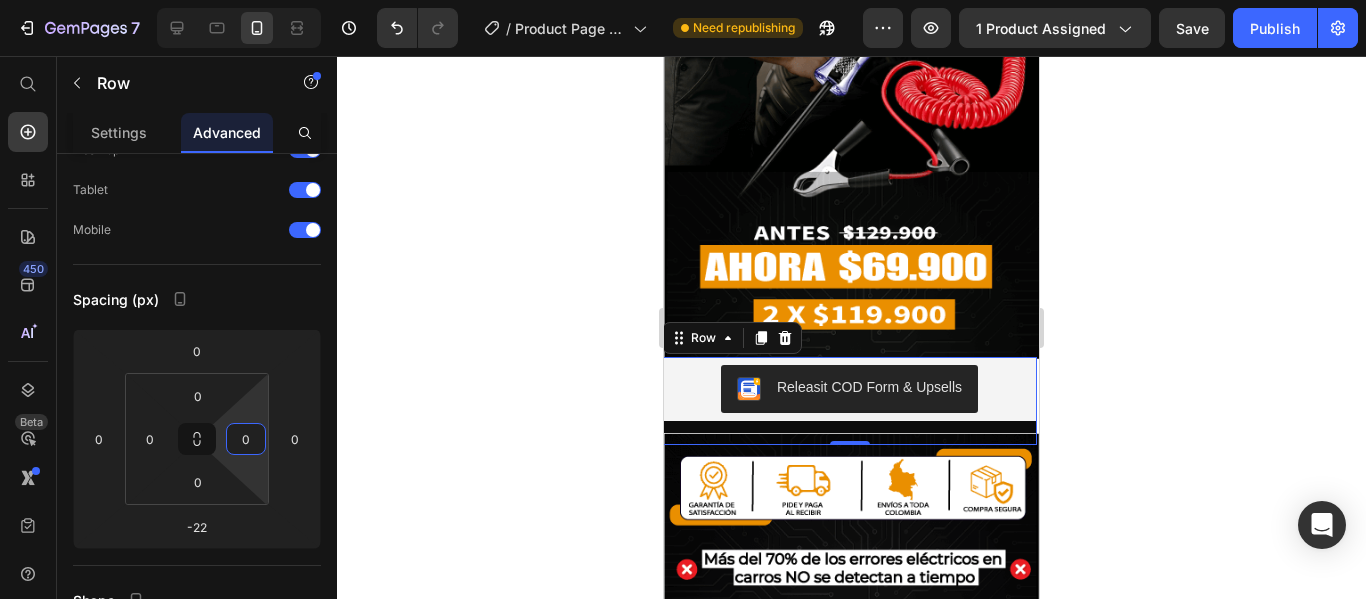 drag, startPoint x: 267, startPoint y: 434, endPoint x: 264, endPoint y: 414, distance: 20.22375 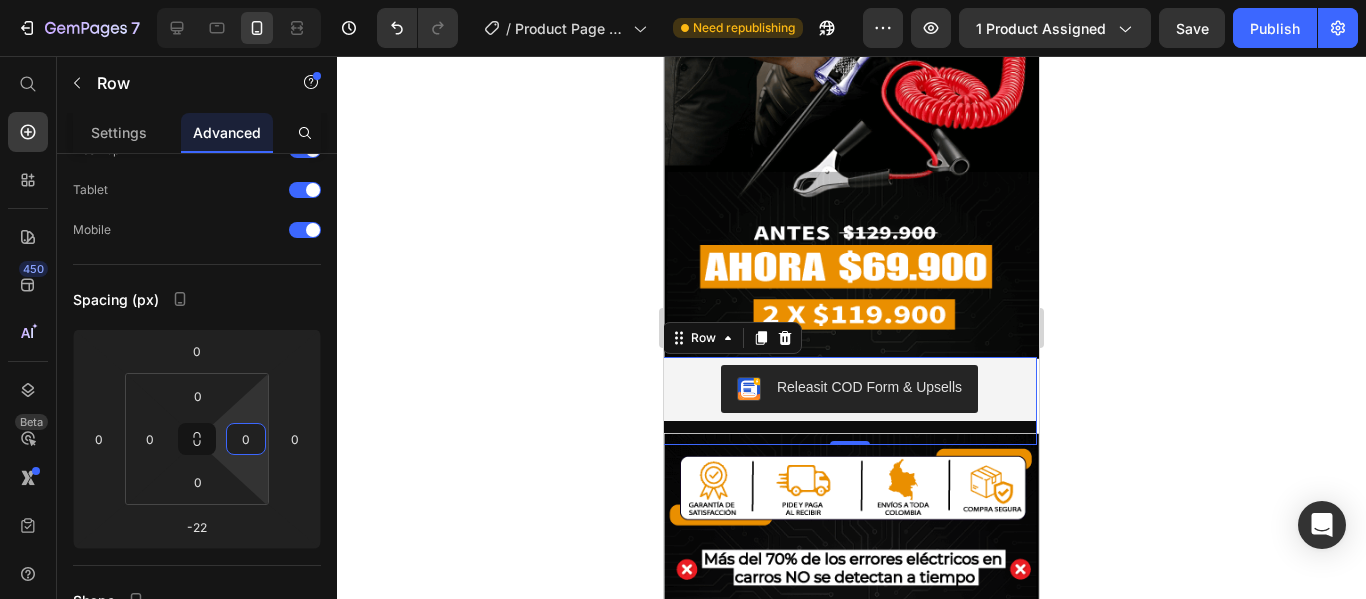 click on "7   /  Product Page - Jul 10, 22:31:50 Need republishing Preview 1 product assigned  Save   Publish  450 Beta Shopify Apps Sections Elements Hero Section Product Detail Brands Trusted Badges Guarantee Product Breakdown How to use Testimonials Compare Bundle FAQs Social Proof Brand Story Product List Collection Blog List Contact Sticky Add to Cart Custom Footer Browse Library 450 Layout
Row
Row
Row
Row Text
Heading
Text Block Button
Button
Button
Sticky Back to top Media" at bounding box center [683, 0] 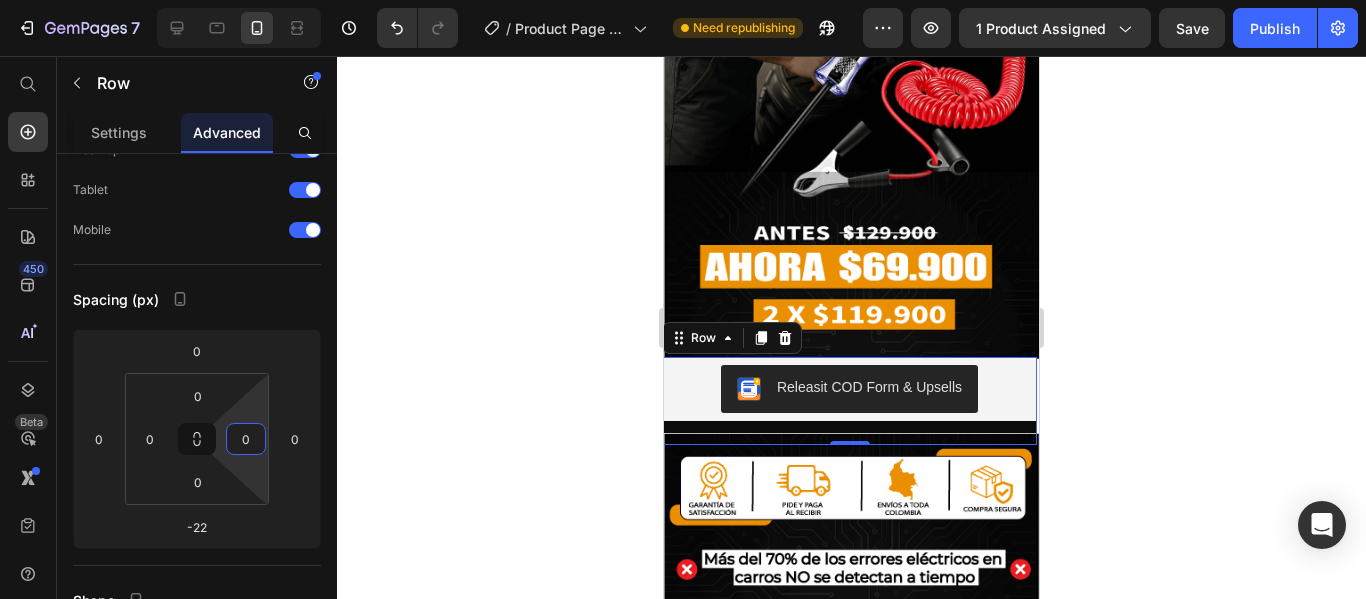 click 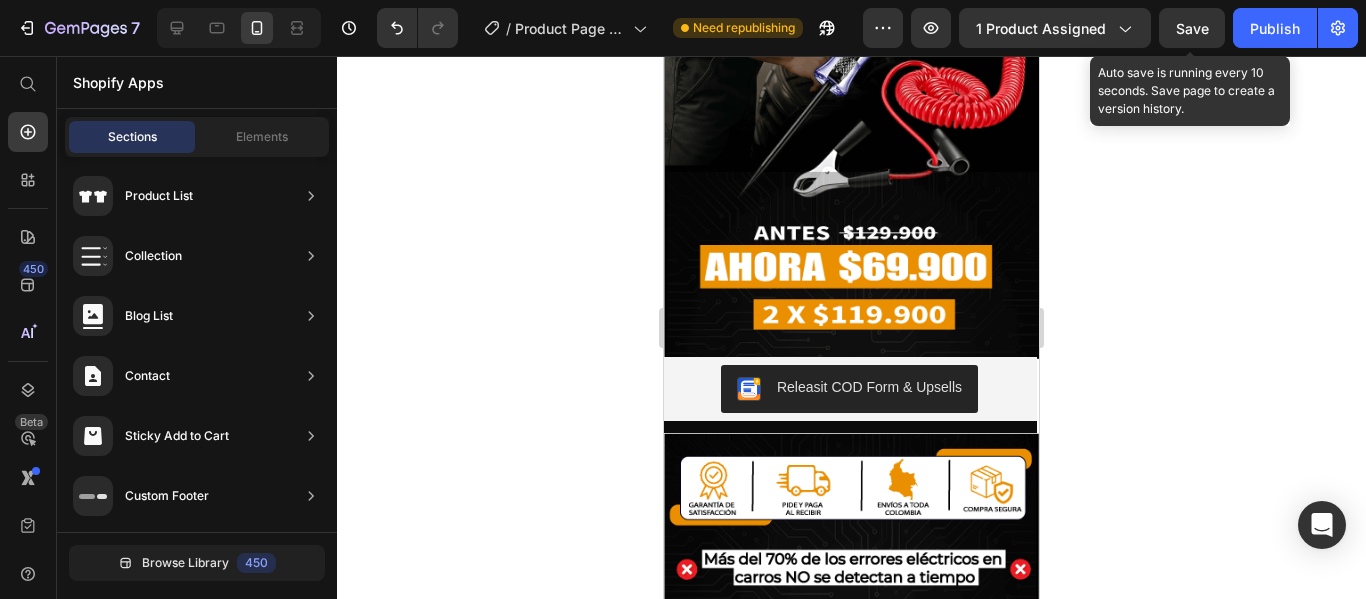 click on "Save" at bounding box center (1192, 28) 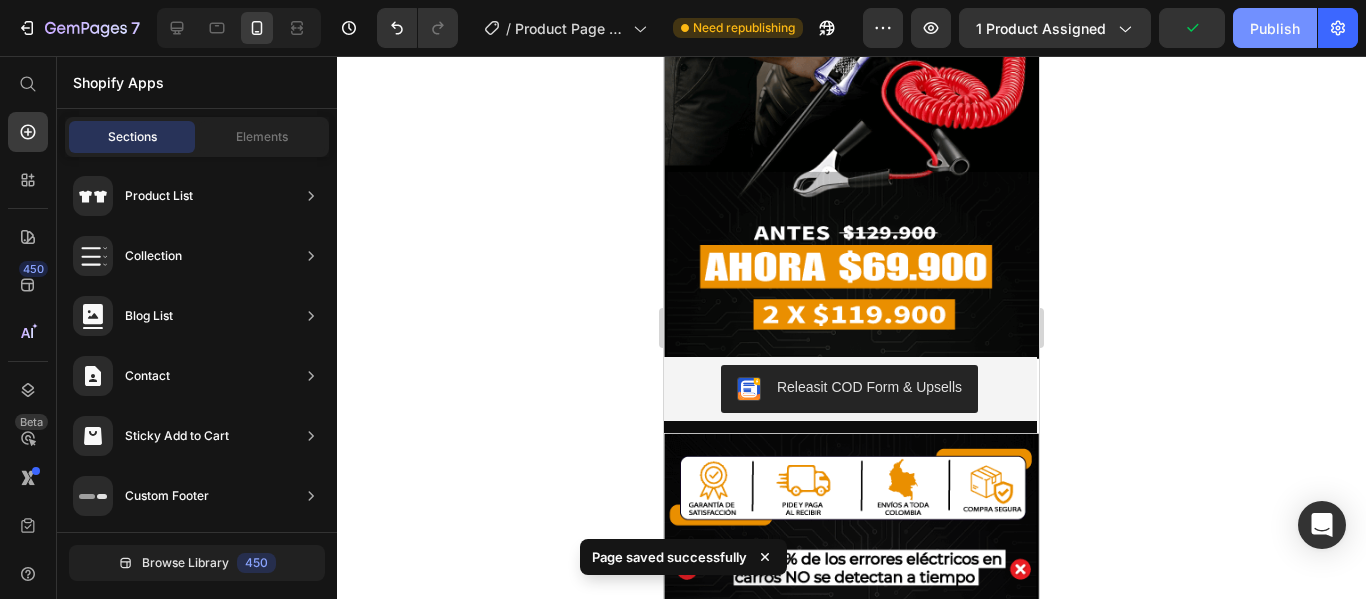click on "Publish" at bounding box center (1275, 28) 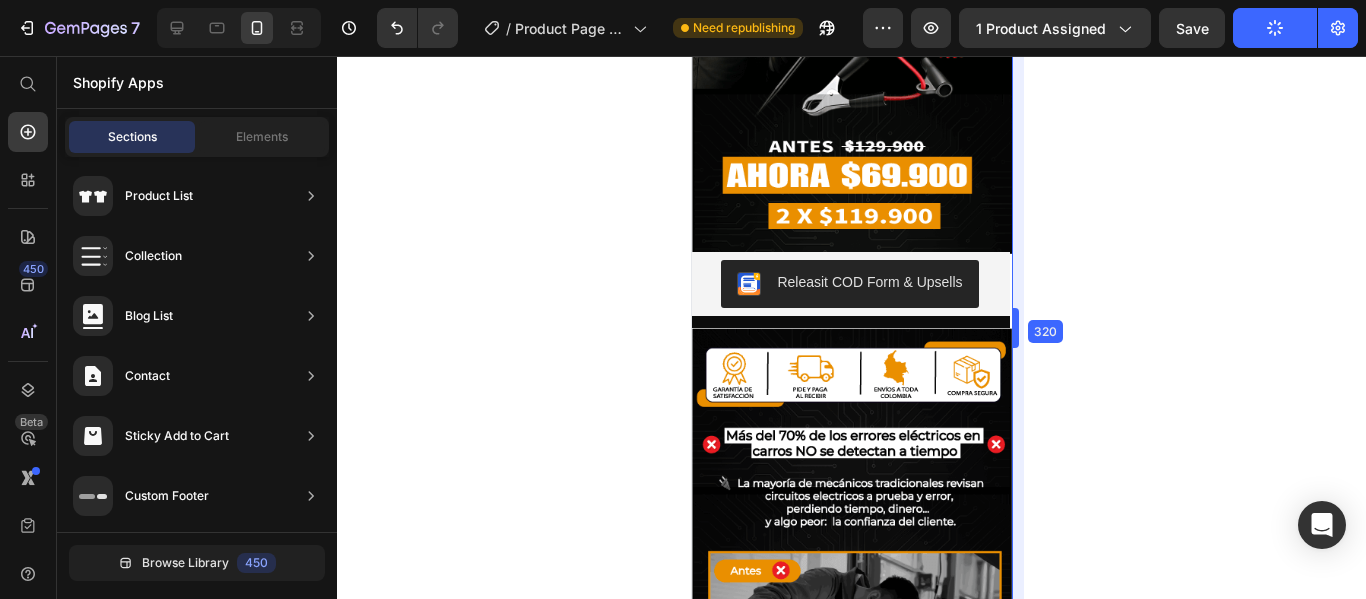 drag, startPoint x: 1045, startPoint y: 329, endPoint x: 877, endPoint y: 343, distance: 168.58232 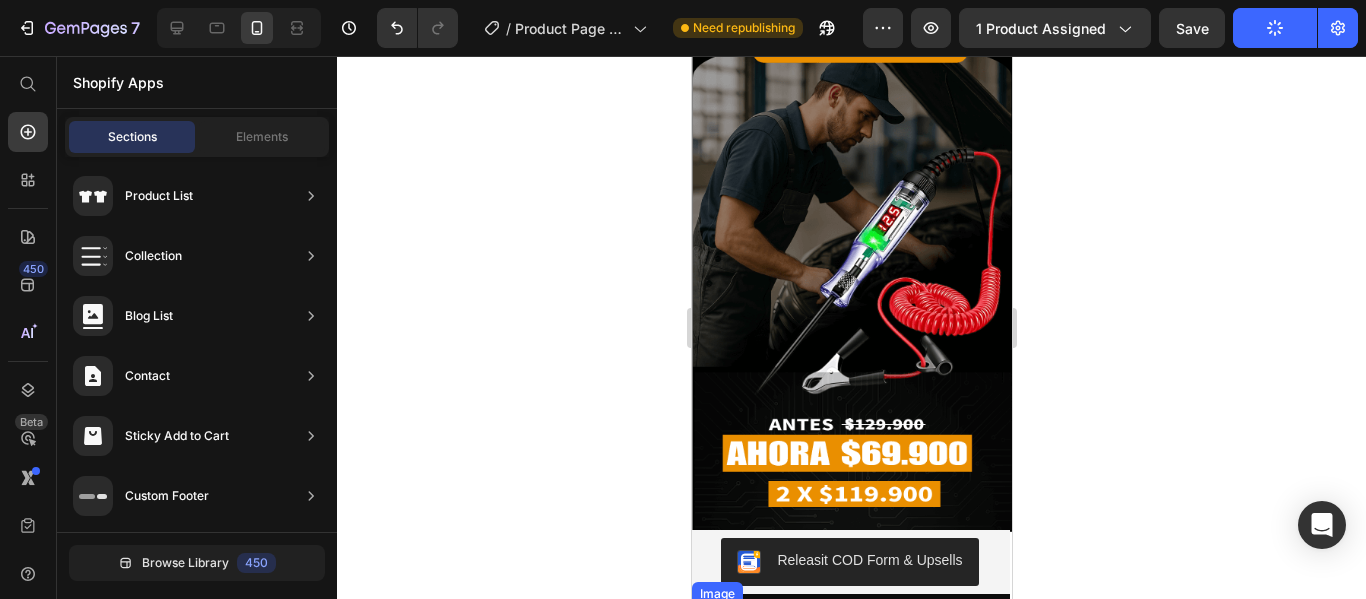 scroll, scrollTop: 290, scrollLeft: 0, axis: vertical 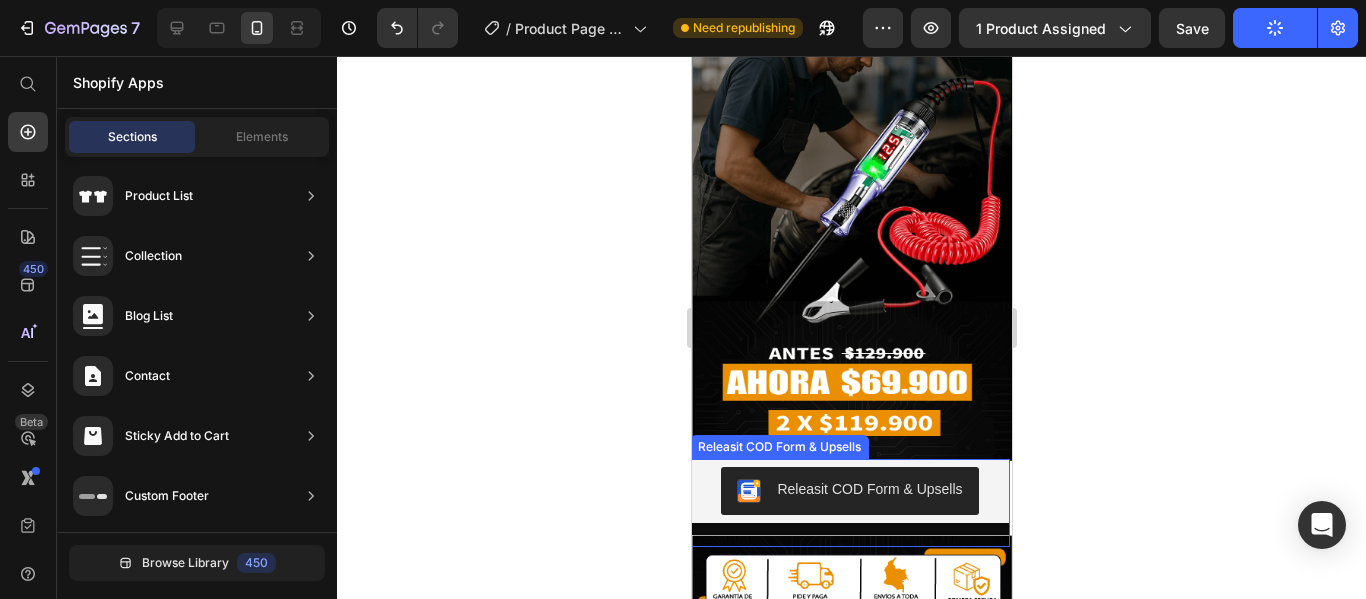 click on "Releasit COD Form & Upsells" at bounding box center (849, 491) 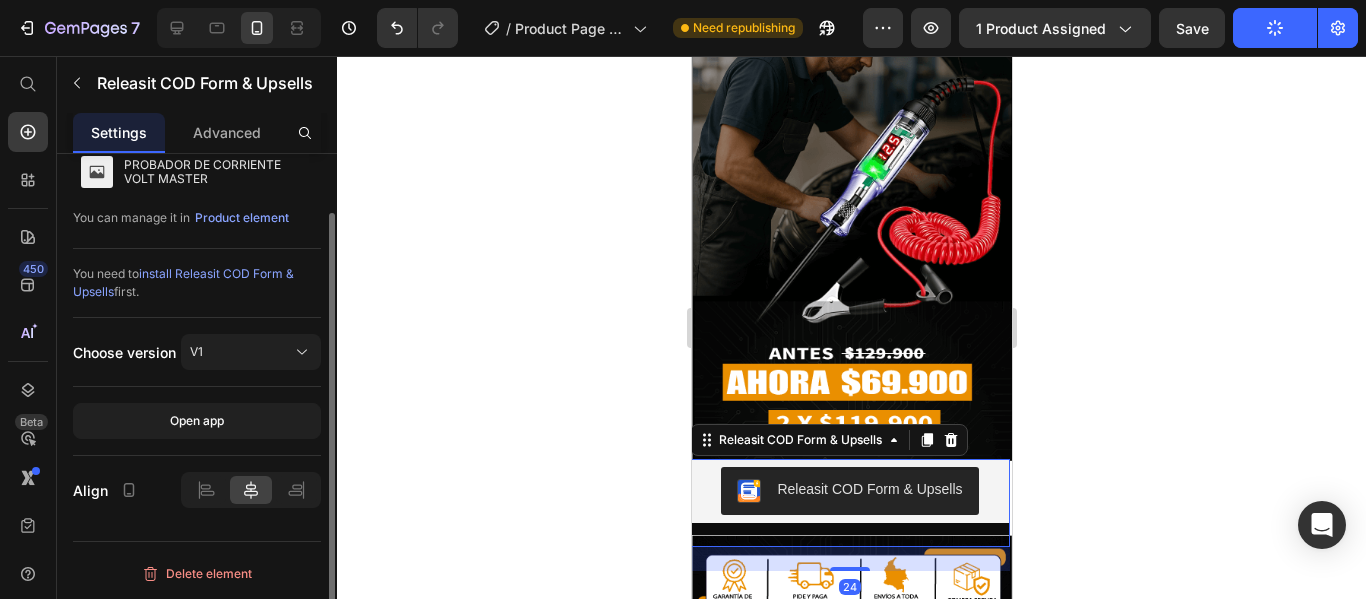 scroll, scrollTop: 0, scrollLeft: 0, axis: both 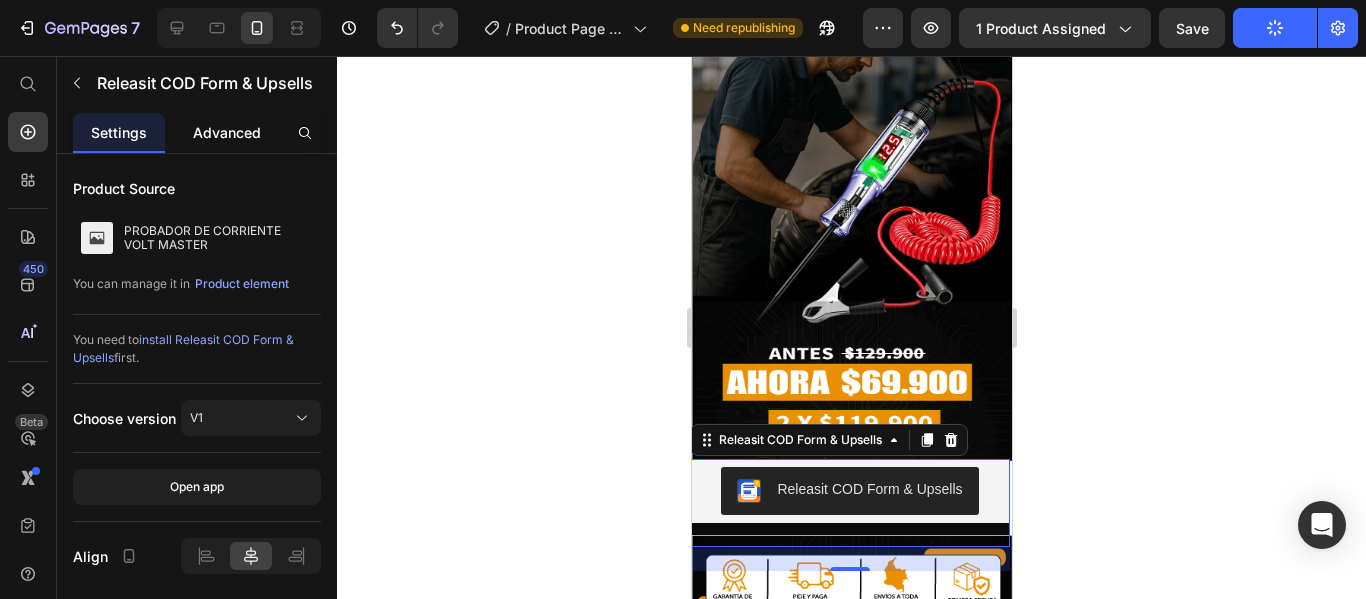 click on "Advanced" at bounding box center [227, 132] 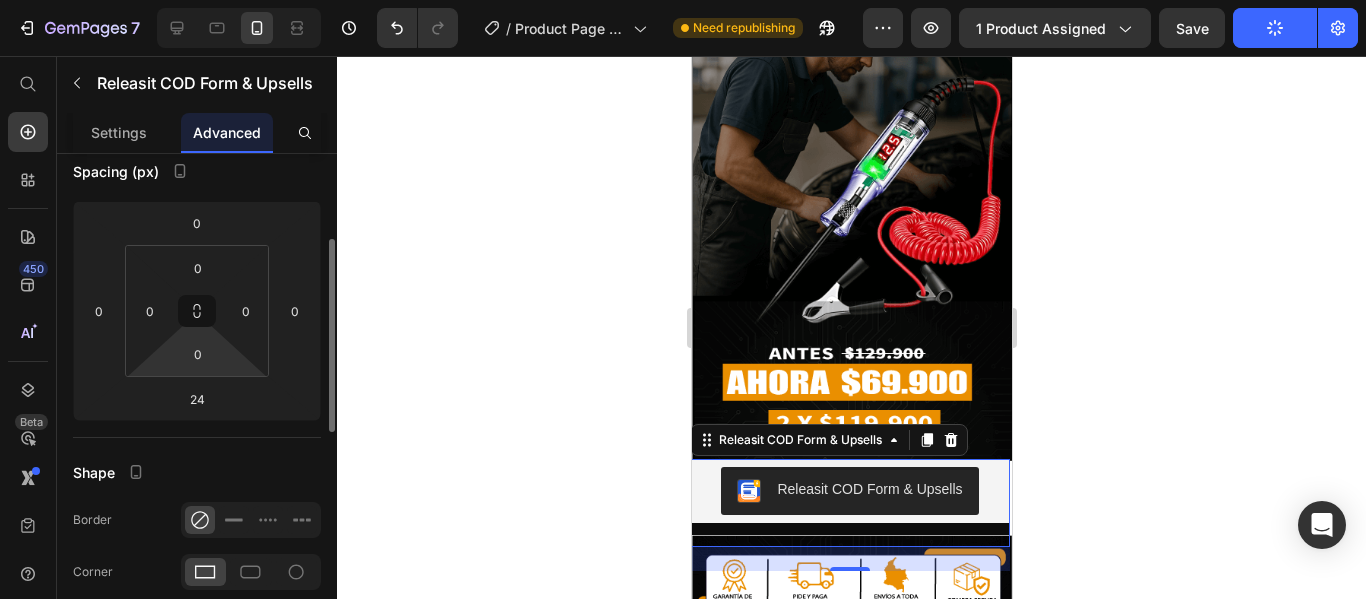 scroll, scrollTop: 216, scrollLeft: 0, axis: vertical 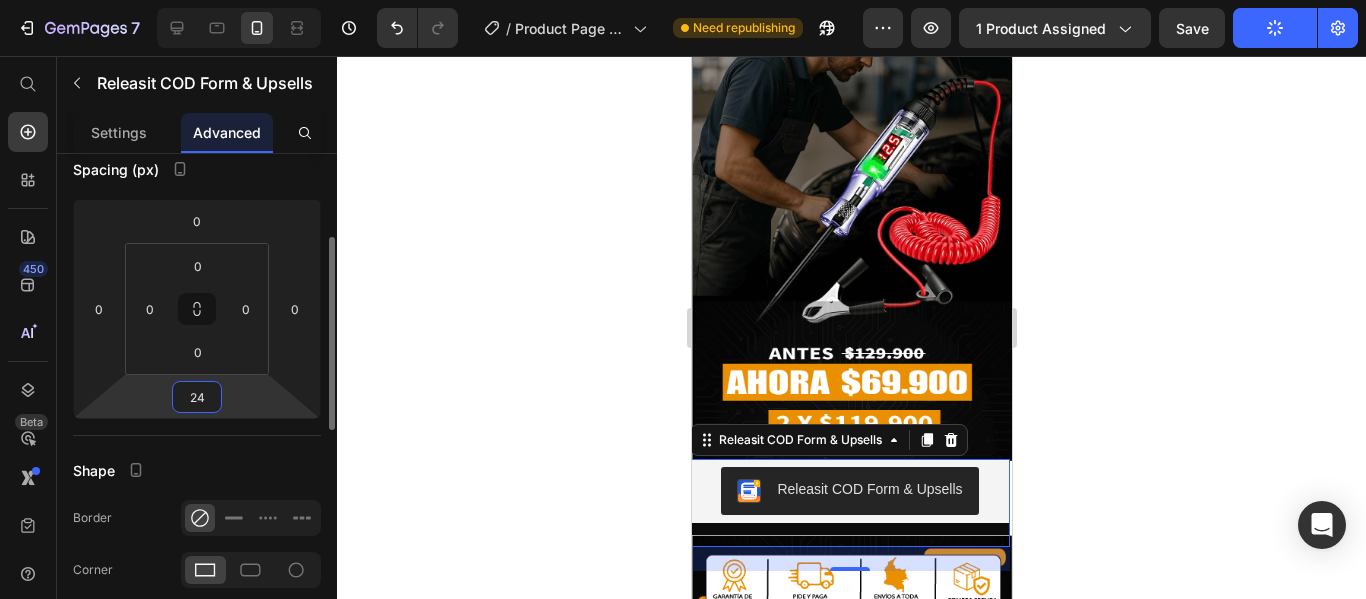 type on "0" 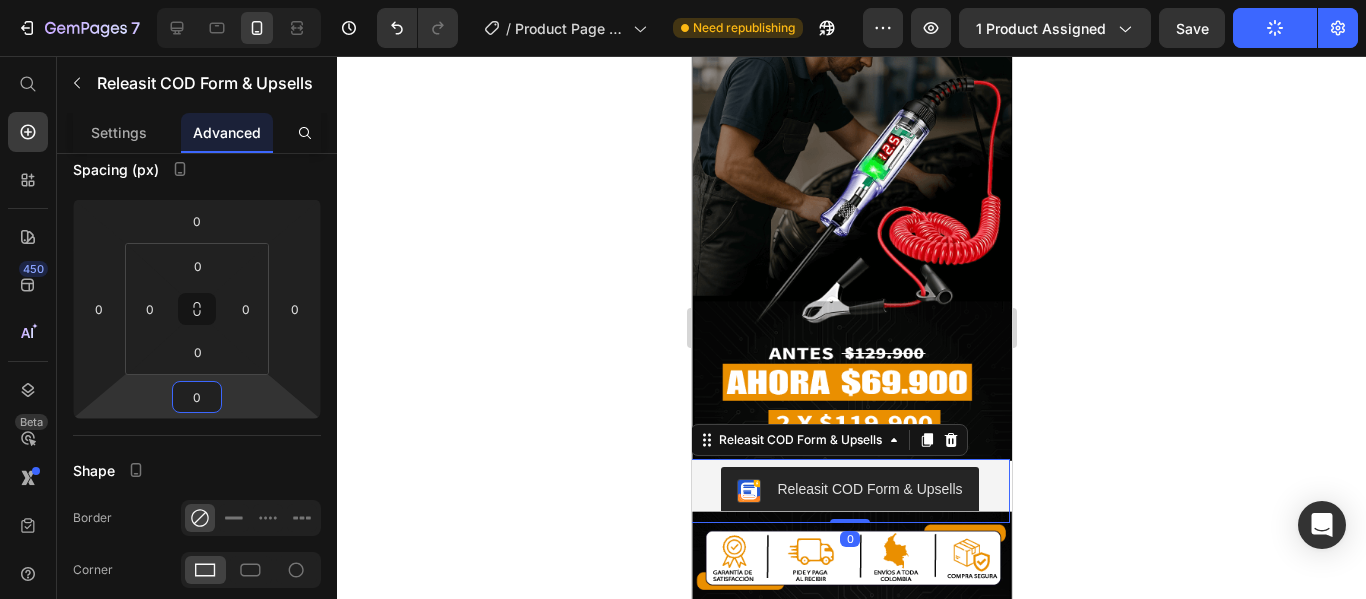 click 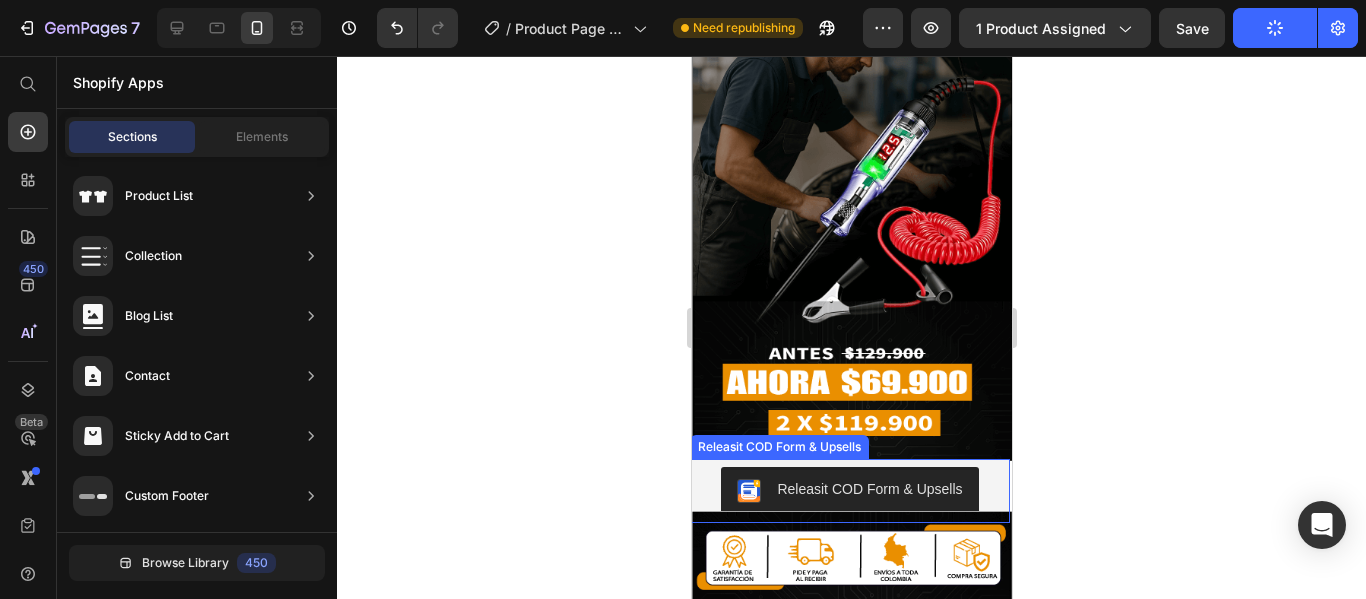 click on "Releasit COD Form & Upsells" at bounding box center (848, 491) 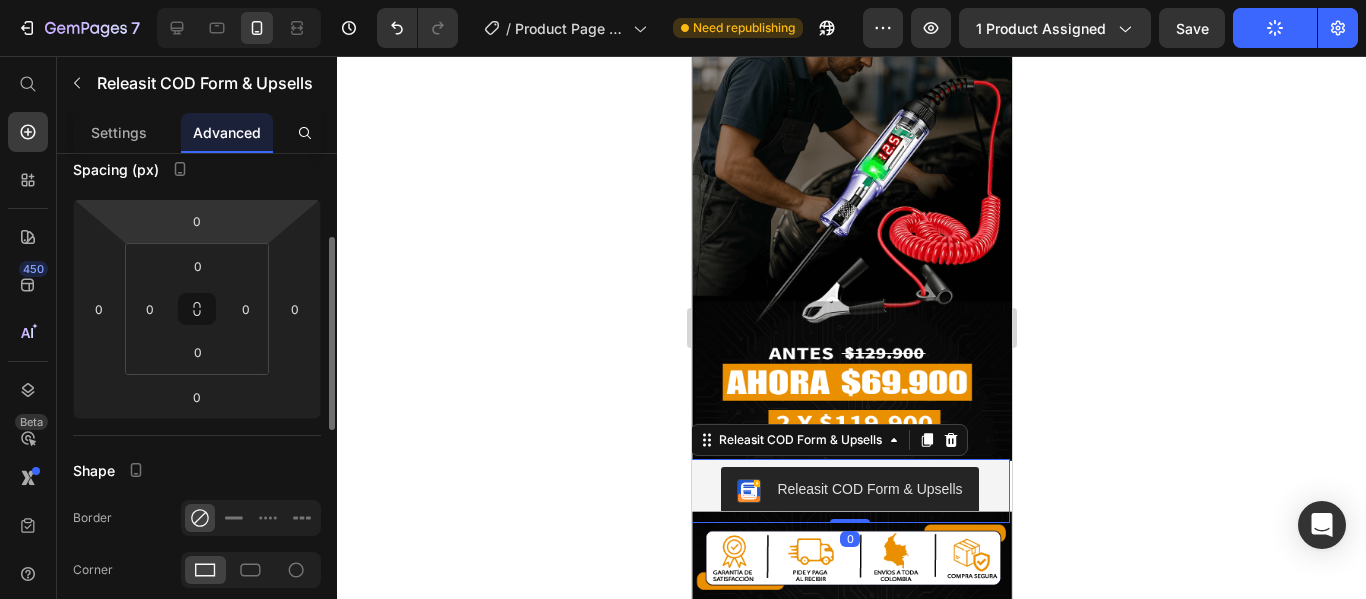 click on "7   /  Product Page - Jul 10, 22:31:50 Need republishing Preview 1 product assigned  Save   Publish  450 Beta Shopify Apps Sections Elements Hero Section Product Detail Brands Trusted Badges Guarantee Product Breakdown How to use Testimonials Compare Bundle FAQs Social Proof Brand Story Product List Collection Blog List Contact Sticky Add to Cart Custom Footer Browse Library 450 Layout
Row
Row
Row
Row Text
Heading
Text Block Button
Button
Button
Sticky Back to top Media" at bounding box center (683, 0) 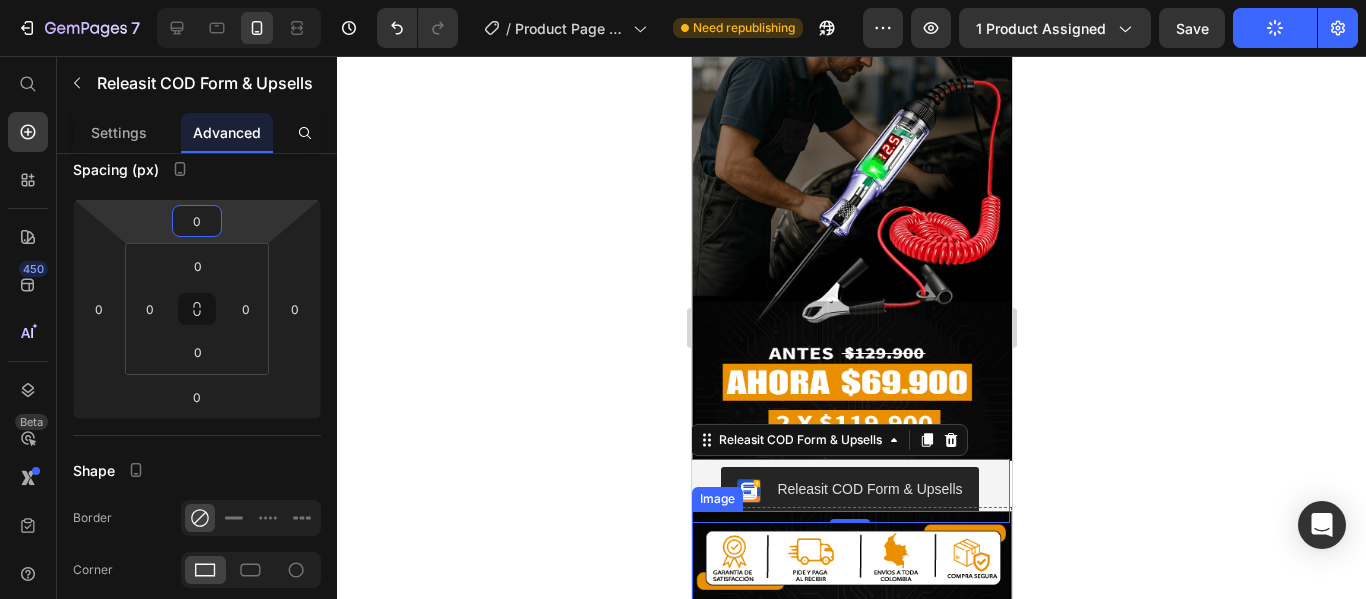 click at bounding box center (851, 815) 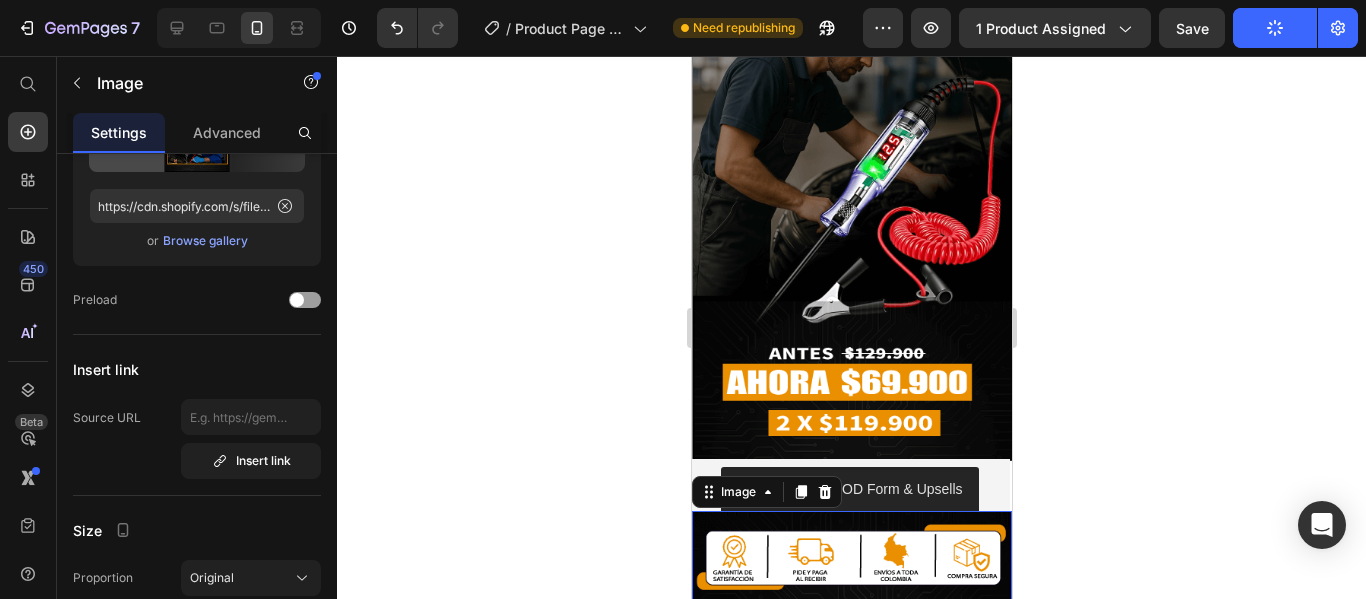 scroll, scrollTop: 0, scrollLeft: 0, axis: both 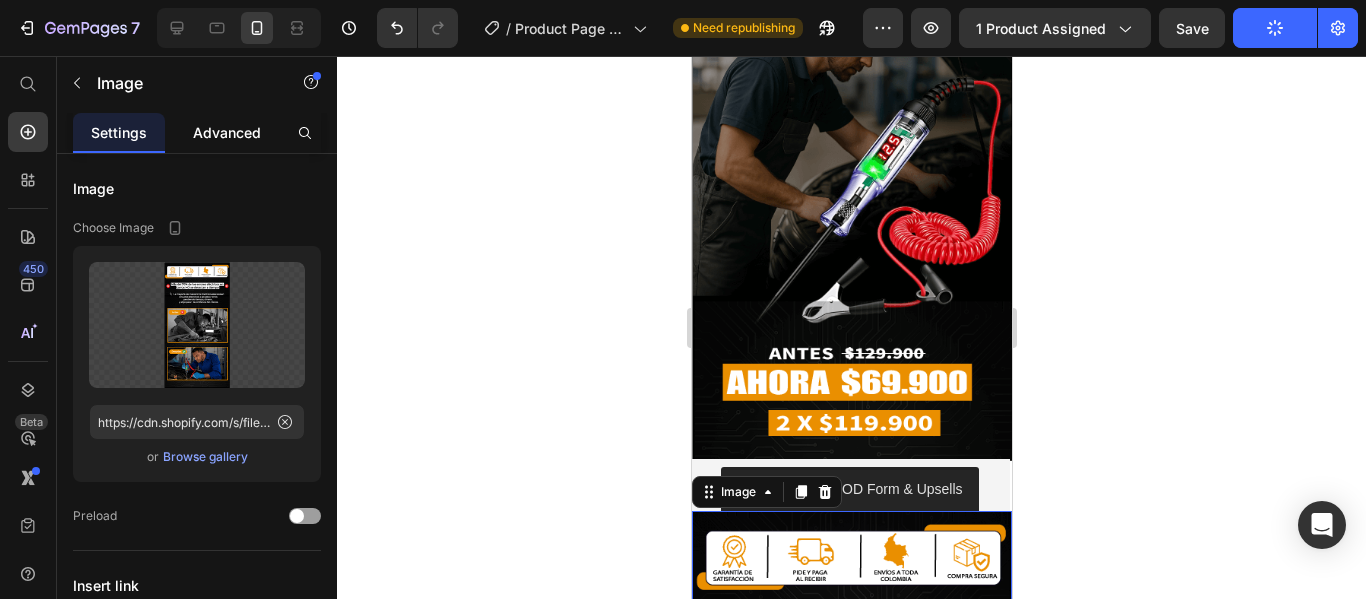 click on "Advanced" at bounding box center [227, 132] 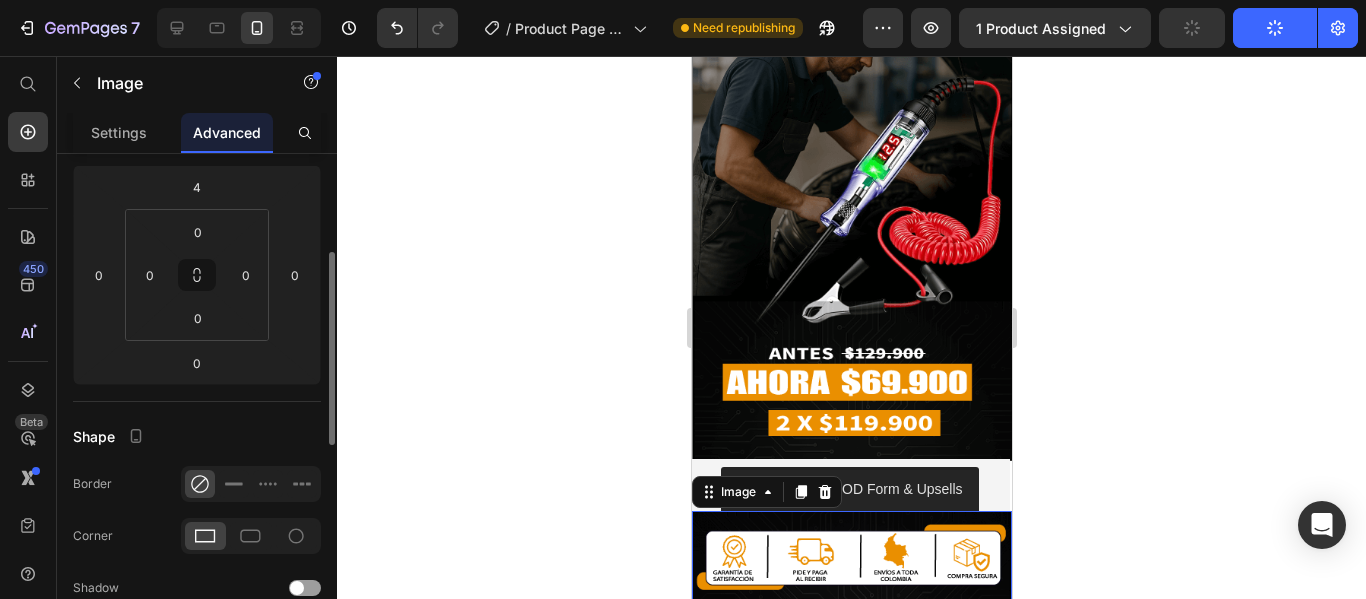 scroll, scrollTop: 252, scrollLeft: 0, axis: vertical 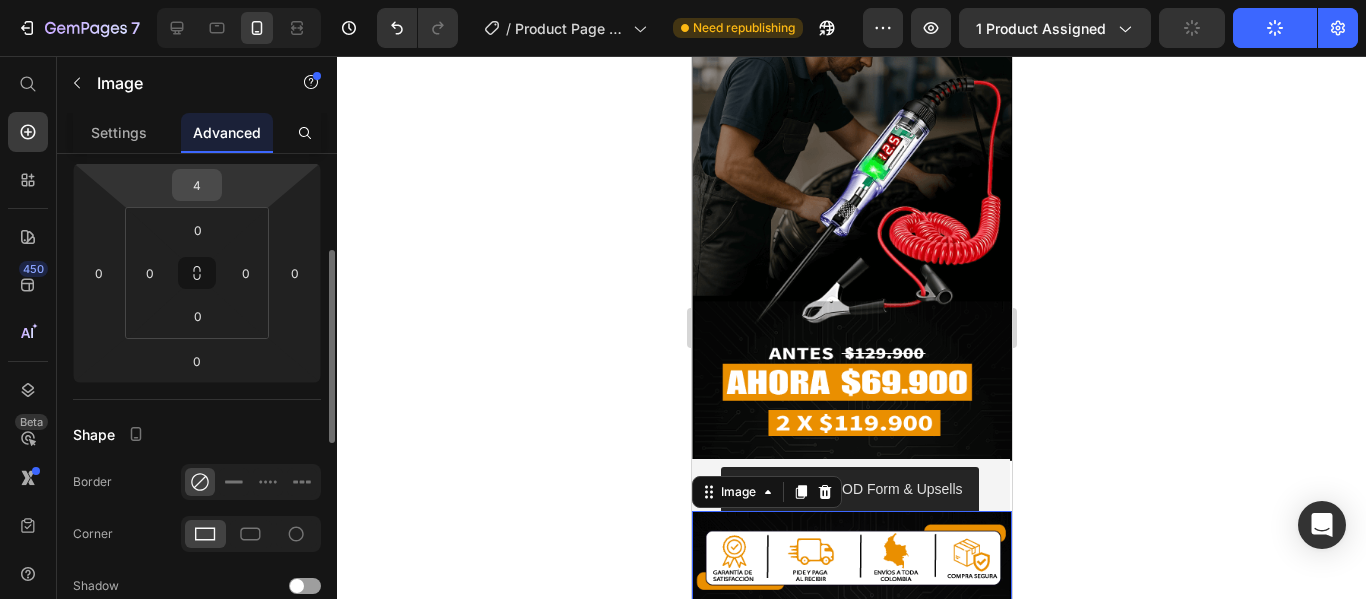 click on "4" at bounding box center [197, 185] 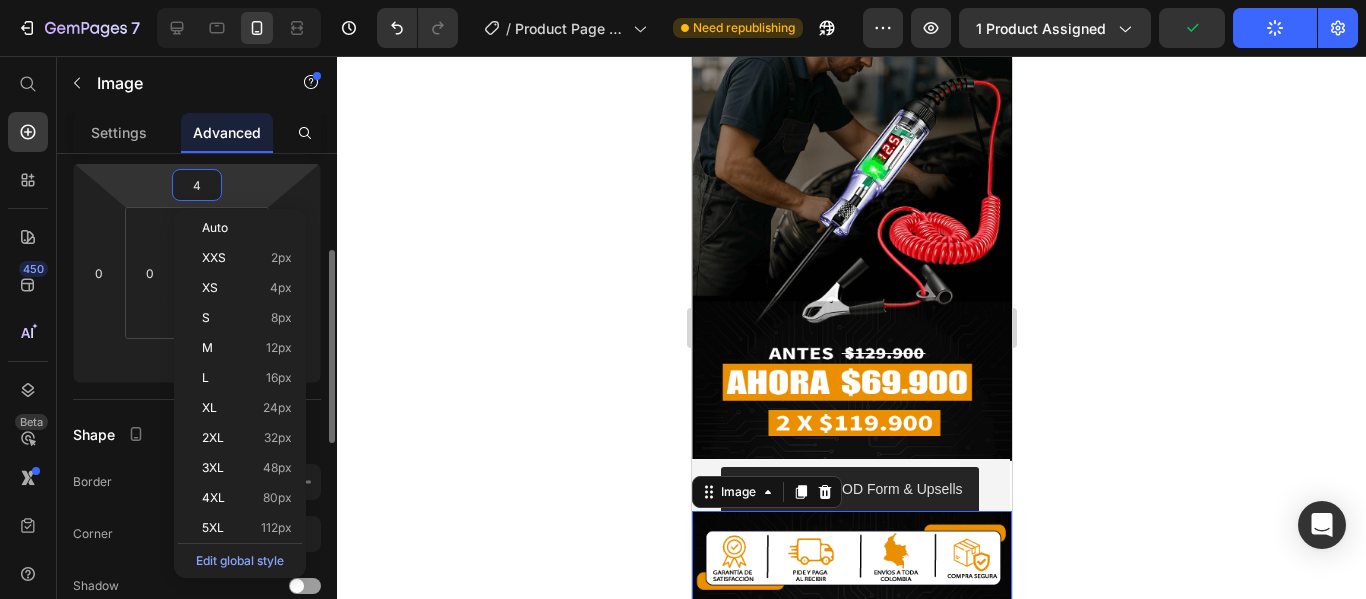 type on "0" 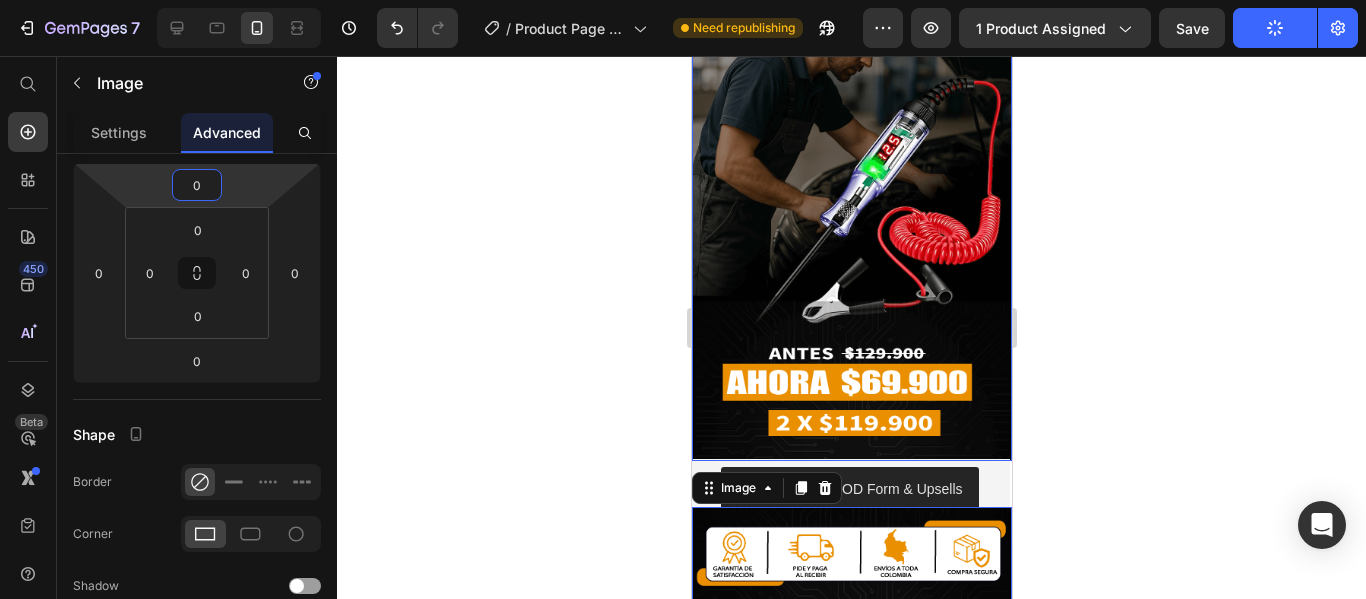 click 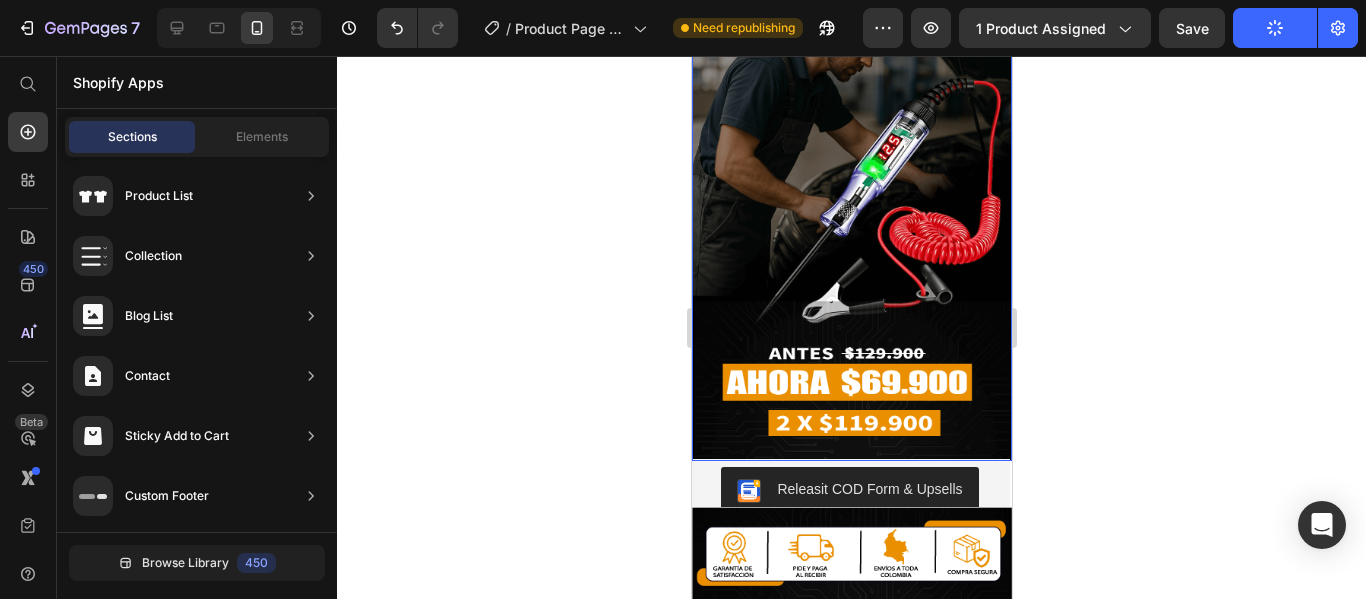 click at bounding box center (851, 156) 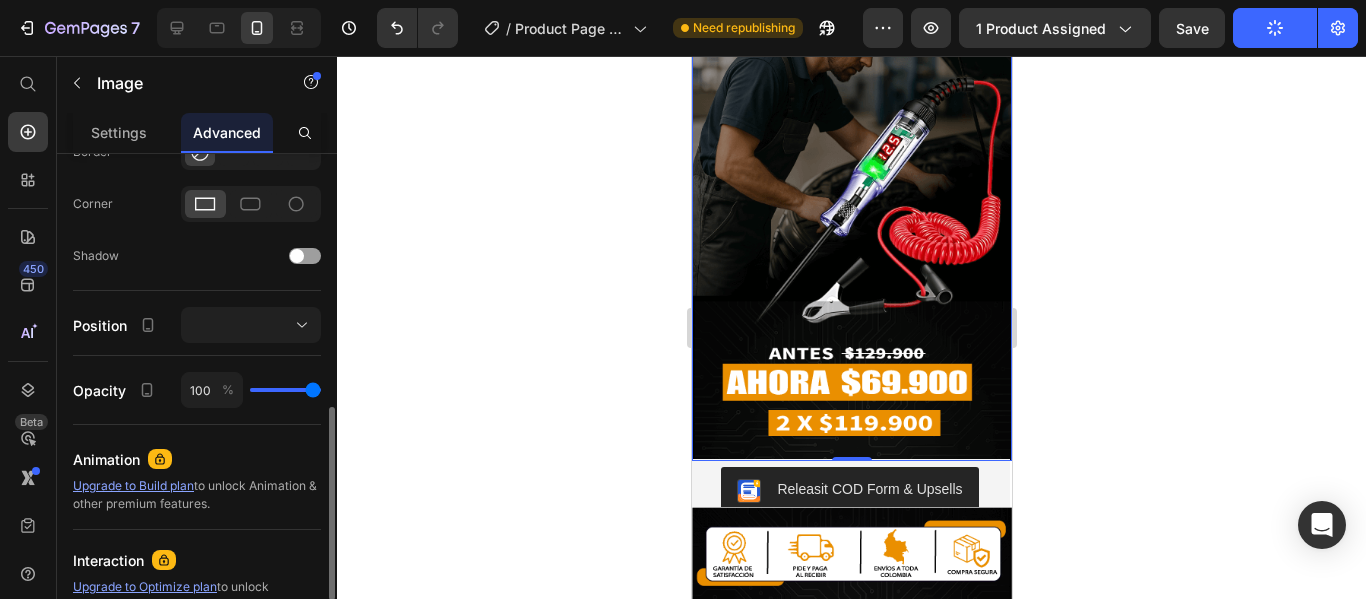 scroll, scrollTop: 613, scrollLeft: 0, axis: vertical 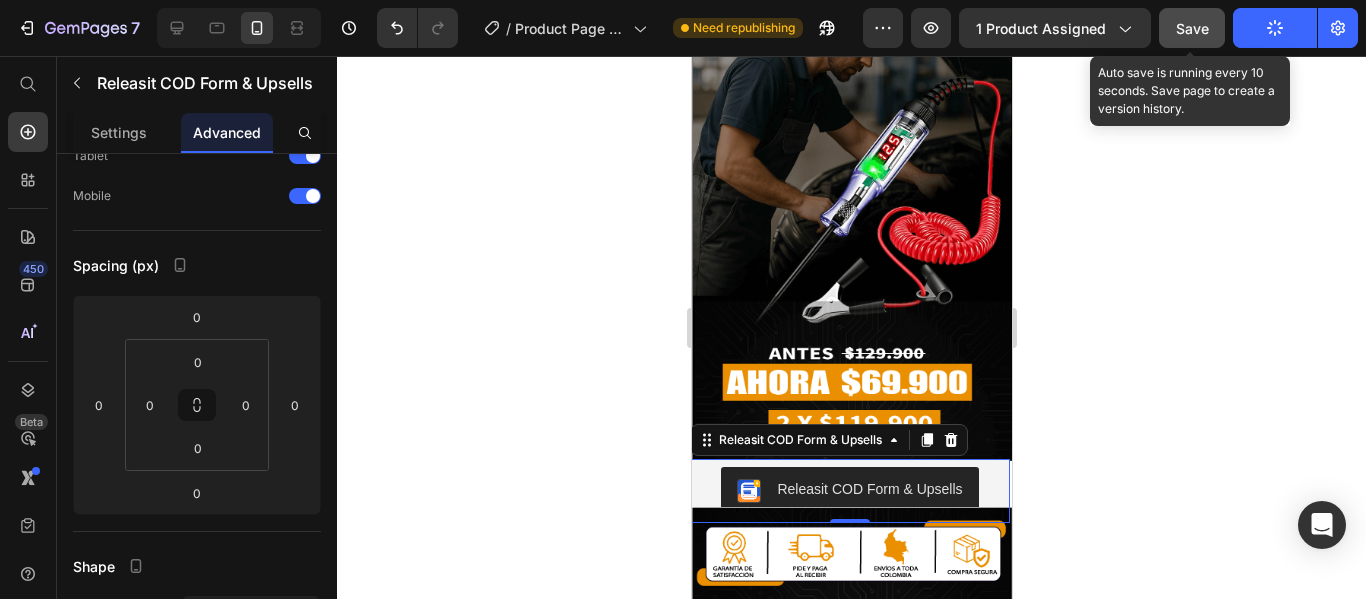 click on "Save" at bounding box center [1192, 28] 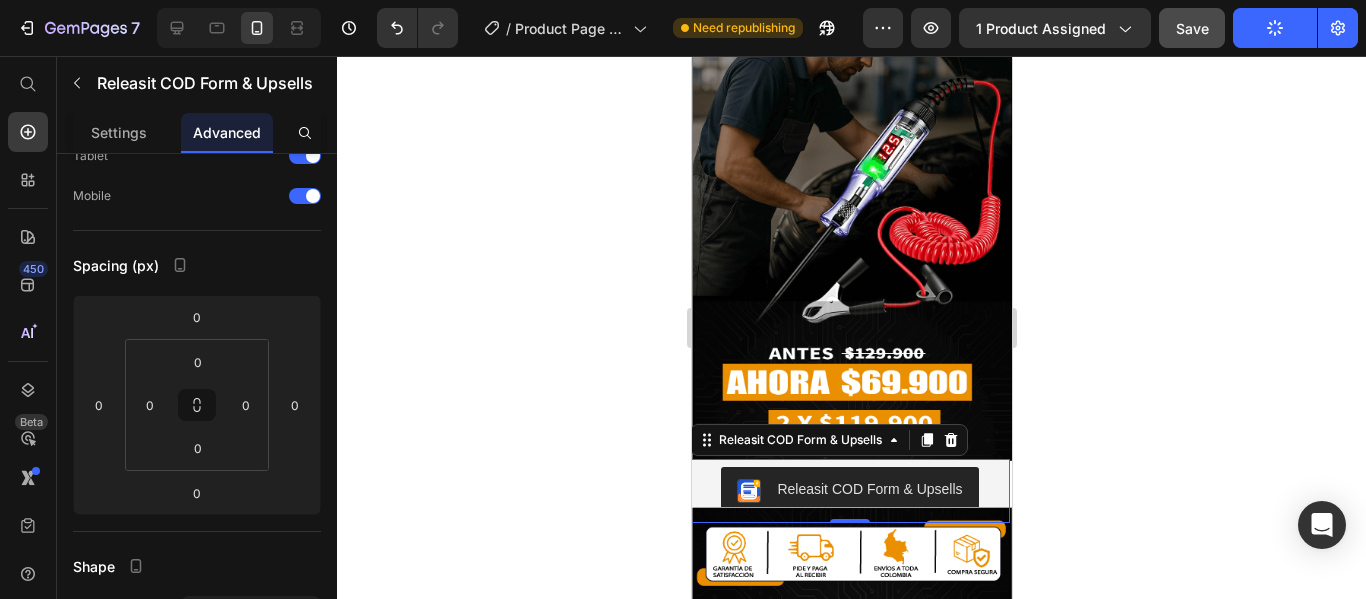 click on "Releasit COD Form & Upsells" at bounding box center [849, 491] 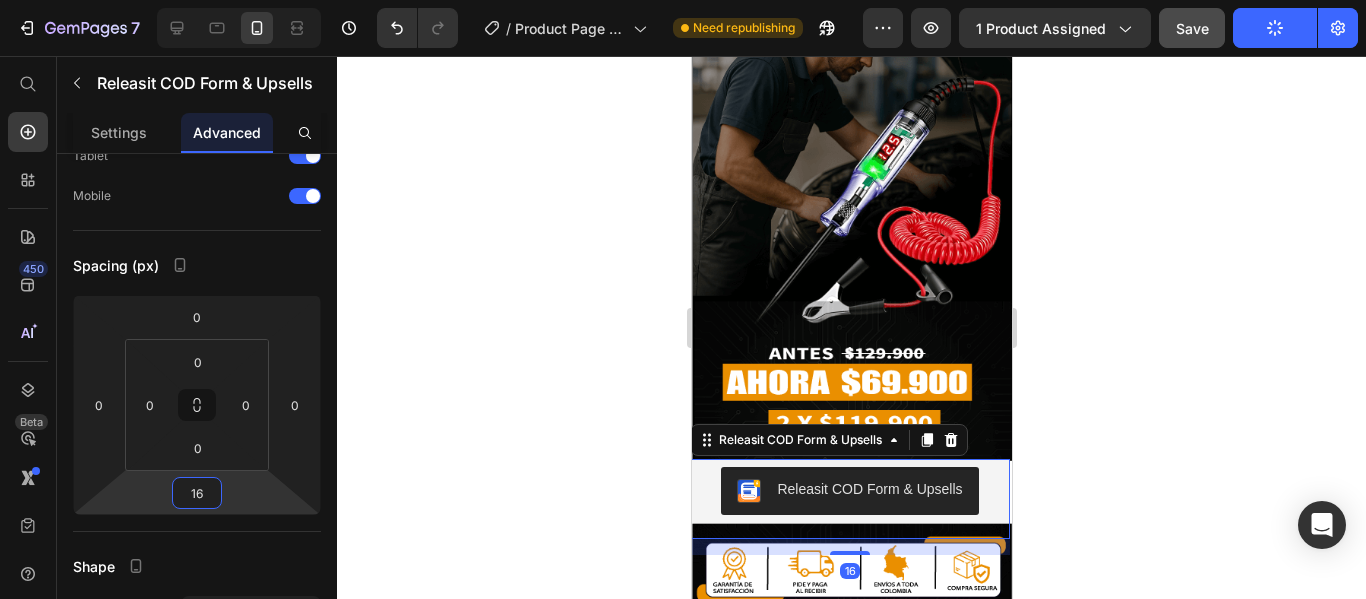 type on "14" 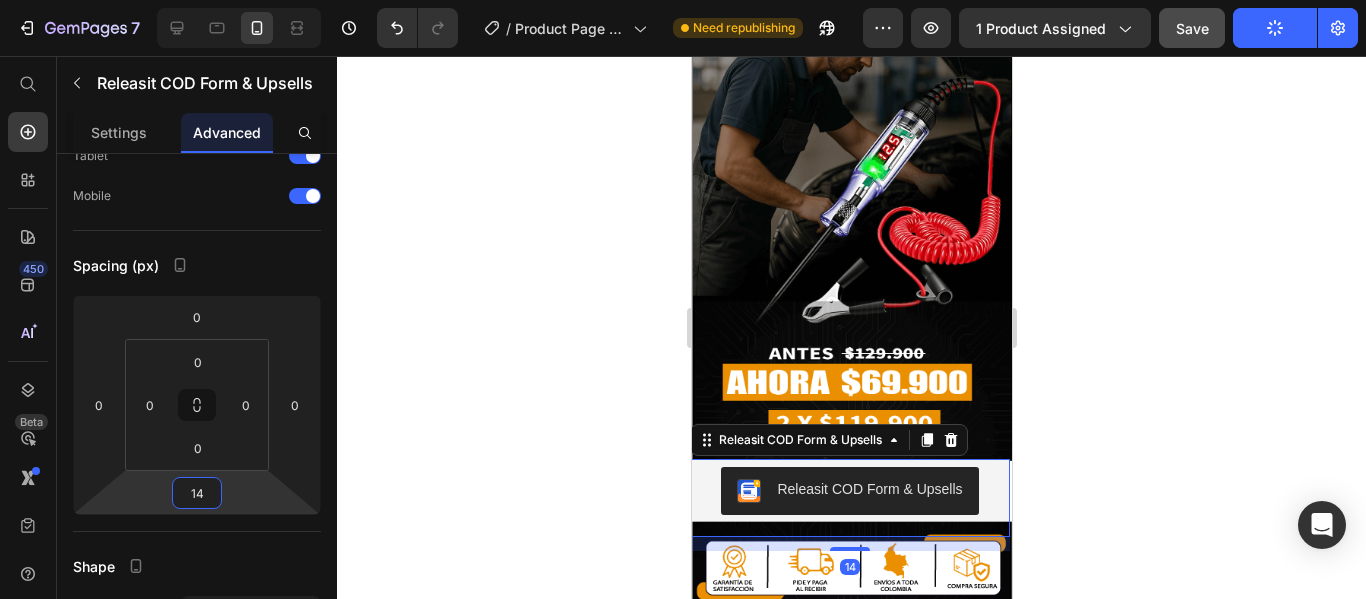 click on "7   /  Product Page - Jul 10, 22:31:50 Need republishing Preview 1 product assigned  Save   Publish  450 Beta Shopify Apps Sections Elements Hero Section Product Detail Brands Trusted Badges Guarantee Product Breakdown How to use Testimonials Compare Bundle FAQs Social Proof Brand Story Product List Collection Blog List Contact Sticky Add to Cart Custom Footer Browse Library 450 Layout
Row
Row
Row
Row Text
Heading
Text Block Button
Button
Button
Sticky Back to top Media" 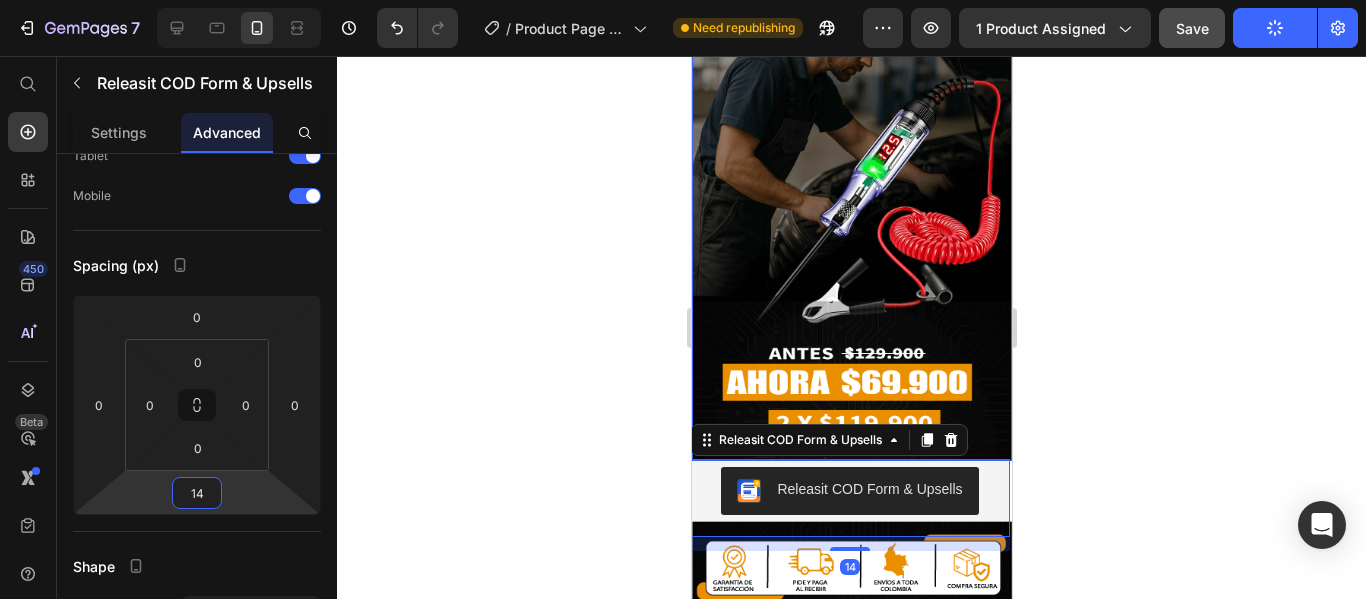 click 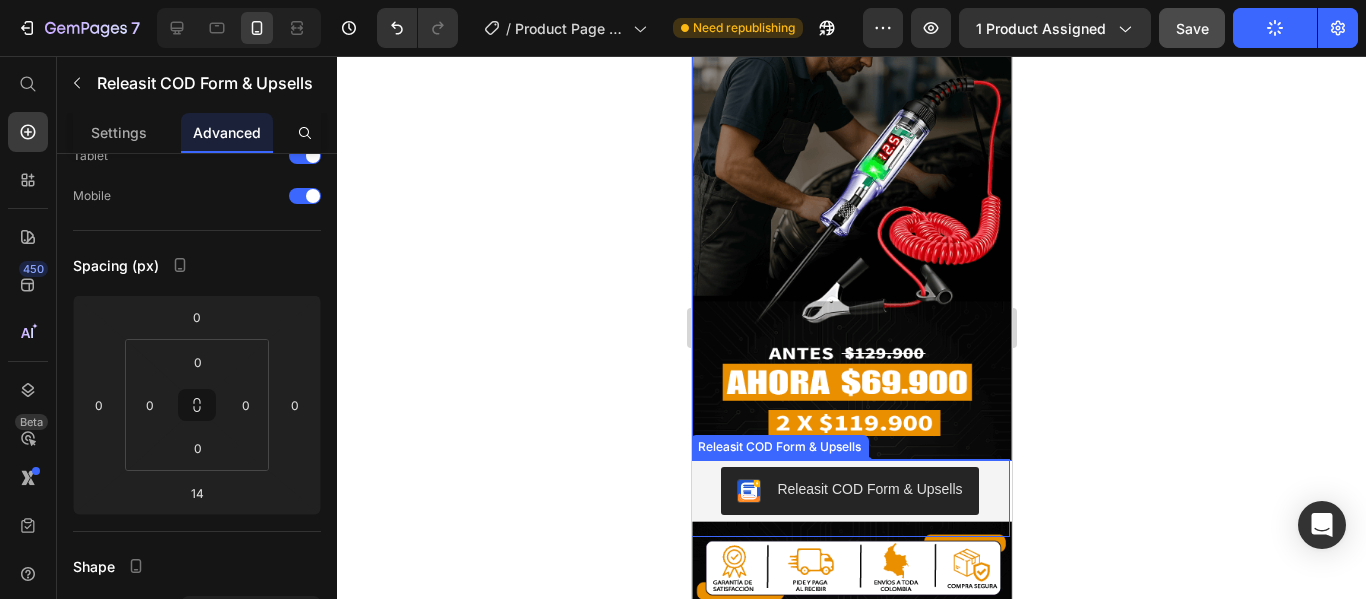 click on "Releasit COD Form & Upsells" 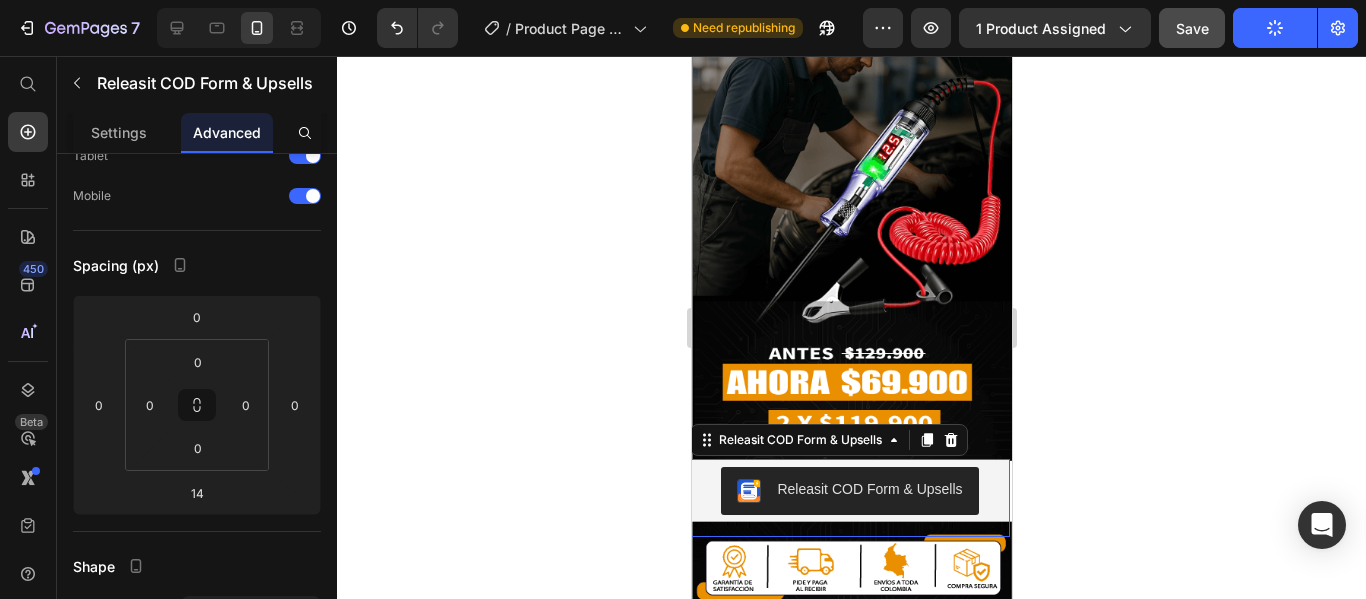 click on "Releasit COD Form & Upsells" 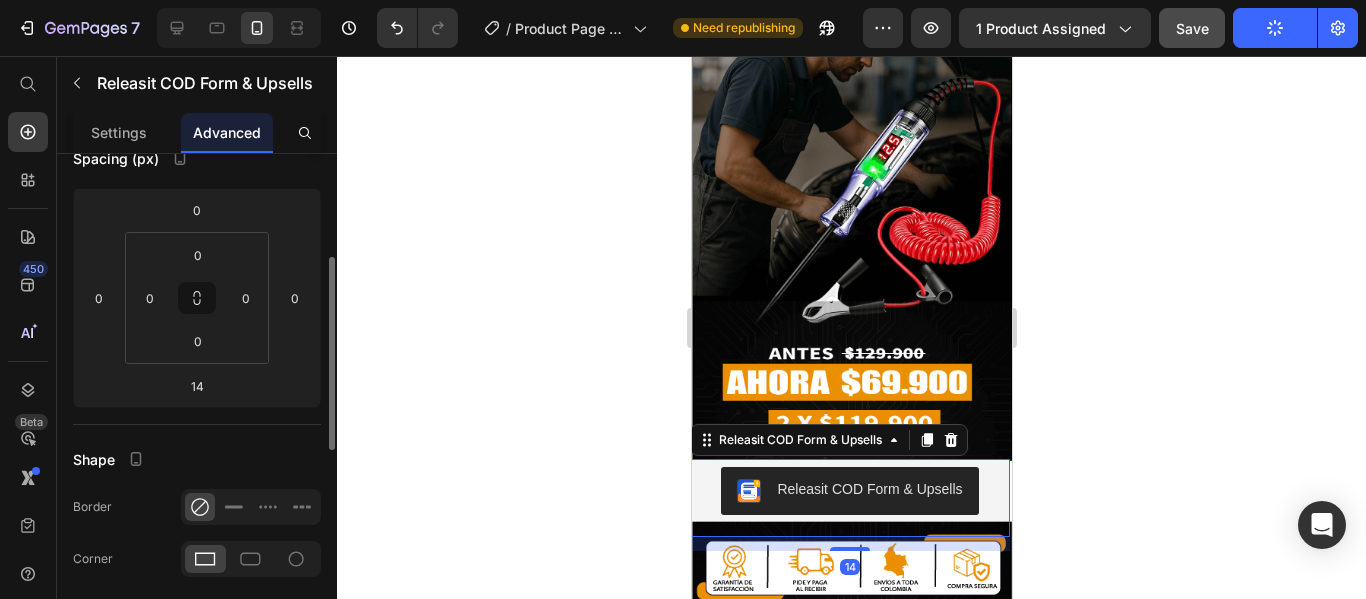 scroll, scrollTop: 241, scrollLeft: 0, axis: vertical 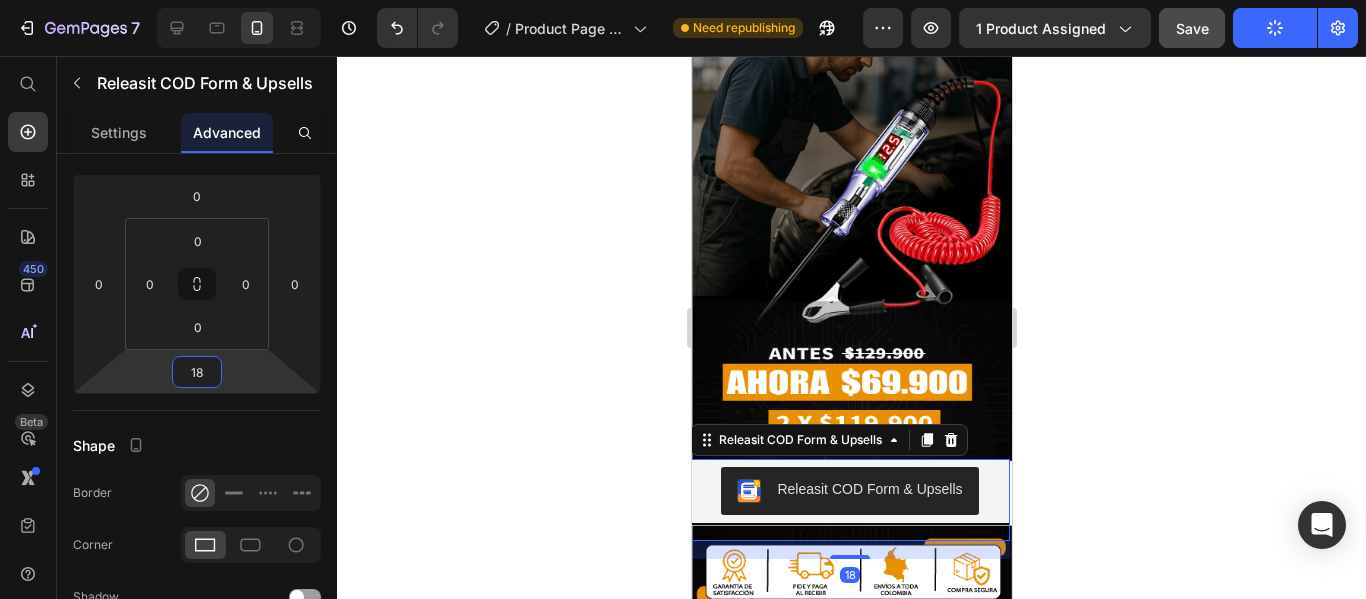 type on "16" 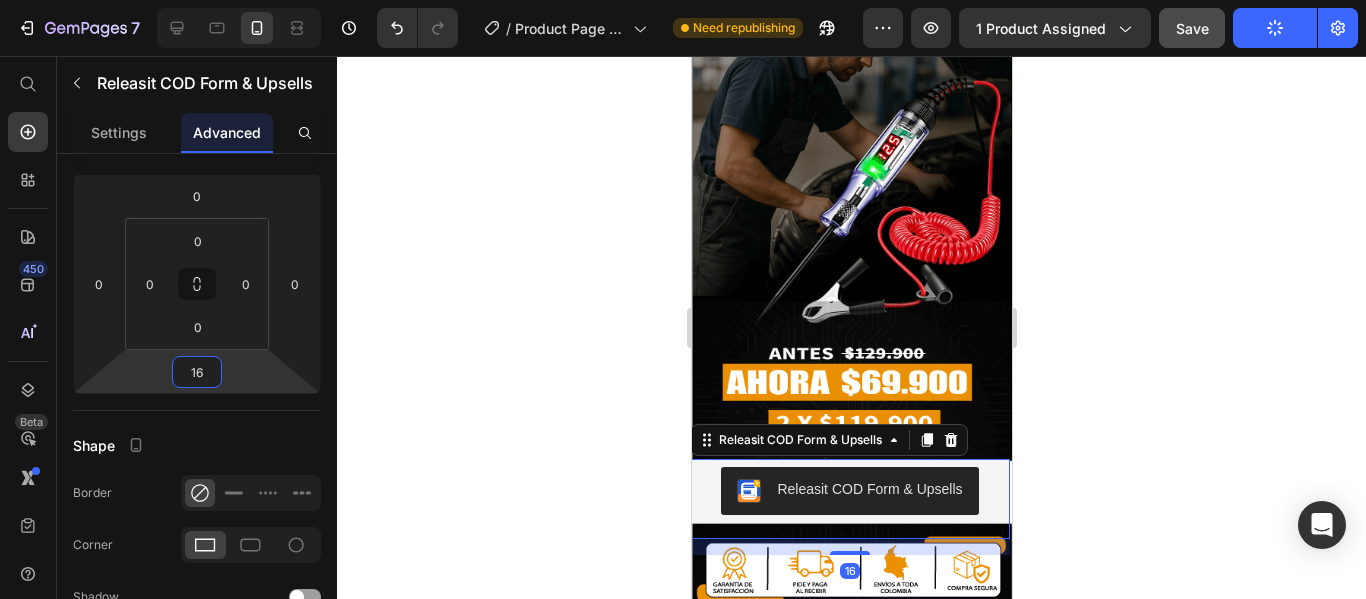 click on "7   /  Product Page - Jul 10, 22:31:50 Need republishing Preview 1 product assigned  Save   Publish  450 Beta Shopify Apps Sections Elements Hero Section Product Detail Brands Trusted Badges Guarantee Product Breakdown How to use Testimonials Compare Bundle FAQs Social Proof Brand Story Product List Collection Blog List Contact Sticky Add to Cart Custom Footer Browse Library 450 Layout
Row
Row
Row
Row Text
Heading
Text Block Button
Button
Button
Sticky Back to top Media" 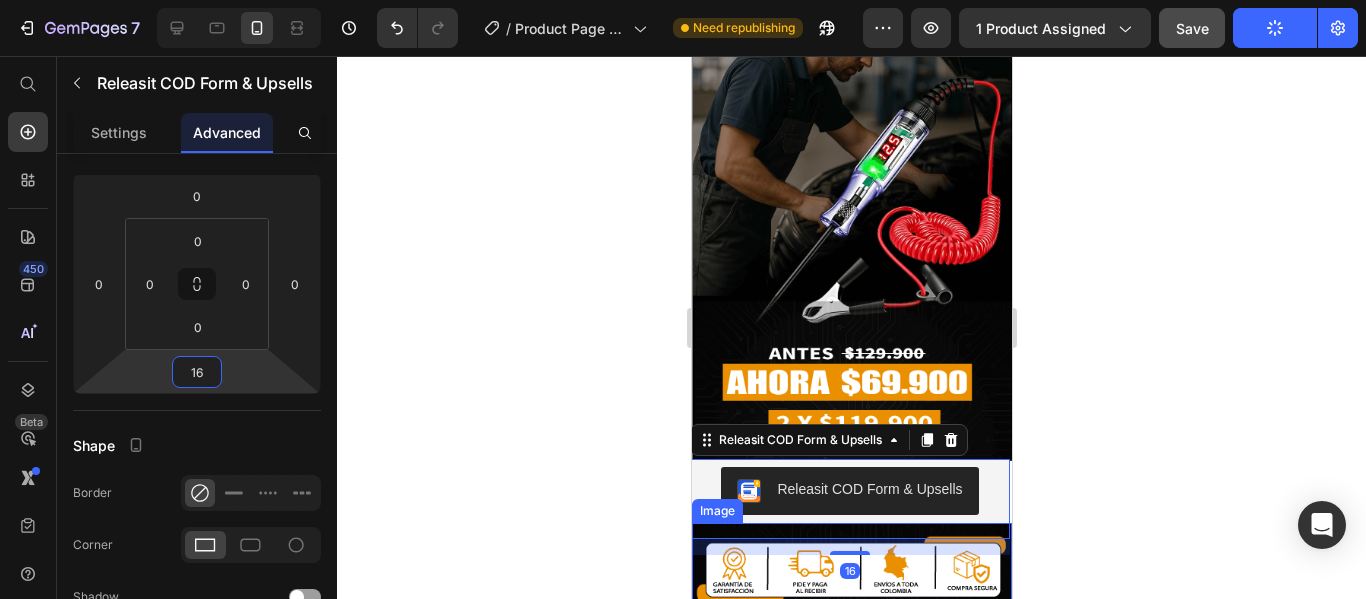 click 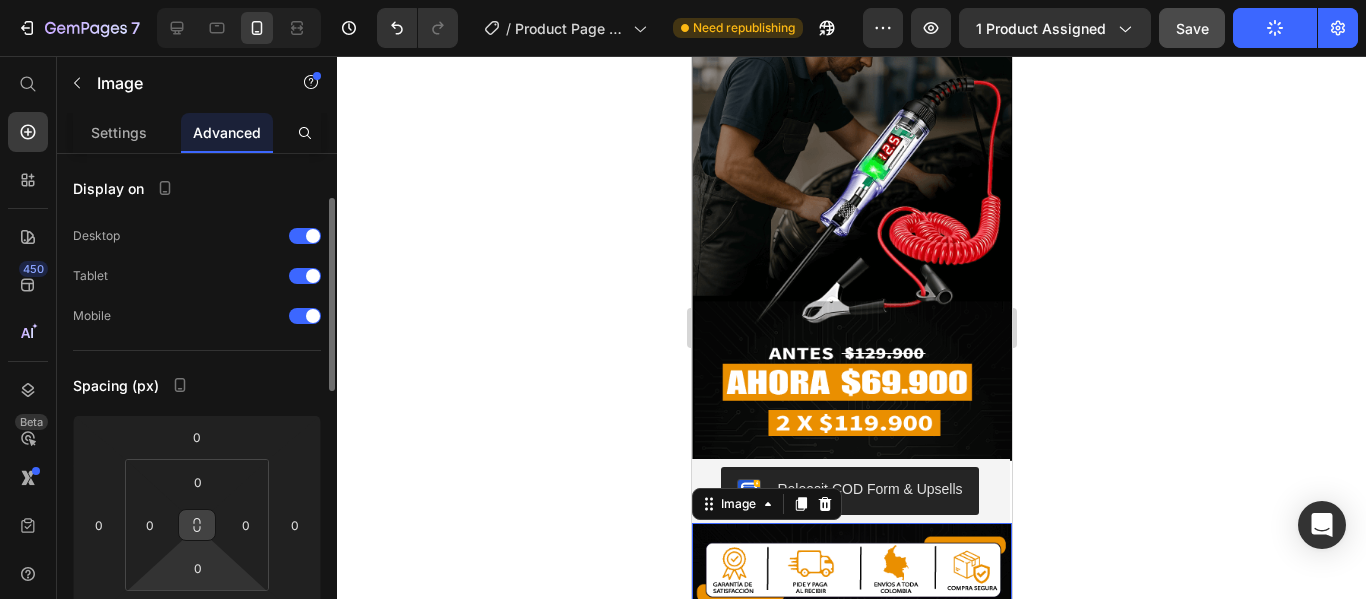 scroll, scrollTop: 32, scrollLeft: 0, axis: vertical 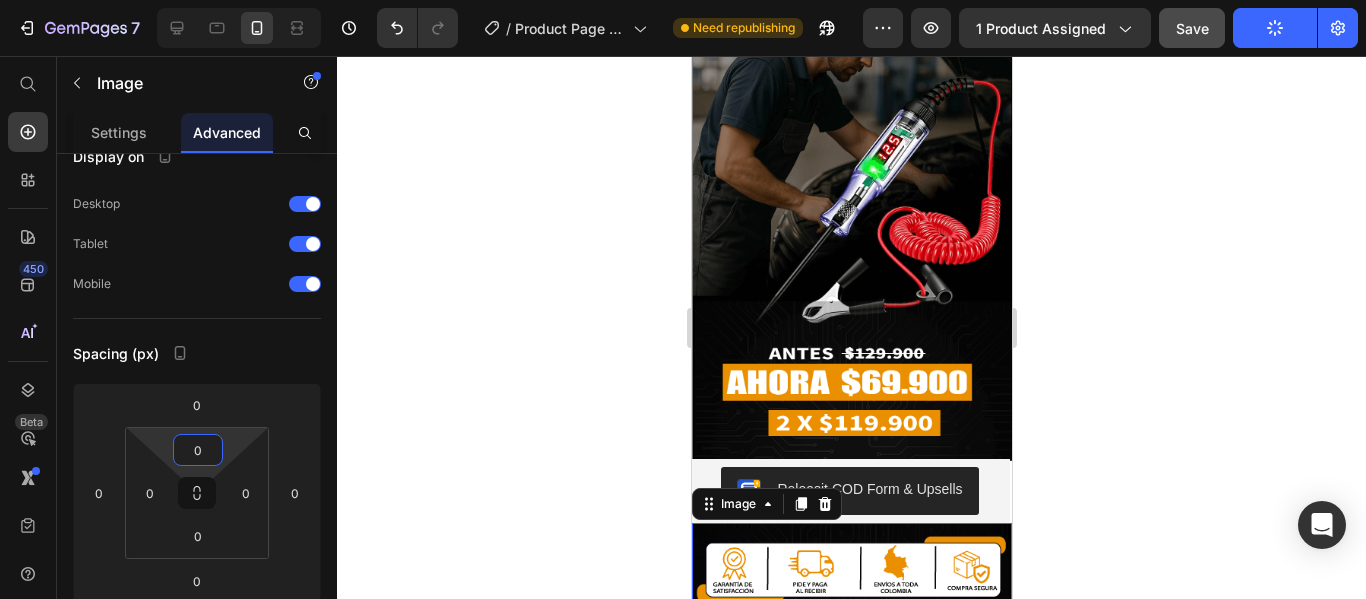 click on "7   /  Product Page - Jul 10, 22:31:50 Need republishing Preview 1 product assigned  Save   Publish  450 Beta Shopify Apps Sections Elements Hero Section Product Detail Brands Trusted Badges Guarantee Product Breakdown How to use Testimonials Compare Bundle FAQs Social Proof Brand Story Product List Collection Blog List Contact Sticky Add to Cart Custom Footer Browse Library 450 Layout
Row
Row
Row
Row Text
Heading
Text Block Button
Button
Button
Sticky Back to top Media" 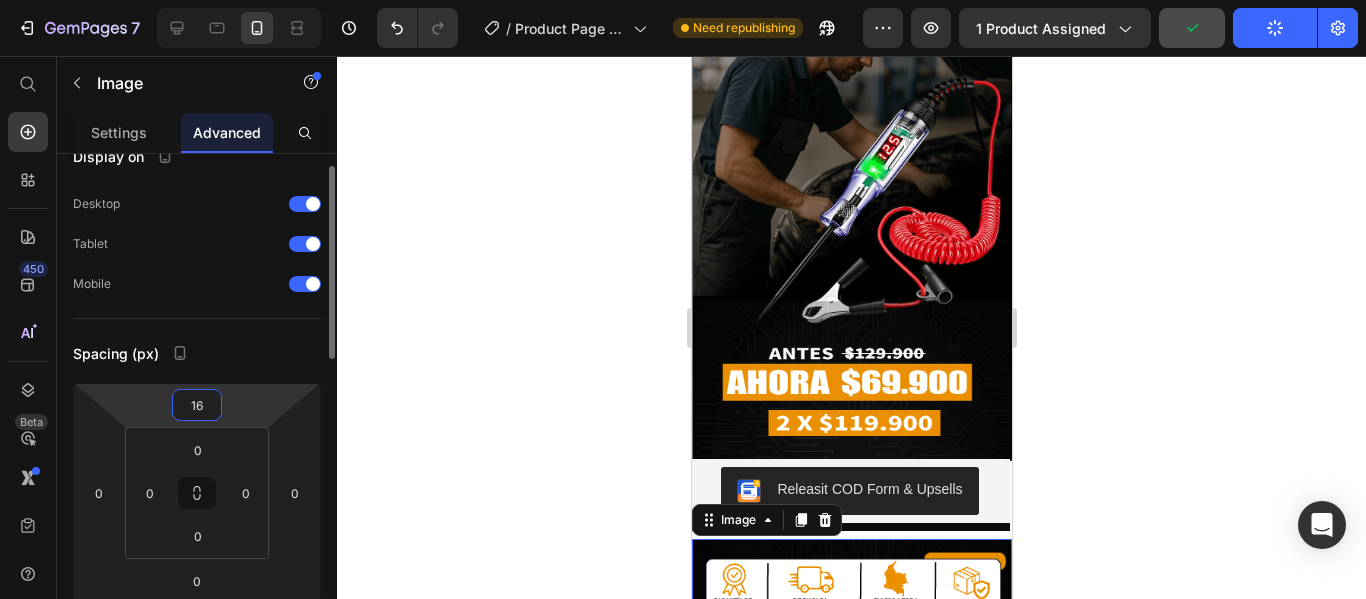 drag, startPoint x: 209, startPoint y: 426, endPoint x: 209, endPoint y: 389, distance: 37 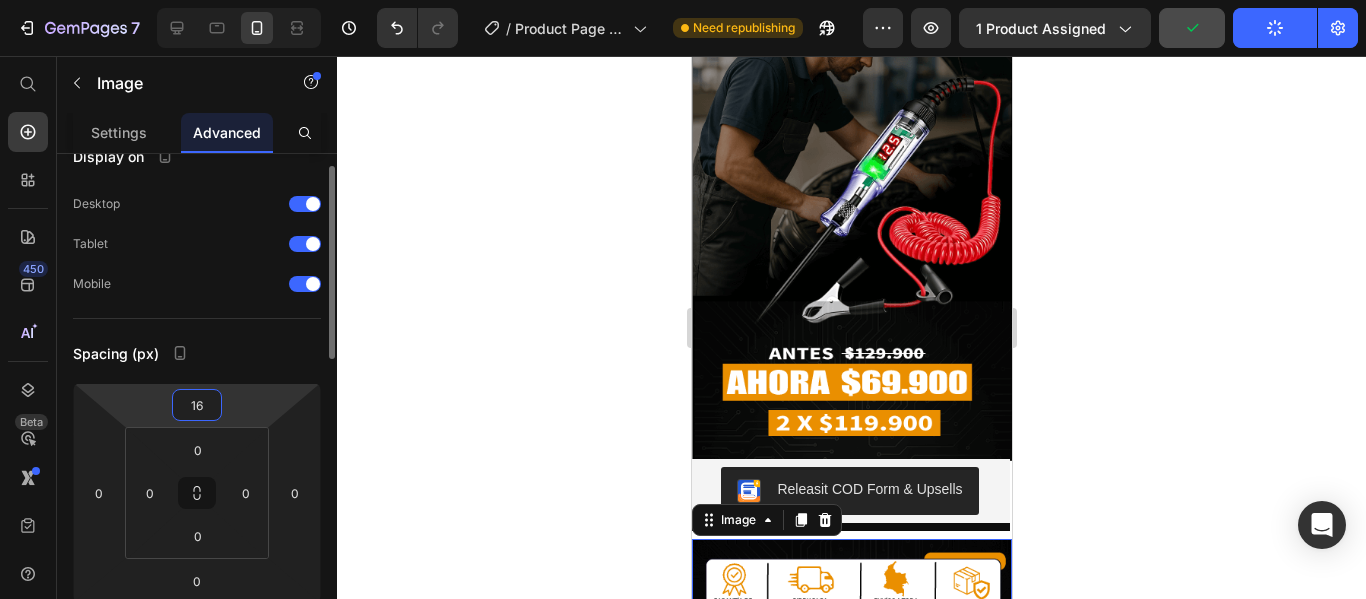 click on "7   /  Product Page - Jul 10, 22:31:50 Need republishing Preview 1 product assigned  Publish  450 Beta Shopify Apps Sections Elements Hero Section Product Detail Brands Trusted Badges Guarantee Product Breakdown How to use Testimonials Compare Bundle FAQs Social Proof Brand Story Product List Collection Blog List Contact Sticky Add to Cart Custom Footer Browse Library 450 Layout
Row
Row
Row
Row Text
Heading
Text Block Button
Button
Button
Sticky Back to top Media" 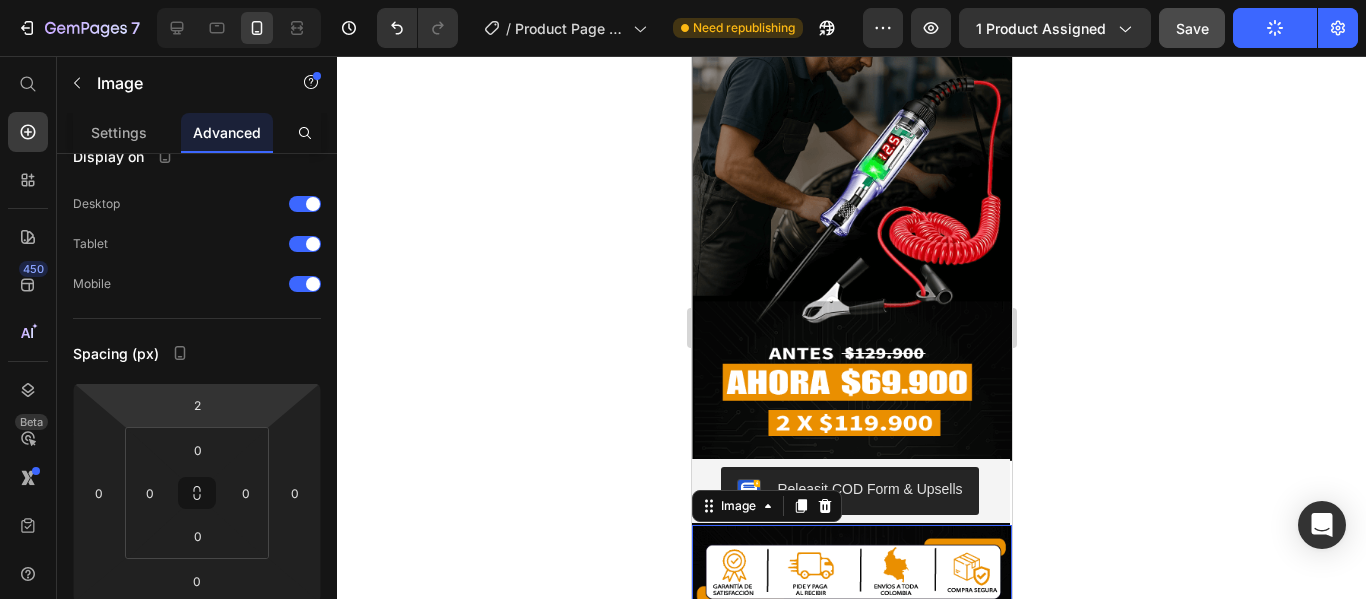 type on "0" 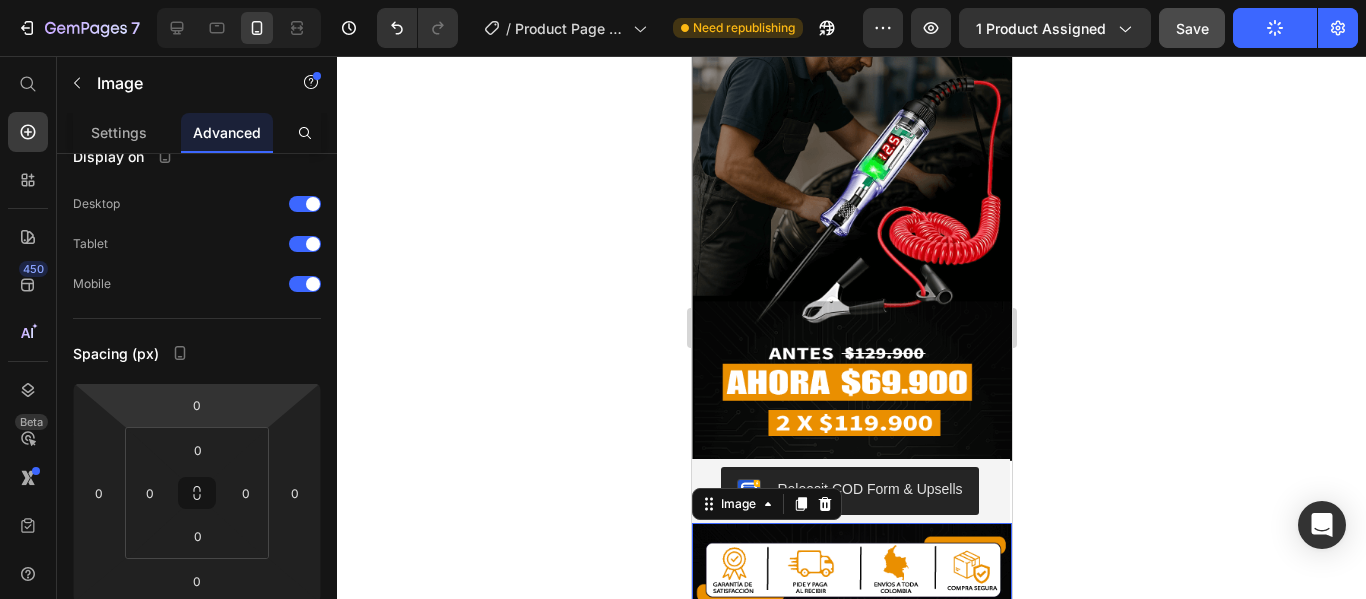 click on "7   /  Product Page - Jul 10, 22:31:50 Need republishing Preview 1 product assigned  Save   Publish  450 Beta Shopify Apps Sections Elements Hero Section Product Detail Brands Trusted Badges Guarantee Product Breakdown How to use Testimonials Compare Bundle FAQs Social Proof Brand Story Product List Collection Blog List Contact Sticky Add to Cart Custom Footer Browse Library 450 Layout
Row
Row
Row
Row Text
Heading
Text Block Button
Button
Button
Sticky Back to top Media" 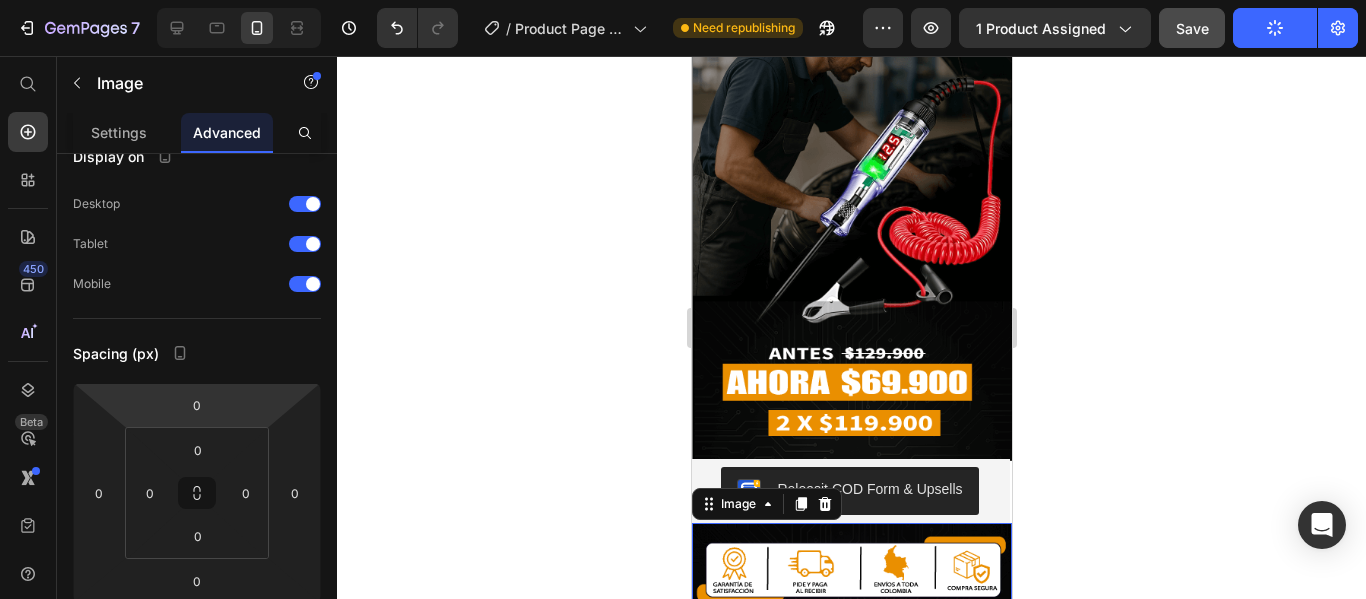 click 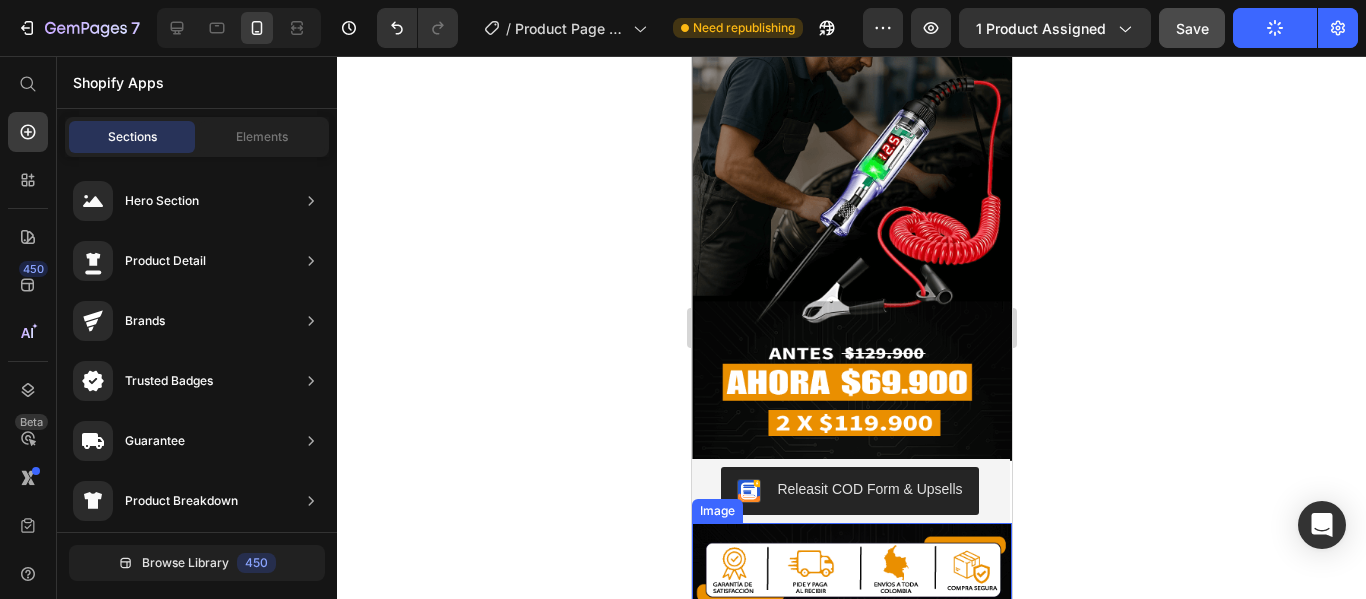 click 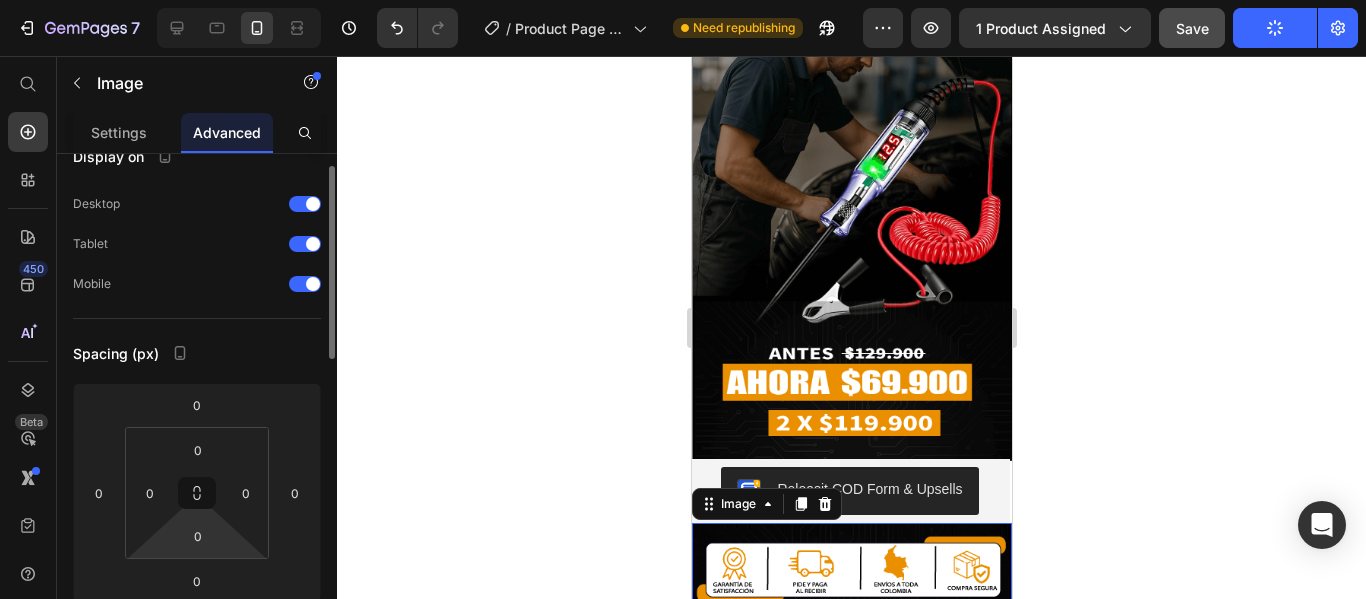 click on "0 0 0 0" 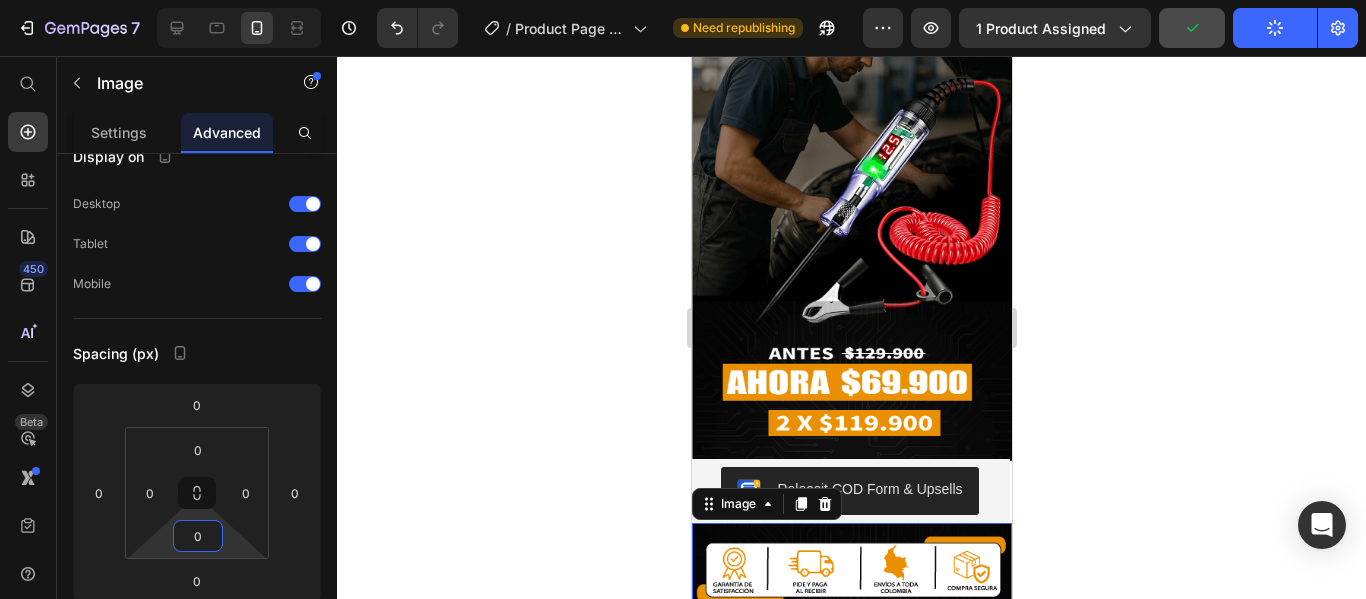 click on "7   /  Product Page - Jul 10, 22:31:50 Need republishing Preview 1 product assigned  Publish  450 Beta Shopify Apps Sections Elements Hero Section Product Detail Brands Trusted Badges Guarantee Product Breakdown How to use Testimonials Compare Bundle FAQs Social Proof Brand Story Product List Collection Blog List Contact Sticky Add to Cart Custom Footer Browse Library 450 Layout
Row
Row
Row
Row Text
Heading
Text Block Button
Button
Button
Sticky Back to top Media" 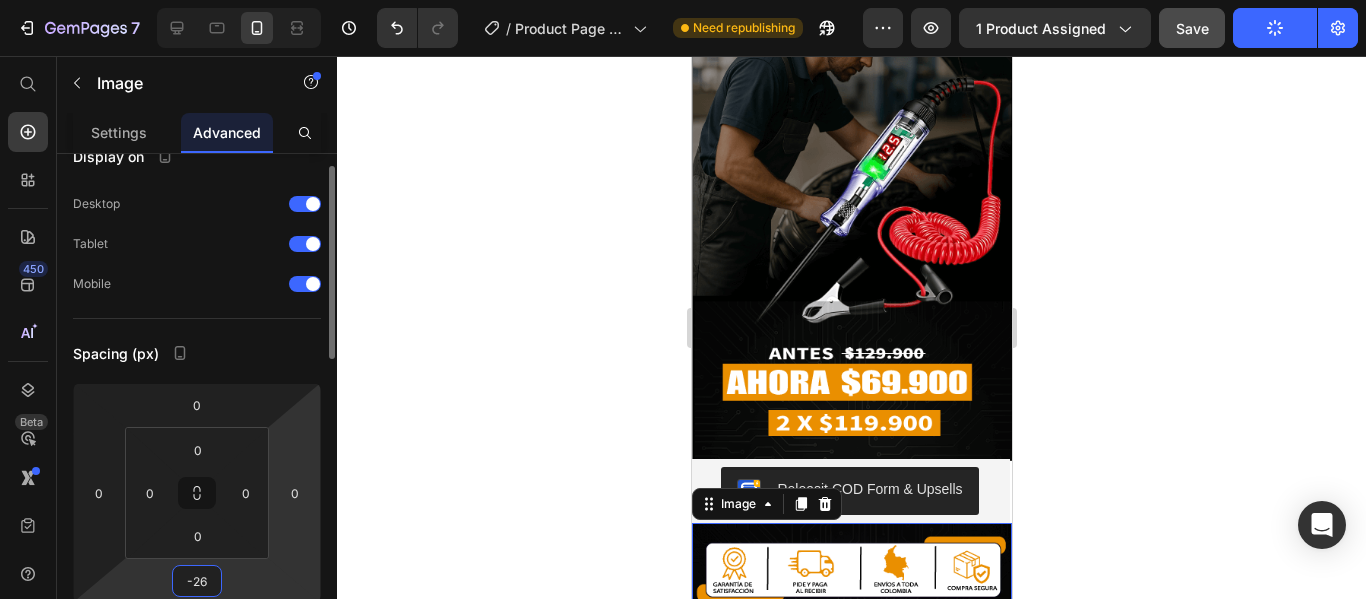 drag, startPoint x: 205, startPoint y: 560, endPoint x: 316, endPoint y: 479, distance: 137.41179 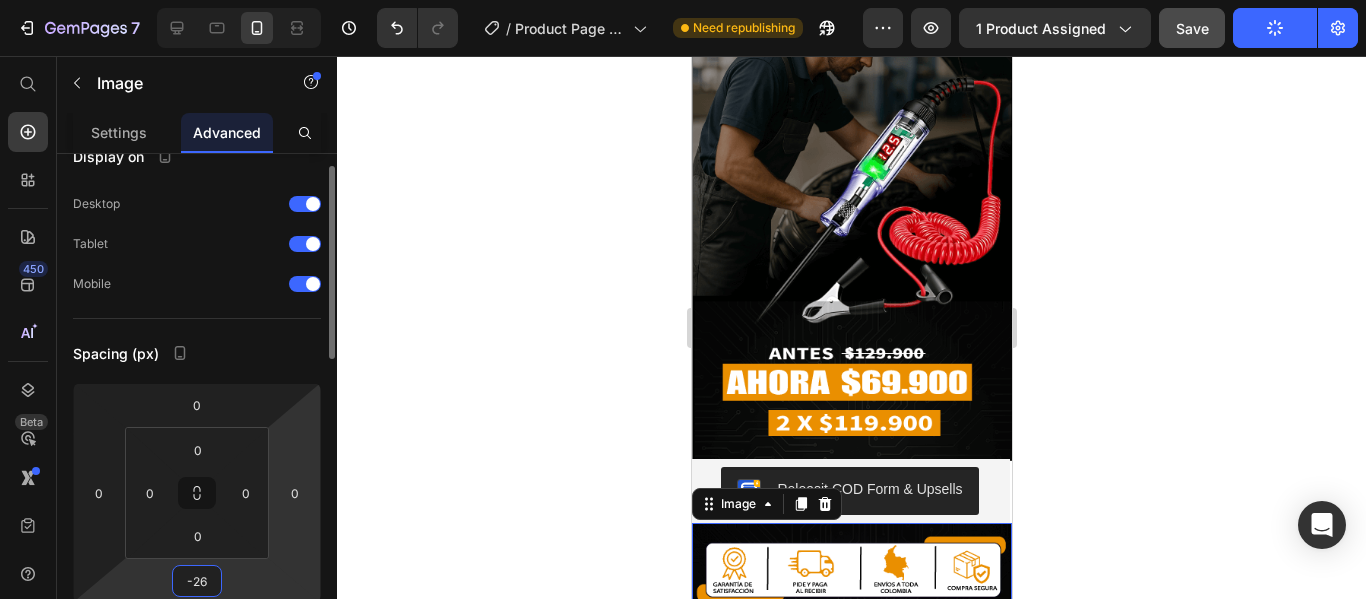 click on "7   /  Product Page - Jul 10, 22:31:50 Need republishing Preview 1 product assigned  Save   Publish  450 Beta Shopify Apps Sections Elements Hero Section Product Detail Brands Trusted Badges Guarantee Product Breakdown How to use Testimonials Compare Bundle FAQs Social Proof Brand Story Product List Collection Blog List Contact Sticky Add to Cart Custom Footer Browse Library 450 Layout
Row
Row
Row
Row Text
Heading
Text Block Button
Button
Button
Sticky Back to top Media" 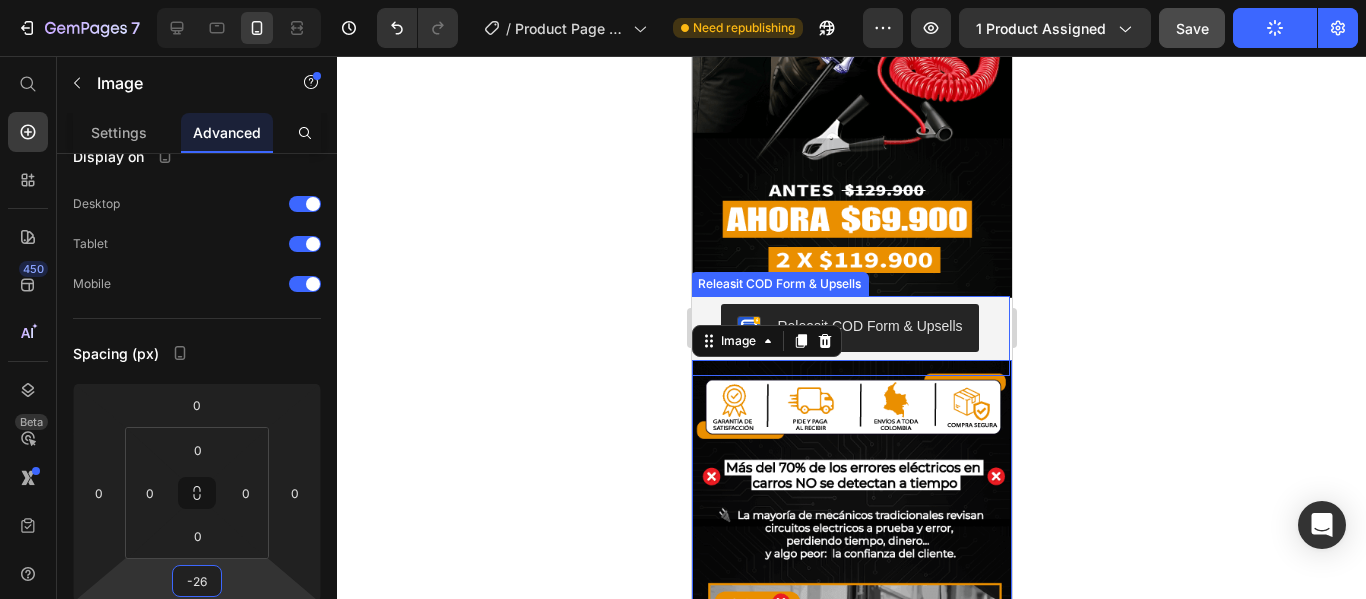 scroll, scrollTop: 455, scrollLeft: 0, axis: vertical 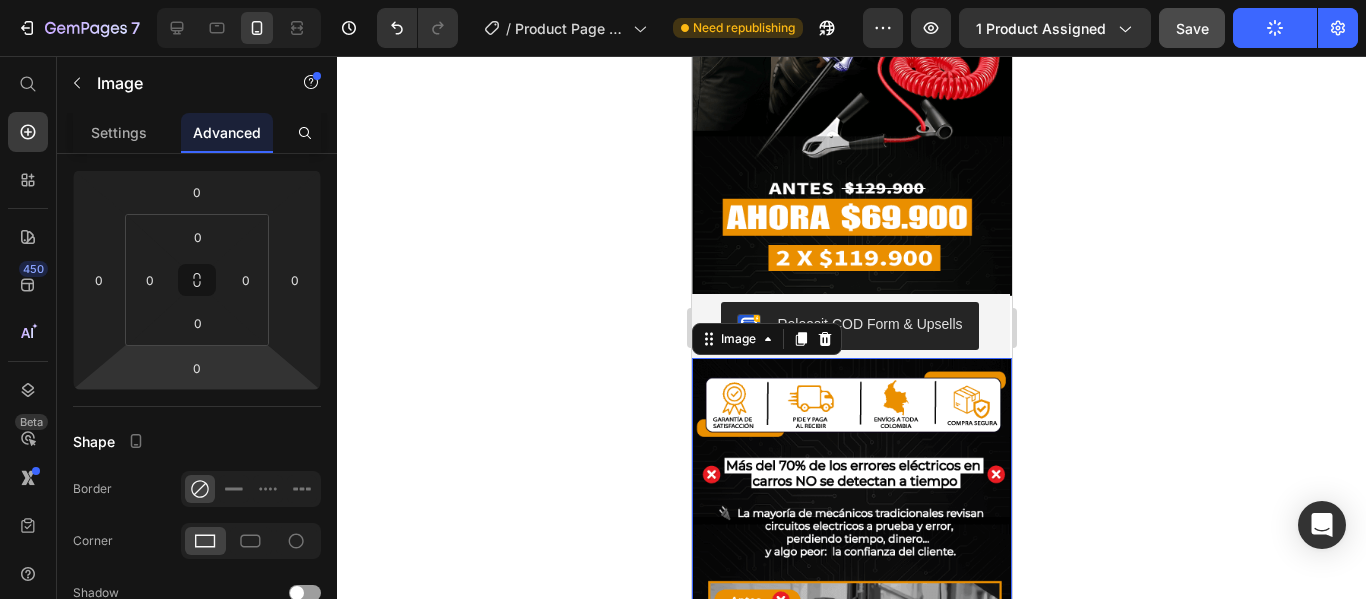 drag, startPoint x: 196, startPoint y: 387, endPoint x: 200, endPoint y: 374, distance: 13.601471 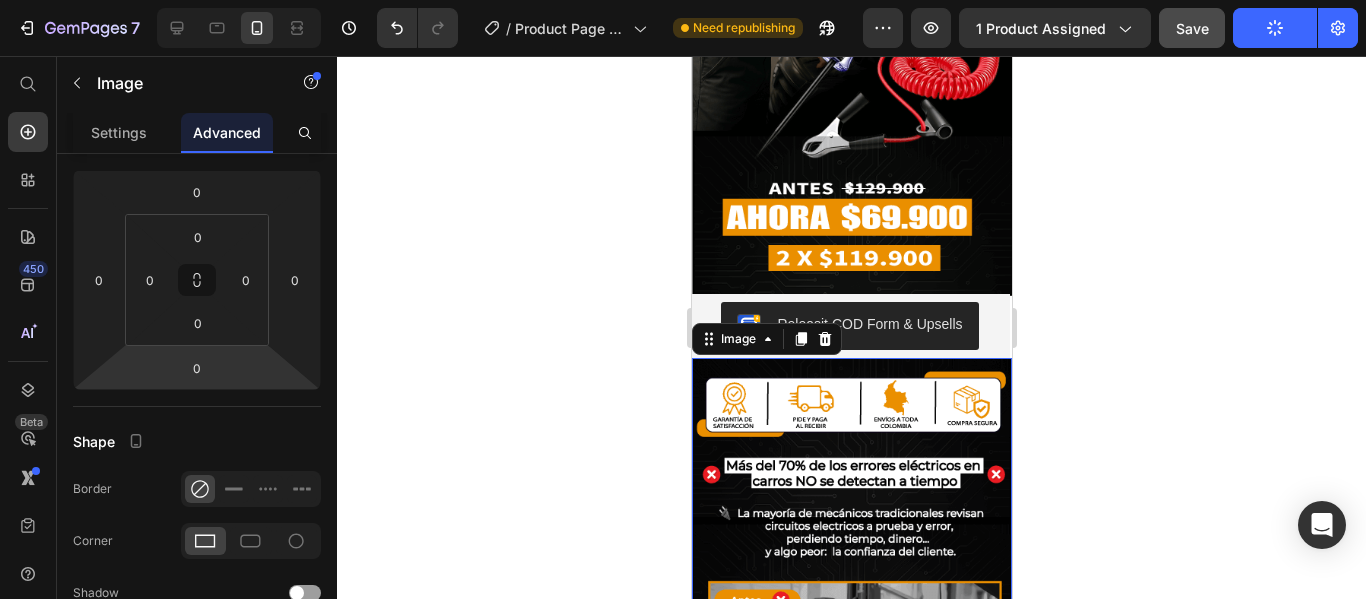 click on "7   /  Product Page - Jul 10, 22:31:50 Need republishing Preview 1 product assigned  Save   Publish  450 Beta Shopify Apps Sections Elements Hero Section Product Detail Brands Trusted Badges Guarantee Product Breakdown How to use Testimonials Compare Bundle FAQs Social Proof Brand Story Product List Collection Blog List Contact Sticky Add to Cart Custom Footer Browse Library 450 Layout
Row
Row
Row
Row Text
Heading
Text Block Button
Button
Button
Sticky Back to top Media" 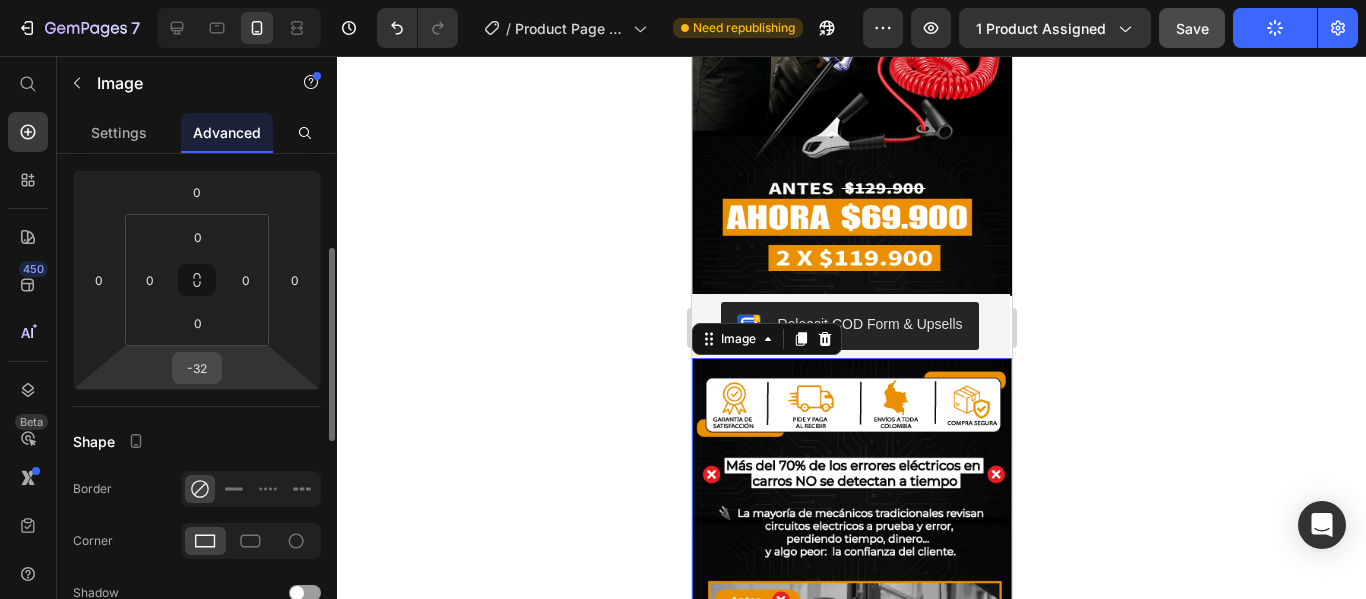 type on "-34" 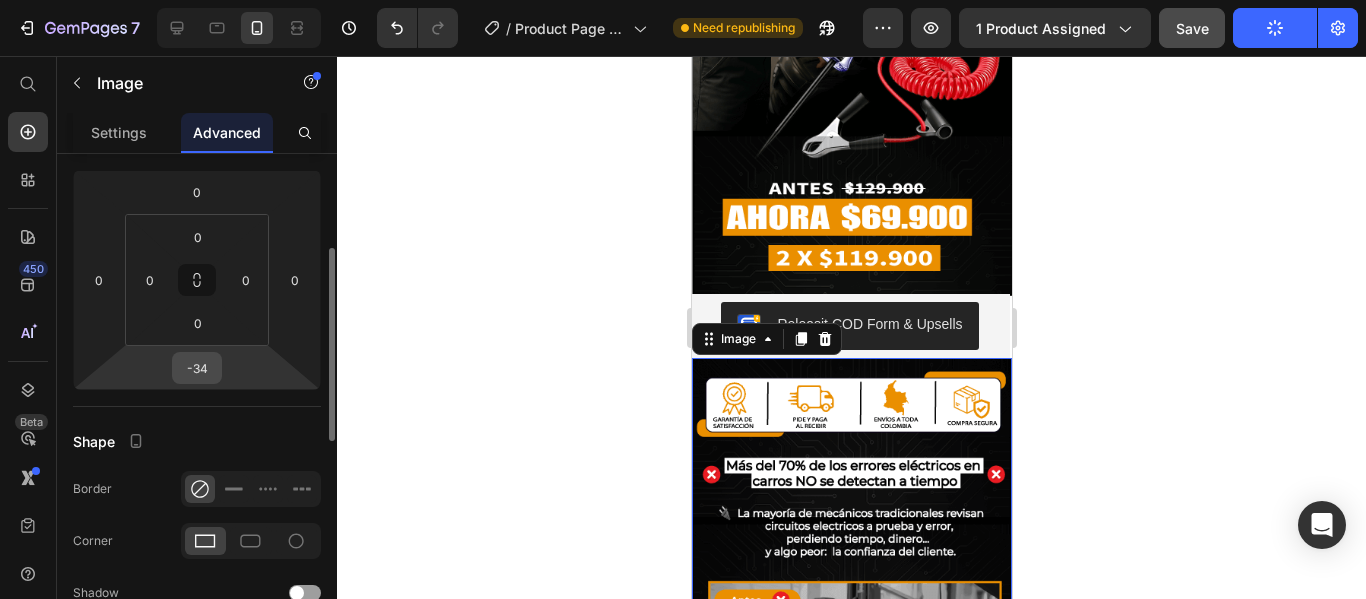drag, startPoint x: 211, startPoint y: 346, endPoint x: 210, endPoint y: 363, distance: 17.029387 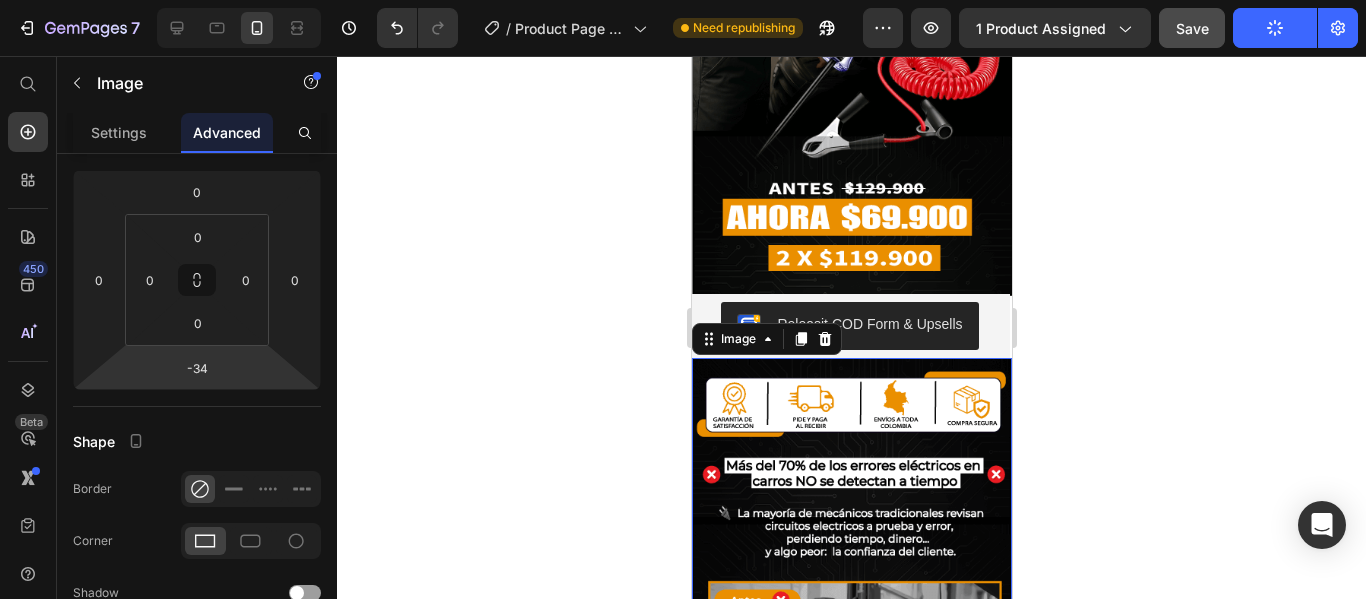 click 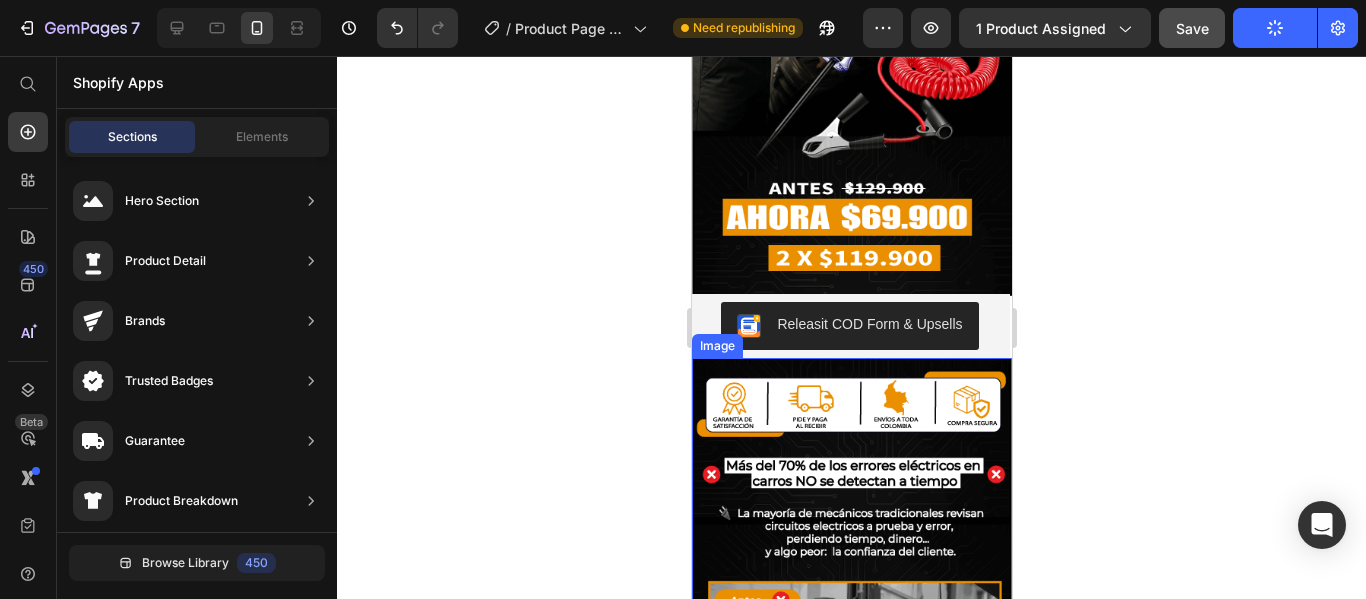 click 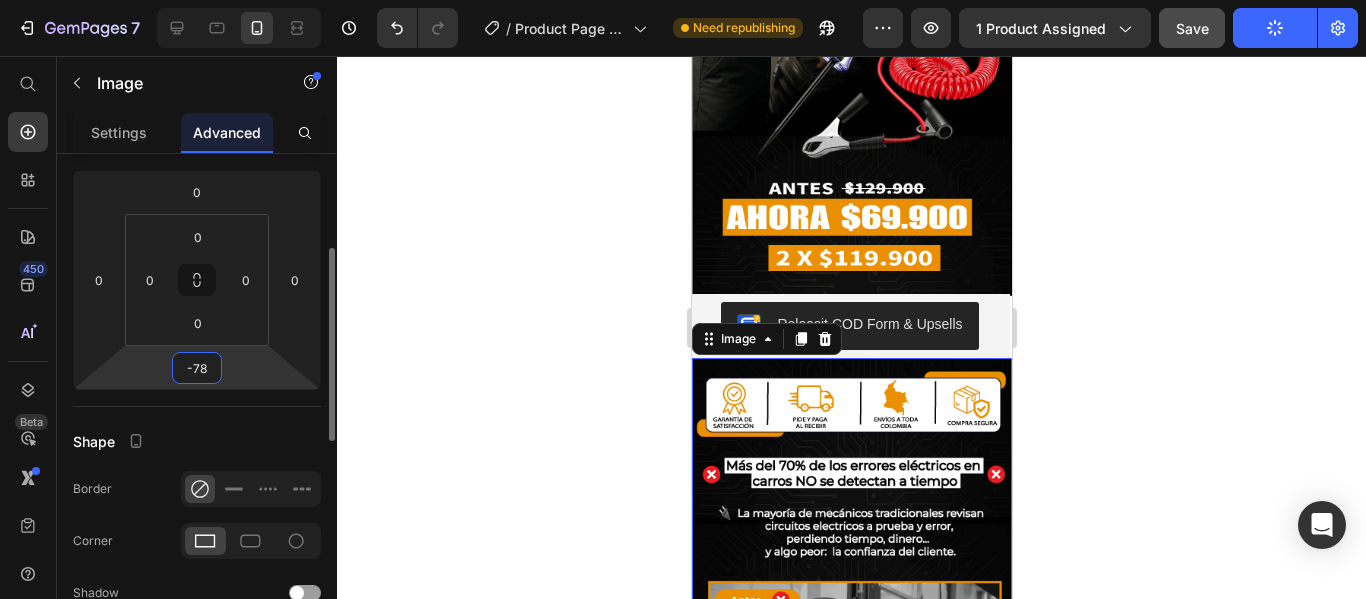 drag, startPoint x: 220, startPoint y: 351, endPoint x: 219, endPoint y: 371, distance: 20.024984 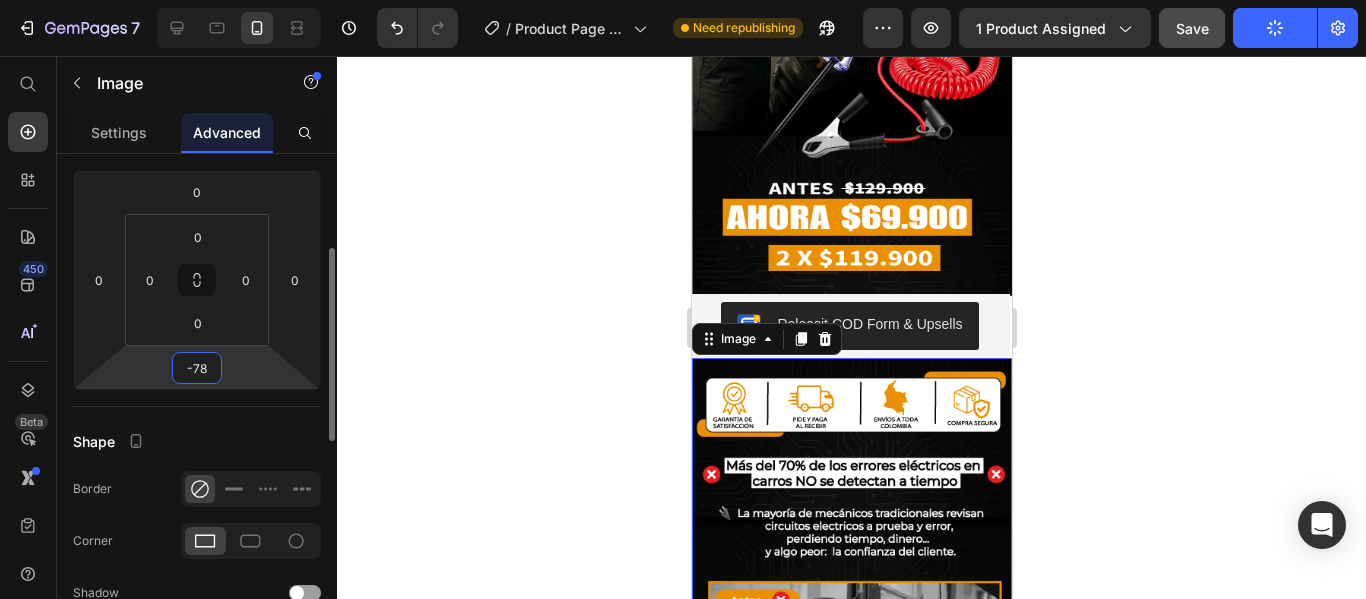 click on "7   /  Product Page - Jul 10, 22:31:50 Need republishing Preview 1 product assigned  Save   Publish  450 Beta Shopify Apps Sections Elements Hero Section Product Detail Brands Trusted Badges Guarantee Product Breakdown How to use Testimonials Compare Bundle FAQs Social Proof Brand Story Product List Collection Blog List Contact Sticky Add to Cart Custom Footer Browse Library 450 Layout
Row
Row
Row
Row Text
Heading
Text Block Button
Button
Button
Sticky Back to top Media" 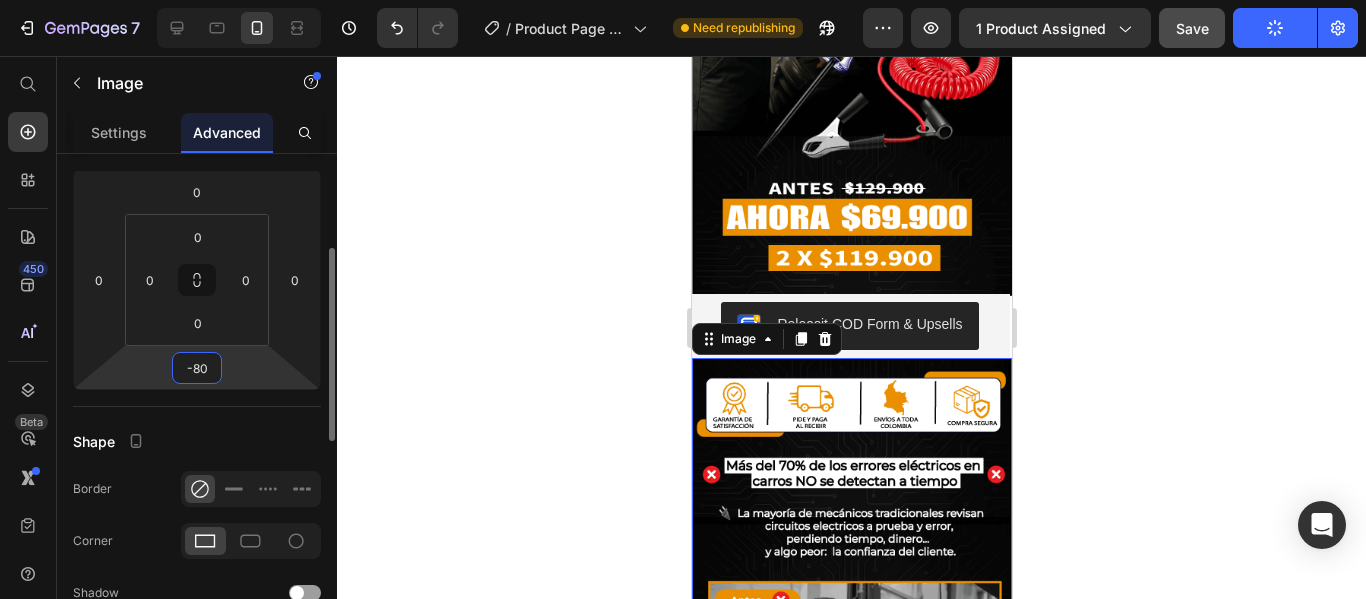 drag, startPoint x: 212, startPoint y: 370, endPoint x: 137, endPoint y: 383, distance: 76.11833 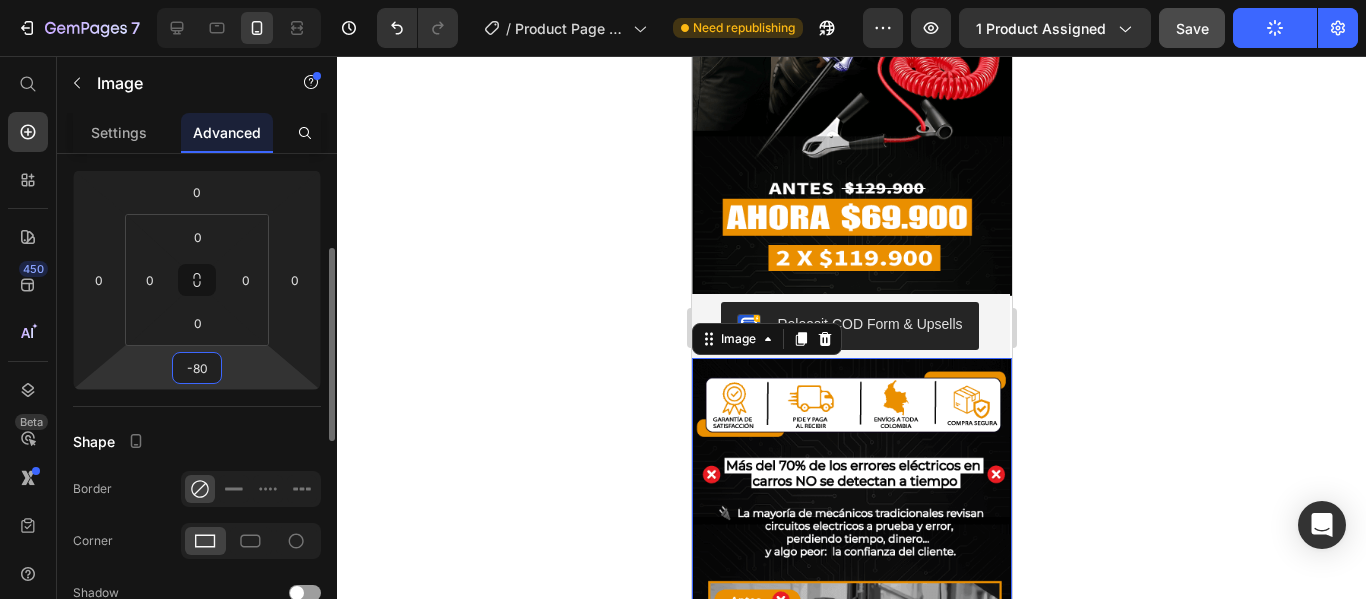 click on "0 0 -80 0" 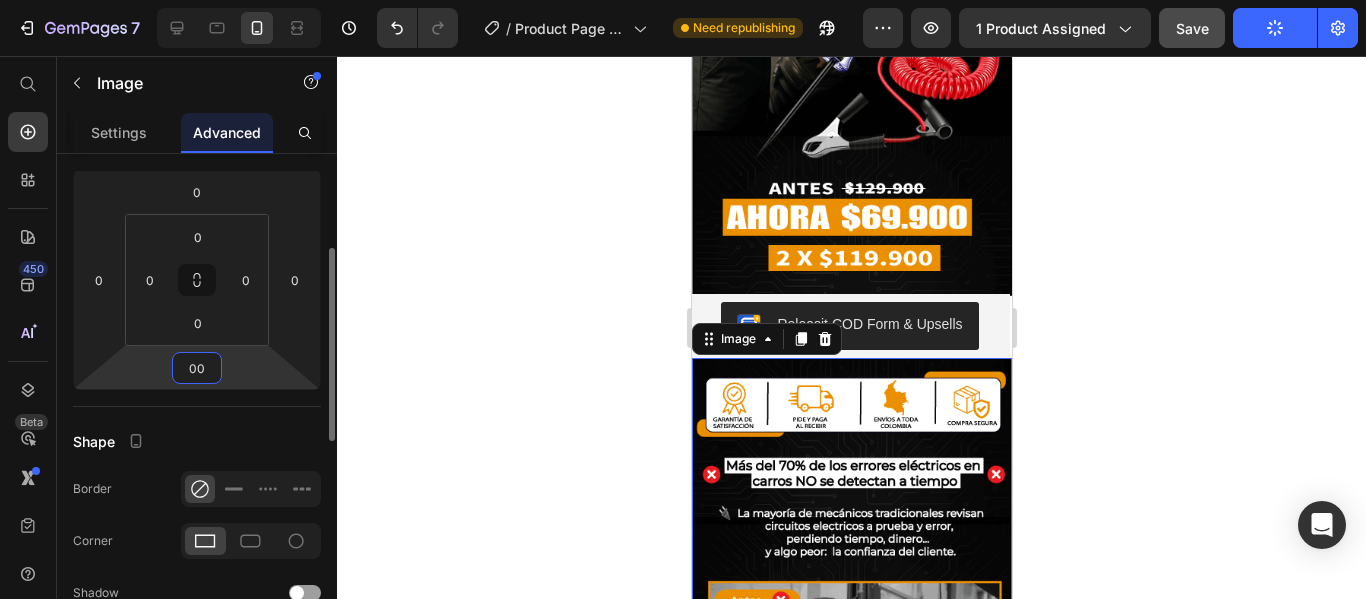 type on "0" 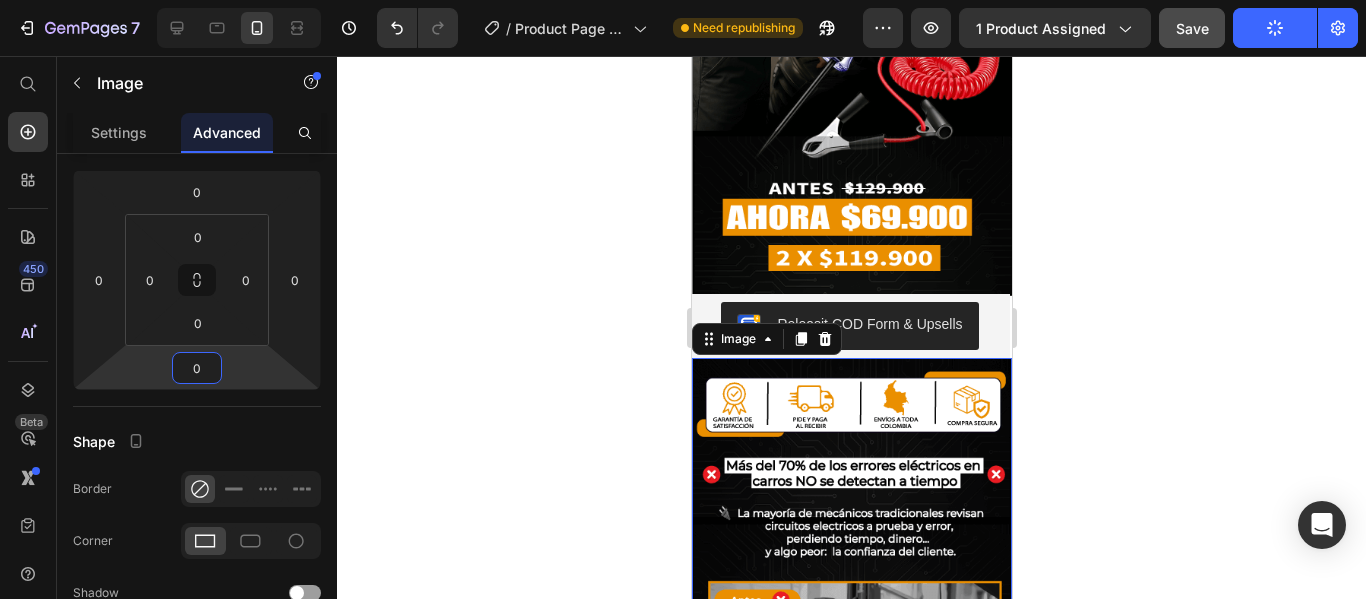 click 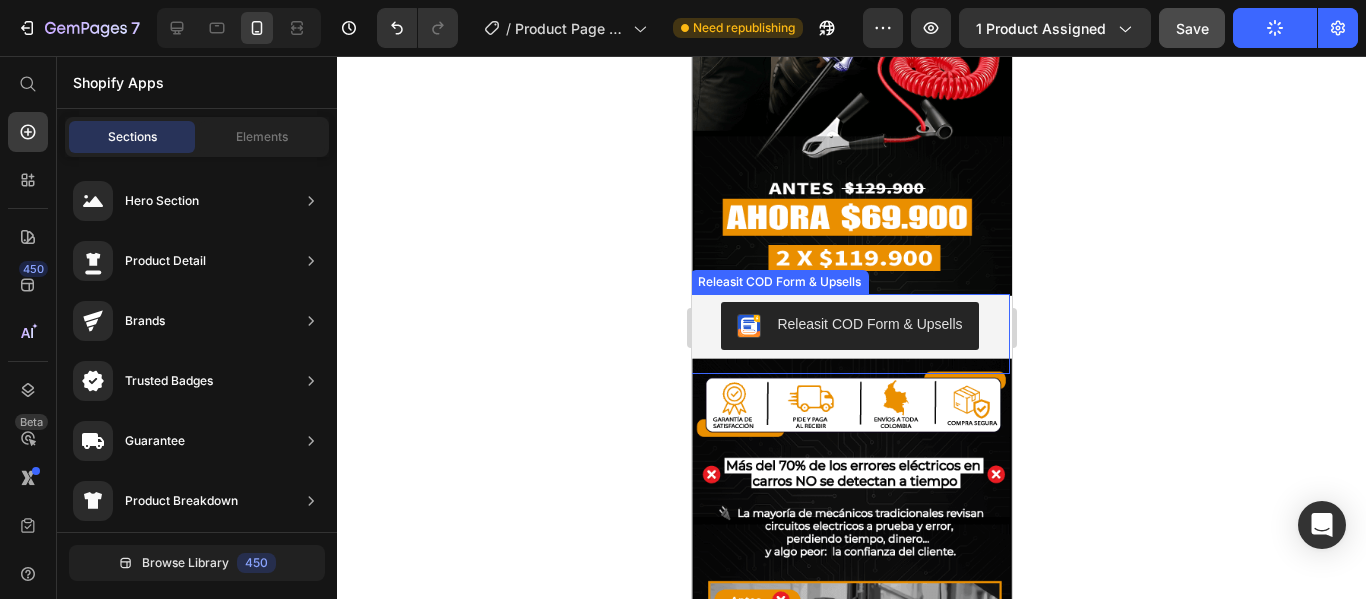 drag, startPoint x: 293, startPoint y: 256, endPoint x: 229, endPoint y: 268, distance: 65.11528 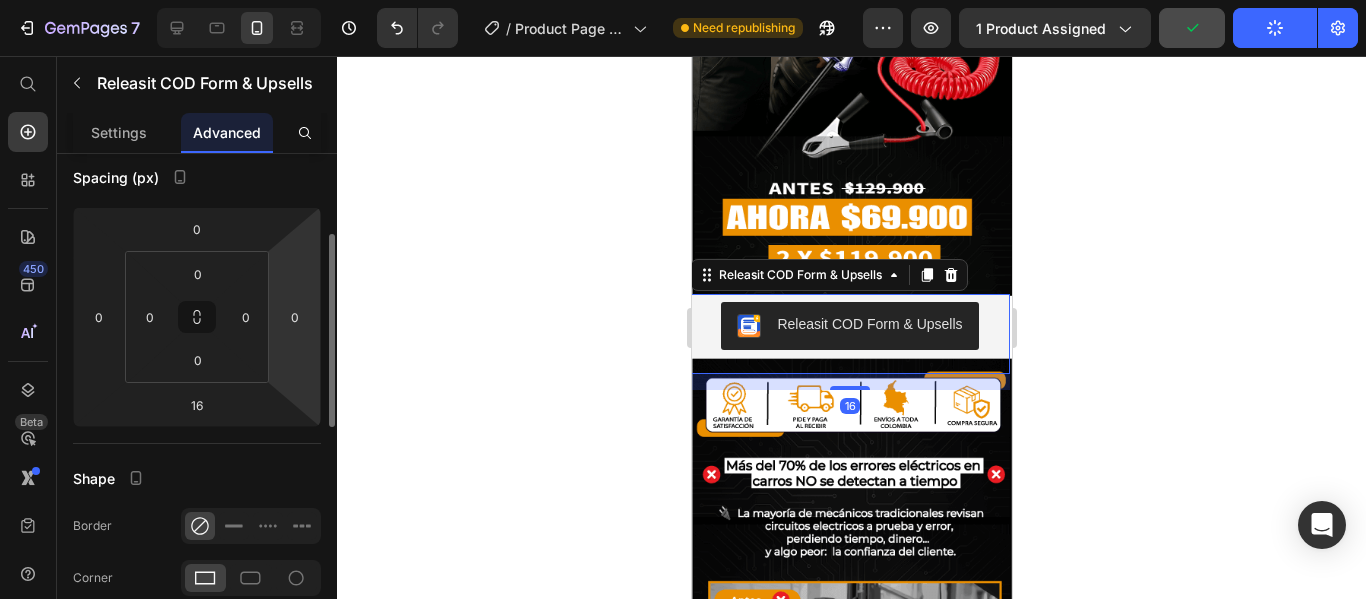 scroll, scrollTop: 230, scrollLeft: 0, axis: vertical 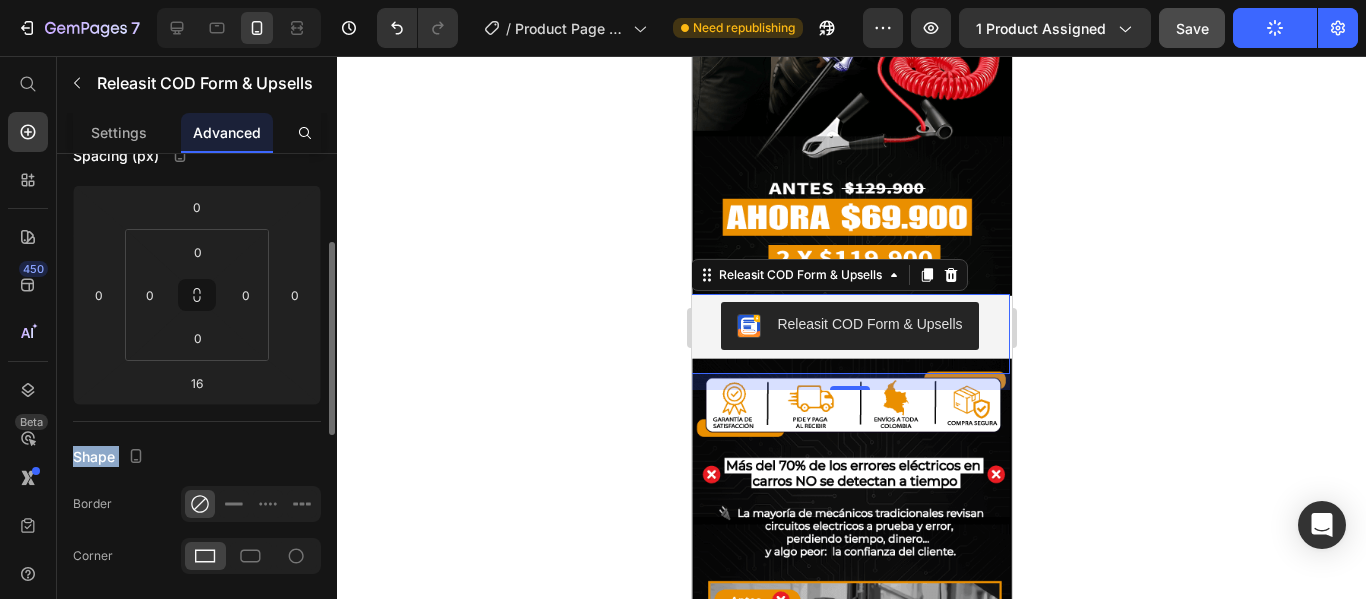 drag, startPoint x: 227, startPoint y: 405, endPoint x: 226, endPoint y: 420, distance: 15.033297 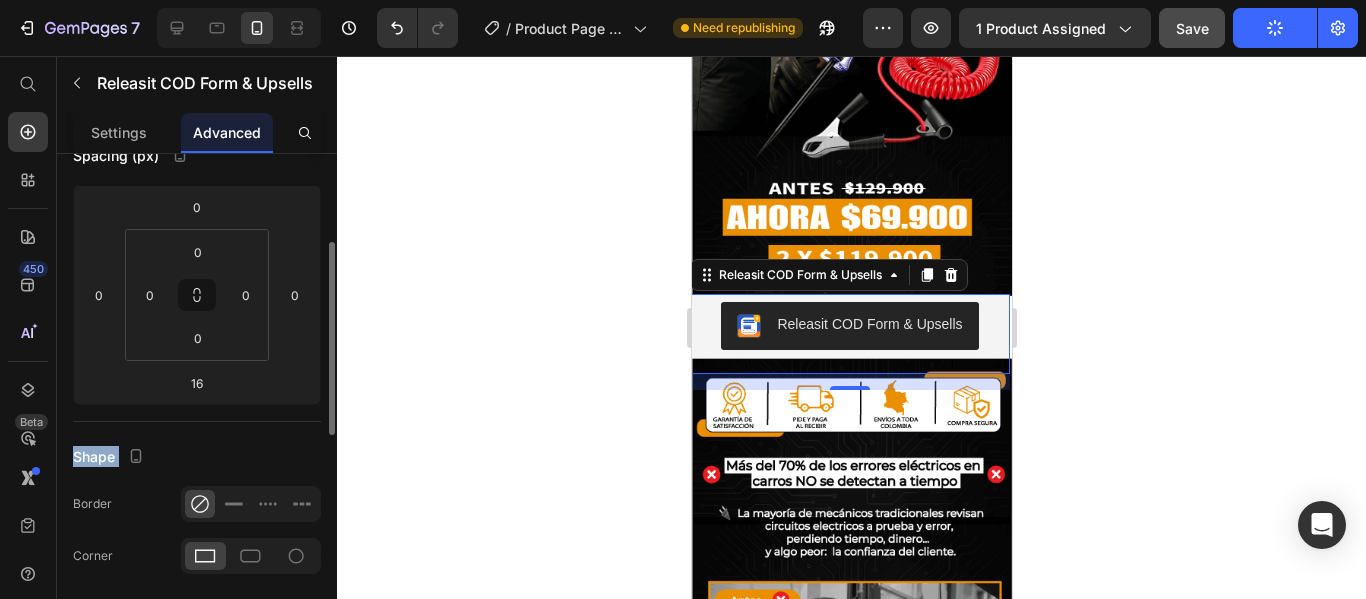 click on "Spacing (px) 0 0 16 0 0 0 0 0" 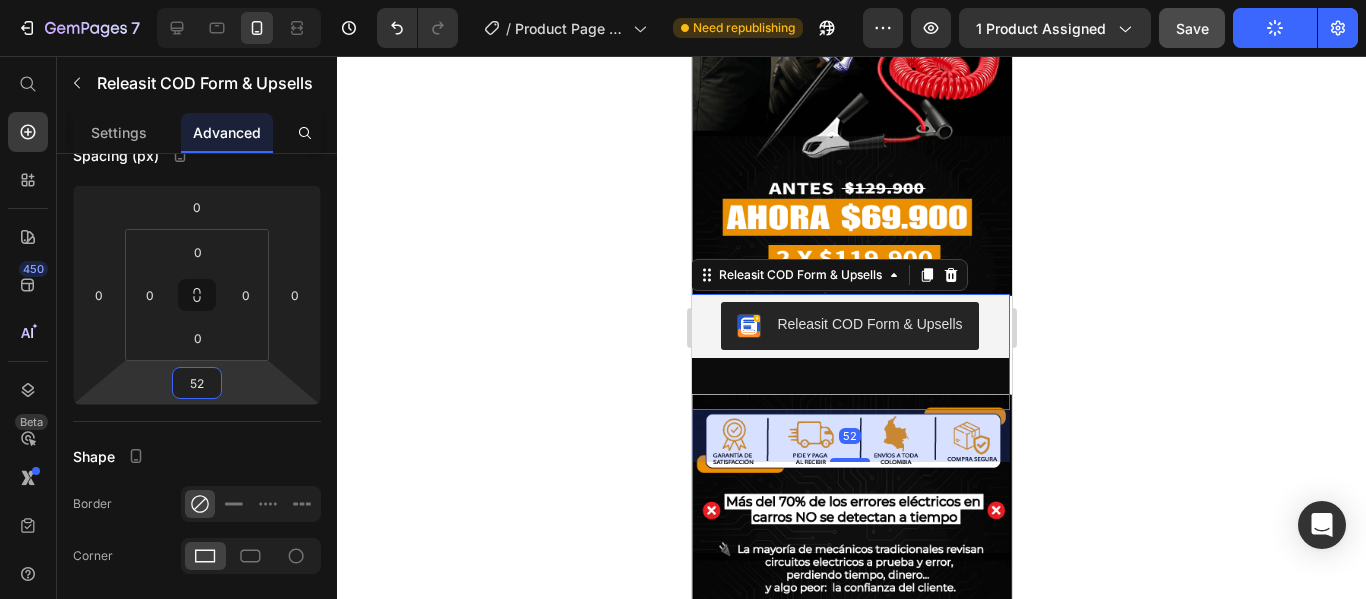 type on "54" 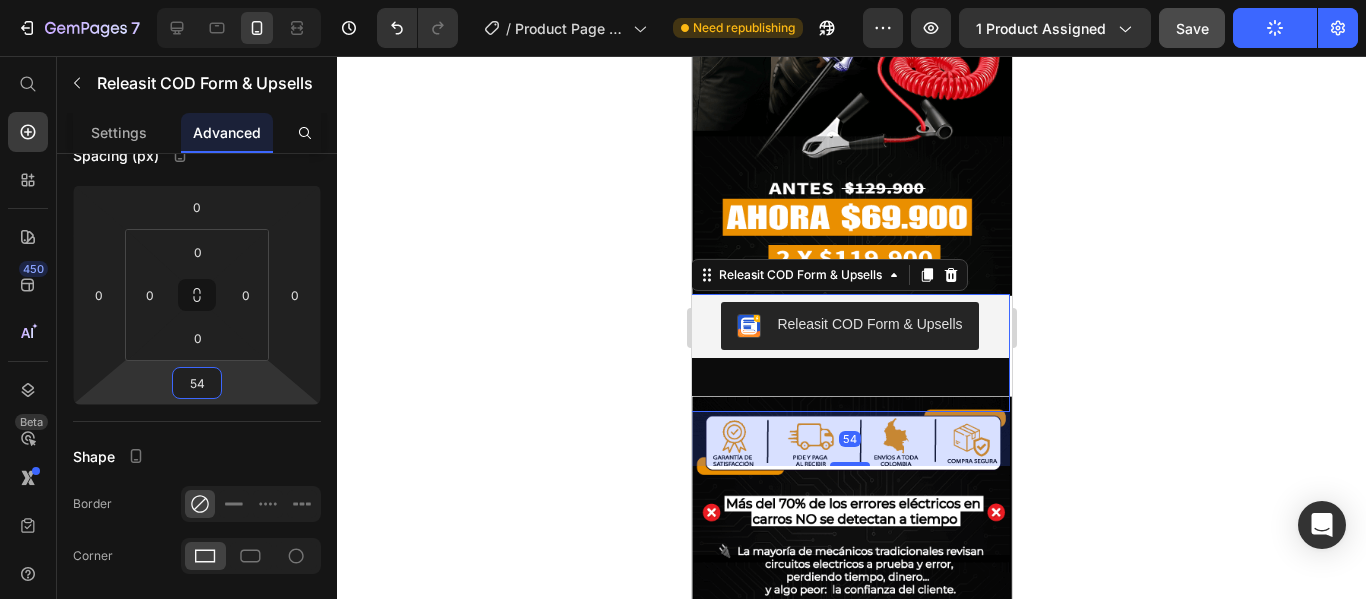 drag, startPoint x: 218, startPoint y: 404, endPoint x: 217, endPoint y: 385, distance: 19.026299 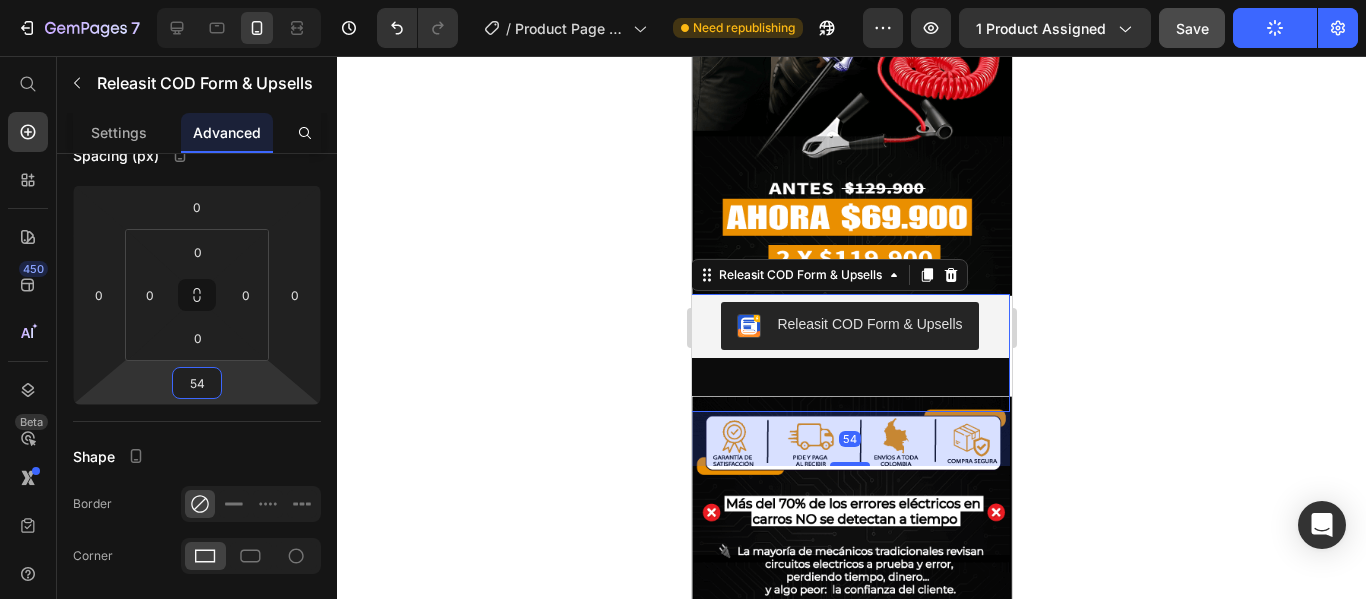 click on "7   /  Product Page - Jul 10, 22:31:50 Need republishing Preview 1 product assigned  Save   Publish  450 Beta Shopify Apps Sections Elements Hero Section Product Detail Brands Trusted Badges Guarantee Product Breakdown How to use Testimonials Compare Bundle FAQs Social Proof Brand Story Product List Collection Blog List Contact Sticky Add to Cart Custom Footer Browse Library 450 Layout
Row
Row
Row
Row Text
Heading
Text Block Button
Button
Button
Sticky Back to top Media" 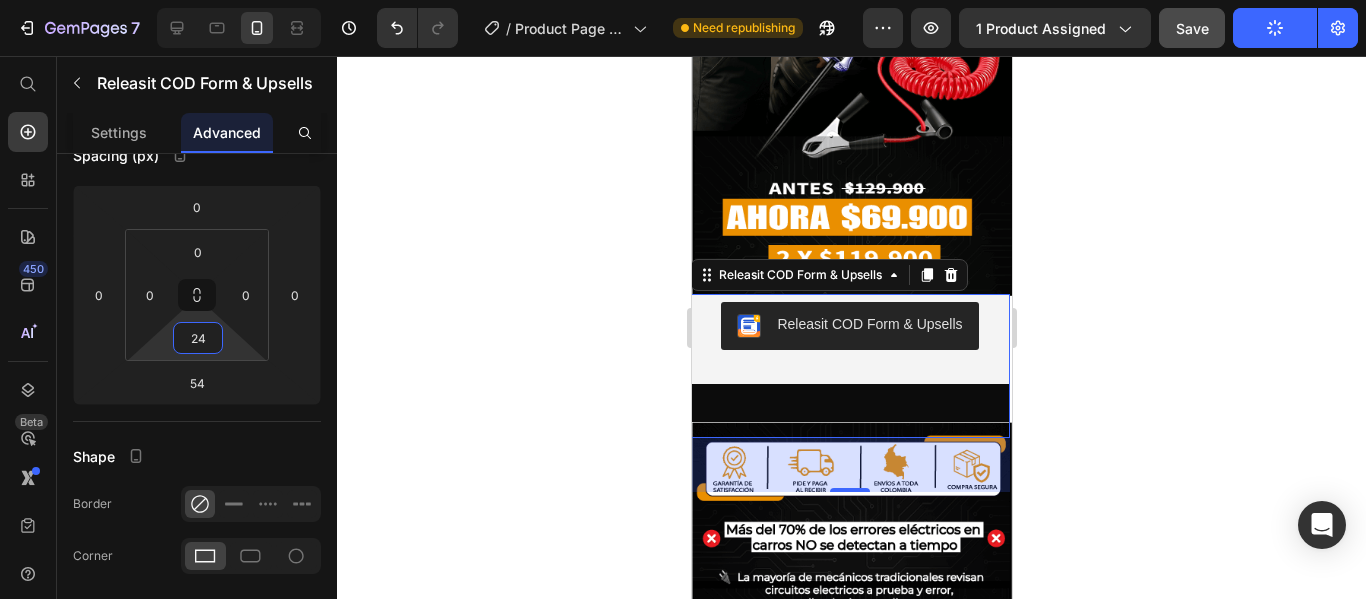type on "22" 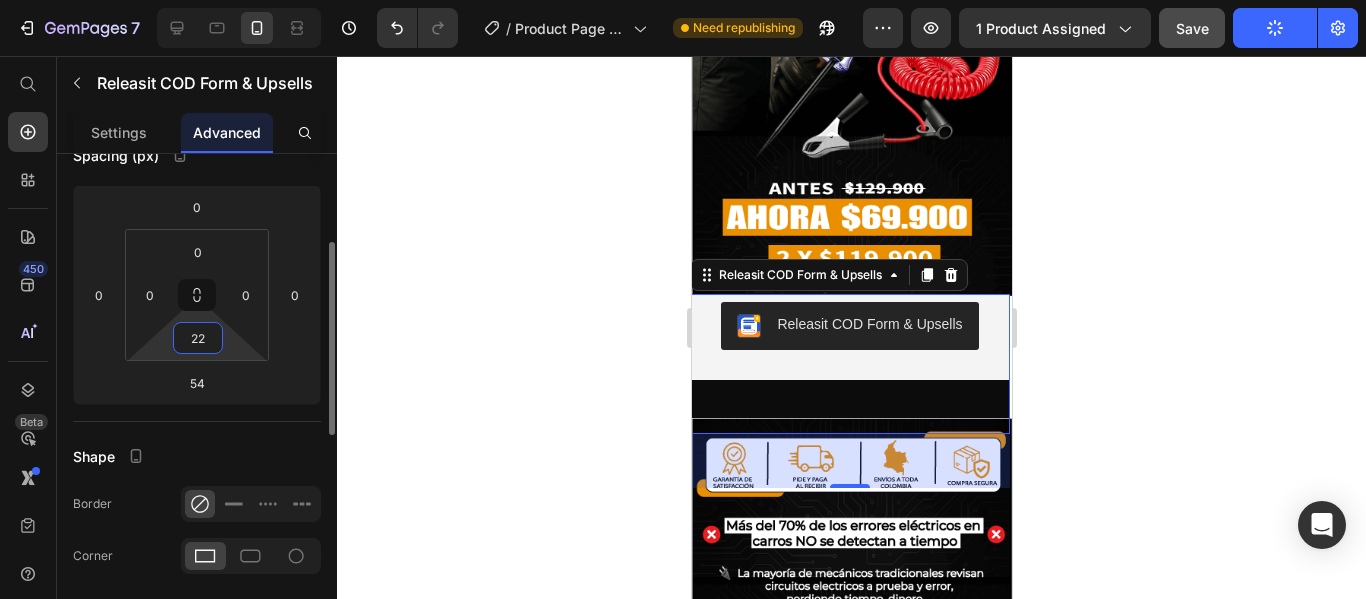 drag, startPoint x: 217, startPoint y: 357, endPoint x: 220, endPoint y: 345, distance: 12.369317 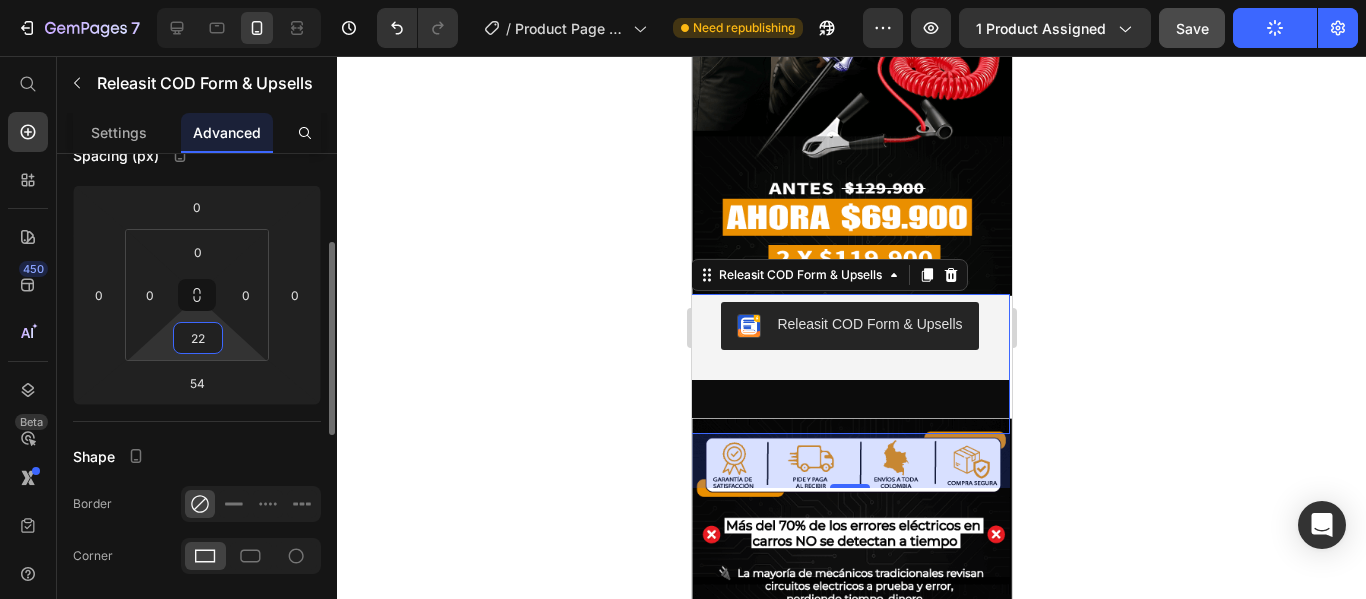 click on "7   /  Product Page - Jul 10, 22:31:50 Need republishing Preview 1 product assigned  Save   Publish  450 Beta Shopify Apps Sections Elements Hero Section Product Detail Brands Trusted Badges Guarantee Product Breakdown How to use Testimonials Compare Bundle FAQs Social Proof Brand Story Product List Collection Blog List Contact Sticky Add to Cart Custom Footer Browse Library 450 Layout
Row
Row
Row
Row Text
Heading
Text Block Button
Button
Button
Sticky Back to top Media" 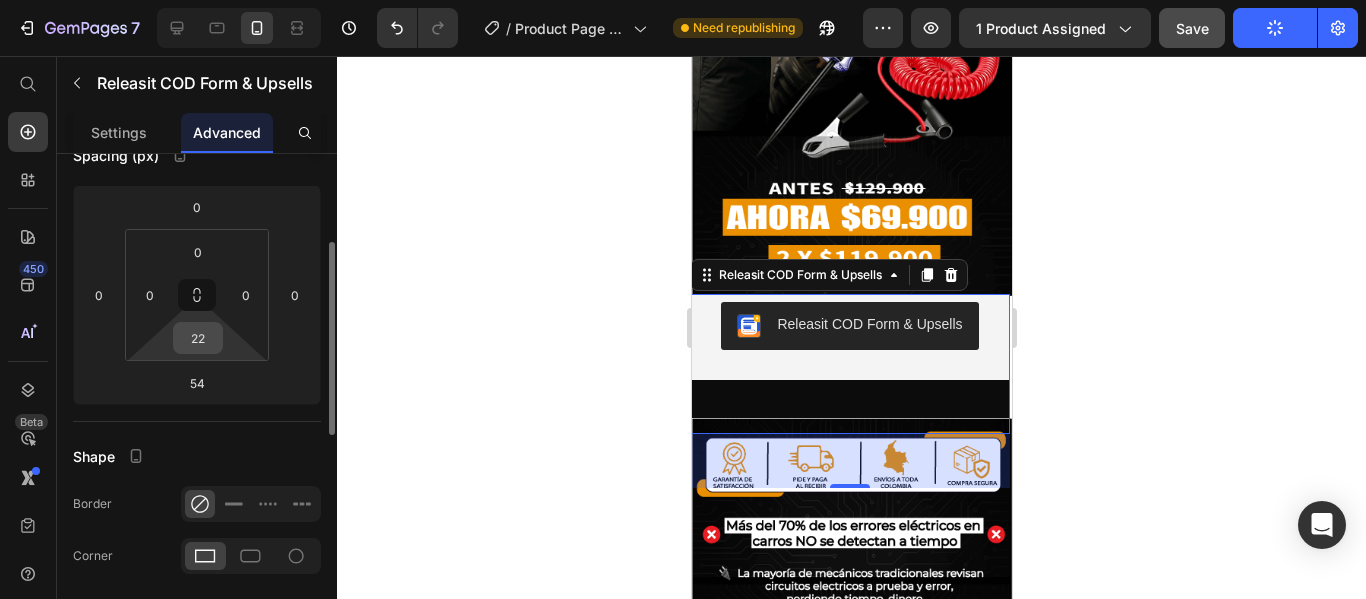 click on "22" 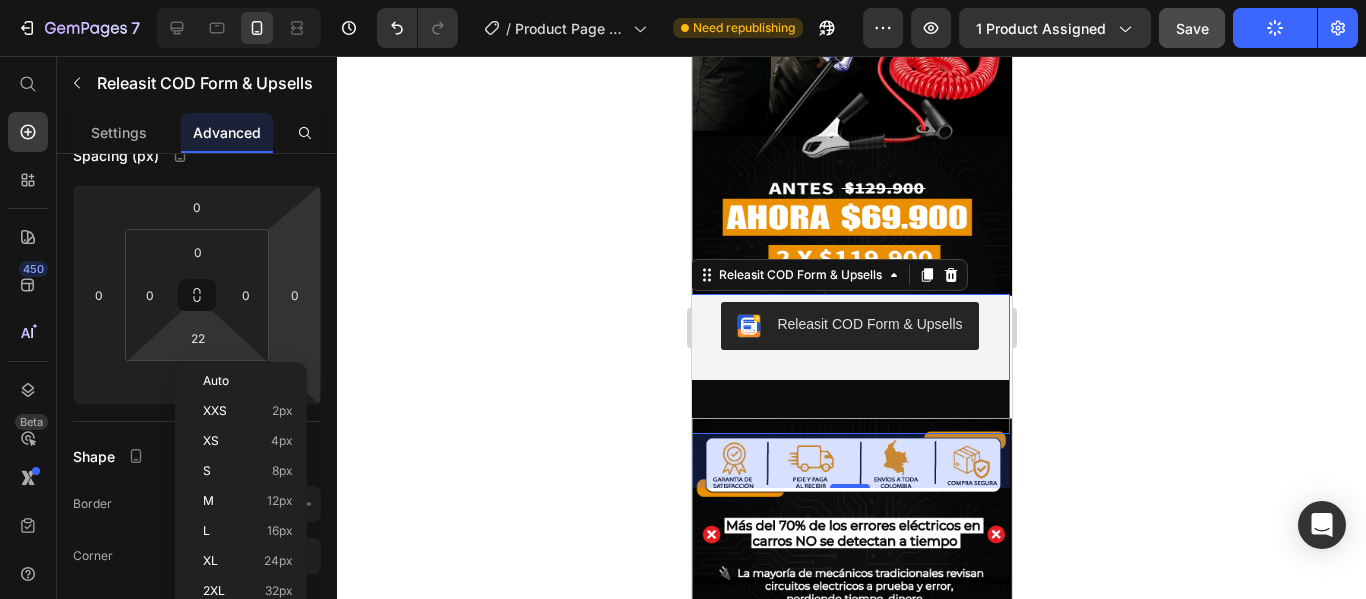 click 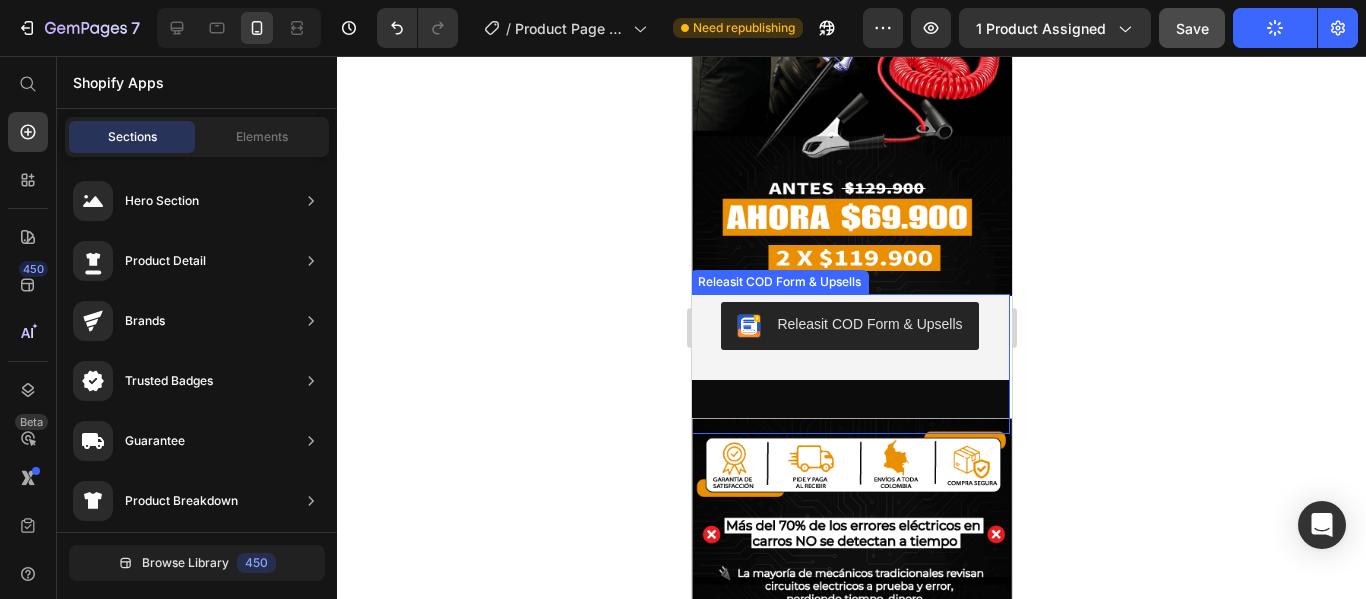click on "Releasit COD Form & Upsells Releasit COD Form & Upsells" 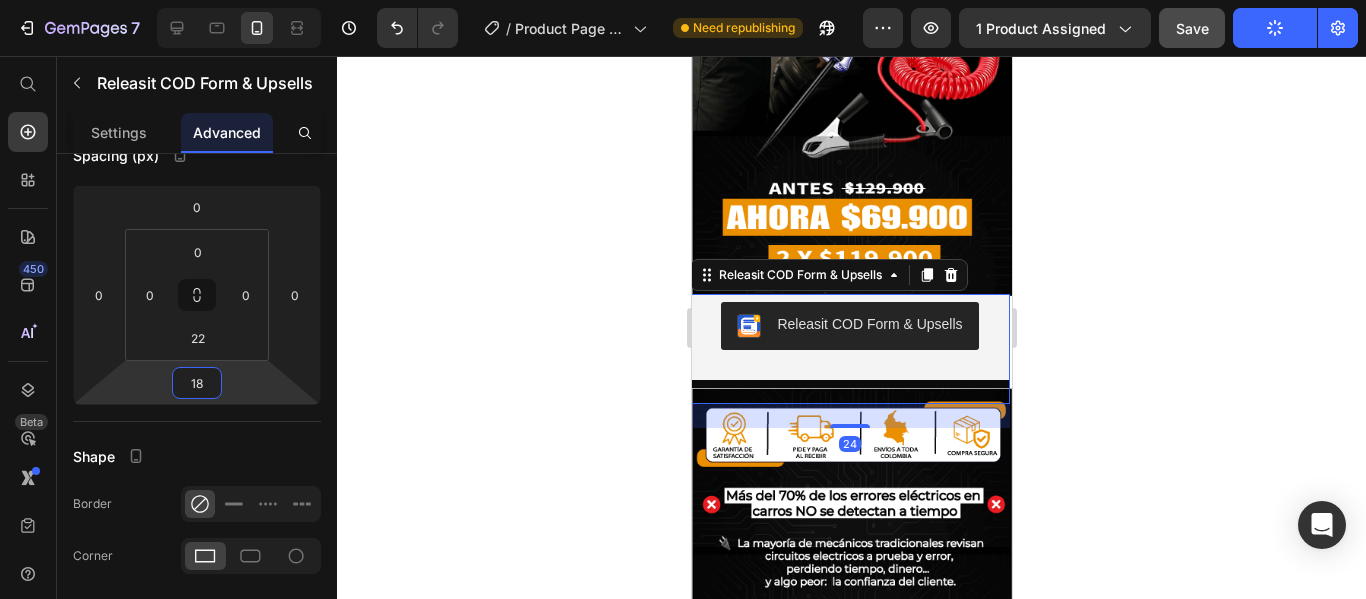 type on "16" 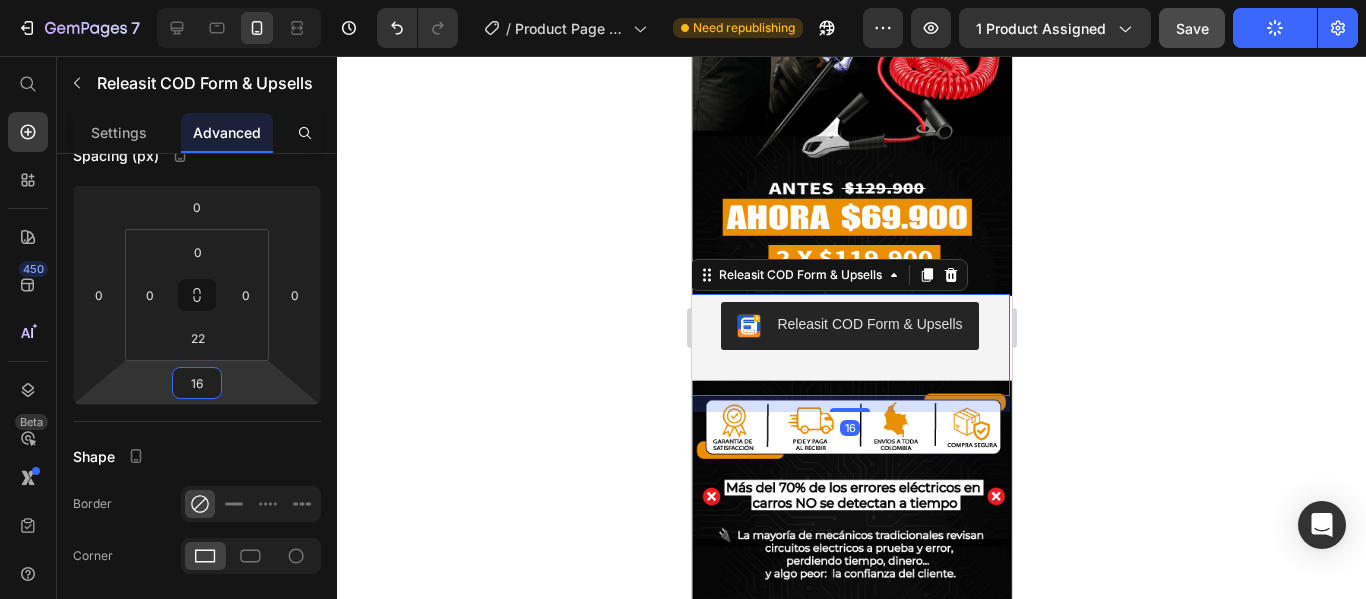 drag, startPoint x: 221, startPoint y: 400, endPoint x: 222, endPoint y: 419, distance: 19.026299 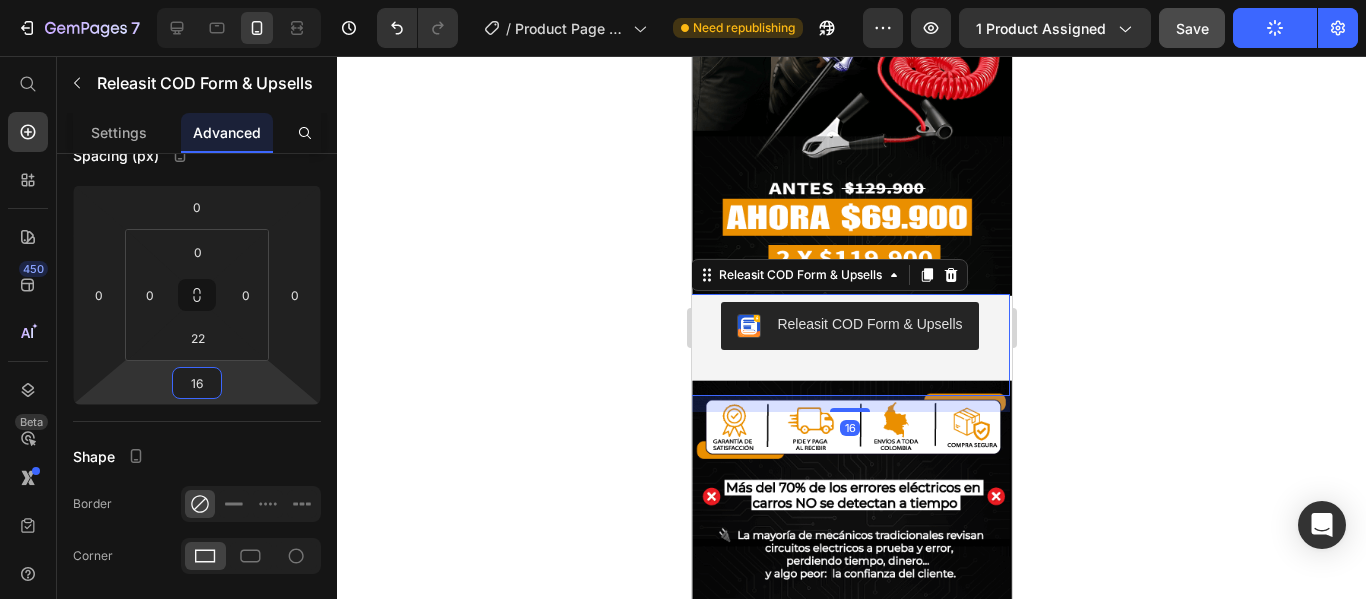click on "7   /  Product Page - Jul 10, 22:31:50 Need republishing Preview 1 product assigned  Save   Publish  450 Beta Shopify Apps Sections Elements Hero Section Product Detail Brands Trusted Badges Guarantee Product Breakdown How to use Testimonials Compare Bundle FAQs Social Proof Brand Story Product List Collection Blog List Contact Sticky Add to Cart Custom Footer Browse Library 450 Layout
Row
Row
Row
Row Text
Heading
Text Block Button
Button
Button
Sticky Back to top Media" 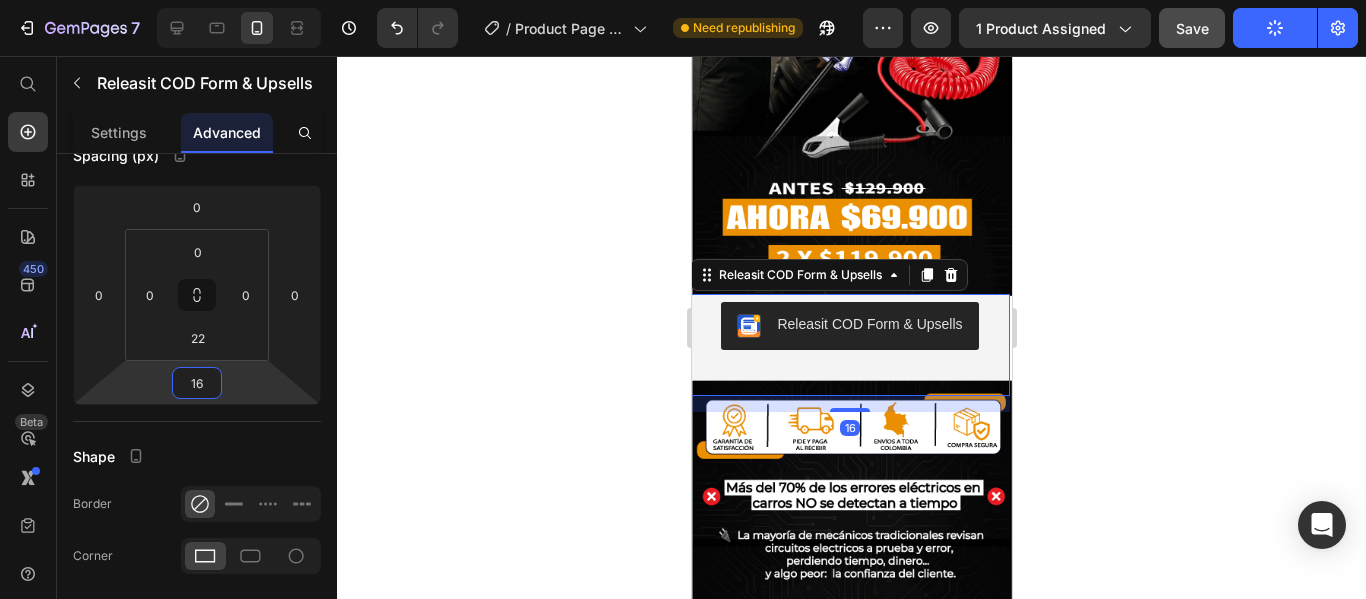 click 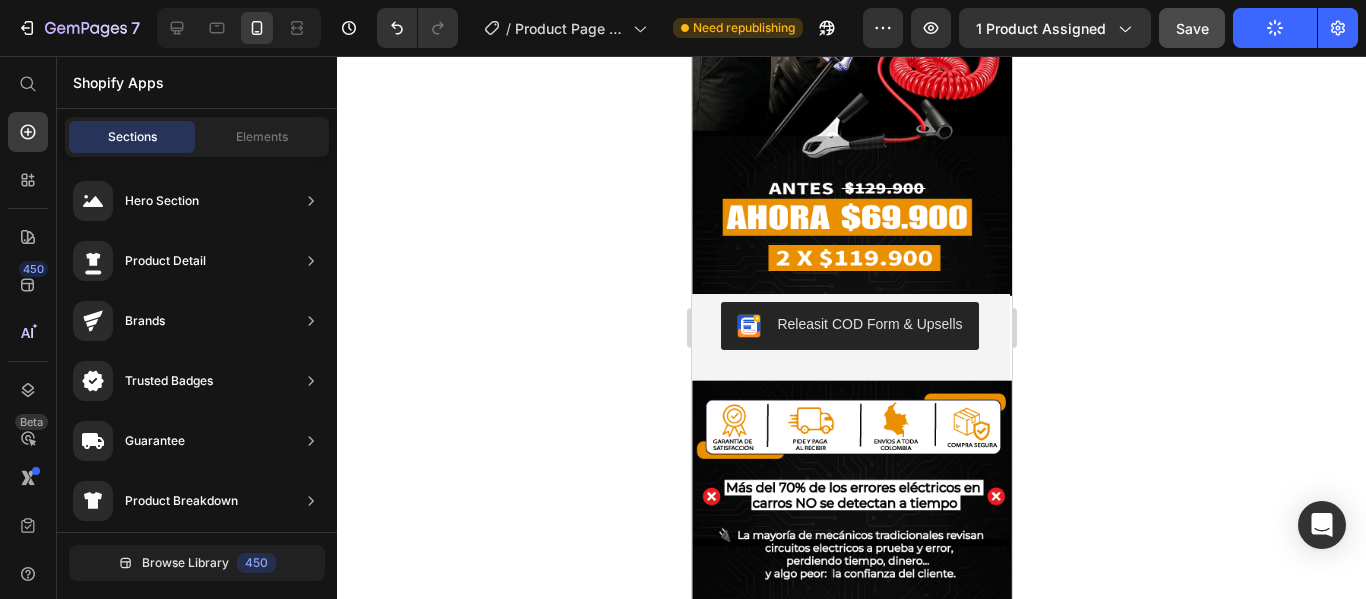 click on "Releasit COD Form & Upsells" 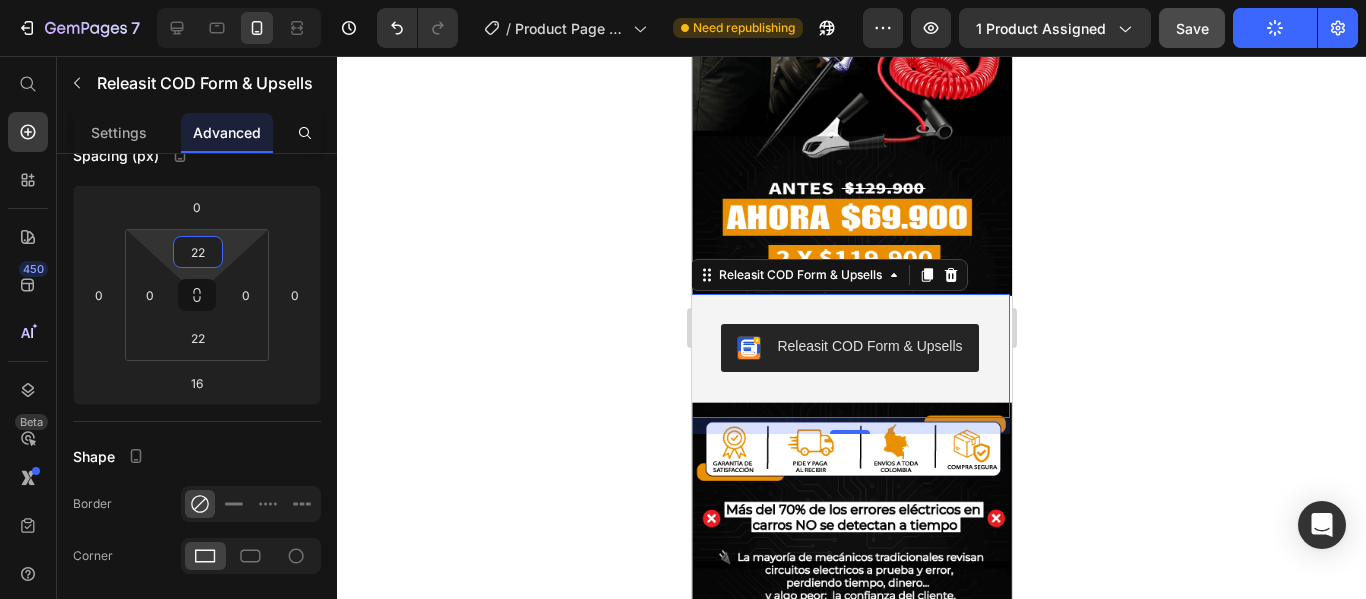 type on "20" 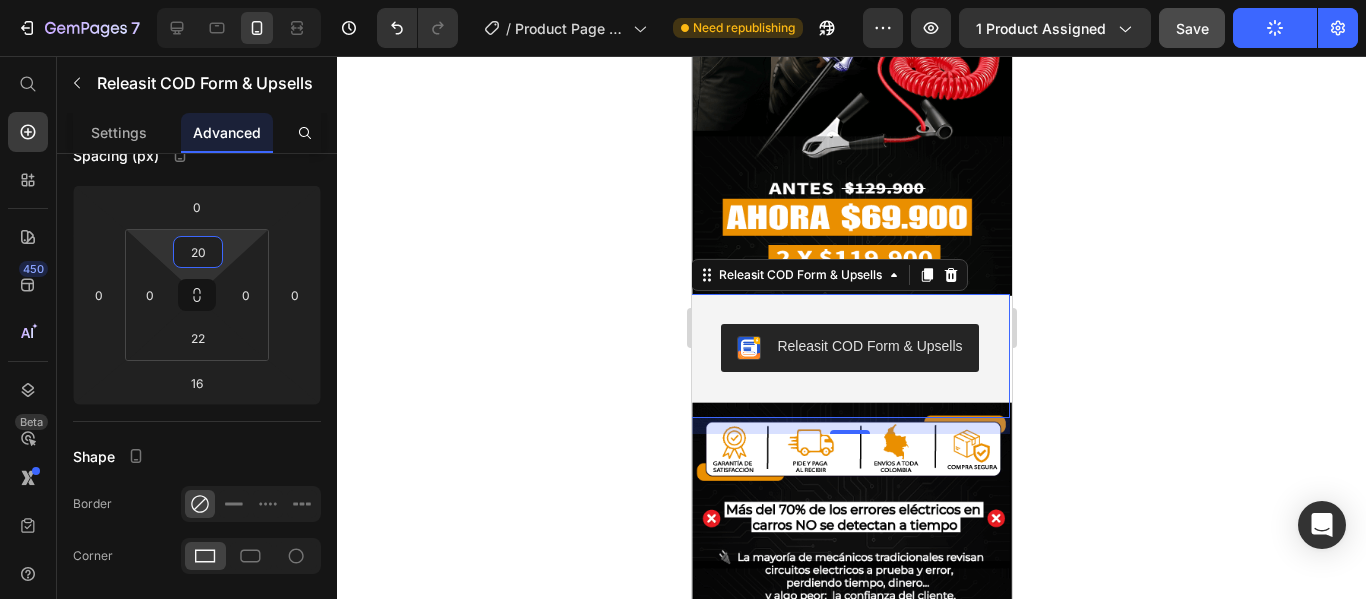 drag, startPoint x: 191, startPoint y: 231, endPoint x: 190, endPoint y: 221, distance: 10.049875 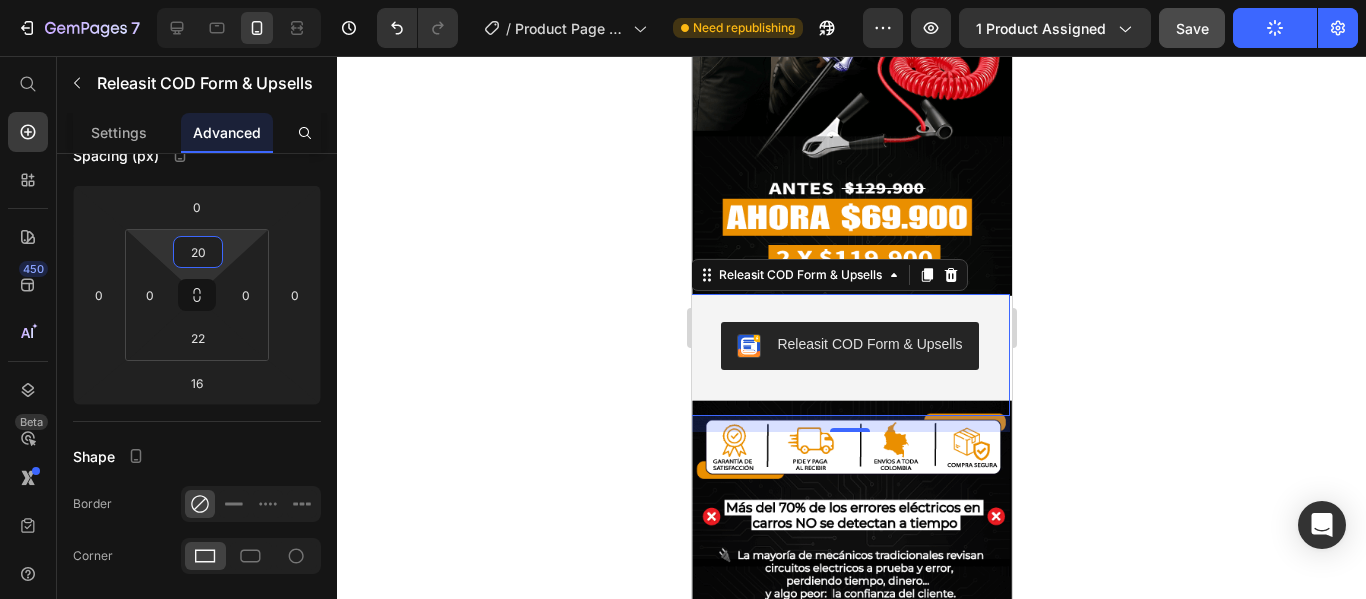 click on "Releasit COD Form & Upsells Releasit COD Form & Upsells   16" 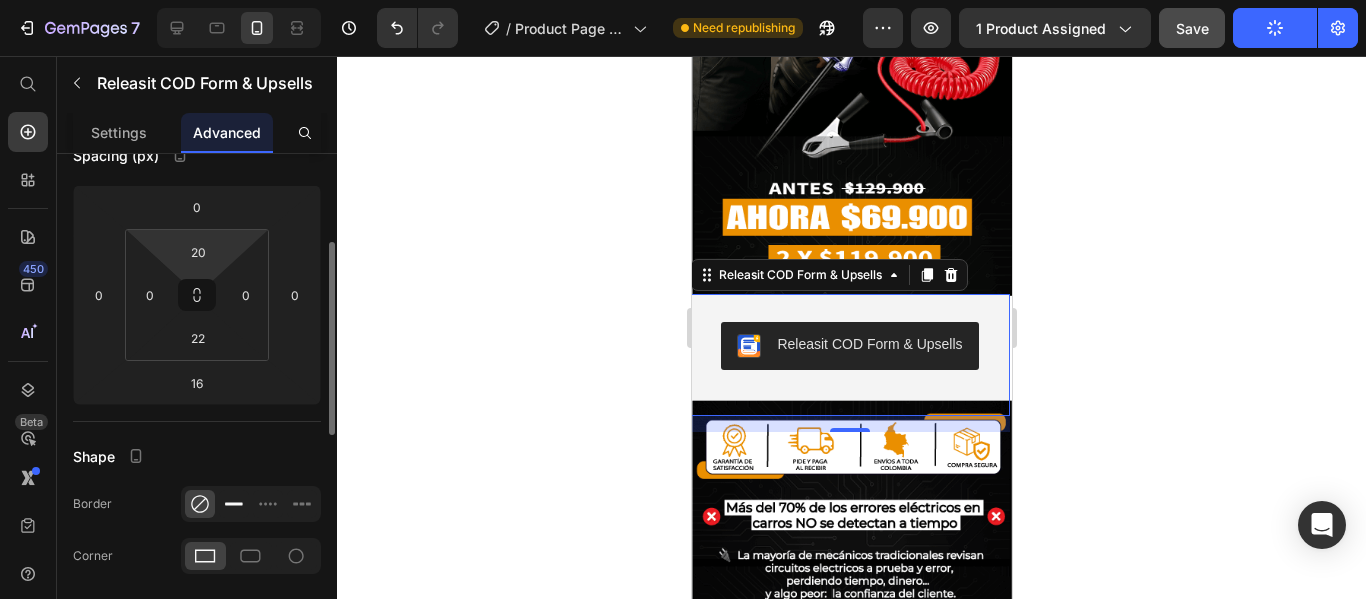 click 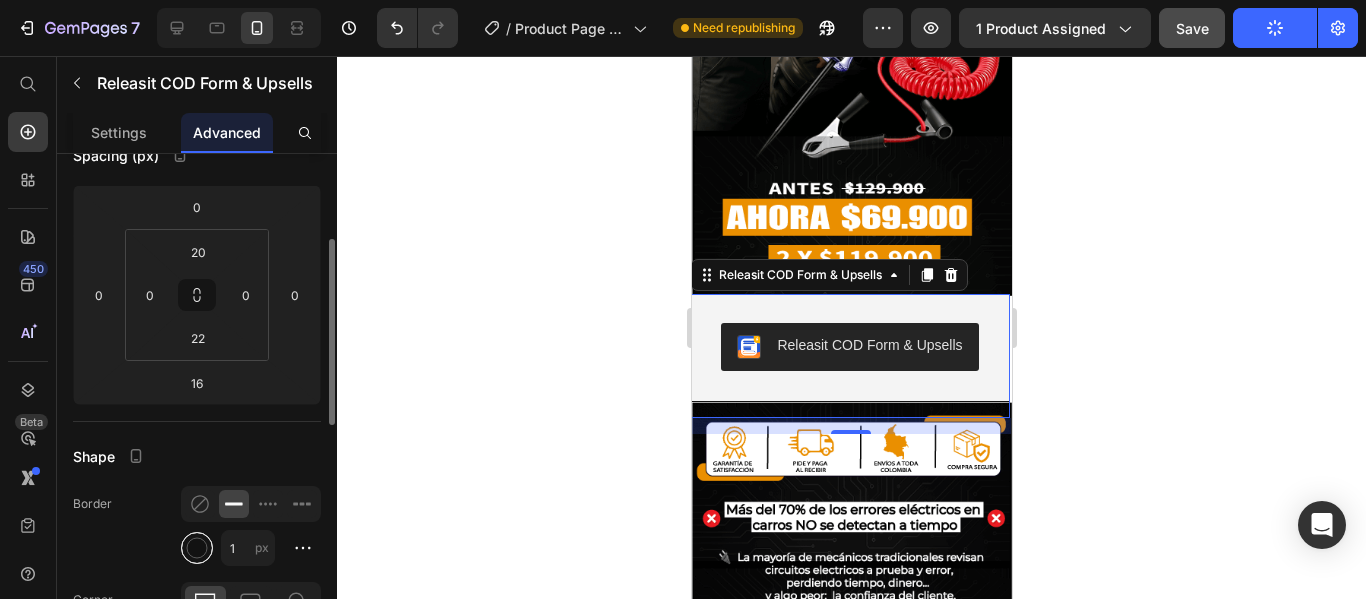 click 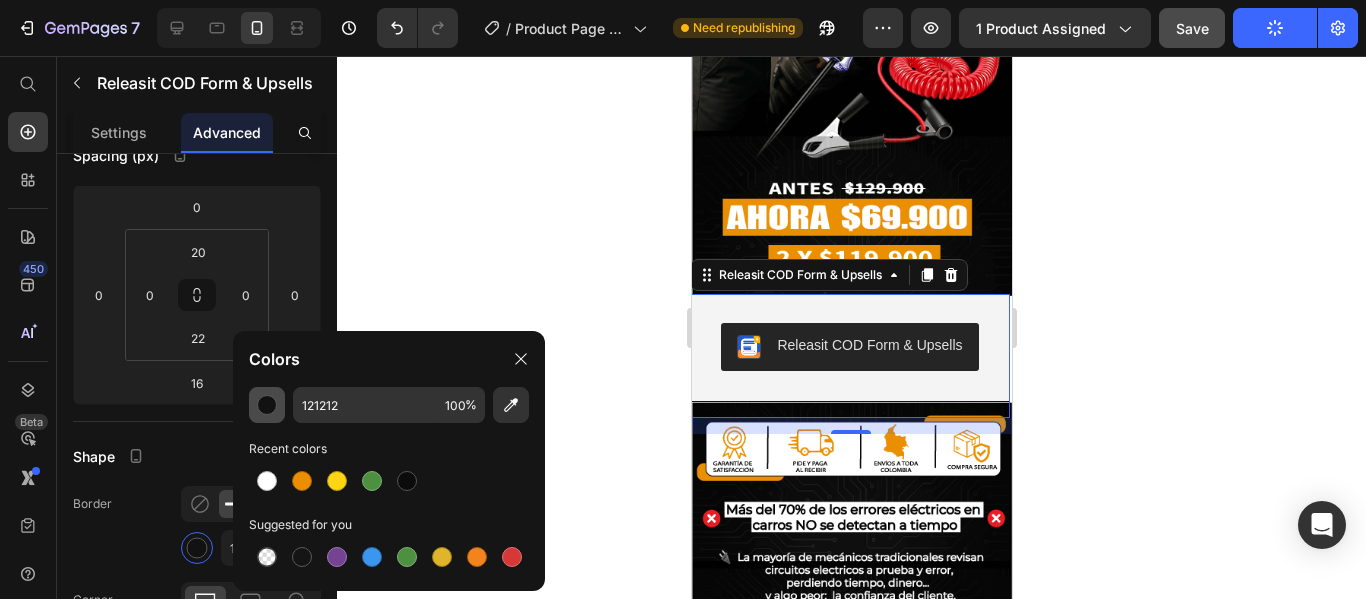 click 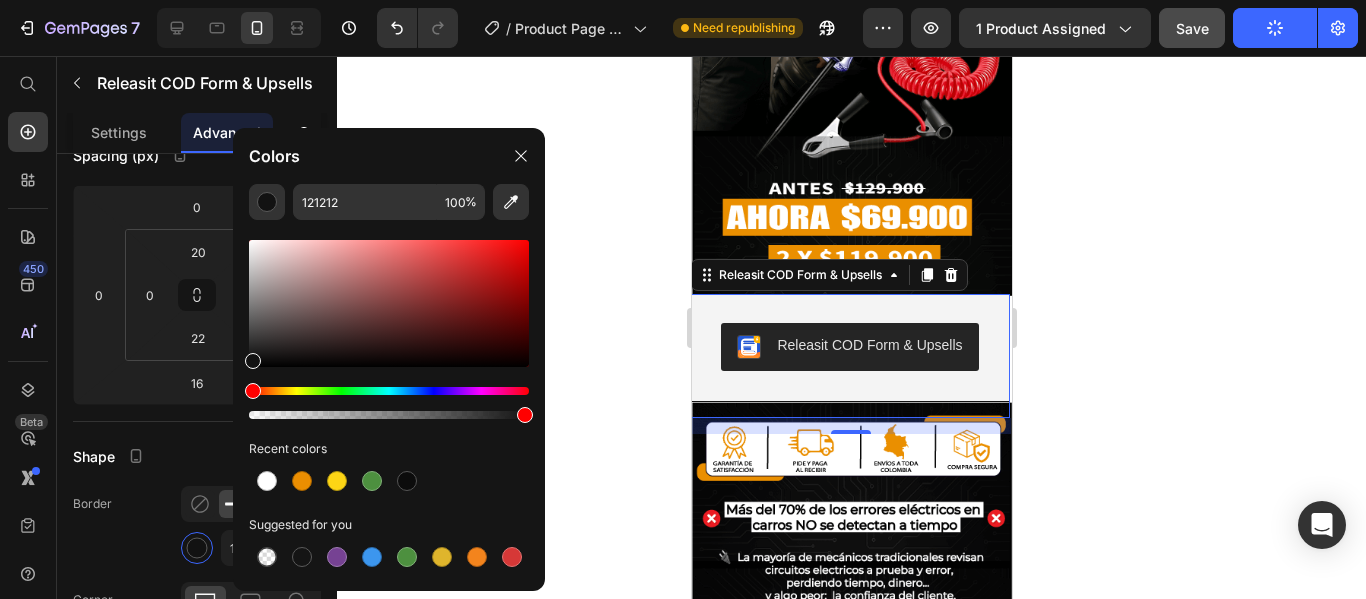 click 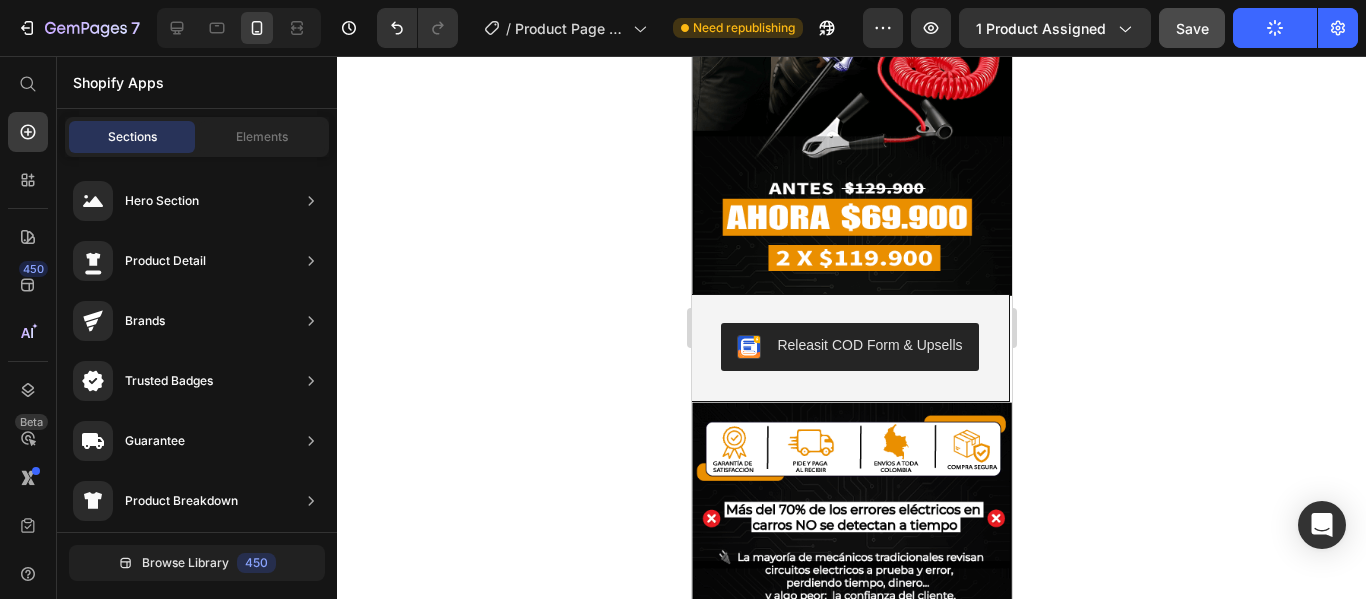 click 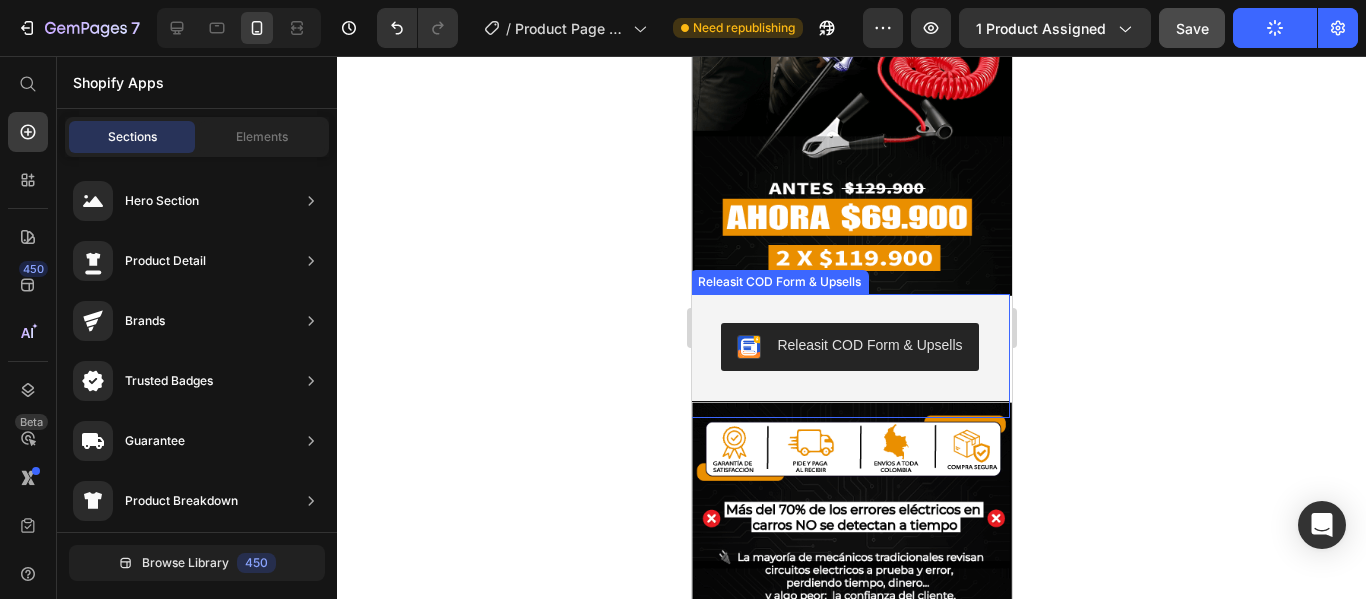 click on "Releasit COD Form & Upsells" 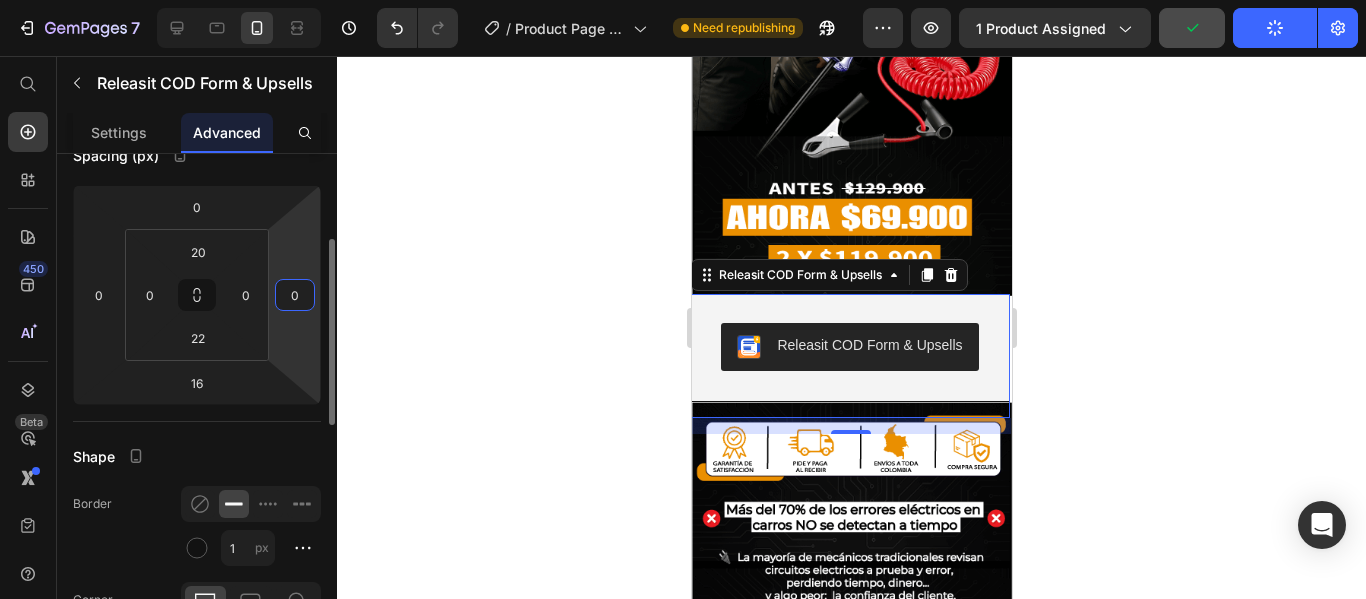 click on "7   /  Product Page - Jul 10, 22:31:50 Need republishing Preview 1 product assigned  Publish  450 Beta Shopify Apps Sections Elements Hero Section Product Detail Brands Trusted Badges Guarantee Product Breakdown How to use Testimonials Compare Bundle FAQs Social Proof Brand Story Product List Collection Blog List Contact Sticky Add to Cart Custom Footer Browse Library 450 Layout
Row
Row
Row
Row Text
Heading
Text Block Button
Button
Button
Sticky Back to top Media" 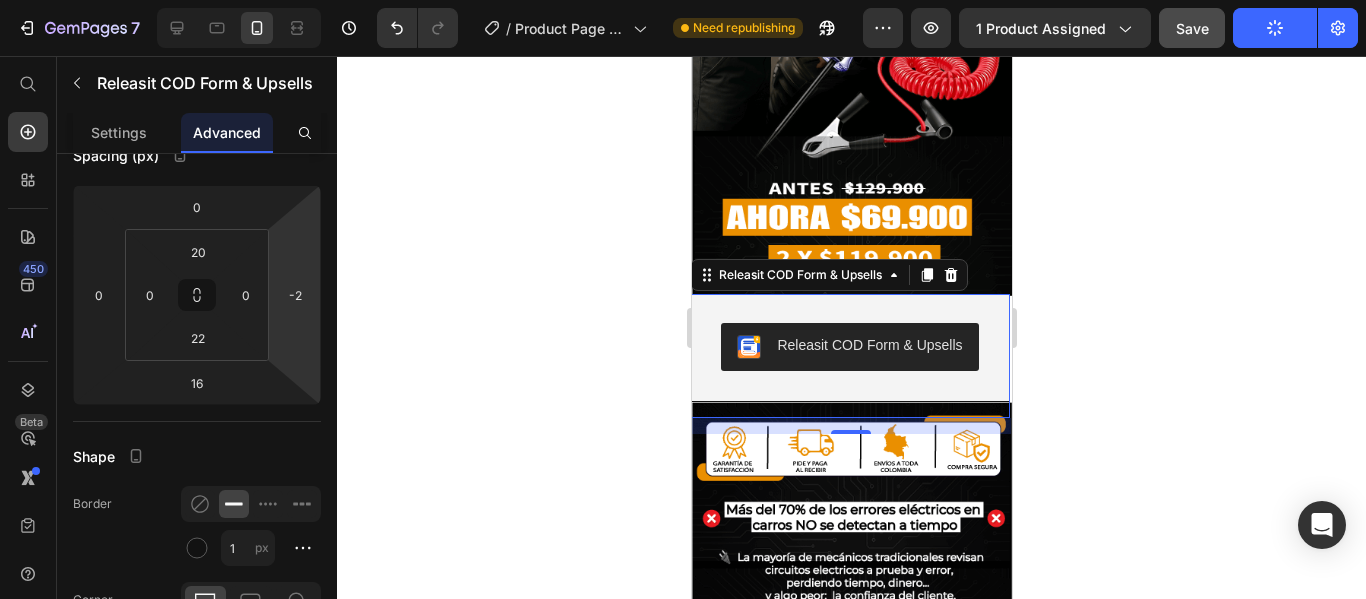 drag, startPoint x: 270, startPoint y: 276, endPoint x: 291, endPoint y: 276, distance: 21 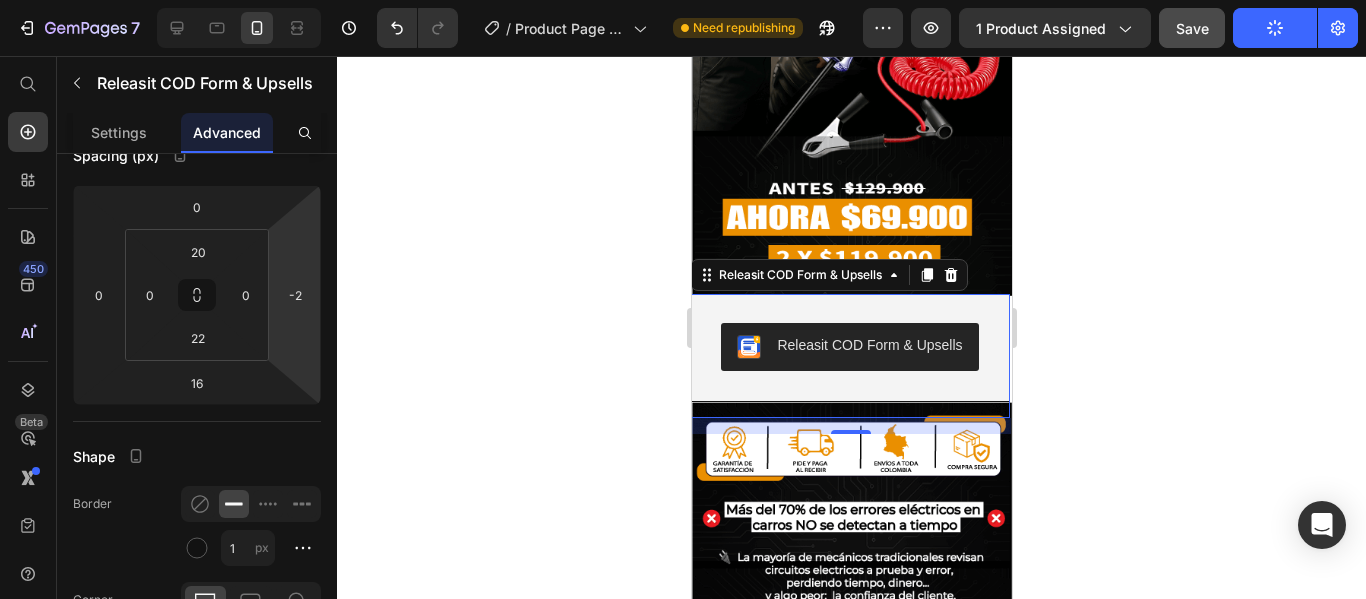 click on "7   /  Product Page - Jul 10, 22:31:50 Need republishing Preview 1 product assigned  Save   Publish  450 Beta Shopify Apps Sections Elements Hero Section Product Detail Brands Trusted Badges Guarantee Product Breakdown How to use Testimonials Compare Bundle FAQs Social Proof Brand Story Product List Collection Blog List Contact Sticky Add to Cart Custom Footer Browse Library 450 Layout
Row
Row
Row
Row Text
Heading
Text Block Button
Button
Button
Sticky Back to top Media" 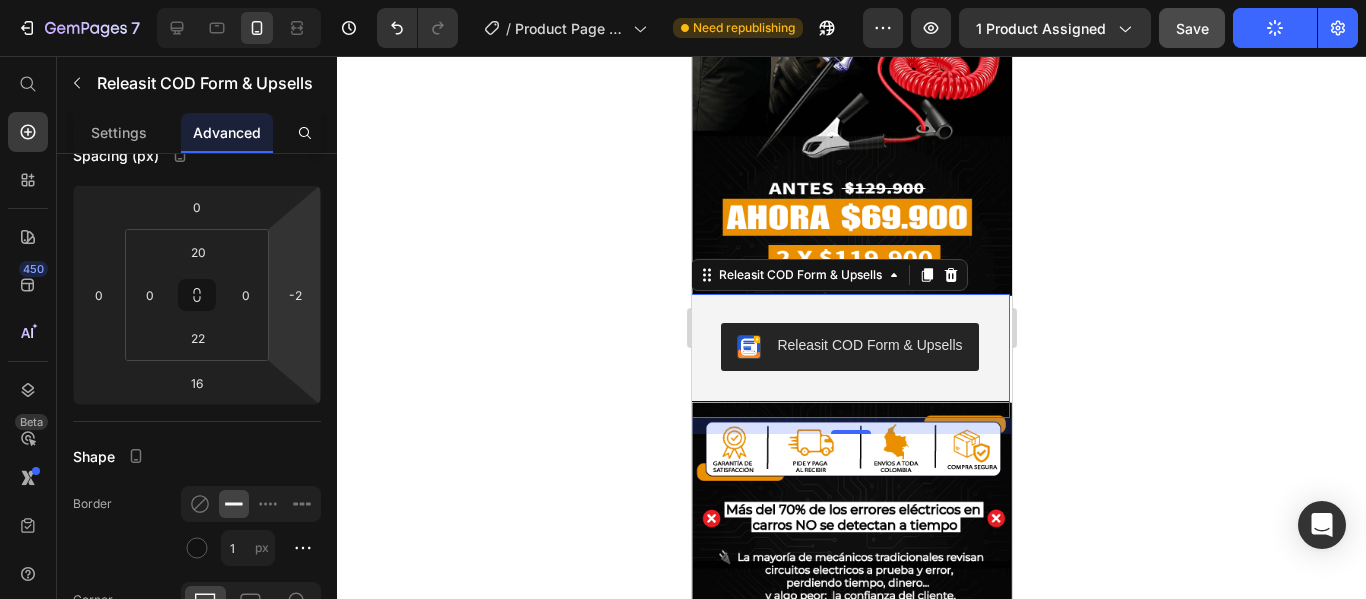 click 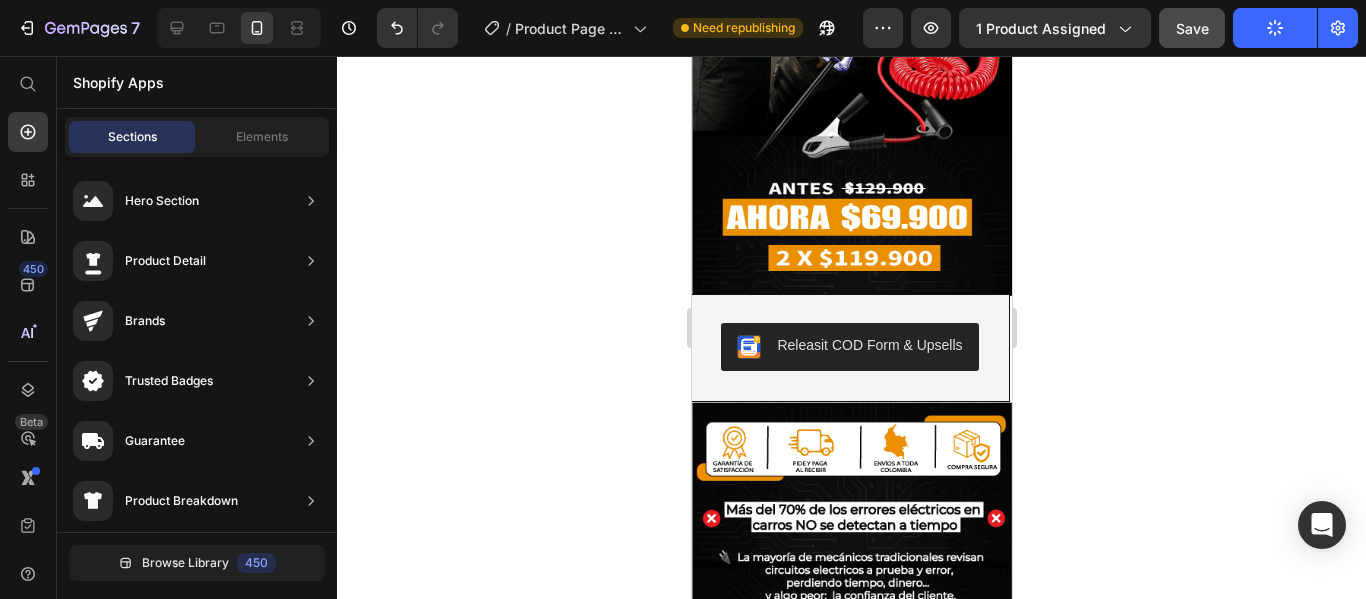 click 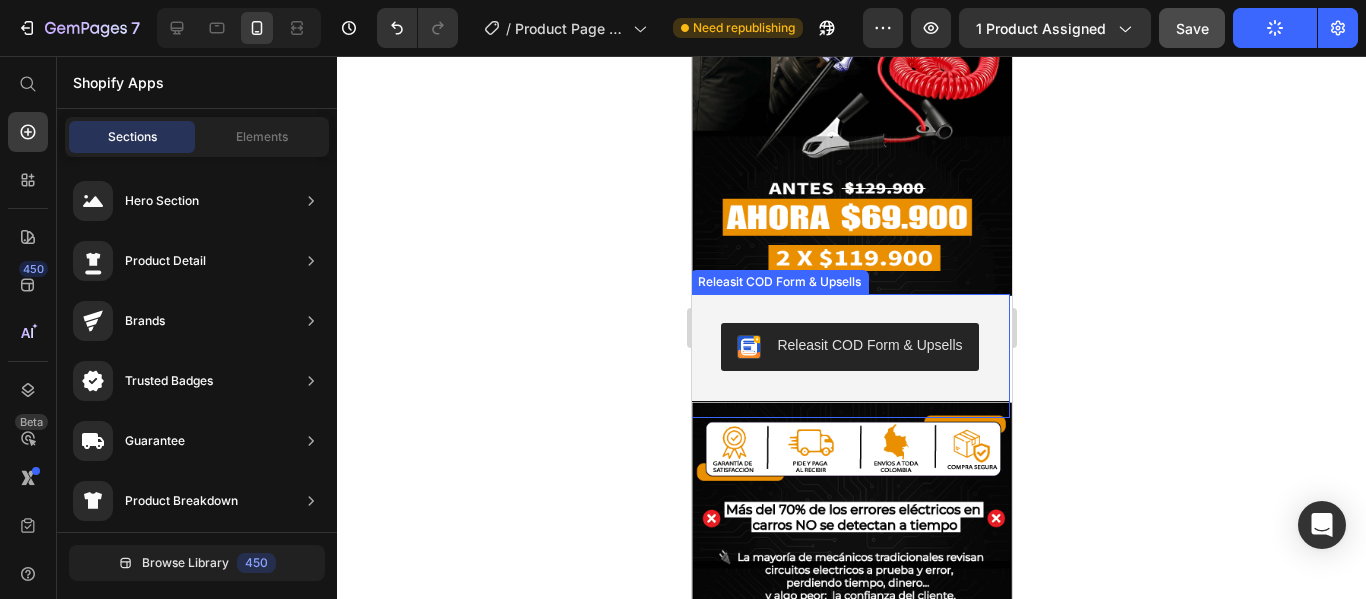 click on "Releasit COD Form & Upsells Releasit COD Form & Upsells" 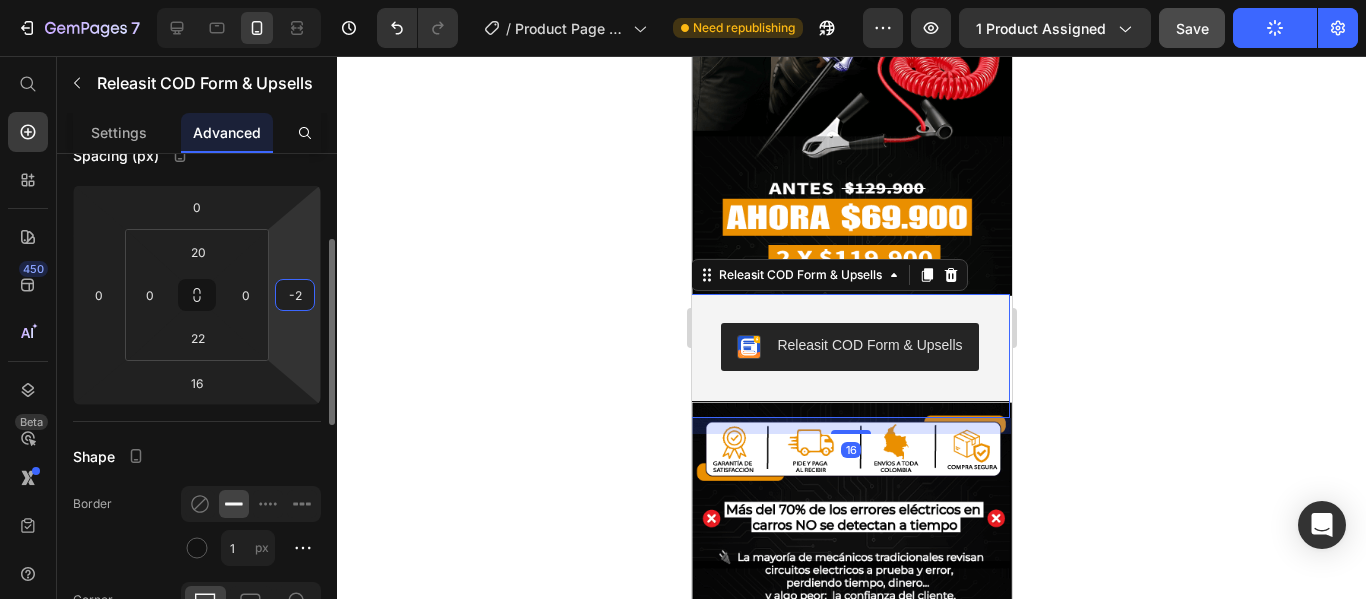 click on "-2" 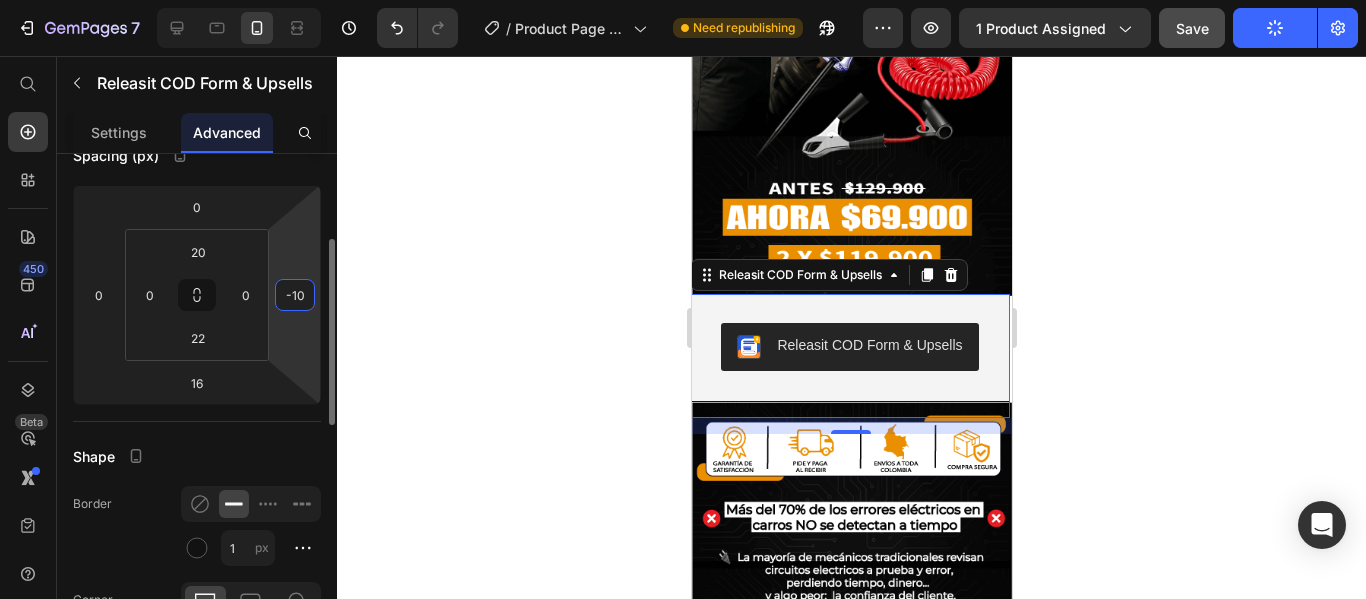 type on "-10" 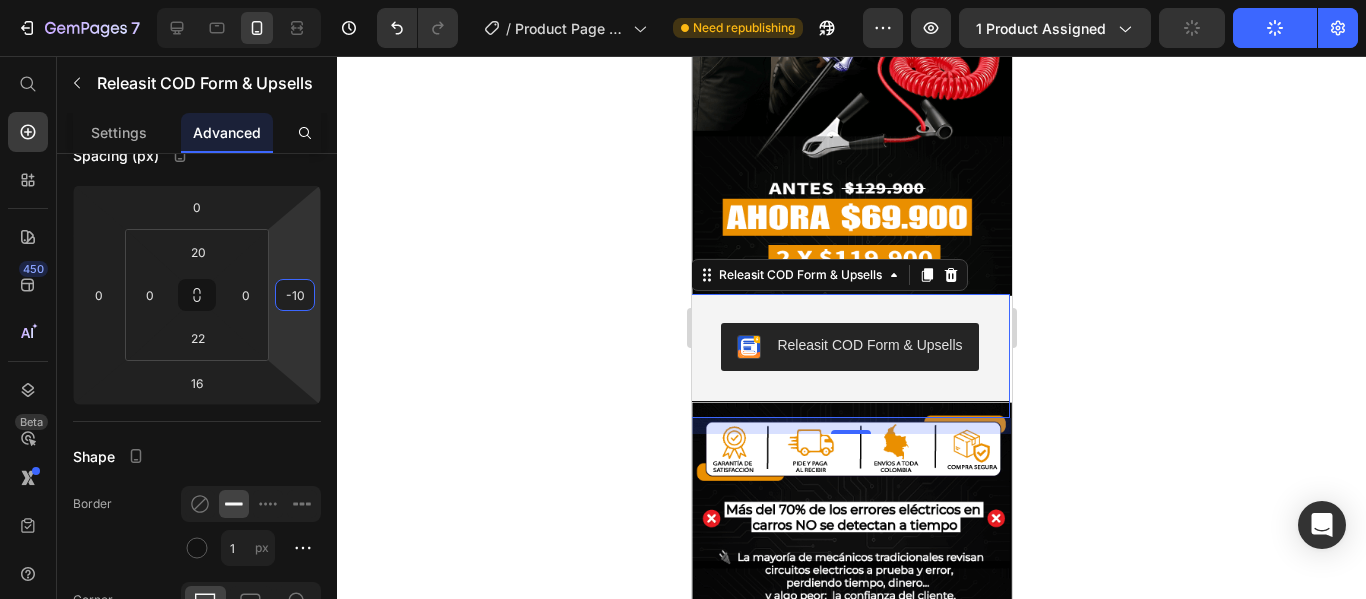 click 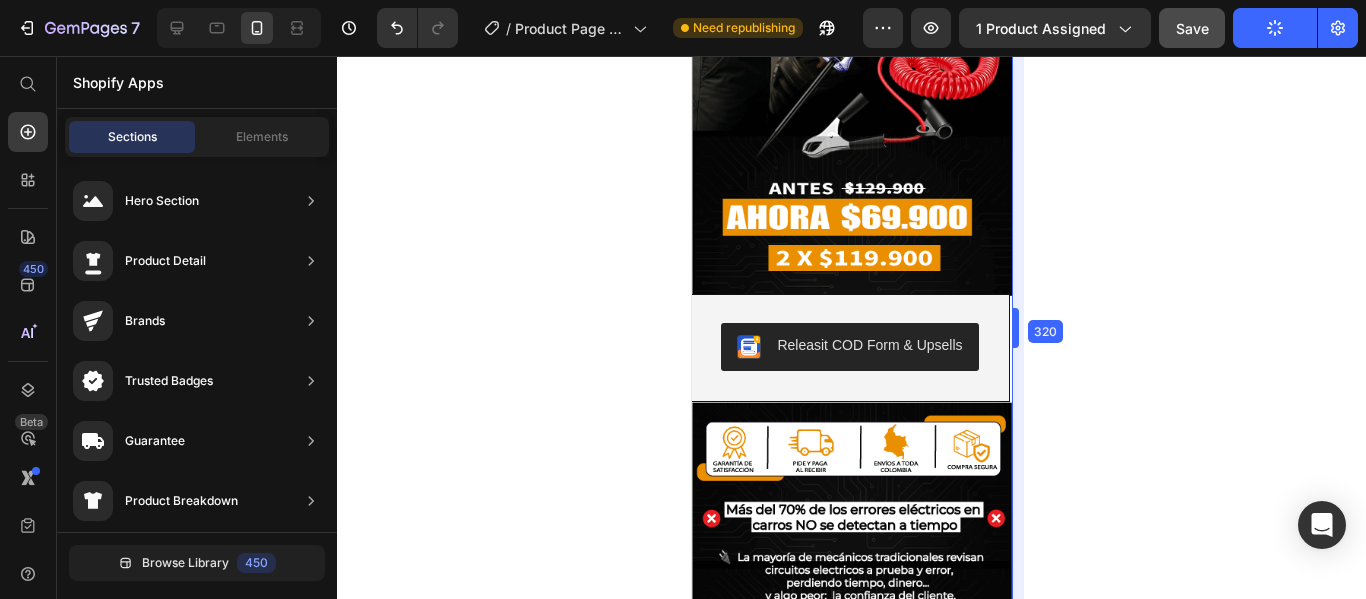 drag, startPoint x: 1020, startPoint y: 325, endPoint x: 1002, endPoint y: 325, distance: 18 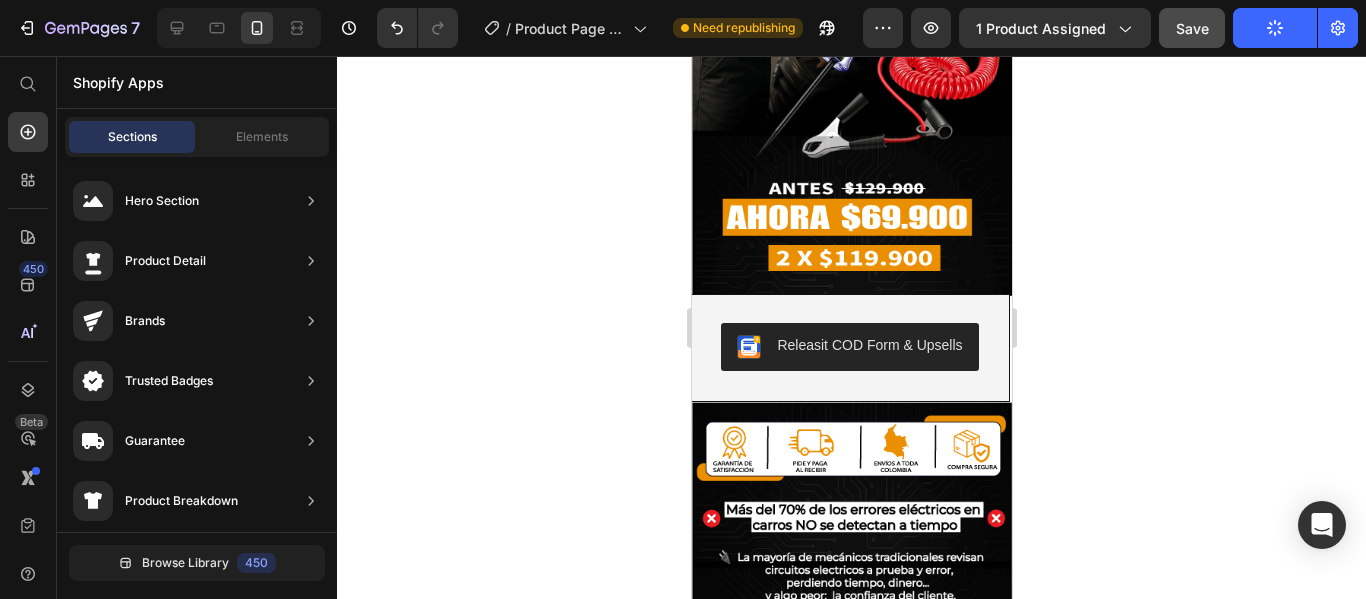 scroll, scrollTop: 930, scrollLeft: 0, axis: vertical 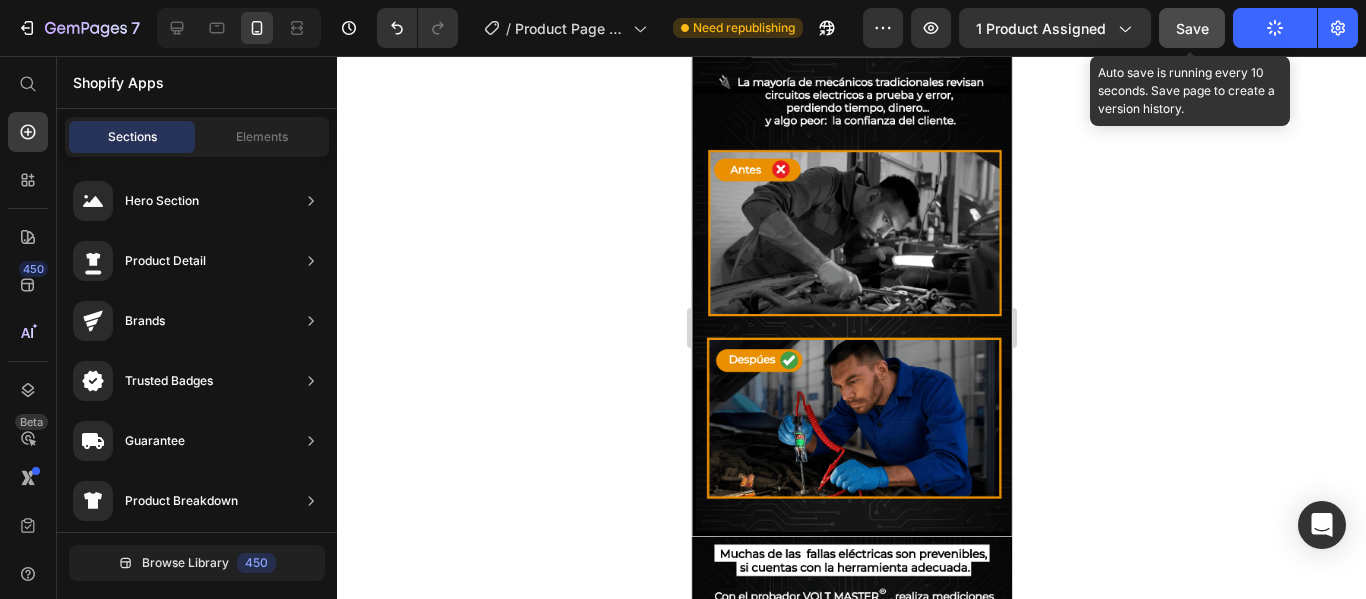 click on "Save" 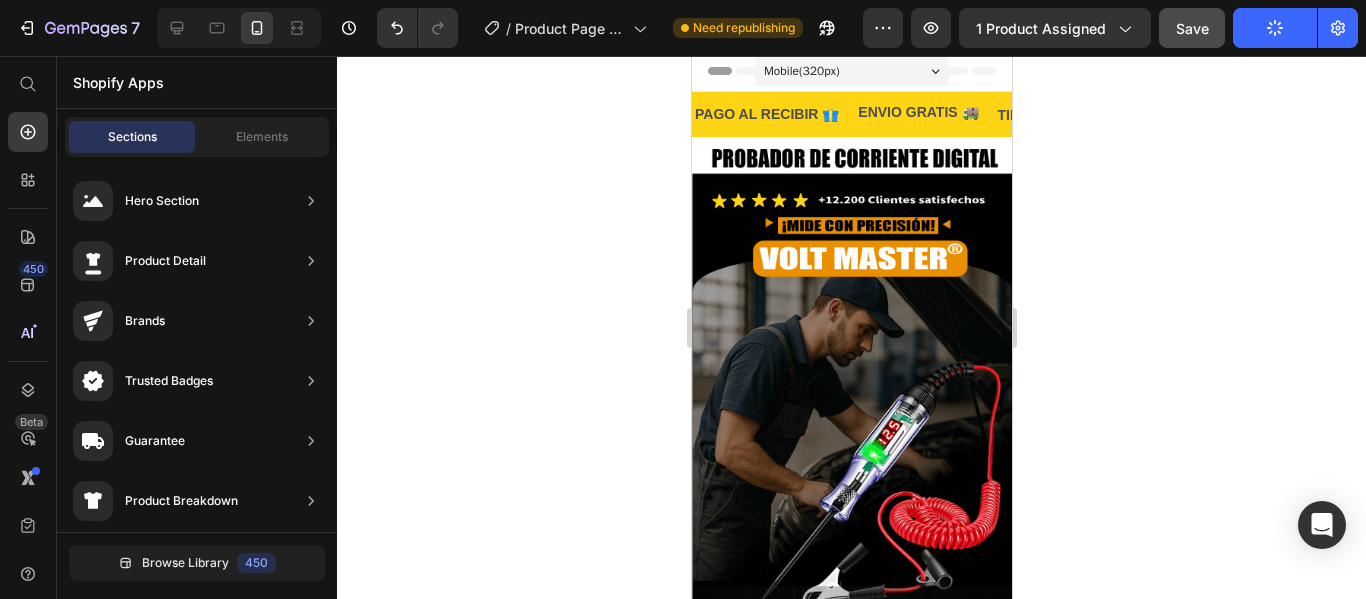scroll, scrollTop: 0, scrollLeft: 0, axis: both 